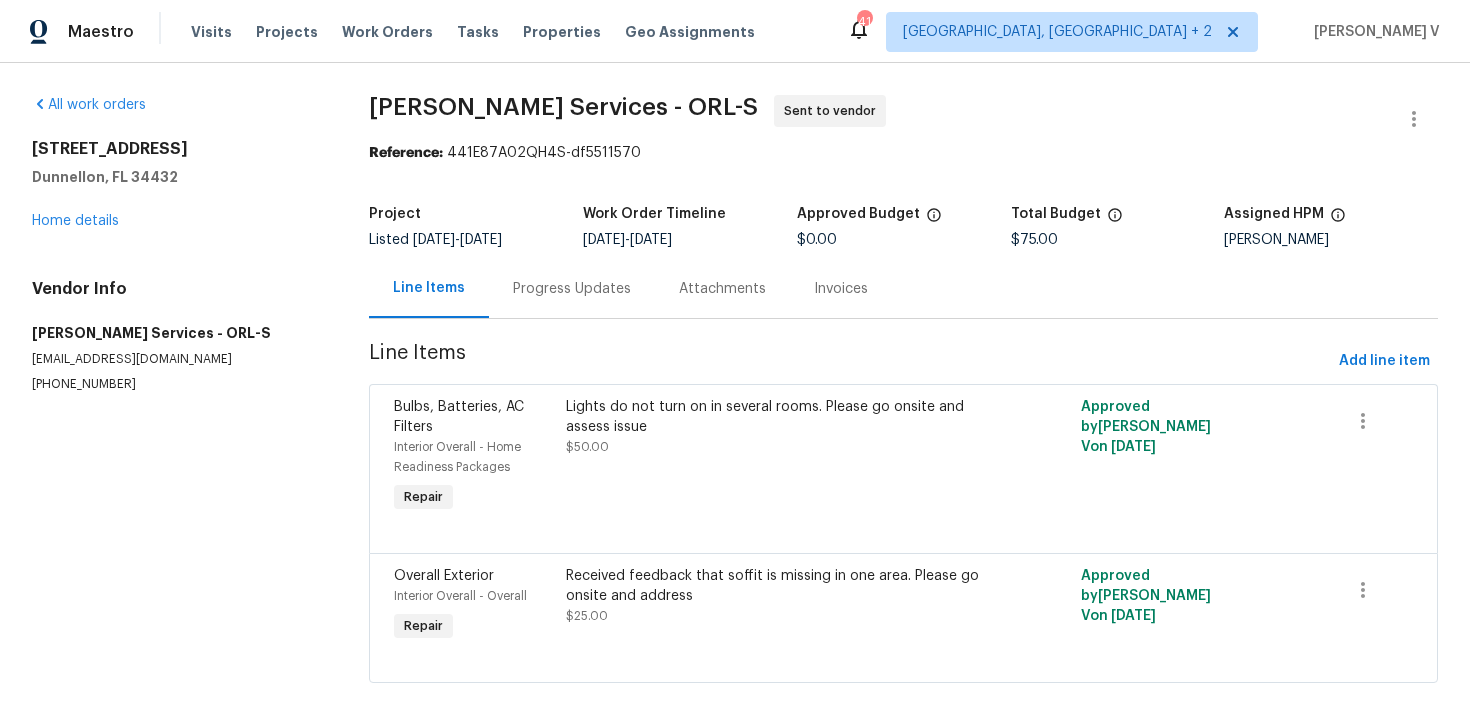scroll, scrollTop: 0, scrollLeft: 0, axis: both 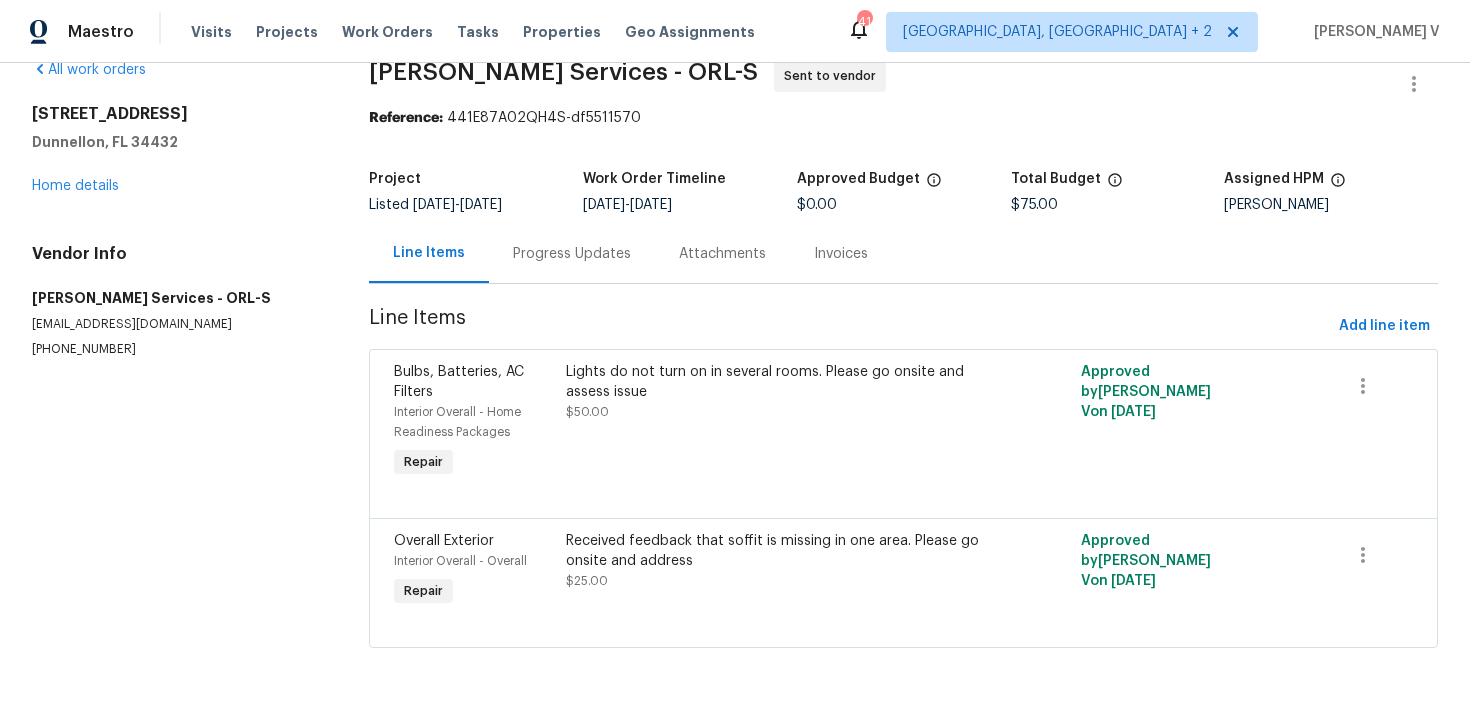 click on "Progress Updates" at bounding box center [572, 253] 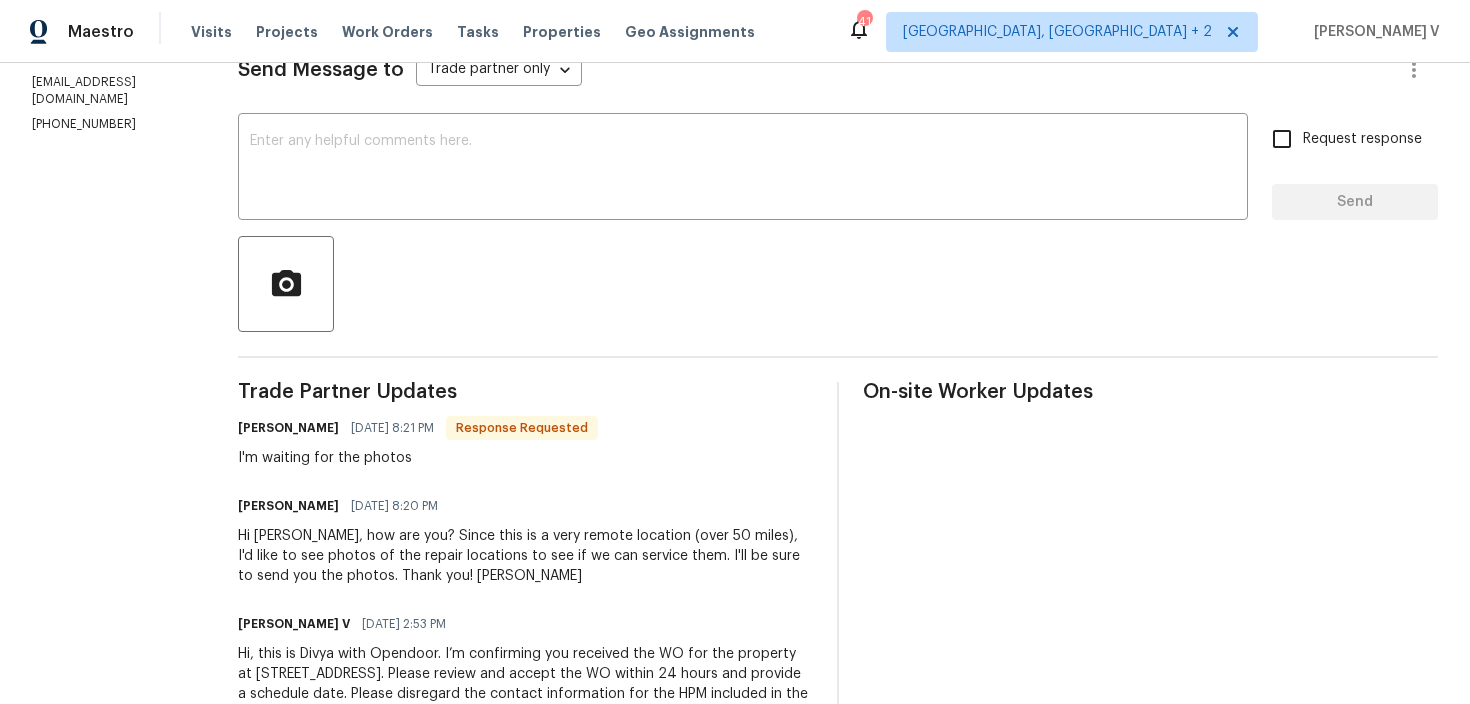 scroll, scrollTop: 0, scrollLeft: 0, axis: both 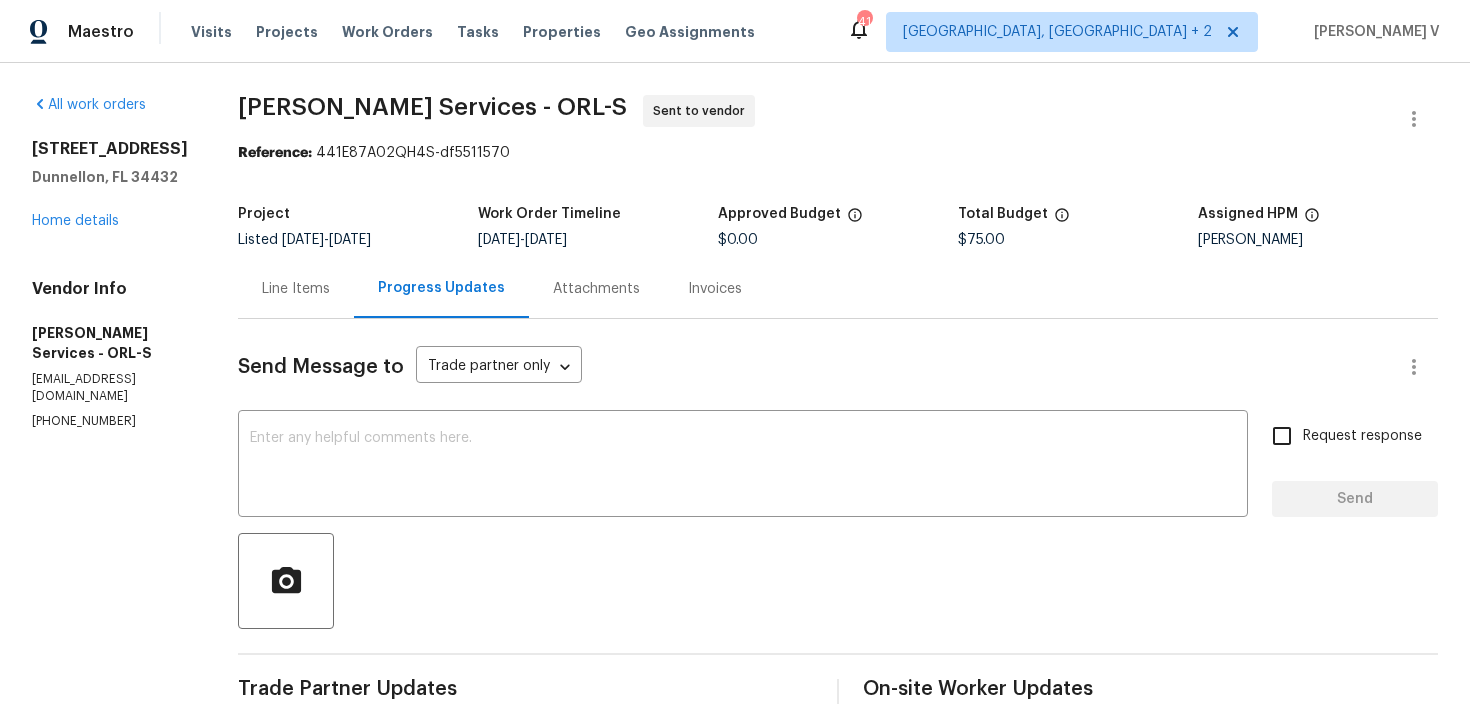 click on "Send Message to Trade partner only Trade partner only ​ x ​ Request response Send Trade Partner Updates ROBERTO GABLER 07/10/2025 8:21 PM Response Requested I'm waiting for the photos ROBERTO GABLER 07/10/2025 8:20 PM Hi Divya, how are you?
Since this is a very remote location (over 50 miles), I'd like to see photos of the repair locations to see if we can service them.
I'll be sure to send you the photos.
Thank you!
Roberto Divya Dharshini V 07/10/2025 2:53 PM Hi, this is Divya with Opendoor. I’m confirming you received the WO for the property at 13794 SW 112th St, Dunnellon, FL 34432. Please review and accept the WO within 24 hours and provide a schedule date. Please disregard the contact information for the HPM included in the WO. Our Centralised LWO Team is responsible for Listed WOs. On-site Worker Updates" at bounding box center (838, 682) 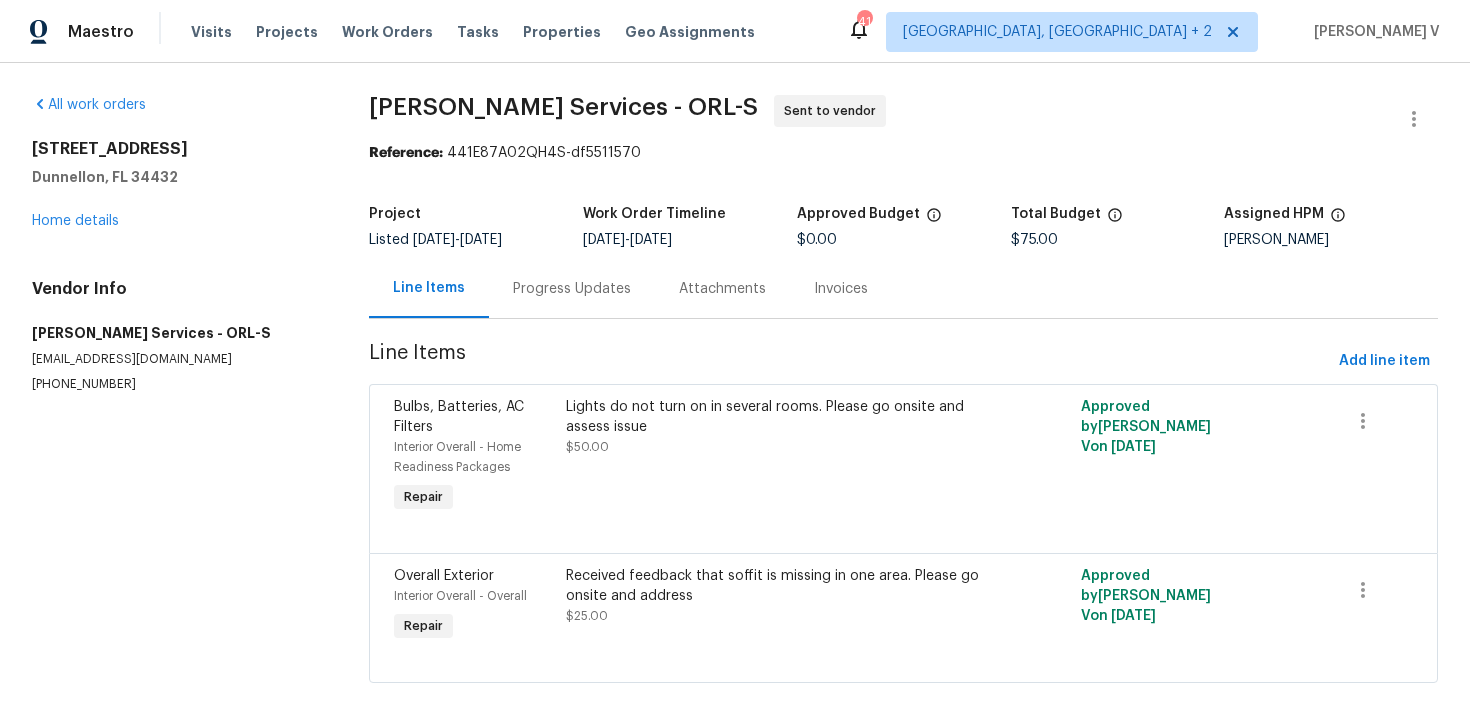 click on "13794 SW 112th St Dunnellon, FL 34432 Home details" at bounding box center (176, 185) 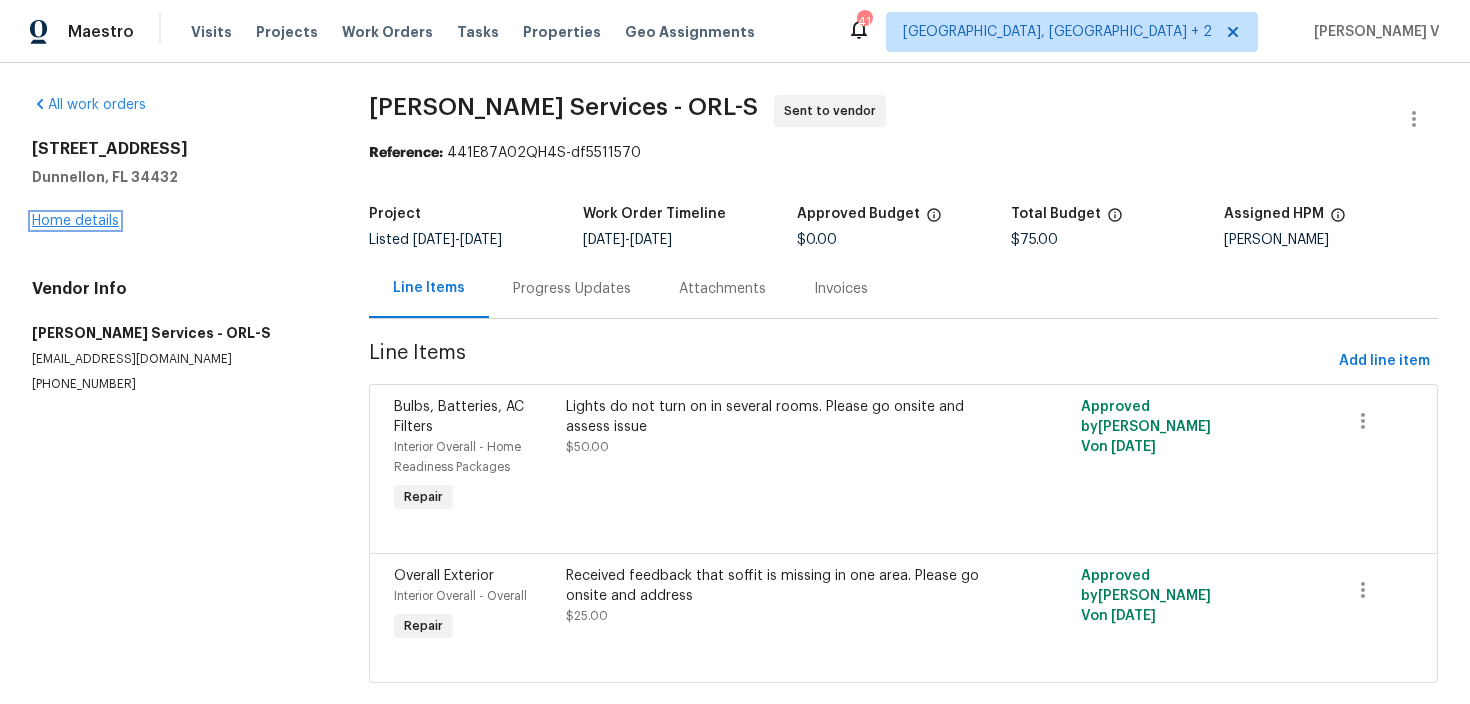 click on "Home details" at bounding box center (75, 221) 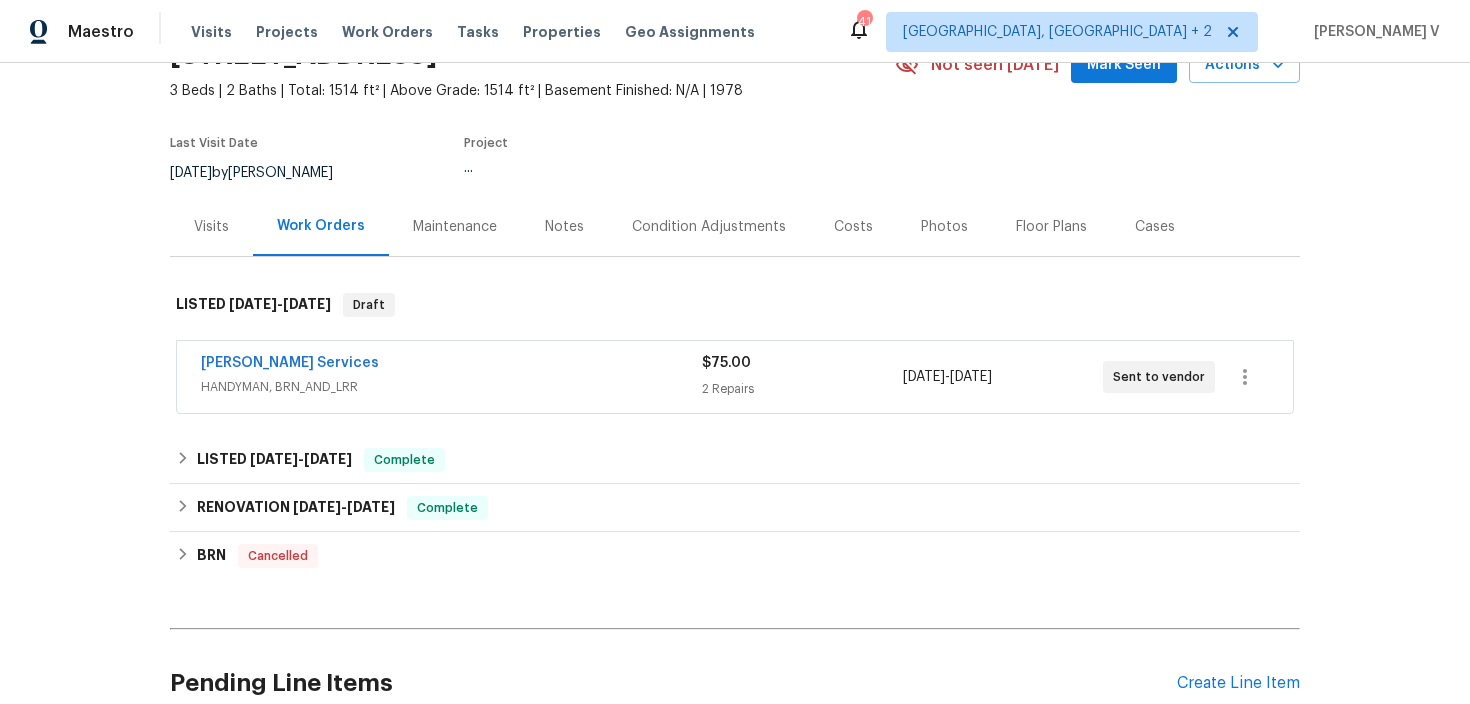 scroll, scrollTop: 121, scrollLeft: 0, axis: vertical 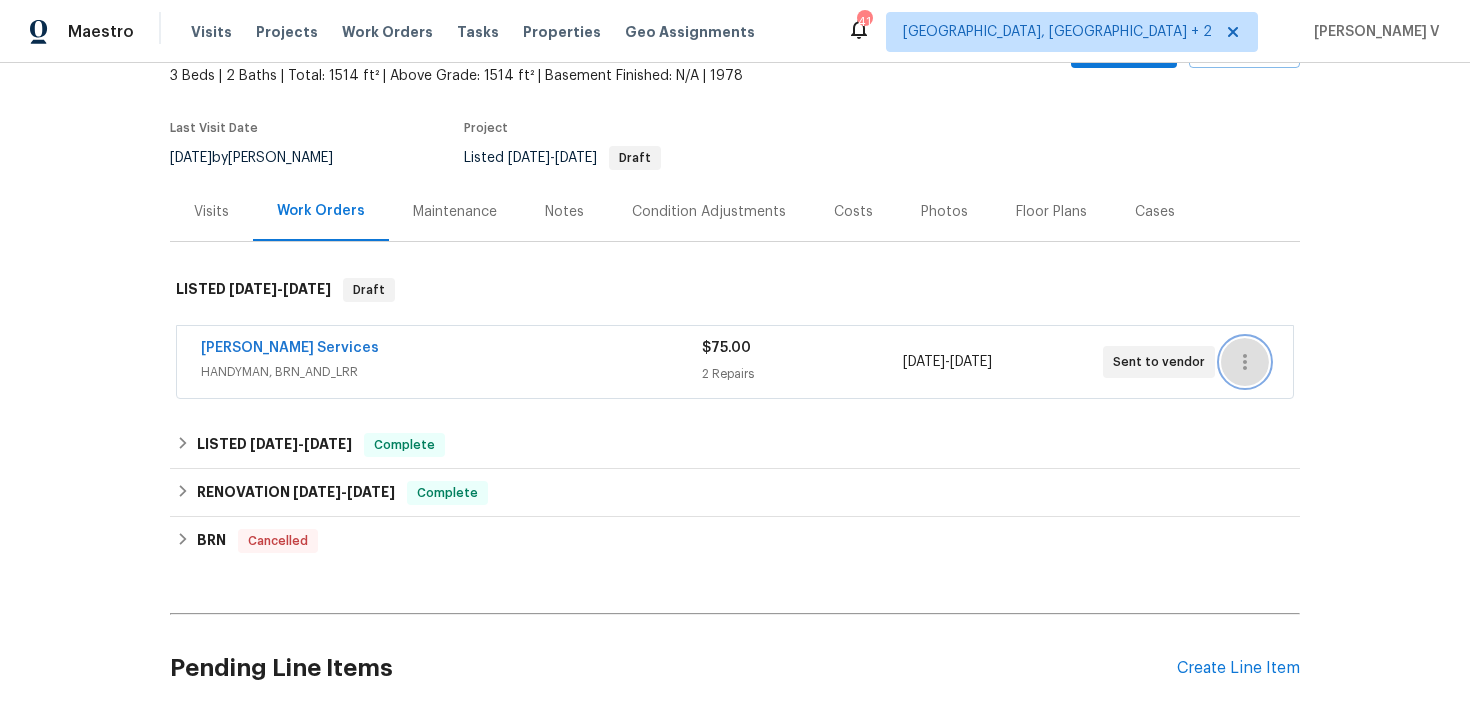 click 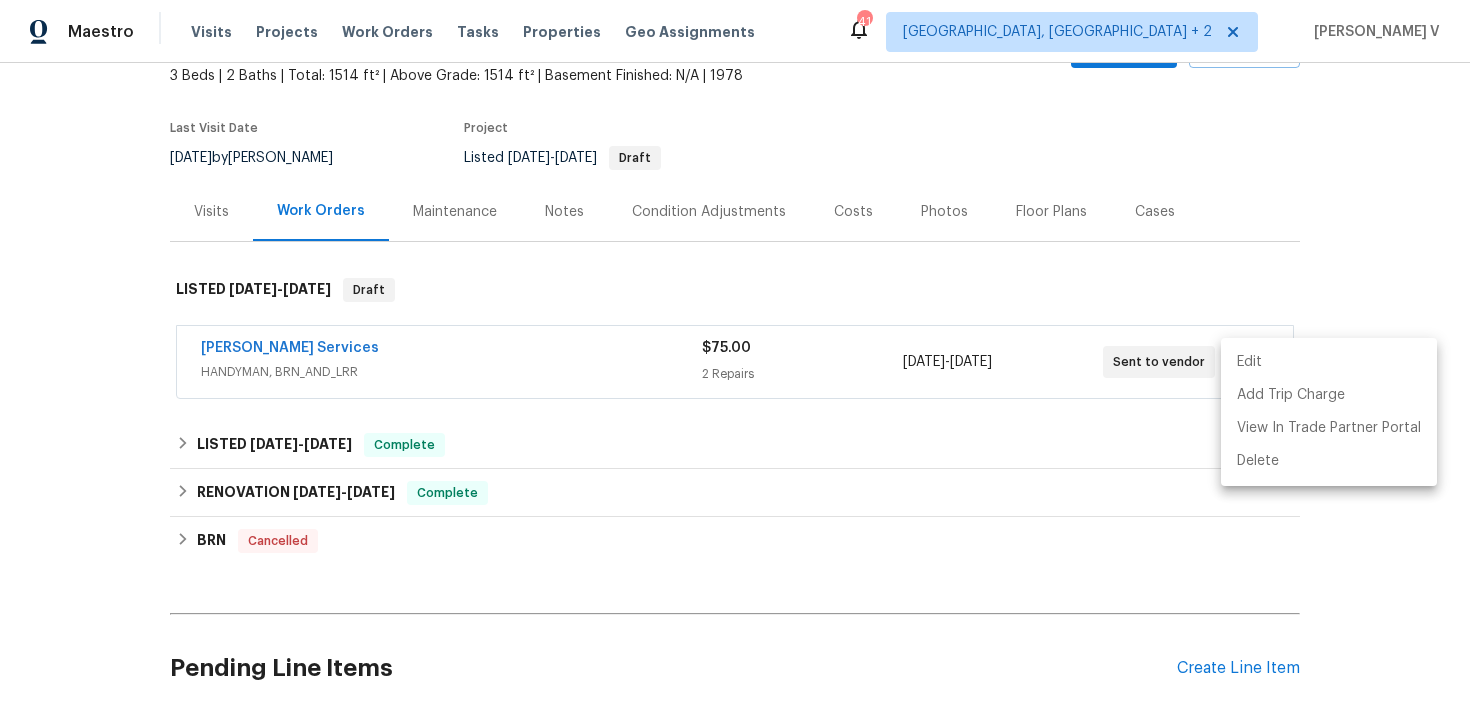 click on "Edit" at bounding box center (1329, 362) 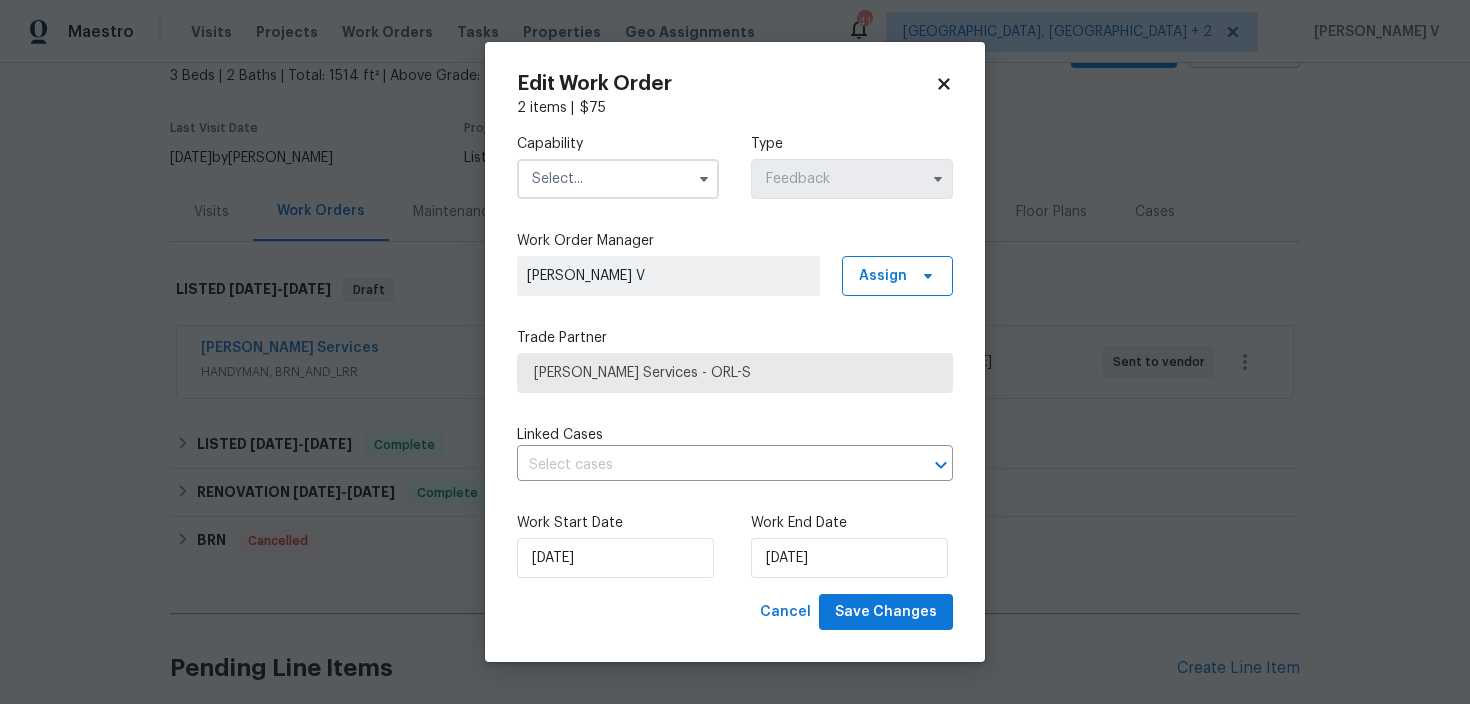 click at bounding box center (618, 179) 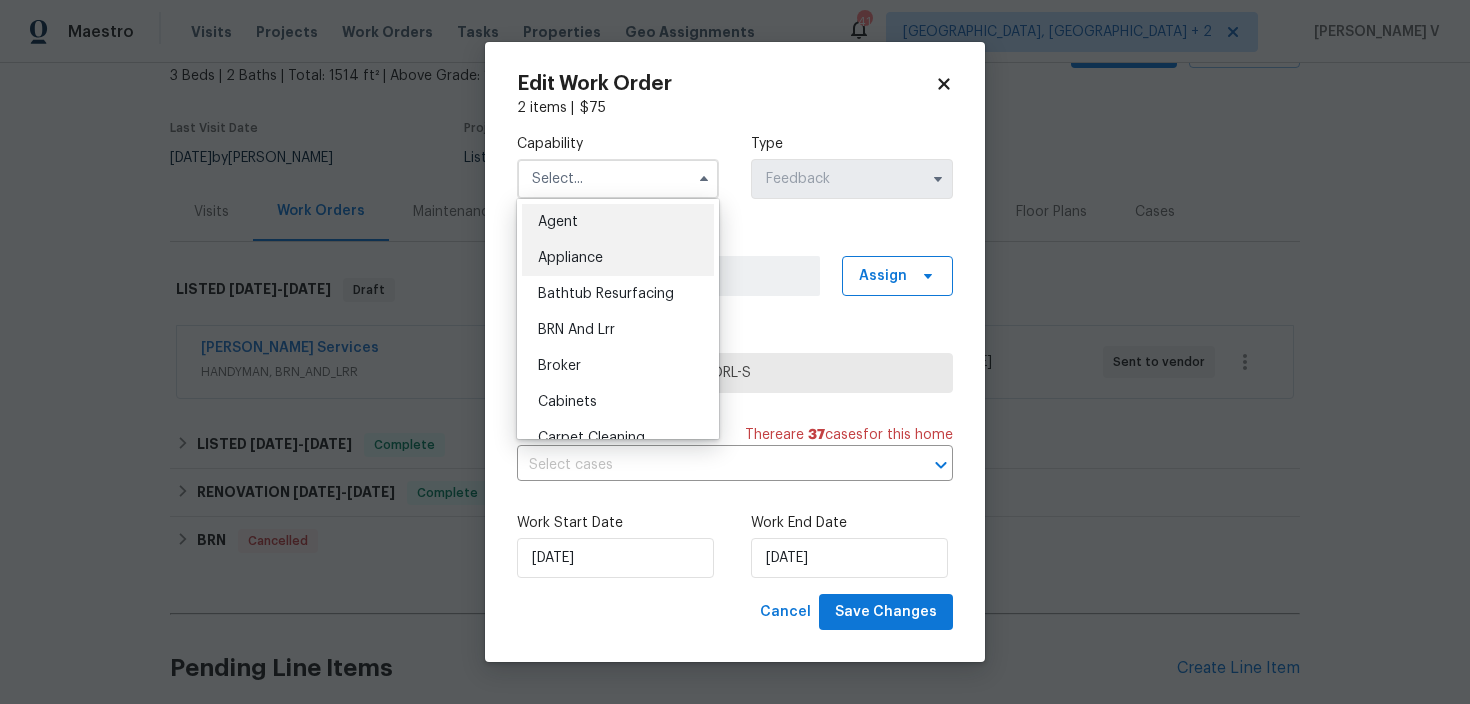click on "Appliance" at bounding box center (570, 258) 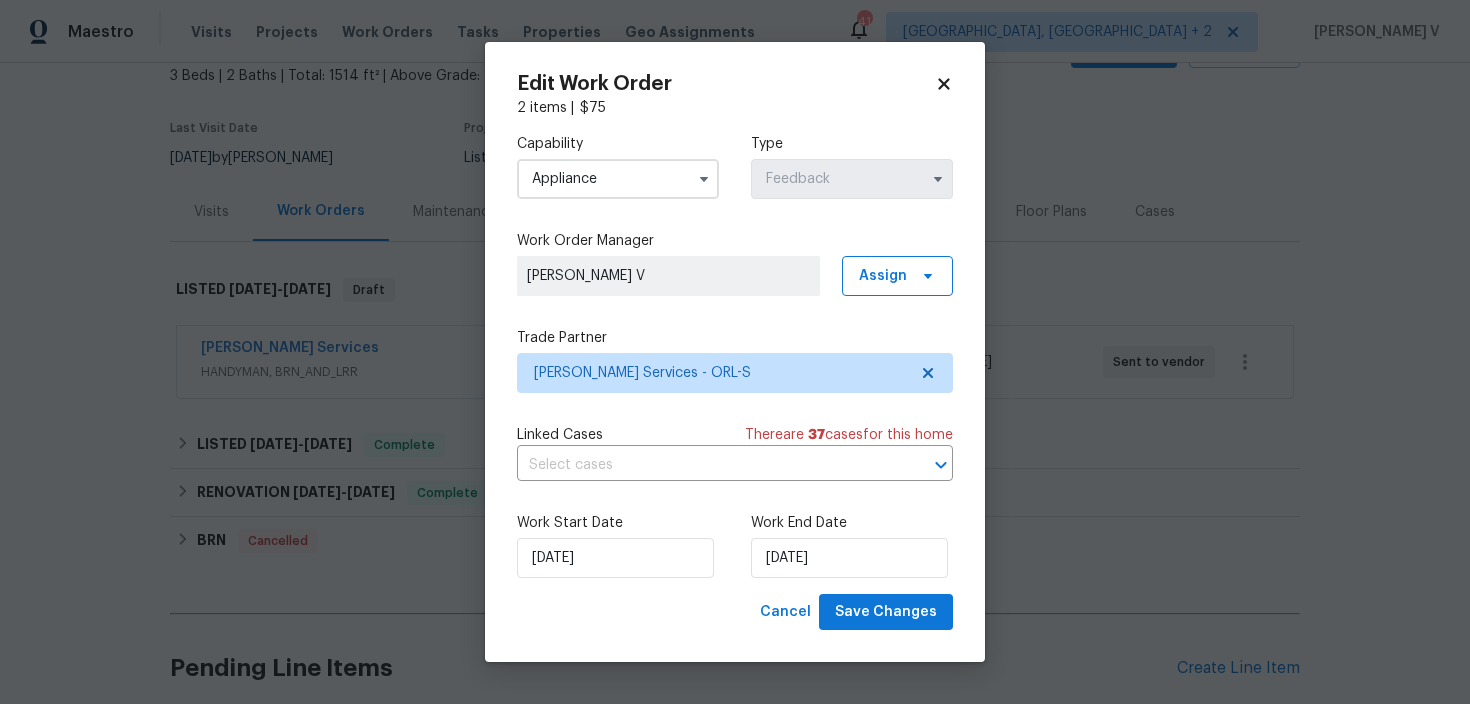 click on "Appliance" at bounding box center [618, 179] 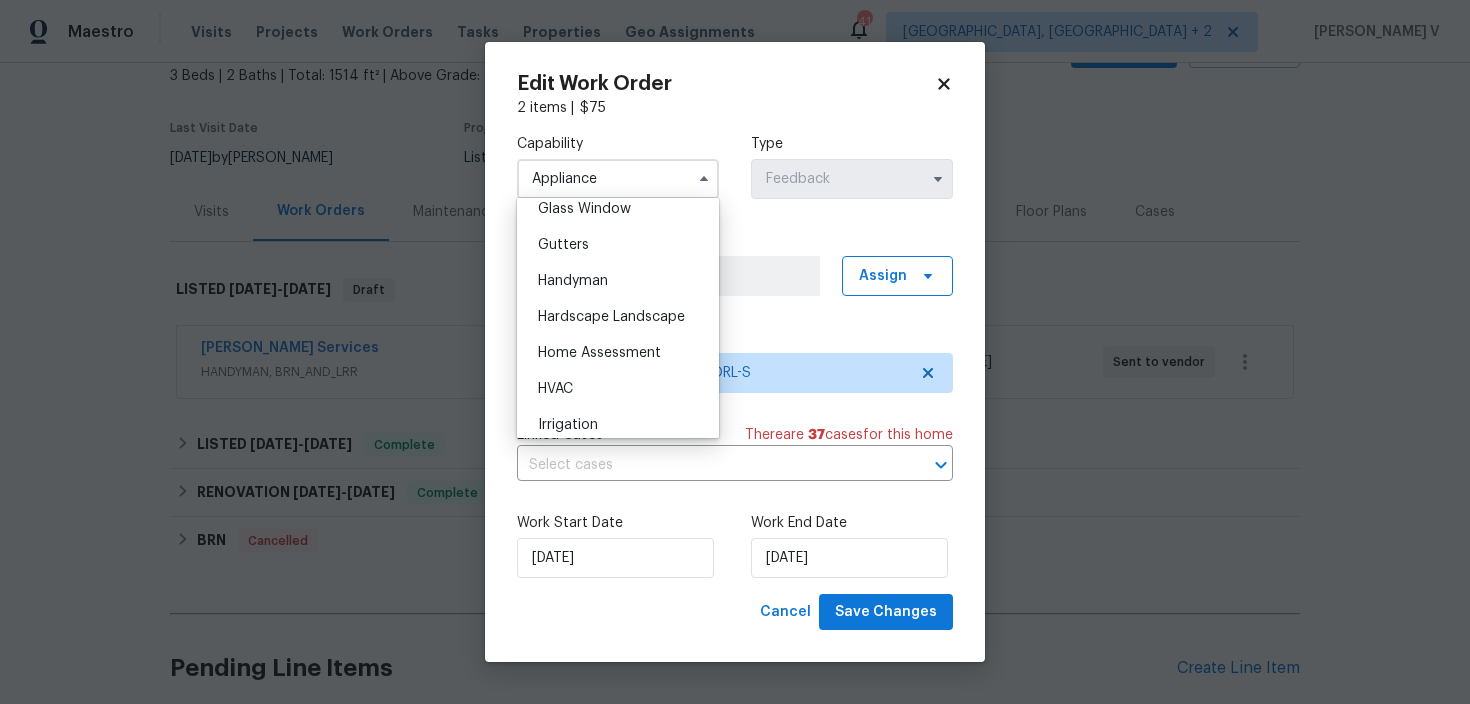 scroll, scrollTop: 1041, scrollLeft: 0, axis: vertical 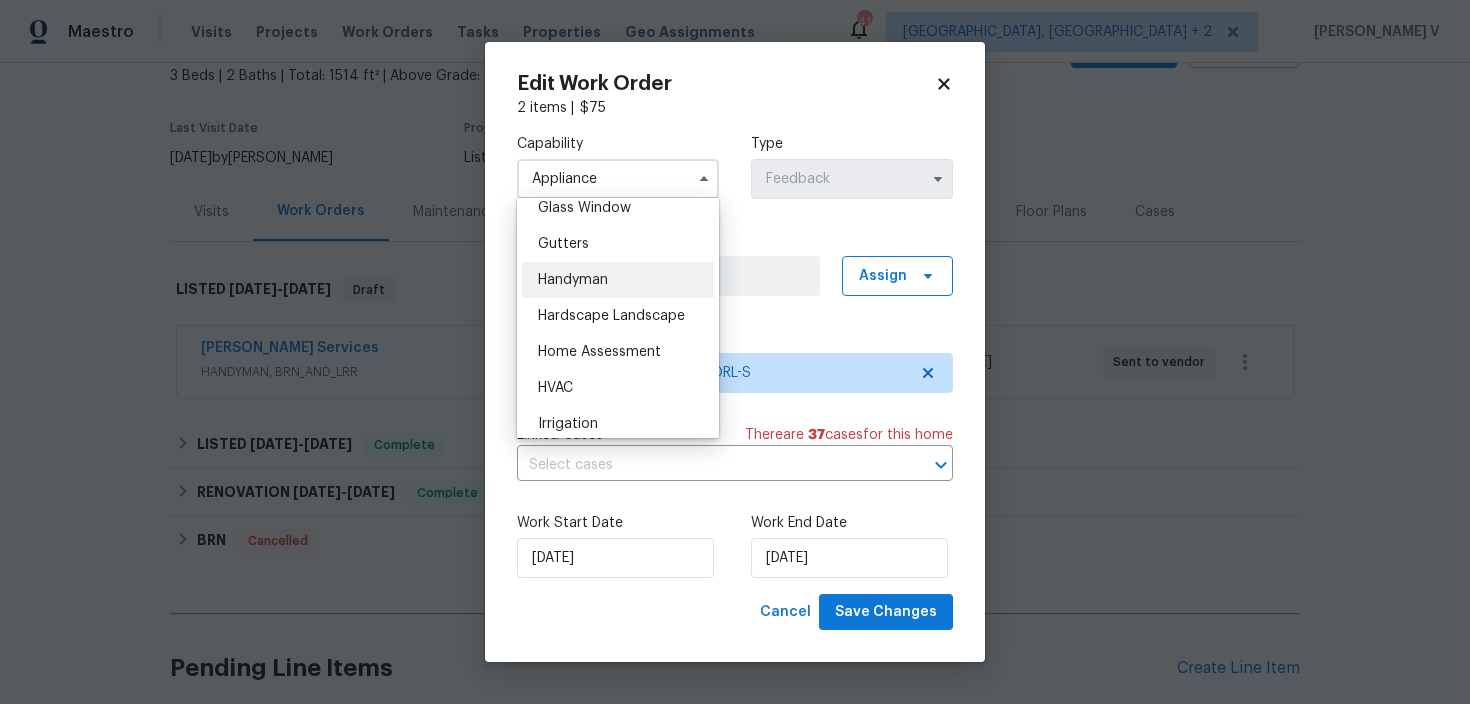 click on "Handyman" at bounding box center (618, 280) 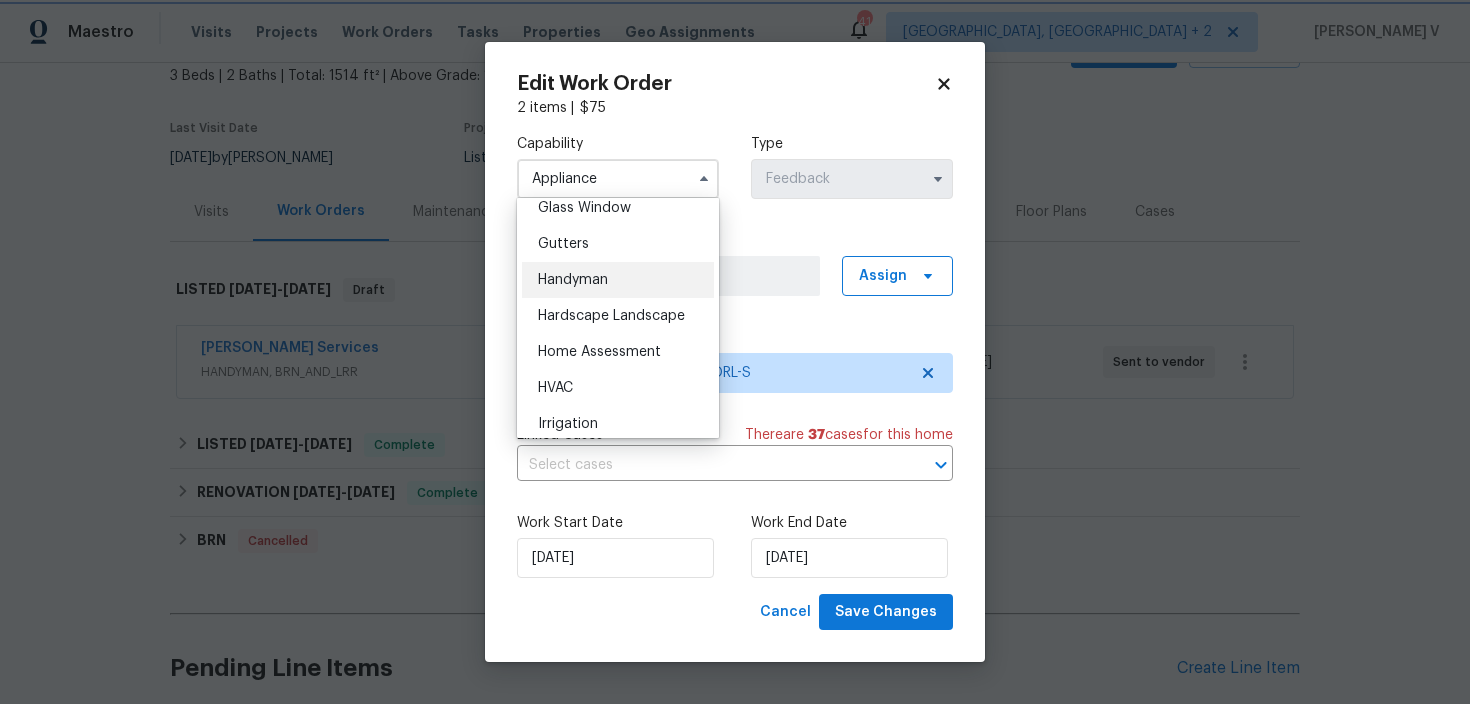 type on "Handyman" 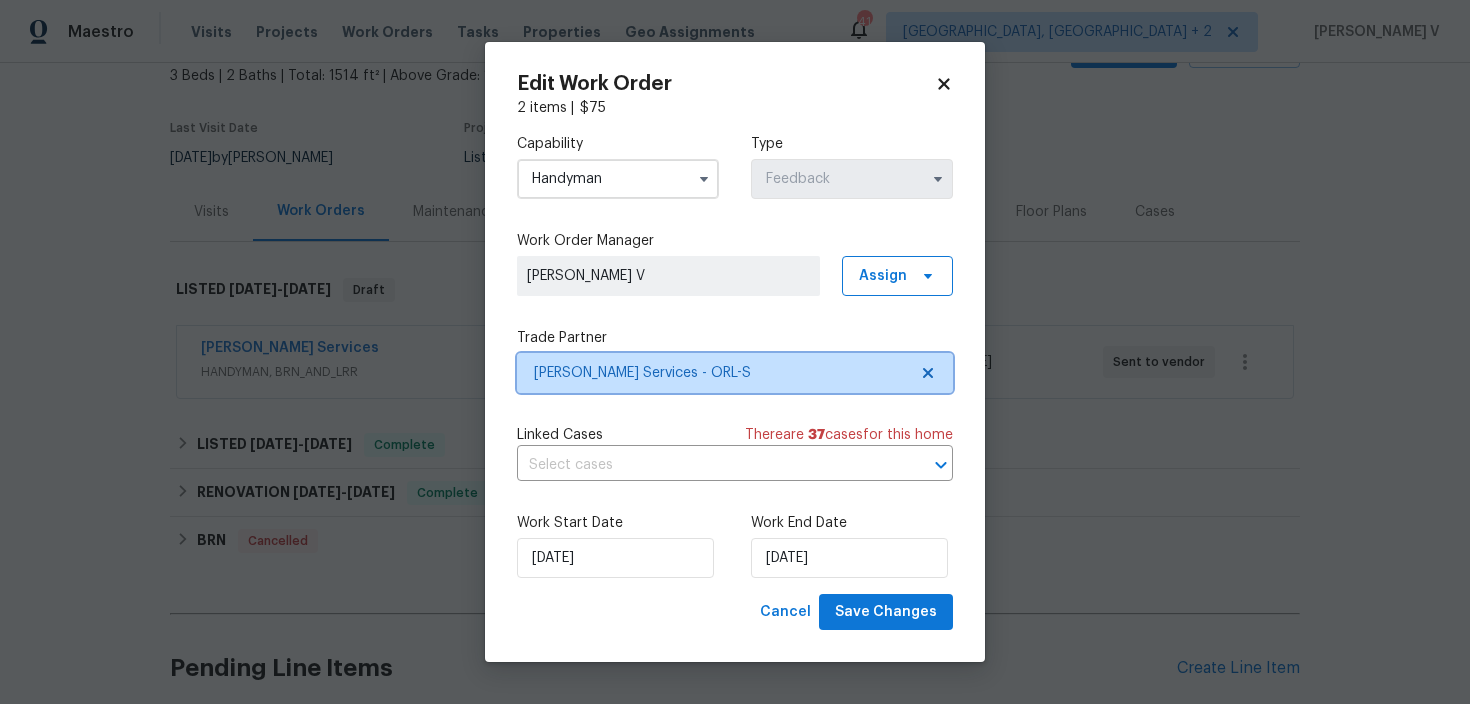 click on "Gabler Services - ORL-S" at bounding box center [735, 373] 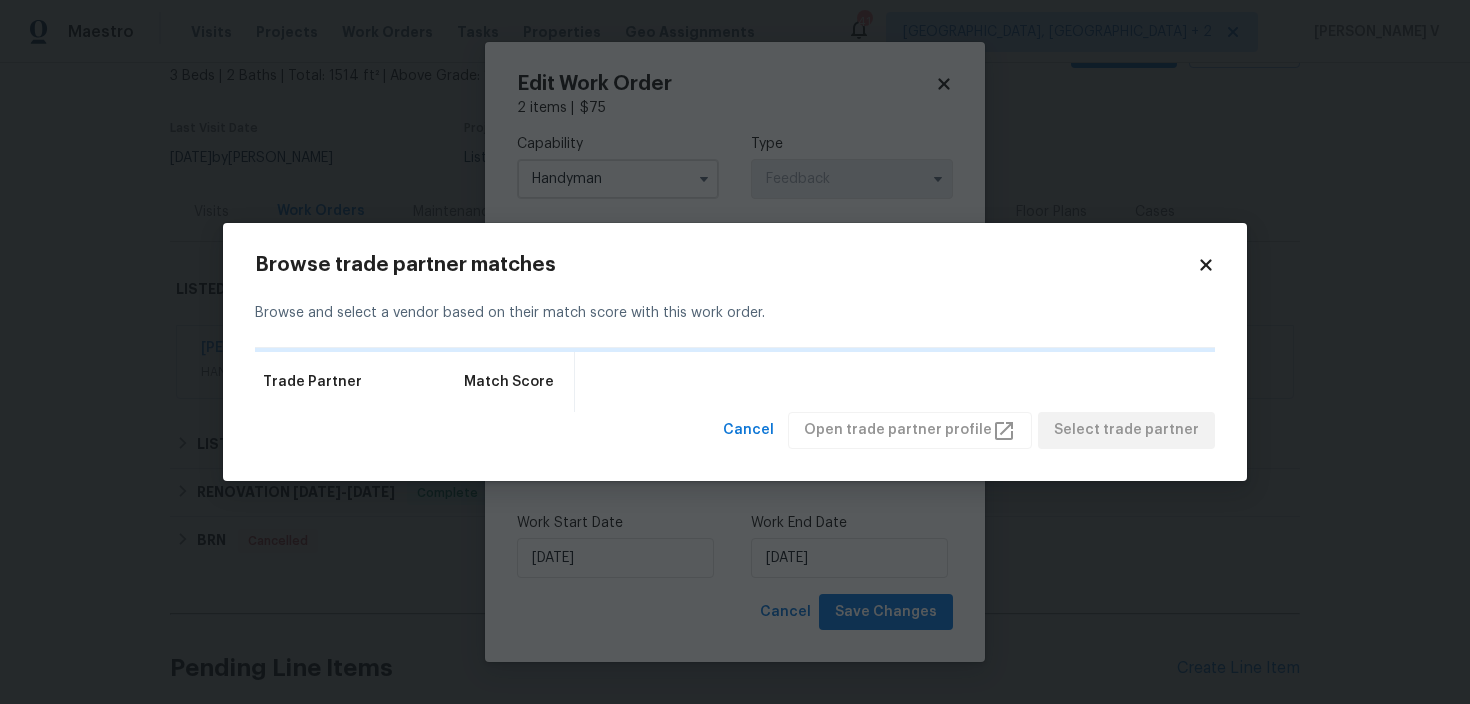click on "Trade Partner Match Score" at bounding box center [735, 382] 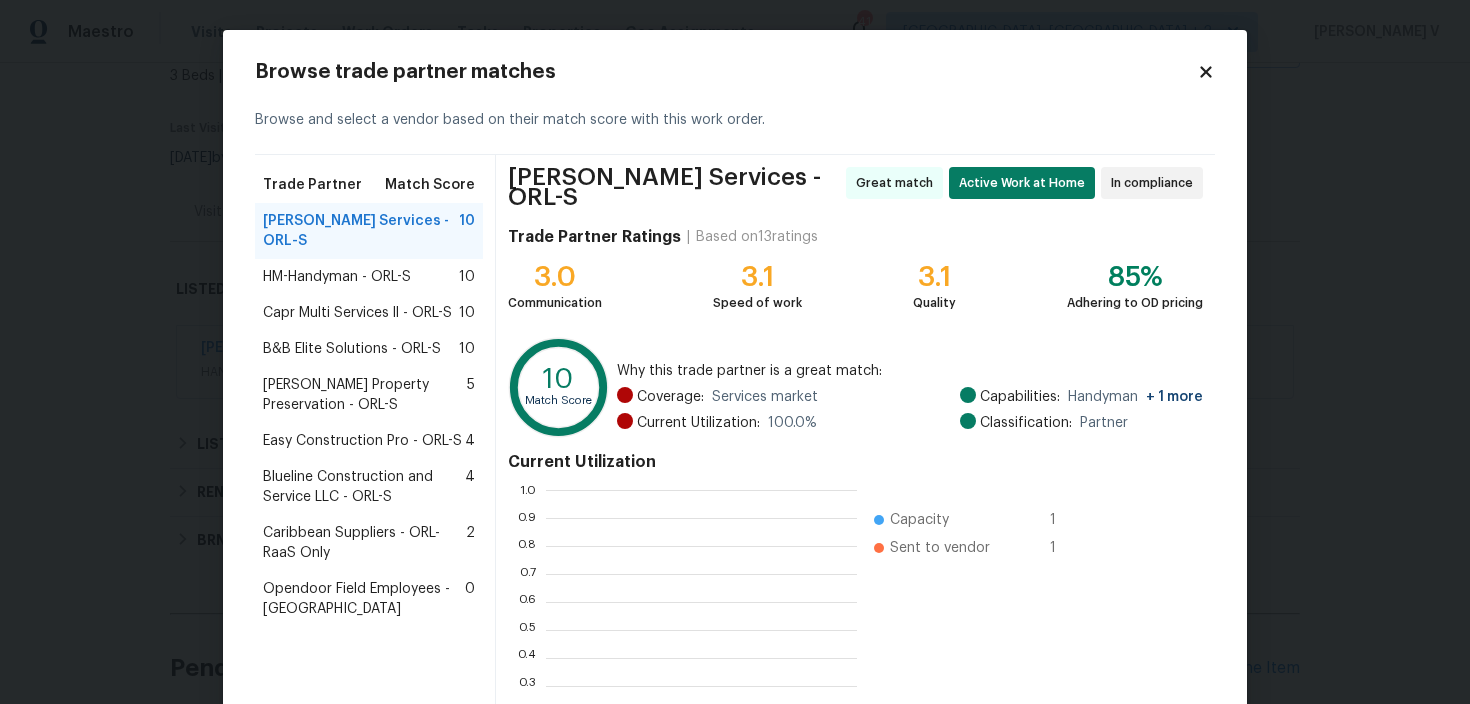 scroll, scrollTop: 2, scrollLeft: 1, axis: both 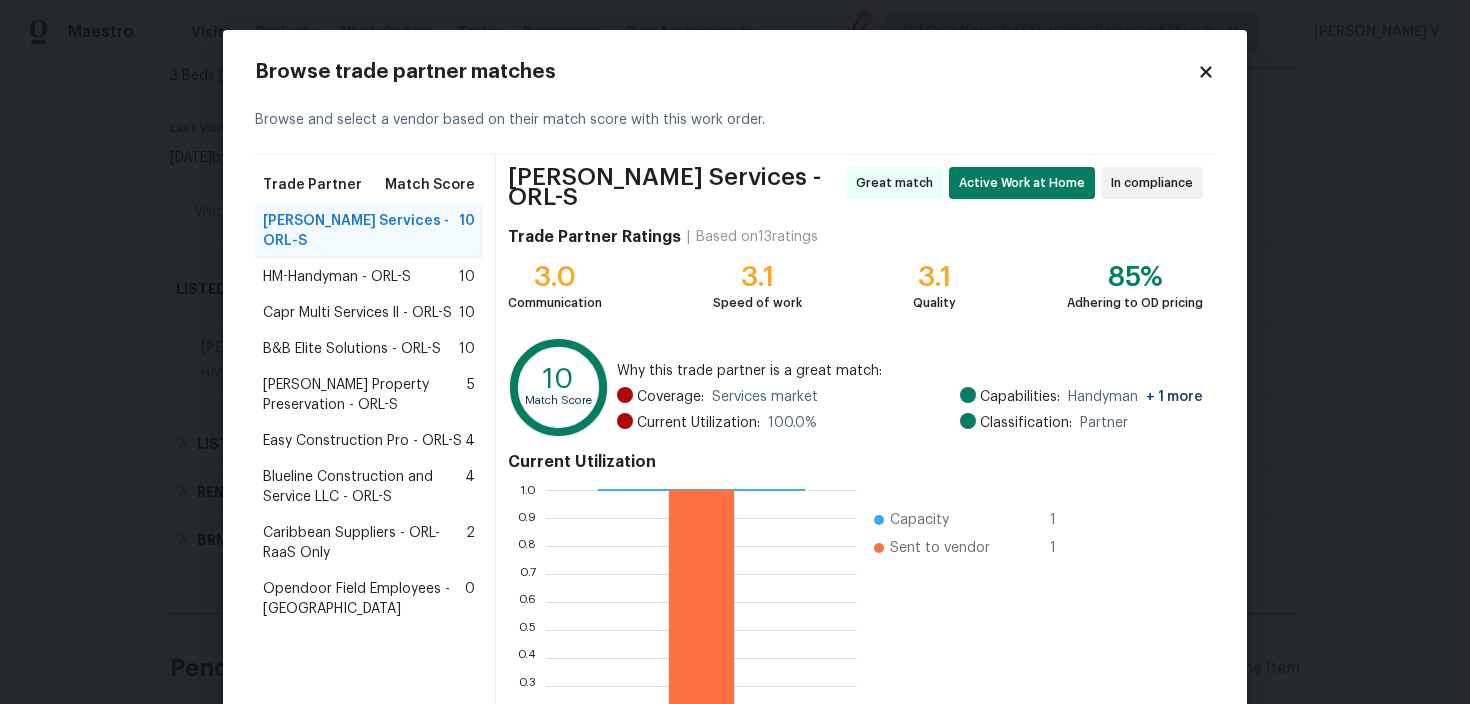 click on "Maestro Visits Projects Work Orders Tasks Properties Geo Assignments 41 Albuquerque, NM + 2 Divya Dharshini V Back to all projects 13794 SW 112th St, Dunnellon, FL 34432 3 Beds | 2 Baths | Total: 1514 ft² | Above Grade: 1514 ft² | Basement Finished: N/A | 1978 Not seen today Mark Seen Actions Last Visit Date 7/3/2025  by  Caleb Hurst   Project Listed   7/8/2025  -  7/14/2025 Draft Visits Work Orders Maintenance Notes Condition Adjustments Costs Photos Floor Plans Cases LISTED   7/8/25  -  7/14/25 Draft Gabler Services HANDYMAN, BRN_AND_LRR $75.00 2 Repairs 7/10/2025  -  7/14/2025 Sent to vendor LISTED   5/23/25  -  5/29/25 Complete Europian Construction LLC GENERAL_CONTRACTOR $575.00 1 Repair 5/27/2025  -  5/29/2025 Paid VRX Photography PHOTOGRAPHY $120.00 1 Repair 5/23/2025  -  5/24/2025 Paid RENOVATION   4/29/25  -  5/30/25 Complete Your Choice Flooring 1 FLOORING $1,899.17 1 Repair 4/29/2025  -  5/29/2025 Paid Centralized Purchasing PAINTING, APPLIANCE, CABINETS, OD_SELECT $395.48 2 Repairs 5/7/2025  -" at bounding box center (735, 352) 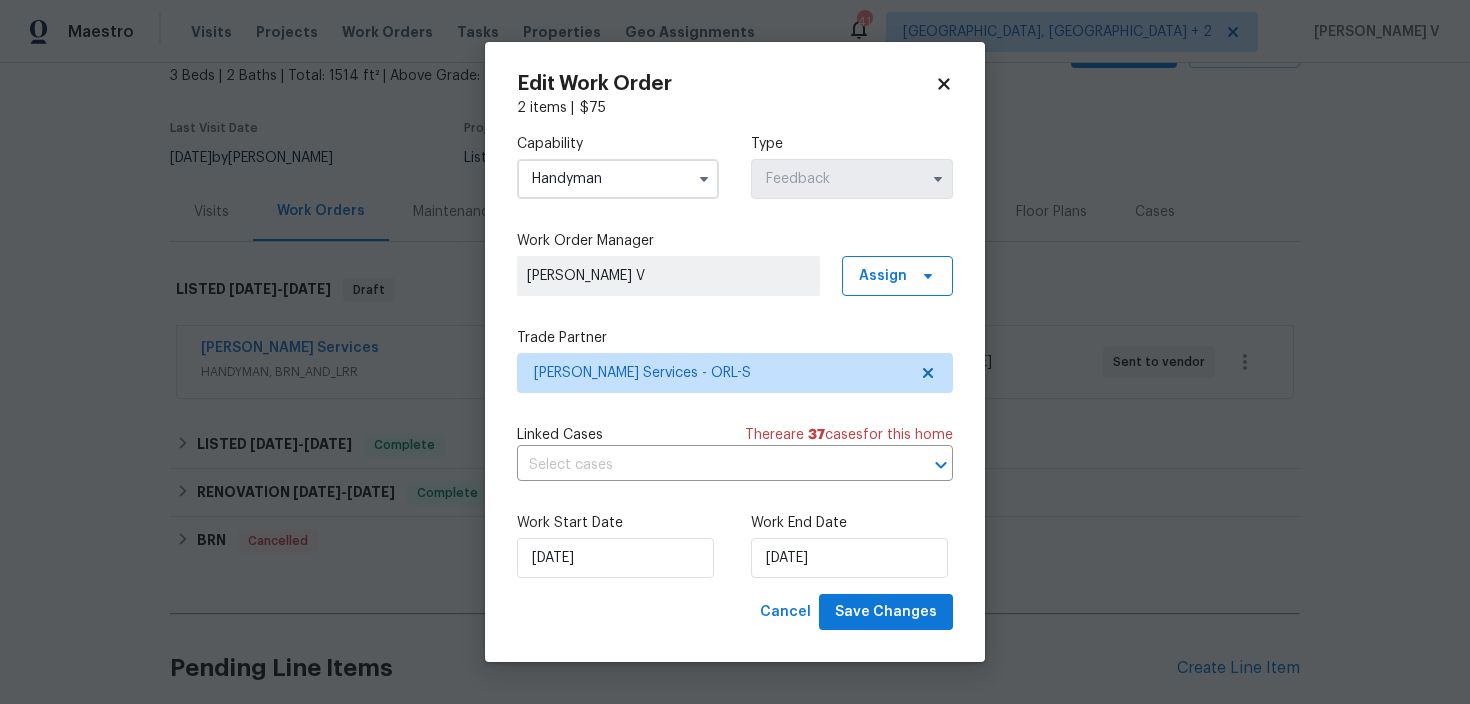 click on "Maestro Visits Projects Work Orders Tasks Properties Geo Assignments 41 Albuquerque, NM + 2 Divya Dharshini V Back to all projects 13794 SW 112th St, Dunnellon, FL 34432 3 Beds | 2 Baths | Total: 1514 ft² | Above Grade: 1514 ft² | Basement Finished: N/A | 1978 Not seen today Mark Seen Actions Last Visit Date 7/3/2025  by  Caleb Hurst   Project Listed   7/8/2025  -  7/14/2025 Draft Visits Work Orders Maintenance Notes Condition Adjustments Costs Photos Floor Plans Cases LISTED   7/8/25  -  7/14/25 Draft Gabler Services HANDYMAN, BRN_AND_LRR $75.00 2 Repairs 7/10/2025  -  7/14/2025 Sent to vendor LISTED   5/23/25  -  5/29/25 Complete Europian Construction LLC GENERAL_CONTRACTOR $575.00 1 Repair 5/27/2025  -  5/29/2025 Paid VRX Photography PHOTOGRAPHY $120.00 1 Repair 5/23/2025  -  5/24/2025 Paid RENOVATION   4/29/25  -  5/30/25 Complete Your Choice Flooring 1 FLOORING $1,899.17 1 Repair 4/29/2025  -  5/29/2025 Paid Centralized Purchasing PAINTING, APPLIANCE, CABINETS, OD_SELECT $395.48 2 Repairs 5/7/2025  -" at bounding box center (735, 352) 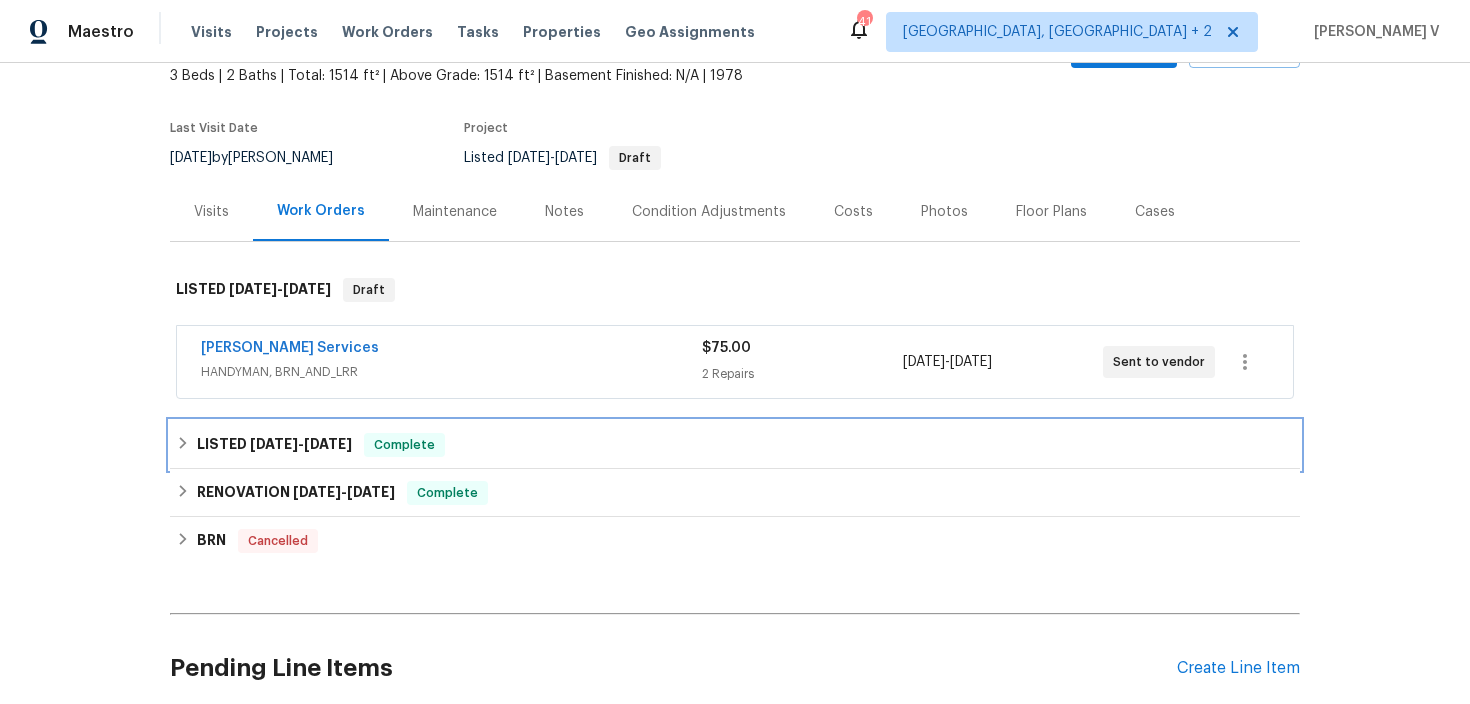 click on "LISTED   5/23/25  -  5/29/25 Complete" at bounding box center (735, 445) 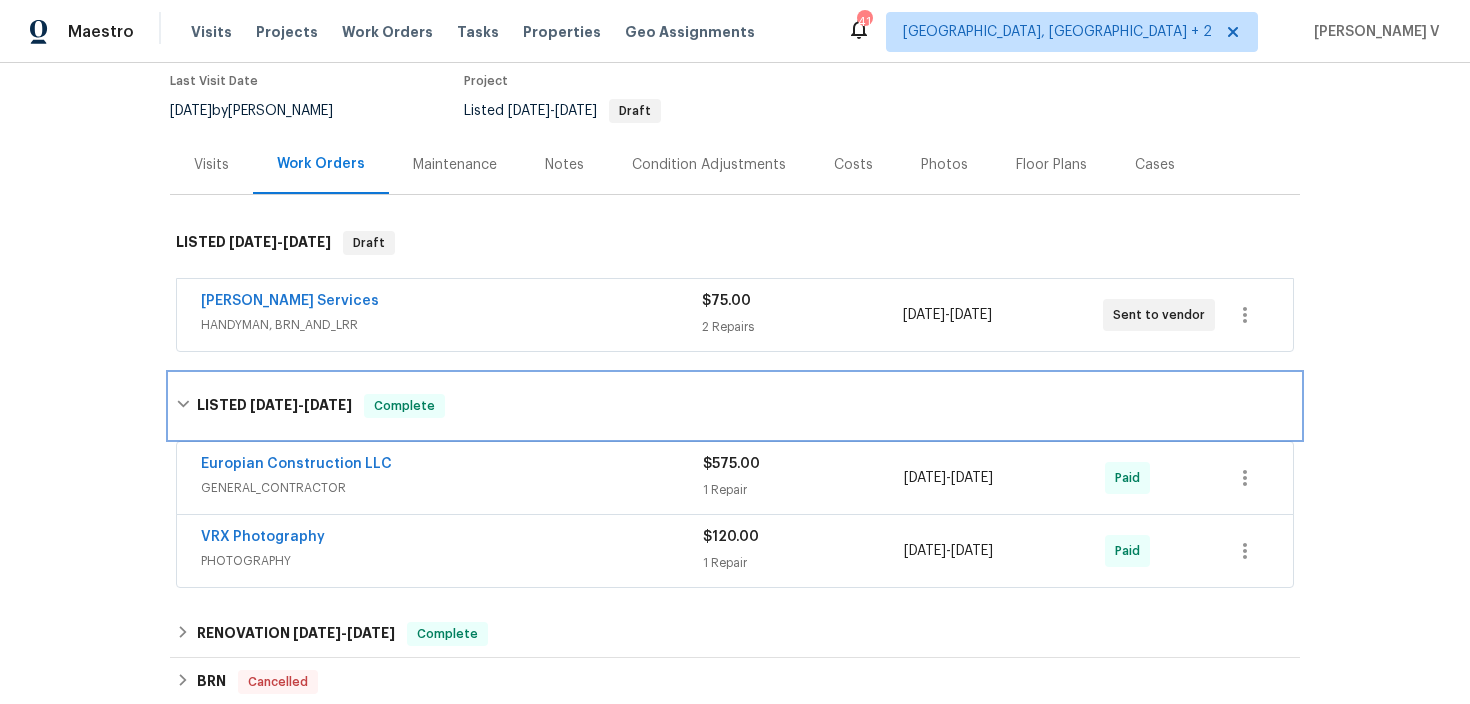 scroll, scrollTop: 218, scrollLeft: 0, axis: vertical 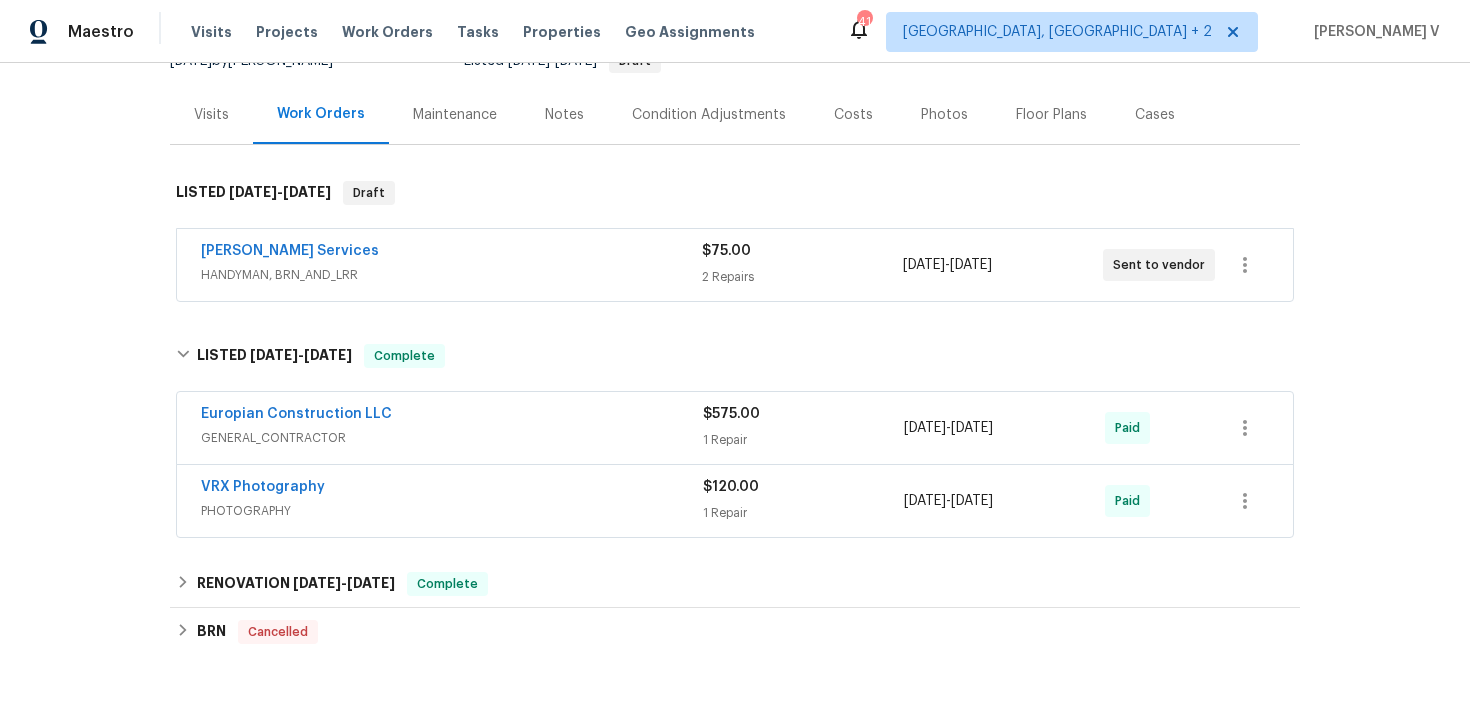 click on "Europian Construction LLC" at bounding box center (452, 416) 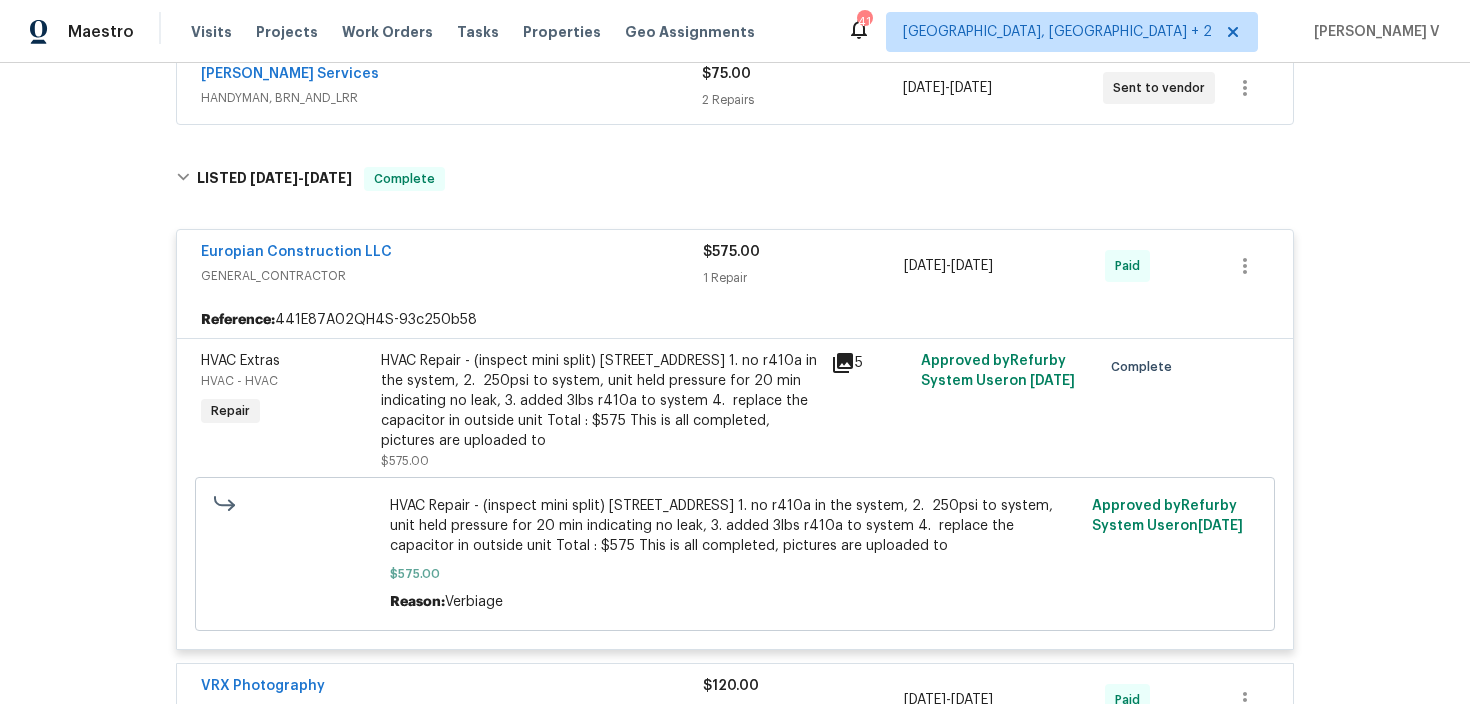 scroll, scrollTop: 648, scrollLeft: 0, axis: vertical 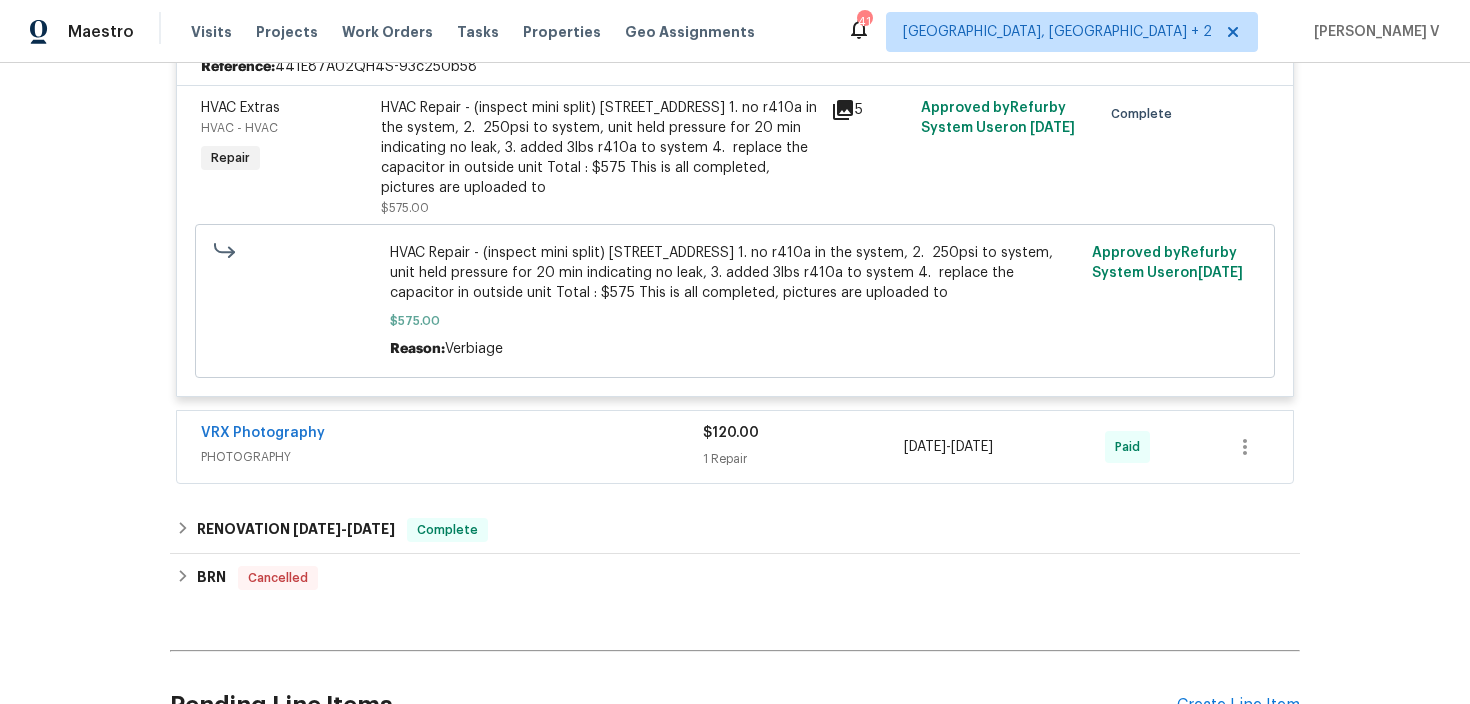 click on "VRX Photography" at bounding box center [452, 435] 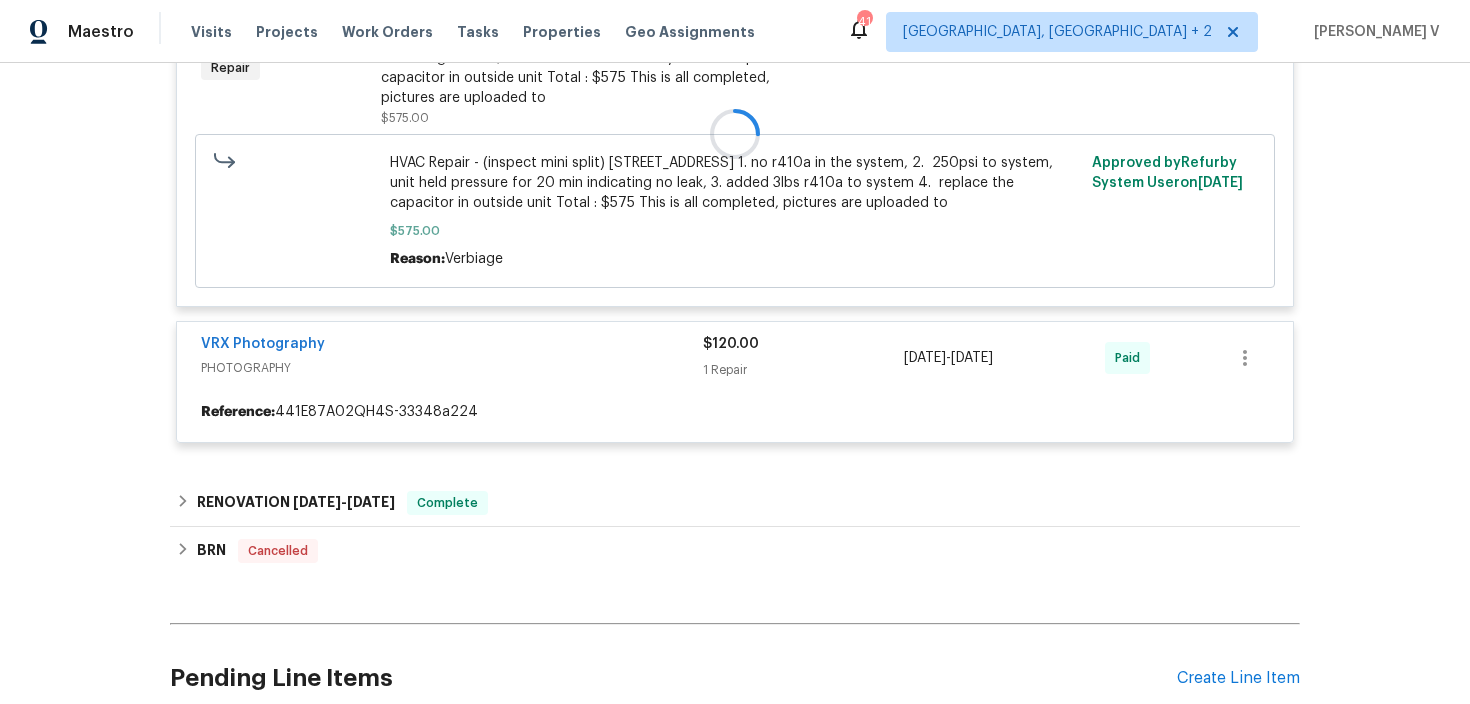 scroll, scrollTop: 886, scrollLeft: 0, axis: vertical 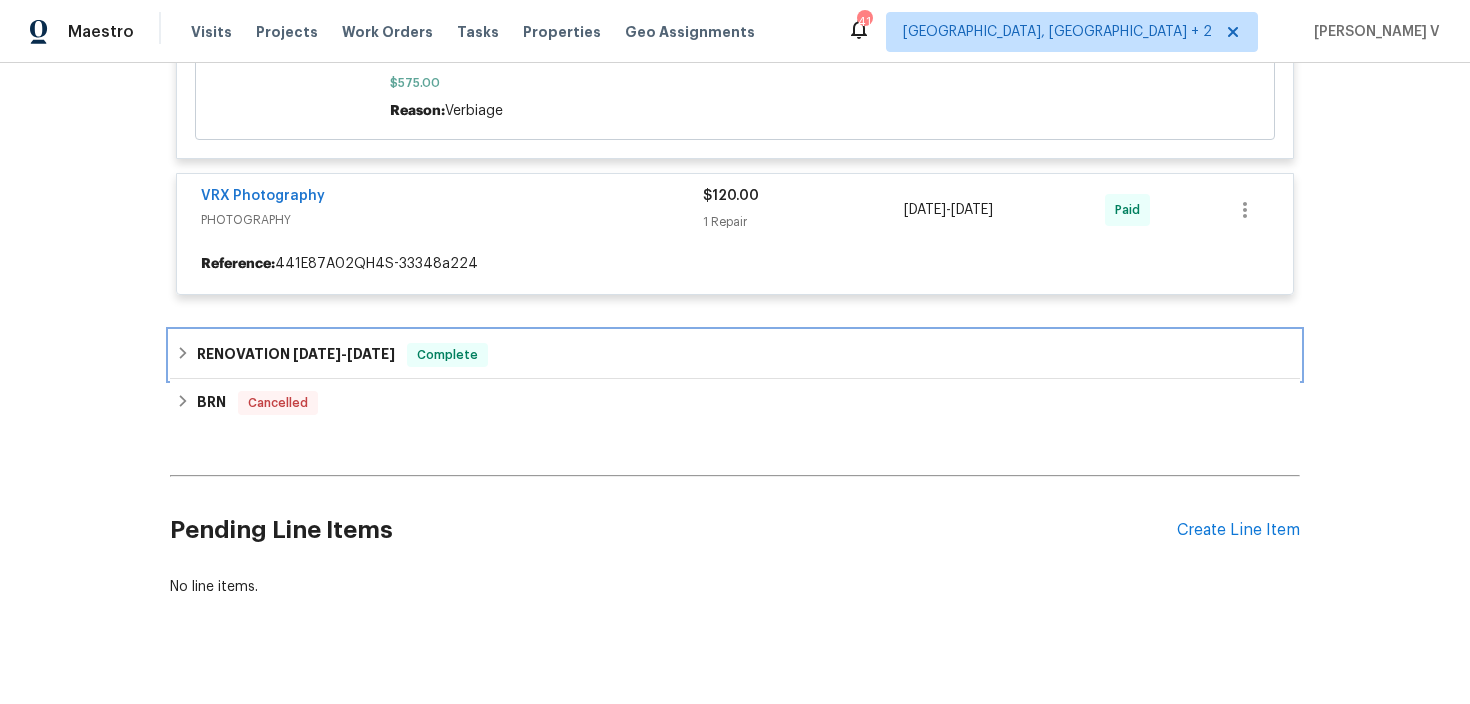 click on "Back to all projects 13794 SW 112th St, Dunnellon, FL 34432 3 Beds | 2 Baths | Total: 1514 ft² | Above Grade: 1514 ft² | Basement Finished: N/A | 1978 Not seen today Mark Seen Actions Last Visit Date 7/3/2025  by  Caleb Hurst   Project Listed   7/8/2025  -  7/14/2025 Draft Visits Work Orders Maintenance Notes Condition Adjustments Costs Photos Floor Plans Cases LISTED   7/8/25  -  7/14/25 Draft Gabler Services HANDYMAN, BRN_AND_LRR $75.00 2 Repairs 7/10/2025  -  7/14/2025 Sent to vendor LISTED   5/23/25  -  5/29/25 Complete Europian Construction LLC GENERAL_CONTRACTOR $575.00 1 Repair 5/27/2025  -  5/29/2025 Paid Reference:  441E87A02QH4S-93c250b58 HVAC Extras HVAC - HVAC Repair HVAC Repair - (inspect mini split) 13794 SW 112th St
1. no r410a in the system,
2. ⁠ 250psi to system,  unit held pressure for 20 min indicating no leak,
3. ⁠added 3lbs r410a to system
4. ⁠ replace the capacitor in outside unit
Total : $575
This is all completed, pictures are uploaded to $575.00   5 Approved by   on" at bounding box center (735, -93) 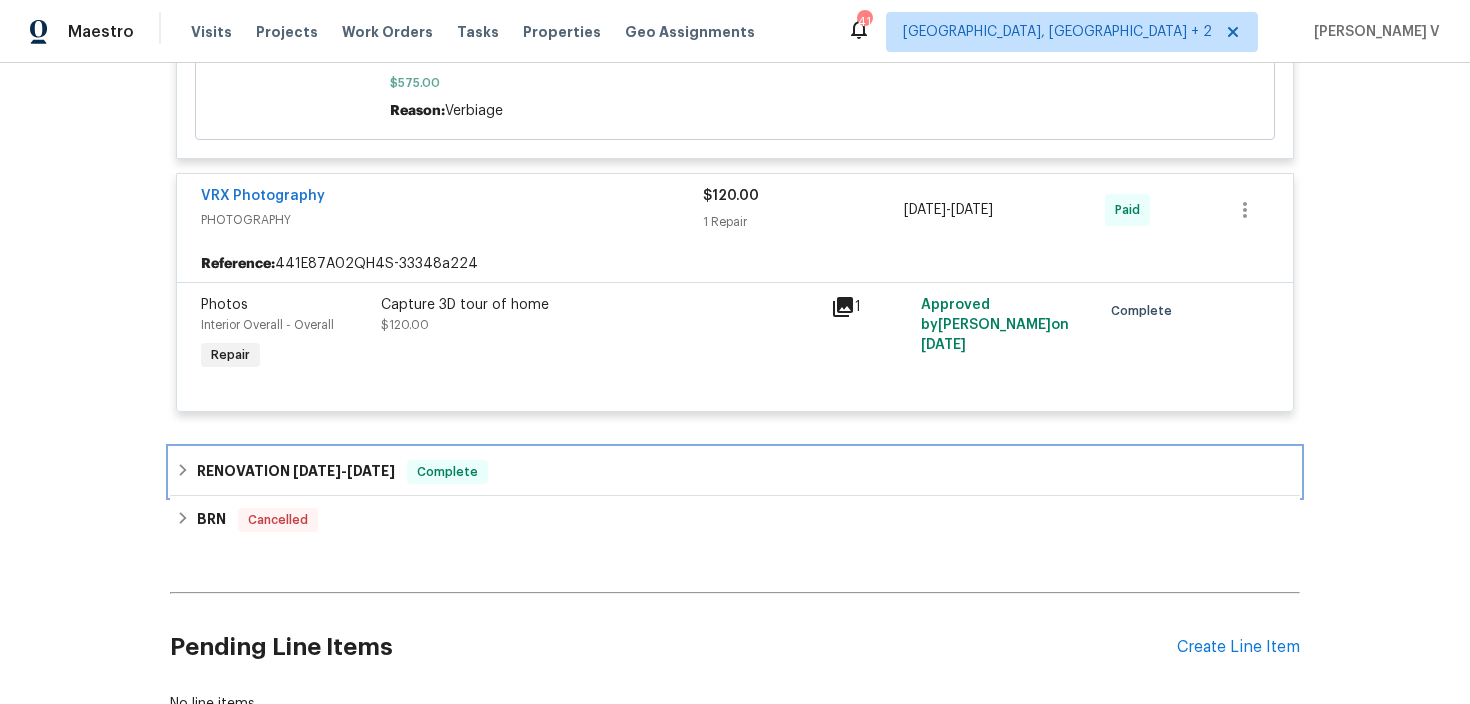 click on "RENOVATION   4/29/25  -  5/30/25 Complete" at bounding box center (735, 472) 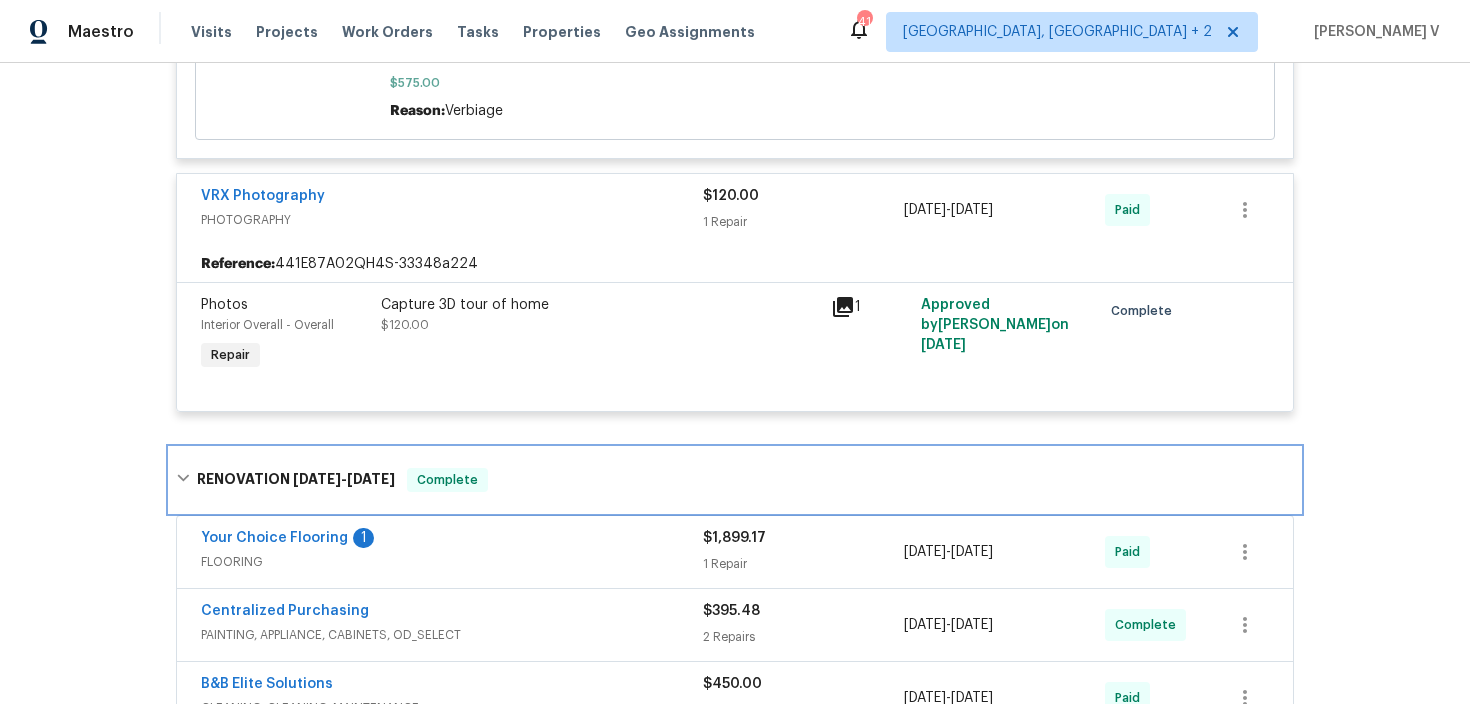 scroll, scrollTop: 1266, scrollLeft: 0, axis: vertical 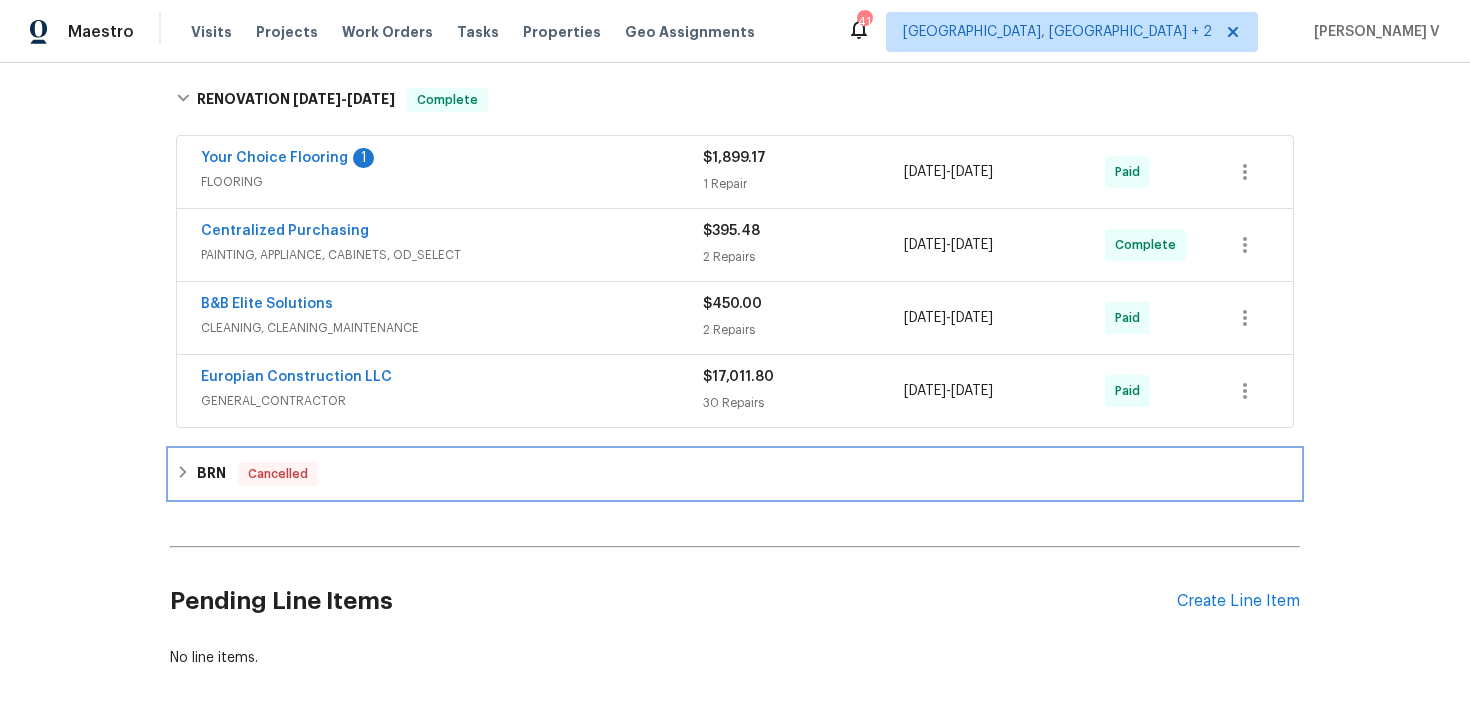 click on "BRN   Cancelled" at bounding box center (735, 474) 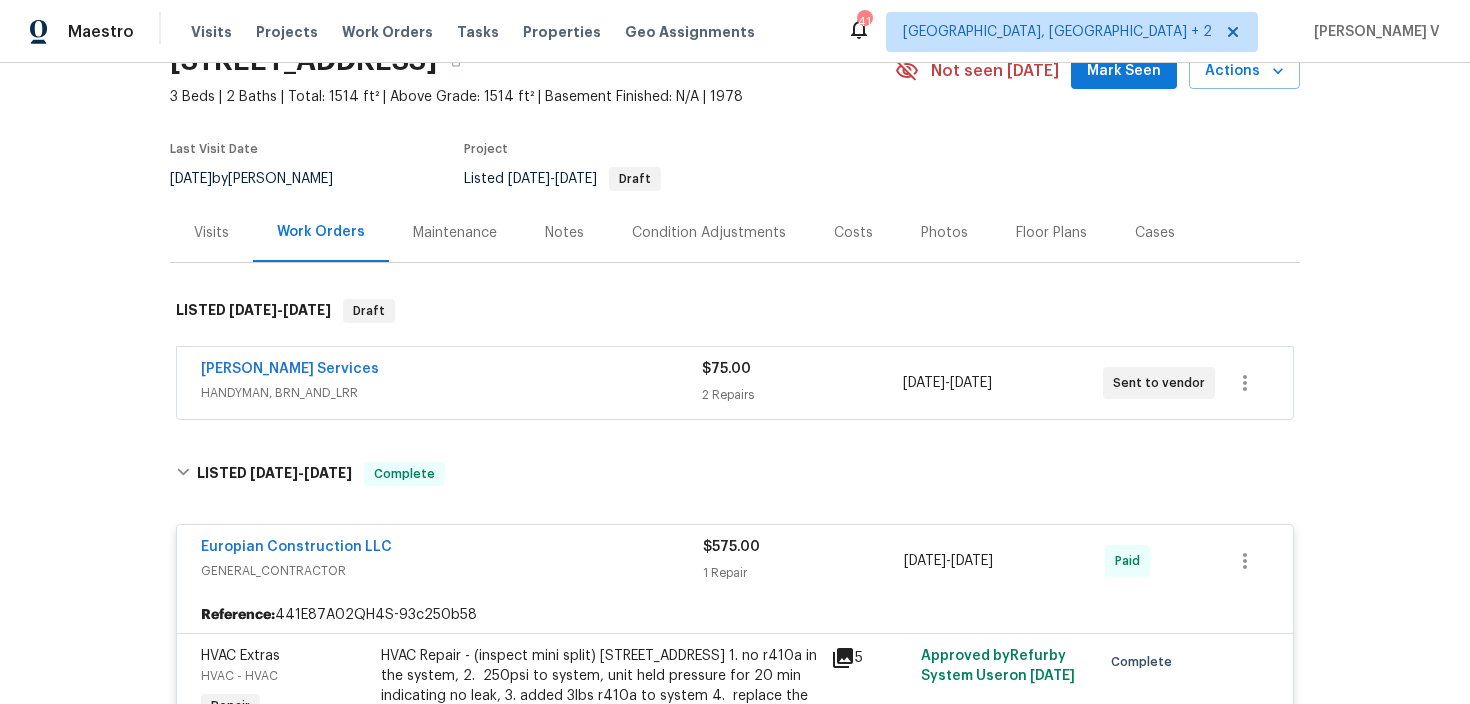 scroll, scrollTop: 121, scrollLeft: 0, axis: vertical 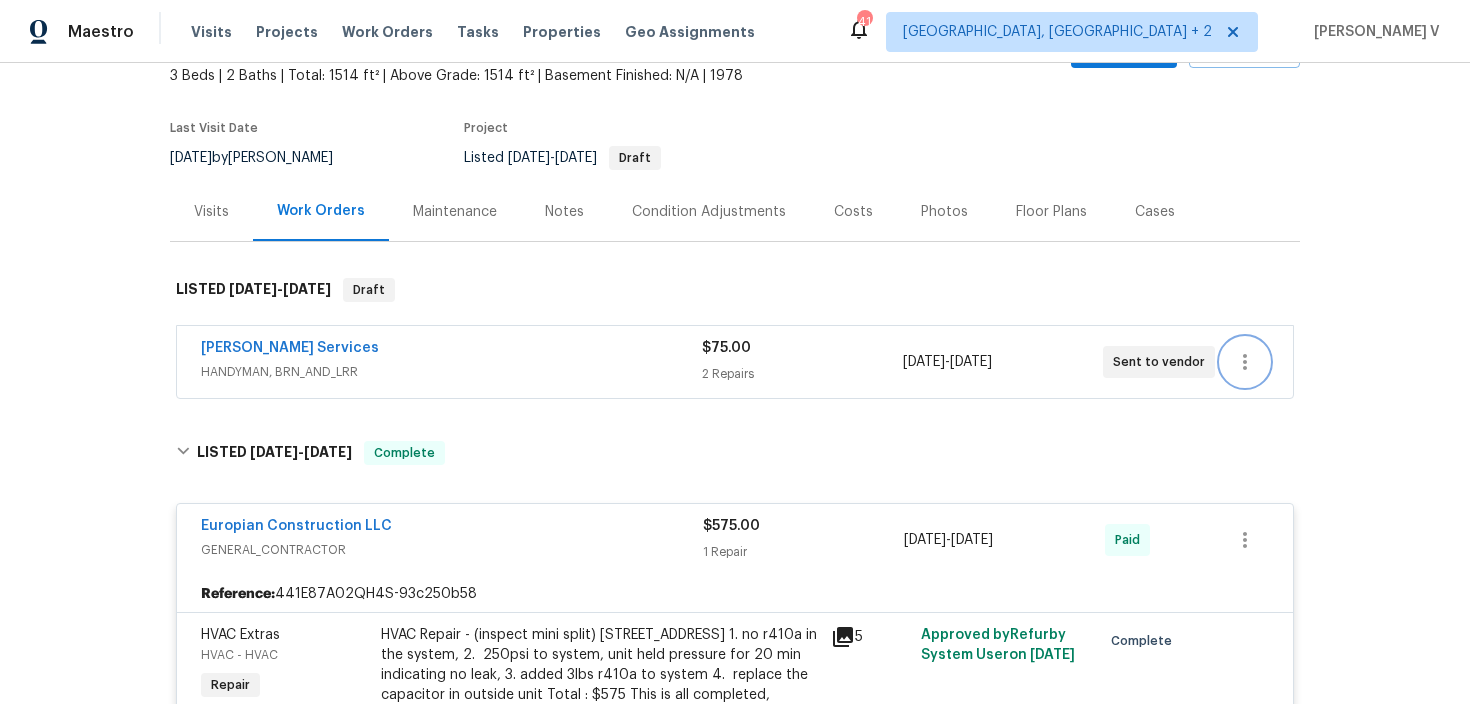 click 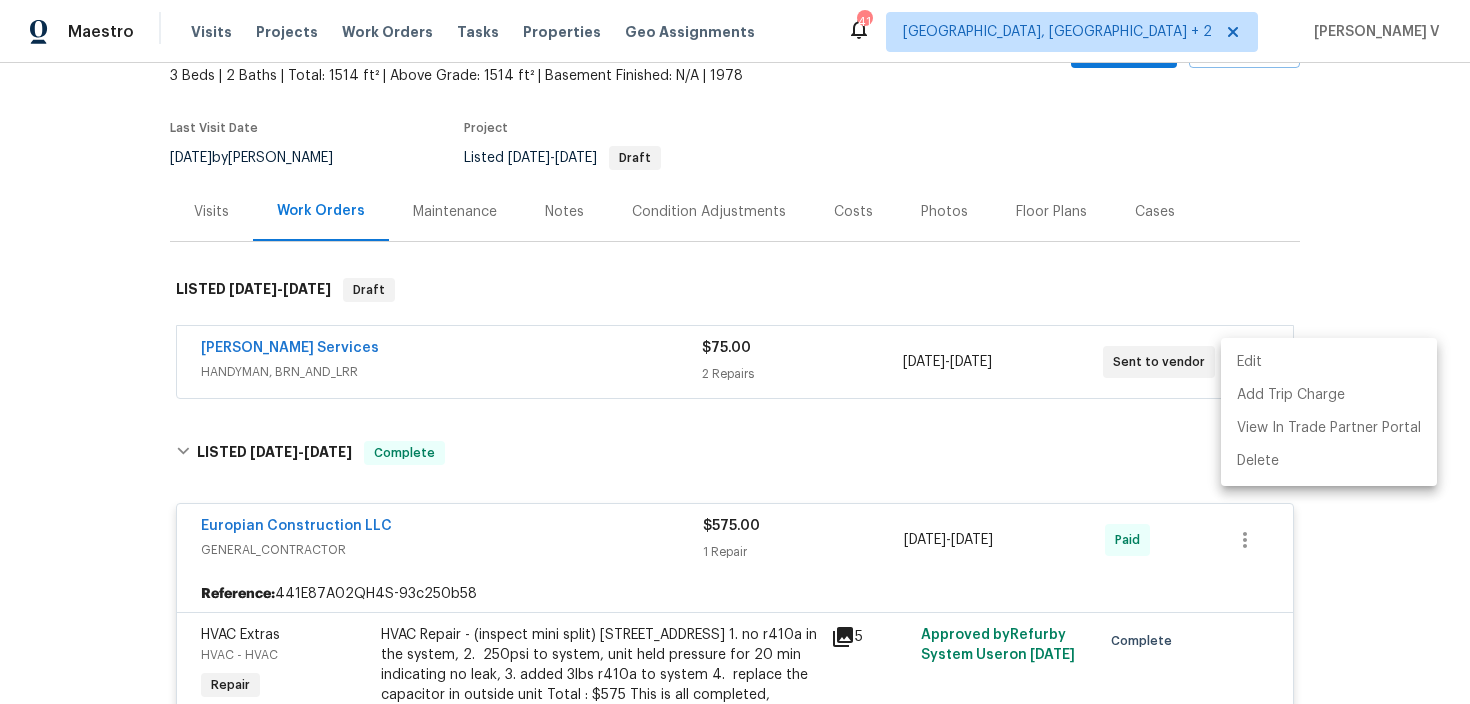 click on "Edit" at bounding box center [1329, 362] 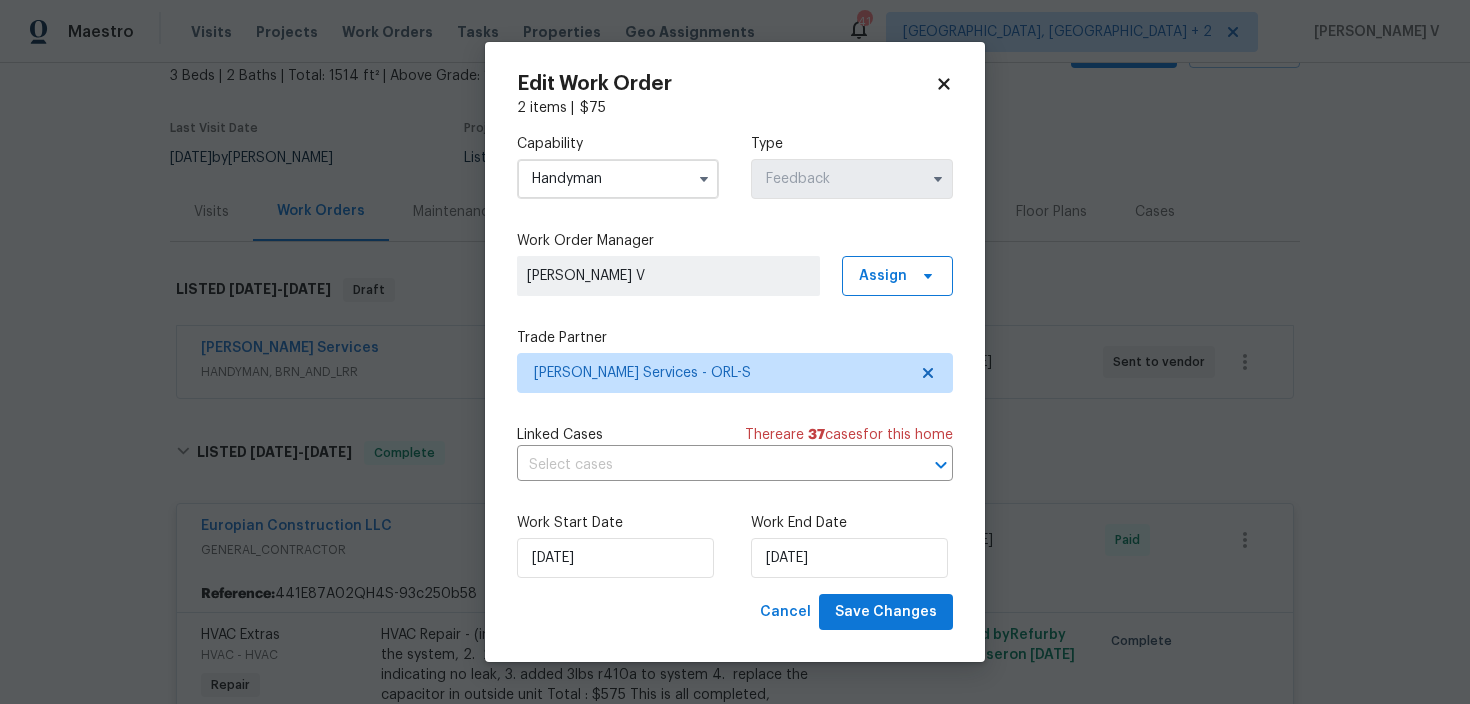 click on "Handyman" at bounding box center [618, 179] 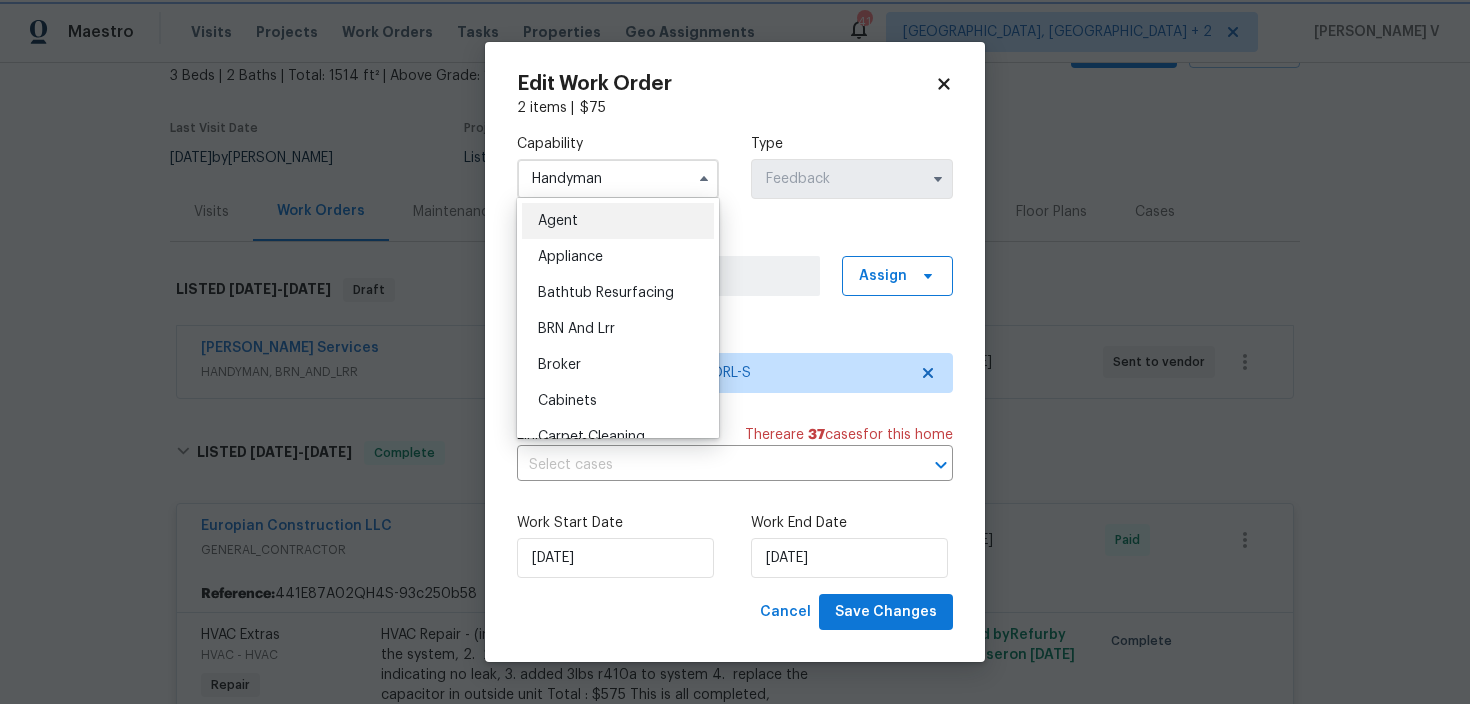 click on "There  are   37  case s  for this home" at bounding box center (849, 435) 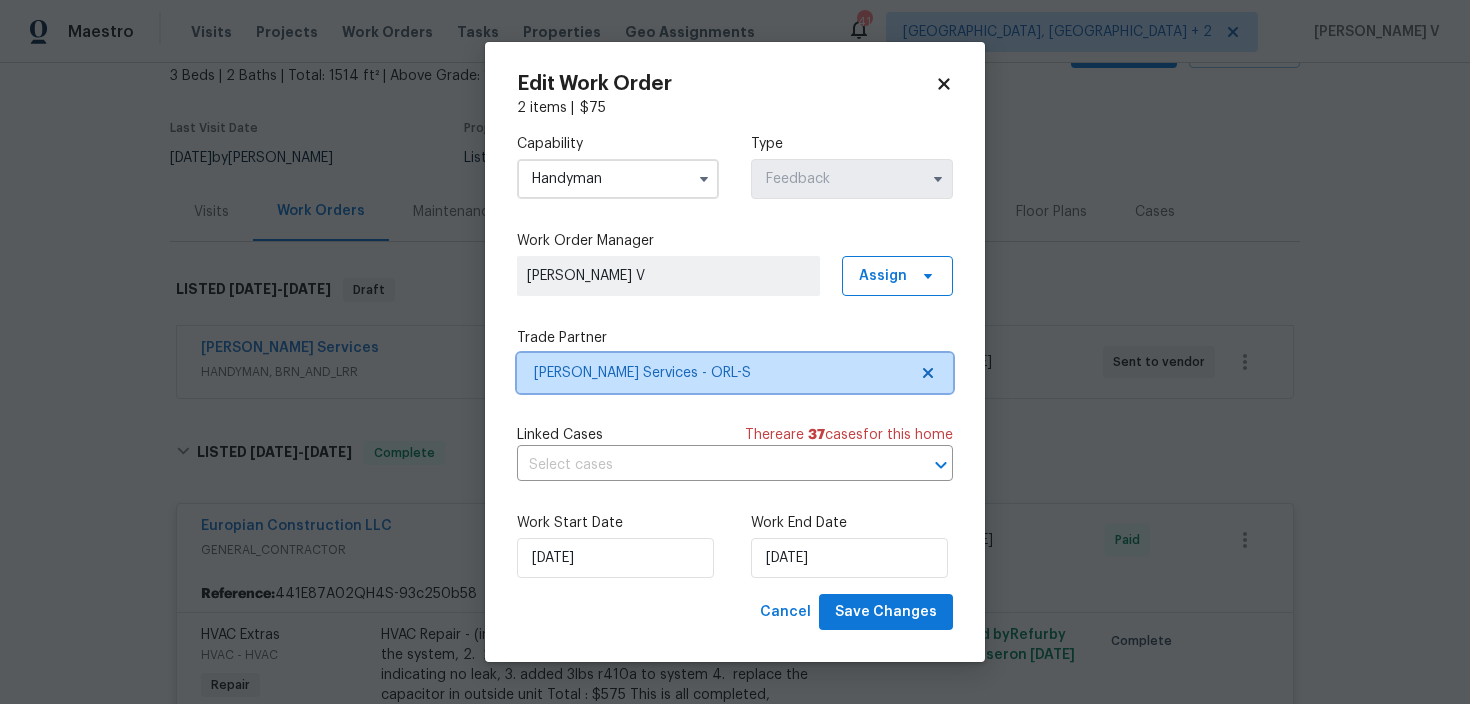 click 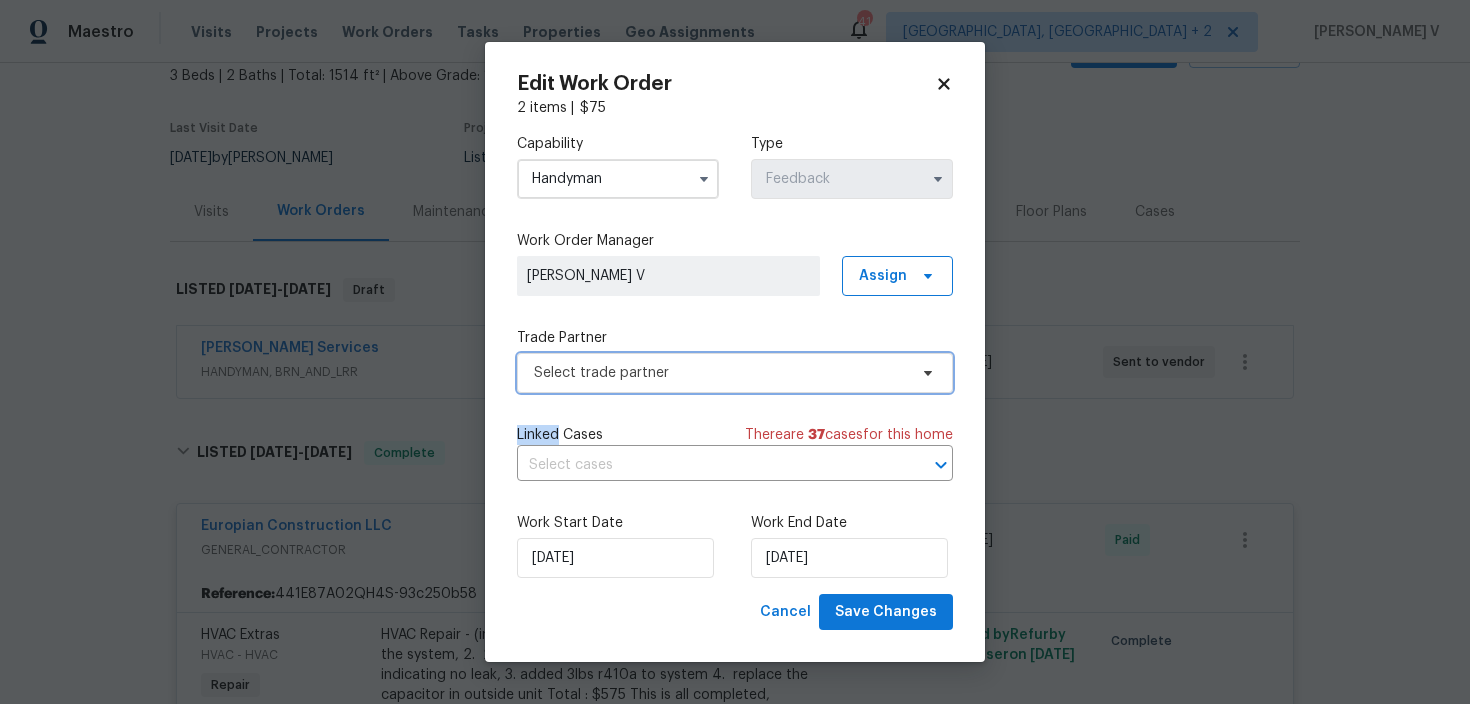 click 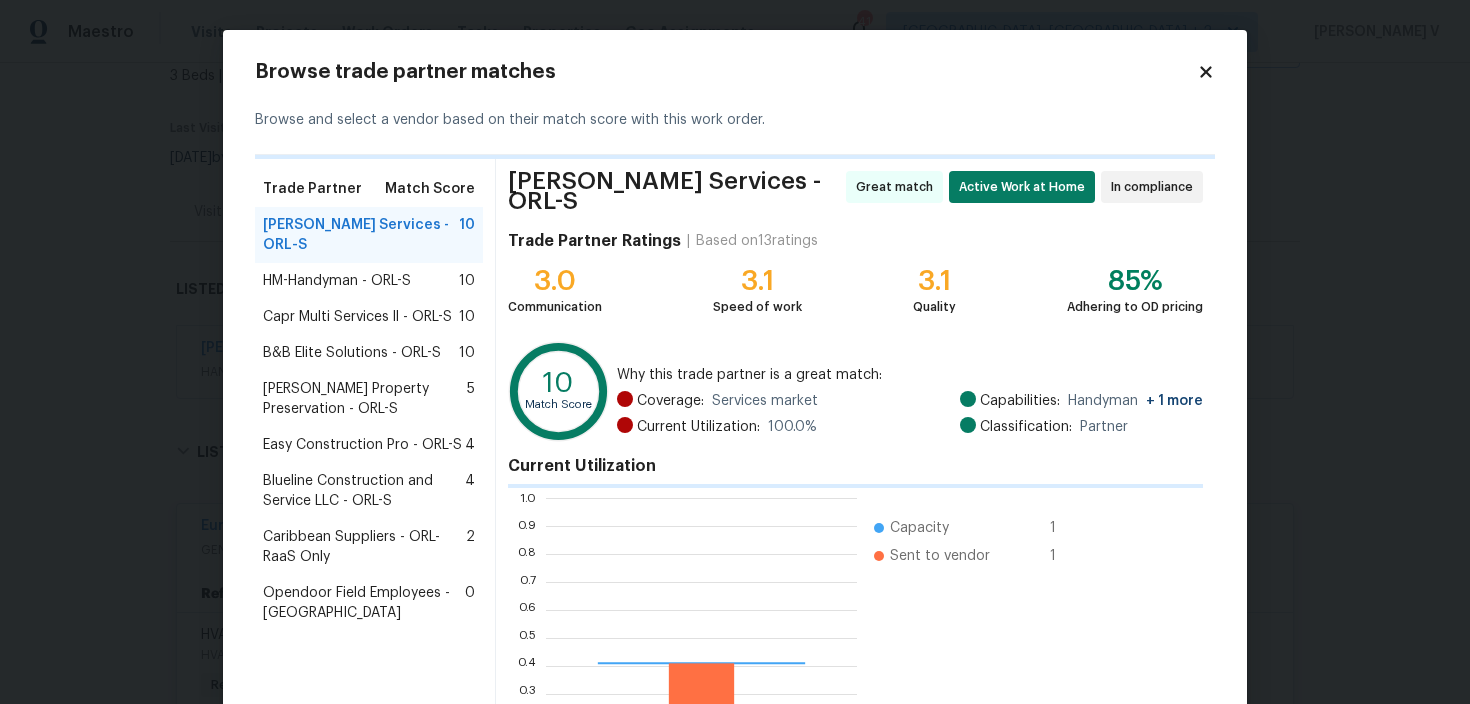 scroll, scrollTop: 2, scrollLeft: 1, axis: both 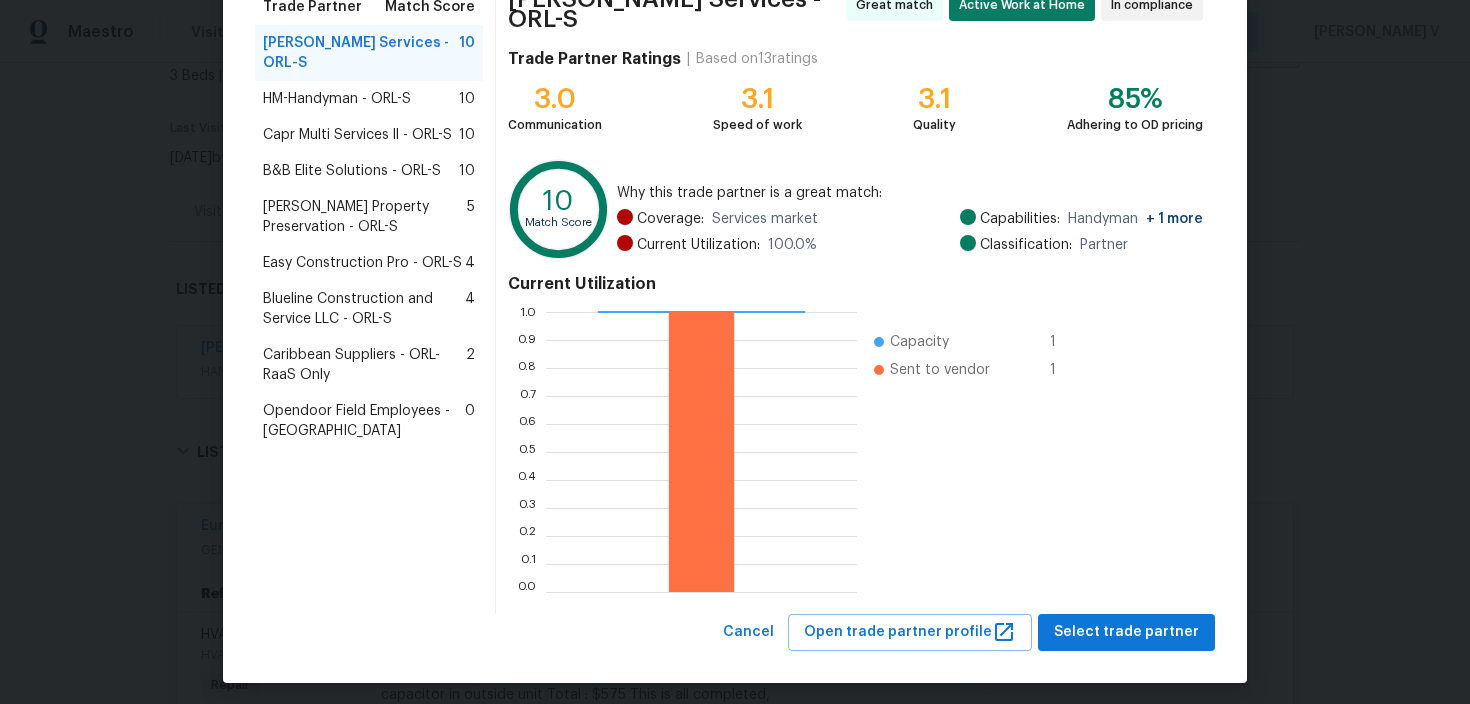 click on "Gabler Services - ORL-S Great match Active Work at Home In compliance Trade Partner Ratings    |    Based on  13  ratings 3.0 Communication 3.1 Speed of work 3.1 Quality 85% Adhering to OD pricing 10 Match Score Why this trade partner is a great match: Coverage: Services market Current Utilization: 100.0 % Capabilities: Handyman + 1 more Classification: Partner Current Utilization 0.0 0.1 0.2 0.3 0.4 0.5 0.6 0.7 0.8 0.9 1.0 Capacity 1 Sent to vendor 1" at bounding box center [855, 295] 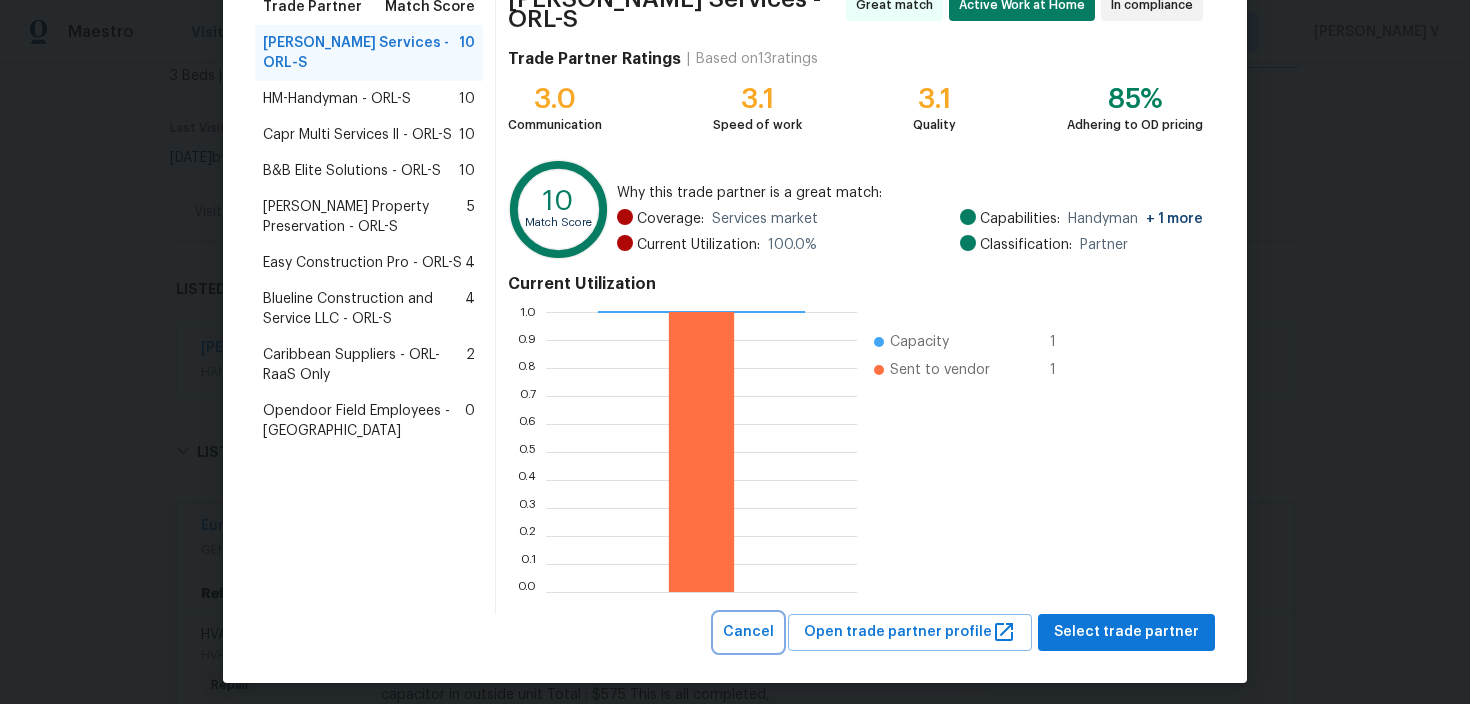 click on "Cancel" at bounding box center [748, 632] 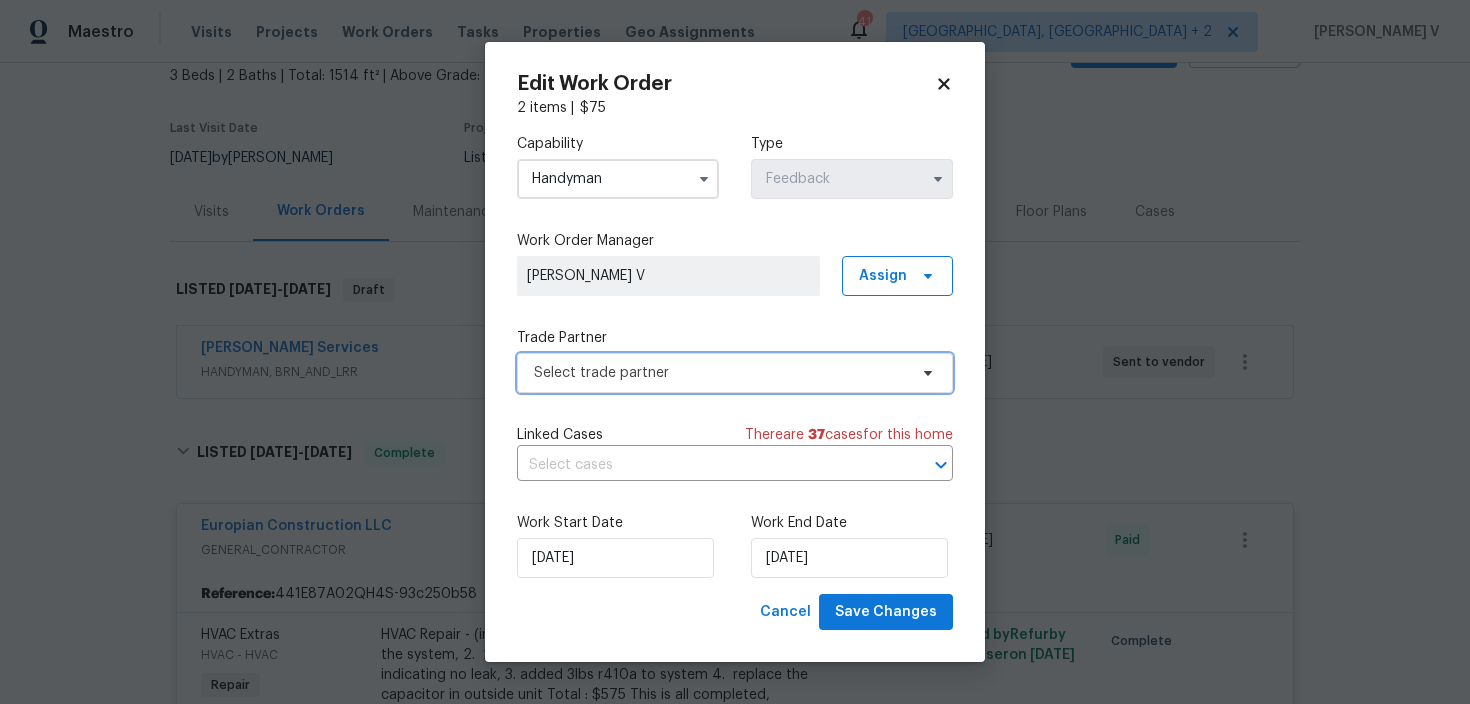 scroll, scrollTop: 0, scrollLeft: 0, axis: both 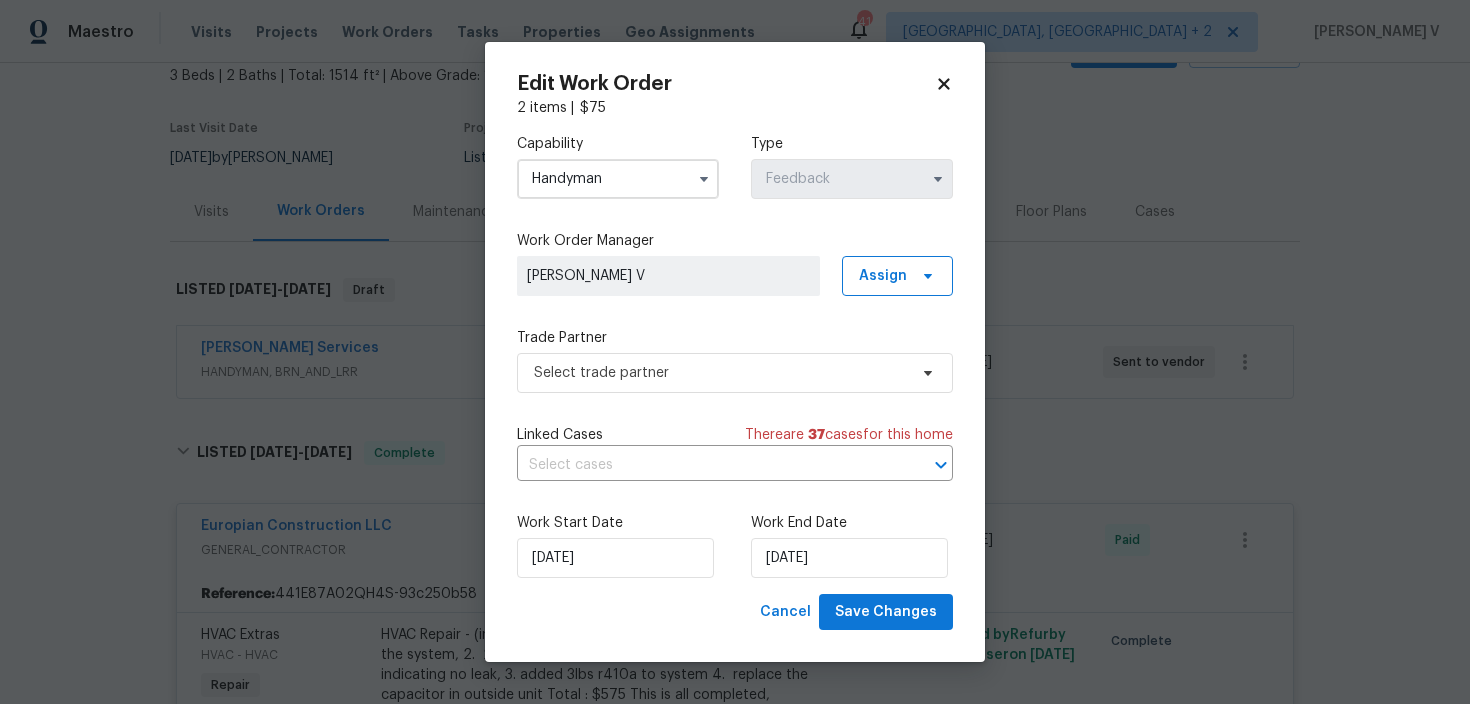 click on "Handyman" at bounding box center (618, 179) 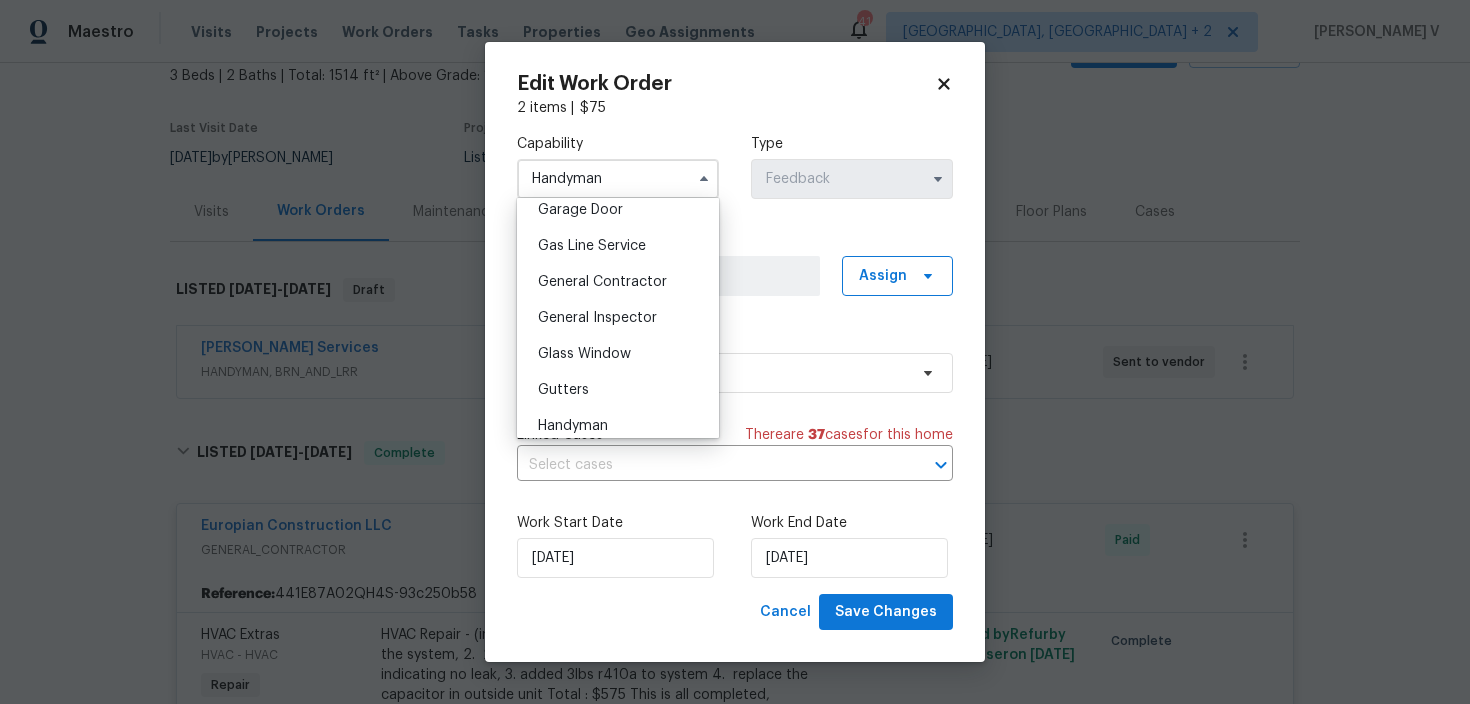 scroll, scrollTop: 902, scrollLeft: 0, axis: vertical 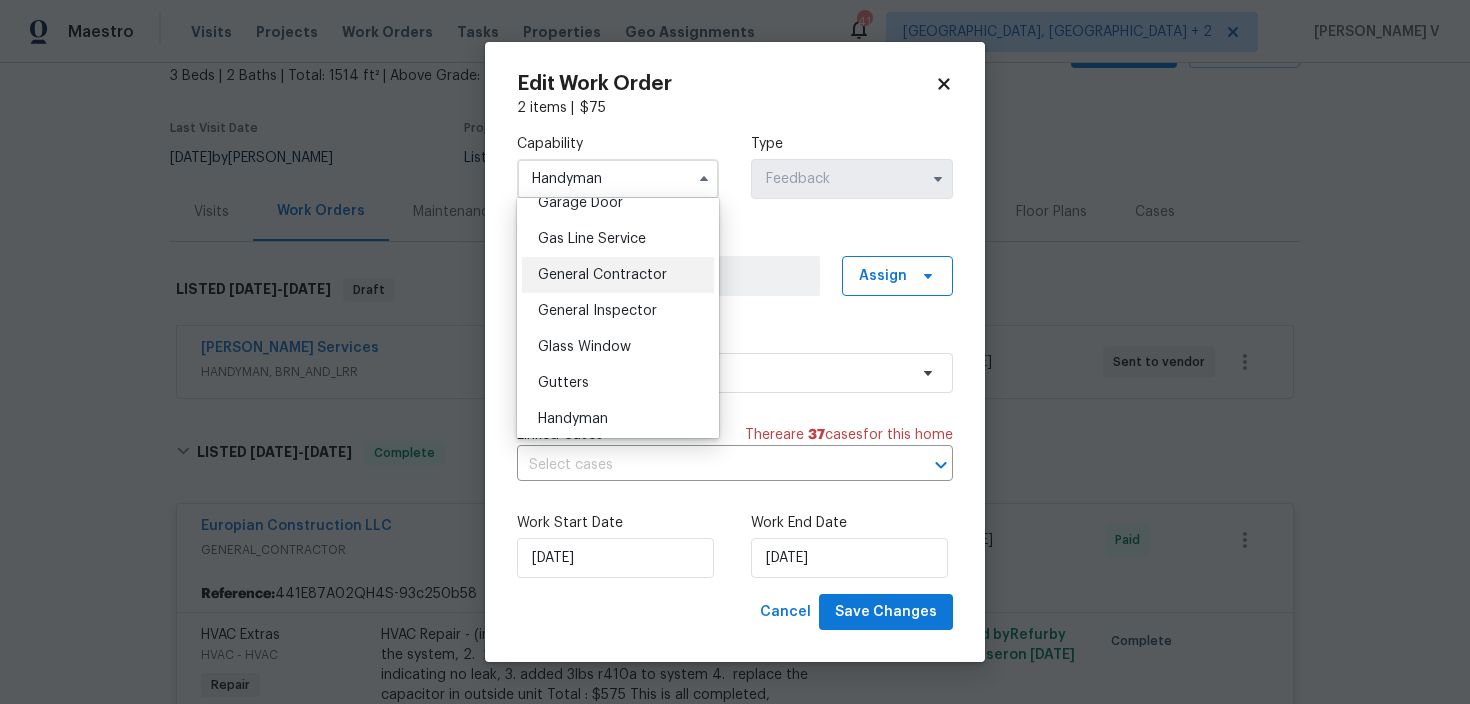 click on "General Contractor" at bounding box center (618, 275) 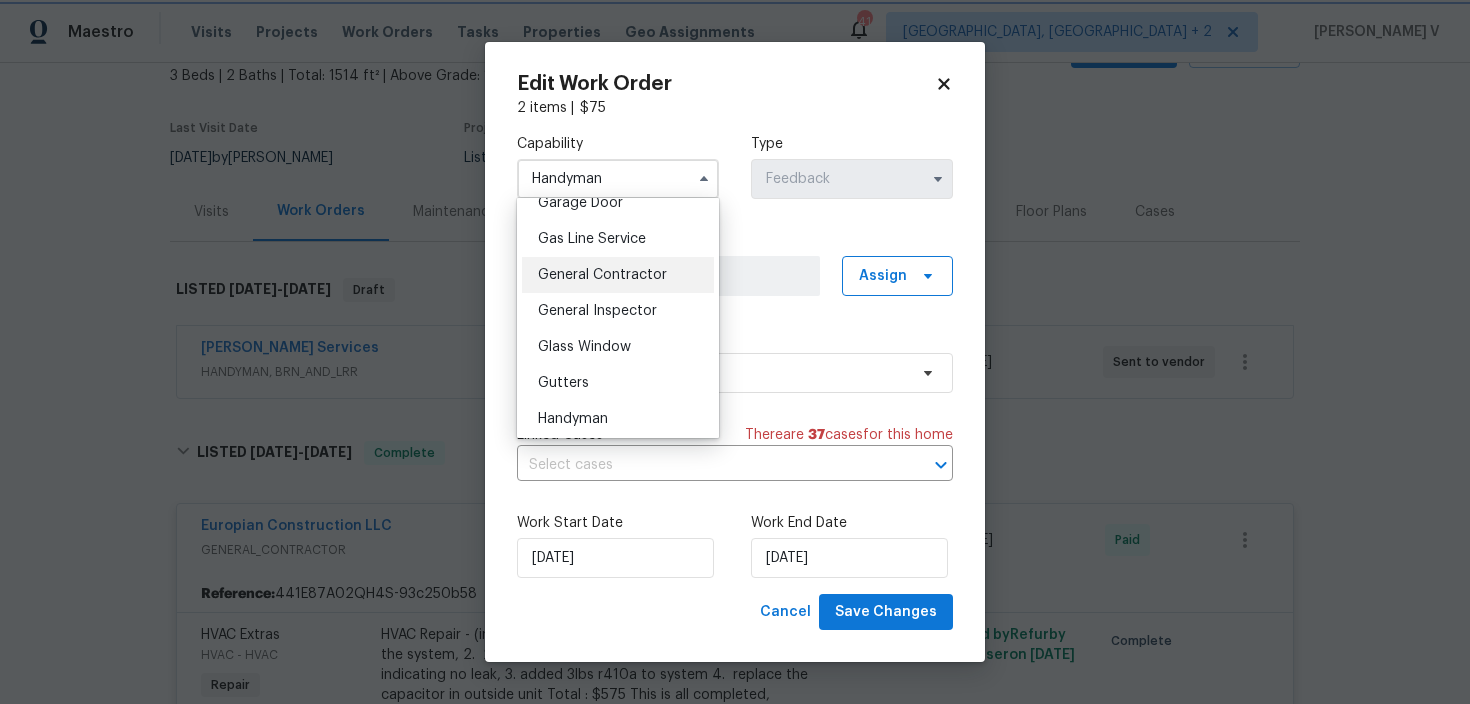 type on "General Contractor" 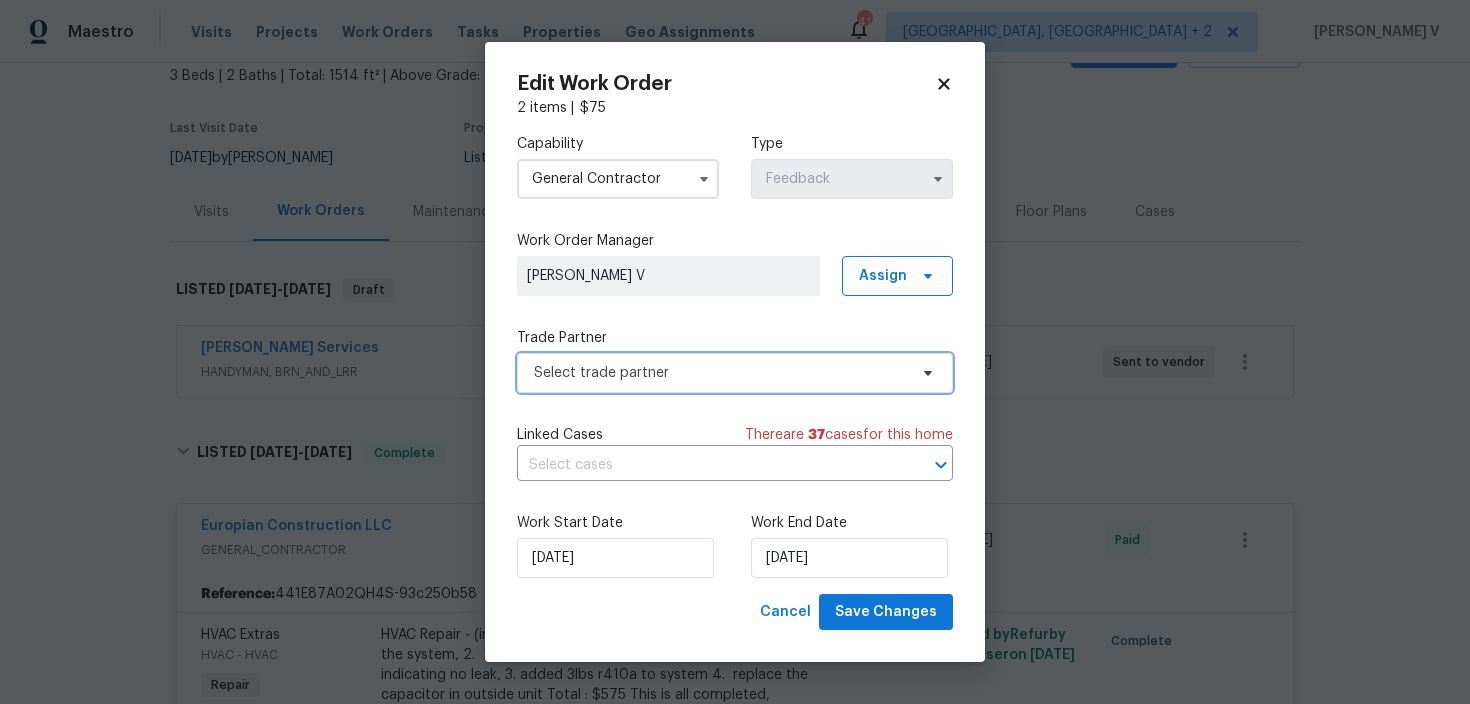 click on "Select trade partner" at bounding box center [735, 373] 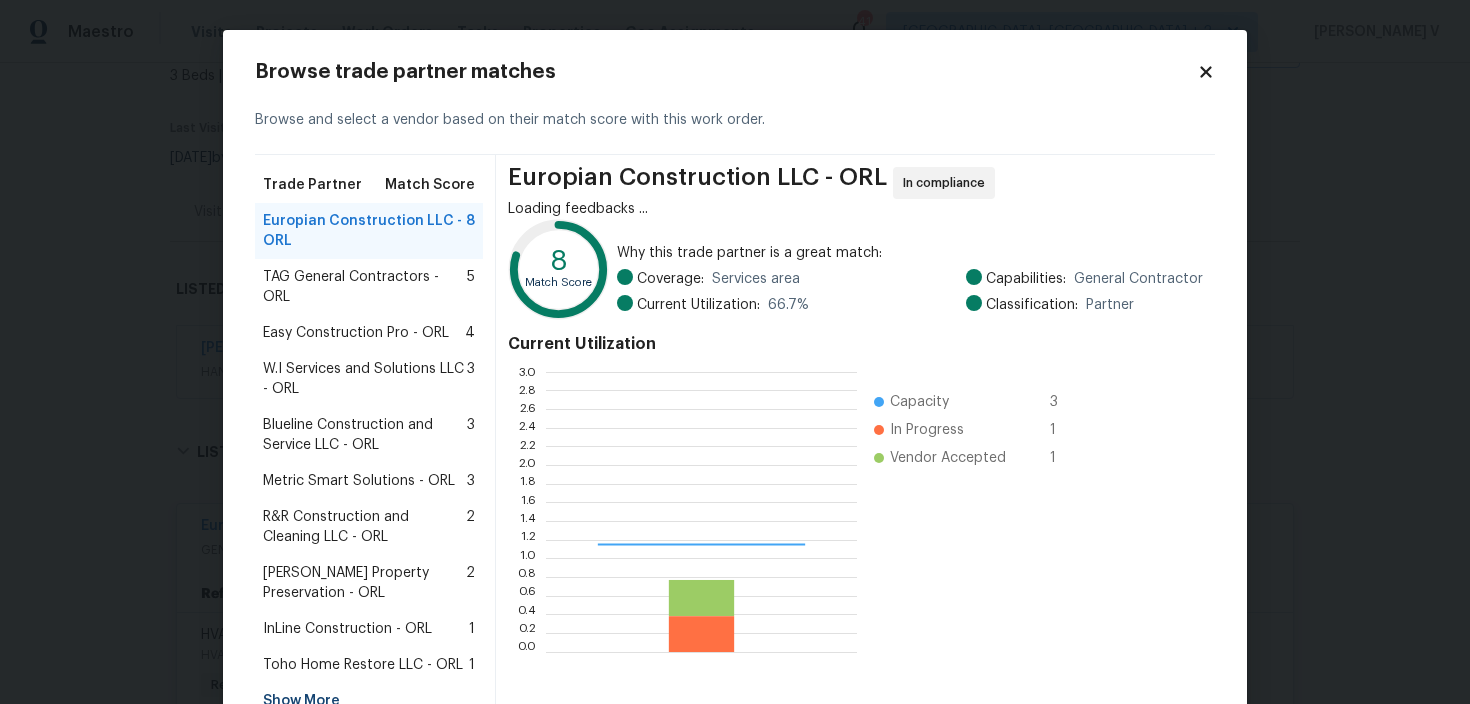 scroll, scrollTop: 2, scrollLeft: 1, axis: both 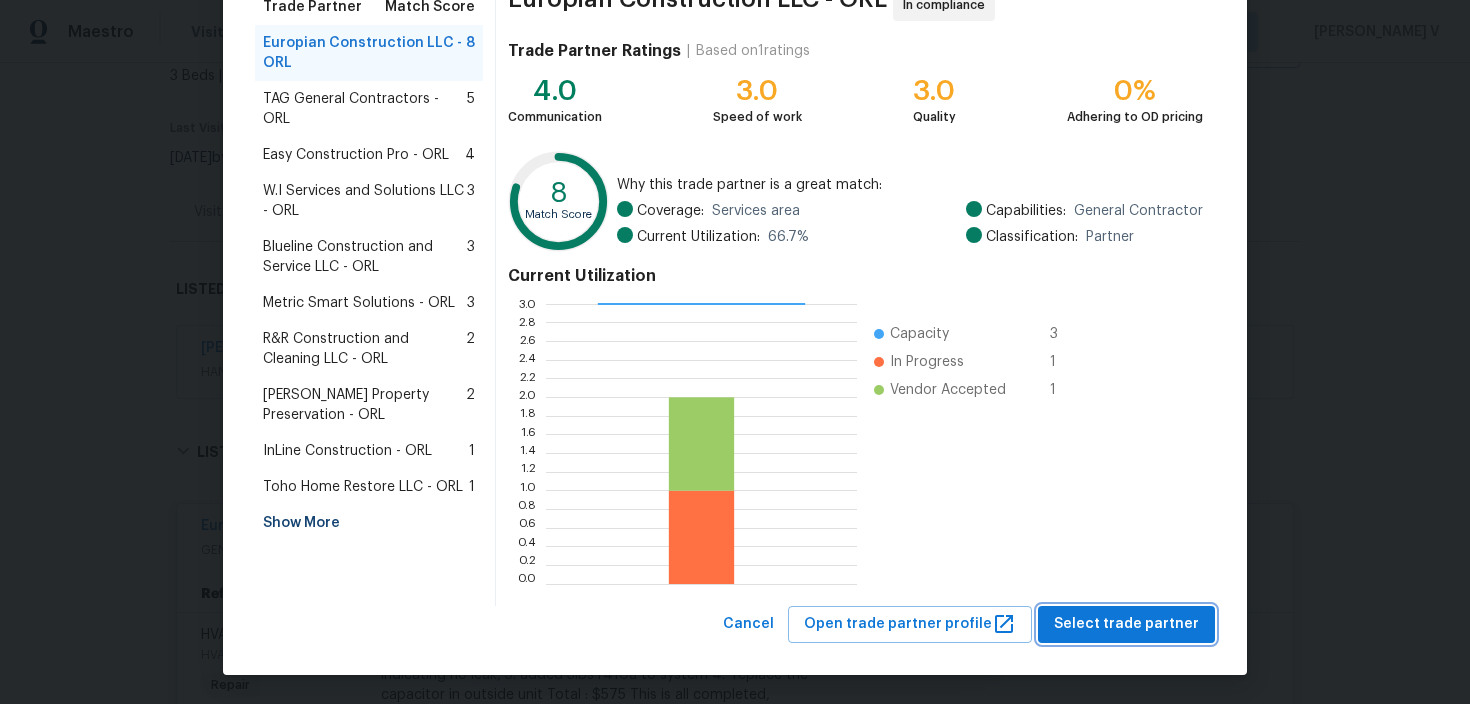 click on "Select trade partner" at bounding box center [1126, 624] 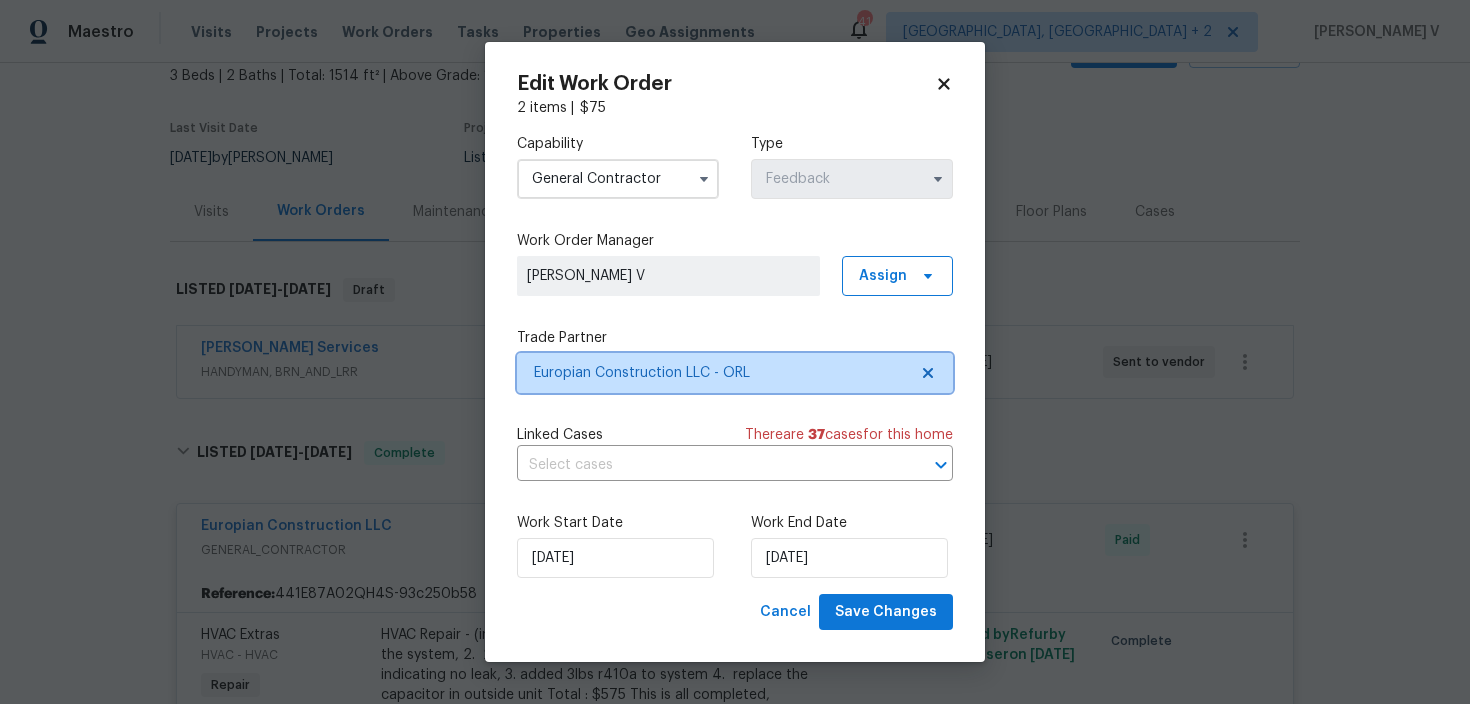 scroll, scrollTop: 0, scrollLeft: 0, axis: both 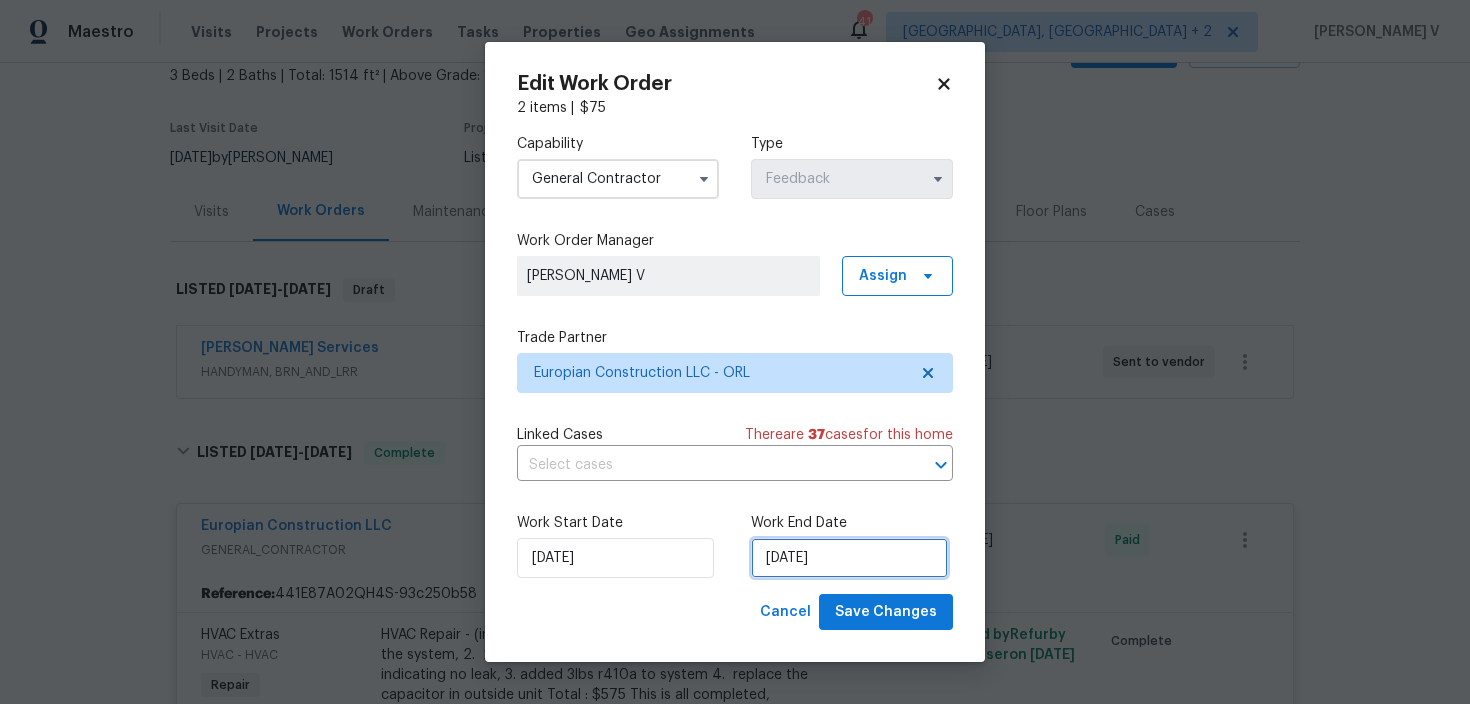 click on "14/07/2025" at bounding box center (849, 558) 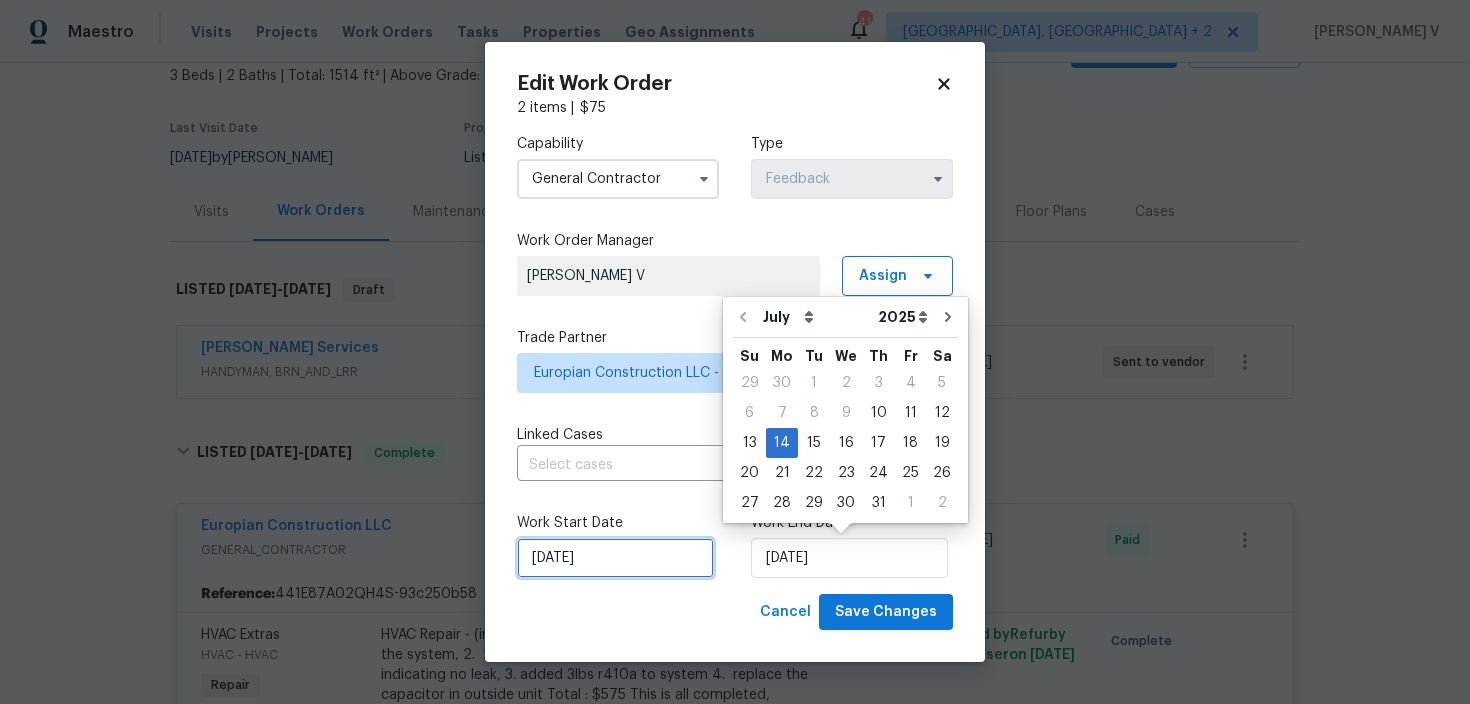 click on "10/07/2025" at bounding box center [615, 558] 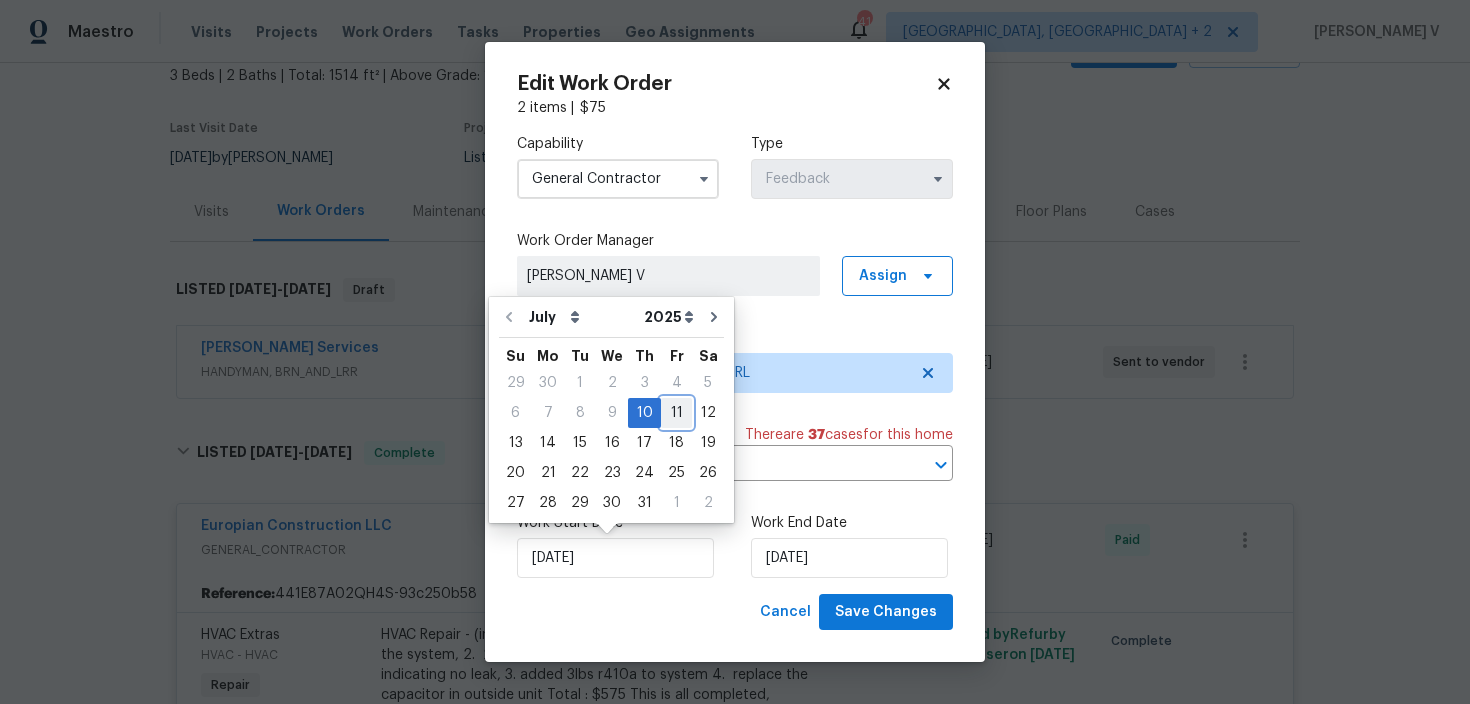 click on "11" at bounding box center [676, 413] 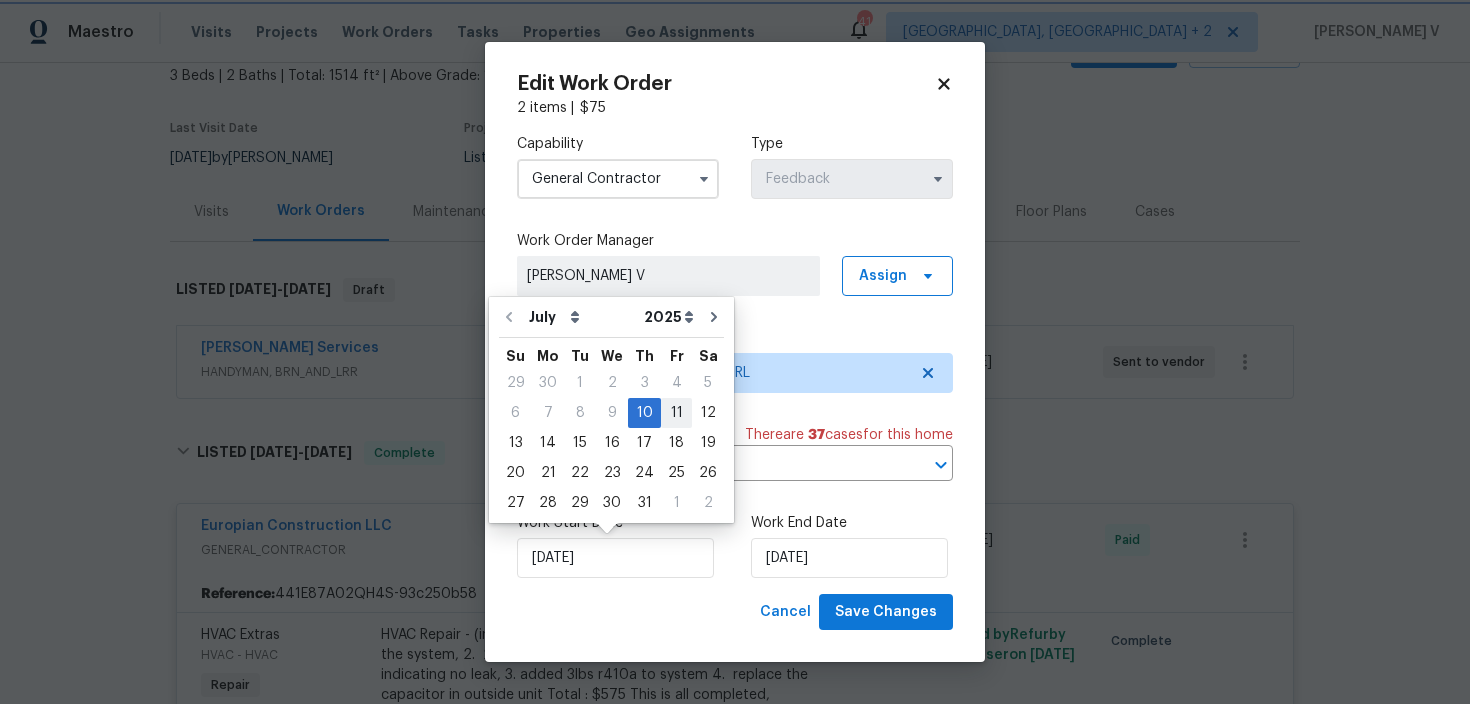 type on "[DATE]" 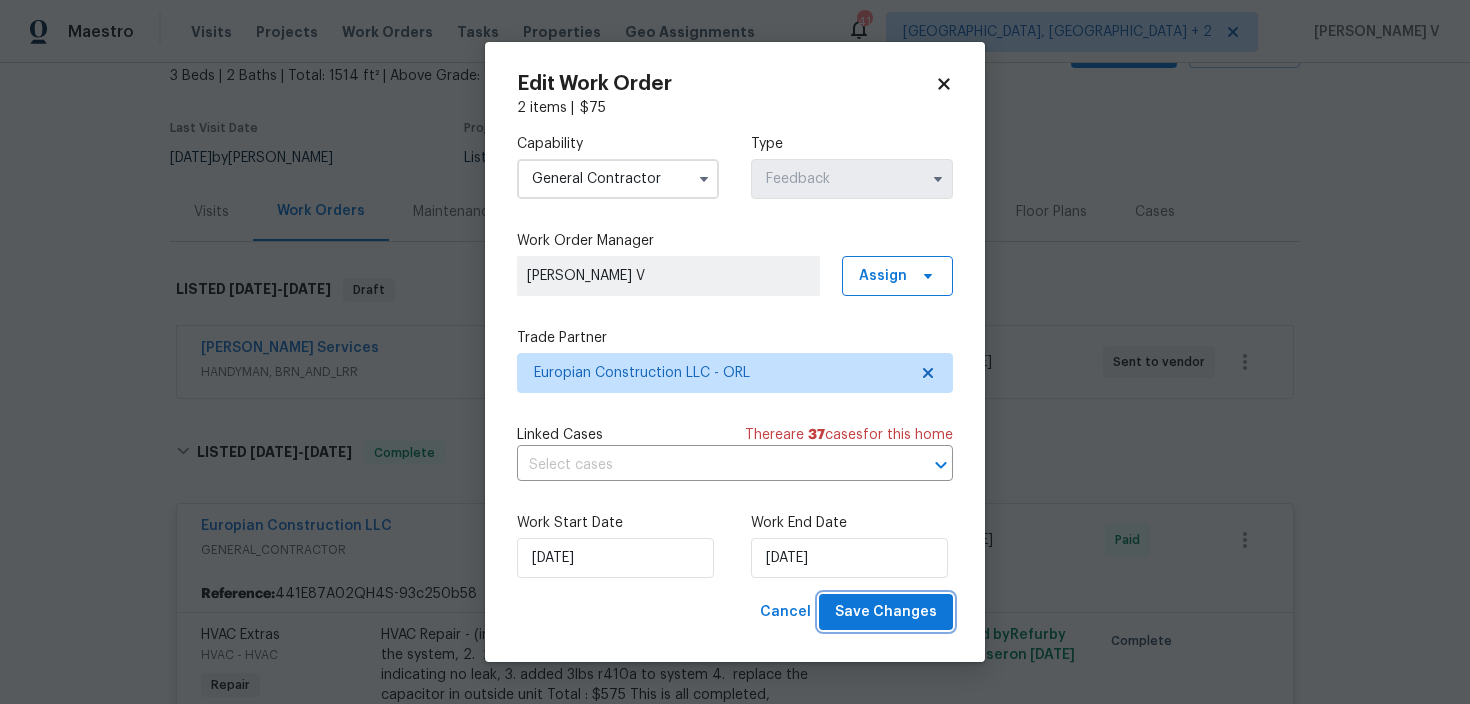 click on "Save Changes" at bounding box center [886, 612] 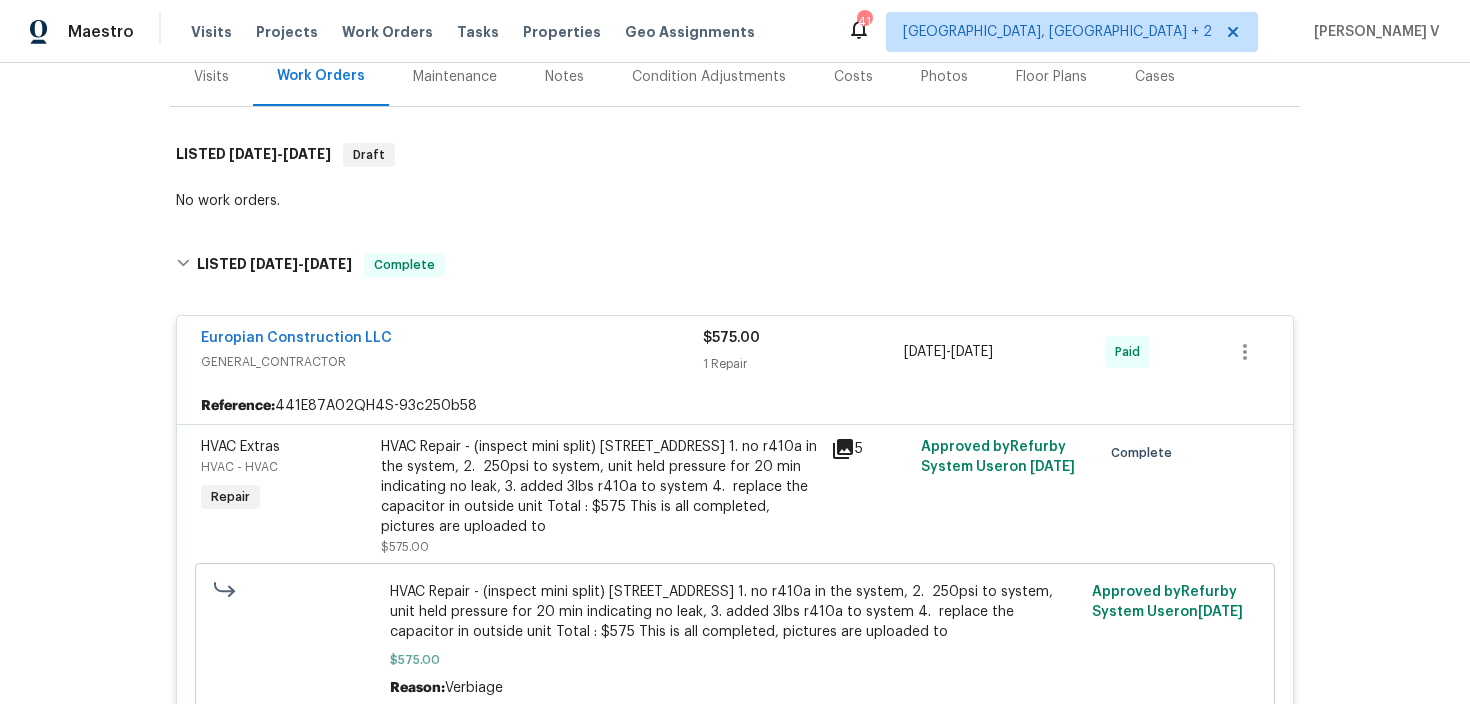 scroll, scrollTop: 334, scrollLeft: 0, axis: vertical 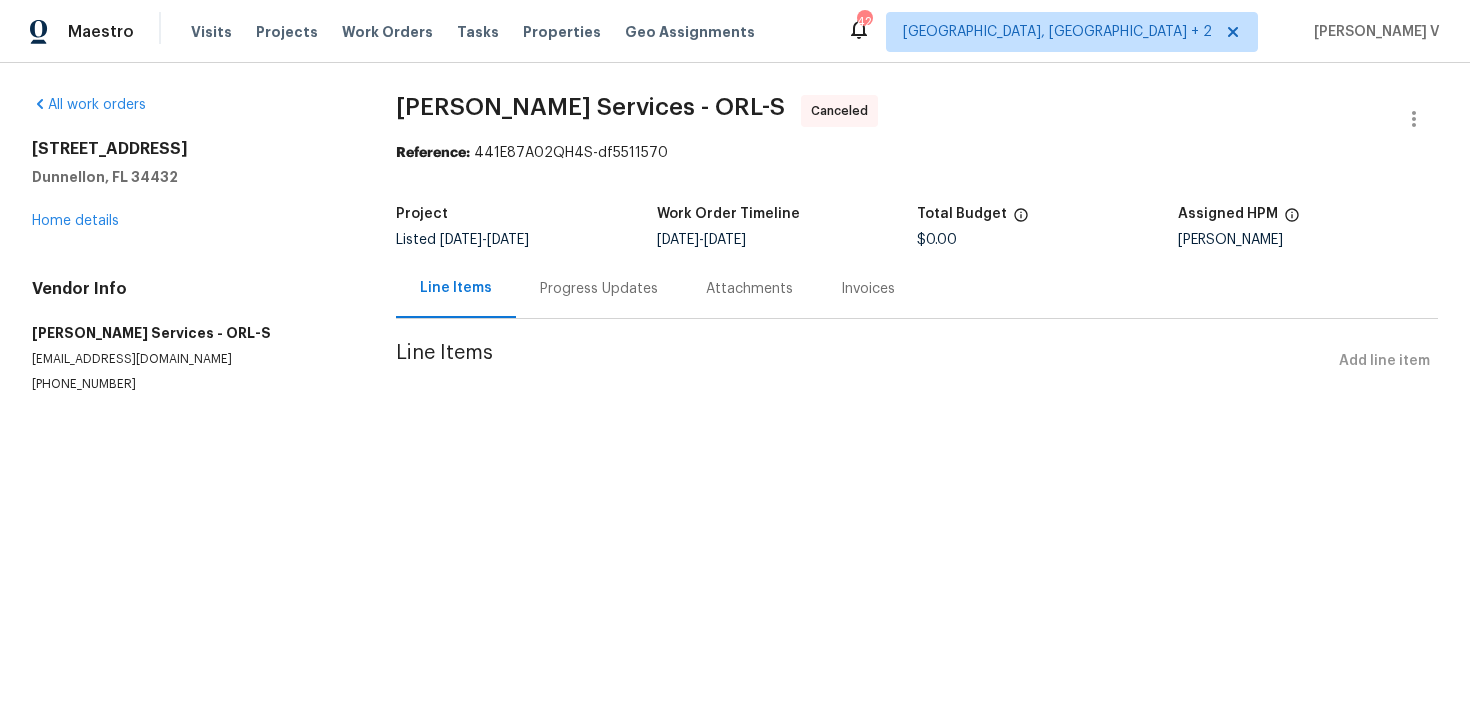click on "Progress Updates" at bounding box center [599, 288] 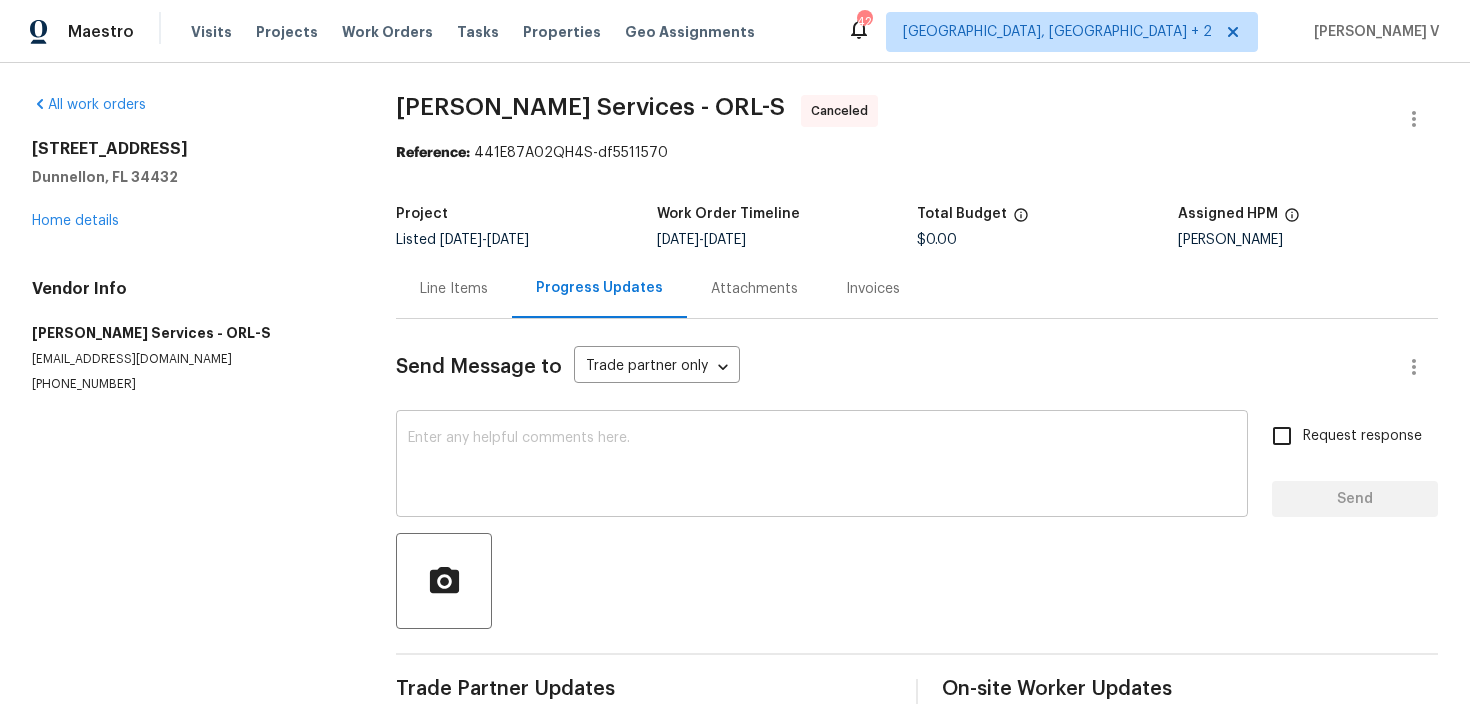click at bounding box center (822, 466) 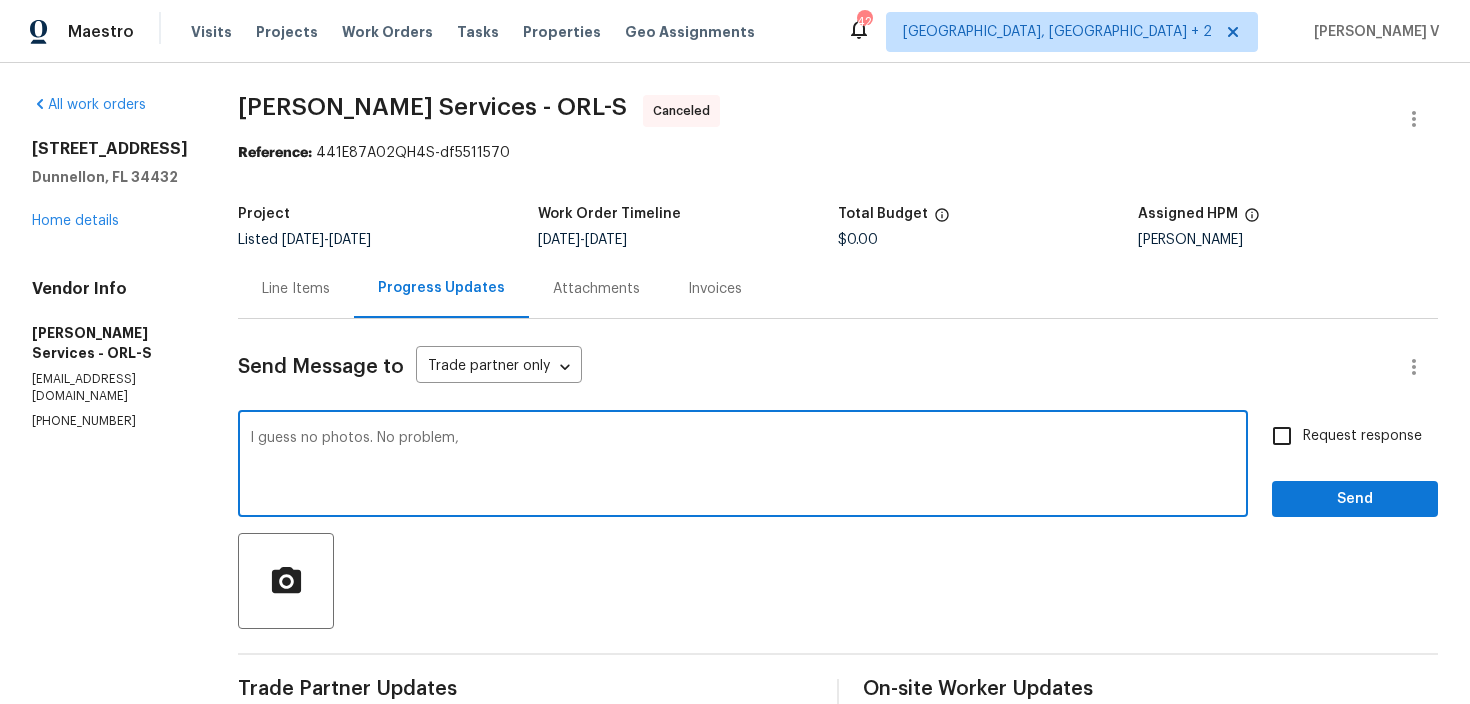 paste on "and we look forward to partnering with you on future work orders." 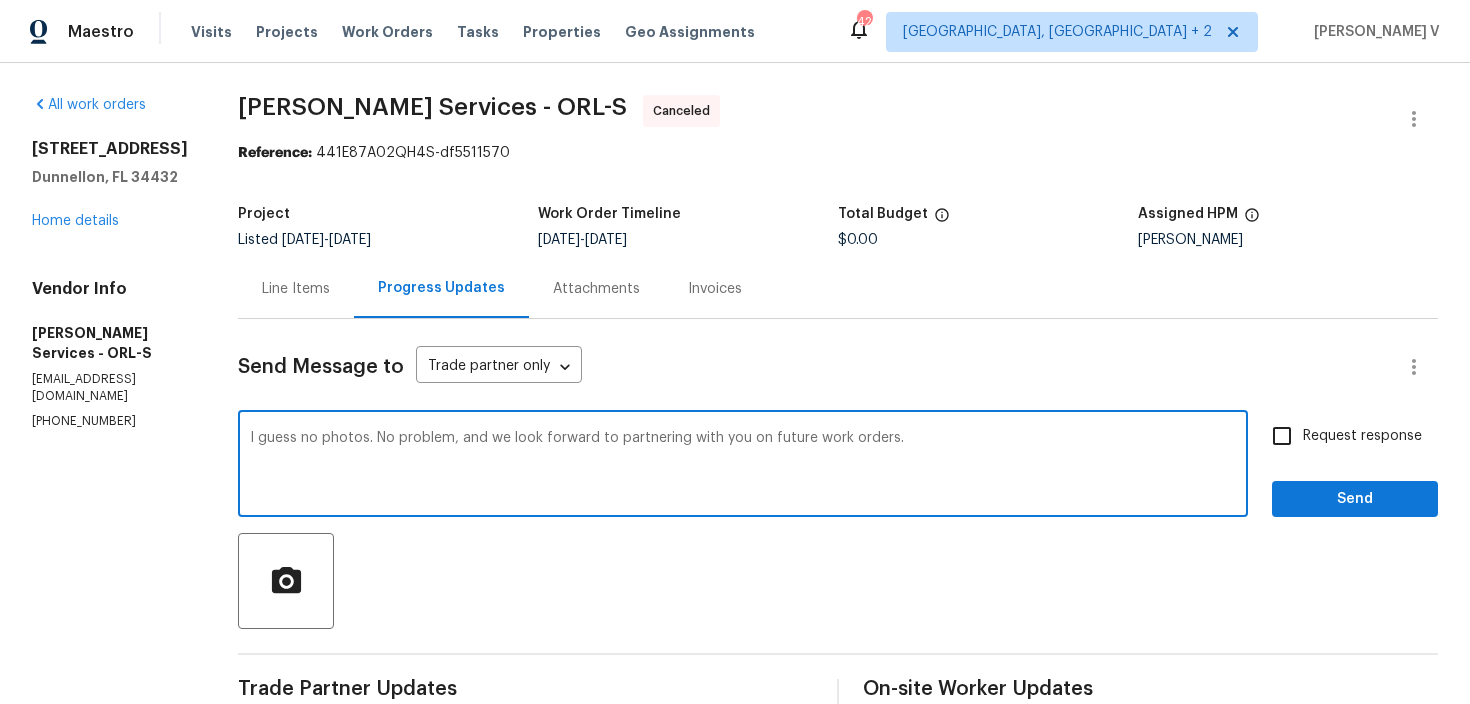 drag, startPoint x: 491, startPoint y: 441, endPoint x: 457, endPoint y: 439, distance: 34.058773 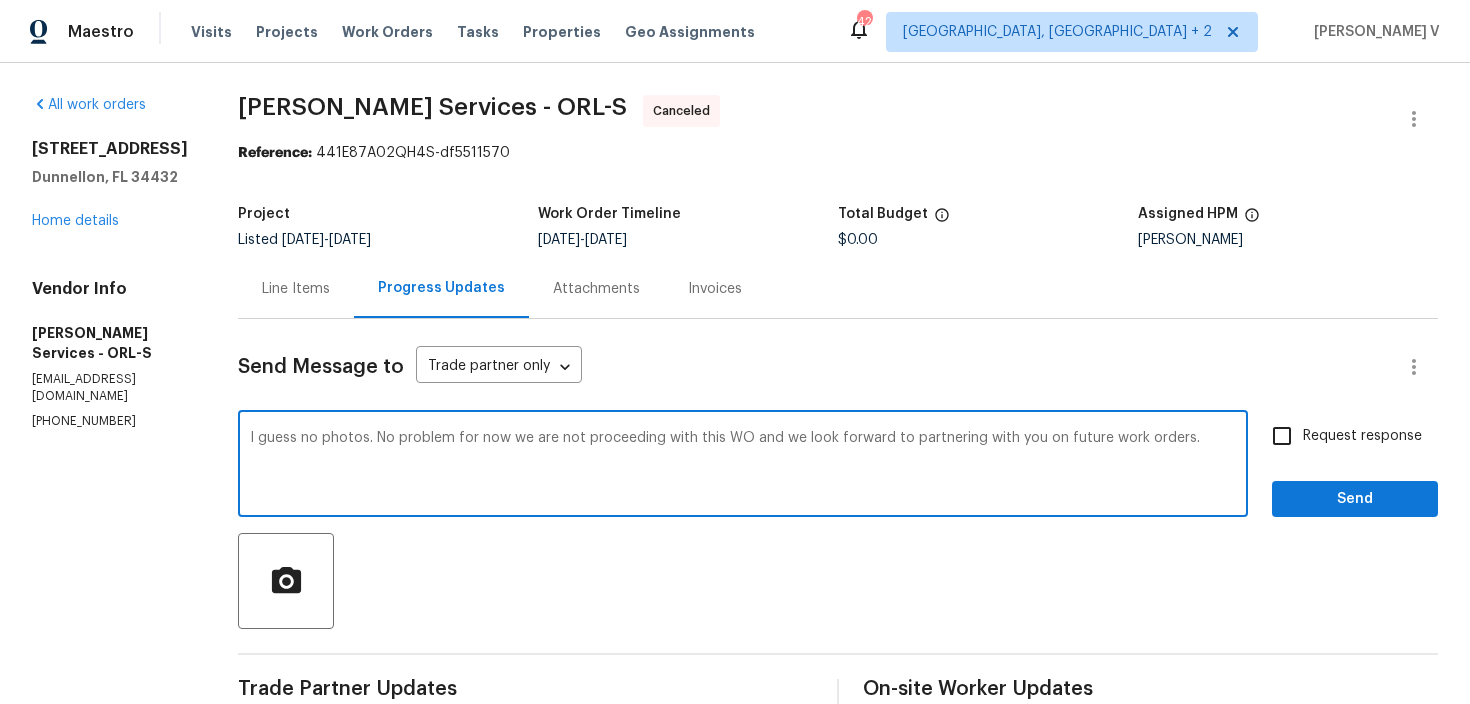 click on "now" at bounding box center (0, 0) 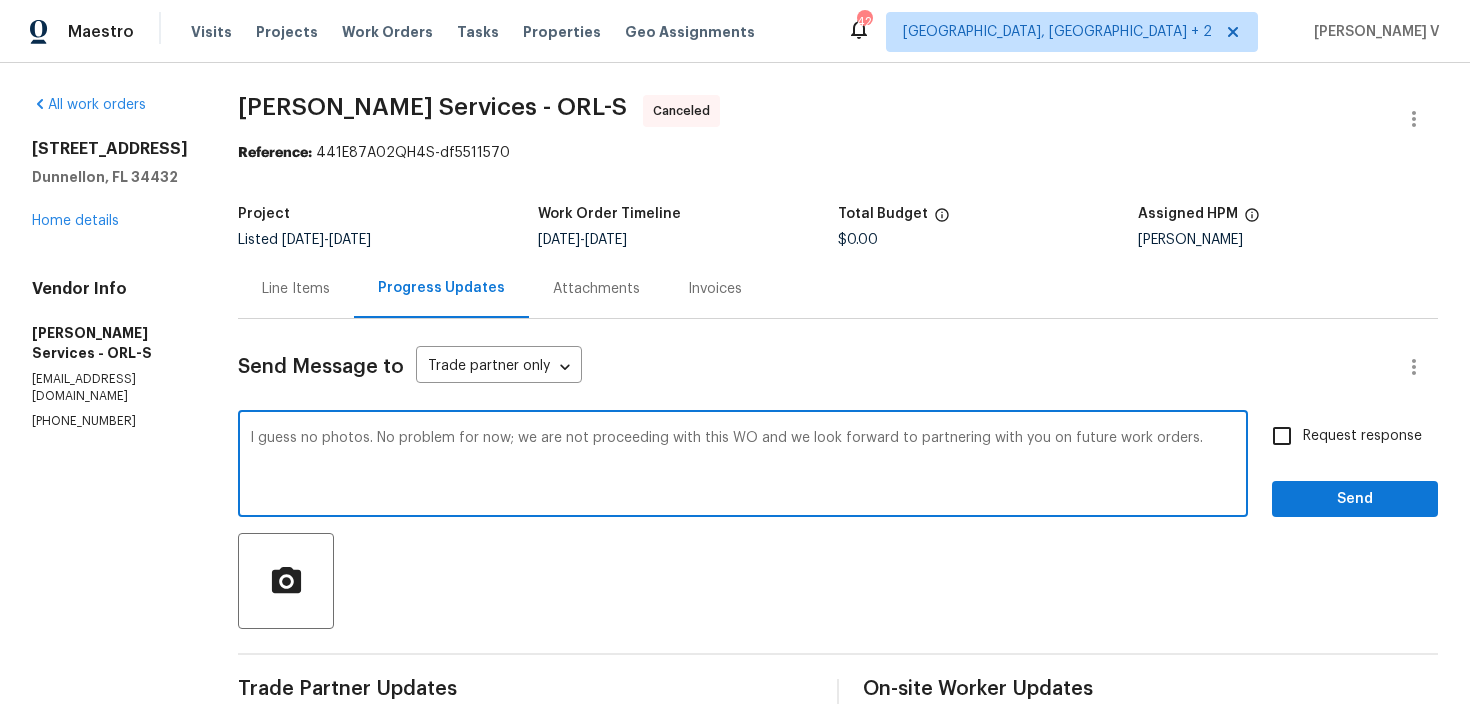 scroll, scrollTop: 93, scrollLeft: 0, axis: vertical 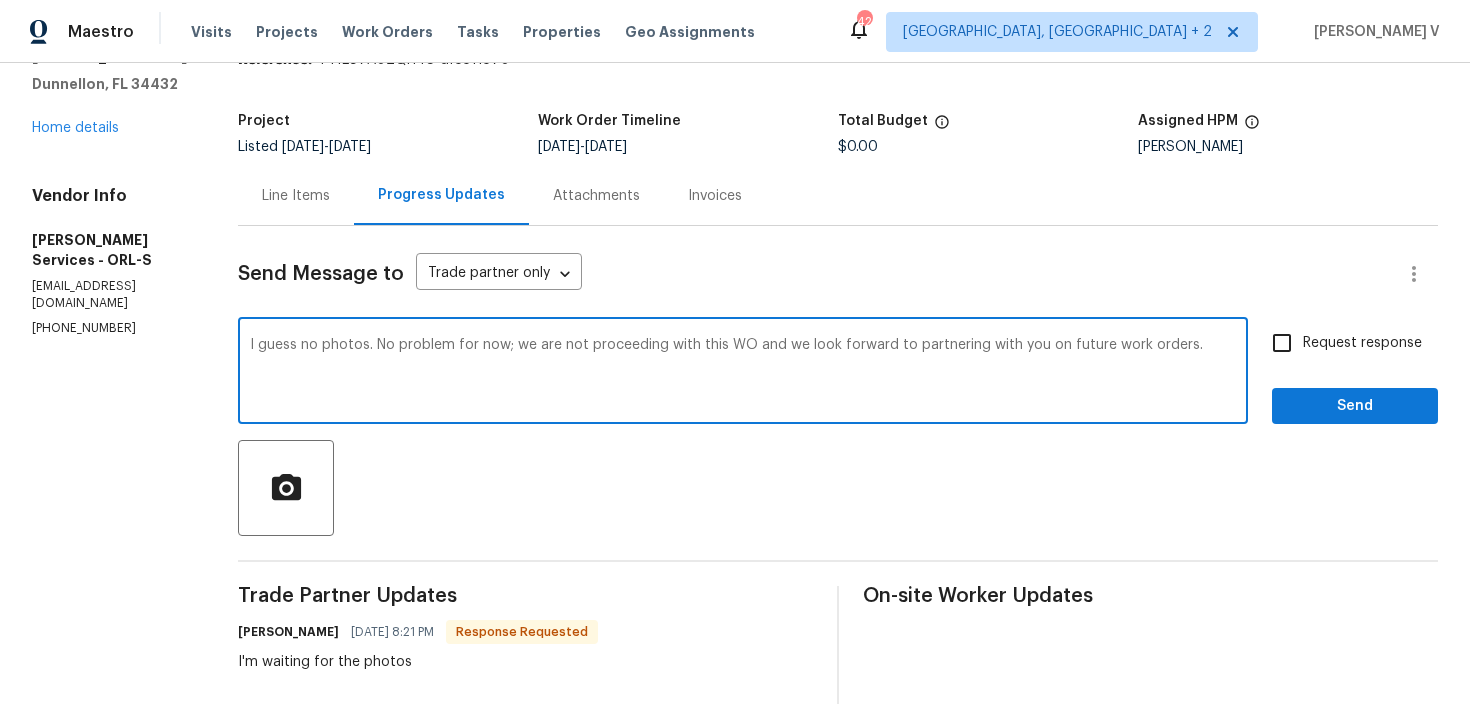 type on "I guess no photos. No problem for now; we are not proceeding with this WO and we look forward to partnering with you on future work orders." 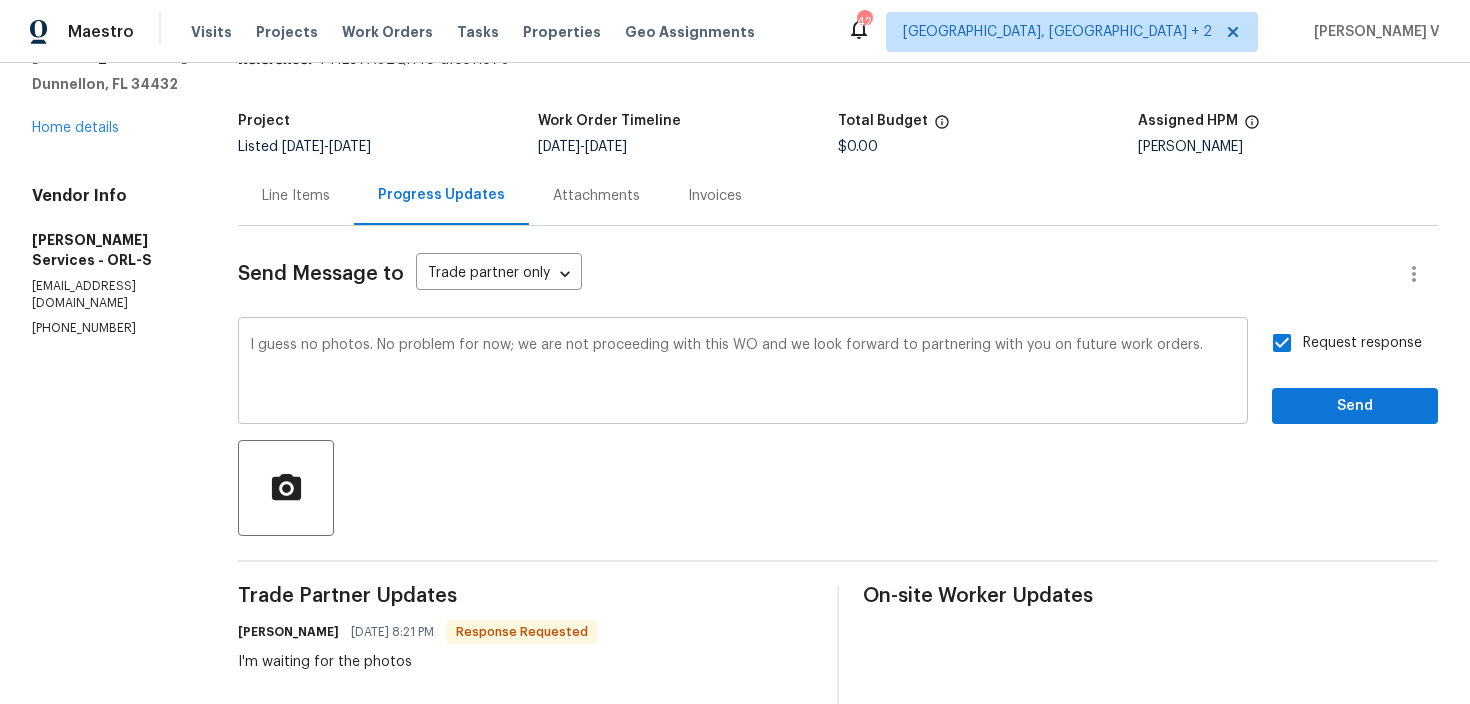 click on "I guess no photos. No problem for now; we are not proceeding with this WO and we look forward to partnering with you on future work orders." at bounding box center (743, 373) 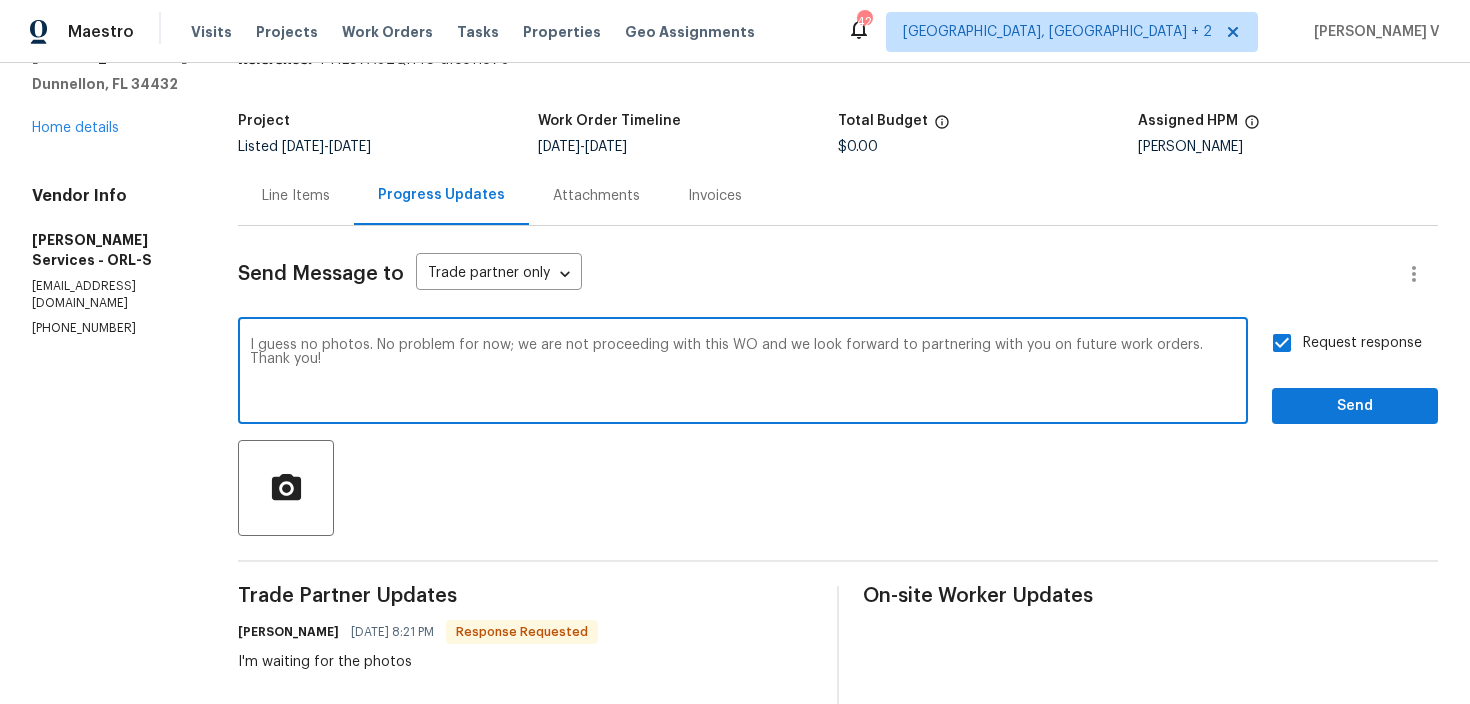 type on "I guess no photos. No problem for now; we are not proceeding with this WO and we look forward to partnering with you on future work orders. Thank you!" 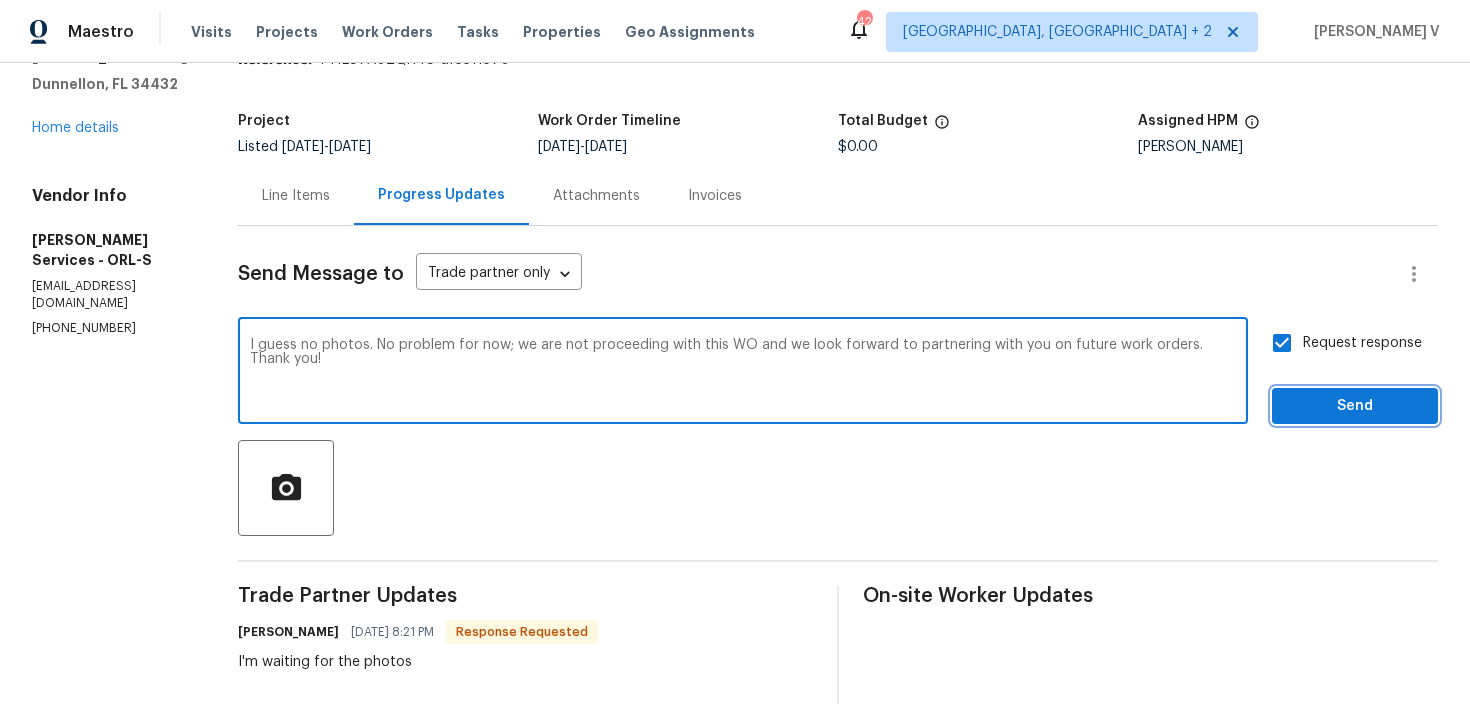 click on "Send" at bounding box center [1355, 406] 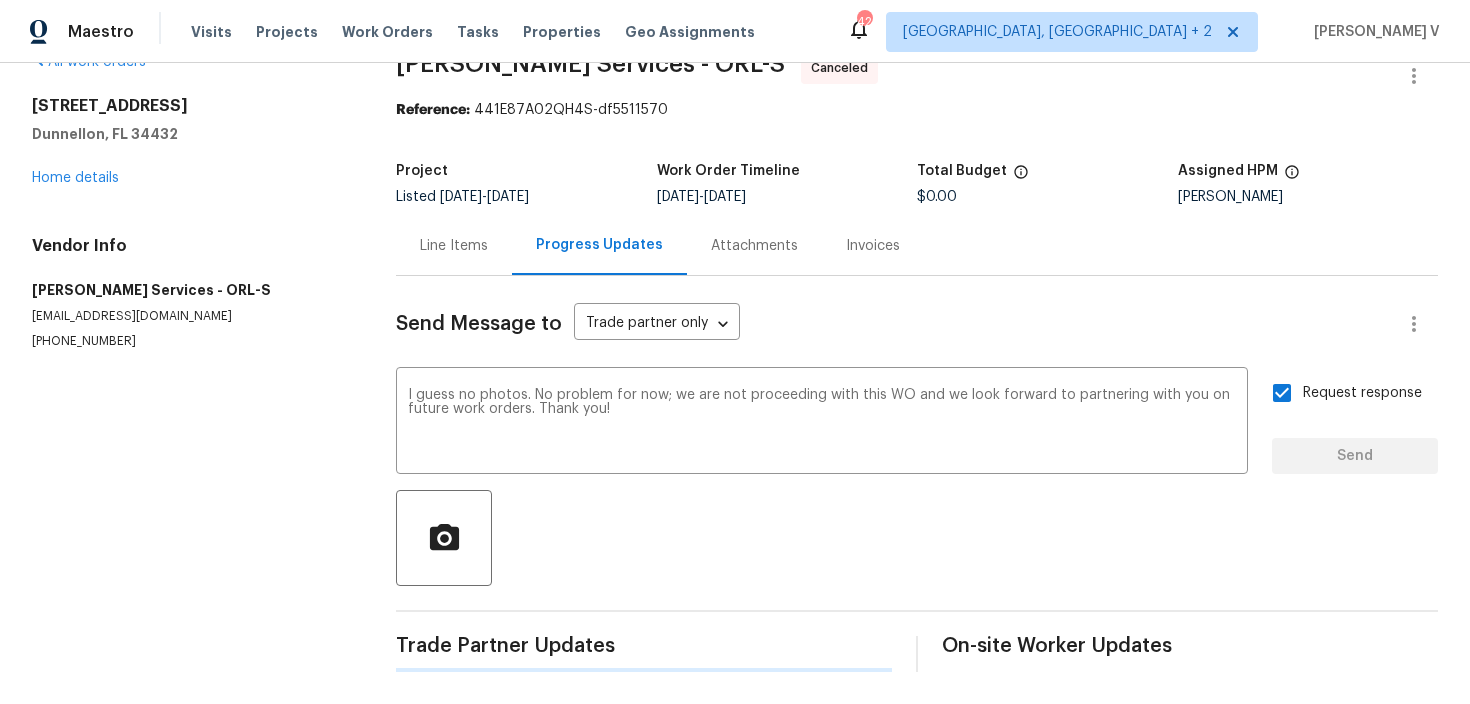 type 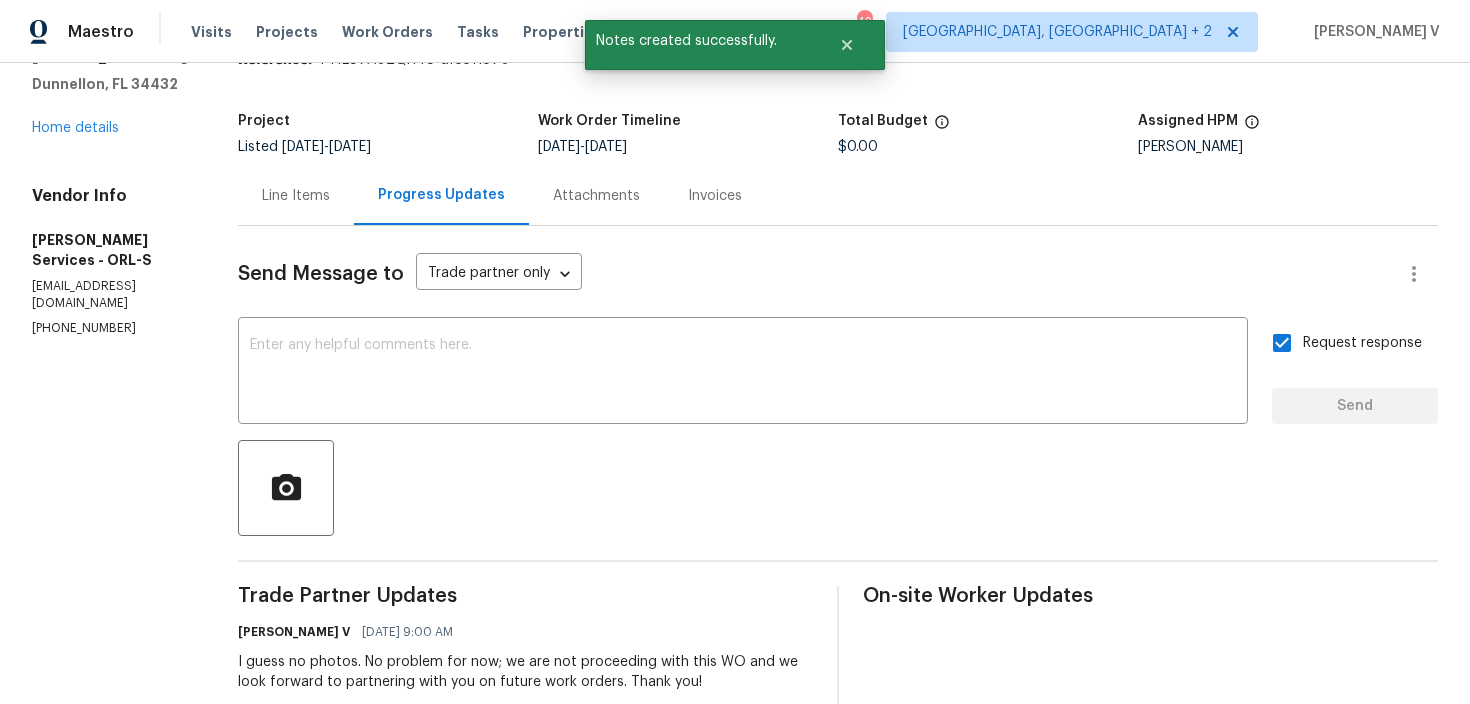 scroll, scrollTop: 471, scrollLeft: 0, axis: vertical 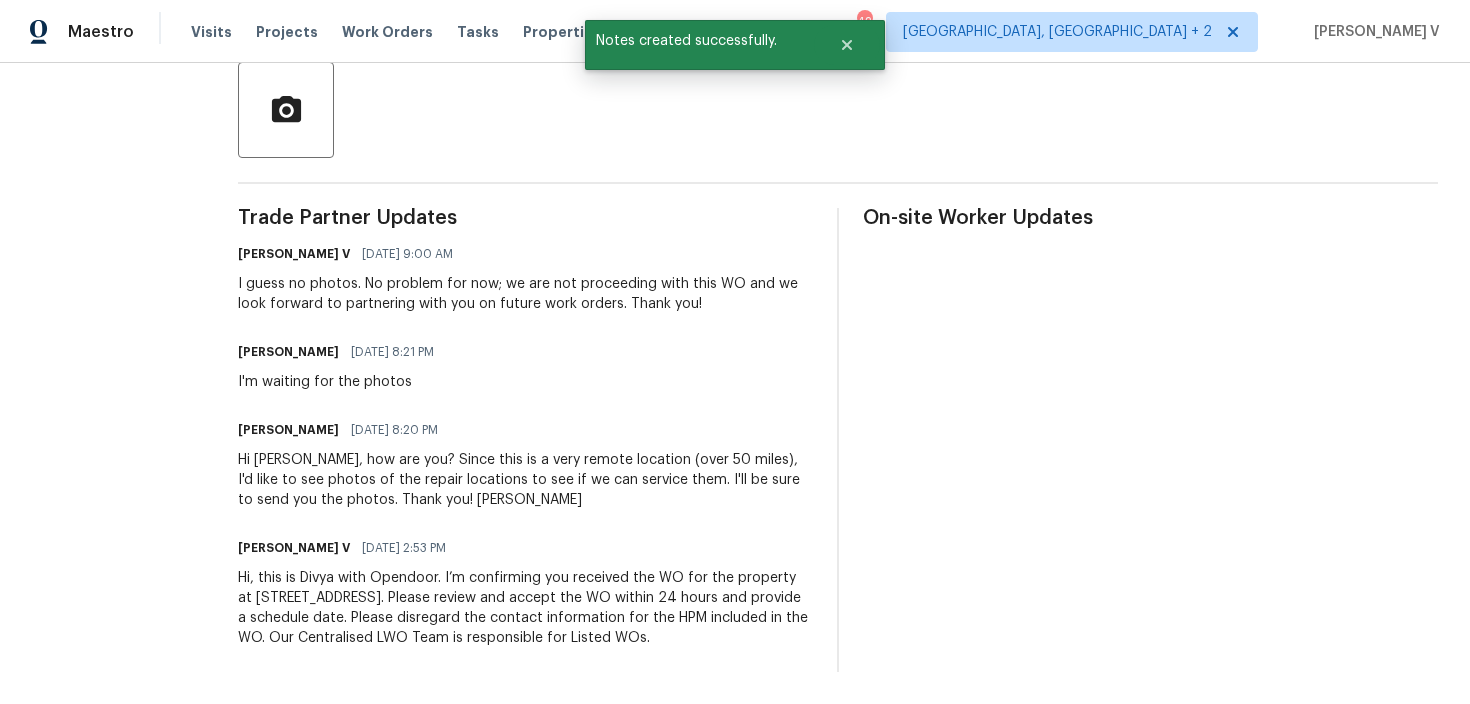 click on "Hi, this is Divya with Opendoor. I’m confirming you received the WO for the property at [STREET_ADDRESS]. Please review and accept the WO within 24 hours and provide a schedule date. Please disregard the contact information for the HPM included in the WO. Our Centralised LWO Team is responsible for Listed WOs." at bounding box center (525, 608) 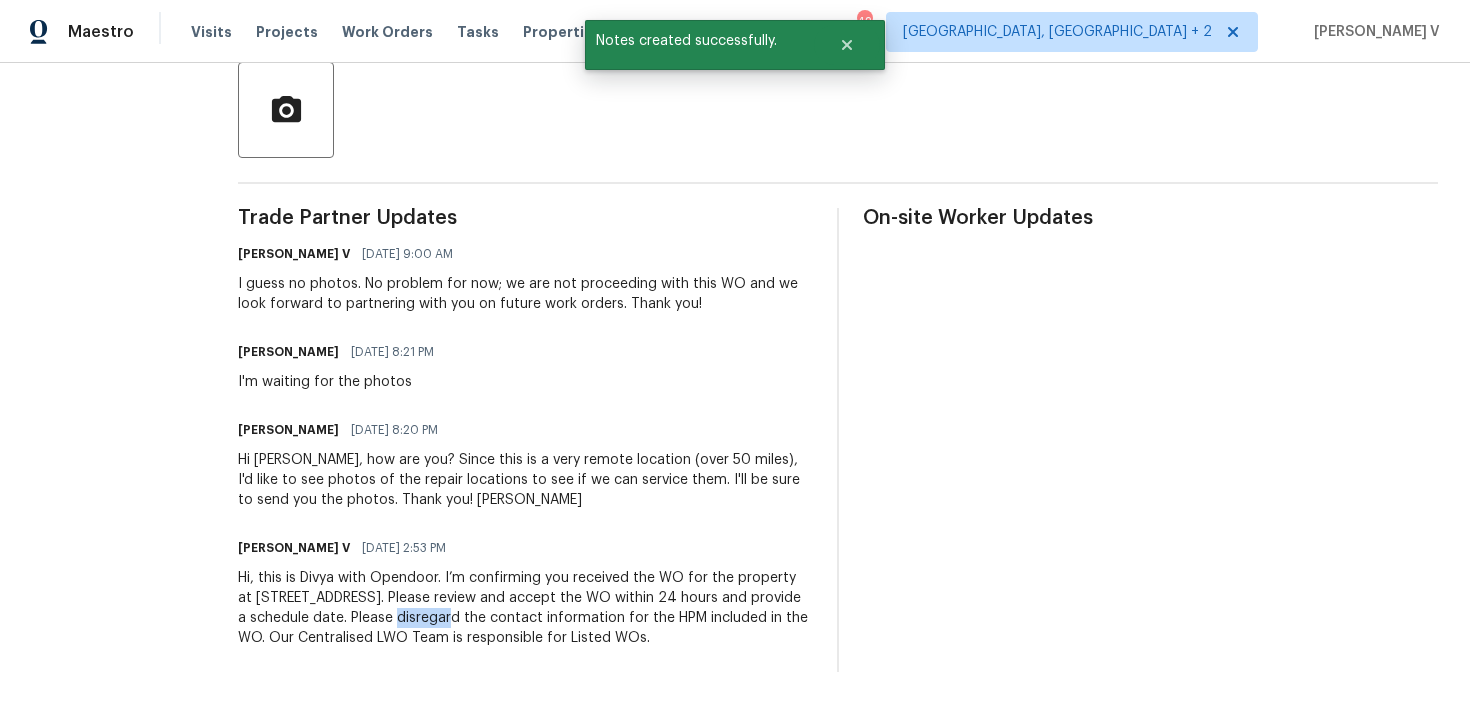 click on "Hi, this is Divya with Opendoor. I’m confirming you received the WO for the property at [STREET_ADDRESS]. Please review and accept the WO within 24 hours and provide a schedule date. Please disregard the contact information for the HPM included in the WO. Our Centralised LWO Team is responsible for Listed WOs." at bounding box center [525, 608] 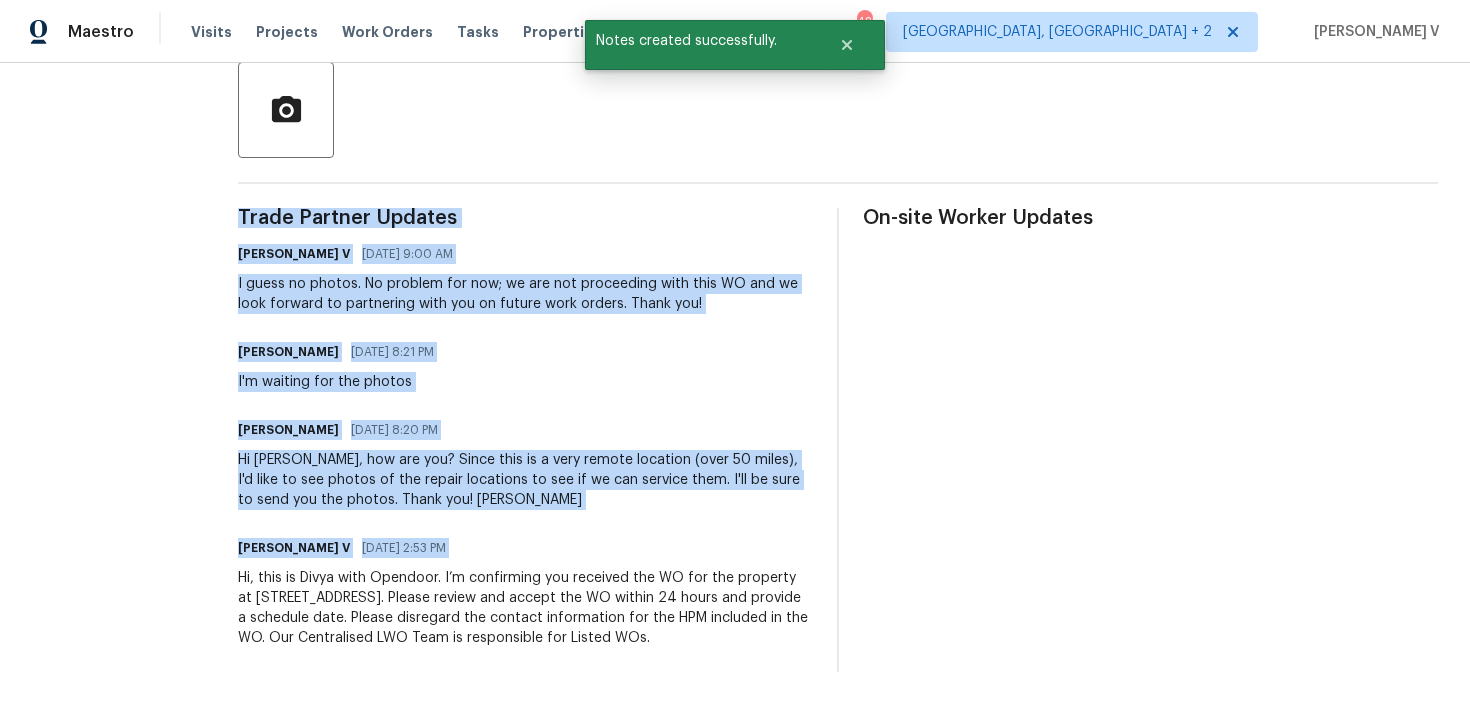copy on "Trade Partner Updates [PERSON_NAME] V [DATE] 9:00 AM I guess no photos. No problem for now; we are not proceeding with this WO and we look forward to partnering with you on future work orders. Thank you! [PERSON_NAME] [DATE] 8:21 PM I'm waiting for the photos [PERSON_NAME] [DATE] 8:20 PM Hi [PERSON_NAME], how are you?
Since this is a very remote location (over 50 miles), I'd like to see photos of the repair locations to see if we can service them.
I'll be sure to send you the photos.
Thank you!
[PERSON_NAME] [PERSON_NAME] V [DATE] 2:53 PM" 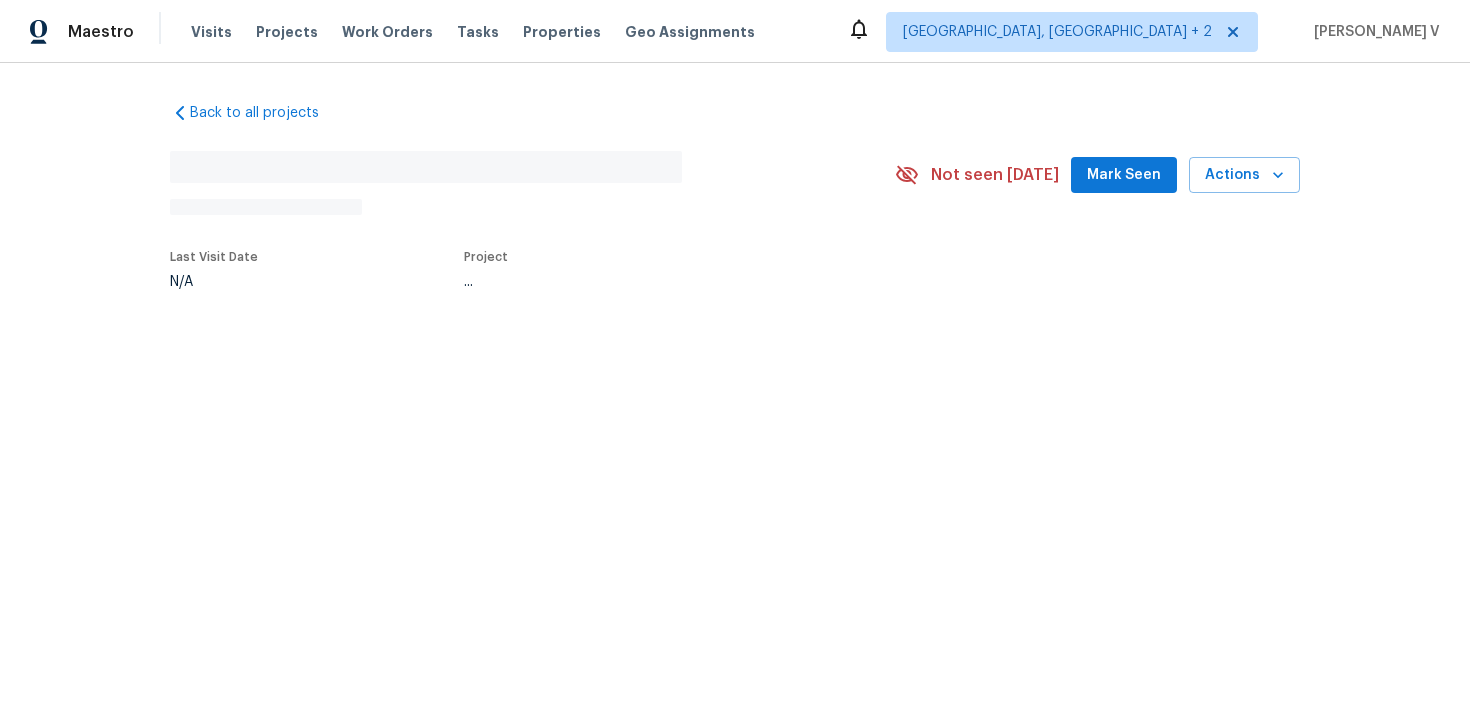 scroll, scrollTop: 0, scrollLeft: 0, axis: both 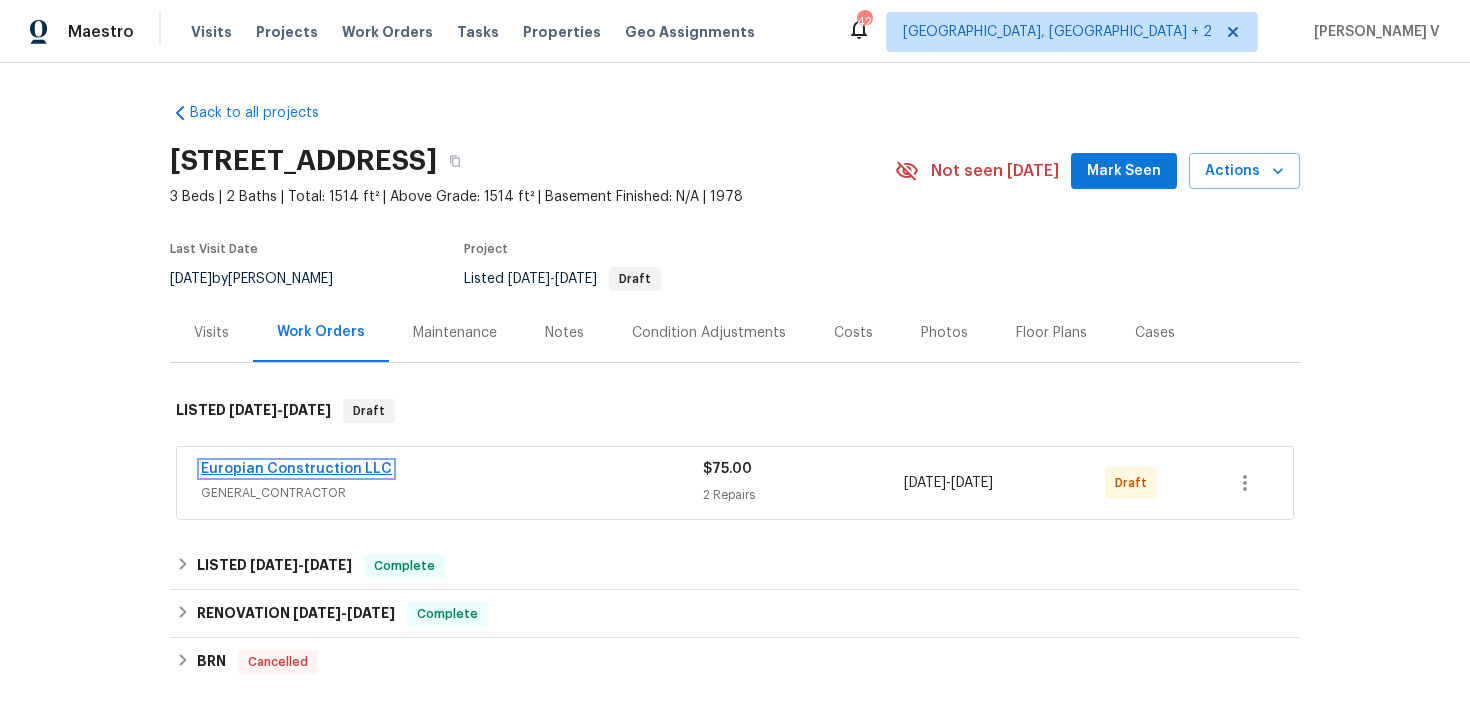 click on "Europian Construction LLC" at bounding box center [296, 469] 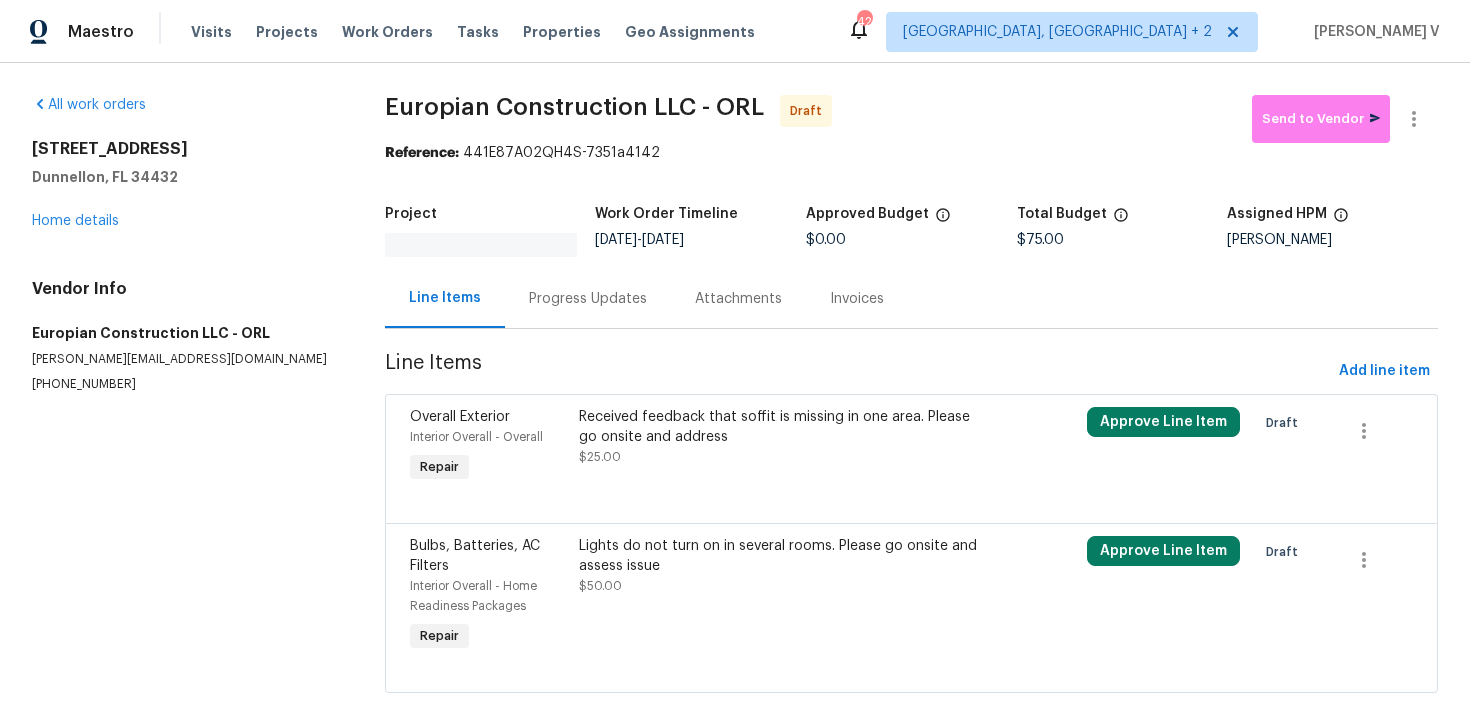 click on "Progress Updates" at bounding box center [588, 299] 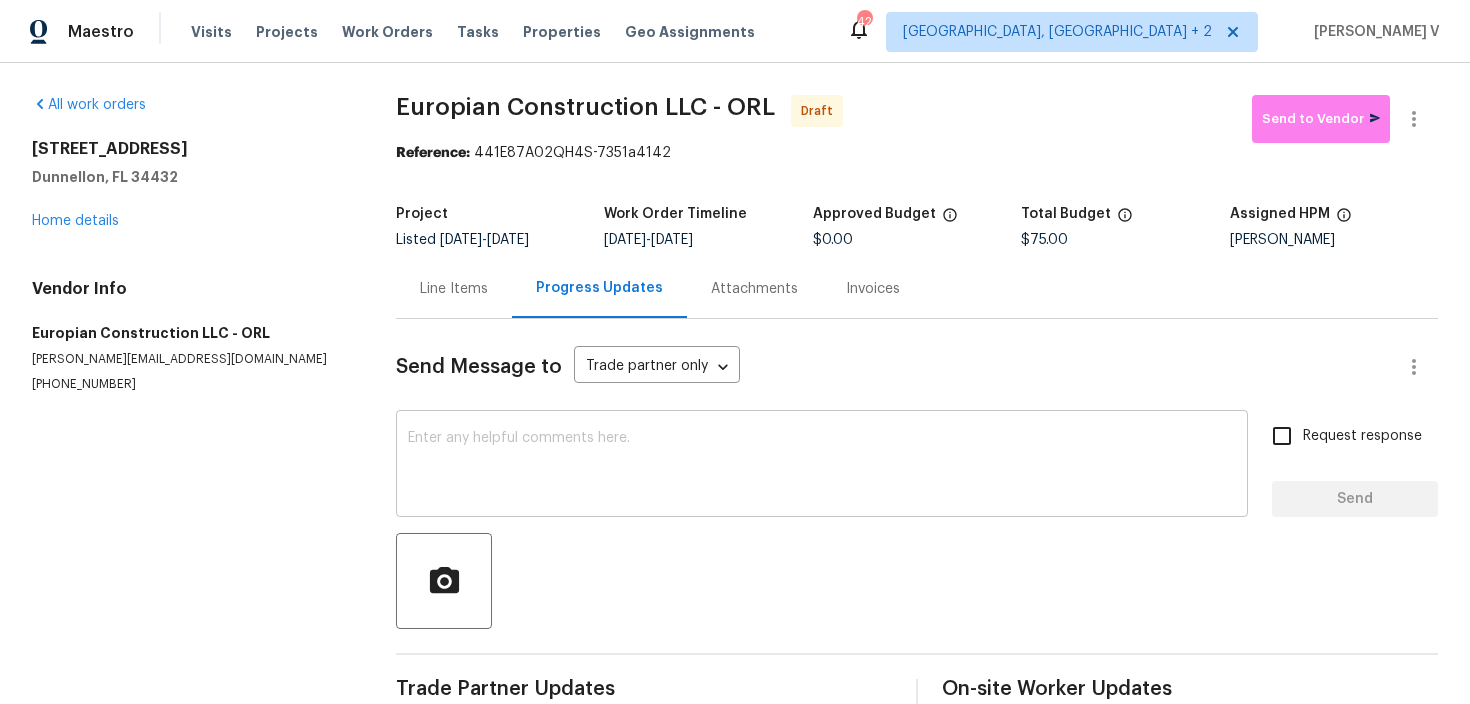 click on "x ​" at bounding box center (822, 466) 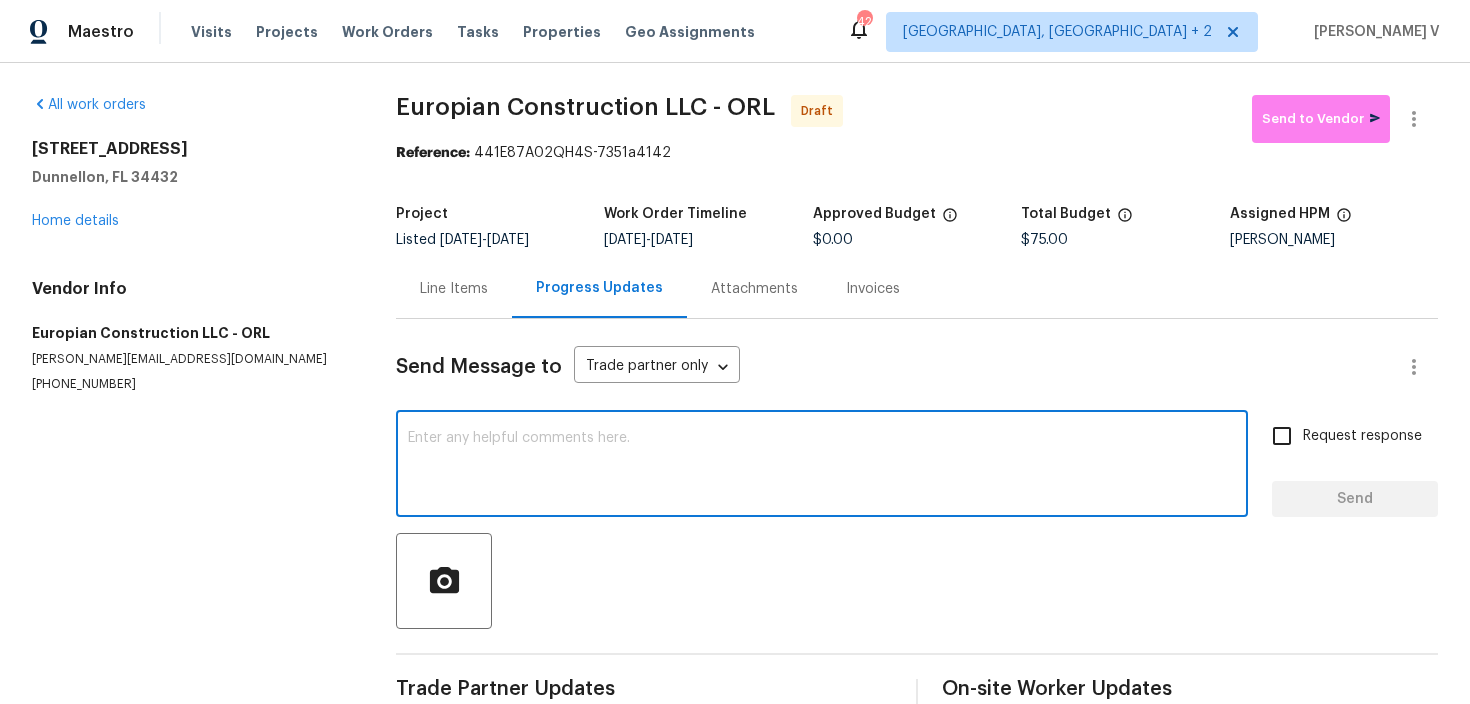 paste on "Hi, this is Divya with Opendoor. I’m confirming you received the WO for the property at [STREET_ADDRESS]. Please review and accept the WO within 24 hours and provide a schedule date. Please disregard the contact information for the HPM included in the WO. Our Centralised LWO Team is responsible for Listed WOs." 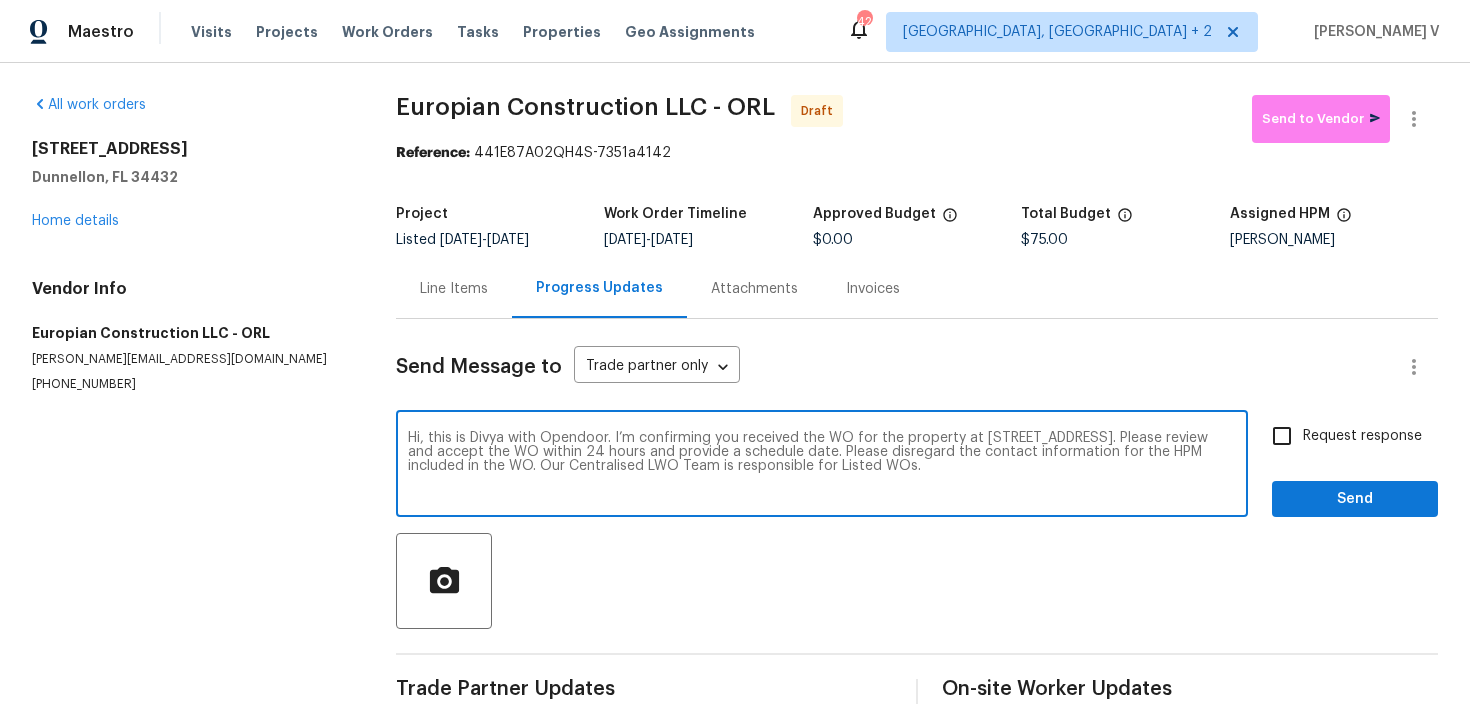 type on "Hi, this is Divya with Opendoor. I’m confirming you received the WO for the property at [STREET_ADDRESS]. Please review and accept the WO within 24 hours and provide a schedule date. Please disregard the contact information for the HPM included in the WO. Our Centralised LWO Team is responsible for Listed WOs." 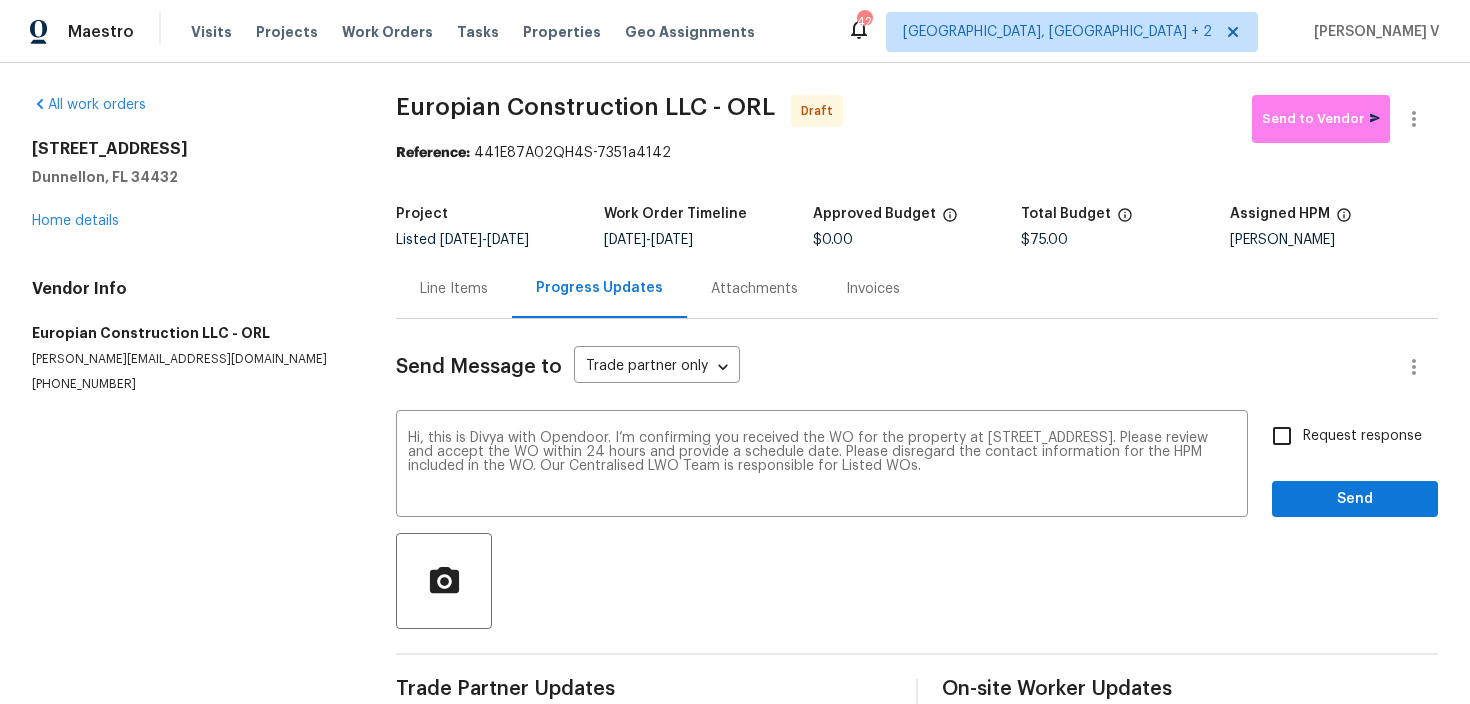 click on "Request response" at bounding box center (1341, 436) 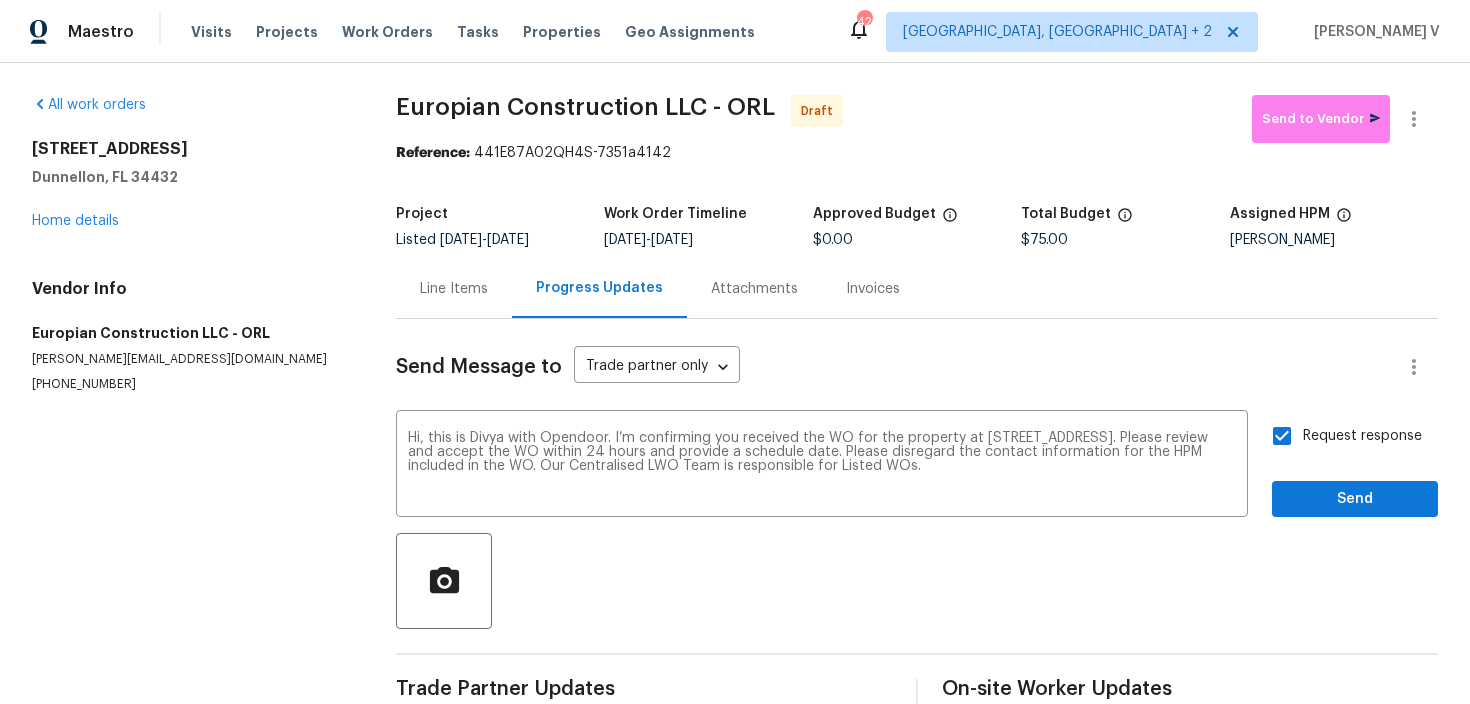 click on "Send Message to Trade partner only Trade partner only ​ Hi, this is Divya with Opendoor. I’m confirming you received the WO for the property at 13794 SW 112th St, Dunnellon, FL 34432. Please review and accept the WO within 24 hours and provide a schedule date. Please disregard the contact information for the HPM included in the WO. Our Centralised LWO Team is responsible for Listed WOs.
x ​ Request response Send Trade Partner Updates On-site Worker Updates" at bounding box center (917, 515) 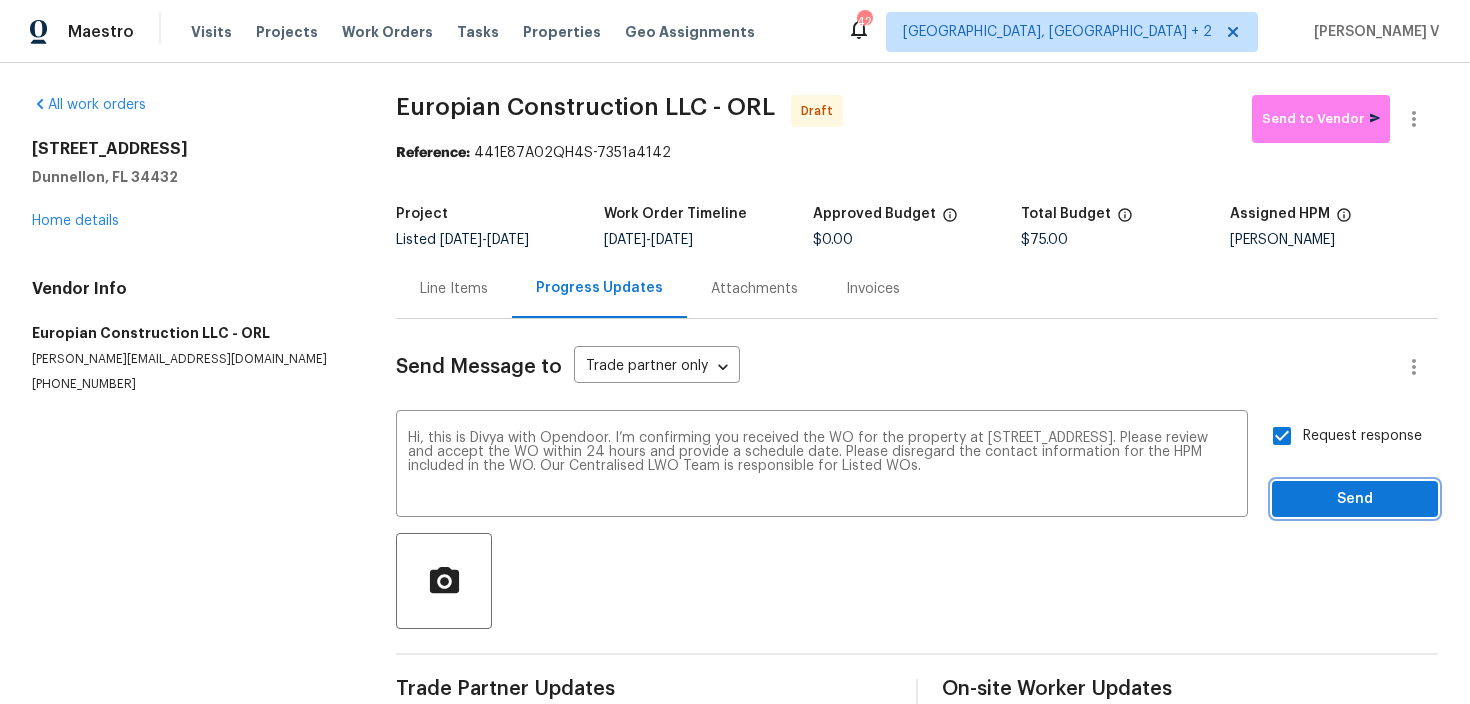 click on "Send" at bounding box center [1355, 499] 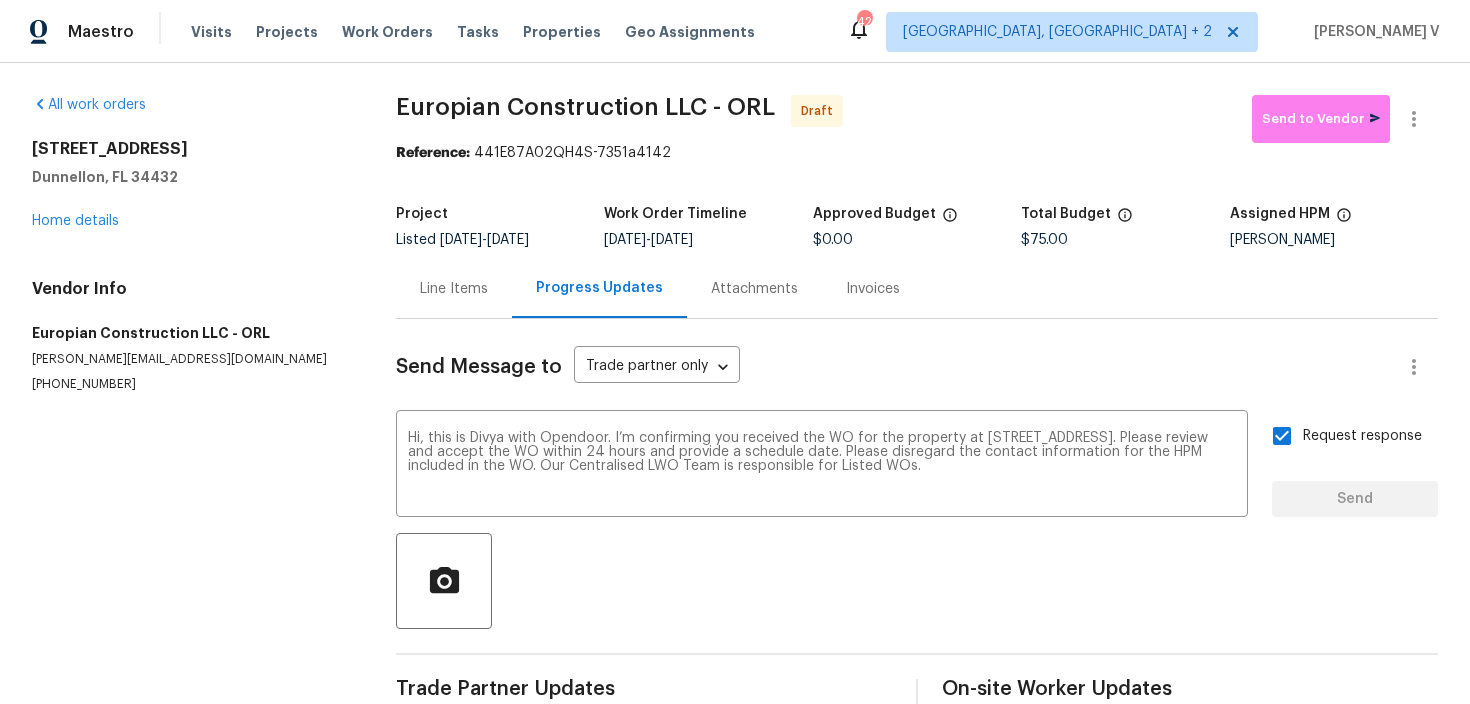 type 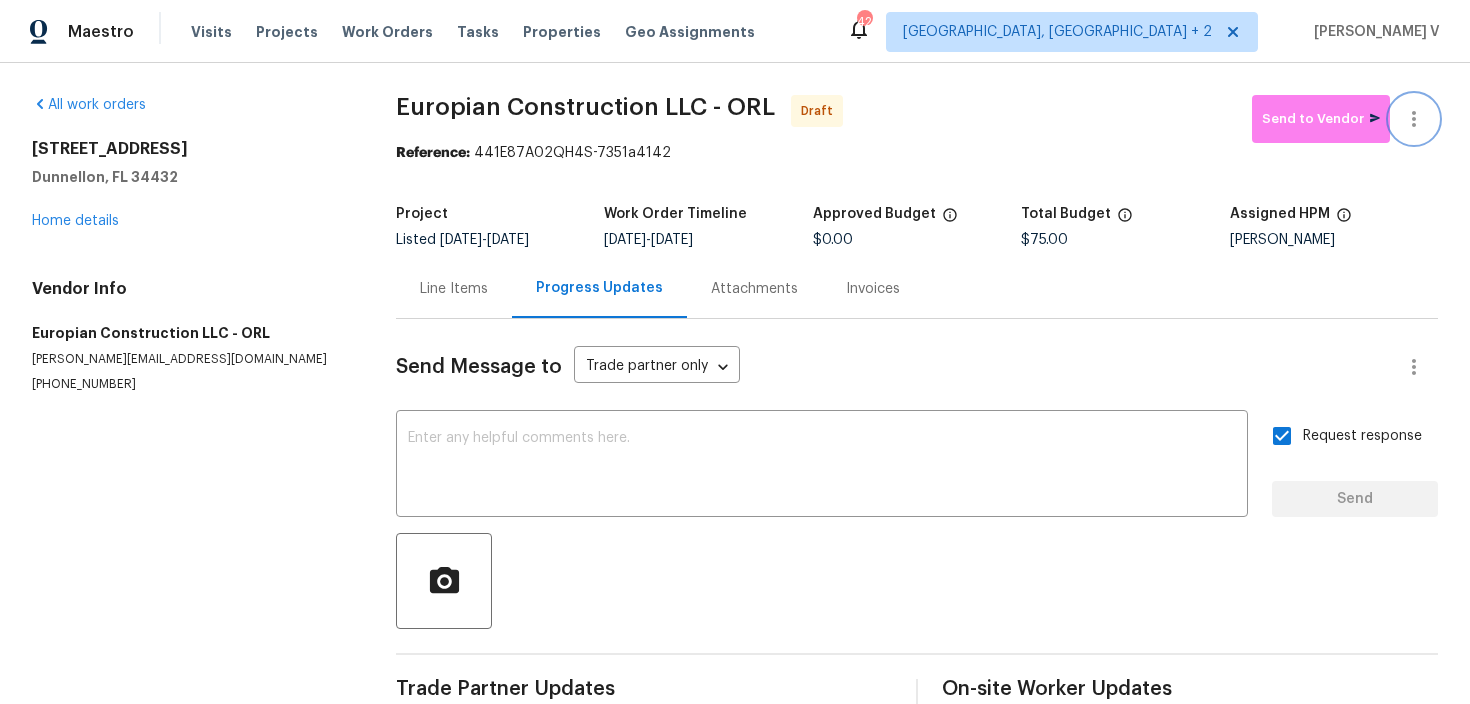 click 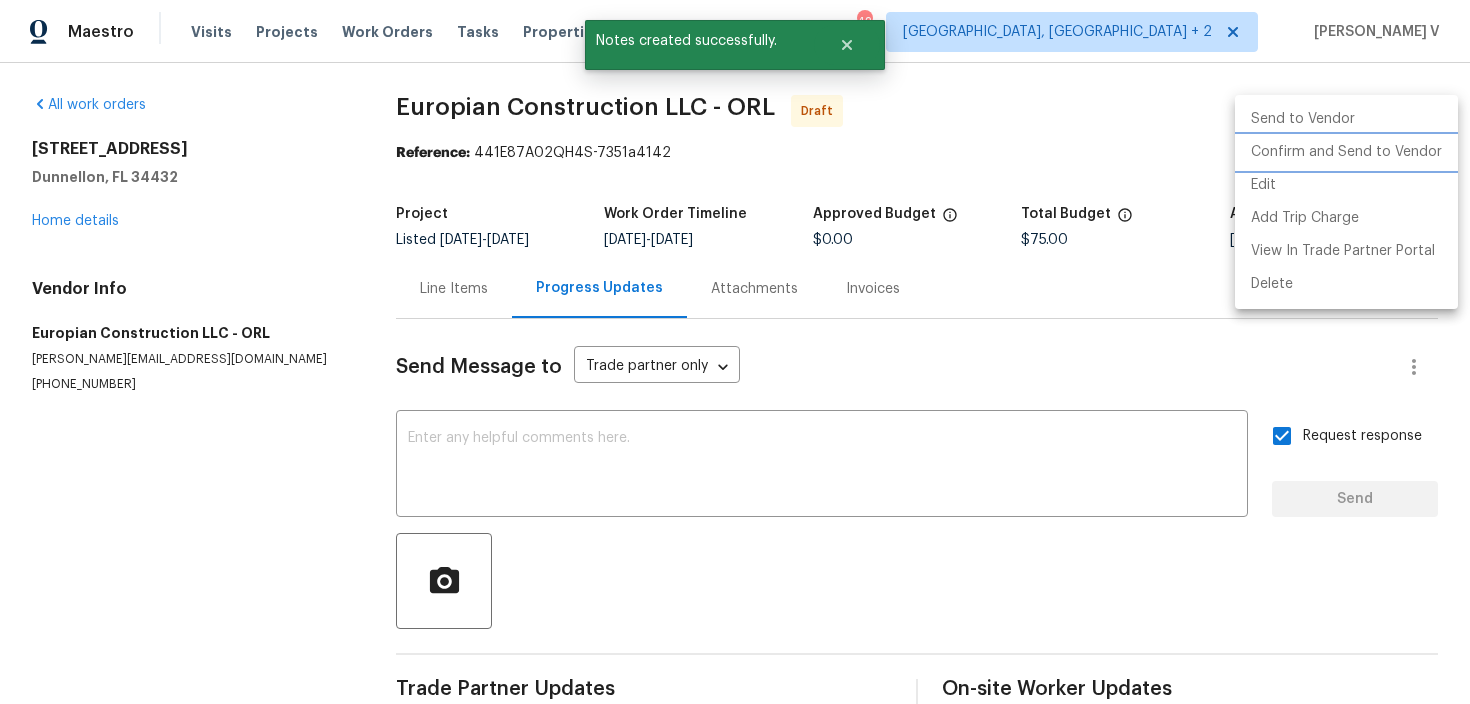 click on "Confirm and Send to Vendor" at bounding box center (1346, 152) 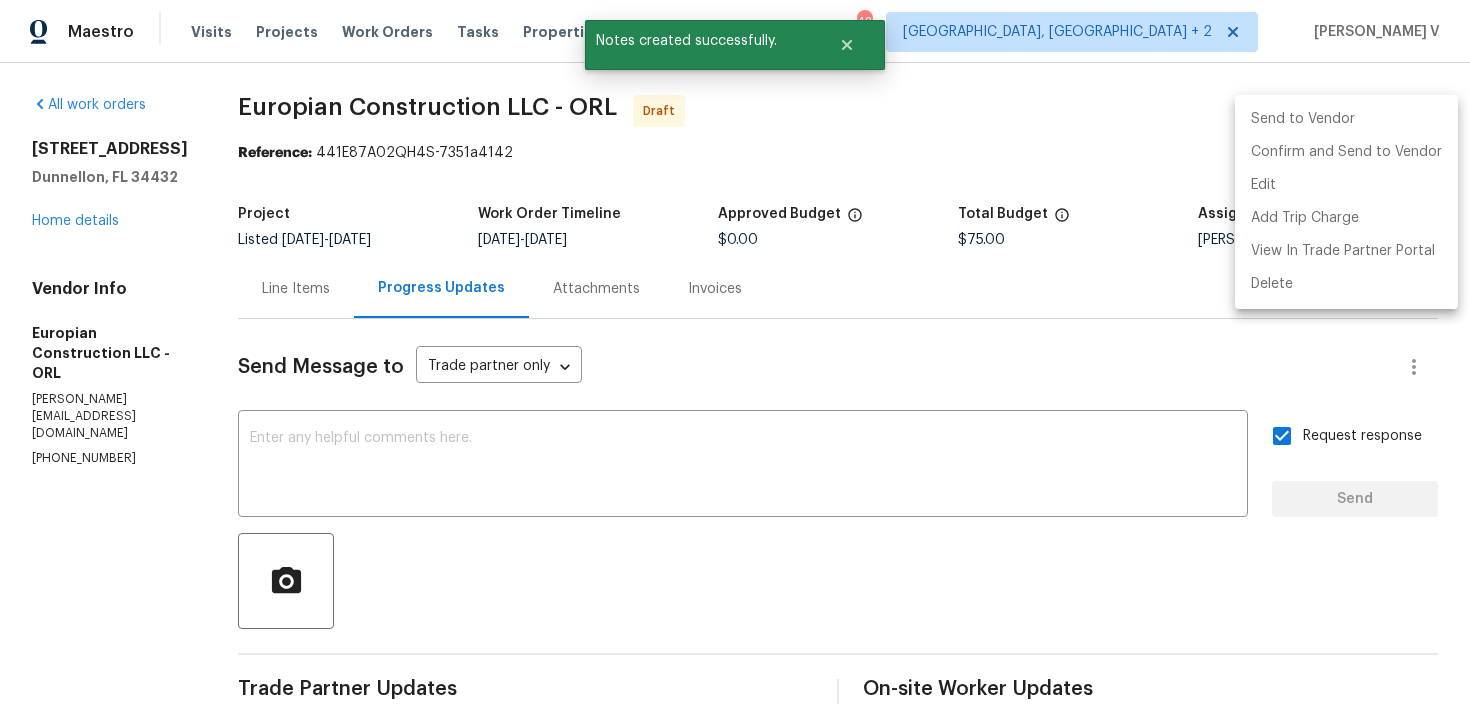click at bounding box center [735, 352] 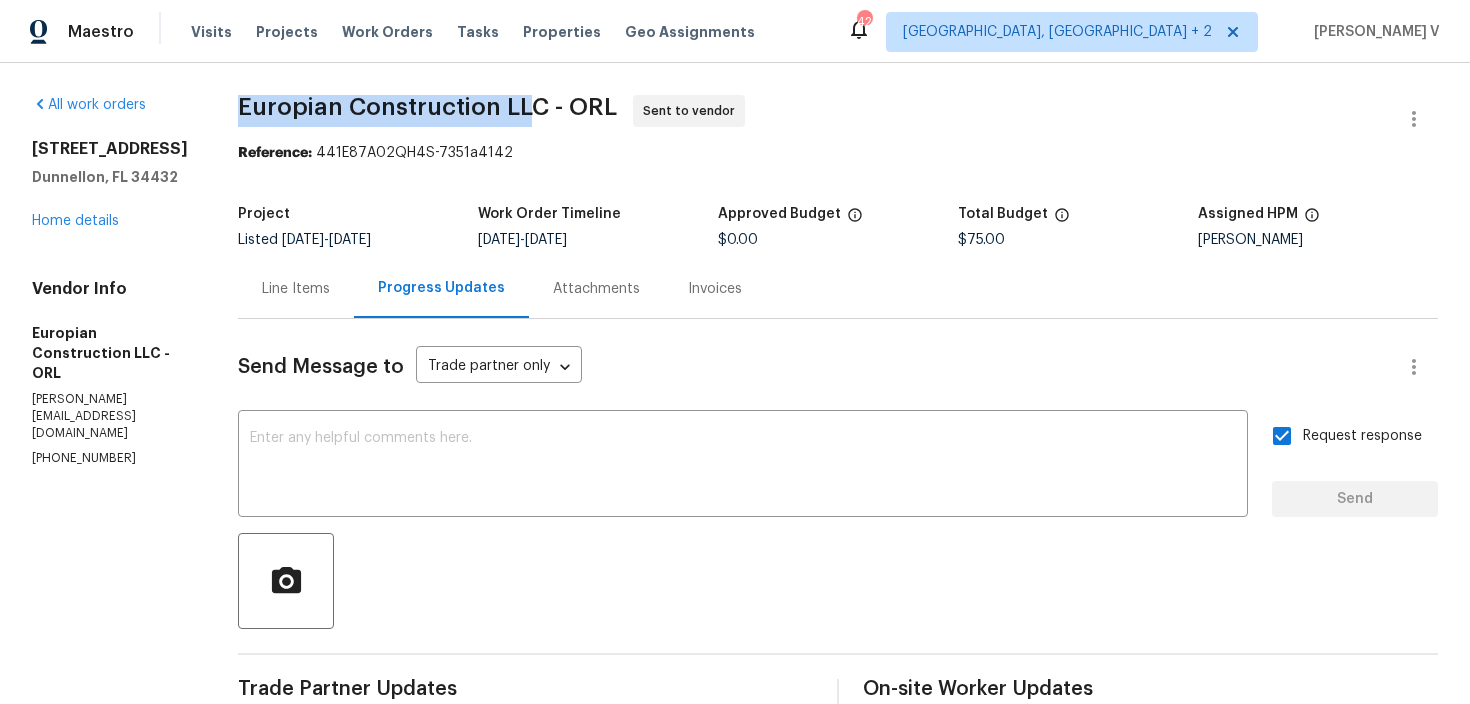 drag, startPoint x: 241, startPoint y: 108, endPoint x: 543, endPoint y: 108, distance: 302 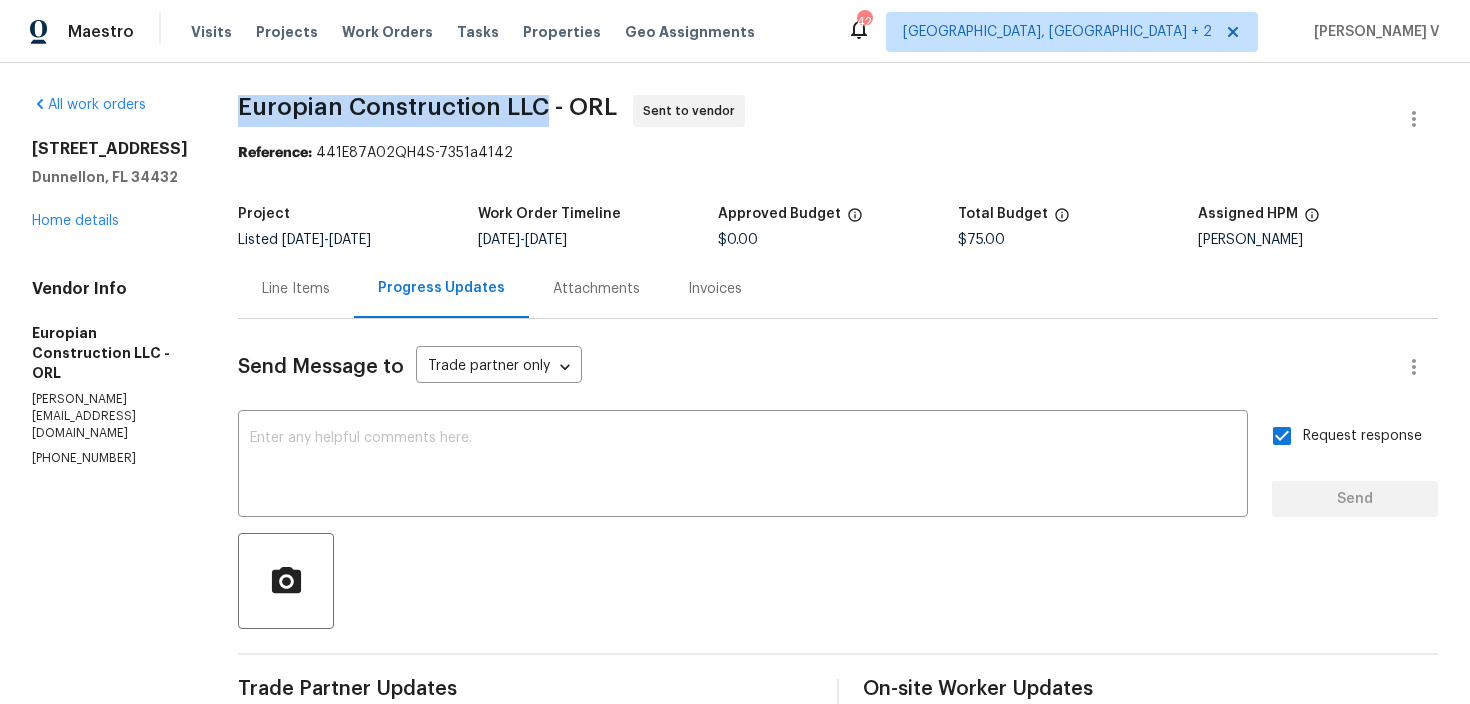 copy on "Europian Construction LLC" 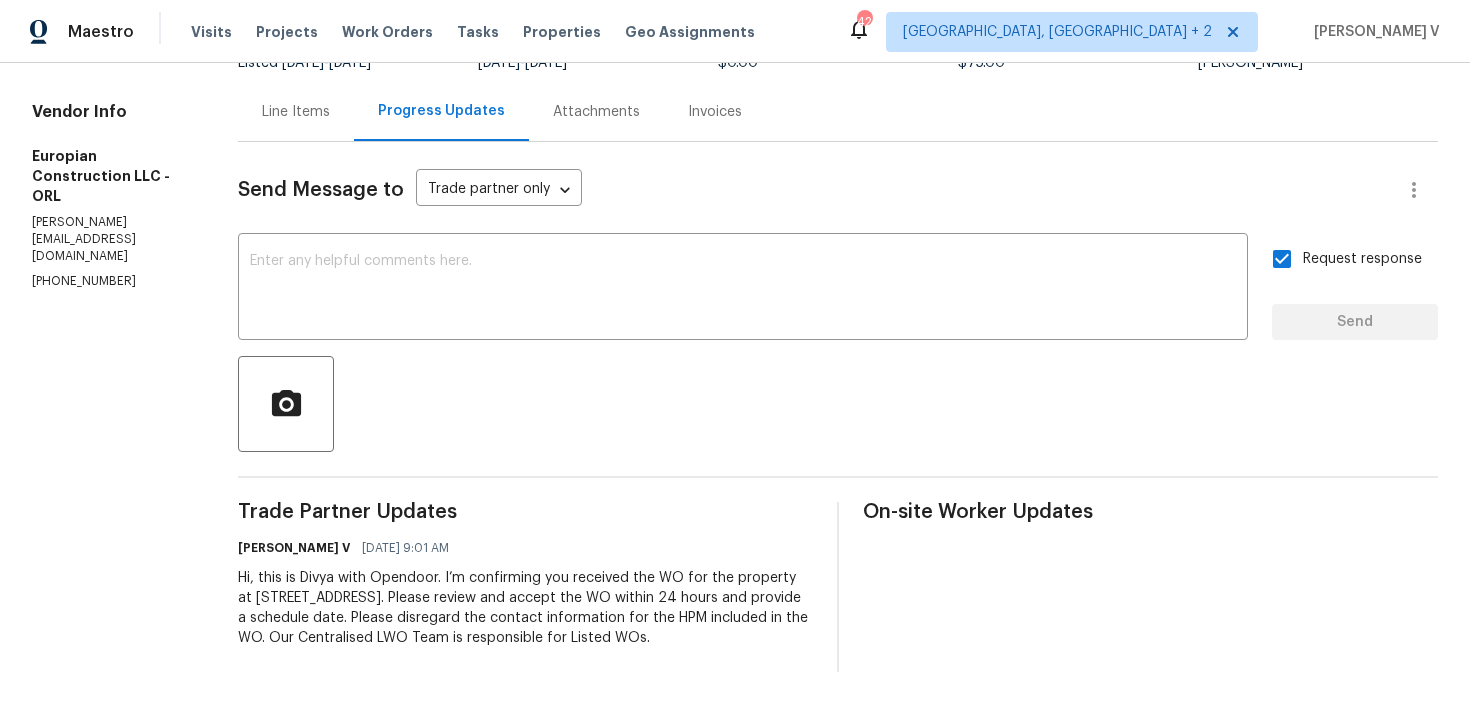 scroll, scrollTop: 0, scrollLeft: 0, axis: both 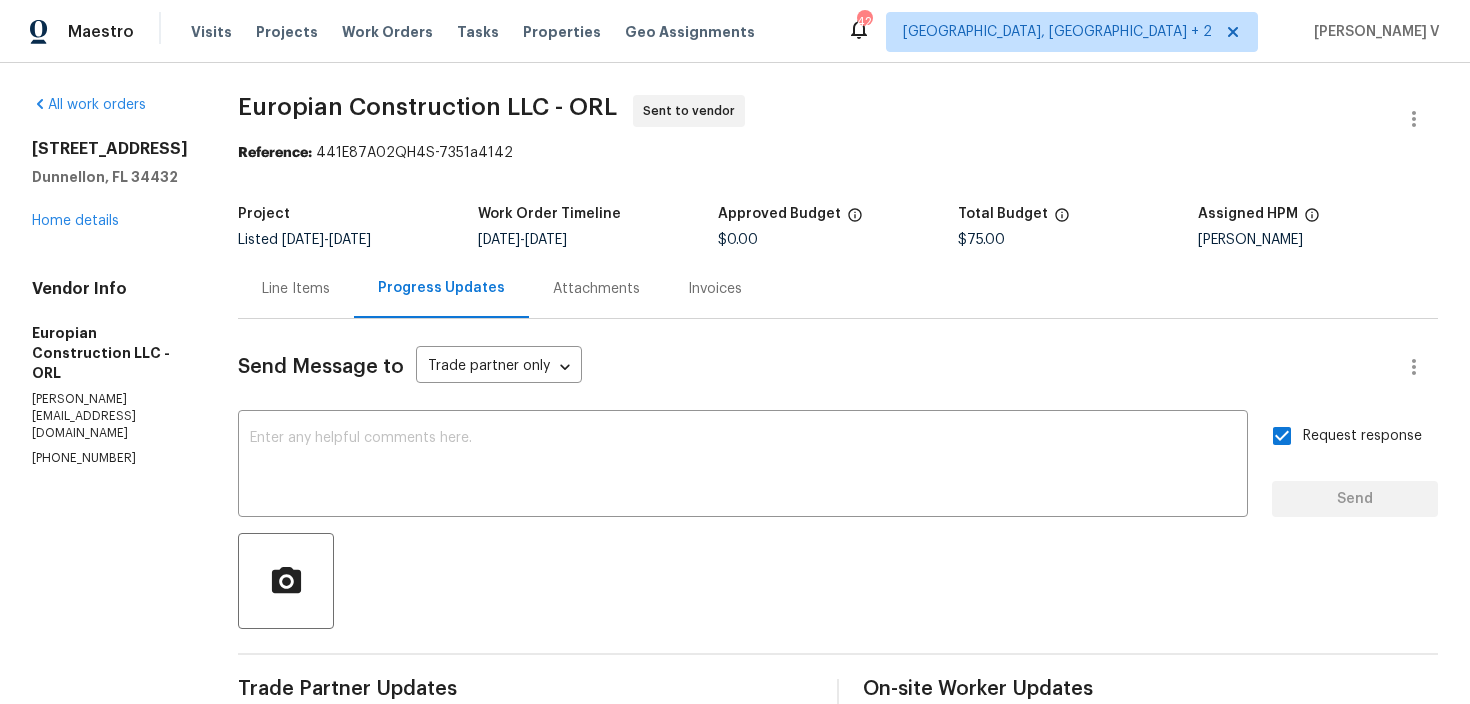 click on "13794 SW 112th St Dunnellon, FL 34432 Home details" at bounding box center [111, 185] 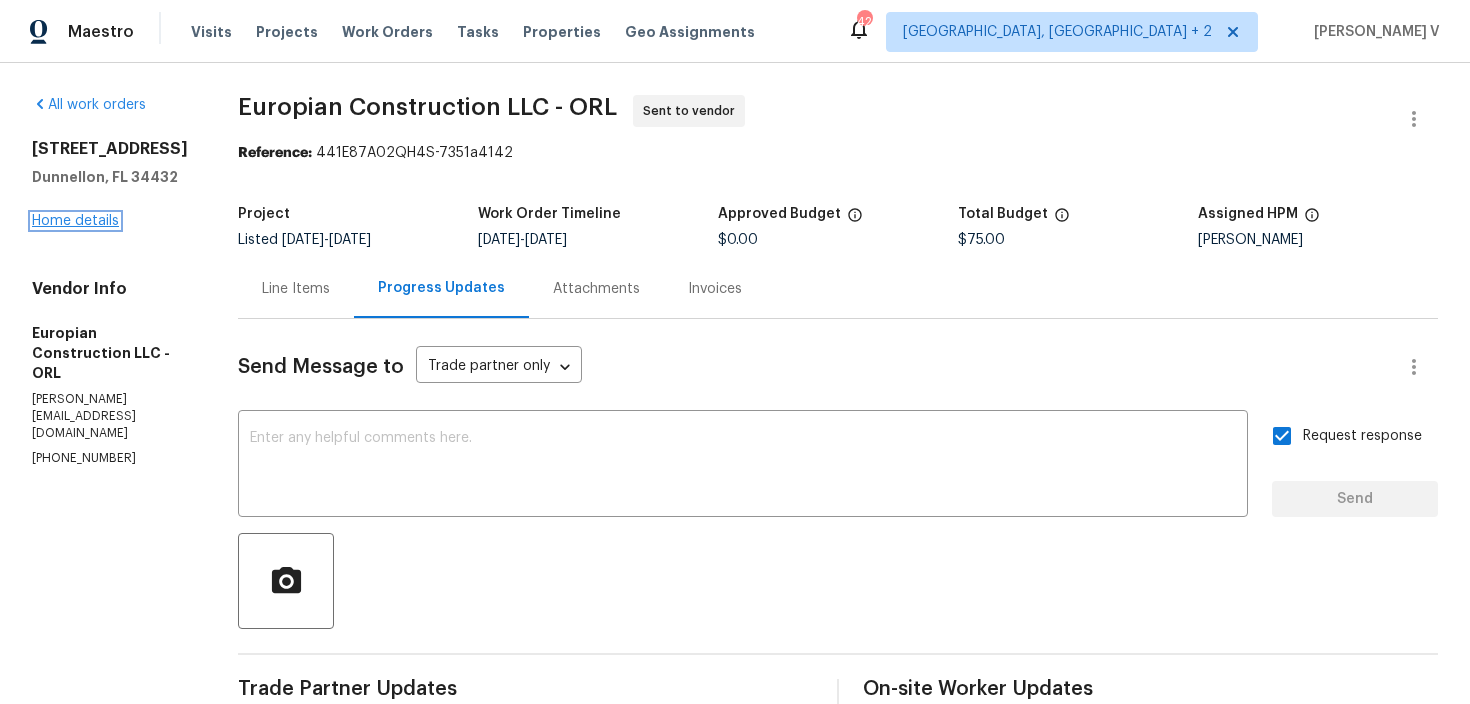 click on "Home details" at bounding box center (75, 221) 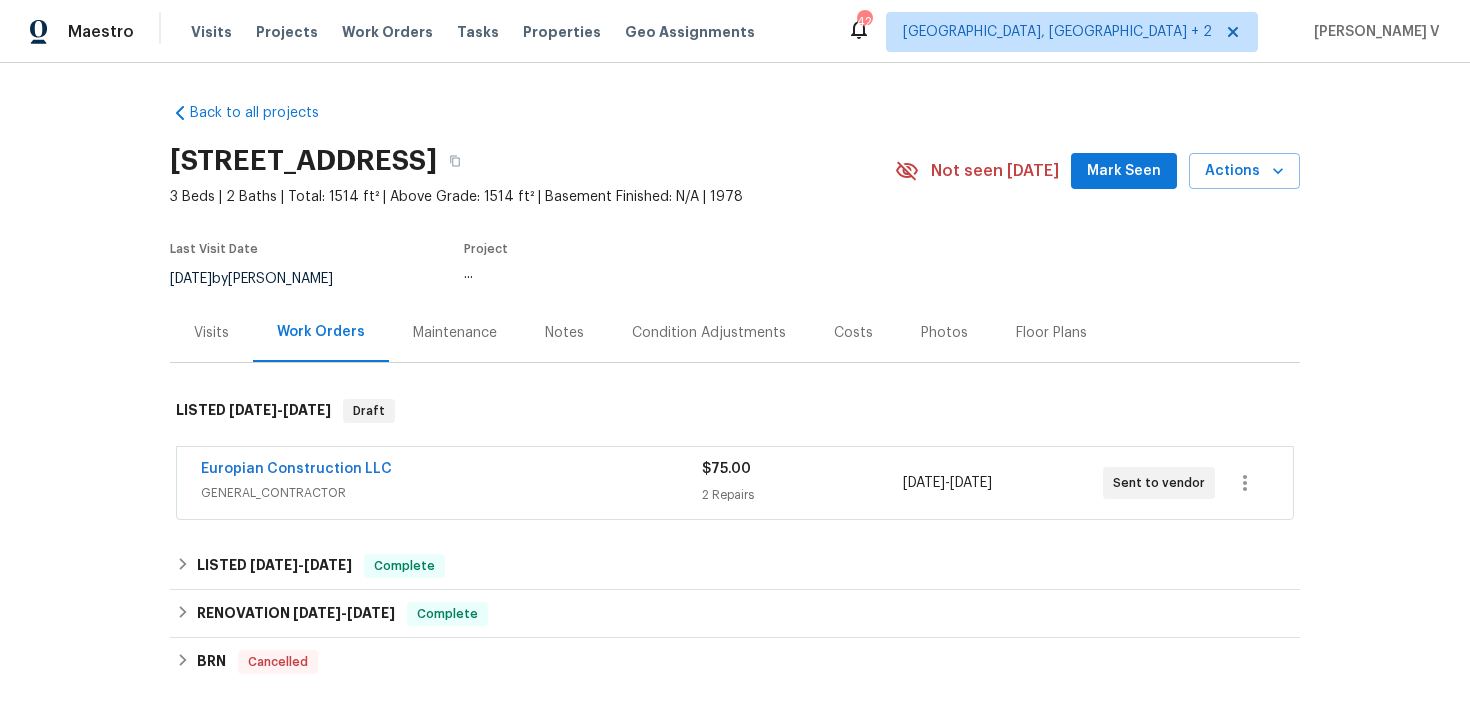 drag, startPoint x: 157, startPoint y: 479, endPoint x: 568, endPoint y: 458, distance: 411.53613 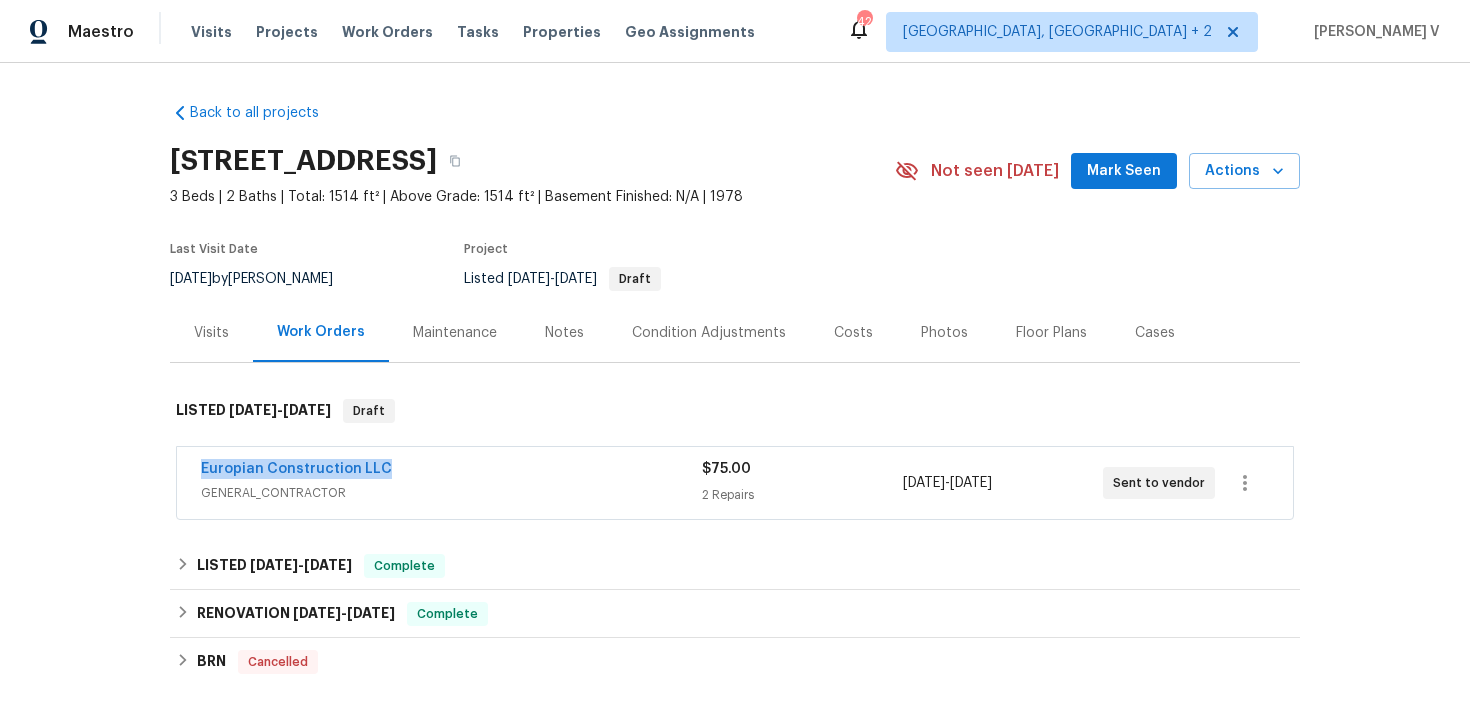 drag, startPoint x: 190, startPoint y: 465, endPoint x: 570, endPoint y: 465, distance: 380 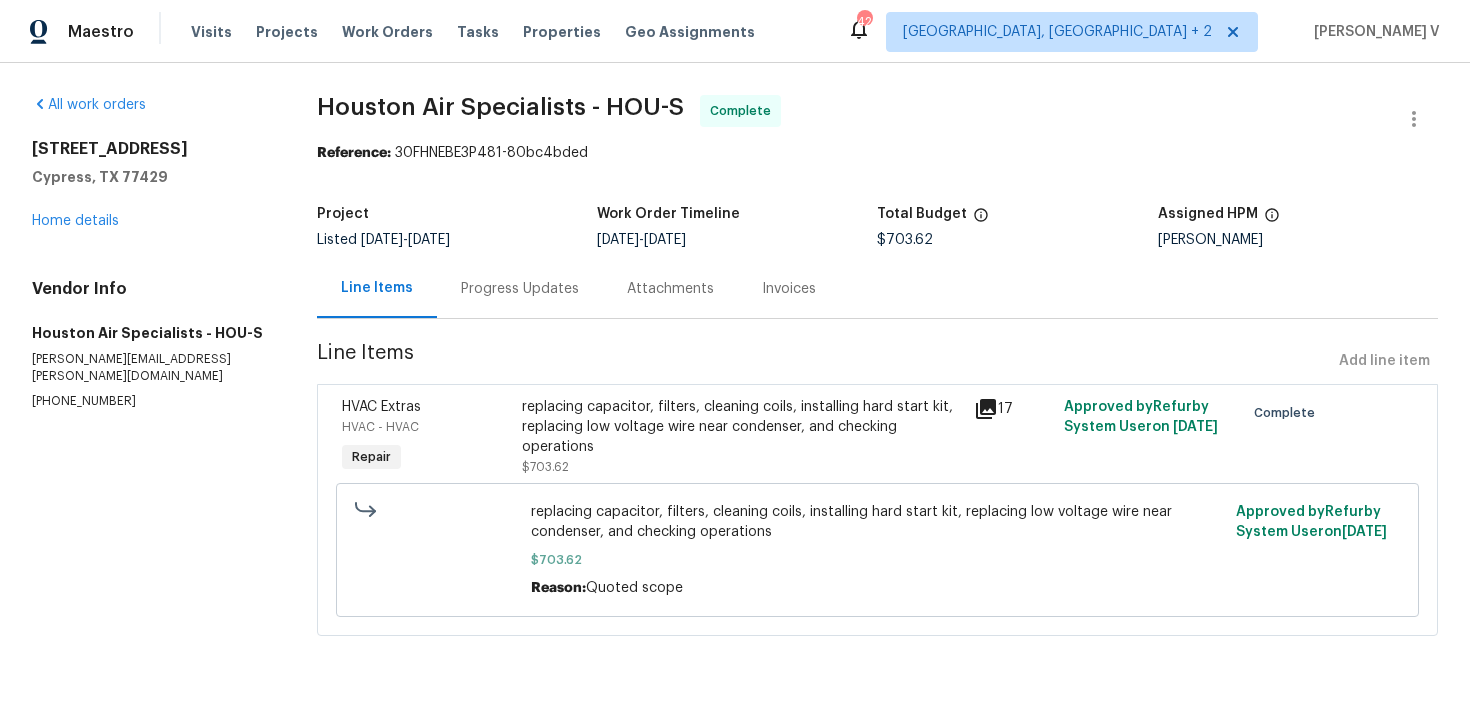 scroll, scrollTop: 0, scrollLeft: 0, axis: both 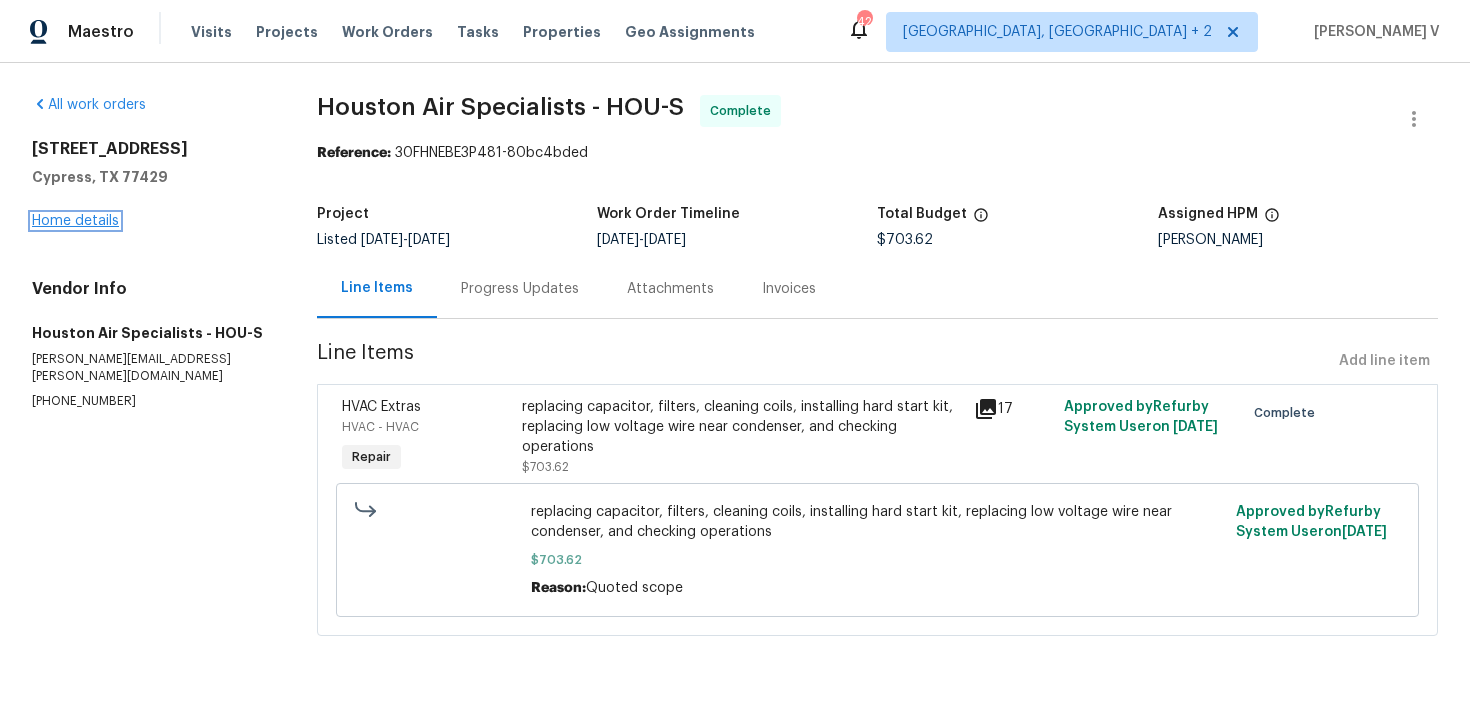click on "Home details" at bounding box center (75, 221) 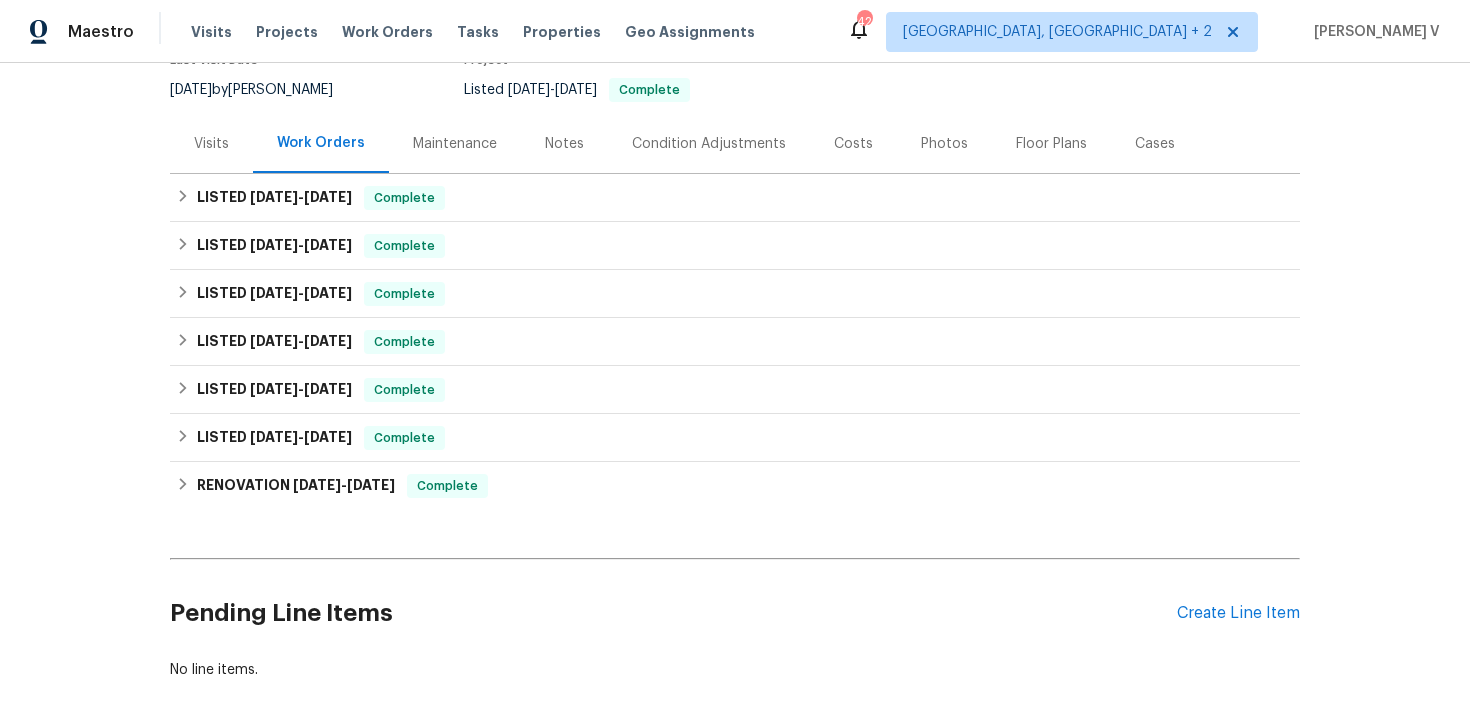 scroll, scrollTop: 255, scrollLeft: 0, axis: vertical 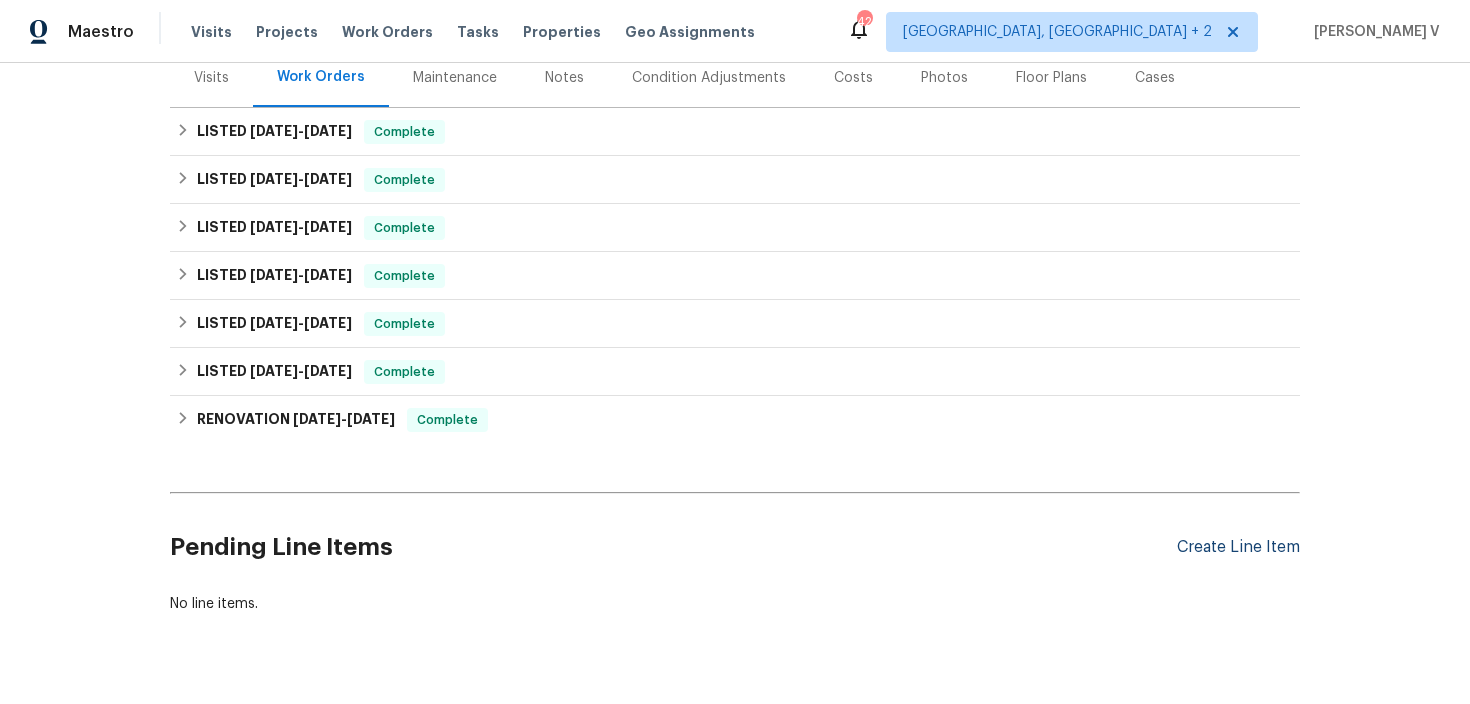 click on "Create Line Item" at bounding box center [1238, 547] 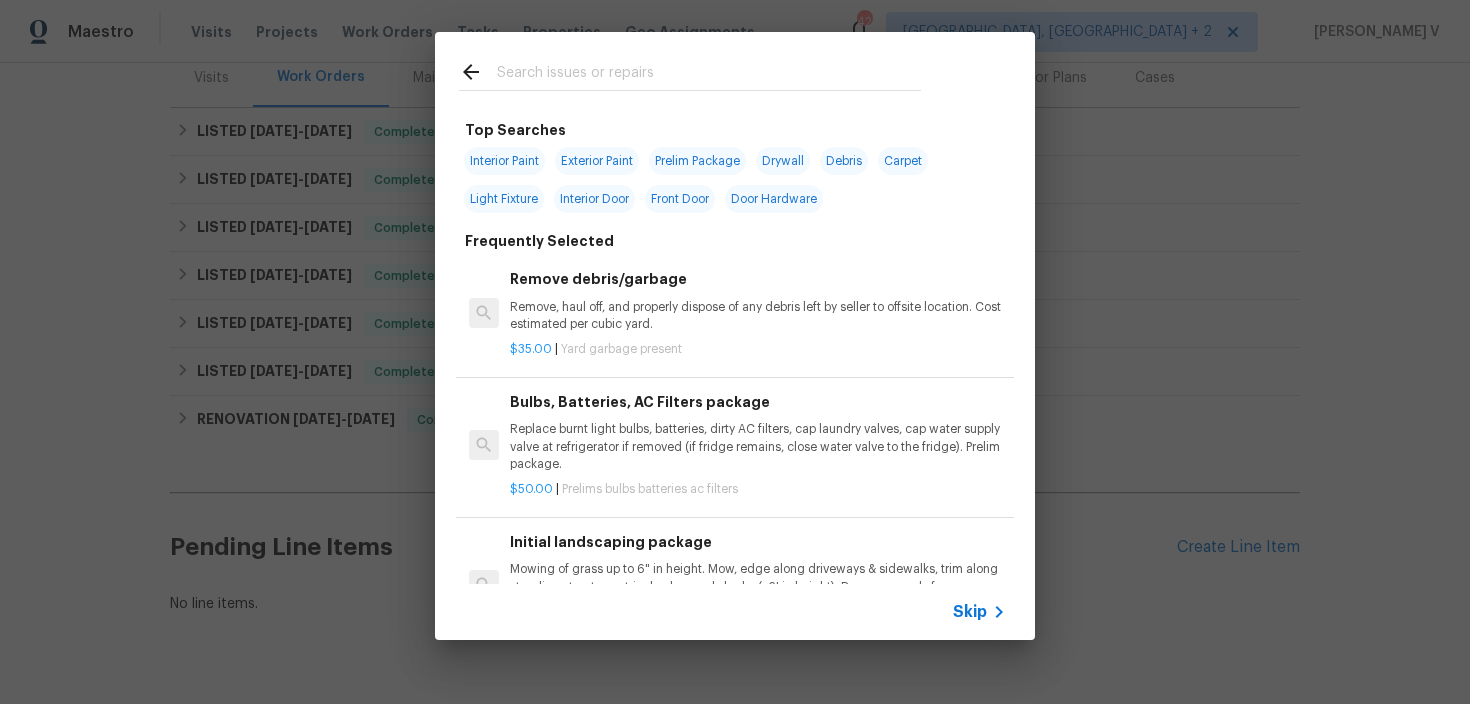 click on "Skip" at bounding box center [970, 612] 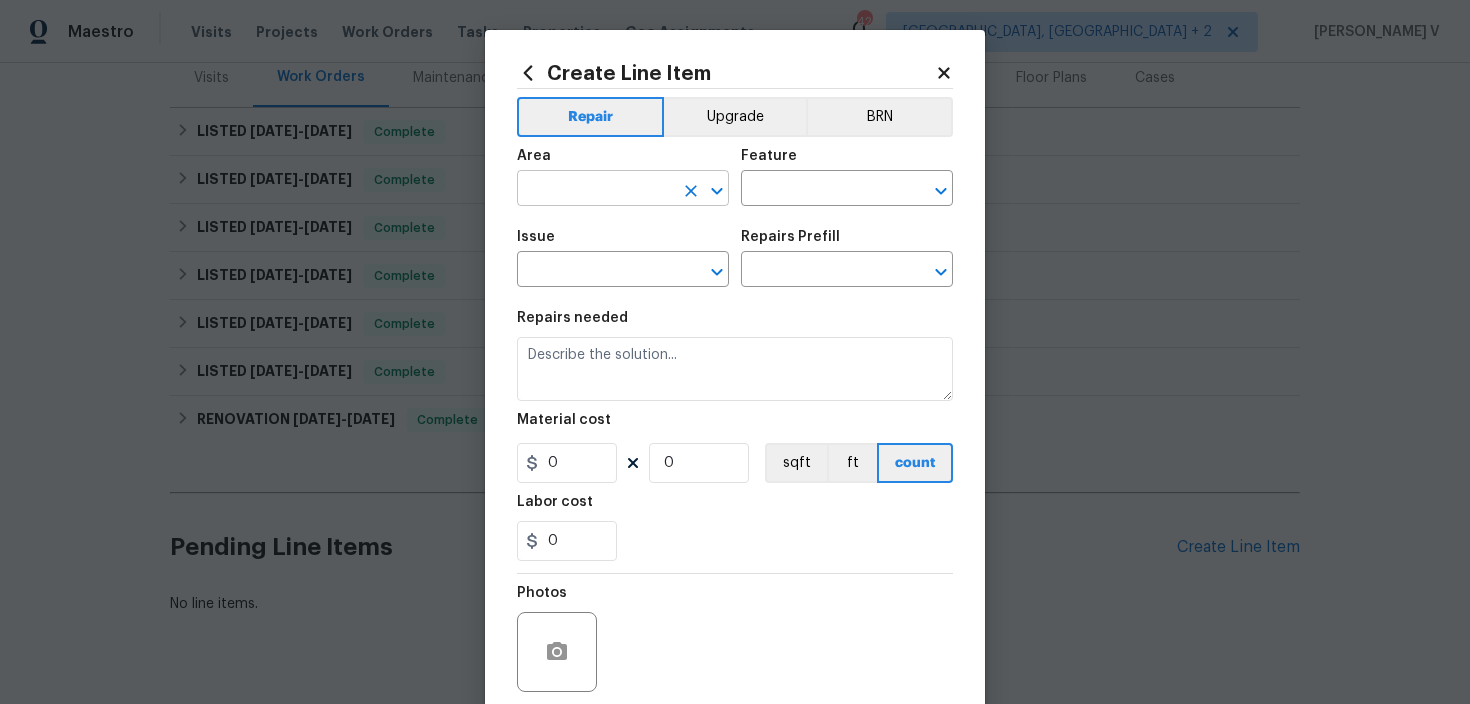 click at bounding box center (595, 190) 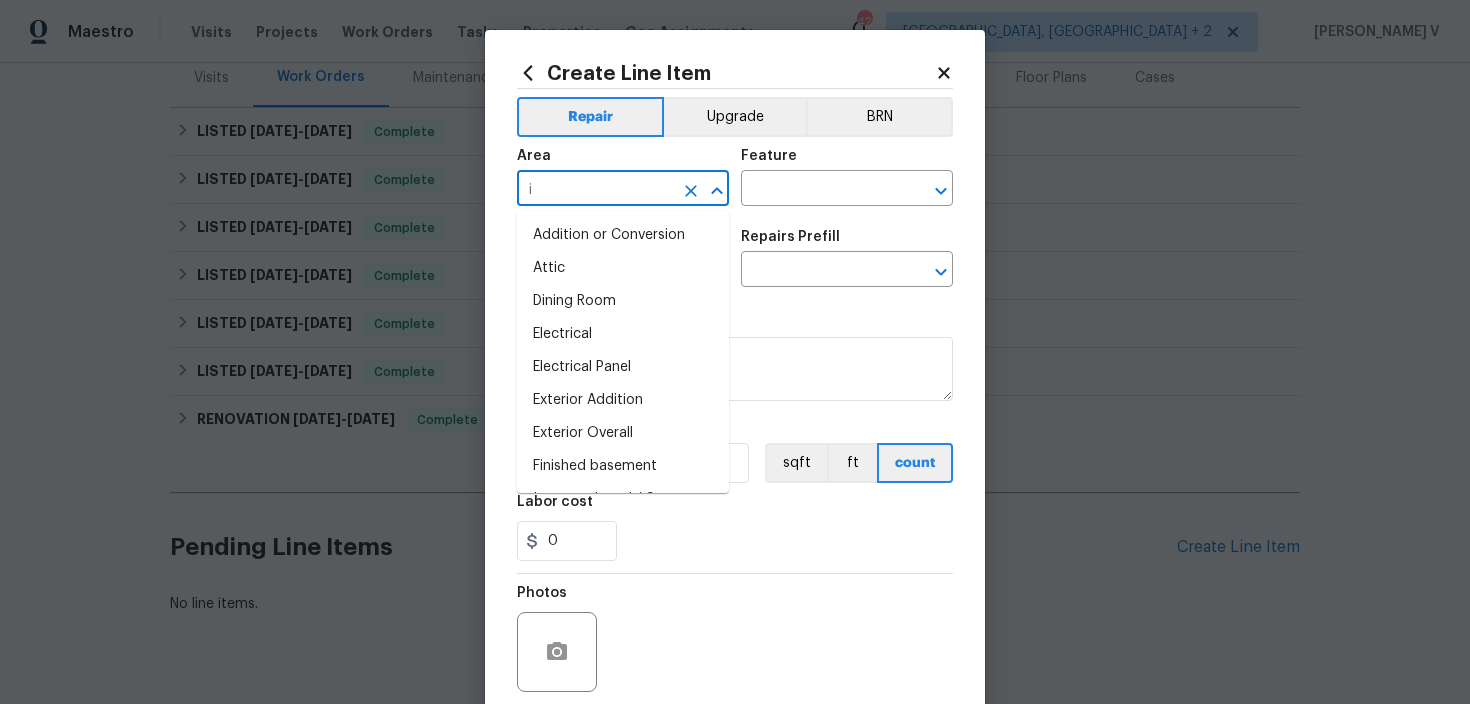 type on "in" 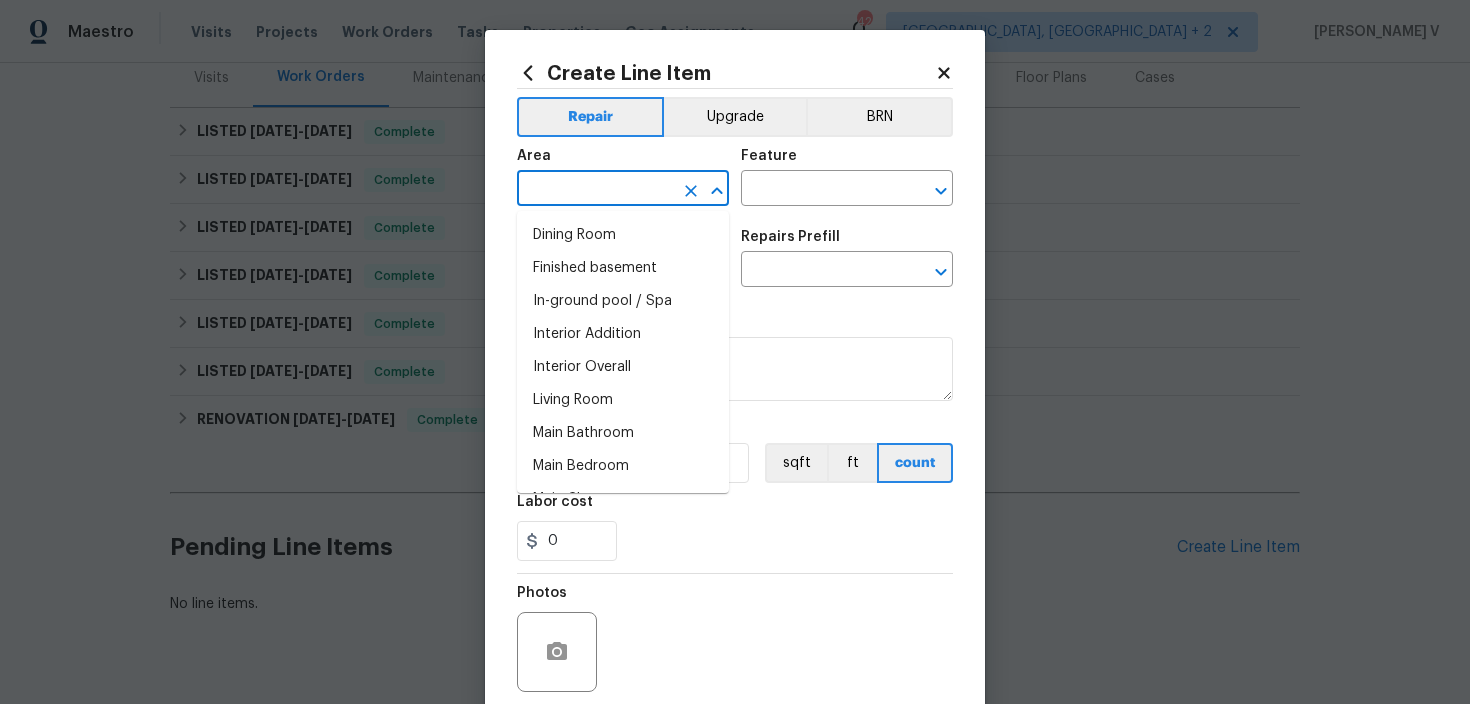 type on "t" 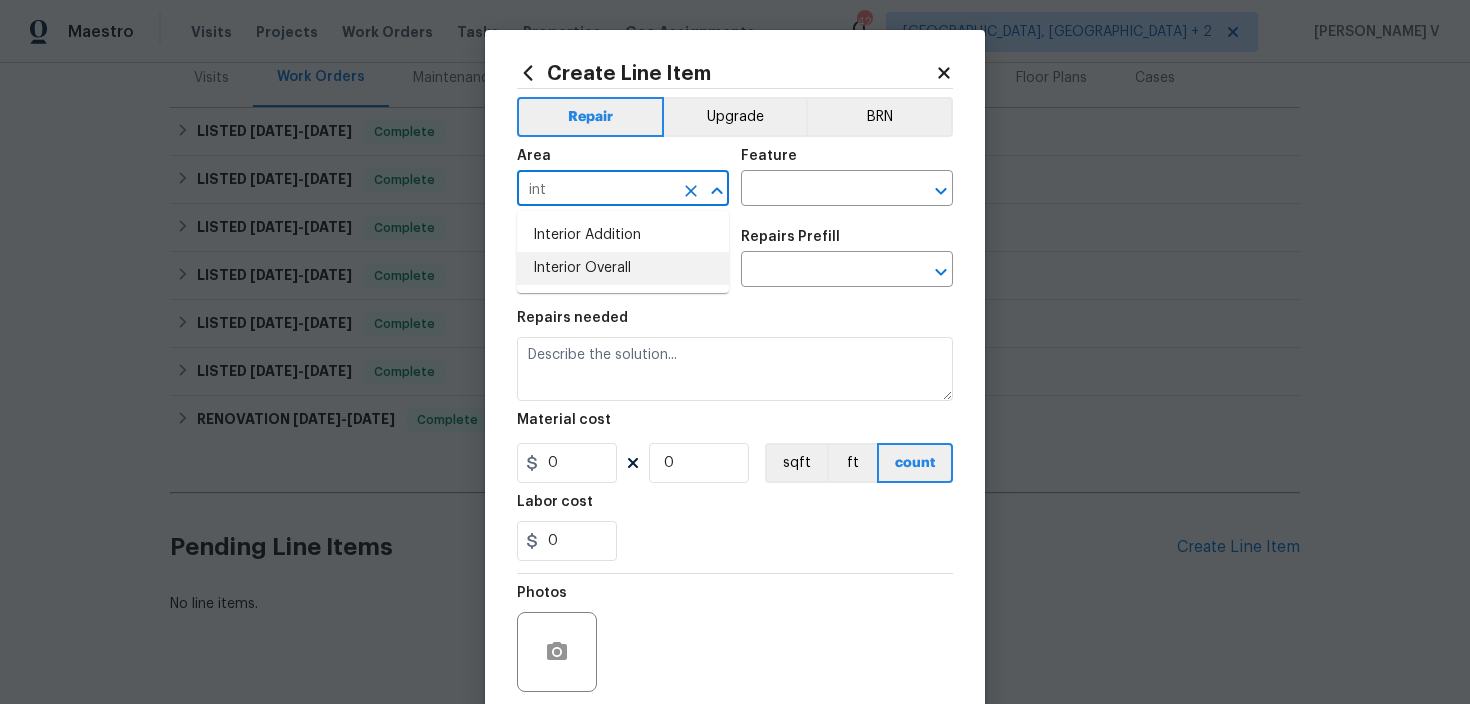 click on "Interior Overall" at bounding box center (623, 268) 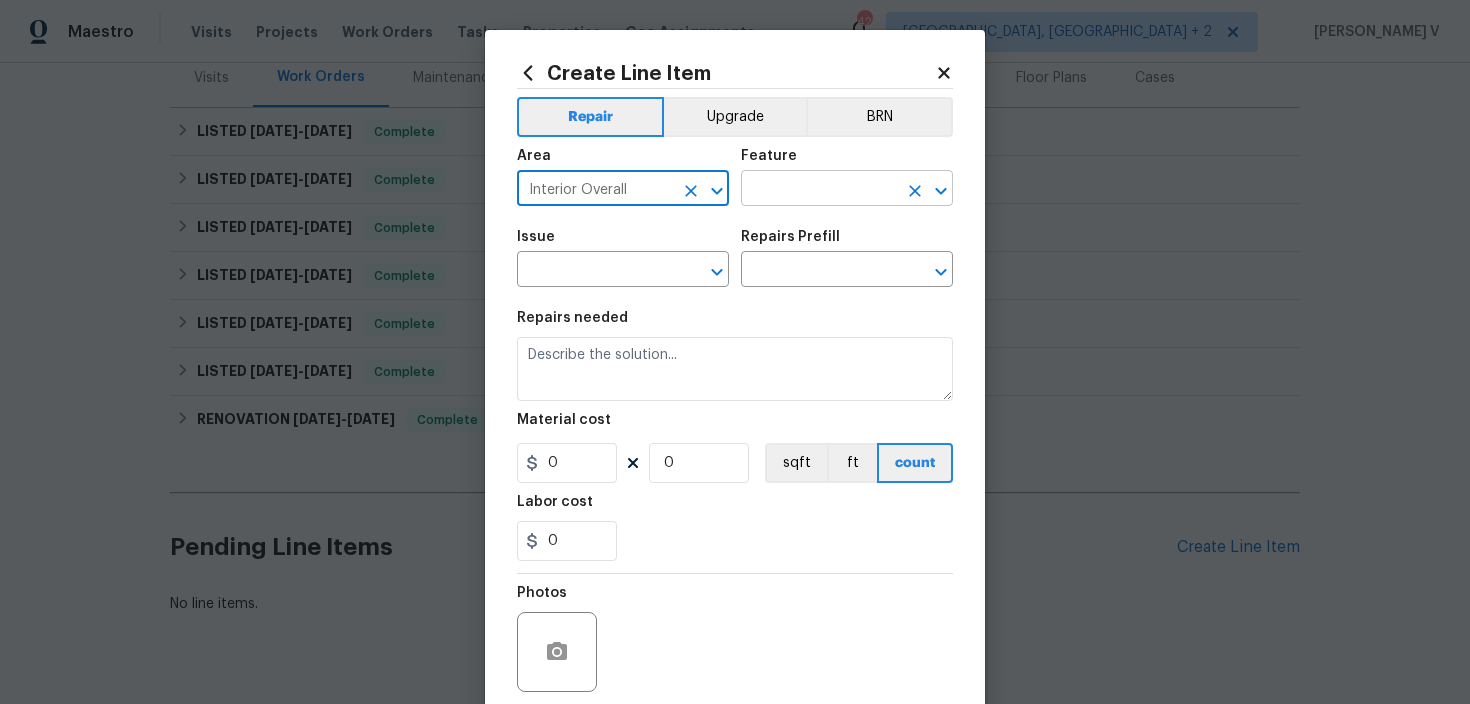 type on "Interior Overall" 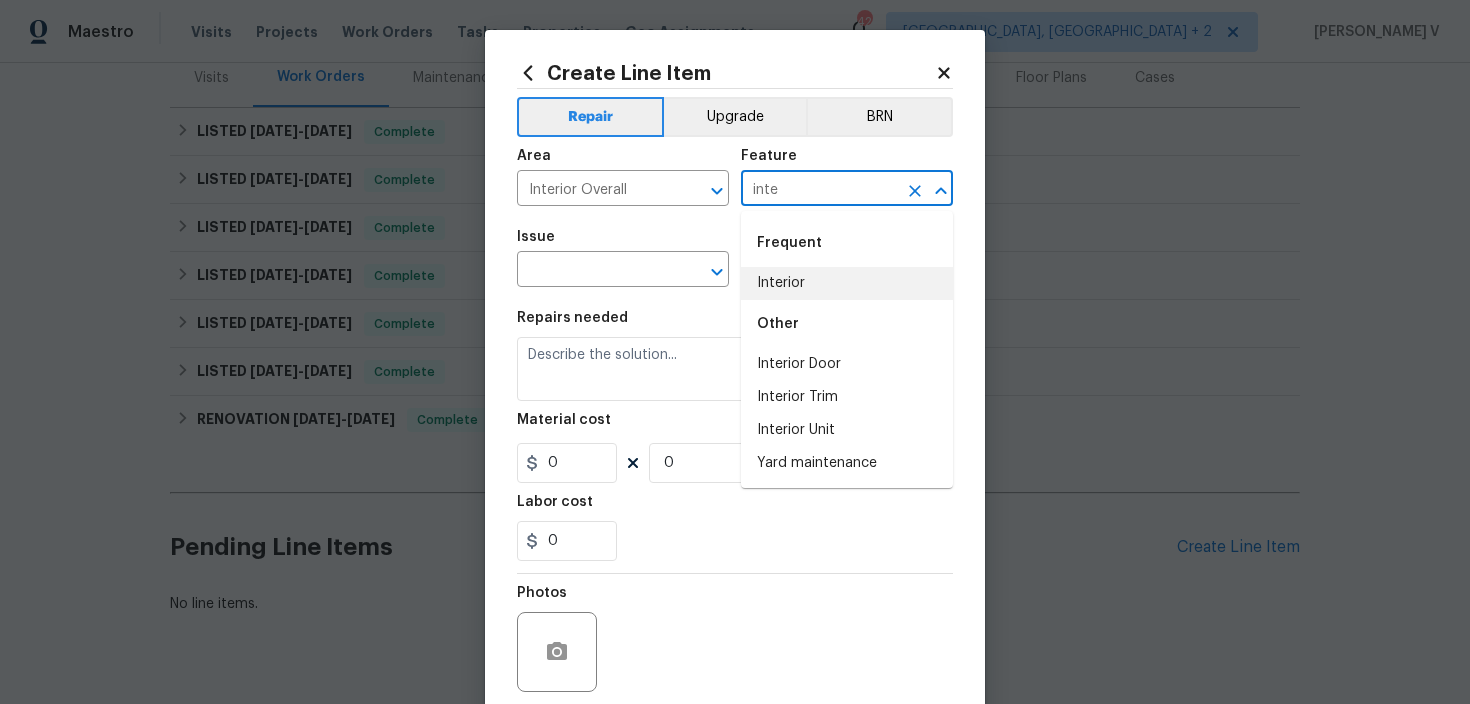 click on "Interior" at bounding box center (847, 283) 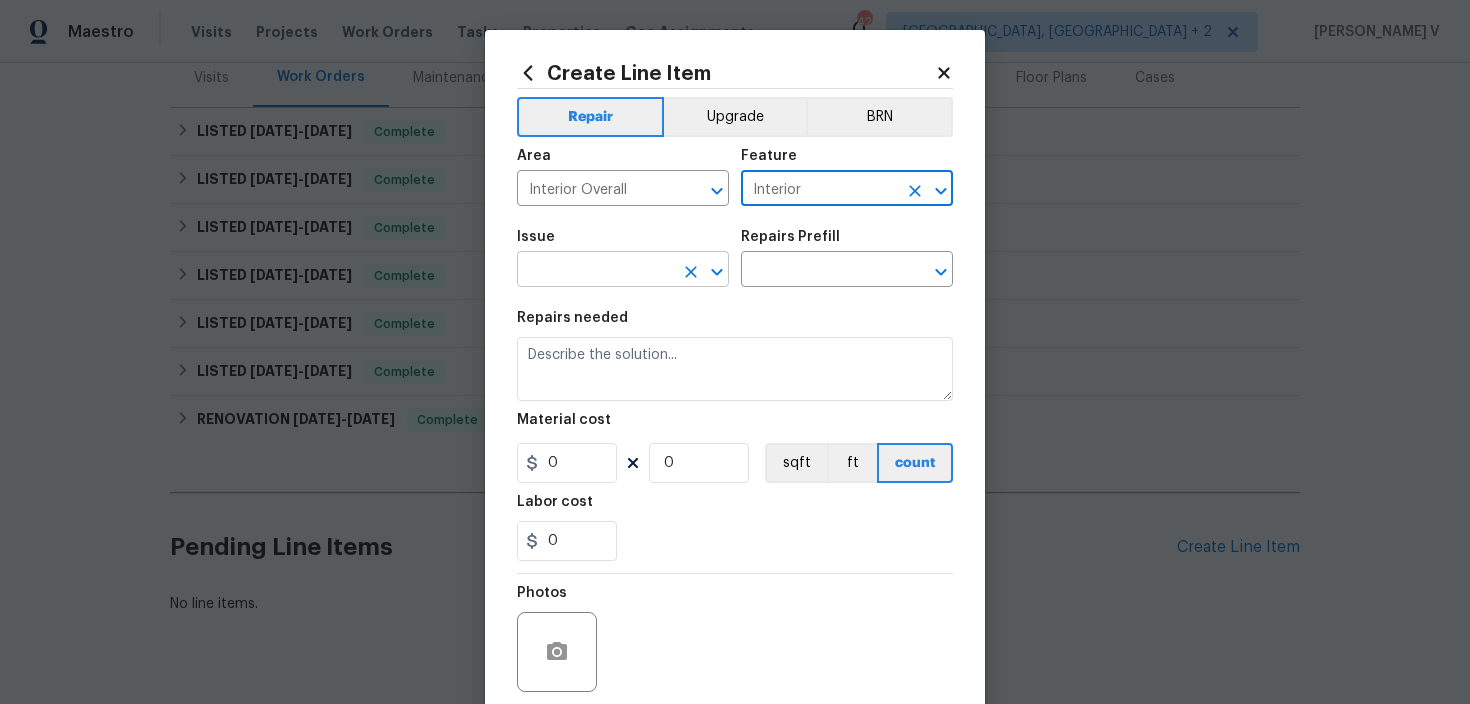 type on "Interior" 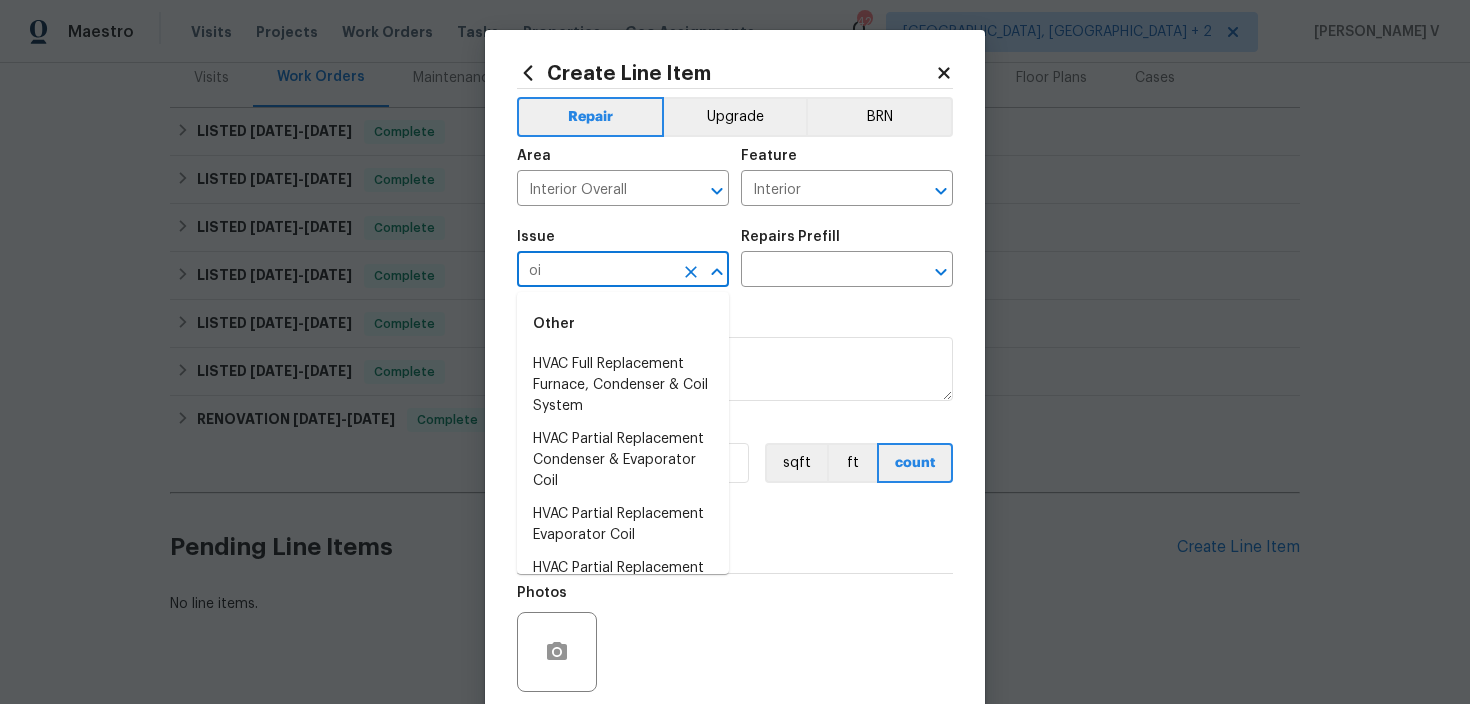 type on "o" 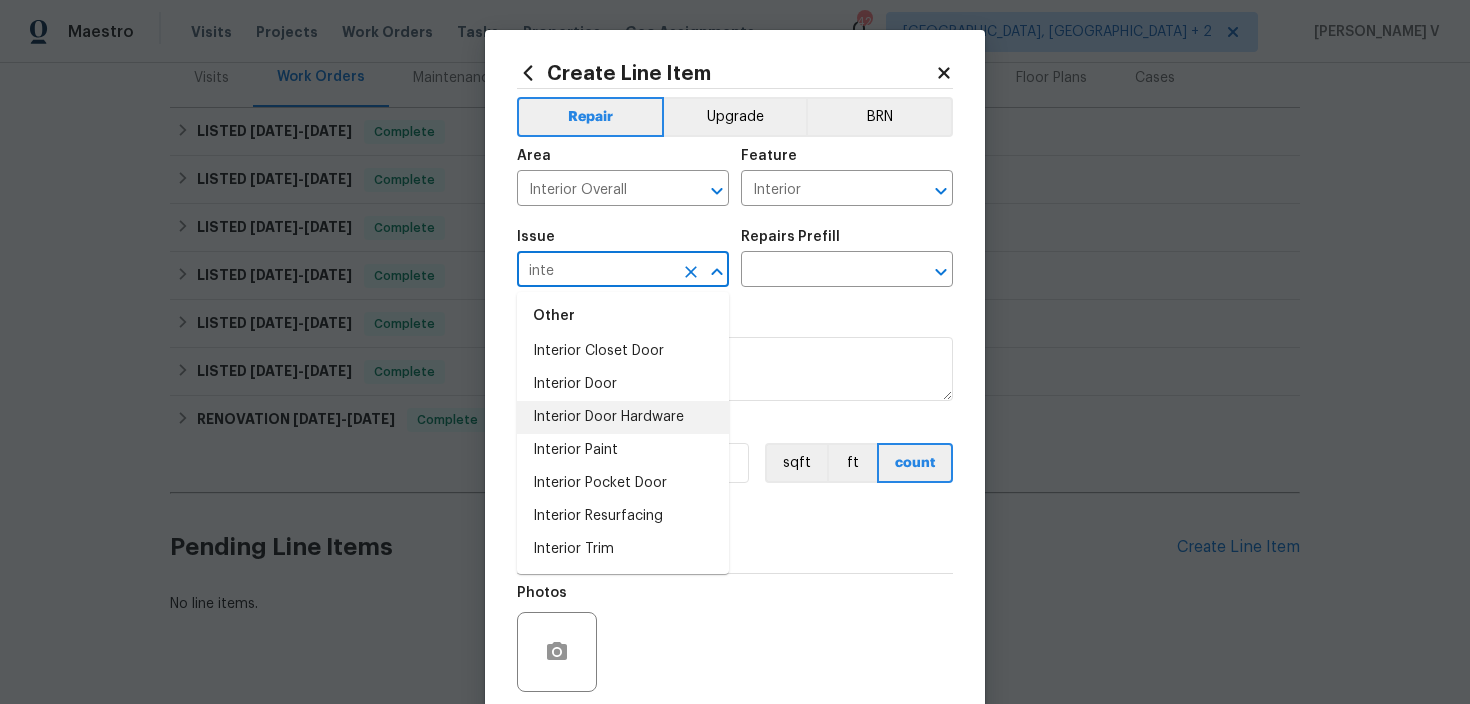 scroll, scrollTop: 0, scrollLeft: 0, axis: both 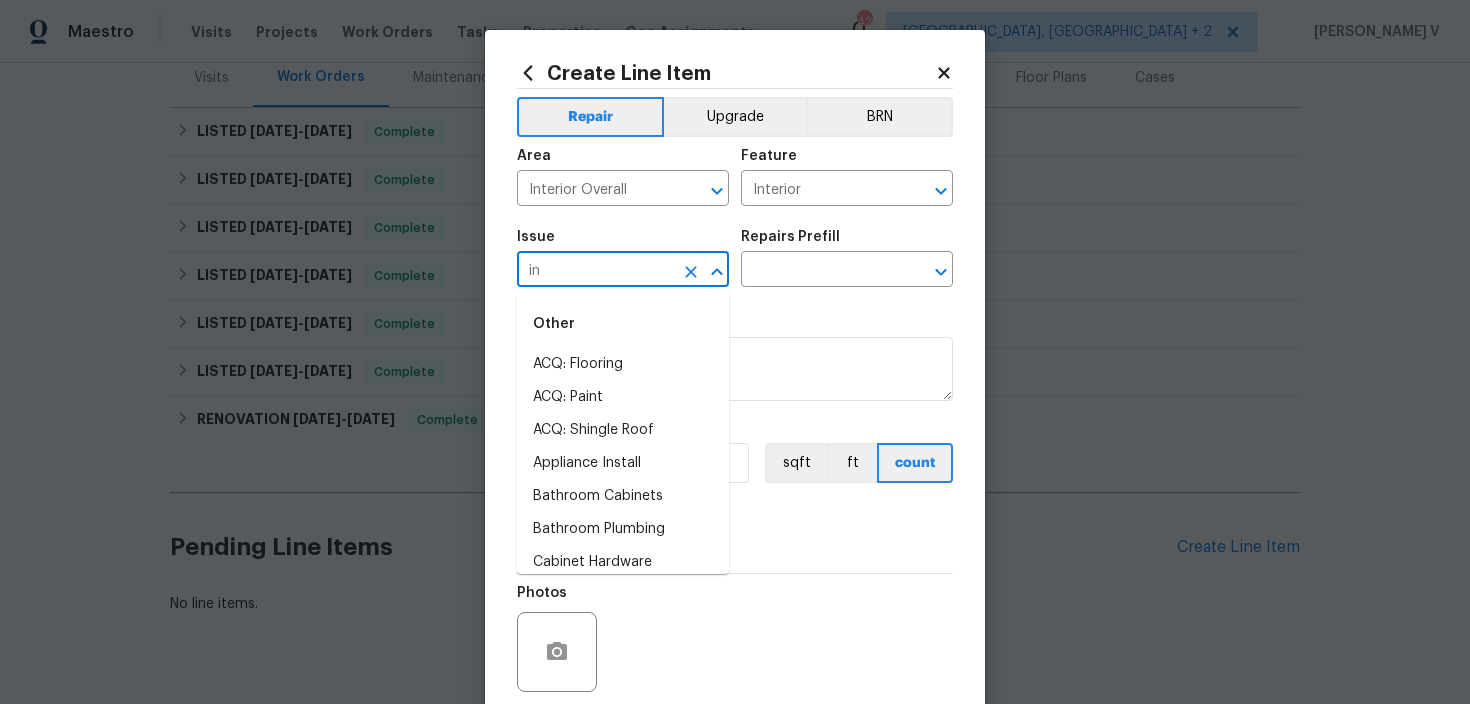 type on "i" 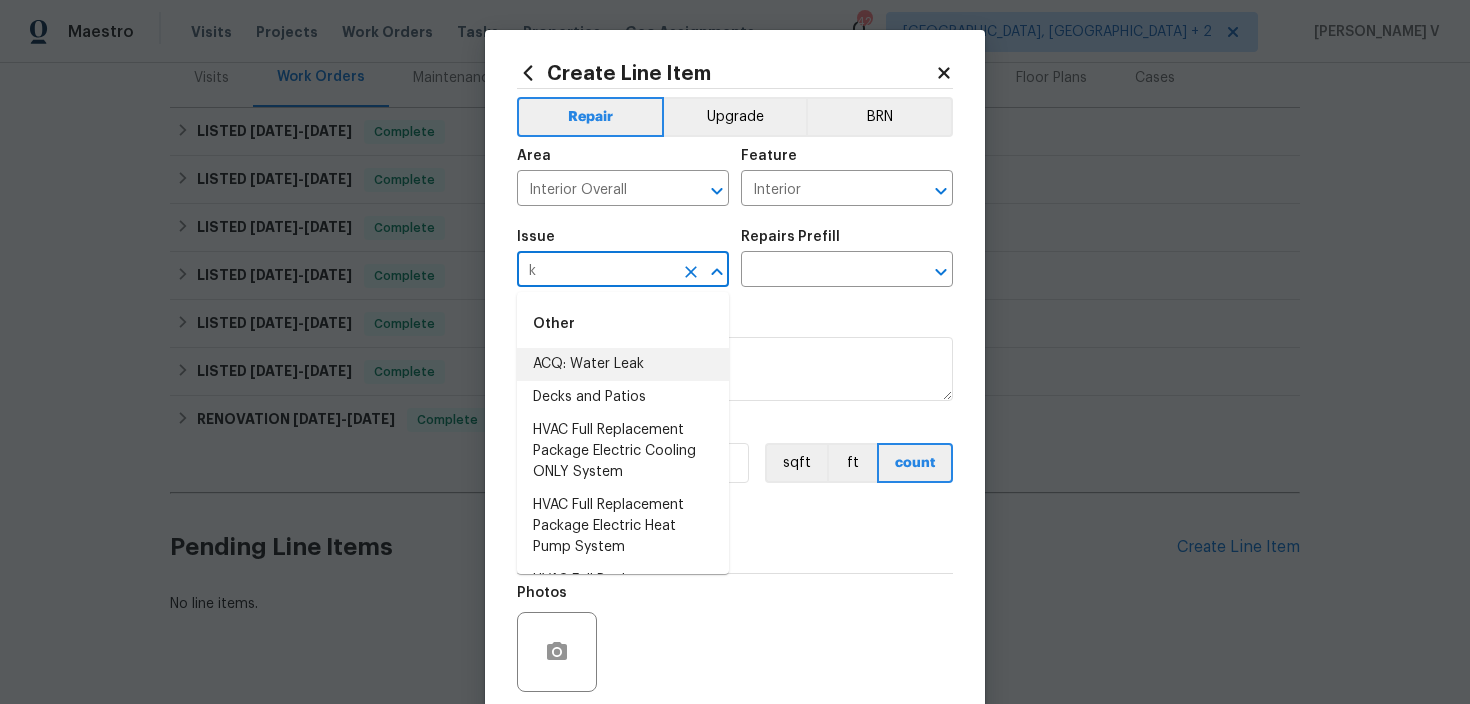 type on "k" 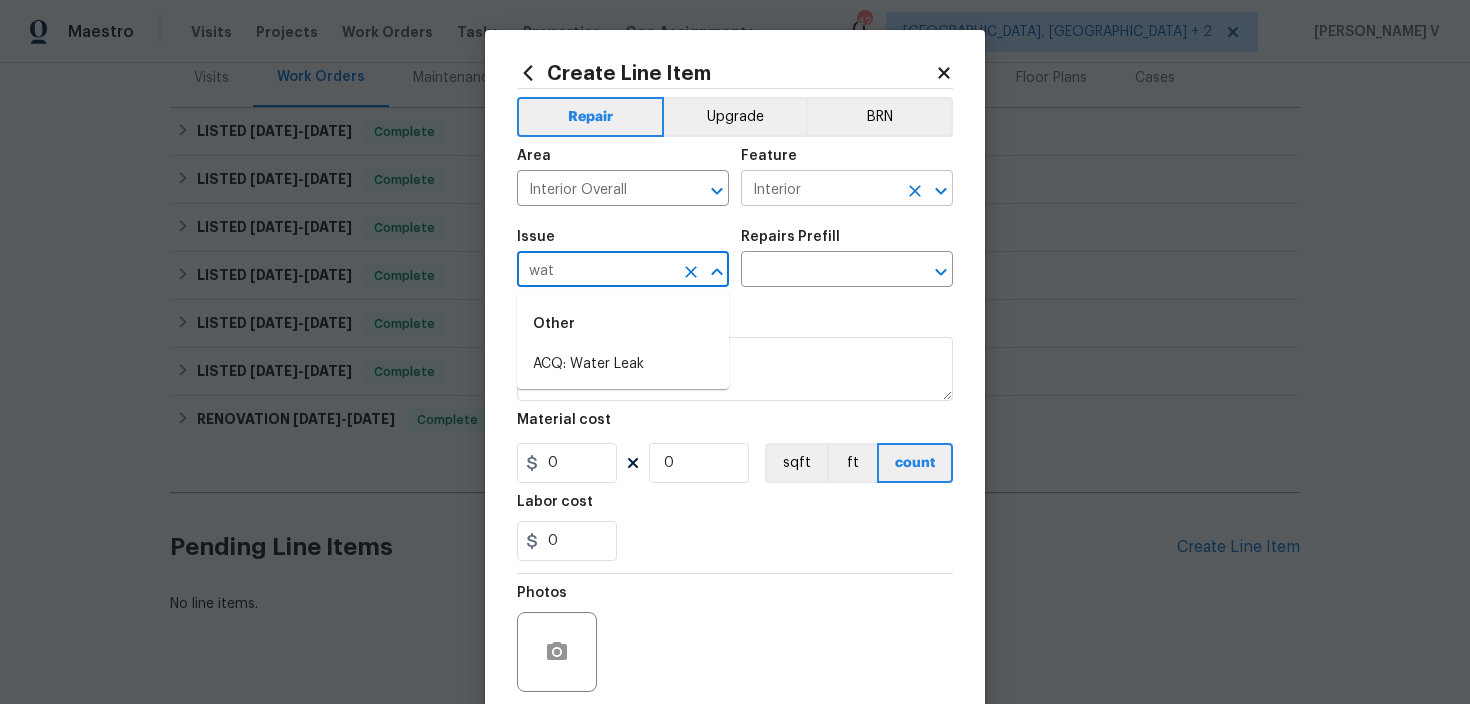 type on "wat" 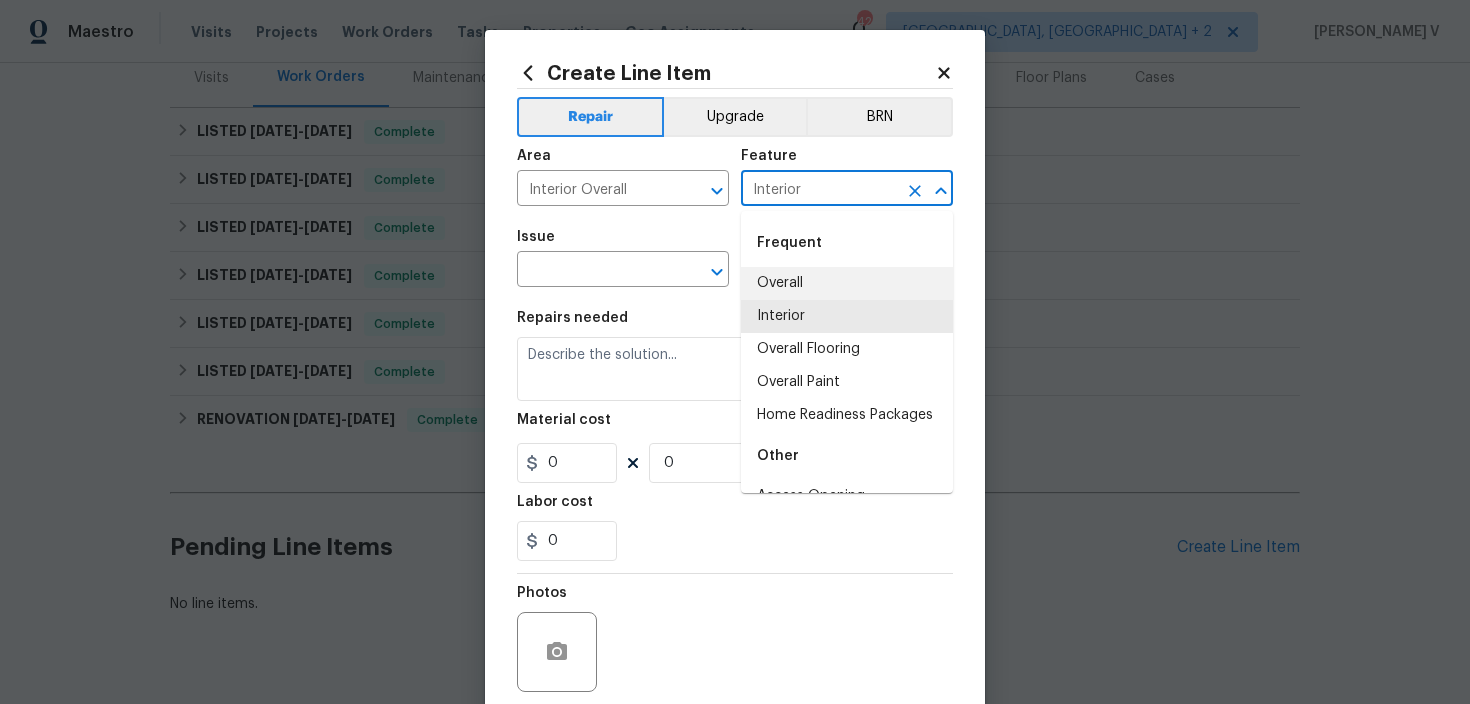 click on "Interior" at bounding box center [819, 190] 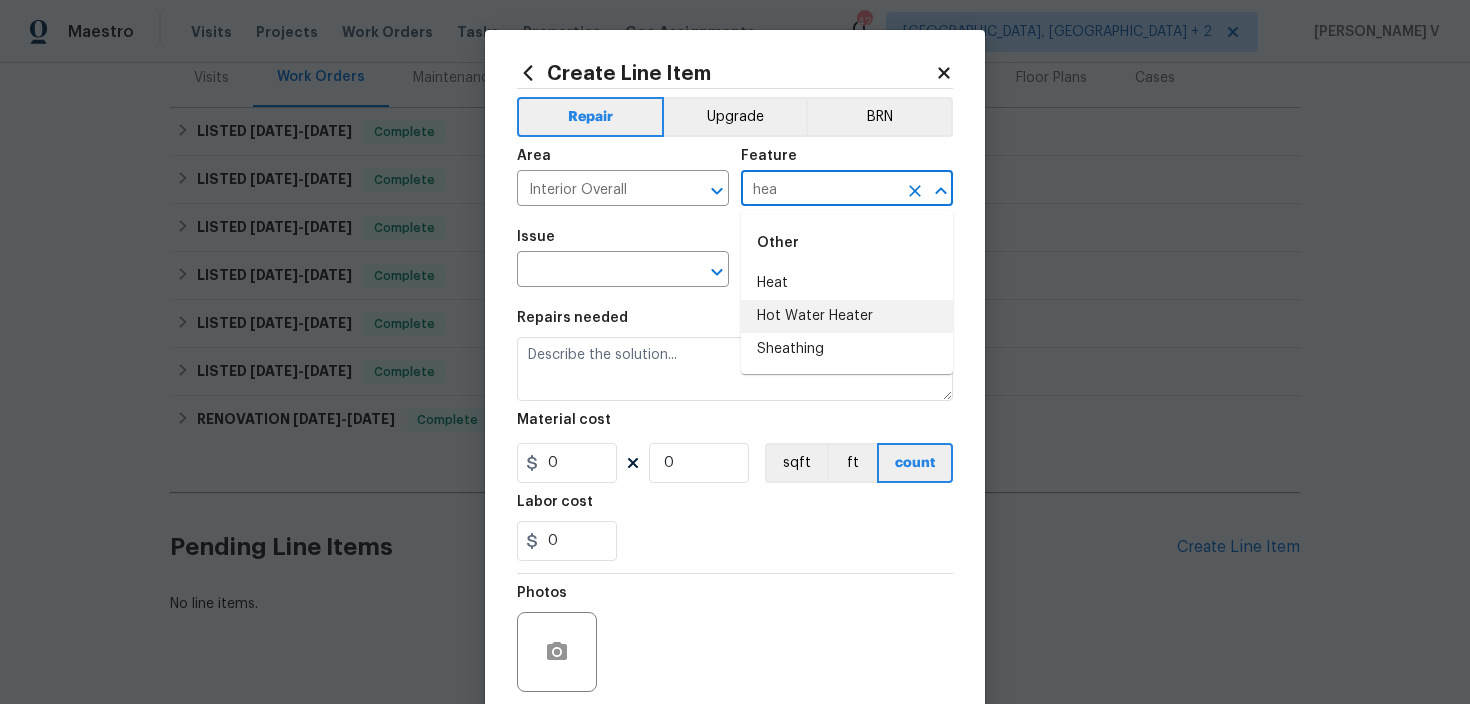 click on "Hot Water Heater" at bounding box center (847, 316) 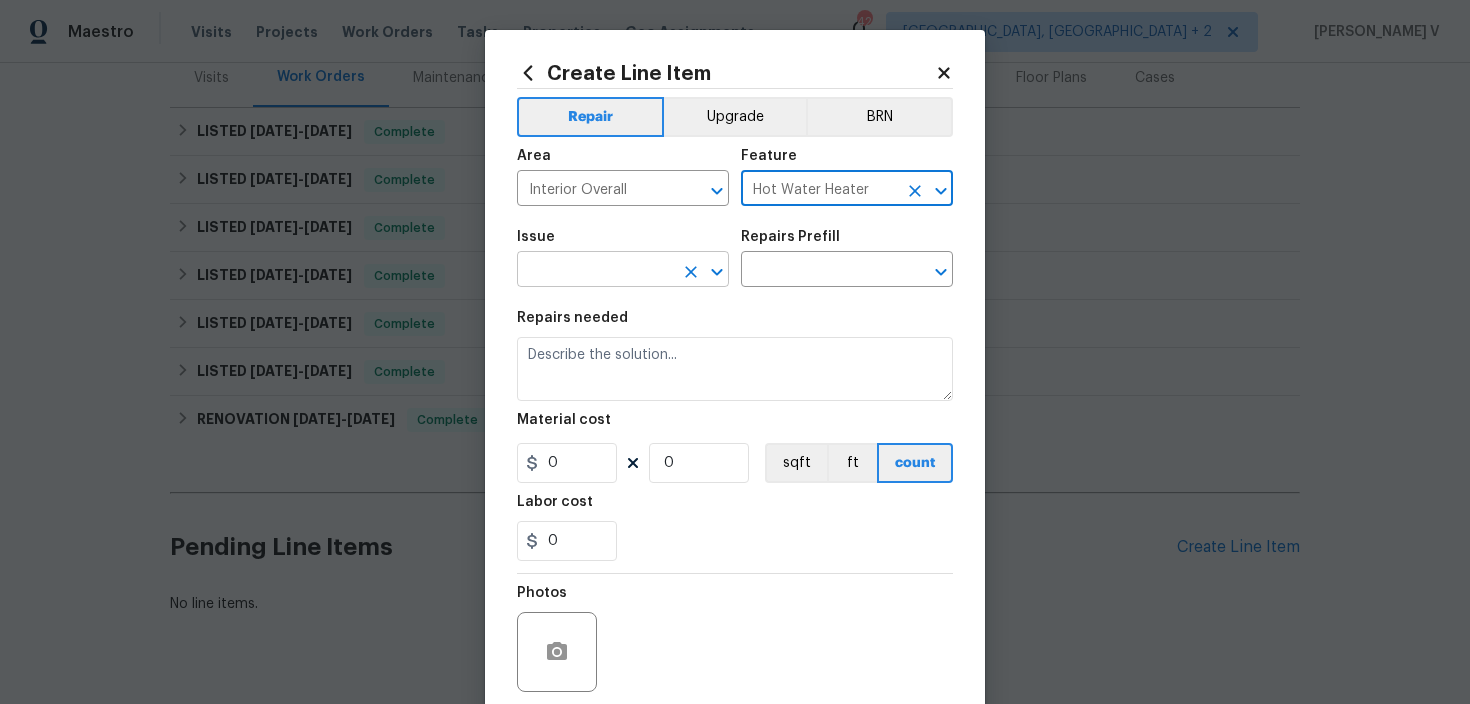 type on "Hot Water Heater" 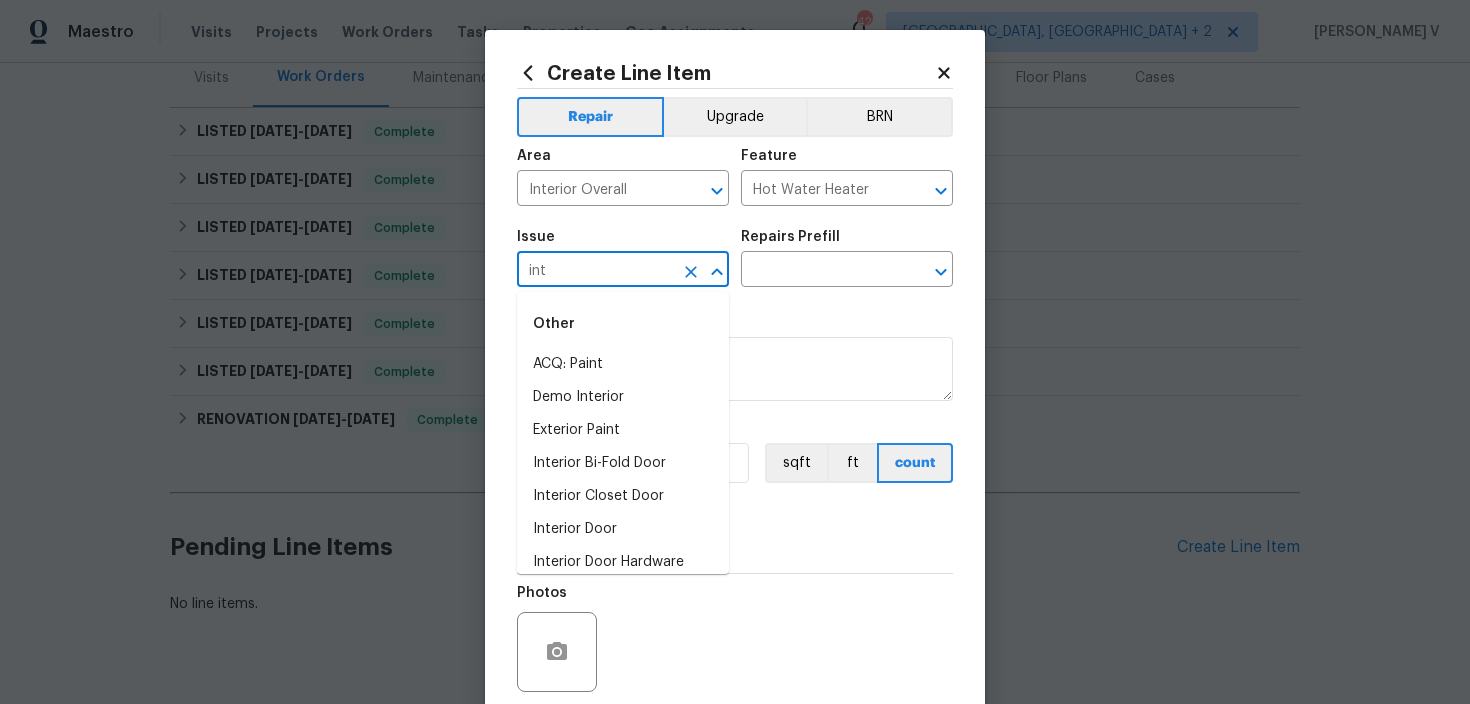 type on "inte" 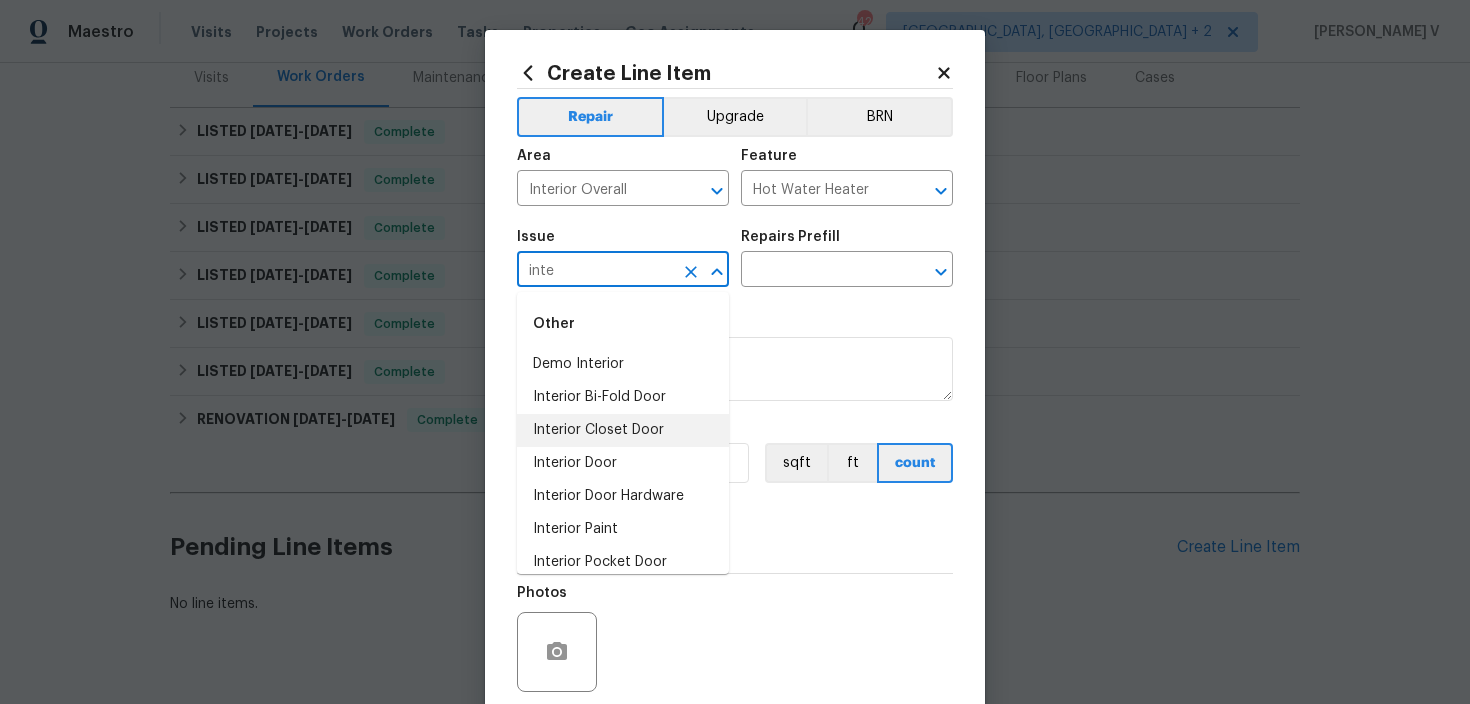 scroll, scrollTop: 79, scrollLeft: 0, axis: vertical 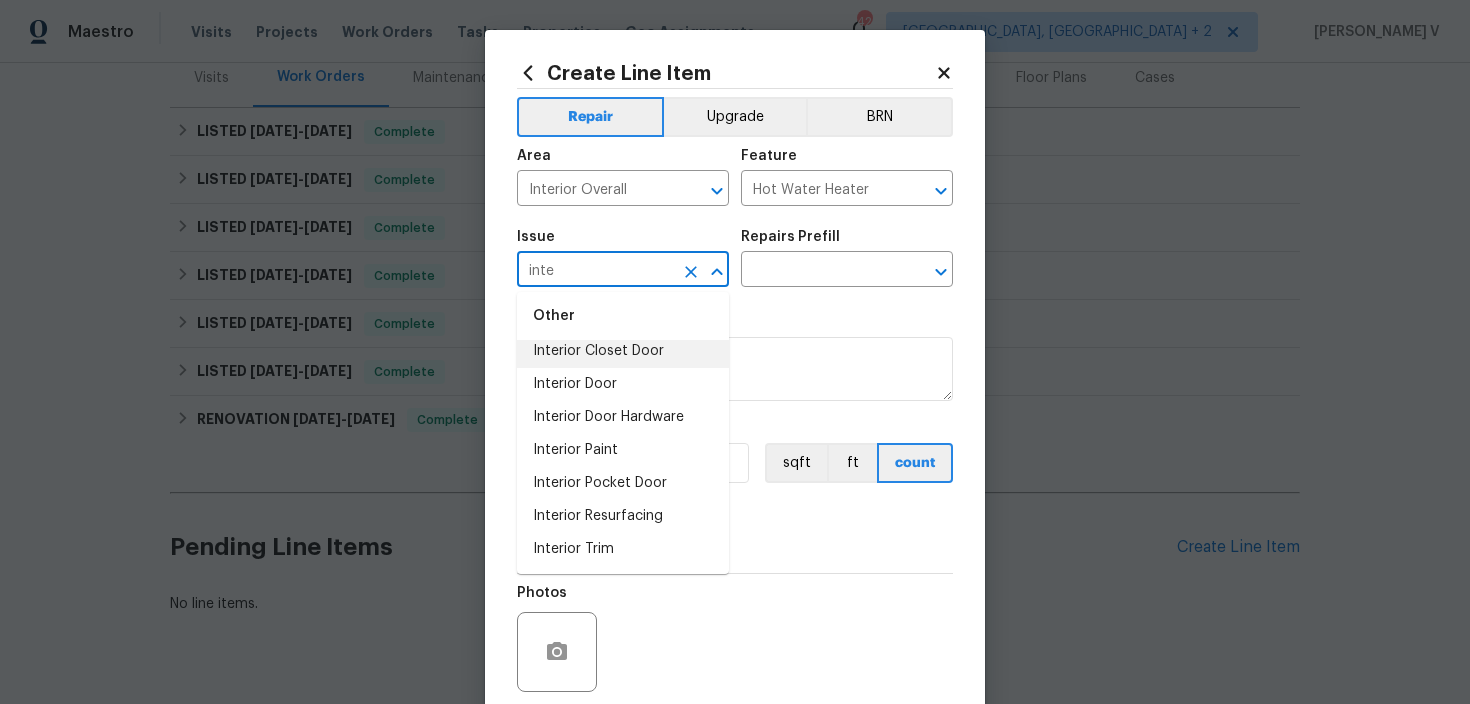 click 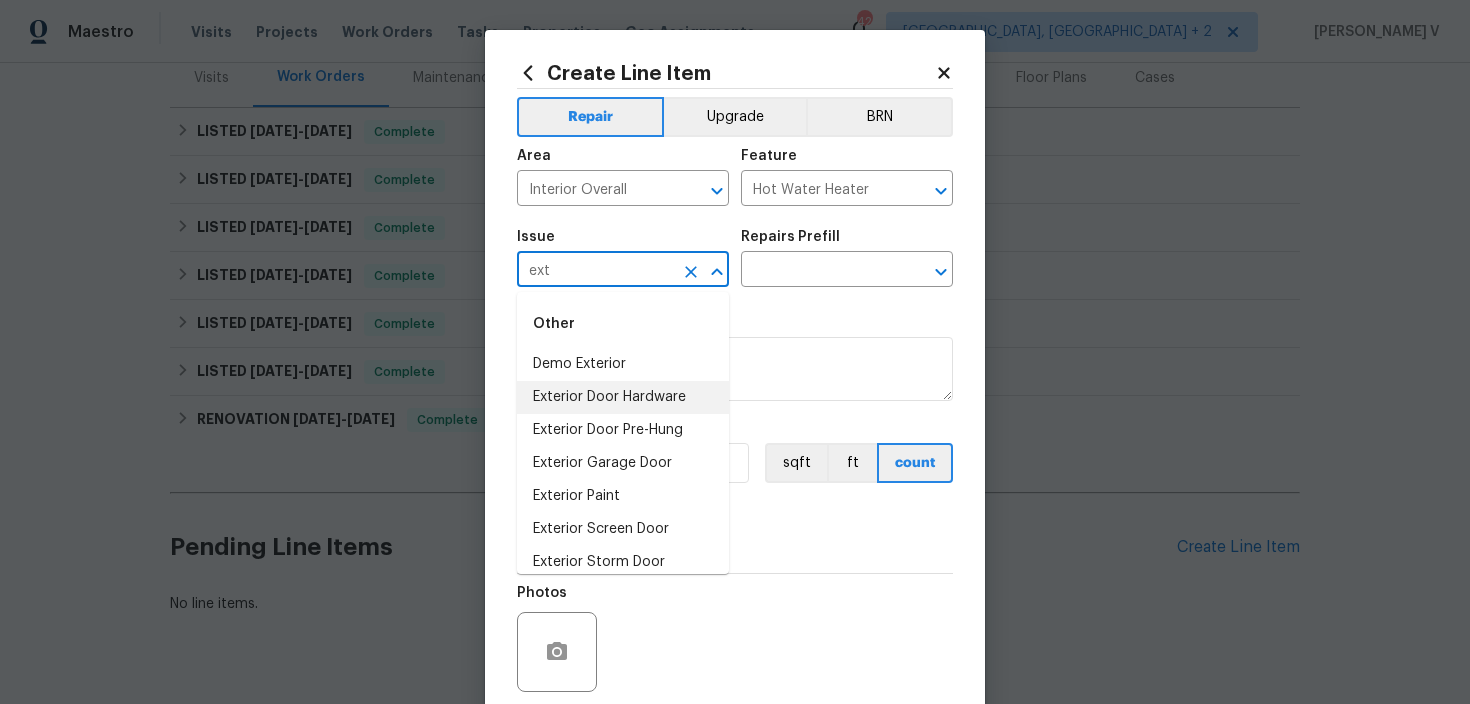 scroll, scrollTop: 112, scrollLeft: 0, axis: vertical 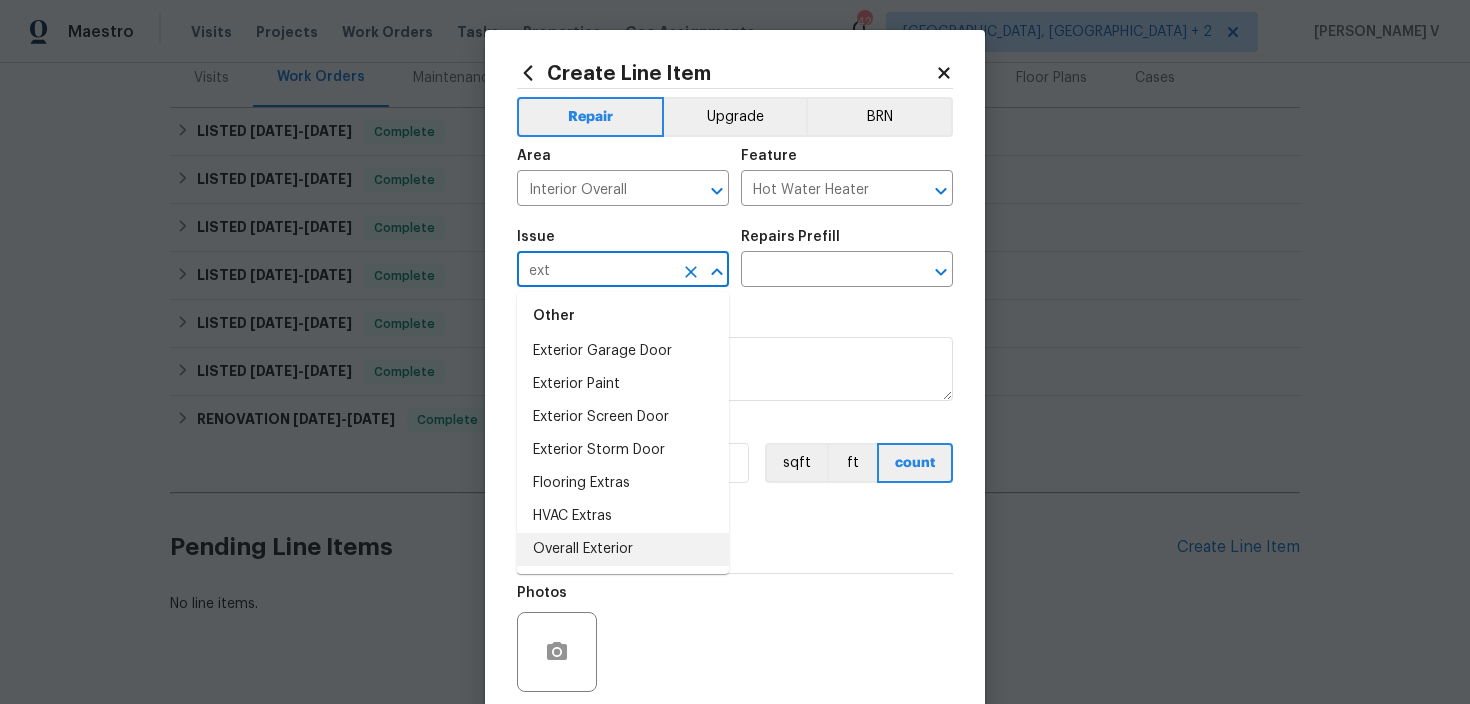 click on "Overall Exterior" at bounding box center [623, 549] 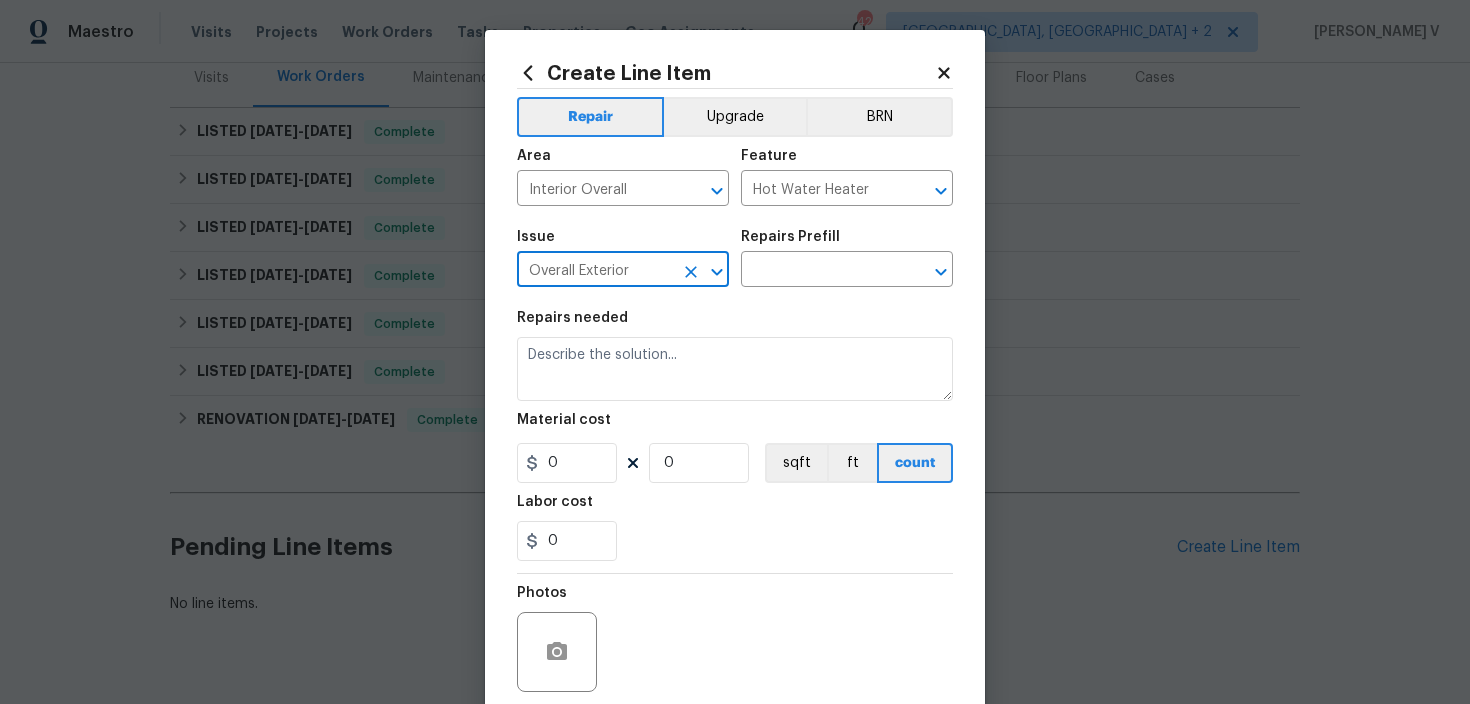 type on "Overall Exterior" 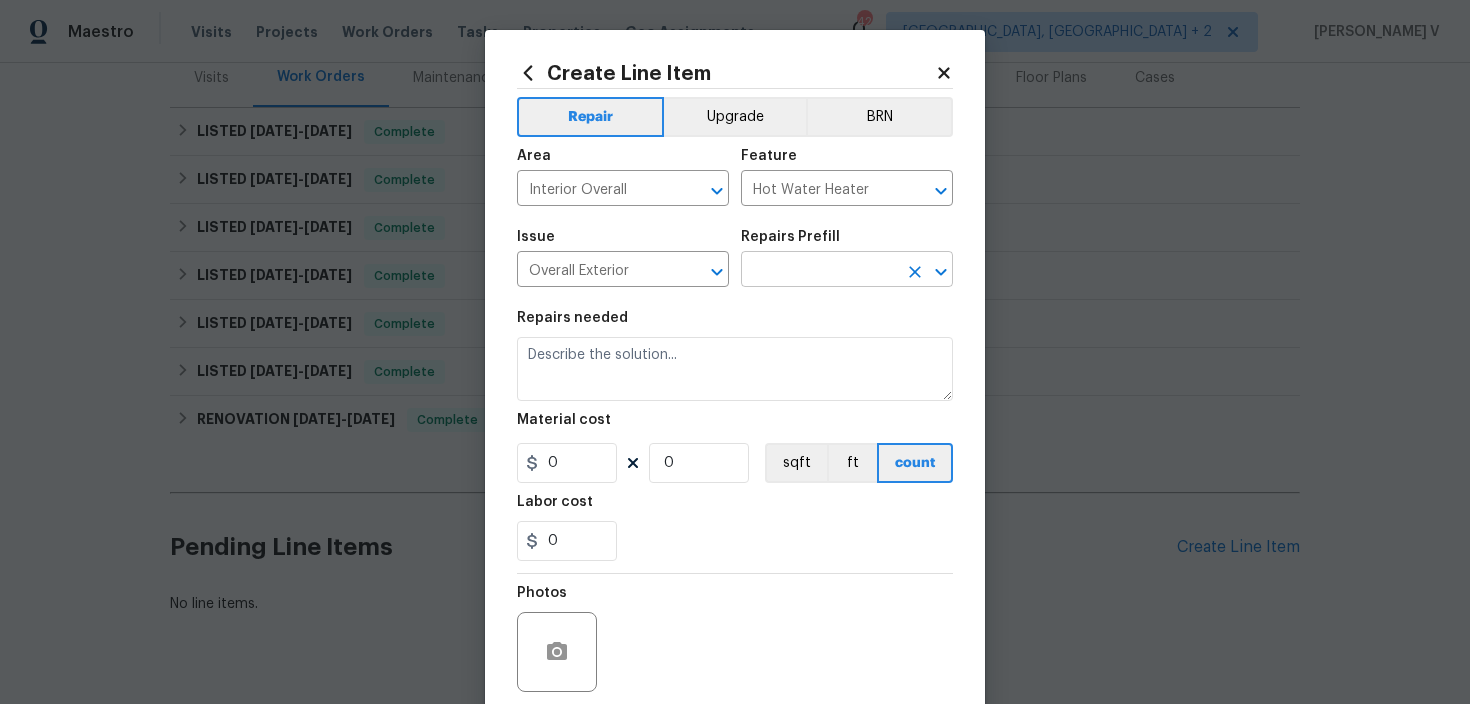 click at bounding box center [819, 271] 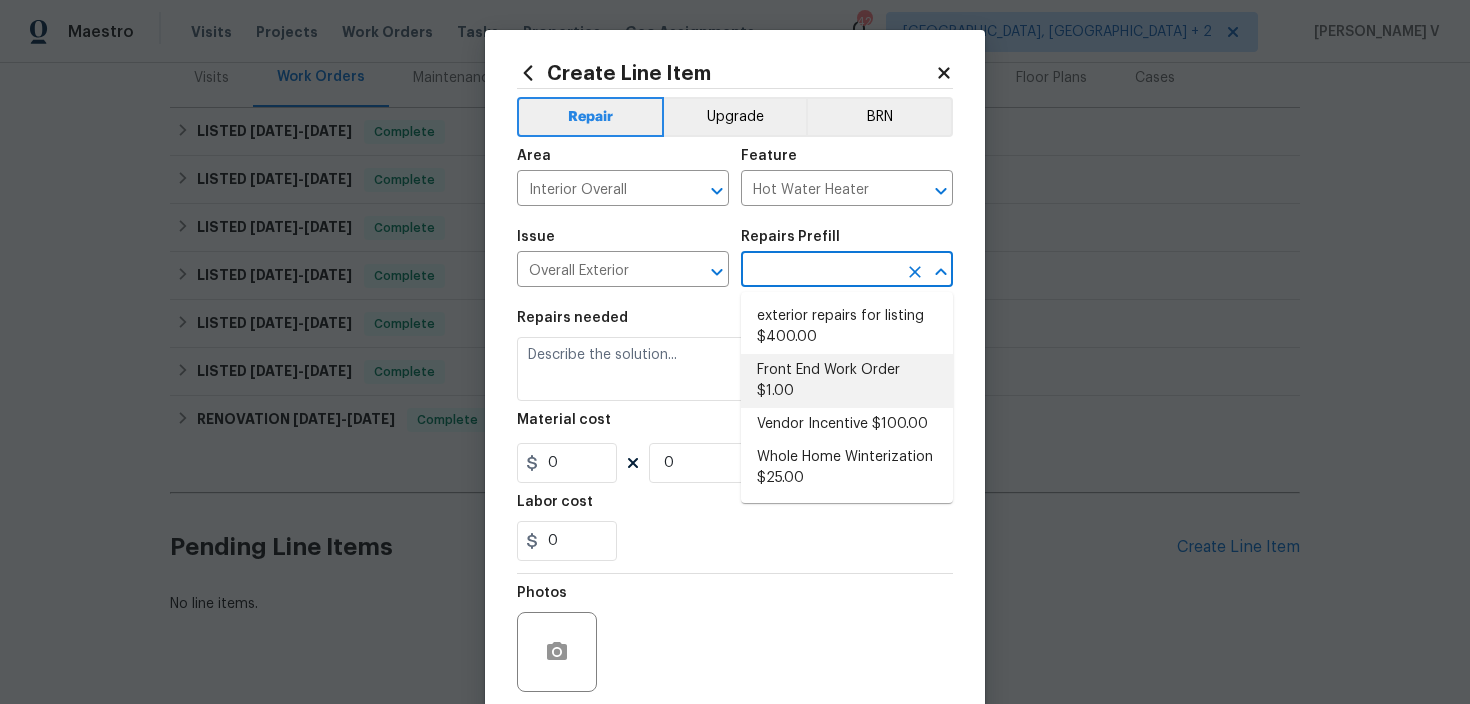 click on "Front End Work Order $1.00" at bounding box center (847, 381) 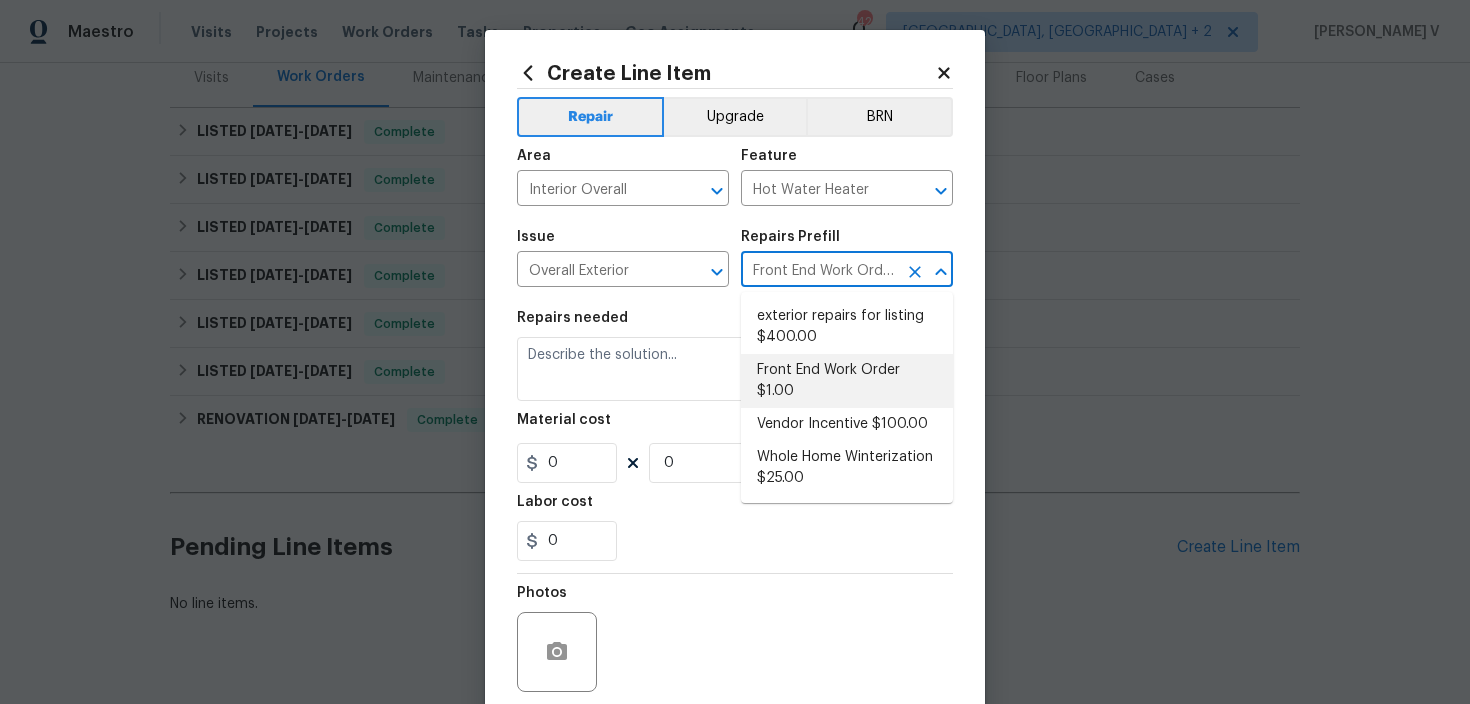 type on "Placeholder line item for the creation of front end work orders." 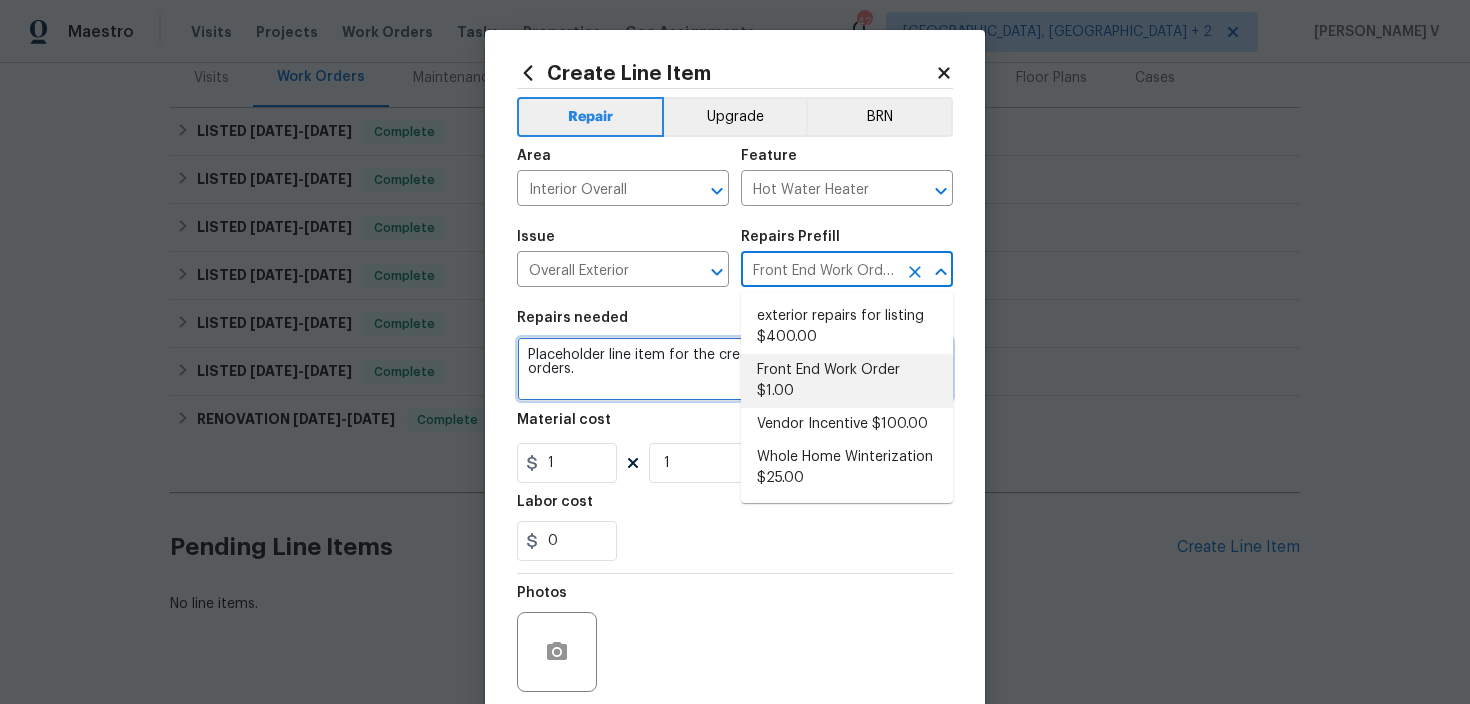 click on "Placeholder line item for the creation of front end work orders." at bounding box center (735, 369) 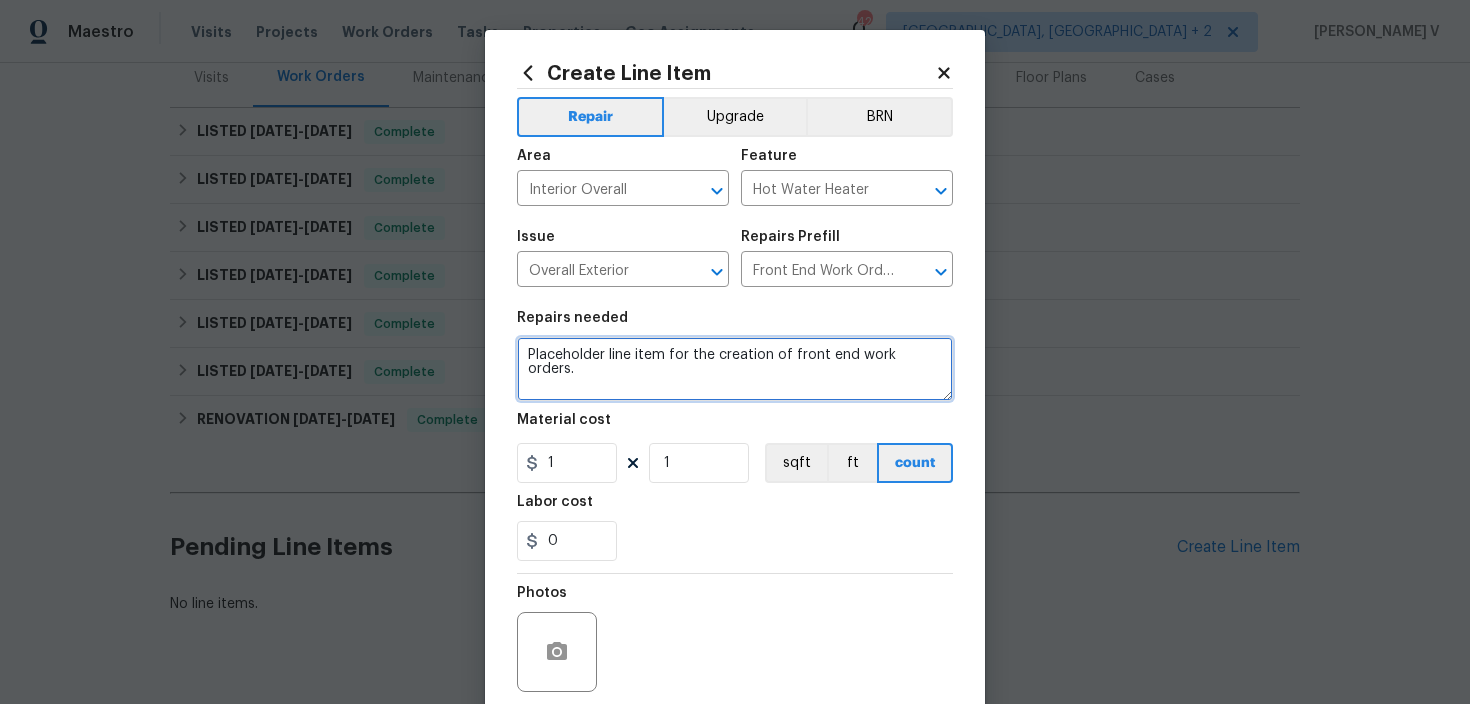 click on "Placeholder line item for the creation of front end work orders." at bounding box center (735, 369) 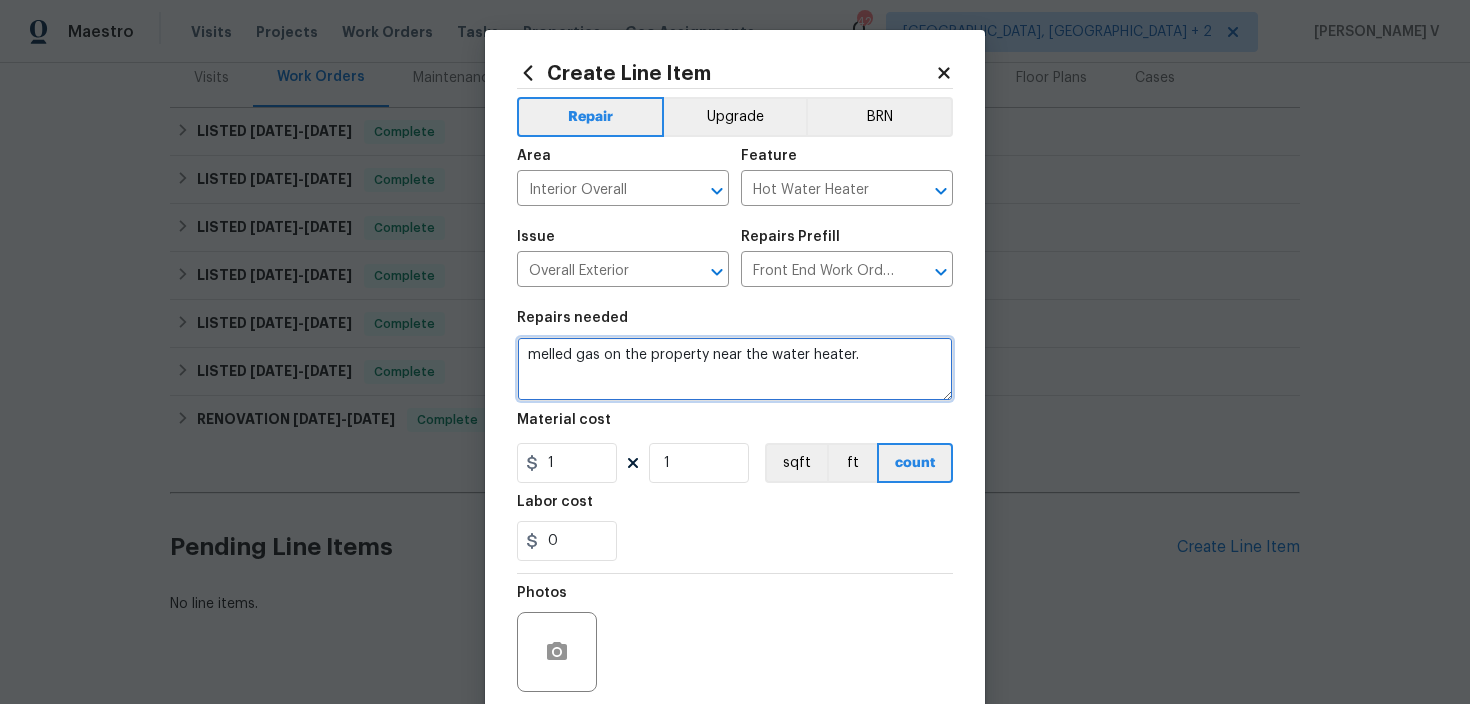 click on "melled gas on the property near the water heater." at bounding box center (735, 369) 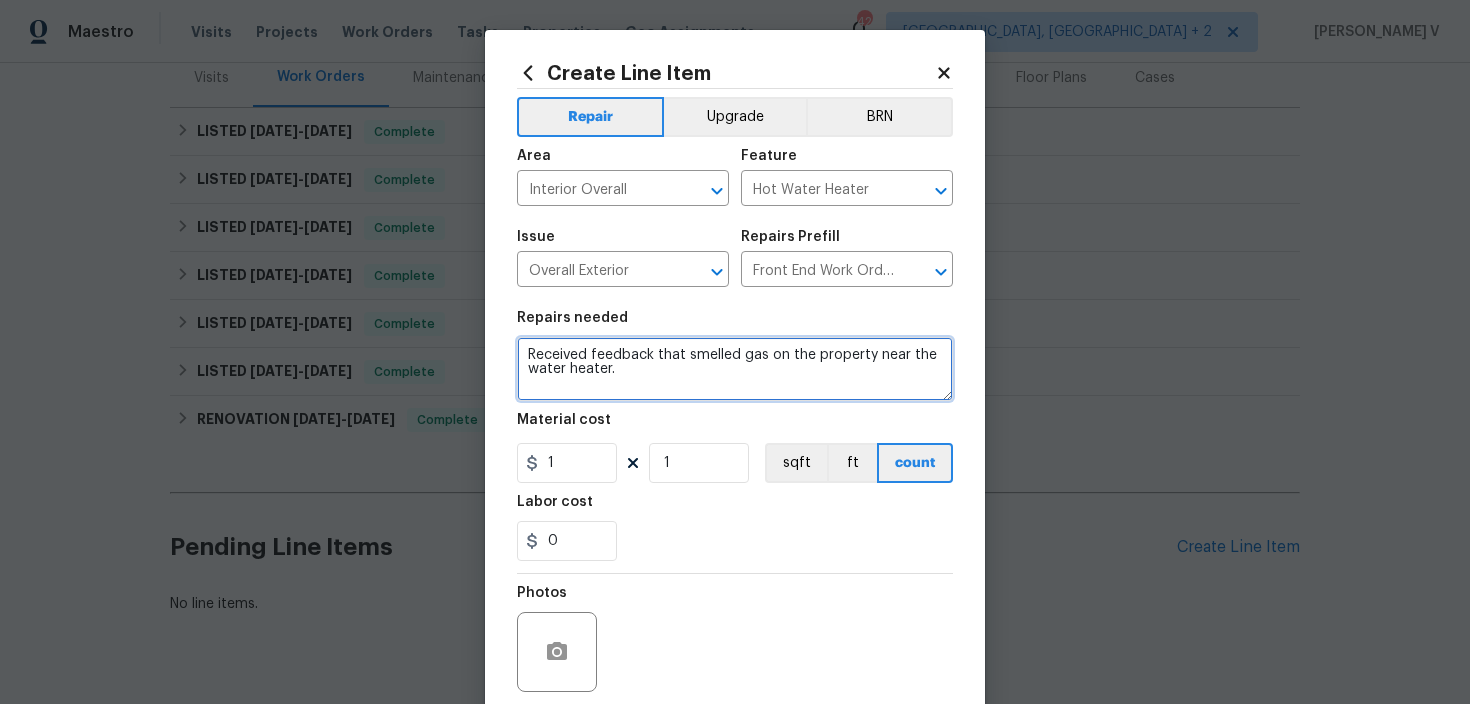 click on "Received feedback that smelled gas on the property near the water heater." at bounding box center (735, 369) 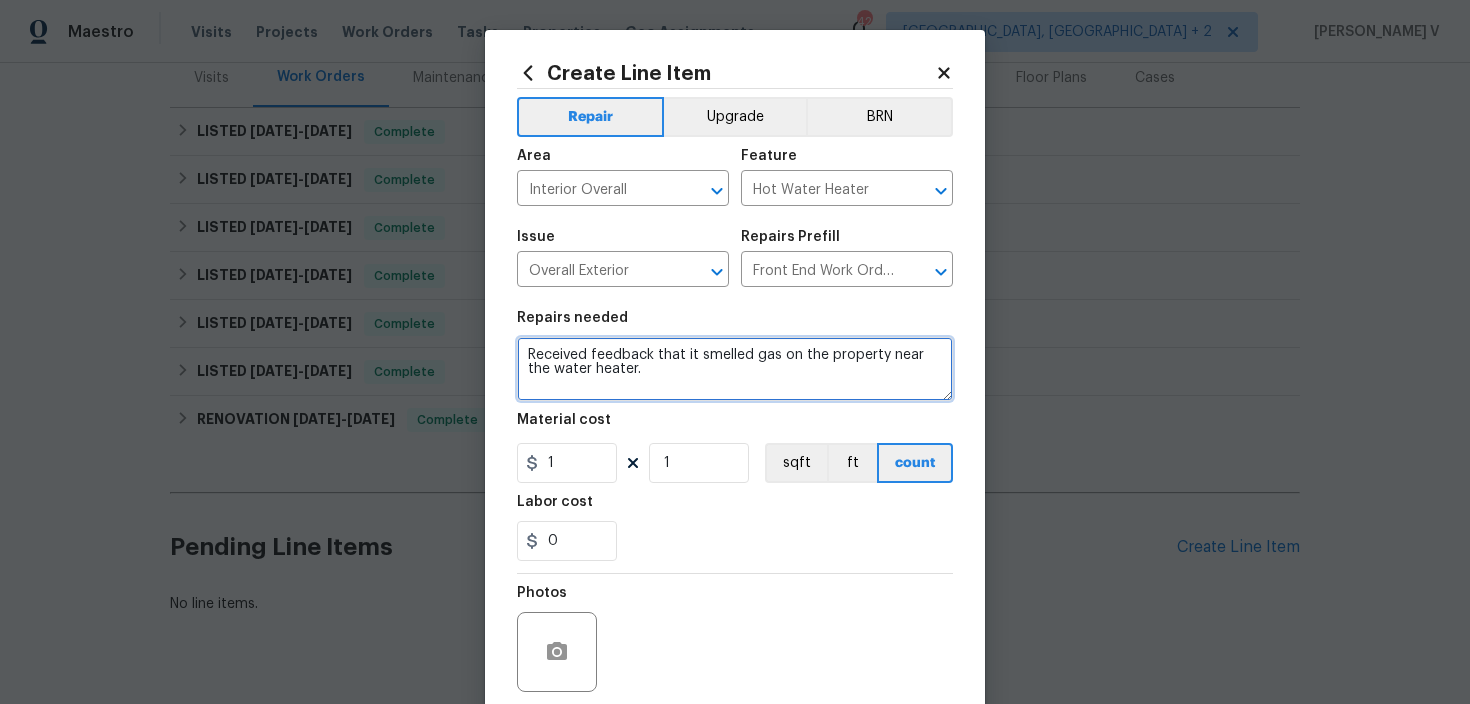 scroll, scrollTop: 12, scrollLeft: 0, axis: vertical 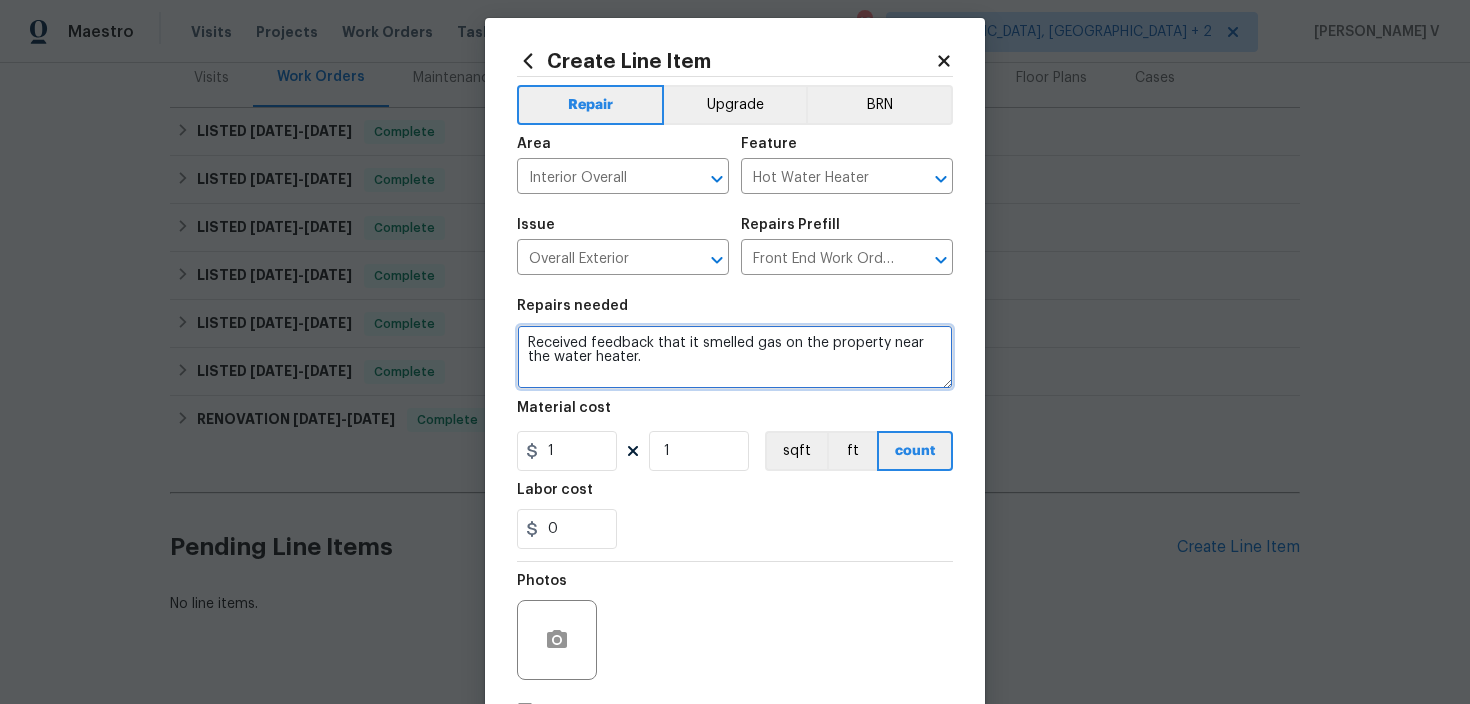 click on "Received feedback that it smelled gas on the property near the water heater." at bounding box center (735, 357) 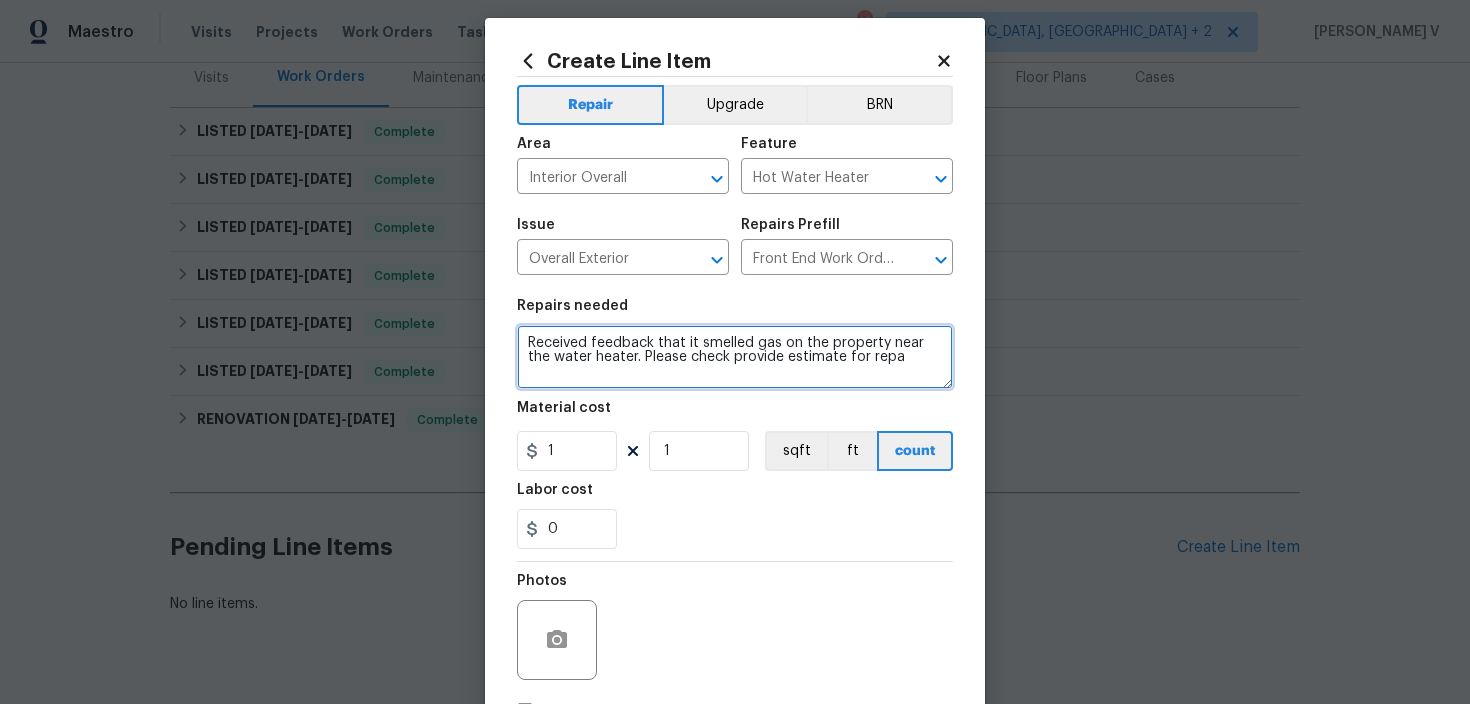 click on "Received feedback that it smelled gas on the property near the water heater. Please check provide estimate for repa" at bounding box center (735, 357) 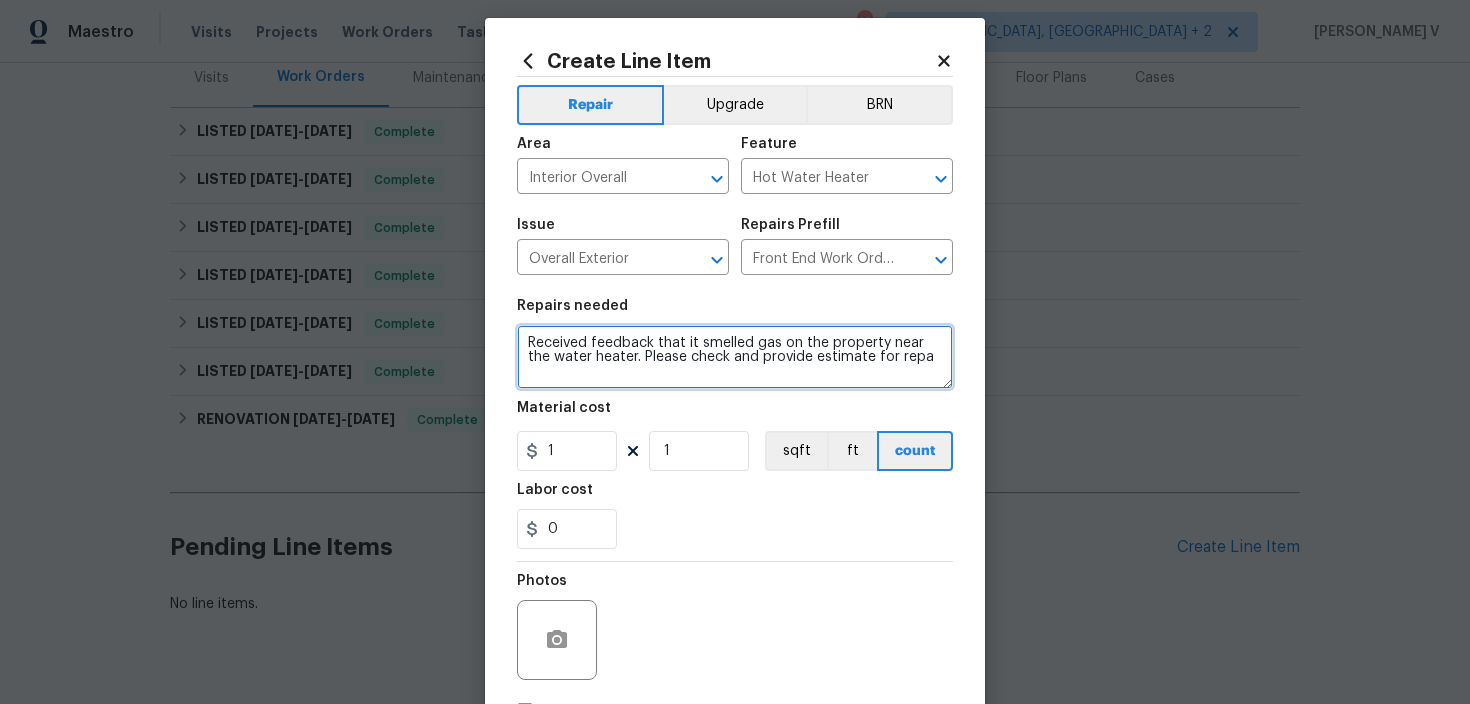 click on "repair." at bounding box center [0, 0] 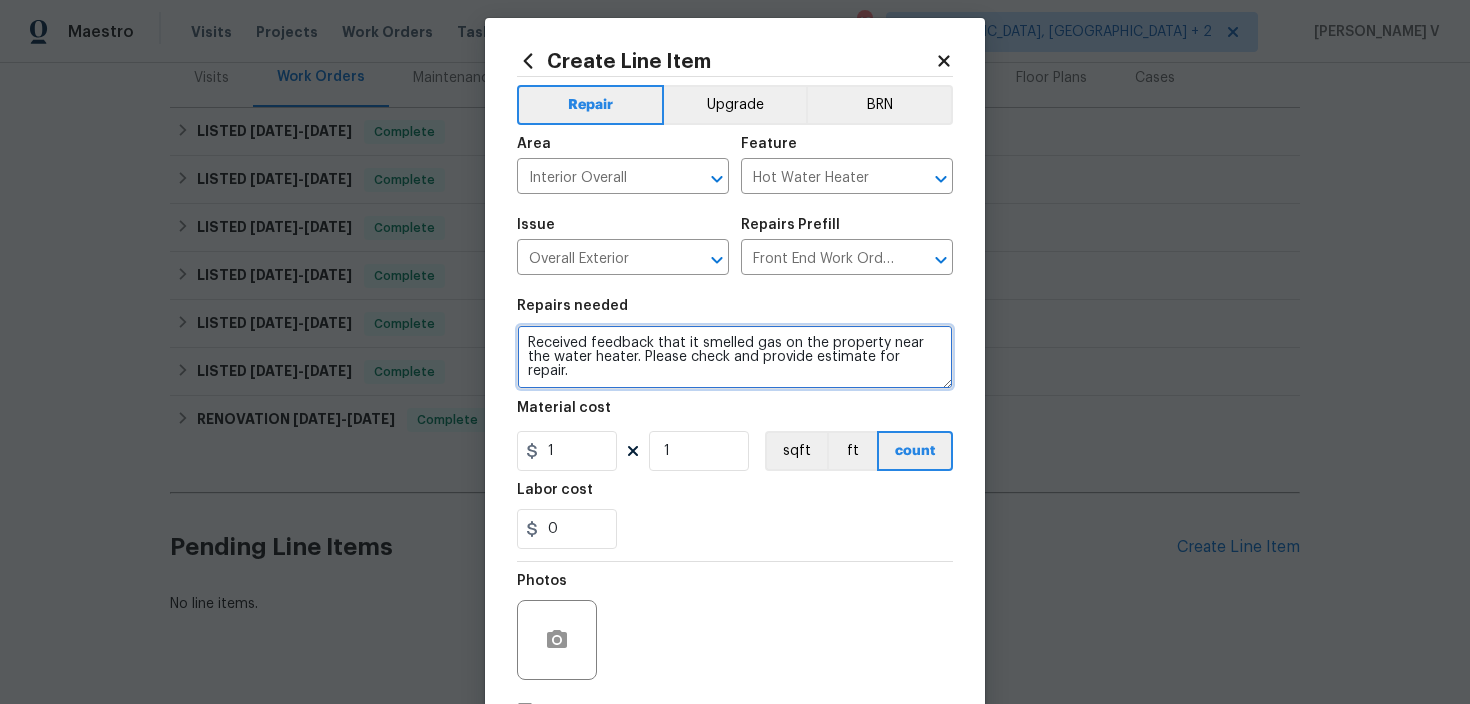click on "Received feedback that it smelled gas on the property near the water heater. Please check and provide estimate for repair." at bounding box center [735, 357] 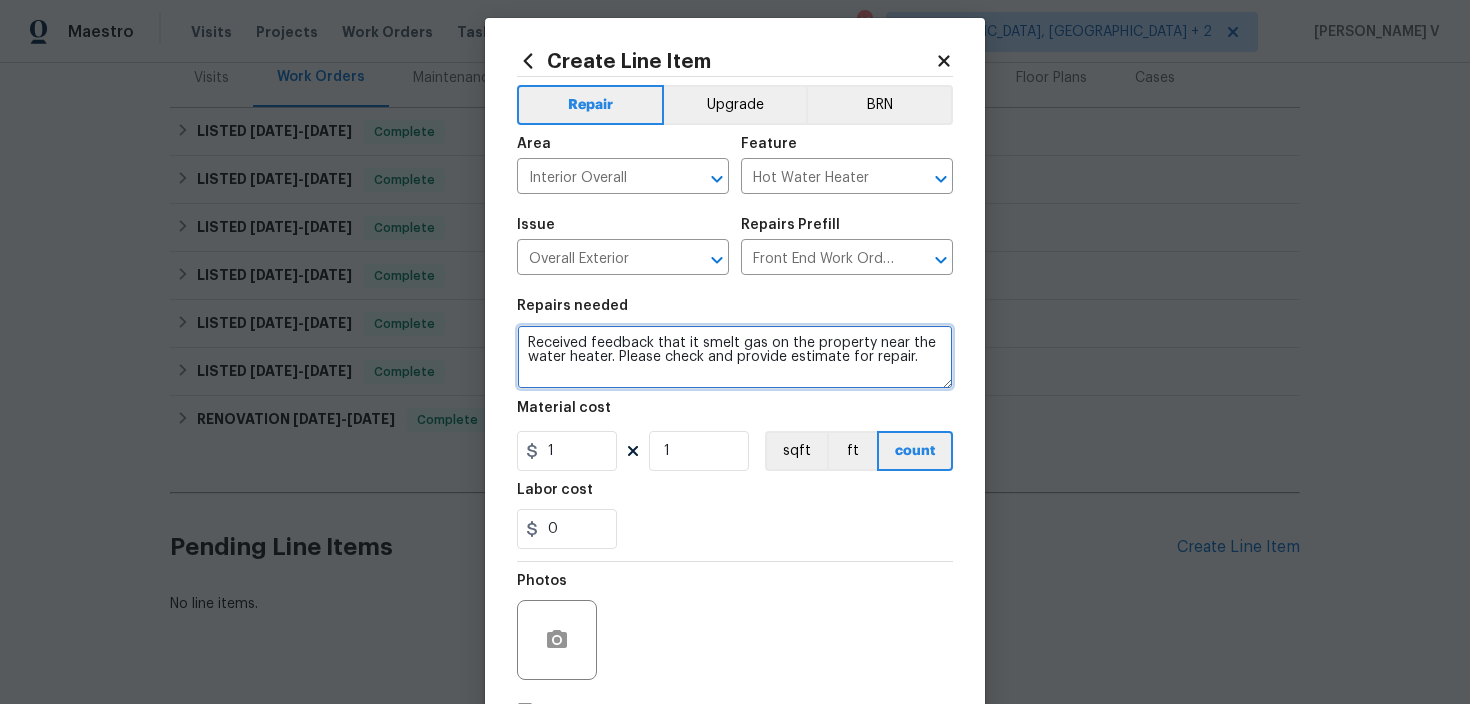 drag, startPoint x: 788, startPoint y: 357, endPoint x: 977, endPoint y: 357, distance: 189 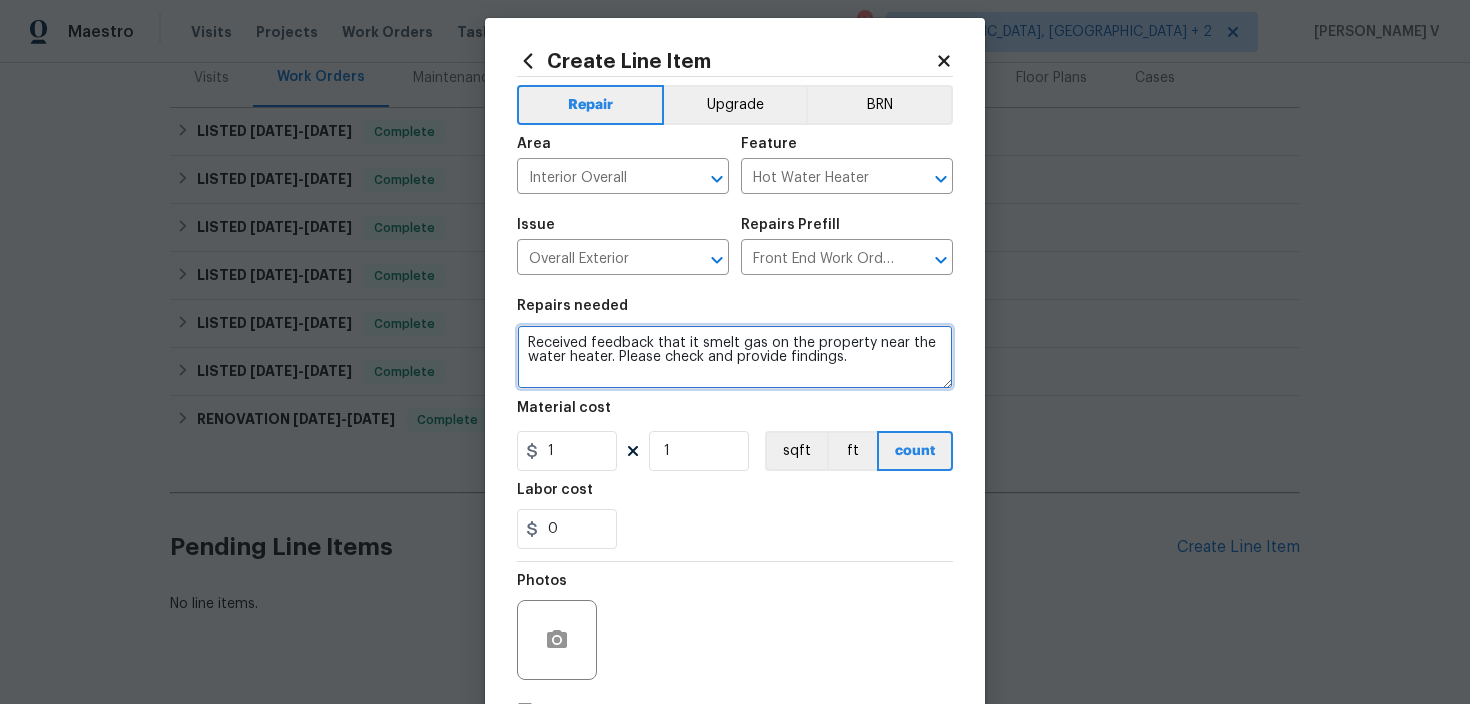 type on "Received feedback that it smelt gas on the property near the water heater. Please check and provide findings." 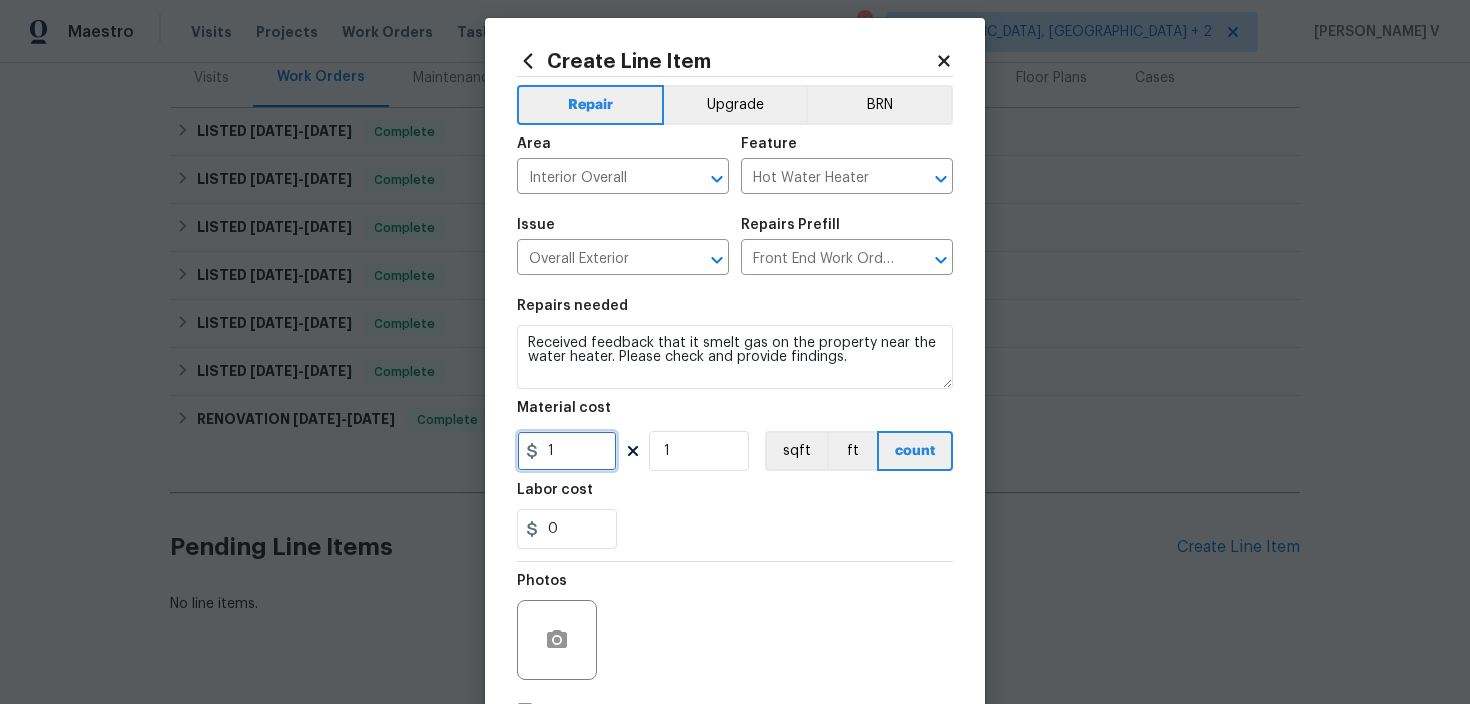 click on "1" at bounding box center [567, 451] 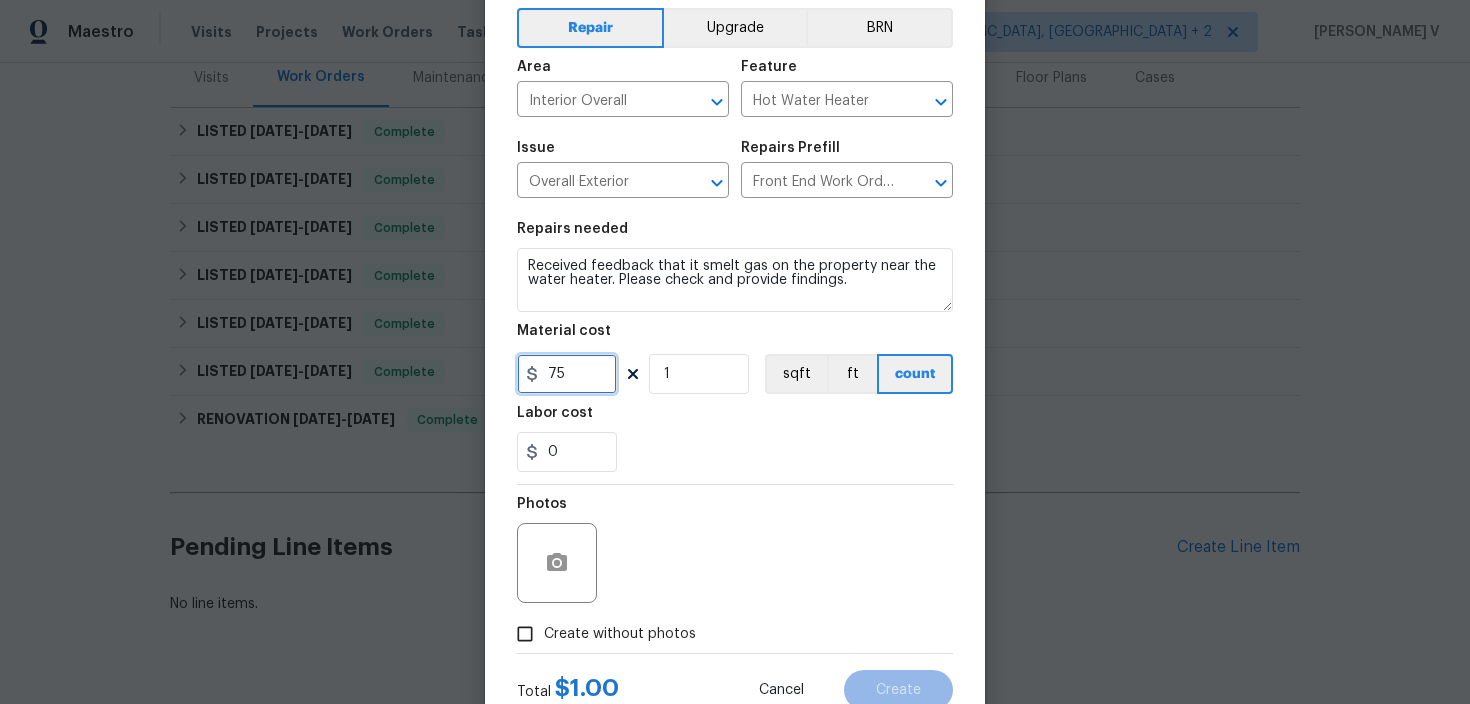 scroll, scrollTop: 158, scrollLeft: 0, axis: vertical 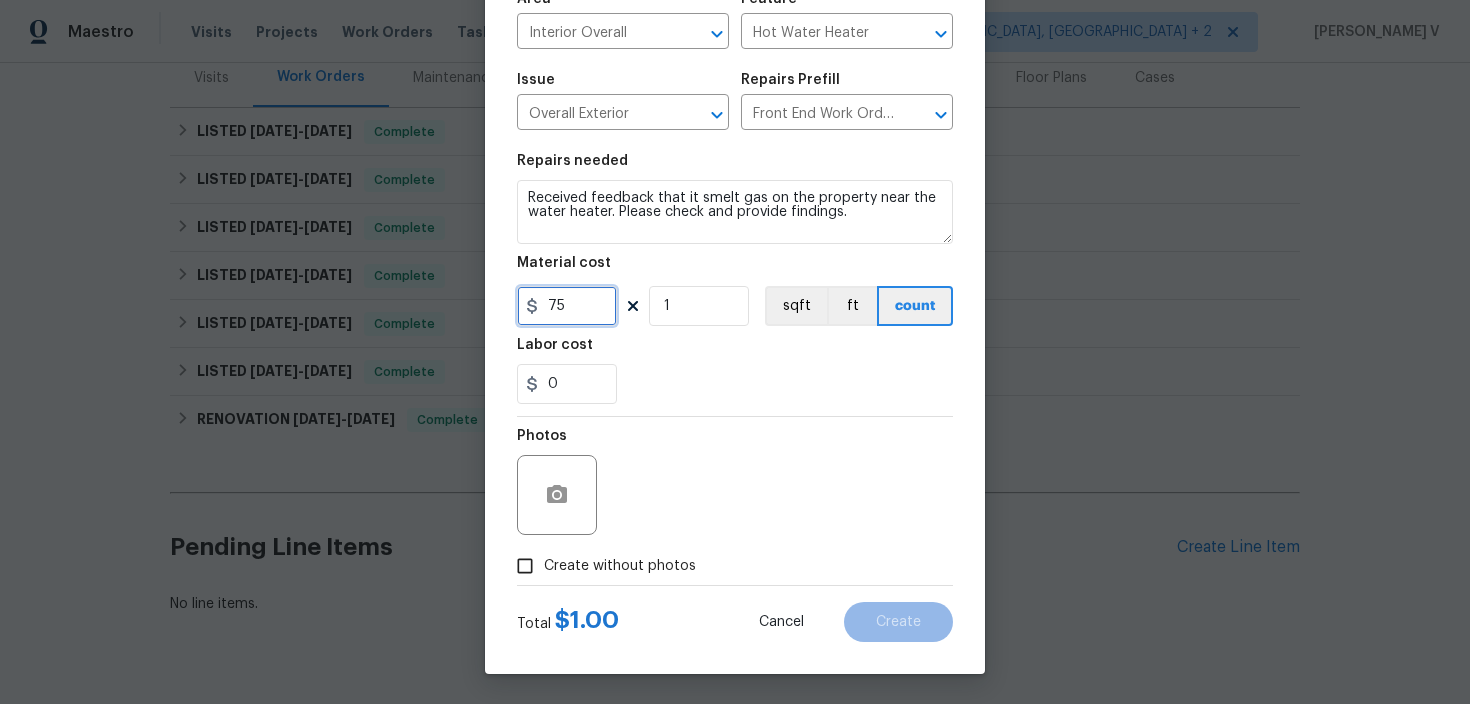 type on "75" 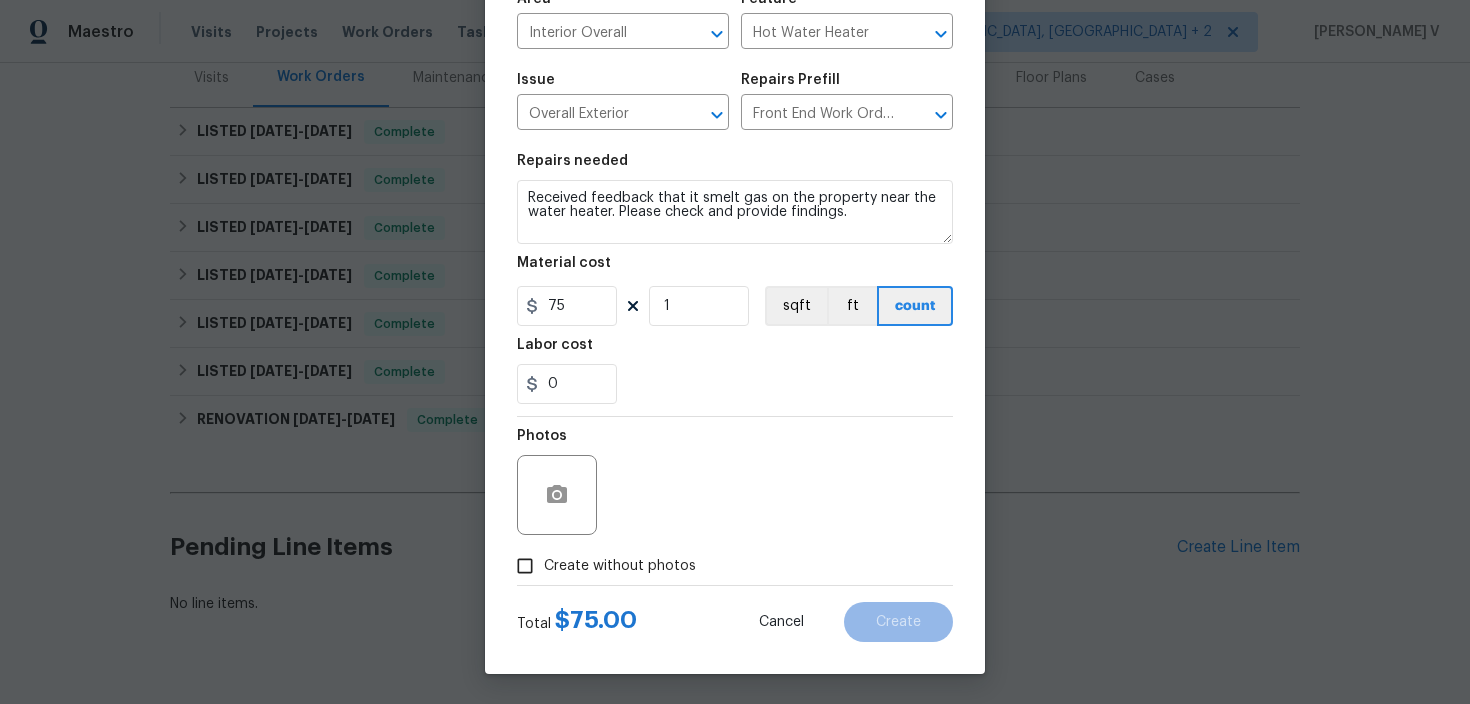 click on "Create without photos" at bounding box center [525, 566] 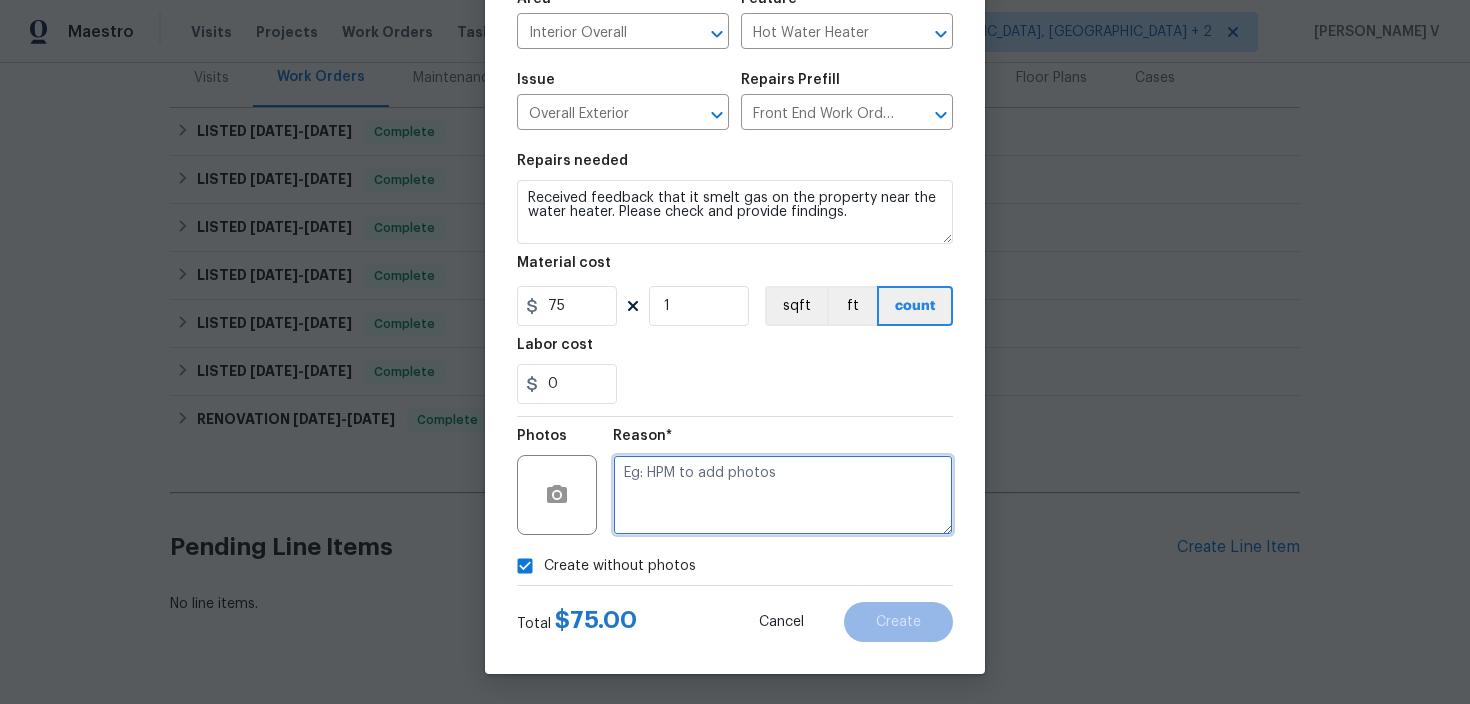 click at bounding box center (783, 495) 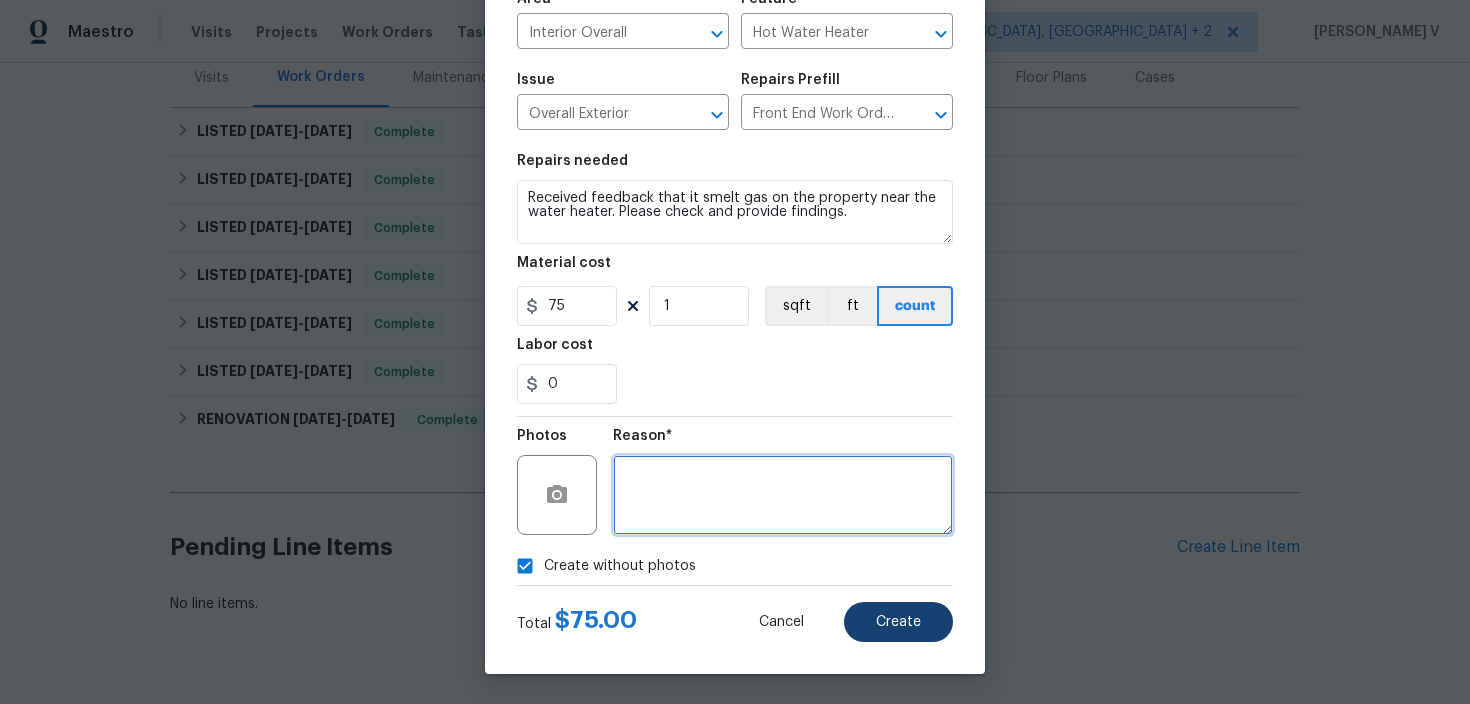 type 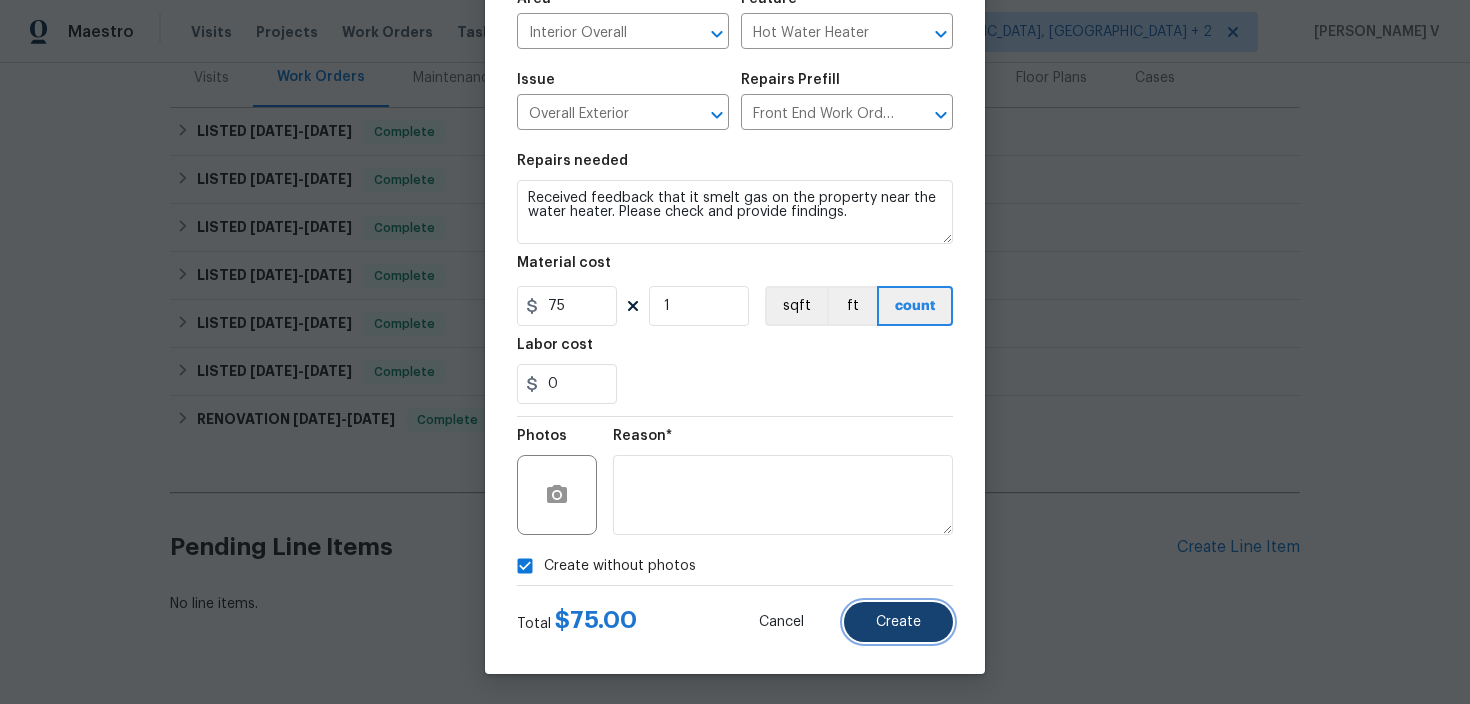 click on "Create" at bounding box center (898, 622) 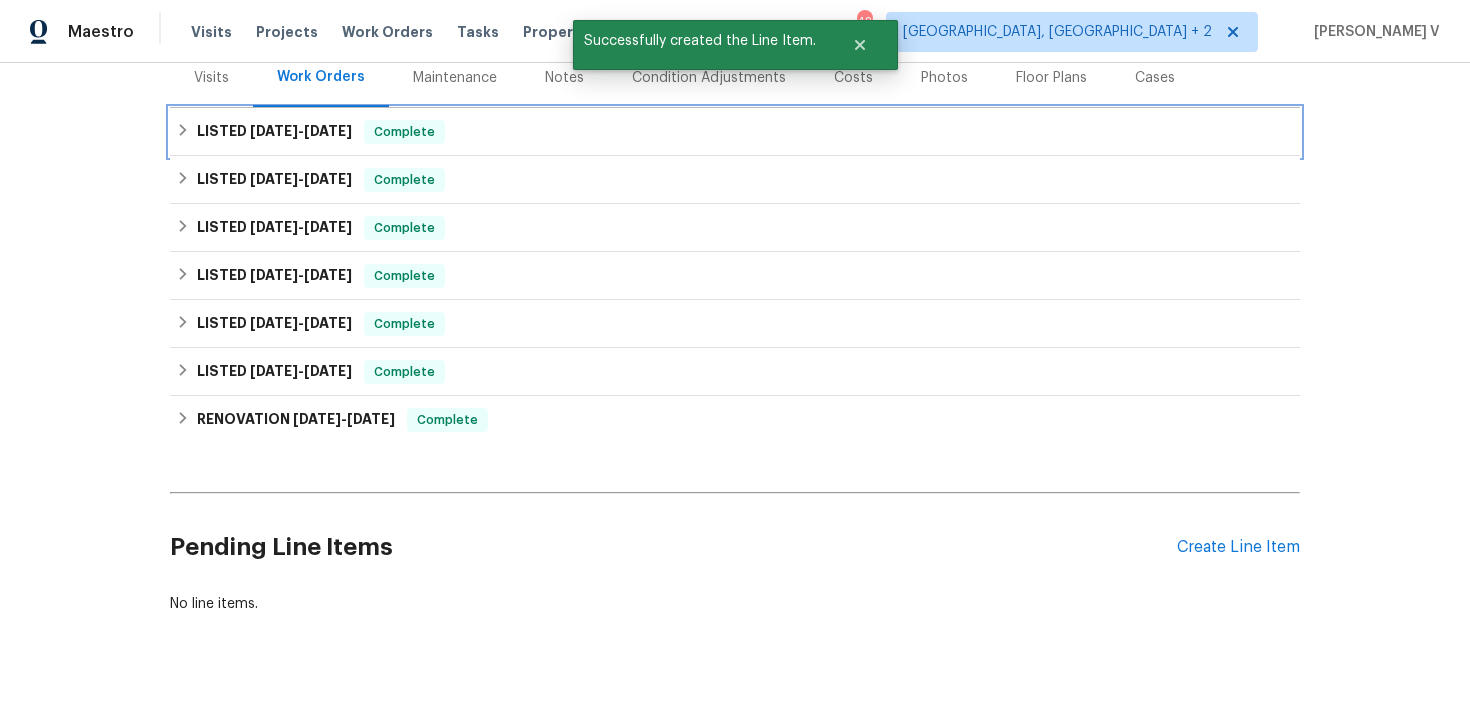 click on "7/3/25" at bounding box center (328, 131) 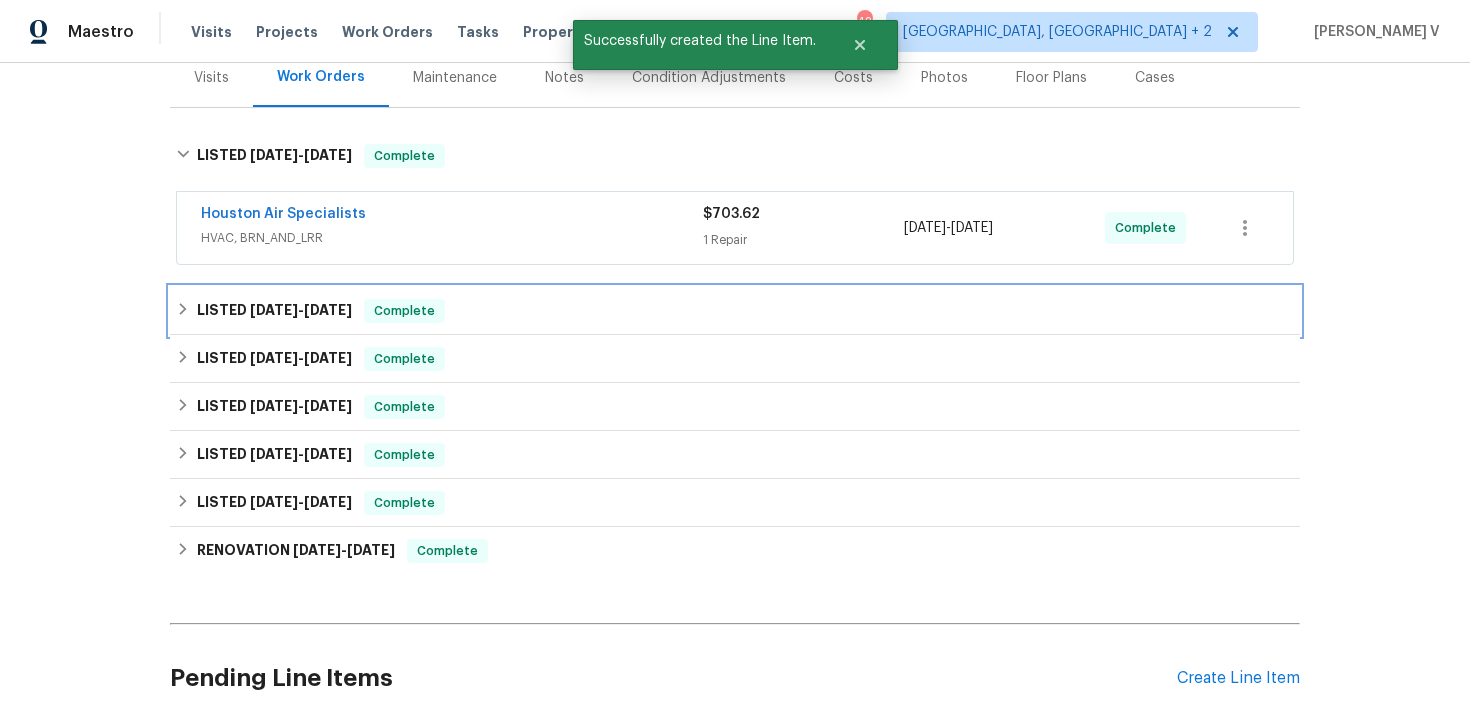 click on "Complete" at bounding box center [404, 311] 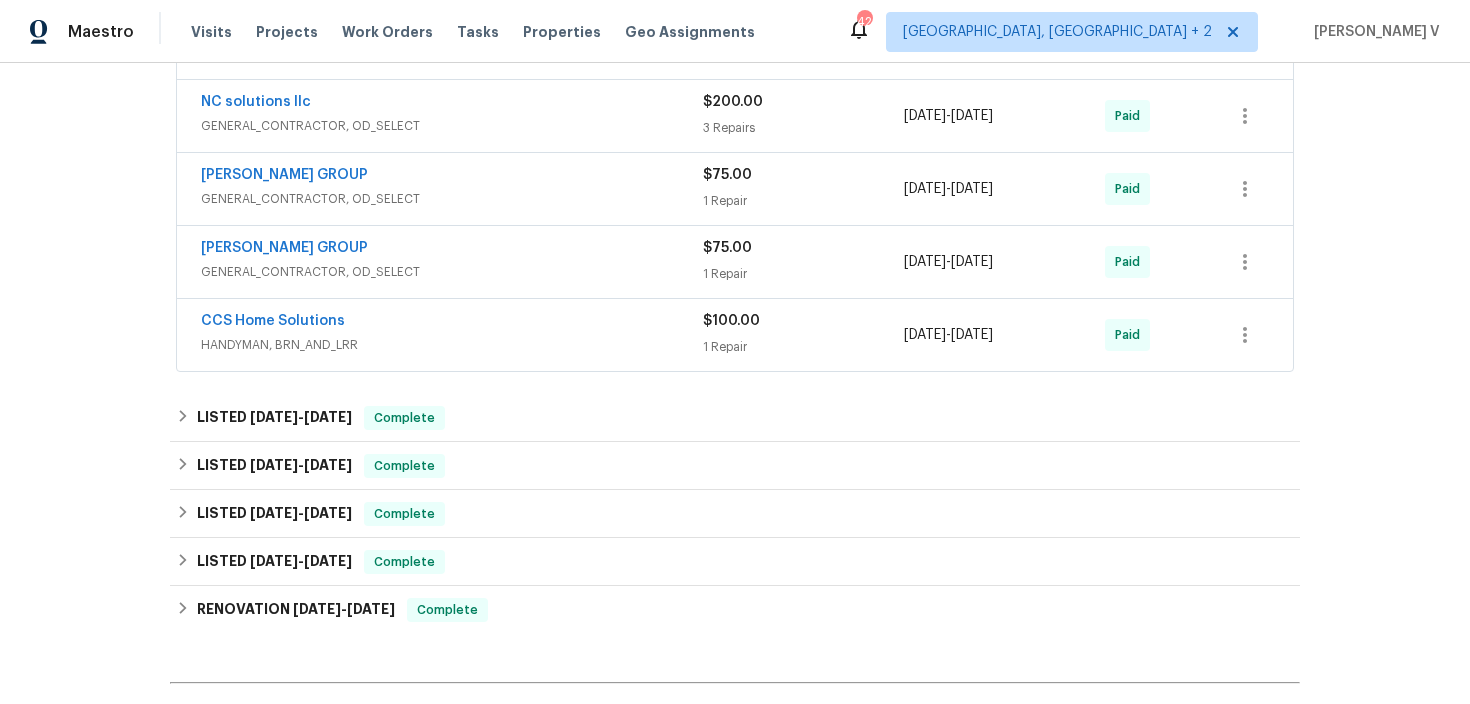 scroll, scrollTop: 708, scrollLeft: 0, axis: vertical 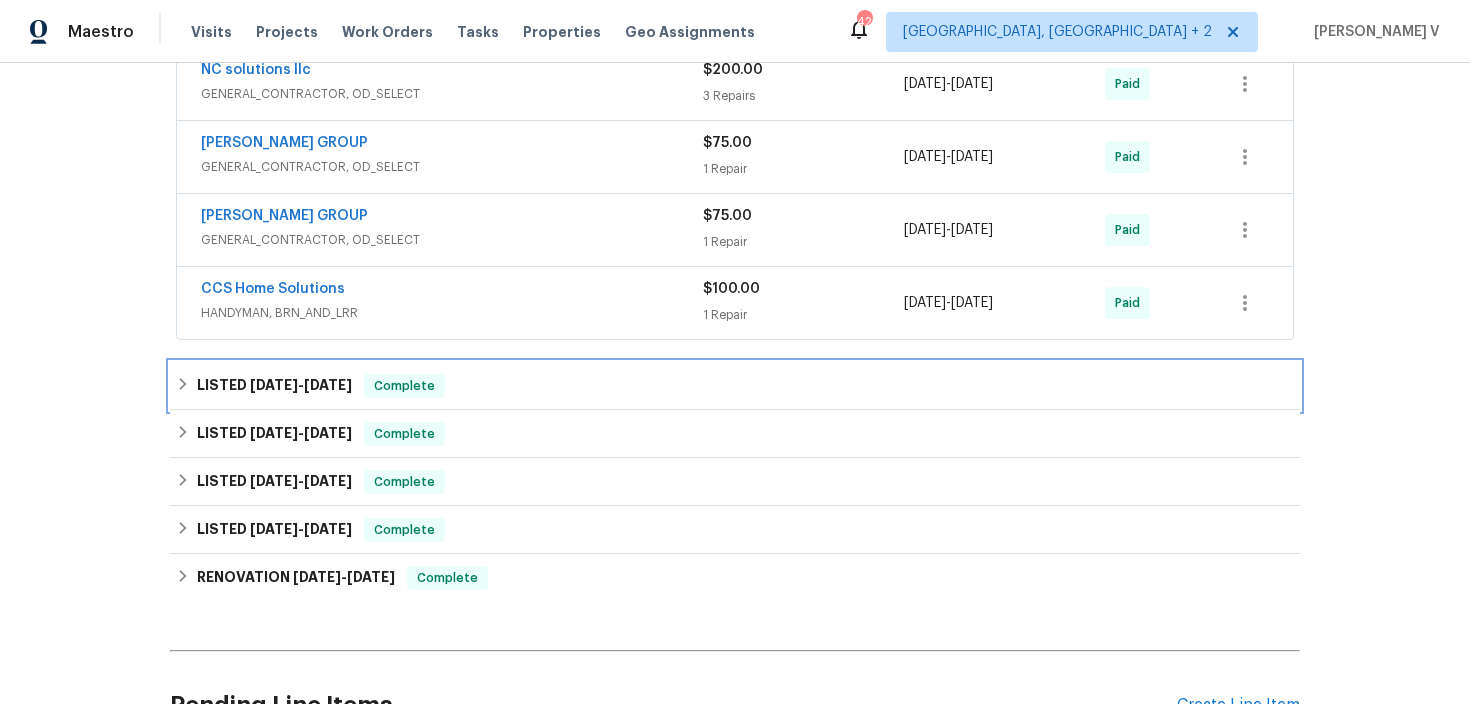 click on "Complete" at bounding box center [404, 386] 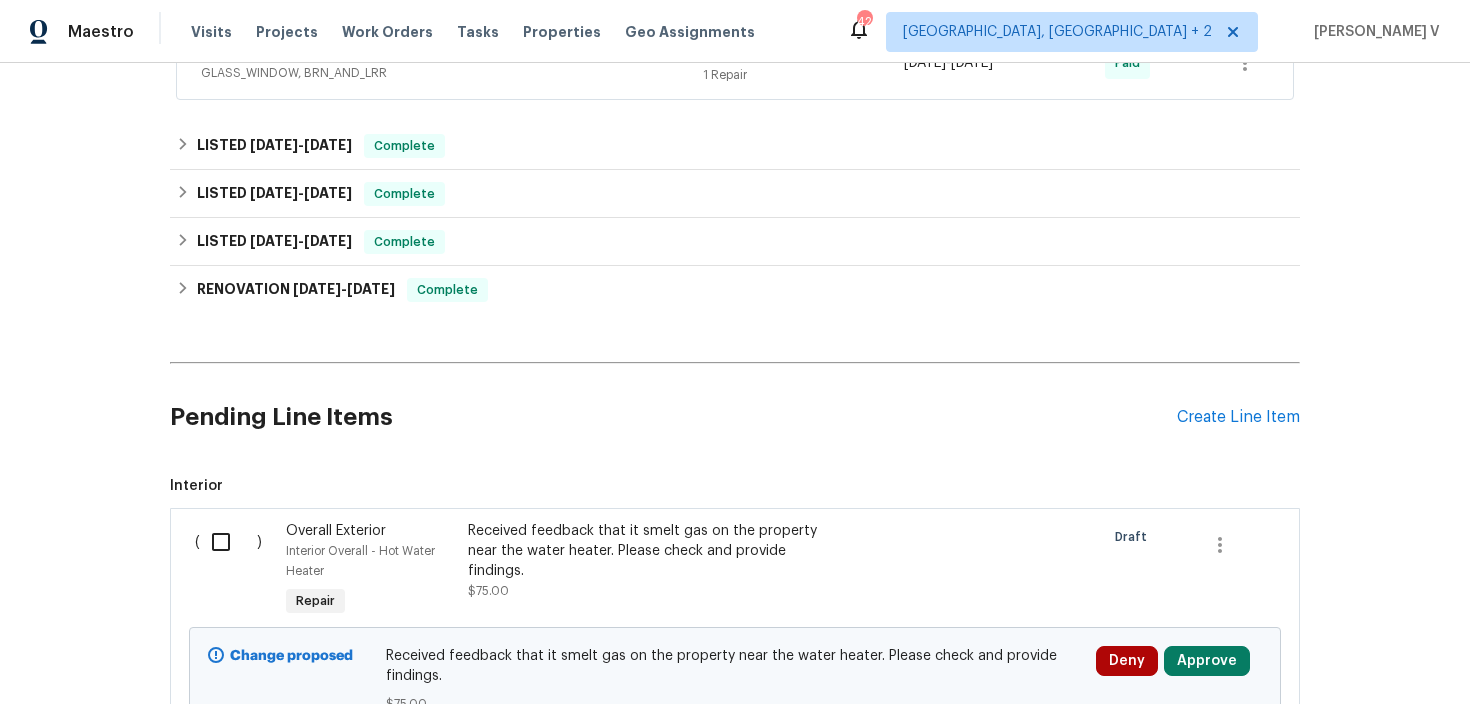 scroll, scrollTop: 1296, scrollLeft: 0, axis: vertical 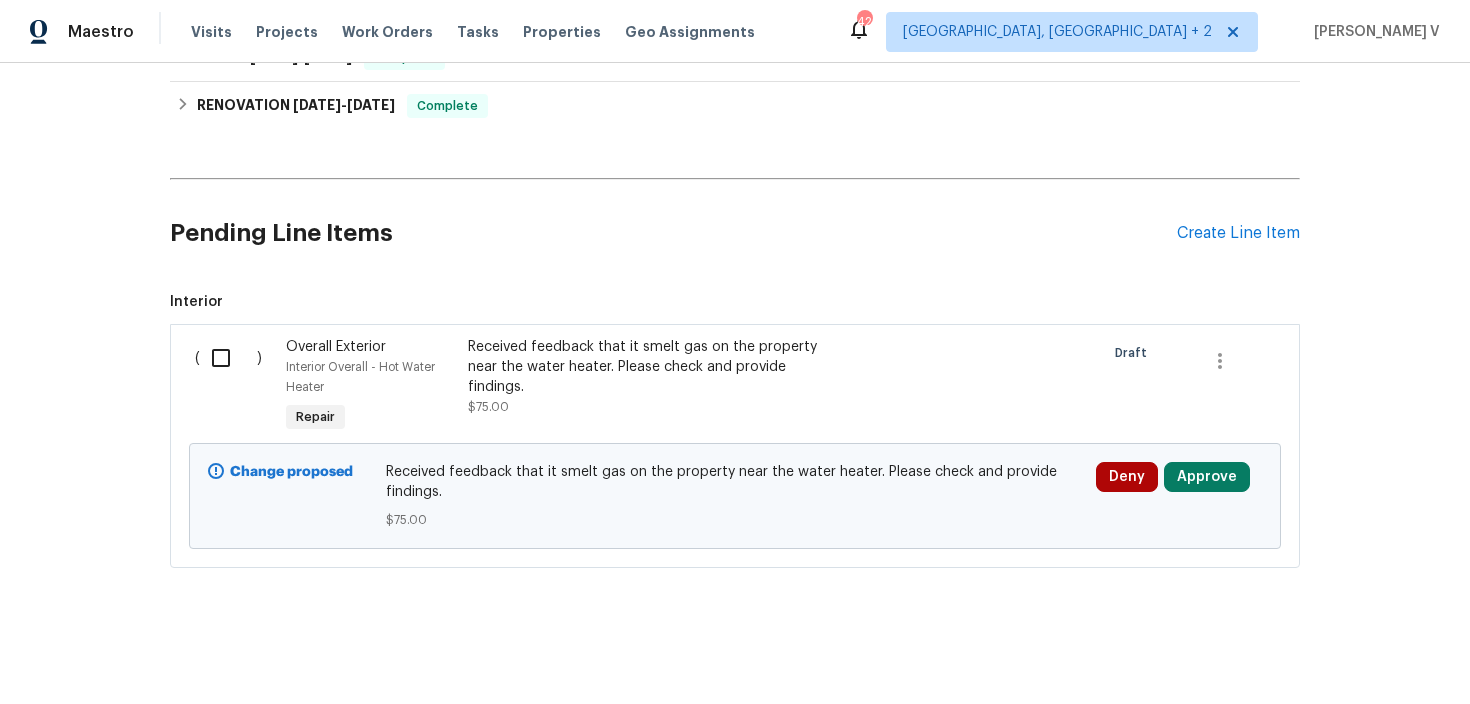 click at bounding box center (228, 358) 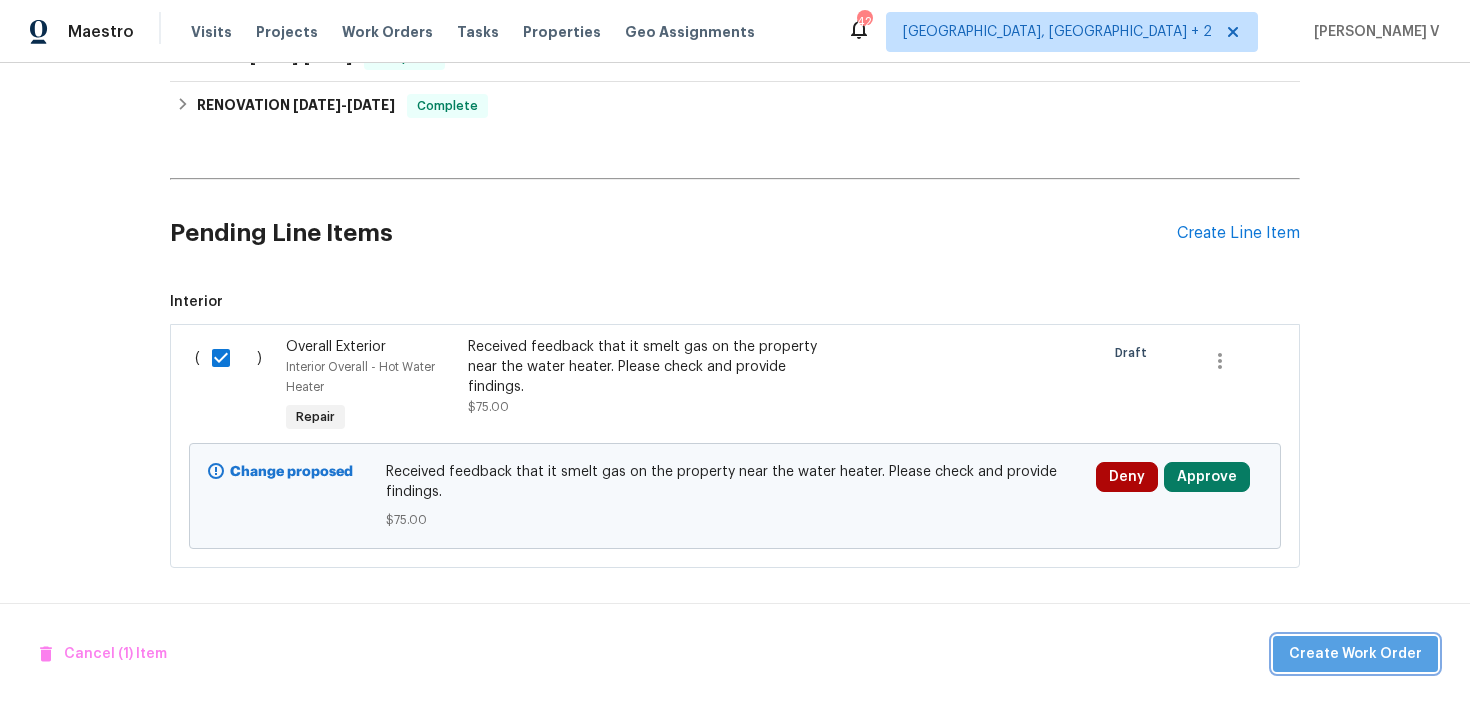 click on "Create Work Order" at bounding box center (1355, 654) 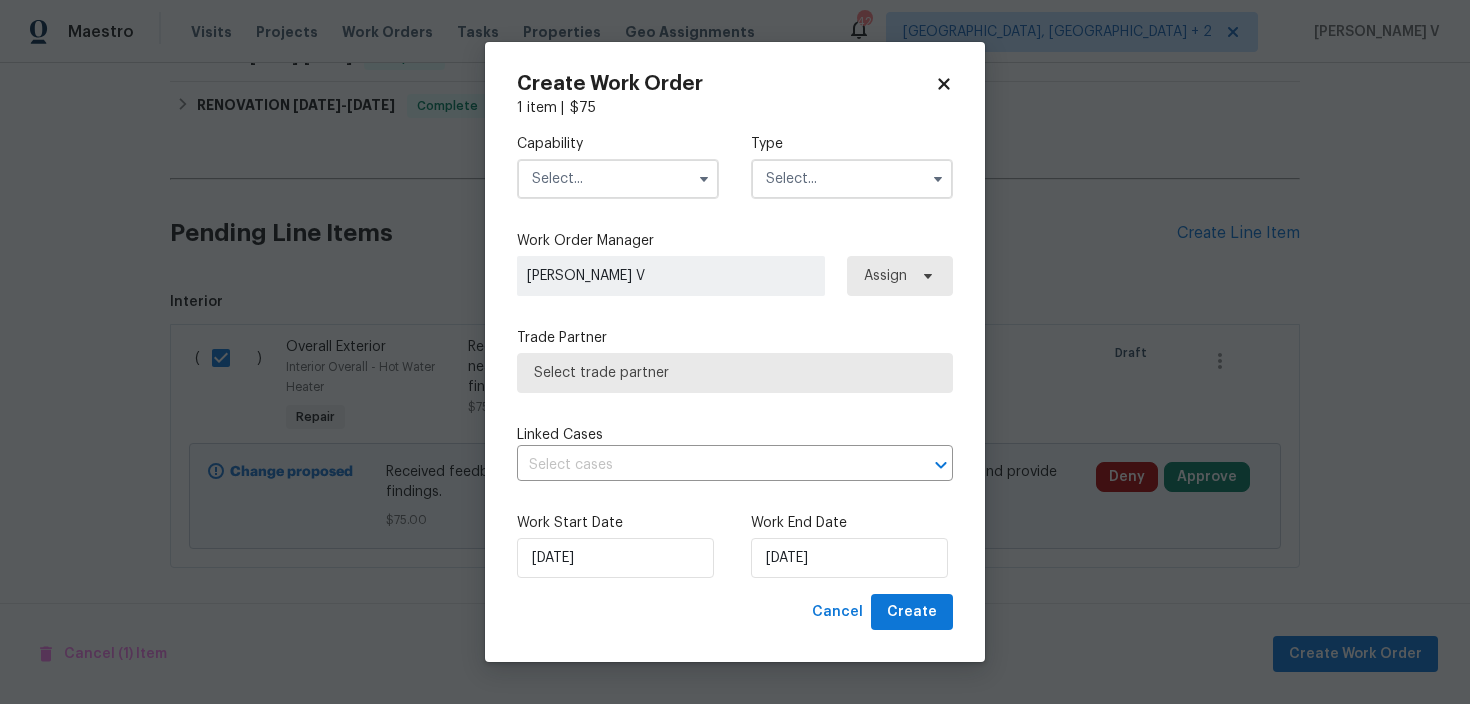 click on "Capability   Type" at bounding box center [735, 166] 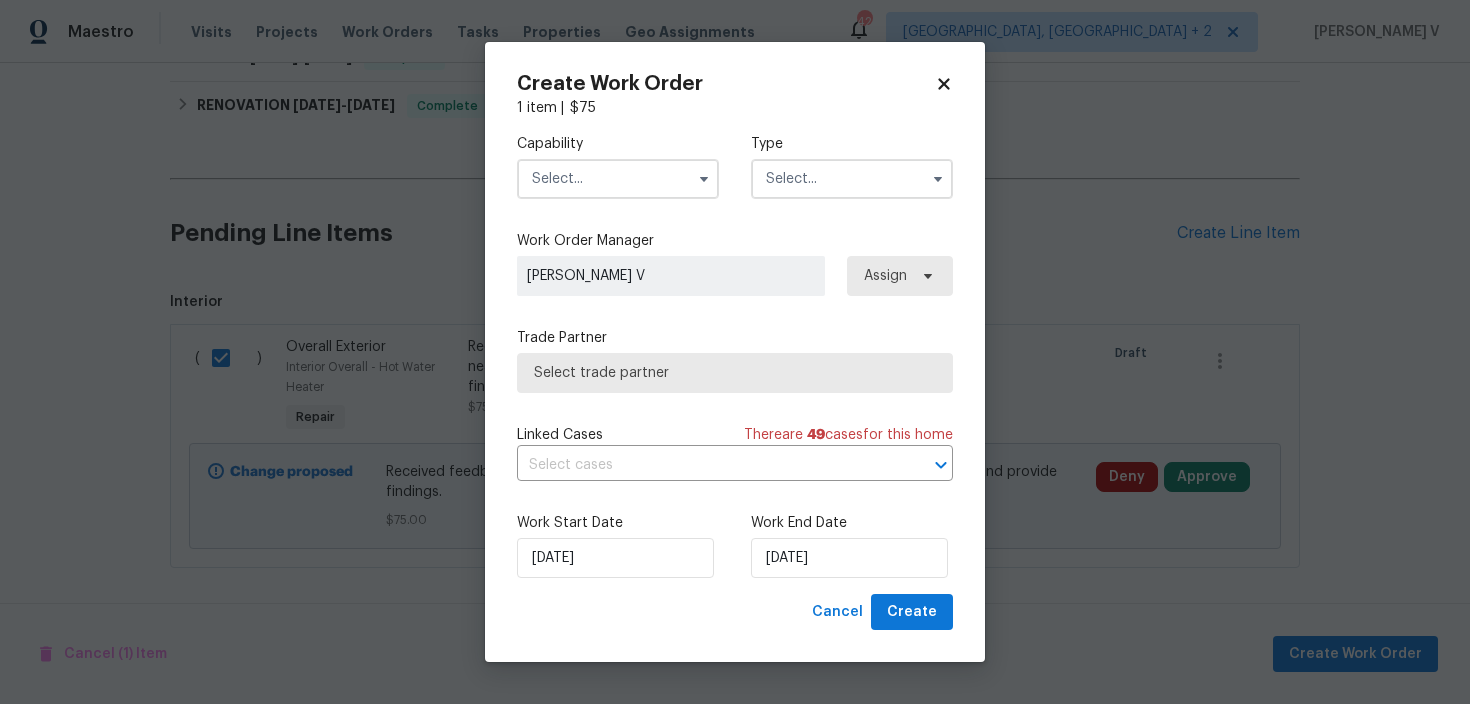 click at bounding box center (618, 179) 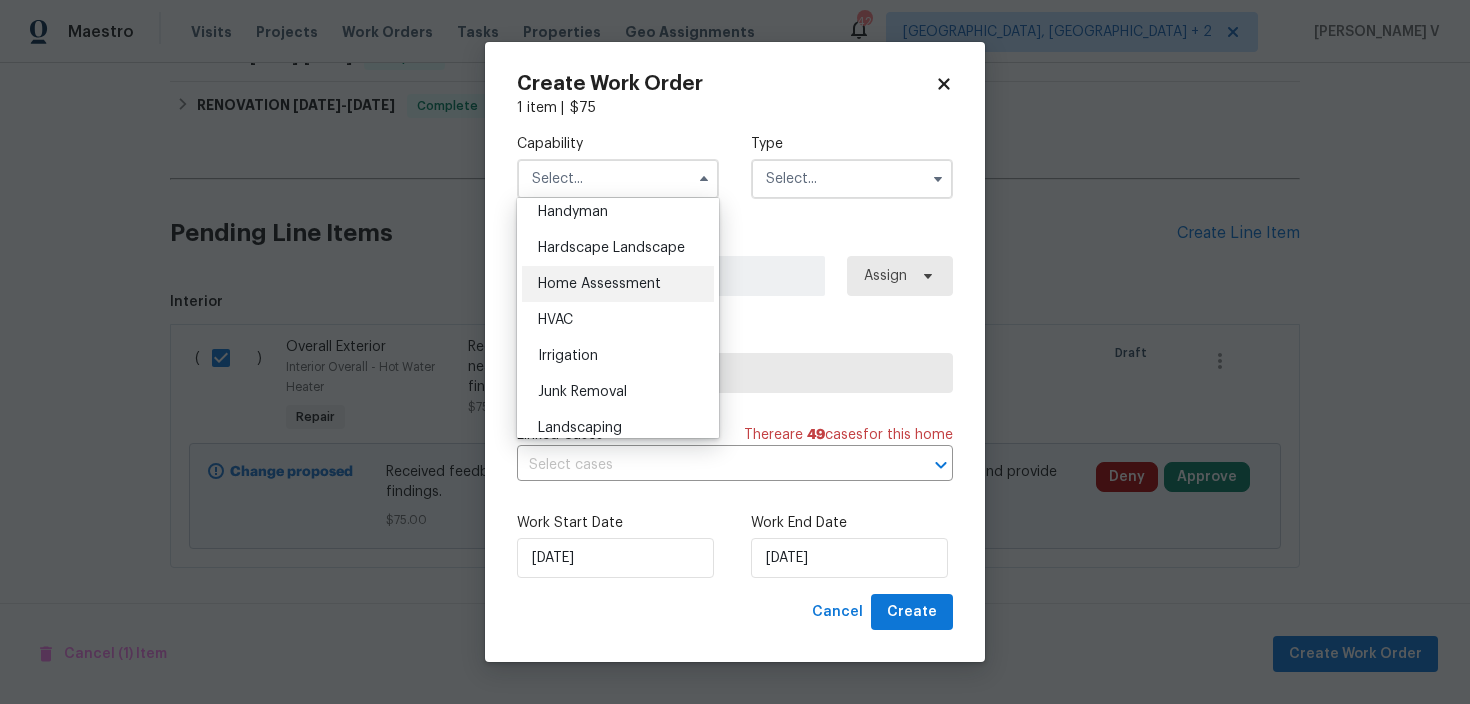 scroll, scrollTop: 1050, scrollLeft: 0, axis: vertical 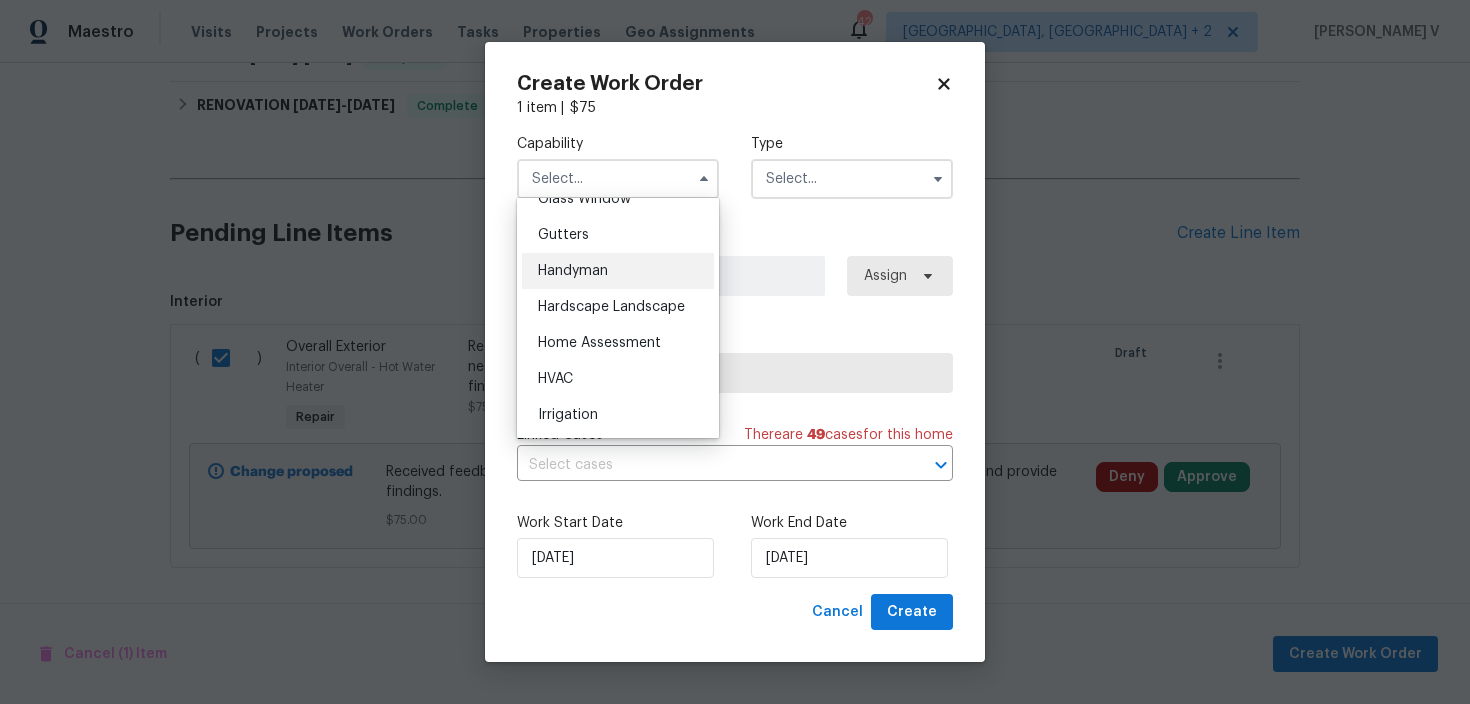 click on "Handyman" at bounding box center (618, 271) 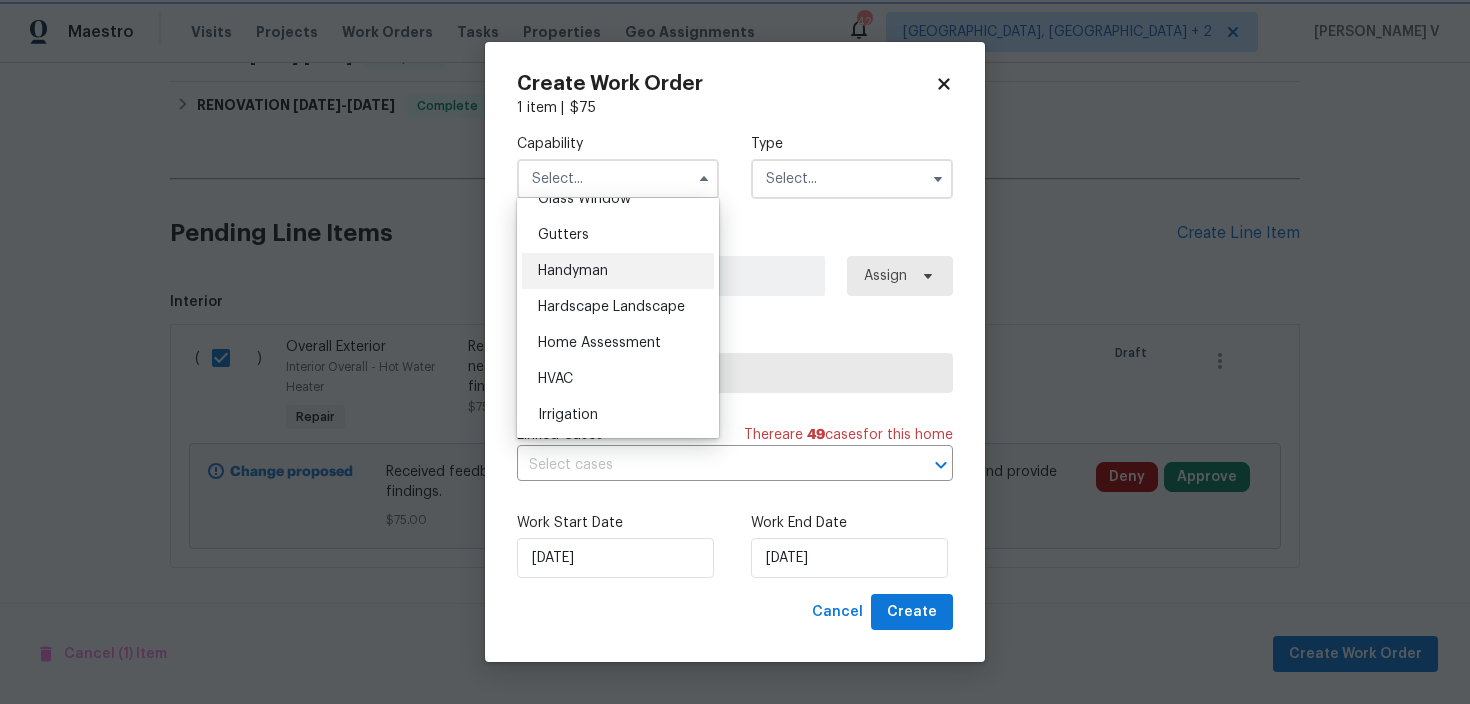 type on "Handyman" 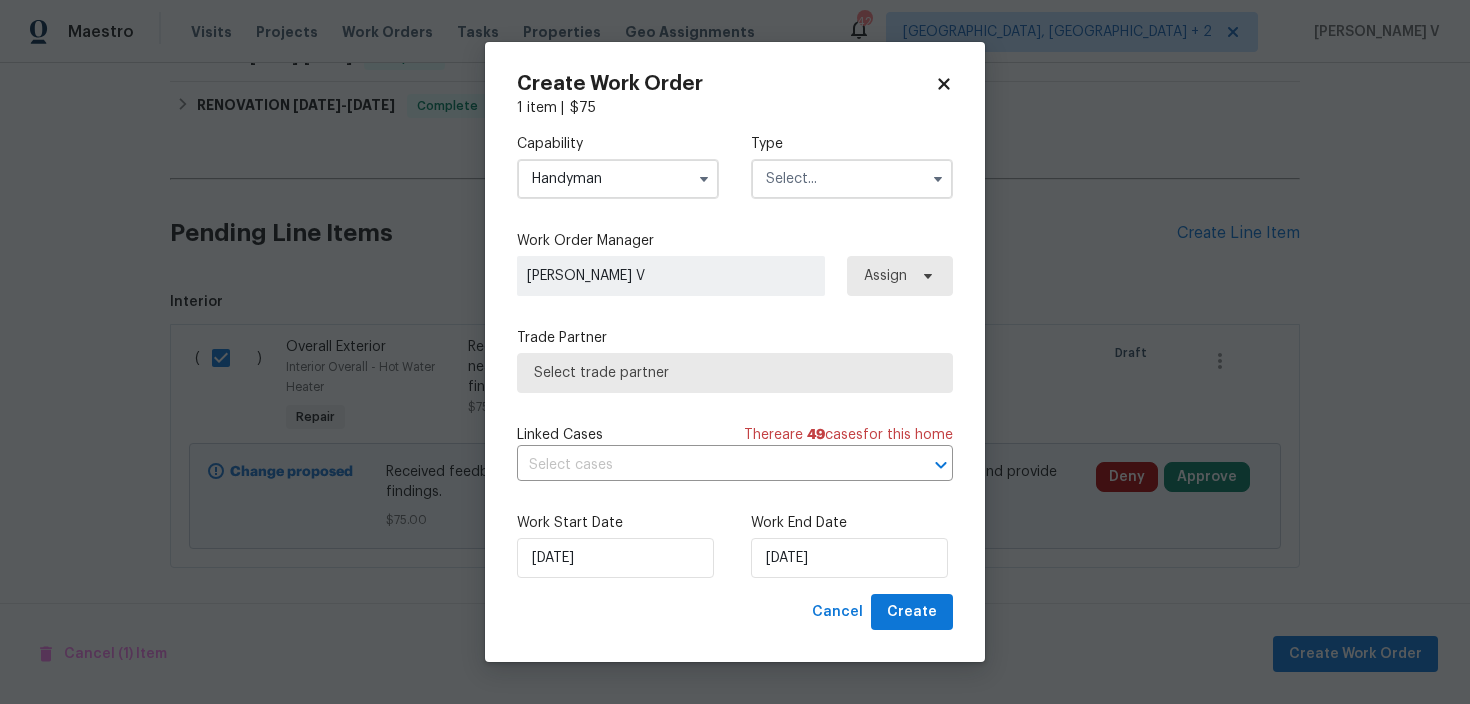 click at bounding box center [852, 179] 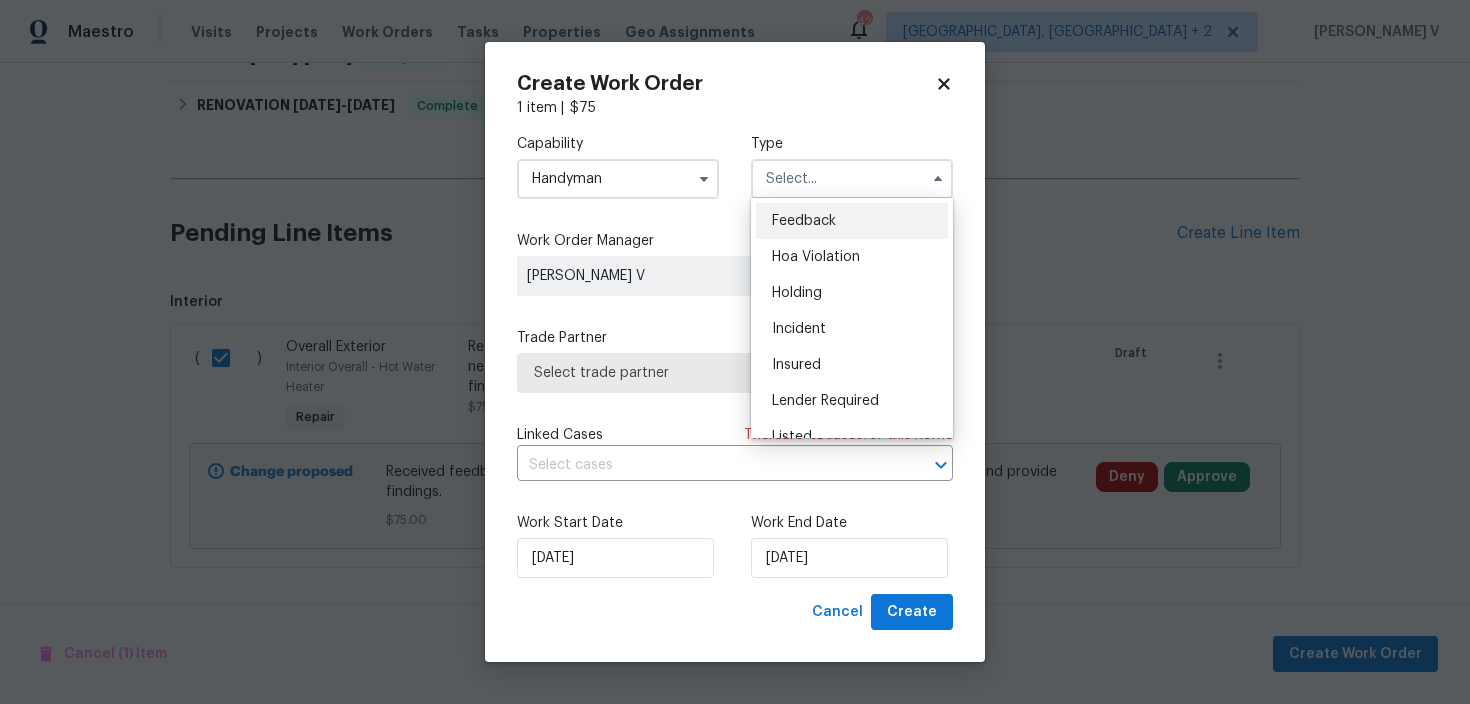 click on "Feedback" at bounding box center [804, 221] 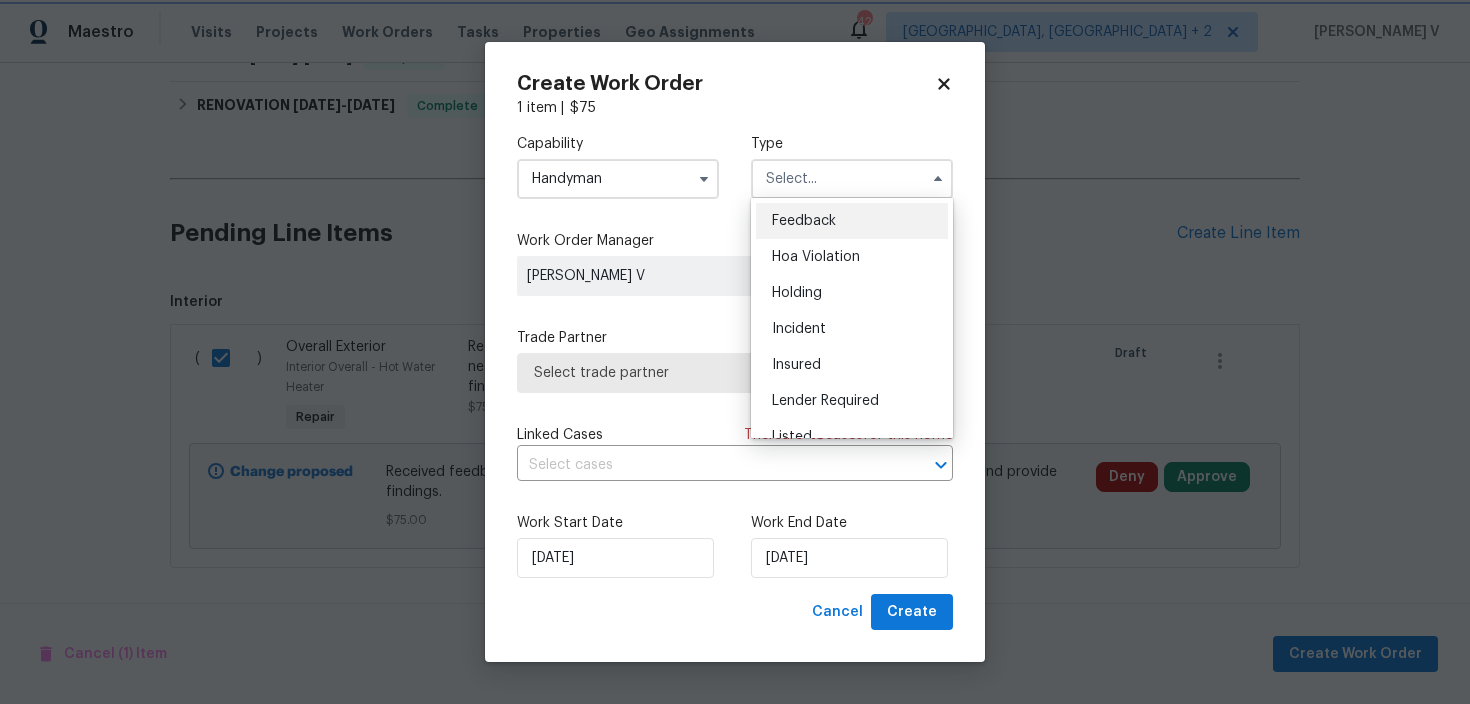 type on "Feedback" 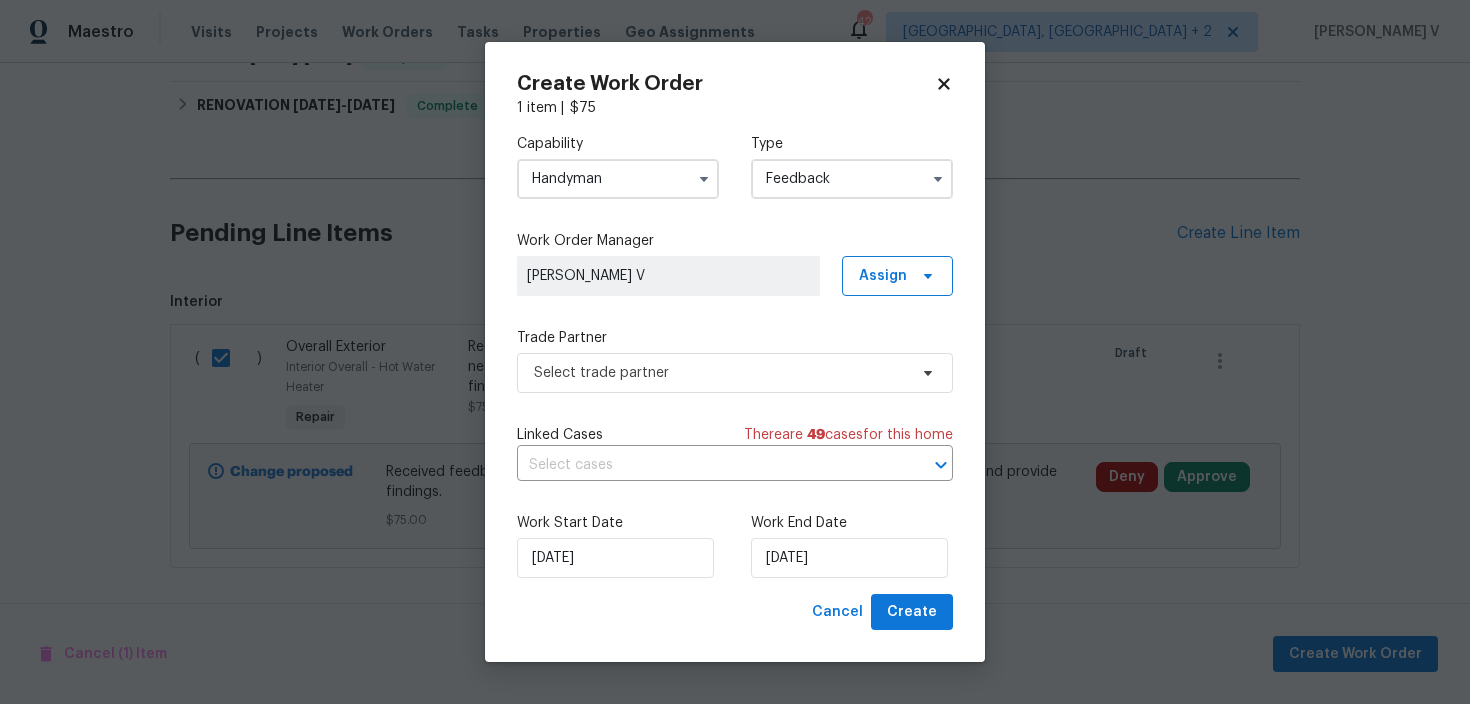 click on "Trade Partner   Select trade partner" at bounding box center [735, 360] 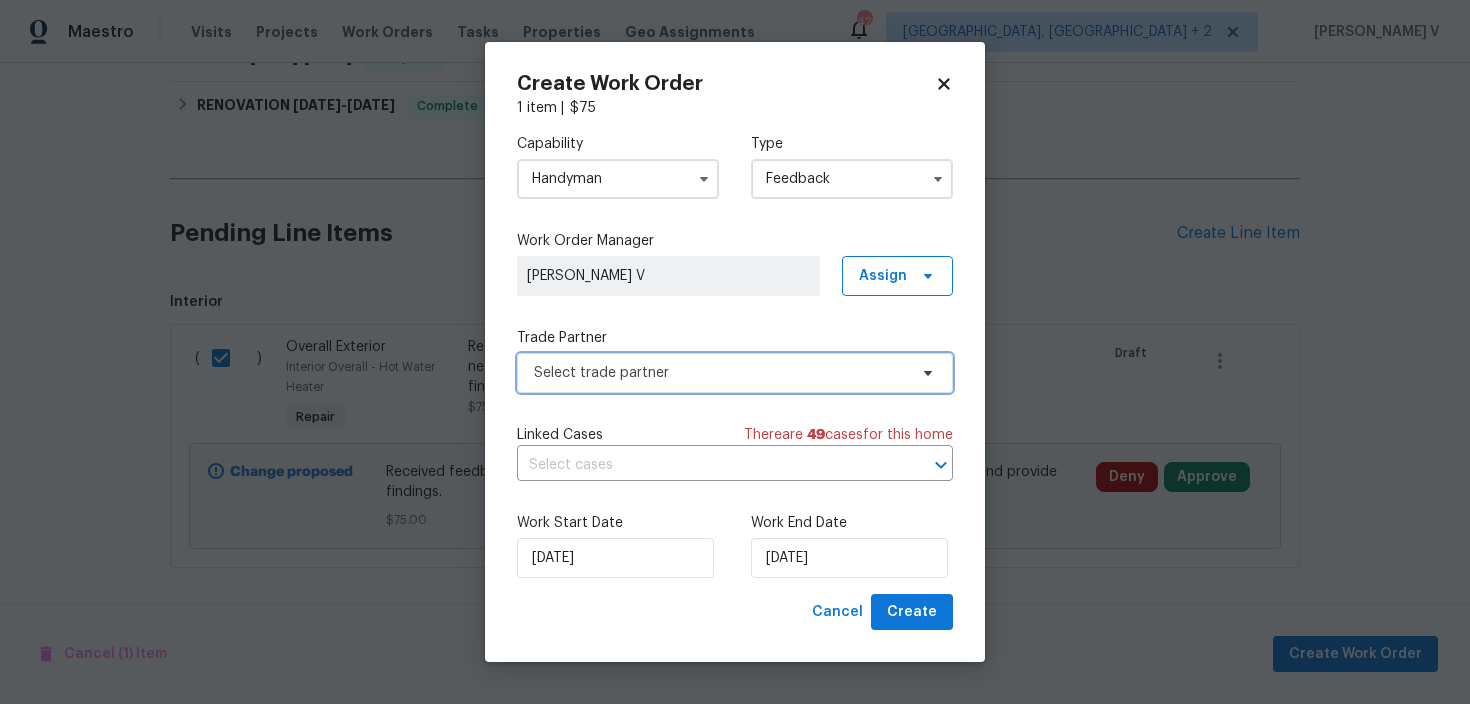 click on "Select trade partner" at bounding box center (720, 373) 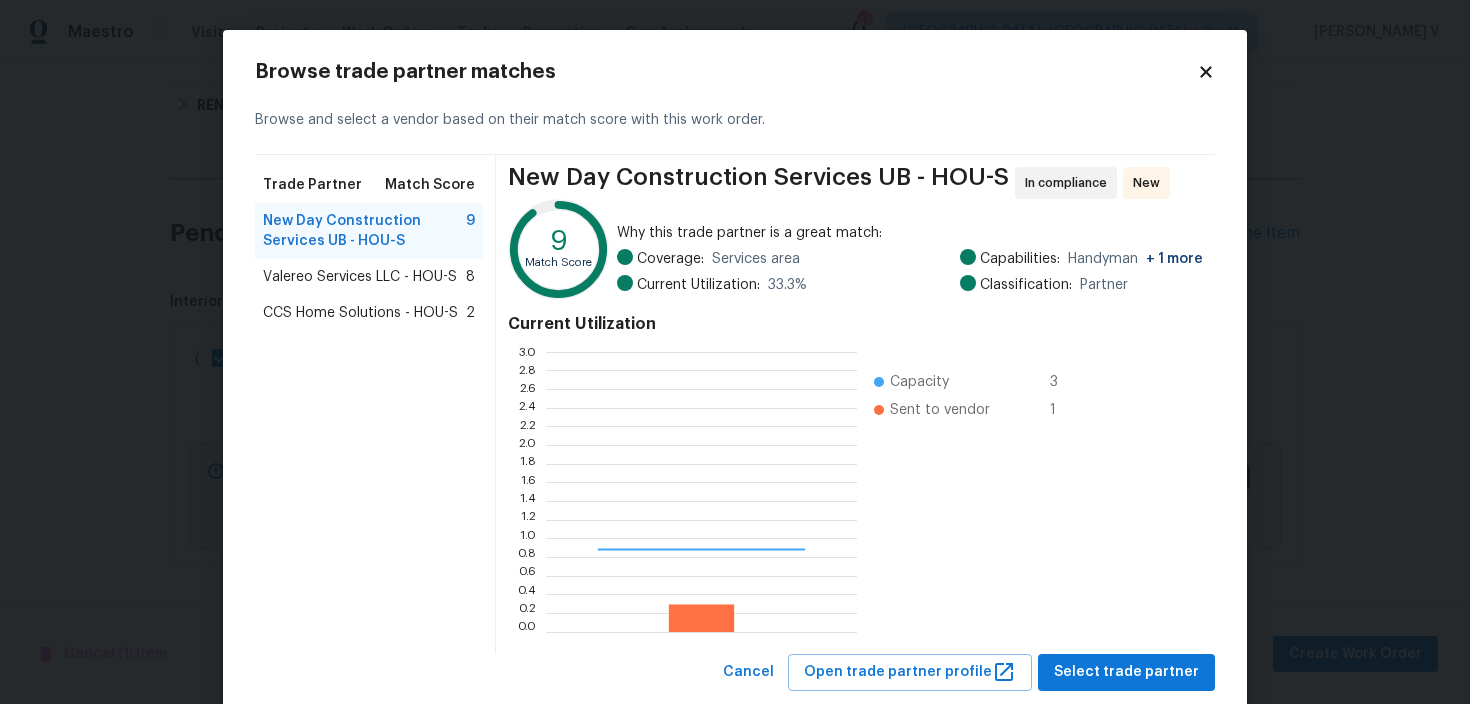 scroll, scrollTop: 2, scrollLeft: 1, axis: both 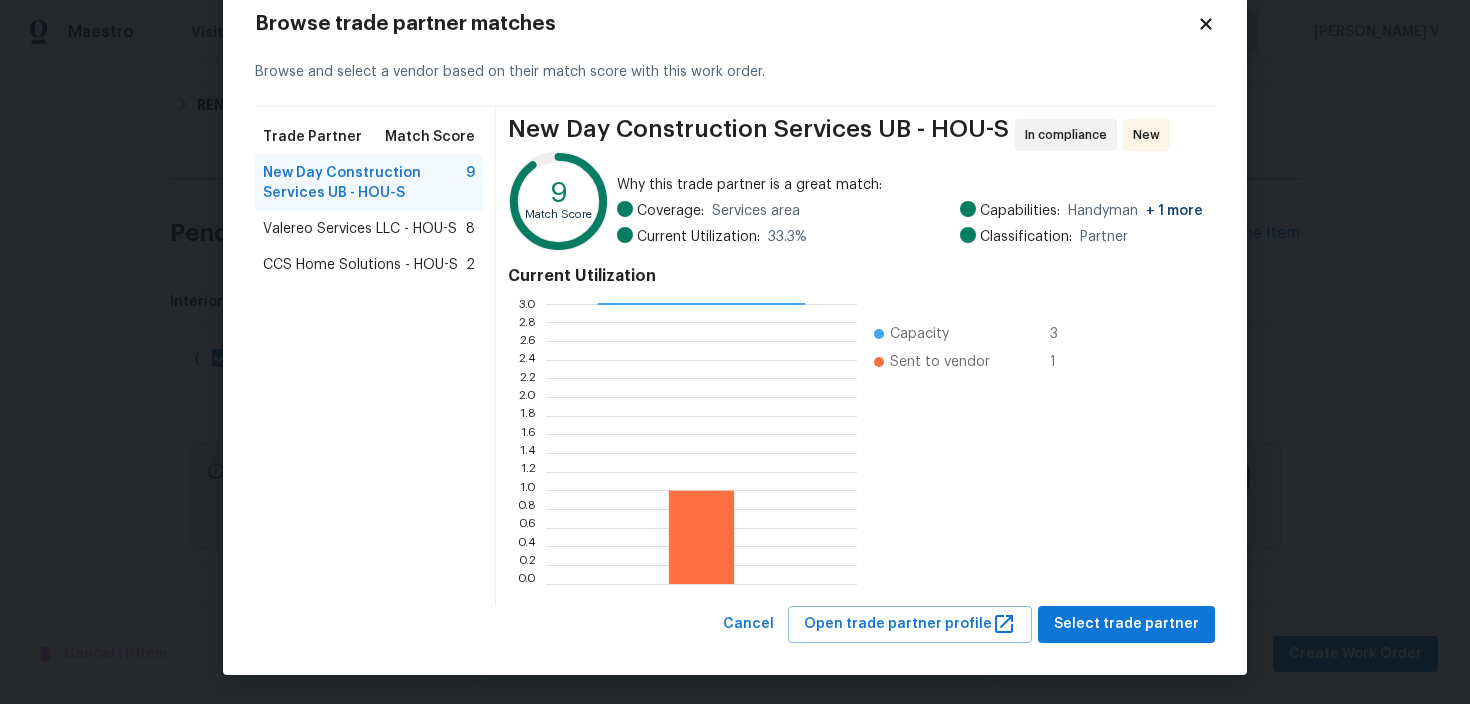click on "CCS Home Solutions - HOU-S" at bounding box center [360, 265] 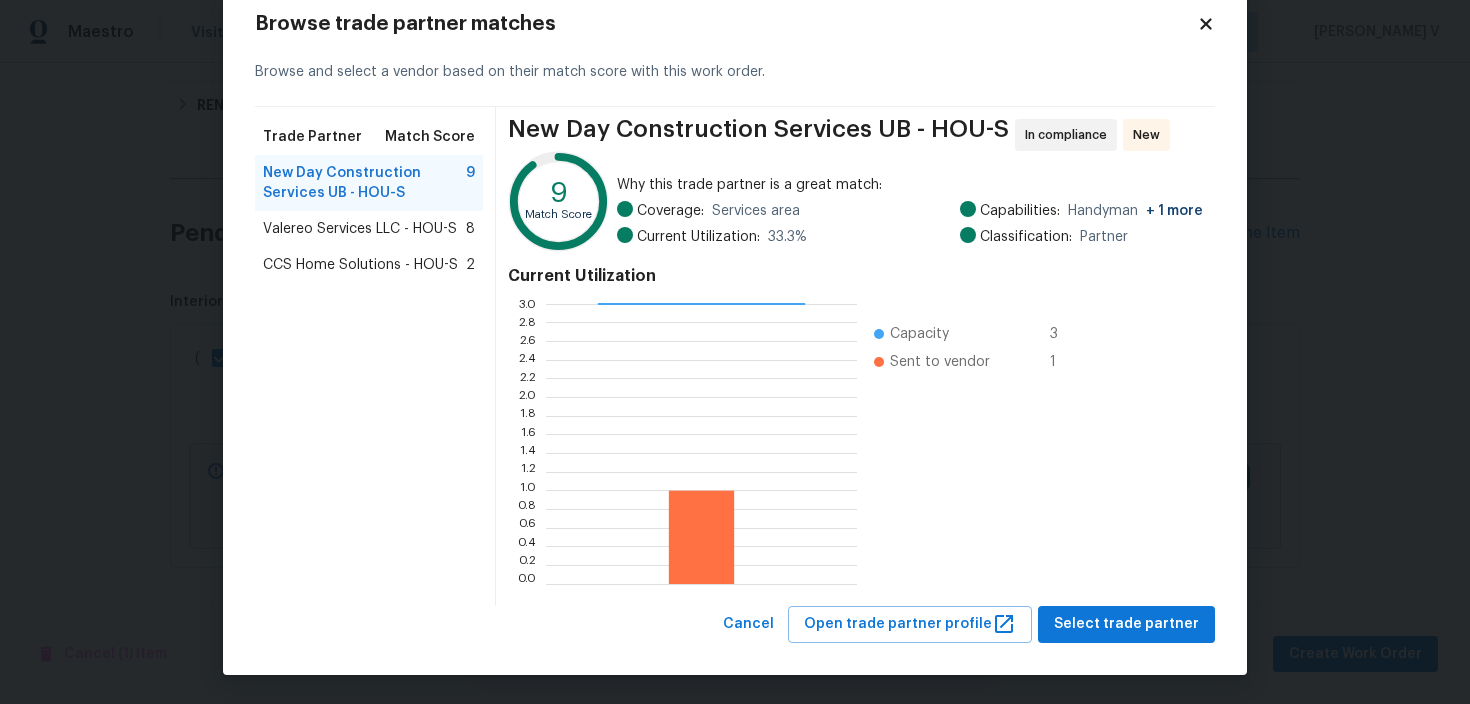 scroll, scrollTop: 0, scrollLeft: 0, axis: both 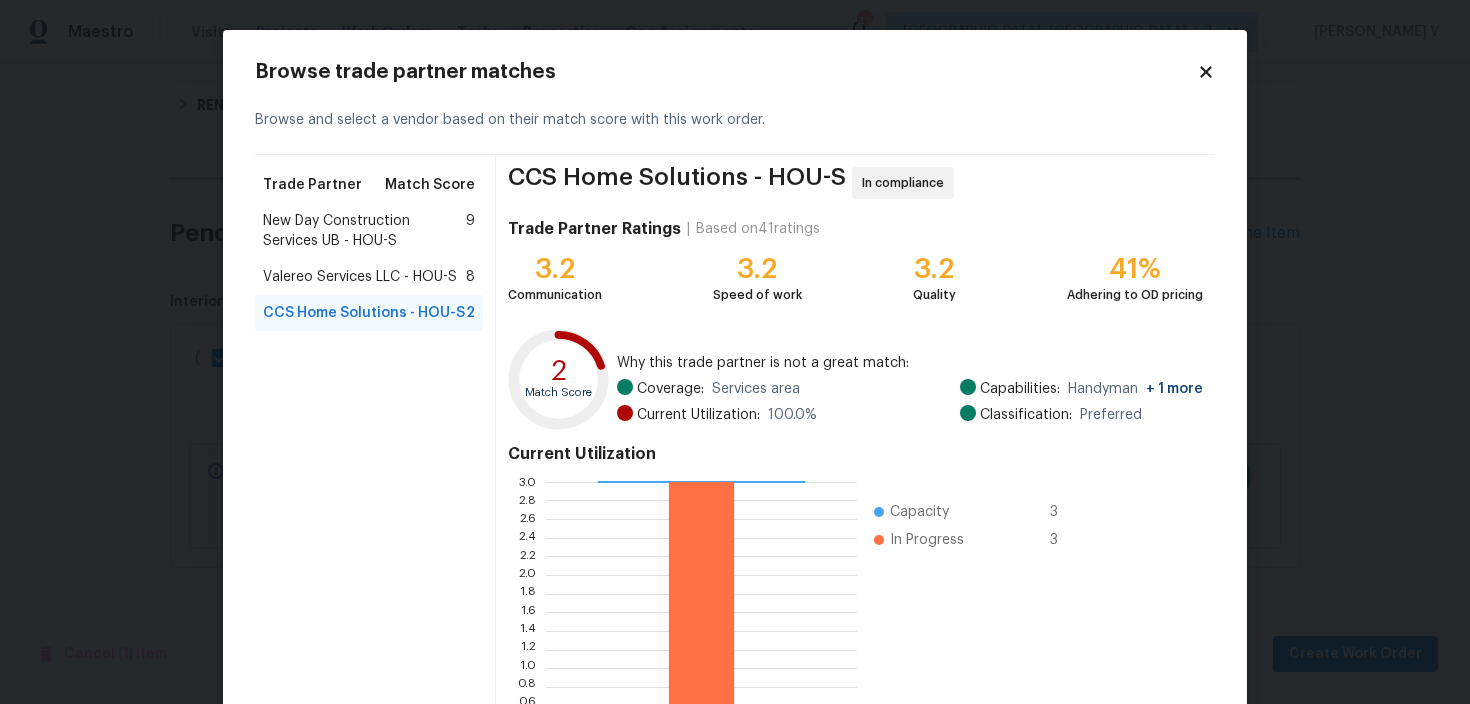 click on "Valereo Services LLC - HOU-S" at bounding box center (360, 277) 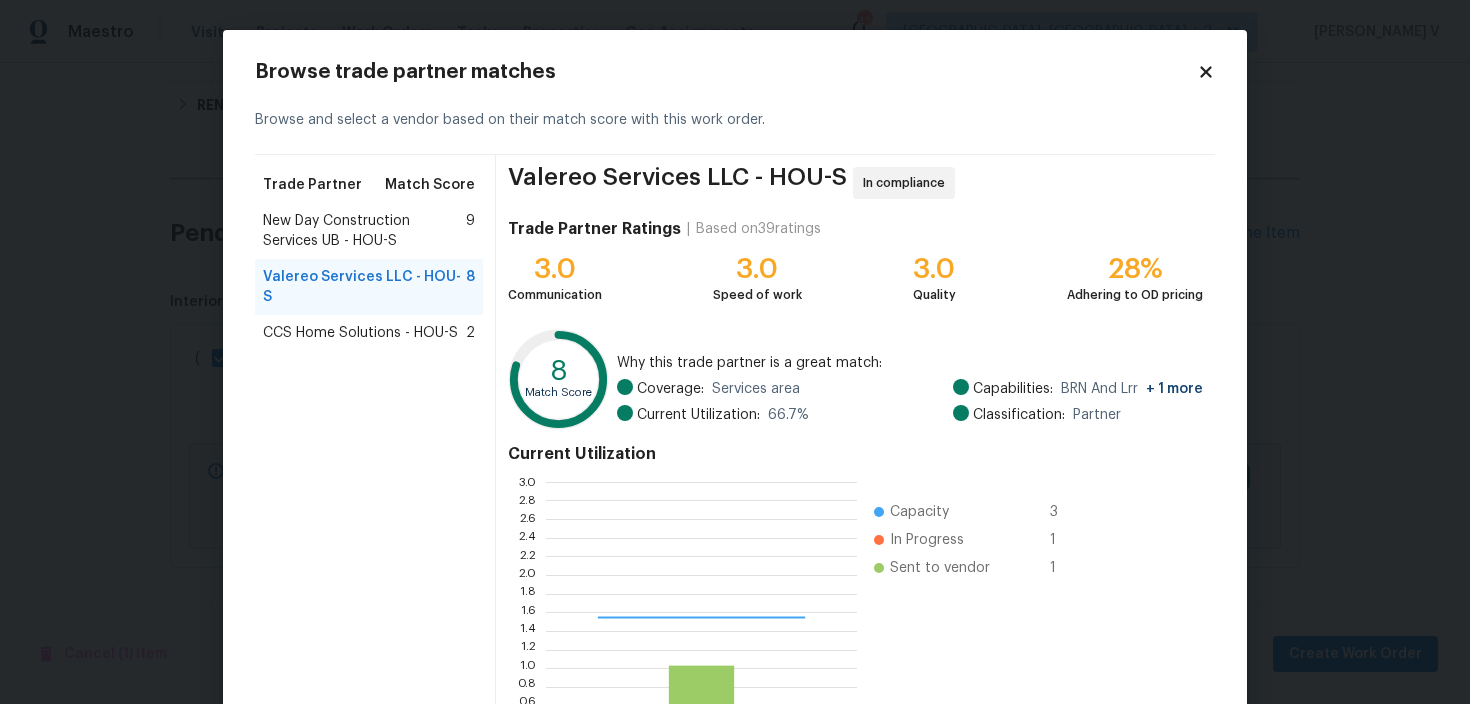 scroll, scrollTop: 2, scrollLeft: 1, axis: both 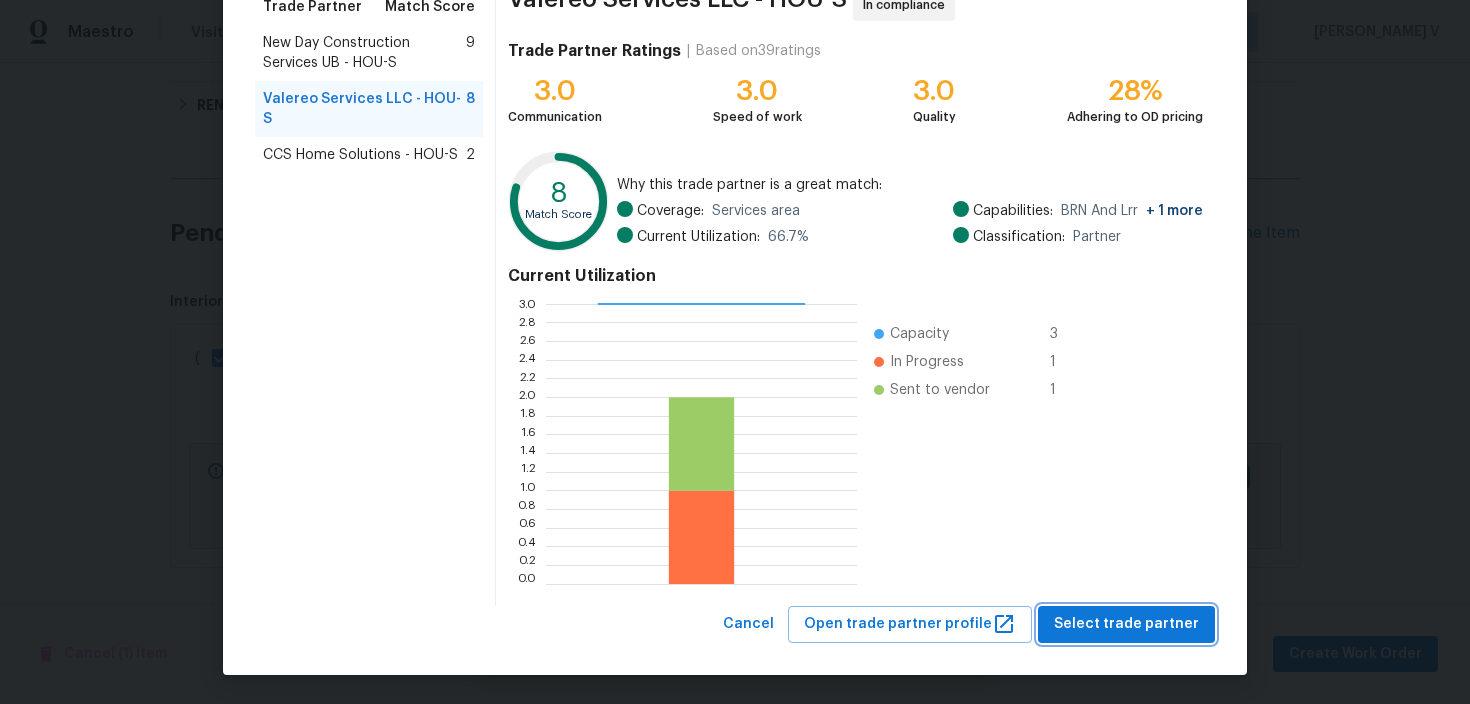 click on "Select trade partner" at bounding box center (1126, 624) 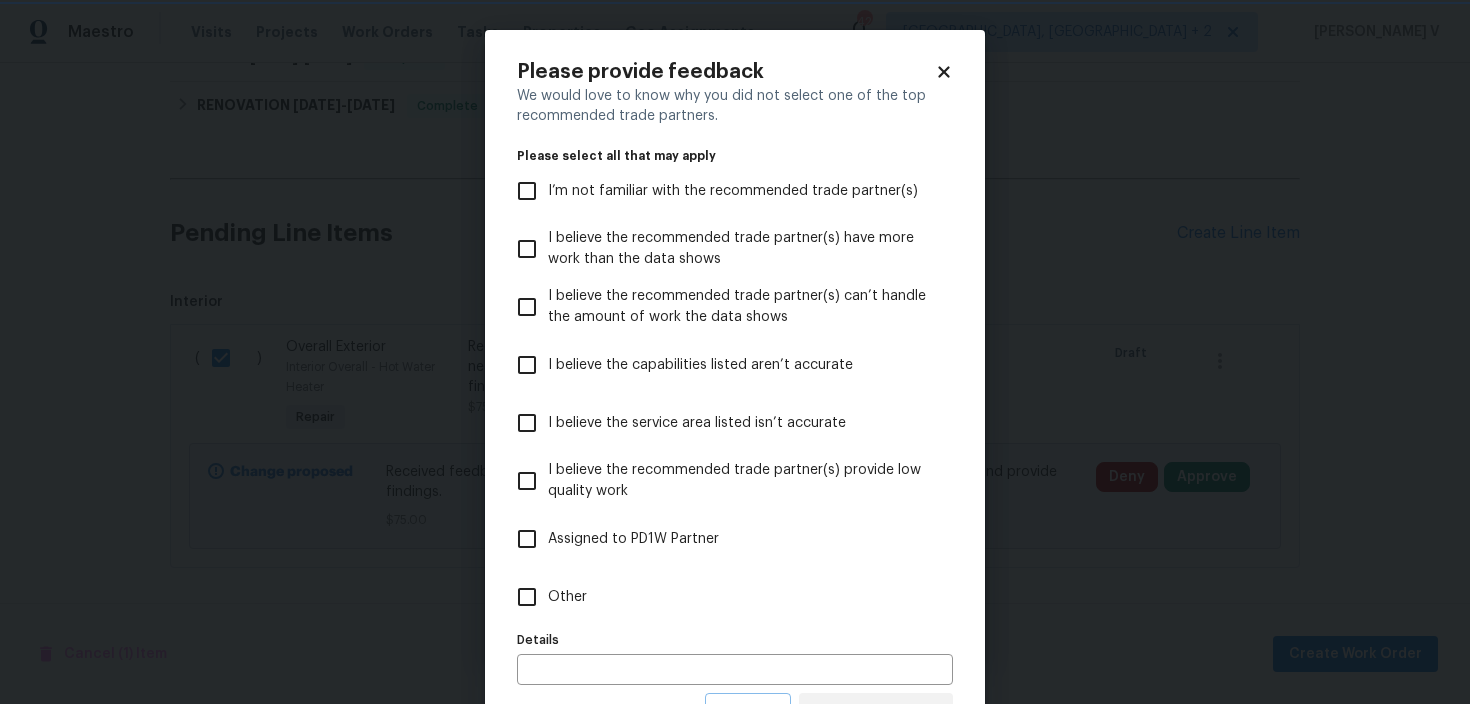 scroll, scrollTop: 0, scrollLeft: 0, axis: both 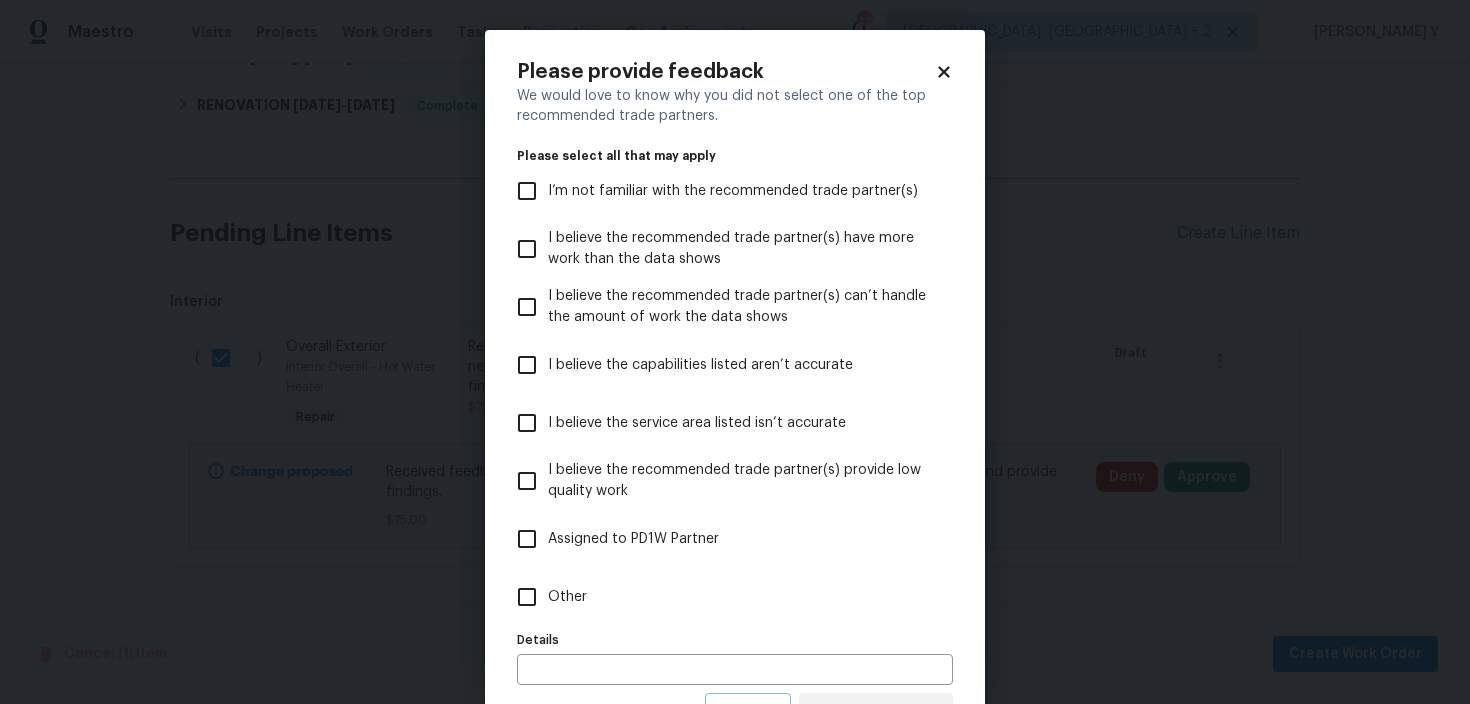 click on "Other" at bounding box center [721, 597] 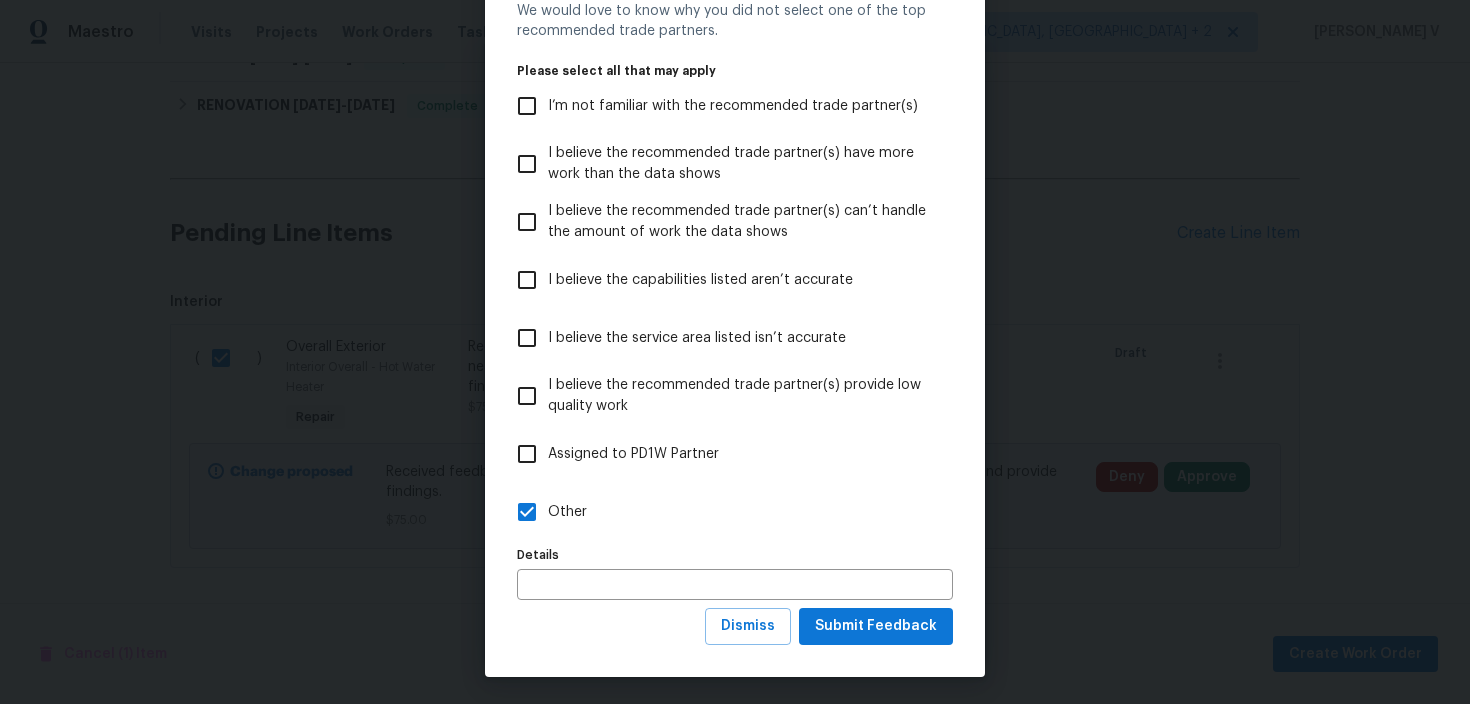 scroll, scrollTop: 88, scrollLeft: 0, axis: vertical 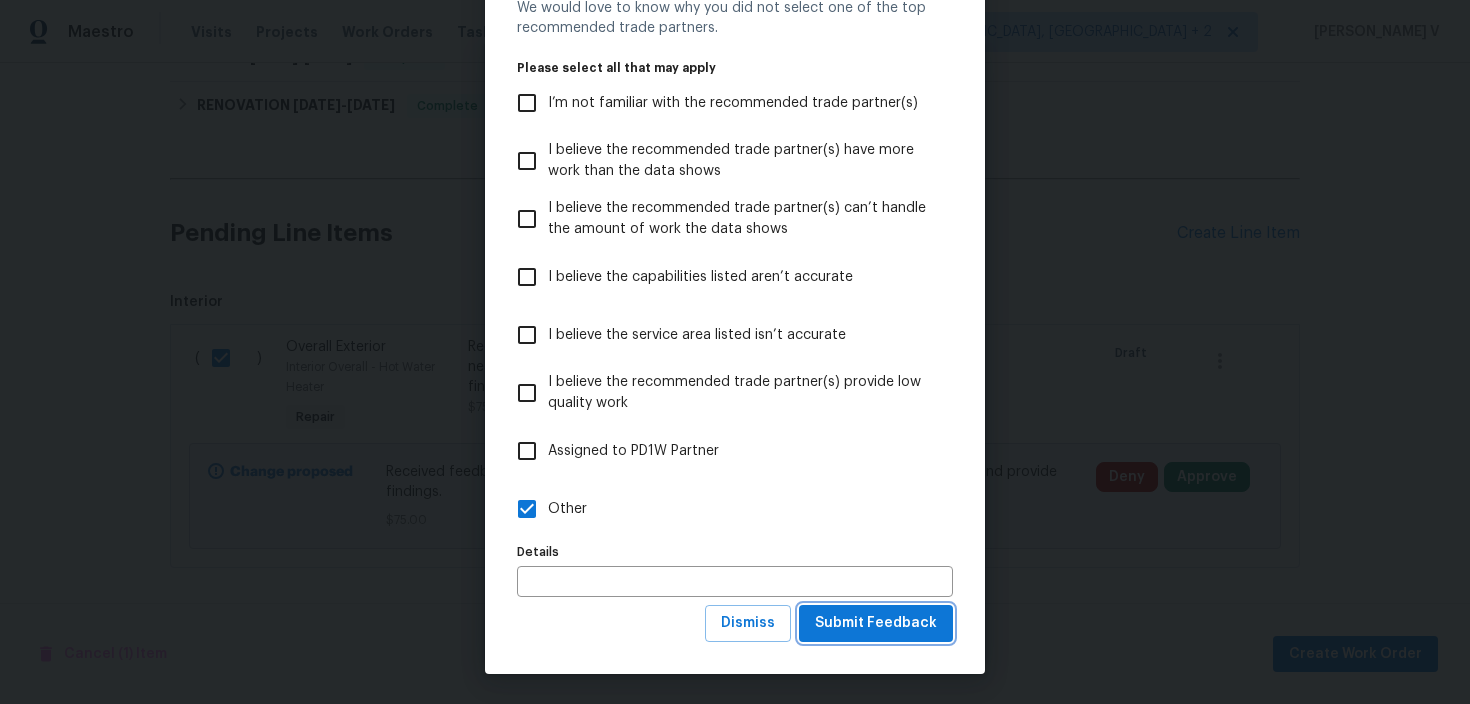 click on "Submit Feedback" at bounding box center (876, 623) 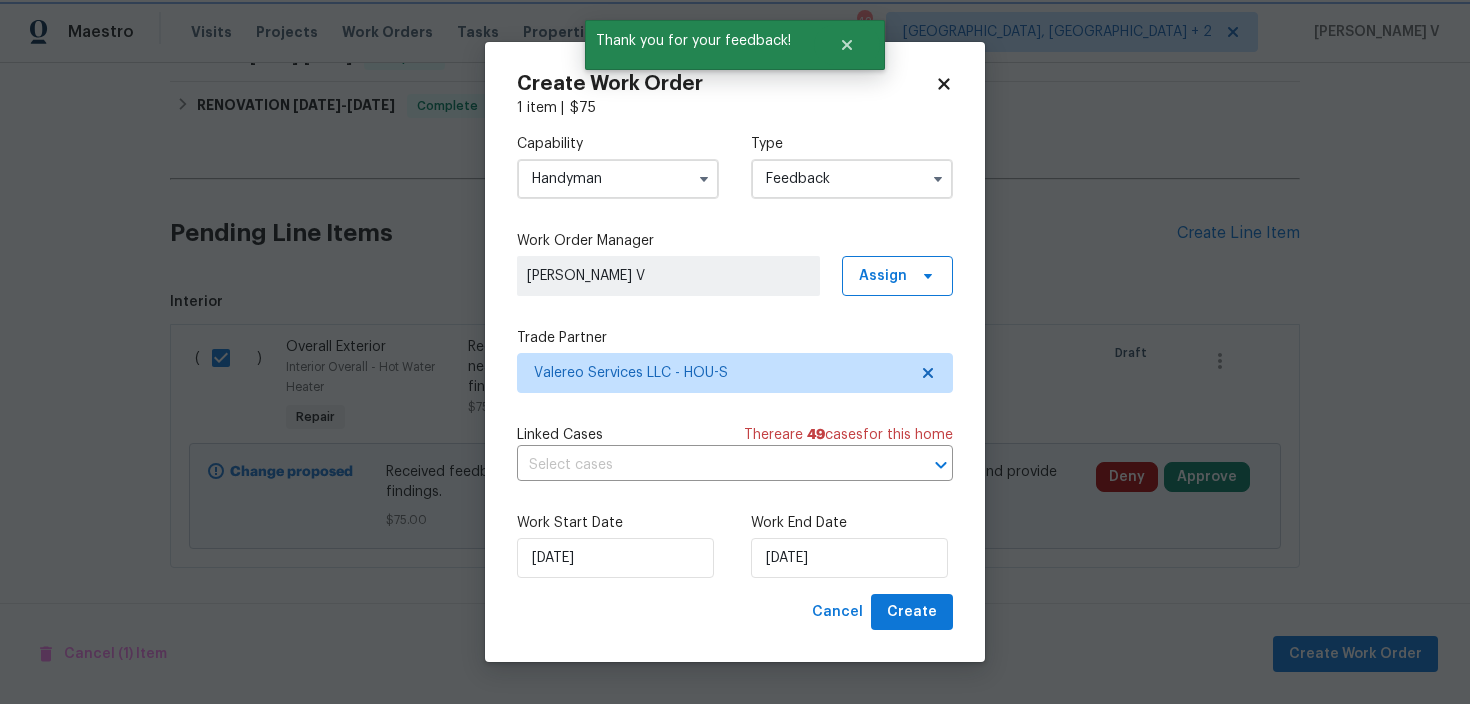 scroll, scrollTop: 0, scrollLeft: 0, axis: both 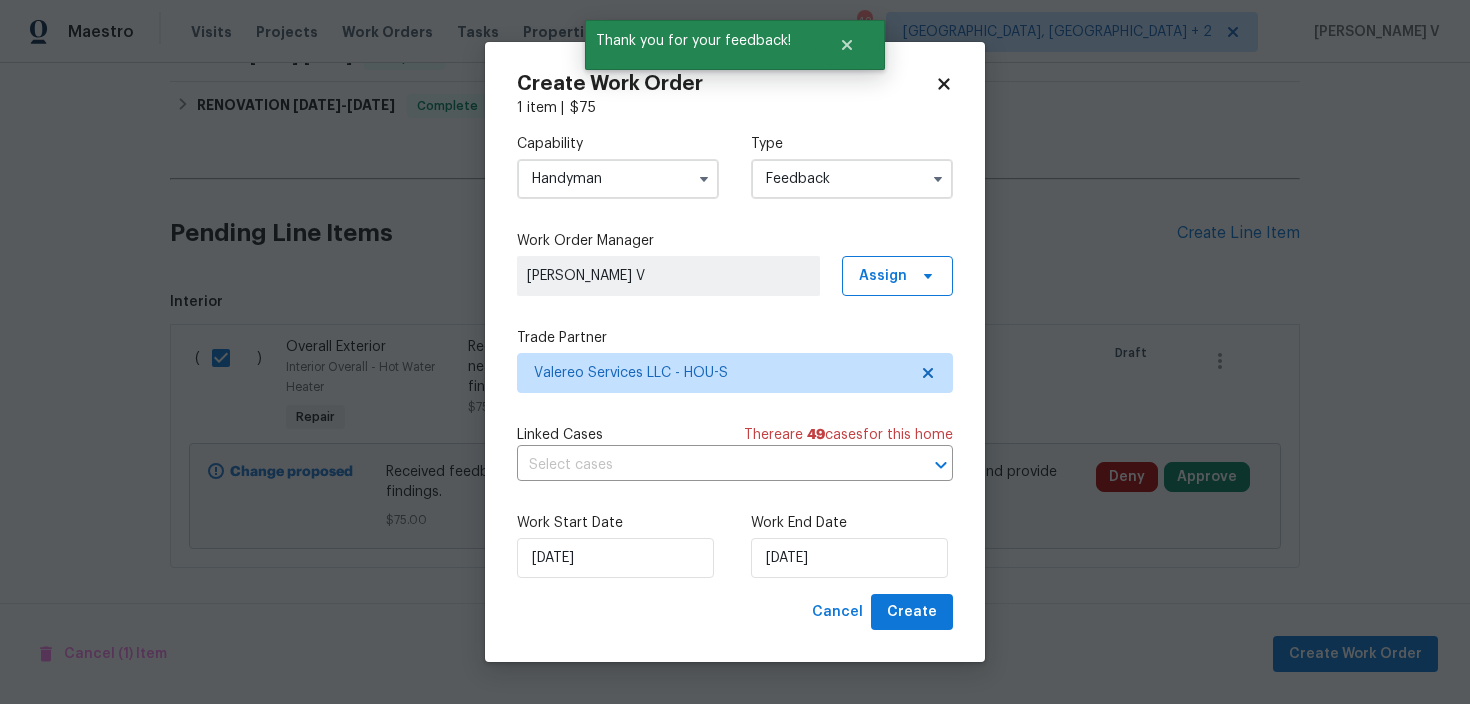 click on "Work End Date" at bounding box center (852, 523) 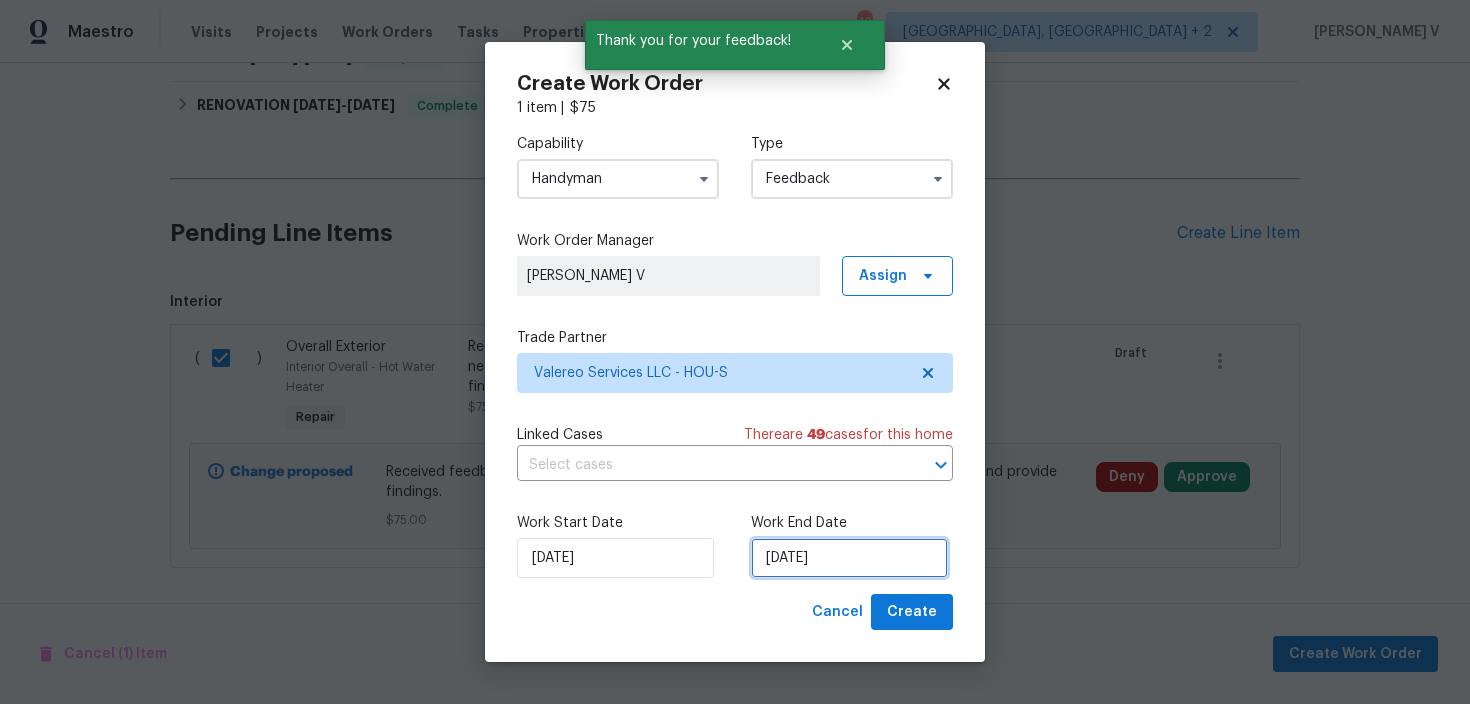 click on "11/07/2025" at bounding box center (849, 558) 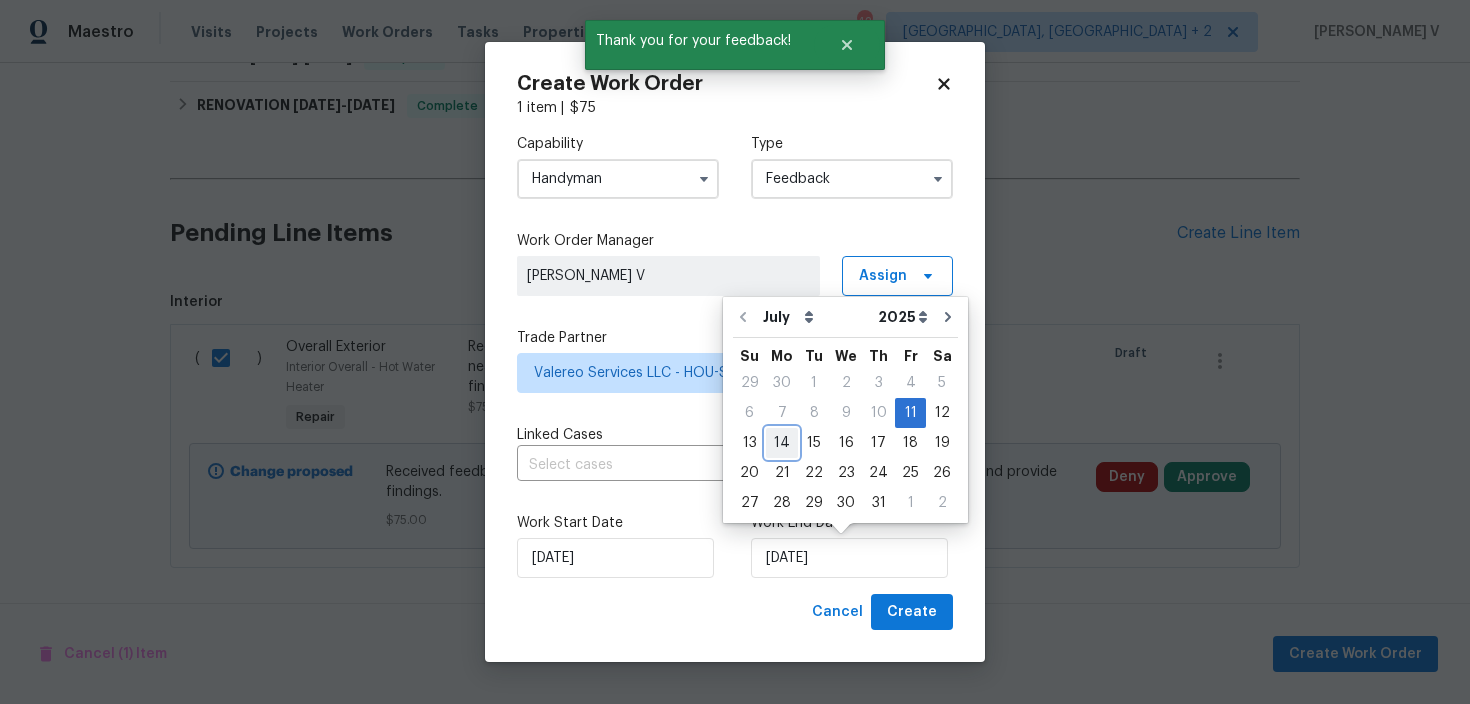 click on "14" at bounding box center (782, 443) 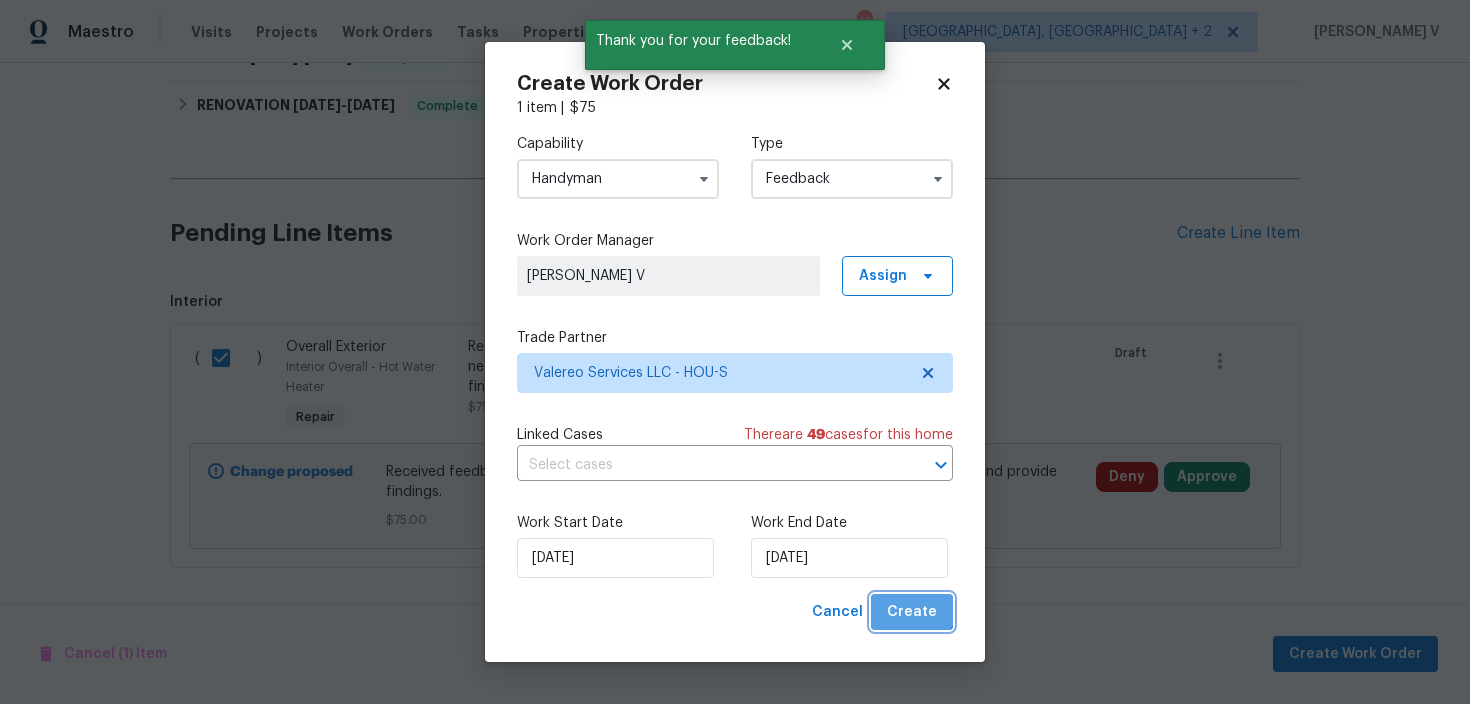 click on "Create" at bounding box center [912, 612] 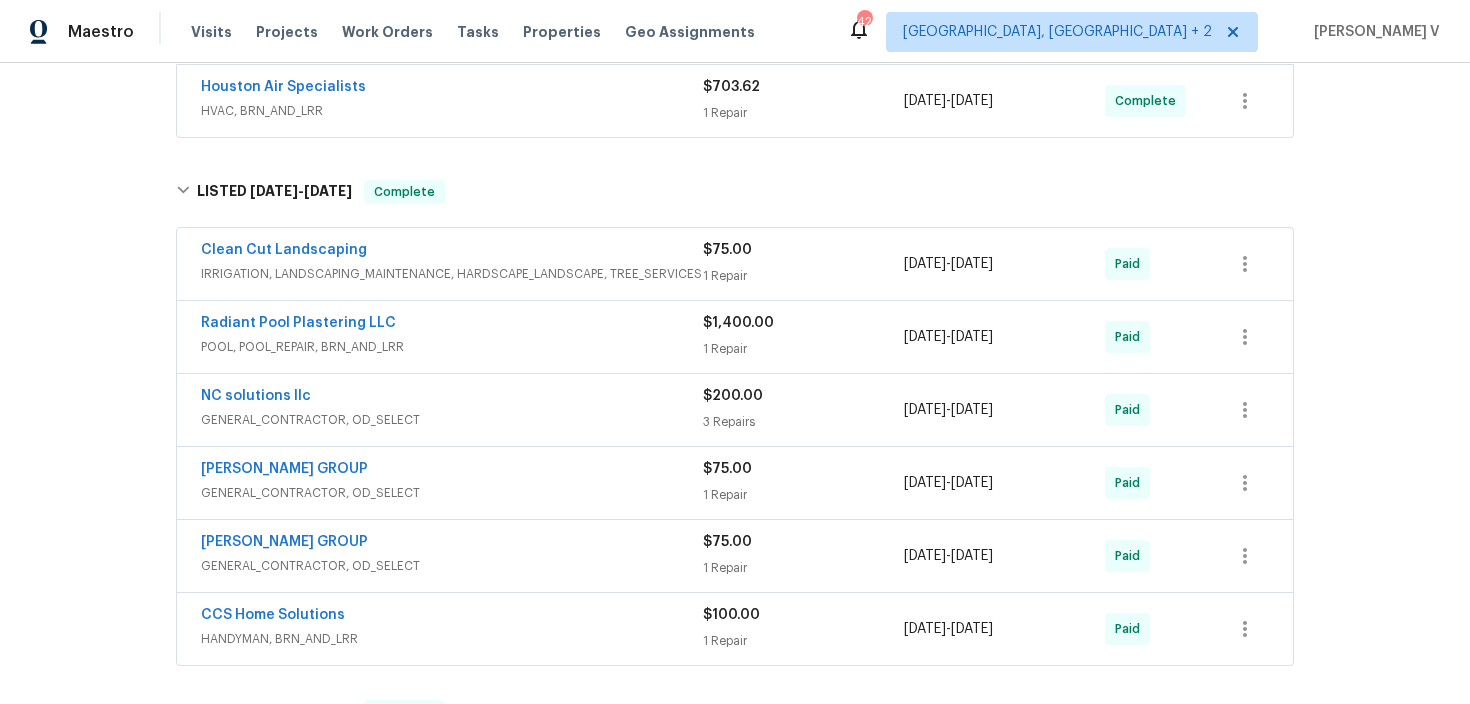 scroll, scrollTop: 0, scrollLeft: 0, axis: both 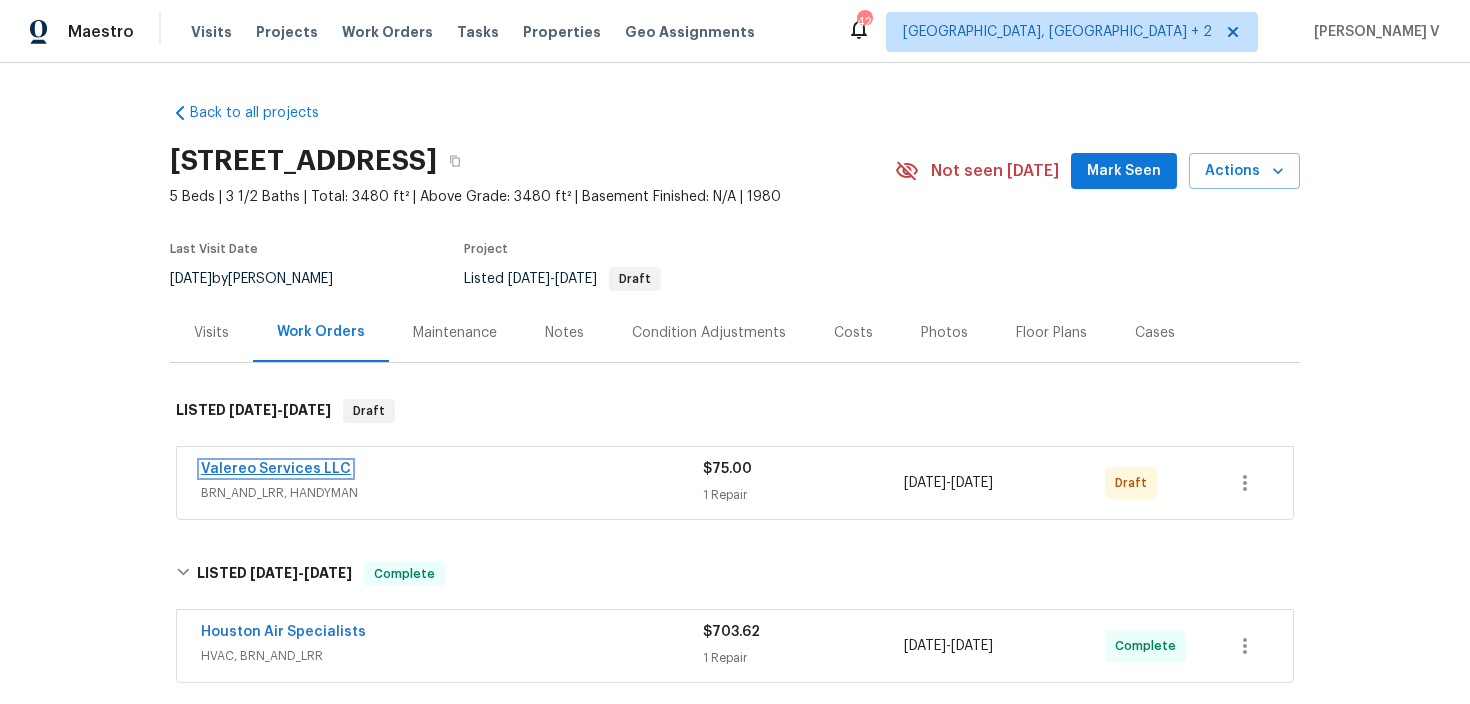 click on "Valereo Services LLC" at bounding box center [276, 469] 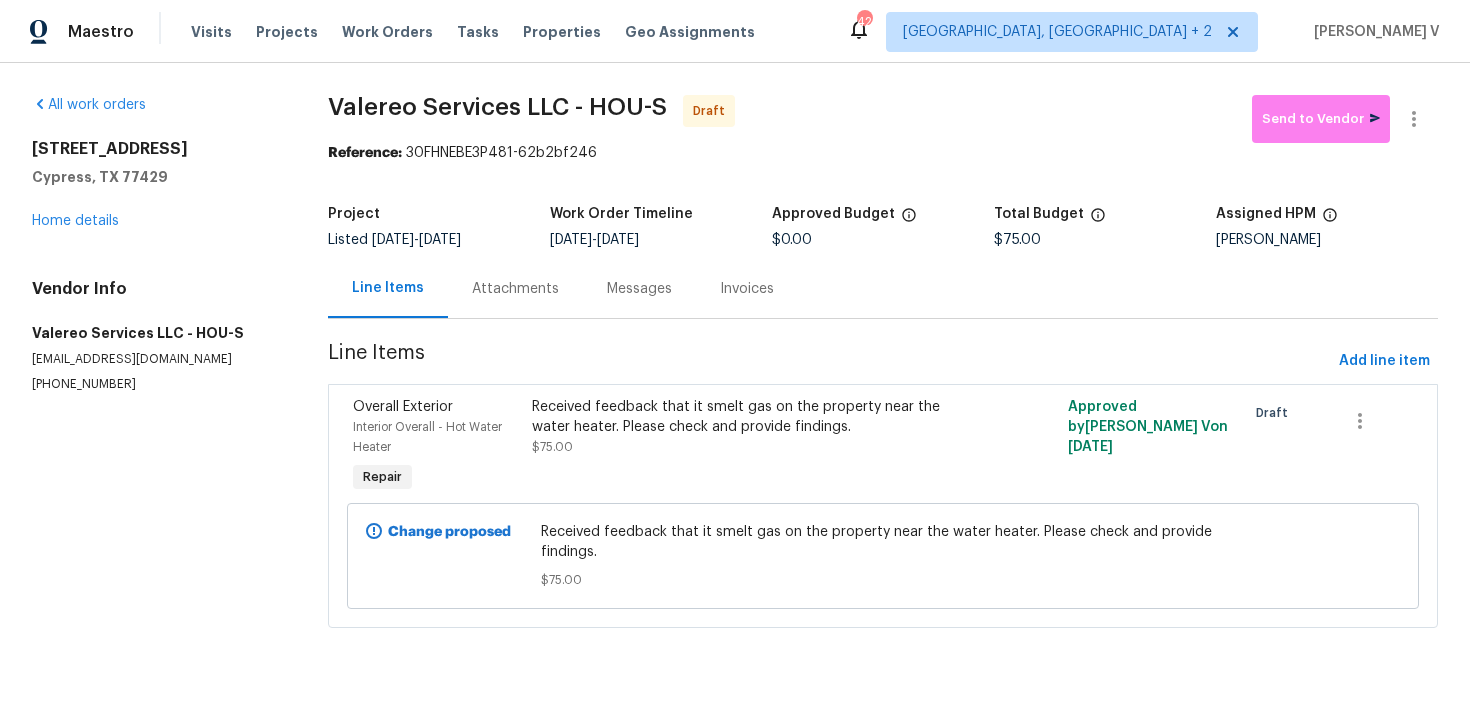 click on "Attachments" at bounding box center (515, 289) 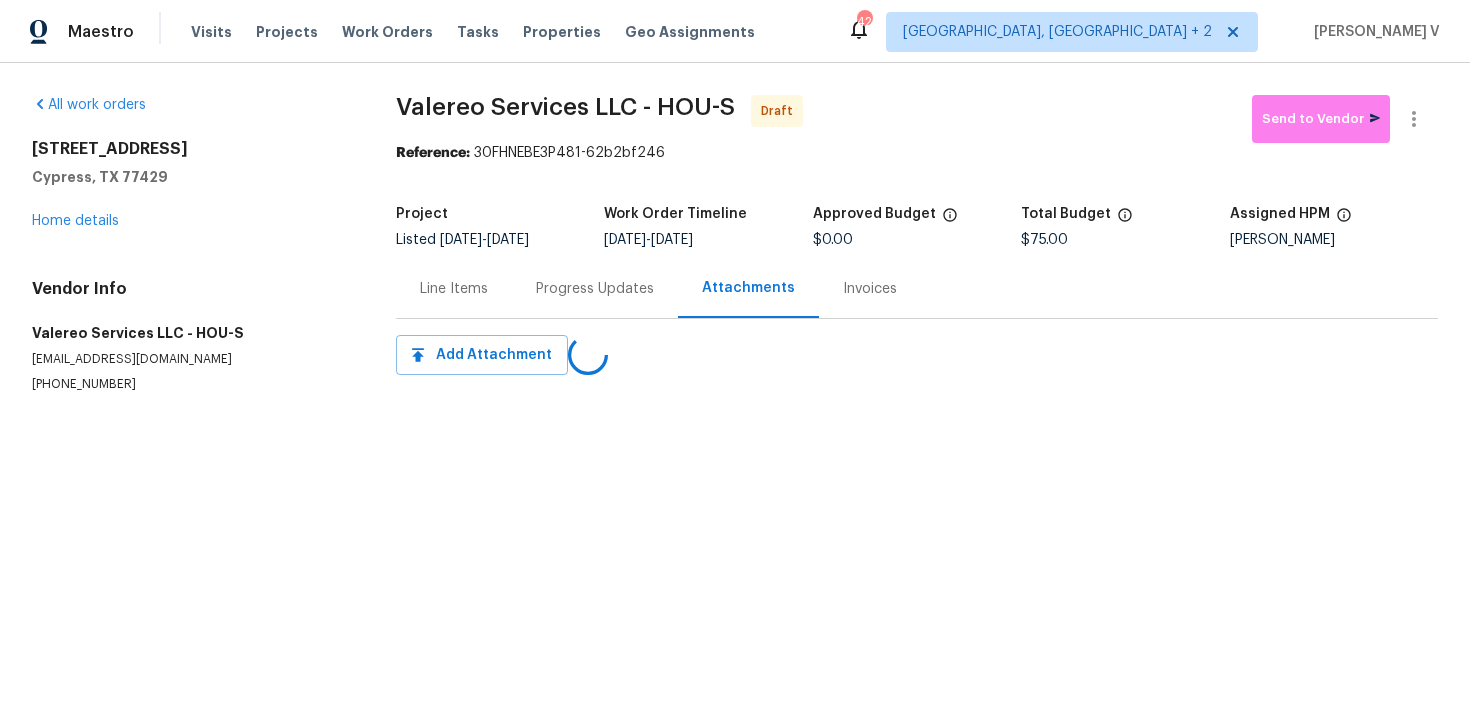 click on "All work orders 12854 Highland Hills Dr Cypress, TX 77429 Home details Vendor Info Valereo Services LLC - HOU-S valereosvcs@yahoo.com (512) 415-7642 Valereo Services LLC - HOU-S Draft Send to Vendor   Reference:   30FHNEBE3P481-62b2bf246 Project Listed   7/11/2025  -  7/14/2025 Work Order Timeline 7/11/2025  -  7/14/2025 Approved Budget $0.00 Total Budget $75.00 Assigned HPM Joseph Wolfe Line Items Progress Updates Attachments Invoices Add Attachment" at bounding box center (735, 268) 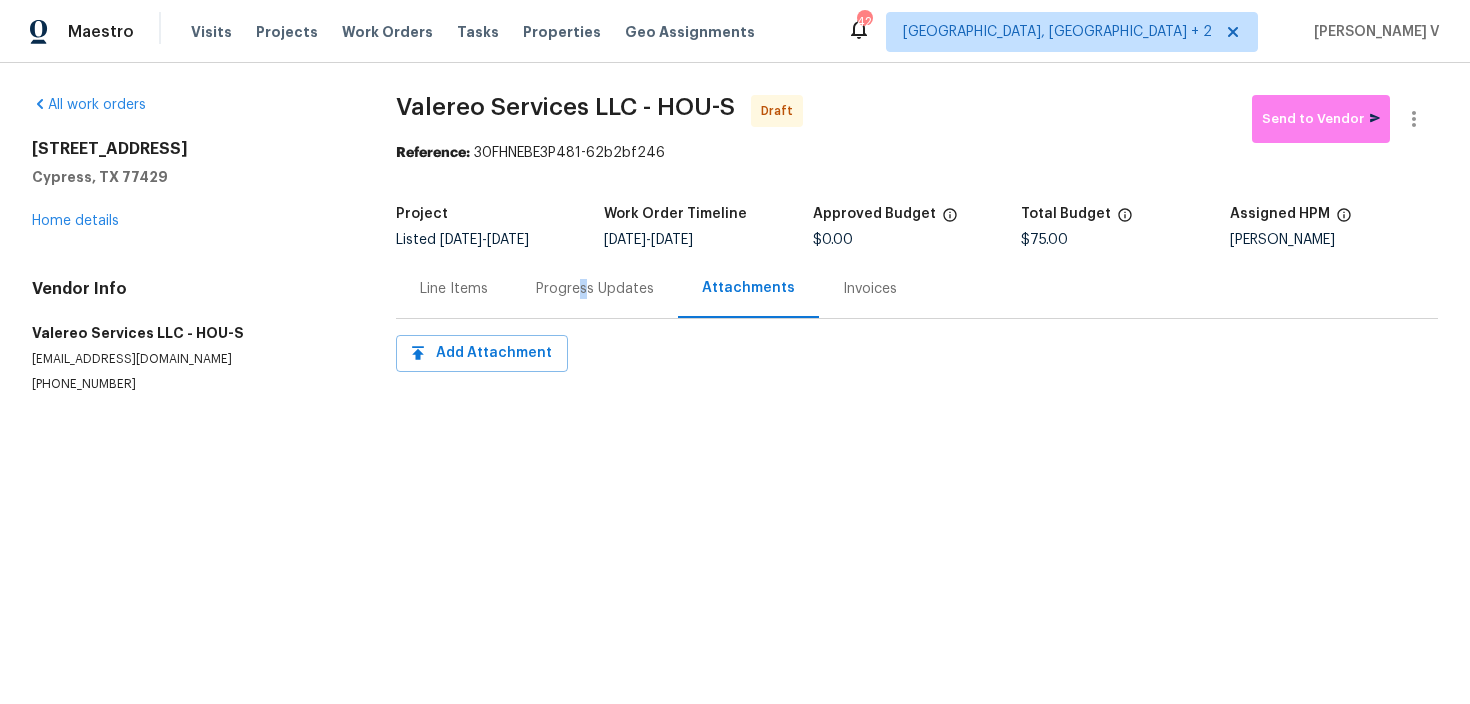 click on "Progress Updates" at bounding box center [595, 289] 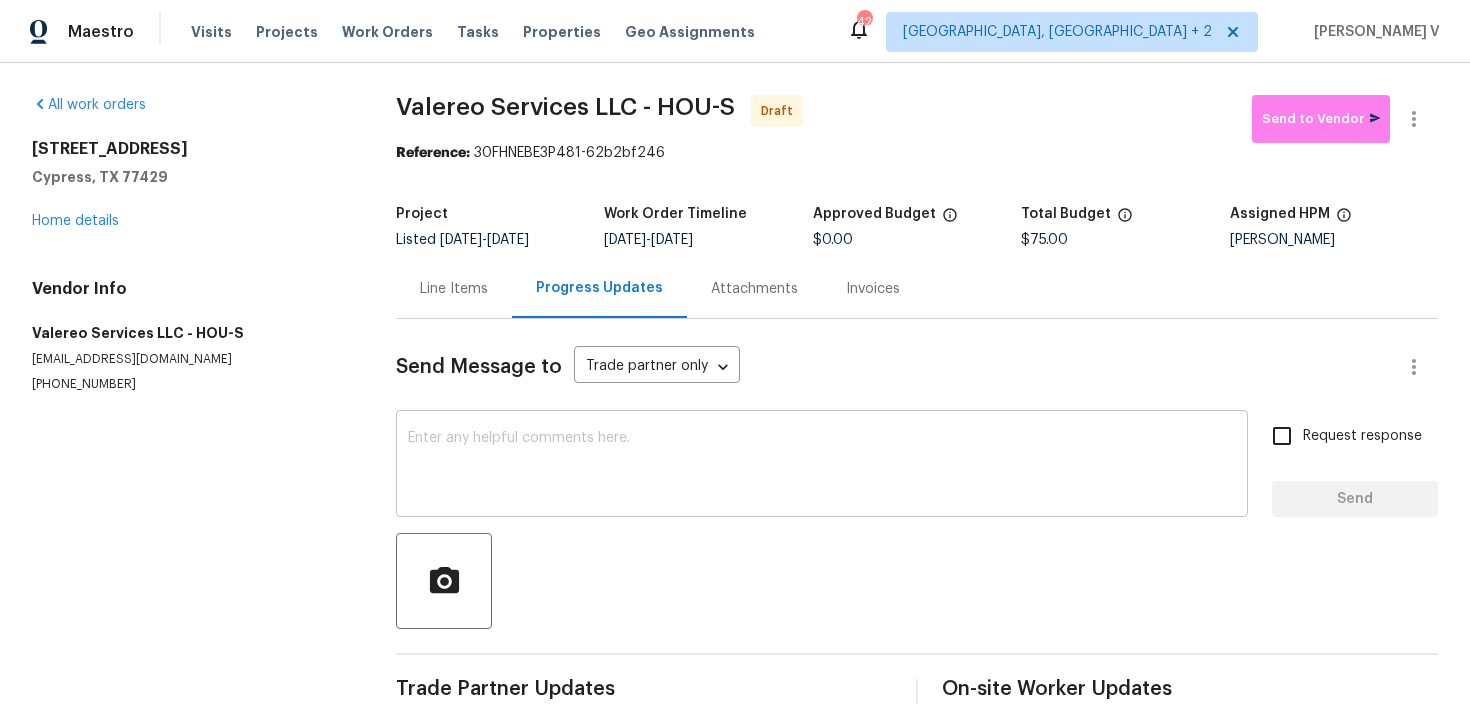 click at bounding box center [822, 466] 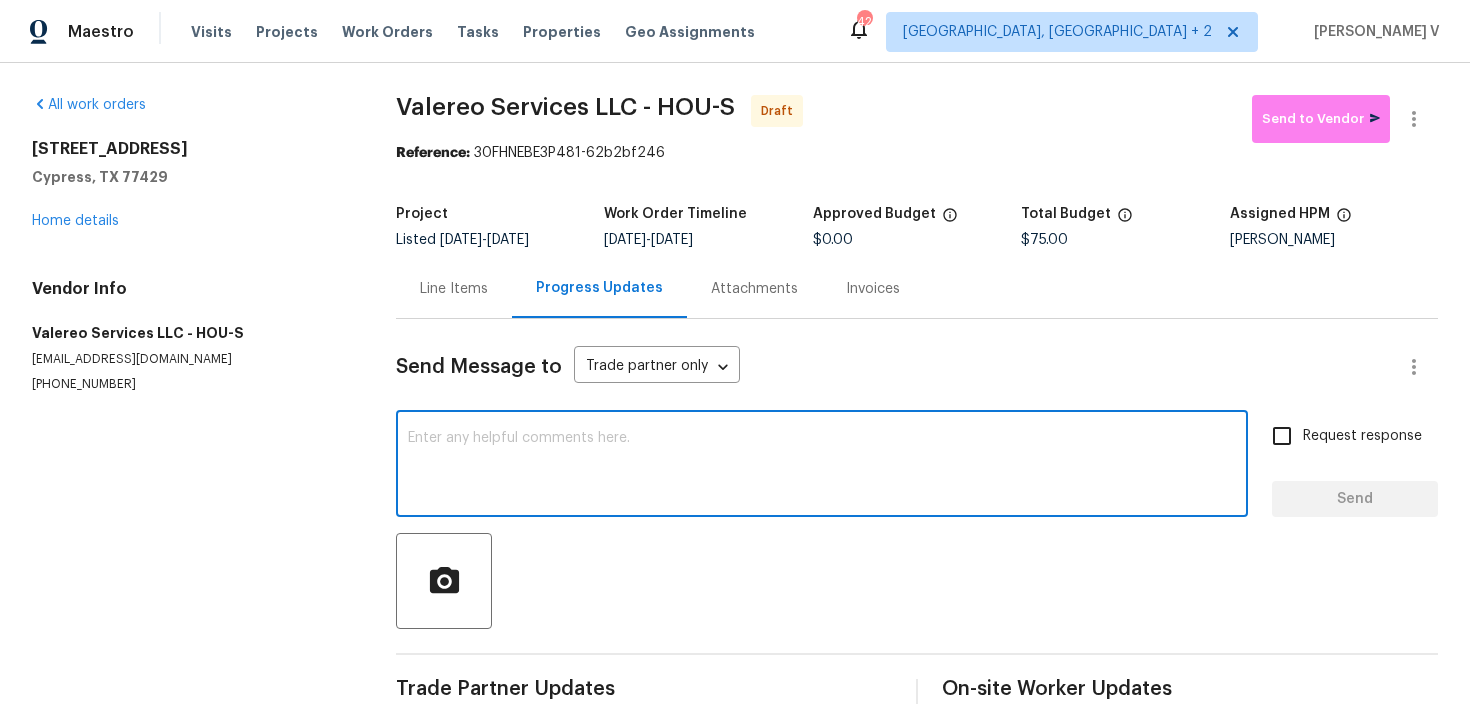 paste on "Hi, this is Divya with Opendoor. I’m confirming you received the WO for the property at . Please review and accept the WO within 24 hours and provide a schedule date. Please disregard the contact information for the HPM included in the WO. Our Centralised LWO Team is responsible for Listed WOs." 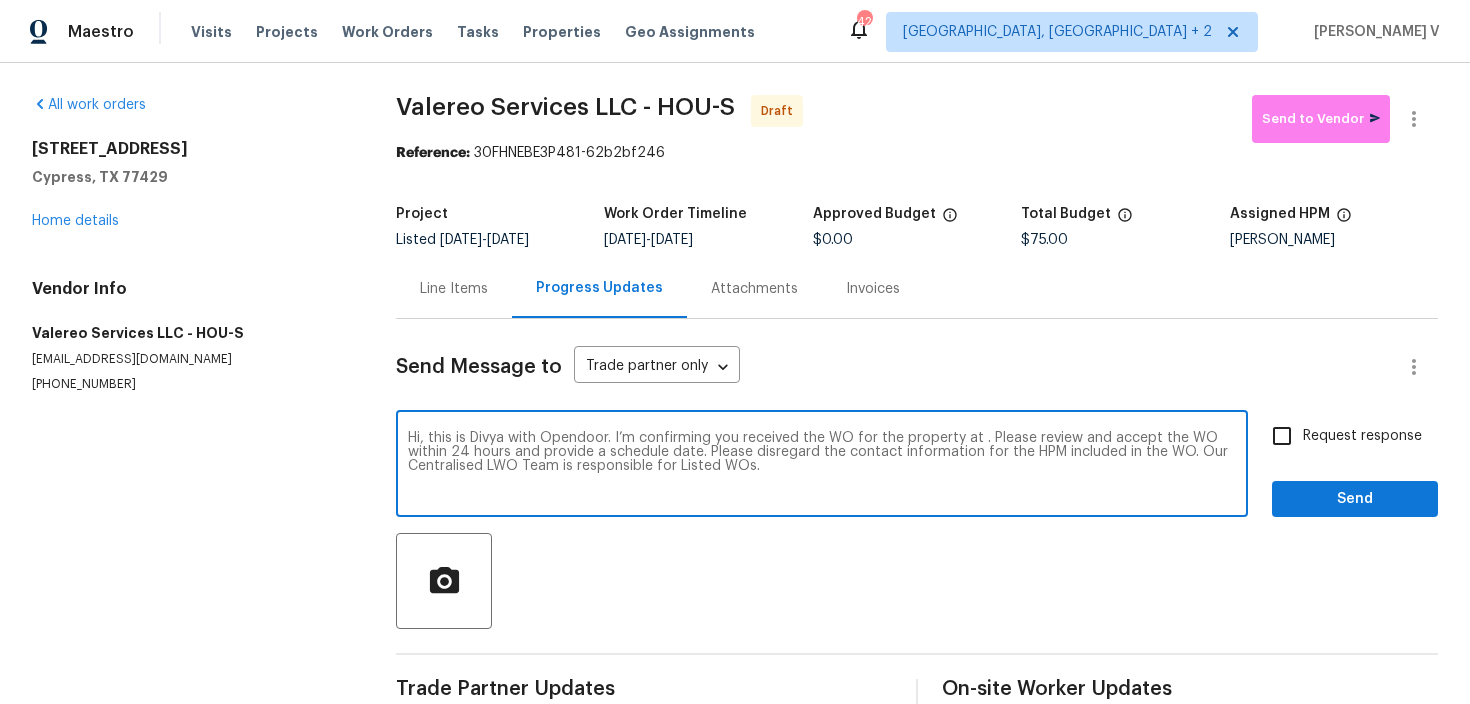 click on "Hi, this is Divya with Opendoor. I’m confirming you received the WO for the property at . Please review and accept the WO within 24 hours and provide a schedule date. Please disregard the contact information for the HPM included in the WO. Our Centralised LWO Team is responsible for Listed WOs." at bounding box center (822, 466) 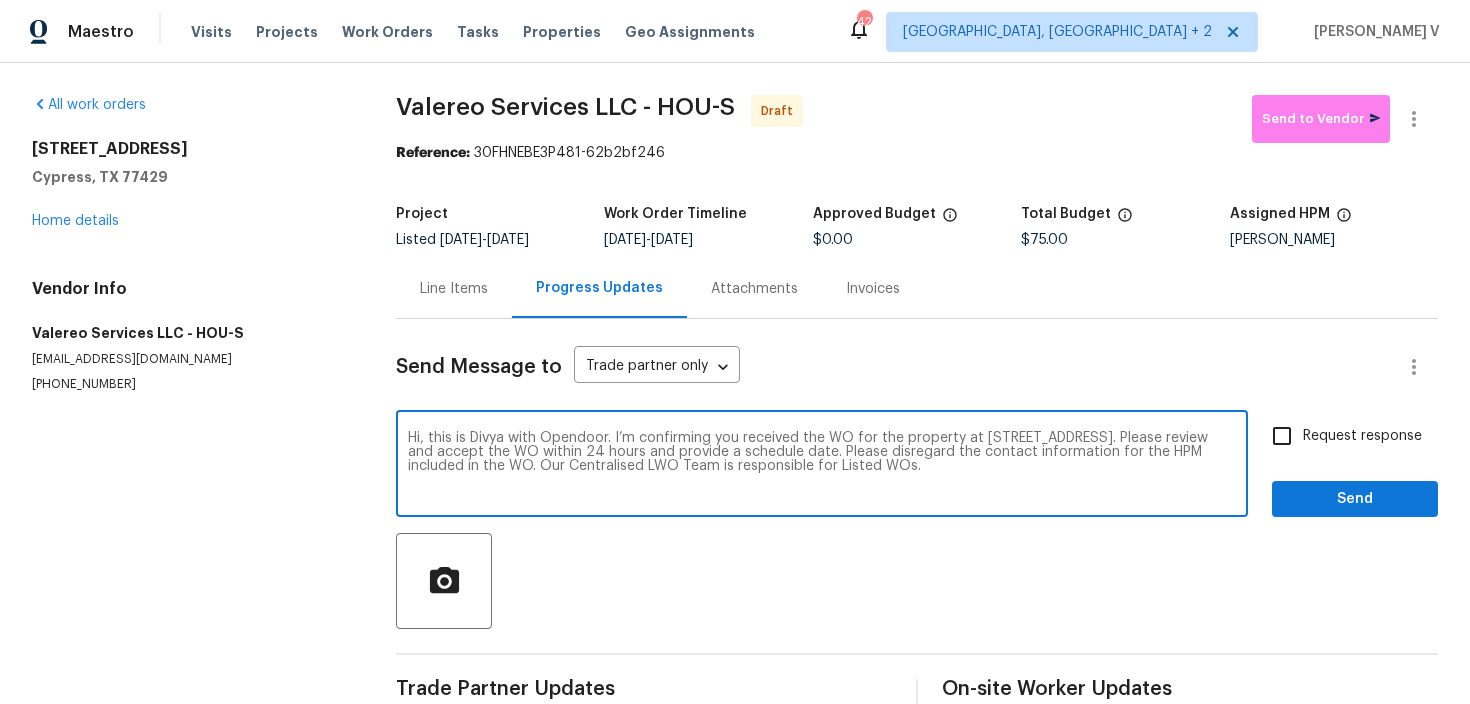 type on "Hi, this is Divya with Opendoor. I’m confirming you received the WO for the property at 12854 Highland Hills Dr, Cypress, TX 77429. Please review and accept the WO within 24 hours and provide a schedule date. Please disregard the contact information for the HPM included in the WO. Our Centralised LWO Team is responsible for Listed WOs." 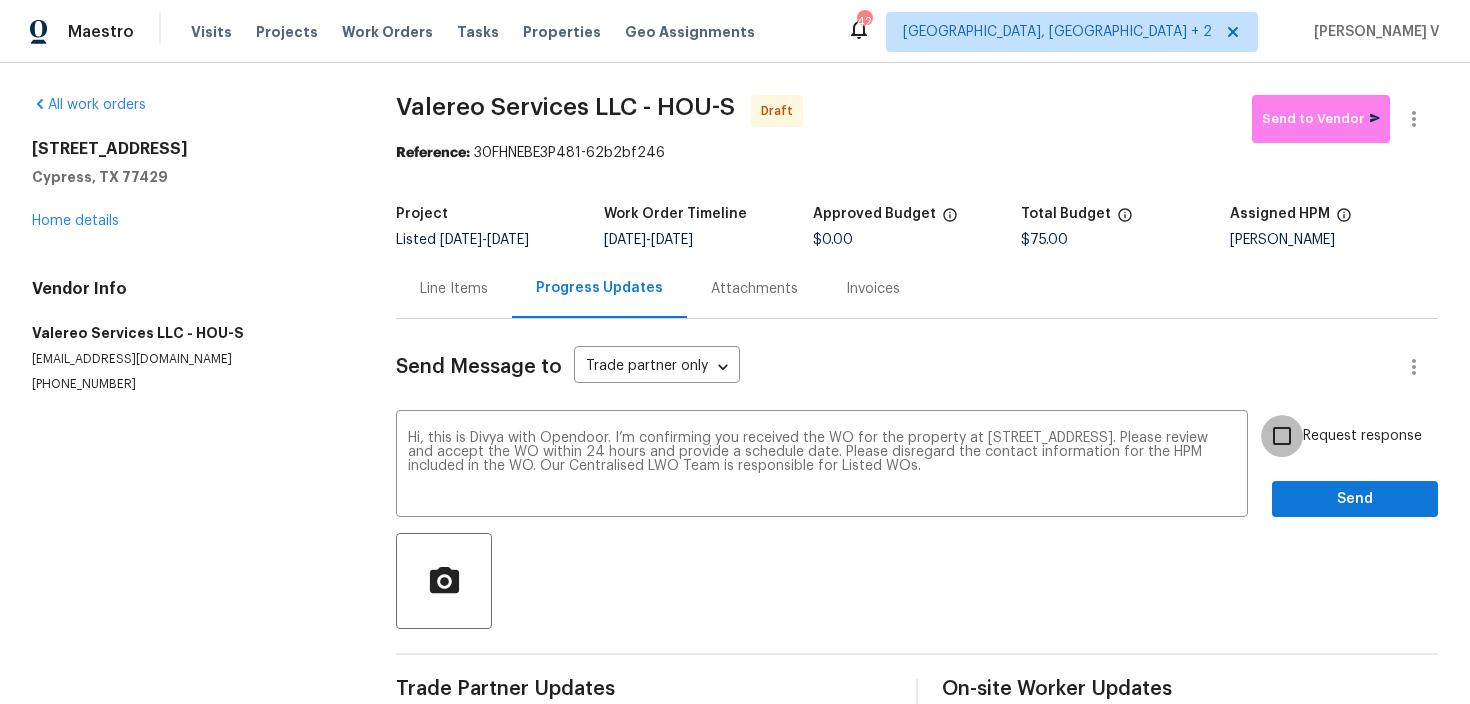 click on "Request response" at bounding box center (1282, 436) 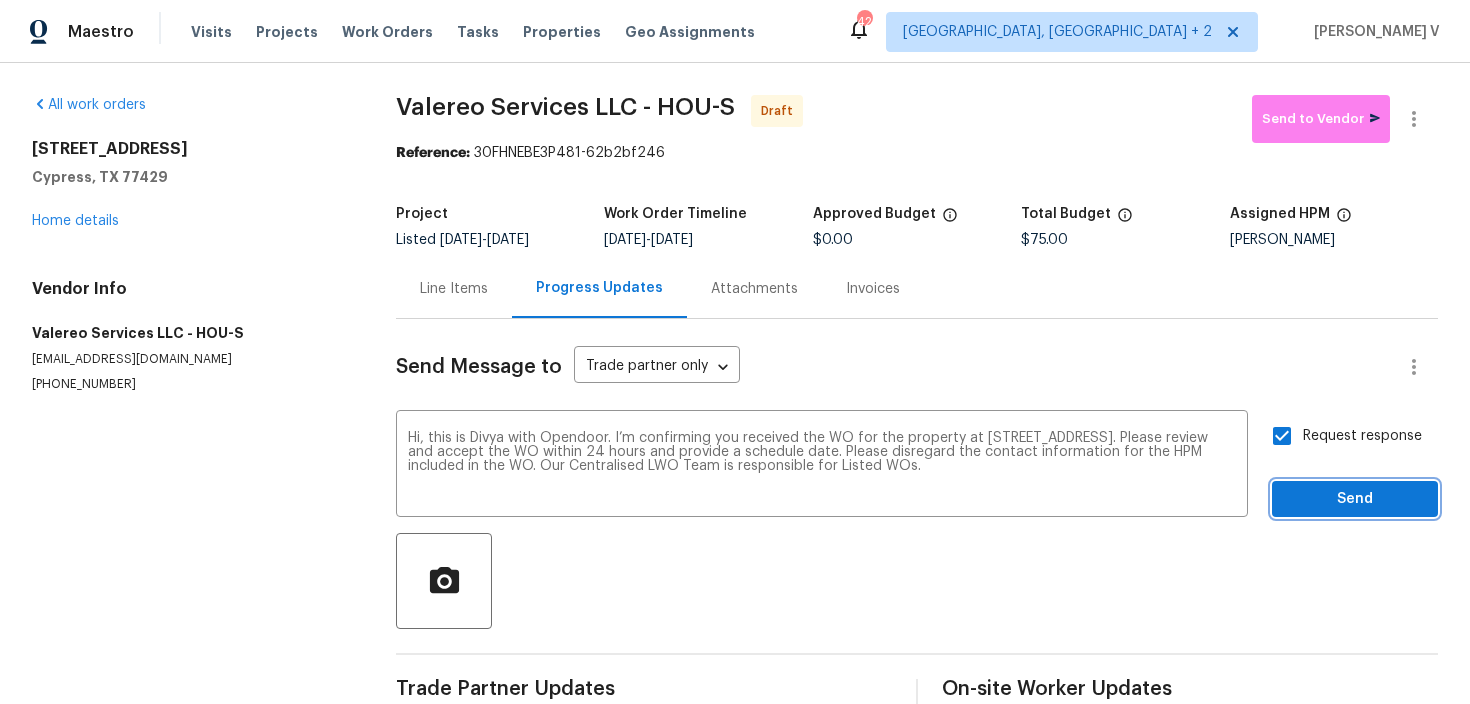 click on "Send" at bounding box center (1355, 499) 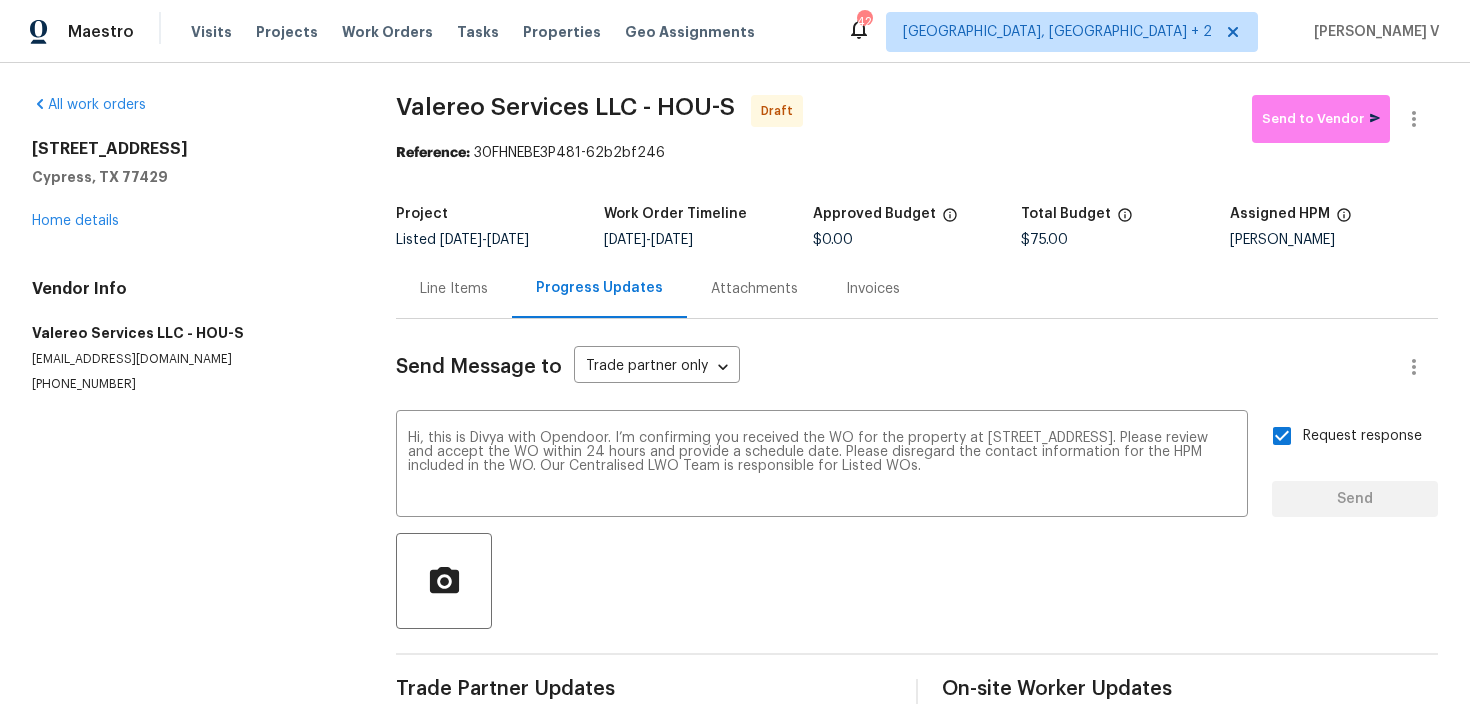 type 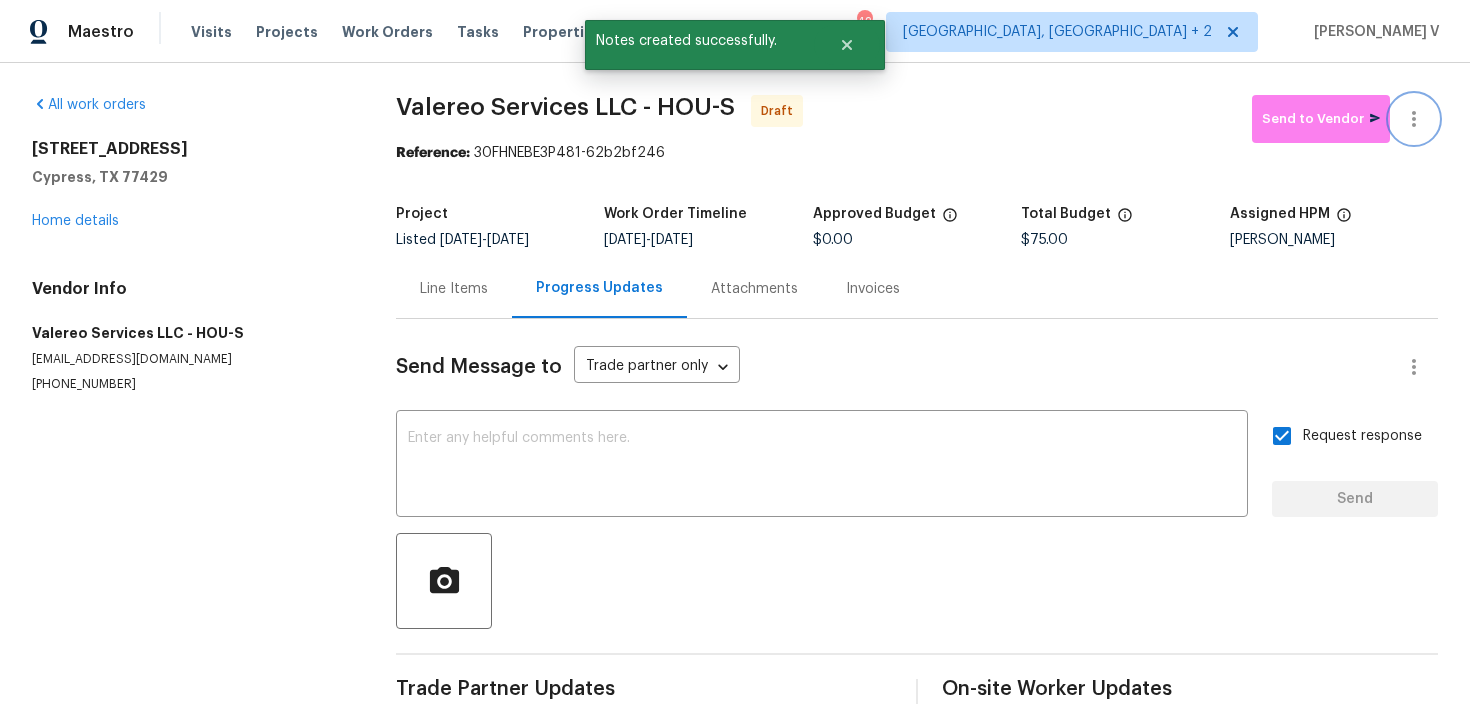 click 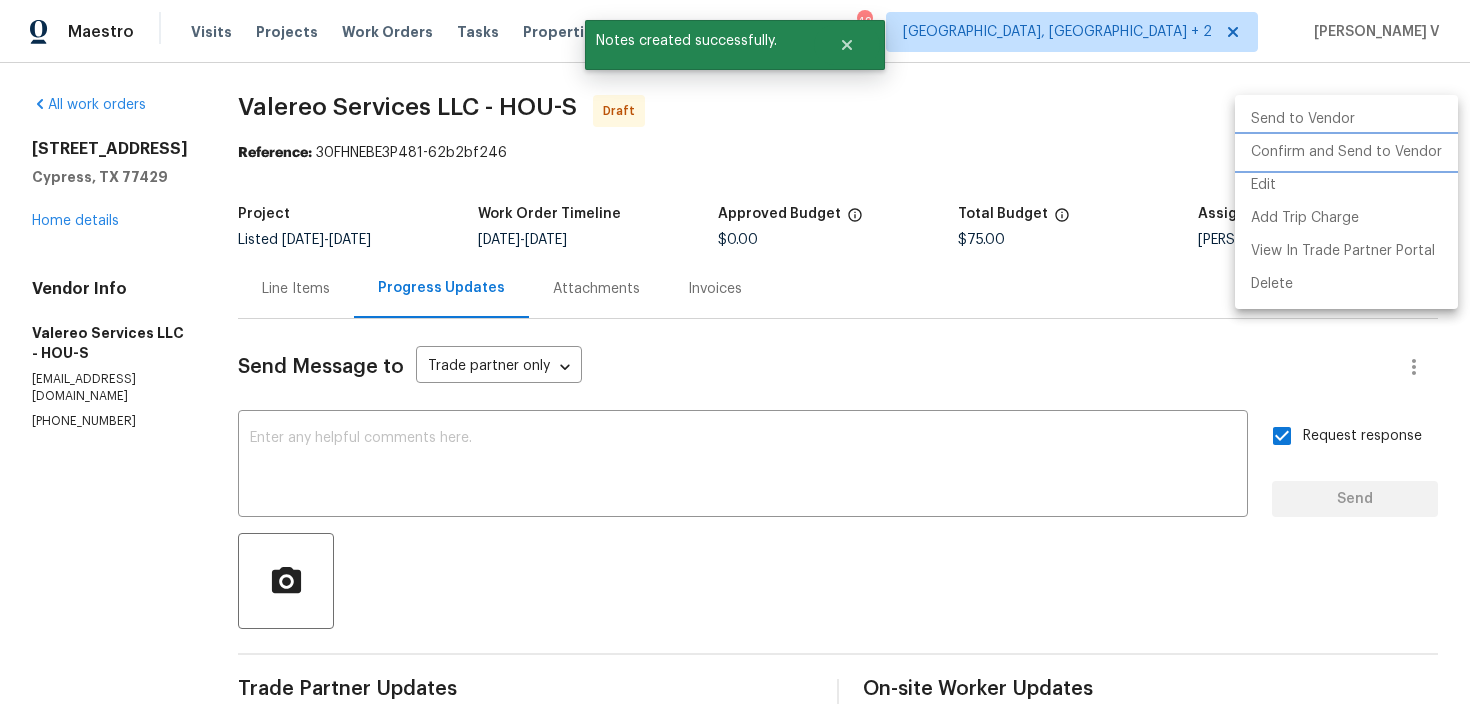 click on "Confirm and Send to Vendor" at bounding box center [1346, 152] 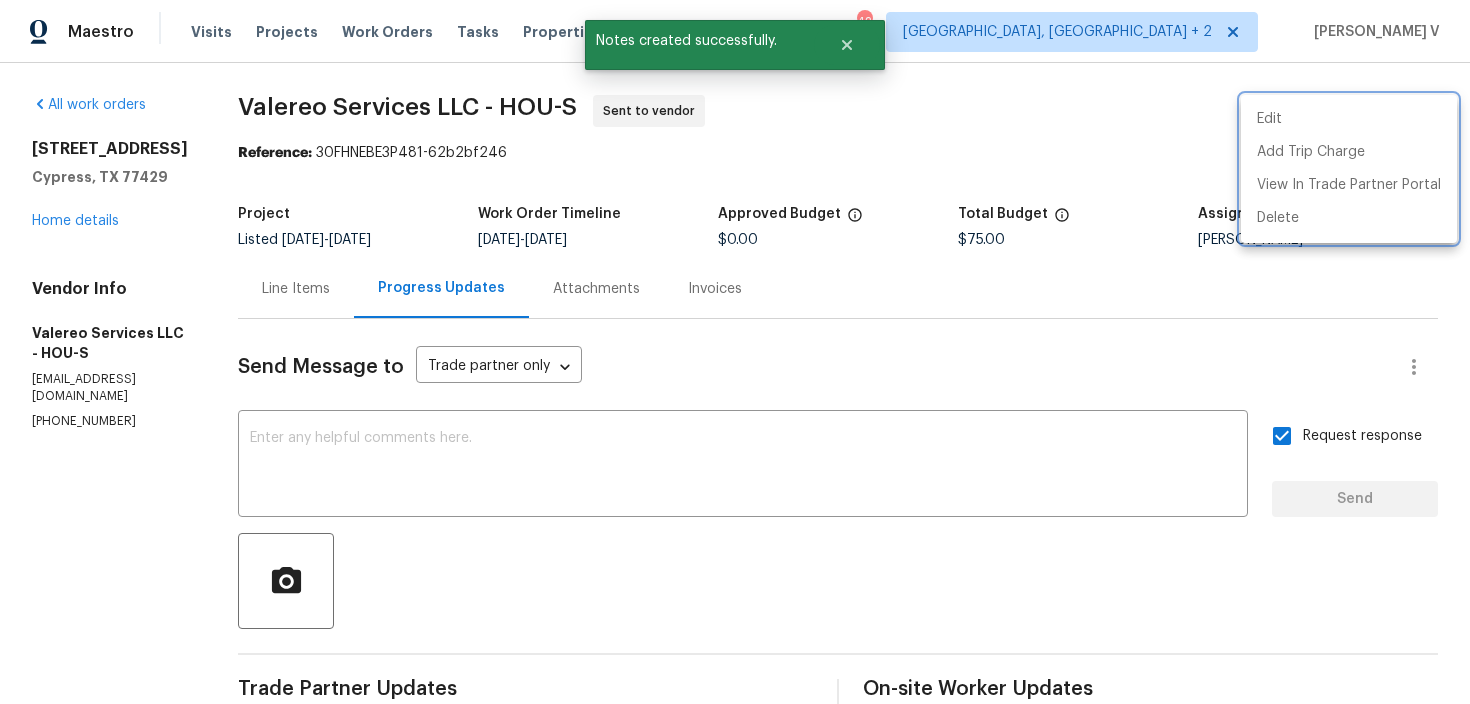 drag, startPoint x: 314, startPoint y: 156, endPoint x: 550, endPoint y: 155, distance: 236.00212 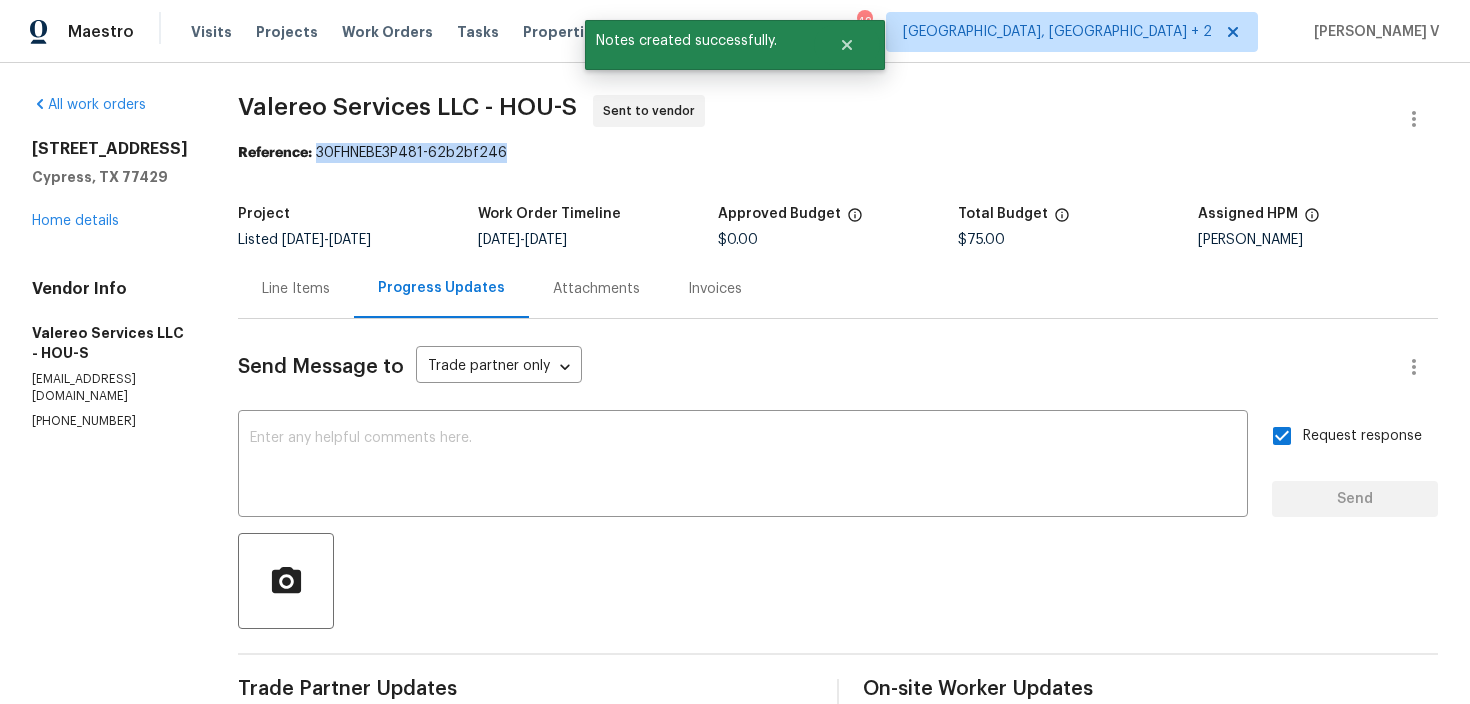 drag, startPoint x: 313, startPoint y: 151, endPoint x: 567, endPoint y: 150, distance: 254.00197 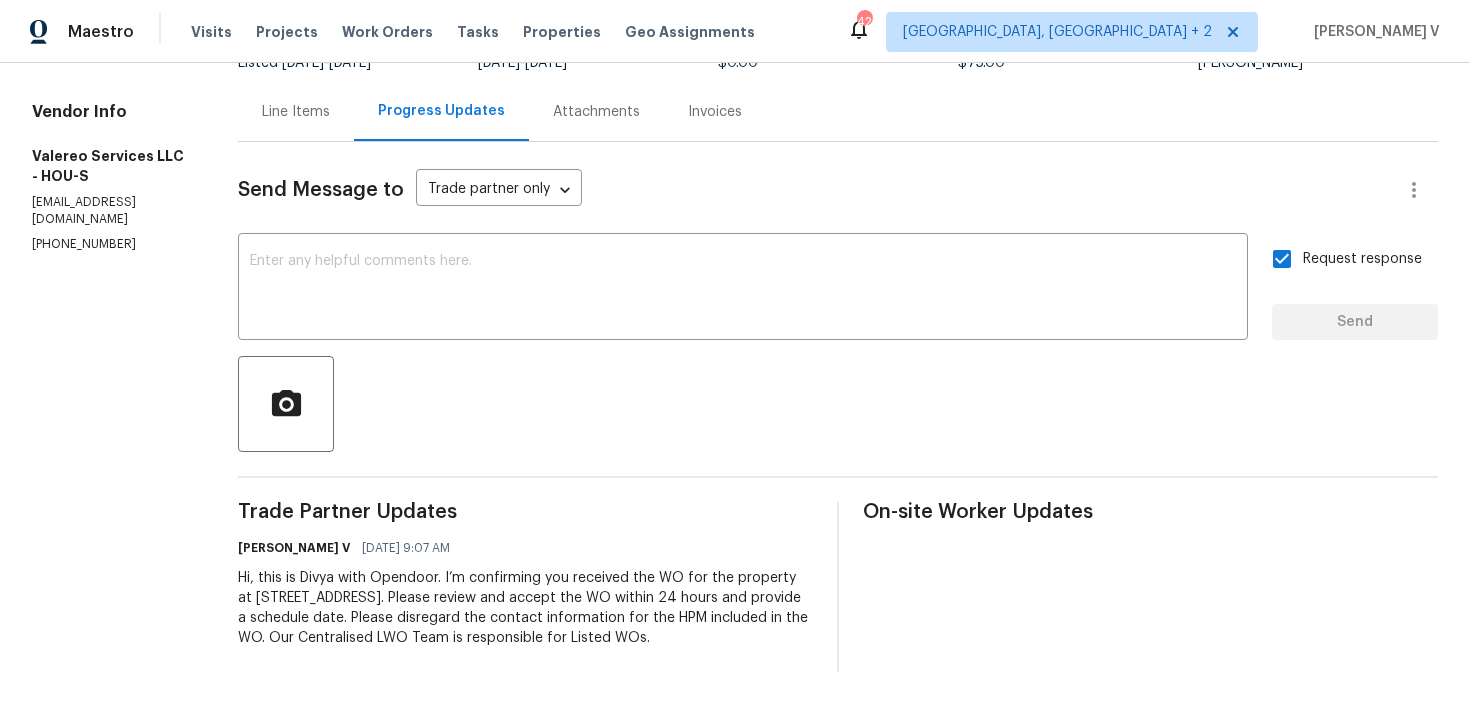 scroll, scrollTop: 0, scrollLeft: 0, axis: both 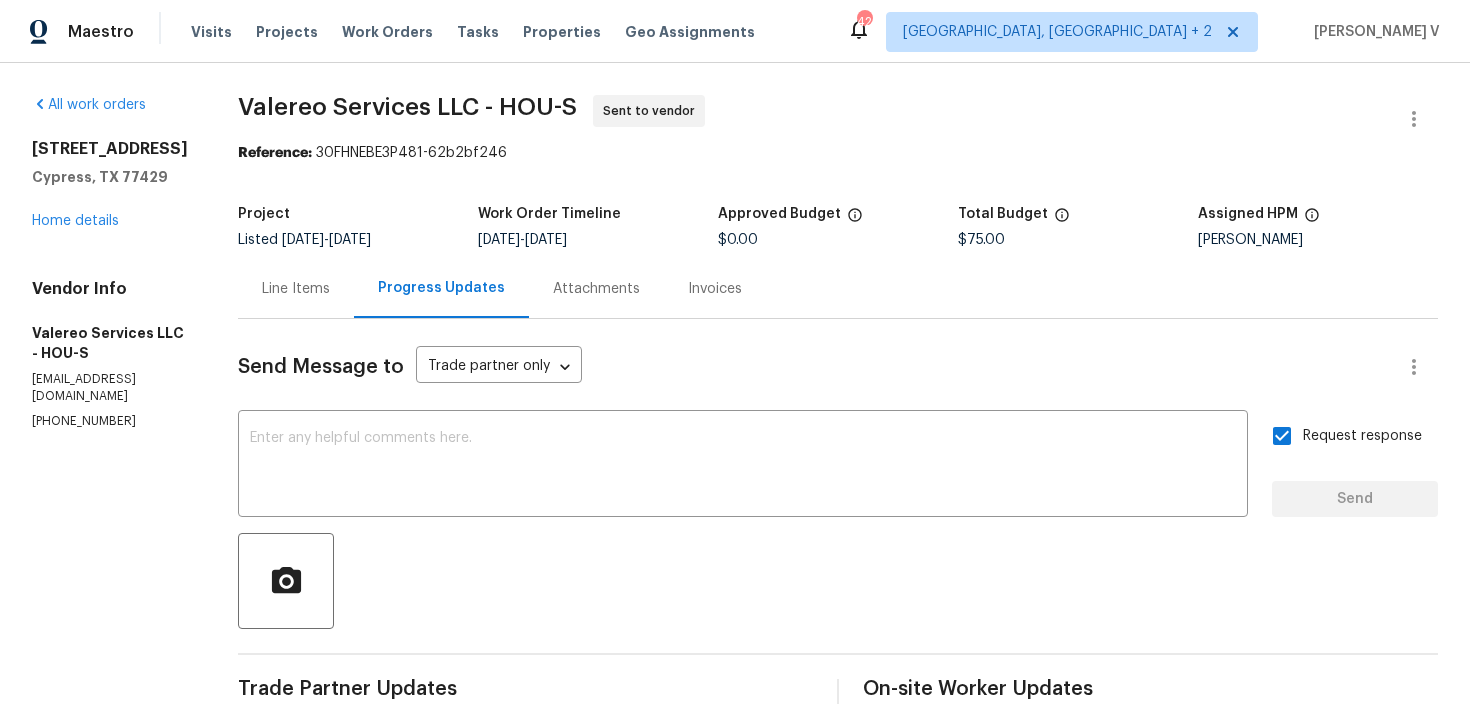 click on "Valereo Services LLC - HOU-S" at bounding box center (407, 107) 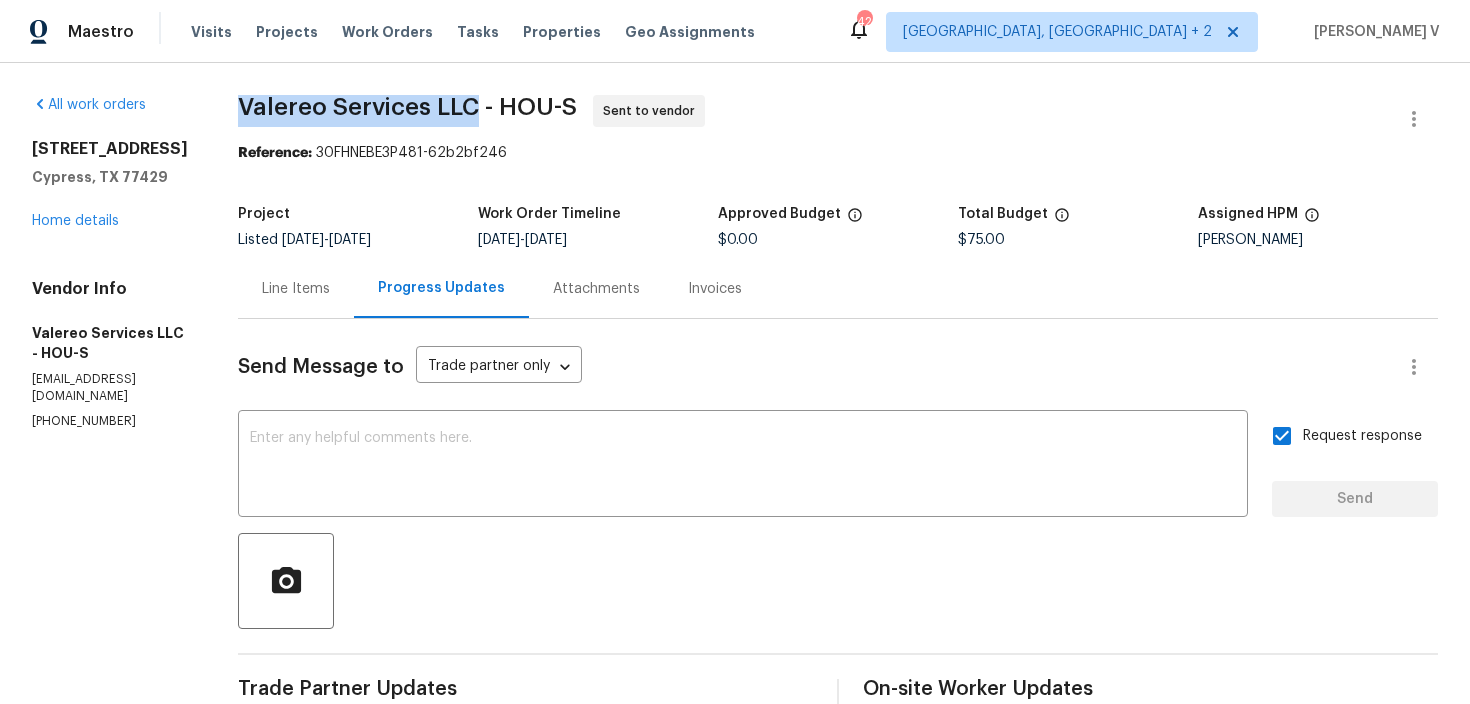 drag, startPoint x: 232, startPoint y: 103, endPoint x: 451, endPoint y: 103, distance: 219 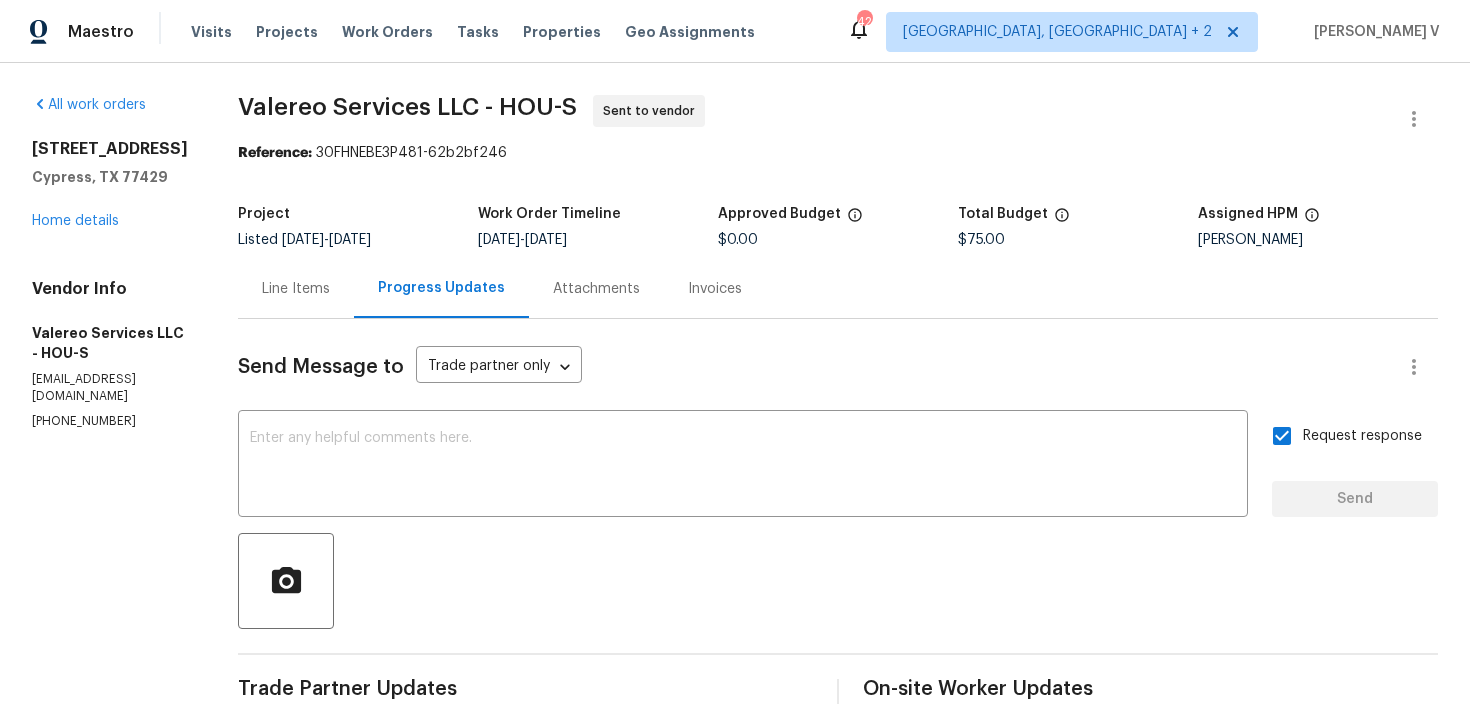 click on "12854 Highland Hills Dr Cypress, TX 77429 Home details" at bounding box center (111, 185) 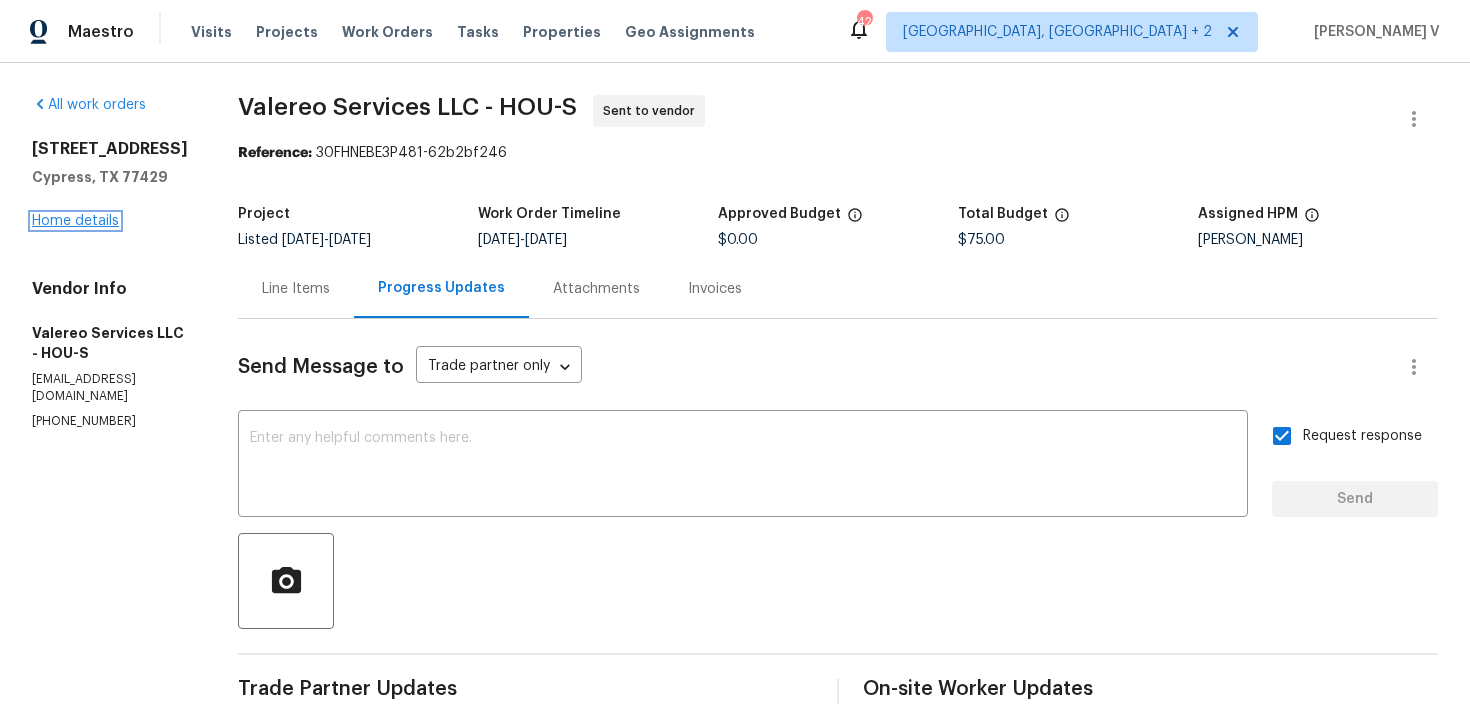 click on "Home details" at bounding box center (75, 221) 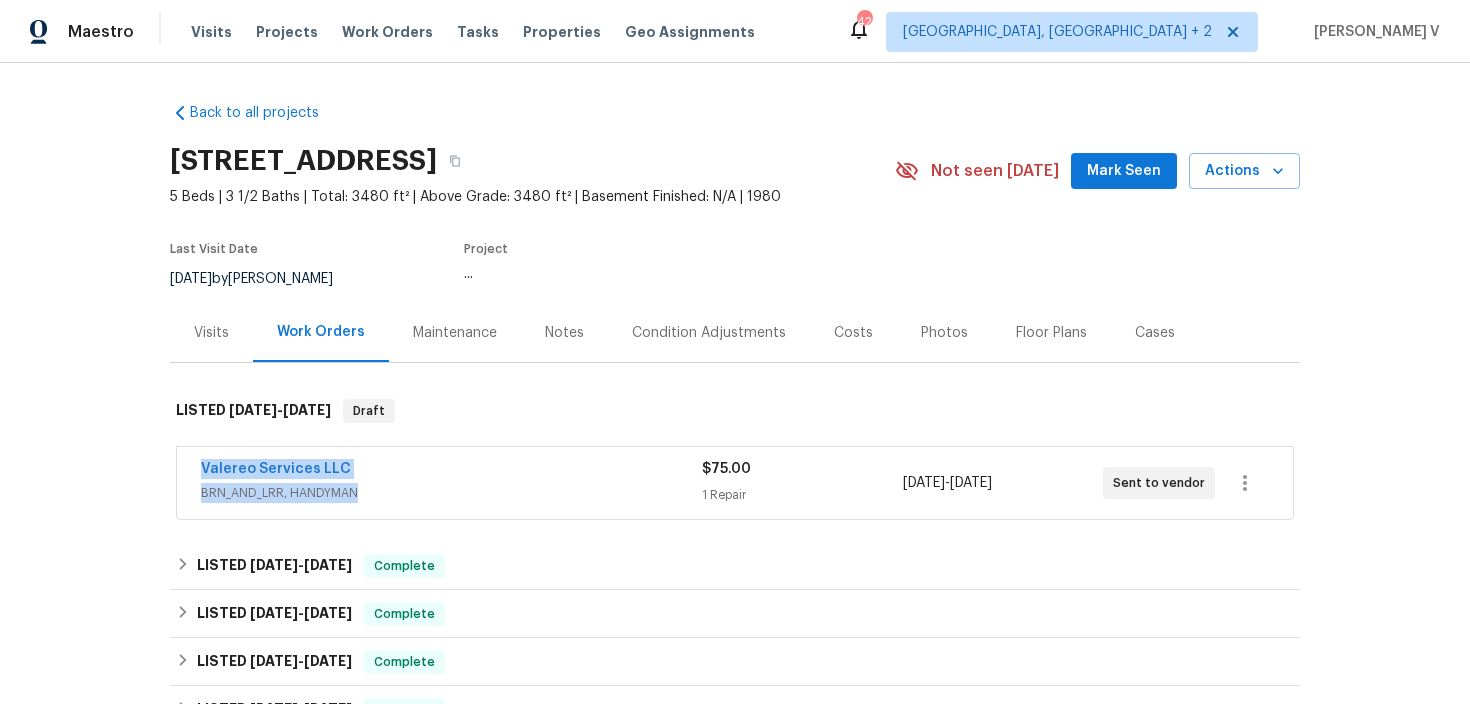 drag, startPoint x: 164, startPoint y: 469, endPoint x: 560, endPoint y: 484, distance: 396.284 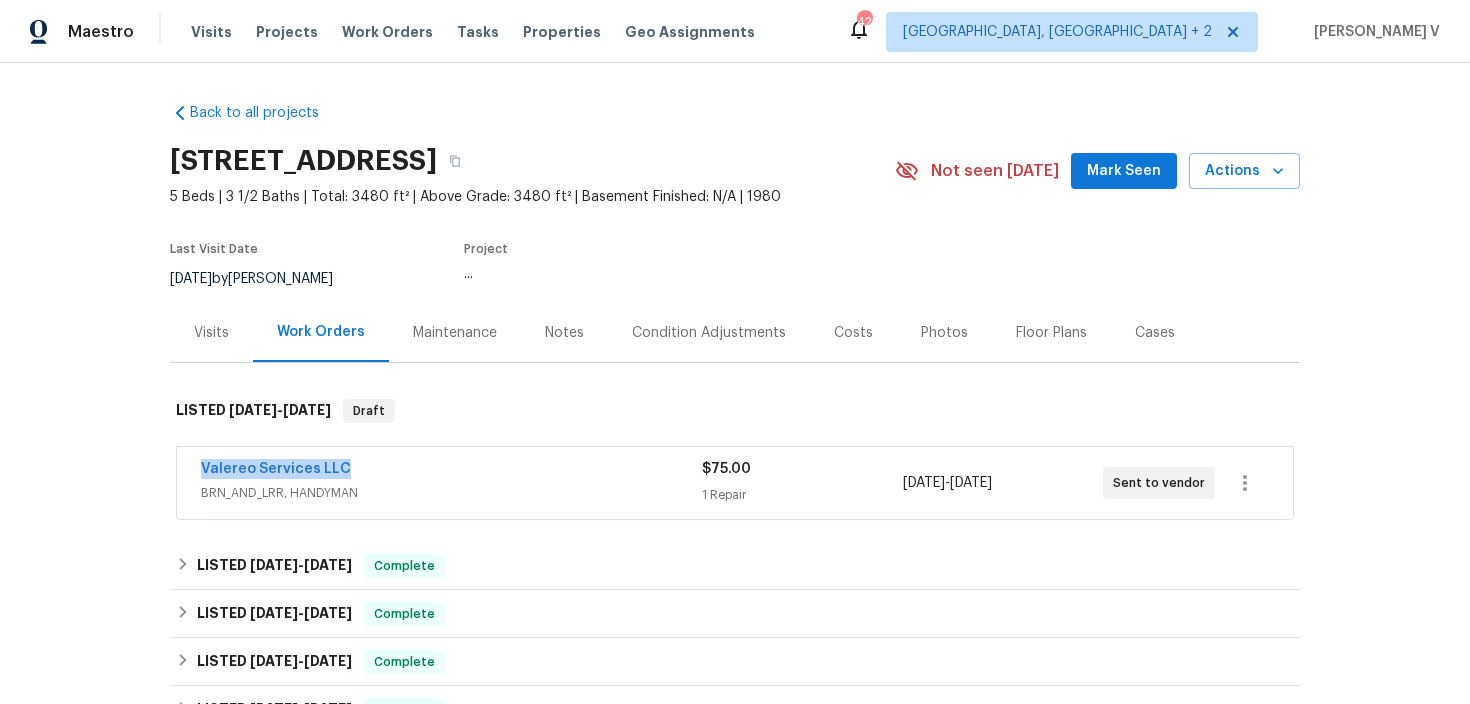 drag, startPoint x: 212, startPoint y: 469, endPoint x: 593, endPoint y: 469, distance: 381 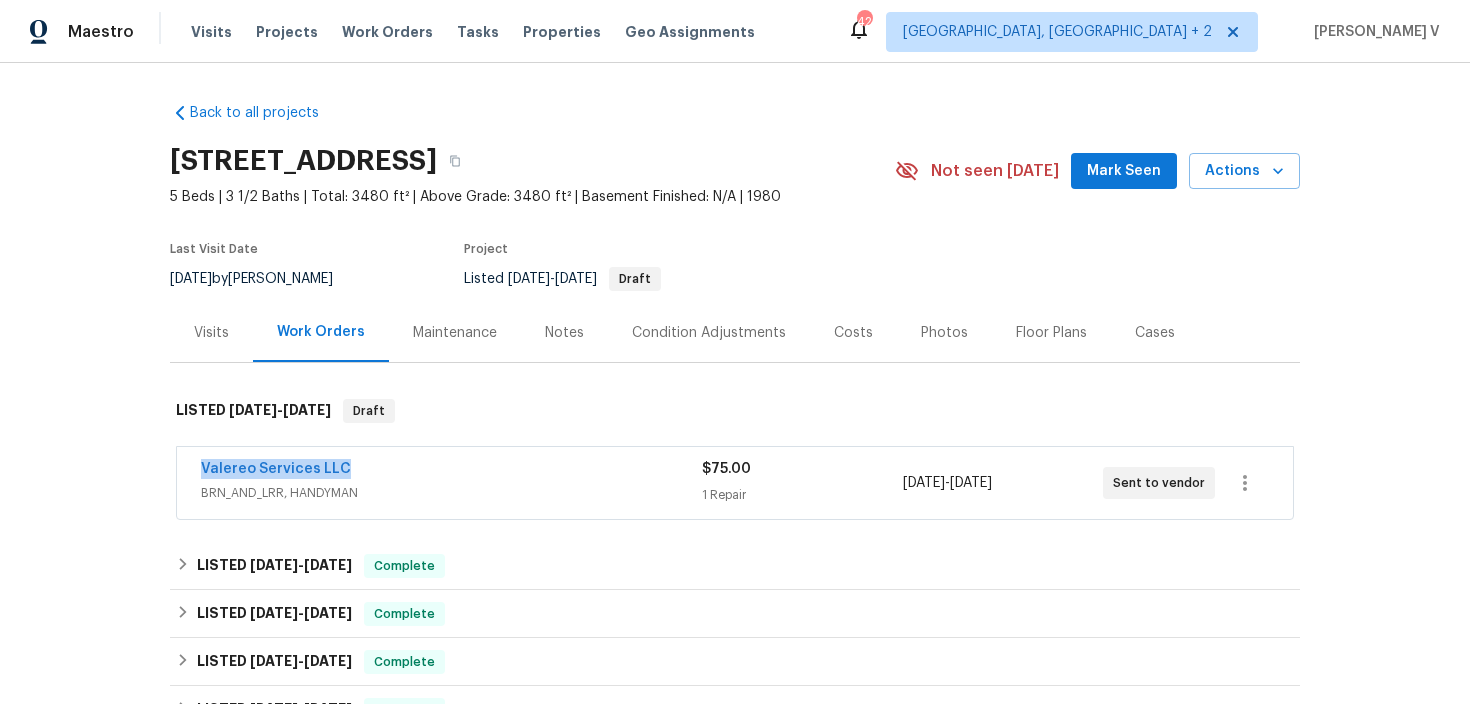 copy on "Valereo Services LLC" 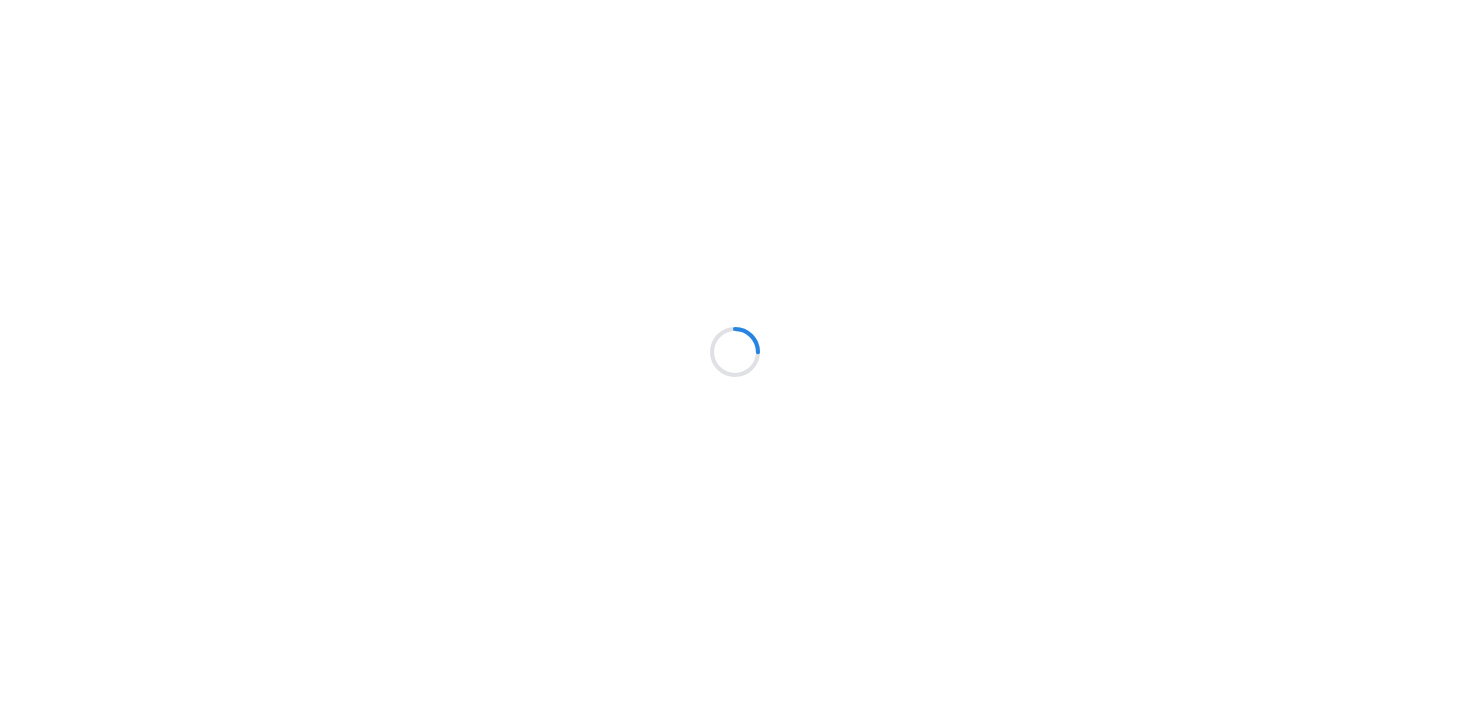 scroll, scrollTop: 0, scrollLeft: 0, axis: both 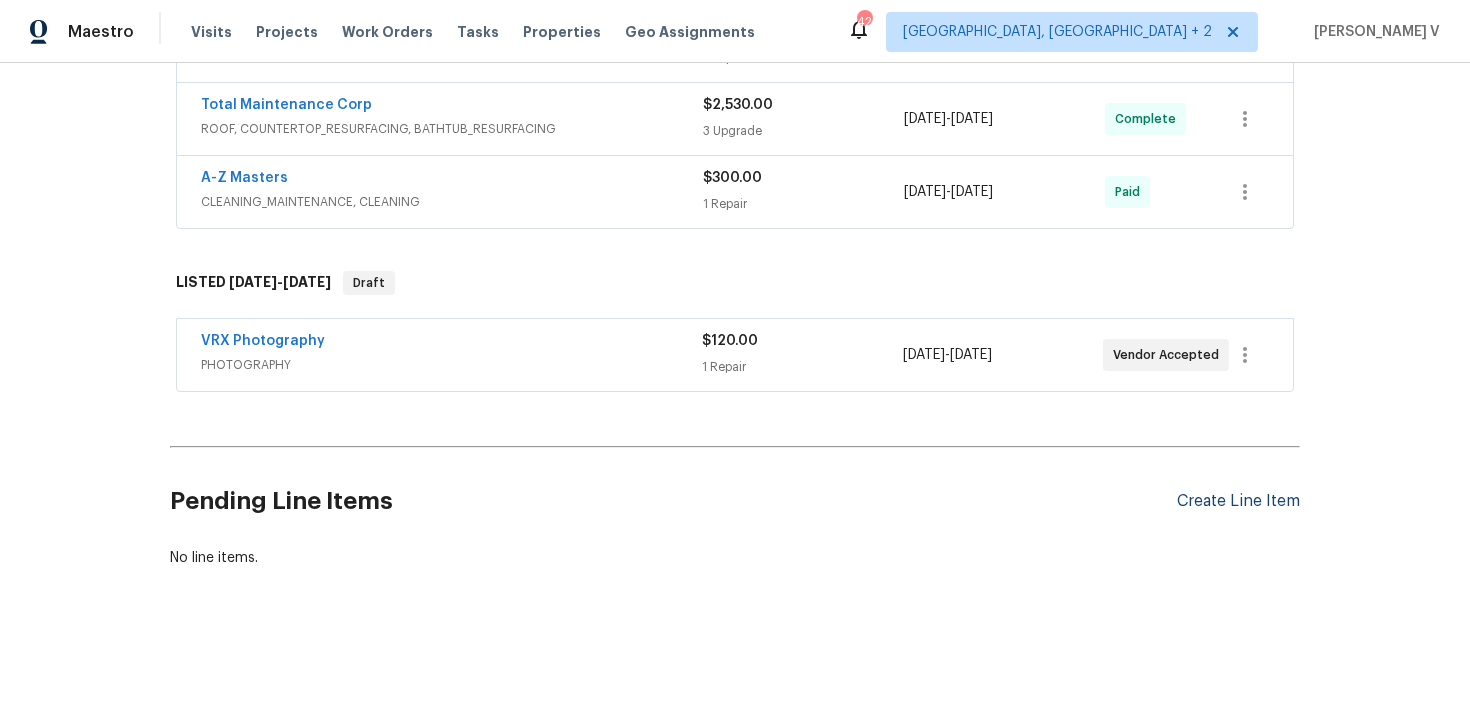 click on "Create Line Item" at bounding box center [1238, 501] 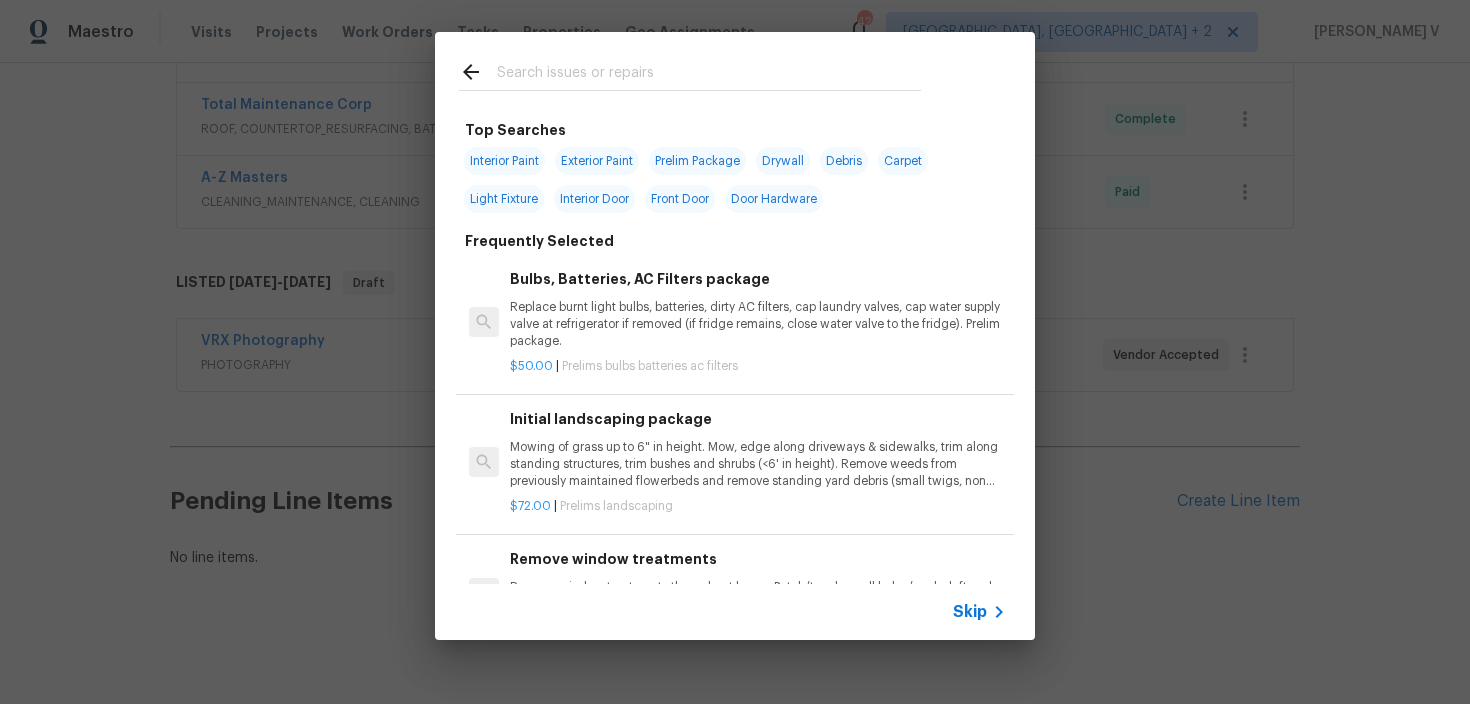 click on "Skip" at bounding box center (970, 612) 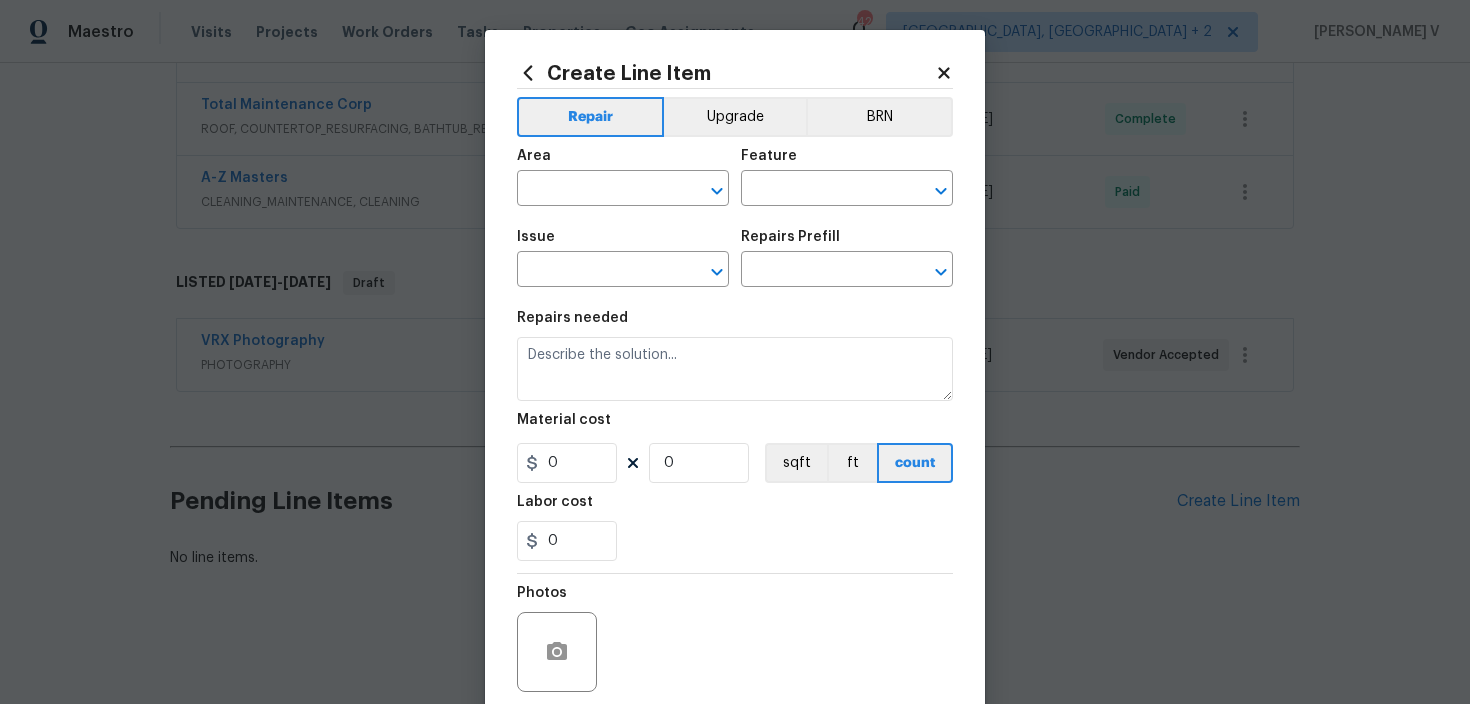 click on "Area ​" at bounding box center (623, 177) 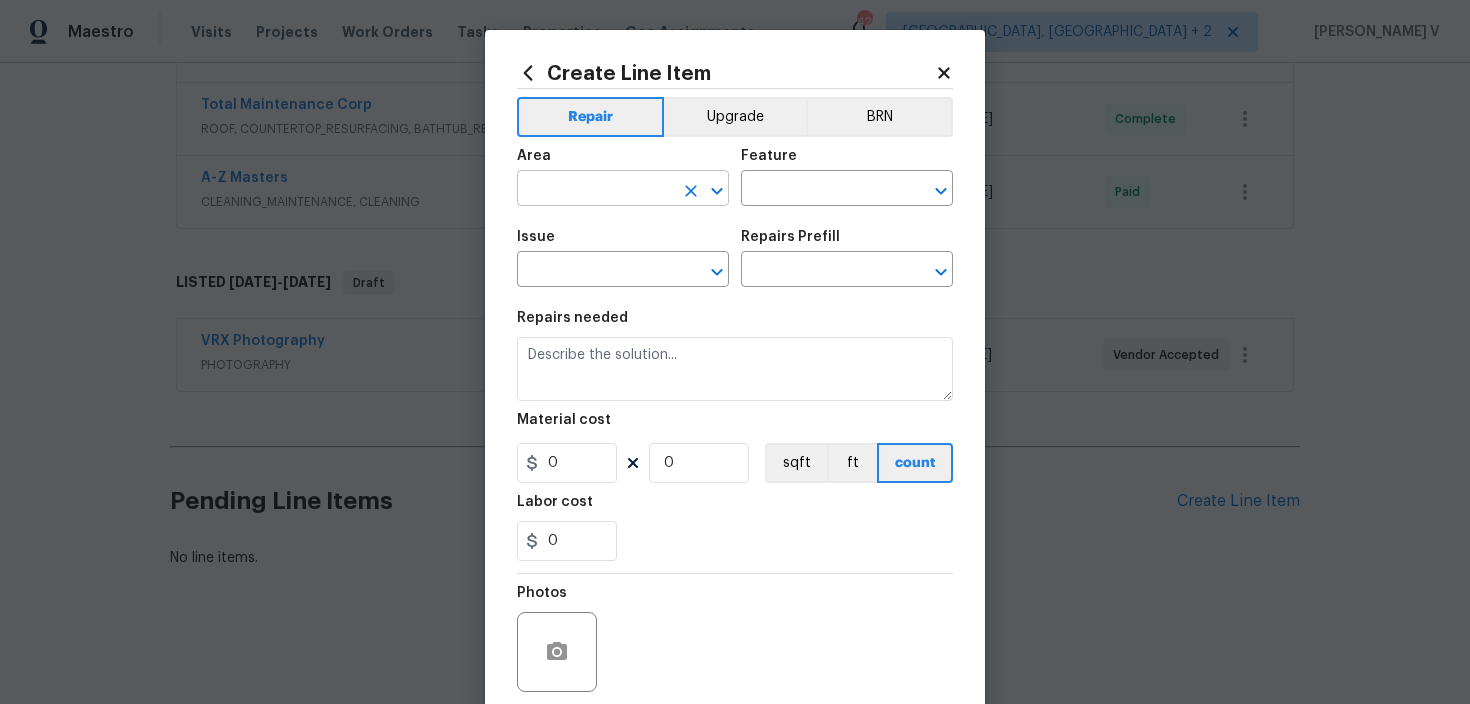 click at bounding box center (595, 190) 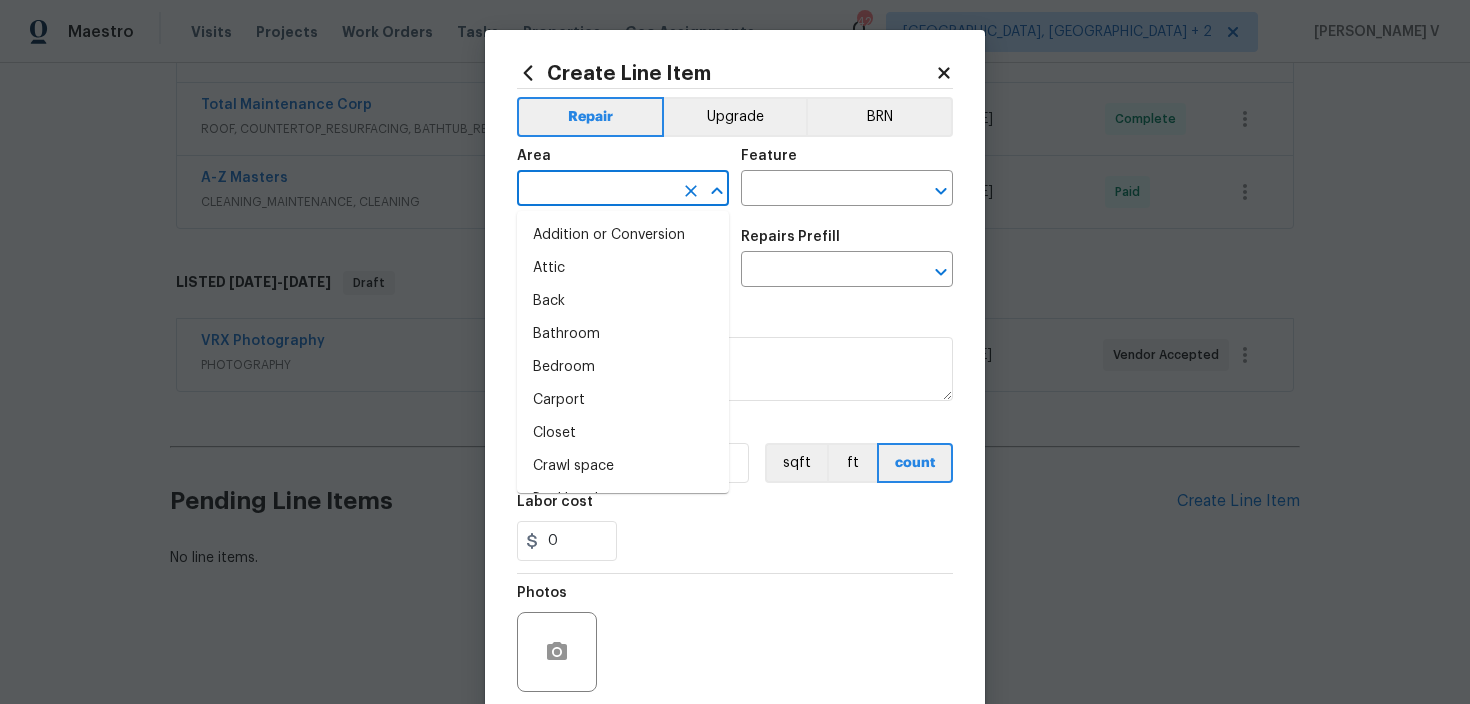 type on "o" 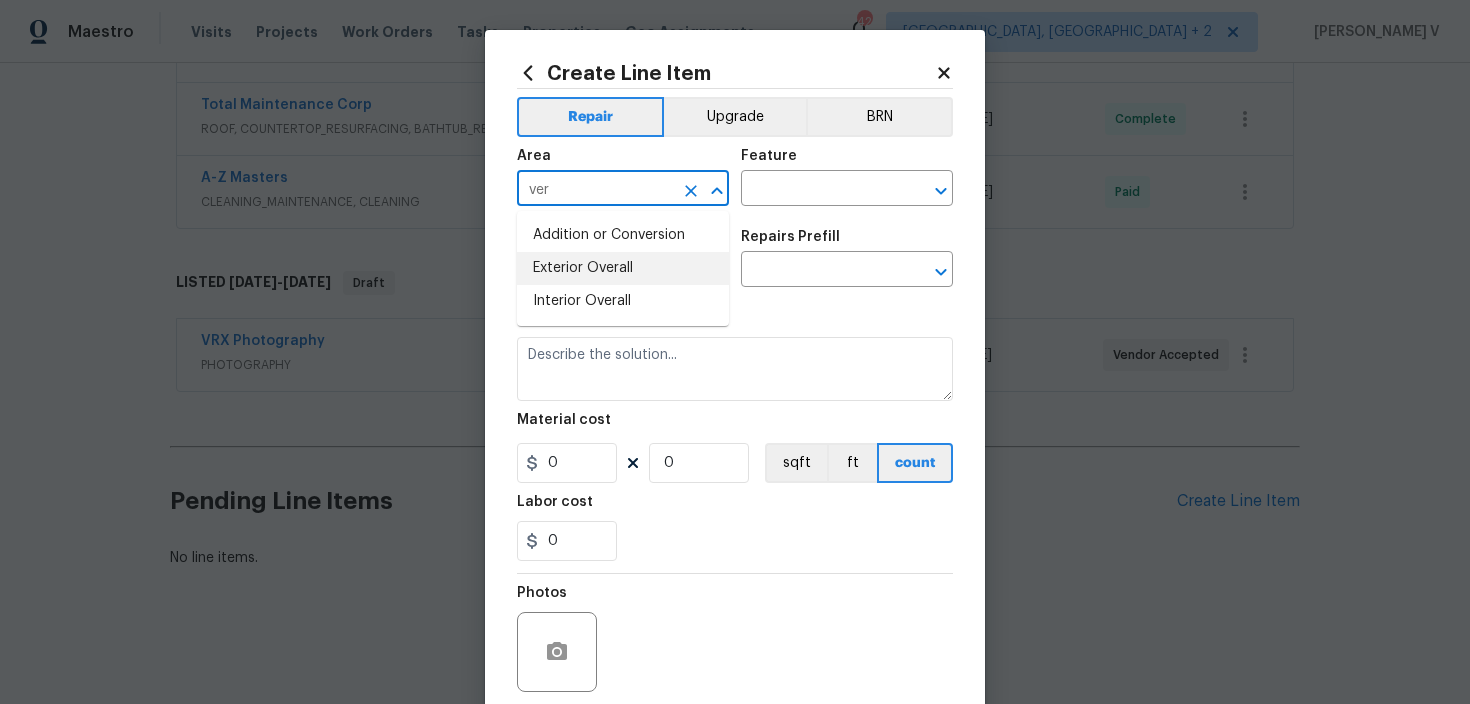 click on "Exterior Overall" at bounding box center (623, 268) 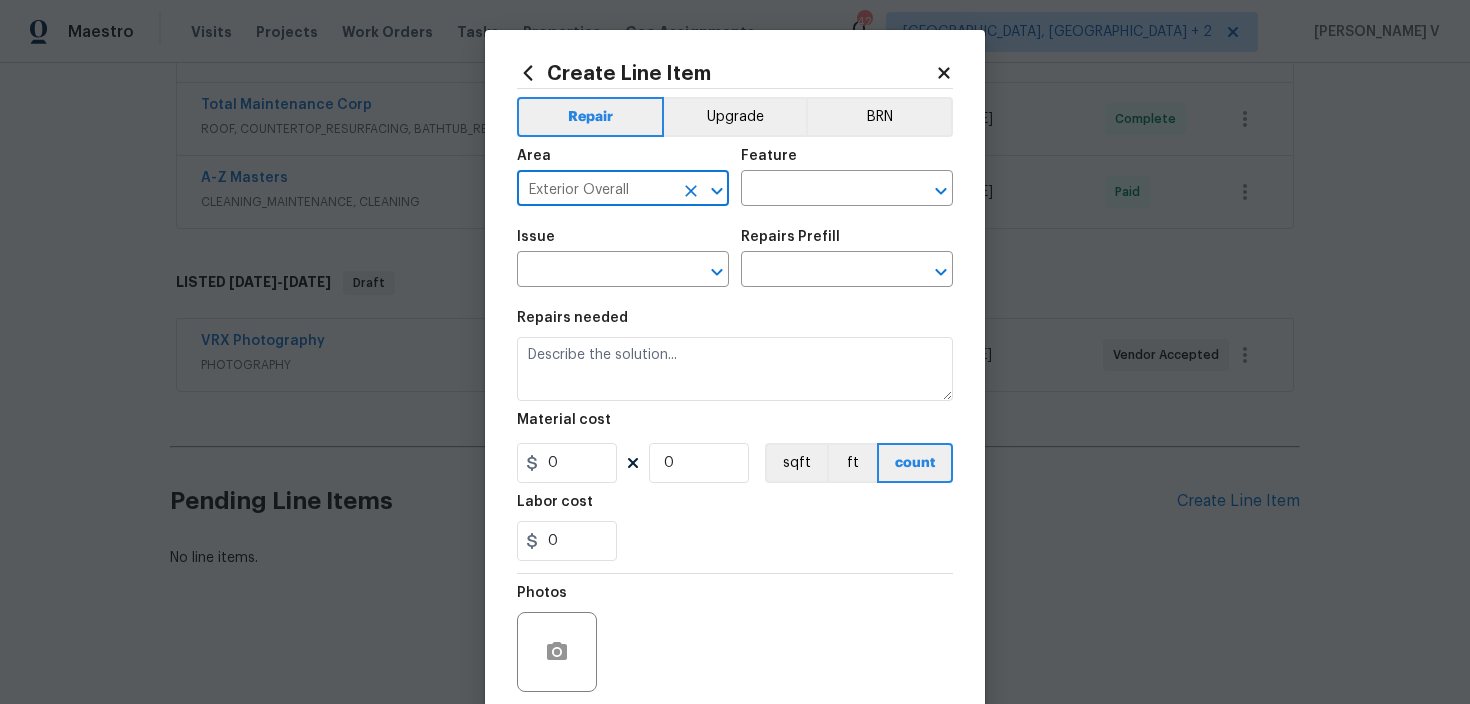 type on "Exterior Overall" 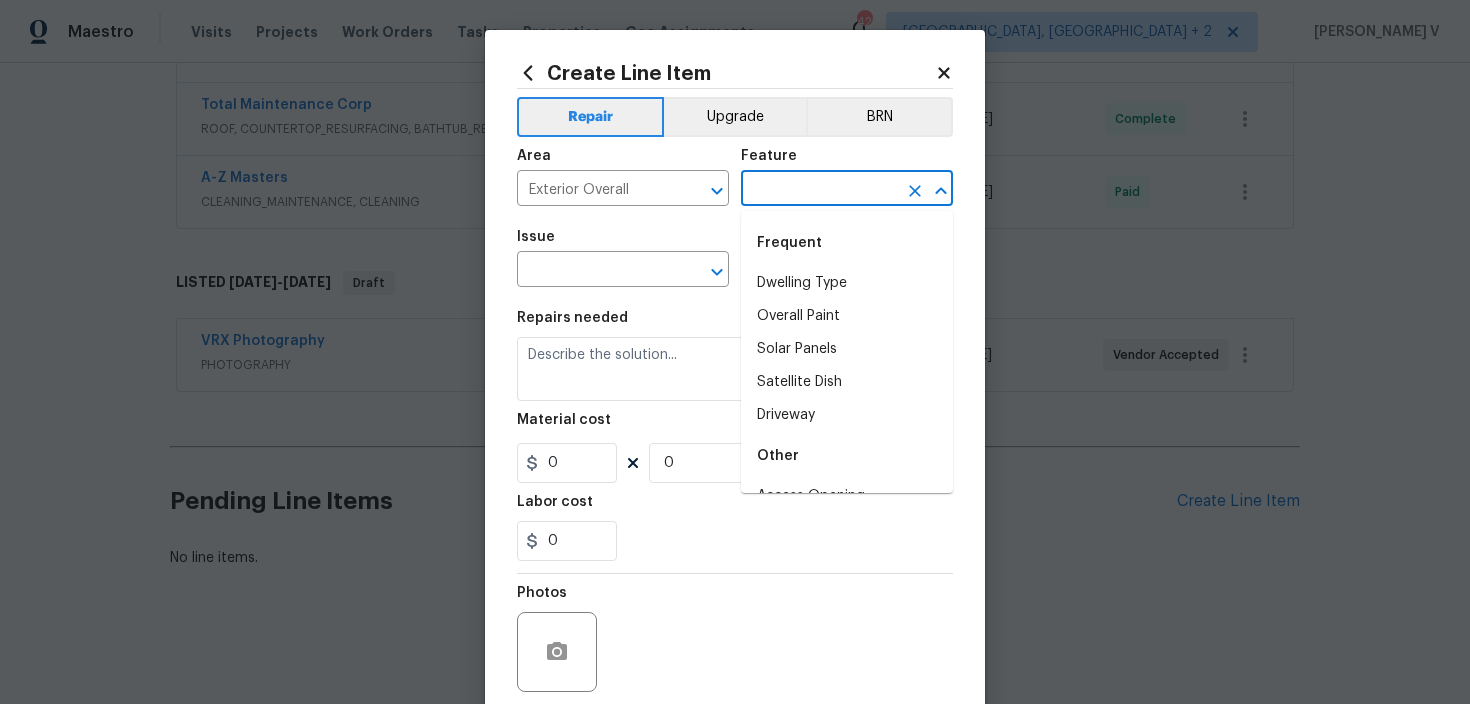 click at bounding box center (819, 190) 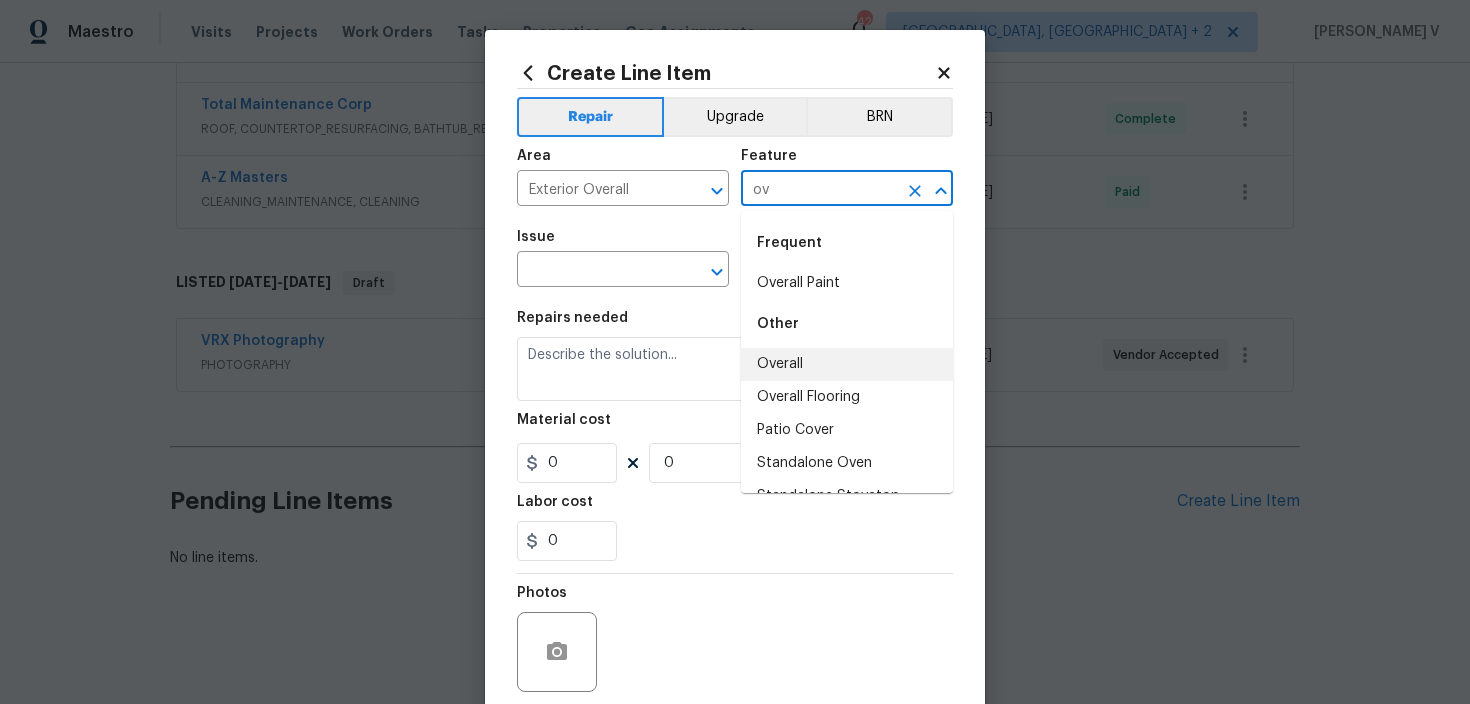 click on "Overall" at bounding box center (847, 364) 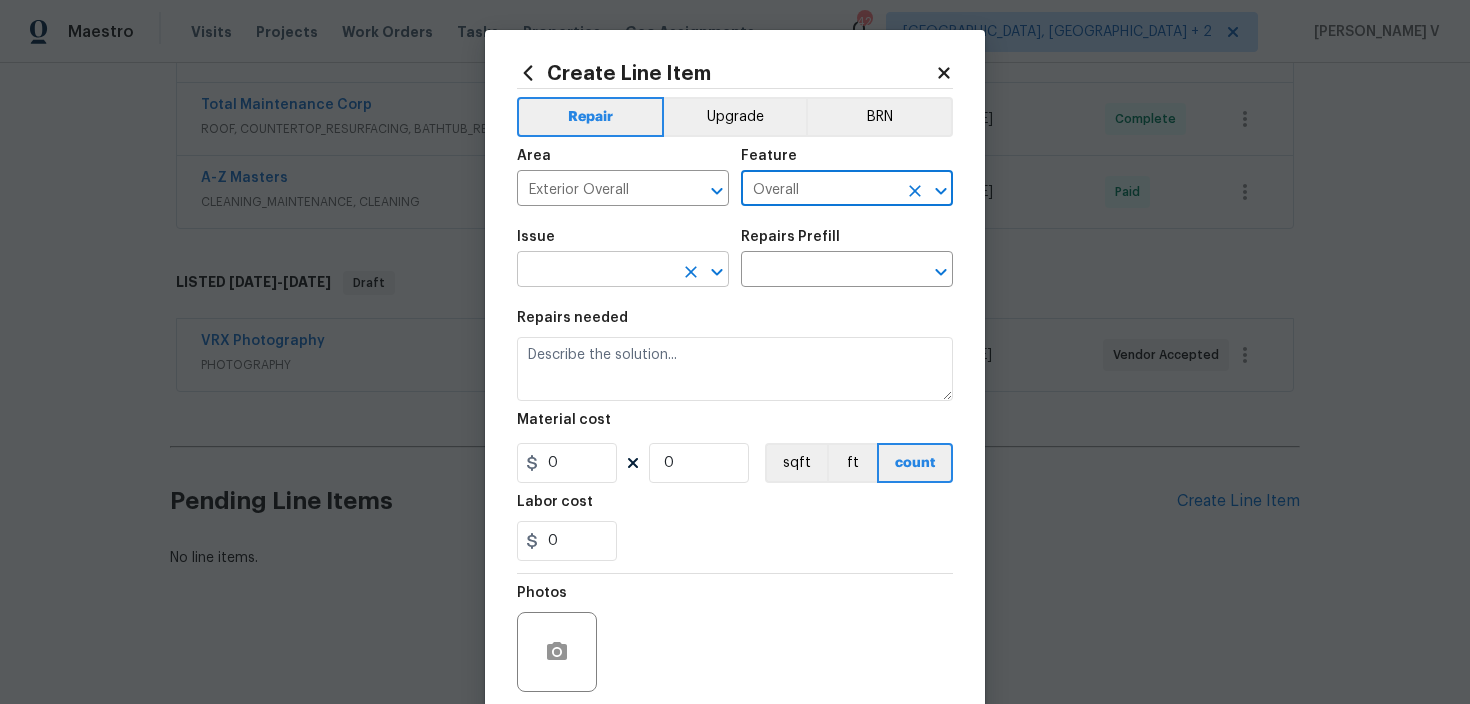 type on "Overall" 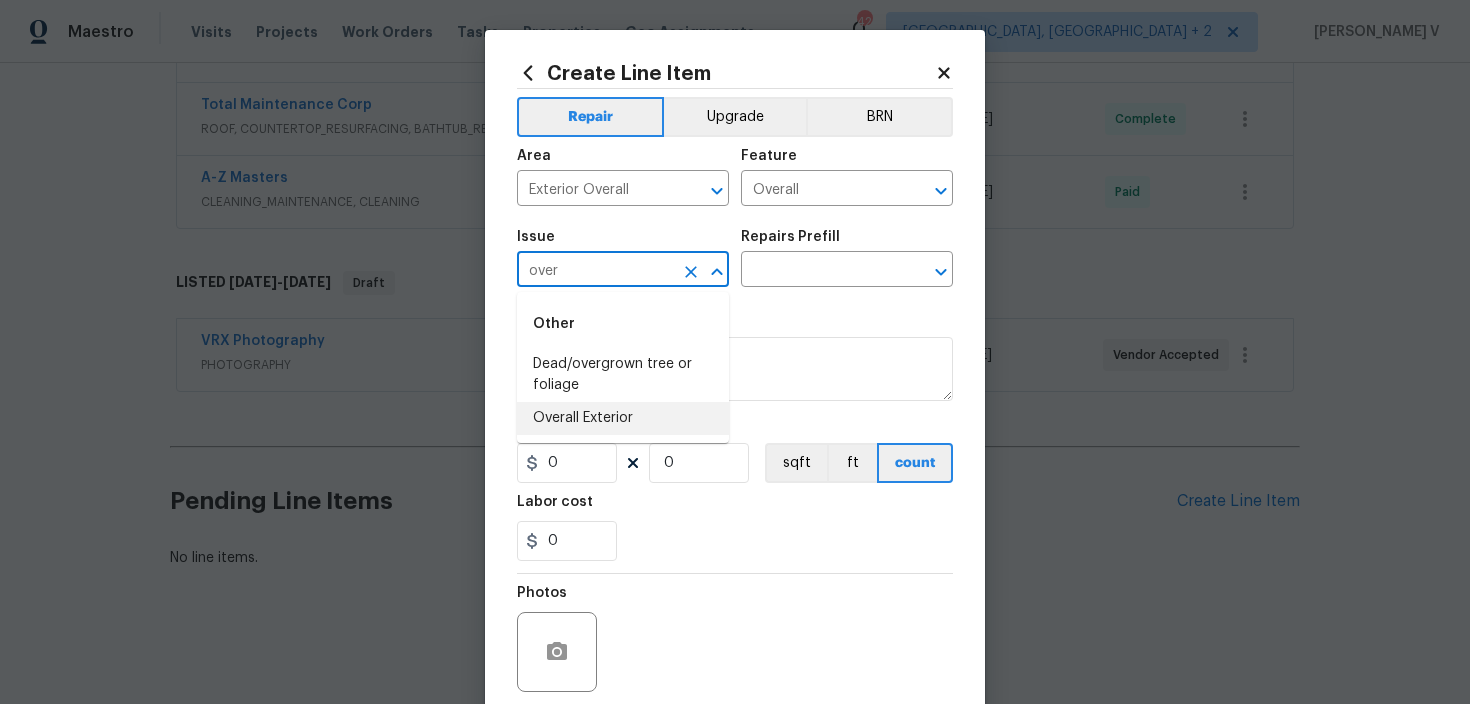 click on "Overall Exterior" at bounding box center [623, 418] 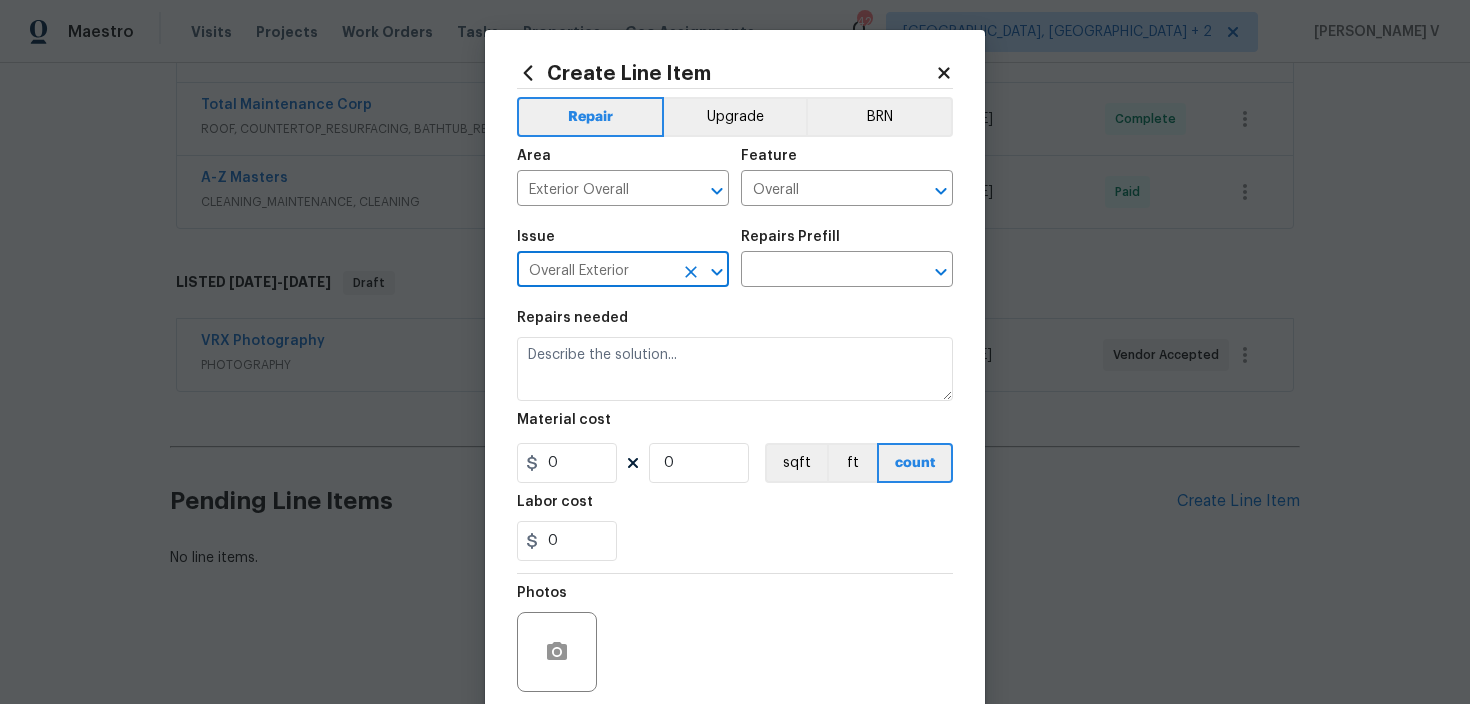 type on "Overall Exterior" 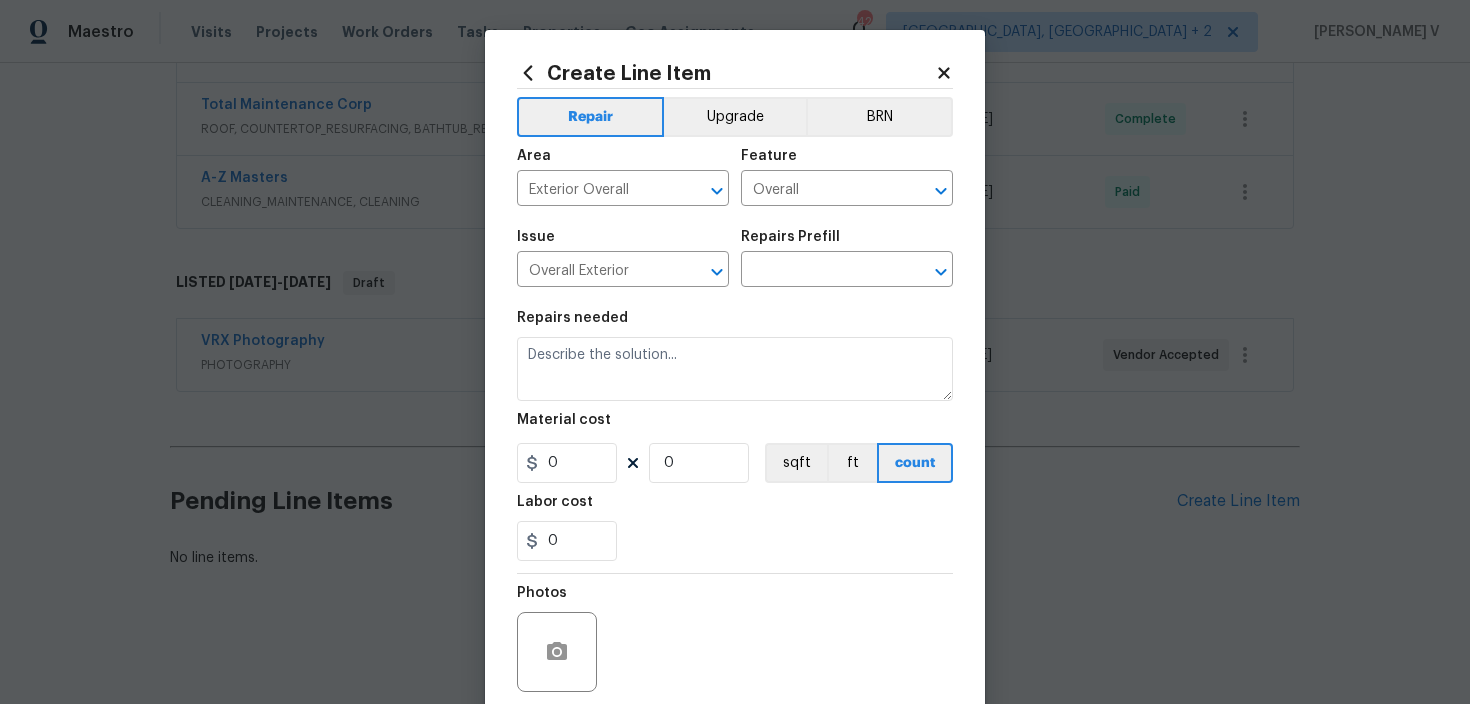 click on "Repairs Prefill" at bounding box center [847, 243] 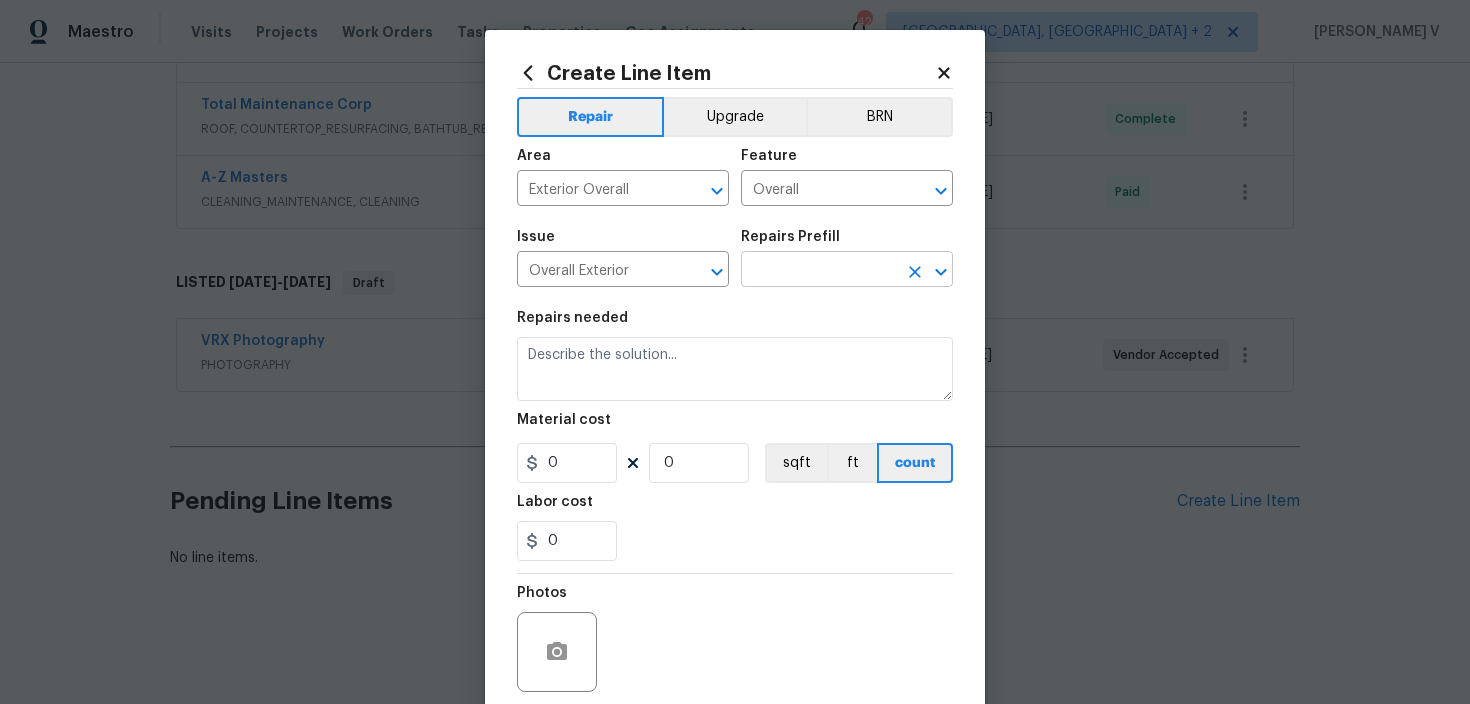 click at bounding box center (819, 271) 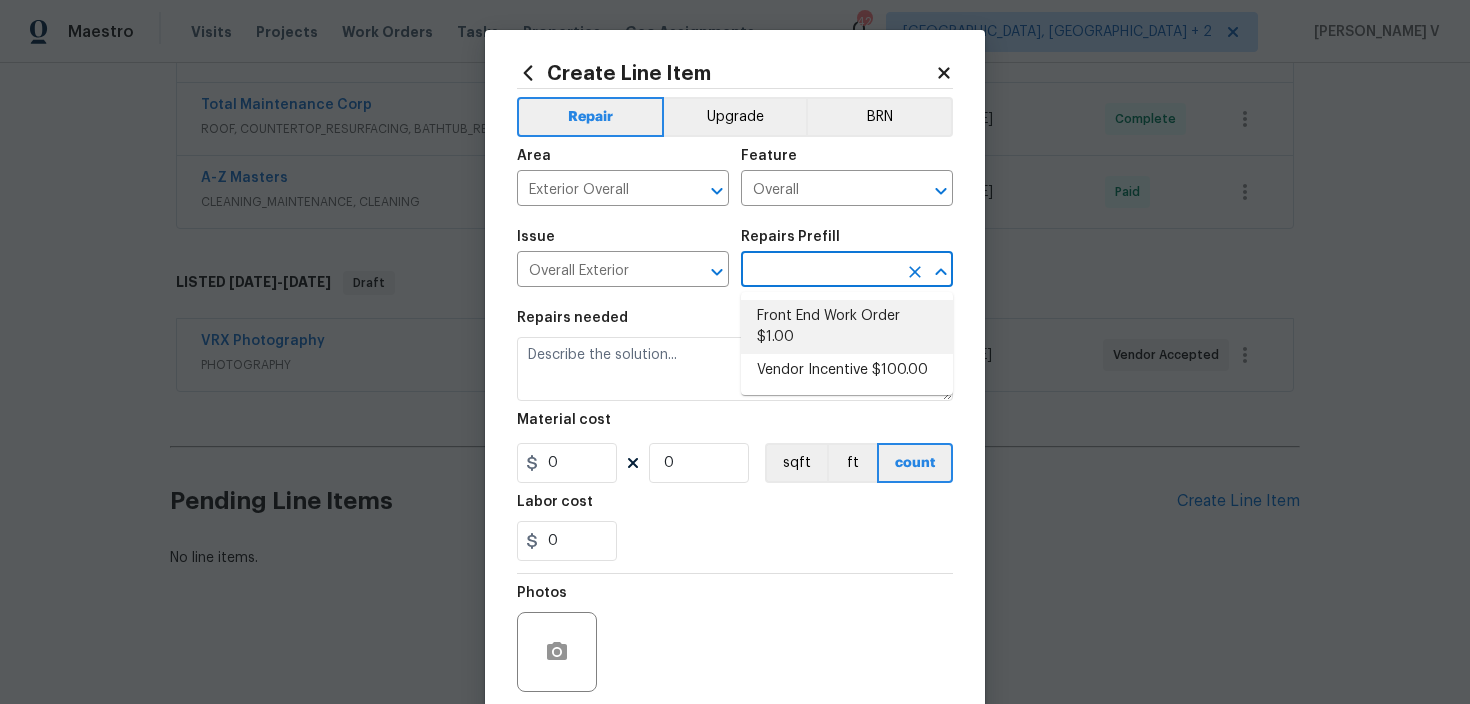 click on "Front End Work Order $1.00" at bounding box center [847, 327] 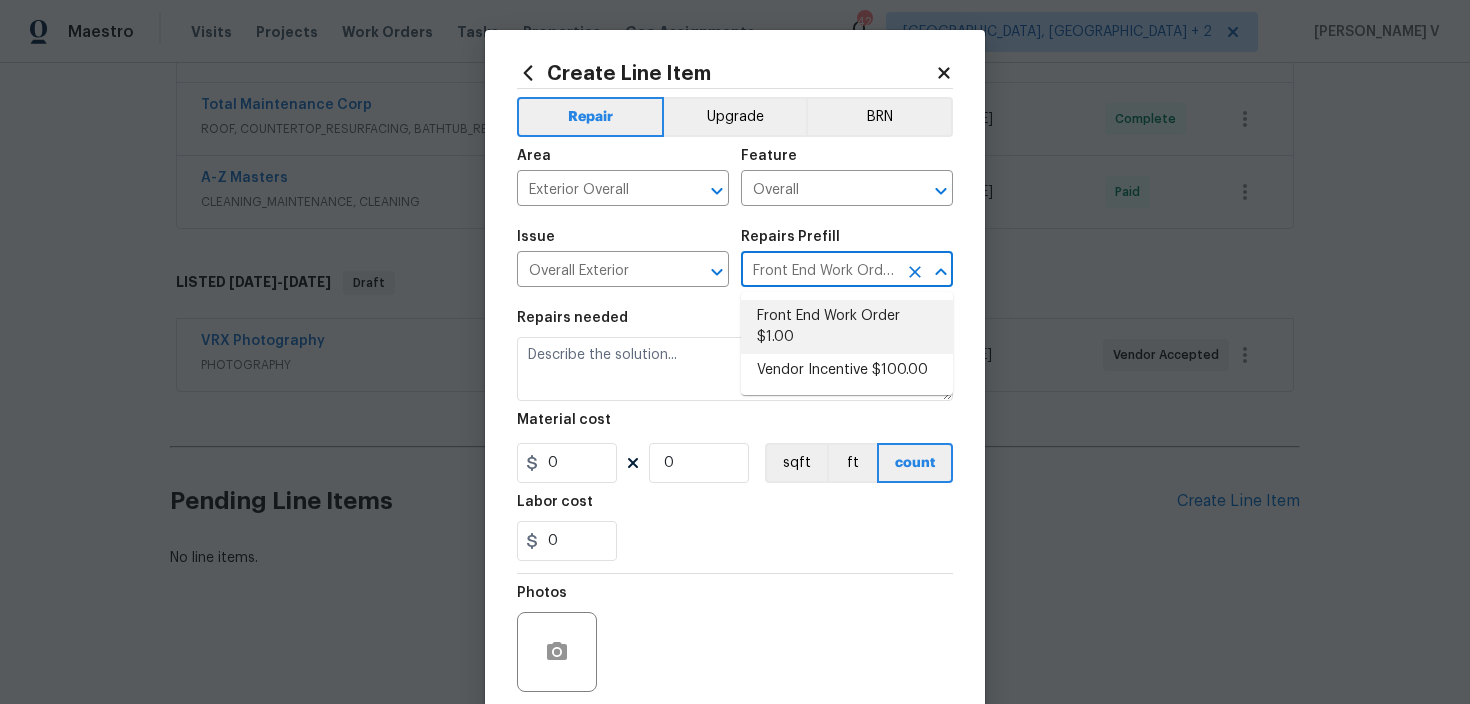 type on "Placeholder line item for the creation of front end work orders." 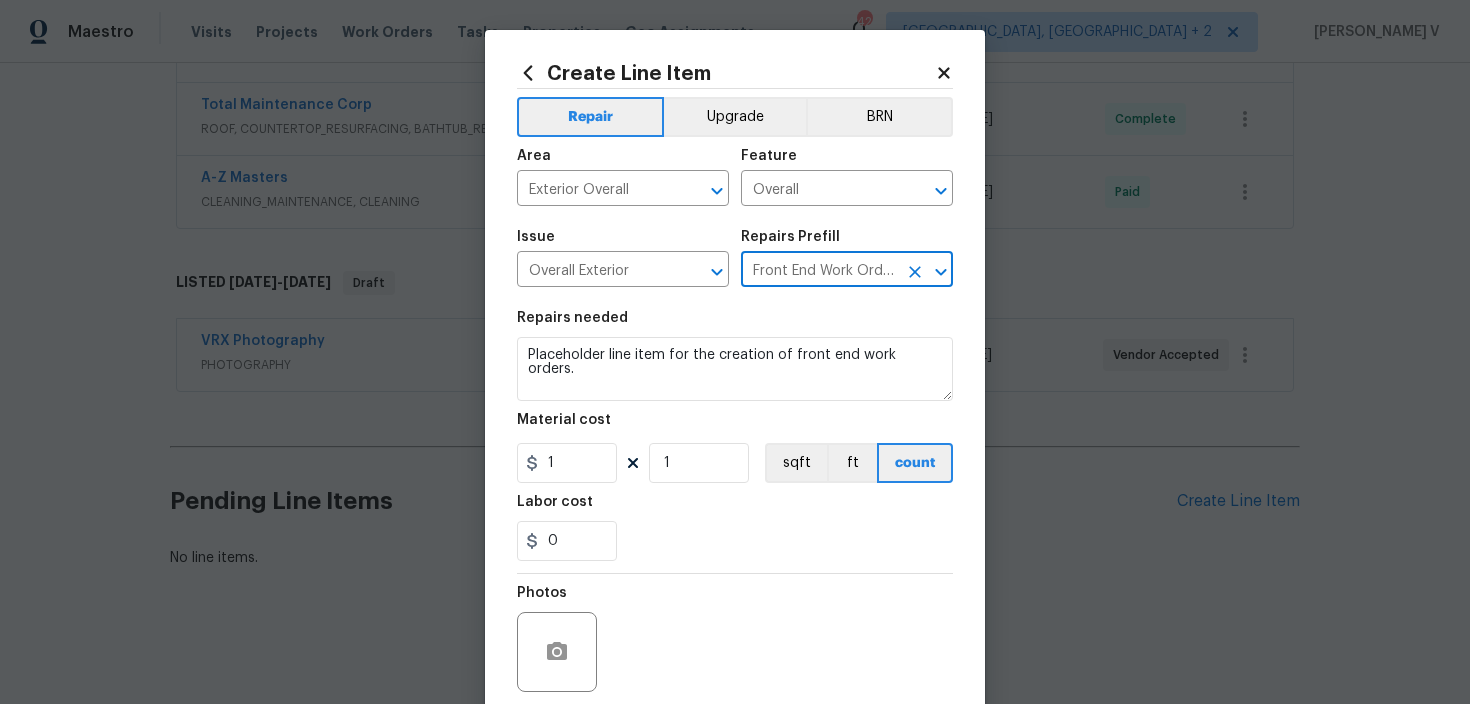 click on "Repairs needed" at bounding box center (735, 324) 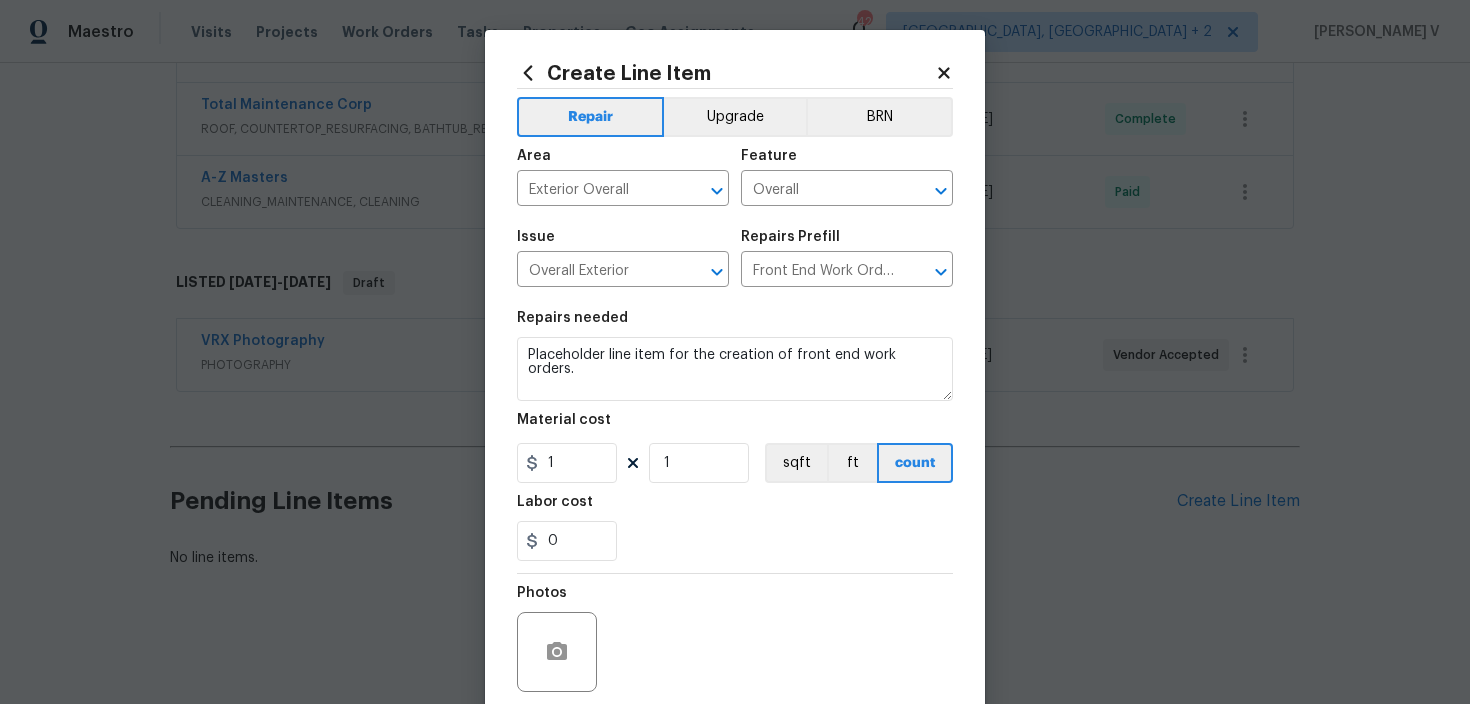 click on "Repairs needed" at bounding box center [735, 324] 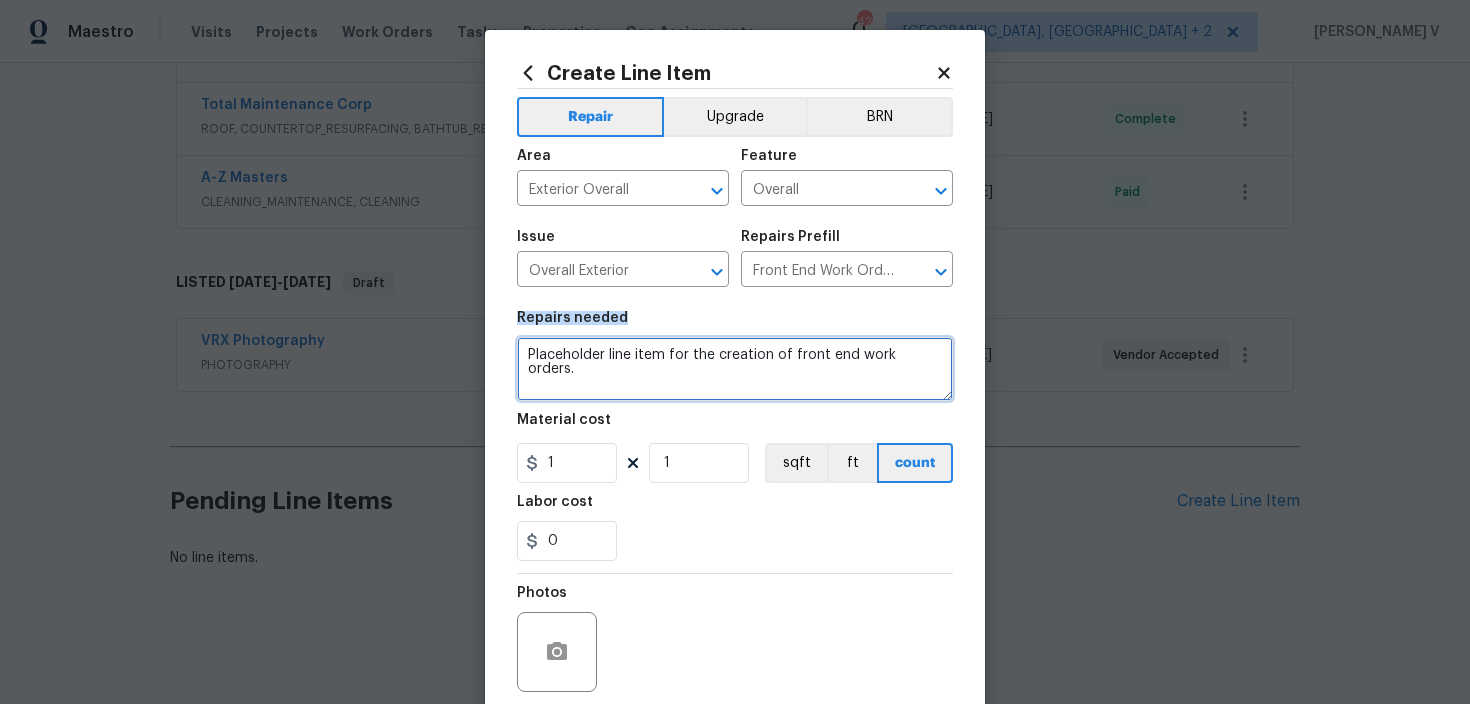 click on "Placeholder line item for the creation of front end work orders." at bounding box center [735, 369] 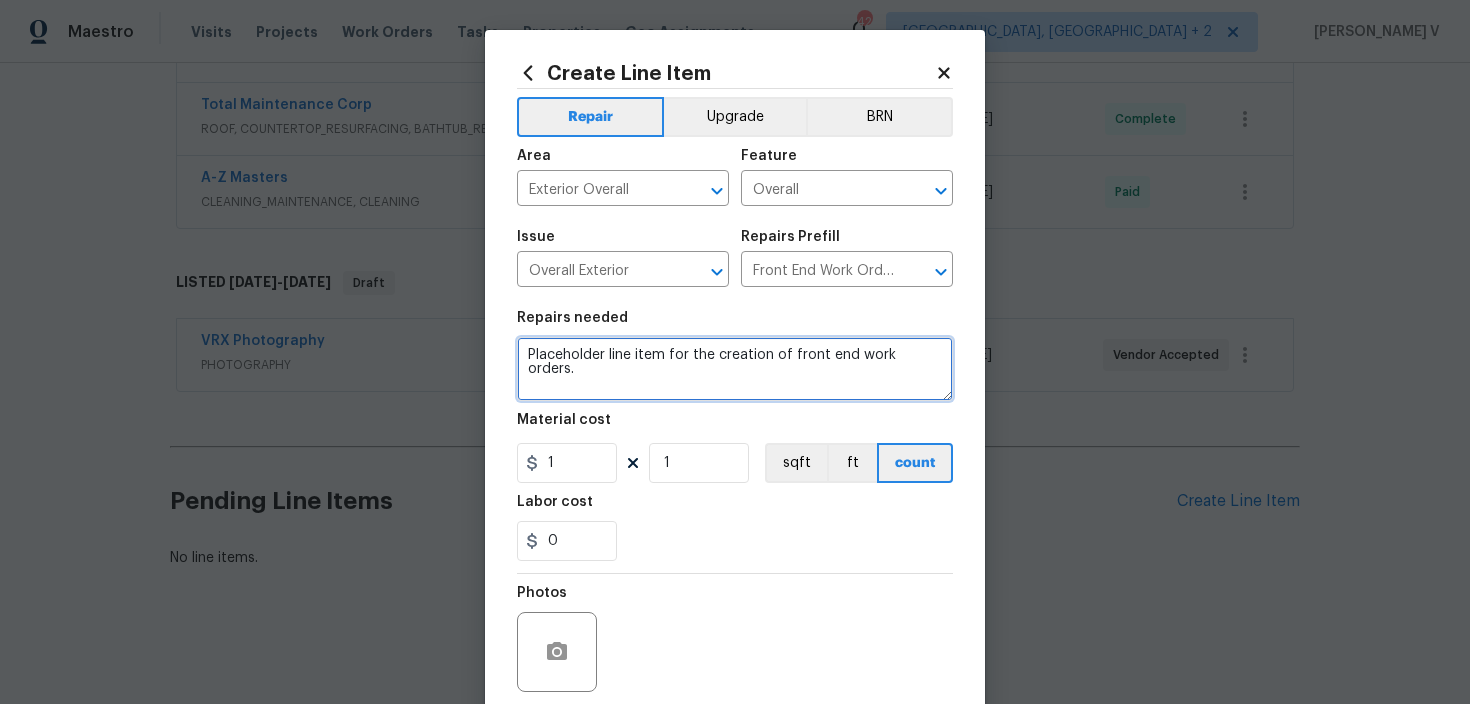 click on "Placeholder line item for the creation of front end work orders." at bounding box center [735, 369] 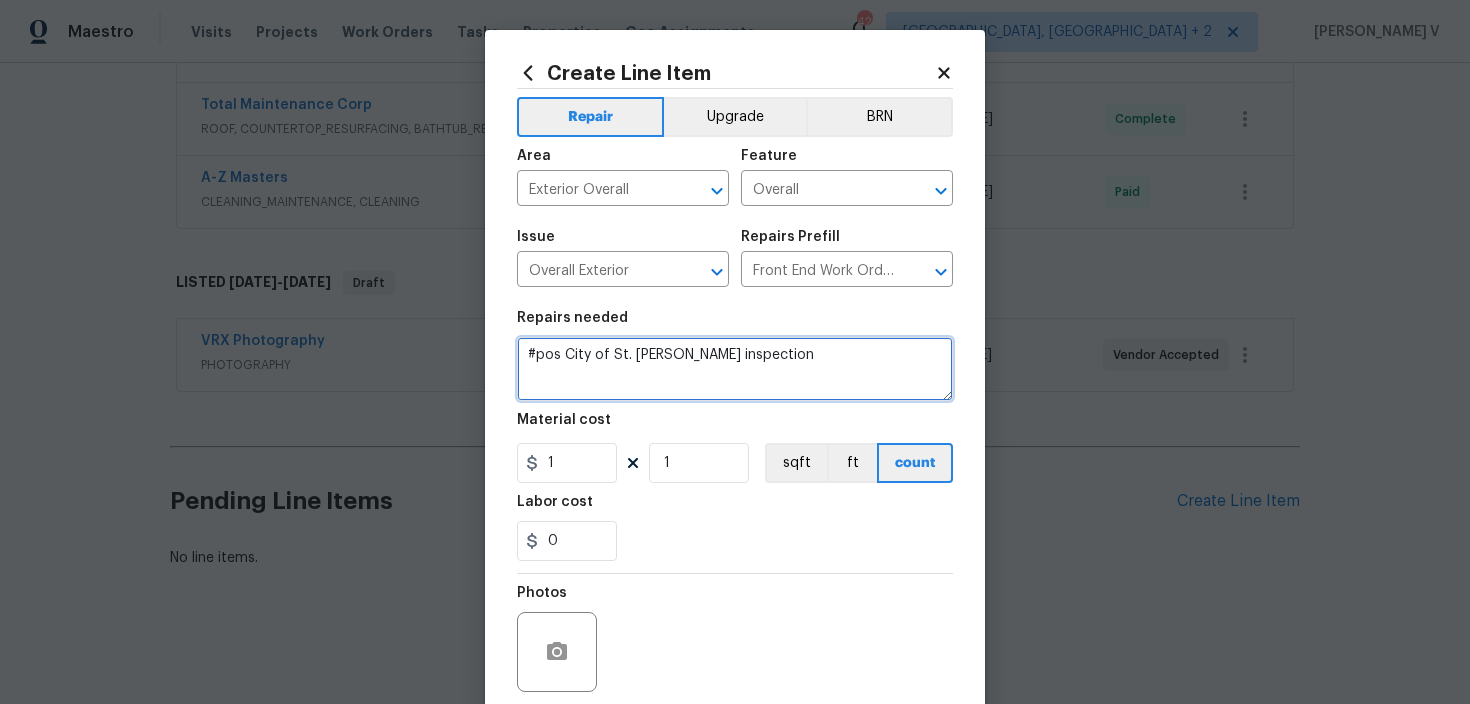 type on "#pos City of St. Paul TISH inspection" 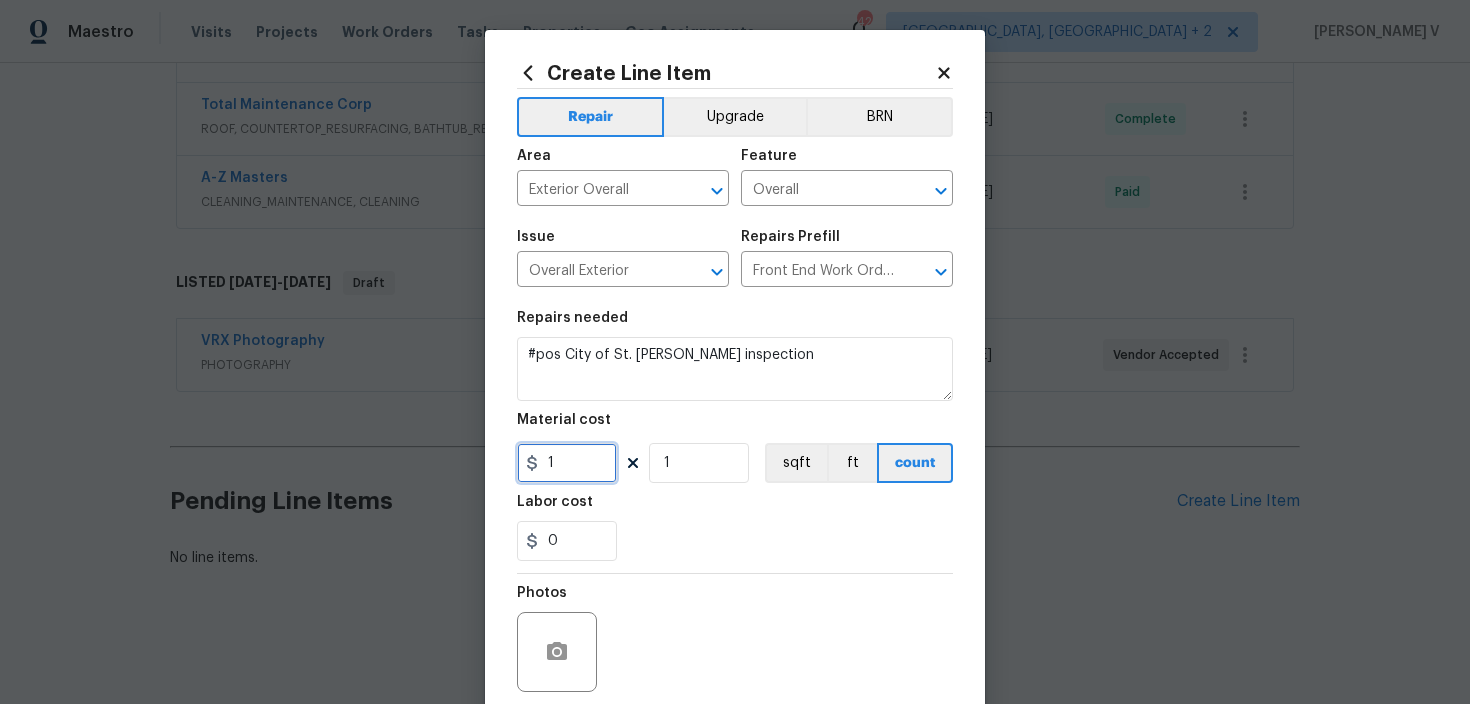 click on "1" at bounding box center (567, 463) 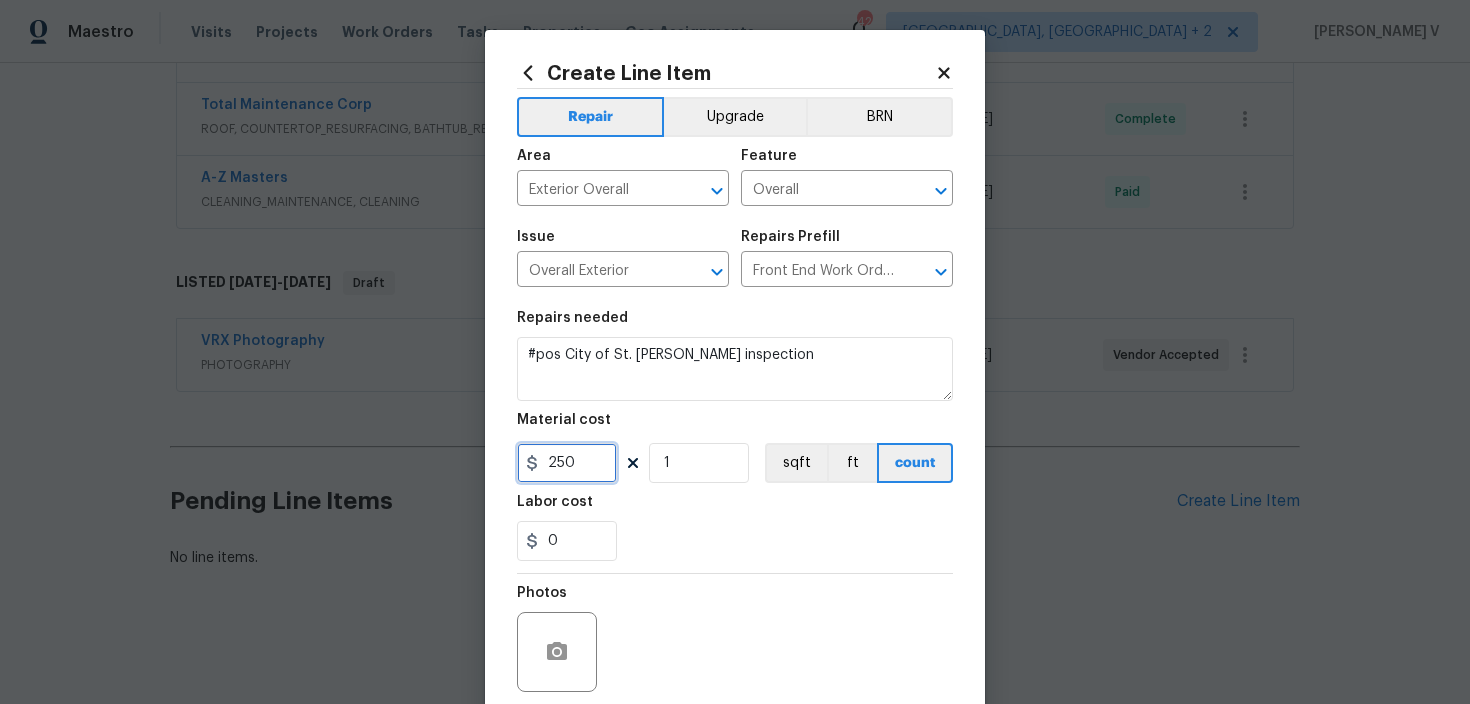 scroll, scrollTop: 158, scrollLeft: 0, axis: vertical 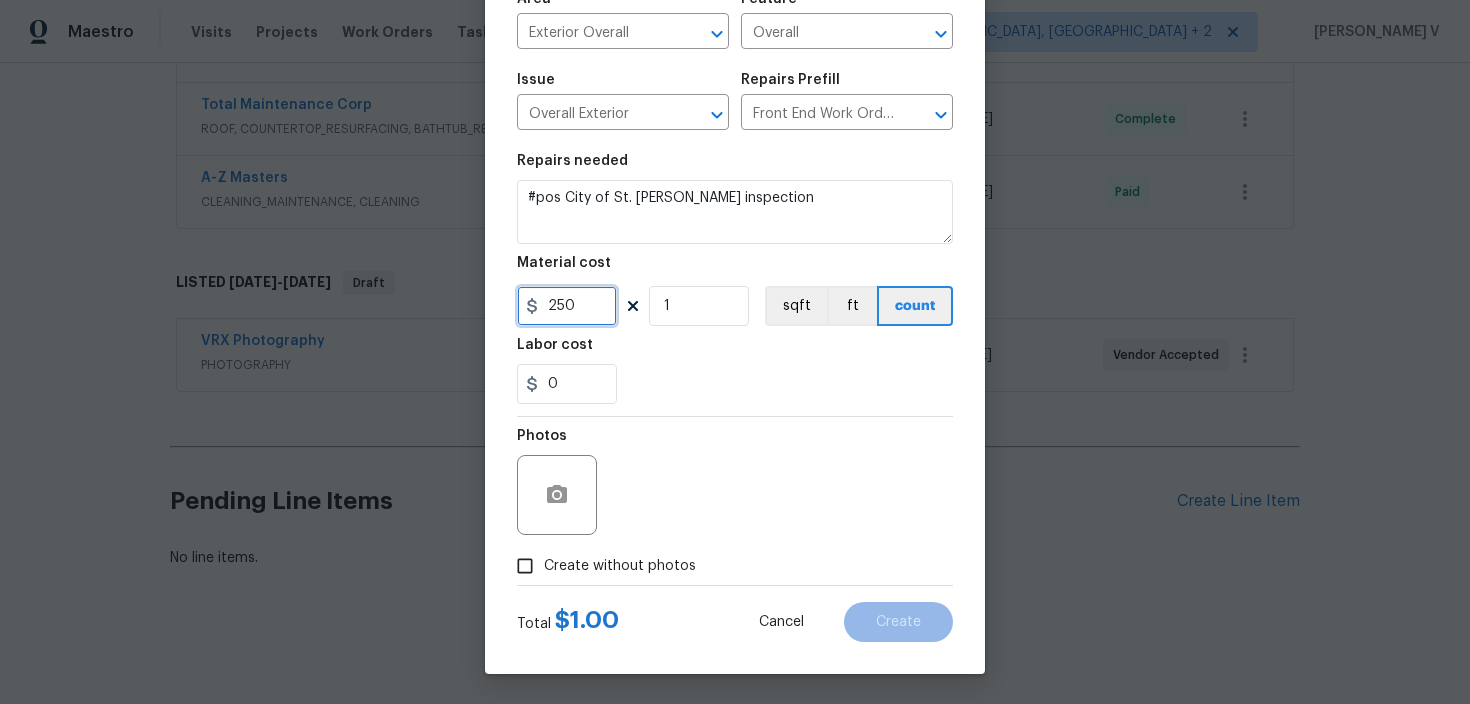 type on "250" 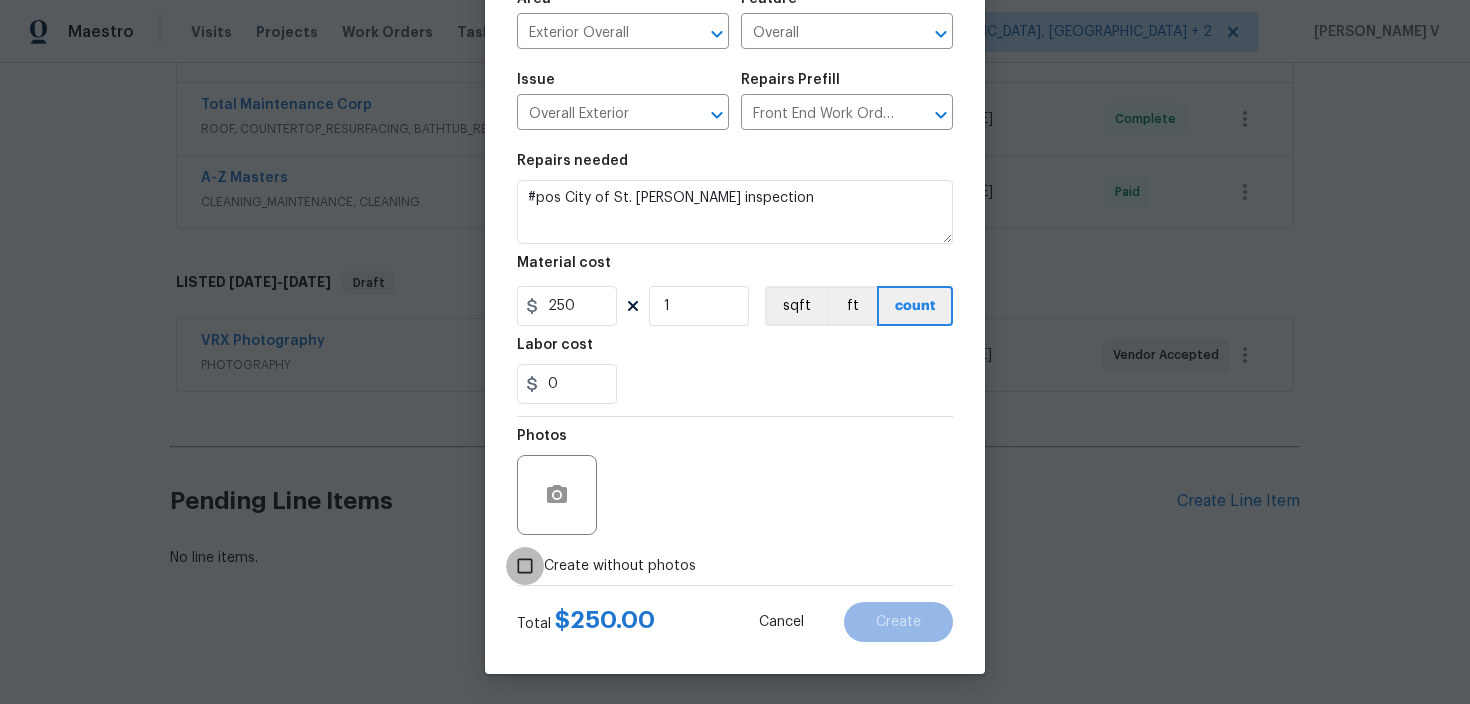 click on "Create without photos" at bounding box center (525, 566) 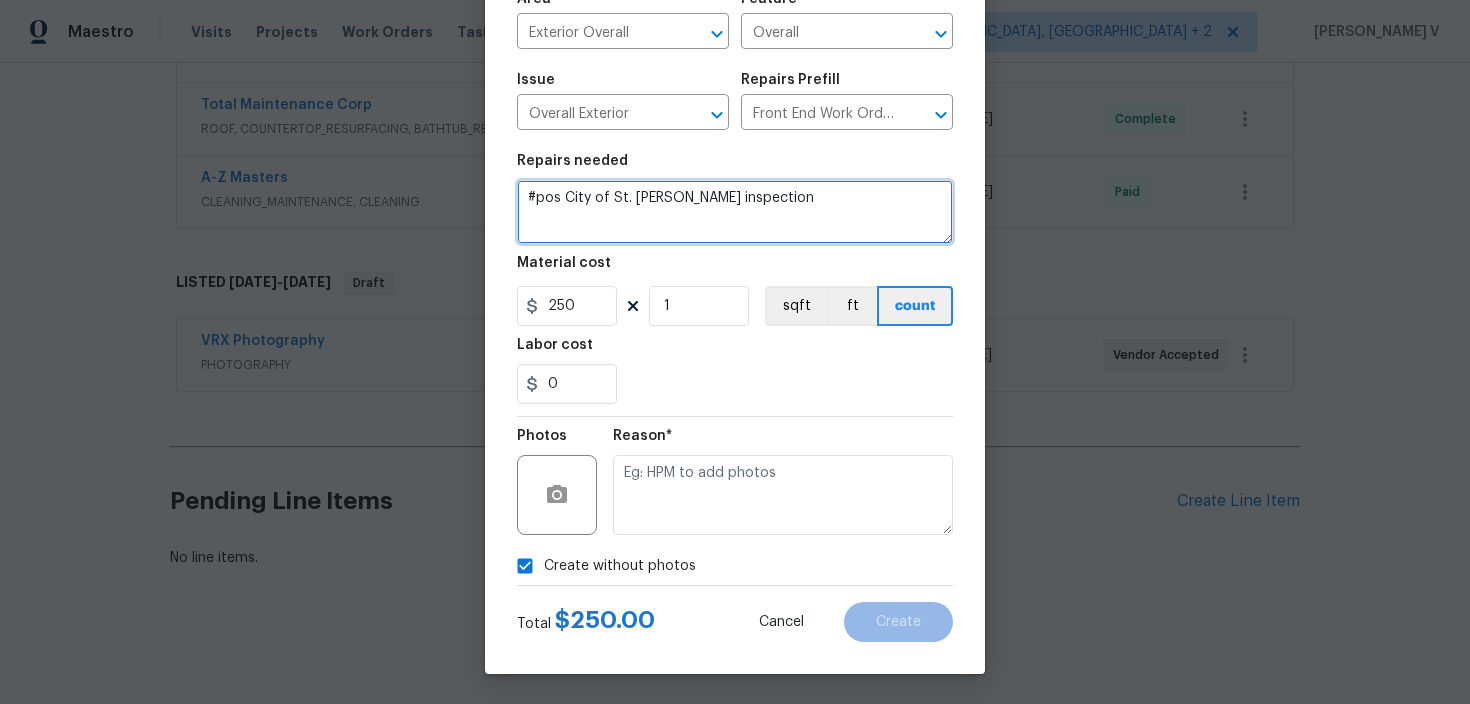 click on "#pos City of St. Paul TISH inspection" at bounding box center [735, 212] 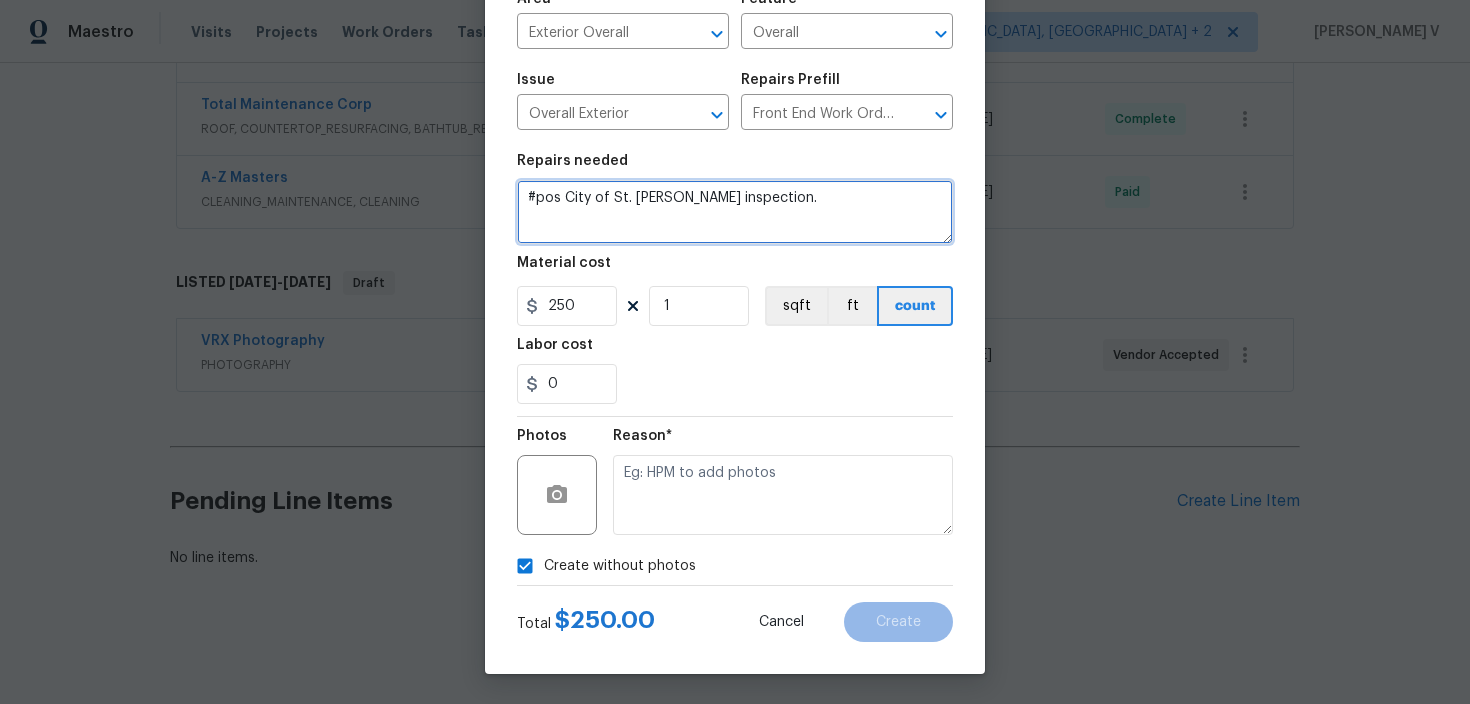 type on "#pos City of St. Paul TISH inspection." 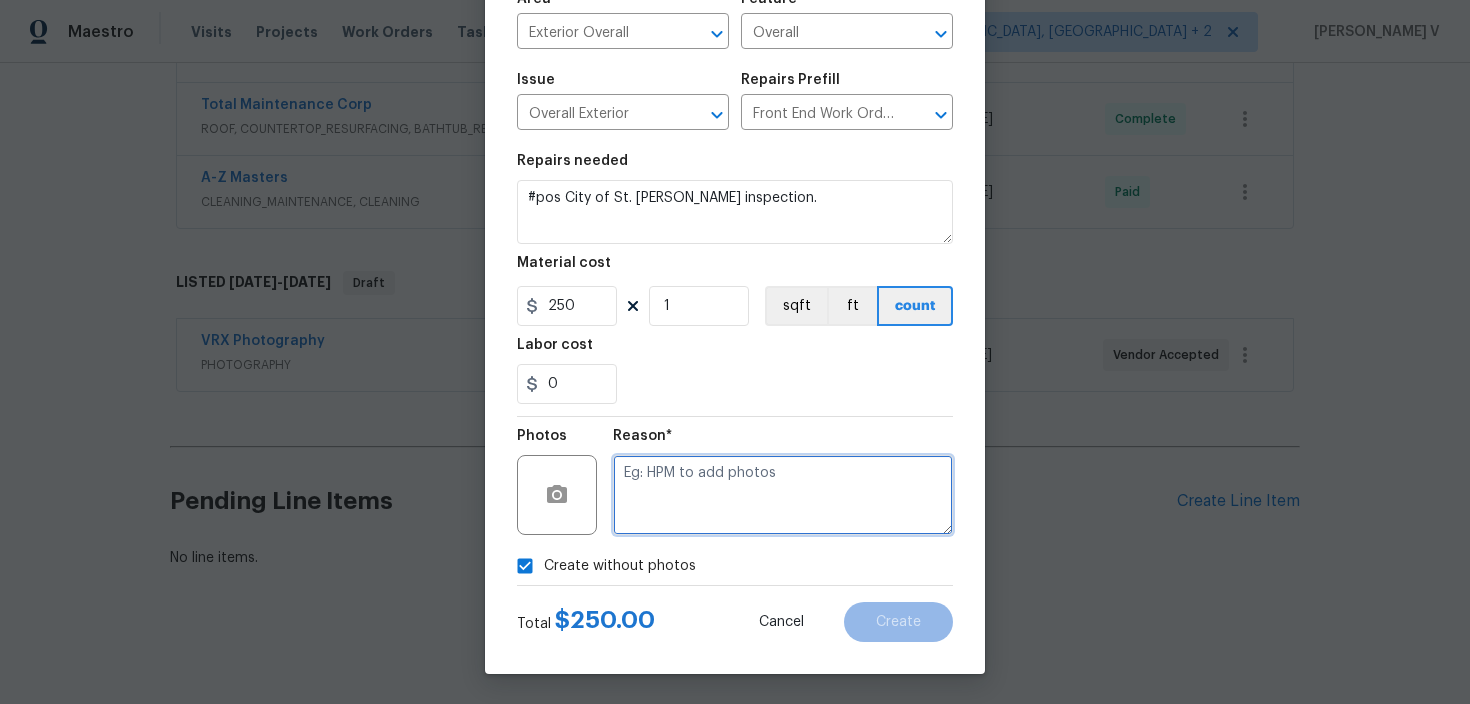 click at bounding box center [783, 495] 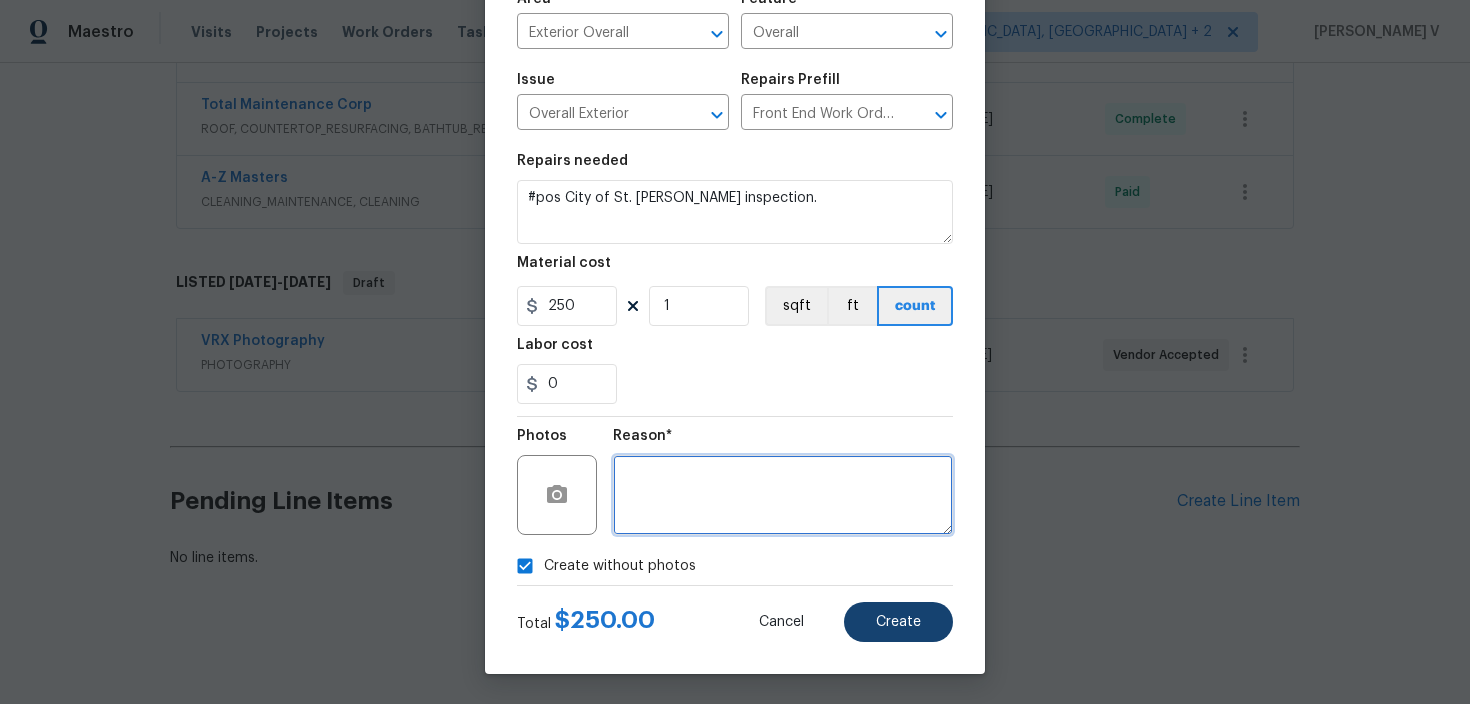 type 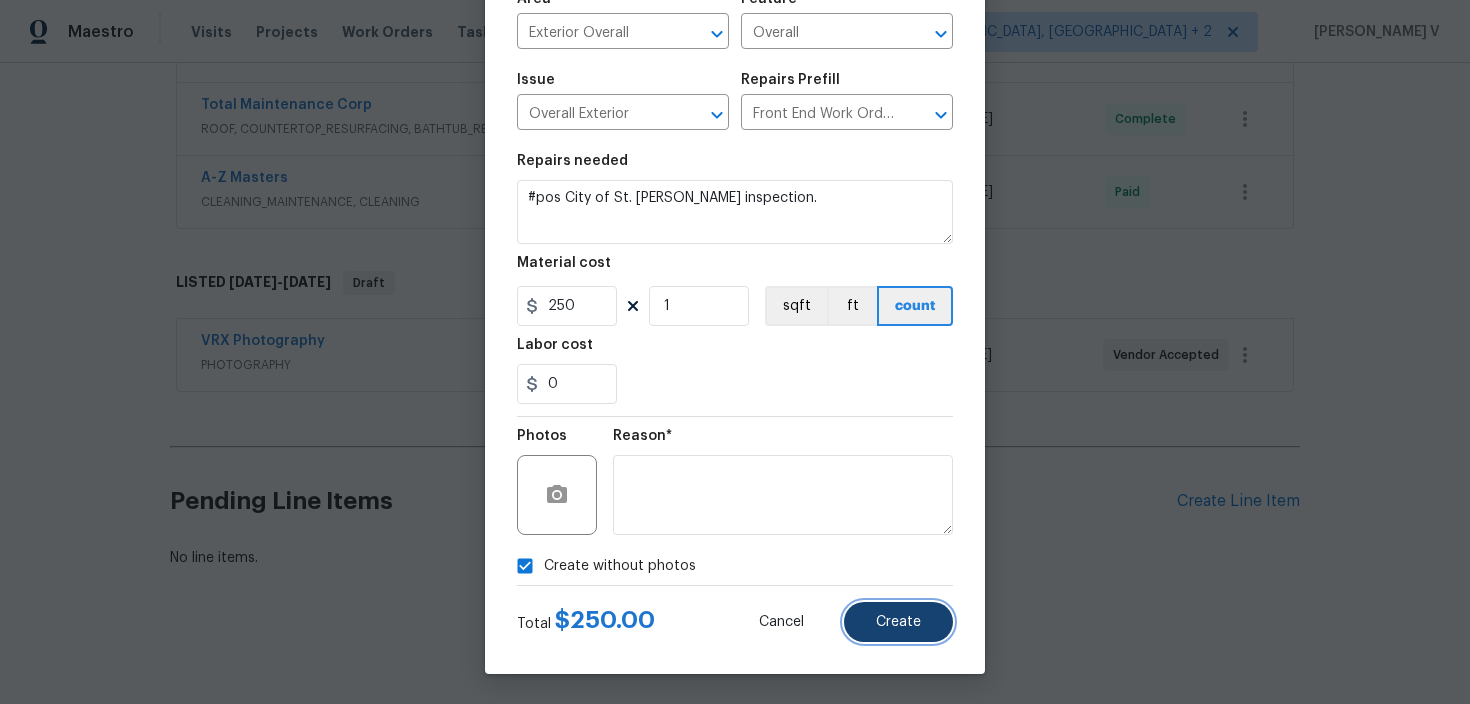 click on "Create" at bounding box center [898, 622] 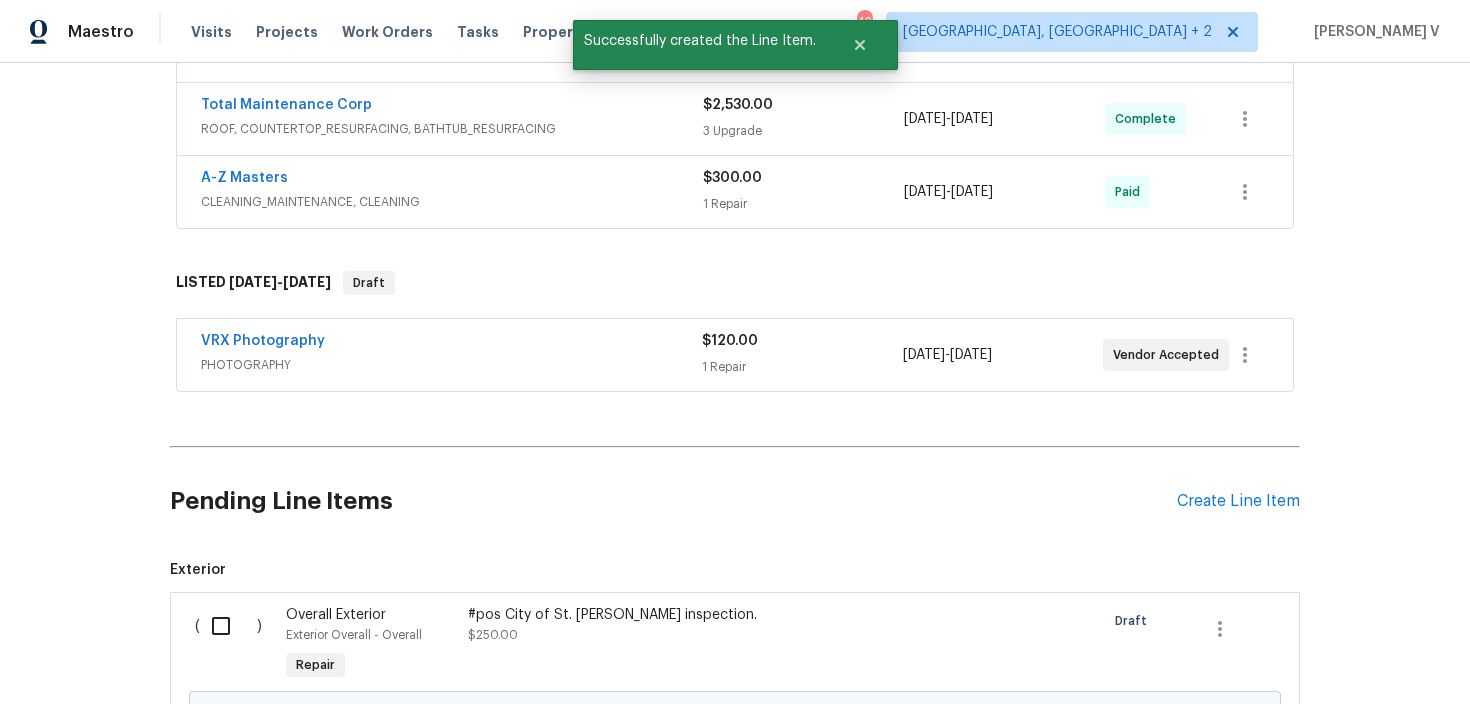 scroll, scrollTop: 858, scrollLeft: 0, axis: vertical 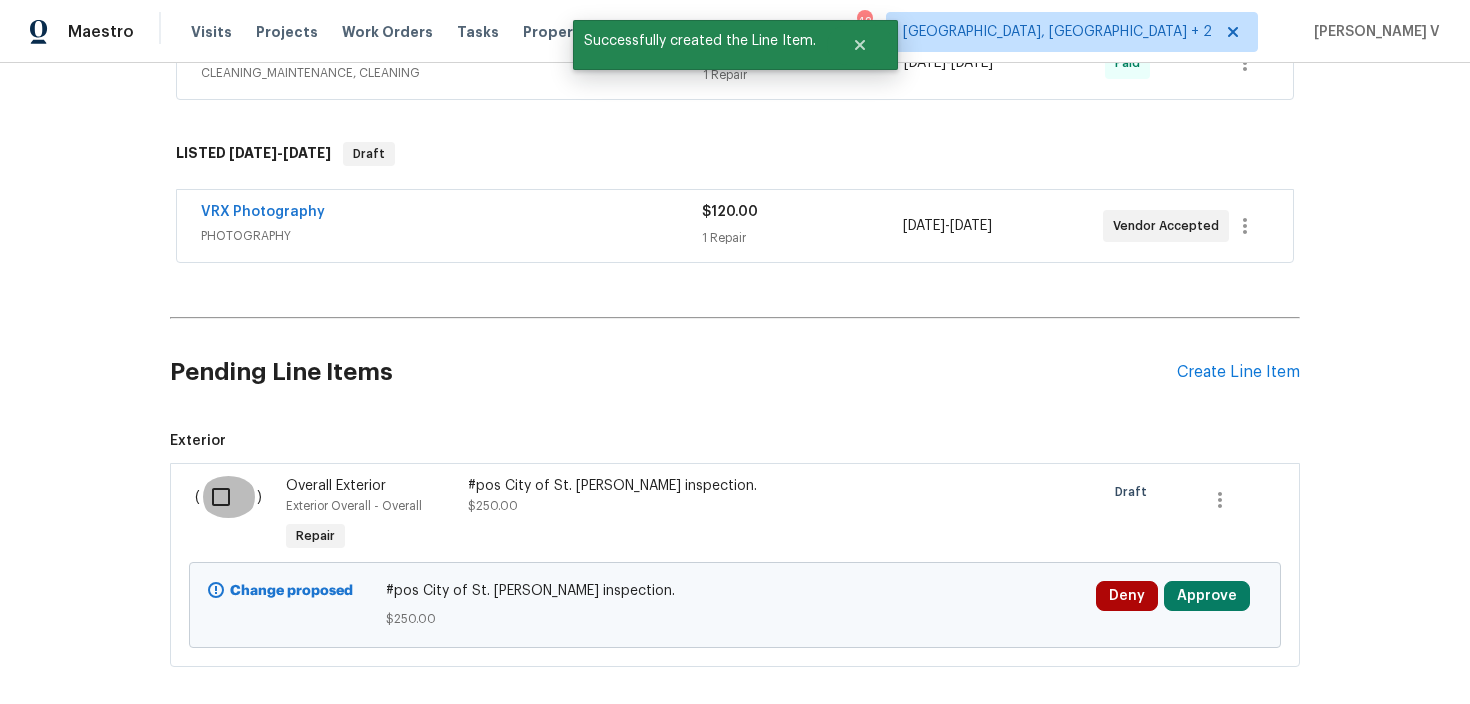 click at bounding box center [228, 497] 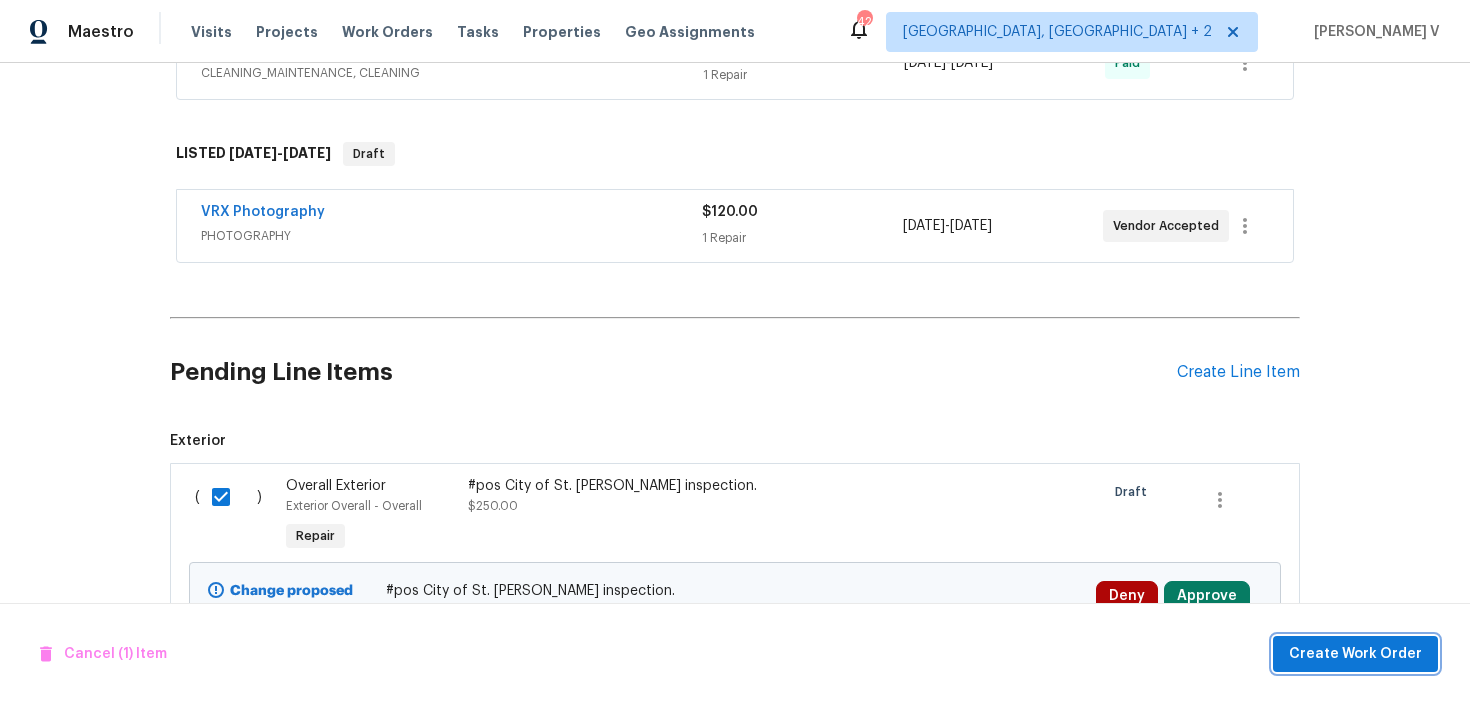 click on "Create Work Order" at bounding box center (1355, 654) 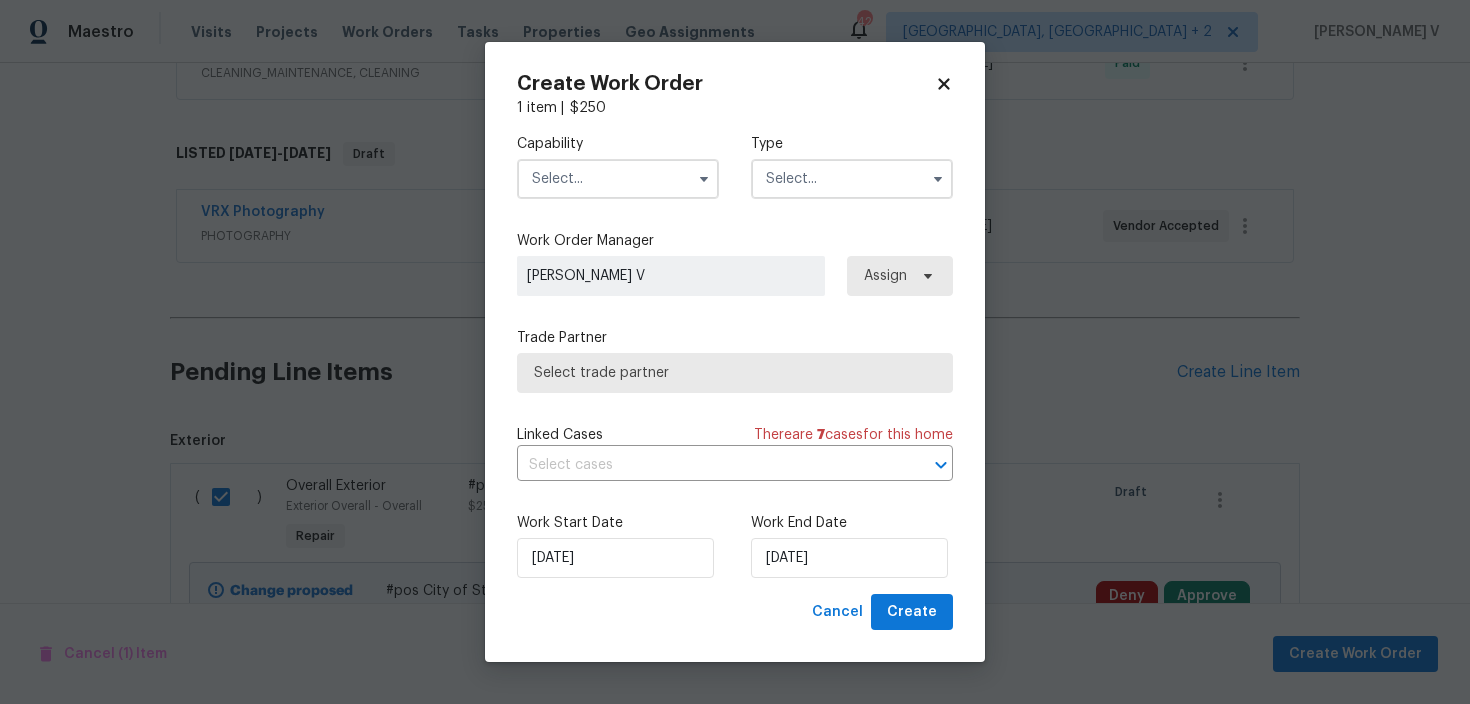 click at bounding box center [618, 179] 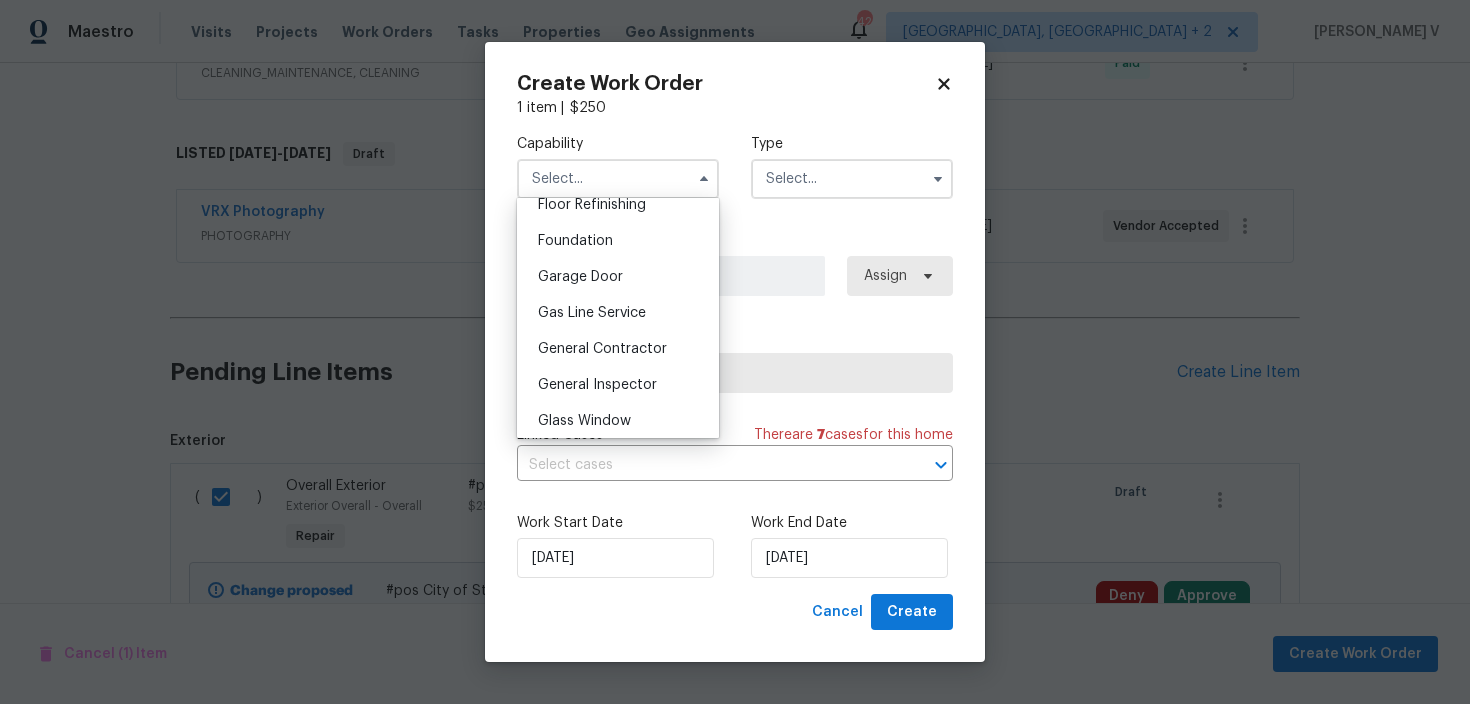 scroll, scrollTop: 892, scrollLeft: 0, axis: vertical 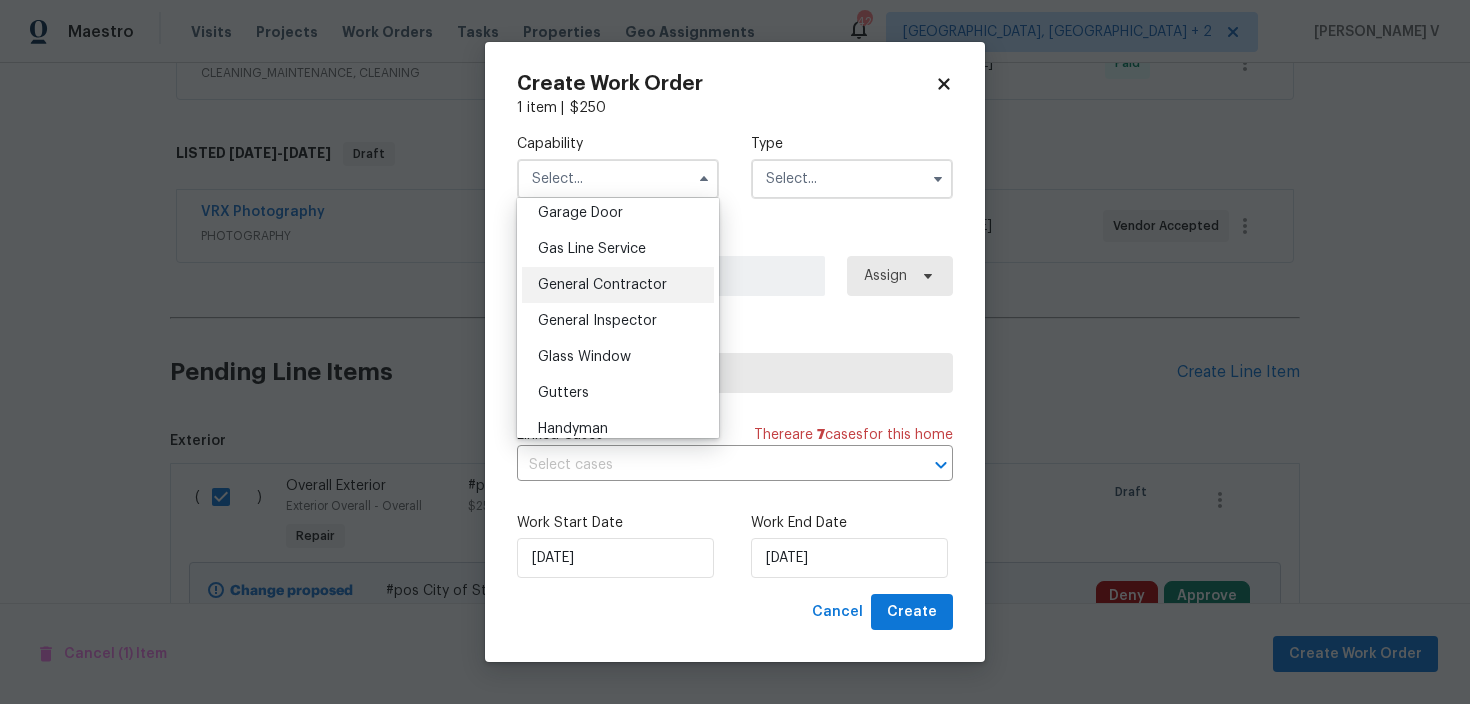 click on "General Contractor" at bounding box center (602, 285) 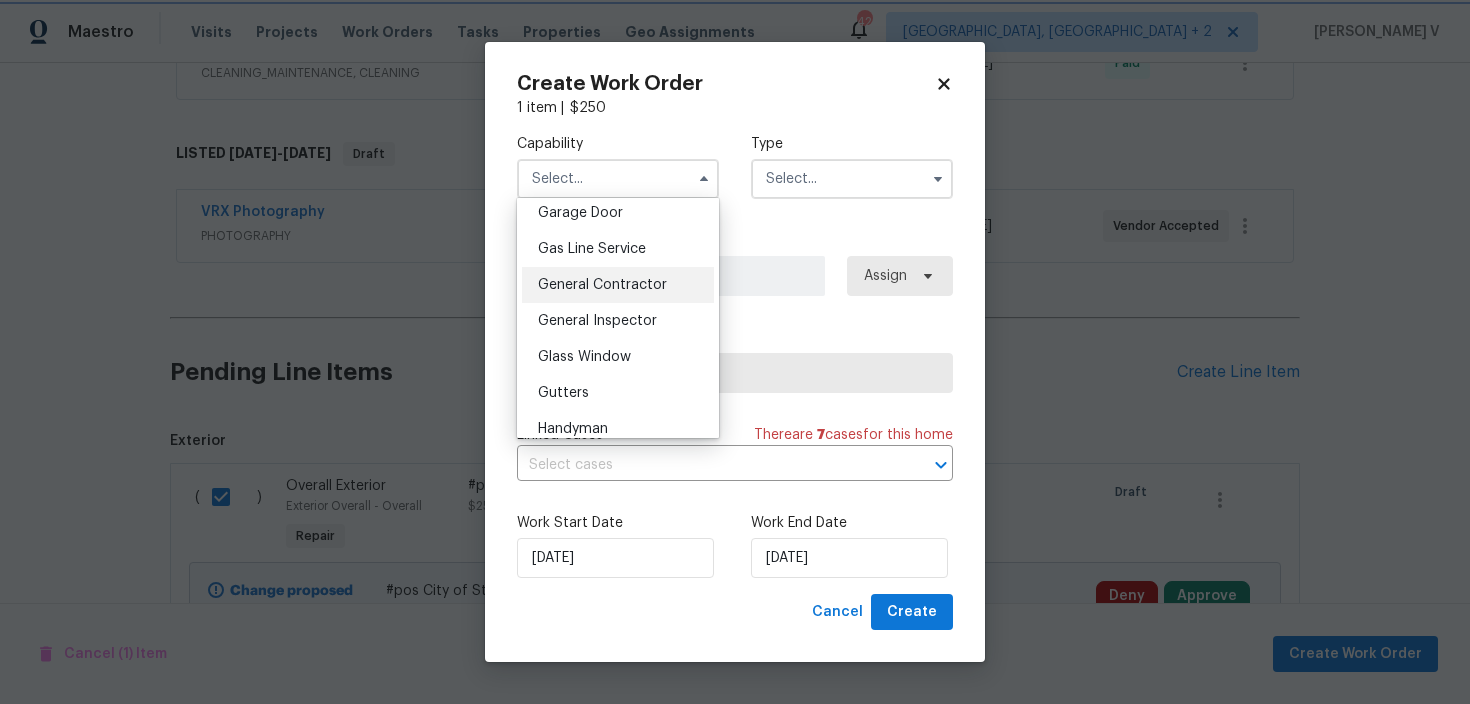 type on "General Contractor" 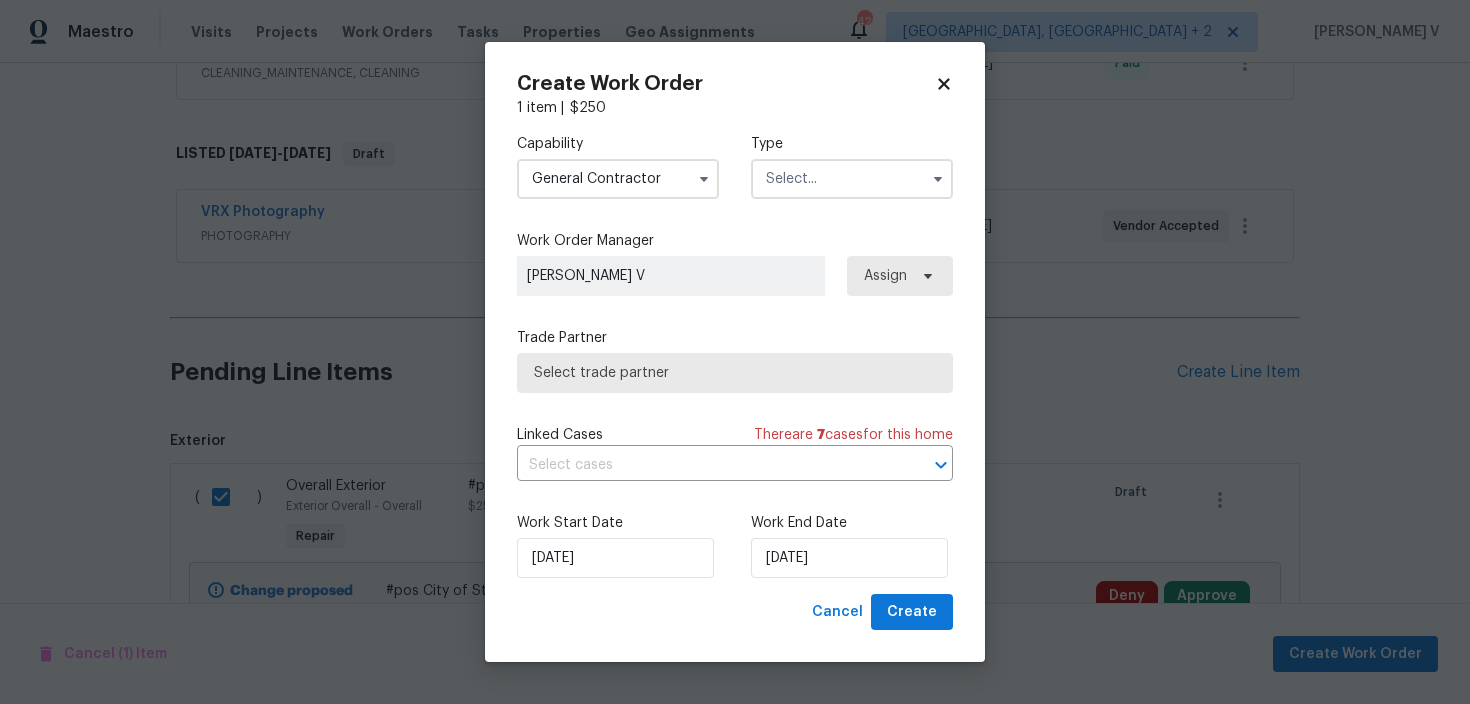 click at bounding box center [852, 179] 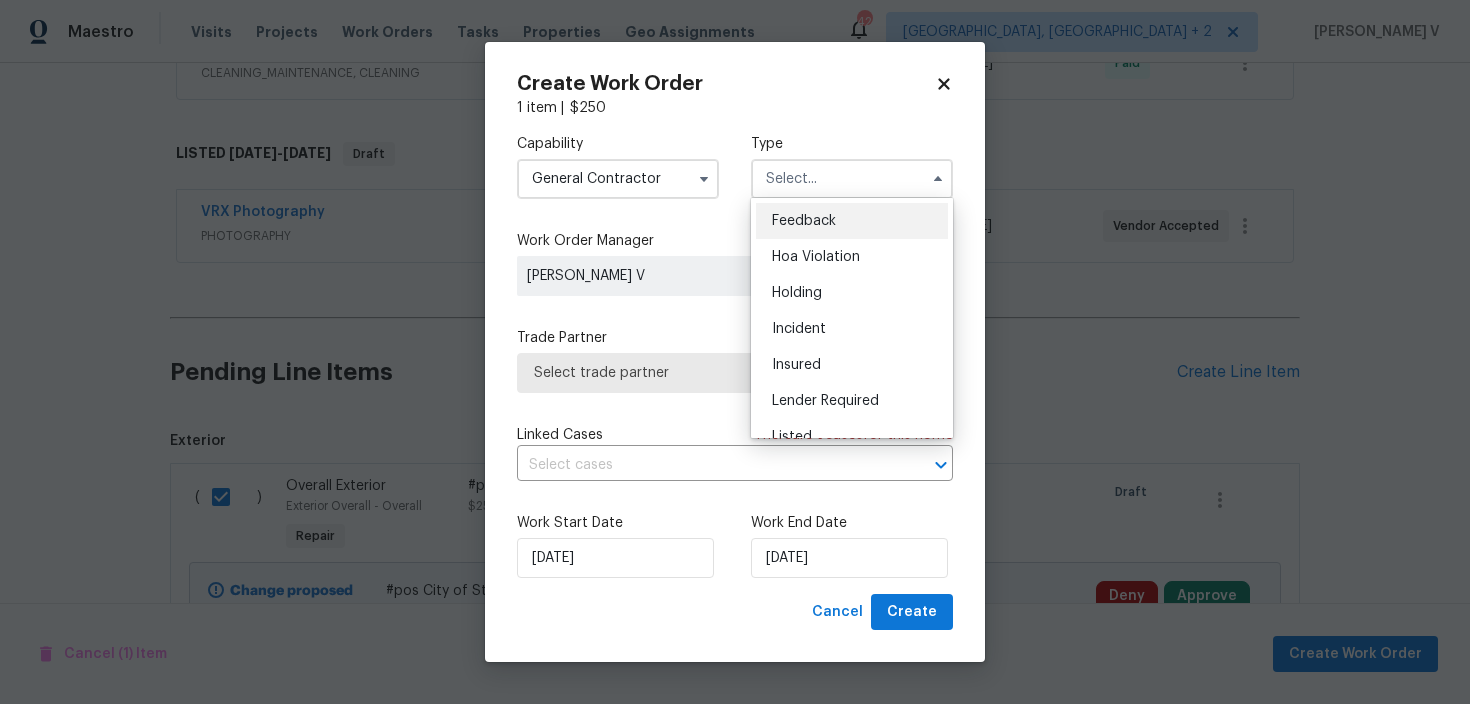 click on "Feedback" at bounding box center [804, 221] 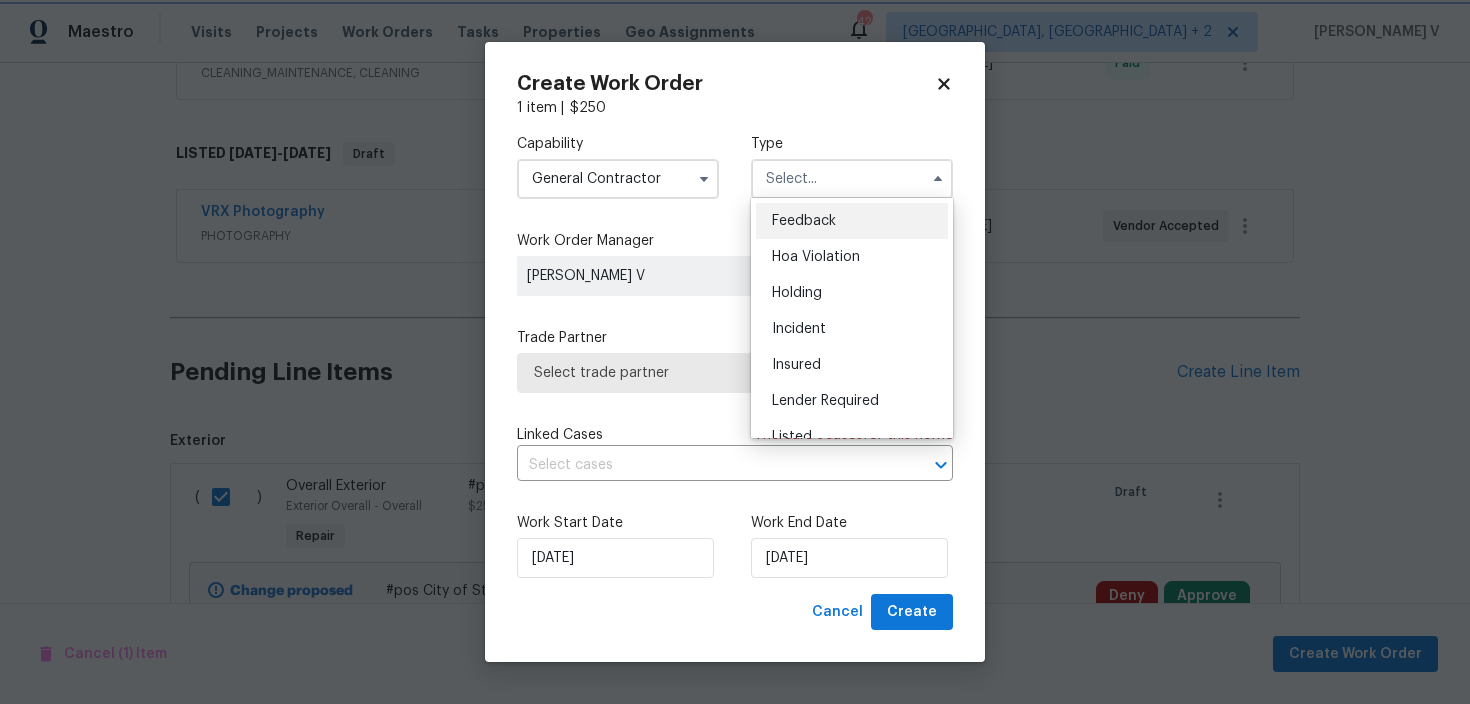 type on "Feedback" 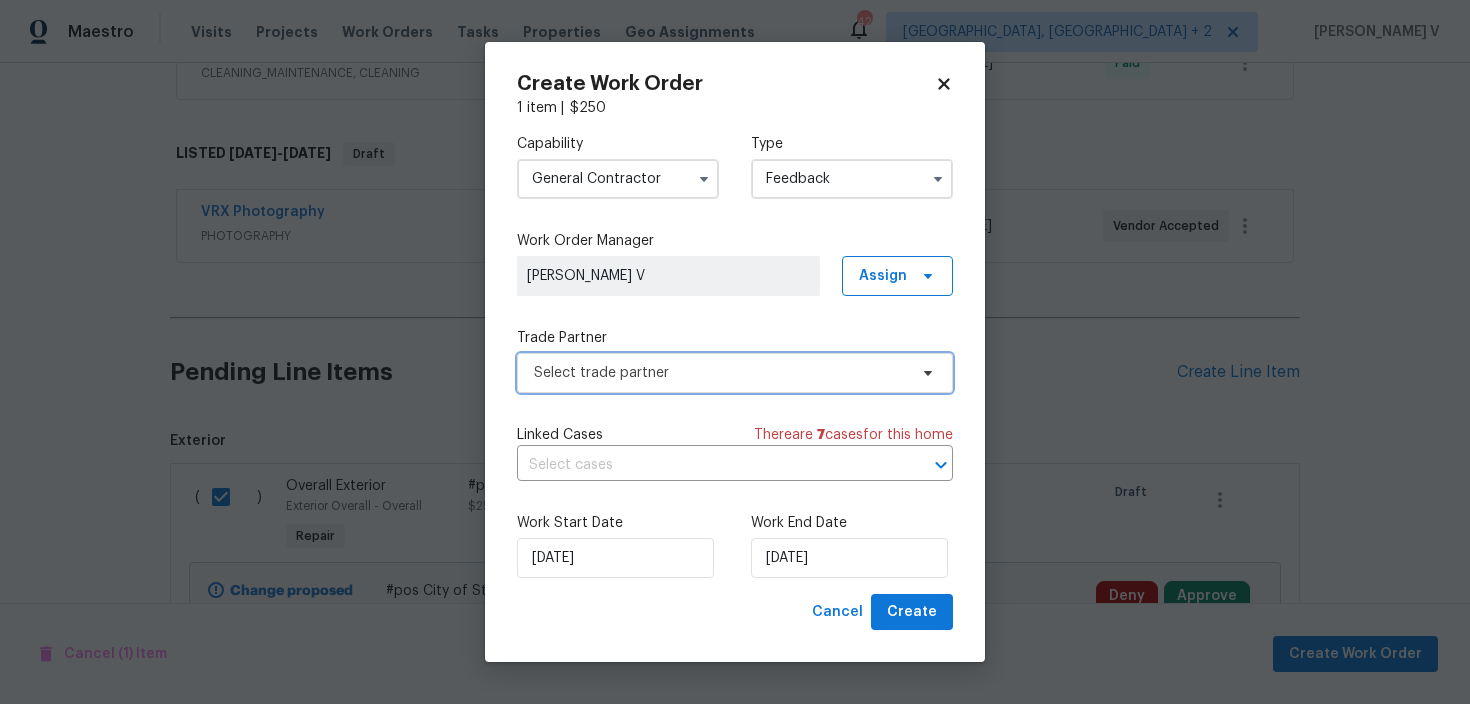 click on "Select trade partner" at bounding box center [735, 373] 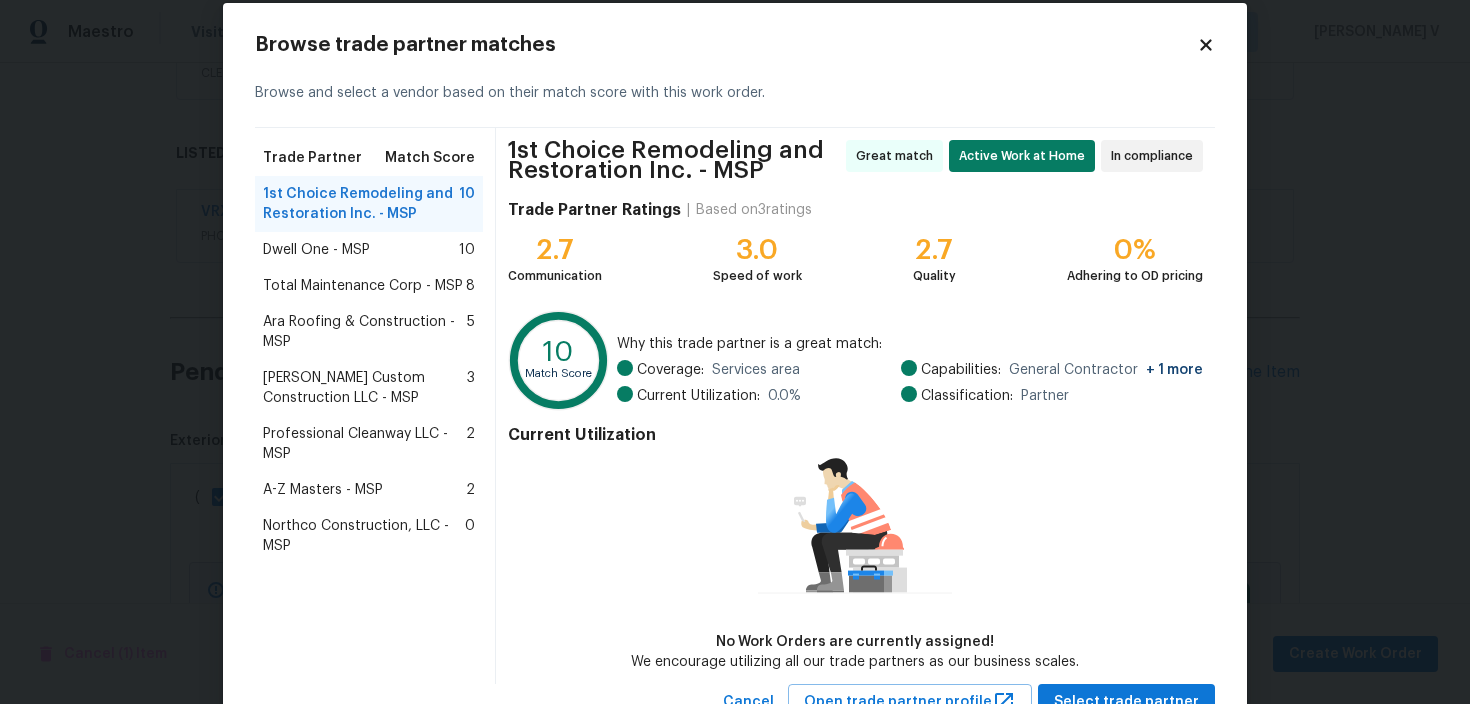 scroll, scrollTop: 104, scrollLeft: 0, axis: vertical 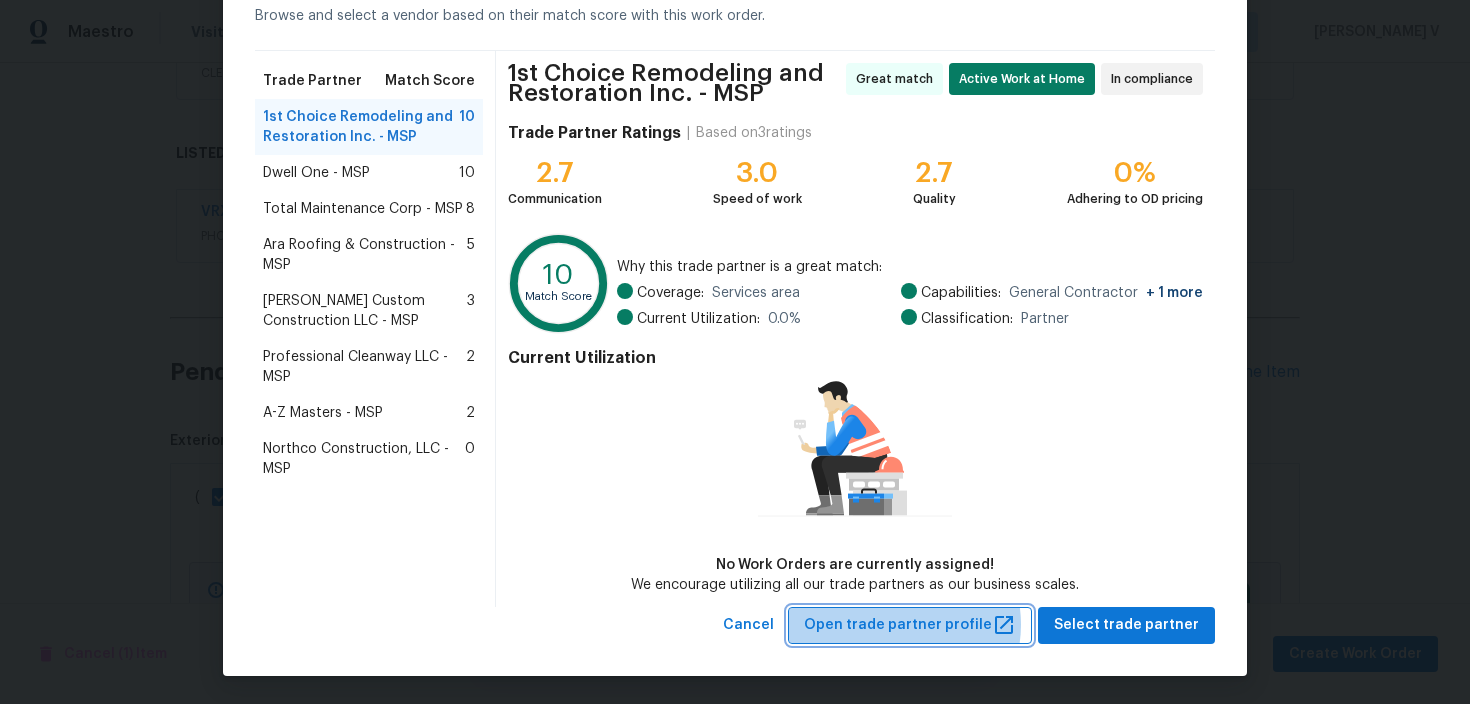 click on "Open trade partner profile" at bounding box center (910, 625) 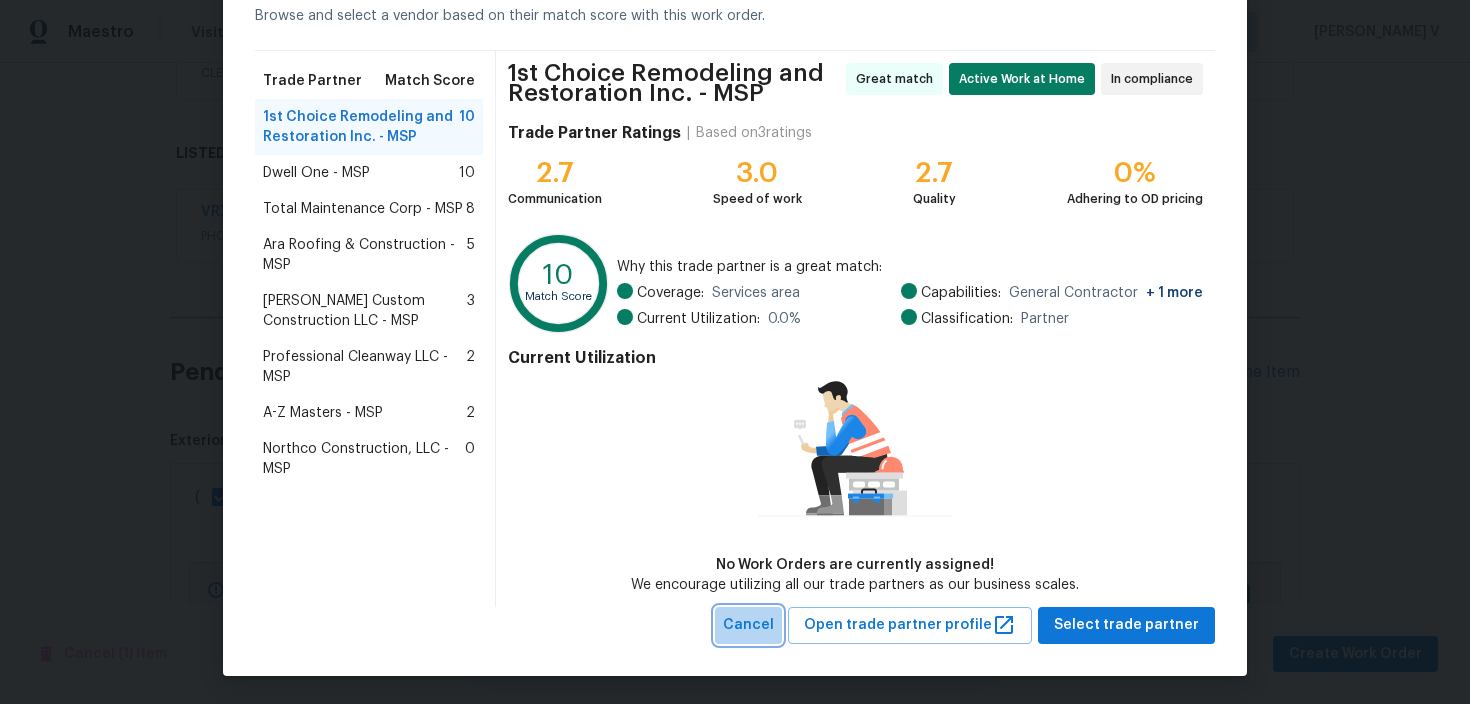 click on "Cancel" at bounding box center [748, 625] 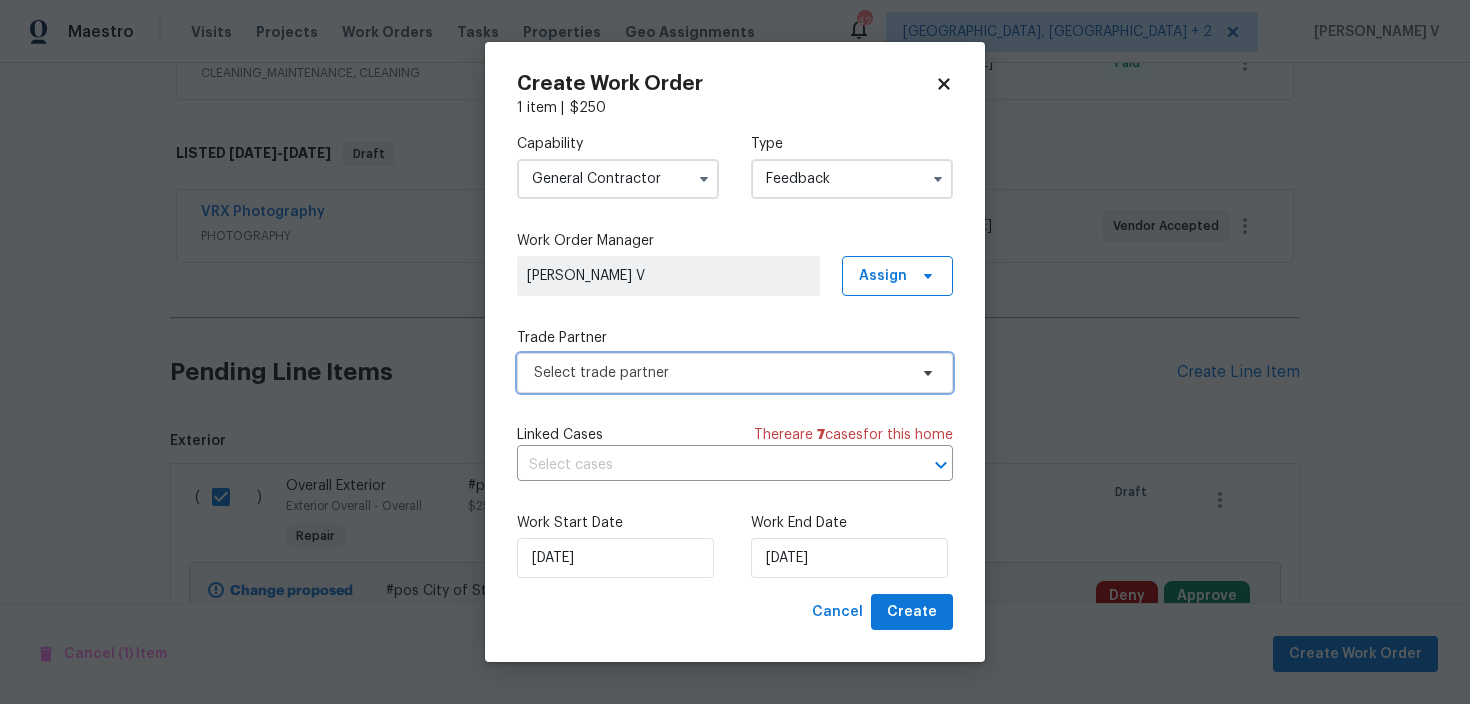 scroll, scrollTop: 0, scrollLeft: 0, axis: both 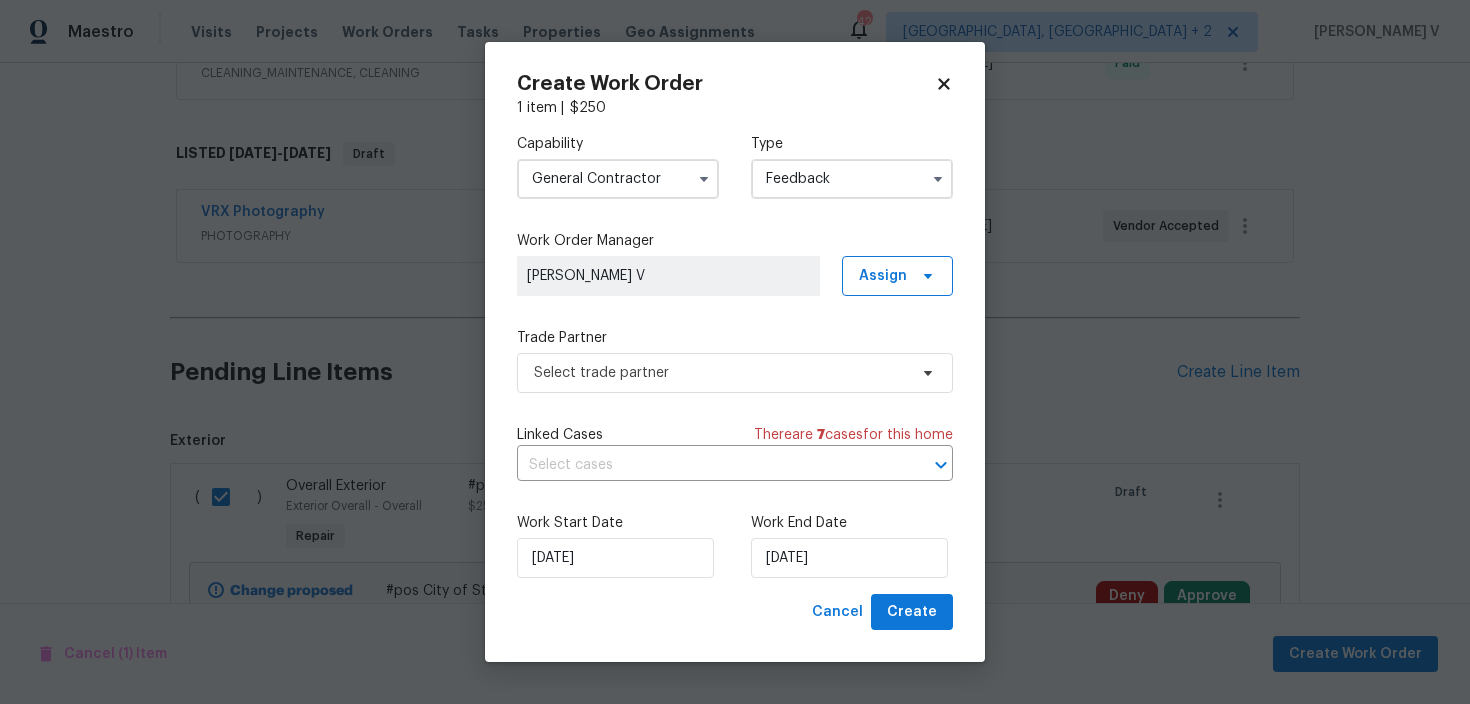 click on "General Contractor" at bounding box center (618, 179) 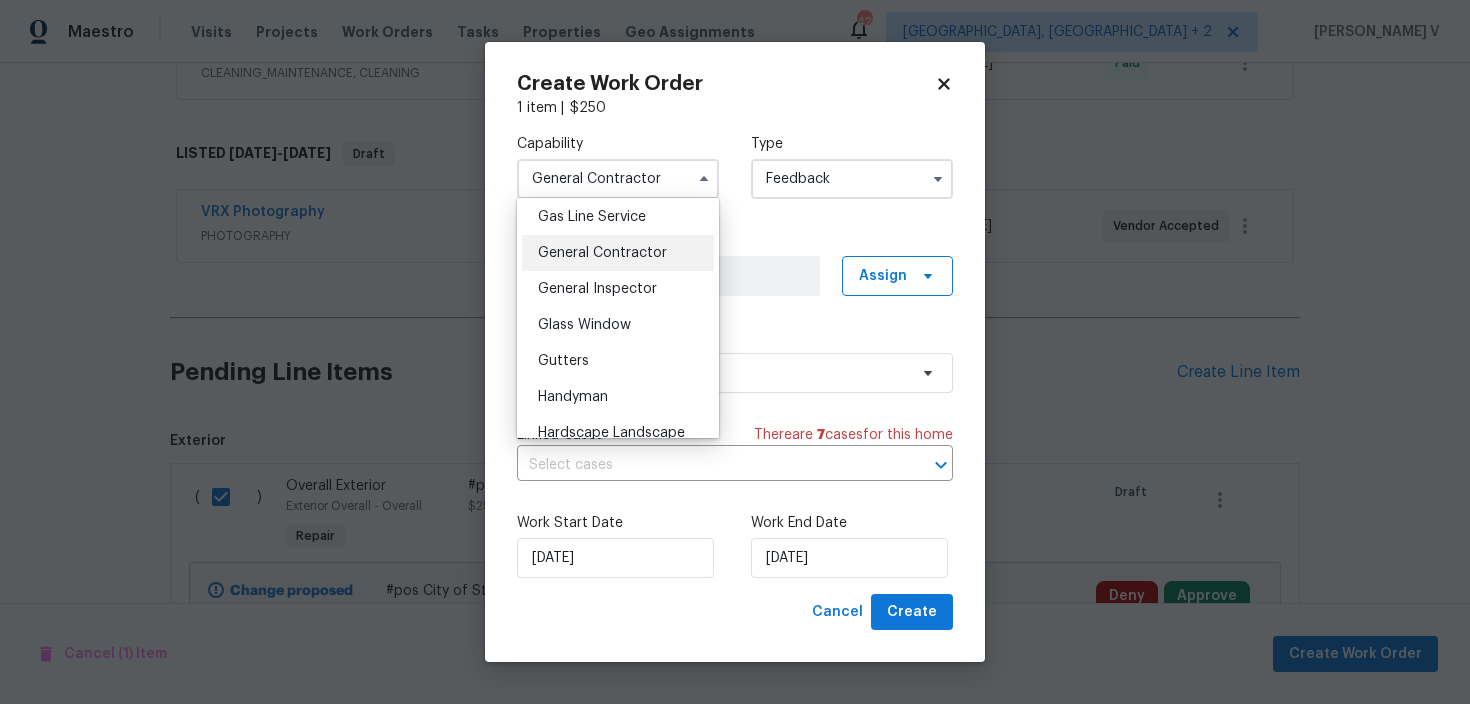 scroll, scrollTop: 922, scrollLeft: 0, axis: vertical 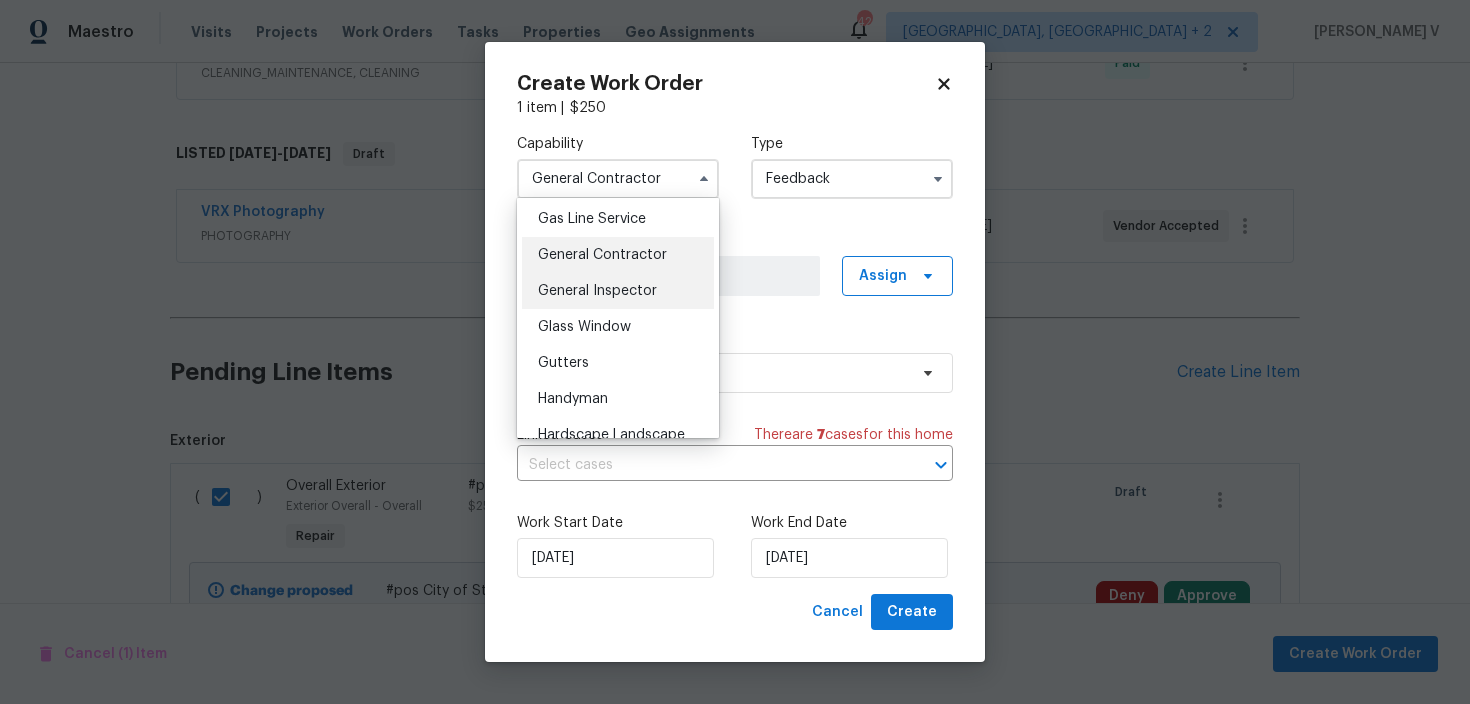 click on "General Inspector" at bounding box center (597, 291) 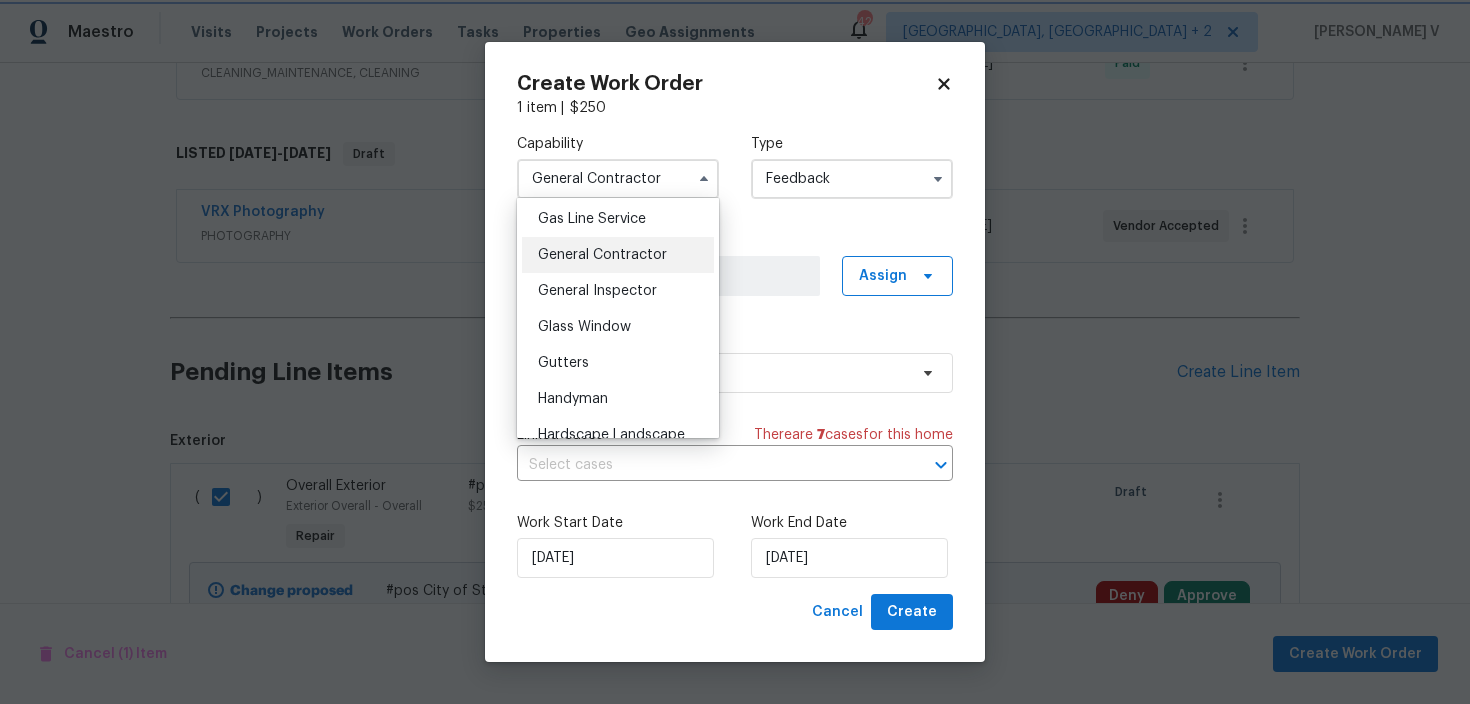 type on "General Inspector" 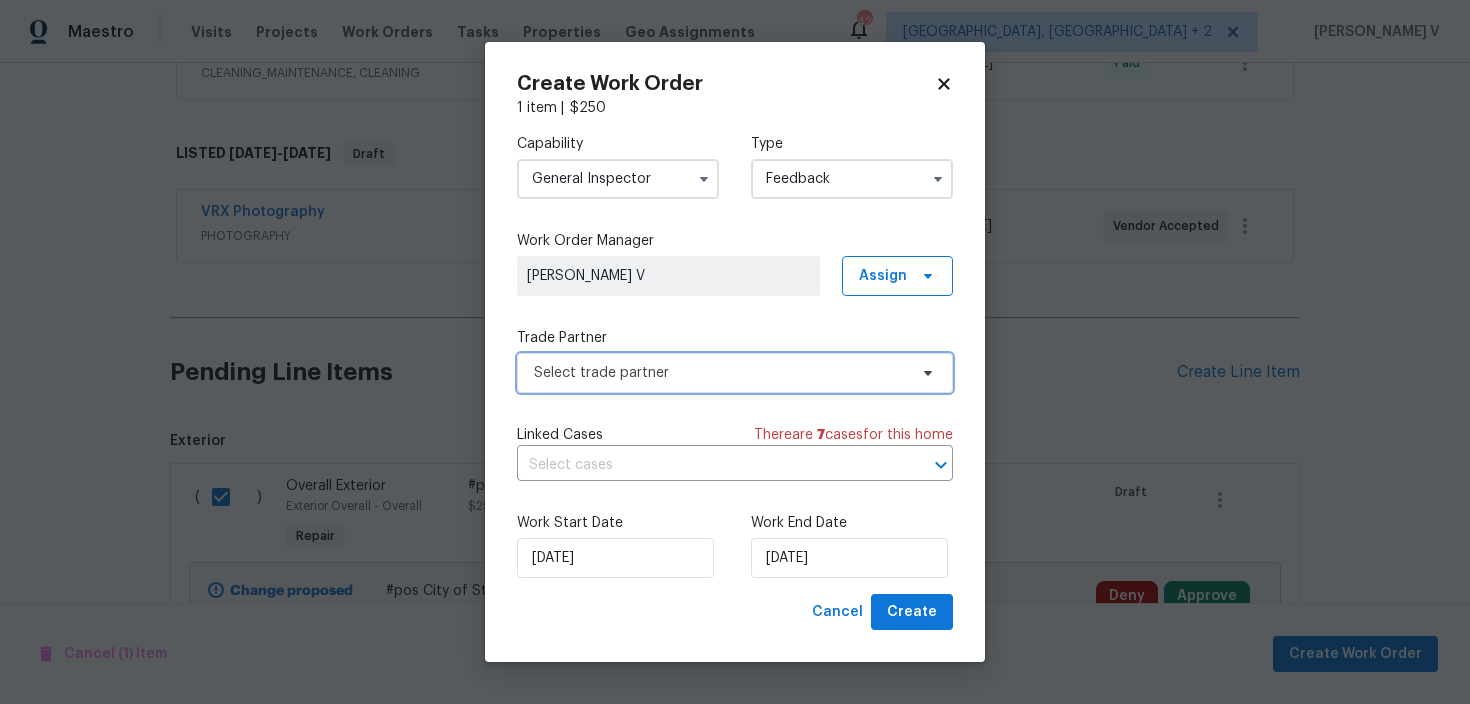 click on "Select trade partner" at bounding box center [735, 373] 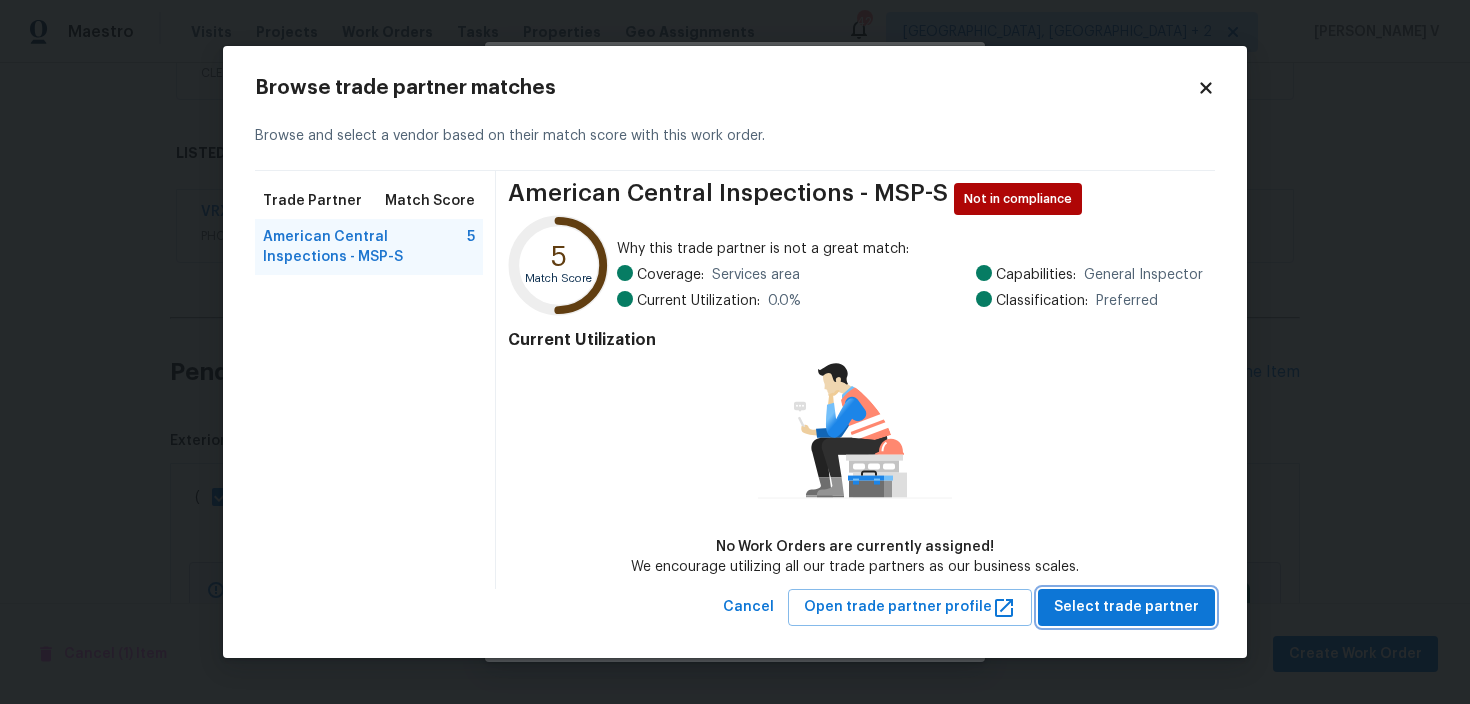 click on "Select trade partner" at bounding box center [1126, 607] 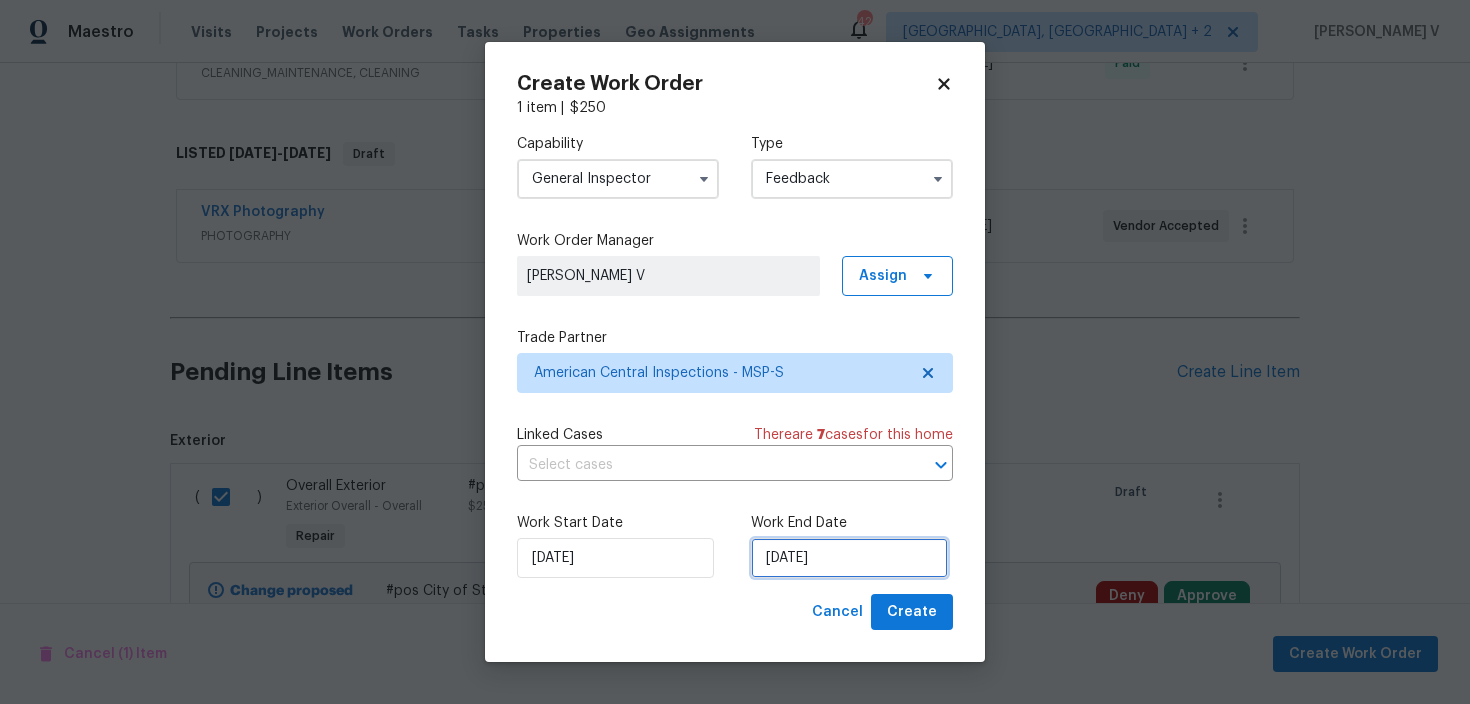click on "11/07/2025" at bounding box center [849, 558] 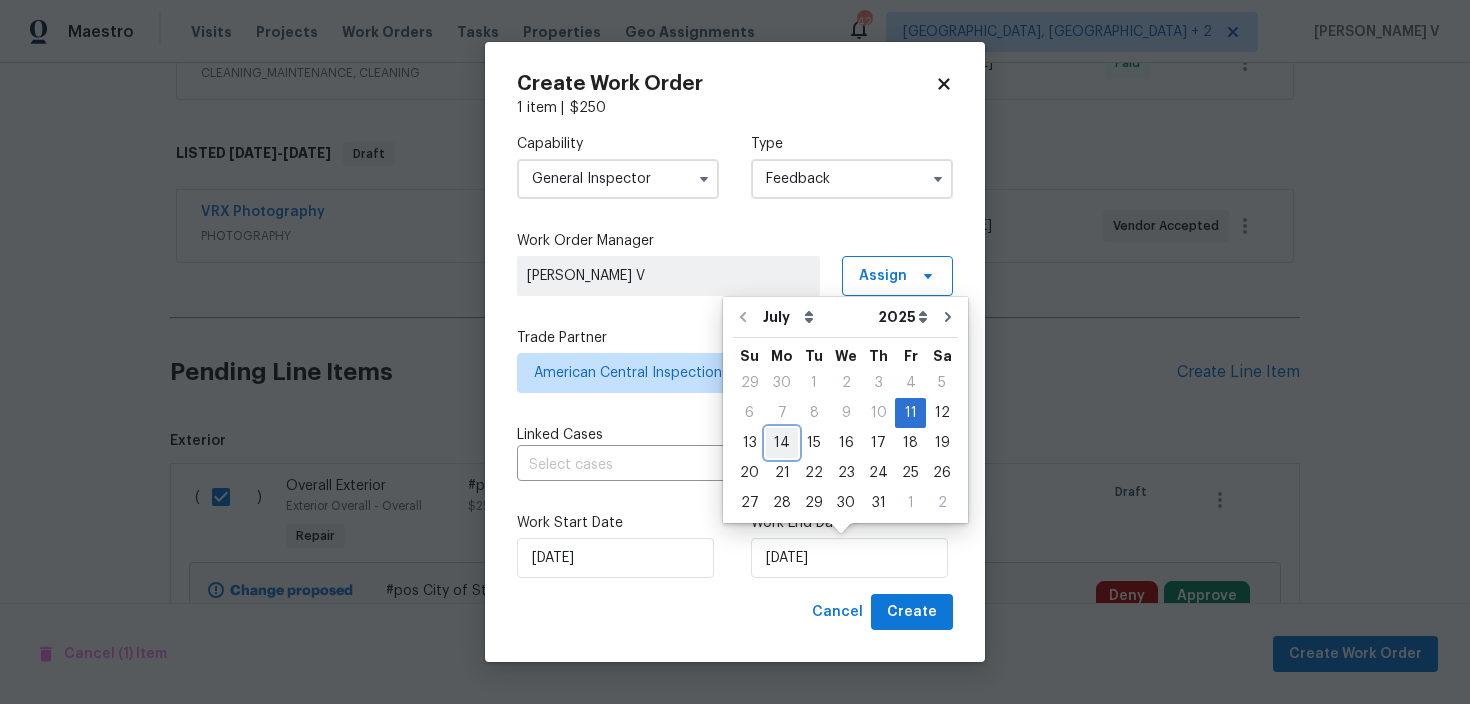 click on "14" at bounding box center [782, 443] 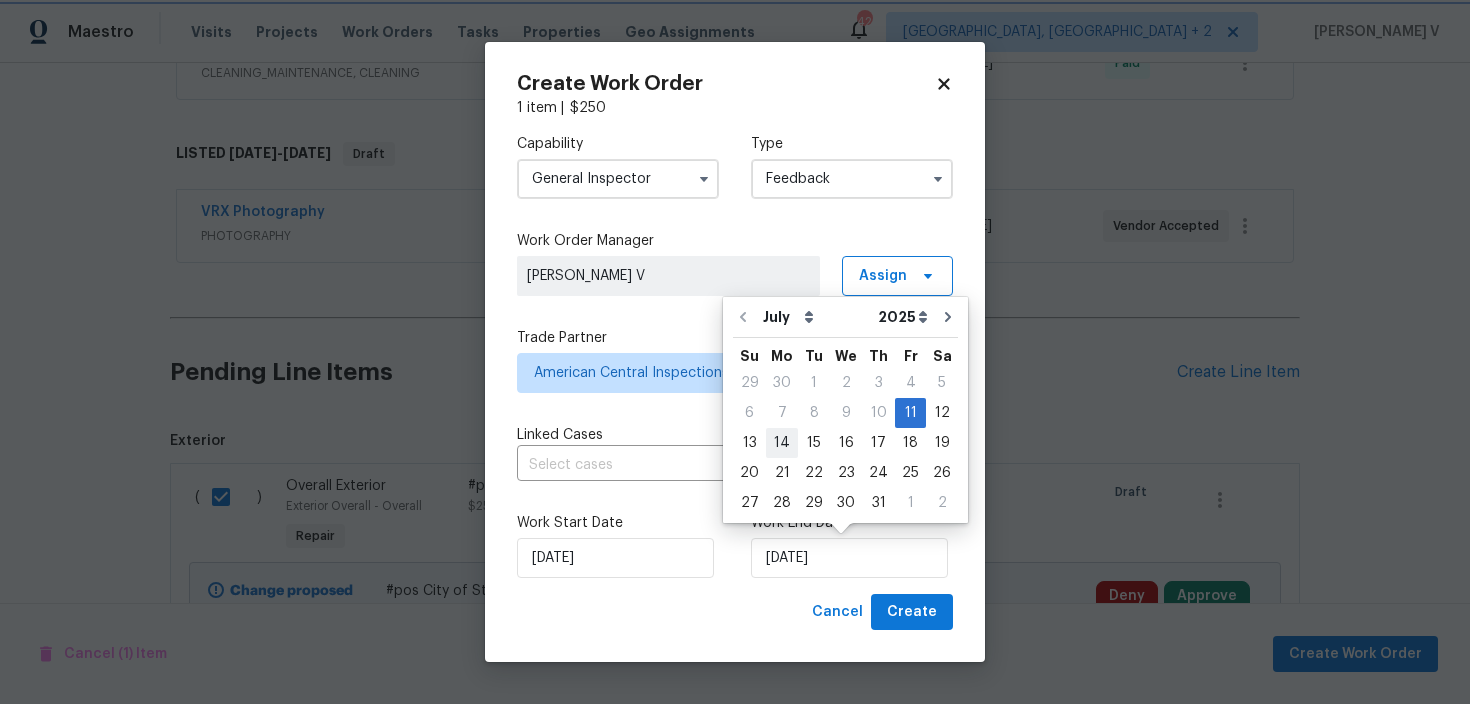 type on "14/07/2025" 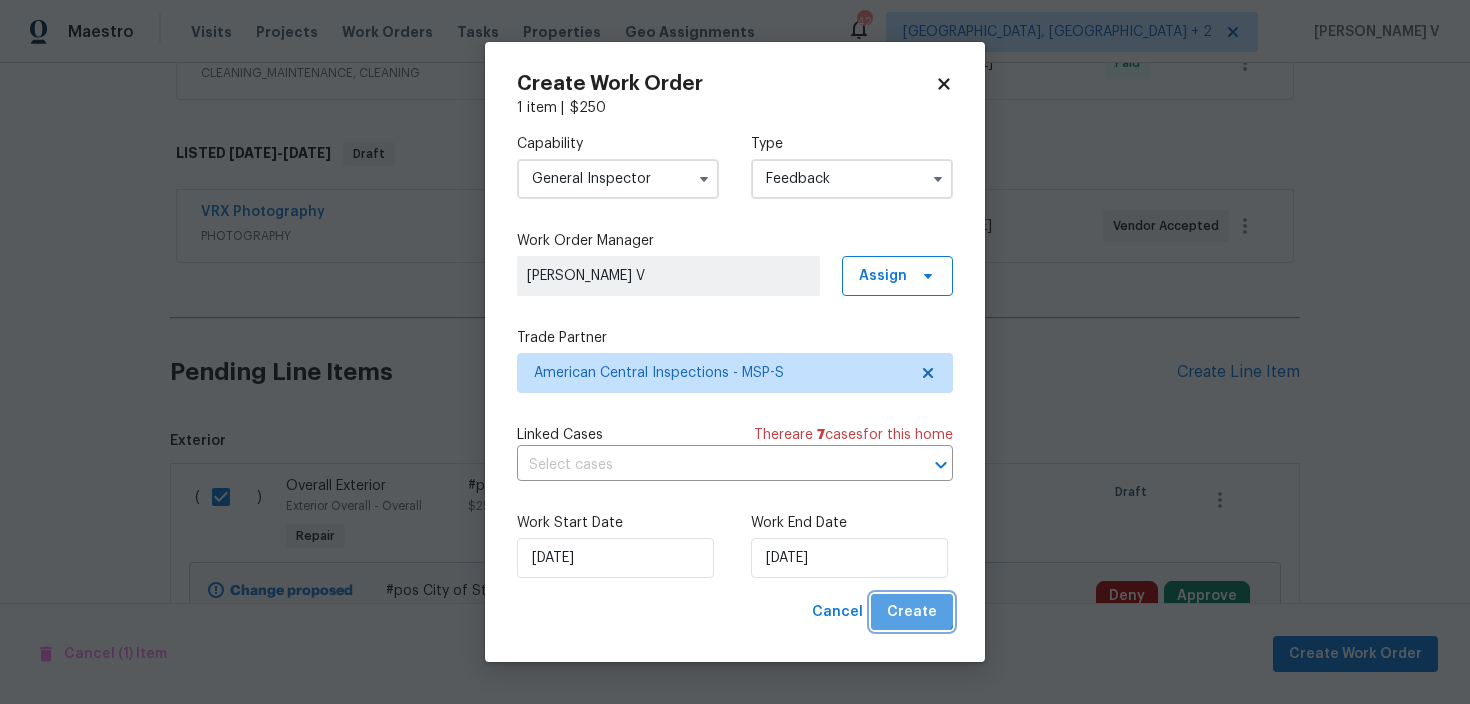 click on "Create" at bounding box center (912, 612) 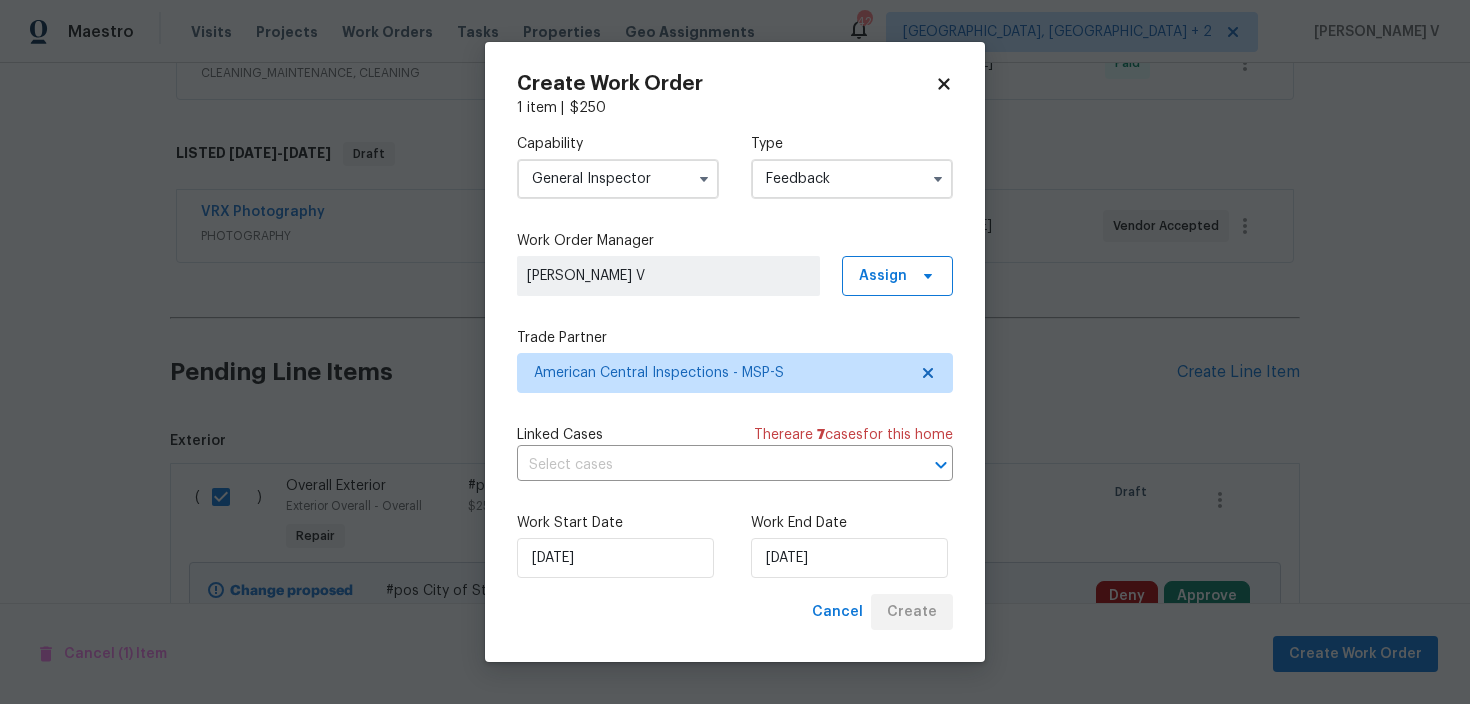 scroll, scrollTop: 802, scrollLeft: 0, axis: vertical 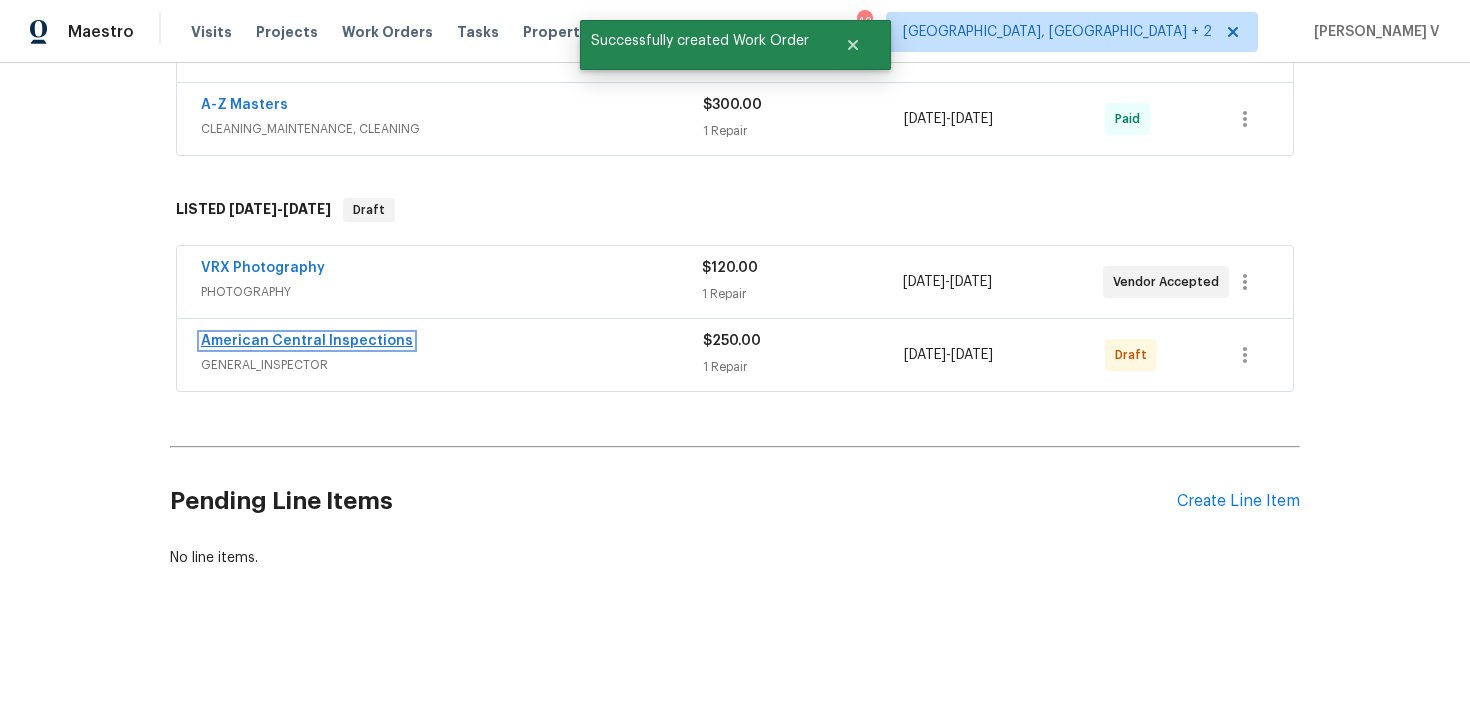 click on "American Central Inspections" at bounding box center (307, 341) 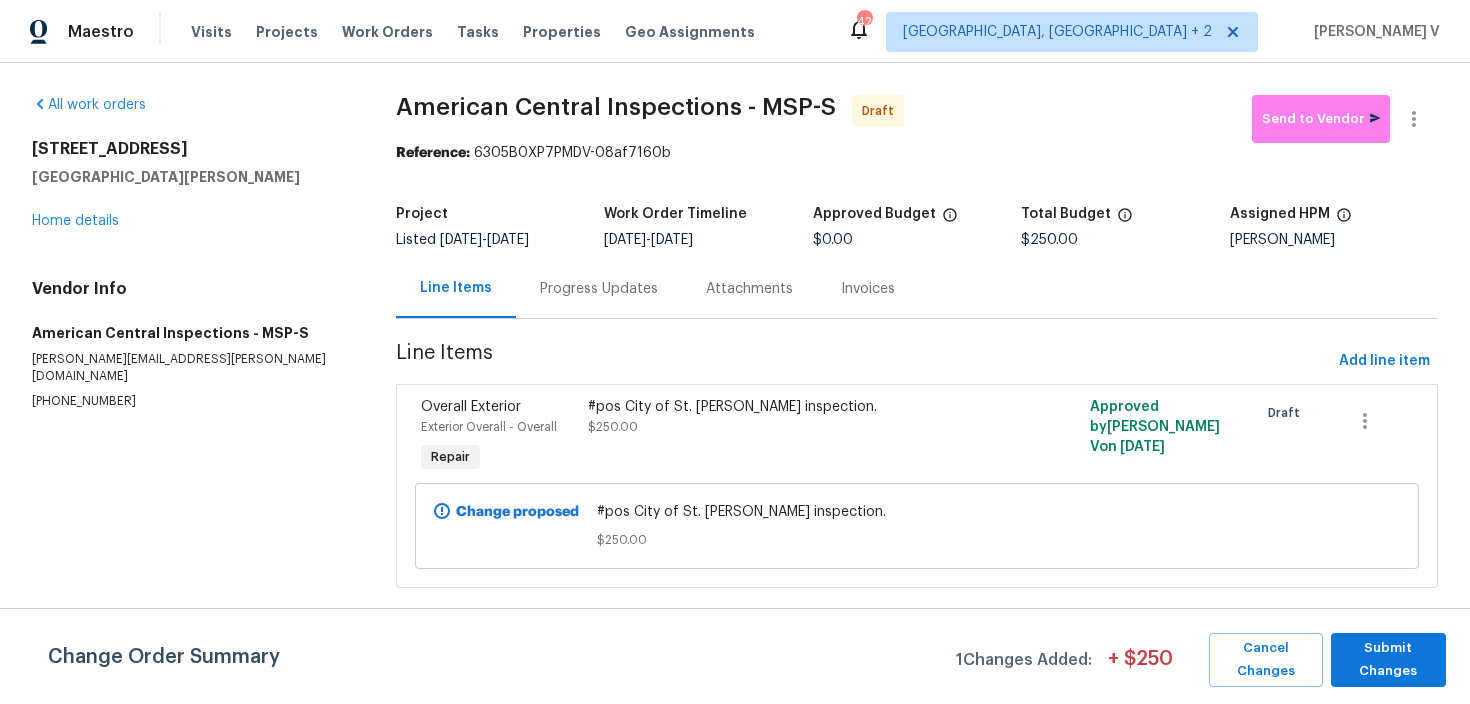 click on "Progress Updates" at bounding box center (599, 289) 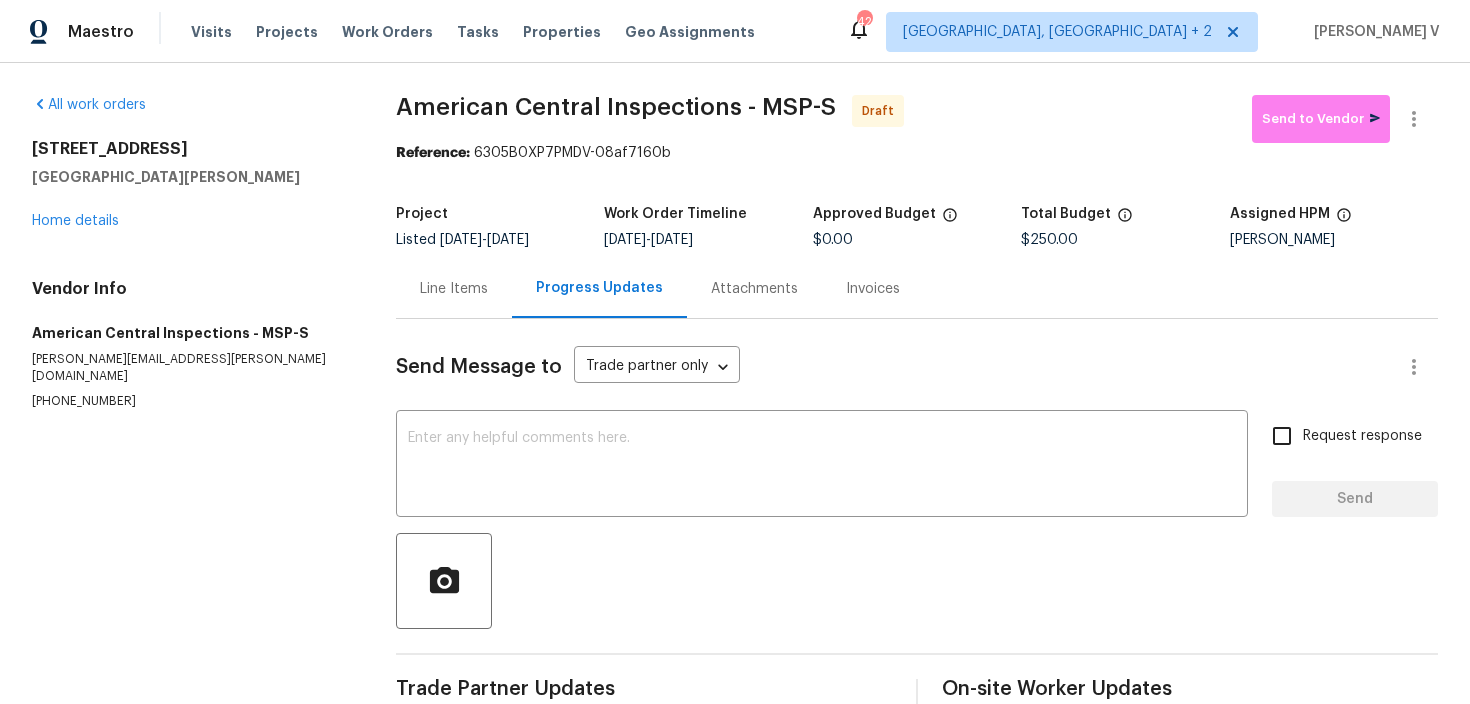 click on "Send Message to Trade partner only Trade partner only ​ x ​ Request response Send Trade Partner Updates On-site Worker Updates" at bounding box center (917, 517) 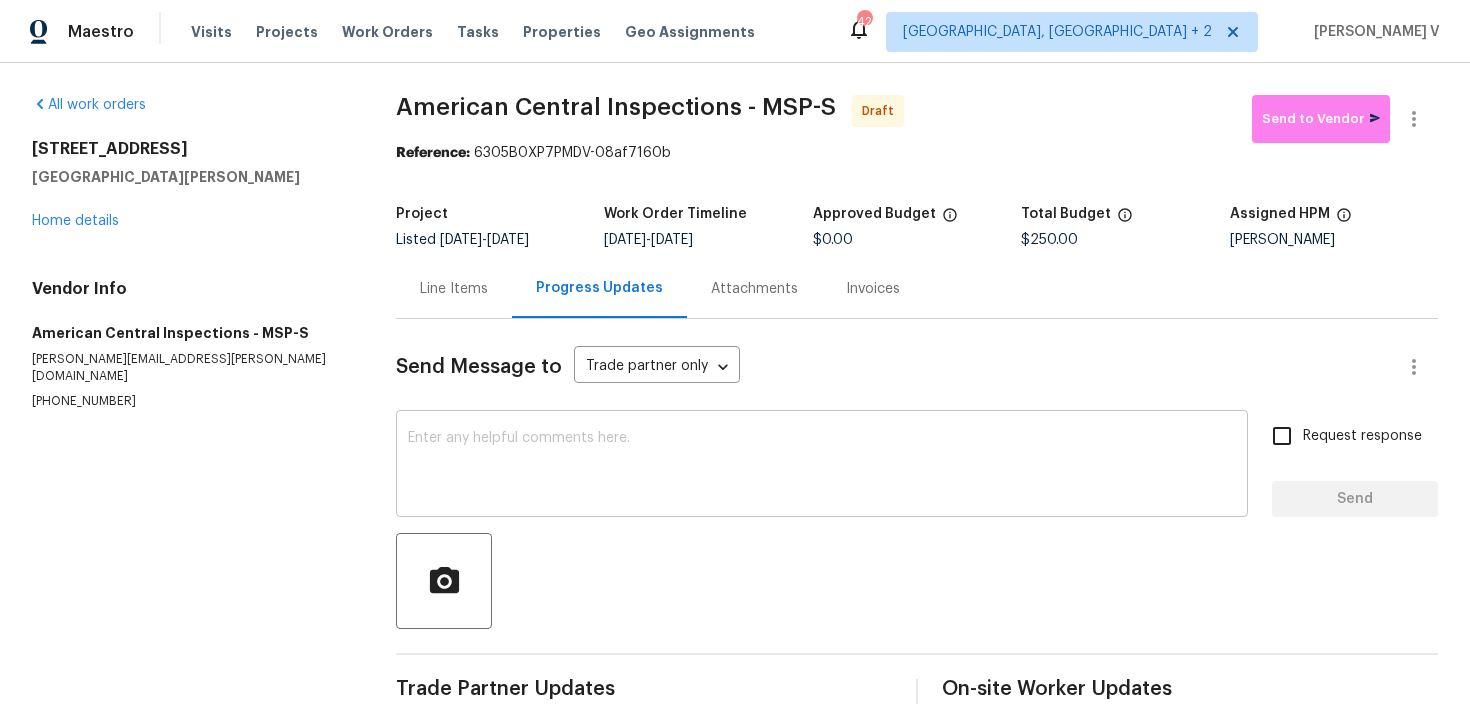 click at bounding box center (822, 466) 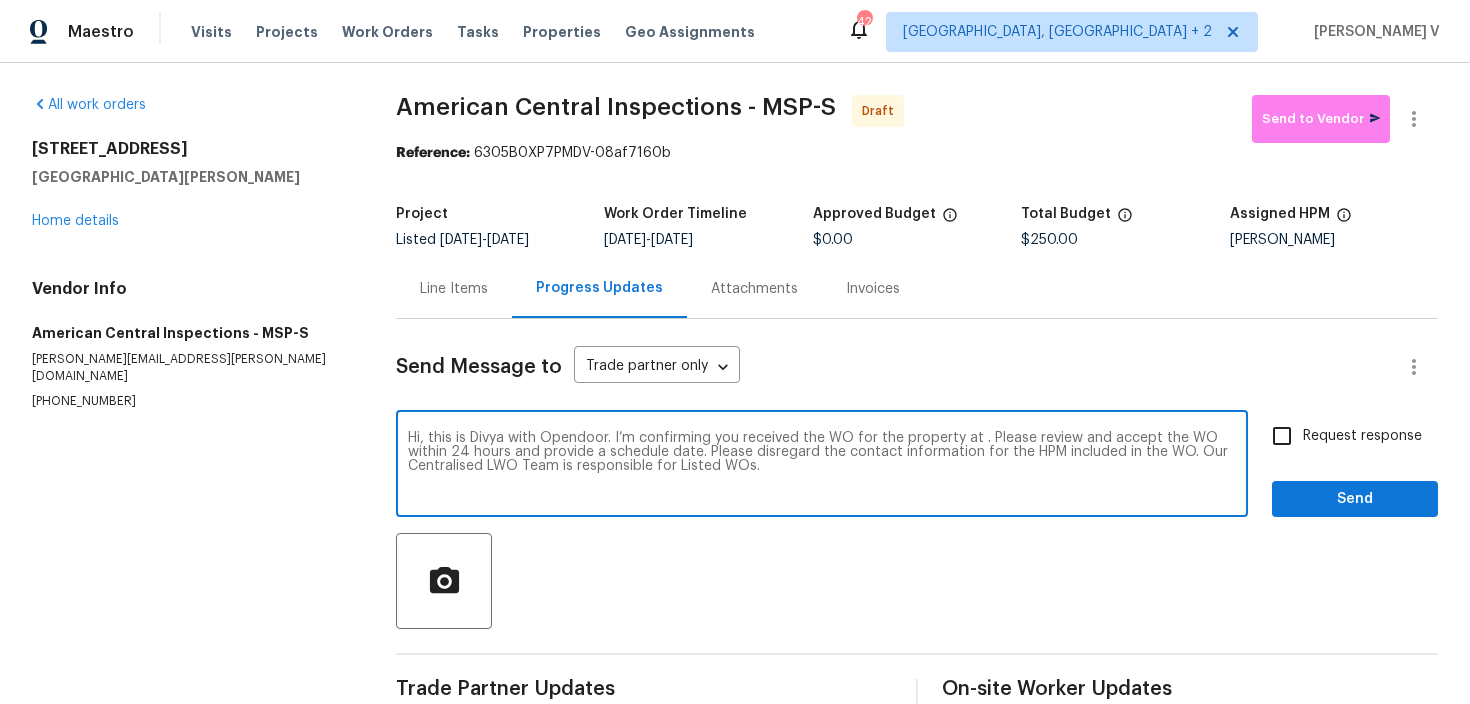 click on "Hi, this is Divya with Opendoor. I’m confirming you received the WO for the property at . Please review and accept the WO within 24 hours and provide a schedule date. Please disregard the contact information for the HPM included in the WO. Our Centralised LWO Team is responsible for Listed WOs." at bounding box center [822, 466] 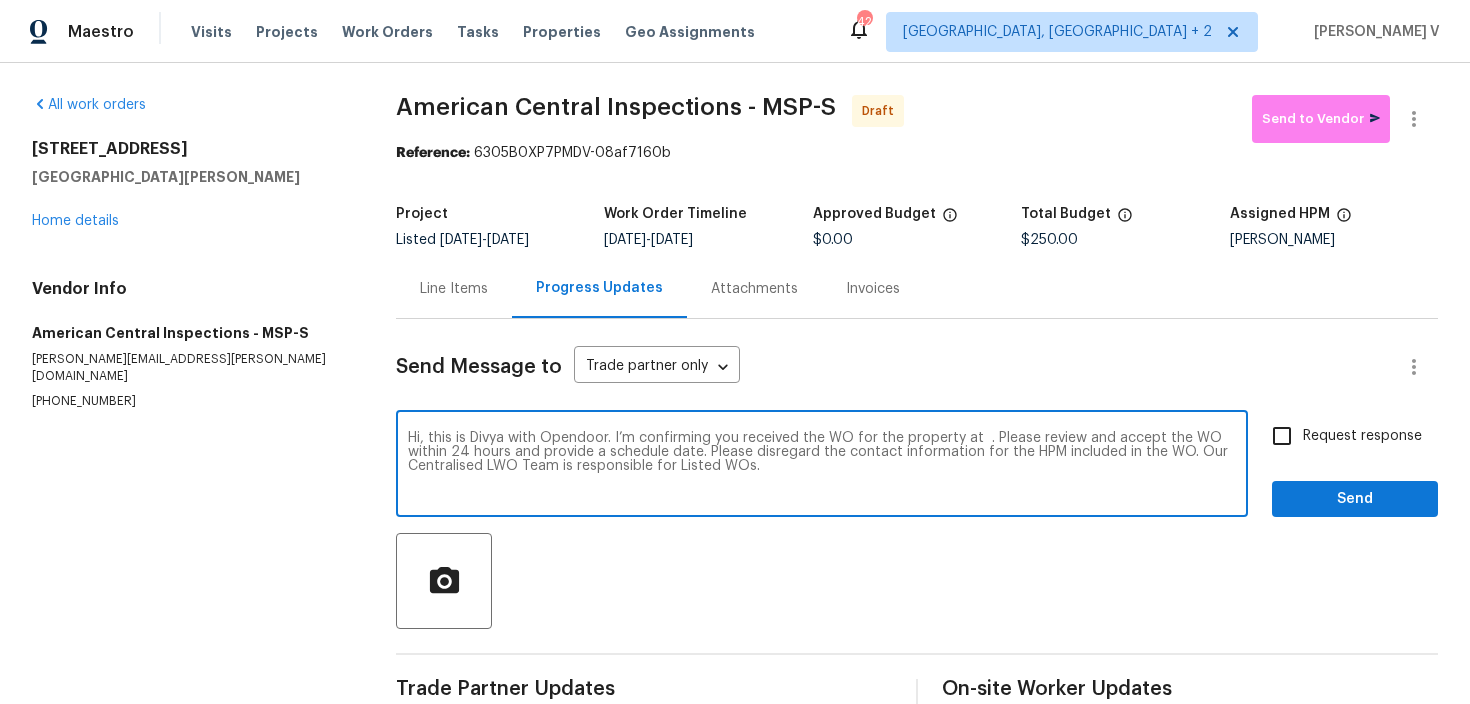paste on "61 Sycamore St W, St. Paul, MN 55117" 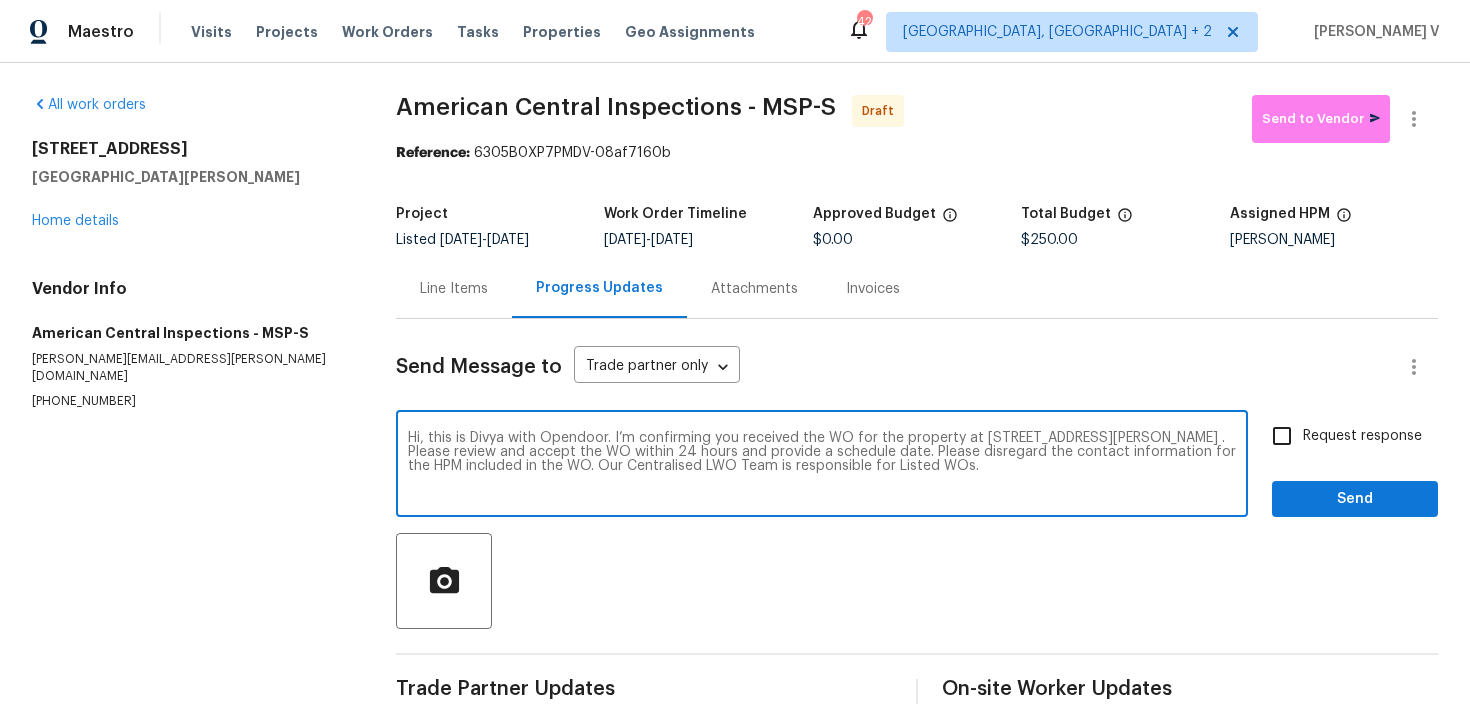 type on "Hi, this is Divya with Opendoor. I’m confirming you received the WO for the property at 61 Sycamore St W, St. Paul, MN 55117 . Please review and accept the WO within 24 hours and provide a schedule date. Please disregard the contact information for the HPM included in the WO. Our Centralised LWO Team is responsible for Listed WOs." 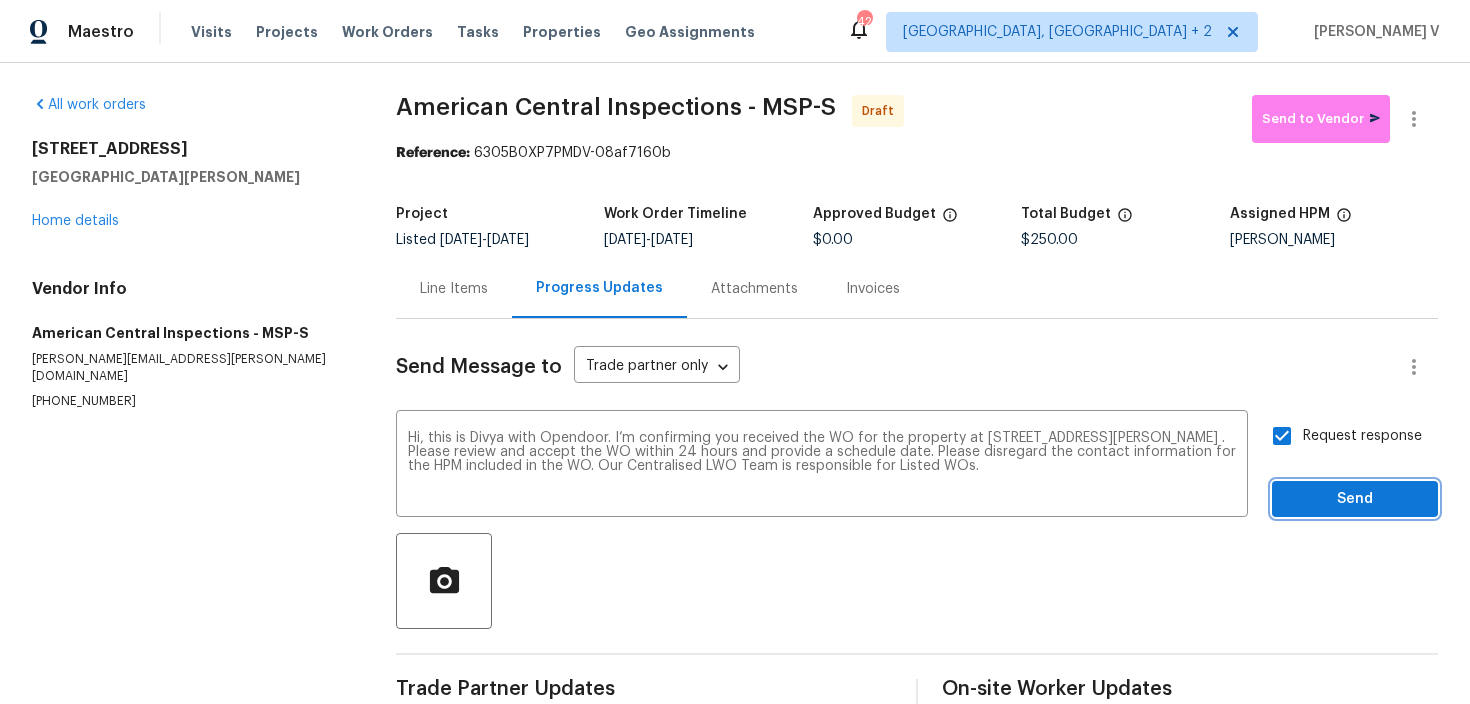 click on "Send" at bounding box center (1355, 499) 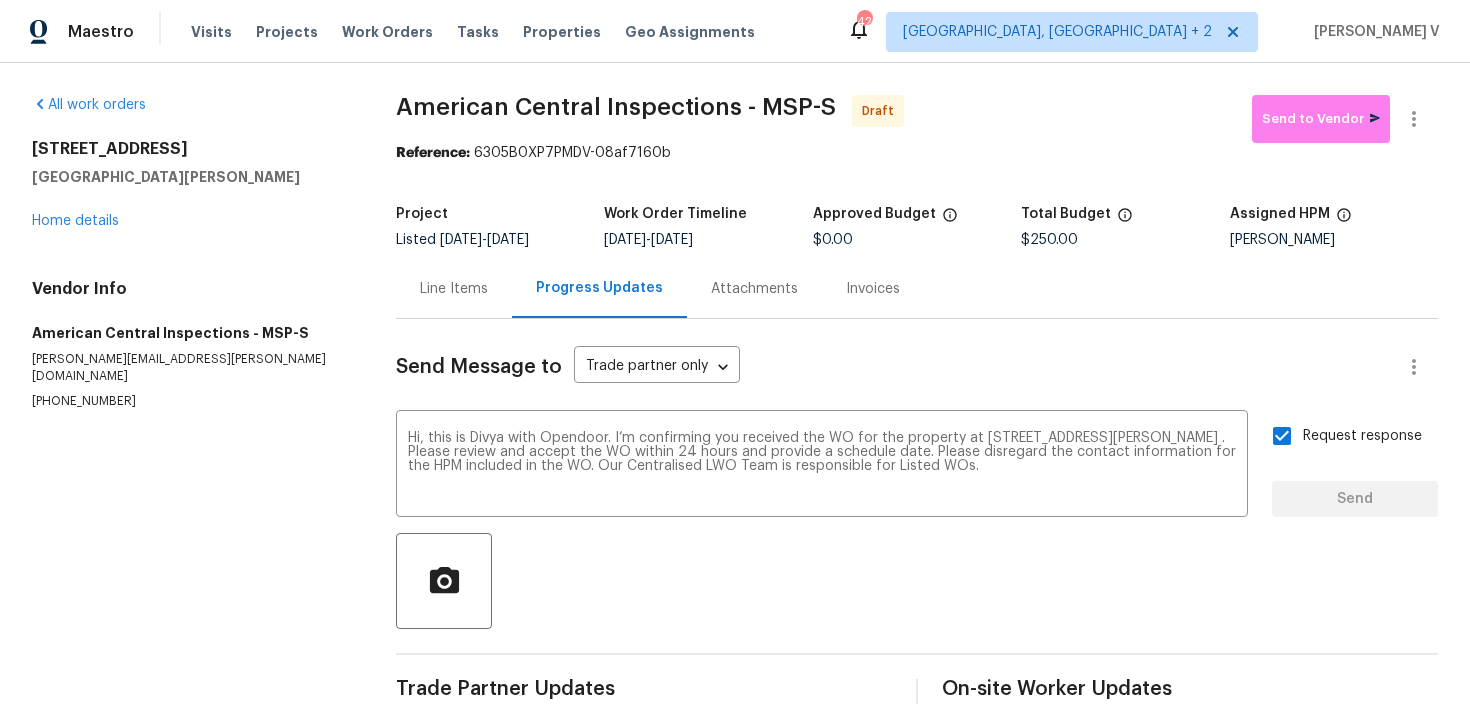 type 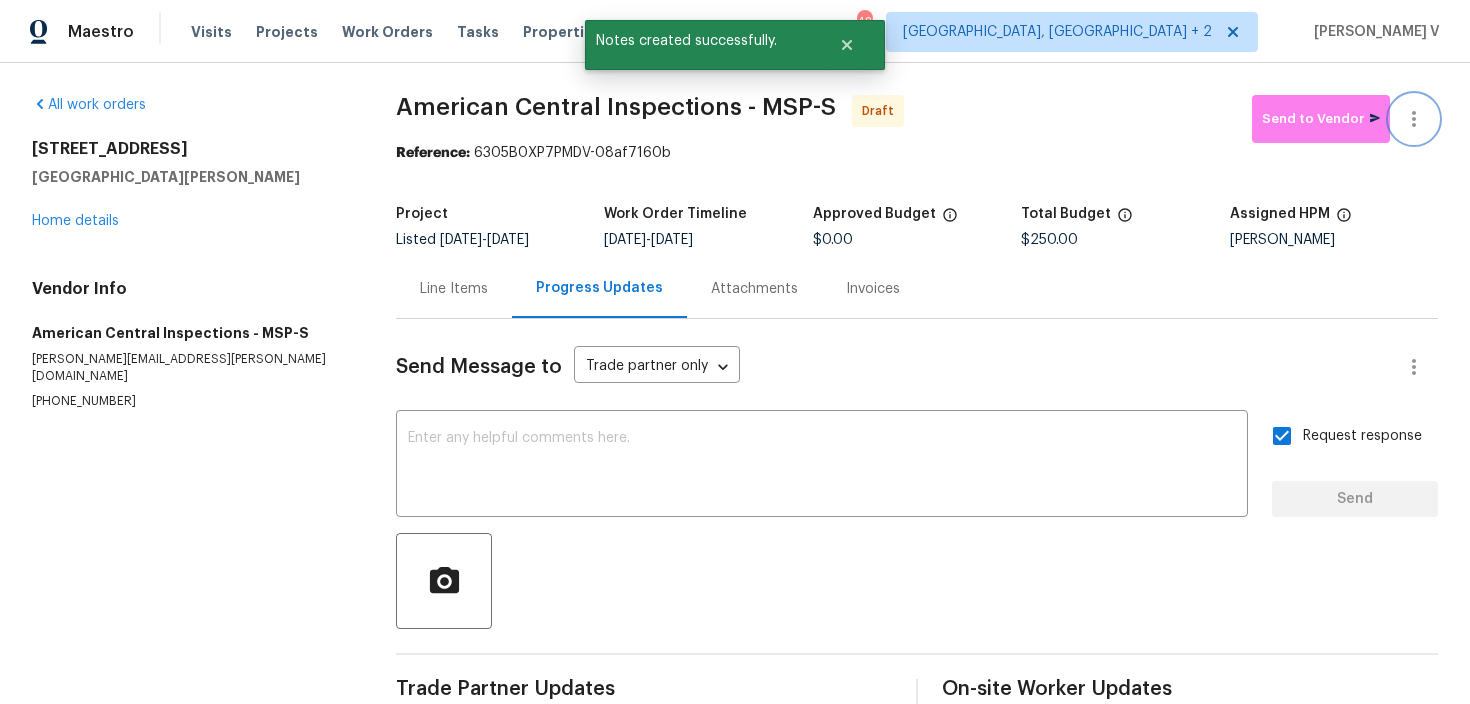 click at bounding box center [1414, 119] 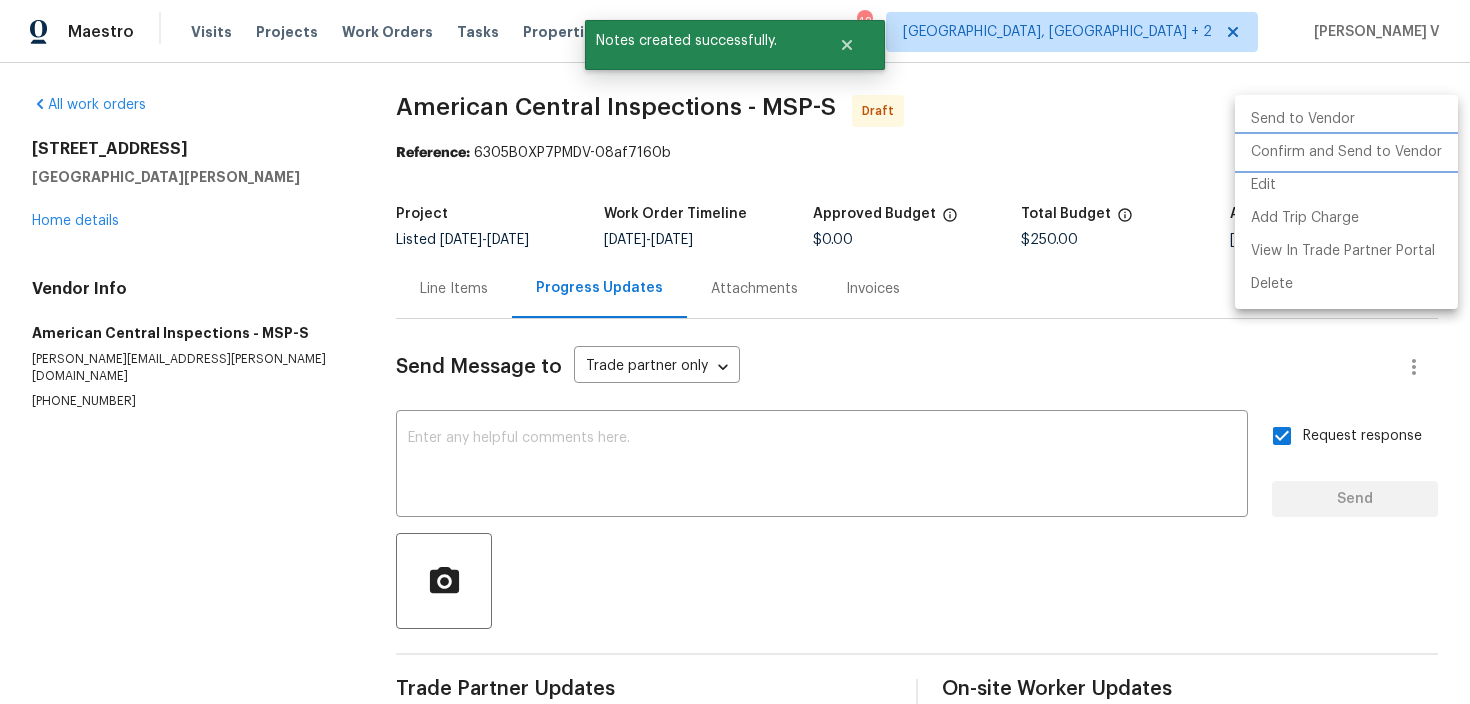 click on "Confirm and Send to Vendor" at bounding box center [1346, 152] 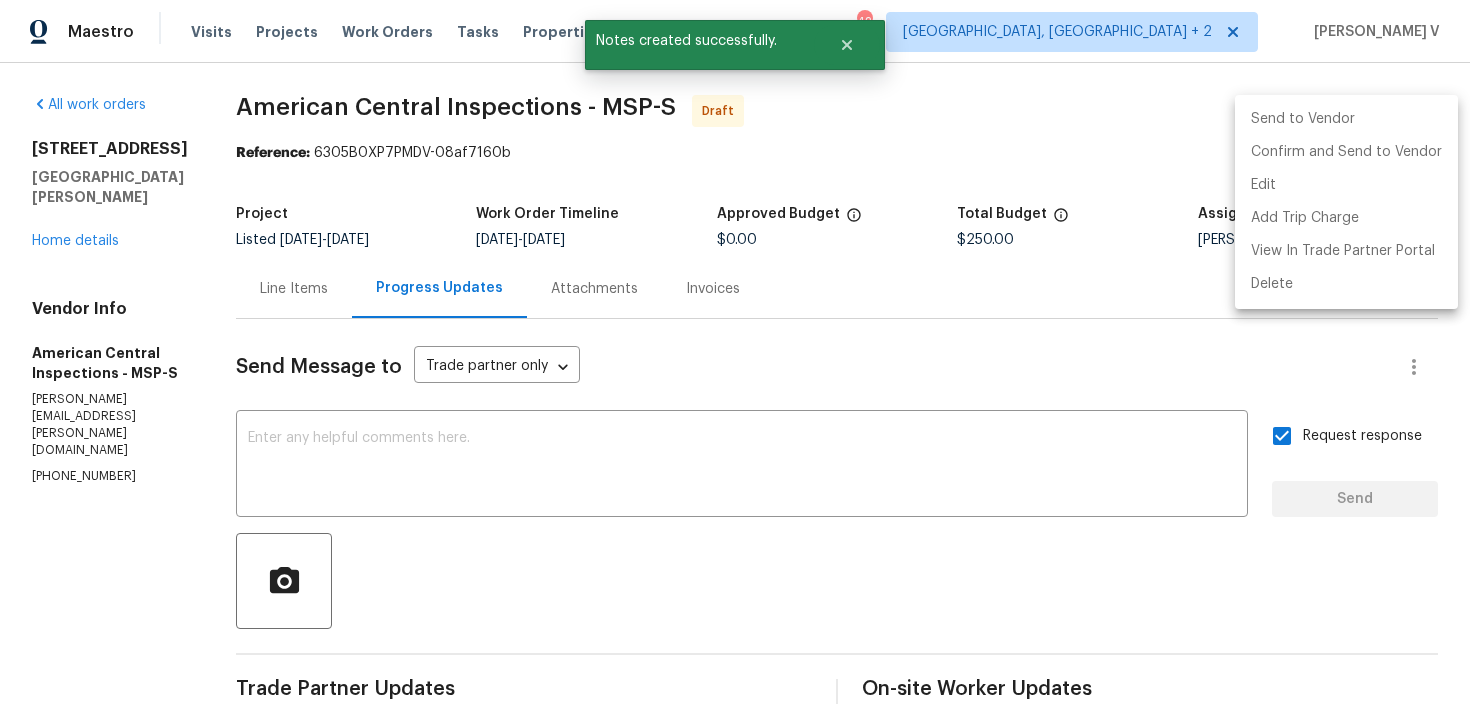 click at bounding box center (735, 352) 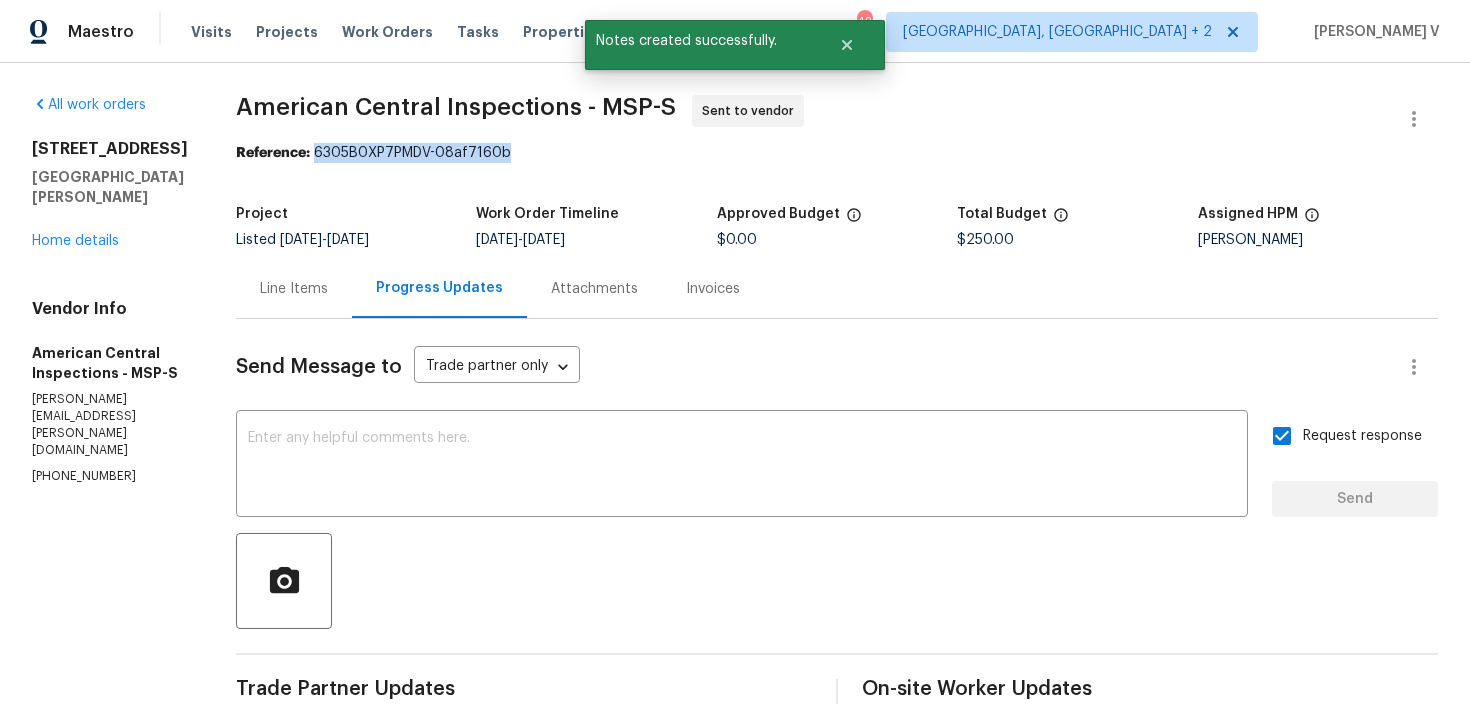 drag, startPoint x: 313, startPoint y: 156, endPoint x: 551, endPoint y: 153, distance: 238.0189 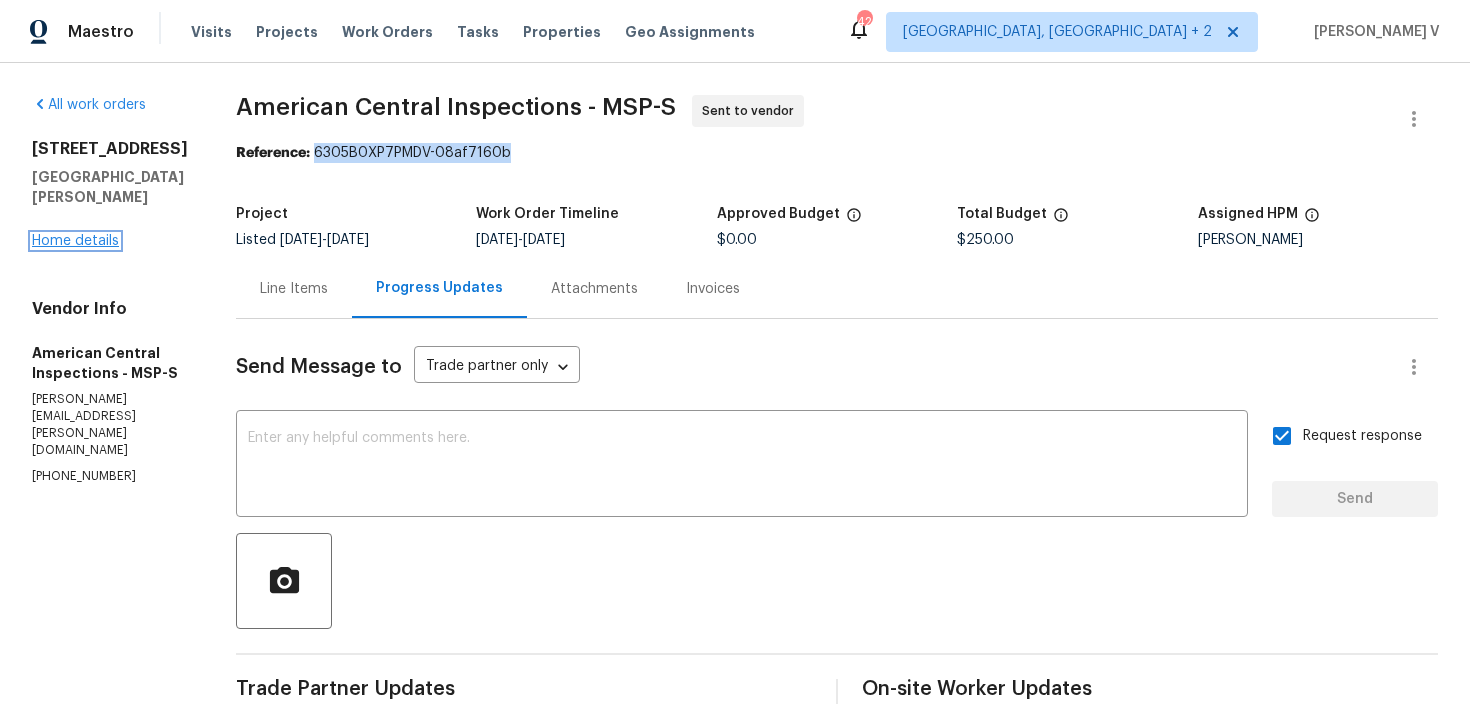 click on "Home details" at bounding box center [75, 241] 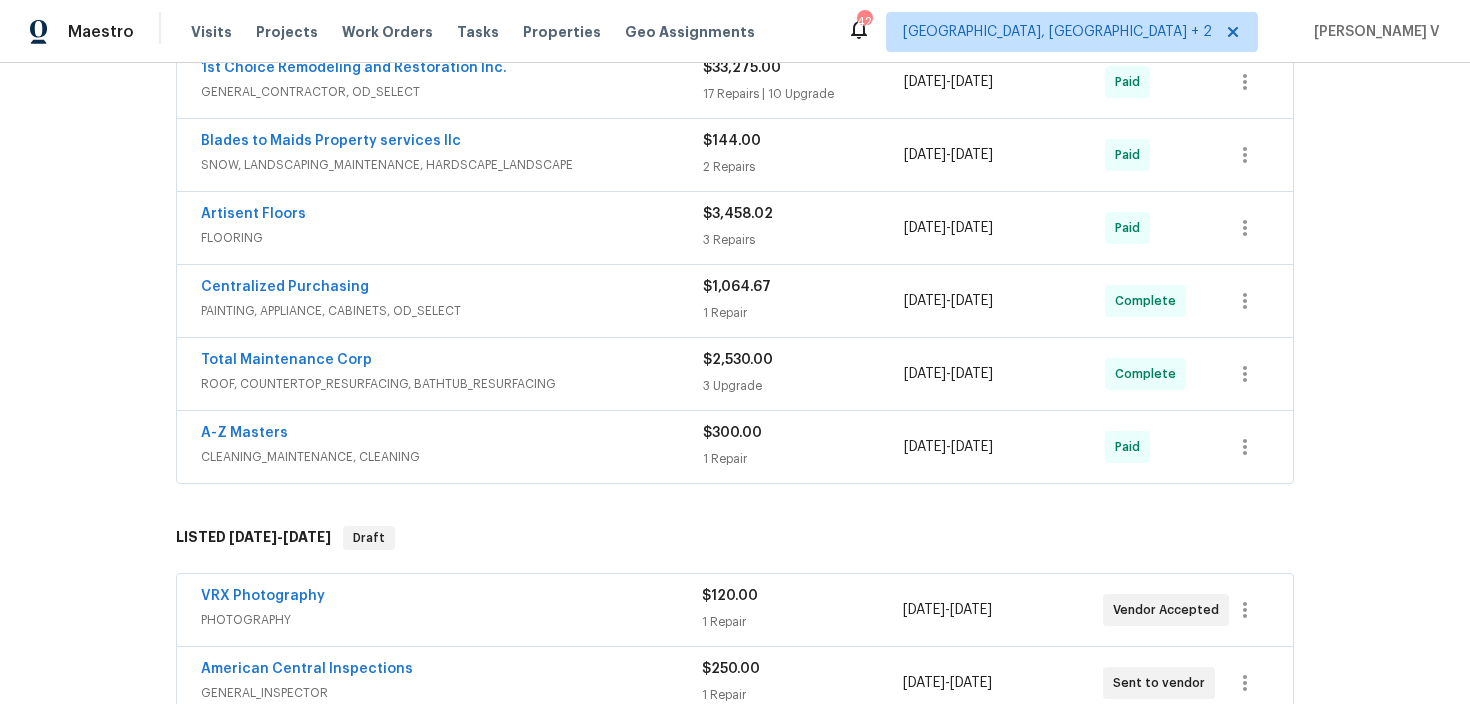scroll, scrollTop: 581, scrollLeft: 0, axis: vertical 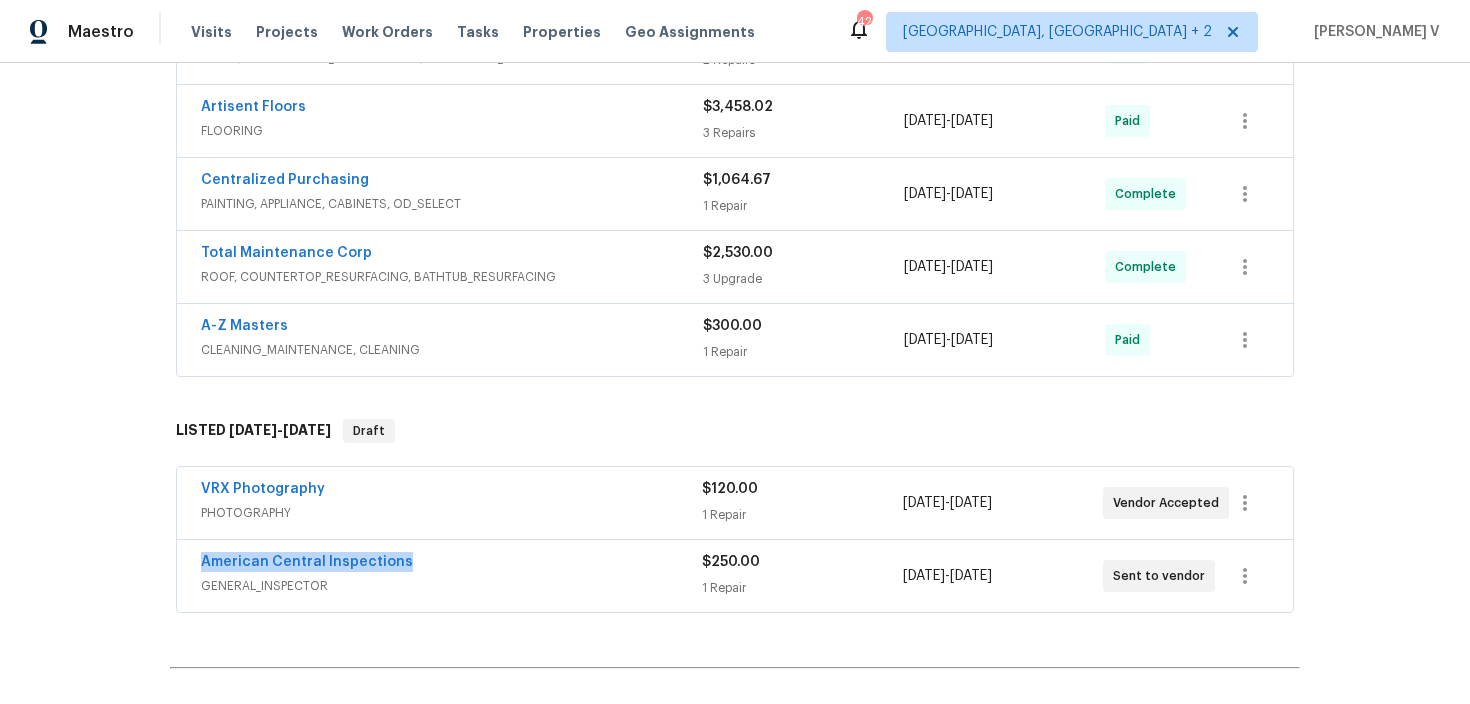 drag, startPoint x: 208, startPoint y: 564, endPoint x: 509, endPoint y: 564, distance: 301 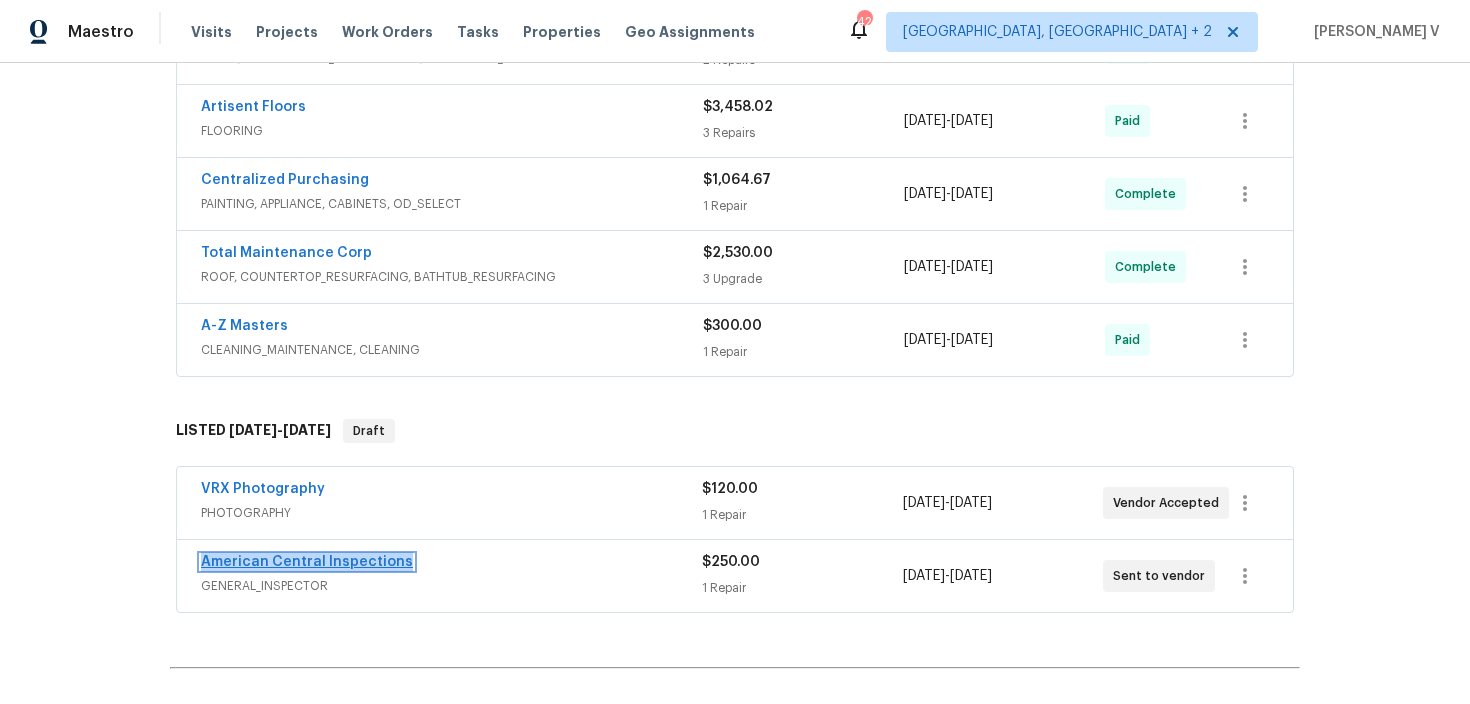 click on "American Central Inspections" at bounding box center [307, 562] 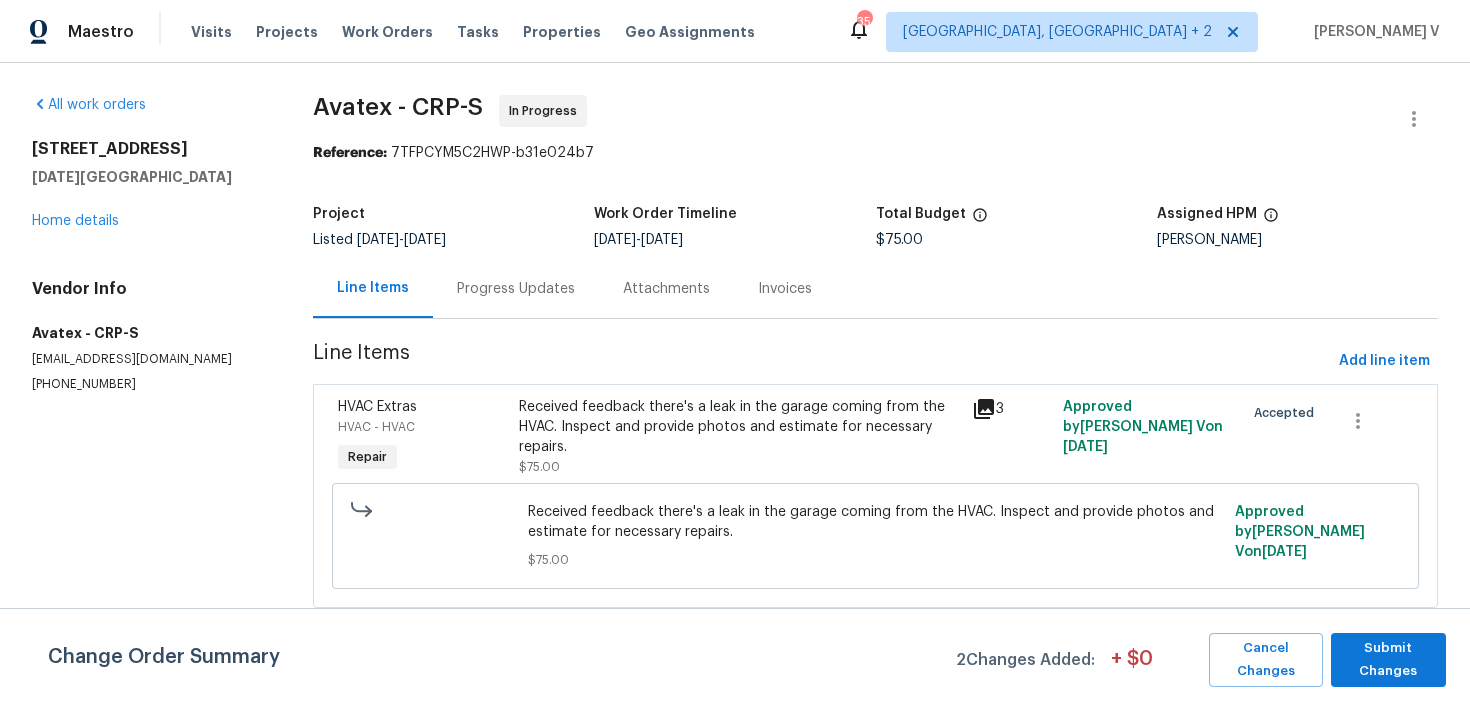 scroll, scrollTop: 0, scrollLeft: 0, axis: both 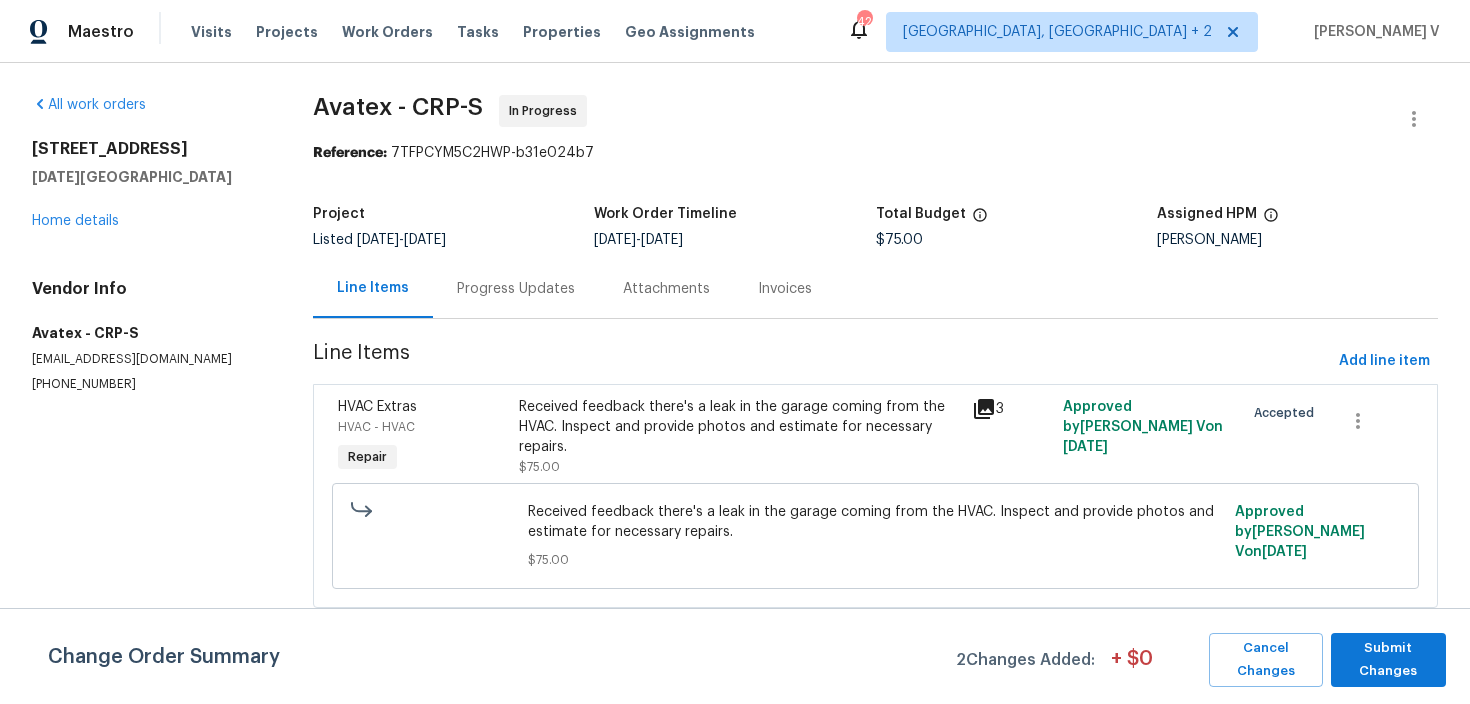 click on "Progress Updates" at bounding box center (516, 289) 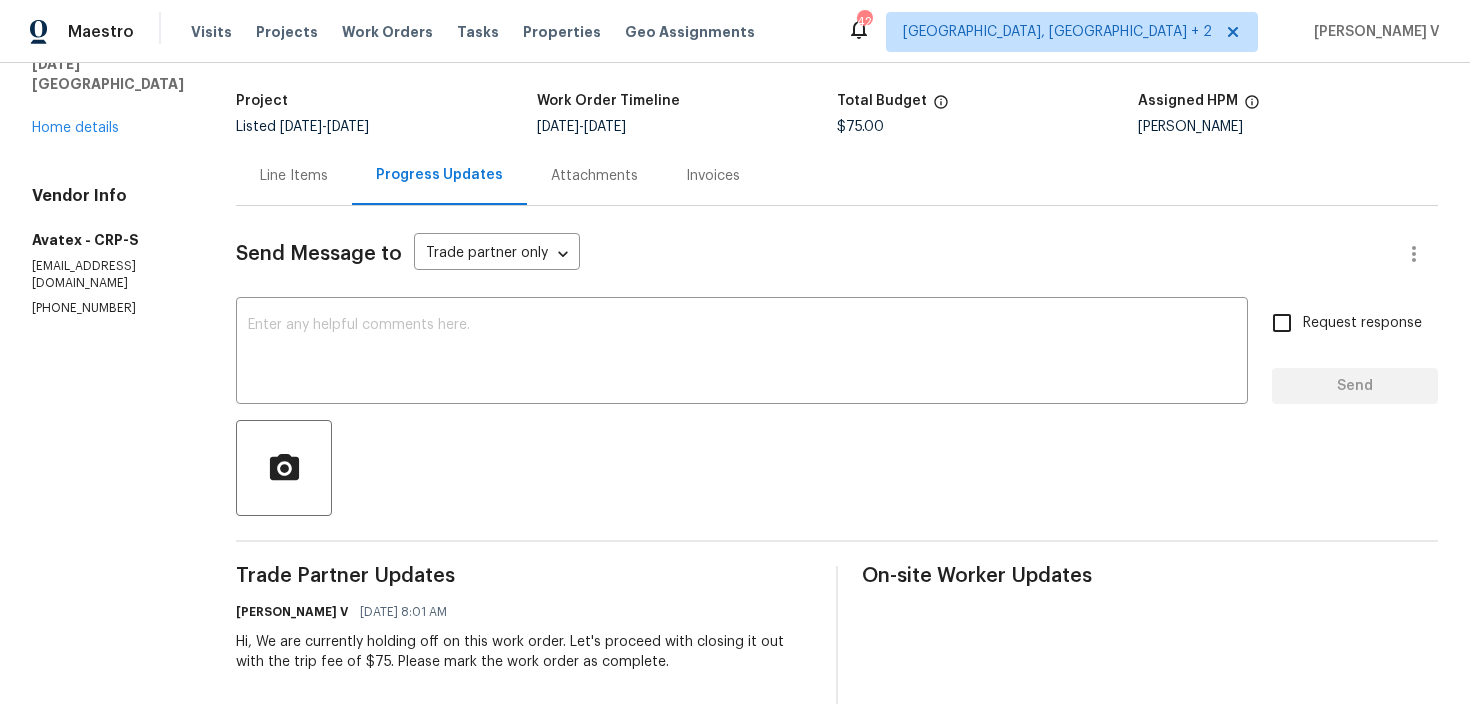 scroll, scrollTop: 0, scrollLeft: 0, axis: both 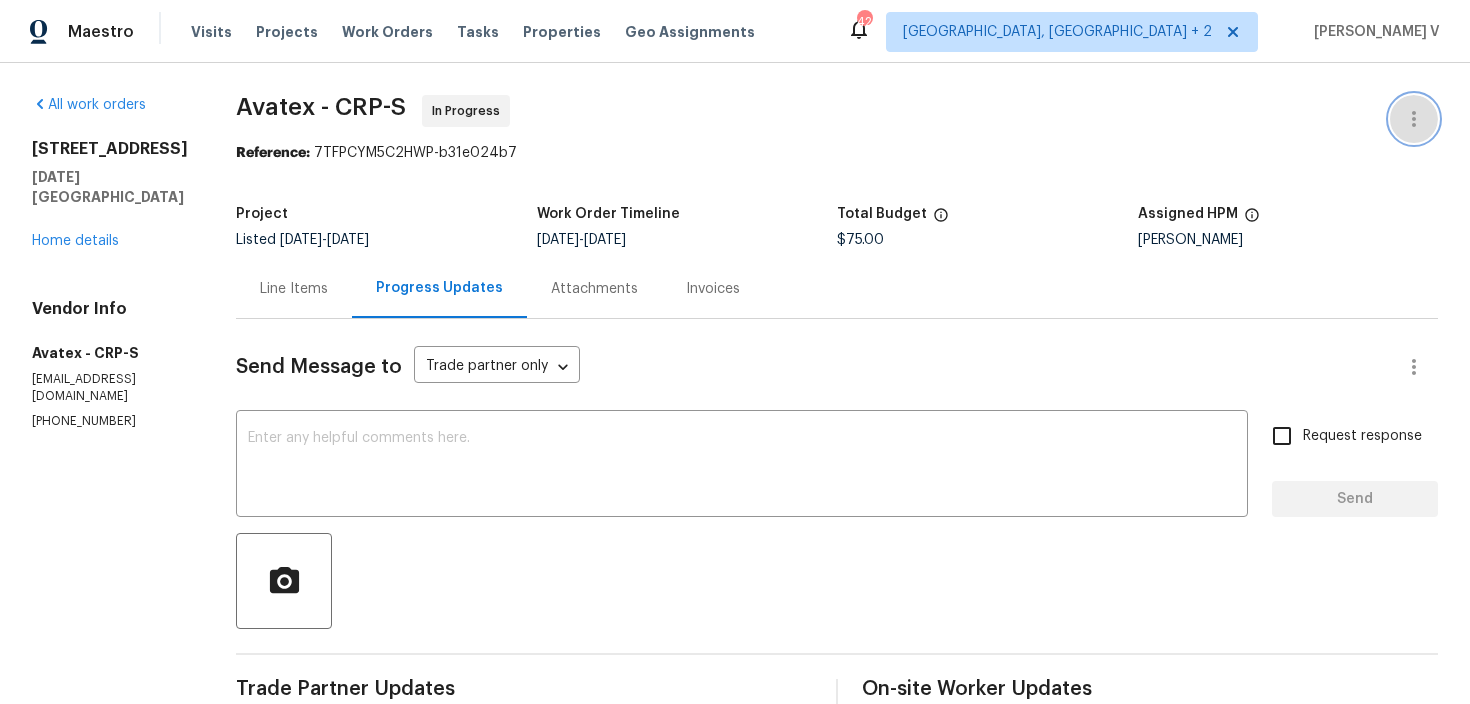 click 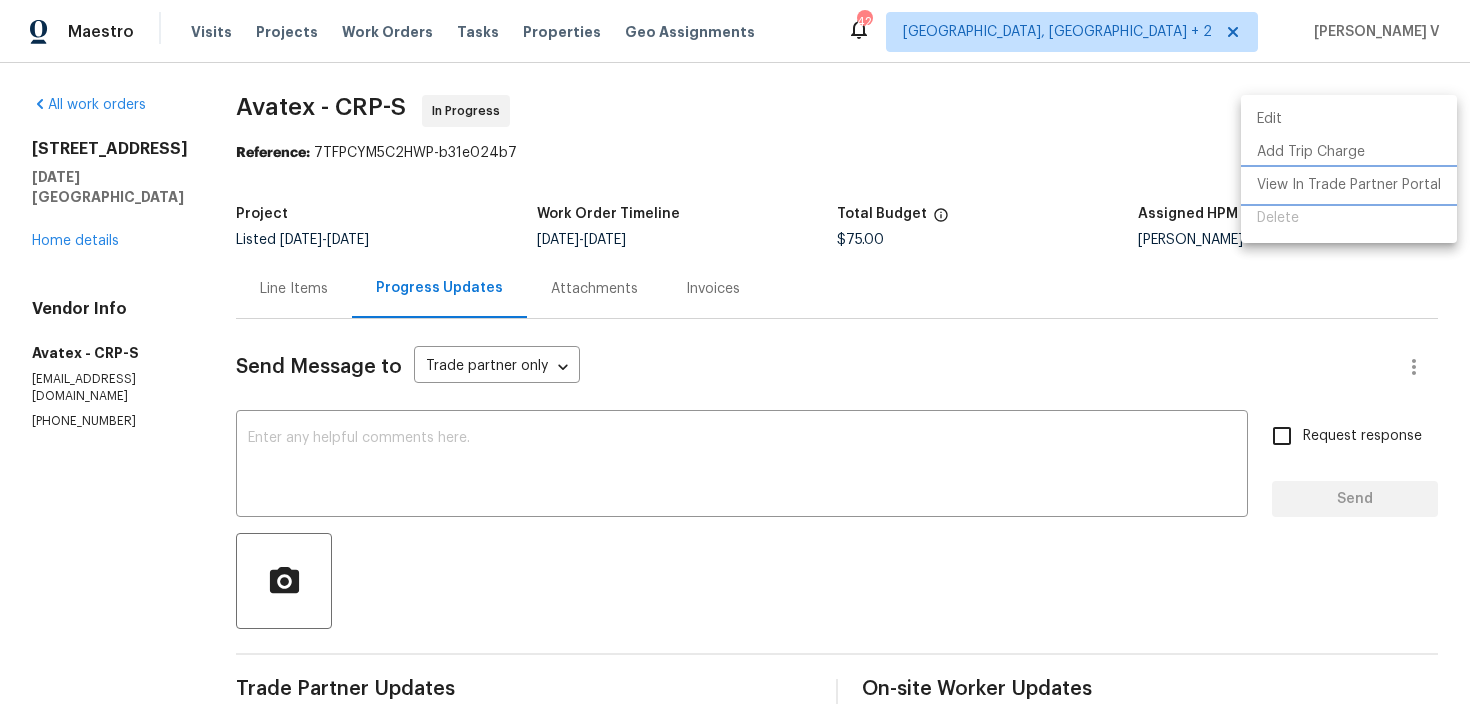 click on "View In Trade Partner Portal" at bounding box center (1349, 185) 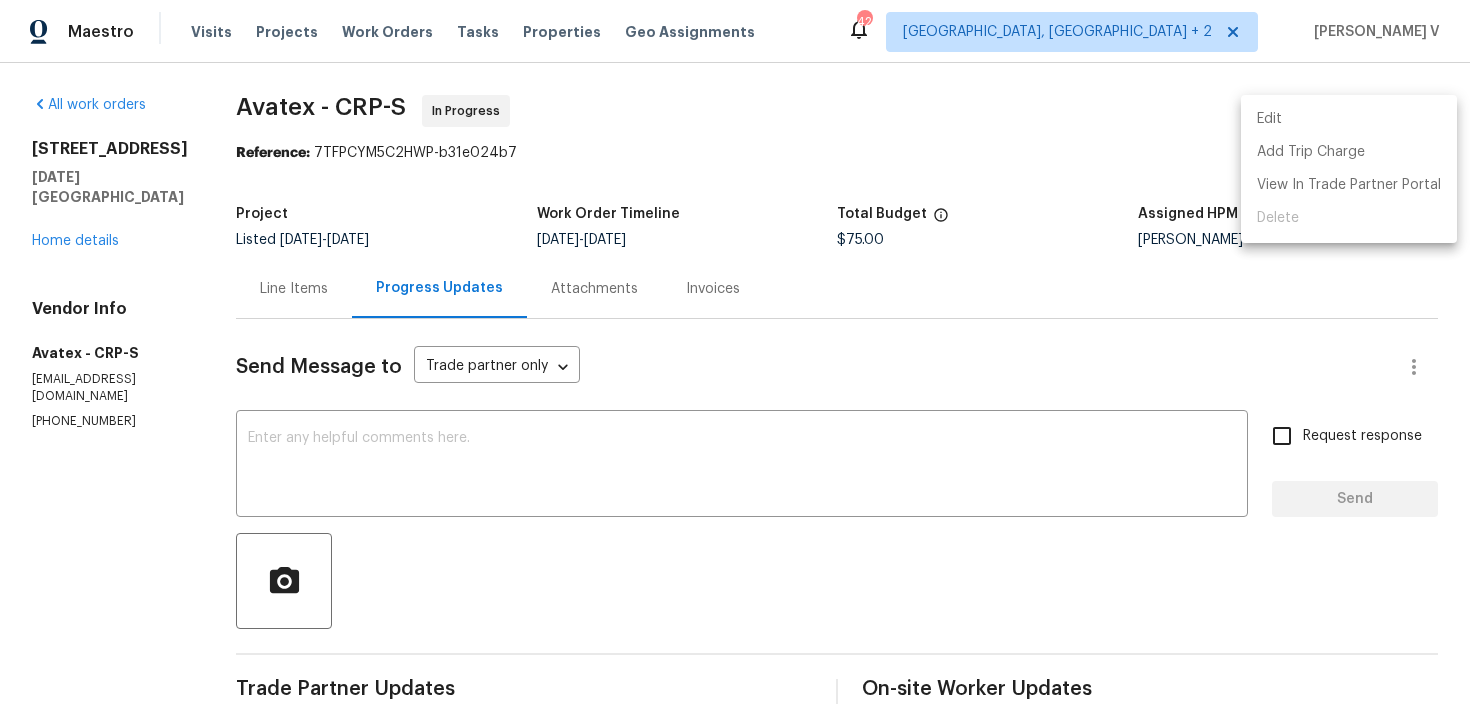 click at bounding box center (735, 352) 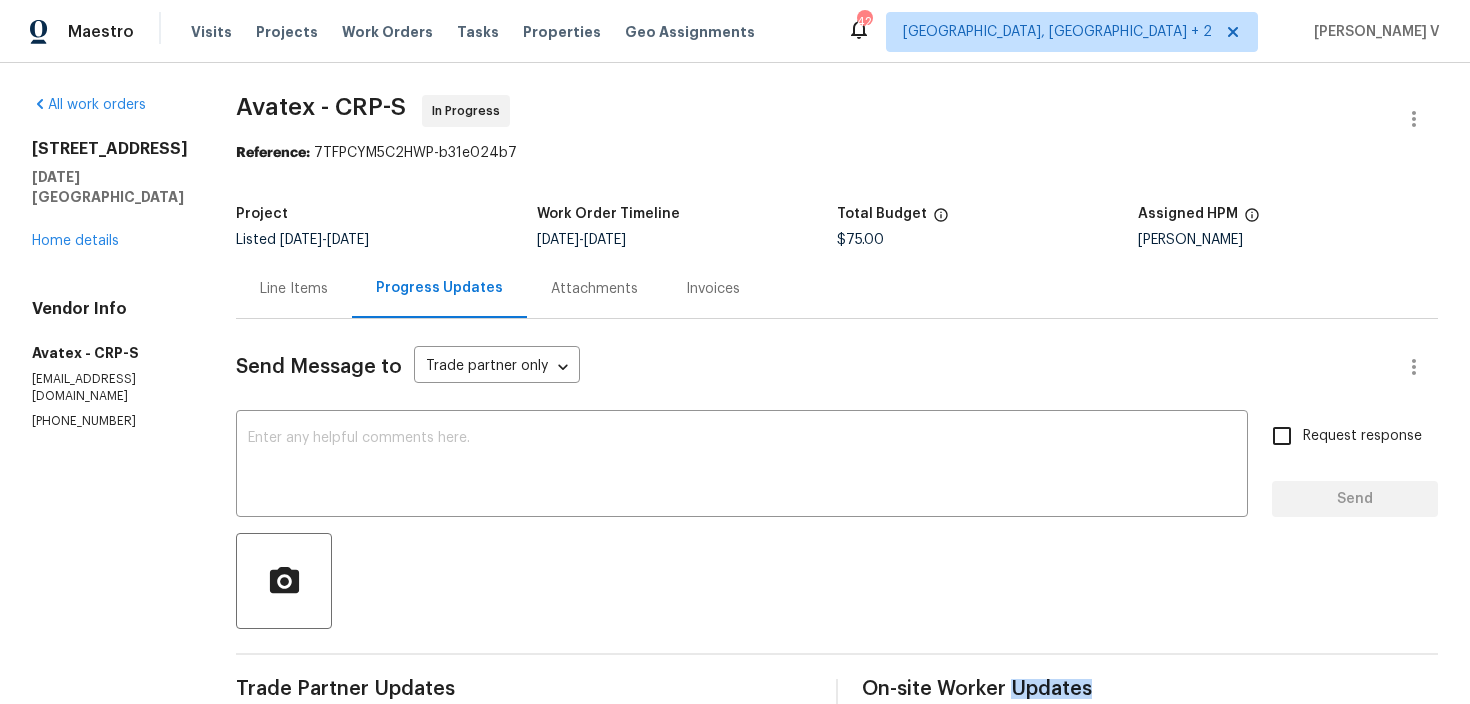 click on "Line Items" at bounding box center (294, 288) 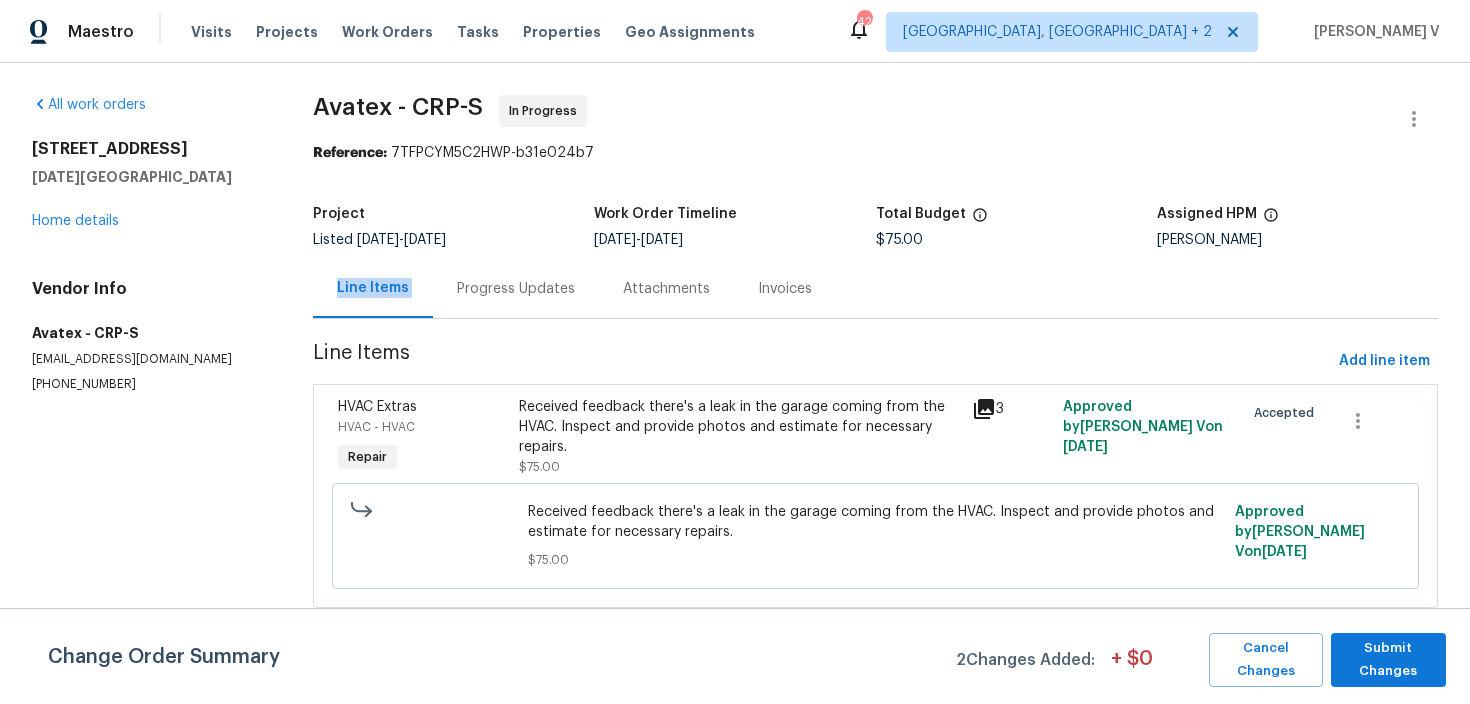 click on "Received feedback there's a leak in the garage coming from the HVAC. Inspect and provide photos and estimate for necessary repairs." at bounding box center (739, 427) 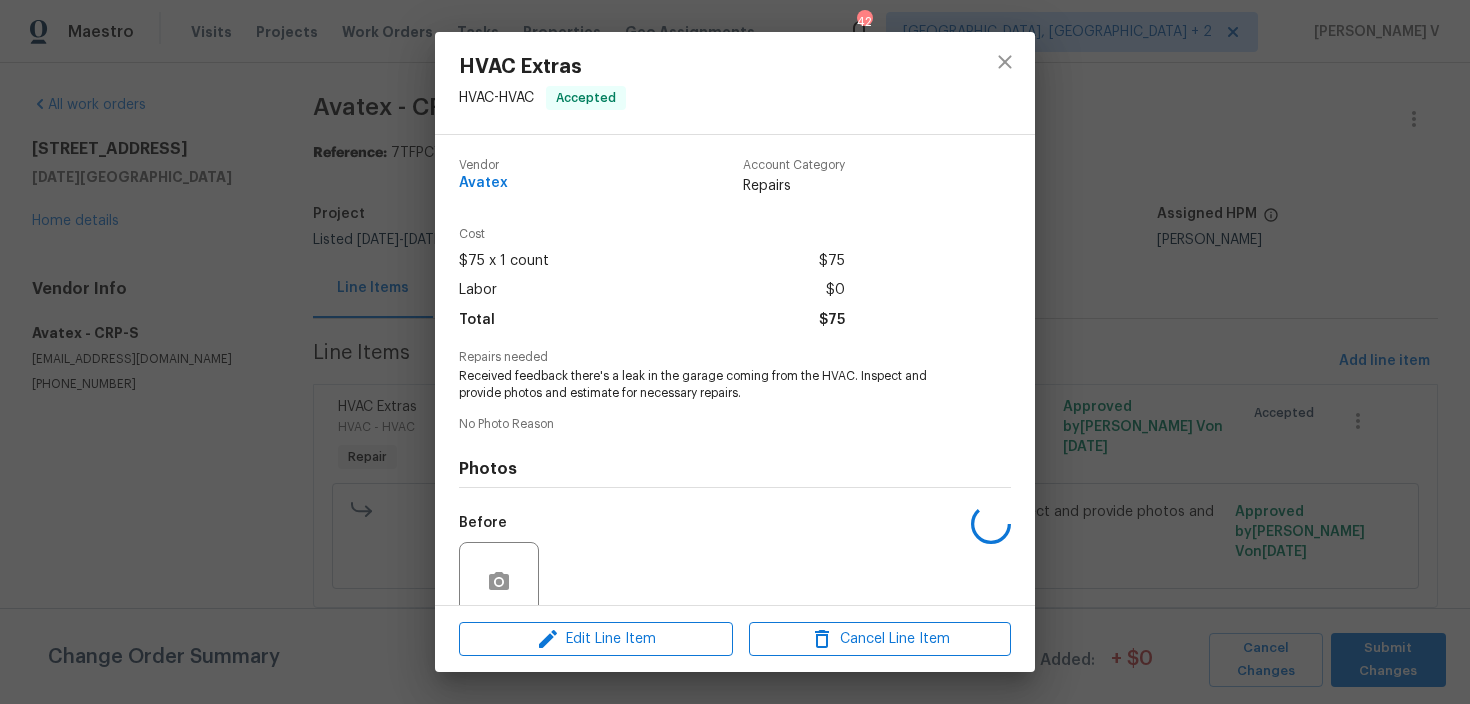 scroll, scrollTop: 166, scrollLeft: 0, axis: vertical 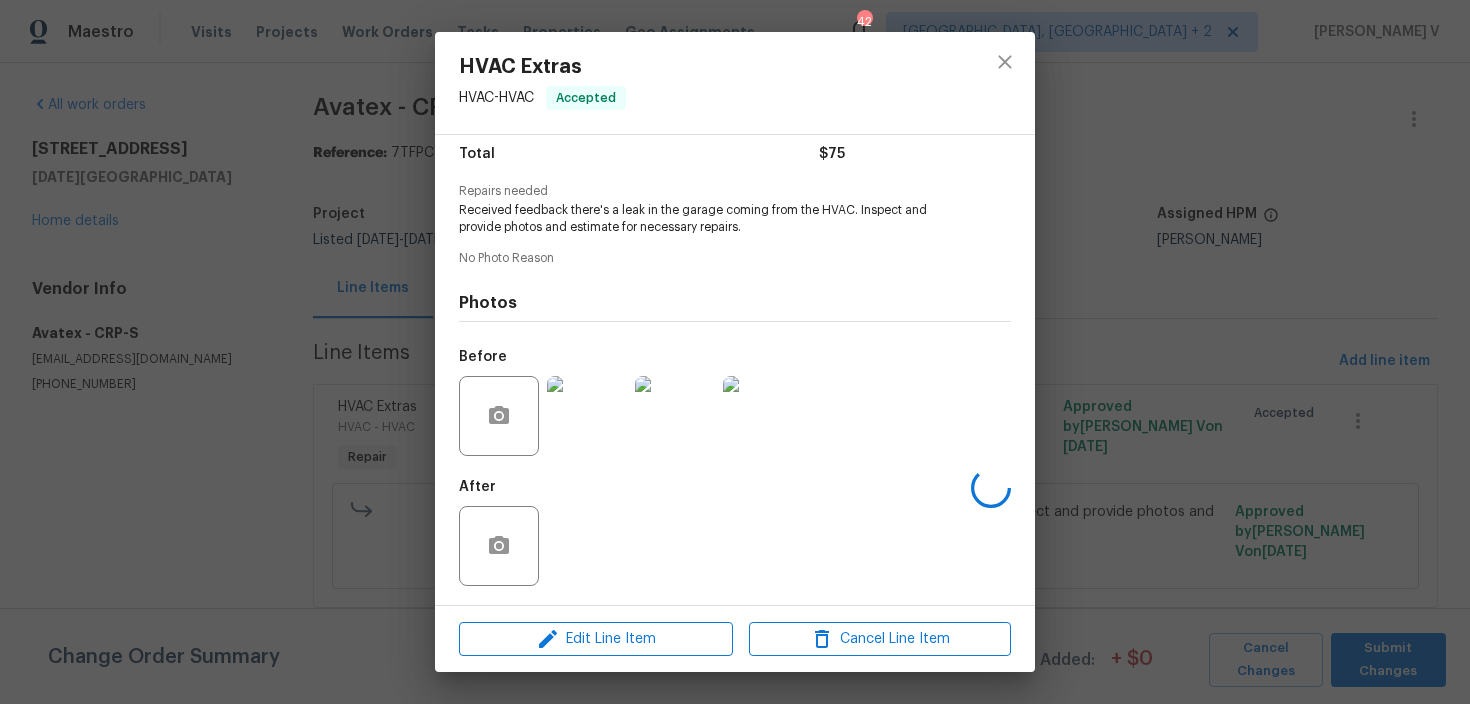 click at bounding box center (587, 416) 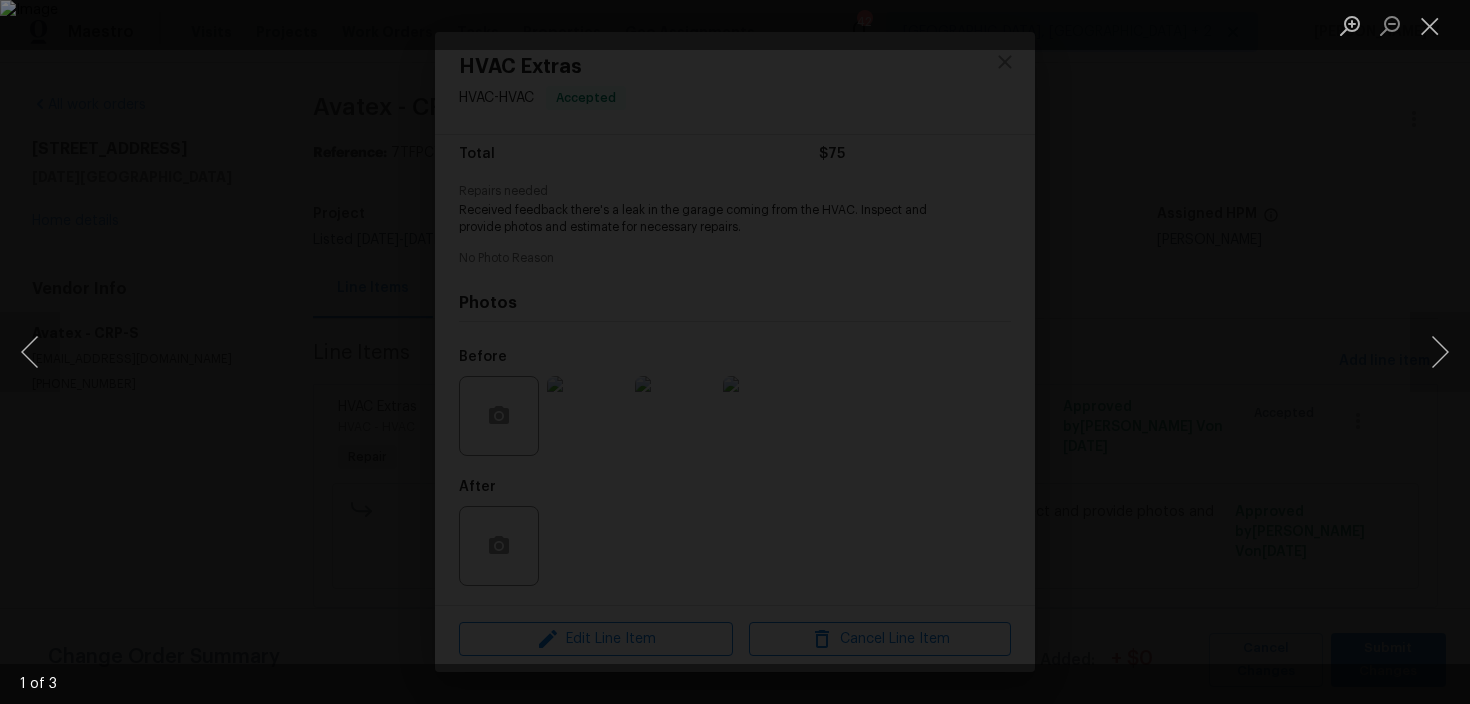 click at bounding box center [735, 352] 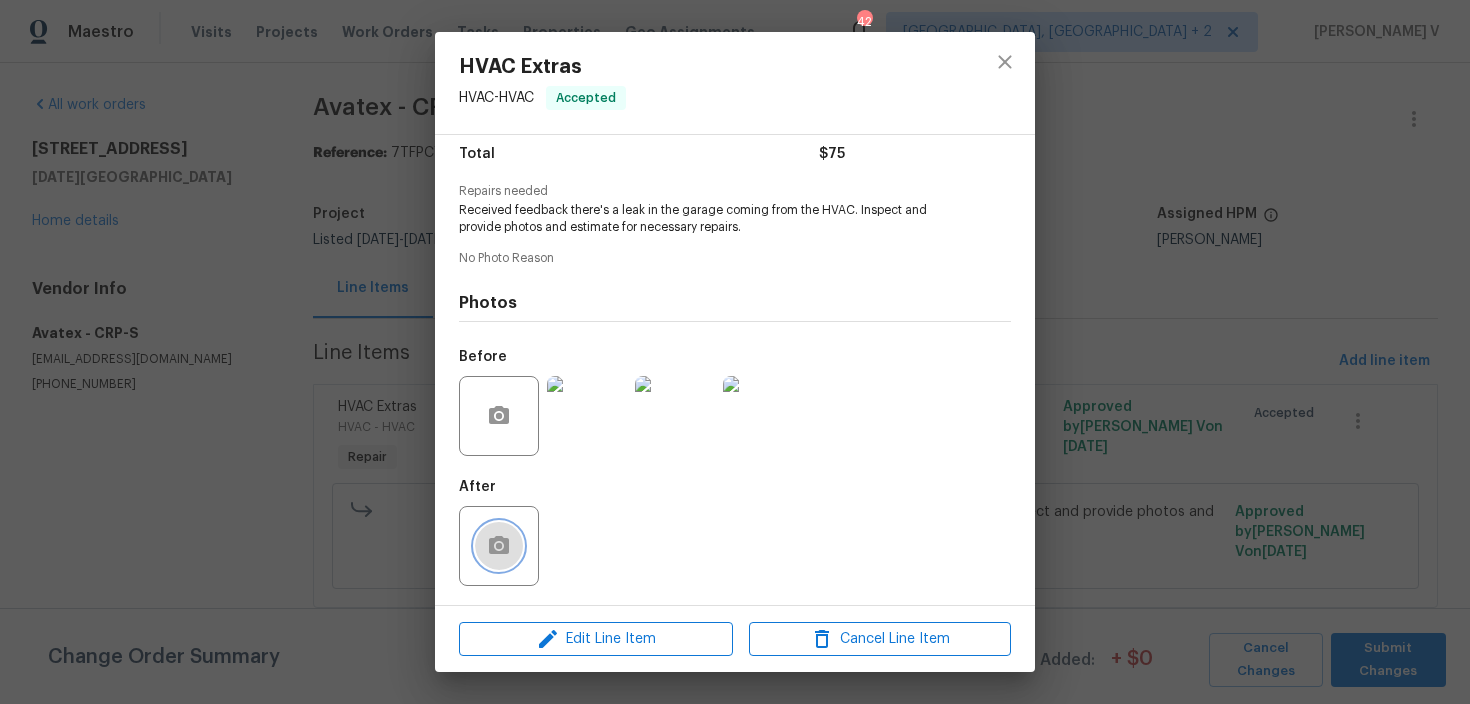 click 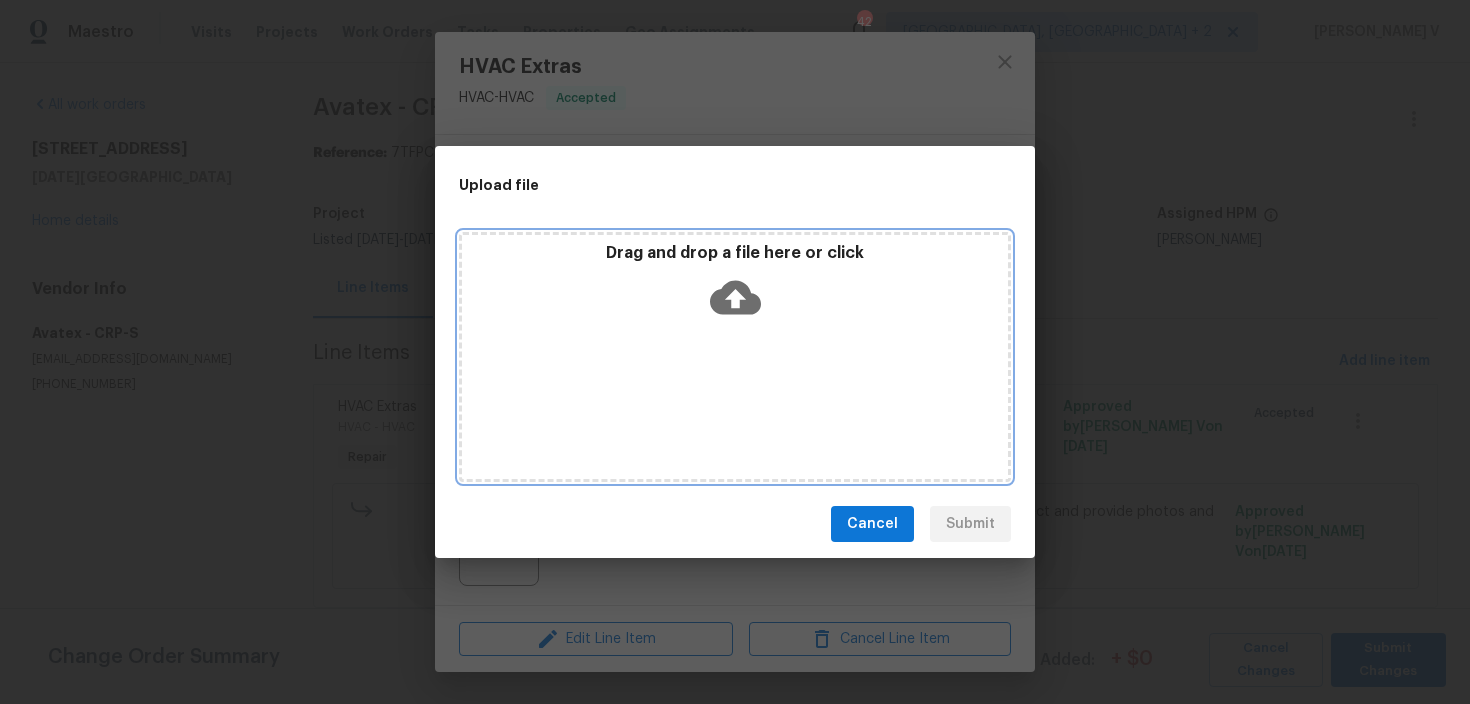 click 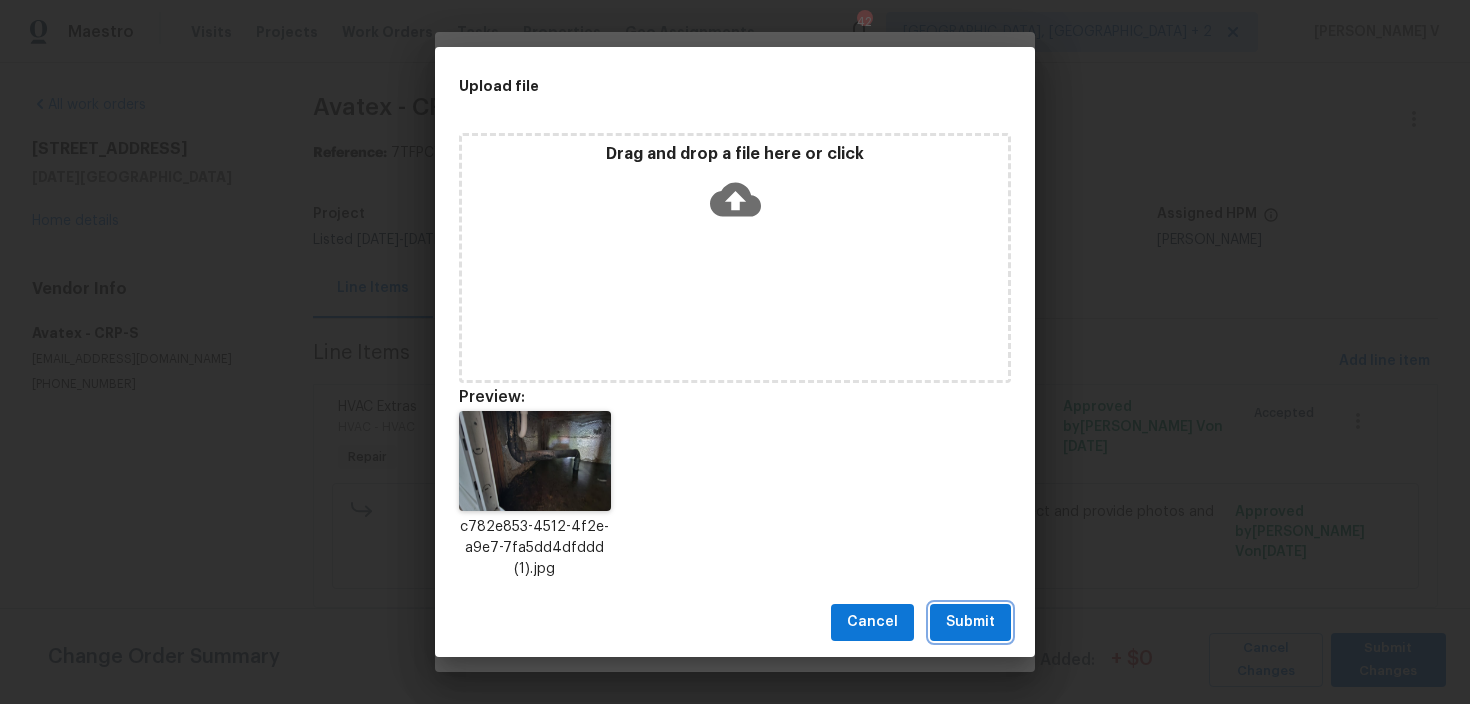 click on "Submit" at bounding box center [970, 622] 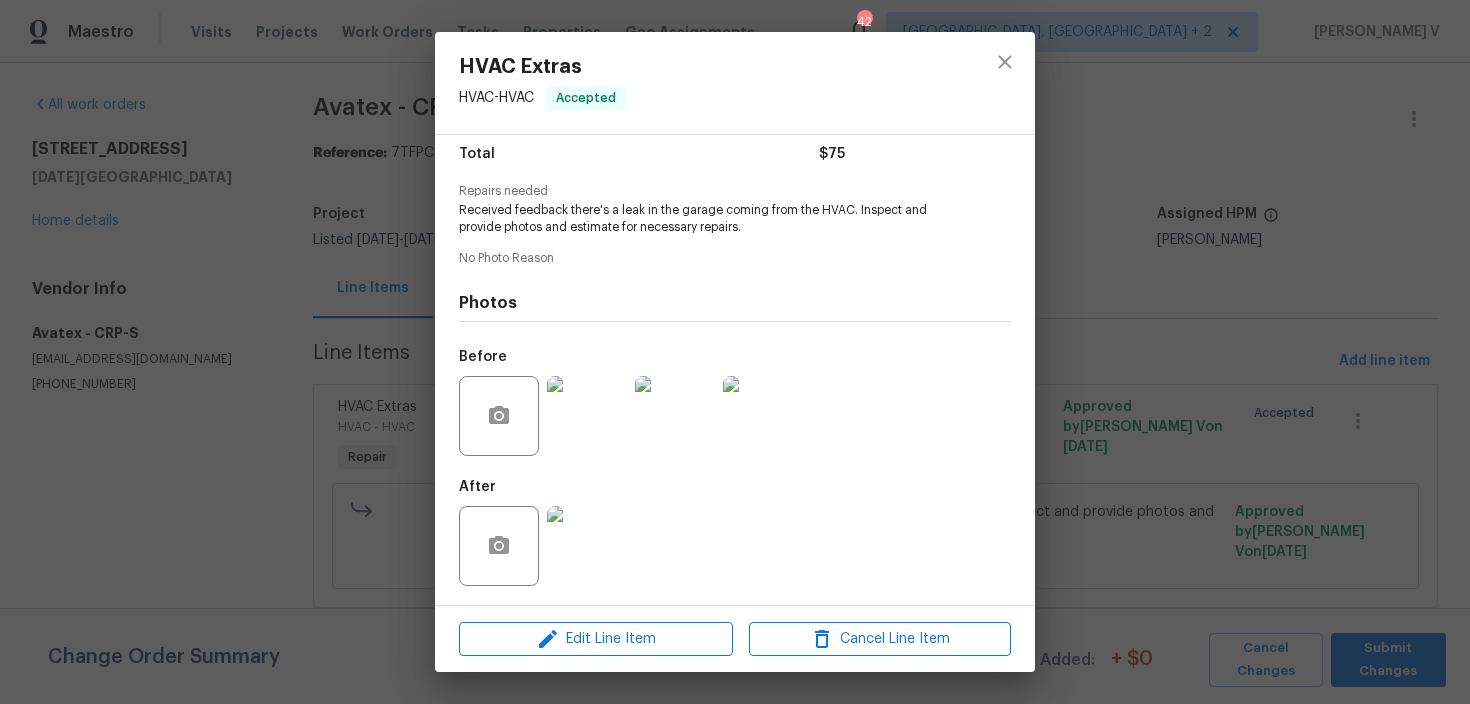 click on "HVAC Extras HVAC  -  HVAC Accepted Vendor Avatex Account Category Repairs Cost $75 x 1 count $75 Labor $0 Total $75 Repairs needed Received feedback there's a leak in the garage coming from the HVAC. Inspect and provide photos and estimate for necessary repairs. No Photo Reason   Photos Before After  Edit Line Item  Cancel Line Item" at bounding box center [735, 352] 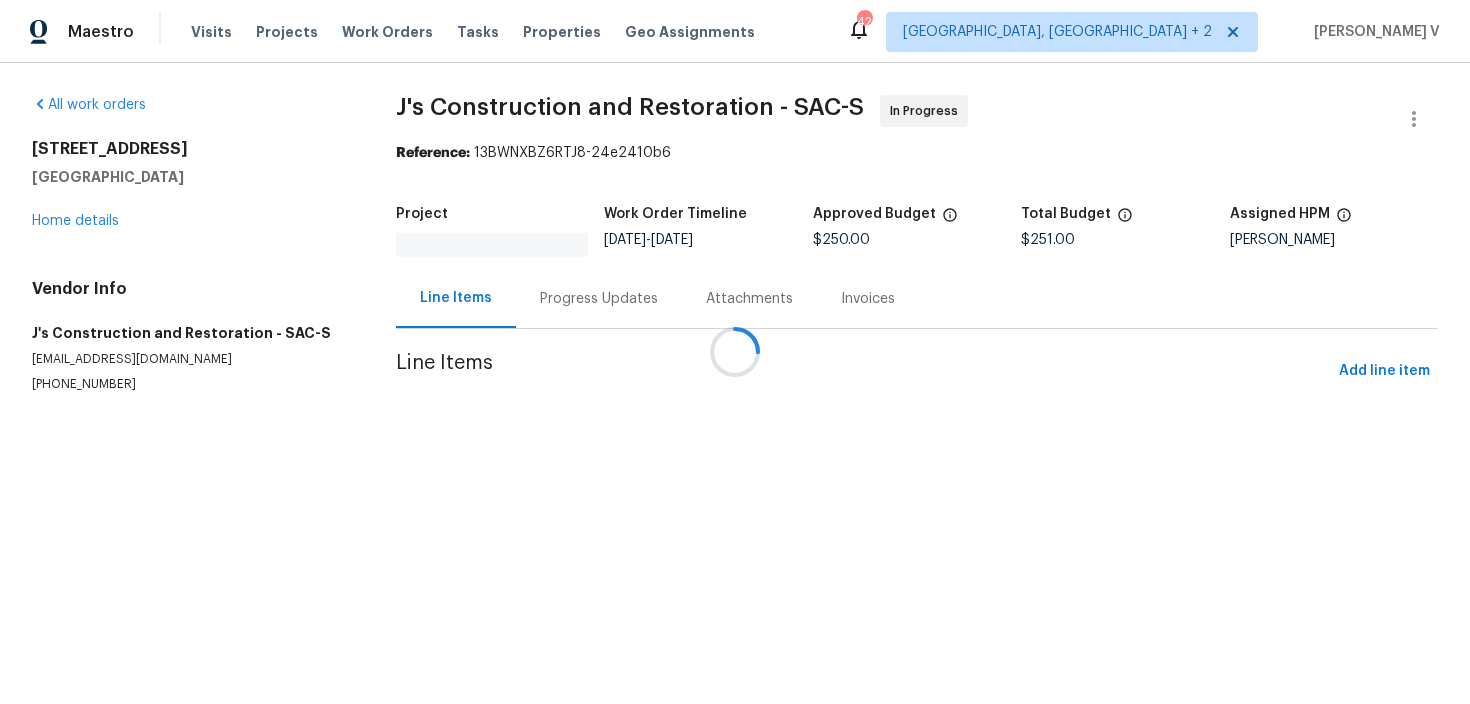 scroll, scrollTop: 0, scrollLeft: 0, axis: both 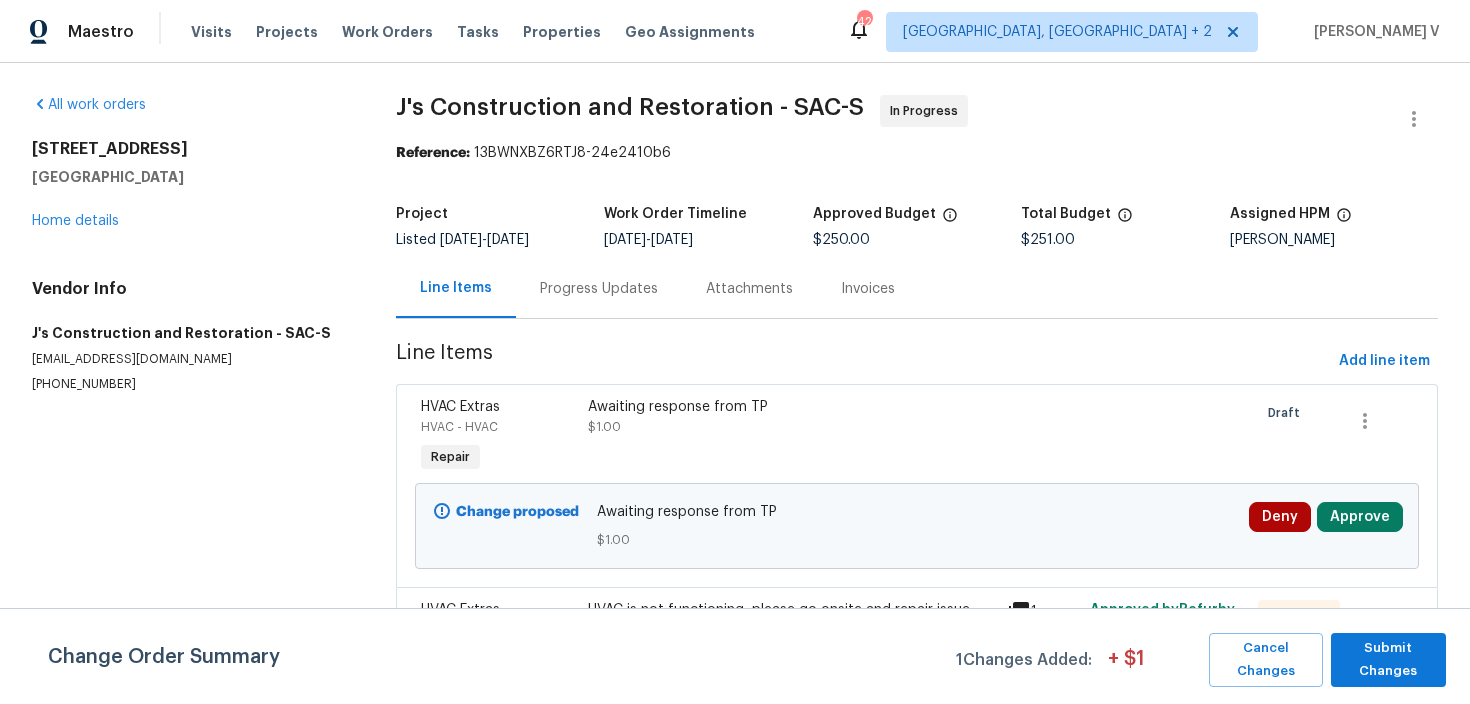 click on "Progress Updates" at bounding box center [599, 288] 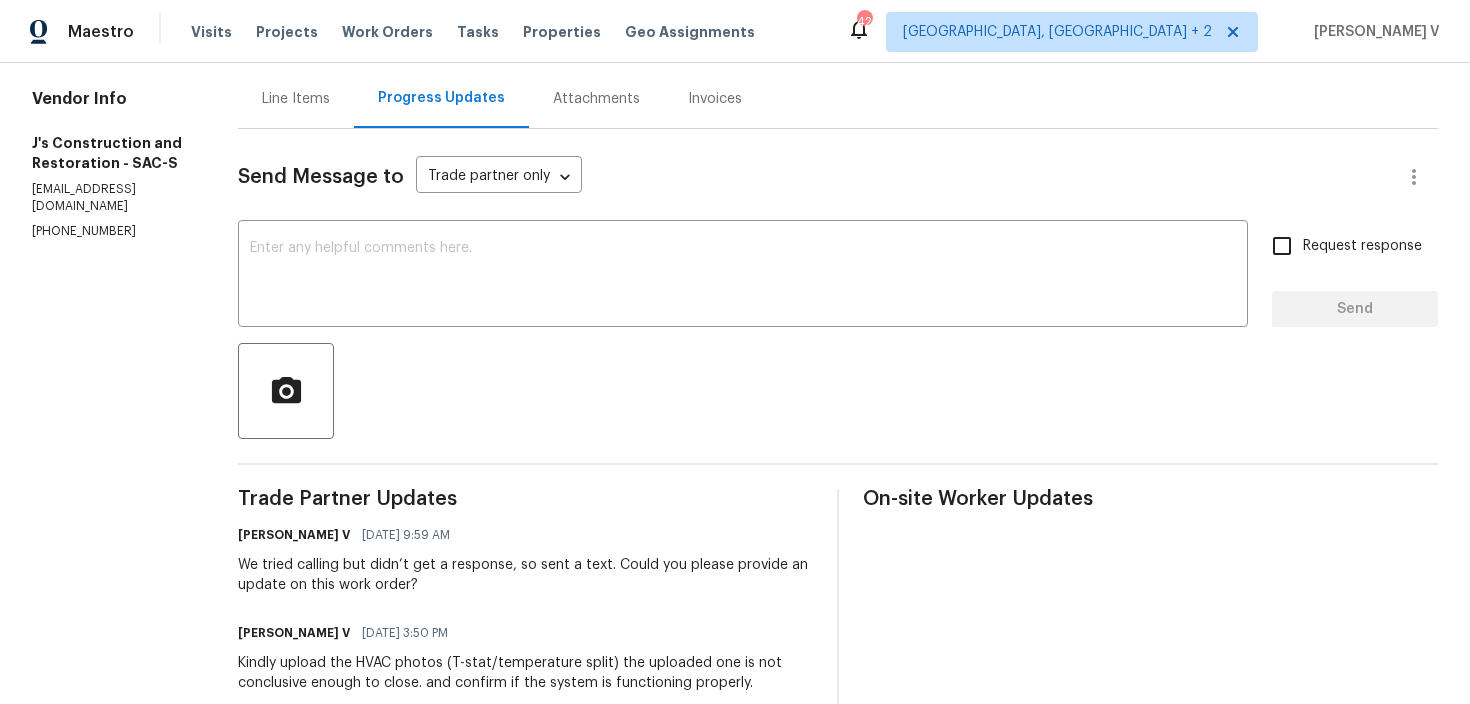click on "Line Items" at bounding box center (296, 98) 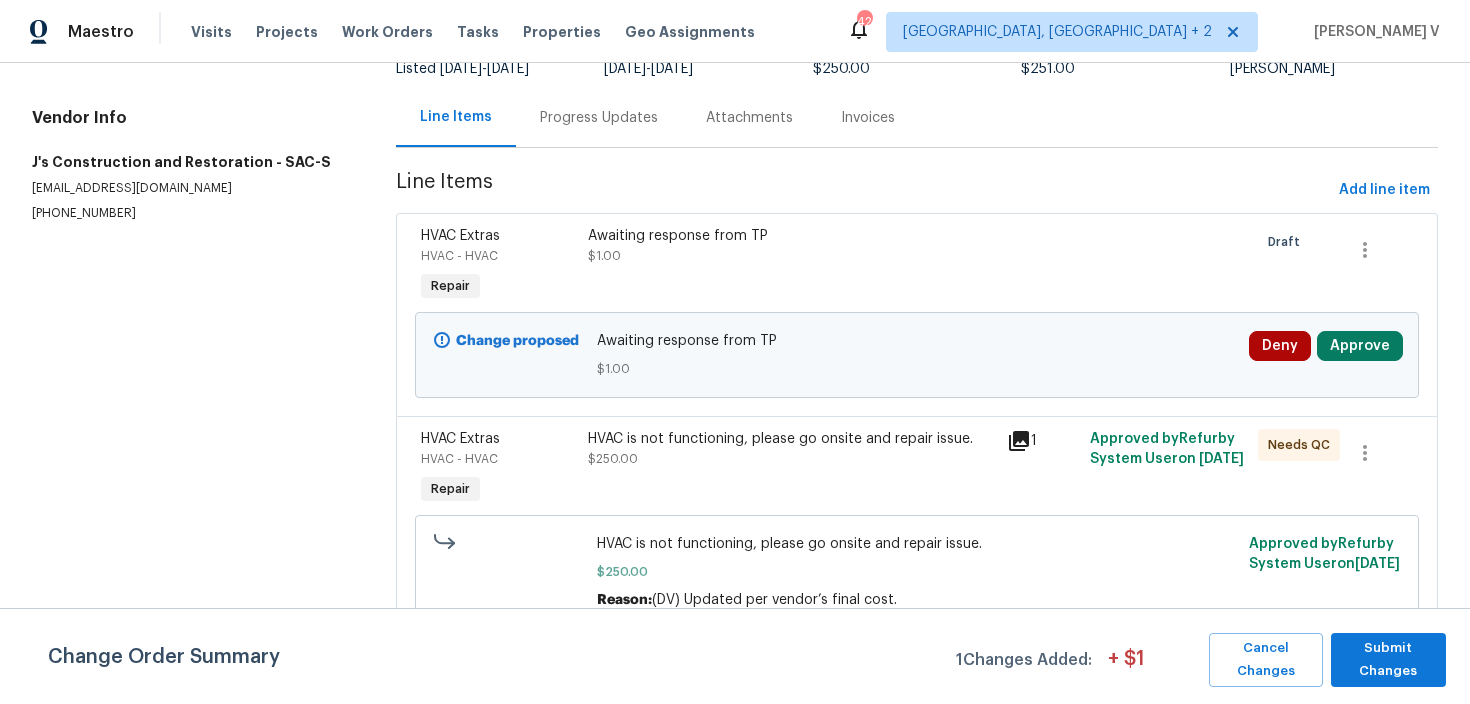 scroll, scrollTop: 172, scrollLeft: 0, axis: vertical 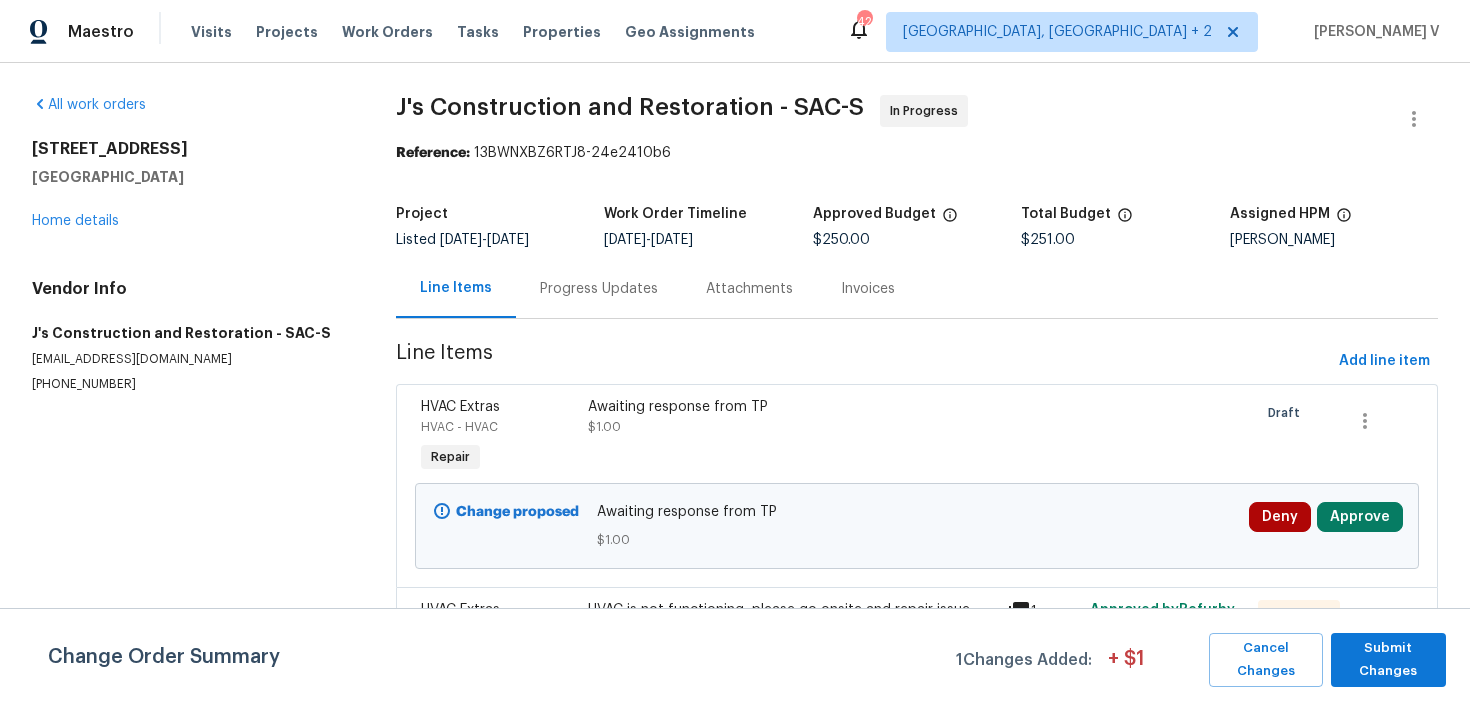 click on "Progress Updates" at bounding box center [599, 289] 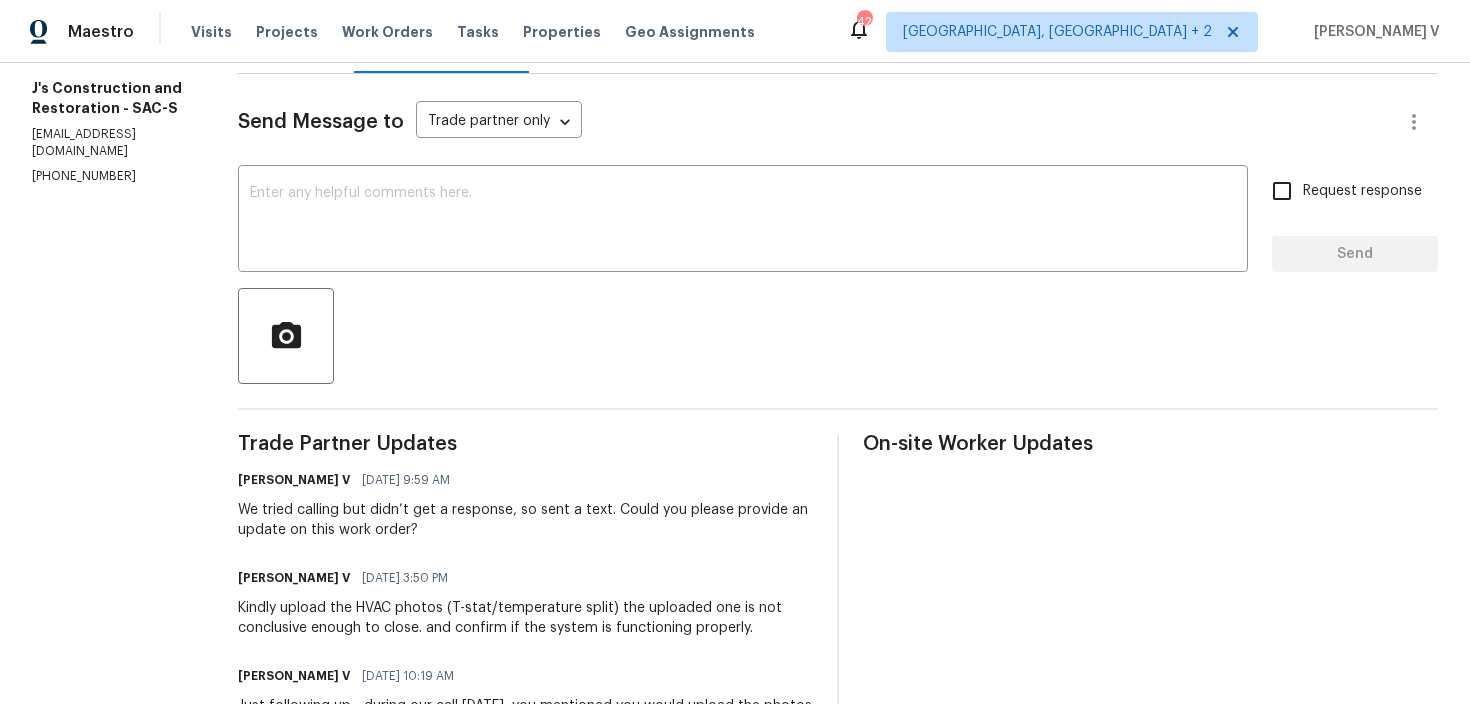 scroll, scrollTop: 0, scrollLeft: 0, axis: both 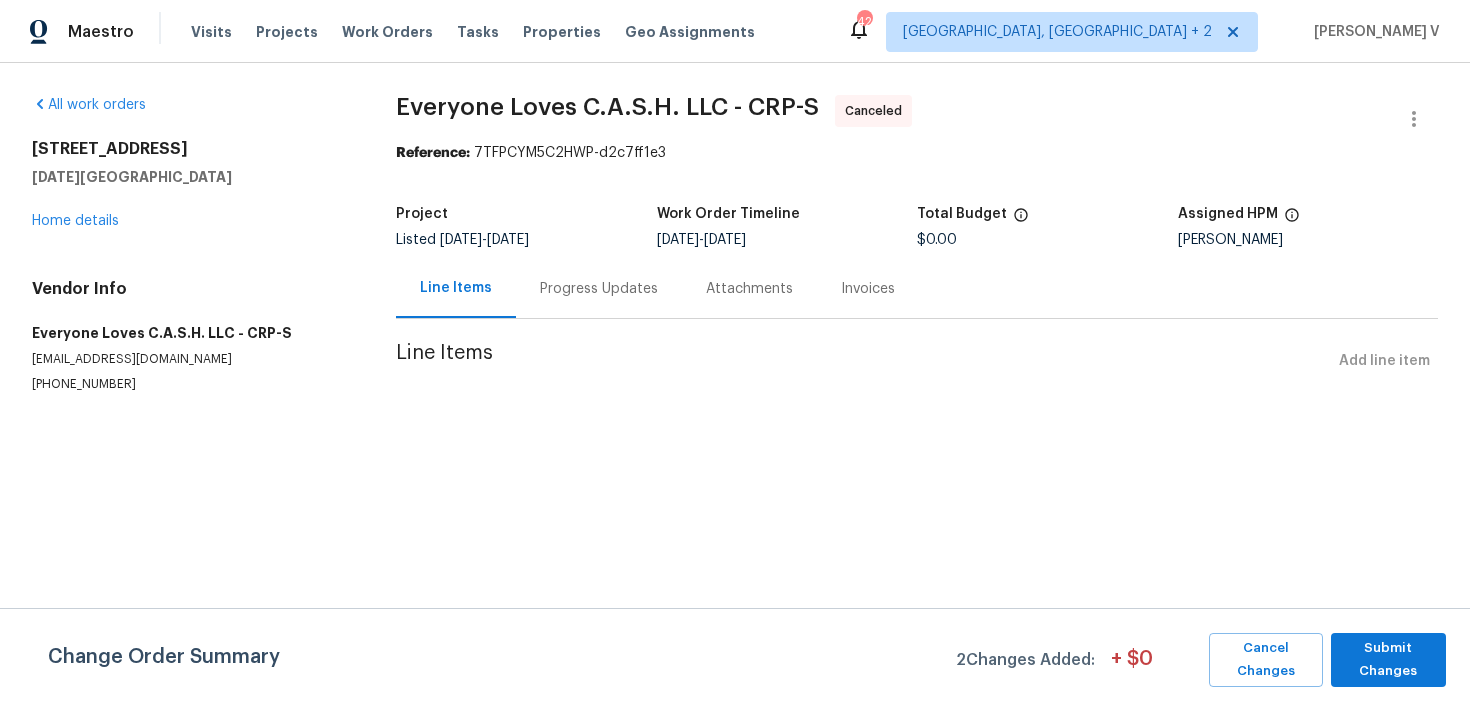 click on "Progress Updates" at bounding box center [599, 289] 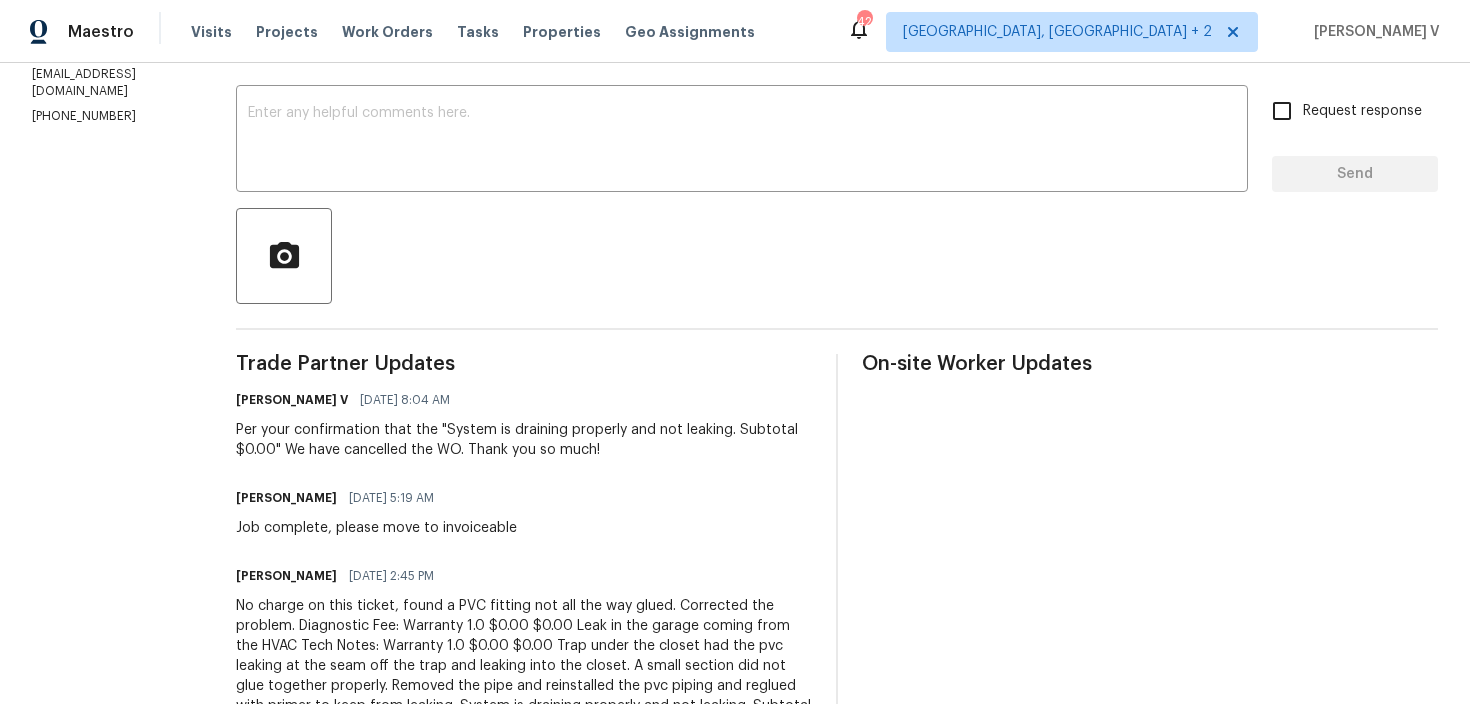 scroll, scrollTop: 0, scrollLeft: 0, axis: both 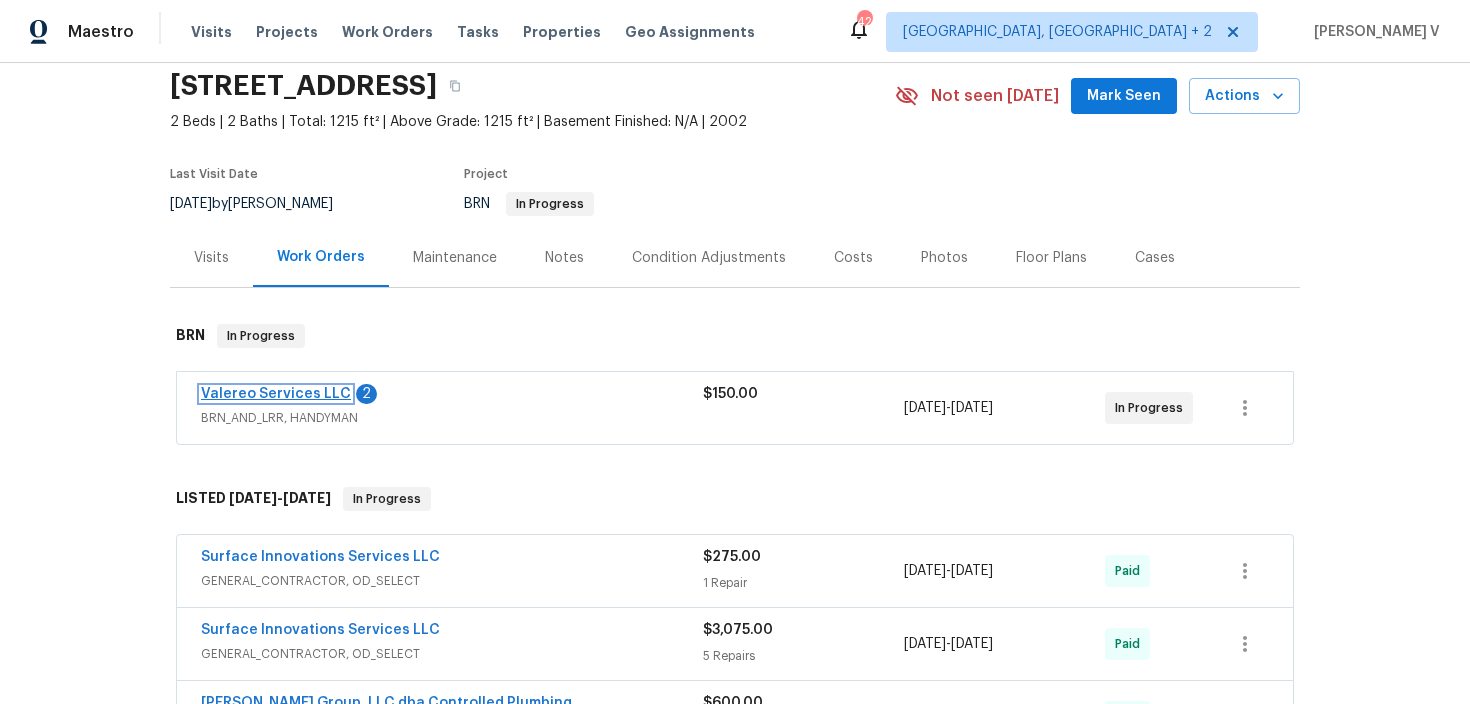 click on "Valereo Services LLC" at bounding box center [276, 394] 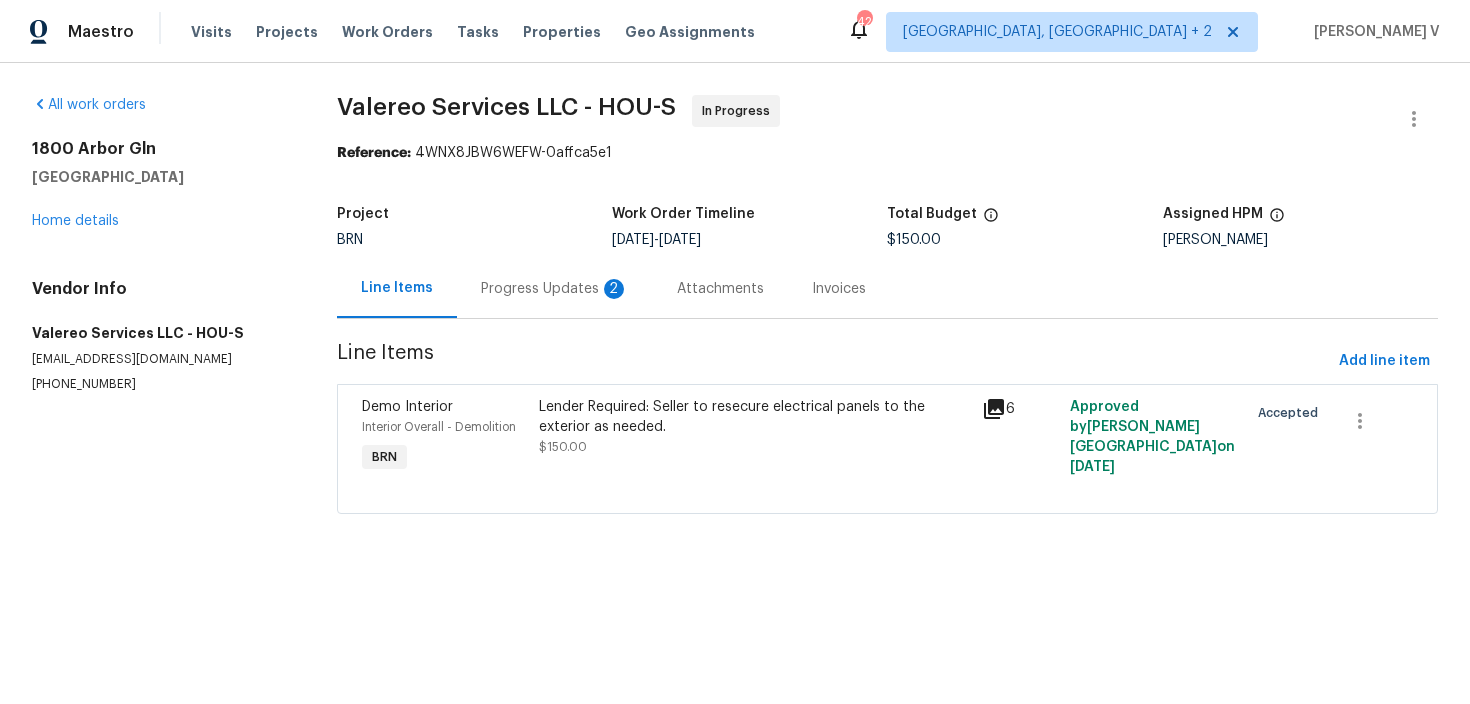 click on "Progress Updates 2" at bounding box center (555, 289) 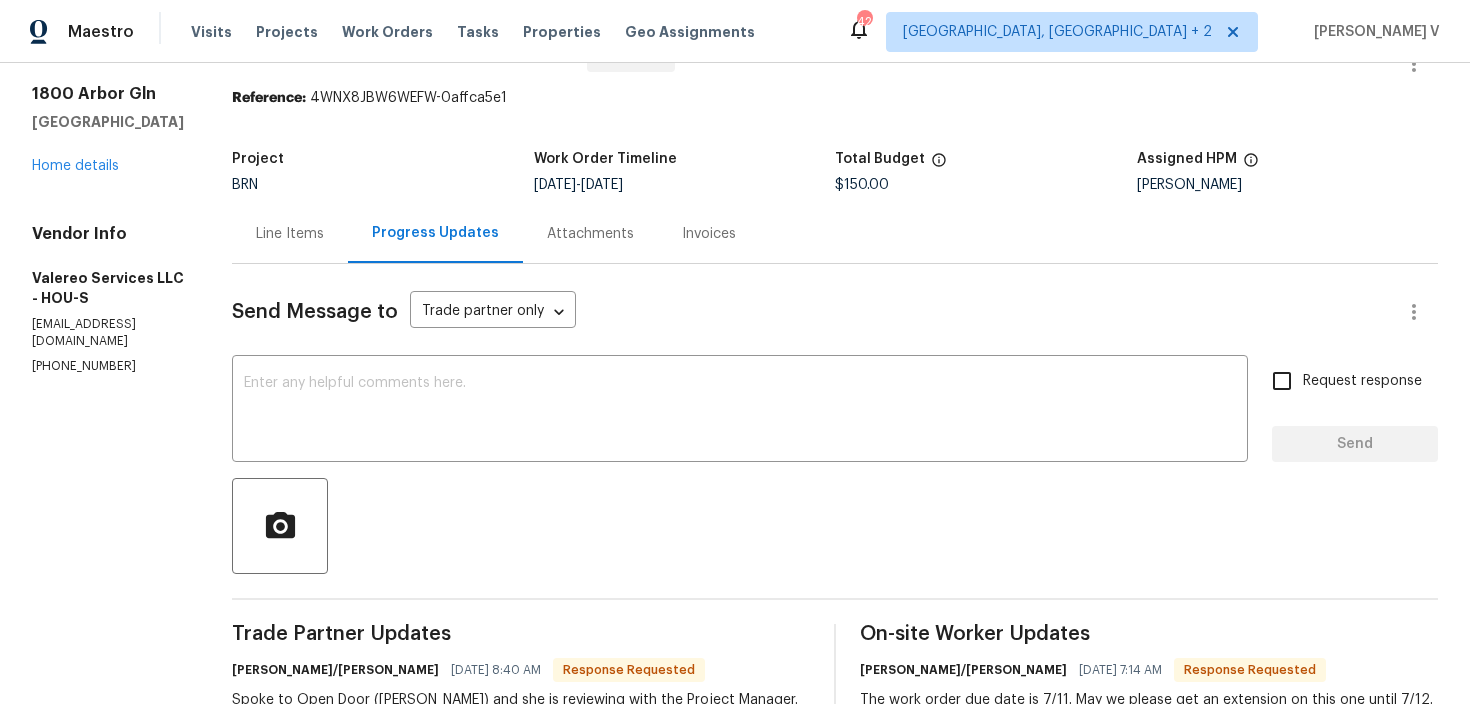 scroll, scrollTop: 0, scrollLeft: 0, axis: both 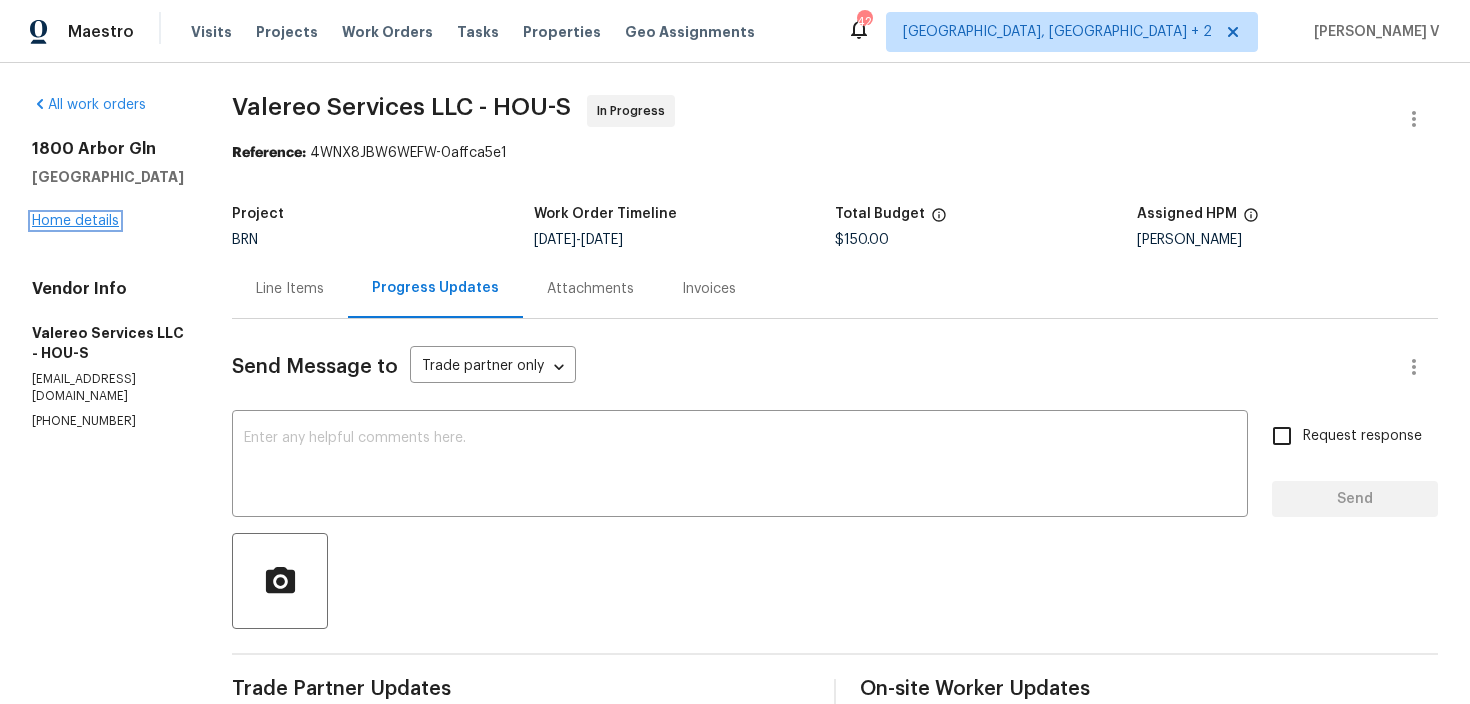 click on "Home details" at bounding box center (75, 221) 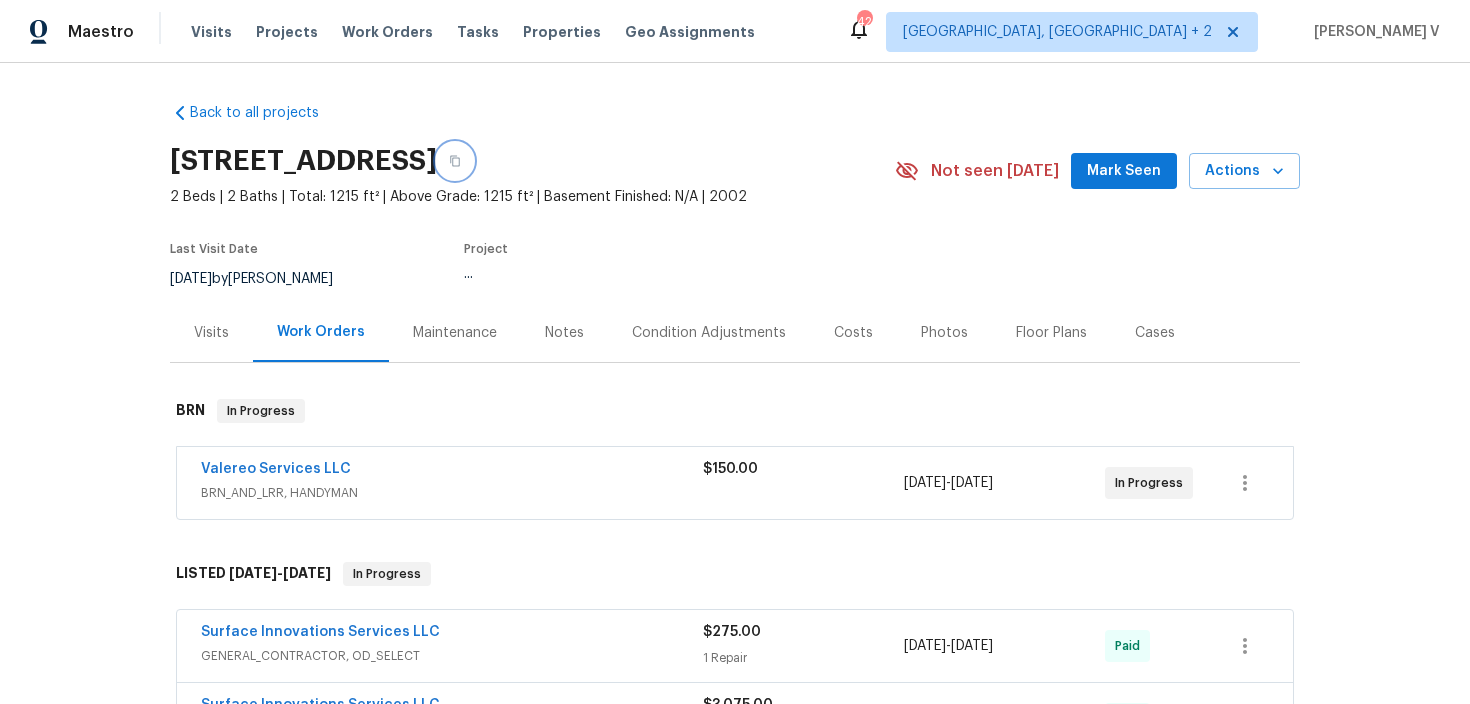 click at bounding box center [455, 161] 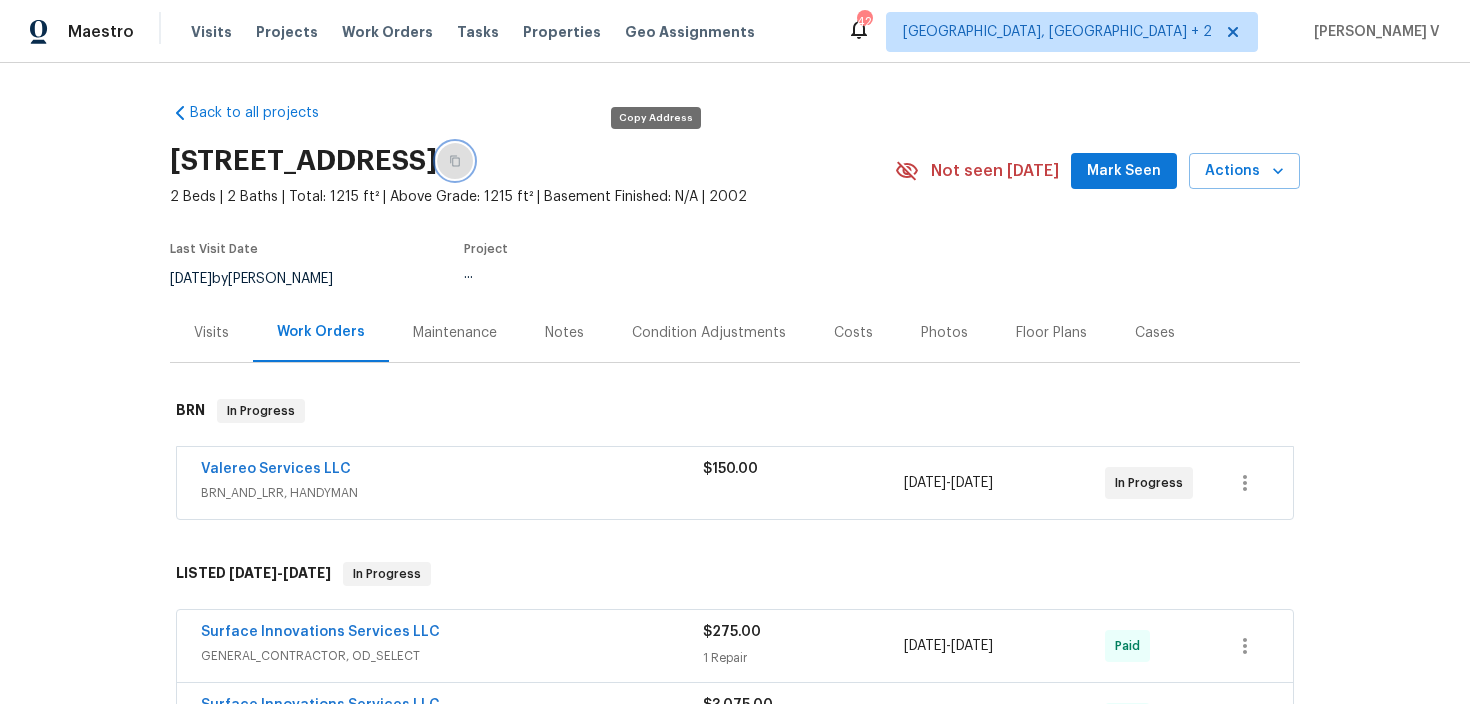click at bounding box center [455, 161] 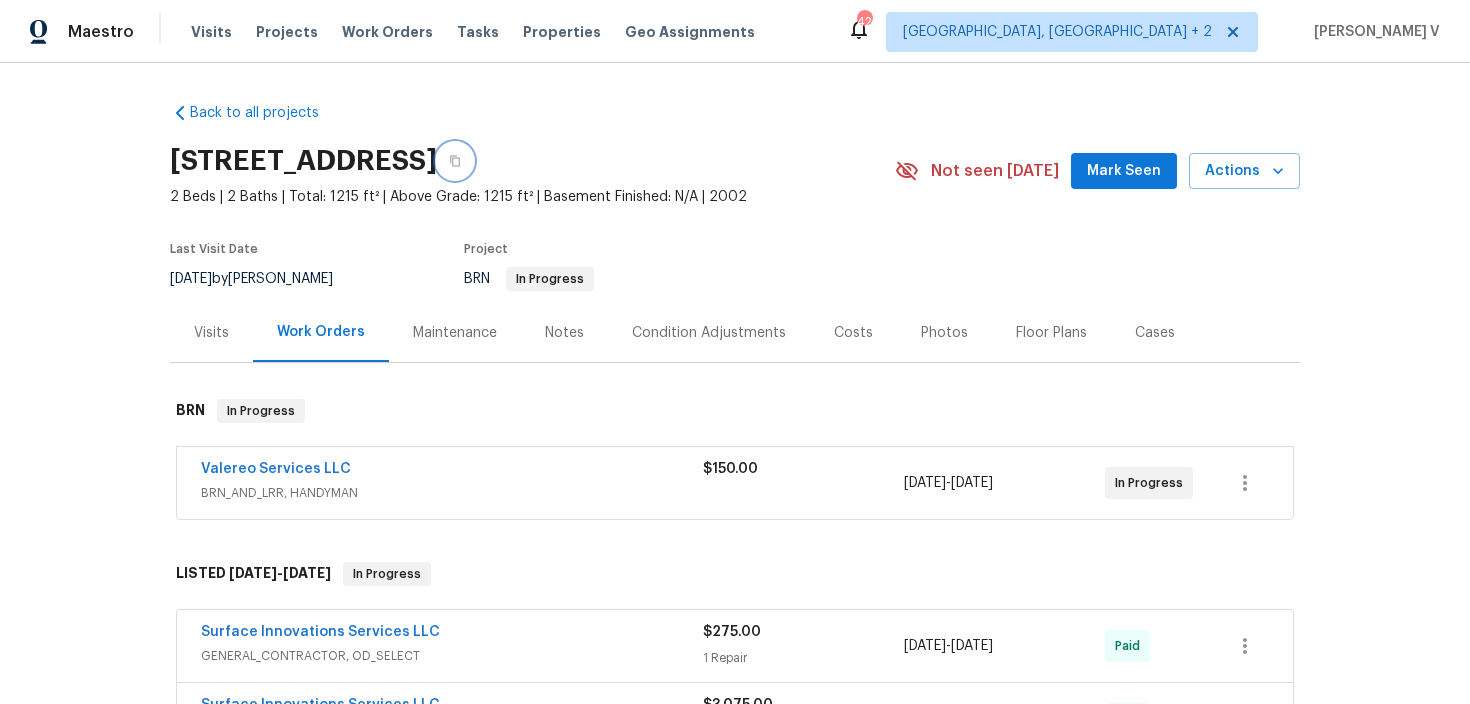scroll, scrollTop: 231, scrollLeft: 0, axis: vertical 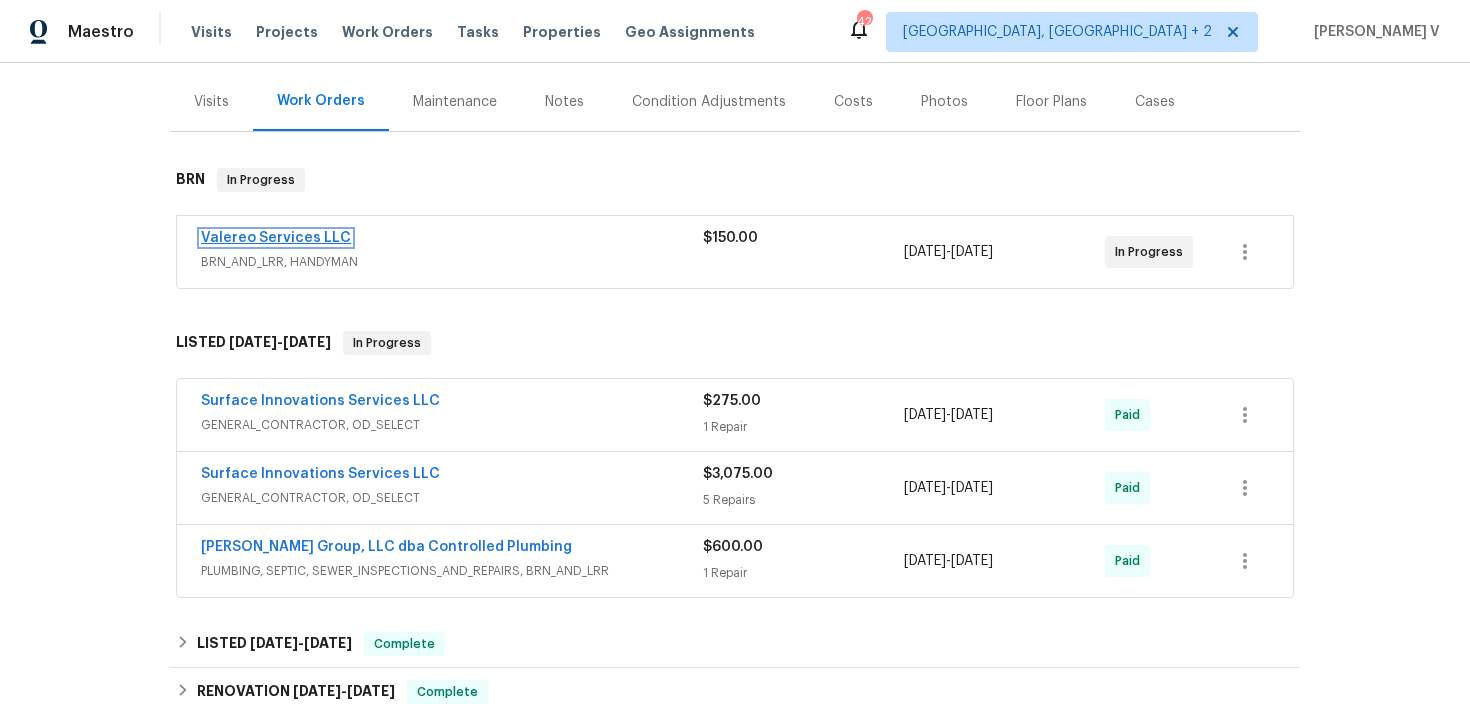 click on "Valereo Services LLC" at bounding box center [276, 238] 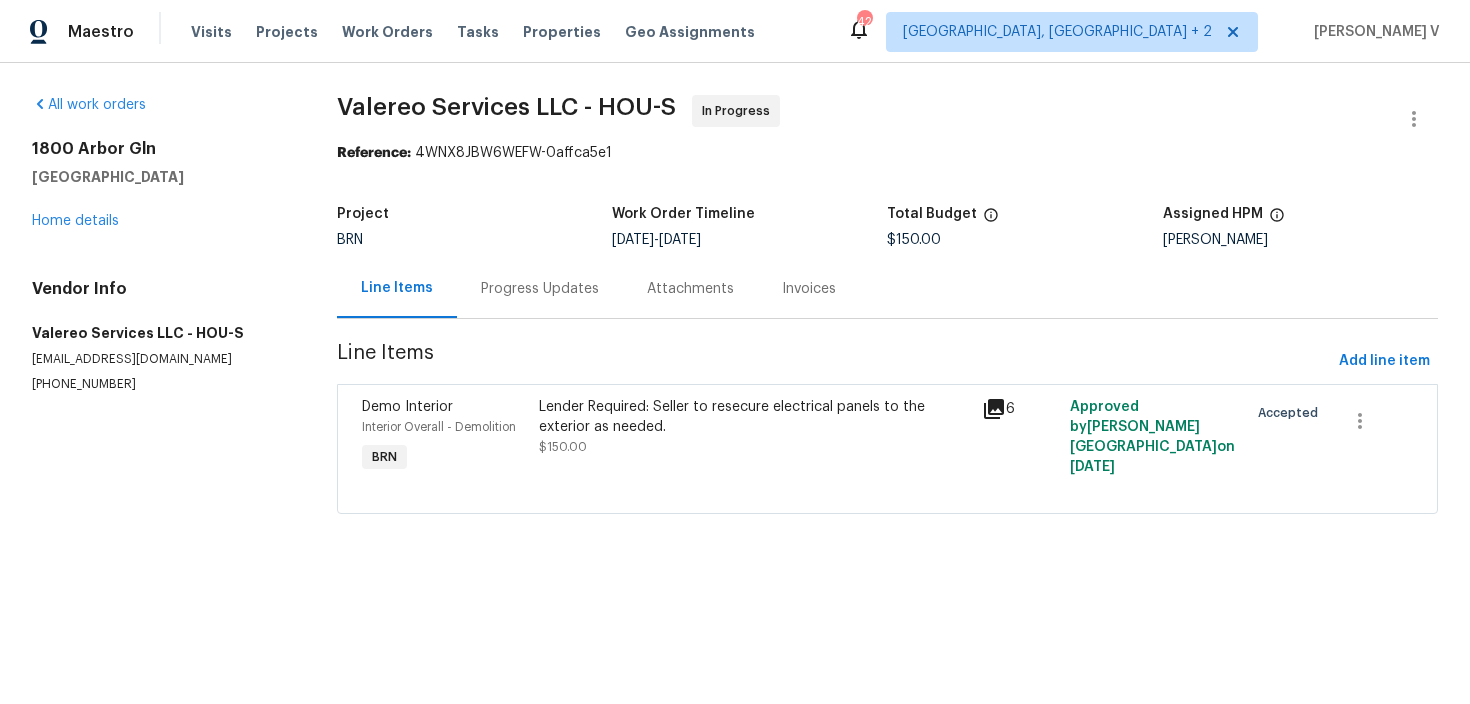 click on "Progress Updates" at bounding box center [540, 288] 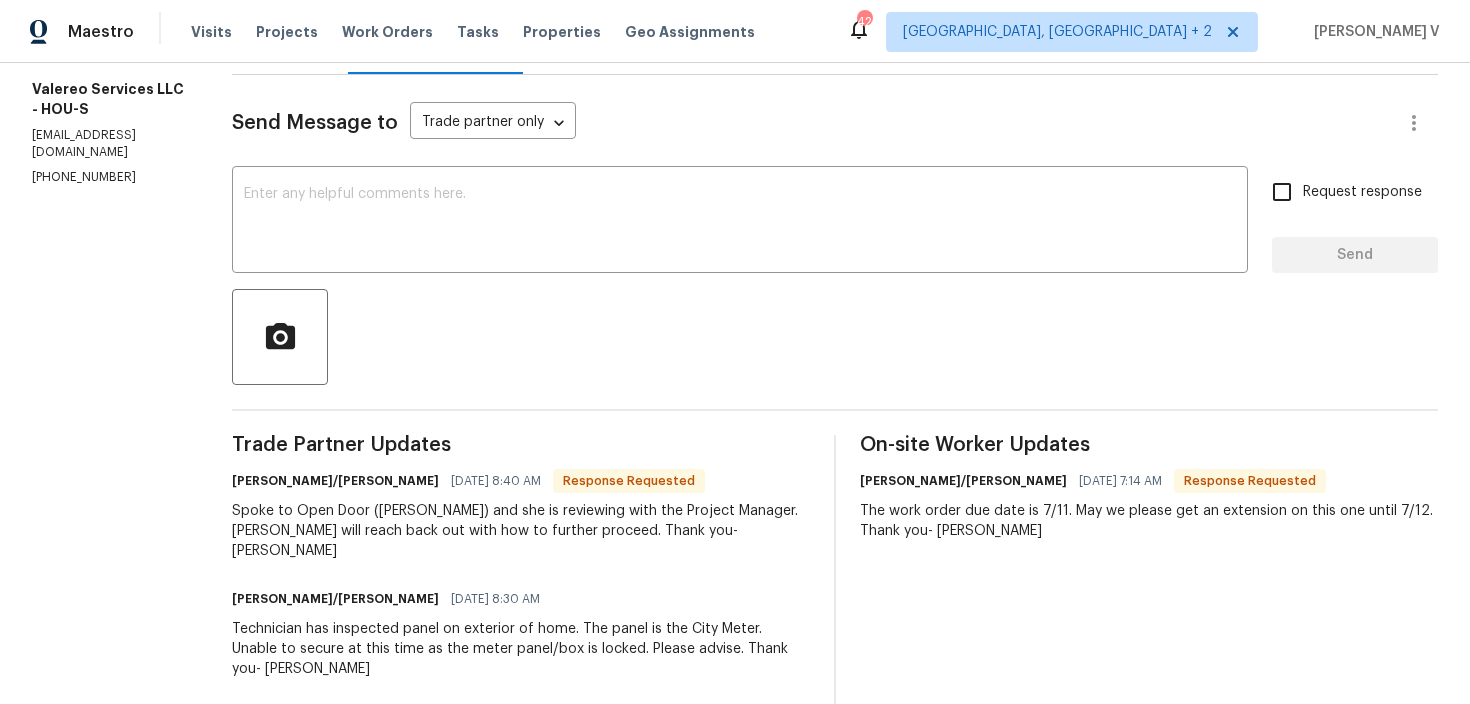 scroll, scrollTop: 467, scrollLeft: 0, axis: vertical 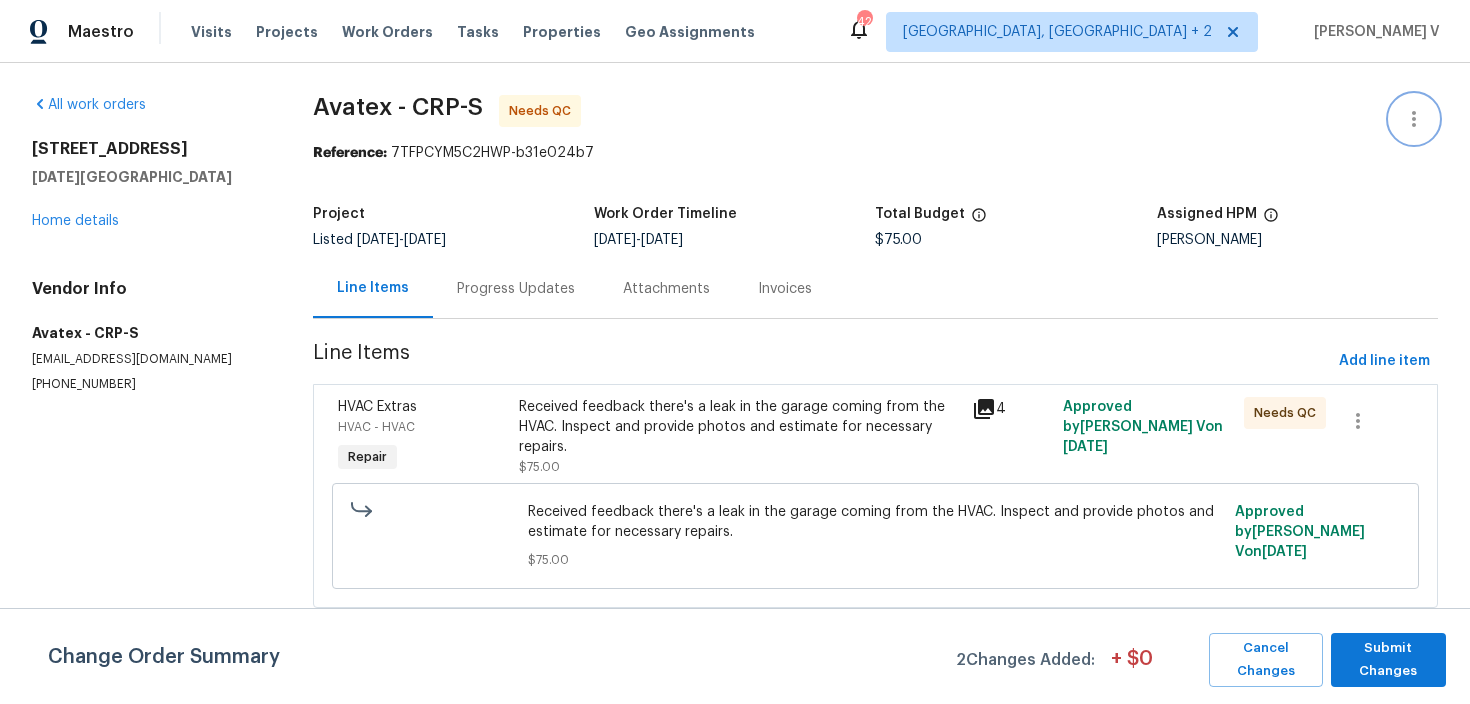 click 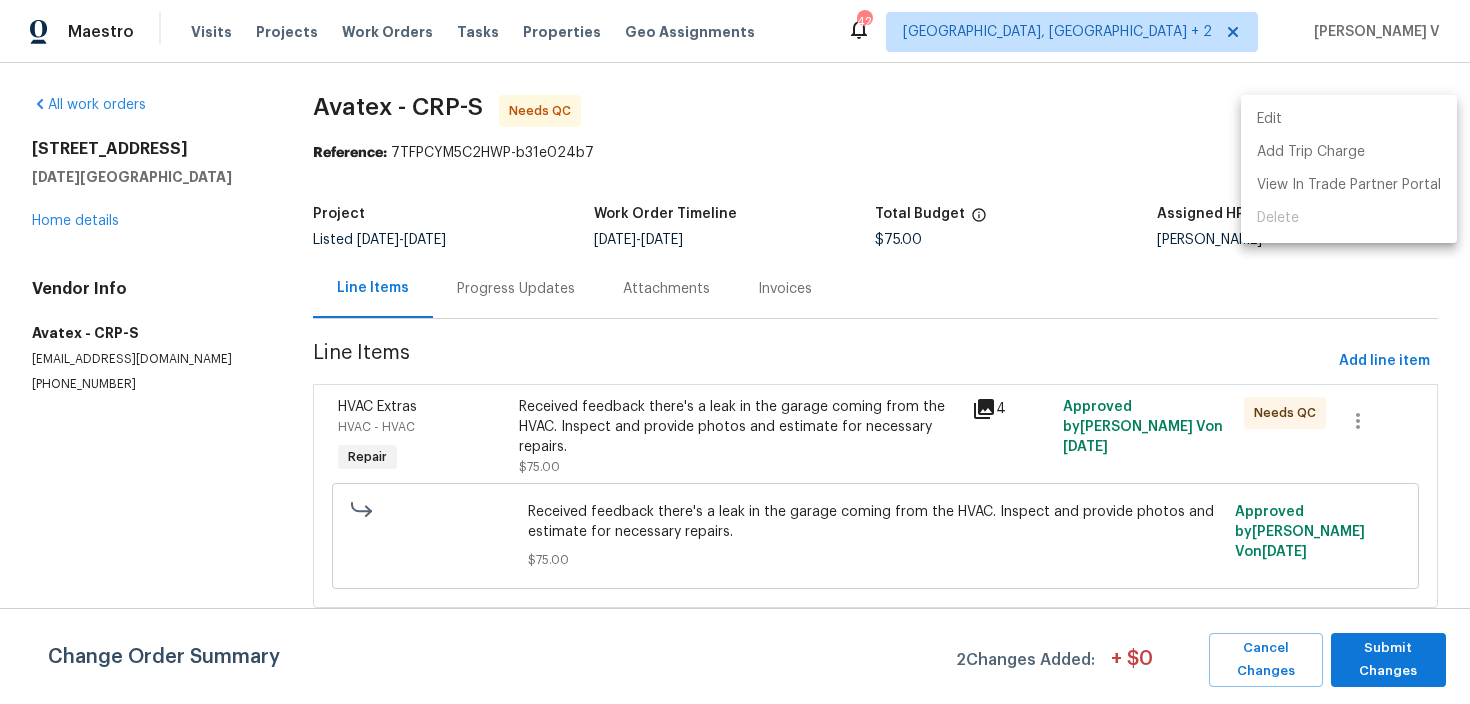 click on "Edit" at bounding box center (1349, 119) 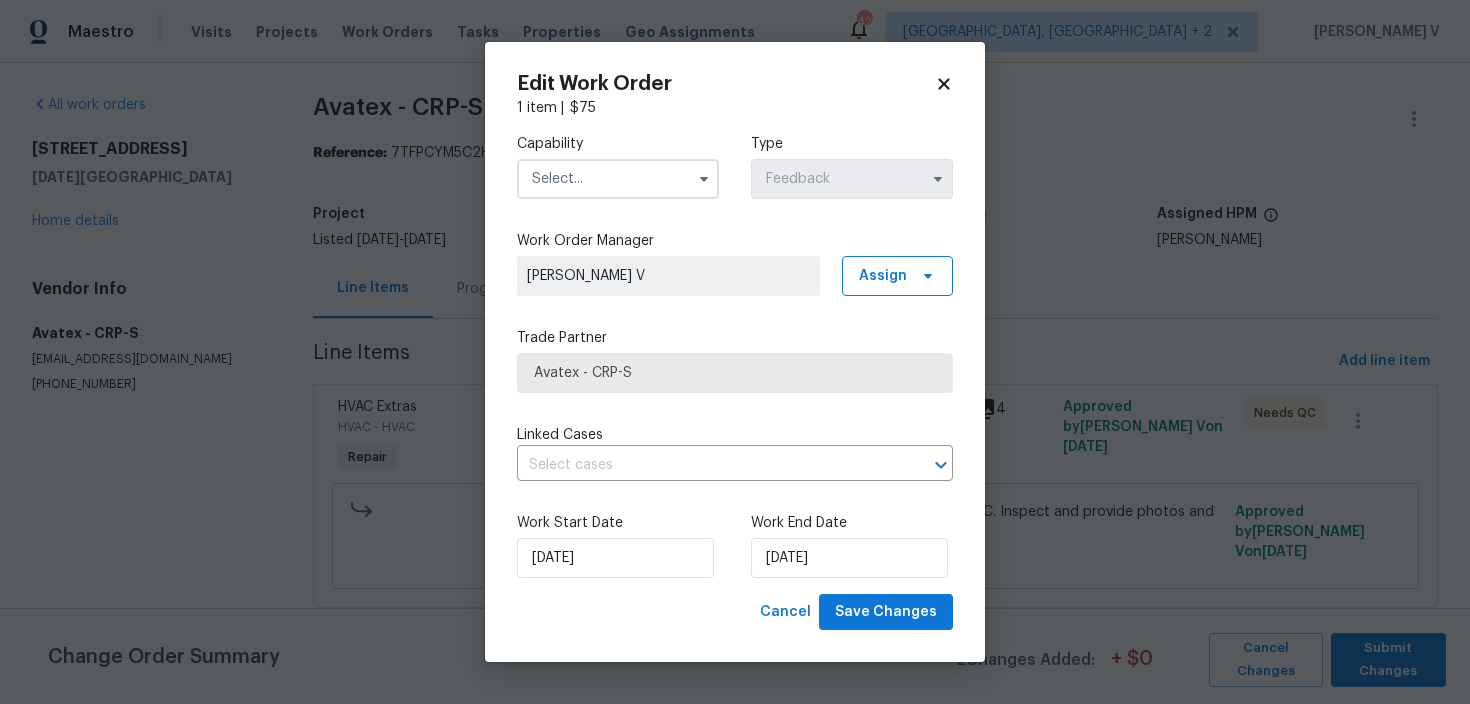 click at bounding box center [618, 179] 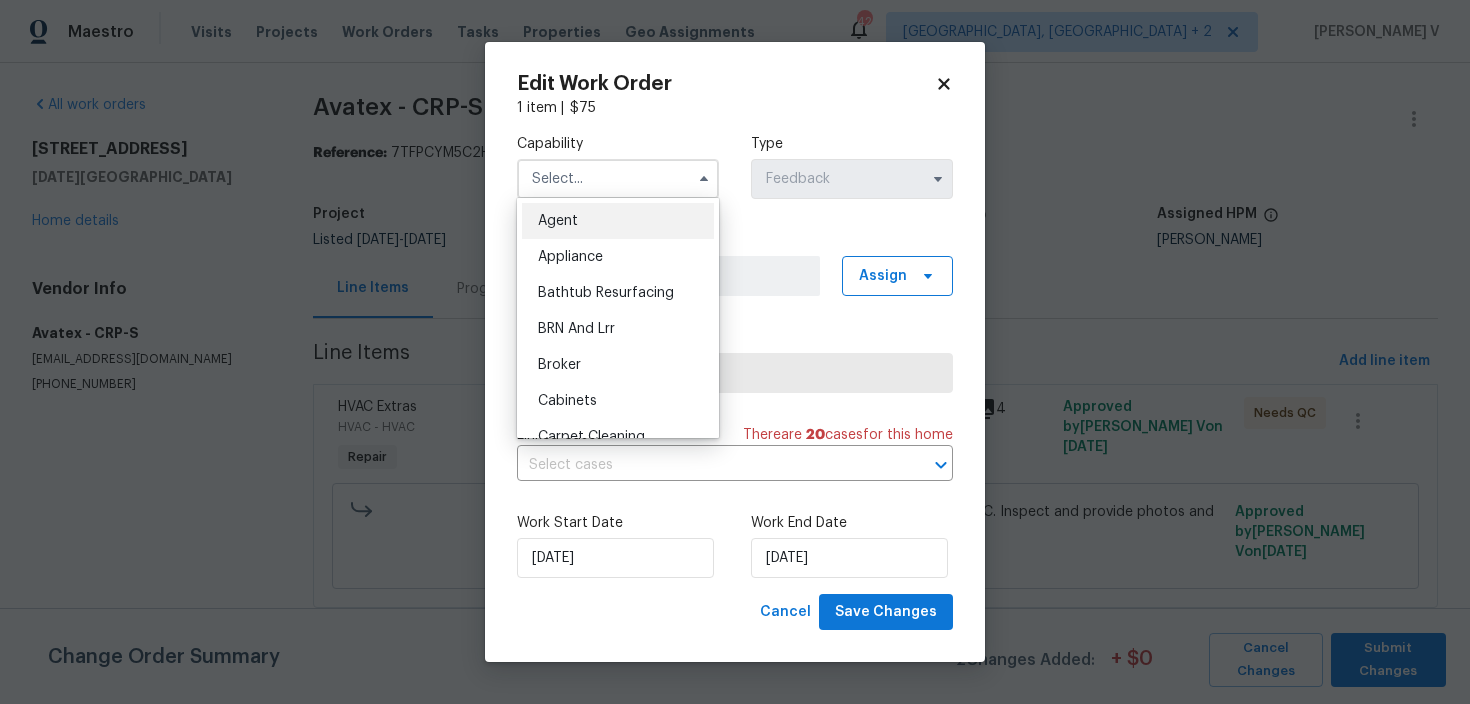 click on "Agent" at bounding box center [618, 221] 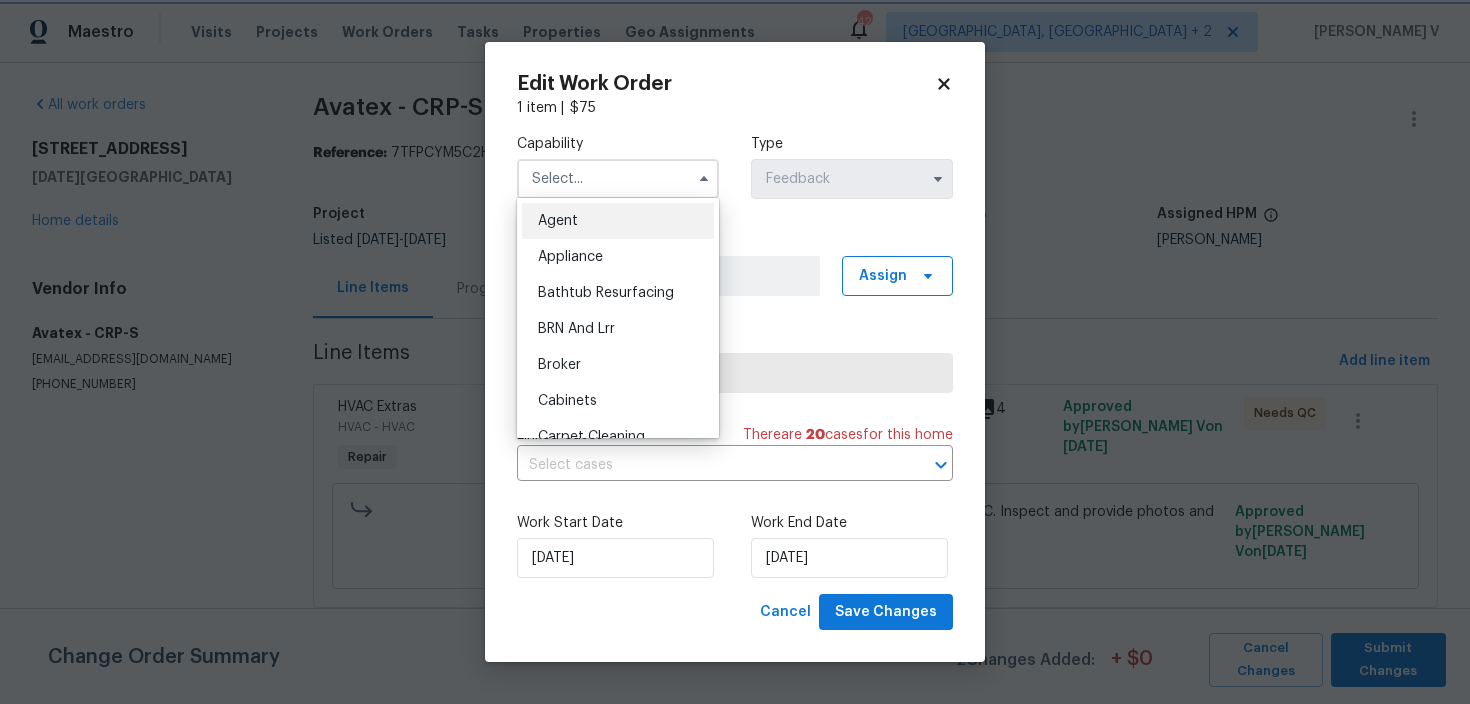 type on "Agent" 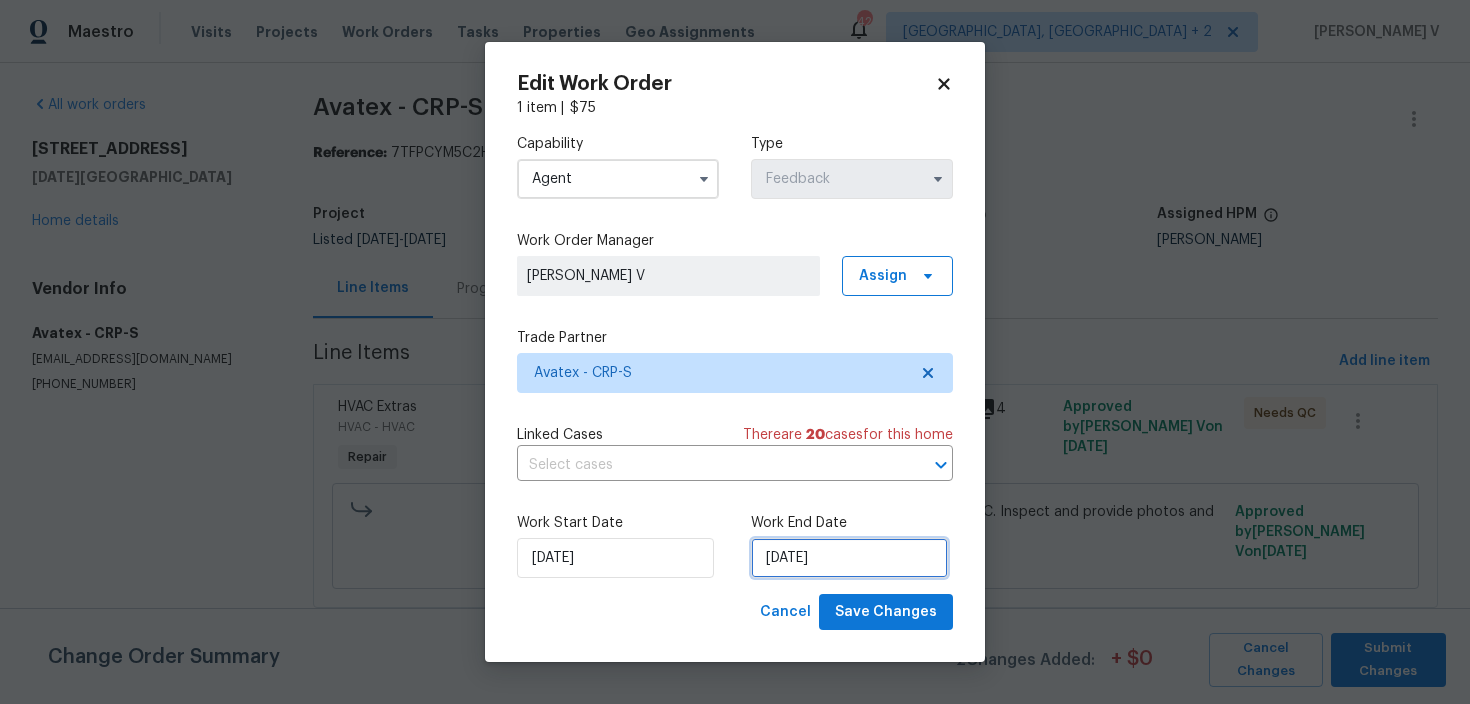 click on "[DATE]" at bounding box center (849, 558) 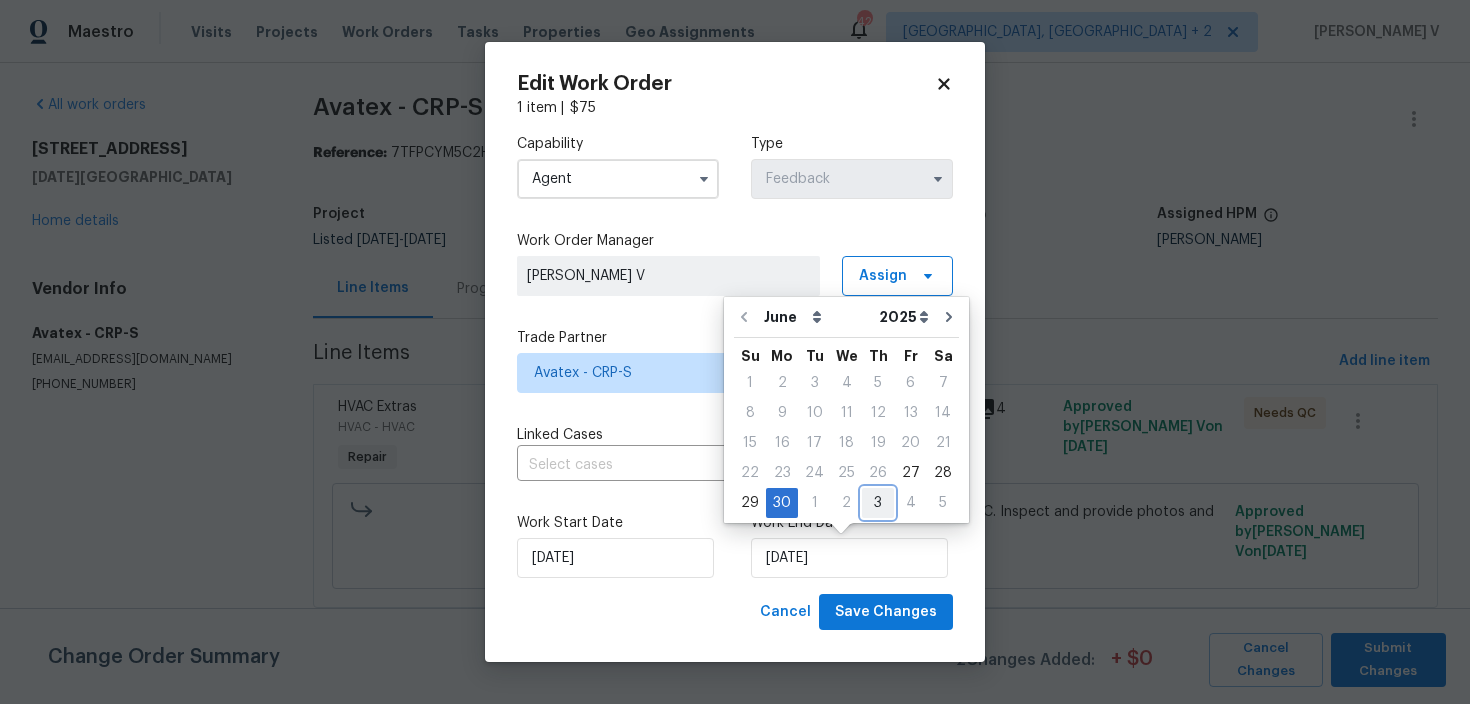 click on "3" at bounding box center (878, 503) 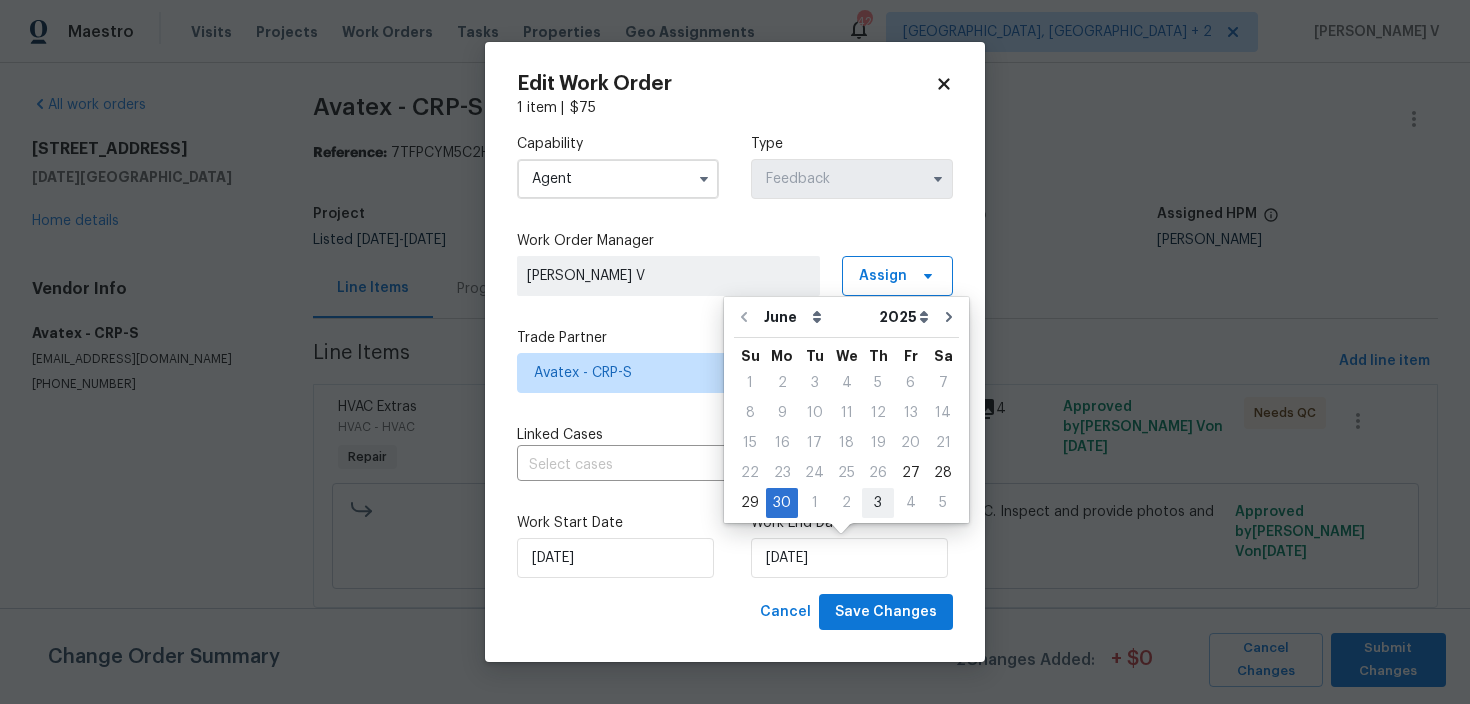 type on "03/07/2025" 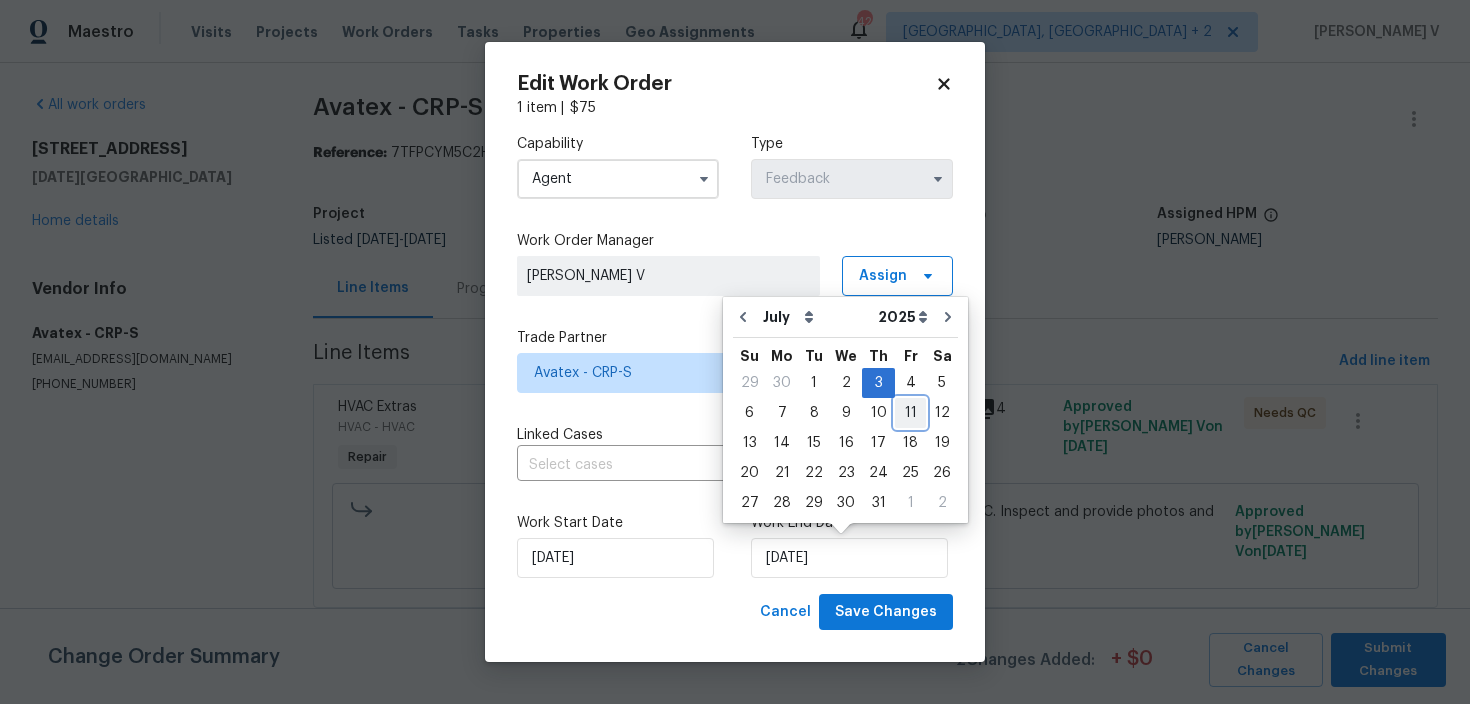 click on "11" at bounding box center (910, 413) 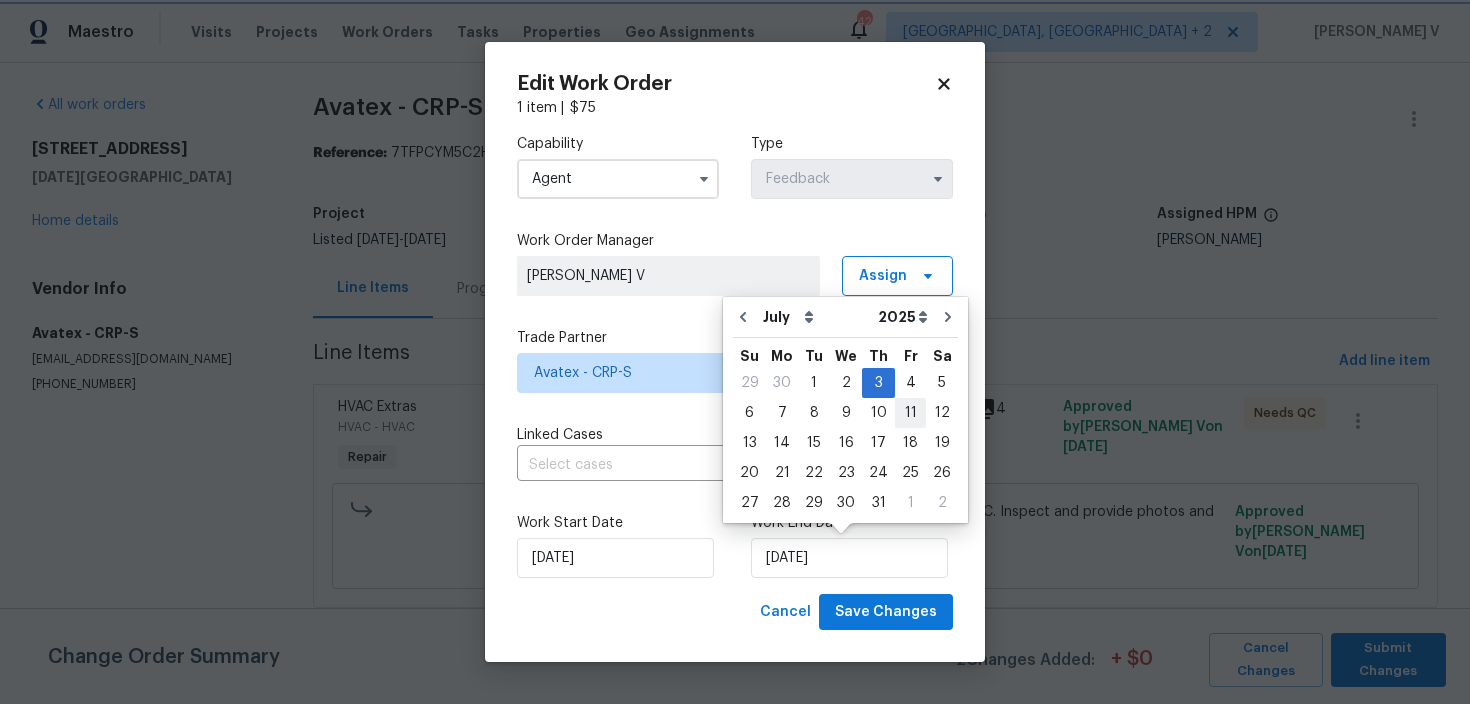 type on "11/07/2025" 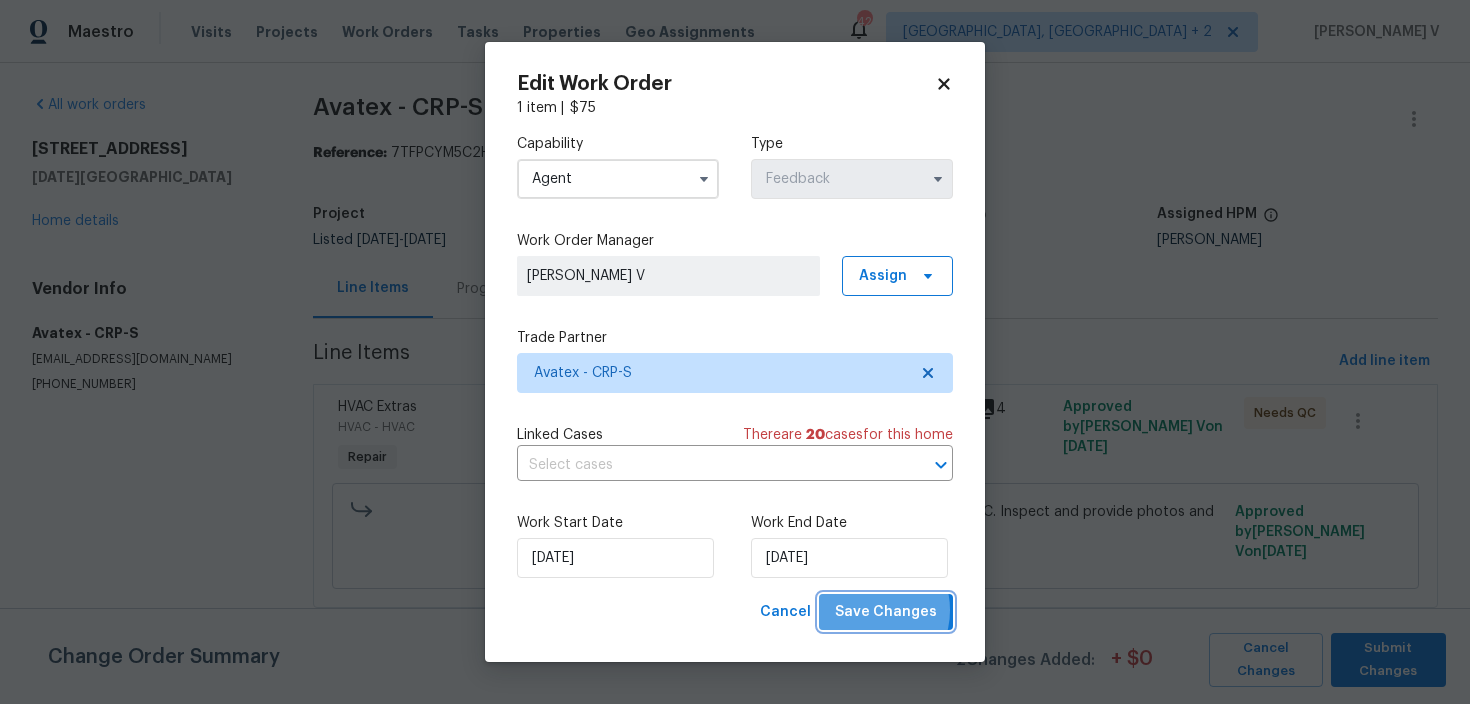 click on "Save Changes" at bounding box center [886, 612] 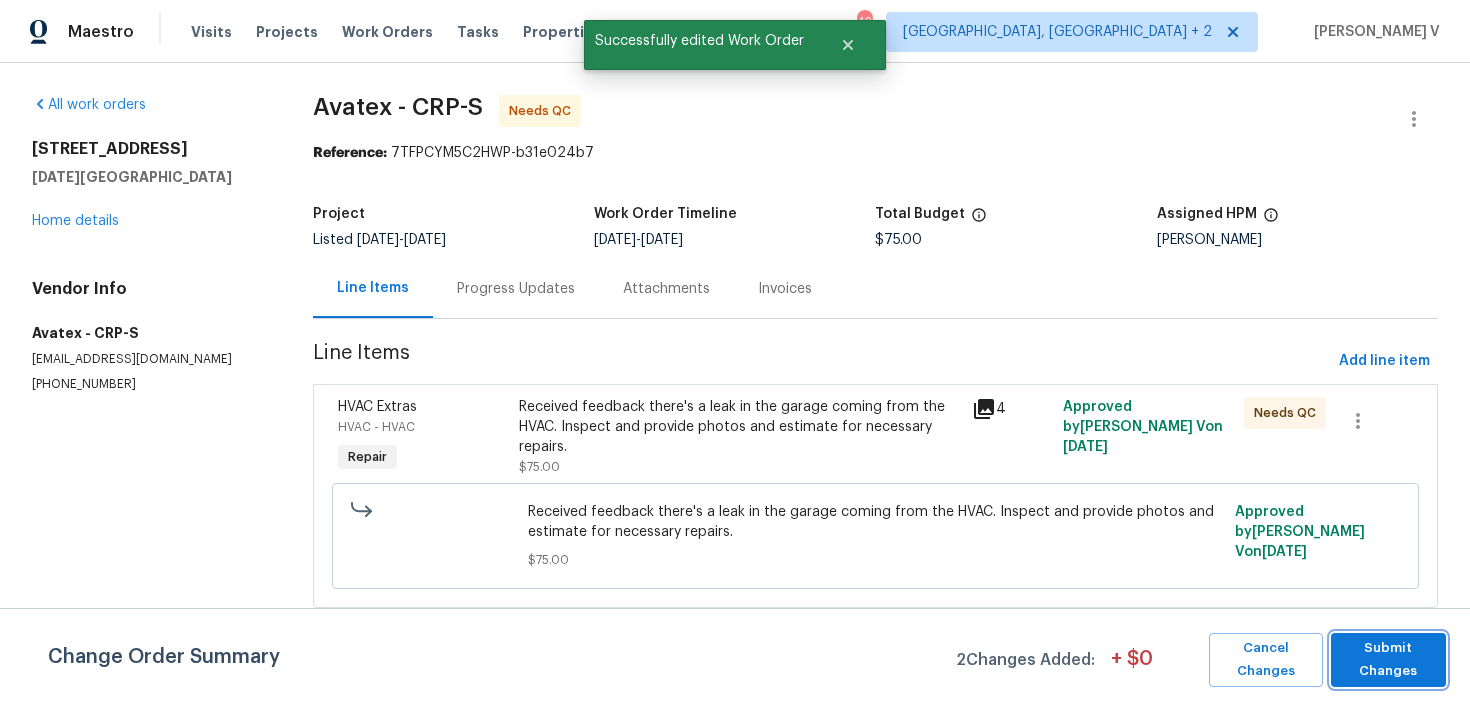 click on "Submit Changes" at bounding box center [1388, 660] 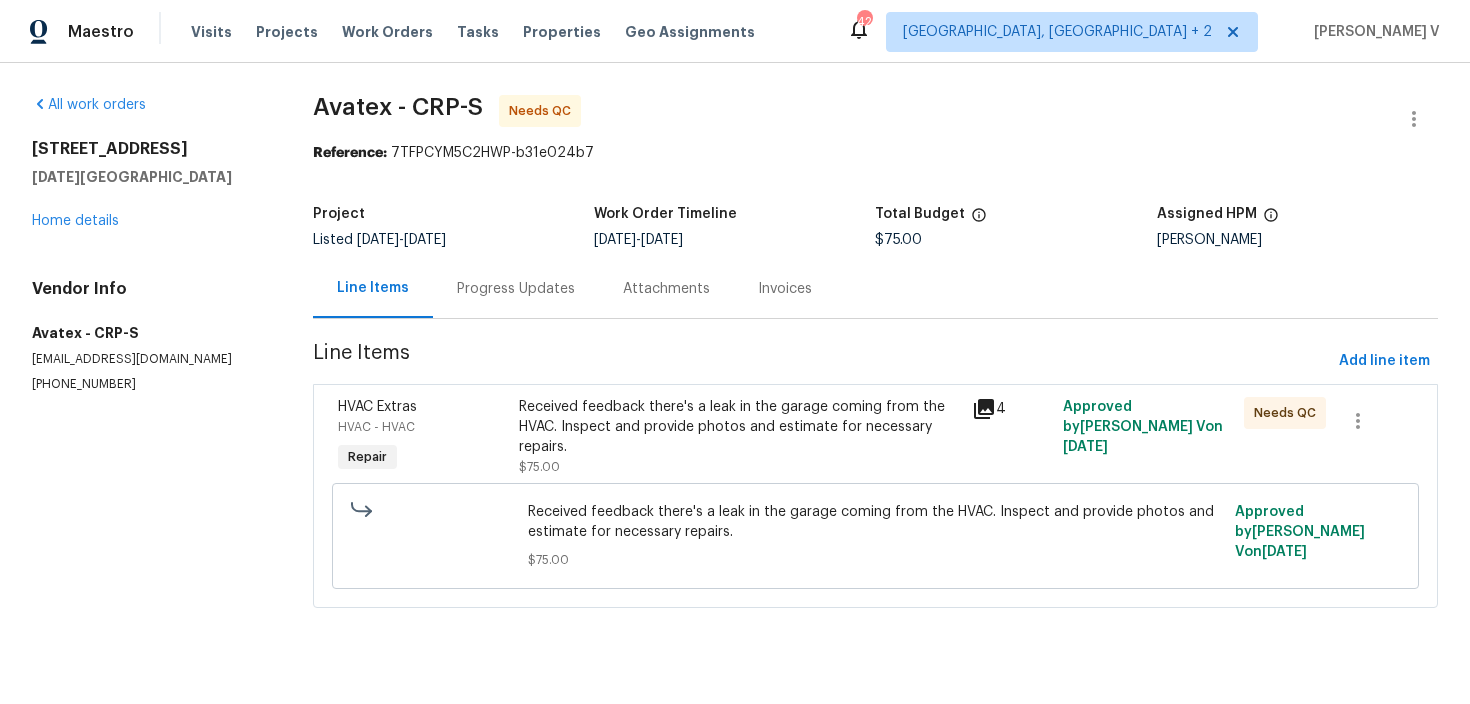 scroll, scrollTop: 0, scrollLeft: 0, axis: both 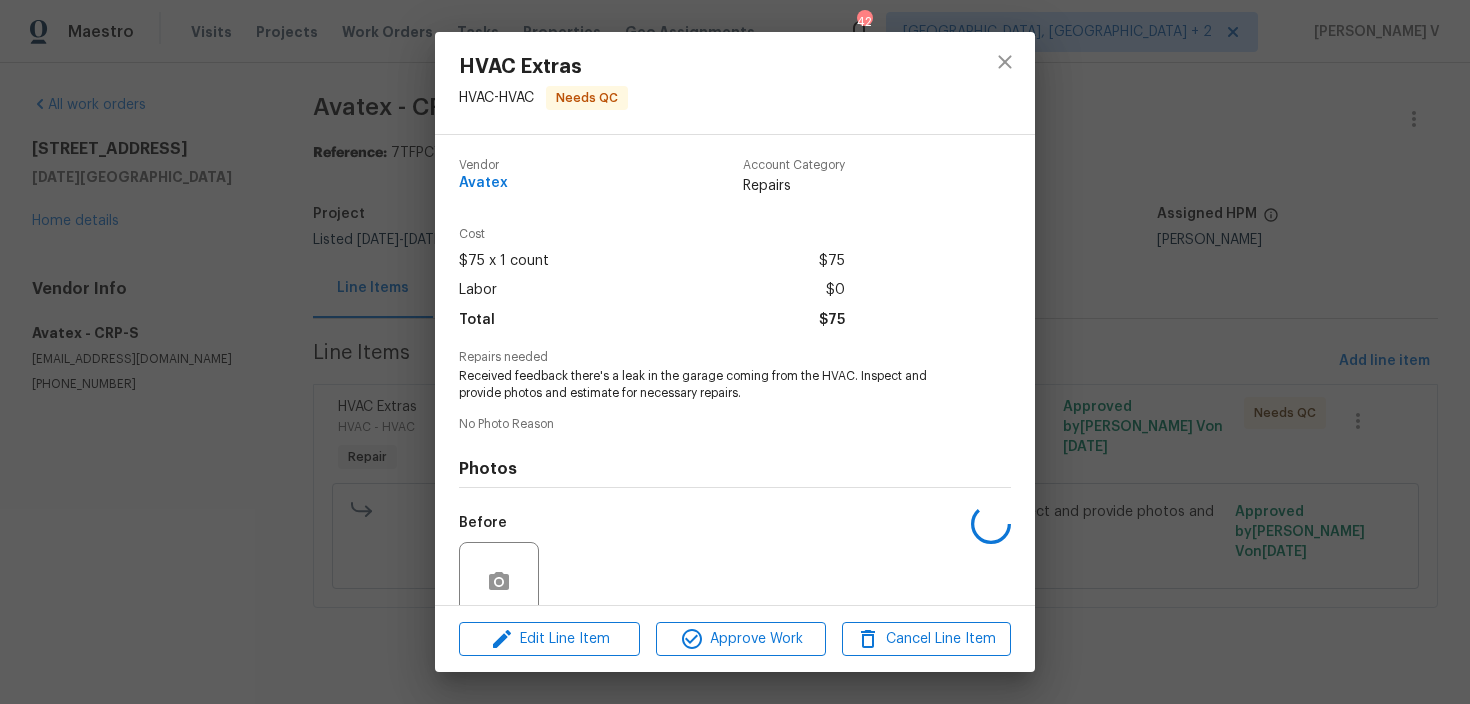 click on "HVAC Extras HVAC  -  HVAC Needs QC Vendor Avatex Account Category Repairs Cost $75 x 1 count $75 Labor $0 Total $75 Repairs needed Received feedback there's a leak in the garage coming from the HVAC. Inspect and provide photos and estimate for necessary repairs. No Photo Reason   Photos Before After  Edit Line Item  Approve Work  Cancel Line Item" at bounding box center (735, 352) 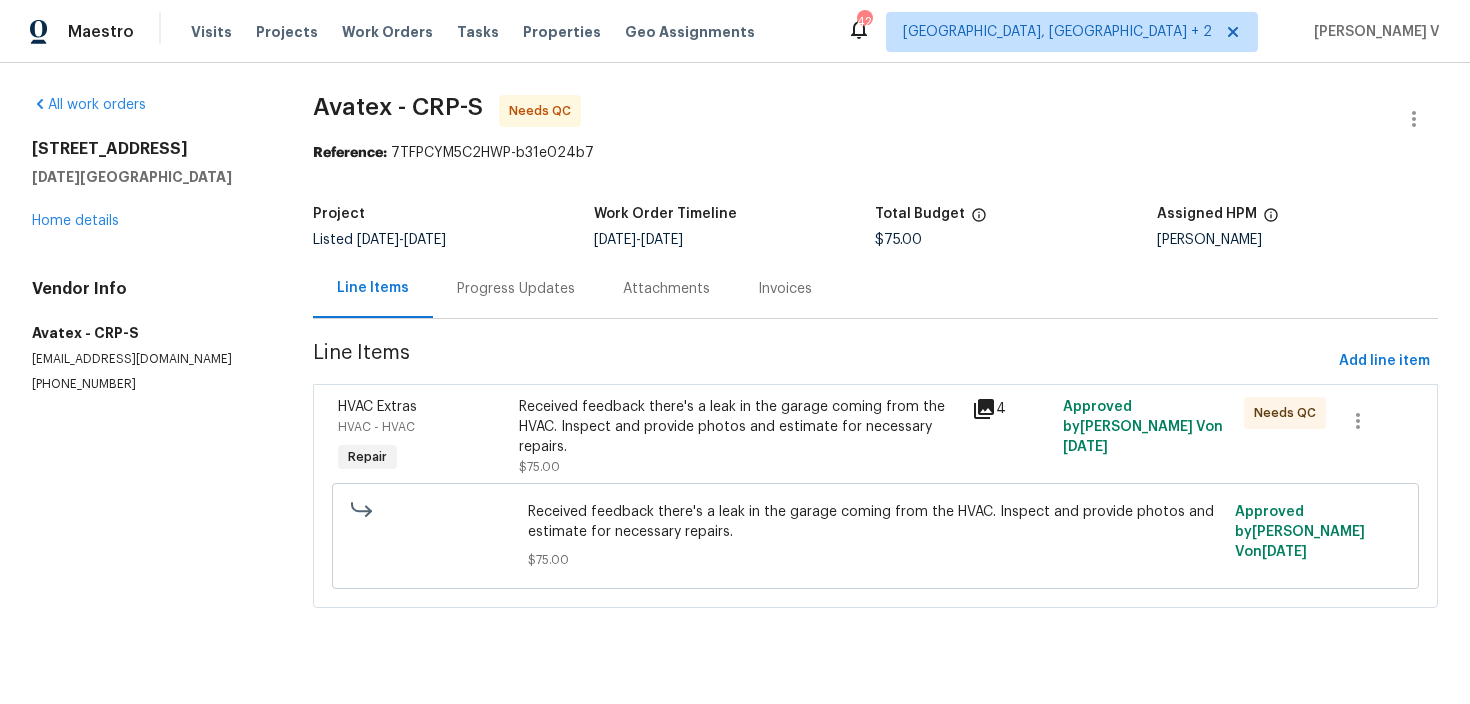 click on "Progress Updates" at bounding box center [516, 288] 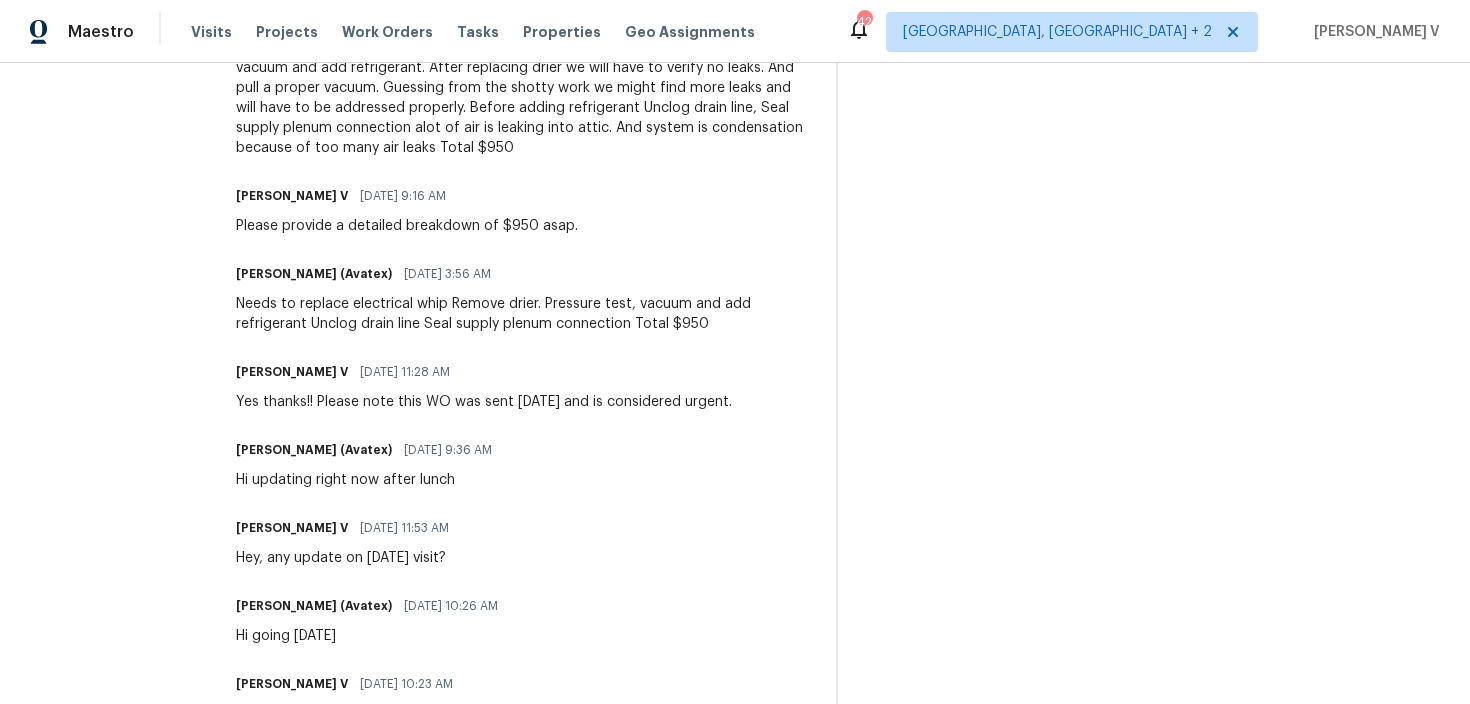 scroll, scrollTop: 0, scrollLeft: 0, axis: both 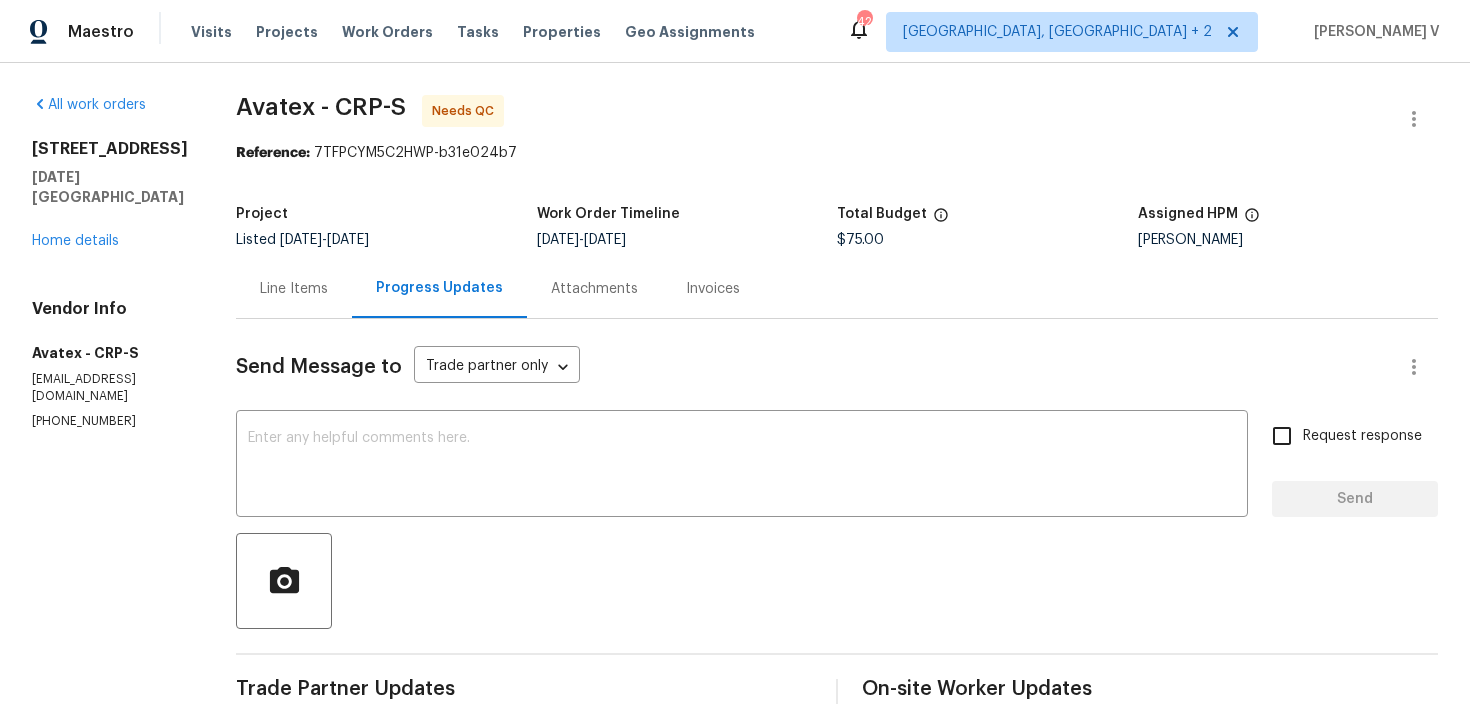 click on "Line Items" at bounding box center [294, 288] 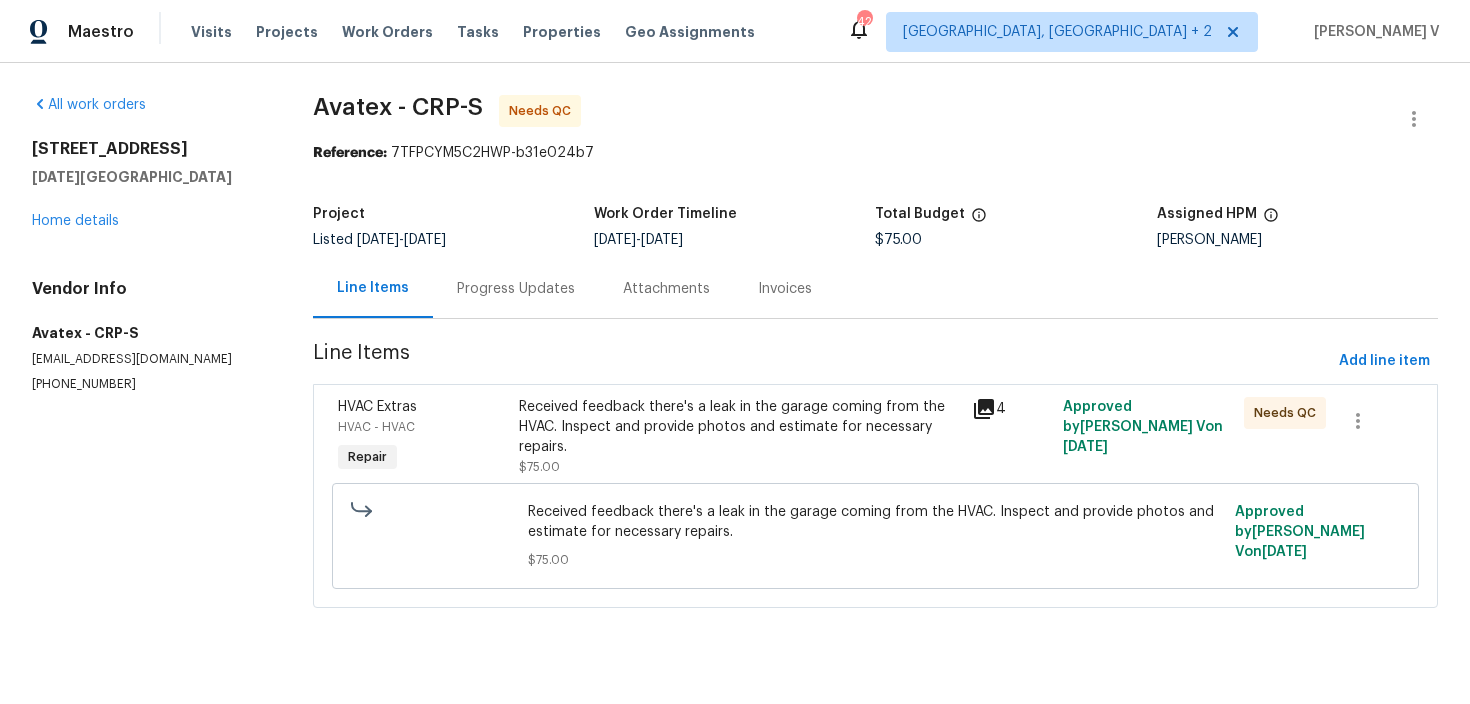 click on "Received feedback there's a leak in the garage coming from the HVAC. Inspect and provide photos and estimate for necessary repairs." at bounding box center [739, 427] 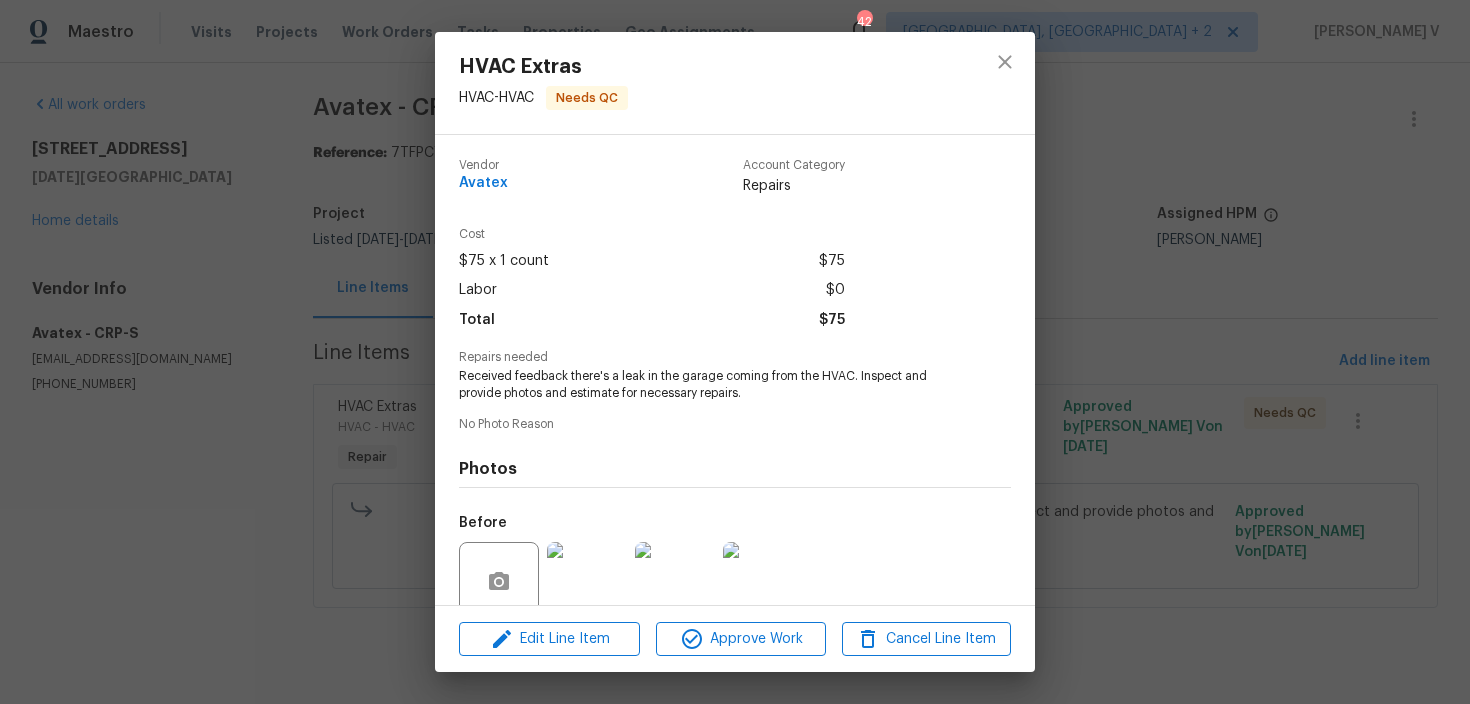 scroll, scrollTop: 166, scrollLeft: 0, axis: vertical 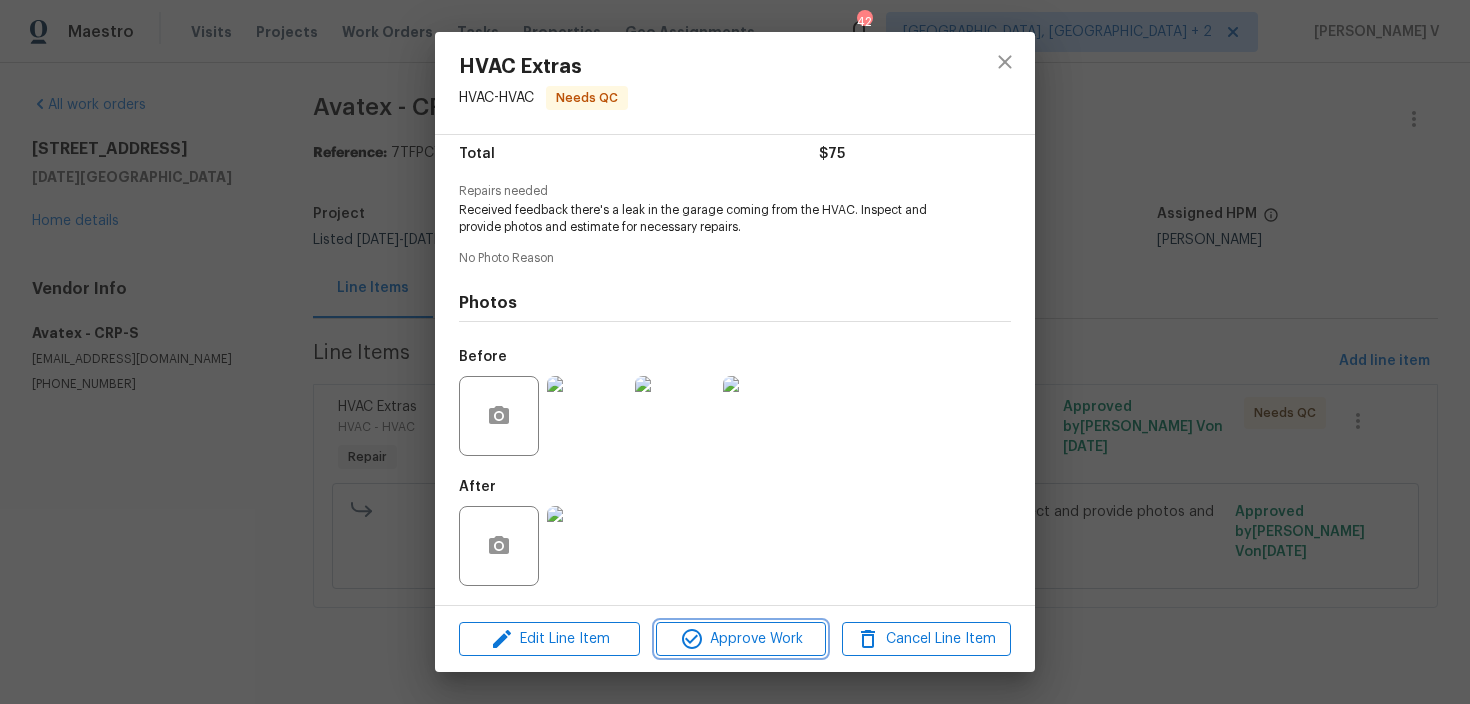 click on "Approve Work" at bounding box center [740, 639] 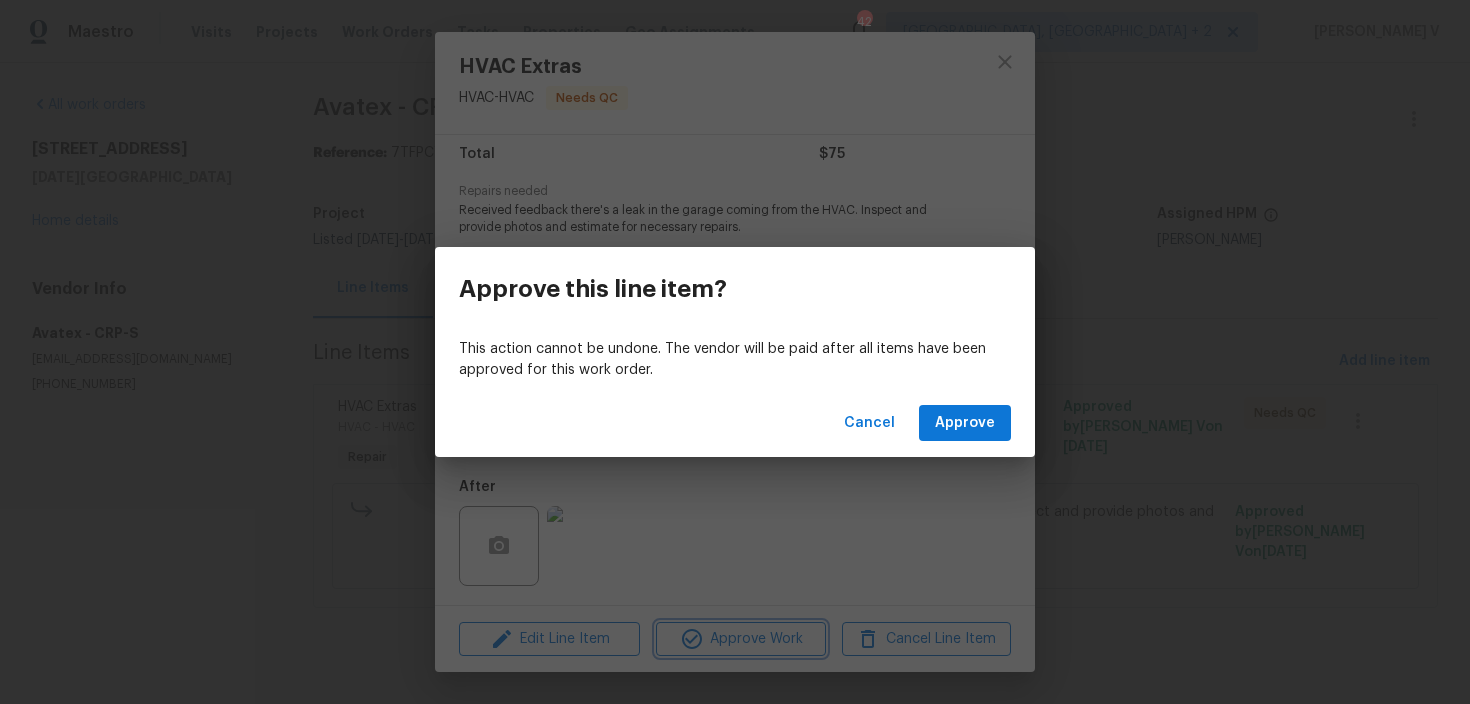 click on "Approve this line item? This action cannot be undone. The vendor will be paid after all items have been approved for this work order. Cancel Approve" at bounding box center (735, 352) 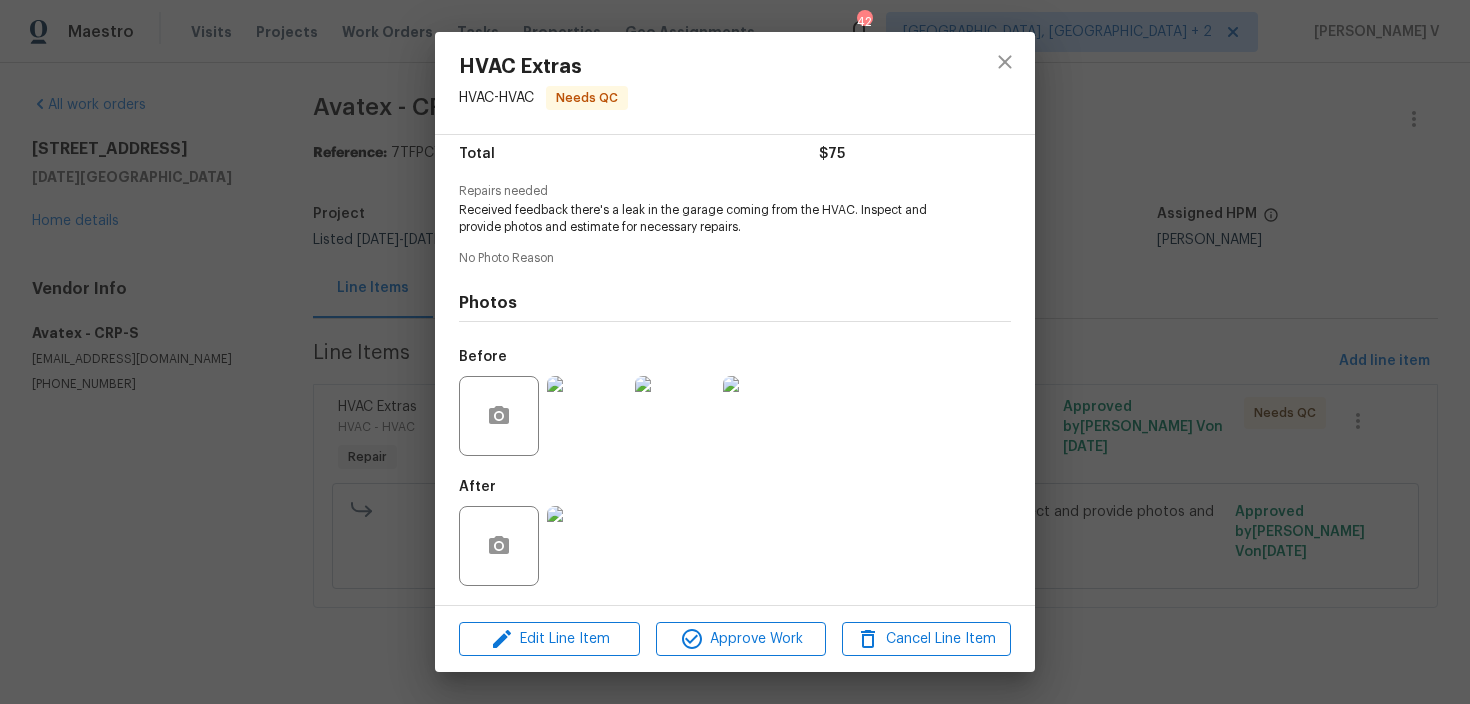 click on "HVAC Extras HVAC  -  HVAC Needs QC Vendor Avatex Account Category Repairs Cost $75 x 1 count $75 Labor $0 Total $75 Repairs needed Received feedback there's a leak in the garage coming from the HVAC. Inspect and provide photos and estimate for necessary repairs. No Photo Reason   Photos Before After  Edit Line Item  Approve Work  Cancel Line Item" at bounding box center (735, 352) 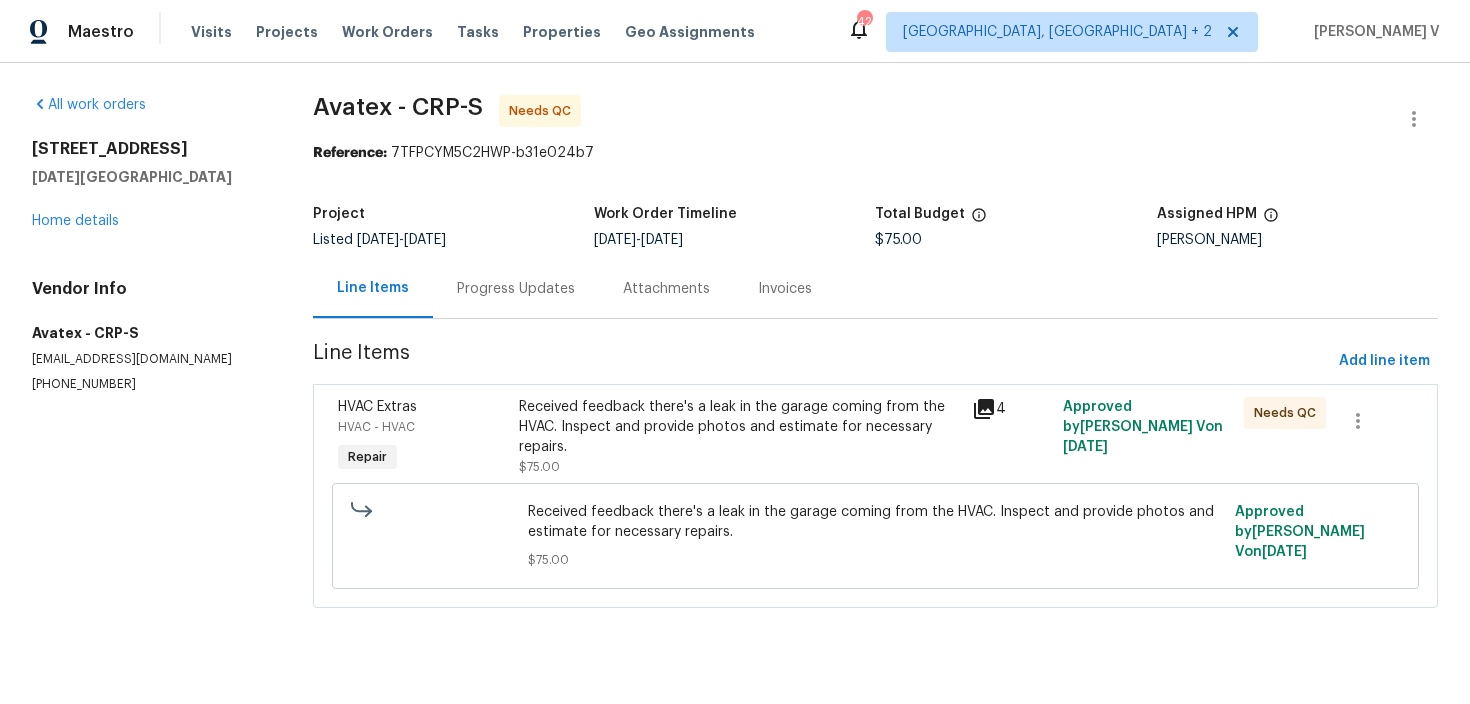 click on "Received feedback there's a leak in the garage coming from the HVAC. Inspect and provide photos and estimate for necessary repairs." at bounding box center (739, 427) 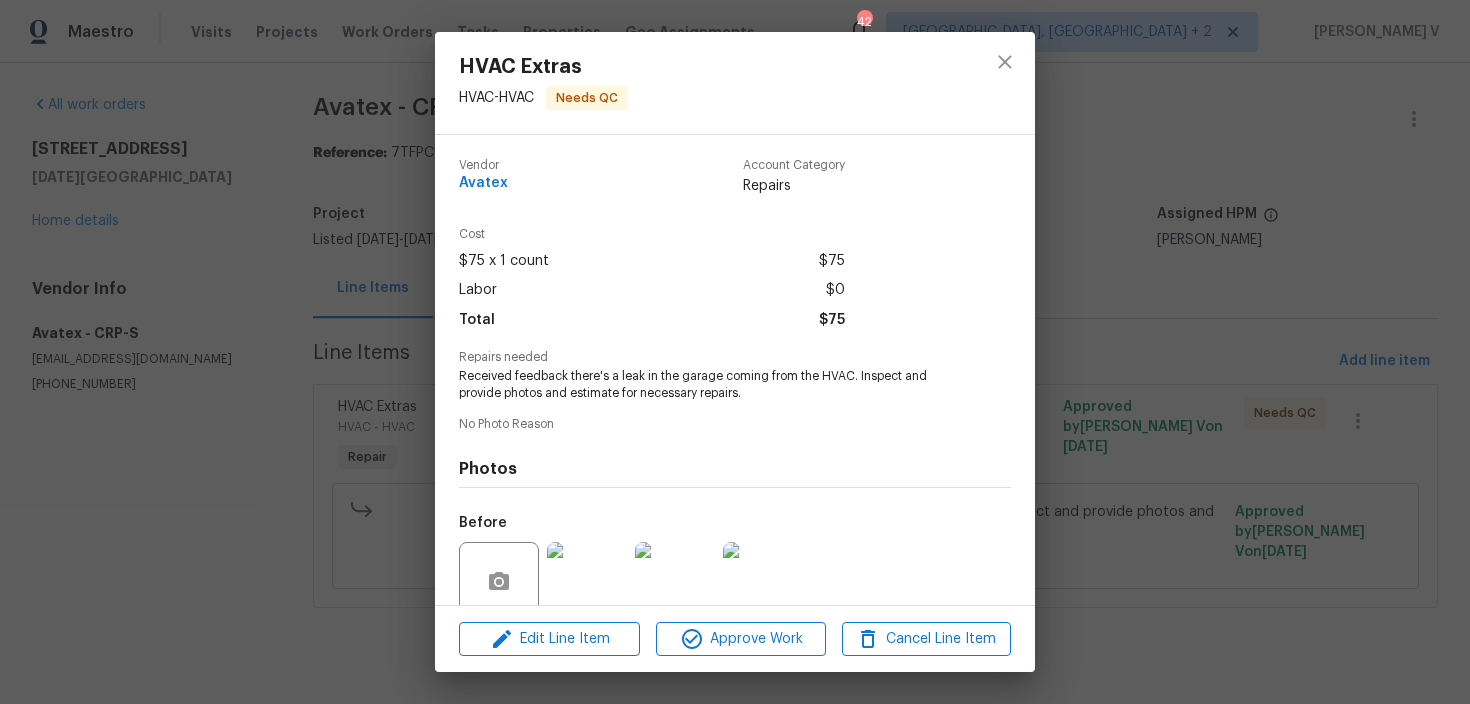 scroll, scrollTop: 166, scrollLeft: 0, axis: vertical 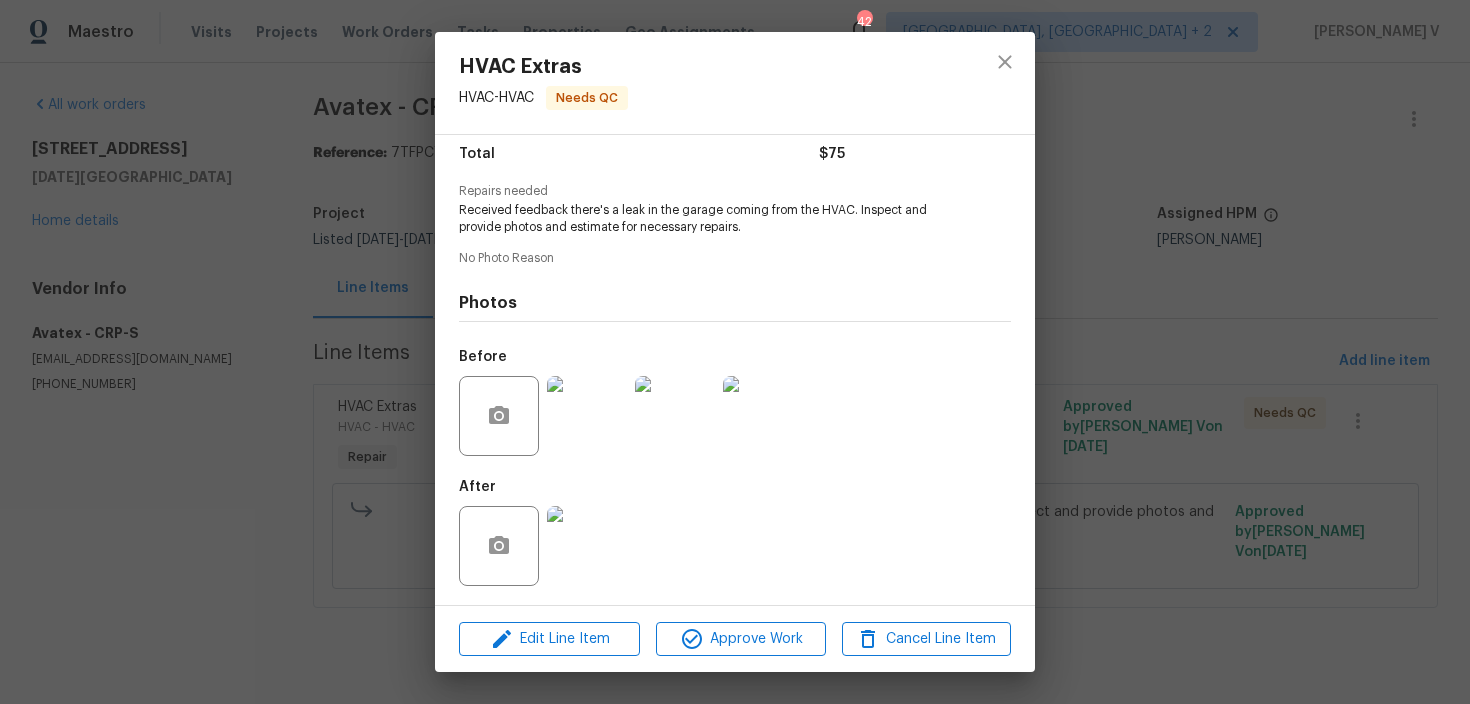 click on "Vendor Avatex Account Category Repairs Cost $75 x 1 count $75 Labor $0 Total $75 Repairs needed Received feedback there's a leak in the garage coming from the HVAC. Inspect and provide photos and estimate for necessary repairs. No Photo Reason   Photos Before After" at bounding box center (735, 370) 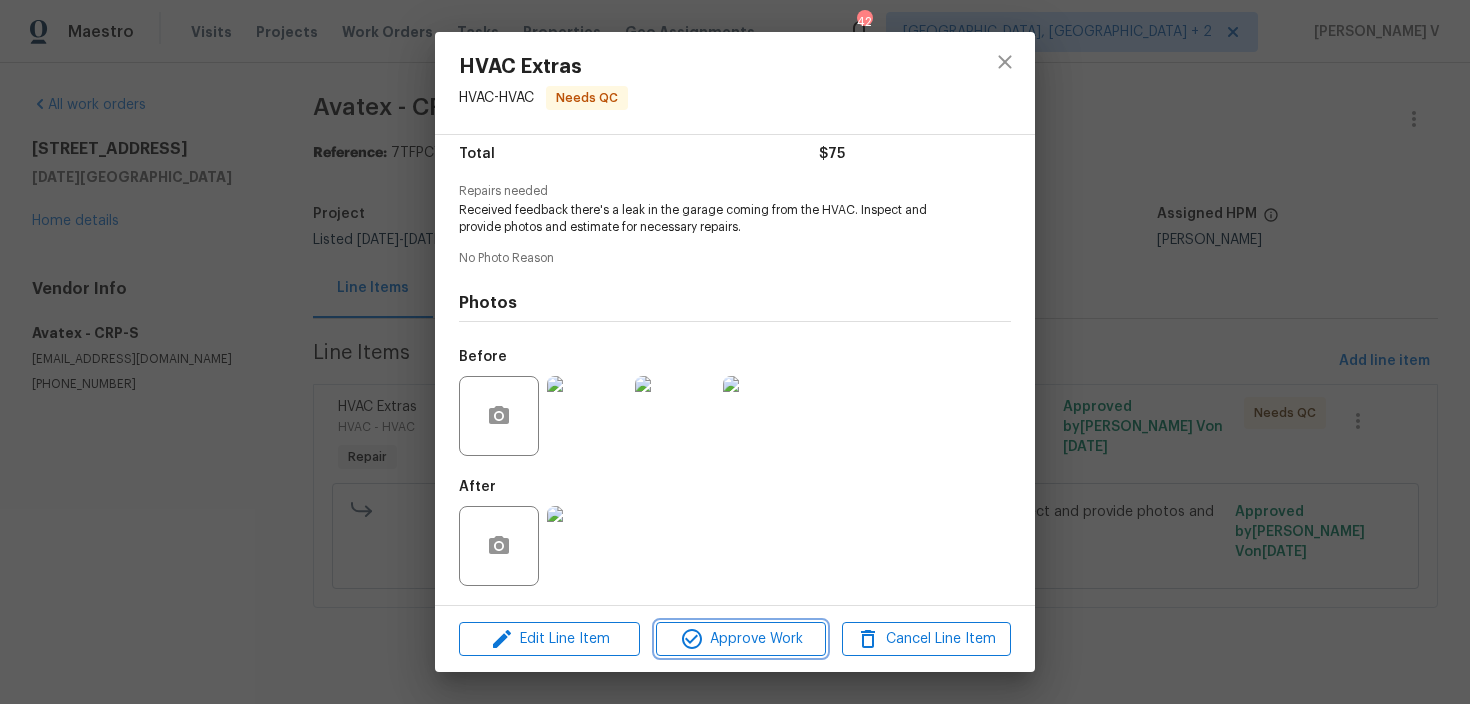click on "Approve Work" at bounding box center (740, 639) 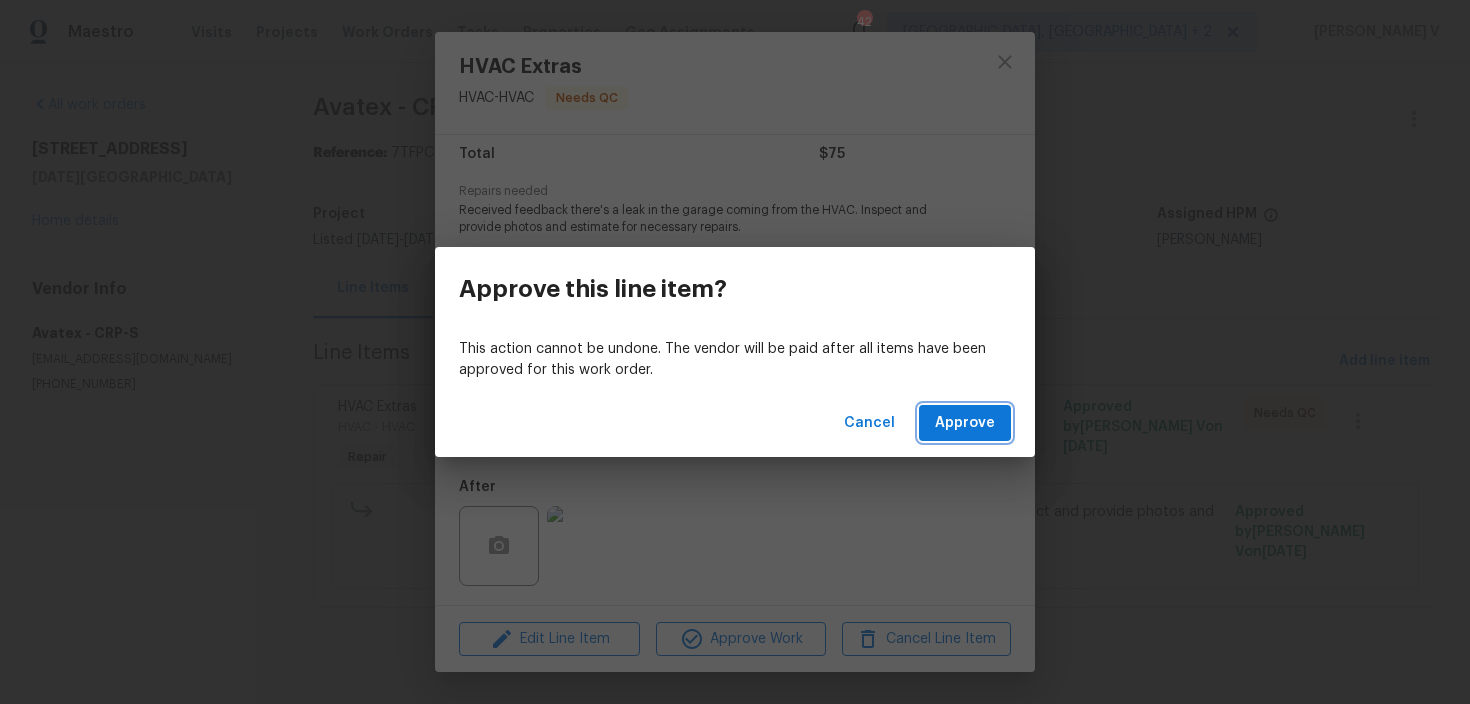 click on "Approve" at bounding box center [965, 423] 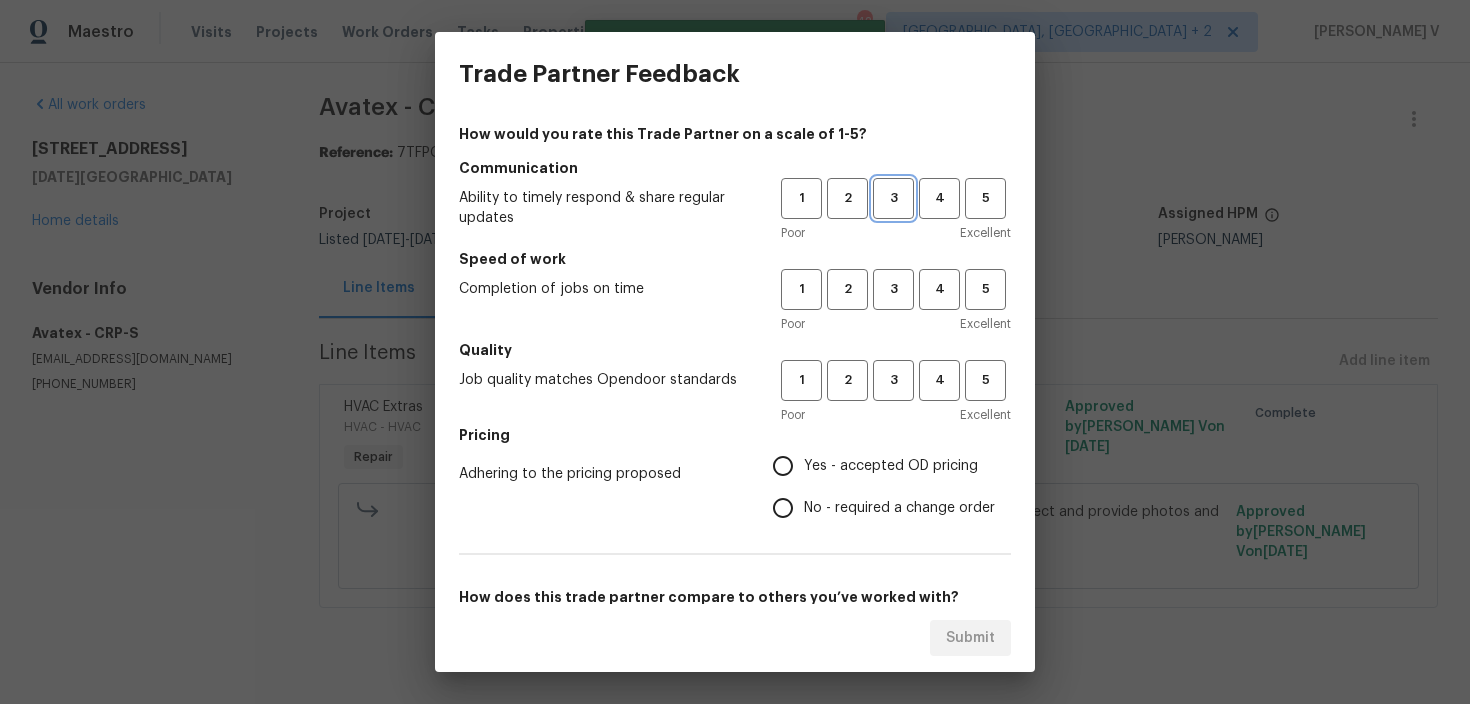 click on "3" at bounding box center (893, 198) 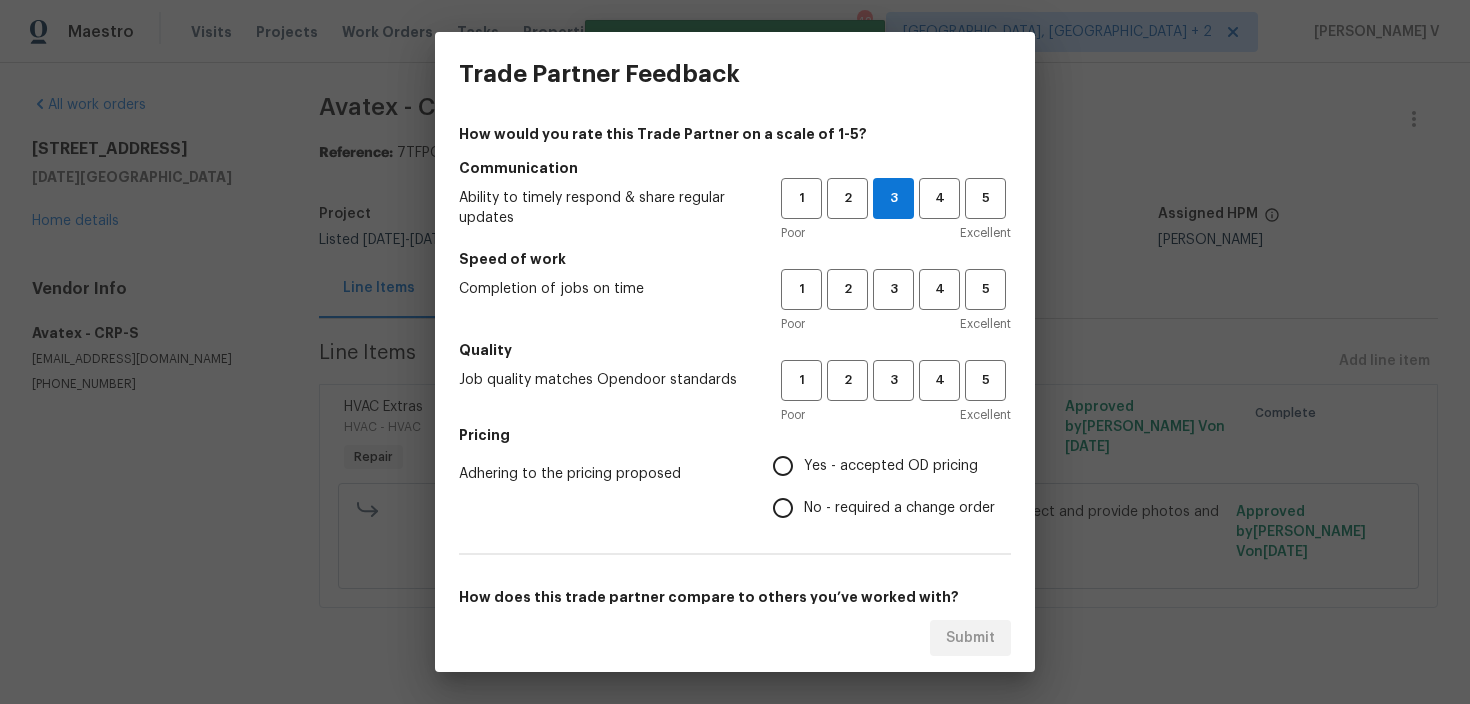 click on "1 2 3 4 5 Poor Excellent" at bounding box center (896, 301) 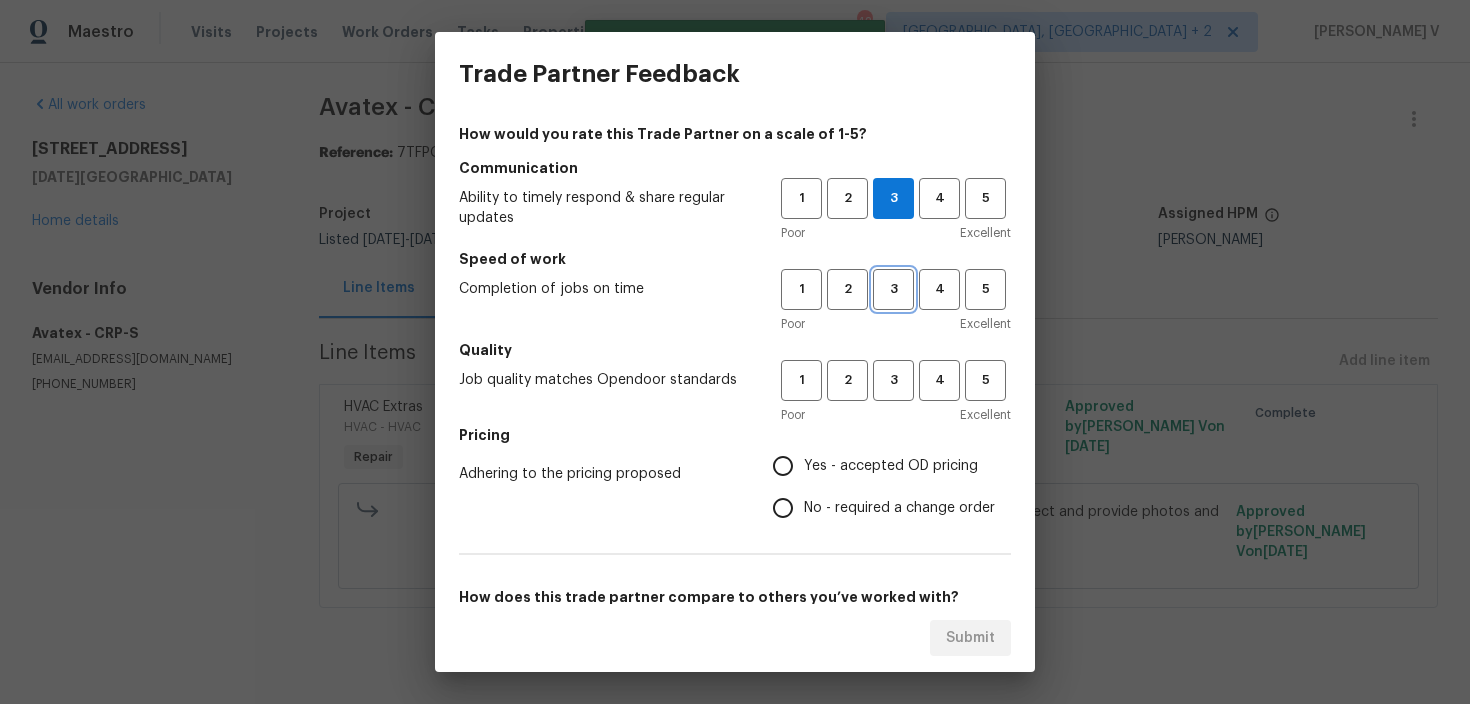 click on "3" at bounding box center (893, 289) 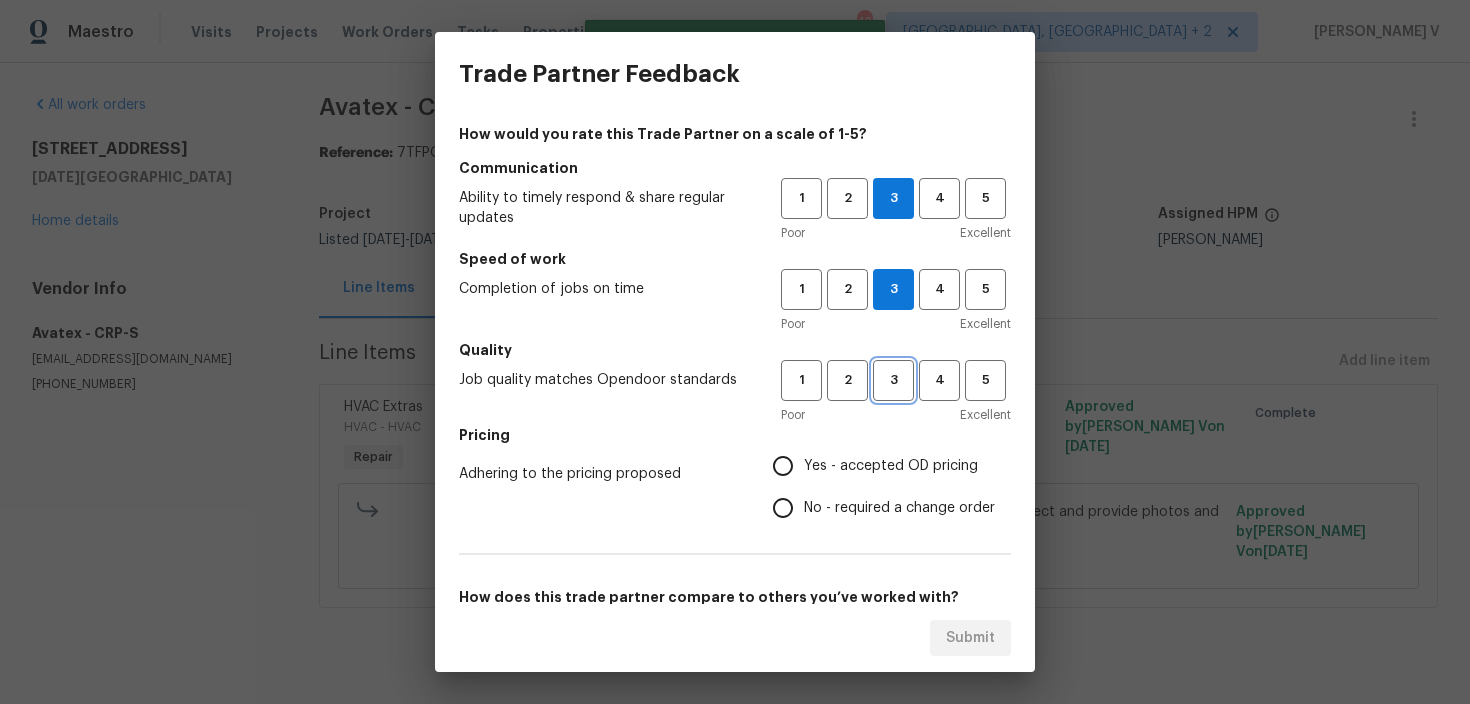 click on "3" at bounding box center [893, 380] 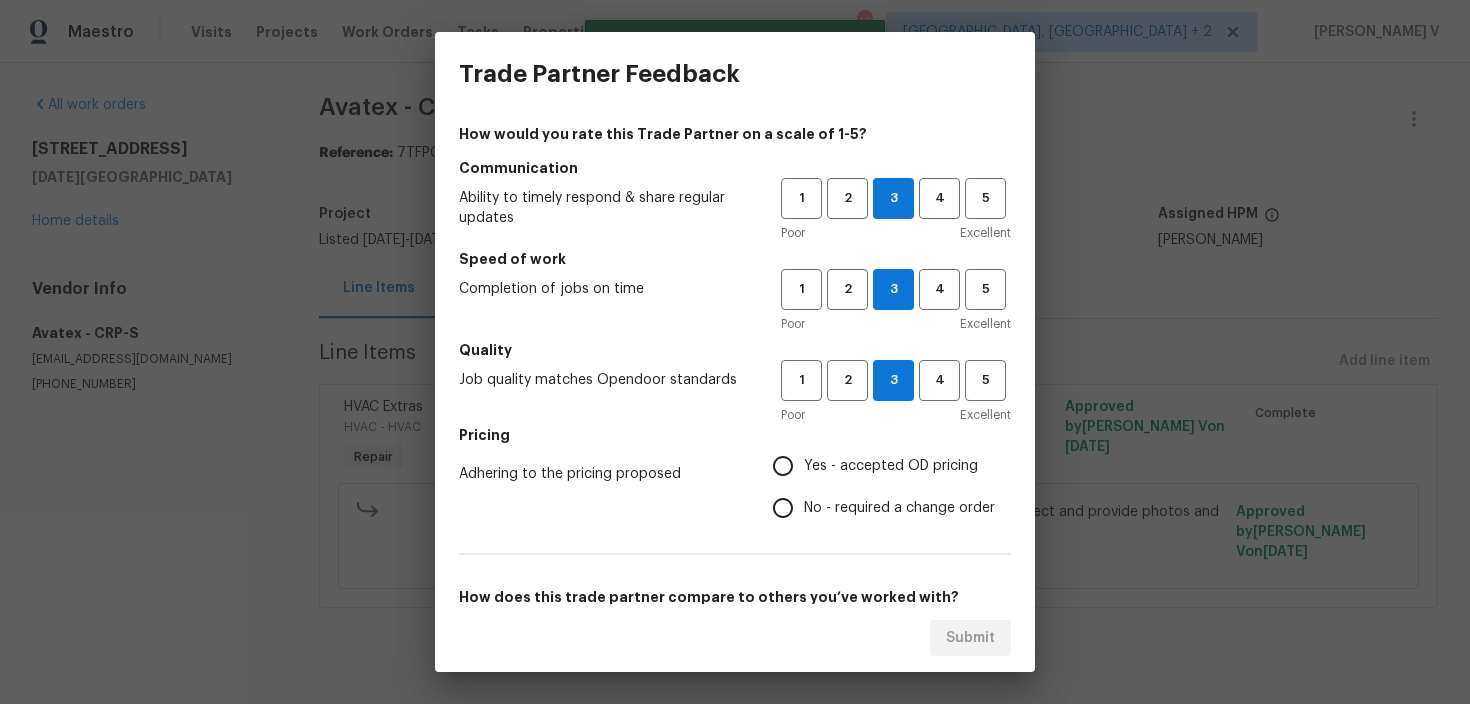 click on "No - required a change order" at bounding box center [783, 508] 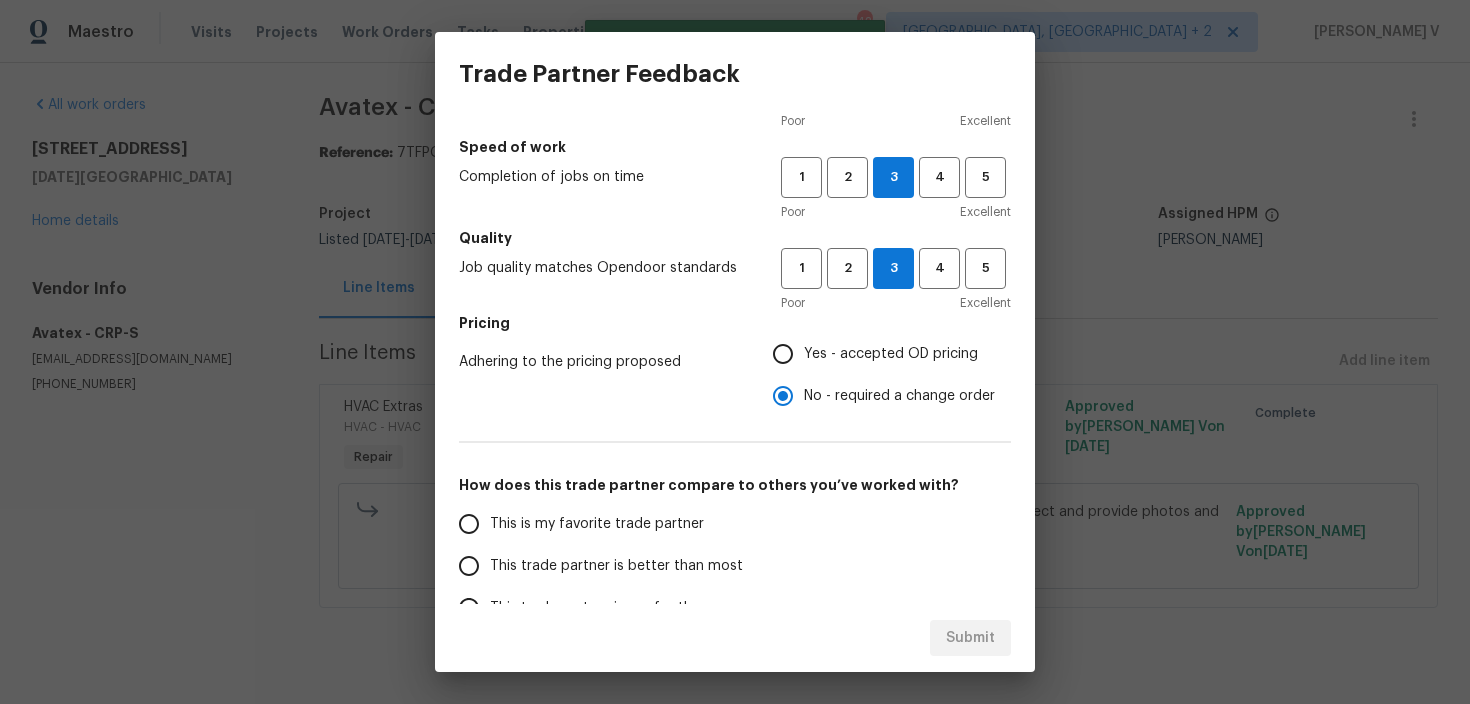 scroll, scrollTop: 120, scrollLeft: 0, axis: vertical 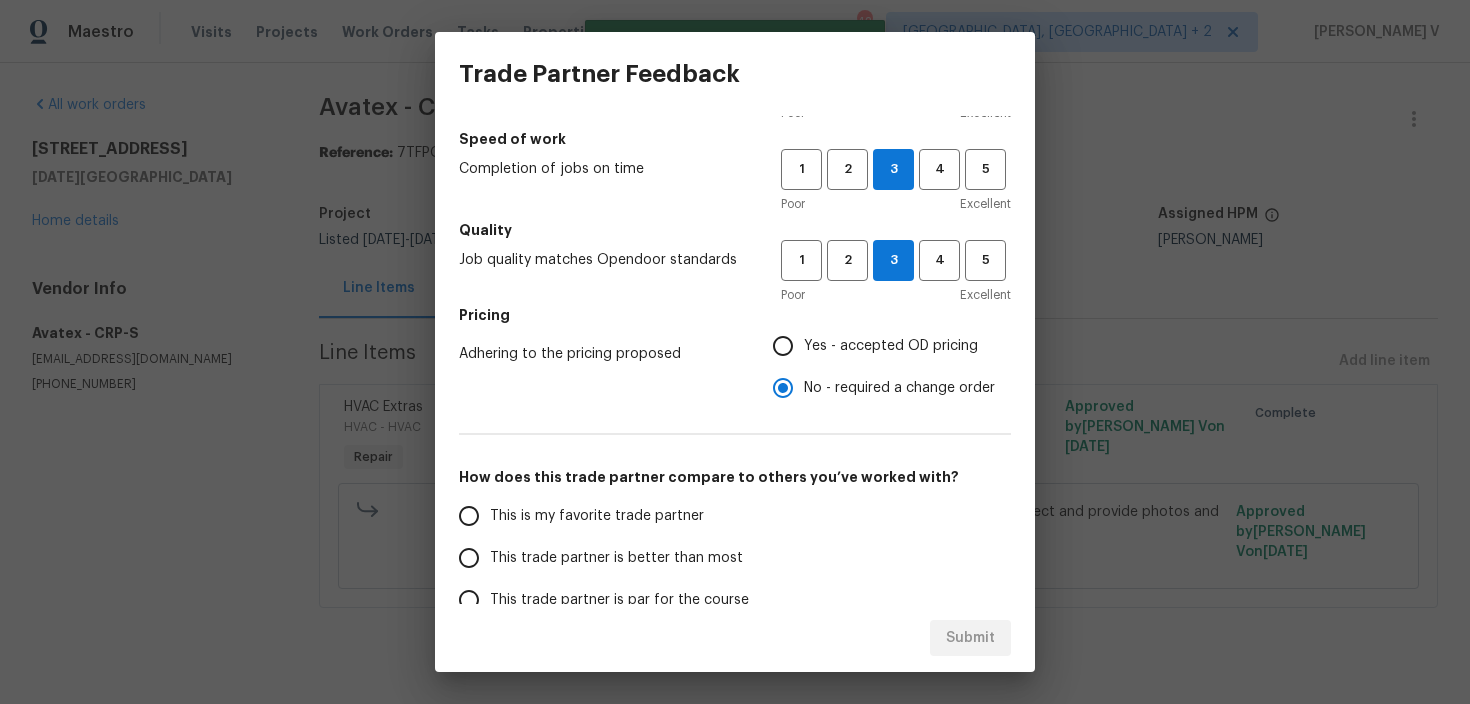 click on "This trade partner is better than most" at bounding box center (616, 558) 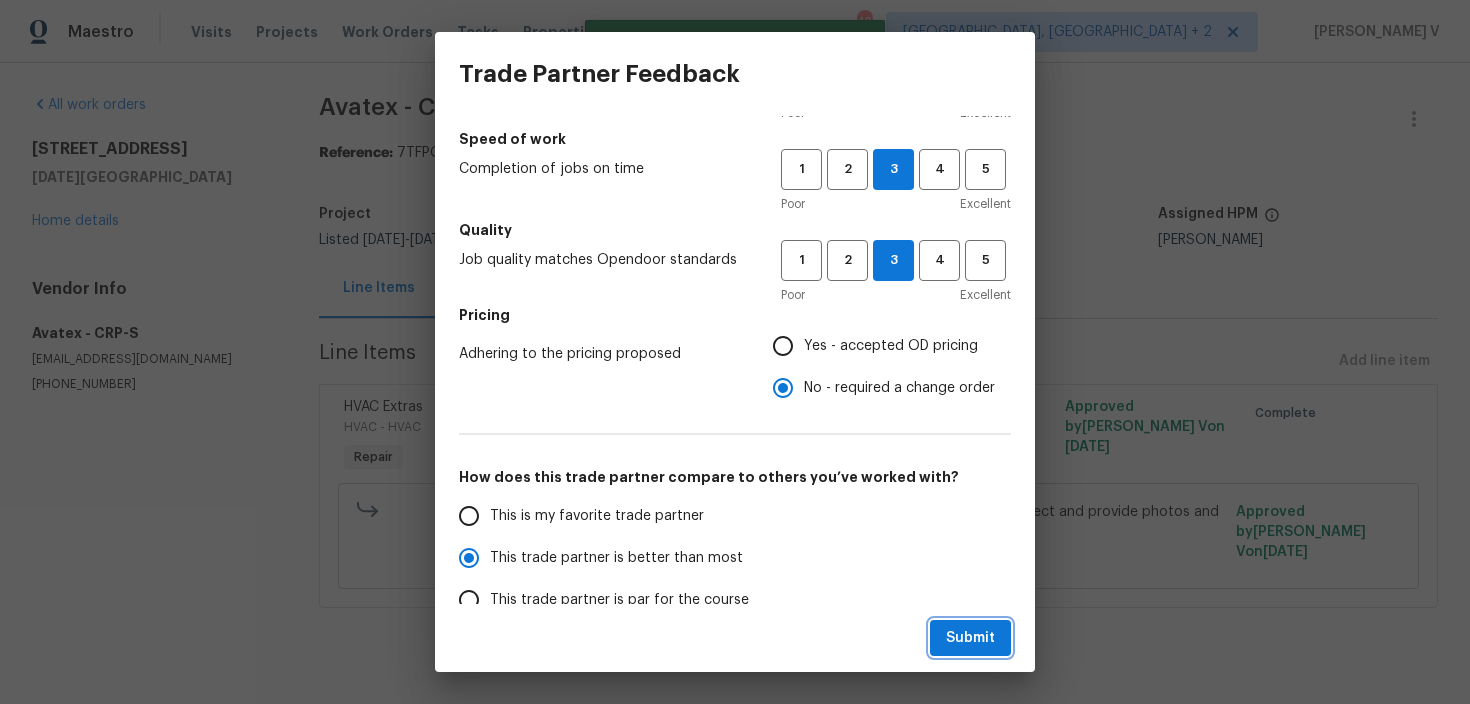 click on "Submit" at bounding box center [970, 638] 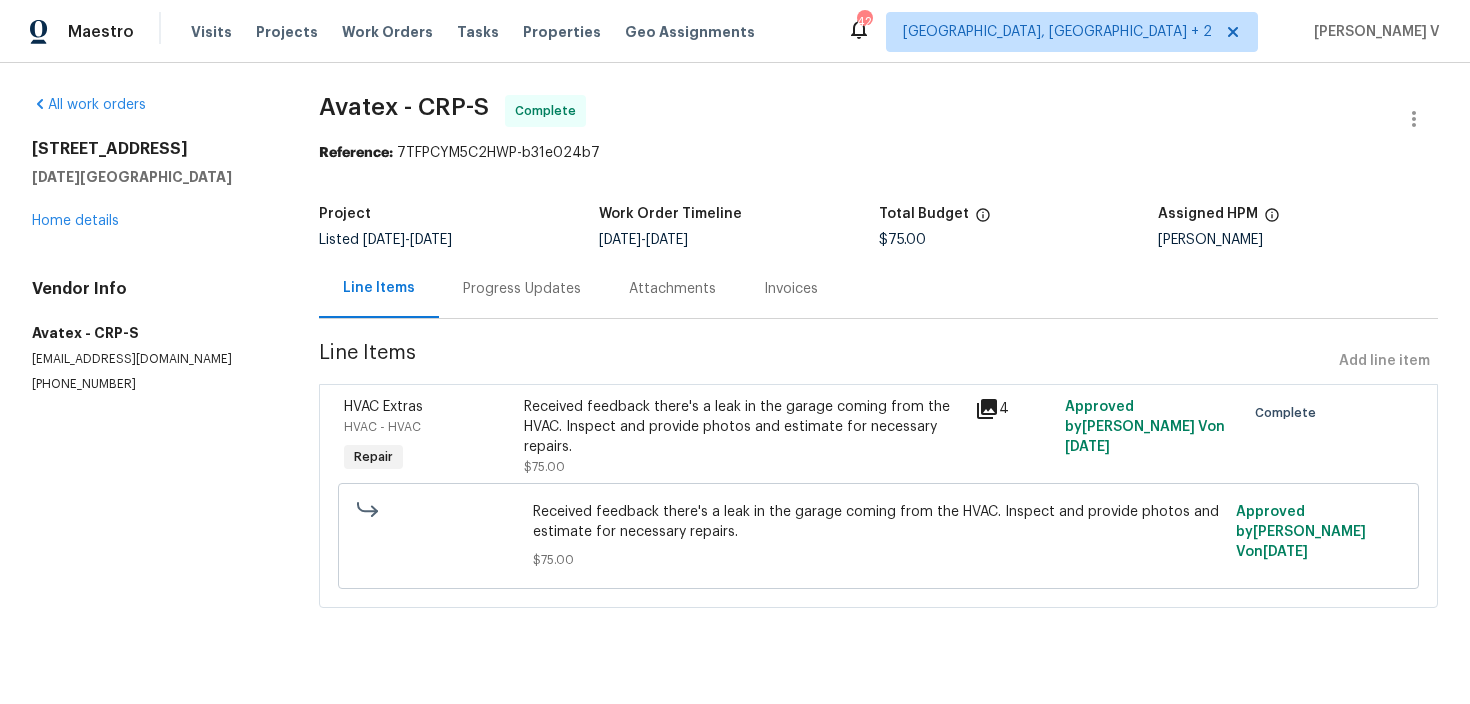 click on "Progress Updates" at bounding box center (522, 289) 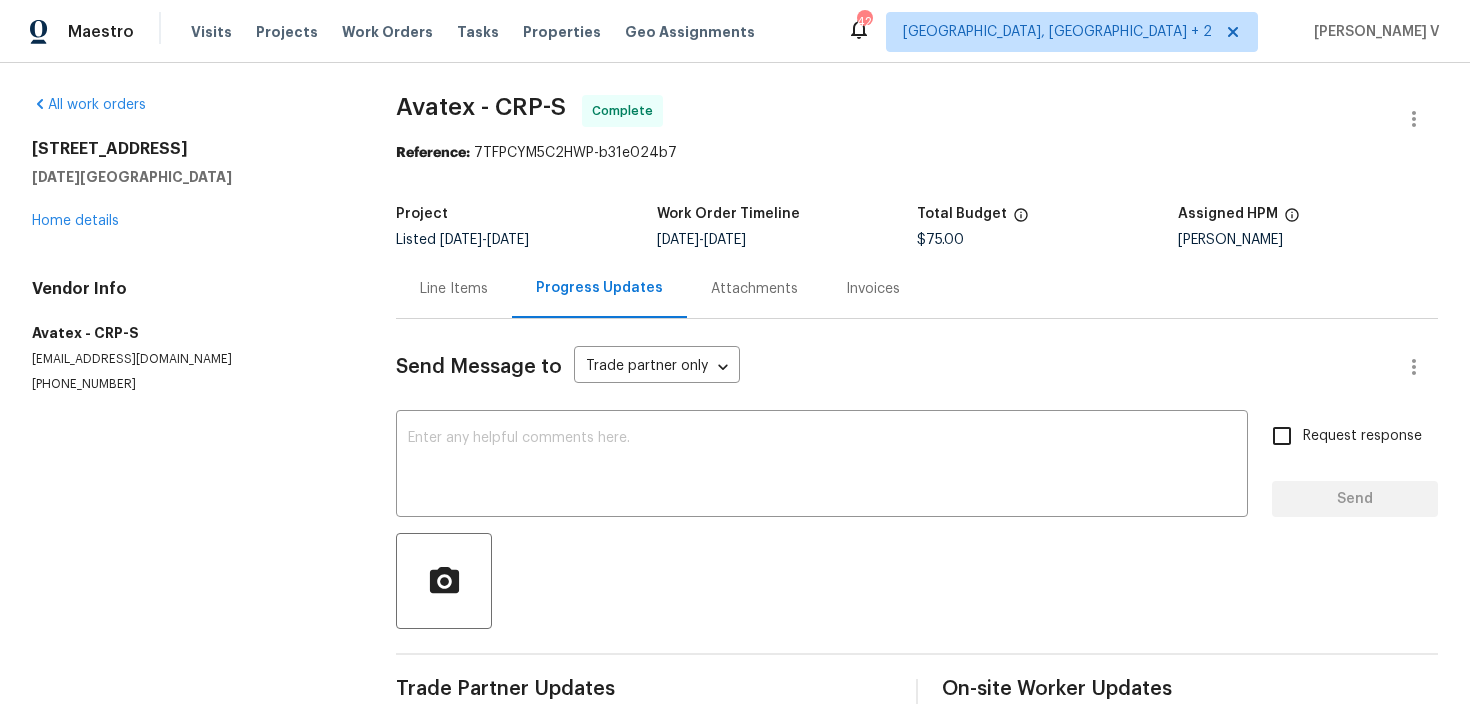 scroll, scrollTop: 43, scrollLeft: 0, axis: vertical 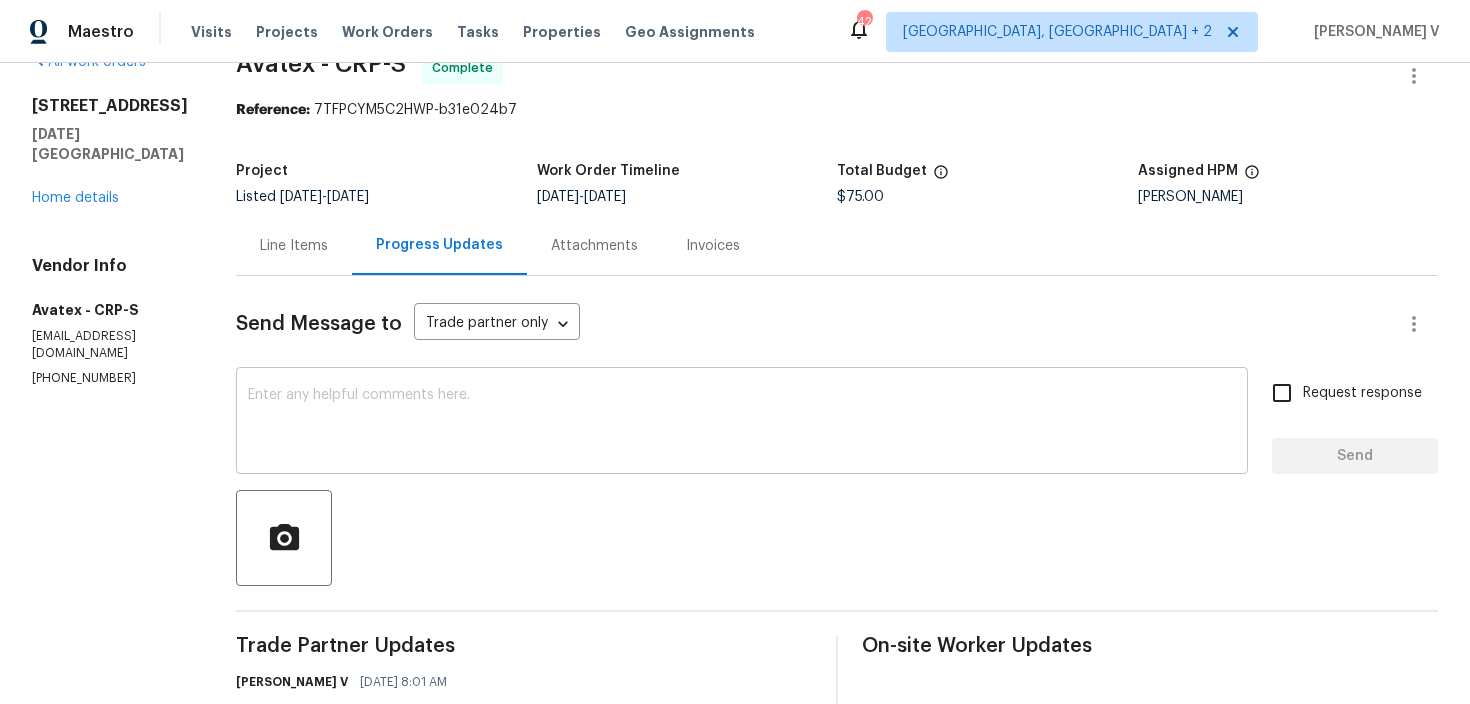 click on "x ​" at bounding box center [742, 423] 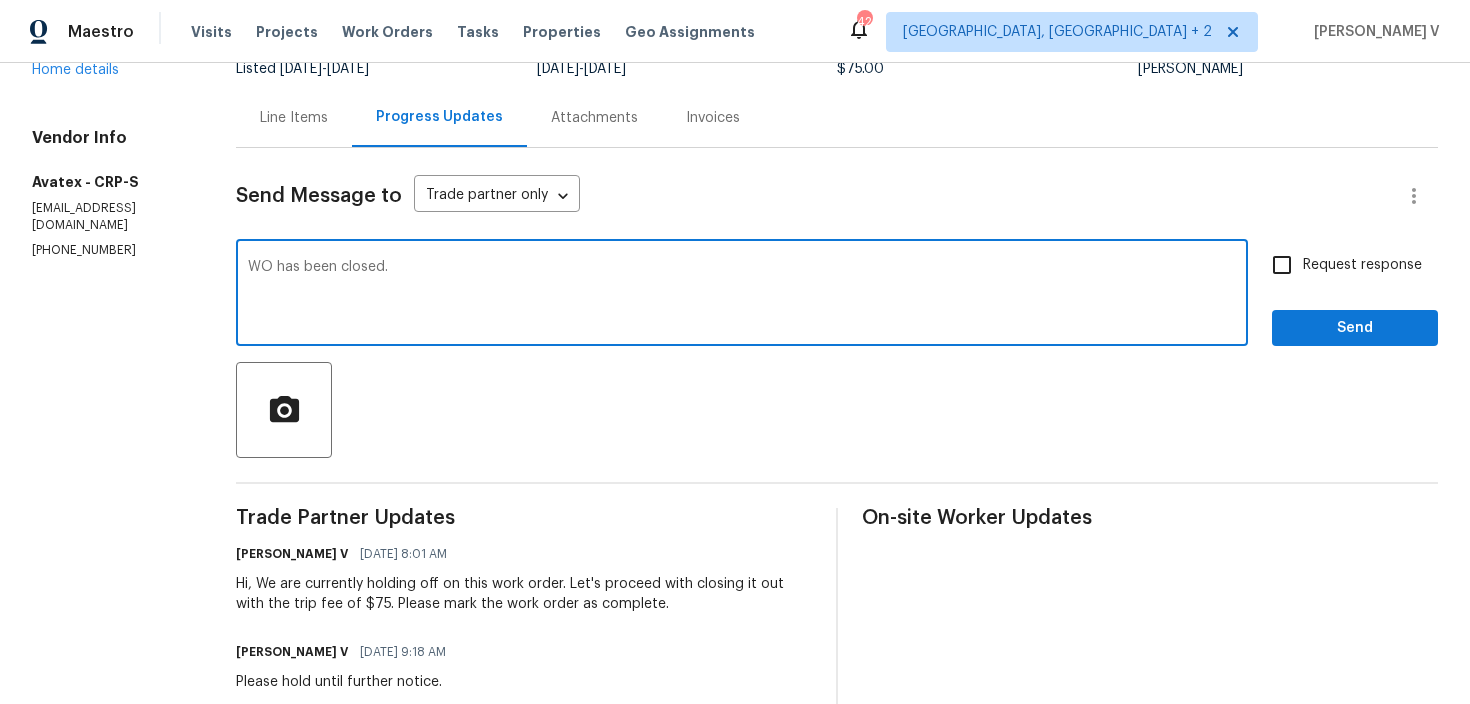type on "WO has been closed." 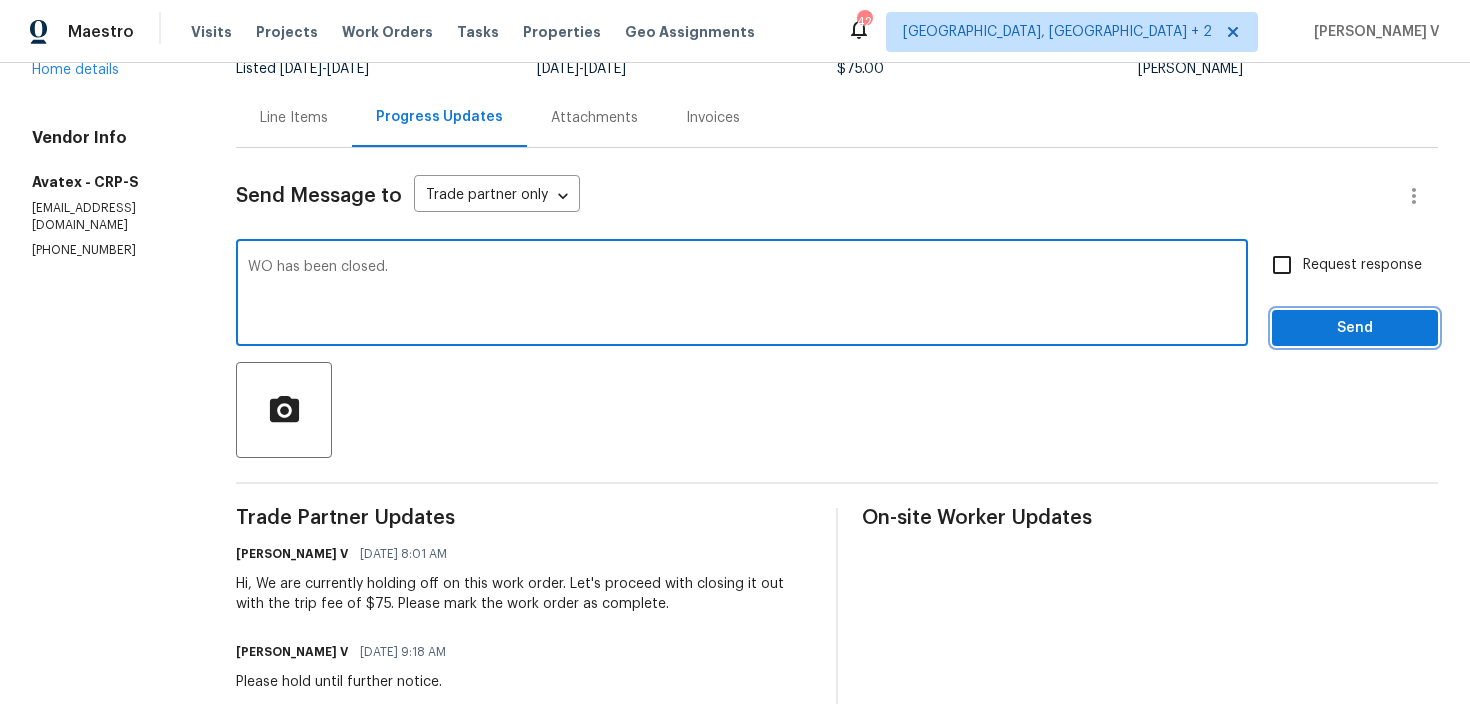 click on "Send" at bounding box center [1355, 328] 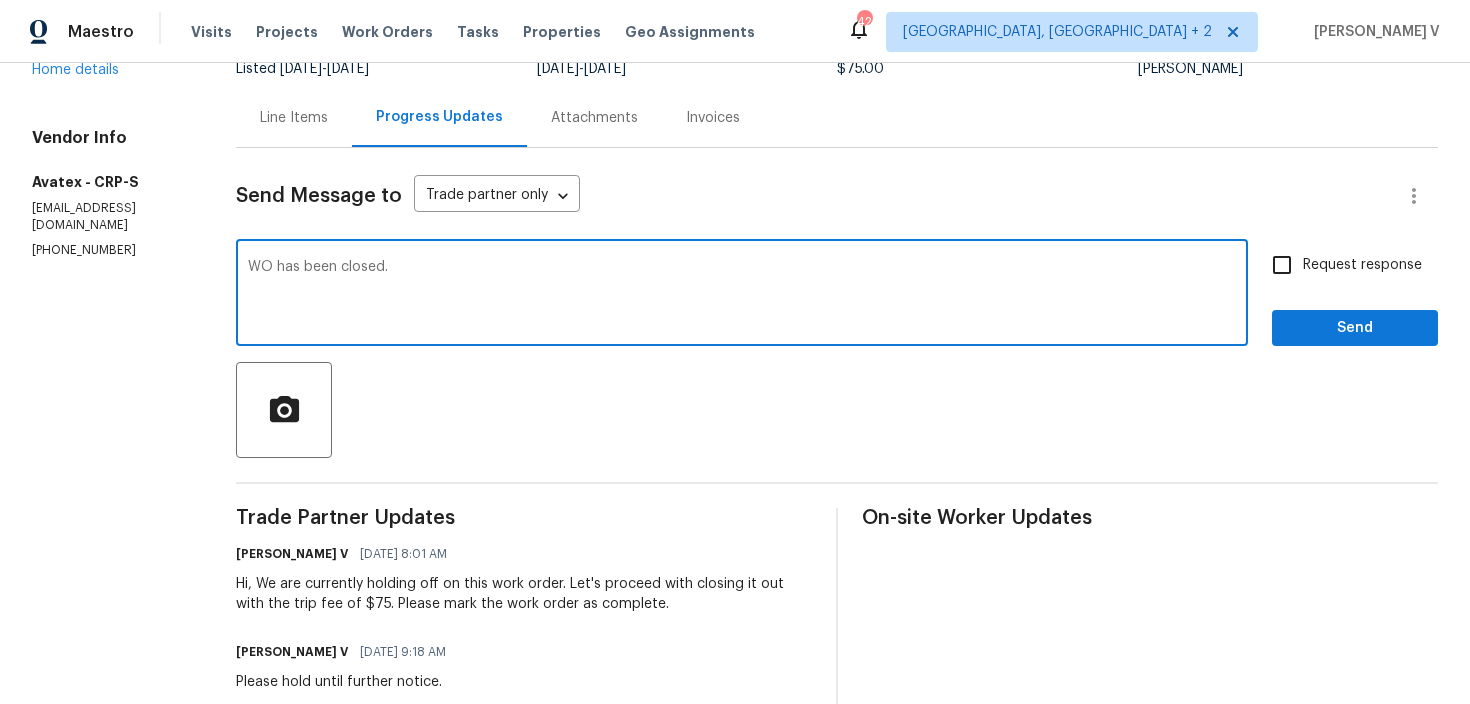 scroll, scrollTop: 43, scrollLeft: 0, axis: vertical 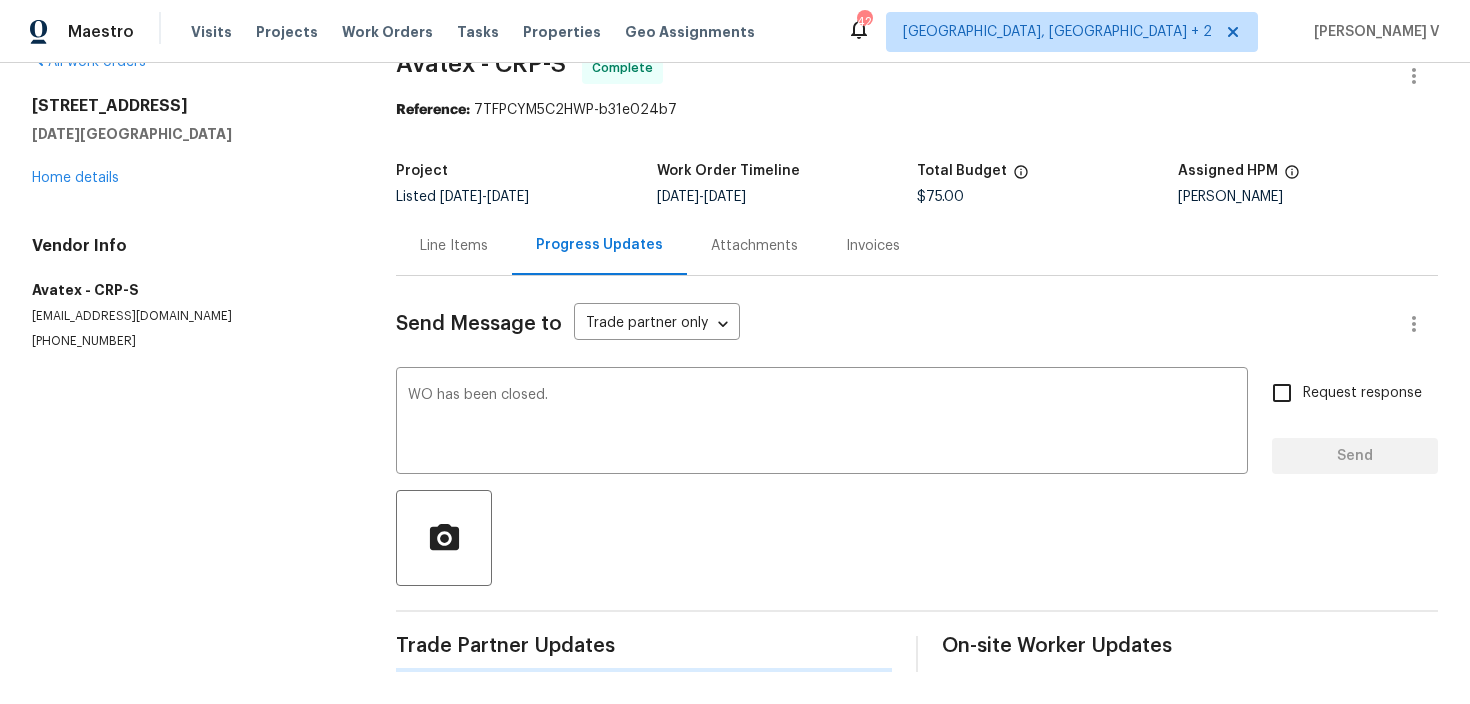 type 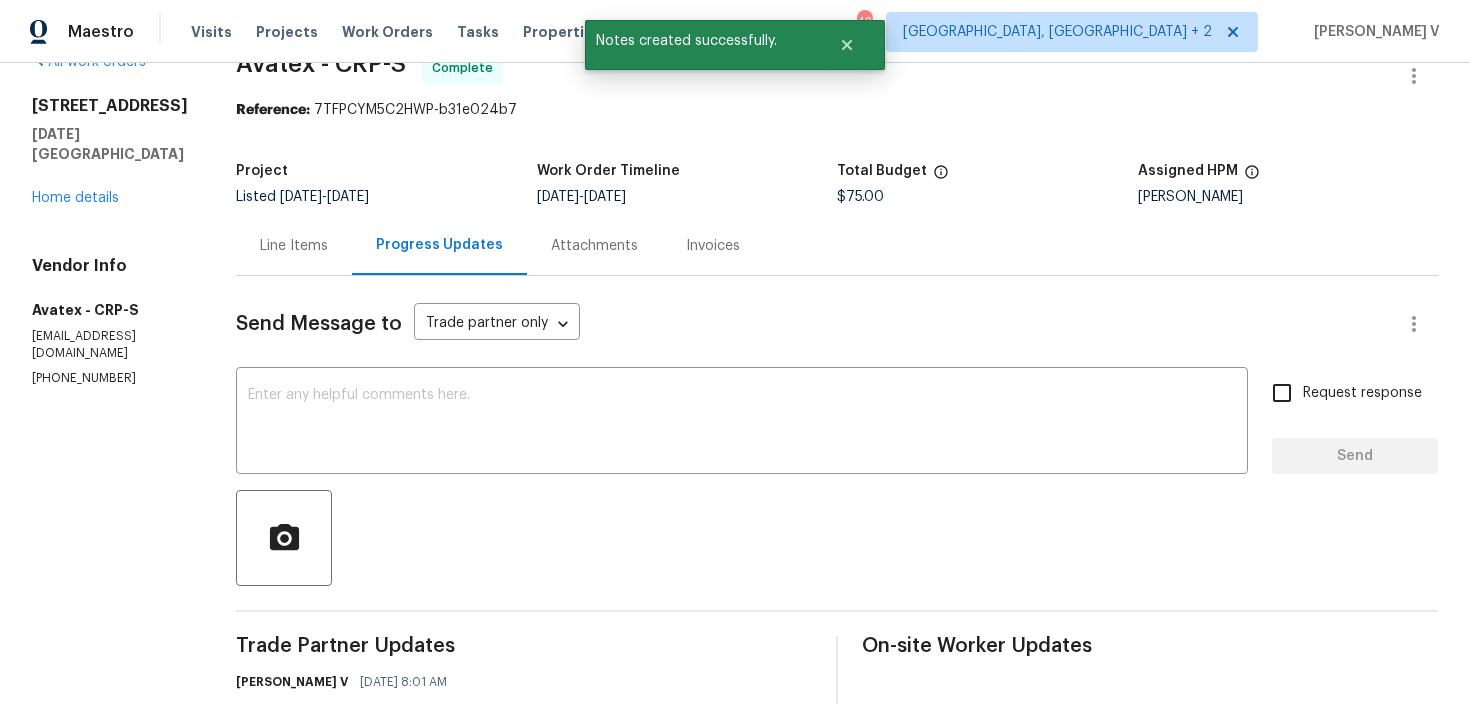 scroll, scrollTop: 171, scrollLeft: 0, axis: vertical 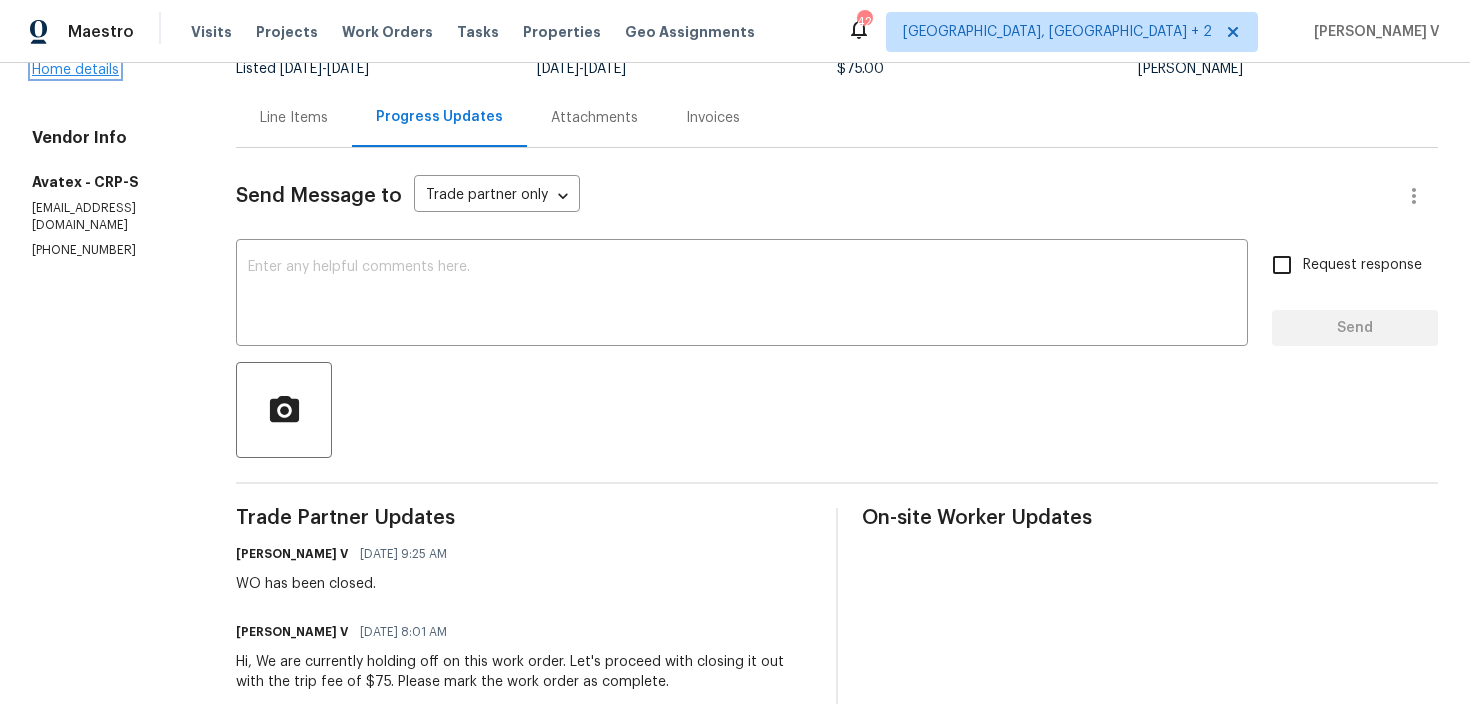 click on "Home details" at bounding box center [75, 70] 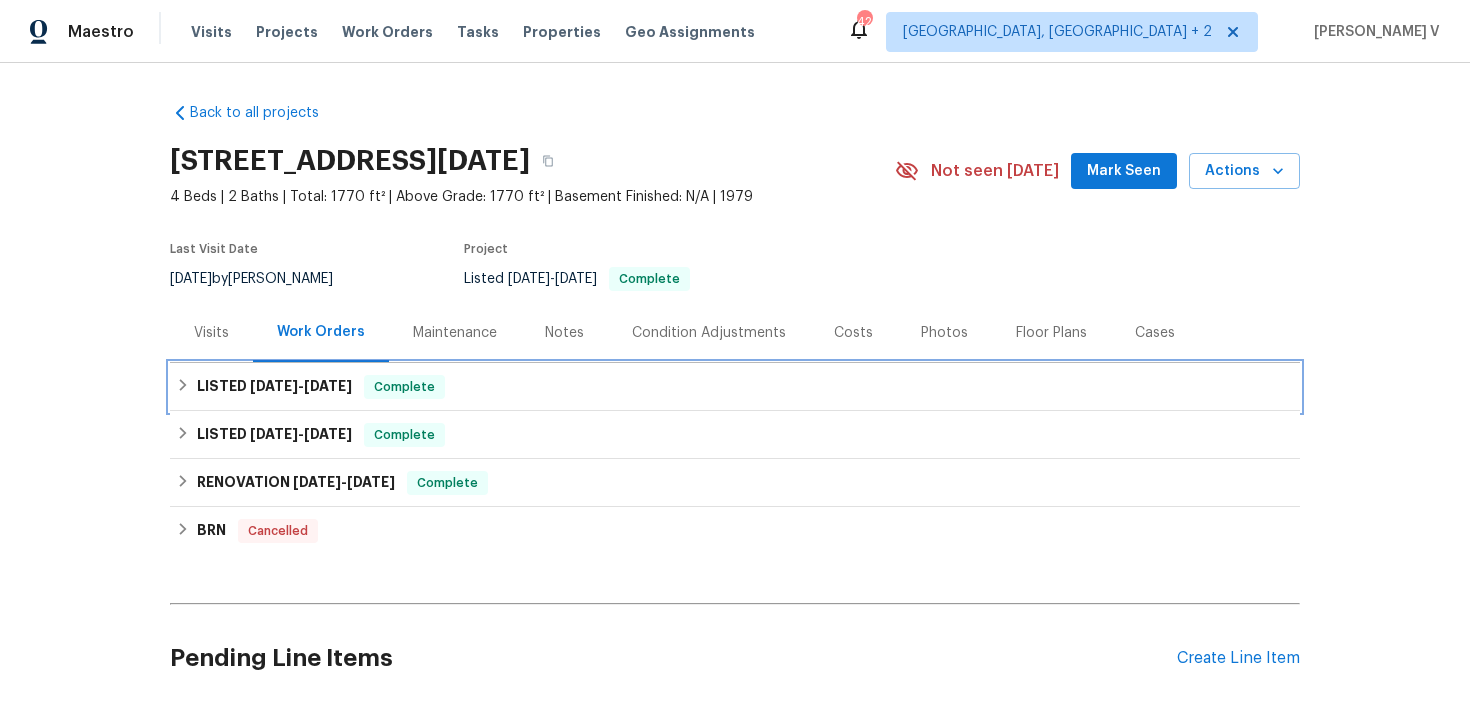 click on "LISTED   6/27/25  -  7/11/25" at bounding box center [274, 387] 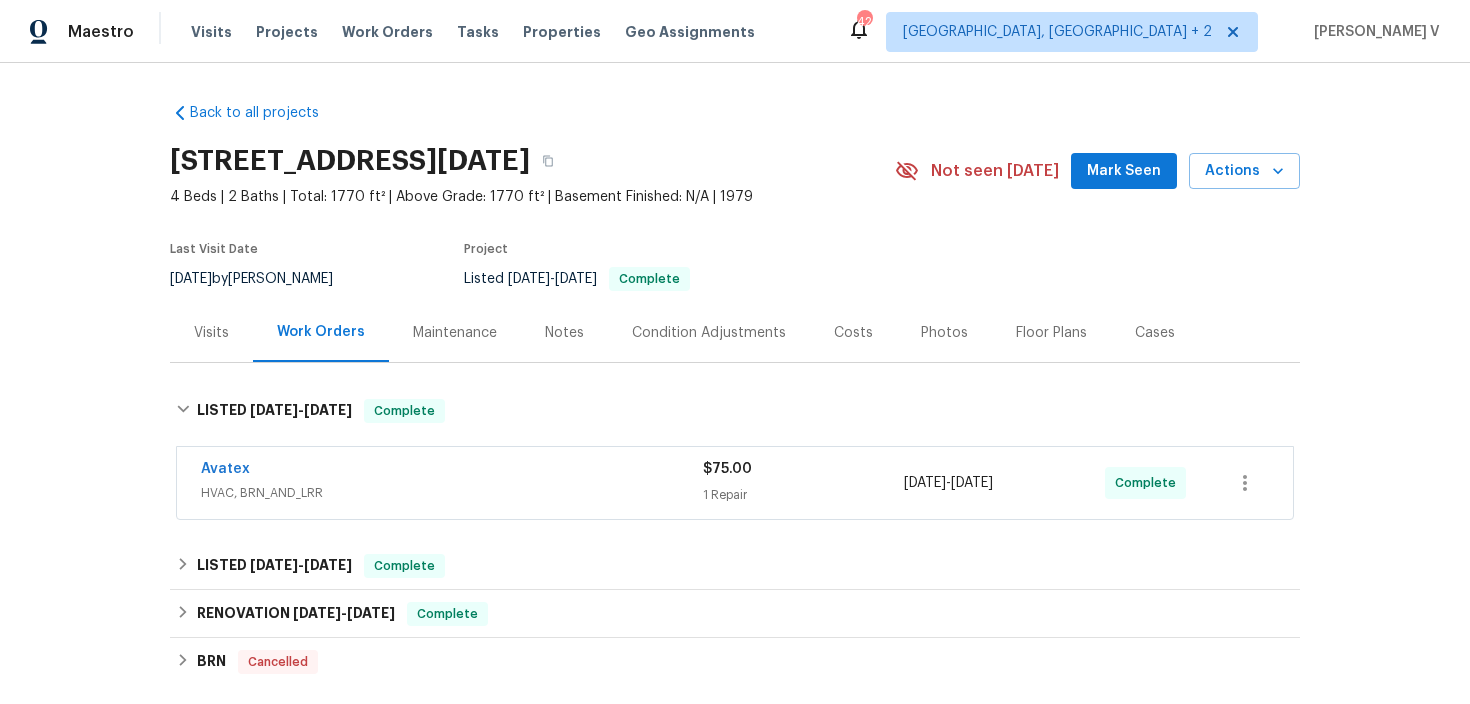 click on "Avatex" at bounding box center [452, 471] 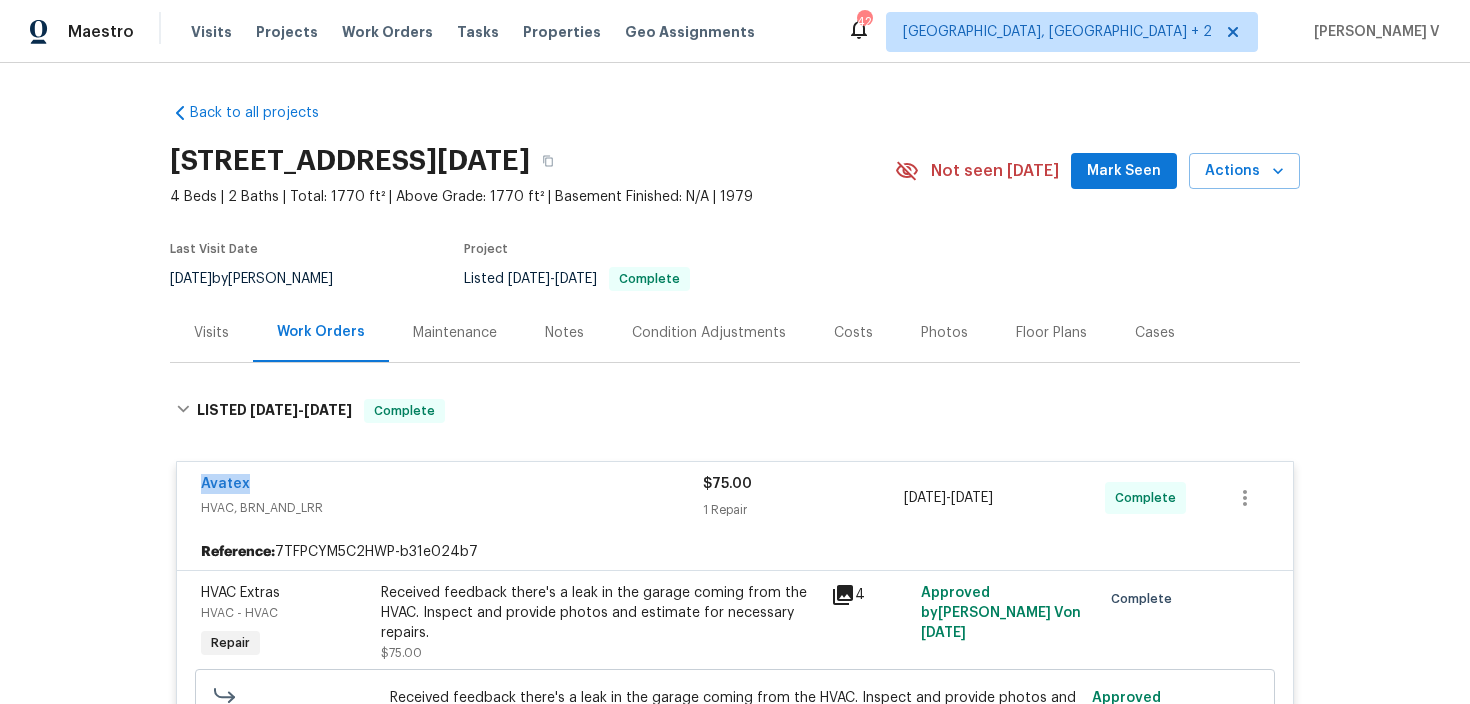 drag, startPoint x: 280, startPoint y: 483, endPoint x: 116, endPoint y: 483, distance: 164 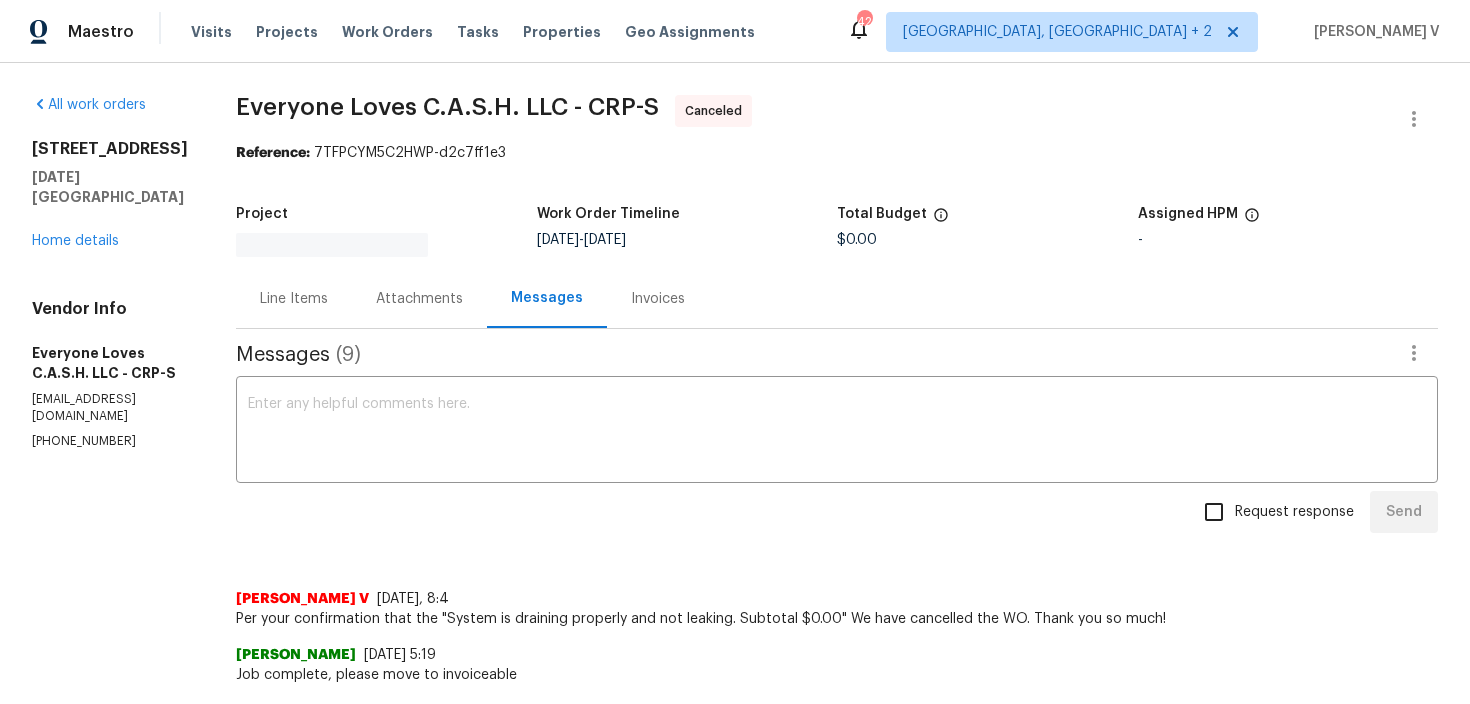 scroll, scrollTop: 0, scrollLeft: 0, axis: both 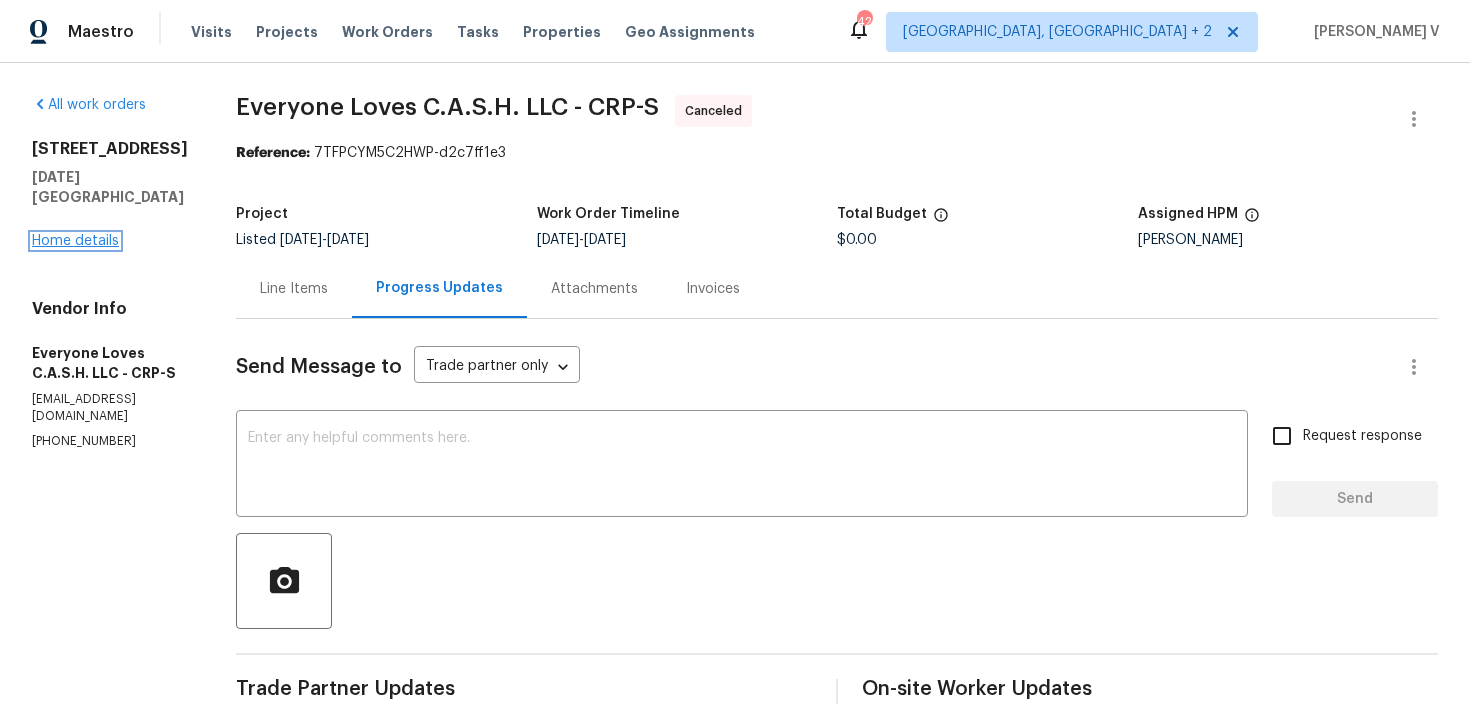 click on "Home details" at bounding box center [75, 241] 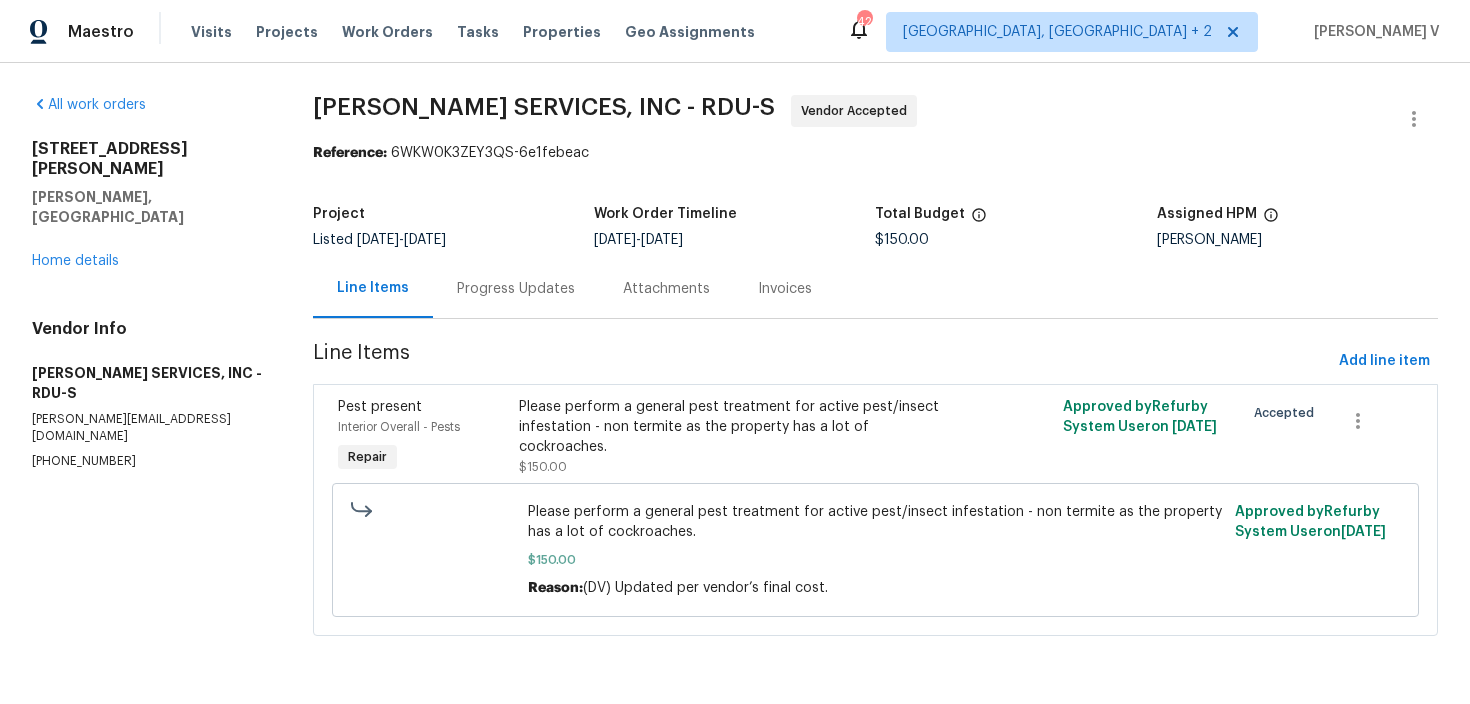 scroll, scrollTop: 0, scrollLeft: 0, axis: both 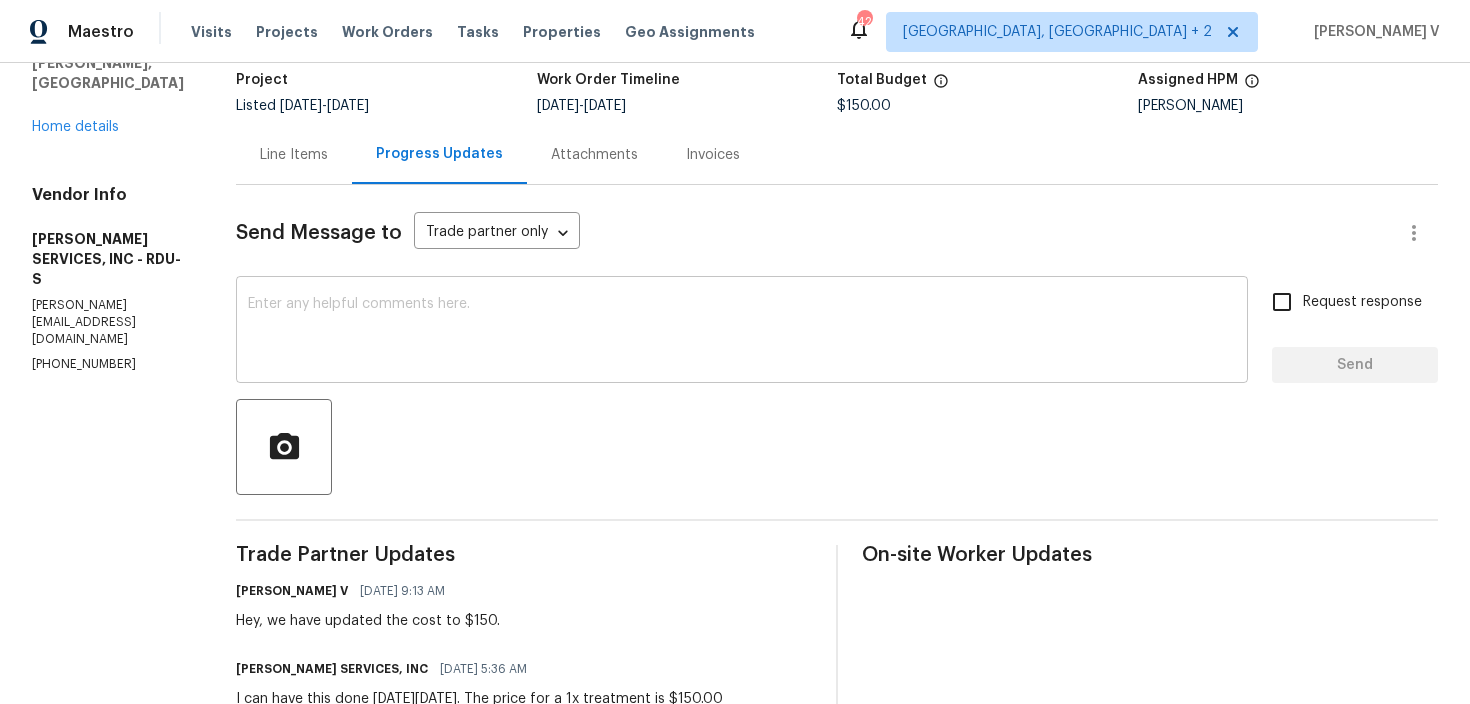 click at bounding box center (742, 332) 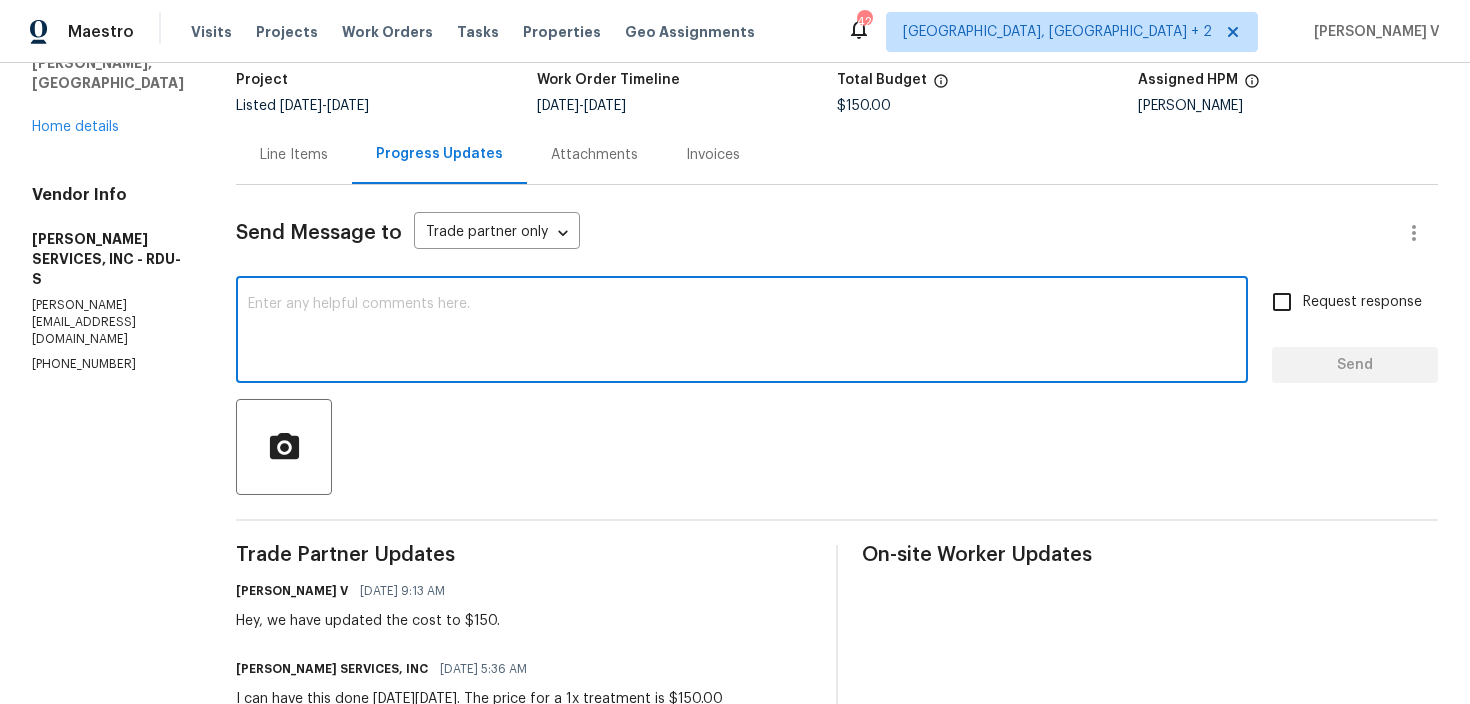 paste on "Hi, hope everything is on track with the WO scheduled for [DATE]. Please let us know if there are any updates. Thank you!" 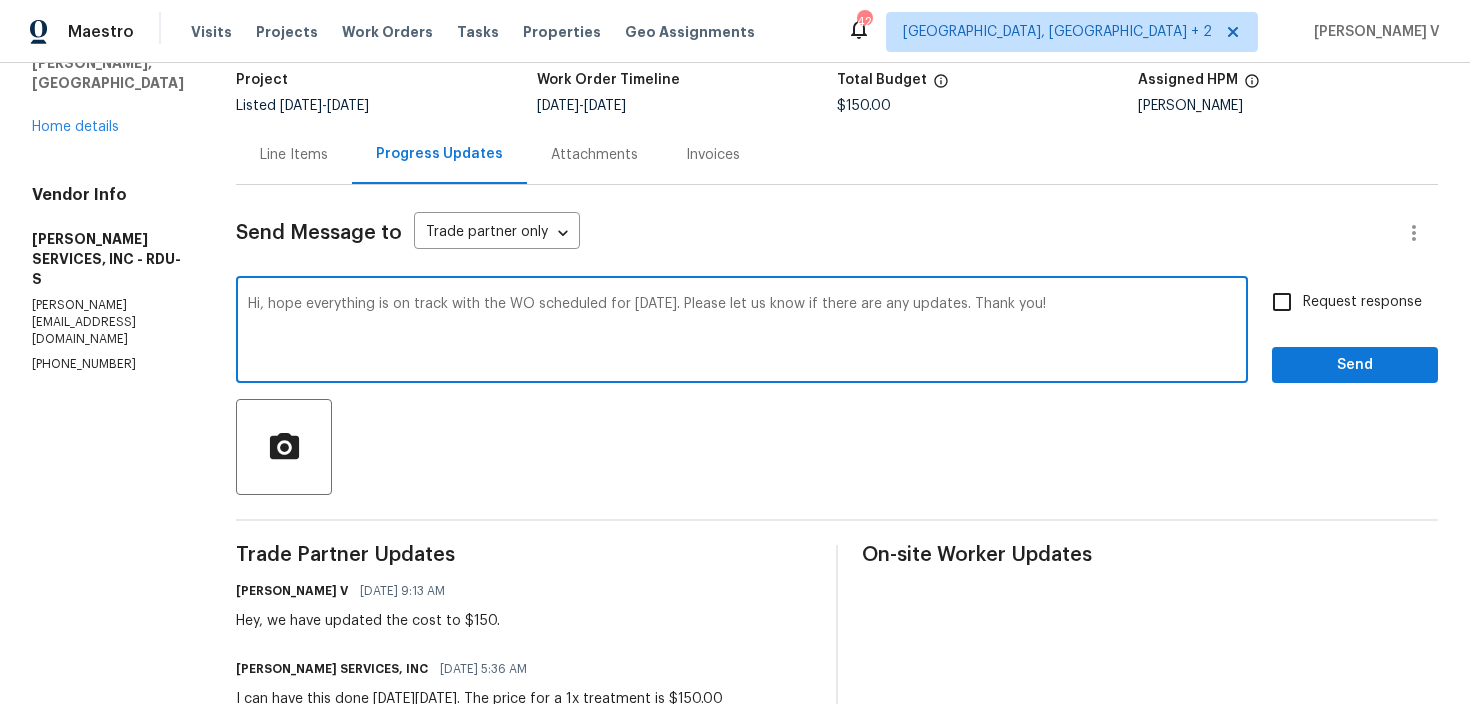 scroll, scrollTop: 297, scrollLeft: 0, axis: vertical 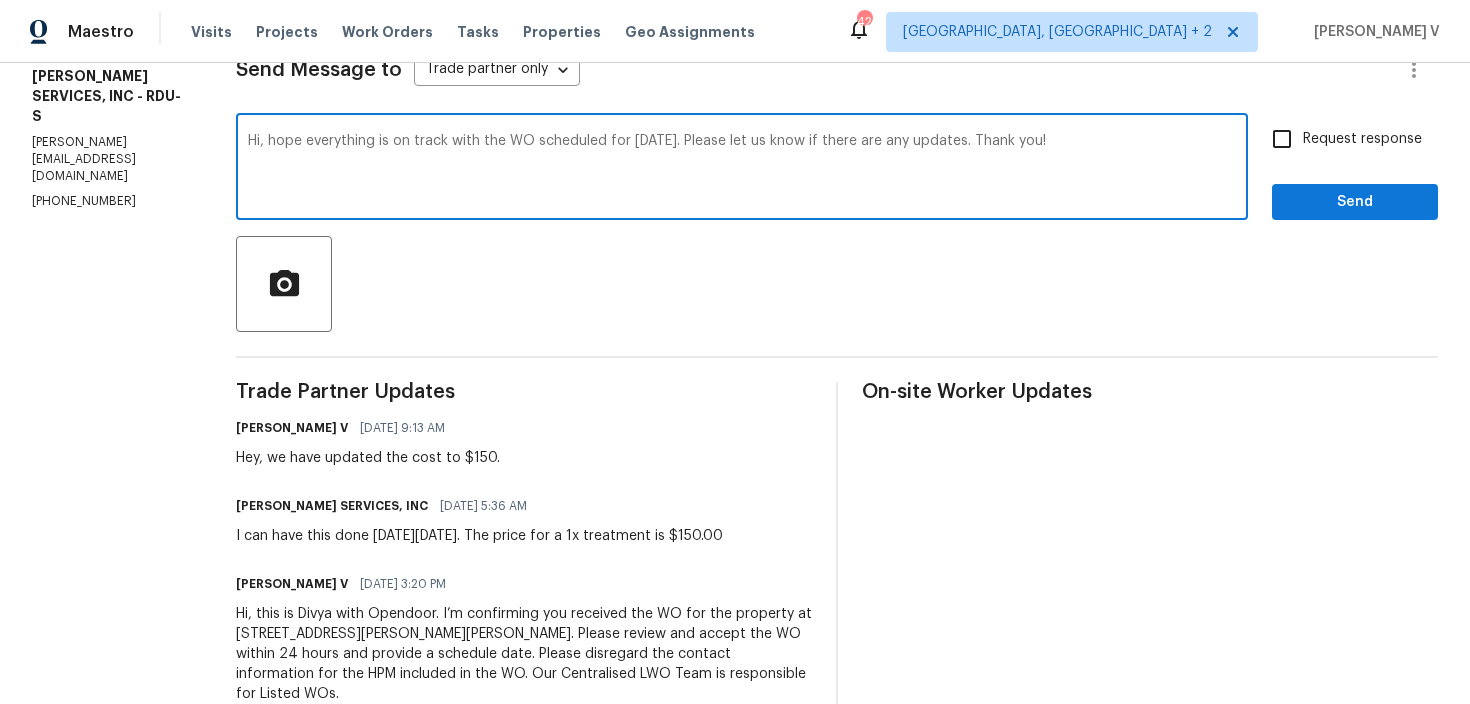 type on "Hi, hope everything is on track with the WO scheduled for [DATE]. Please let us know if there are any updates. Thank you!" 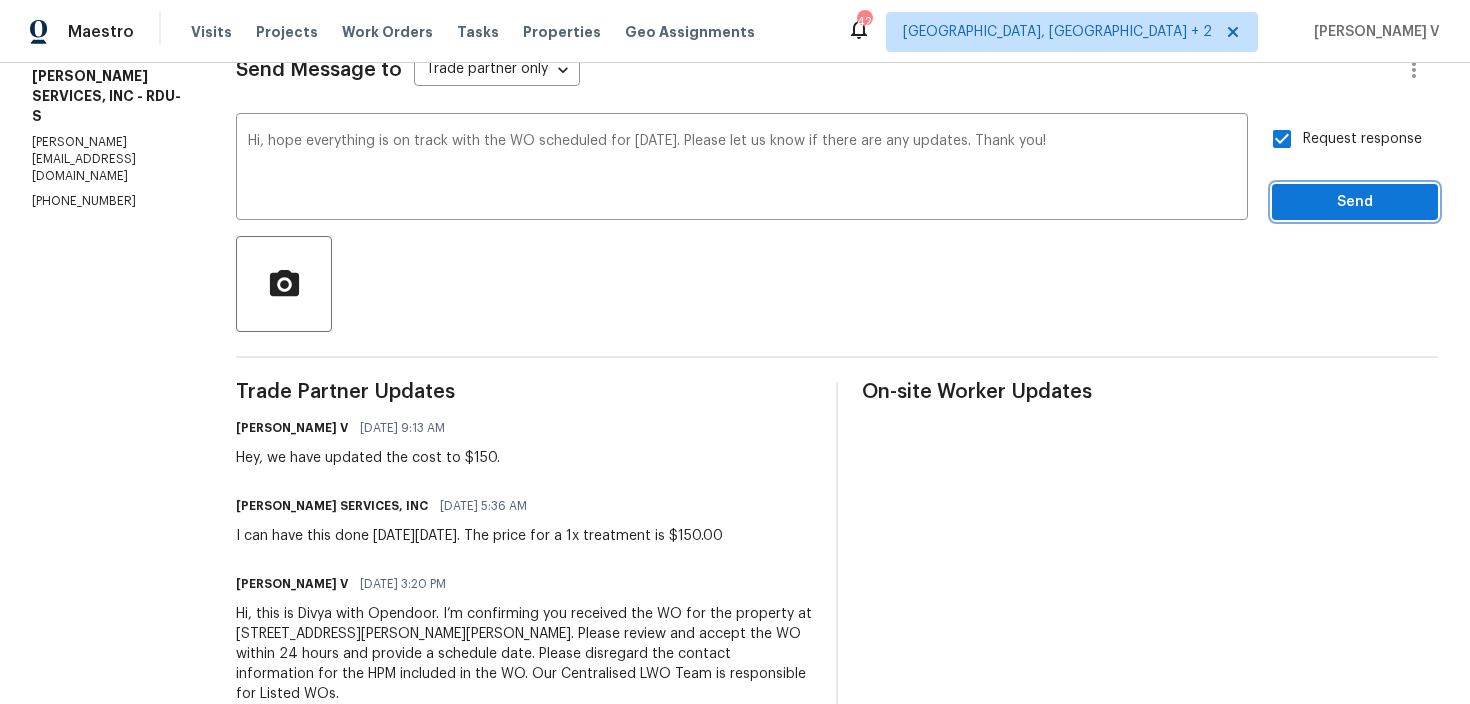 click on "Send" at bounding box center [1355, 202] 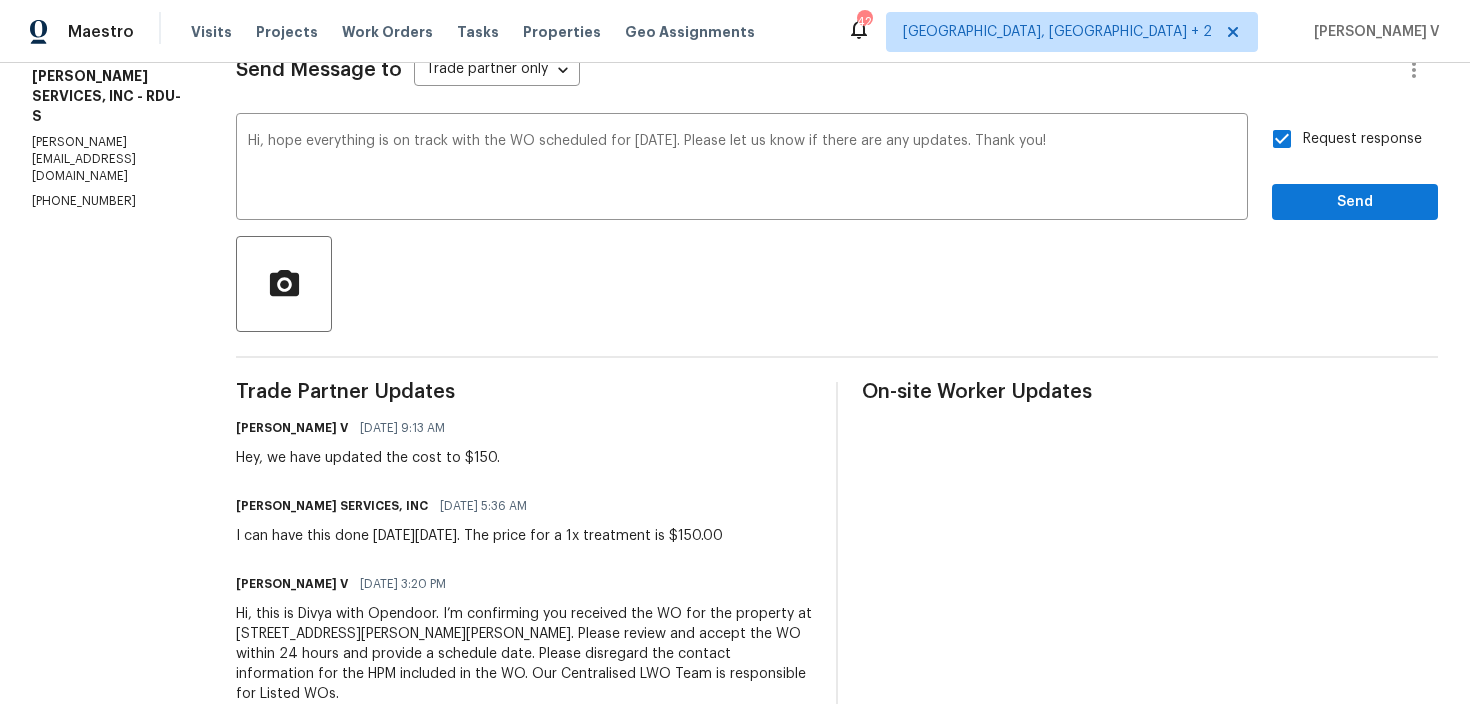 scroll, scrollTop: 43, scrollLeft: 0, axis: vertical 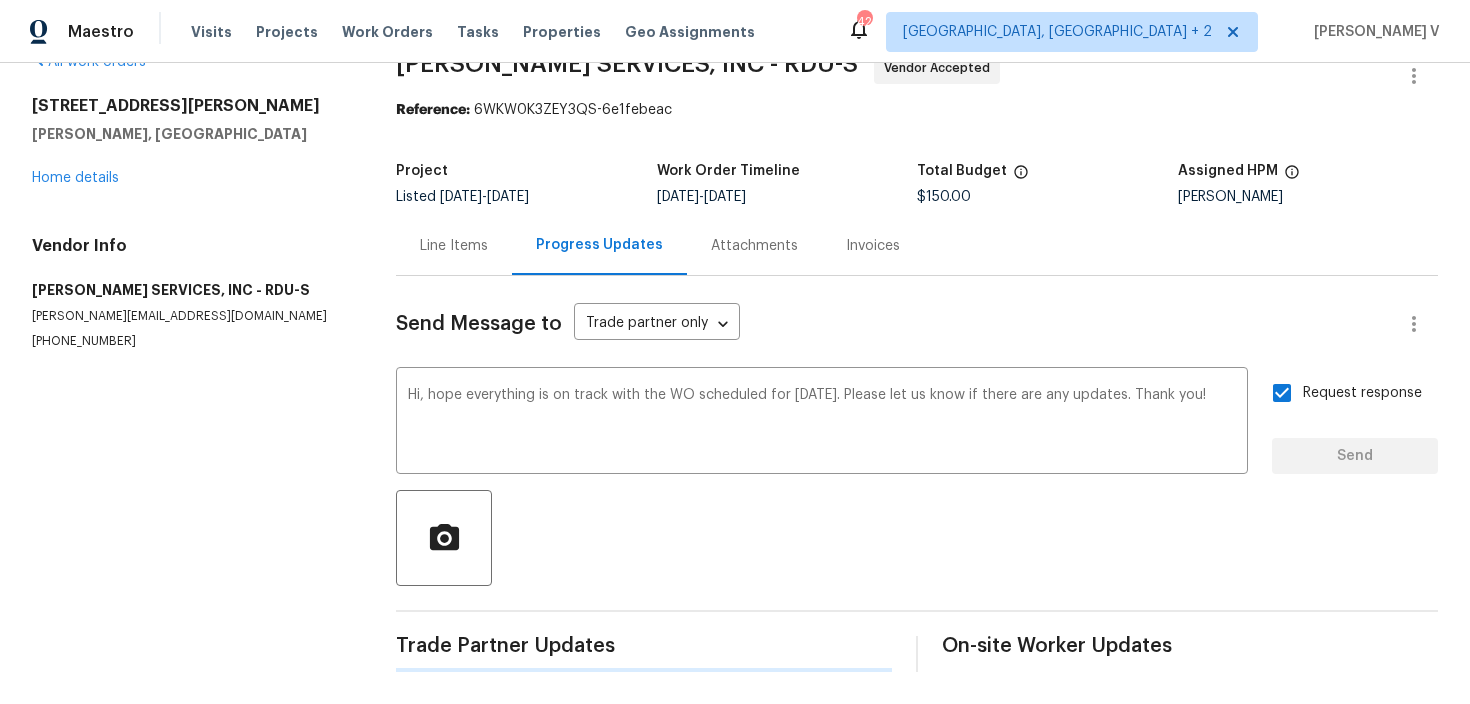 type 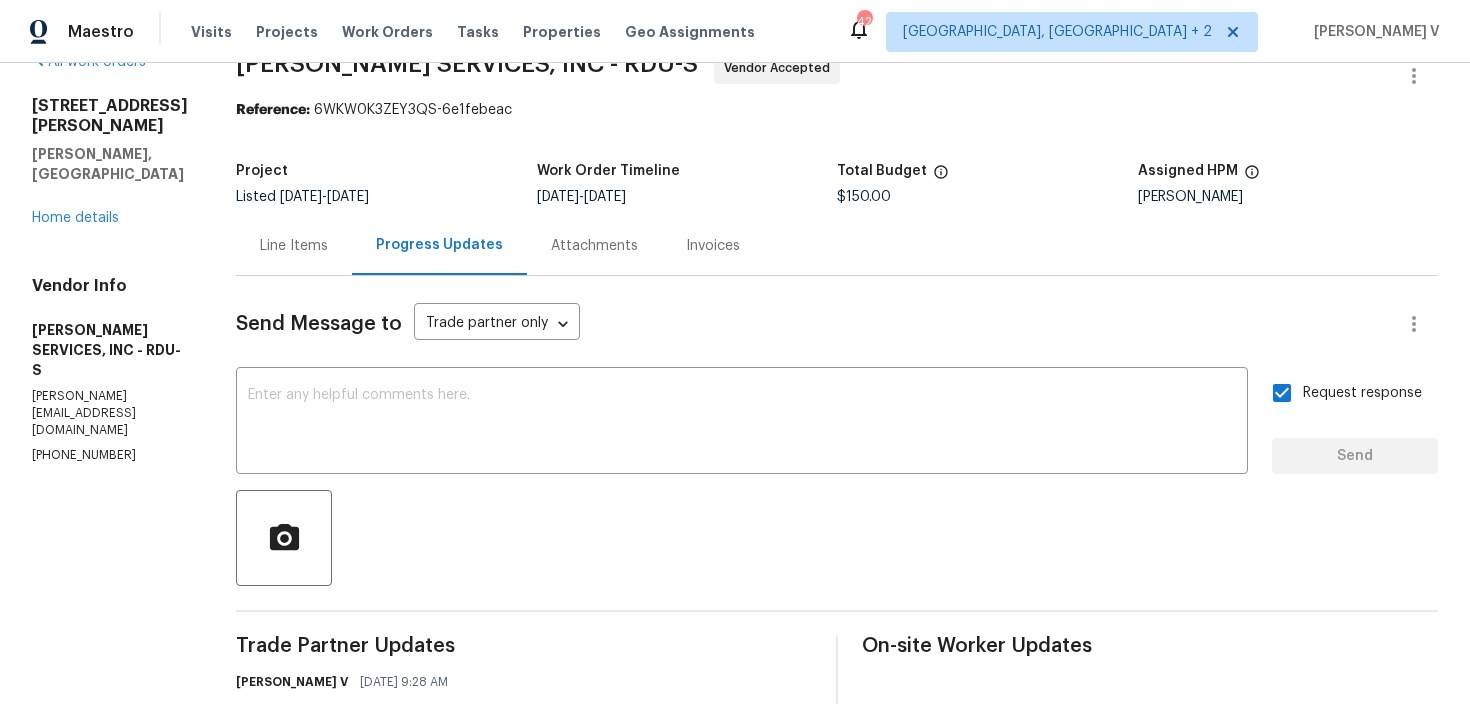scroll, scrollTop: 297, scrollLeft: 0, axis: vertical 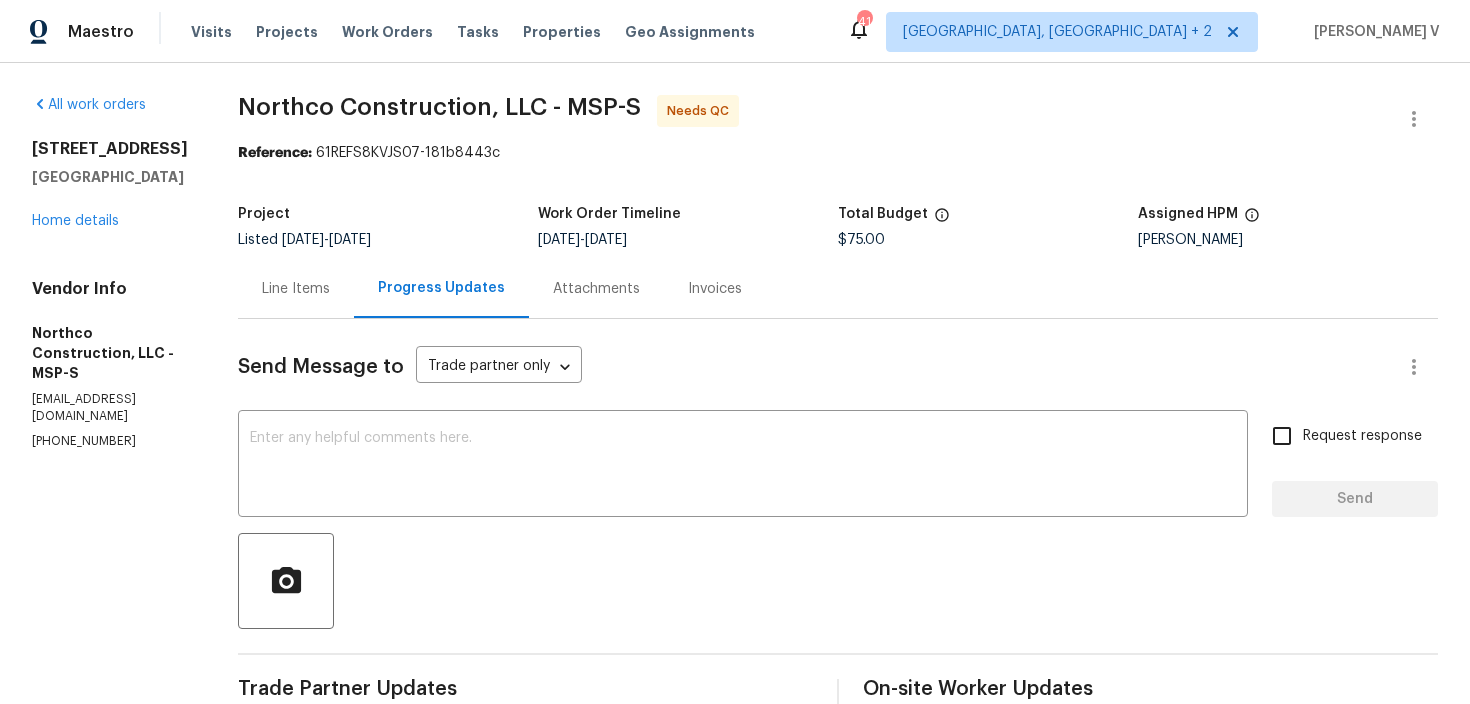 click on "Line Items" at bounding box center [296, 288] 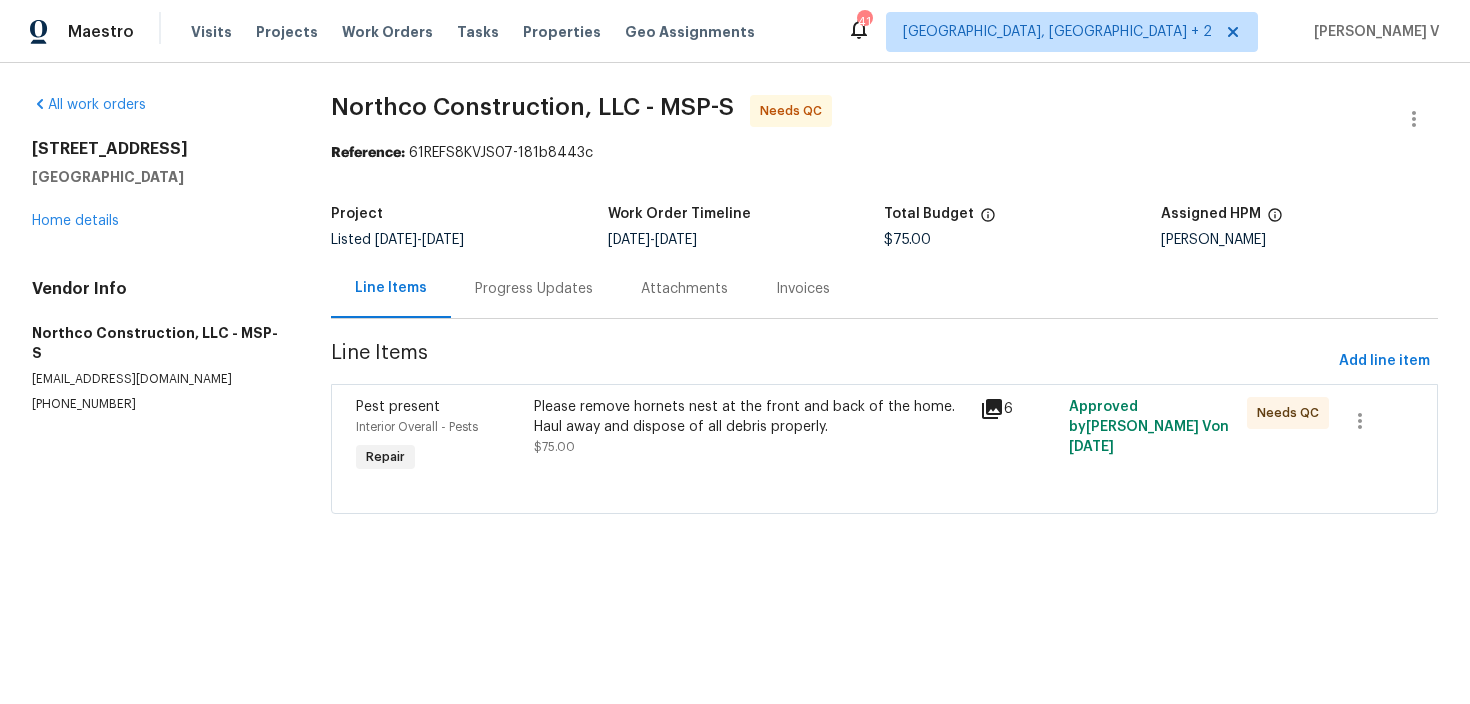 click on "Please remove hornets nest at the front and back of the home. Haul away and dispose of all debris properly." at bounding box center (750, 417) 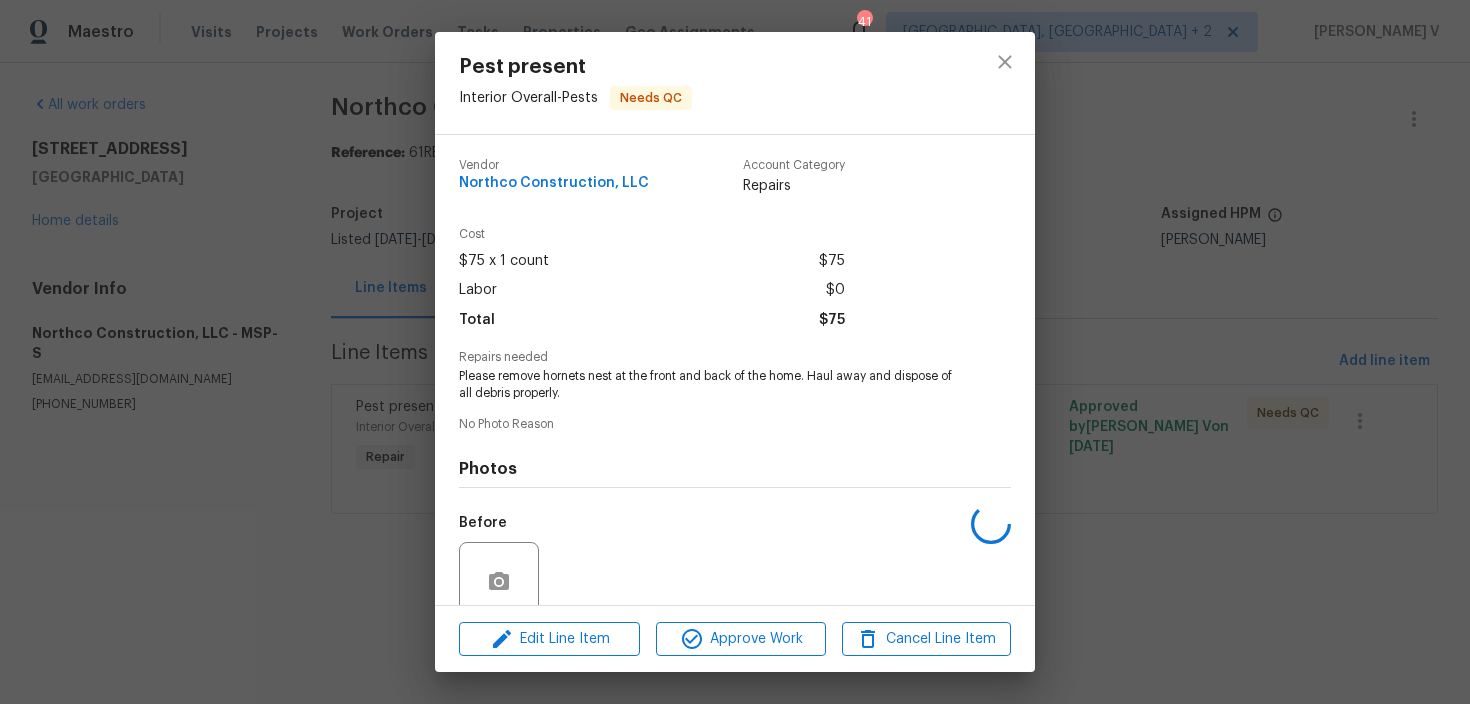 scroll, scrollTop: 166, scrollLeft: 0, axis: vertical 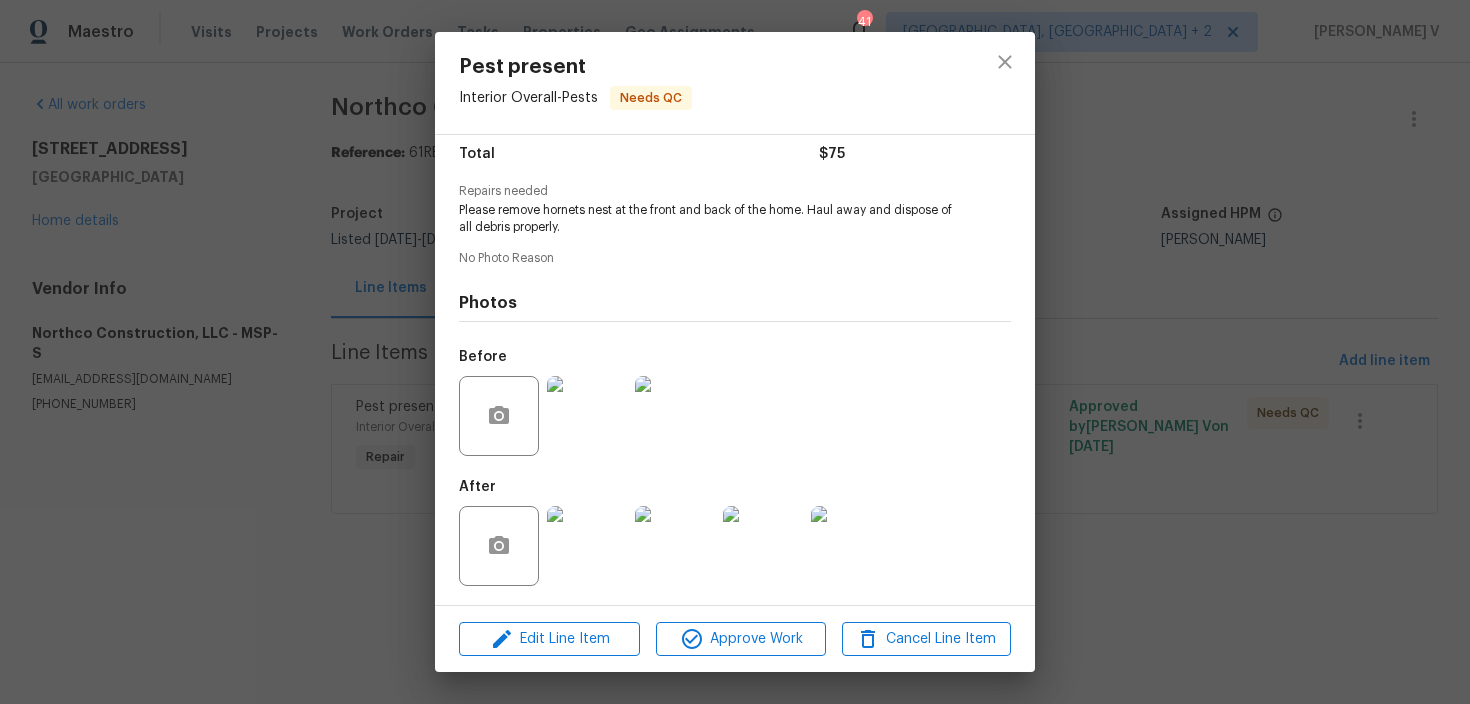 click at bounding box center [587, 546] 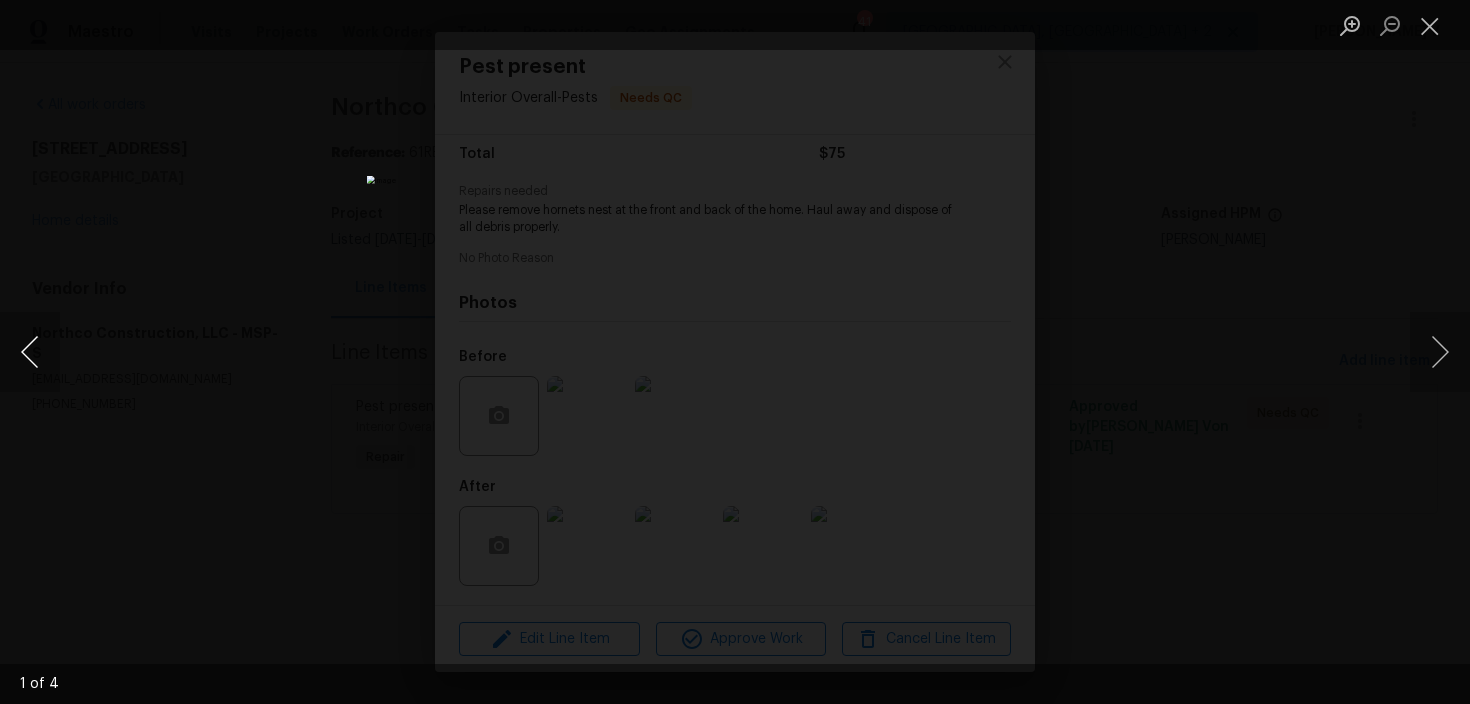 click at bounding box center [30, 352] 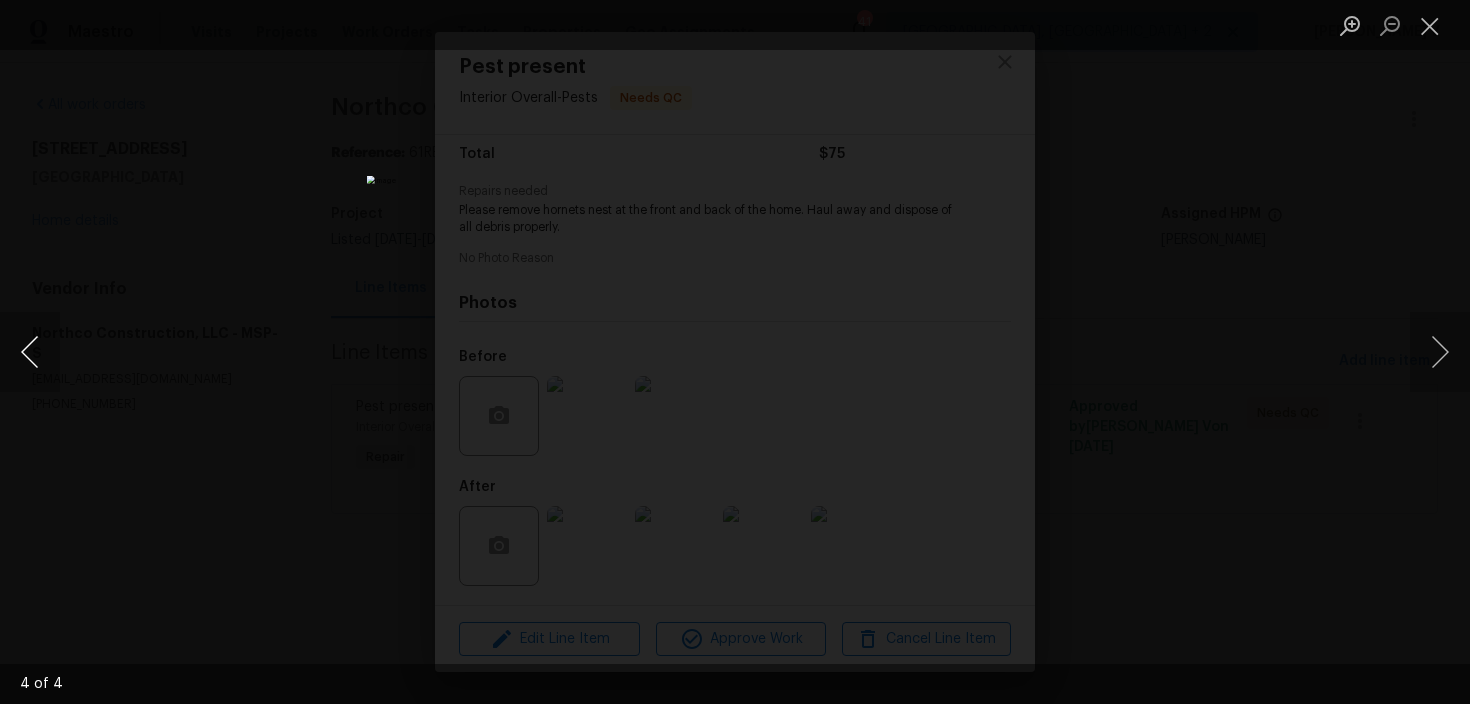 click at bounding box center (30, 352) 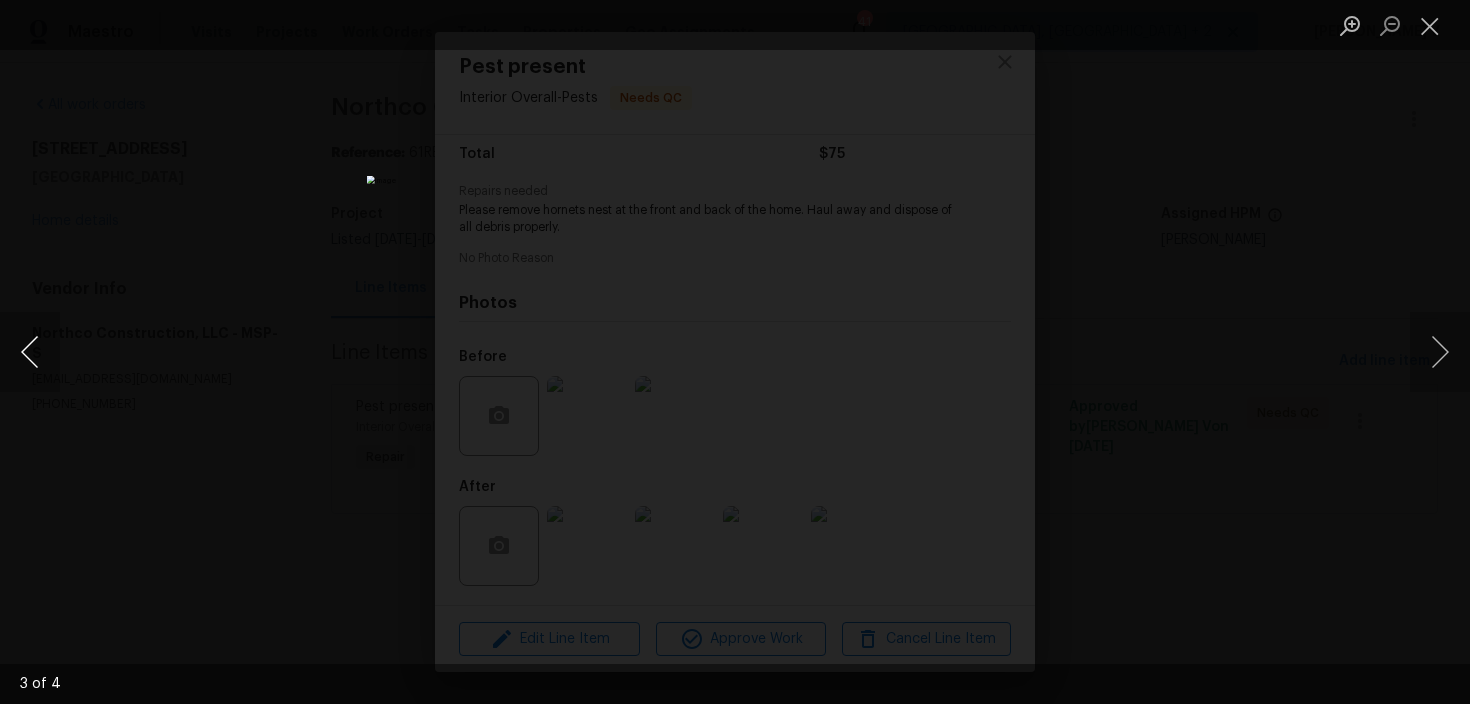 click at bounding box center (30, 352) 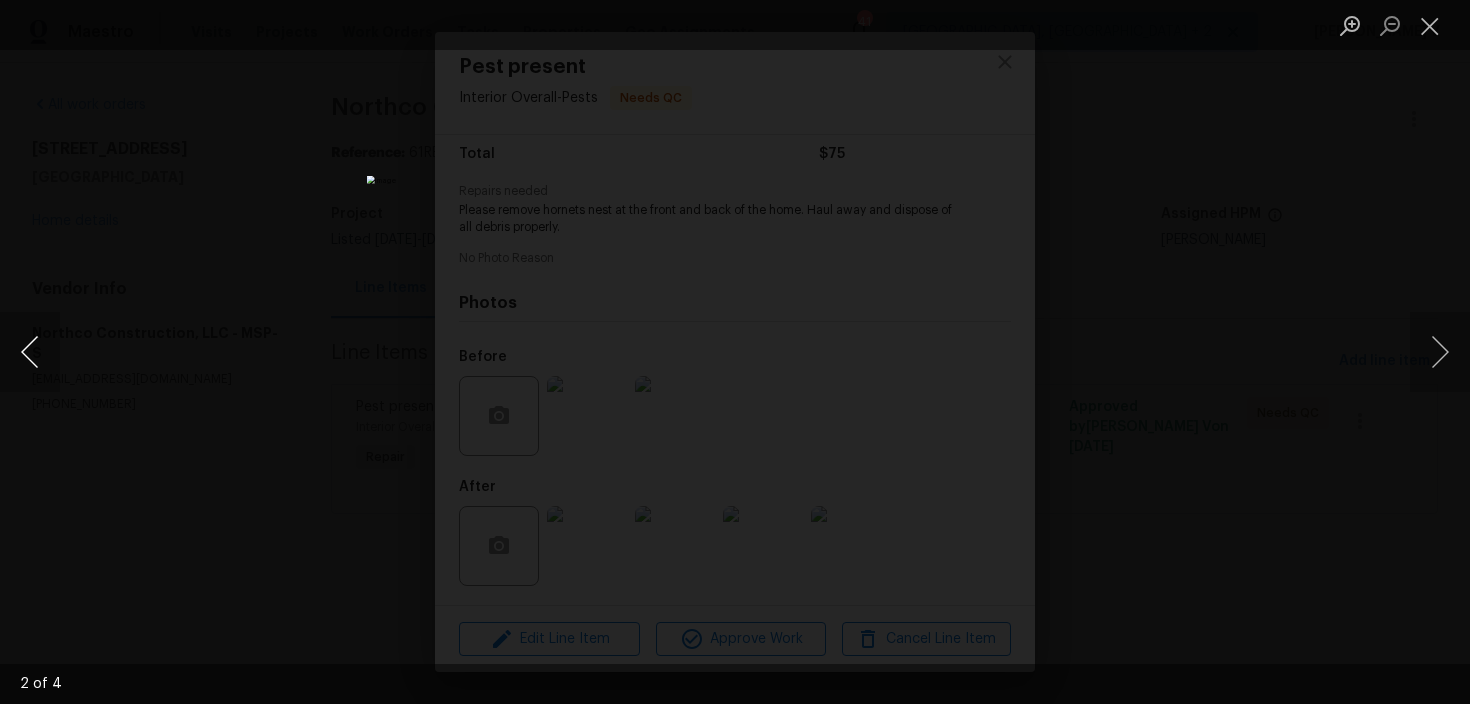 click at bounding box center (30, 352) 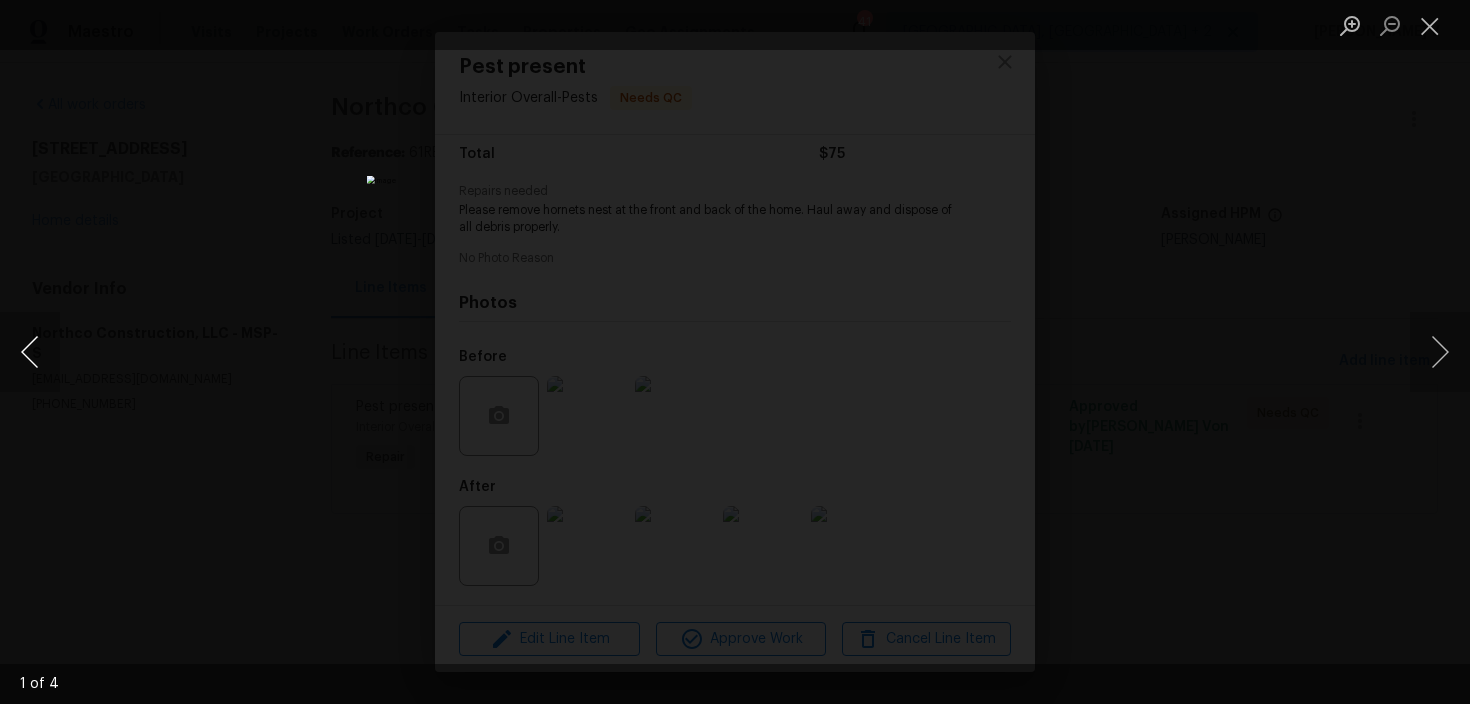 click at bounding box center (30, 352) 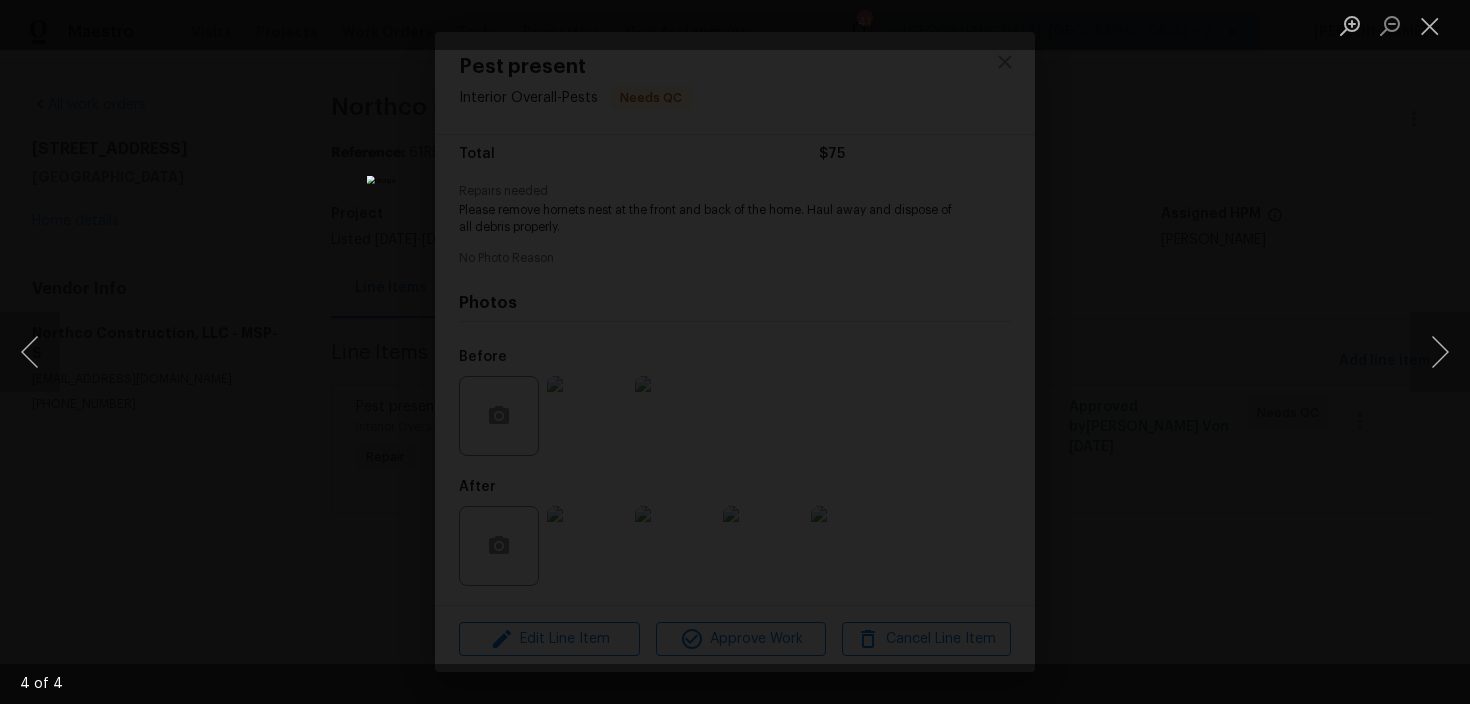 click at bounding box center (735, 352) 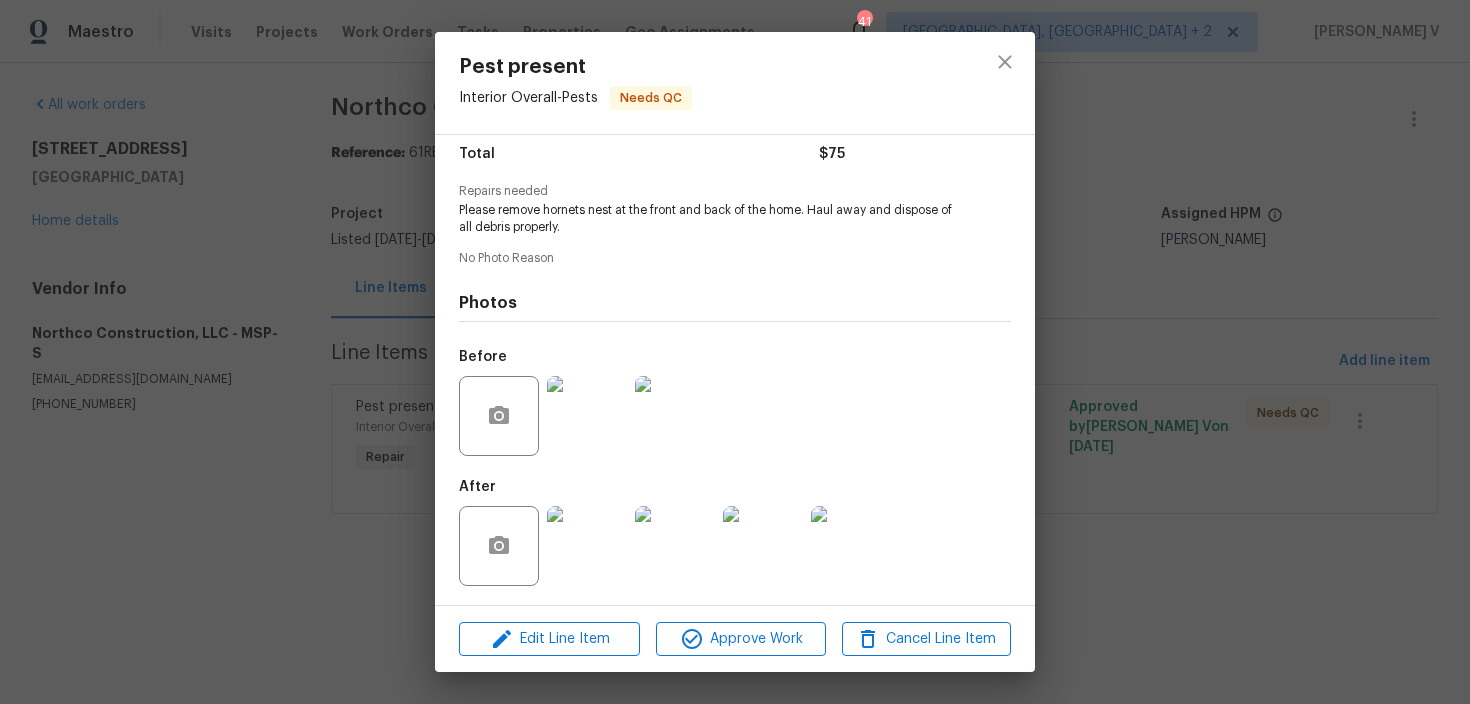 click at bounding box center (587, 416) 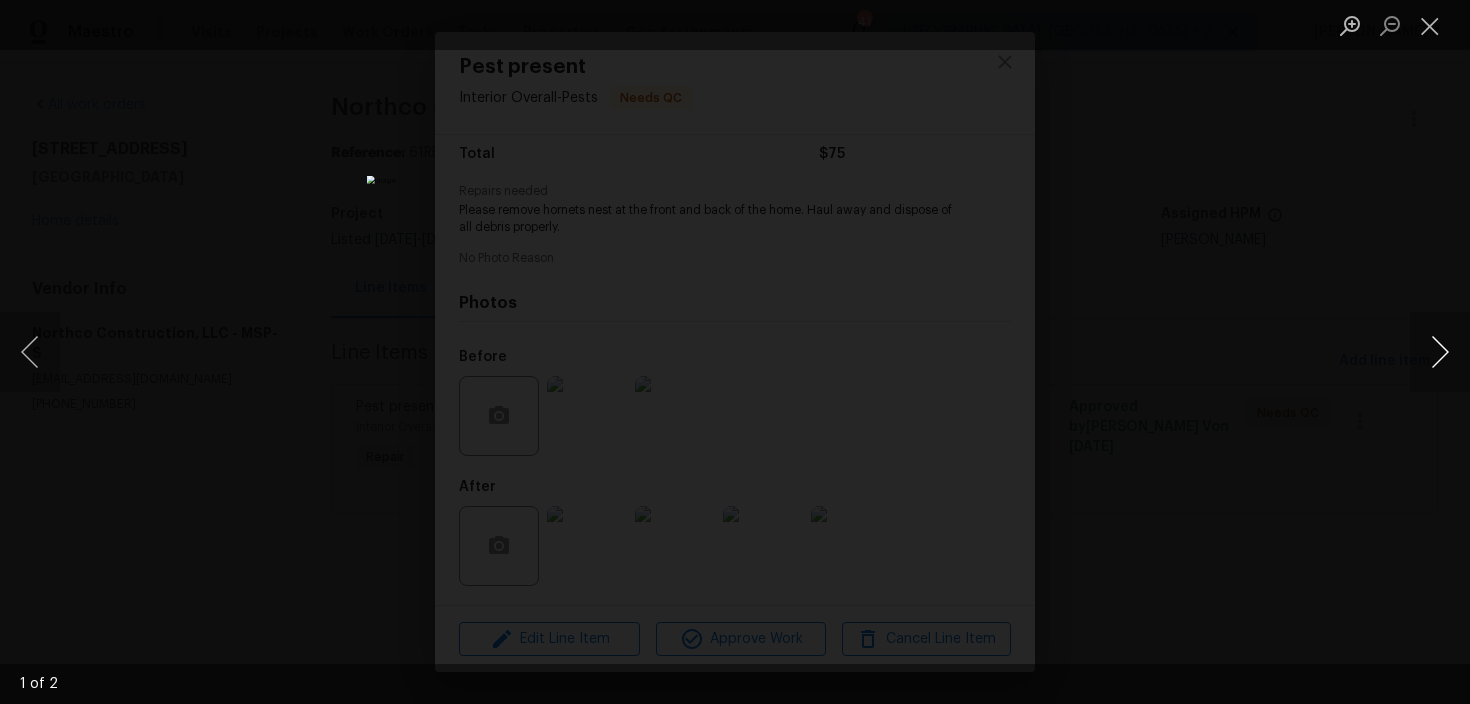 click at bounding box center [1440, 352] 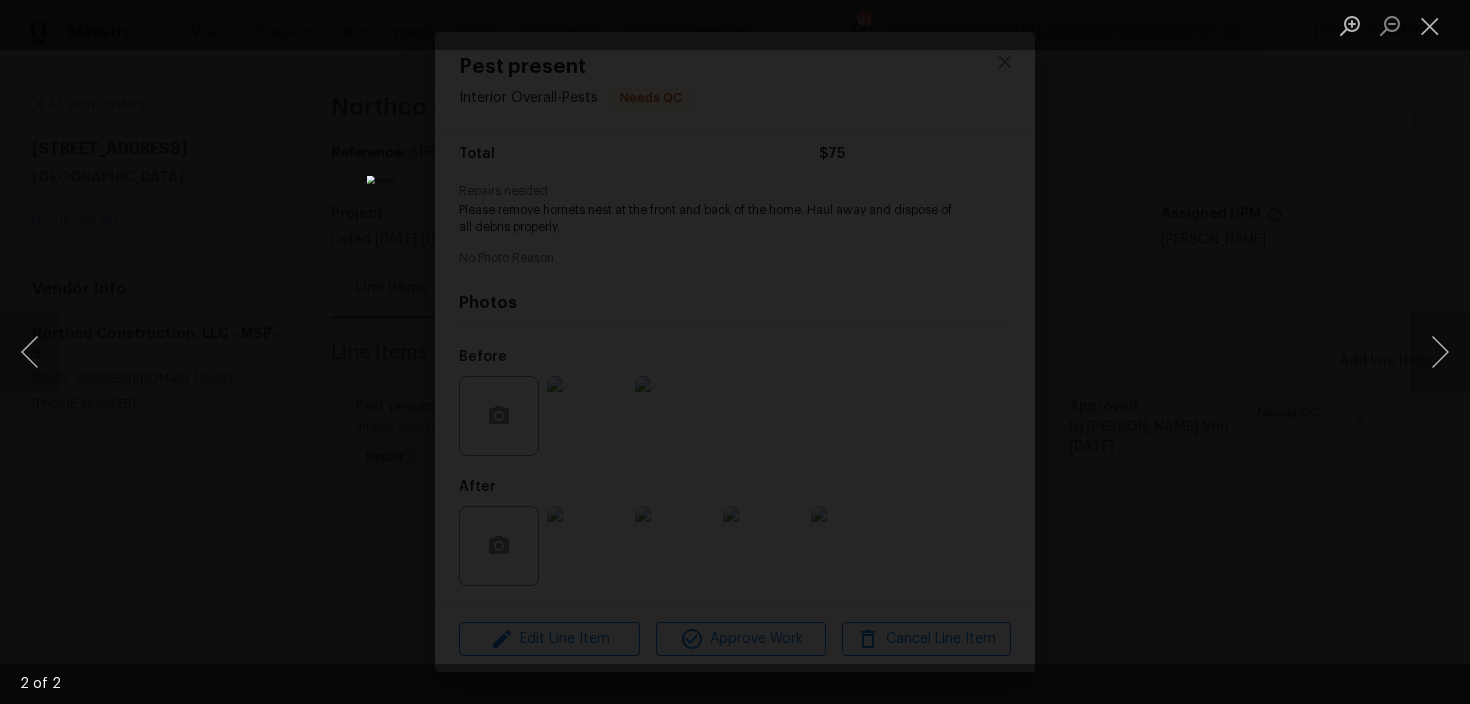 click at bounding box center (735, 352) 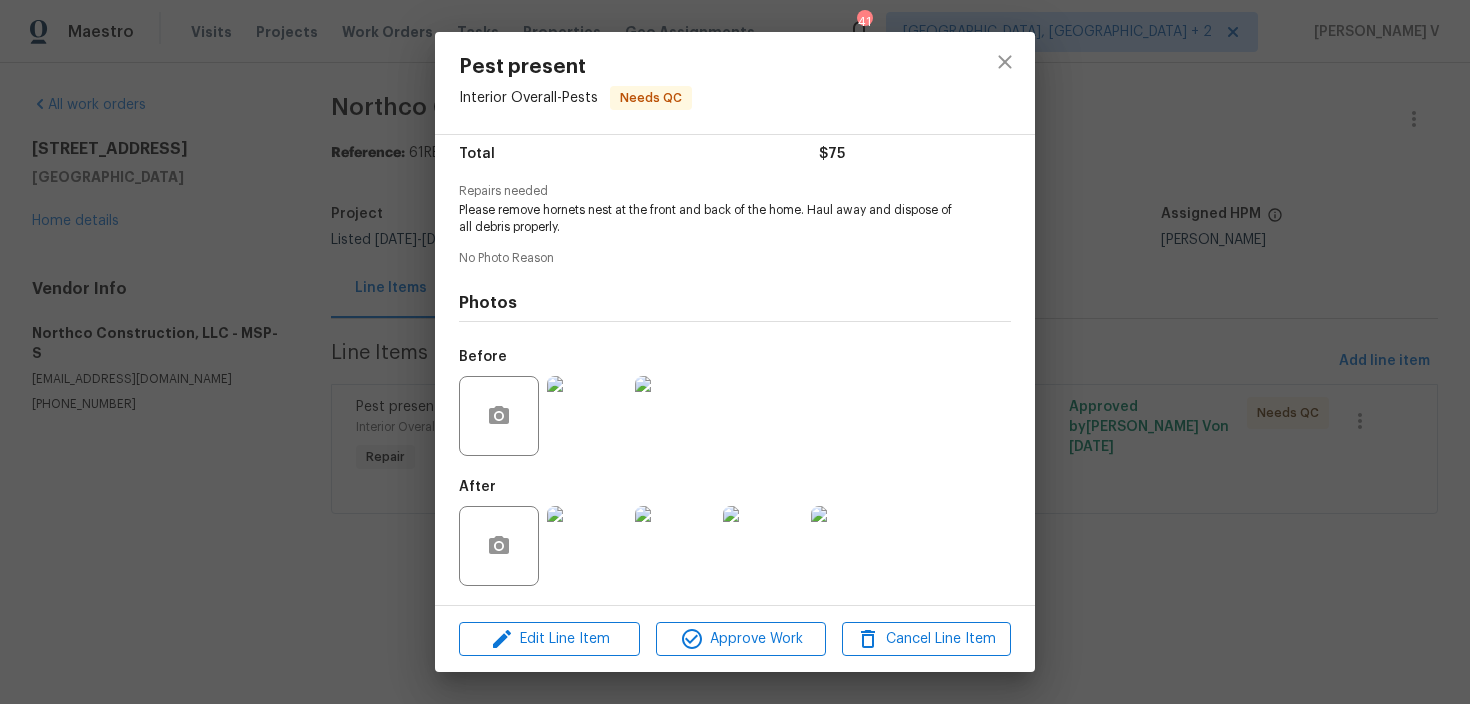 click on "Pest present Interior Overall  -  Pests Needs QC Vendor Northco Construction, LLC Account Category Repairs Cost $75 x 1 count $75 Labor $0 Total $75 Repairs needed Please remove hornets nest at the front and back of the home. Haul away and dispose of all debris properly. No Photo Reason   Photos Before After  Edit Line Item  Approve Work  Cancel Line Item" at bounding box center [735, 352] 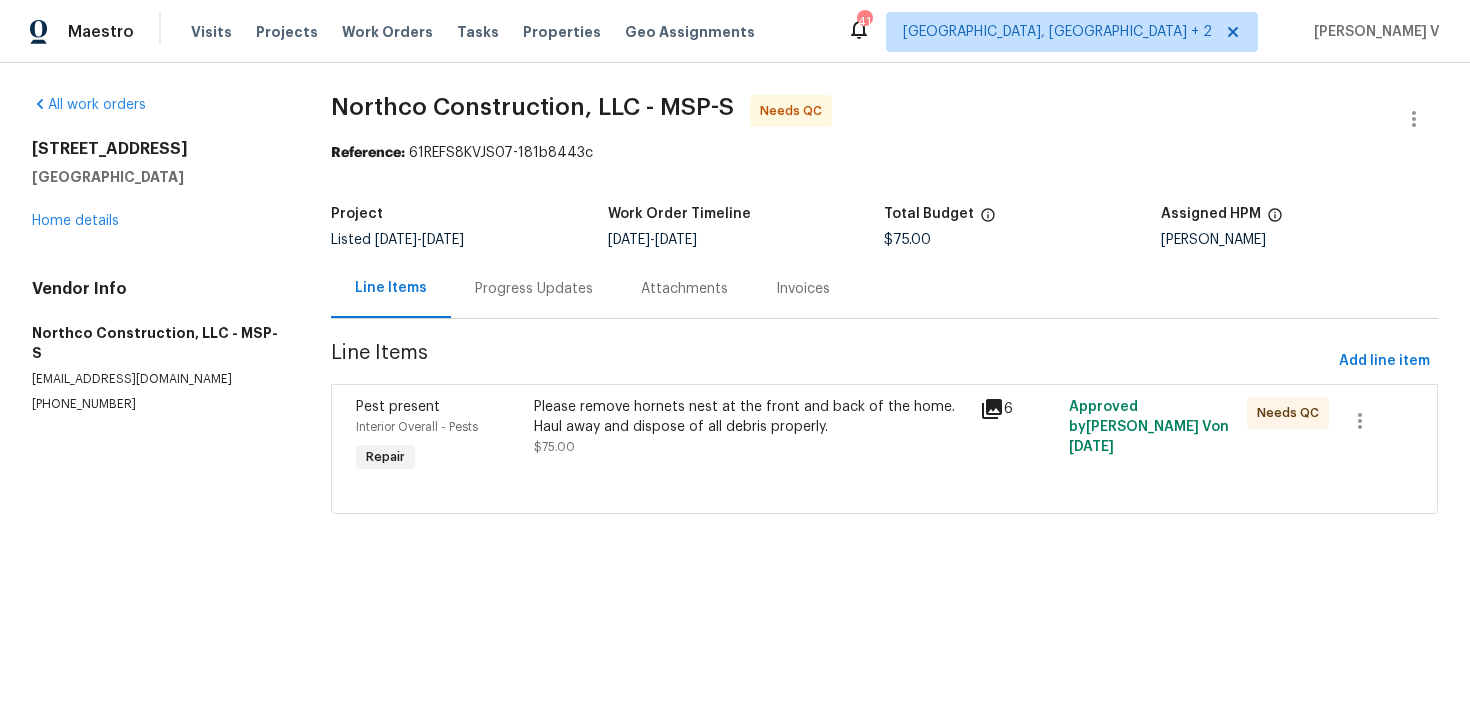 click at bounding box center [1414, 119] 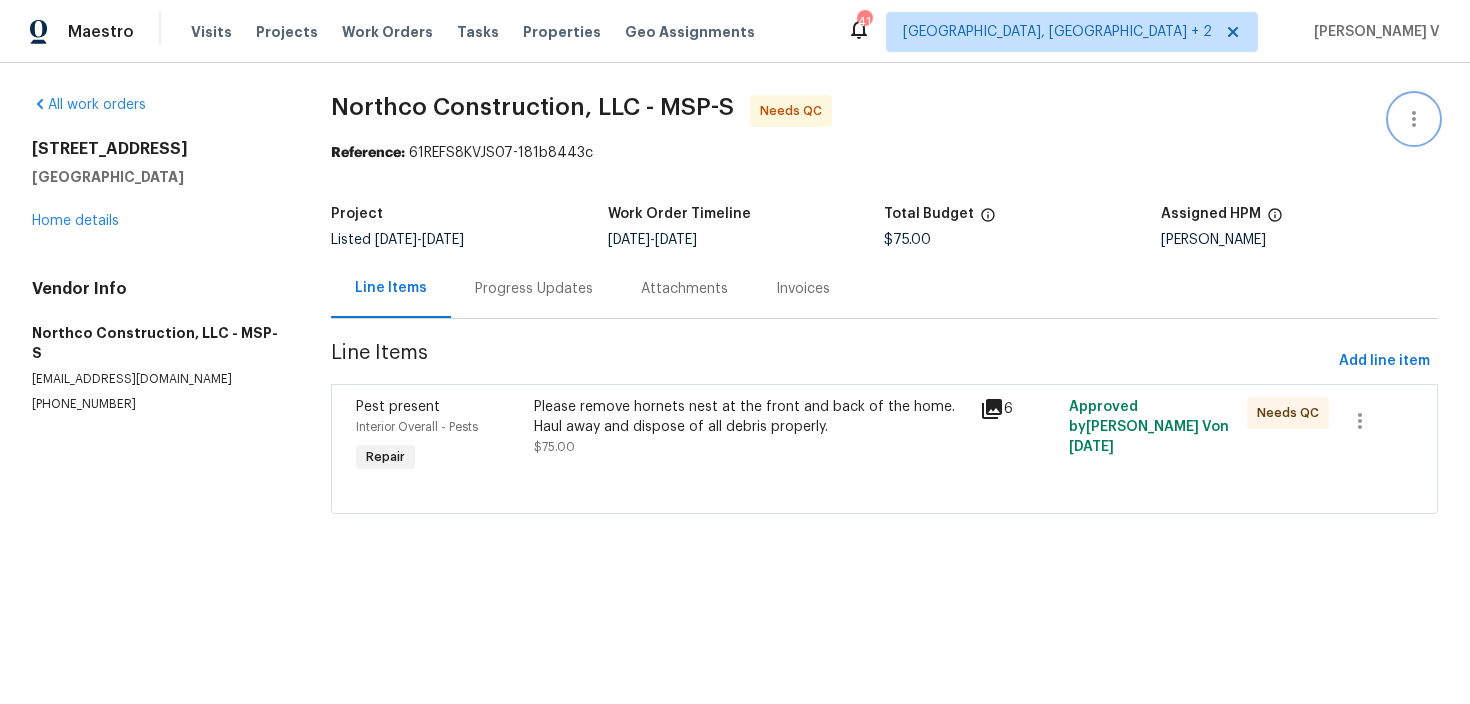 click 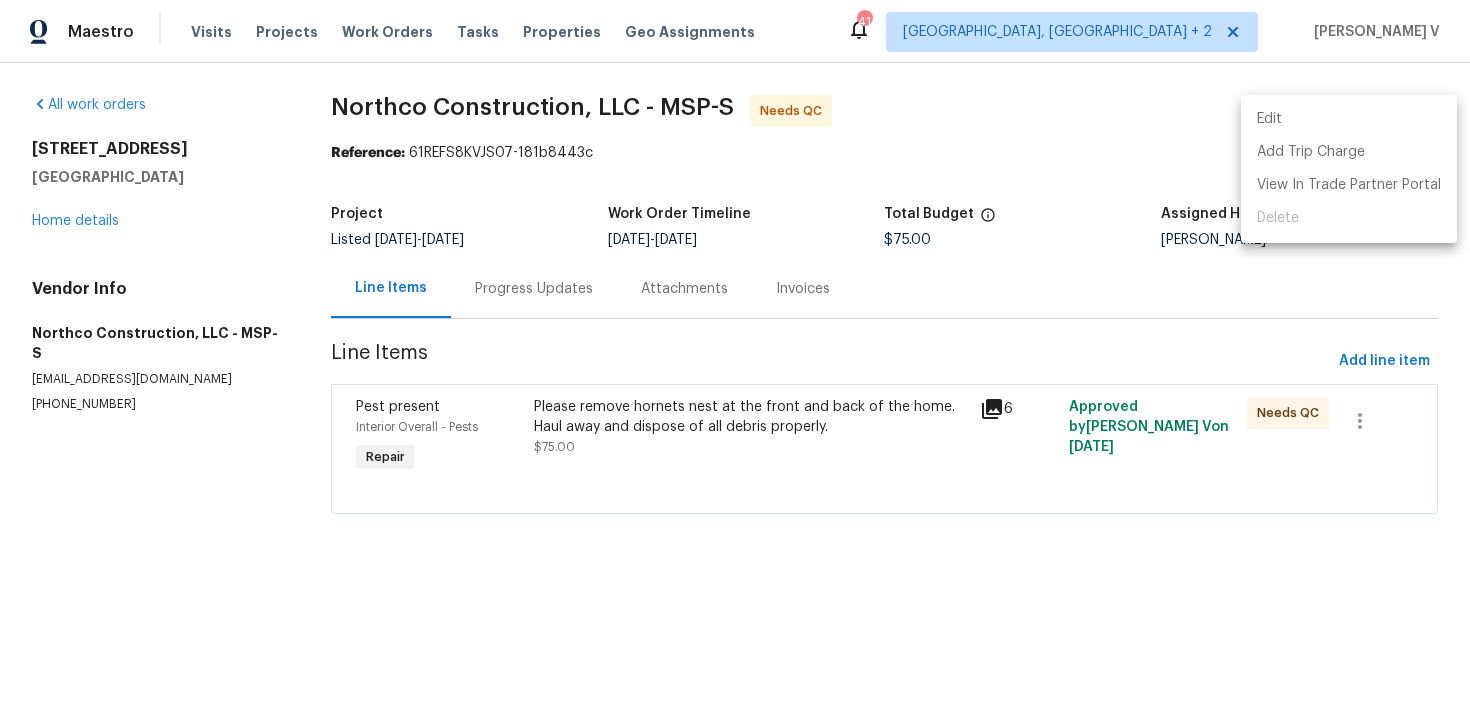click on "Edit" at bounding box center (1349, 119) 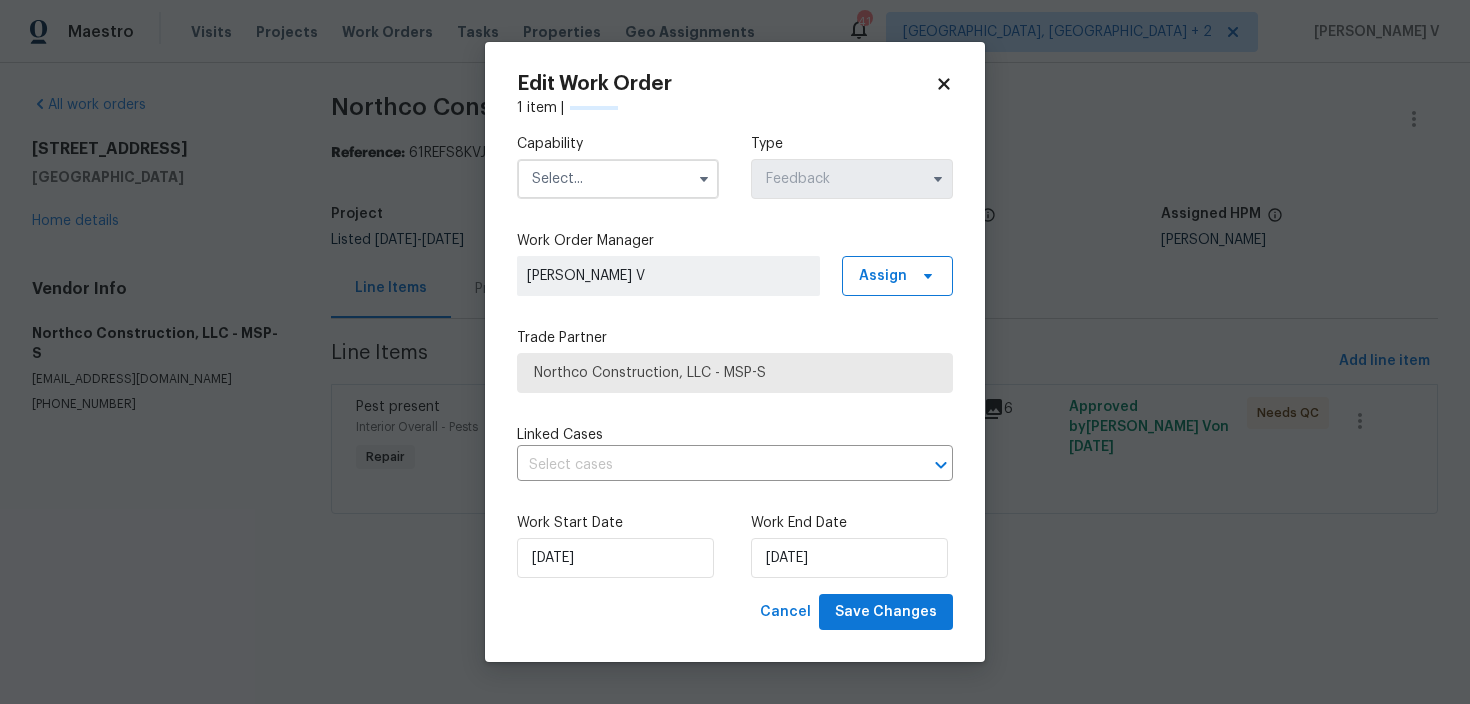 click at bounding box center (618, 179) 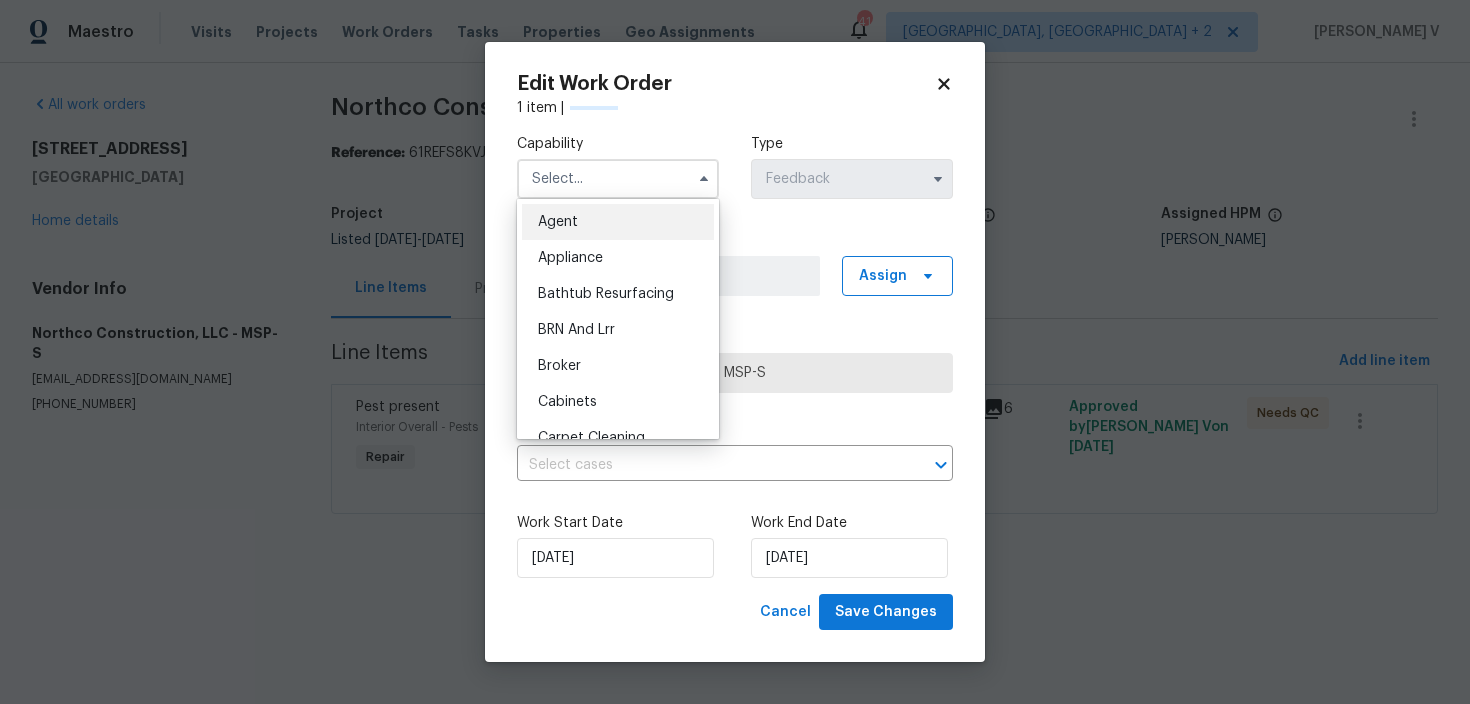 click on "Agent" at bounding box center [618, 222] 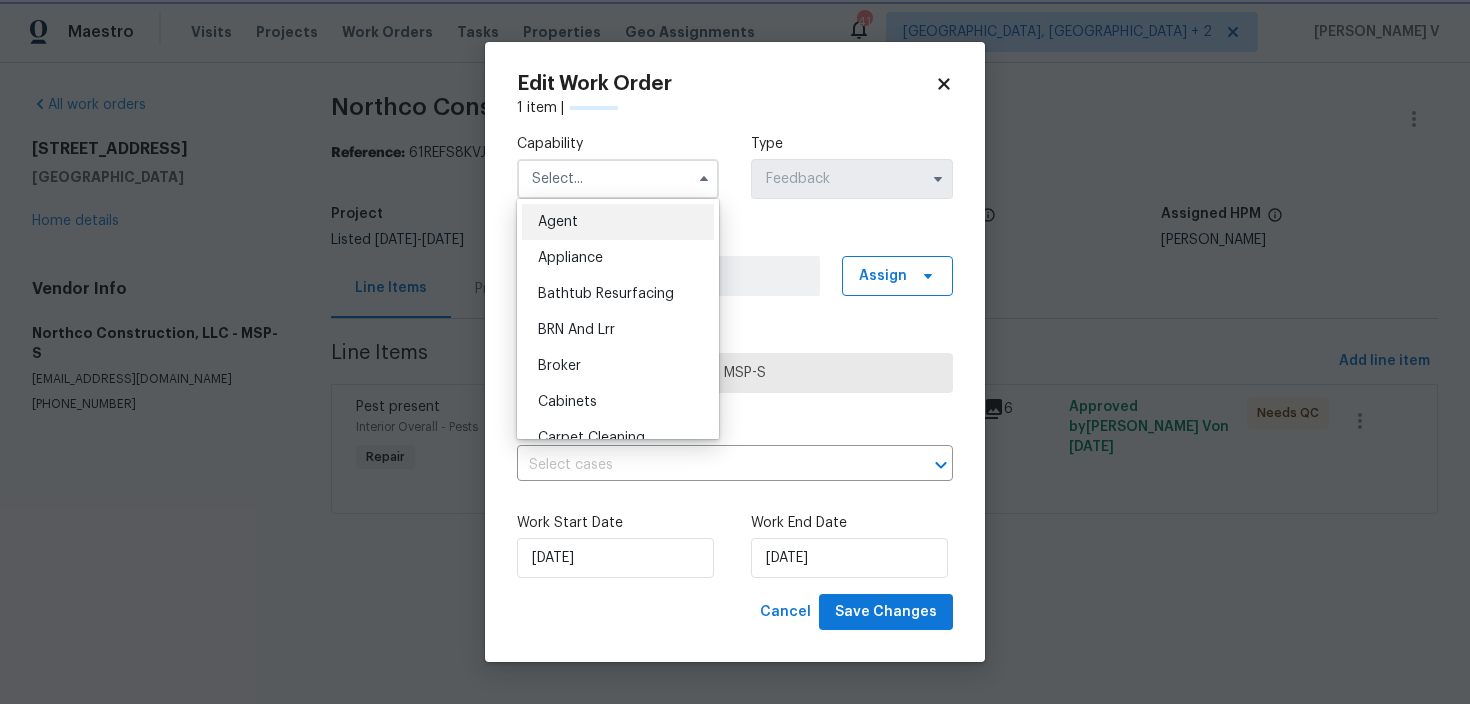 type on "Agent" 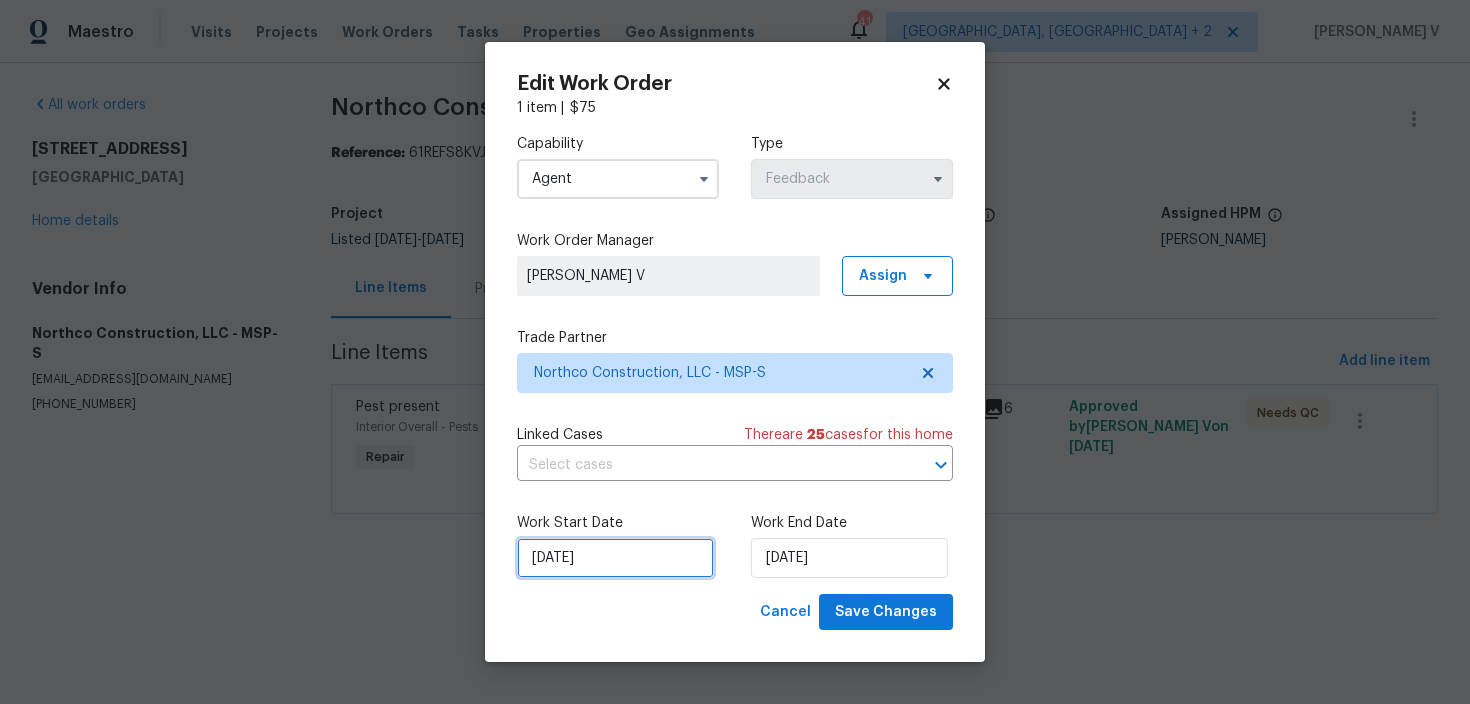 click on "07/07/2025" at bounding box center [615, 558] 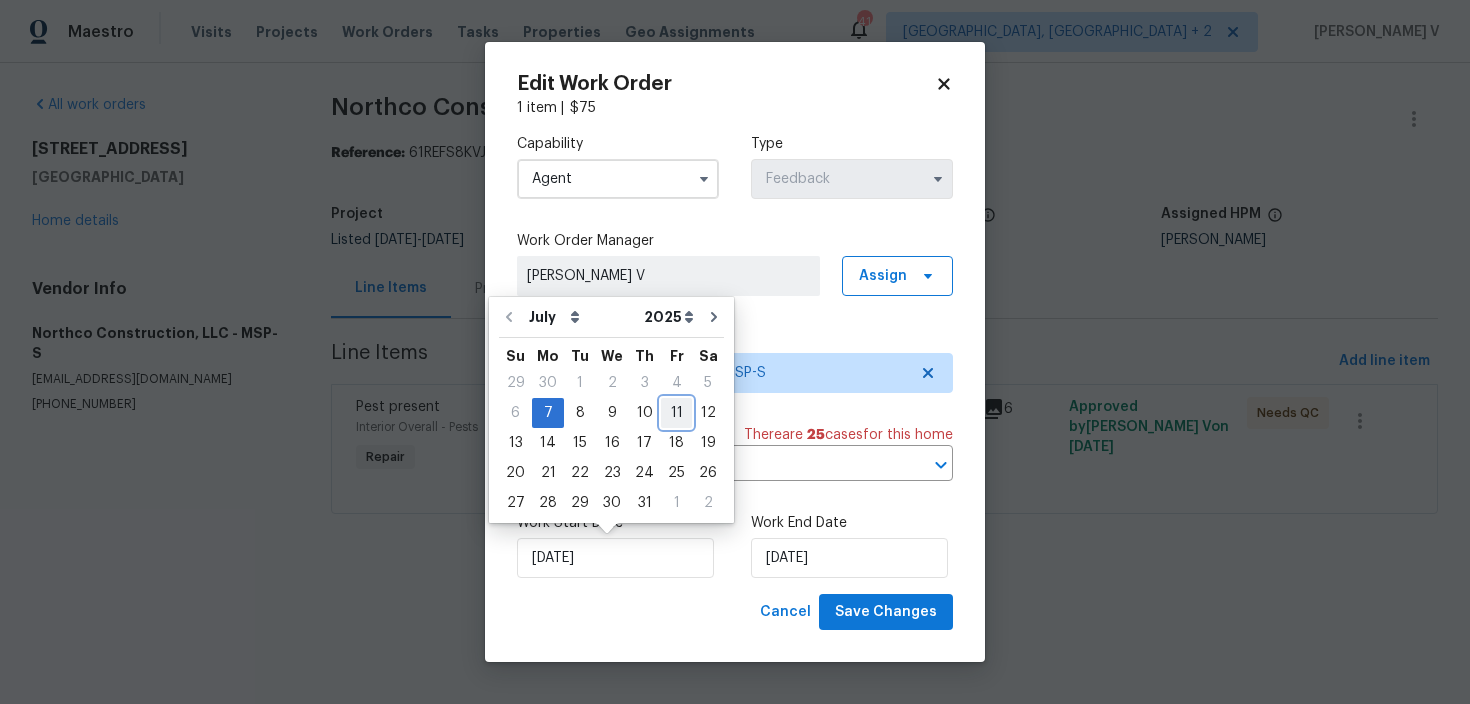 click on "11" at bounding box center [676, 413] 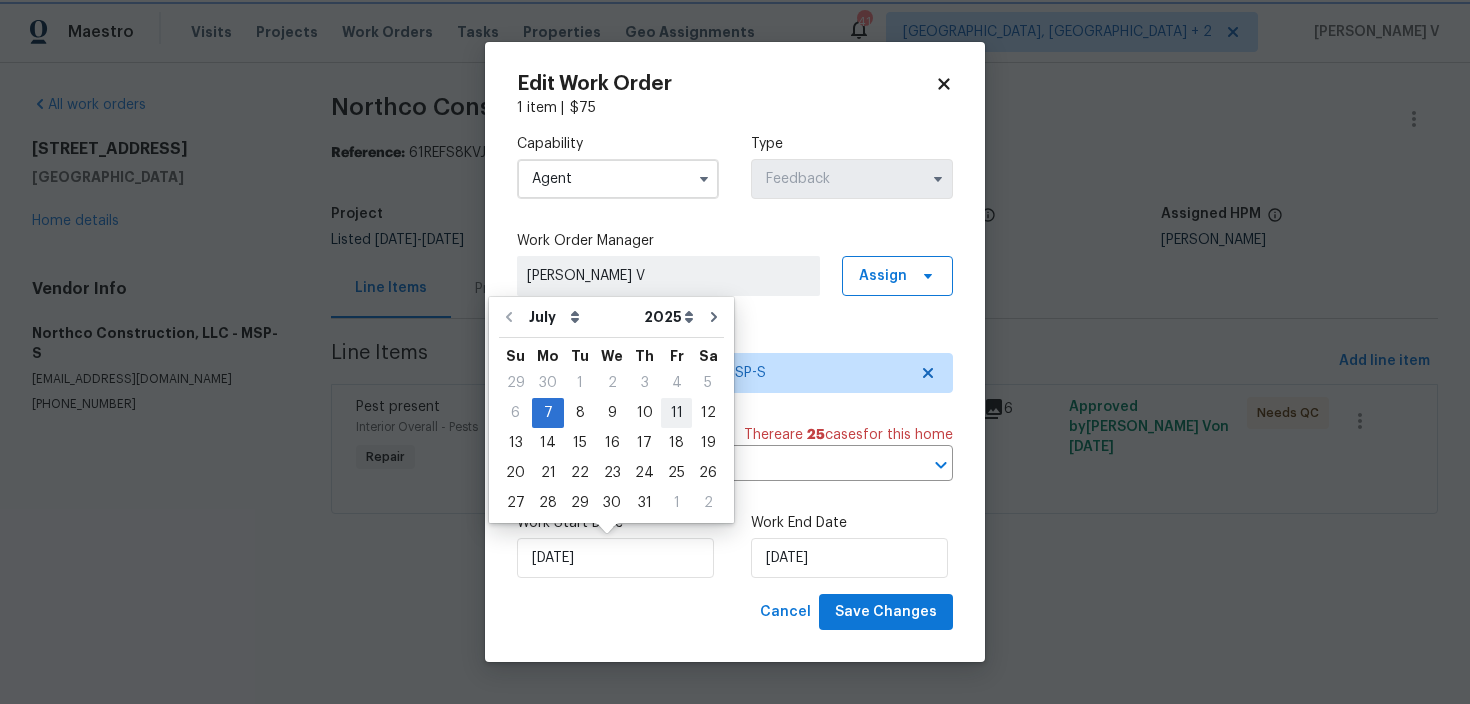 type on "11/07/2025" 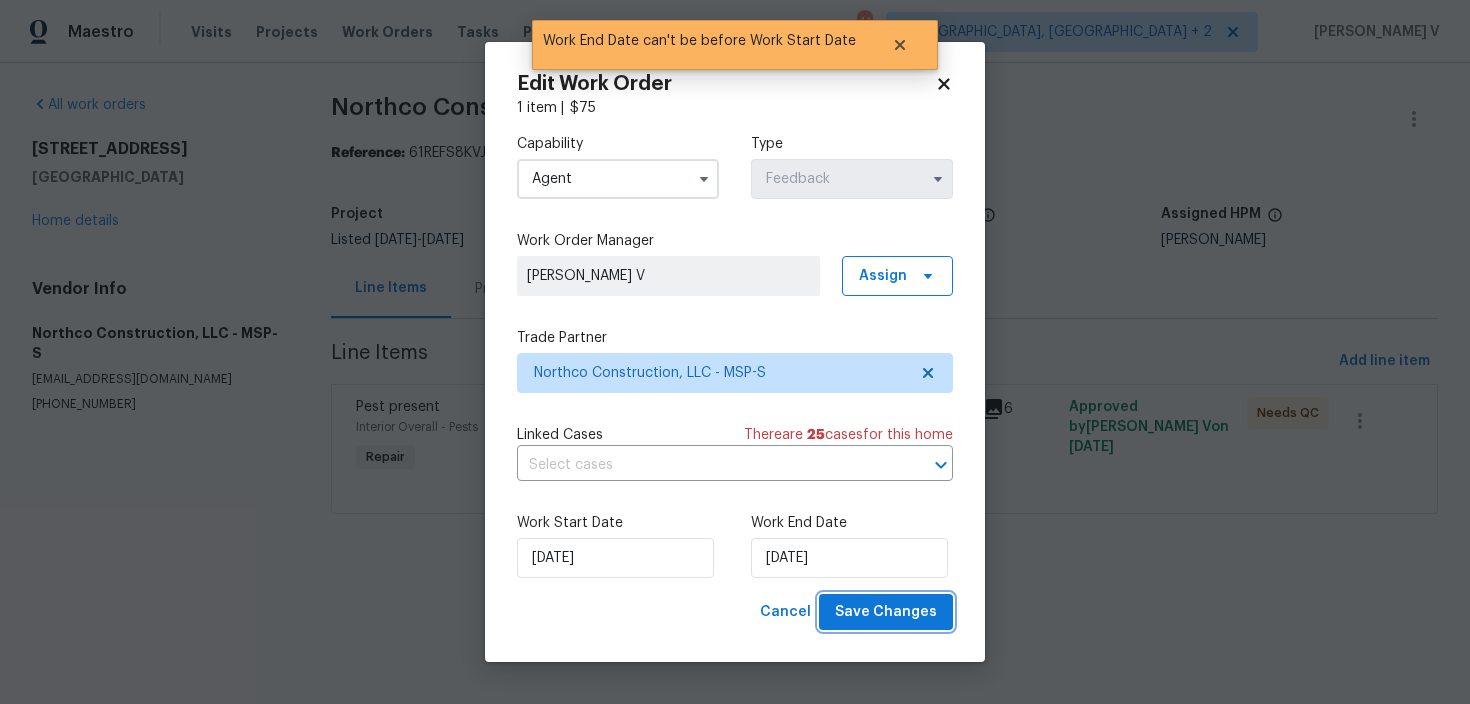 click on "Save Changes" at bounding box center [886, 612] 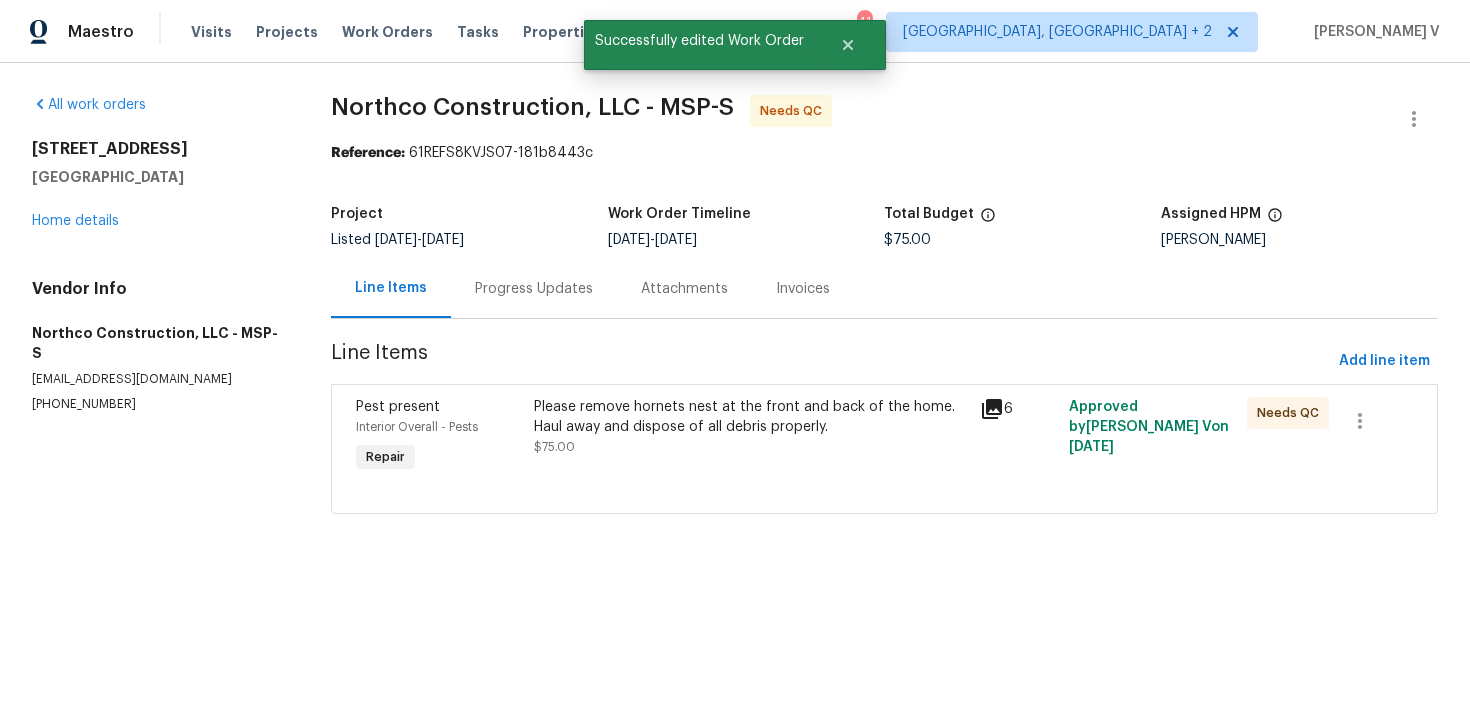 click on "Progress Updates" at bounding box center [534, 289] 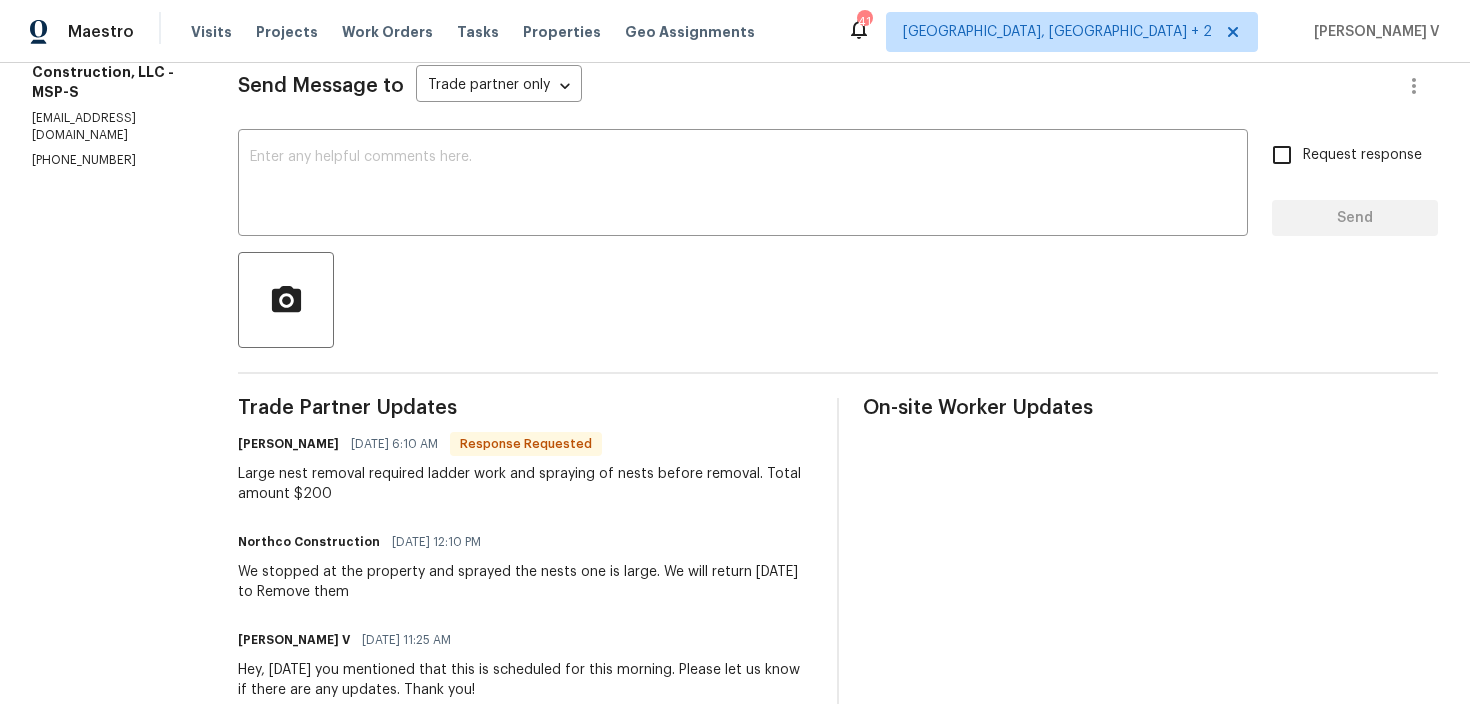 scroll, scrollTop: 61, scrollLeft: 0, axis: vertical 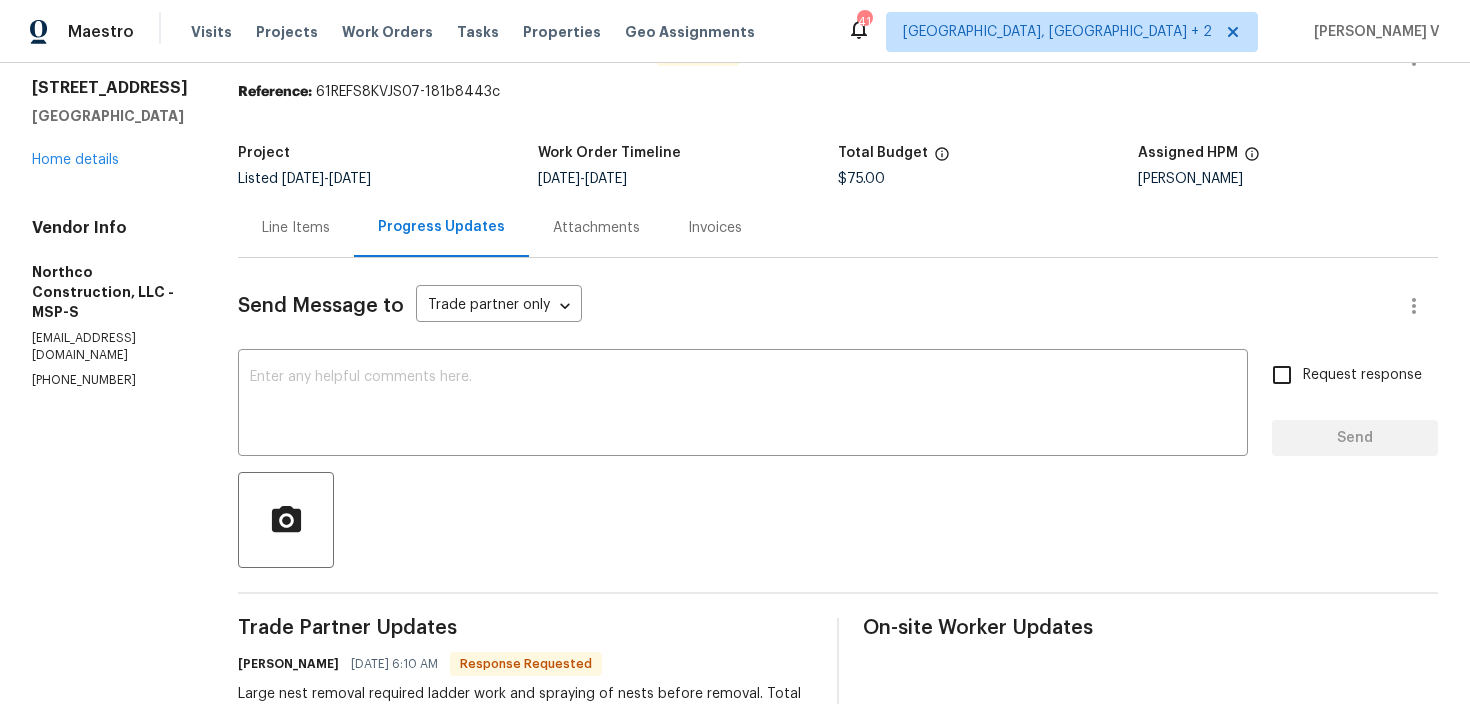 click on "Line Items" at bounding box center [296, 227] 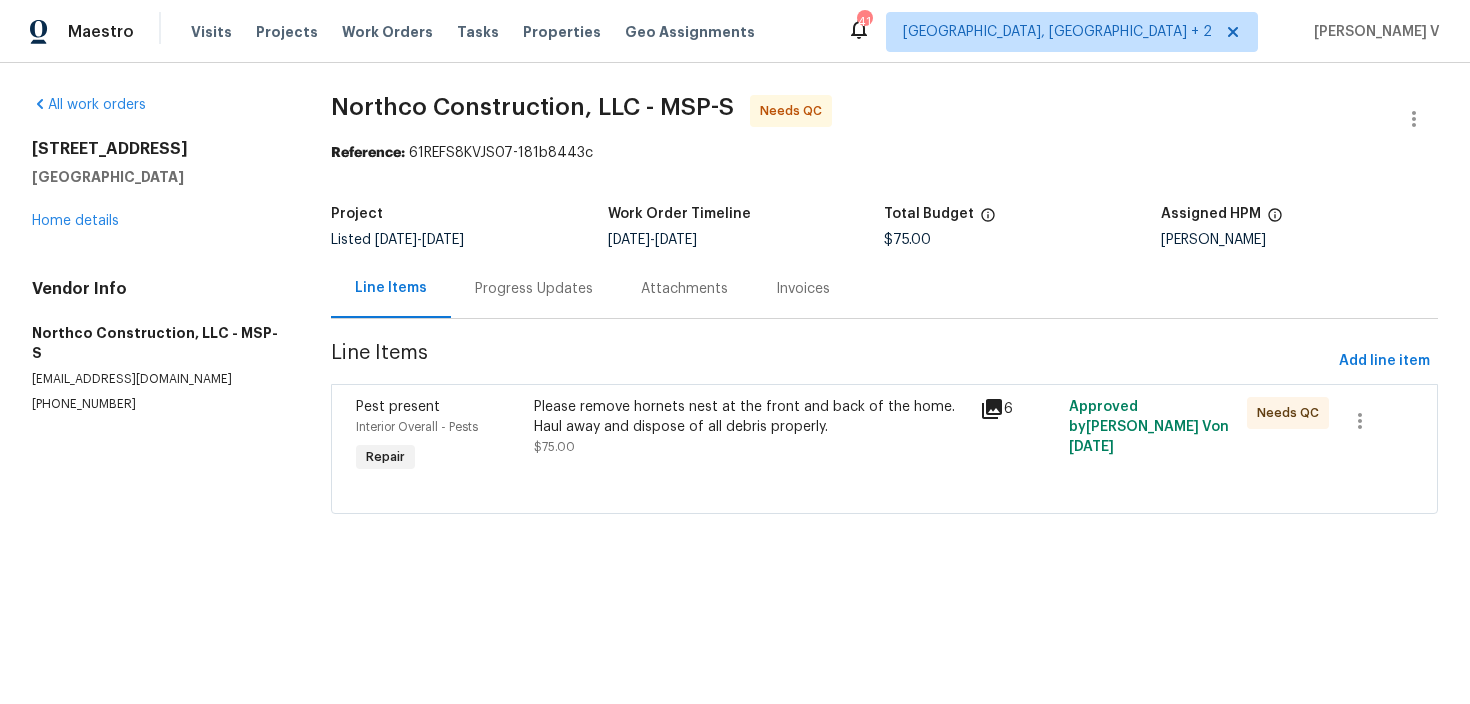 click on "Northco Construction, LLC - MSP-S Needs QC Reference:   61REFS8KVJS07-181b8443c Project Listed   4/22/2025  -  7/11/2025 Work Order Timeline 7/7/2025  -  7/10/2025 Total Budget $75.00 Assigned HPM Ken Nelson Line Items Progress Updates Attachments Invoices Line Items Add line item Pest present Interior Overall - Pests Repair Please remove hornets nest at the front and back of the home. Haul away and dispose of all debris properly. $75.00   6 Approved by  Divya Dharshini V  on   7/7/2025 Needs QC" at bounding box center [884, 316] 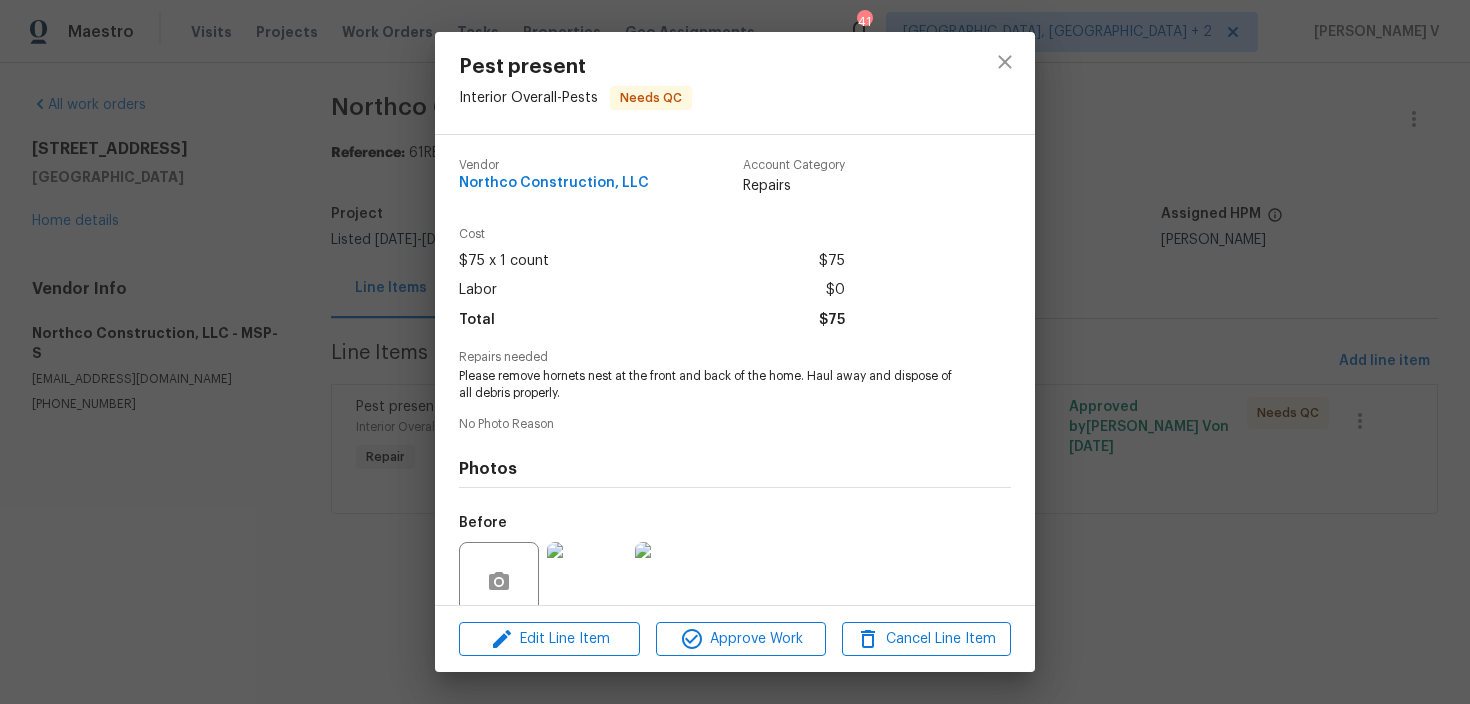 scroll, scrollTop: 166, scrollLeft: 0, axis: vertical 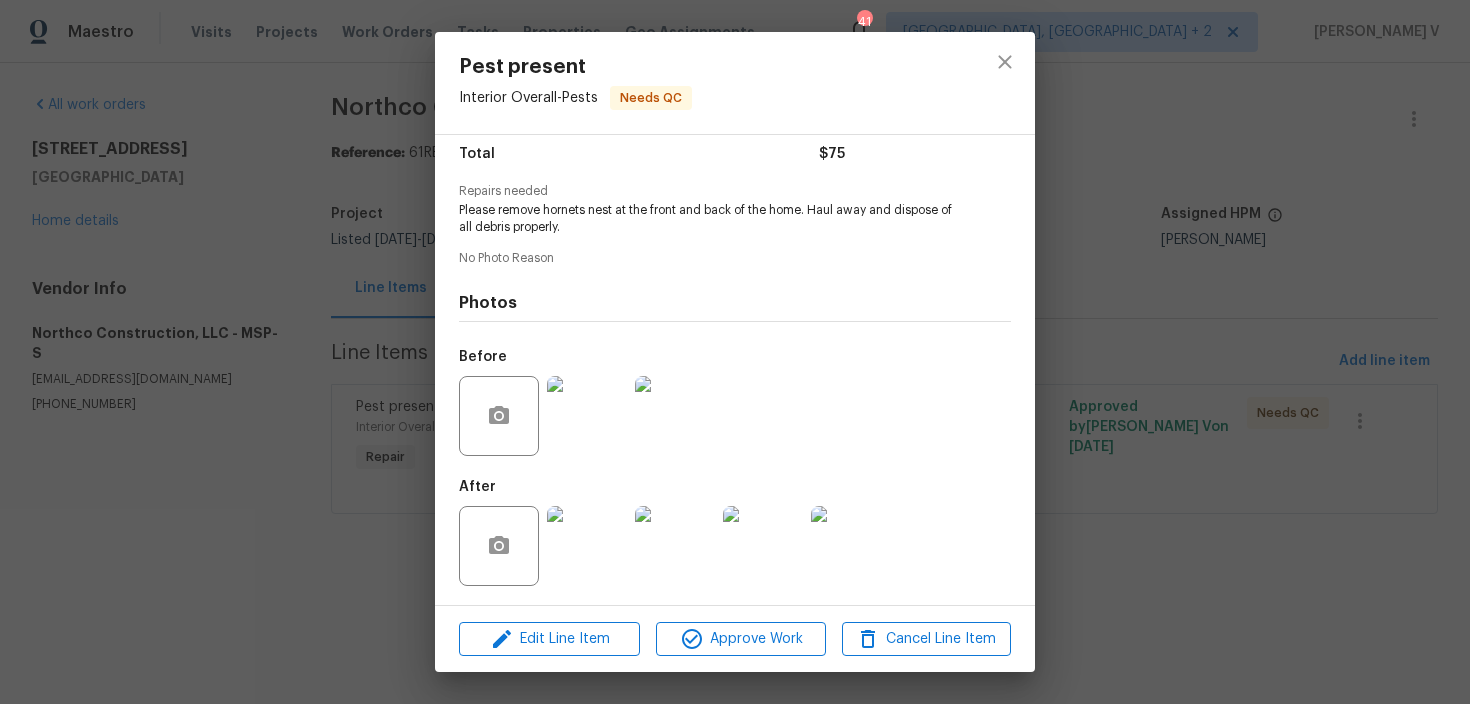 click at bounding box center (587, 546) 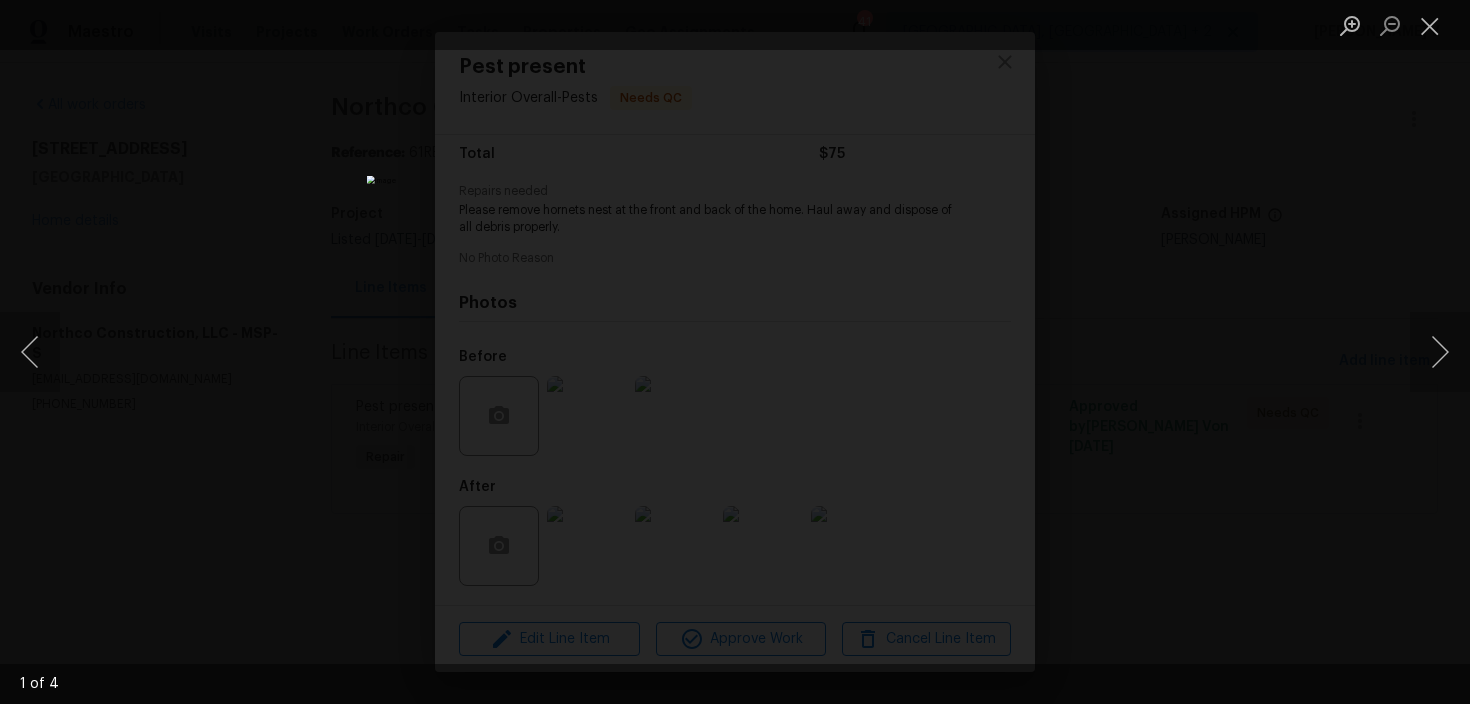 click at bounding box center [735, 352] 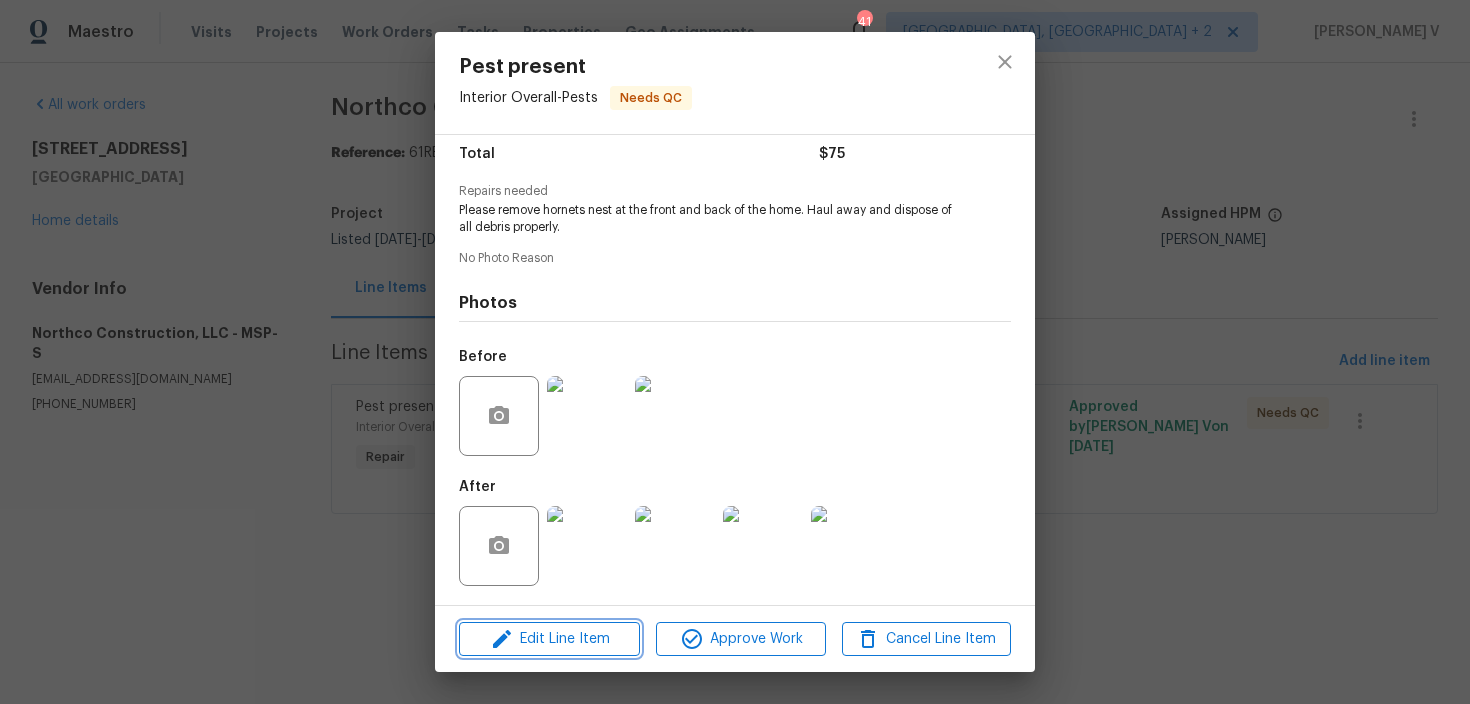 click on "Edit Line Item" at bounding box center [549, 639] 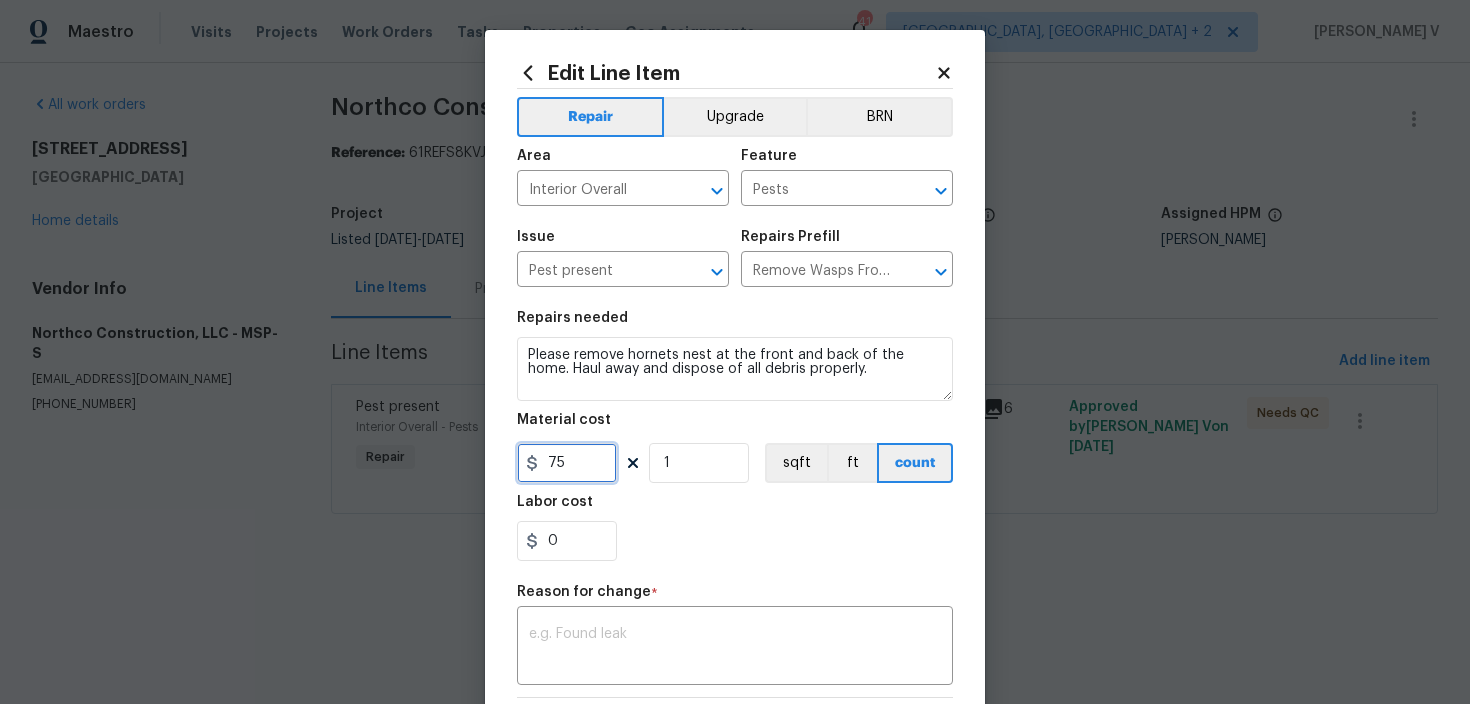 click on "75" at bounding box center (567, 463) 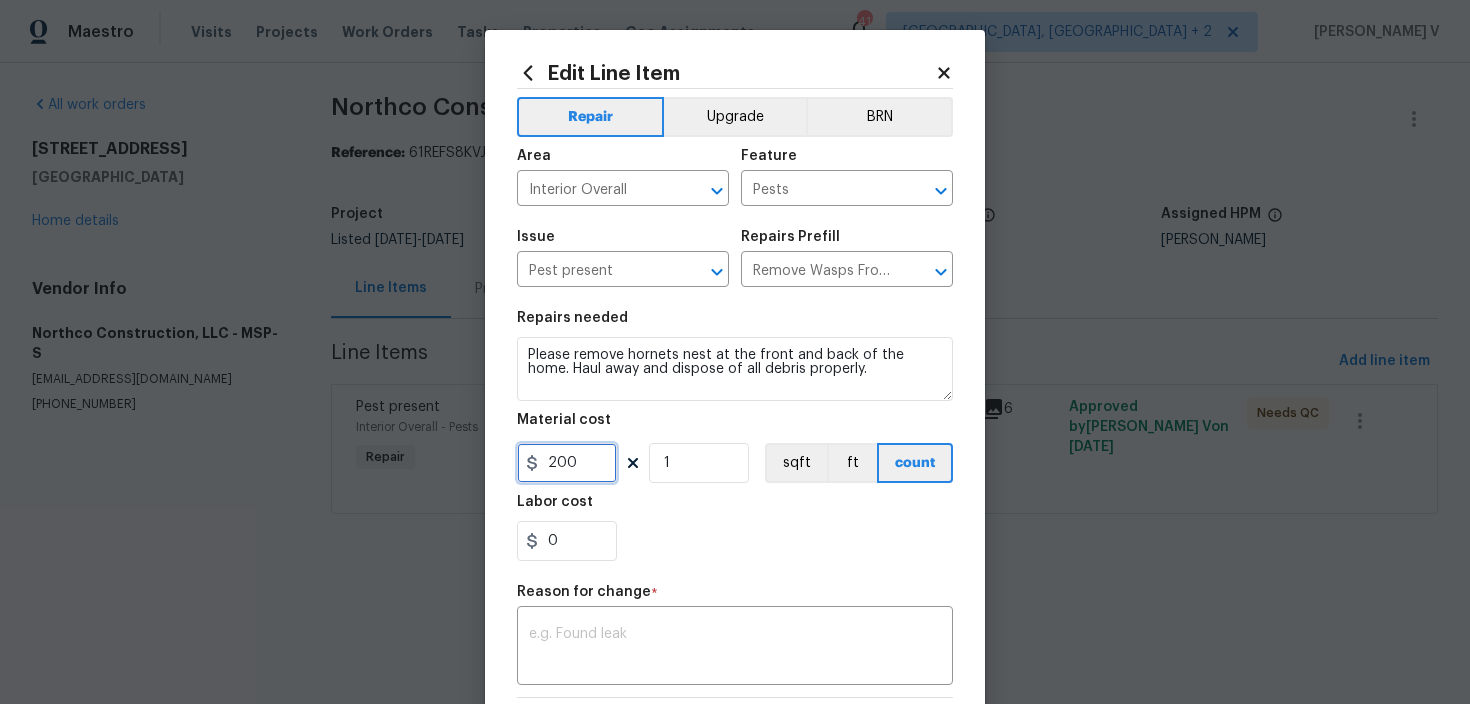 type on "200" 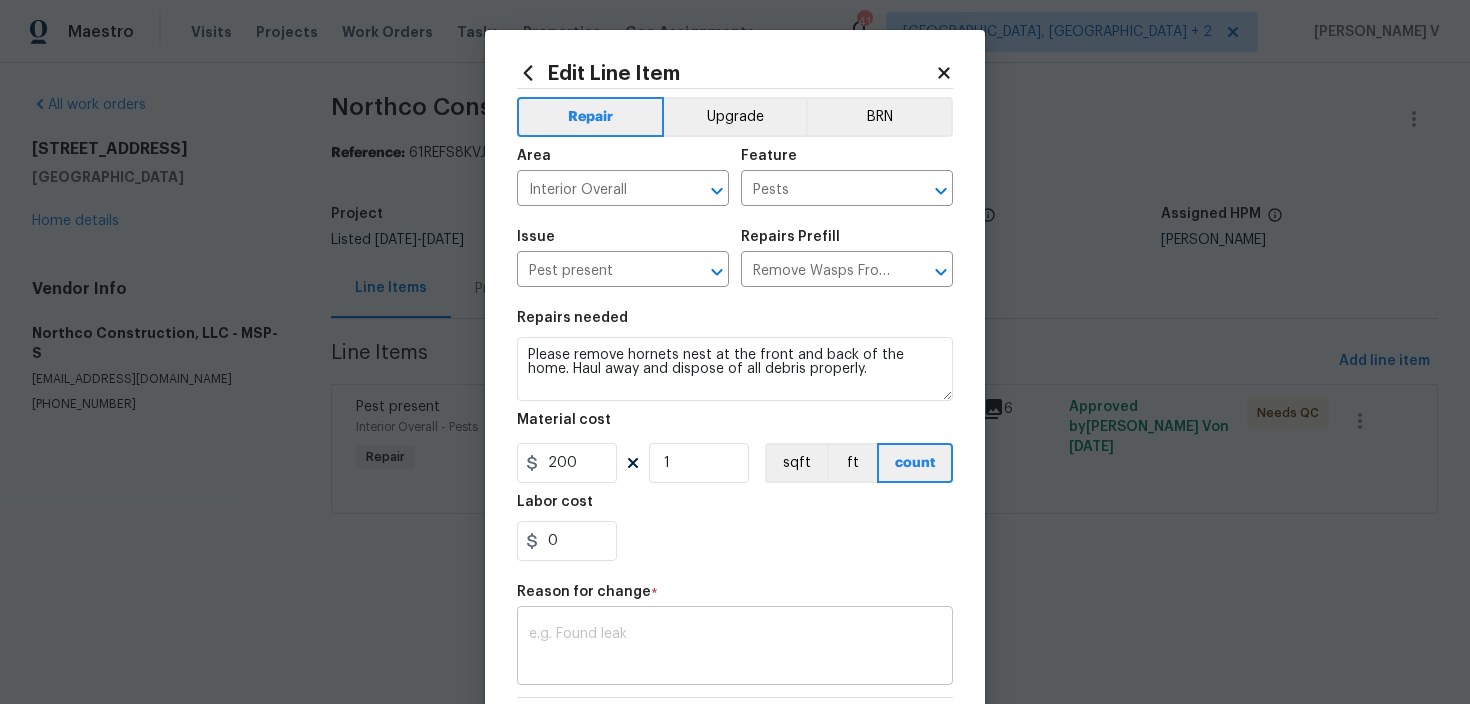 click at bounding box center [735, 648] 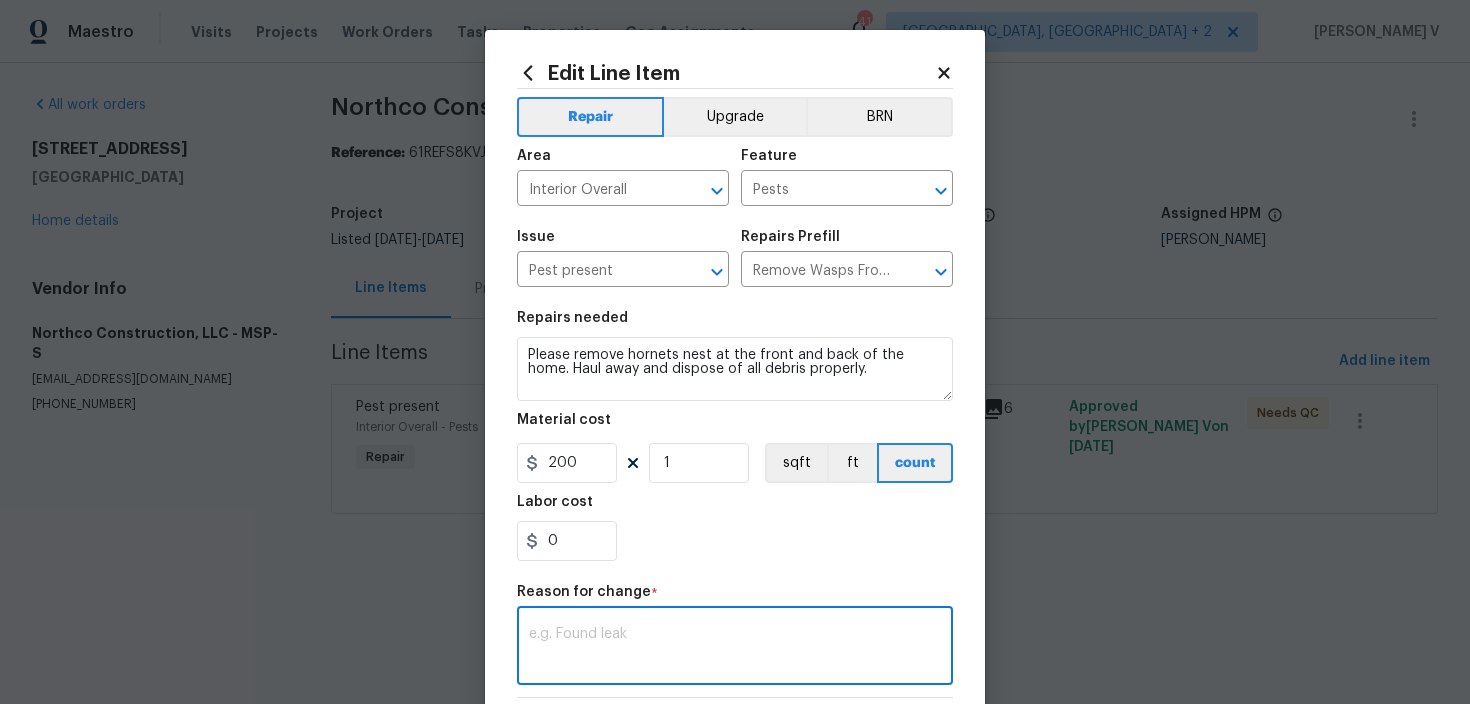 paste on "(DV) Updated per vendor’s final cost." 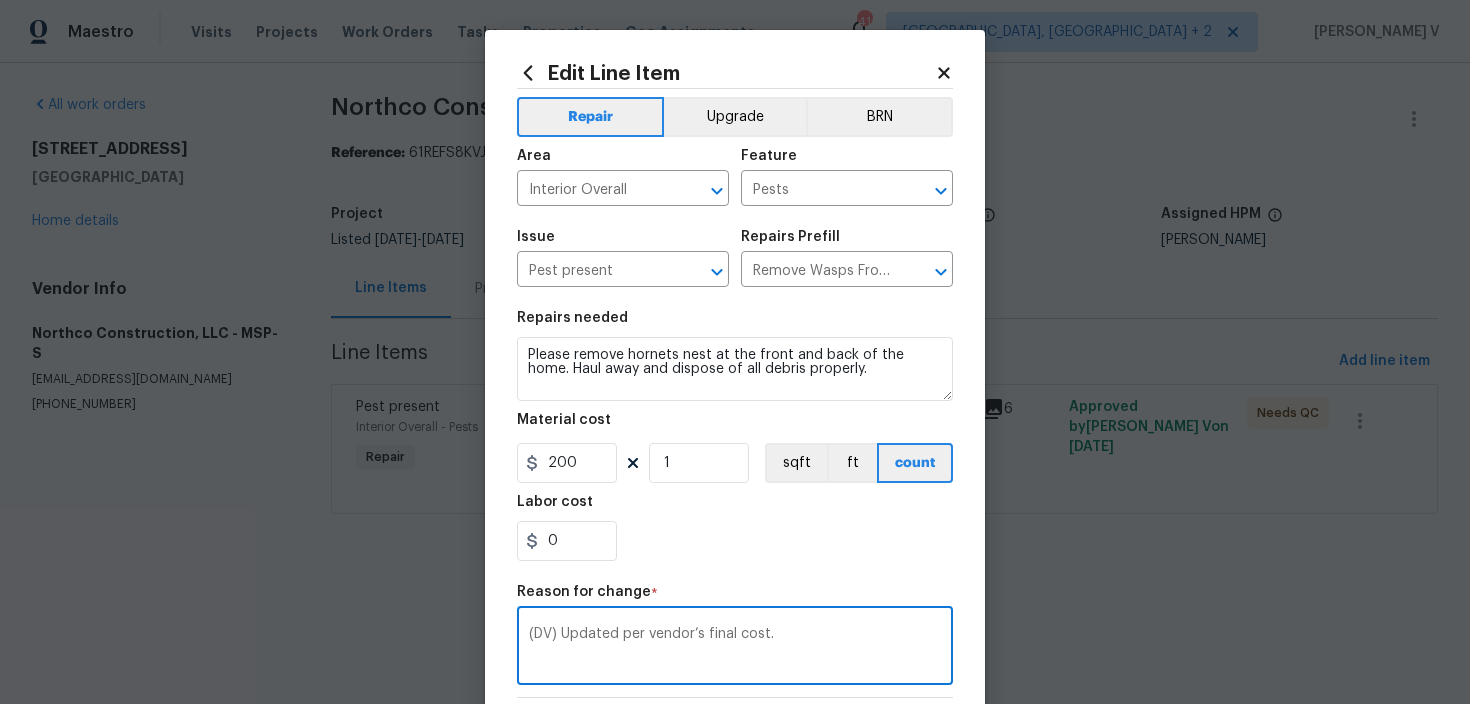 scroll, scrollTop: 302, scrollLeft: 0, axis: vertical 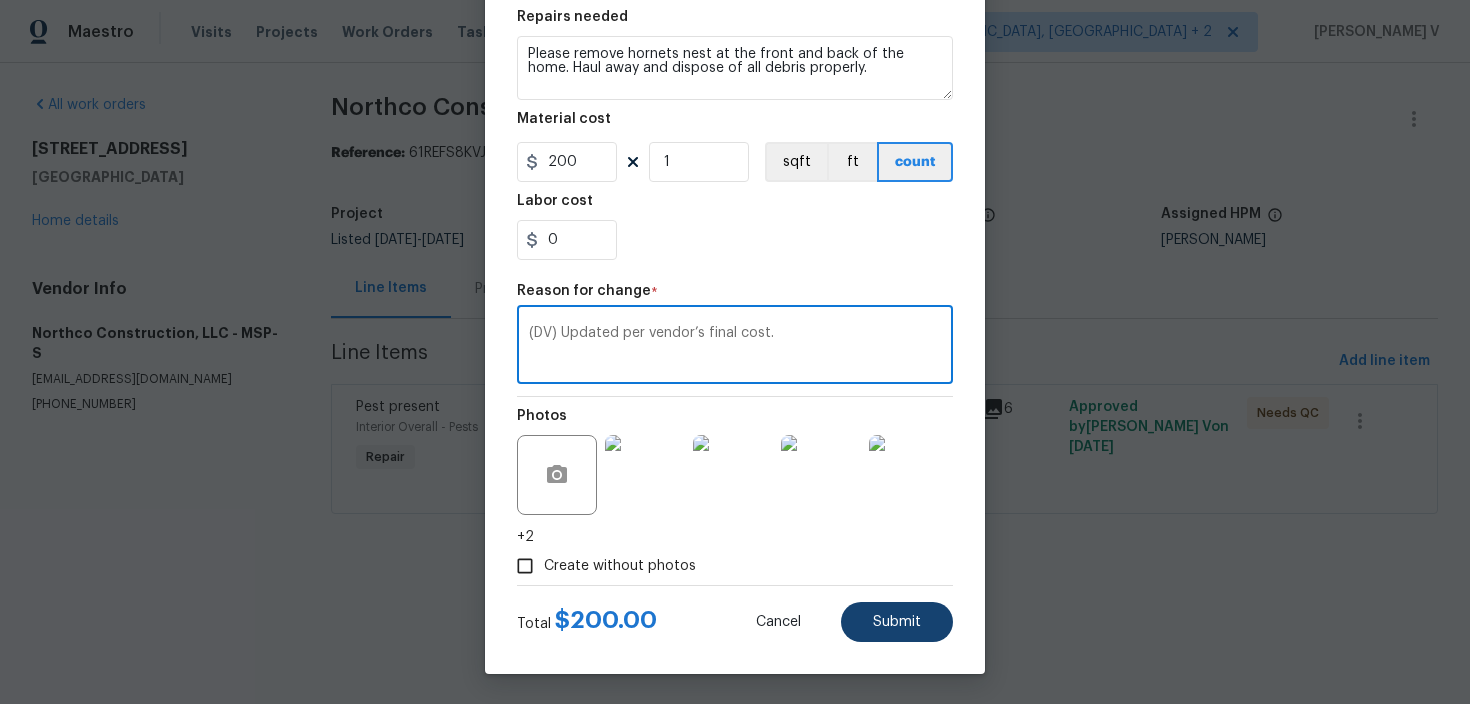 type on "(DV) Updated per vendor’s final cost." 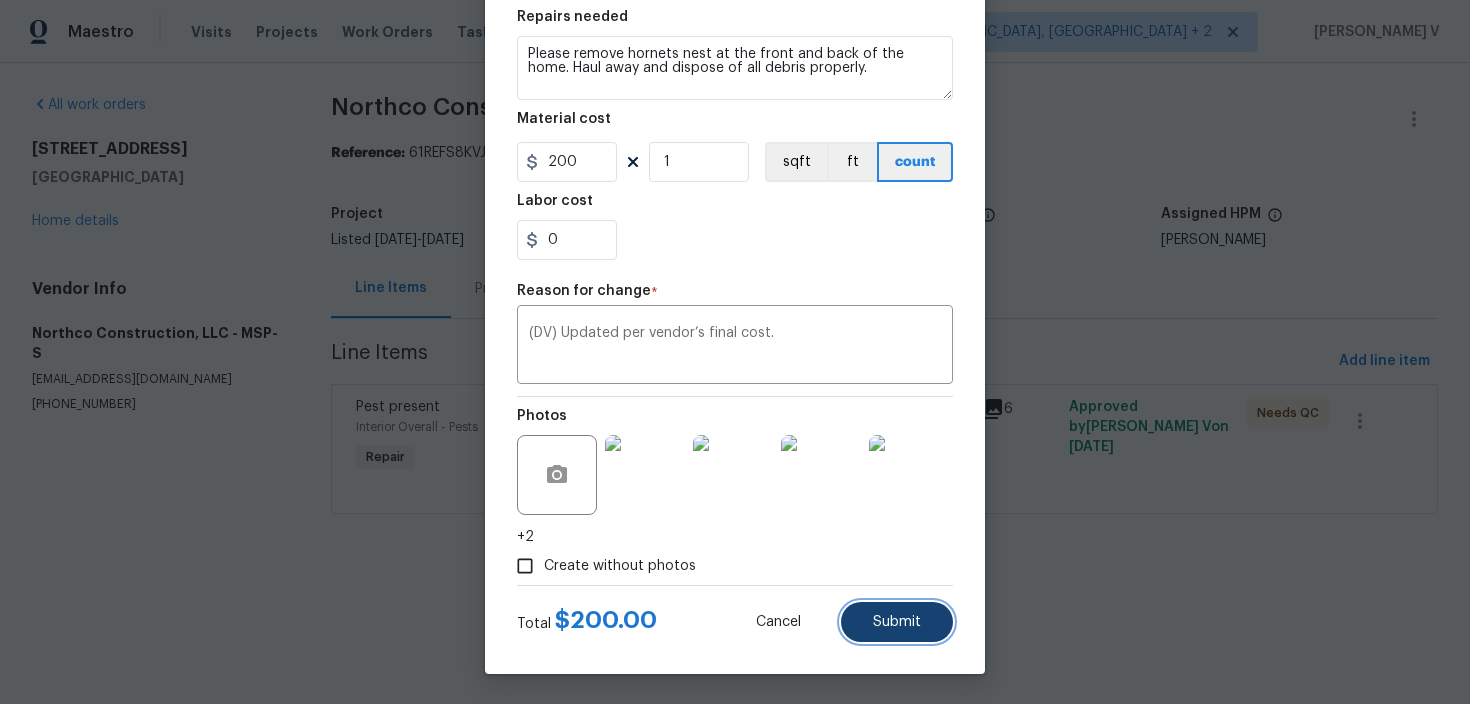click on "Submit" at bounding box center [897, 622] 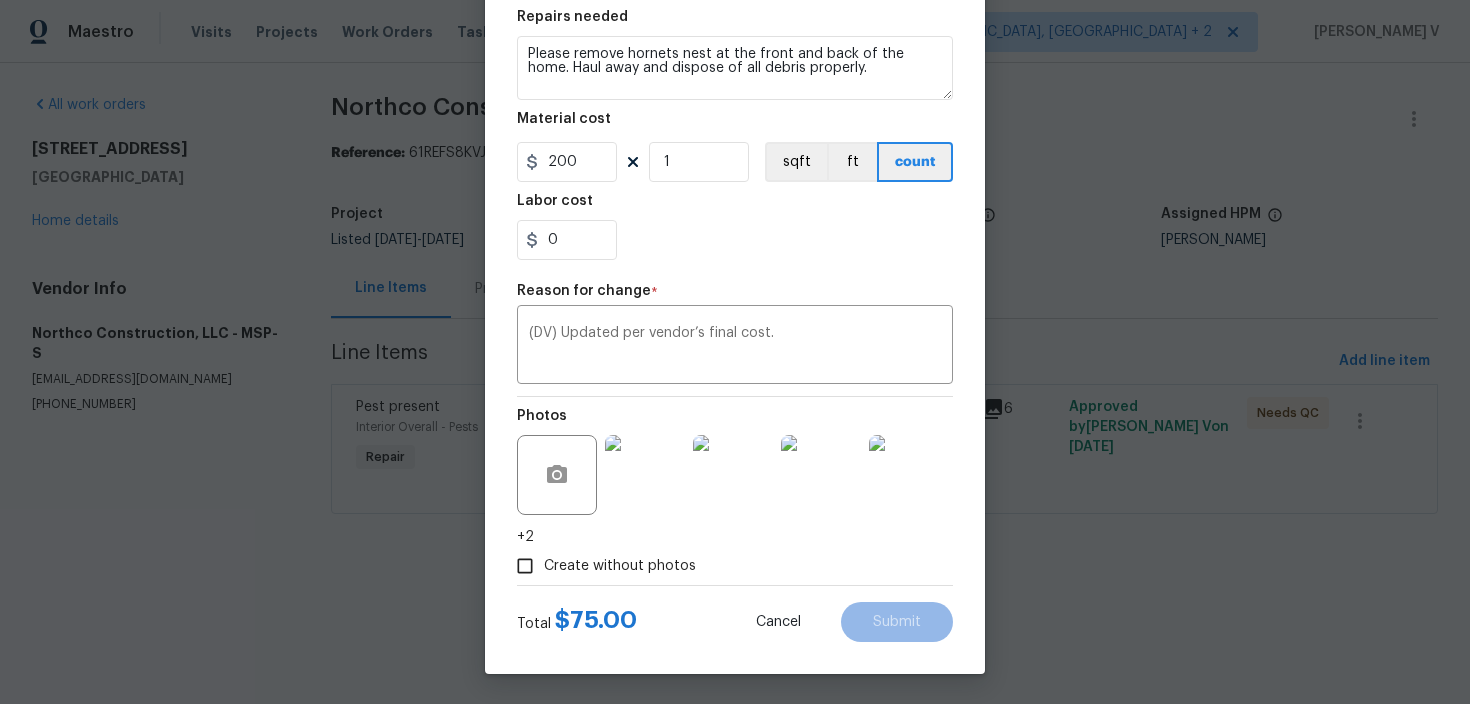 type on "75" 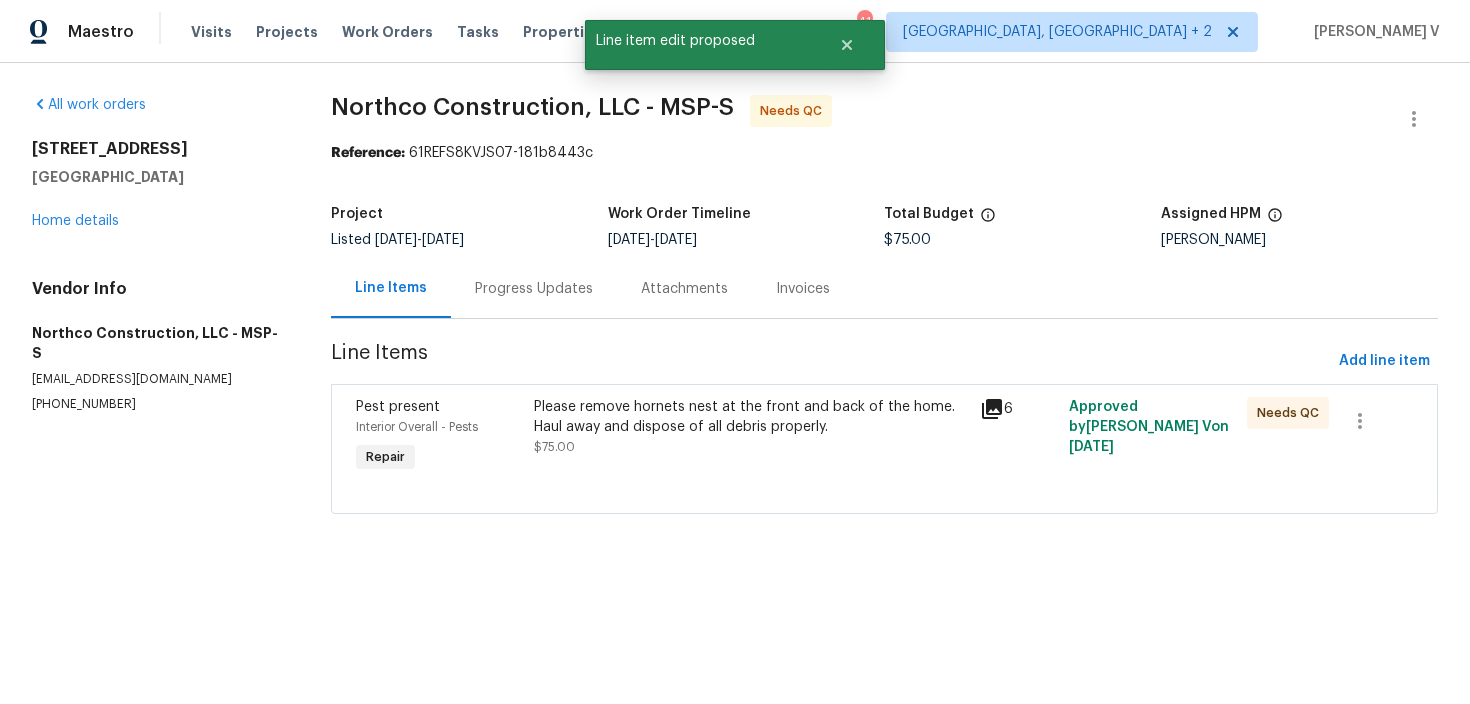 scroll, scrollTop: 0, scrollLeft: 0, axis: both 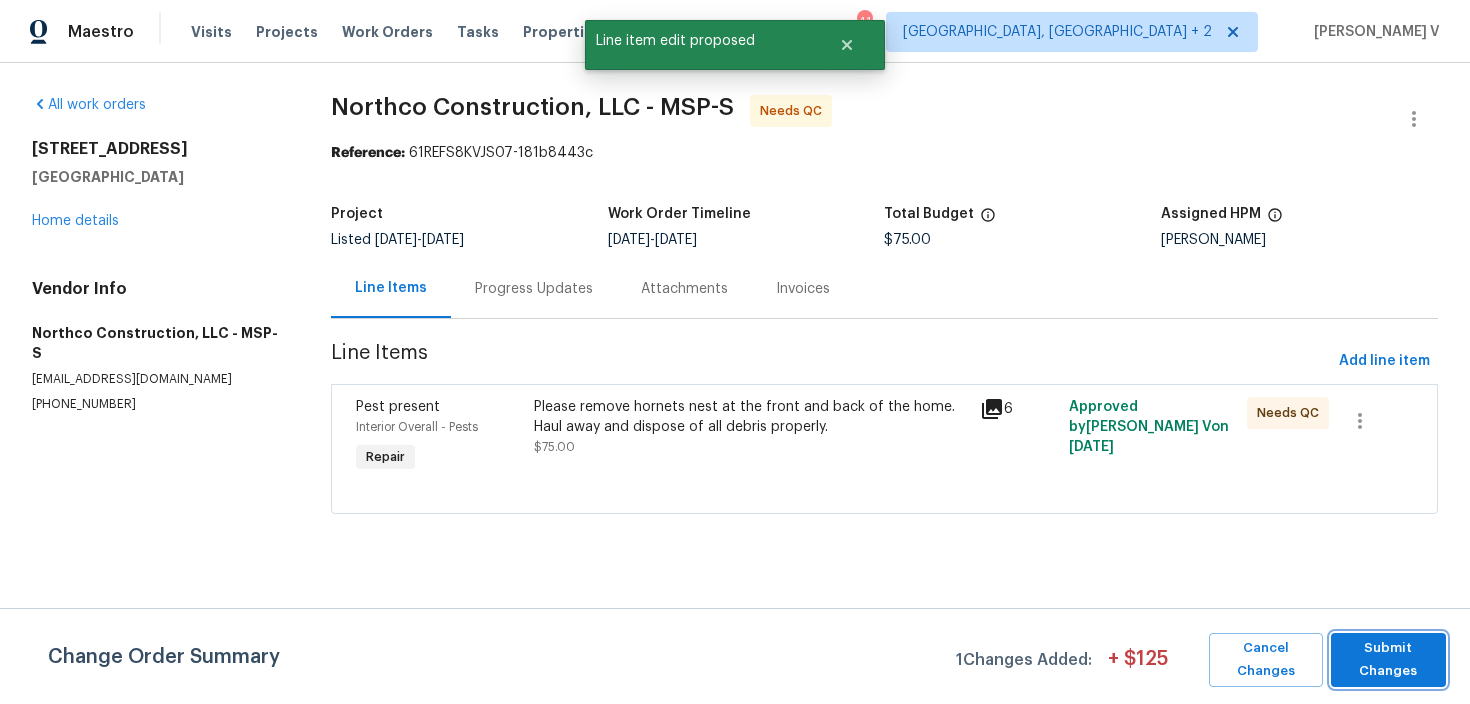 click on "Submit Changes" at bounding box center (1388, 660) 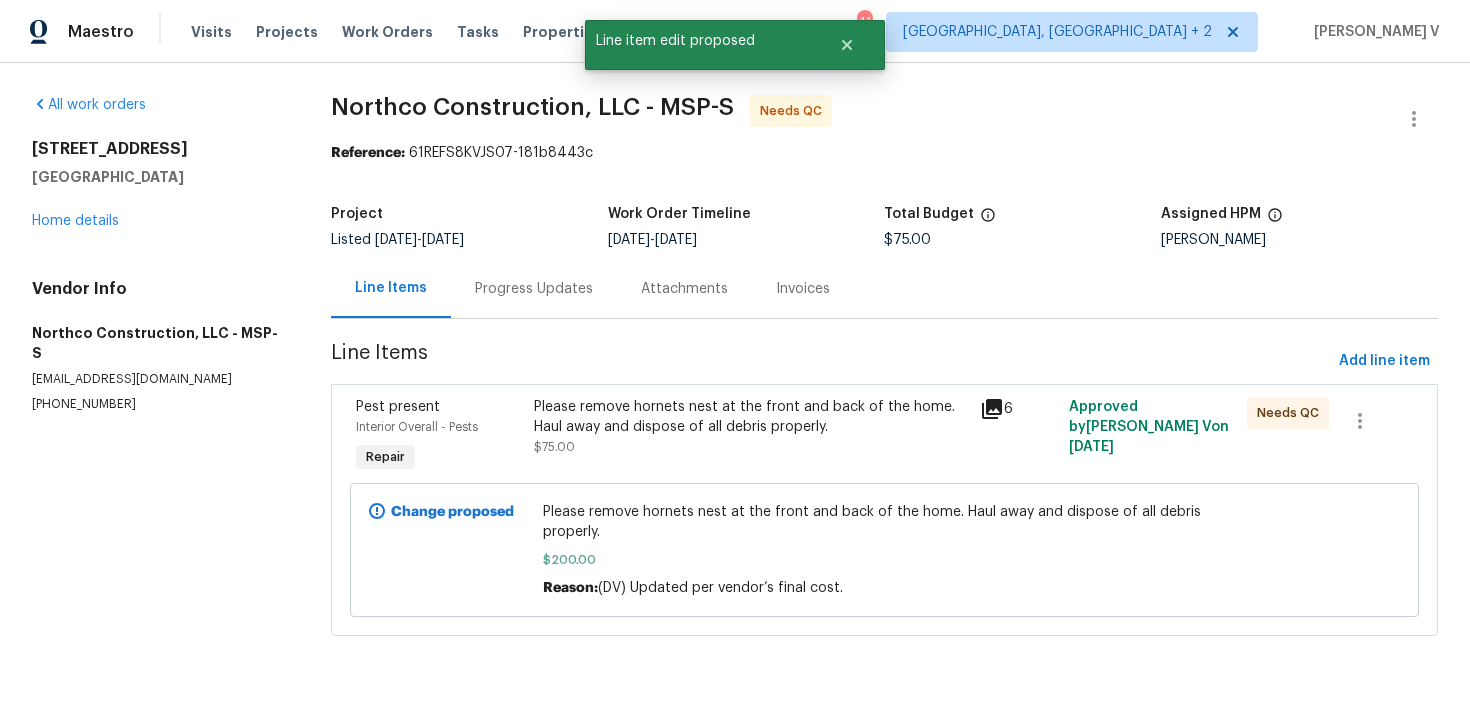 click on "Progress Updates" at bounding box center (534, 289) 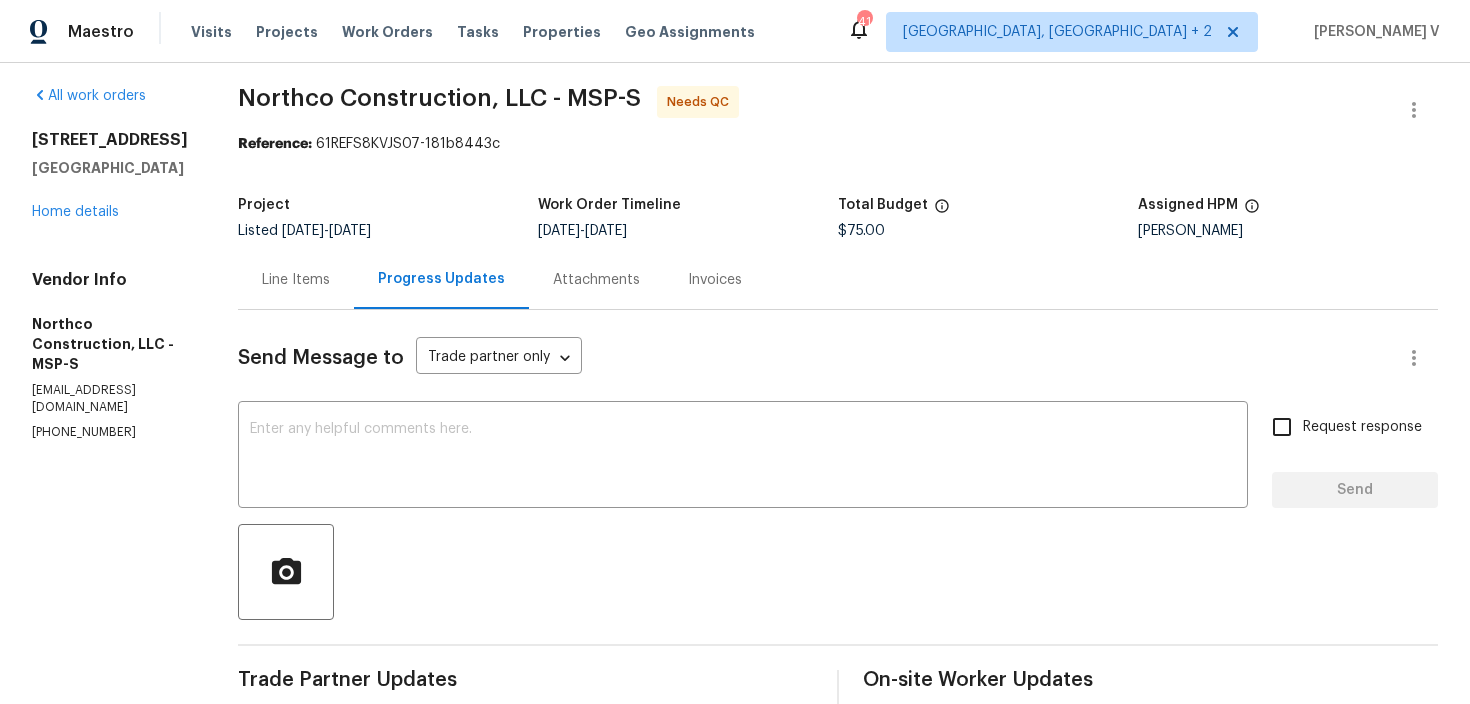 scroll, scrollTop: 0, scrollLeft: 0, axis: both 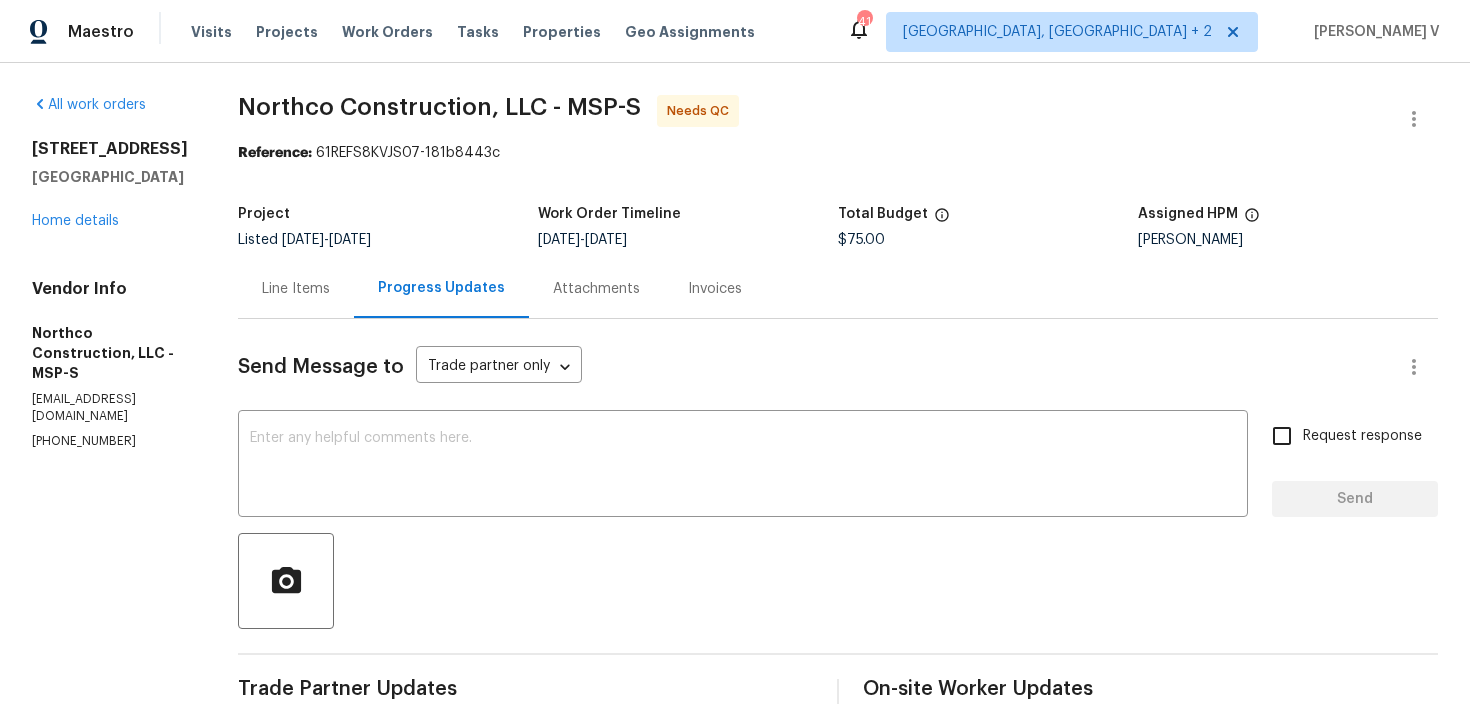 click on "Line Items" at bounding box center (296, 288) 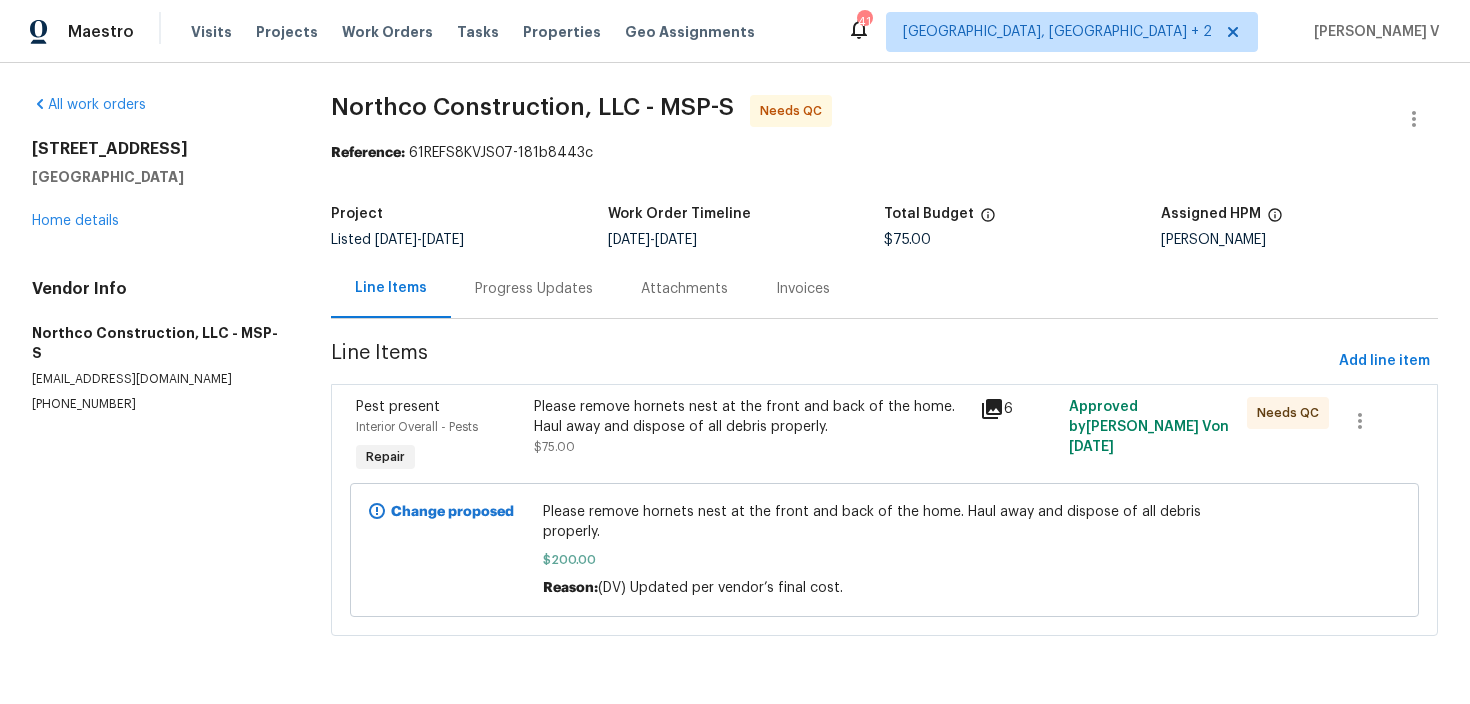 click on "Please remove hornets nest at the front and back of the home. Haul away and dispose of all debris properly. $75.00" at bounding box center [750, 427] 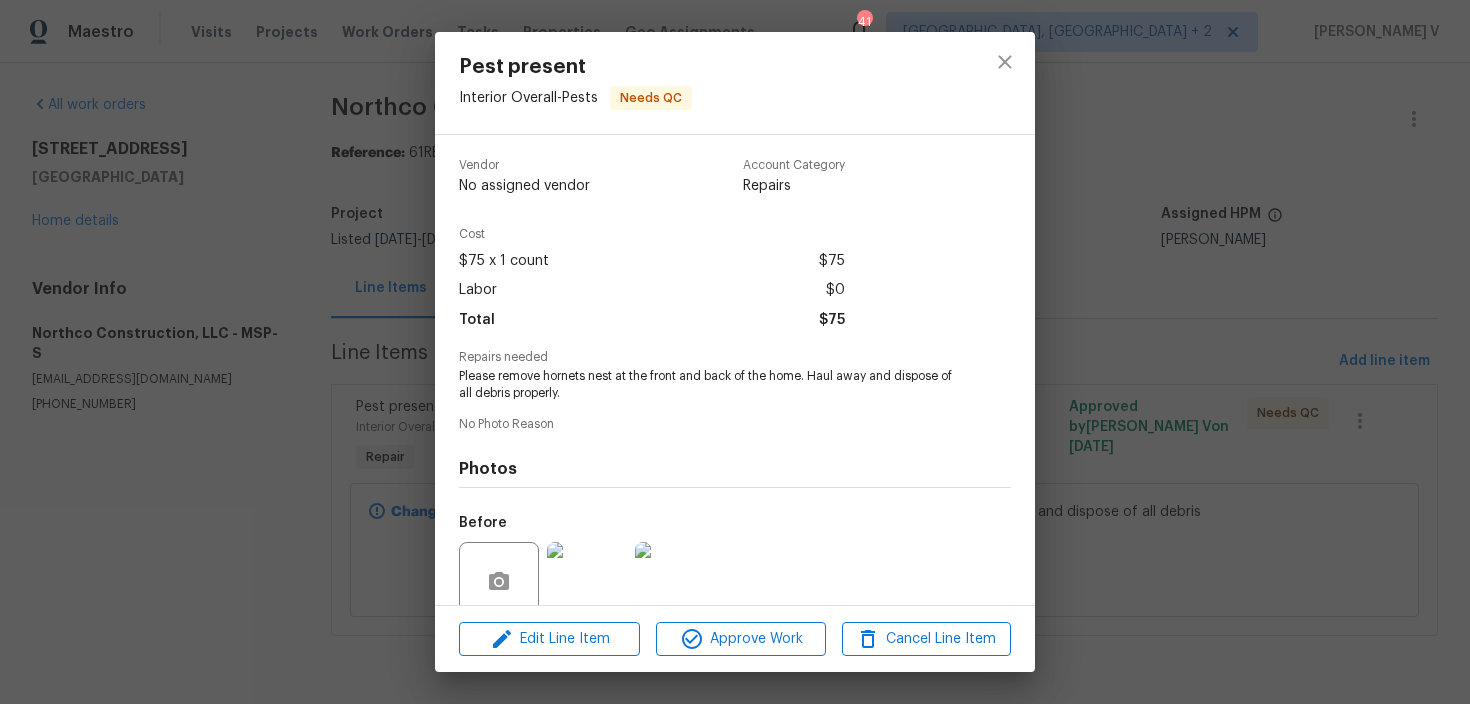 scroll, scrollTop: 166, scrollLeft: 0, axis: vertical 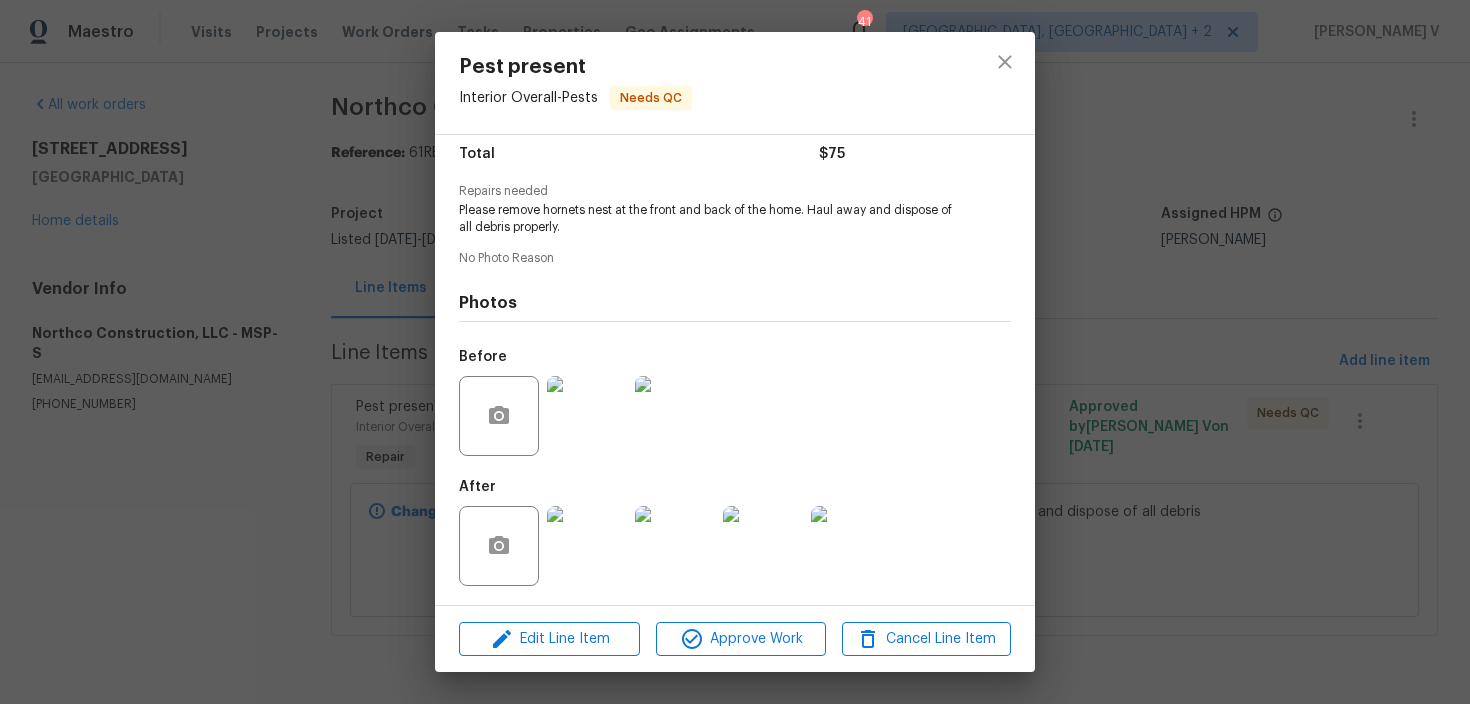 click at bounding box center [587, 546] 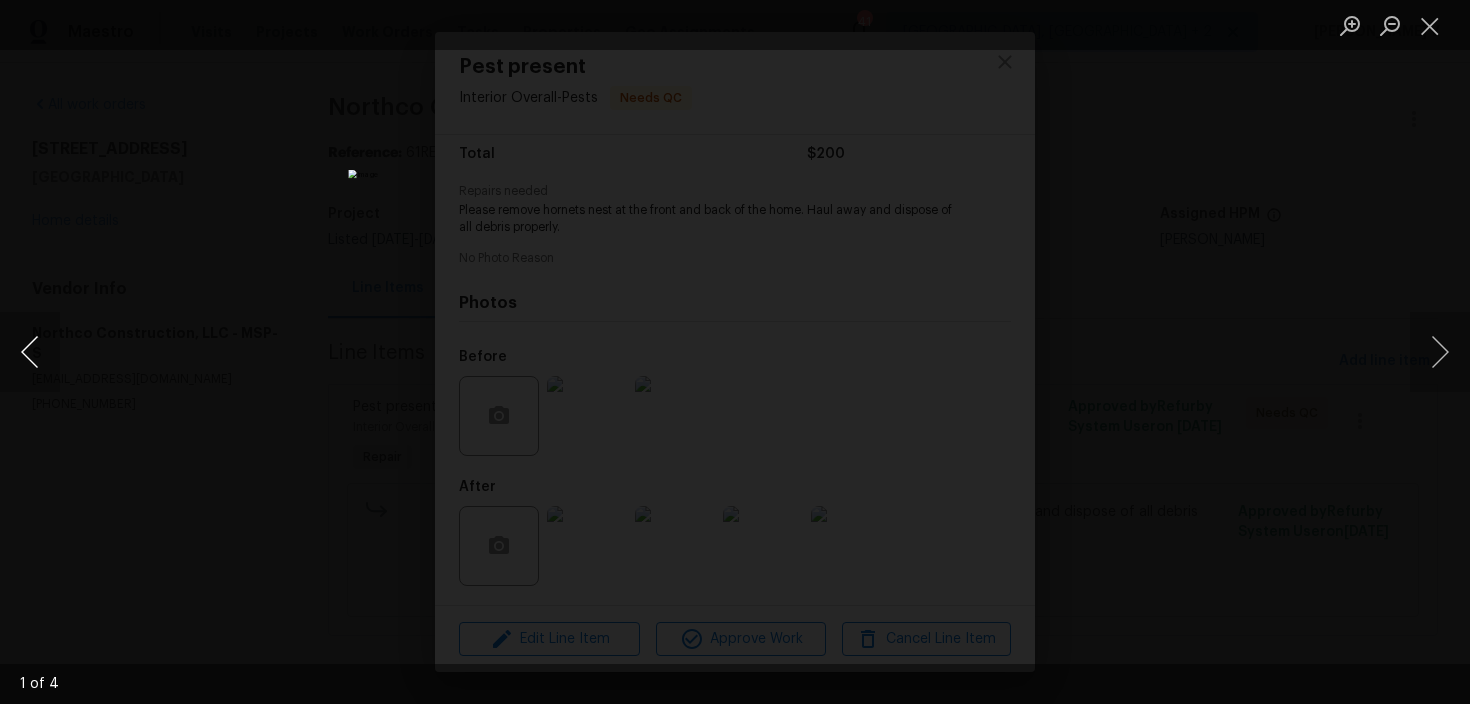 click at bounding box center [30, 352] 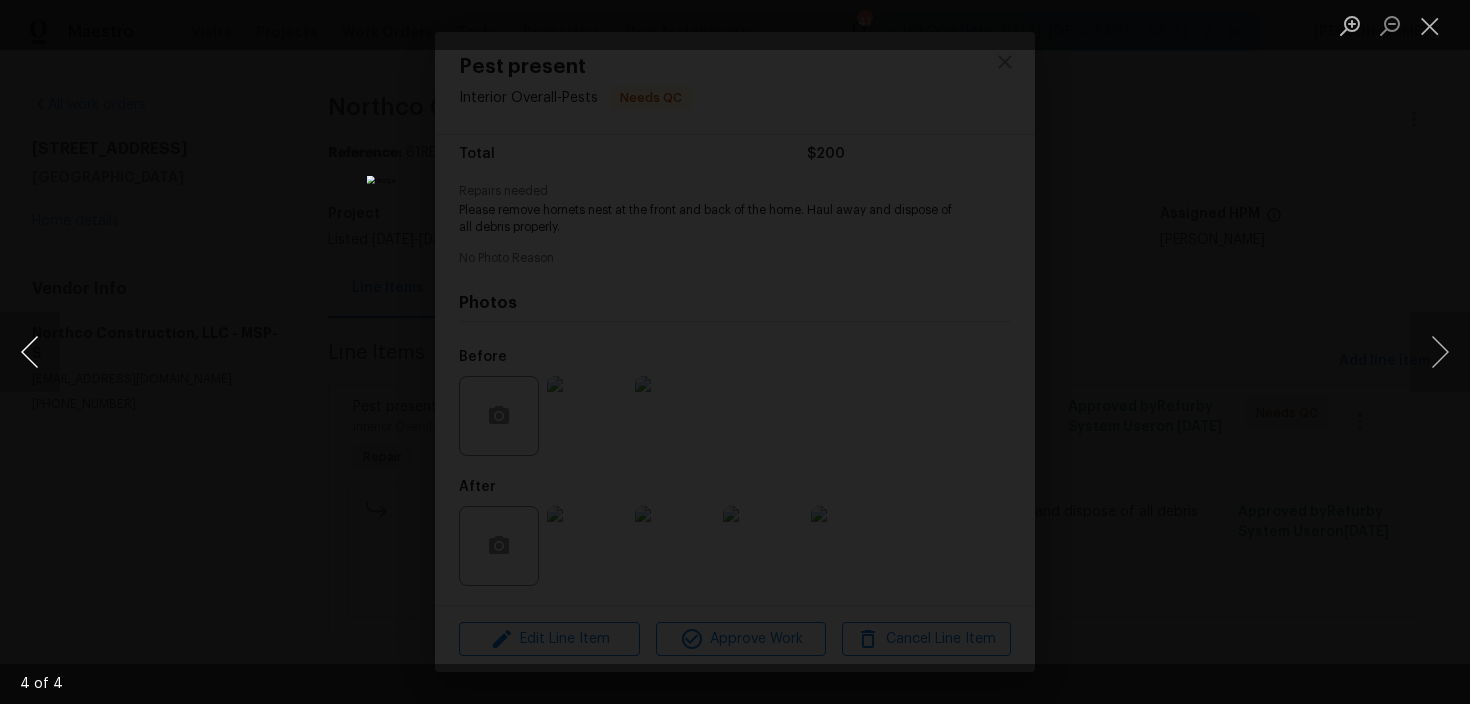 click at bounding box center (30, 352) 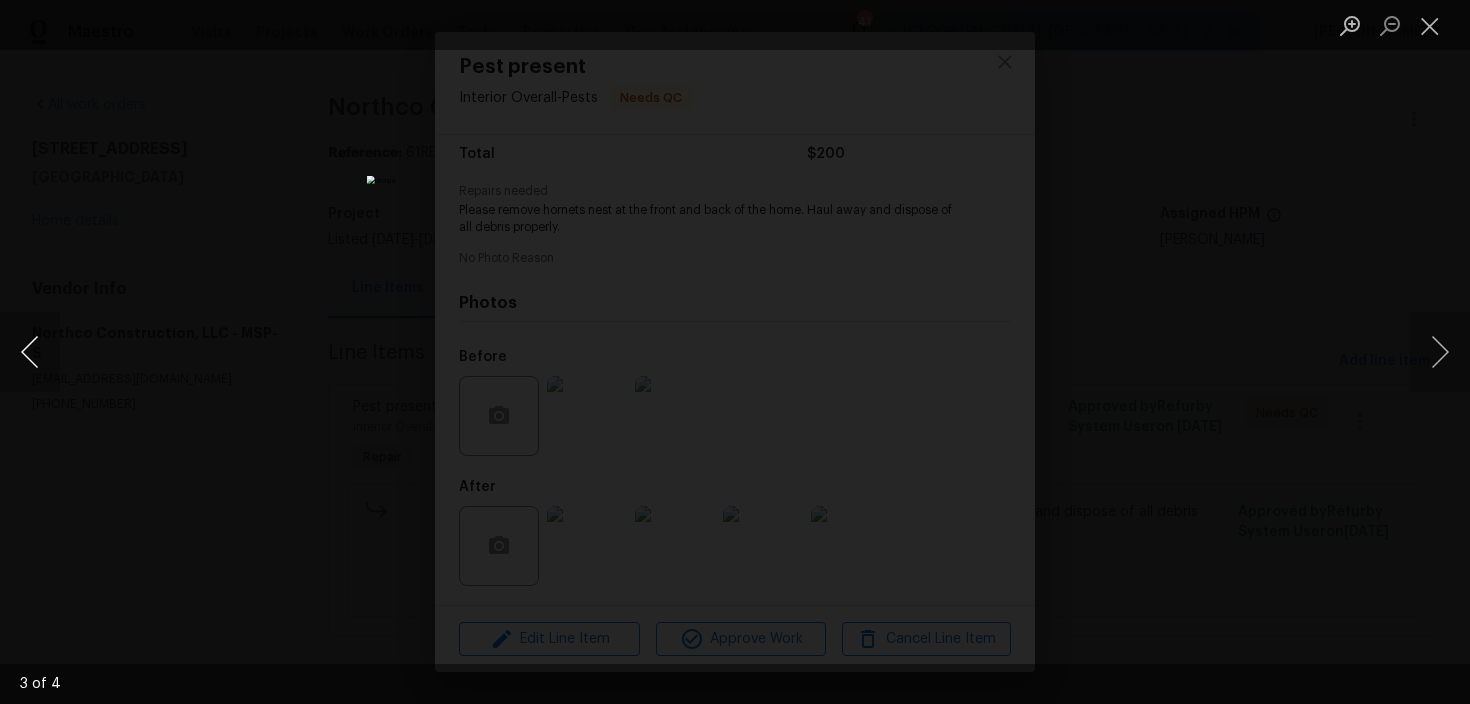 click at bounding box center [30, 352] 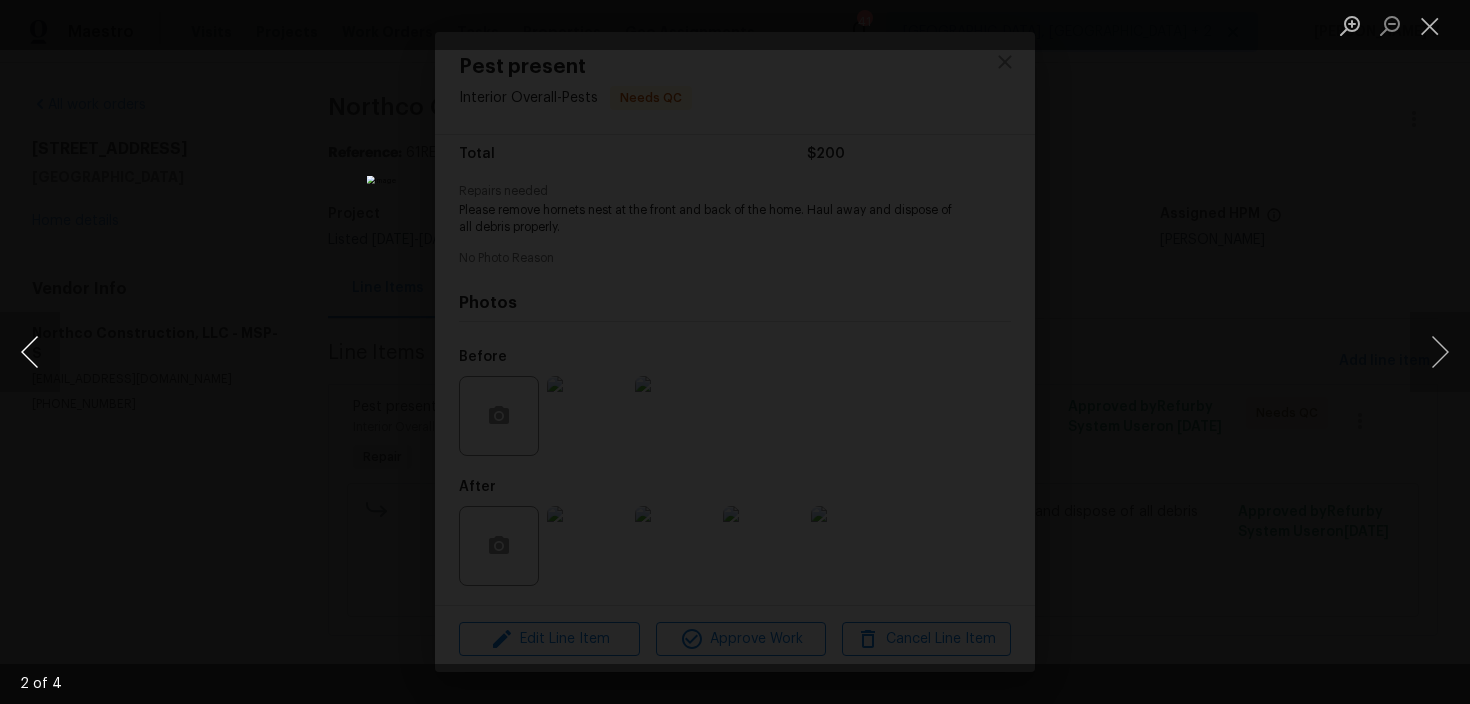 click at bounding box center [30, 352] 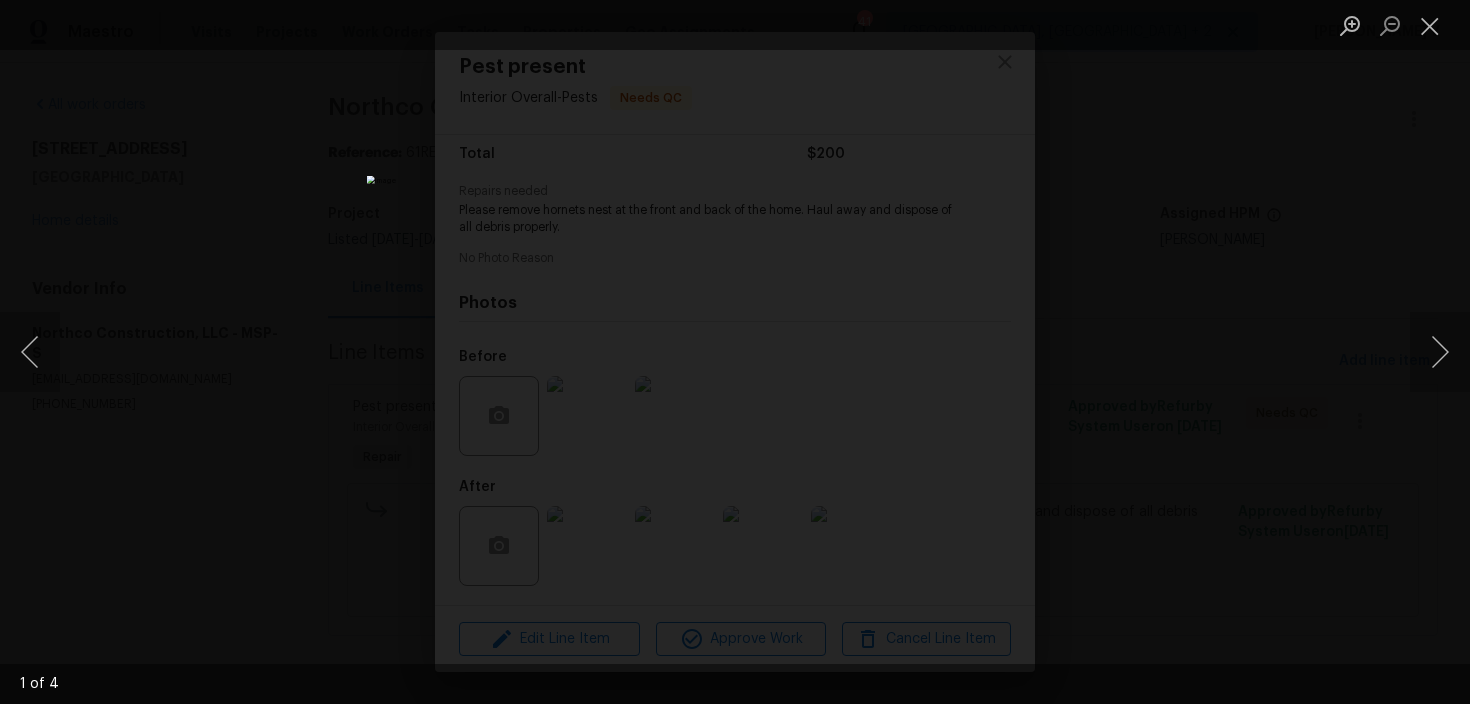 click at bounding box center [735, 352] 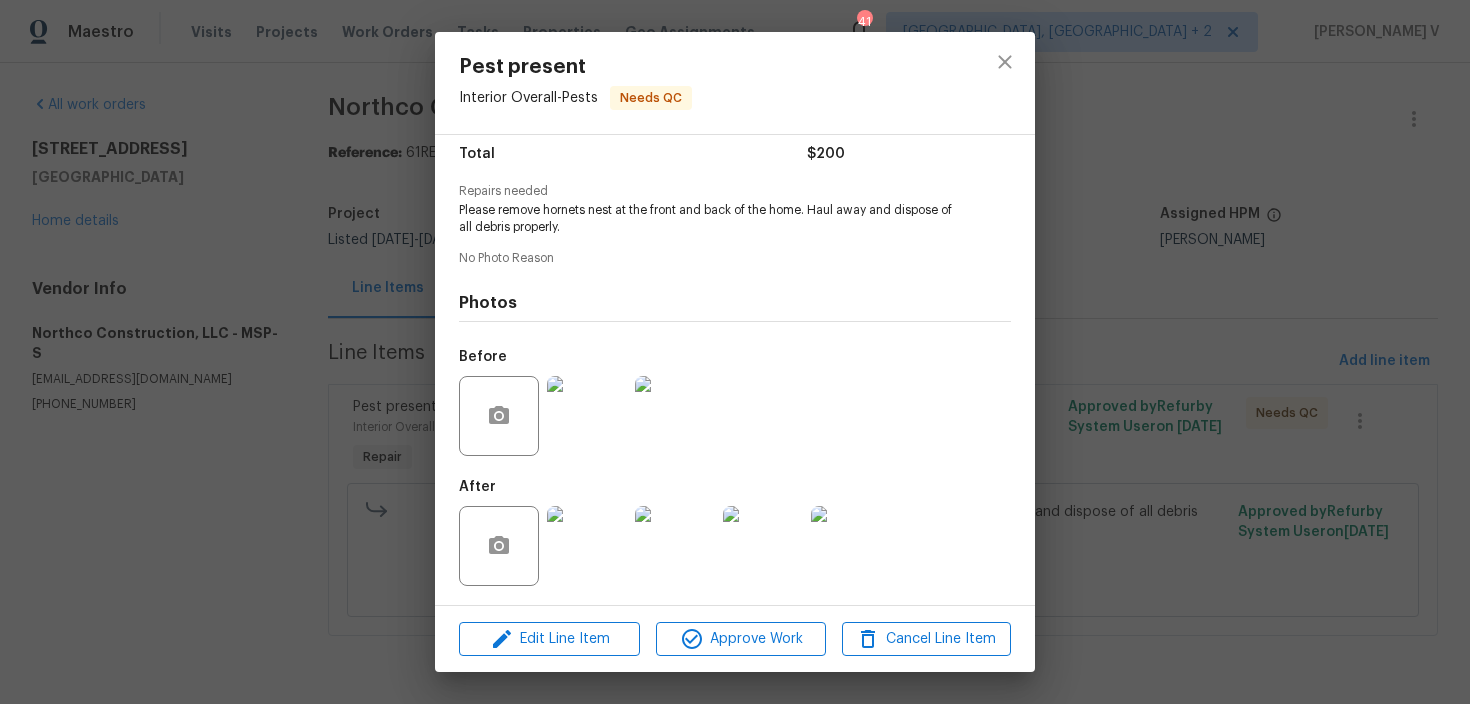 click at bounding box center [587, 416] 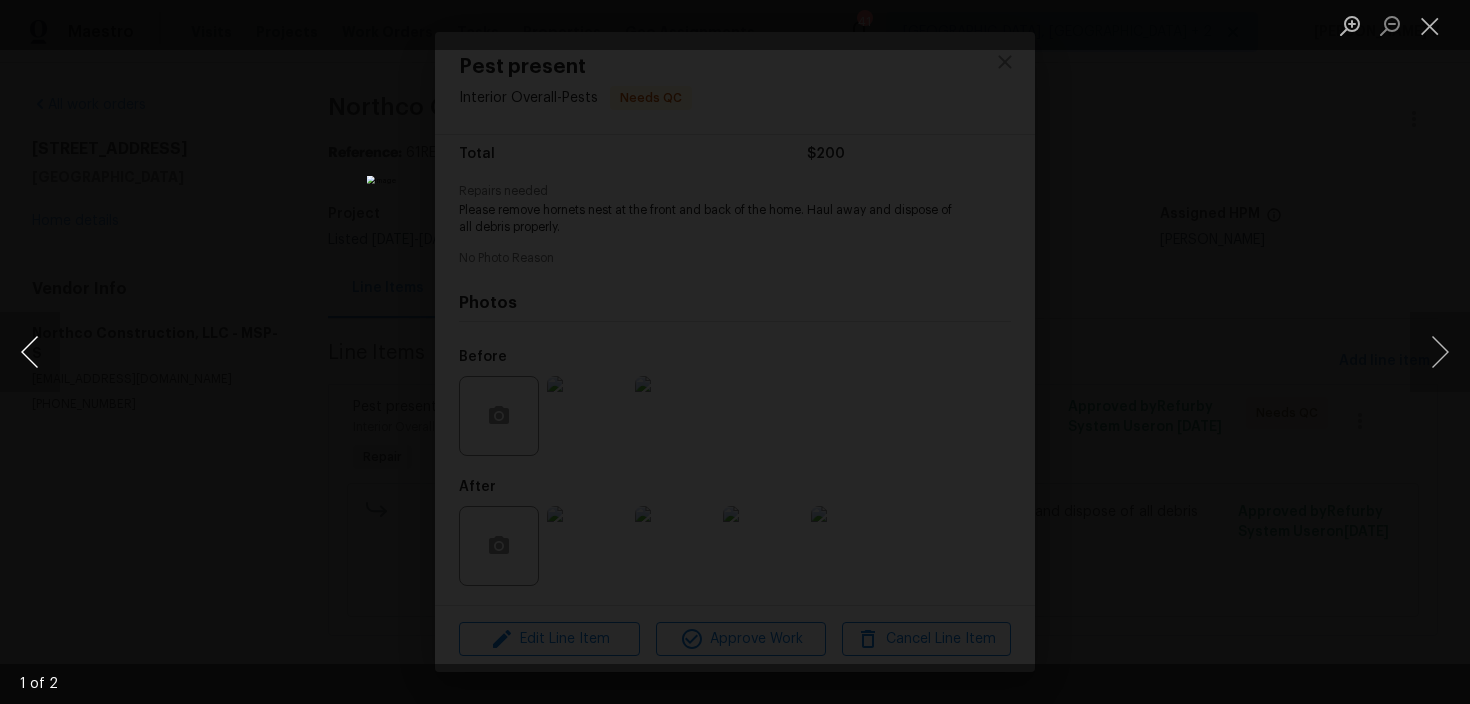 click at bounding box center (30, 352) 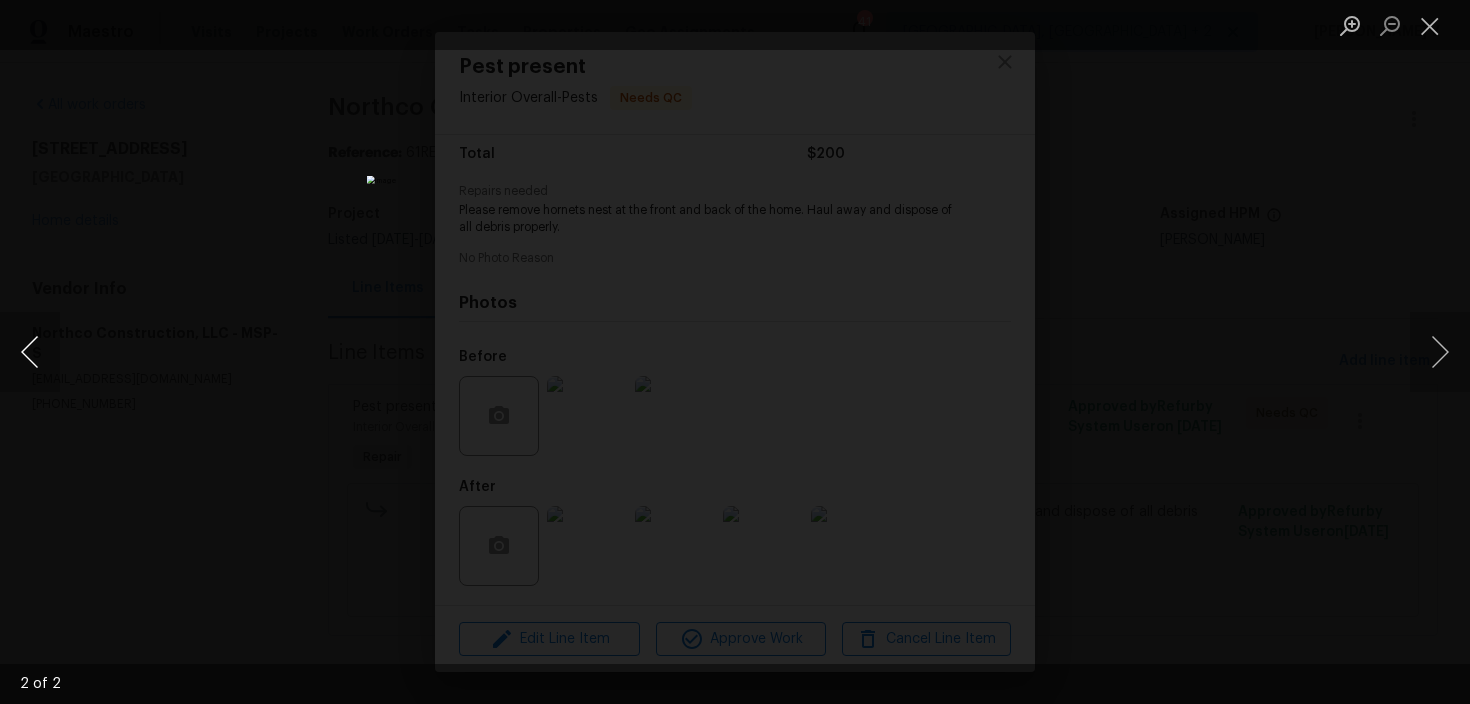 click at bounding box center [30, 352] 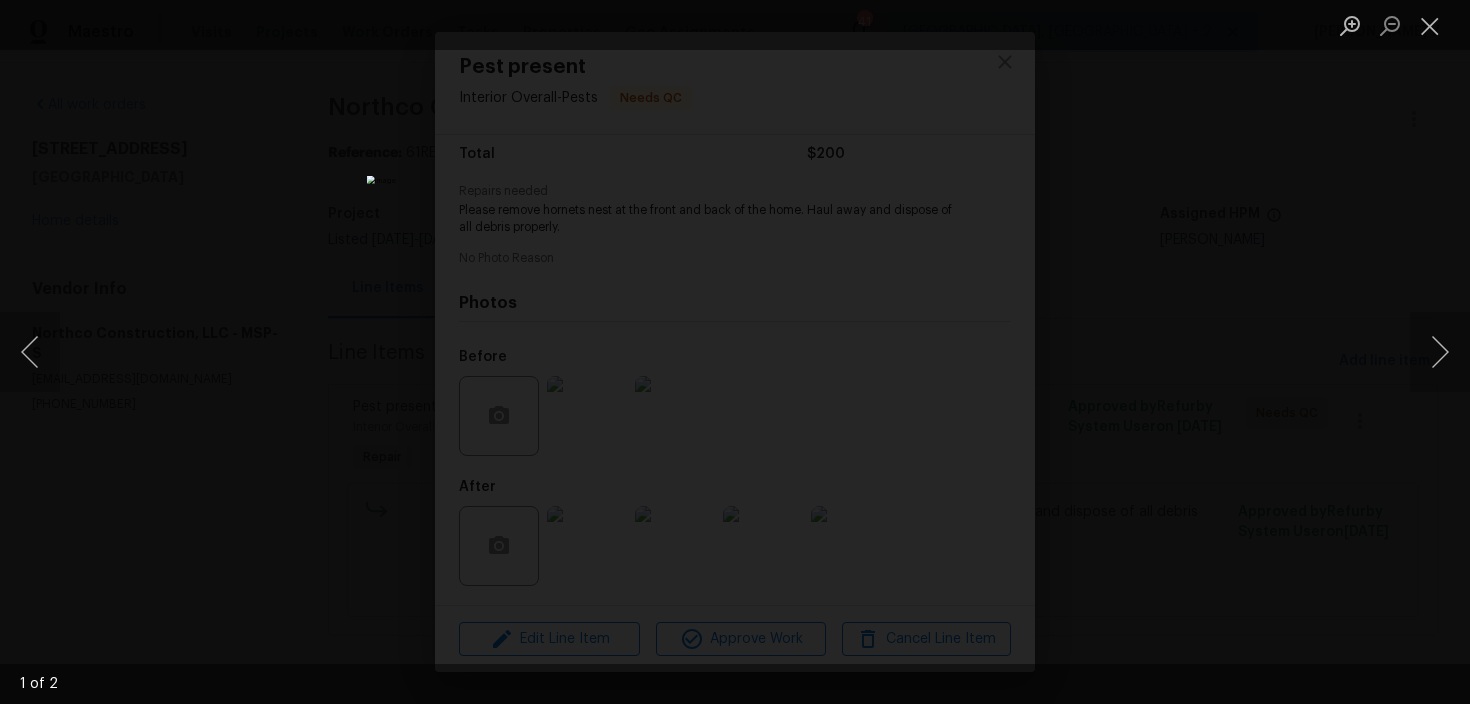 click at bounding box center [735, 352] 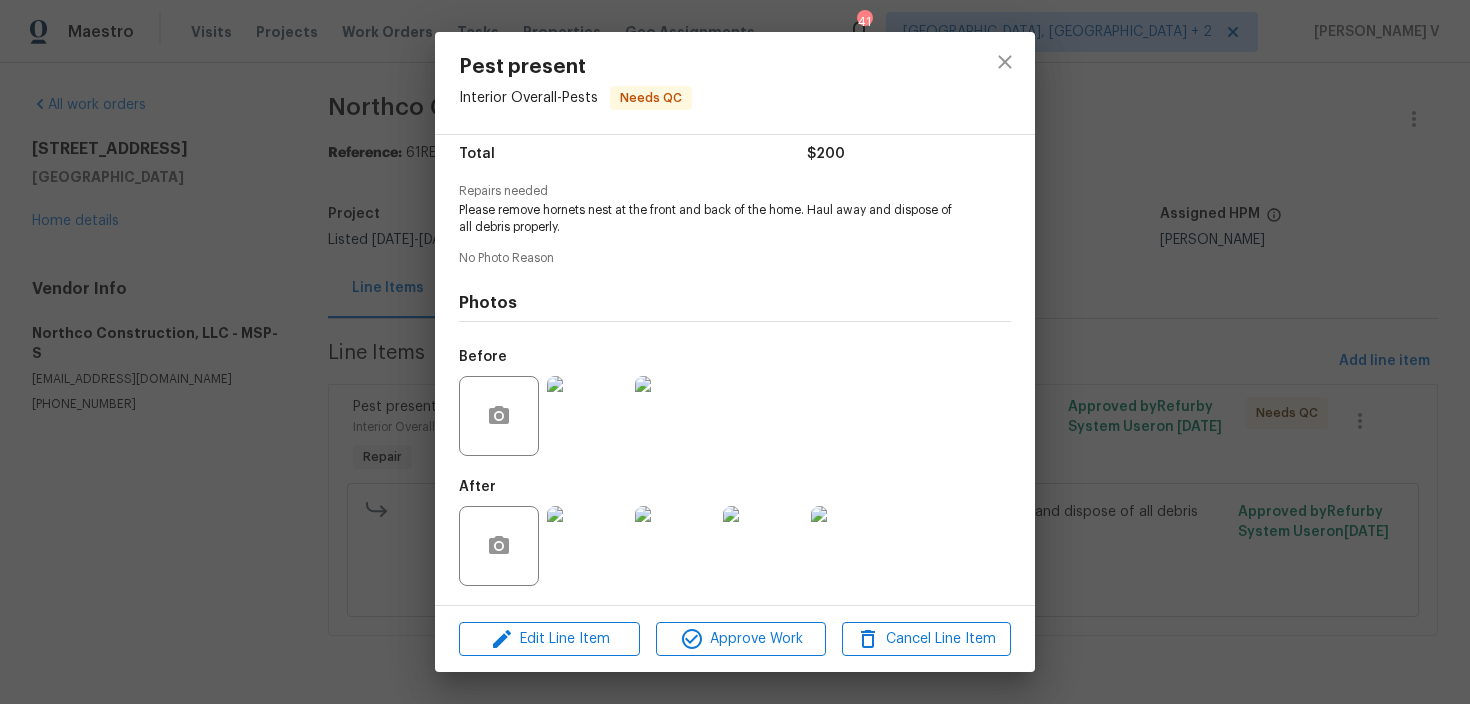 click on "Pest present Interior Overall  -  Pests Needs QC Vendor Northco Construction, LLC Account Category Repairs Cost $200 x 1 count $200 Labor $0 Total $200 Repairs needed Please remove hornets nest at the front and back of the home. Haul away and dispose of all debris properly. No Photo Reason   Photos Before After  Edit Line Item  Approve Work  Cancel Line Item" at bounding box center [735, 352] 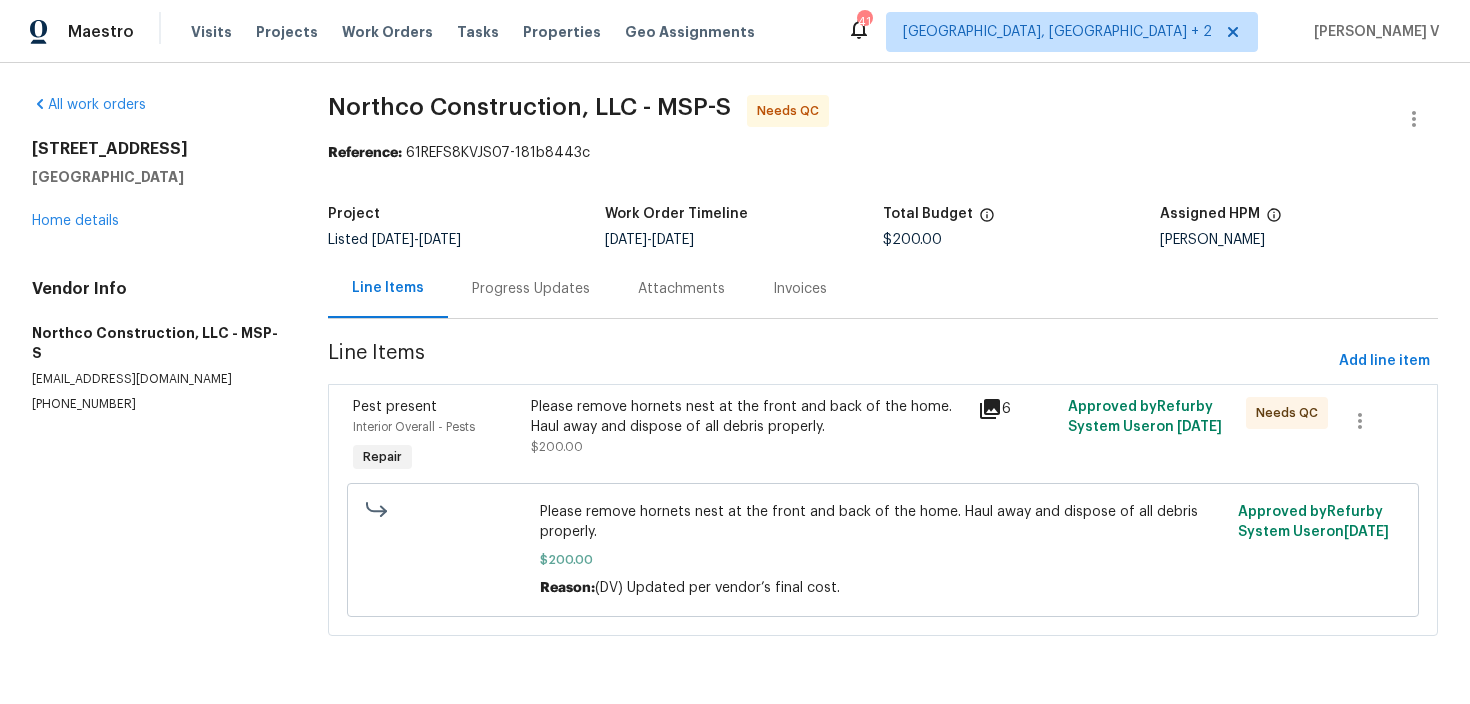 click on "Progress Updates" at bounding box center (531, 288) 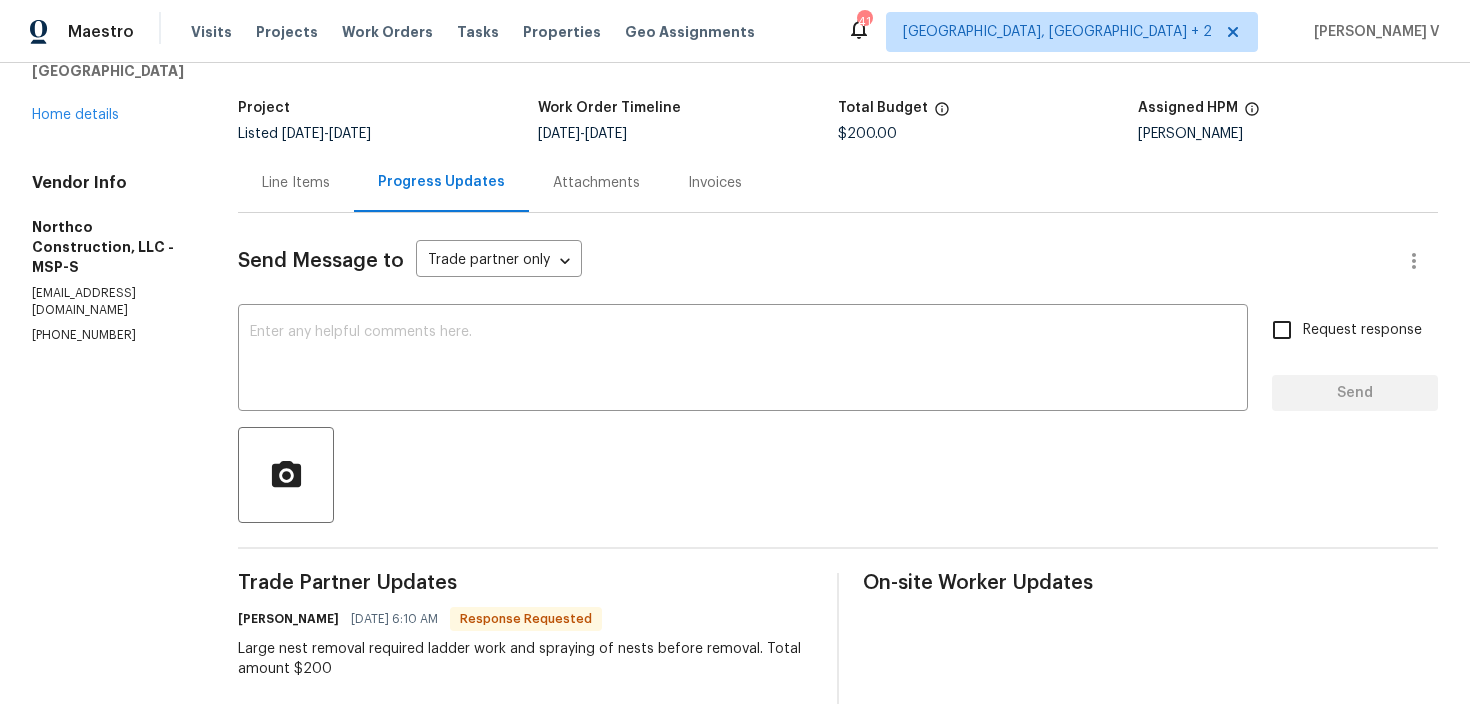 scroll, scrollTop: 185, scrollLeft: 0, axis: vertical 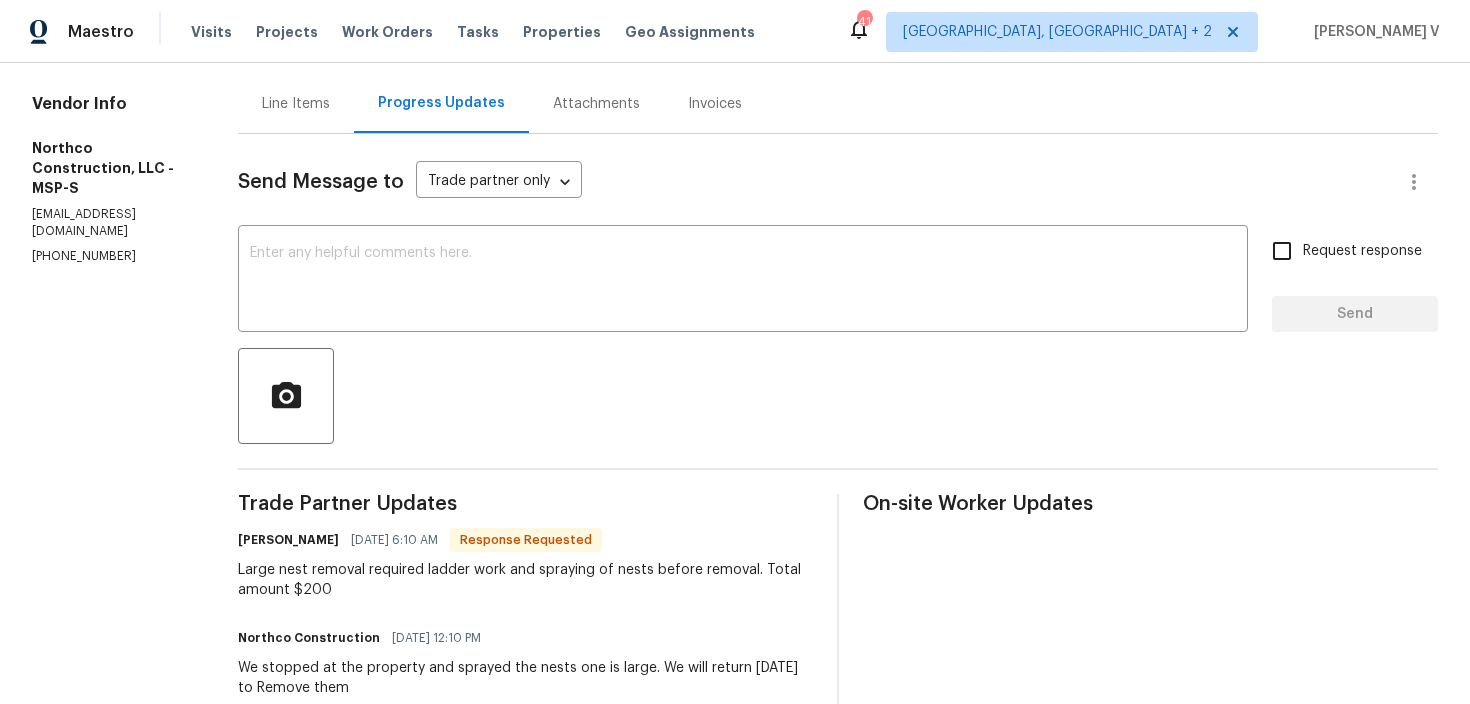 click on "Line Items" at bounding box center (296, 104) 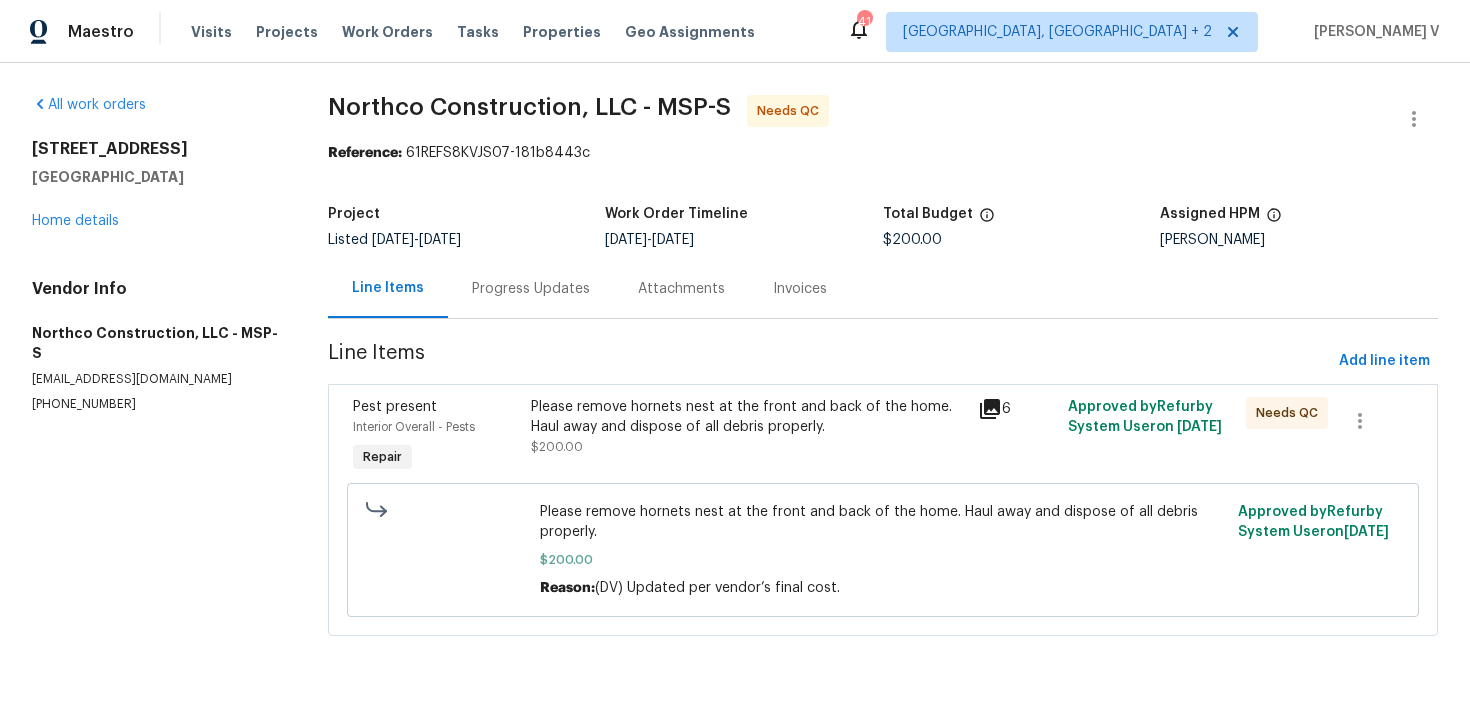 scroll, scrollTop: 0, scrollLeft: 0, axis: both 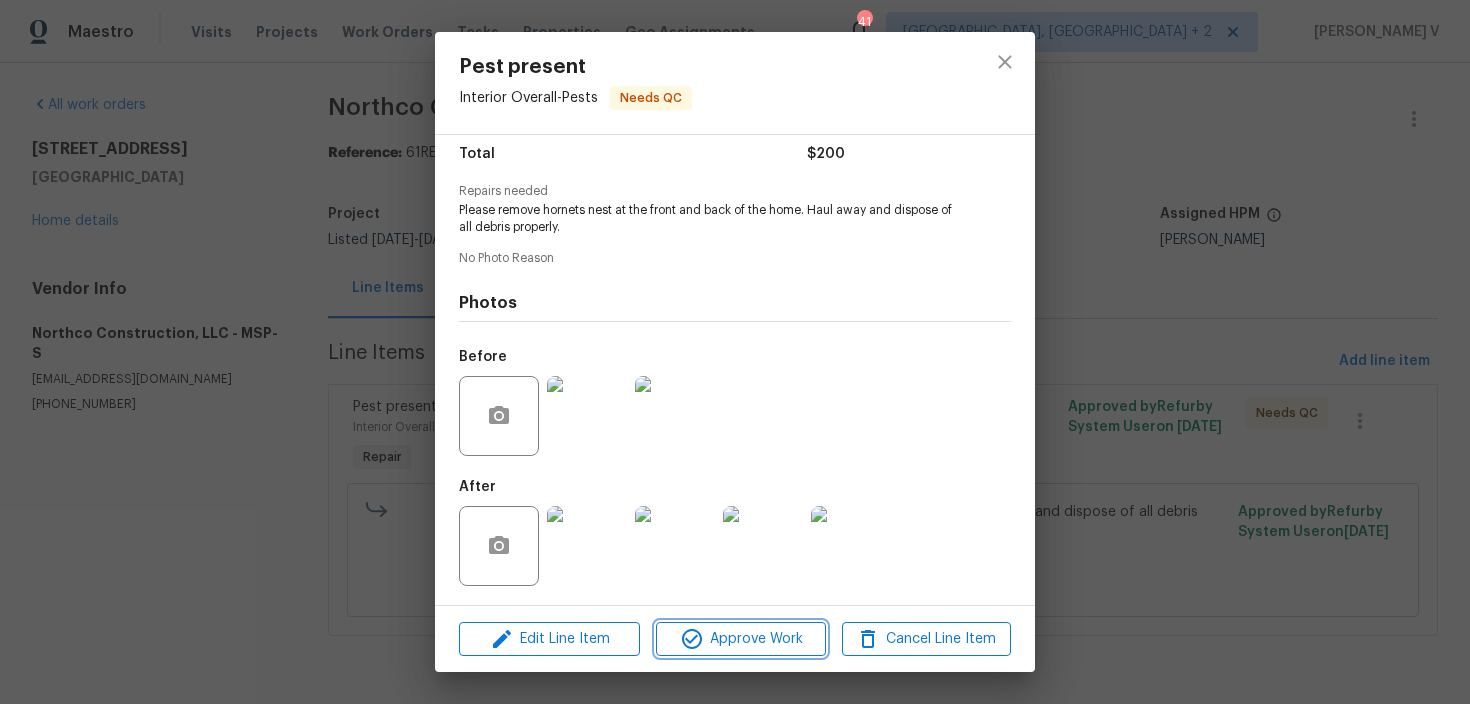 click on "Approve Work" at bounding box center [740, 639] 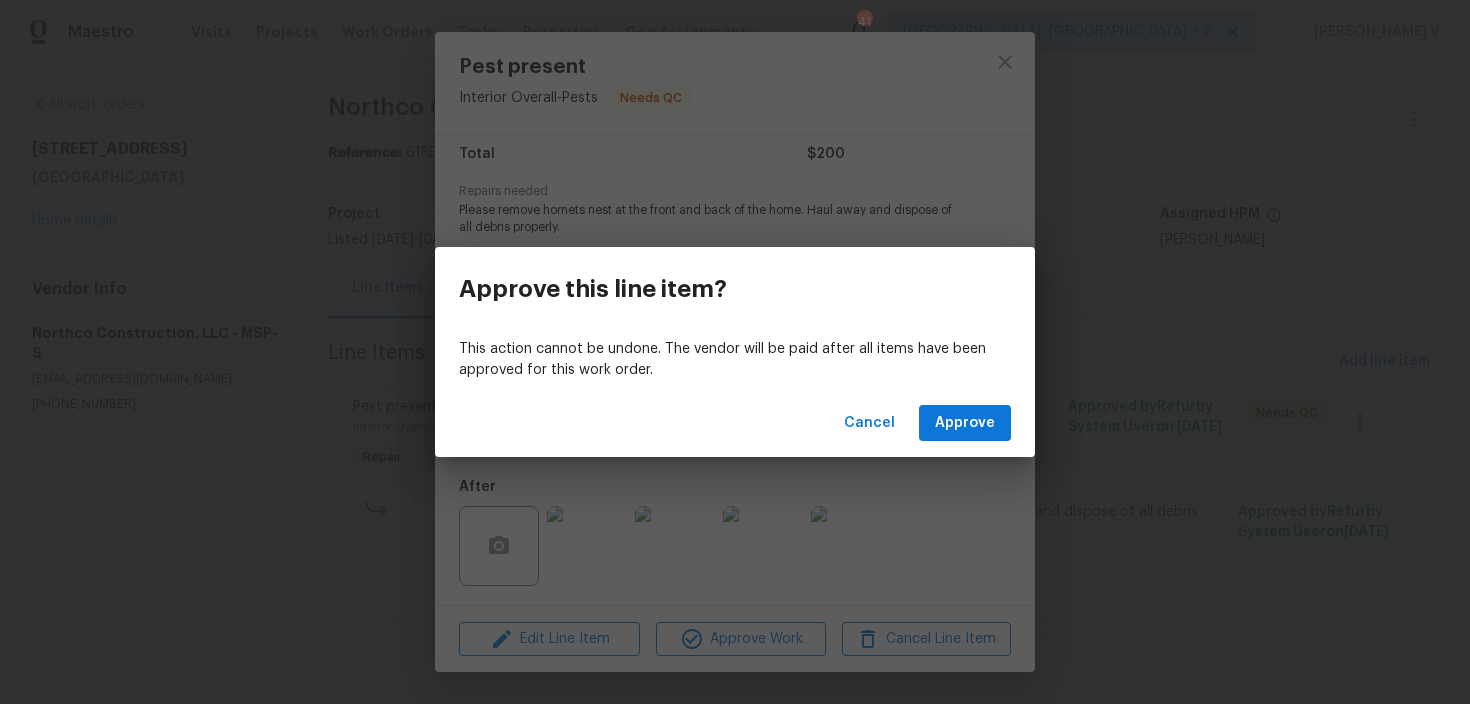 click on "This action cannot be undone. The vendor will be paid after all items have been approved for this work order." at bounding box center [735, 360] 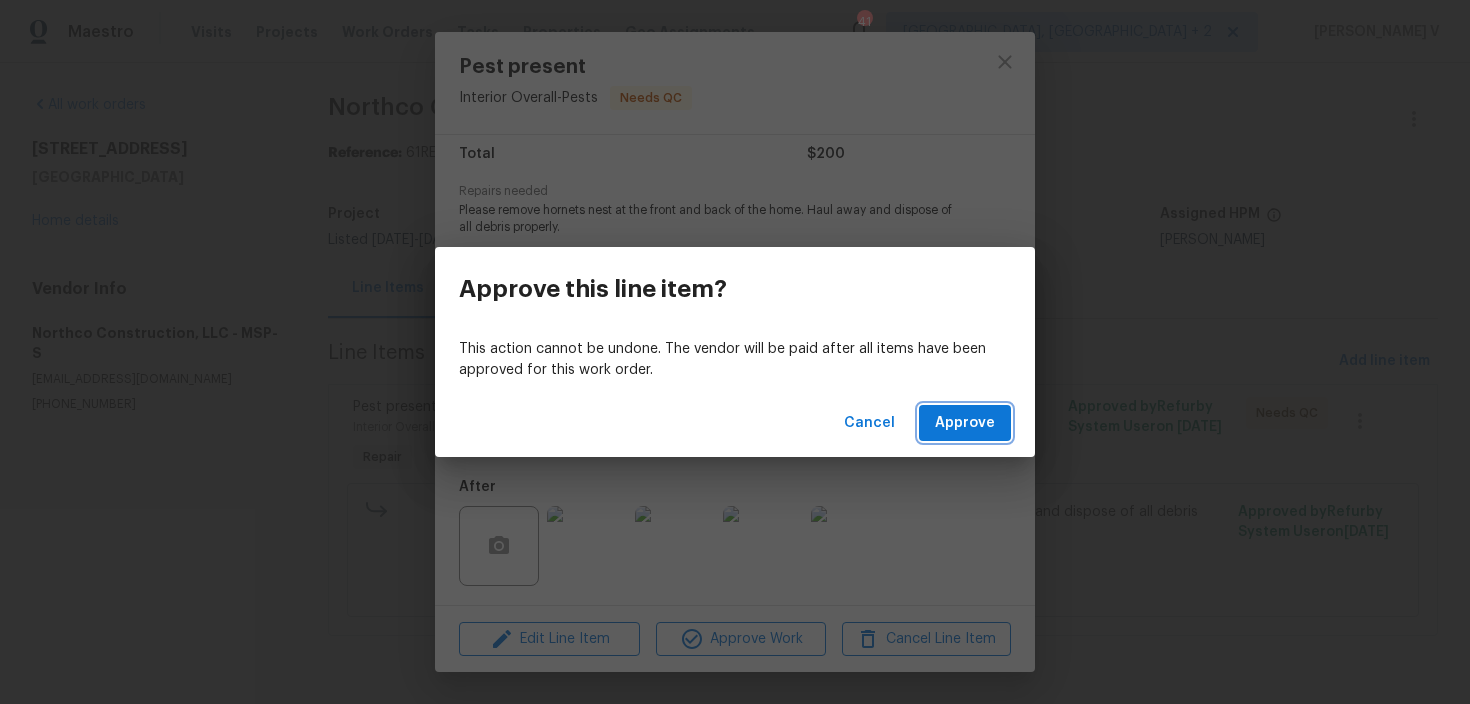 click on "Approve" at bounding box center (965, 423) 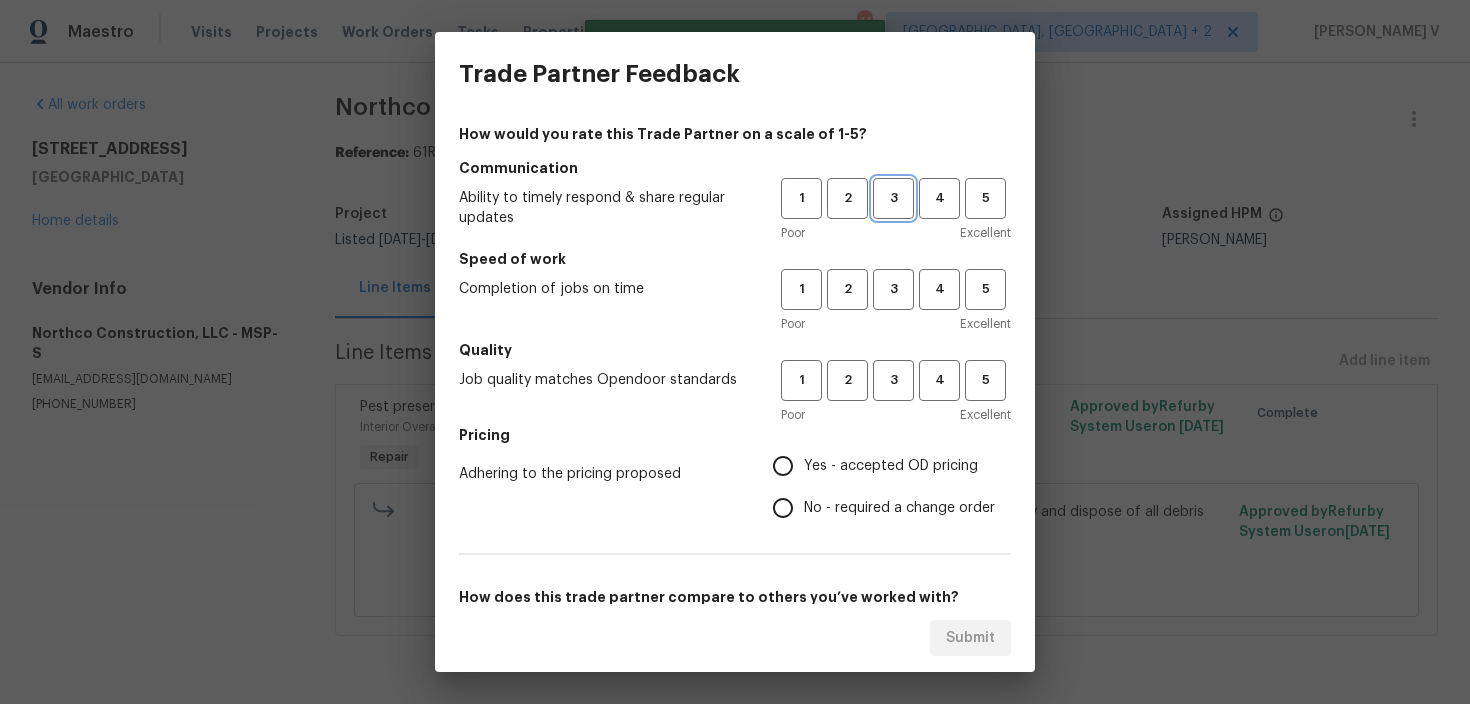 click on "3" at bounding box center [893, 198] 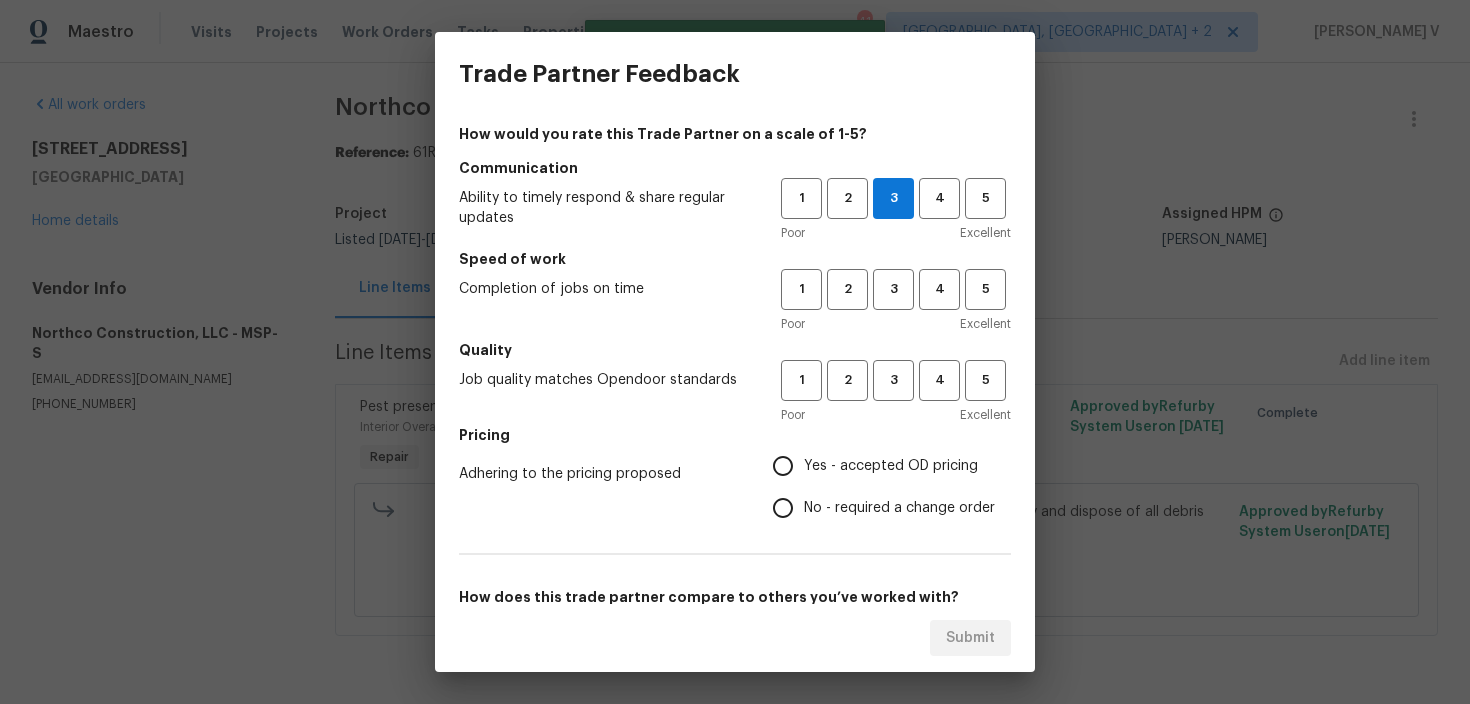click on "1 2 3 4 5 Poor Excellent" at bounding box center (896, 301) 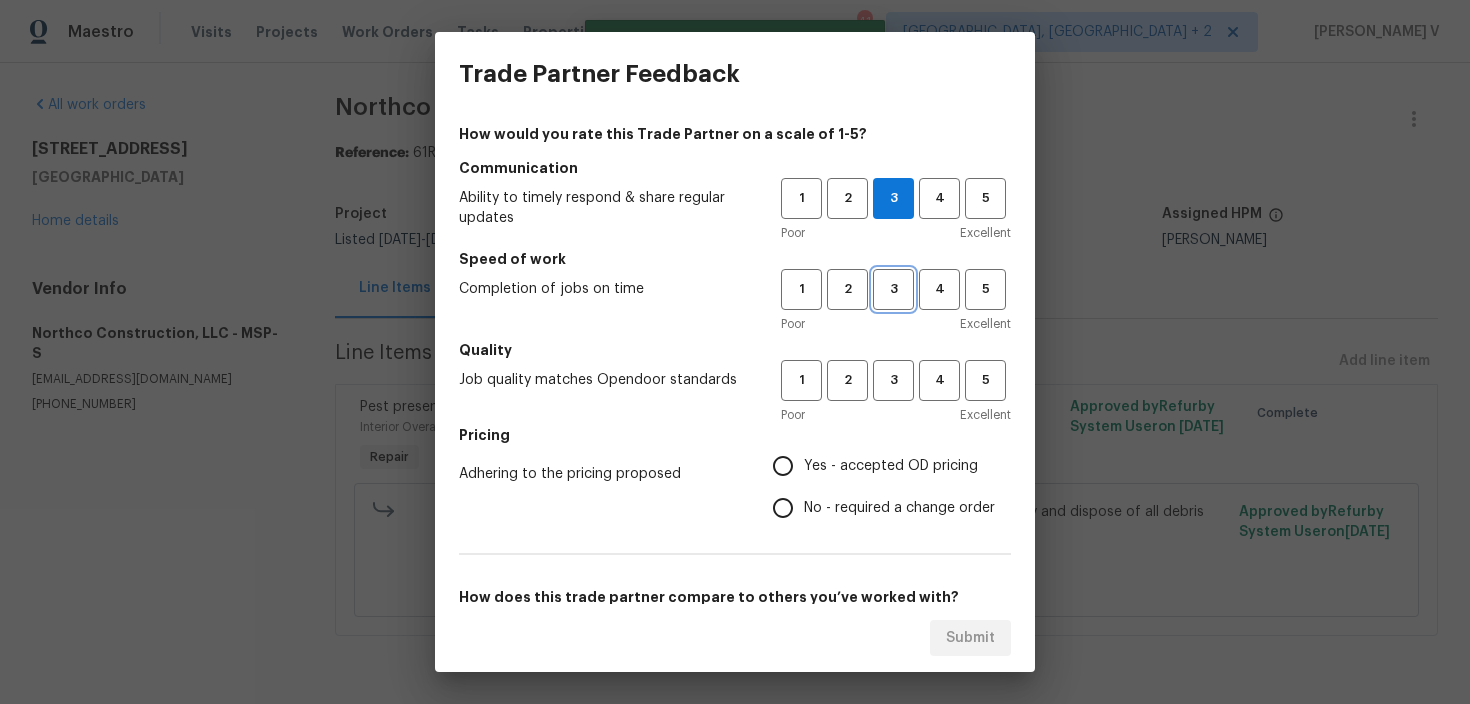 click on "3" at bounding box center [893, 289] 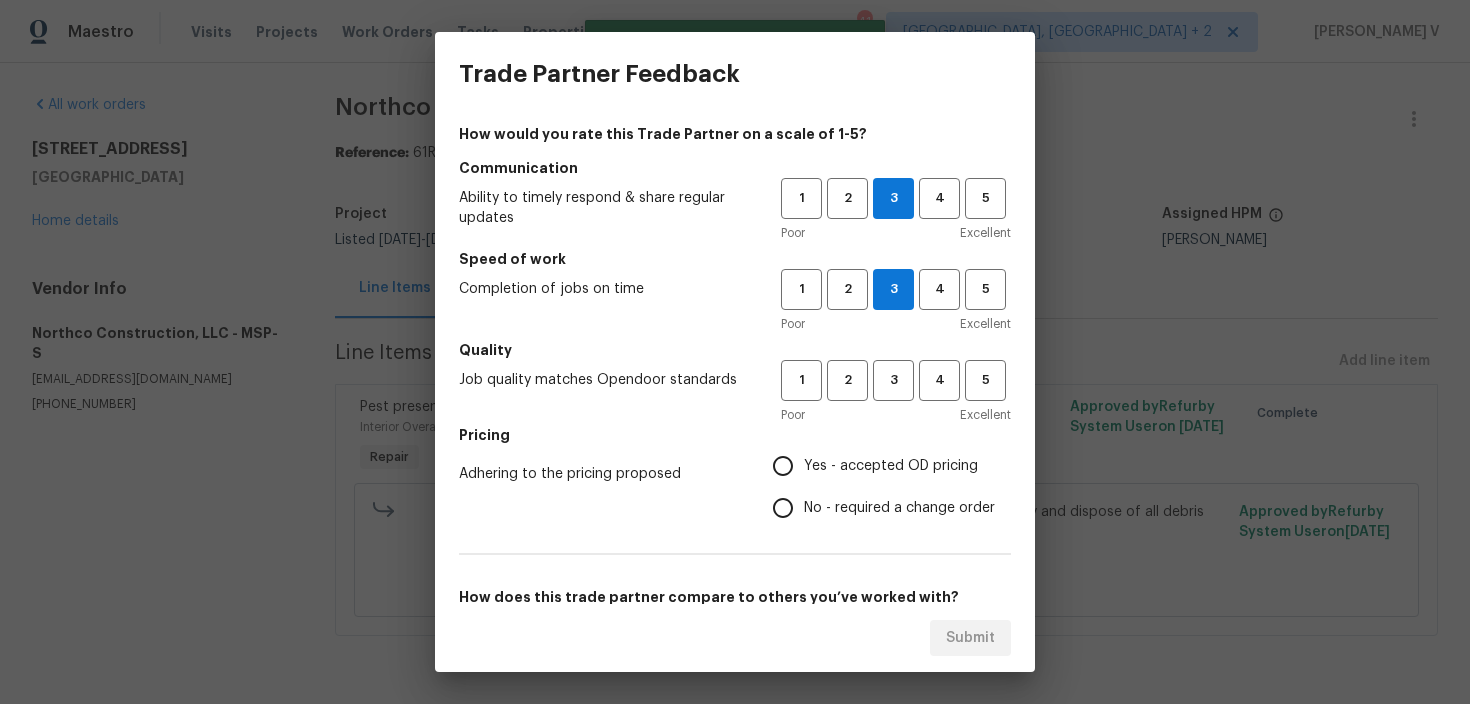 click on "Quality" at bounding box center (735, 350) 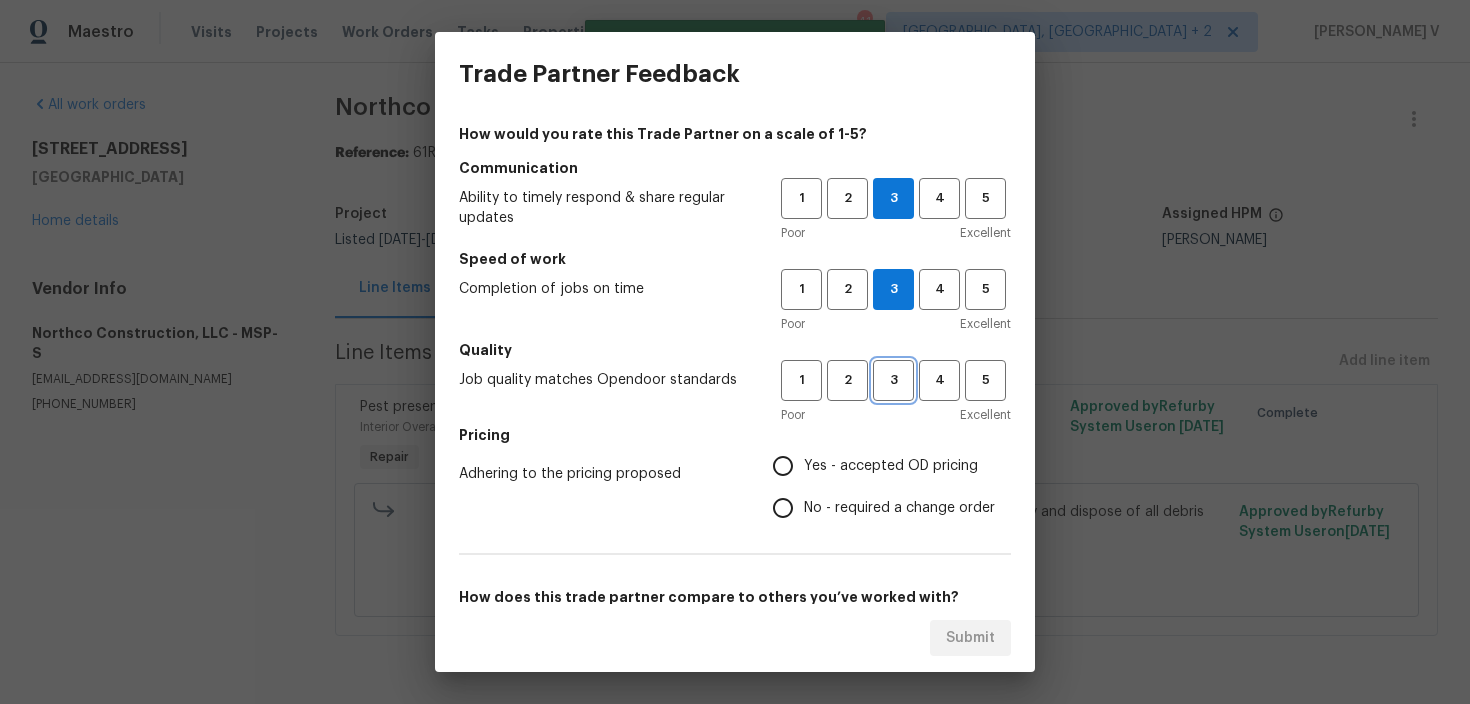 click on "3" at bounding box center [893, 380] 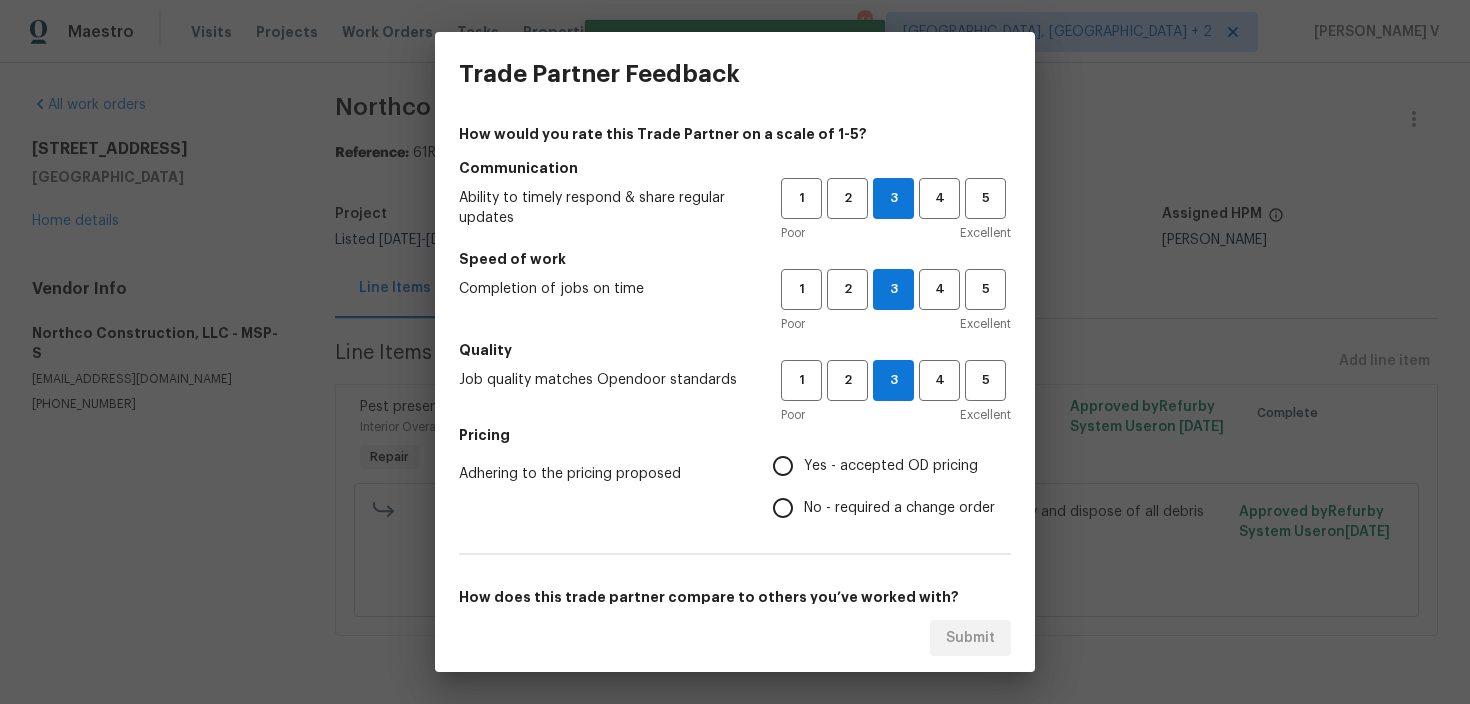 click on "No - required a change order" at bounding box center [878, 508] 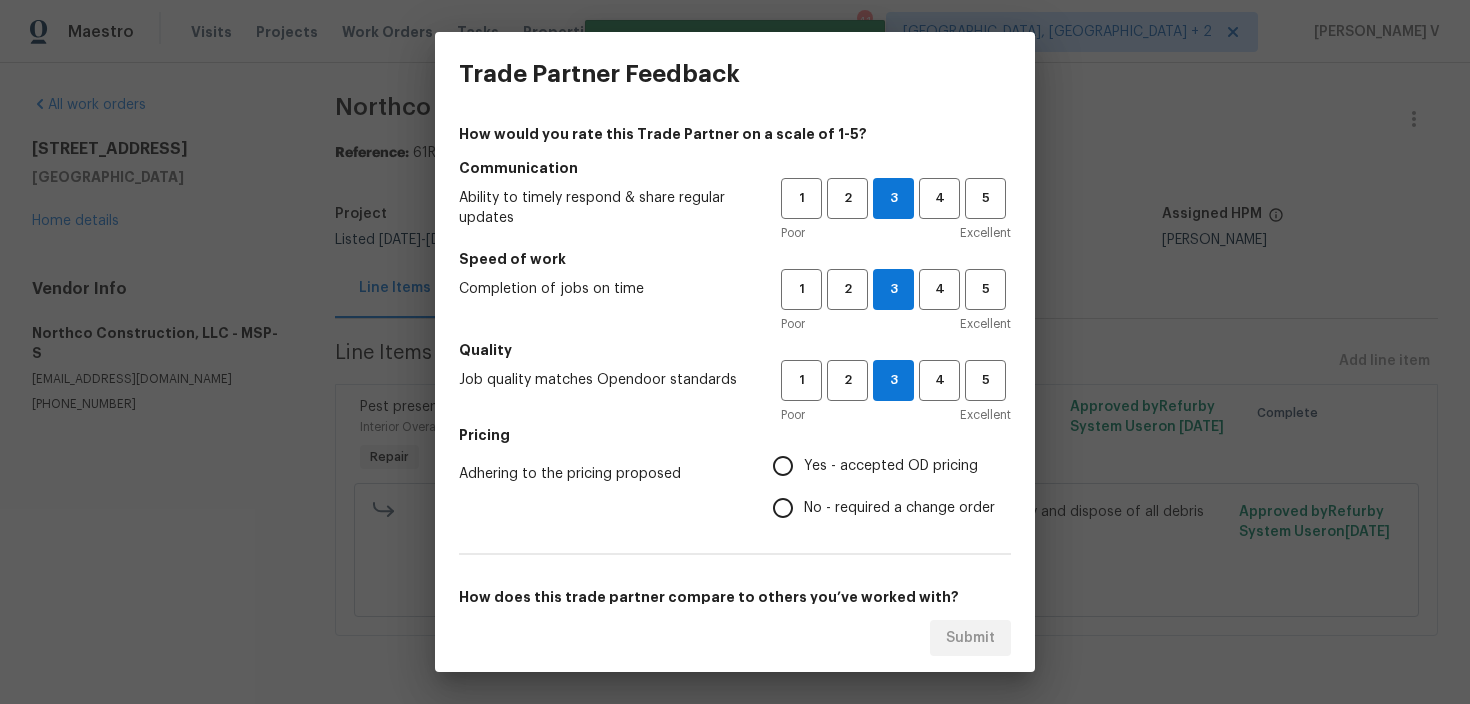 click on "No - required a change order" at bounding box center (783, 508) 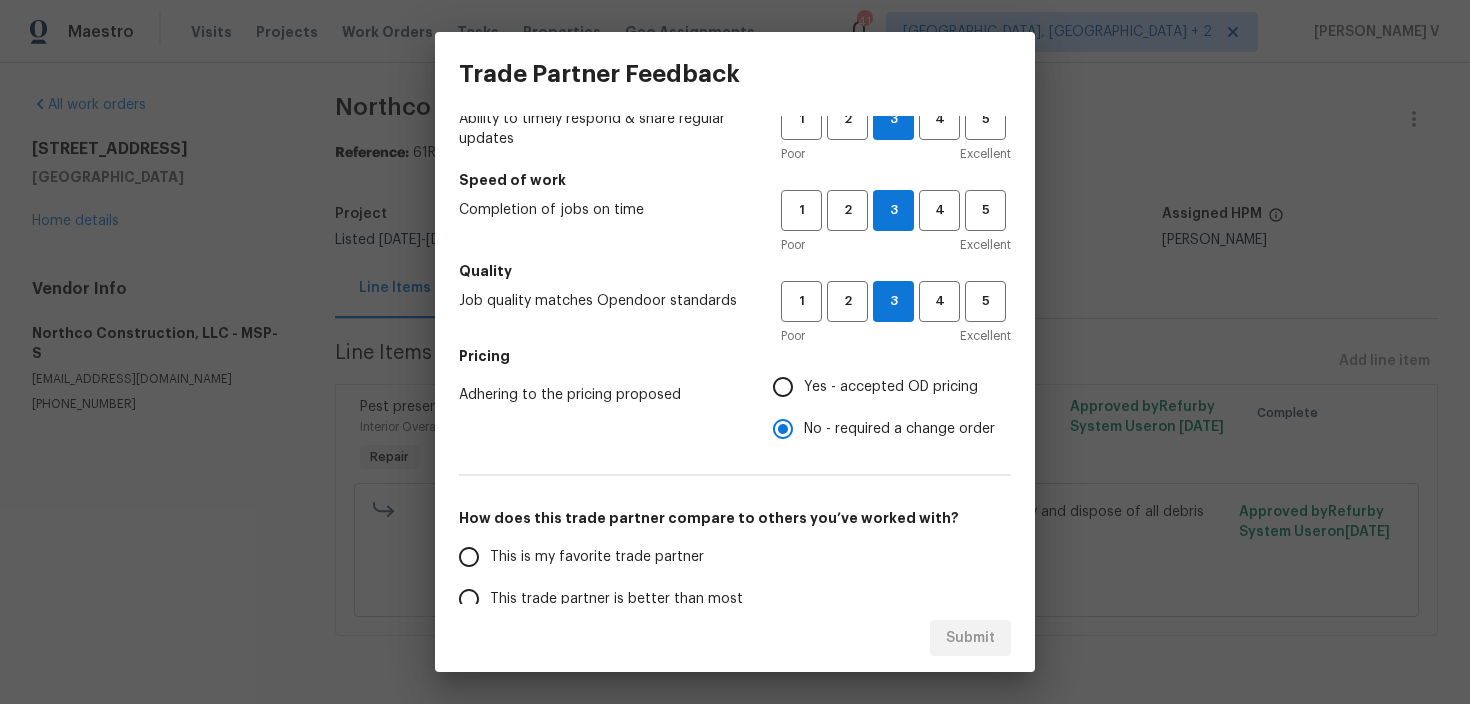 scroll, scrollTop: 104, scrollLeft: 0, axis: vertical 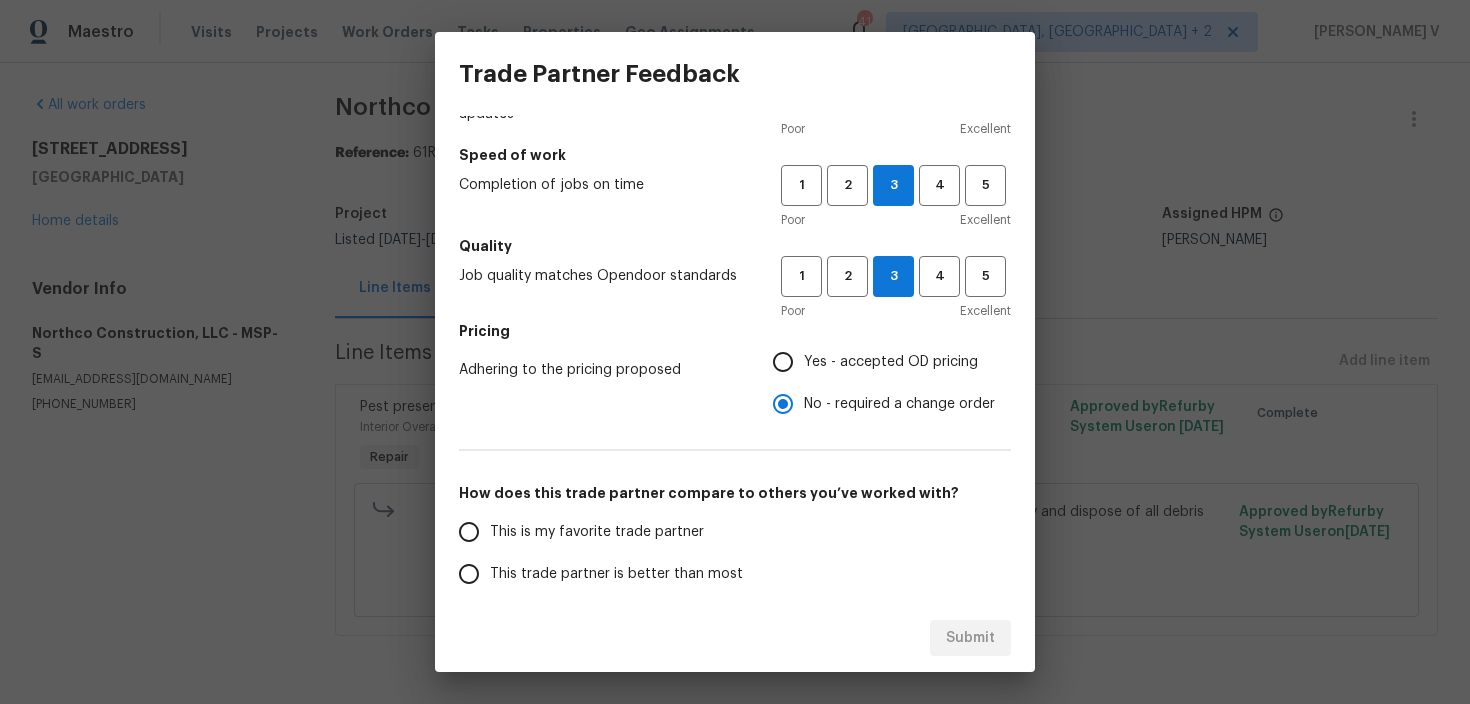 click on "This trade partner is better than most" at bounding box center [616, 574] 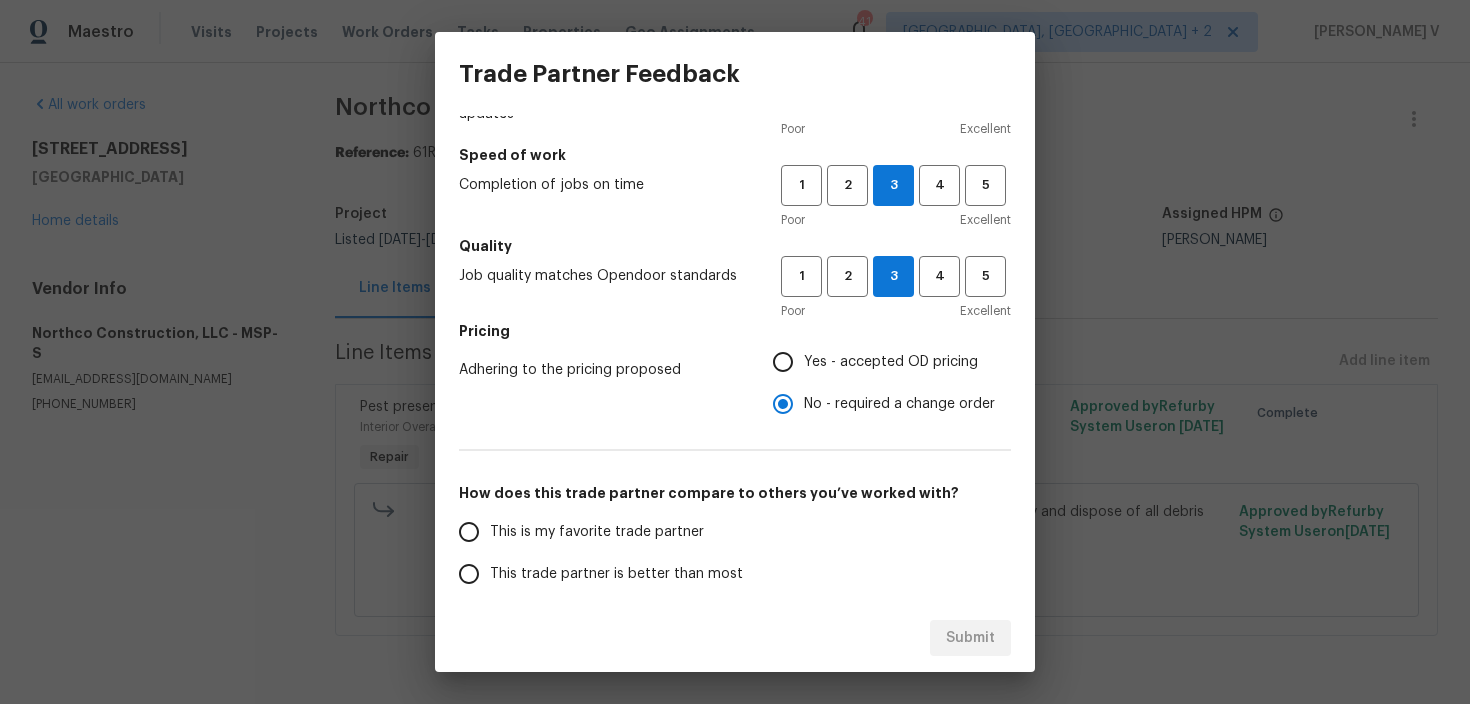 click on "This trade partner is better than most" at bounding box center (469, 574) 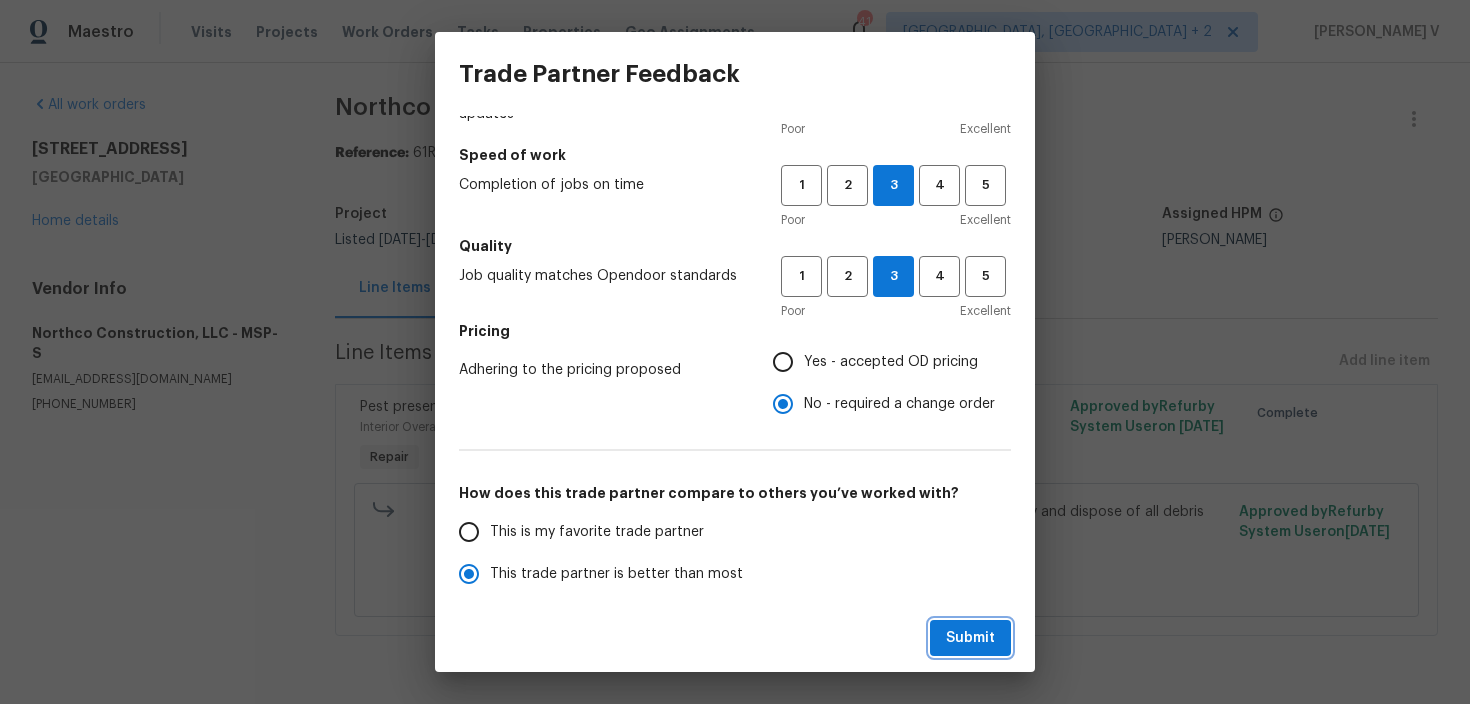 click on "Submit" at bounding box center (970, 638) 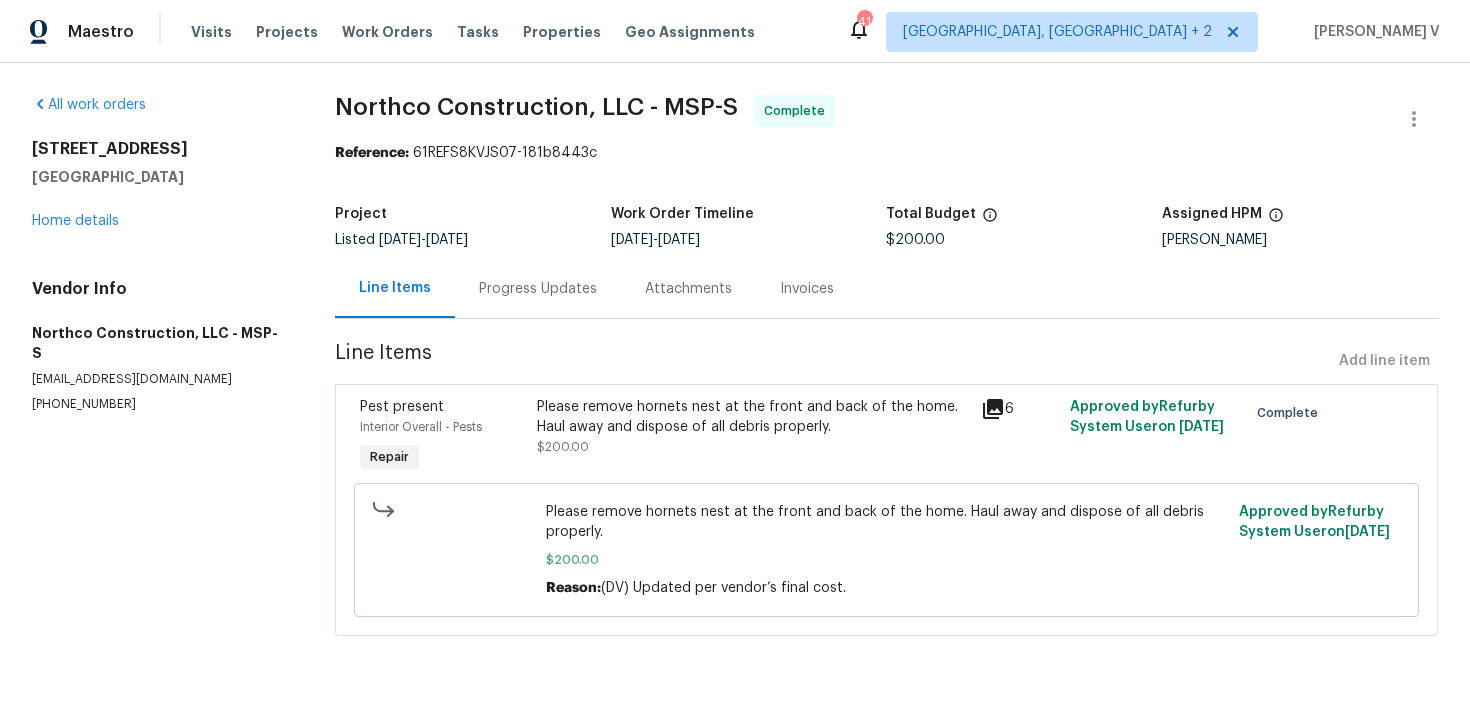 click on "Northco Construction, LLC - MSP-S Complete Reference:   61REFS8KVJS07-181b8443c Project Listed   4/22/2025  -  7/11/2025 Work Order Timeline 7/11/2025  -  7/11/2025 Total Budget $200.00 Assigned HPM Ken Nelson Line Items Progress Updates Attachments Invoices Line Items Add line item Pest present Interior Overall - Pests Repair Please remove hornets nest at the front and back of the home. Haul away and dispose of all debris properly. $200.00   6 Approved by  Refurby System User  on   7/11/2025 Complete Please remove hornets nest at the front and back of the home. Haul away and dispose of all debris properly. $200.00 Reason:  (DV) Updated per vendor’s final cost. Approved by  Refurby System User  on  7/11/2025" at bounding box center [886, 377] 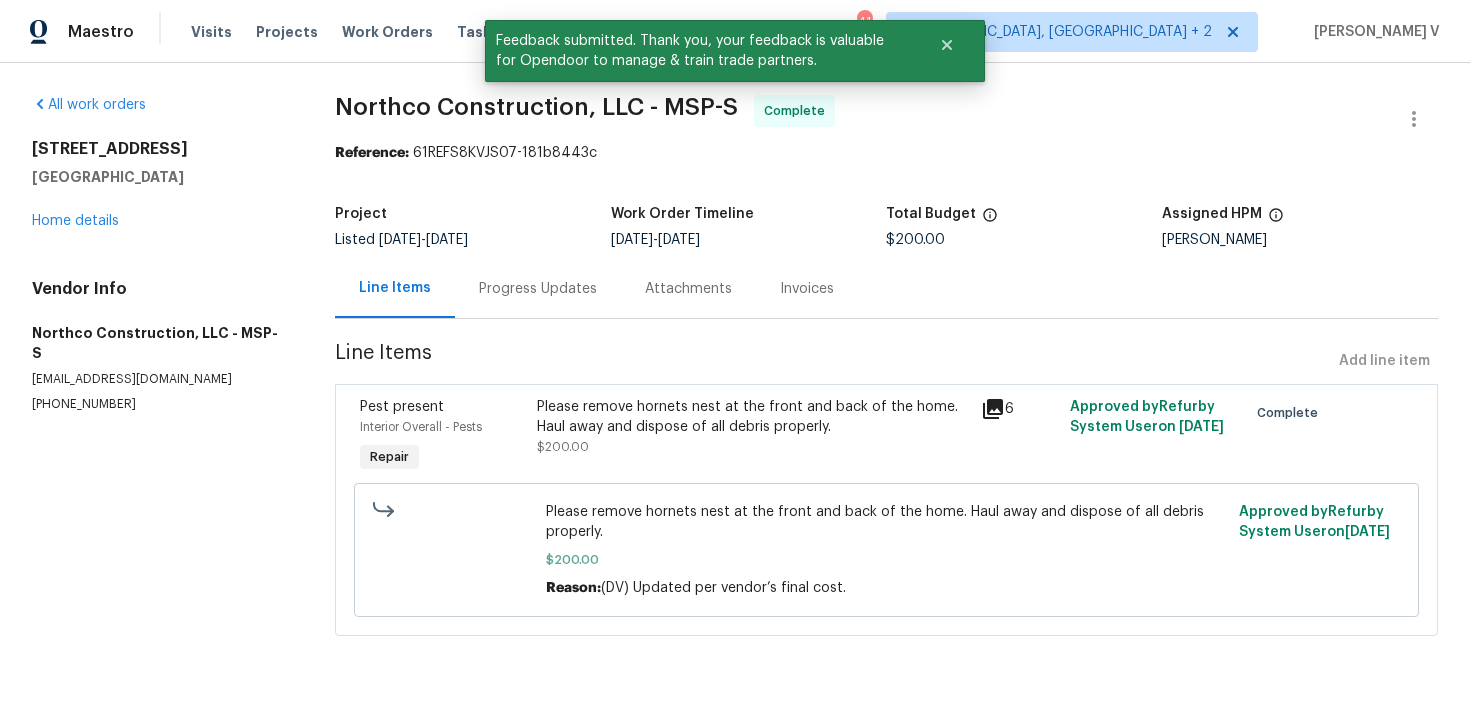 click on "Progress Updates" at bounding box center [538, 288] 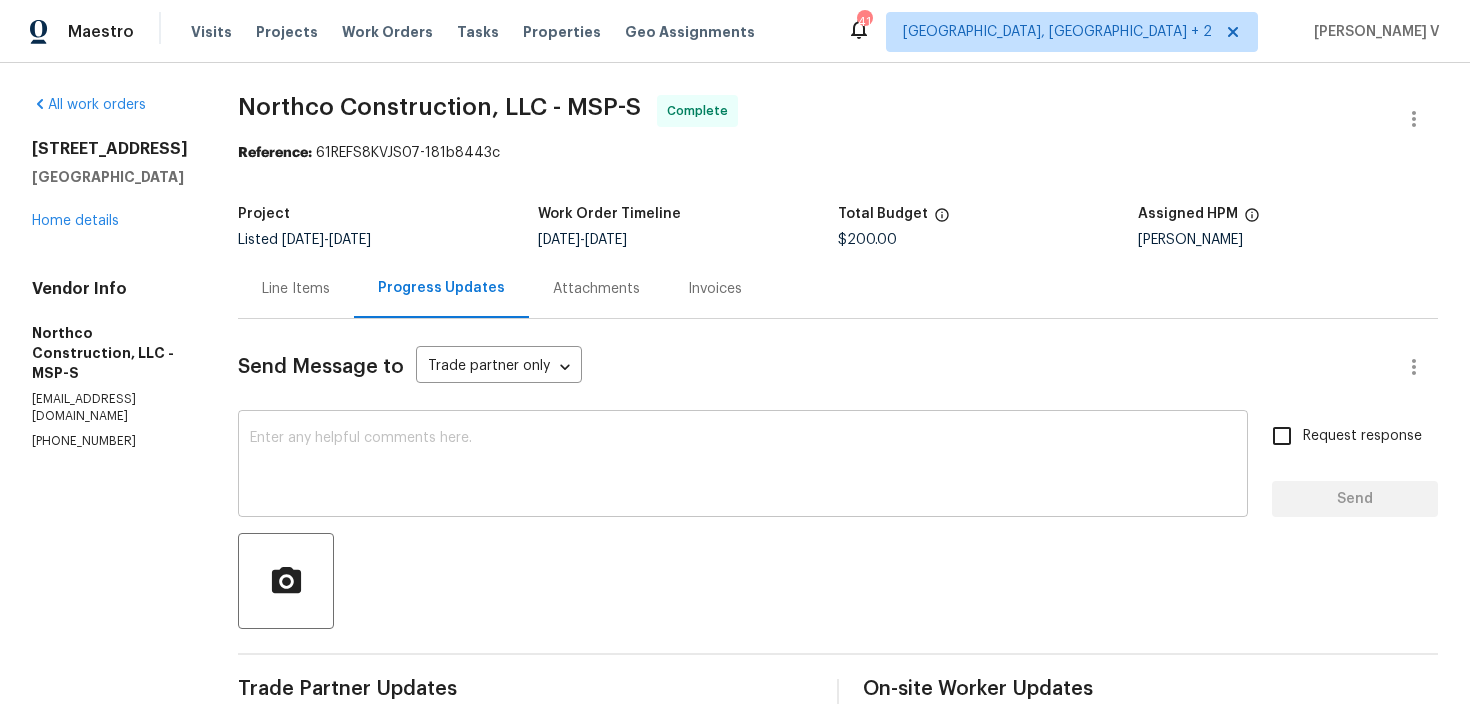click on "x ​" at bounding box center (743, 466) 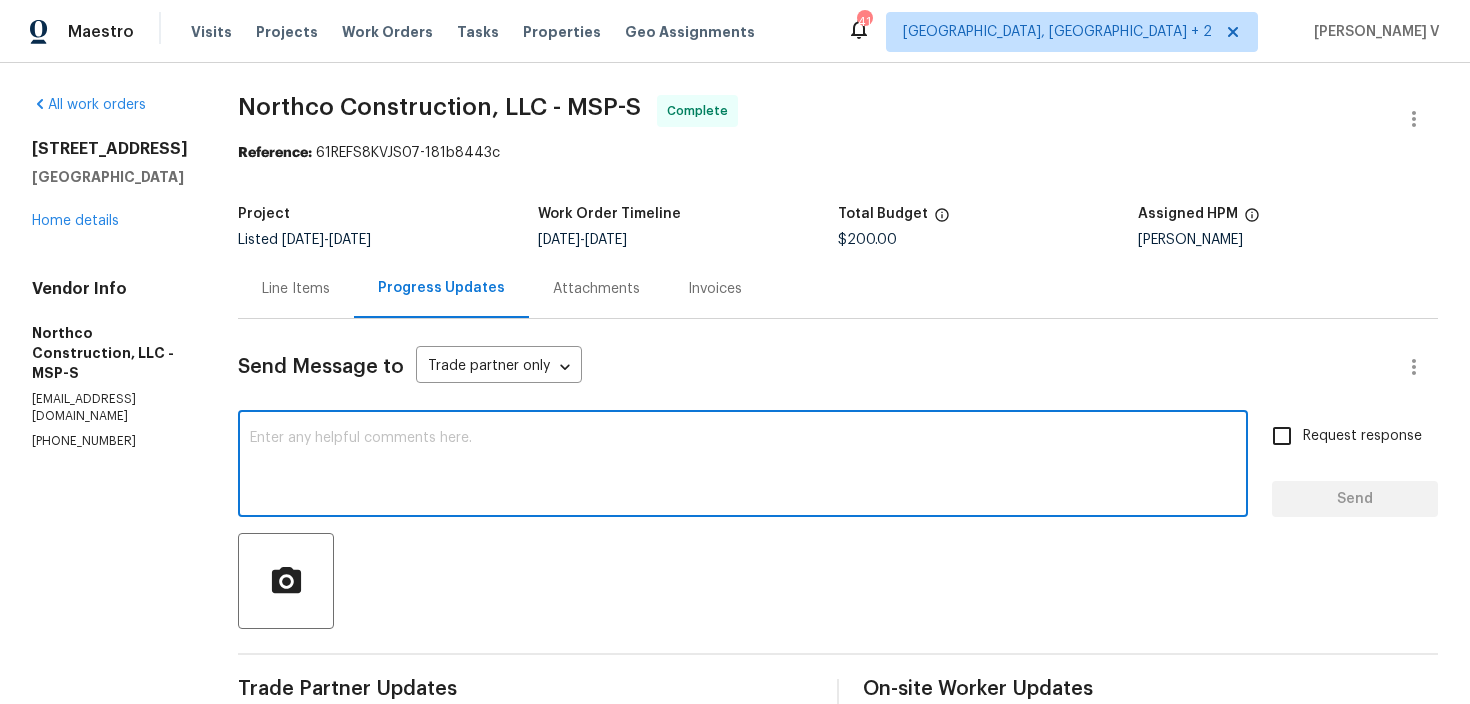 paste on "Hey, we have updated the cost to $ and the work order has been approved. Thanks for the job :)" 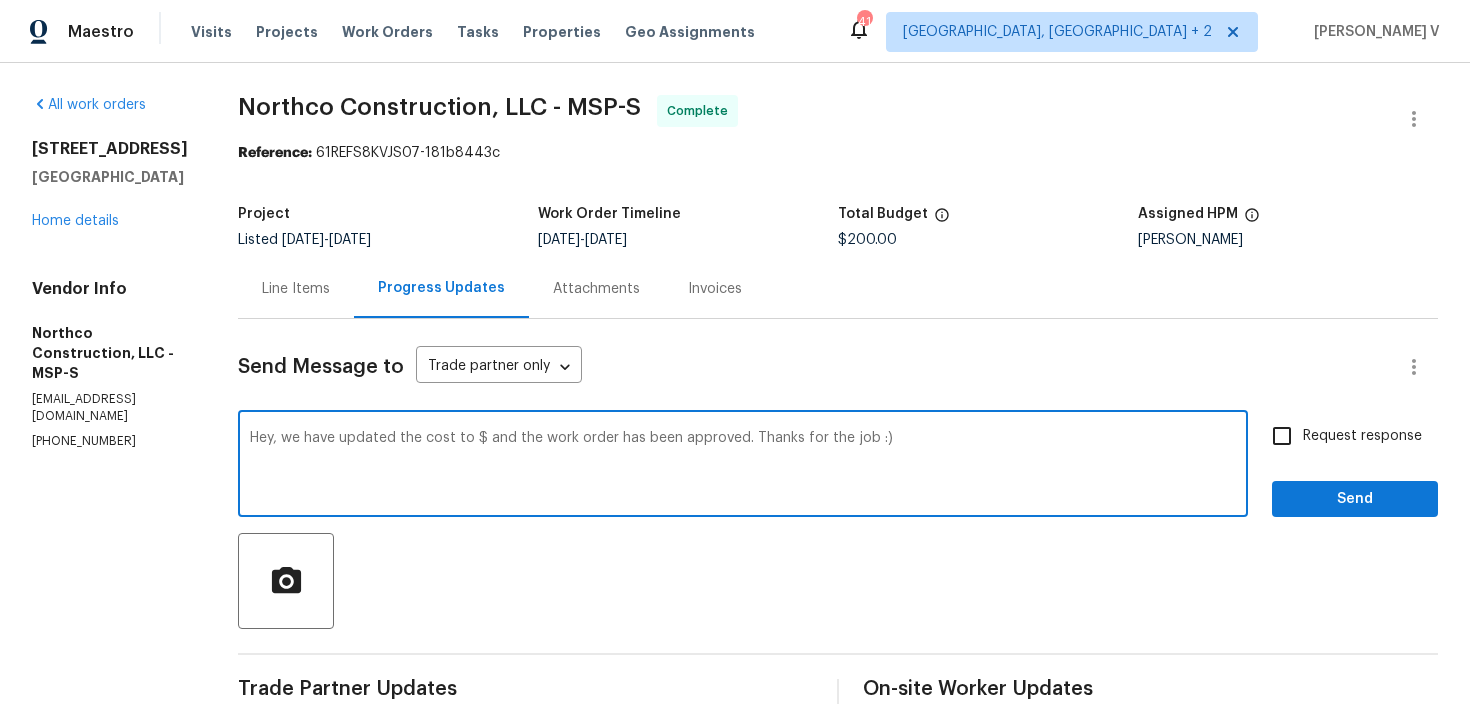 click on "Hey, we have updated the cost to $ and the work order has been approved. Thanks for the job :)" at bounding box center [743, 466] 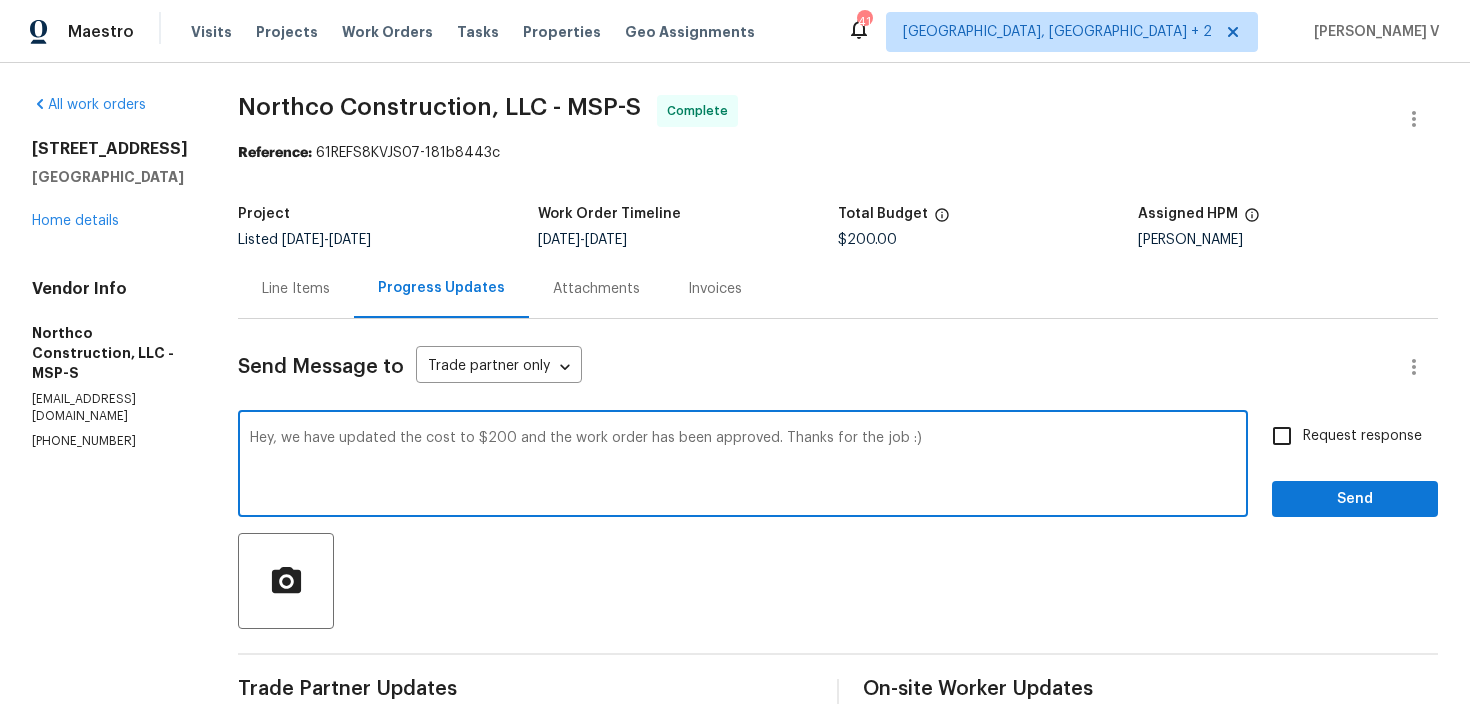 type on "Hey, we have updated the cost to $200 and the work order has been approved. Thanks for the job :)" 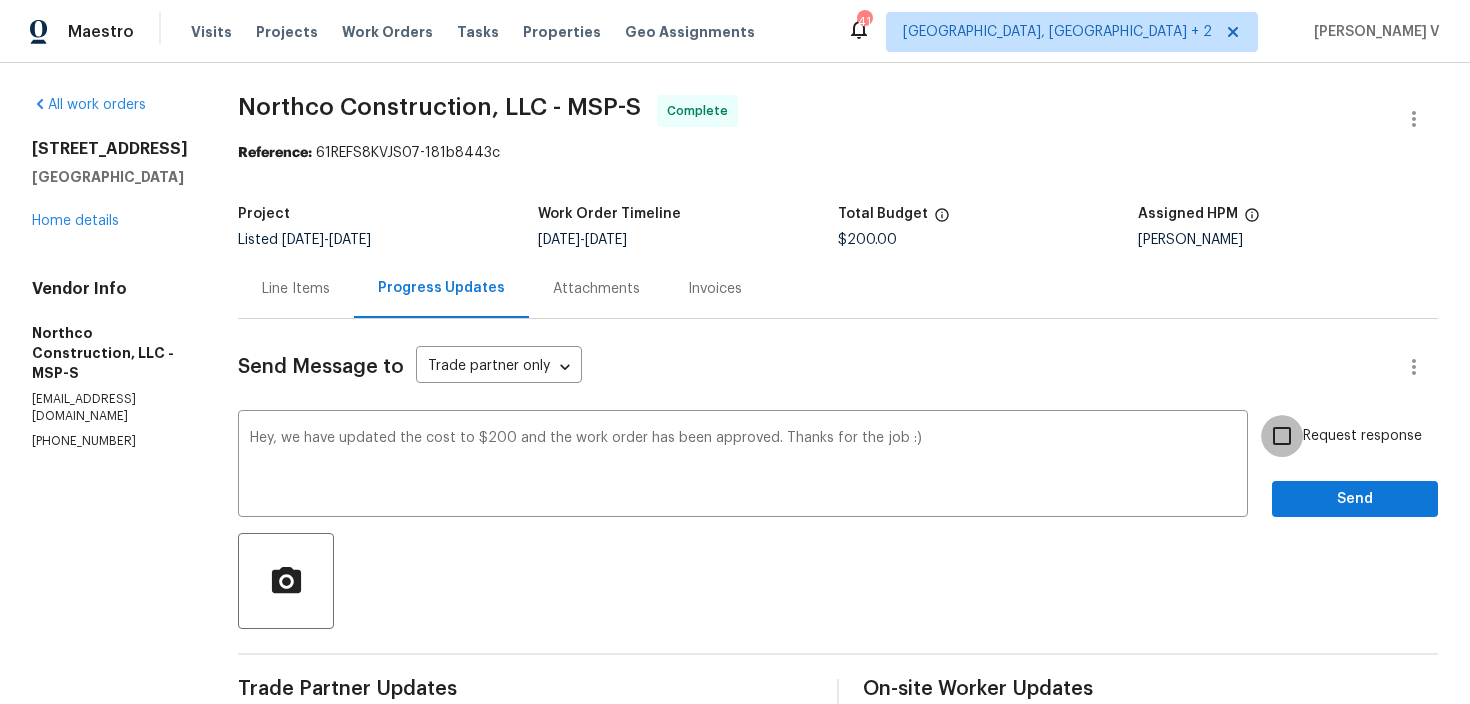 click on "Request response" at bounding box center [1282, 436] 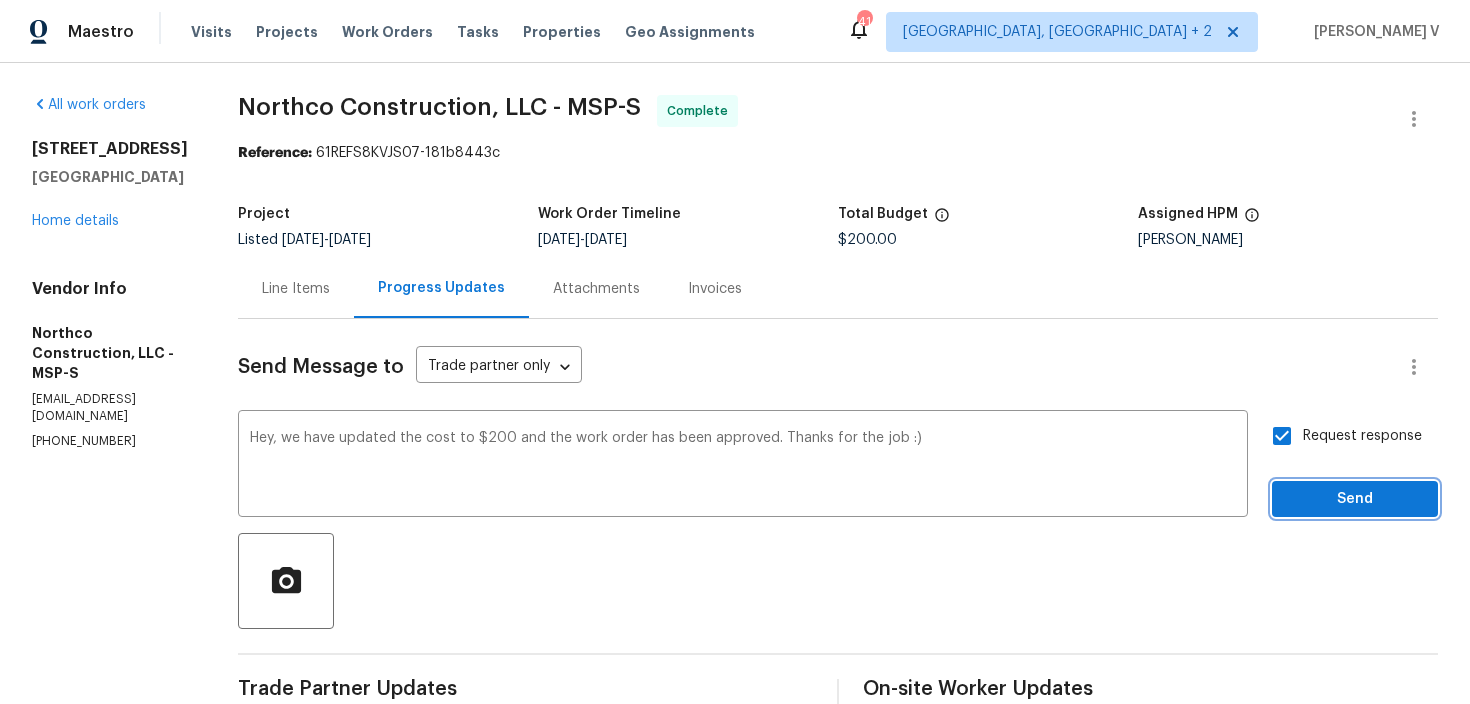 click on "Send" at bounding box center (1355, 499) 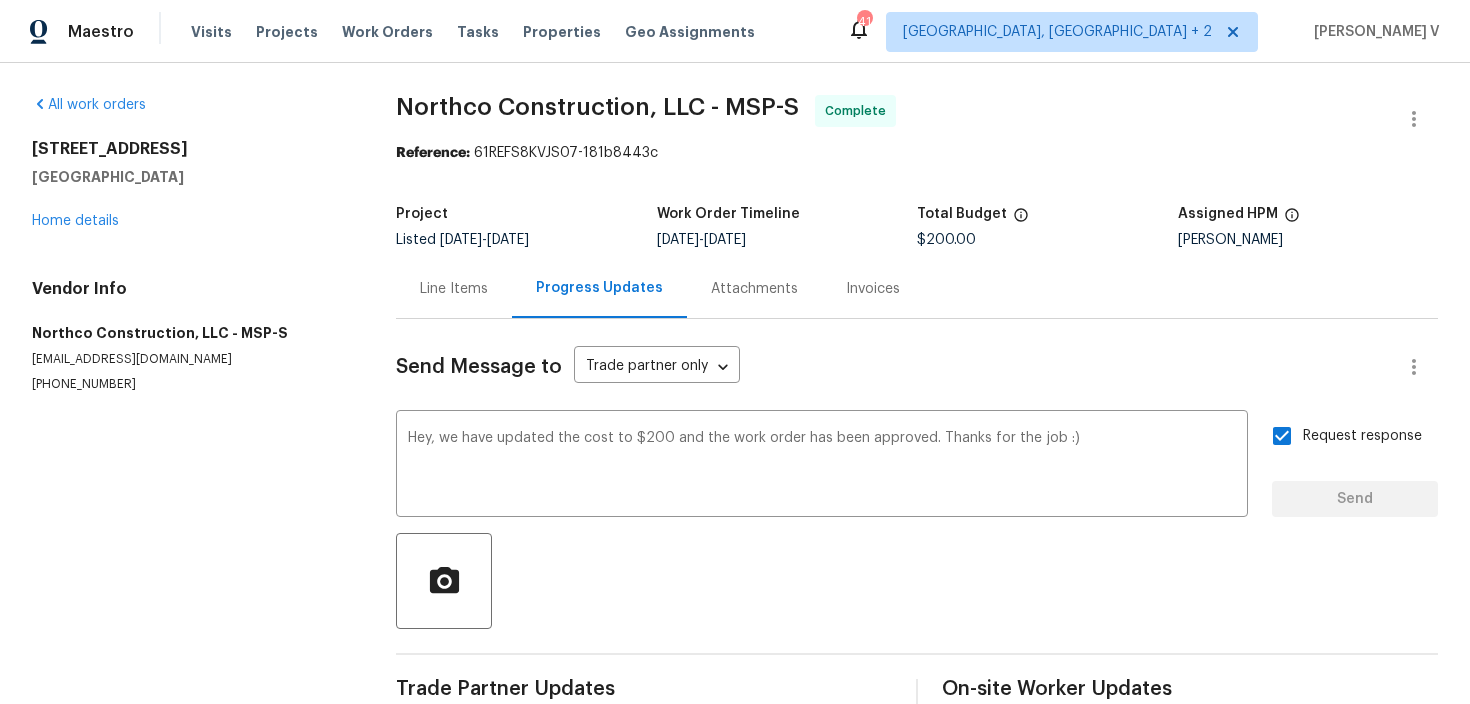 type 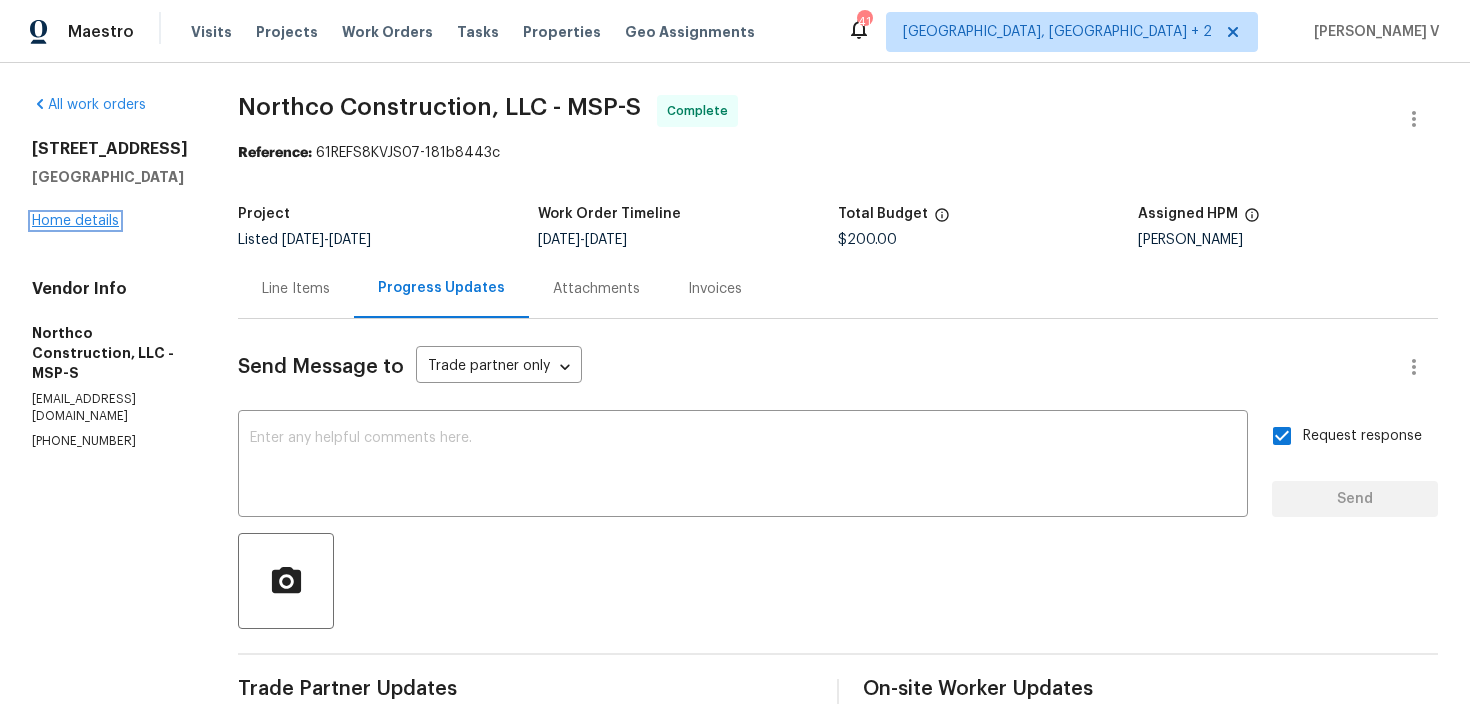 click on "Home details" at bounding box center [75, 221] 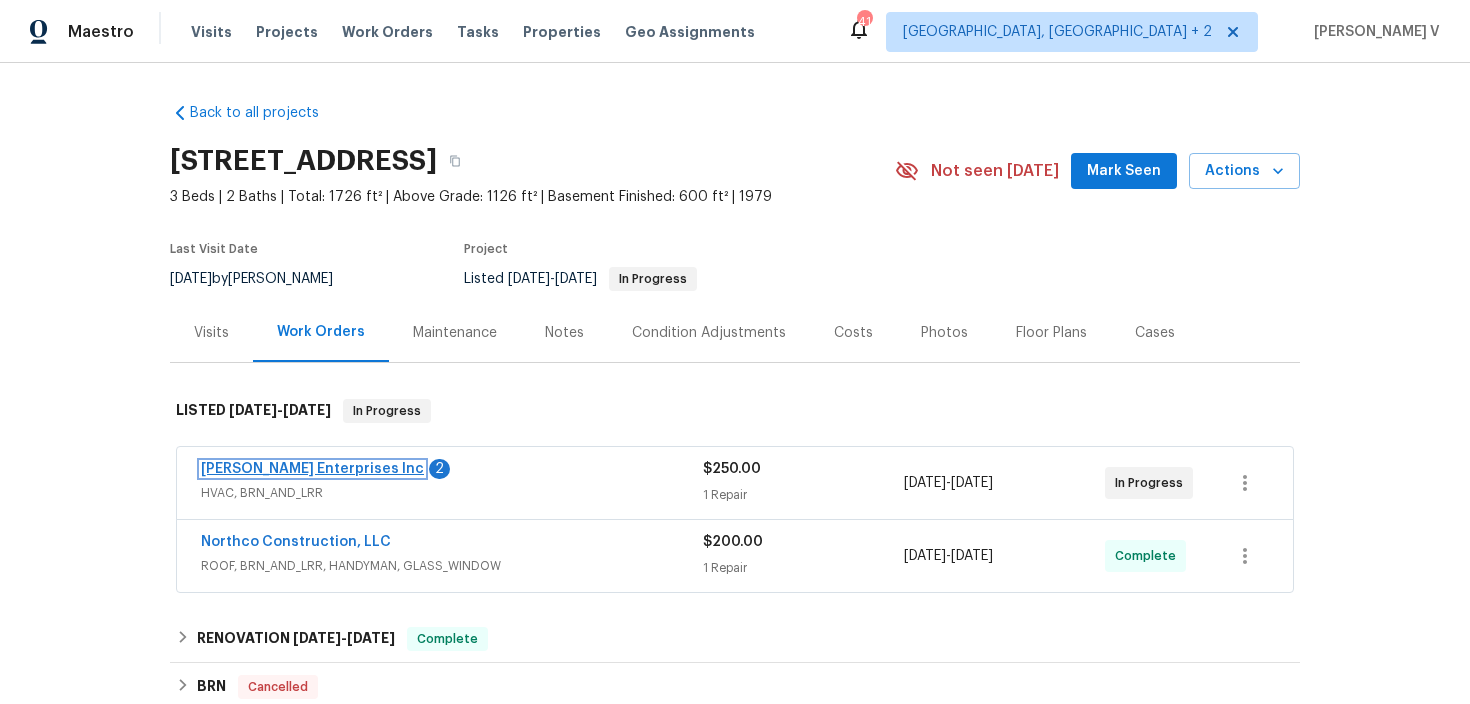 click on "Deschene Enterprises Inc" at bounding box center (312, 469) 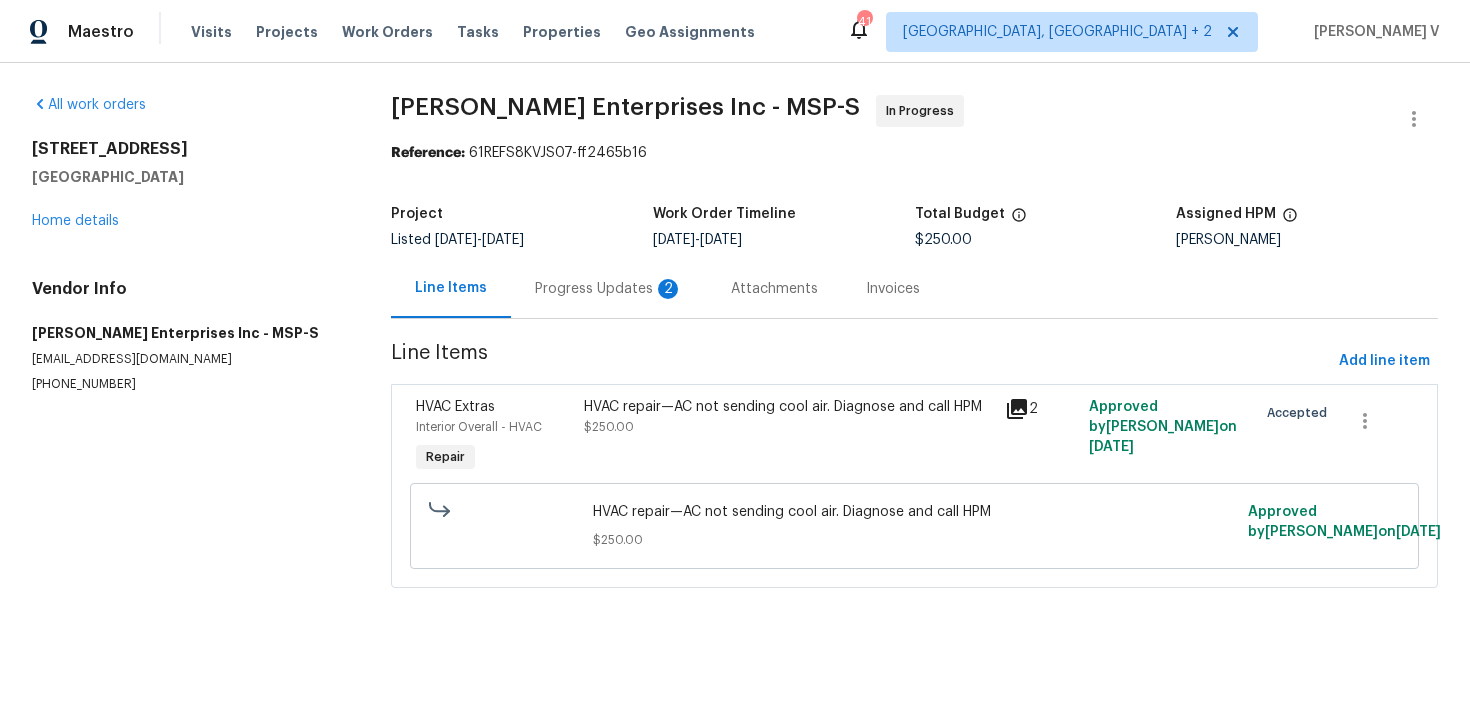 click on "Progress Updates 2" at bounding box center (609, 288) 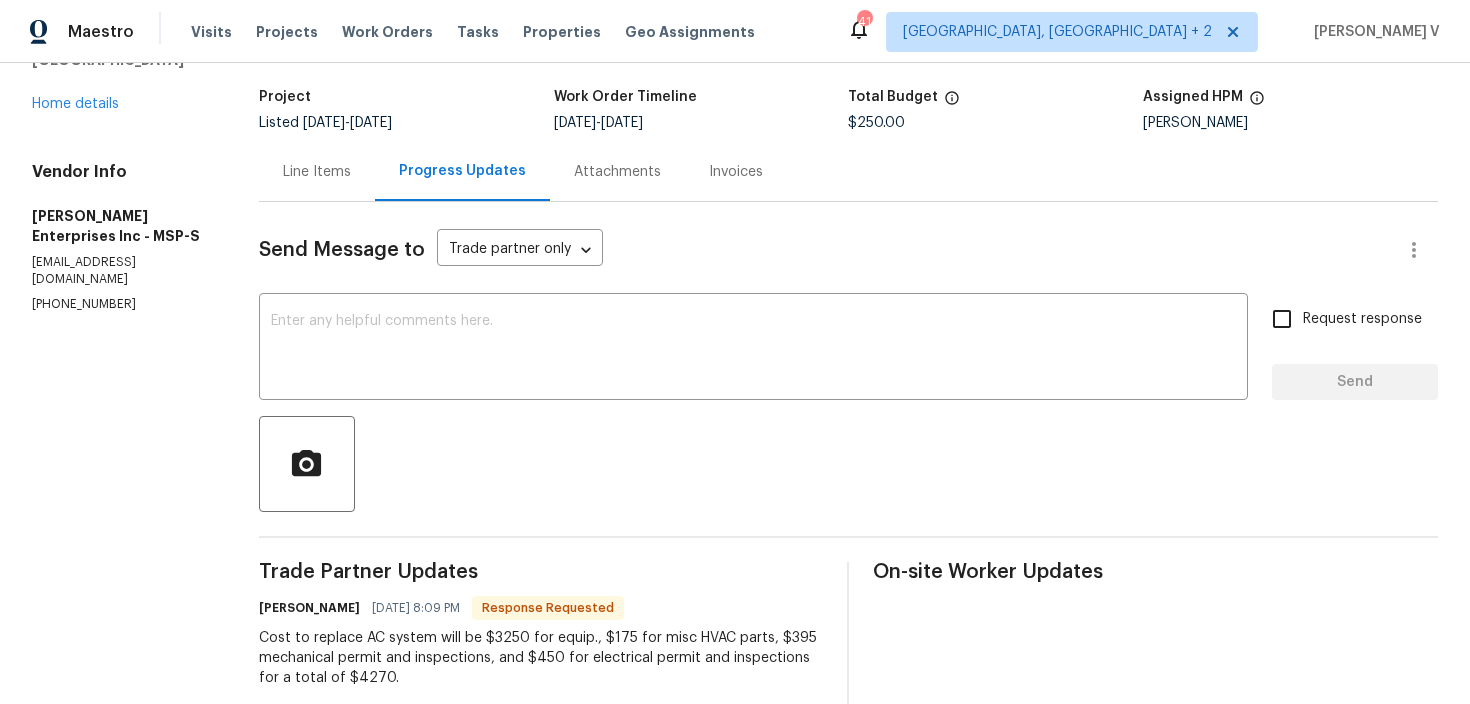 scroll, scrollTop: 295, scrollLeft: 0, axis: vertical 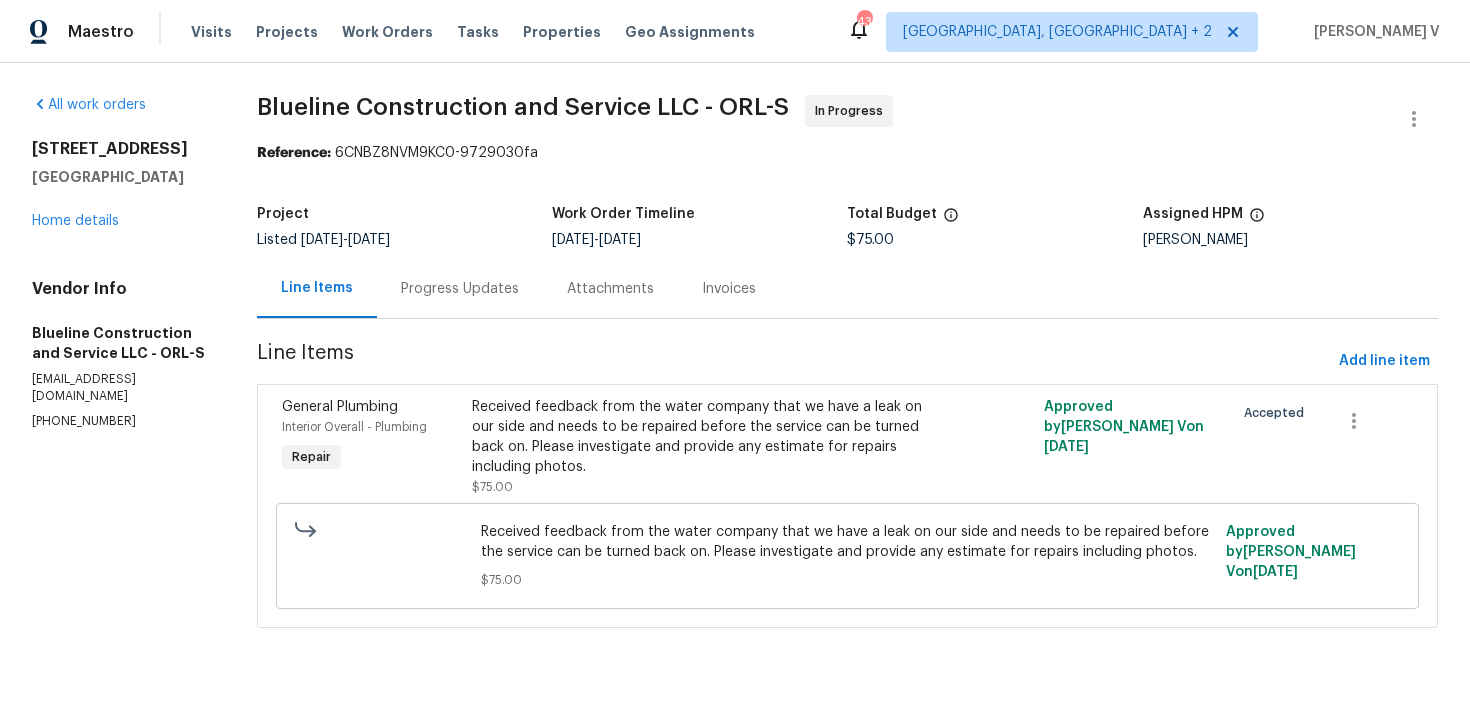 click on "Blueline Construction and Service LLC - ORL-S In Progress Reference:   6CNBZ8NVM9KC0-9729030fa Project Listed   [DATE]  -  [DATE] Work Order Timeline [DATE]  -  [DATE] Total Budget $75.00 Assigned HPM [PERSON_NAME] Line Items Progress Updates Attachments Invoices Line Items Add line item General Plumbing Interior Overall - Plumbing Repair Received feedback from the water company that we have a leak on our side and needs to be repaired before the service can be turned back on.  Please investigate and provide any estimate for repairs including photos. $75.00 Approved by  [PERSON_NAME] V  on   [DATE] Accepted Received feedback from the water company that we have a leak on our side and needs to be repaired before the service can be turned back on.  Please investigate and provide any estimate for repairs including photos. $75.00 Approved by  [PERSON_NAME] V  on  [DATE]" at bounding box center [847, 373] 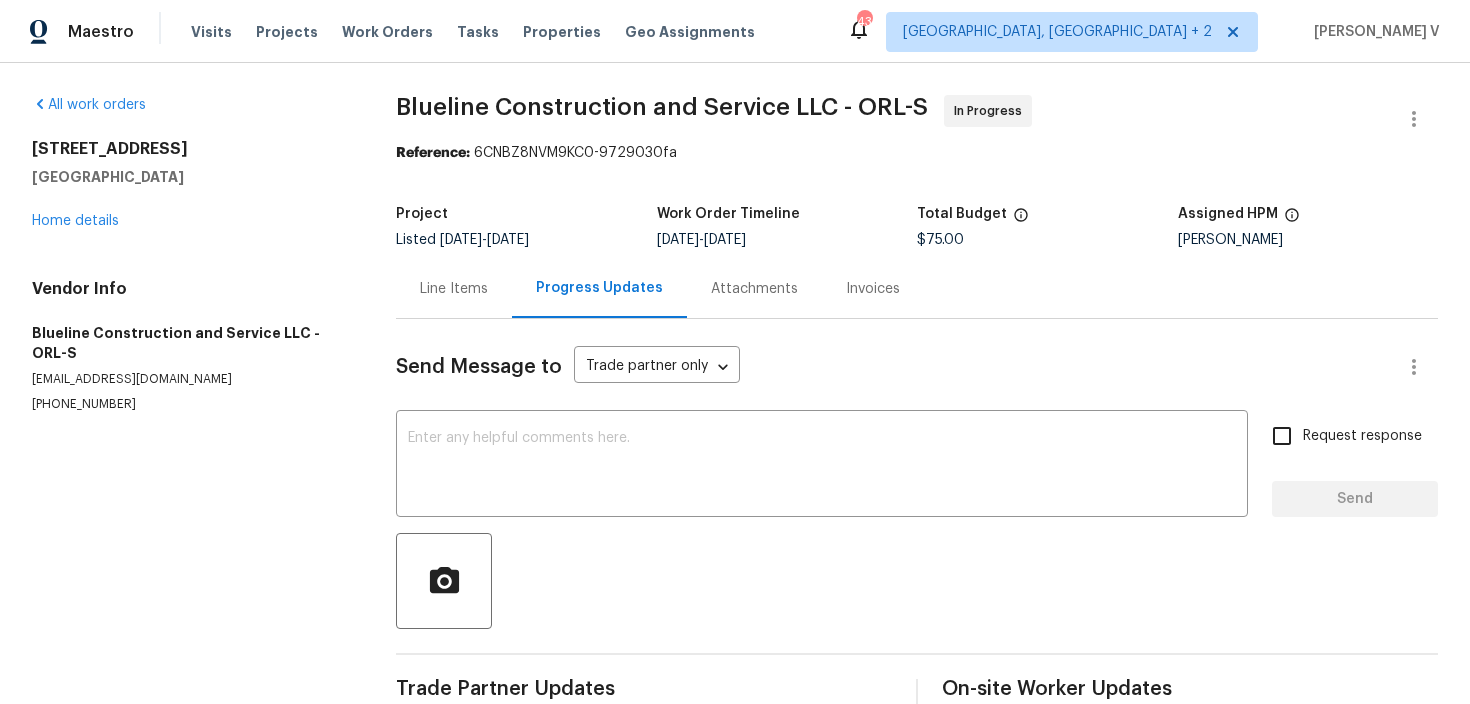 click on "All work orders [STREET_ADDRESS] Home details Vendor Info Blueline Construction and Service LLC - ORL-S [EMAIL_ADDRESS][DOMAIN_NAME] [PHONE_NUMBER] Blueline Construction and Service LLC - ORL-S In Progress Reference:   6CNBZ8NVM9KC0-9729030fa Project Listed   [DATE]  -  [DATE] Work Order Timeline [DATE]  -  [DATE] Total Budget $75.00 Assigned HPM [PERSON_NAME] Line Items Progress Updates Attachments Invoices Send Message to Trade partner only Trade partner only ​ x ​ Request response Send Trade Partner Updates On-site Worker Updates" at bounding box center [735, 405] 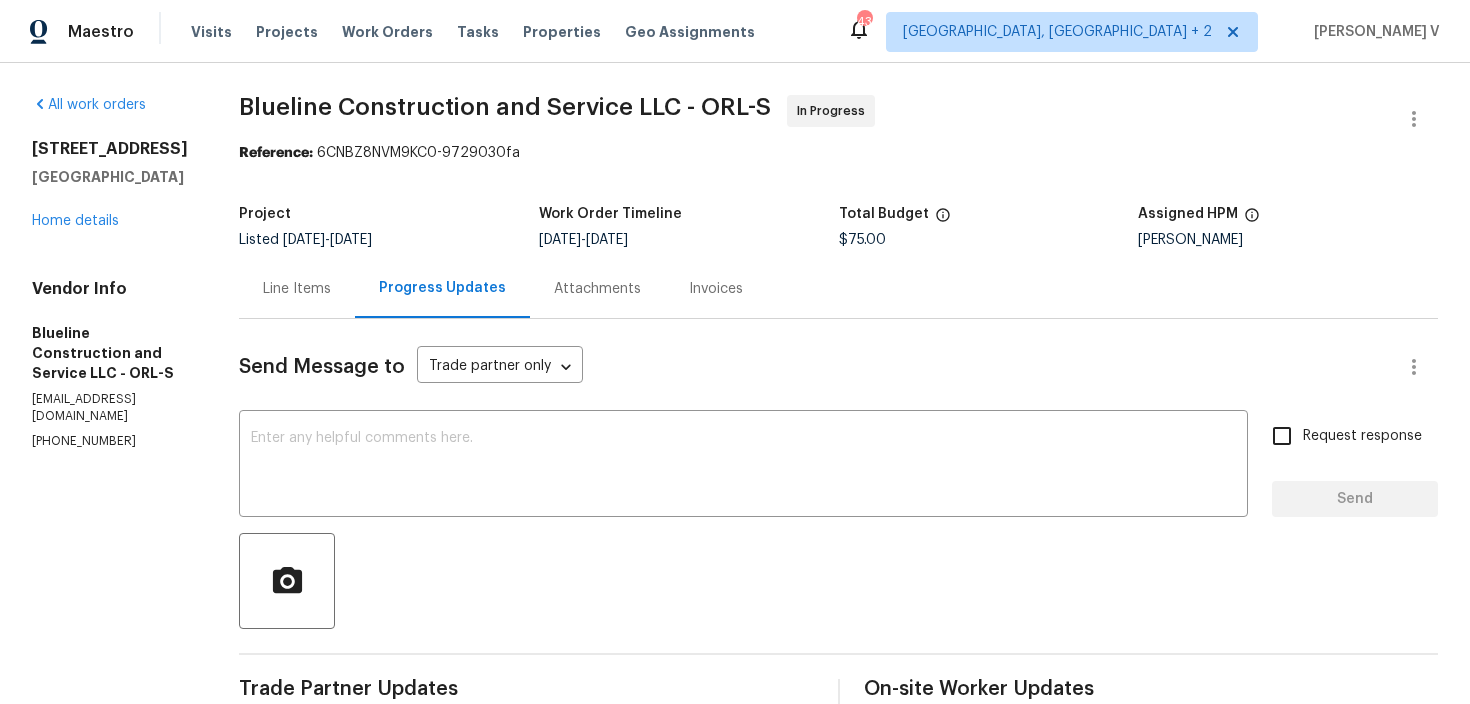 click on "Line Items" at bounding box center [297, 289] 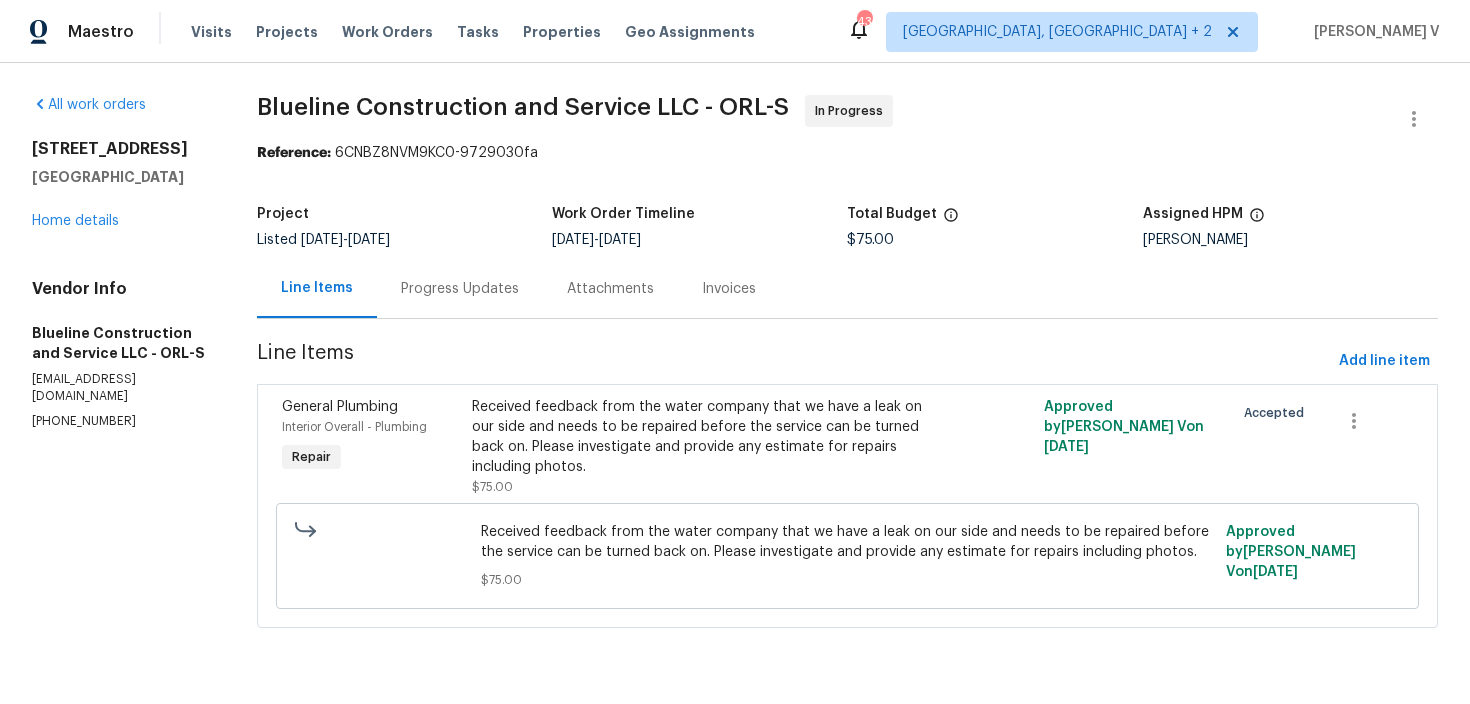 click on "Progress Updates" at bounding box center [460, 288] 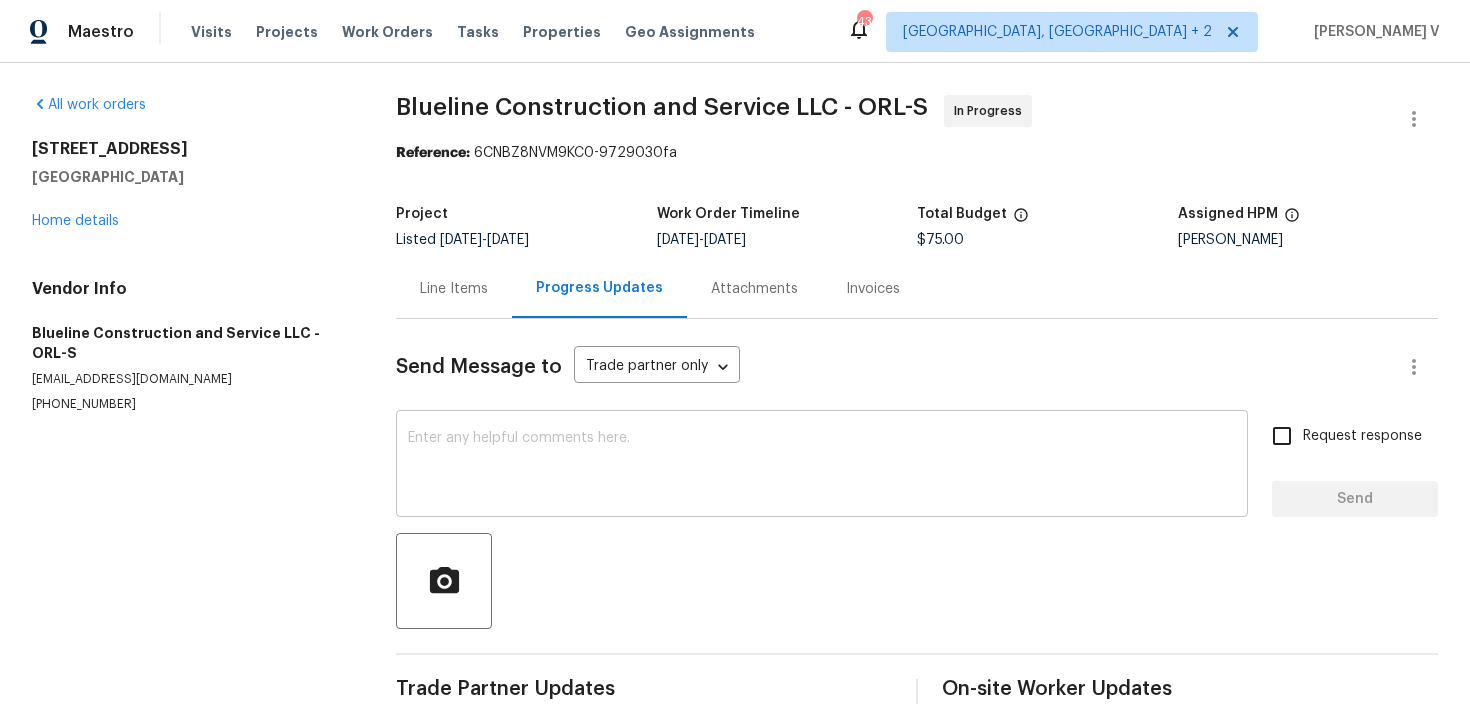 click at bounding box center (822, 466) 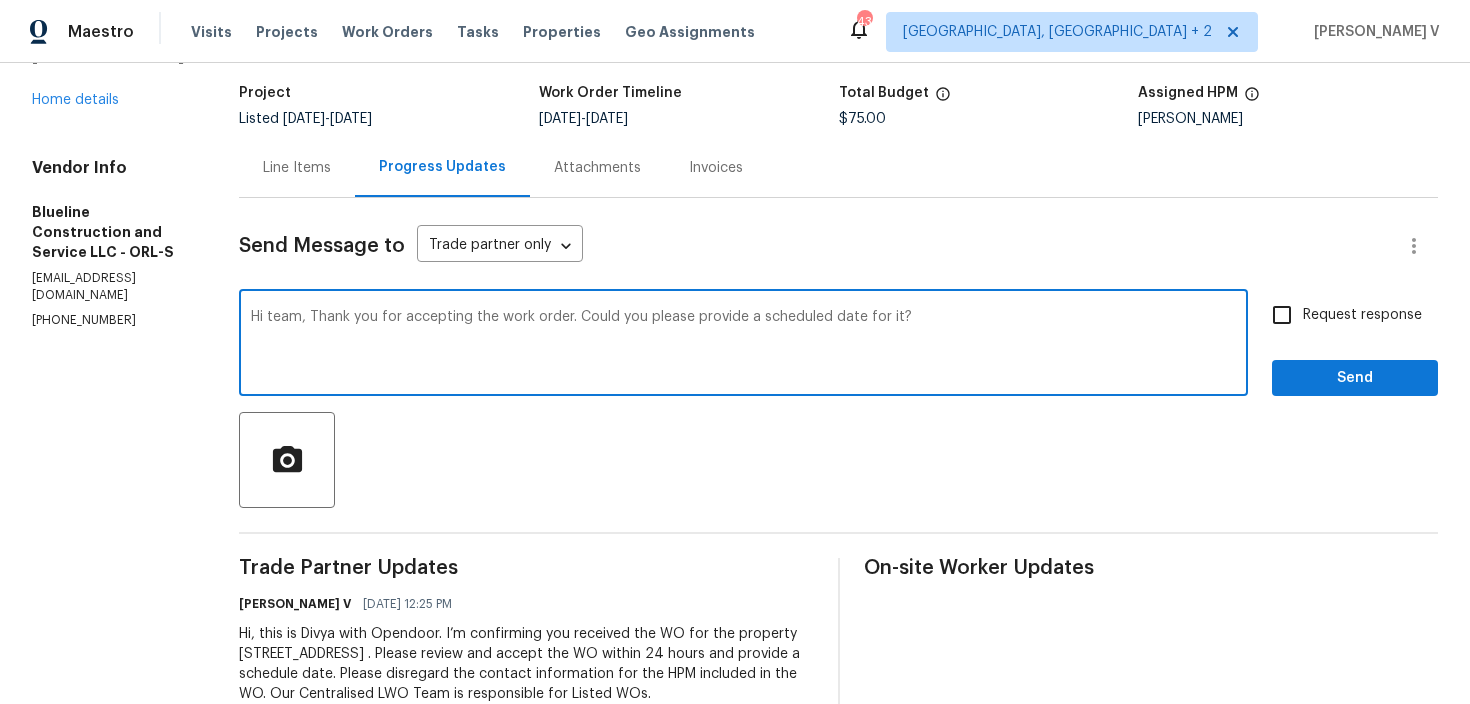 scroll, scrollTop: 177, scrollLeft: 0, axis: vertical 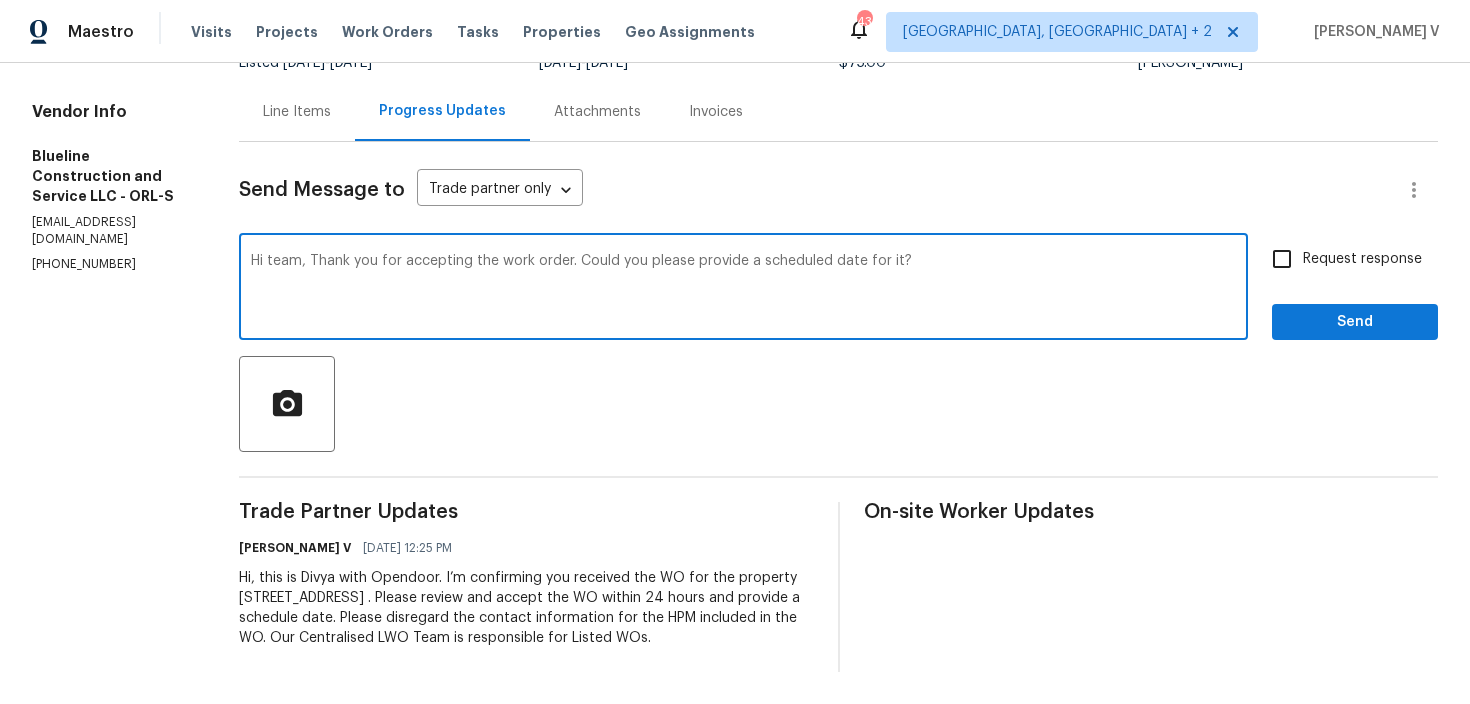 type on "Hi team, Thank you for accepting the work order. Could you please provide a scheduled date for it?" 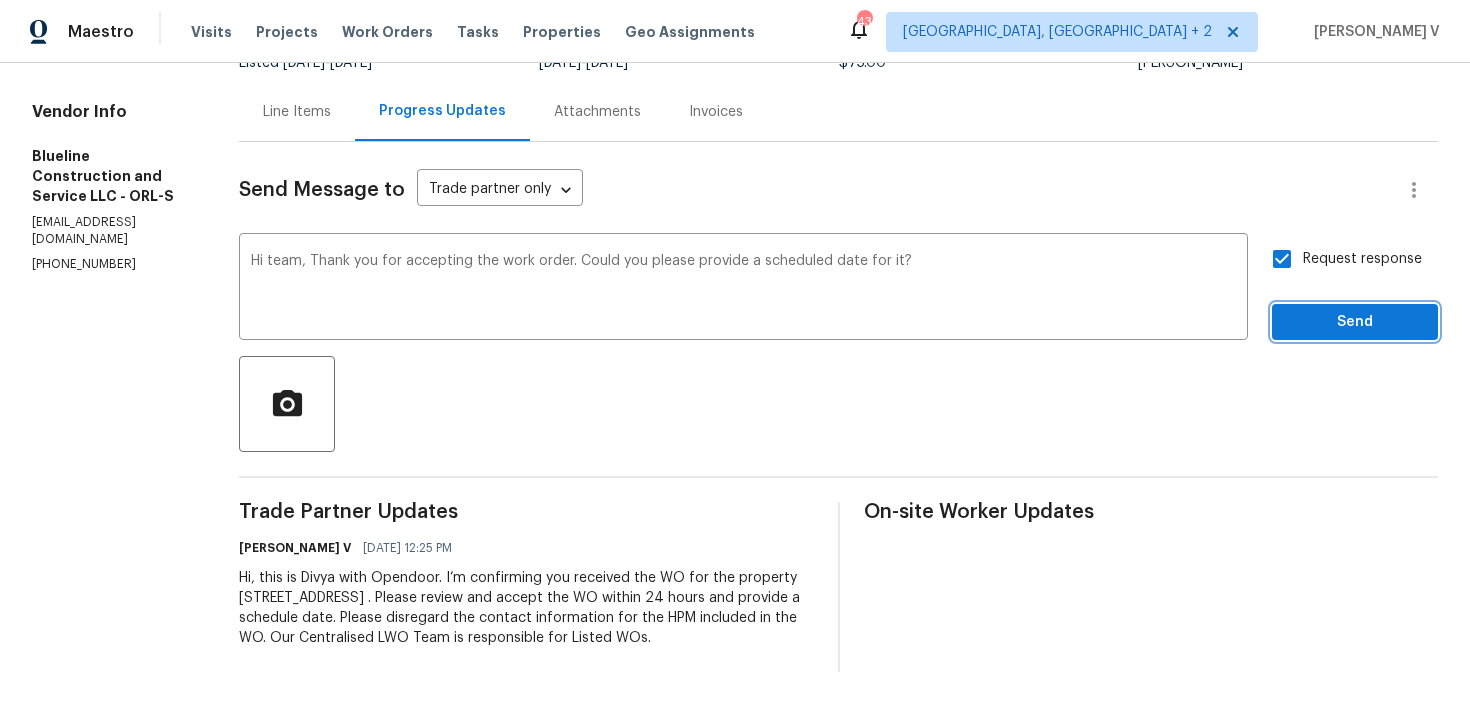click on "Send" at bounding box center (1355, 322) 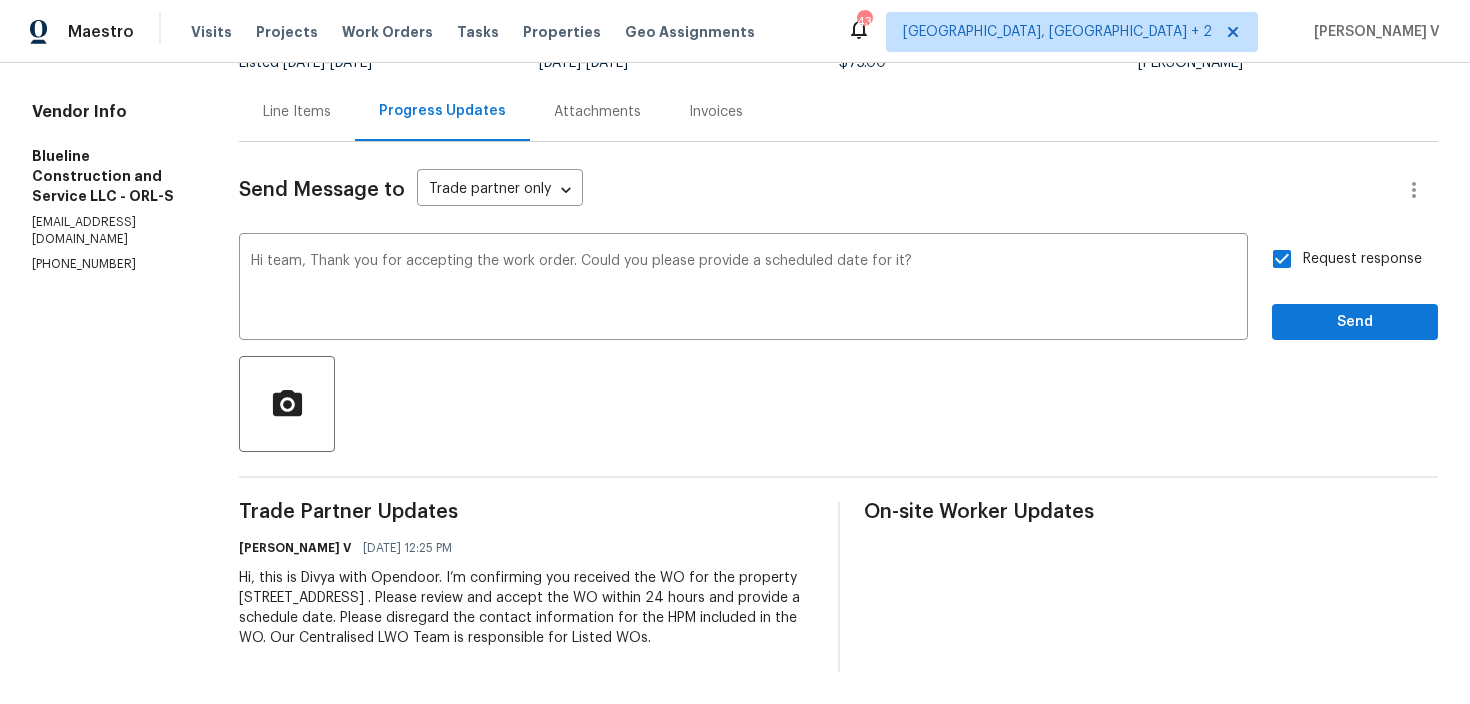 scroll, scrollTop: 43, scrollLeft: 0, axis: vertical 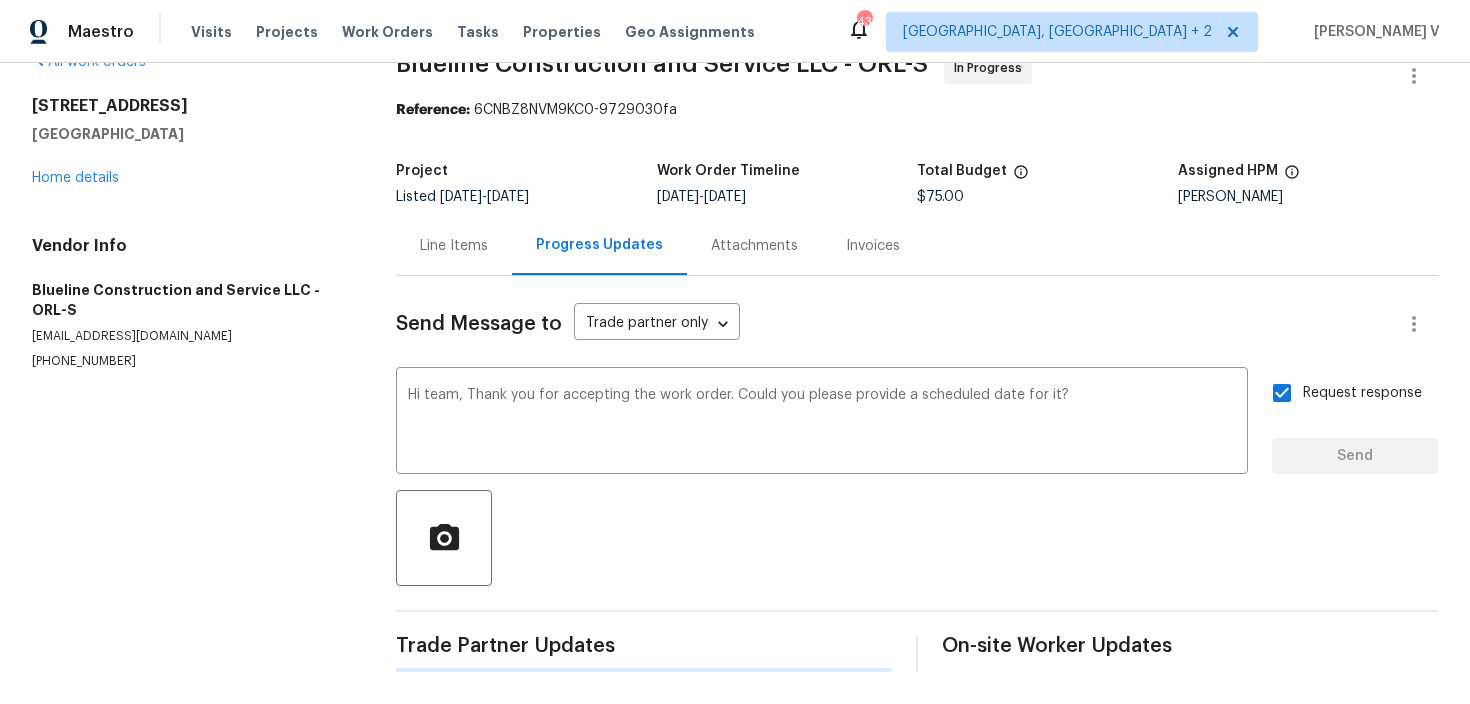 type 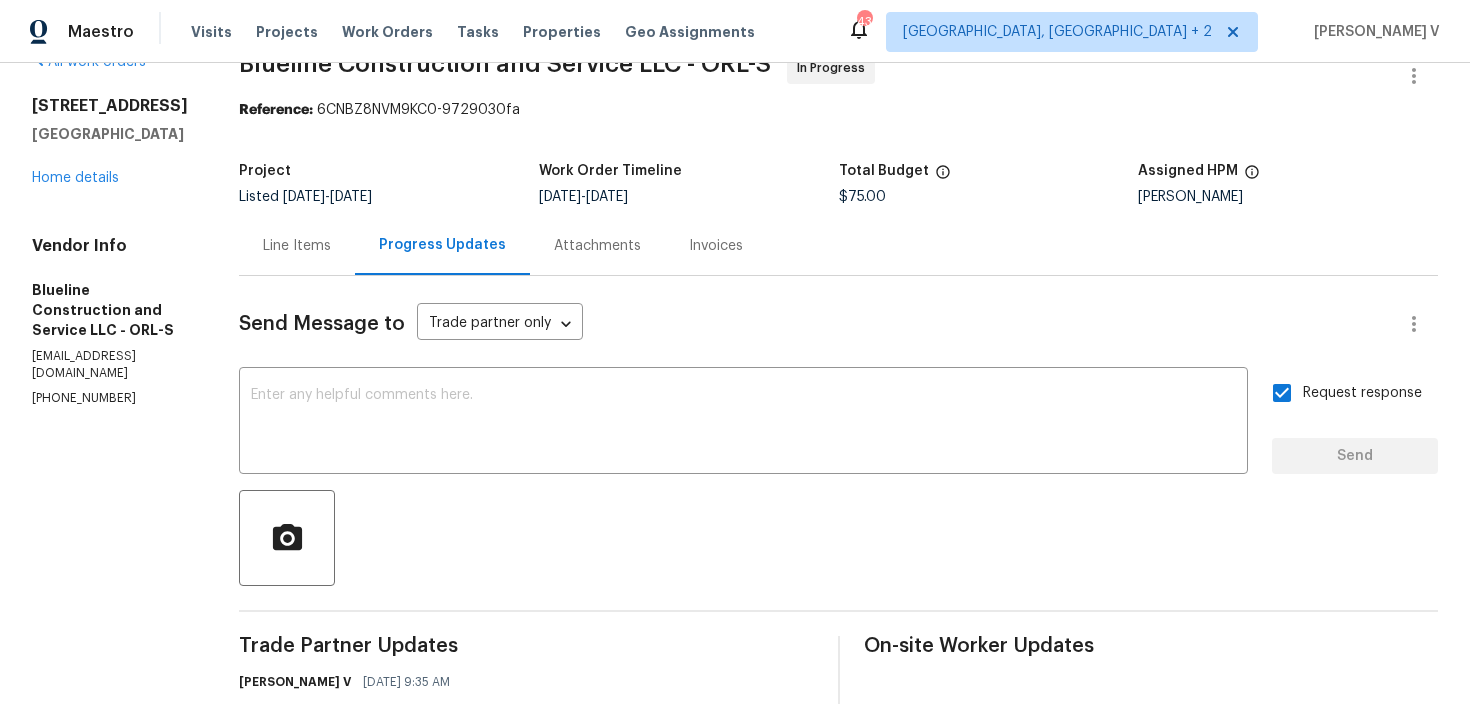 scroll, scrollTop: 177, scrollLeft: 0, axis: vertical 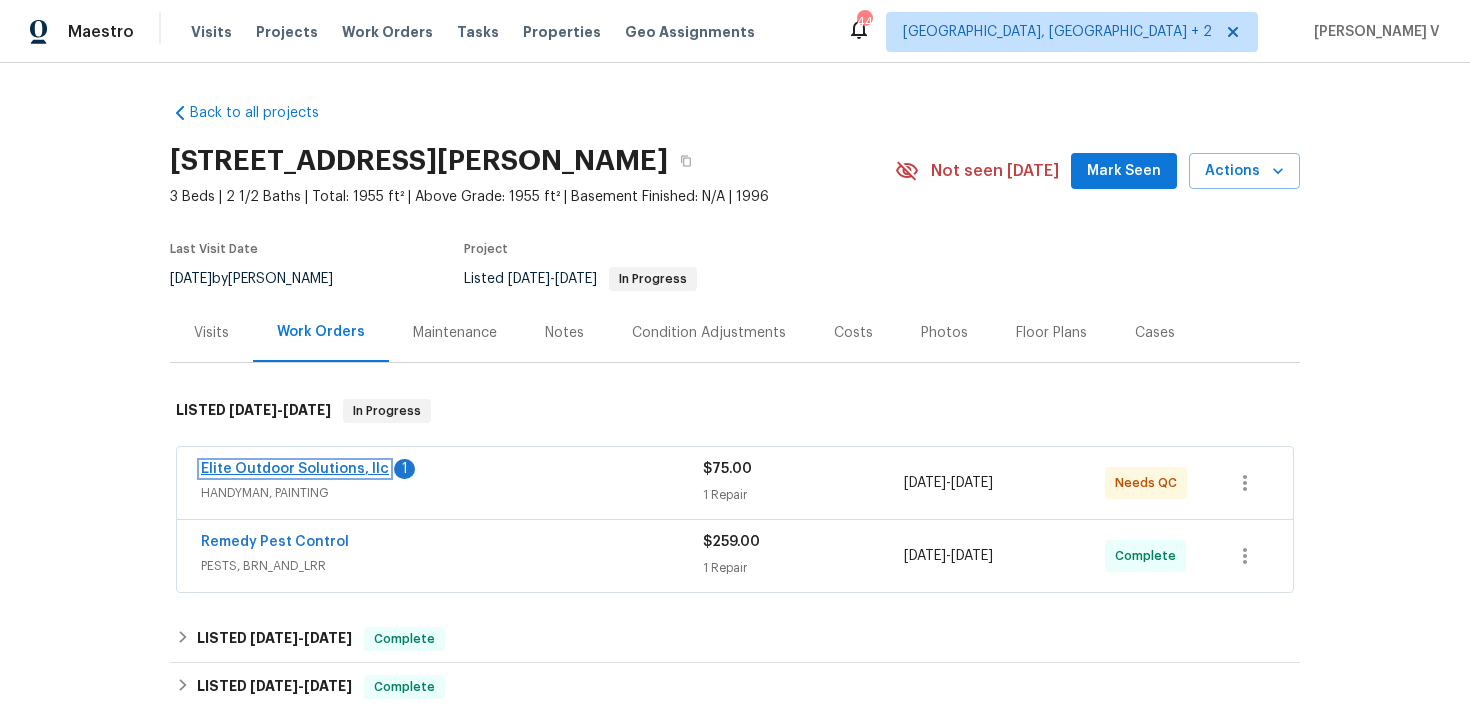 click on "Elite Outdoor Solutions, llc" at bounding box center (295, 469) 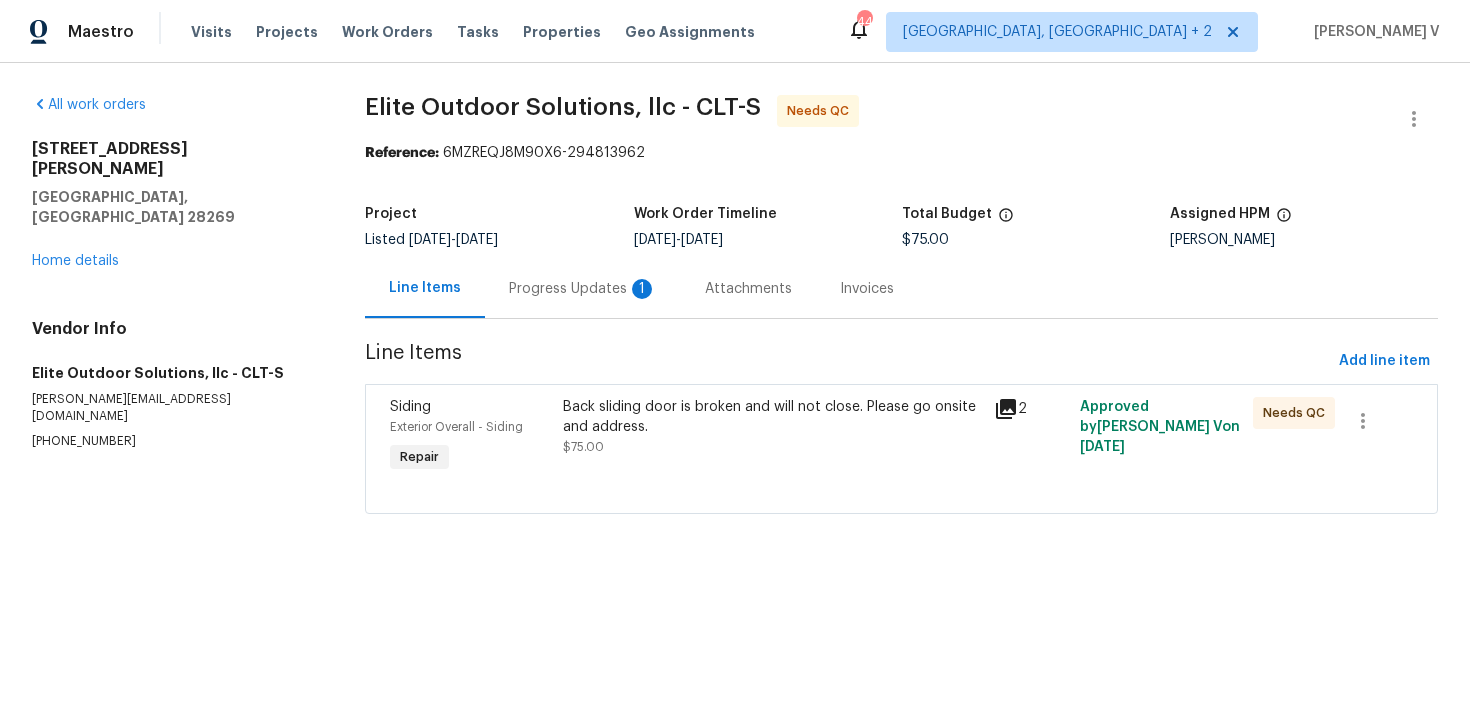 click on "Progress Updates 1" at bounding box center (583, 289) 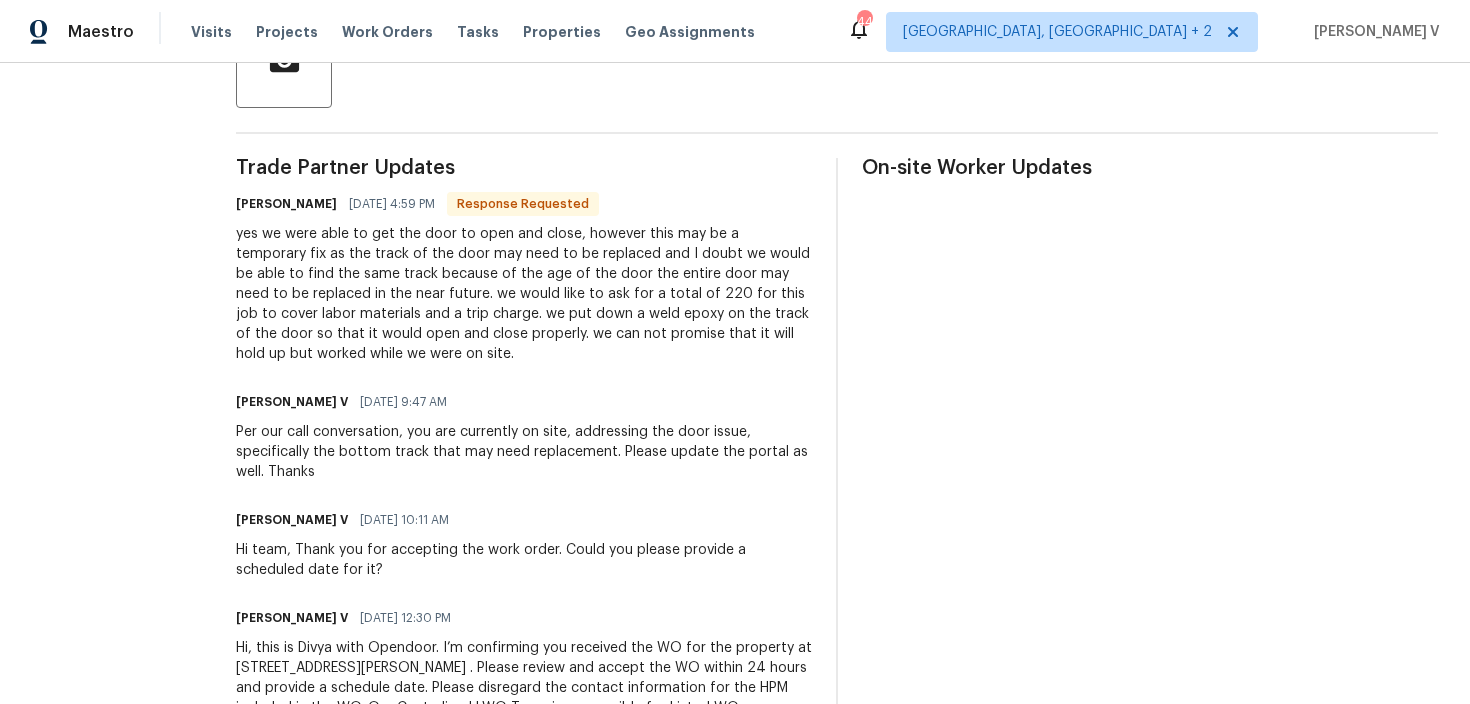 scroll, scrollTop: 460, scrollLeft: 0, axis: vertical 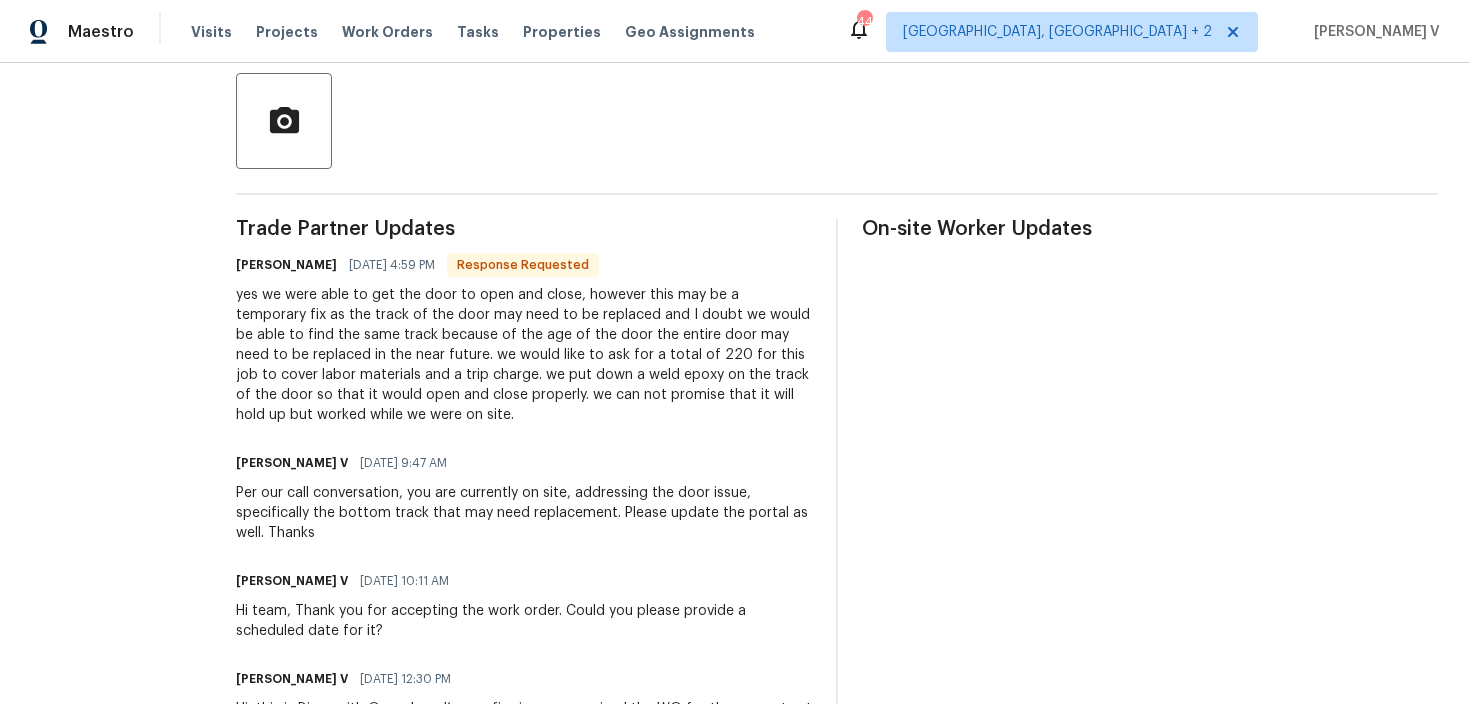 click on "yes we were able to get the door to open and close, however this may be a temporary fix as the track of the door may need to be replaced and I doubt we would be able to find the same track because of the age of the door the entire door may need to be replaced in the near future. we would like to ask for a total of 220 for this job to cover labor materials and a trip charge. we put down a weld epoxy on the track of the door so that it would open and close properly. we can not promise that it will hold up but worked while we were on site." at bounding box center [524, 355] 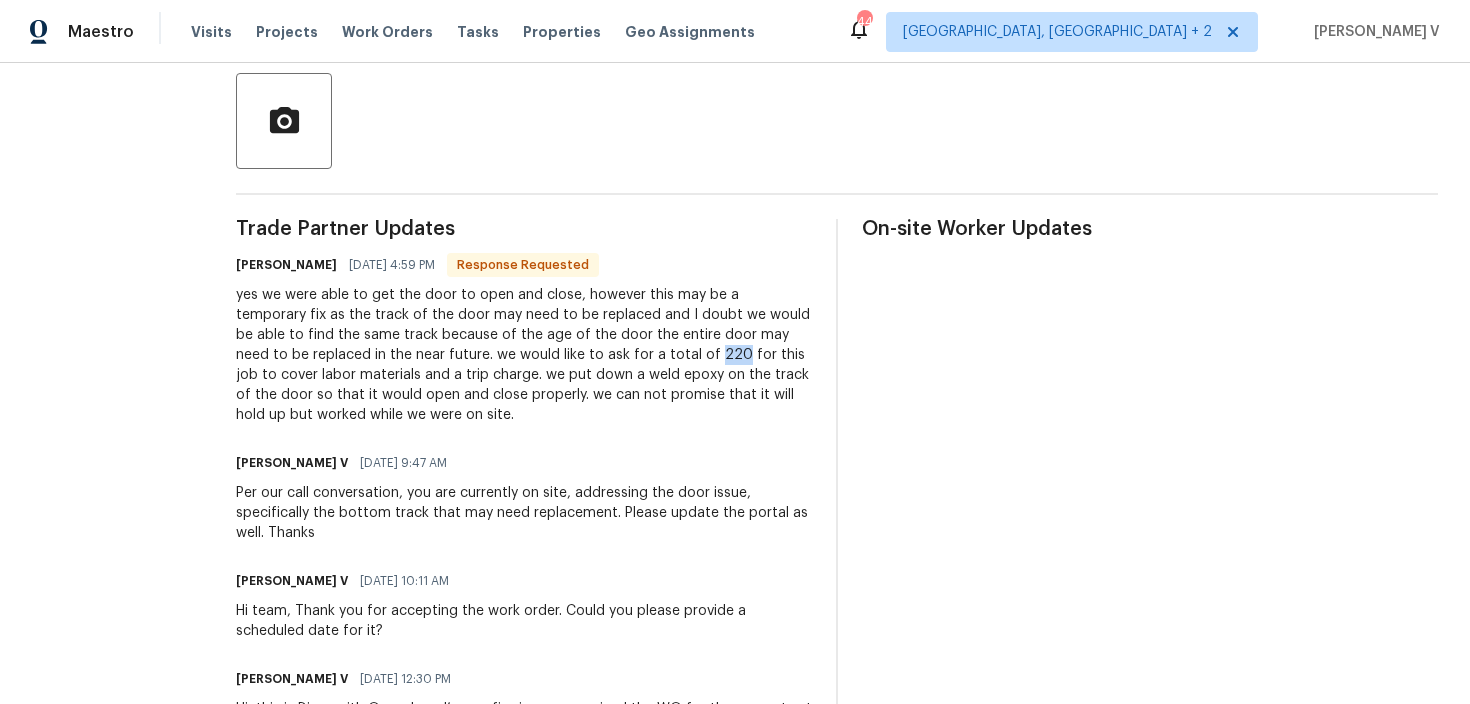 click on "yes we were able to get the door to open and close, however this may be a temporary fix as the track of the door may need to be replaced and I doubt we would be able to find the same track because of the age of the door the entire door may need to be replaced in the near future. we would like to ask for a total of 220 for this job to cover labor materials and a trip charge. we put down a weld epoxy on the track of the door so that it would open and close properly. we can not promise that it will hold up but worked while we were on site." at bounding box center [524, 355] 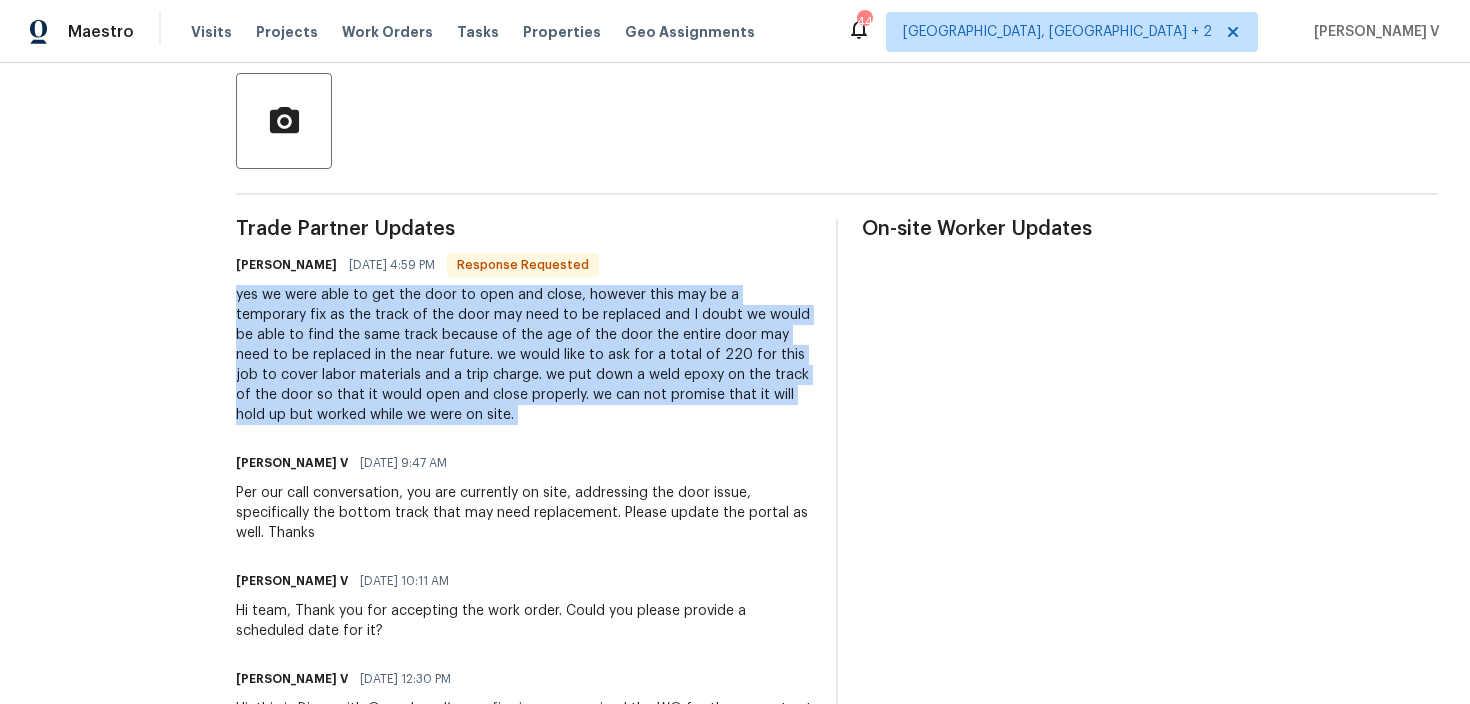 copy on "yes we were able to get the door to open and close, however this may be a temporary fix as the track of the door may need to be replaced and I doubt we would be able to find the same track because of the age of the door the entire door may need to be replaced in the near future. we would like to ask for a total of 220 for this job to cover labor materials and a trip charge. we put down a weld epoxy on the track of the door so that it would open and close properly. we can not promise that it will hold up but worked while we were on site." 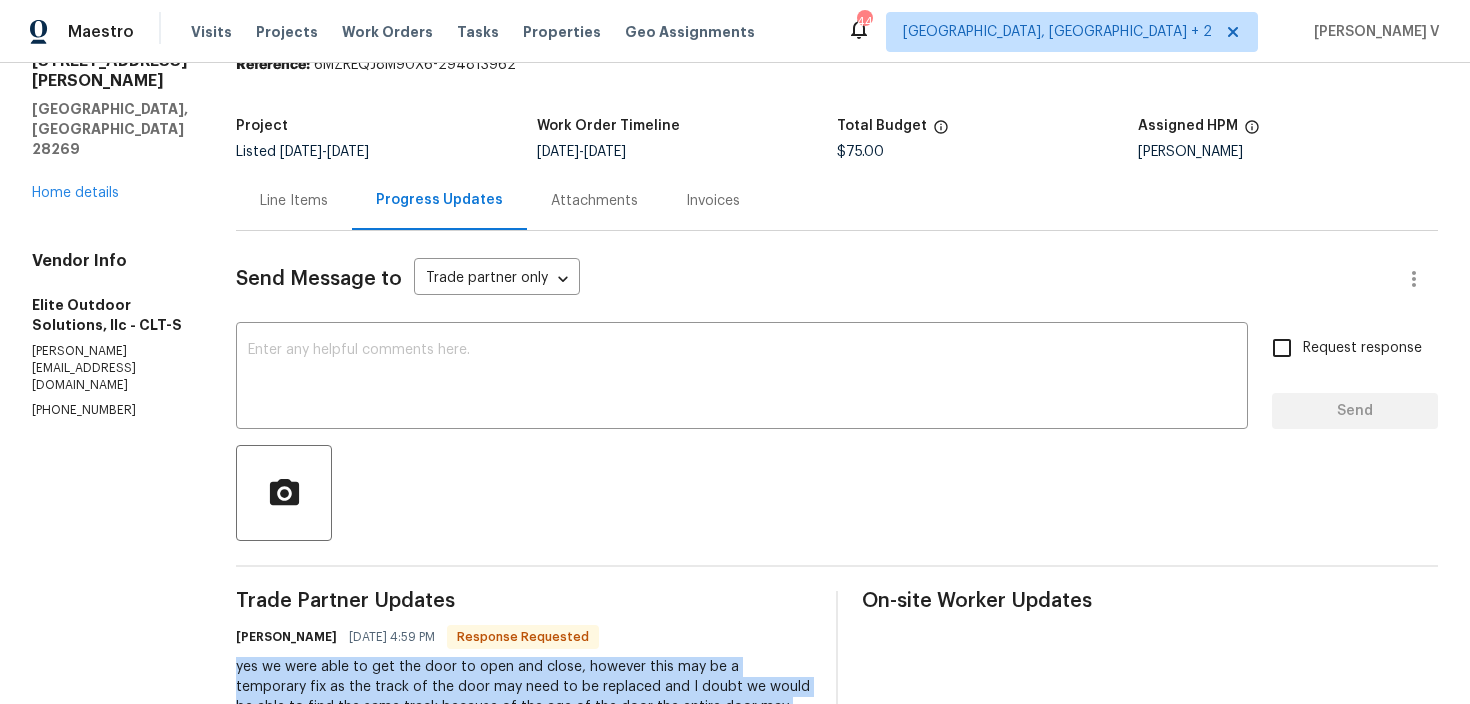 scroll, scrollTop: 0, scrollLeft: 0, axis: both 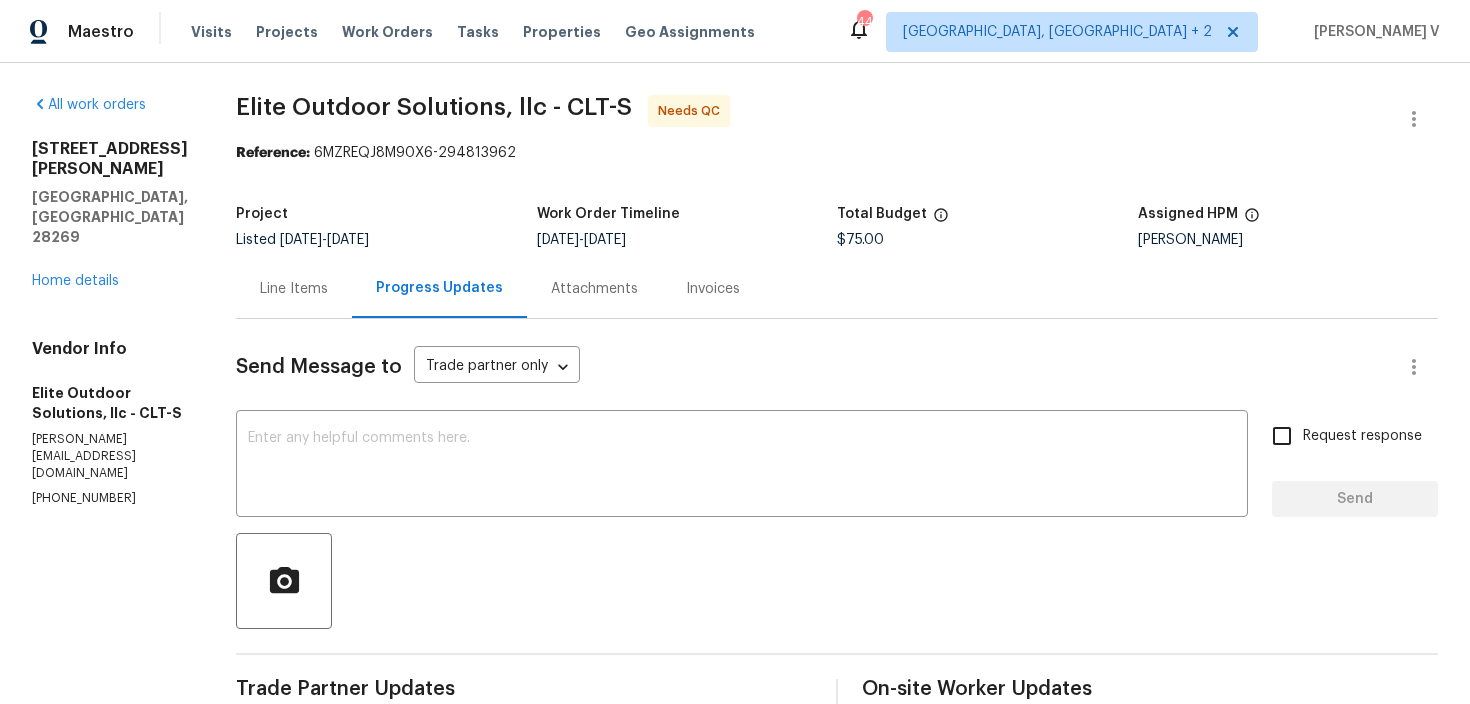 click on "Line Items" at bounding box center [294, 289] 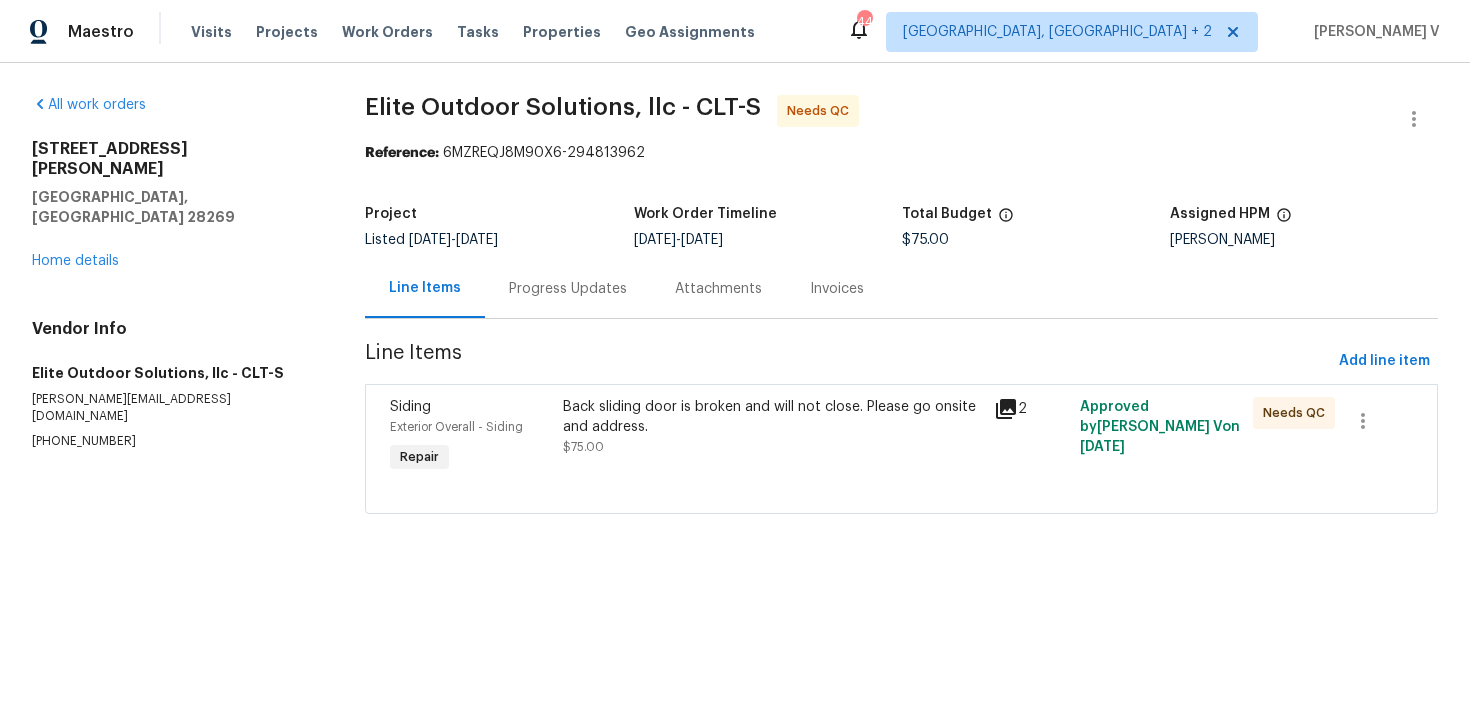 click on "Back sliding door is broken and will not close. Please go onsite and address. $75.00" at bounding box center (772, 437) 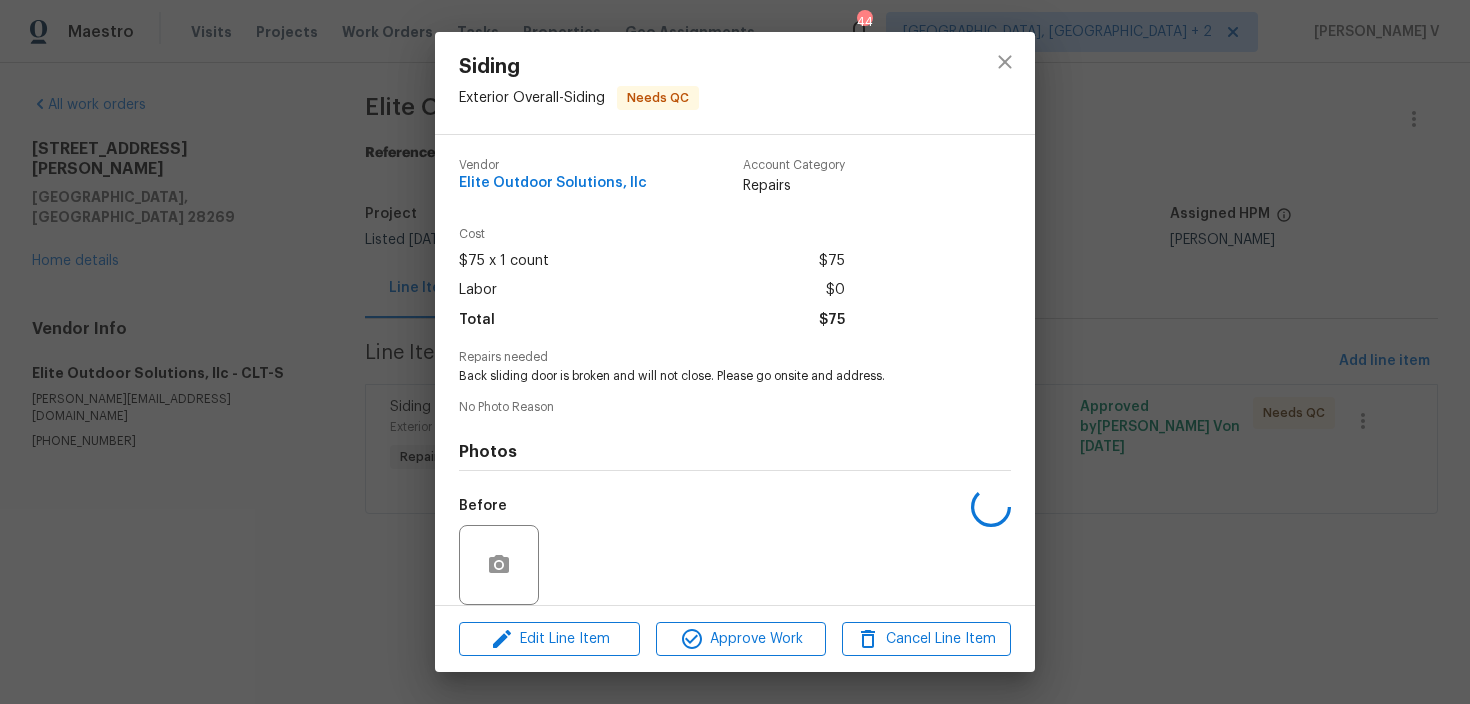scroll, scrollTop: 149, scrollLeft: 0, axis: vertical 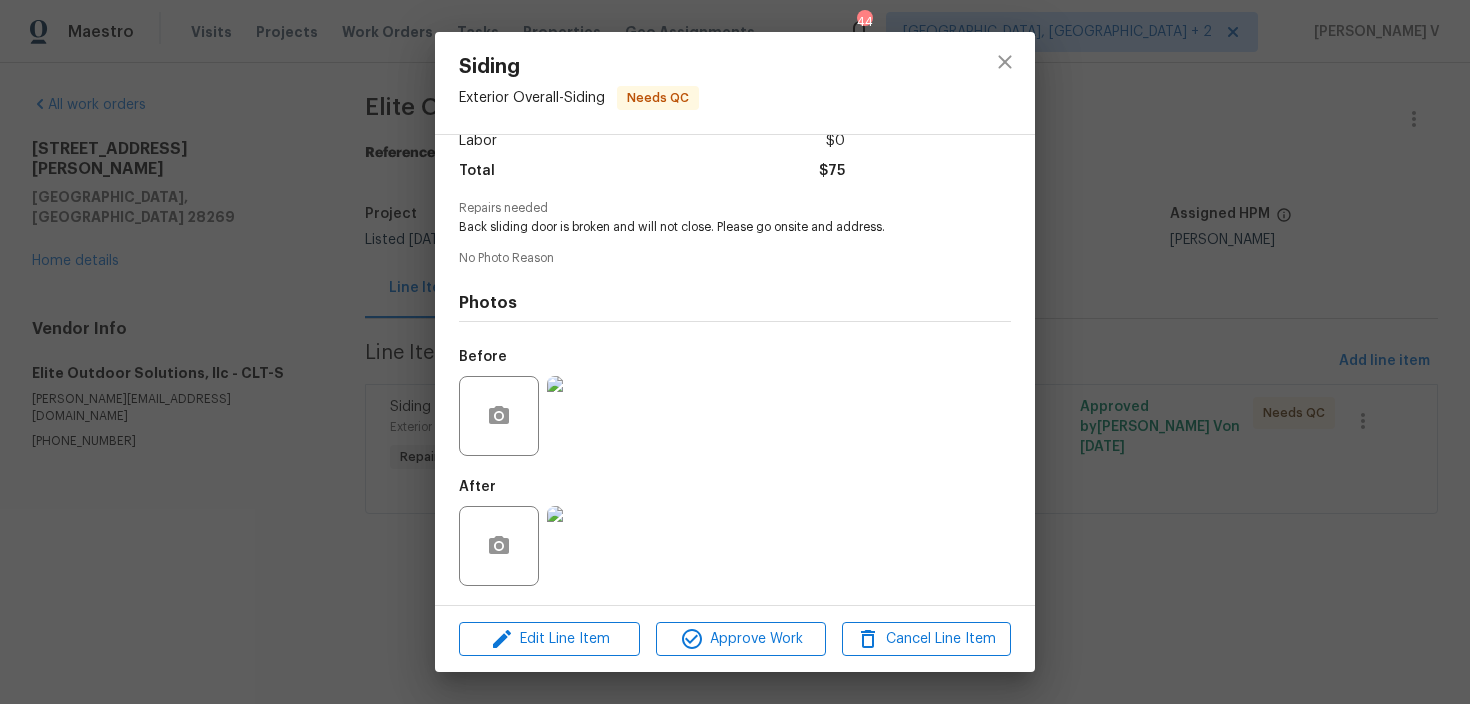 click at bounding box center (587, 416) 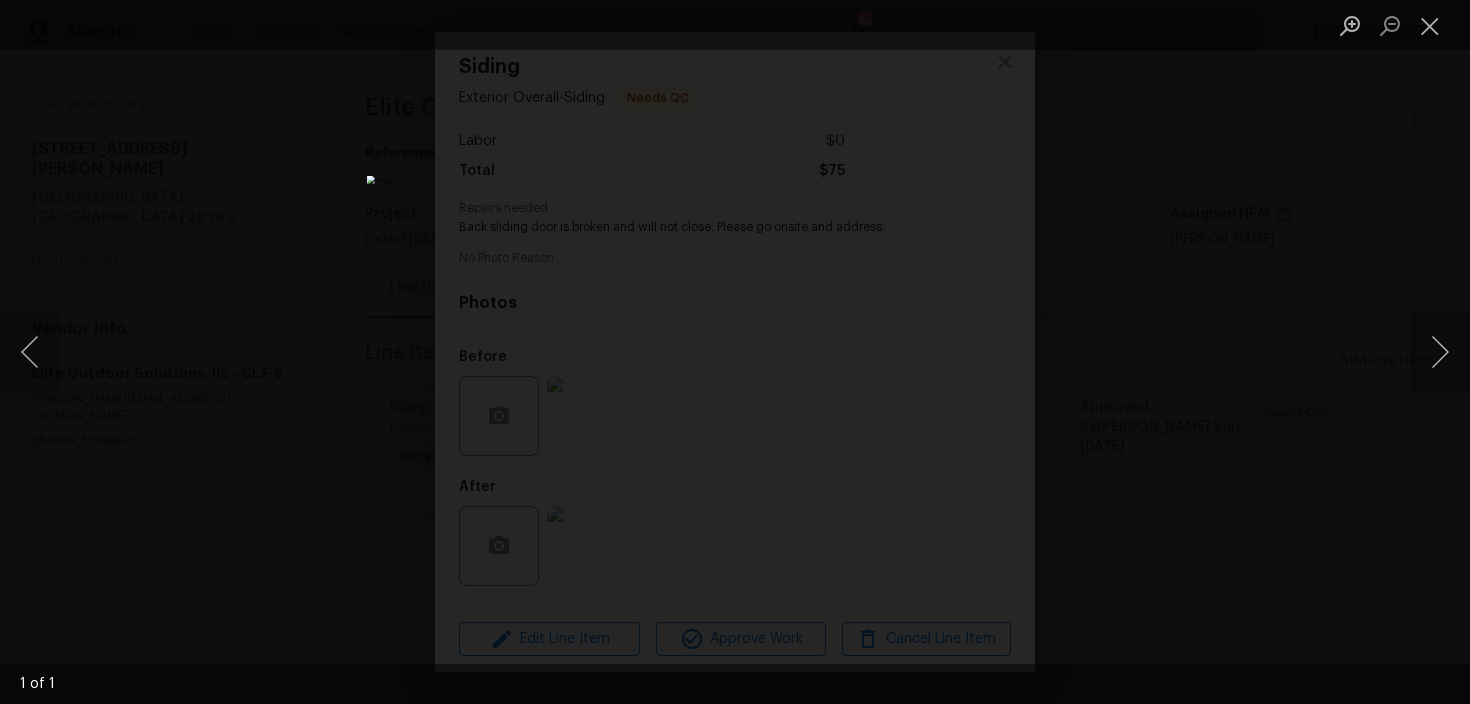 click at bounding box center (735, 352) 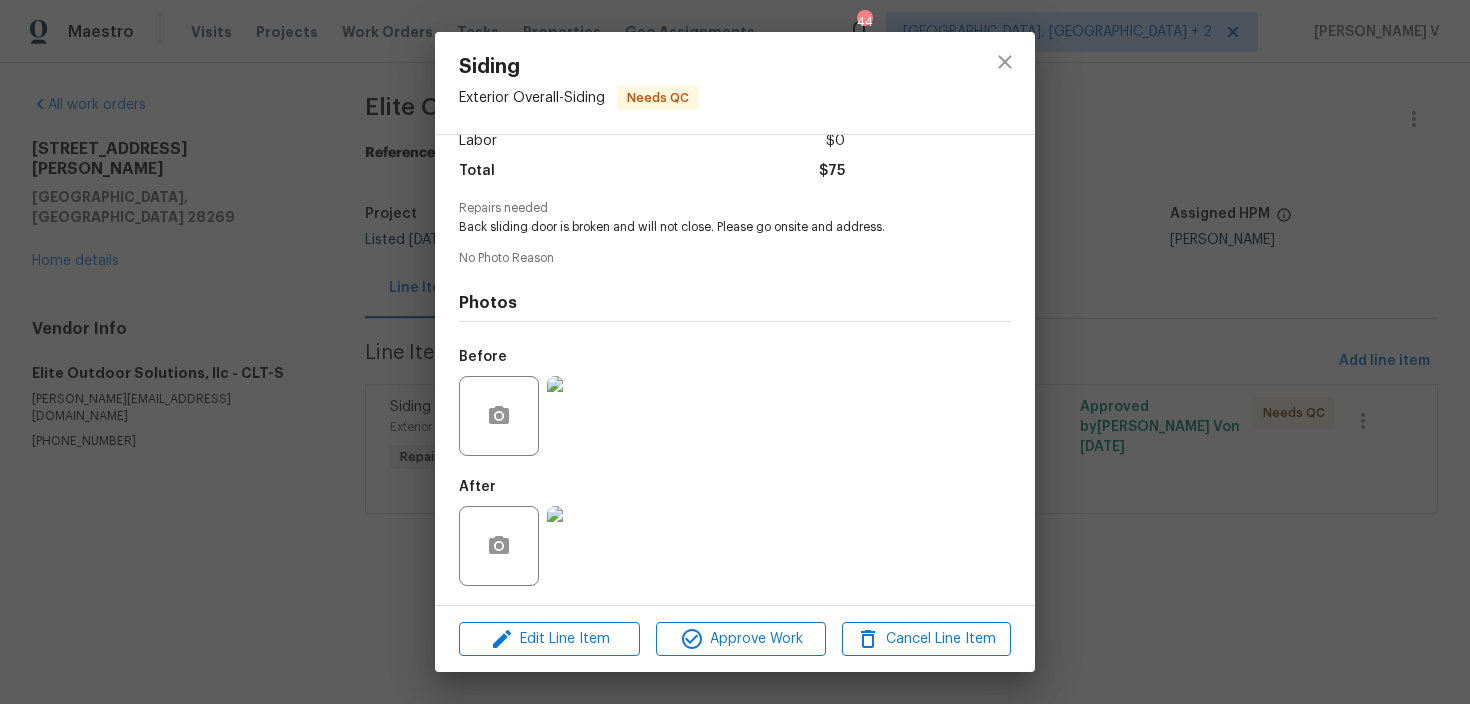 click at bounding box center (587, 546) 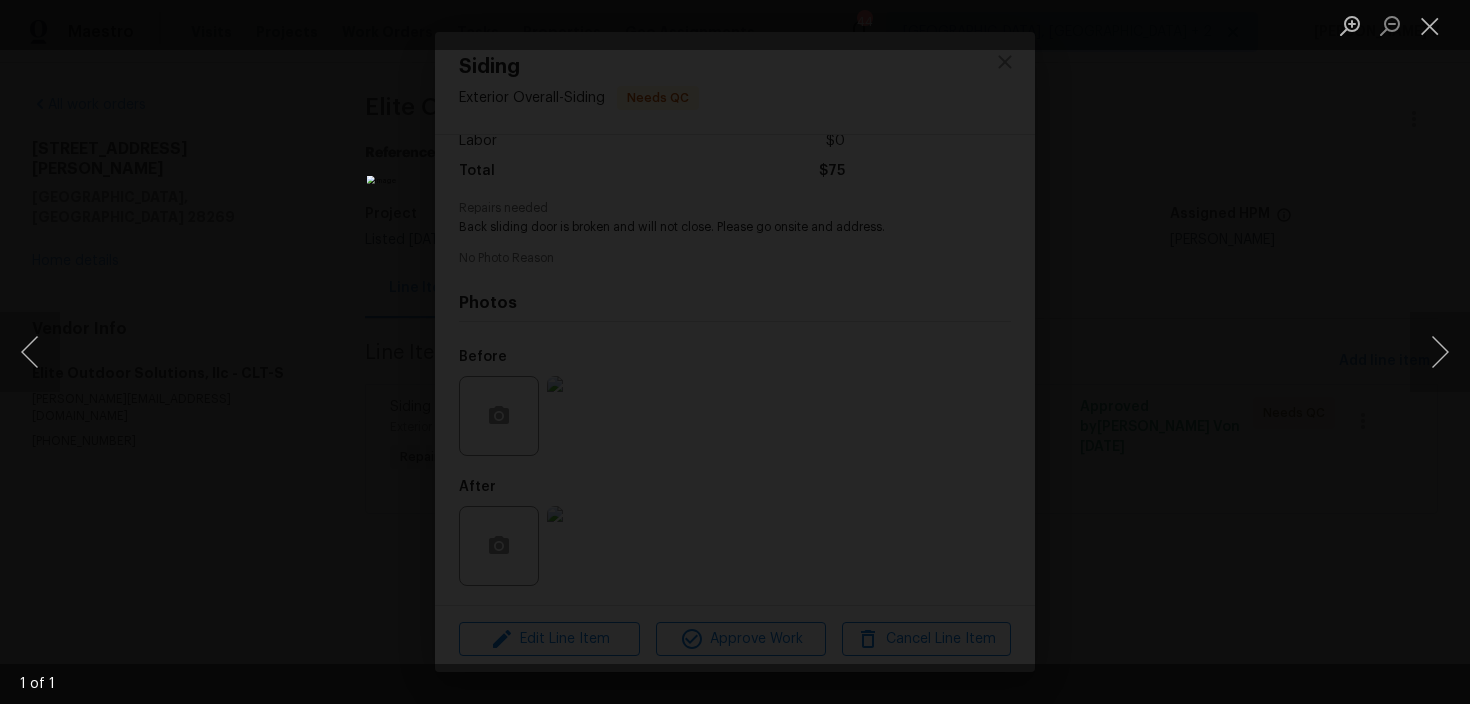 click at bounding box center [735, 352] 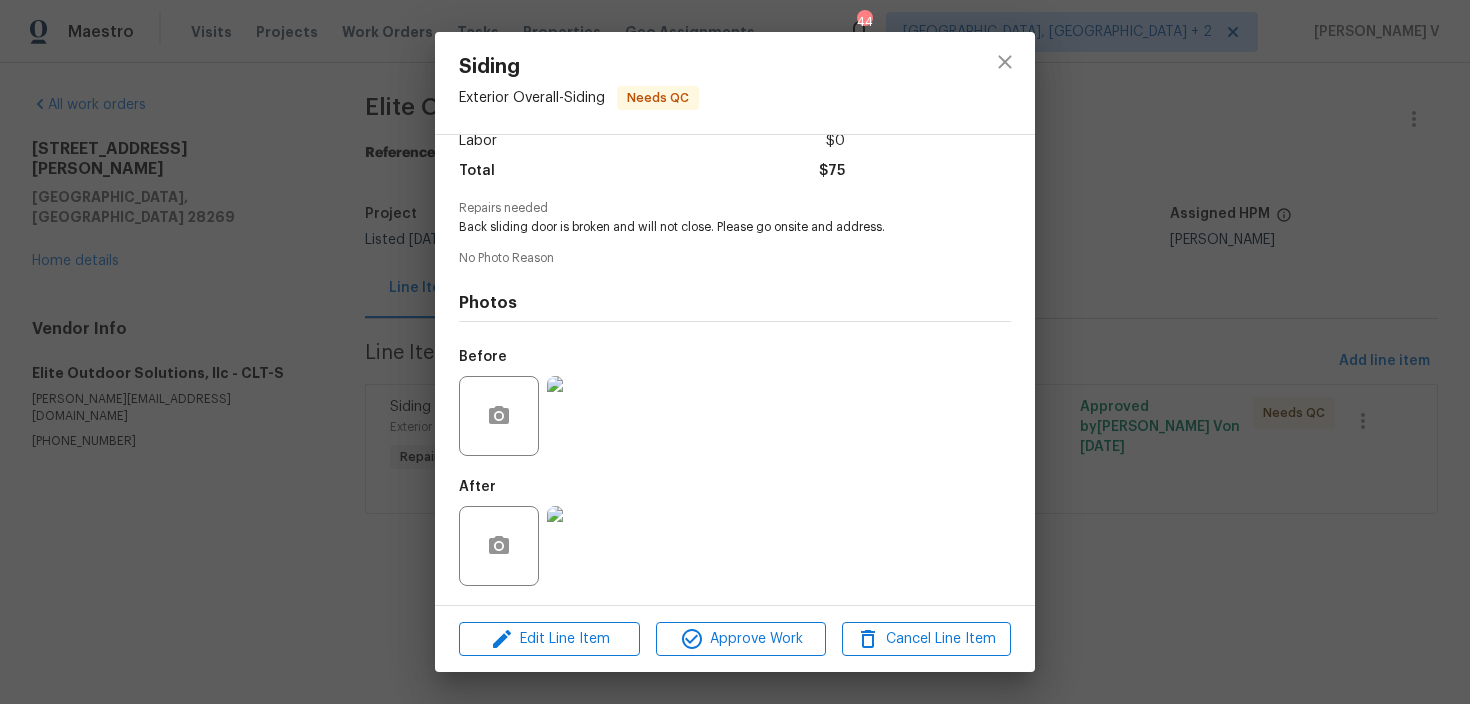 click on "Siding Exterior Overall  -  Siding Needs QC Vendor Elite Outdoor Solutions, llc Account Category Repairs Cost $75 x 1 count $75 Labor $0 Total $75 Repairs needed Back sliding door is broken and will not close. Please go onsite and address. No Photo Reason   Photos Before After  Edit Line Item  Approve Work  Cancel Line Item" at bounding box center (735, 352) 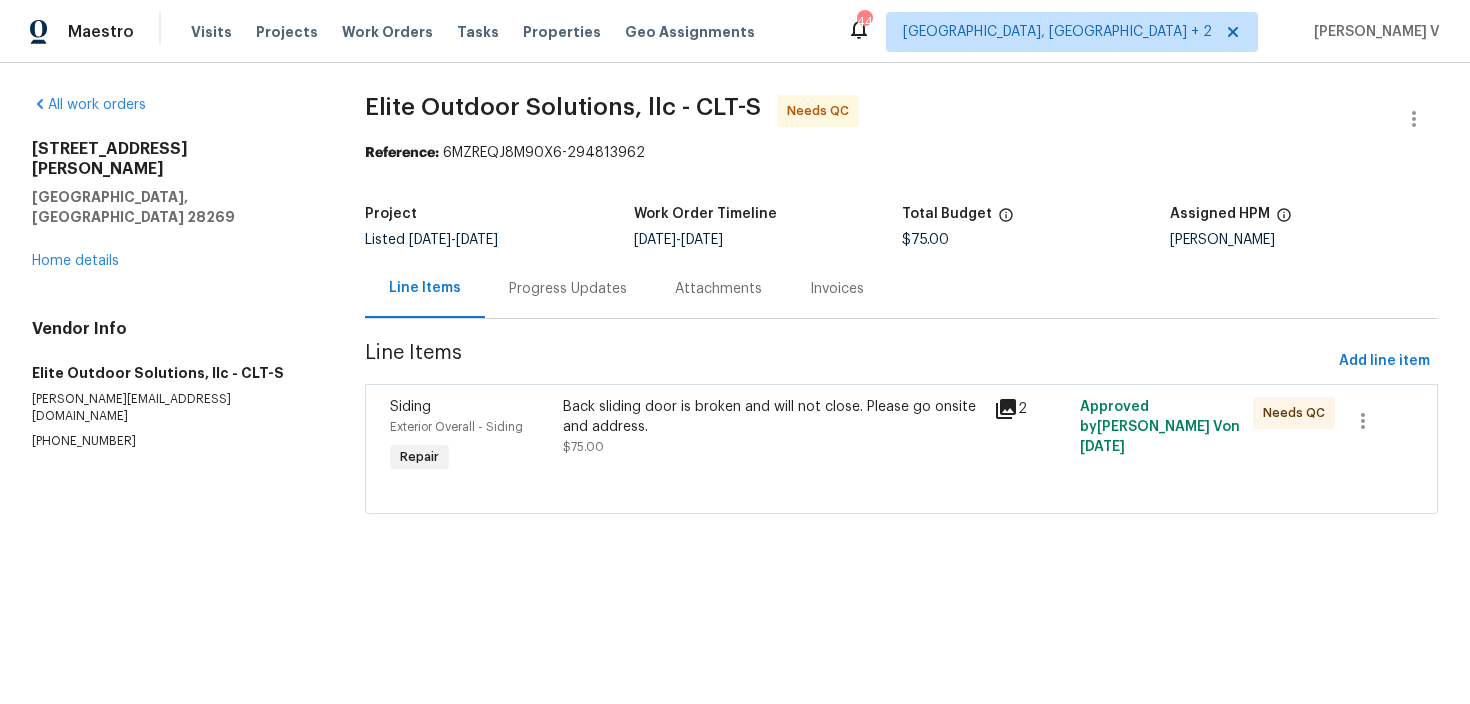 click on "Progress Updates" at bounding box center [568, 289] 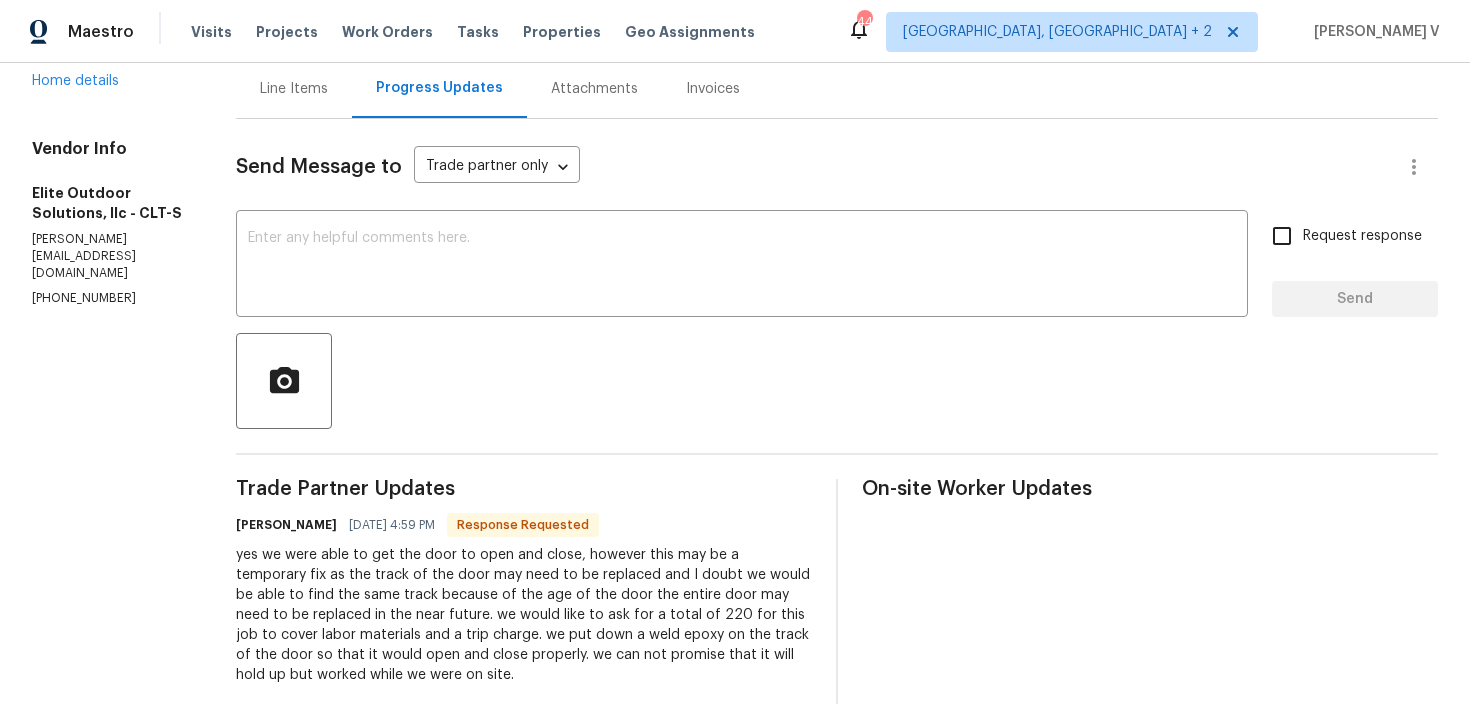 scroll, scrollTop: 228, scrollLeft: 0, axis: vertical 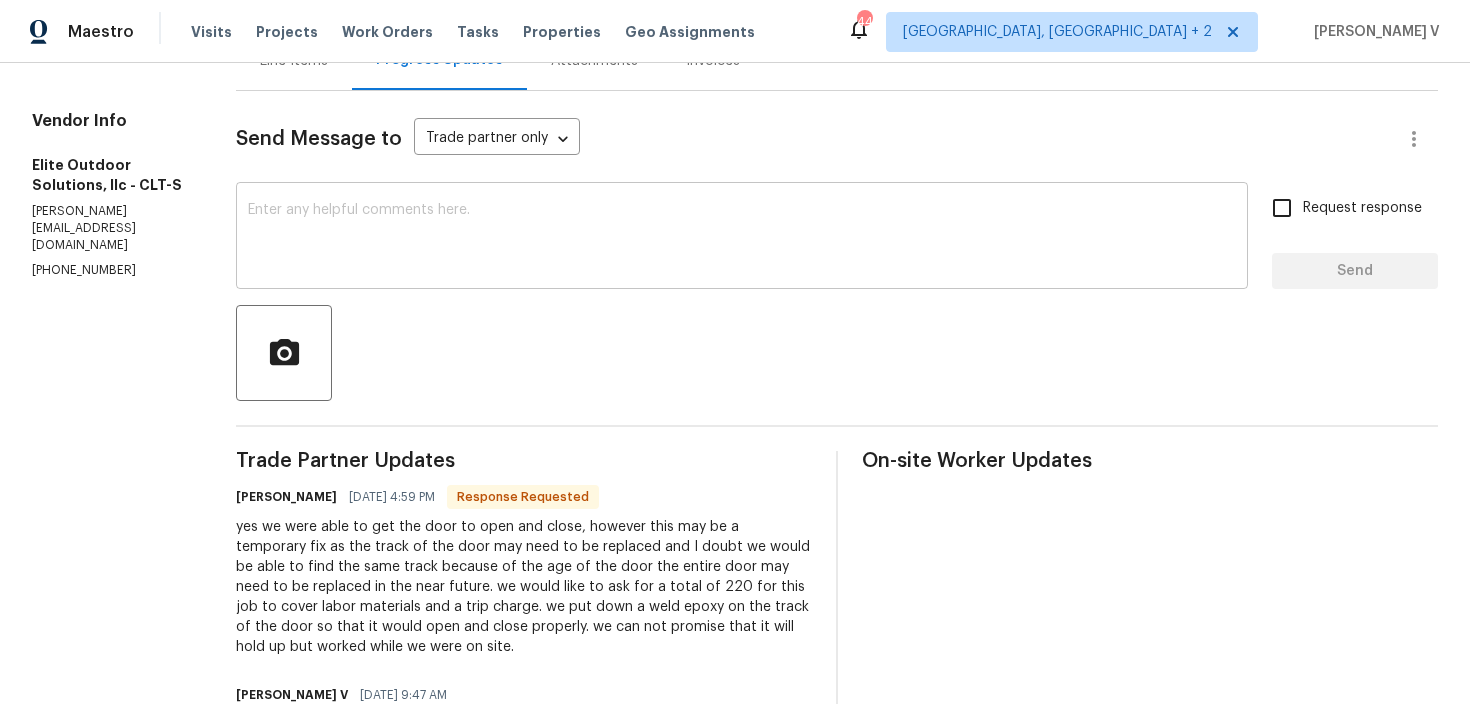 click at bounding box center [742, 238] 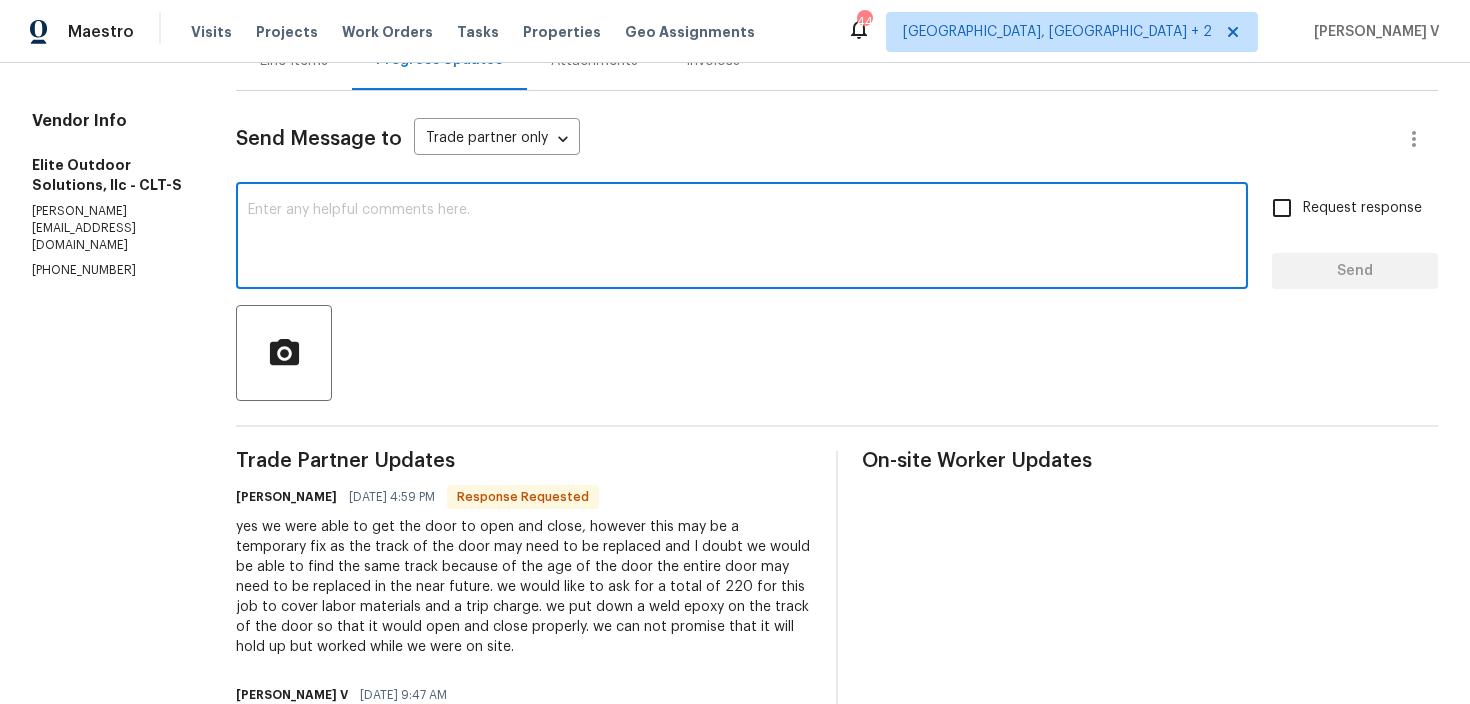click on "Maestro Visits Projects Work Orders Tasks Properties Geo Assignments 44 Albuquerque, NM + 2 Divya Dharshini V" at bounding box center (735, 31) 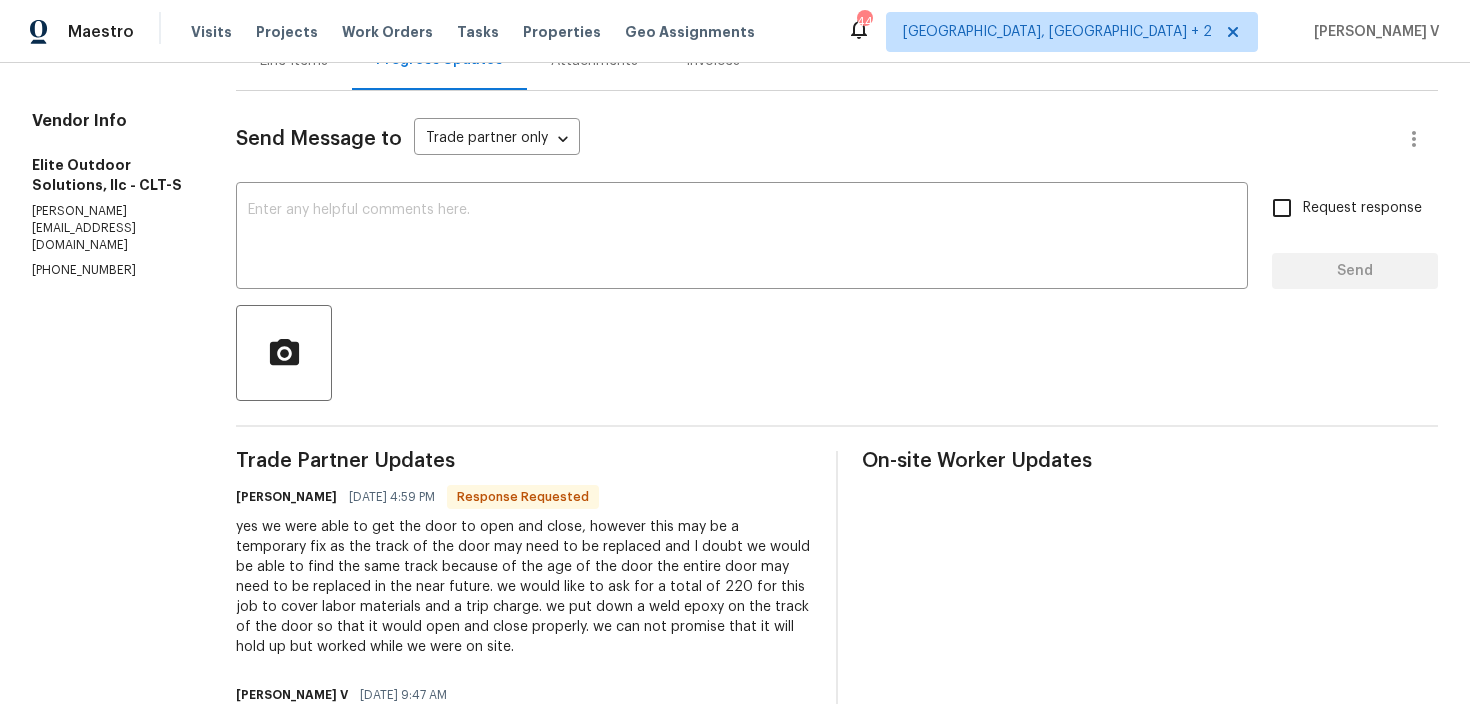 click on "Line Items" at bounding box center [294, 60] 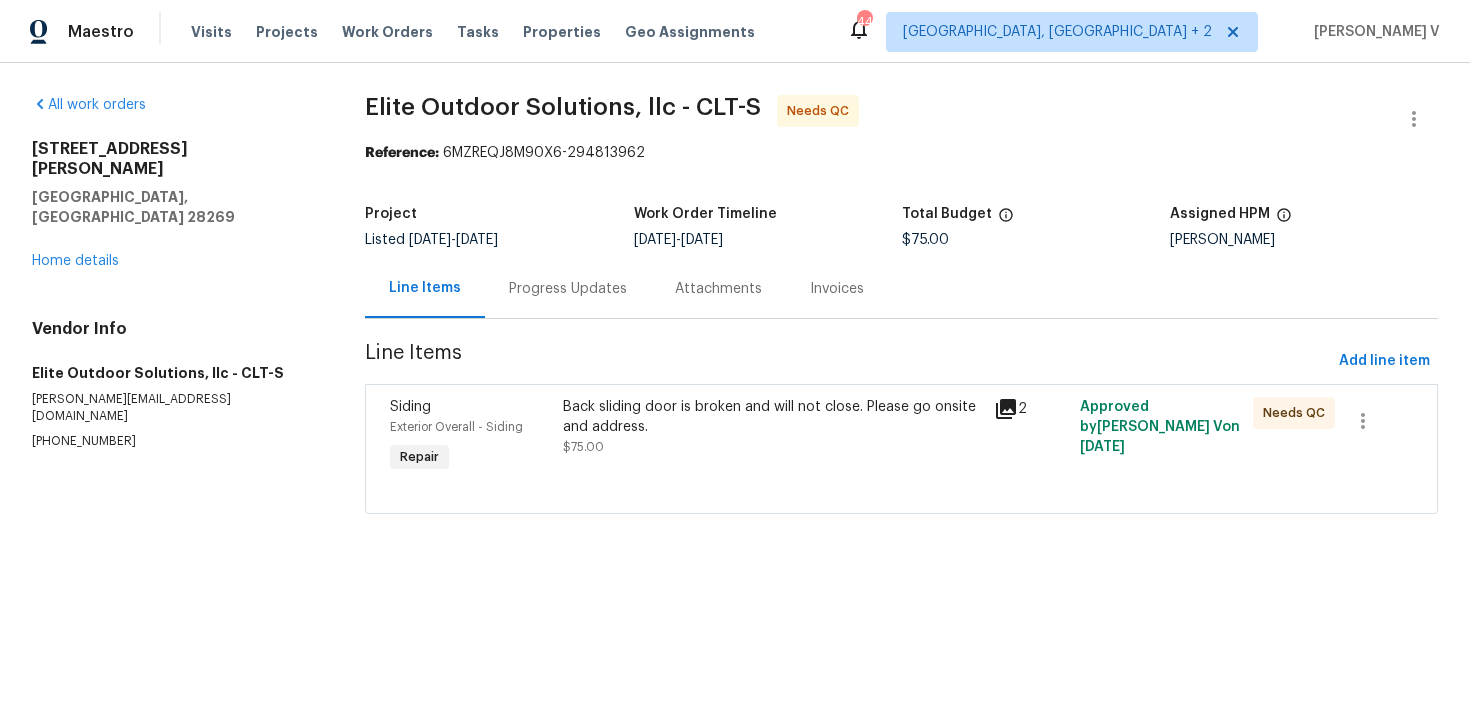 click on "Line Items" at bounding box center [848, 361] 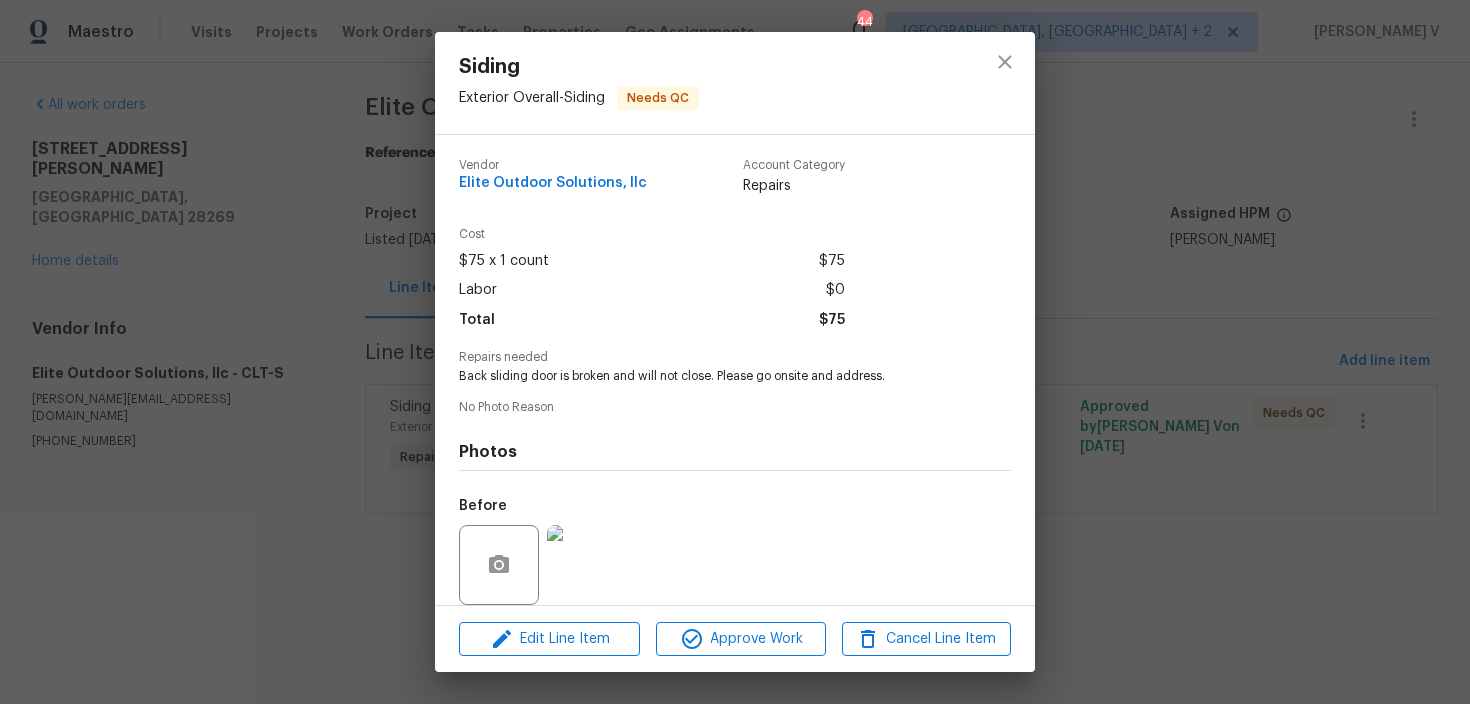 scroll, scrollTop: 149, scrollLeft: 0, axis: vertical 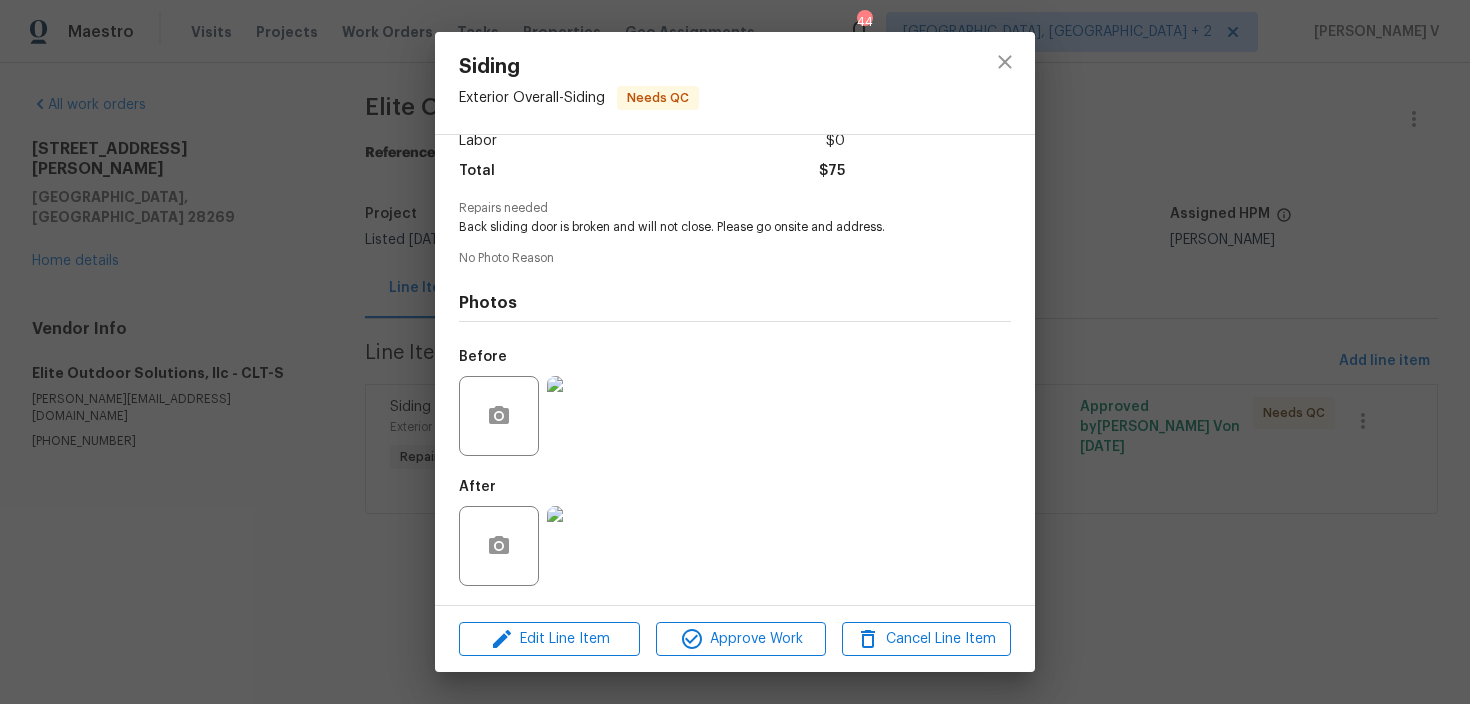 click at bounding box center [587, 546] 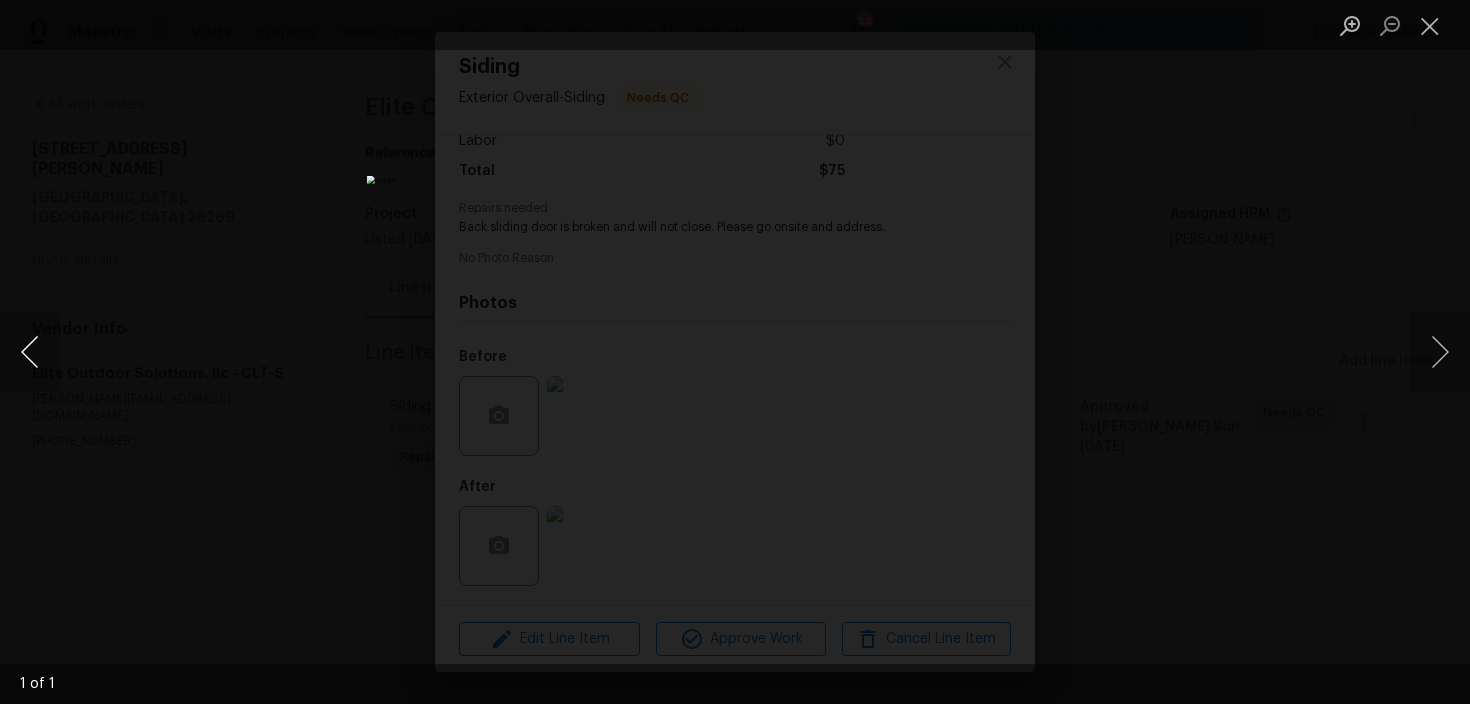 click at bounding box center (30, 352) 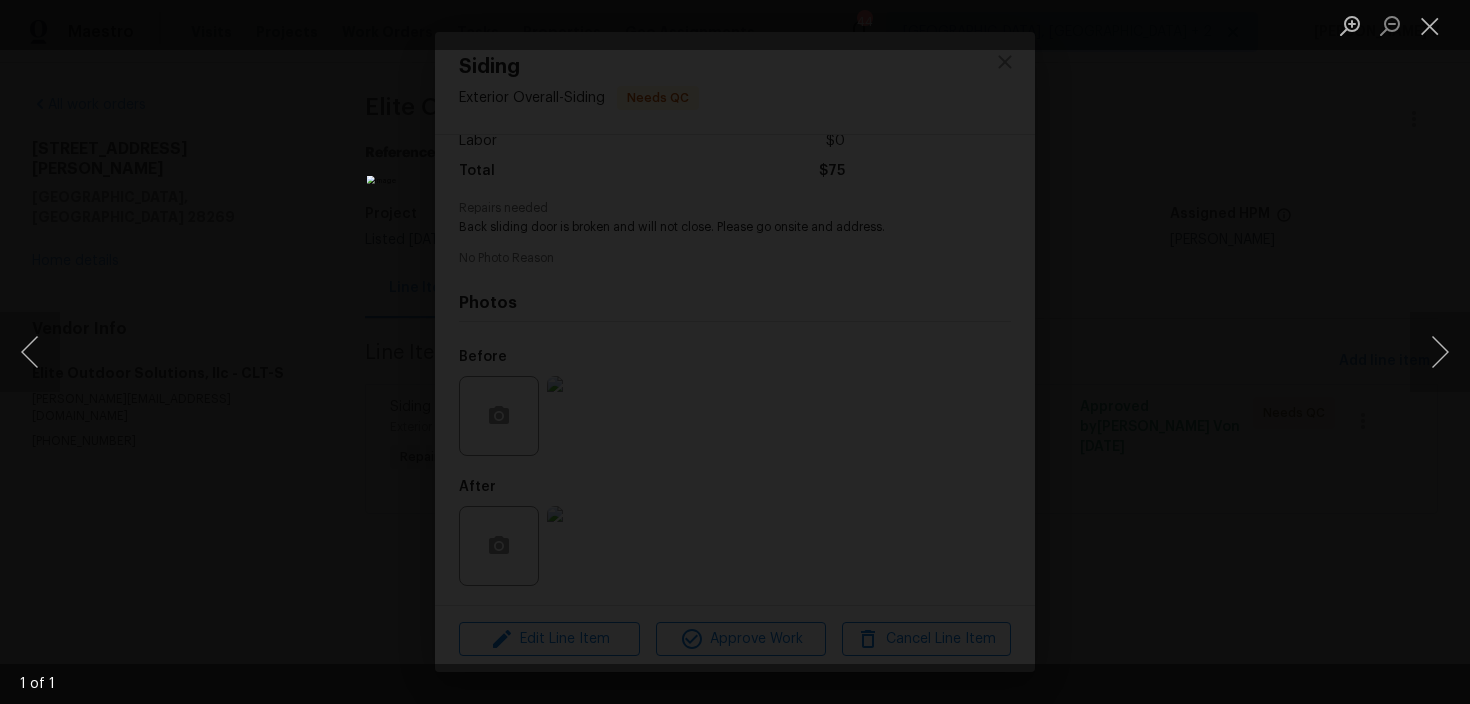 click at bounding box center (735, 352) 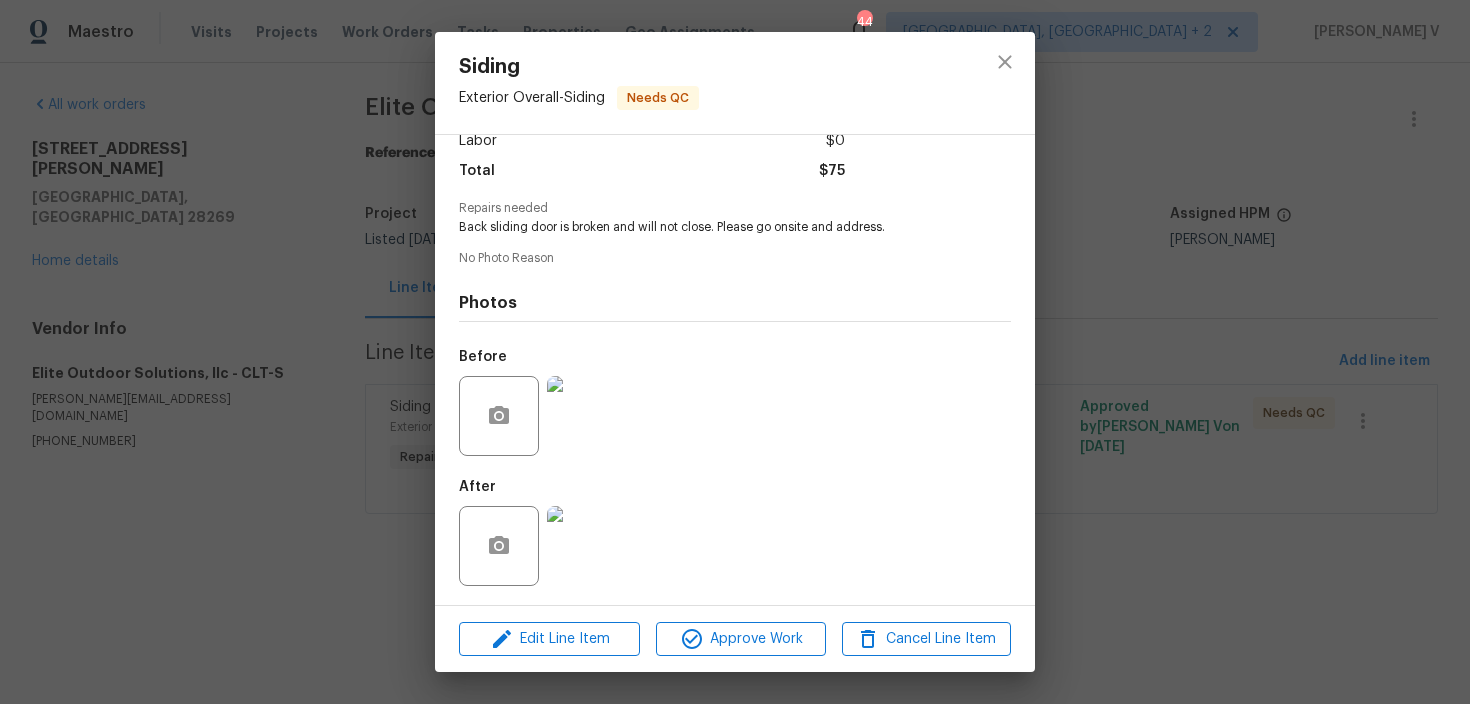 click on "Siding Exterior Overall  -  Siding Needs QC Vendor Elite Outdoor Solutions, llc Account Category Repairs Cost $75 x 1 count $75 Labor $0 Total $75 Repairs needed Back sliding door is broken and will not close. Please go onsite and address. No Photo Reason   Photos Before After  Edit Line Item  Approve Work  Cancel Line Item" at bounding box center [735, 352] 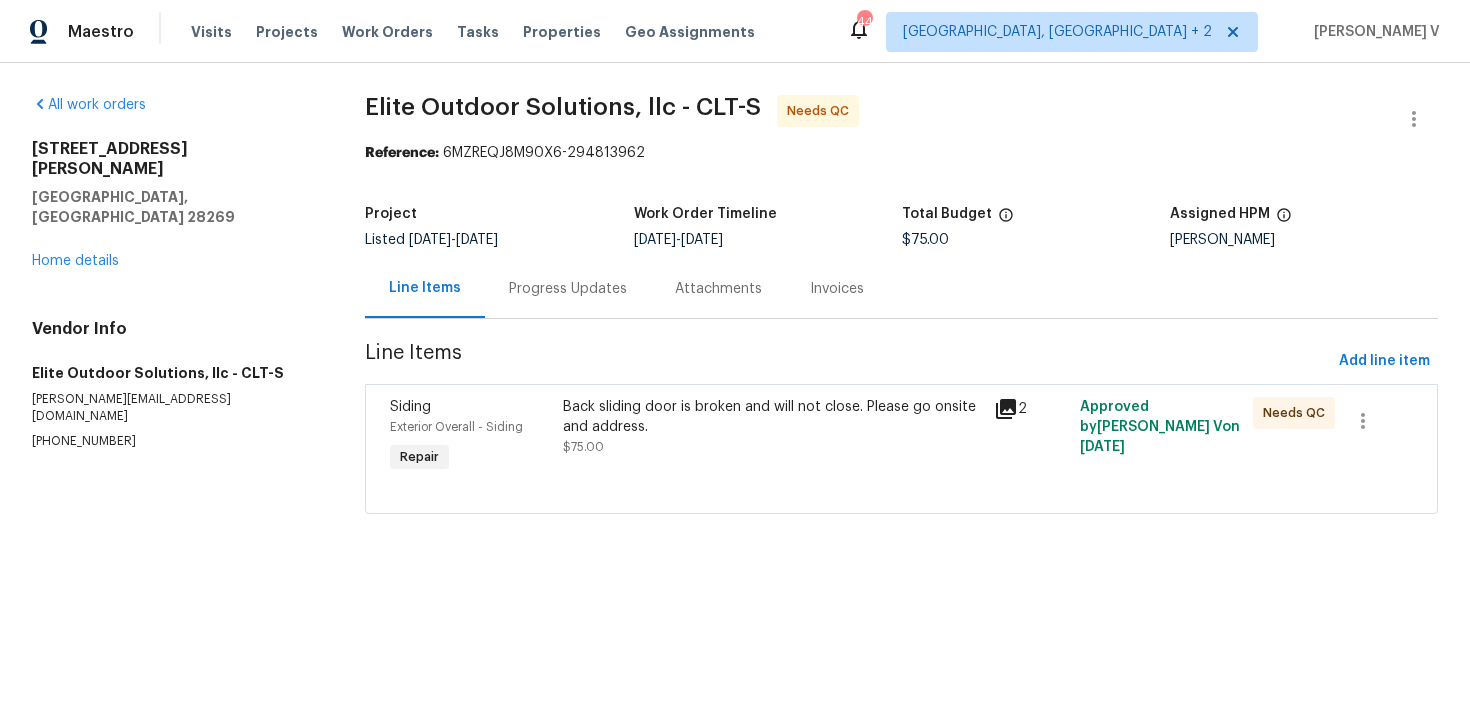 click on "Progress Updates" at bounding box center (568, 288) 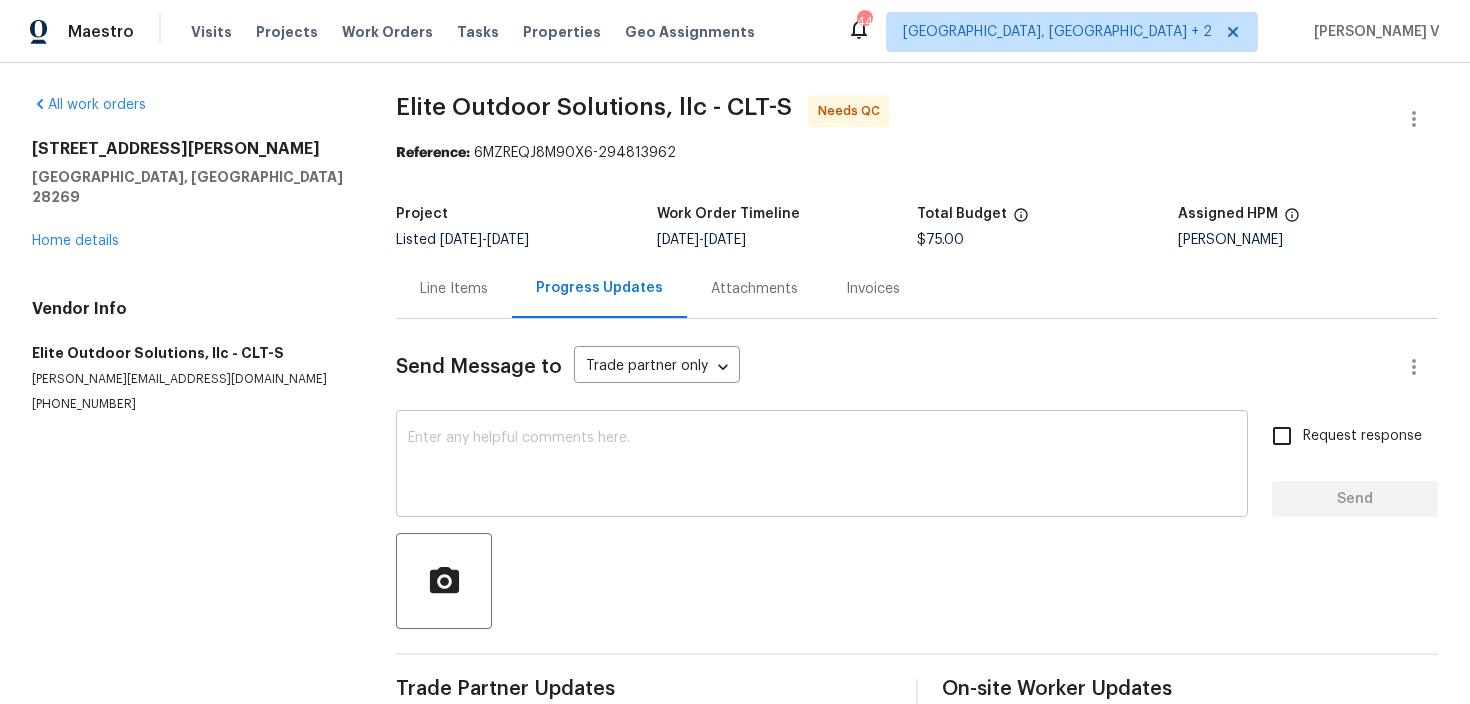 click at bounding box center (822, 466) 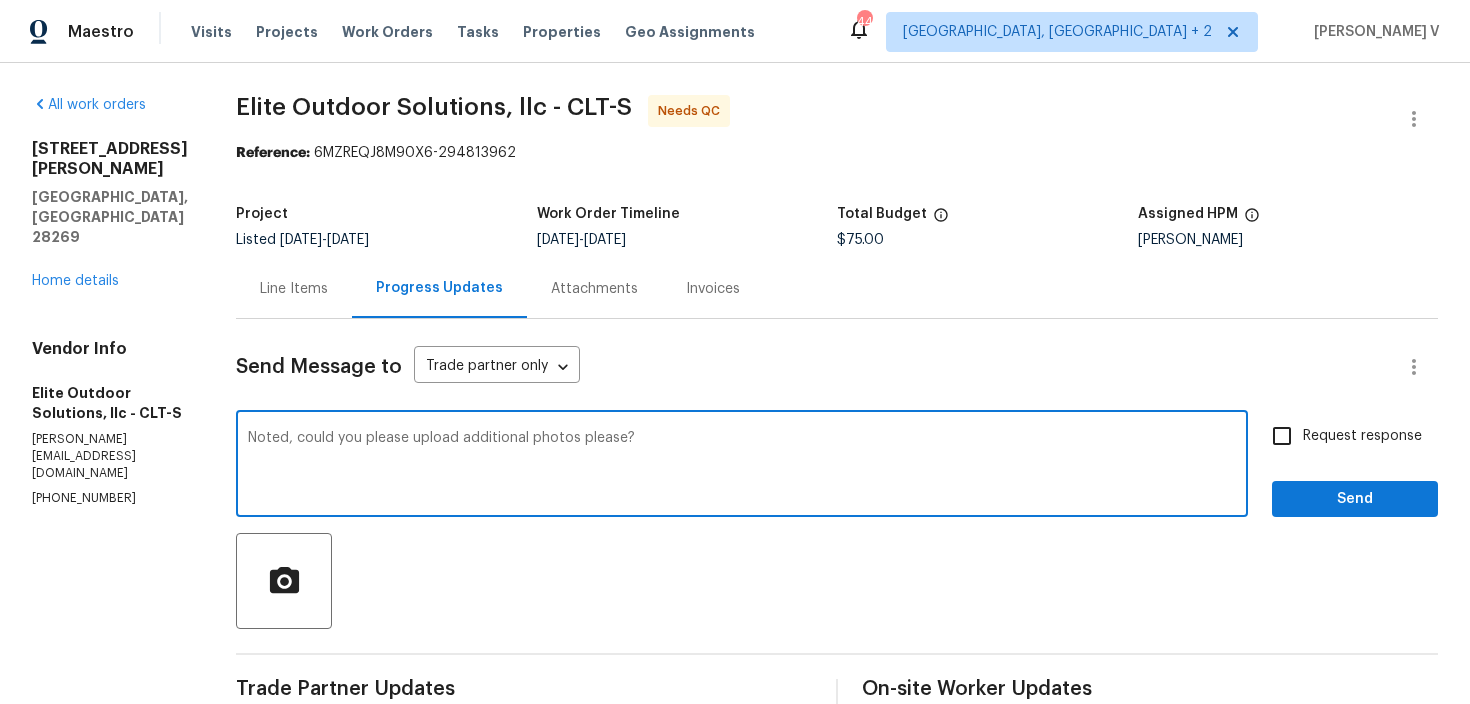 type on "Noted, could you please upload additional photos please?" 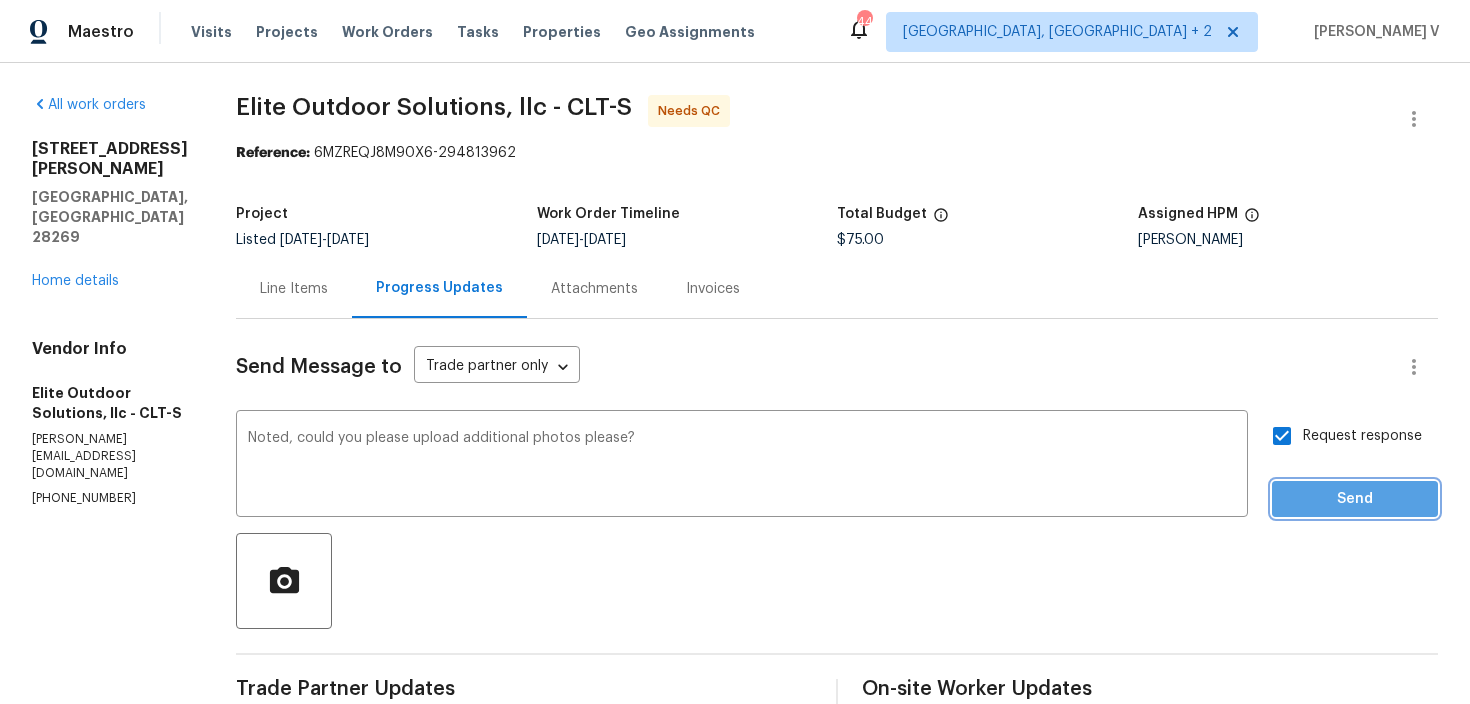 click on "Send" at bounding box center (1355, 499) 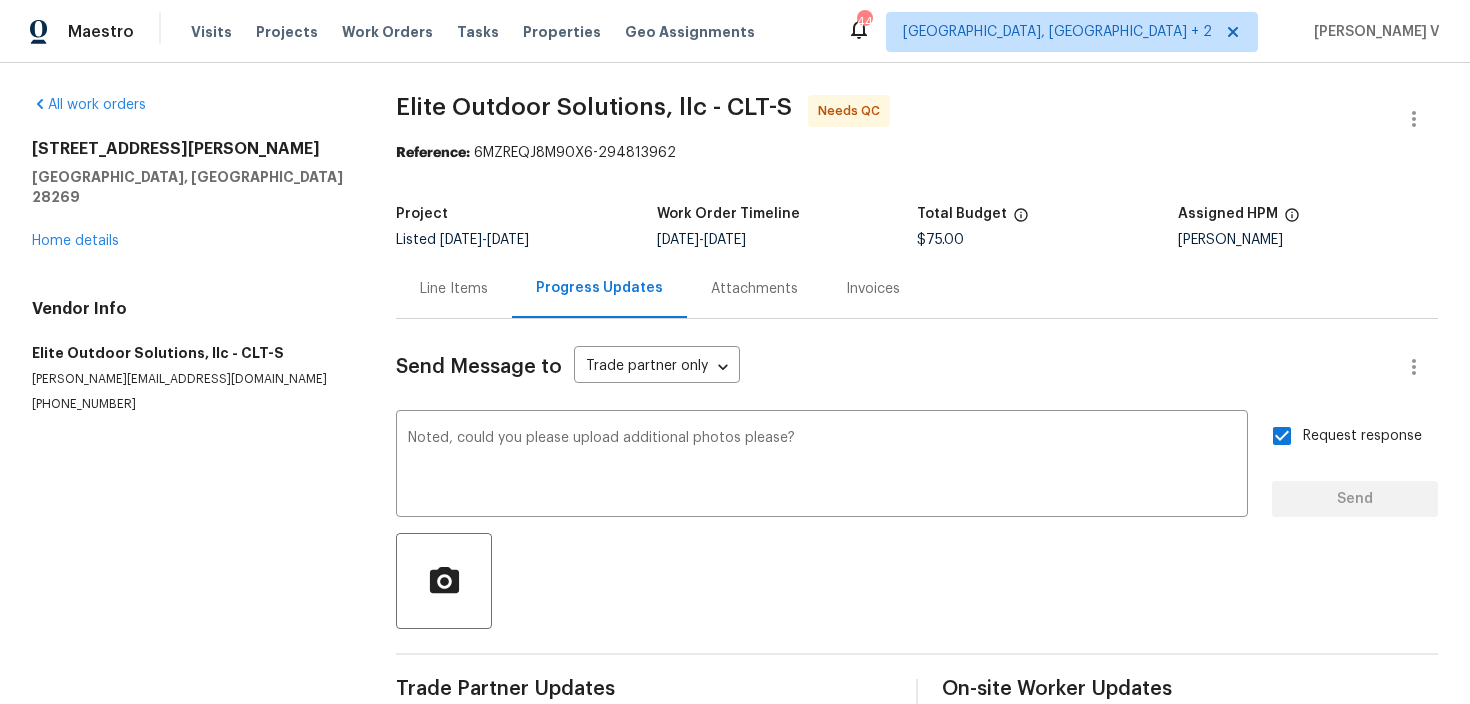 type 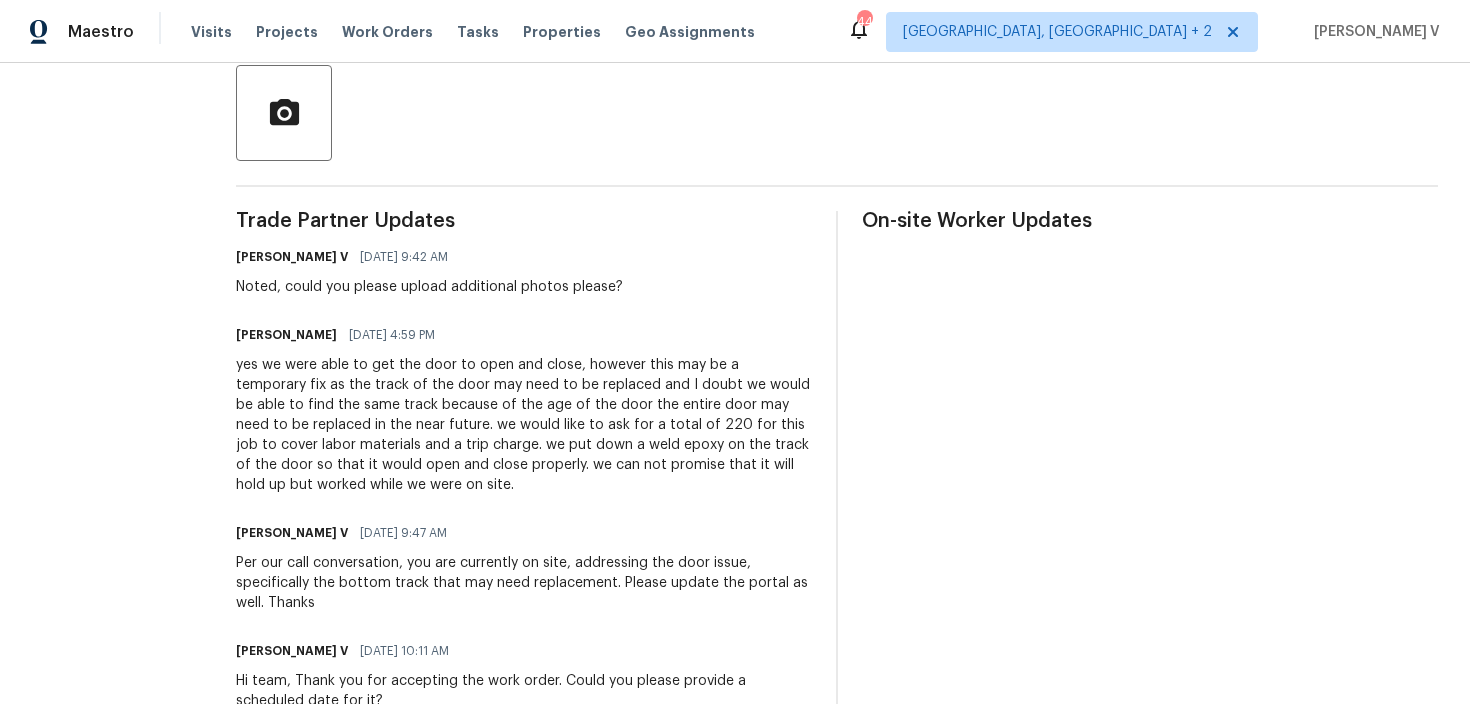 scroll, scrollTop: 0, scrollLeft: 0, axis: both 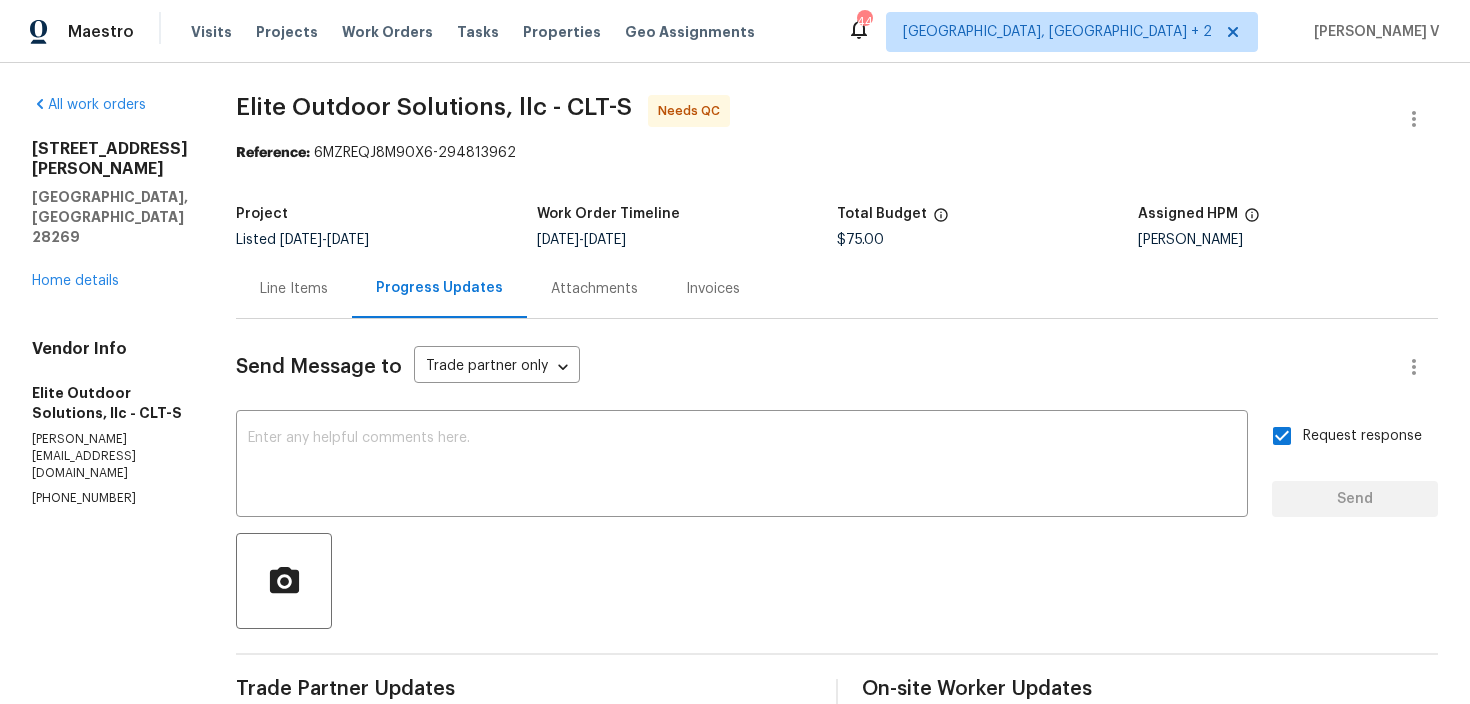 click on "Line Items" at bounding box center [294, 288] 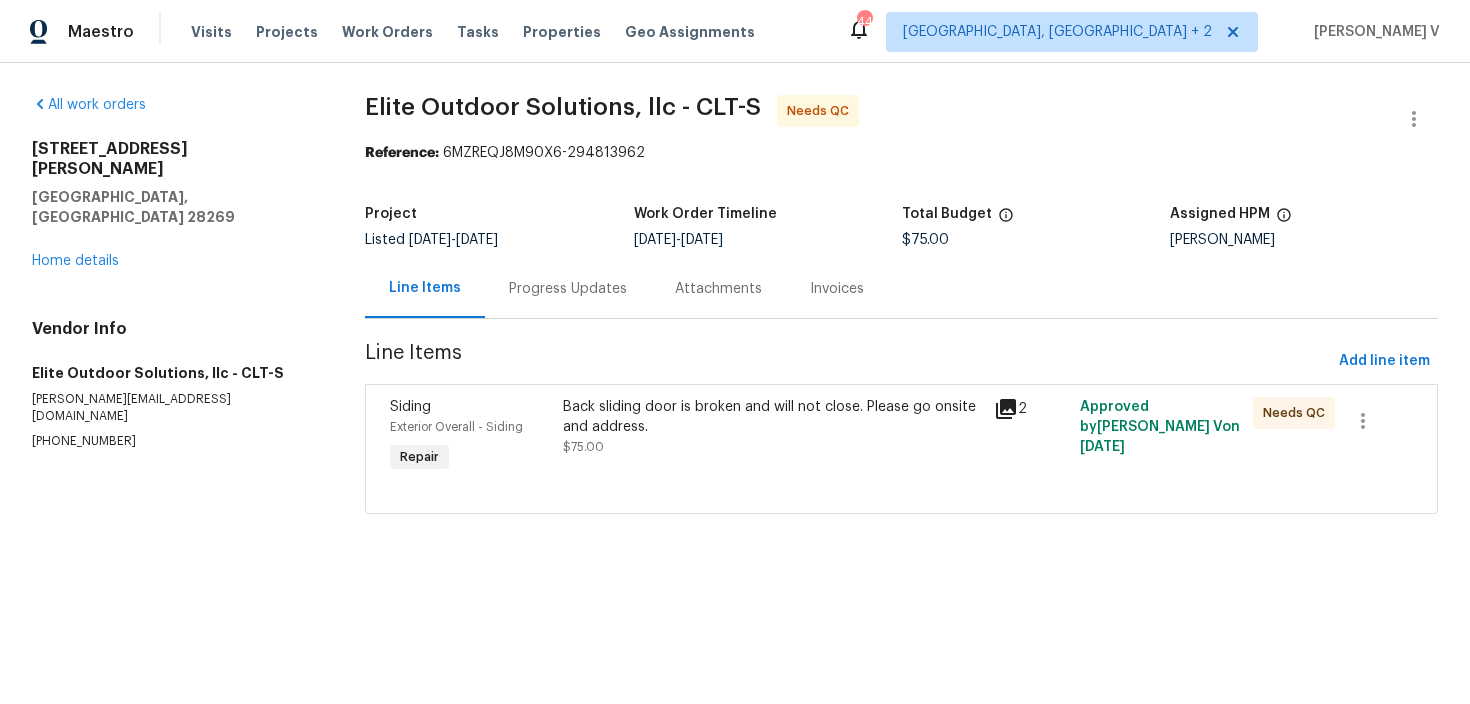 click on "Back sliding door is broken and will not close. Please go onsite and address. $75.00" at bounding box center (772, 437) 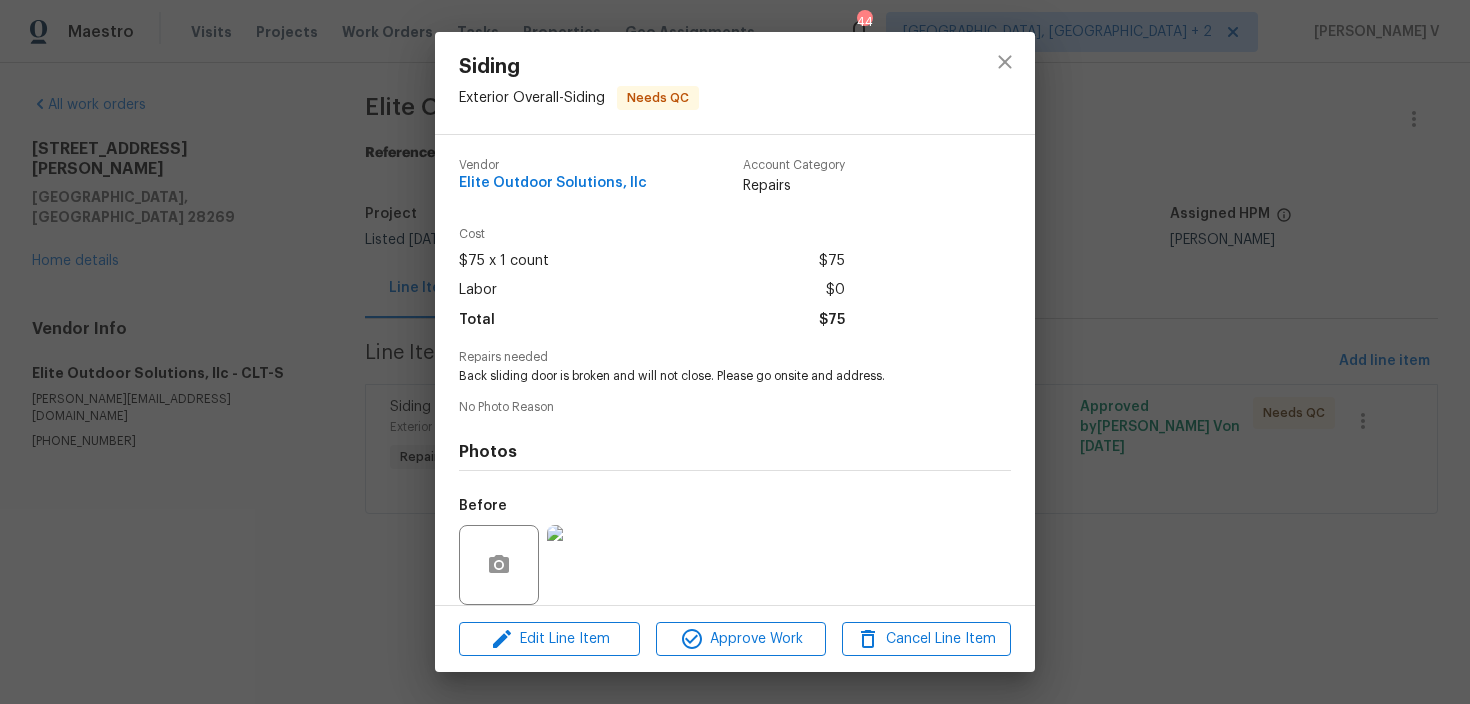 click on "Vendor Elite Outdoor Solutions, llc Account Category Repairs Cost $75 x 1 count $75 Labor $0 Total $75 Repairs needed Back sliding door is broken and will not close. Please go onsite and address. No Photo Reason   Photos Before After" at bounding box center [735, 445] 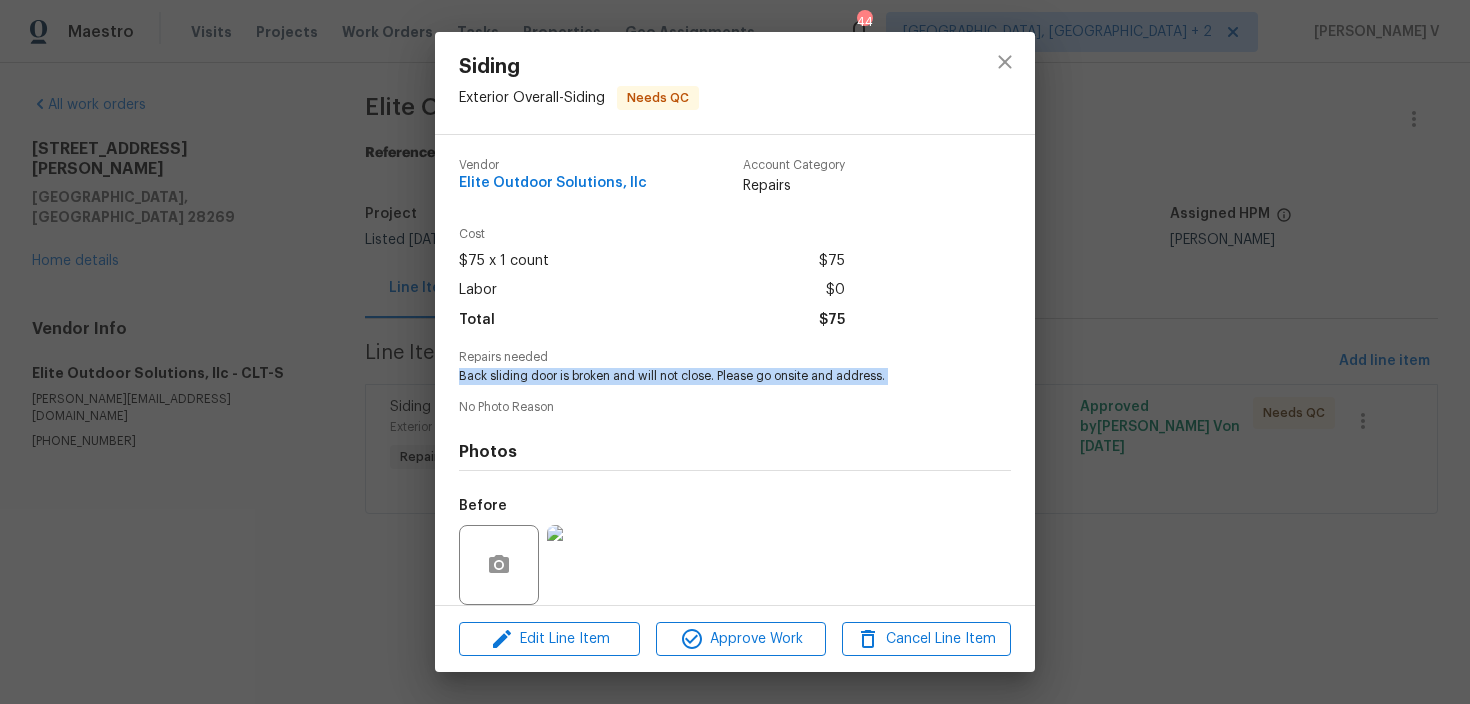 copy on "Back sliding door is broken and will not close. Please go onsite and address." 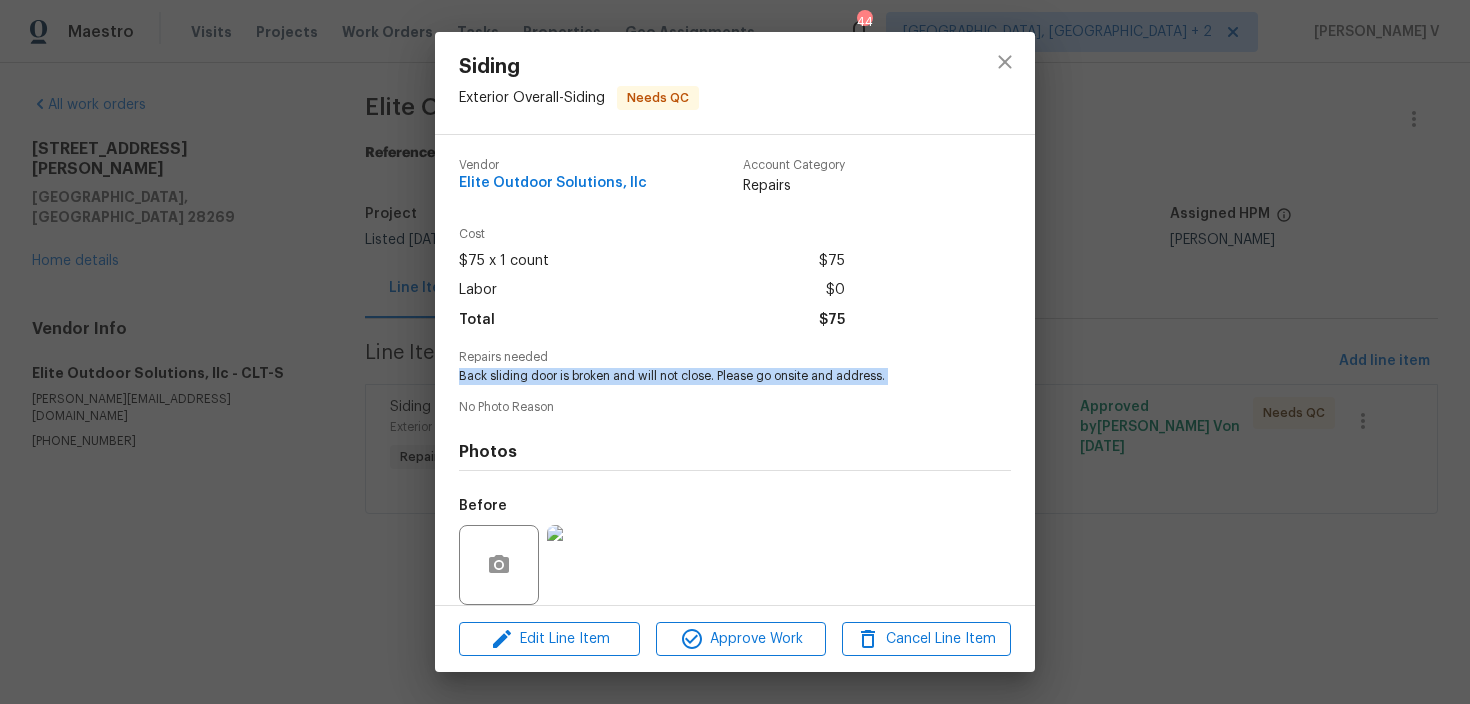 click on "Siding Exterior Overall  -  Siding Needs QC Vendor Elite Outdoor Solutions, llc Account Category Repairs Cost $75 x 1 count $75 Labor $0 Total $75 Repairs needed Back sliding door is broken and will not close. Please go onsite and address. No Photo Reason   Photos Before After  Edit Line Item  Approve Work  Cancel Line Item" at bounding box center [735, 352] 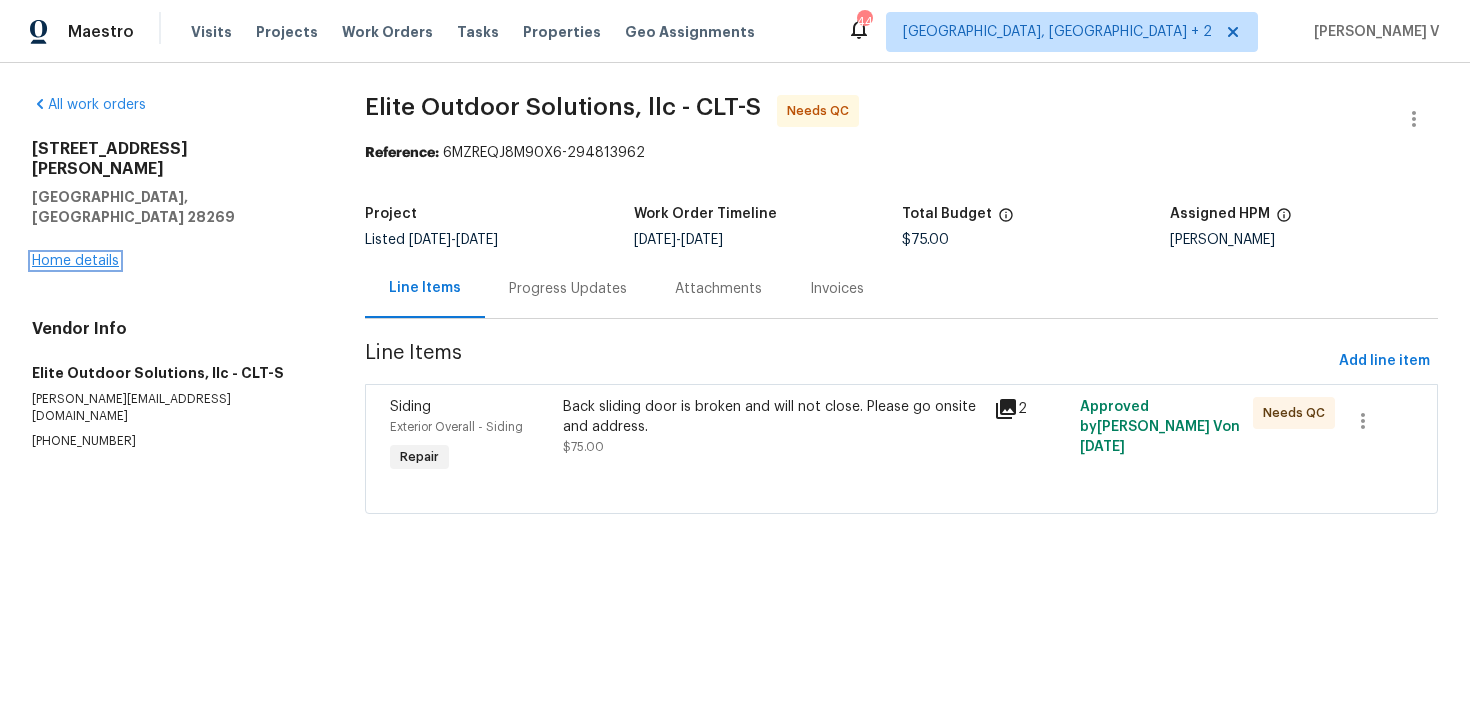 click on "Home details" at bounding box center [75, 261] 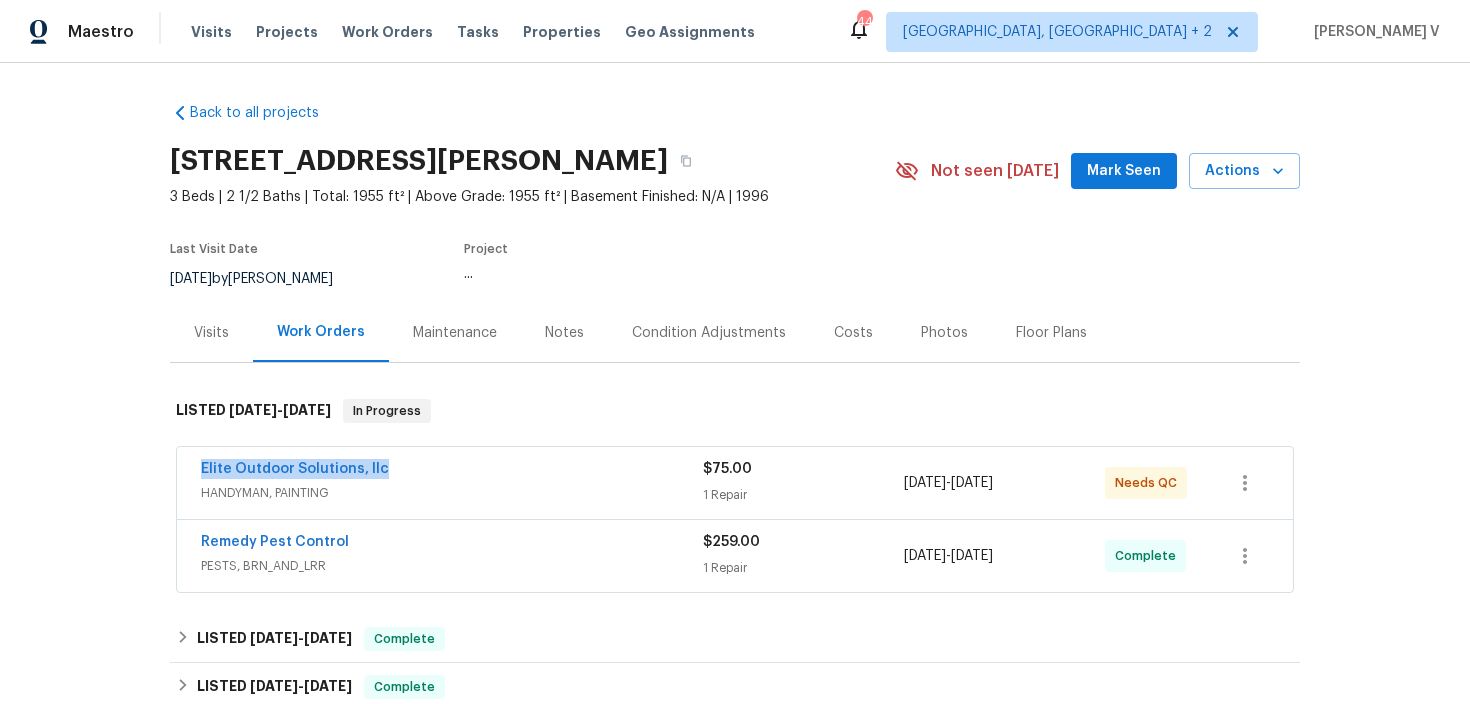 drag, startPoint x: 185, startPoint y: 465, endPoint x: 563, endPoint y: 465, distance: 378 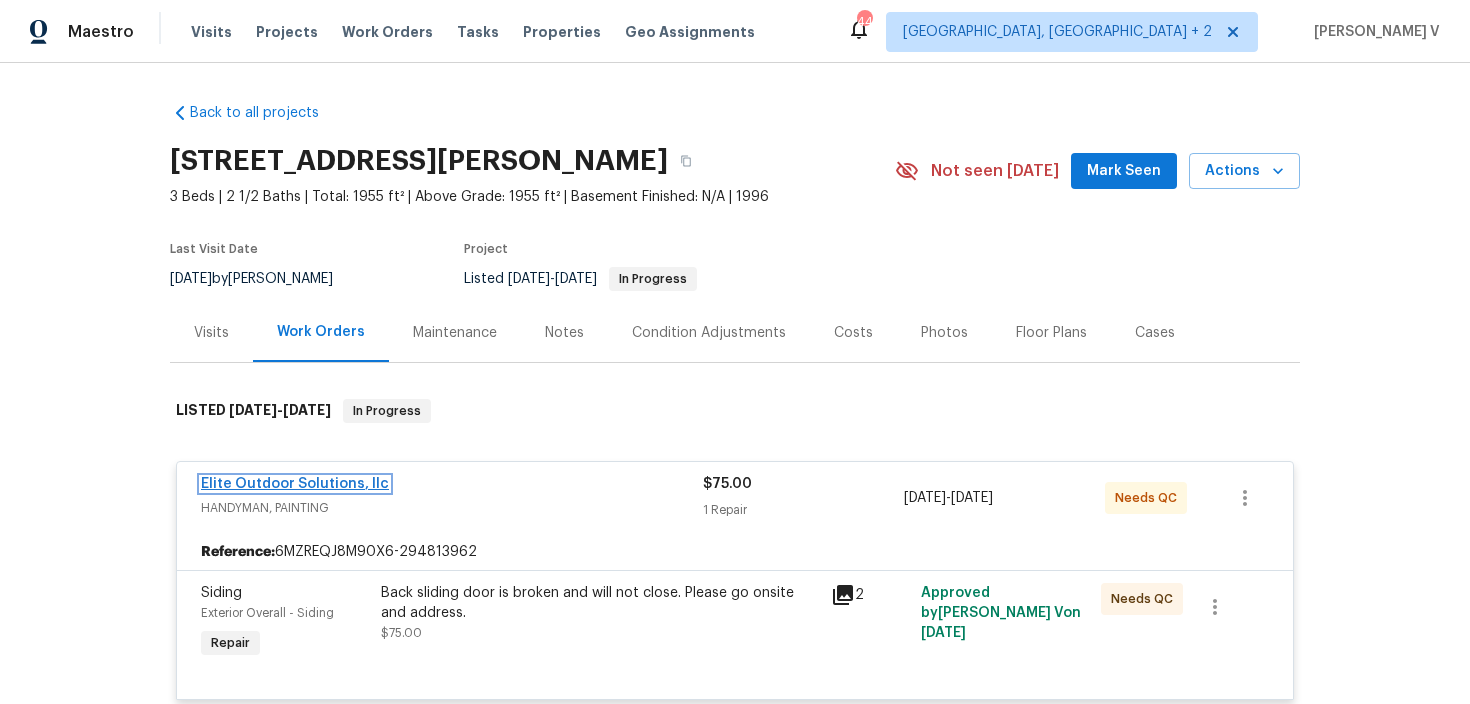 click on "Elite Outdoor Solutions, llc" at bounding box center (295, 484) 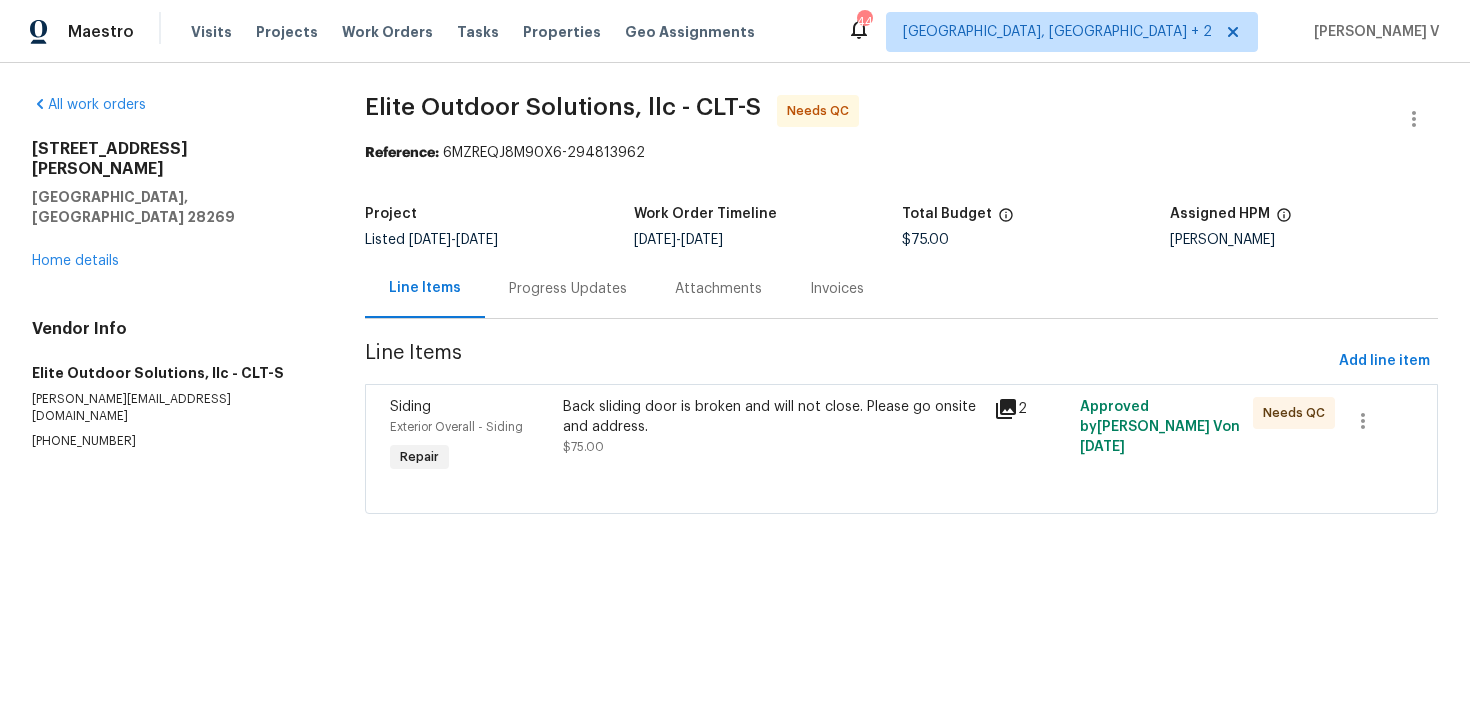 click on "Elite Outdoor Solutions, llc - CLT-S Needs QC Reference:   6MZREQJ8M90X6-294813962 Project Listed   7/8/2025  -  7/10/2025 Work Order Timeline 7/8/2025  -  7/10/2025 Total Budget $75.00 Assigned HPM Dan Baquero Line Items Progress Updates Attachments Invoices Line Items Add line item Siding Exterior Overall - Siding Repair Back sliding door is broken and will not close. Please go onsite and address. $75.00   2 Approved by  Divya Dharshini V  on   7/8/2025 Needs QC" at bounding box center [901, 316] 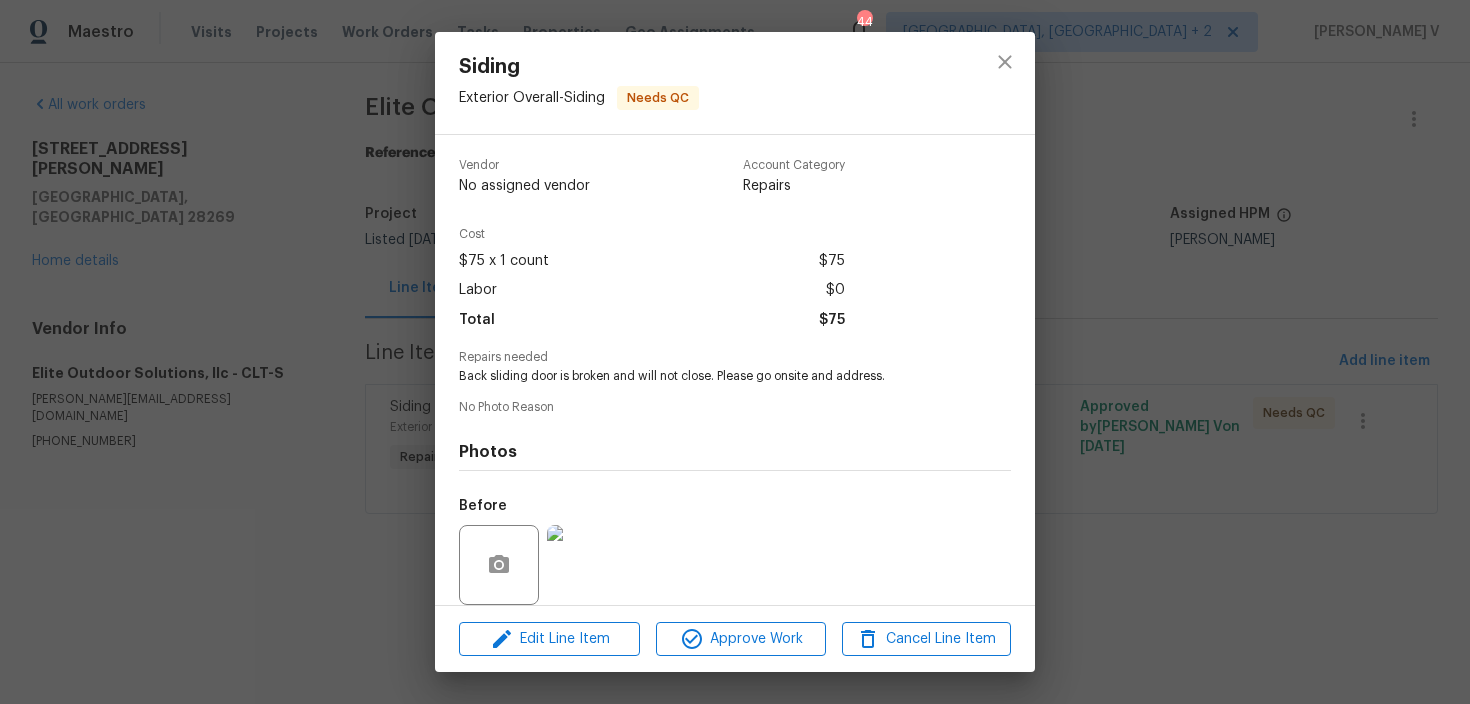 scroll, scrollTop: 149, scrollLeft: 0, axis: vertical 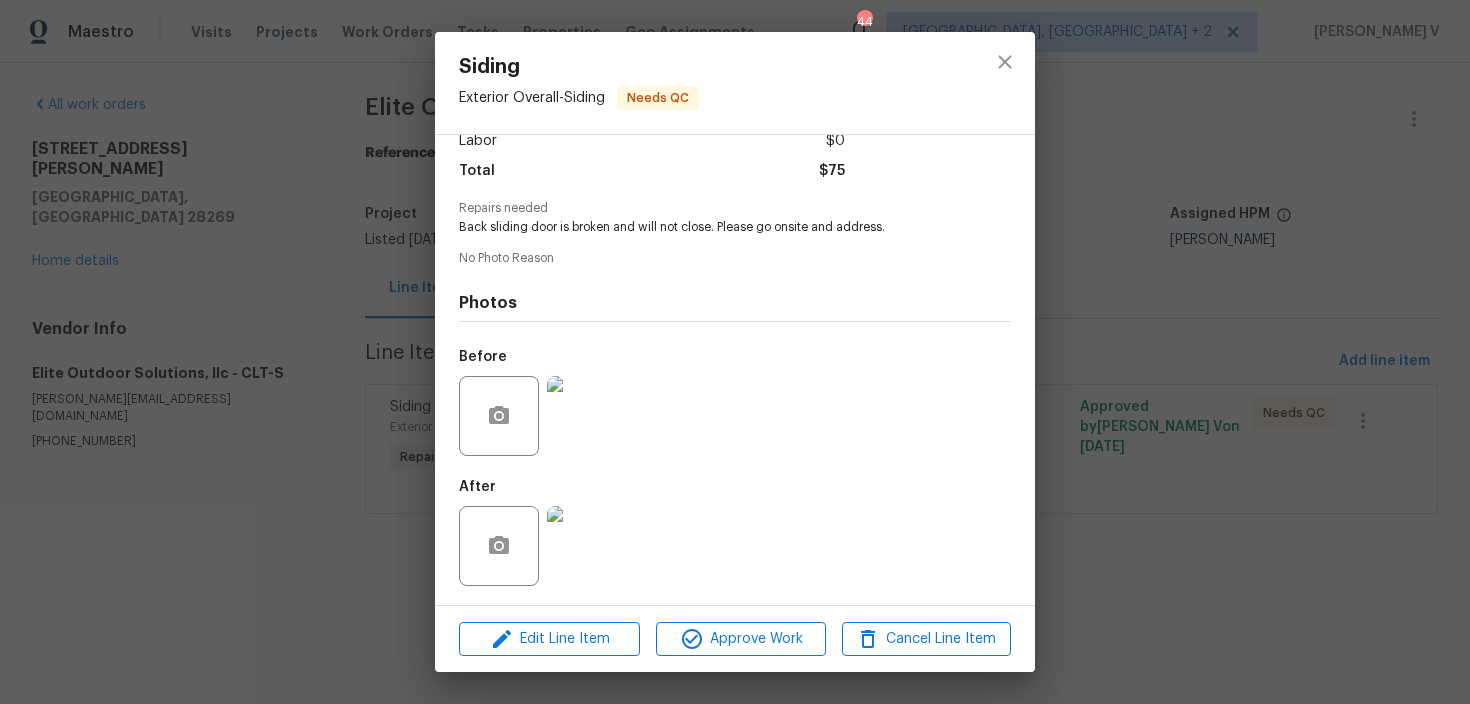 click on "After" at bounding box center (545, 533) 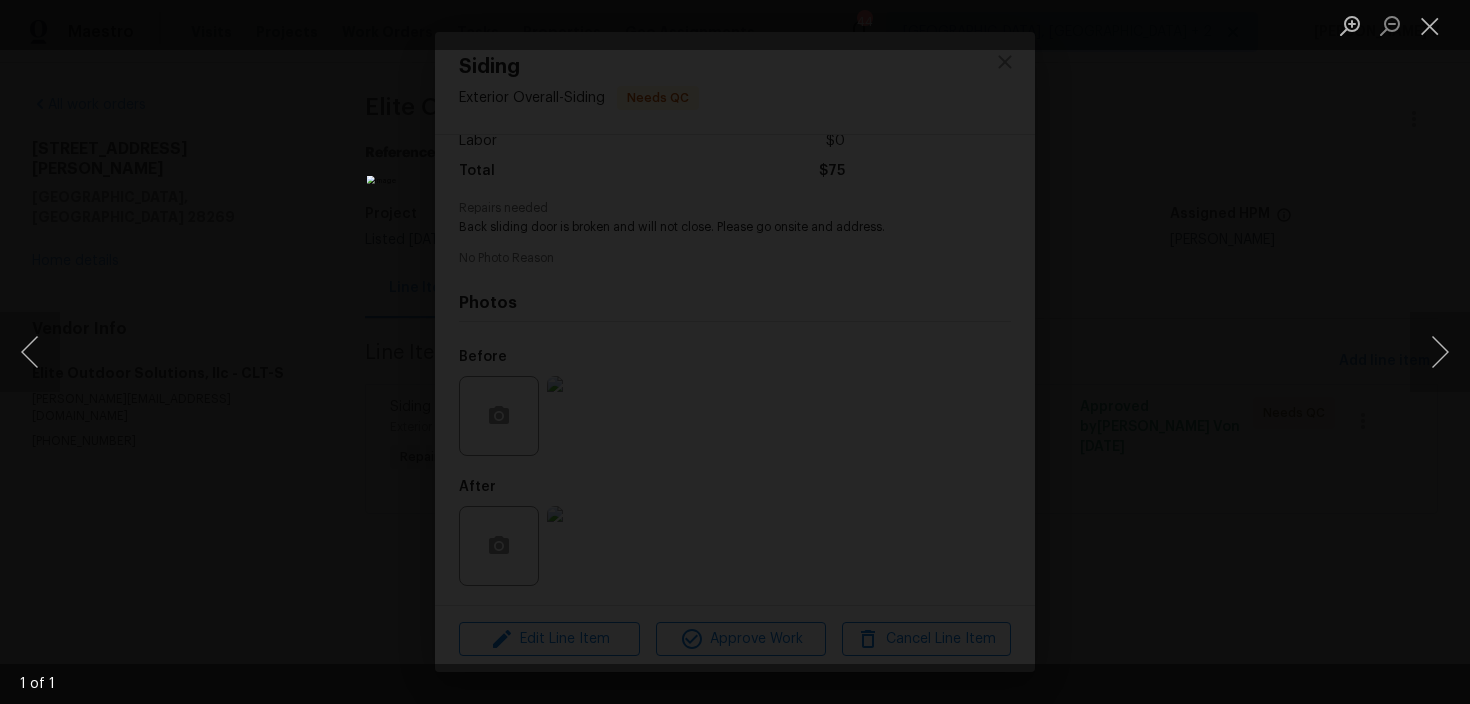 click at bounding box center [735, 352] 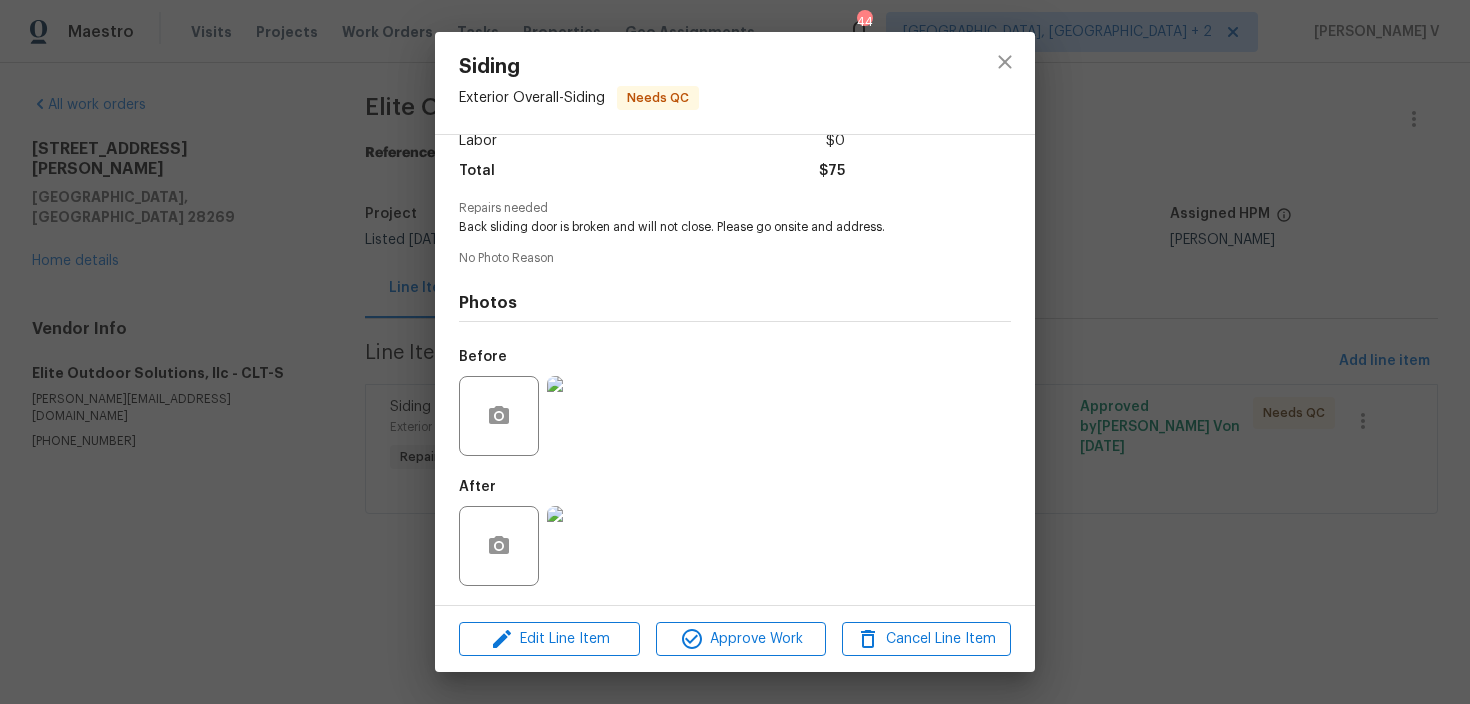 click at bounding box center (587, 416) 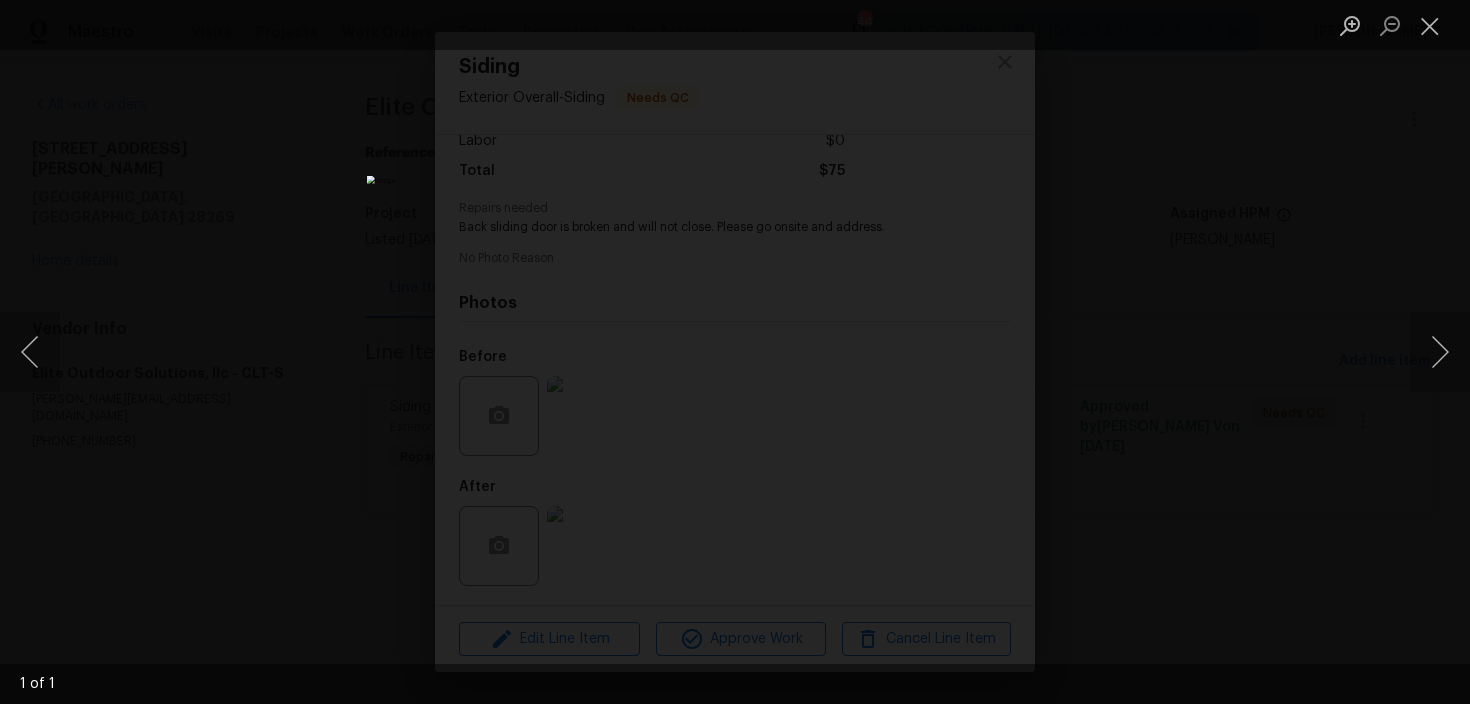 click at bounding box center (735, 352) 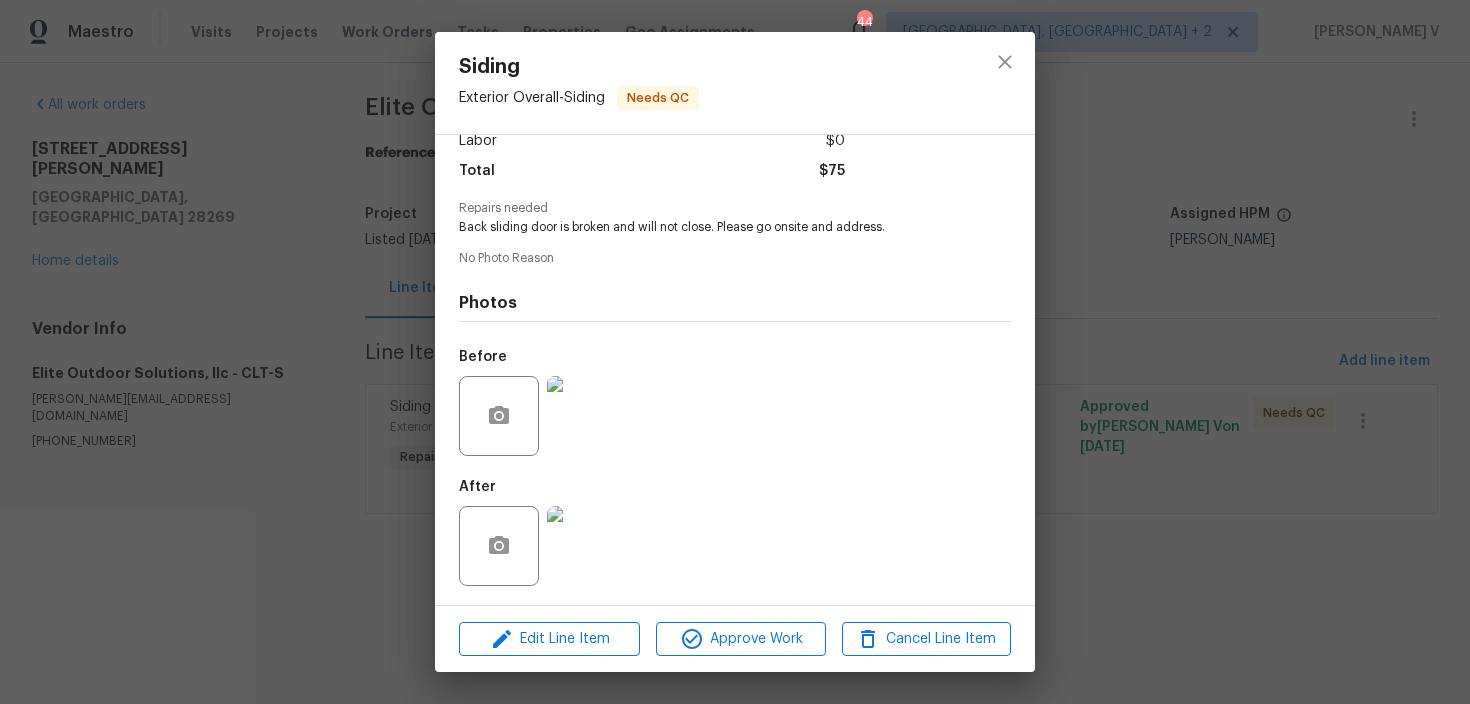 click at bounding box center (735, 352) 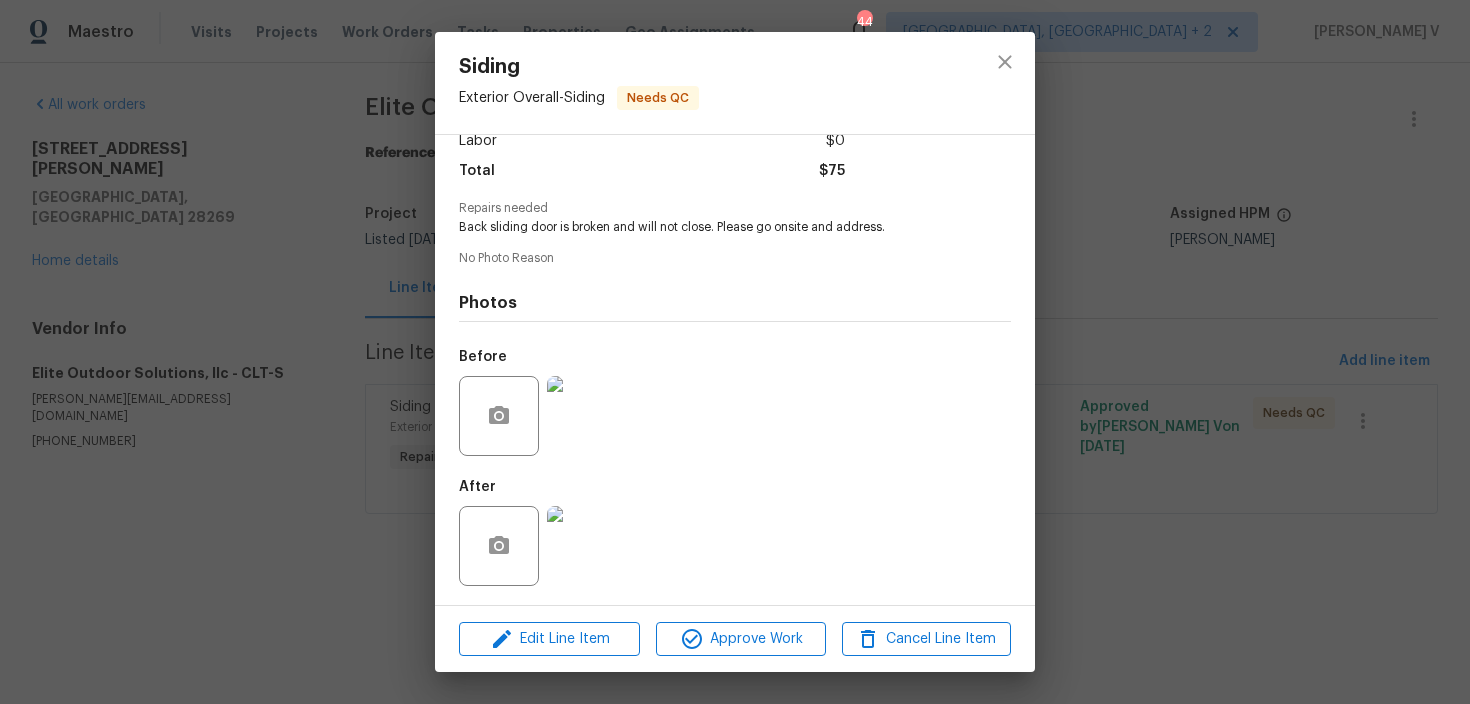 click on "Photos" at bounding box center (735, 303) 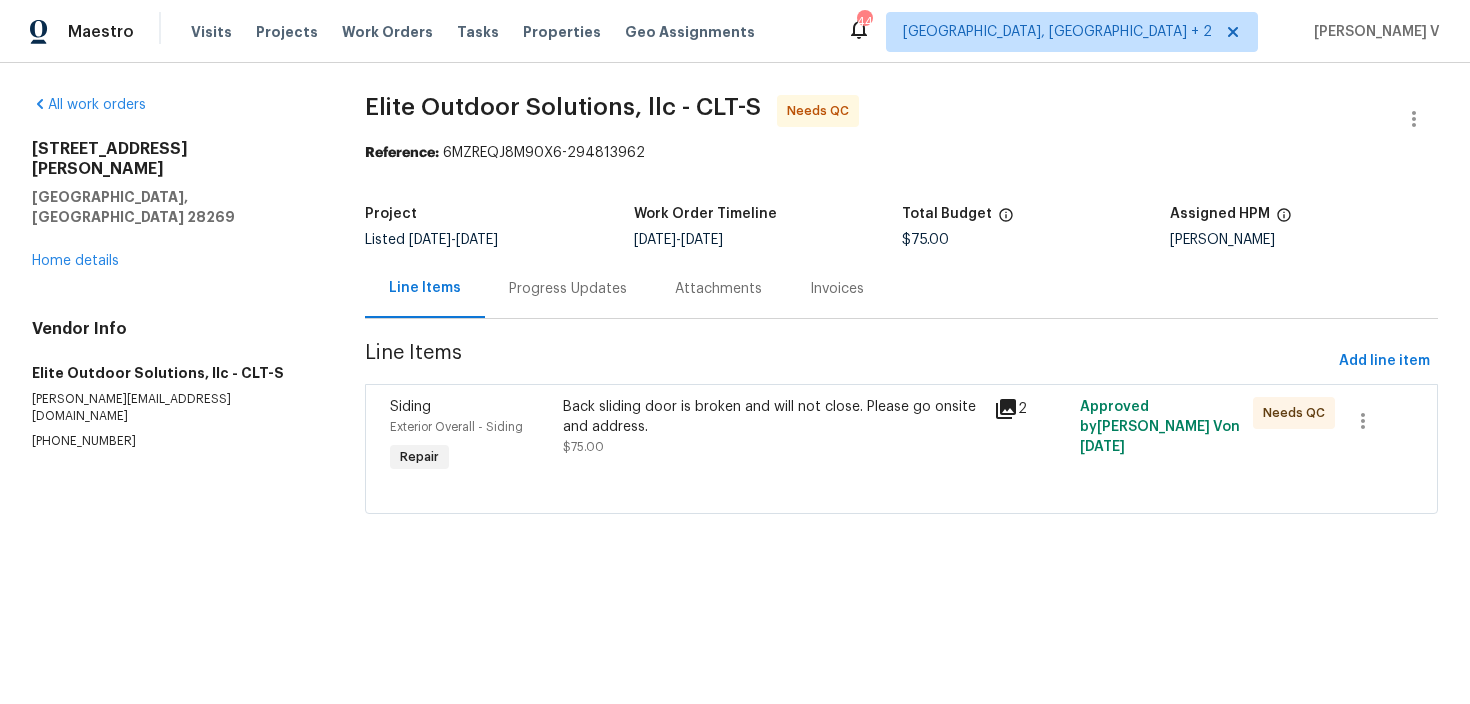 click on "Progress Updates" at bounding box center (568, 288) 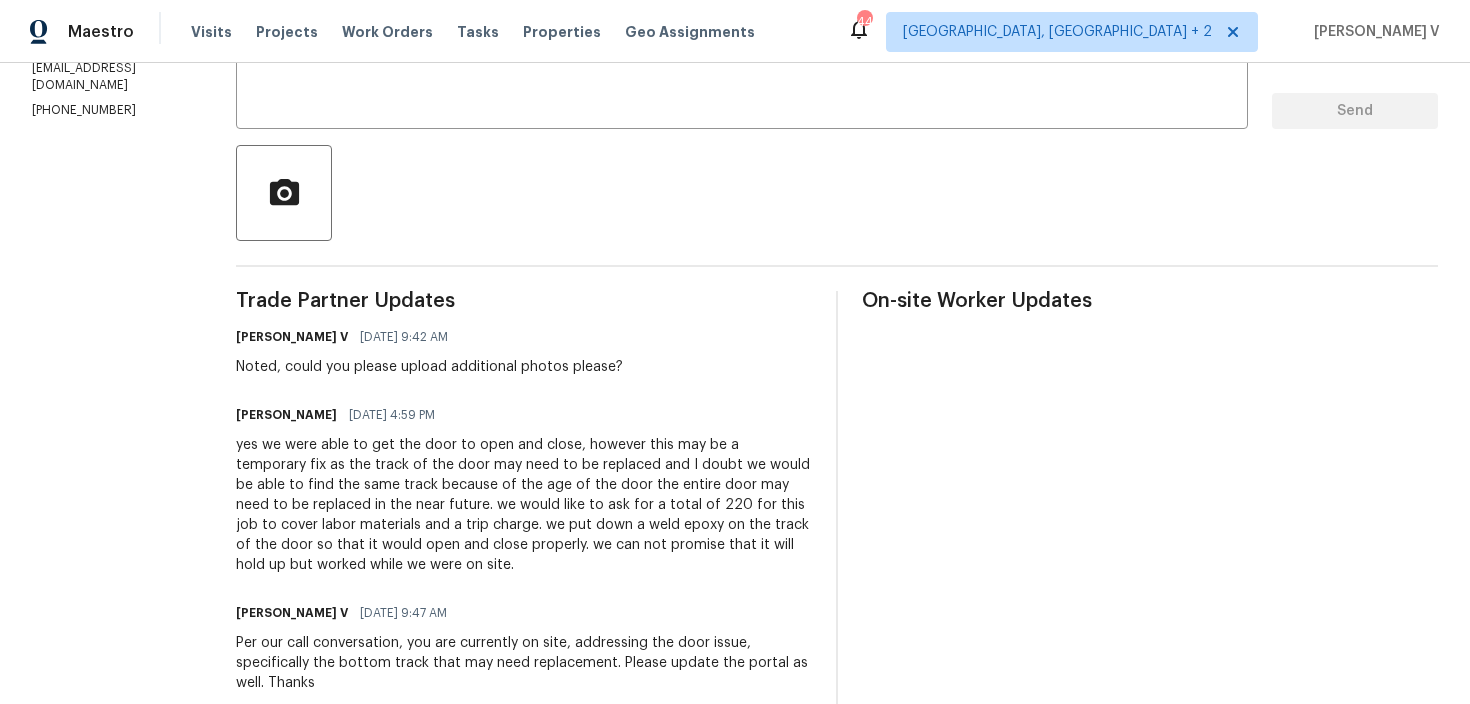 scroll, scrollTop: 454, scrollLeft: 0, axis: vertical 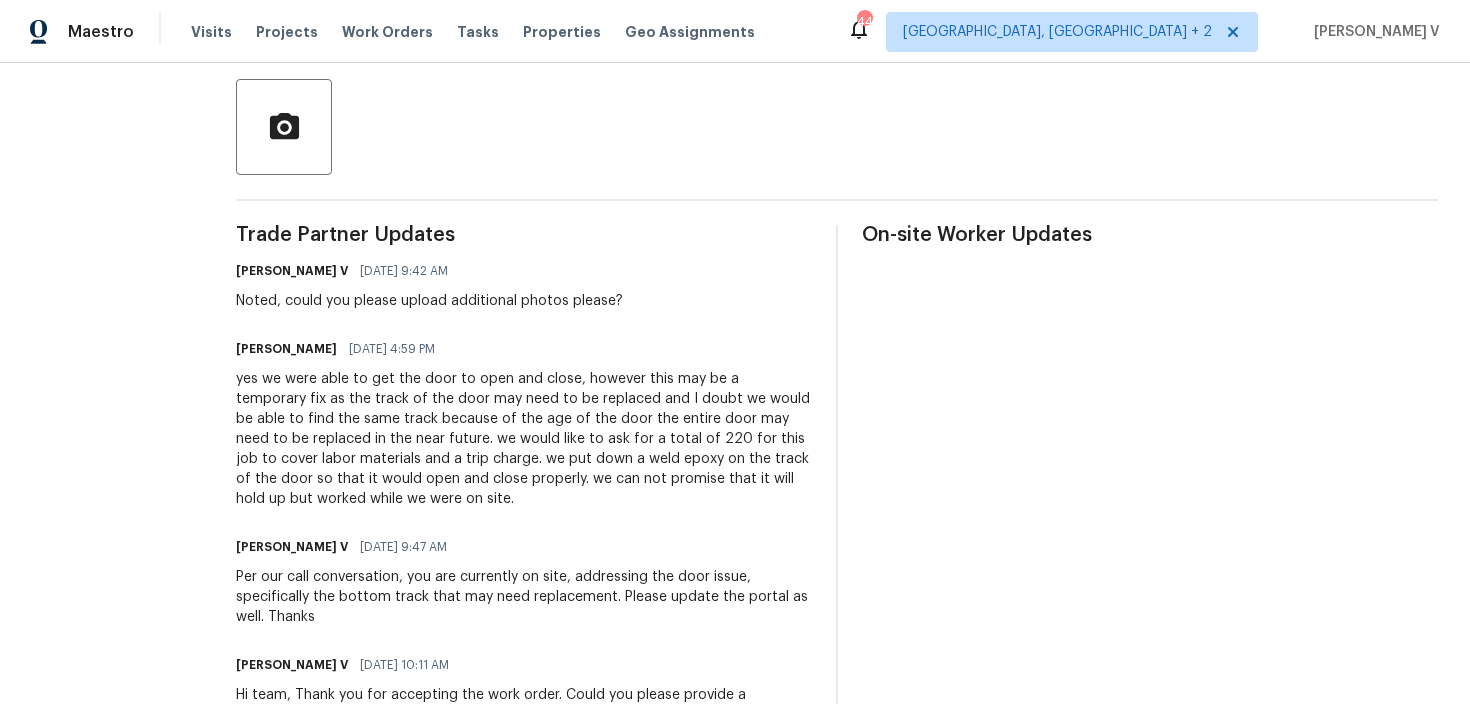 click on "yes we were able to get the door to open and close, however this may be a temporary fix as the track of the door may need to be replaced and I doubt we would be able to find the same track because of the age of the door the entire door may need to be replaced in the near future. we would like to ask for a total of 220 for this job to cover labor materials and a trip charge. we put down a weld epoxy on the track of the door so that it would open and close properly. we can not promise that it will hold up but worked while we were on site." at bounding box center (524, 439) 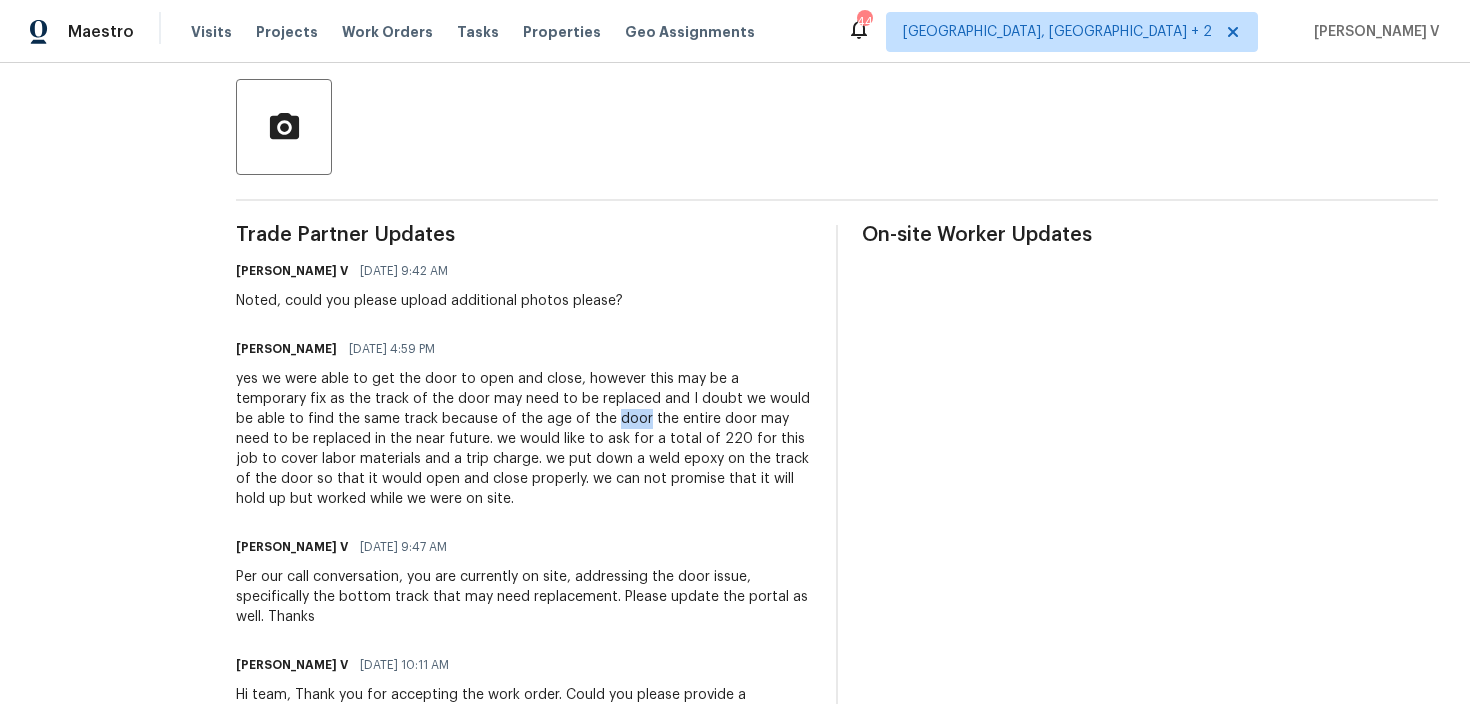 click on "yes we were able to get the door to open and close, however this may be a temporary fix as the track of the door may need to be replaced and I doubt we would be able to find the same track because of the age of the door the entire door may need to be replaced in the near future. we would like to ask for a total of 220 for this job to cover labor materials and a trip charge. we put down a weld epoxy on the track of the door so that it would open and close properly. we can not promise that it will hold up but worked while we were on site." at bounding box center (524, 439) 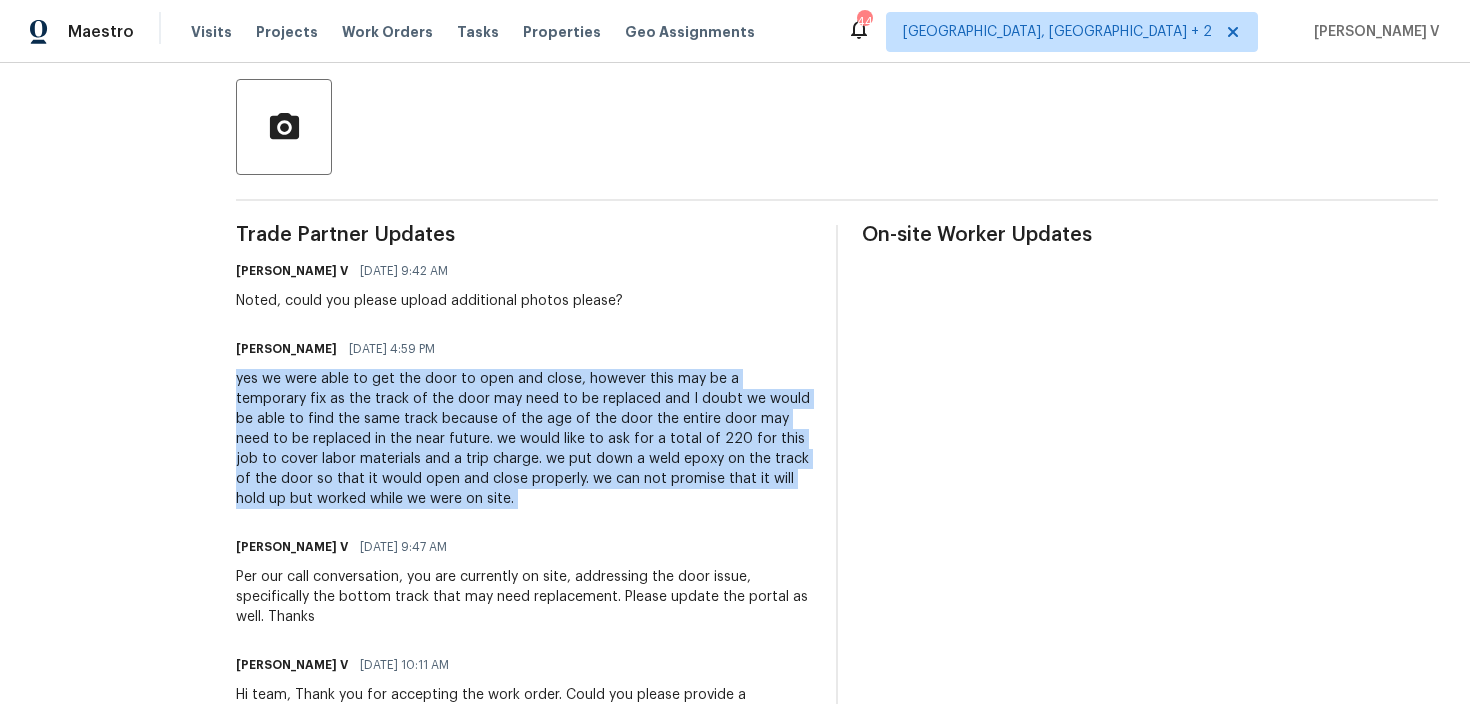 copy on "yes we were able to get the door to open and close, however this may be a temporary fix as the track of the door may need to be replaced and I doubt we would be able to find the same track because of the age of the door the entire door may need to be replaced in the near future. we would like to ask for a total of 220 for this job to cover labor materials and a trip charge. we put down a weld epoxy on the track of the door so that it would open and close properly. we can not promise that it will hold up but worked while we were on site." 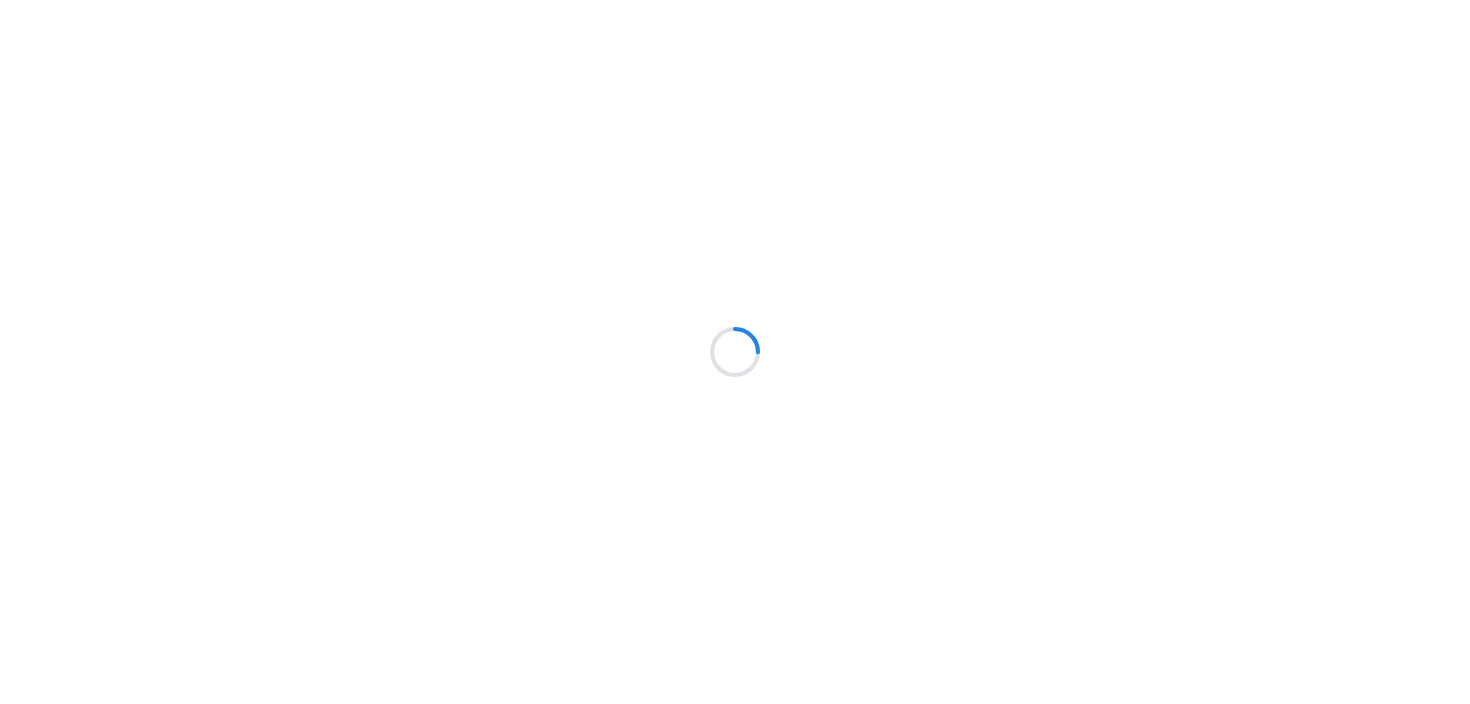 scroll, scrollTop: 0, scrollLeft: 0, axis: both 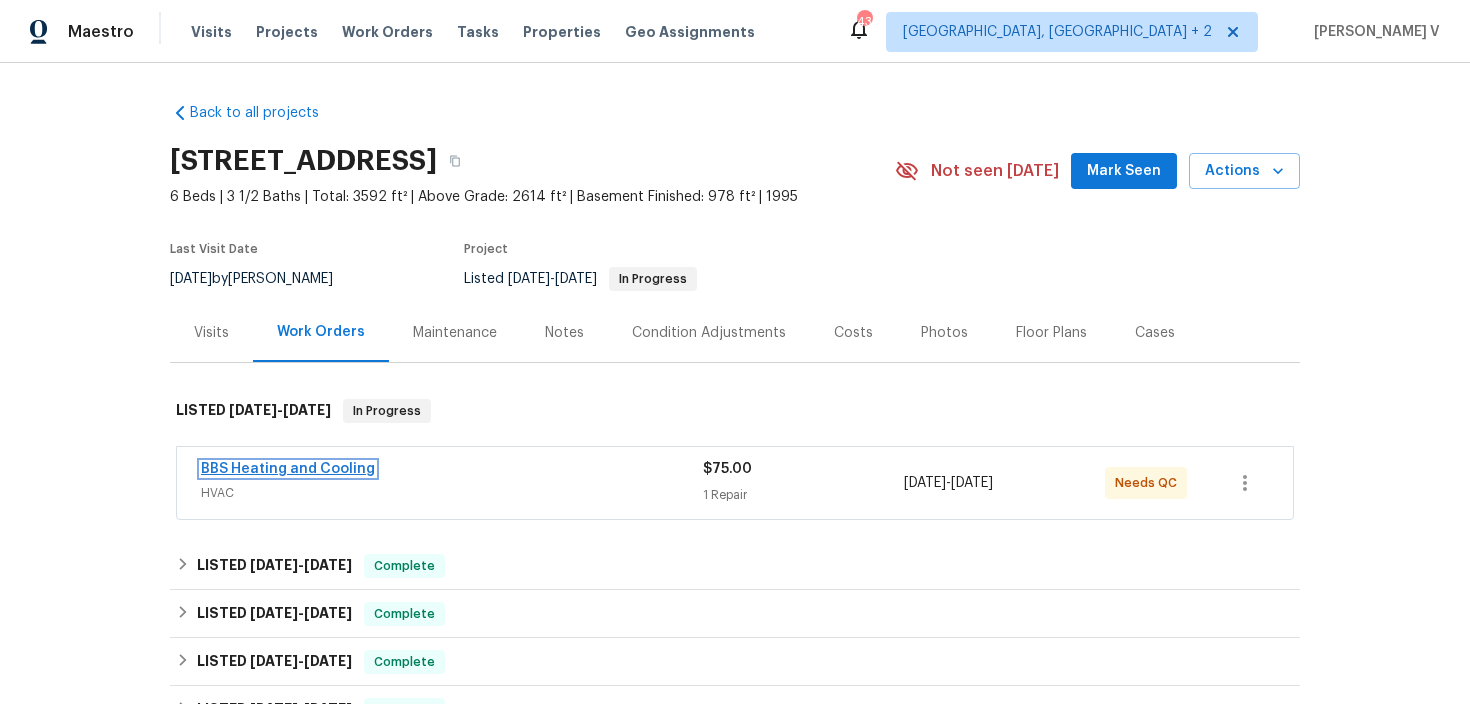 click on "BBS Heating and Cooling" at bounding box center [288, 469] 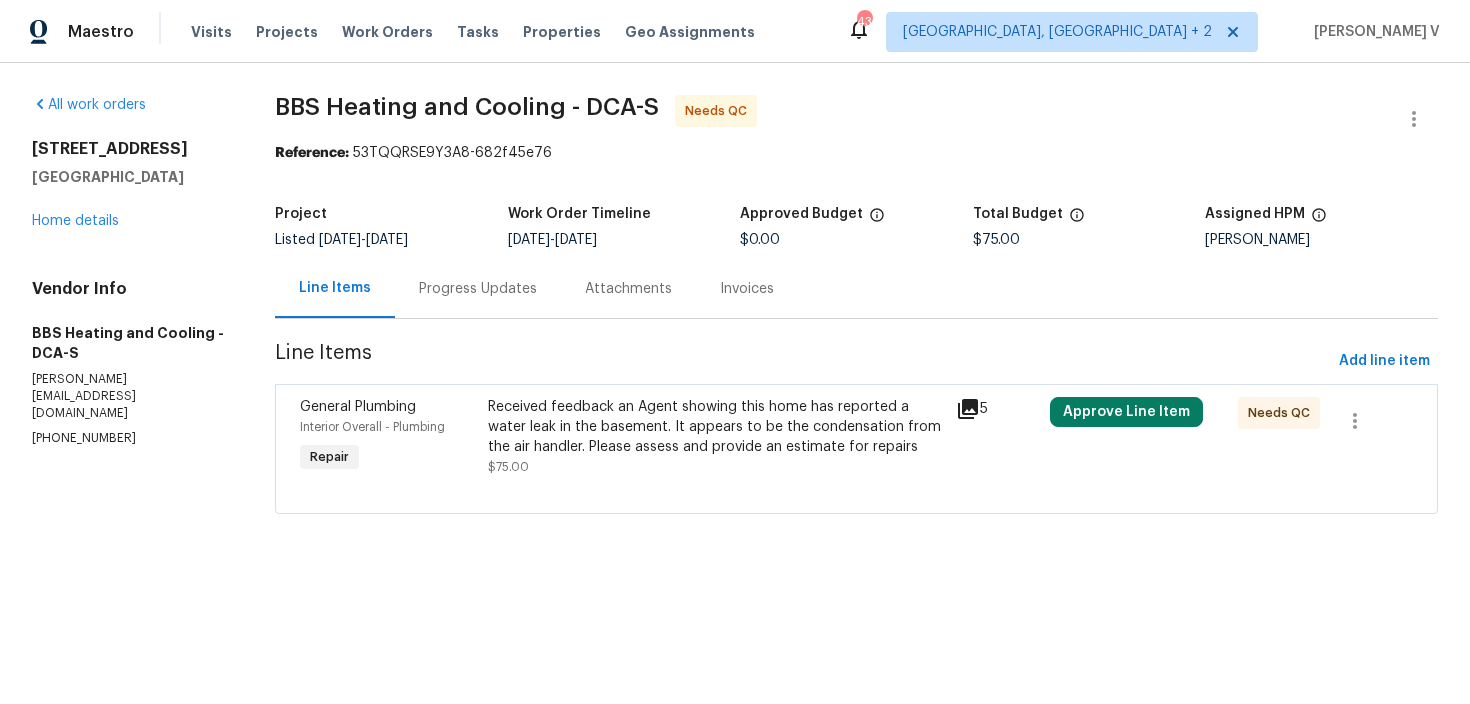 click on "Progress Updates" at bounding box center (478, 288) 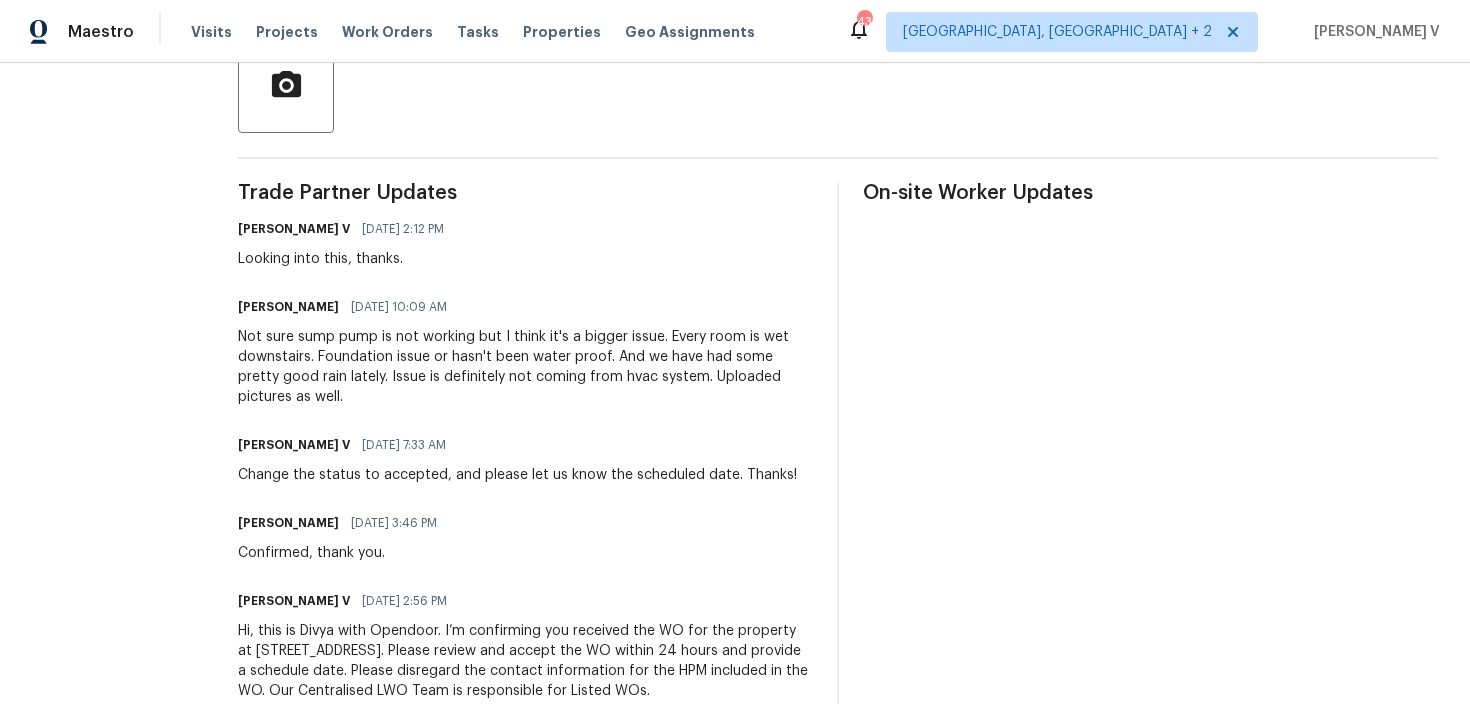 scroll, scrollTop: 0, scrollLeft: 0, axis: both 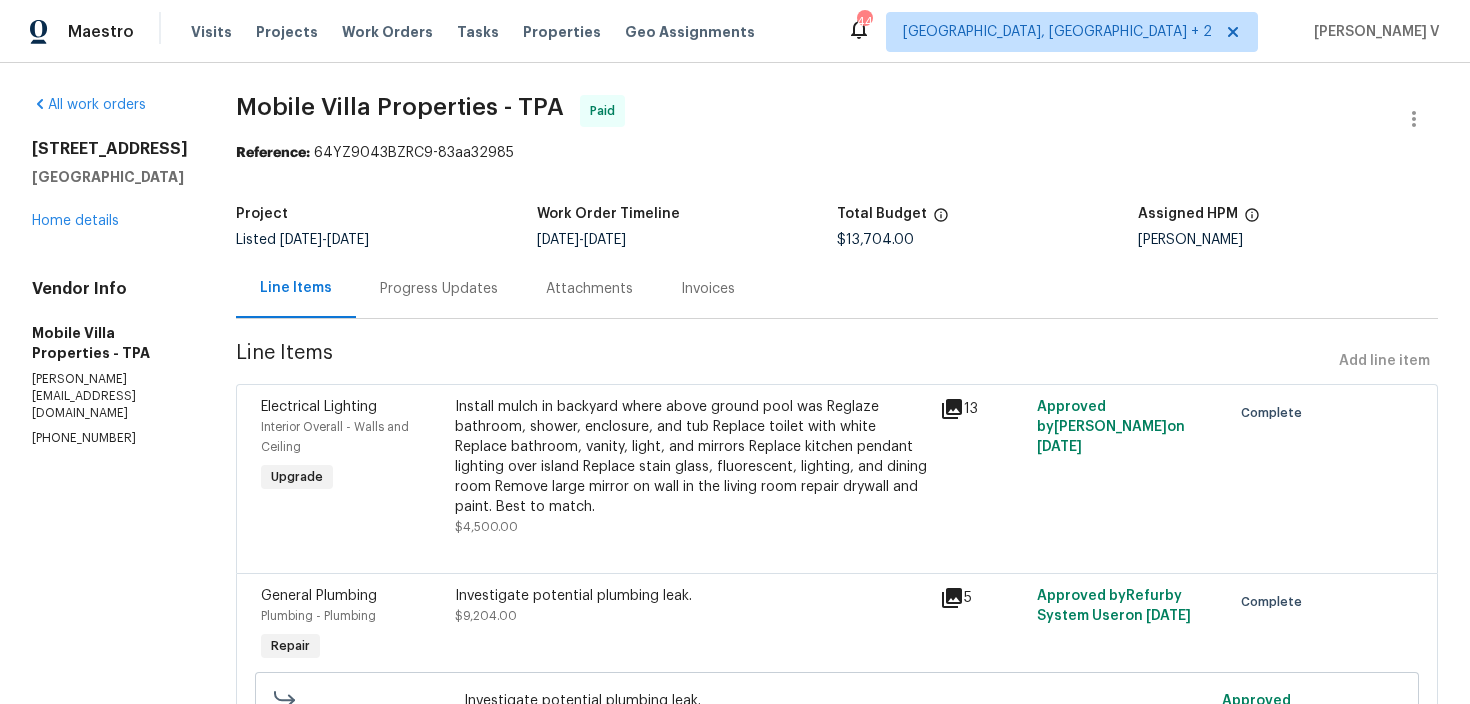 click on "Progress Updates" at bounding box center (439, 288) 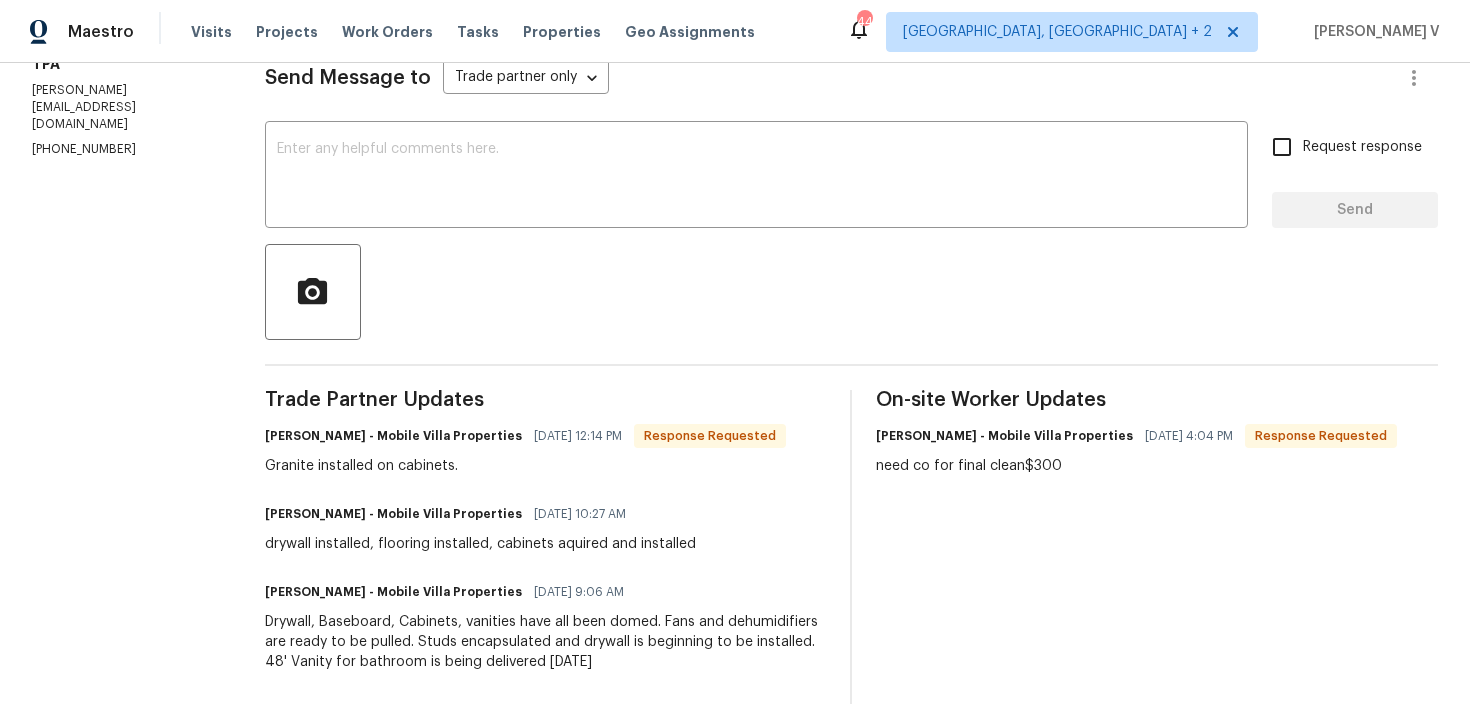 scroll, scrollTop: 23, scrollLeft: 0, axis: vertical 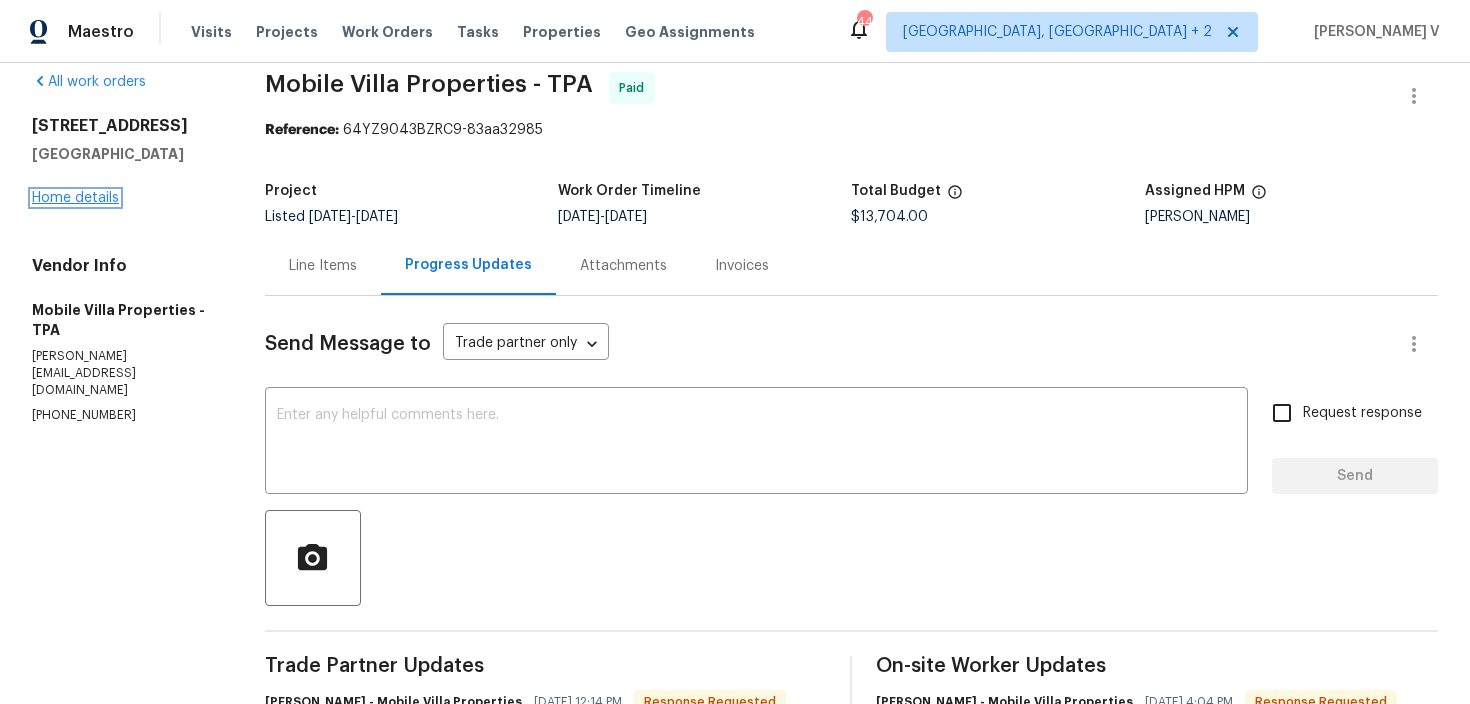 click on "Home details" at bounding box center [75, 198] 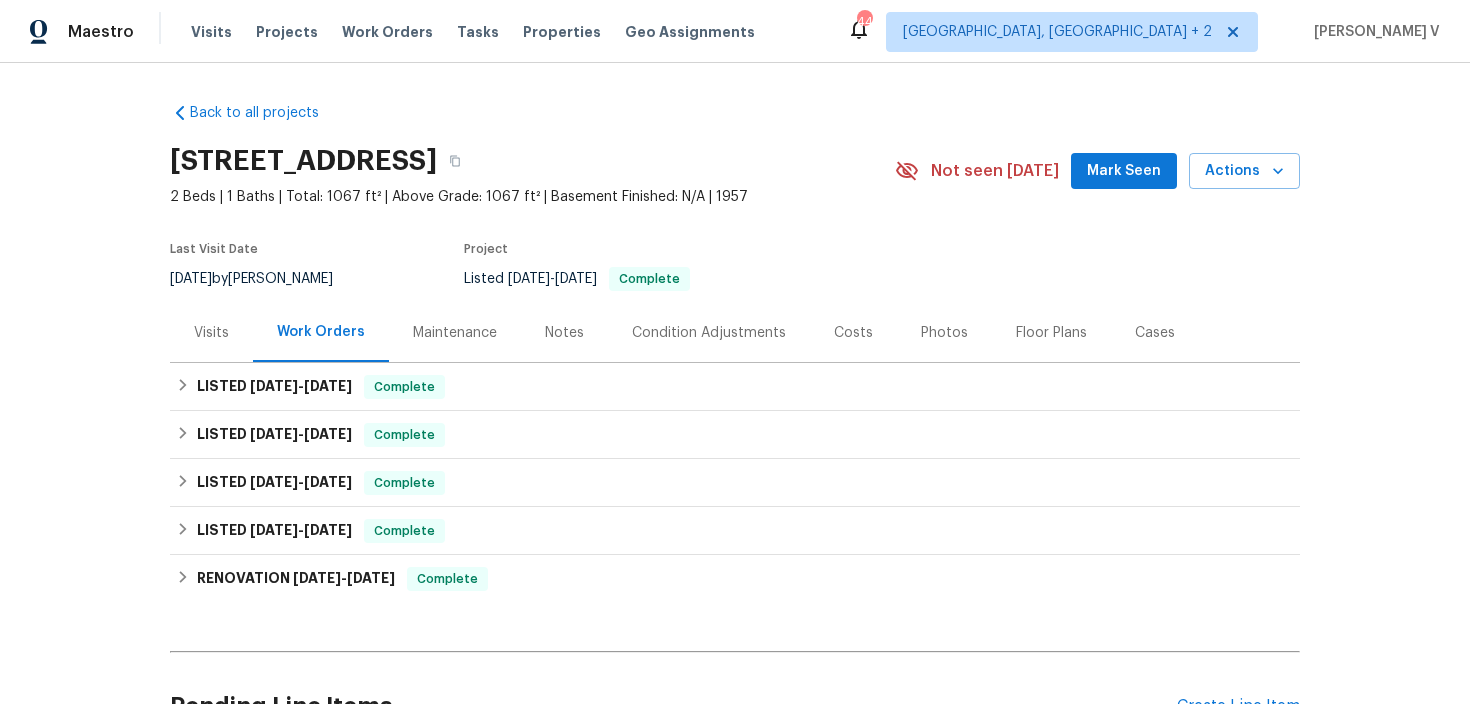 scroll, scrollTop: 205, scrollLeft: 0, axis: vertical 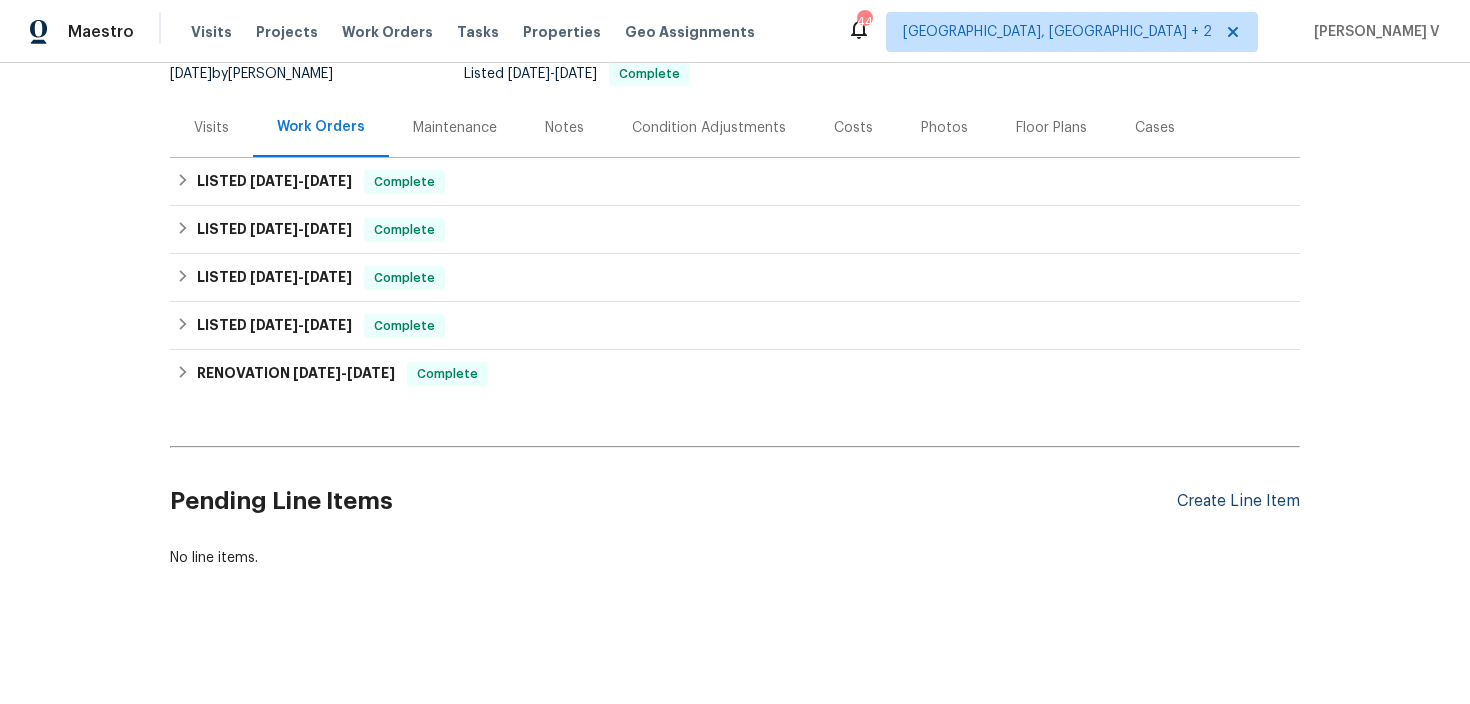 click on "Create Line Item" at bounding box center (1238, 501) 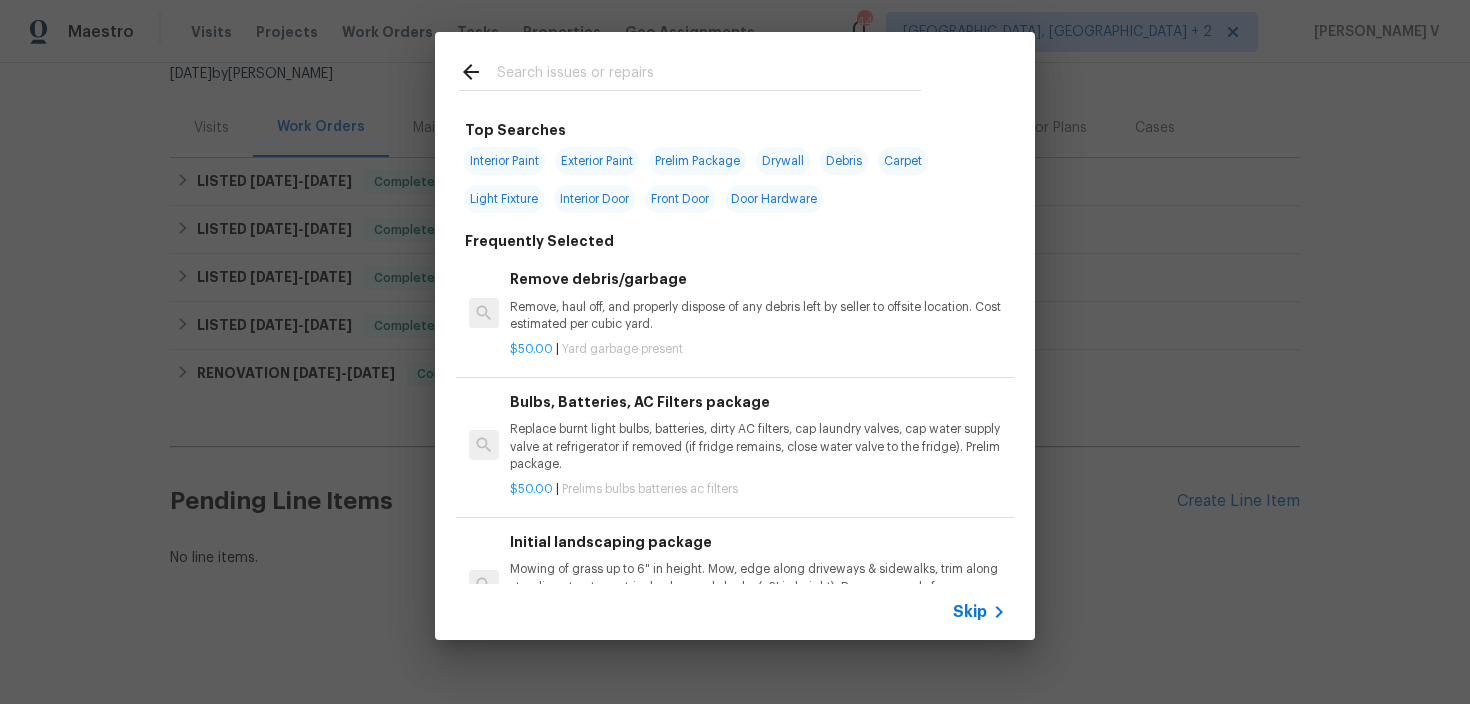 click on "Skip" at bounding box center (970, 612) 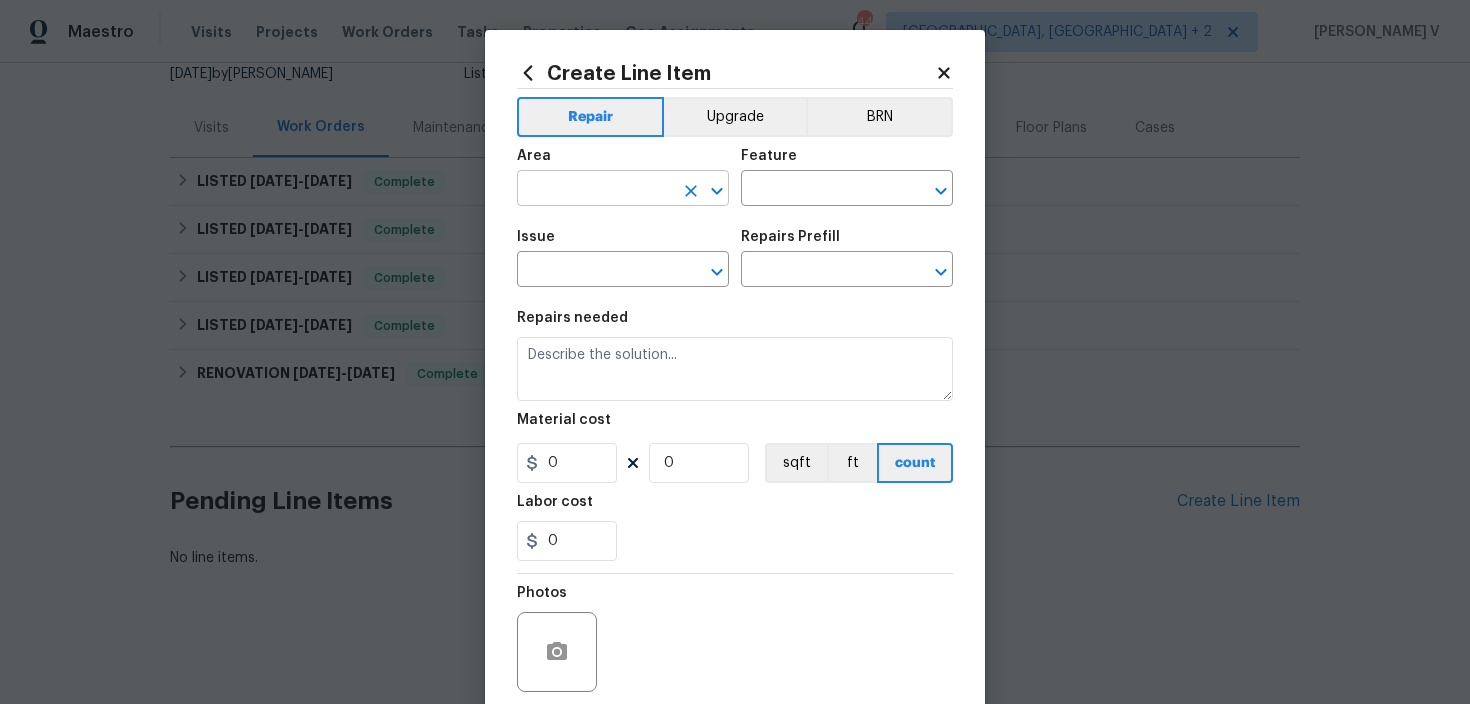 click at bounding box center (595, 190) 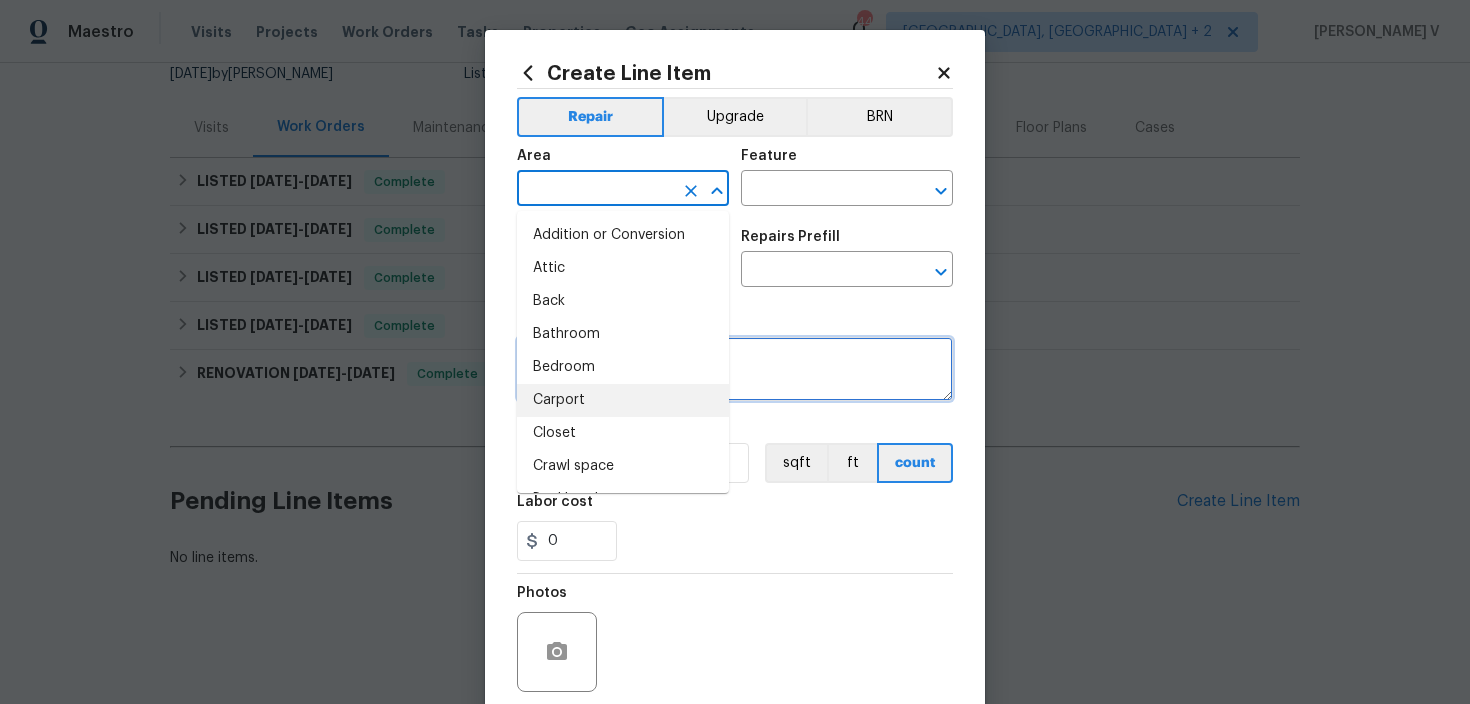 click at bounding box center [735, 369] 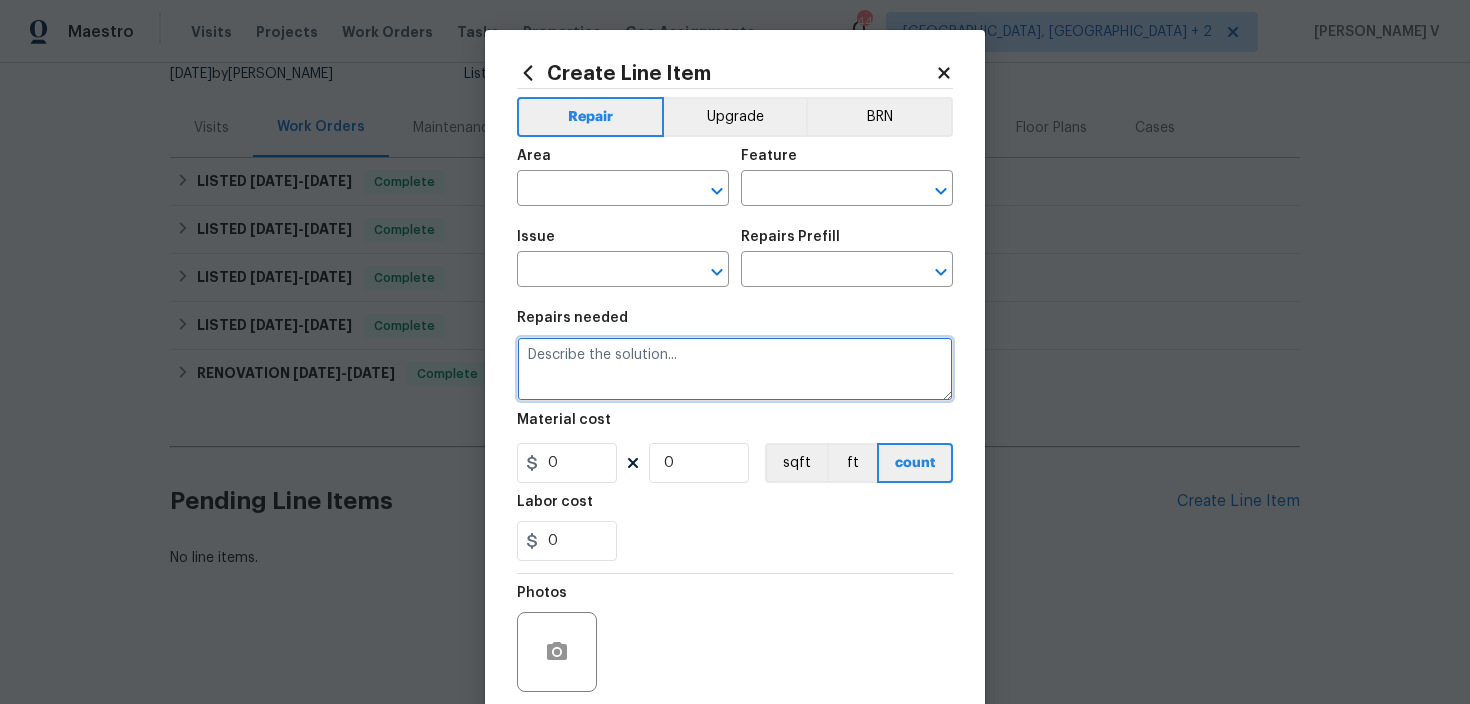 paste on "Received feedback that the inside walls have cracks. Identify areas in need of repair, upload photos in the portal and provide a cost to prep/scrape all loose material from the damaged area; prime if needed. Patch the cracks in the wall, texture to match the existing finish and touch up the paint in the repaired area. Haul away and dispose of all debris properly. Either post in the portal or for faster response while onsite contact Opendoor associate either by phone/text [PHONE_NUMBER] for the change order approvals before work is commenced." 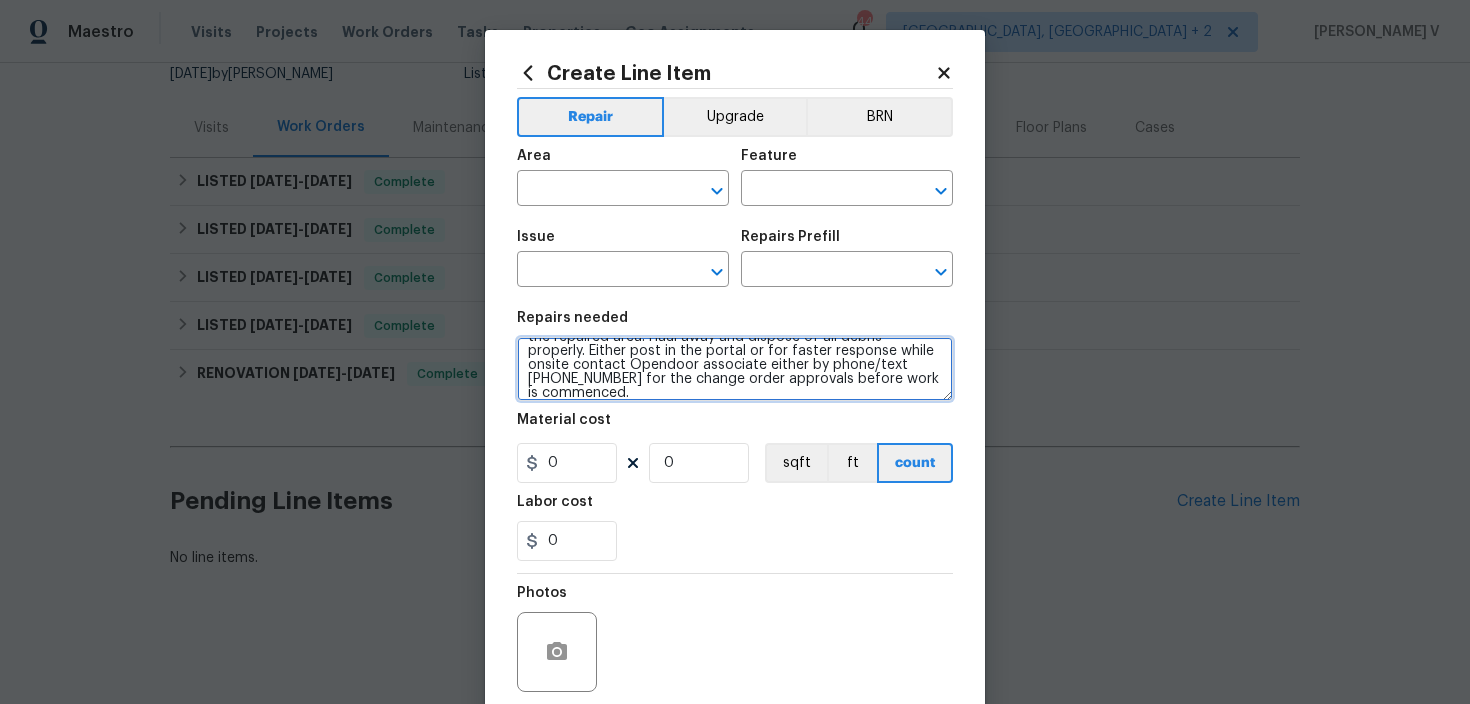 scroll, scrollTop: 0, scrollLeft: 0, axis: both 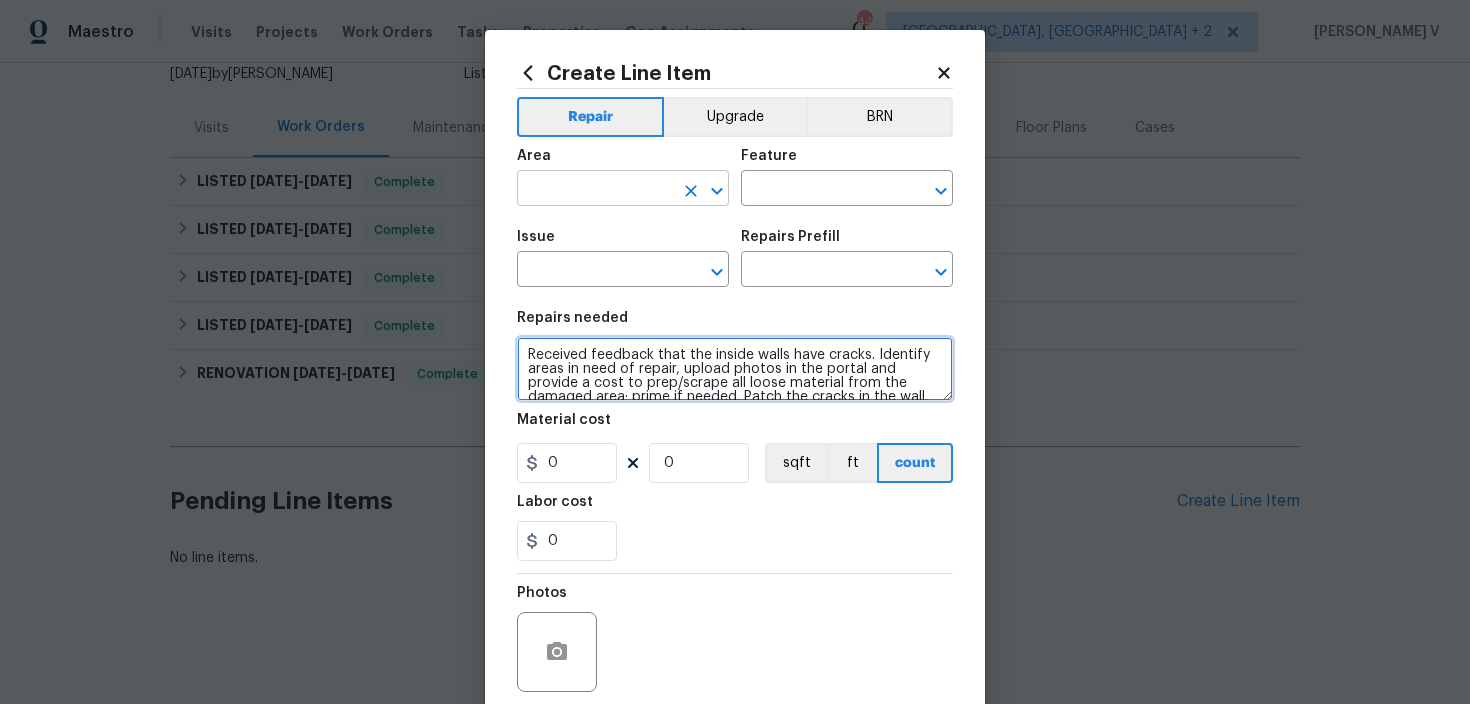 type on "Received feedback that the inside walls have cracks. Identify areas in need of repair, upload photos in the portal and provide a cost to prep/scrape all loose material from the damaged area; prime if needed. Patch the cracks in the wall, texture to match the existing finish and touch up the paint in the repaired area. Haul away and dispose of all debris properly. Either post in the portal or for faster response while onsite contact Opendoor associate either by phone/text [PHONE_NUMBER] for the change order approvals before work is commenced." 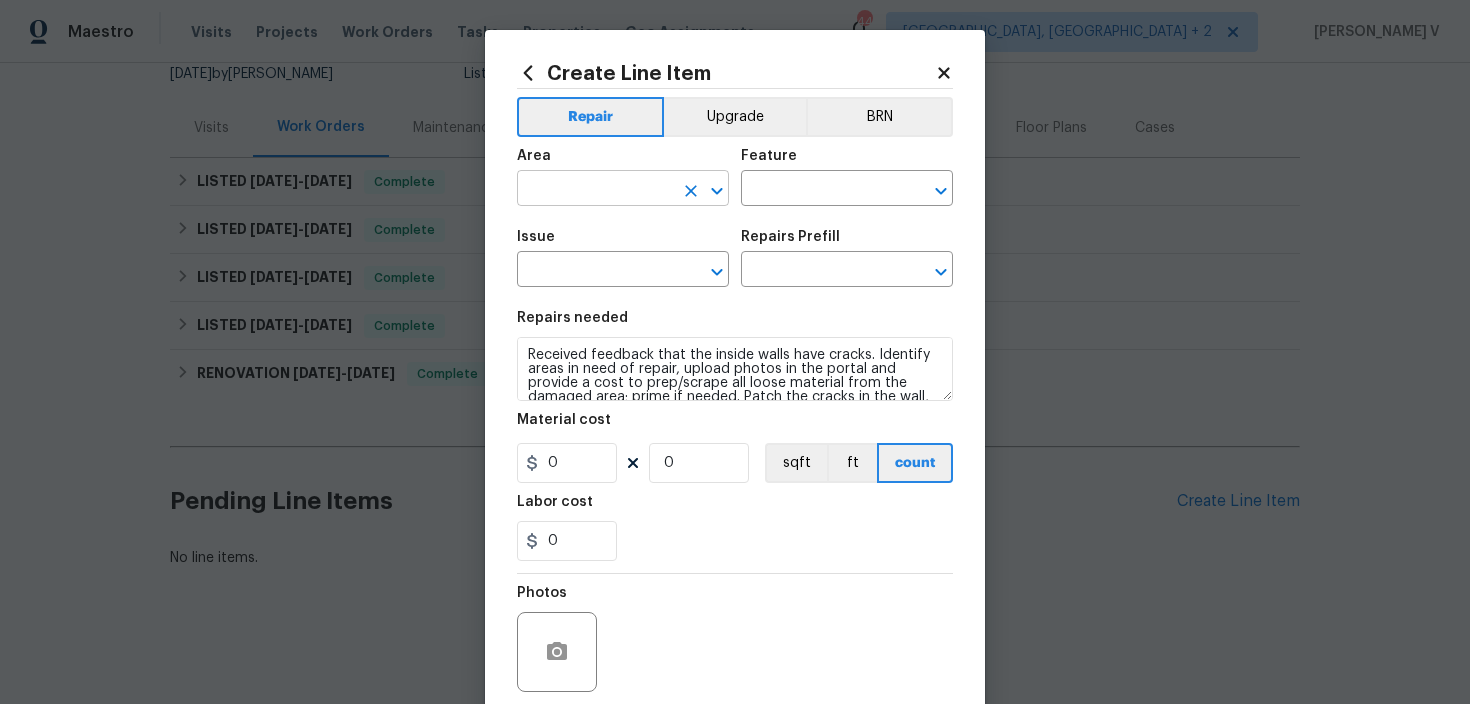 click at bounding box center (595, 190) 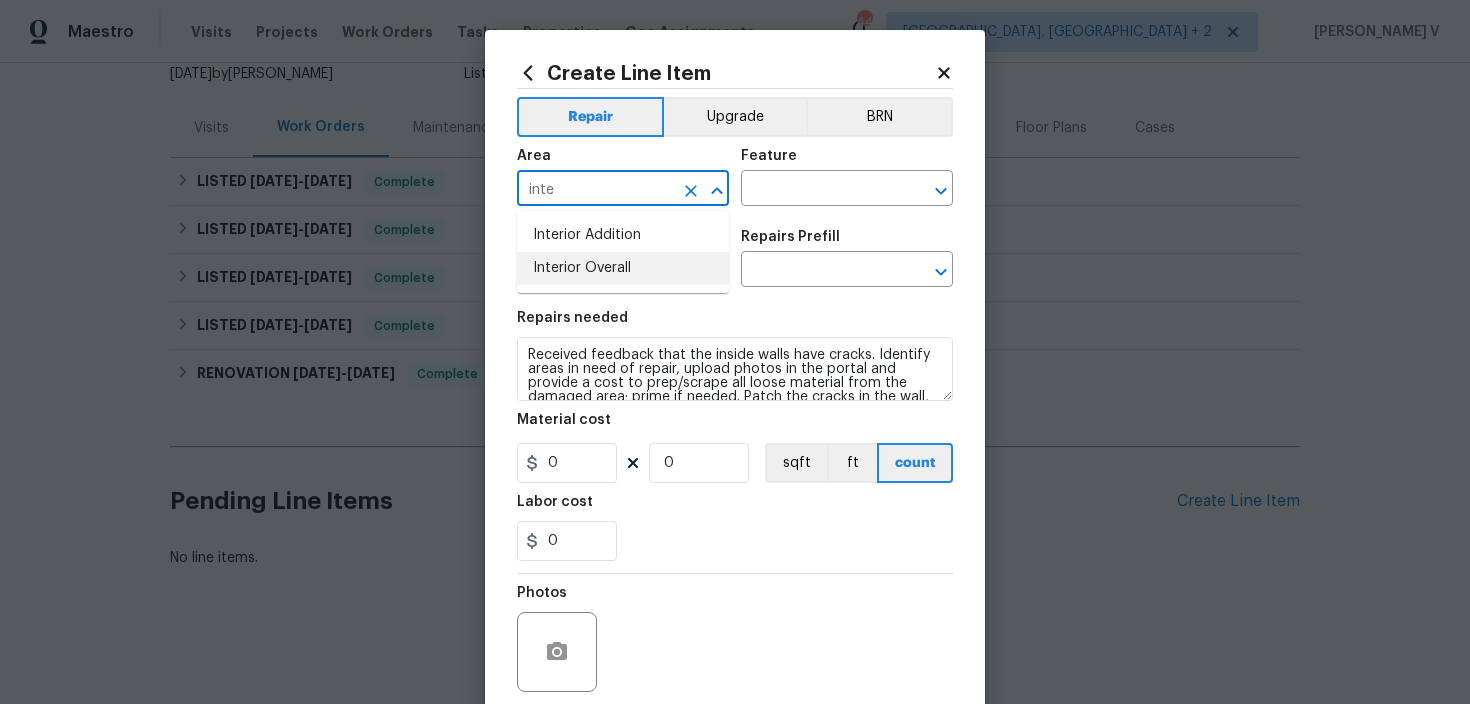 click on "Interior Overall" at bounding box center (623, 268) 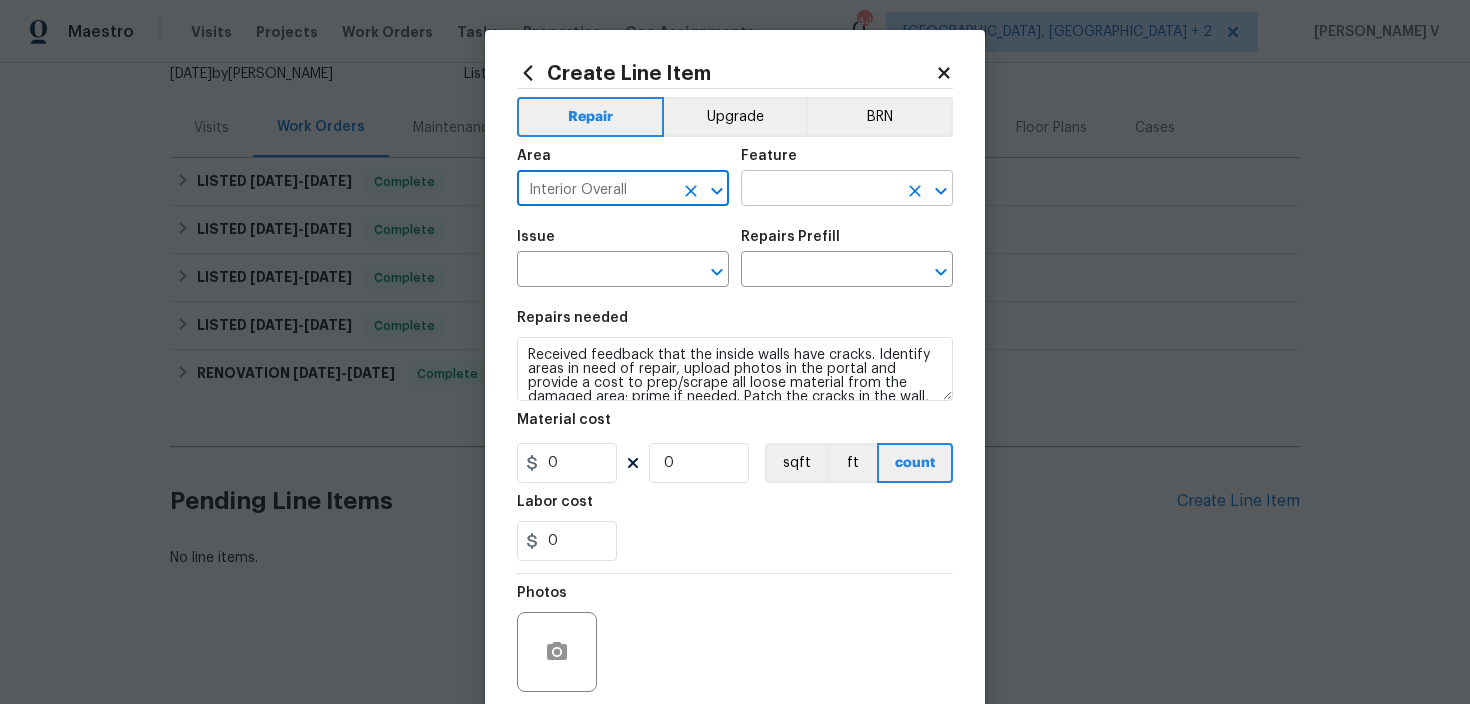 type on "Interior Overall" 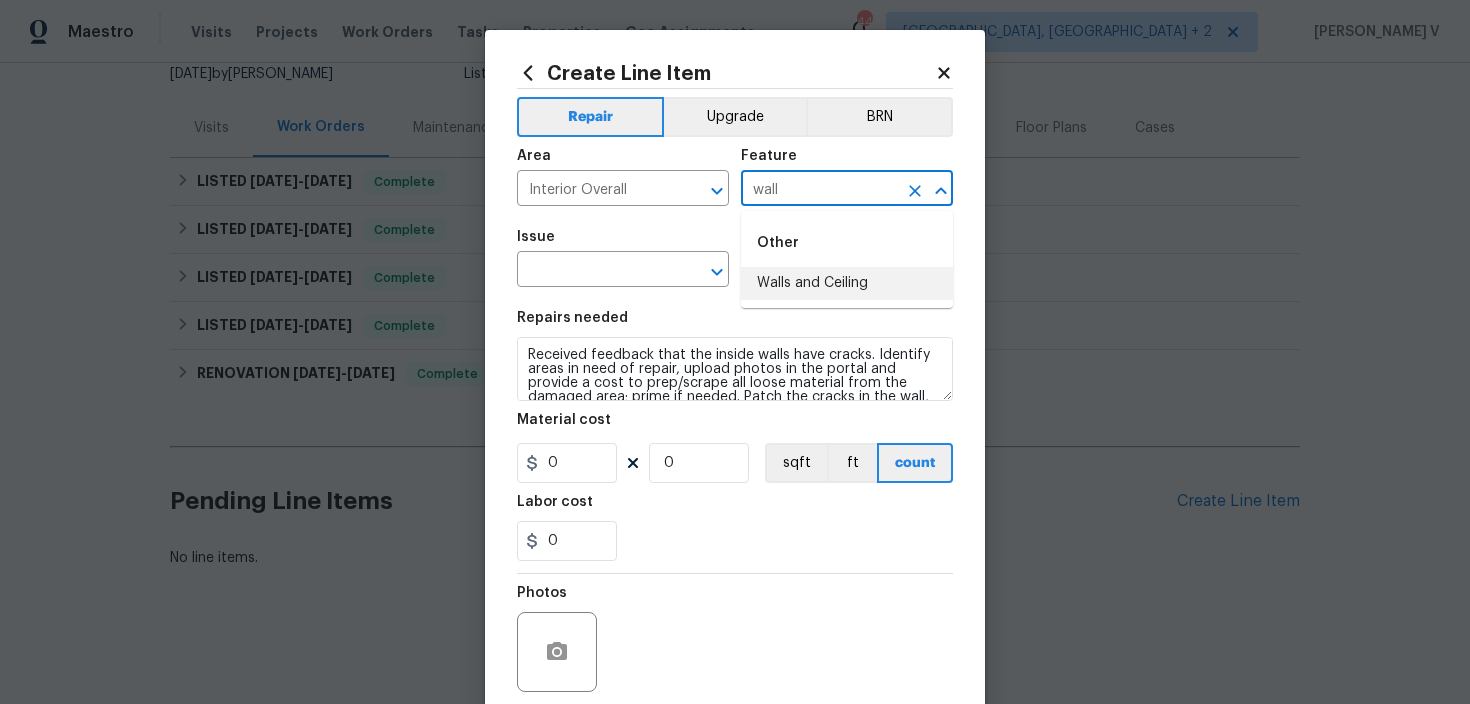 click on "Walls and Ceiling" at bounding box center [847, 283] 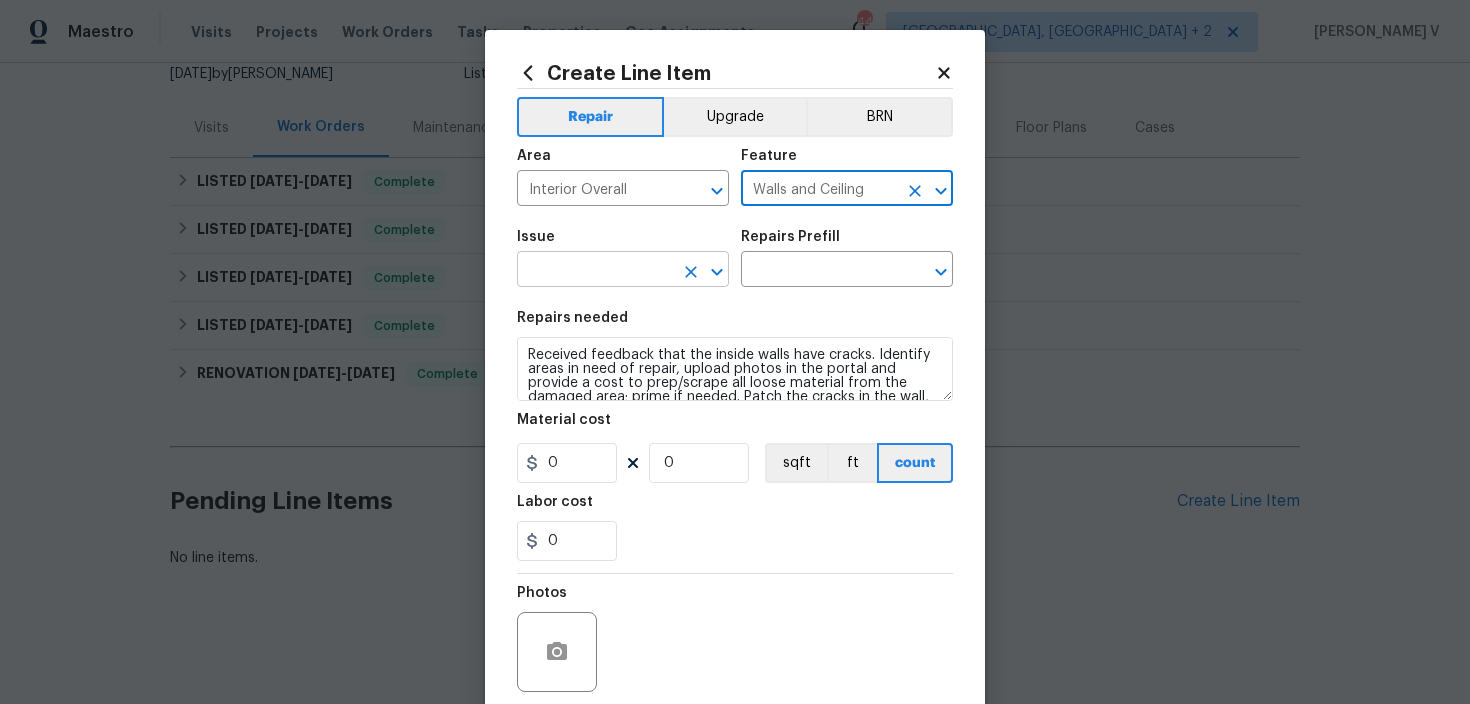 type on "Walls and Ceiling" 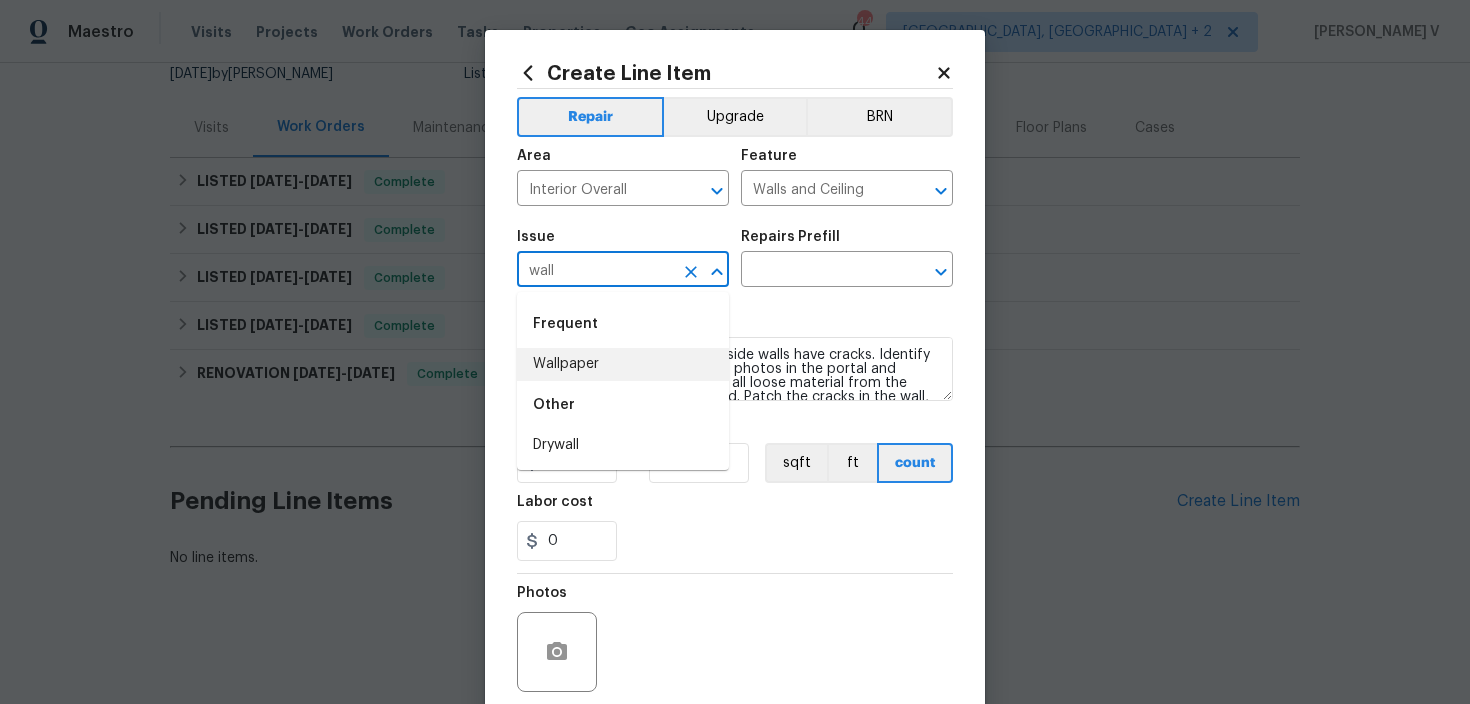 click on "wall" at bounding box center (595, 271) 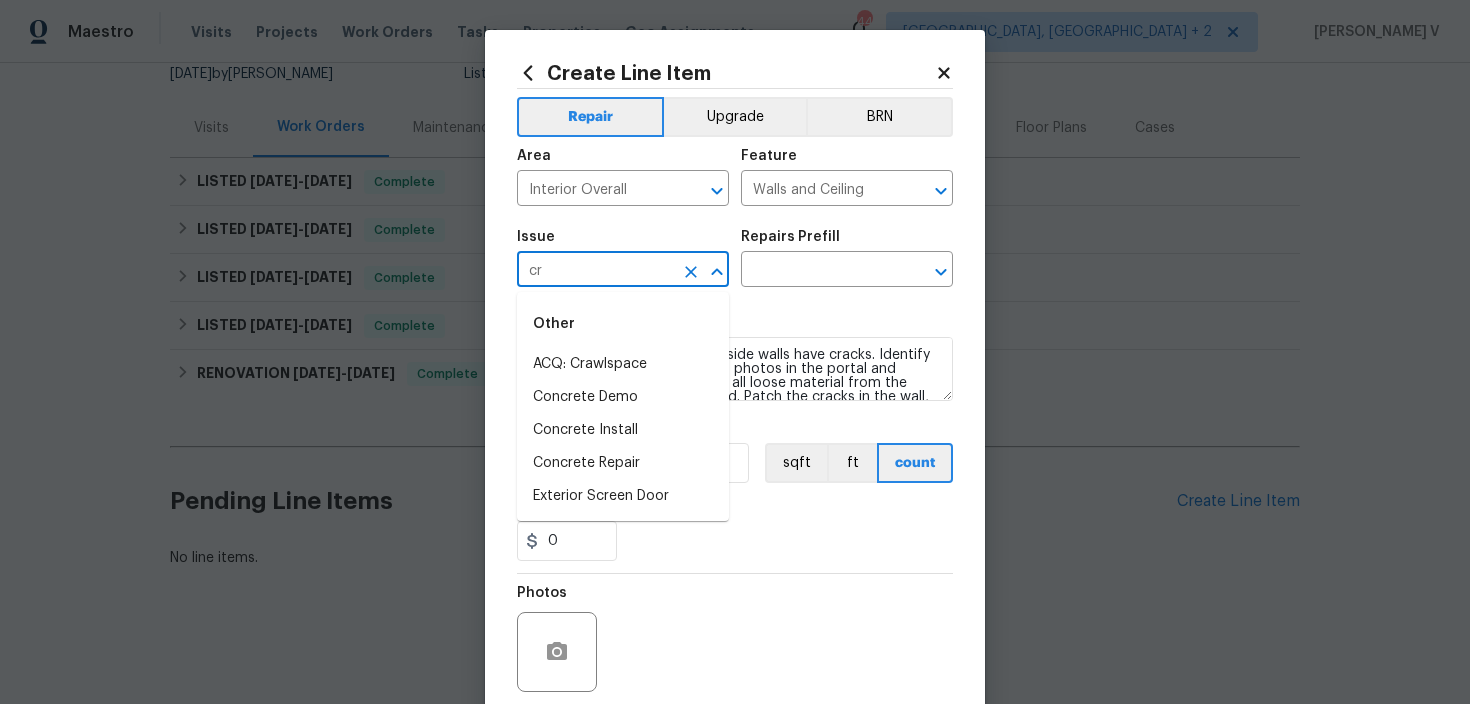 type on "cra" 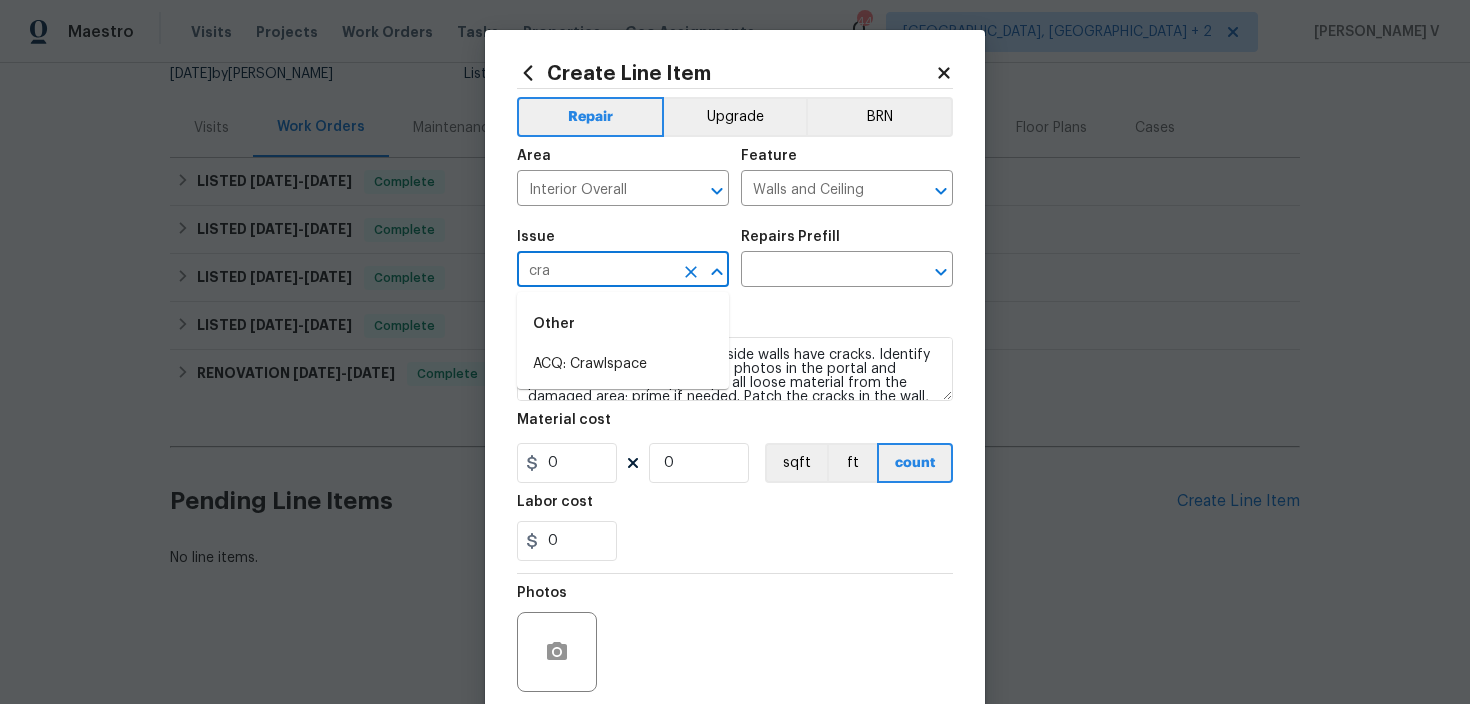 click at bounding box center (691, 272) 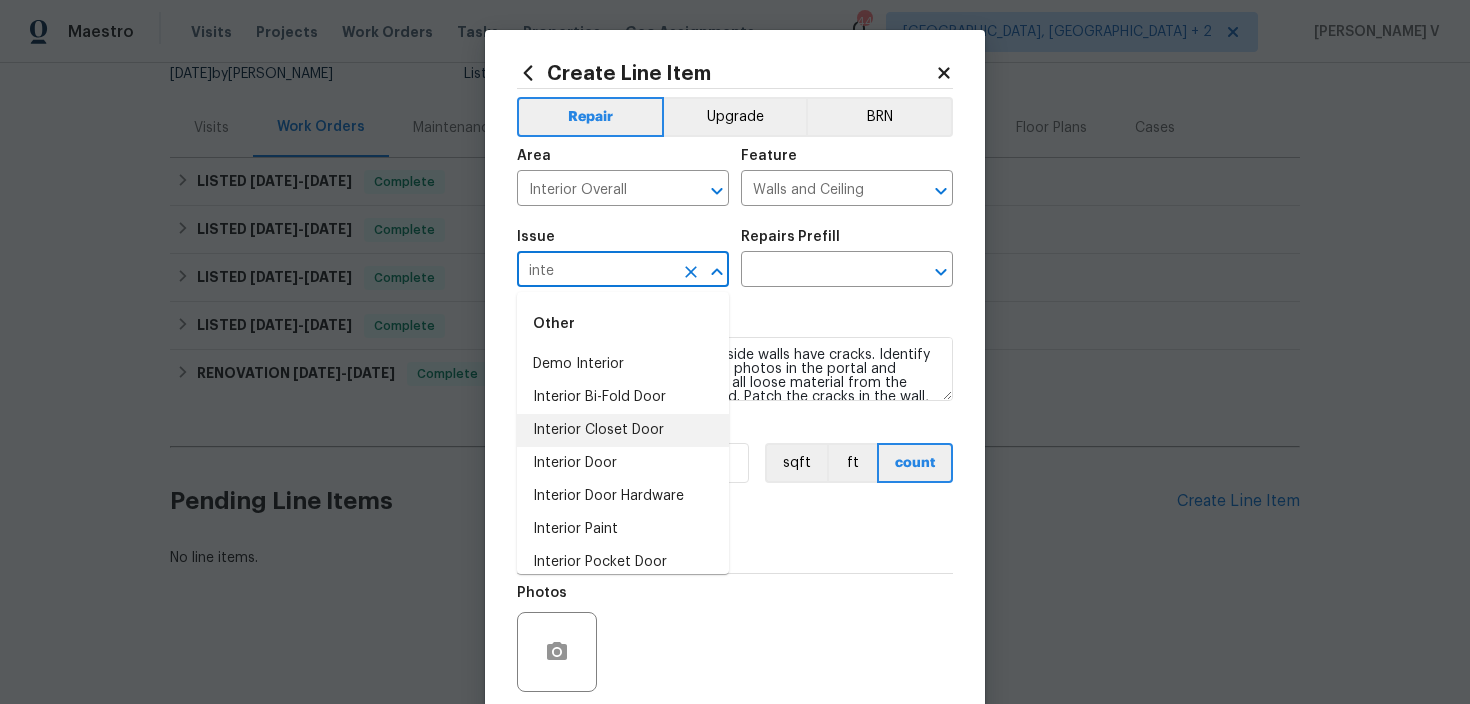 scroll, scrollTop: 79, scrollLeft: 0, axis: vertical 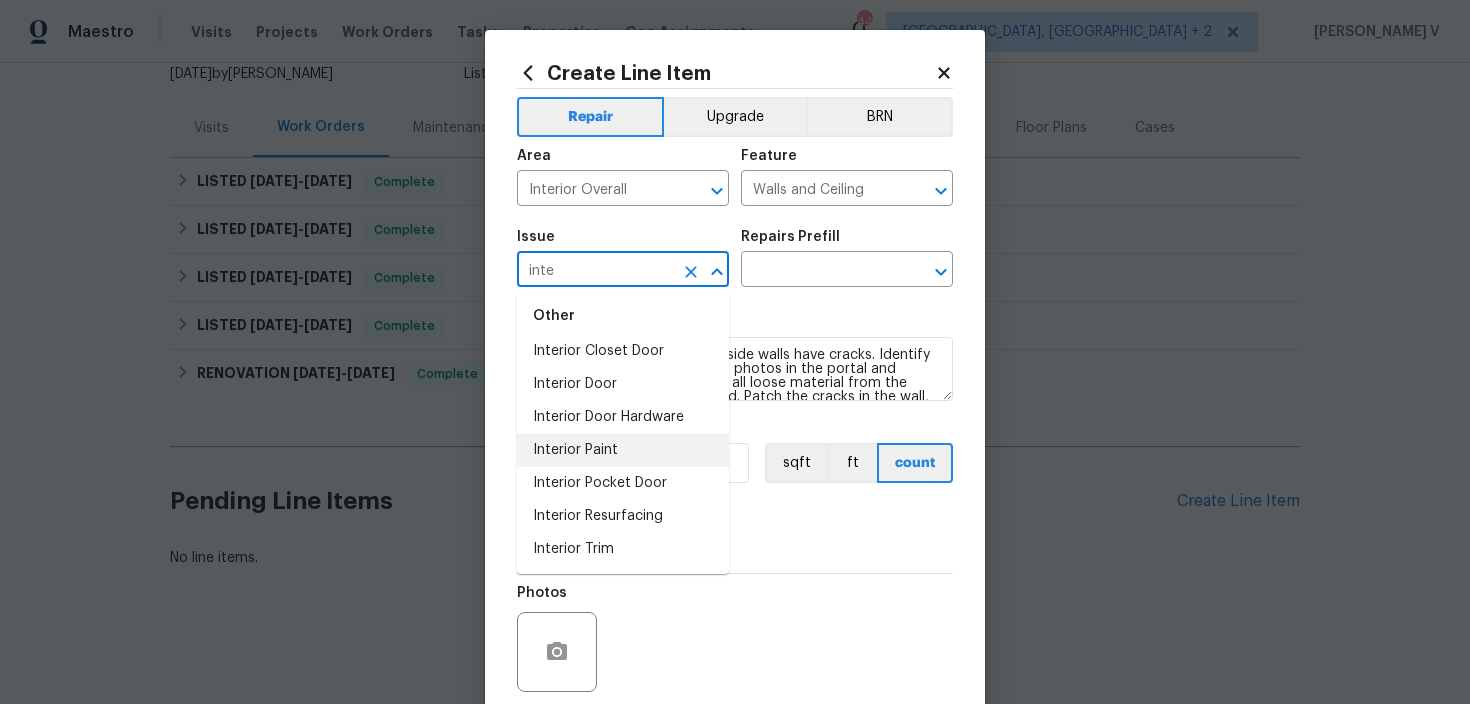 click on "Interior Paint" at bounding box center [623, 450] 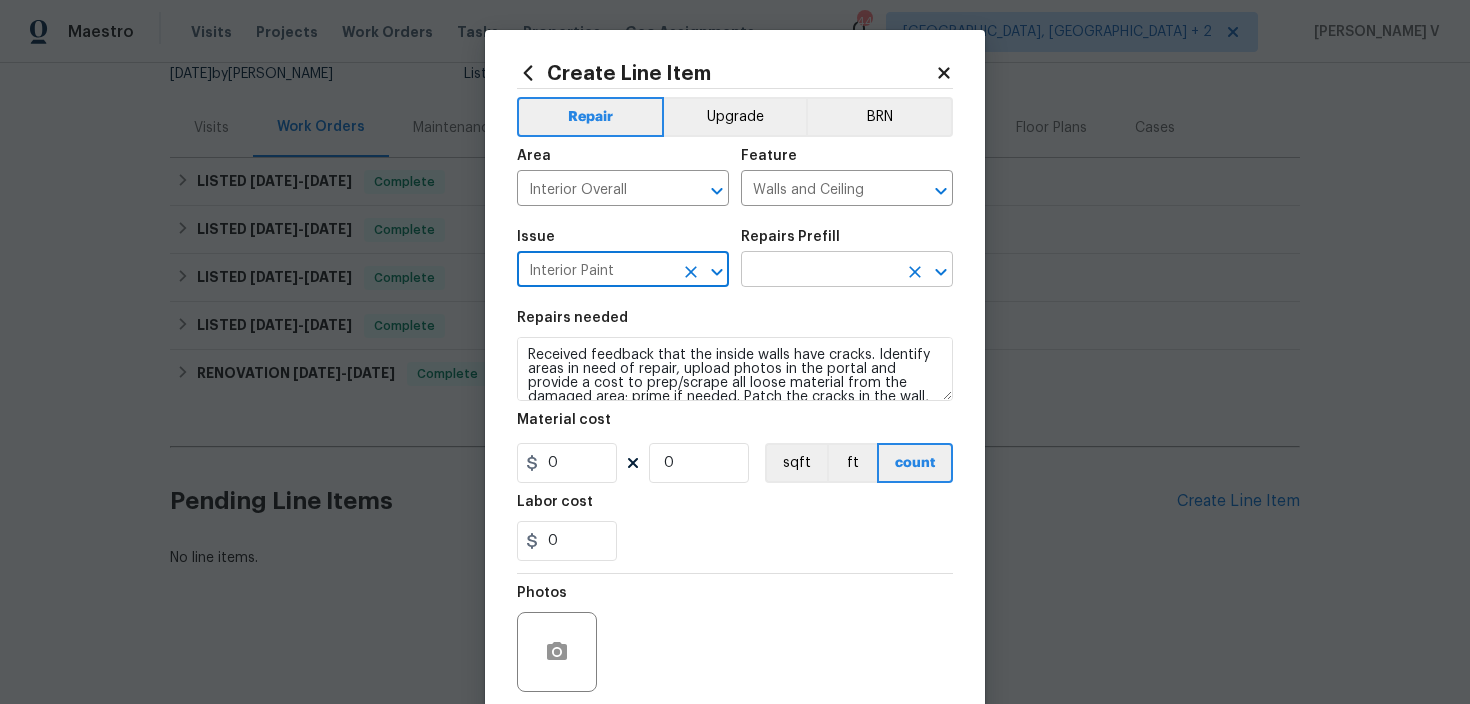 type on "Interior Paint" 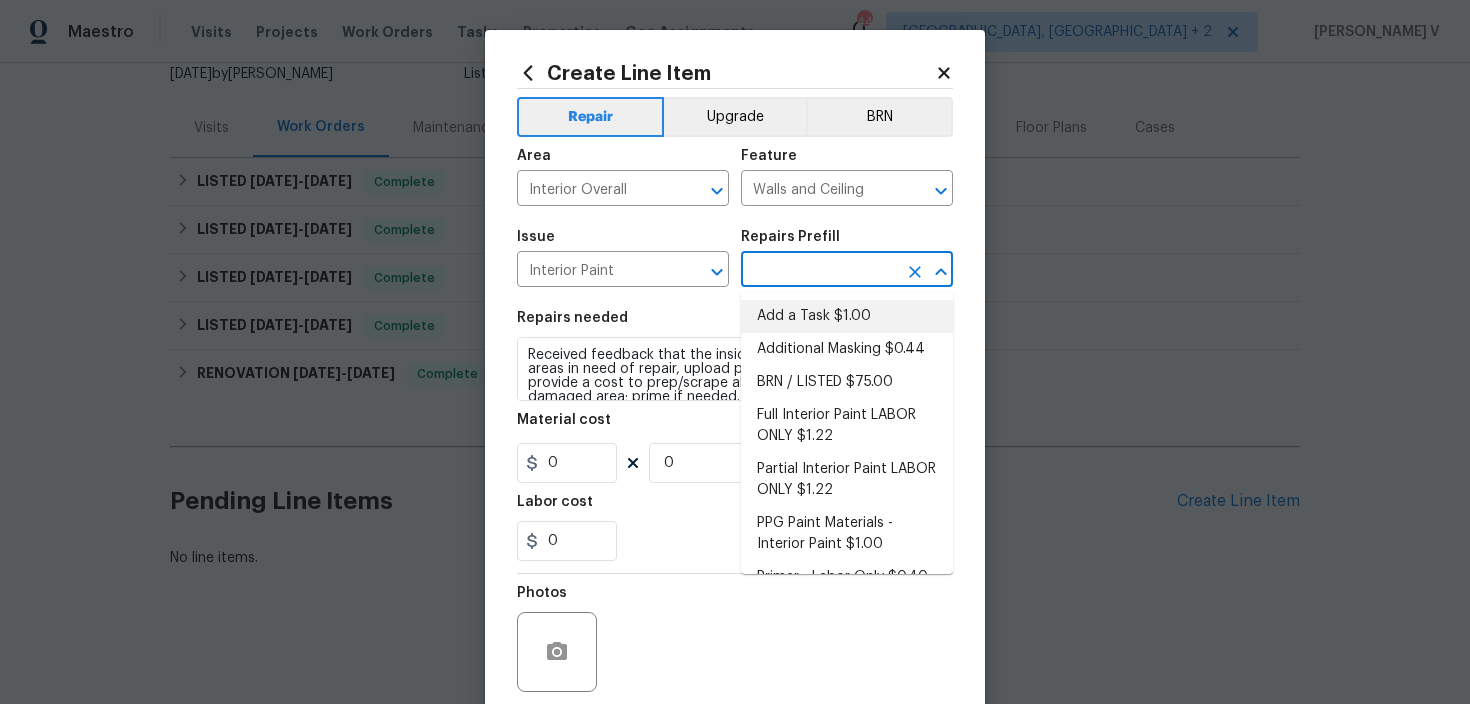 click on "Add a Task $1.00" at bounding box center (847, 316) 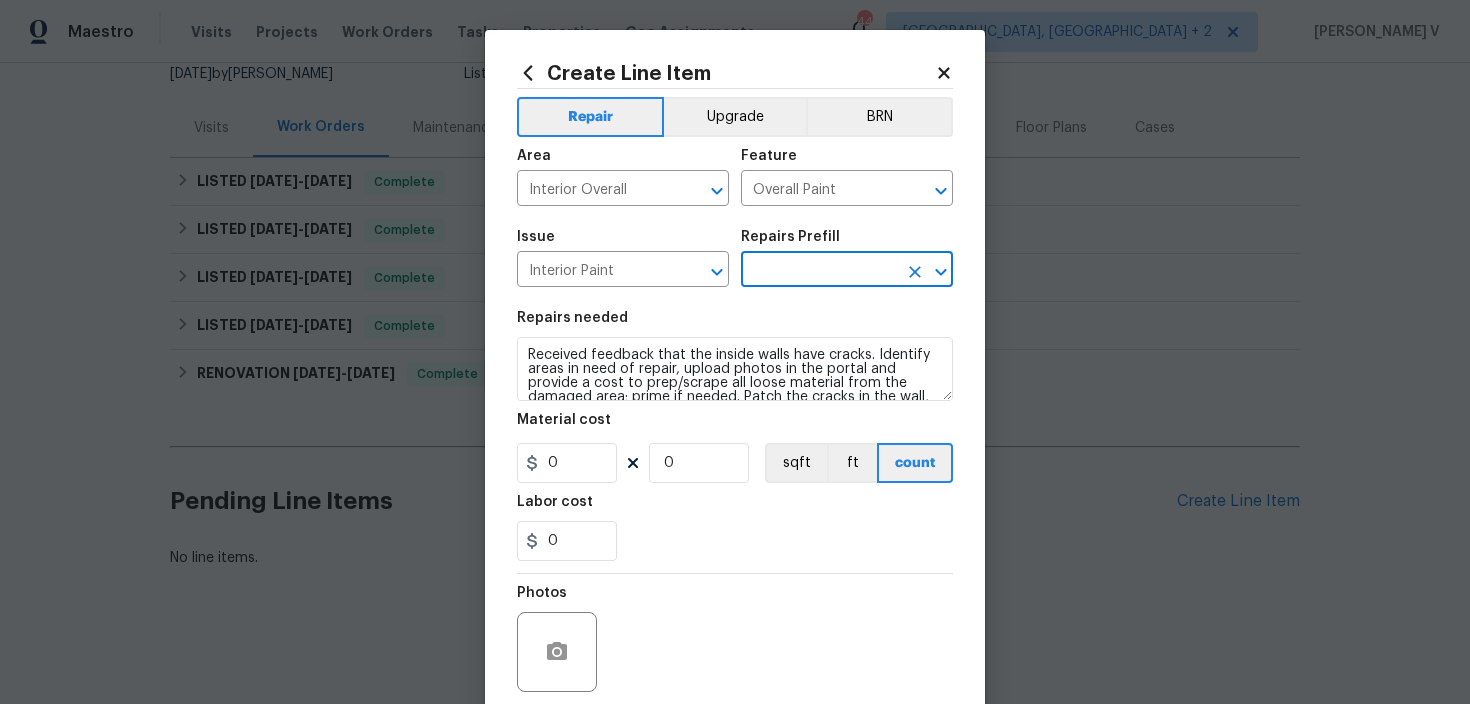 type on "Add a Task $1.00" 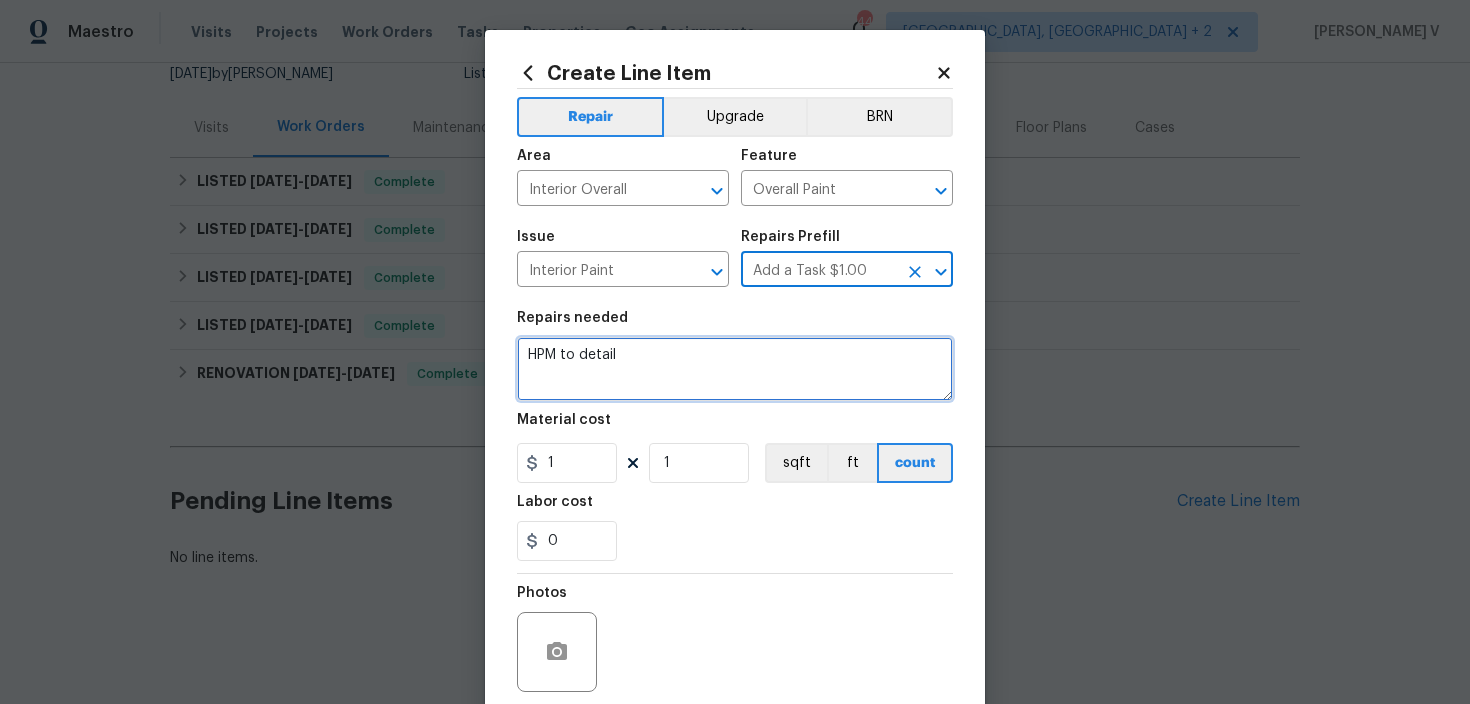click on "HPM to detail" at bounding box center (735, 369) 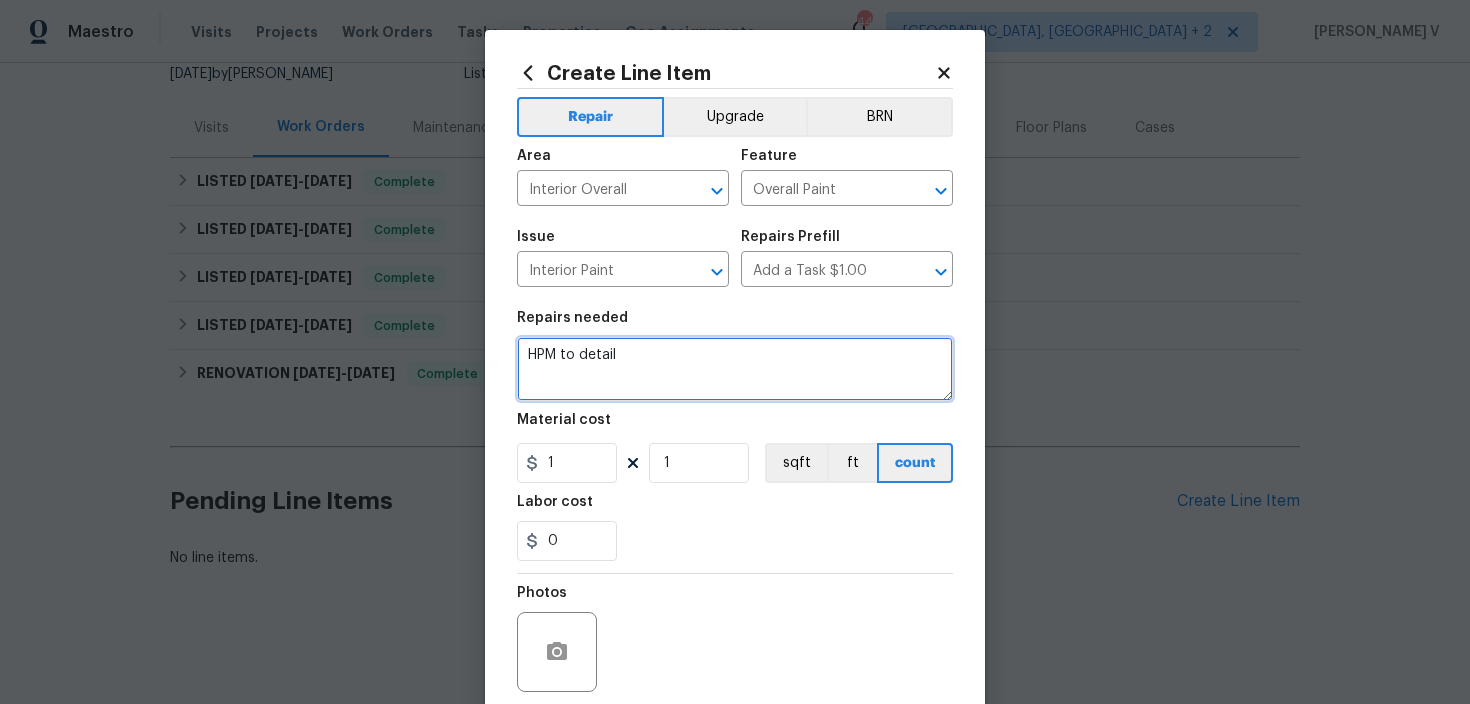 click on "HPM to detail" at bounding box center (735, 369) 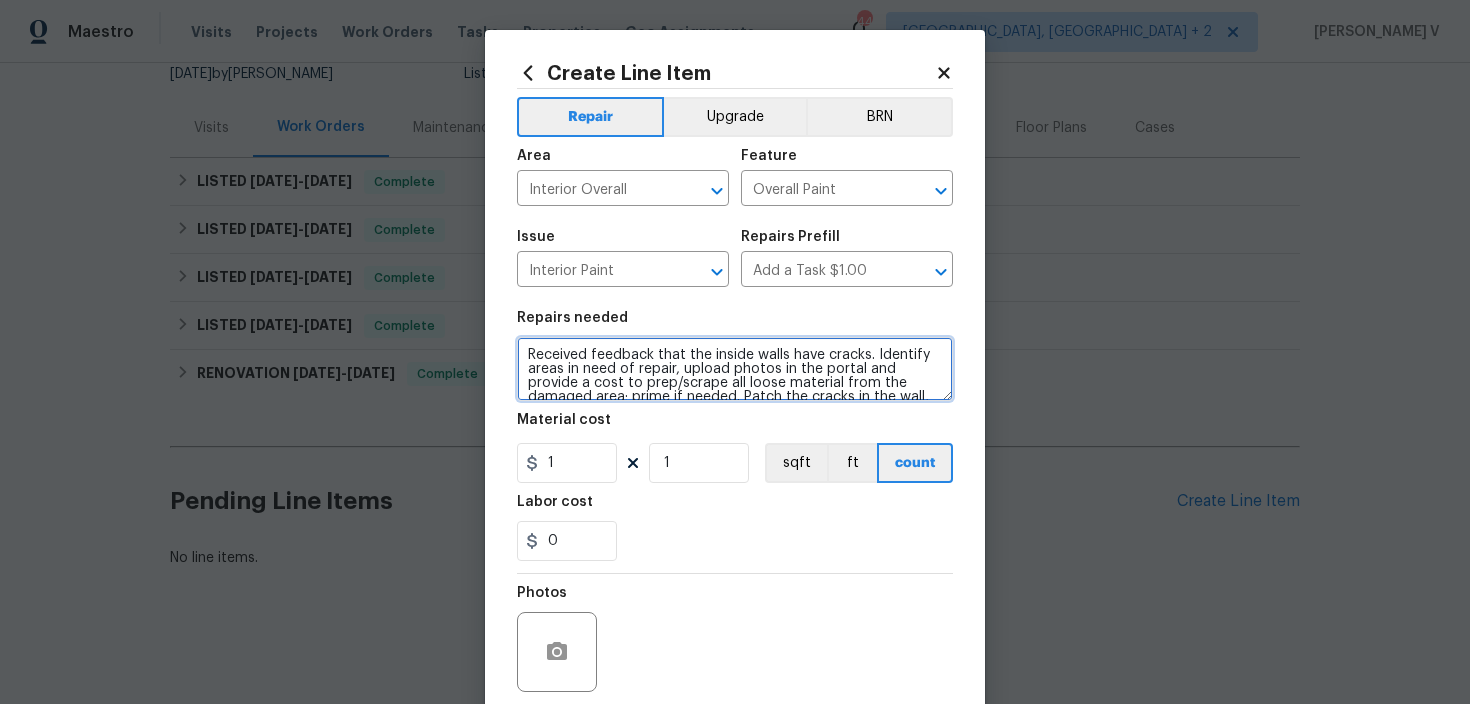 scroll, scrollTop: 88, scrollLeft: 0, axis: vertical 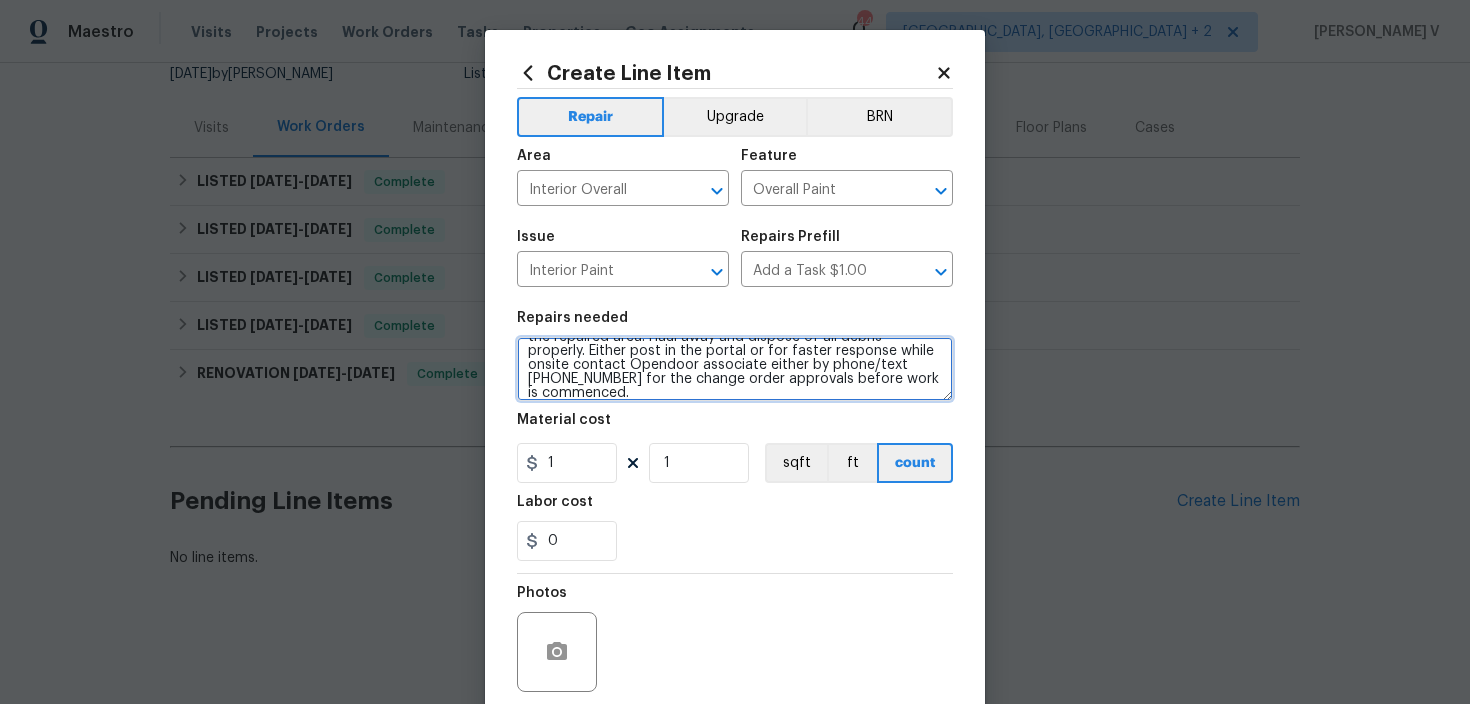 type on "Received feedback that the inside walls have cracks. Identify areas in need of repair, upload photos in the portal and provide a cost to prep/scrape all loose material from the damaged area; prime if needed. Patch the cracks in the wall, texture to match the existing finish and touch up the paint in the repaired area. Haul away and dispose of all debris properly. Either post in the portal or for faster response while onsite contact Opendoor associate either by phone/text 480-478-0155 for the change order approvals before work is commenced." 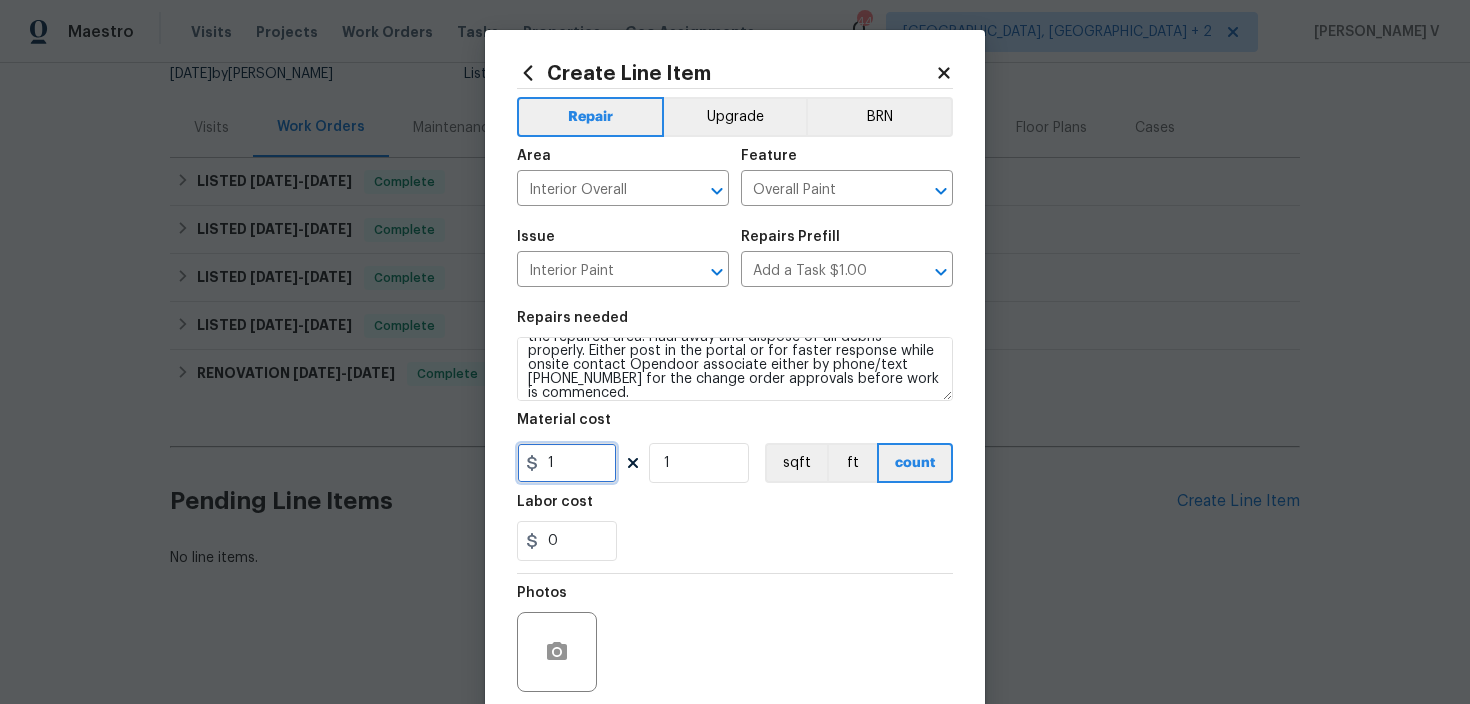 click on "1" at bounding box center [567, 463] 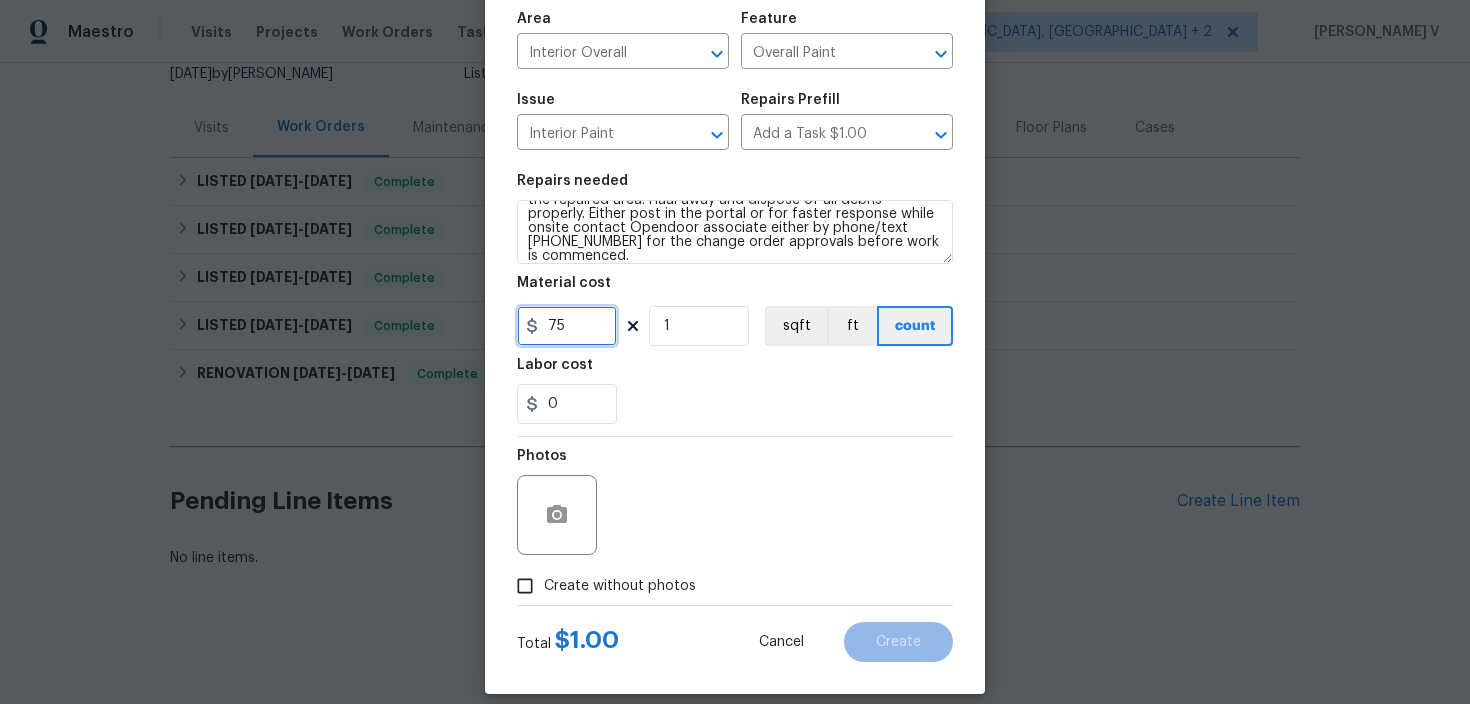scroll, scrollTop: 158, scrollLeft: 0, axis: vertical 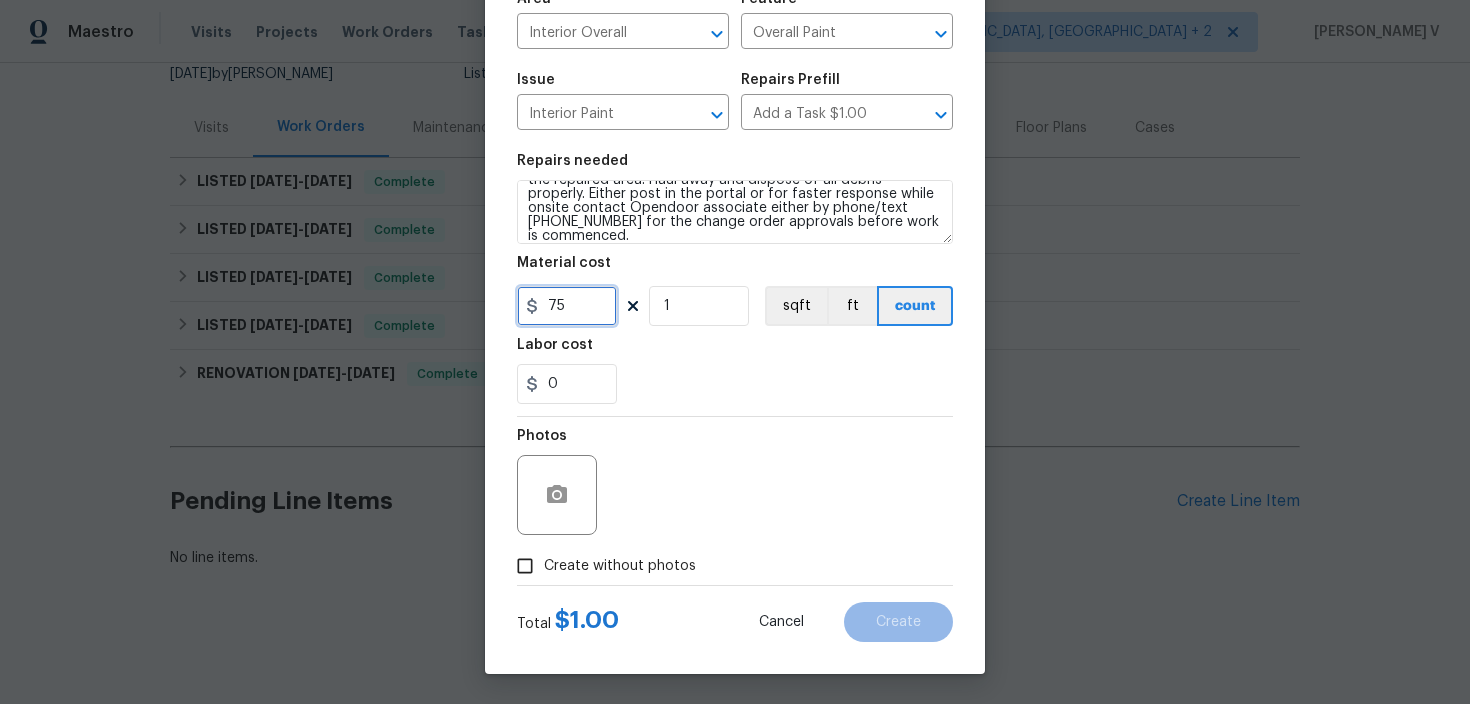 type on "75" 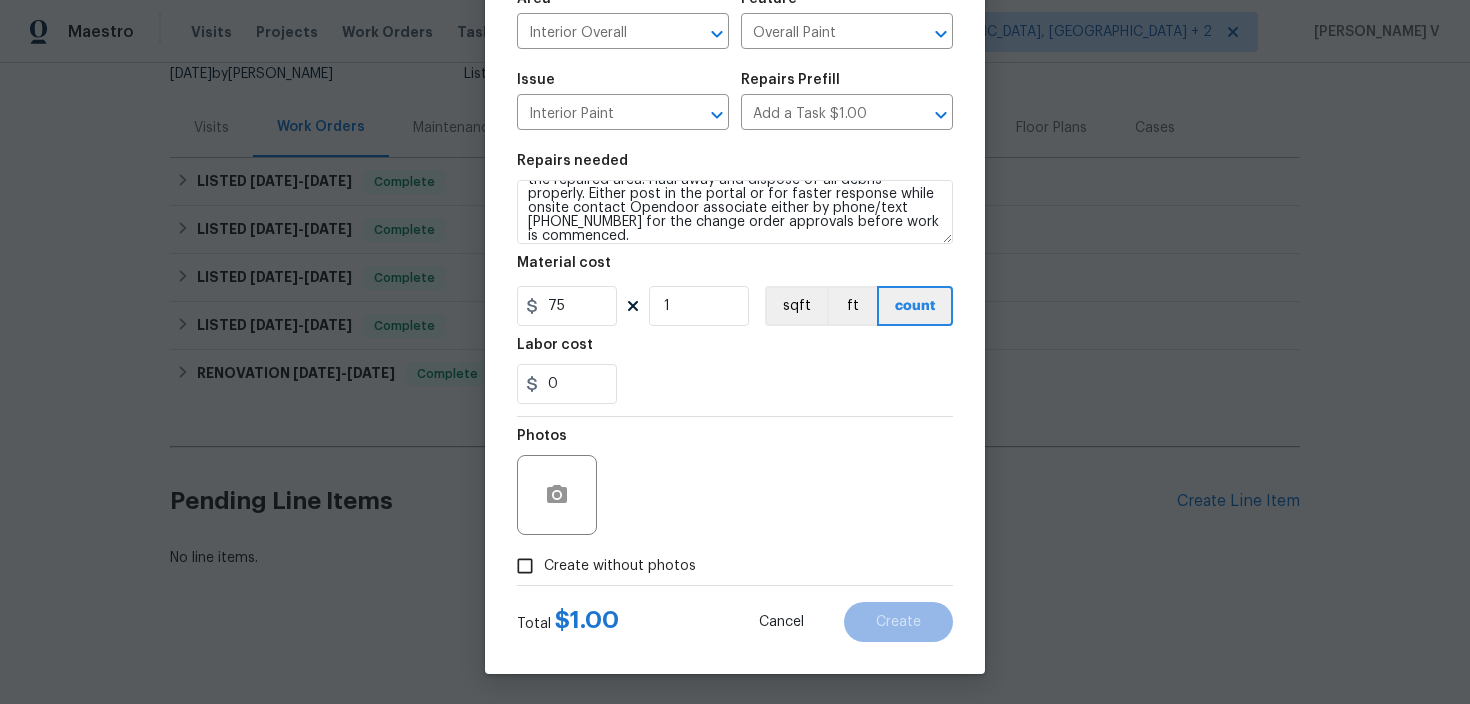 click on "Create without photos" at bounding box center [525, 566] 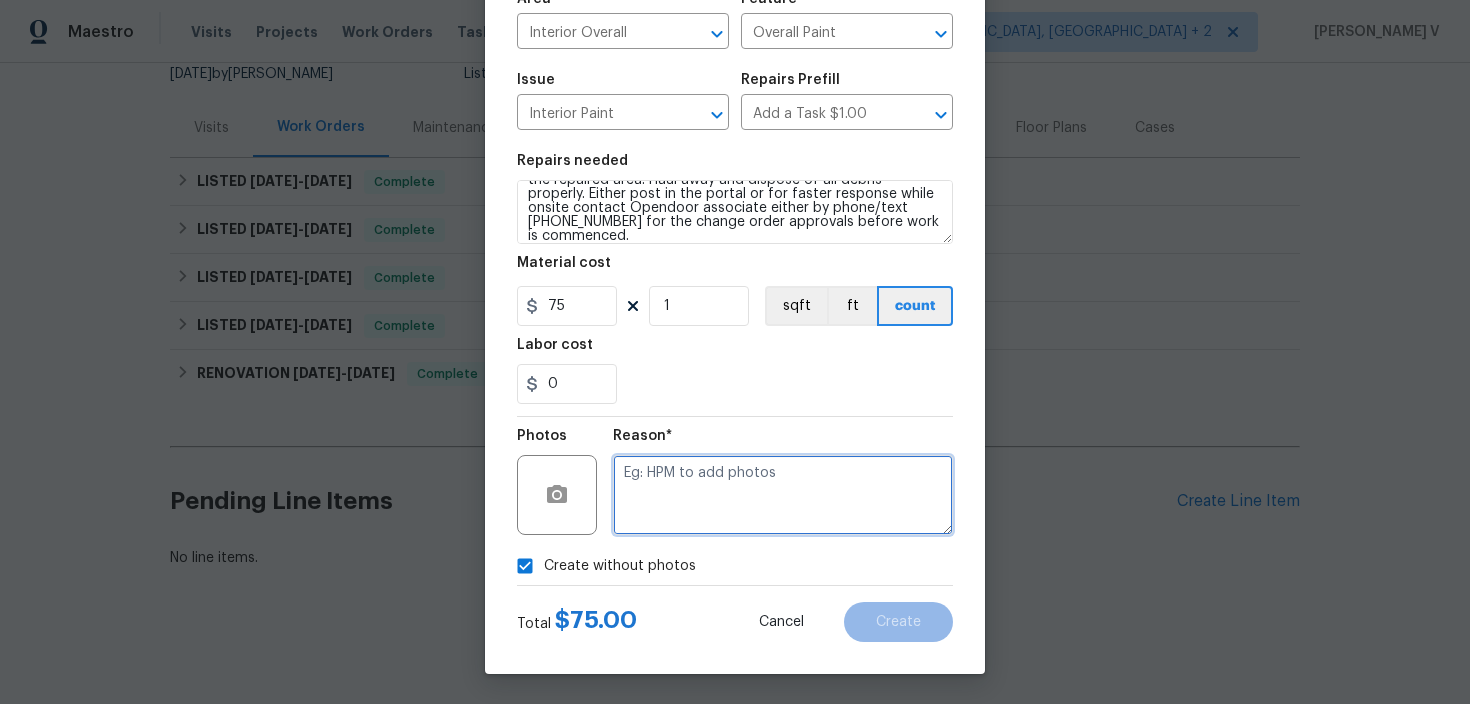 click at bounding box center (783, 495) 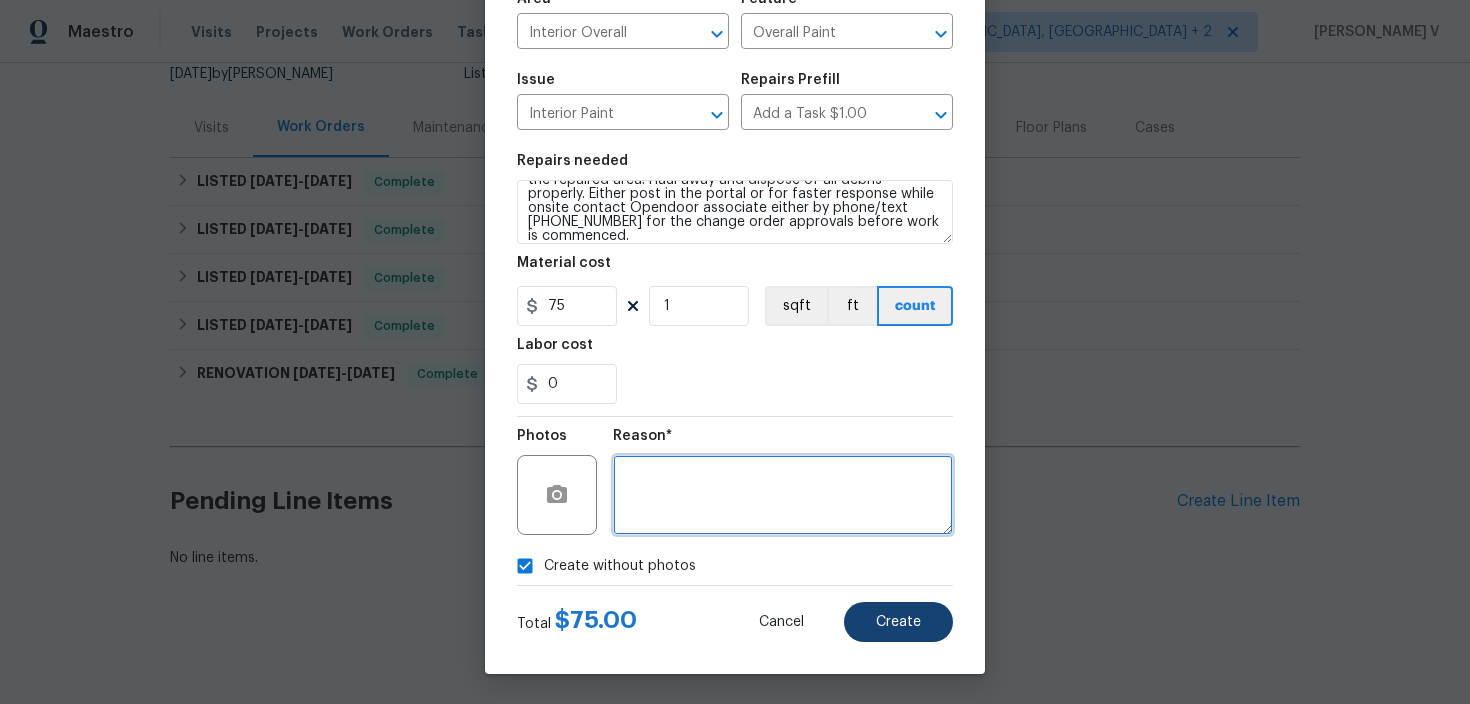 type 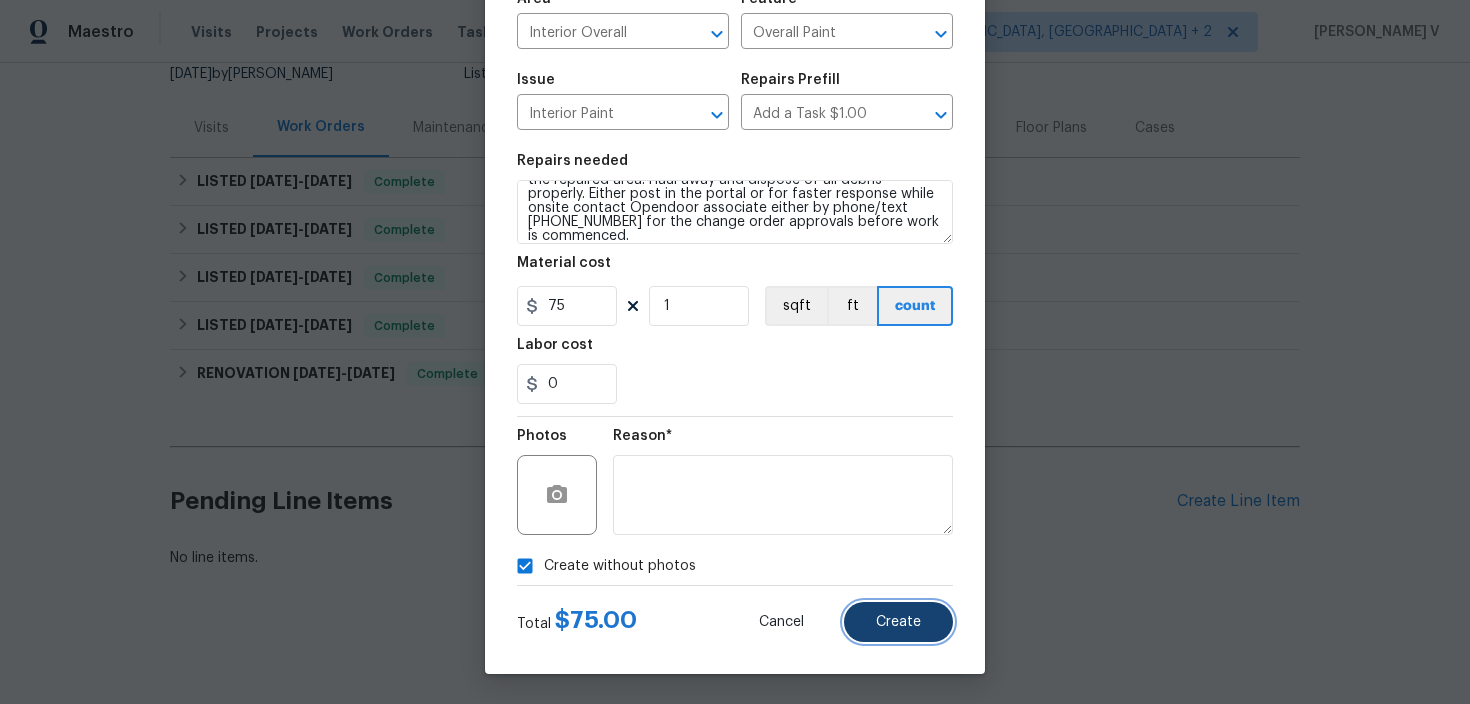 click on "Create" at bounding box center (898, 622) 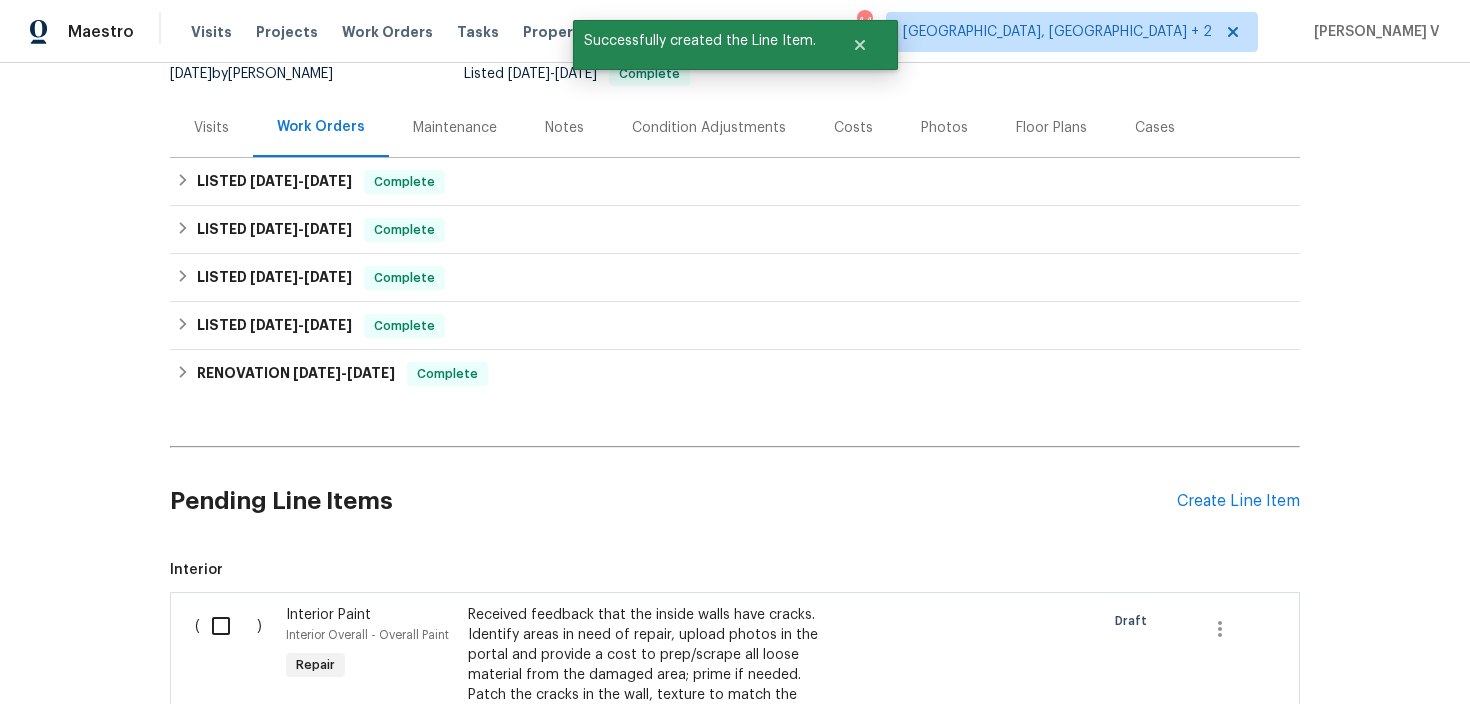 click at bounding box center [228, 626] 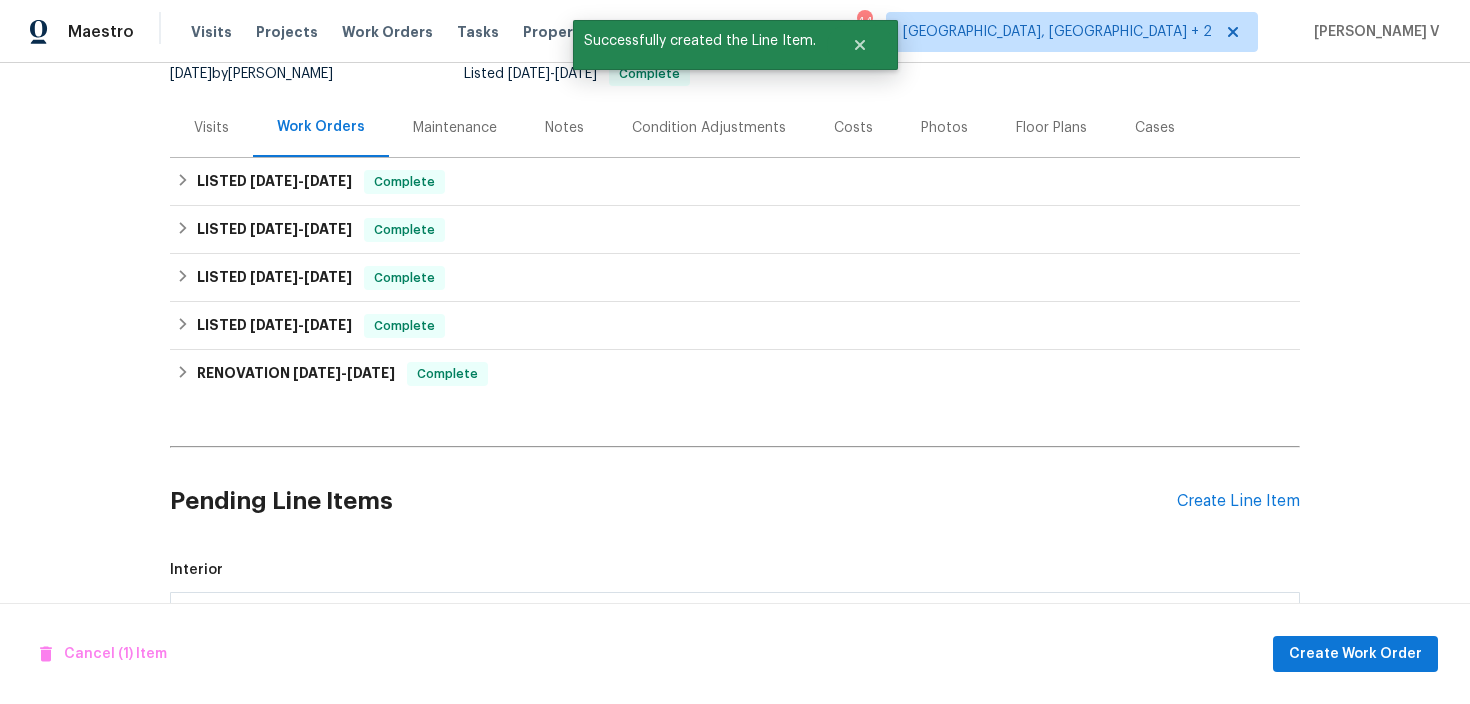 scroll, scrollTop: 693, scrollLeft: 0, axis: vertical 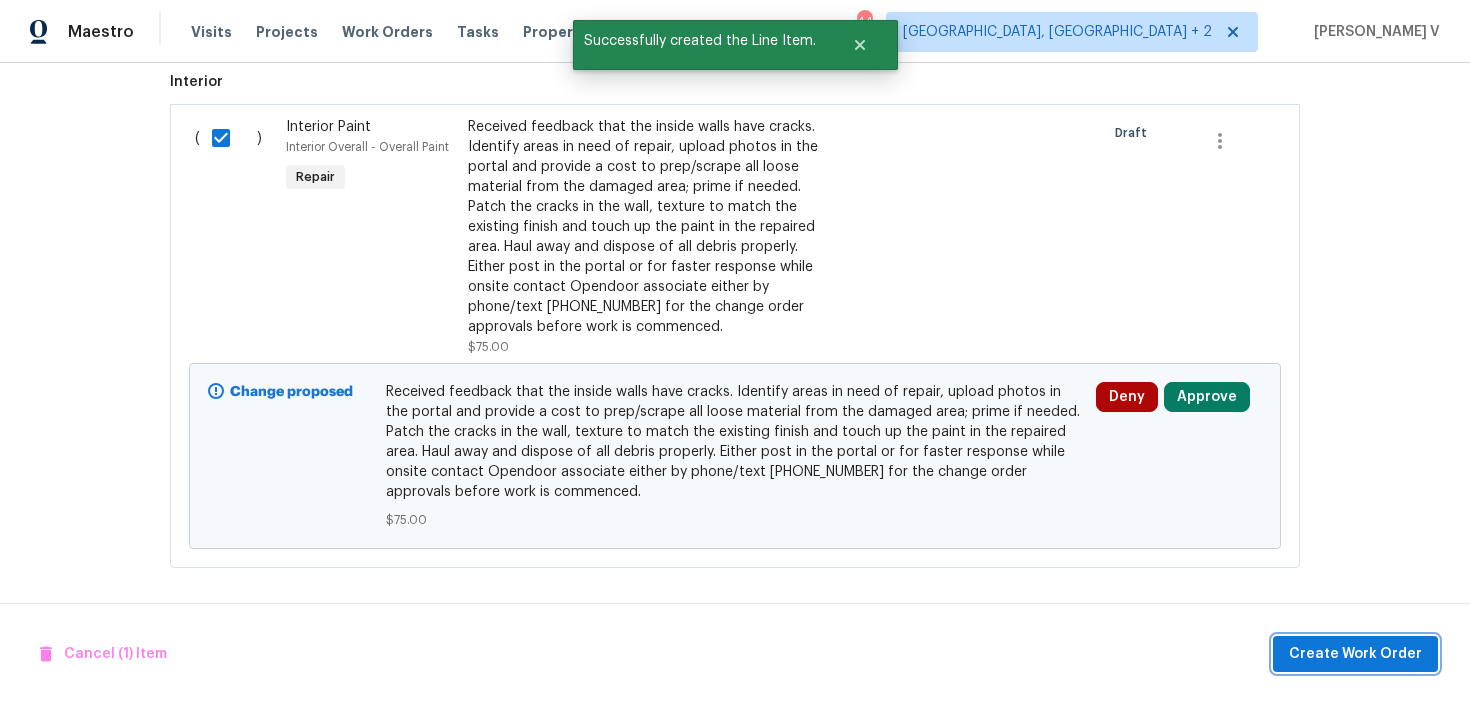 click on "Create Work Order" at bounding box center (1355, 654) 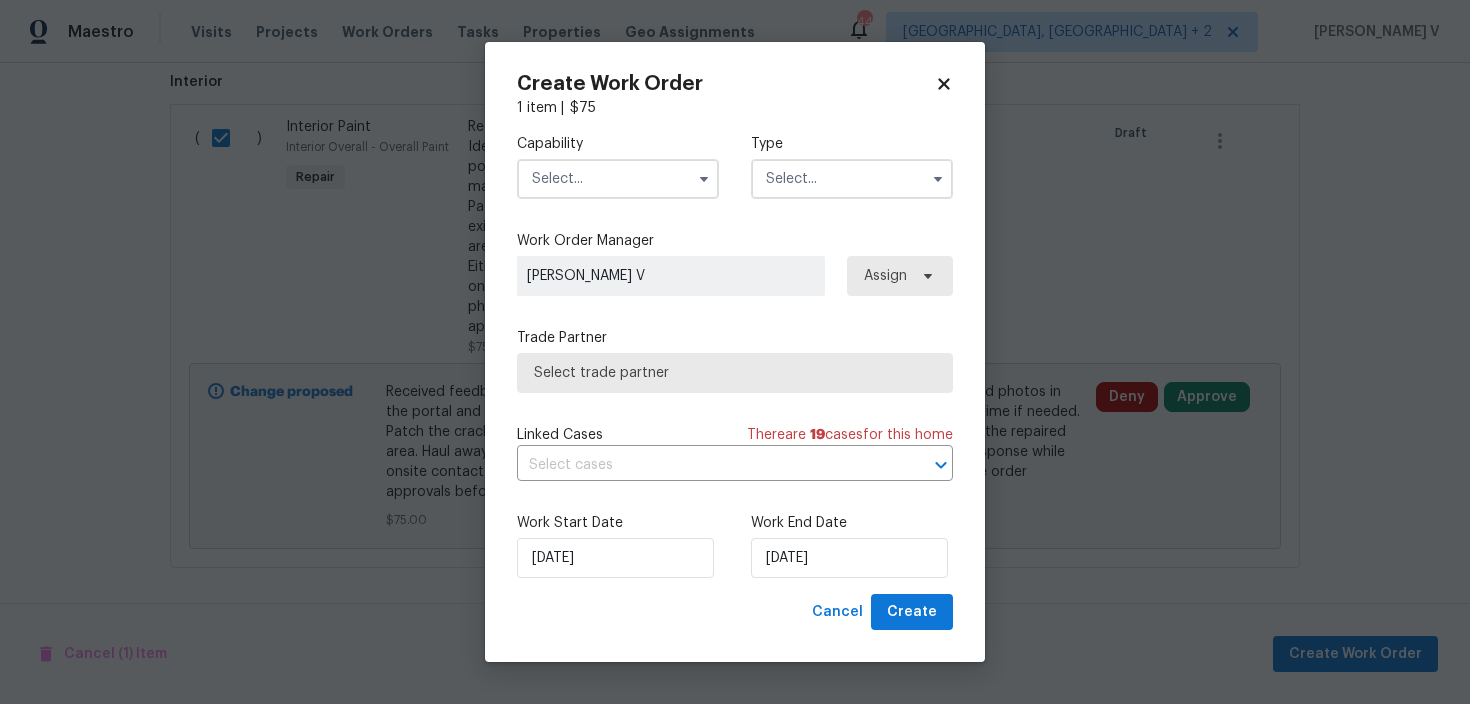click at bounding box center (618, 179) 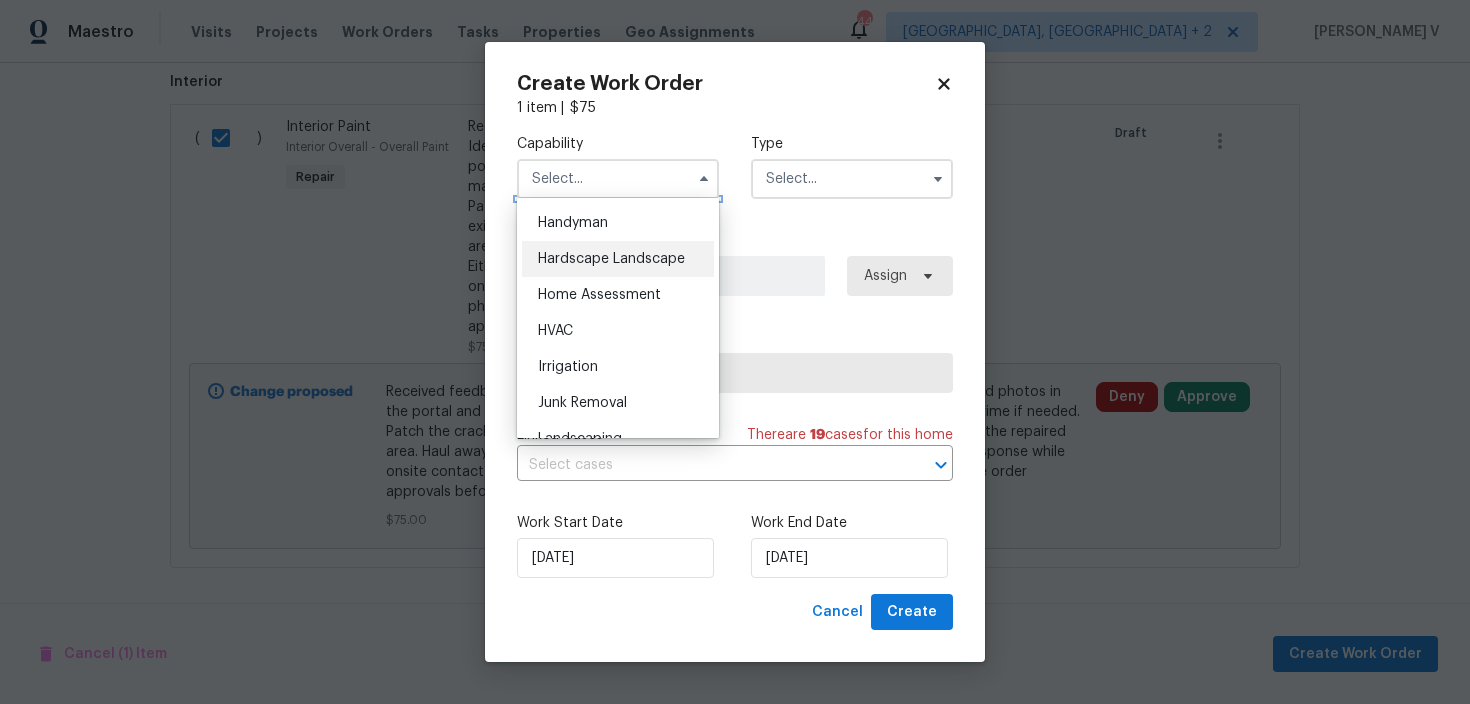 scroll, scrollTop: 1095, scrollLeft: 0, axis: vertical 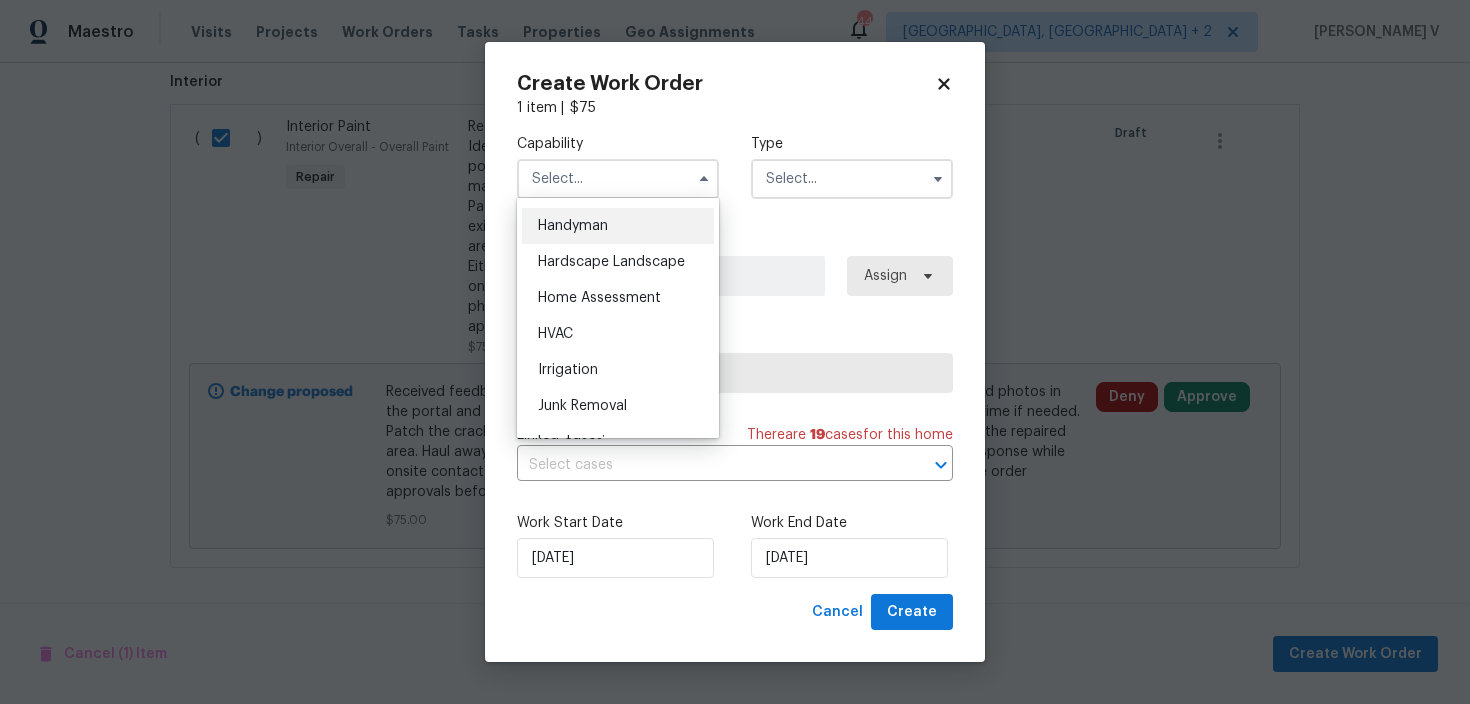click on "Handyman" at bounding box center (573, 226) 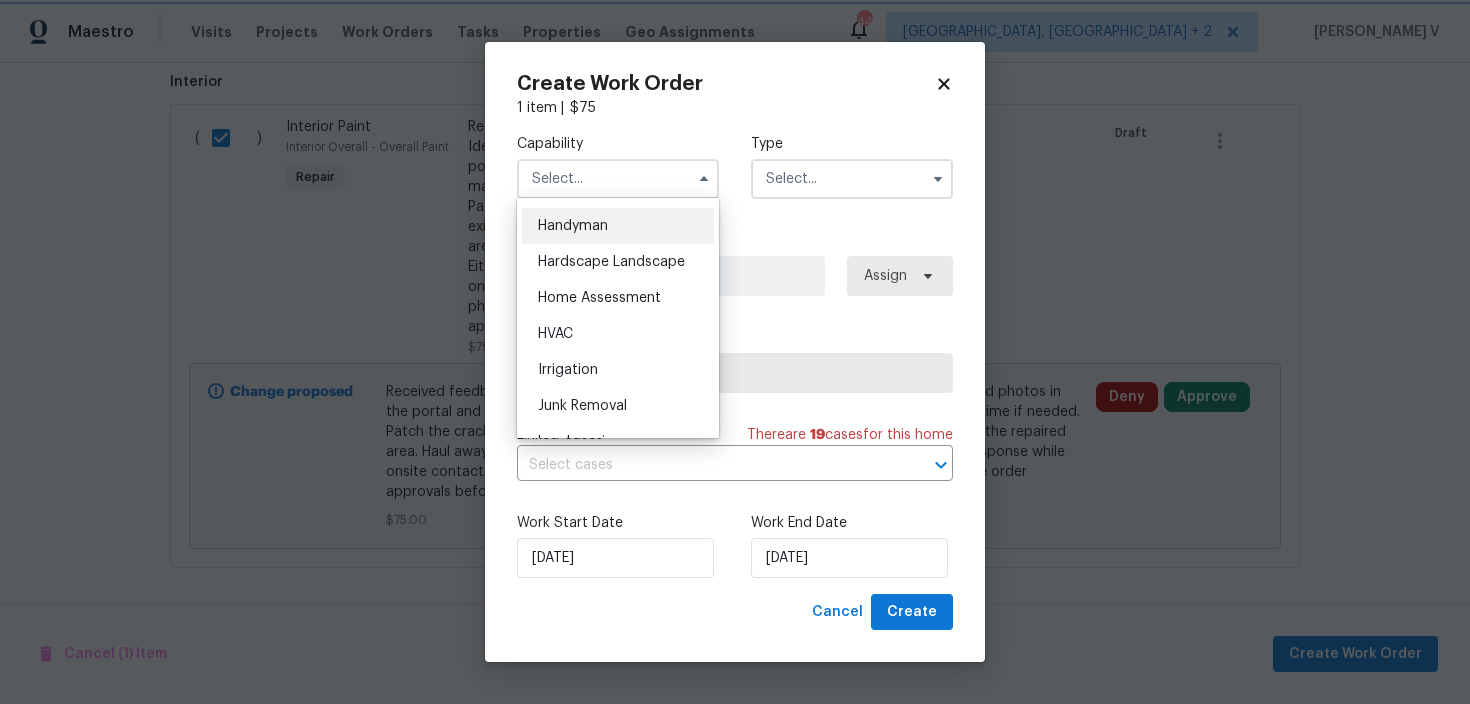type on "Handyman" 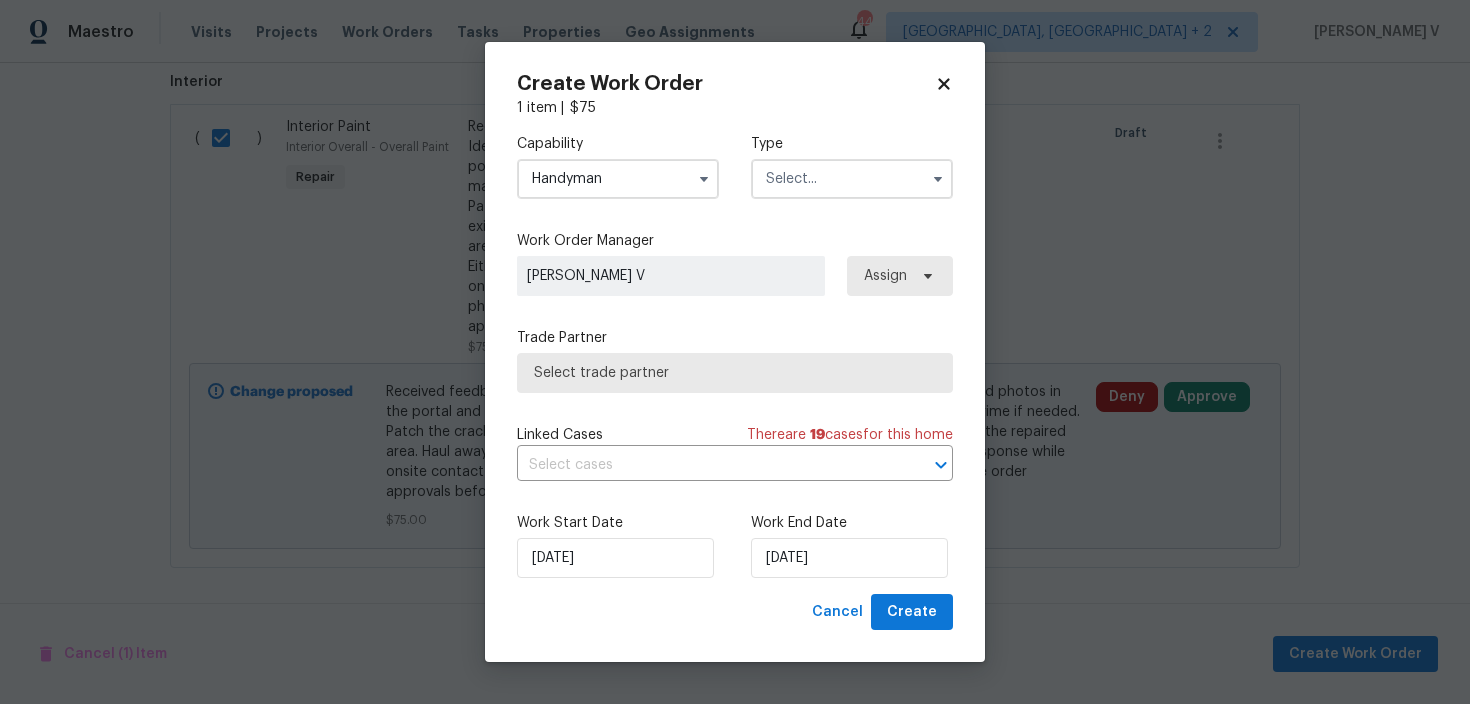 click at bounding box center [852, 179] 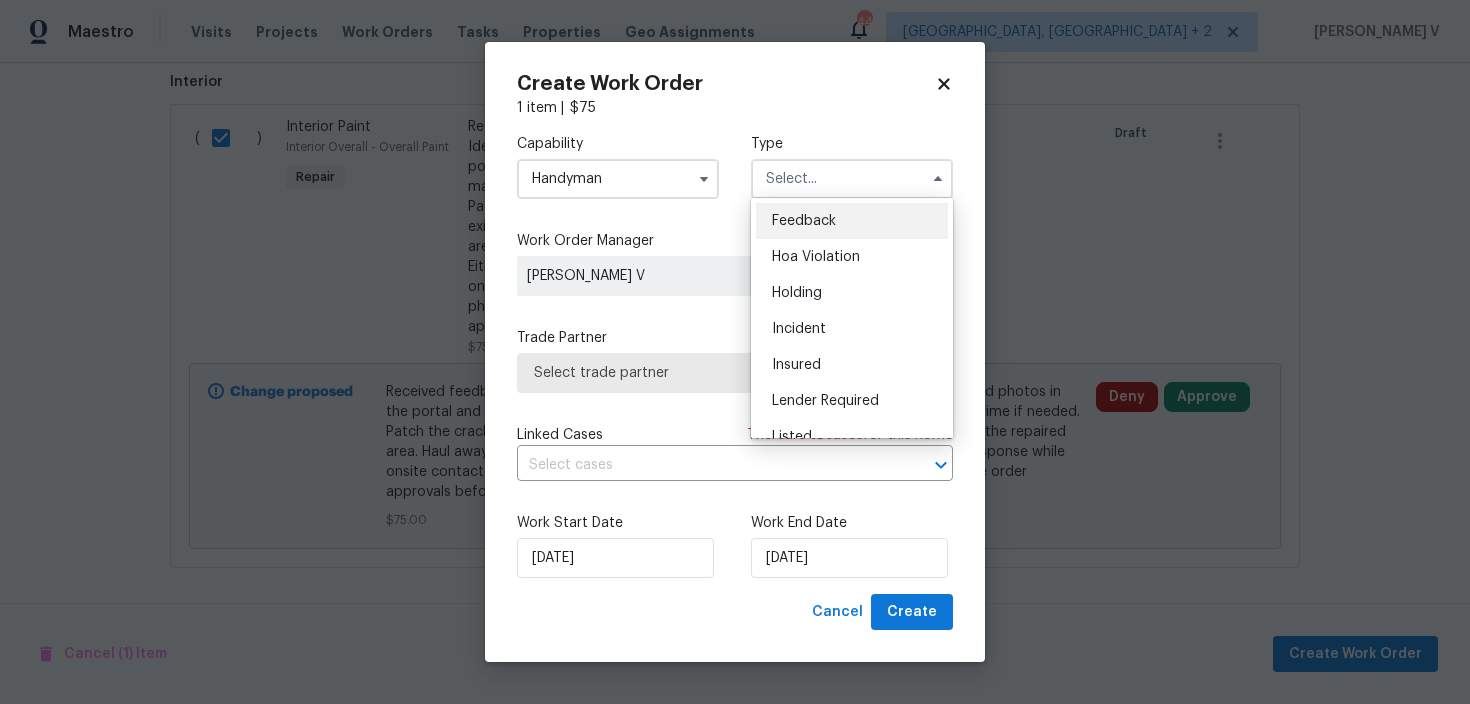 click on "Feedback" at bounding box center [804, 221] 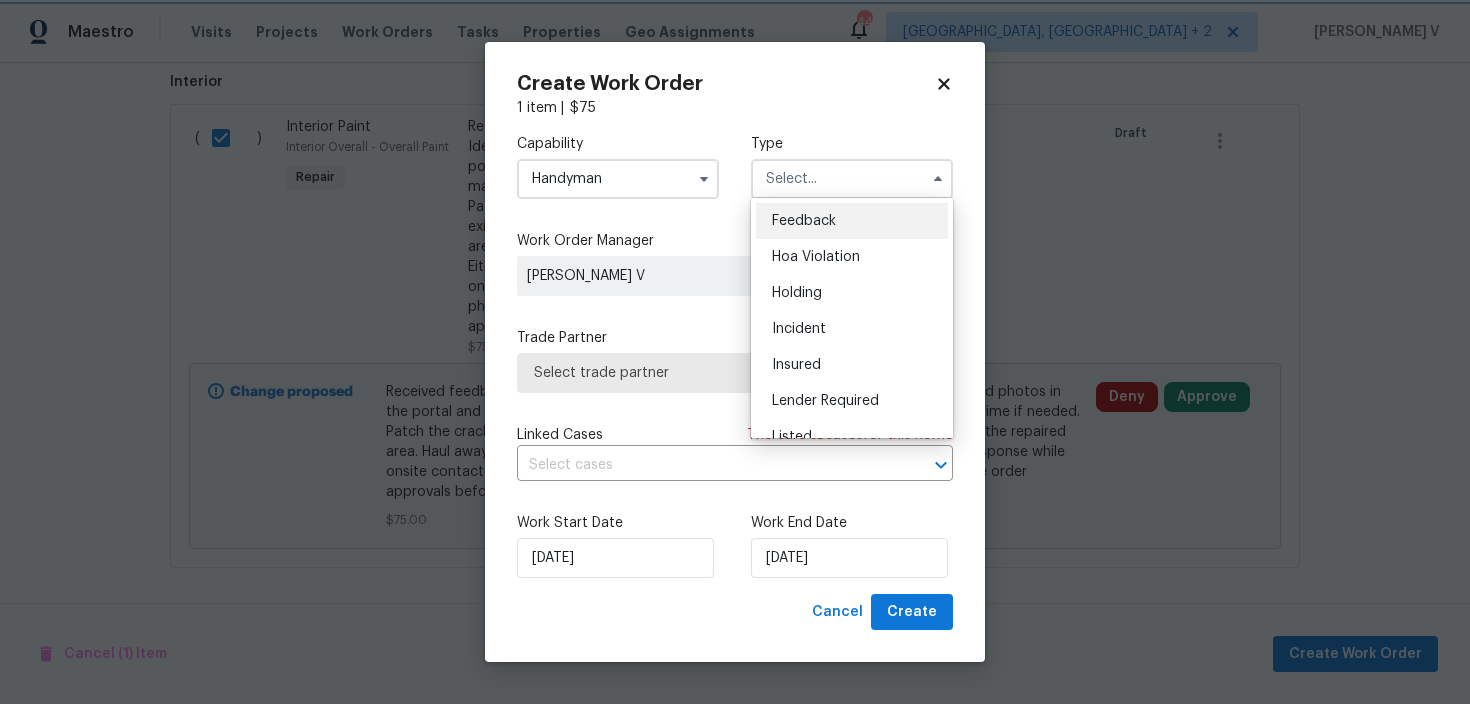 type on "Feedback" 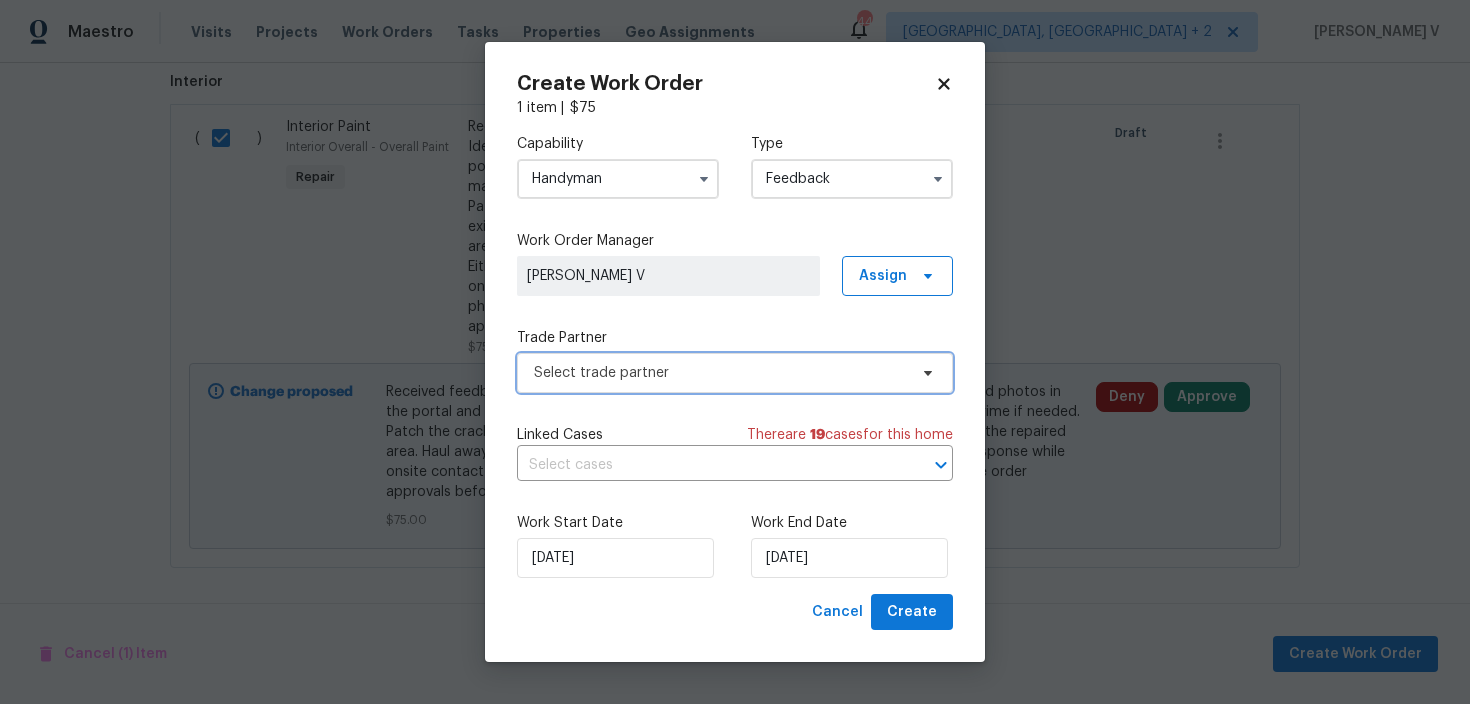 click on "Select trade partner" at bounding box center [720, 373] 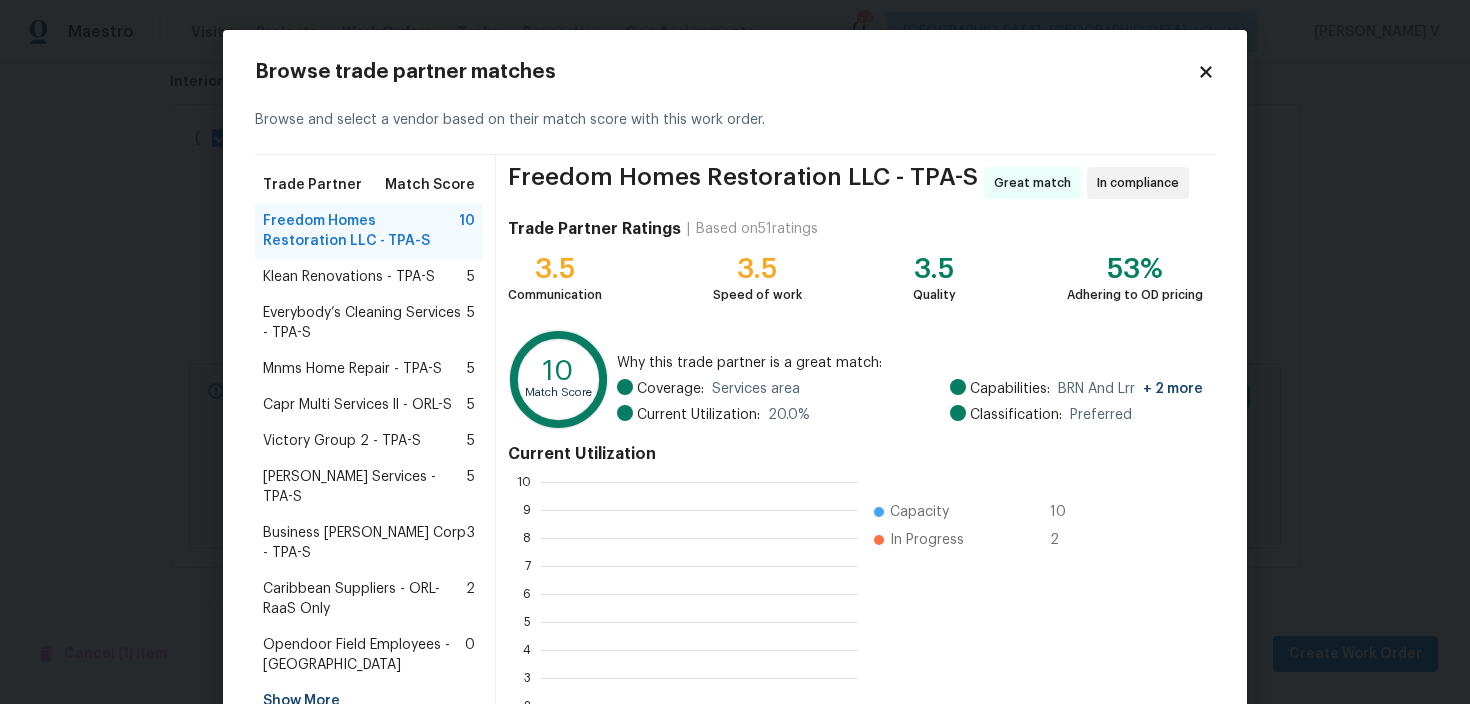 scroll, scrollTop: 2, scrollLeft: 2, axis: both 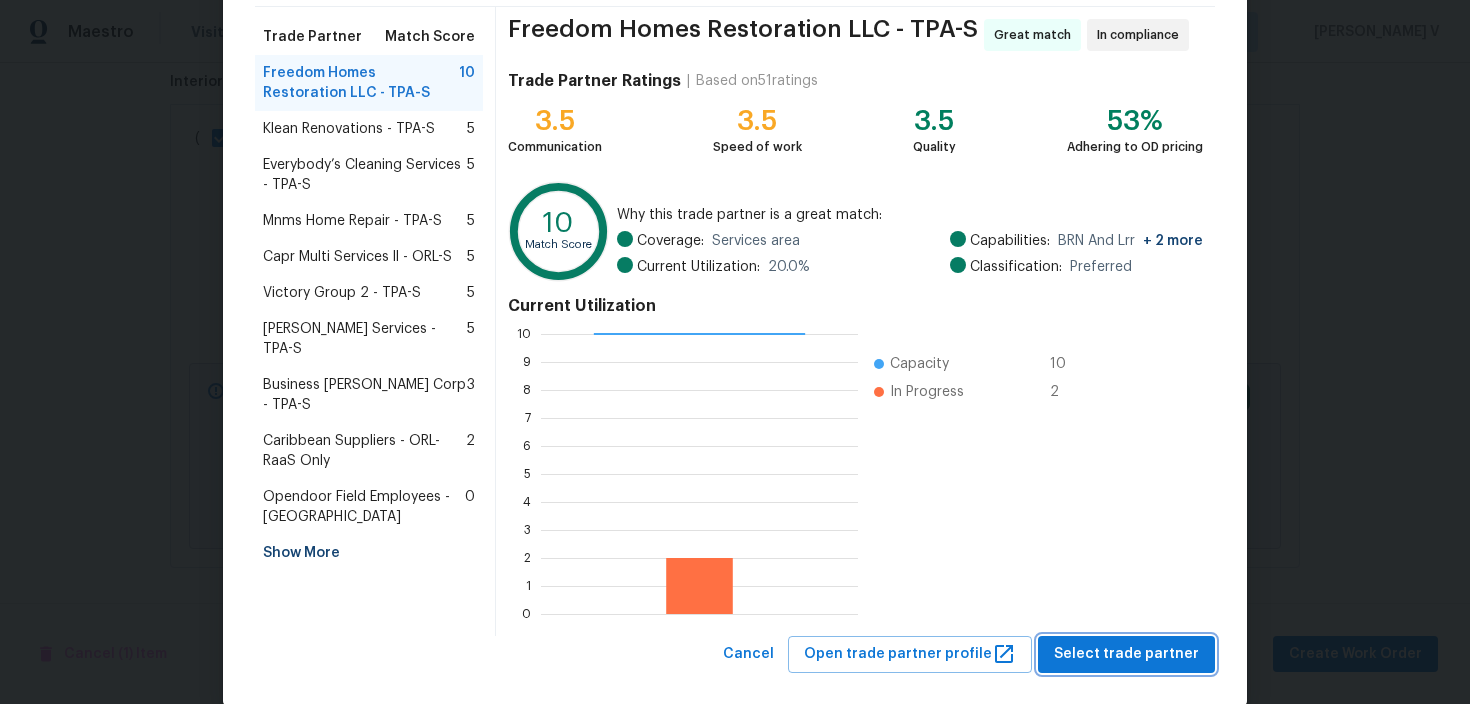 click on "Select trade partner" at bounding box center [1126, 654] 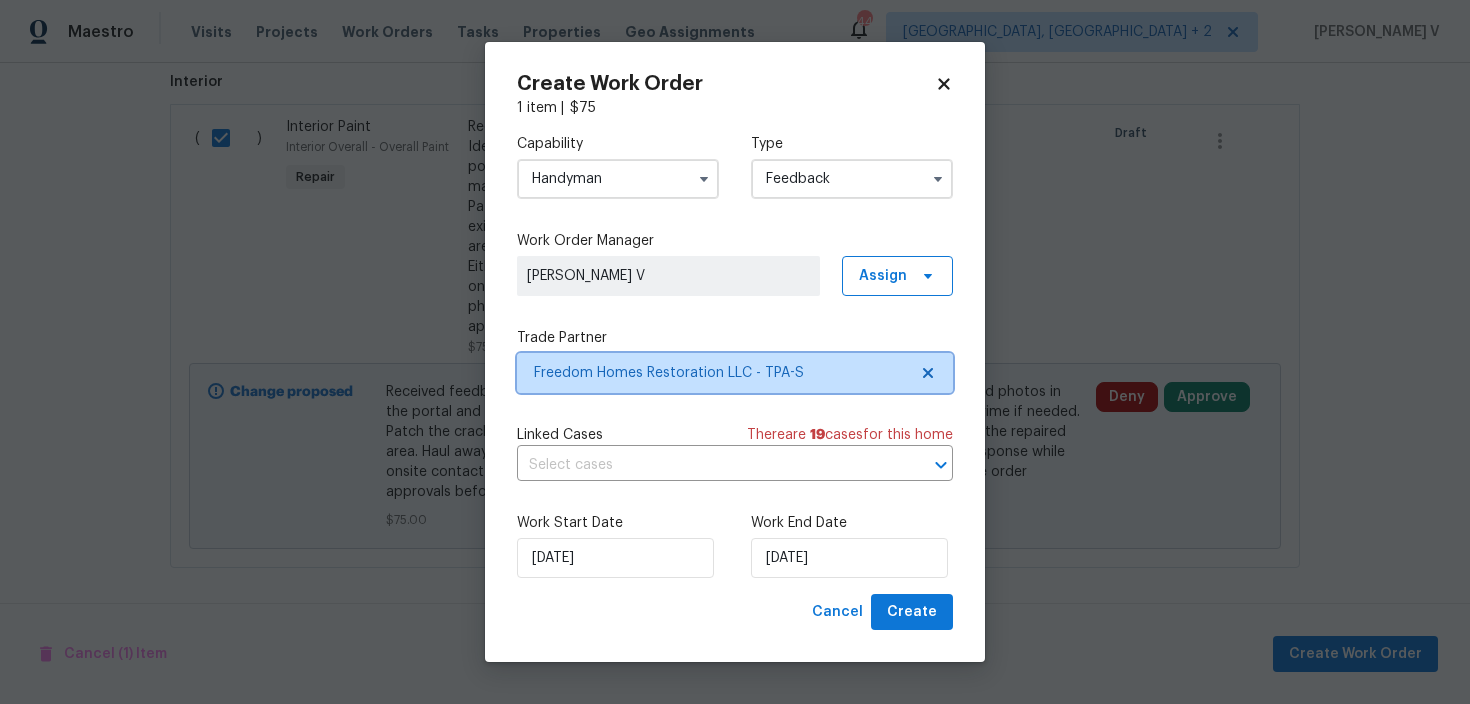scroll, scrollTop: 0, scrollLeft: 0, axis: both 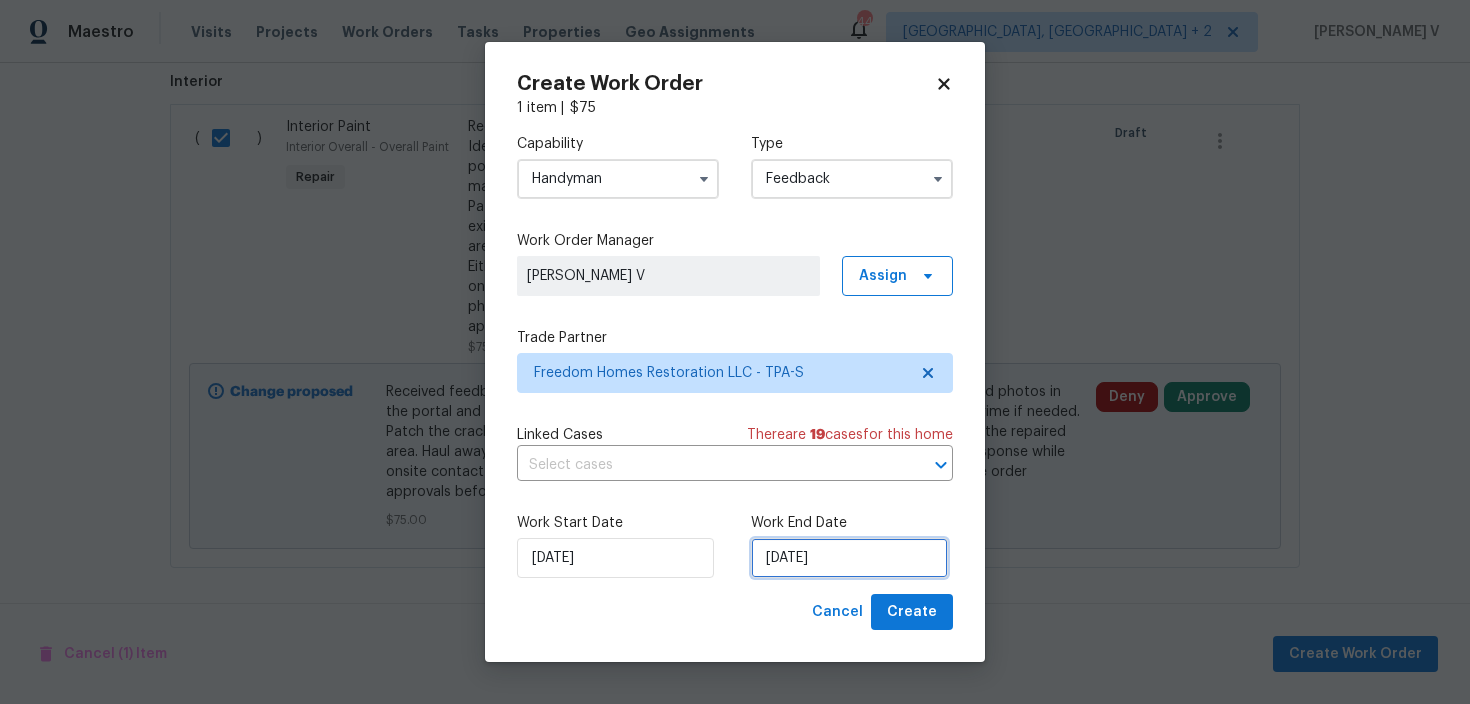 click on "11/07/2025" at bounding box center (849, 558) 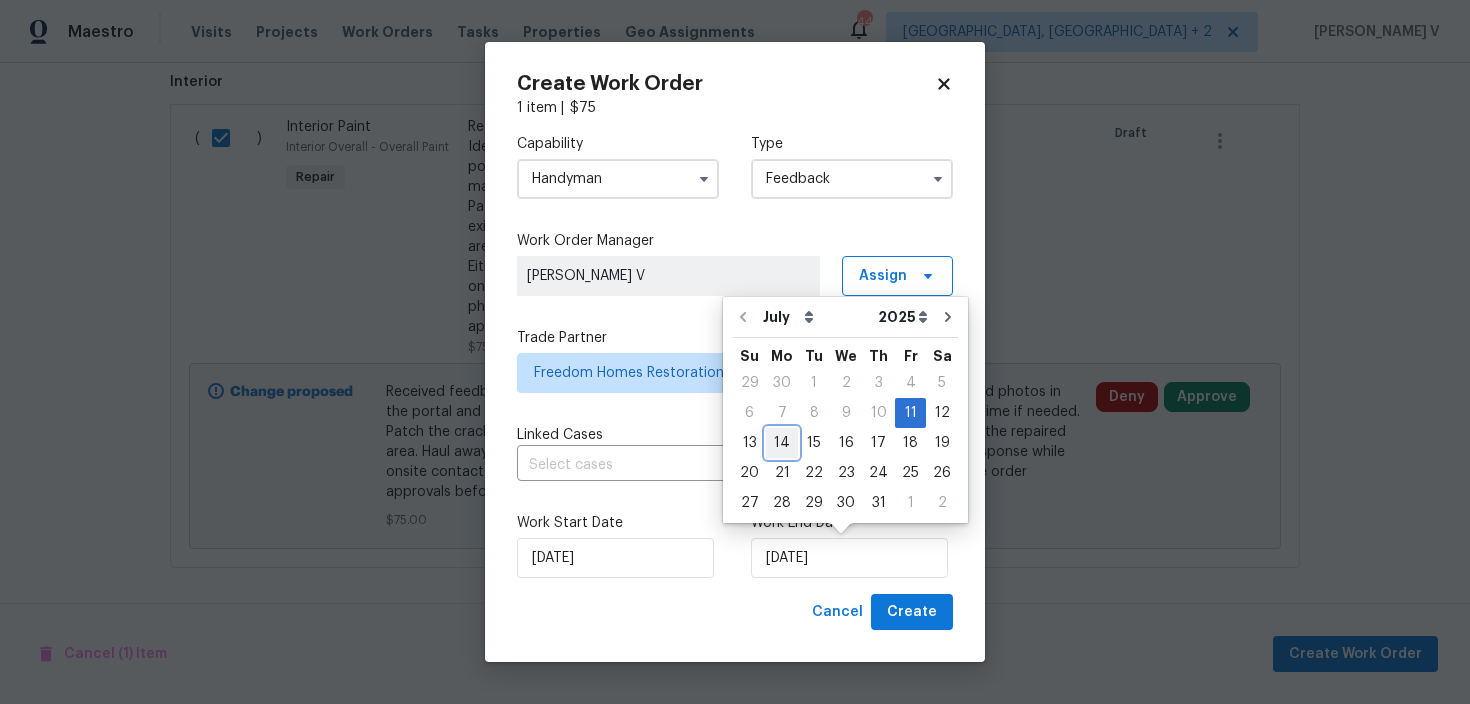 click on "14" at bounding box center [782, 443] 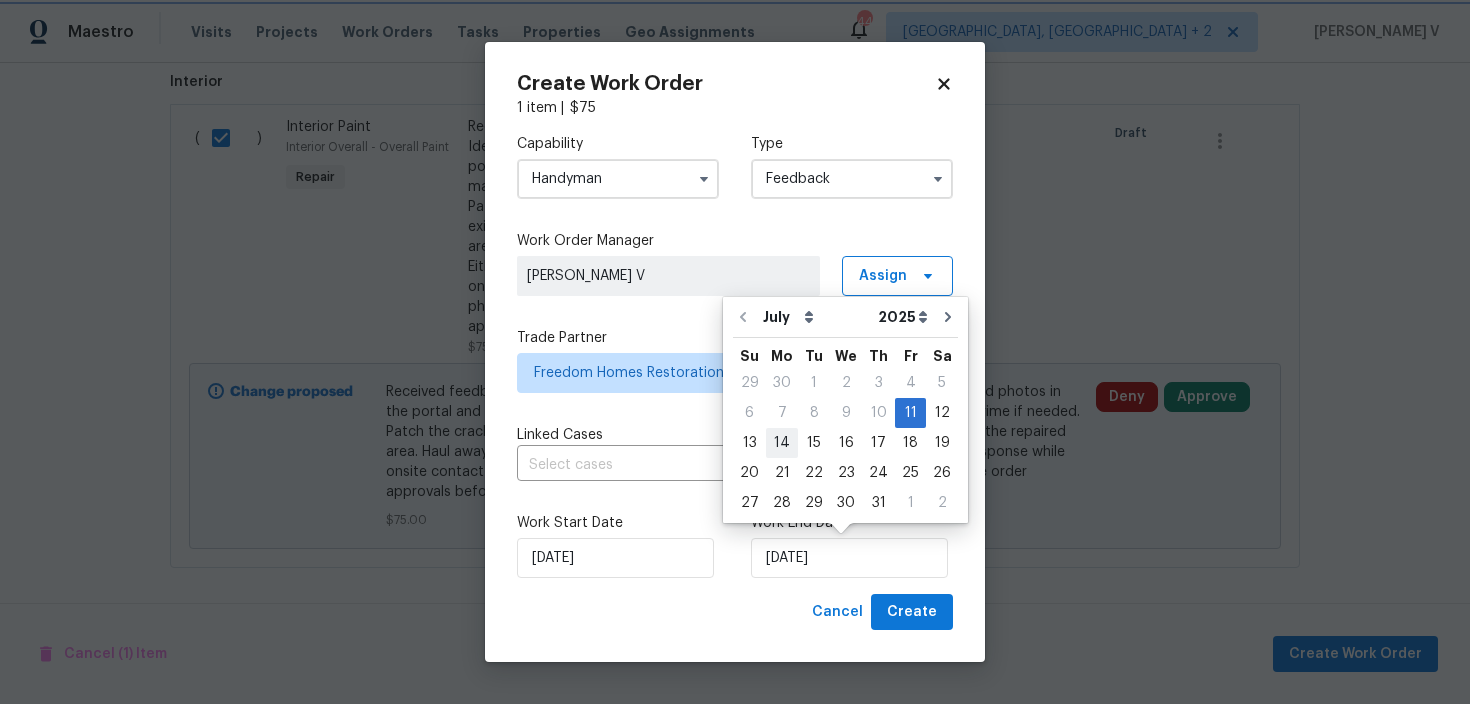 type on "14/07/2025" 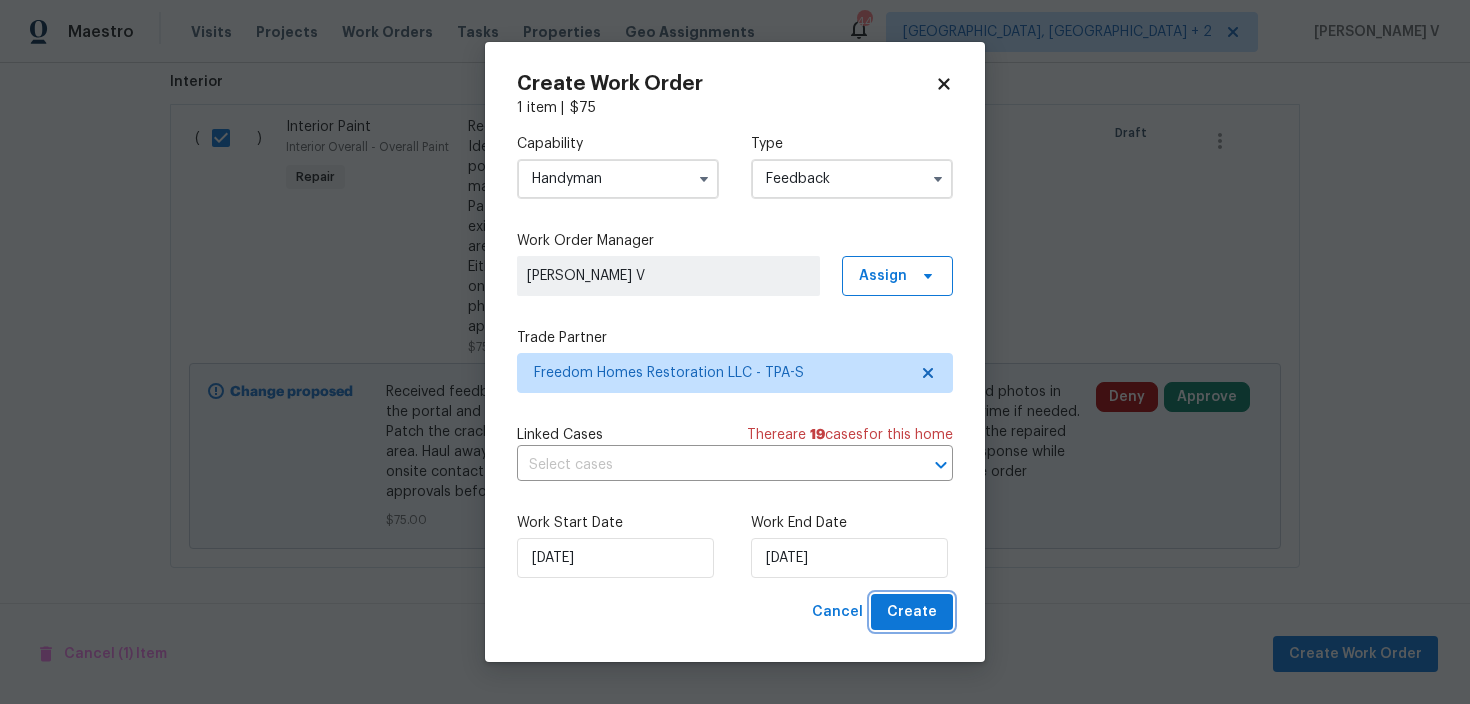 click on "Create" at bounding box center [912, 612] 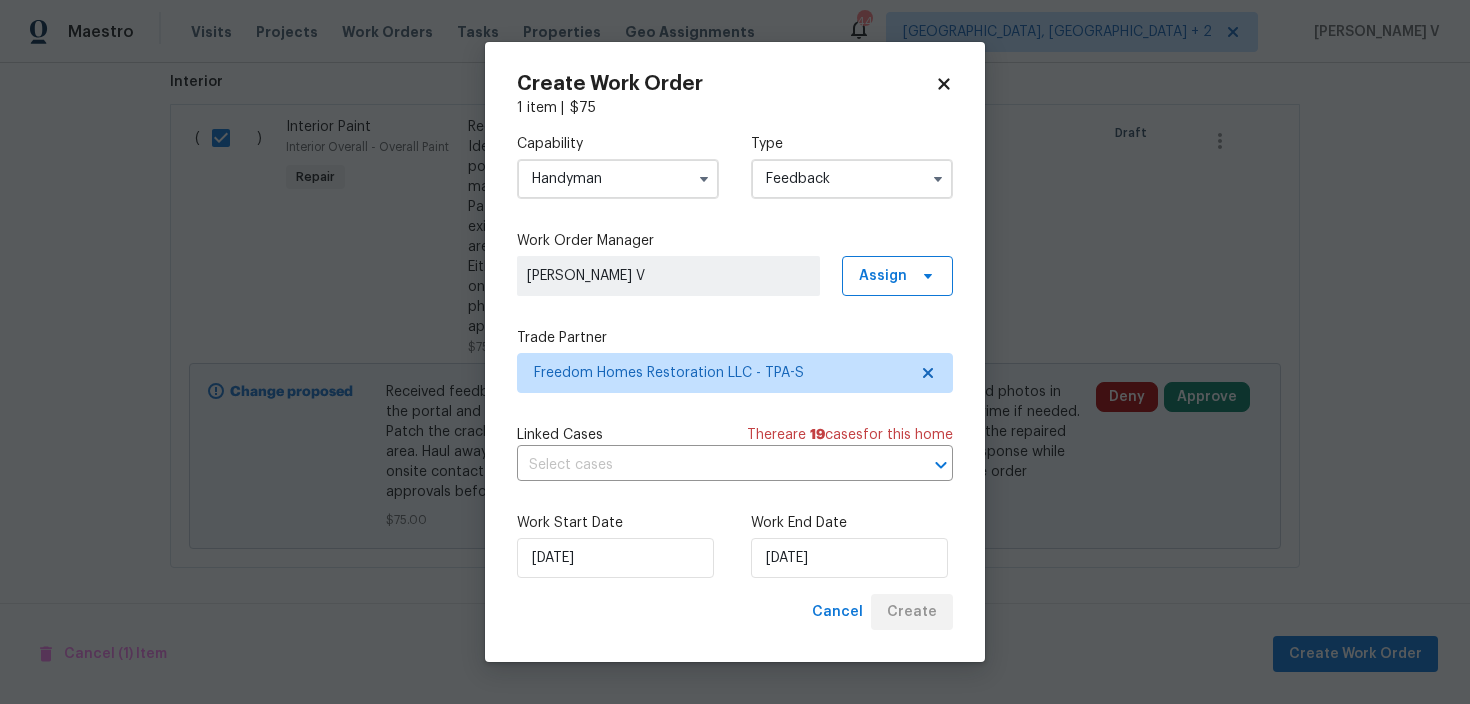 scroll, scrollTop: 253, scrollLeft: 0, axis: vertical 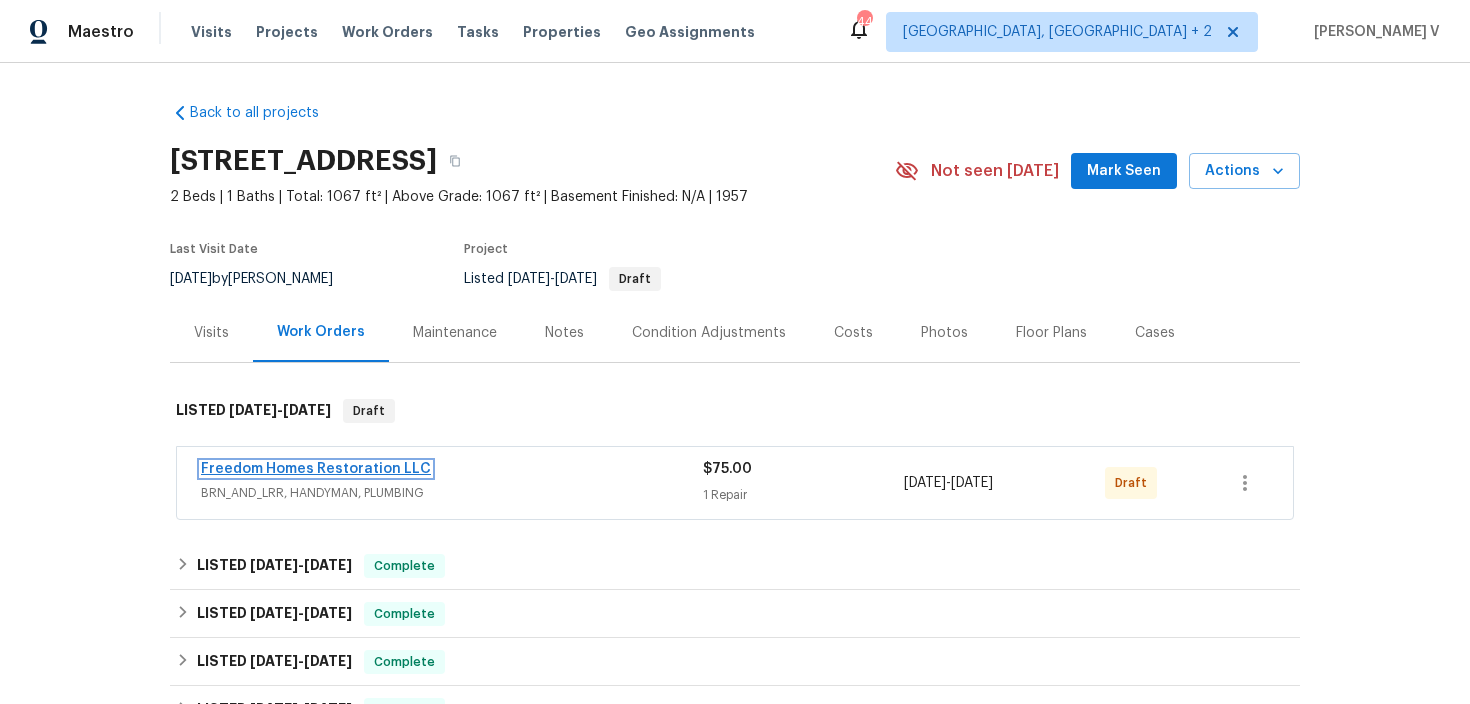 click on "Freedom Homes Restoration LLC" at bounding box center (316, 469) 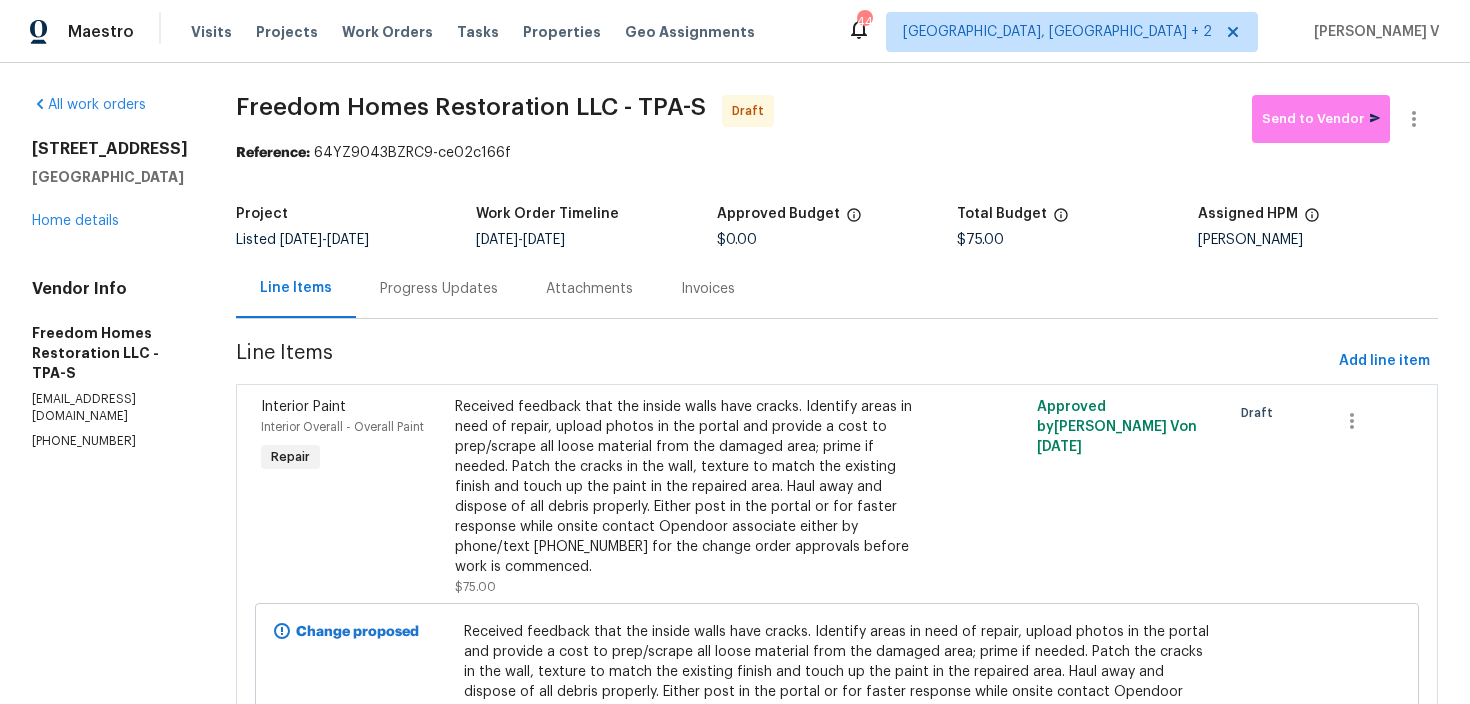 click on "Progress Updates" at bounding box center (439, 289) 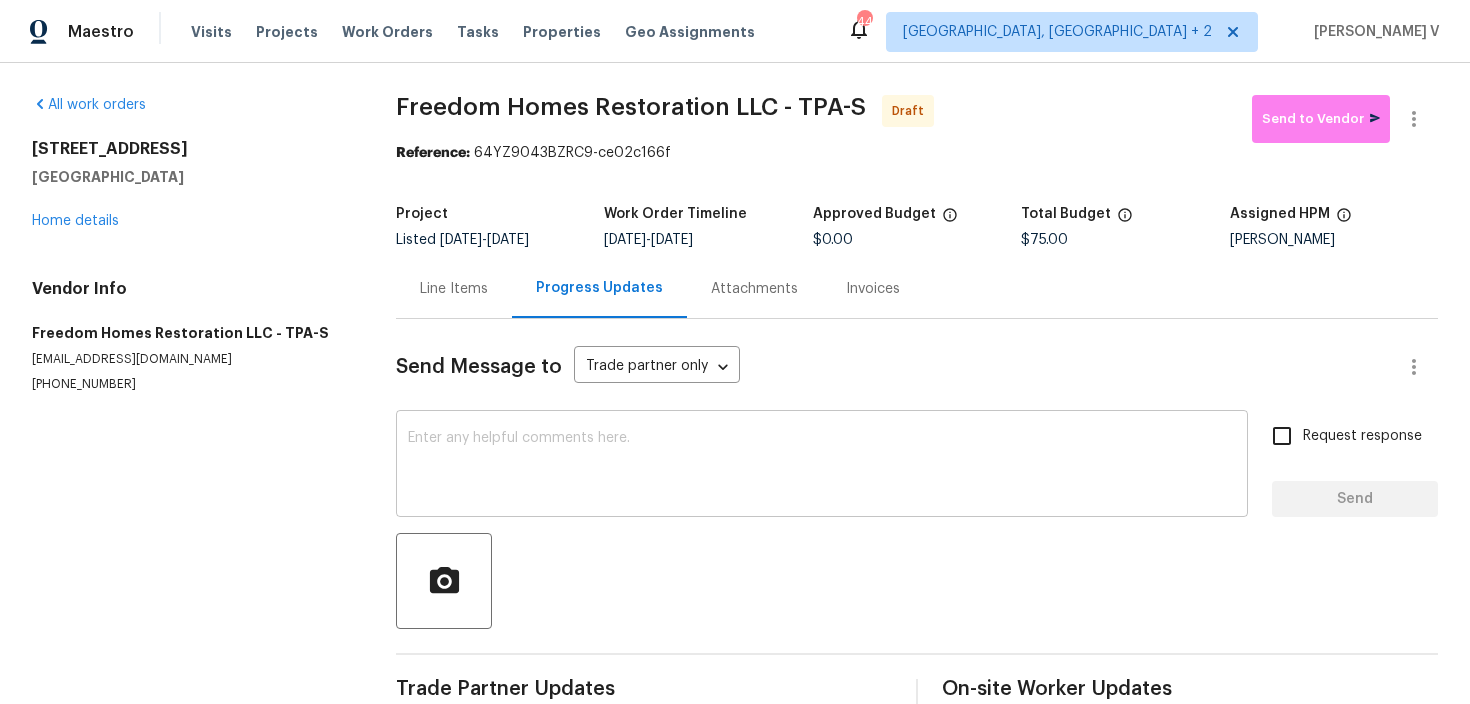 click at bounding box center [822, 466] 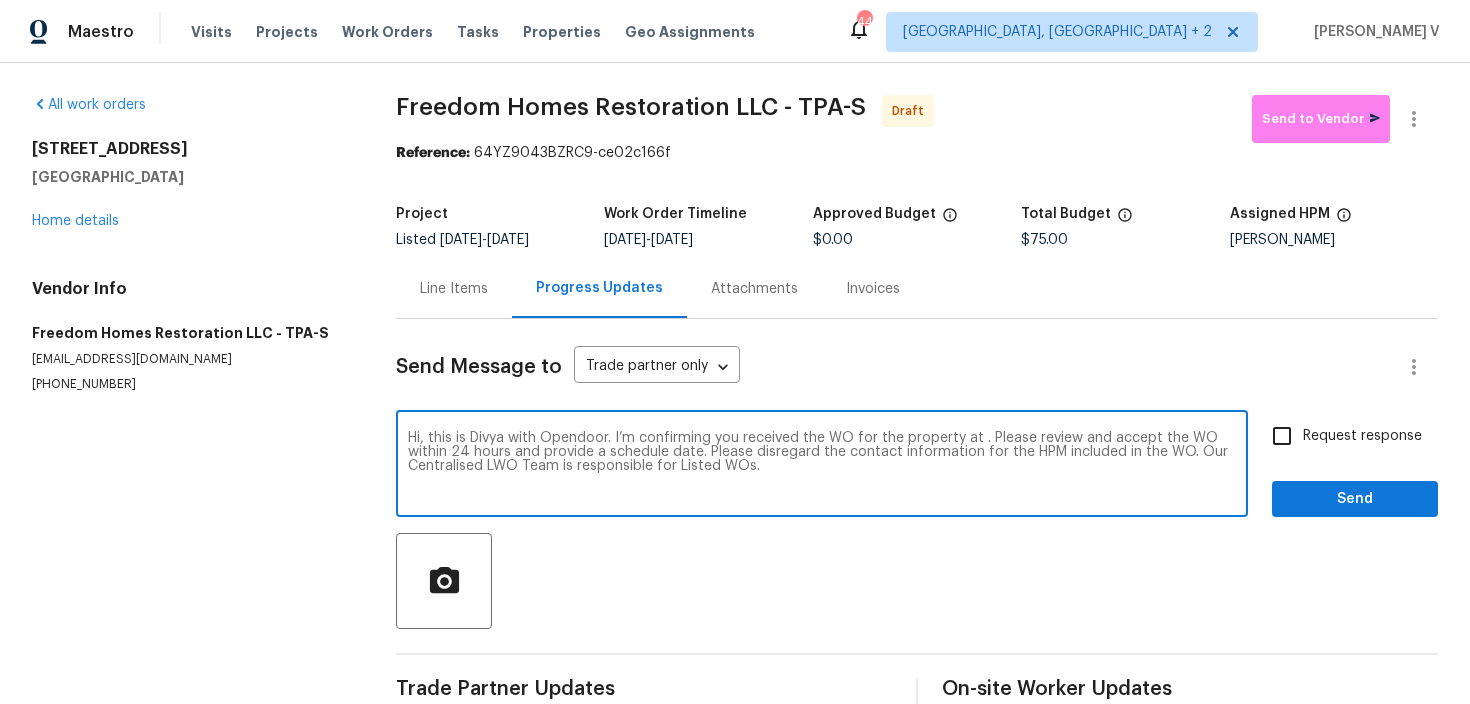 click on "Hi, this is Divya with Opendoor. I’m confirming you received the WO for the property at . Please review and accept the WO within 24 hours and provide a schedule date. Please disregard the contact information for the HPM included in the WO. Our Centralised LWO Team is responsible for Listed WOs." at bounding box center [822, 466] 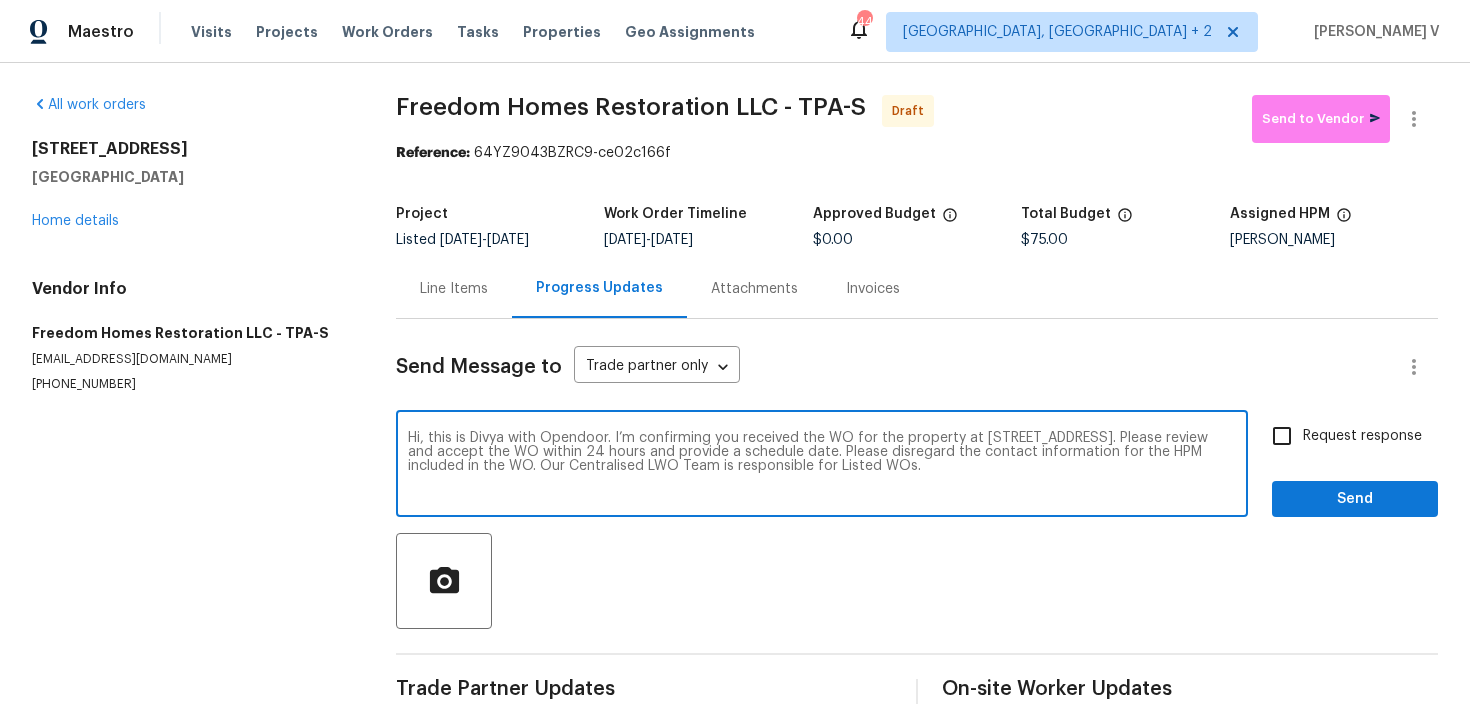 type on "Hi, this is Divya with Opendoor. I’m confirming you received the WO for the property at [STREET_ADDRESS]. Please review and accept the WO within 24 hours and provide a schedule date. Please disregard the contact information for the HPM included in the WO. Our Centralised LWO Team is responsible for Listed WOs." 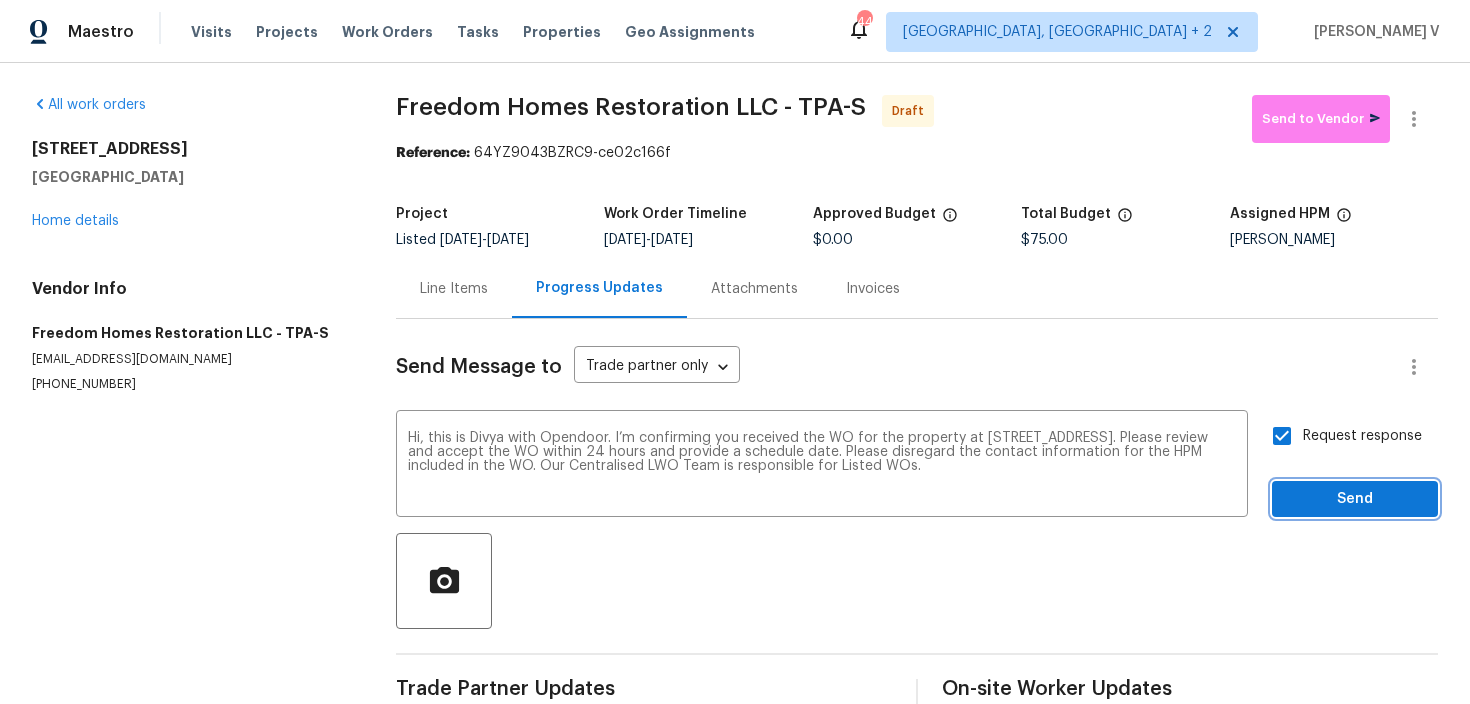 click on "Send" at bounding box center [1355, 499] 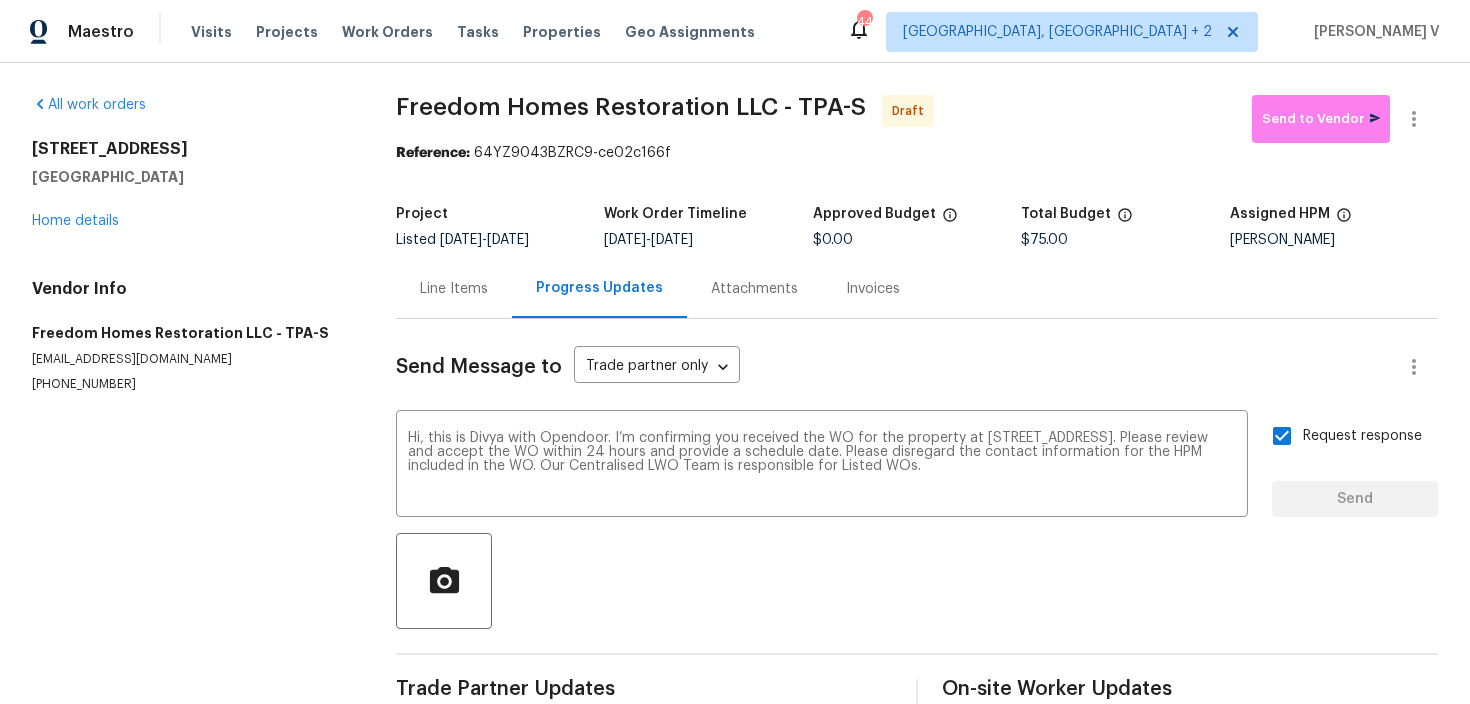 type 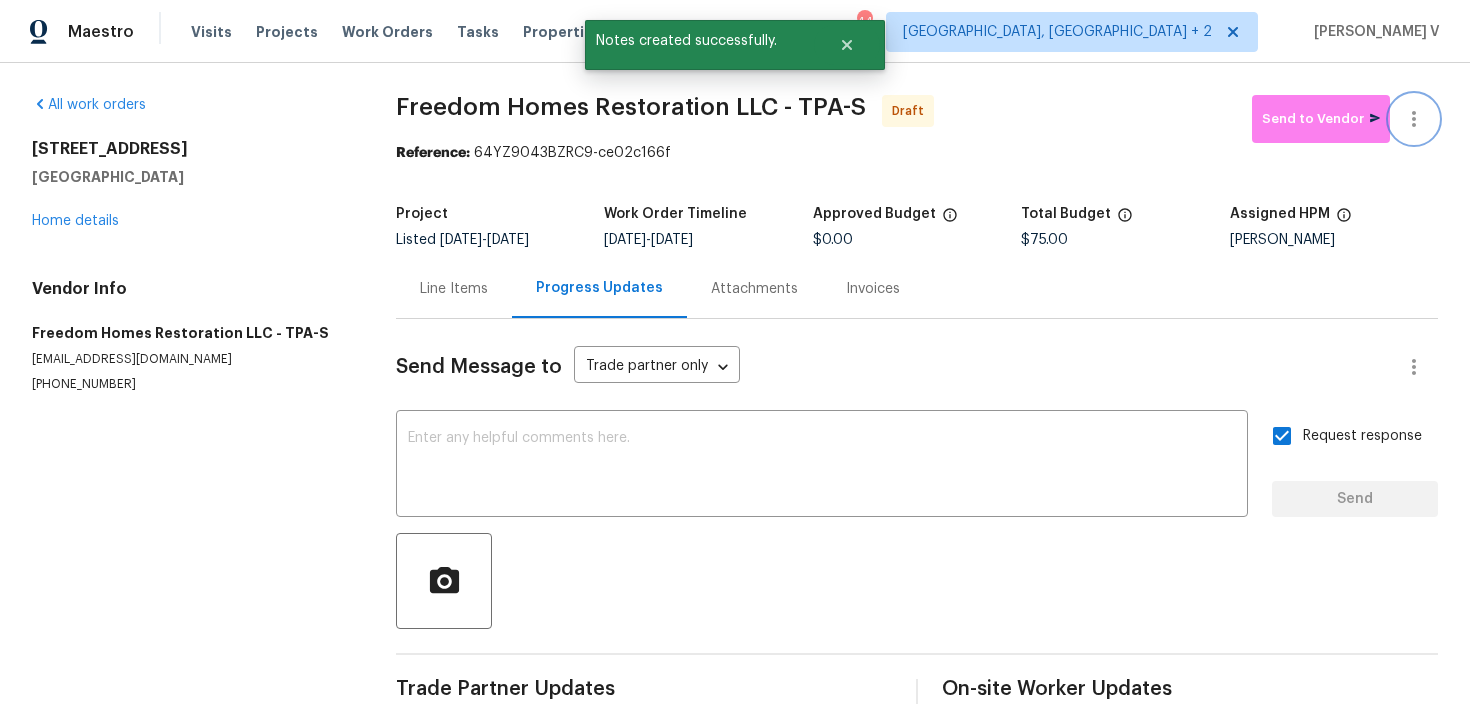 click 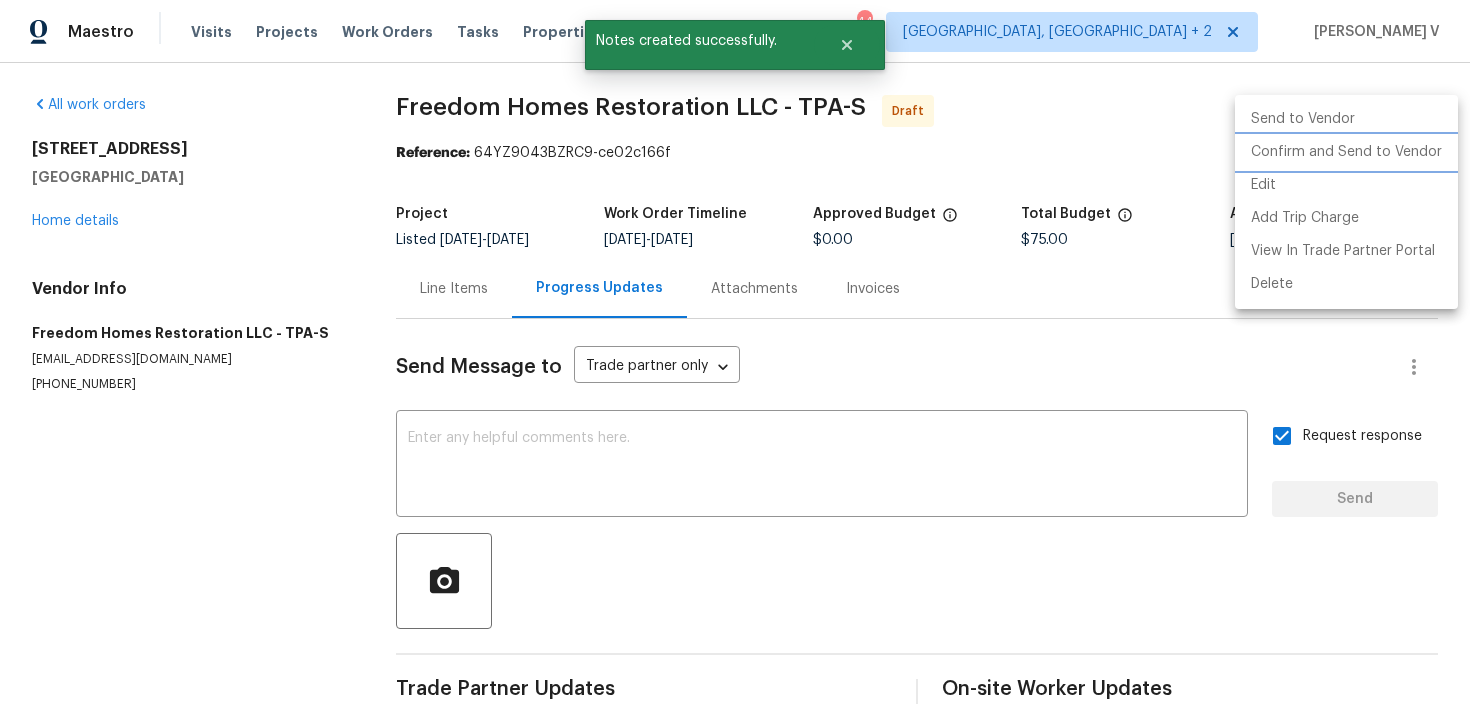 click on "Confirm and Send to Vendor" at bounding box center [1346, 152] 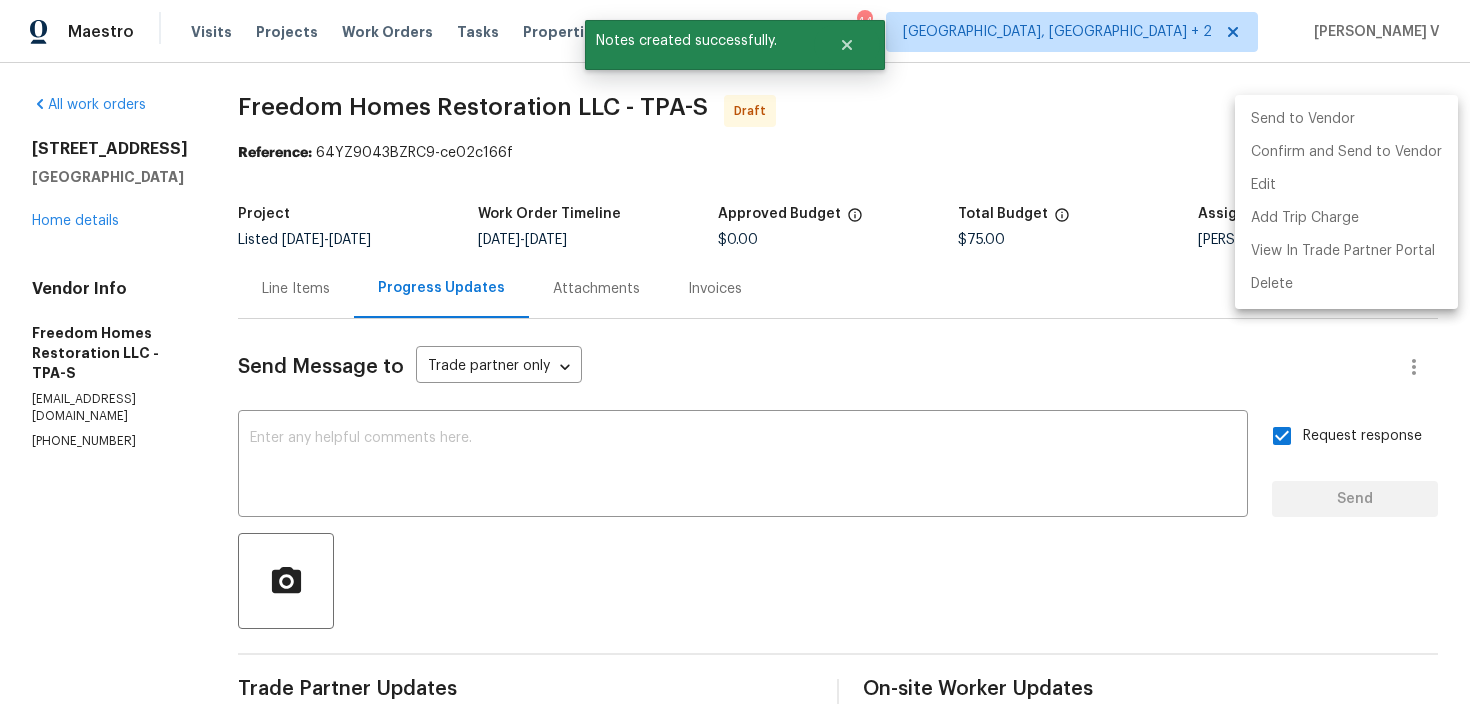 click at bounding box center (735, 352) 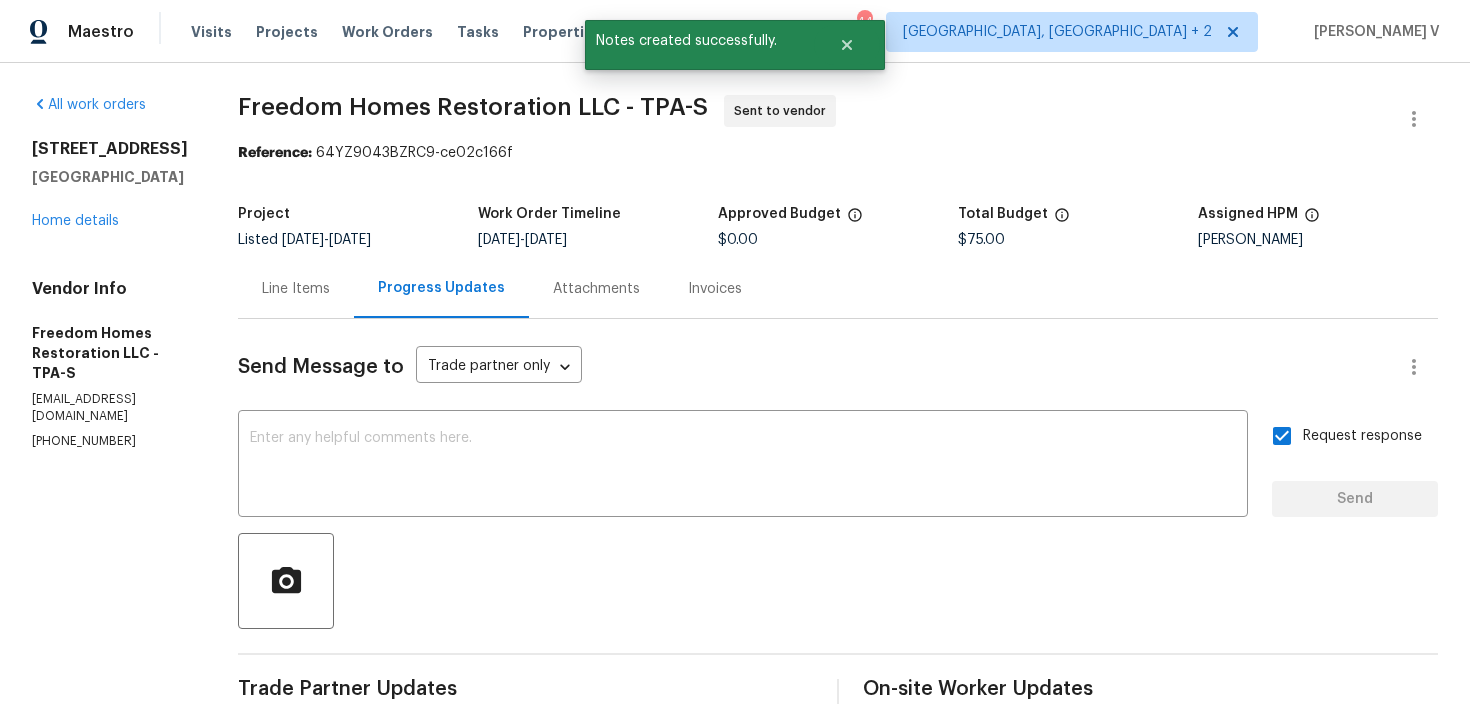 drag, startPoint x: 317, startPoint y: 156, endPoint x: 656, endPoint y: 156, distance: 339 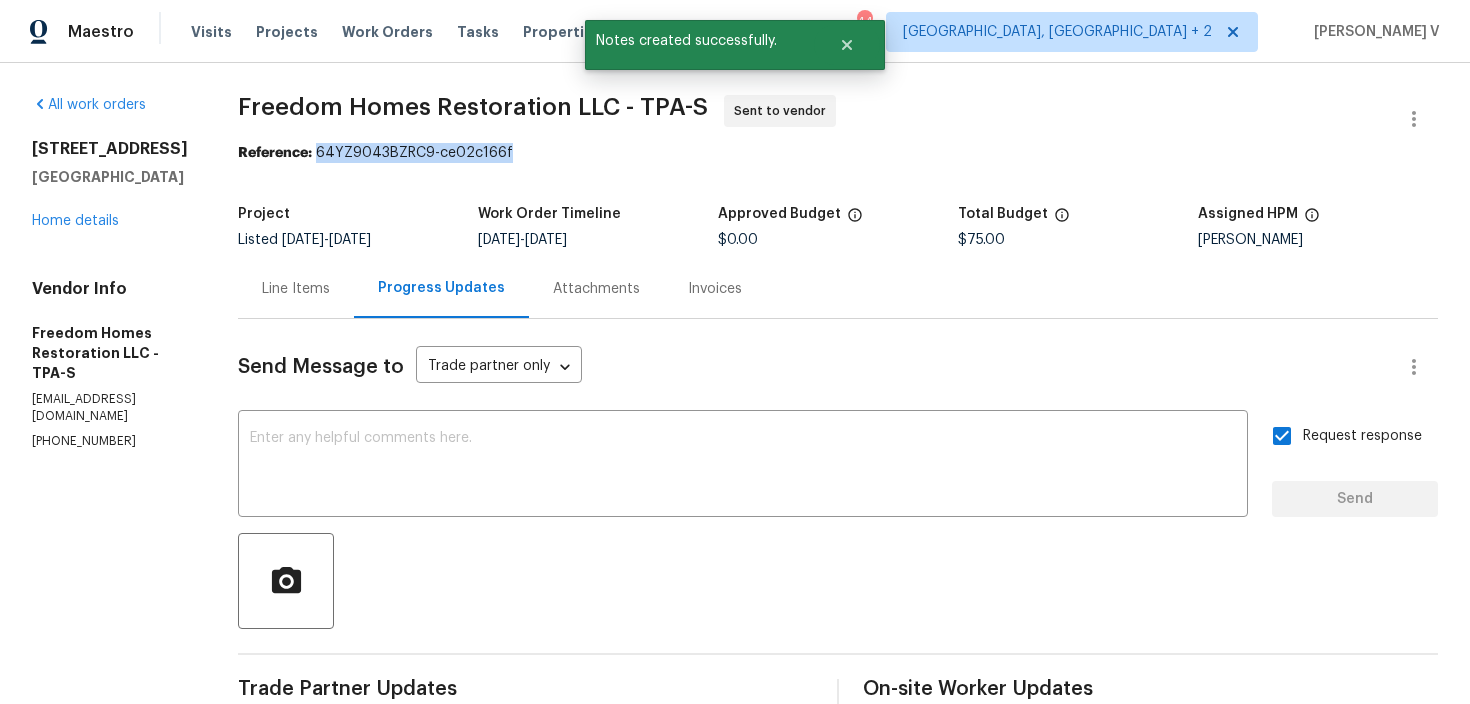 drag, startPoint x: 319, startPoint y: 154, endPoint x: 642, endPoint y: 154, distance: 323 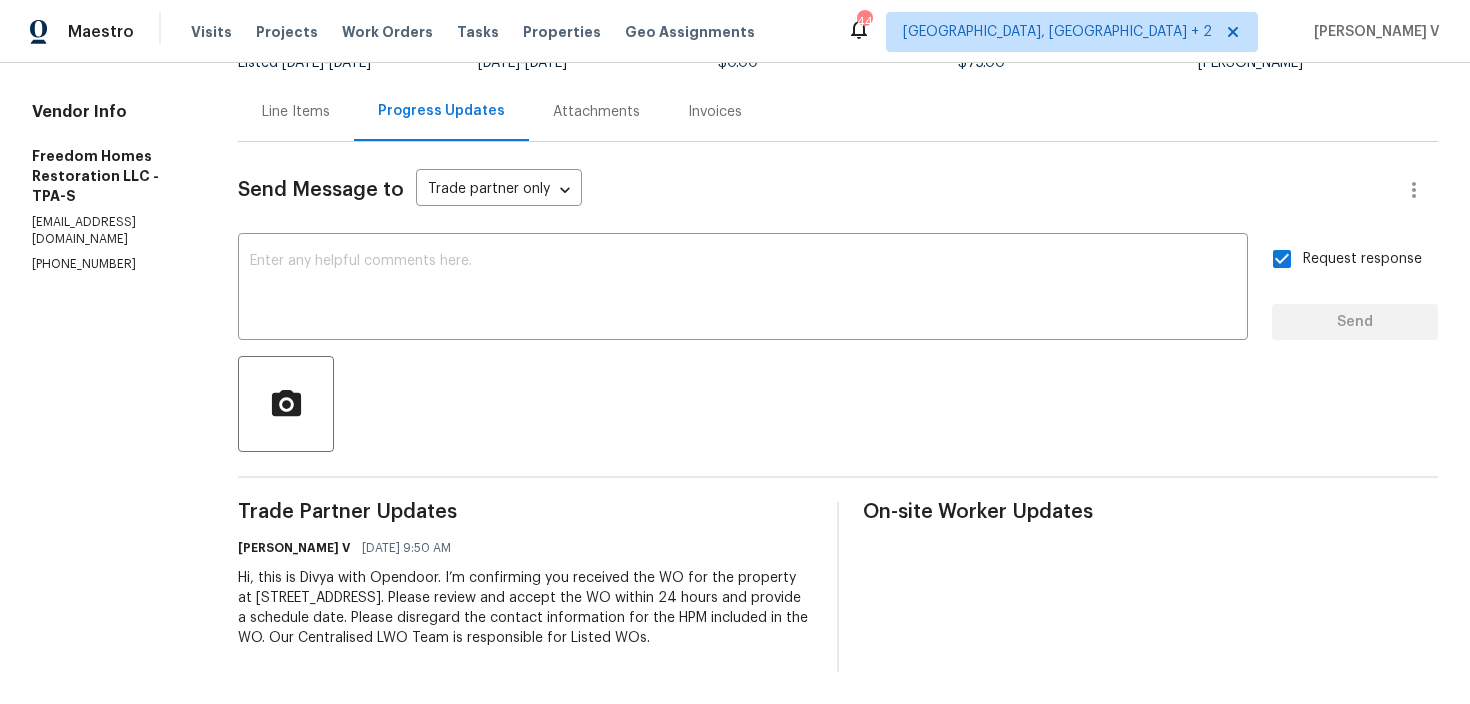 scroll, scrollTop: 0, scrollLeft: 0, axis: both 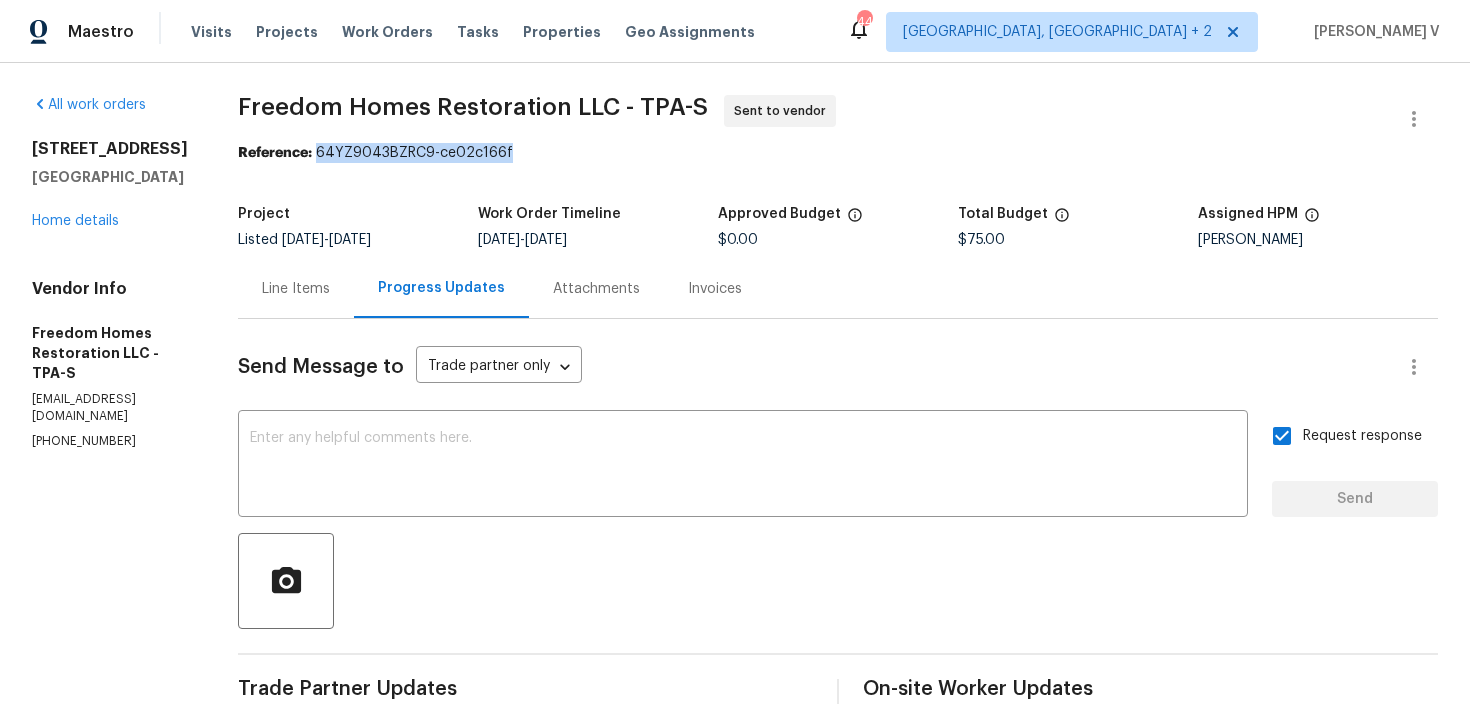 click on "All work orders [STREET_ADDRESS] Home details Vendor Info Freedom Homes Restoration LLC - TPA-S [EMAIL_ADDRESS][DOMAIN_NAME] [PHONE_NUMBER] Freedom Homes Restoration LLC - TPA-S Sent to vendor Reference:   64YZ9043BZRC9-ce02c166f Project Listed   [DATE]  -  [DATE] Work Order Timeline [DATE]  -  [DATE] Approved Budget $0.00 Total Budget $75.00 Assigned HPM Mat [PERSON_NAME] Line Items Progress Updates Attachments Invoices Send Message to Trade partner only Trade partner only ​ x ​ Request response Send Trade Partner Updates [PERSON_NAME] V [DATE] 9:50 AM Hi, this is Divya with Opendoor. I’m confirming you received the WO for the property at [STREET_ADDRESS]. Please review and accept the WO within 24 hours and provide a schedule date. Please disregard the contact information for the HPM included in the WO. Our Centralised LWO Team is responsible for Listed WOs. On-site Worker Updates" at bounding box center [735, 472] 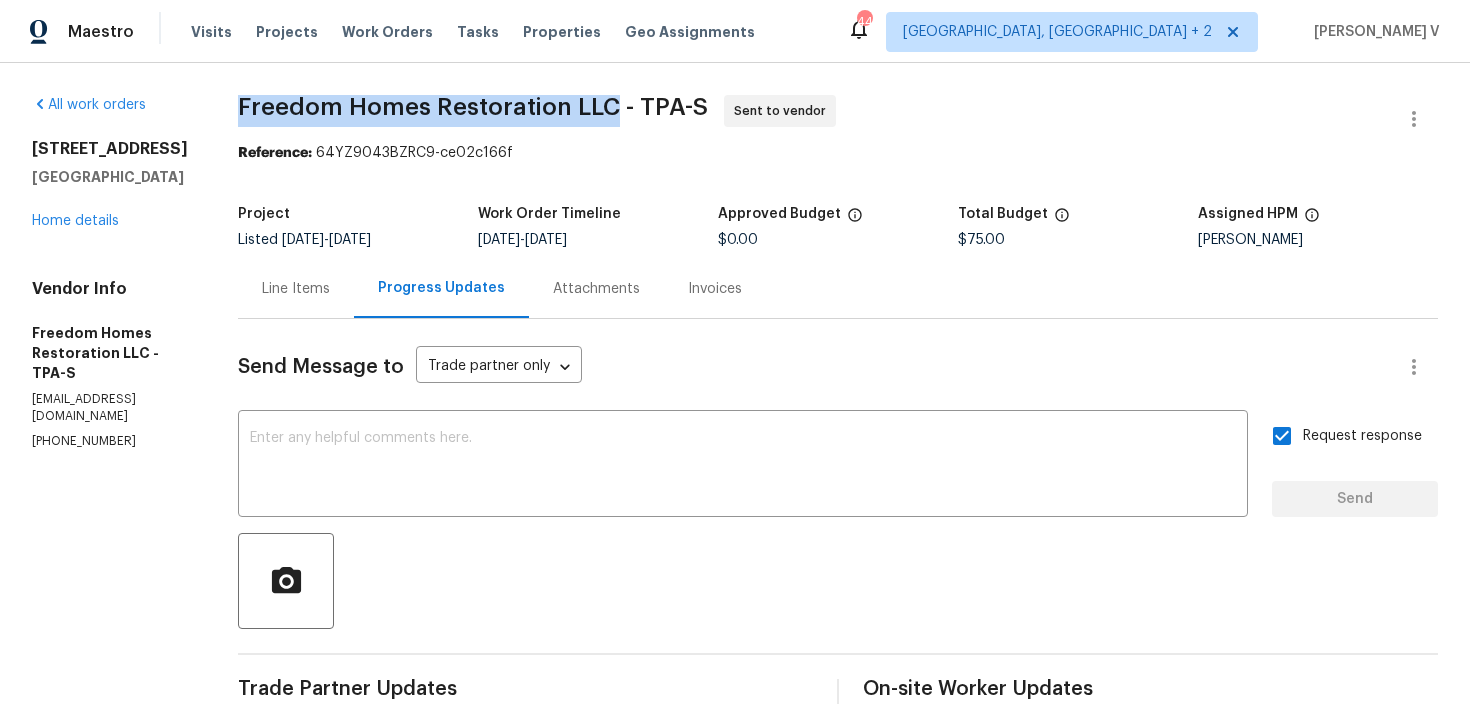 drag, startPoint x: 233, startPoint y: 103, endPoint x: 594, endPoint y: 103, distance: 361 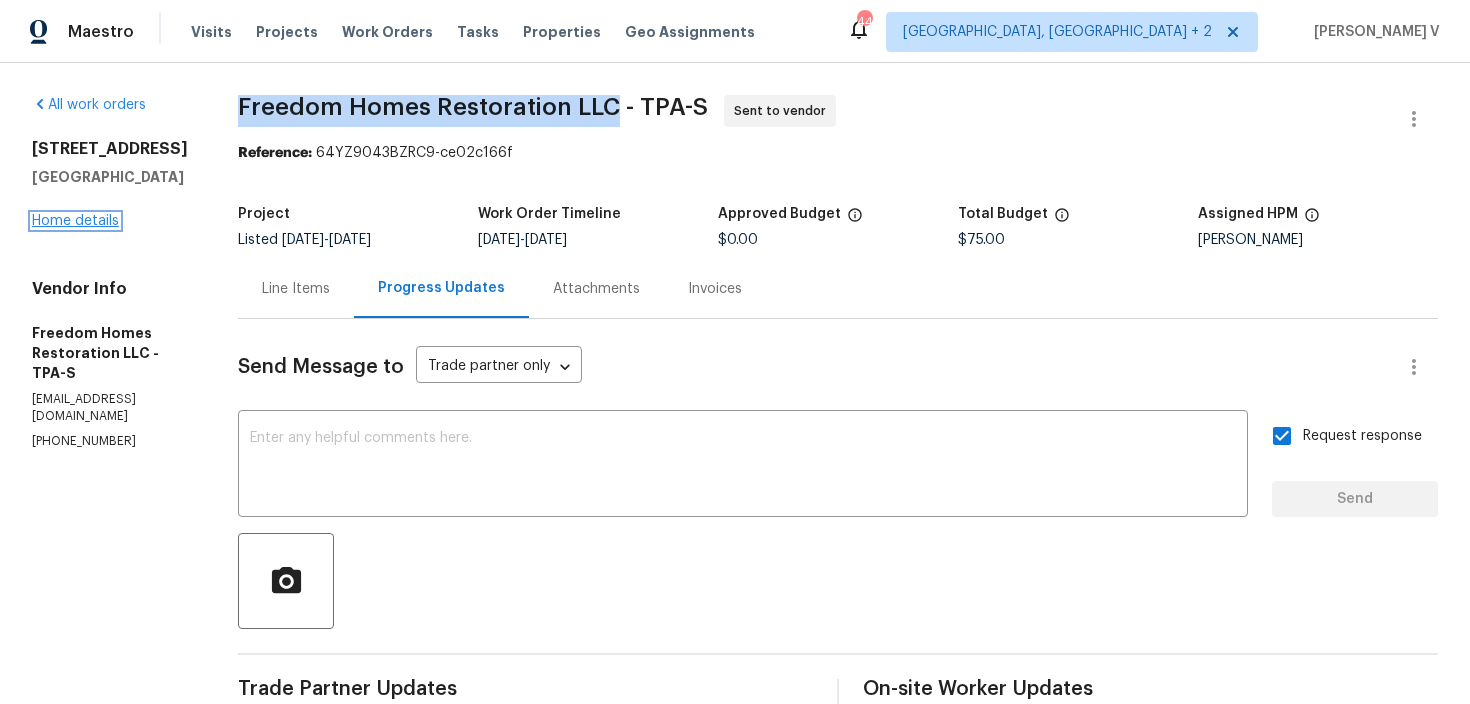click on "Home details" at bounding box center (75, 221) 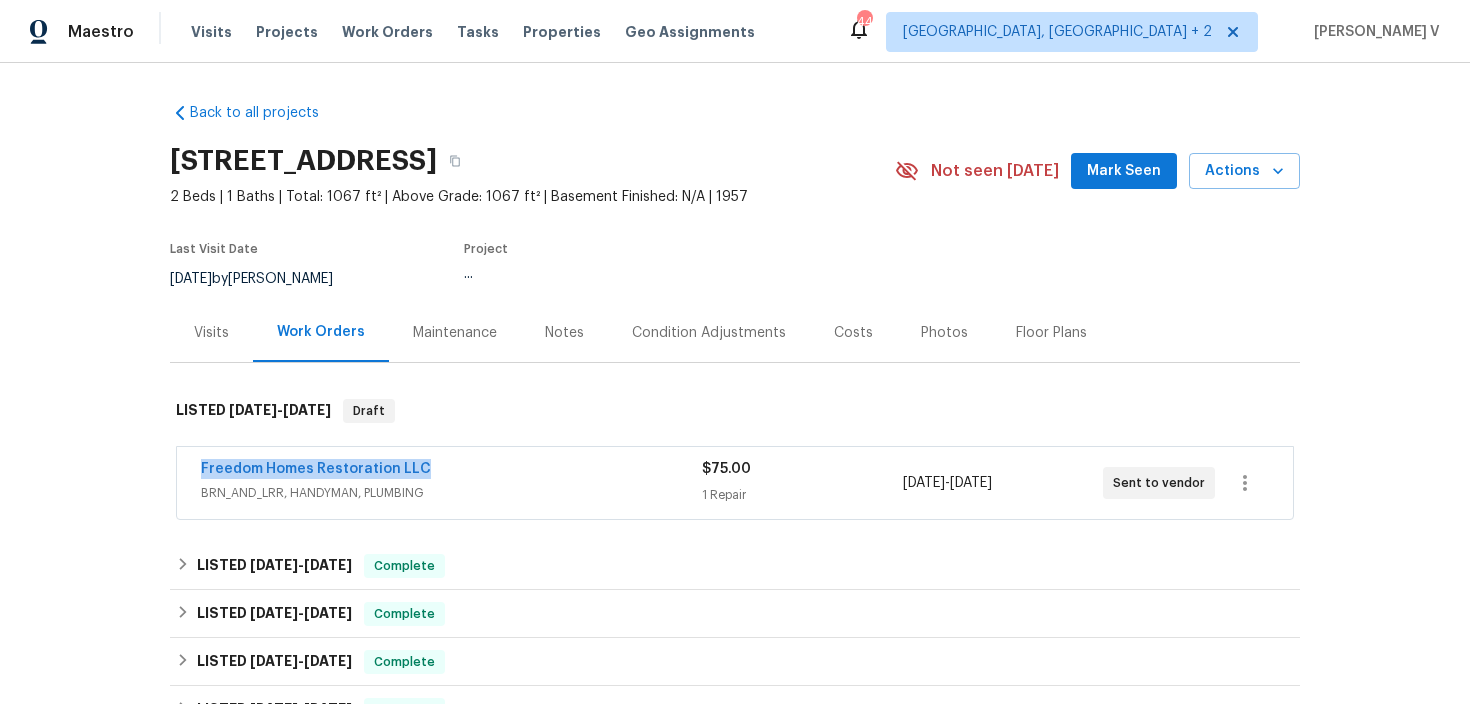 drag, startPoint x: 227, startPoint y: 472, endPoint x: 630, endPoint y: 472, distance: 403 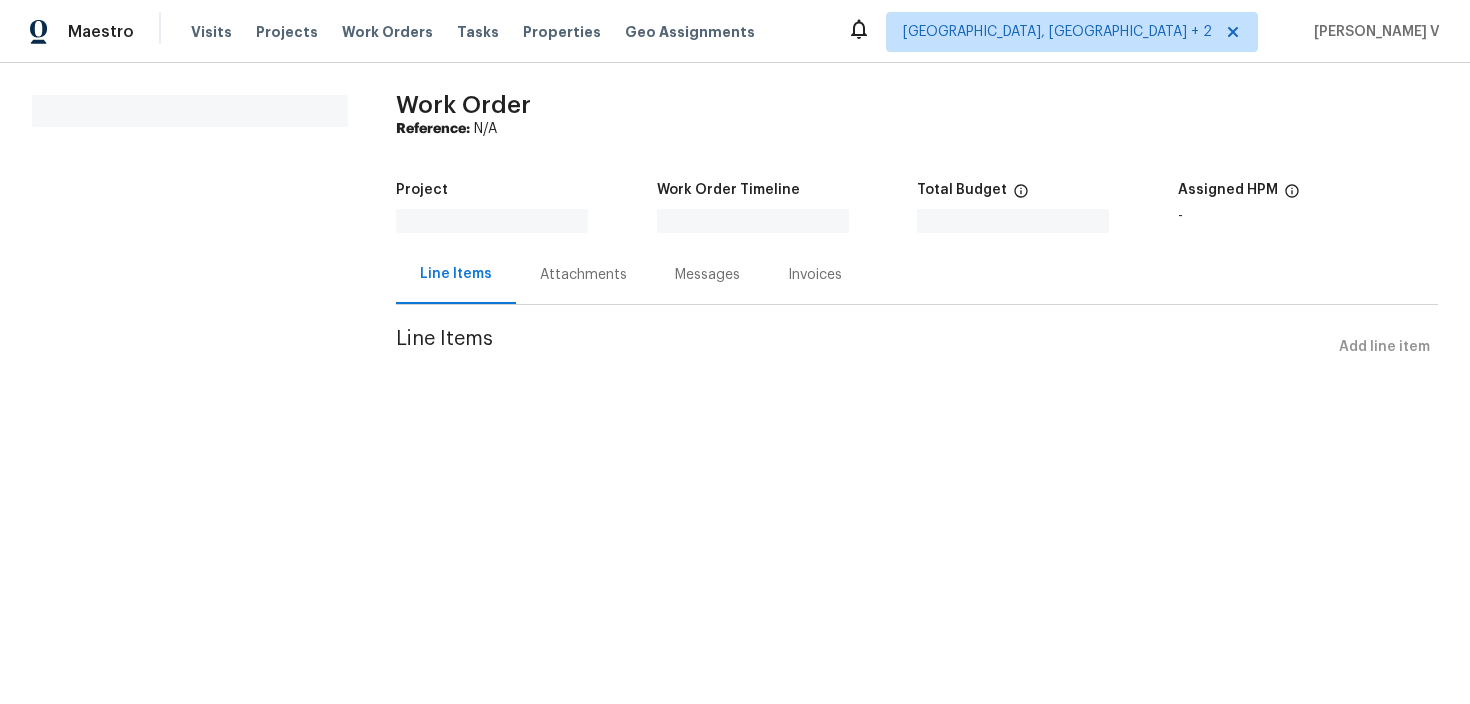 scroll, scrollTop: 0, scrollLeft: 0, axis: both 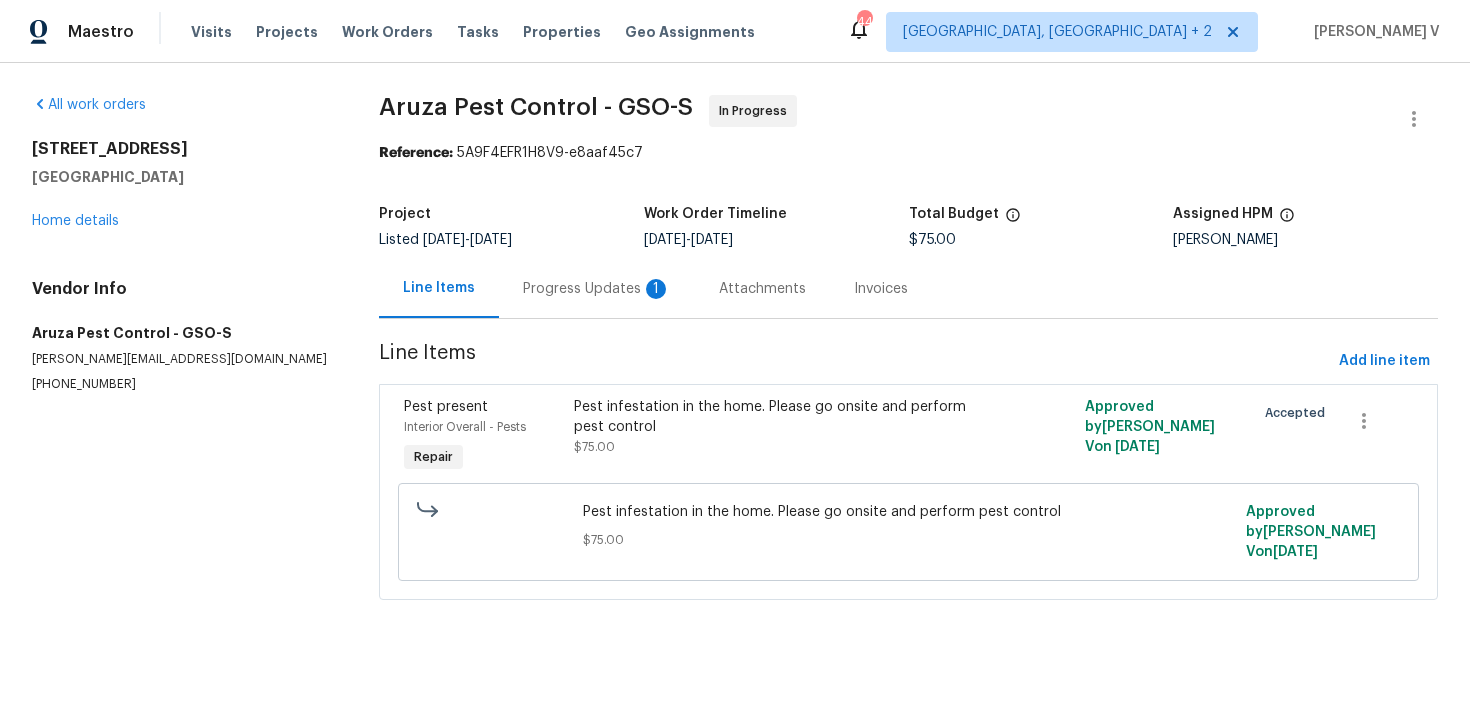 click on "Progress Updates 1" at bounding box center (597, 288) 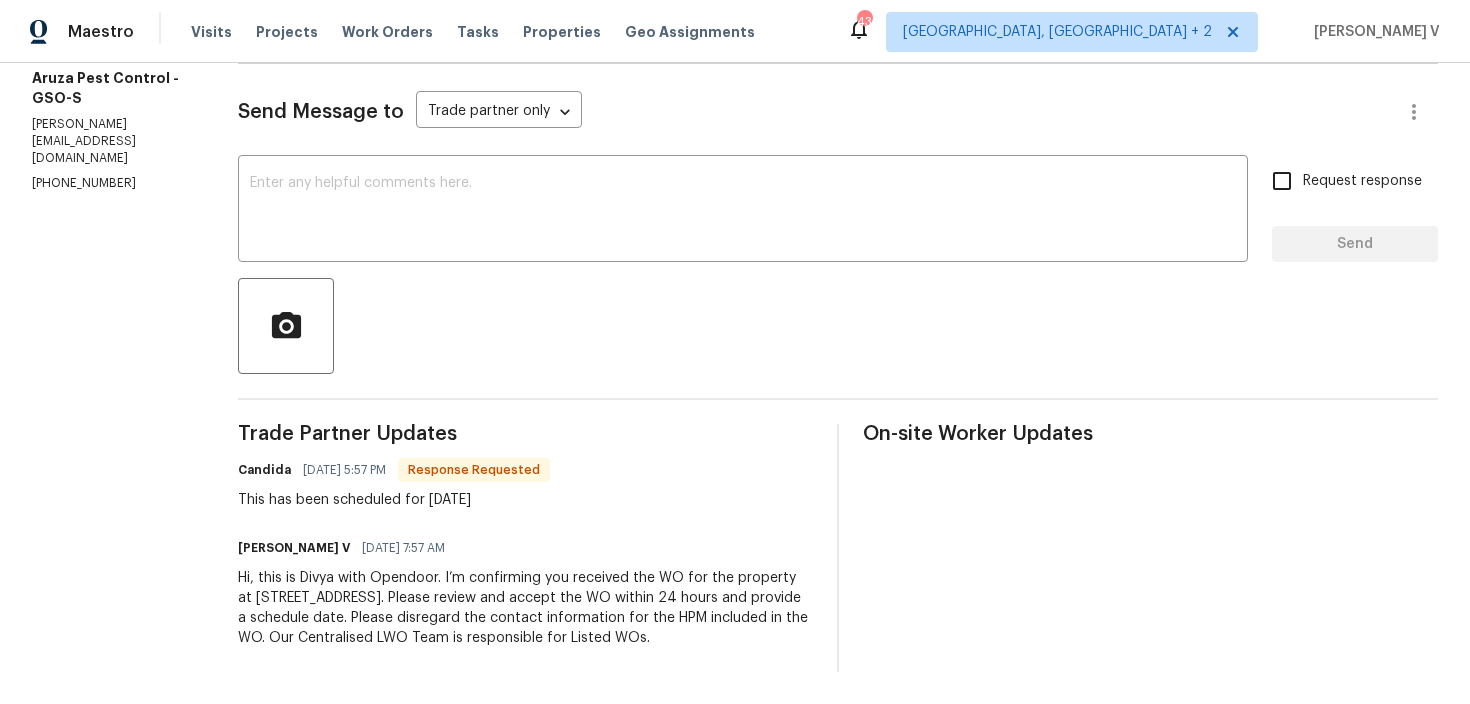 scroll, scrollTop: 155, scrollLeft: 0, axis: vertical 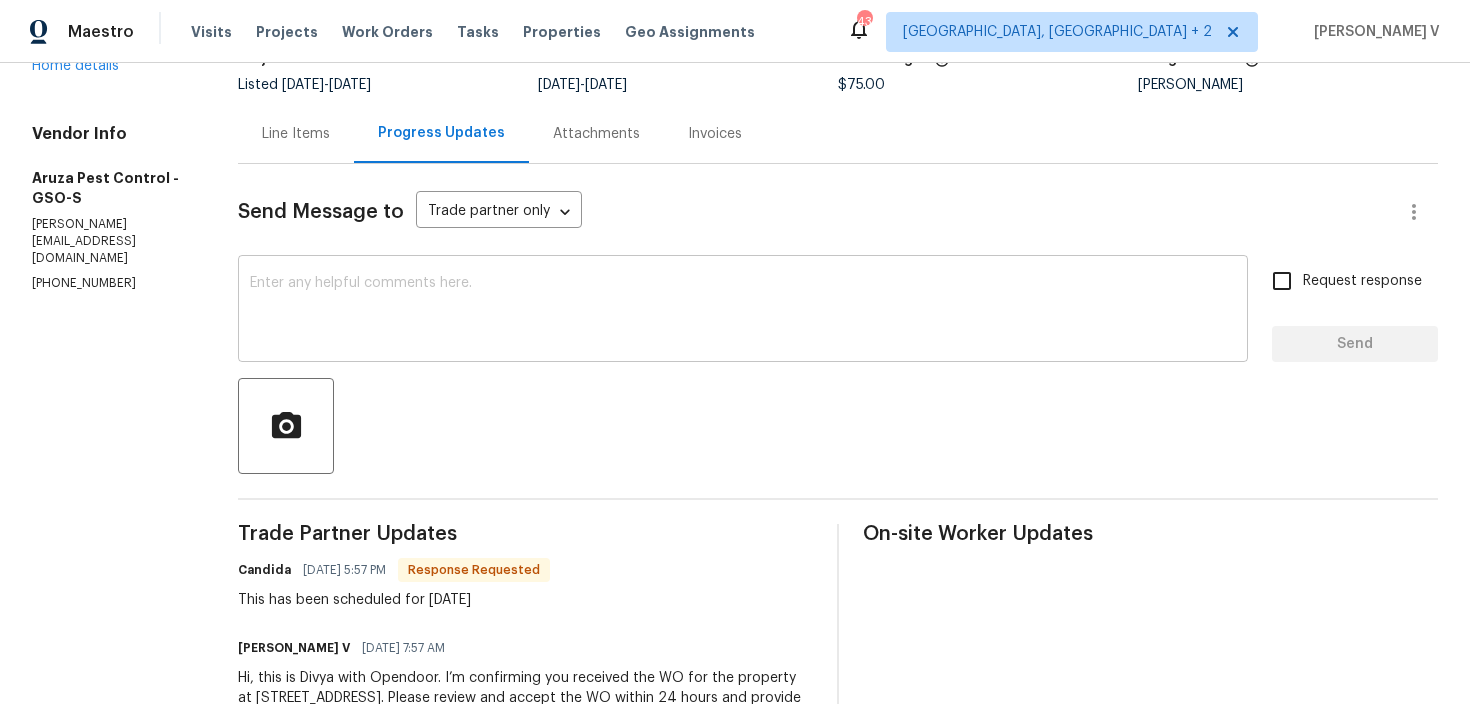 click at bounding box center [743, 311] 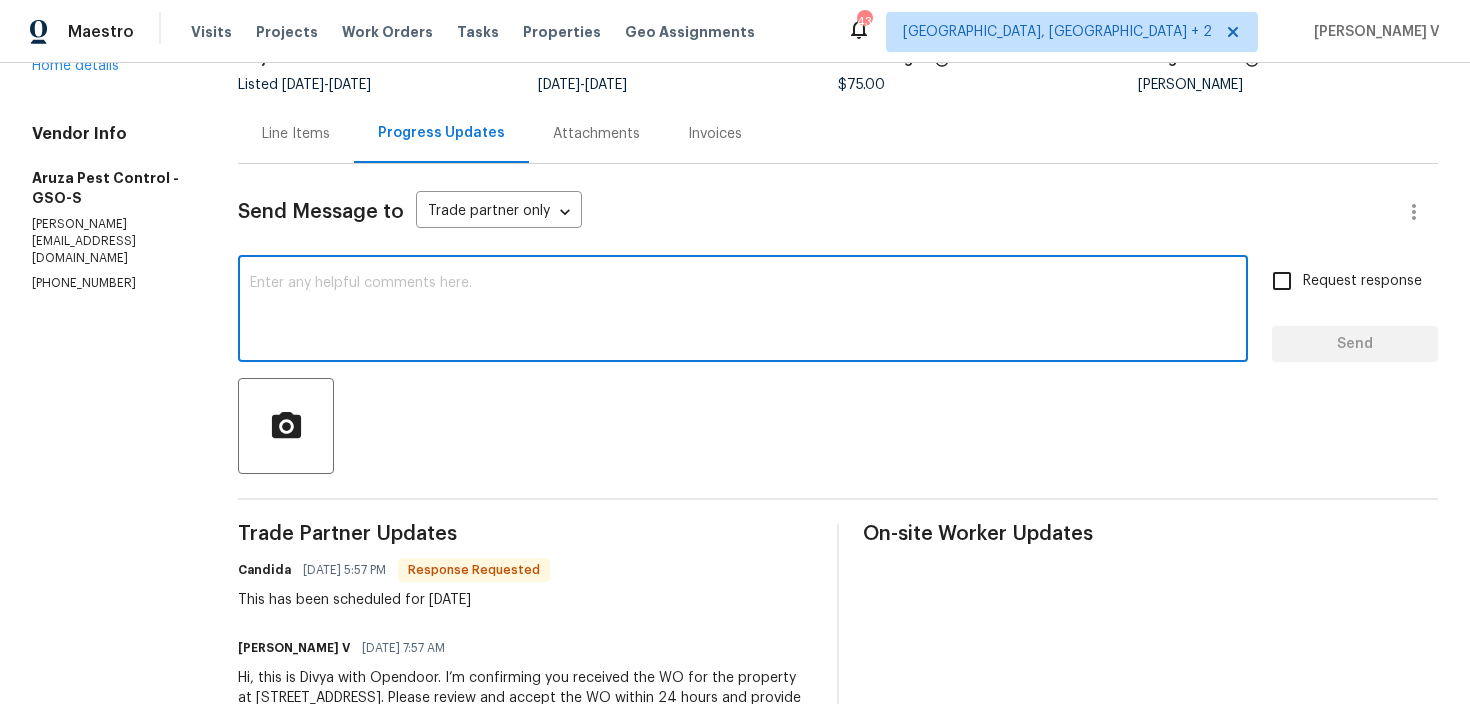 paste on "Hi, hope everything is on track with the WO scheduled for [DATE]. Please let us know if there are any updates. Thank you!" 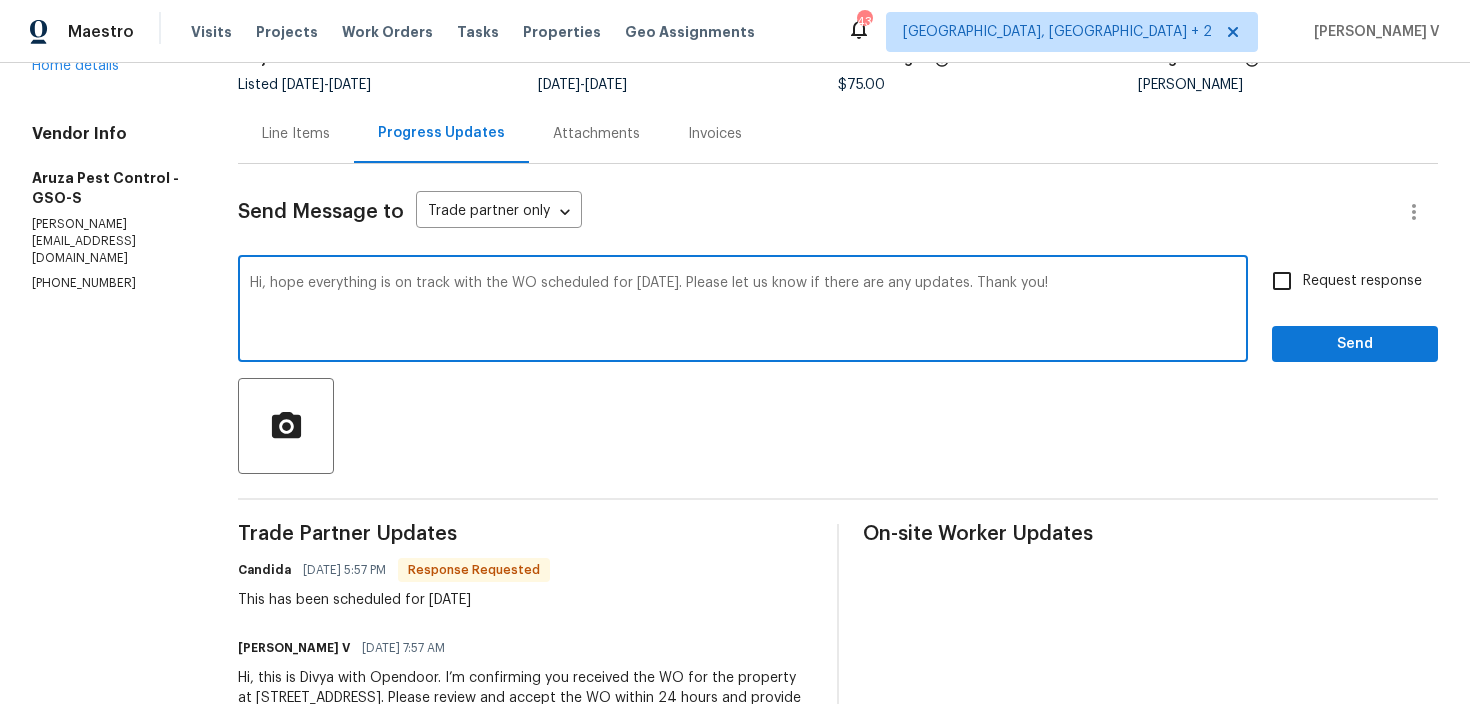 type on "Hi, hope everything is on track with the WO scheduled for [DATE]. Please let us know if there are any updates. Thank you!" 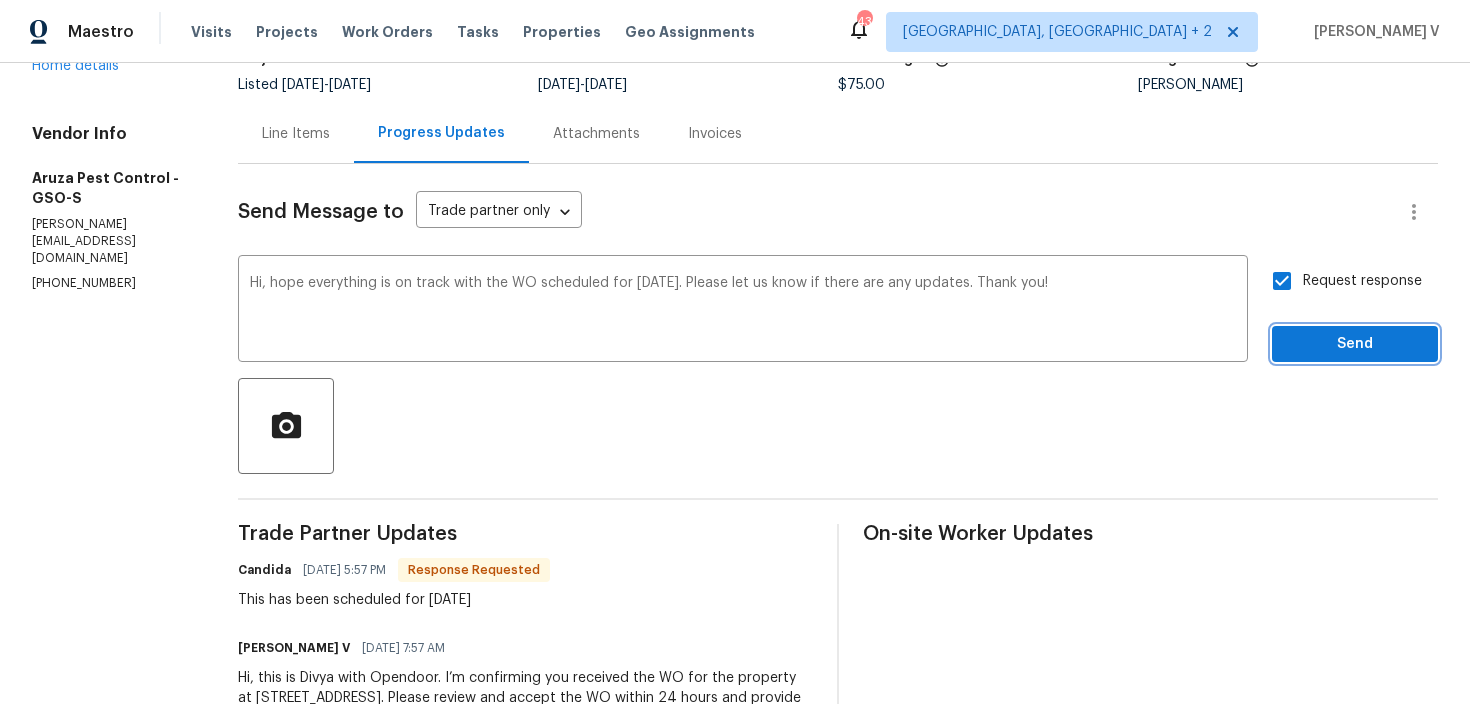 click on "Send" at bounding box center [1355, 344] 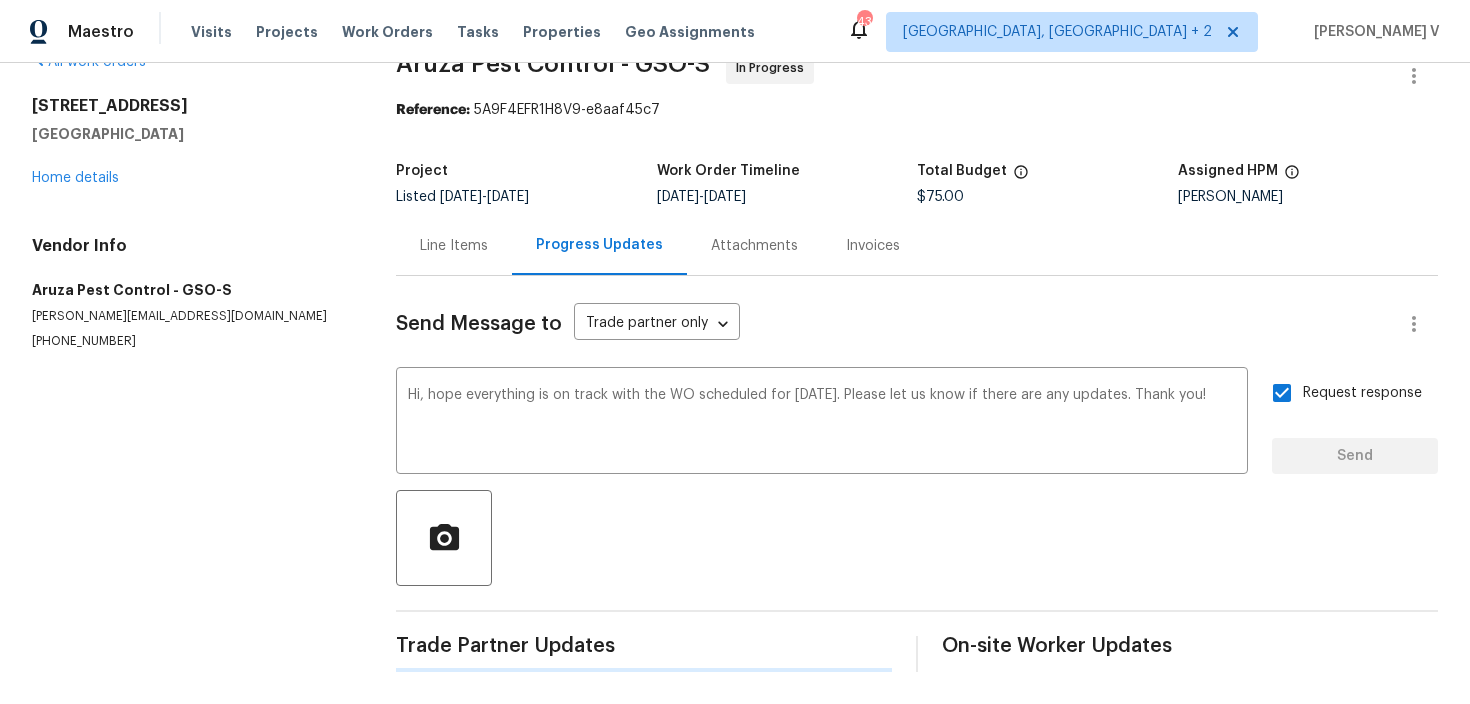 type 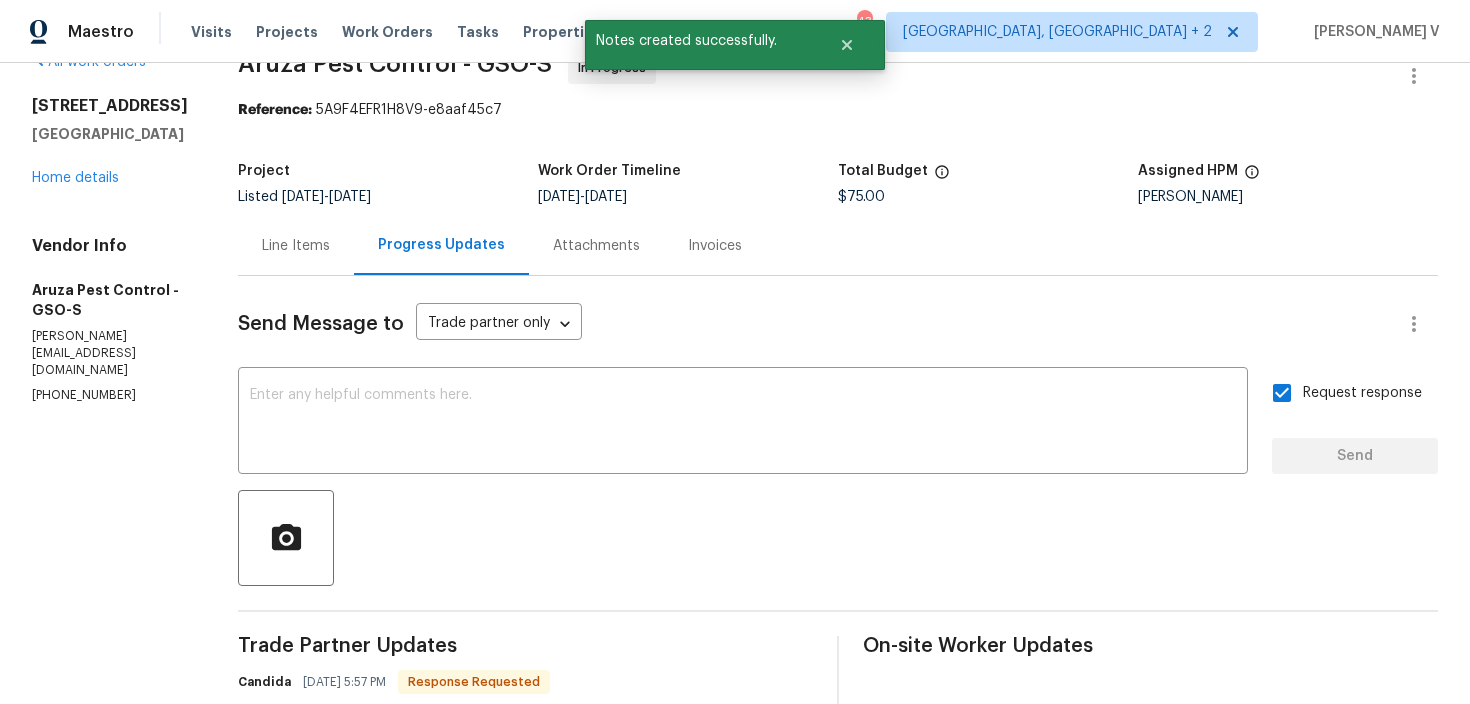 scroll, scrollTop: 155, scrollLeft: 0, axis: vertical 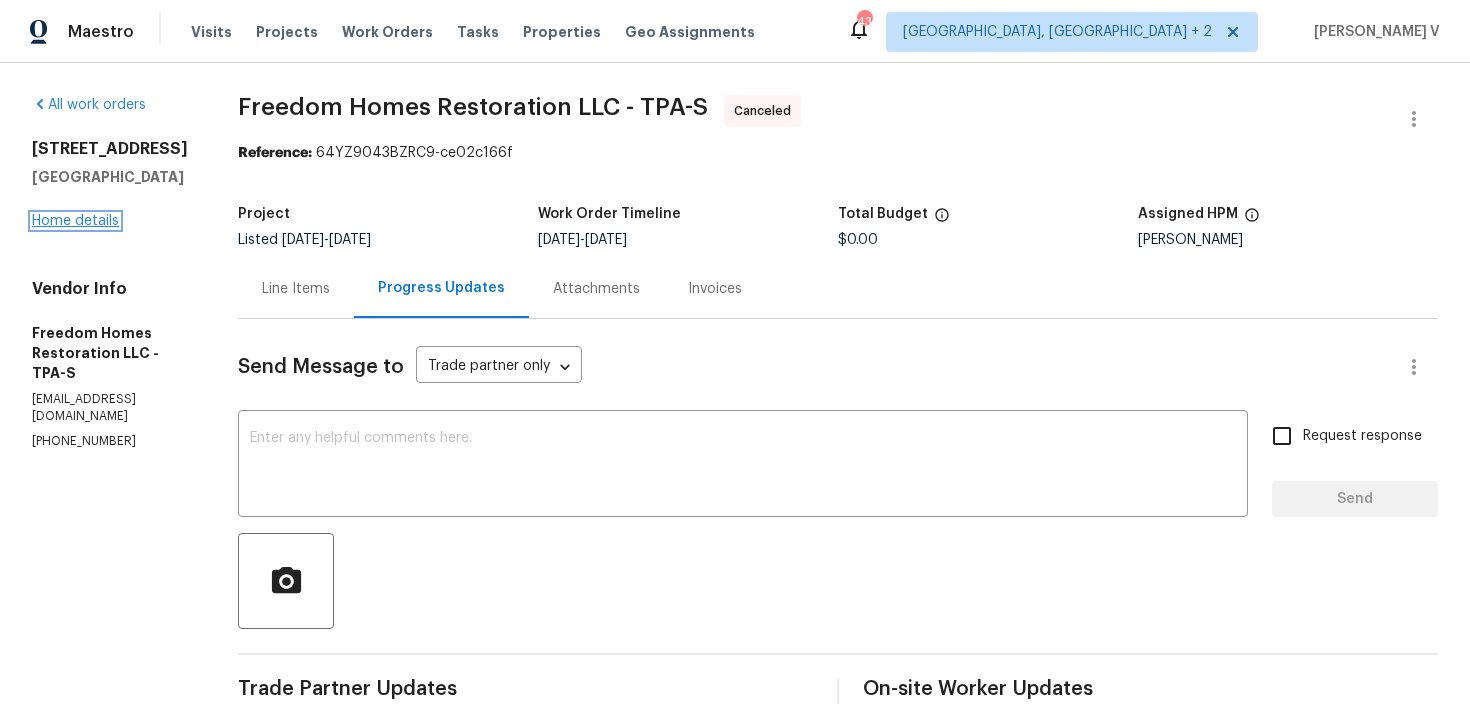 click on "Home details" at bounding box center (75, 221) 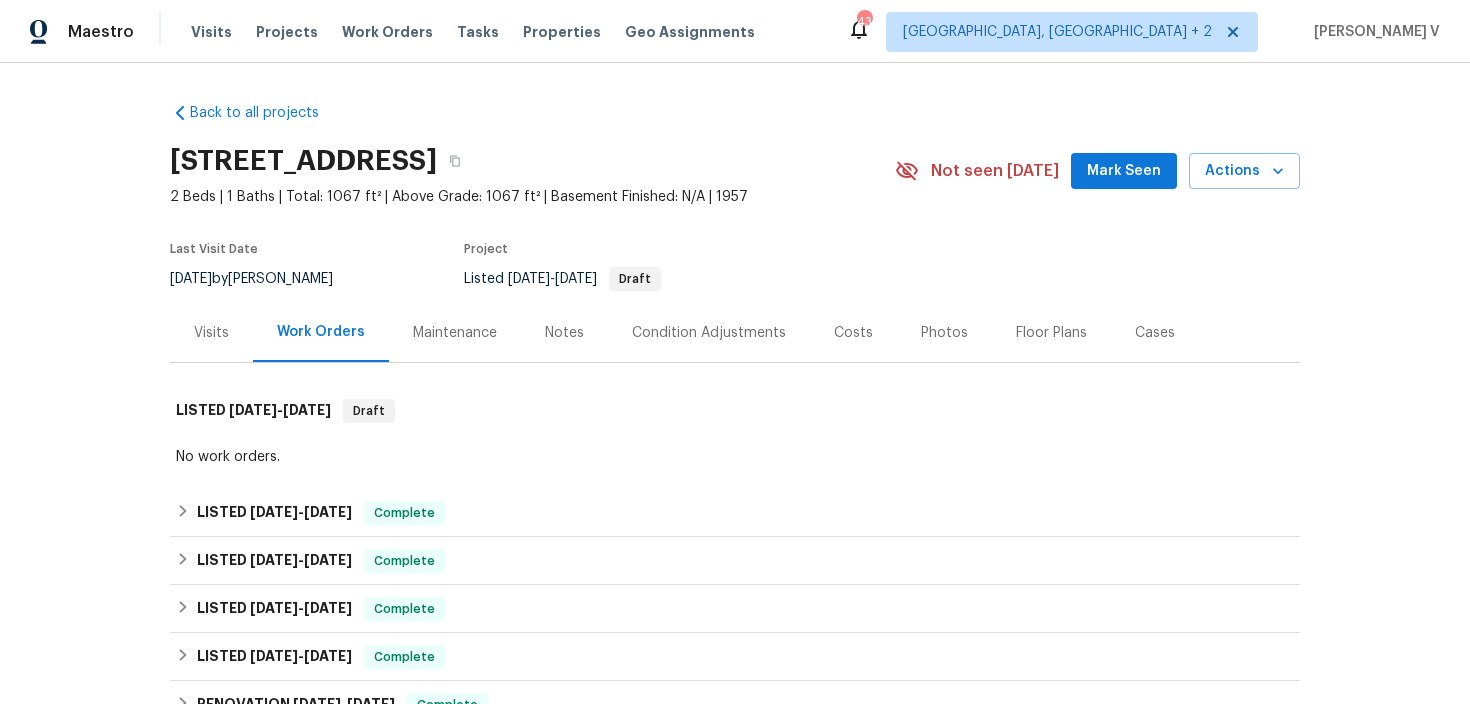 click on "Visits" at bounding box center (211, 332) 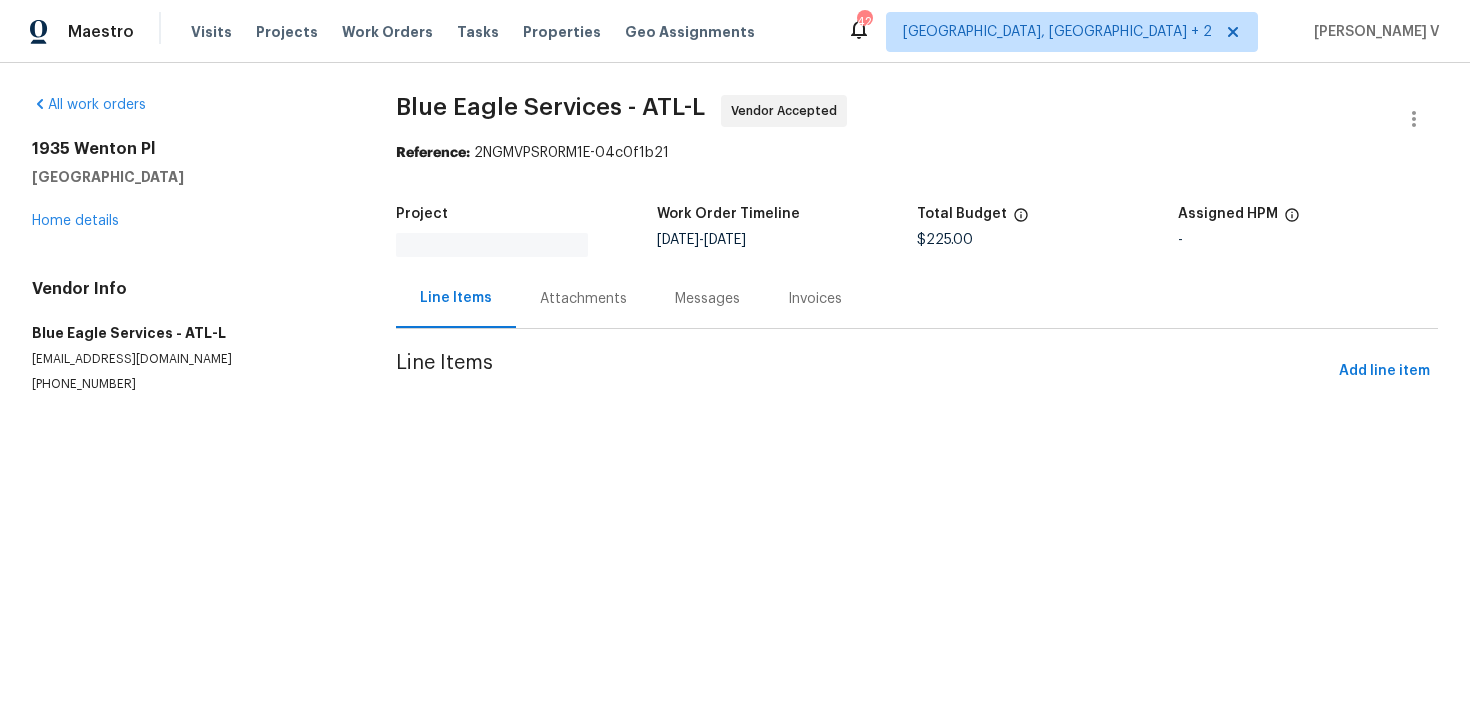 scroll, scrollTop: 0, scrollLeft: 0, axis: both 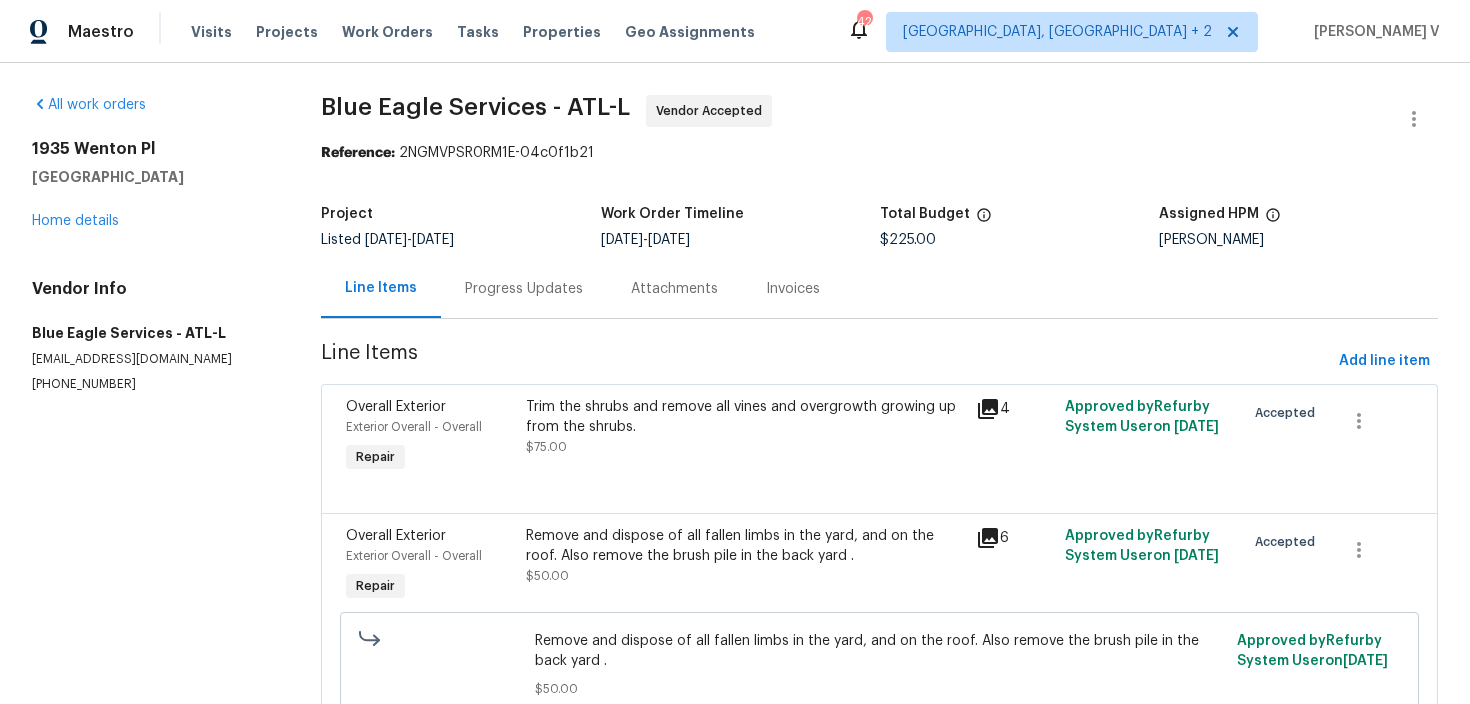 click on "Progress Updates" at bounding box center [524, 288] 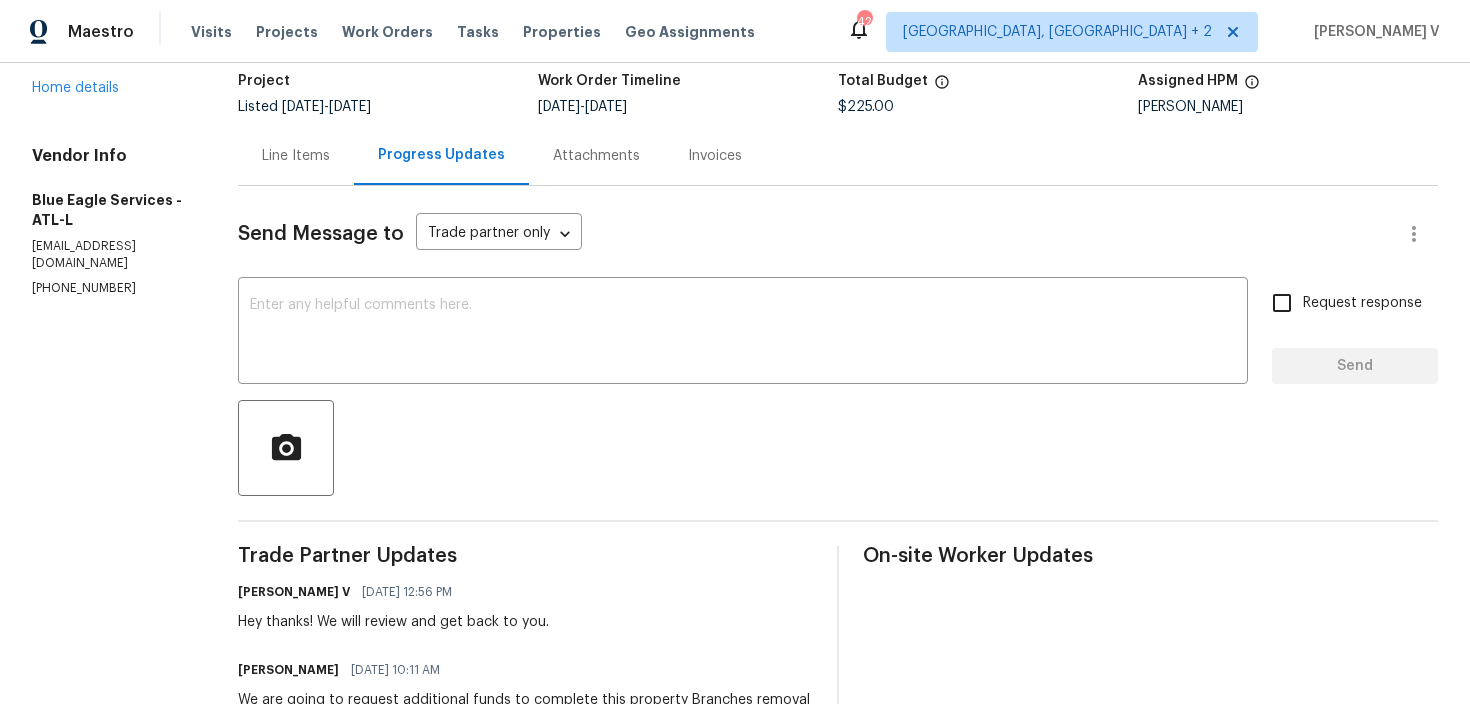 scroll, scrollTop: 95, scrollLeft: 0, axis: vertical 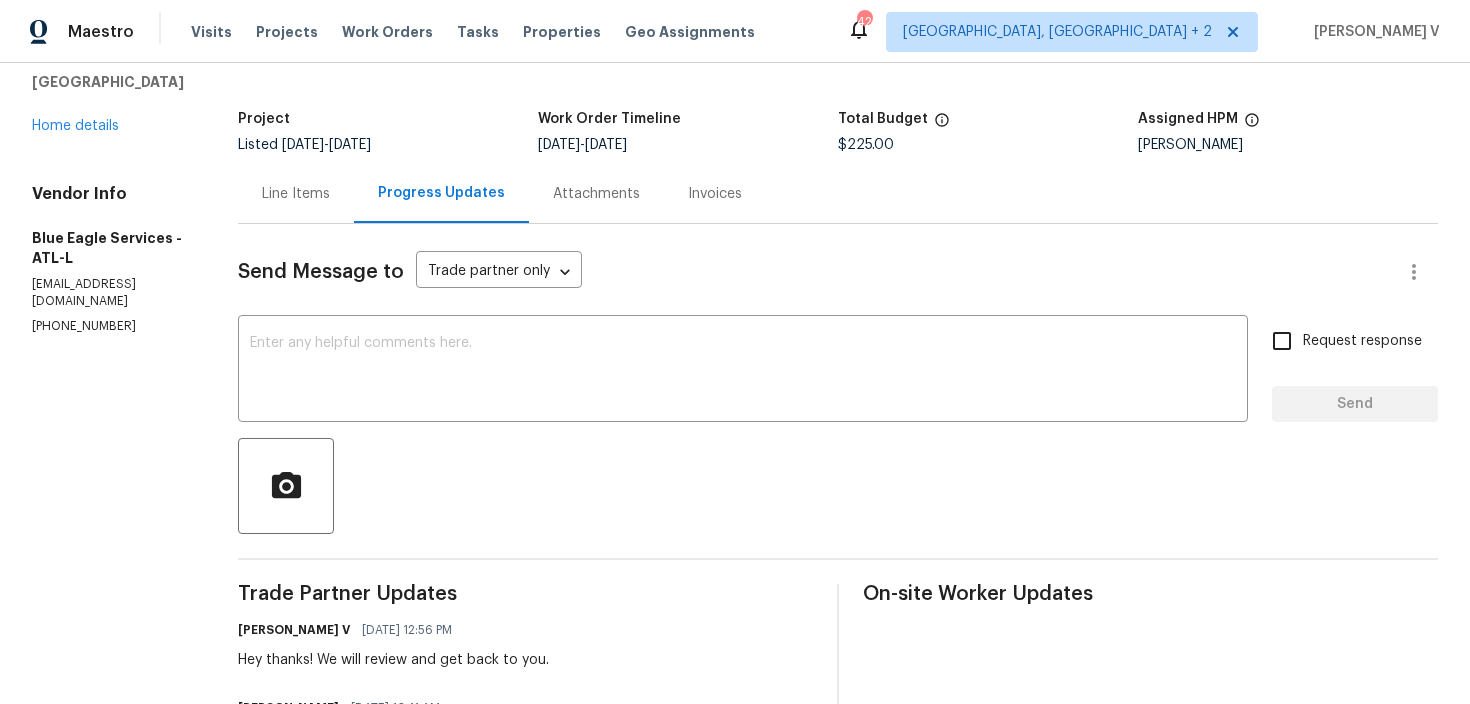 click on "Line Items" at bounding box center (296, 194) 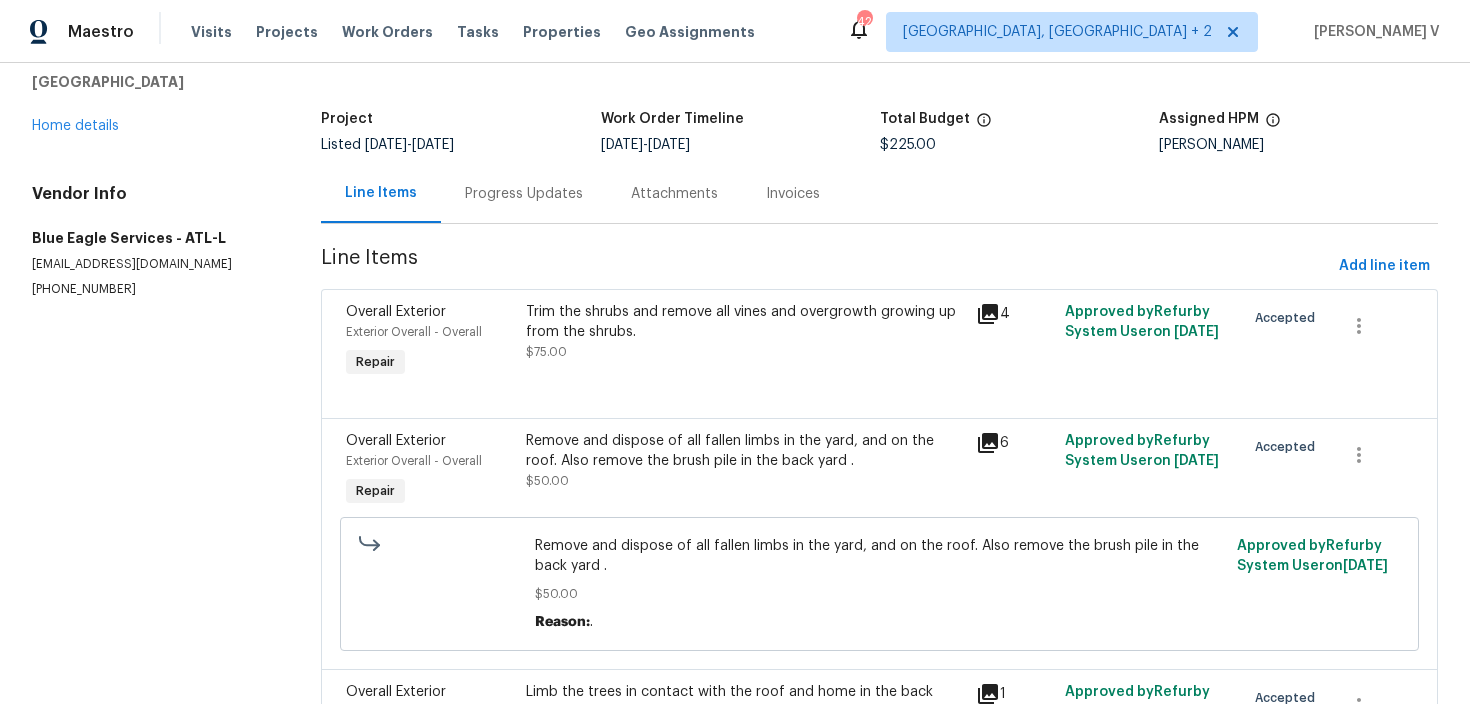 click on "Remove and dispose of all fallen limbs in the yard, and on the roof. Also remove the brush pile in the back yard . $50.00" at bounding box center [744, 461] 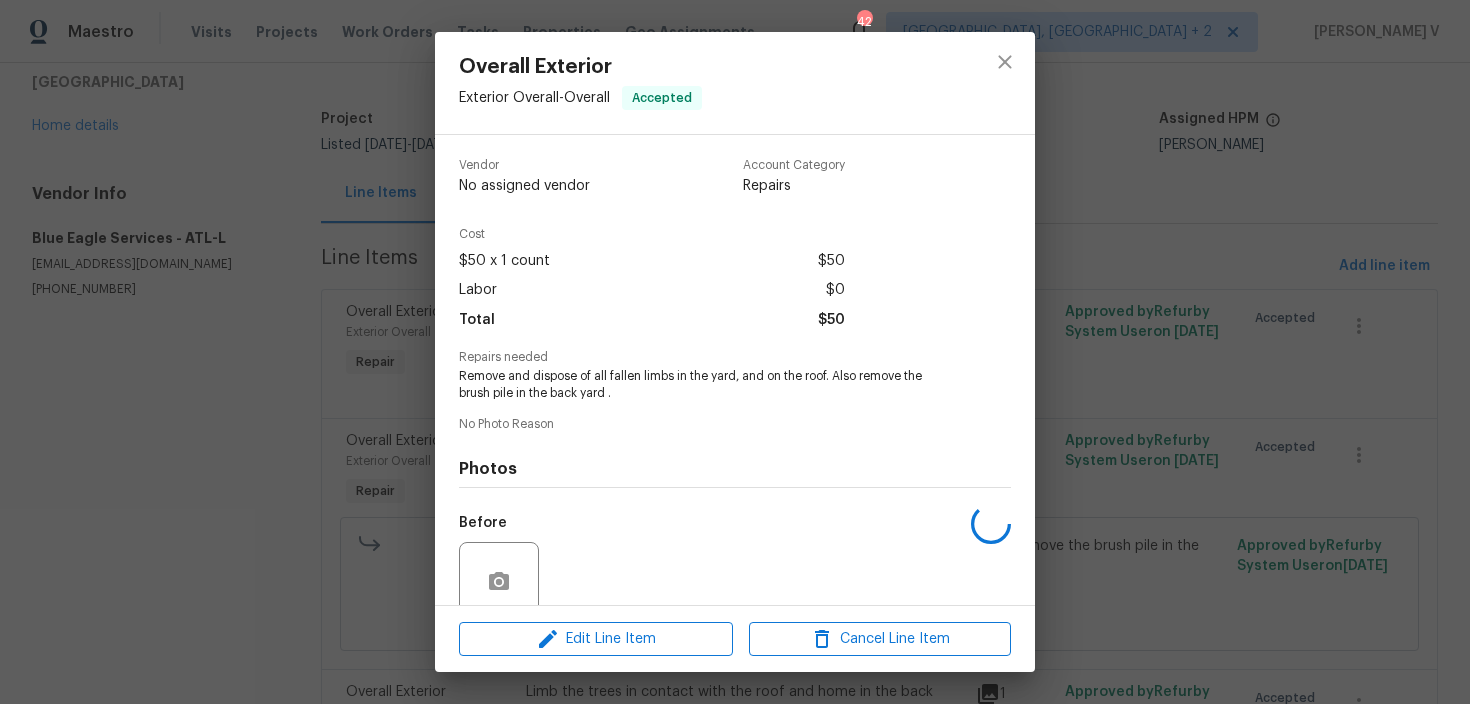scroll, scrollTop: 166, scrollLeft: 0, axis: vertical 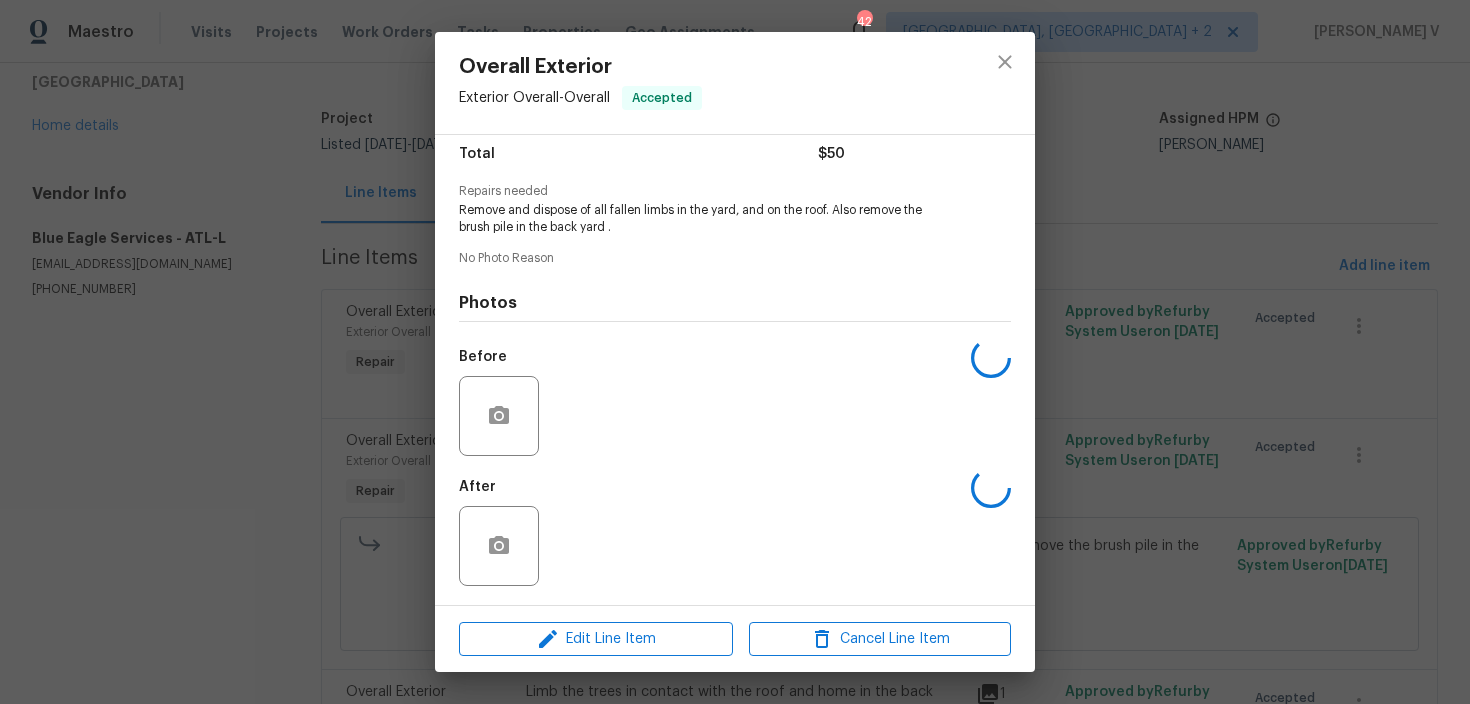 click on "Overall Exterior Exterior Overall  -  Overall Accepted Vendor No assigned vendor Account Category Repairs Cost $50 x 1 count $50 Labor $0 Total $50 Repairs needed Remove and dispose of all fallen limbs in the yard, and on the roof. Also remove the brush pile in the back yard . No Photo Reason   Photos Before After  Edit Line Item  Cancel Line Item" at bounding box center [735, 352] 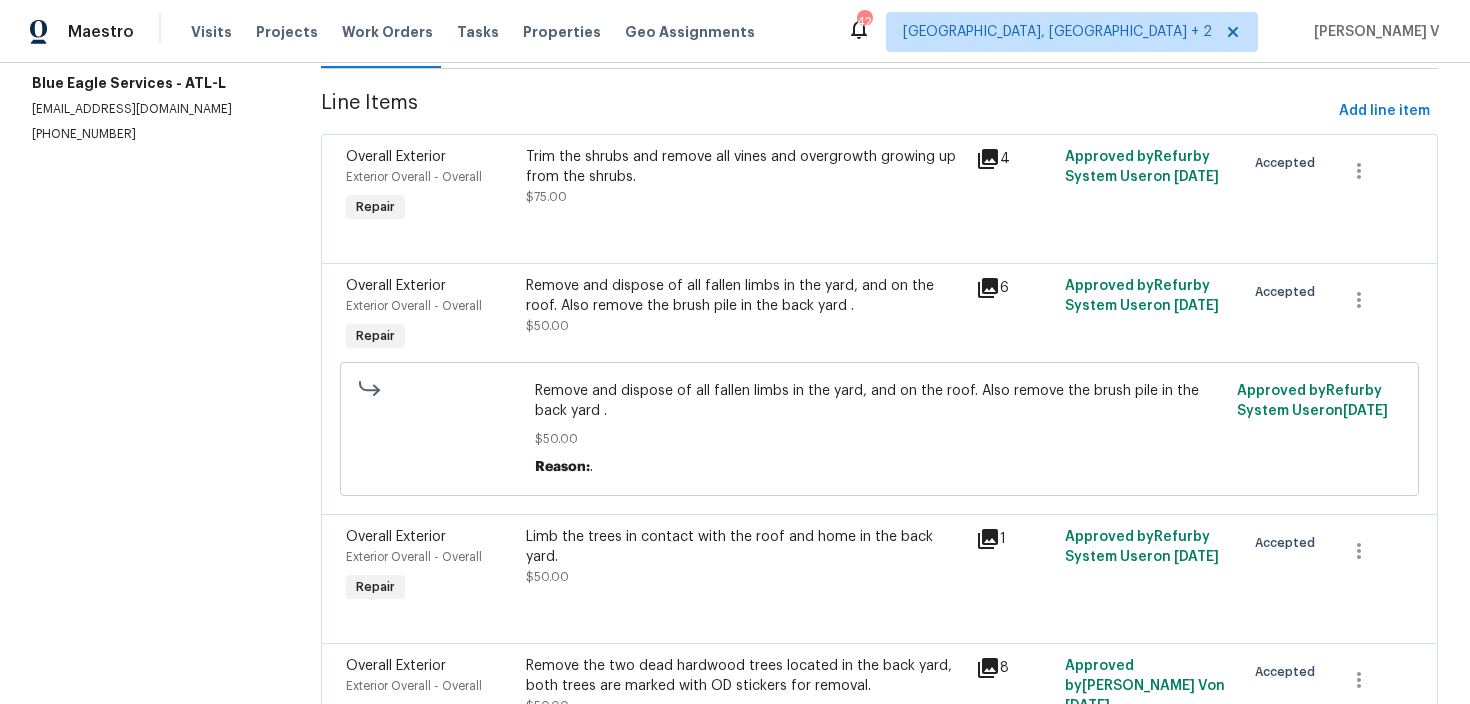 scroll, scrollTop: 0, scrollLeft: 0, axis: both 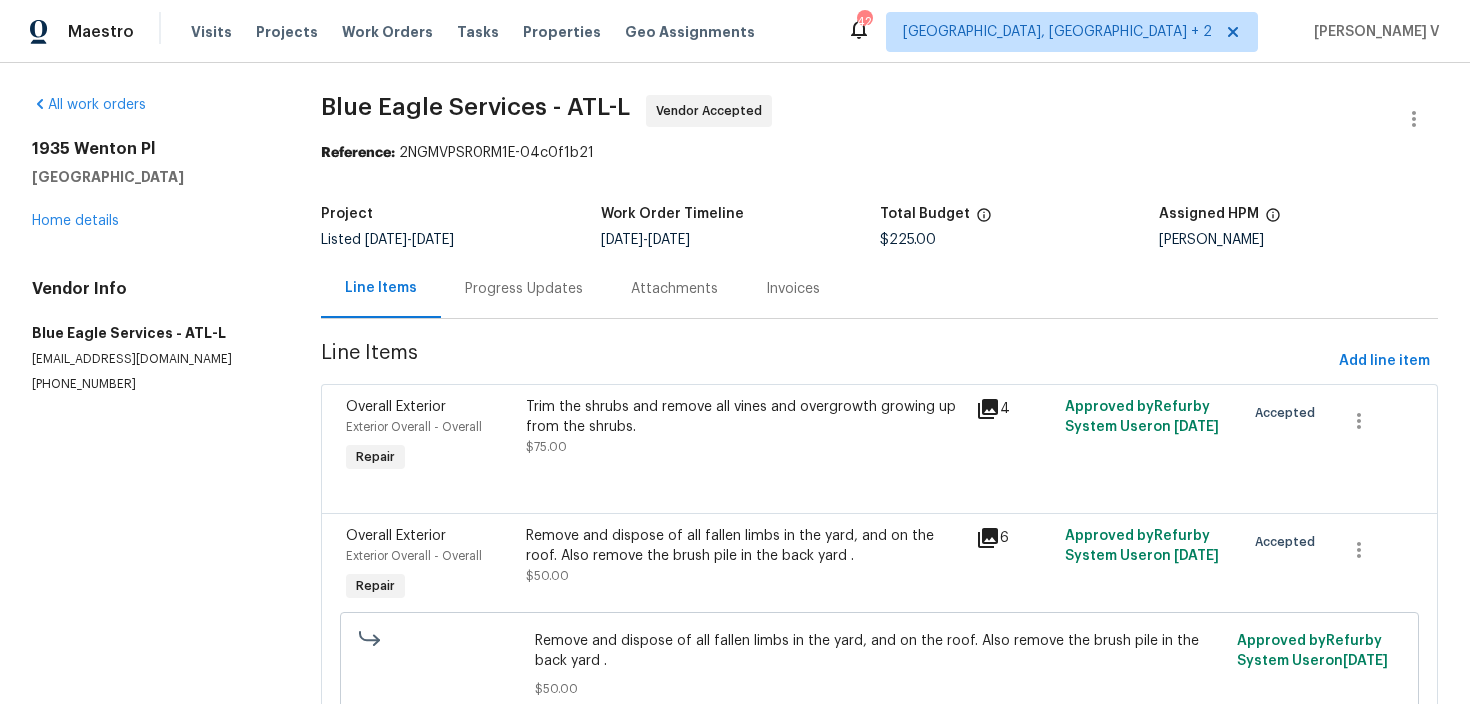 click on "Blue Eagle Services - ATL-L Vendor Accepted Reference:   2NGMVPSR0RM1E-04c0f1b21 Project Listed   7/8/2025  -  7/10/2025 Work Order Timeline 7/8/2025  -  7/10/2025 Total Budget $225.00 Assigned HPM Scott Smathers Line Items Progress Updates Attachments Invoices Line Items Add line item Overall Exterior Exterior Overall - Overall Repair Trim the shrubs and remove all vines and overgrowth growing up from the shrubs. $75.00   4 Approved by  Refurby System User  on   7/8/2025 Accepted Overall Exterior Exterior Overall - Overall Repair Remove and dispose of all fallen limbs in the yard, and on the roof. Also remove the brush pile in the back yard . $50.00   6 Approved by  Refurby System User  on   7/8/2025 Accepted Remove and dispose of all fallen limbs in the yard, and on the roof. Also remove the brush pile in the back yard . $50.00 Reason:  . Approved by  Refurby System User  on  7/8/2025 Overall Exterior Exterior Overall - Overall Repair Limb the trees in contact with the roof and home in the back yard. $50.00" at bounding box center [879, 571] 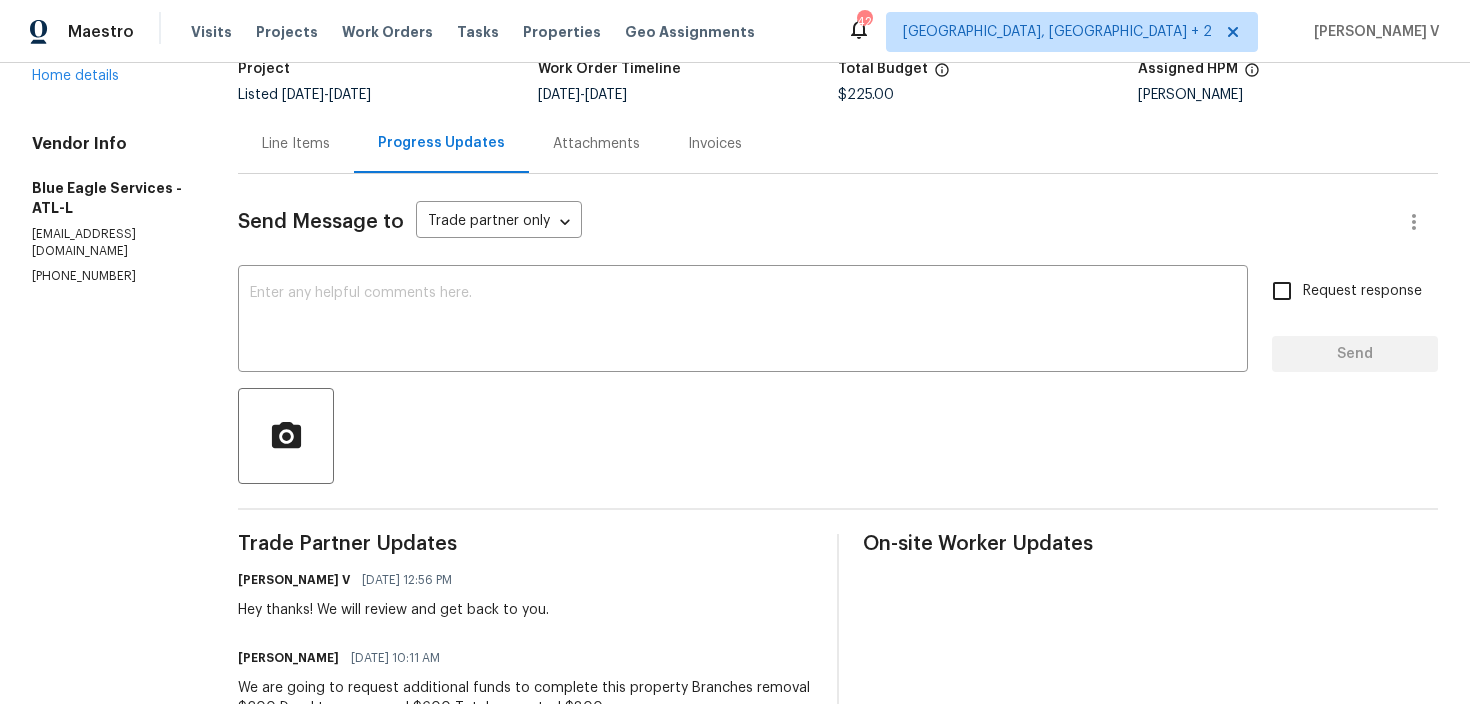 scroll, scrollTop: 79, scrollLeft: 0, axis: vertical 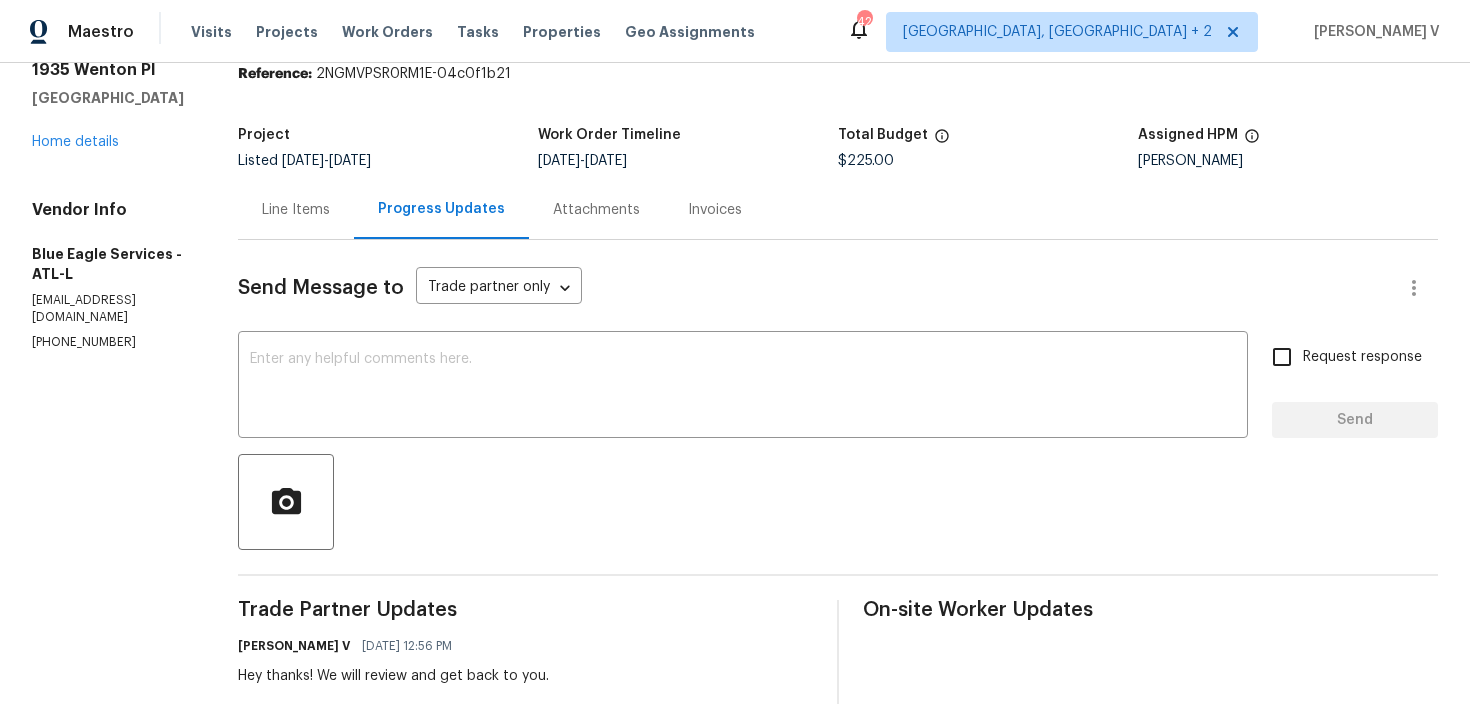 click on "Line Items" at bounding box center [296, 209] 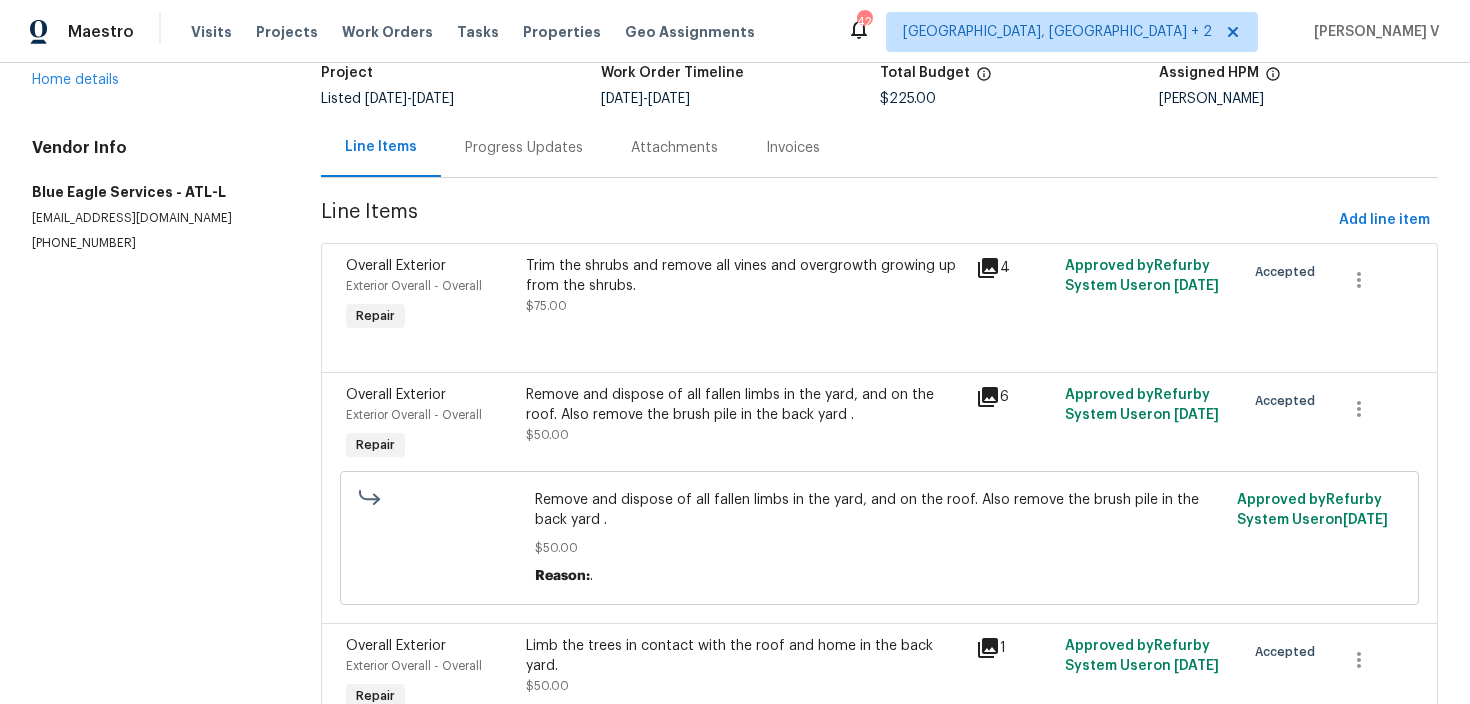 scroll, scrollTop: 70, scrollLeft: 0, axis: vertical 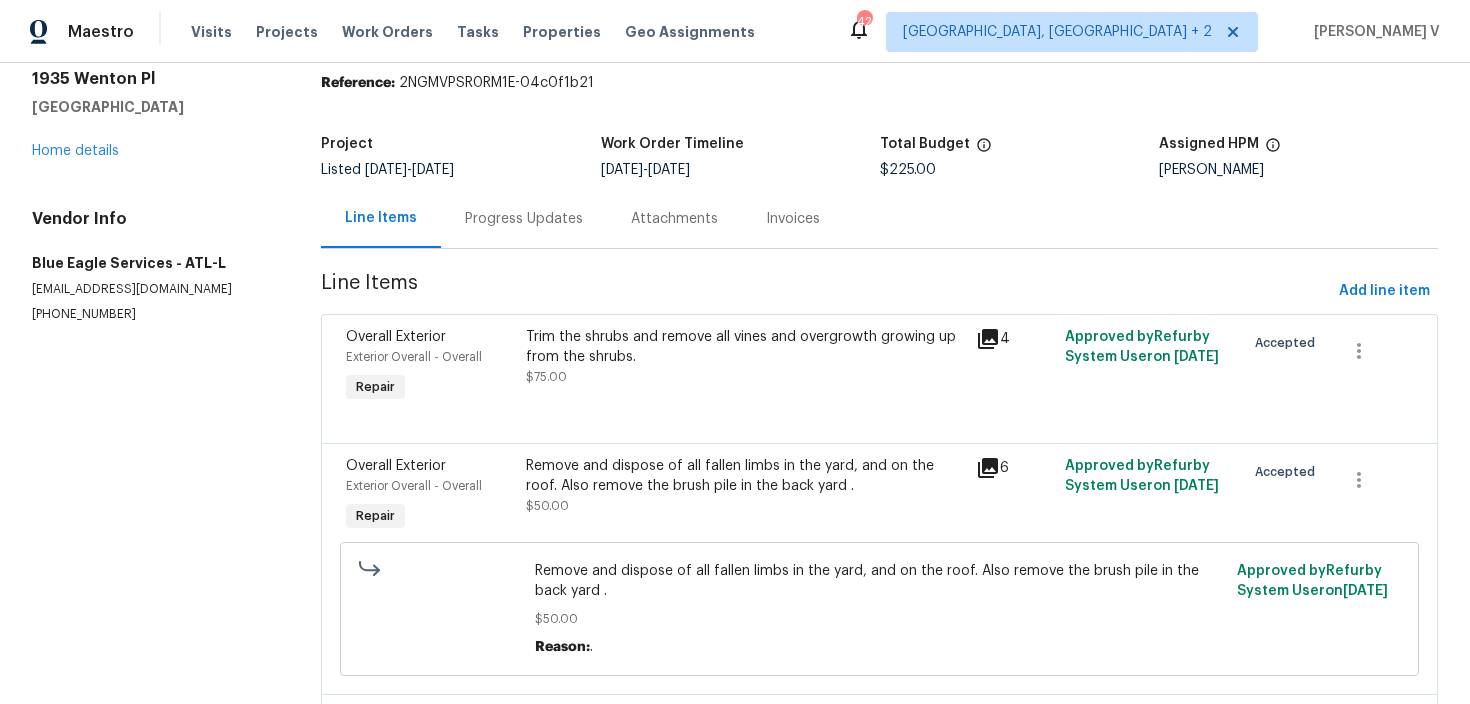 click on "Trim the shrubs and remove all vines and overgrowth growing up from the shrubs." at bounding box center [744, 347] 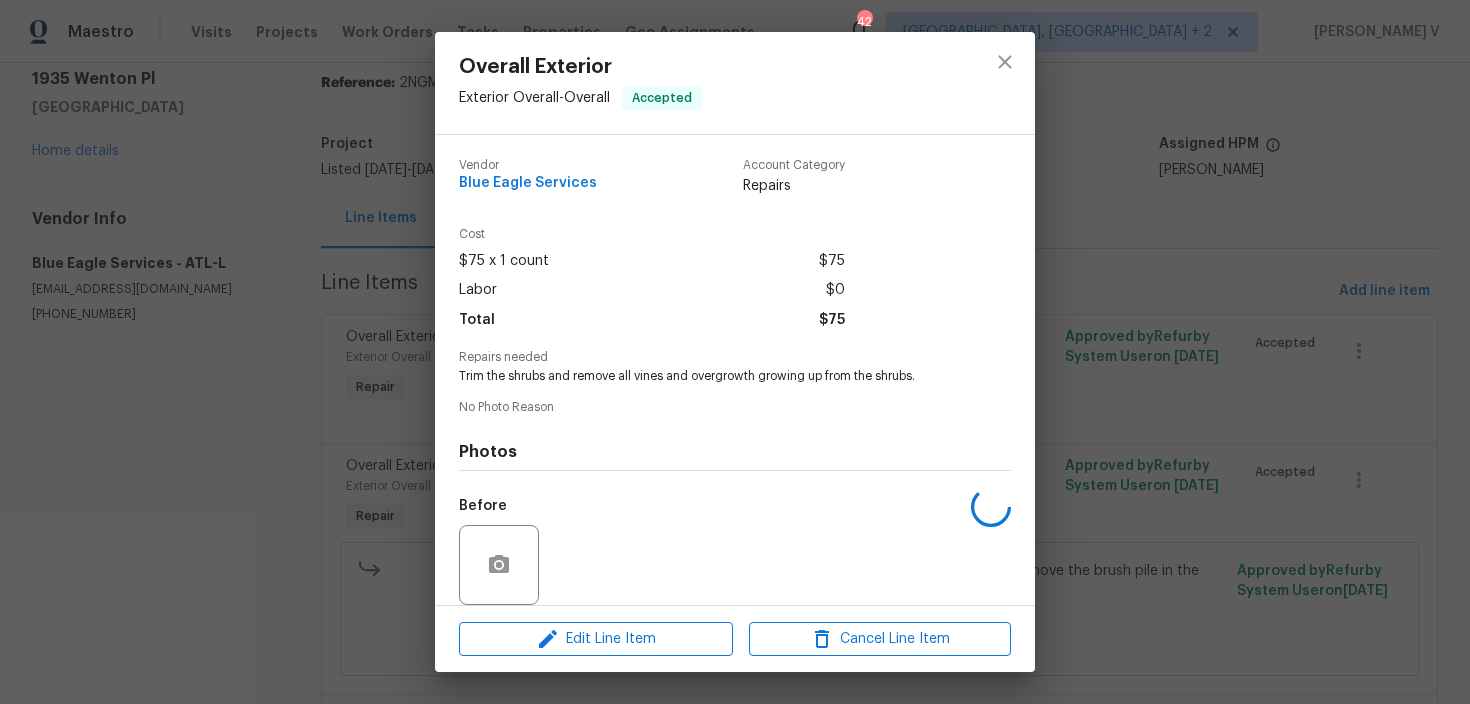 scroll, scrollTop: 149, scrollLeft: 0, axis: vertical 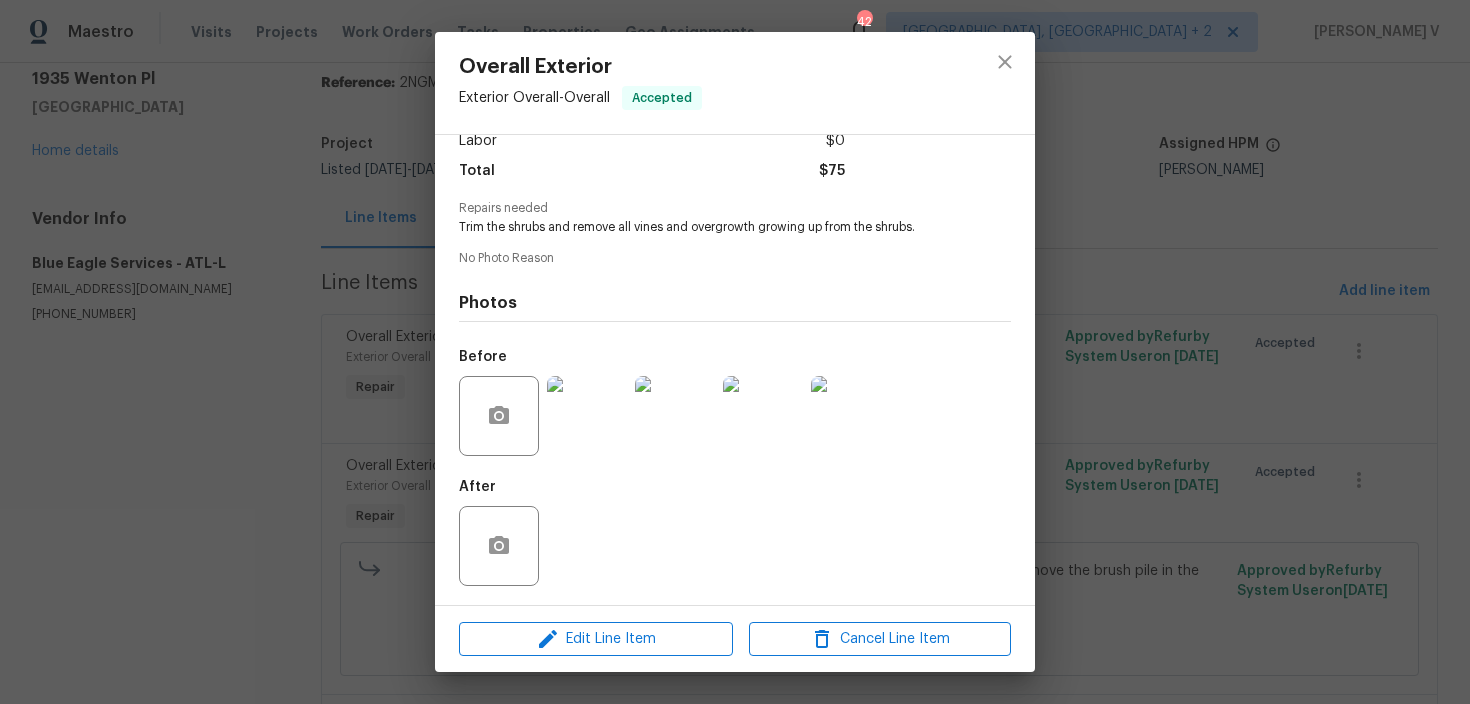 click on "Overall Exterior Exterior Overall  -  Overall Accepted Vendor Blue Eagle Services Account Category Repairs Cost $75 x 1 count $75 Labor $0 Total $75 Repairs needed Trim the shrubs and remove all vines and overgrowth growing up from the shrubs. No Photo Reason   Photos Before After  Edit Line Item  Cancel Line Item" at bounding box center [735, 352] 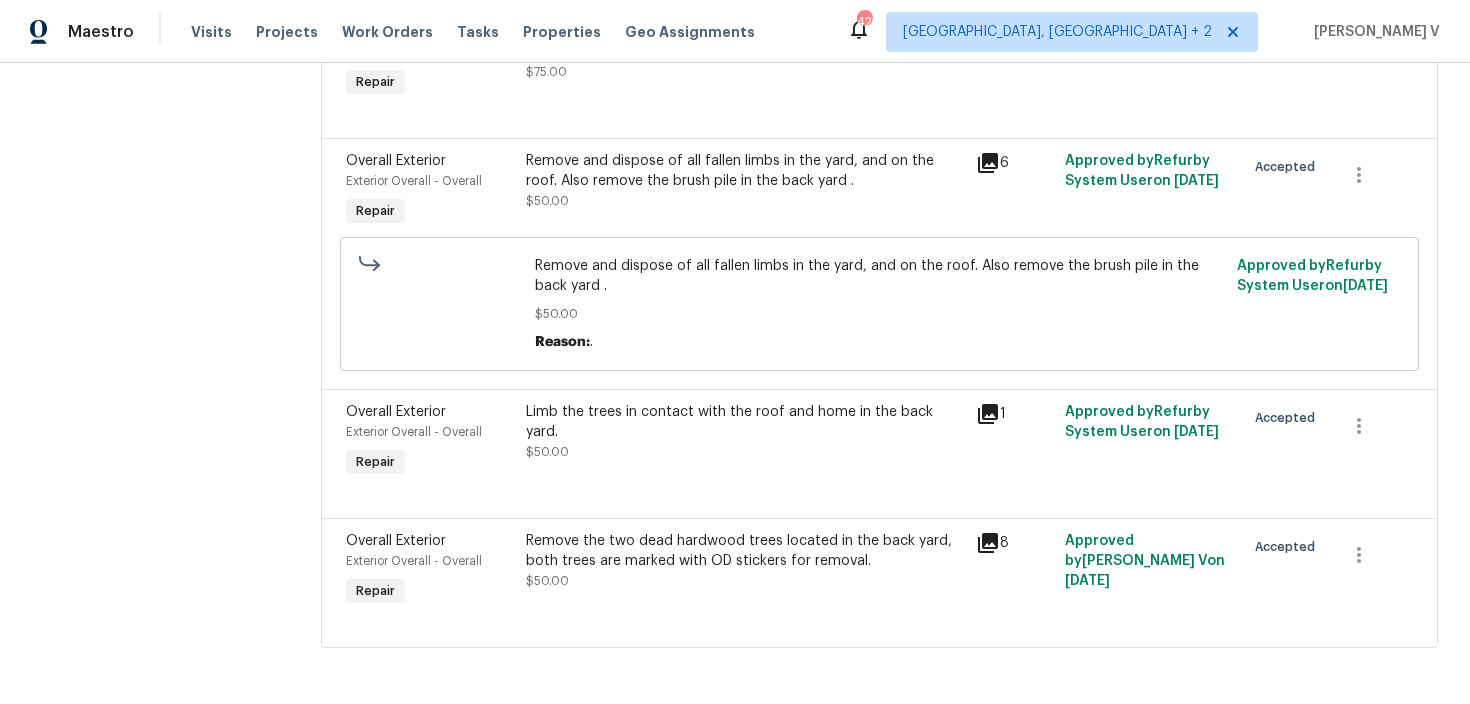 scroll, scrollTop: 69, scrollLeft: 0, axis: vertical 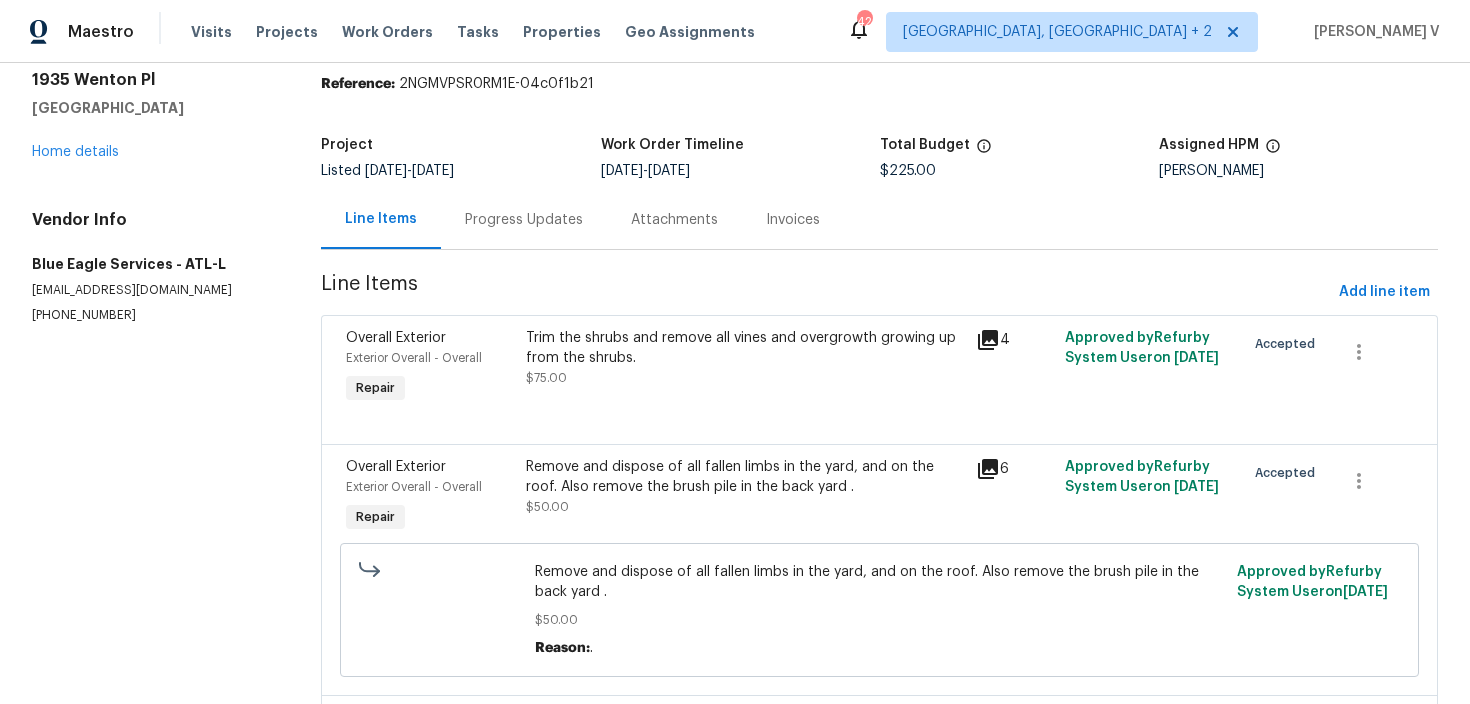click on "Trim the shrubs and remove all vines and overgrowth growing up from the shrubs. $75.00" at bounding box center [744, 358] 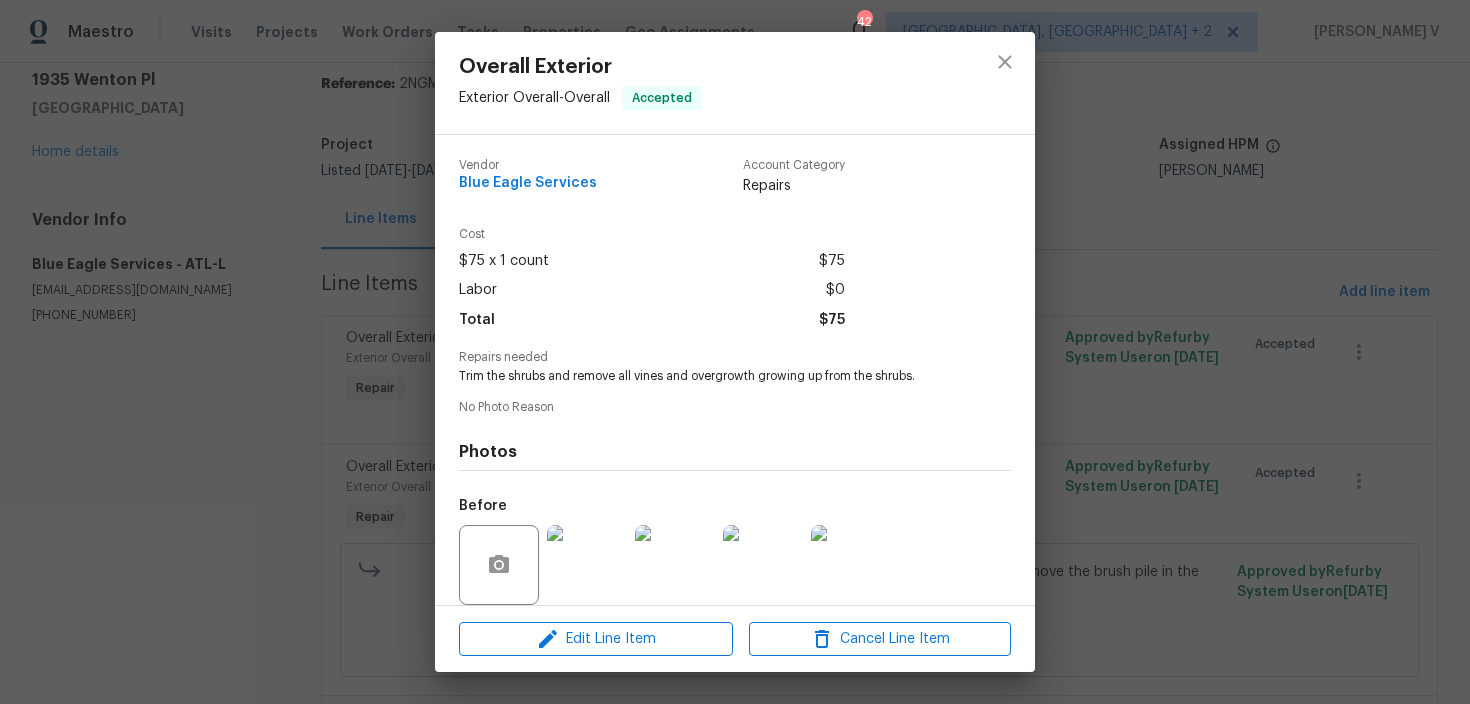 scroll, scrollTop: 149, scrollLeft: 0, axis: vertical 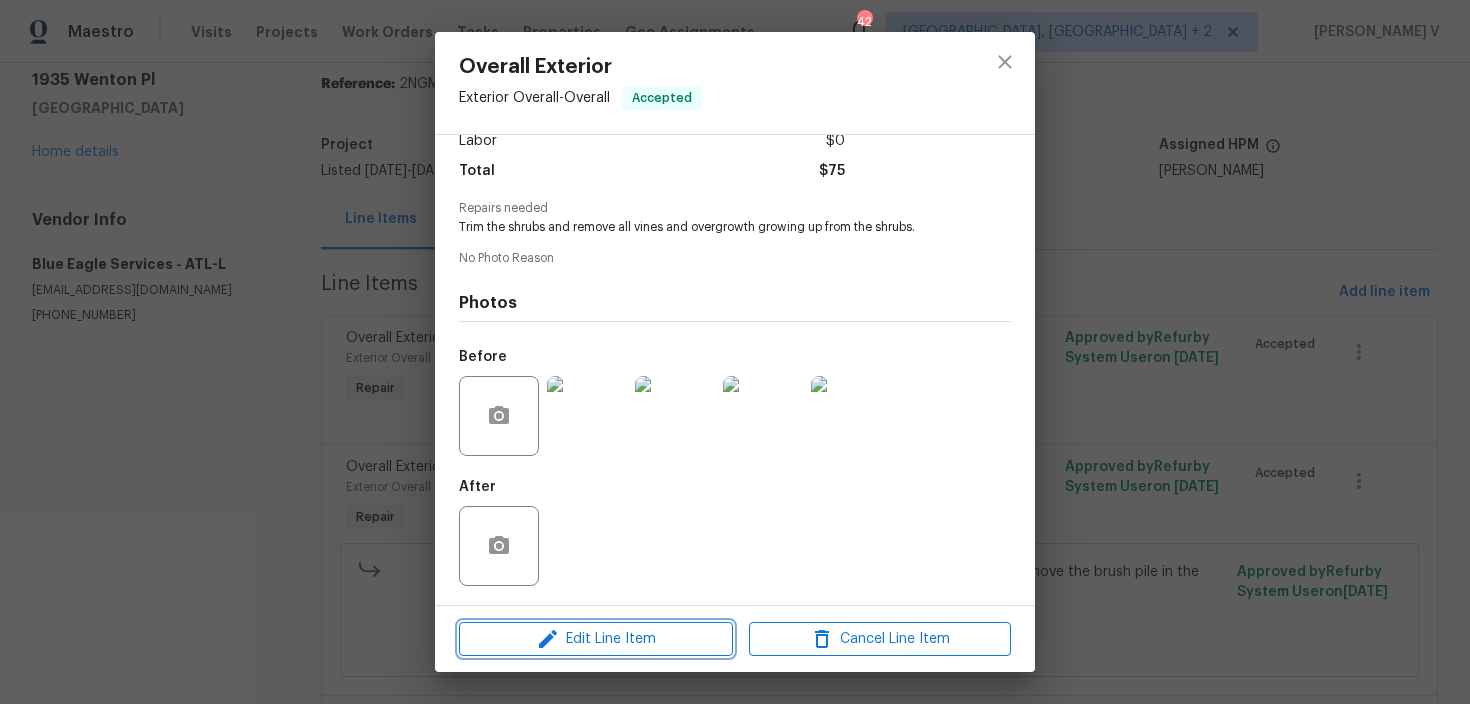 click on "Edit Line Item" at bounding box center [596, 639] 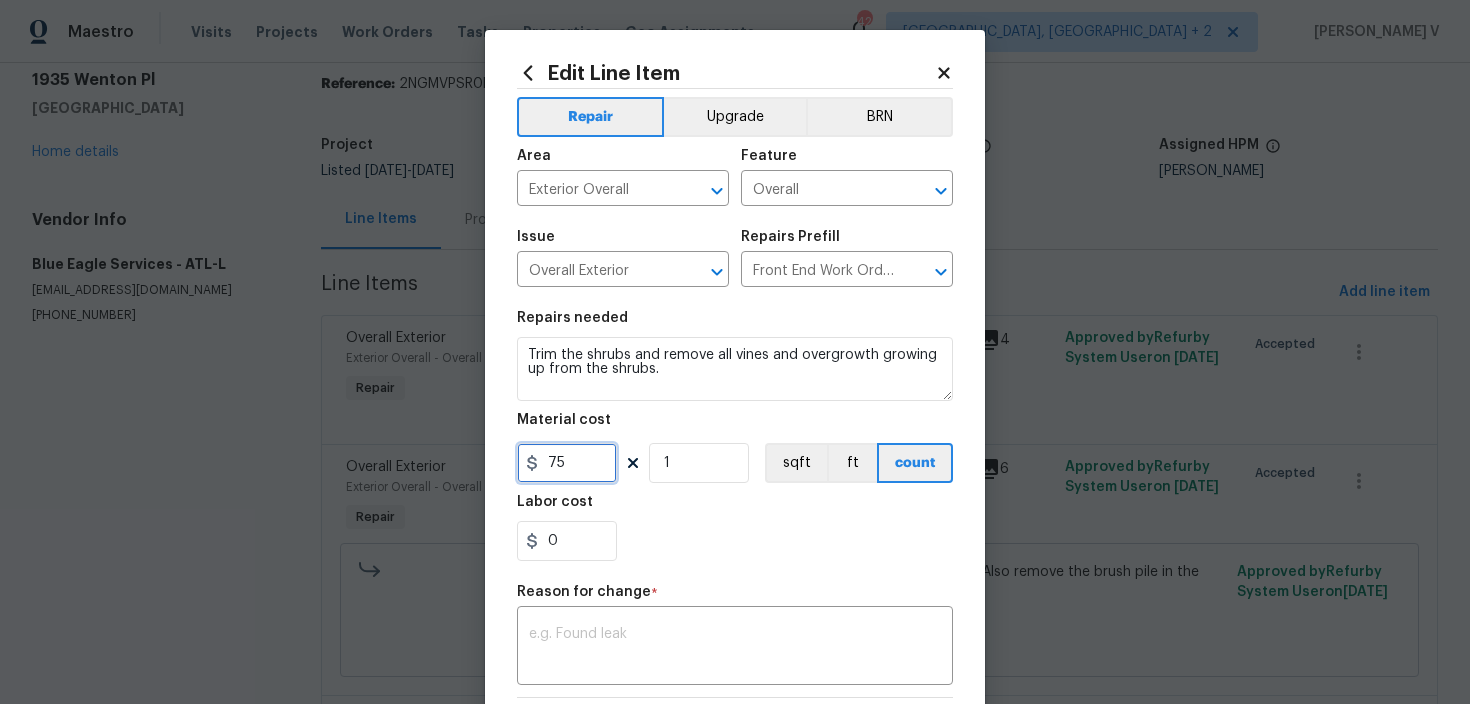 click on "75" at bounding box center (567, 463) 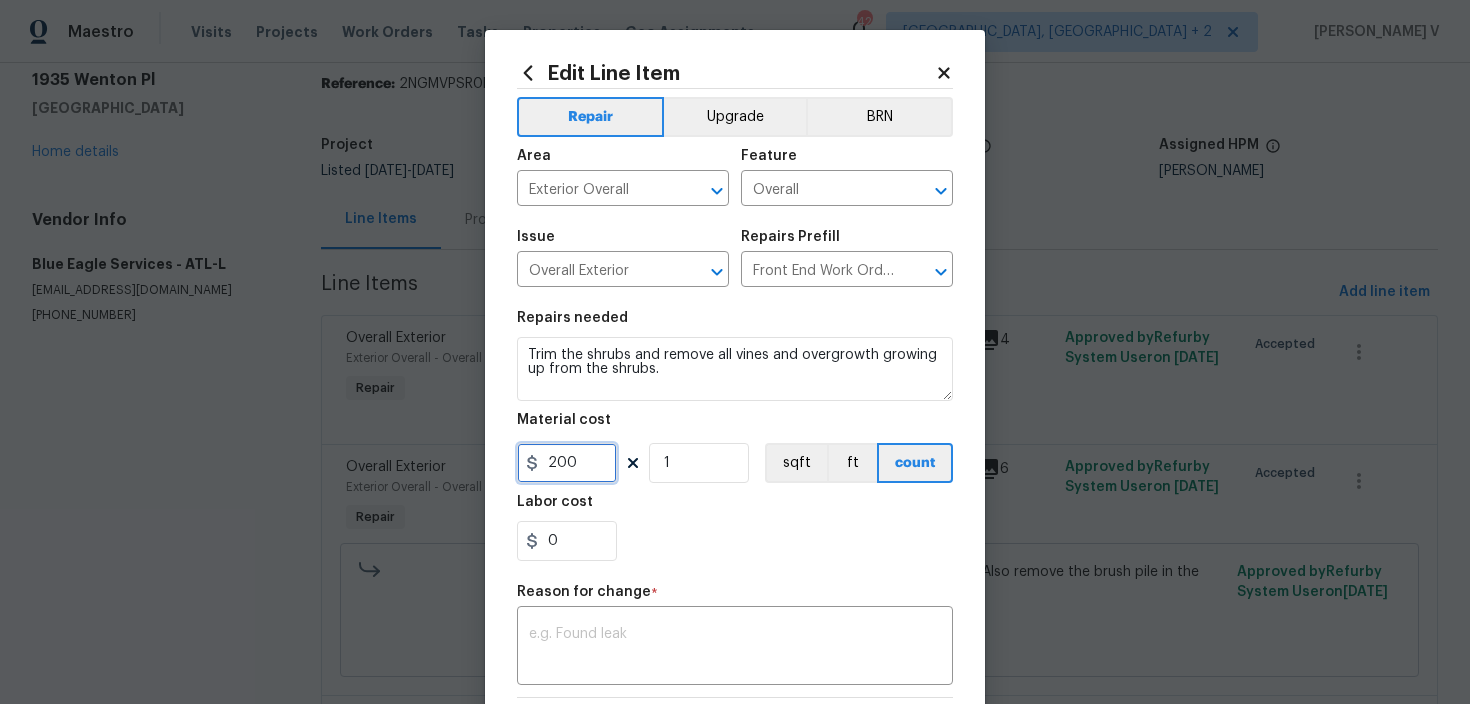 type on "200" 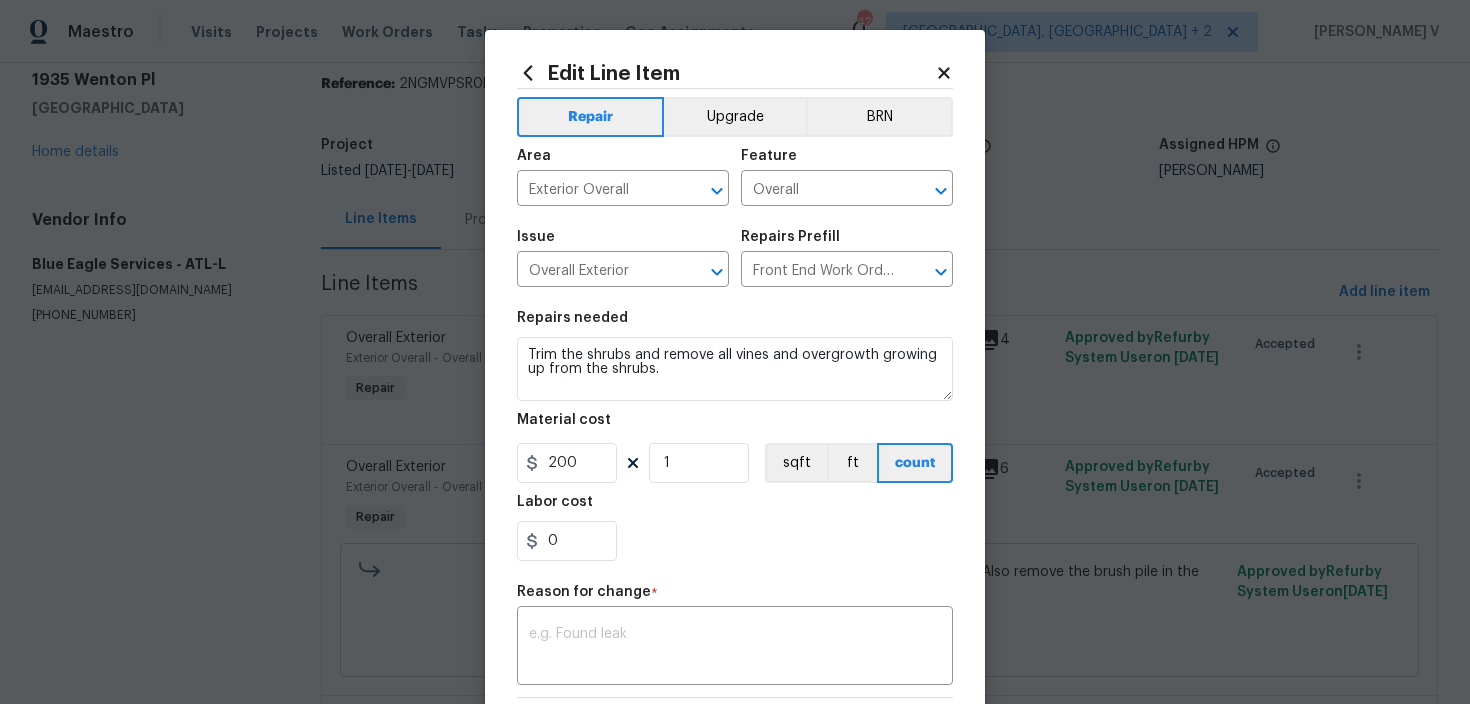 click on "Reason for change" at bounding box center (584, 592) 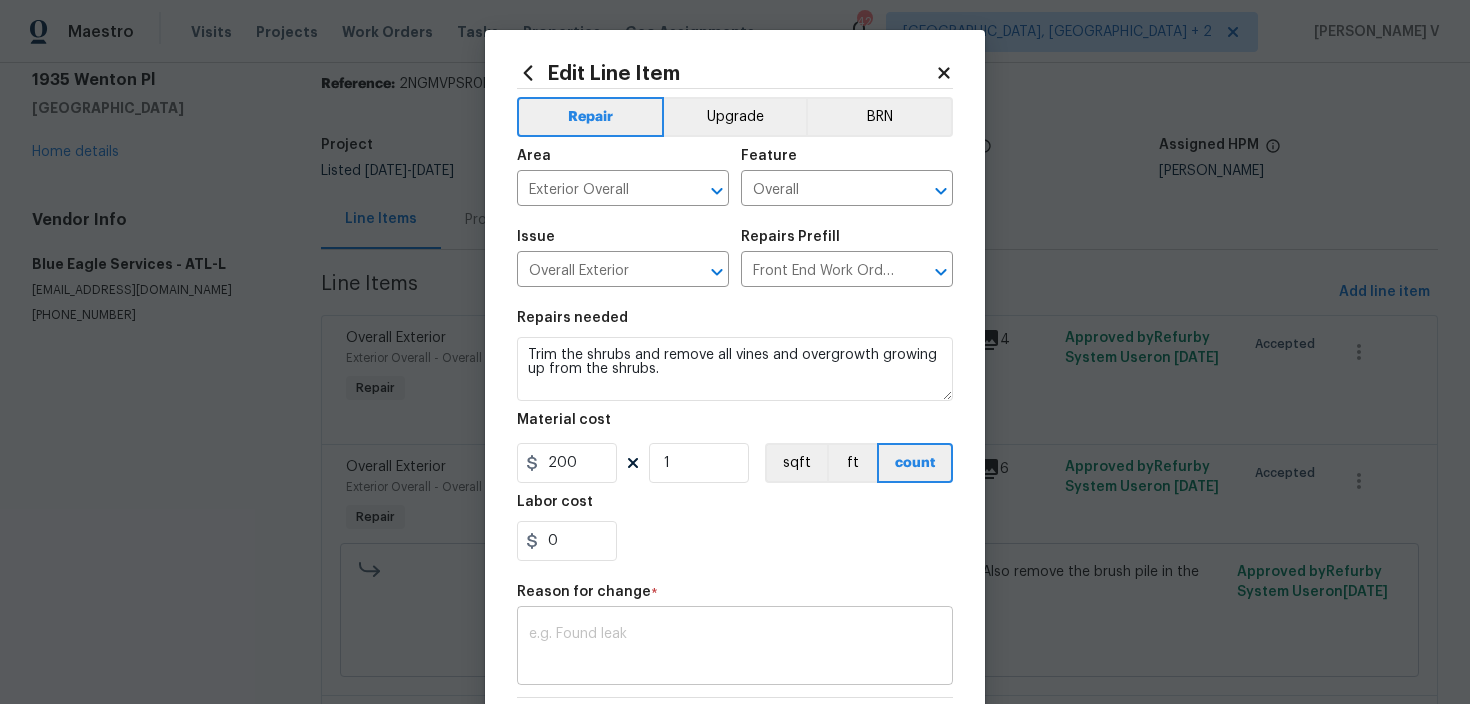 click at bounding box center [735, 648] 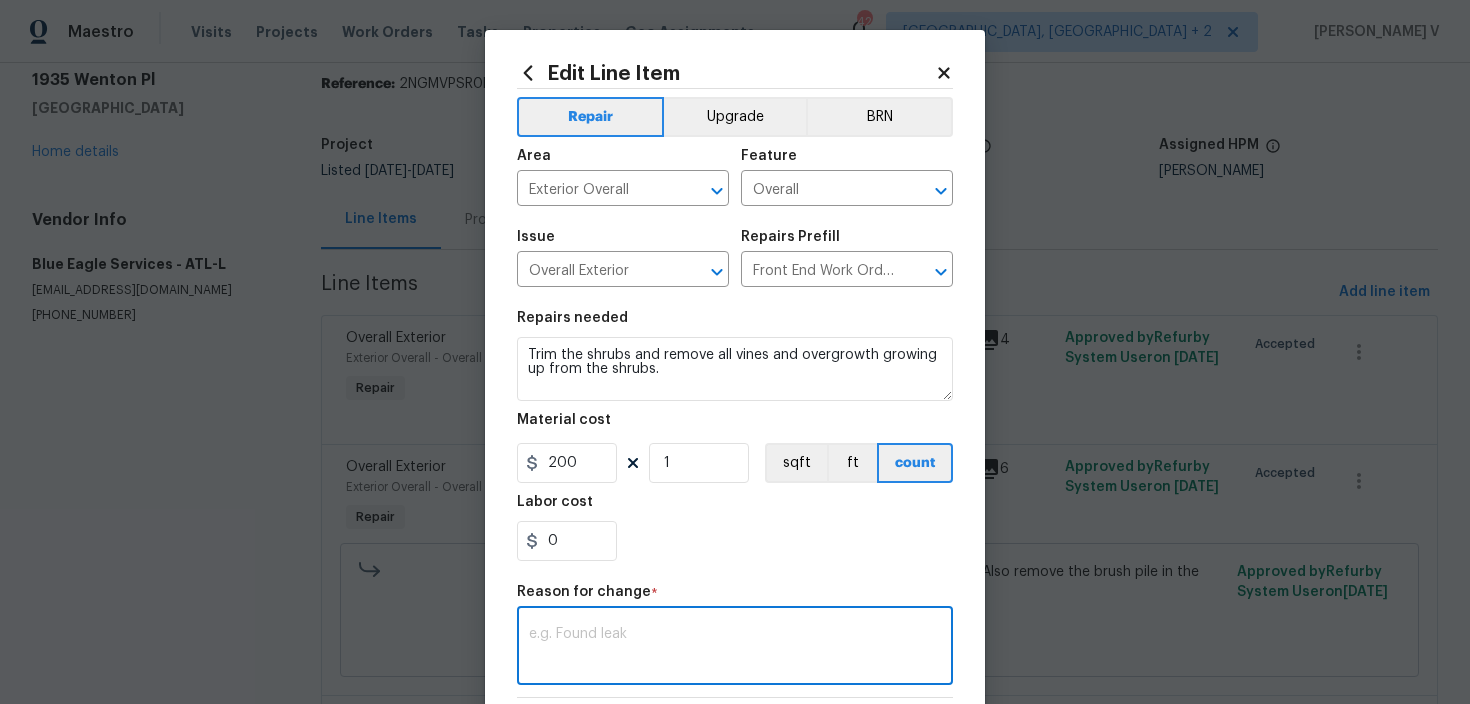paste on "(DV) Updated cost per BR team approval." 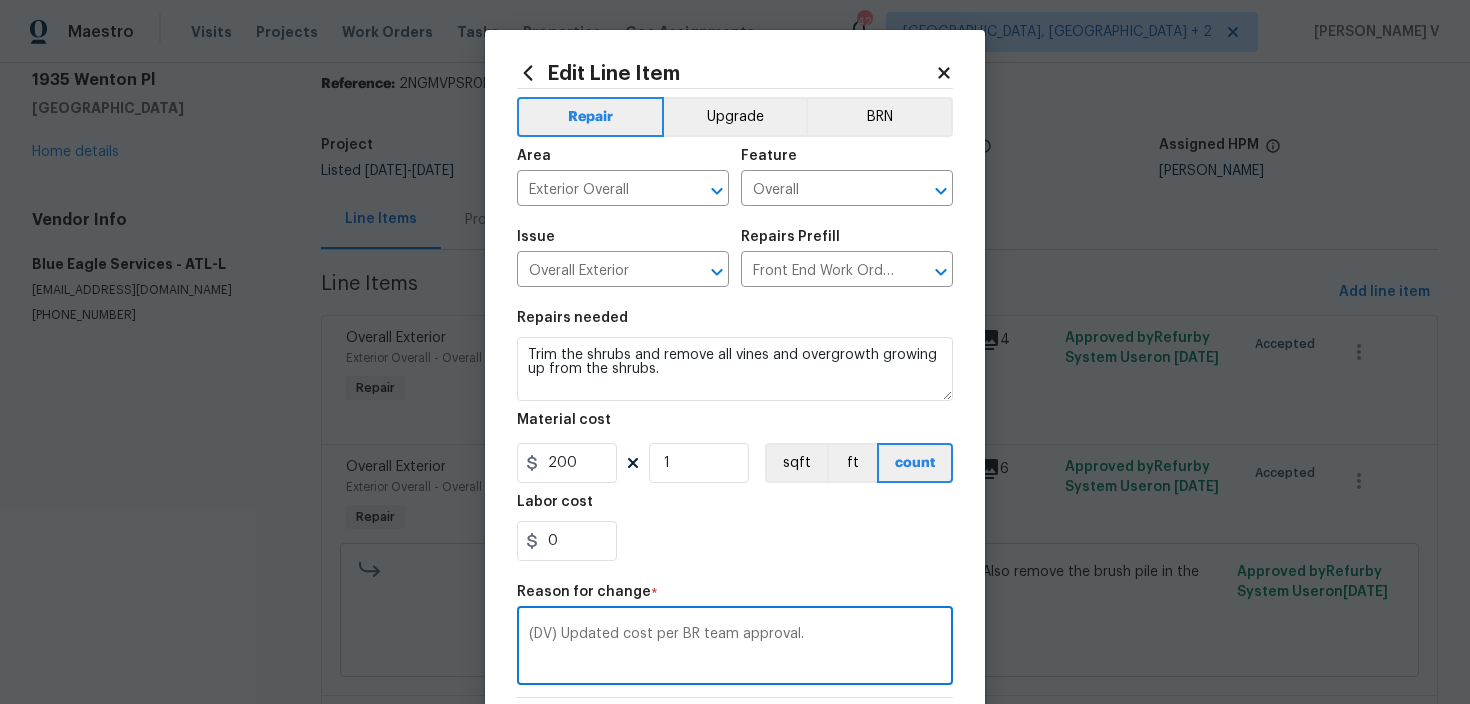 scroll, scrollTop: 282, scrollLeft: 0, axis: vertical 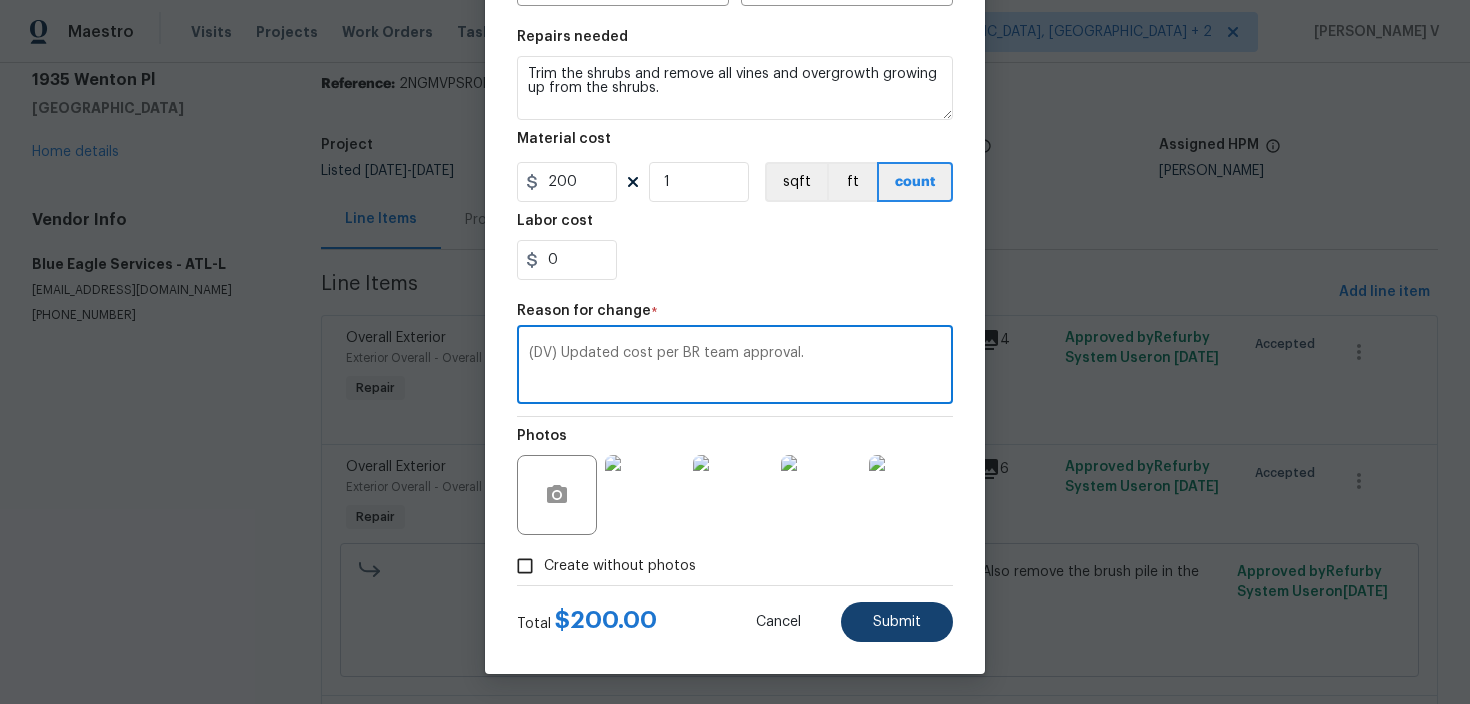 type on "(DV) Updated cost per BR team approval." 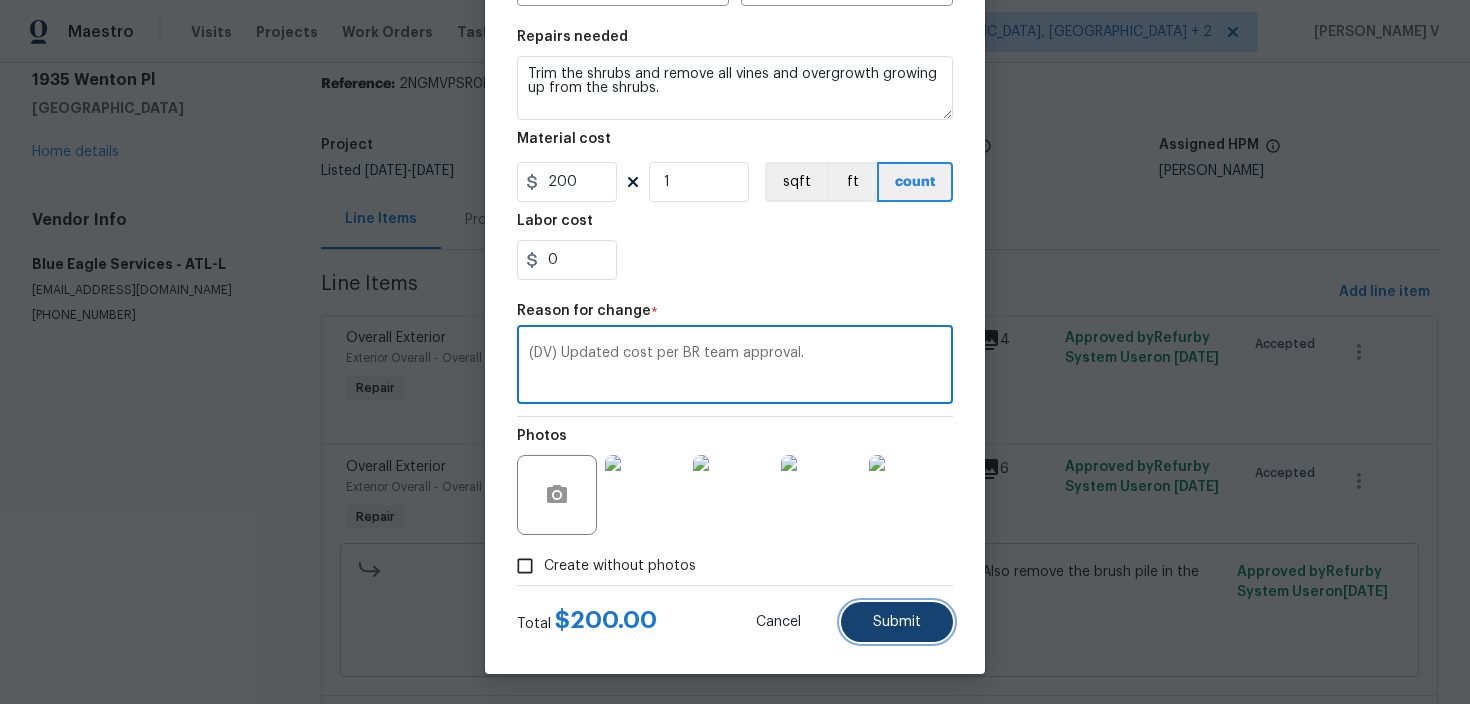 click on "Submit" at bounding box center [897, 622] 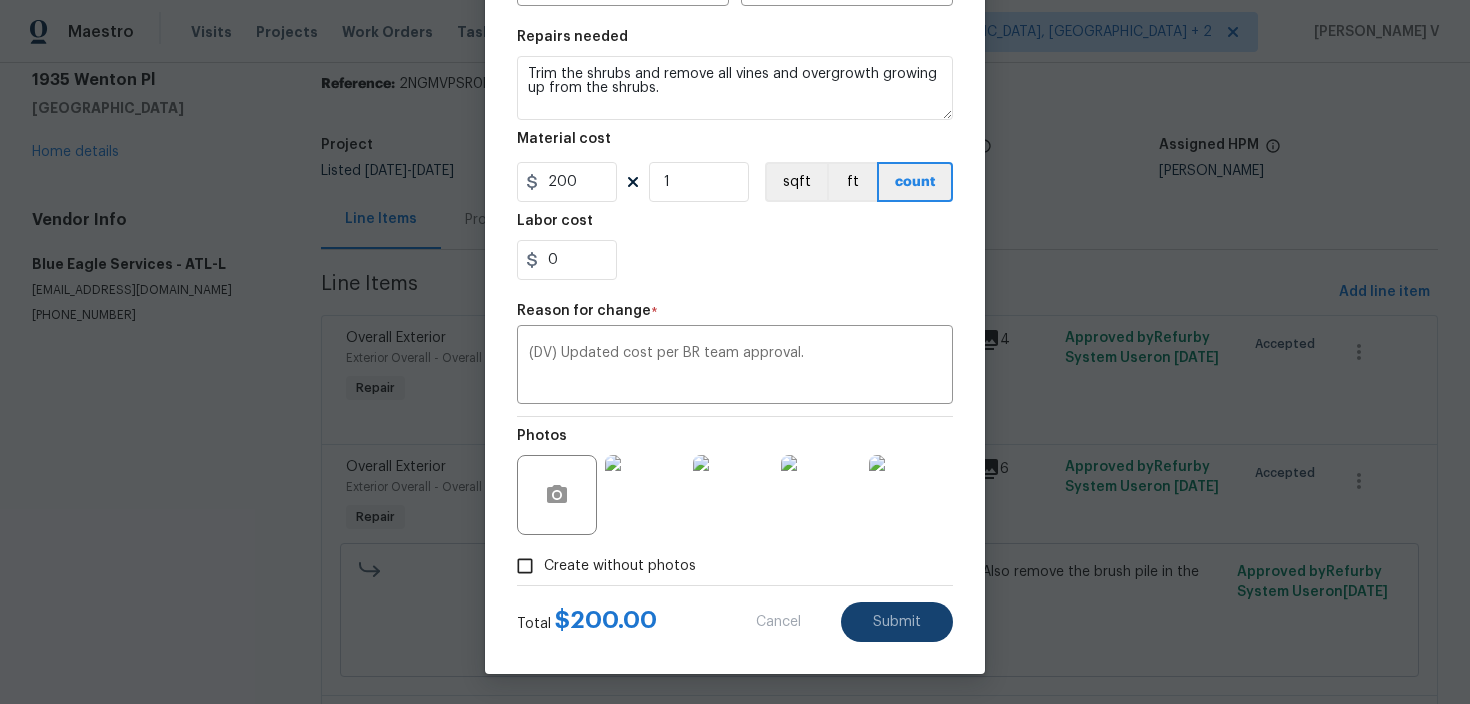 type on "75" 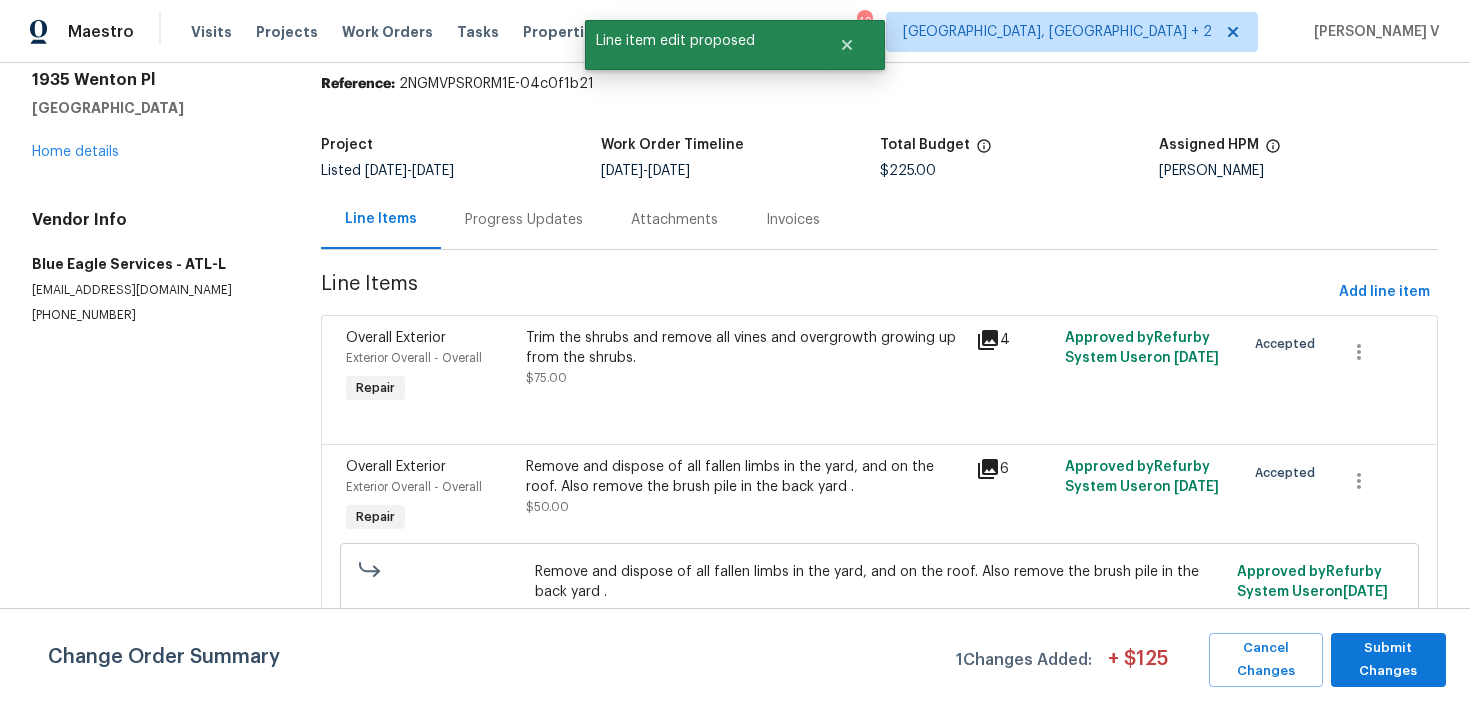 scroll, scrollTop: 0, scrollLeft: 0, axis: both 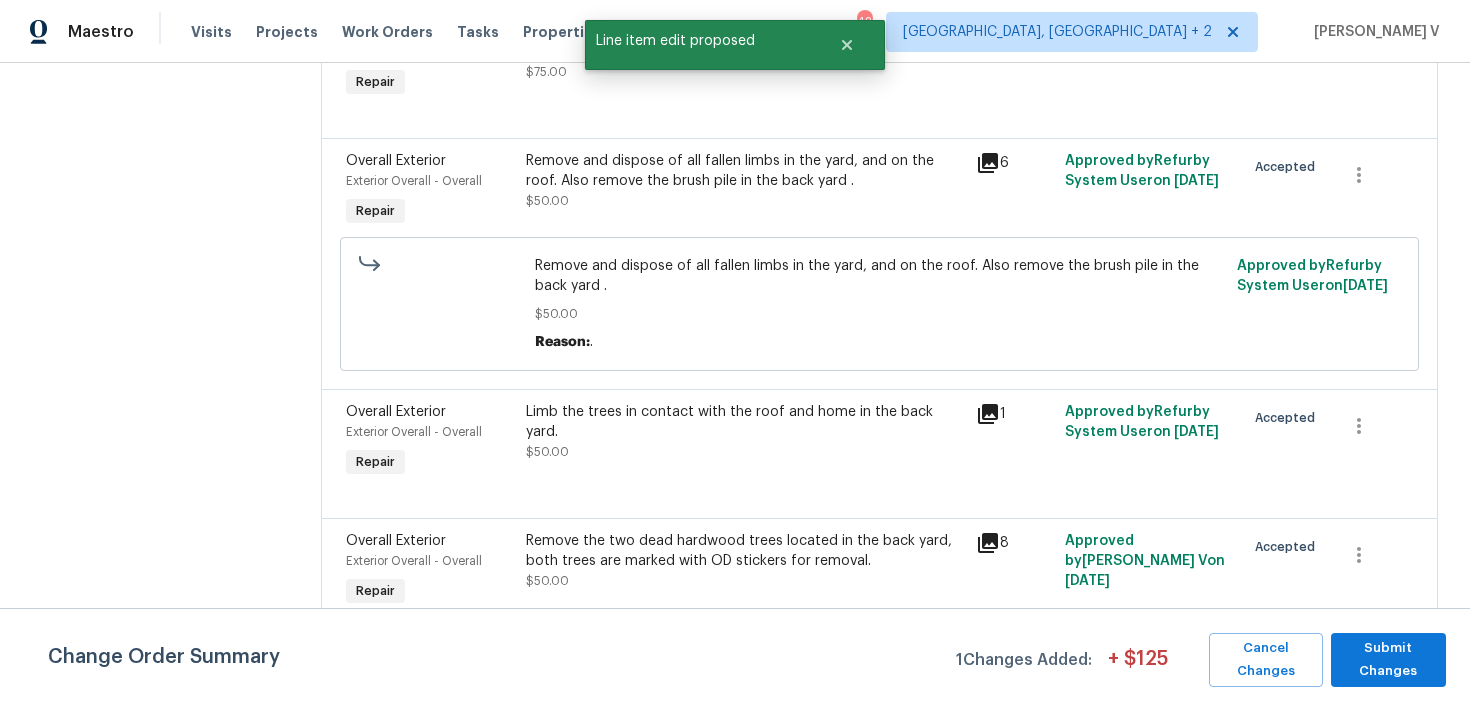 click on "Change Order Summary 1  Changes Added: + $ 125 Cancel Changes Submit Changes" at bounding box center [735, 656] 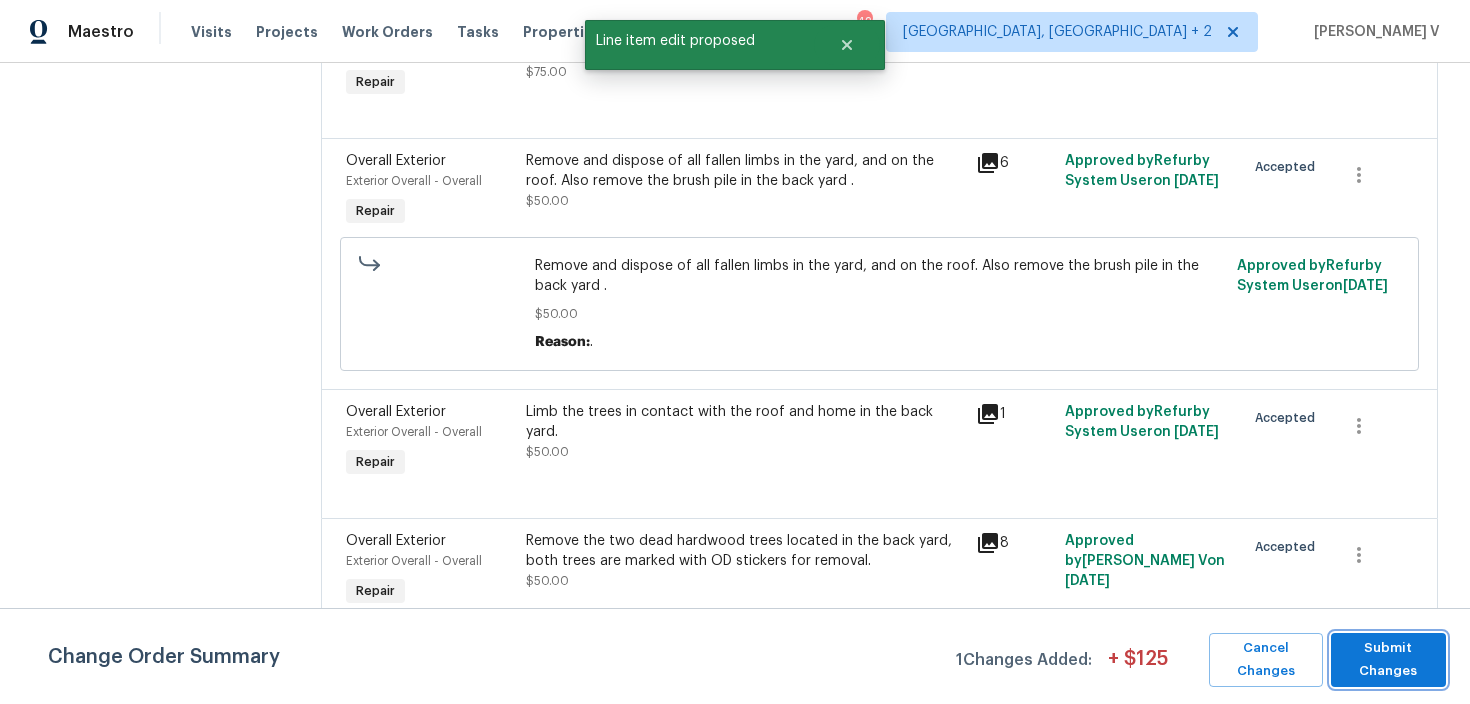 click on "Submit Changes" at bounding box center (1388, 660) 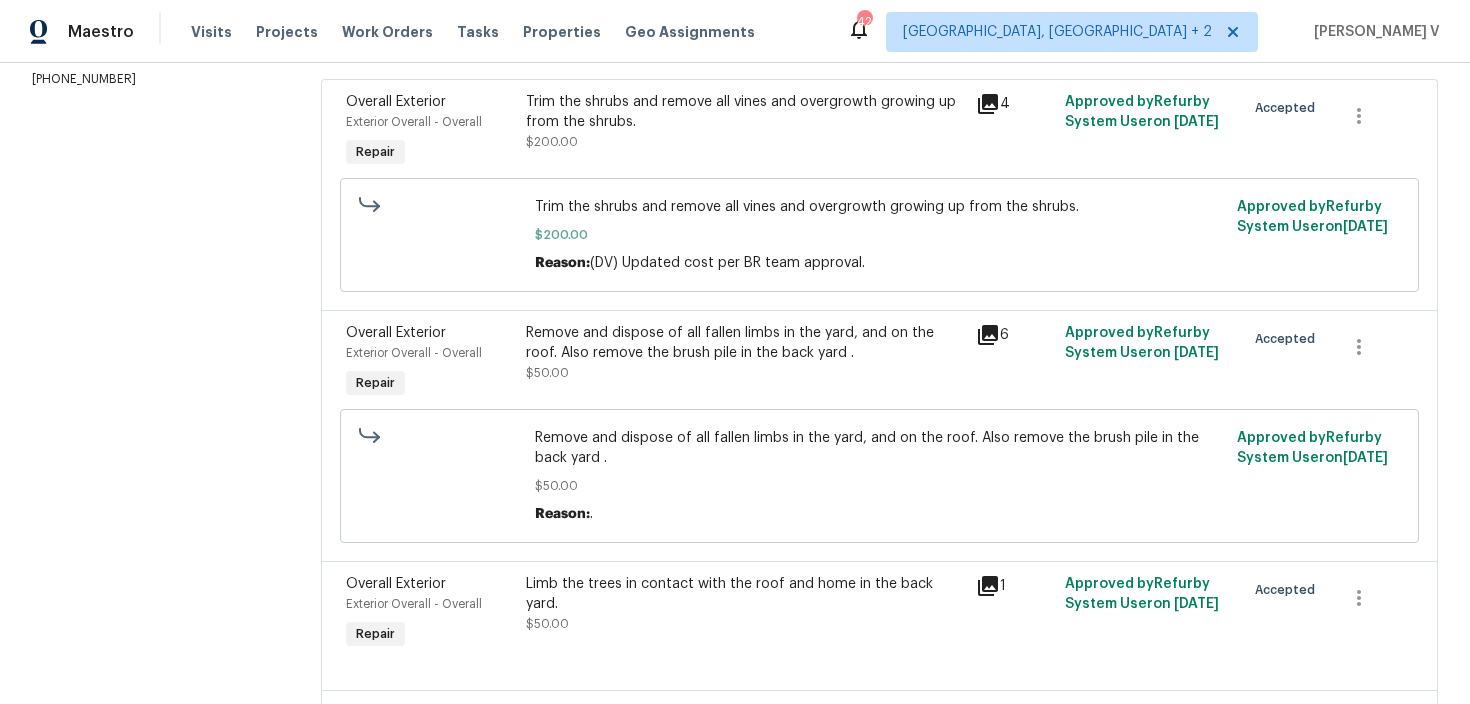 scroll, scrollTop: 391, scrollLeft: 0, axis: vertical 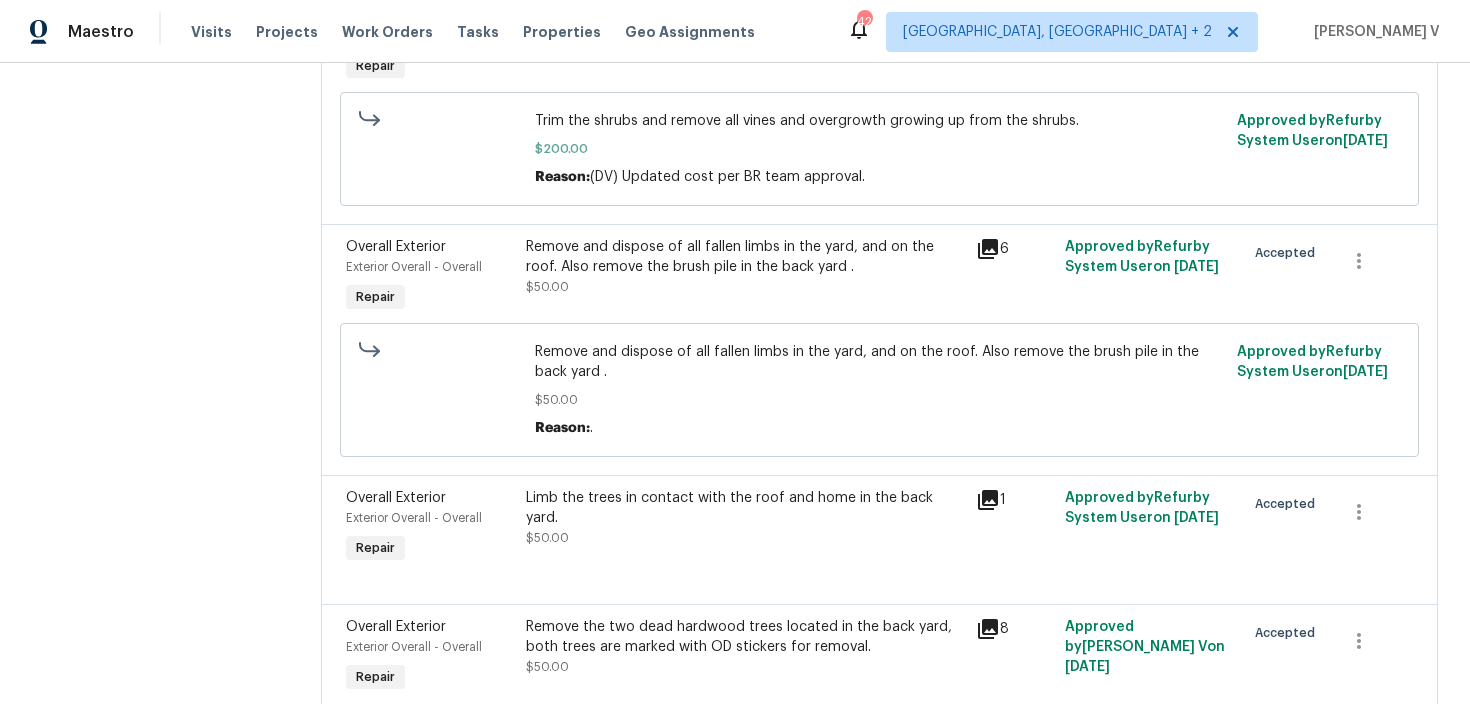 click on "Remove and dispose of all fallen limbs in the yard, and on the roof. Also remove the brush pile in the back yard ." at bounding box center (744, 257) 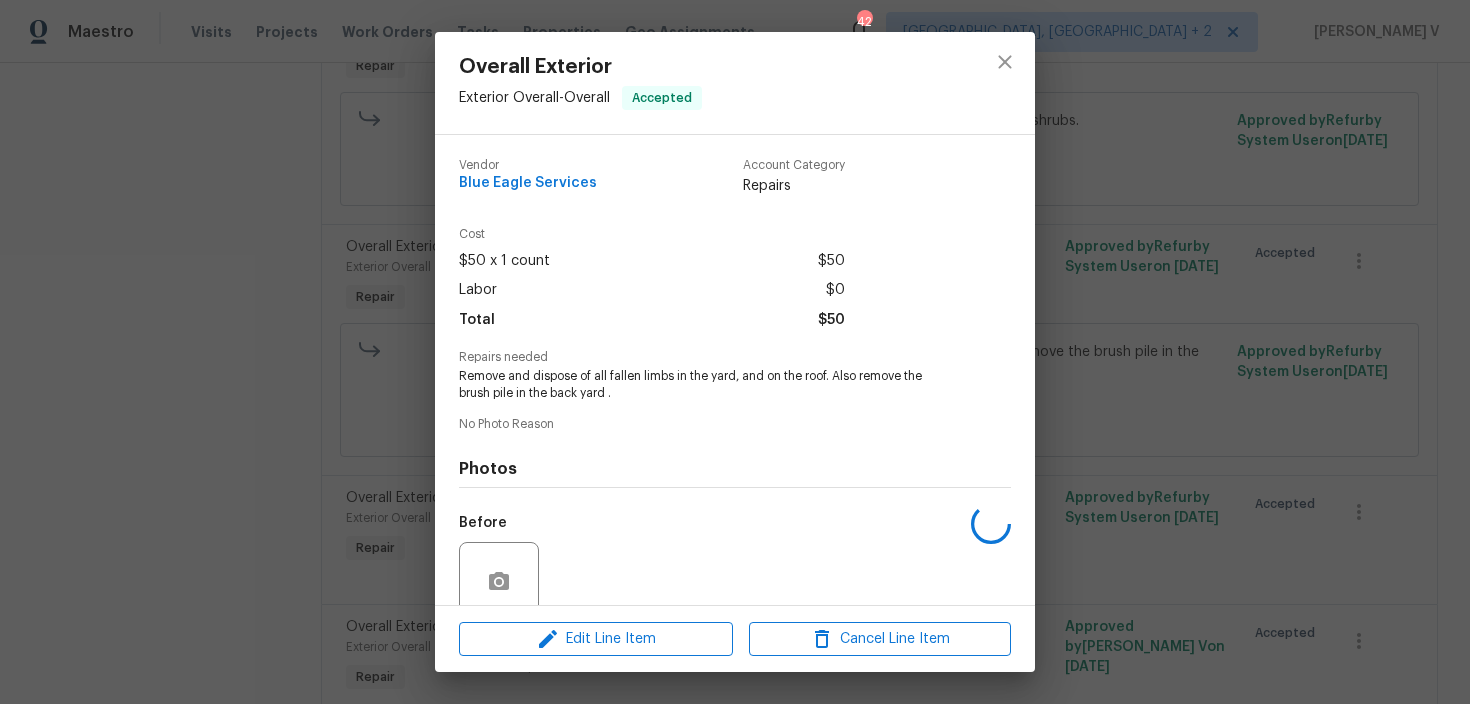 scroll, scrollTop: 166, scrollLeft: 0, axis: vertical 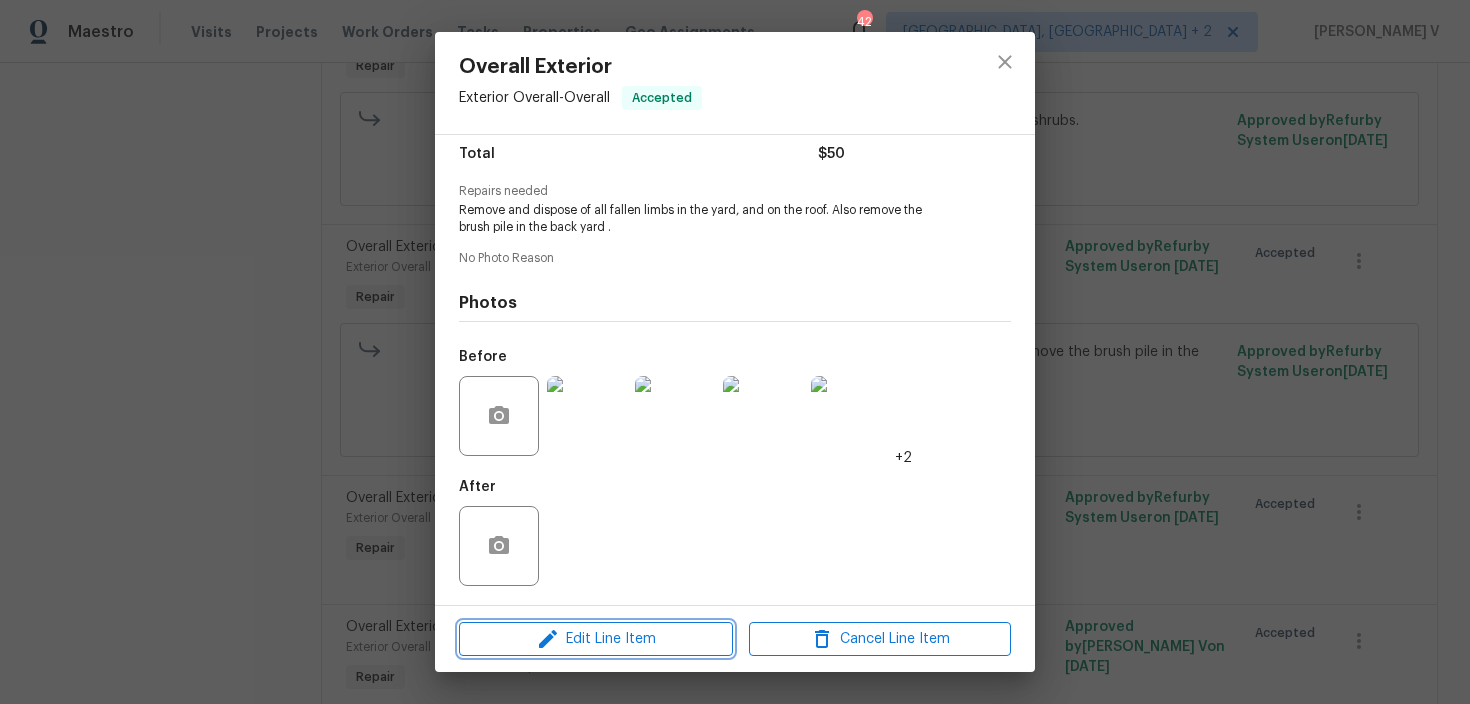 click on "Edit Line Item" at bounding box center [596, 639] 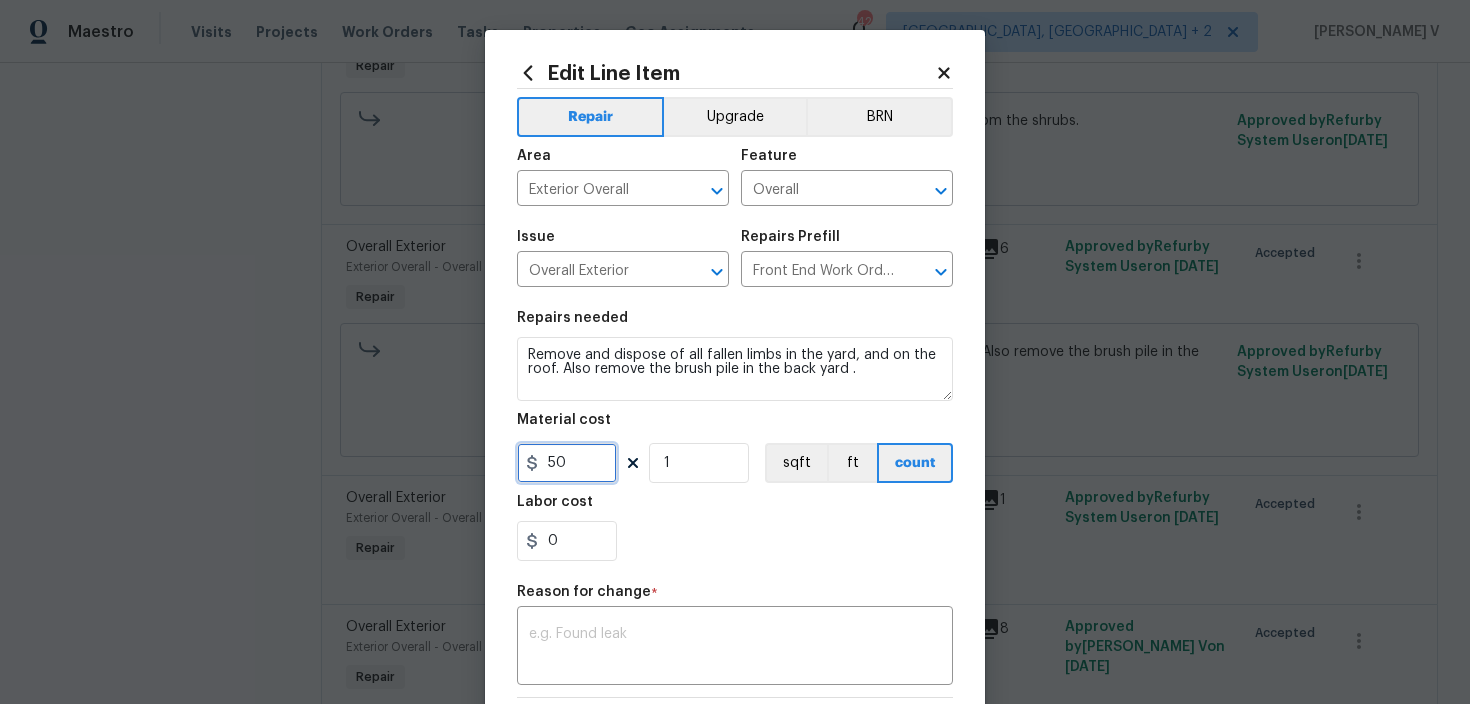 click on "50" at bounding box center [567, 463] 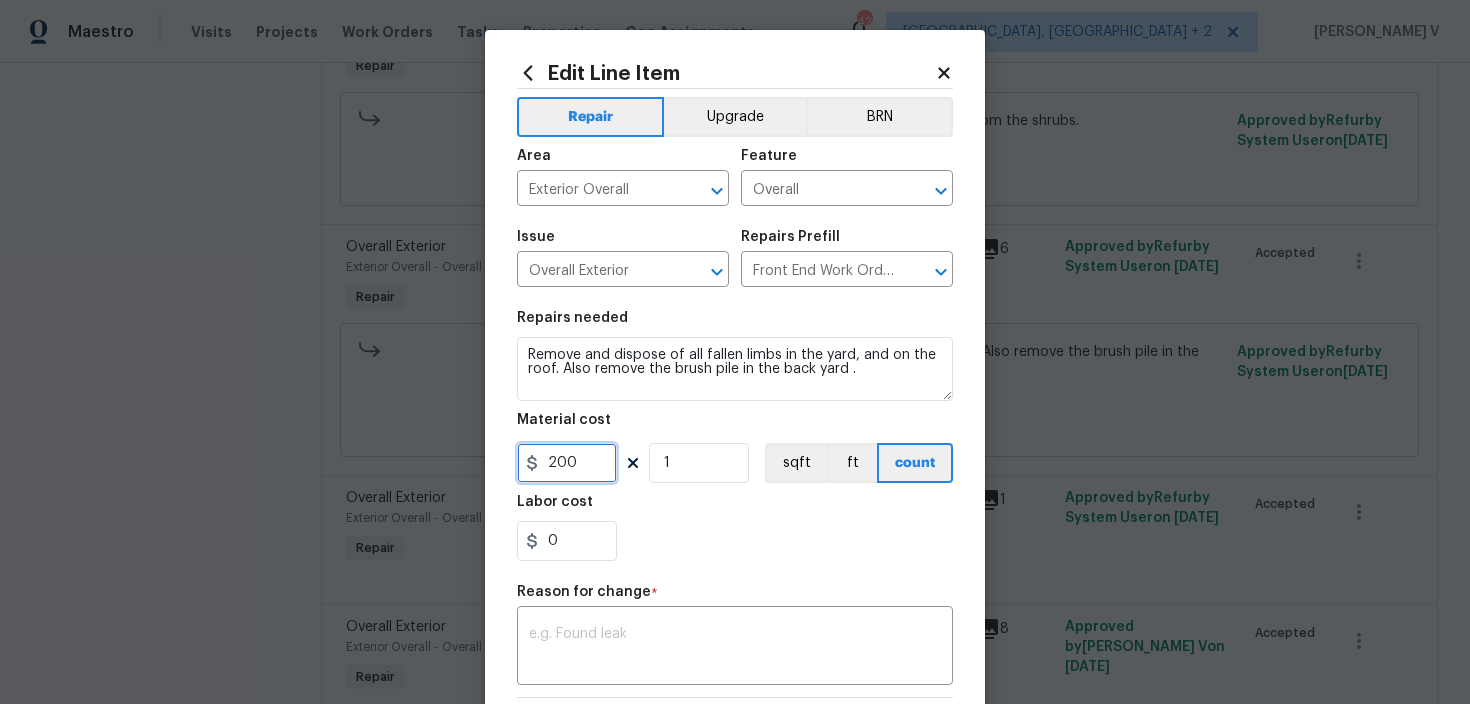 scroll, scrollTop: 302, scrollLeft: 0, axis: vertical 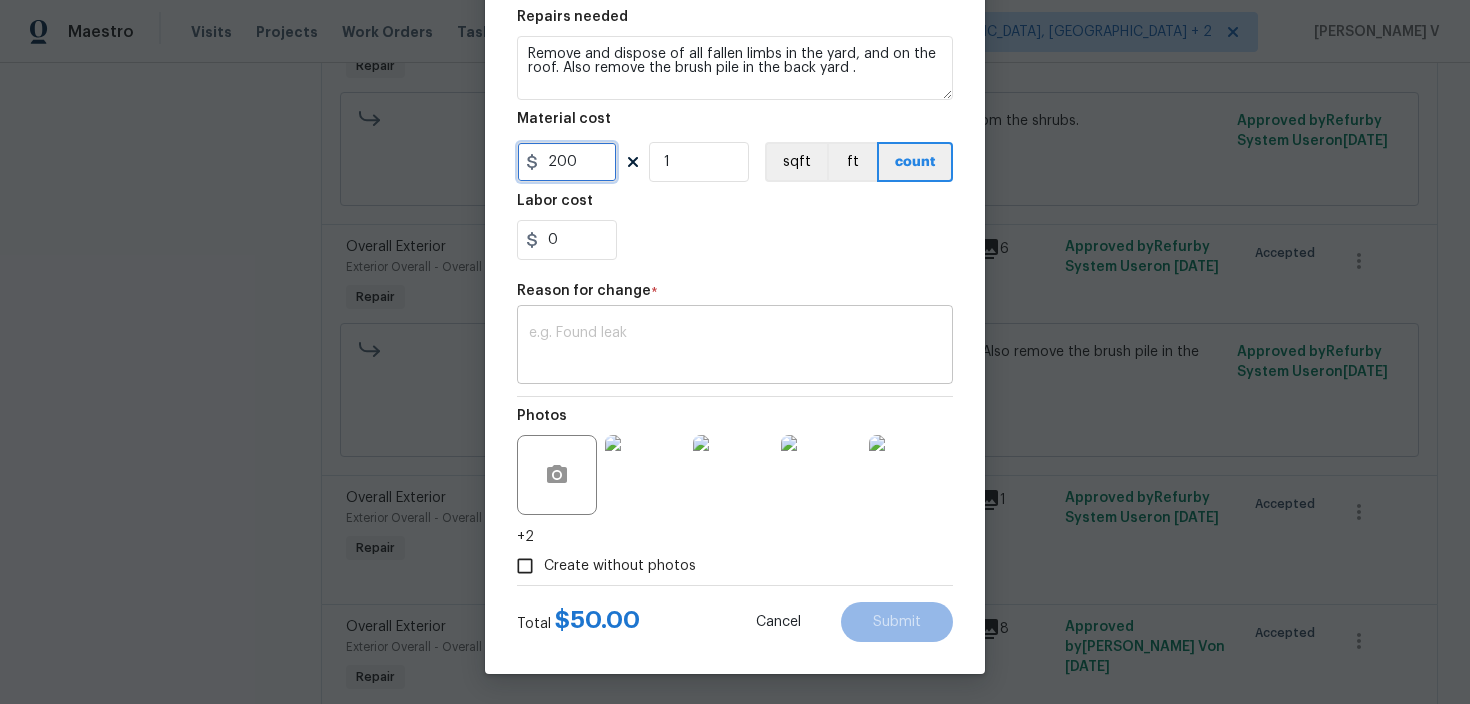 type on "200" 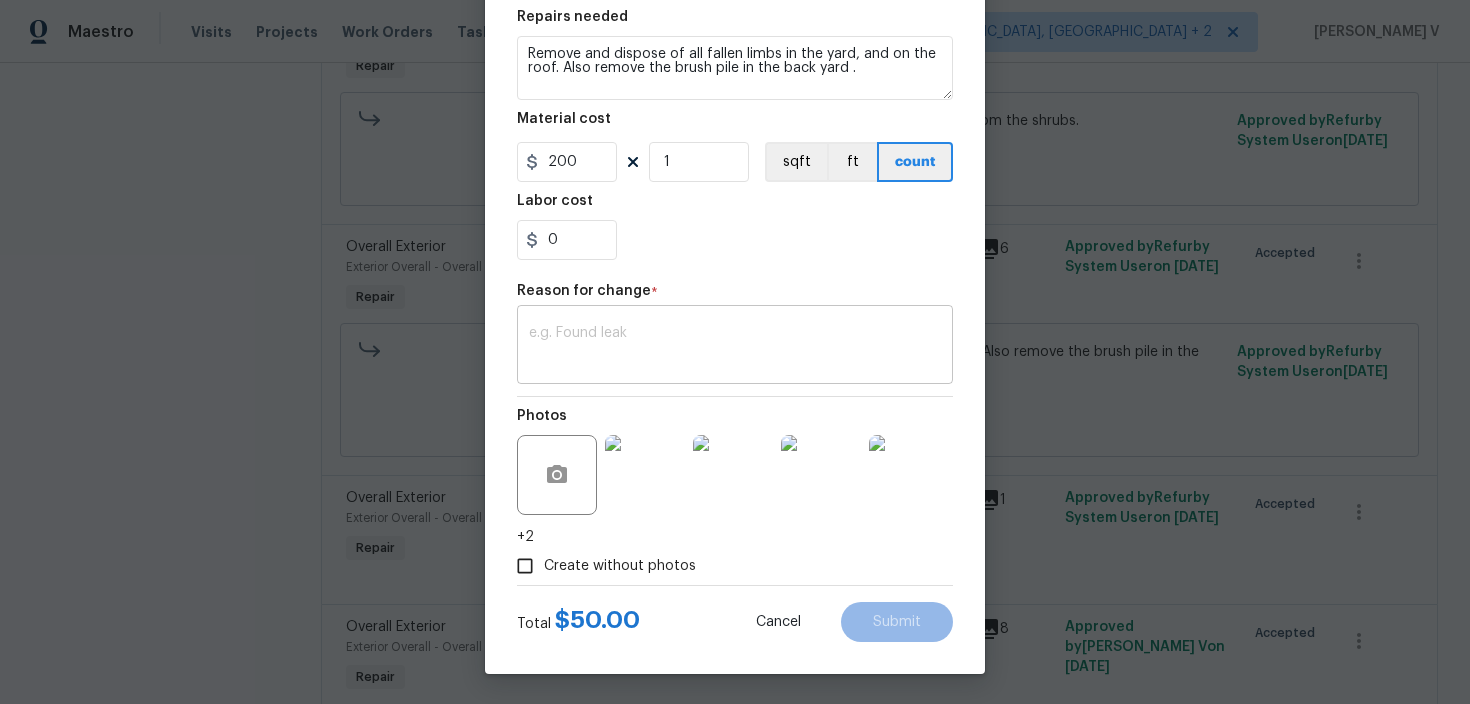 click at bounding box center [735, 347] 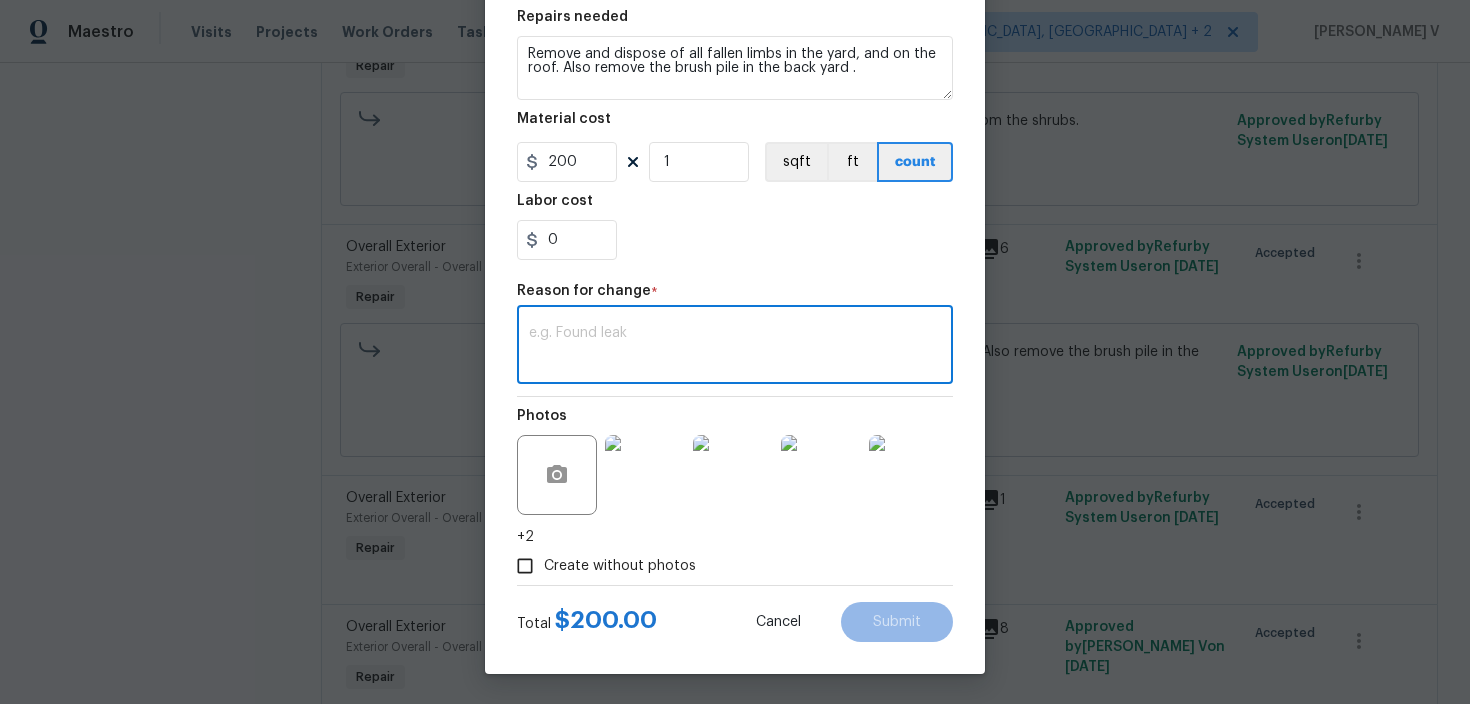 paste on "(DV) Updated cost per BR team approval." 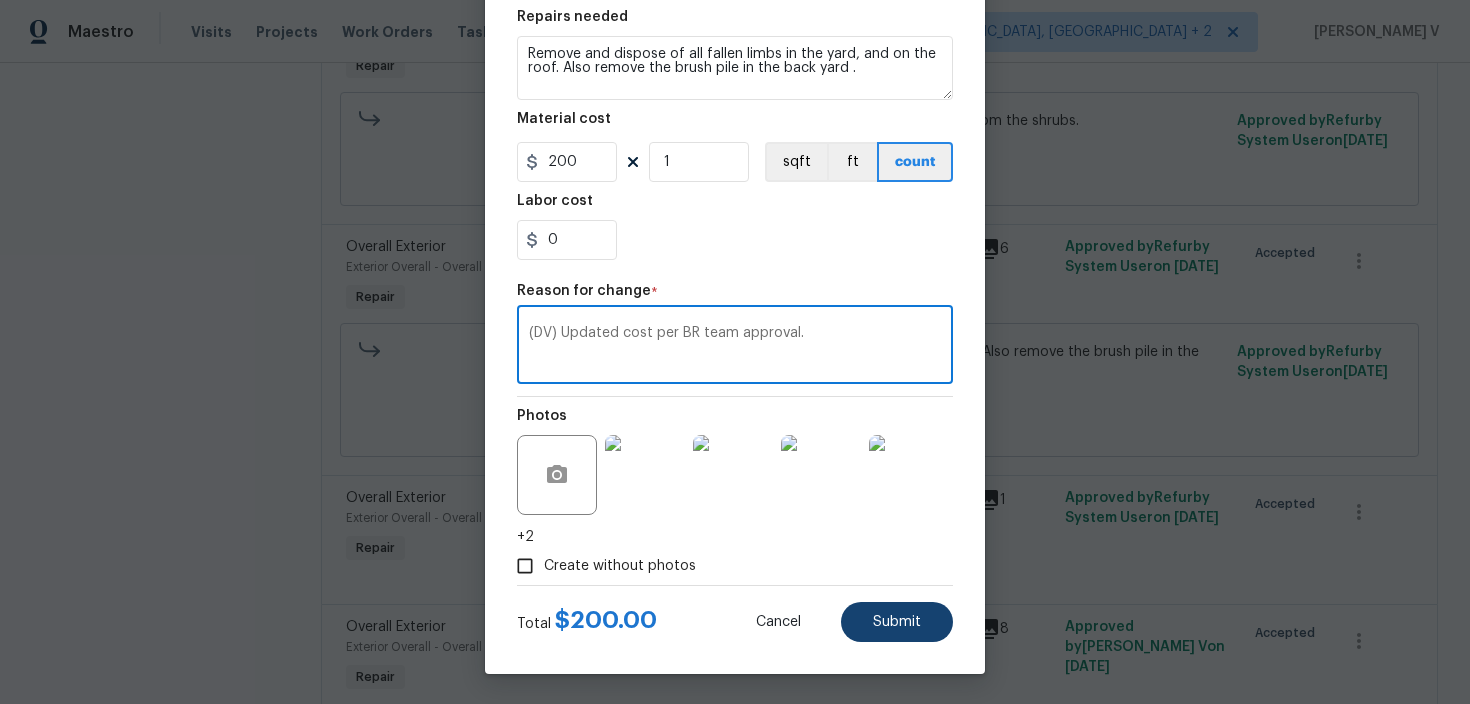 type on "(DV) Updated cost per BR team approval." 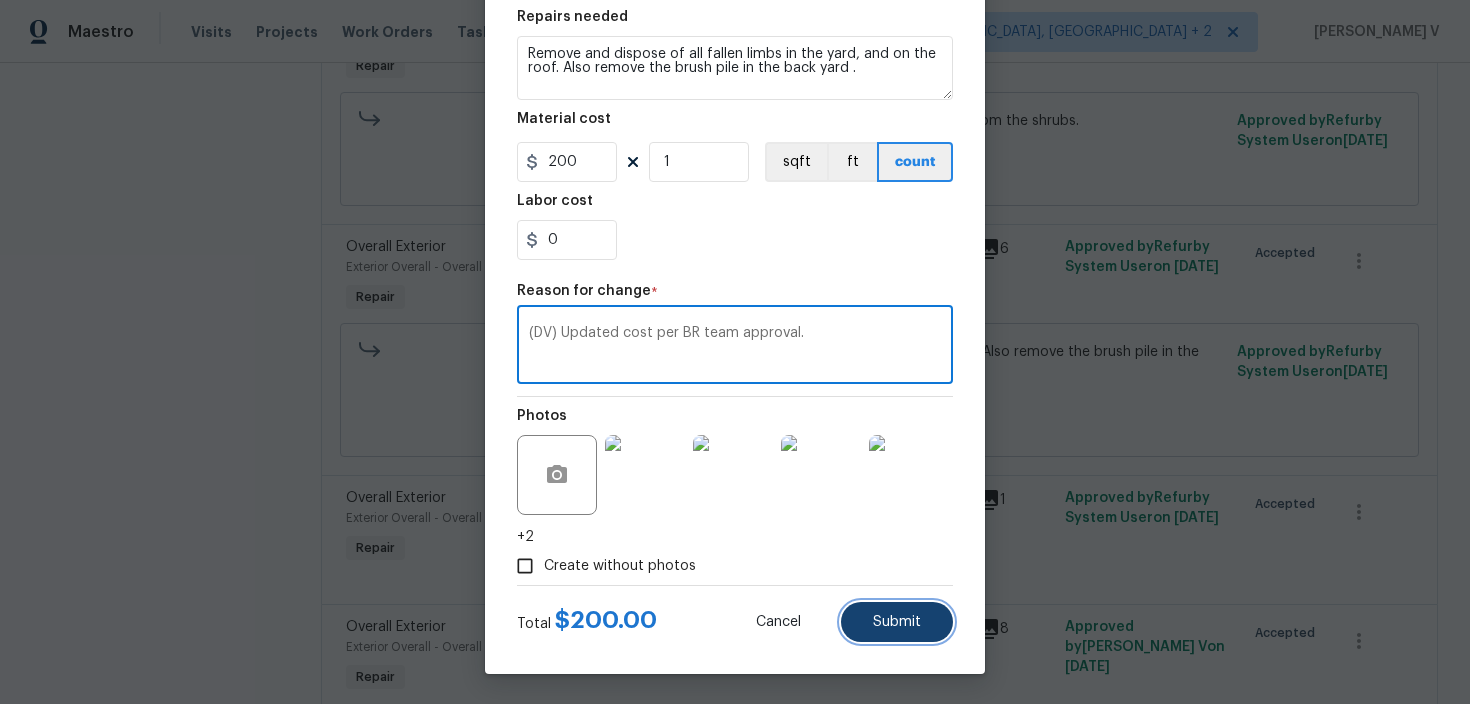 click on "Submit" at bounding box center (897, 622) 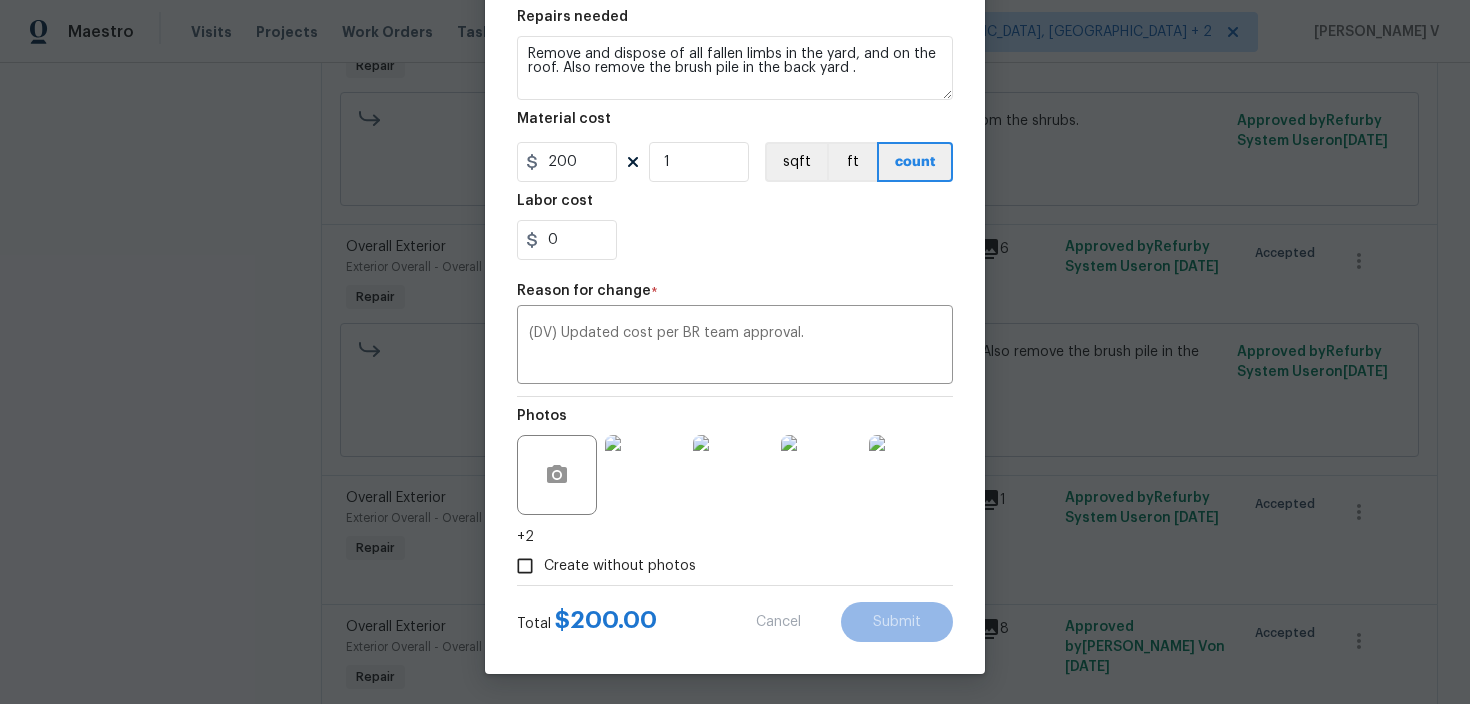 type on "50" 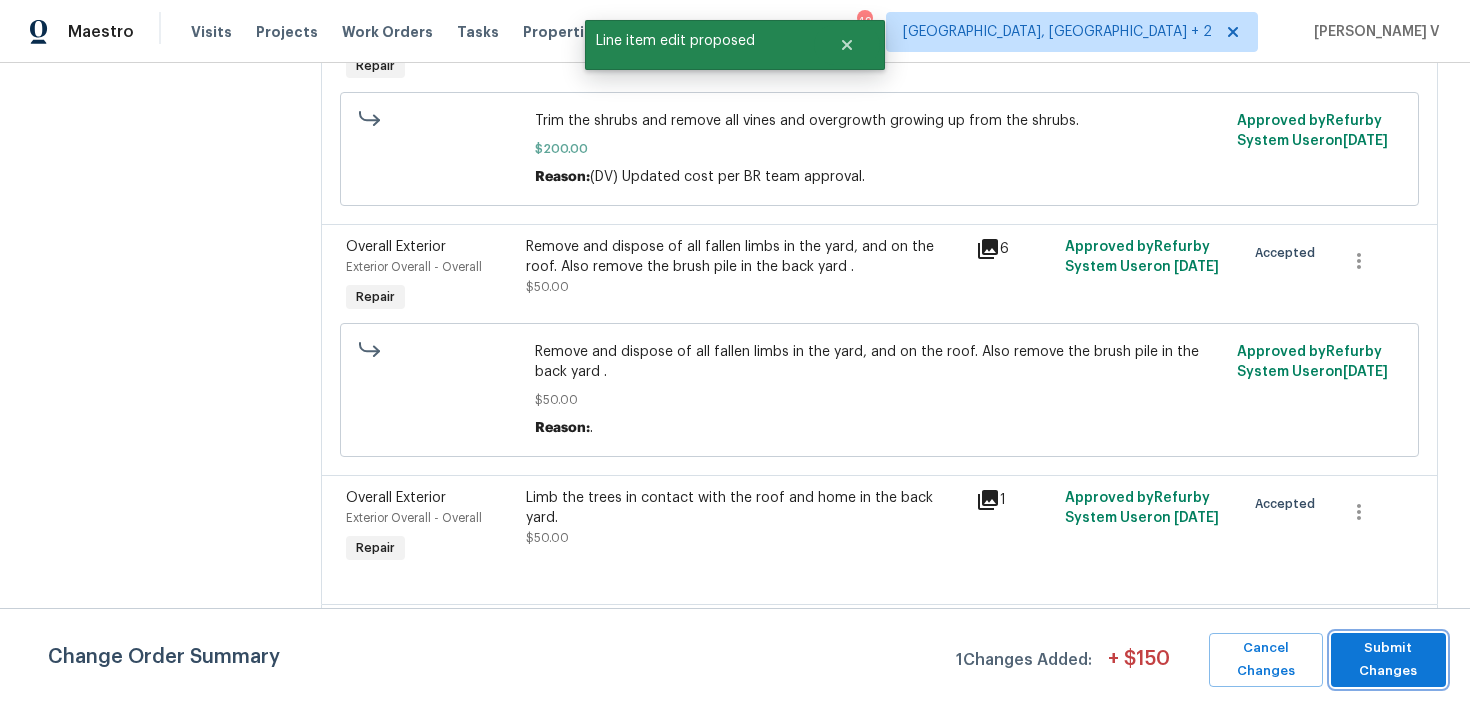 click on "Submit Changes" at bounding box center [1388, 660] 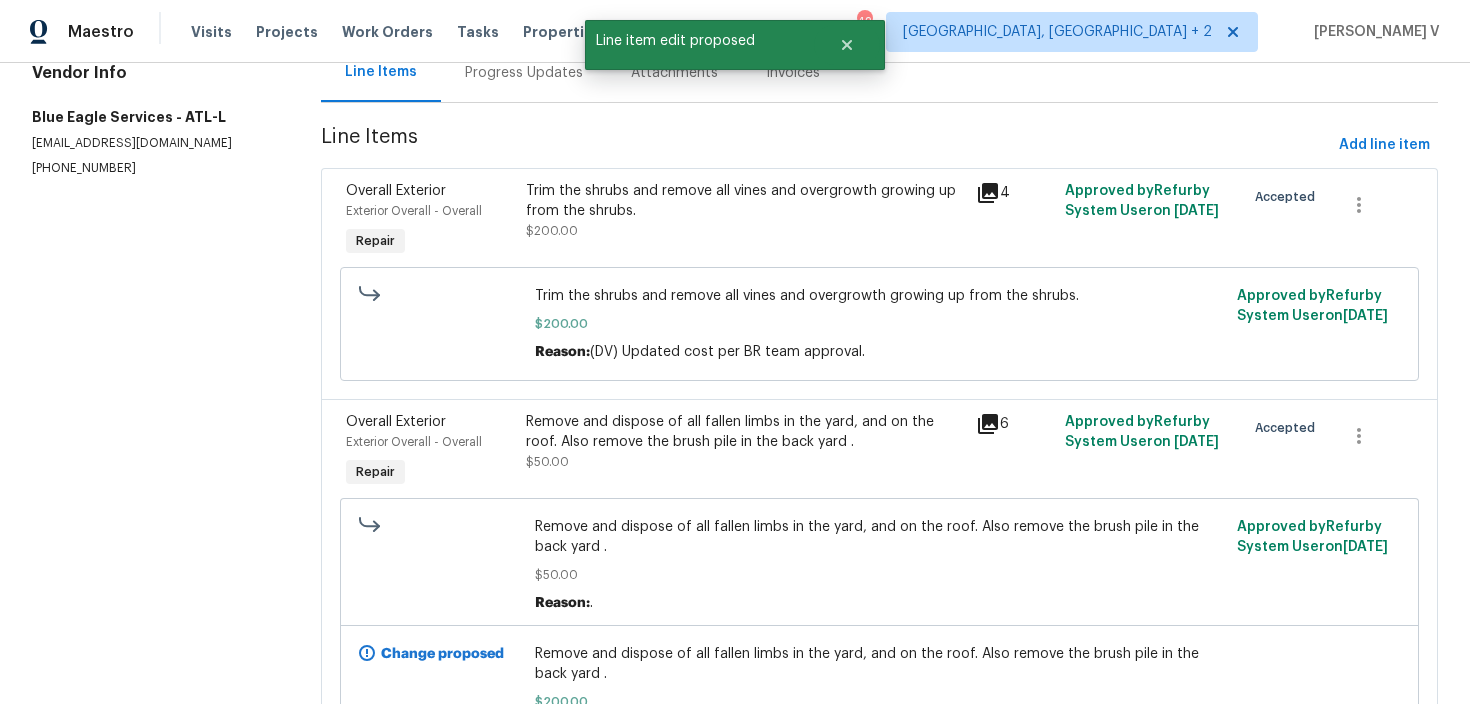 scroll, scrollTop: 607, scrollLeft: 0, axis: vertical 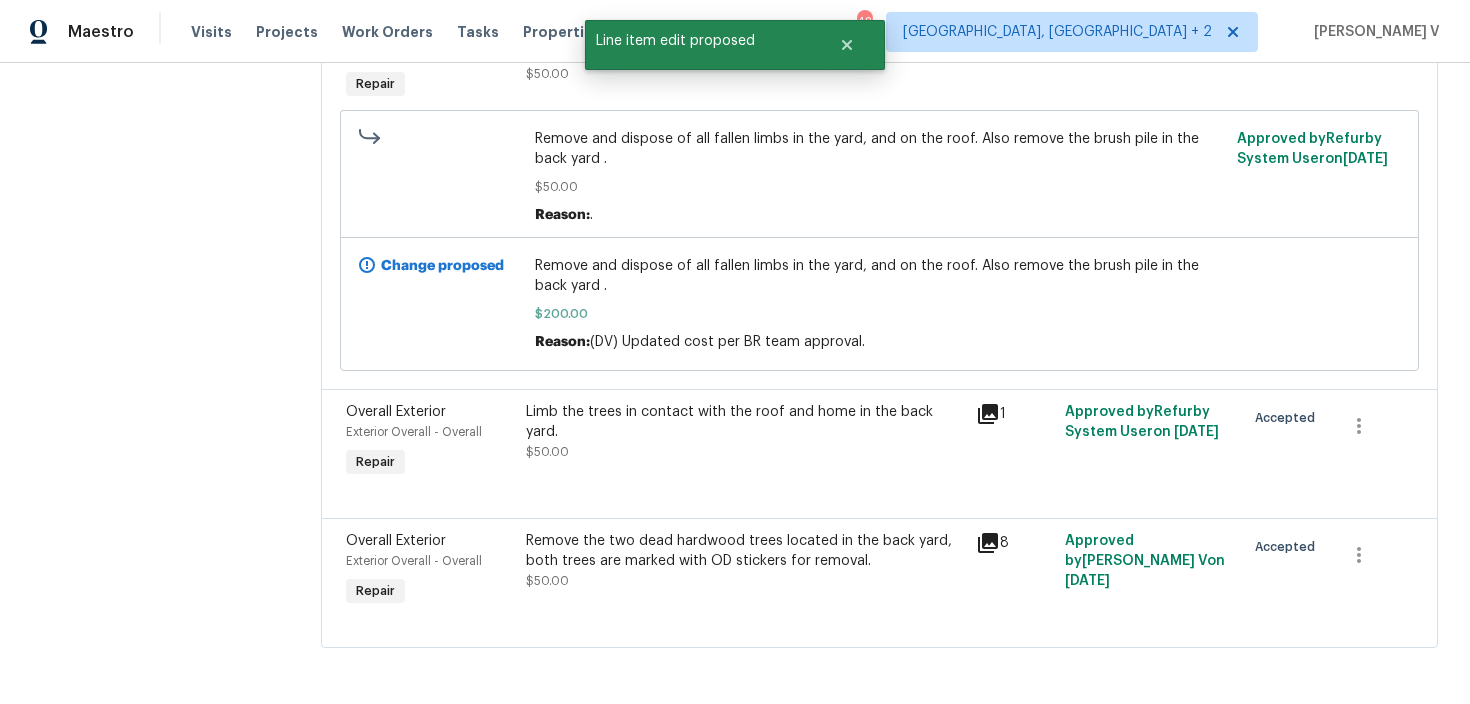 click on "Limb the trees in contact with the roof and home in the back yard. $50.00" at bounding box center (744, 432) 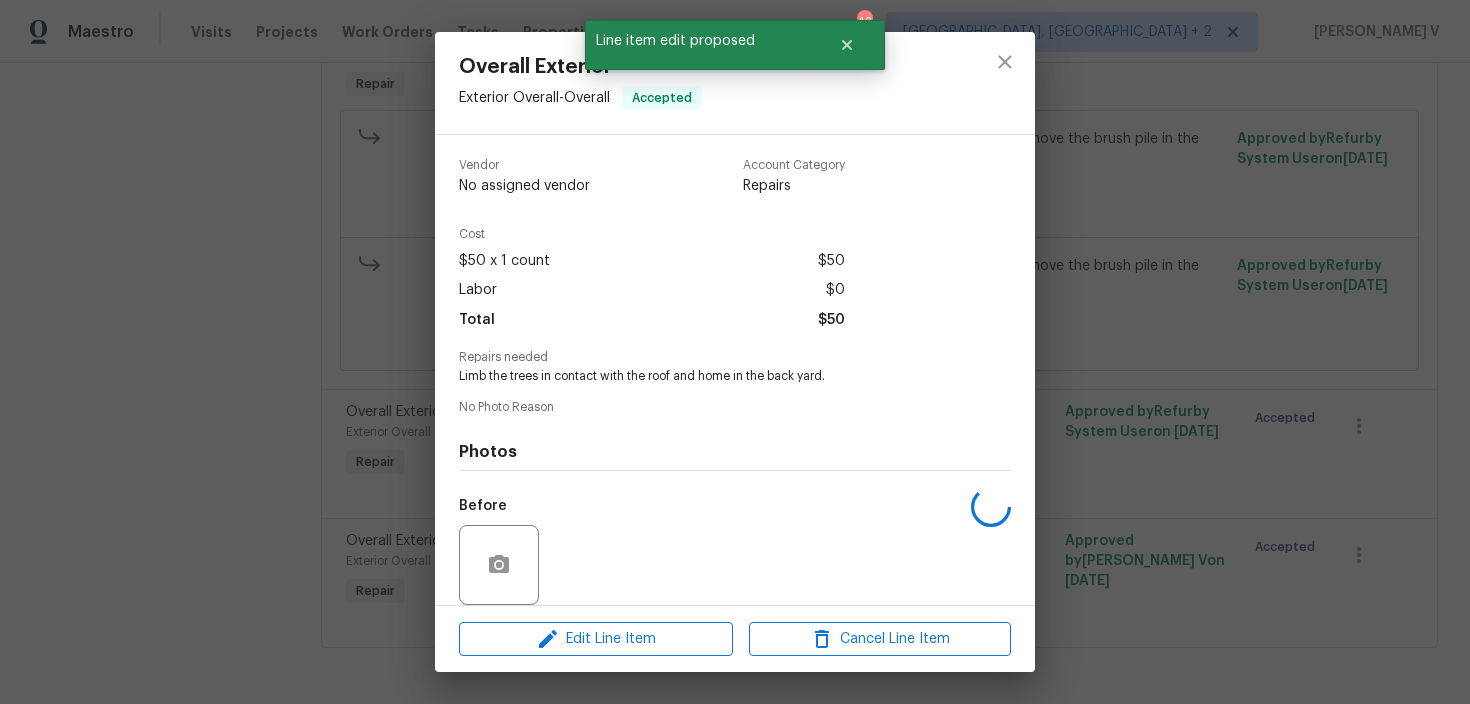 scroll, scrollTop: 149, scrollLeft: 0, axis: vertical 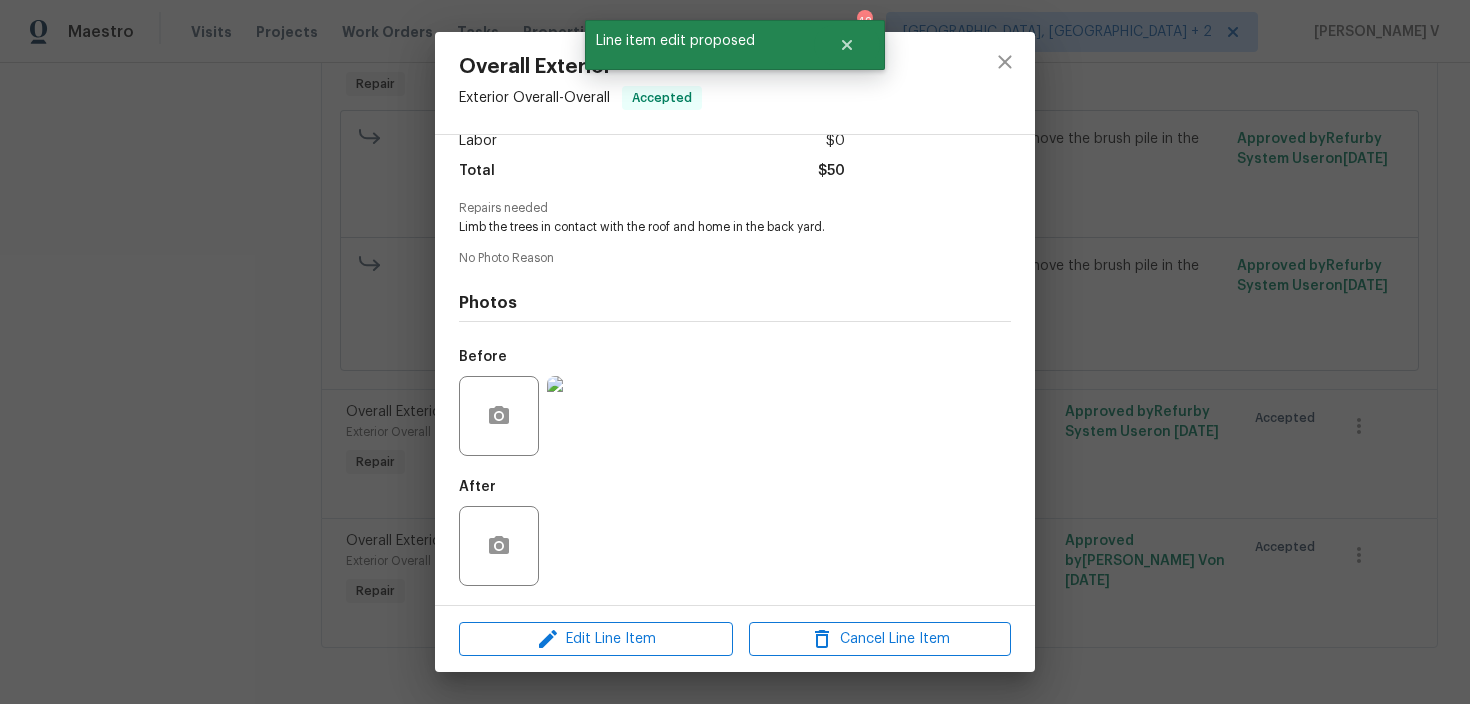 click on "Edit Line Item  Cancel Line Item" at bounding box center (735, 639) 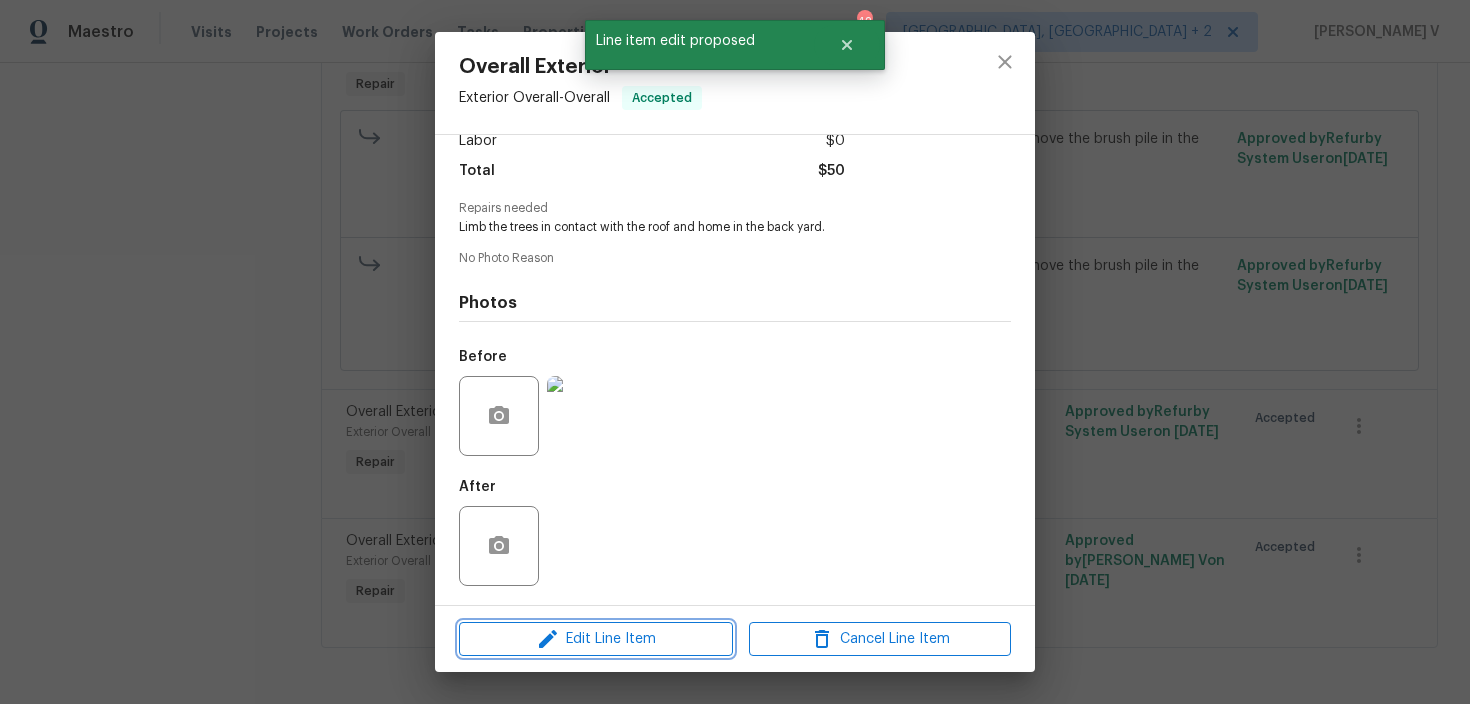 click on "Edit Line Item" at bounding box center (596, 639) 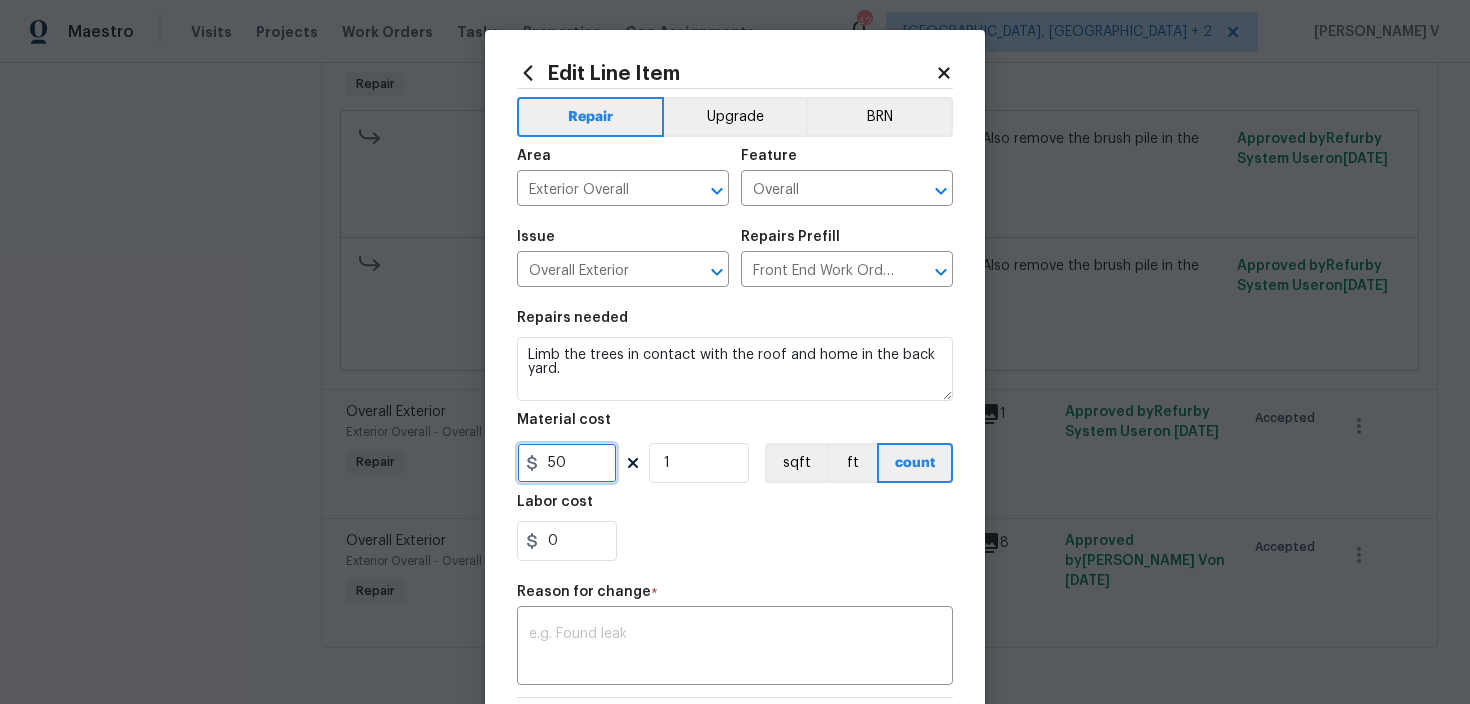 click on "50" at bounding box center [567, 463] 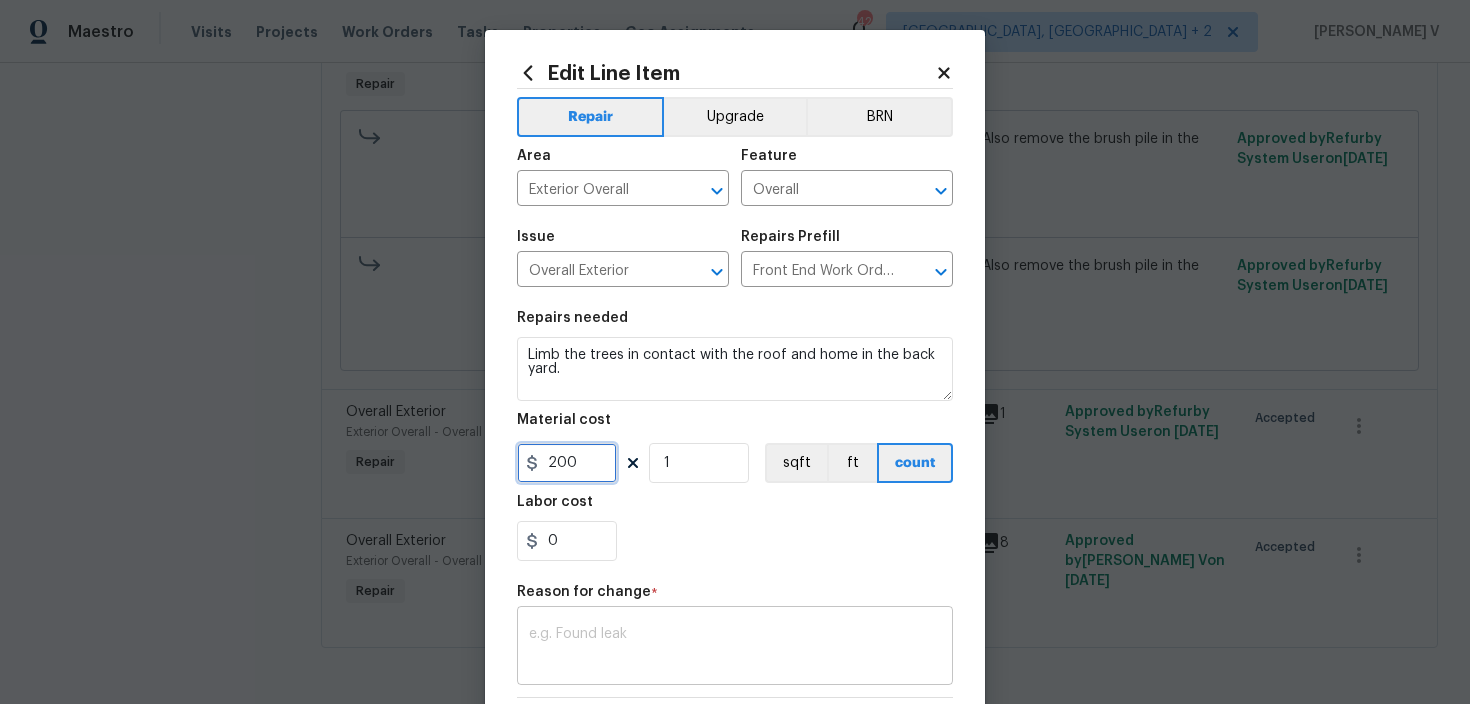 type on "200" 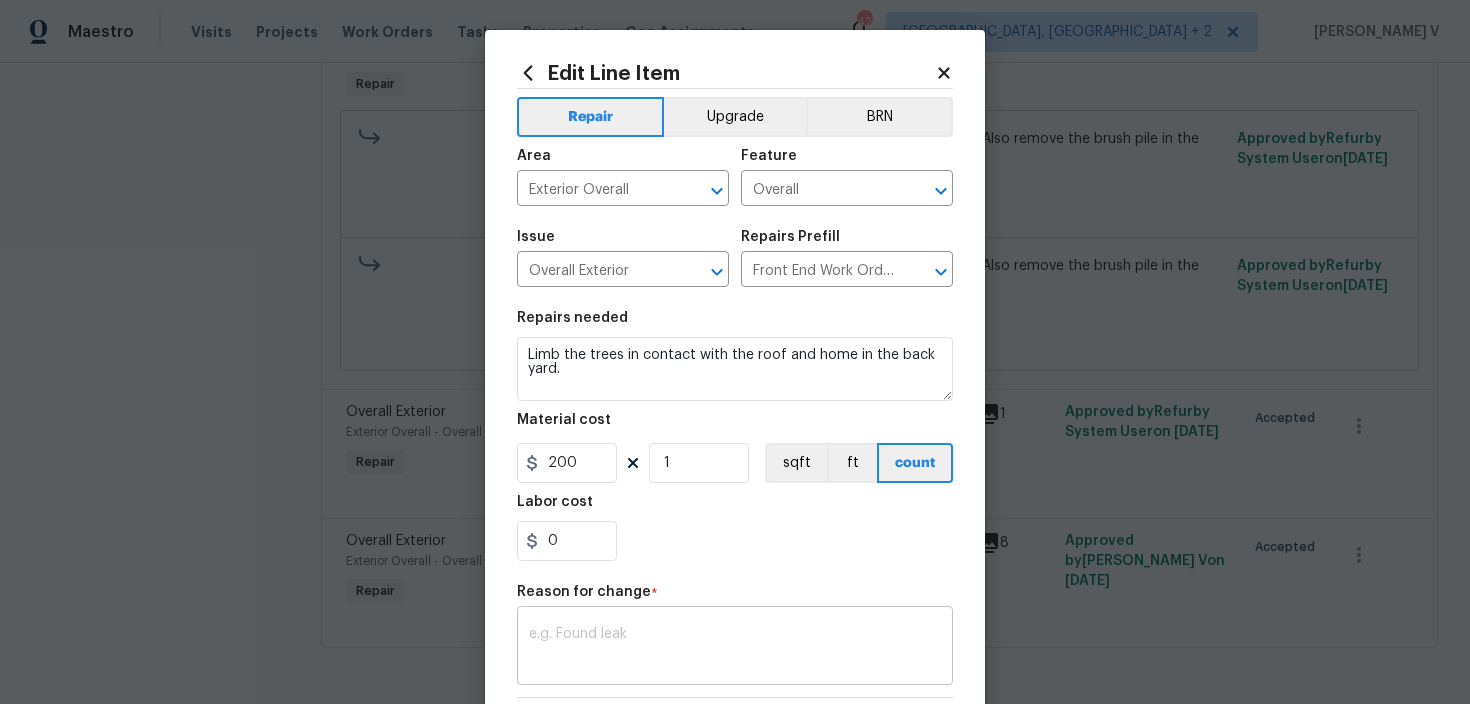 click on "x ​" at bounding box center (735, 648) 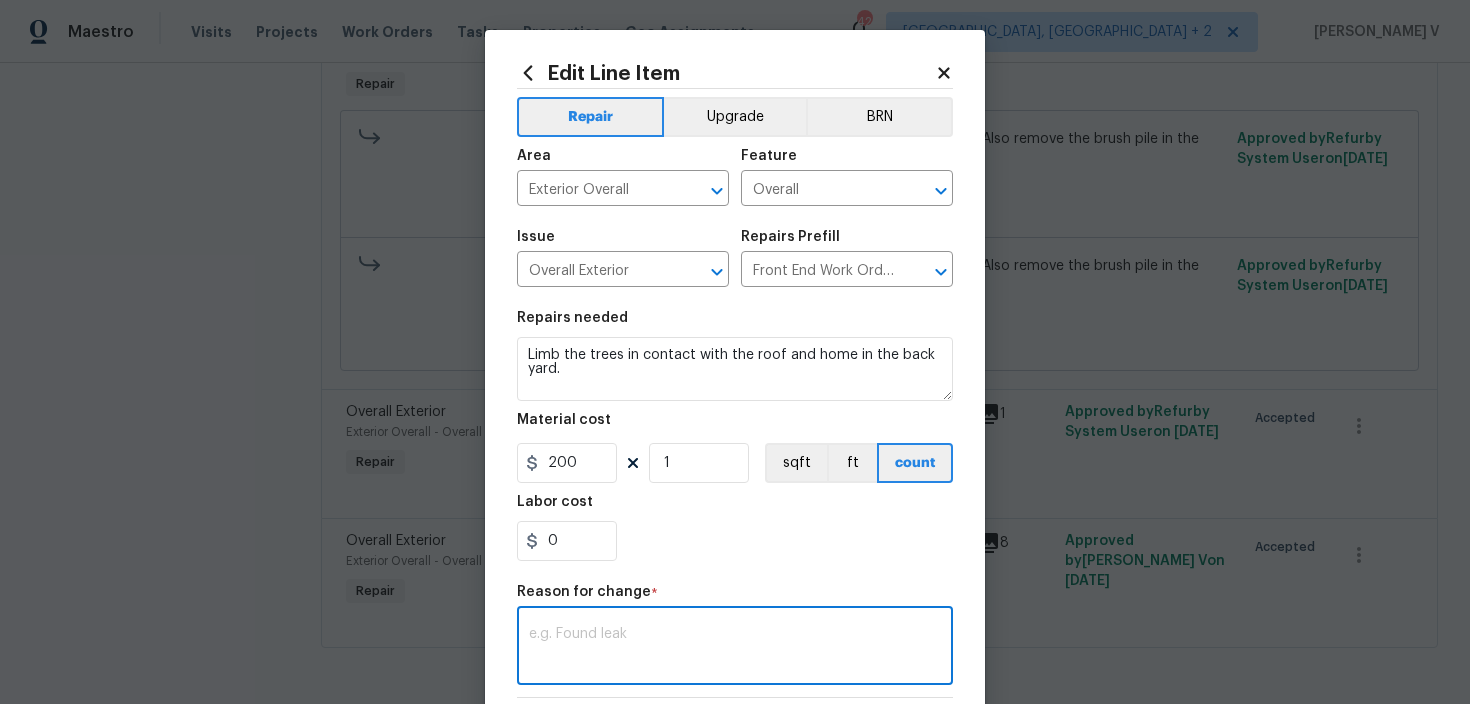 paste on "(DV) Updated cost per BR team approval." 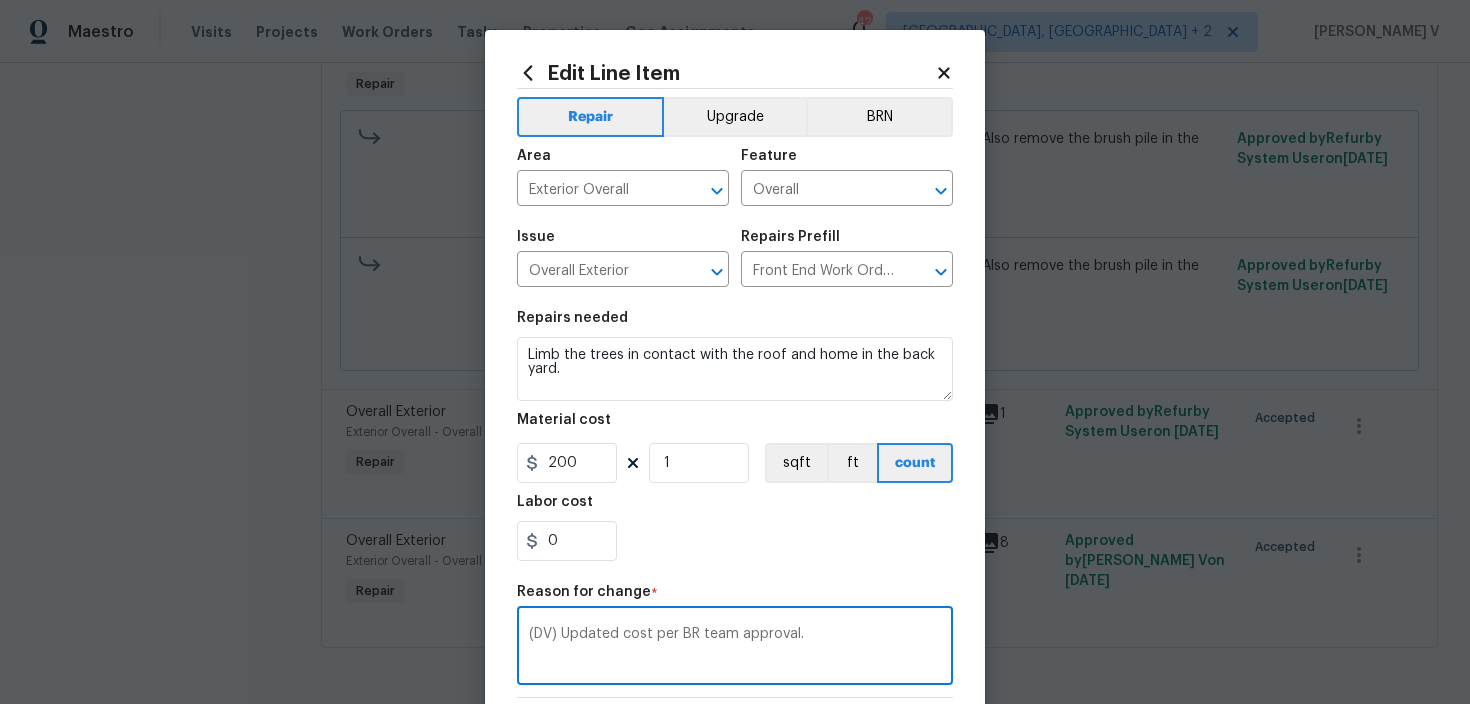 scroll, scrollTop: 282, scrollLeft: 0, axis: vertical 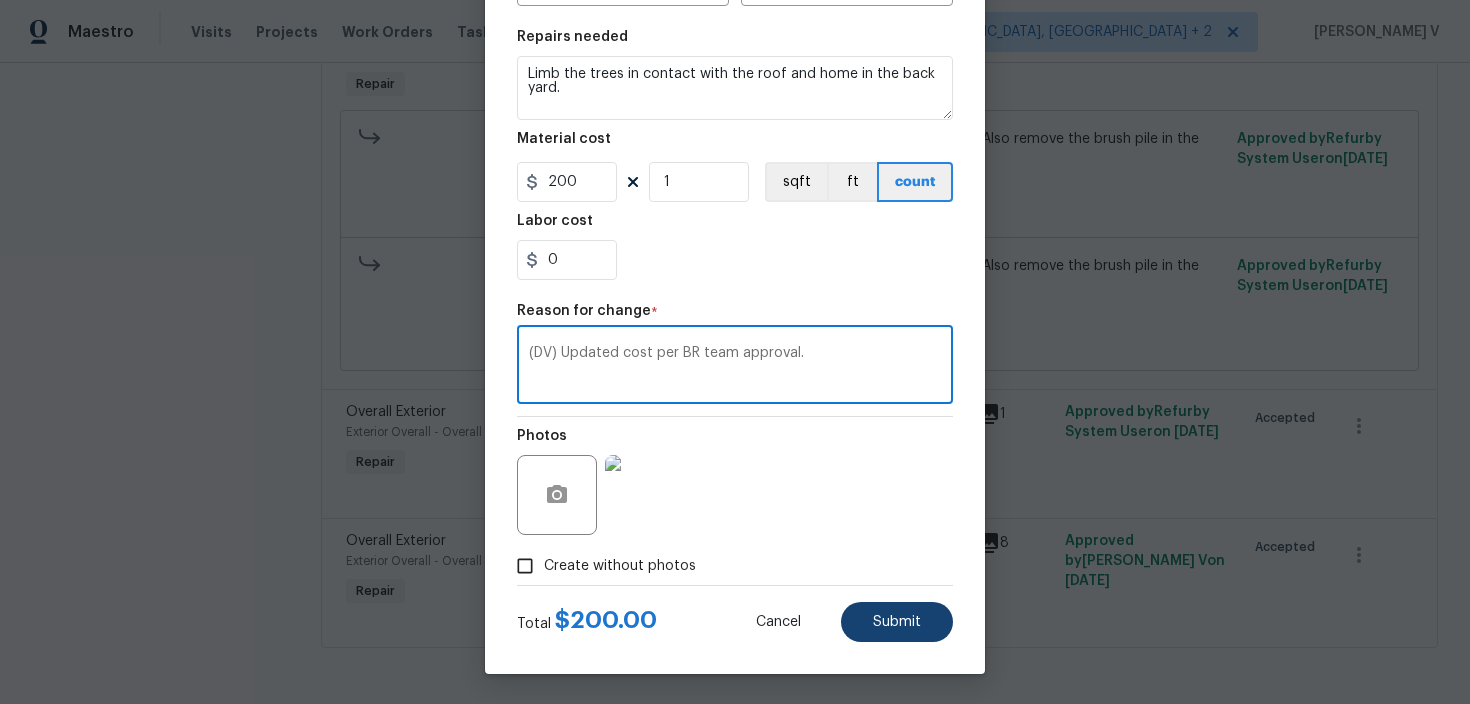 type on "(DV) Updated cost per BR team approval." 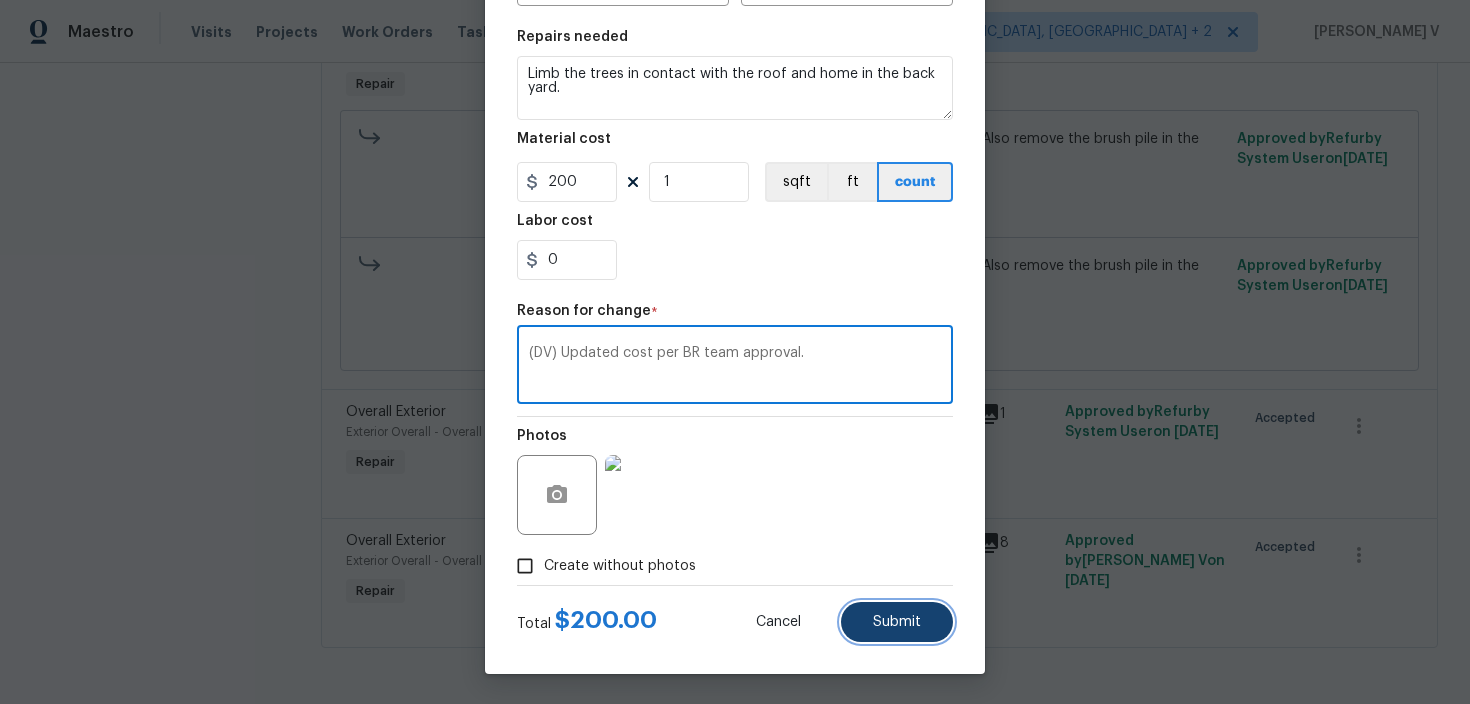 click on "Submit" at bounding box center [897, 622] 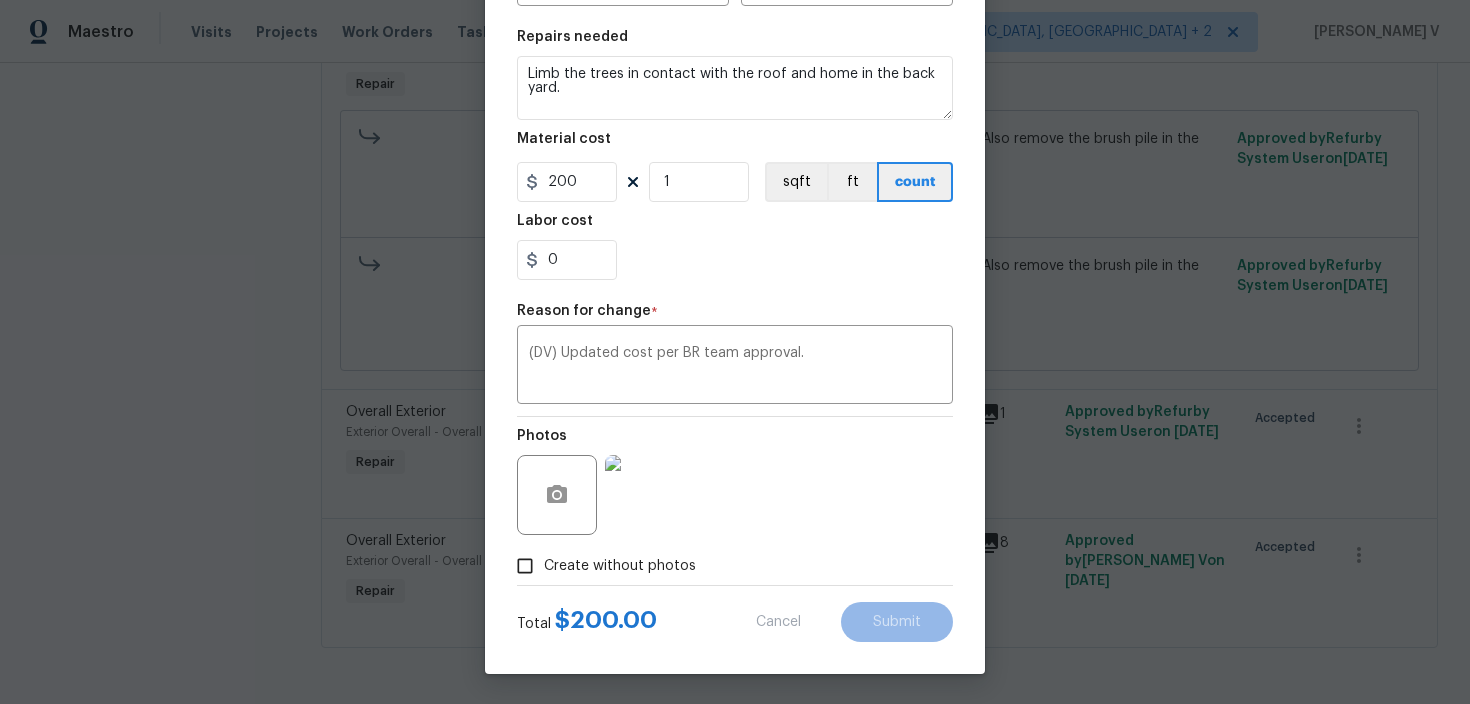 type on "50" 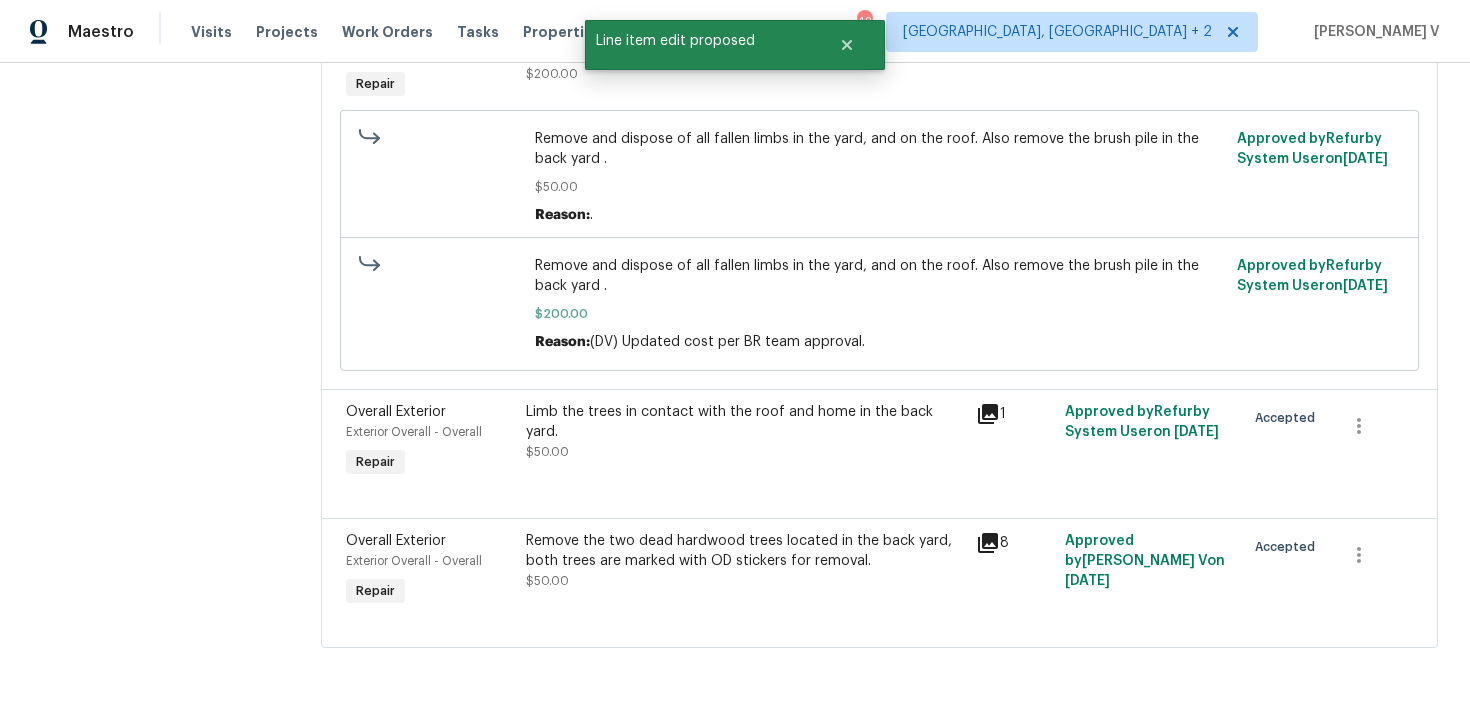 scroll, scrollTop: 0, scrollLeft: 0, axis: both 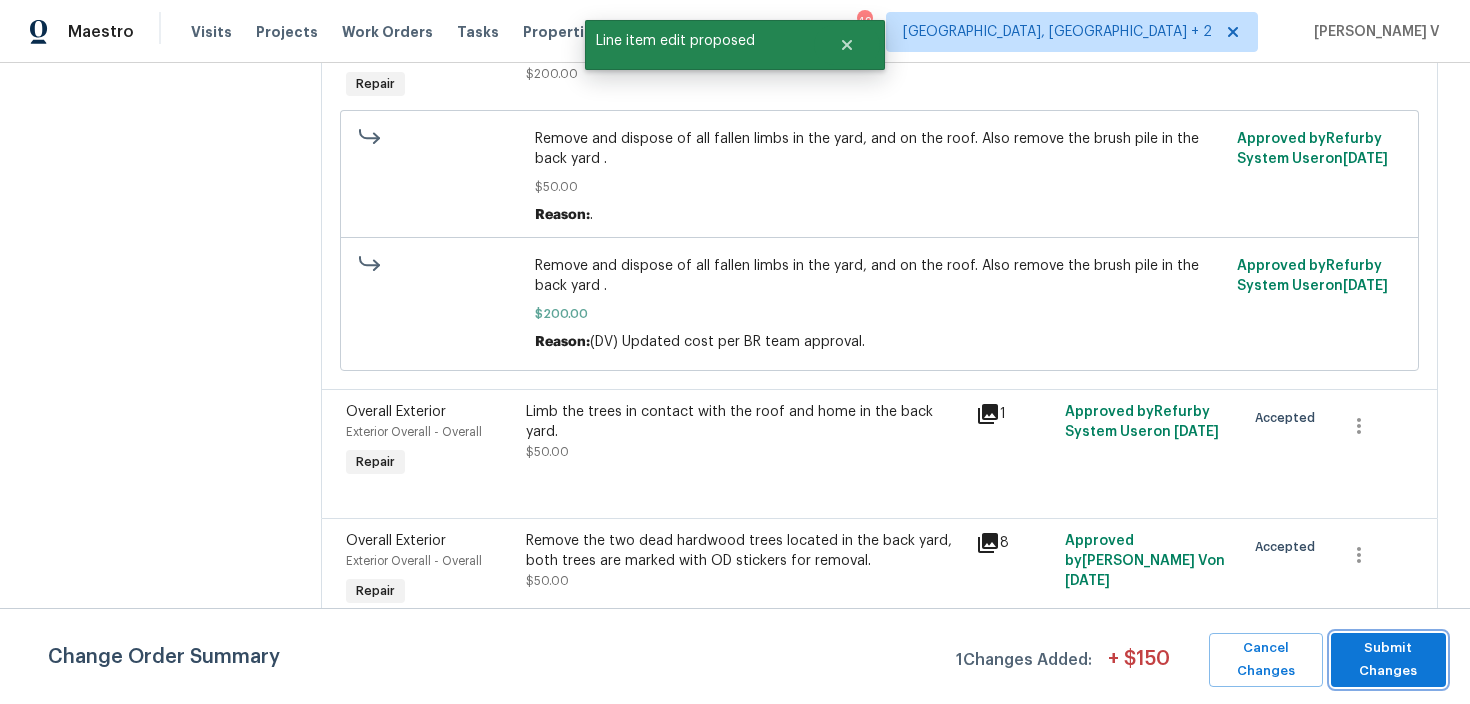 click on "Submit Changes" at bounding box center (1388, 660) 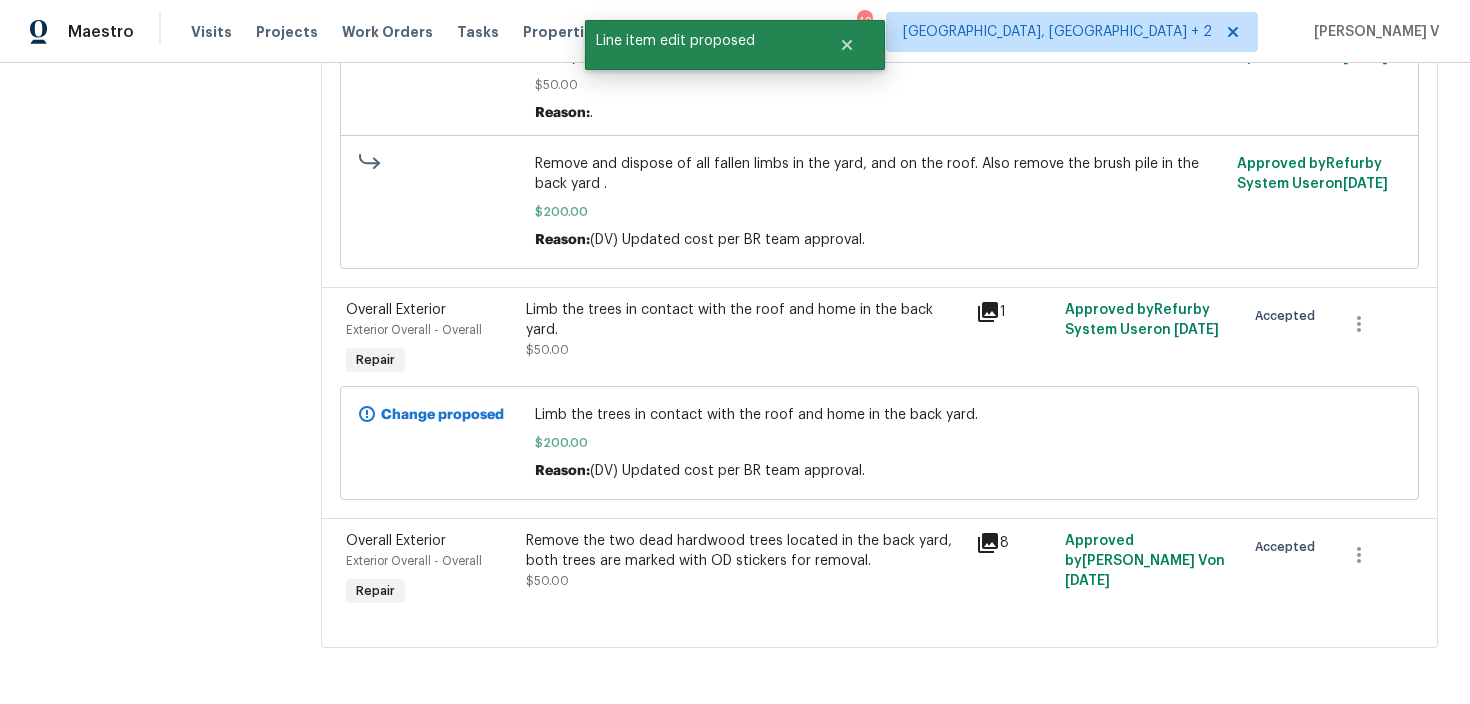 scroll, scrollTop: 710, scrollLeft: 0, axis: vertical 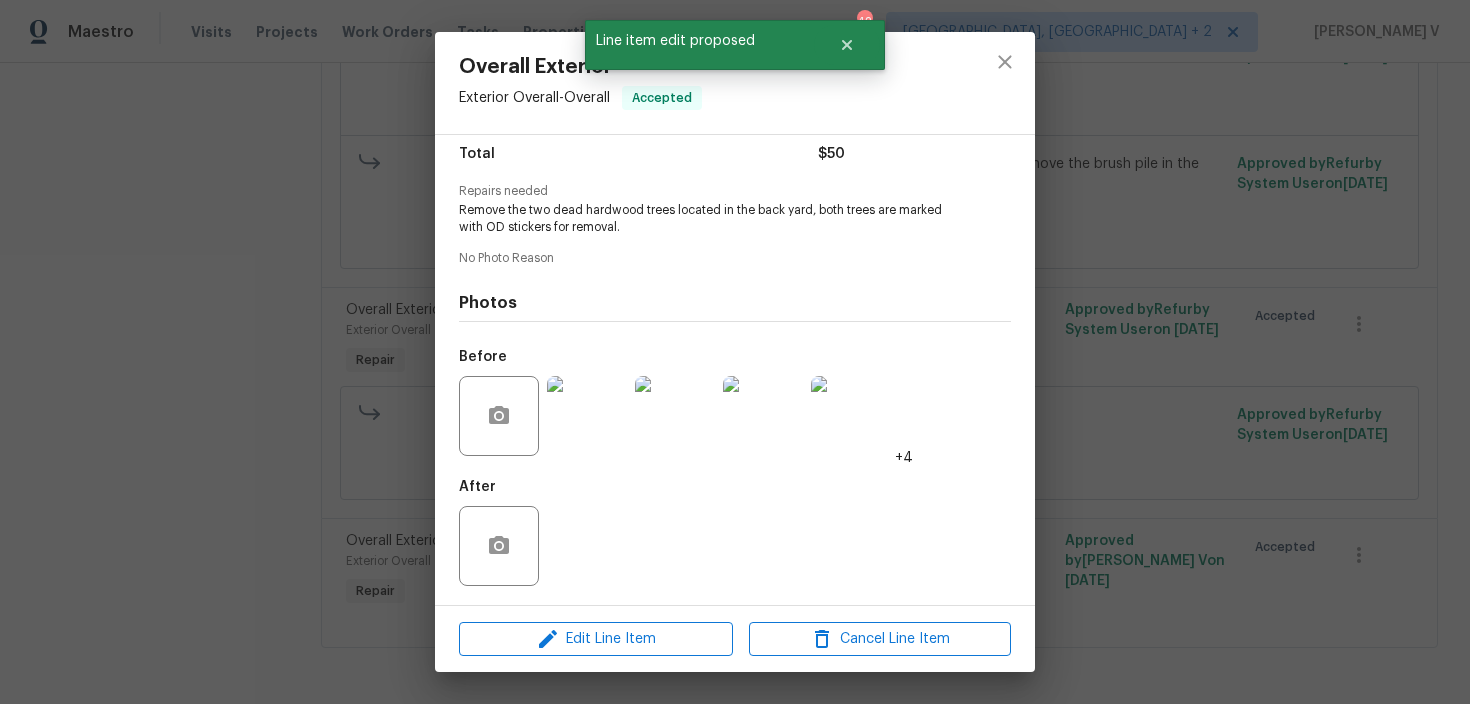 click on "Edit Line Item  Cancel Line Item" at bounding box center (735, 639) 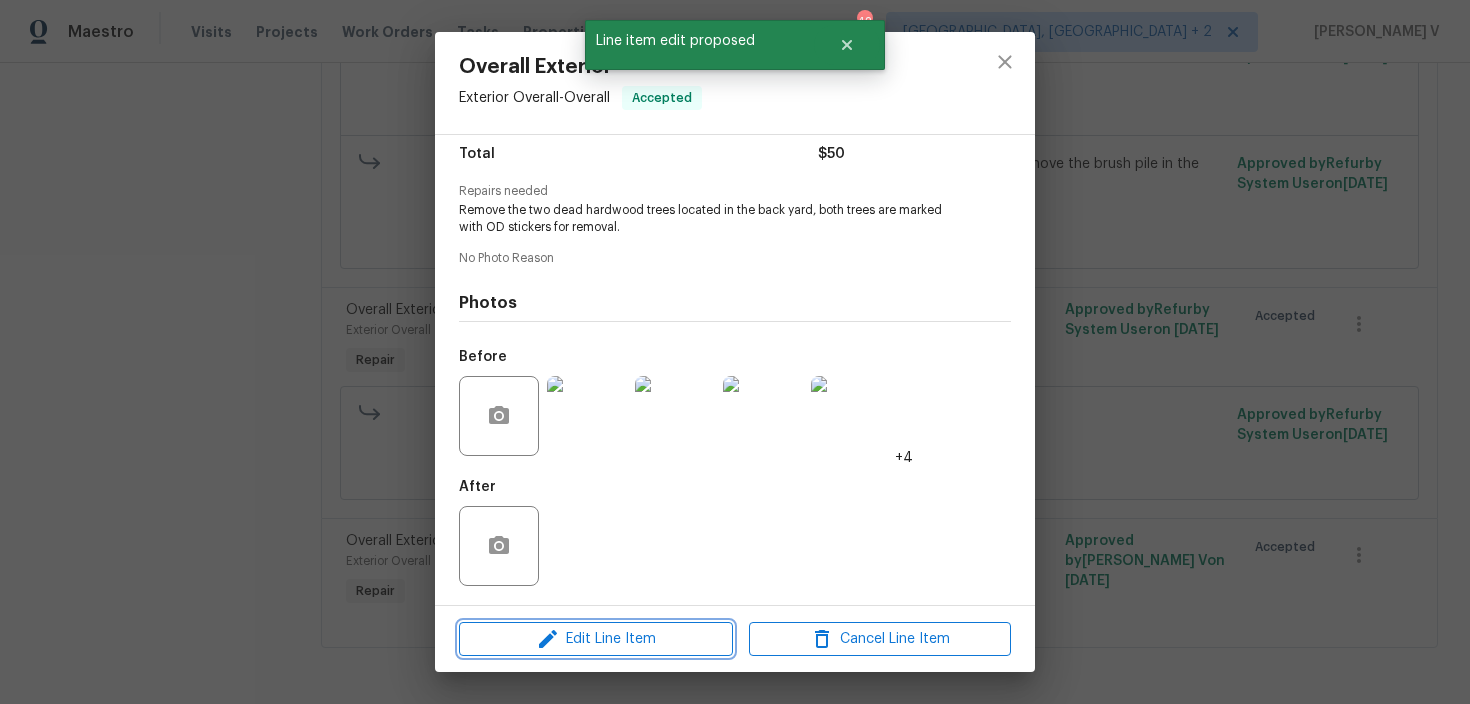 click on "Edit Line Item" at bounding box center [596, 639] 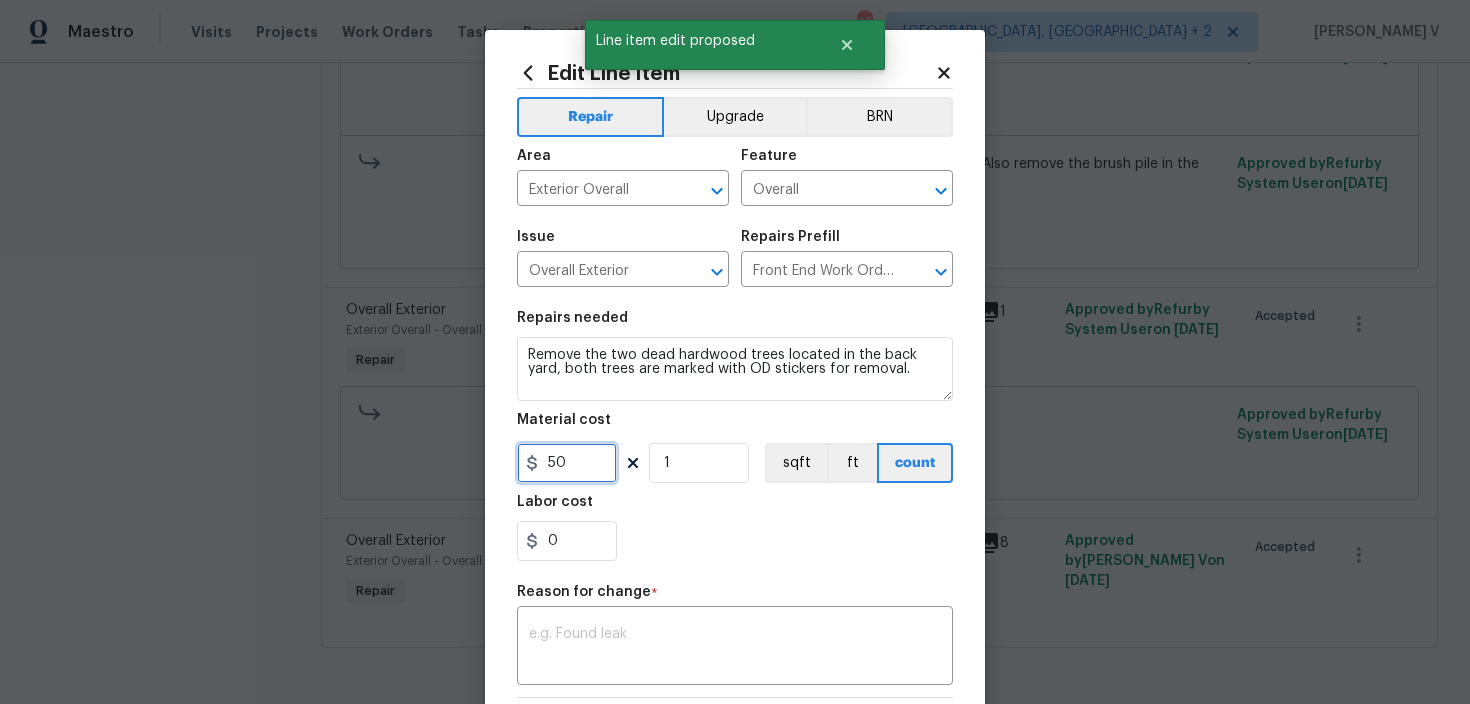 click on "50" at bounding box center (567, 463) 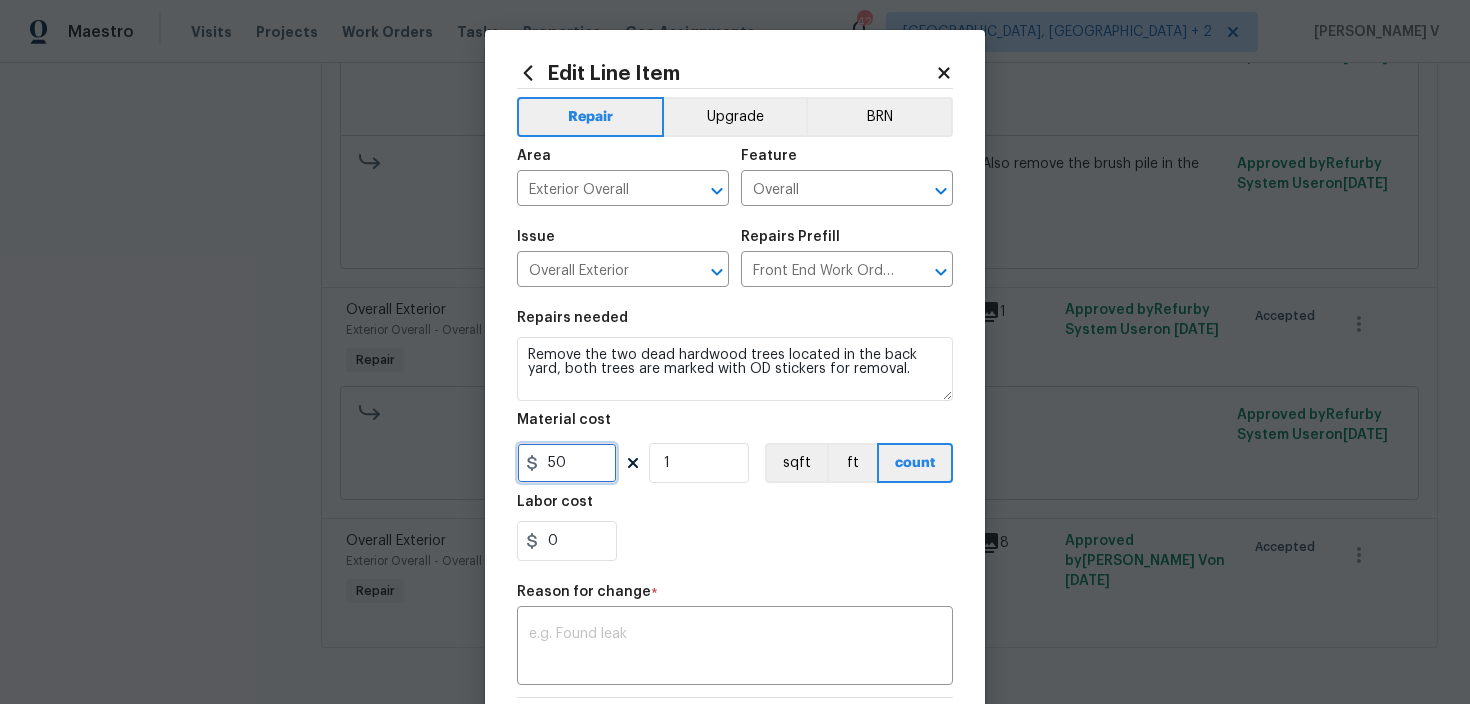 click on "50" at bounding box center [567, 463] 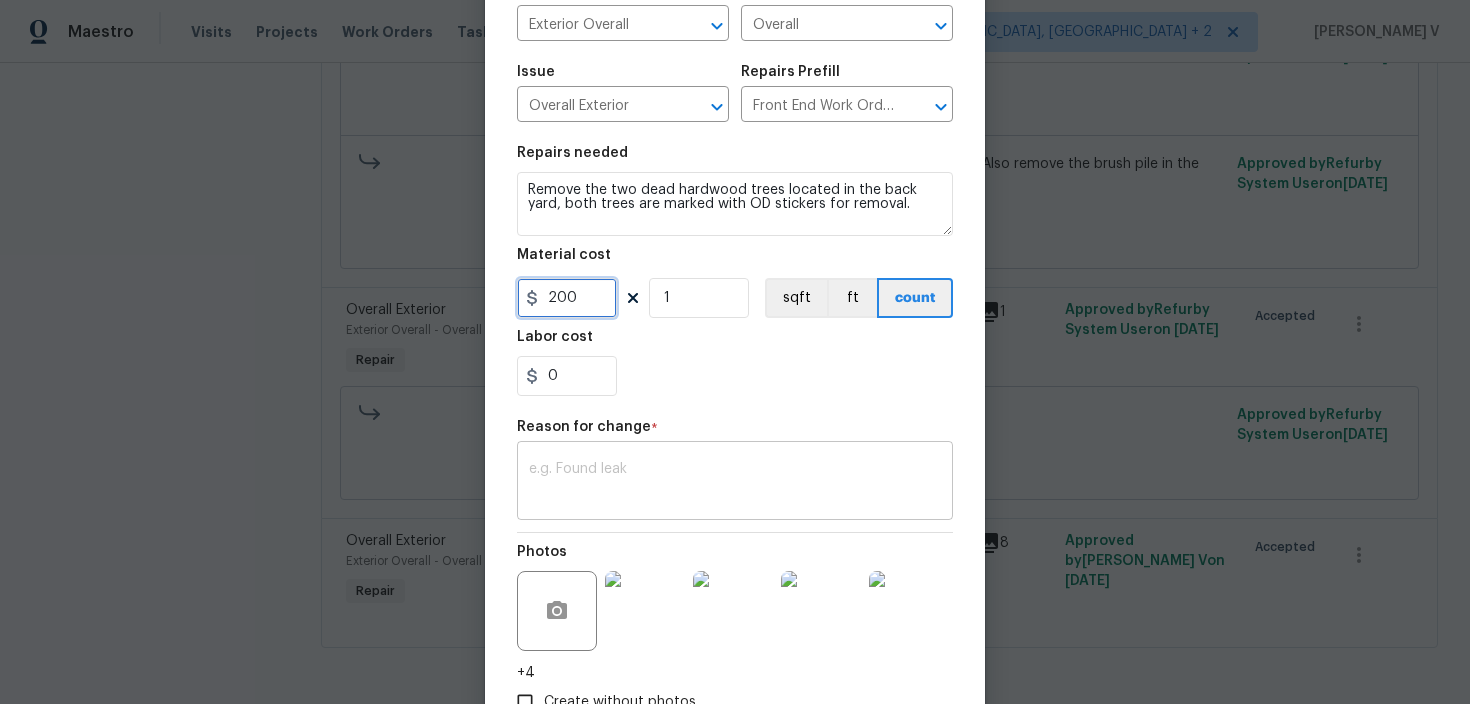 type on "200" 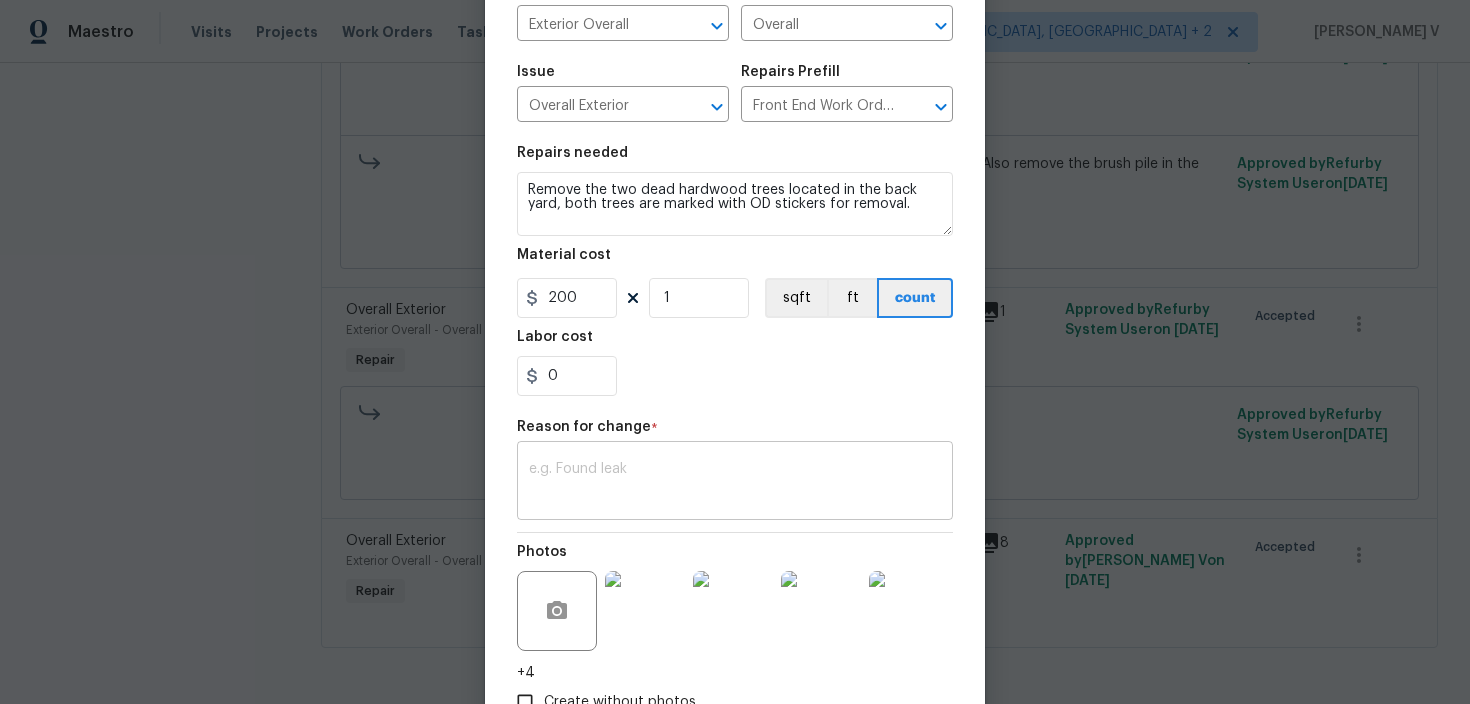 click at bounding box center [735, 483] 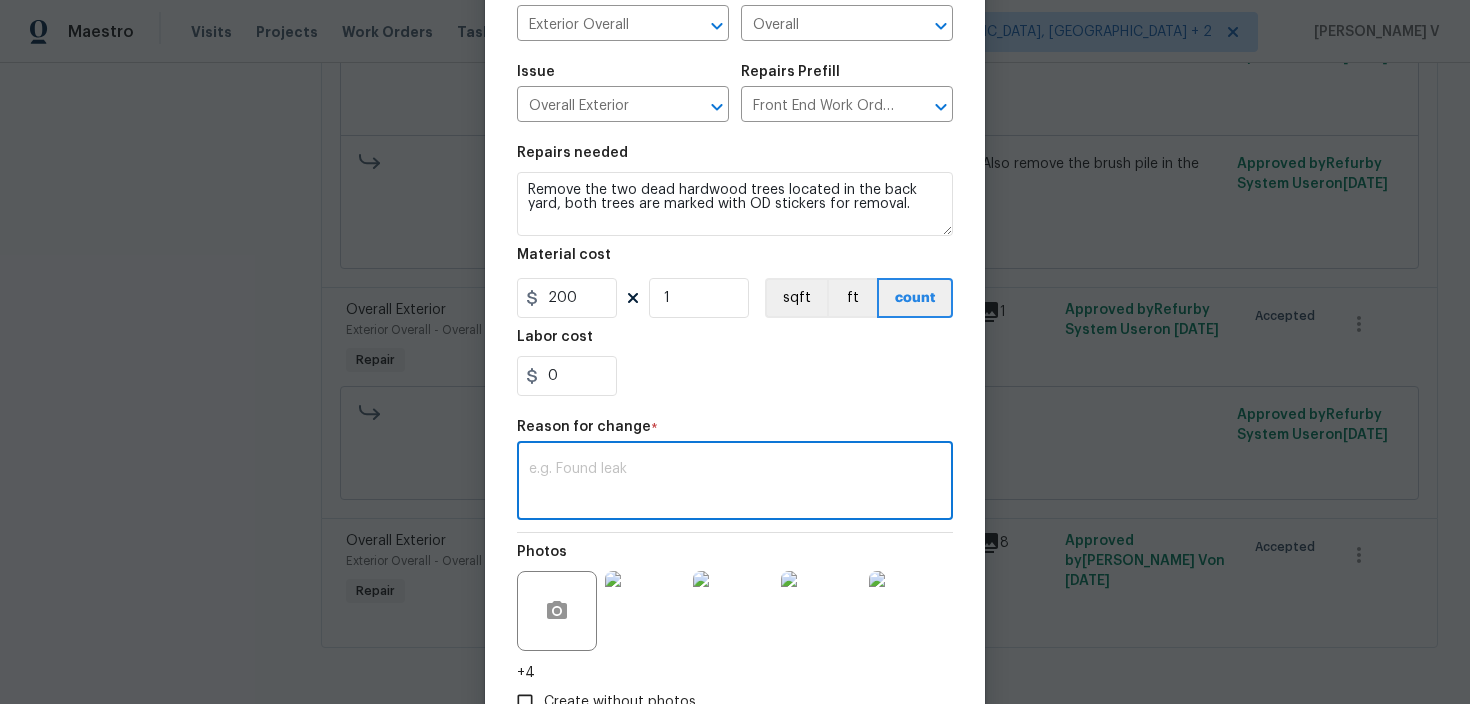 paste on "(DV) Updated cost per BR team approval." 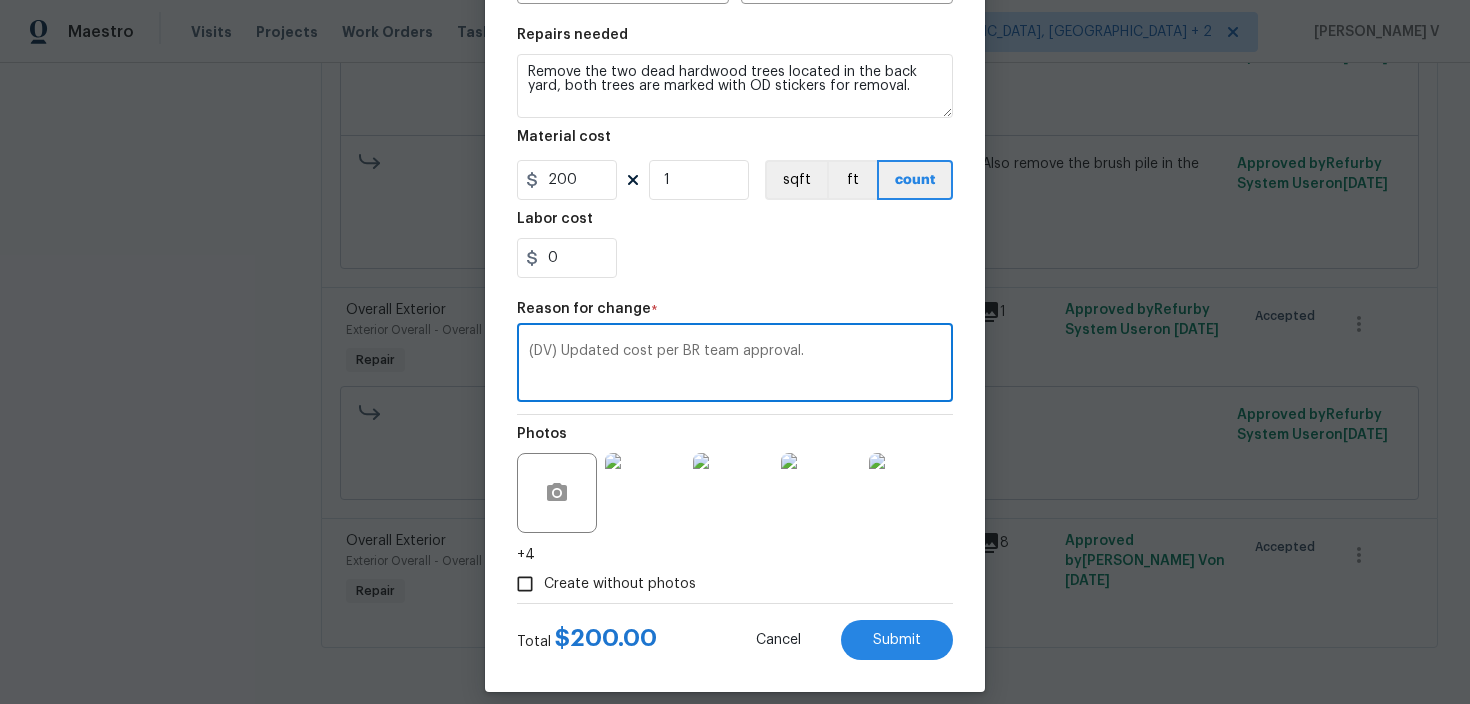 scroll, scrollTop: 302, scrollLeft: 0, axis: vertical 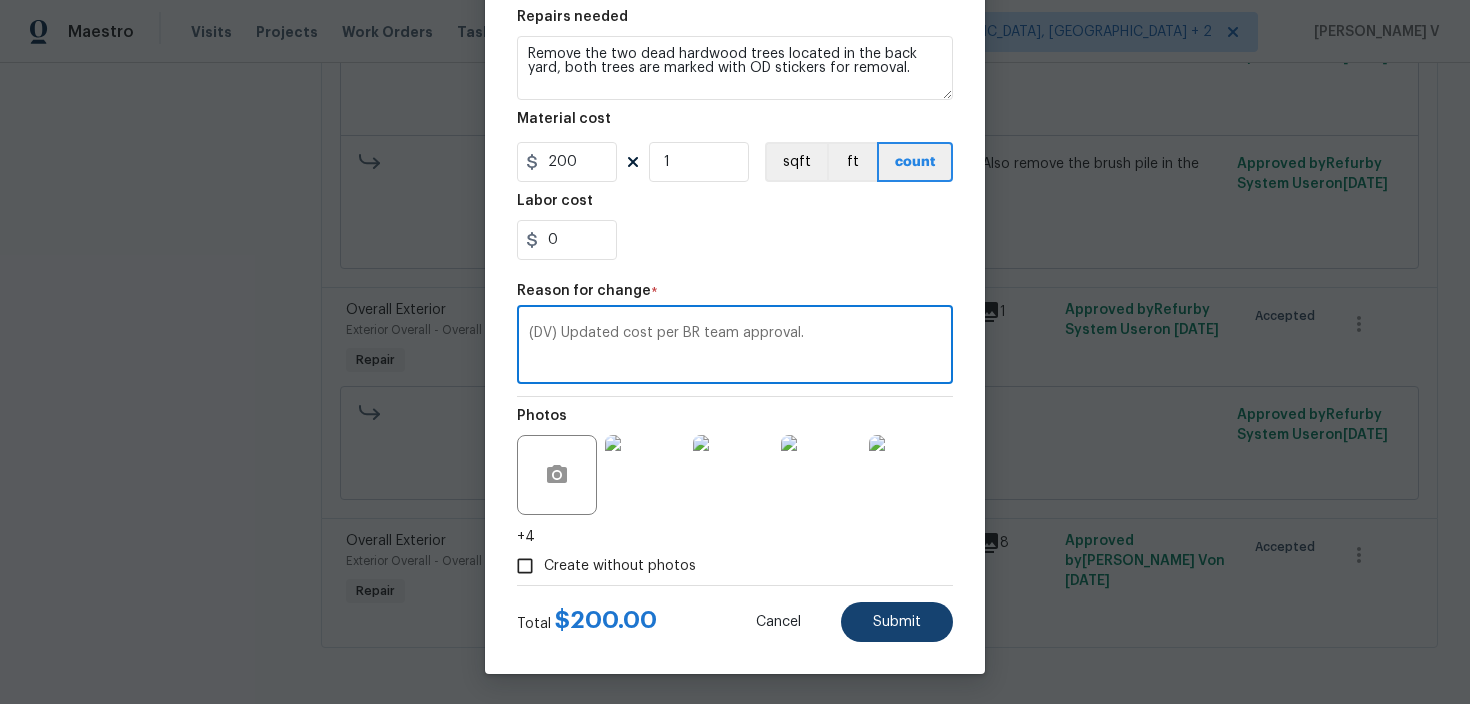 type on "(DV) Updated cost per BR team approval." 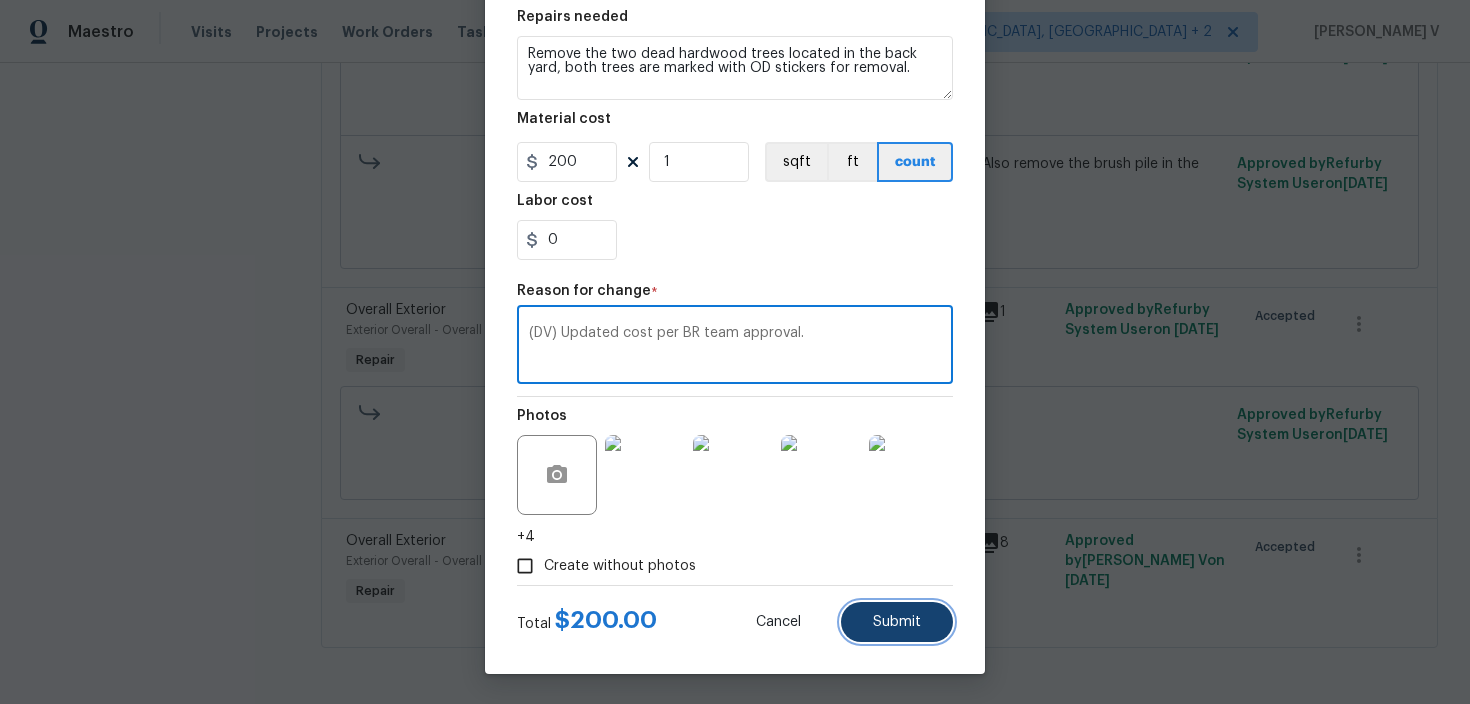 click on "Submit" at bounding box center (897, 622) 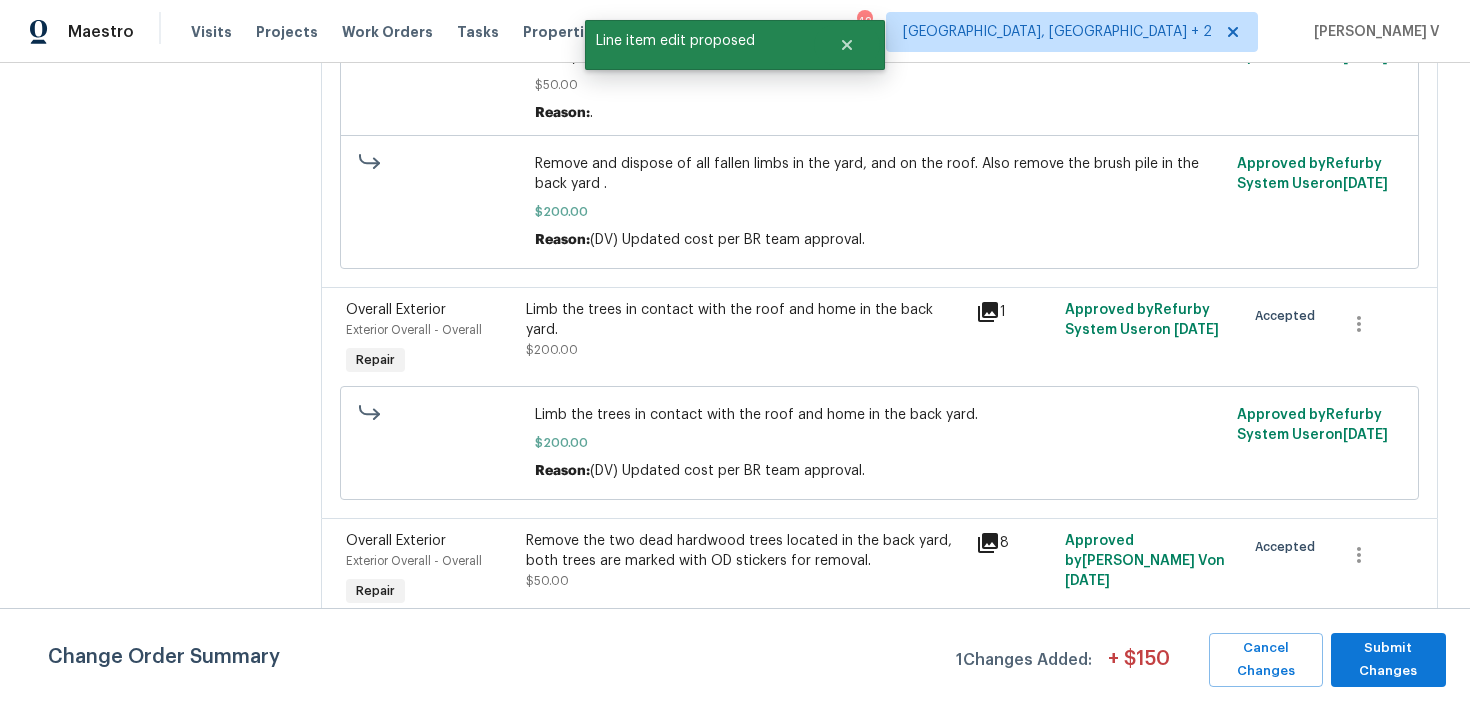 scroll, scrollTop: 0, scrollLeft: 0, axis: both 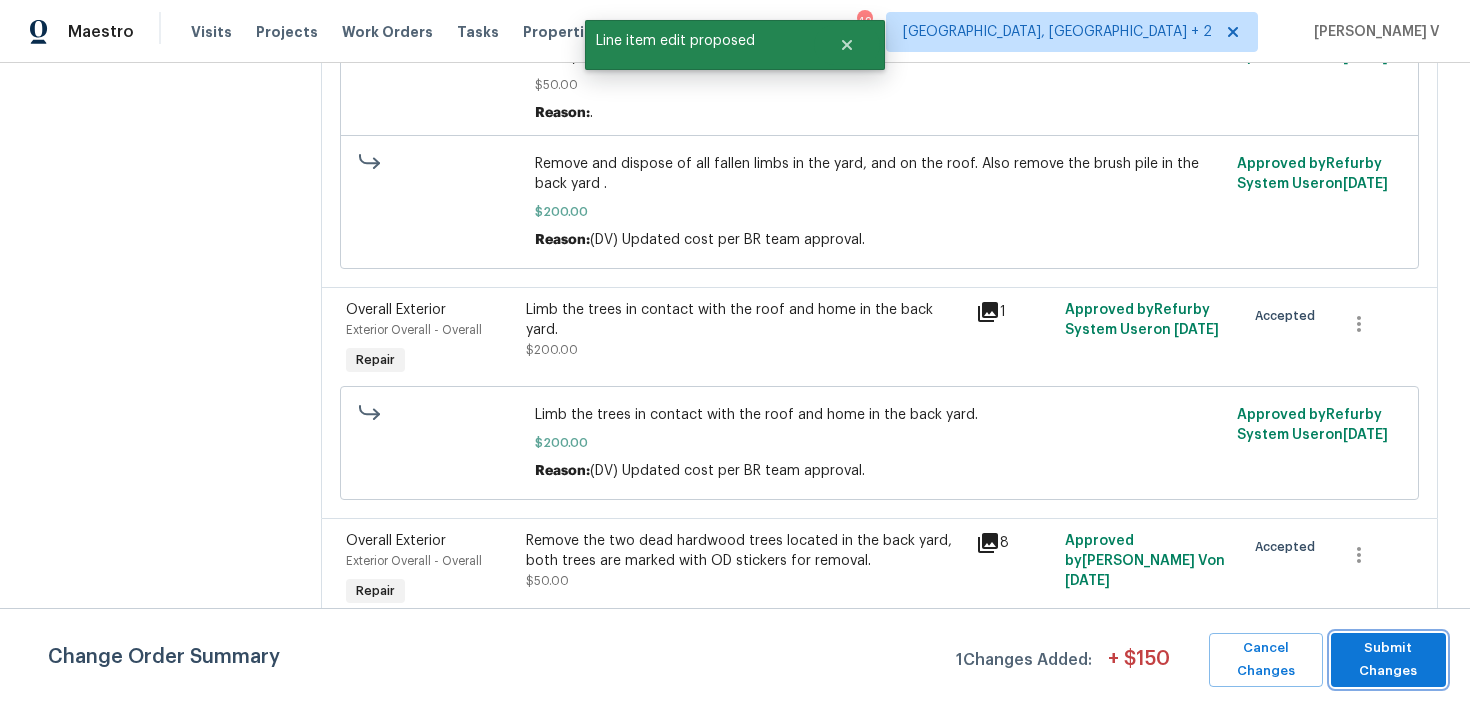 click on "Submit Changes" at bounding box center (1388, 660) 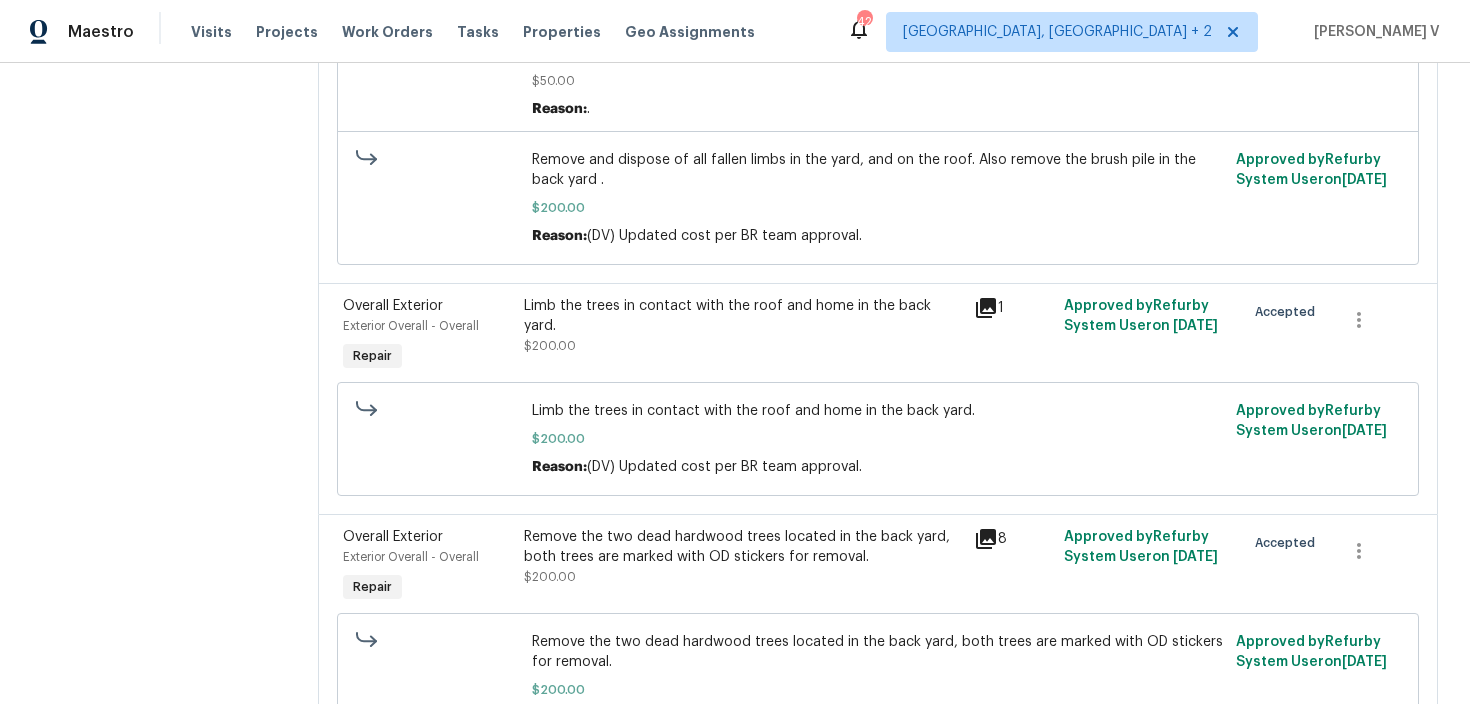 scroll, scrollTop: 0, scrollLeft: 0, axis: both 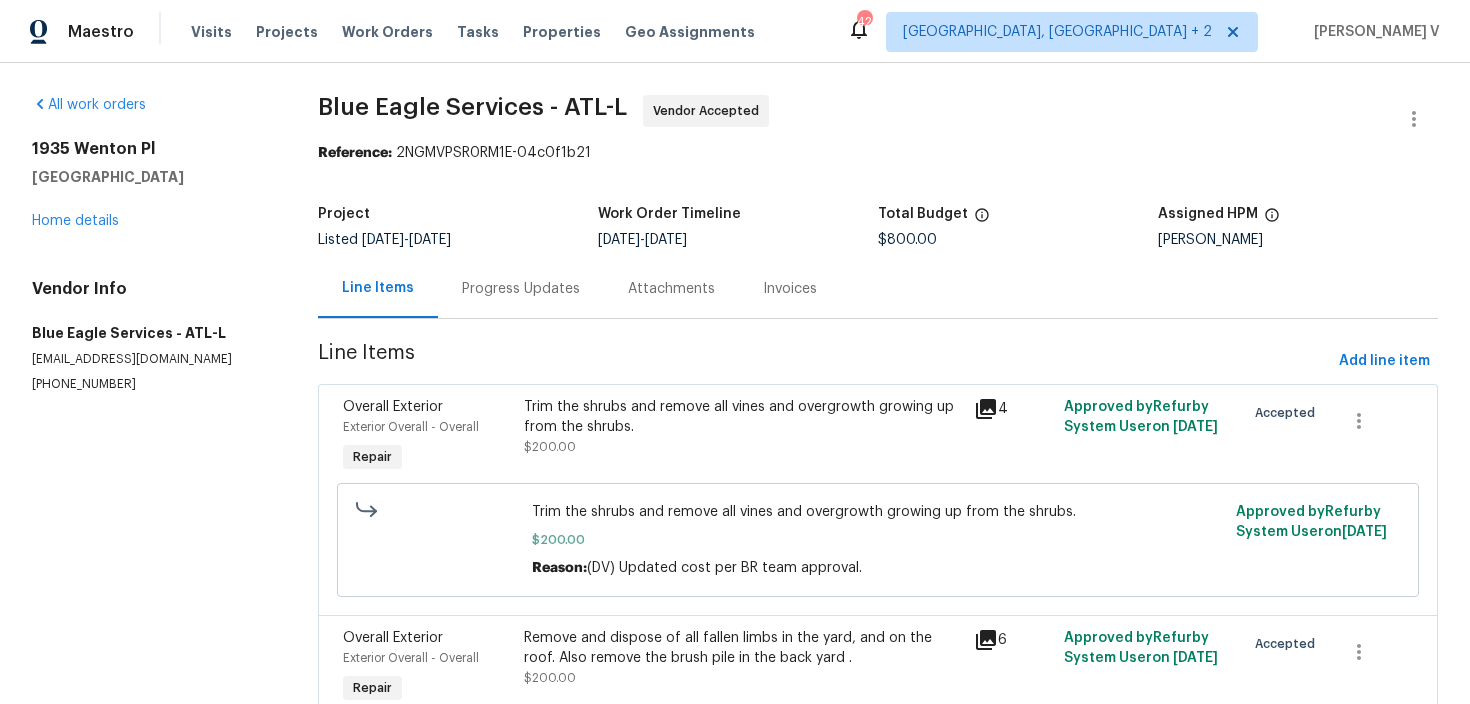 click on "Blue Eagle Services - ATL-L Vendor Accepted Reference:   2NGMVPSR0RM1E-04c0f1b21 Project Listed   7/8/2025  -  7/10/2025 Work Order Timeline 7/8/2025  -  7/10/2025 Total Budget $800.00 Assigned HPM Scott Smathers Line Items Progress Updates Attachments Invoices Line Items Add line item Overall Exterior Exterior Overall - Overall Repair Trim the shrubs and remove all vines and overgrowth growing up from the shrubs. $200.00   4 Approved by  Refurby System User  on   7/11/2025 Accepted Trim the shrubs and remove all vines and overgrowth growing up from the shrubs. $200.00 Reason:  (DV) Updated cost per BR team approval. Approved by  Refurby System User  on  7/11/2025 Overall Exterior Exterior Overall - Overall Repair Remove and dispose of all fallen limbs in the yard, and on the roof. Also remove the brush pile in the back yard . $200.00   6 Approved by  Refurby System User  on   7/11/2025 Accepted Remove and dispose of all fallen limbs in the yard, and on the roof. Also remove the brush pile in the back yard ." at bounding box center (878, 797) 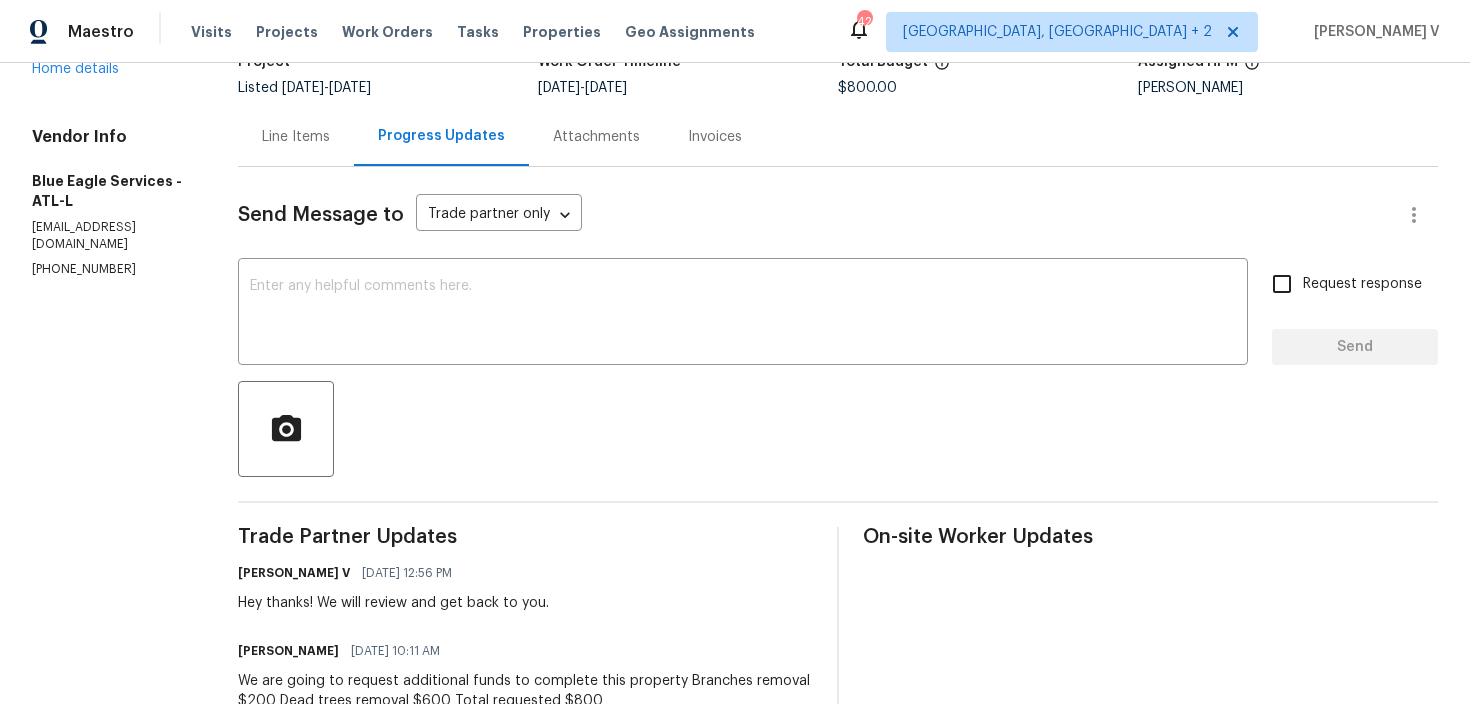 scroll, scrollTop: 231, scrollLeft: 0, axis: vertical 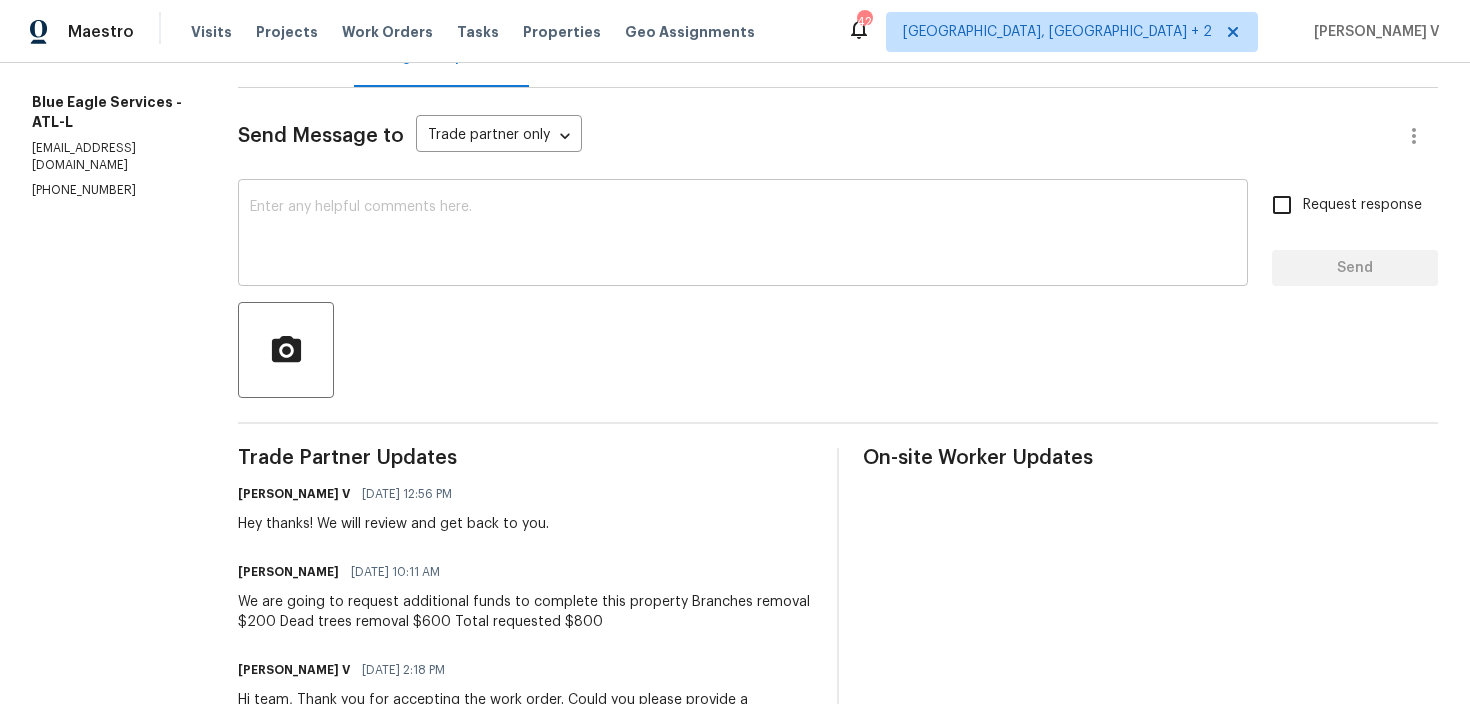 click at bounding box center (743, 235) 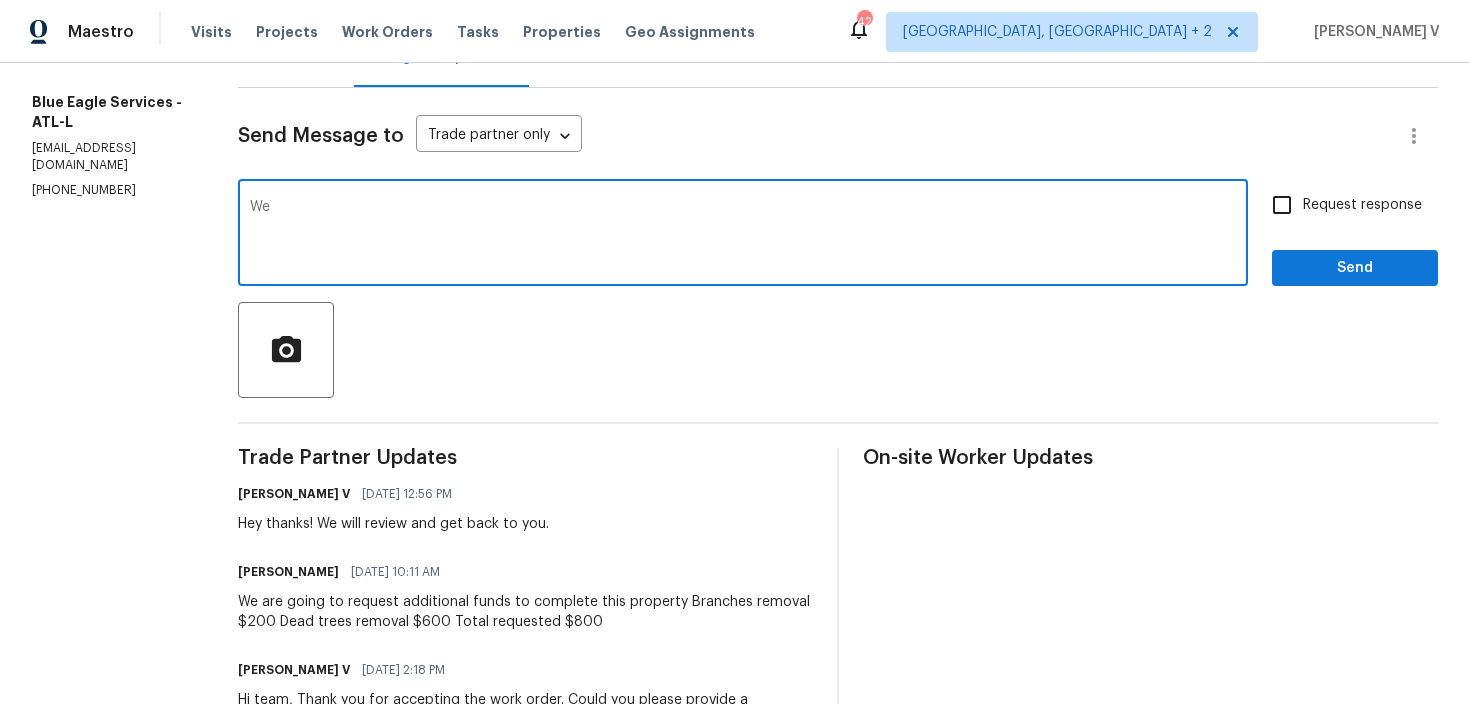 type on "W" 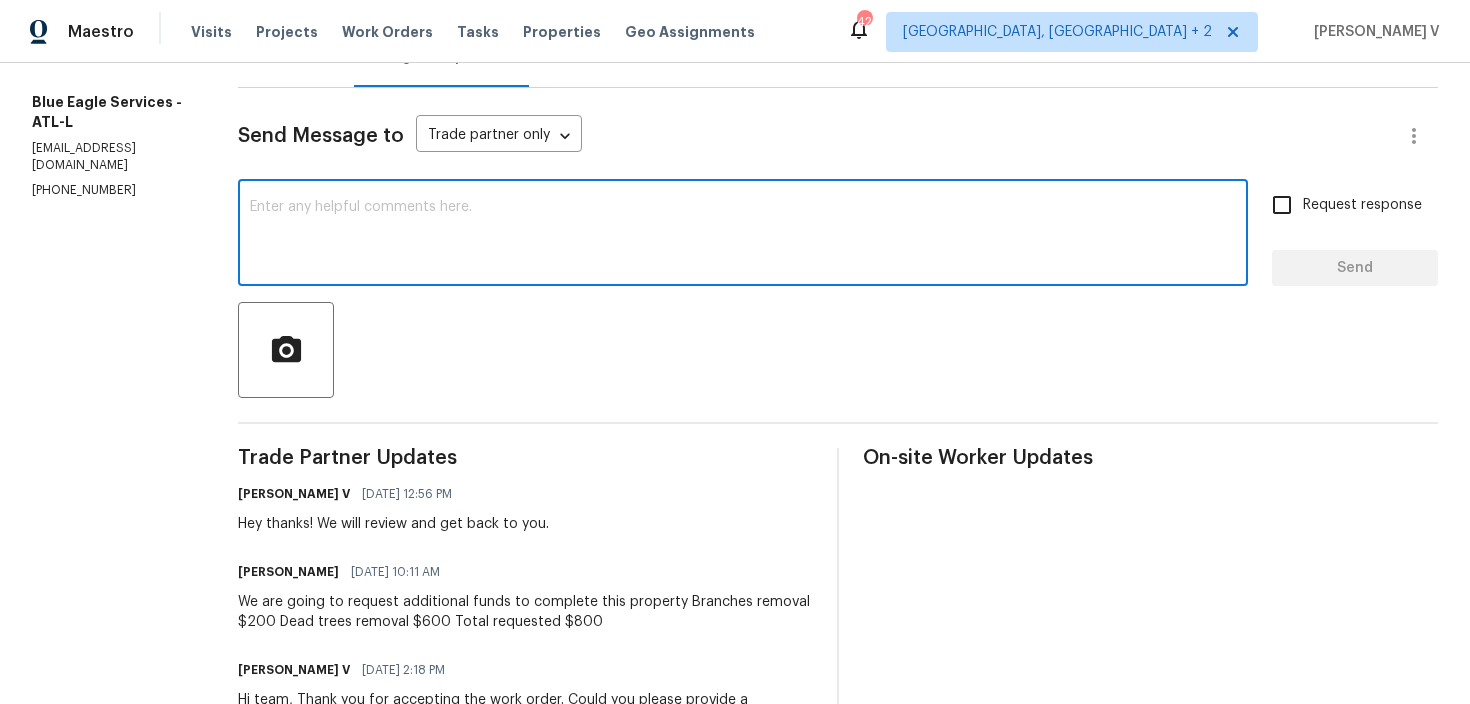 click at bounding box center [743, 235] 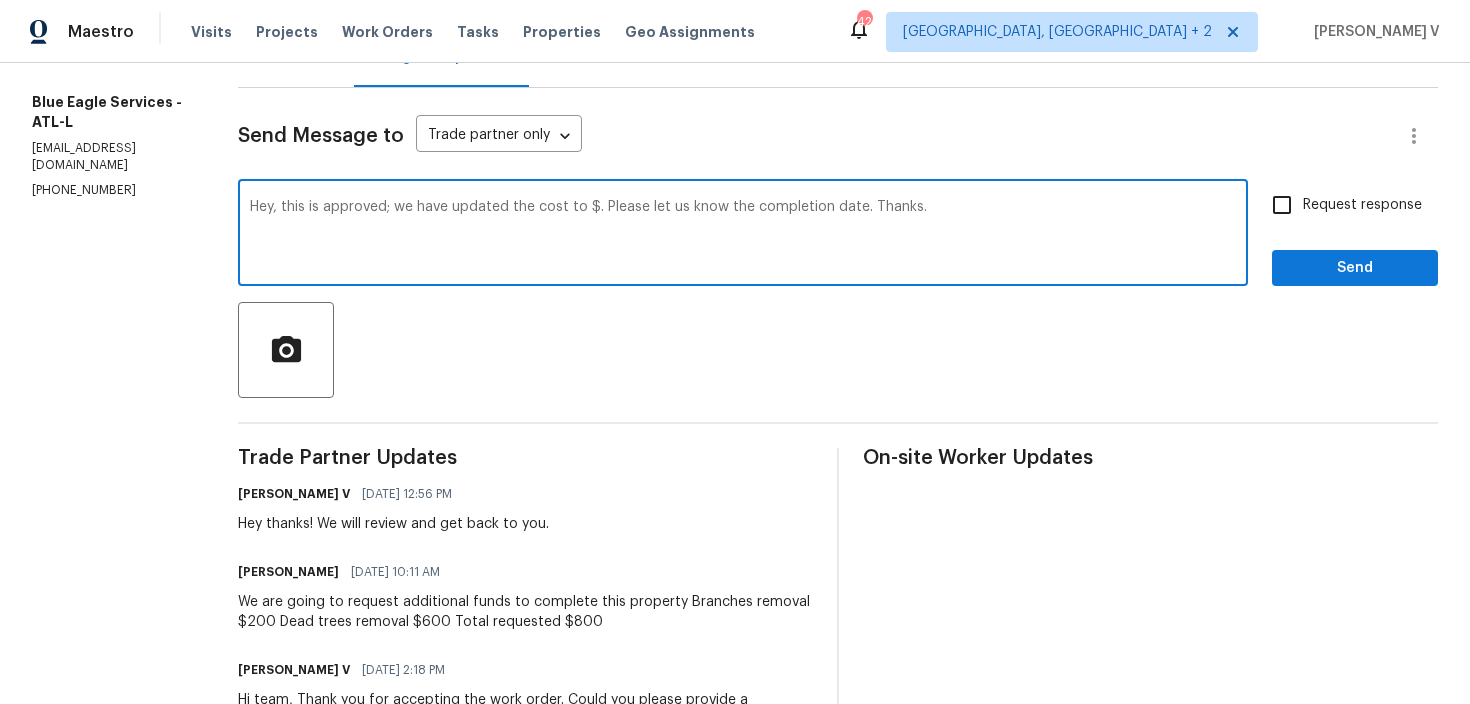 click on "Hey, this is approved; we have updated the cost to $. Please let us know the completion date. Thanks." at bounding box center (743, 235) 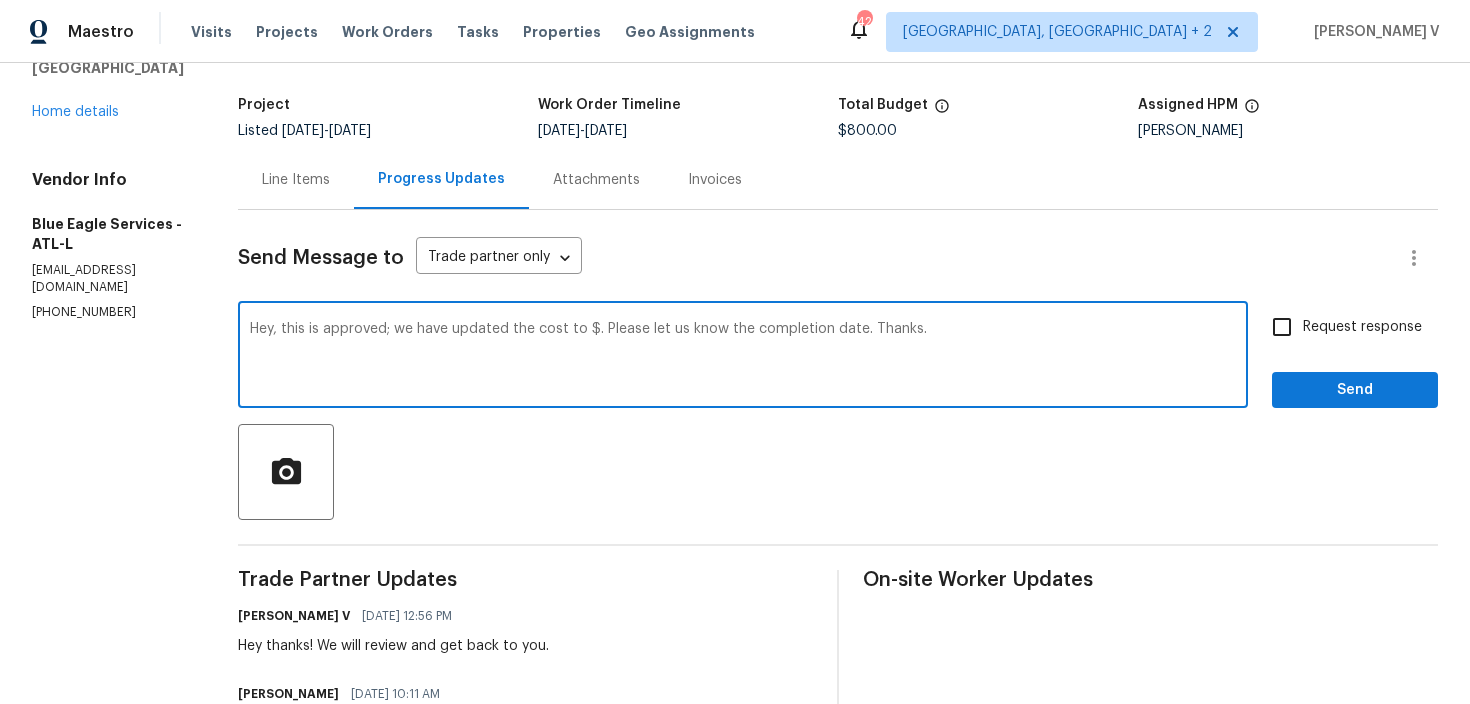 scroll, scrollTop: 110, scrollLeft: 0, axis: vertical 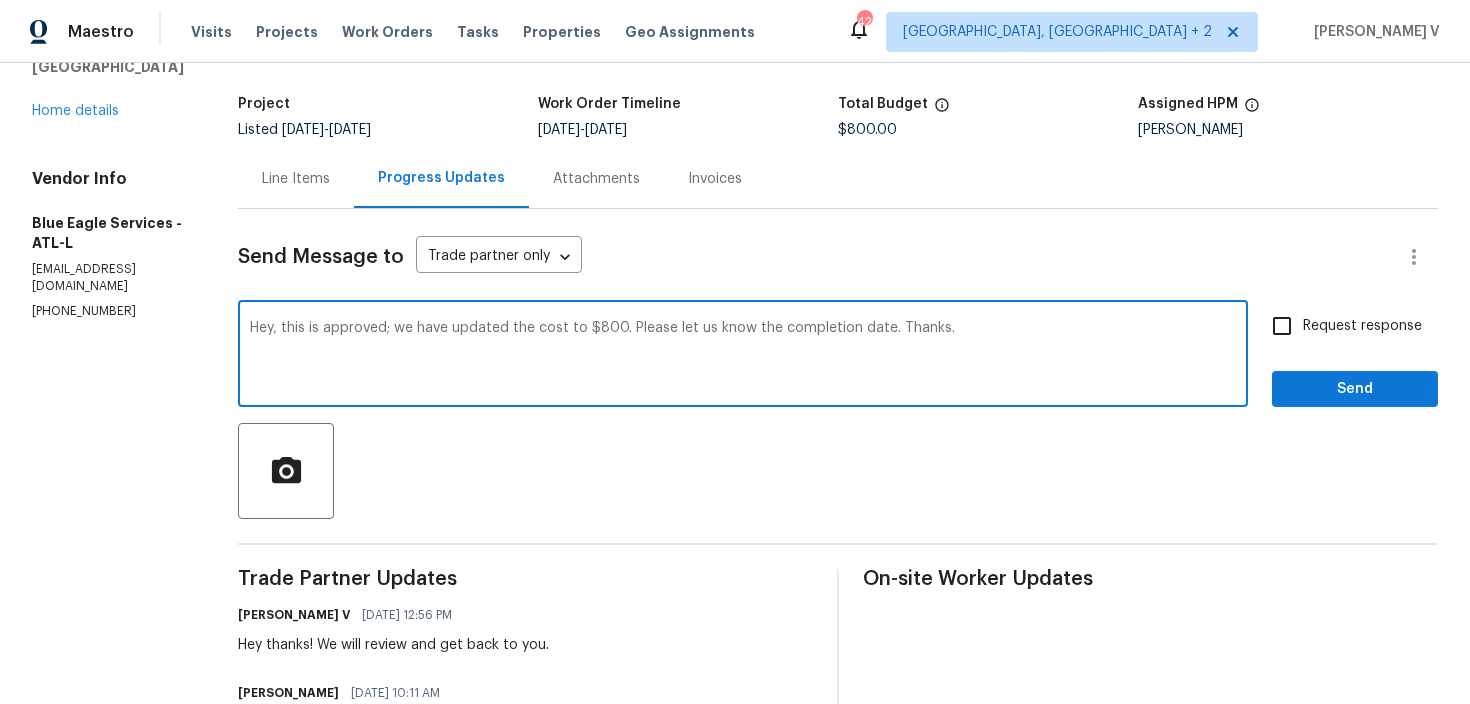 type on "Hey, this is approved; we have updated the cost to $800. Please let us know the completion date. Thanks." 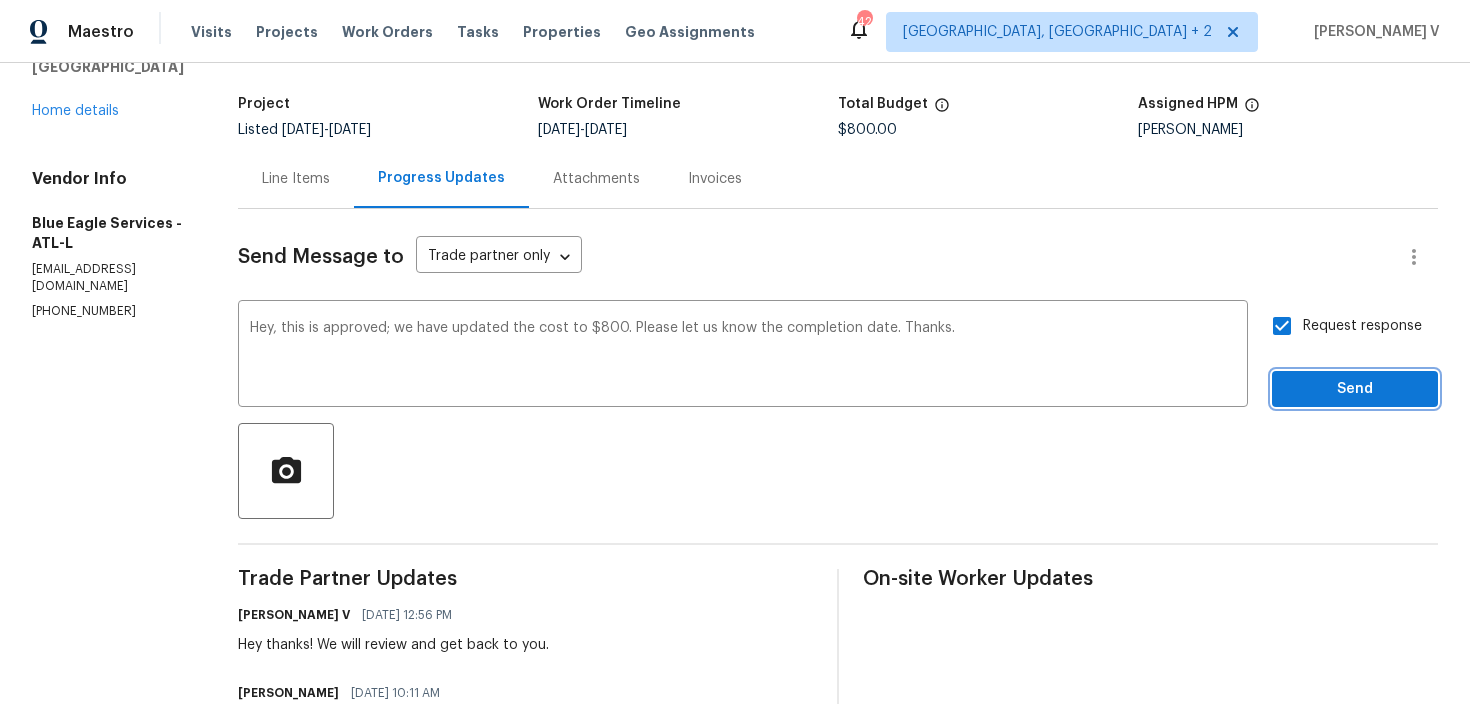 click on "Send" at bounding box center (1355, 389) 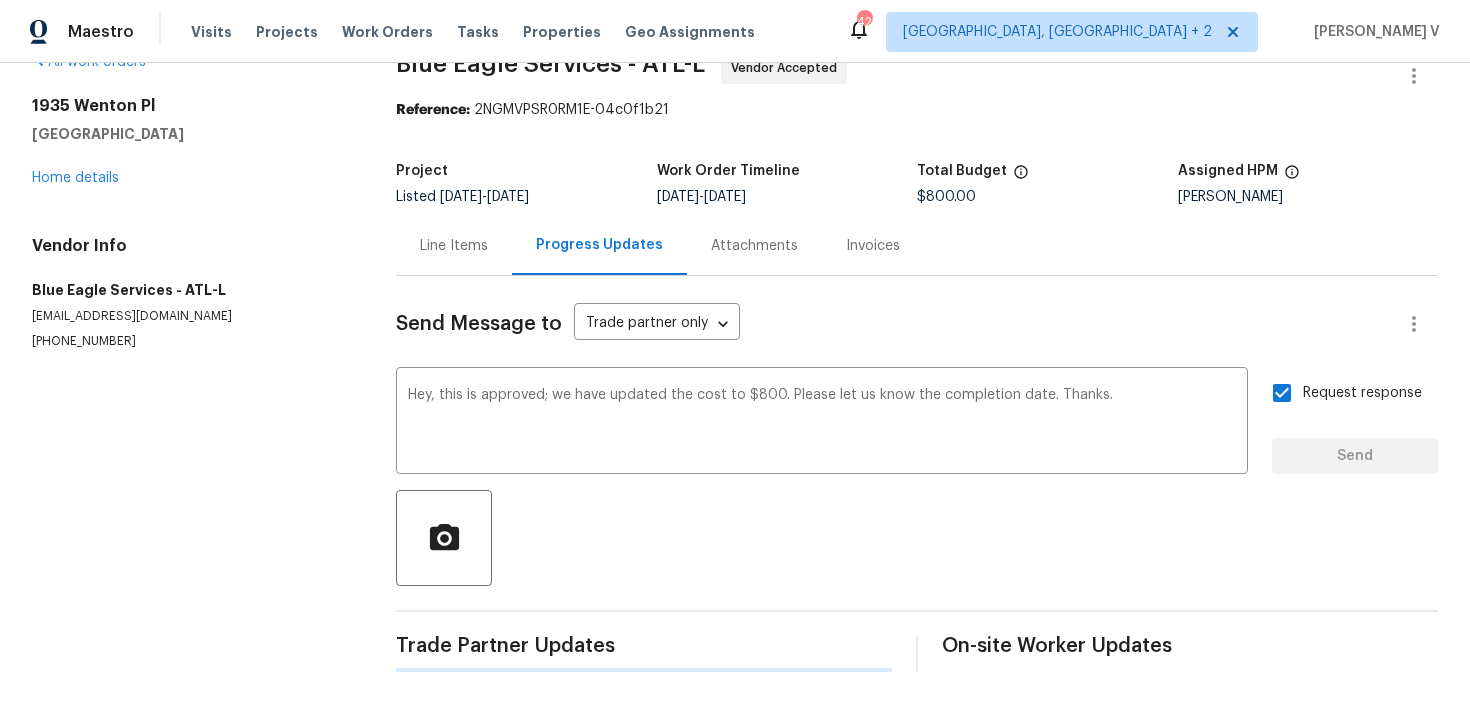 scroll, scrollTop: 0, scrollLeft: 0, axis: both 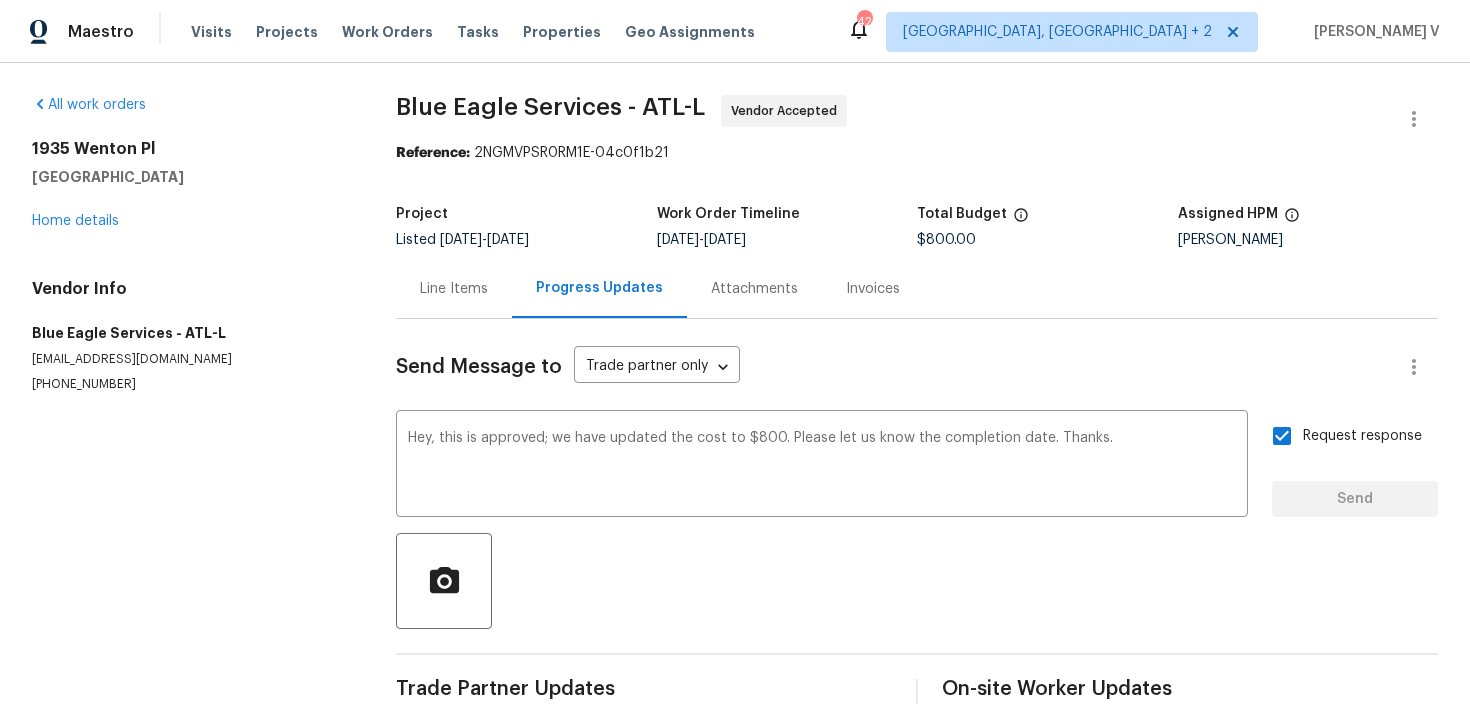 type 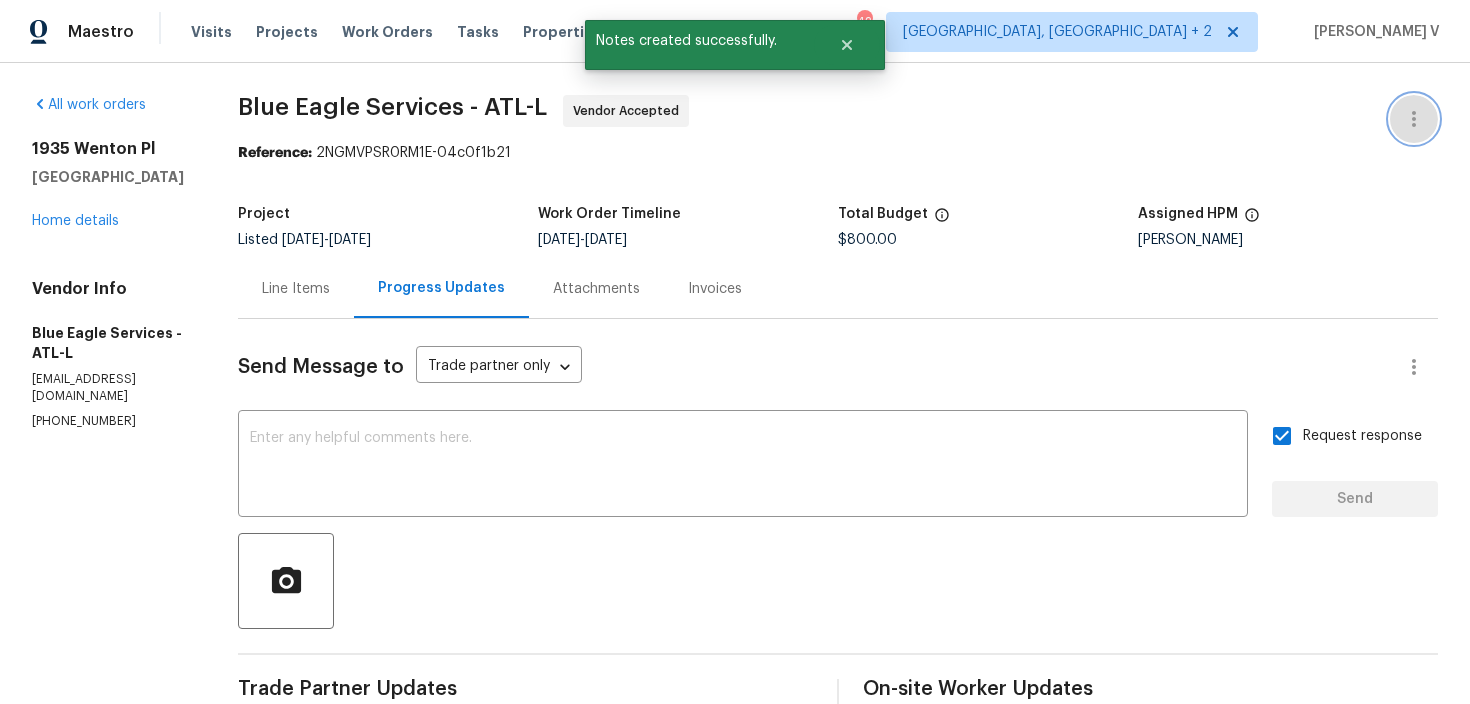 click at bounding box center (1414, 119) 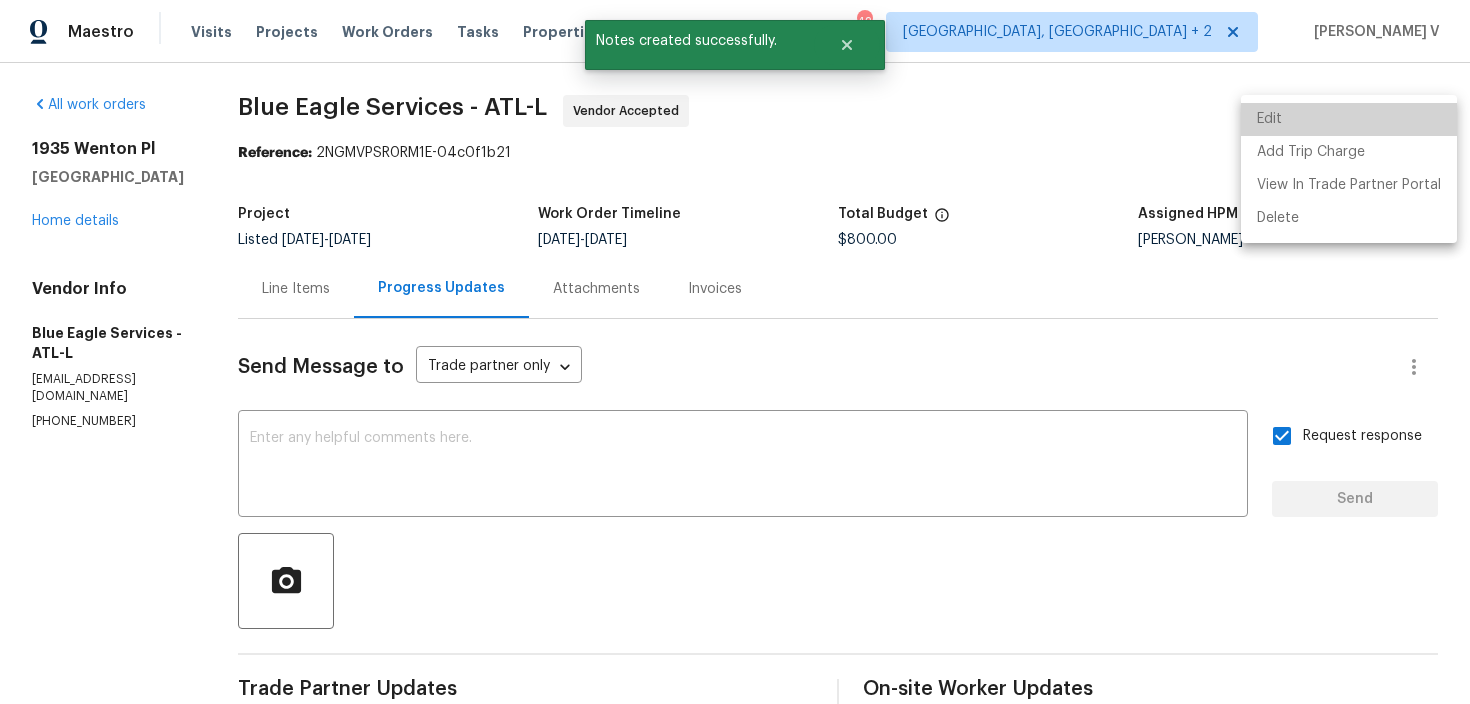 click on "Edit" at bounding box center [1349, 119] 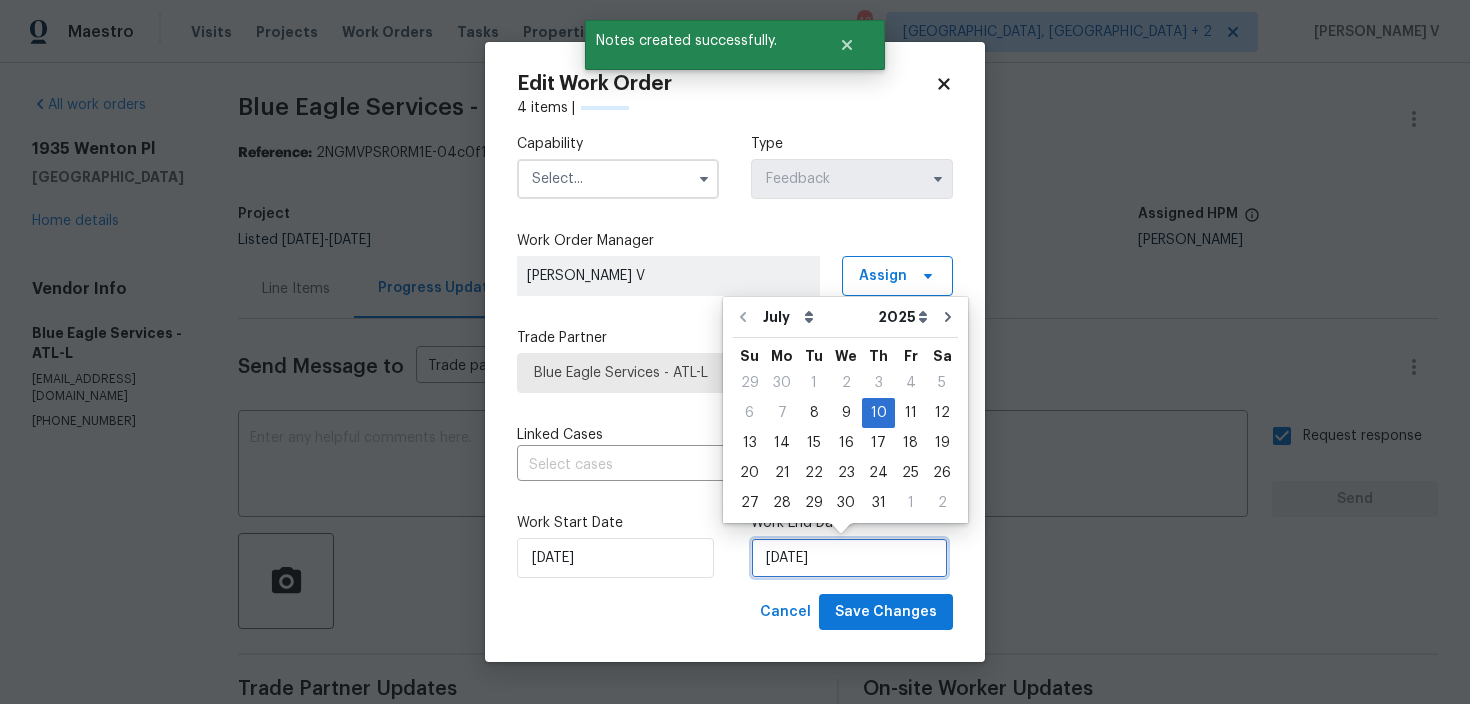 click on "10/07/2025" at bounding box center (849, 558) 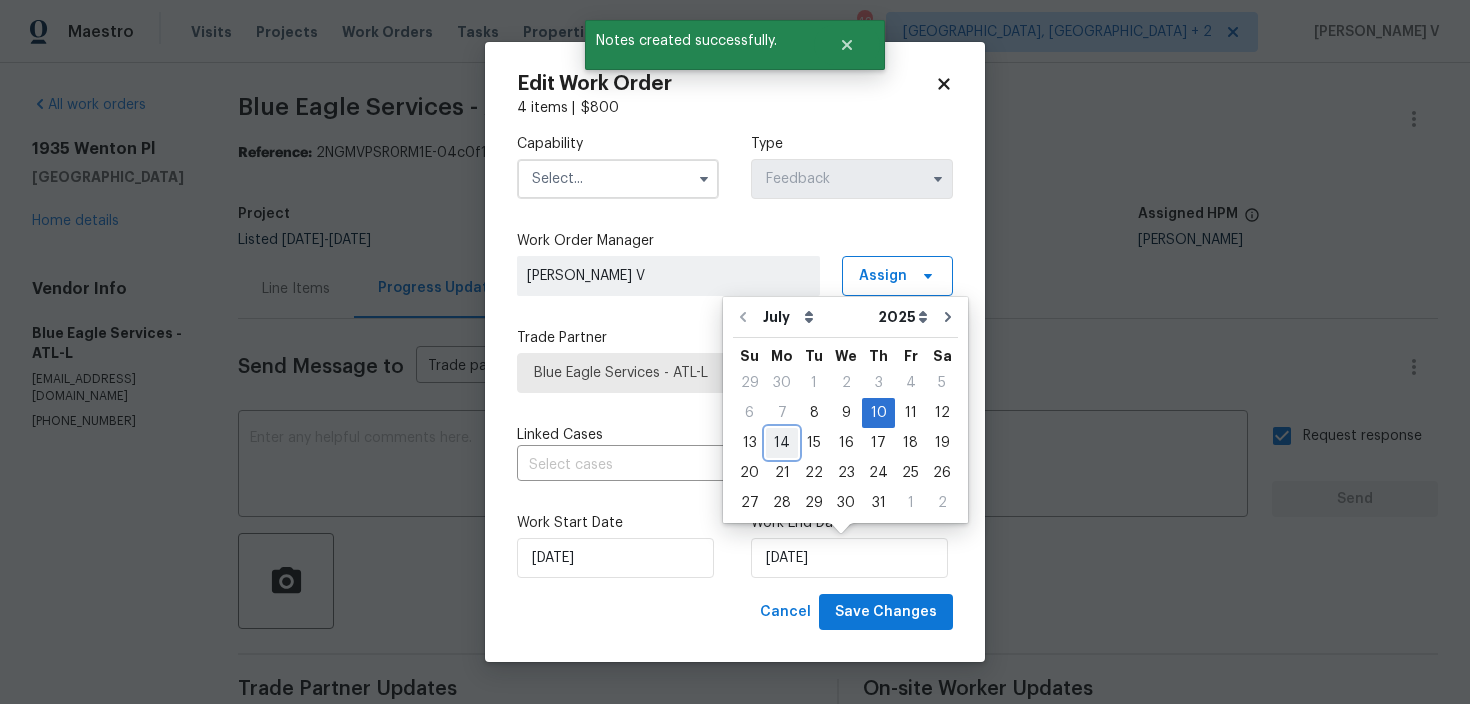 click on "14" at bounding box center [782, 443] 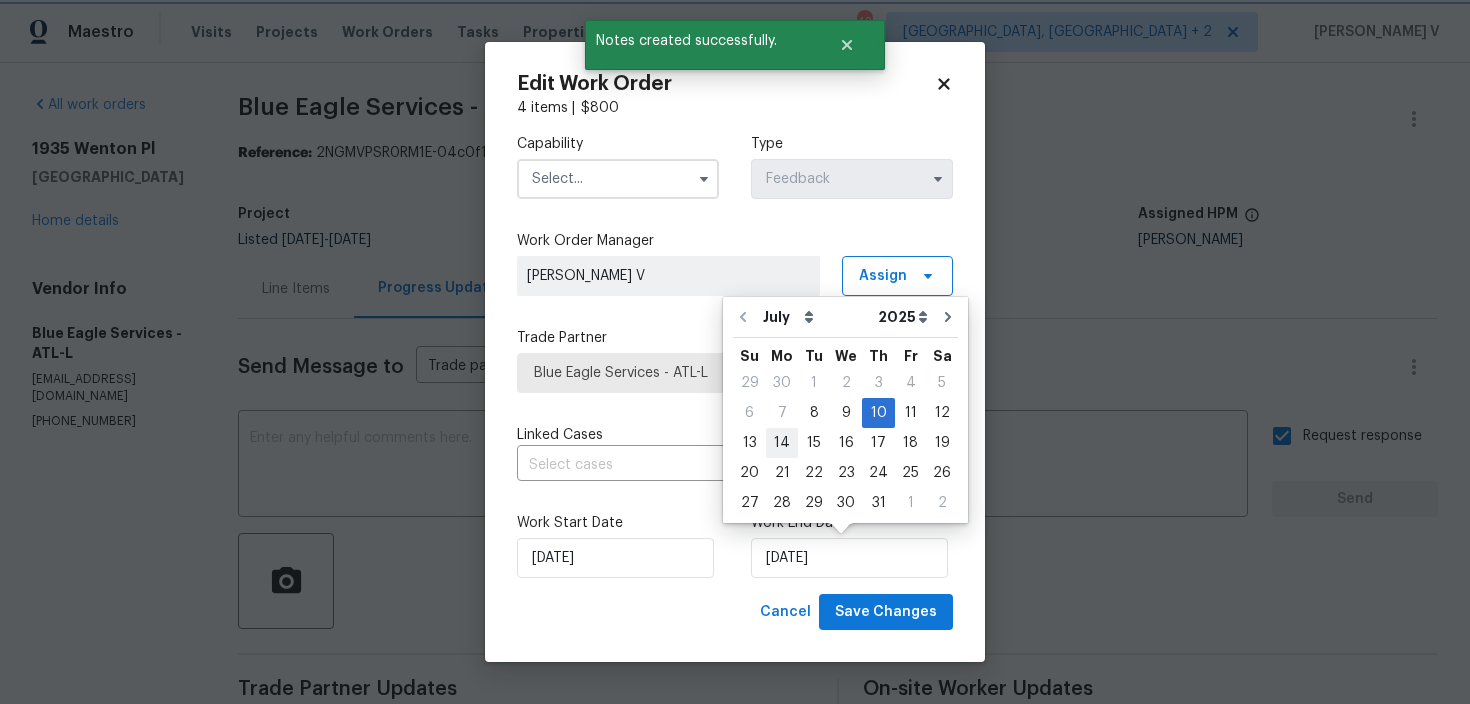 type on "14/07/2025" 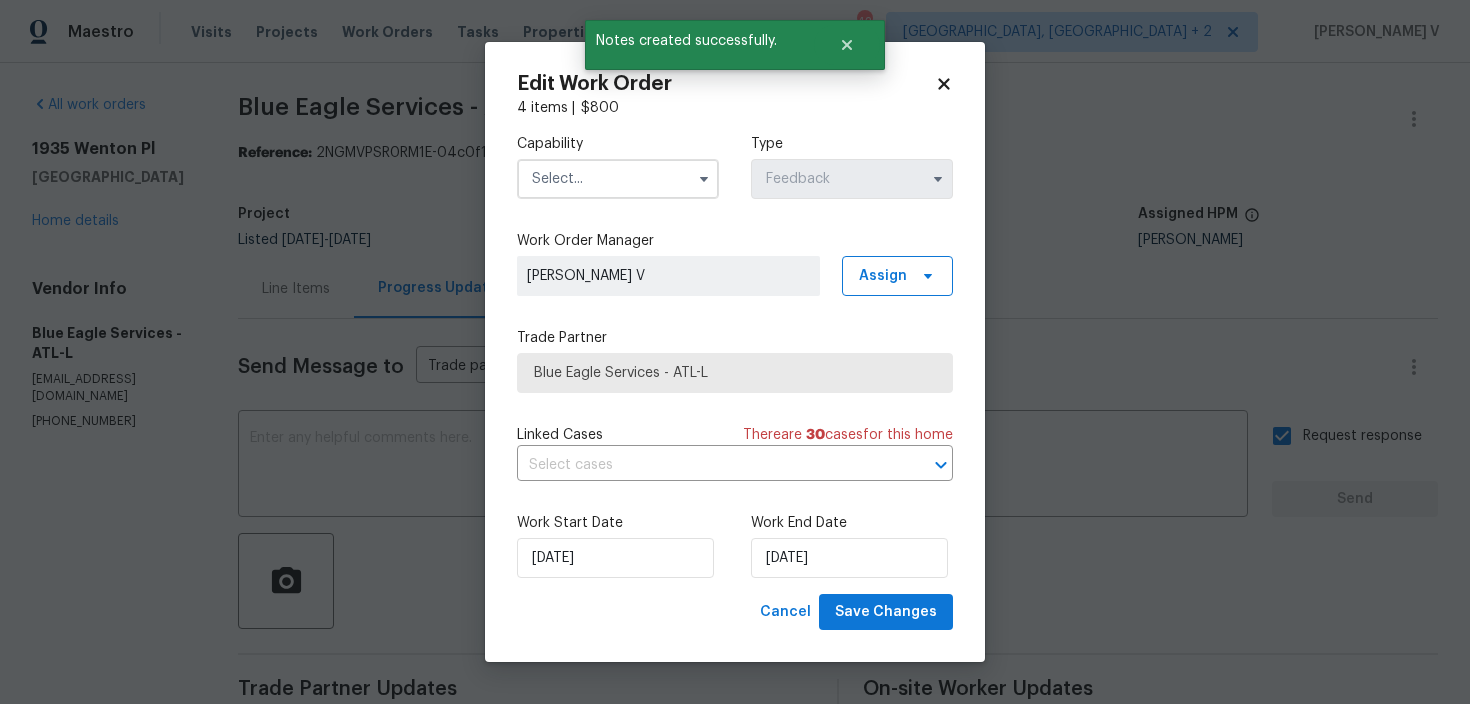 click at bounding box center (618, 179) 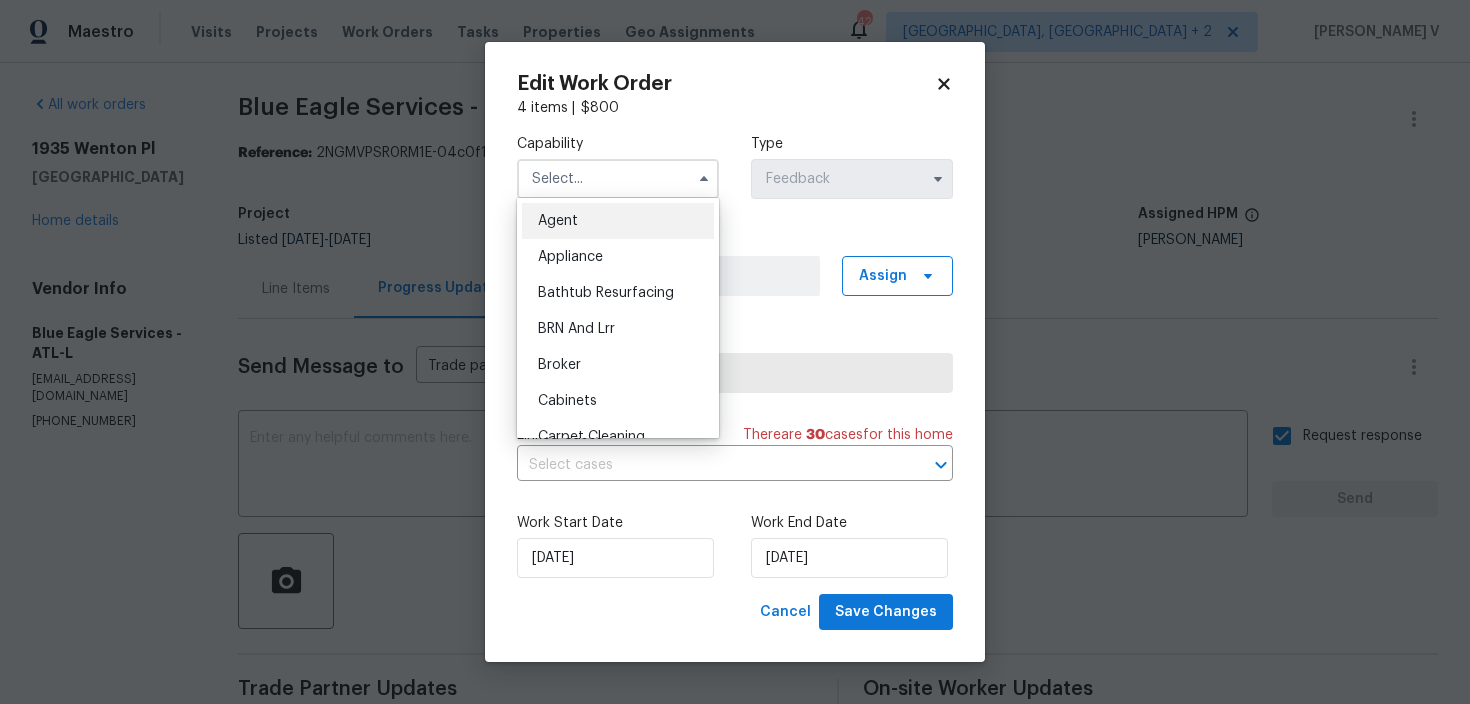 click on "Agent" at bounding box center [558, 221] 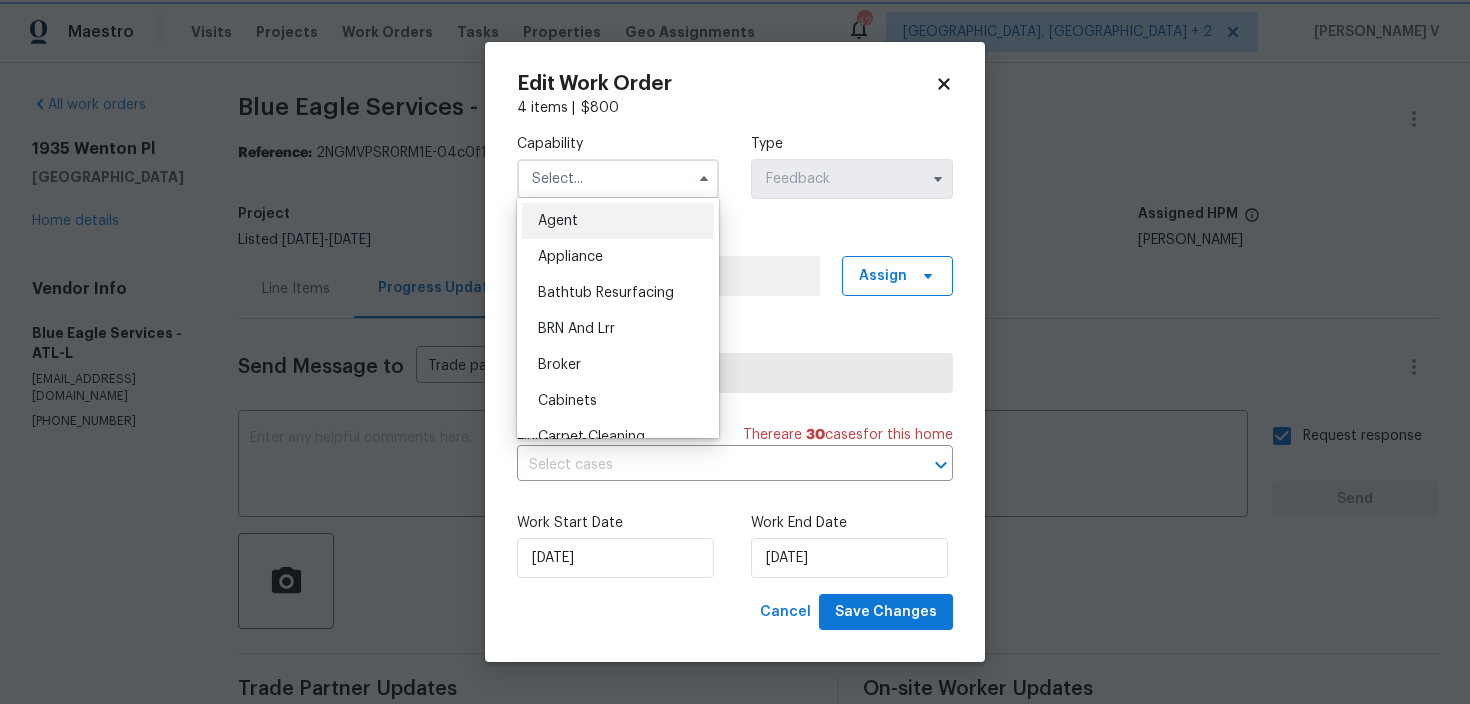 type on "Agent" 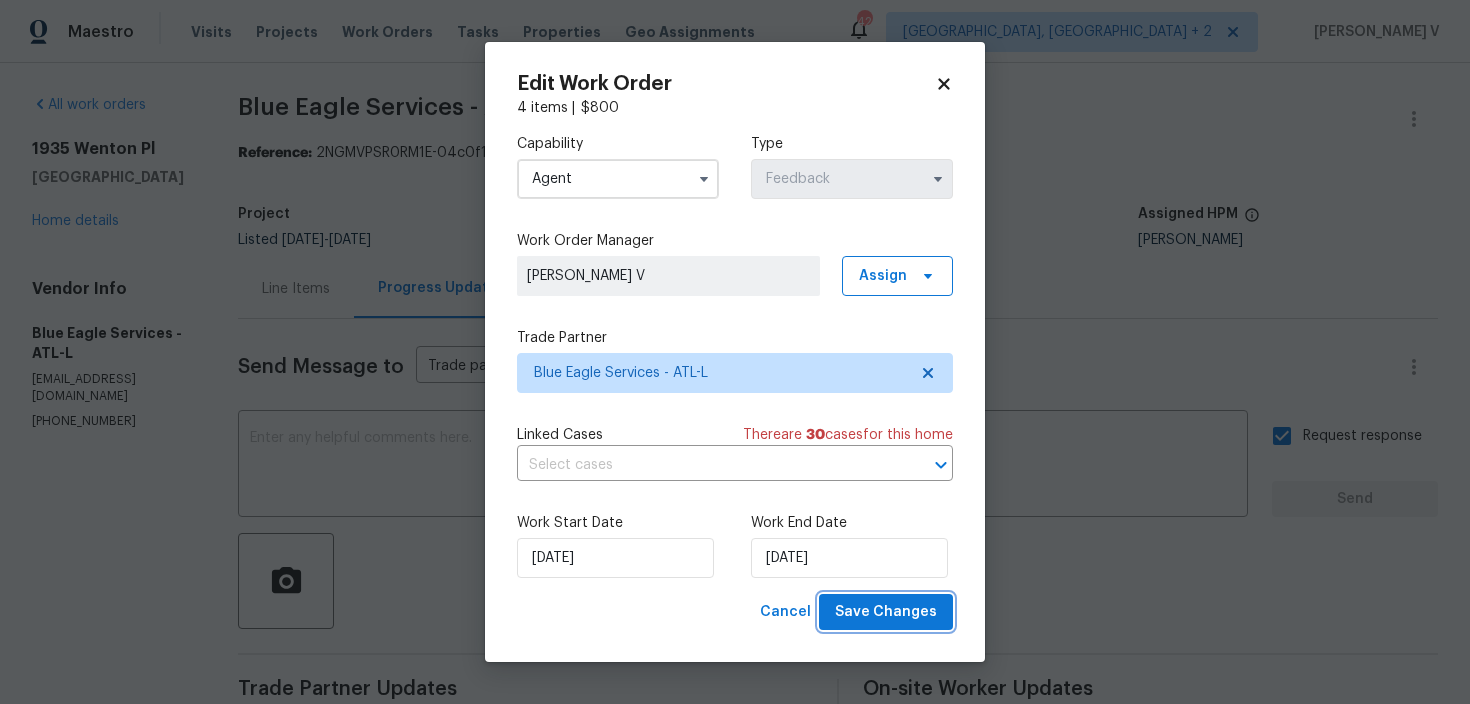 click on "Save Changes" at bounding box center [886, 612] 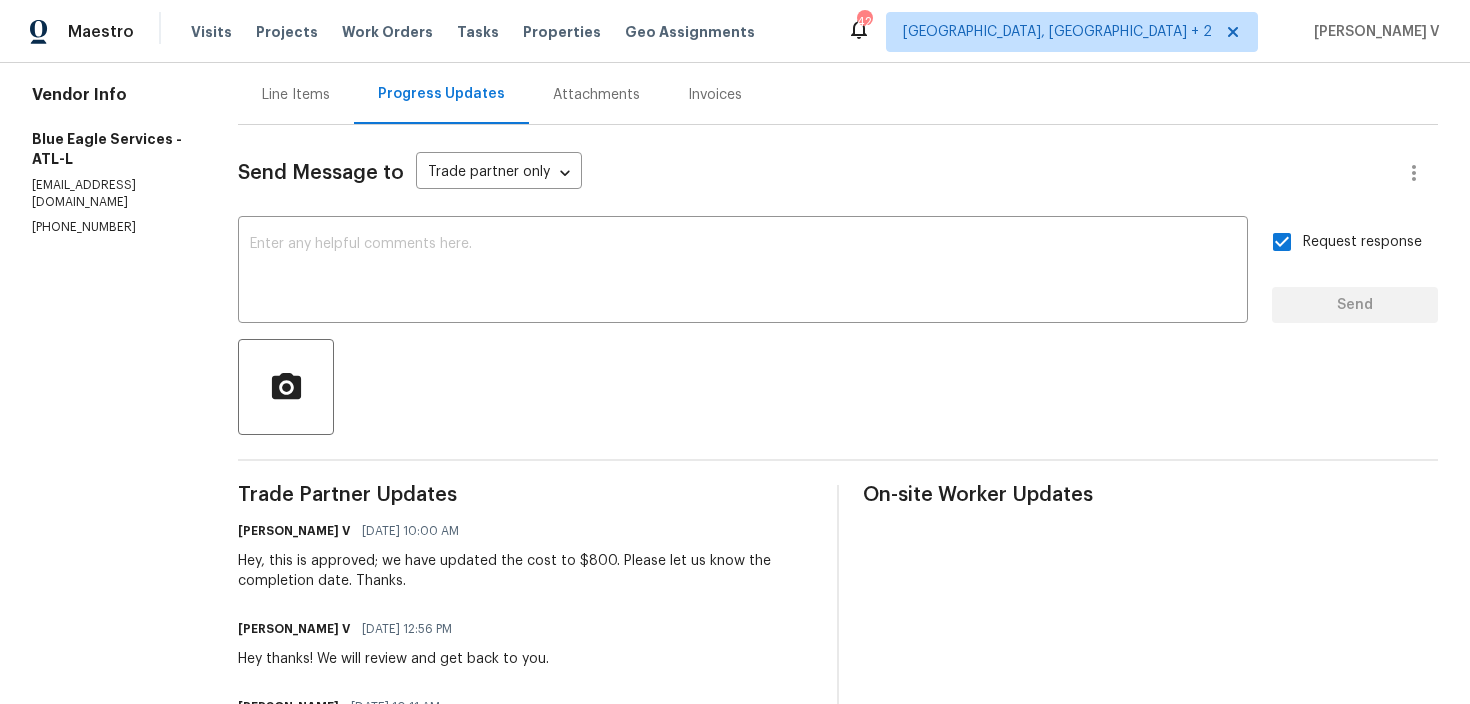 scroll, scrollTop: 0, scrollLeft: 0, axis: both 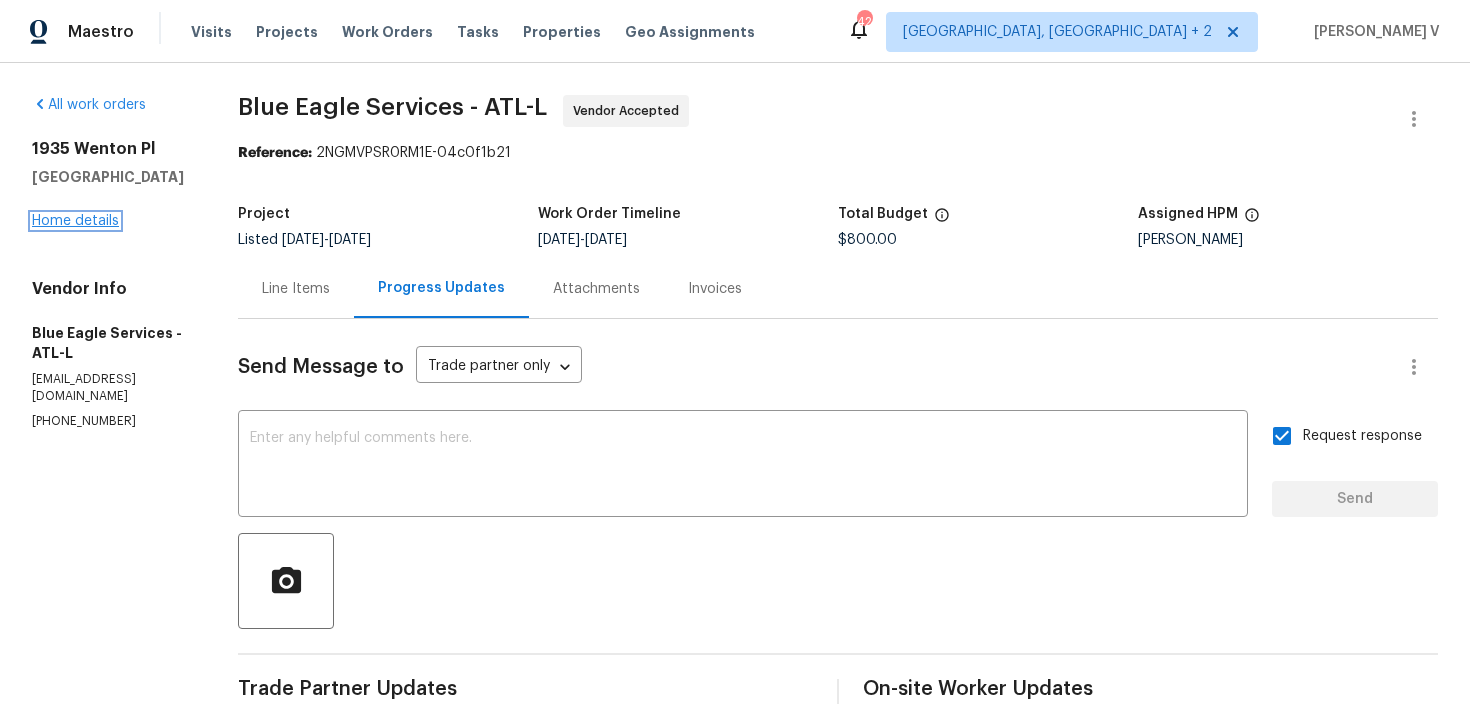 click on "Home details" at bounding box center (75, 221) 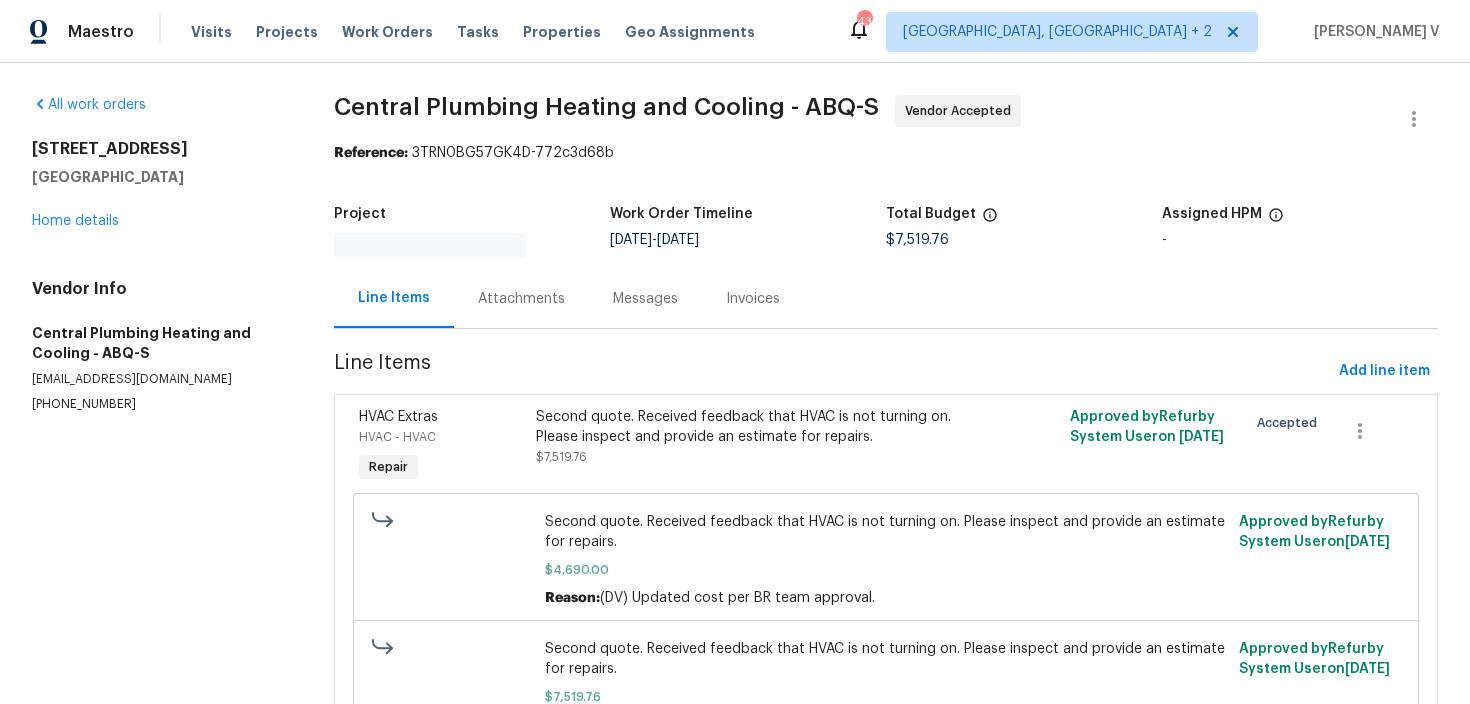 scroll, scrollTop: 0, scrollLeft: 0, axis: both 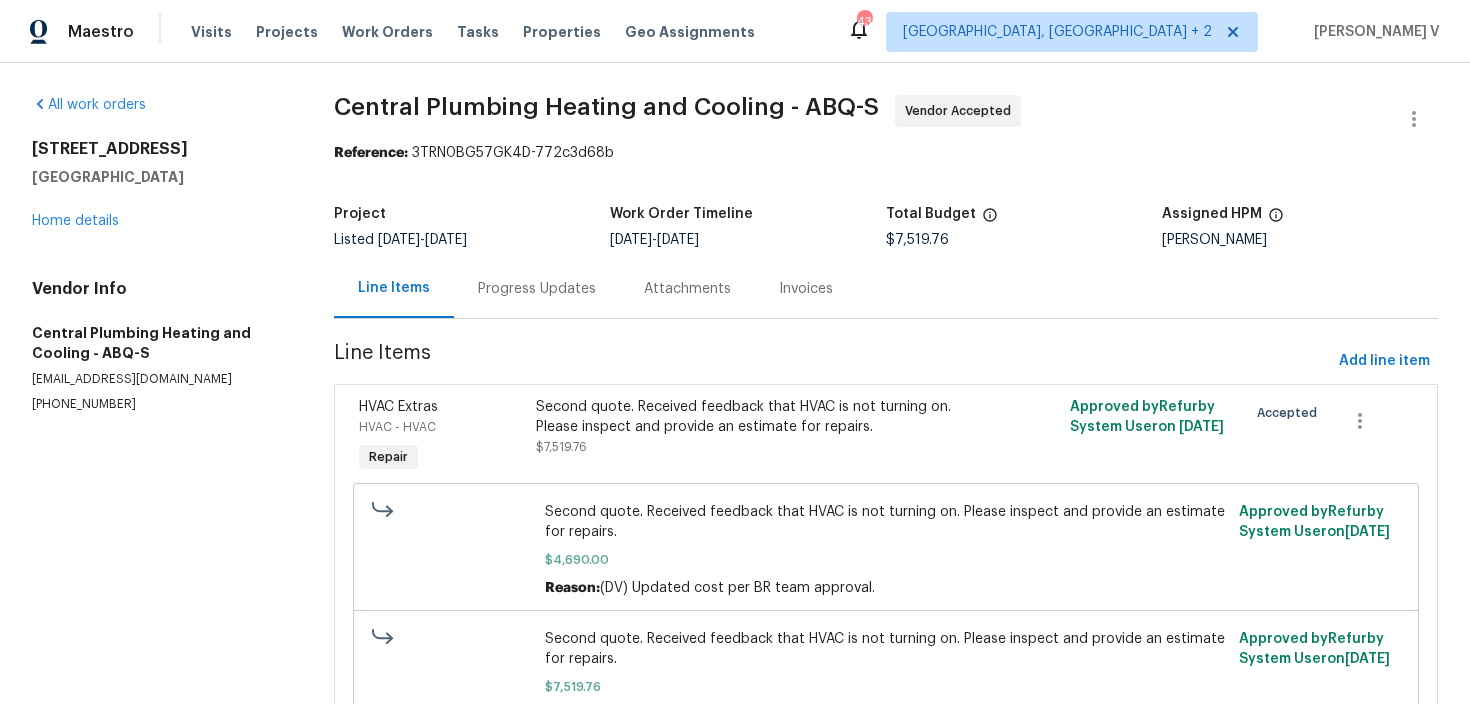click on "Progress Updates" at bounding box center [537, 289] 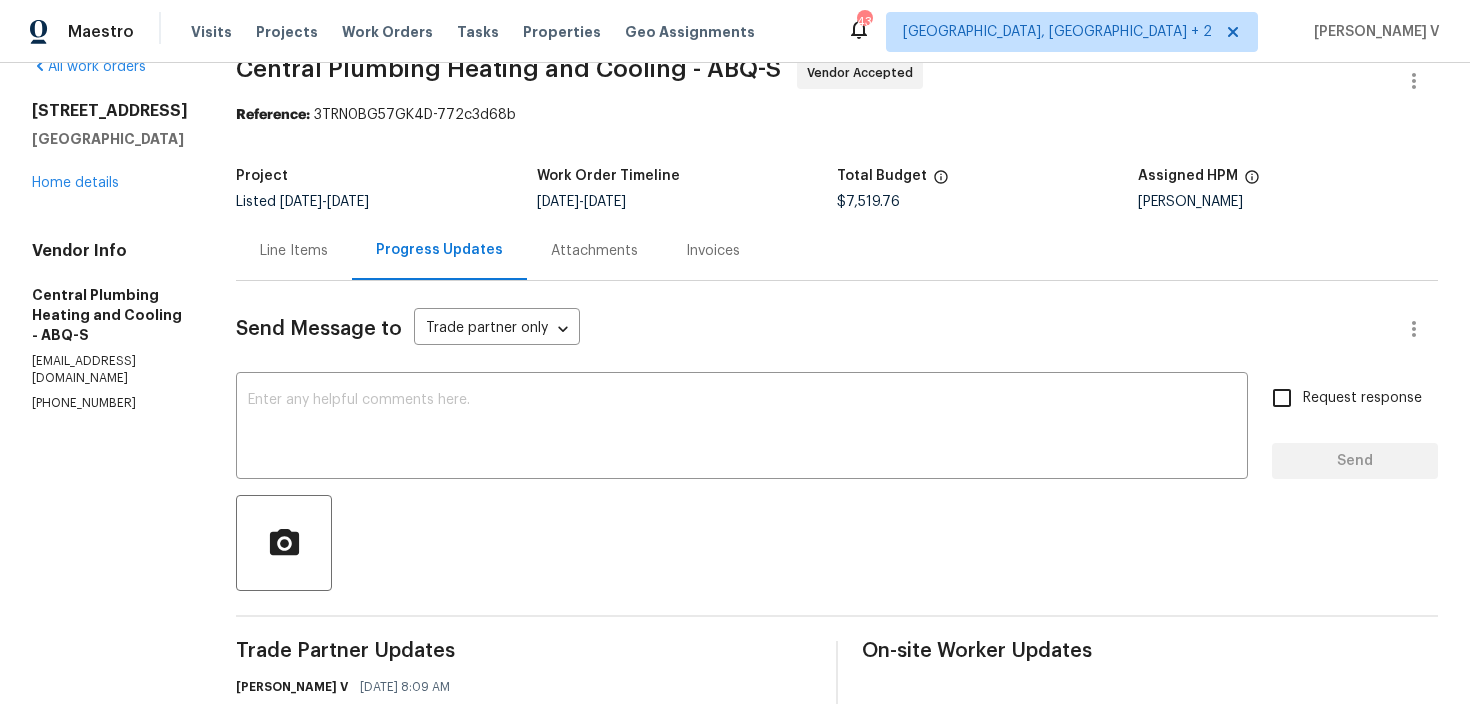 scroll, scrollTop: 0, scrollLeft: 0, axis: both 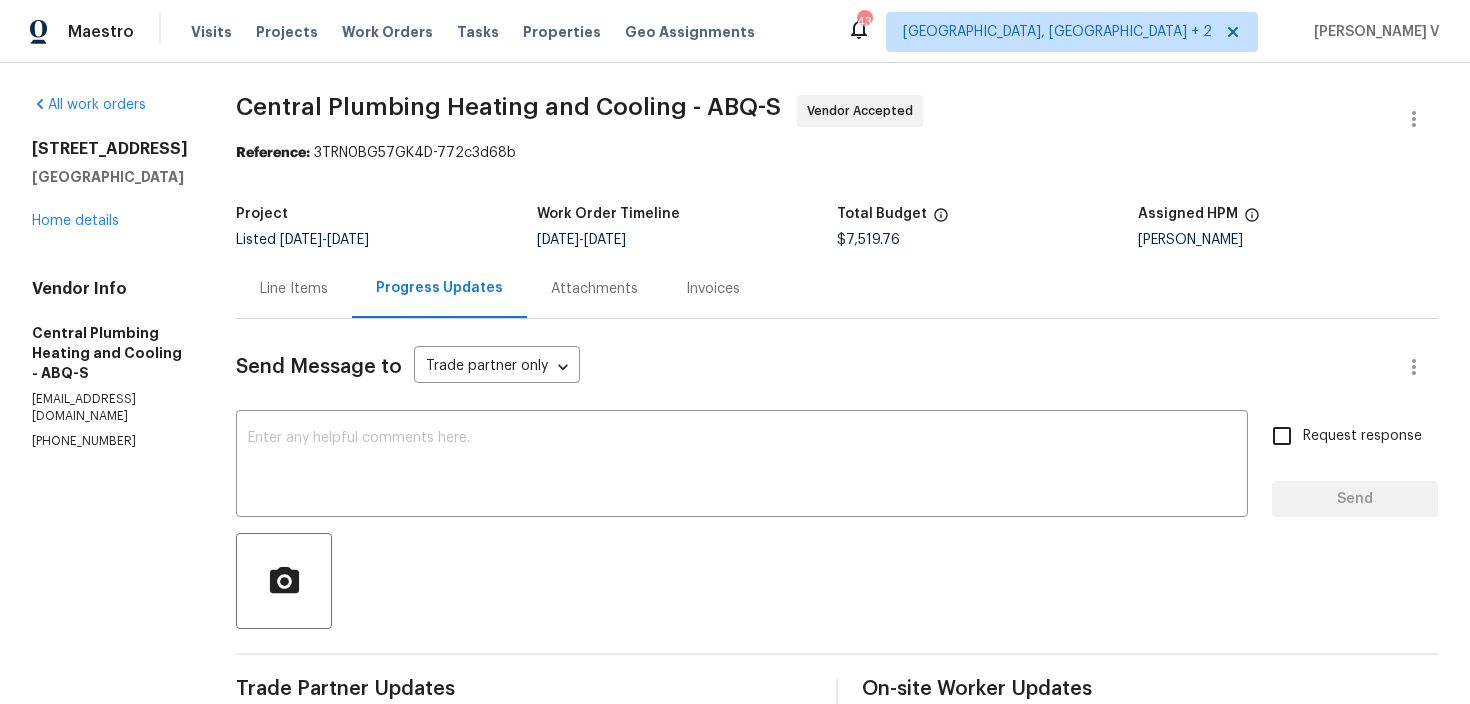 click on "Vendor Info Central Plumbing Heating and Cooling - ABQ-S [EMAIL_ADDRESS][DOMAIN_NAME] [PHONE_NUMBER]" at bounding box center (110, 364) 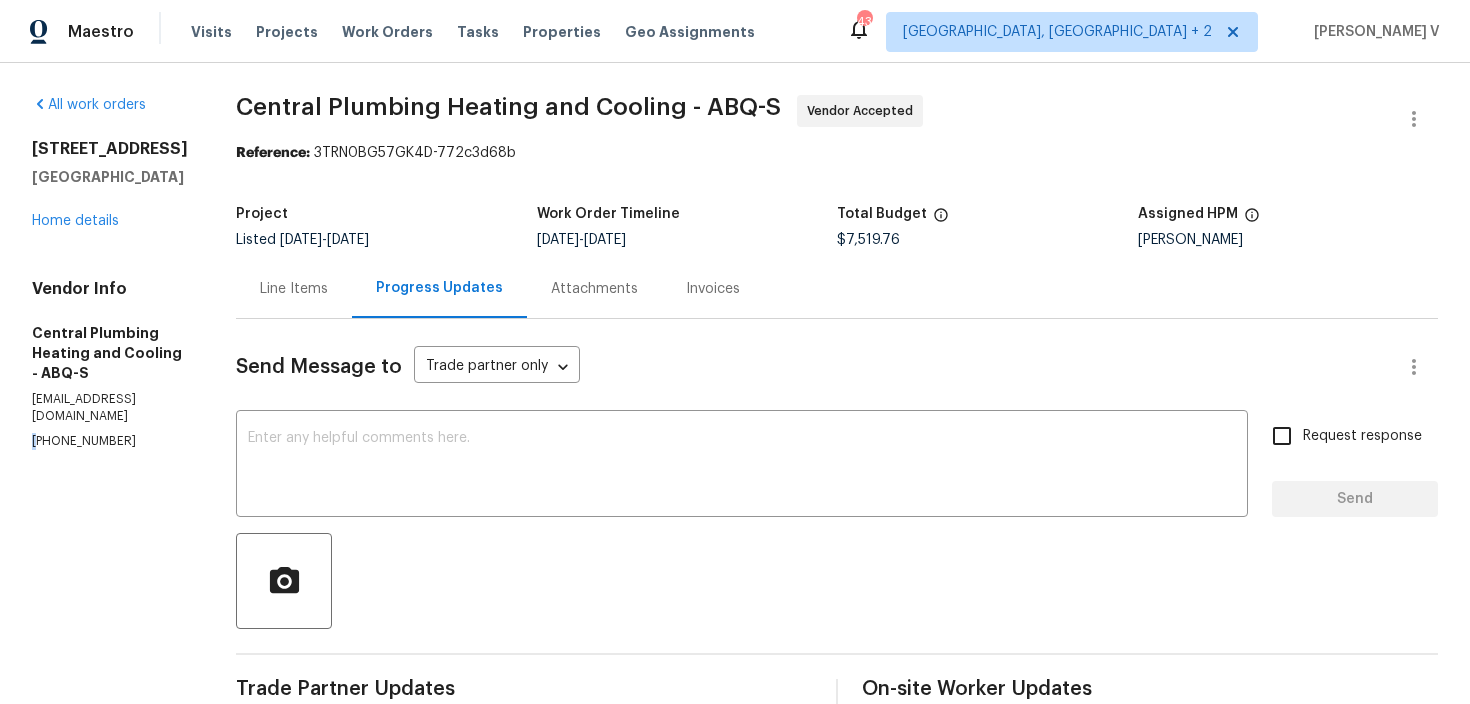 click on "Vendor Info Central Plumbing Heating and Cooling - ABQ-S [EMAIL_ADDRESS][DOMAIN_NAME] [PHONE_NUMBER]" at bounding box center (110, 364) 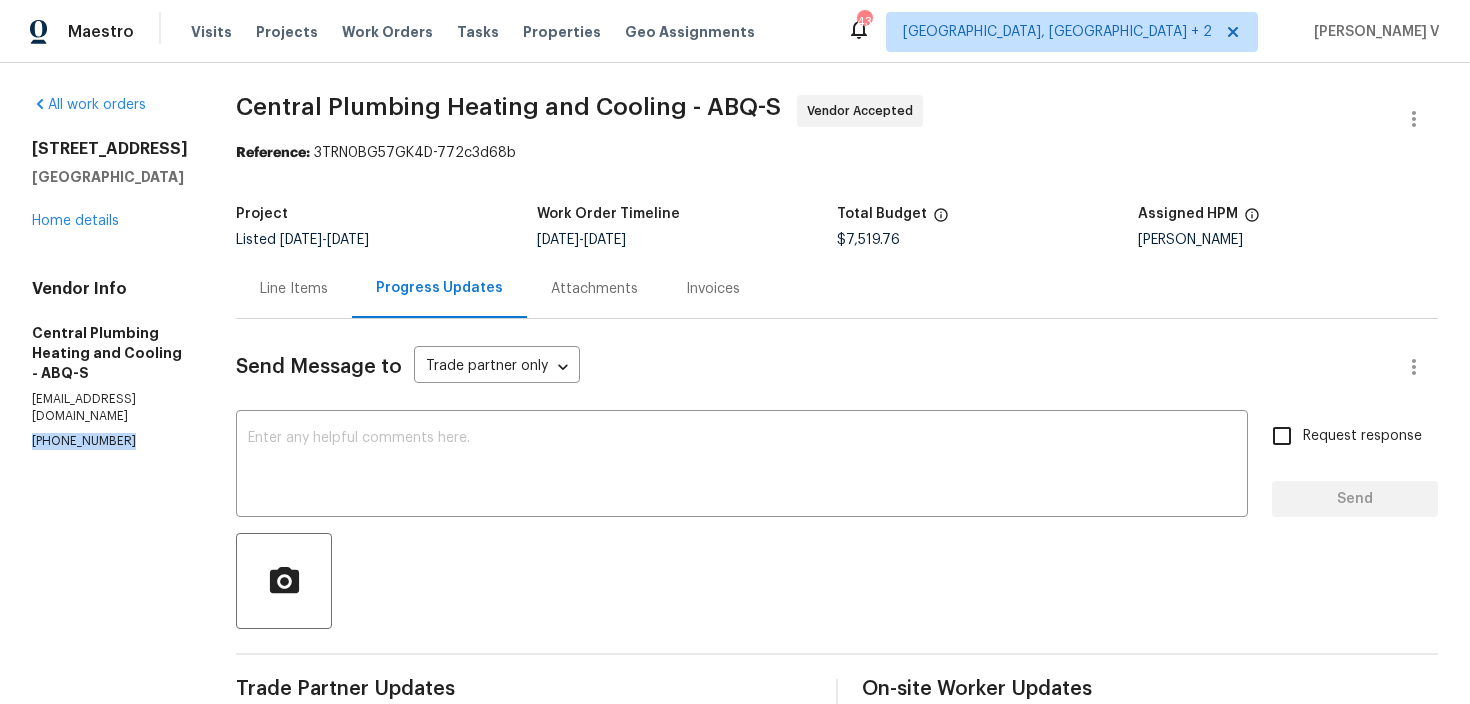 copy on "[PHONE_NUMBER]" 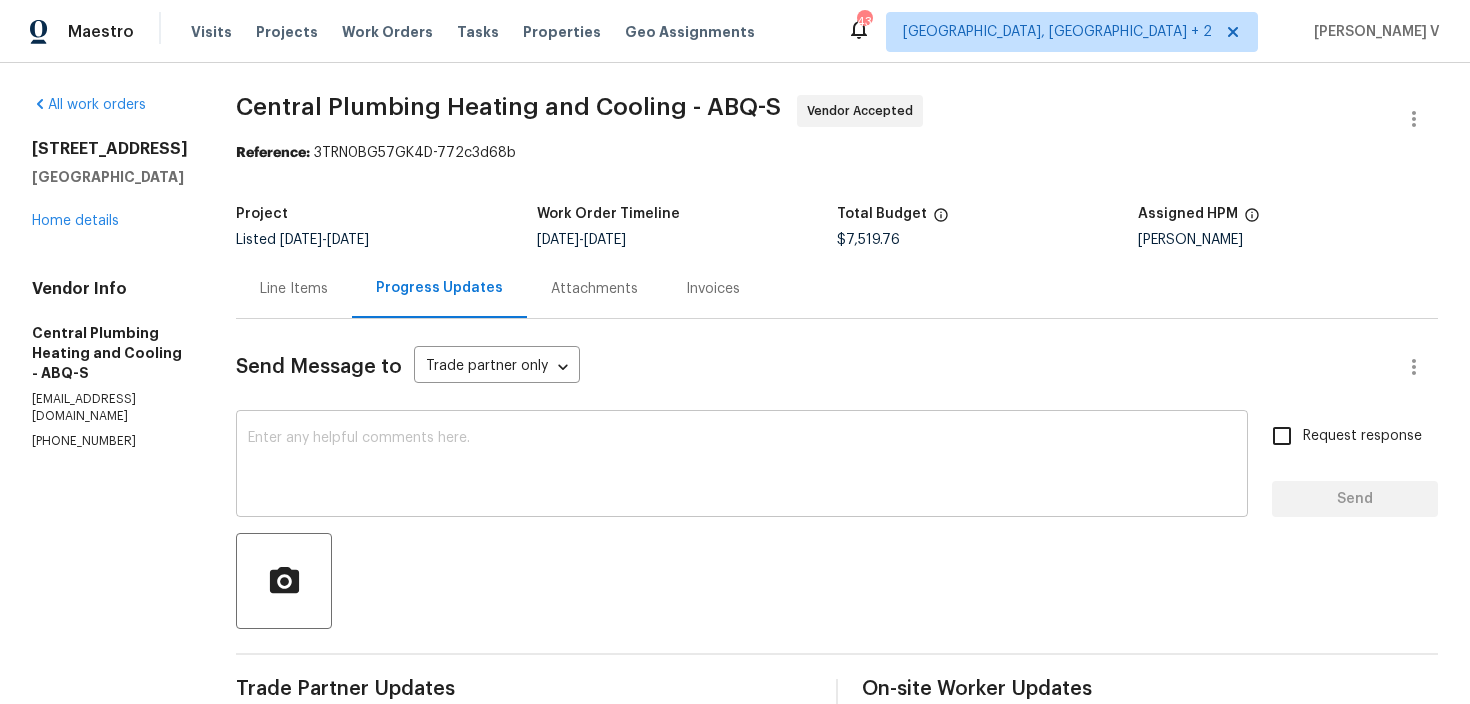 click at bounding box center [742, 466] 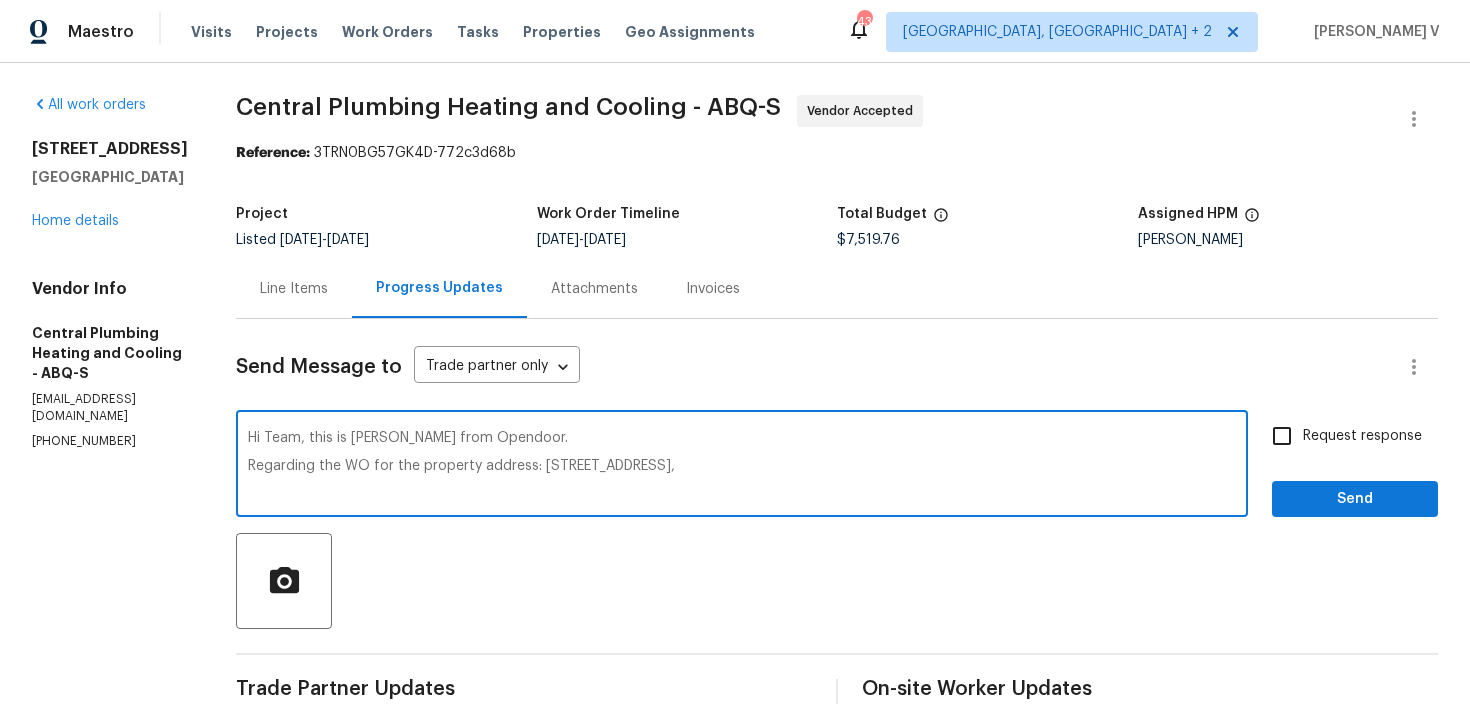 click on "[PHONE_NUMBER]" at bounding box center (110, 441) 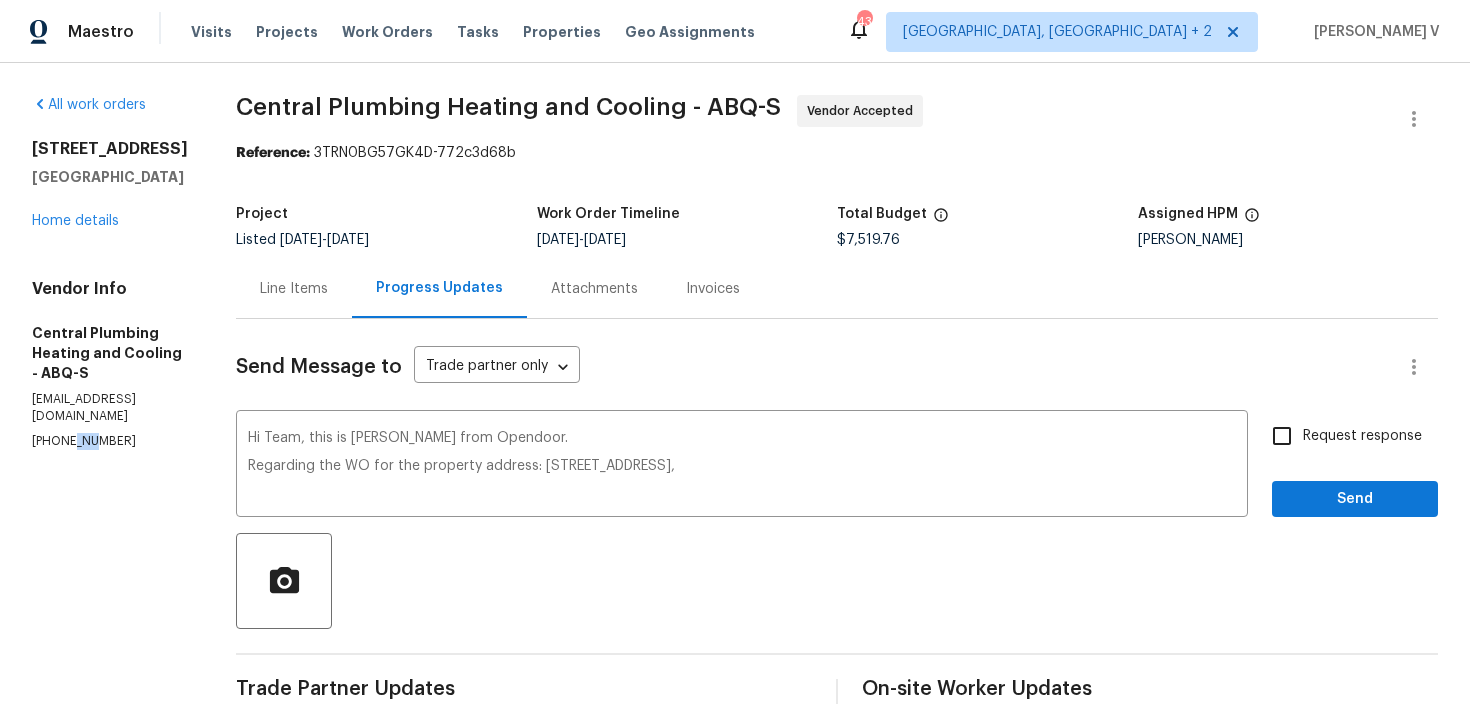 click on "[PHONE_NUMBER]" at bounding box center [110, 441] 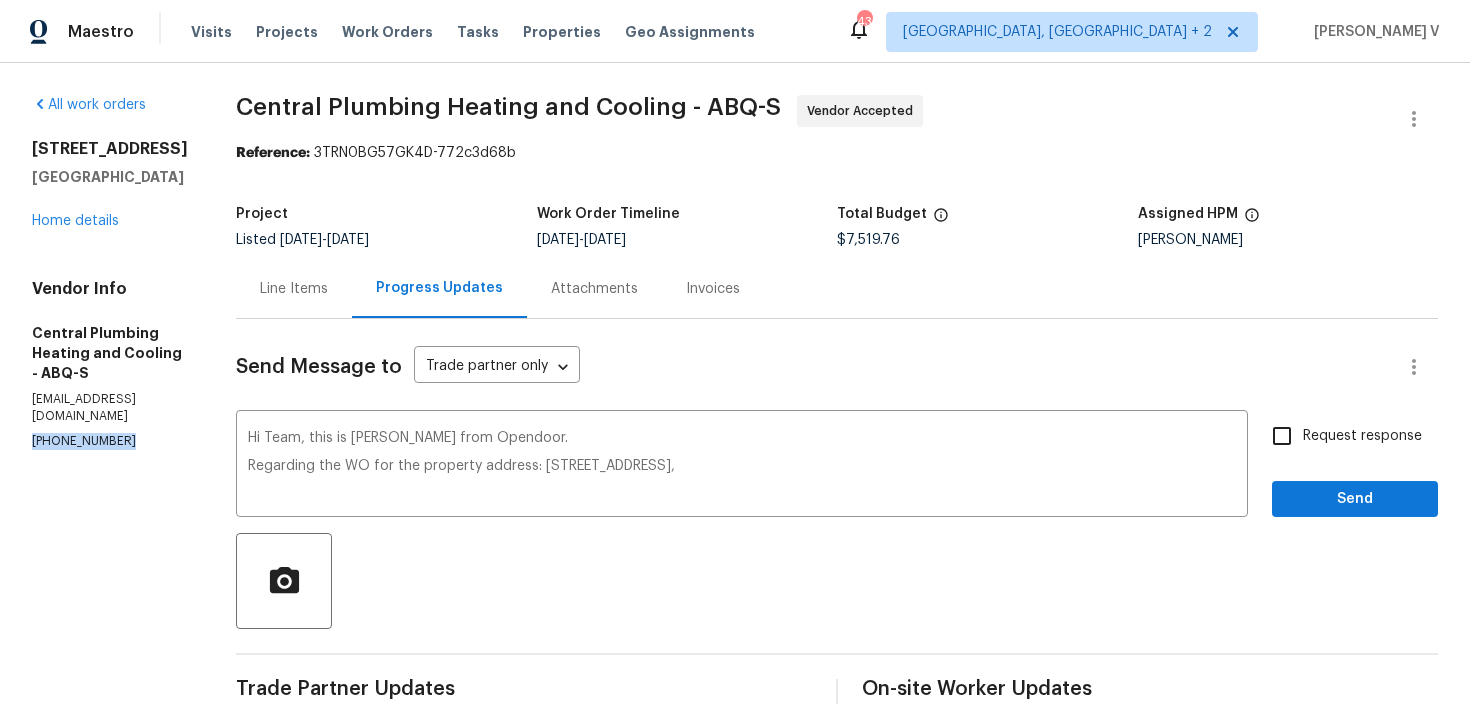copy on "[PHONE_NUMBER]" 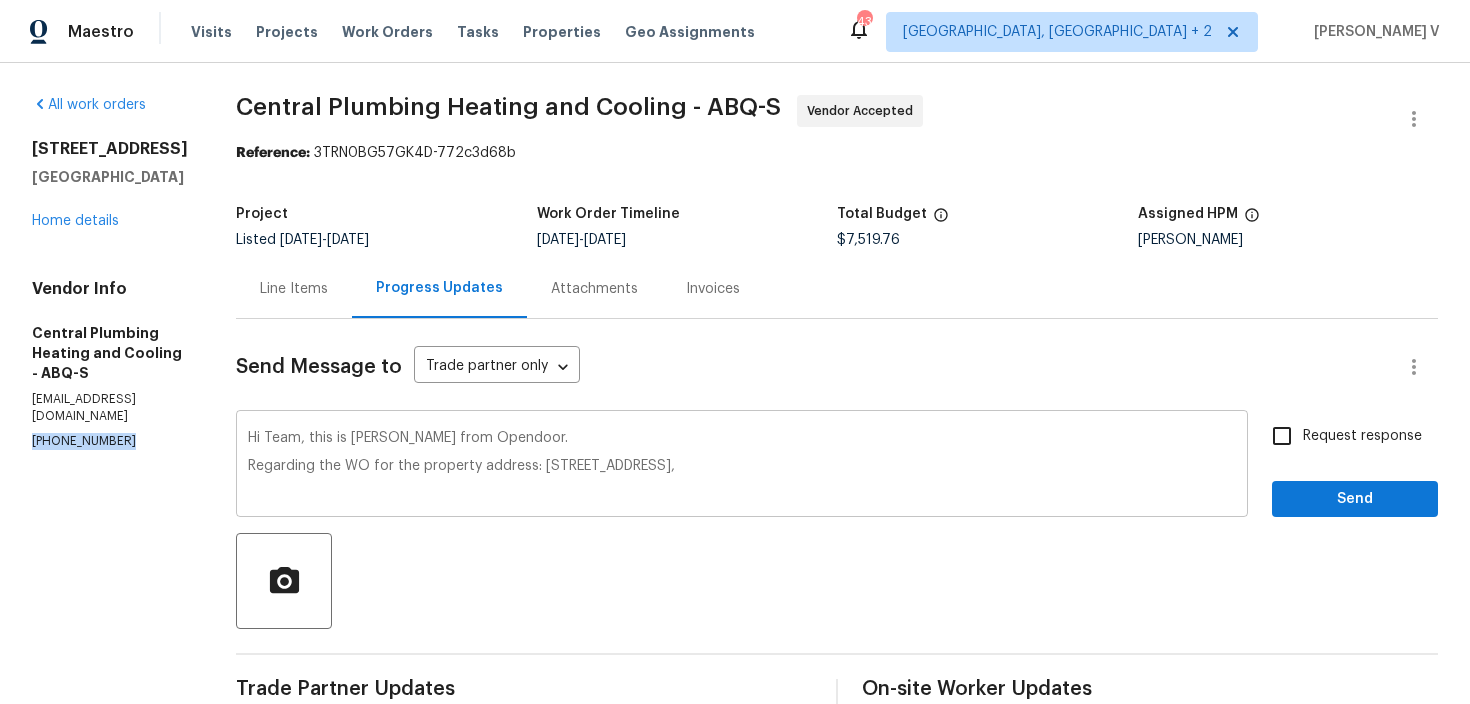 click on "Hi Team, this is Divya from Opendoor.
Regarding the WO for the property address: 1555 Day Ave Unit A, San Mateo," at bounding box center (742, 466) 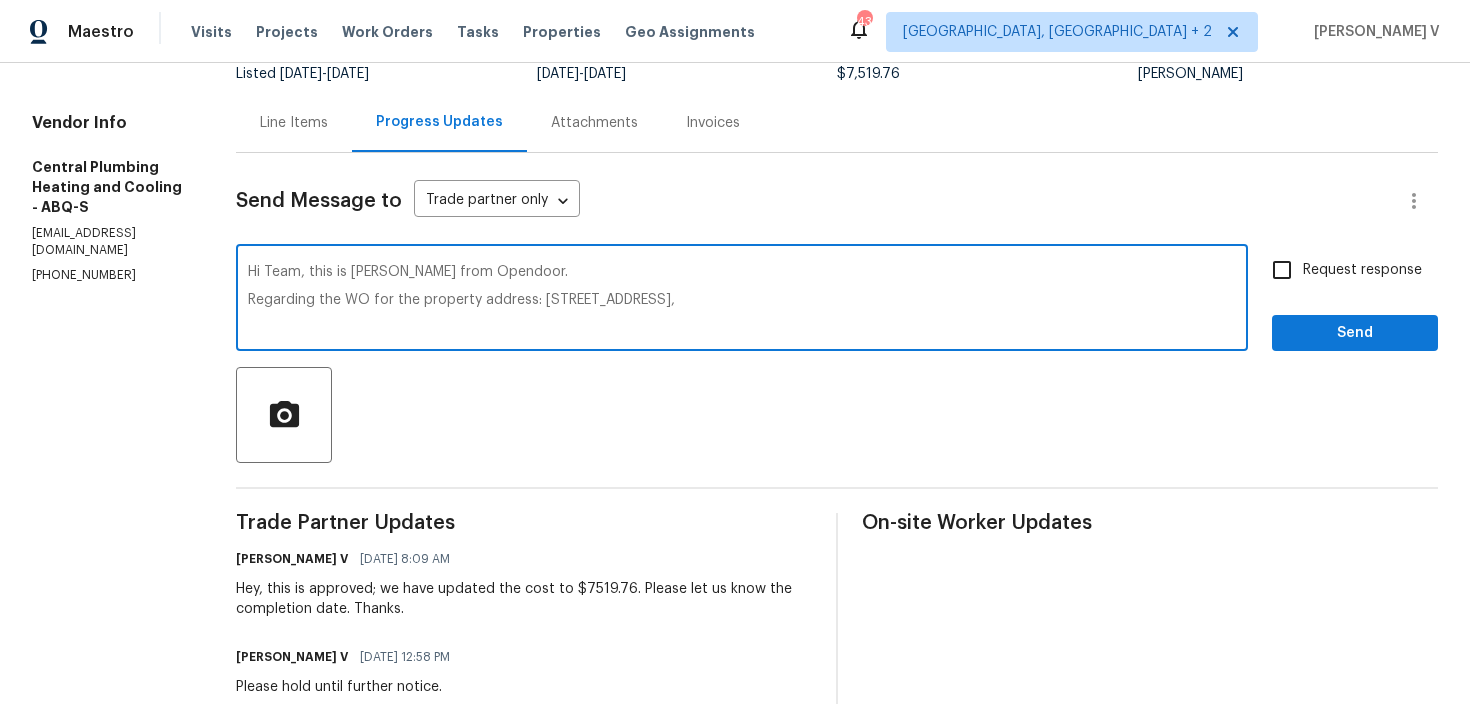 scroll, scrollTop: 336, scrollLeft: 0, axis: vertical 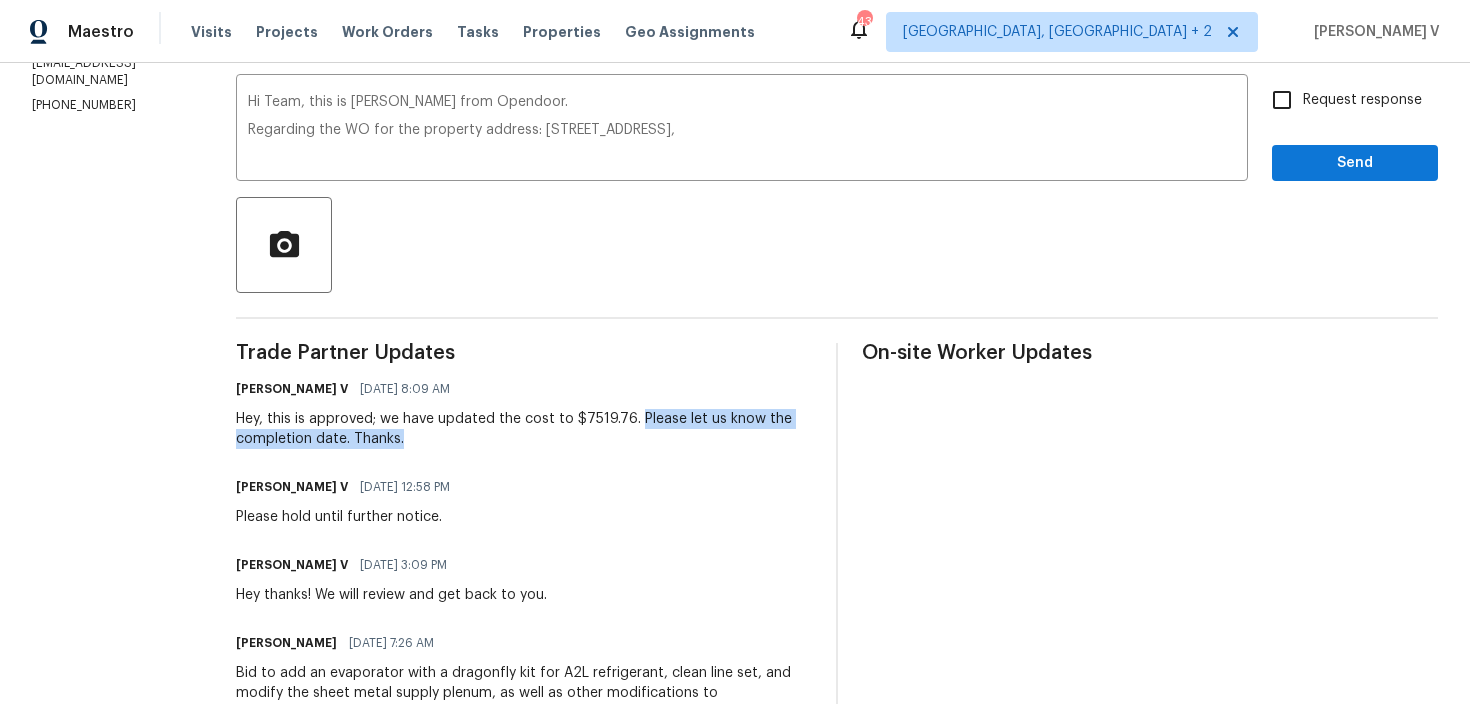 drag, startPoint x: 659, startPoint y: 418, endPoint x: 661, endPoint y: 453, distance: 35.057095 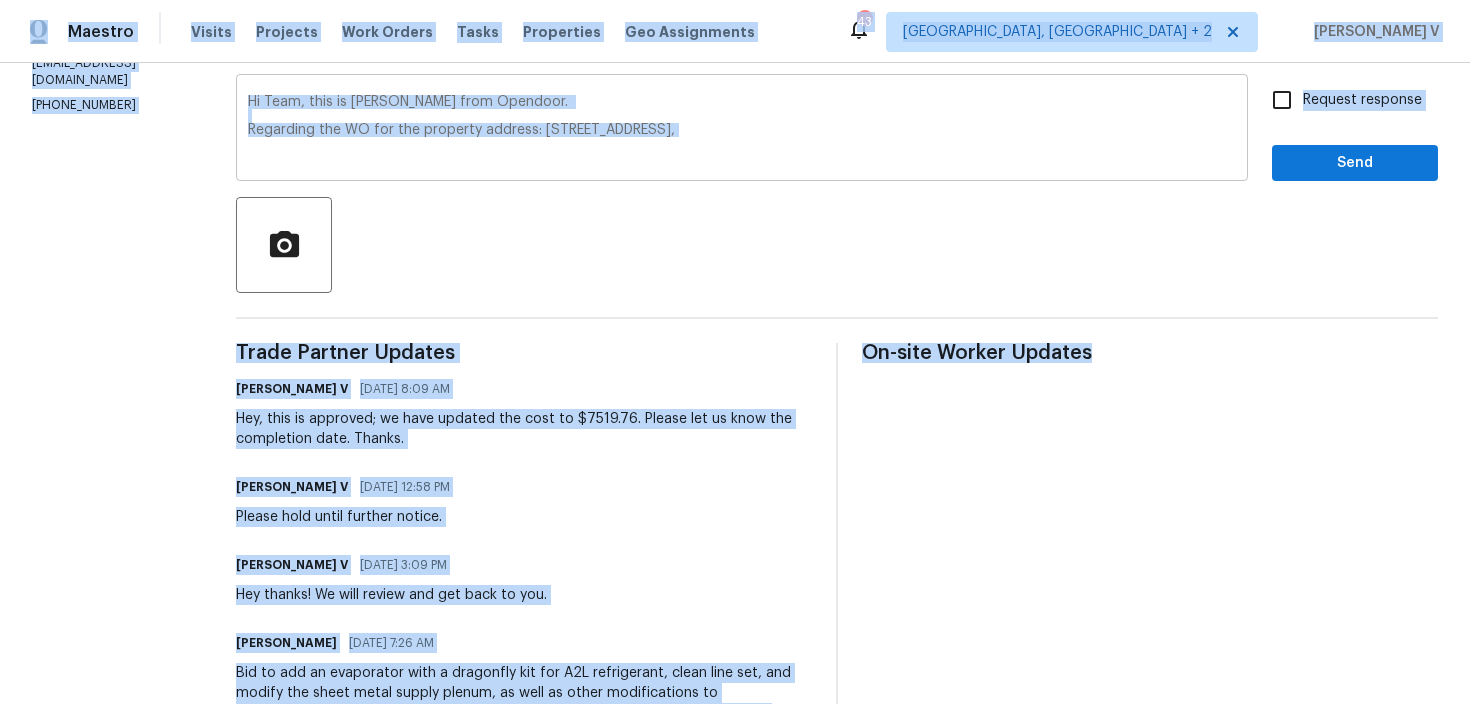 click on "Hi Team, this is Divya from Opendoor.
Regarding the WO for the property address: 1555 Day Ave Unit A, San Mateo," at bounding box center [742, 130] 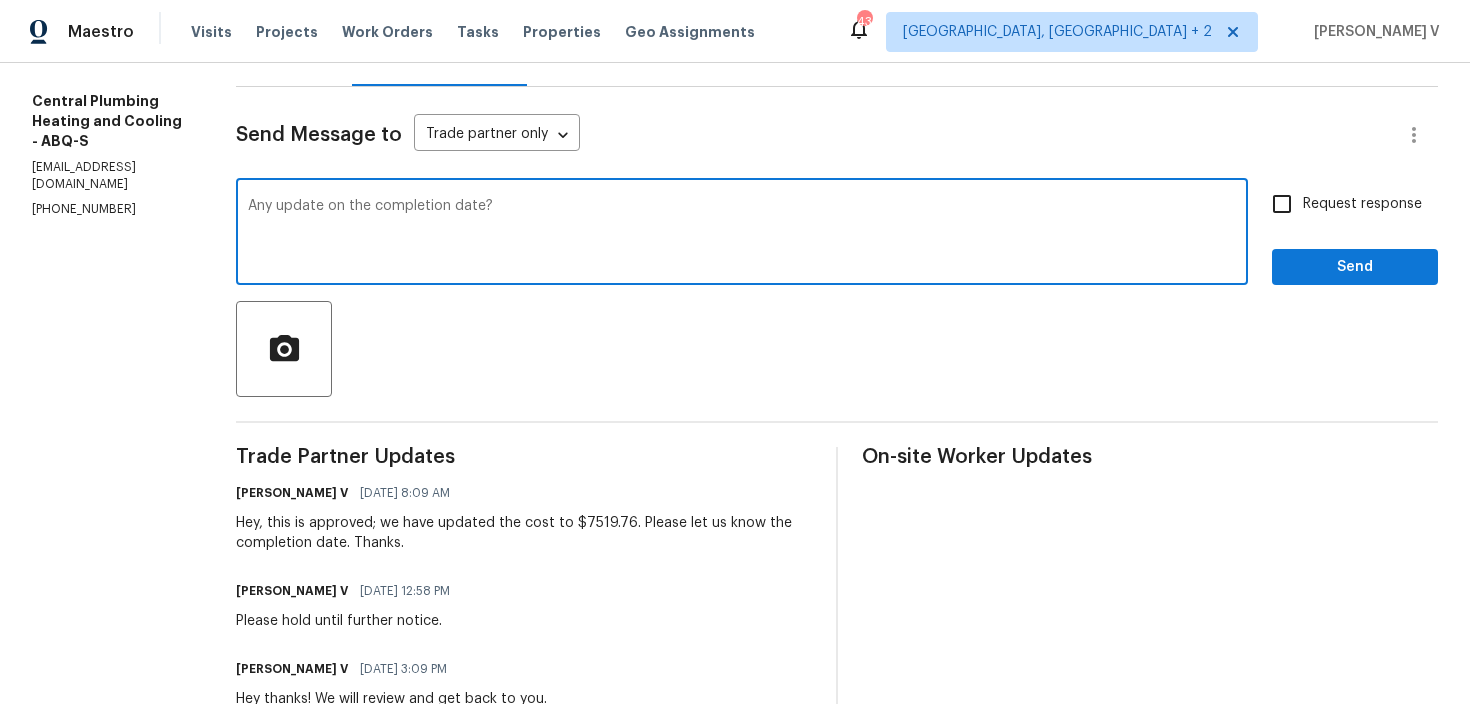 scroll, scrollTop: 137, scrollLeft: 0, axis: vertical 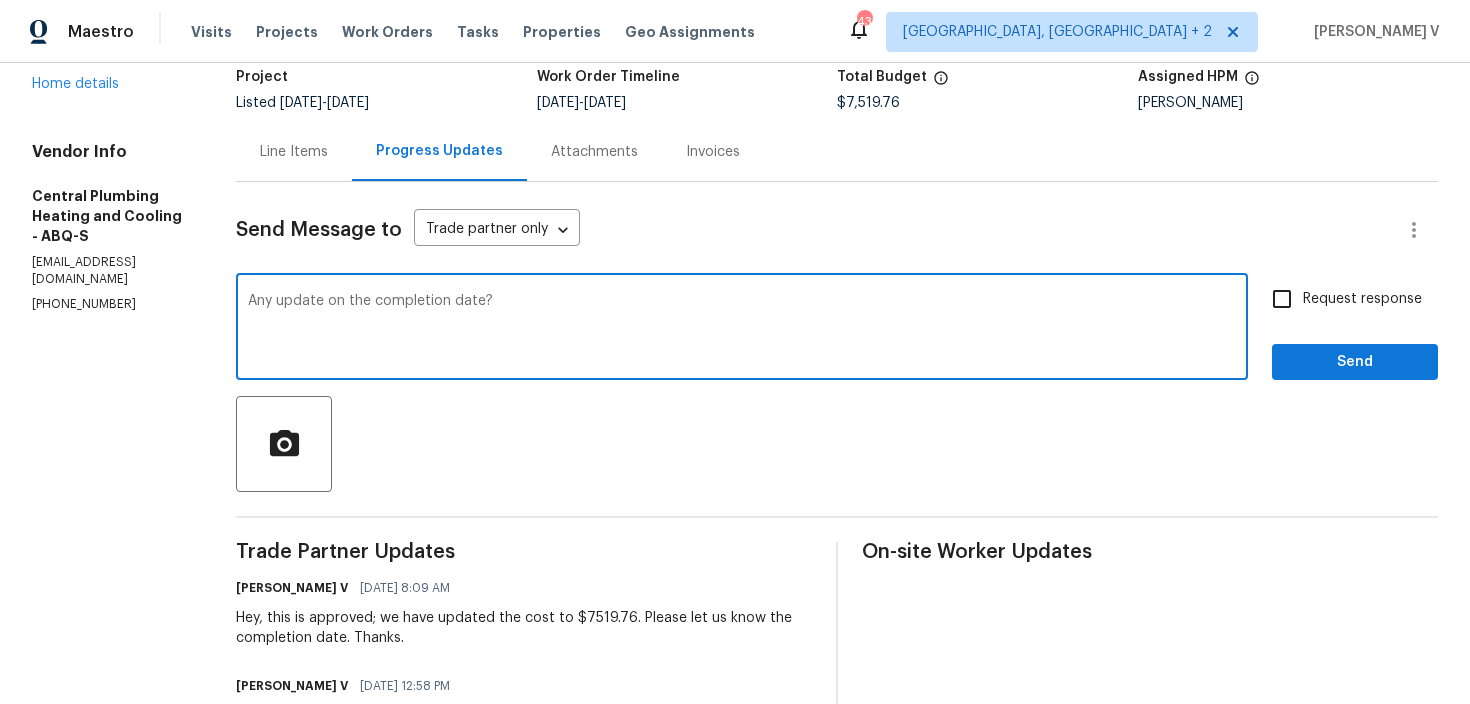 type on "Any update on the completion date?" 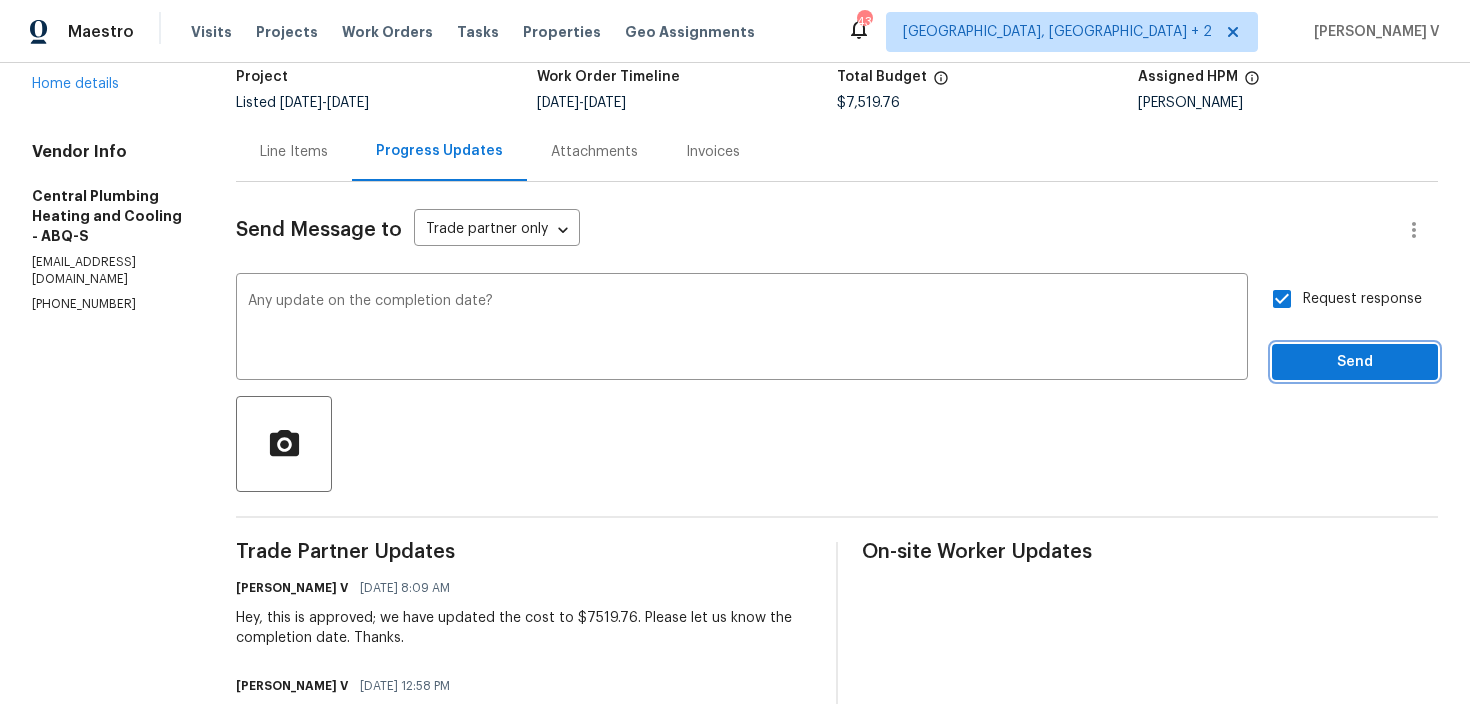 click on "Send" at bounding box center (1355, 362) 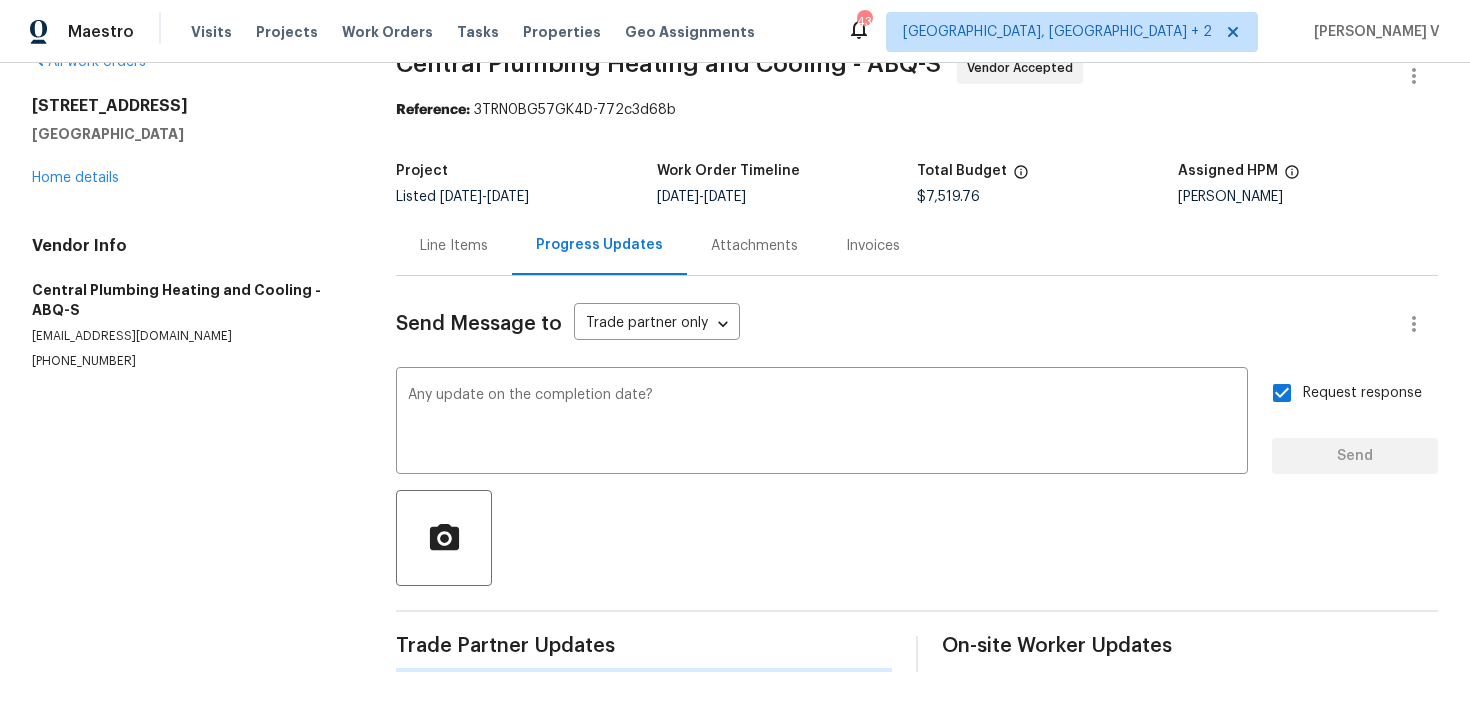 scroll, scrollTop: 43, scrollLeft: 0, axis: vertical 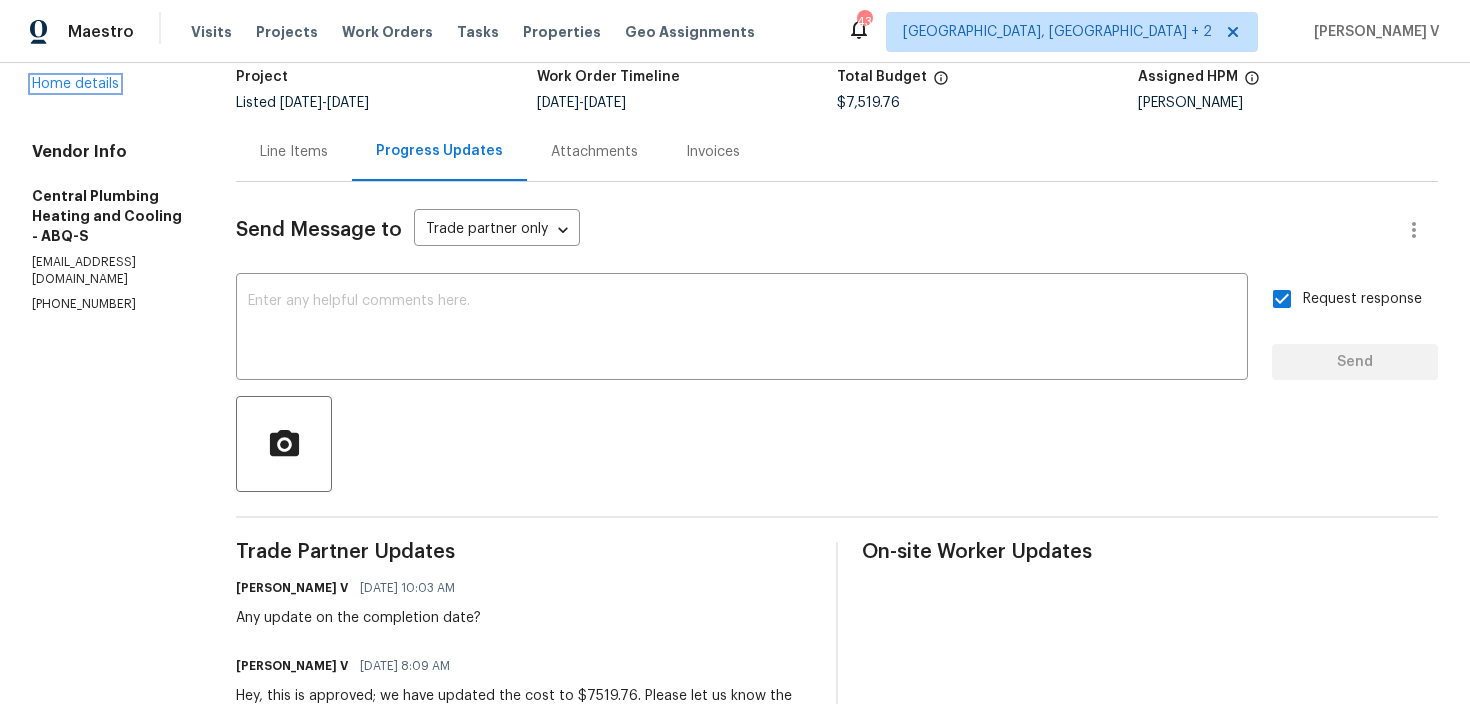 click on "Home details" at bounding box center (75, 84) 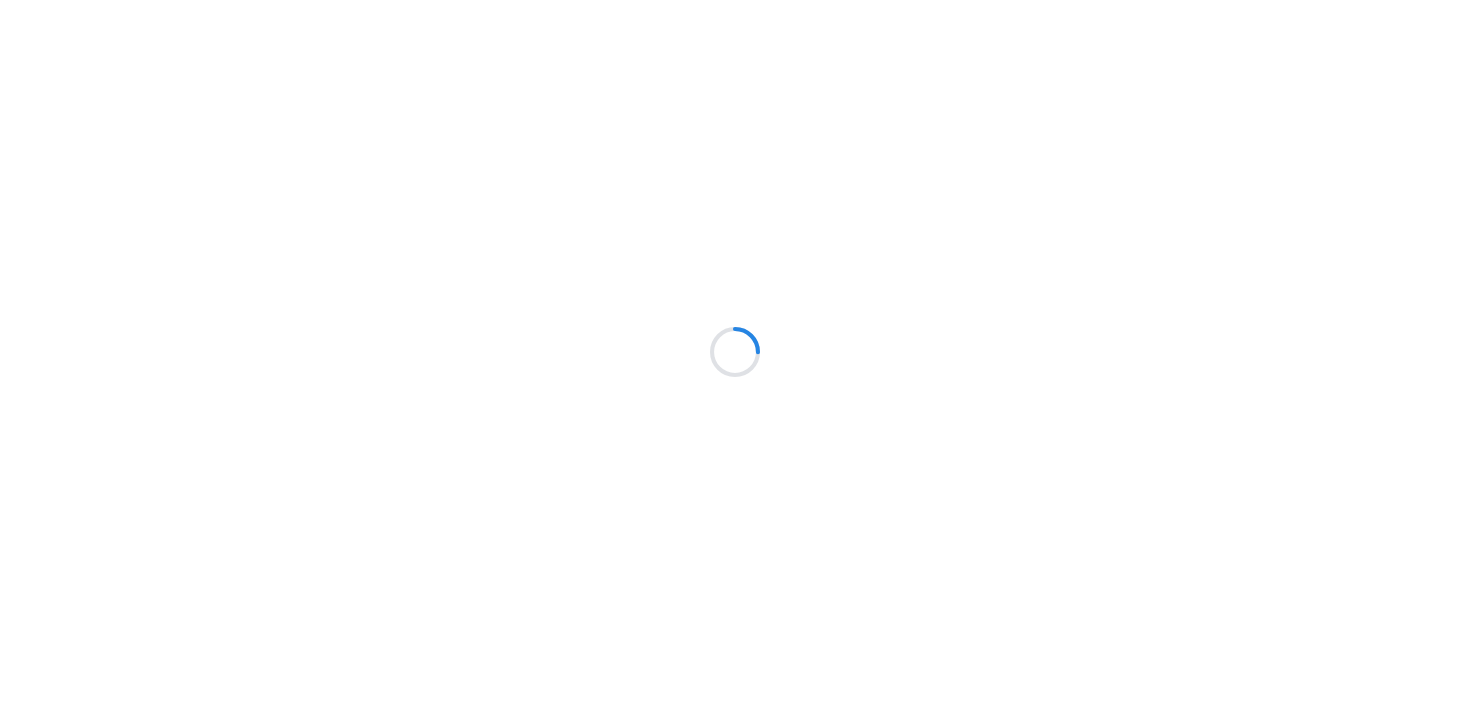 scroll, scrollTop: 0, scrollLeft: 0, axis: both 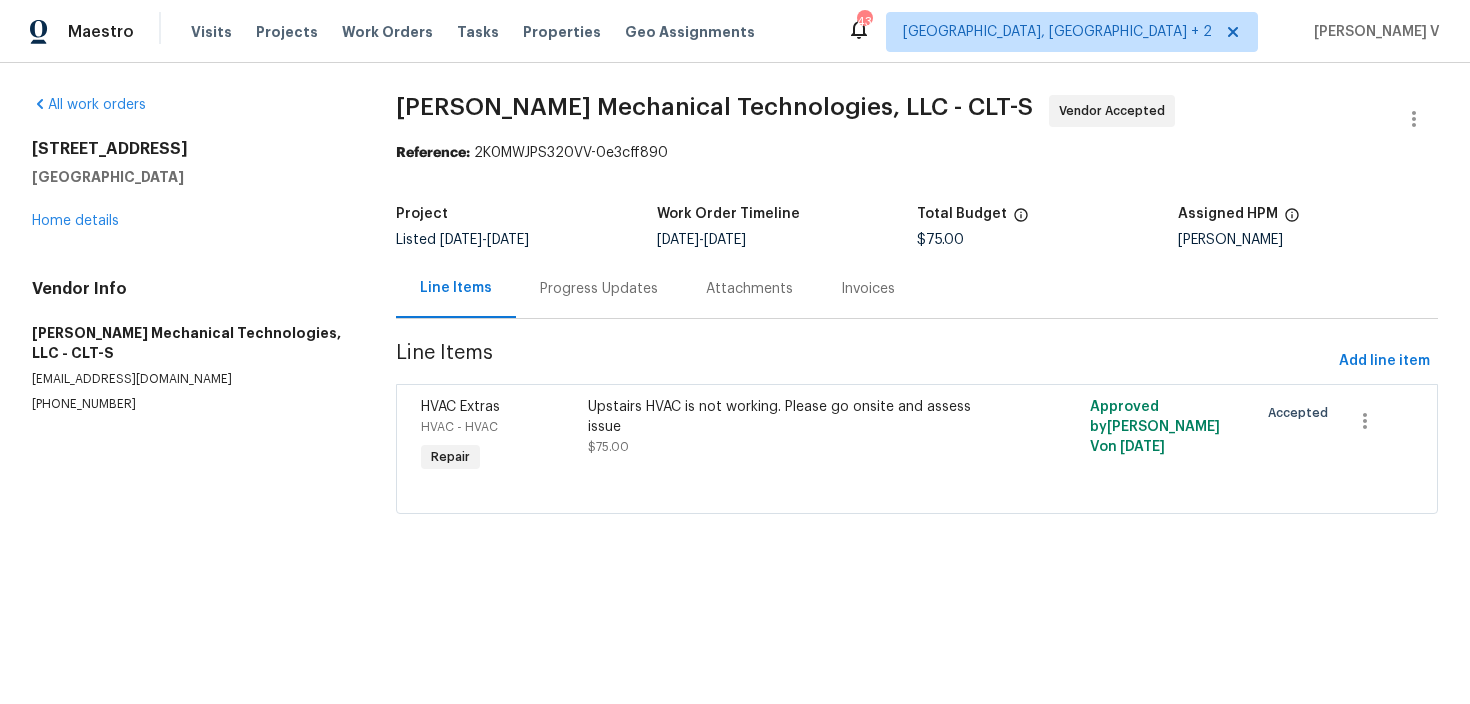 click on "Progress Updates" at bounding box center [599, 288] 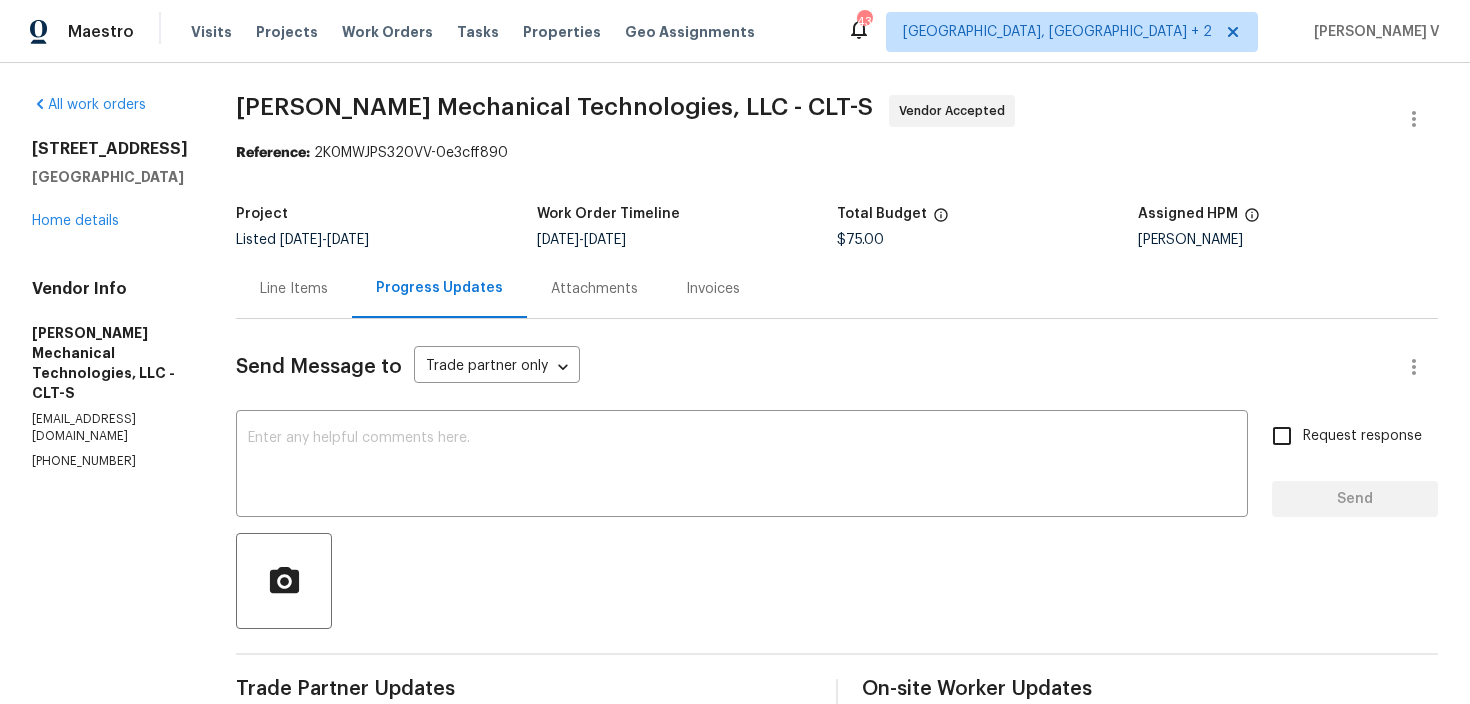 scroll, scrollTop: 197, scrollLeft: 0, axis: vertical 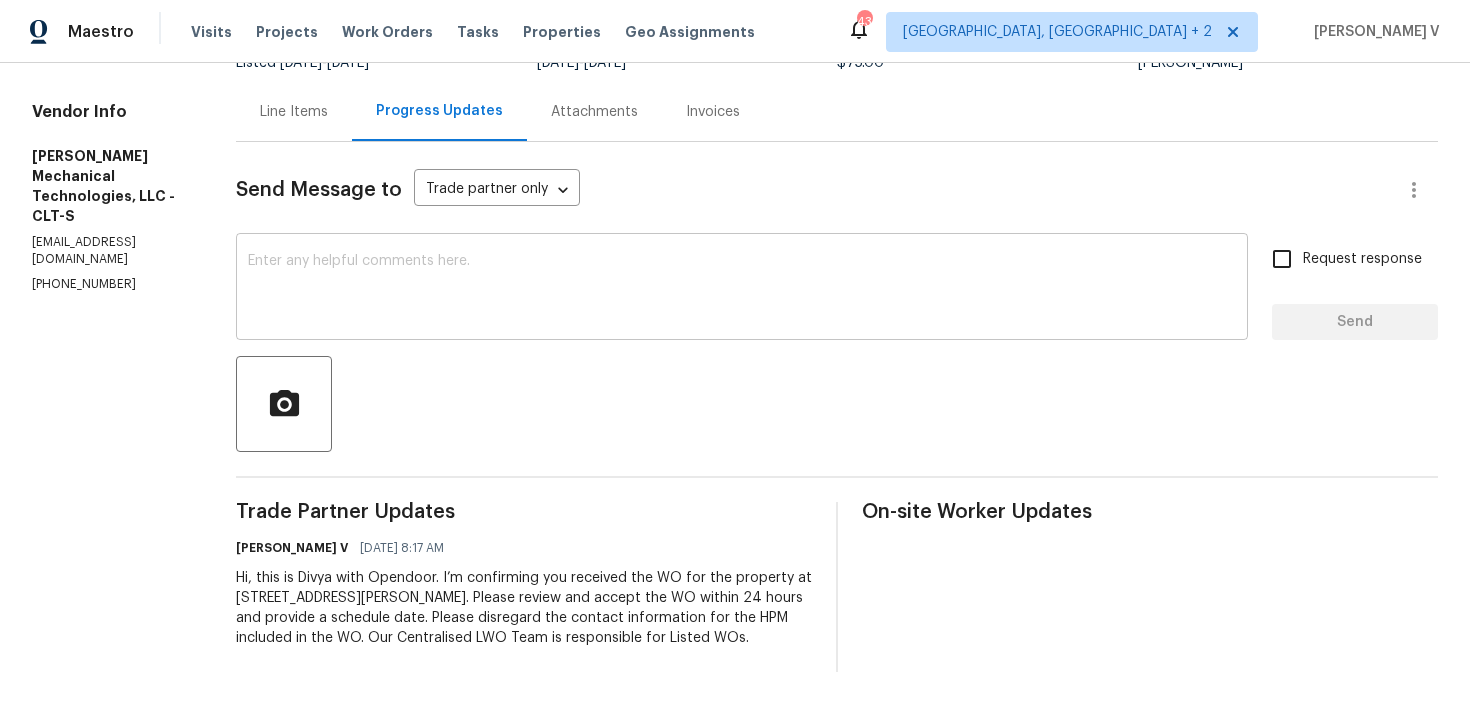 click at bounding box center (742, 289) 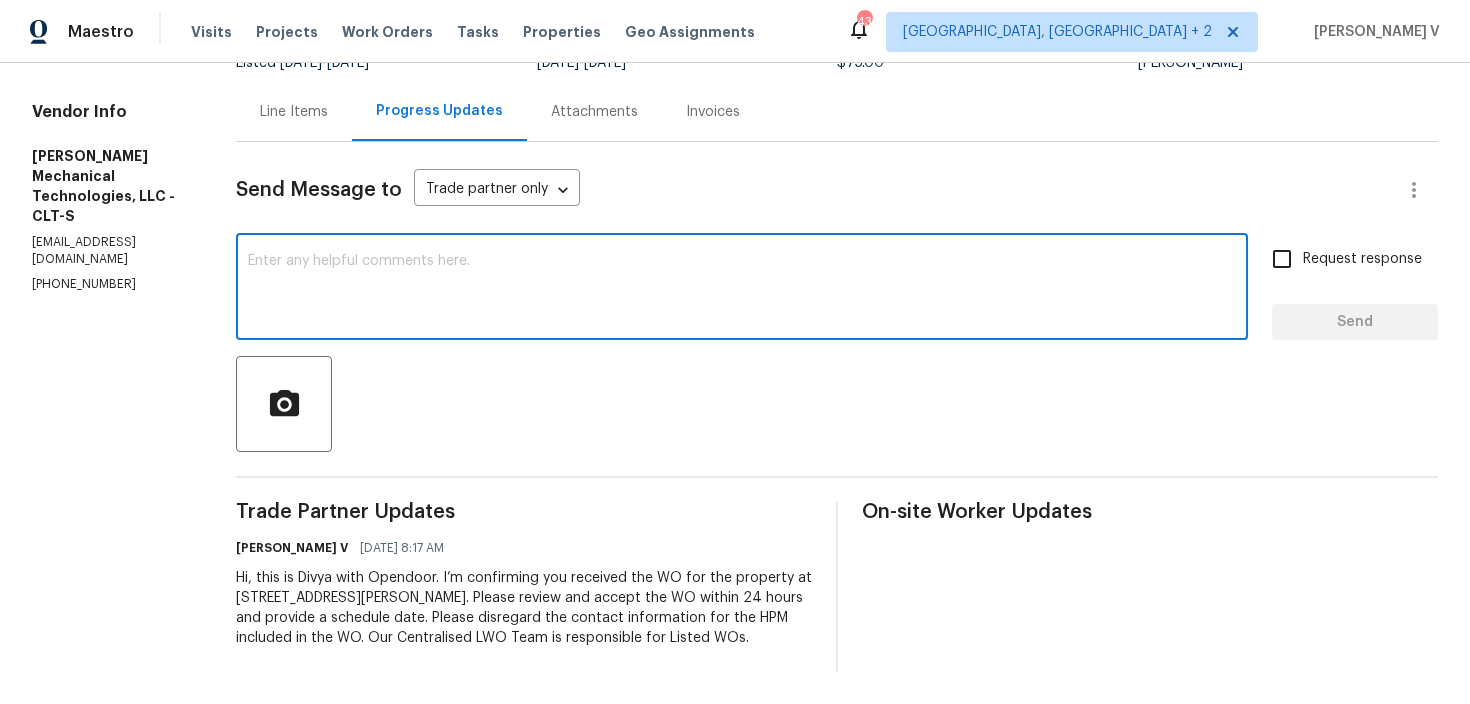 paste on "Hi team, Thank you for accepting the work order. Could you please provide a scheduled date for it?" 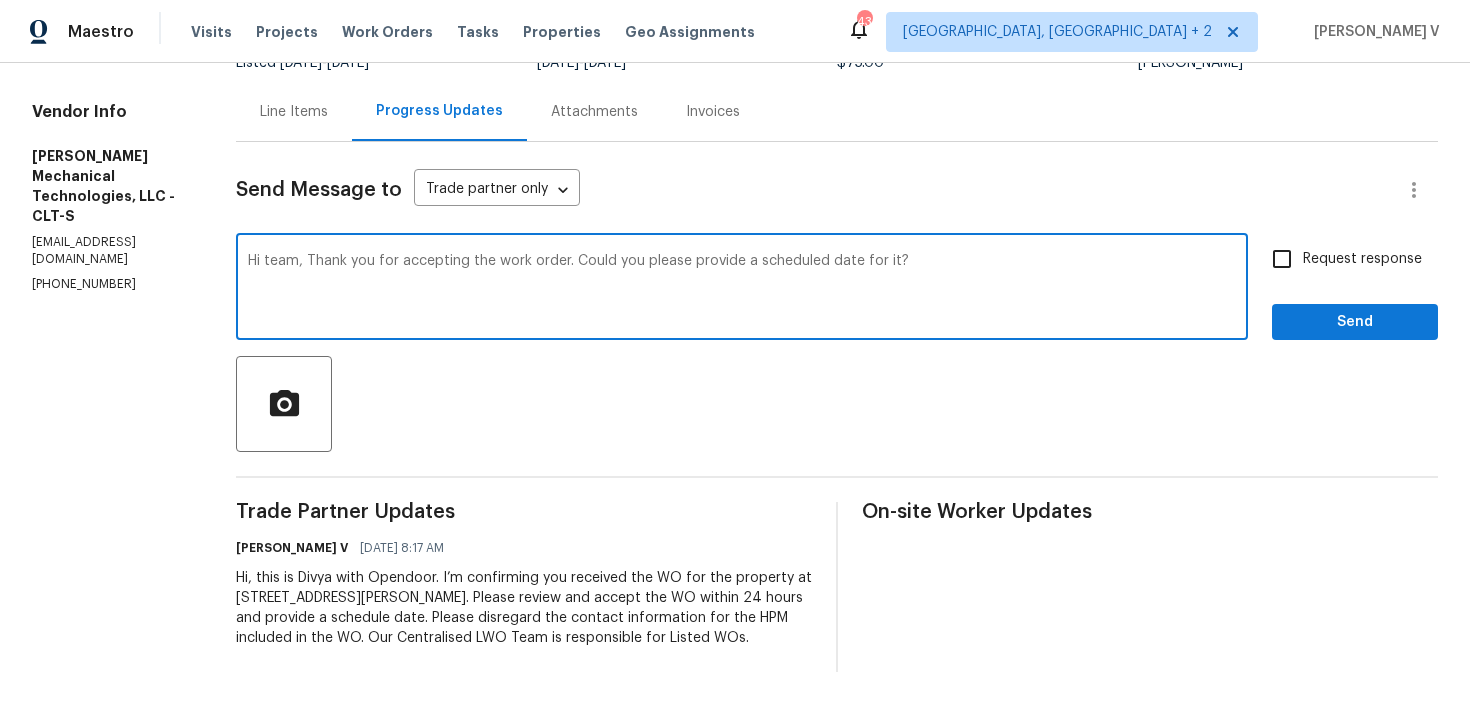 type on "Hi team, Thank you for accepting the work order. Could you please provide a scheduled date for it?" 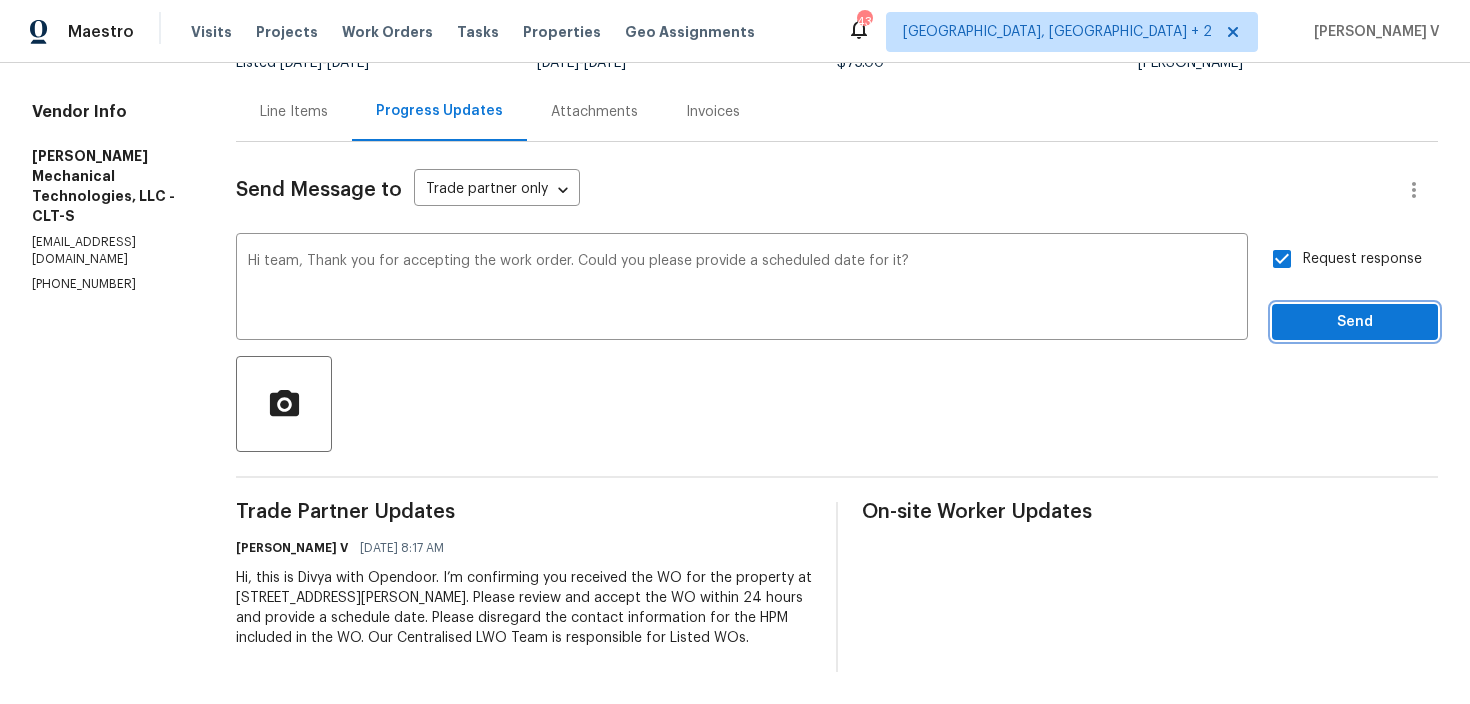 click on "Send" at bounding box center (1355, 322) 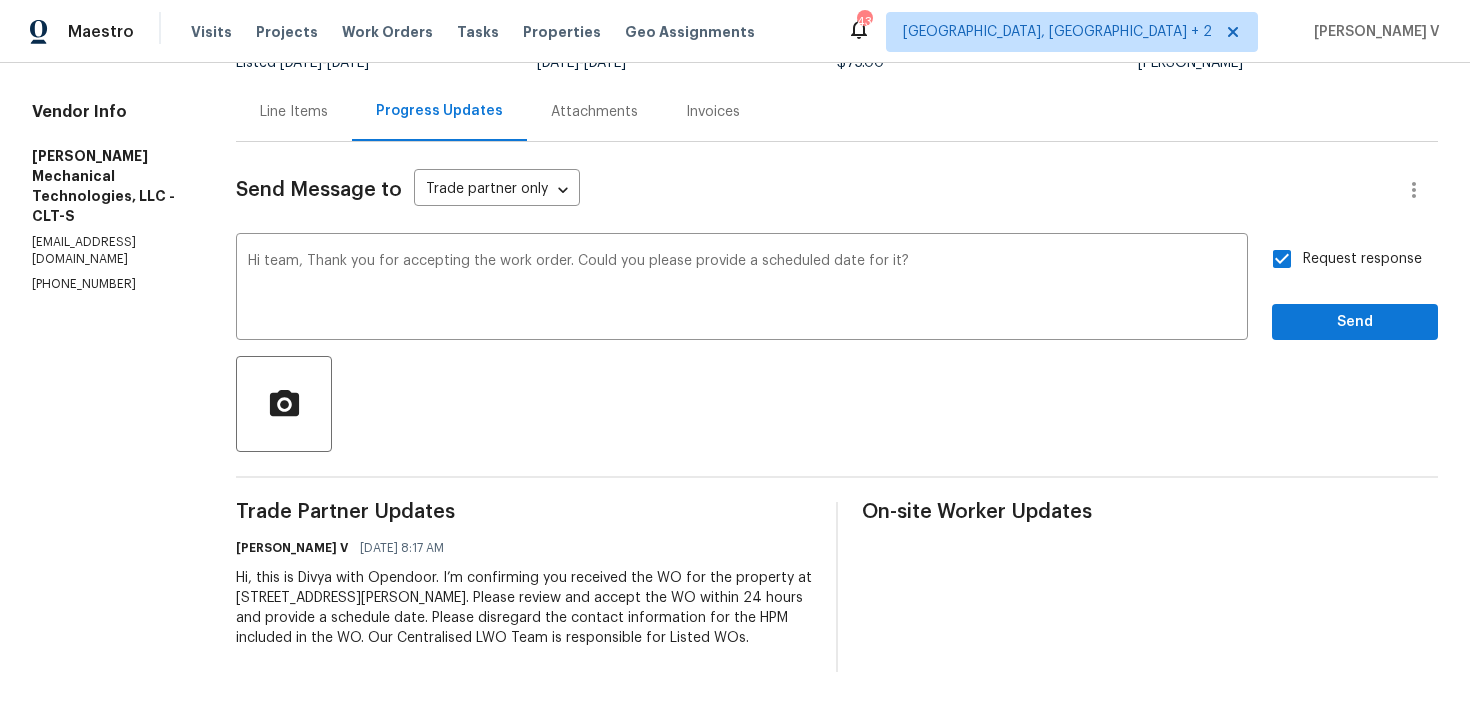 scroll, scrollTop: 43, scrollLeft: 0, axis: vertical 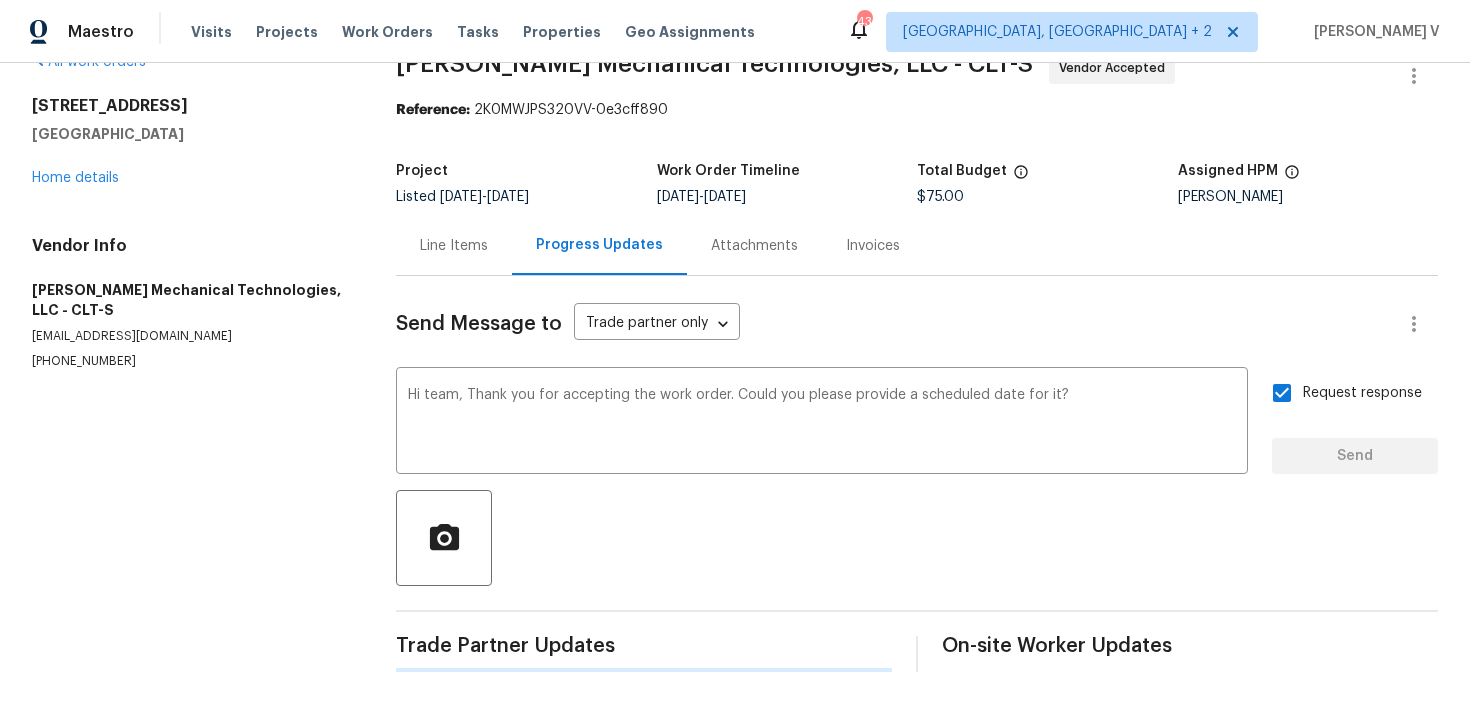 type 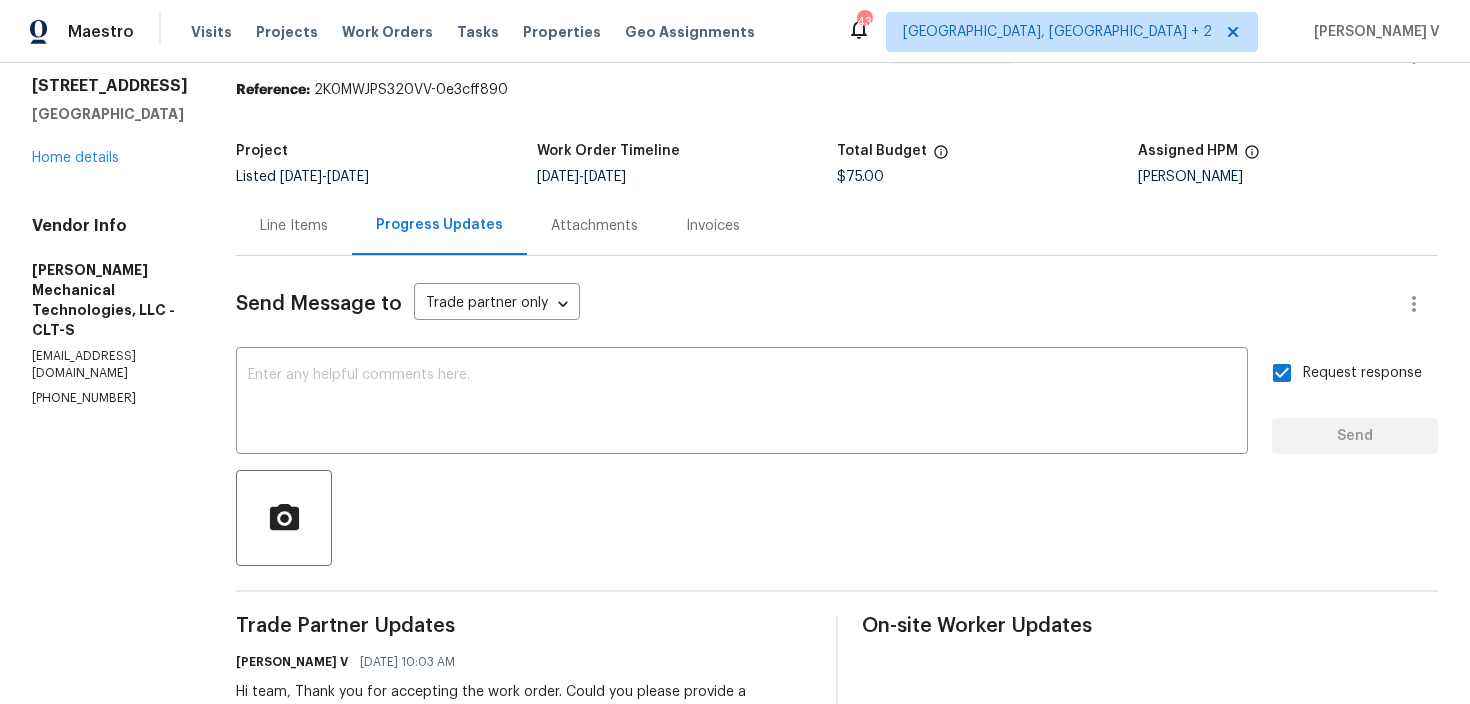 scroll, scrollTop: 0, scrollLeft: 0, axis: both 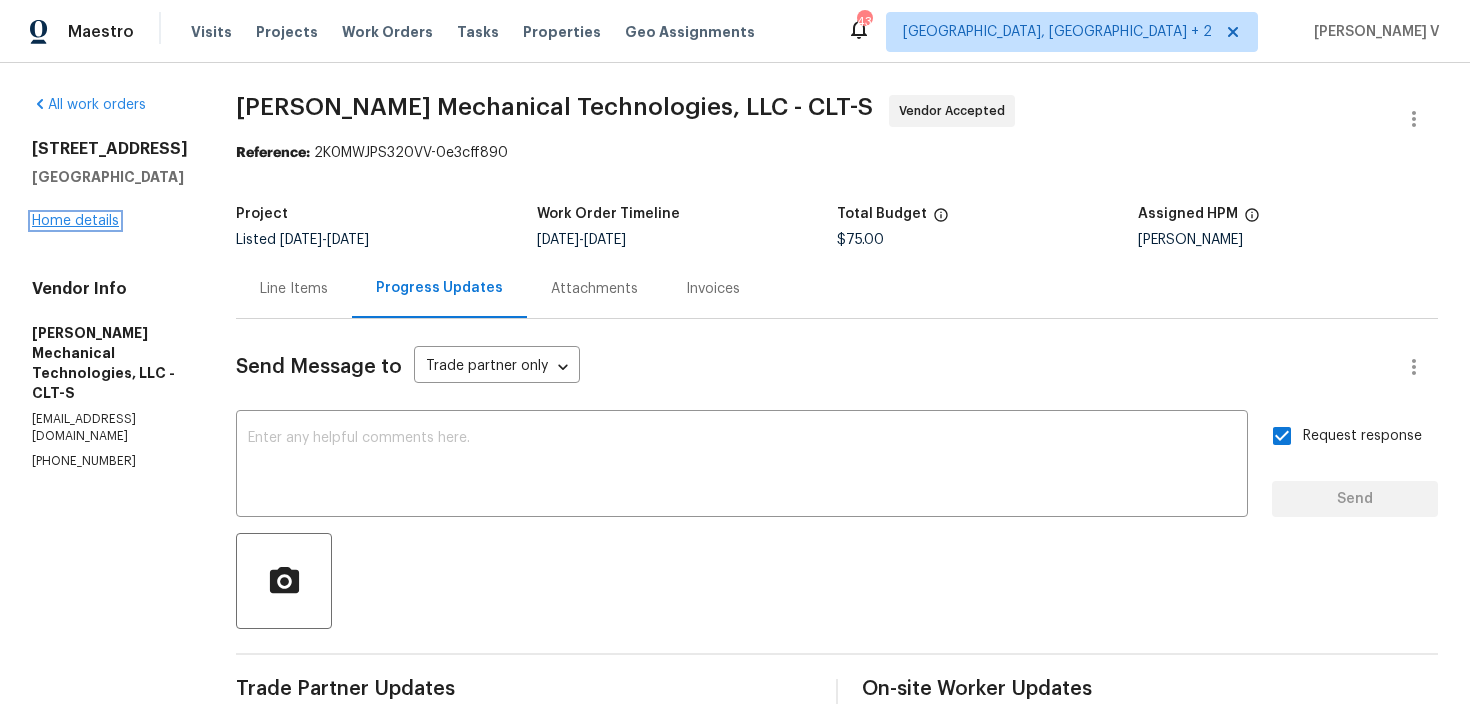 click on "Home details" at bounding box center [75, 221] 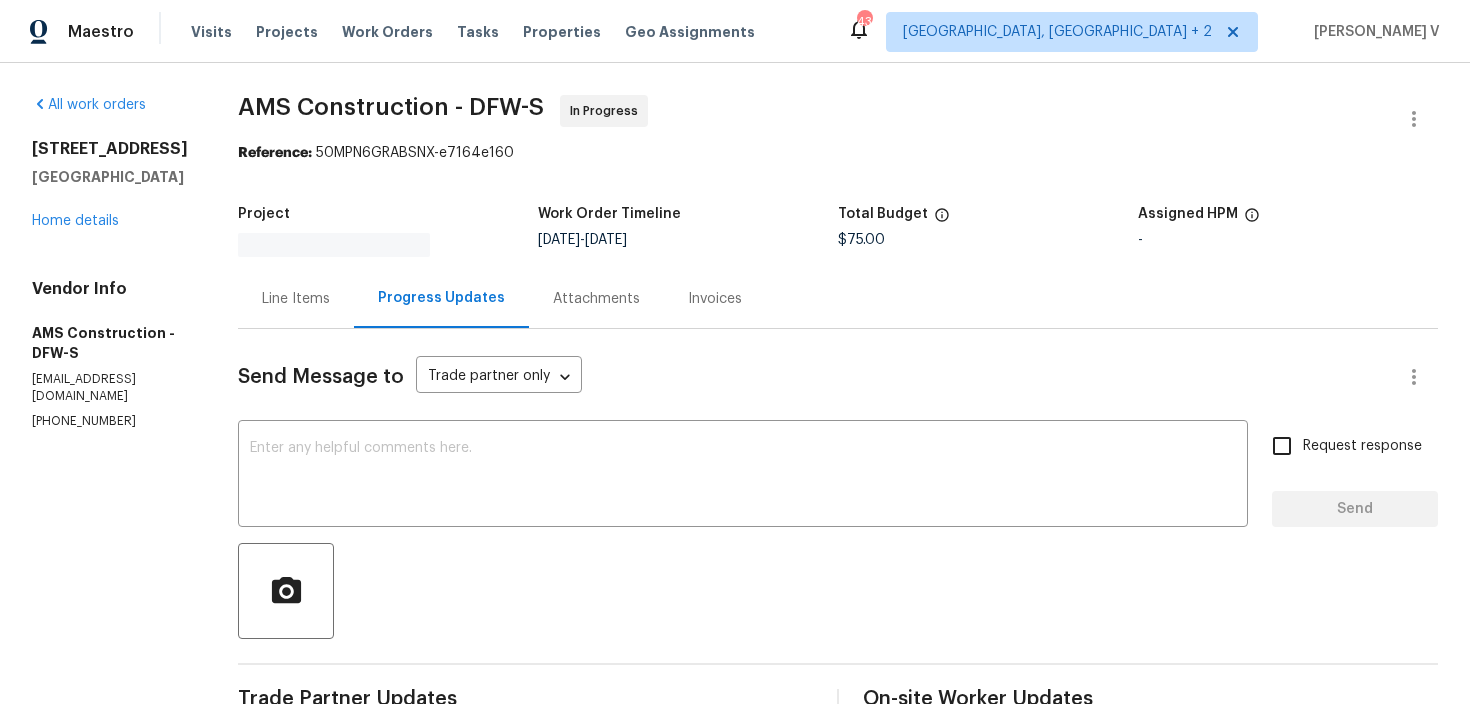 scroll, scrollTop: 0, scrollLeft: 0, axis: both 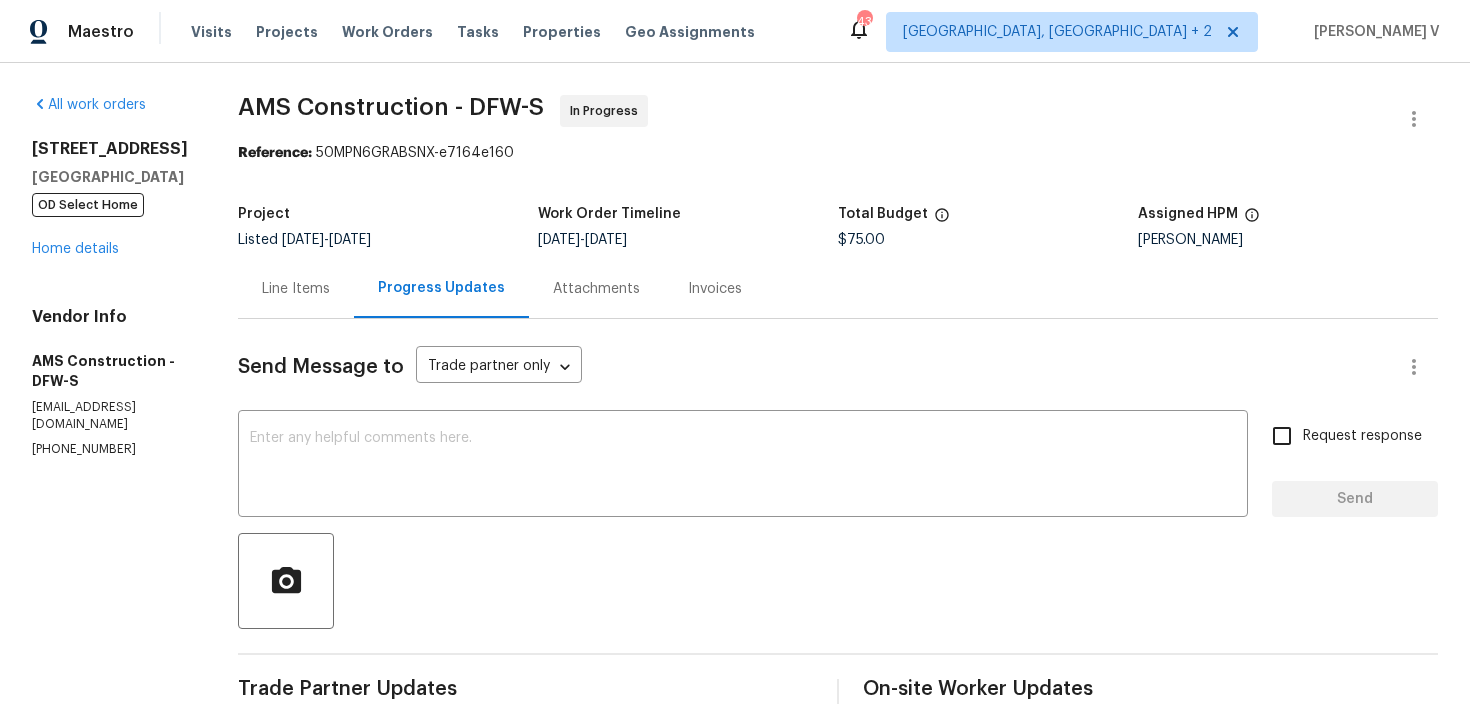 click on "Line Items" at bounding box center [296, 288] 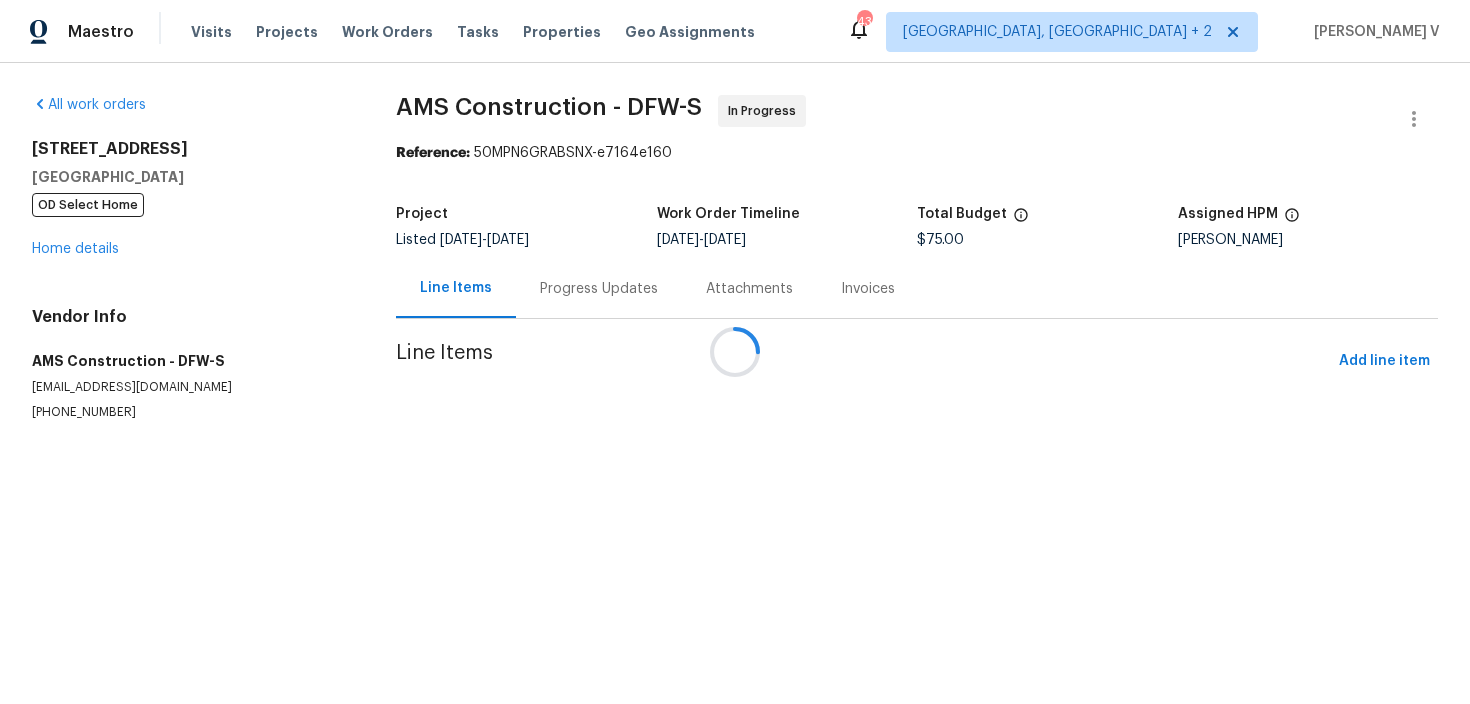 click at bounding box center (735, 352) 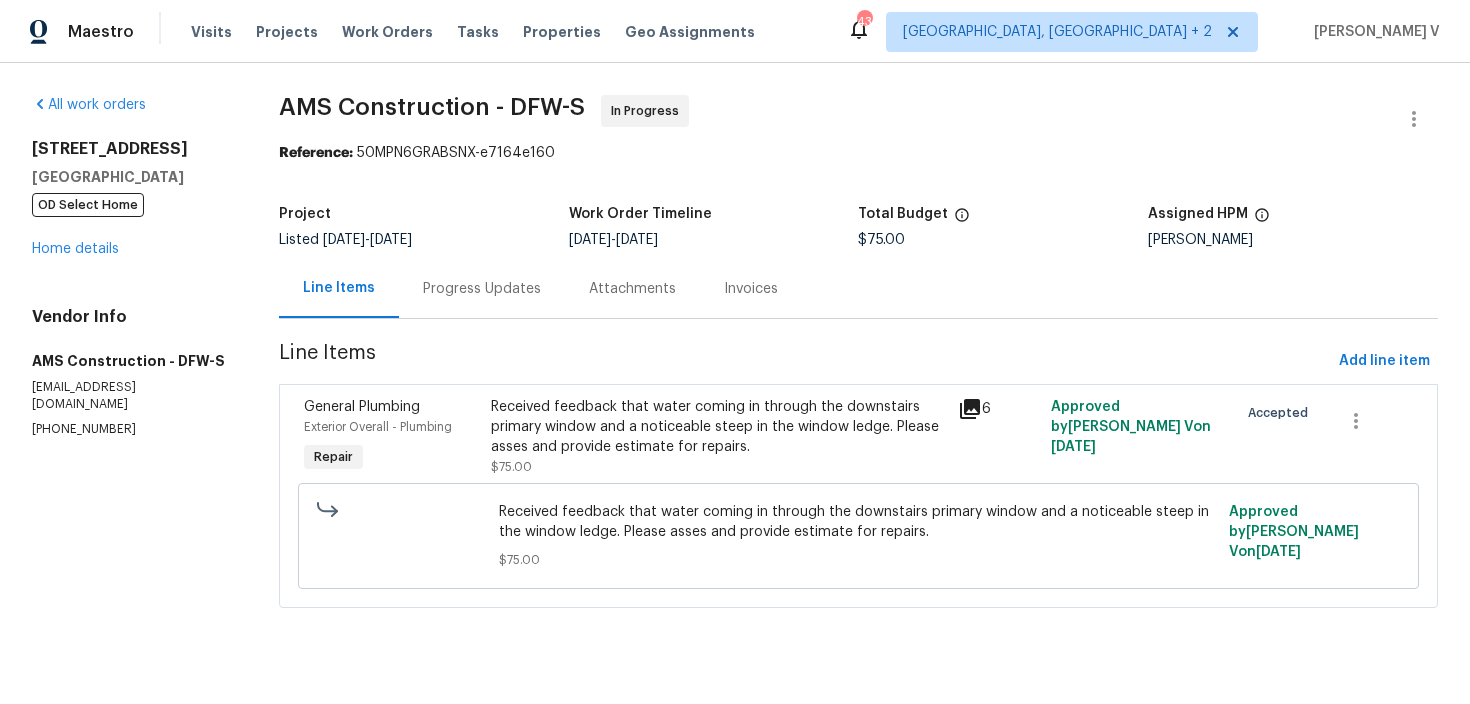 click on "Received feedback that water coming in through the downstairs primary window and a noticeable steep in the window ledge. Please asses and provide estimate for repairs." at bounding box center [718, 427] 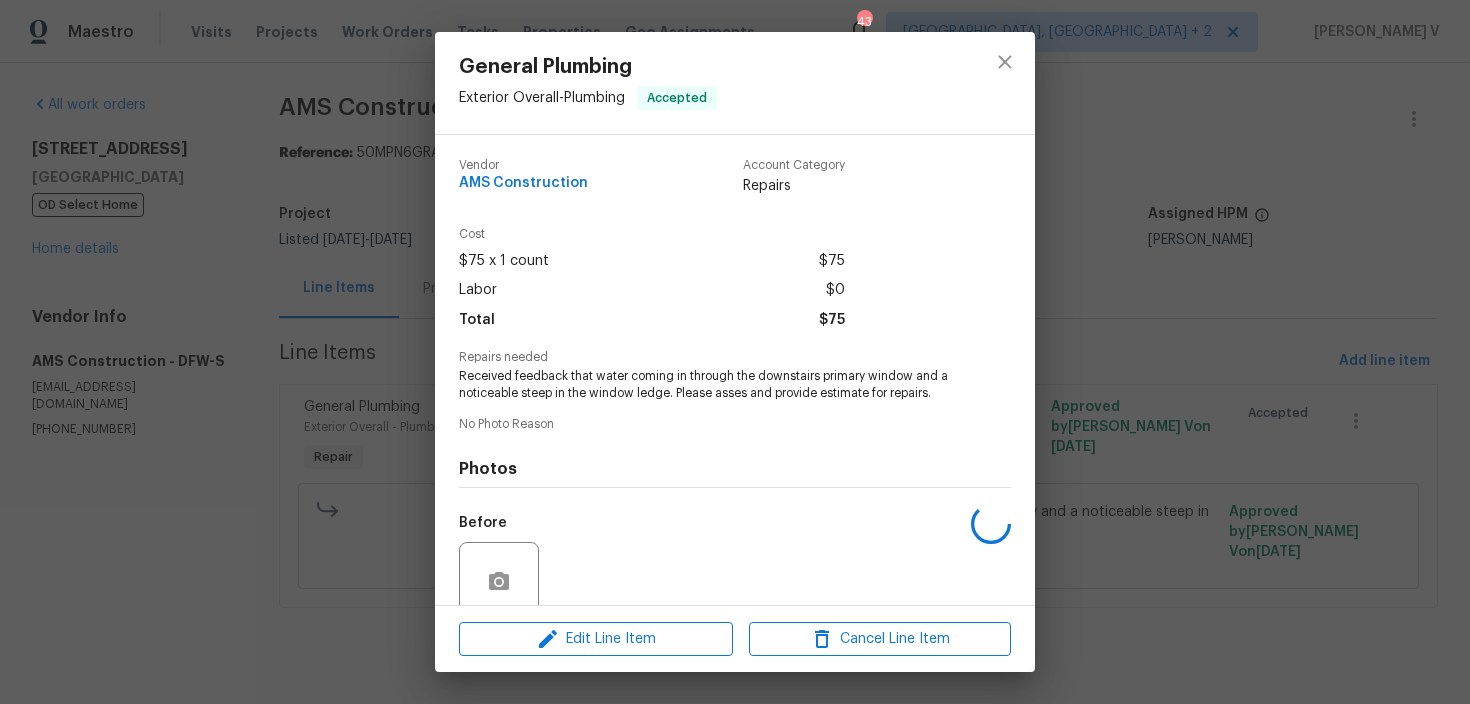 scroll, scrollTop: 166, scrollLeft: 0, axis: vertical 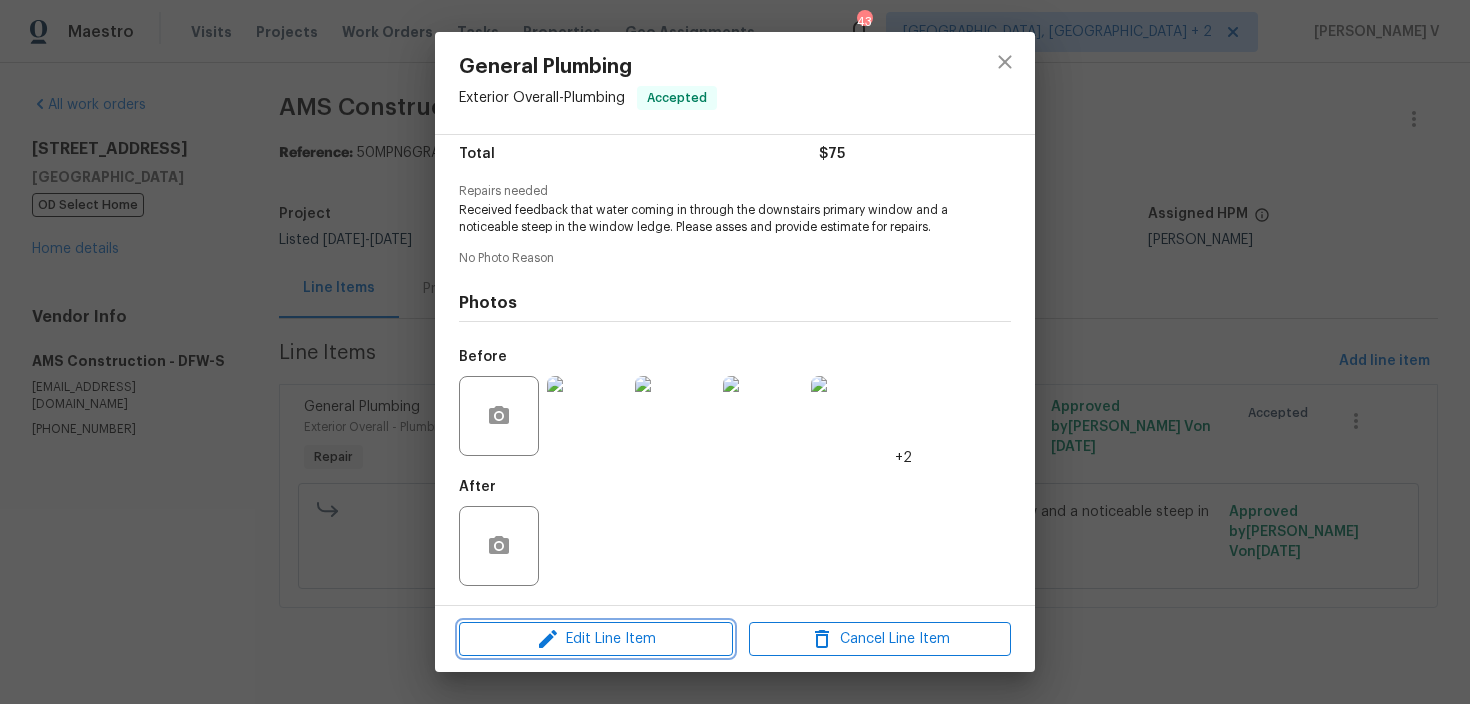 click 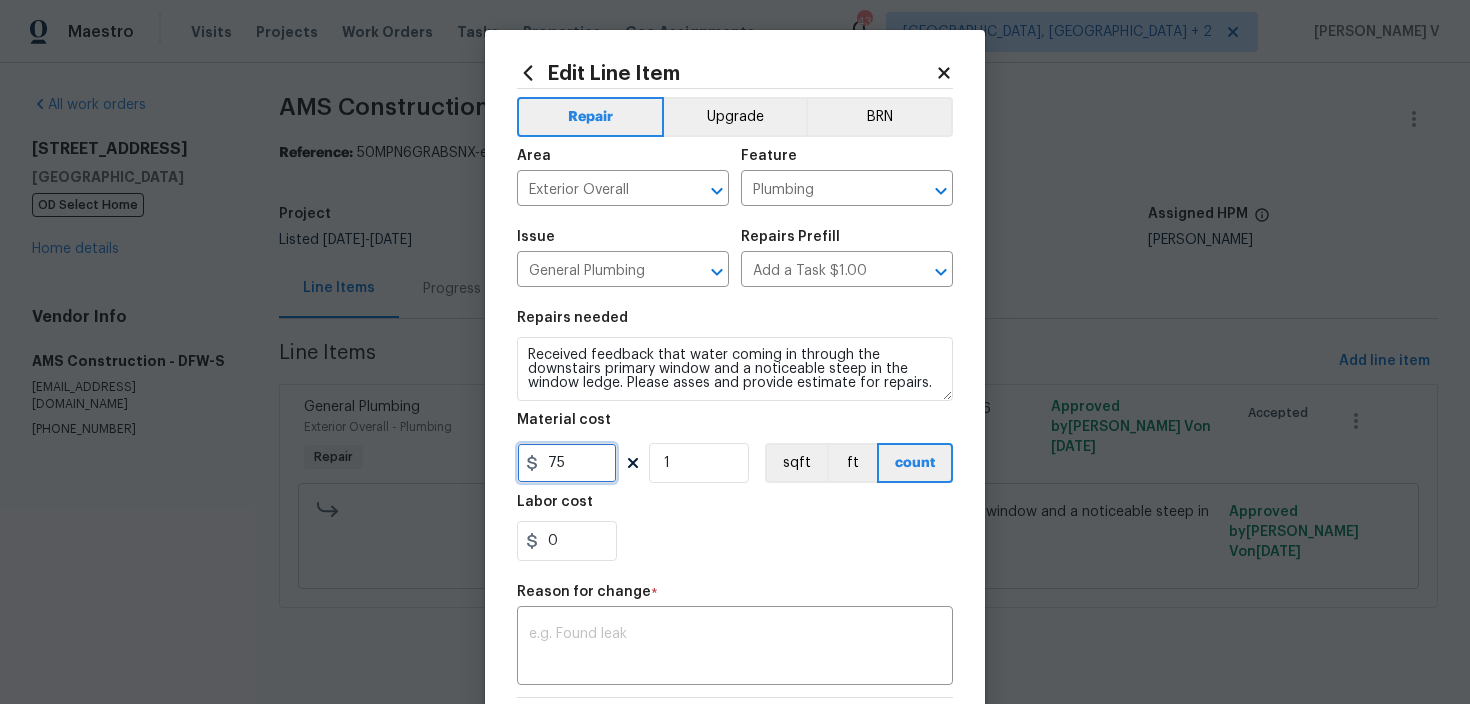 click on "75" at bounding box center (567, 463) 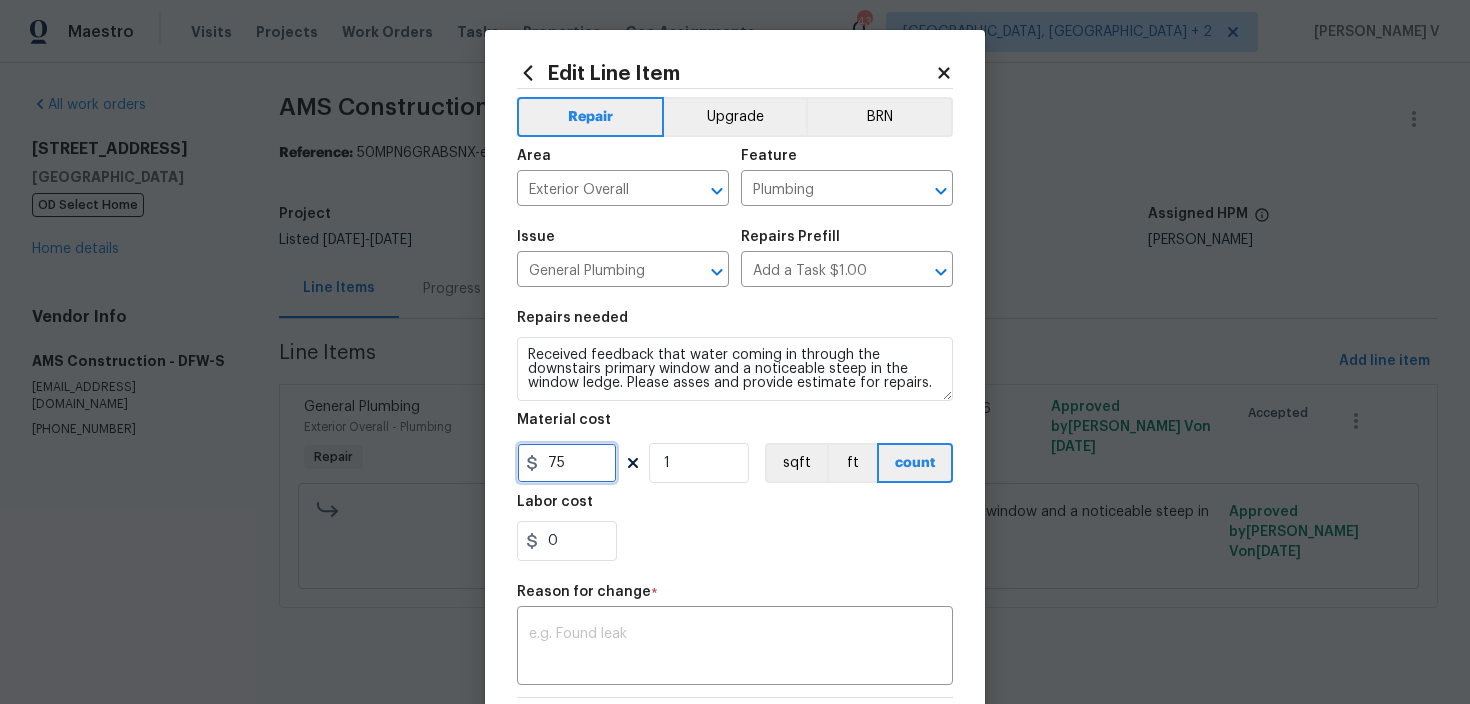 click on "75" at bounding box center [567, 463] 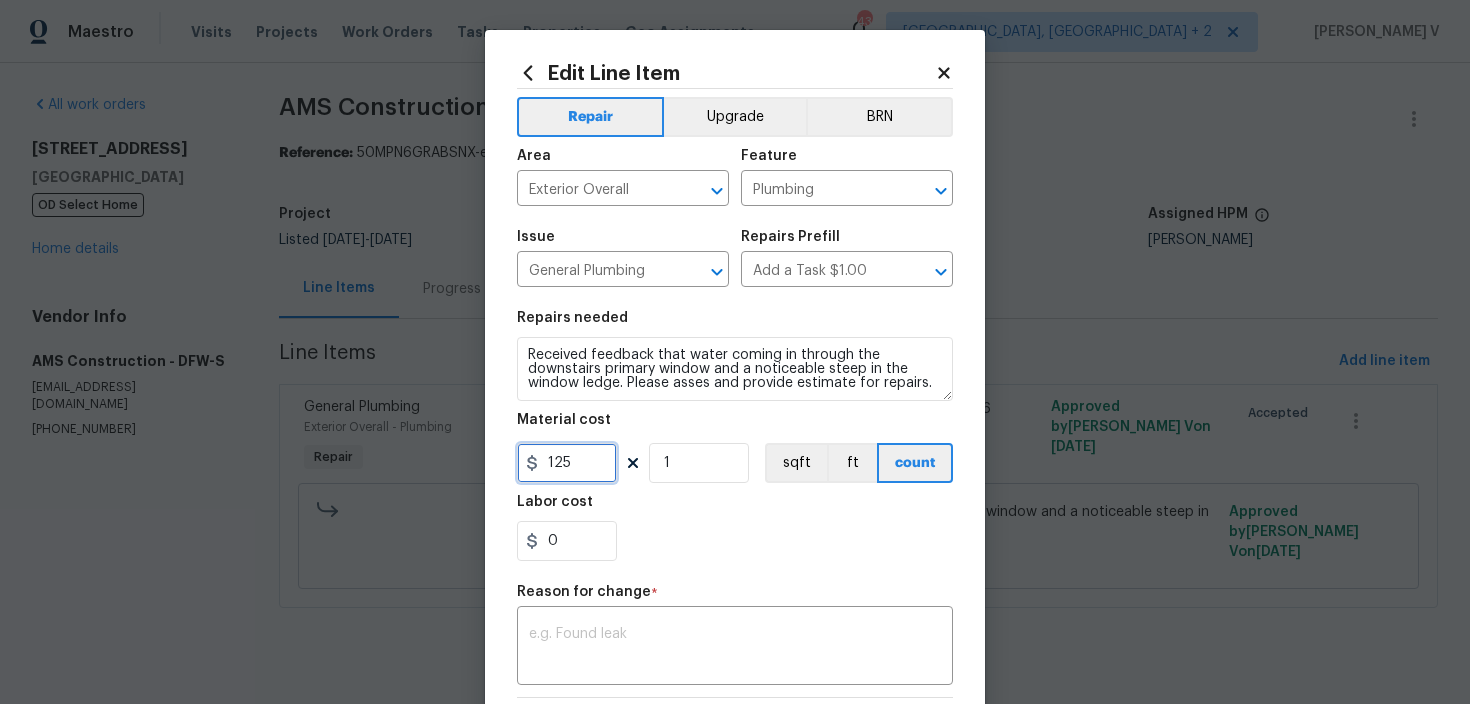 type on "125" 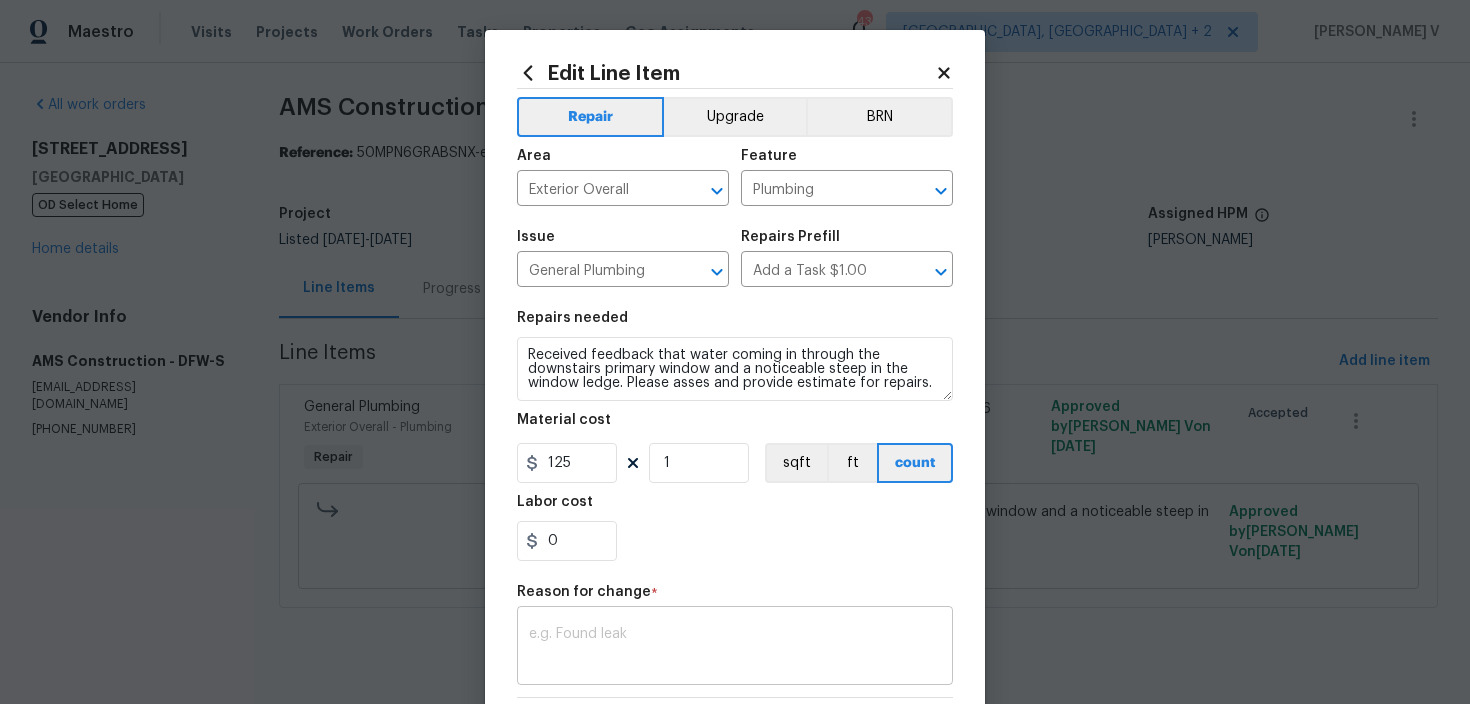 click on "x ​" at bounding box center [735, 648] 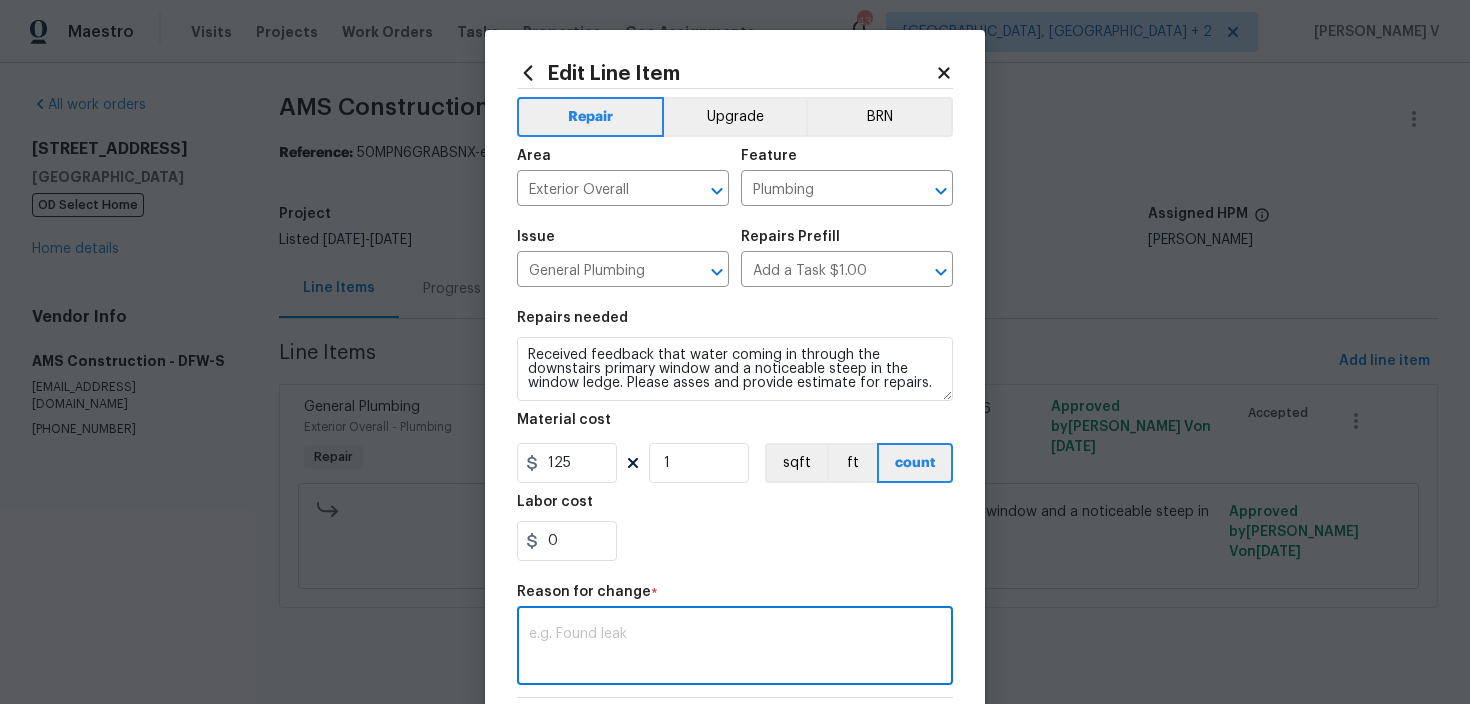 paste on "(DV) Updated per vendor’s final cost." 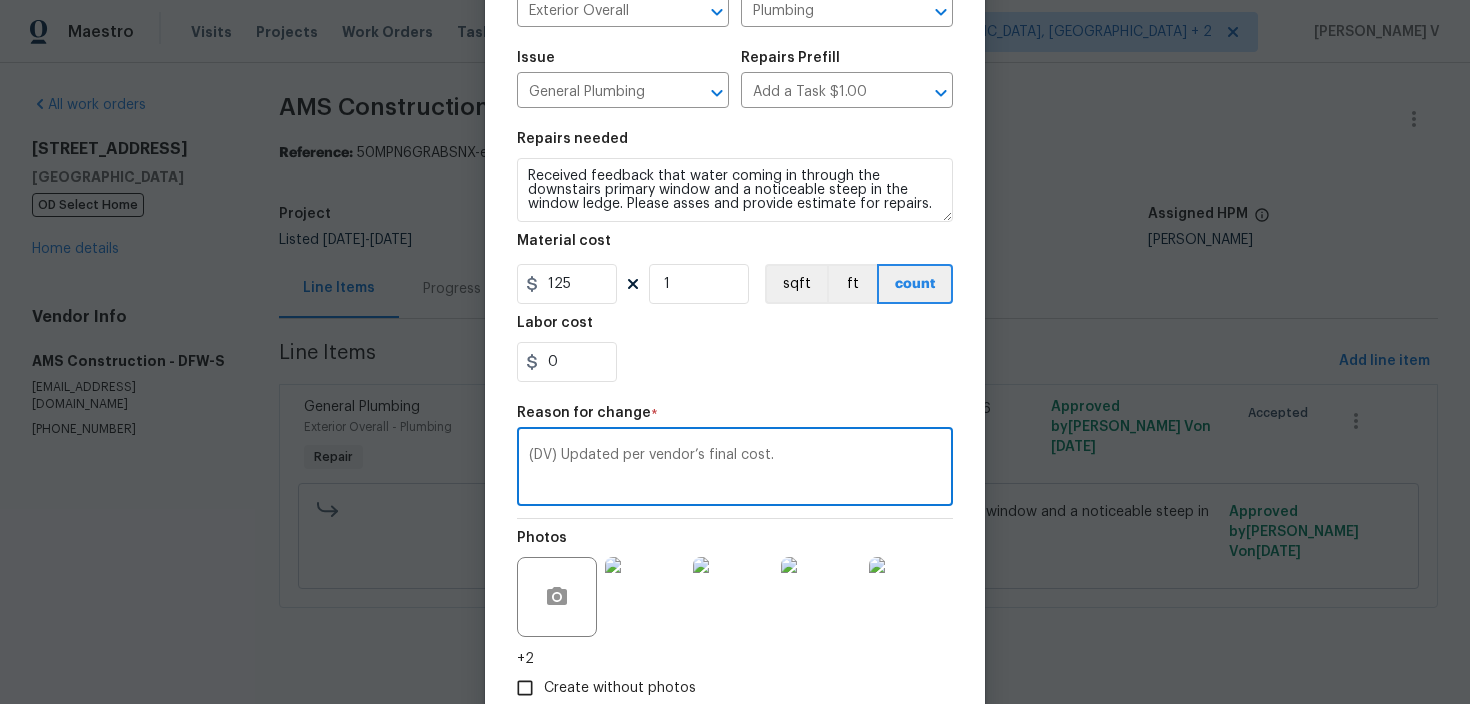 scroll, scrollTop: 302, scrollLeft: 0, axis: vertical 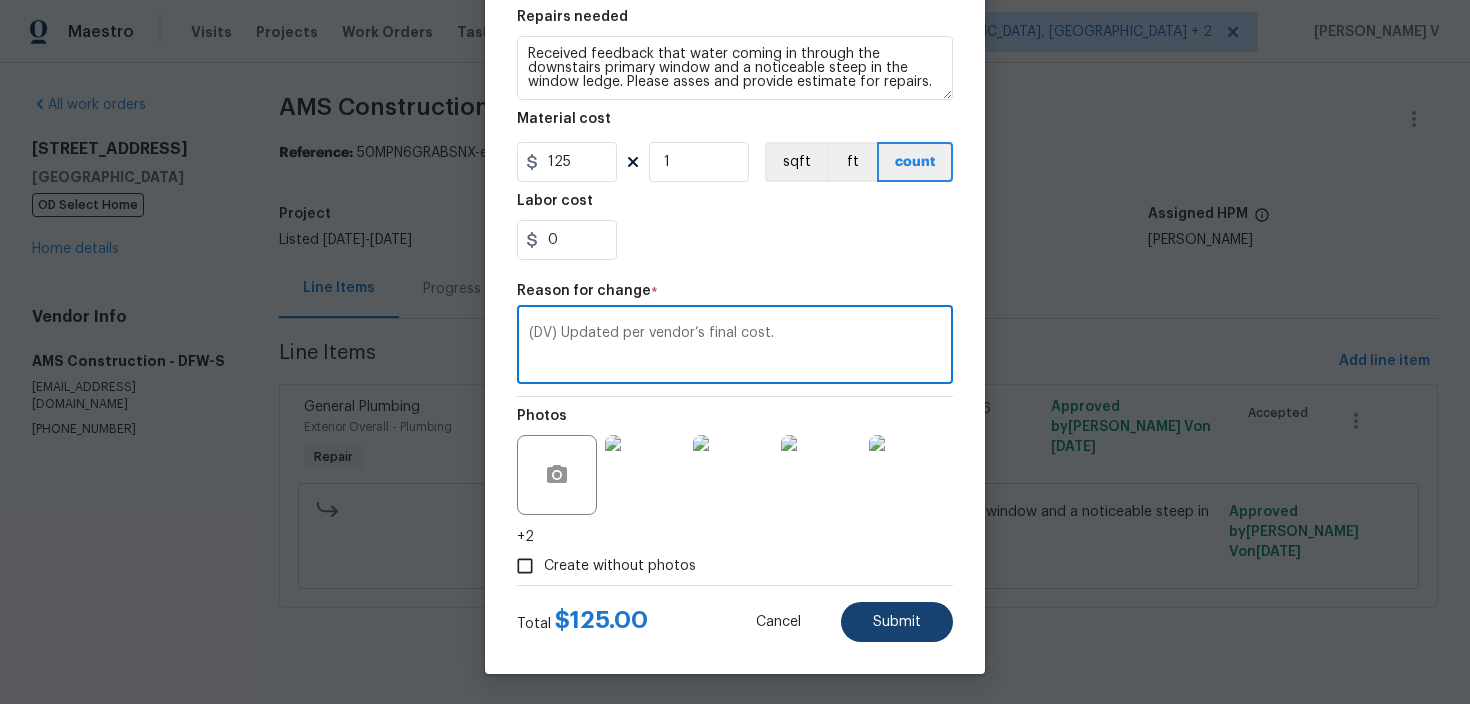 type on "(DV) Updated per vendor’s final cost." 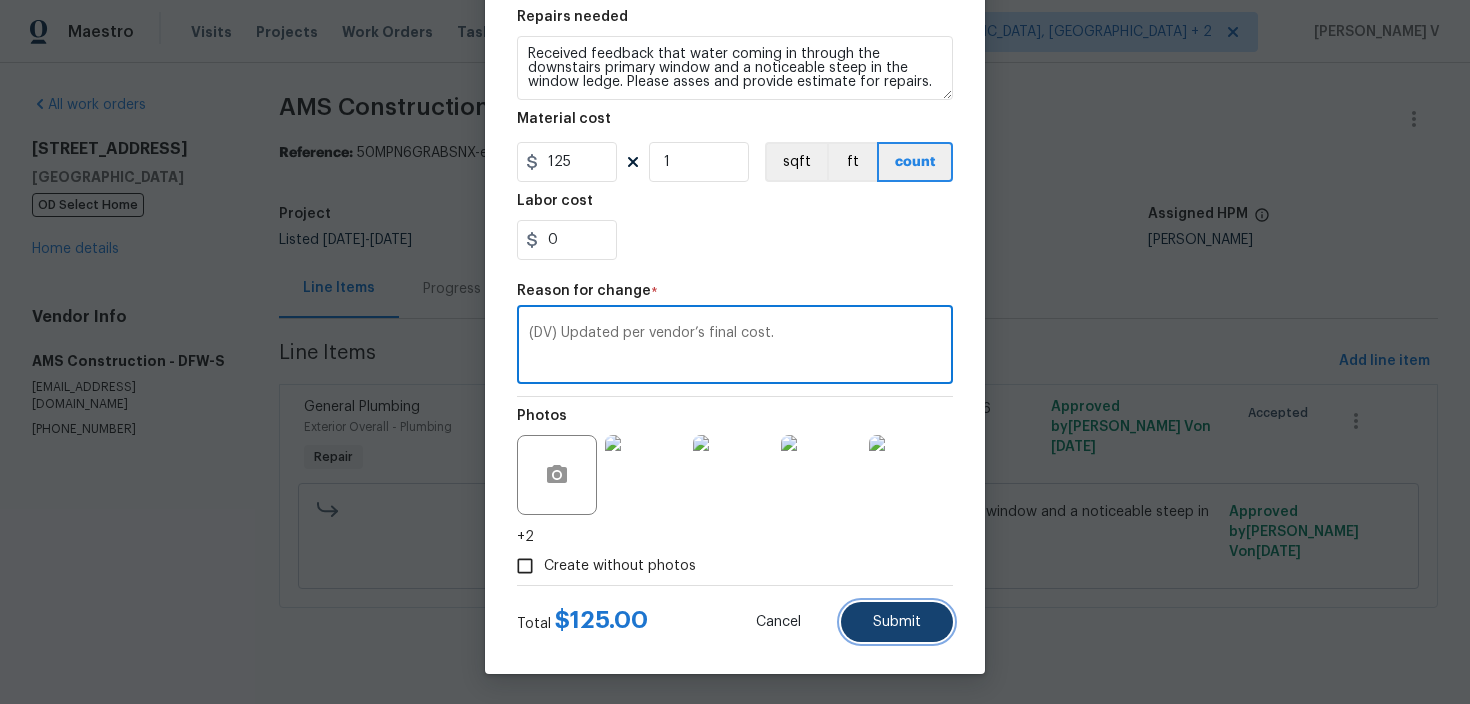 click on "Submit" at bounding box center [897, 622] 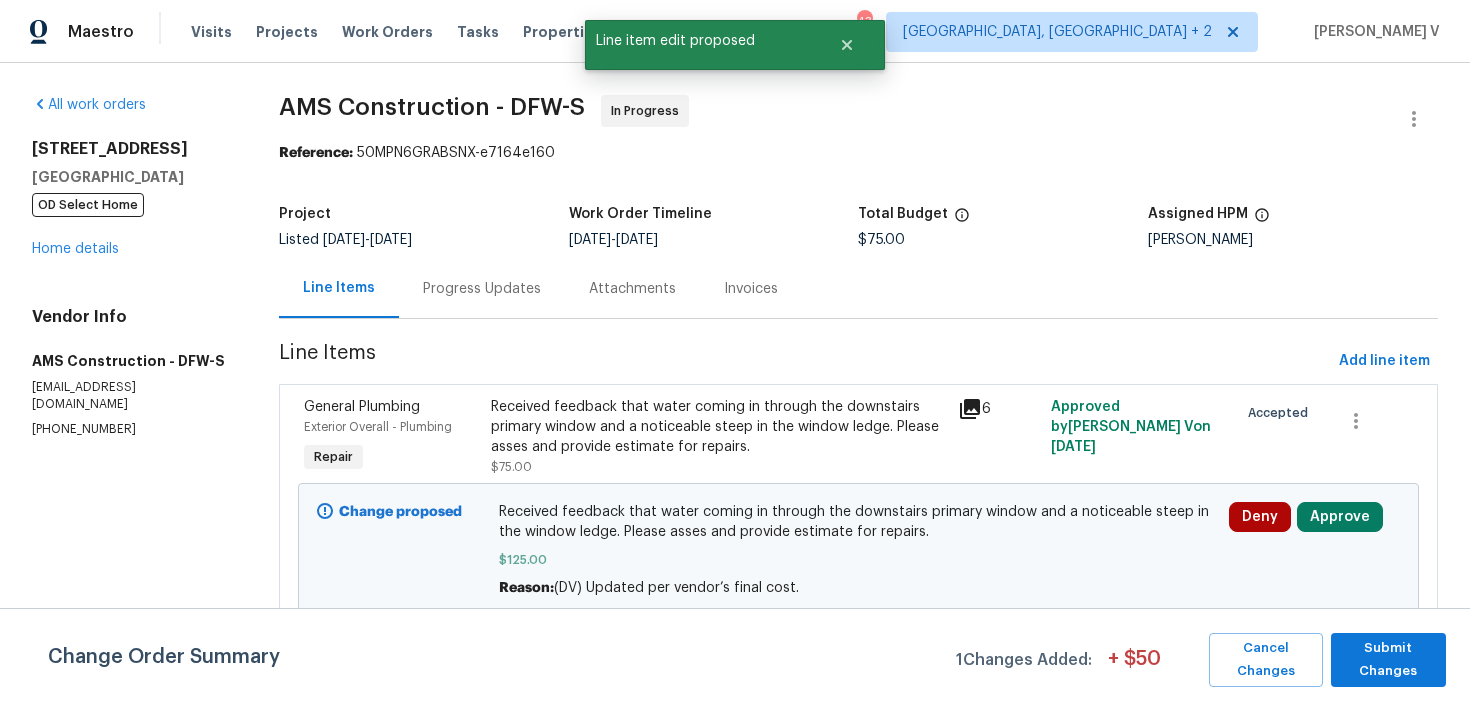 scroll, scrollTop: 0, scrollLeft: 0, axis: both 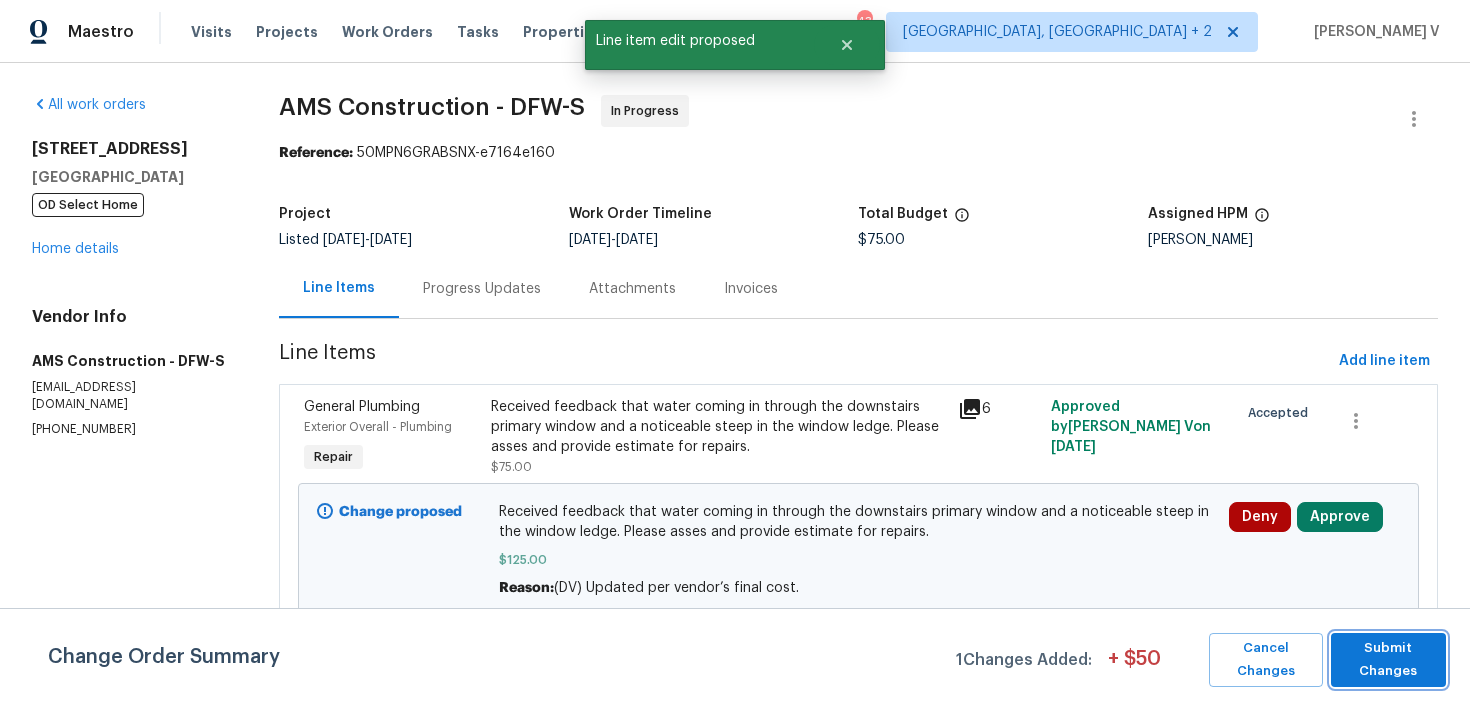 click on "Submit Changes" at bounding box center [1388, 660] 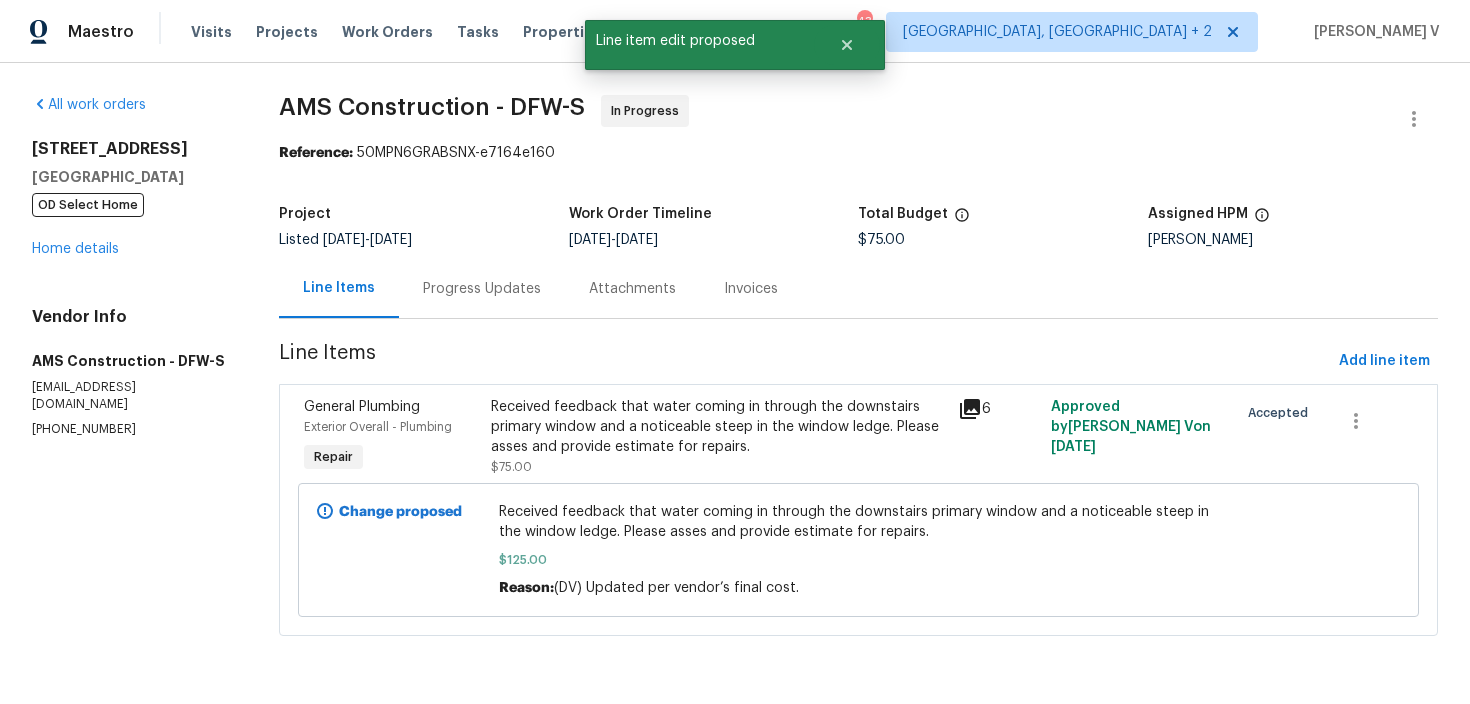 click on "Progress Updates" at bounding box center [482, 289] 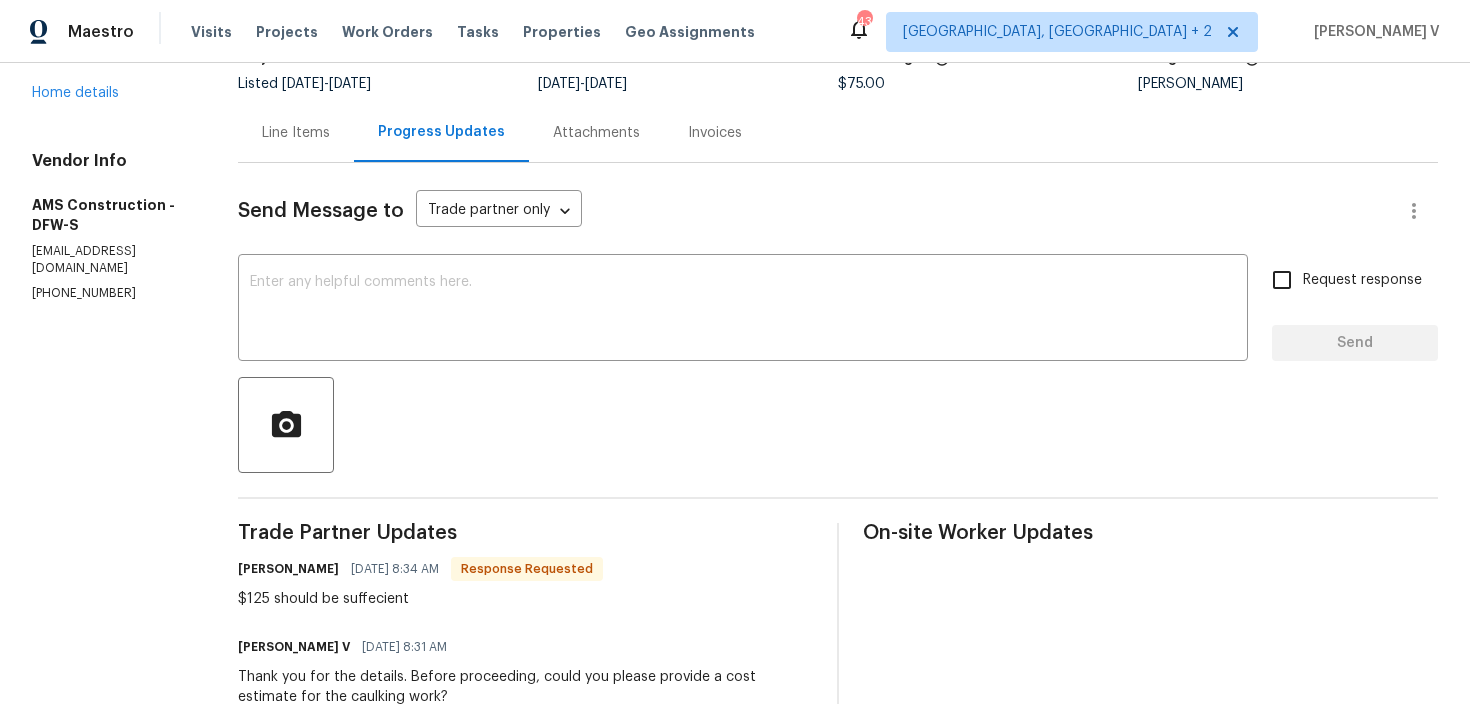 scroll, scrollTop: 95, scrollLeft: 0, axis: vertical 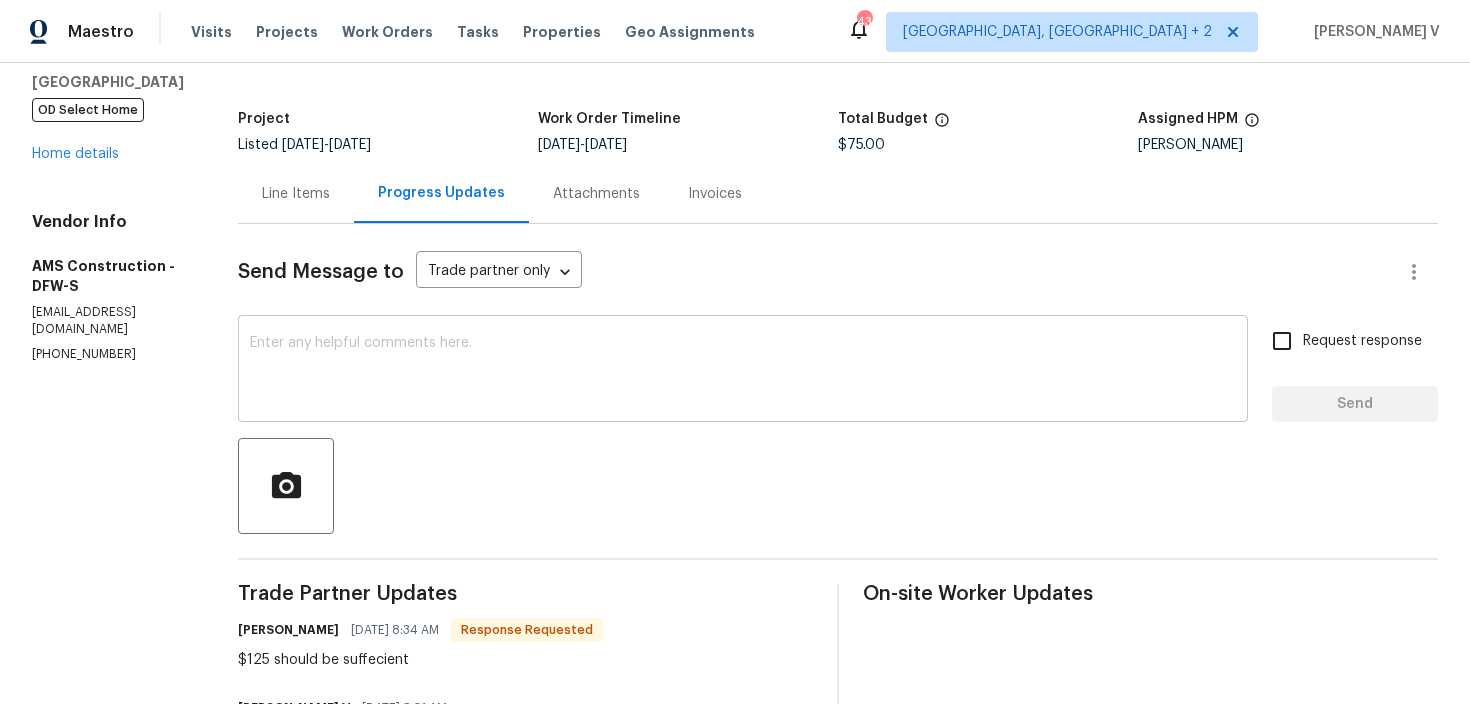 click at bounding box center (743, 371) 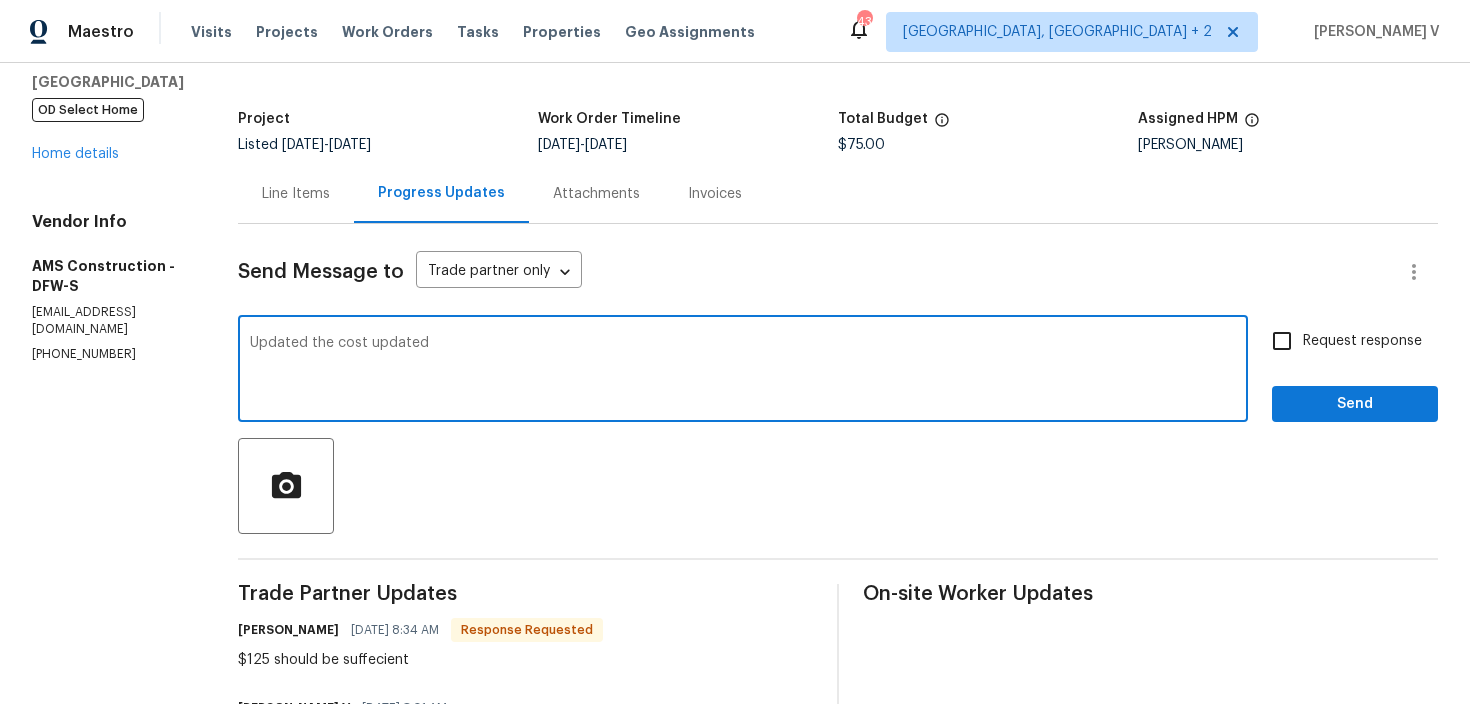 click on "$125 should be suffecient" at bounding box center (420, 660) 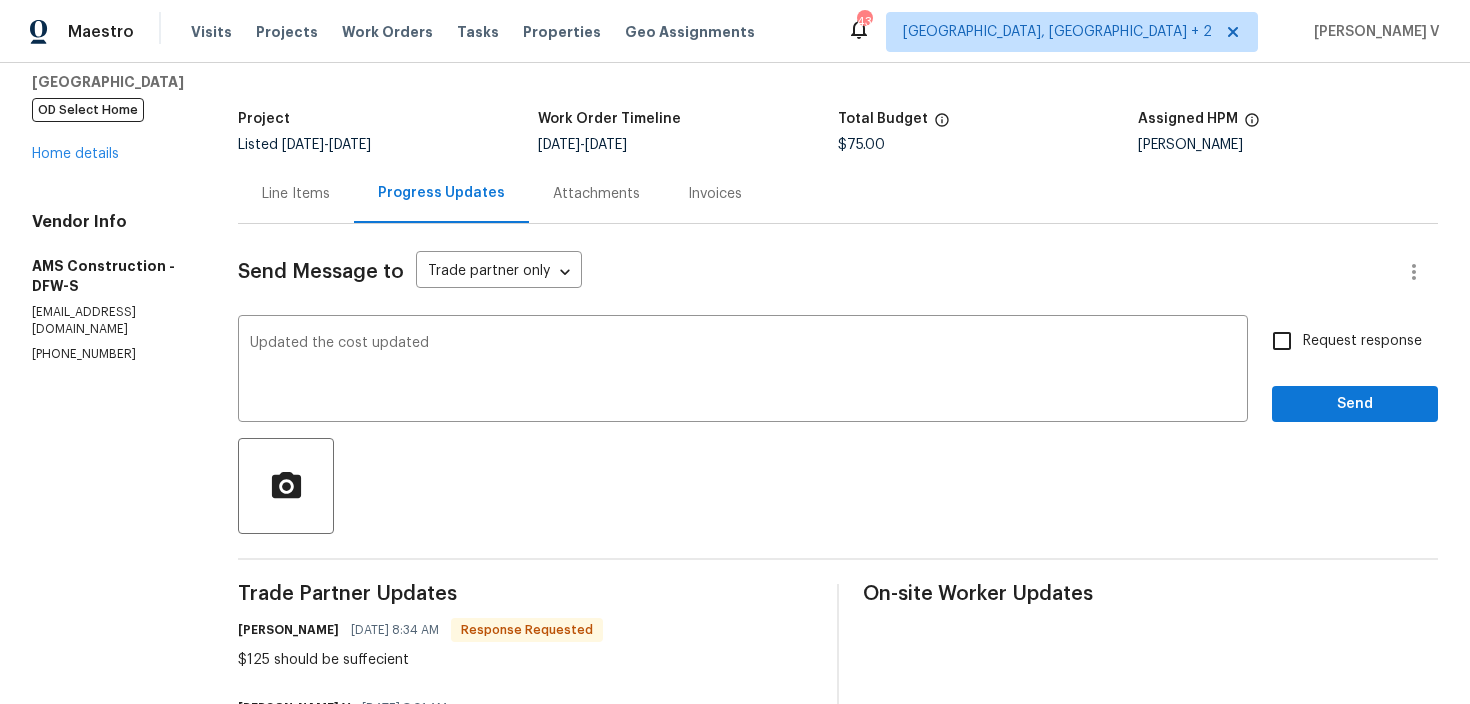 click on "$125 should be suffecient" at bounding box center [420, 660] 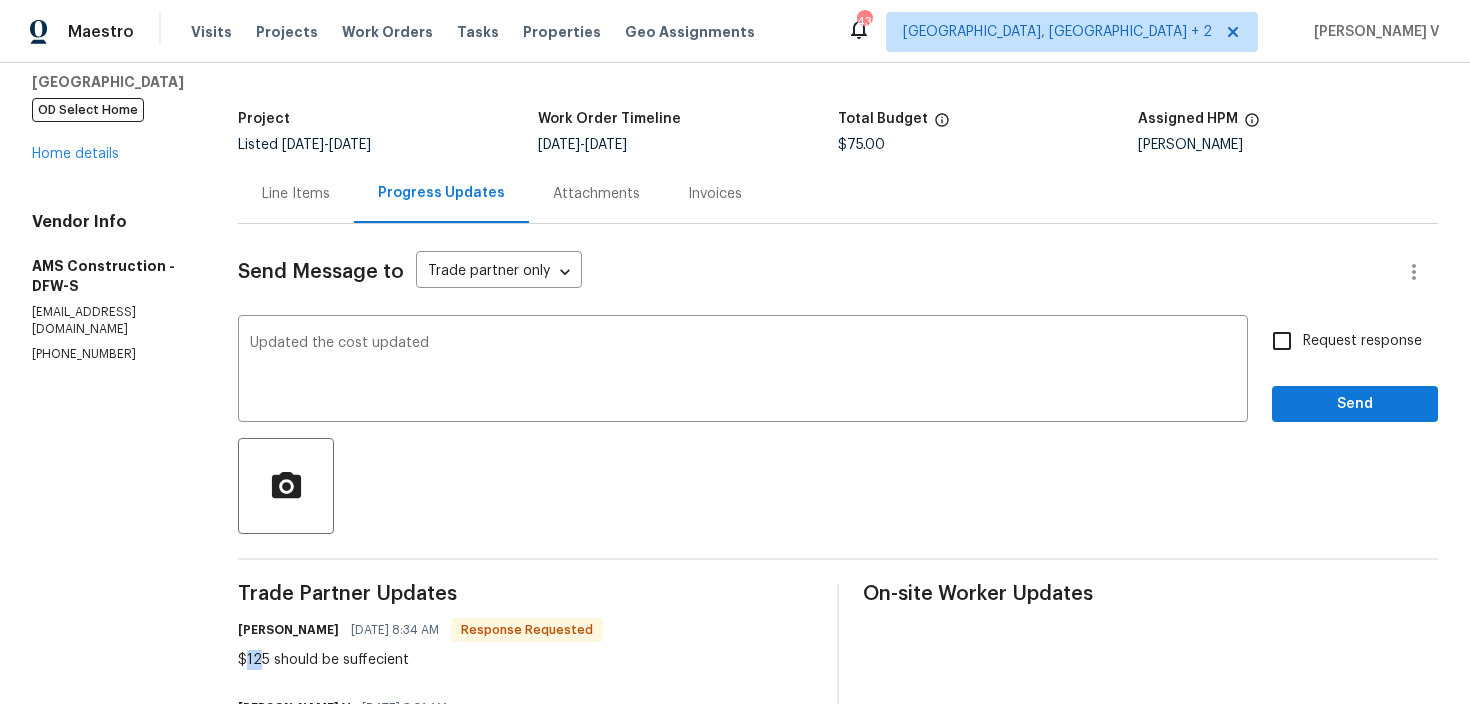 drag, startPoint x: 239, startPoint y: 663, endPoint x: 256, endPoint y: 660, distance: 17.262676 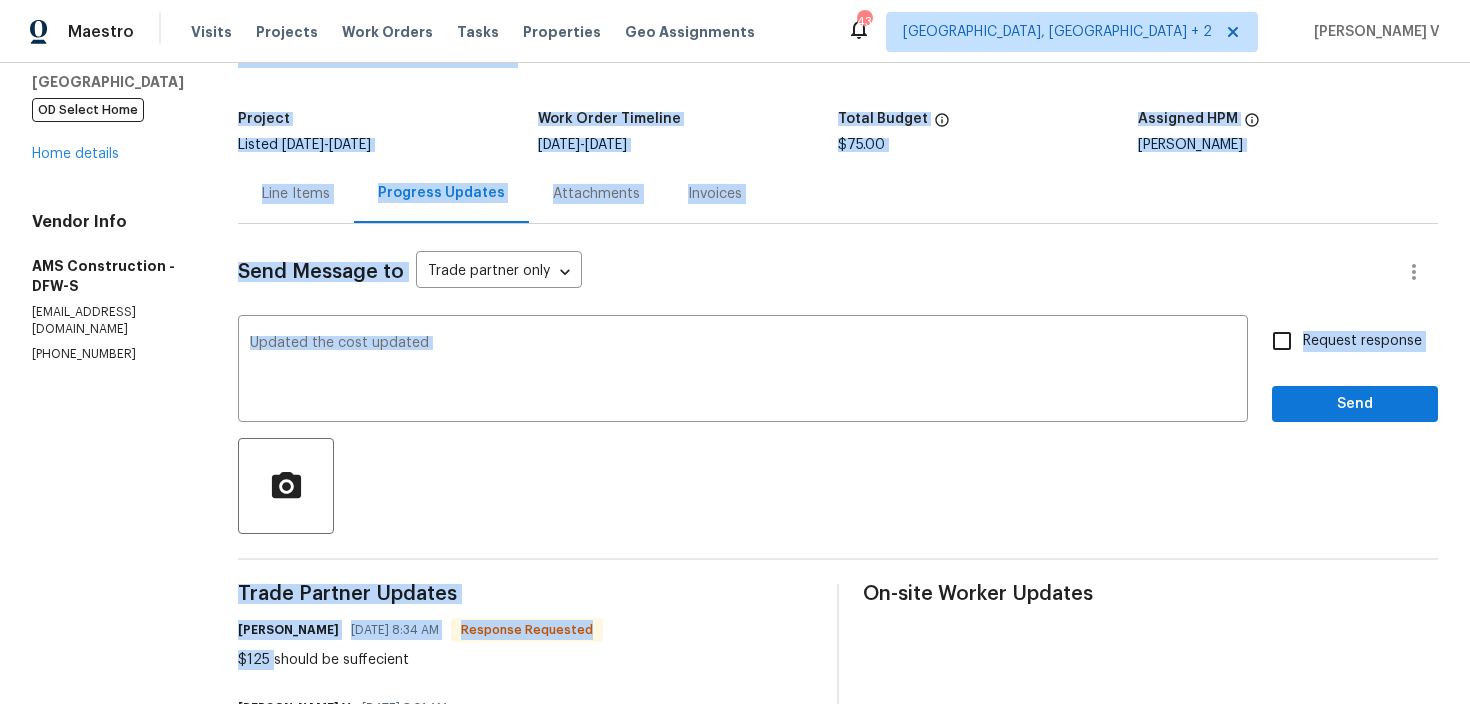 drag, startPoint x: 262, startPoint y: 661, endPoint x: 201, endPoint y: 661, distance: 61 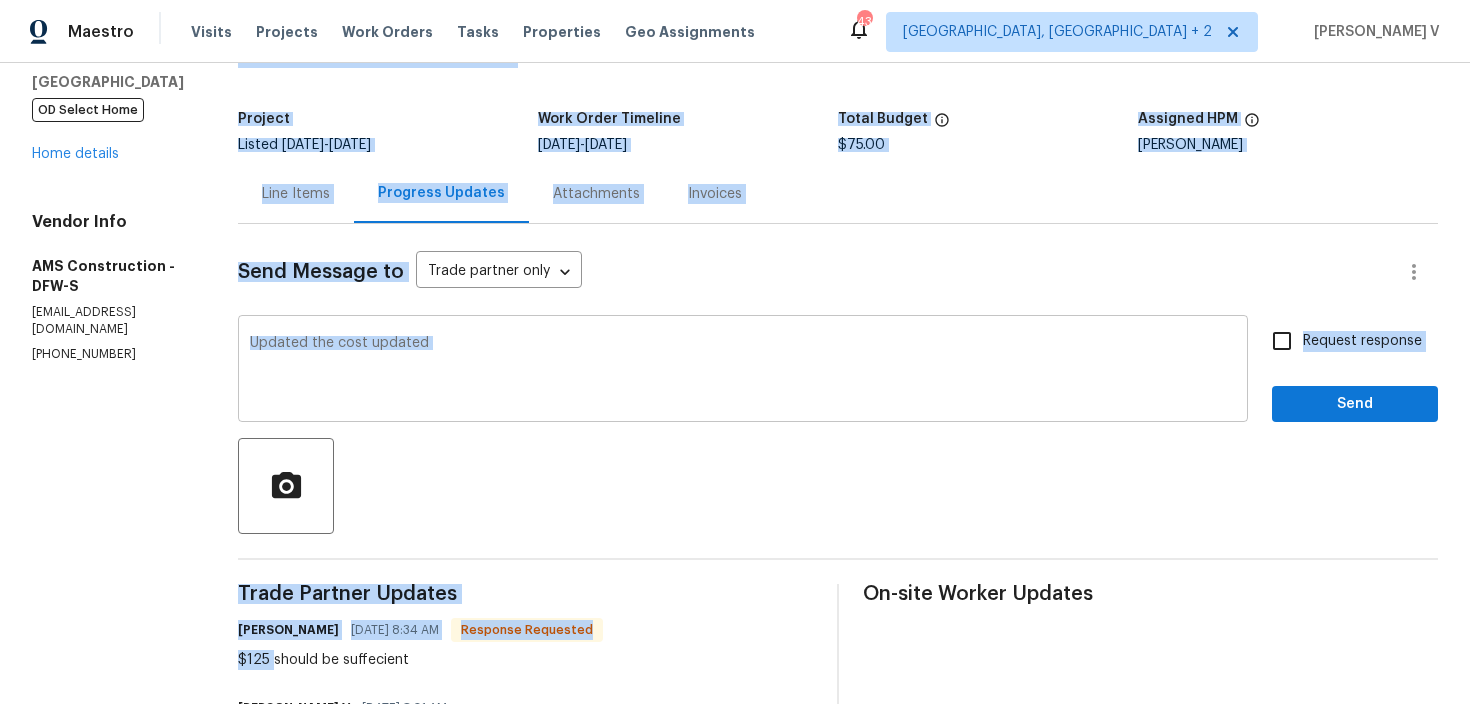 click on "Updated the cost updated  x ​" at bounding box center (743, 371) 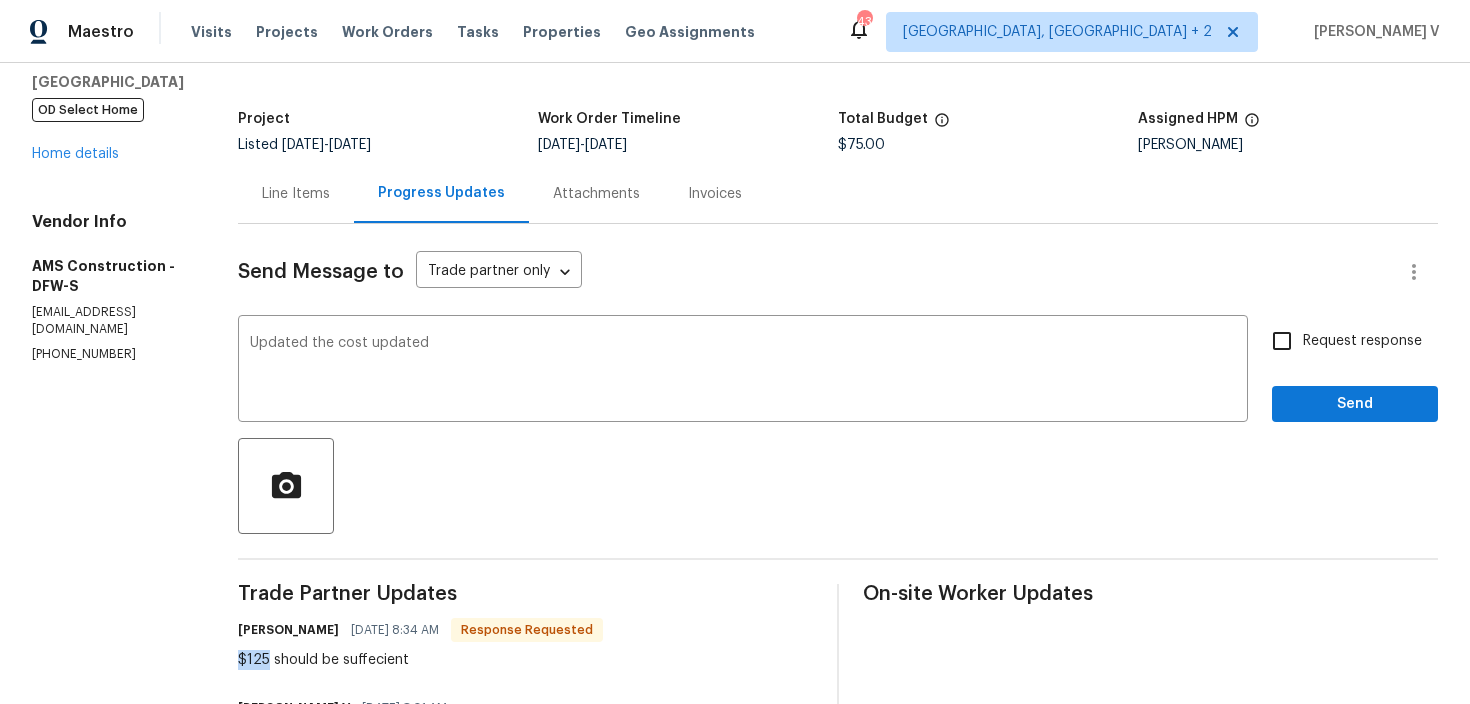 drag, startPoint x: 236, startPoint y: 663, endPoint x: 261, endPoint y: 664, distance: 25.019993 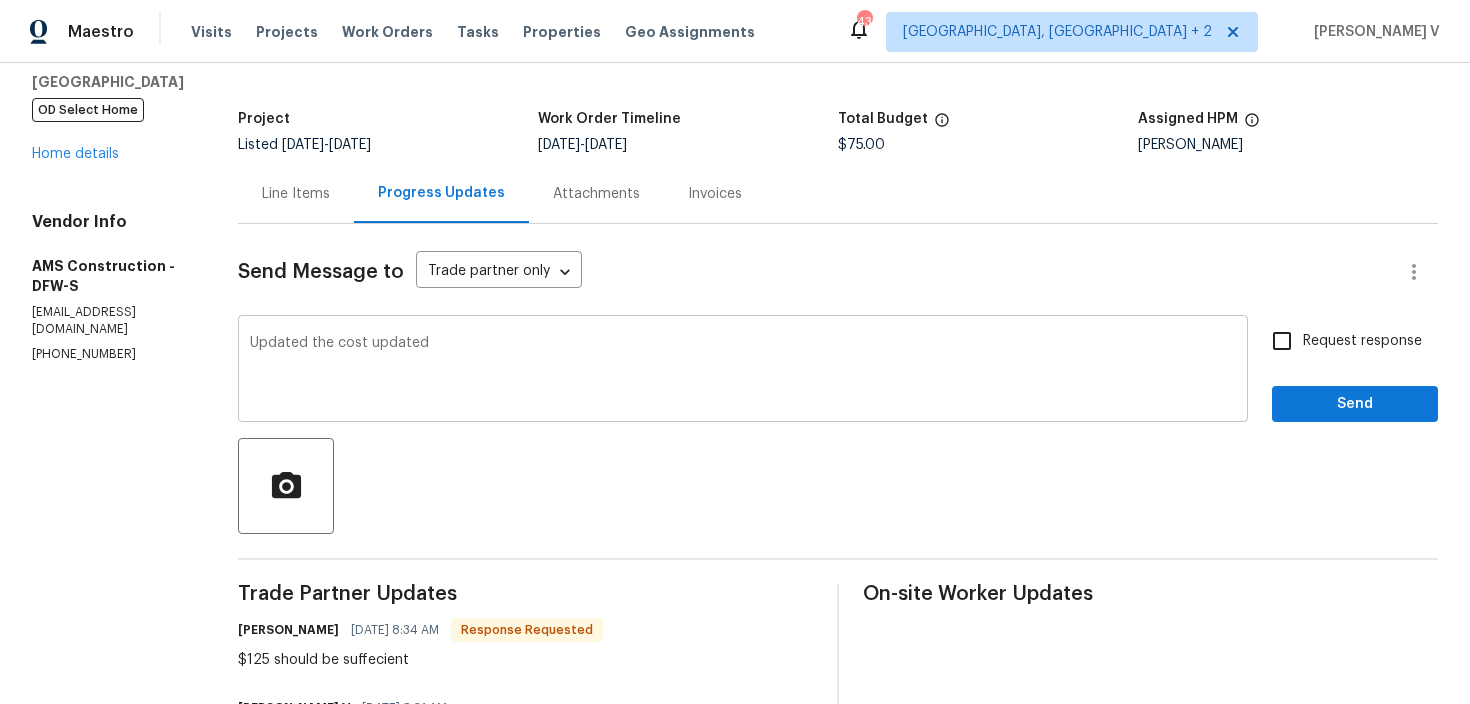click on "Updated the cost updated  x ​" at bounding box center [743, 371] 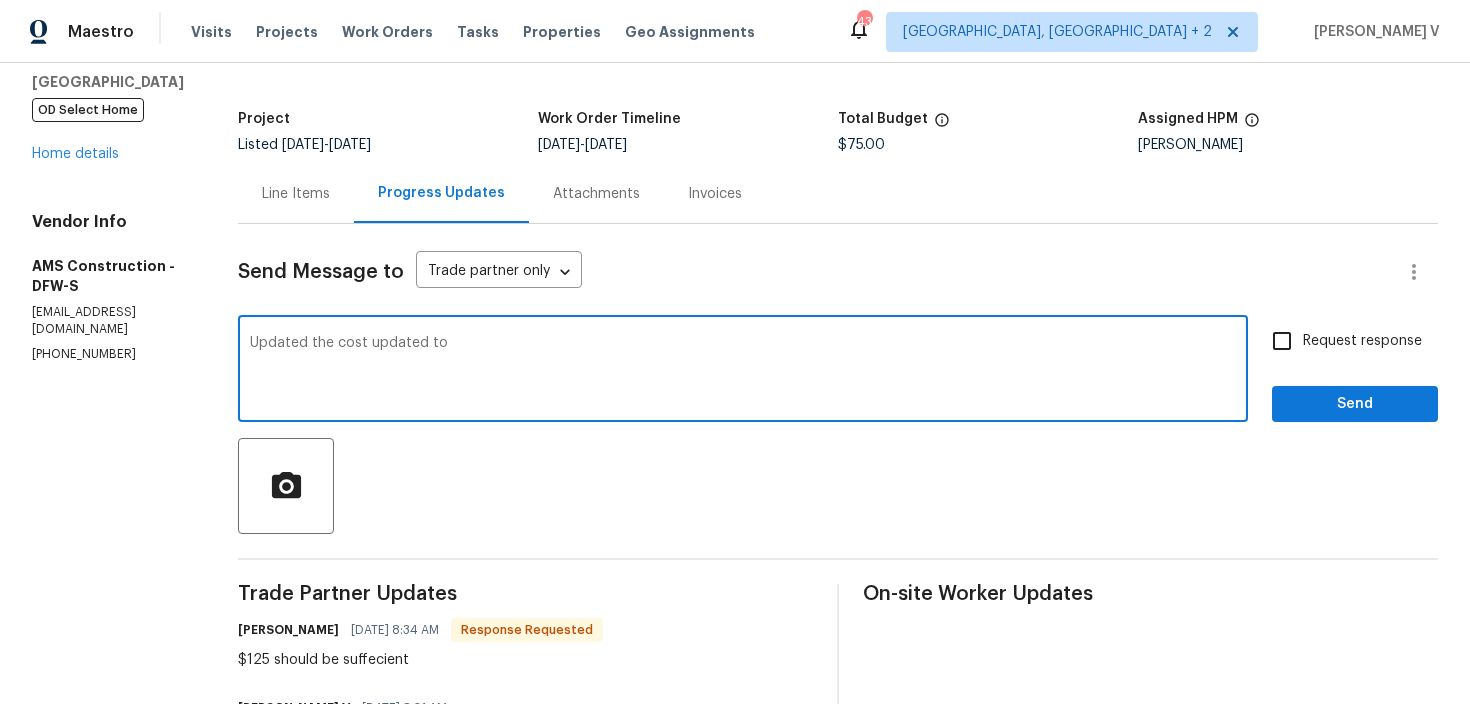 paste on "$125" 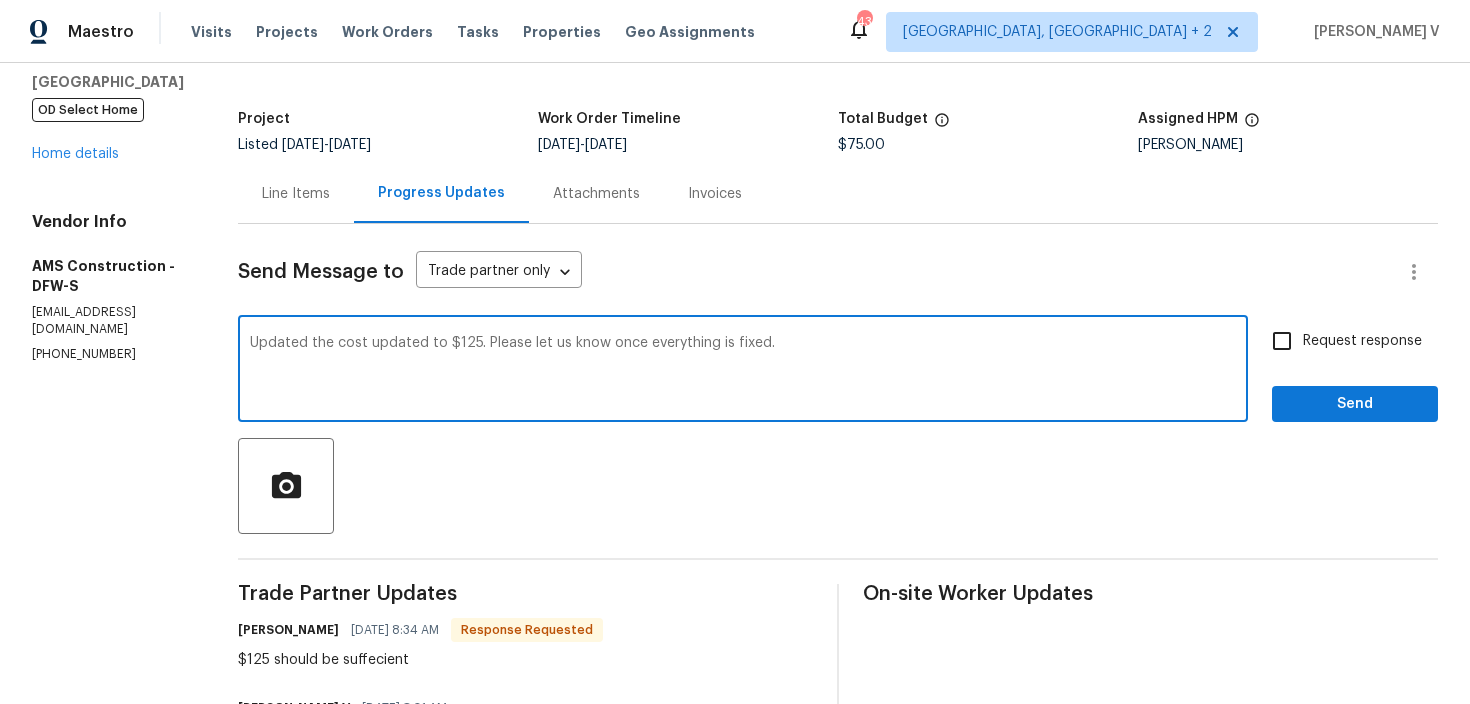 click on "Updated the cost updated to $125. Please let us know once everything is fixed." at bounding box center (743, 371) 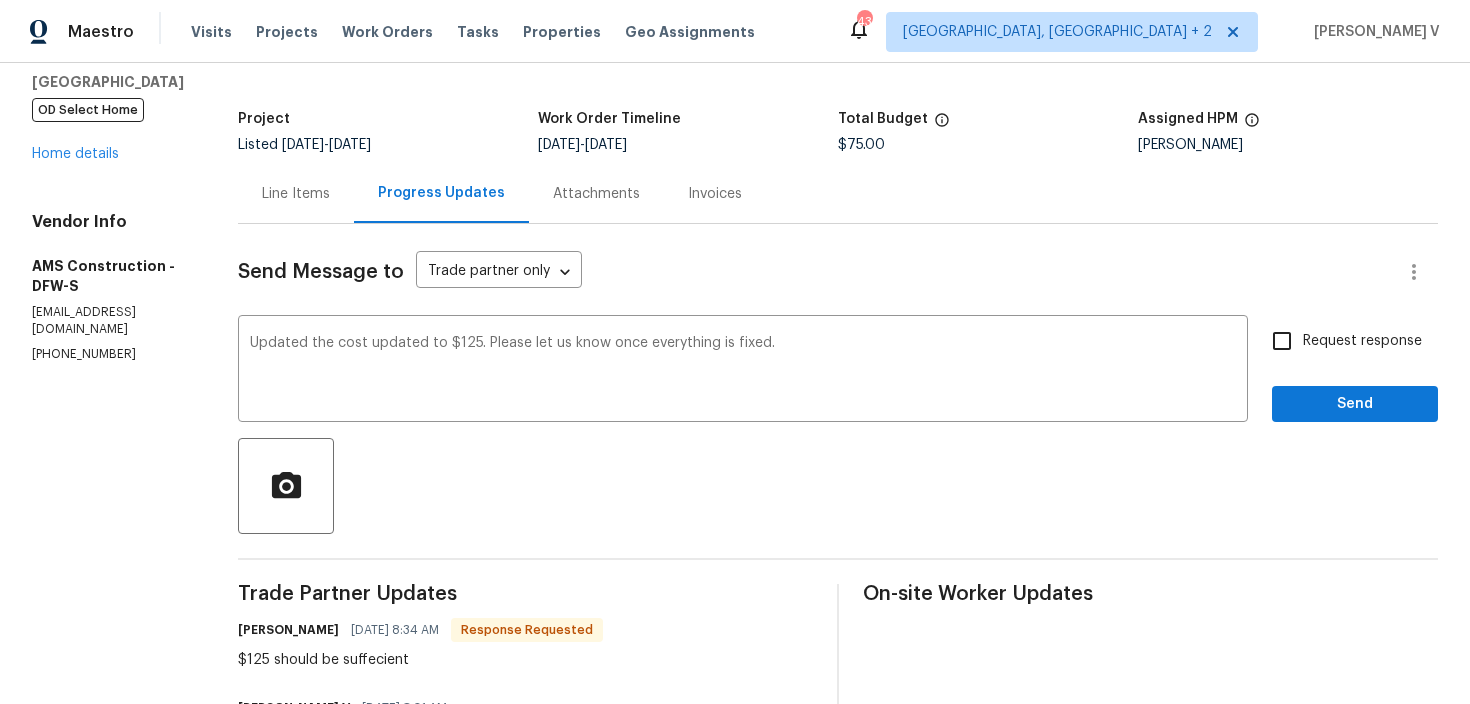 click on "All work orders 811 Fawn Valley Dr Allen, TX 75002 OD Select Home Home details Vendor Info AMS Construction - DFW-S opendoor@amsgc.com (469) 363-1173 AMS Construction - DFW-S In Progress Reference:   50MPN6GRABSNX-e7164e160 Project Listed   7/9/2025  -  7/11/2025 Work Order Timeline 7/9/2025  -  7/11/2025 Total Budget $75.00 Assigned HPM Alicia Anices Line Items Progress Updates Attachments Invoices Send Message to Trade partner only Trade partner only ​ Updated the cost updated to $125. Please let us know once everything is fixed. x ​ Request response Send Trade Partner Updates Michael Kimbrell 07/10/2025 8:34 AM Response Requested $125 should be suffecient Divya Dharshini V 07/10/2025 8:31 AM Thank you for the details. Before proceeding, could you please provide a cost estimate for the caulking work? Michael Kimbrell 07/10/2025 6:54 AM Michael Kimbrell 07/09/2025 1:24 PM We will get this scheduled to take a look Divya Dharshini V 07/09/2025 9:03 AM On-site Worker Updates" at bounding box center (735, 563) 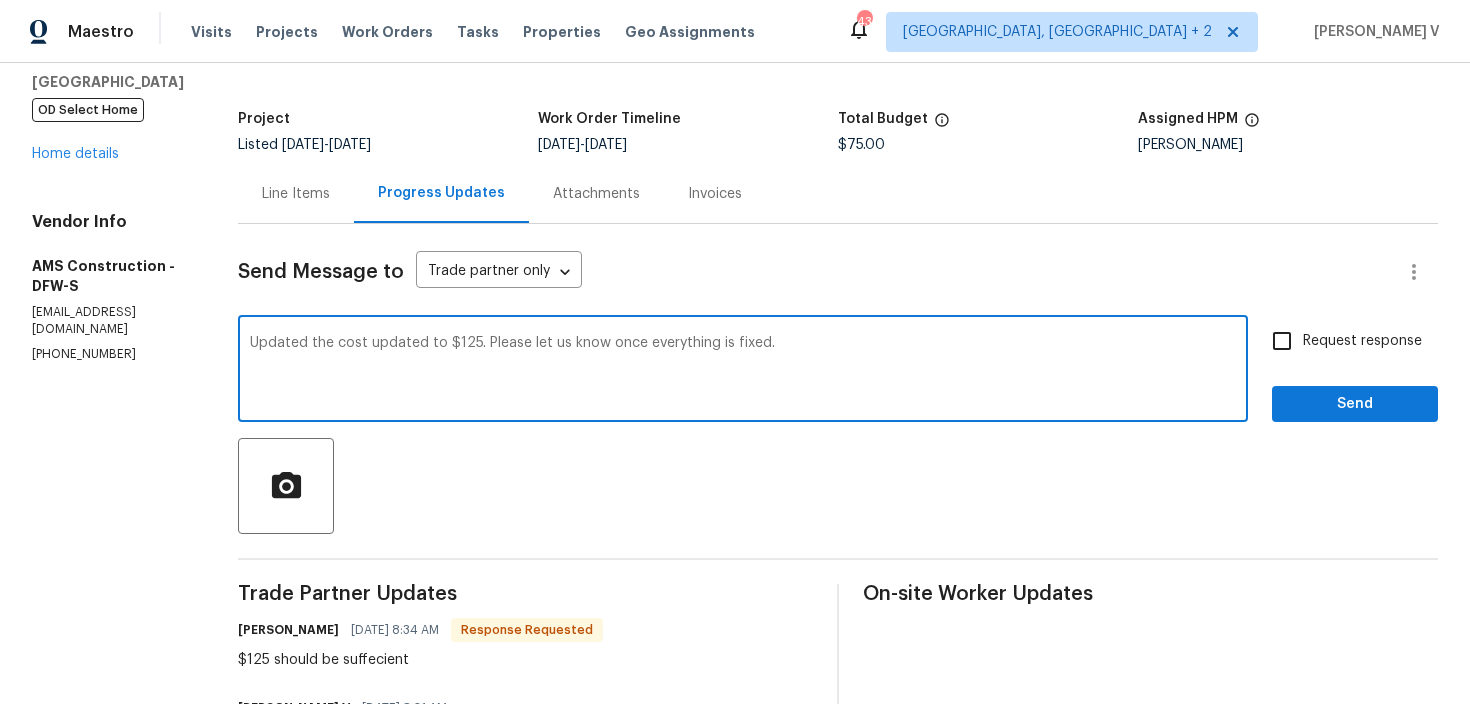 drag, startPoint x: 311, startPoint y: 348, endPoint x: 120, endPoint y: 335, distance: 191.4419 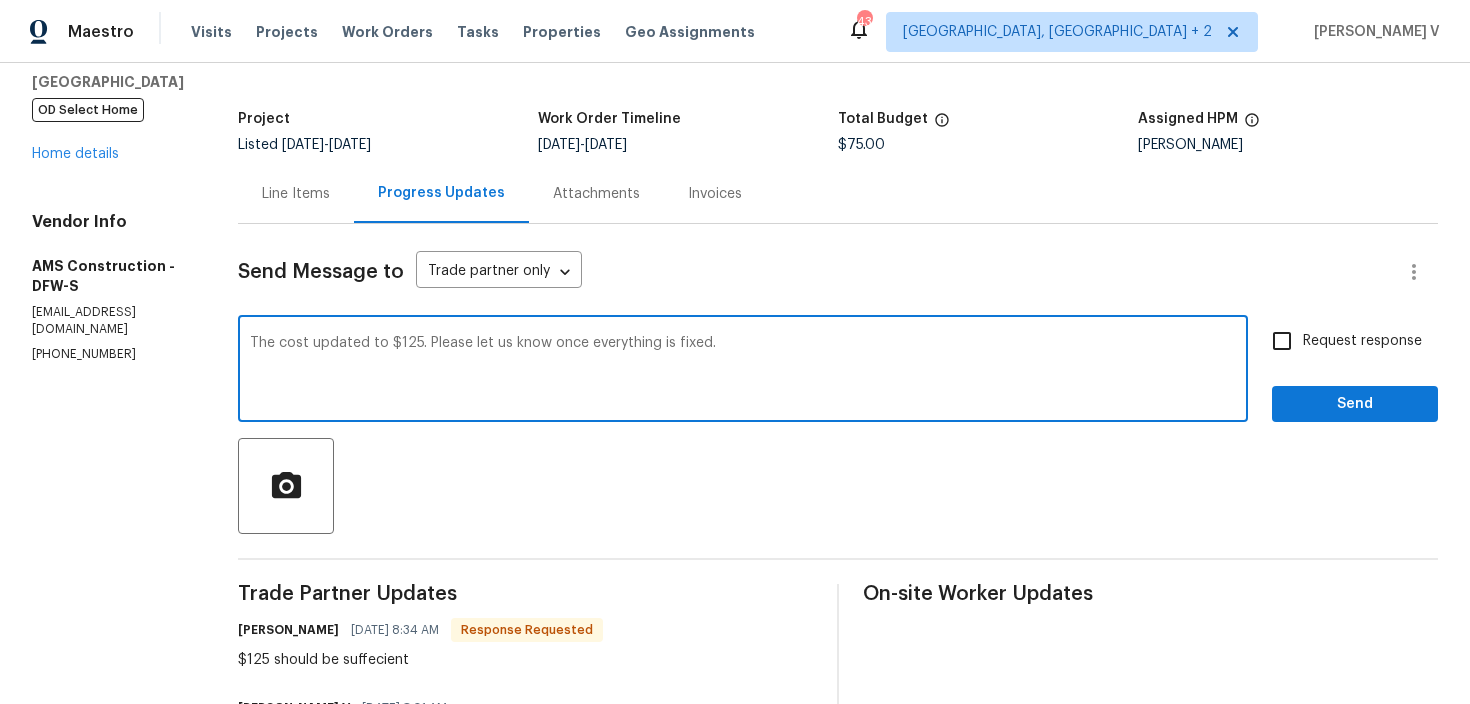 type on "The cost updated to $125. Please let us know once everything is fixed." 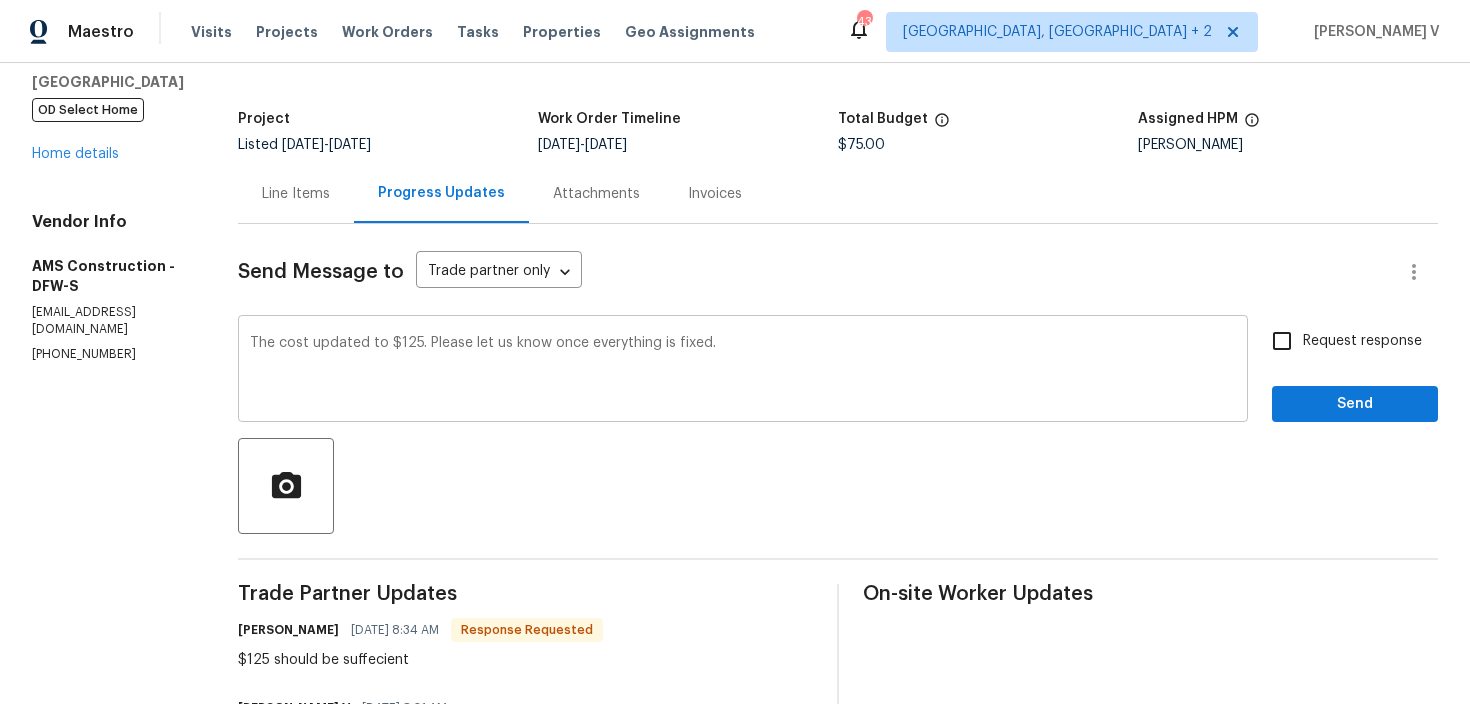 click on "The cost updated to $125. Please let us know once everything is fixed. x ​" at bounding box center [743, 371] 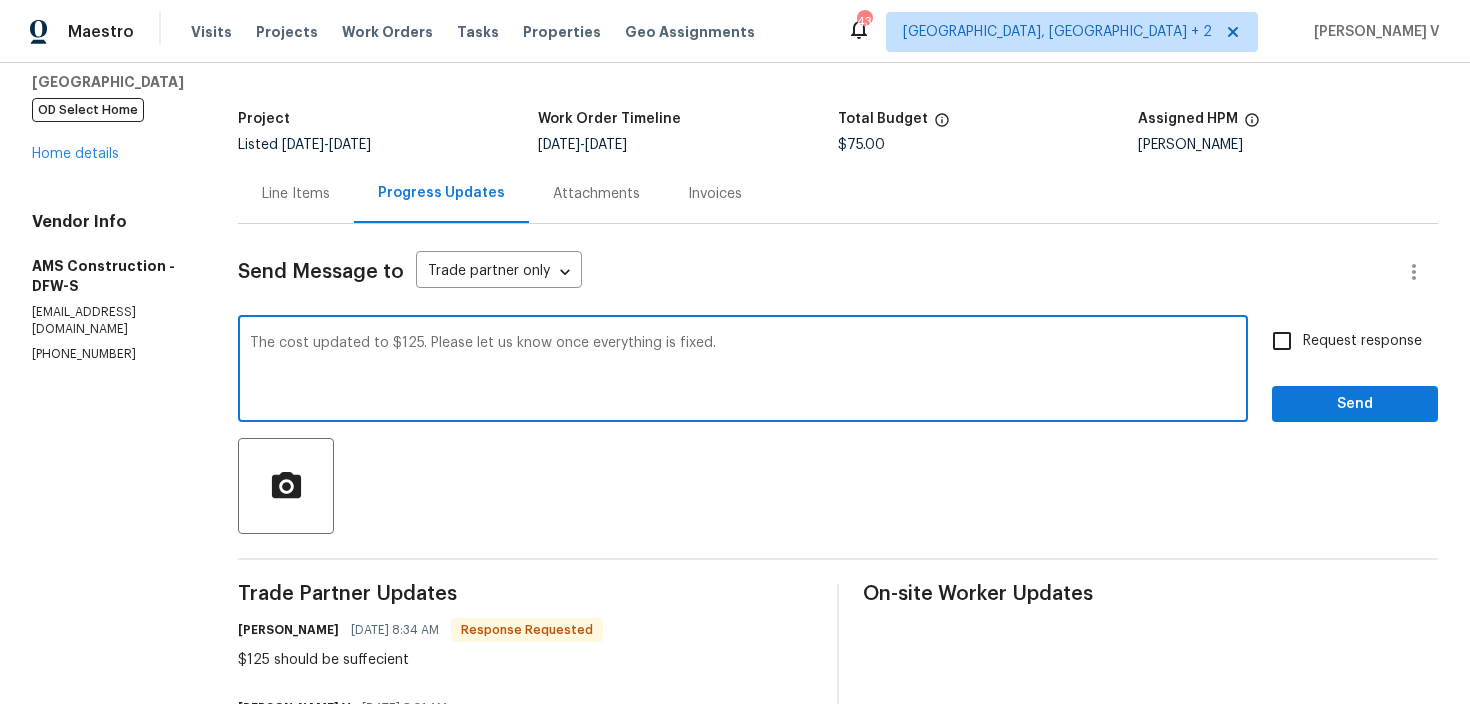 click on "The cost updated to $125. Please let us know once everything is fixed. x ​" at bounding box center [743, 371] 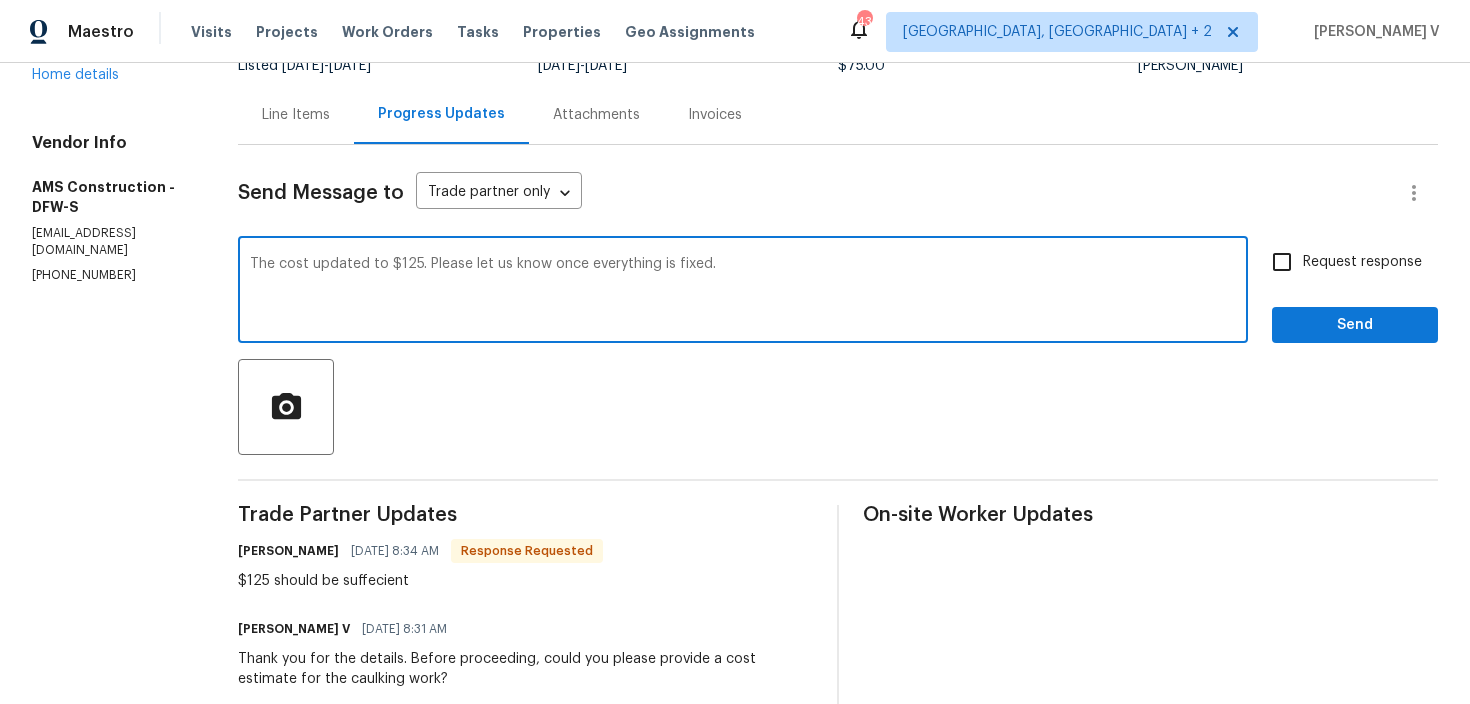scroll, scrollTop: 250, scrollLeft: 0, axis: vertical 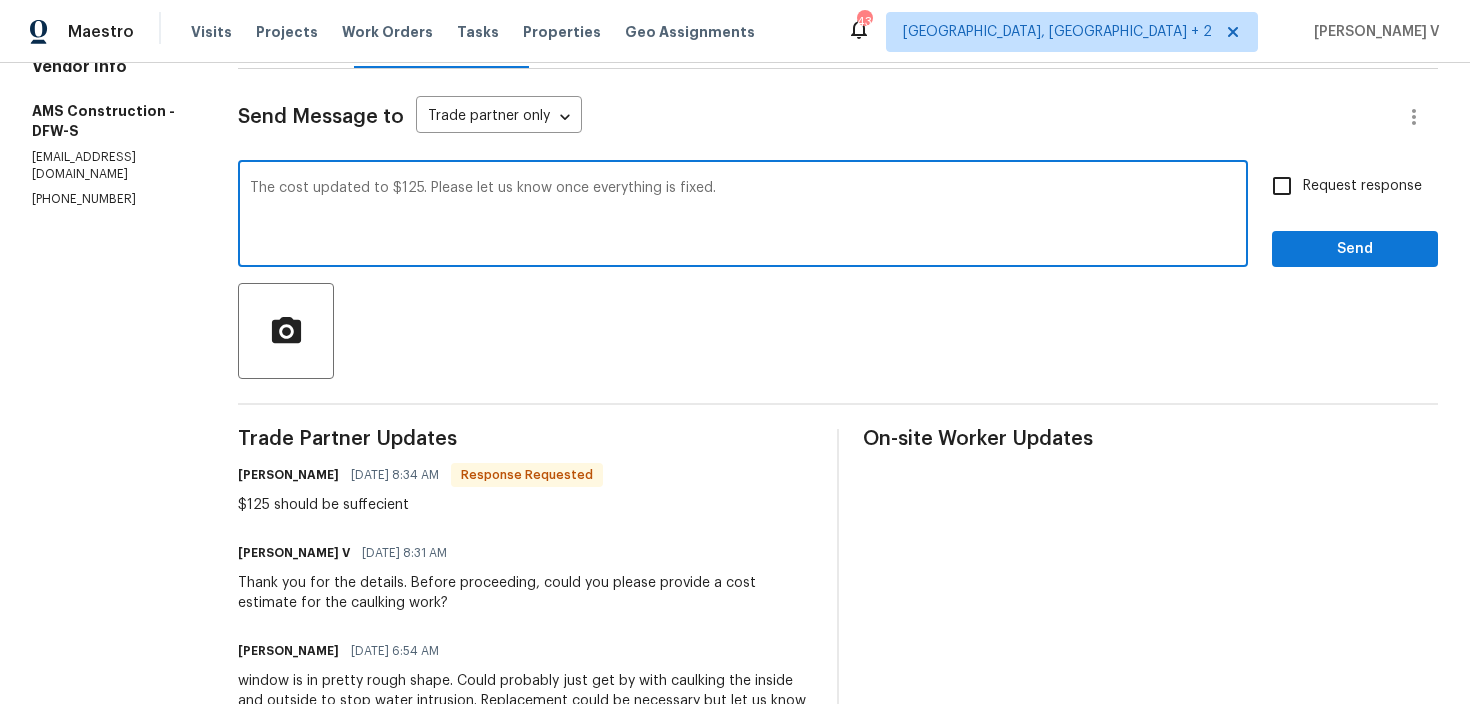 click on "Request response" at bounding box center [1362, 186] 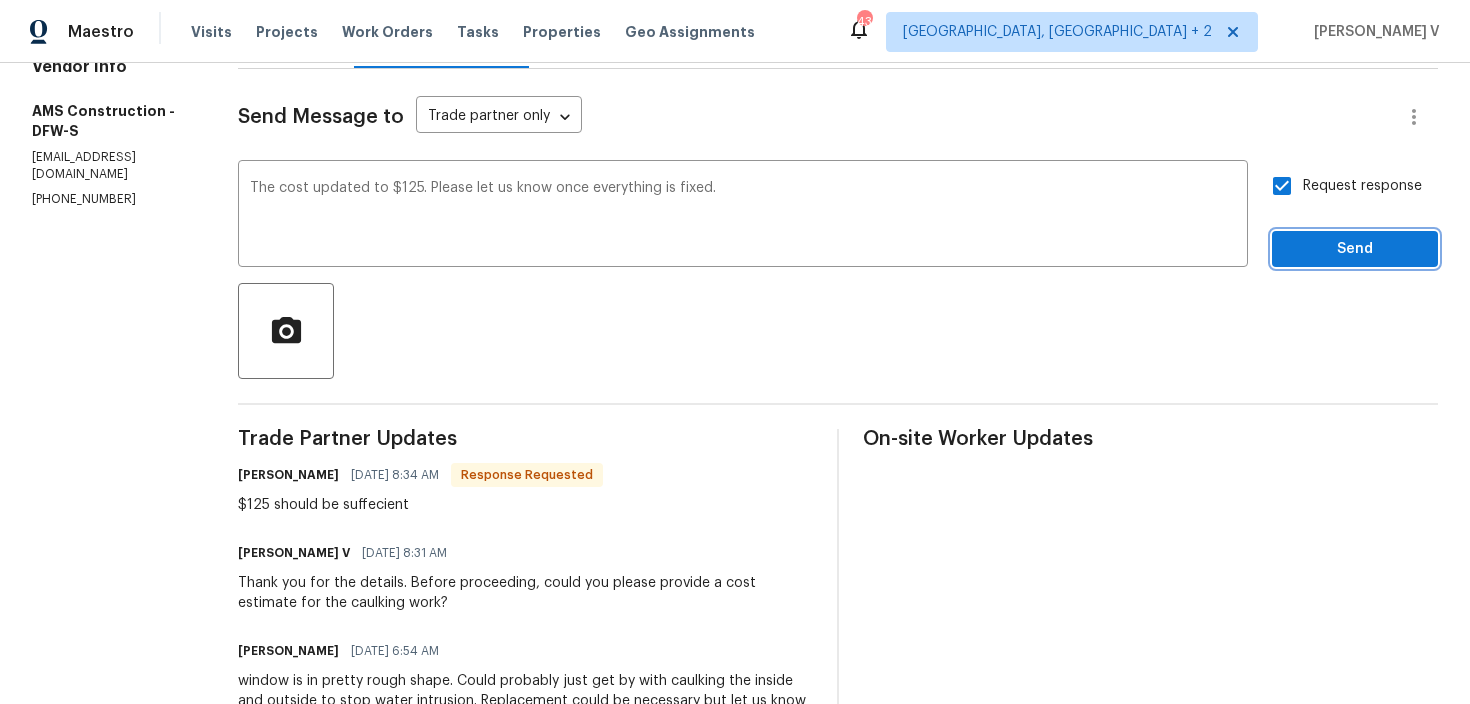click on "Send" at bounding box center [1355, 249] 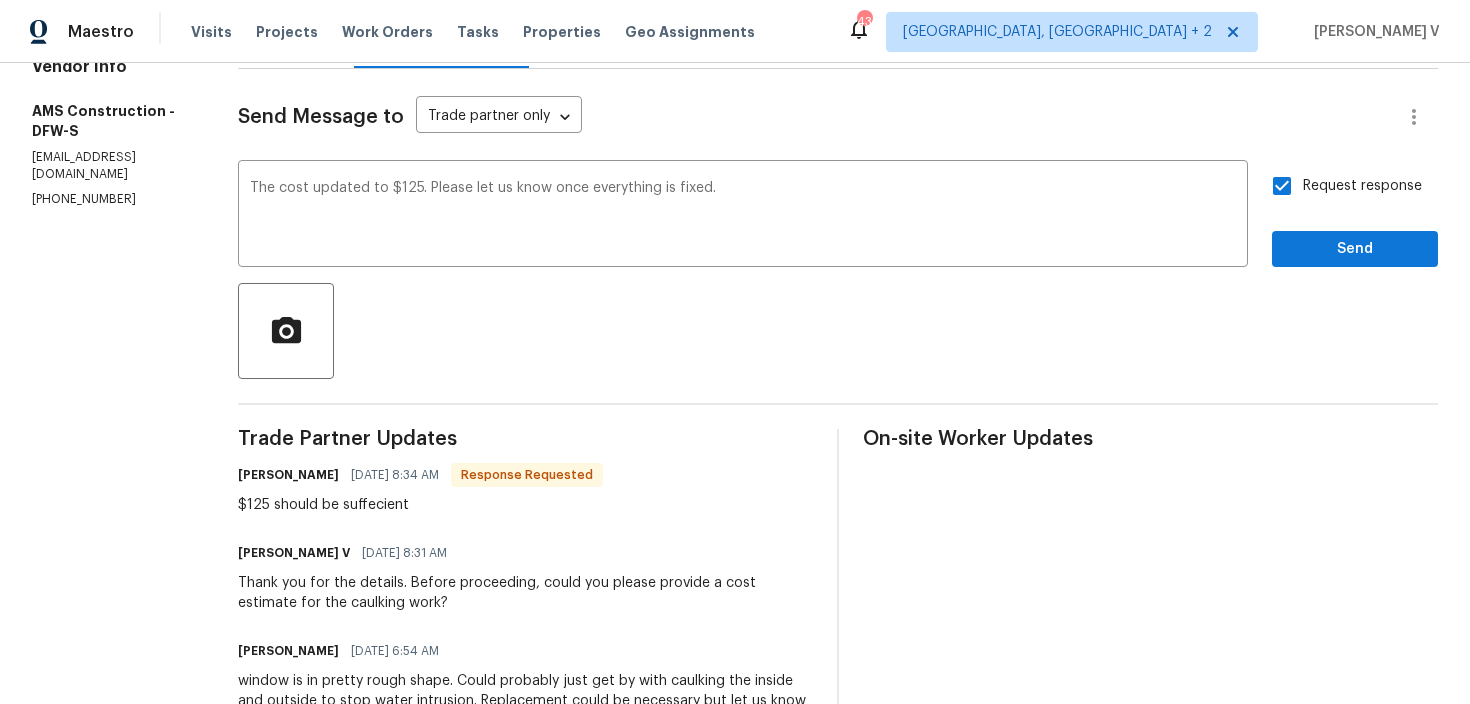 scroll, scrollTop: 43, scrollLeft: 0, axis: vertical 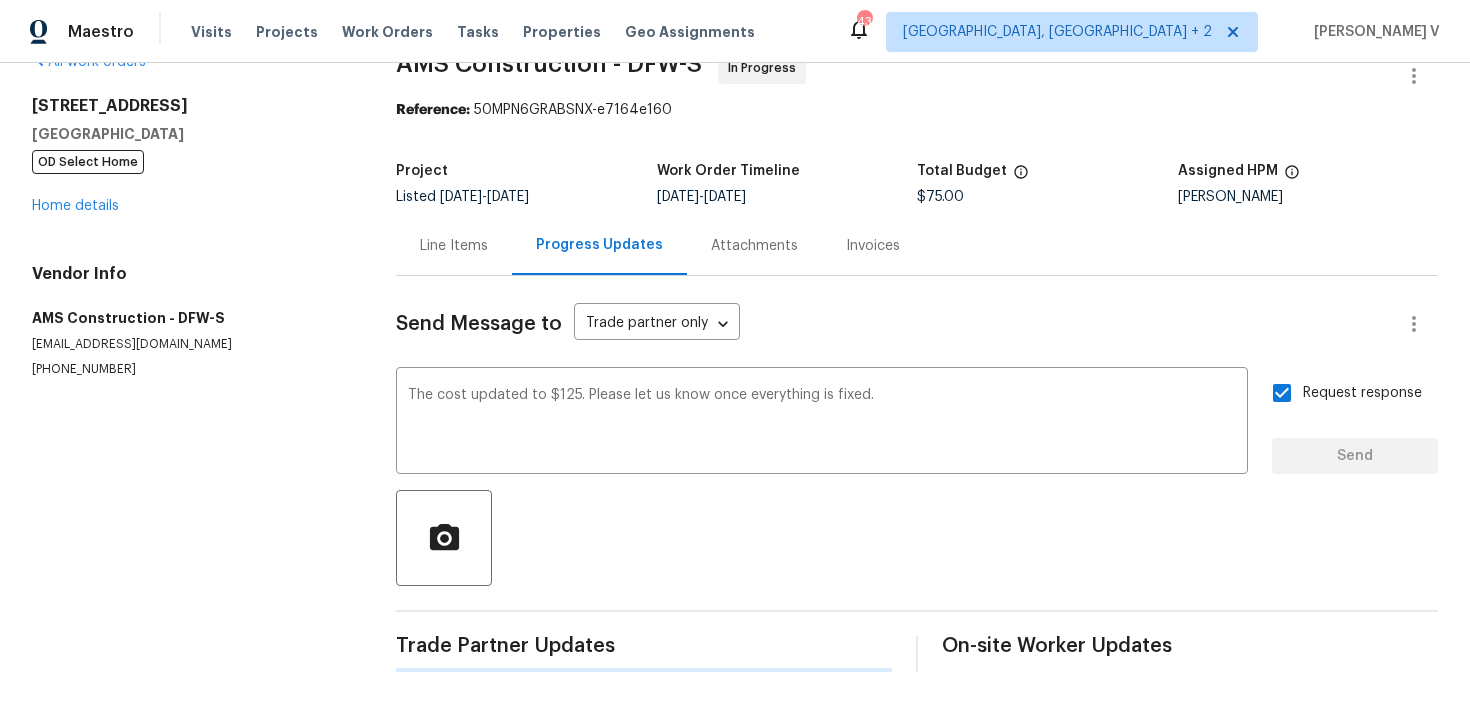 type 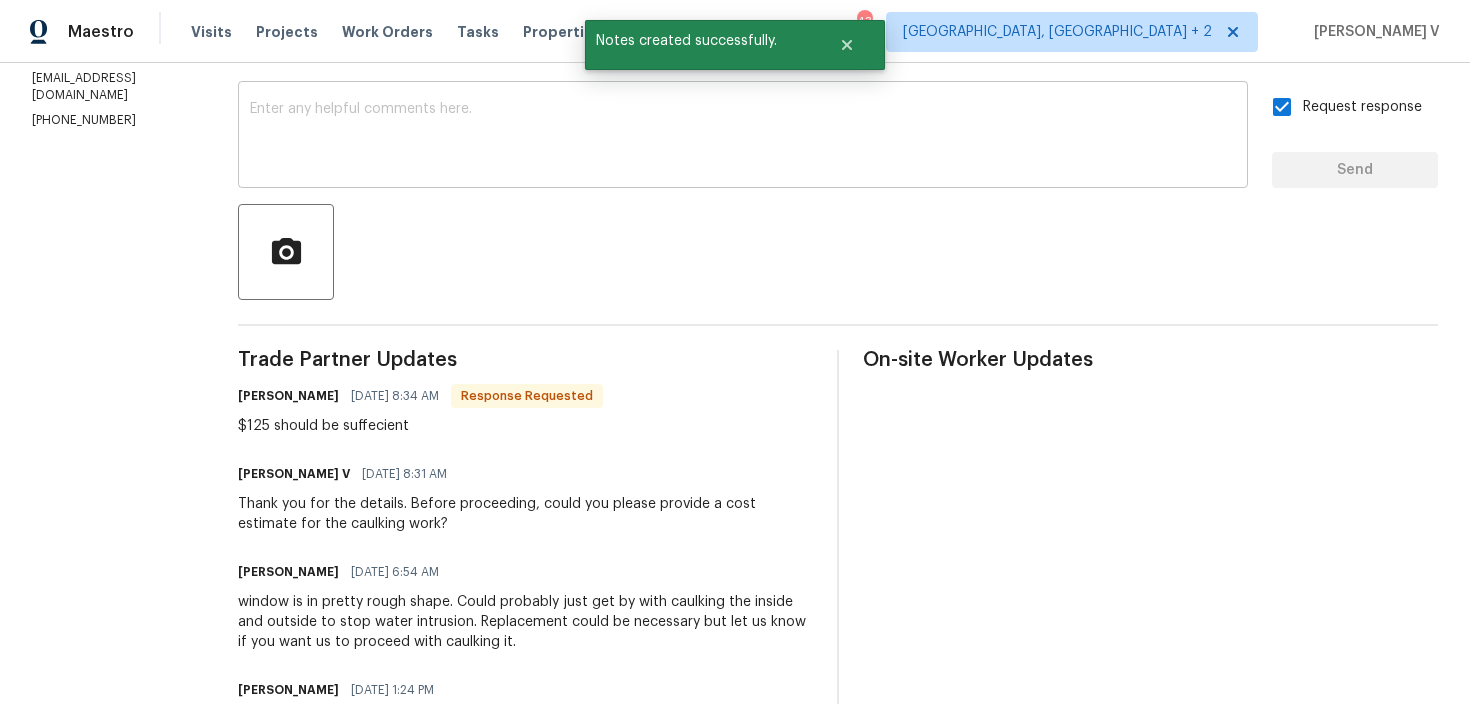 scroll, scrollTop: 0, scrollLeft: 0, axis: both 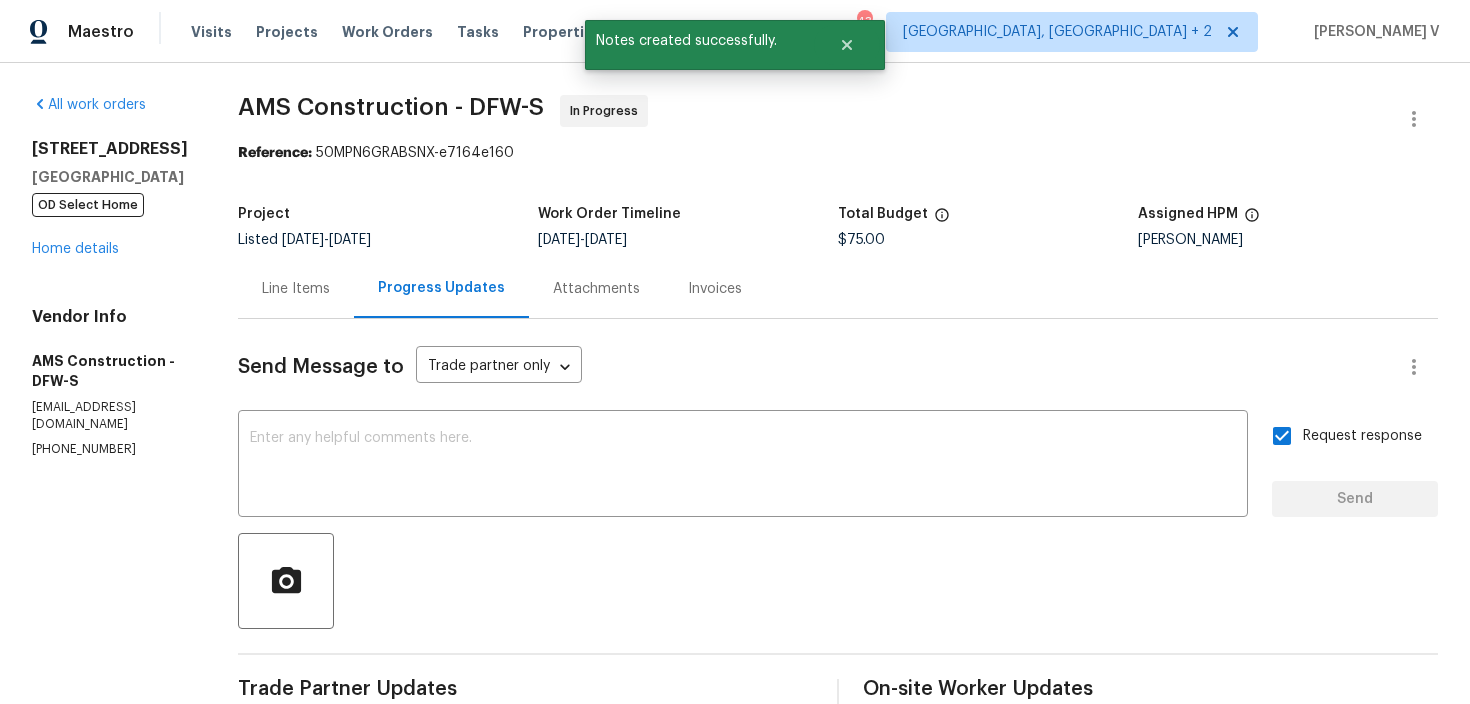 click on "Line Items" at bounding box center [296, 288] 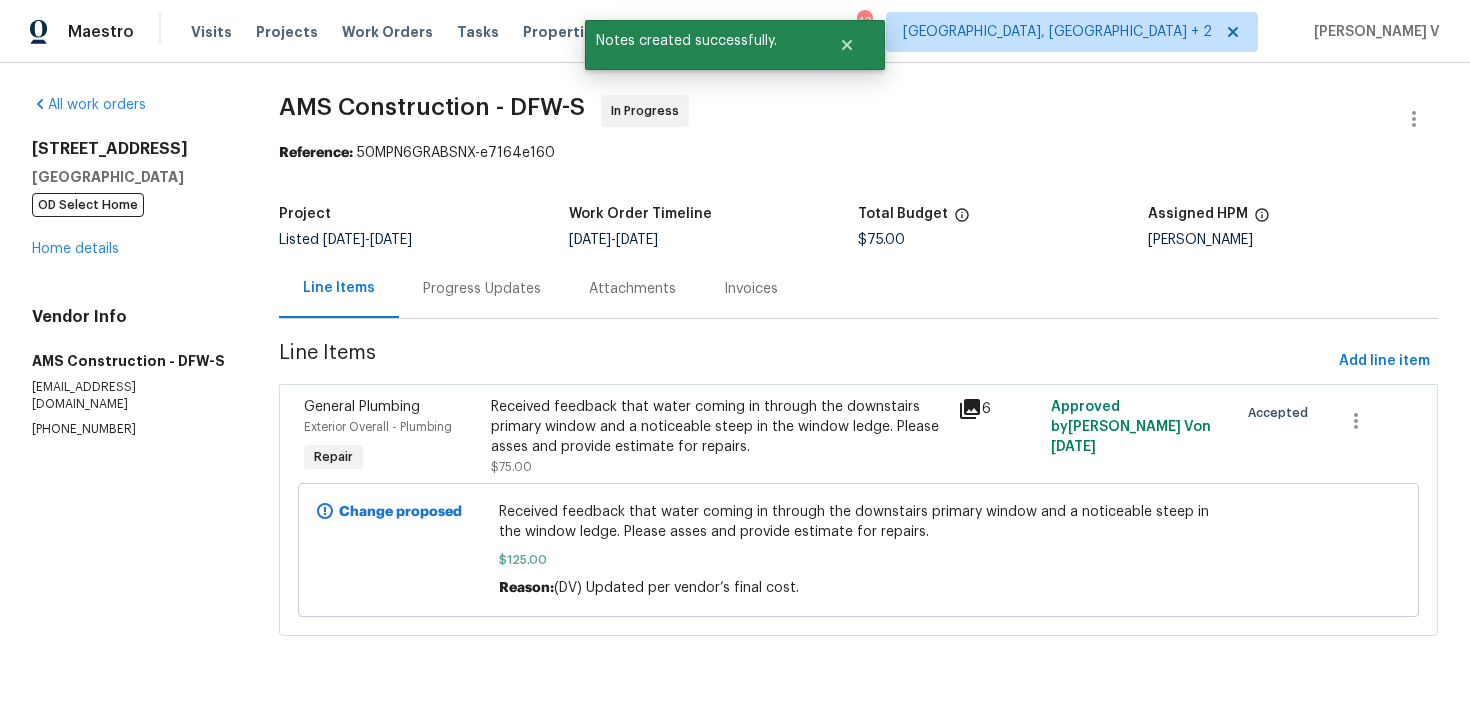 click on "Progress Updates" at bounding box center (482, 289) 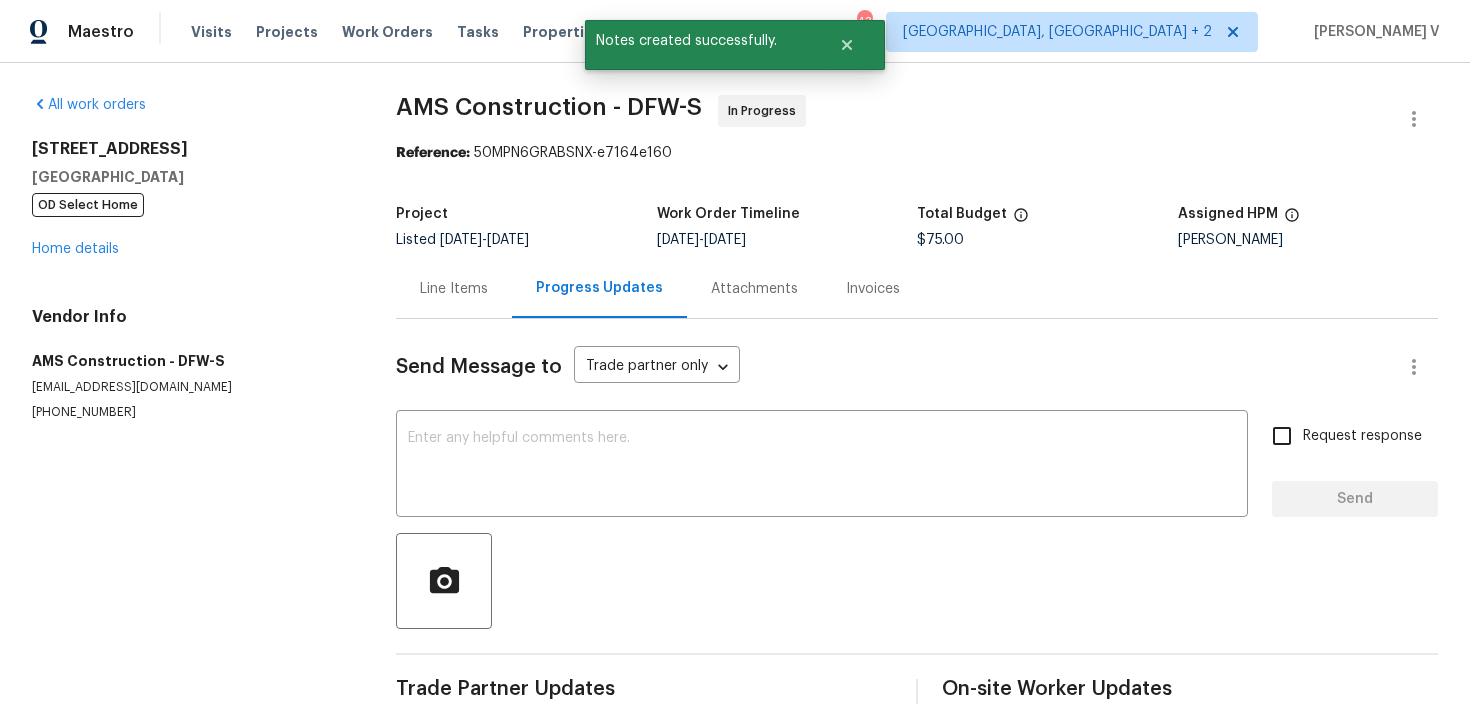 scroll, scrollTop: 43, scrollLeft: 0, axis: vertical 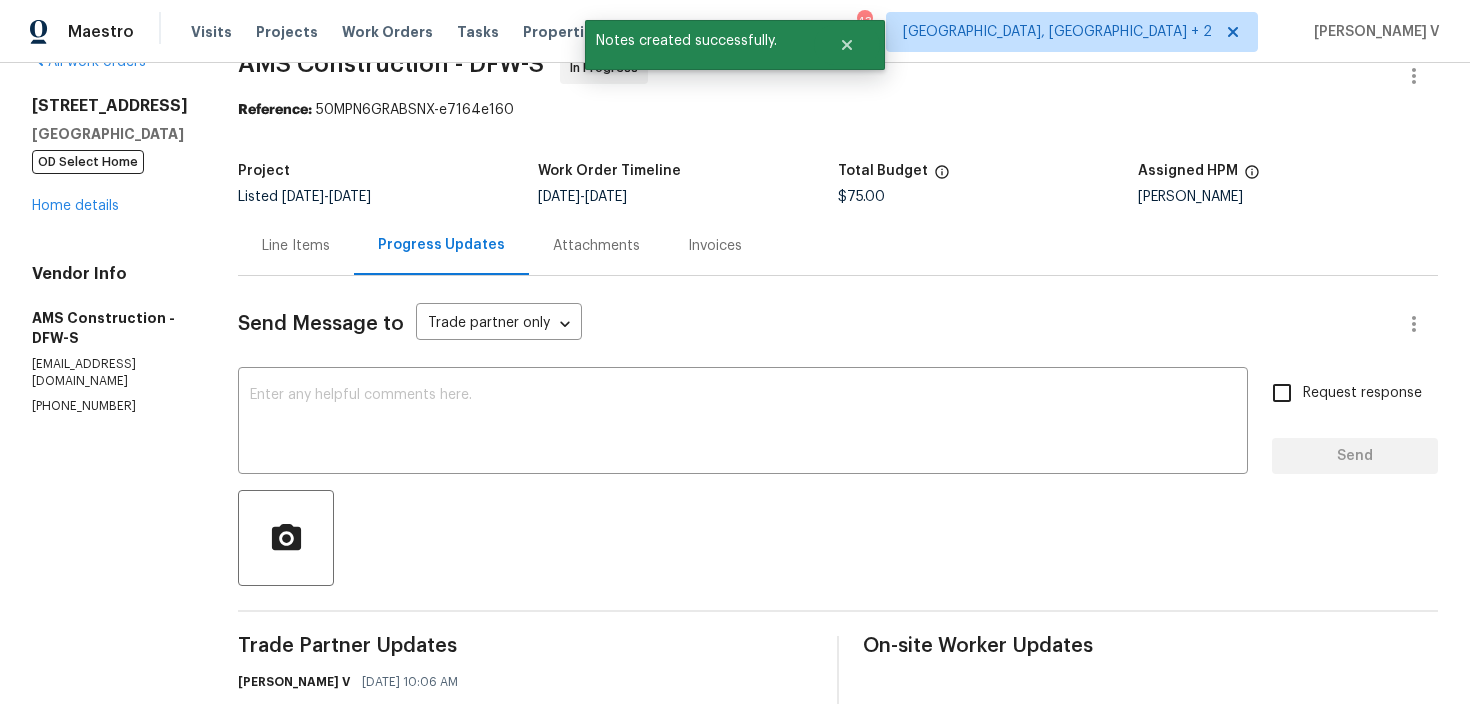 click on "Line Items" at bounding box center (296, 245) 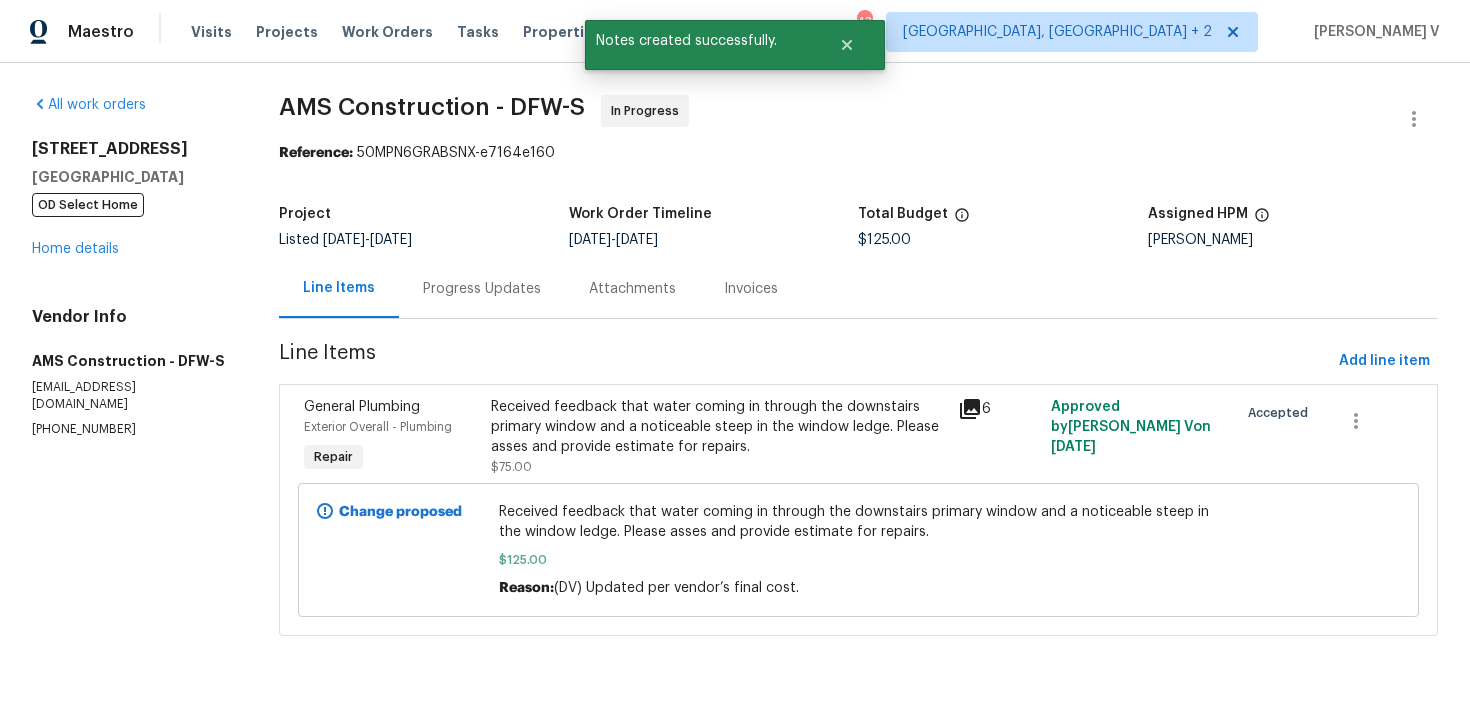 click on "Progress Updates" at bounding box center (482, 289) 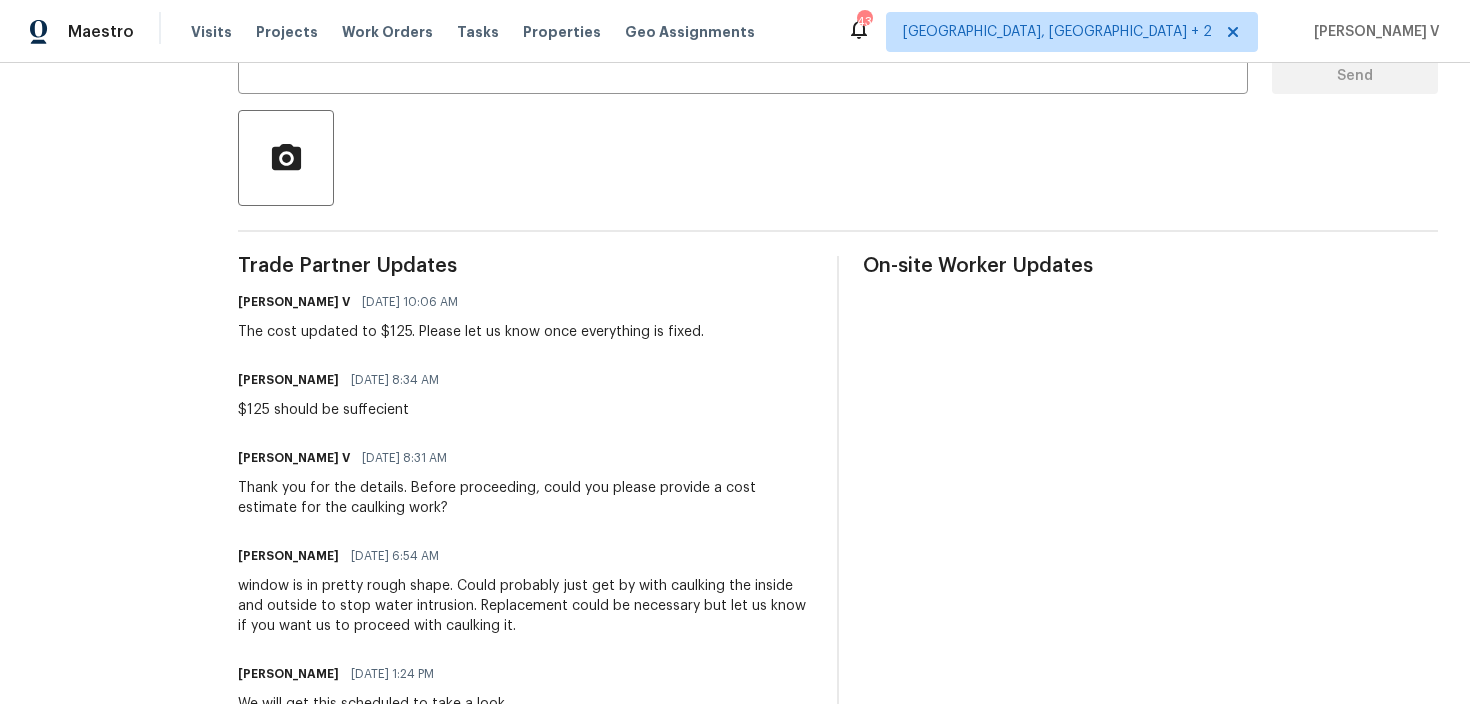 scroll, scrollTop: 58, scrollLeft: 0, axis: vertical 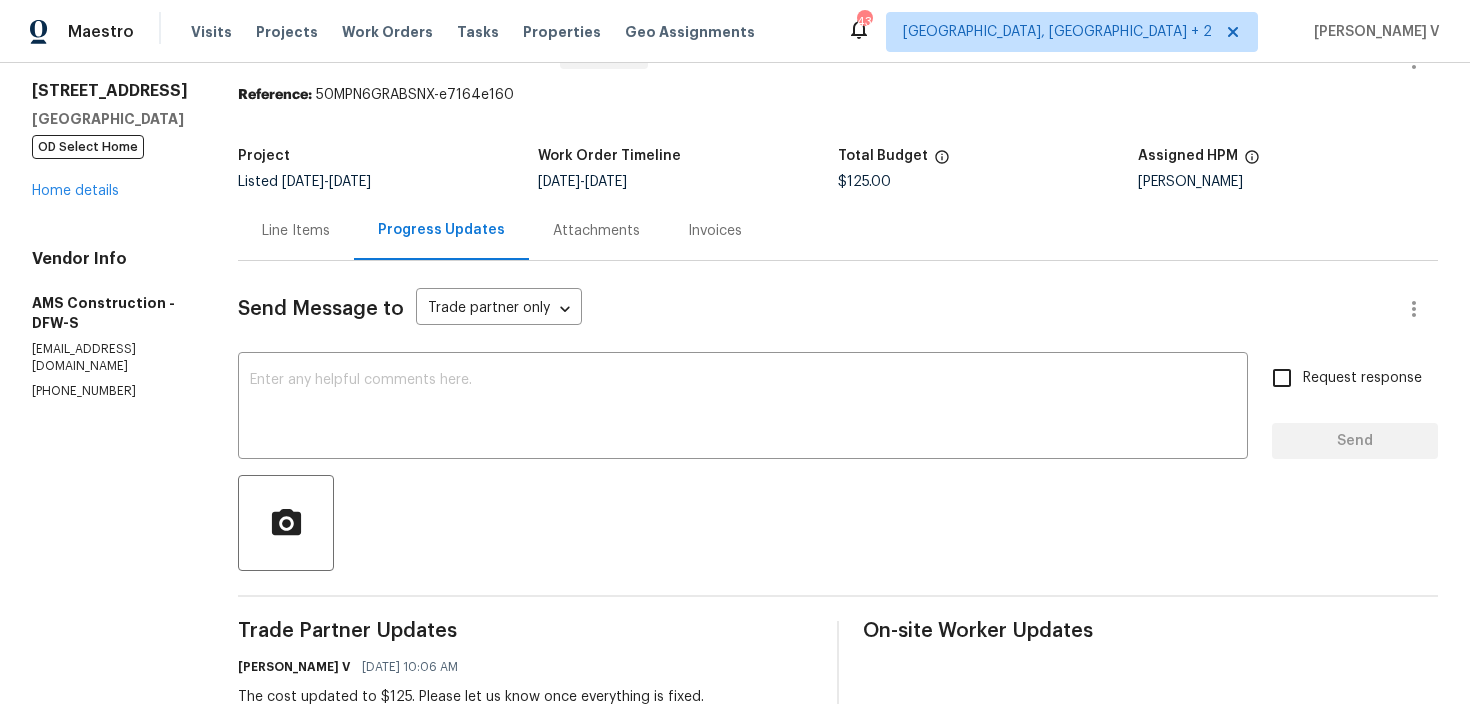 click on "Line Items" at bounding box center (296, 230) 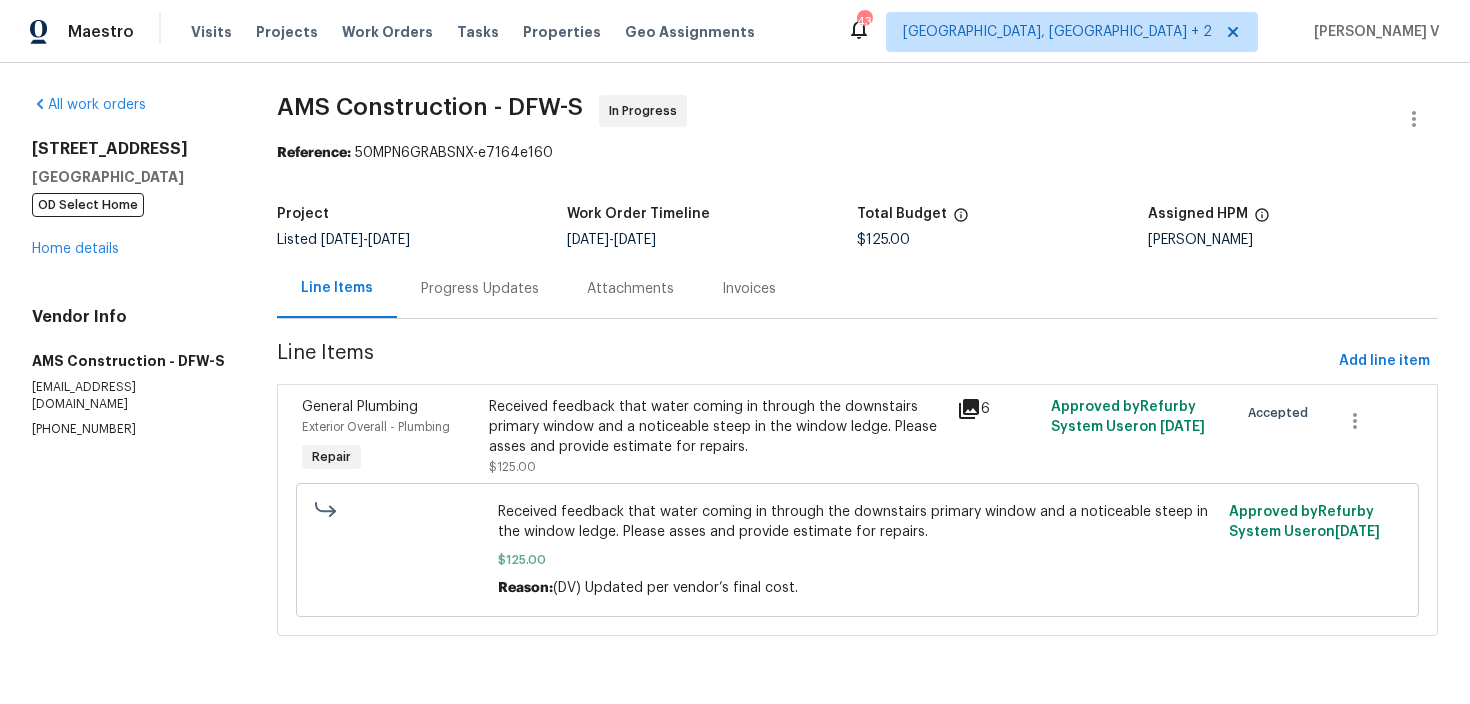 click on "Received feedback that water coming in through the downstairs primary window and a noticeable steep in the window ledge. Please asses and provide estimate for repairs." at bounding box center (717, 427) 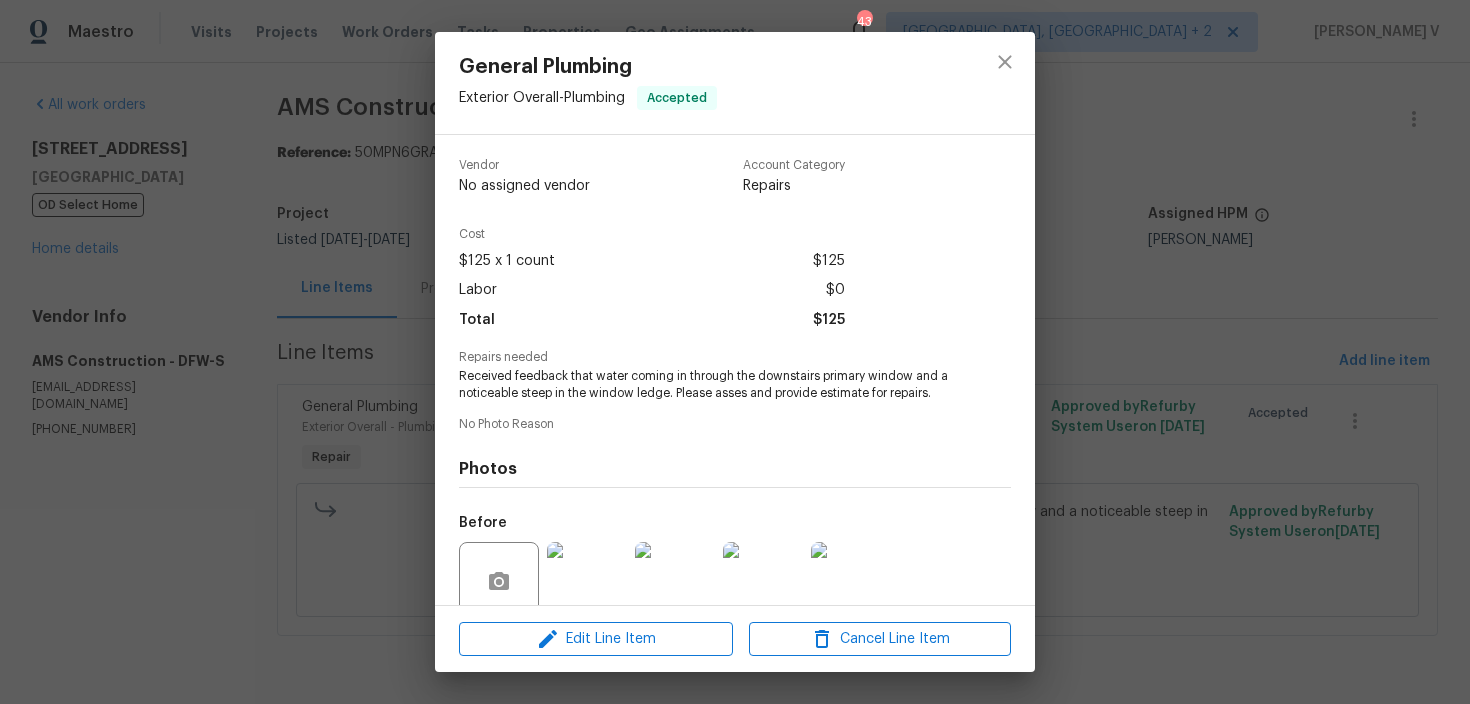 scroll, scrollTop: 166, scrollLeft: 0, axis: vertical 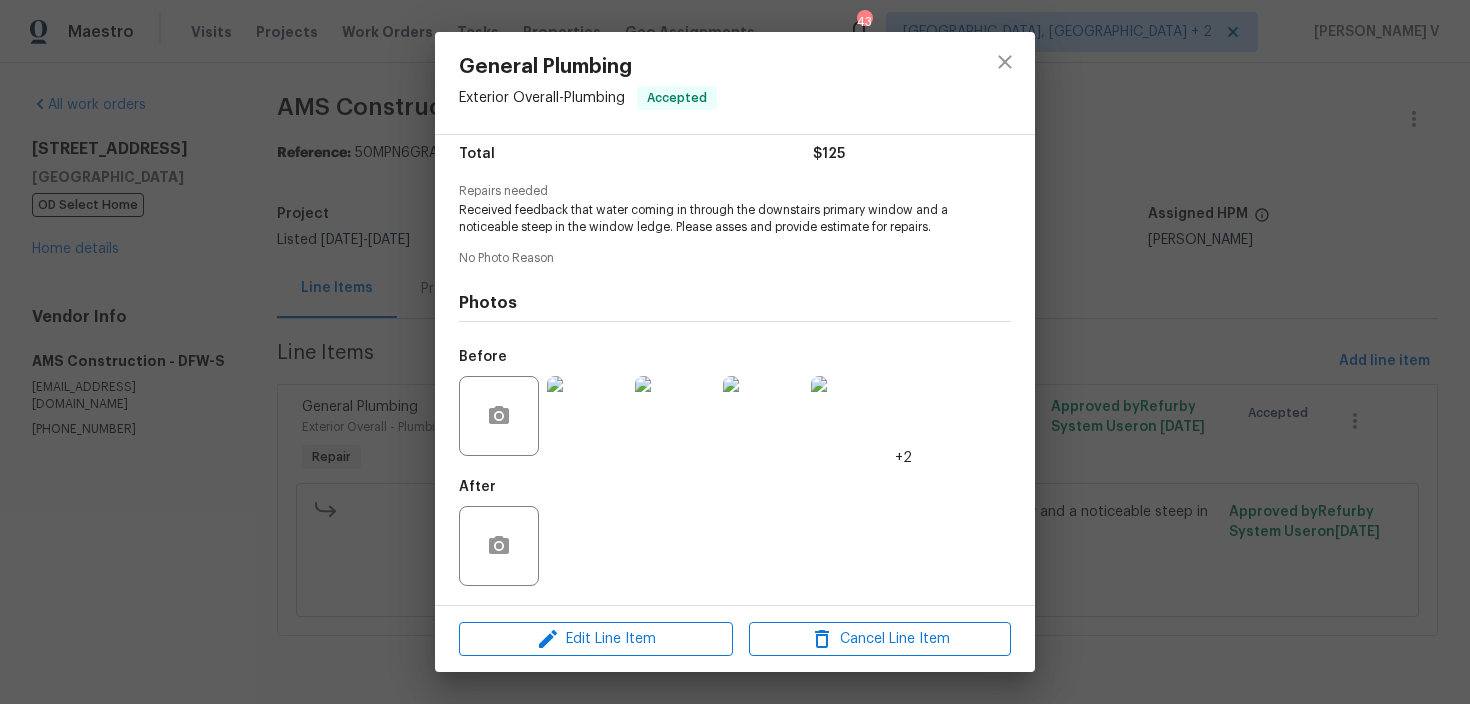 click at bounding box center [587, 416] 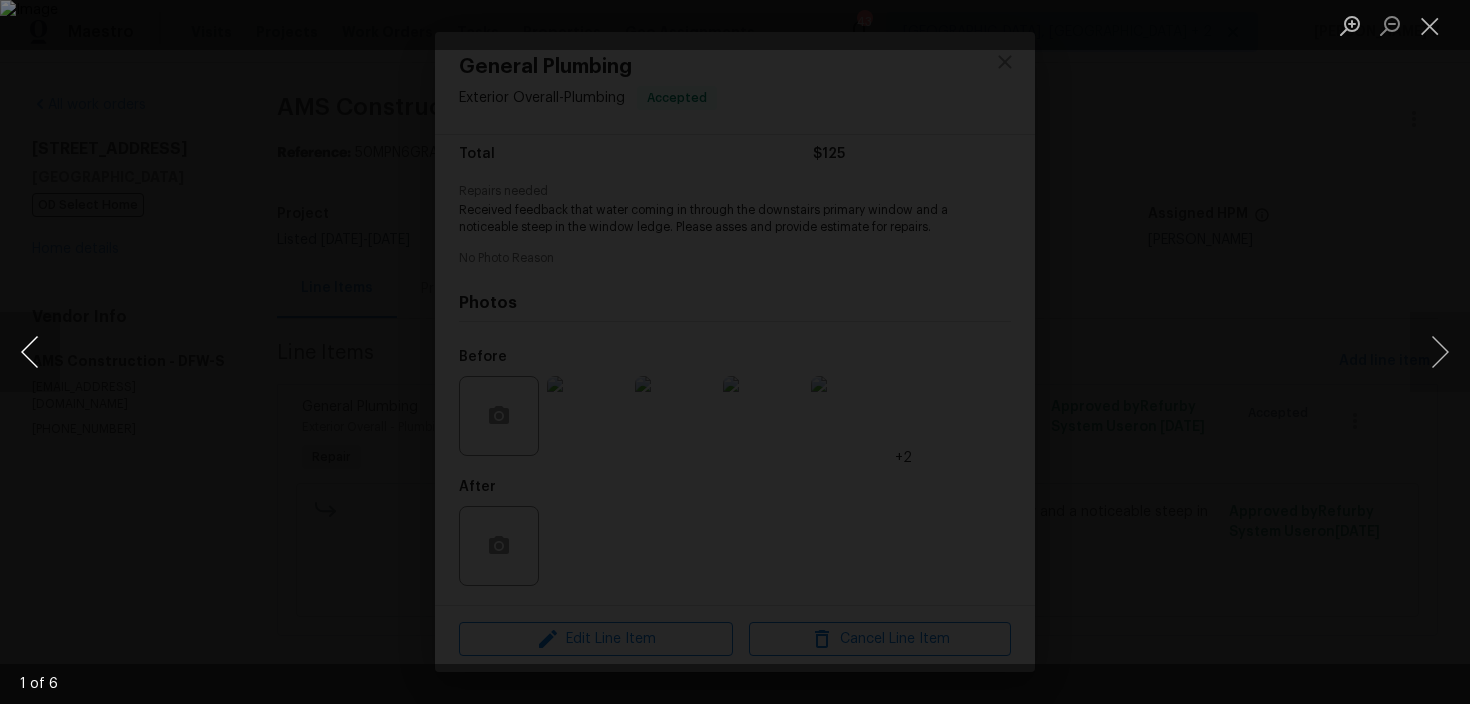 click at bounding box center (30, 352) 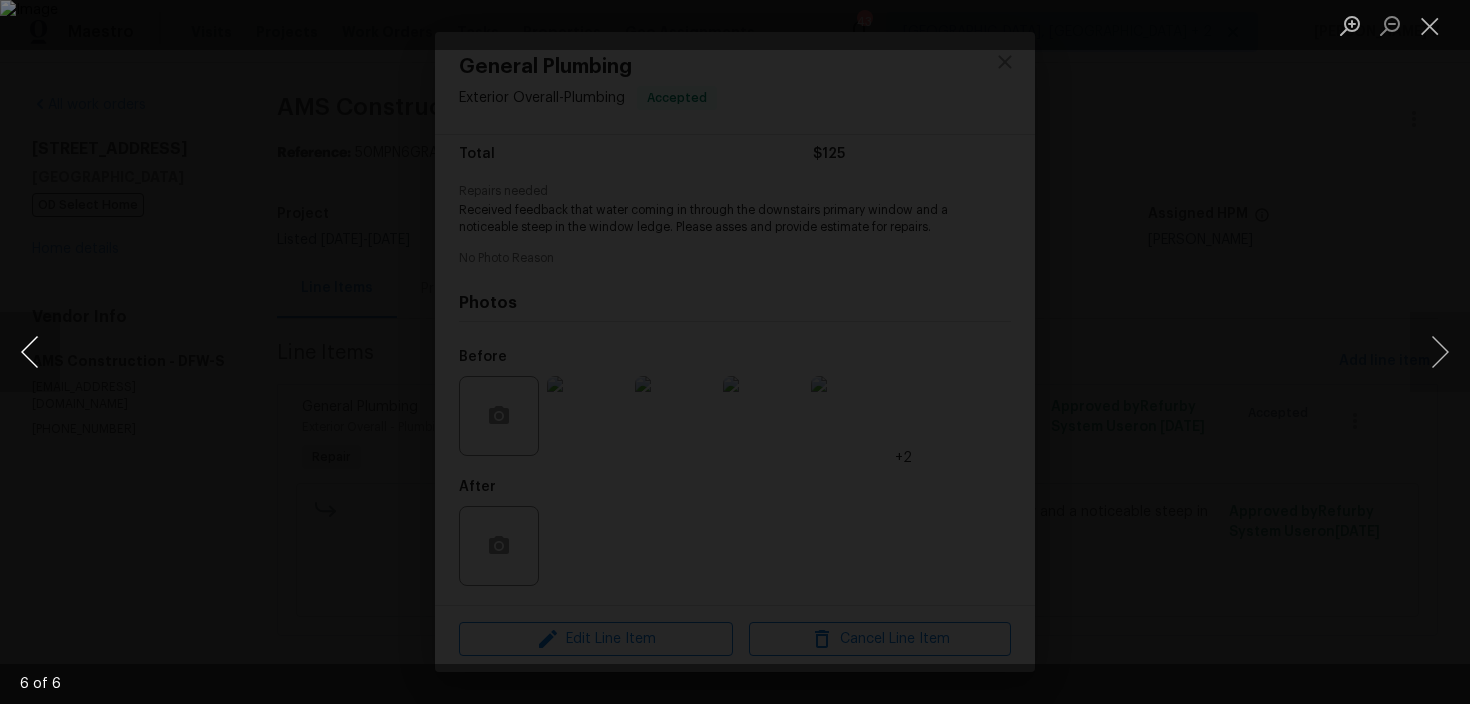 click at bounding box center [30, 352] 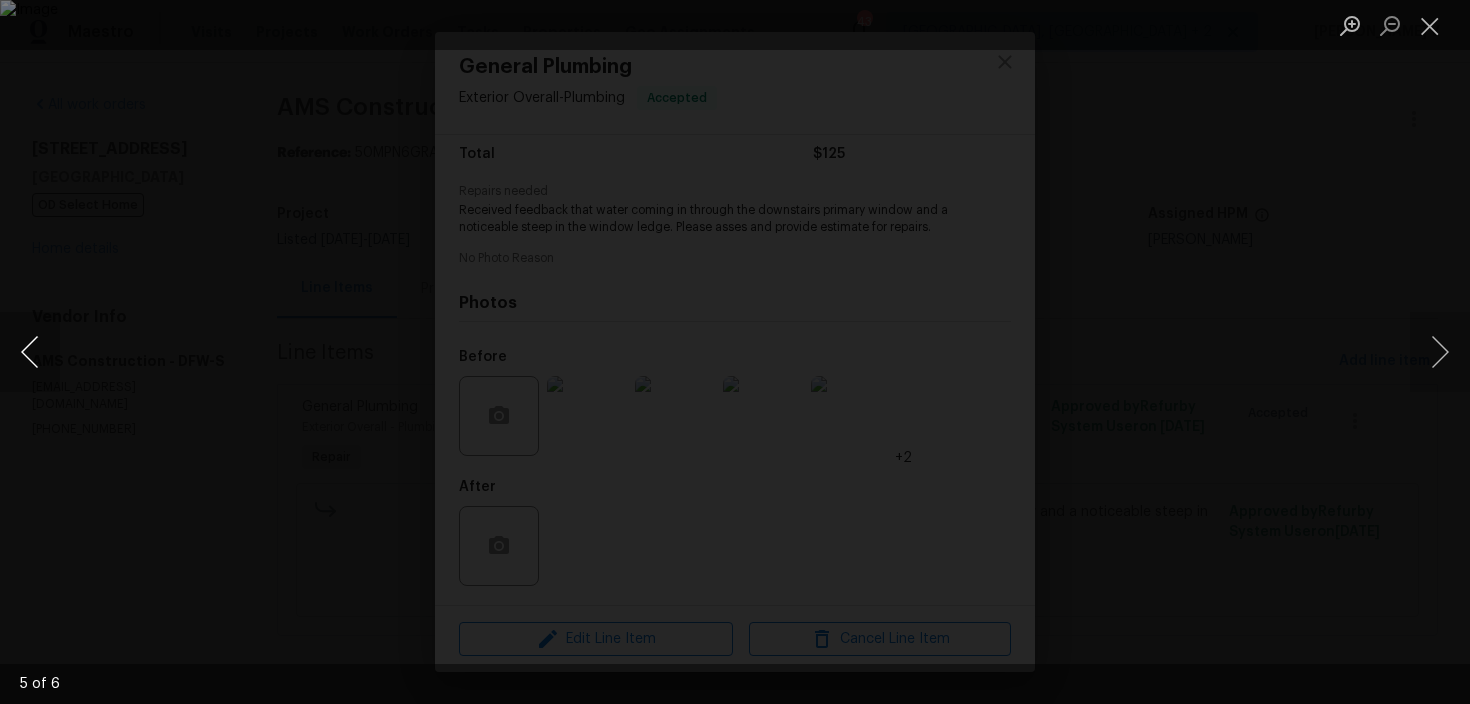 click at bounding box center (30, 352) 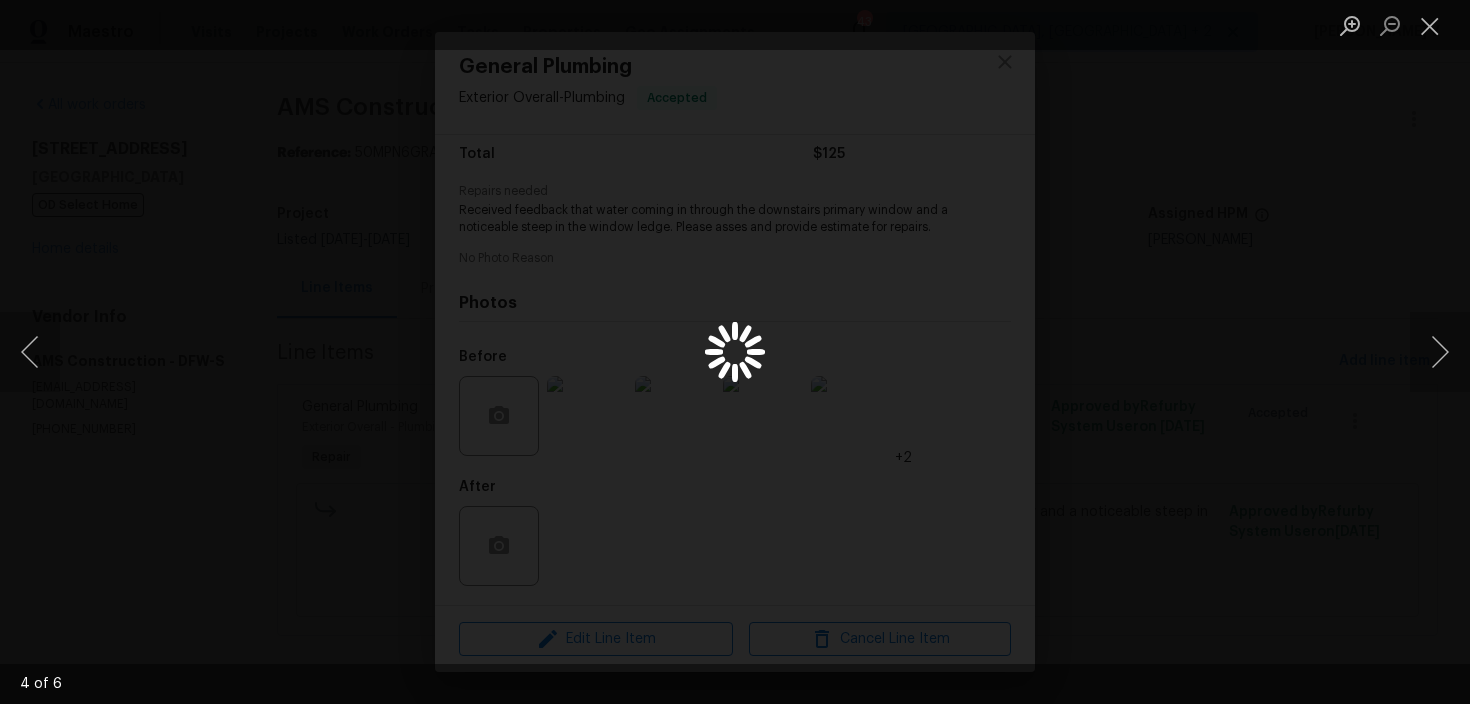click at bounding box center [735, 352] 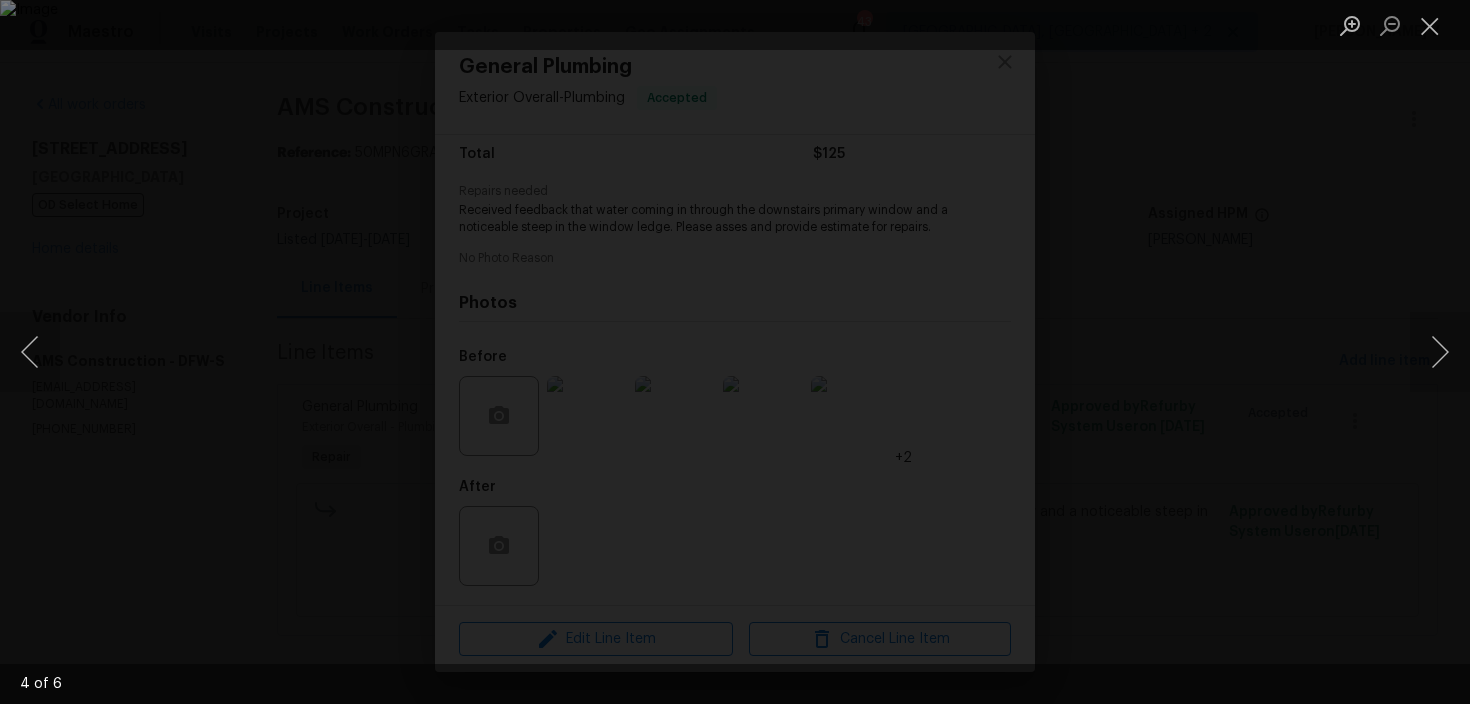 click at bounding box center [735, 352] 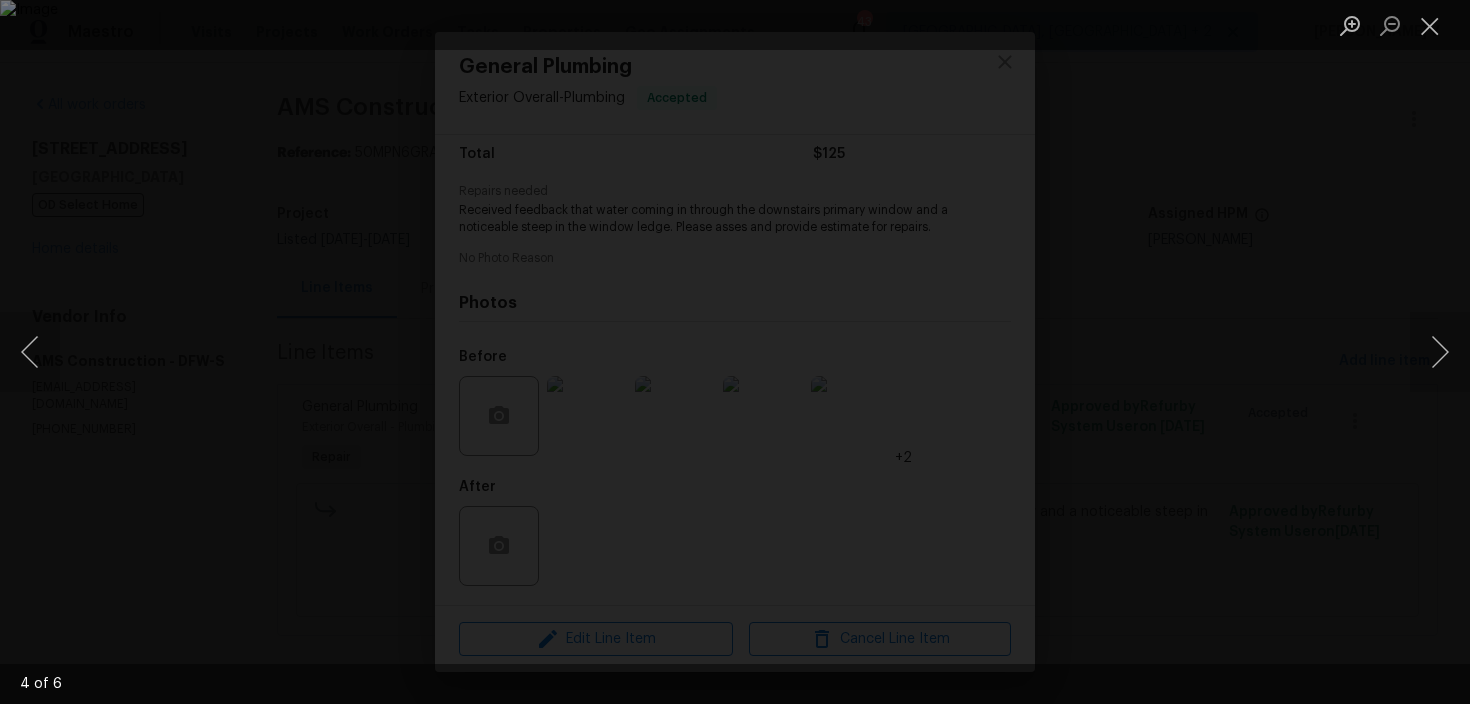 click at bounding box center [735, 352] 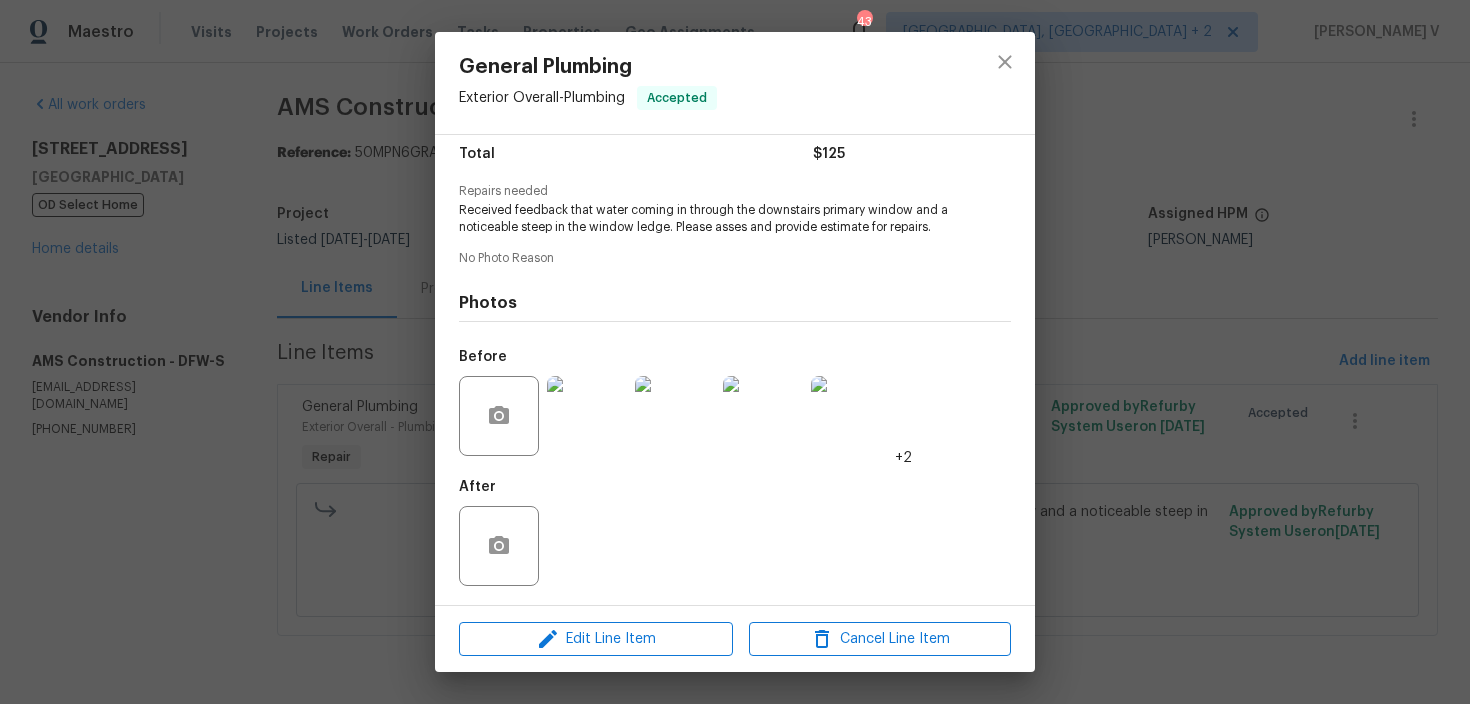click at bounding box center [735, 352] 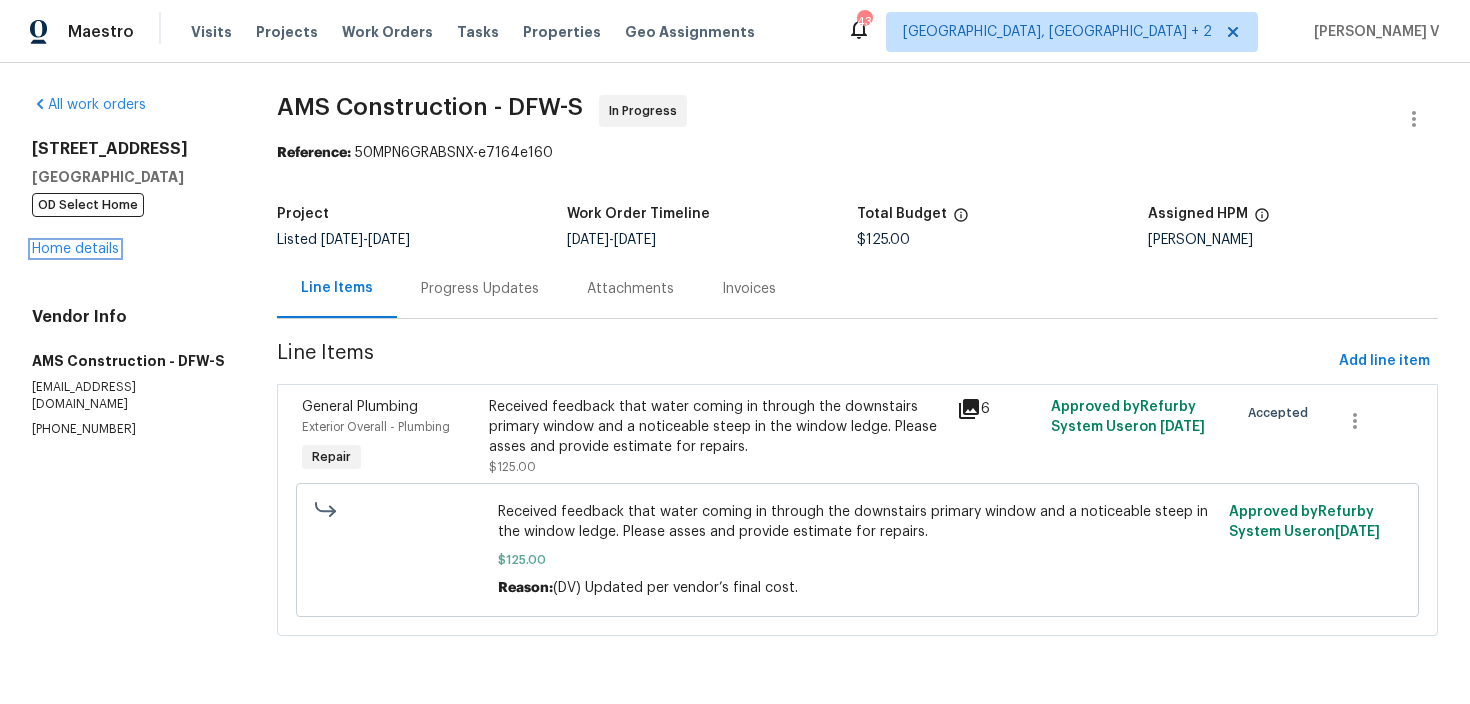 click on "Home details" at bounding box center (75, 249) 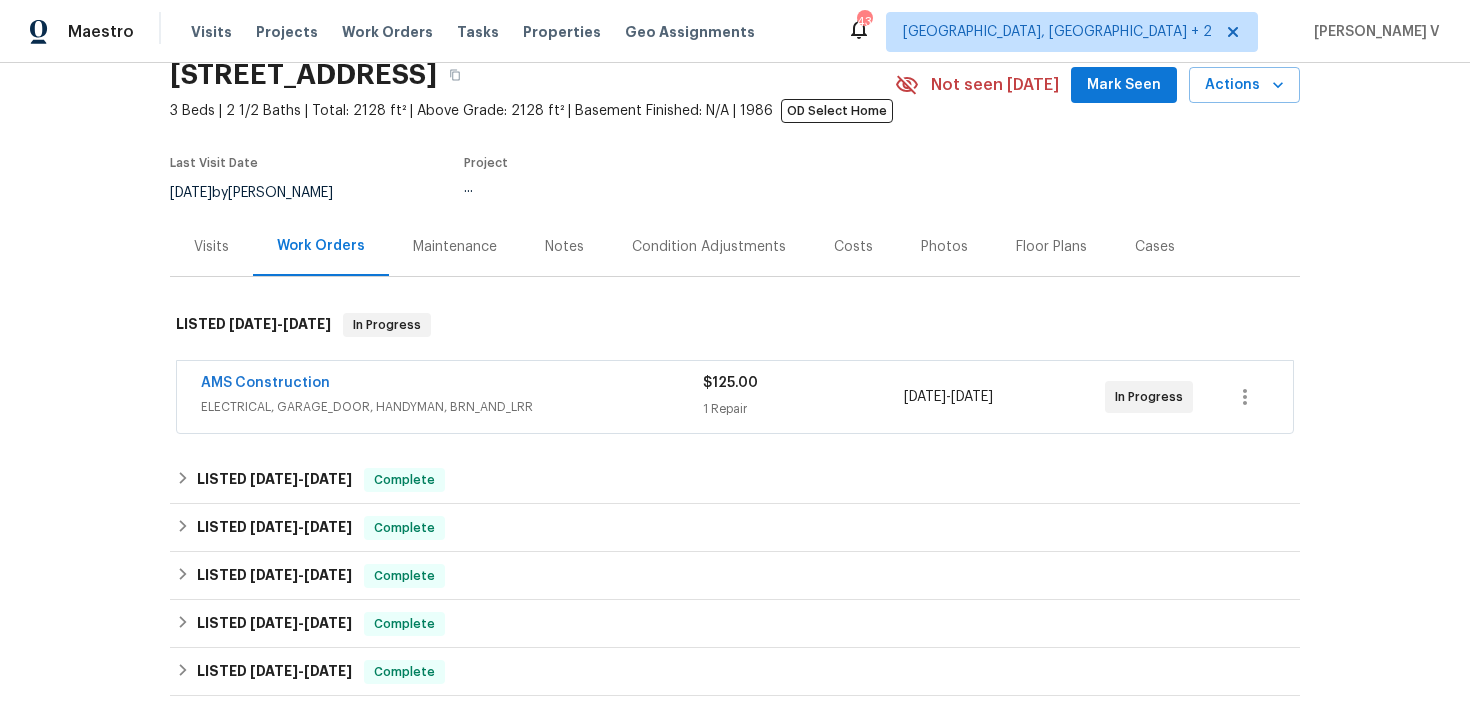 scroll, scrollTop: 187, scrollLeft: 0, axis: vertical 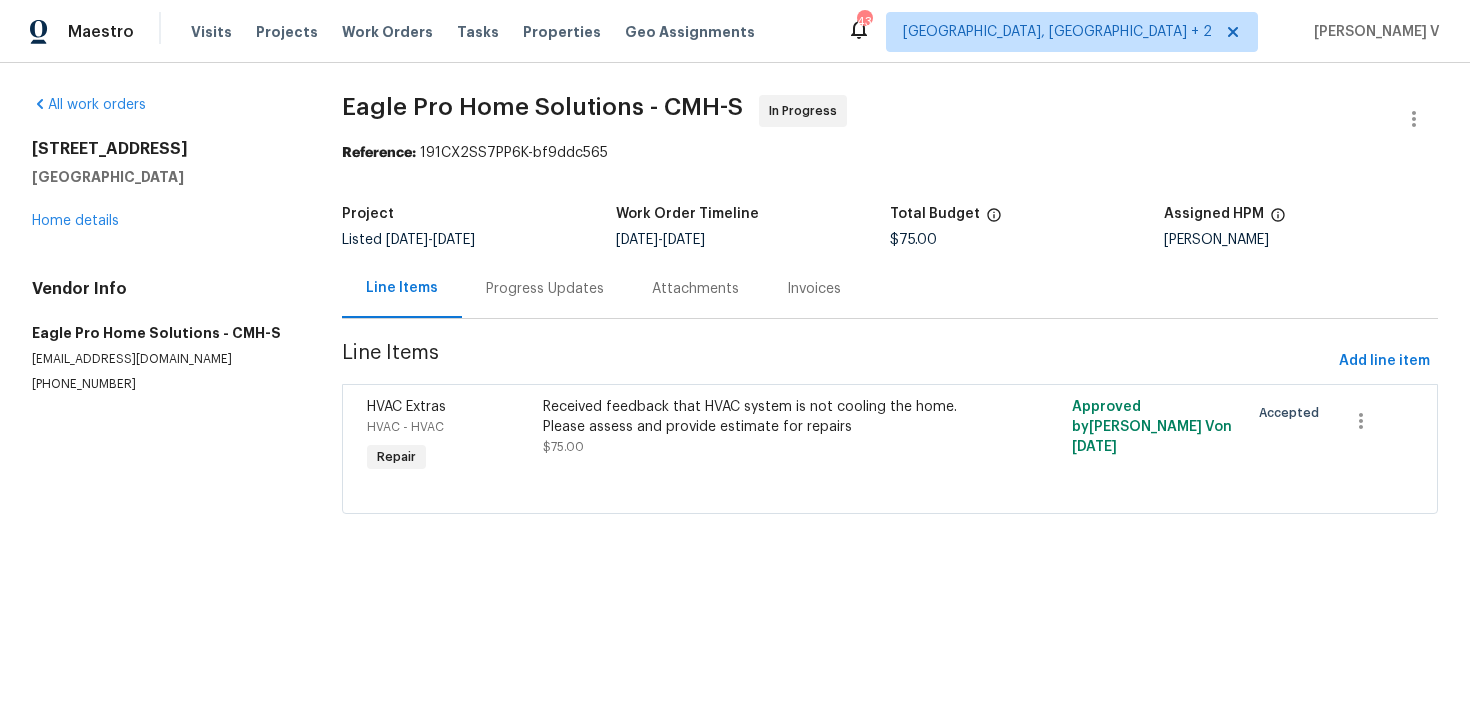 click on "Progress Updates" at bounding box center [545, 289] 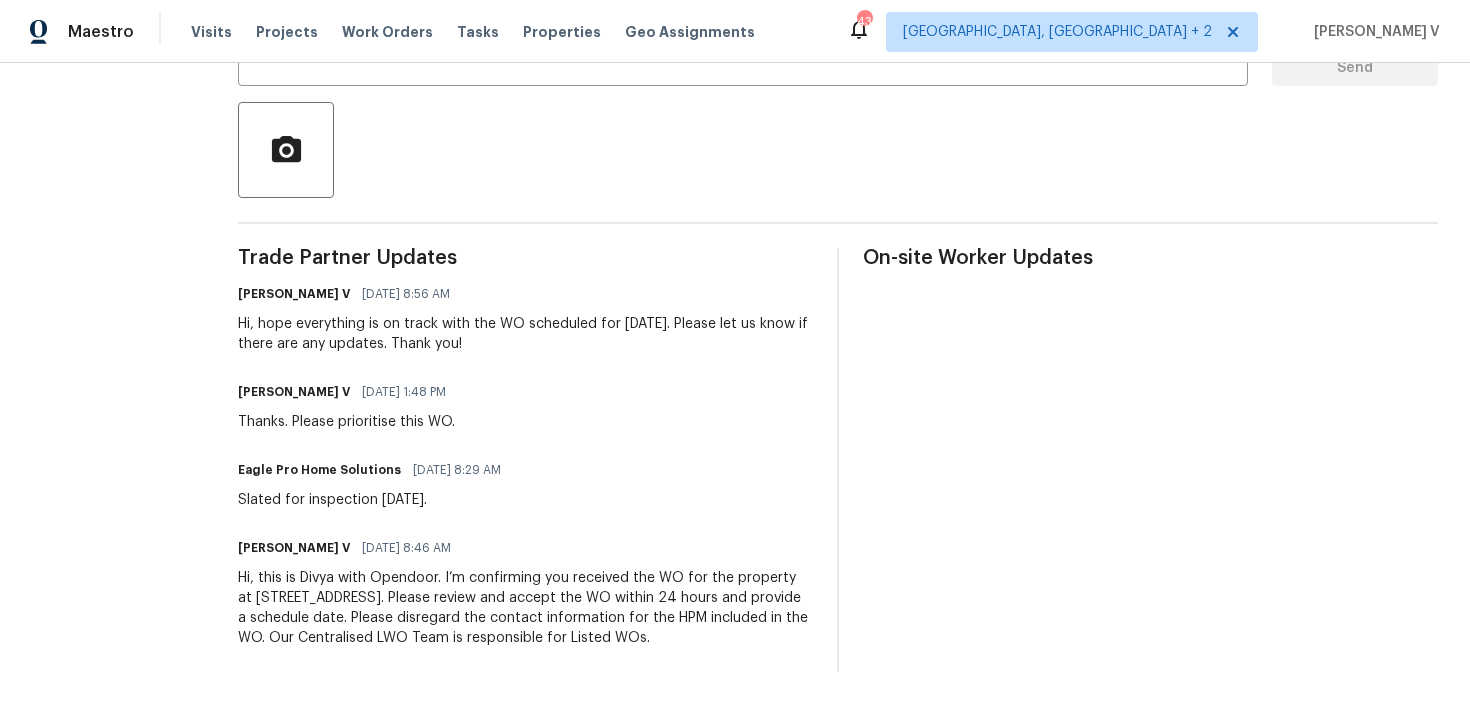 scroll, scrollTop: 0, scrollLeft: 0, axis: both 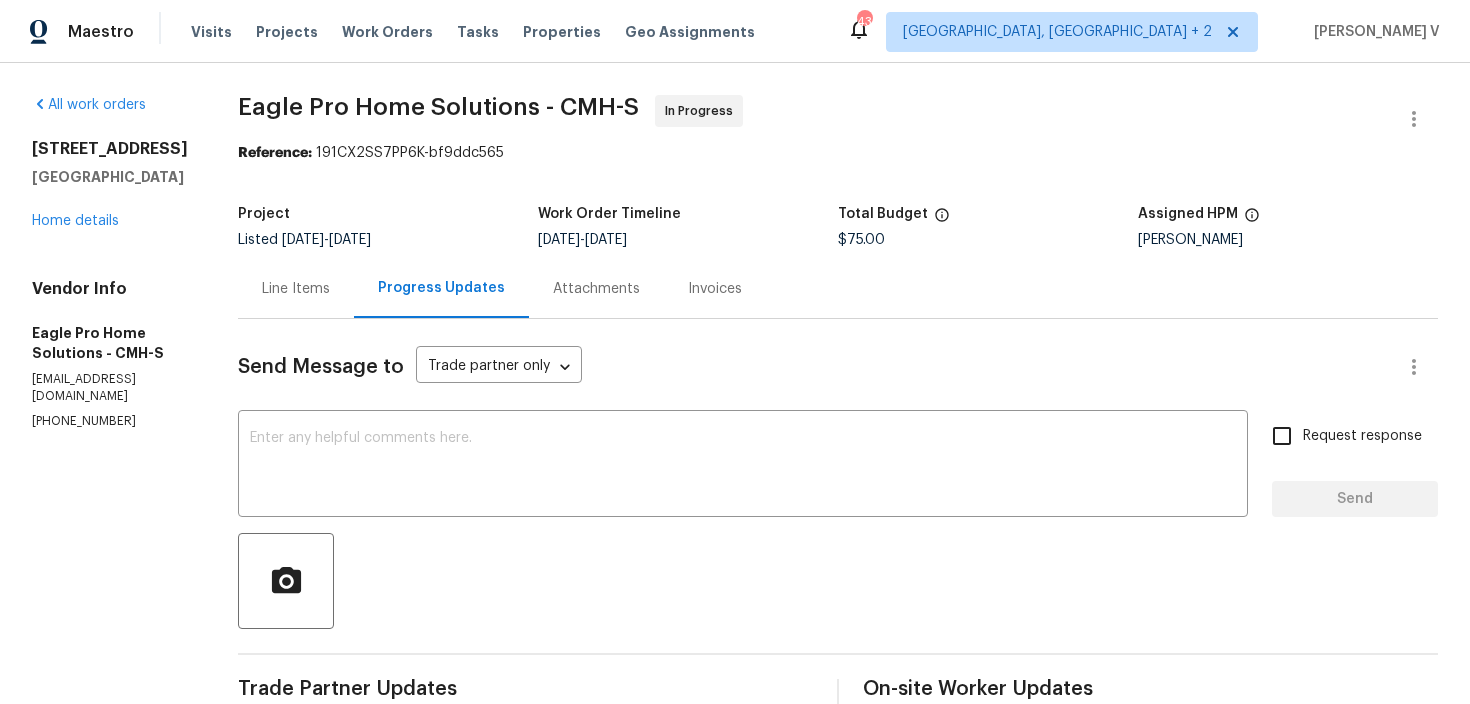 click on "Vendor Info Eagle Pro Home Solutions - CMH-S maint@eagleprohomesolutions.com (614) 696-5556" at bounding box center (111, 354) 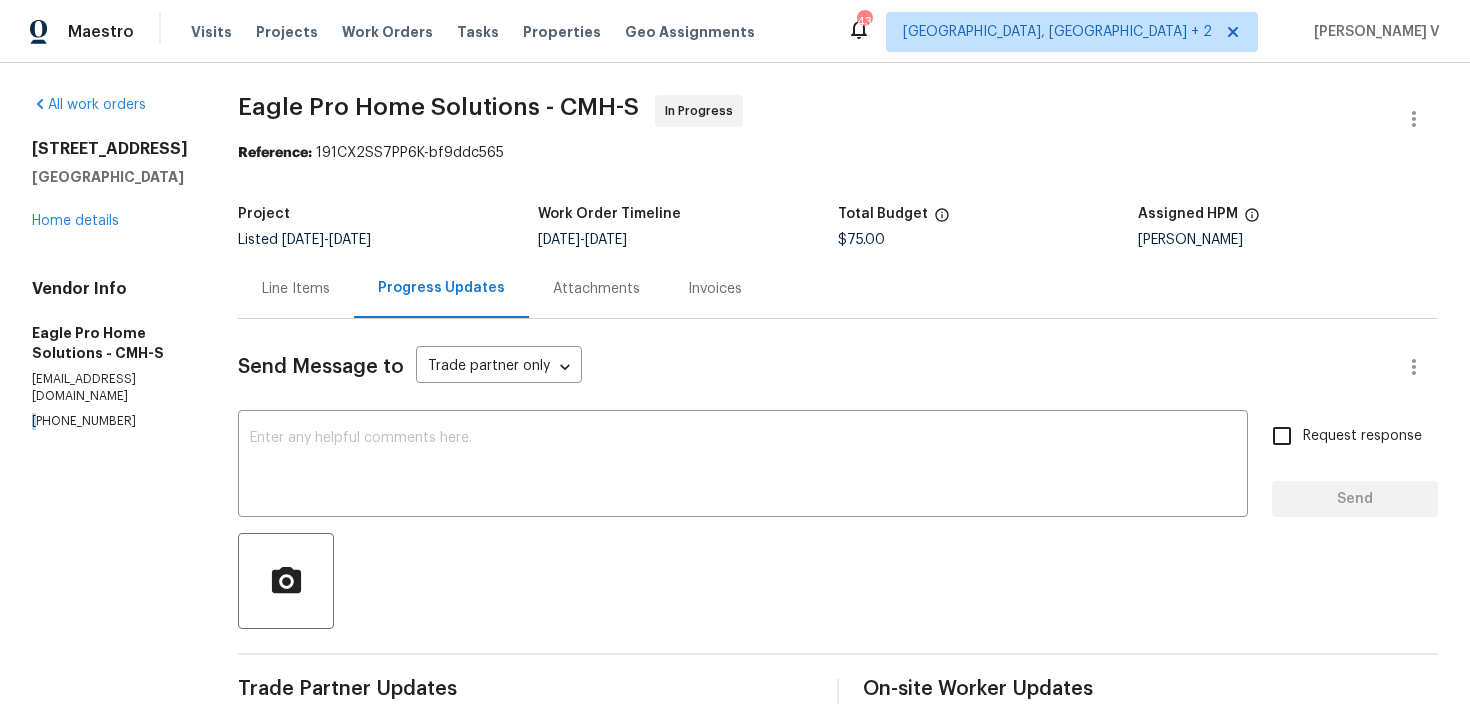 click on "Vendor Info Eagle Pro Home Solutions - CMH-S maint@eagleprohomesolutions.com (614) 696-5556" at bounding box center [111, 354] 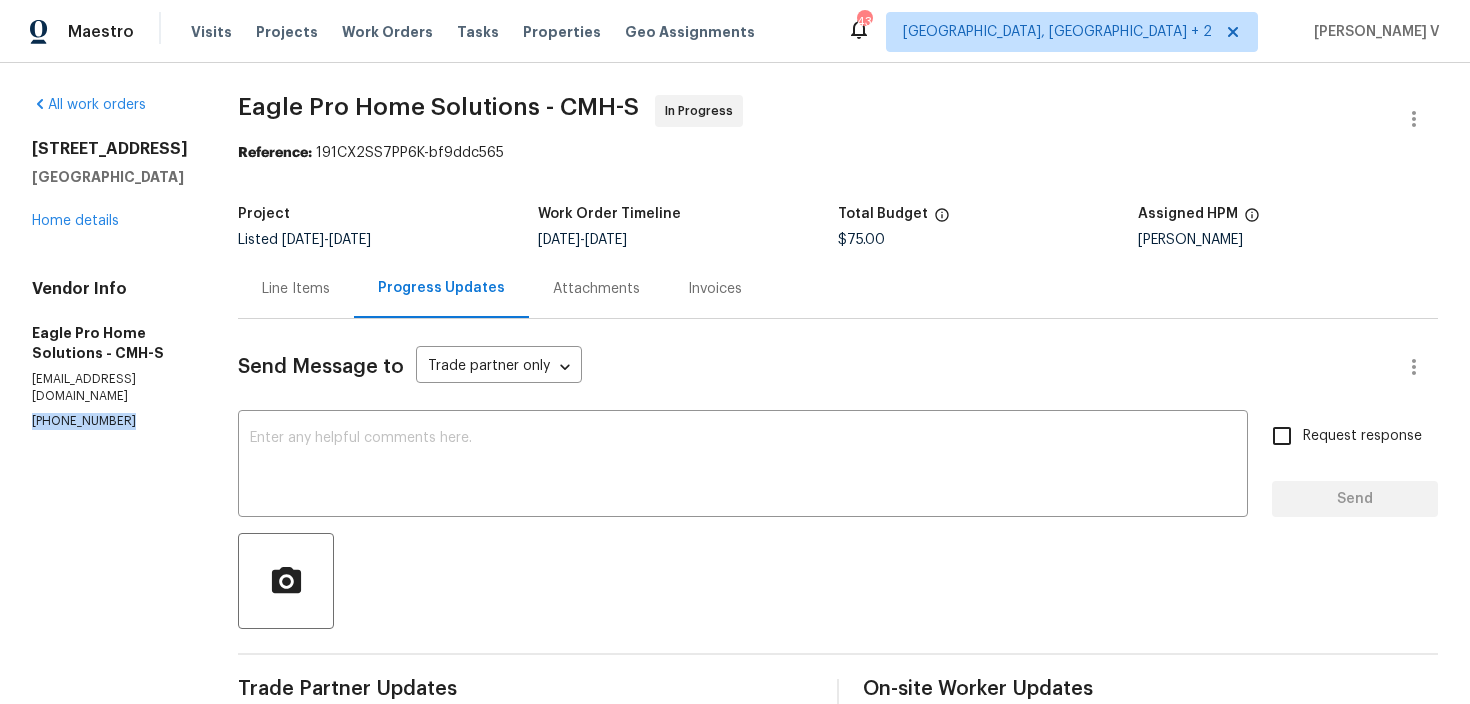 copy on "(614) 696-5556" 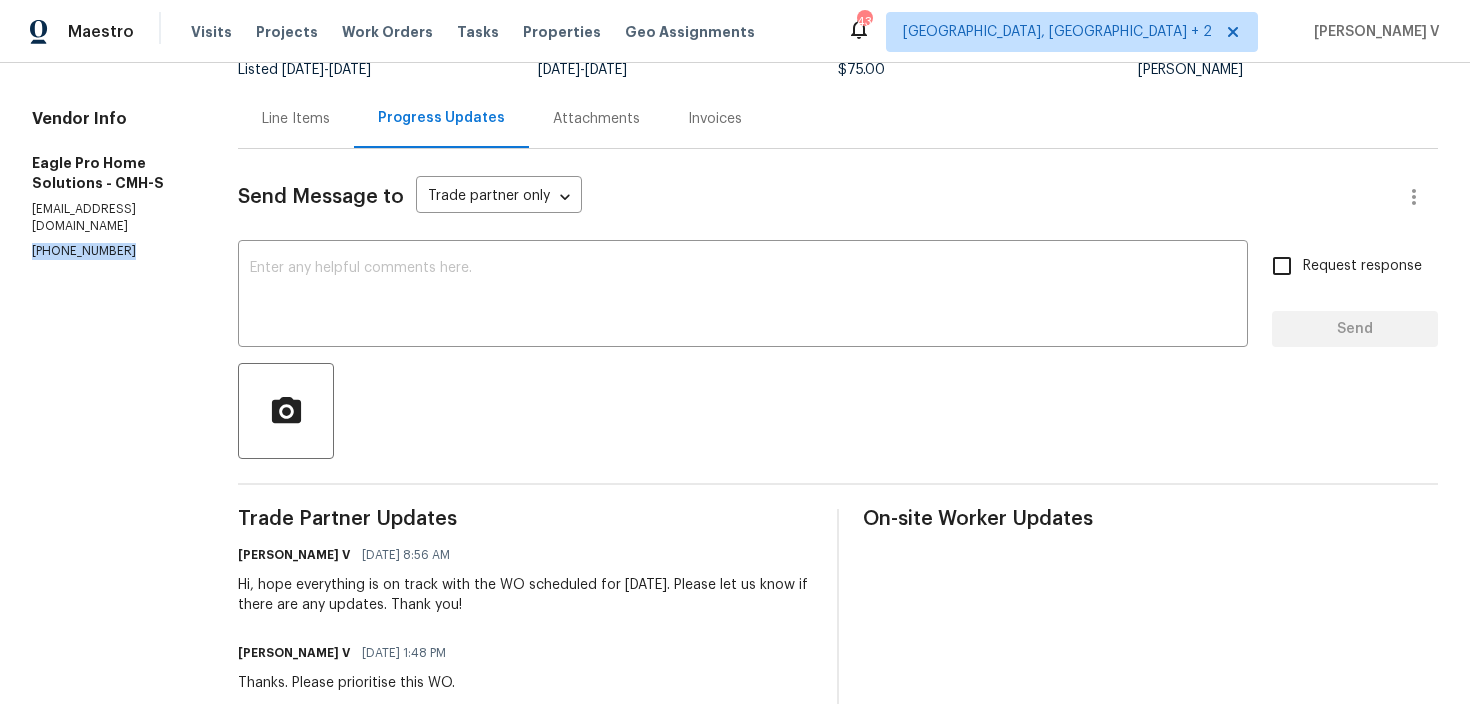 scroll, scrollTop: 113, scrollLeft: 0, axis: vertical 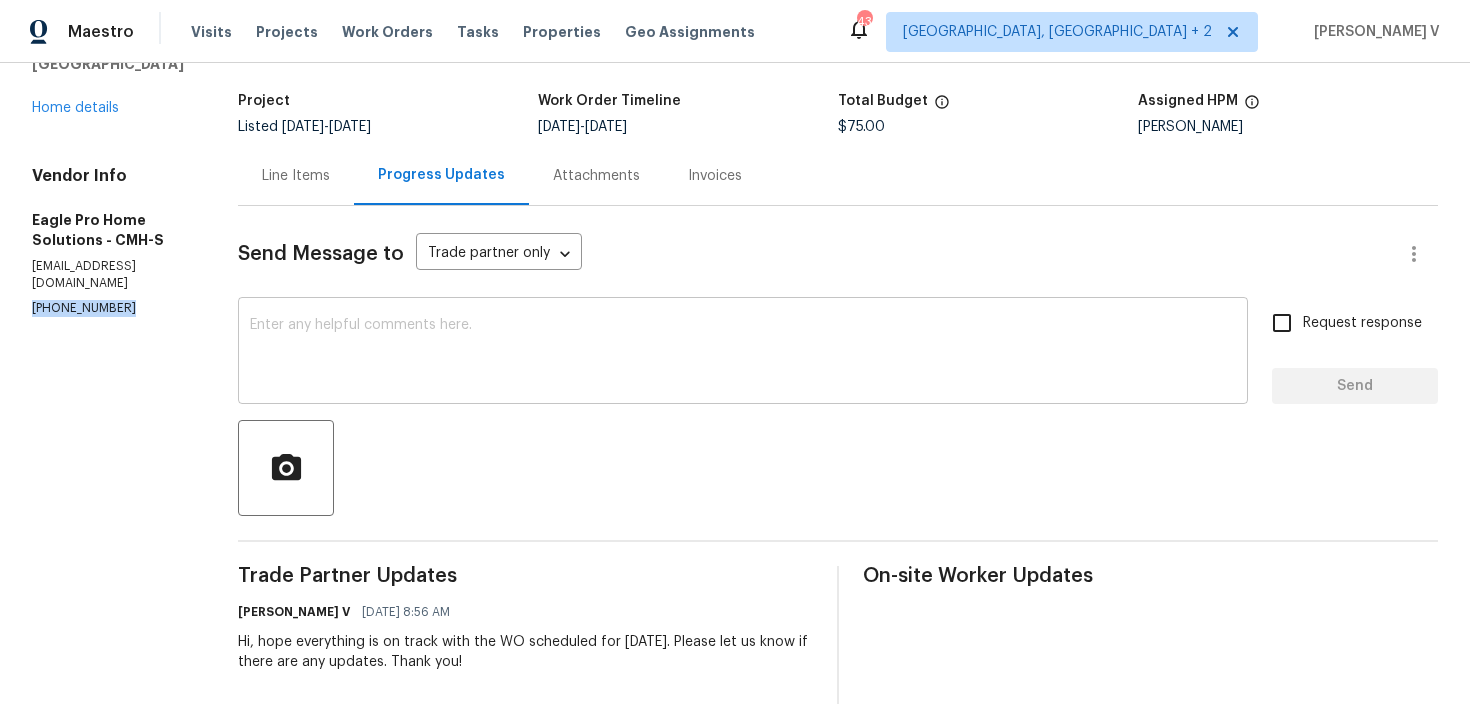 click at bounding box center [743, 353] 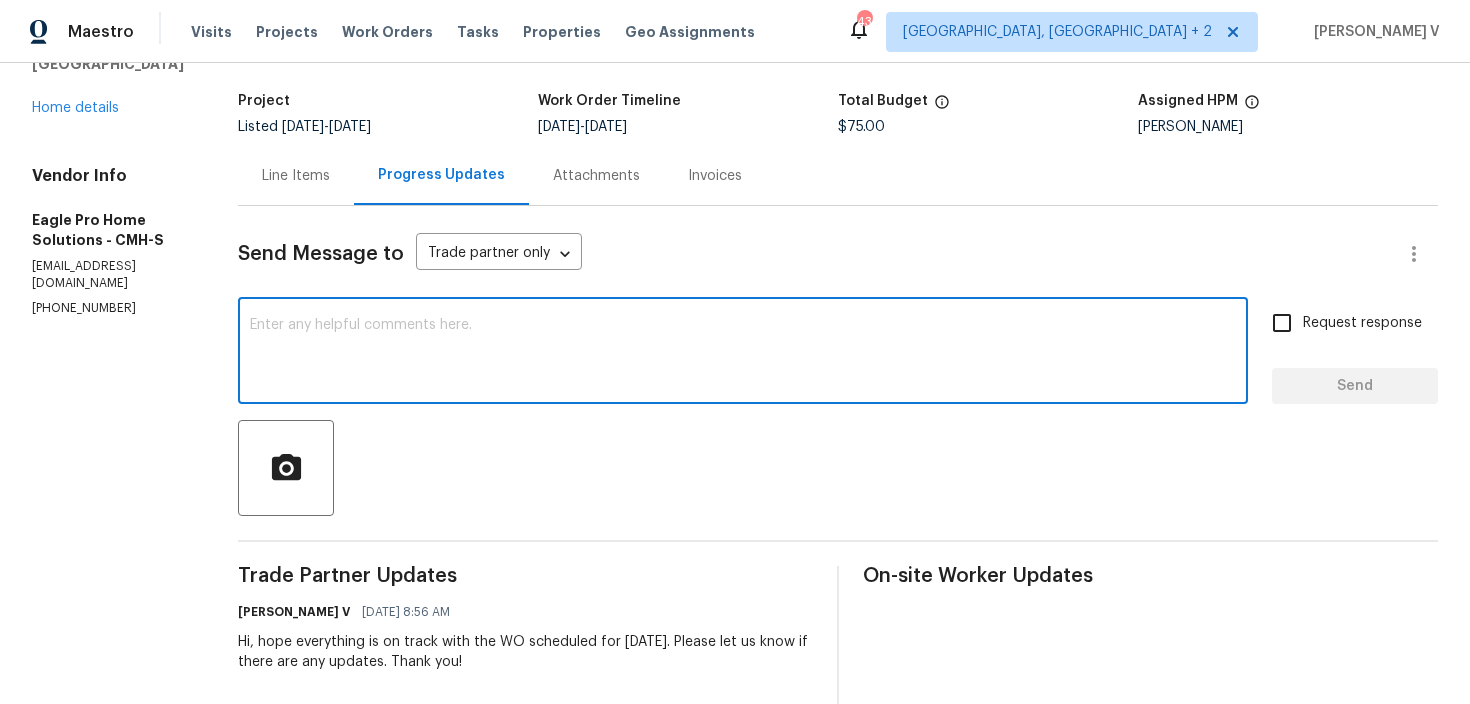 paste on "We've sent you a text to check on the status of the work order. Could you please take a look and let us know? Thanks!" 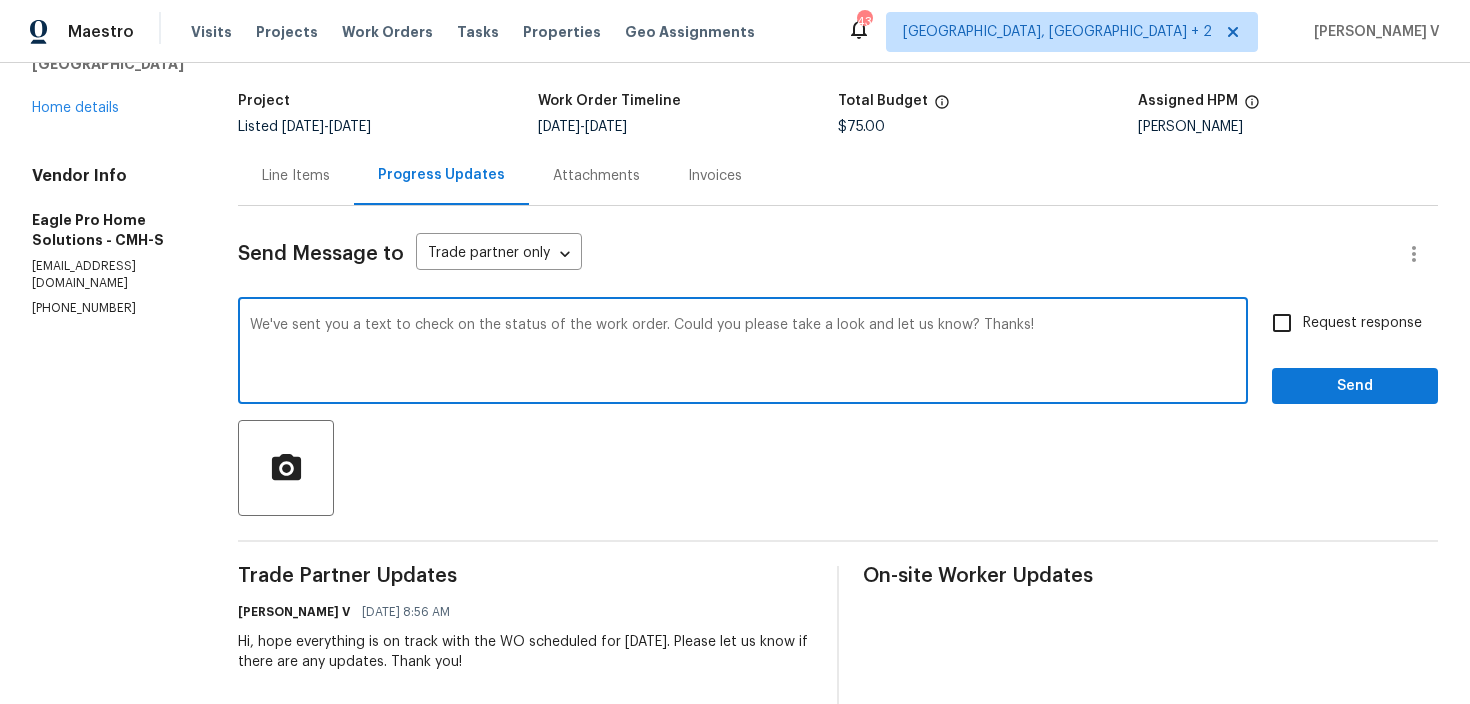 type on "We've sent you a text to check on the status of the work order. Could you please take a look and let us know? Thanks!" 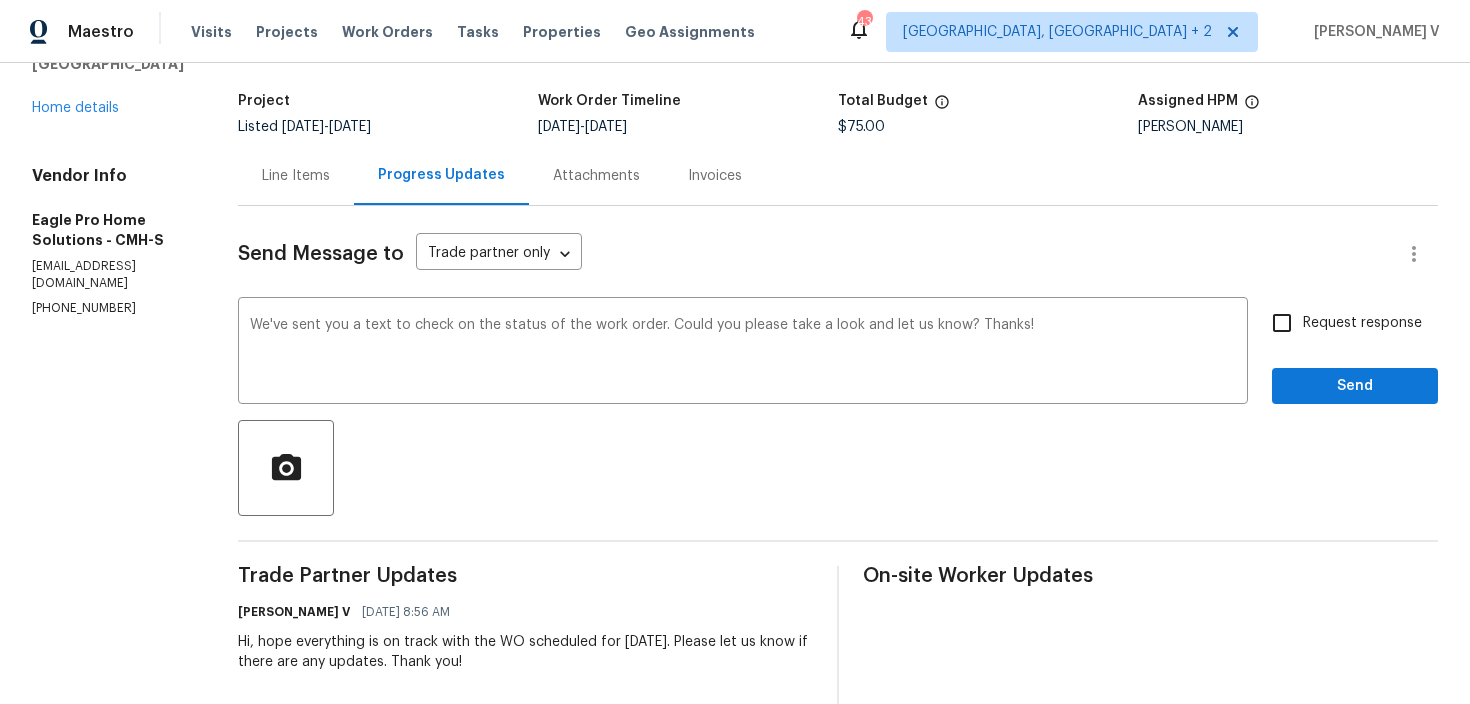 click on "Send Message to Trade partner only Trade partner only ​ We've sent you a text to check on the status of the work order. Could you please take a look and let us know? Thanks!
x ​ Request response Send Trade Partner Updates Divya Dharshini V 07/10/2025 8:56 AM Hi, hope everything is on track with the WO scheduled for today. Please let us know if there are any updates. Thank you! Divya Dharshini V 07/08/2025 1:48 PM Thanks. Please prioritise this WO. Eagle Pro Home Solutions 07/08/2025 8:29 AM Slated for inspection on Thursday the 10th. Divya Dharshini V 07/07/2025 8:46 AM Hi, this is Divya with Opendoor. I’m confirming you received the WO for the property at 1076 Valley Dr, Marysville, OH 43040. Please review and accept the WO within 24 hours and provide a schedule date. Please disregard the contact information for the HPM included in the WO. Our Centralised LWO Team is responsible for Listed WOs. On-site Worker Updates" at bounding box center [838, 598] 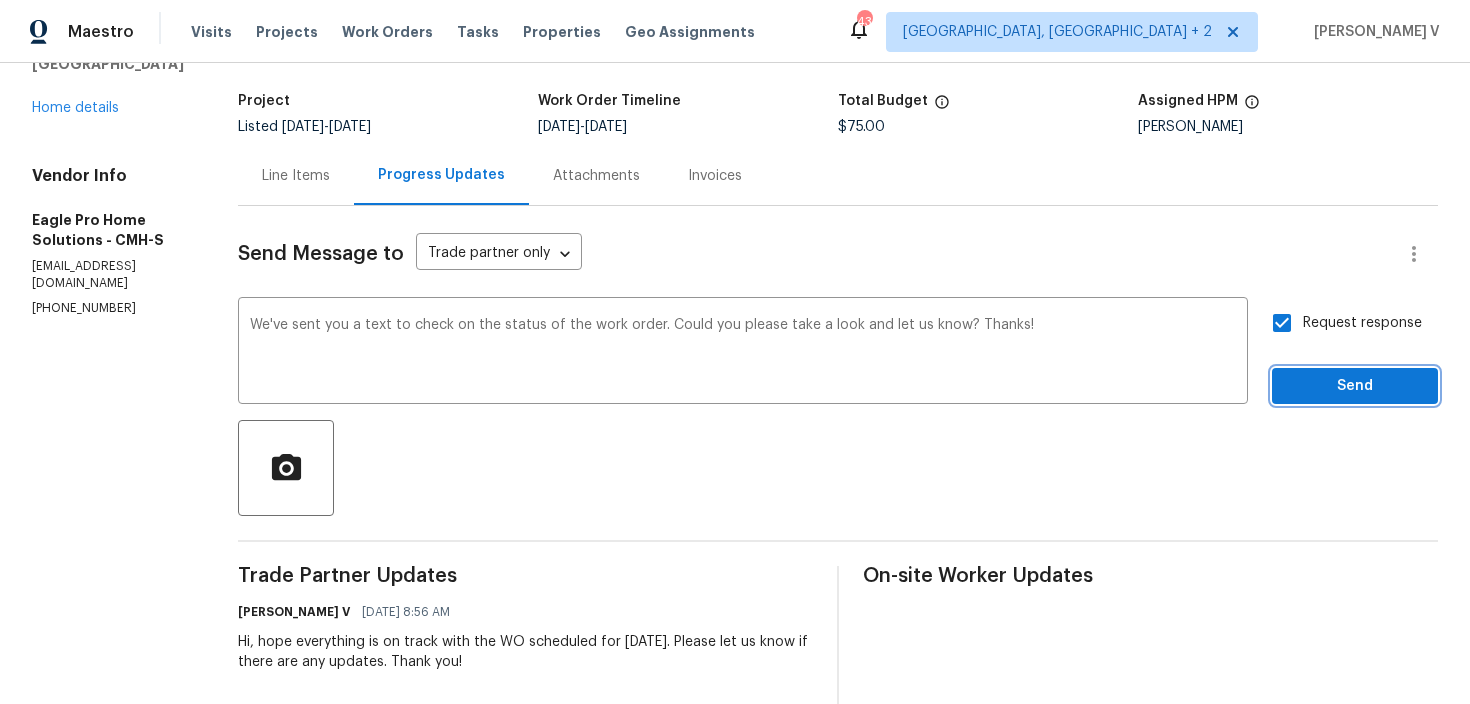 click on "Send" at bounding box center (1355, 386) 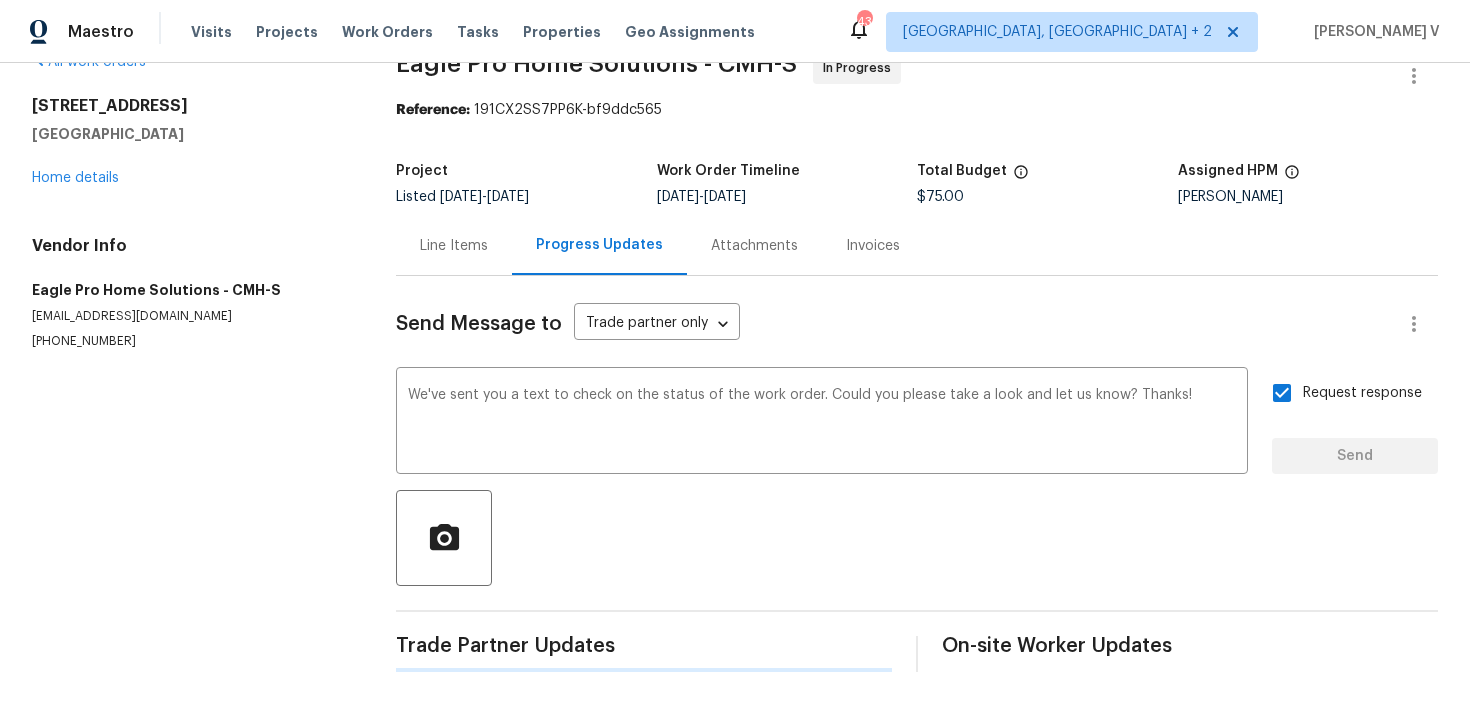 type 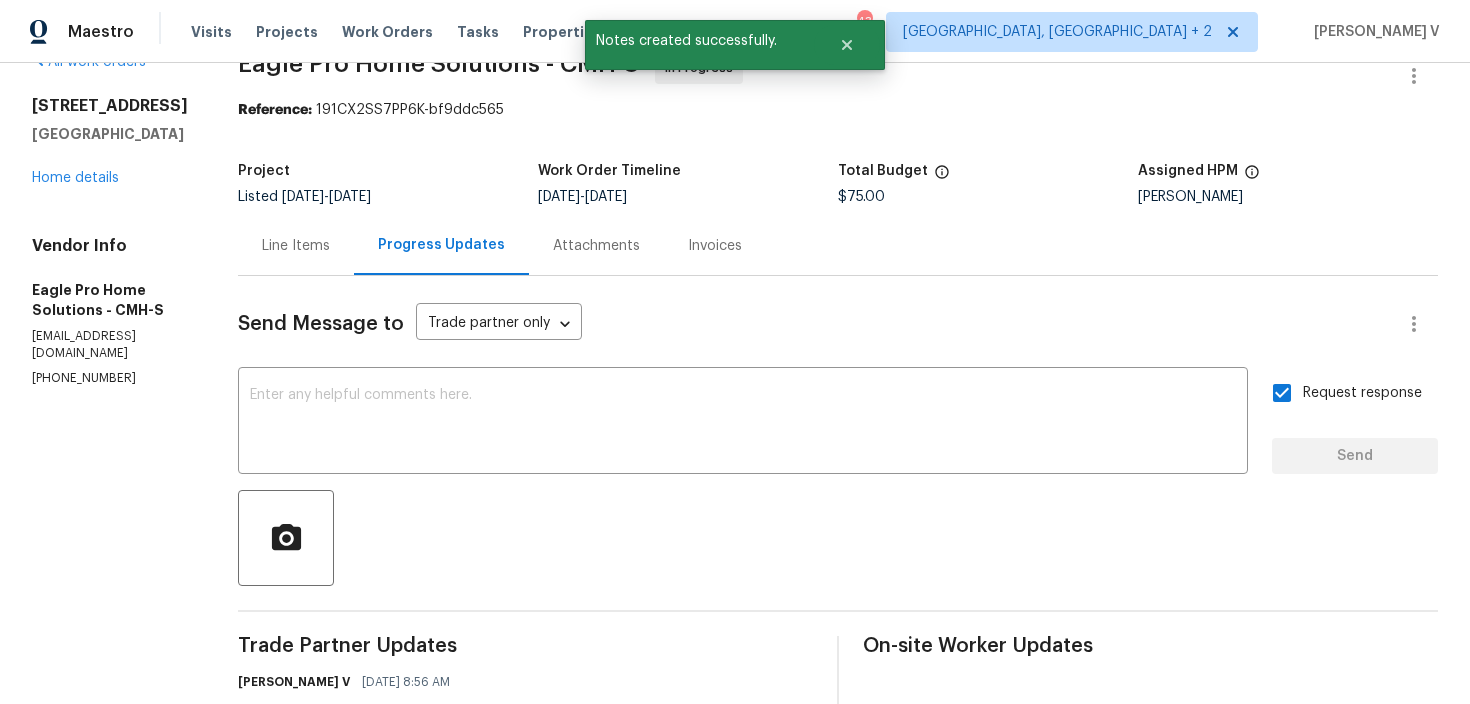 scroll, scrollTop: 113, scrollLeft: 0, axis: vertical 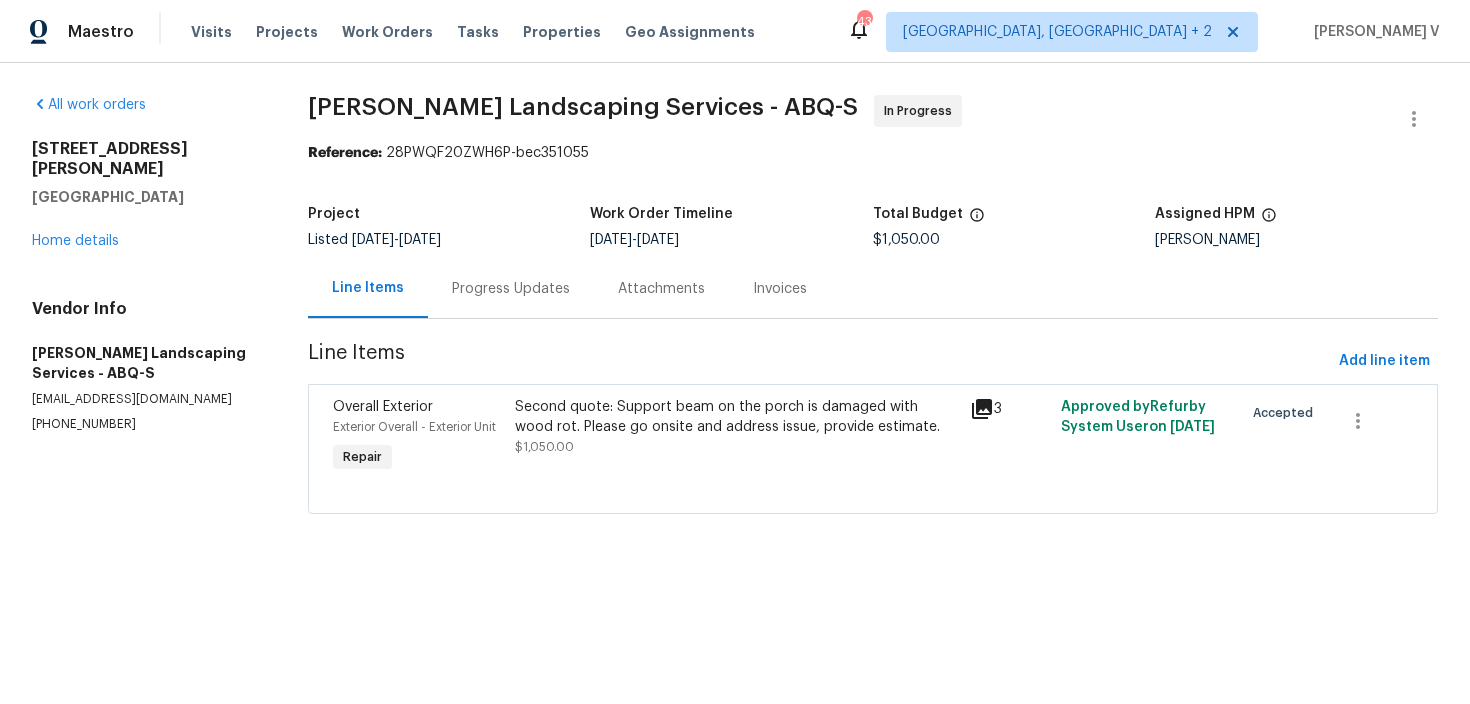 click on "Progress Updates" at bounding box center [511, 288] 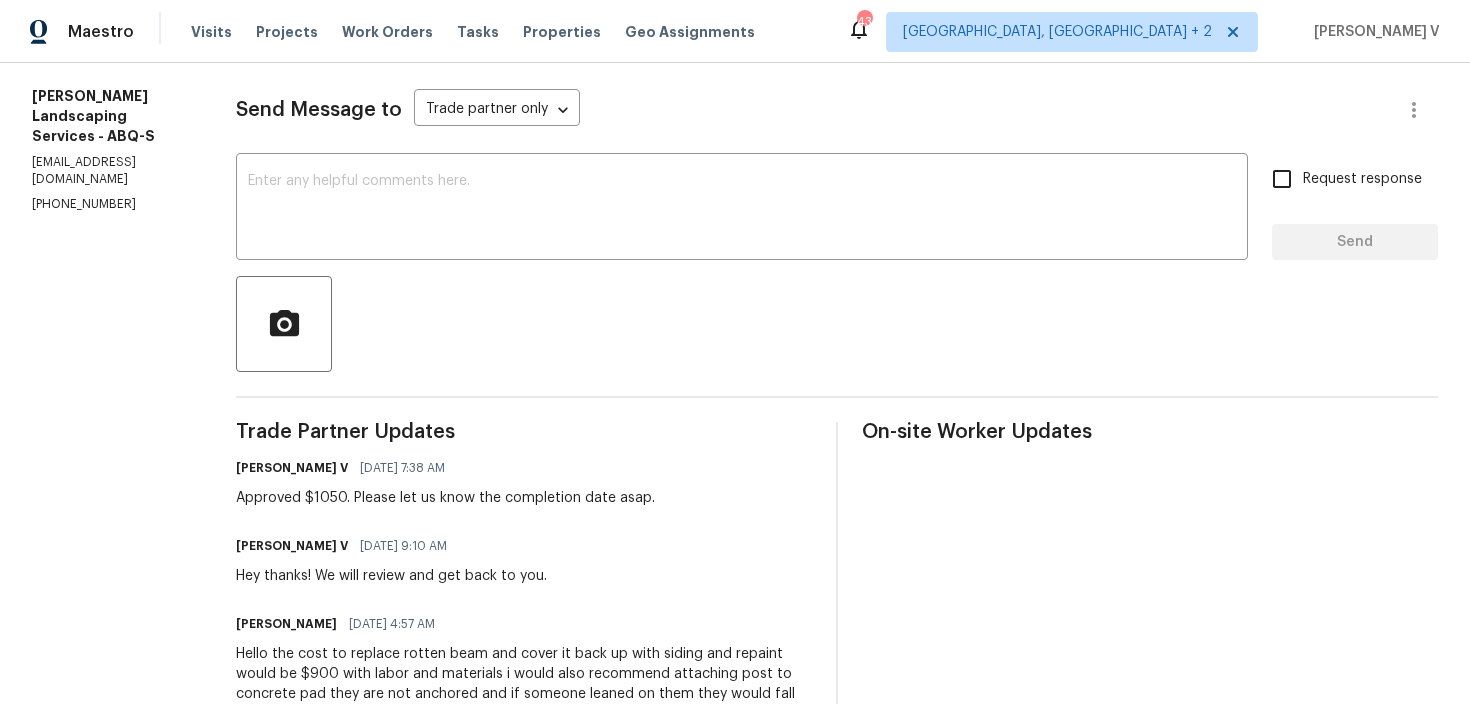 scroll, scrollTop: 227, scrollLeft: 0, axis: vertical 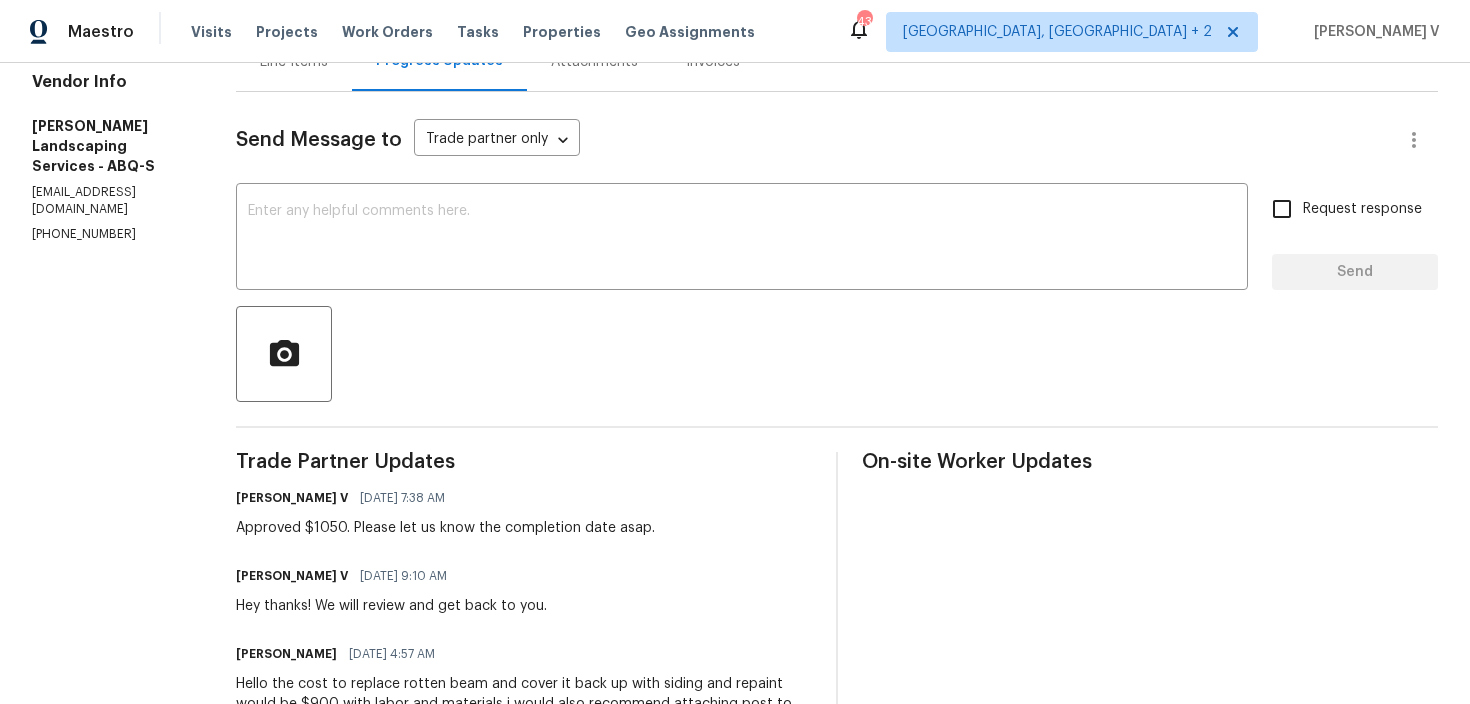 click on "All work orders [STREET_ADDRESS][PERSON_NAME] Home details Vendor Info [PERSON_NAME] Landscaping Services - ABQ-S [EMAIL_ADDRESS][DOMAIN_NAME] [PHONE_NUMBER]" at bounding box center (110, 597) 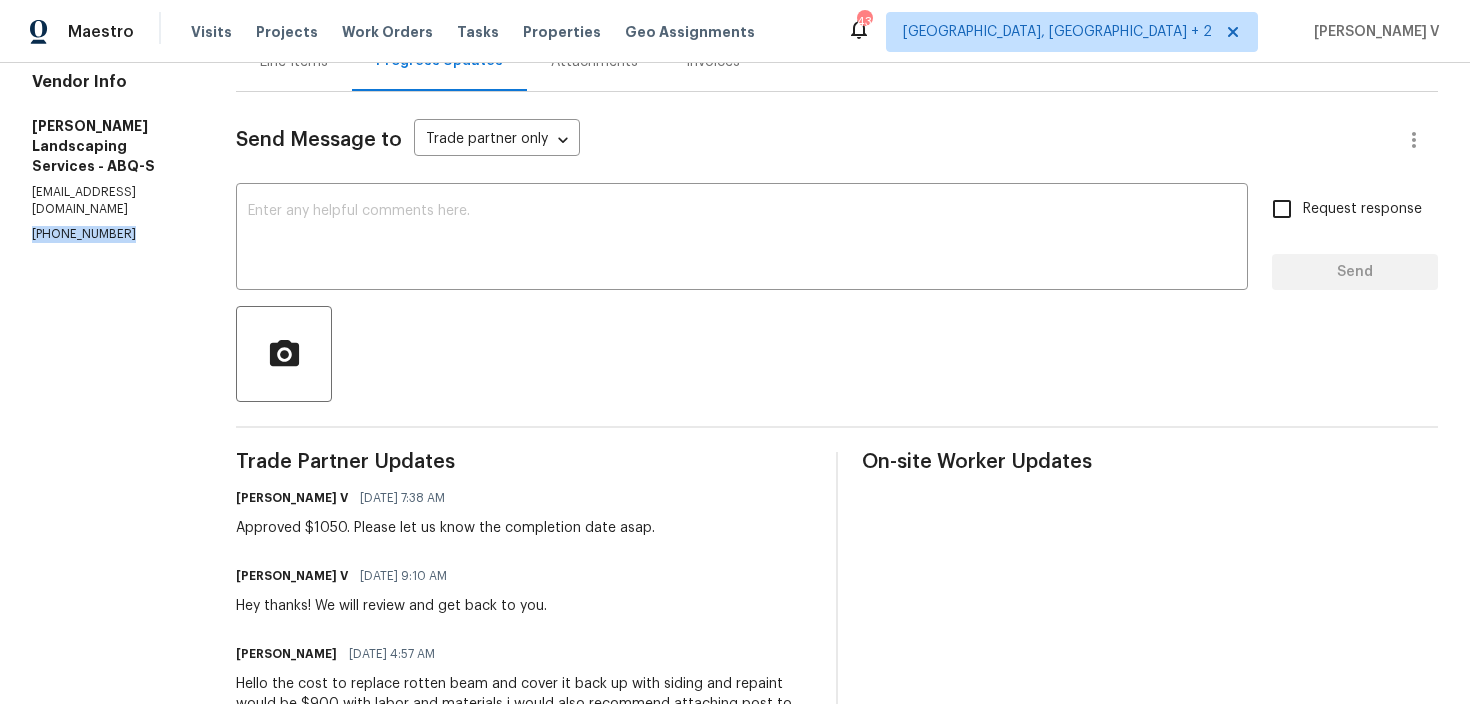 copy on "[PHONE_NUMBER]" 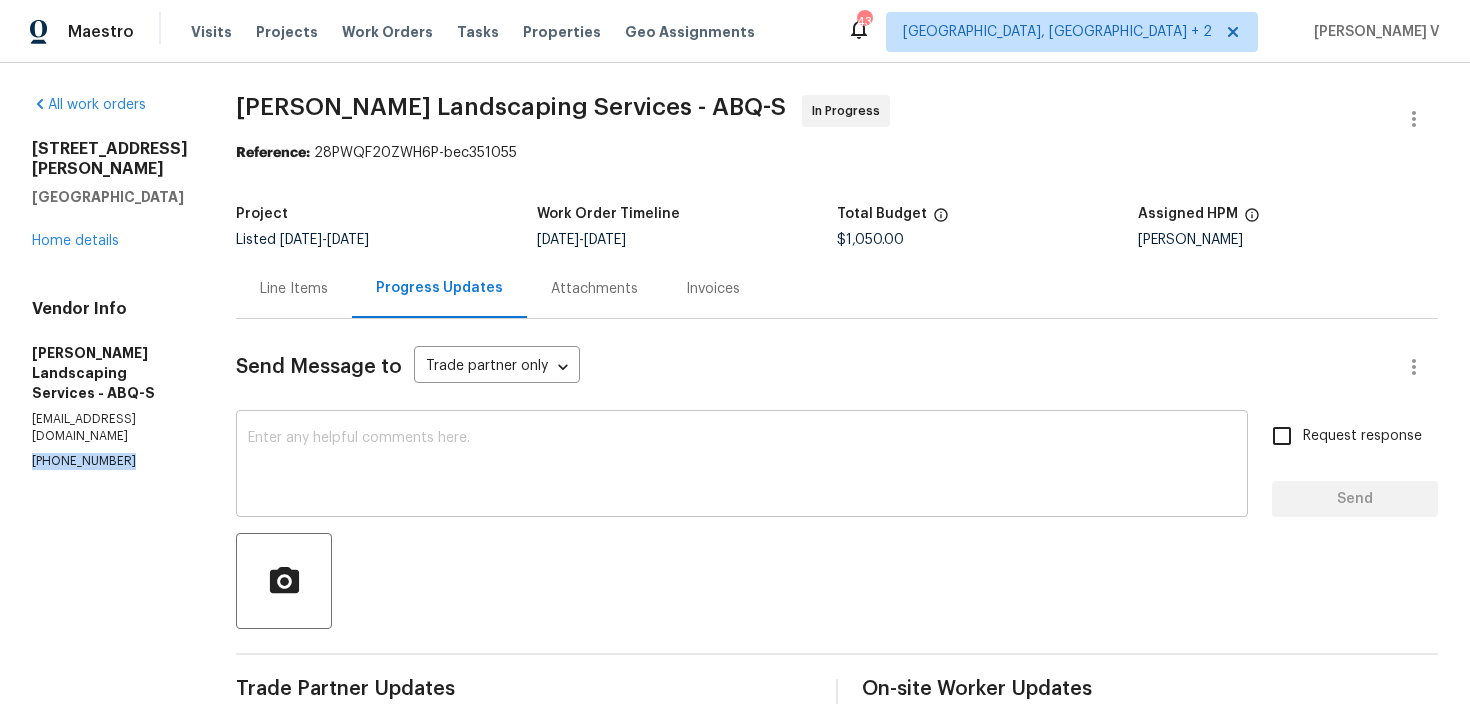 click at bounding box center [742, 466] 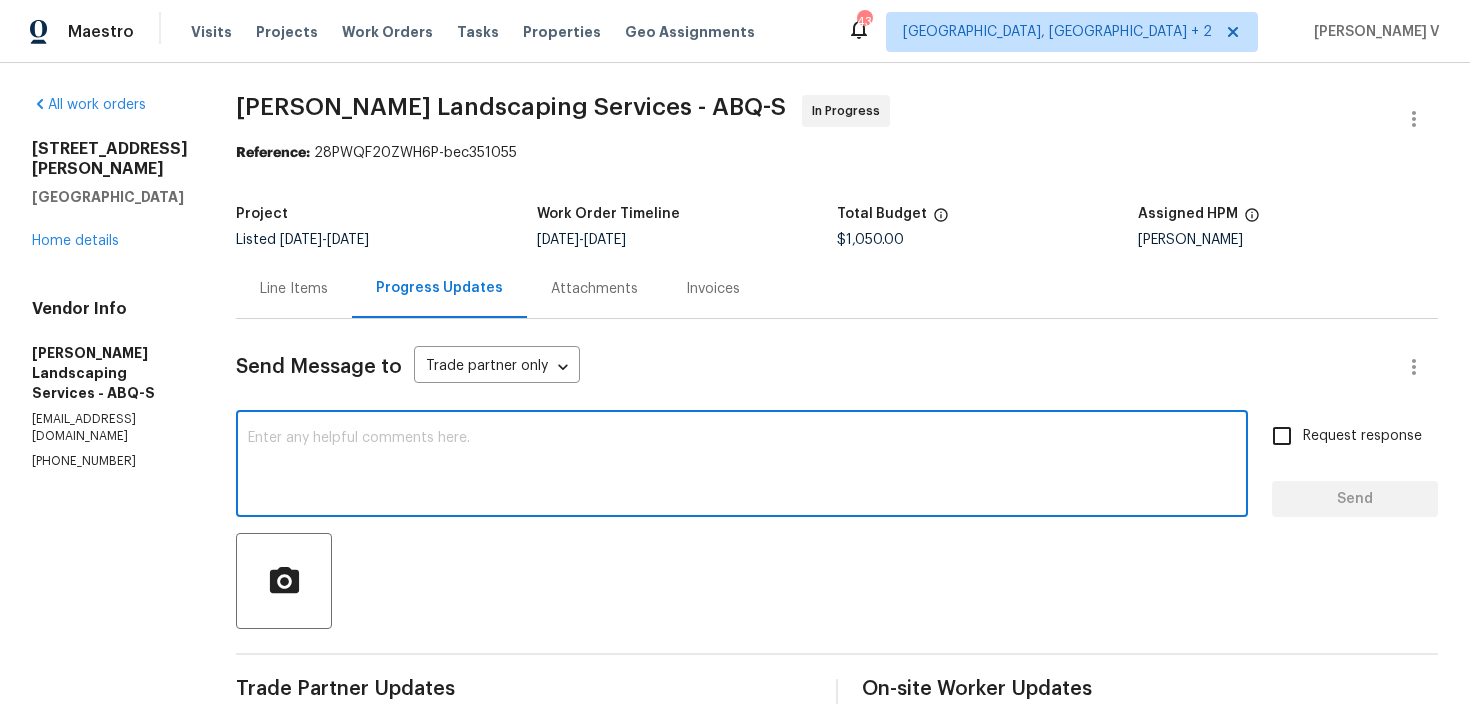 paste on "We've sent you a text to check on the status of the work order. Could you please take a look and let us know? Thanks!" 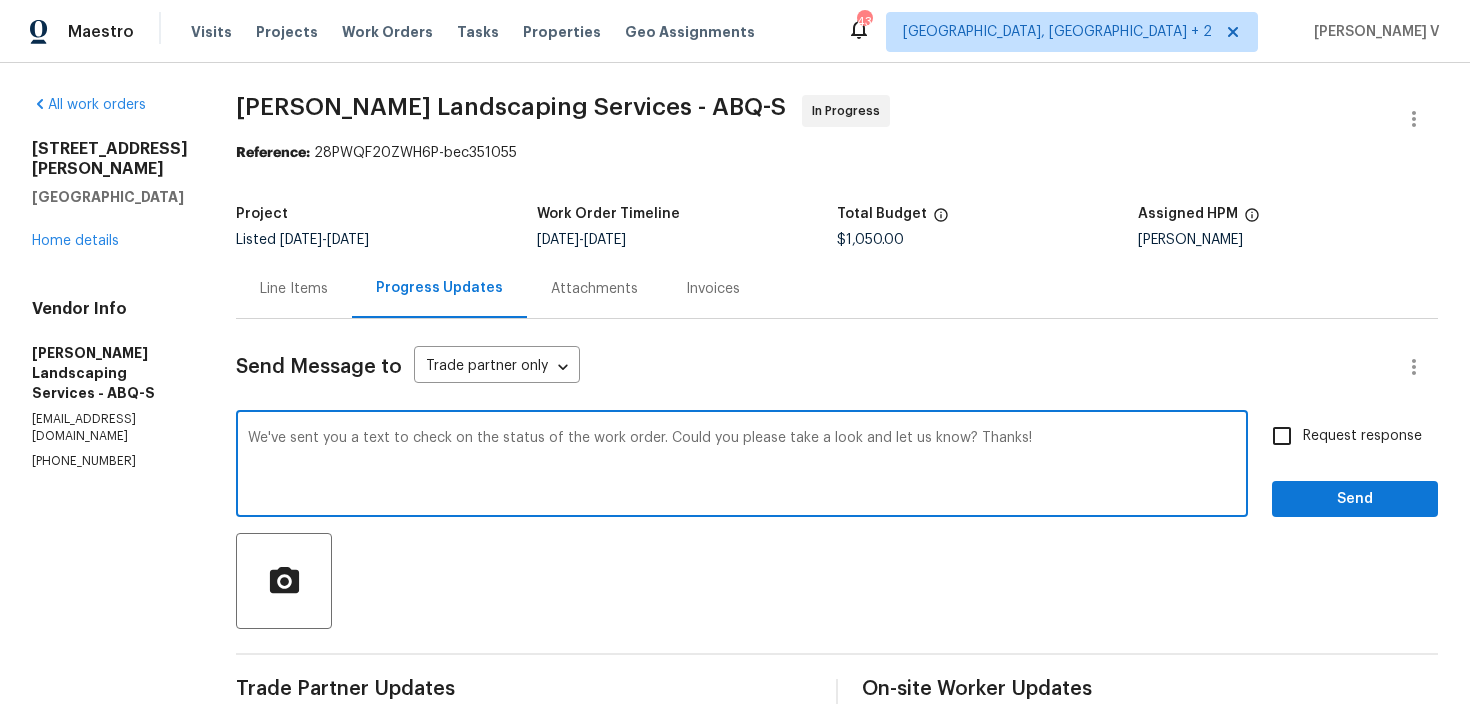 type on "We've sent you a text to check on the status of the work order. Could you please take a look and let us know? Thanks!" 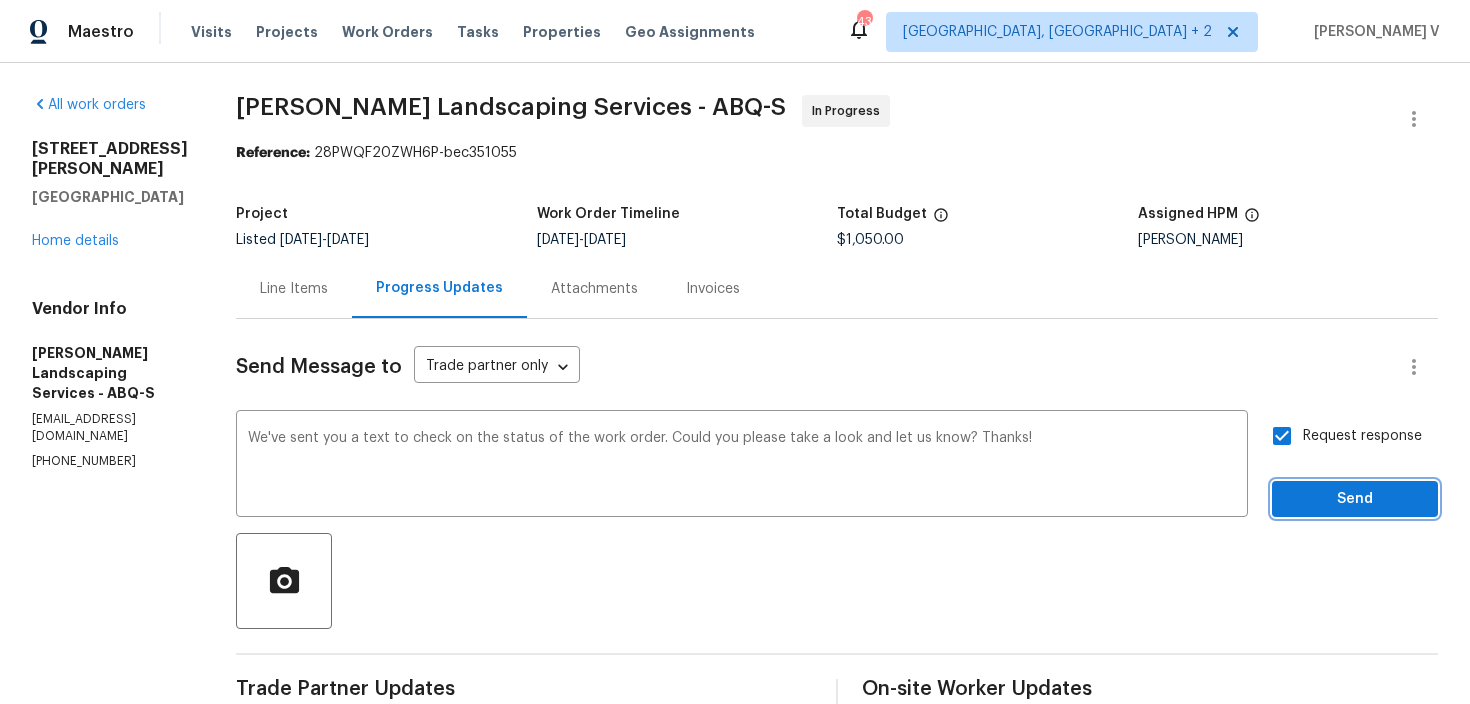 click on "Send" at bounding box center [1355, 499] 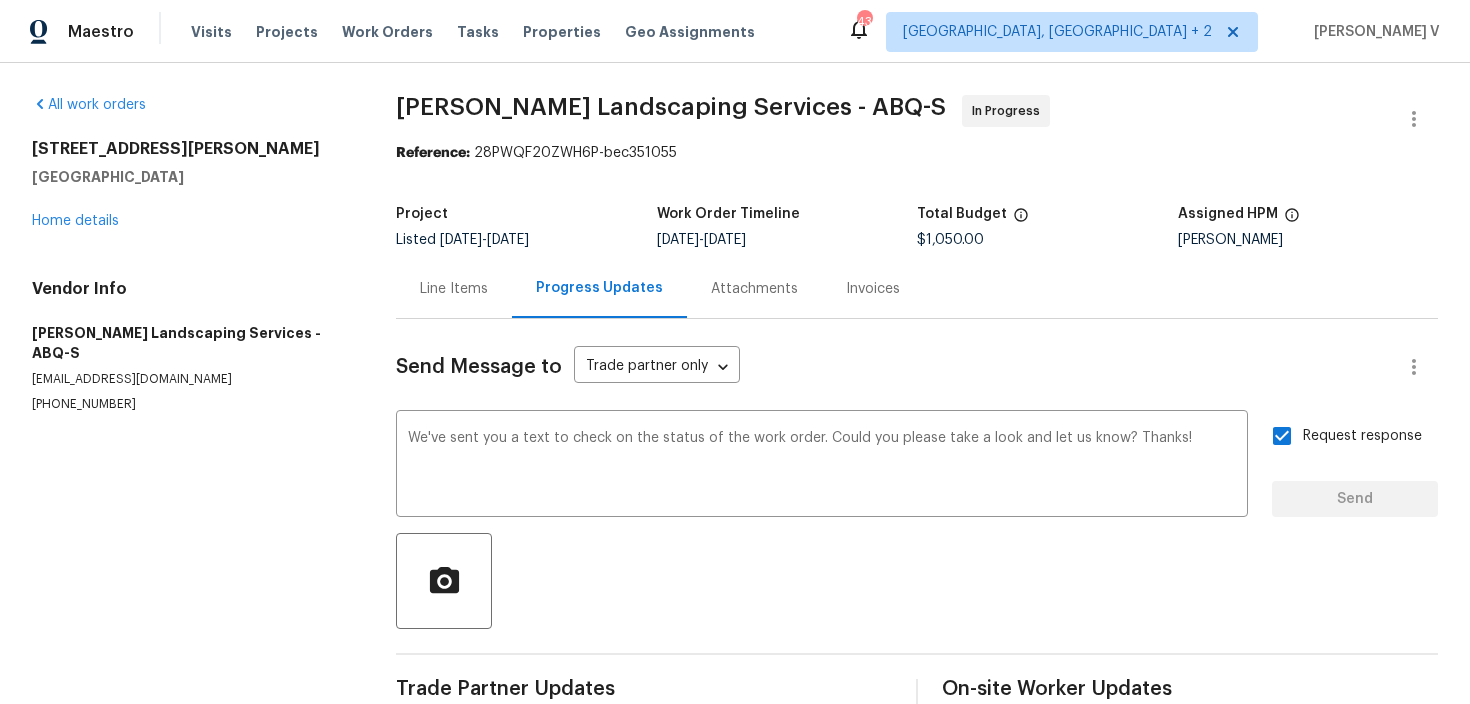 type 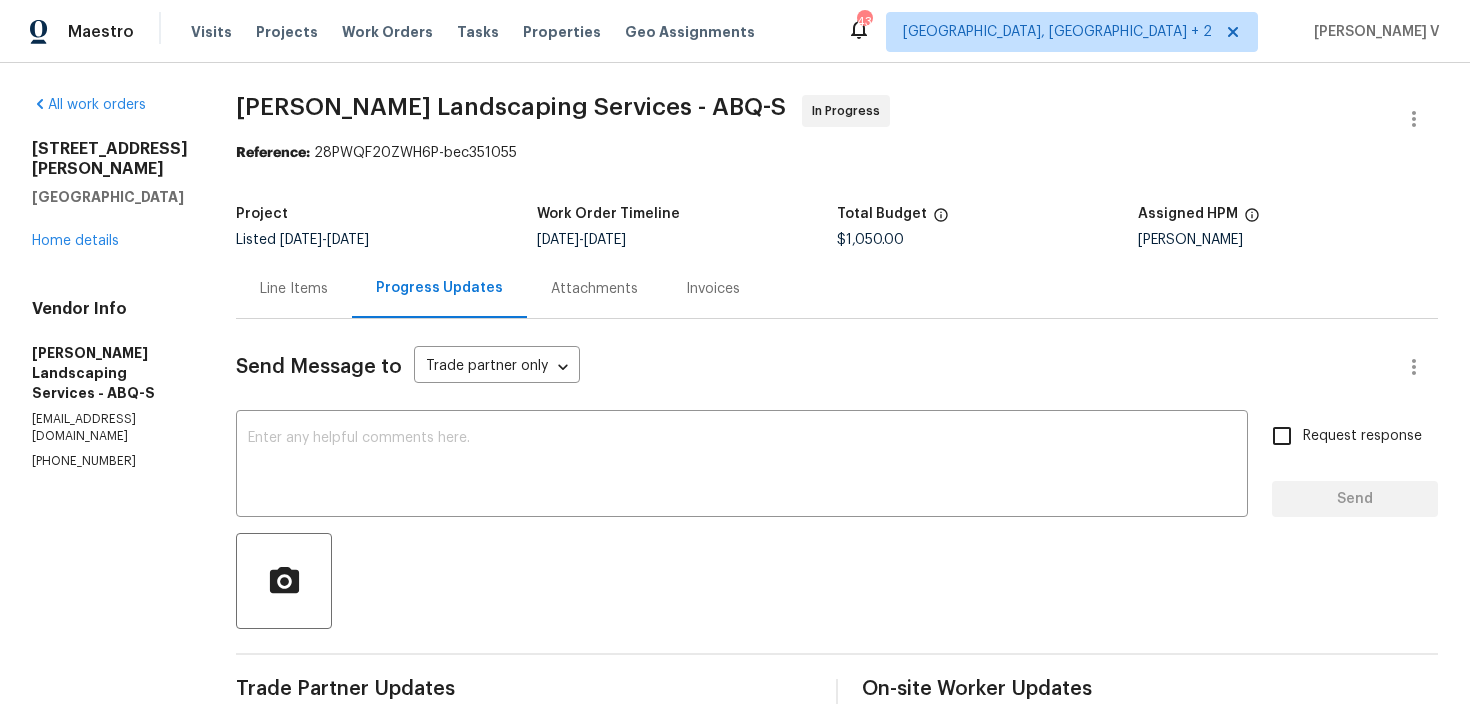 scroll, scrollTop: 0, scrollLeft: 0, axis: both 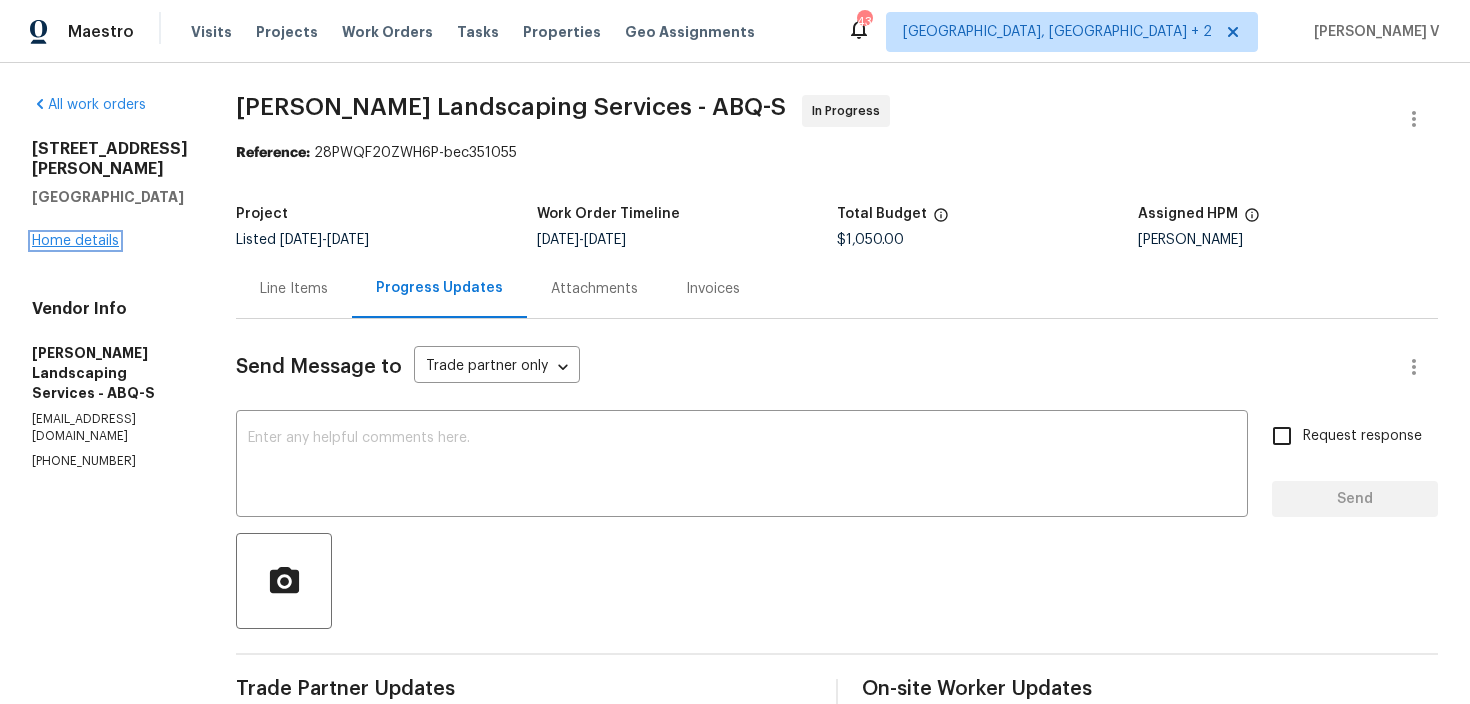 click on "Home details" at bounding box center [75, 241] 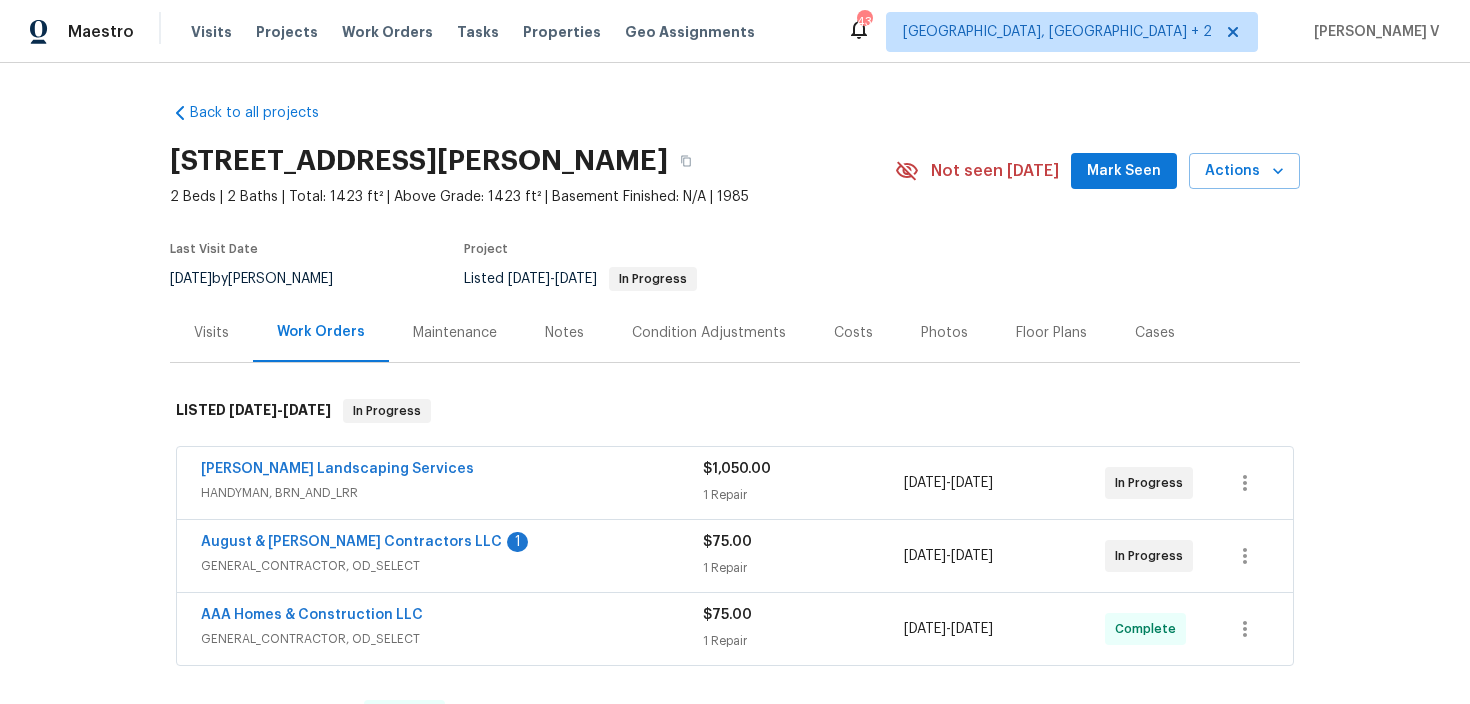 click on "GENERAL_CONTRACTOR, OD_SELECT" at bounding box center [452, 566] 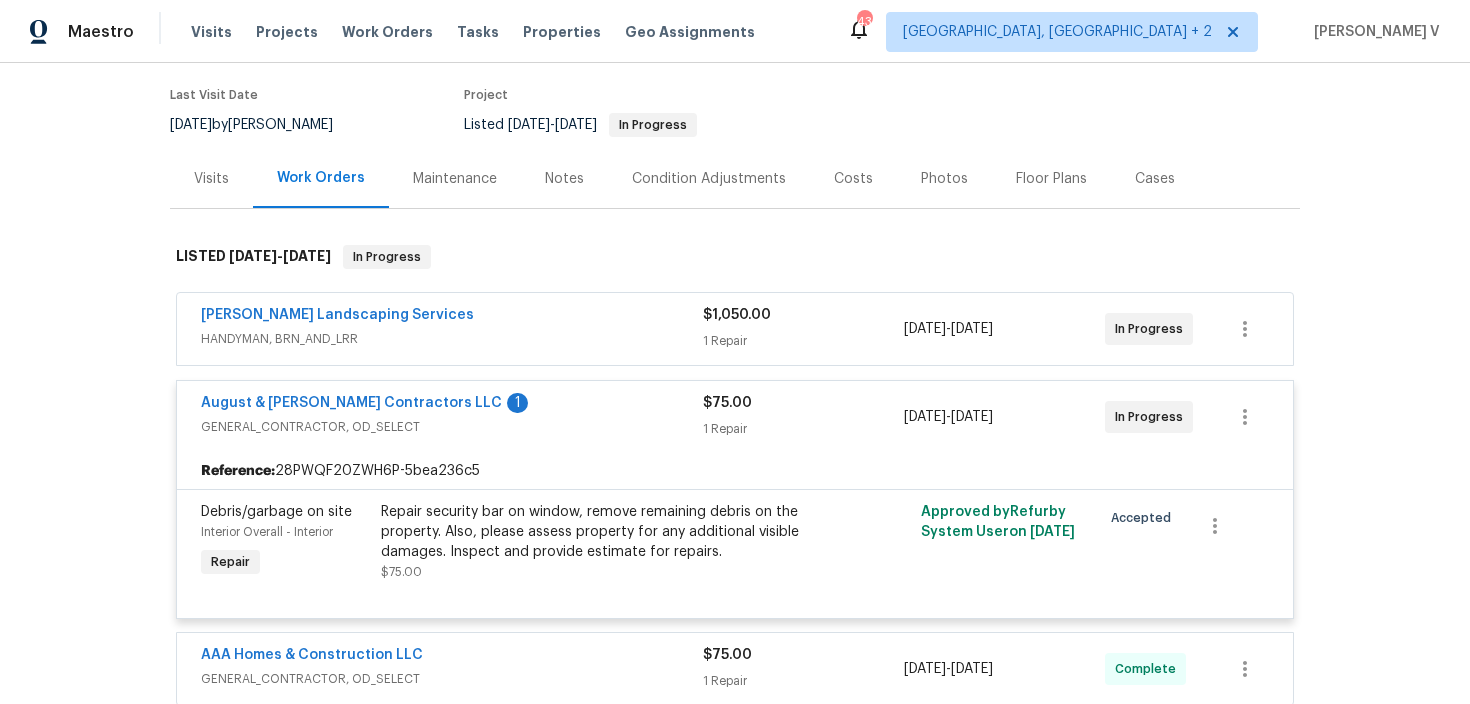 scroll, scrollTop: 216, scrollLeft: 0, axis: vertical 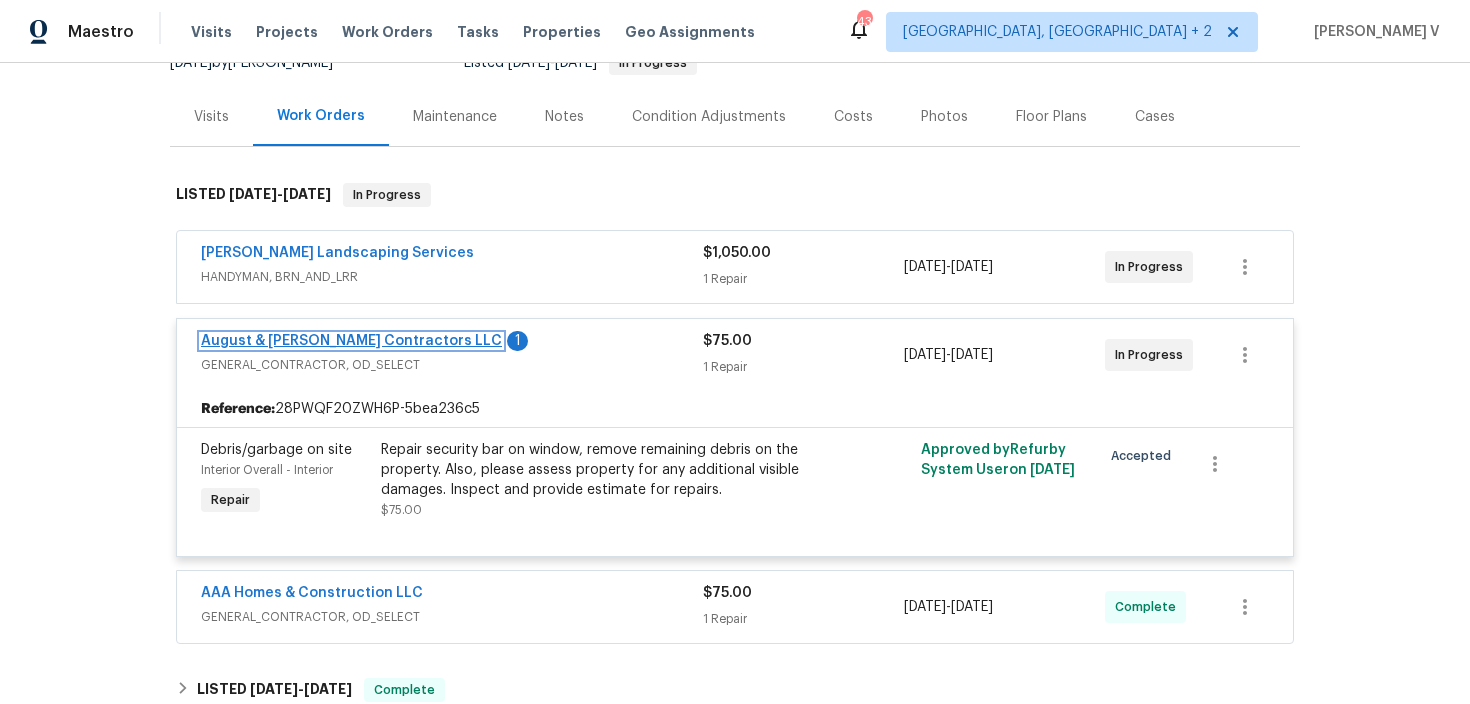 click on "August & Suttles Contractors LLC" at bounding box center (351, 341) 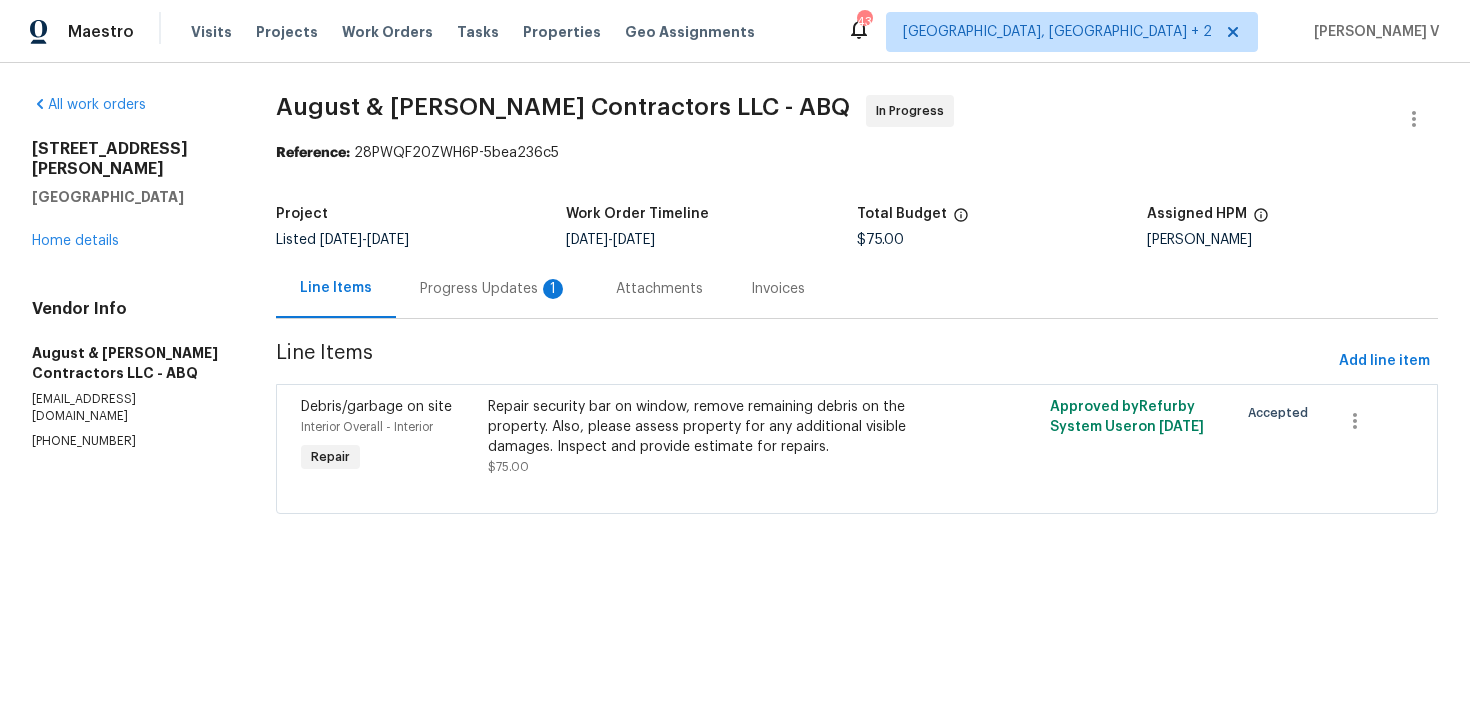 click on "Progress Updates 1" at bounding box center [494, 288] 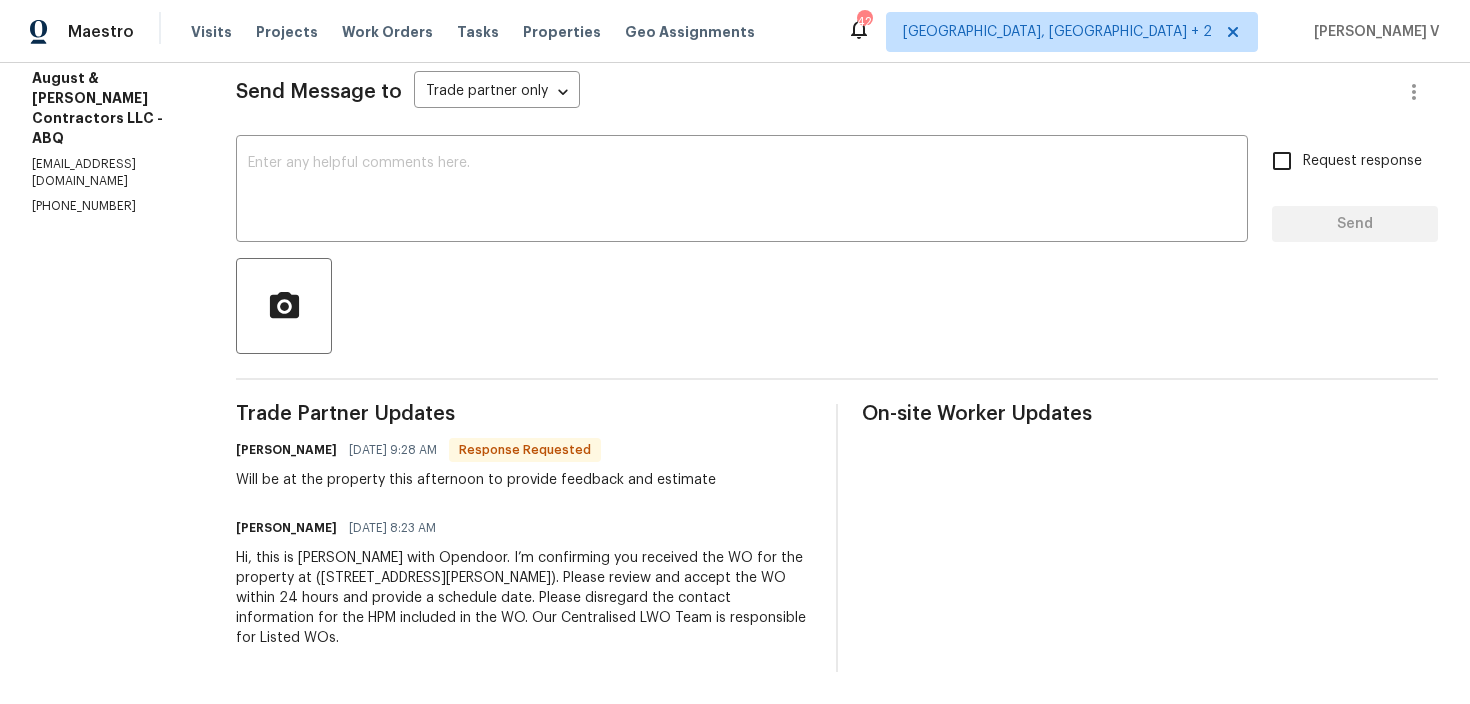 scroll, scrollTop: 0, scrollLeft: 0, axis: both 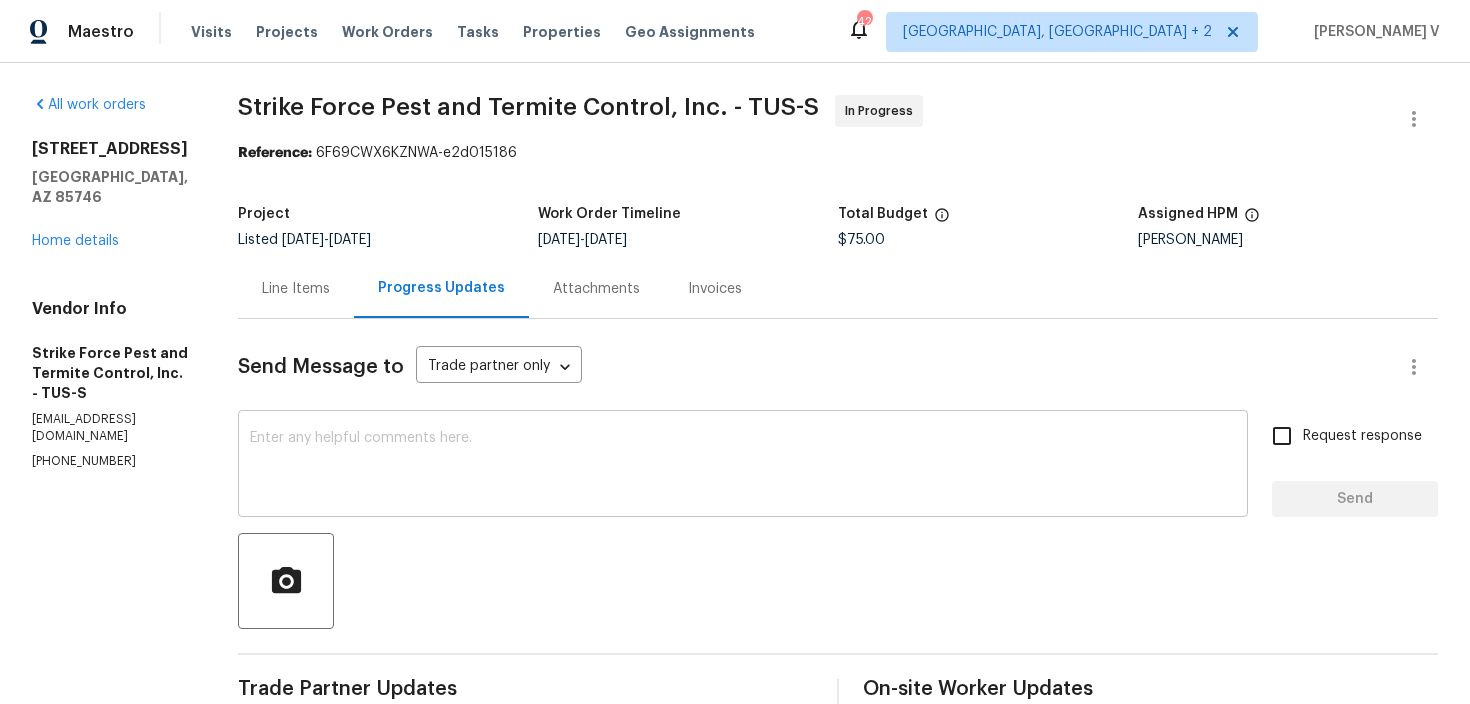 click at bounding box center (743, 466) 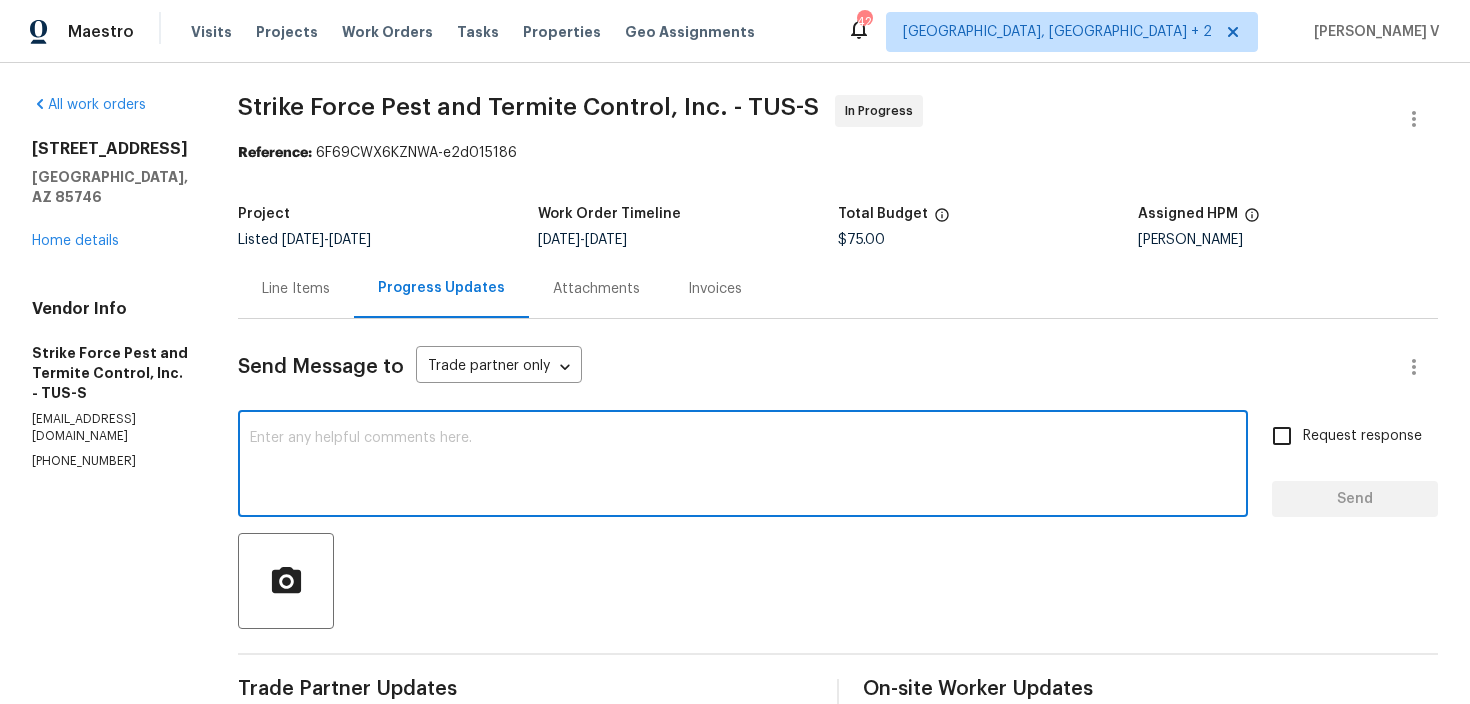 paste on "Hi, hope everything is on track with the WO scheduled for today. Please let us know if there are any updates. Thank you!" 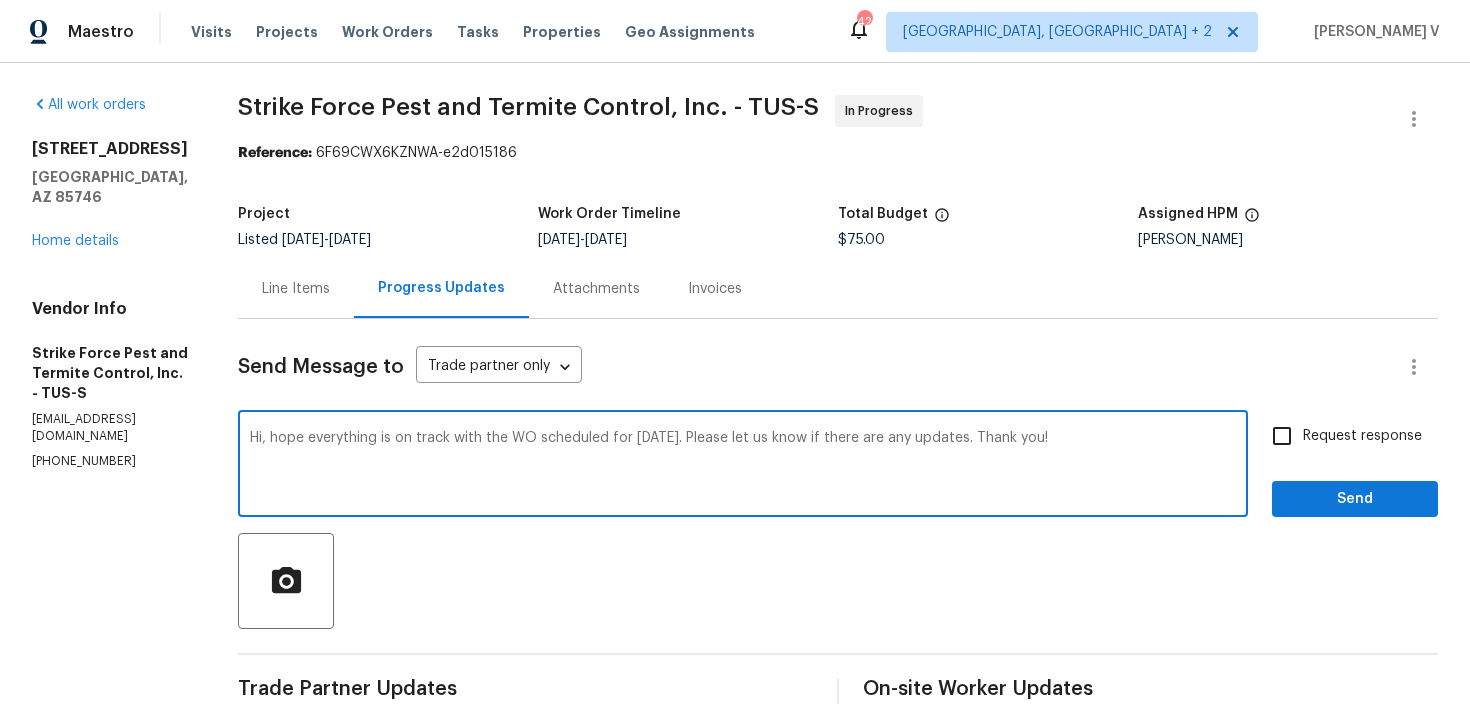 scroll, scrollTop: 269, scrollLeft: 0, axis: vertical 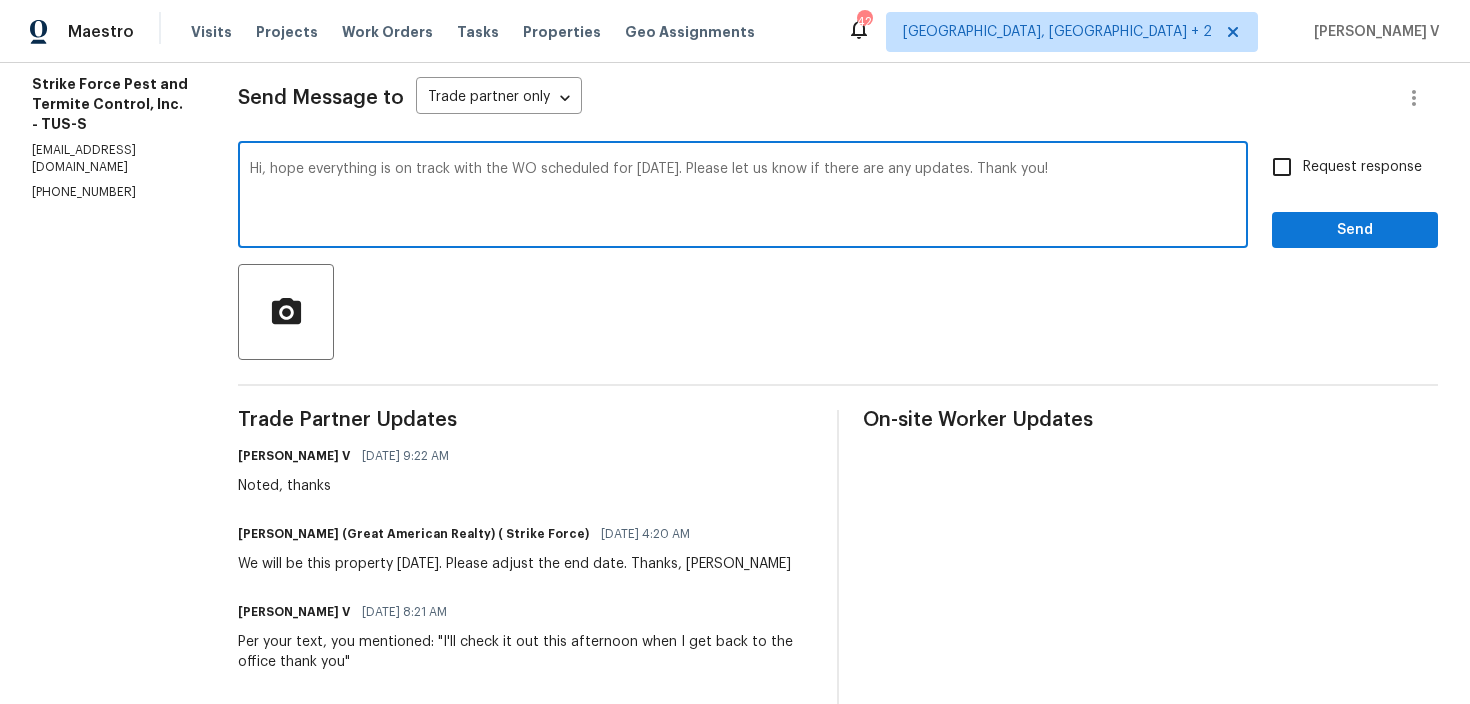 type on "Hi, hope everything is on track with the WO scheduled for today. Please let us know if there are any updates. Thank you!" 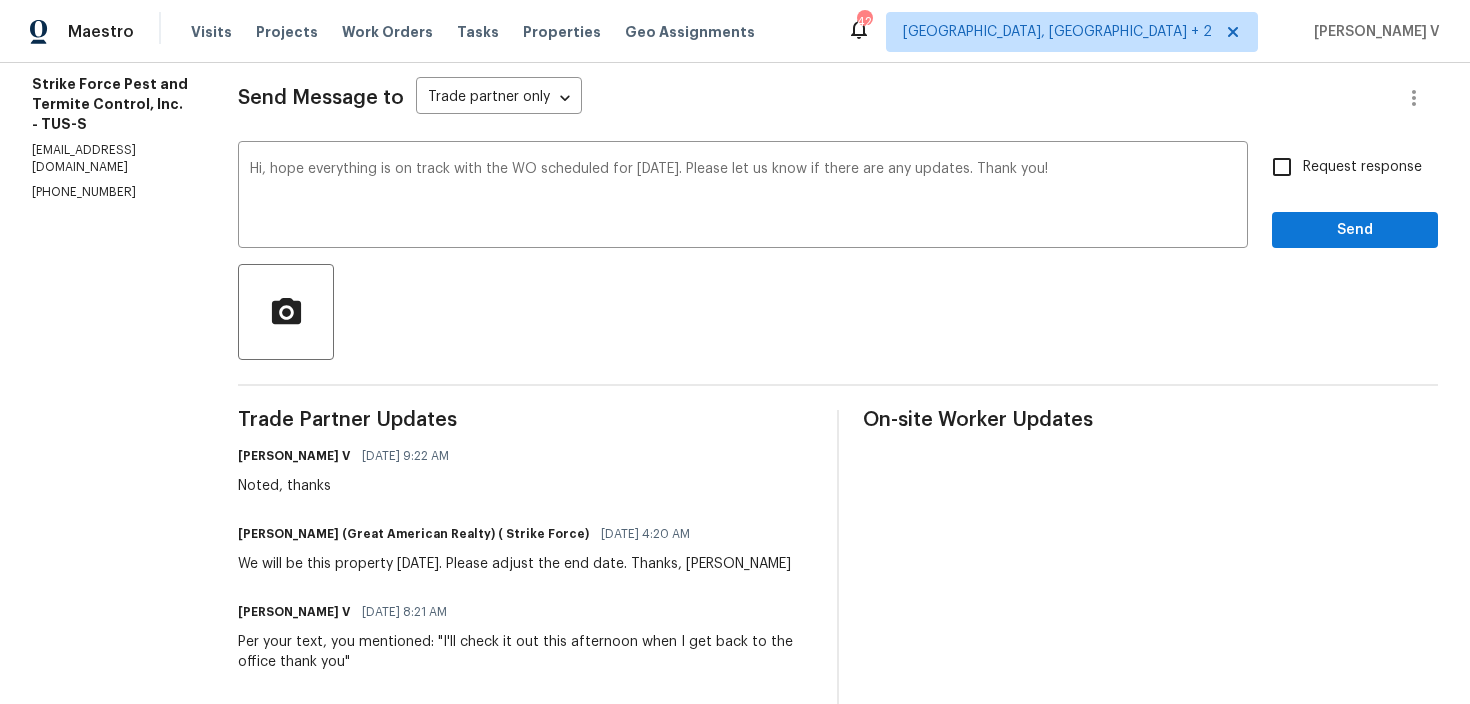 click on "Request response" at bounding box center (1341, 167) 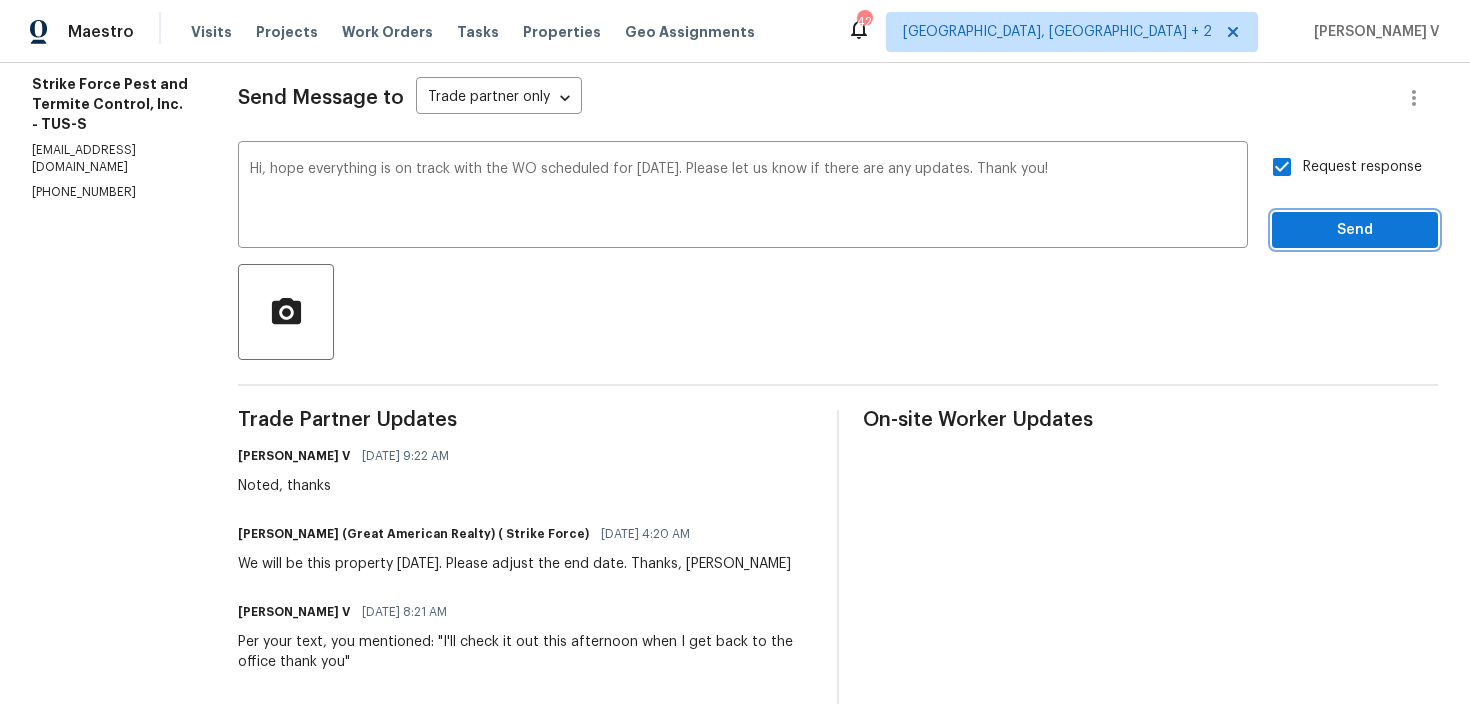click on "Send" at bounding box center (1355, 230) 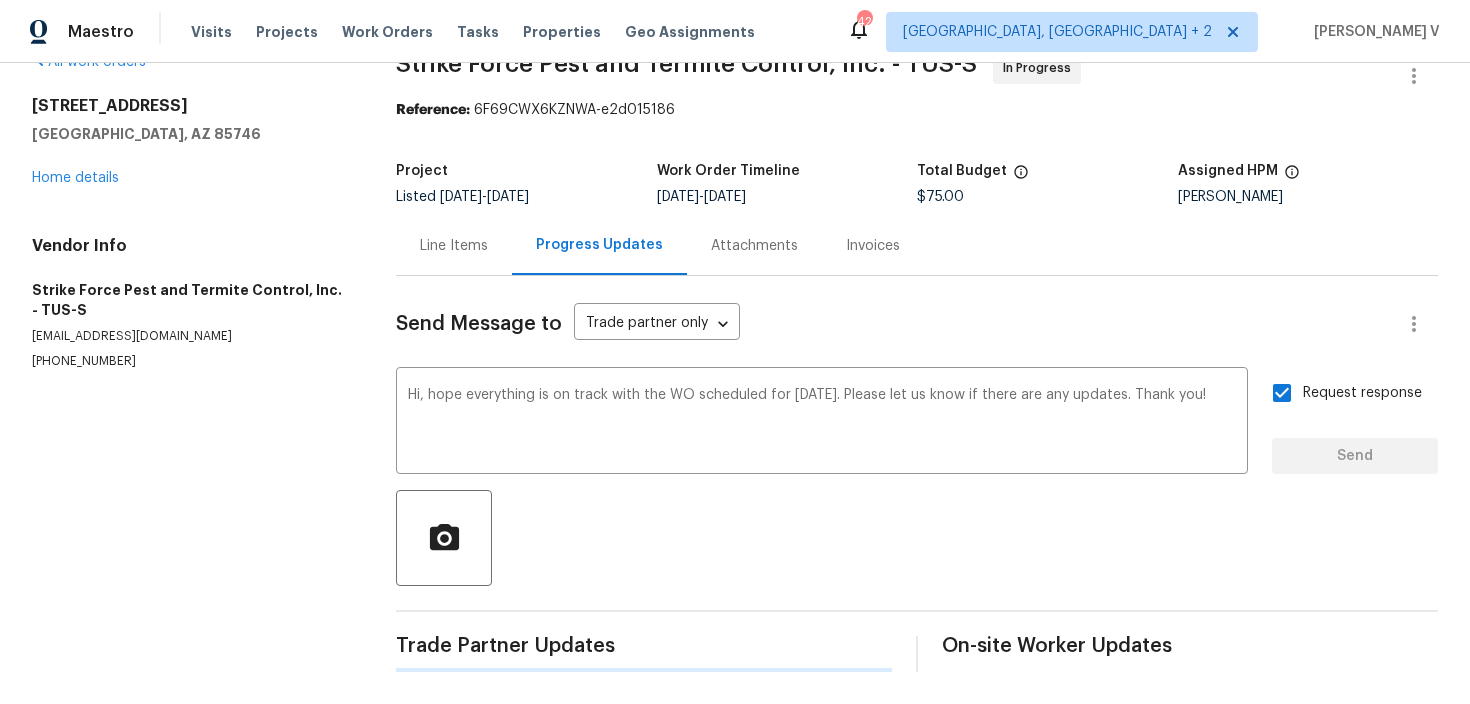 scroll, scrollTop: 43, scrollLeft: 0, axis: vertical 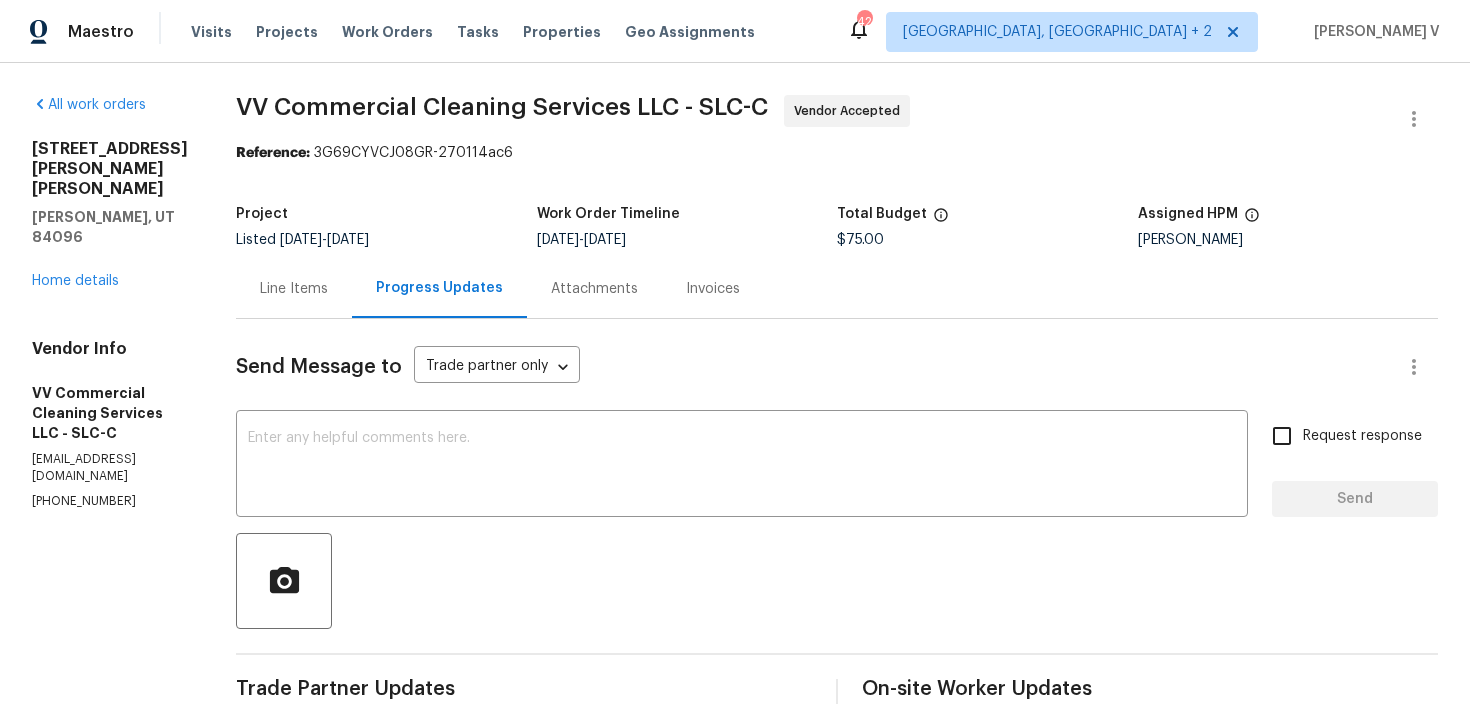 click on "Line Items" at bounding box center [294, 288] 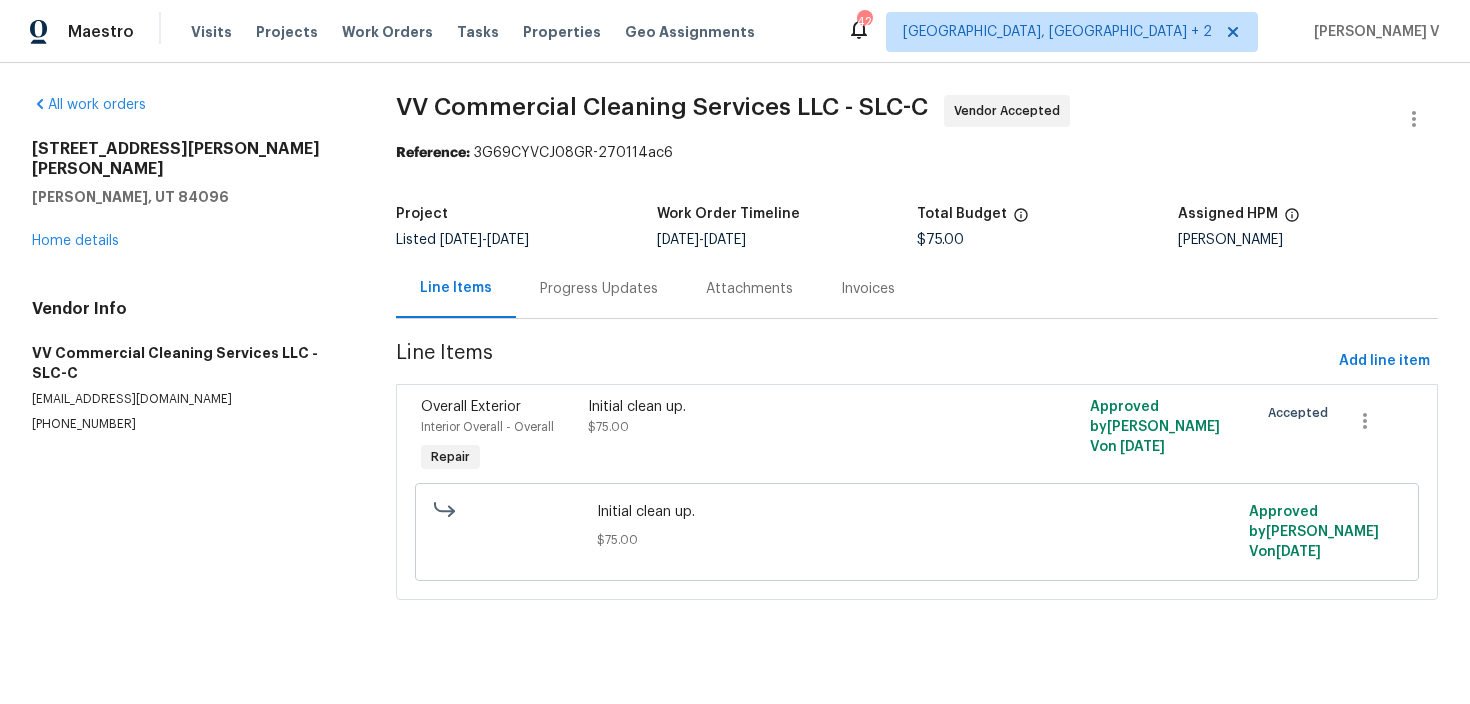 click on "$75.00" at bounding box center [608, 427] 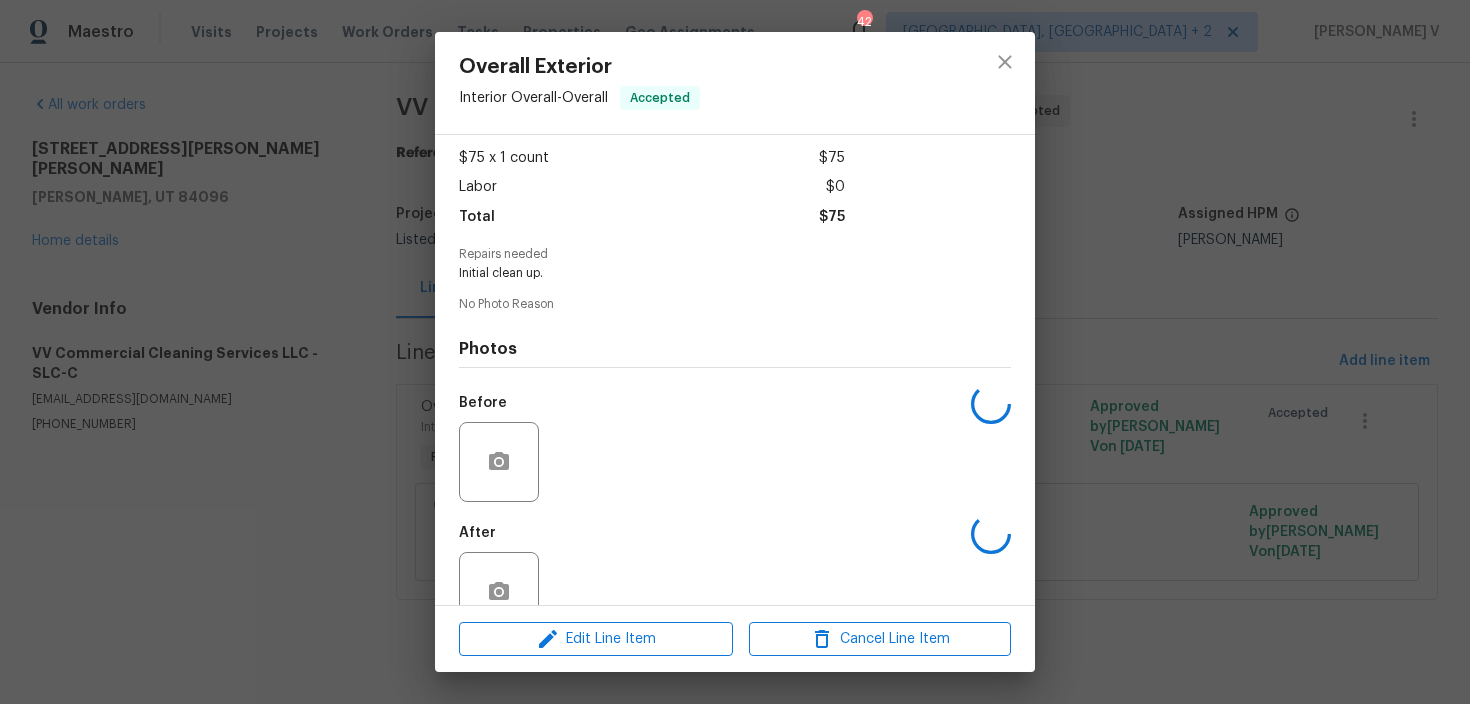 scroll, scrollTop: 149, scrollLeft: 0, axis: vertical 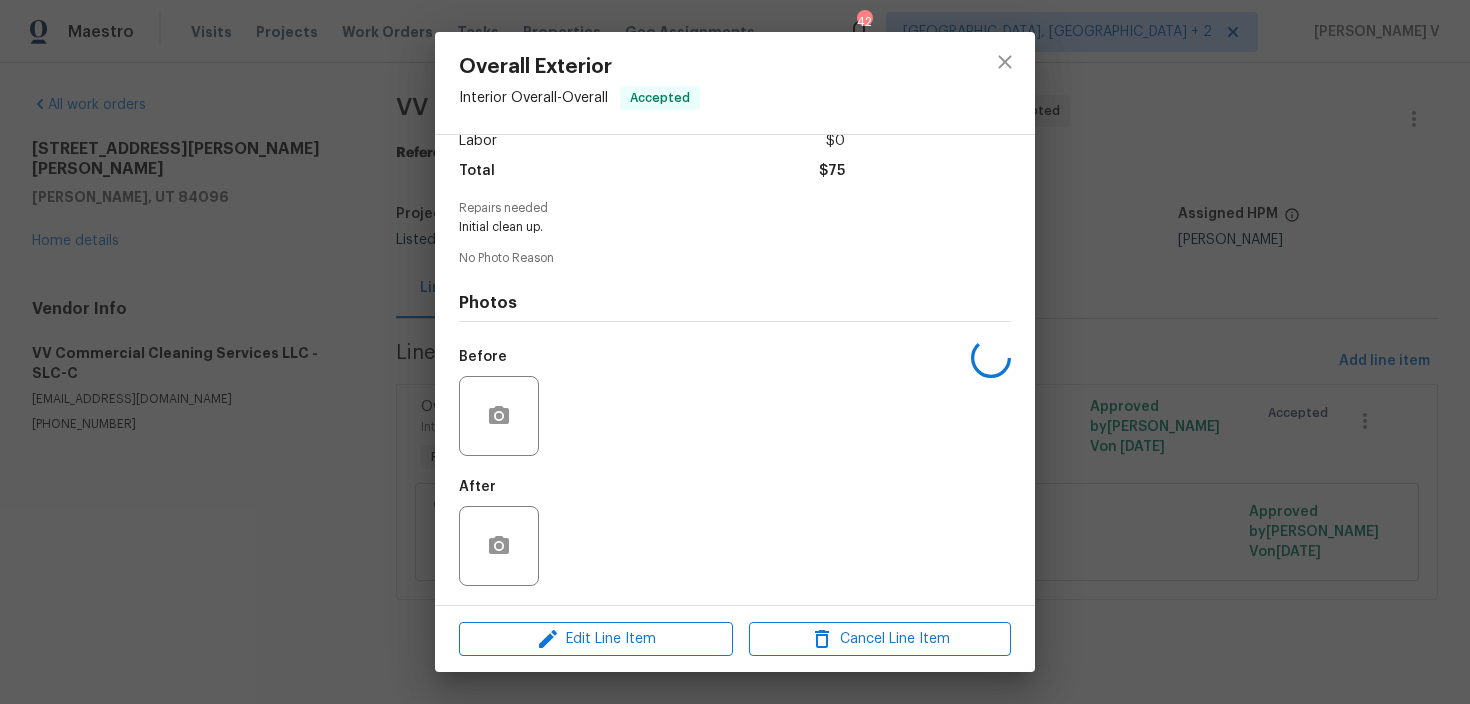 click on "Overall Exterior Interior Overall  -  Overall Accepted Vendor VV Commercial Cleaning Services LLC Account Category Repairs Cost $75 x 1 count $75 Labor $0 Total $75 Repairs needed Initial clean up. No Photo Reason   Photos Before After  Edit Line Item  Cancel Line Item" at bounding box center (735, 352) 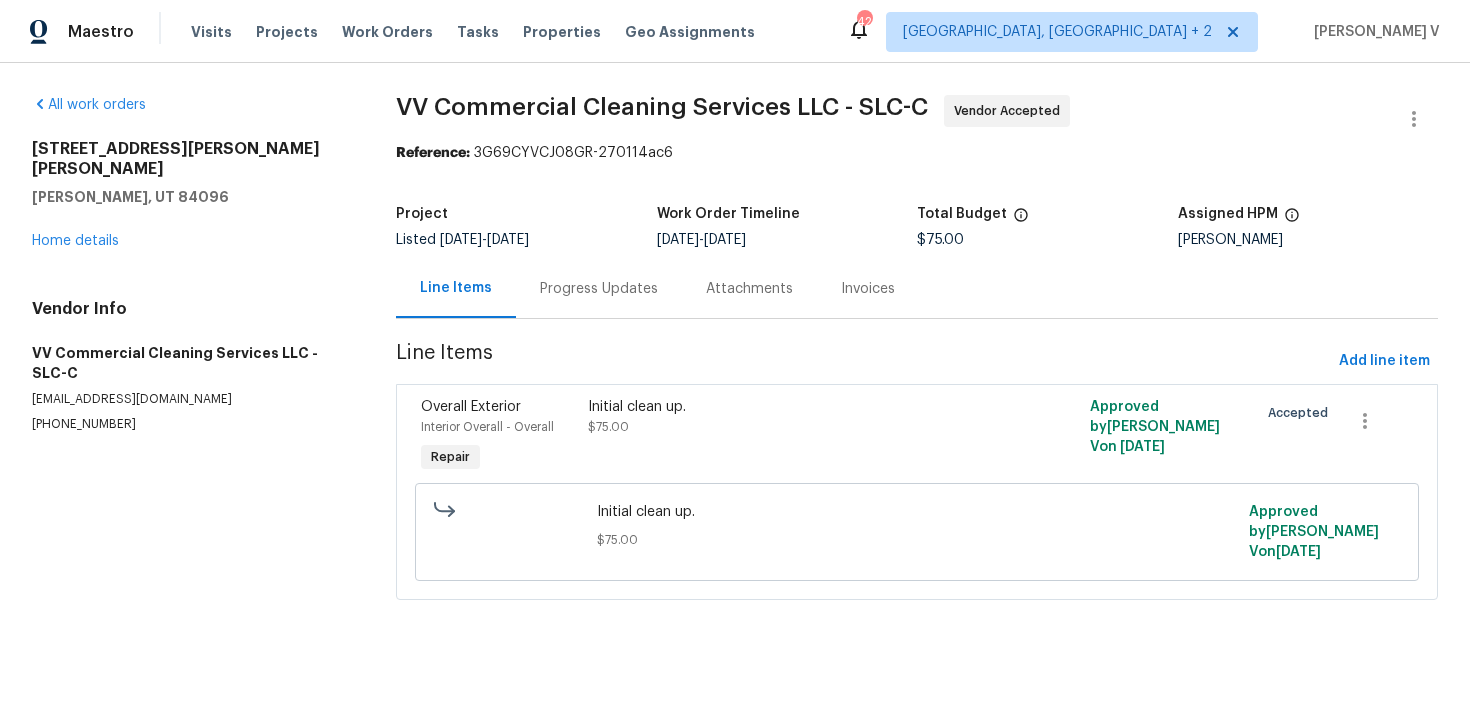 click on "Line Items Progress Updates Attachments Invoices" at bounding box center (917, 289) 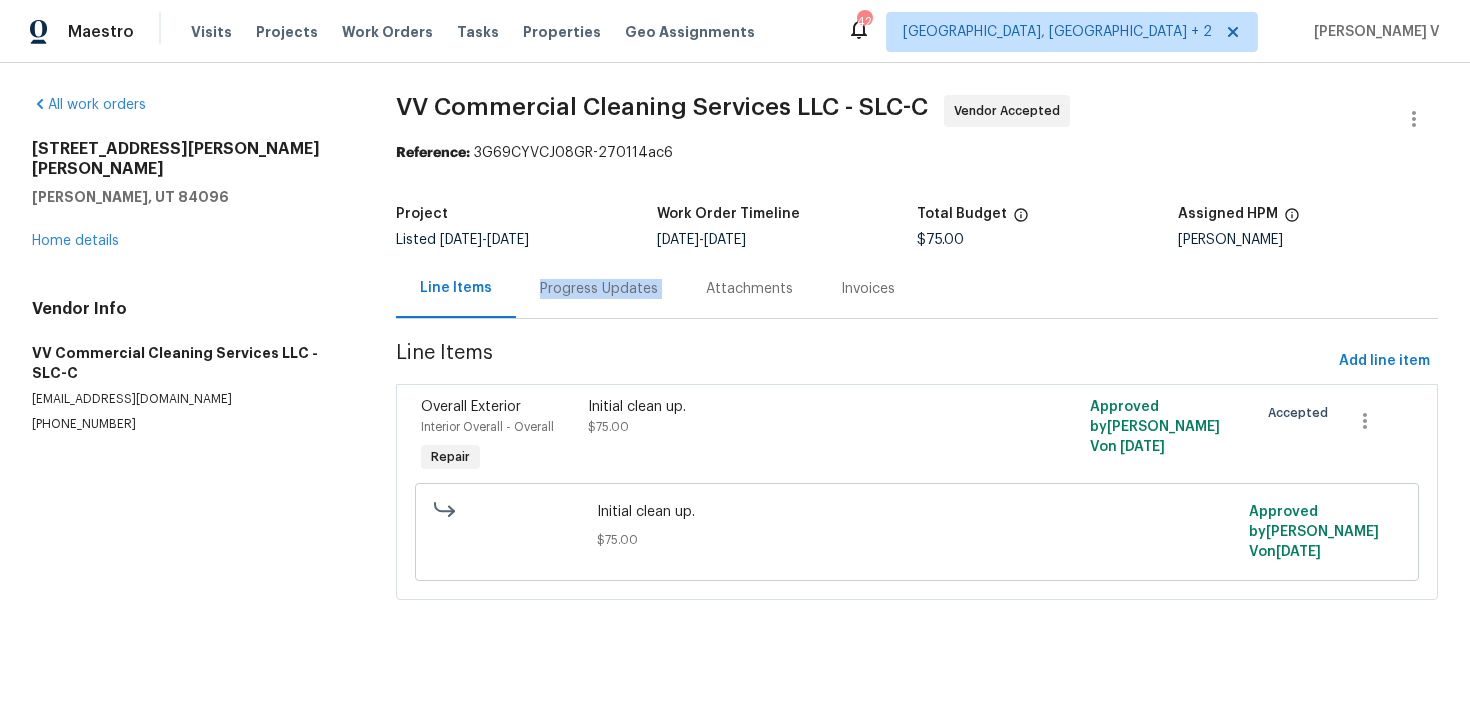 click on "Progress Updates" at bounding box center [599, 289] 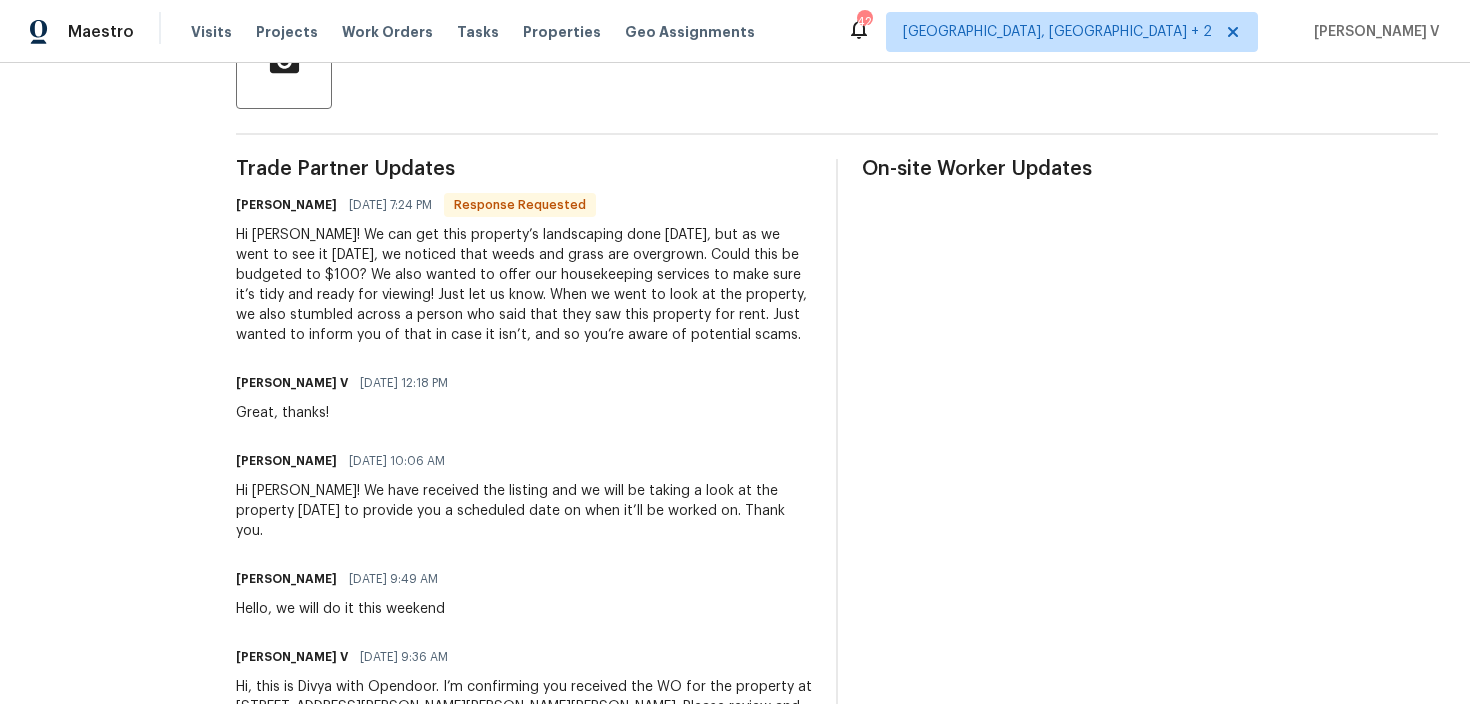 scroll, scrollTop: 649, scrollLeft: 0, axis: vertical 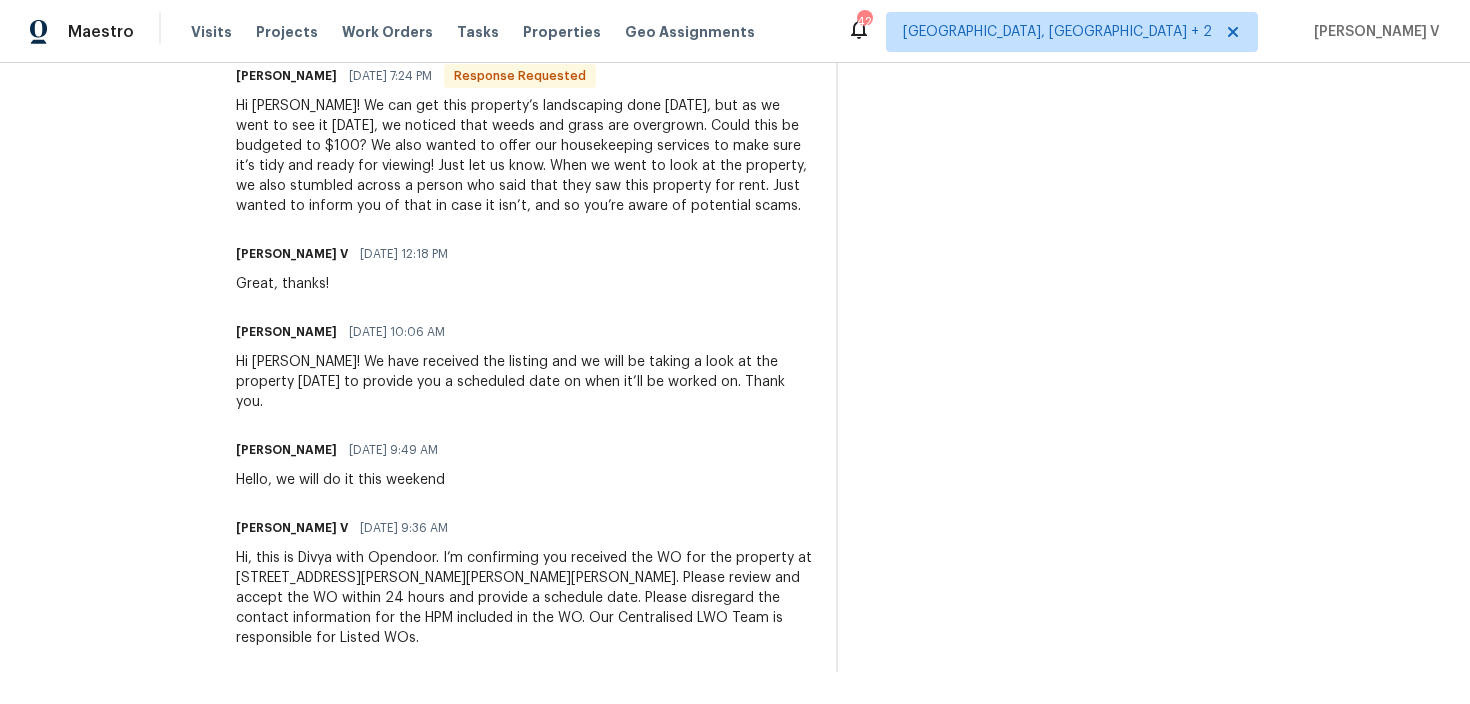 click on "Hi [PERSON_NAME]! We can get this property’s landscaping done [DATE], but as we went to see it [DATE], we noticed that weeds and grass are overgrown. Could this be budgeted to $100? We also wanted to offer our housekeeping services to make sure it’s tidy and ready for viewing! Just let us know.
When we went to look at the property, we also stumbled across a person who said that they saw this property for rent. Just wanted to inform you of that in case it isn’t, and so you’re aware of potential scams." at bounding box center (524, 156) 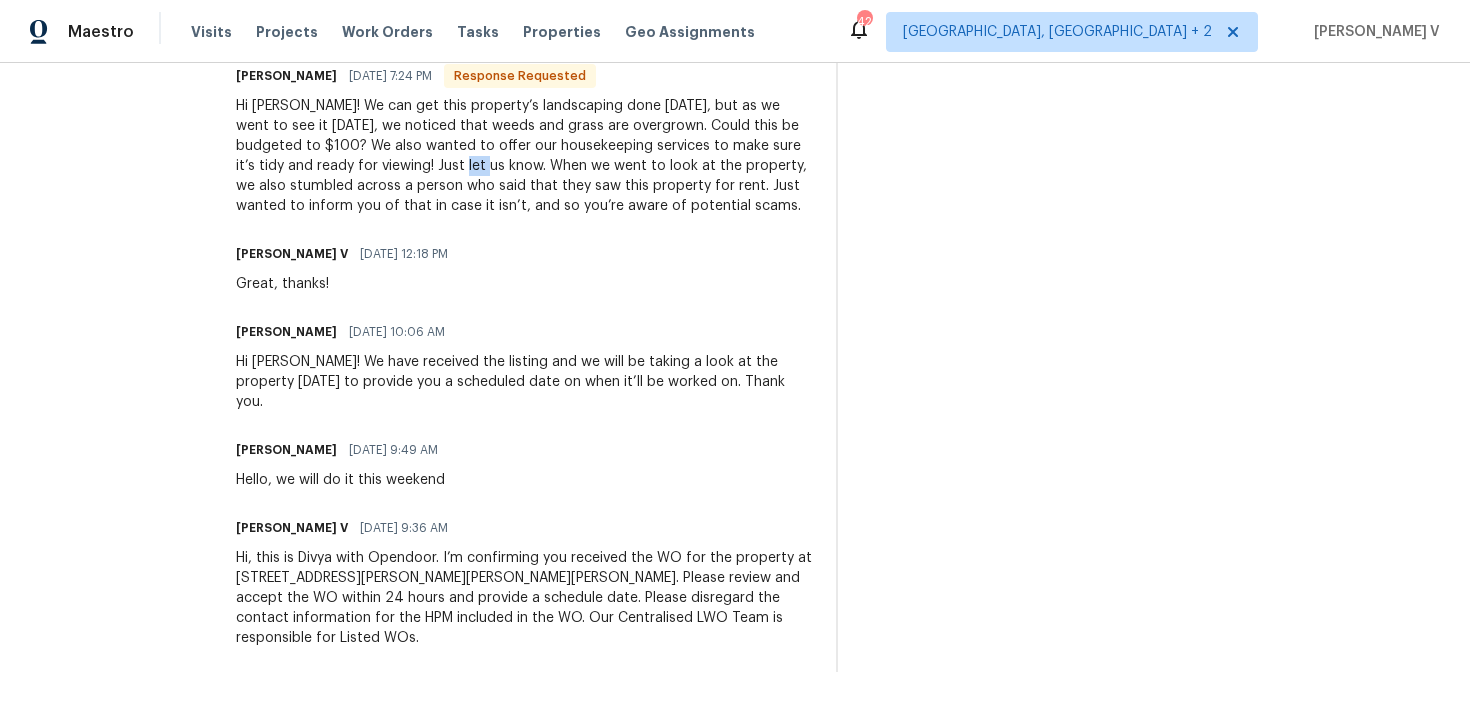 click on "Hi [PERSON_NAME]! We can get this property’s landscaping done [DATE], but as we went to see it [DATE], we noticed that weeds and grass are overgrown. Could this be budgeted to $100? We also wanted to offer our housekeeping services to make sure it’s tidy and ready for viewing! Just let us know.
When we went to look at the property, we also stumbled across a person who said that they saw this property for rent. Just wanted to inform you of that in case it isn’t, and so you’re aware of potential scams." at bounding box center [524, 156] 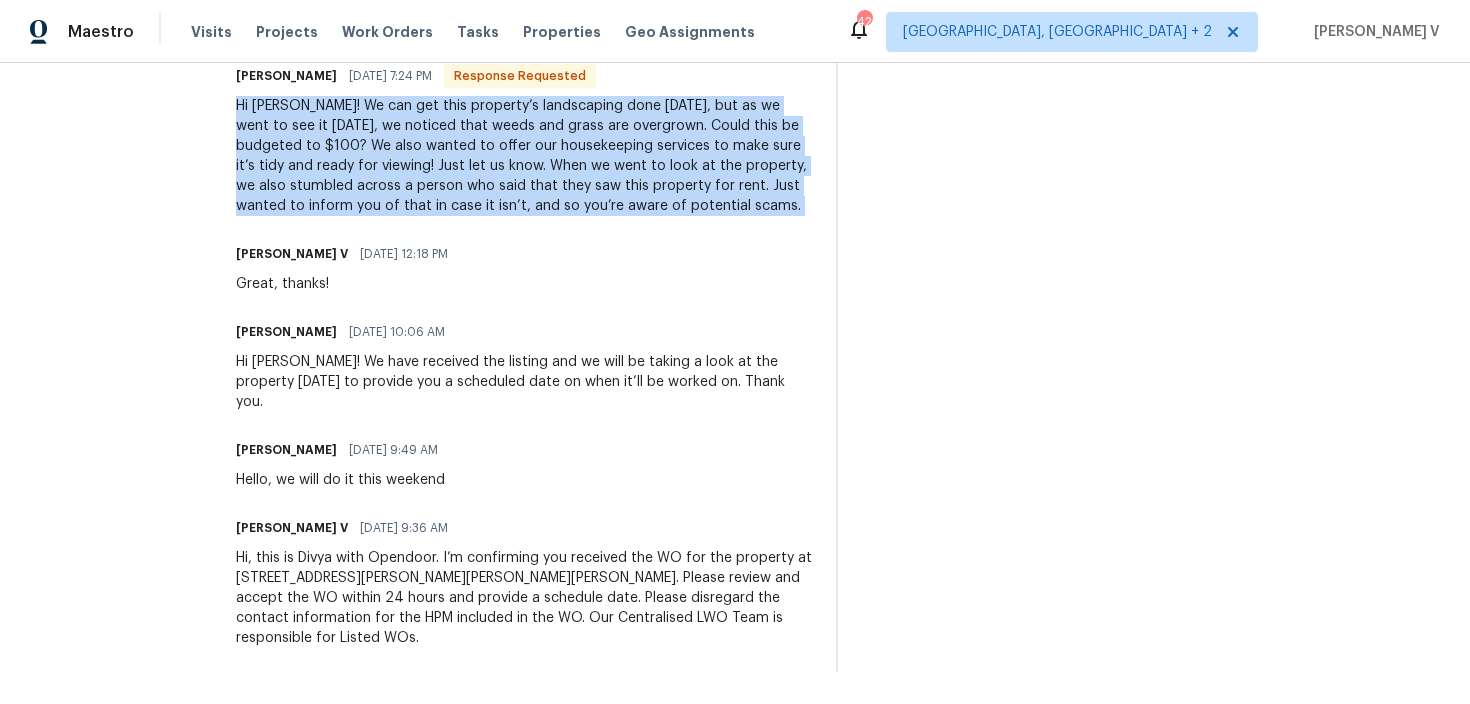 copy on "Hi [PERSON_NAME]! We can get this property’s landscaping done [DATE], but as we went to see it [DATE], we noticed that weeds and grass are overgrown. Could this be budgeted to $100? We also wanted to offer our housekeeping services to make sure it’s tidy and ready for viewing! Just let us know.
When we went to look at the property, we also stumbled across a person who said that they saw this property for rent. Just wanted to inform you of that in case it isn’t, and so you’re aware of potential scams." 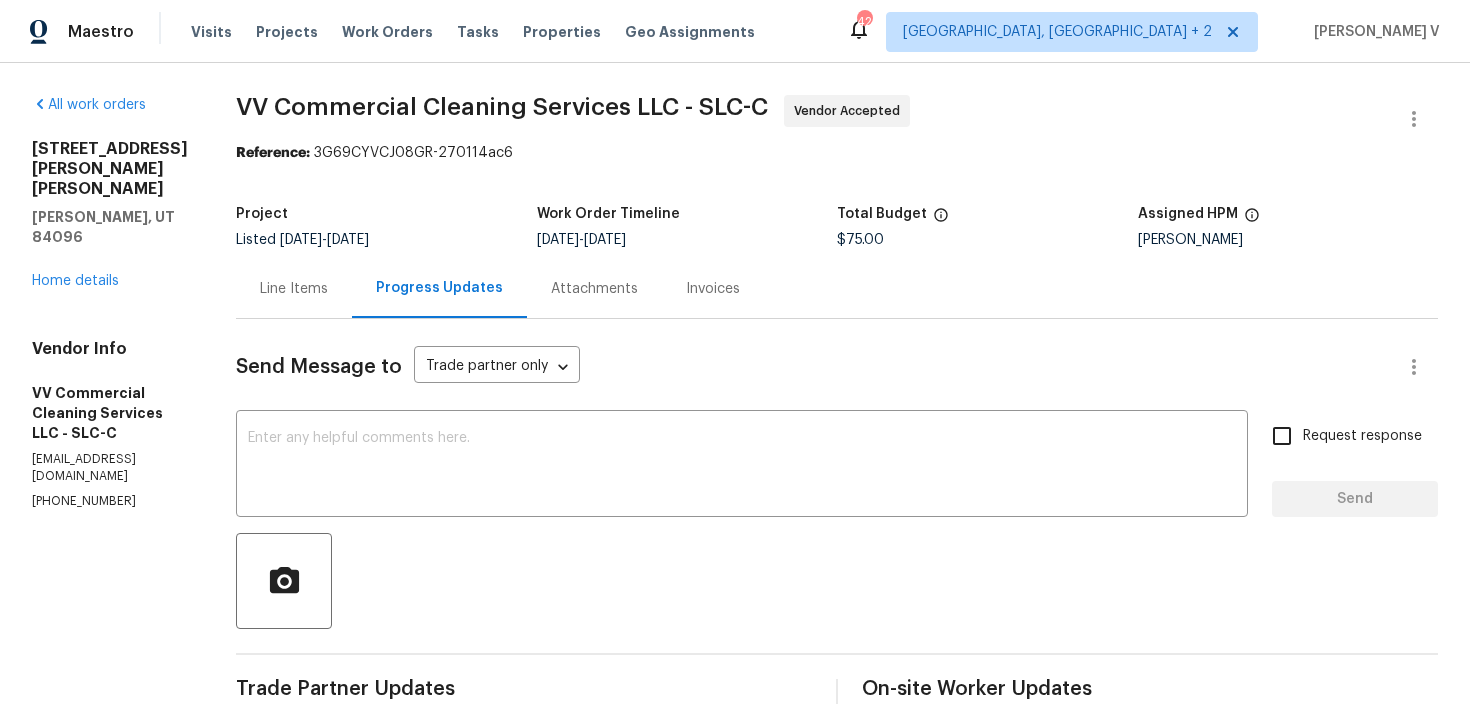 click at bounding box center (1414, 119) 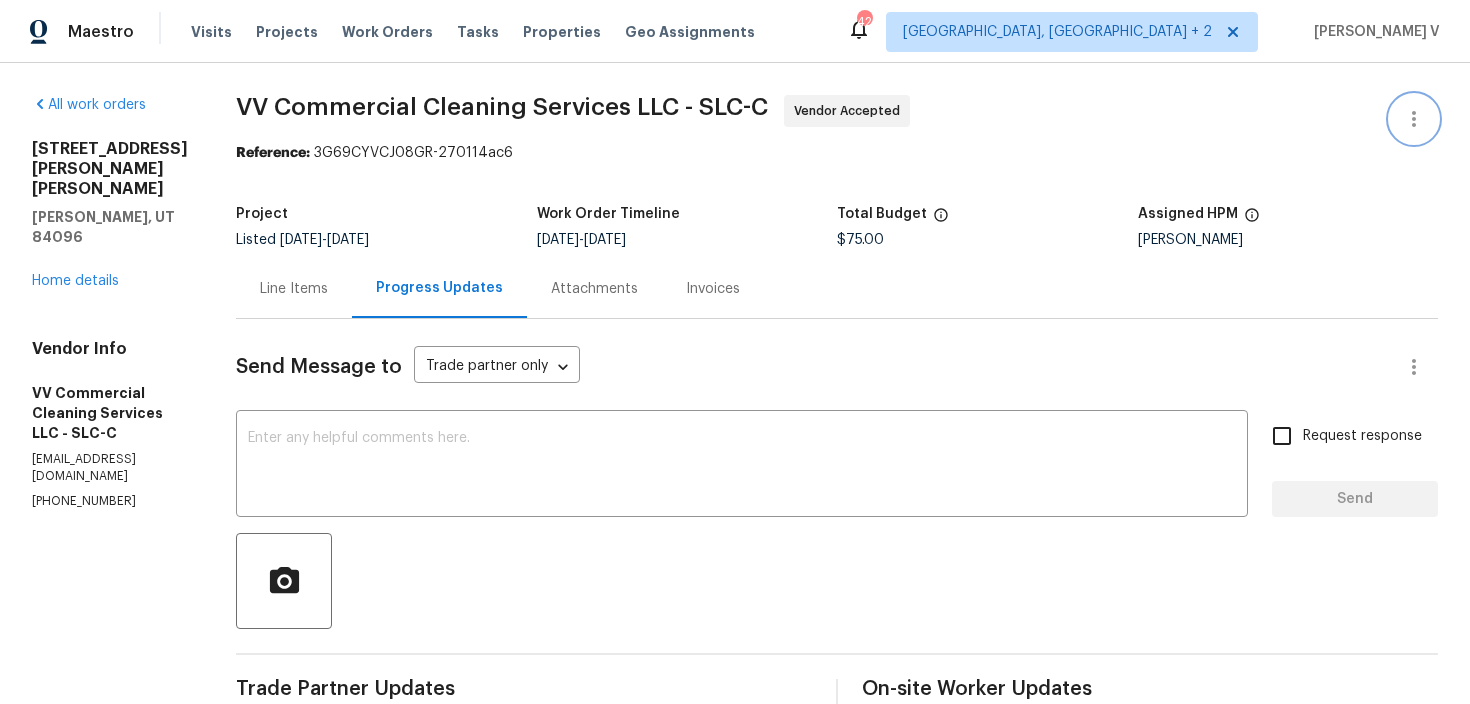 click at bounding box center (1414, 119) 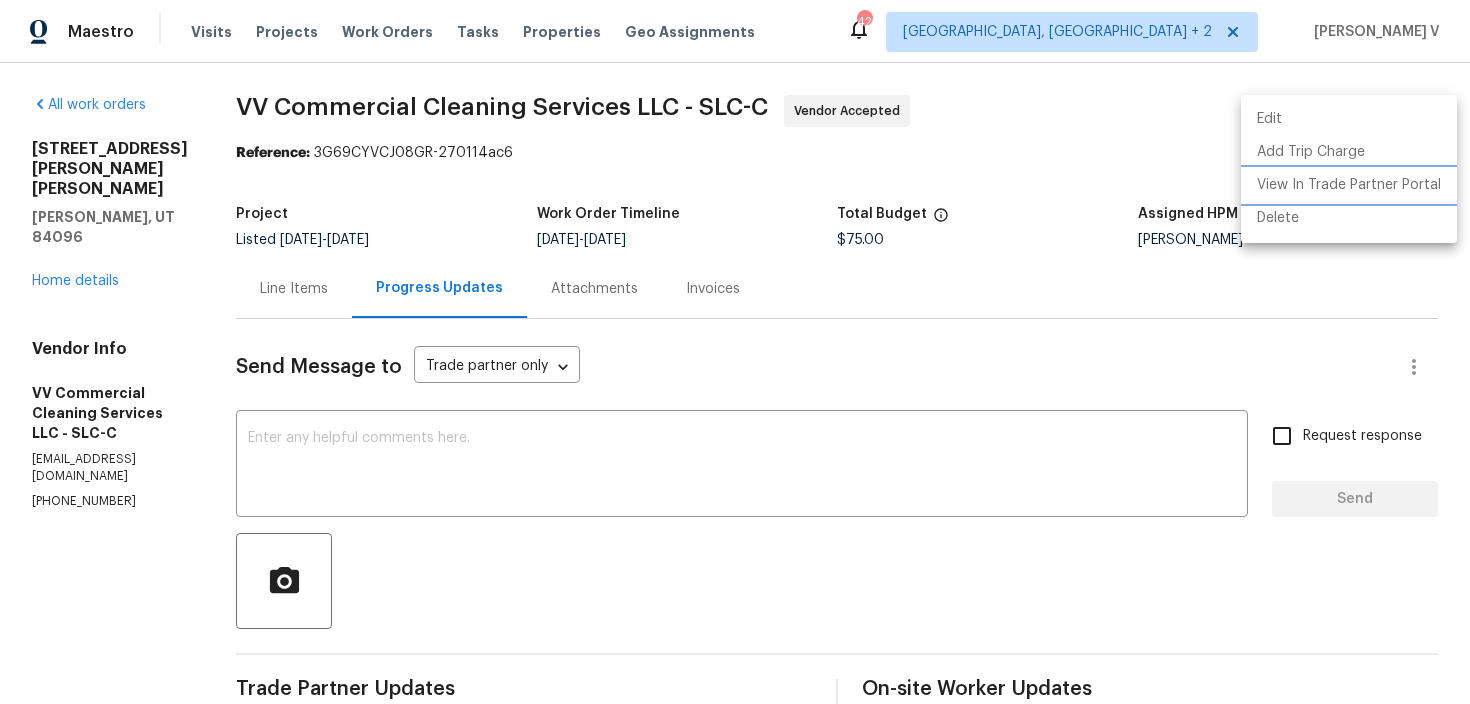 click on "View In Trade Partner Portal" at bounding box center (1349, 185) 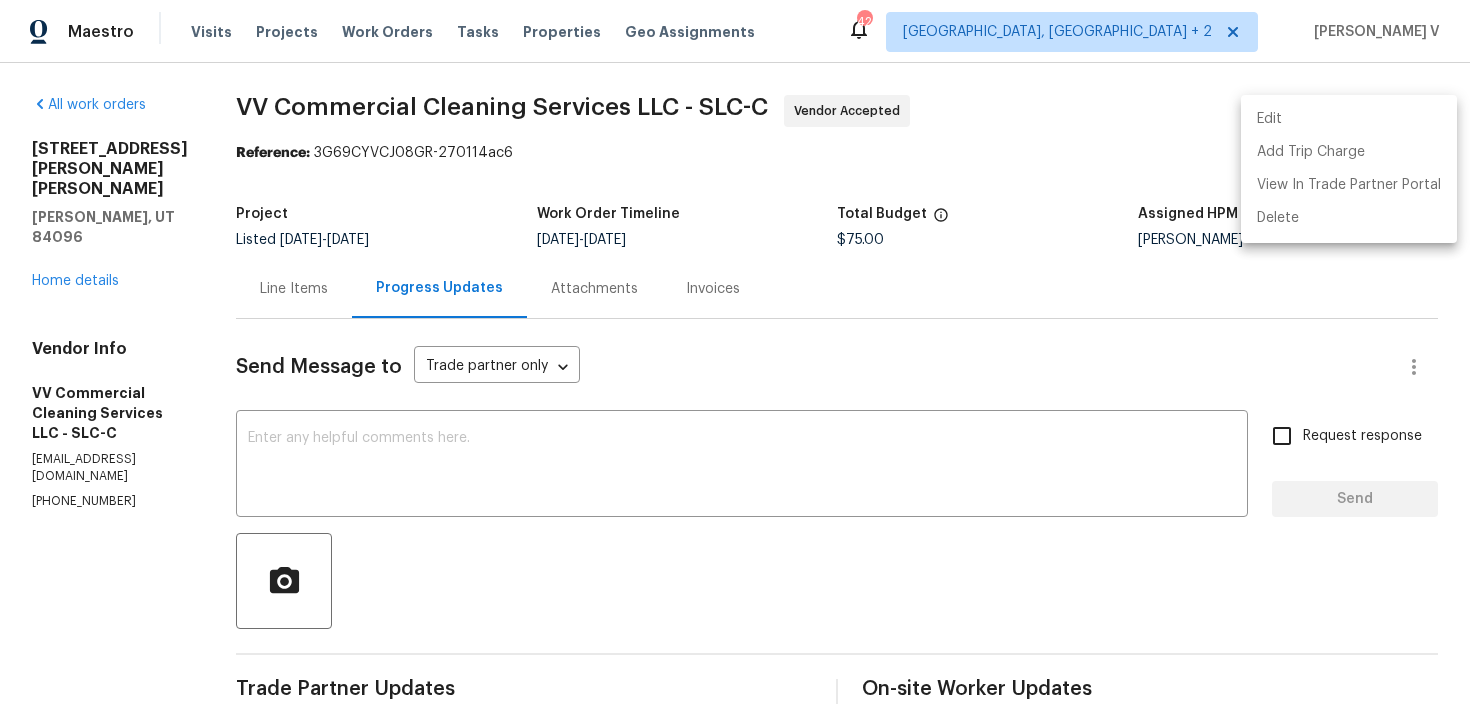 click at bounding box center [735, 352] 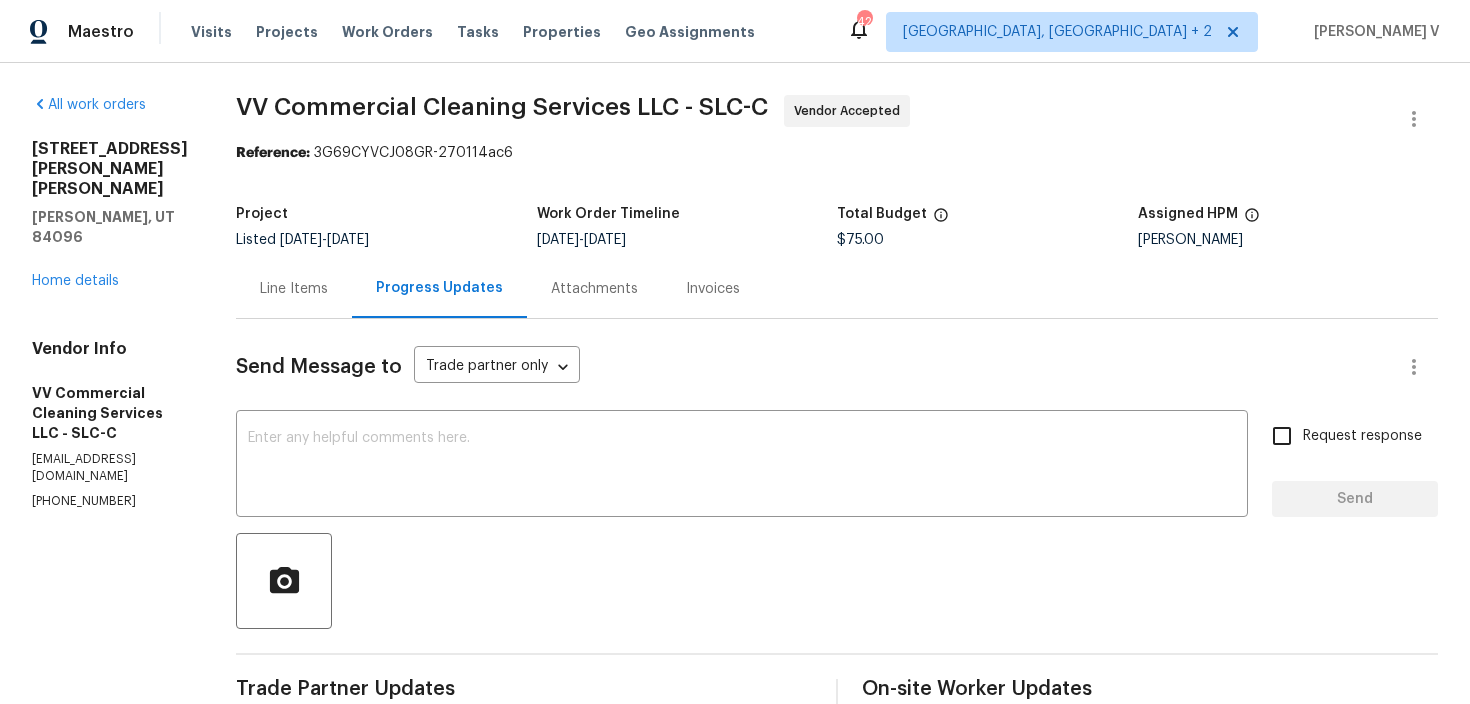 click on "Line Items" at bounding box center (294, 289) 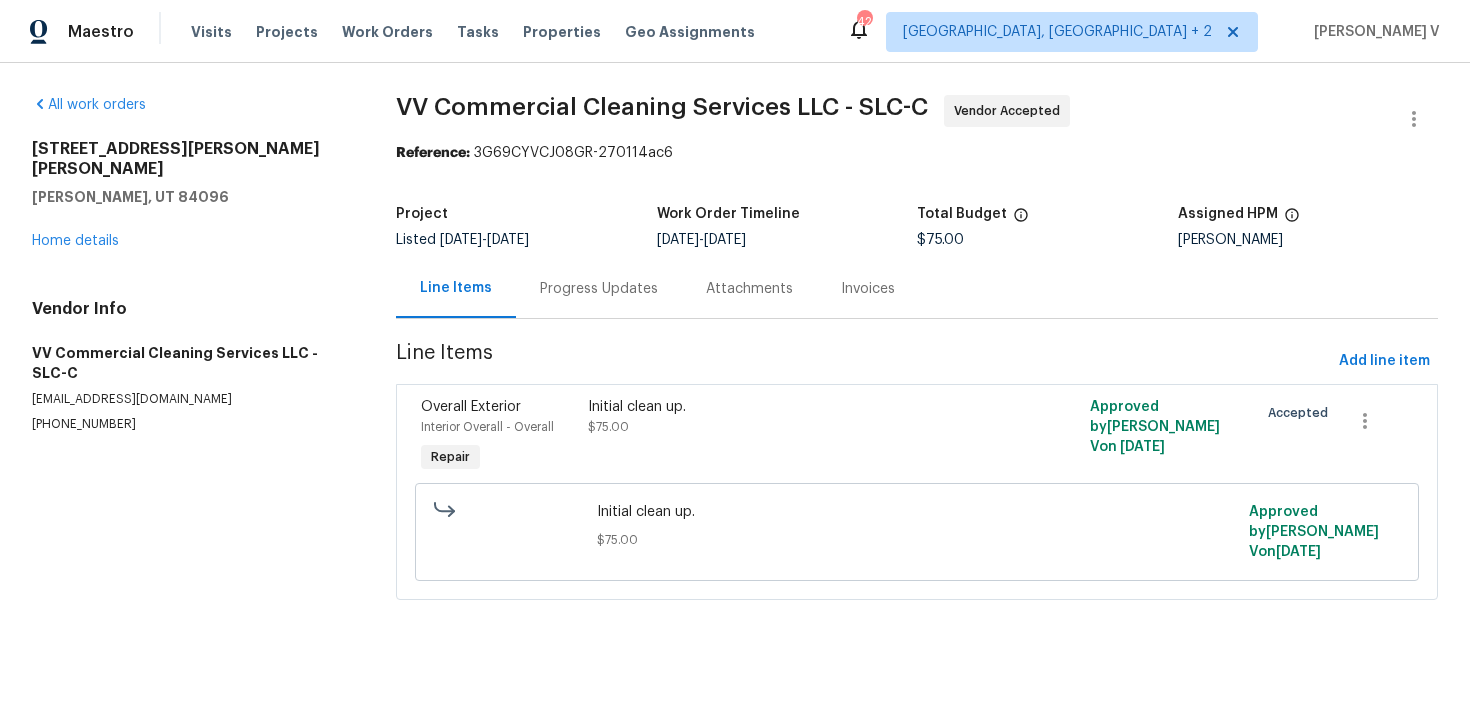 click on "Initial clean up. $75.00" at bounding box center (917, 532) 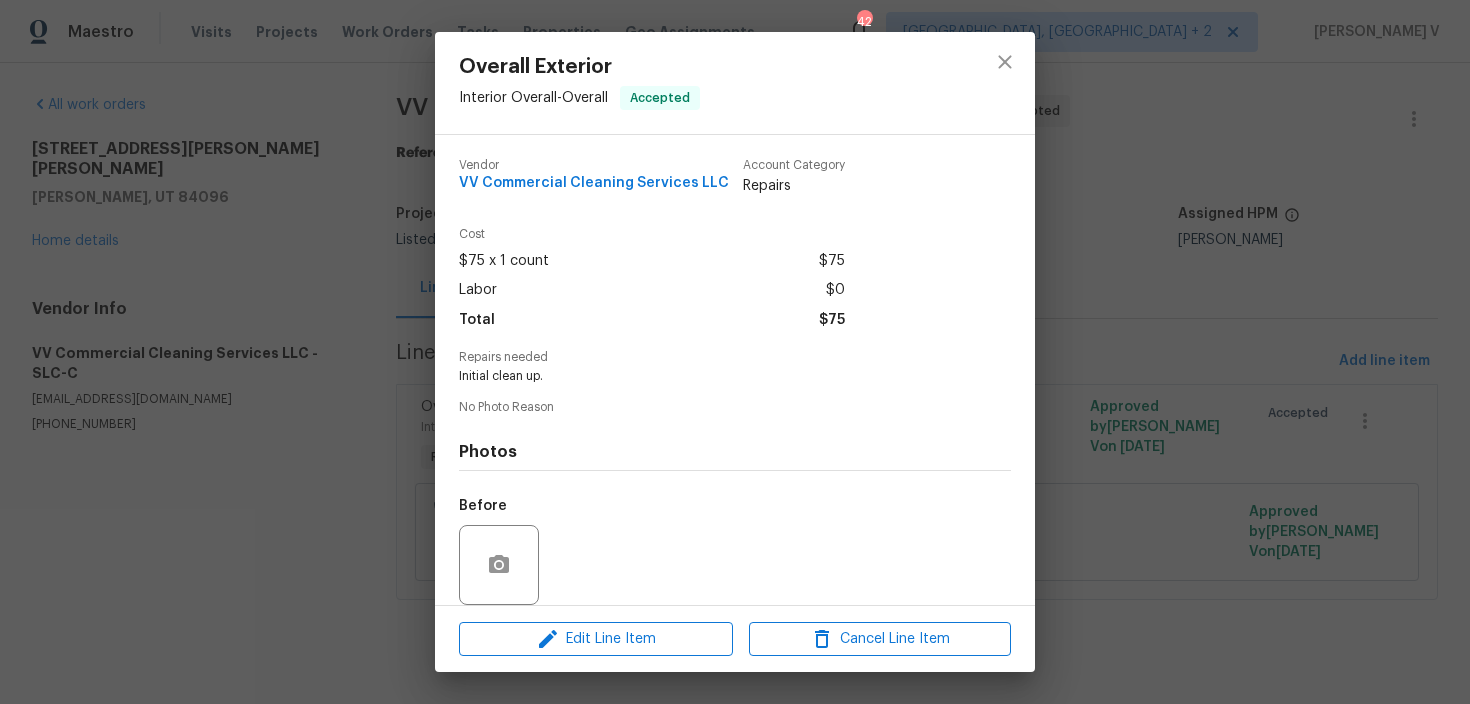 scroll, scrollTop: 149, scrollLeft: 0, axis: vertical 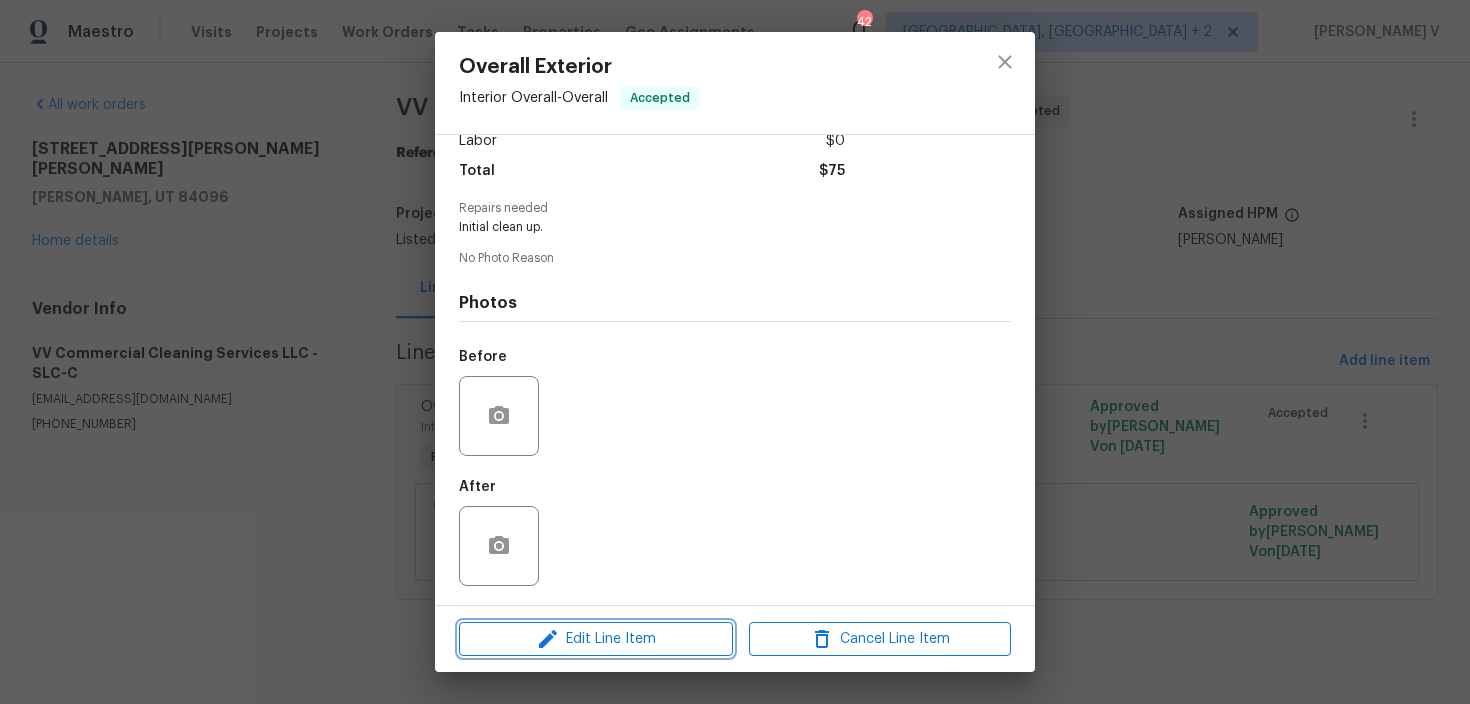 click on "Edit Line Item" at bounding box center (596, 639) 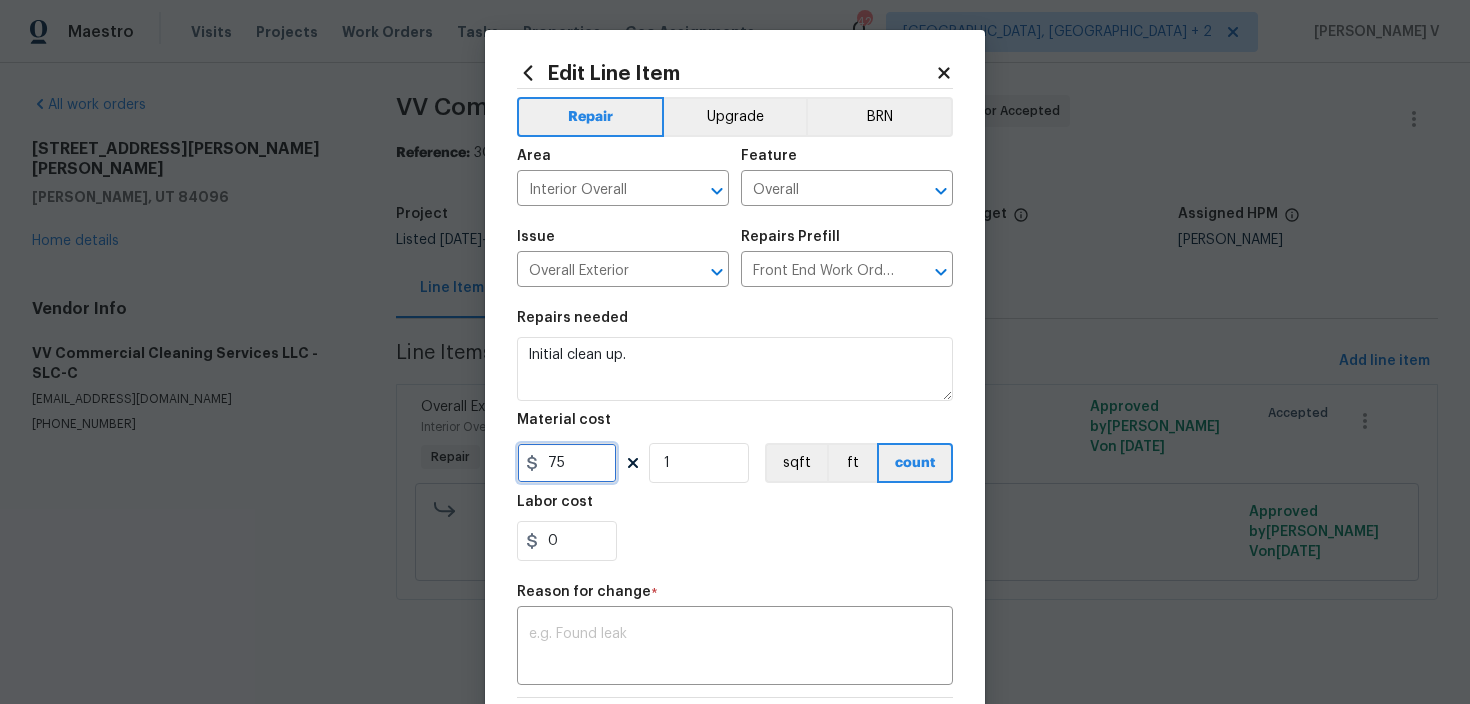 click on "75" at bounding box center [567, 463] 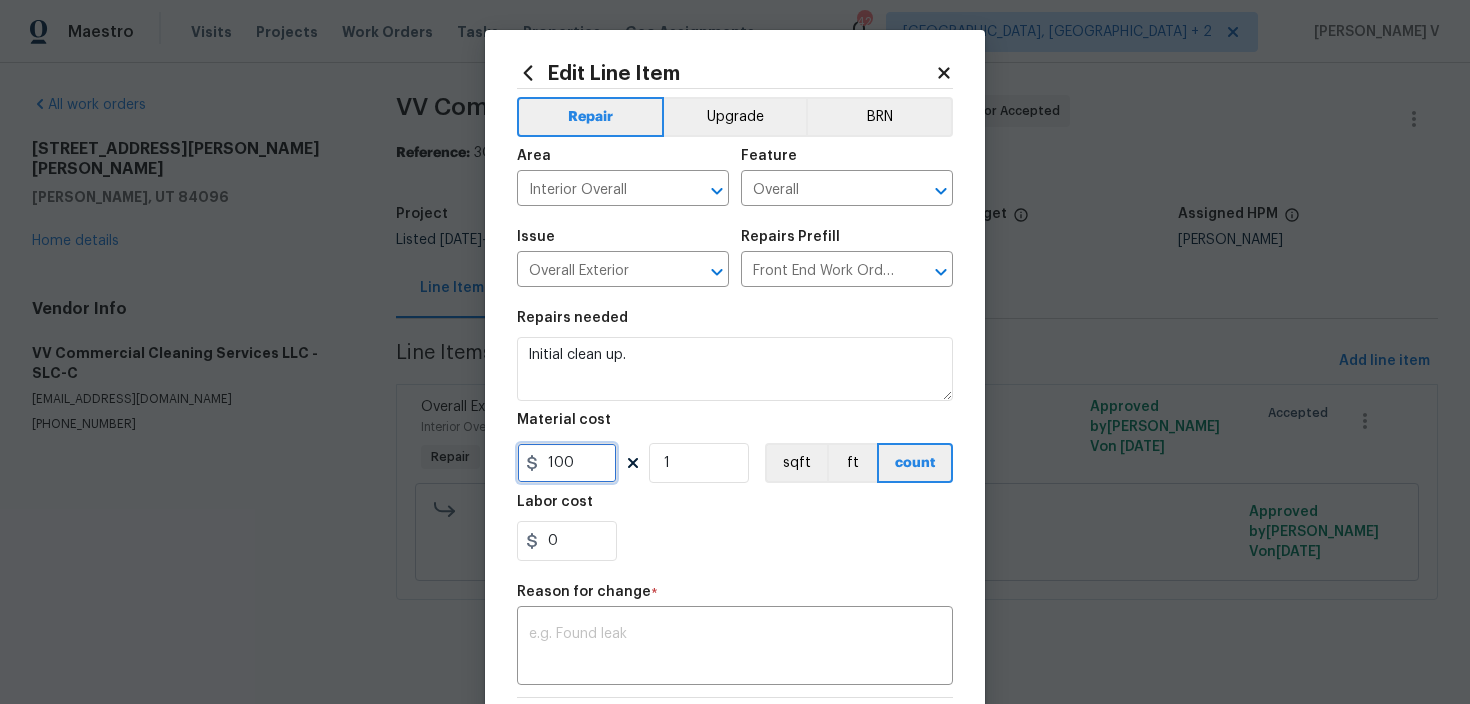 type on "100" 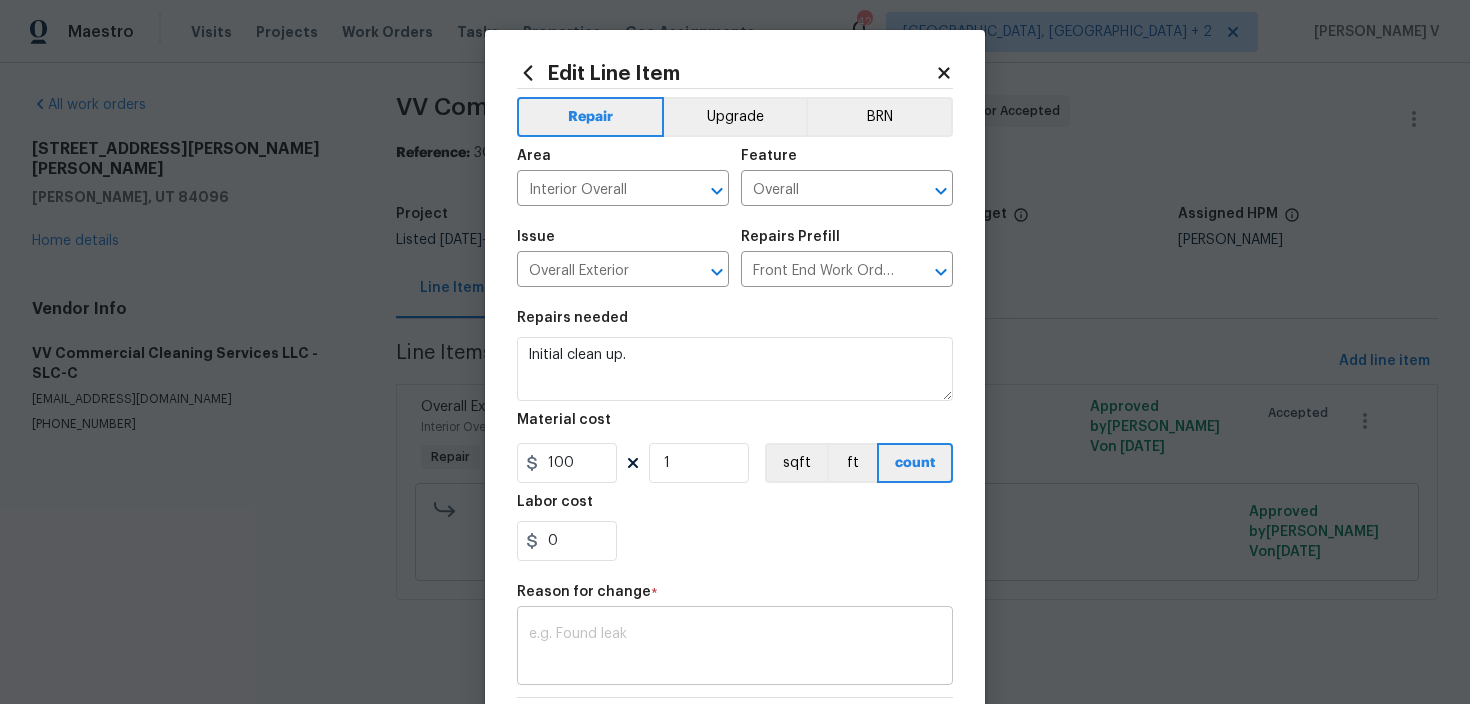 click at bounding box center [735, 648] 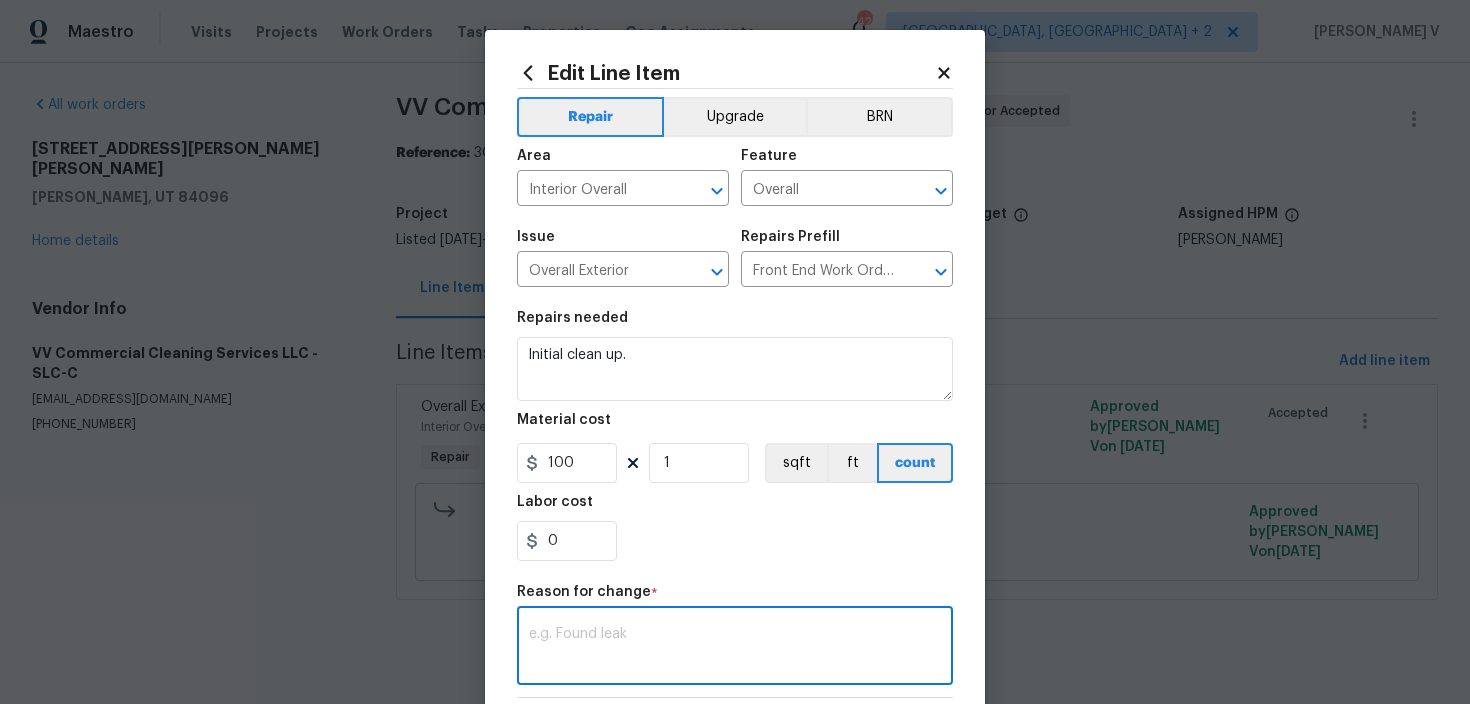 paste on "(DV) Updated per vendor’s final cost." 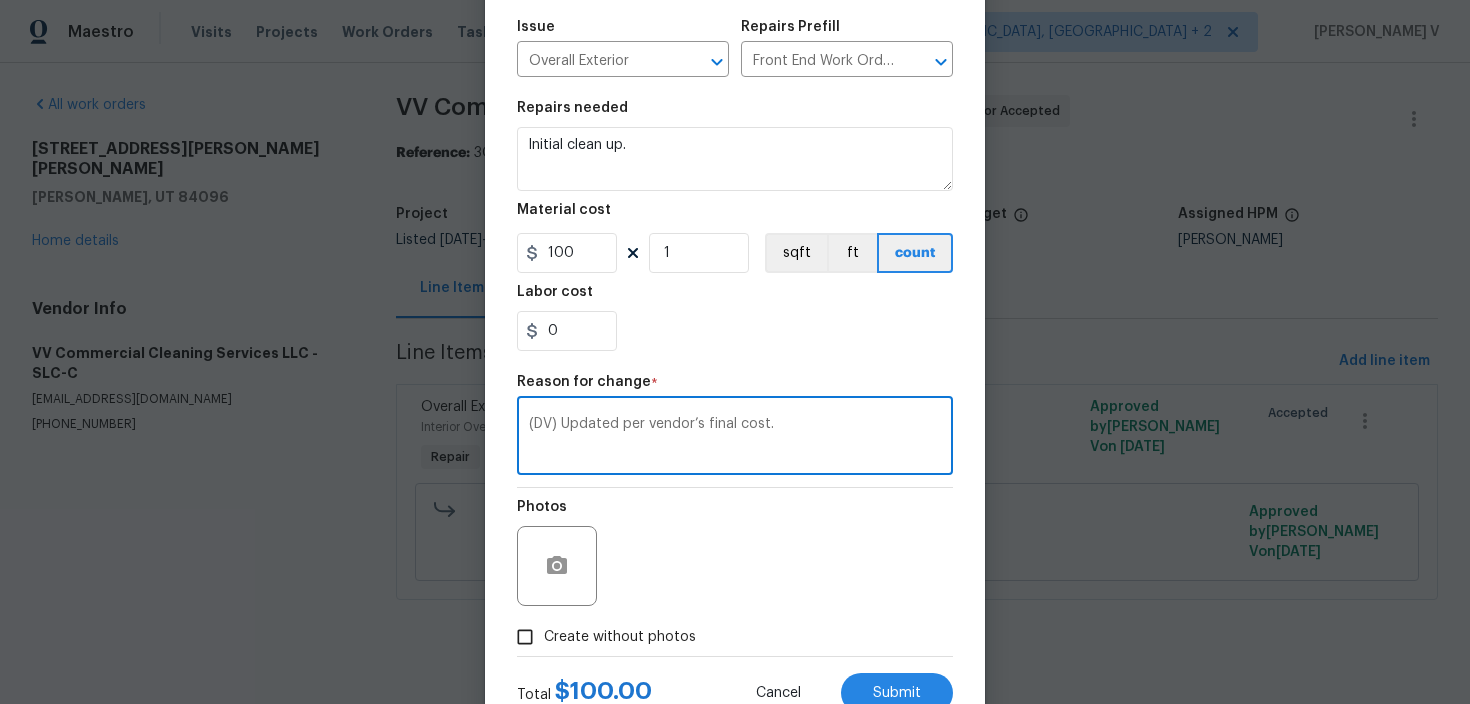 scroll, scrollTop: 282, scrollLeft: 0, axis: vertical 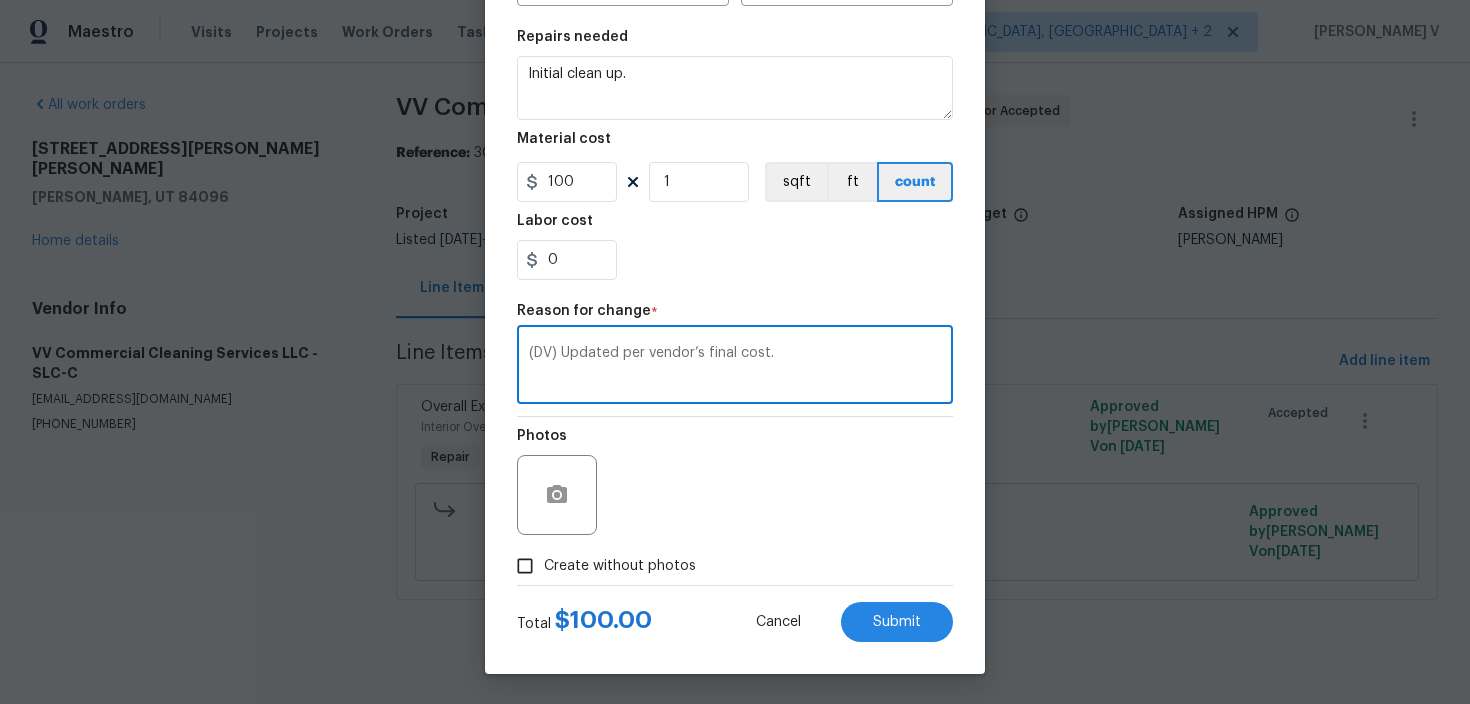 type on "(DV) Updated per vendor’s final cost." 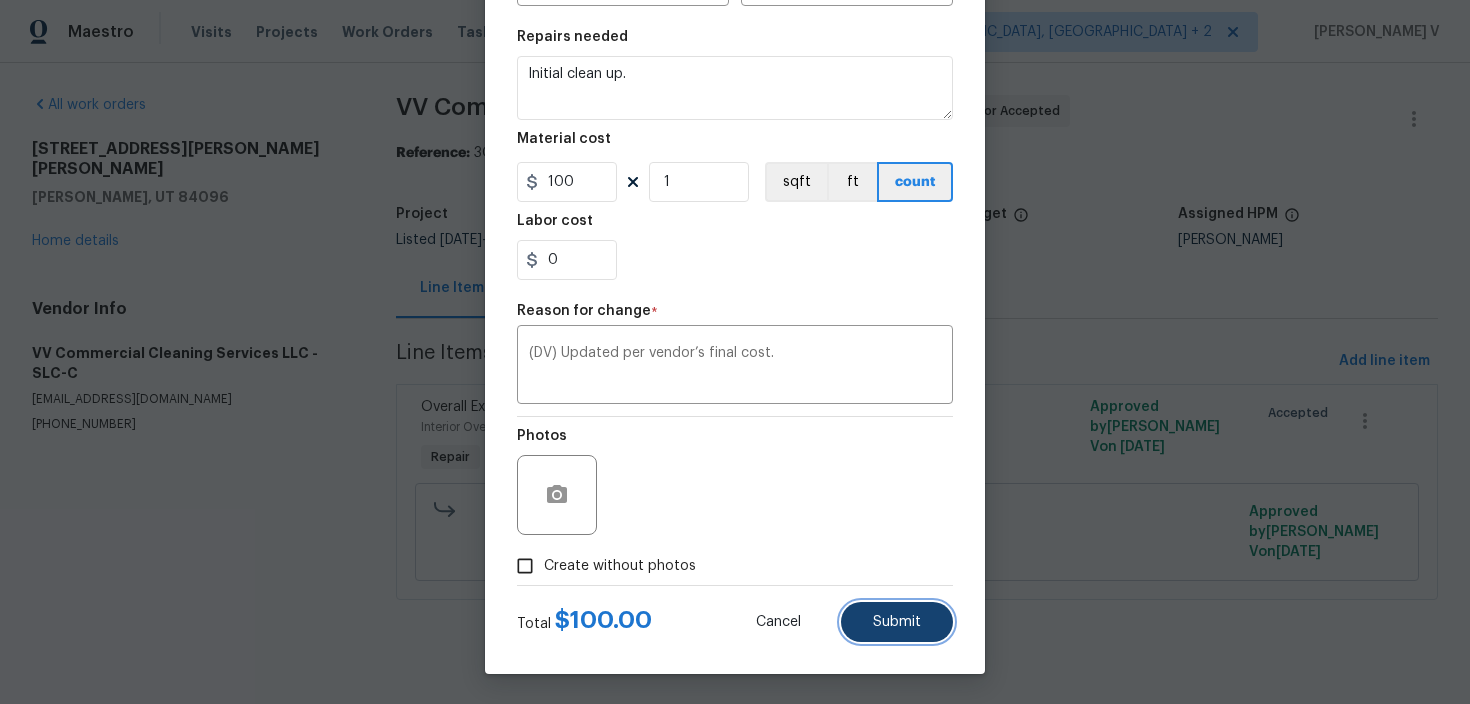 click on "Submit" at bounding box center [897, 622] 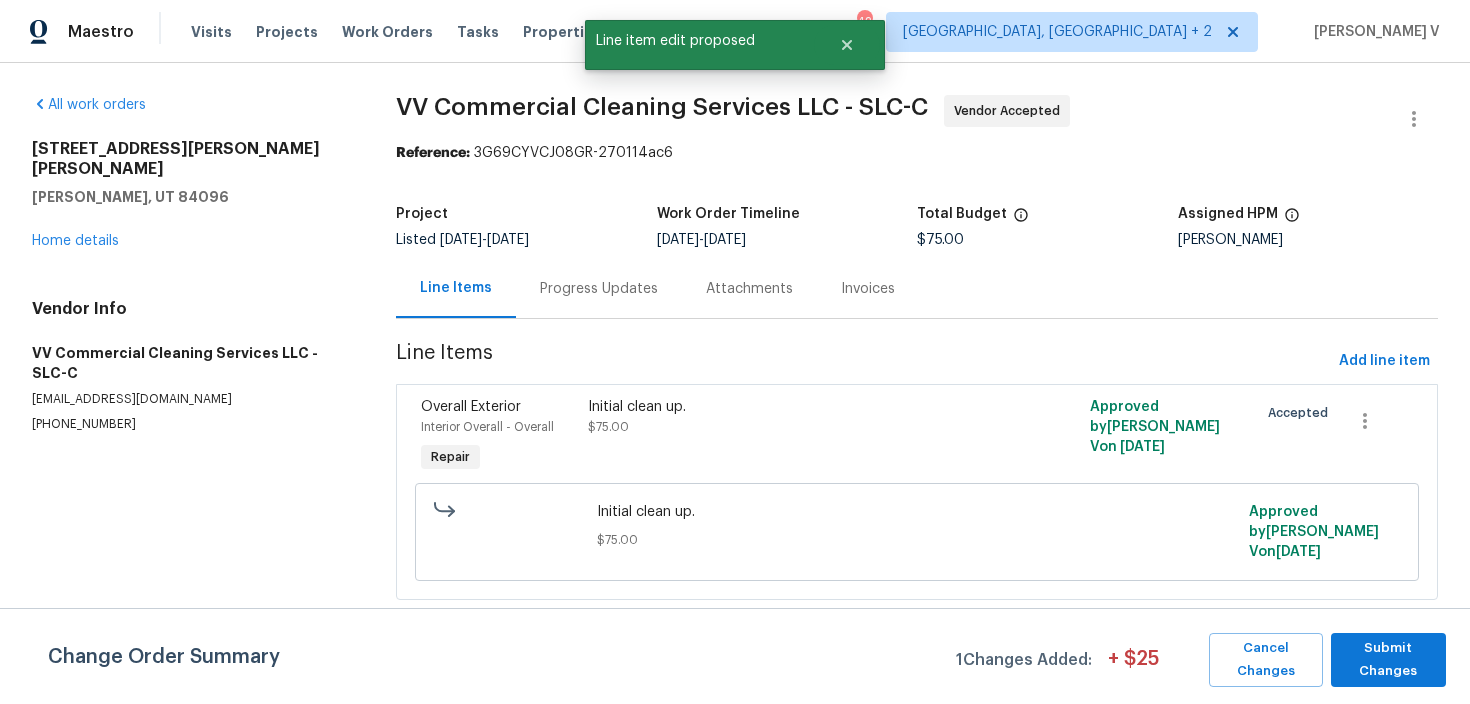 scroll, scrollTop: 0, scrollLeft: 0, axis: both 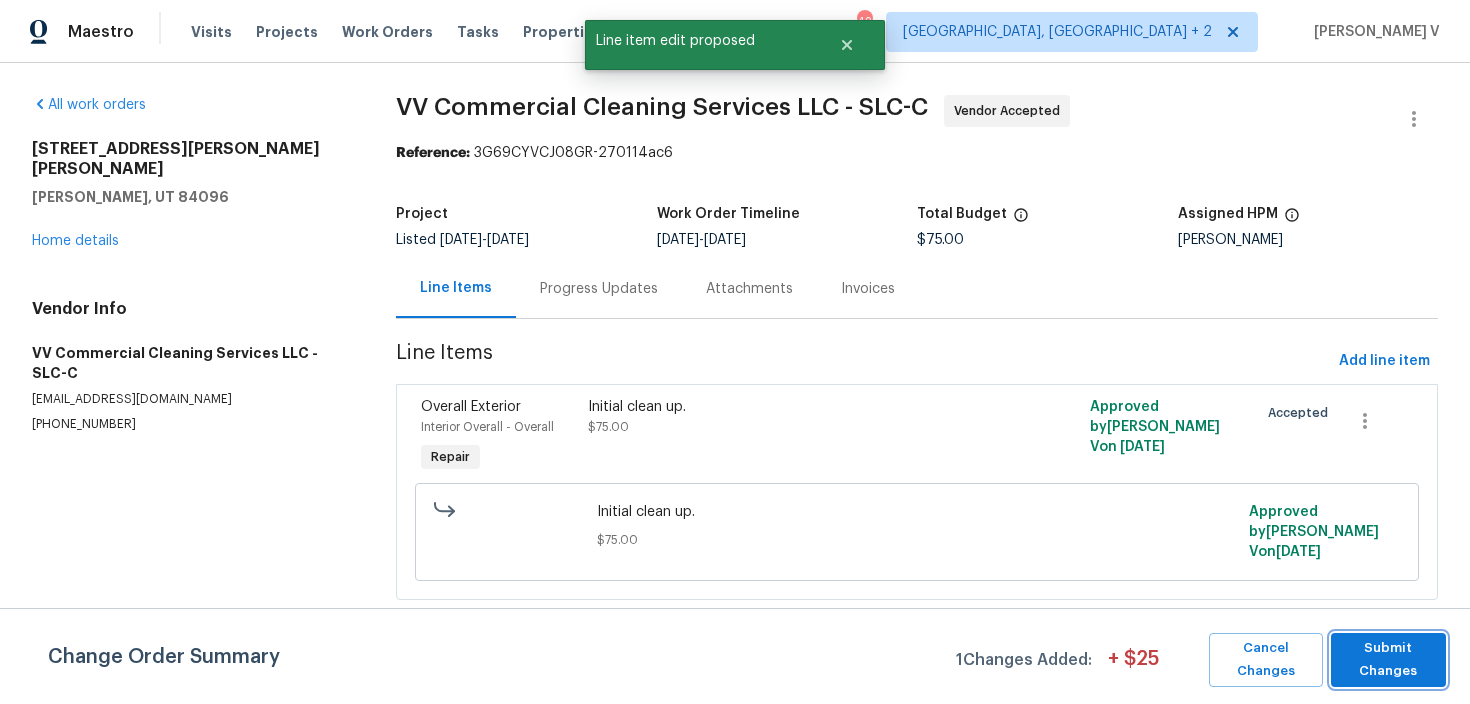click on "Submit Changes" at bounding box center (1388, 660) 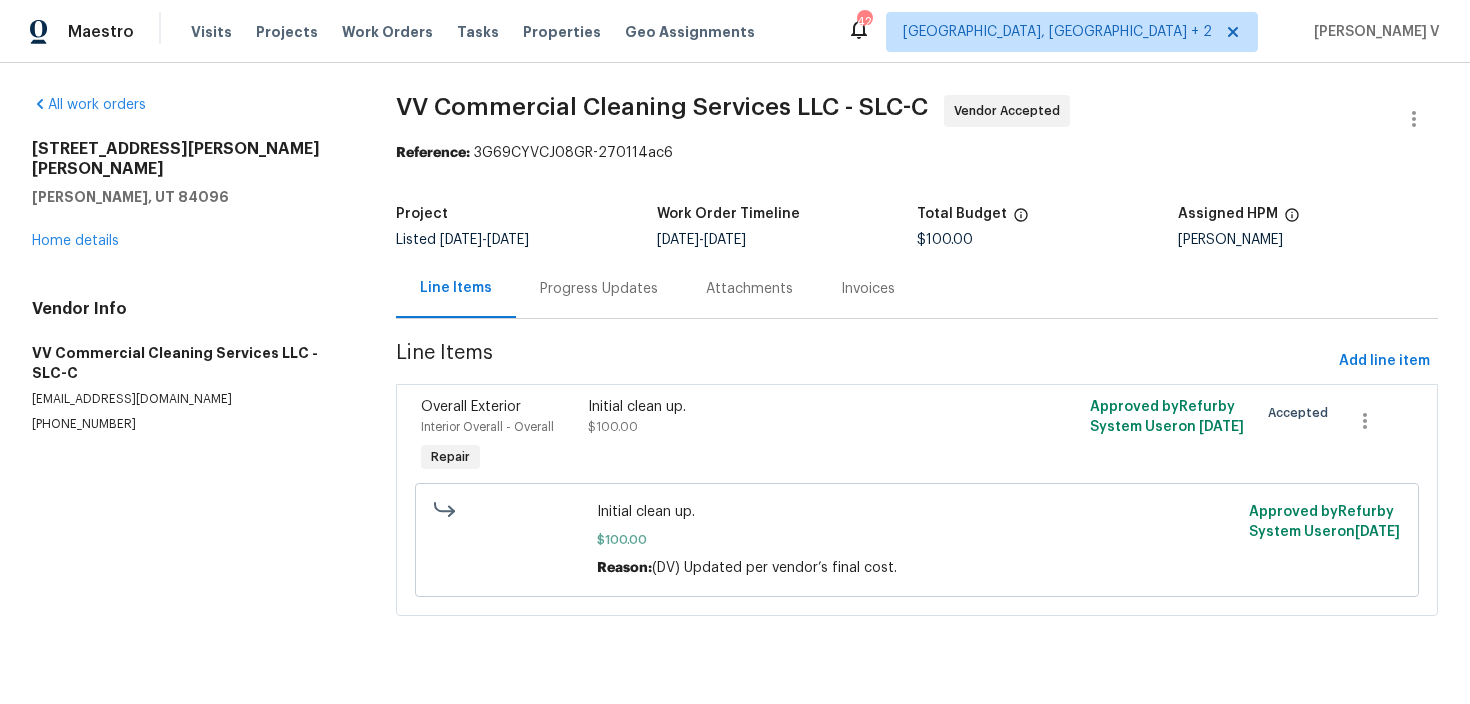 click on "Progress Updates" at bounding box center (599, 289) 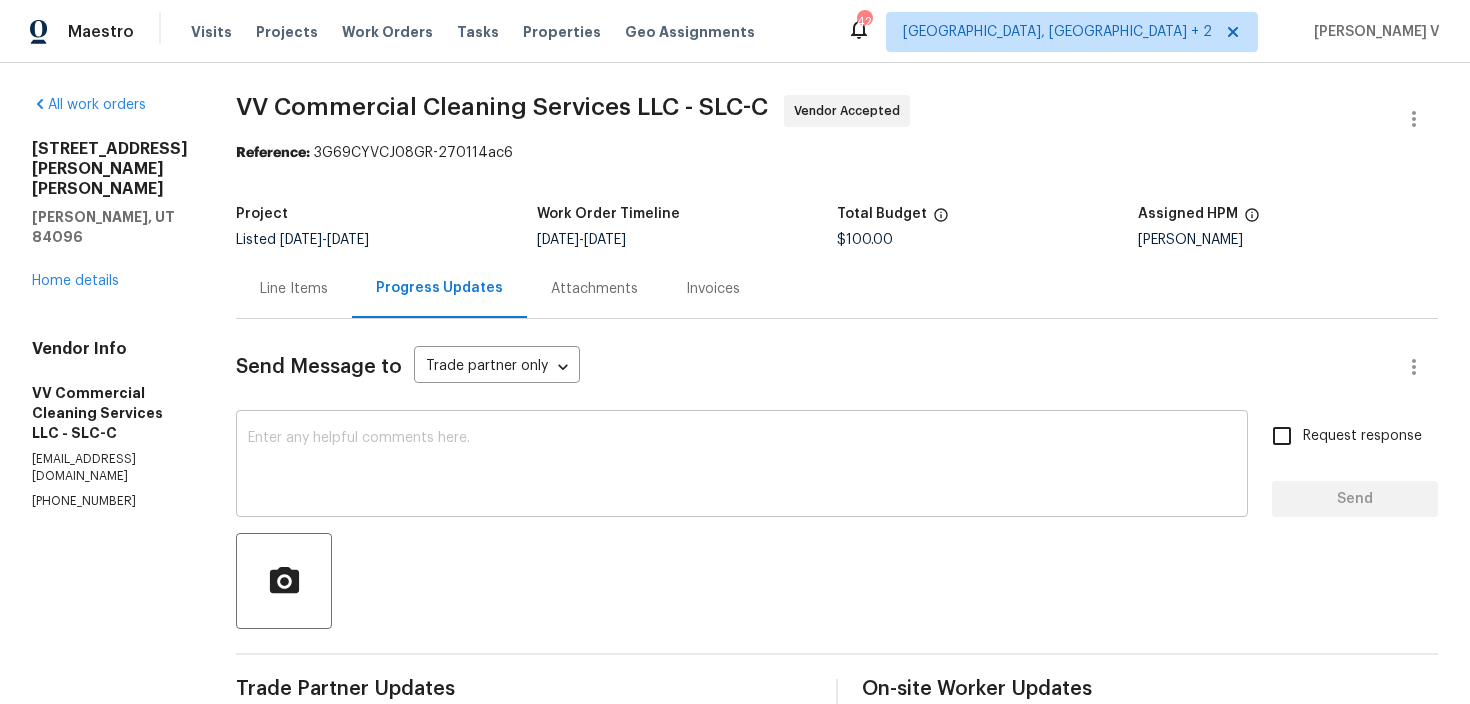 click on "x ​" at bounding box center [742, 466] 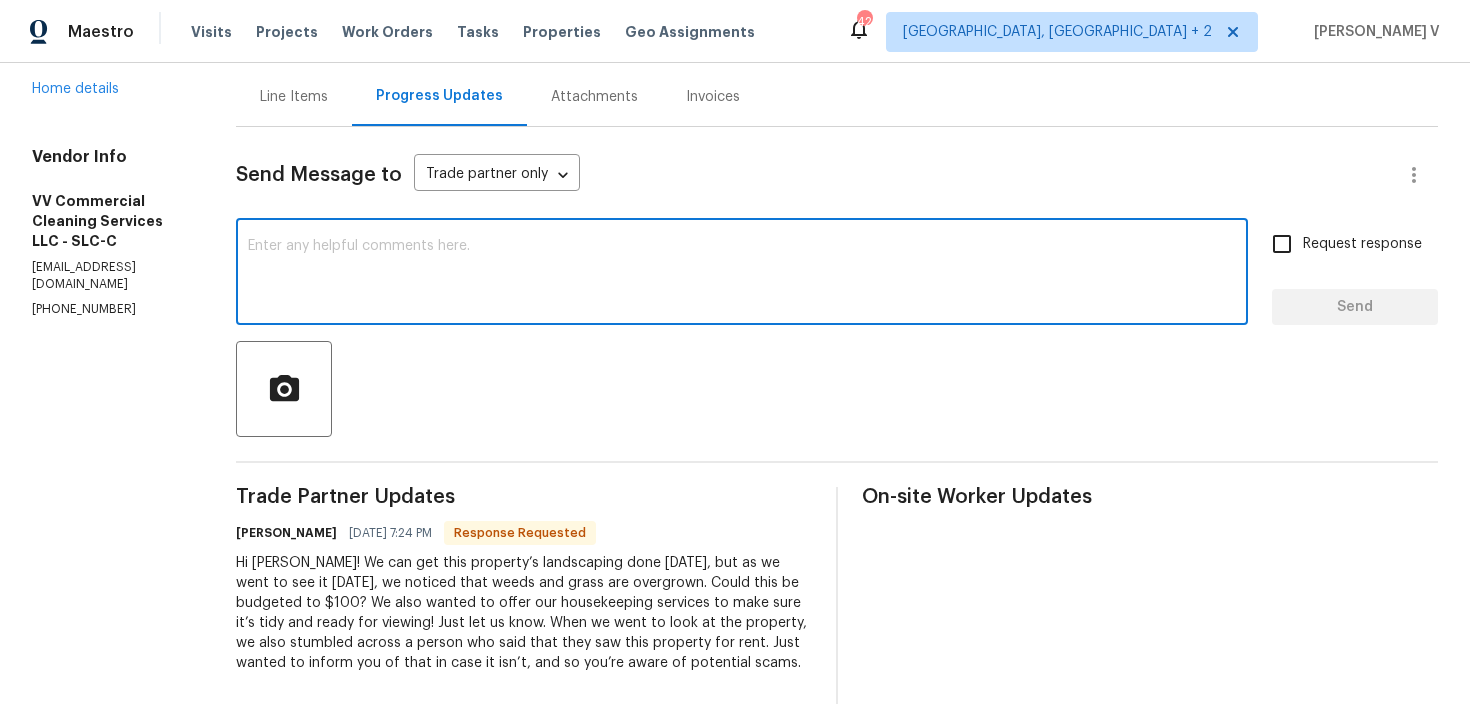 scroll, scrollTop: 226, scrollLeft: 0, axis: vertical 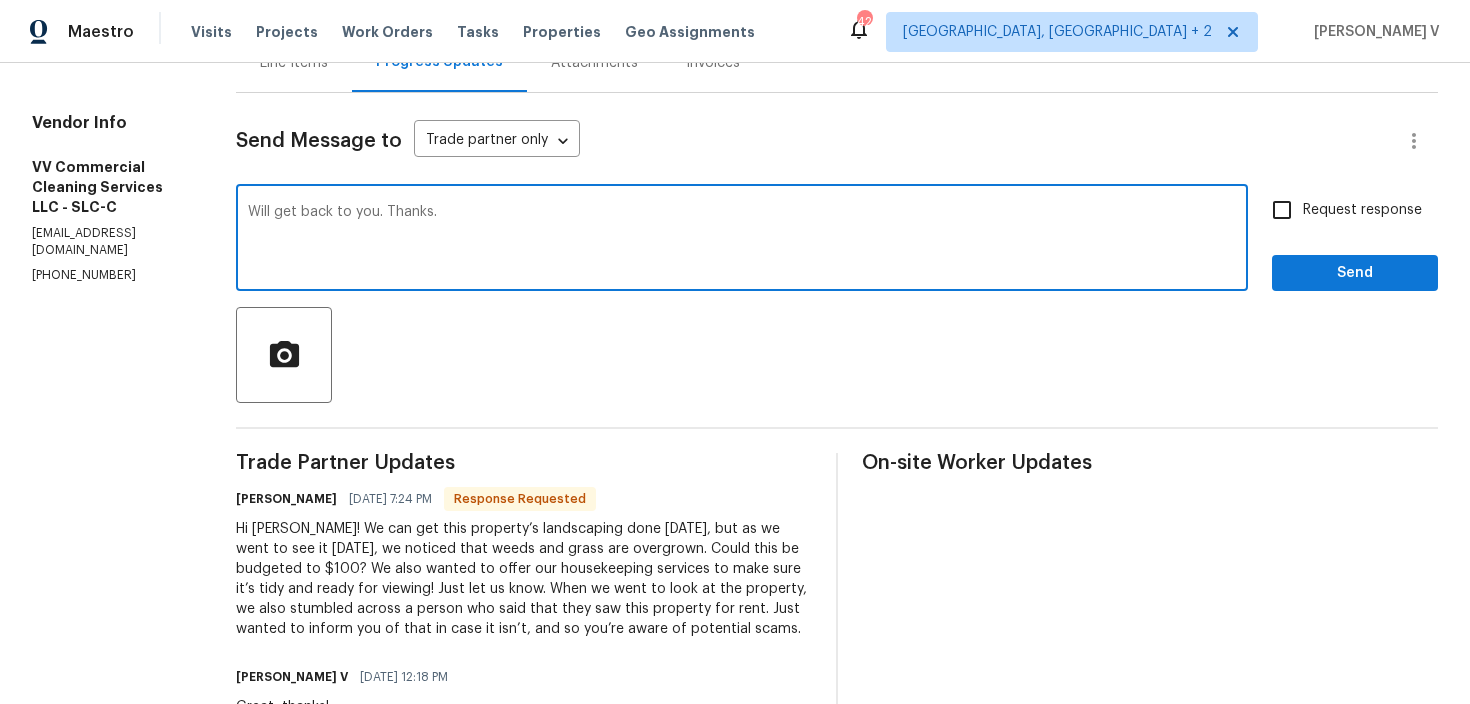 type on "Will get back to you. Thanks." 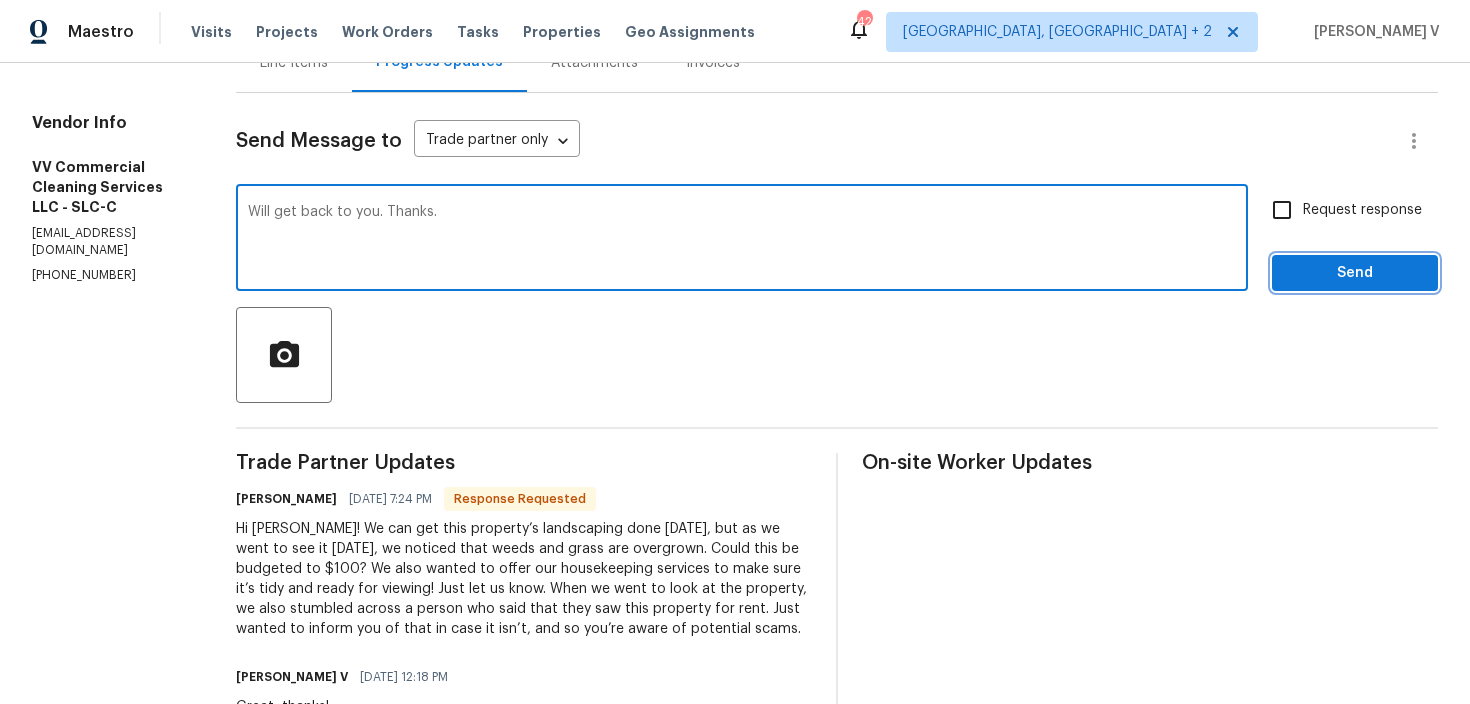 click on "Send" at bounding box center [1355, 273] 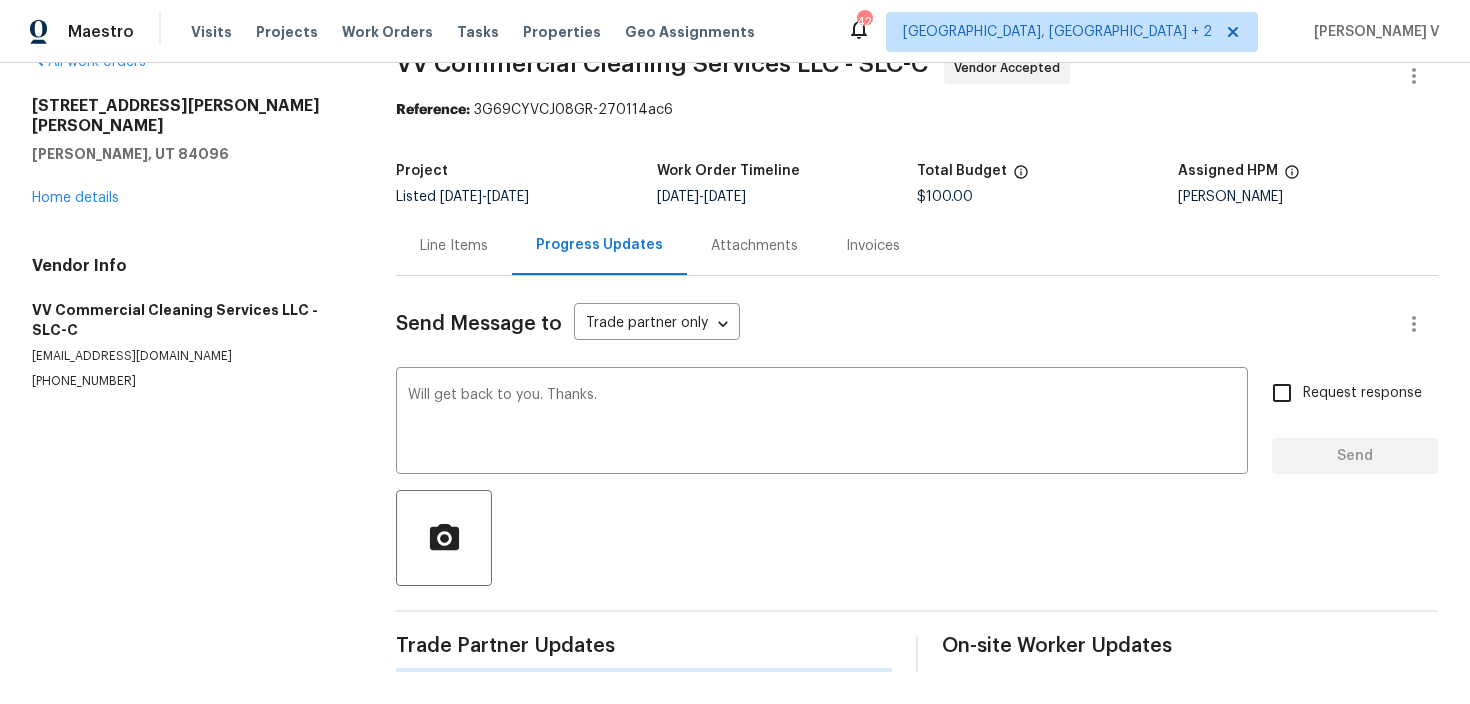 type 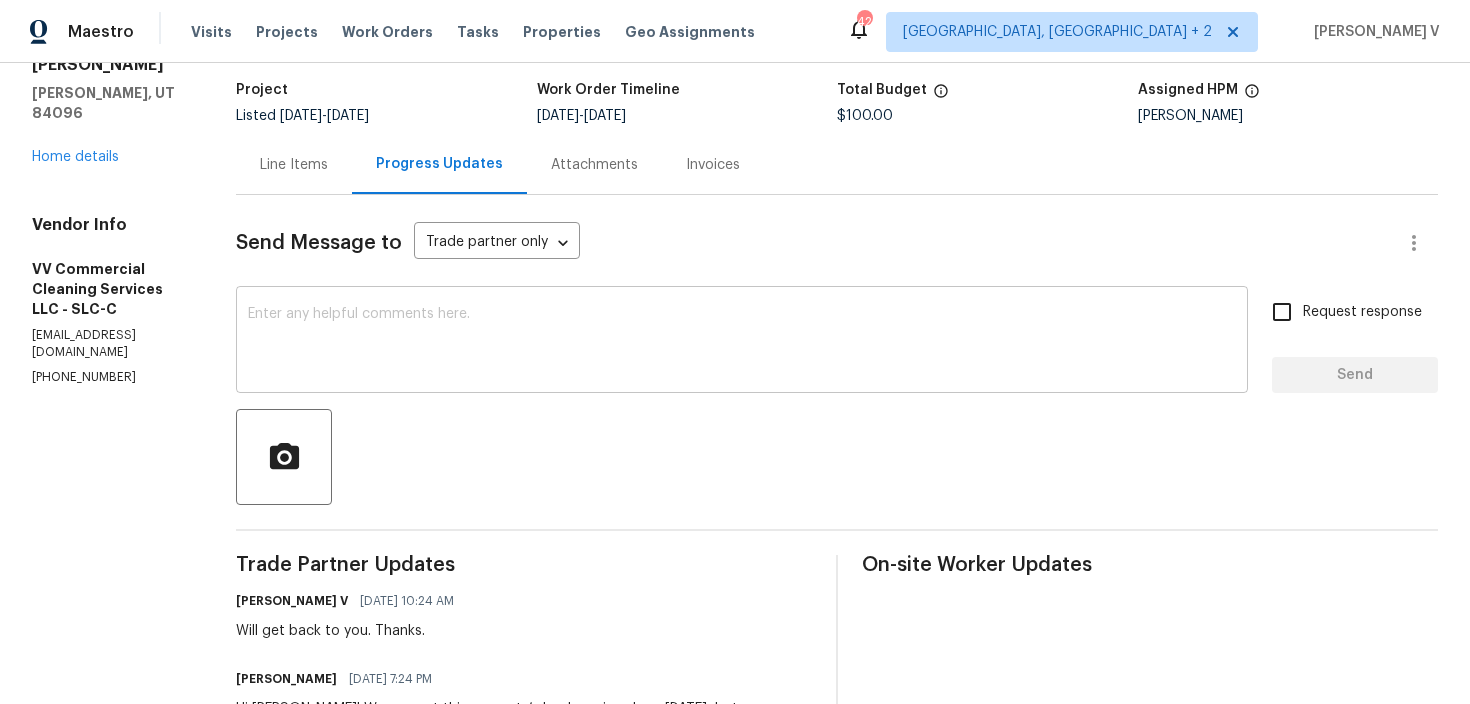 scroll, scrollTop: 60, scrollLeft: 0, axis: vertical 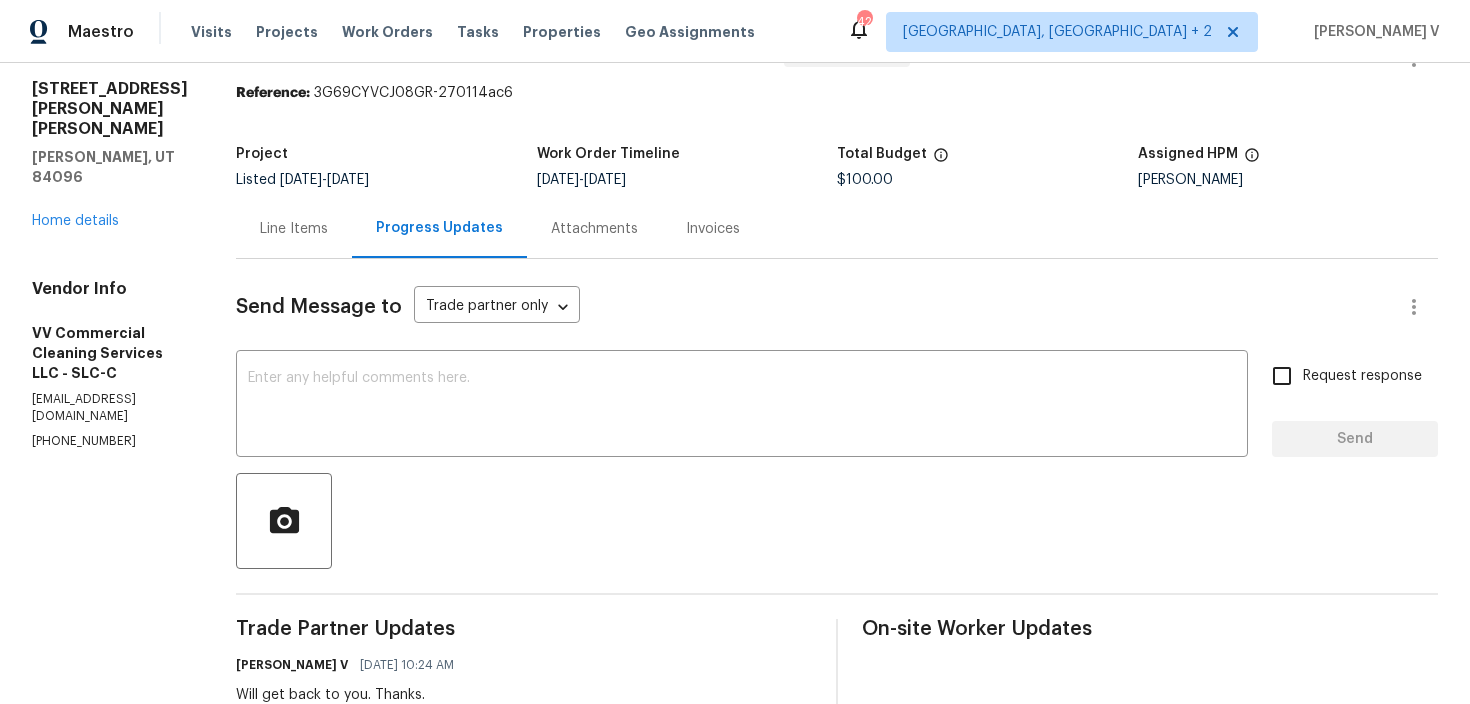 click on "Line Items" at bounding box center (294, 228) 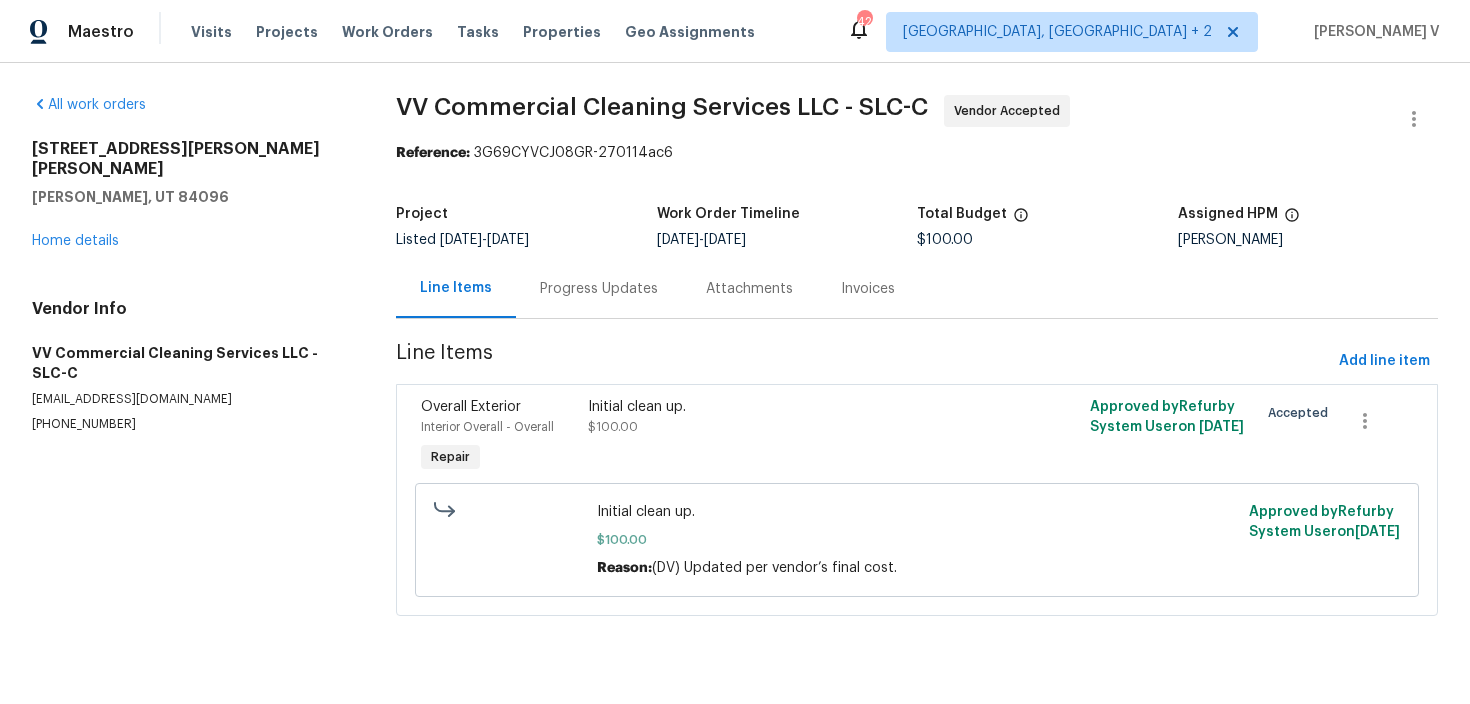 scroll, scrollTop: 0, scrollLeft: 0, axis: both 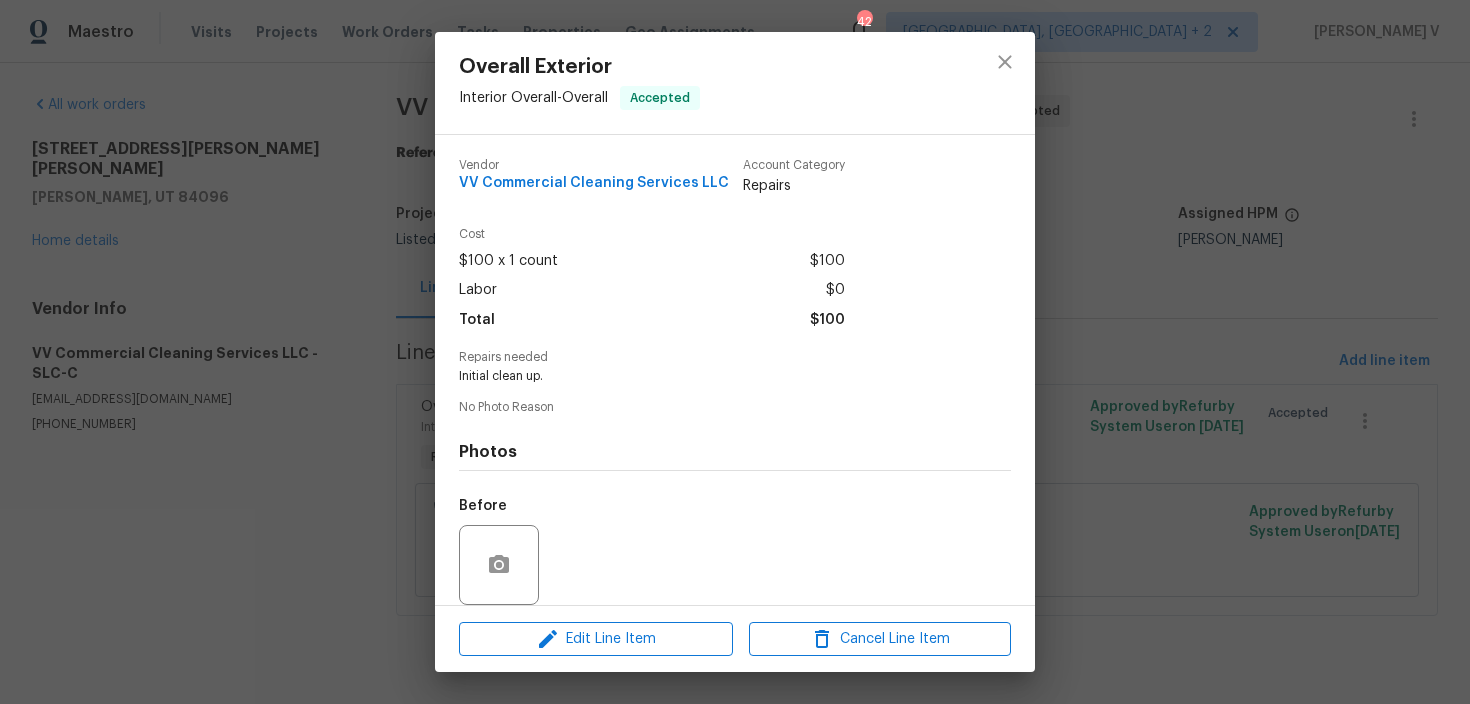 click on "Initial clean up." at bounding box center [707, 376] 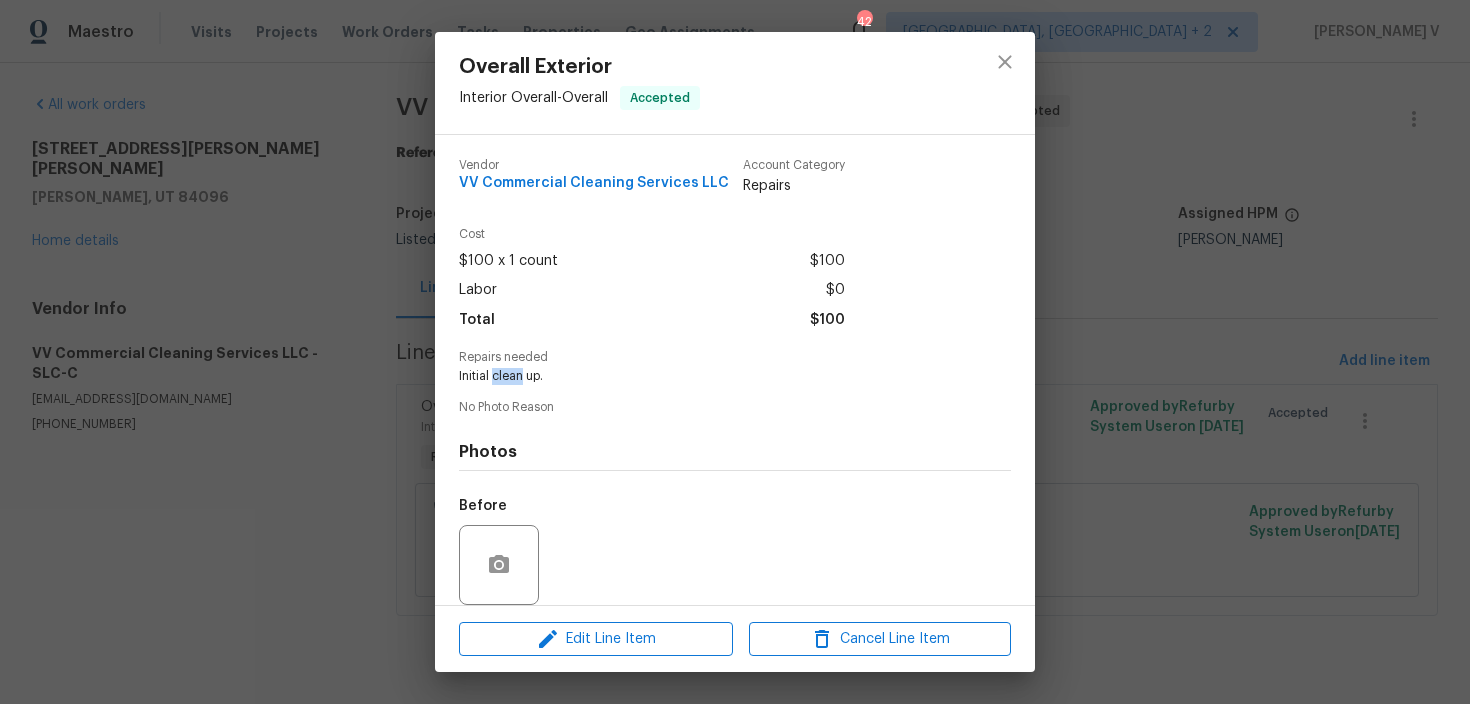 click on "Initial clean up." at bounding box center (707, 376) 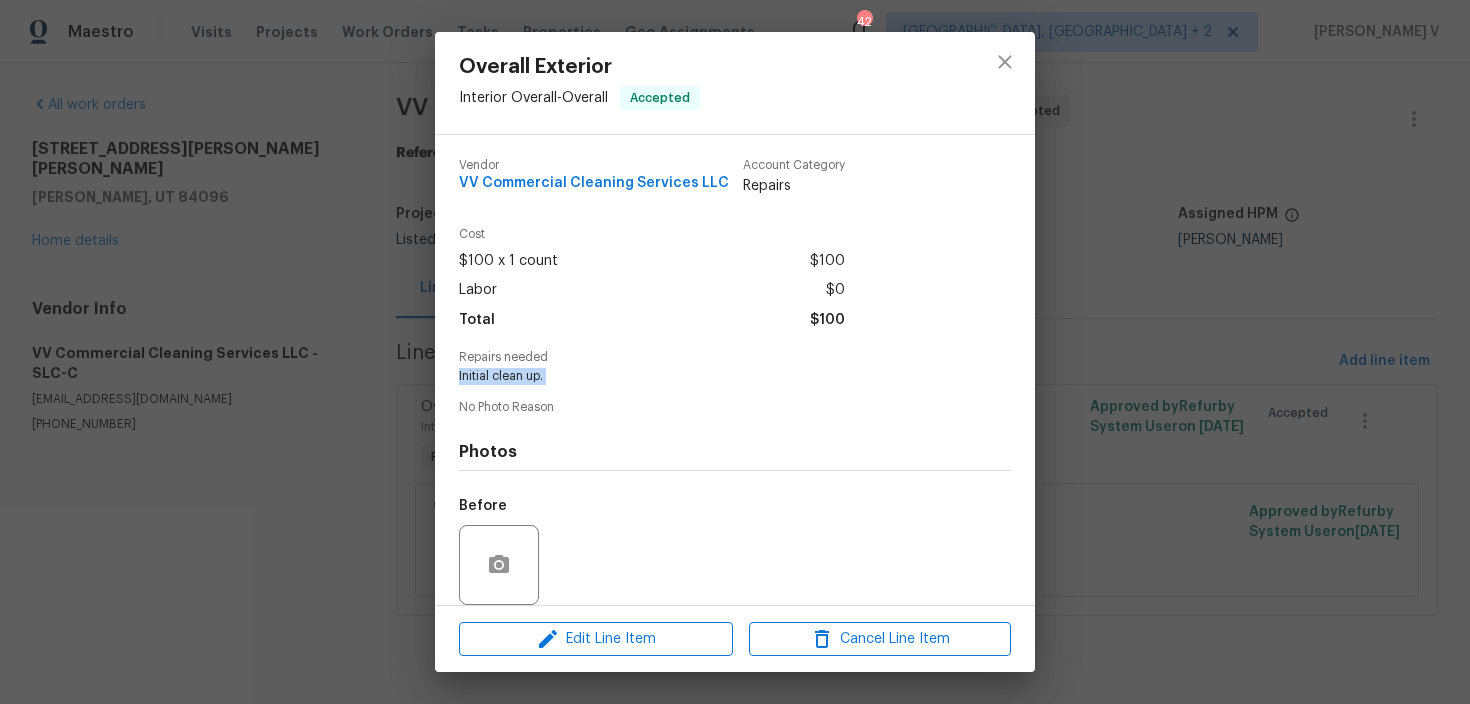 copy on "Initial clean up." 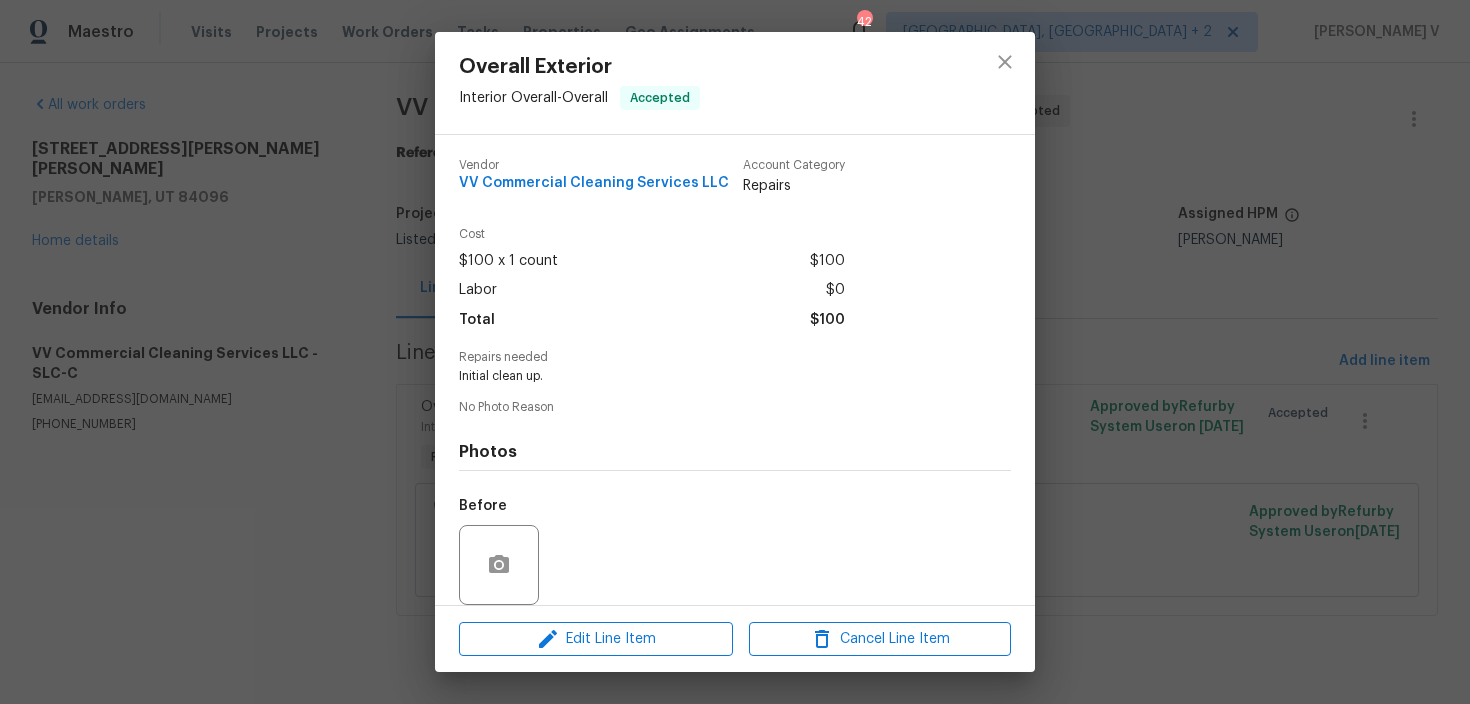 click on "Overall Exterior Interior Overall  -  Overall Accepted Vendor VV Commercial Cleaning Services LLC Account Category Repairs Cost $100 x 1 count $100 Labor $0 Total $100 Repairs needed Initial clean up. No Photo Reason   Photos Before After  Edit Line Item  Cancel Line Item" at bounding box center (735, 352) 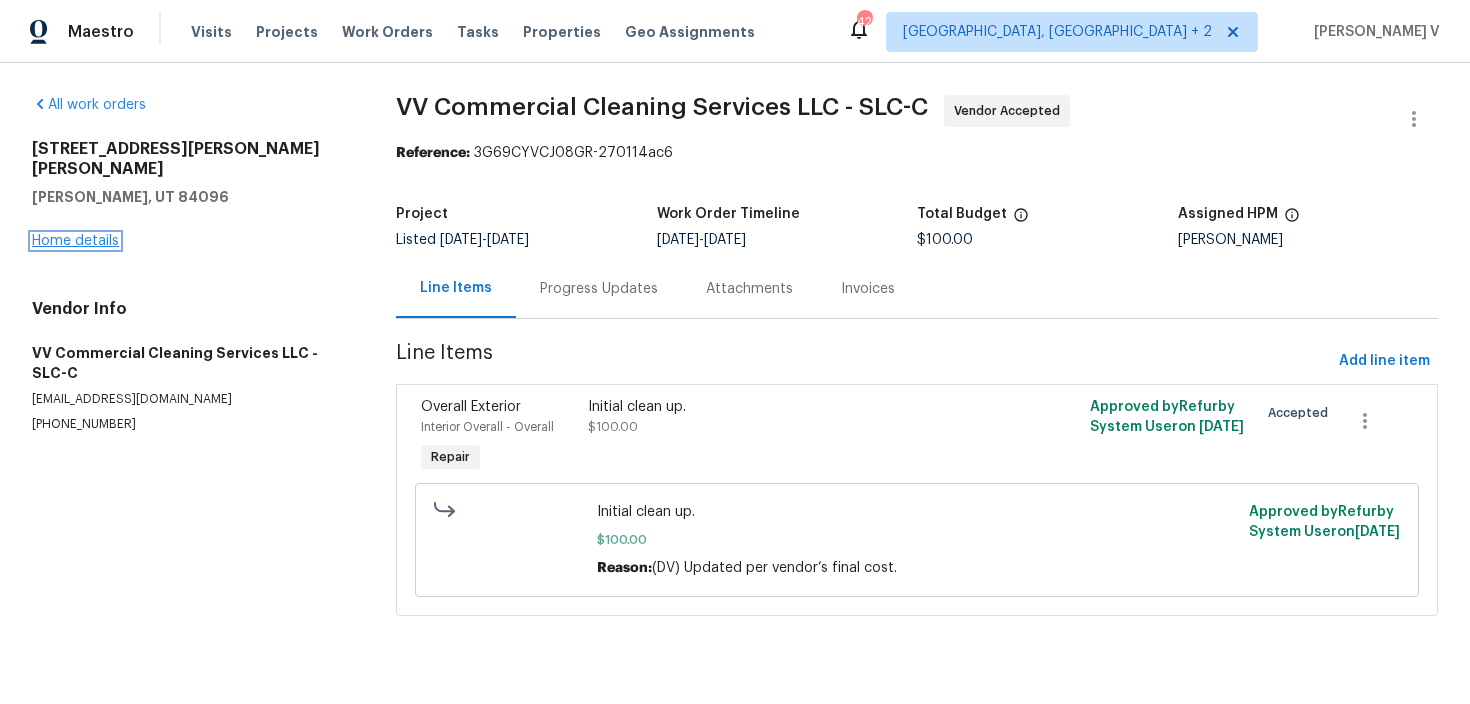 click on "Home details" at bounding box center [75, 241] 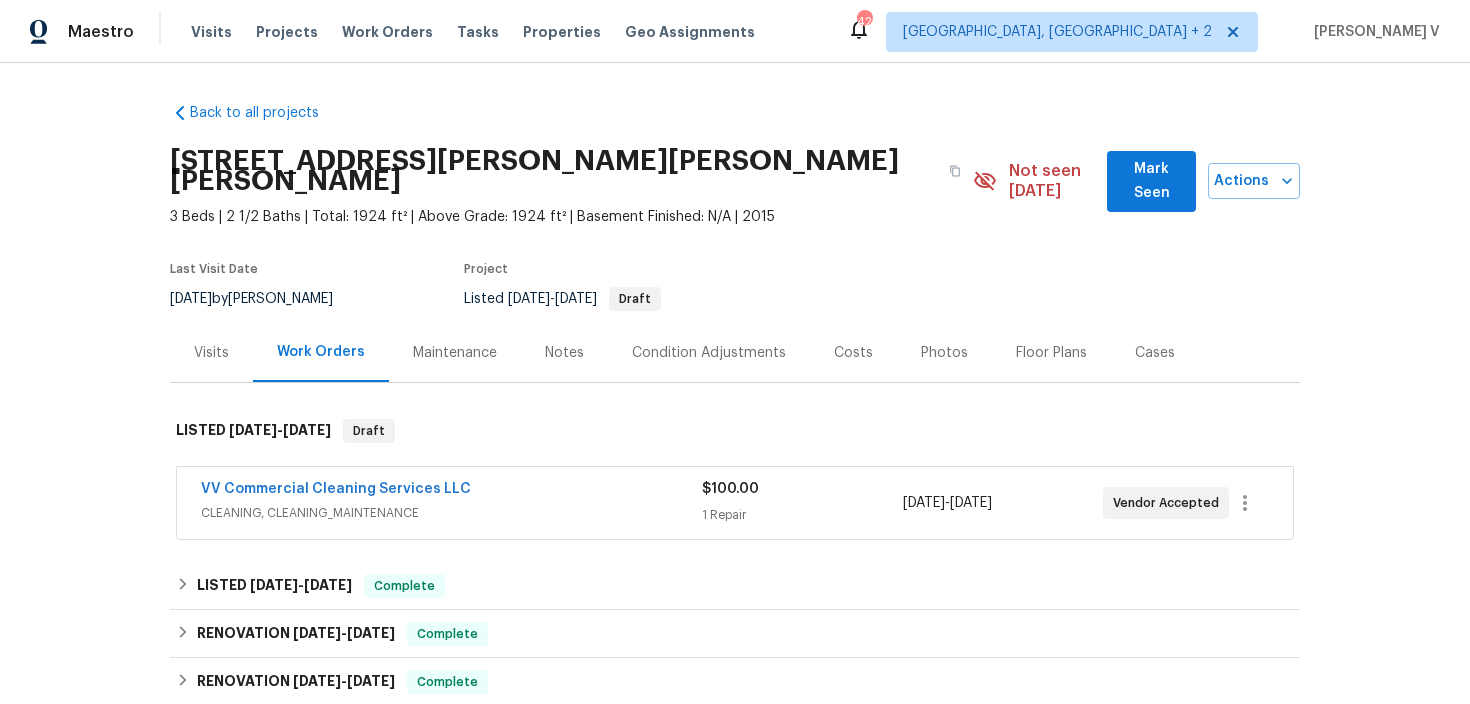 drag, startPoint x: 181, startPoint y: 457, endPoint x: 573, endPoint y: 456, distance: 392.00128 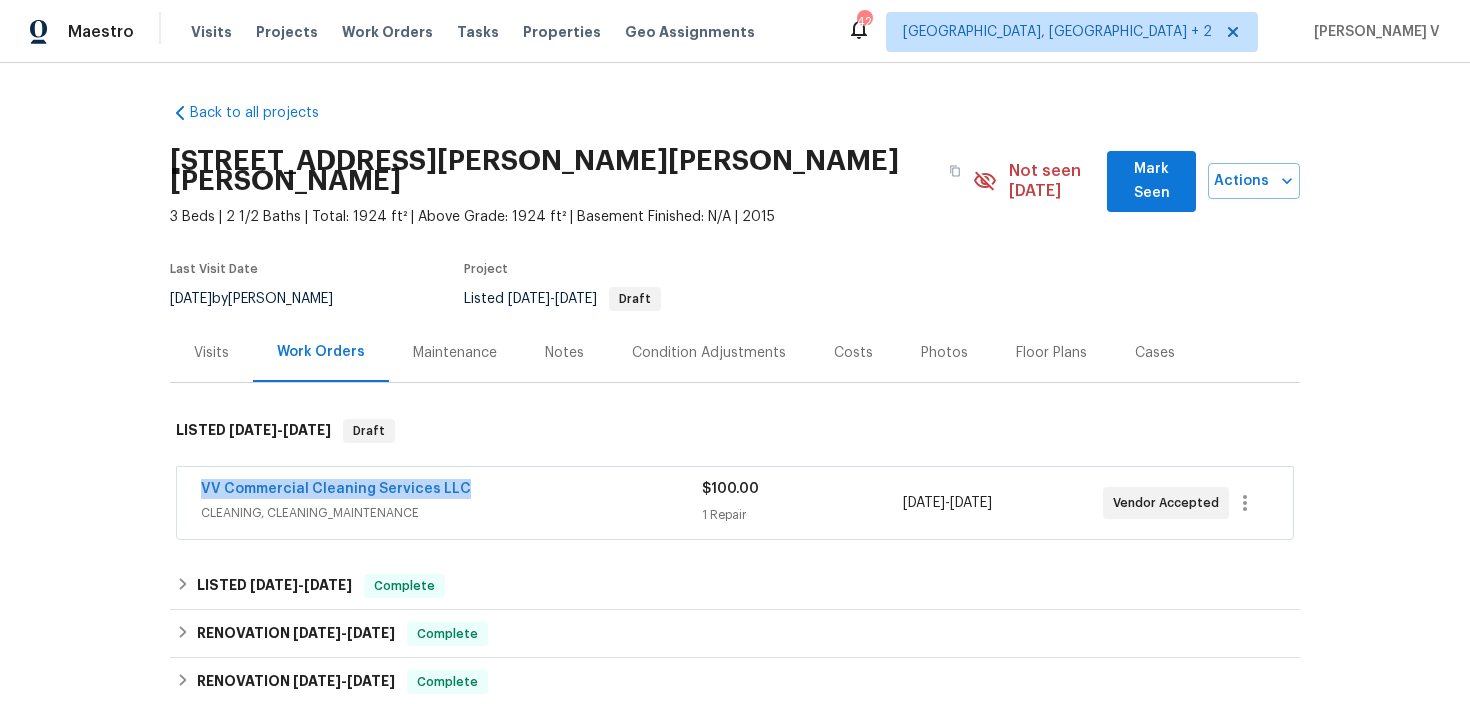 drag, startPoint x: 516, startPoint y: 475, endPoint x: 38, endPoint y: 475, distance: 478 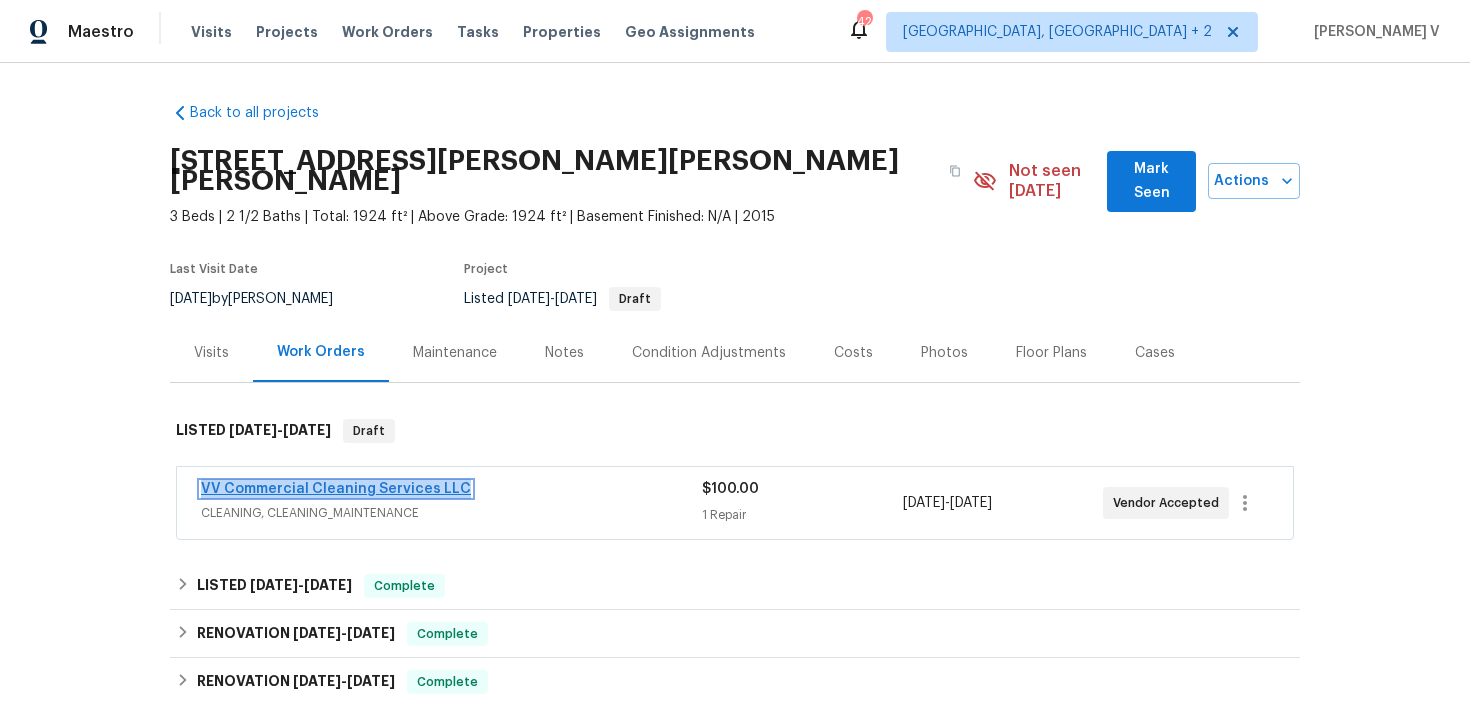 click on "VV Commercial Cleaning Services LLC" at bounding box center [336, 489] 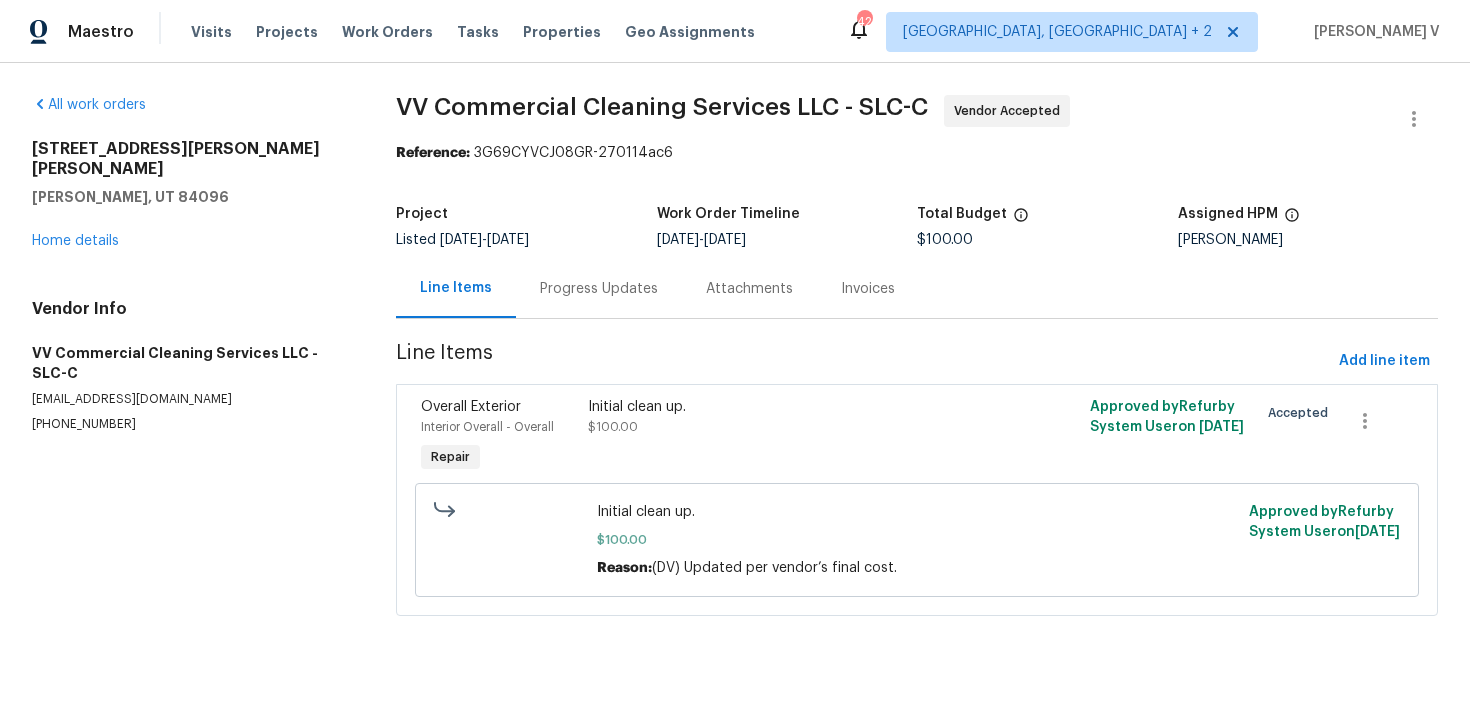 click on "Progress Updates" at bounding box center (599, 288) 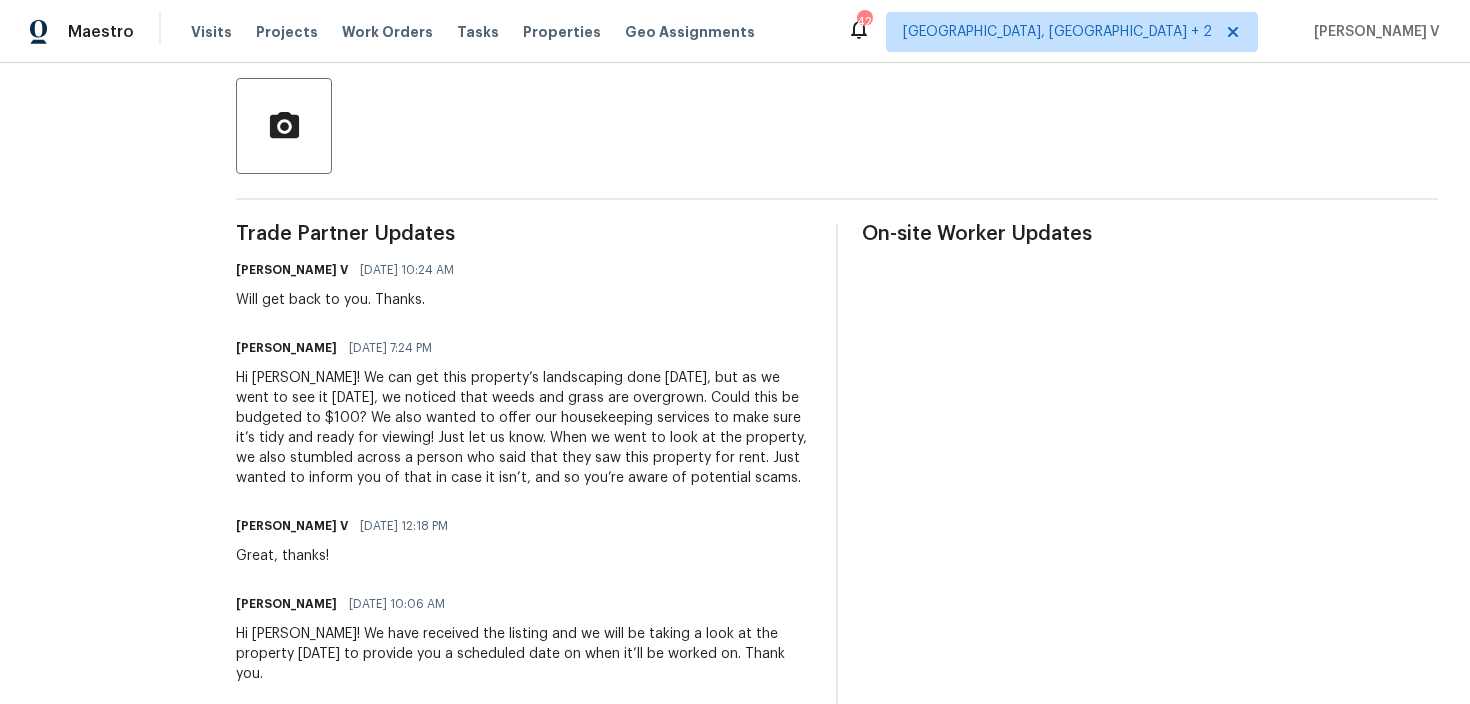 scroll, scrollTop: 495, scrollLeft: 0, axis: vertical 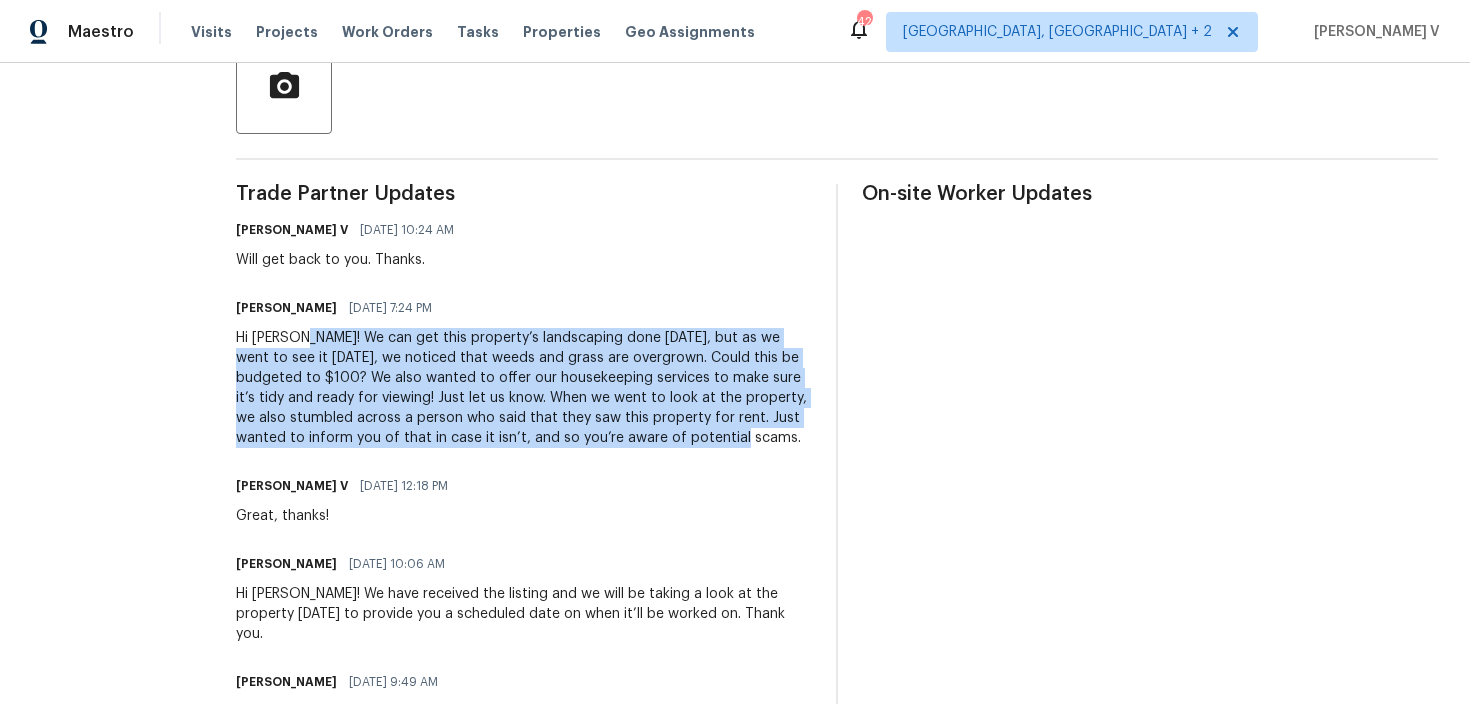 drag, startPoint x: 338, startPoint y: 340, endPoint x: 410, endPoint y: 463, distance: 142.52368 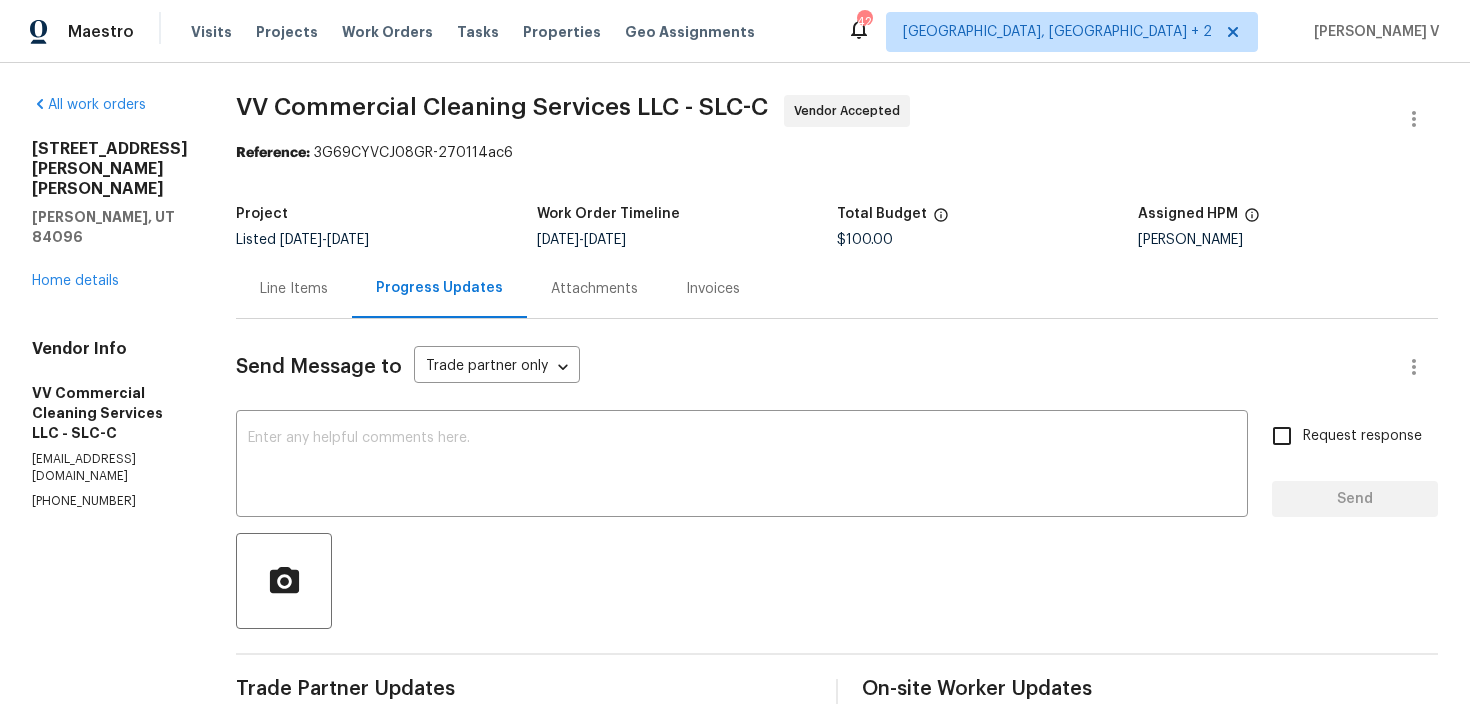 scroll, scrollTop: 293, scrollLeft: 0, axis: vertical 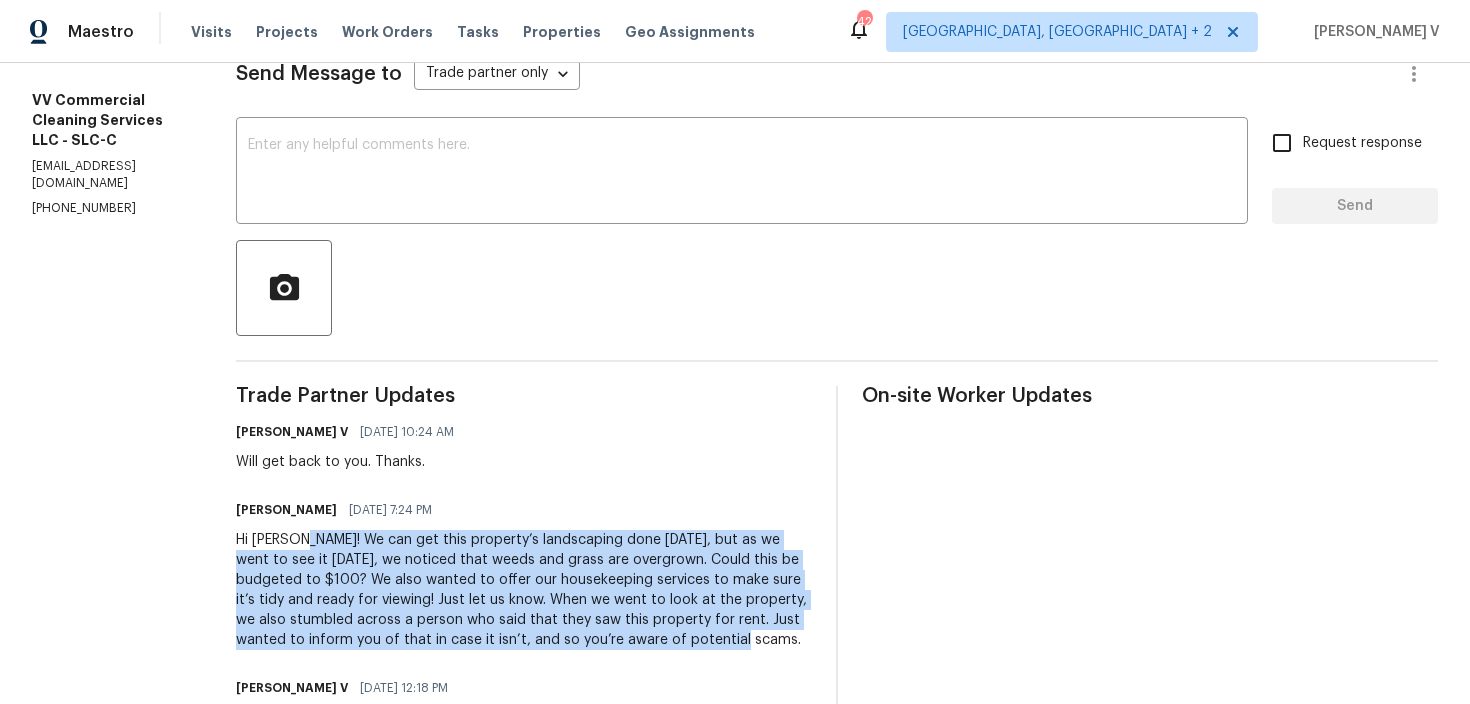 copy on "We can get this property’s landscaping done tomorrow, but as we went to see it today, we noticed that weeds and grass are overgrown. Could this be budgeted to $100? We also wanted to offer our housekeeping services to make sure it’s tidy and ready for viewing! Just let us know.
When we went to look at the property, we also stumbled across a person who said that they saw this property for rent. Just wanted to inform you of that in case it isn’t, and so you’re aware of potential scams." 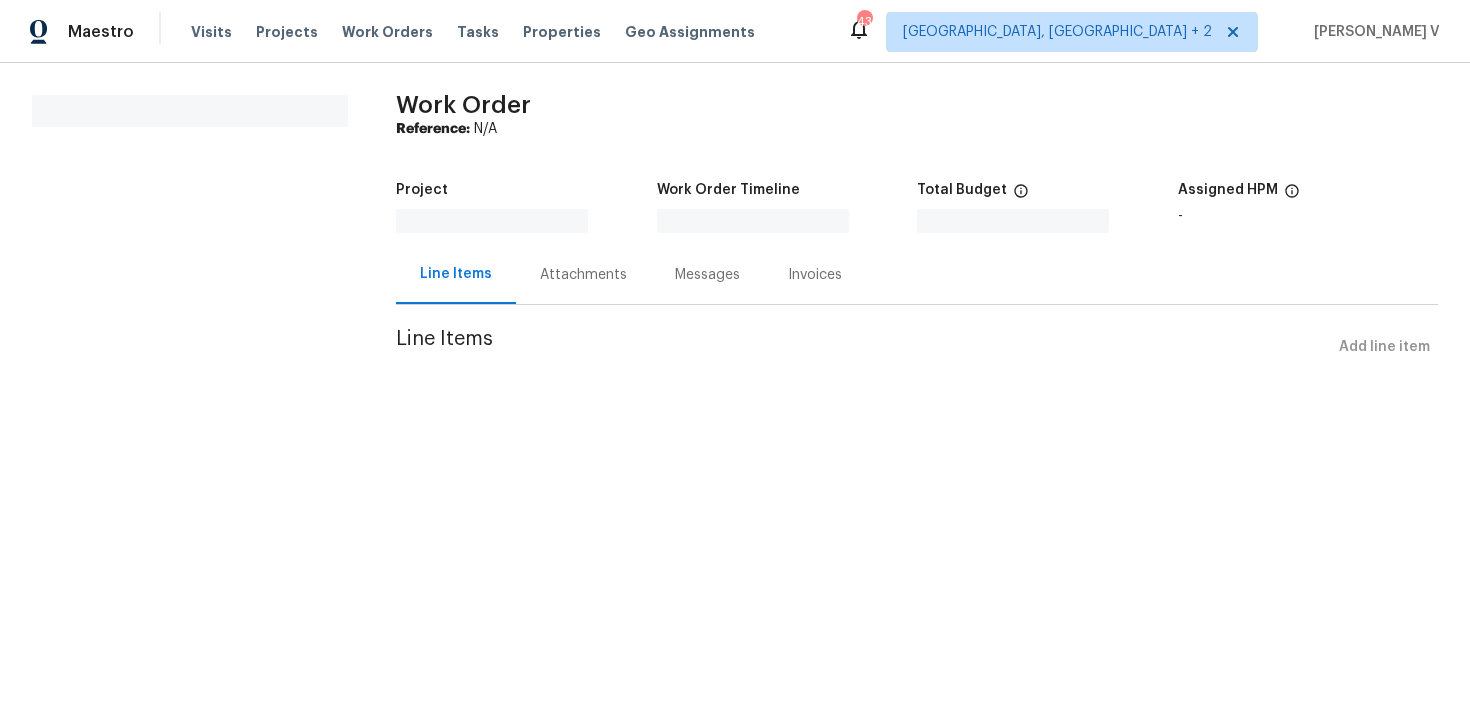 scroll, scrollTop: 0, scrollLeft: 0, axis: both 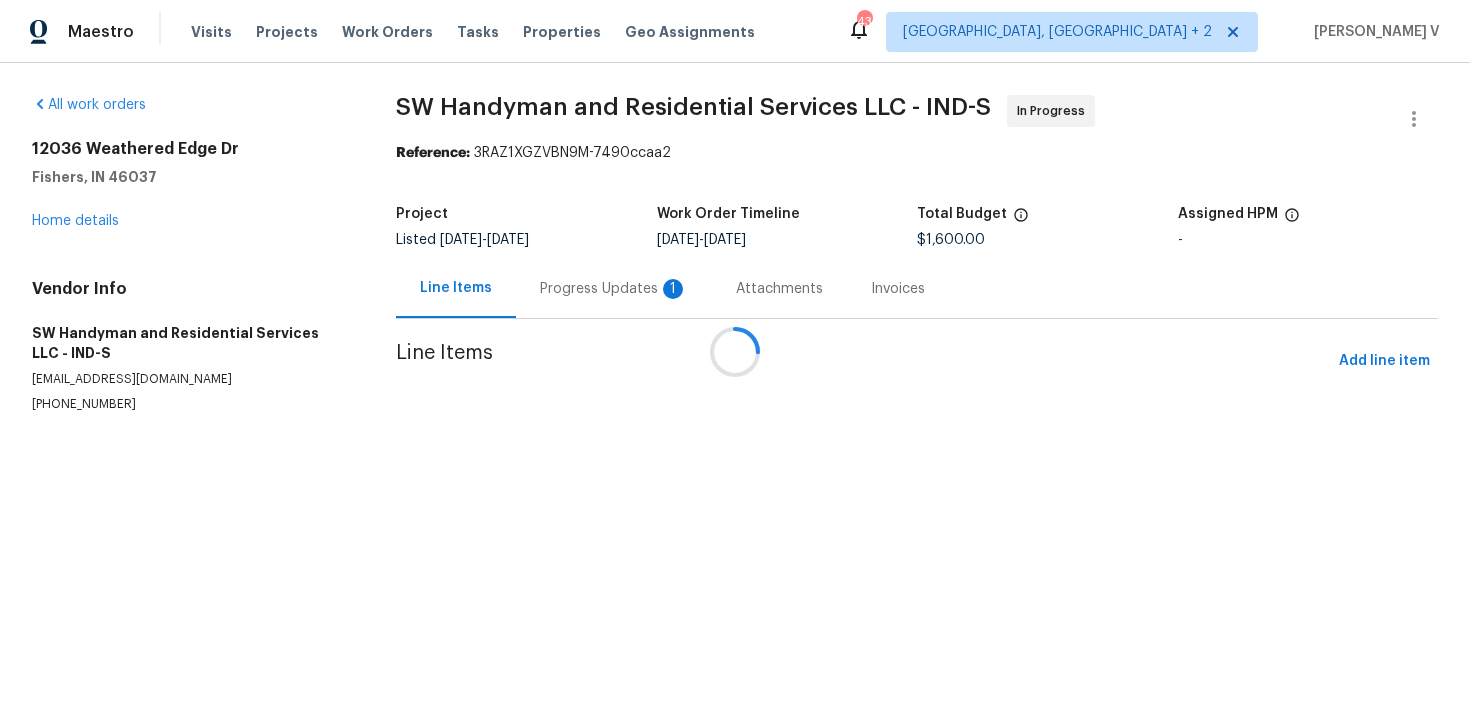click at bounding box center (735, 352) 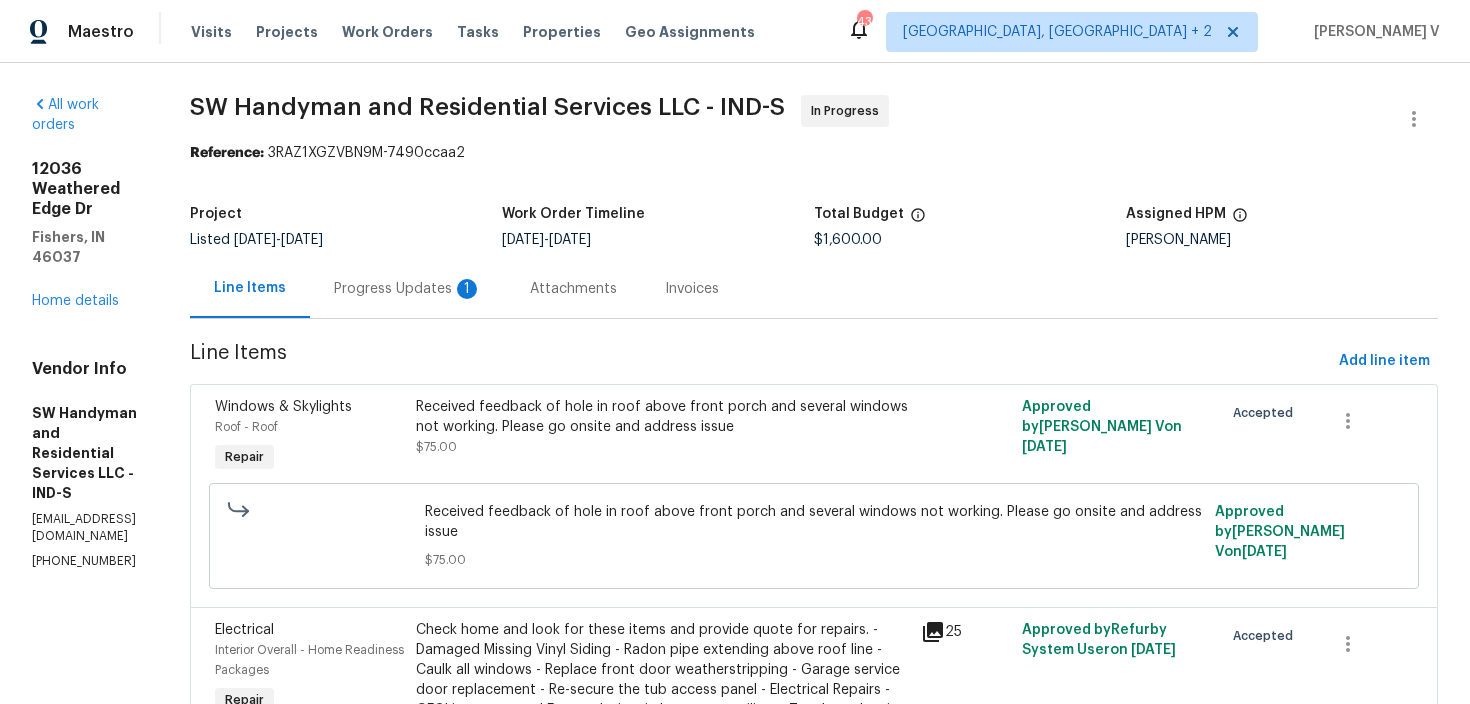 click on "Attachments" at bounding box center [573, 289] 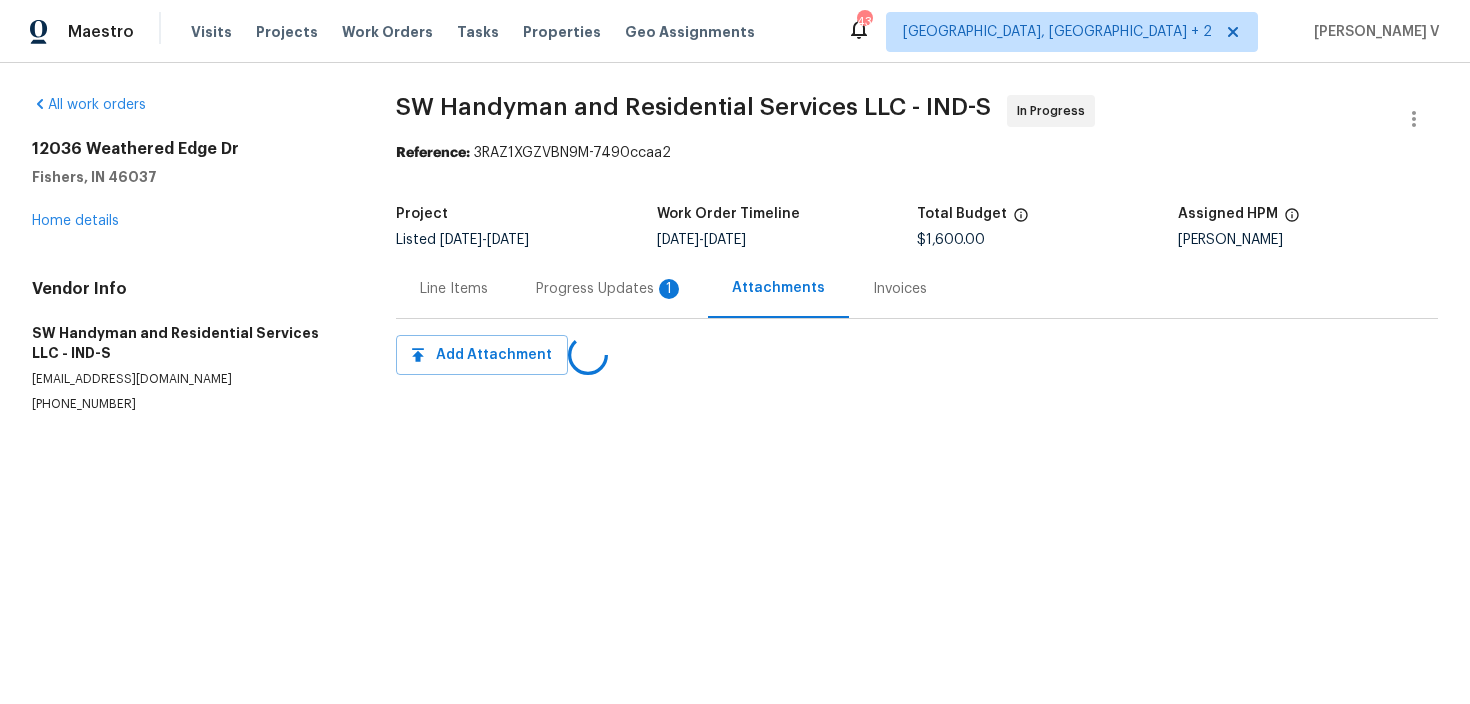 click on "Progress Updates 1" at bounding box center [610, 289] 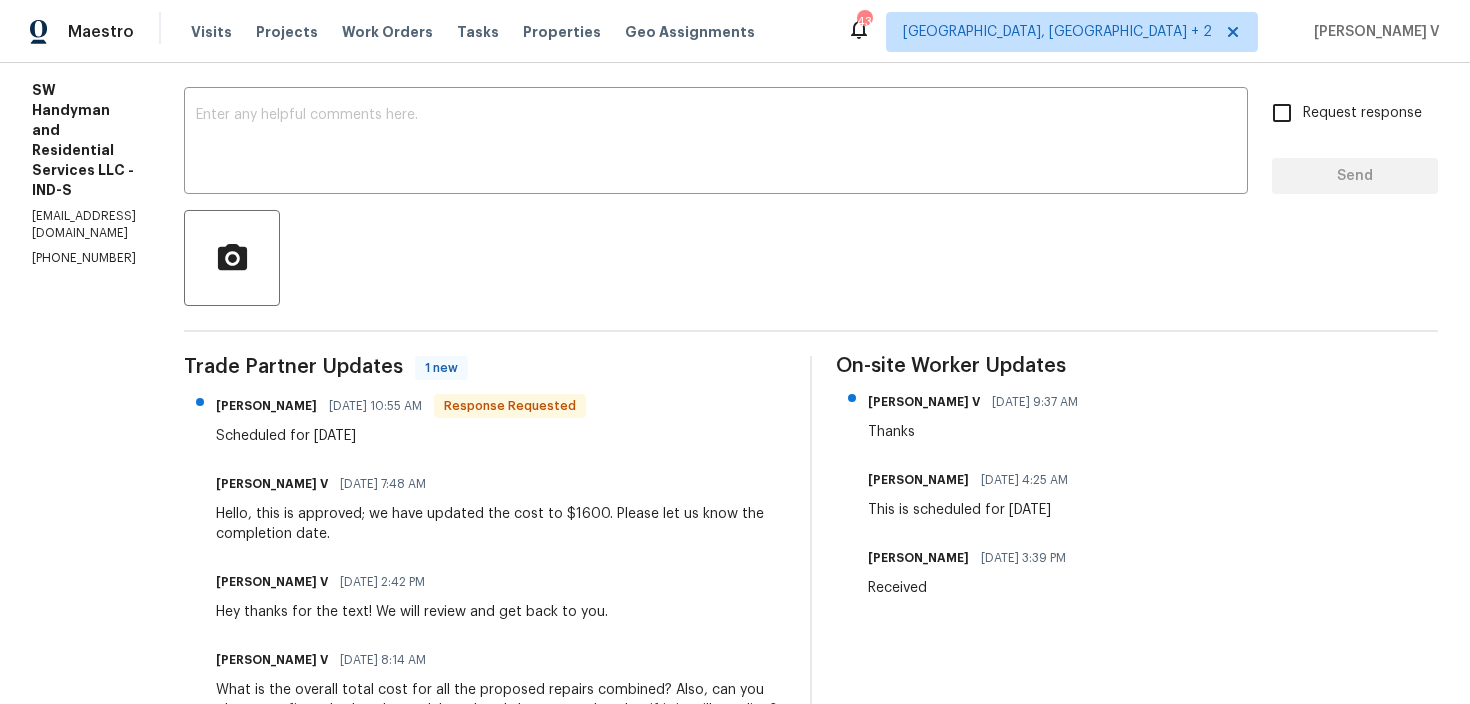 scroll, scrollTop: 336, scrollLeft: 0, axis: vertical 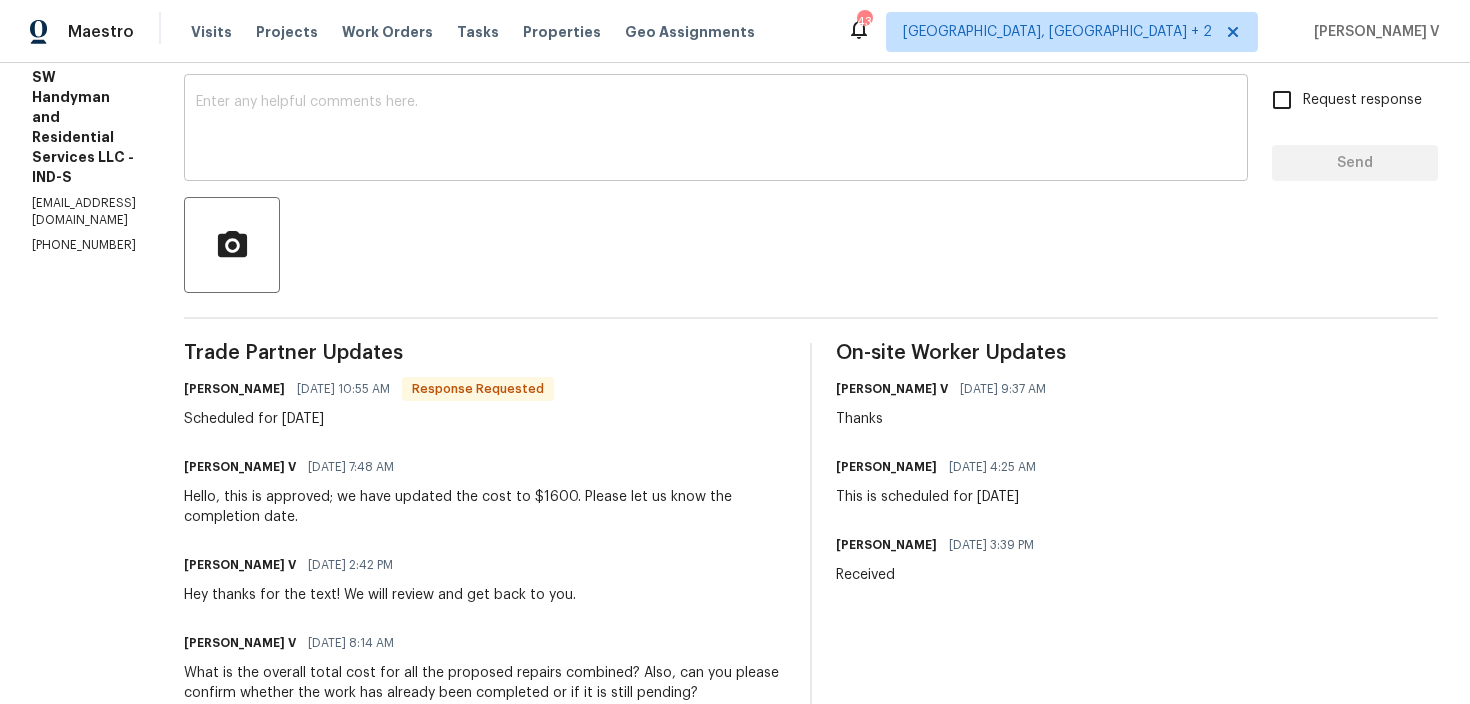 click at bounding box center (716, 130) 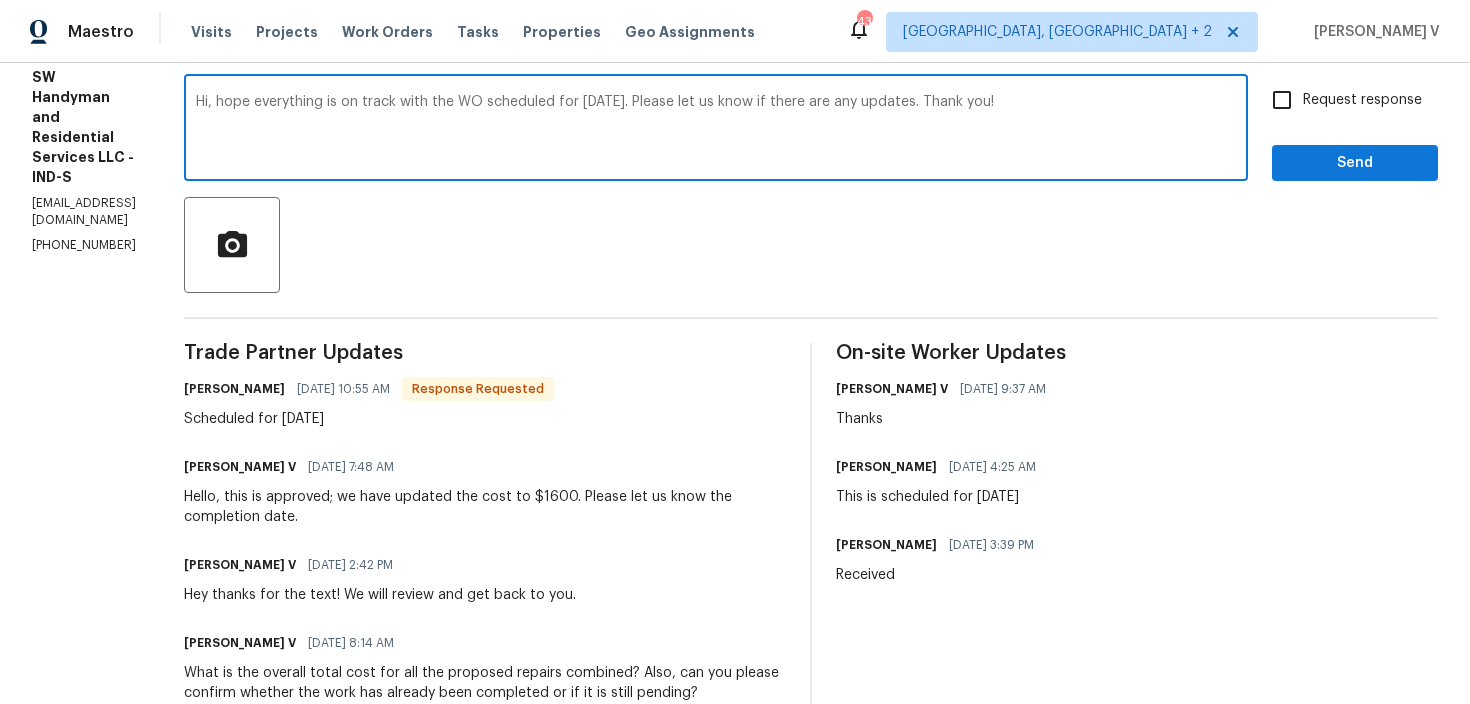 type on "Hi, hope everything is on track with the WO scheduled for [DATE]. Please let us know if there are any updates. Thank you!" 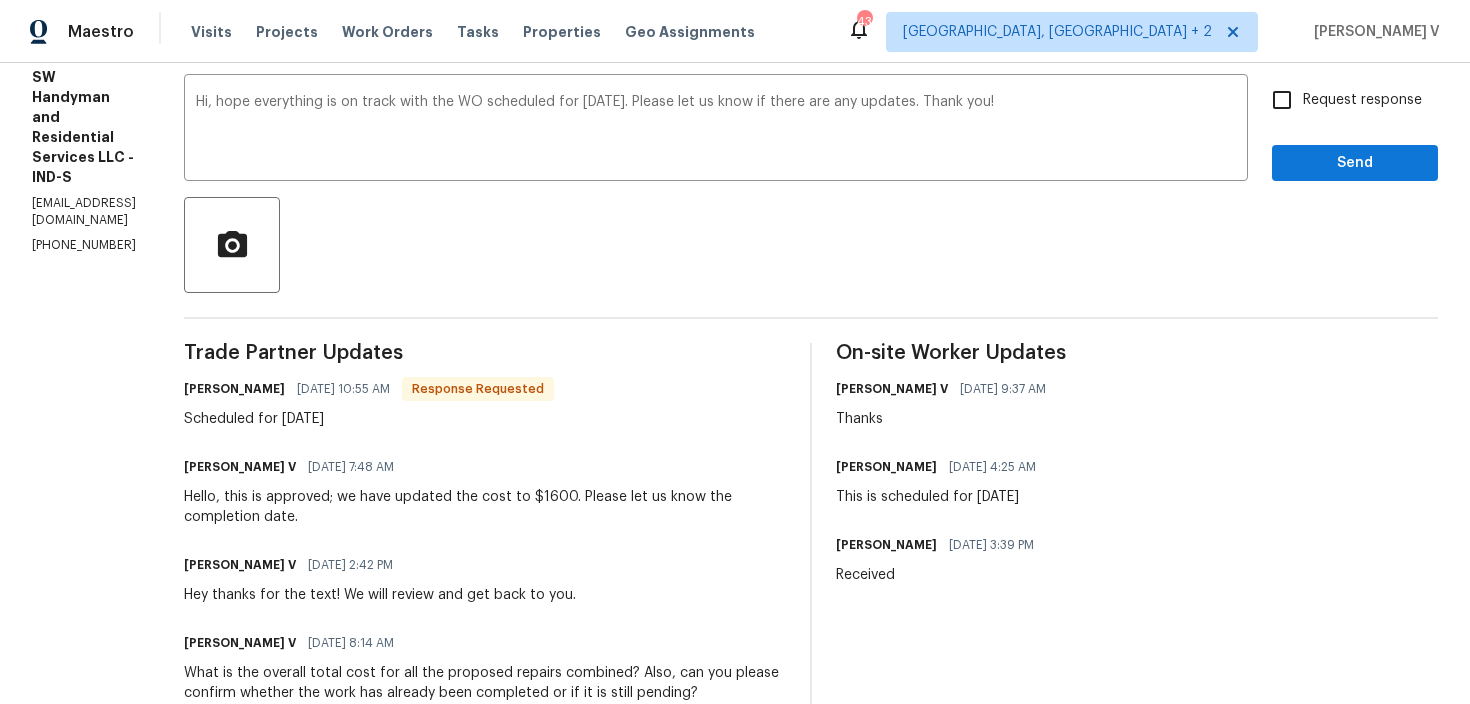 click on "Request response" at bounding box center [1341, 100] 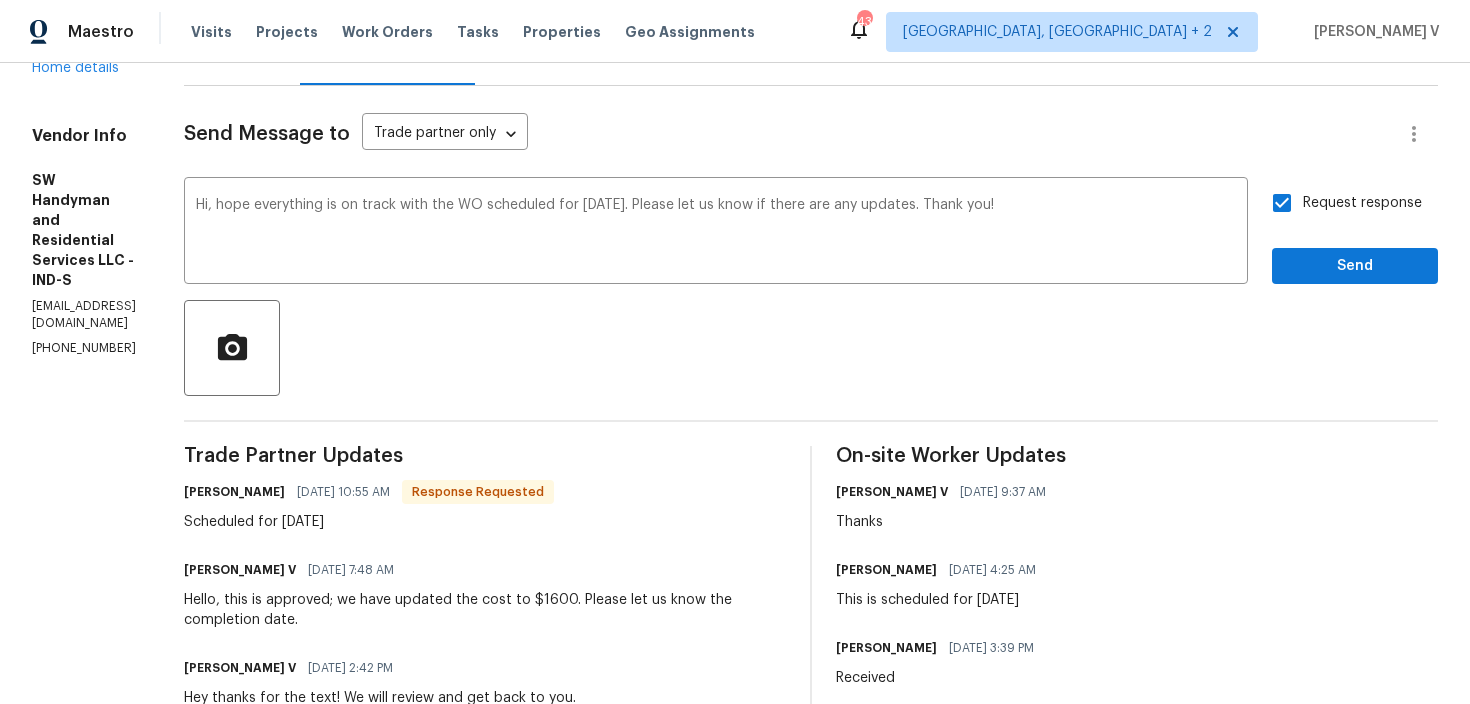 scroll, scrollTop: 74, scrollLeft: 0, axis: vertical 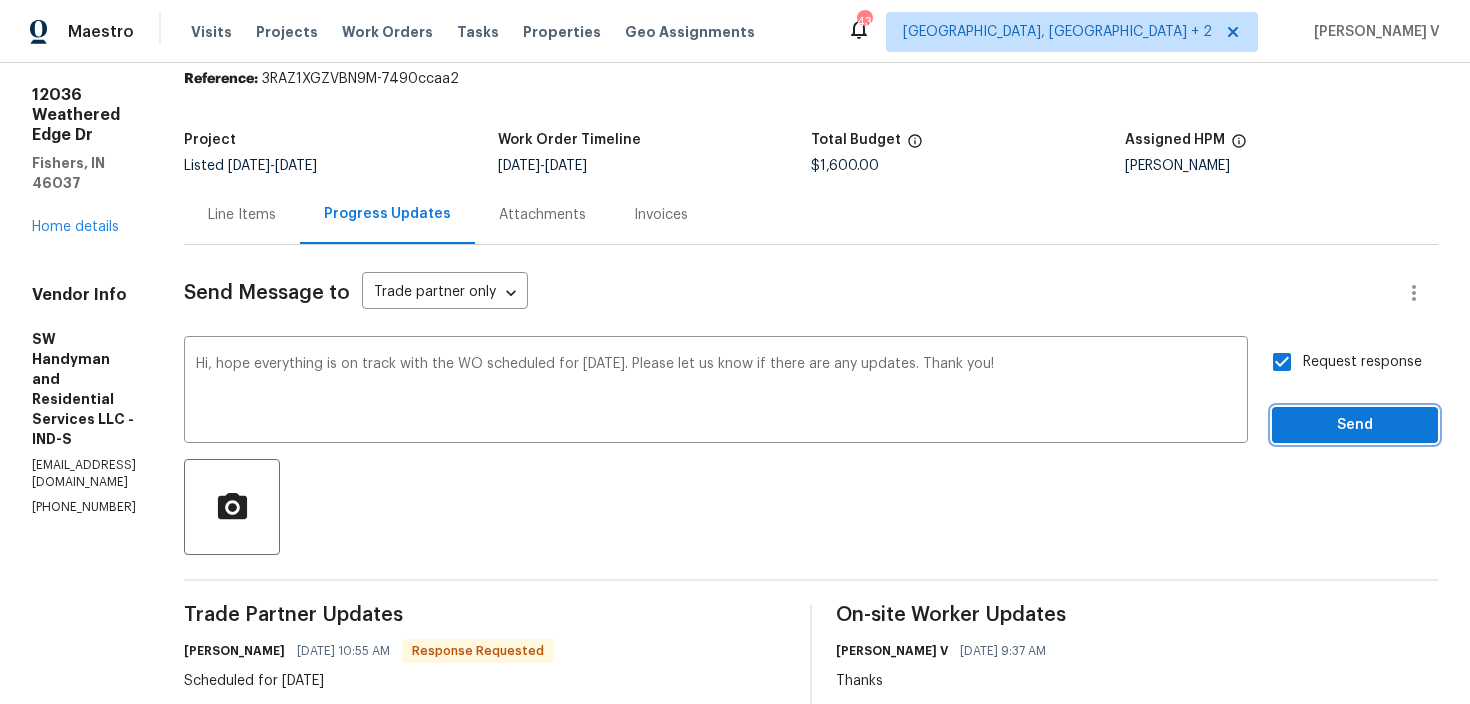 click on "Send" at bounding box center (1355, 425) 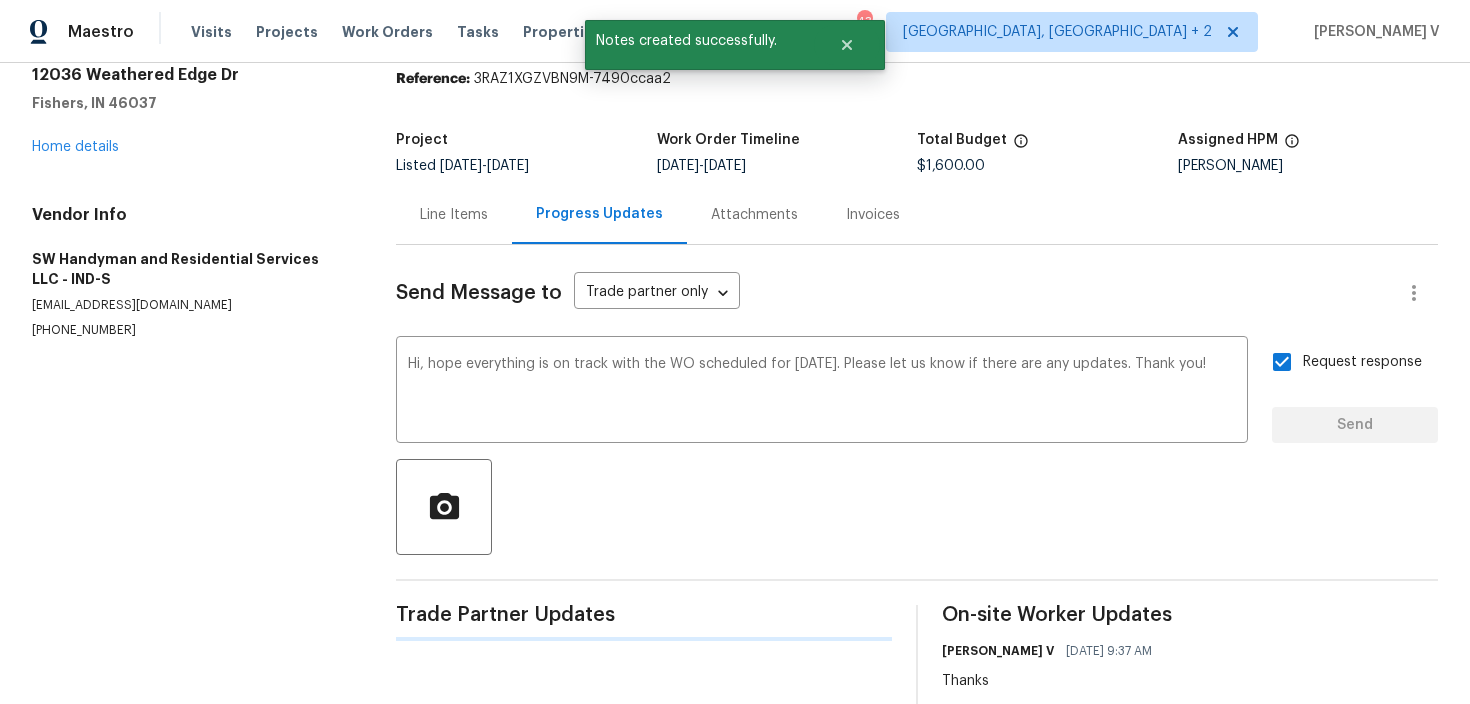 type 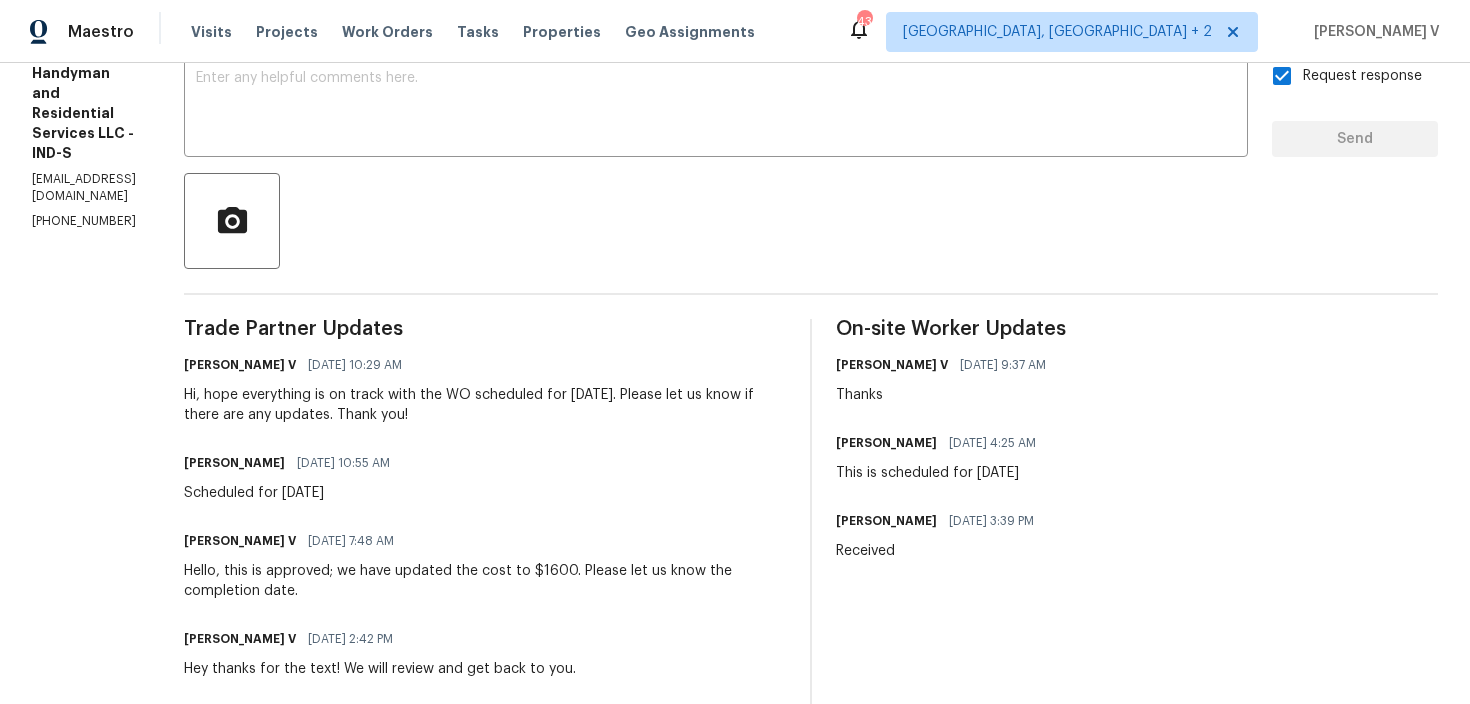 scroll, scrollTop: 0, scrollLeft: 0, axis: both 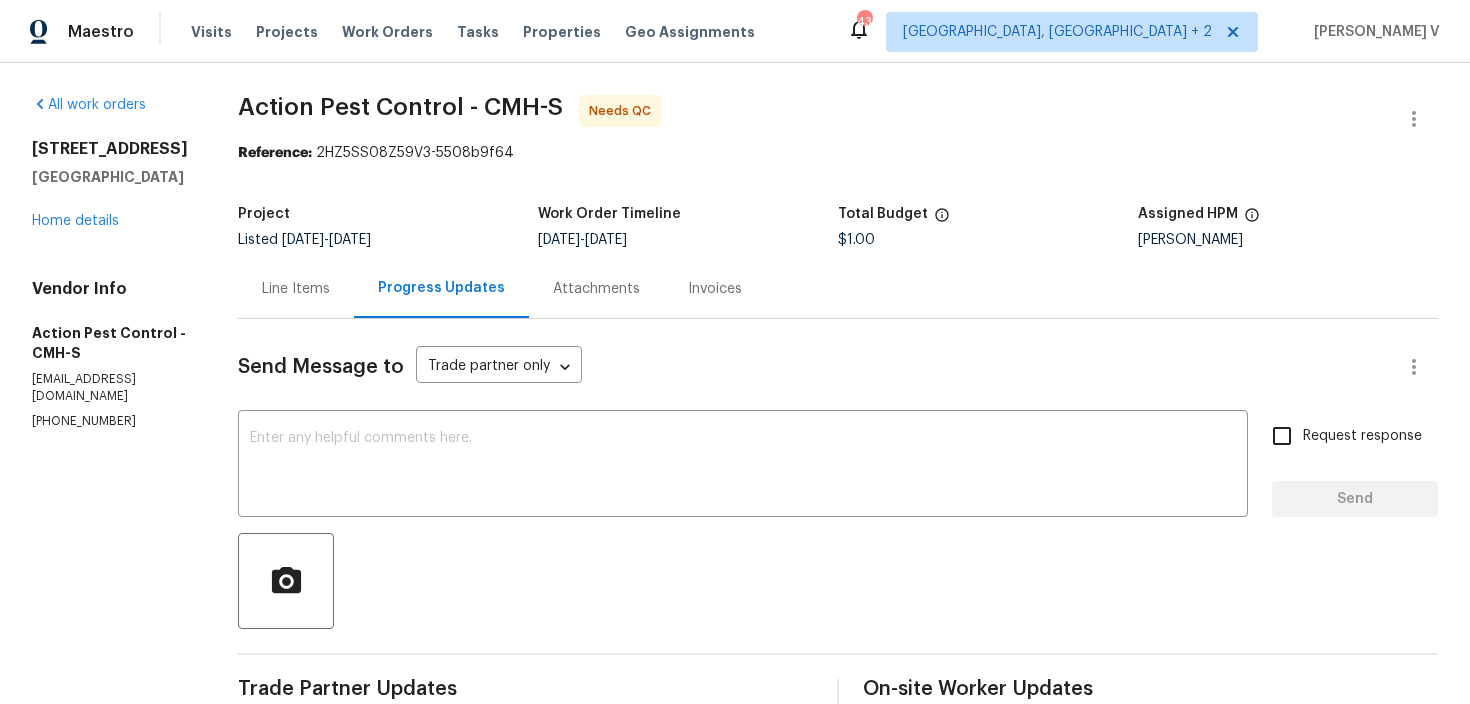 click on "Line Items" at bounding box center (296, 289) 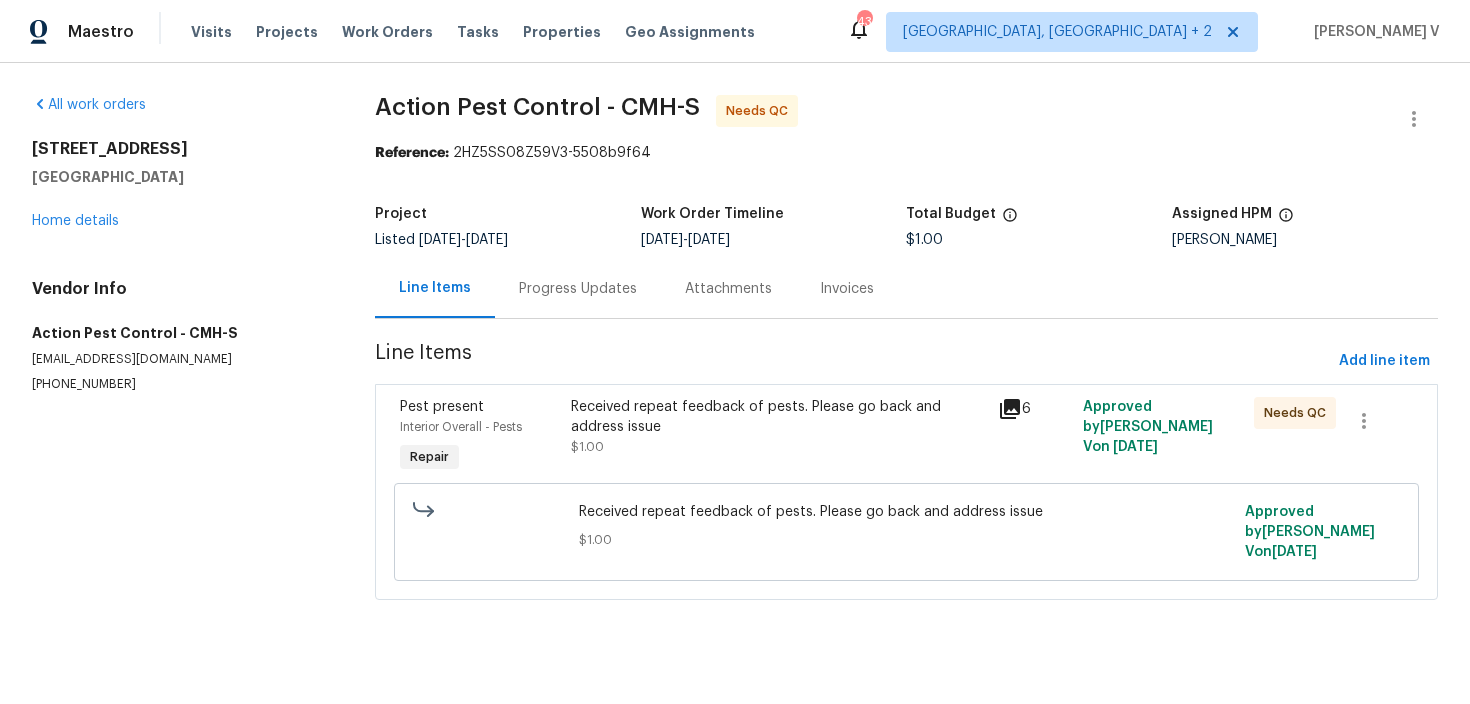 click on "Progress Updates" at bounding box center [578, 288] 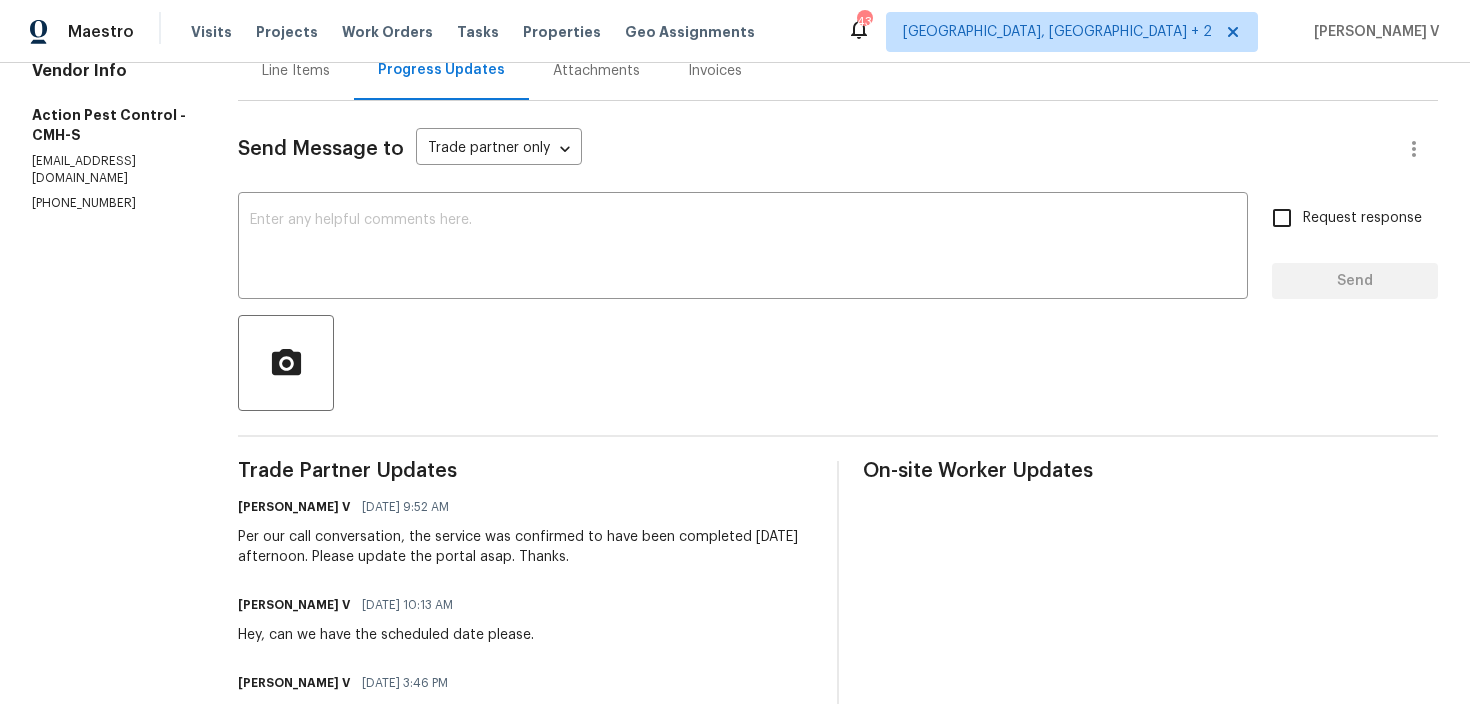 scroll, scrollTop: 25, scrollLeft: 0, axis: vertical 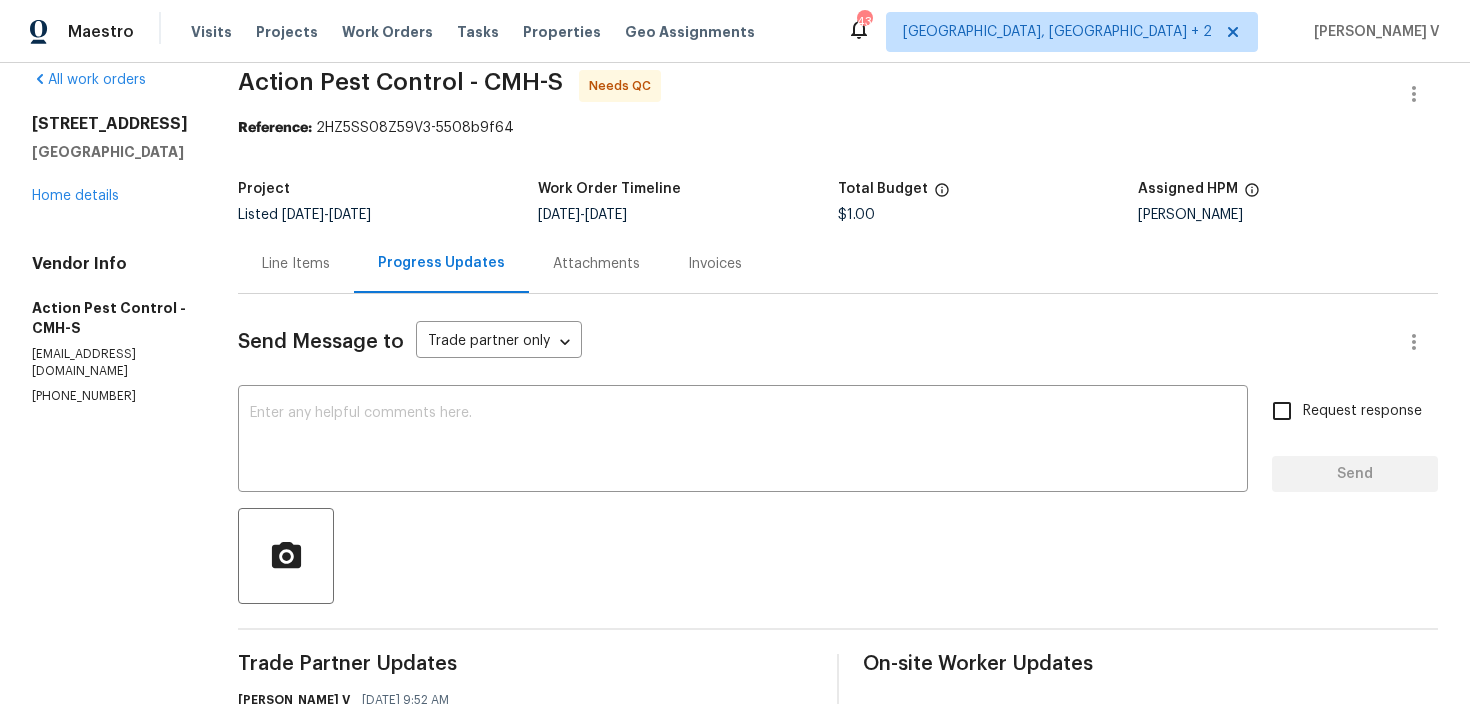 click on "Line Items" at bounding box center [296, 264] 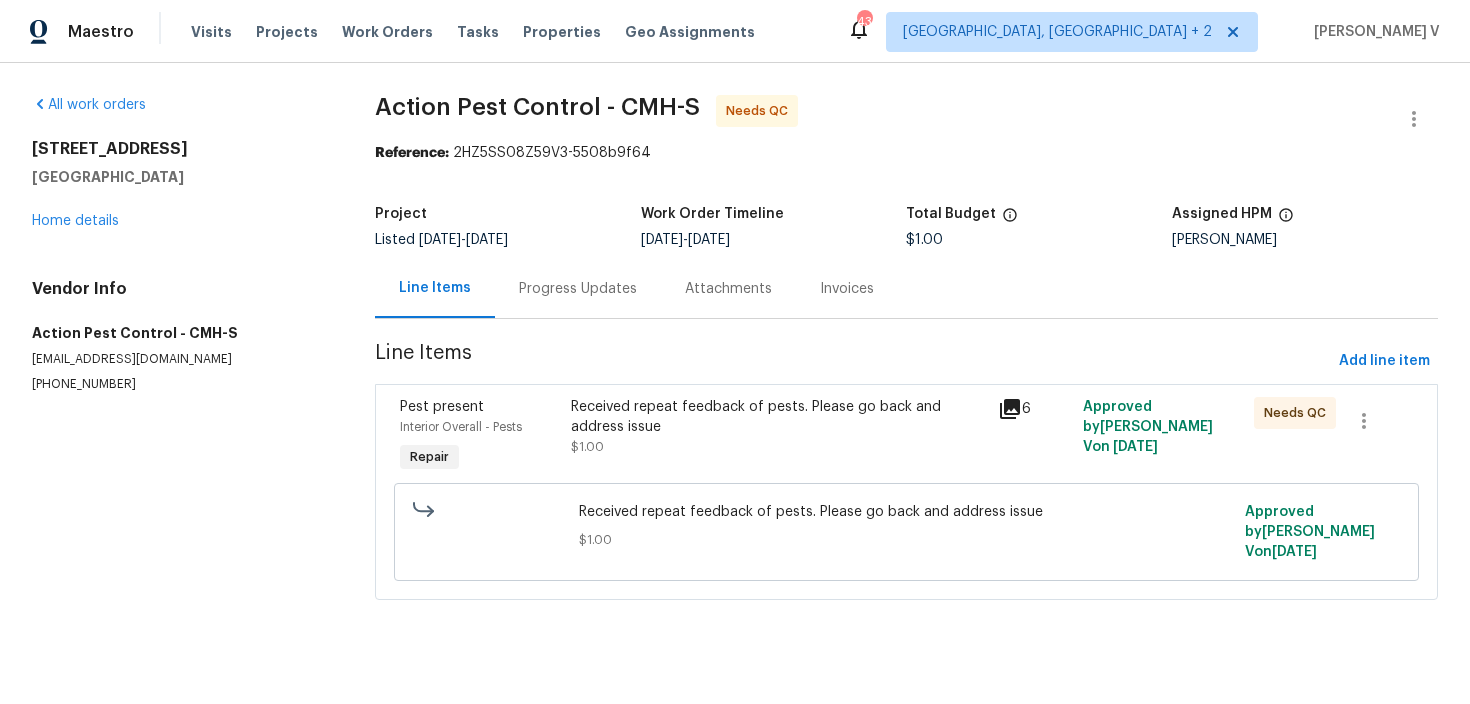 scroll, scrollTop: 0, scrollLeft: 0, axis: both 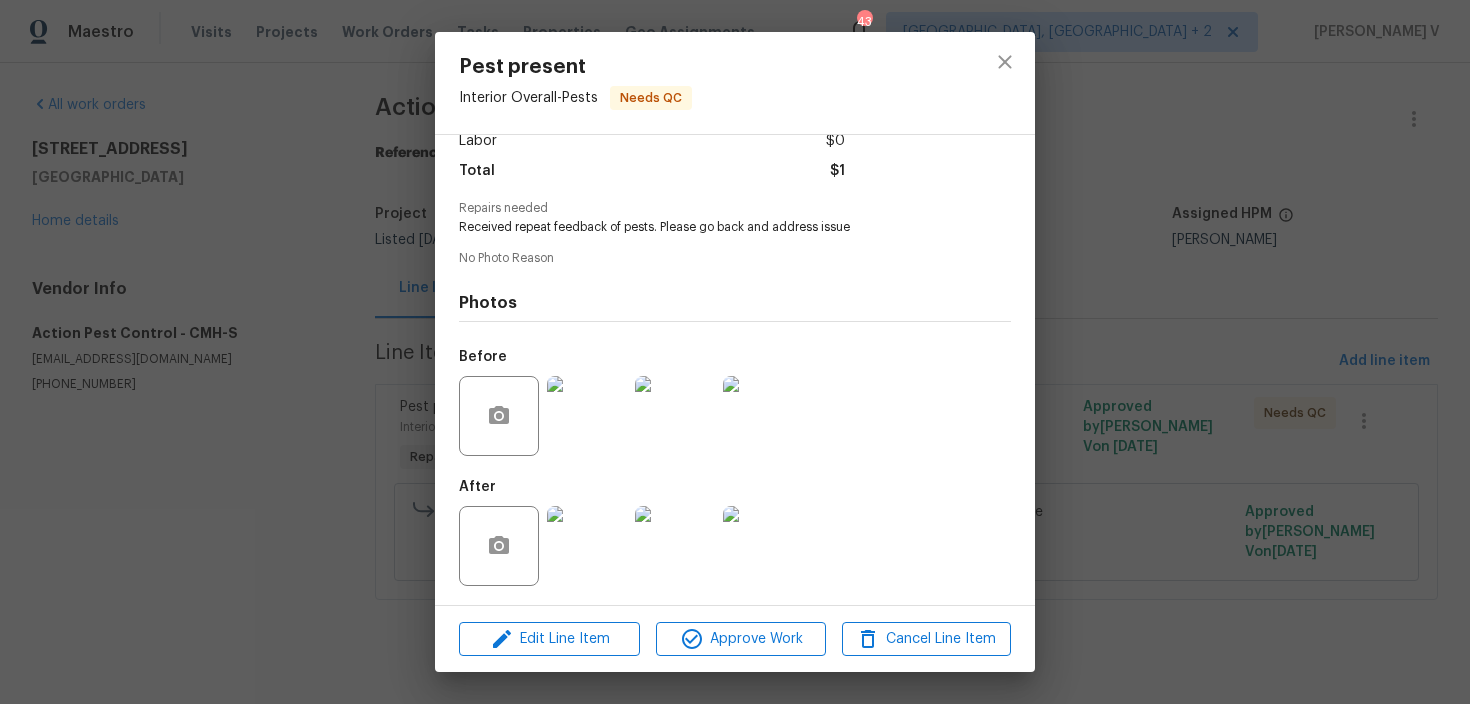 click at bounding box center (587, 546) 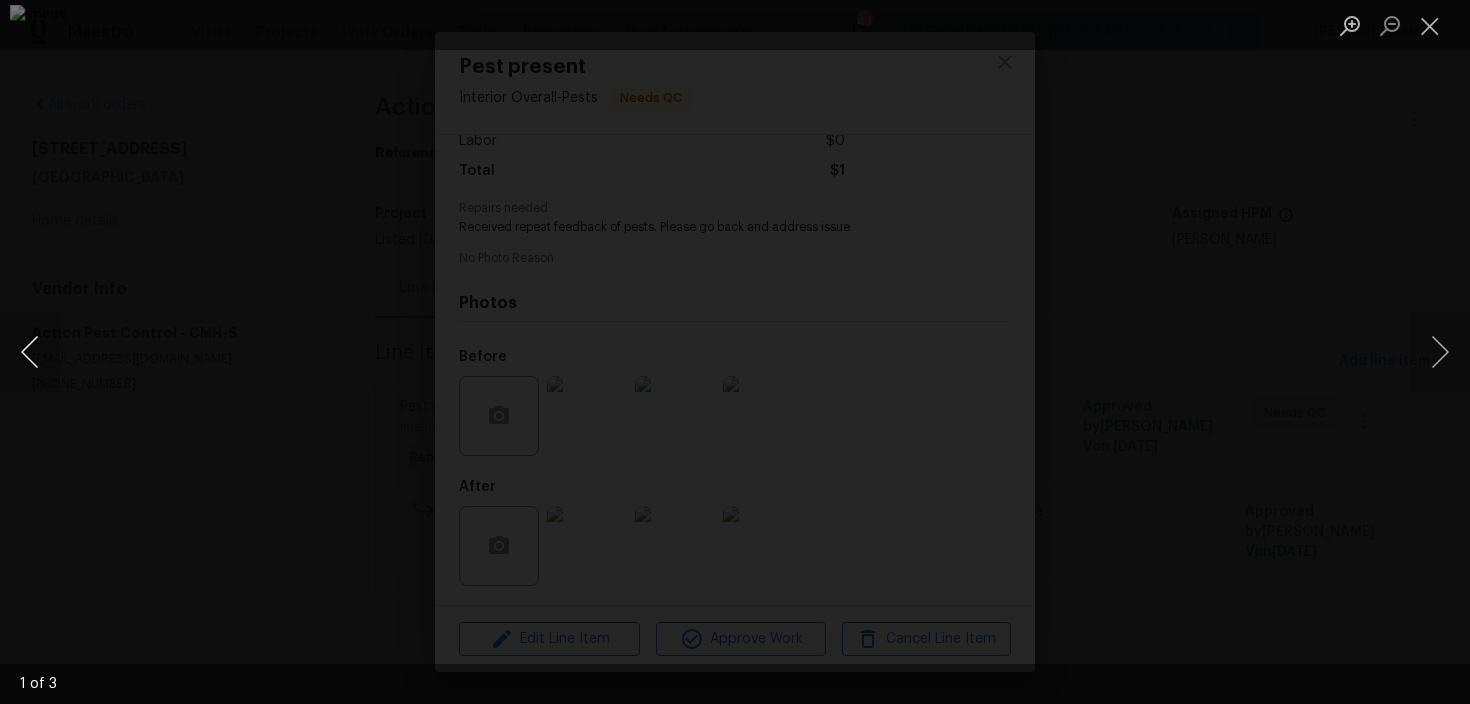 click at bounding box center (30, 352) 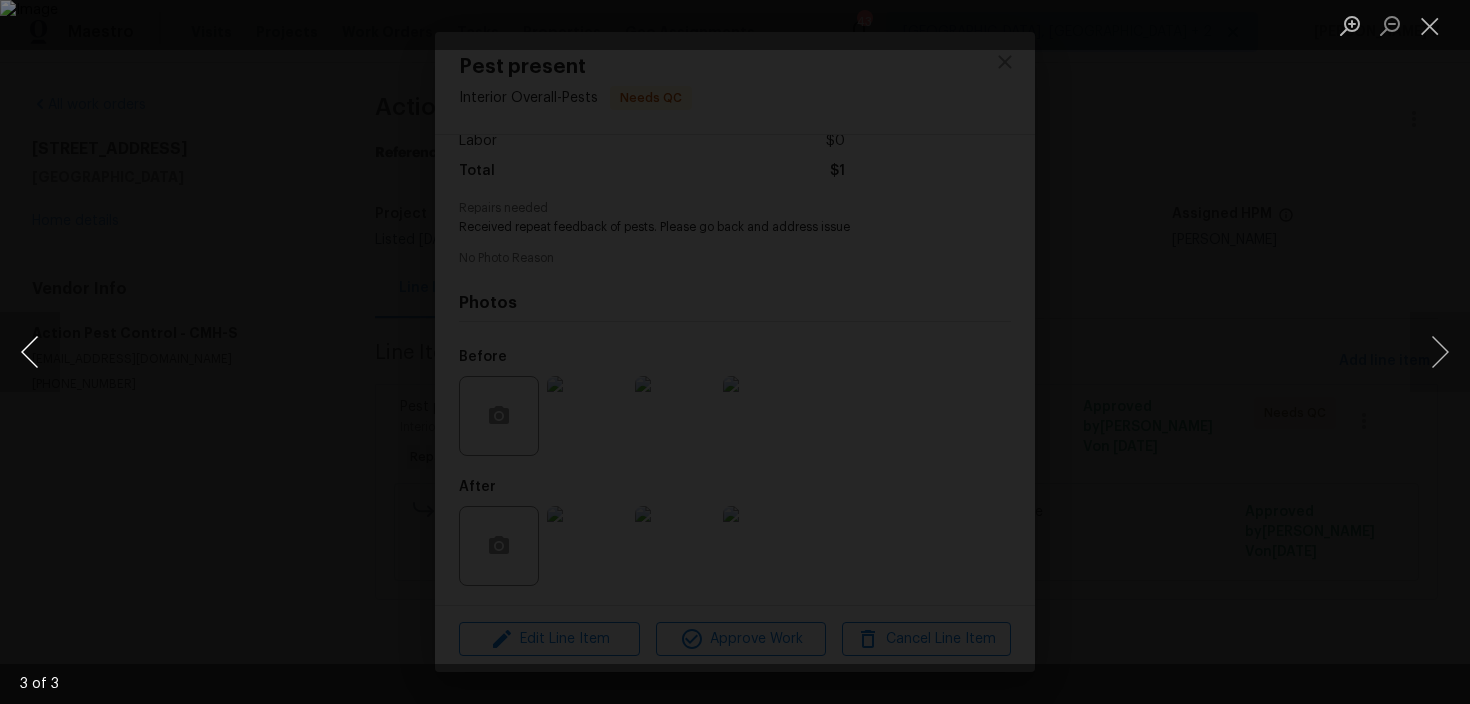 click at bounding box center (30, 352) 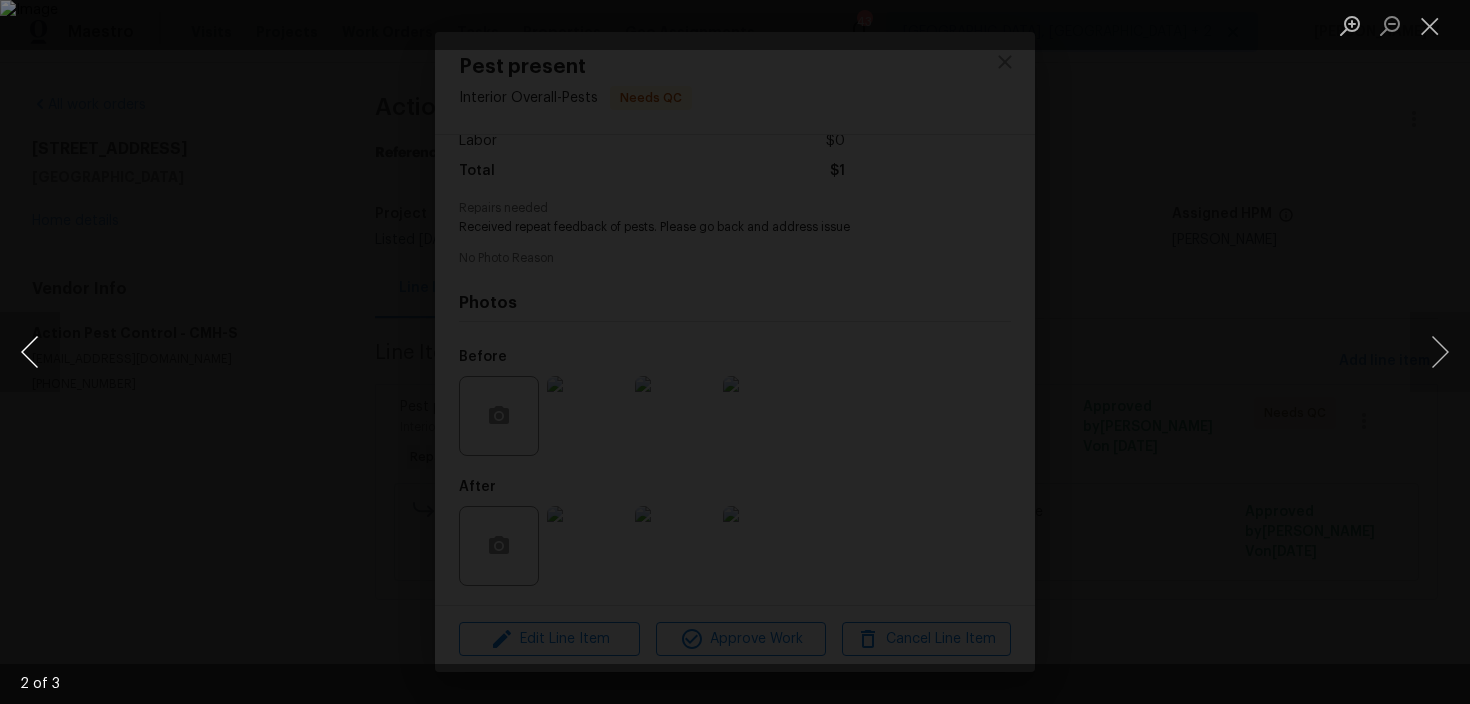 click at bounding box center [30, 352] 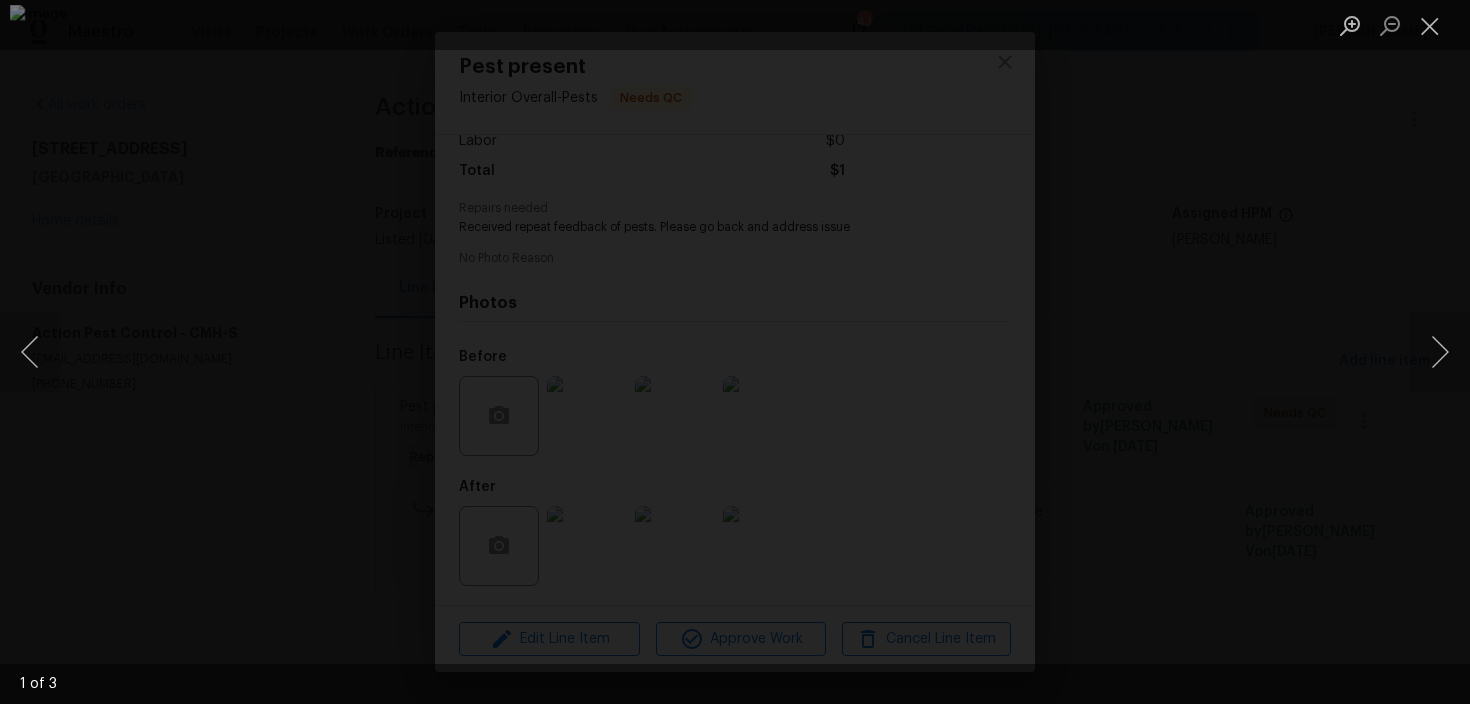click at bounding box center [735, 352] 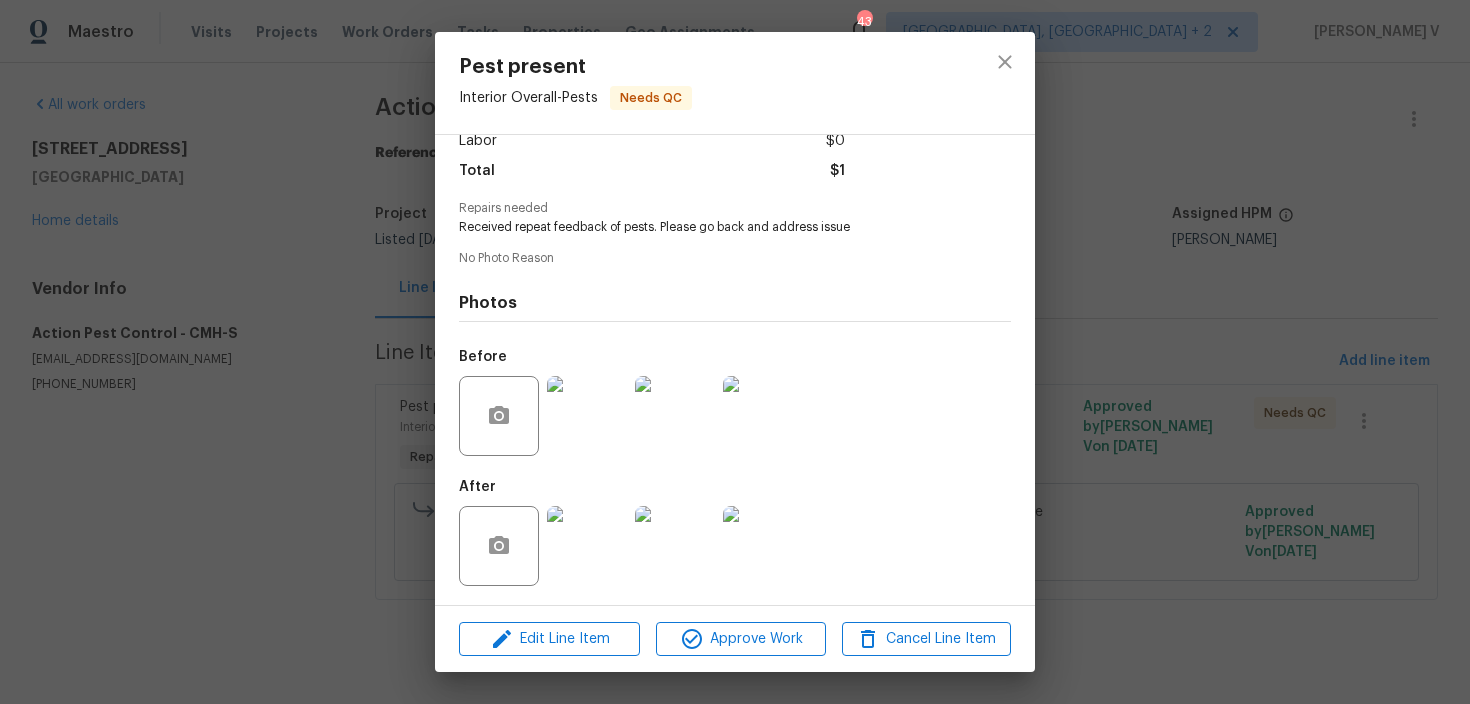 click on "Pest present Interior Overall  -  Pests Needs QC Vendor Action Pest Control Account Category Repairs Cost $1 x 1 count $1 Labor $0 Total $1 Repairs needed Received repeat feedback of pests. Please go back and address issue No Photo Reason   Photos Before After  Edit Line Item  Approve Work  Cancel Line Item" at bounding box center [735, 352] 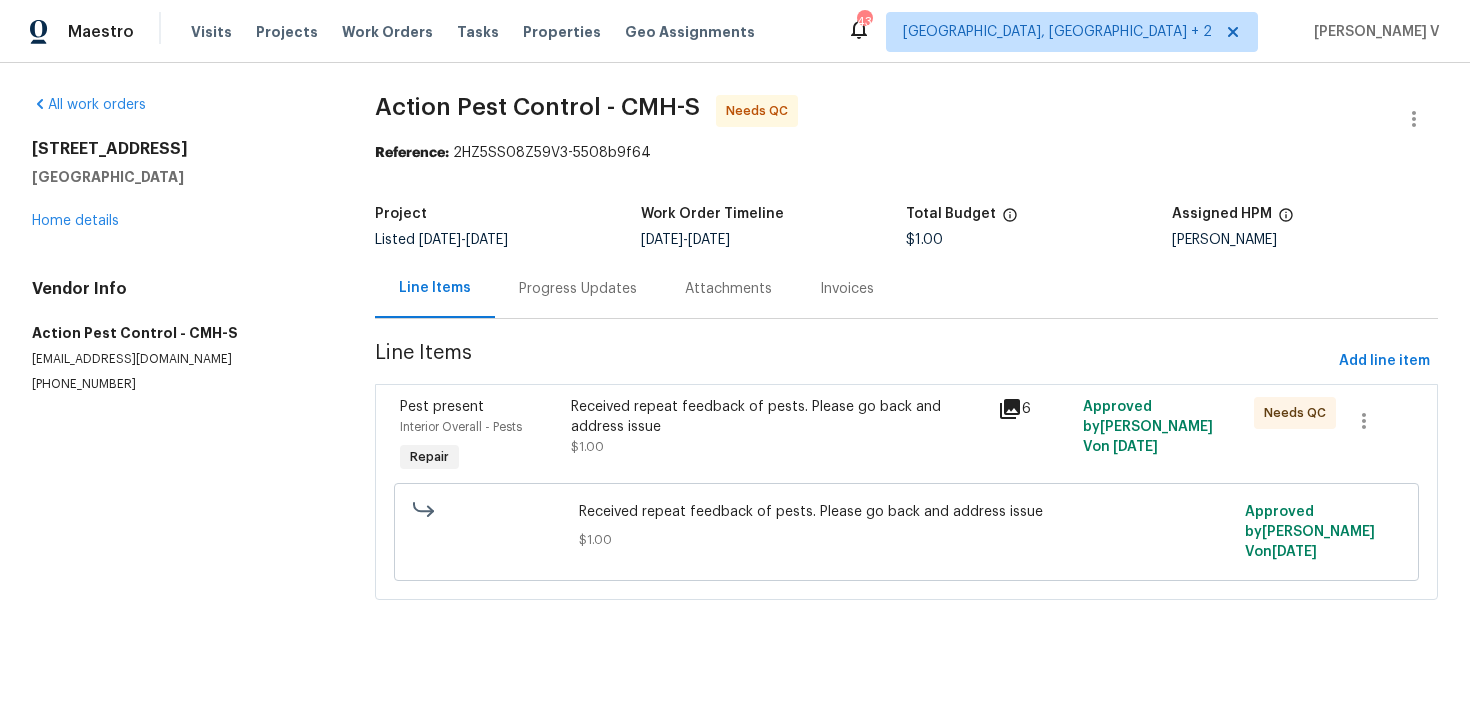 click on "(877) 699-9500" at bounding box center [179, 384] 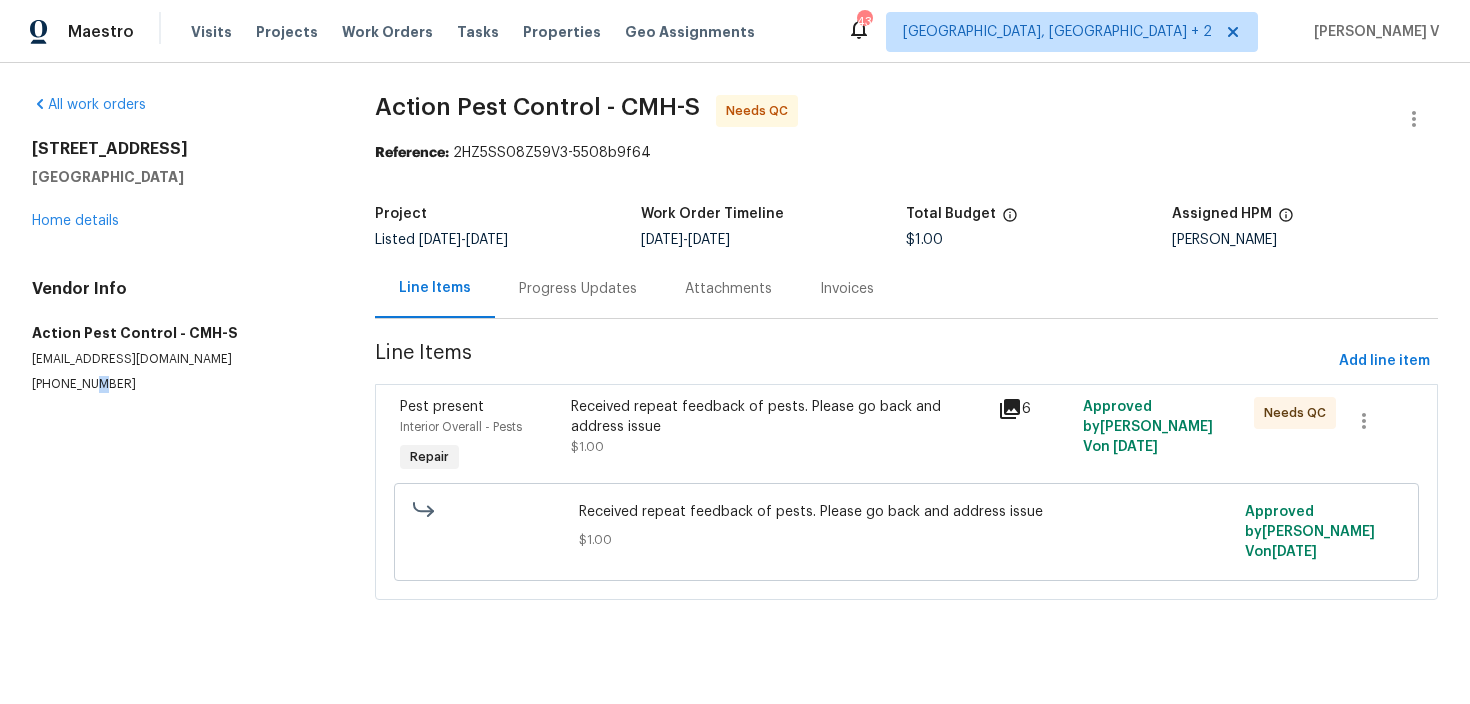 click on "(877) 699-9500" at bounding box center (179, 384) 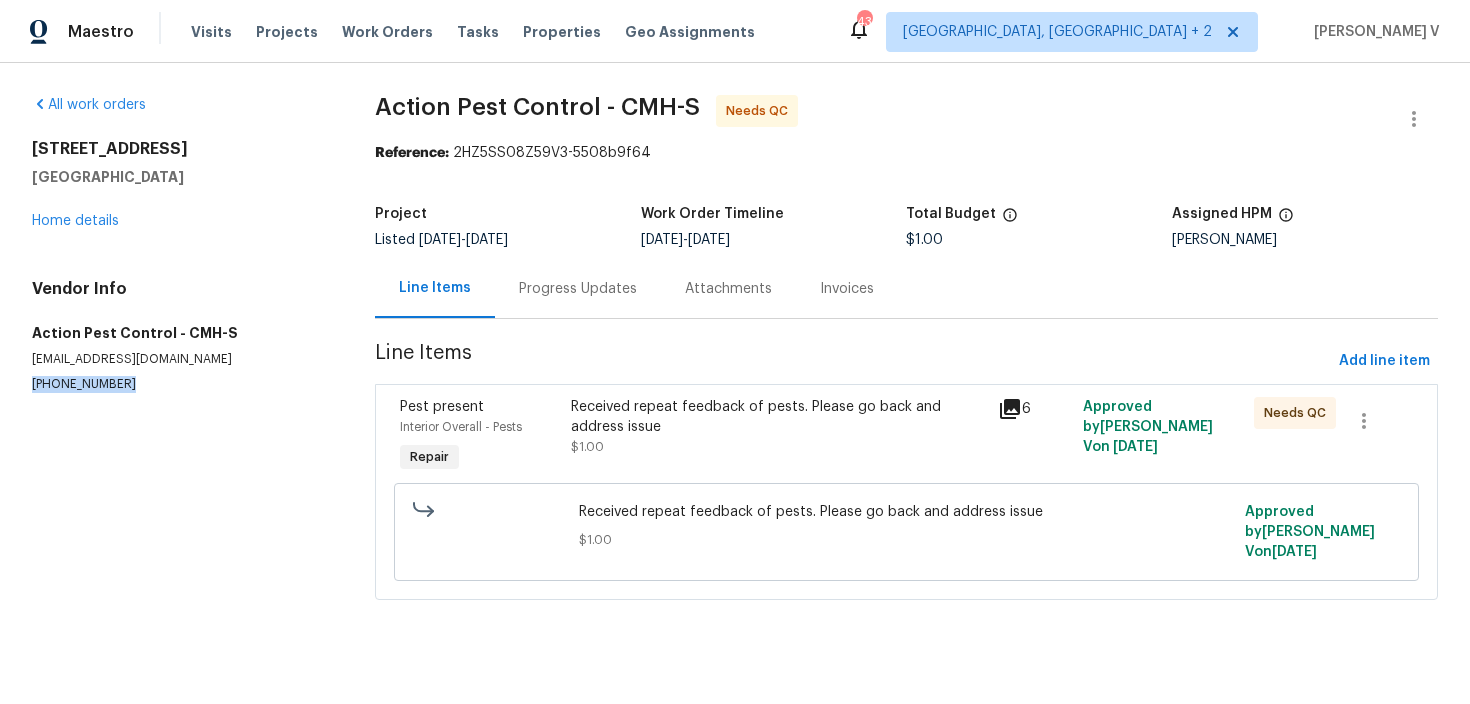 copy on "(877) 699-9500" 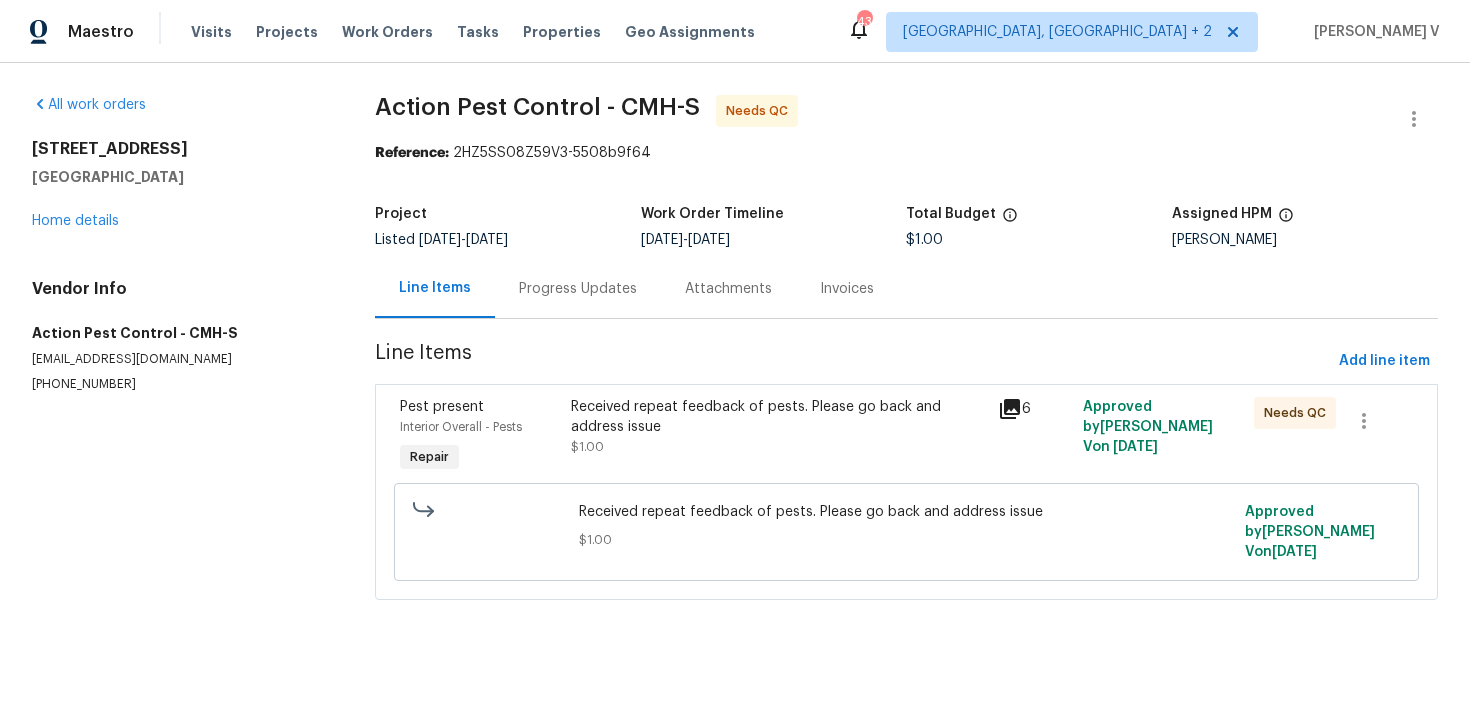 click on "Received repeat feedback of pests. Please go back and address issue" at bounding box center [778, 417] 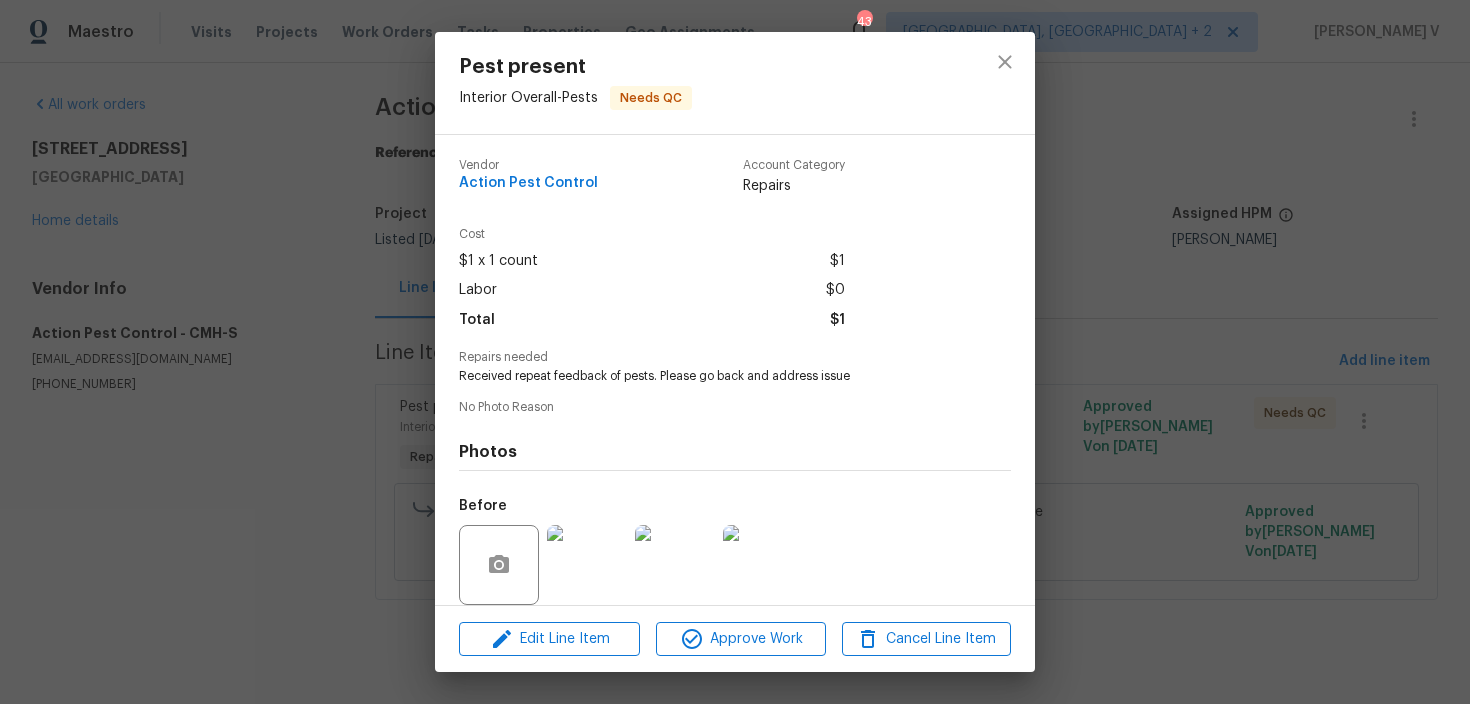 scroll, scrollTop: 149, scrollLeft: 0, axis: vertical 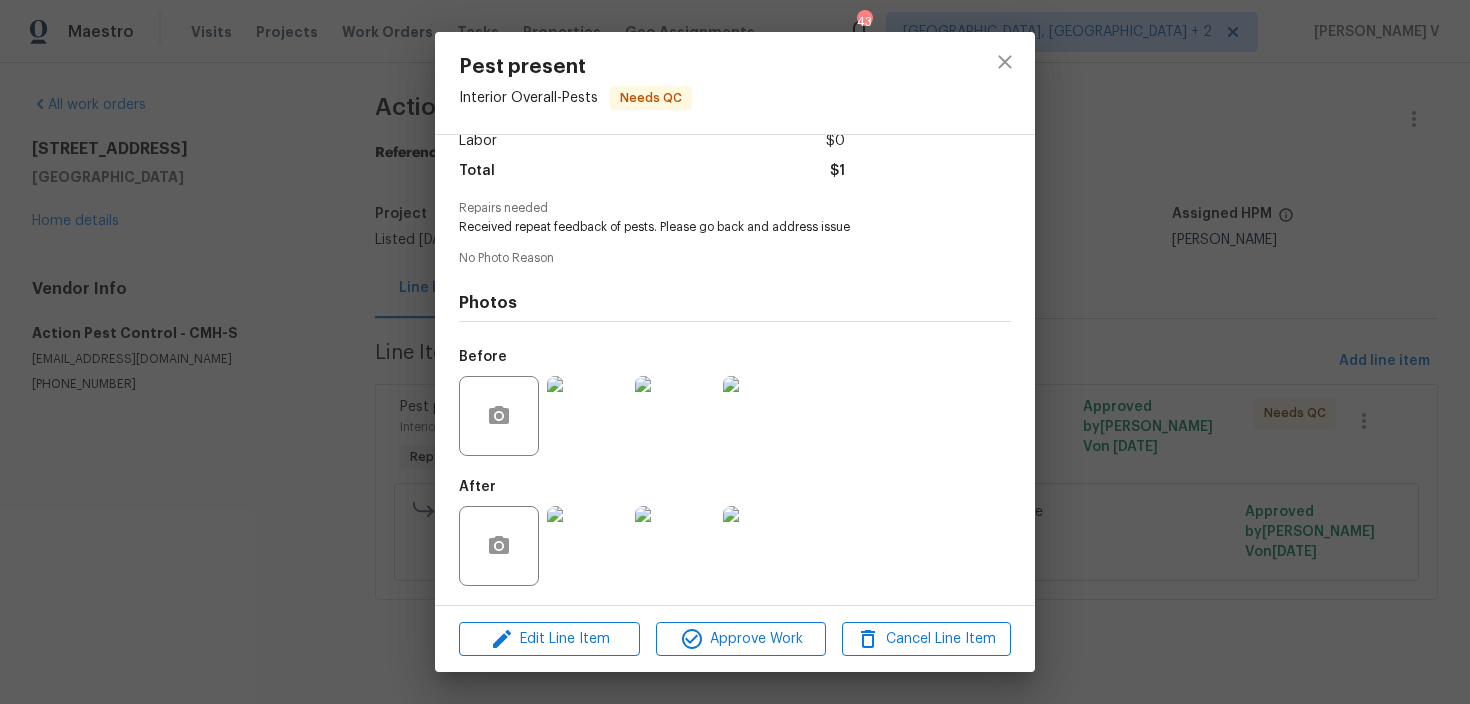 click on "Pest present Interior Overall  -  Pests Needs QC Vendor Action Pest Control Account Category Repairs Cost $1 x 1 count $1 Labor $0 Total $1 Repairs needed Received repeat feedback of pests. Please go back and address issue No Photo Reason   Photos Before After  Edit Line Item  Approve Work  Cancel Line Item" at bounding box center [735, 352] 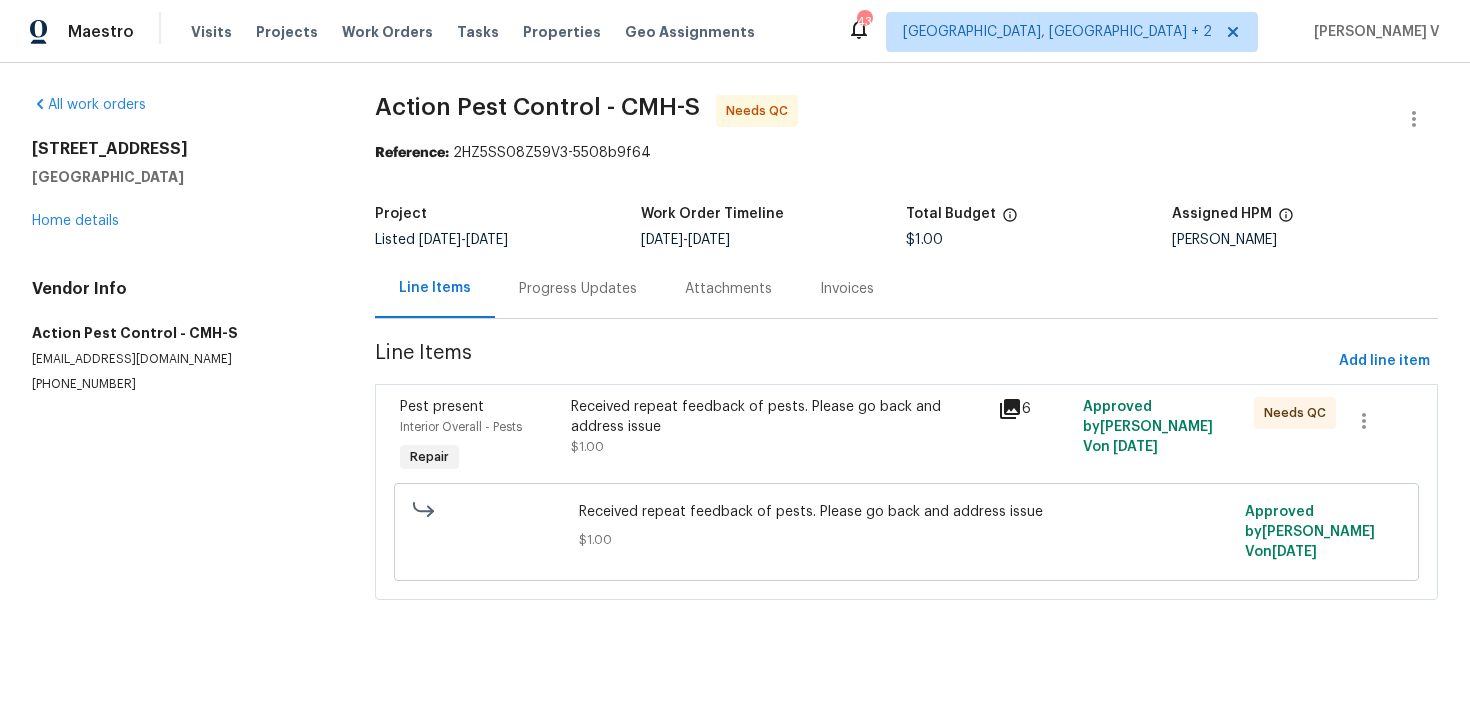 click on "Progress Updates" at bounding box center [578, 289] 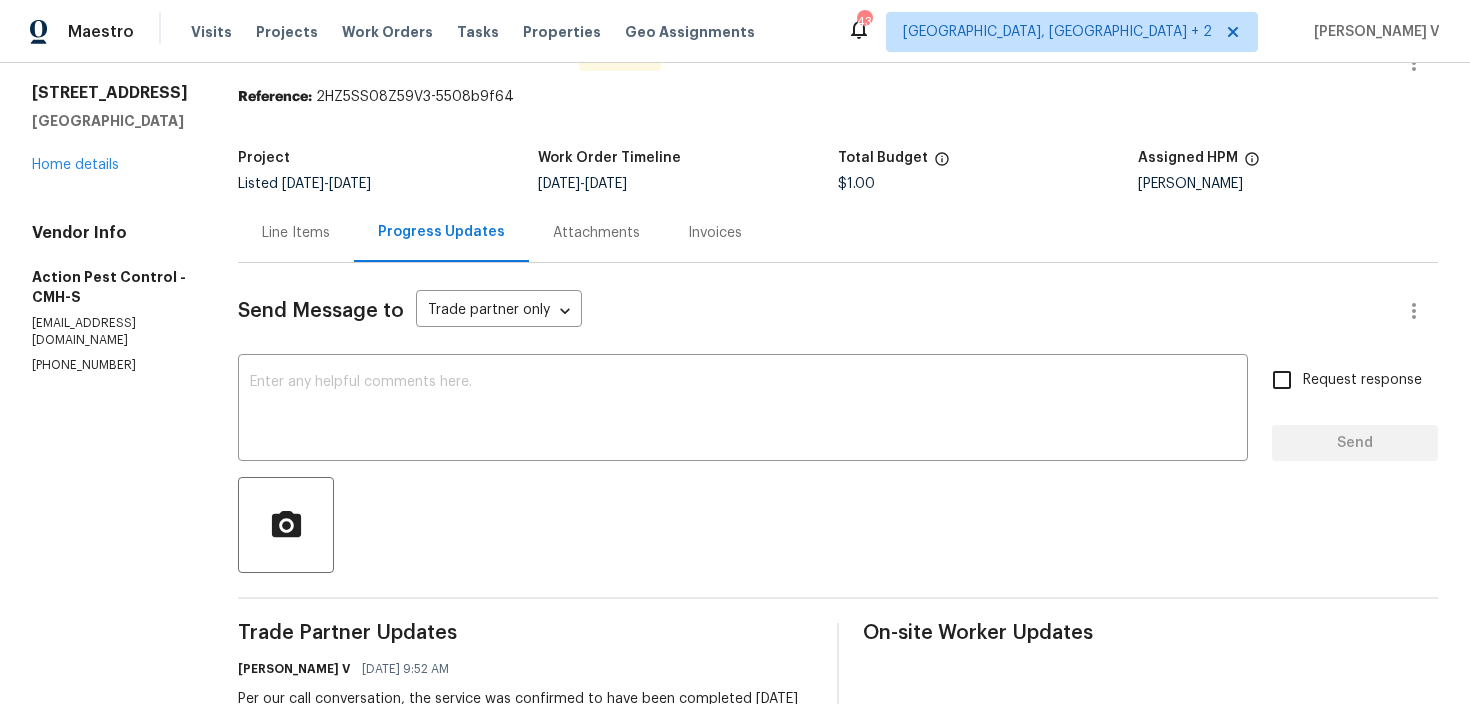 scroll, scrollTop: 0, scrollLeft: 0, axis: both 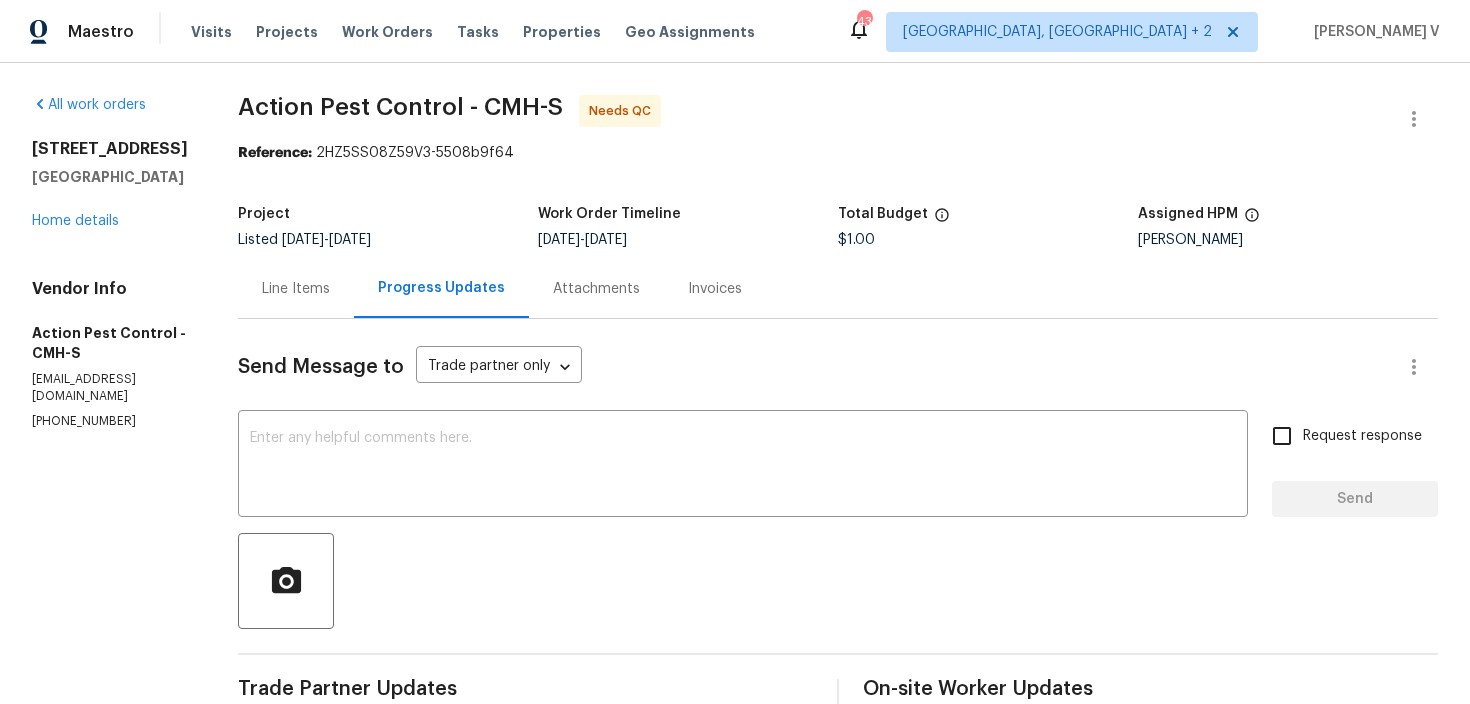 click on "Line Items" at bounding box center (296, 288) 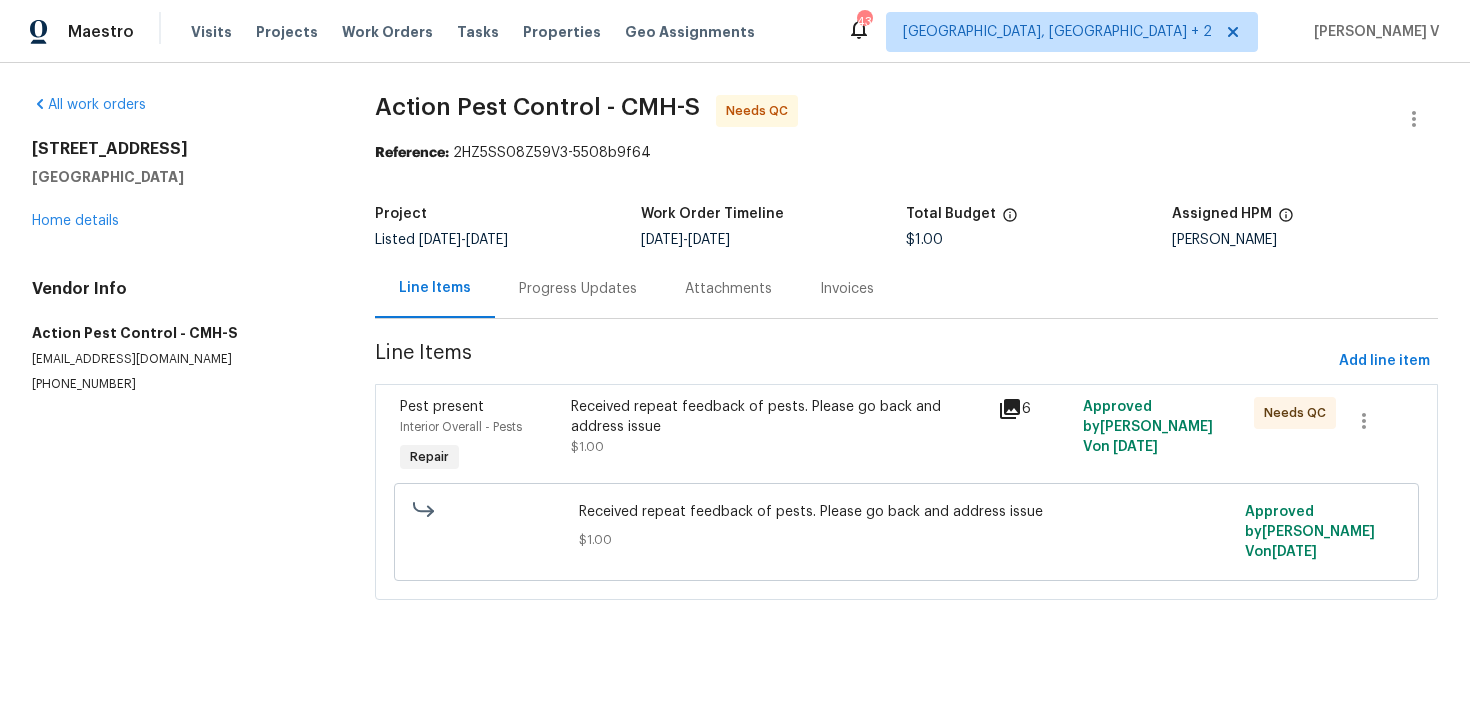 click on "Line Items Progress Updates Attachments Invoices" at bounding box center [906, 289] 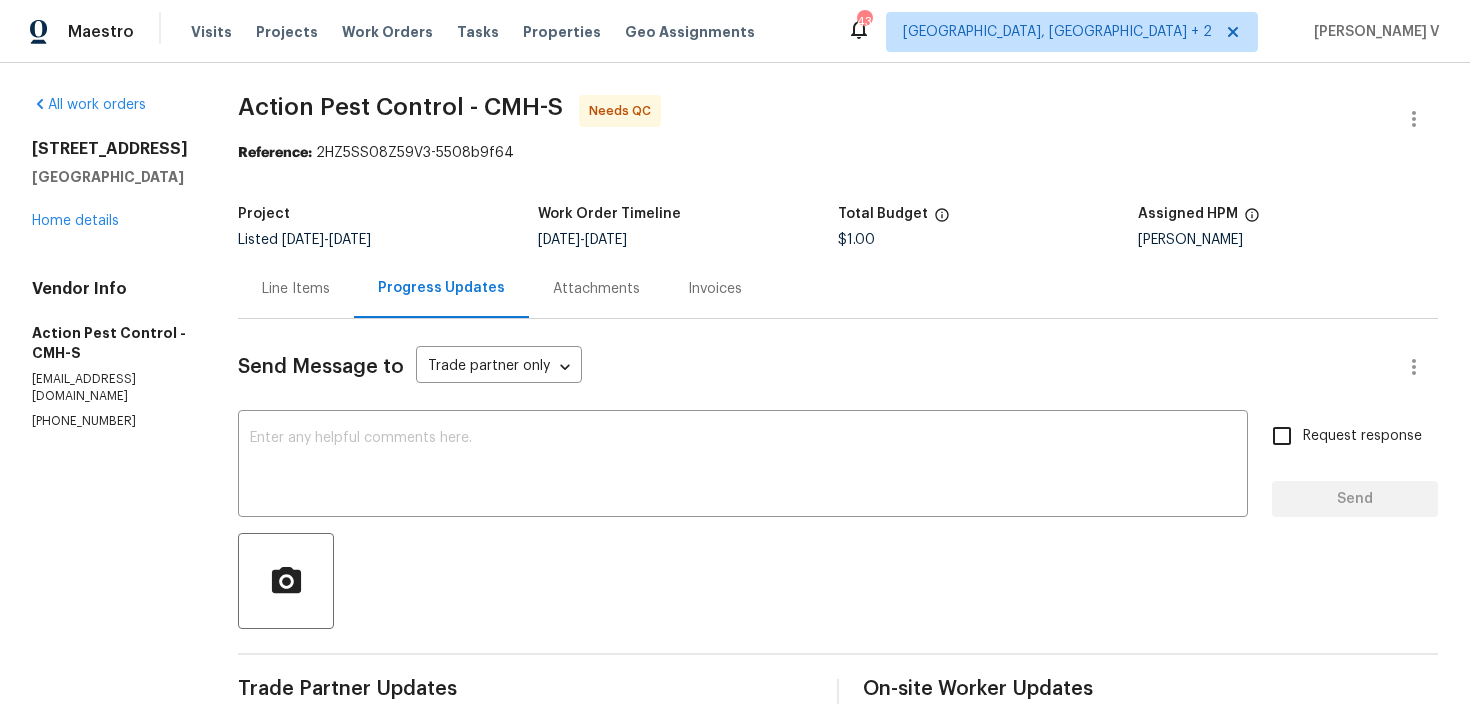 click on "Trade Partner Updates" at bounding box center (525, 689) 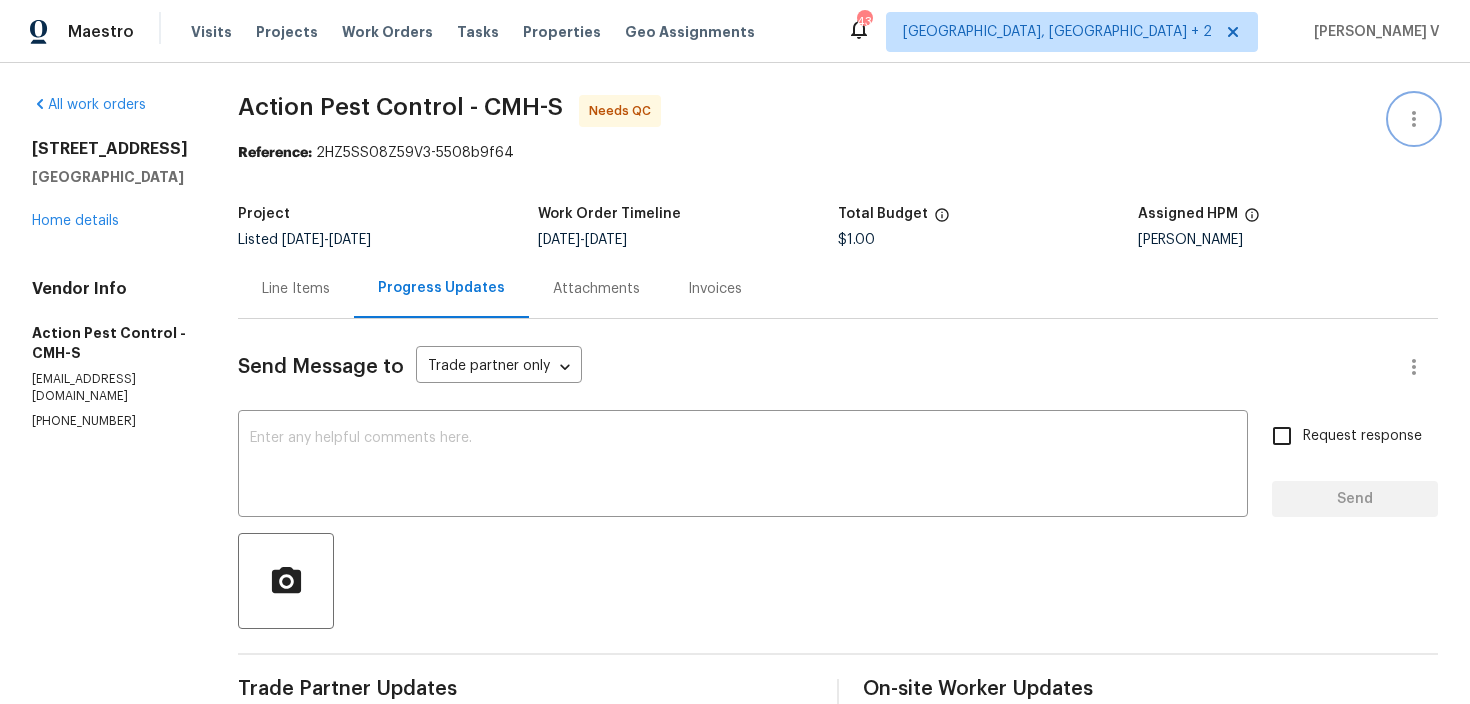 click at bounding box center [1414, 119] 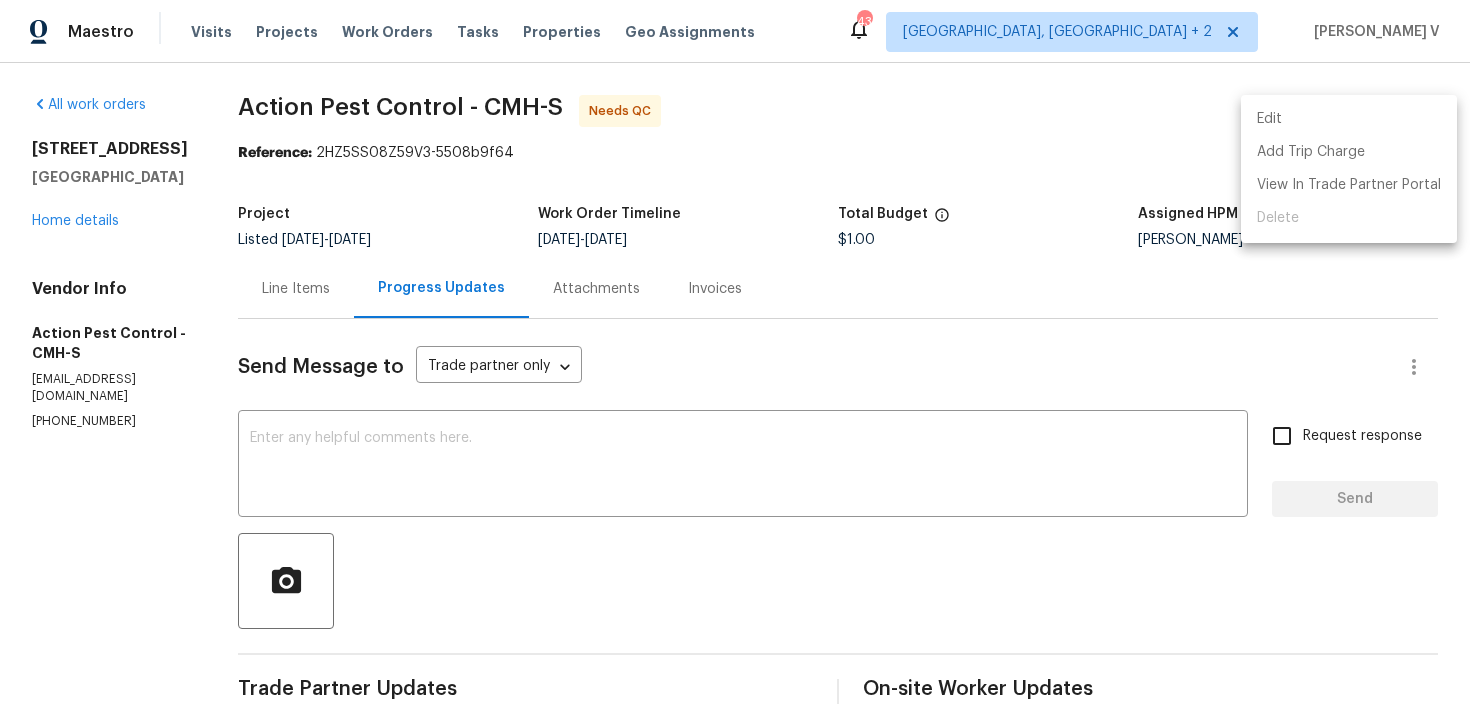 click on "Edit" at bounding box center [1349, 119] 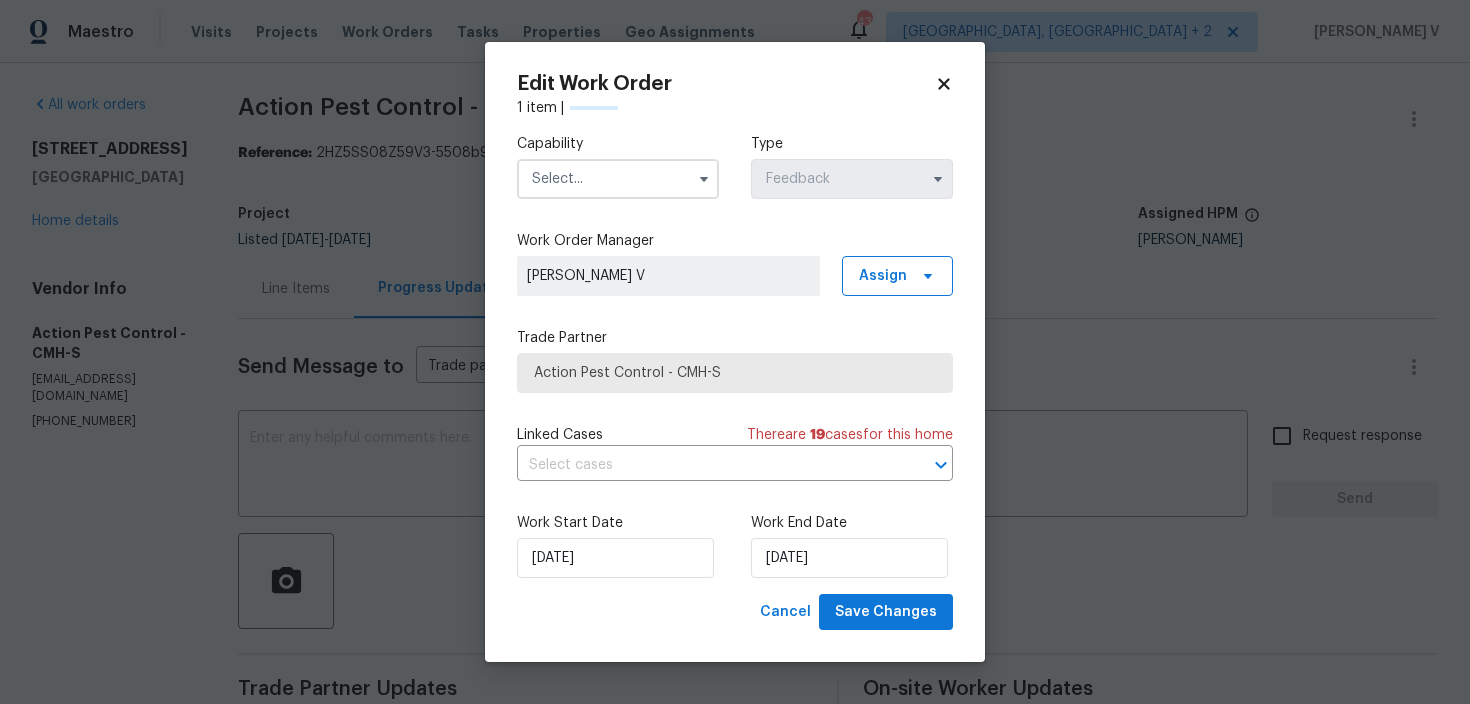 click at bounding box center (618, 179) 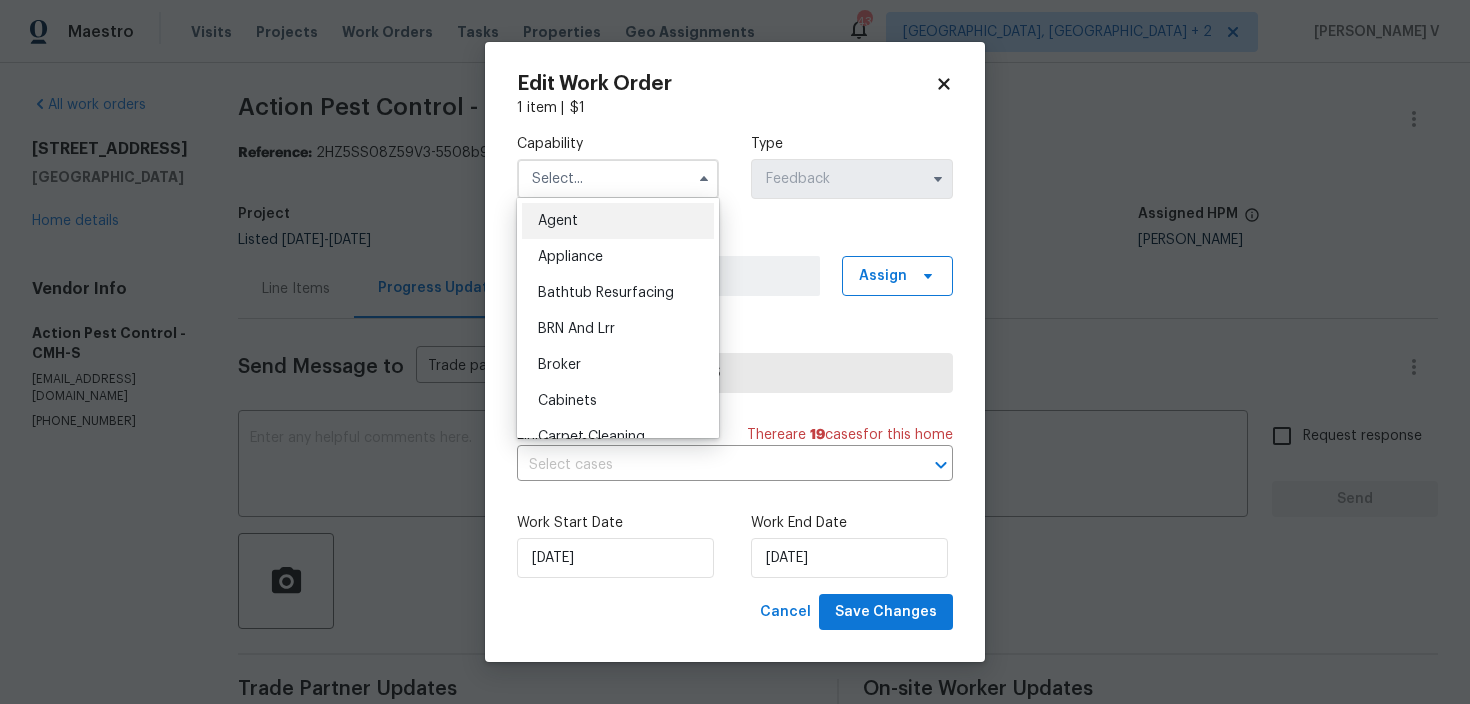 click on "Agent" at bounding box center (618, 221) 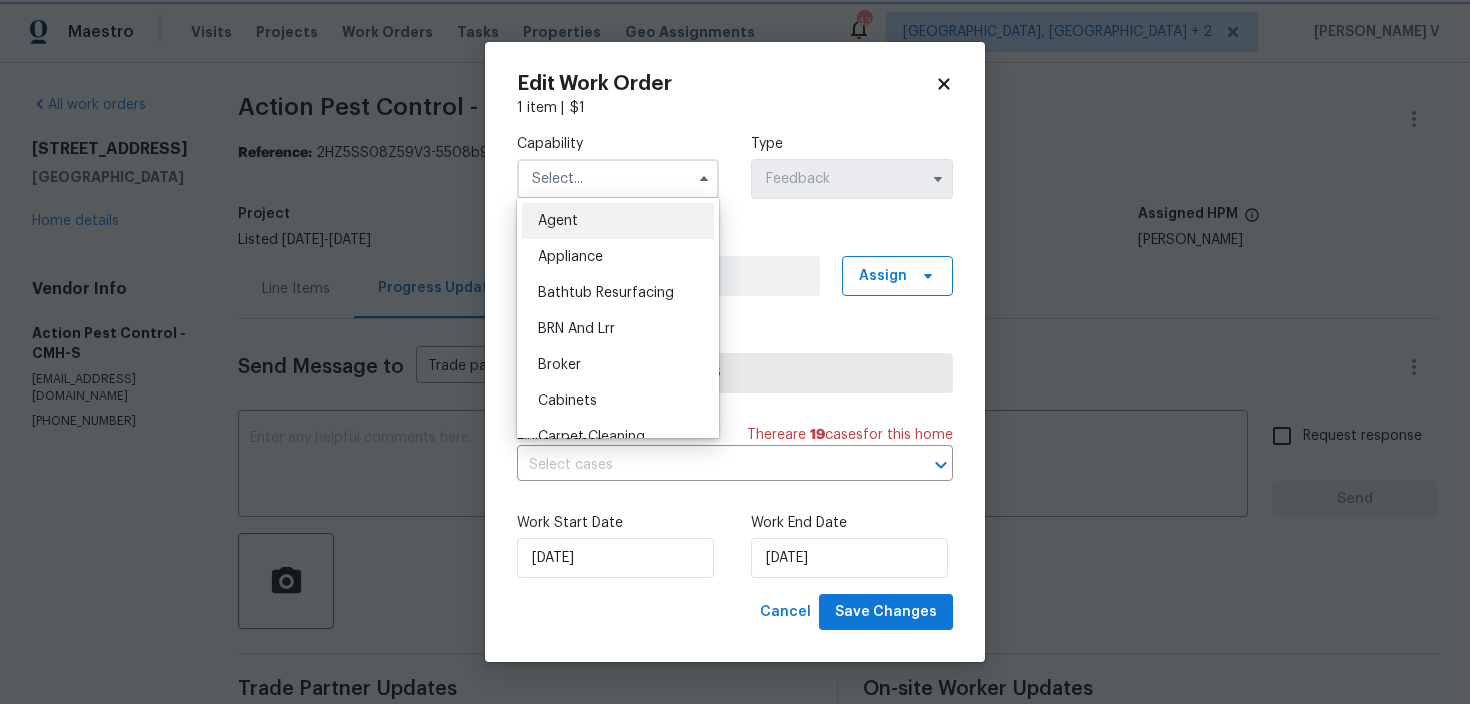 type on "Agent" 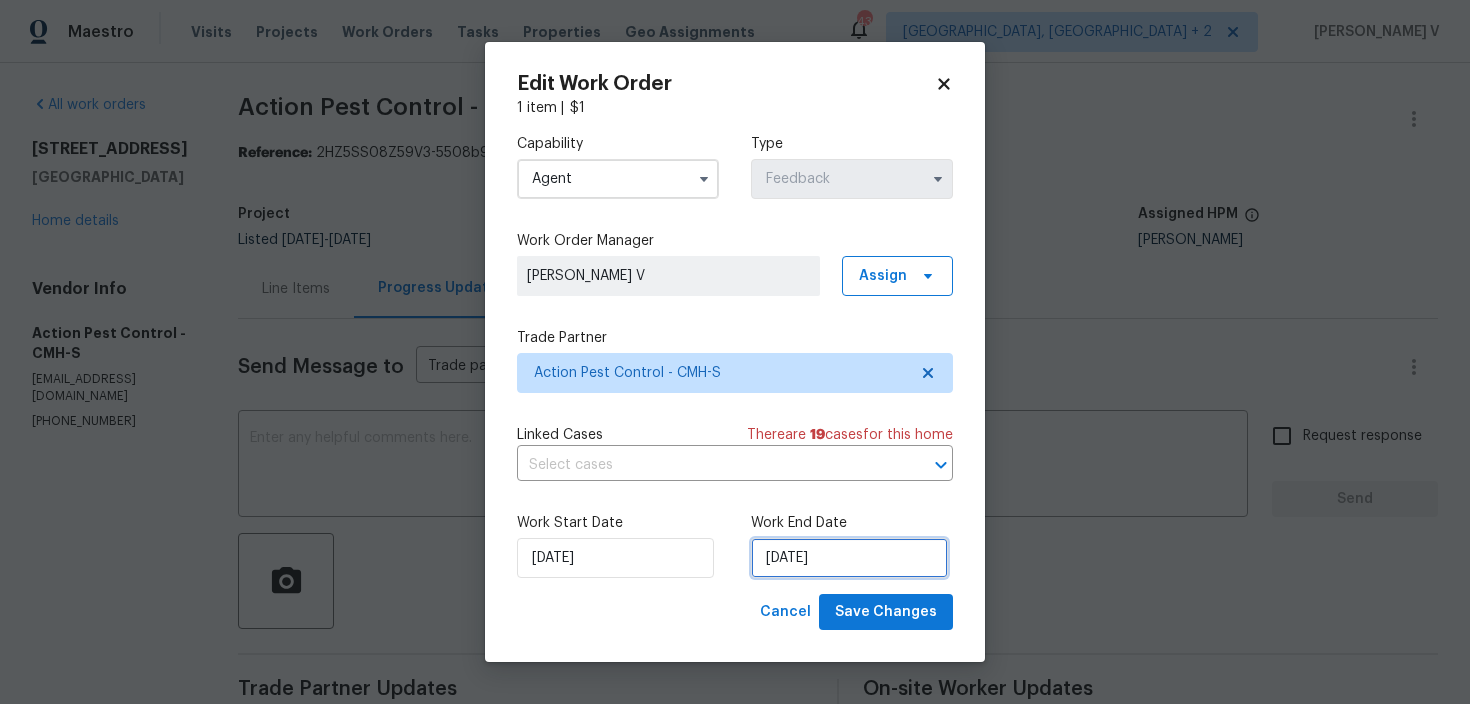 click on "10/07/2025" at bounding box center (849, 558) 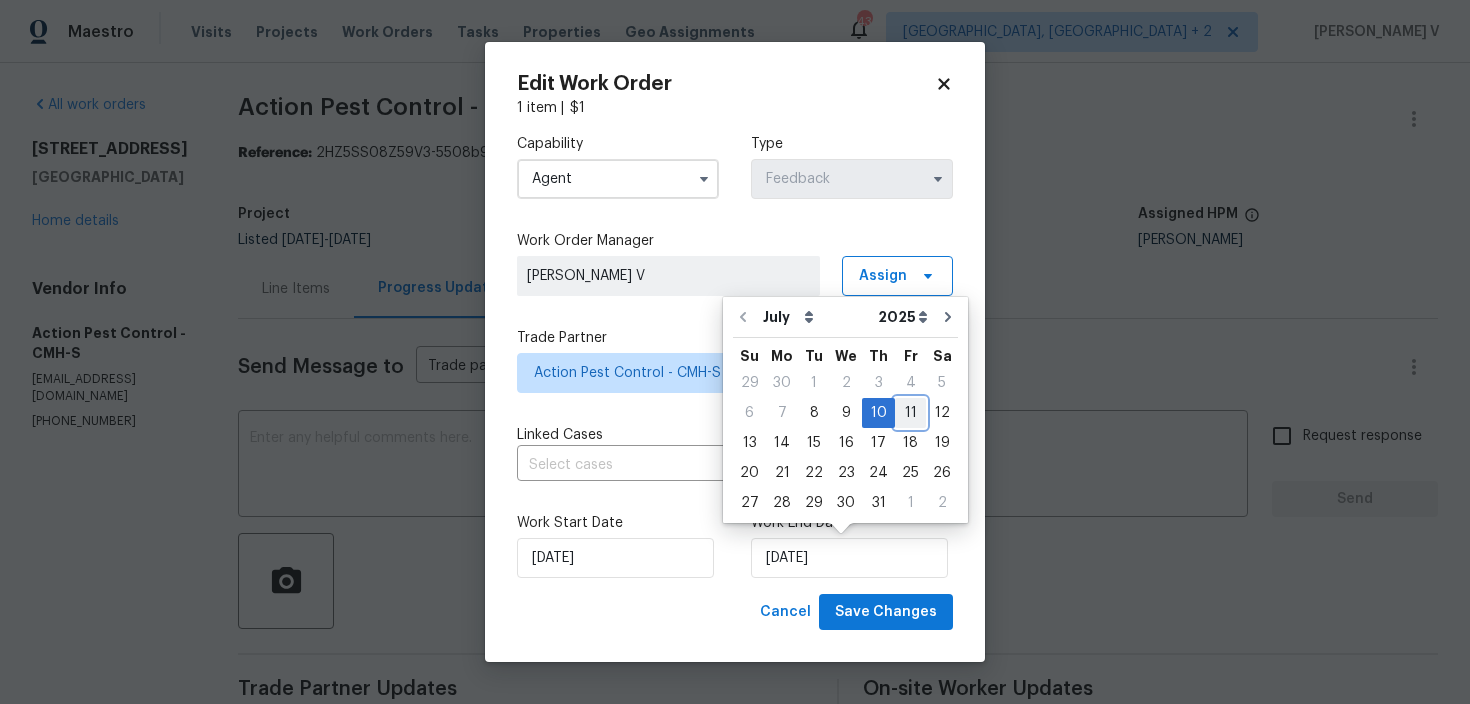 click on "11" at bounding box center [910, 413] 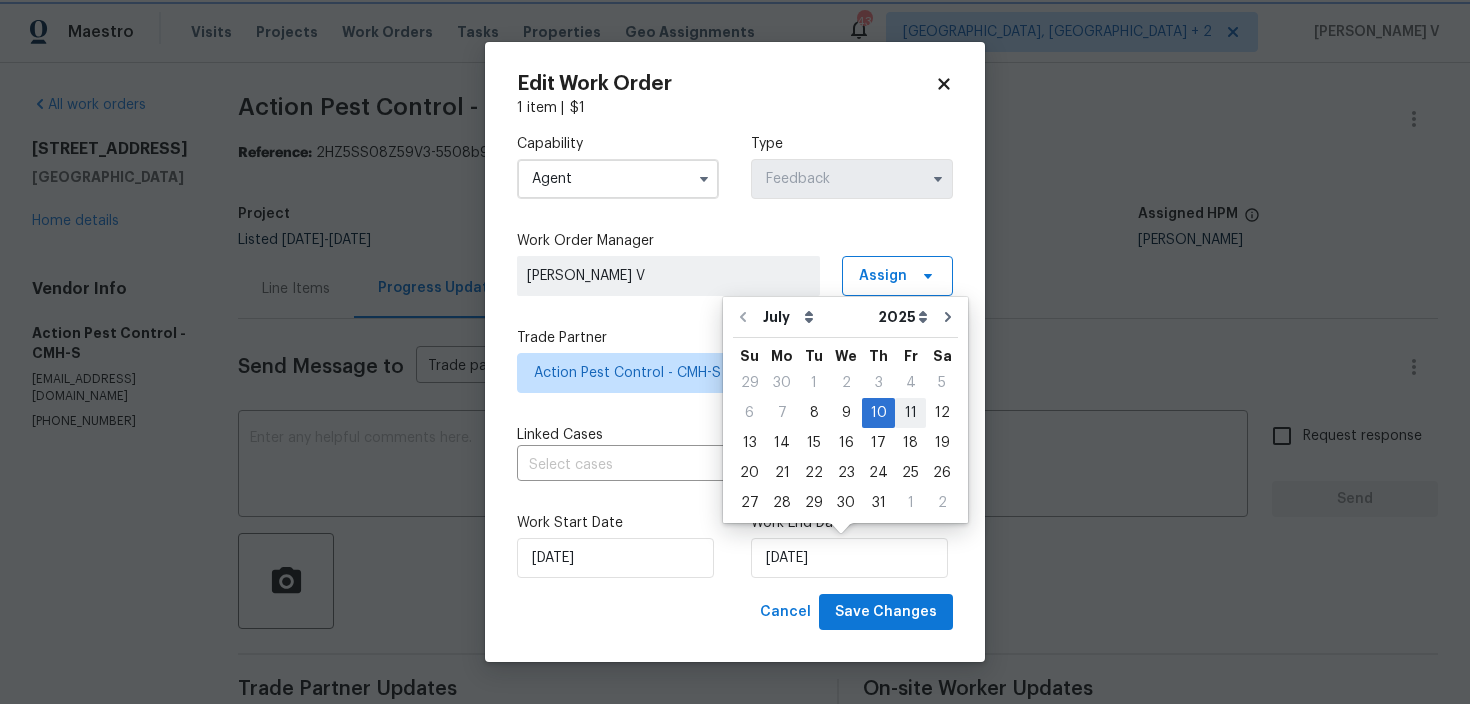type on "[DATE]" 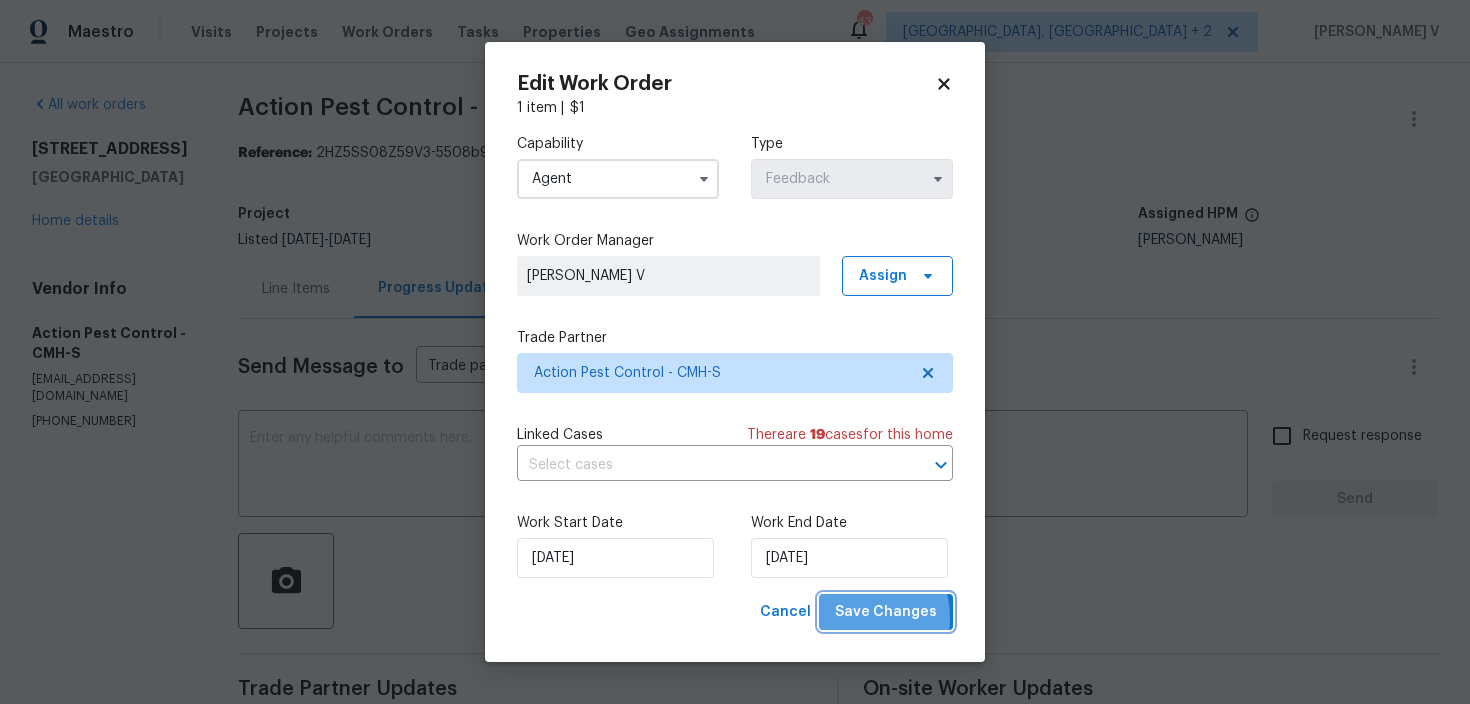 click on "Save Changes" at bounding box center [886, 612] 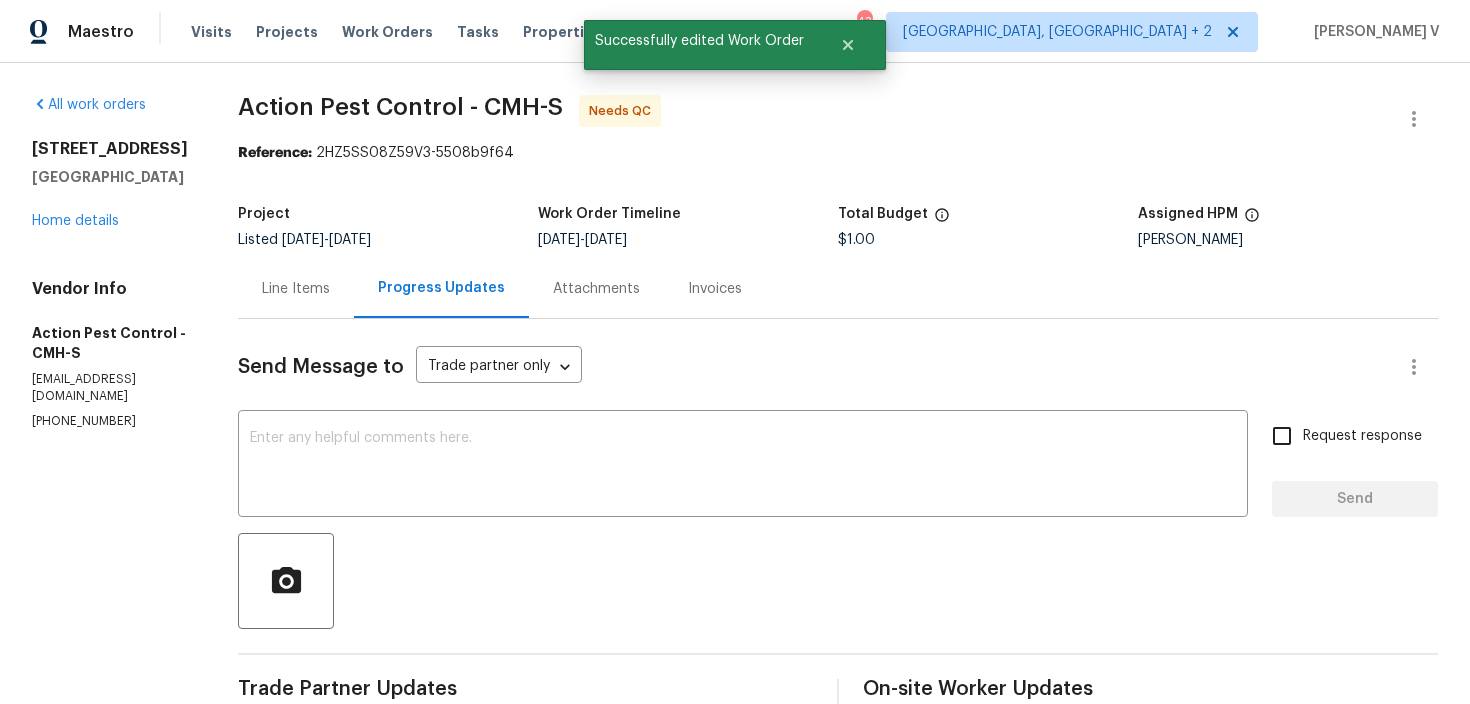 click on "Line Items" at bounding box center (296, 289) 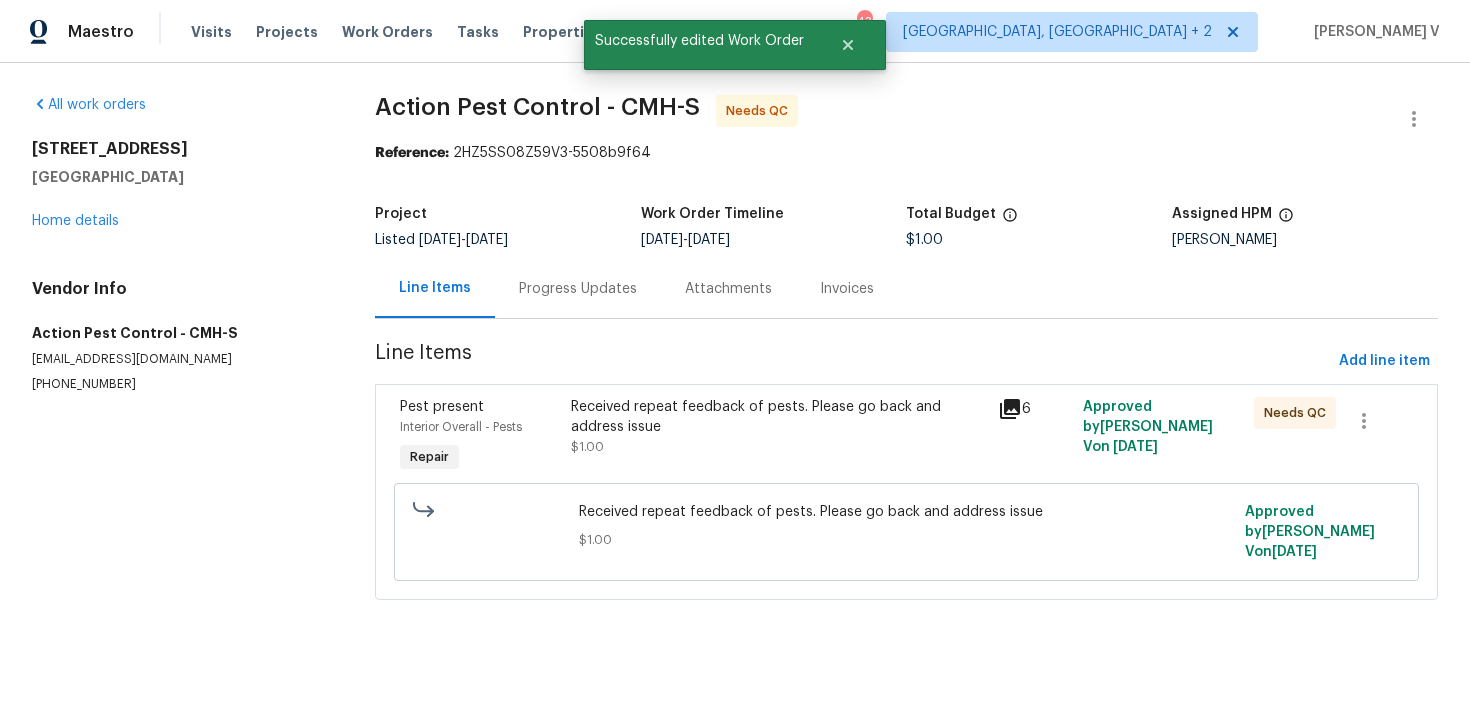 click on "Received repeat feedback of pests. Please go back and address issue $1.00 Approved by  Divya Dharshini V  on  7/8/2025" at bounding box center [906, 532] 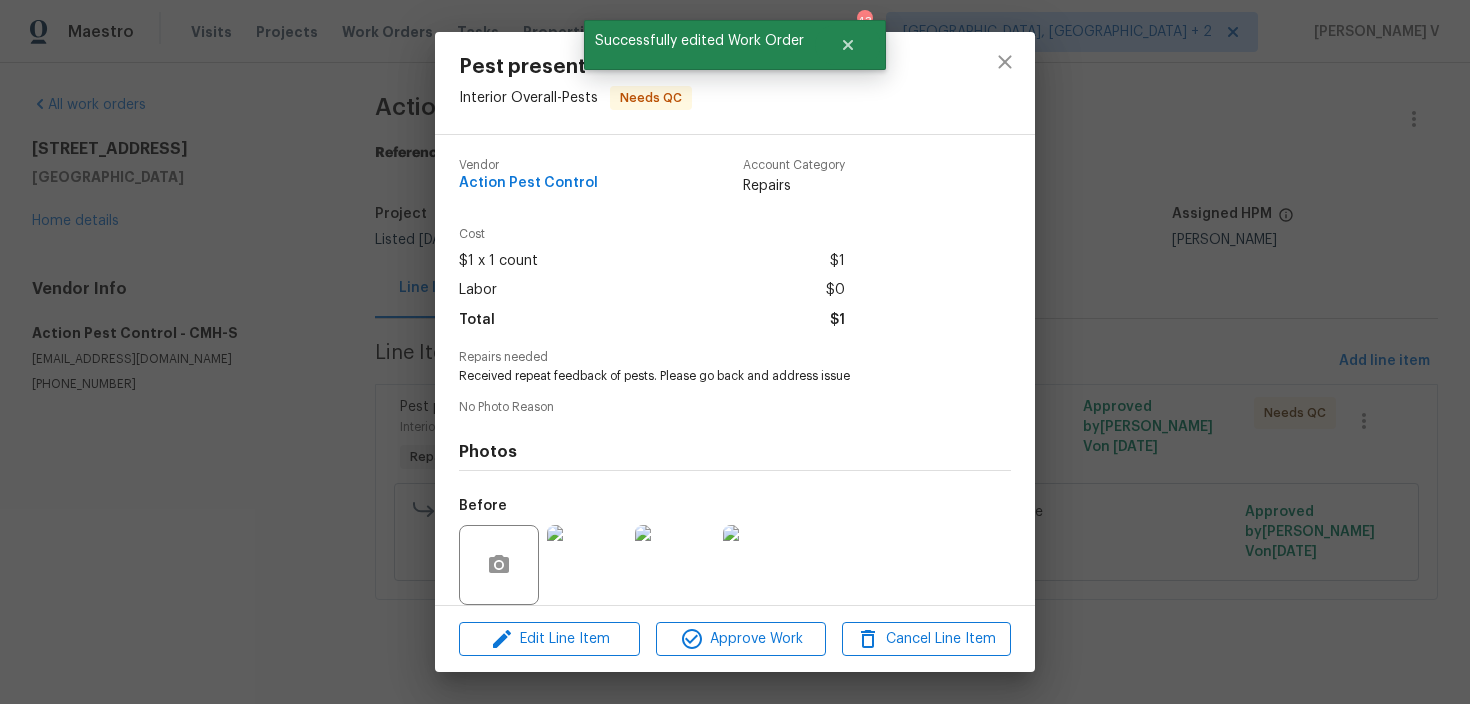 scroll, scrollTop: 149, scrollLeft: 0, axis: vertical 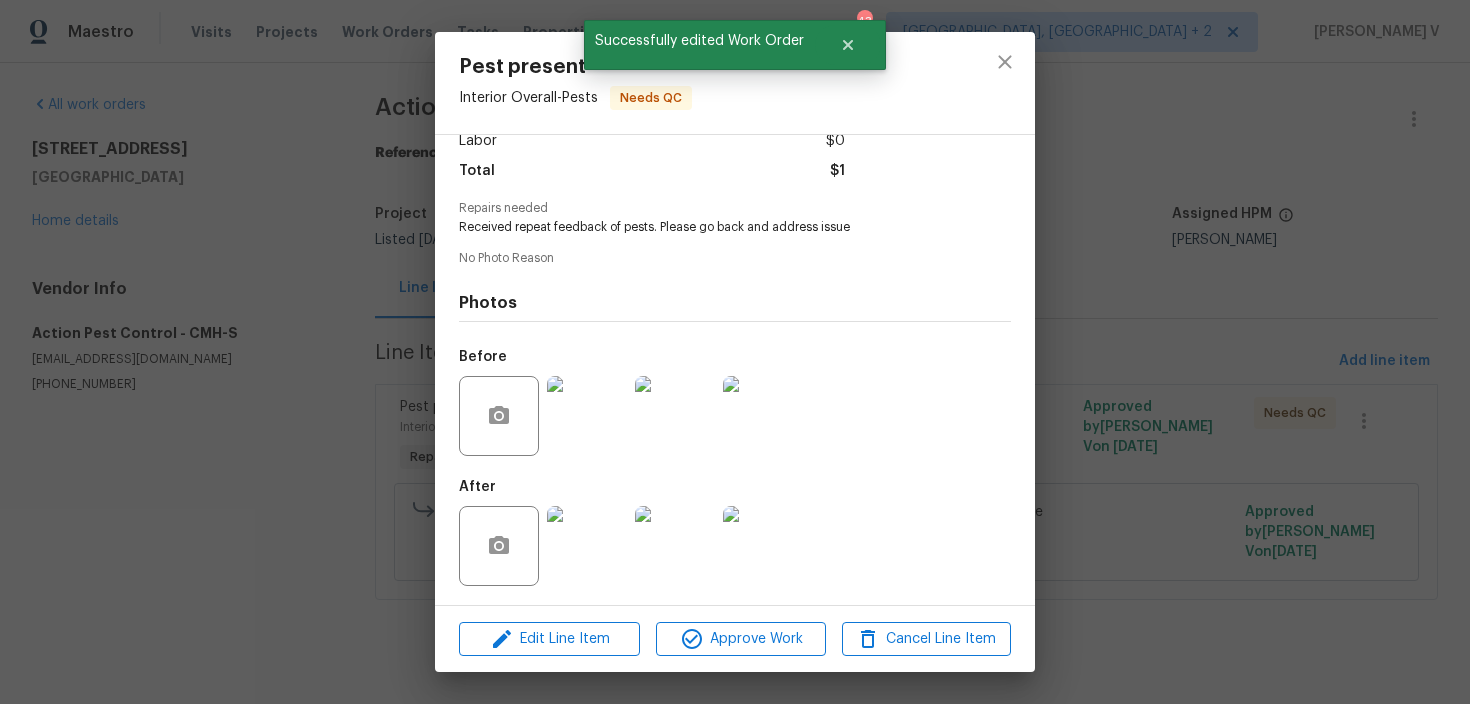 click at bounding box center [587, 546] 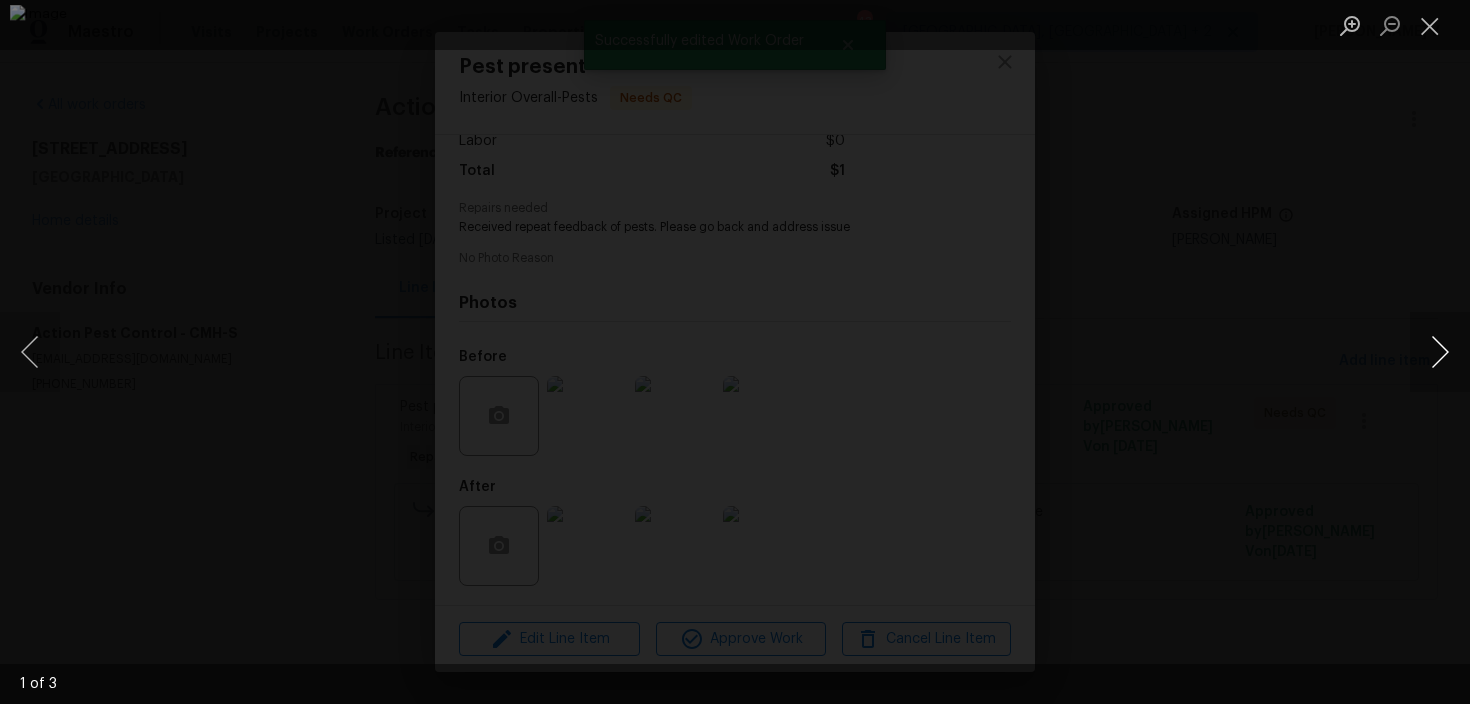 click at bounding box center (1440, 352) 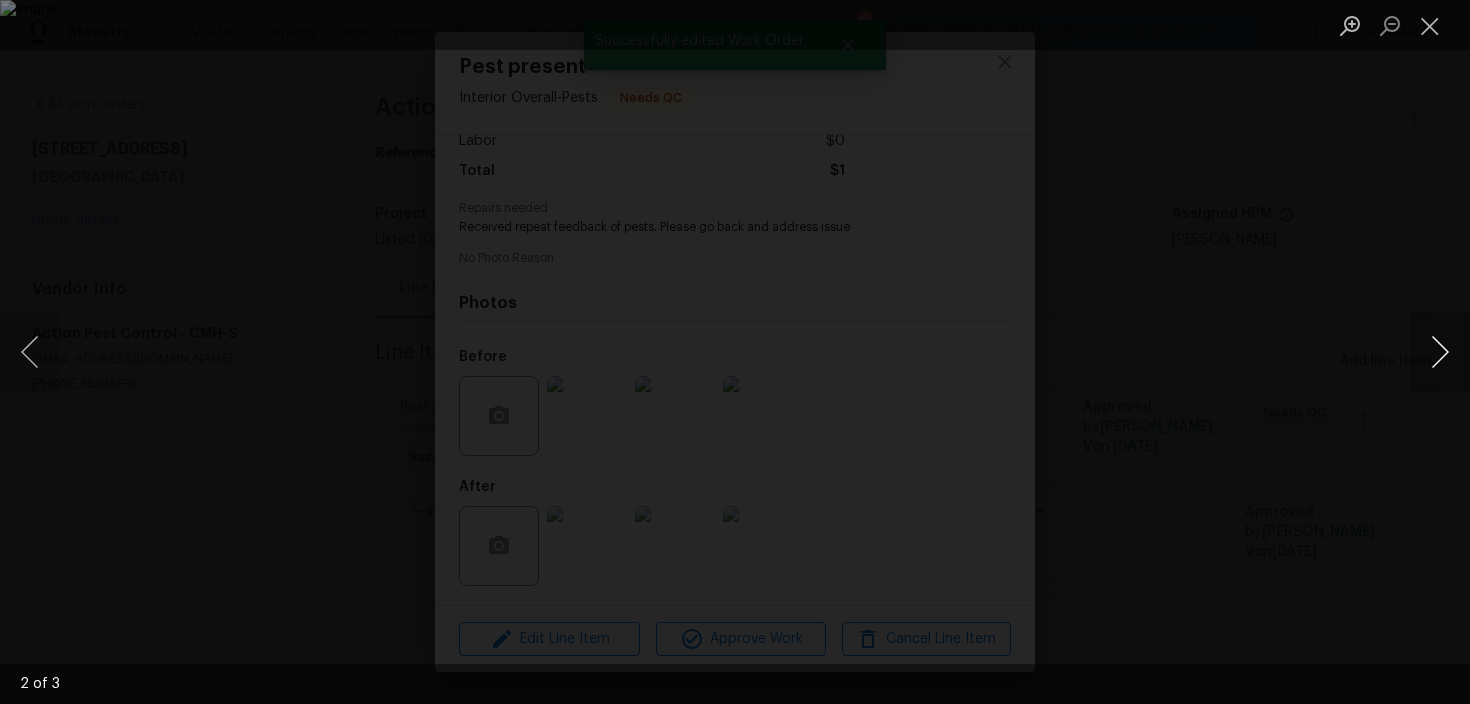 click at bounding box center (1440, 352) 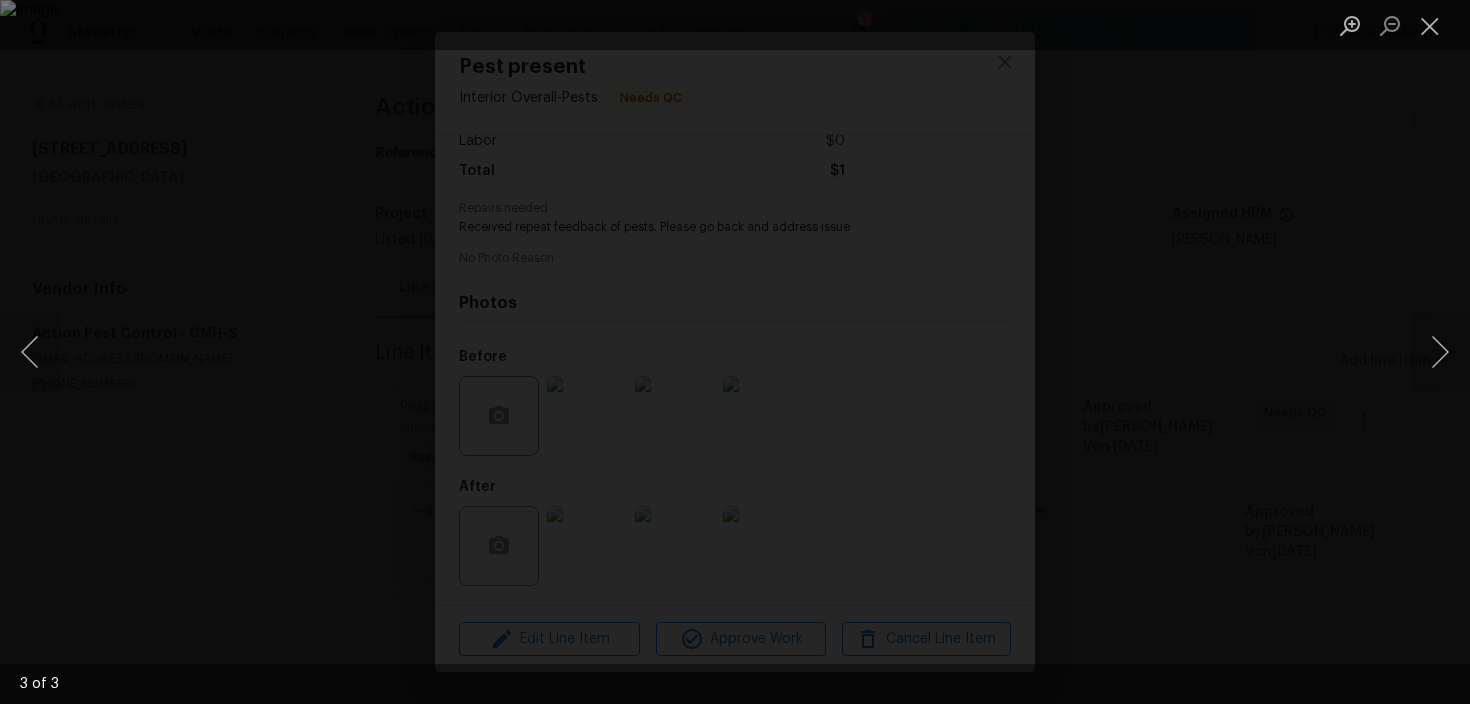click at bounding box center [735, 352] 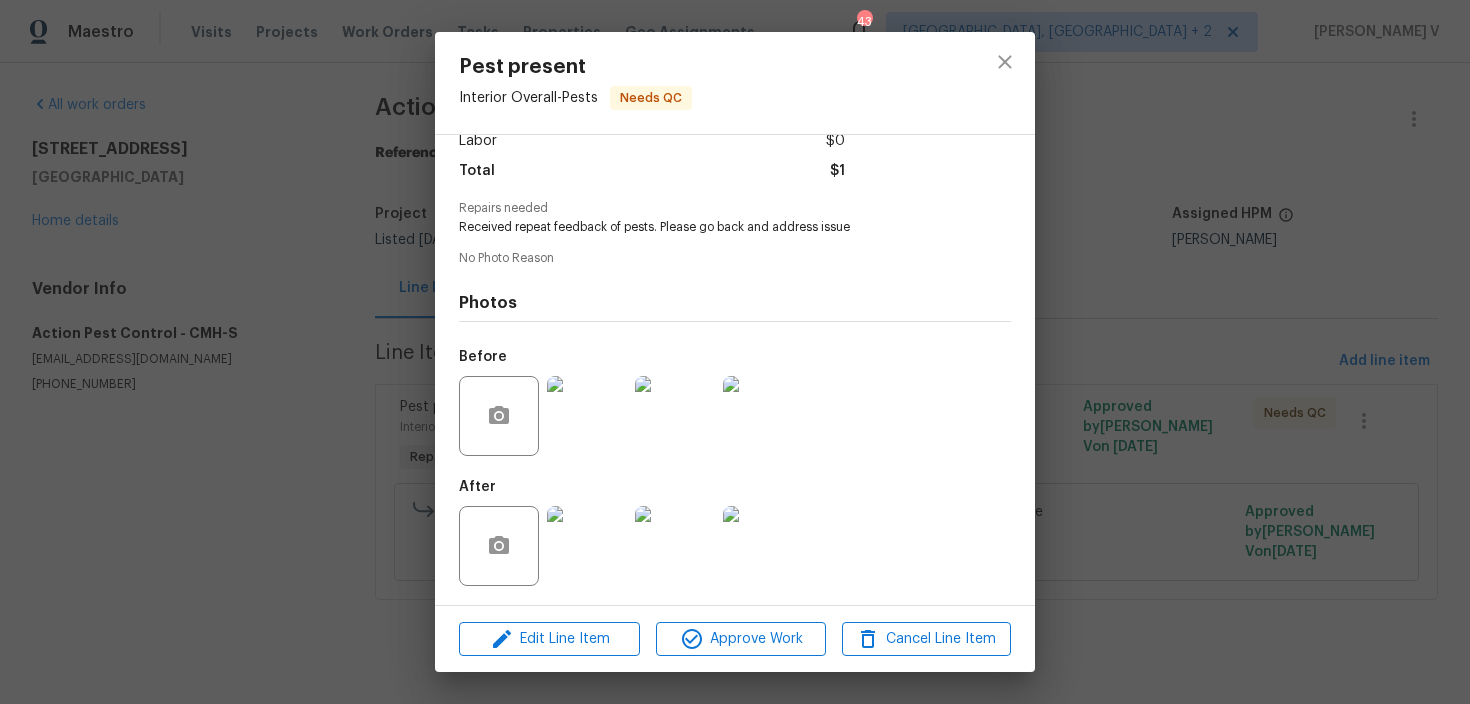 click at bounding box center (735, 352) 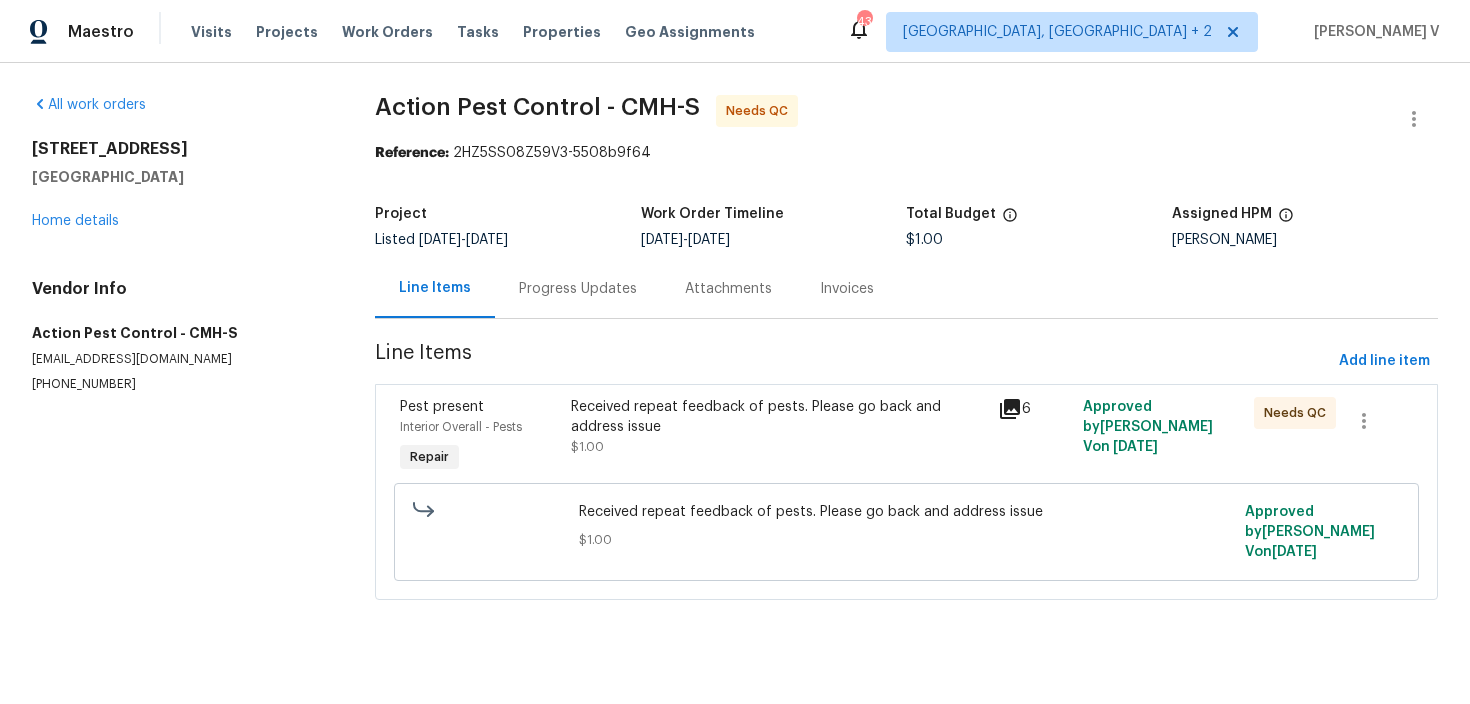 click on "Progress Updates" at bounding box center [578, 288] 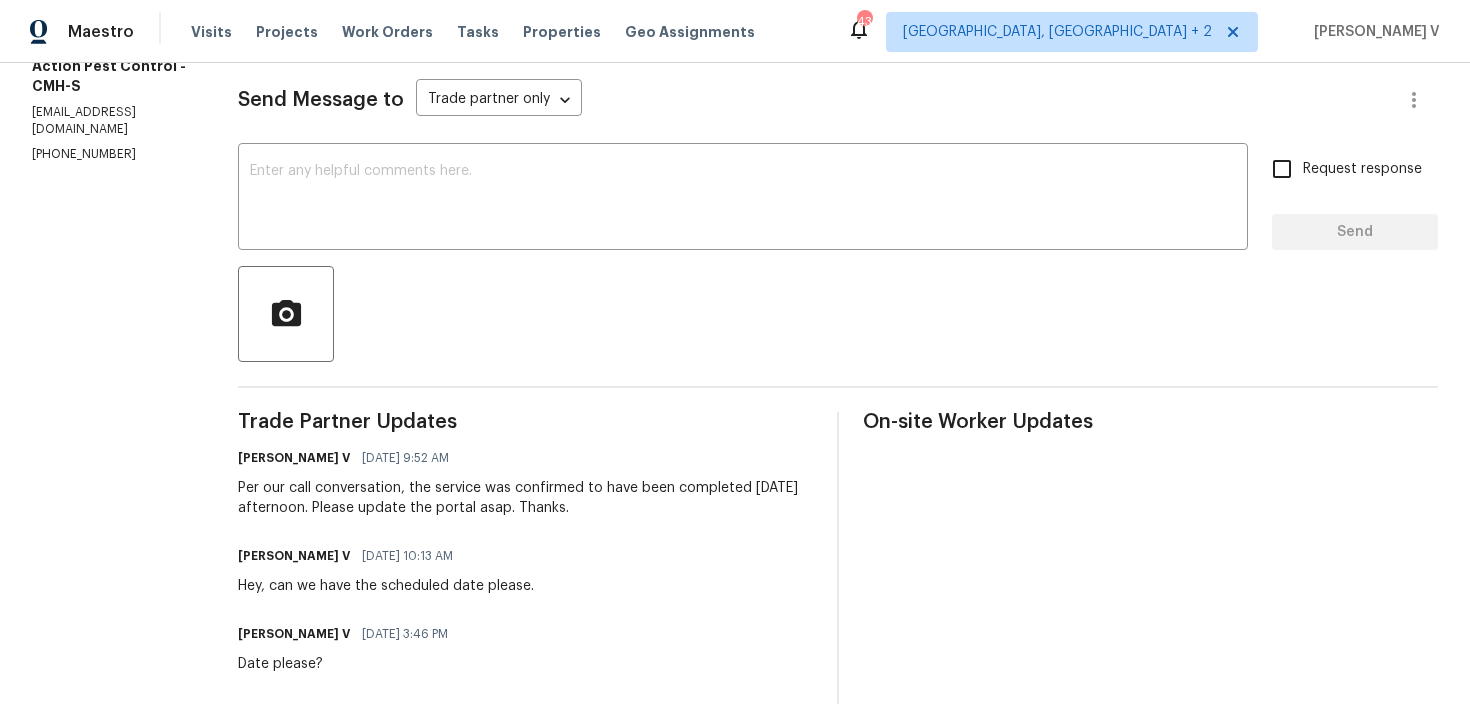 scroll, scrollTop: 0, scrollLeft: 0, axis: both 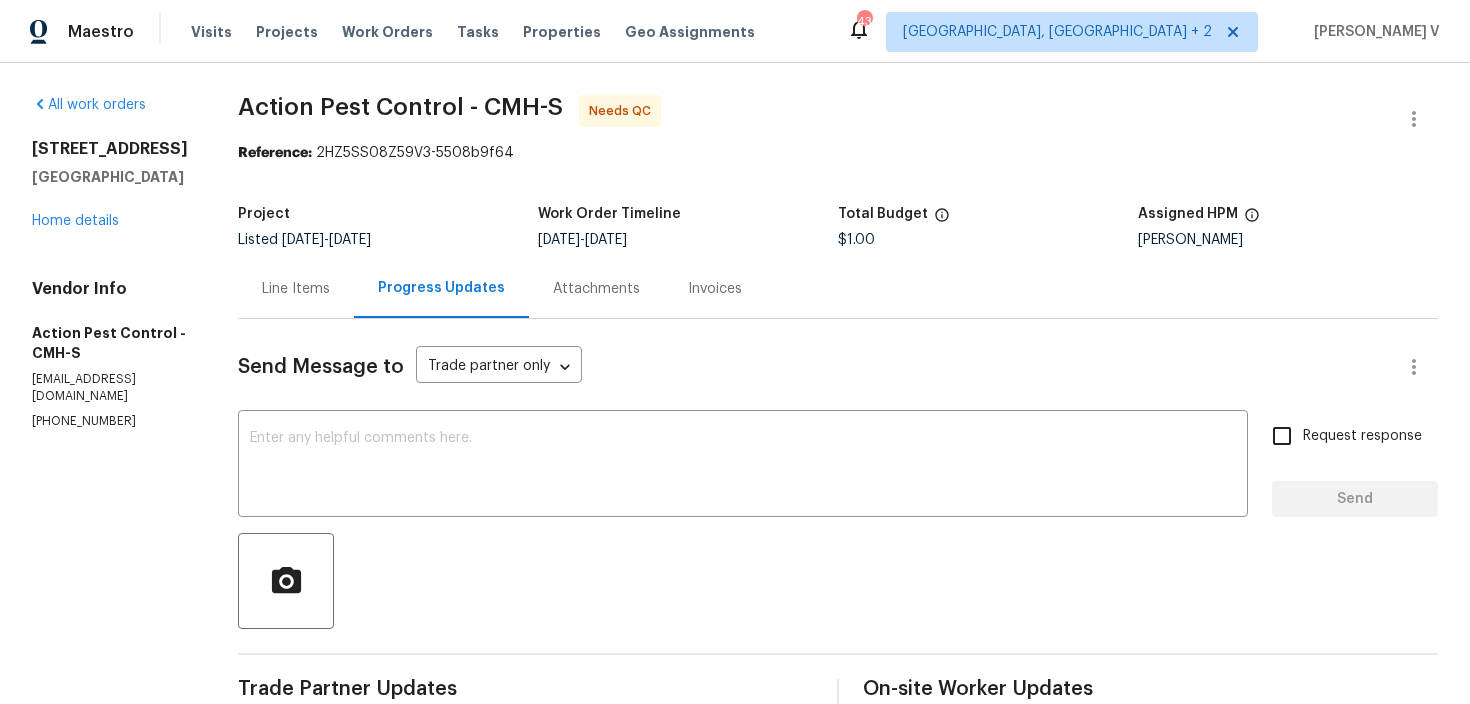 click on "Line Items" at bounding box center [296, 289] 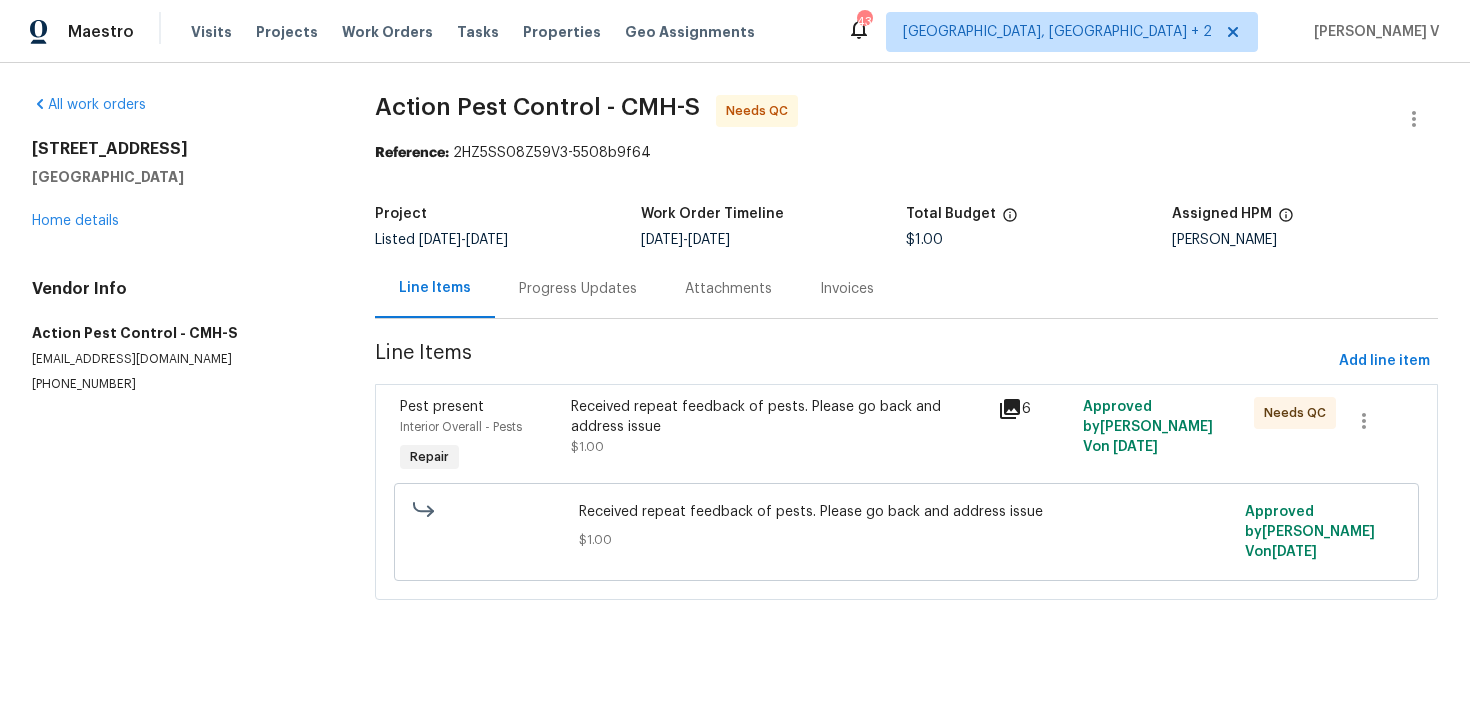 click on "Received repeat feedback of pests. Please go back and address issue" at bounding box center (778, 417) 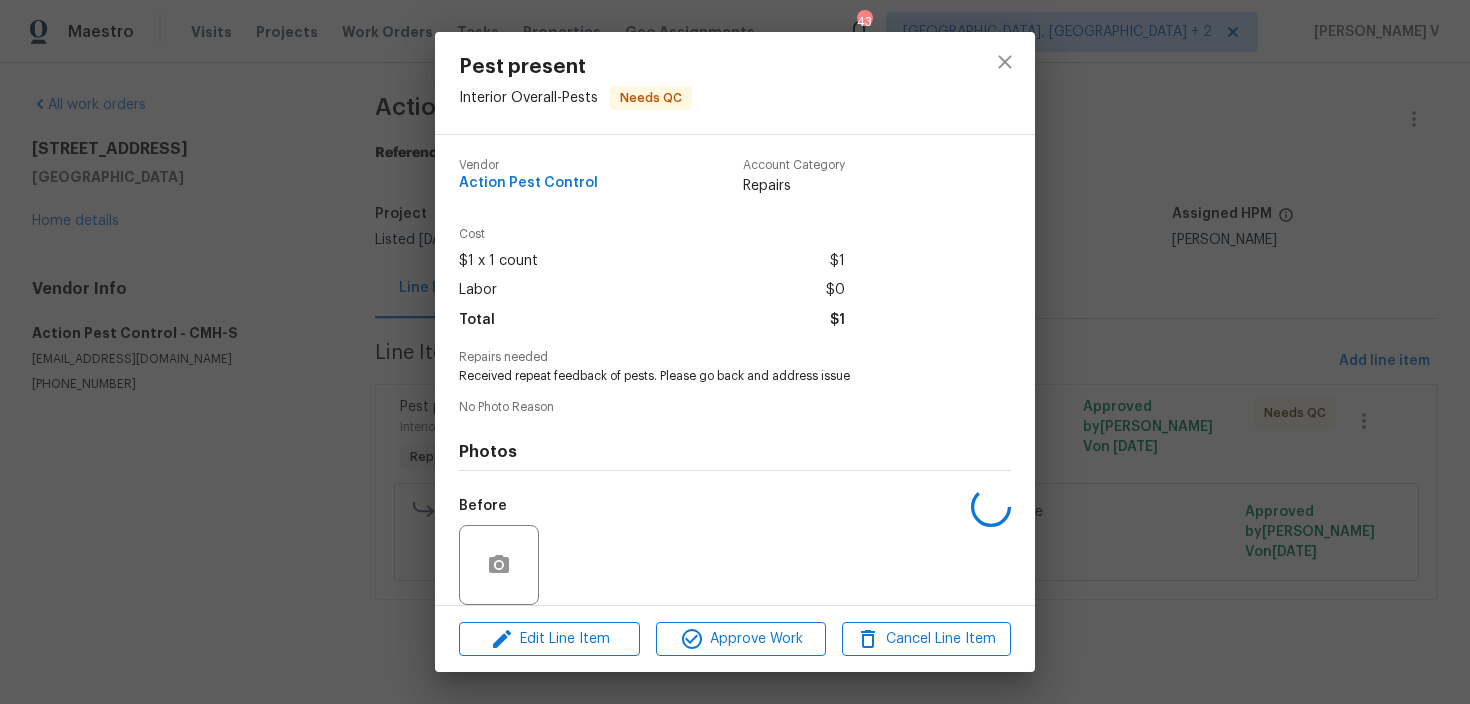 scroll, scrollTop: 149, scrollLeft: 0, axis: vertical 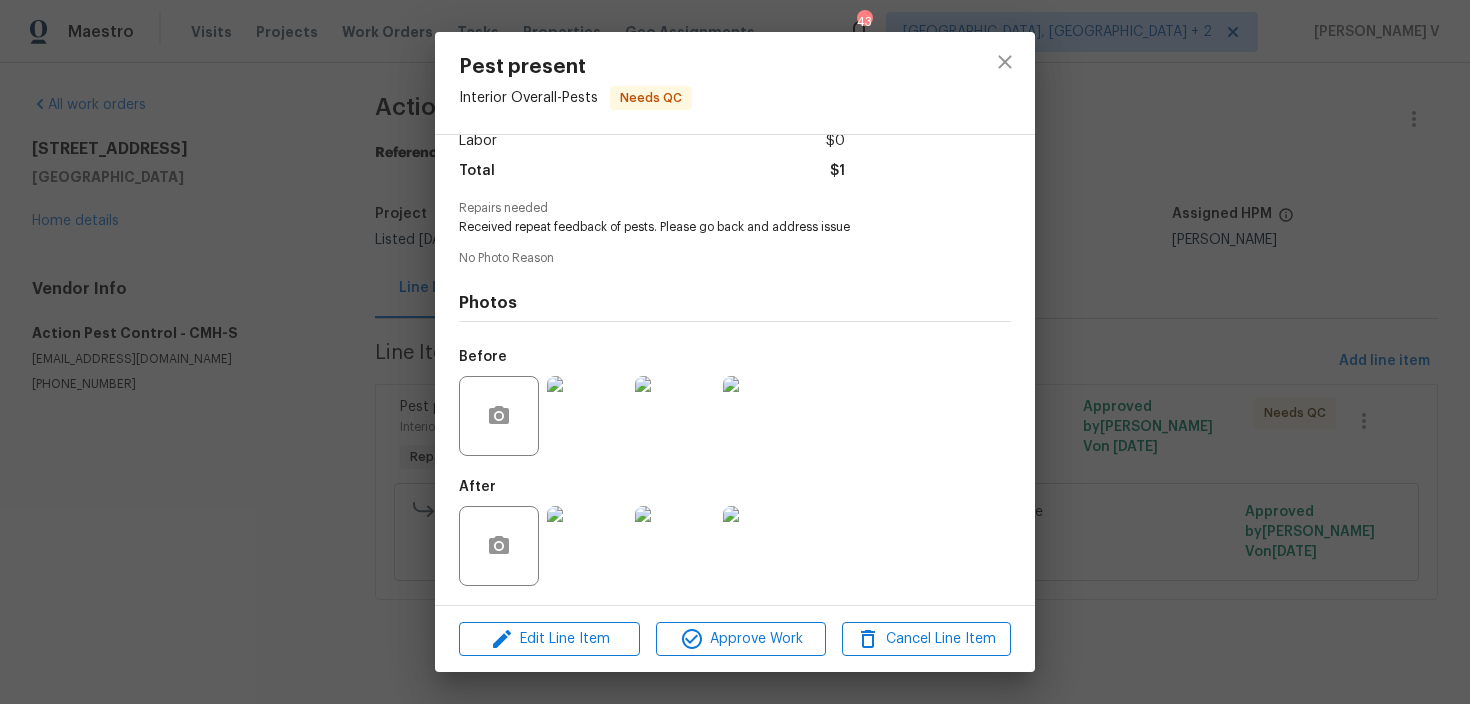 click at bounding box center (587, 416) 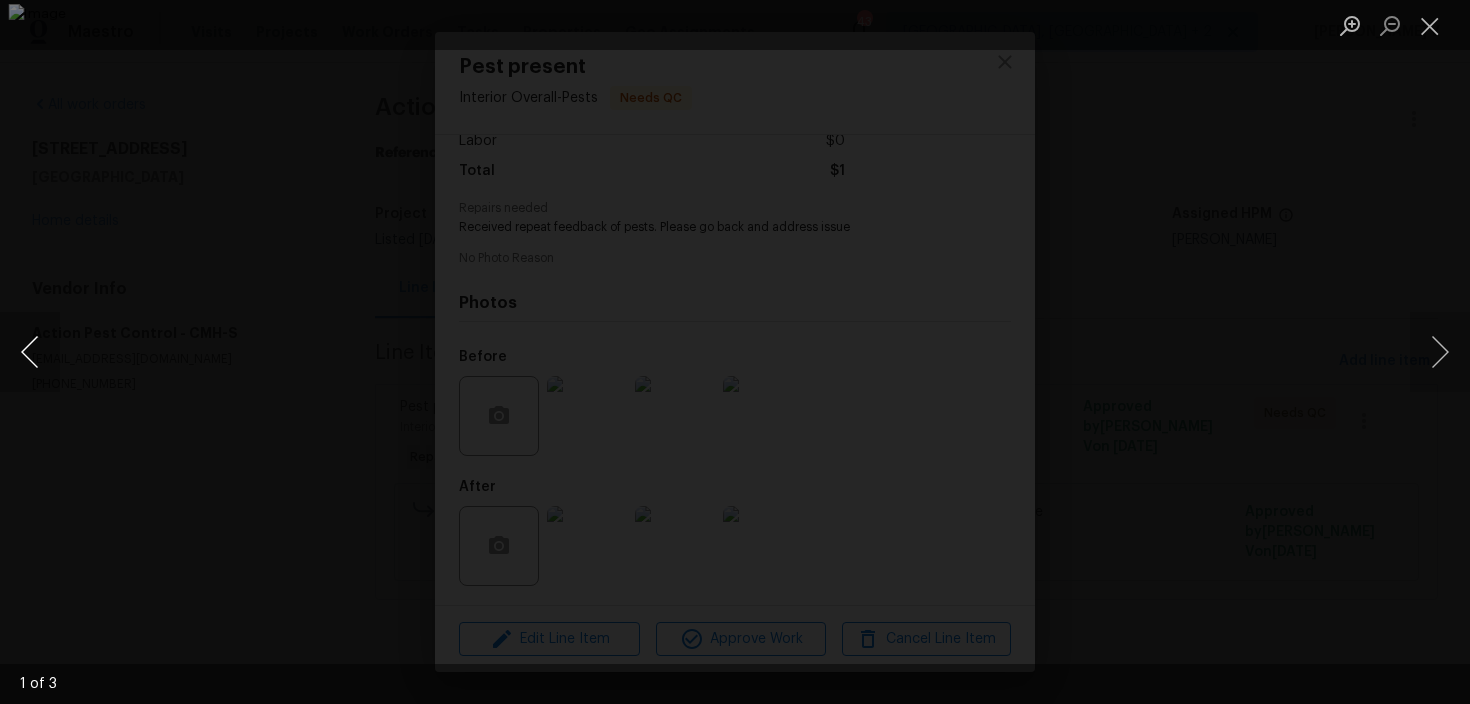 click at bounding box center [30, 352] 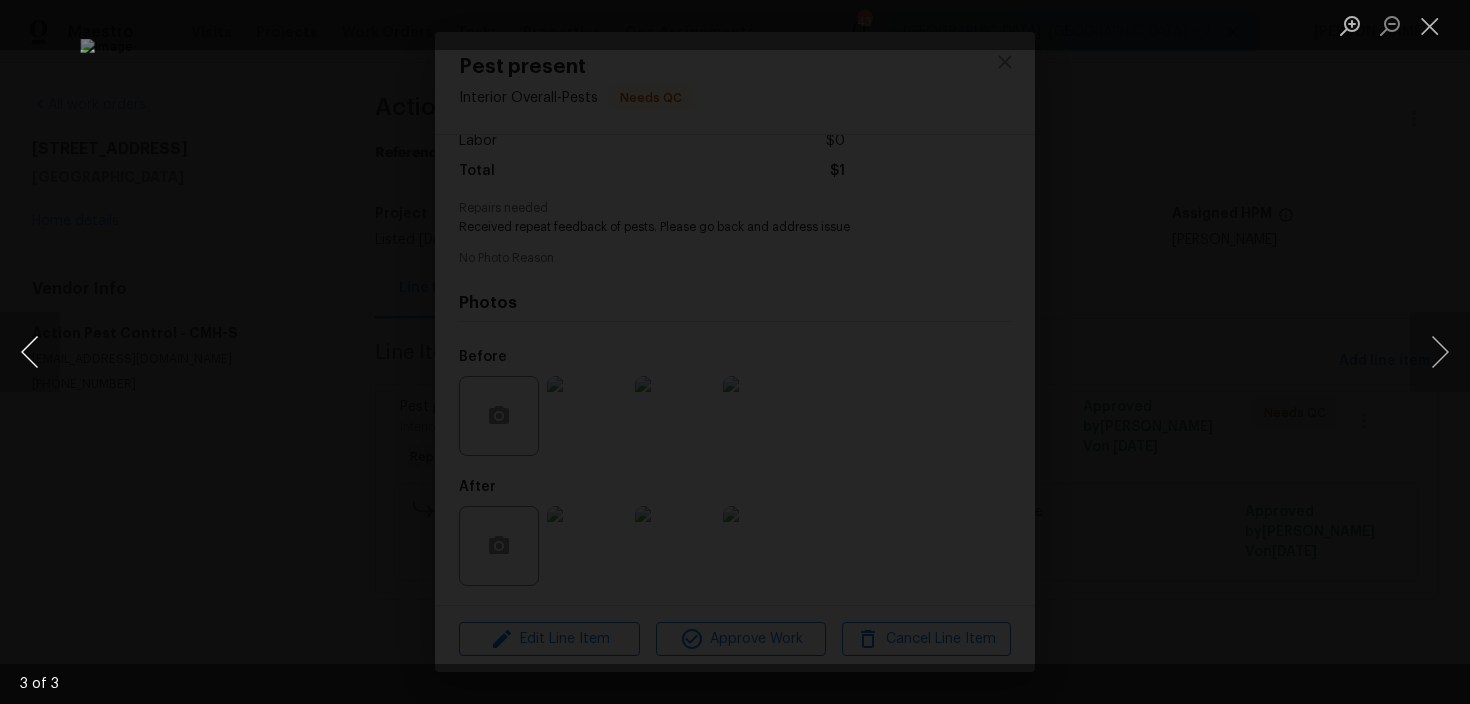 click at bounding box center [30, 352] 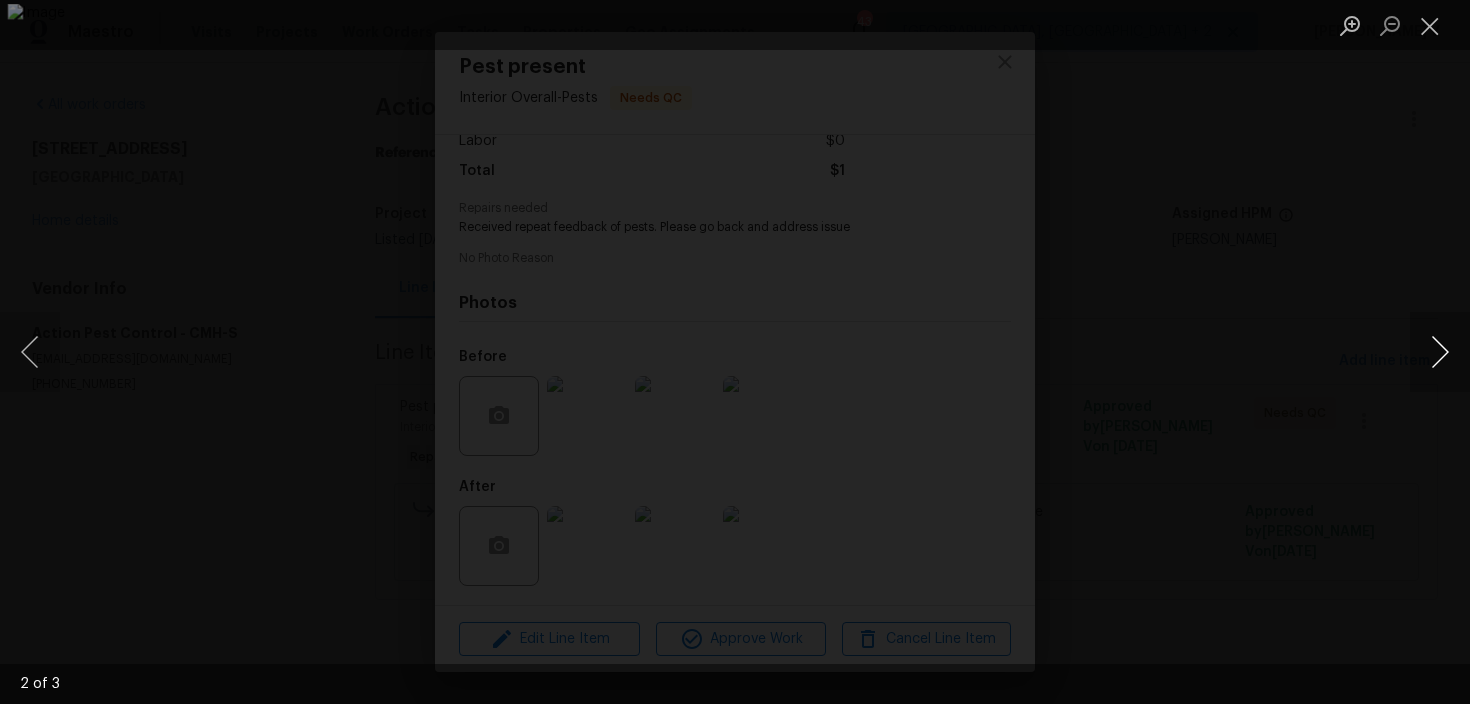click at bounding box center (1440, 352) 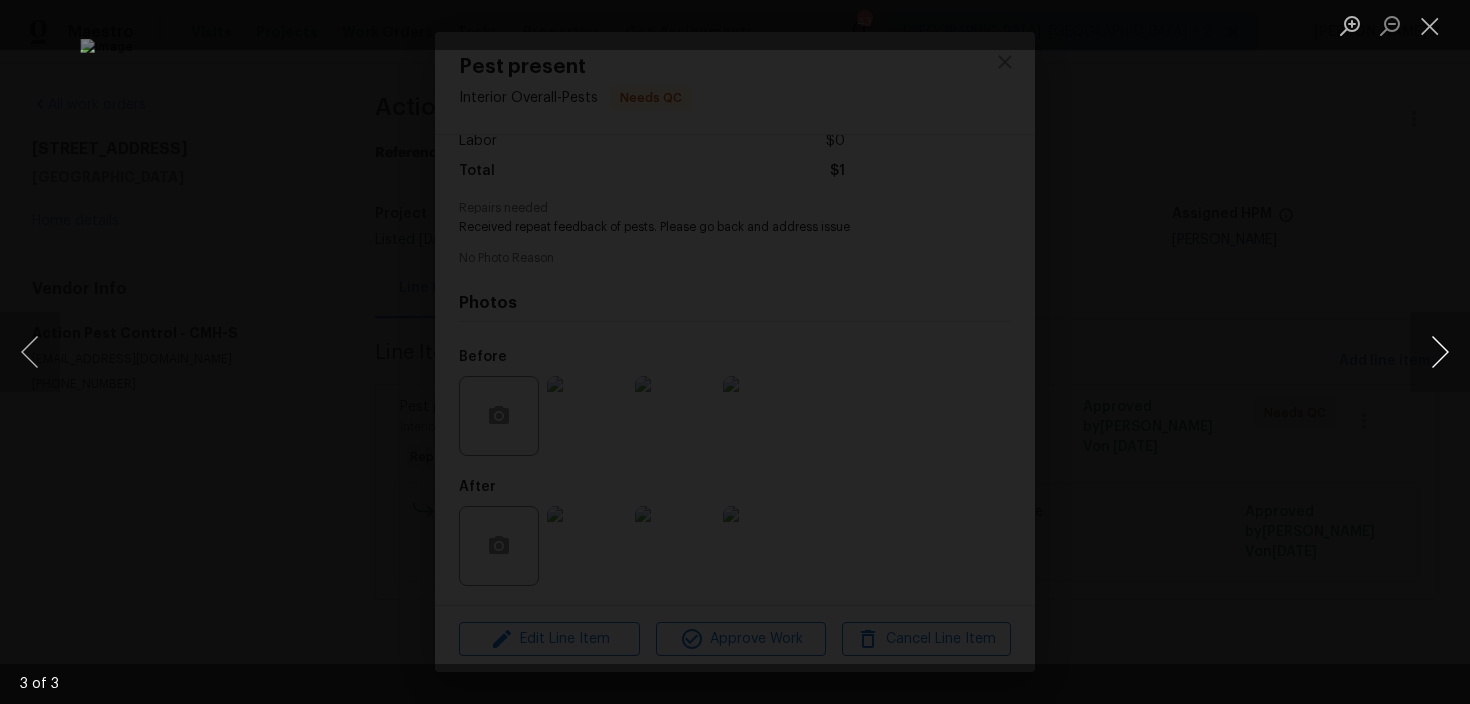 click at bounding box center (1440, 352) 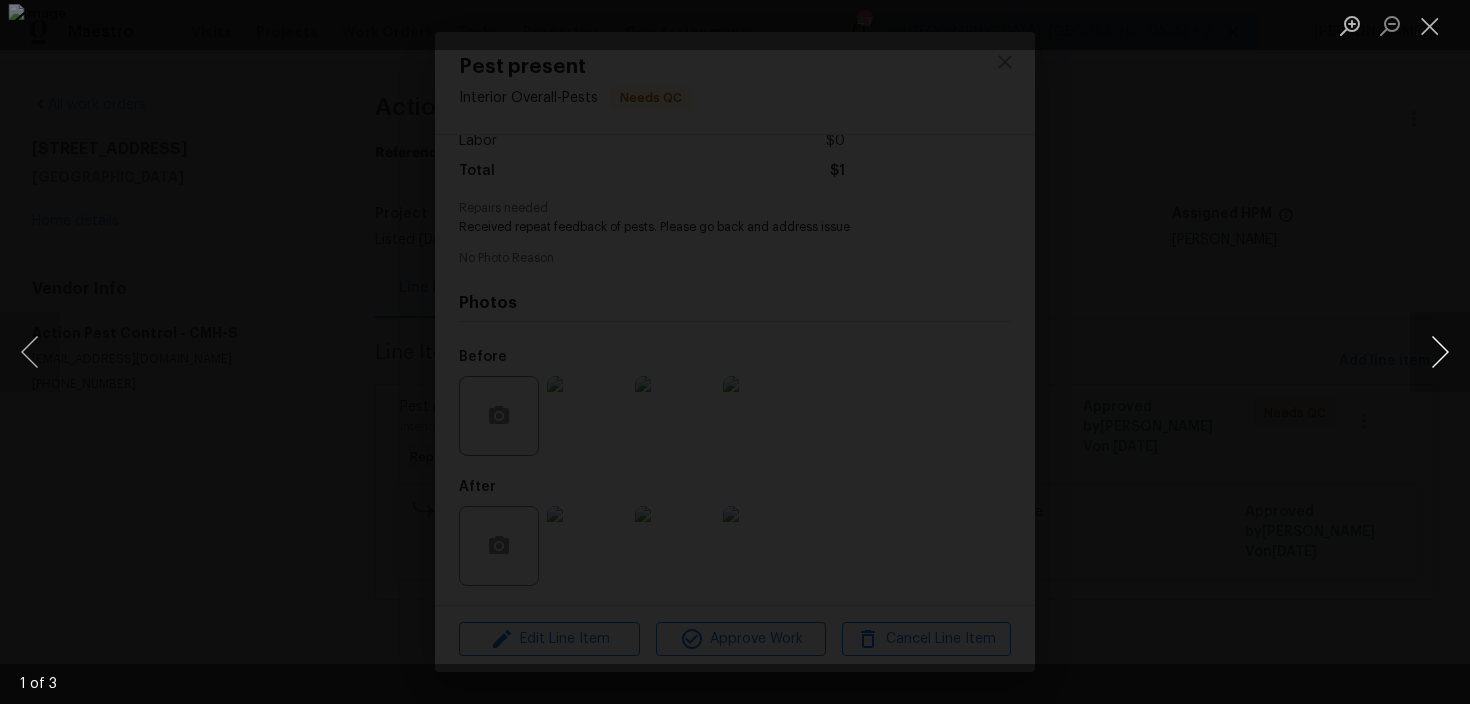 click at bounding box center (1440, 352) 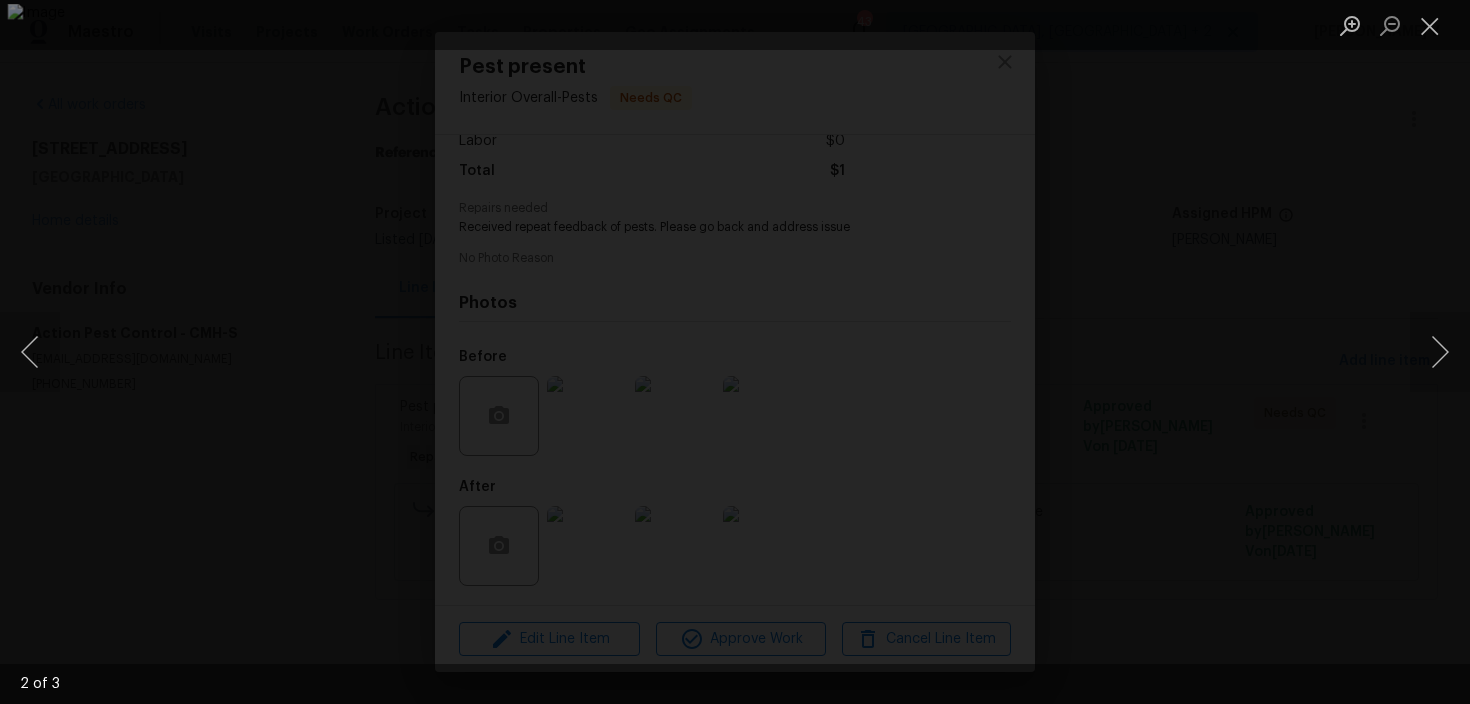click at bounding box center [735, 352] 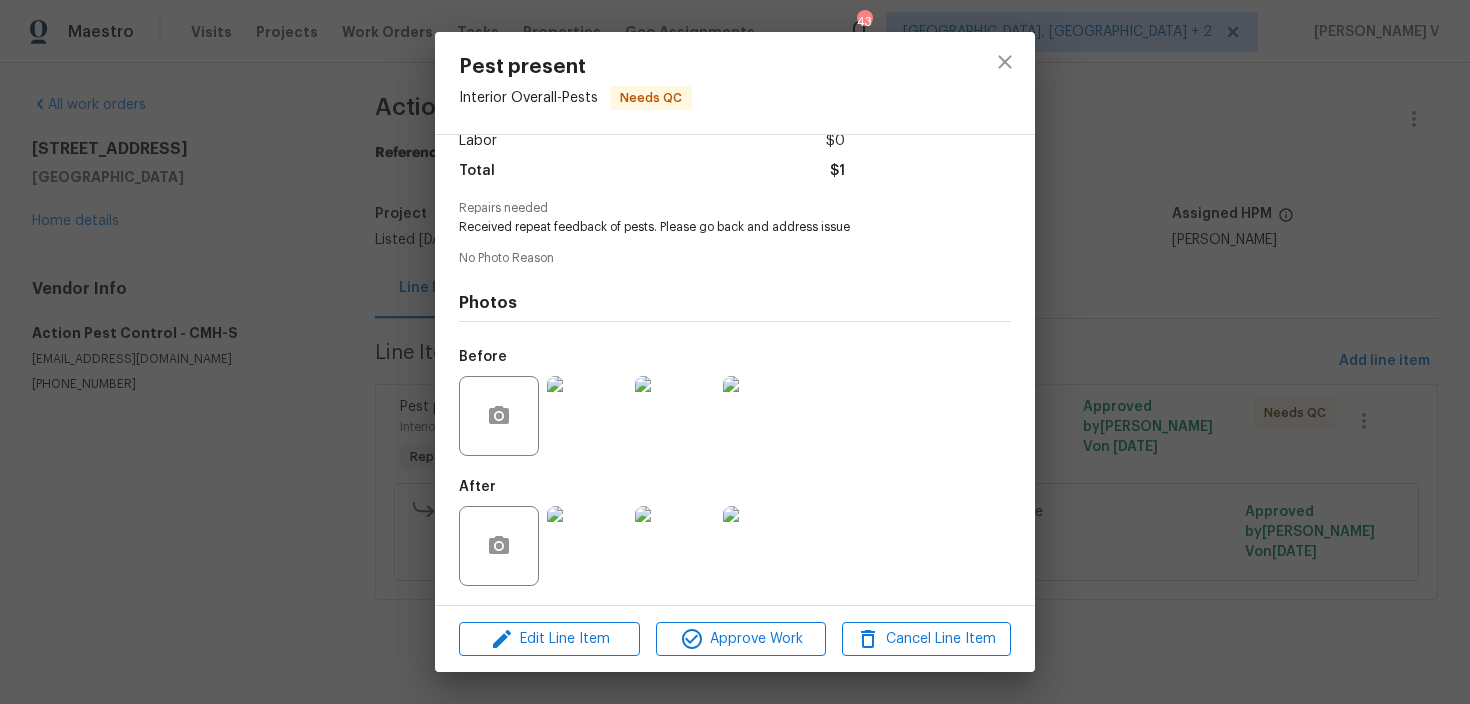 click at bounding box center (587, 546) 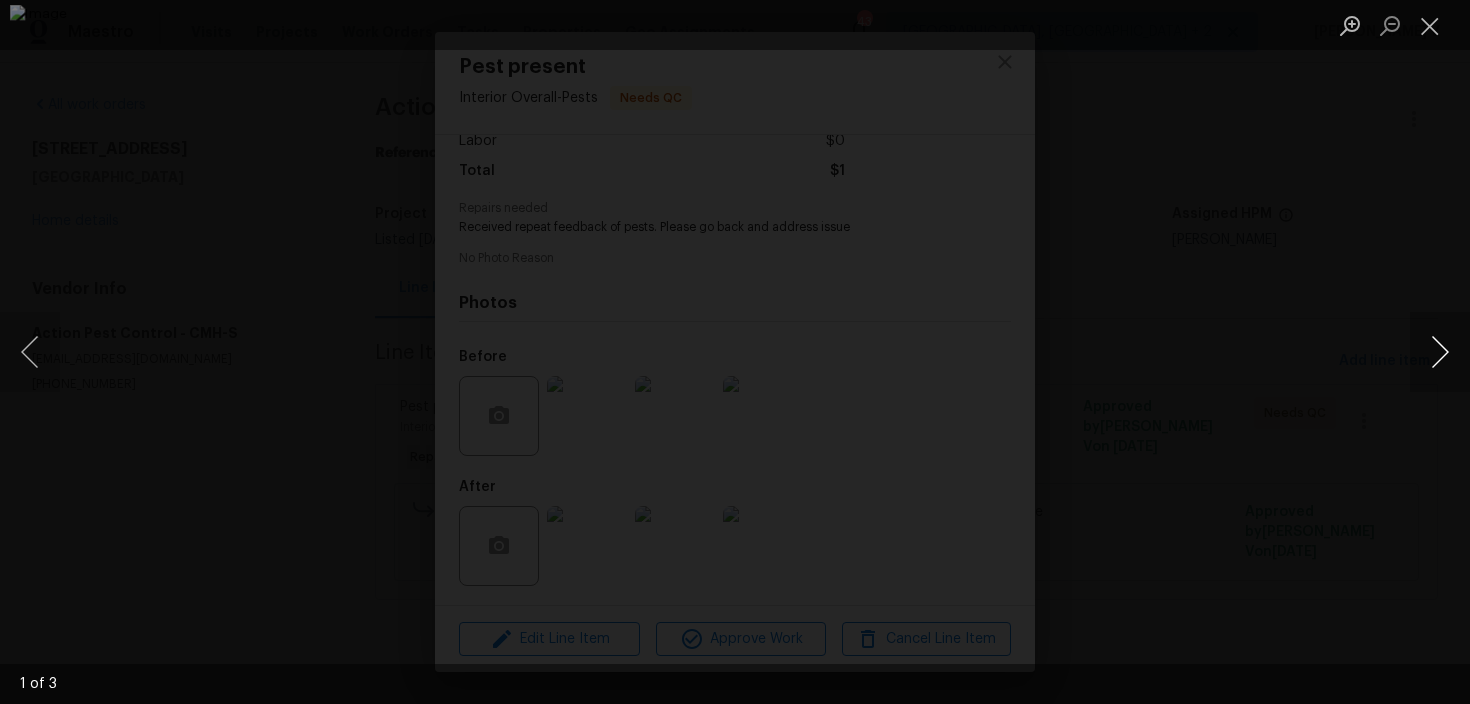 click at bounding box center (1440, 352) 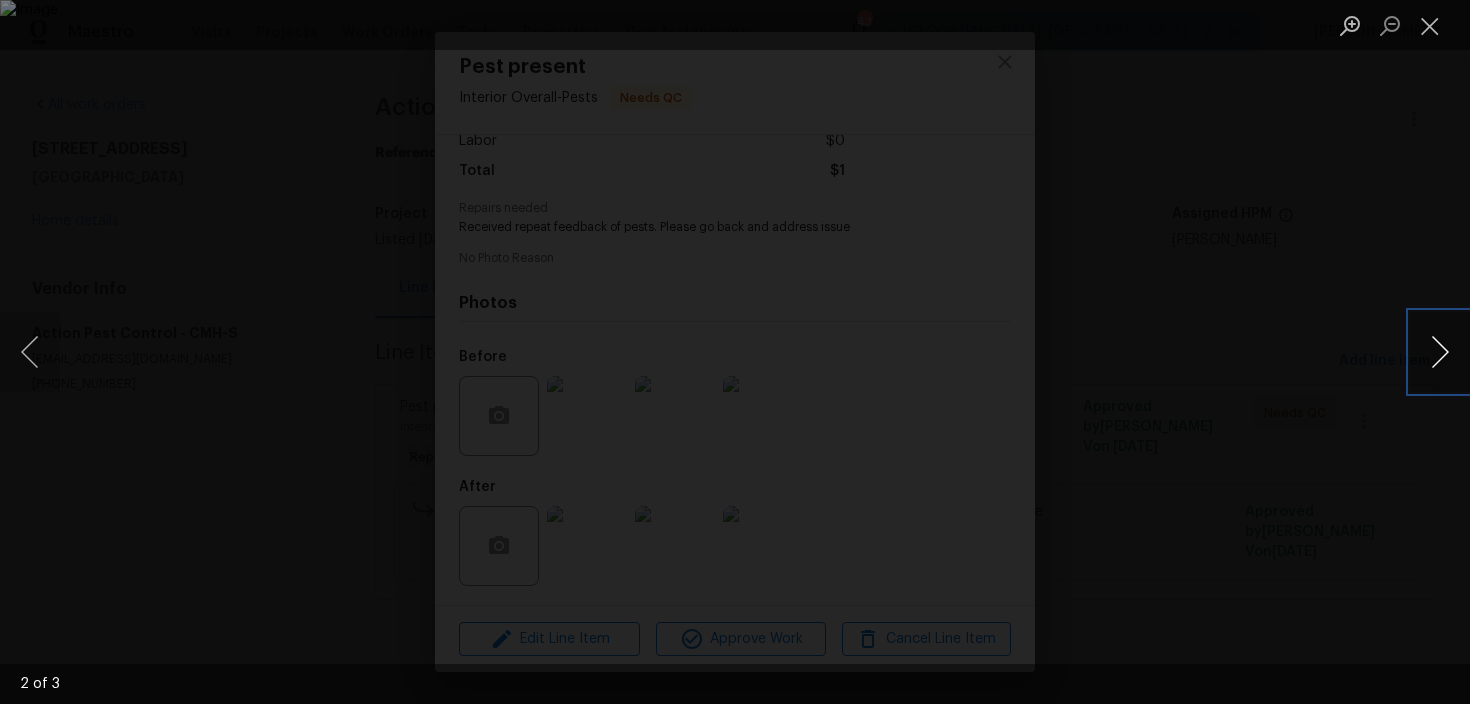 click at bounding box center [1440, 352] 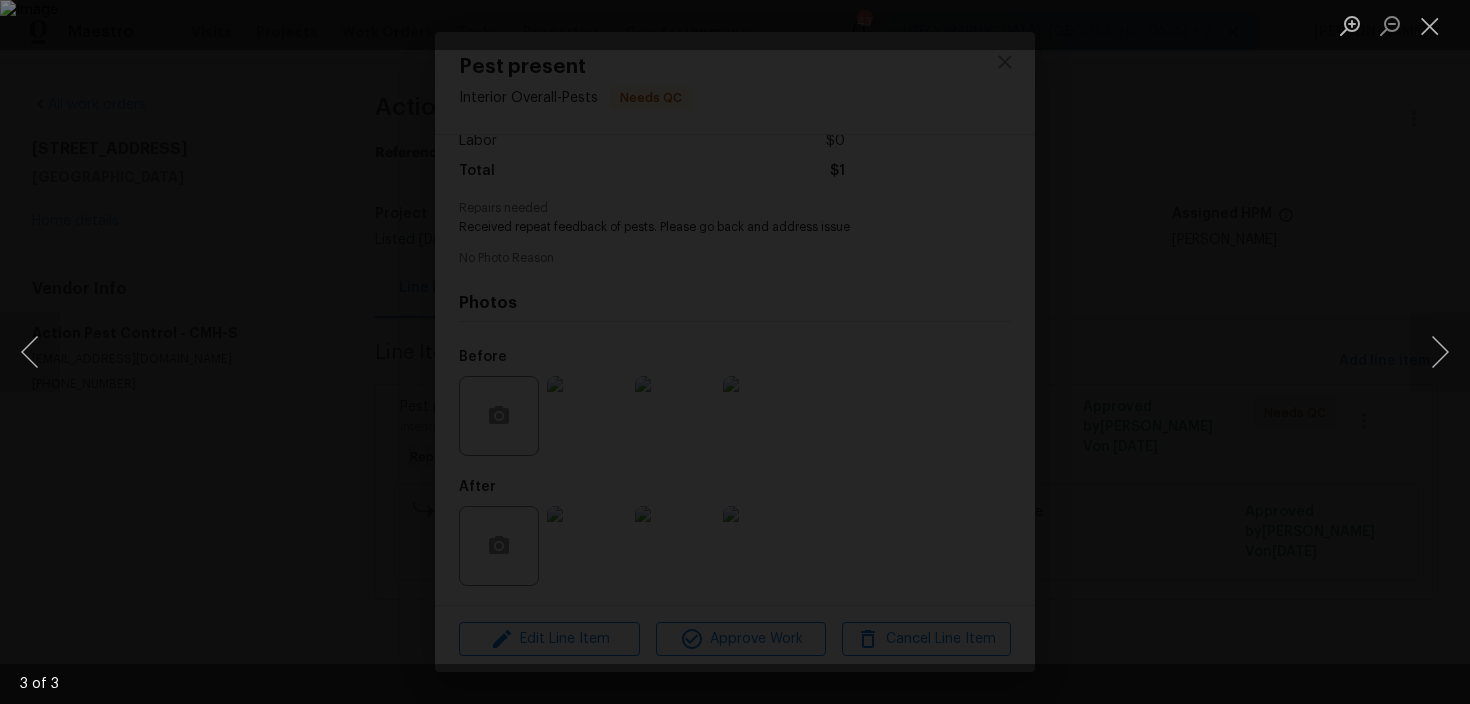 click at bounding box center (735, 352) 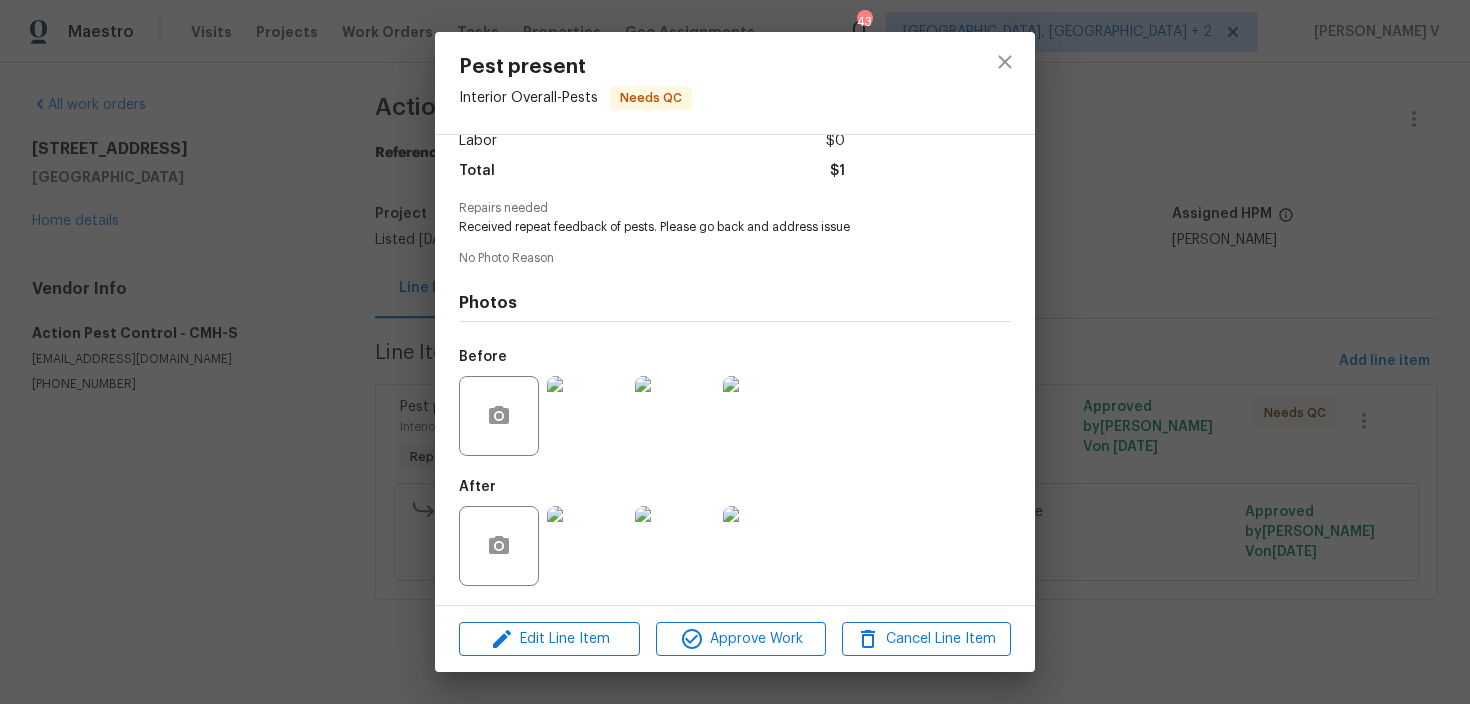 click on "Pest present Interior Overall  -  Pests Needs QC Vendor Action Pest Control Account Category Repairs Cost $1 x 1 count $1 Labor $0 Total $1 Repairs needed Received repeat feedback of pests. Please go back and address issue No Photo Reason   Photos Before After  Edit Line Item  Approve Work  Cancel Line Item" at bounding box center [735, 352] 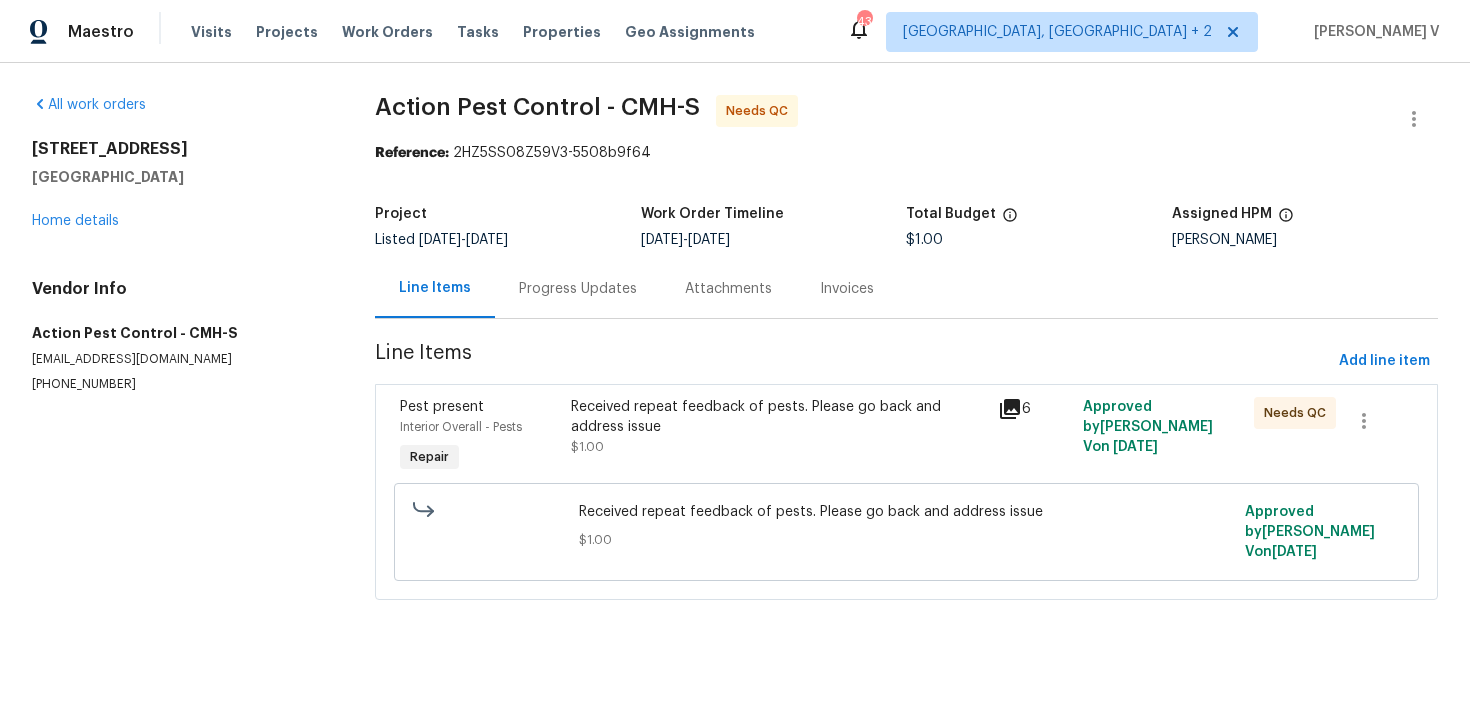 click on "Received repeat feedback of pests. Please go back and address issue $1.00" at bounding box center (778, 437) 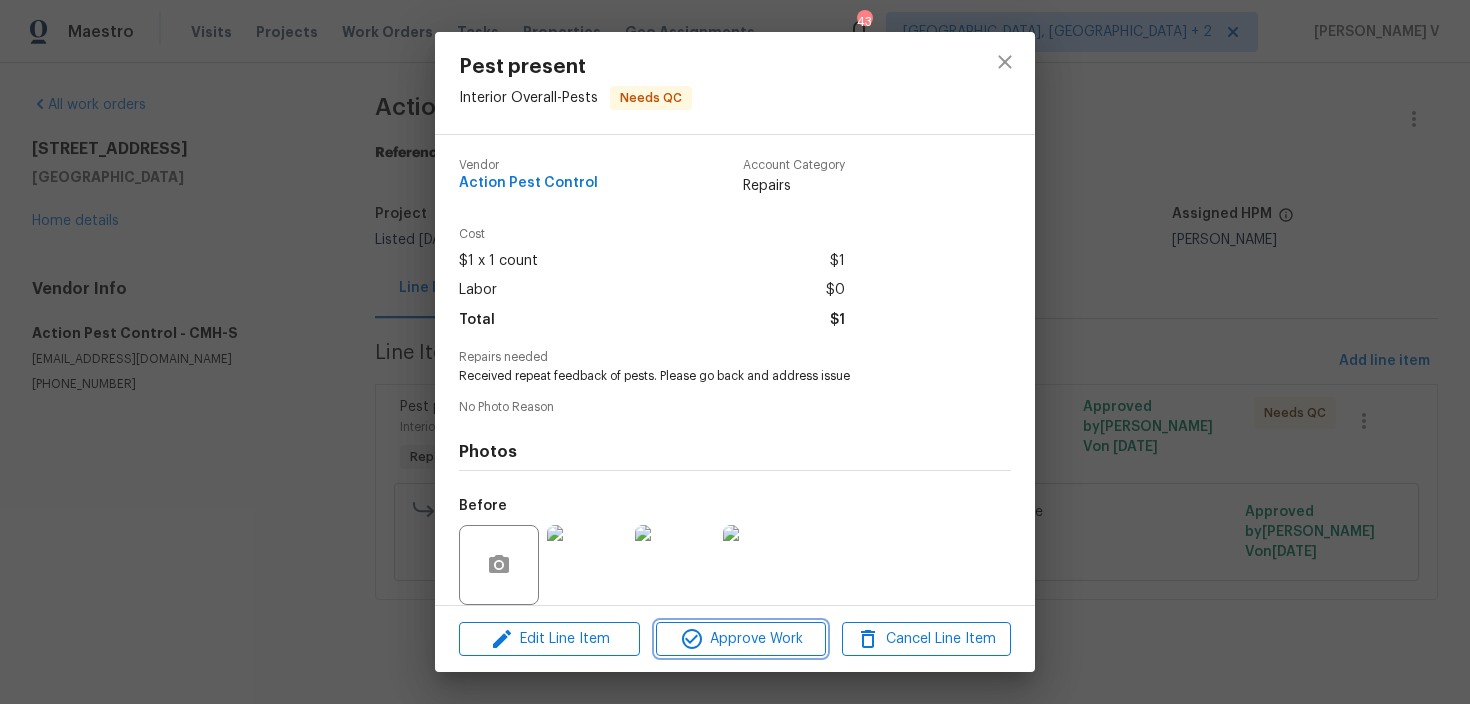 click on "Approve Work" at bounding box center (740, 639) 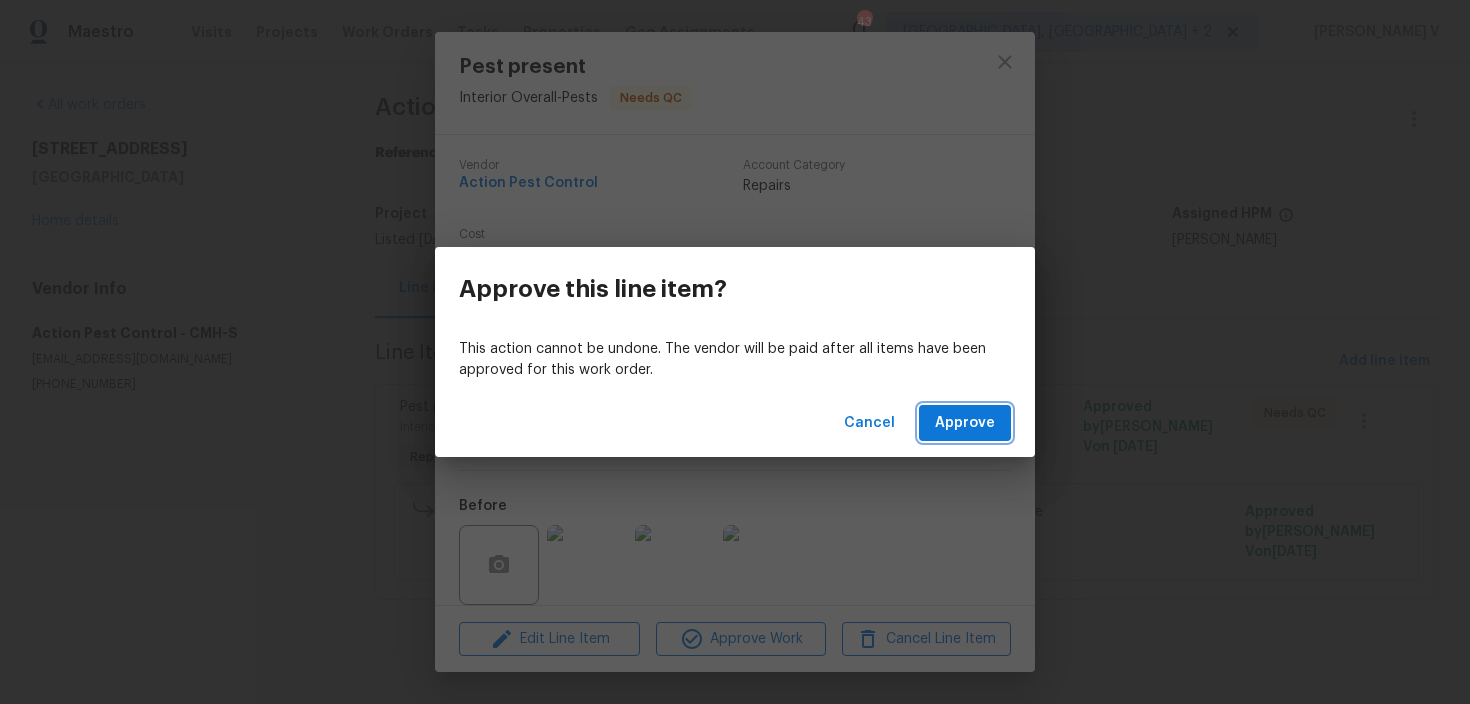 click on "Approve" at bounding box center [965, 423] 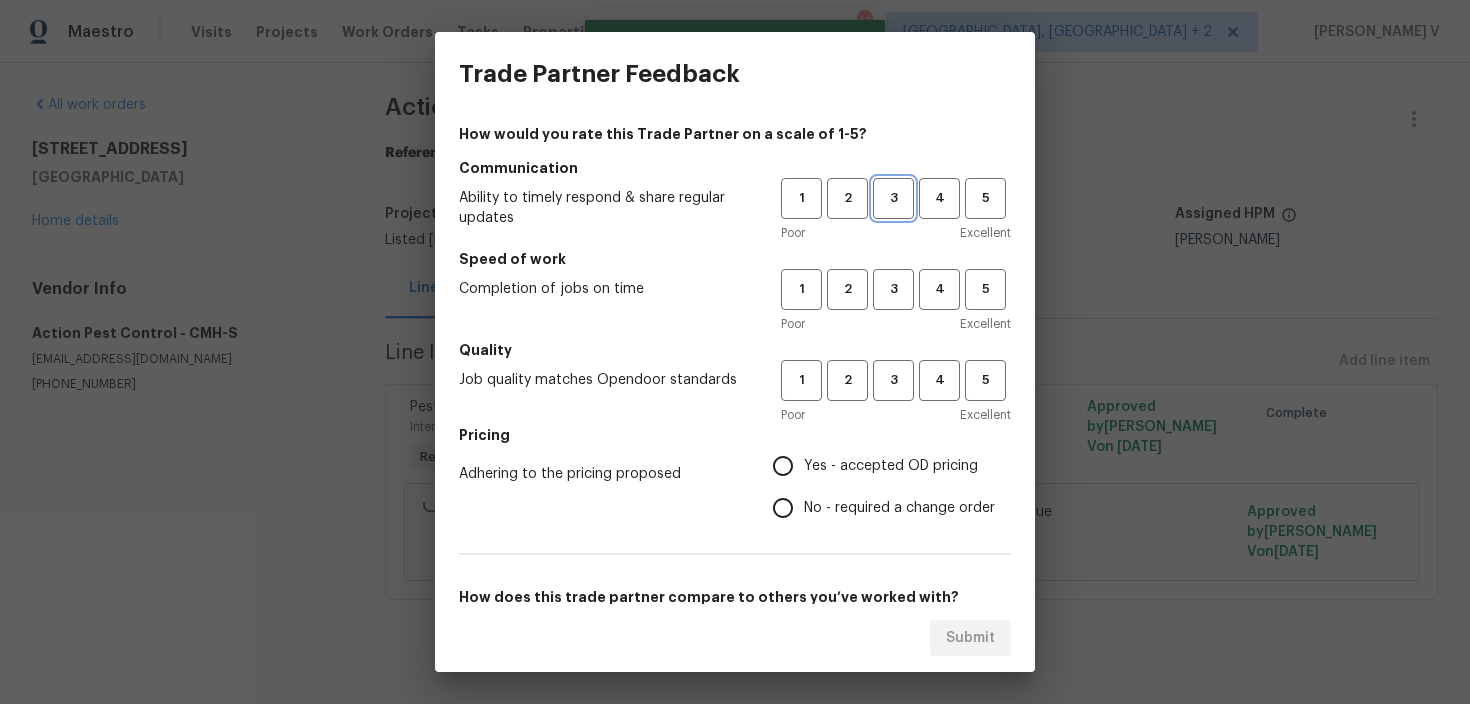 click on "3" at bounding box center [893, 198] 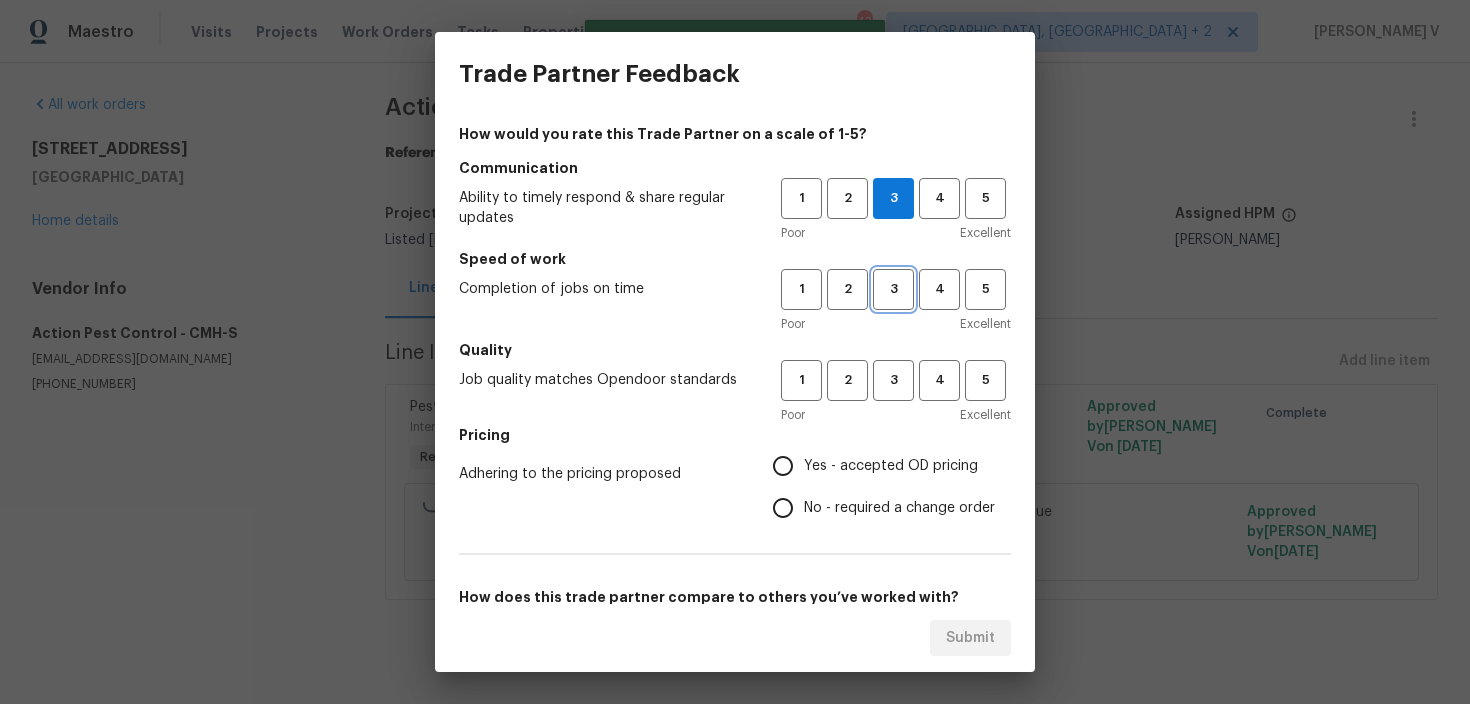 click on "3" at bounding box center [893, 289] 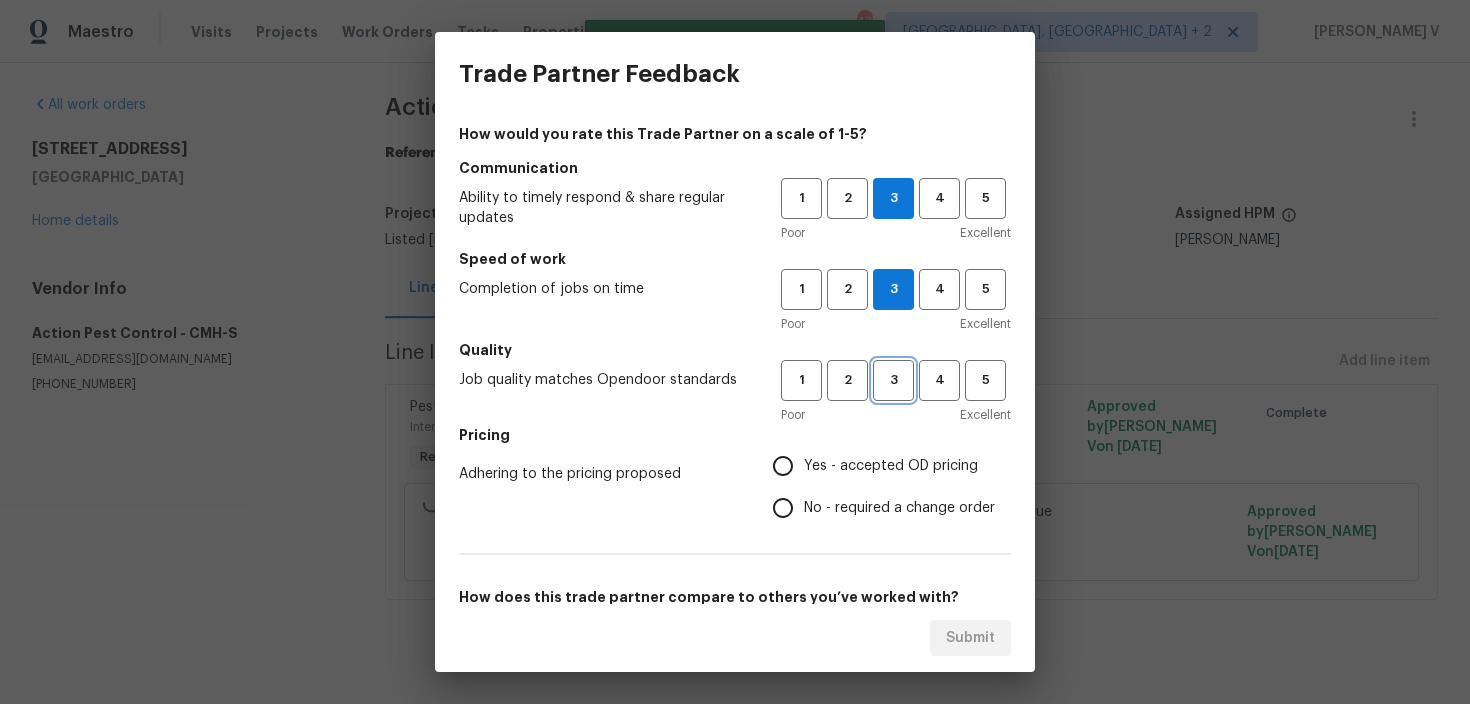 click on "3" at bounding box center [893, 380] 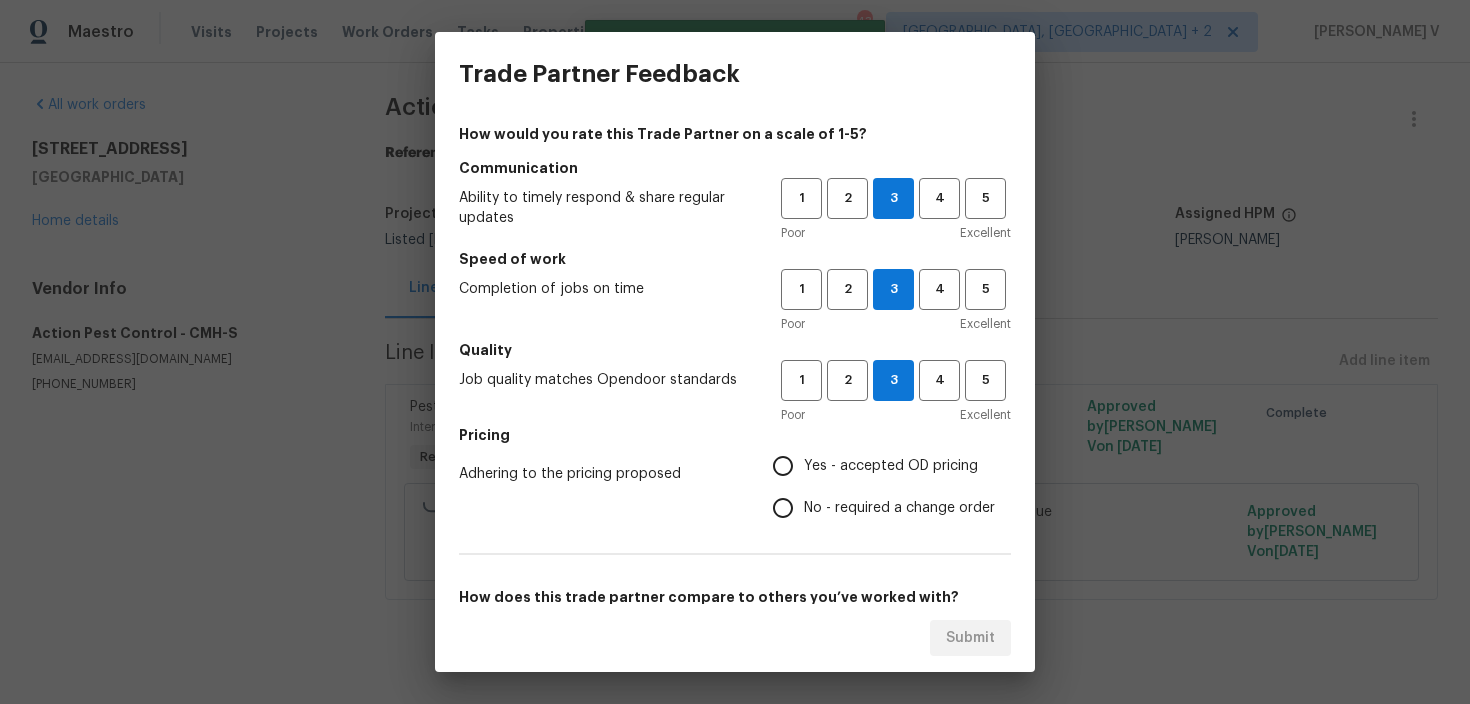 click on "How would you rate this Trade Partner on a scale of 1-5? Communication Ability to timely respond & share regular updates 1 2 3 4 5 Poor Excellent Speed of work Completion of jobs on time 1 2 3 4 5 Poor Excellent Quality Job quality matches Opendoor standards 1 2 3 4 5 Poor Excellent Pricing Adhering to the pricing proposed Yes - accepted OD pricing No - required a change order How does this trade partner compare to others you’ve worked with? This is my favorite trade partner This trade partner is better than most This trade partner is par for the course This trade partner is acceptable We shouldn't work with this trade partner Comments x ​" at bounding box center [735, 515] 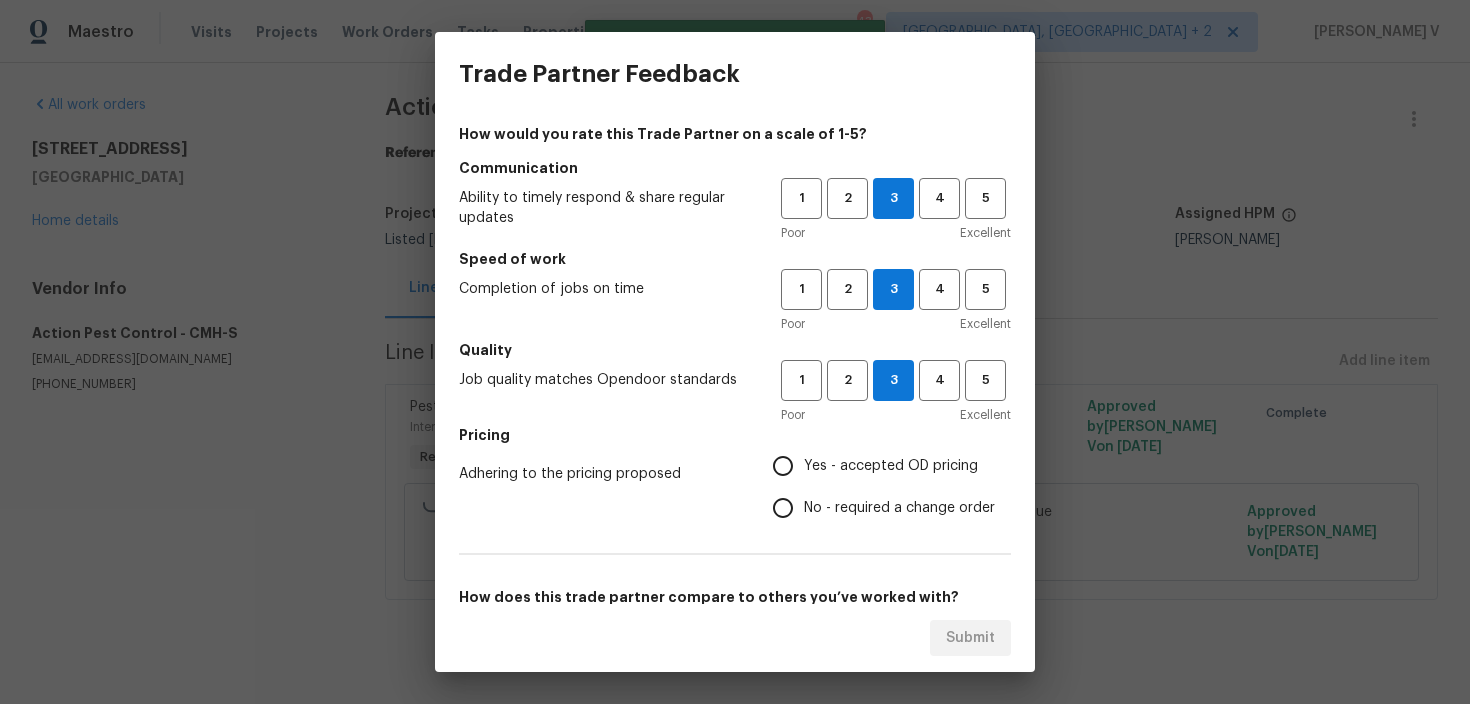 click on "No - required a change order" at bounding box center (783, 508) 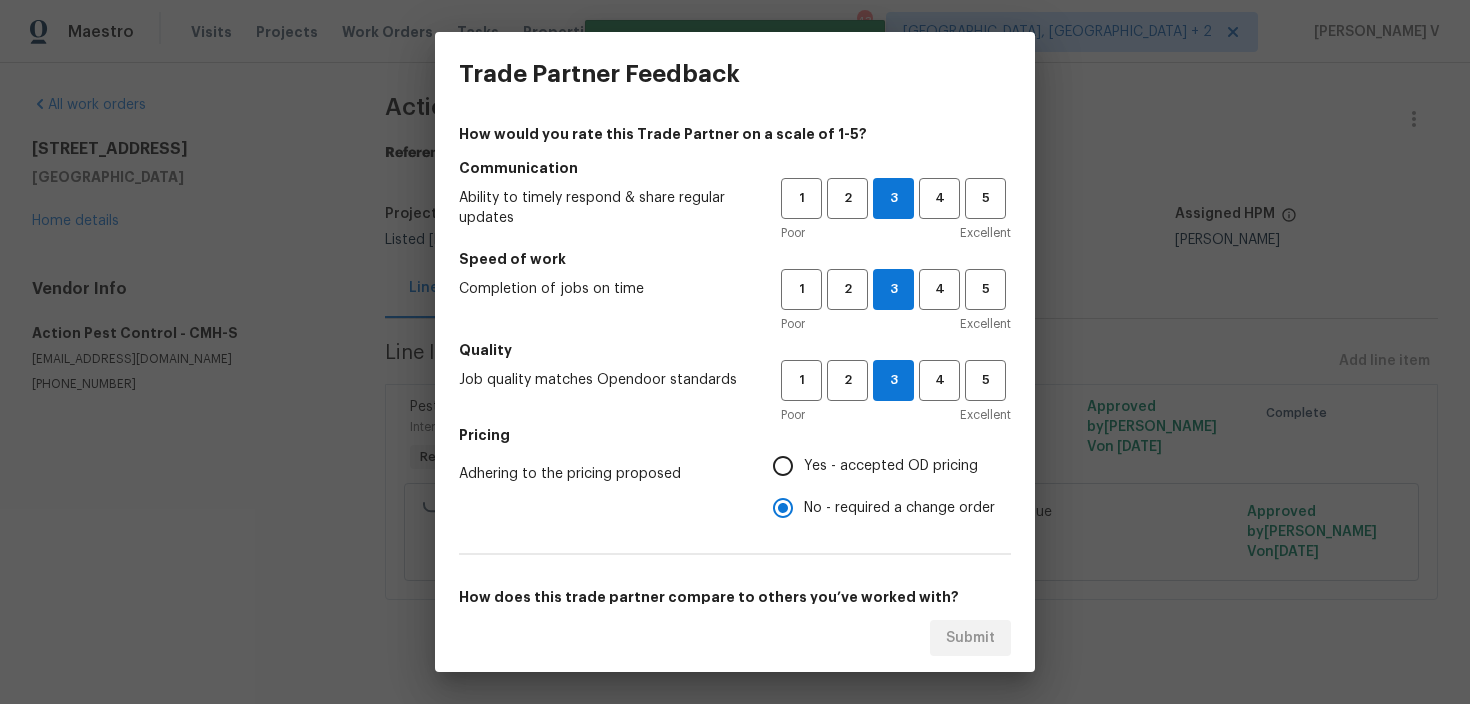 scroll, scrollTop: 225, scrollLeft: 0, axis: vertical 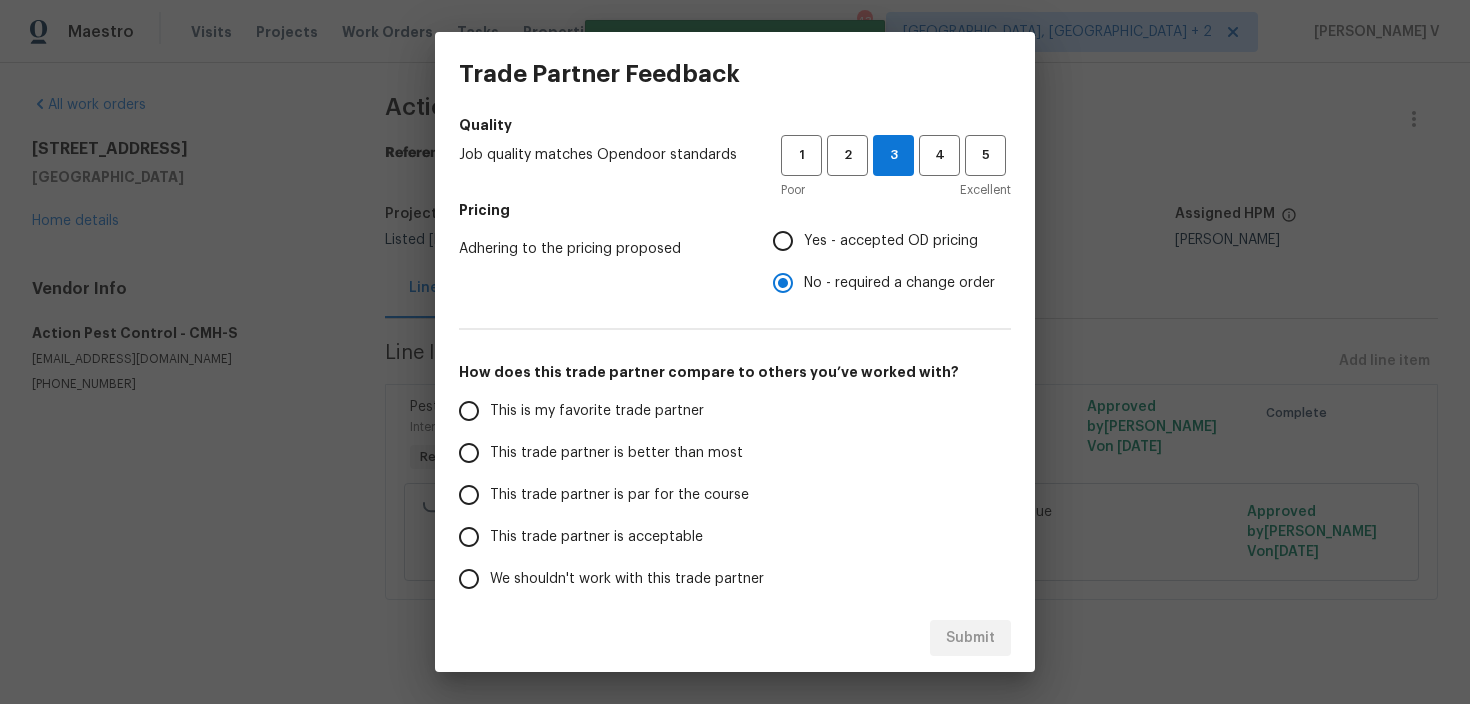 click on "This trade partner is better than most" at bounding box center (606, 453) 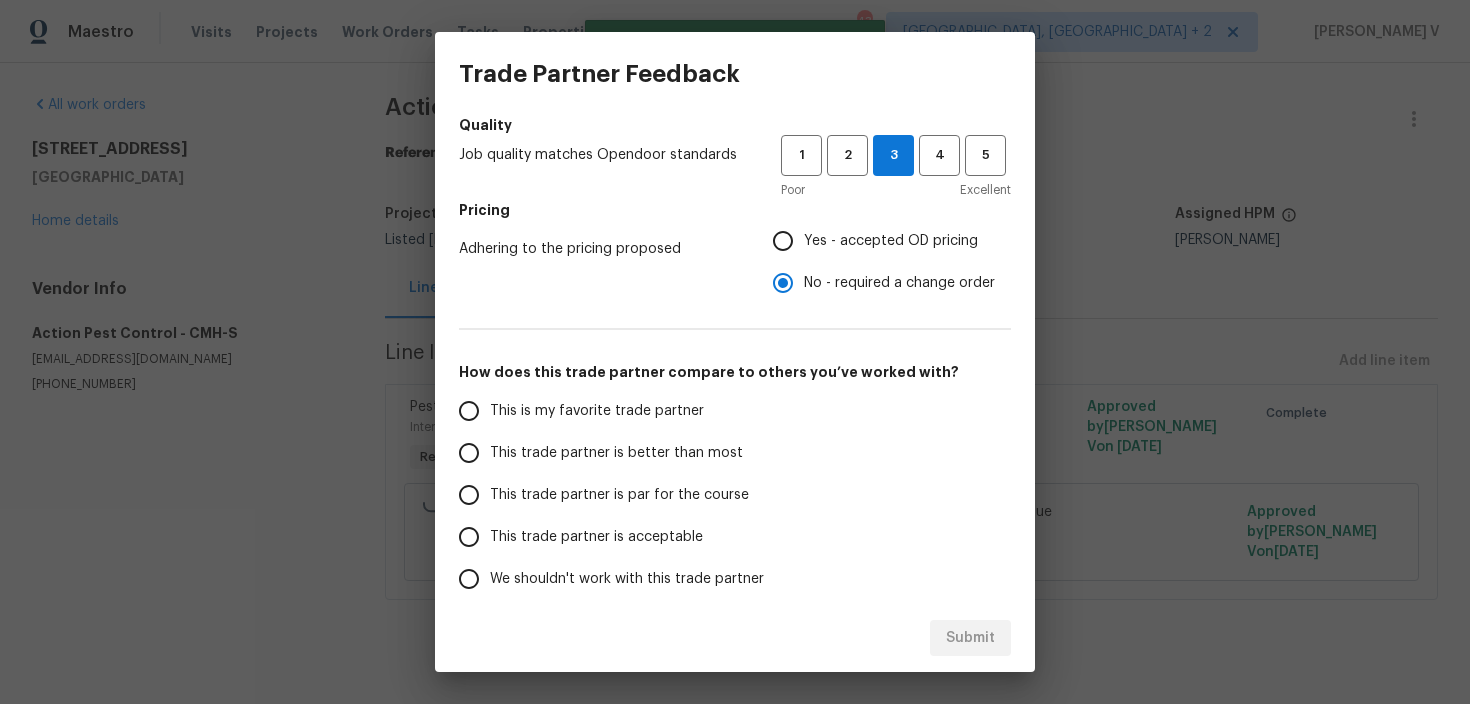 click on "This trade partner is better than most" at bounding box center (469, 453) 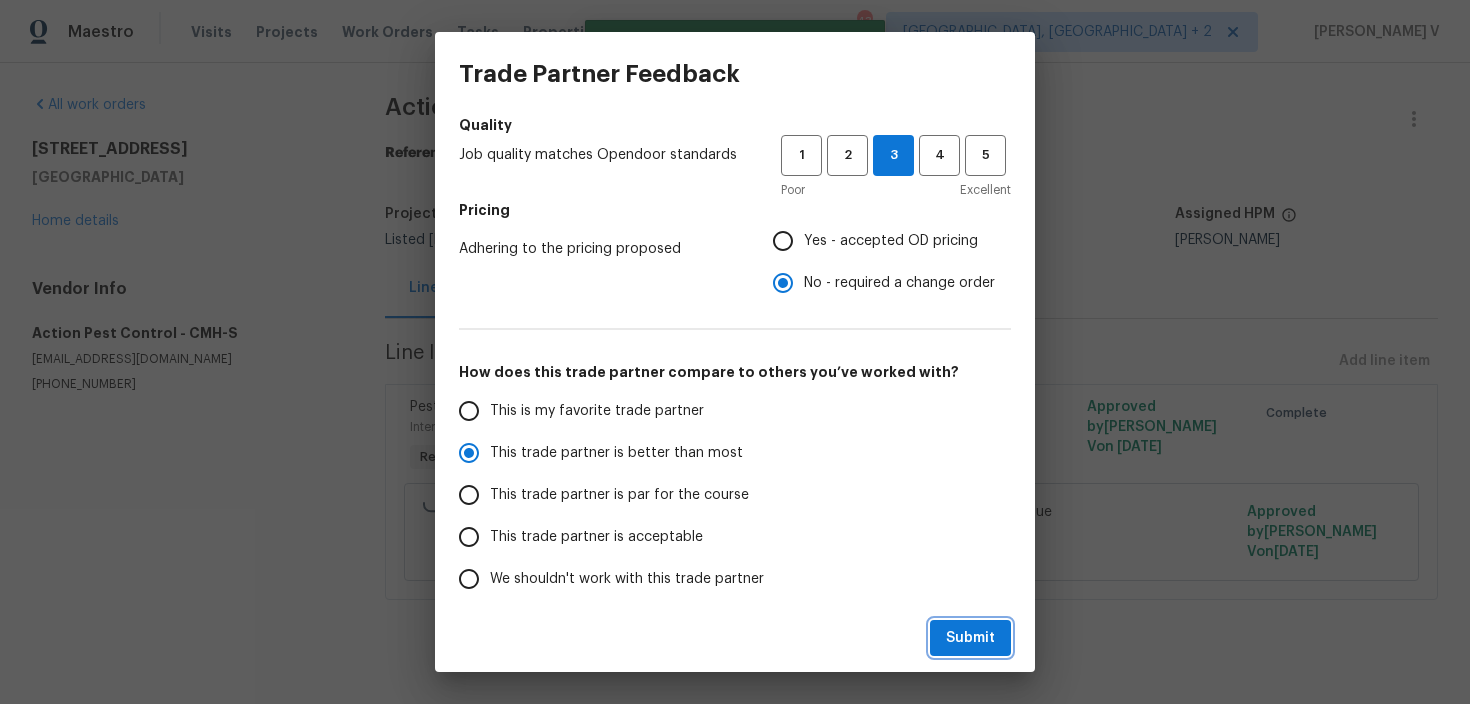 click on "Submit" at bounding box center (970, 638) 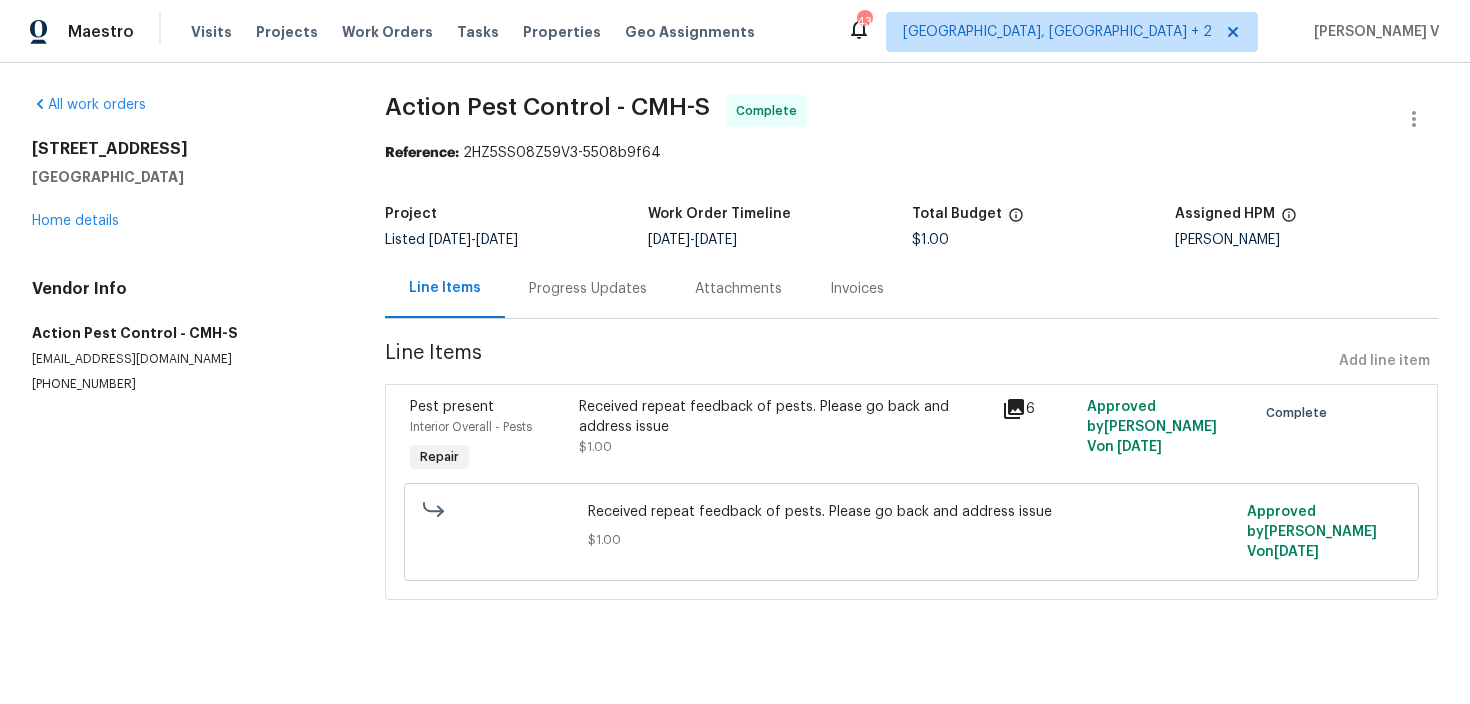 click on "Progress Updates" at bounding box center [588, 289] 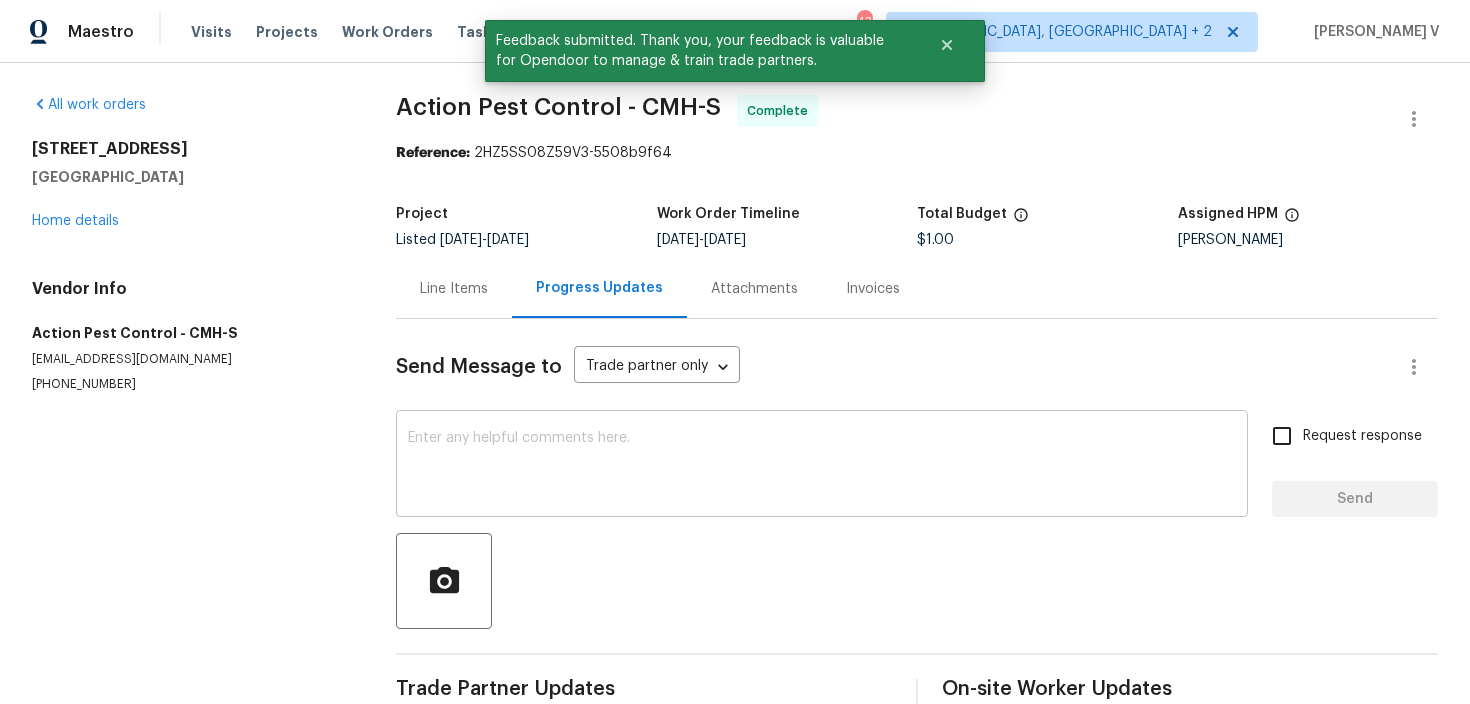 click at bounding box center (822, 466) 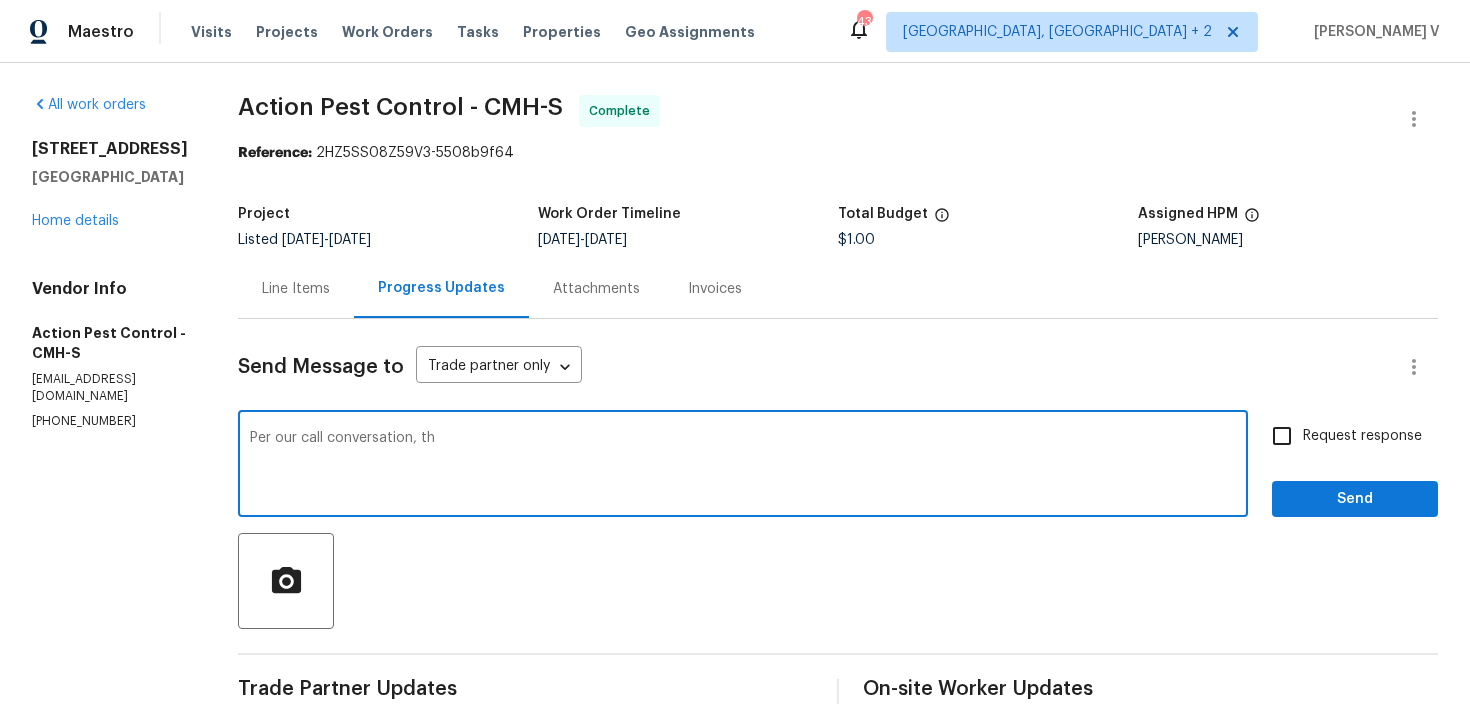 type on "Per our call conversation, t" 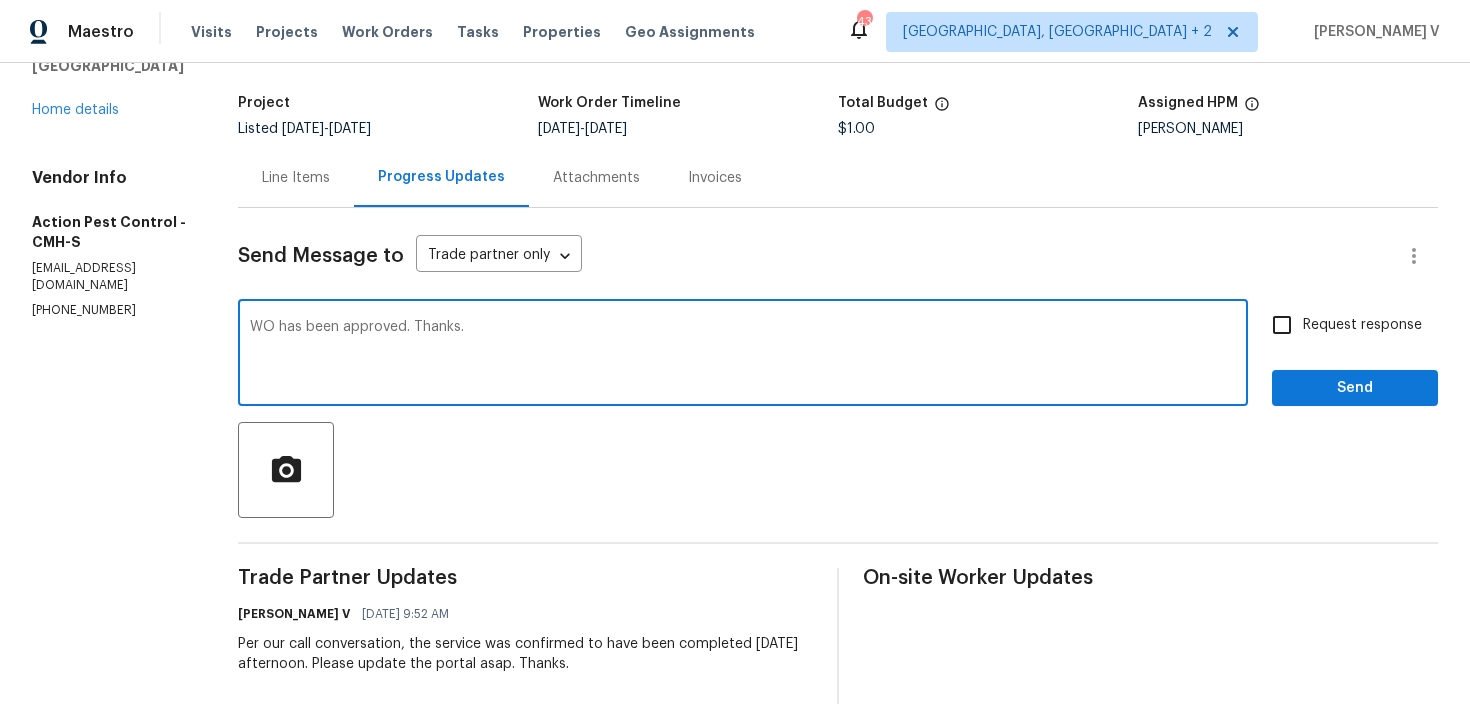 scroll, scrollTop: 153, scrollLeft: 0, axis: vertical 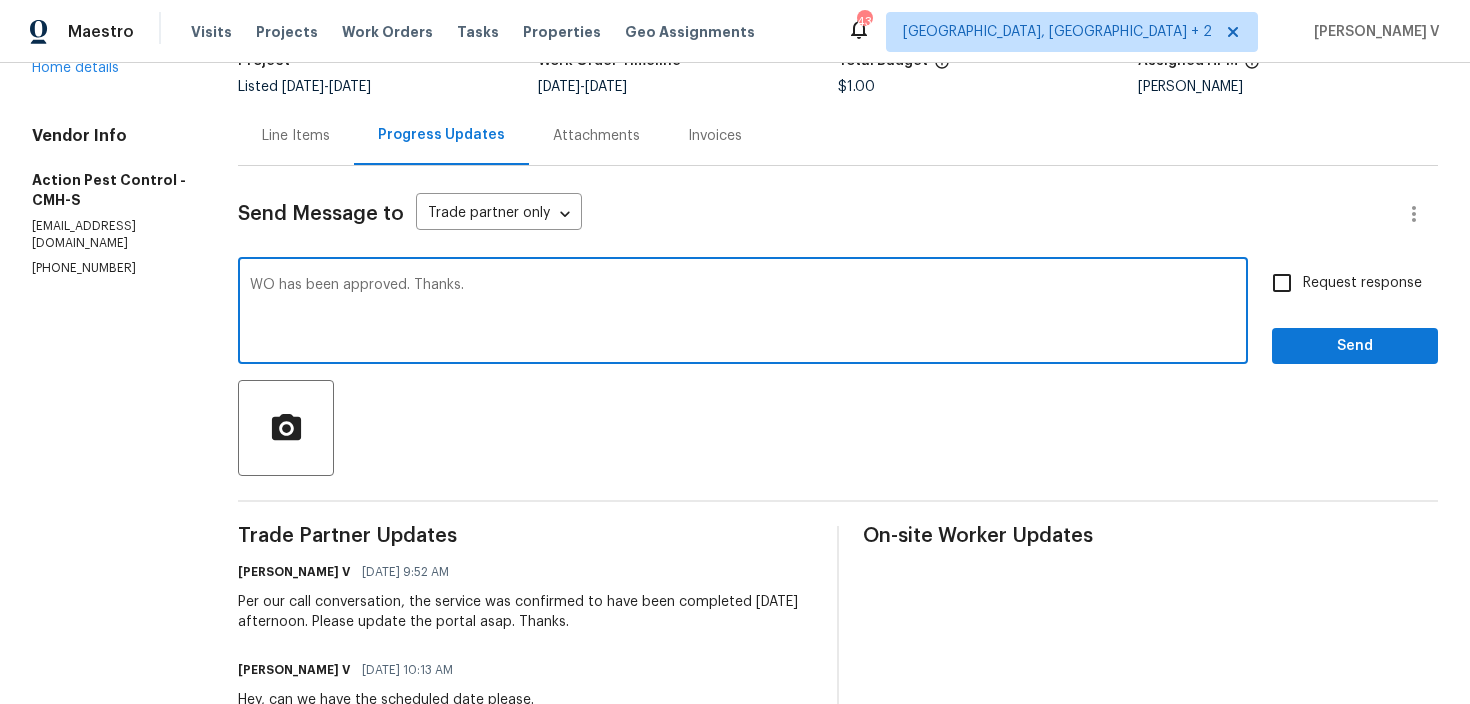type on "WO has been approved. Thanks." 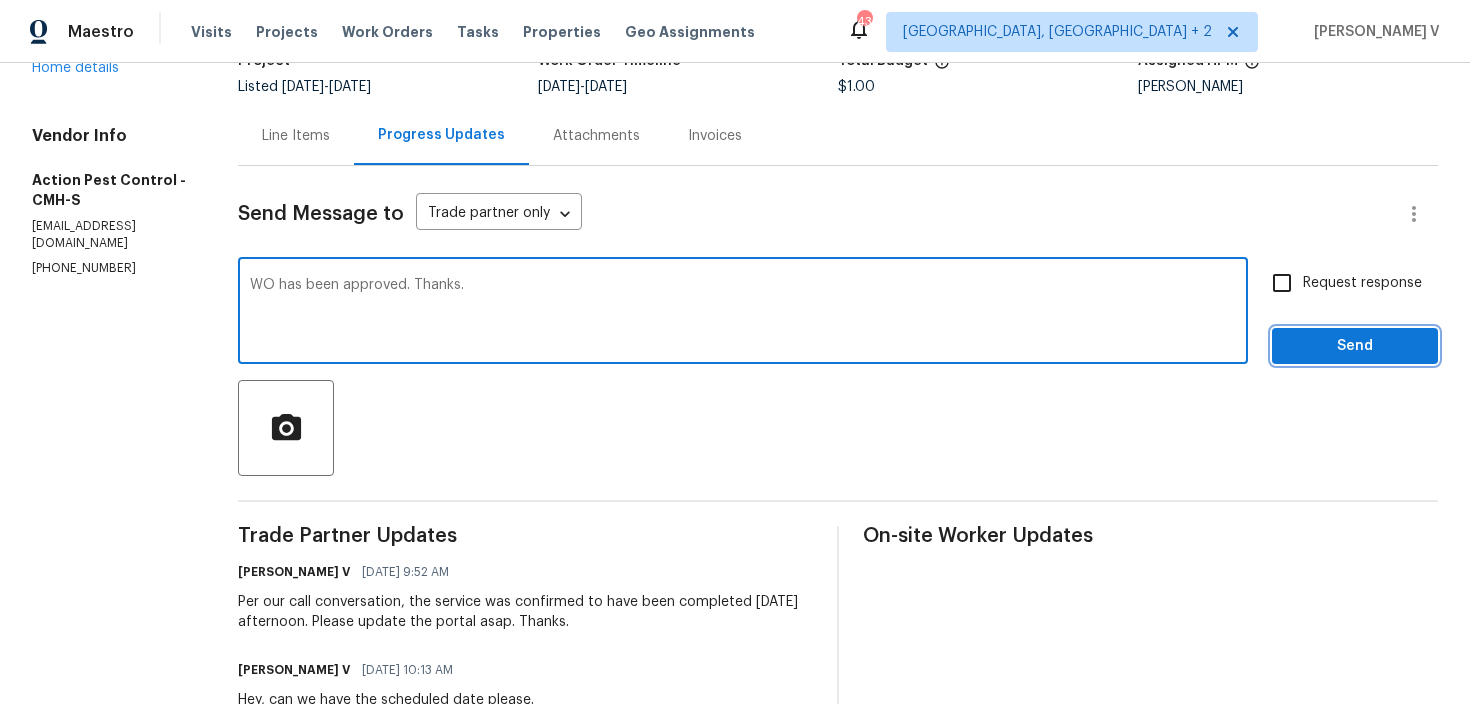 click on "Send" at bounding box center [1355, 346] 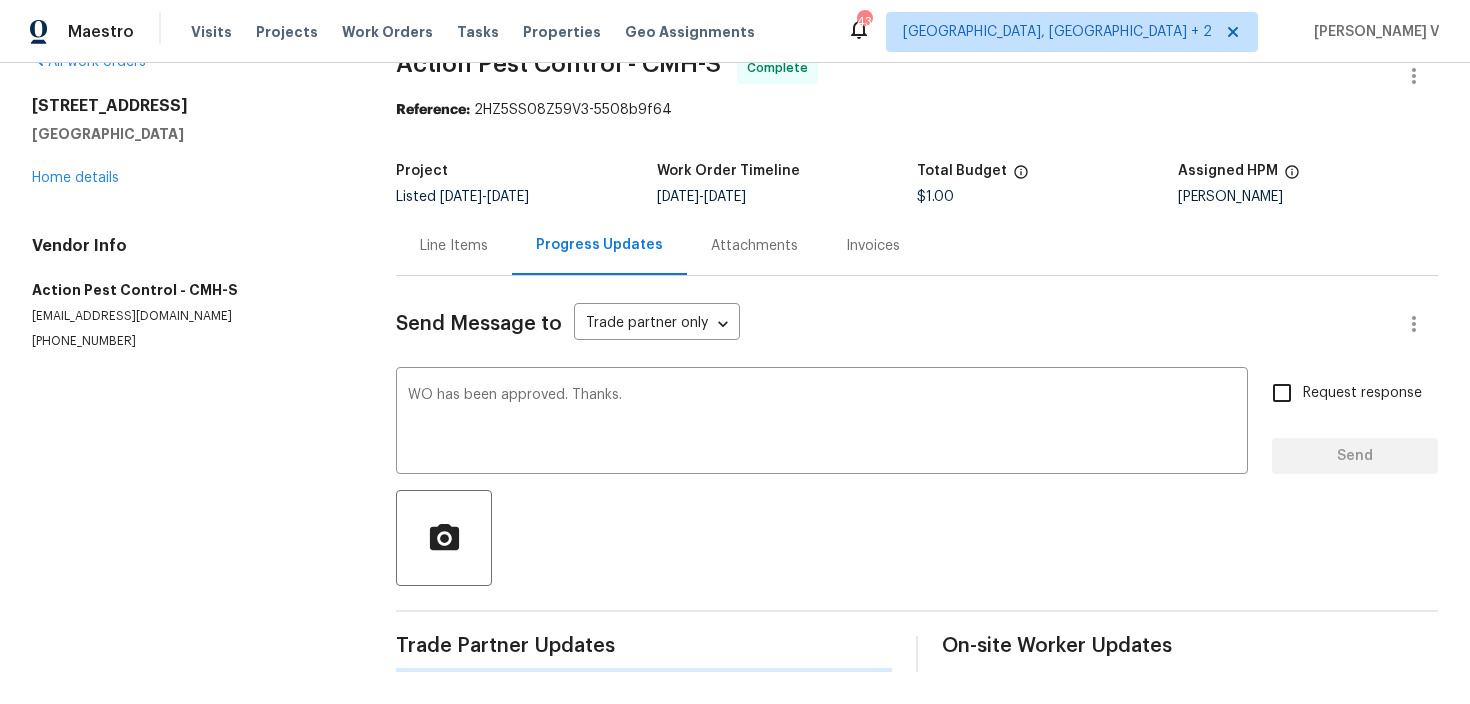 type 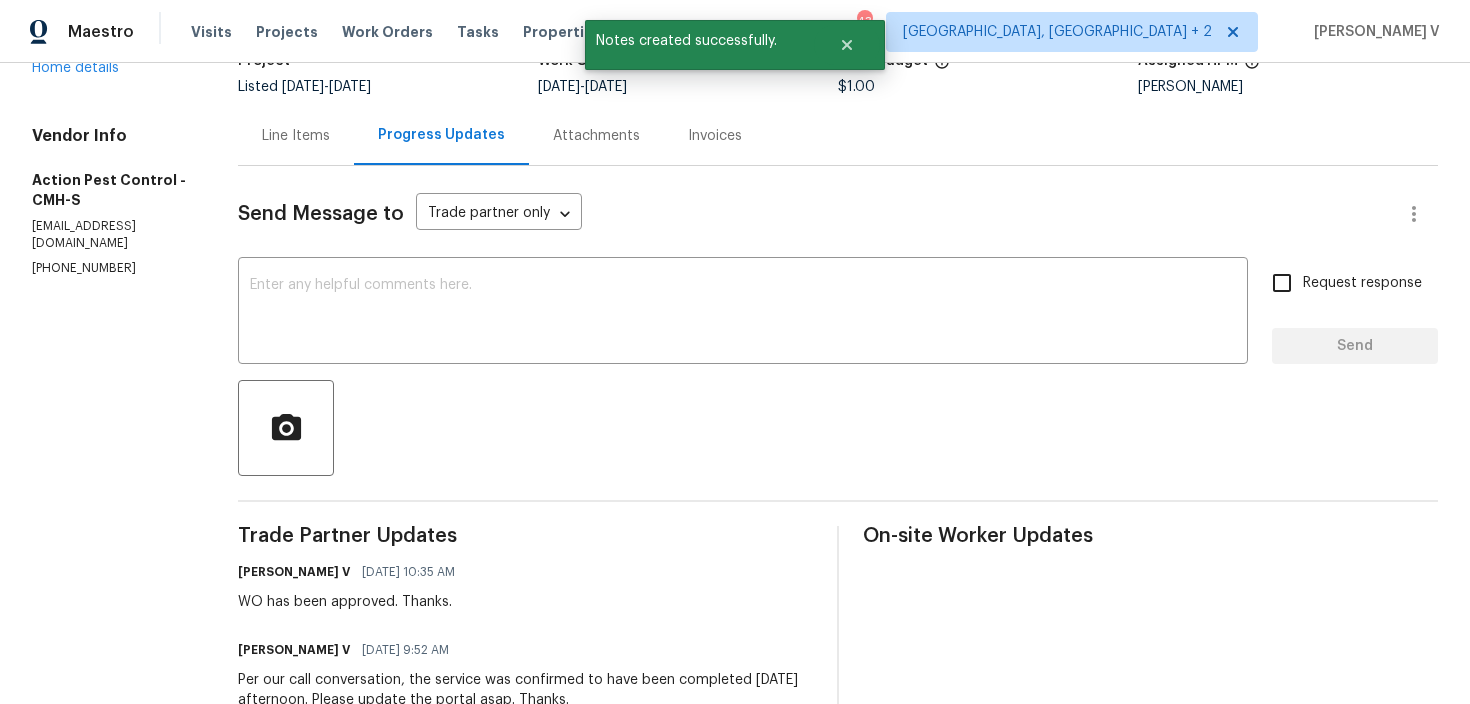 scroll, scrollTop: 356, scrollLeft: 0, axis: vertical 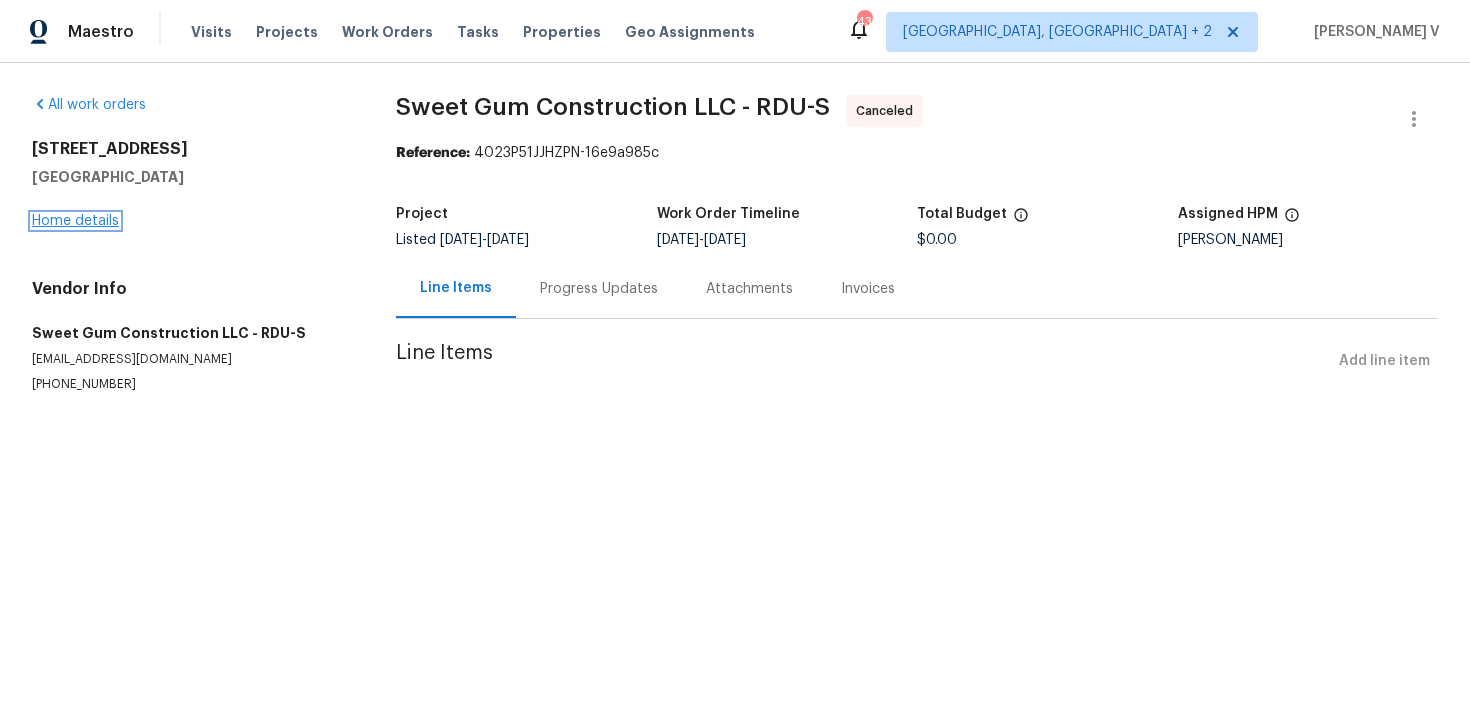 click on "Home details" at bounding box center (75, 221) 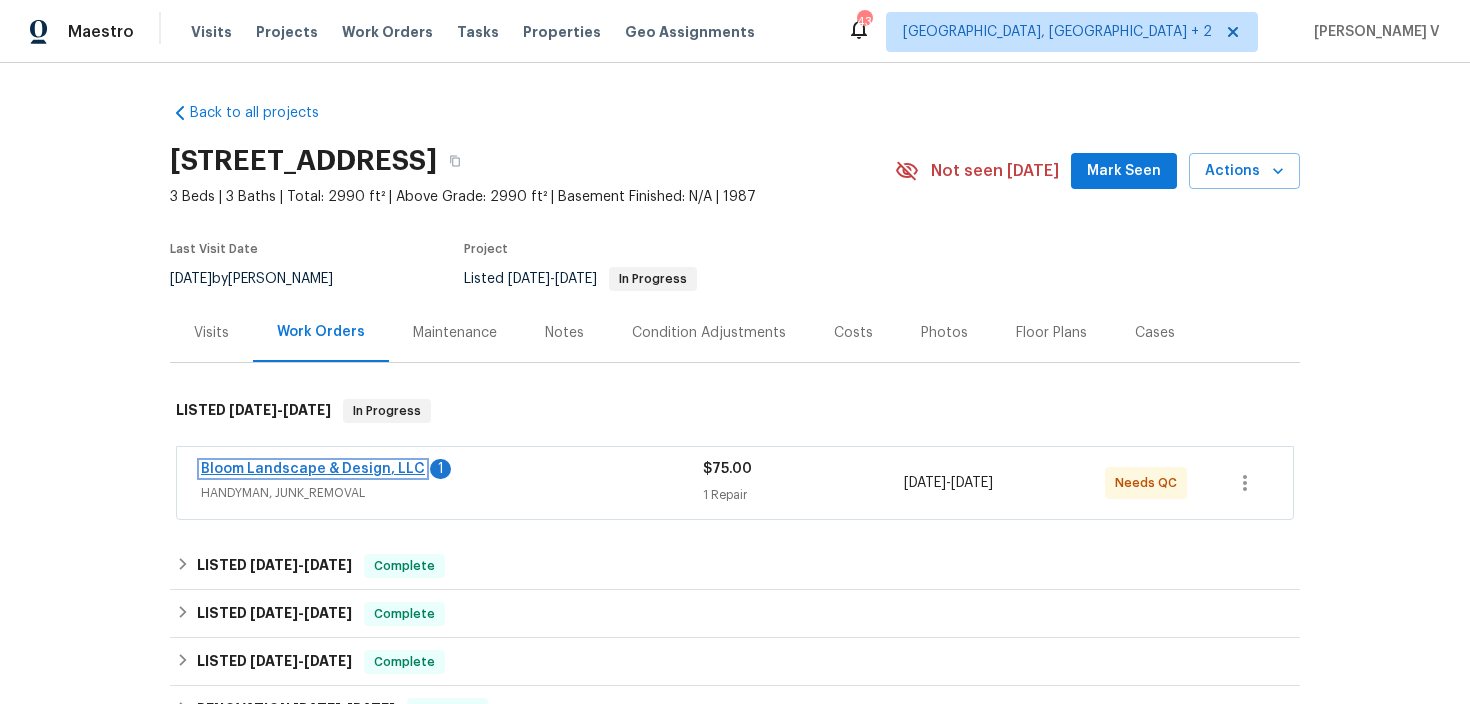 click on "Bloom Landscape & Design, LLC" at bounding box center [313, 469] 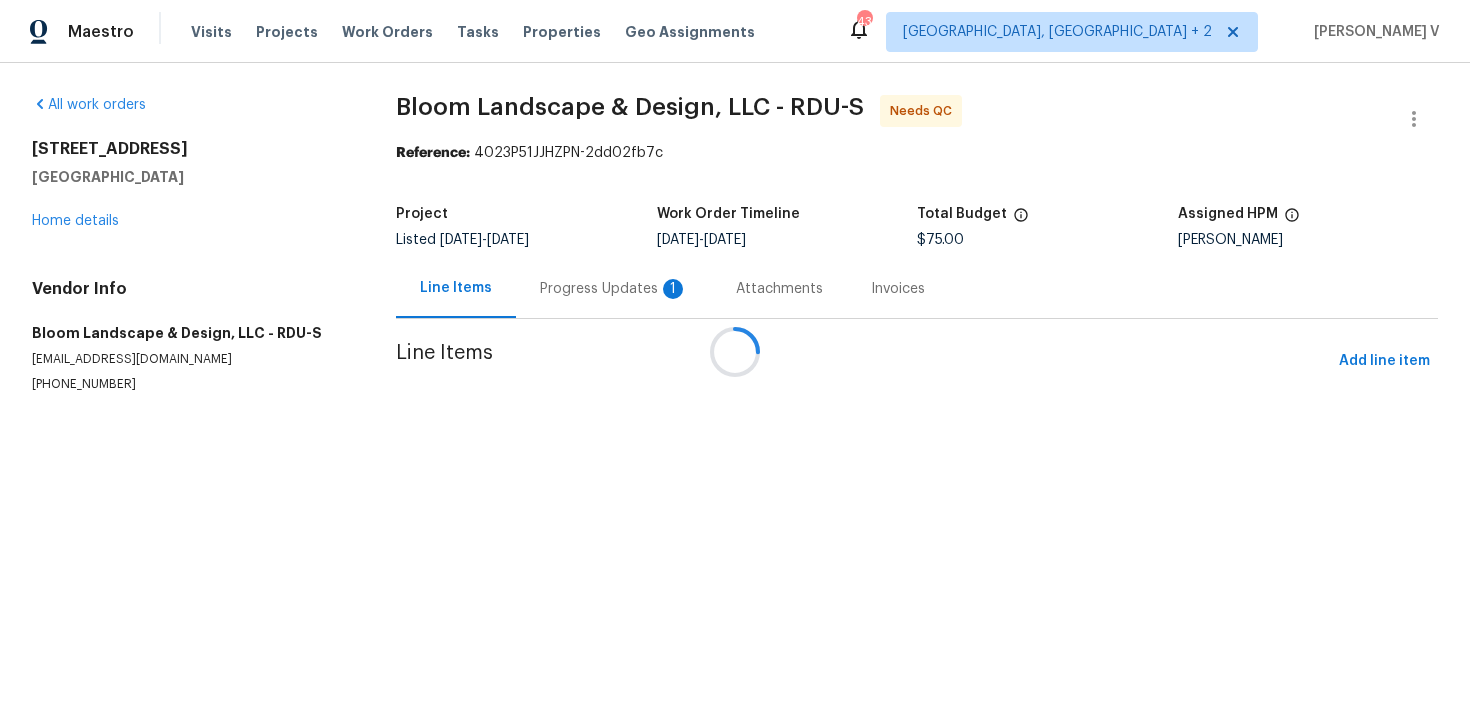 click at bounding box center [735, 352] 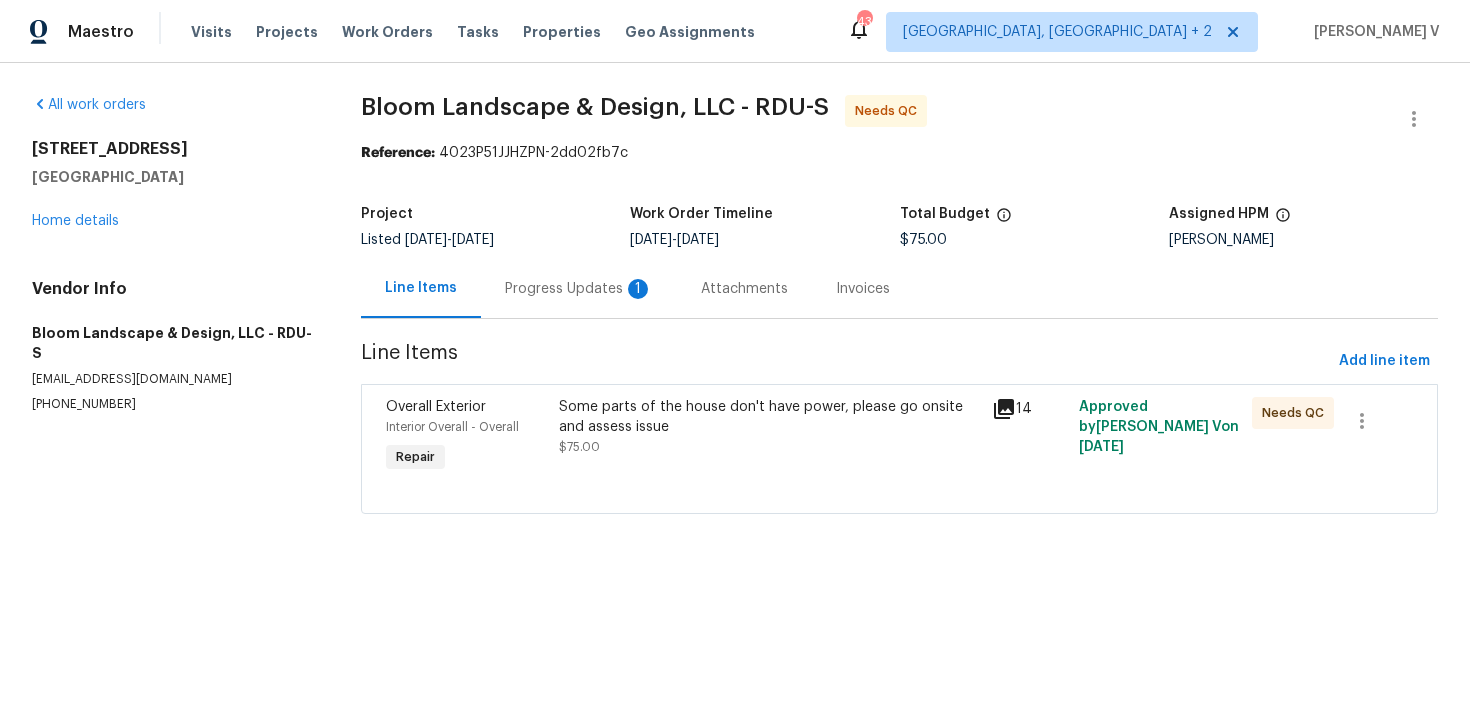 click on "Progress Updates 1" at bounding box center [579, 289] 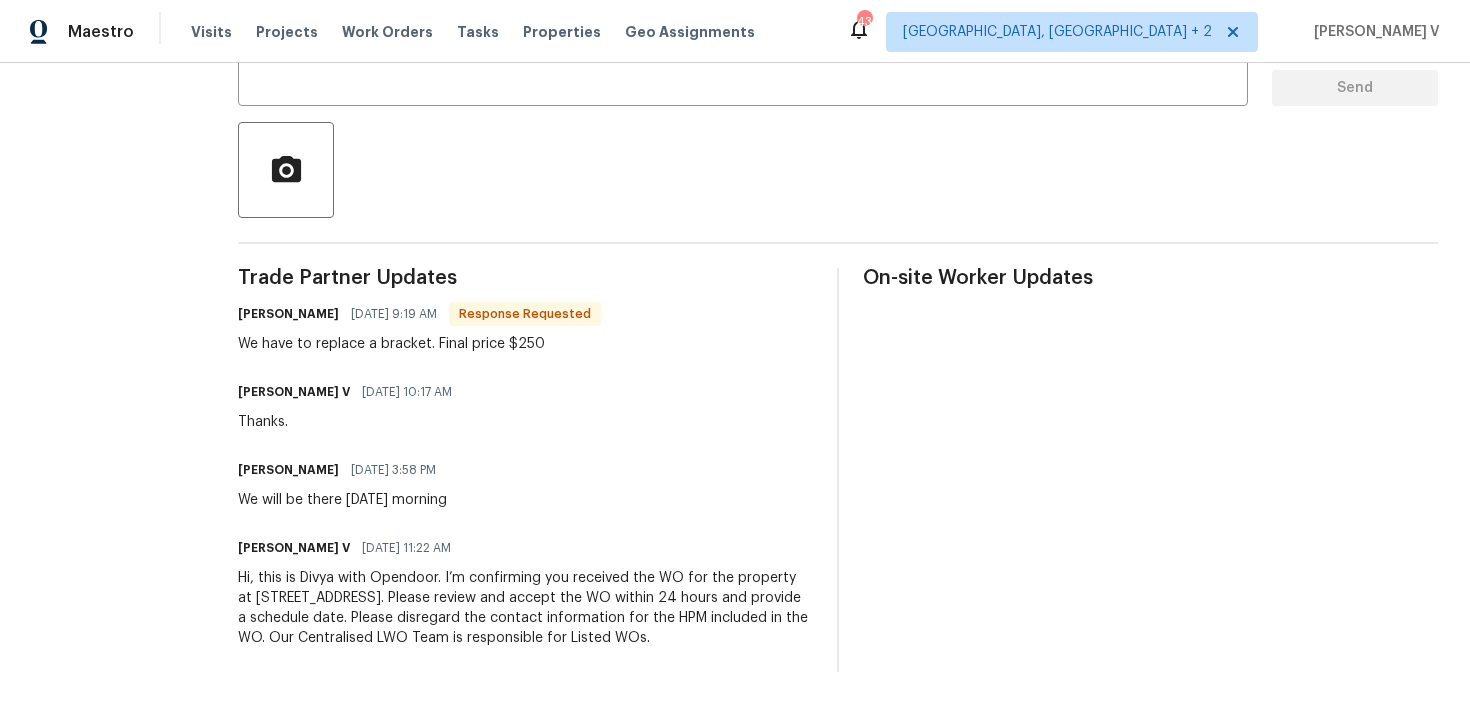 scroll, scrollTop: 0, scrollLeft: 0, axis: both 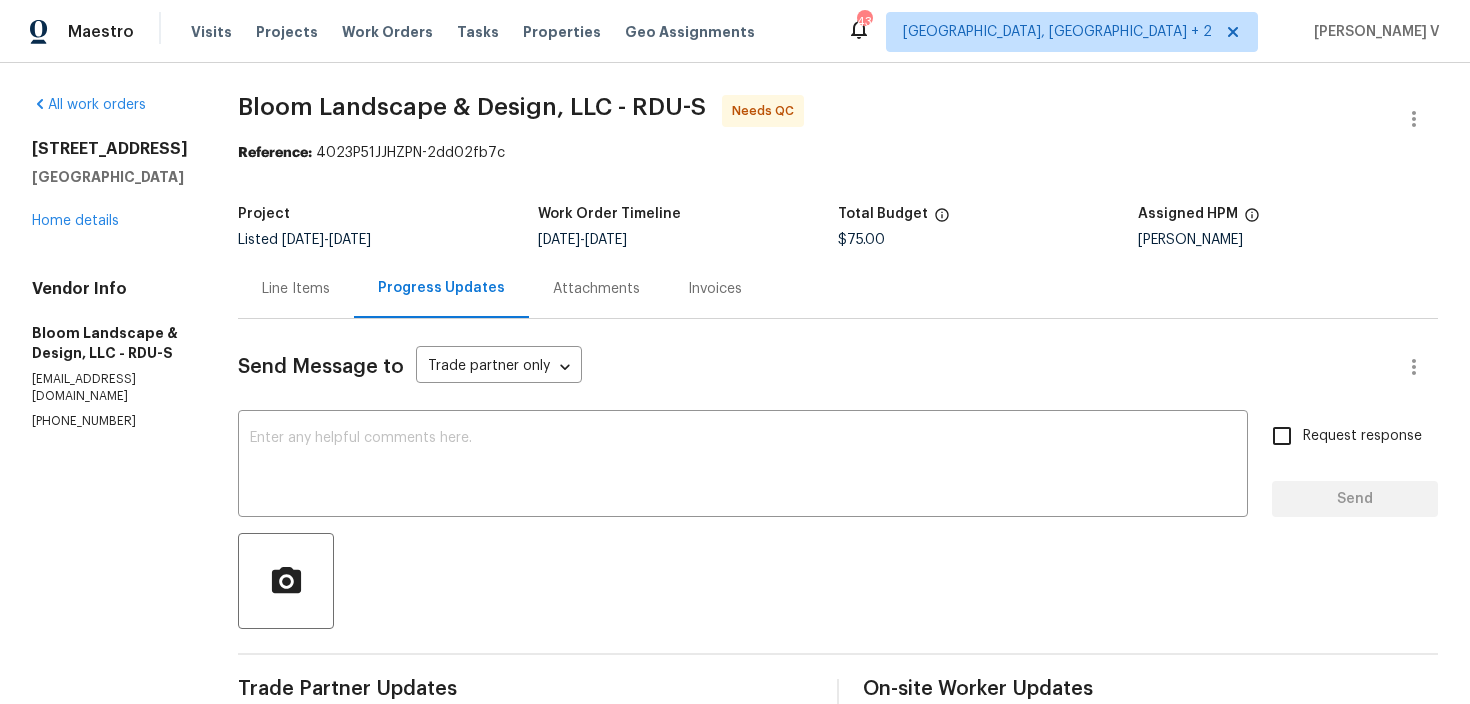 click on "Line Items" at bounding box center [296, 288] 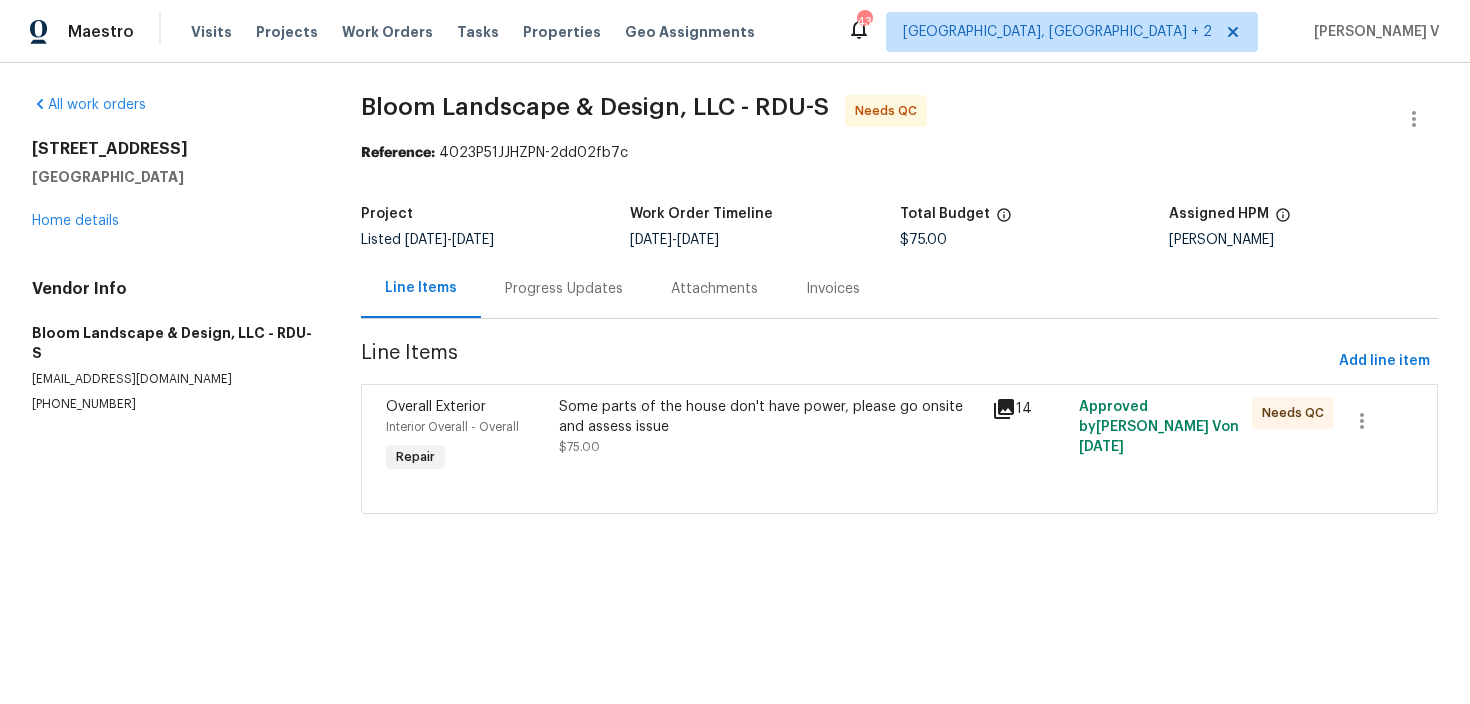 click on "Some parts of the house don't have power, please go onsite and assess issue" at bounding box center [769, 417] 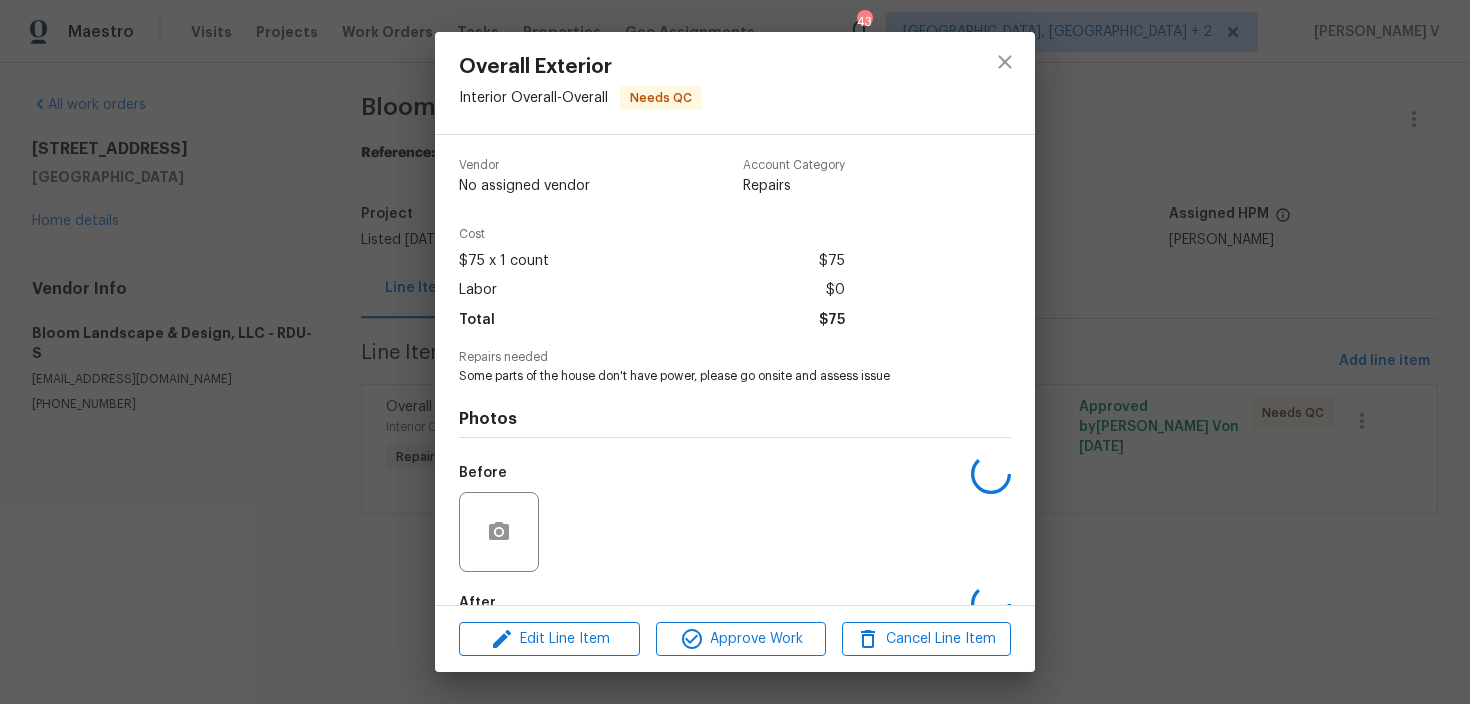 scroll, scrollTop: 117, scrollLeft: 0, axis: vertical 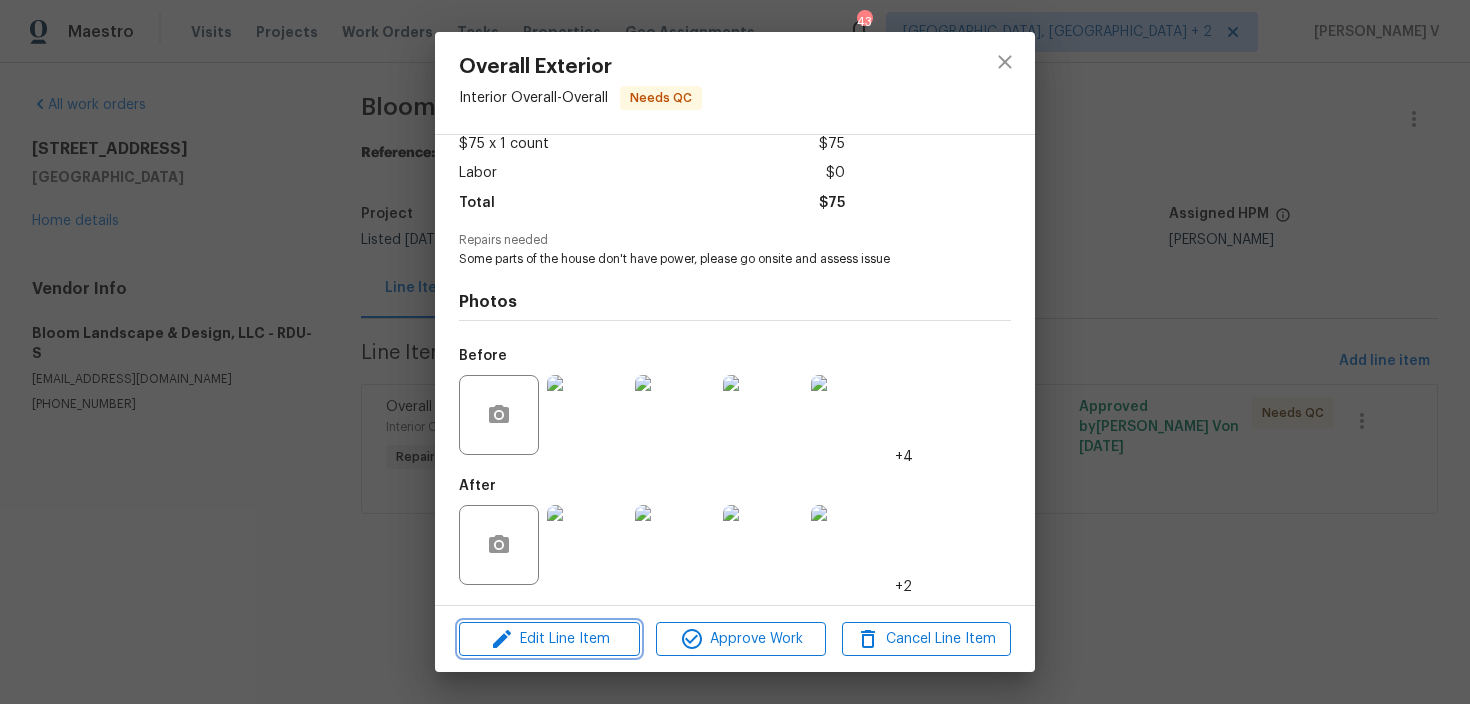 click on "Edit Line Item" at bounding box center [549, 639] 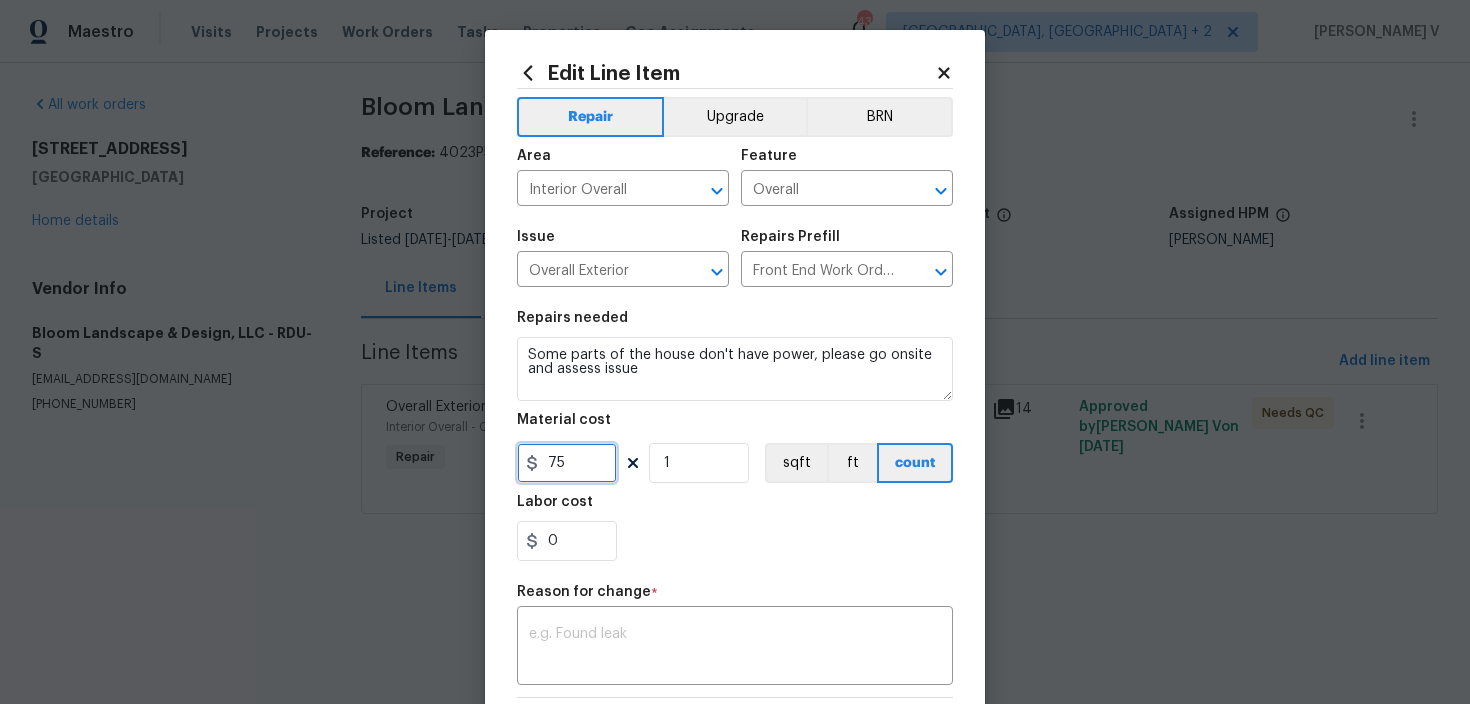 click on "75" at bounding box center (567, 463) 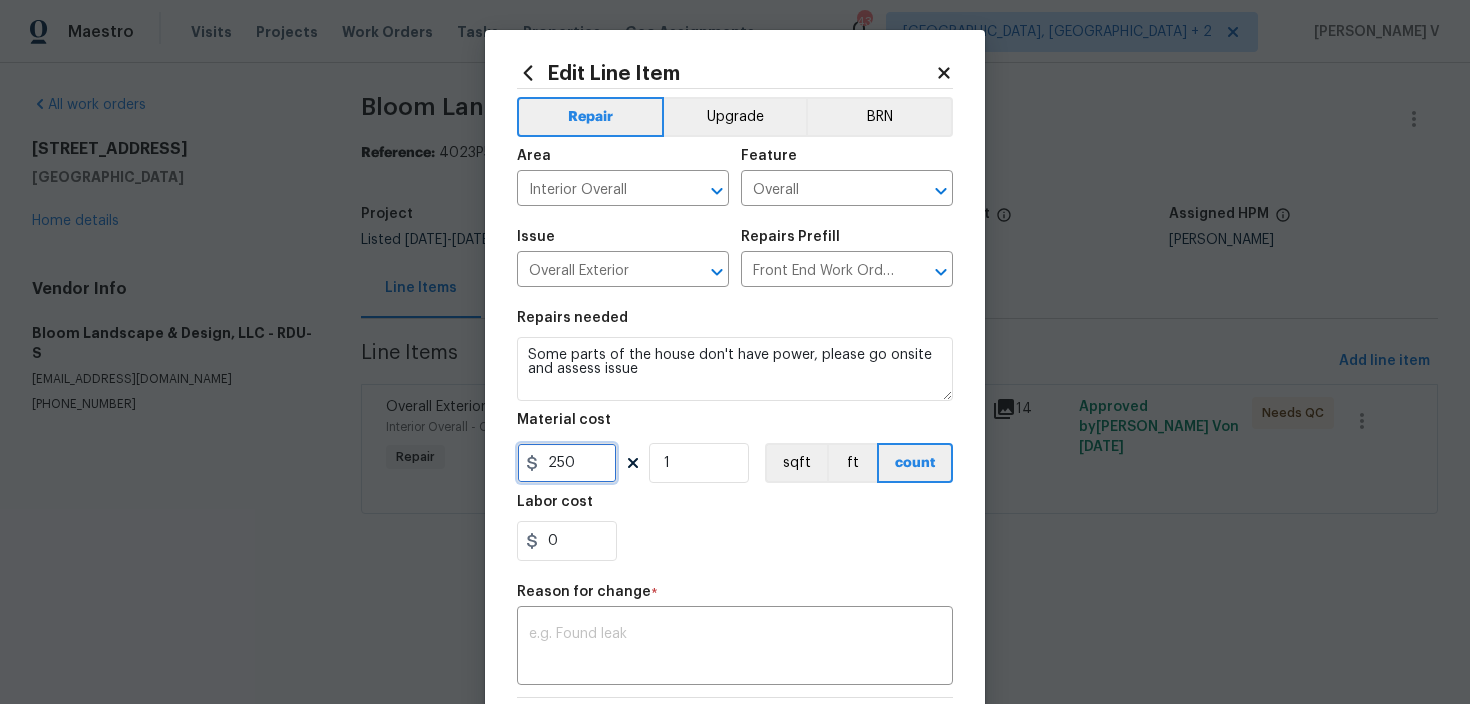 type on "250" 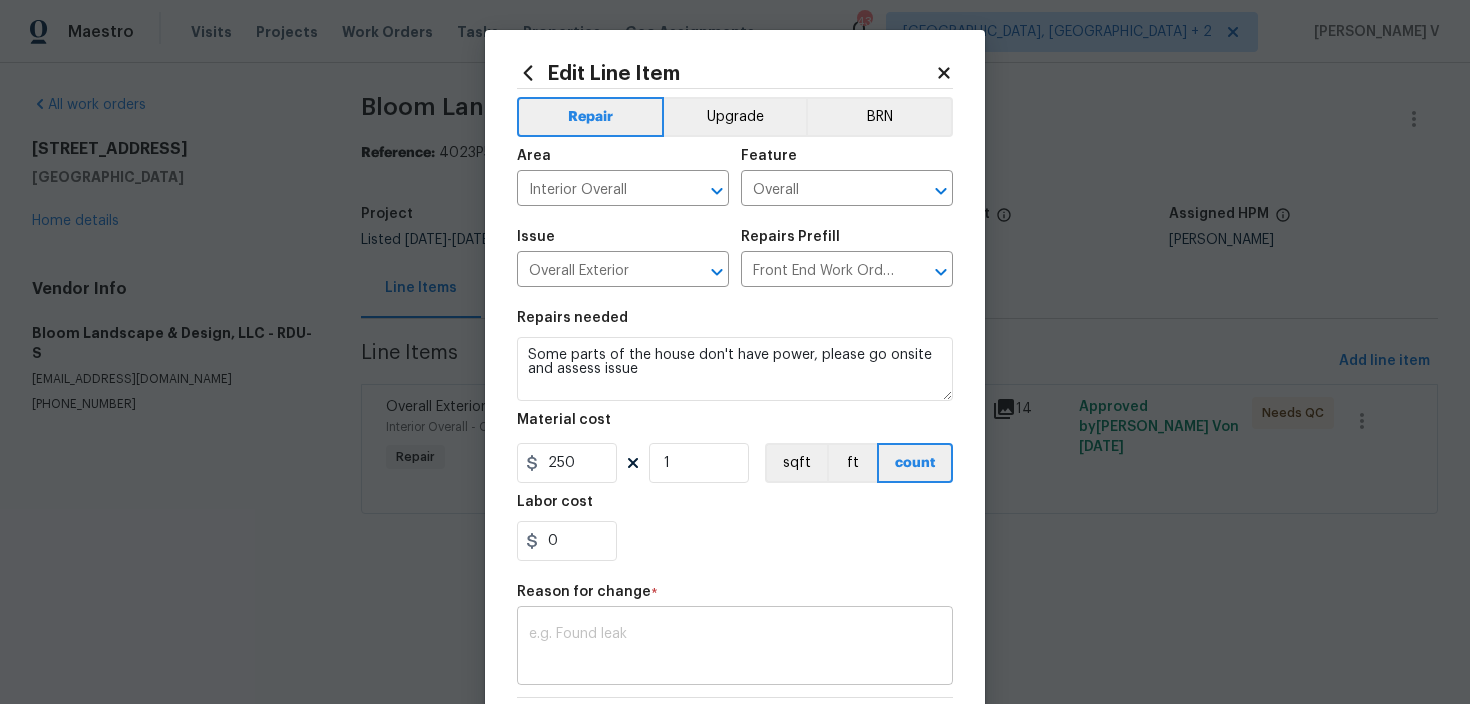 click at bounding box center [735, 648] 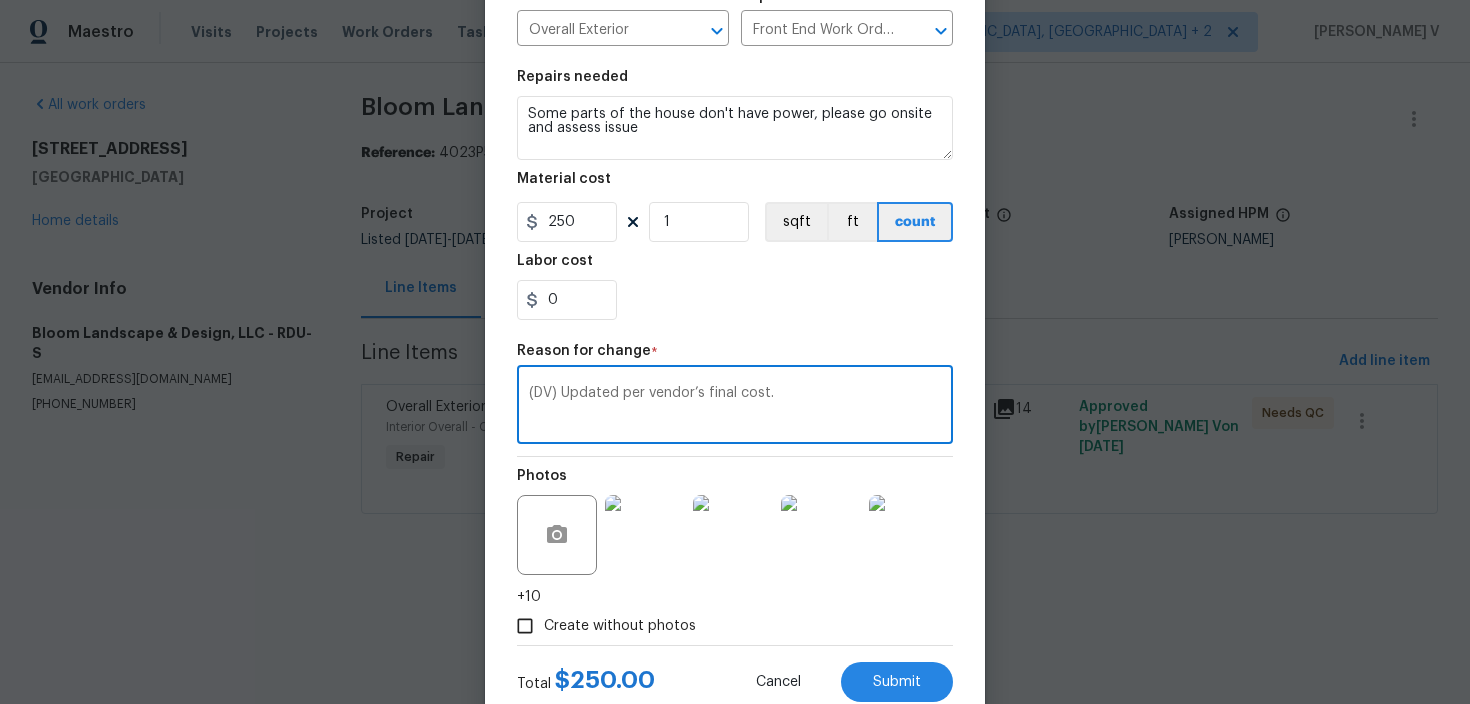 scroll, scrollTop: 302, scrollLeft: 0, axis: vertical 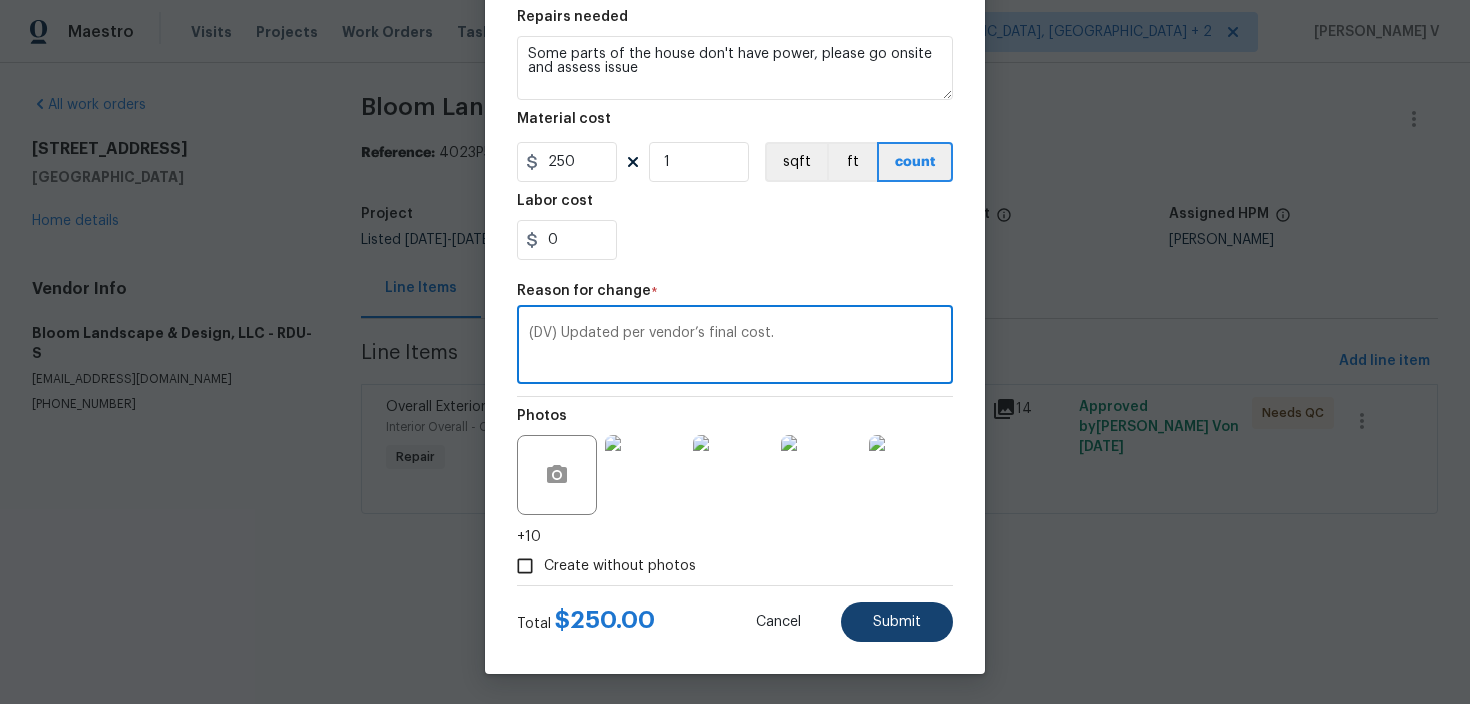 type on "(DV) Updated per vendor’s final cost." 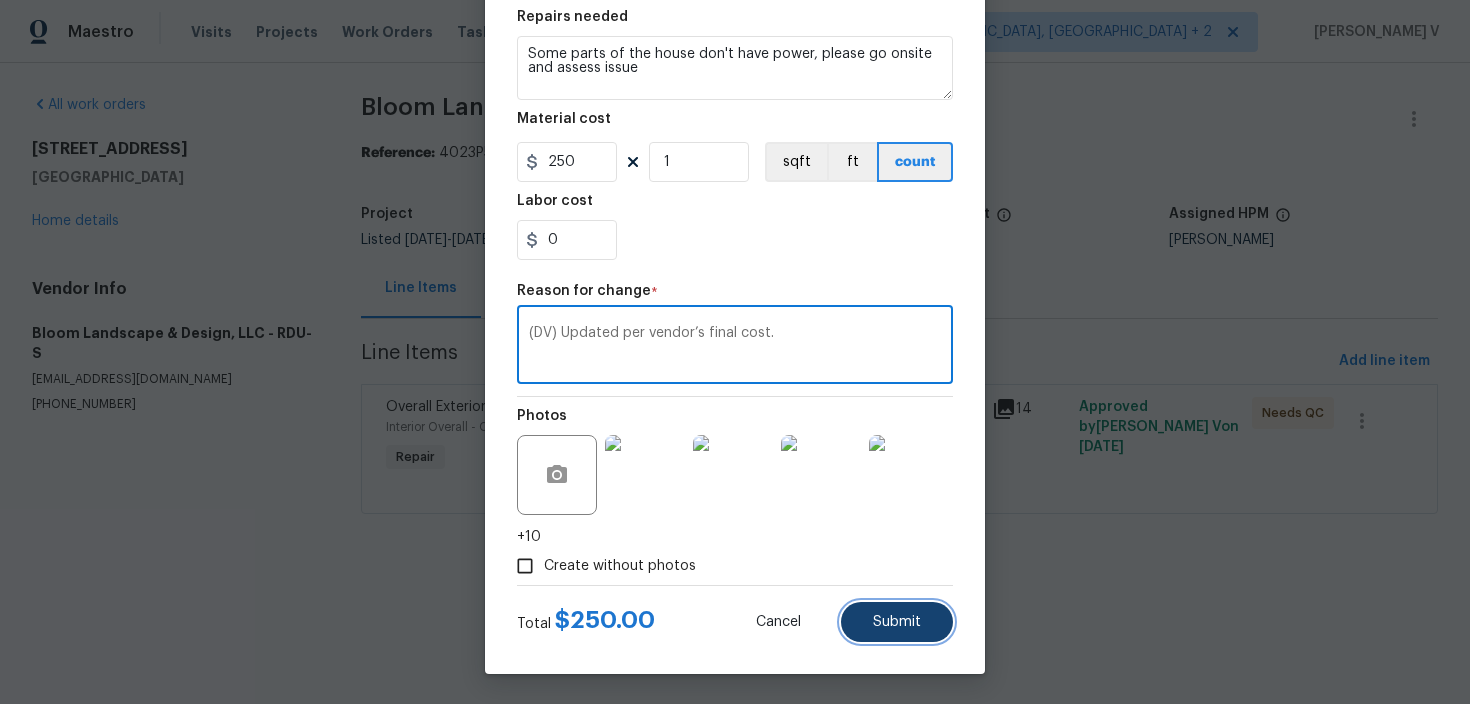 click on "Submit" at bounding box center (897, 622) 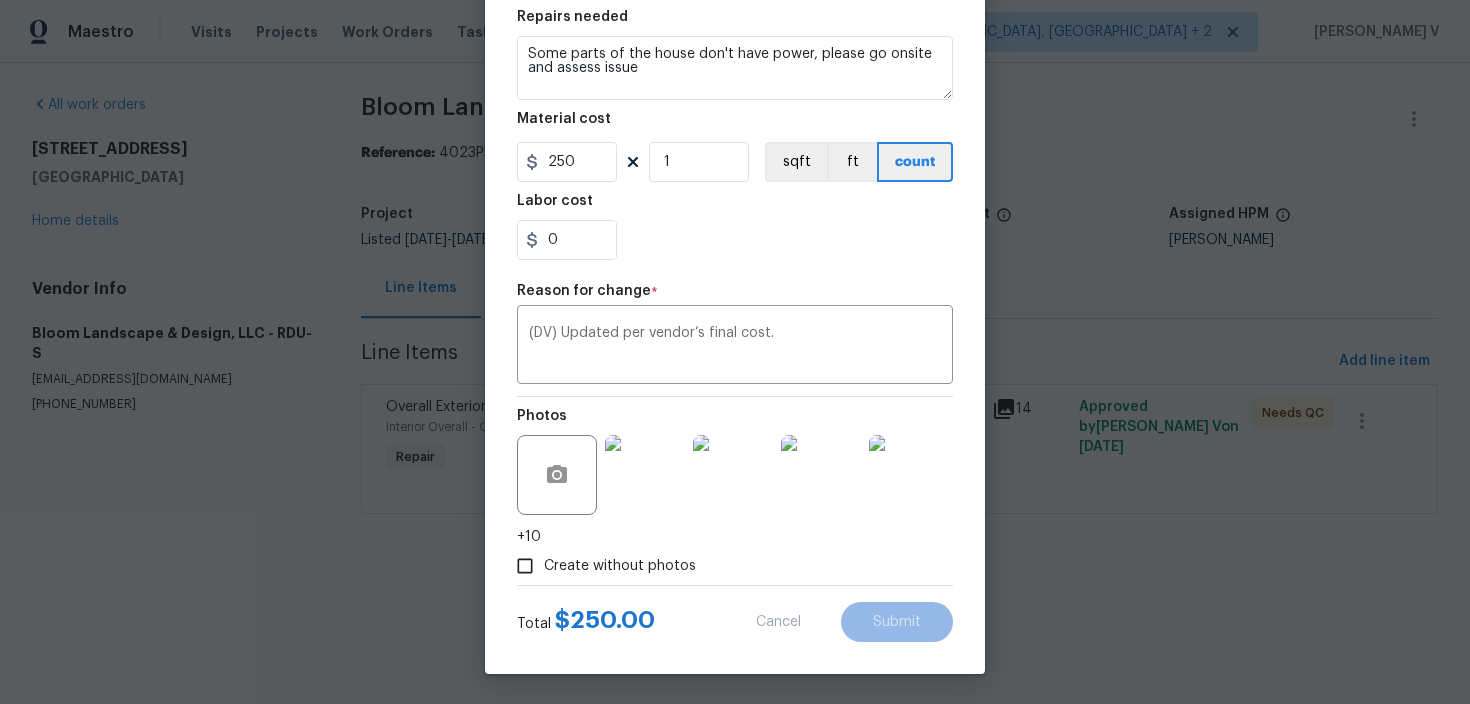 type on "75" 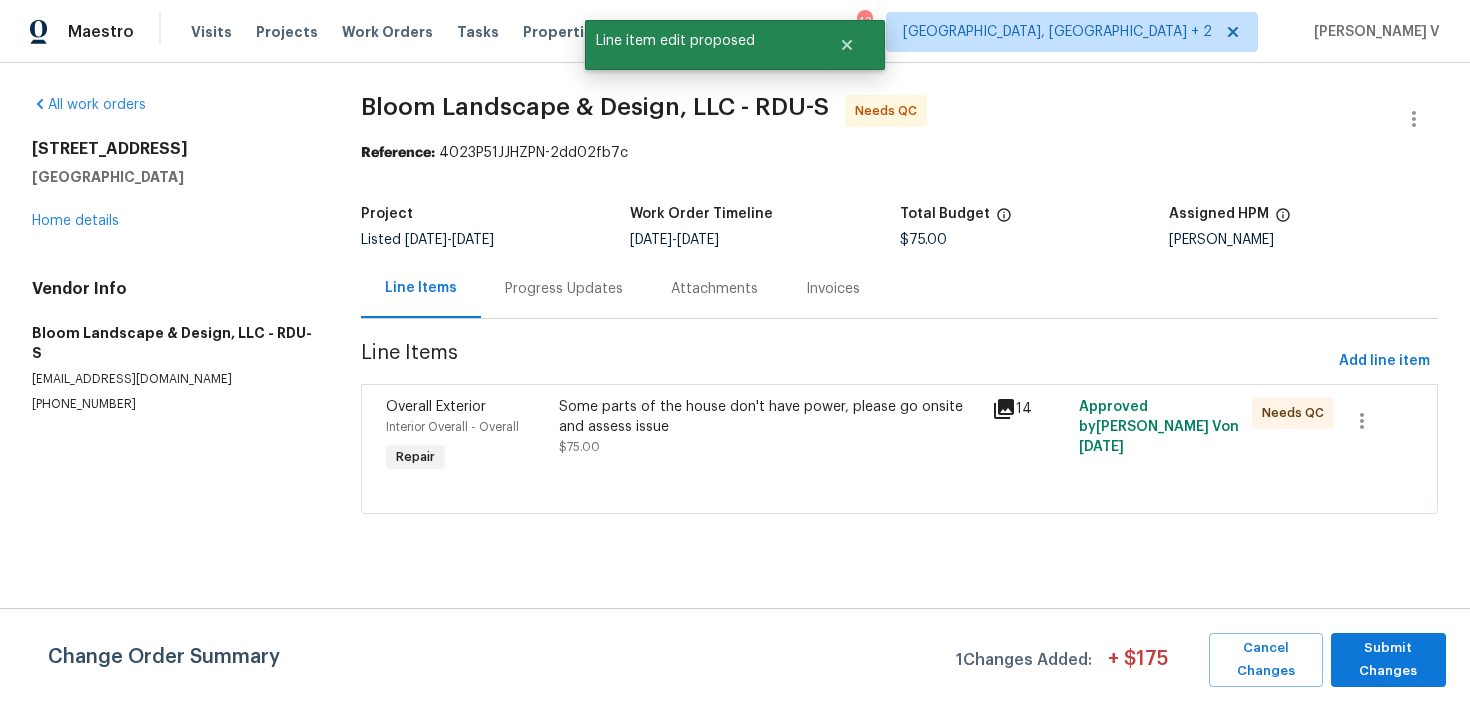 scroll, scrollTop: 0, scrollLeft: 0, axis: both 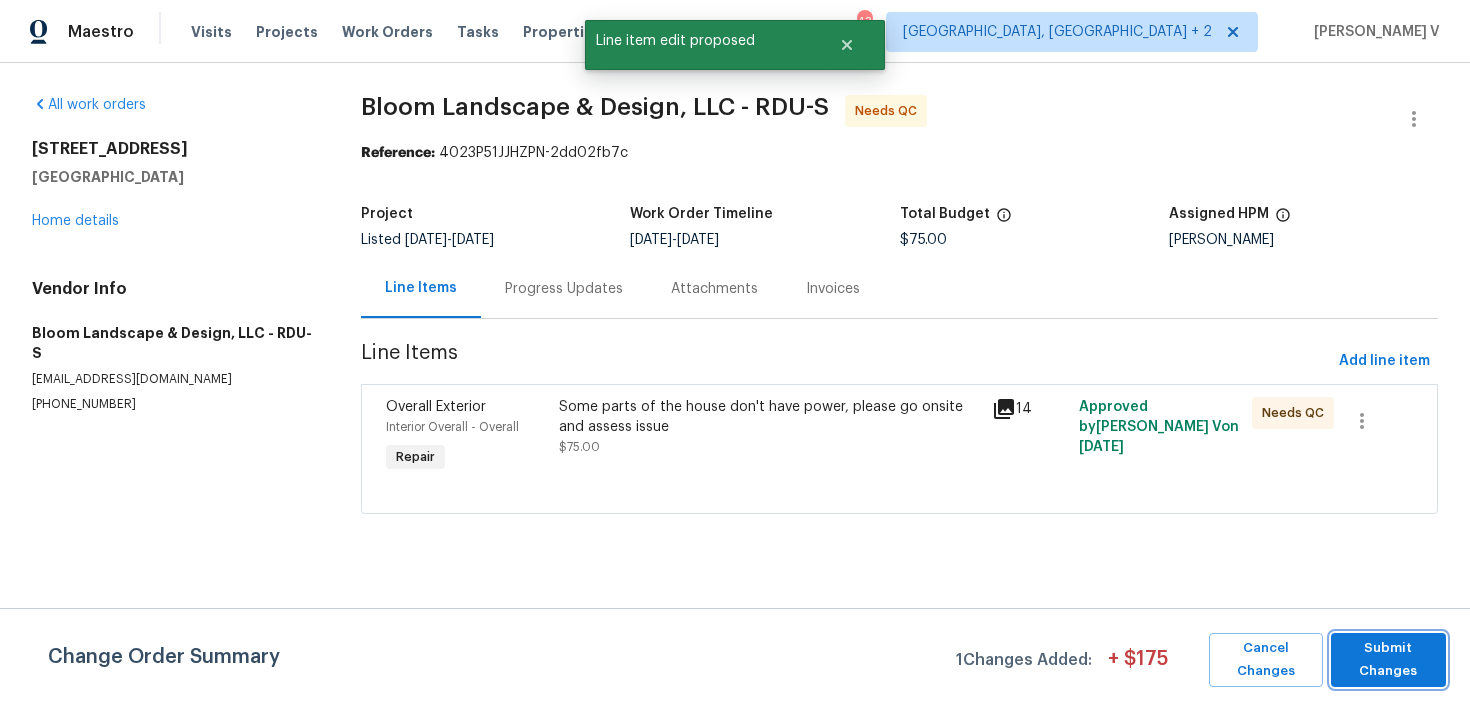 click on "Submit Changes" at bounding box center (1388, 660) 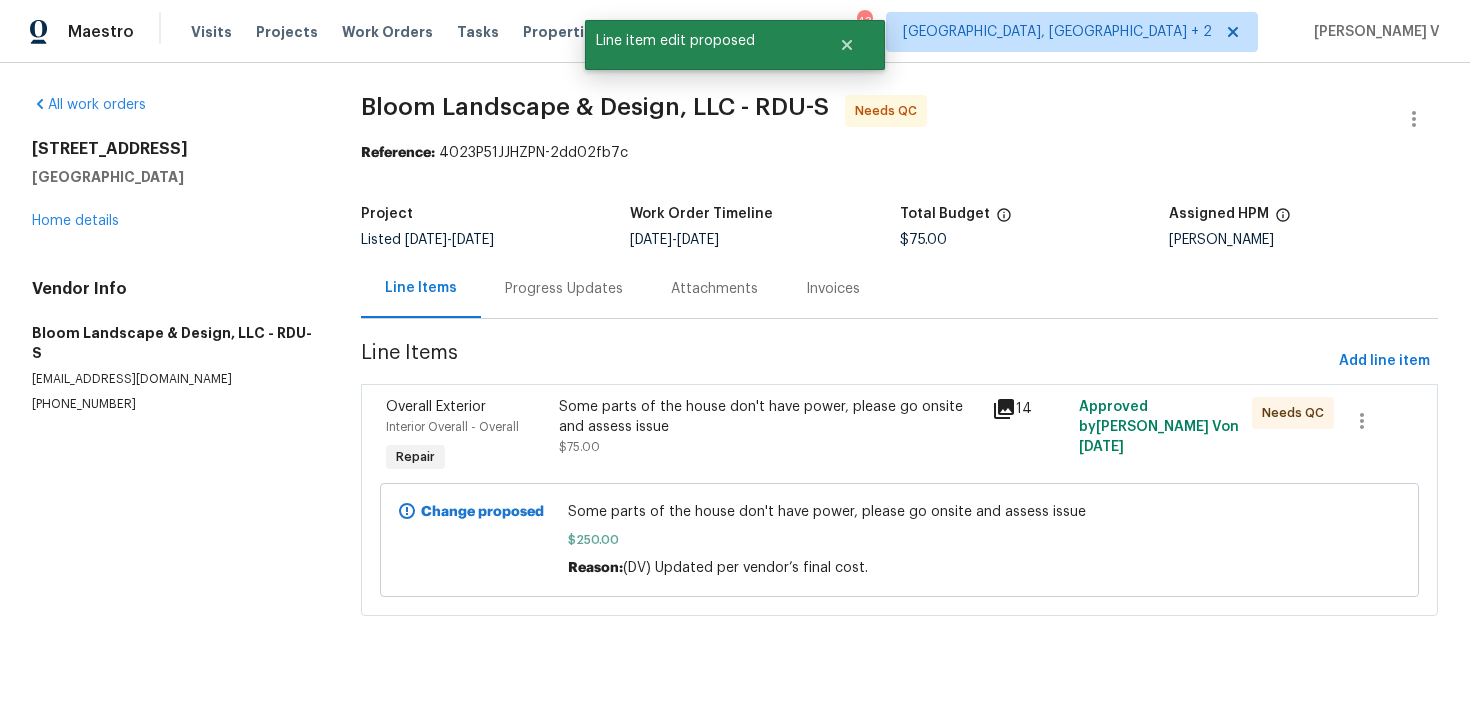 click on "Progress Updates" at bounding box center [564, 288] 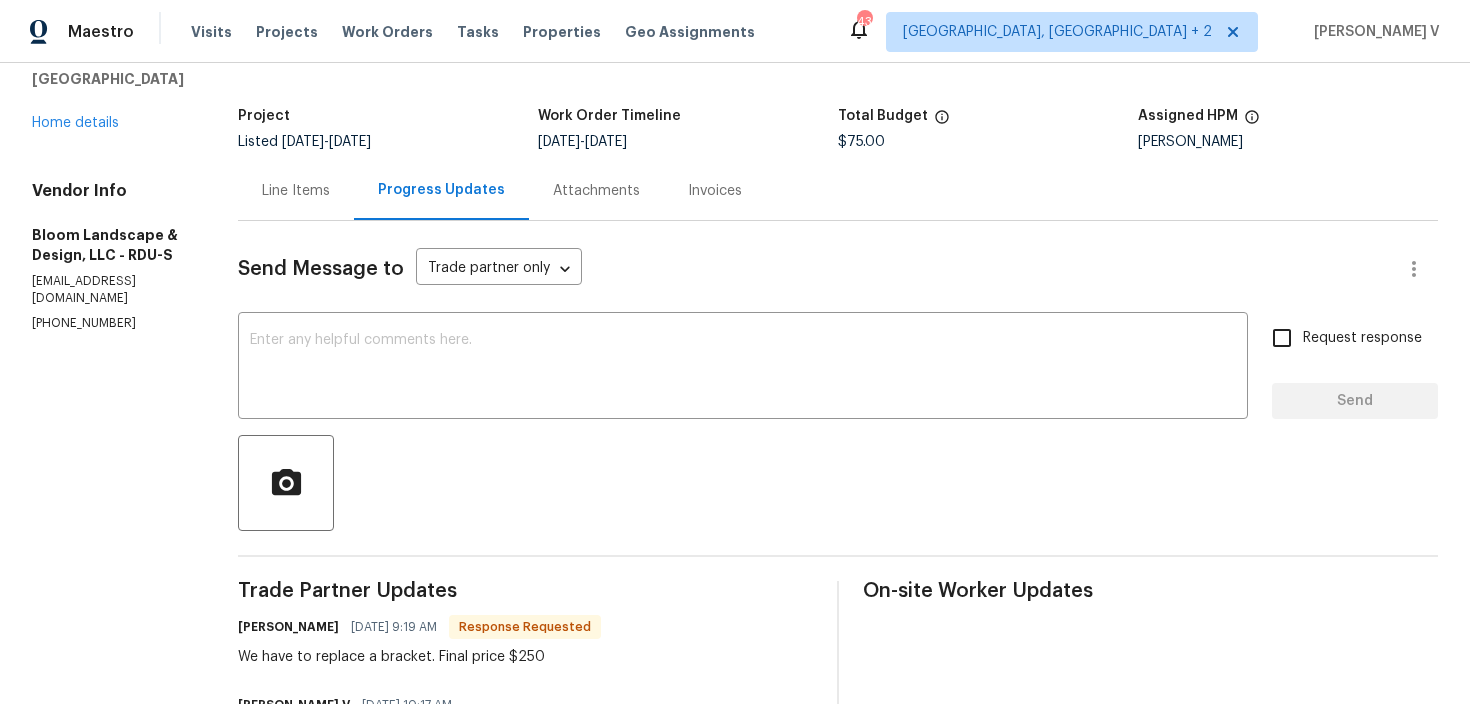 scroll, scrollTop: 0, scrollLeft: 0, axis: both 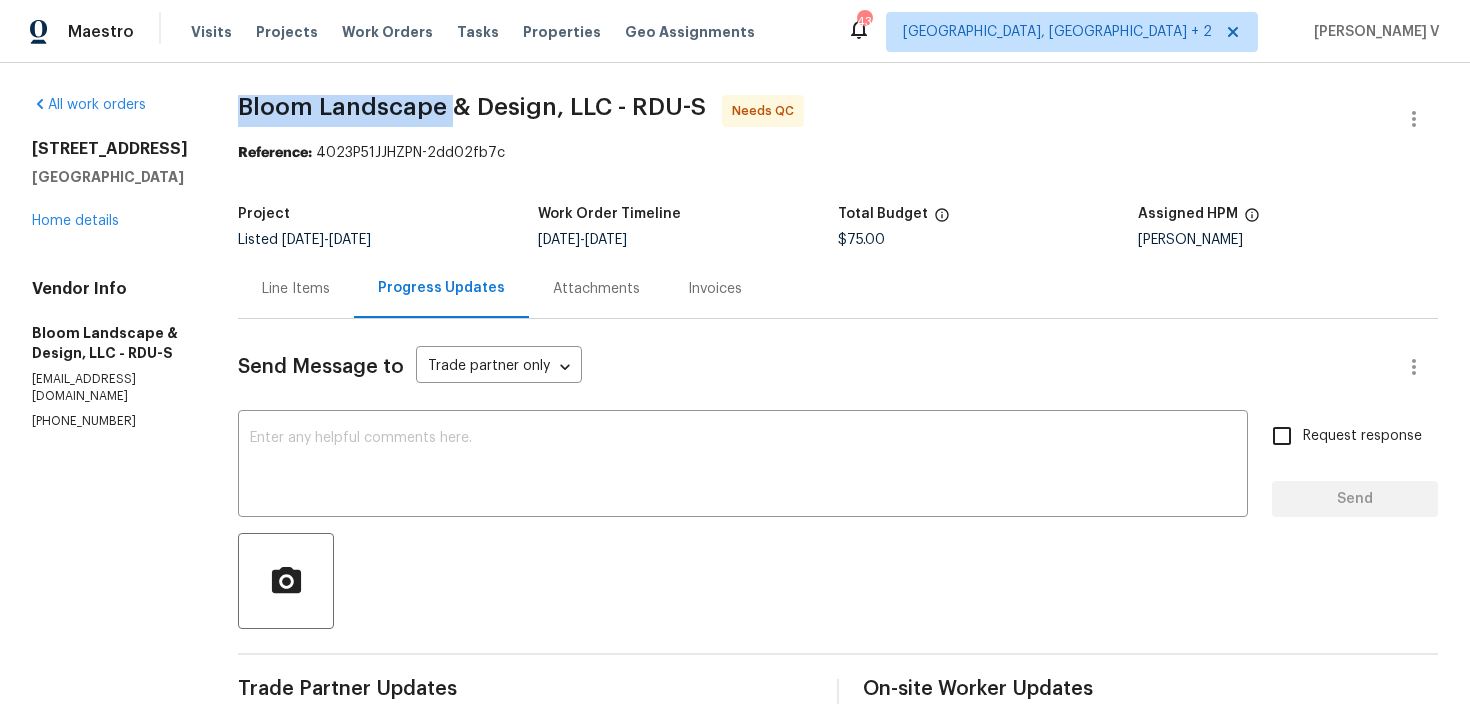 drag, startPoint x: 253, startPoint y: 107, endPoint x: 465, endPoint y: 105, distance: 212.00943 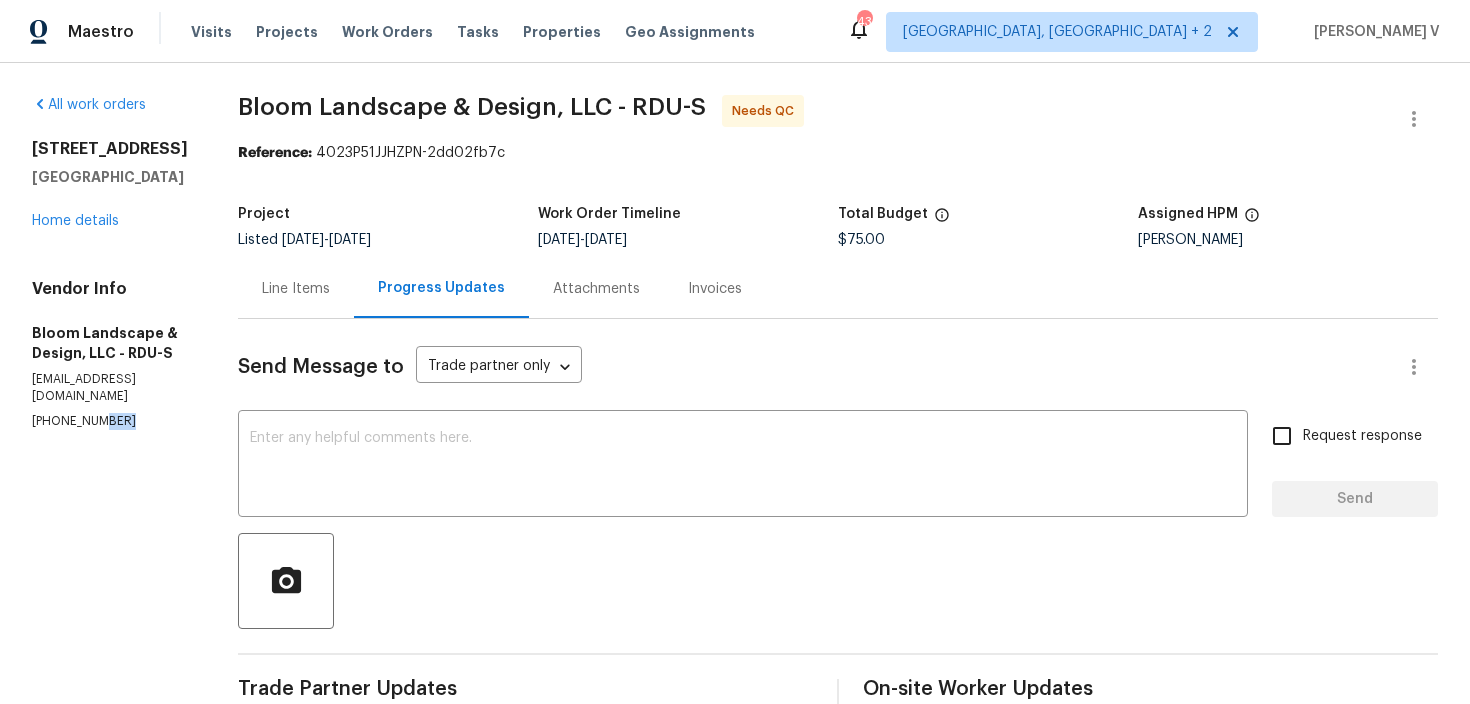 click on "[PHONE_NUMBER]" at bounding box center (111, 421) 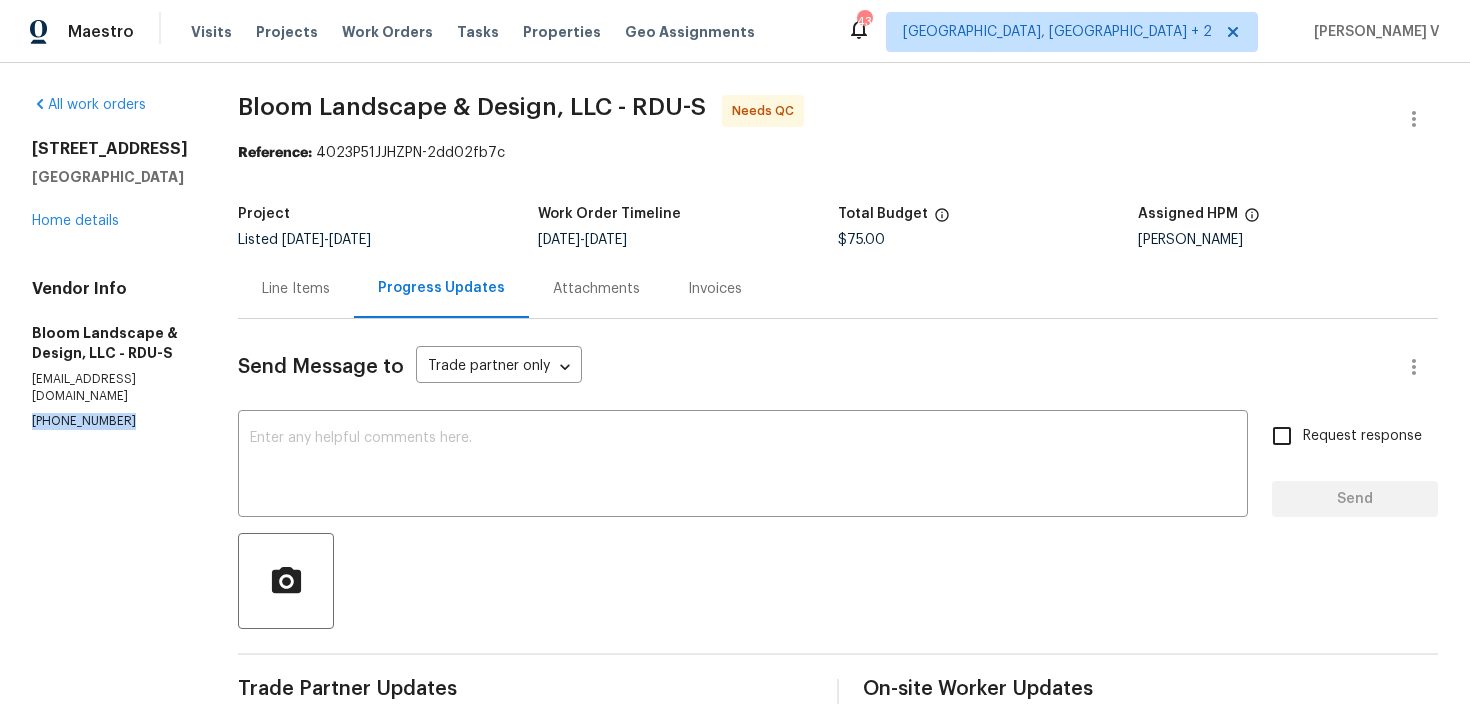 copy on "[PHONE_NUMBER]" 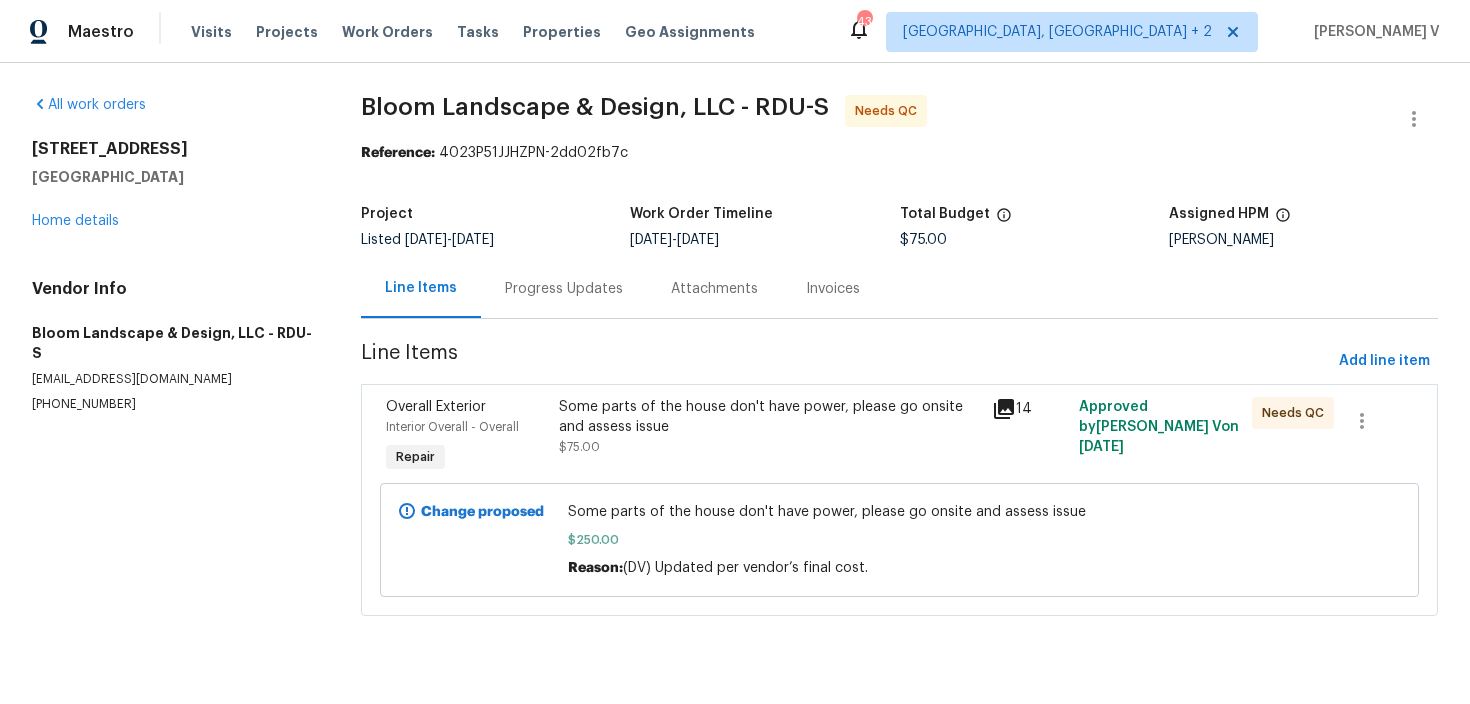 click on "Some parts of the house don't have power, please go onsite and assess issue $75.00" at bounding box center [769, 437] 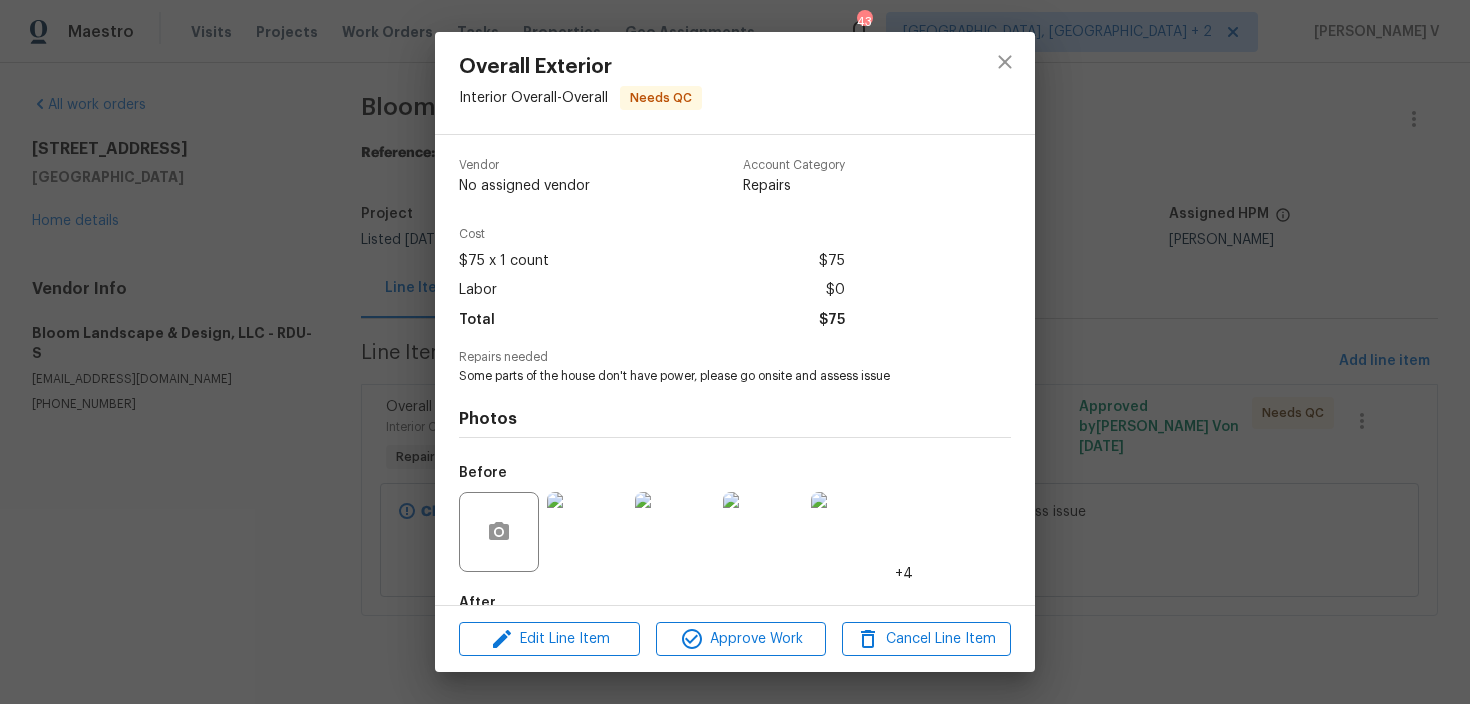 scroll, scrollTop: 117, scrollLeft: 0, axis: vertical 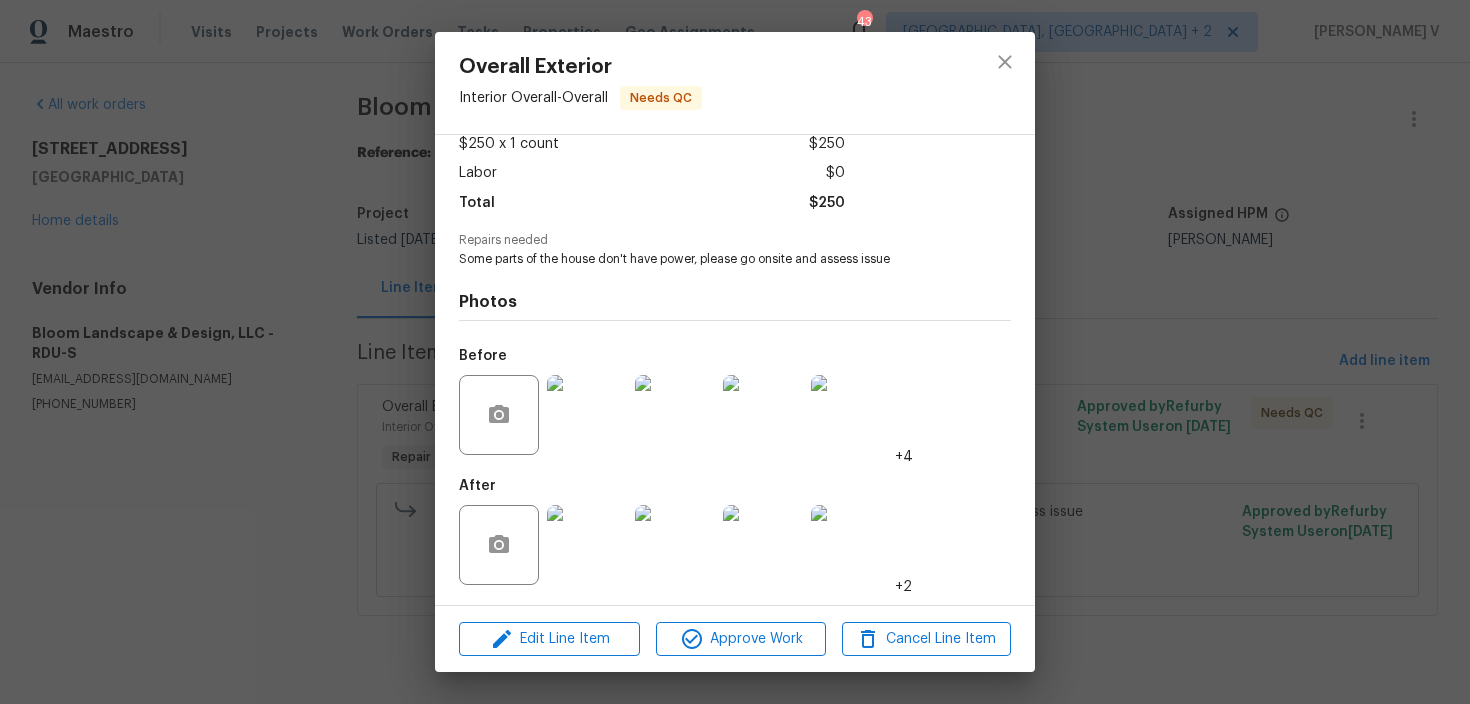click at bounding box center [587, 545] 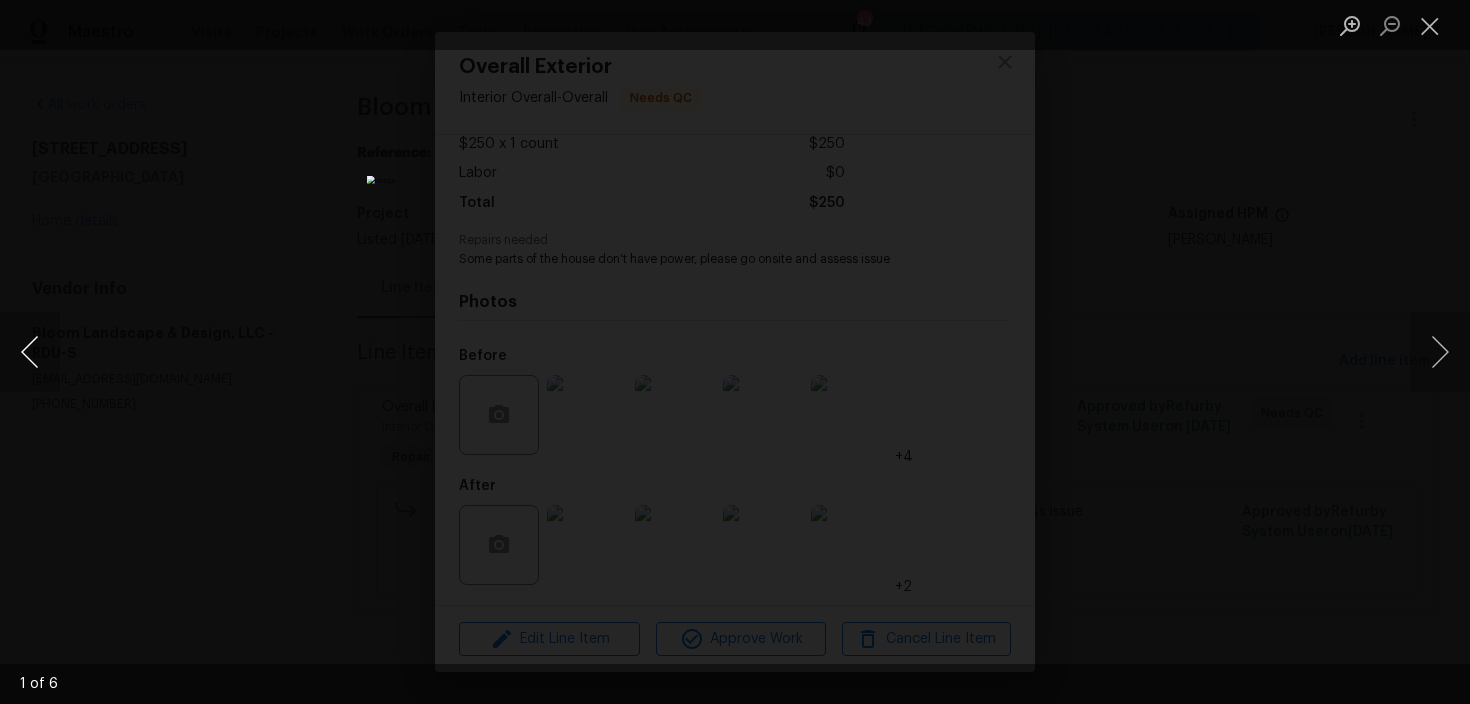 click at bounding box center (30, 352) 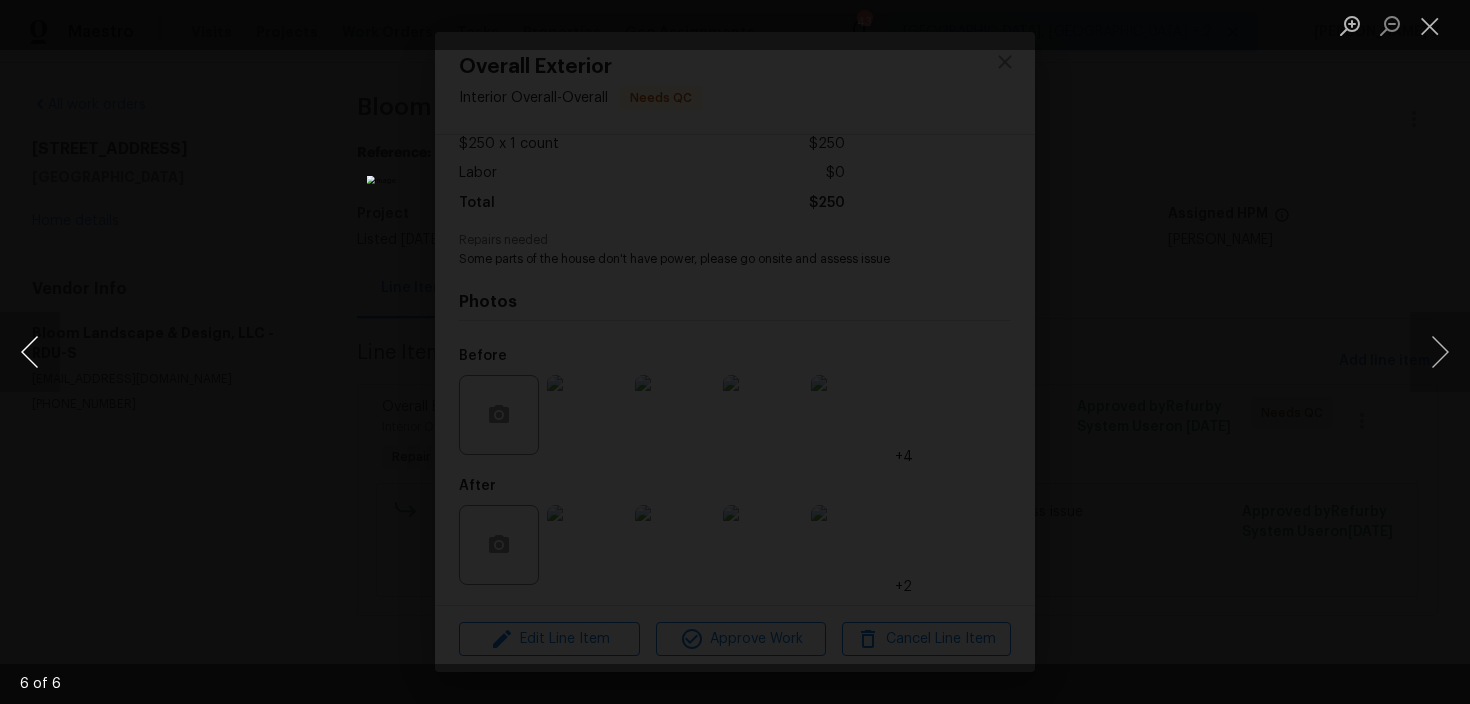 click at bounding box center [30, 352] 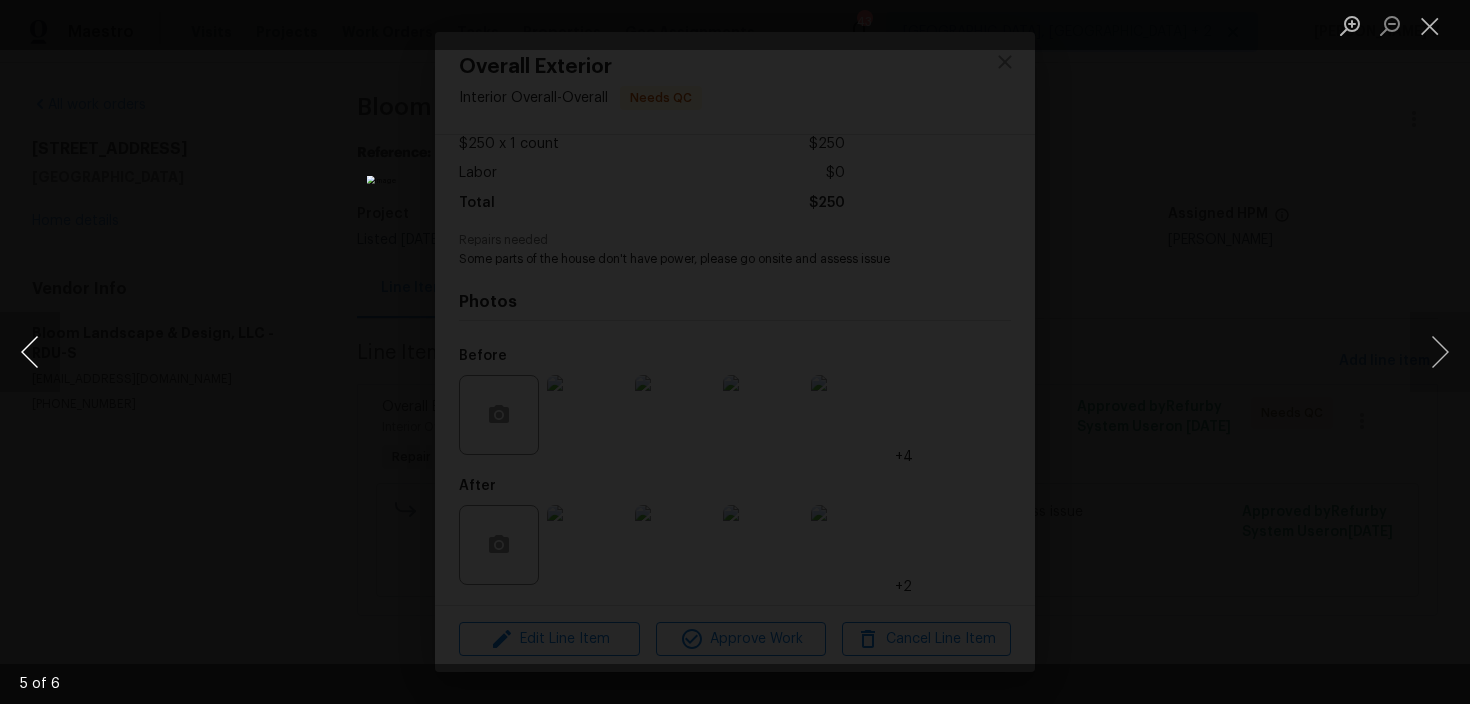 click at bounding box center [30, 352] 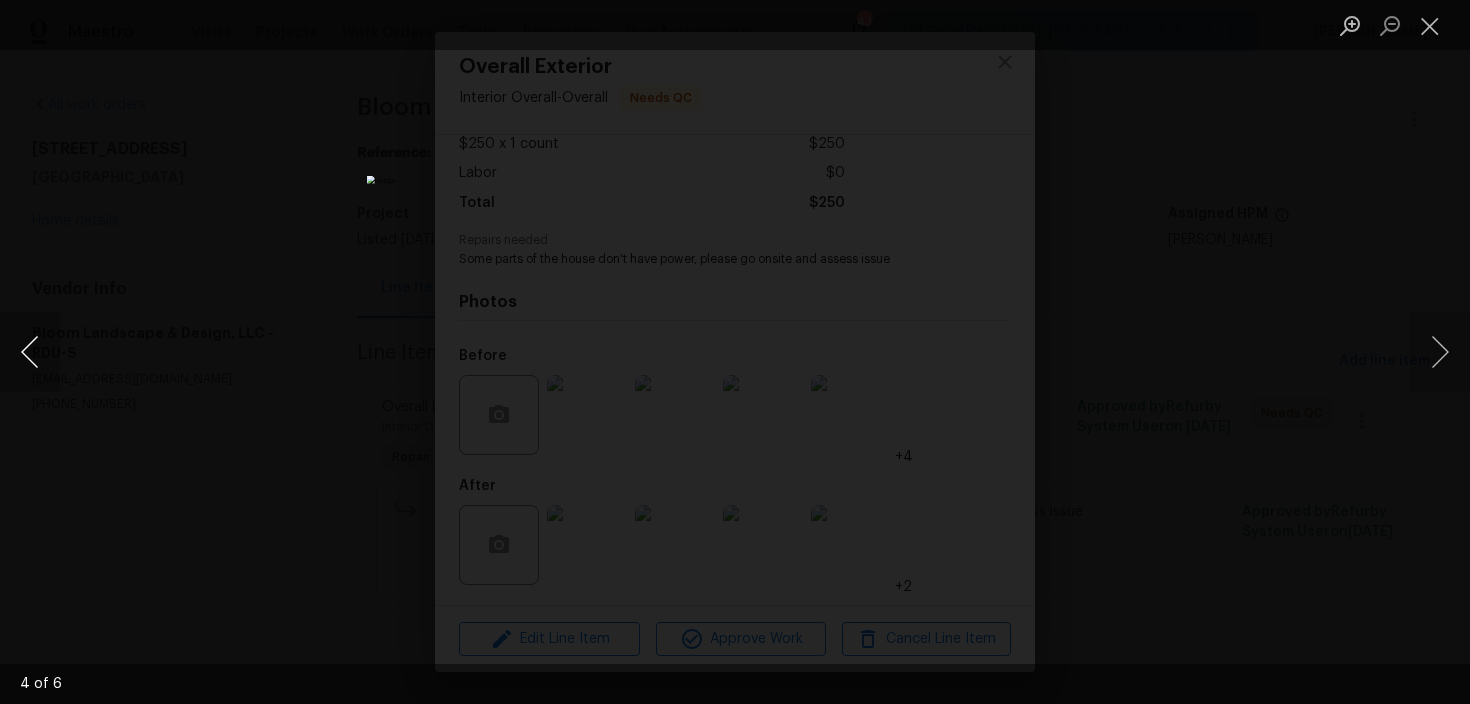 click at bounding box center [30, 352] 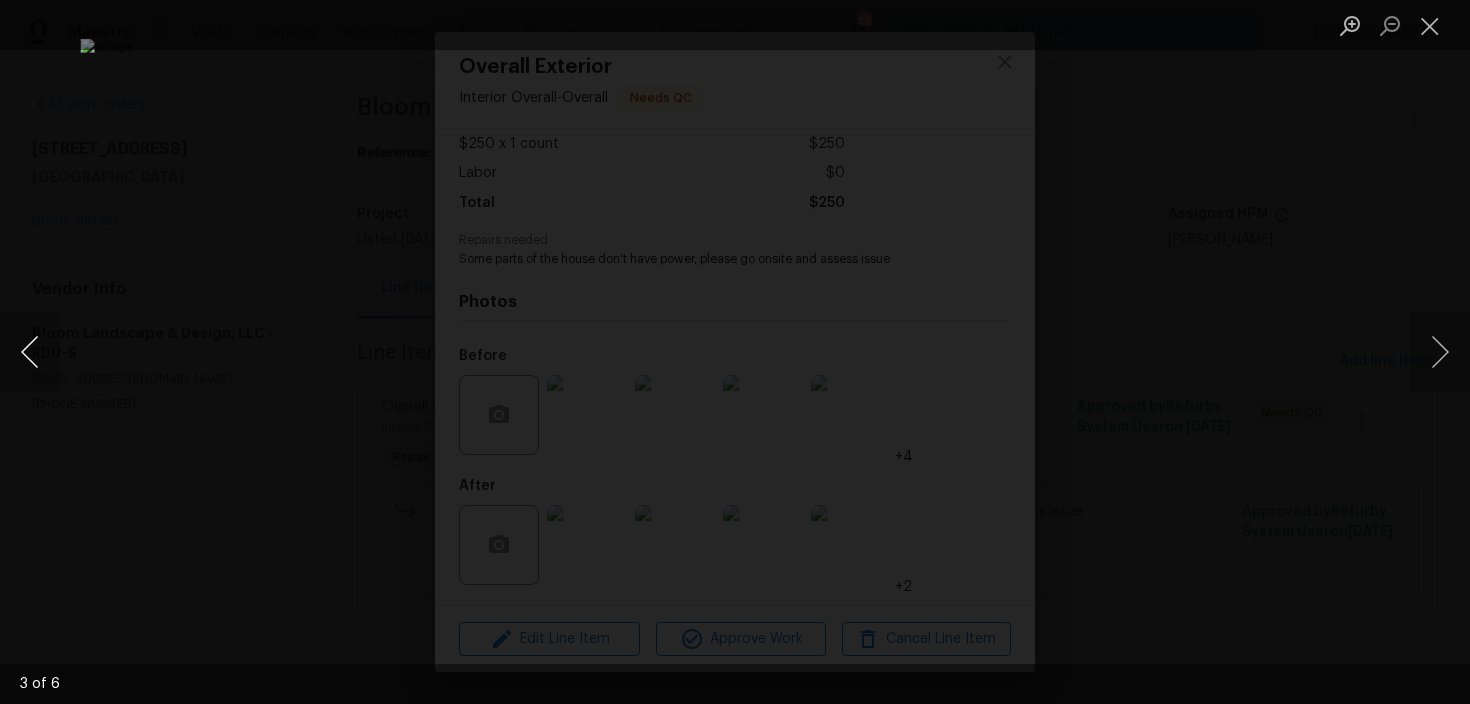 click at bounding box center [30, 352] 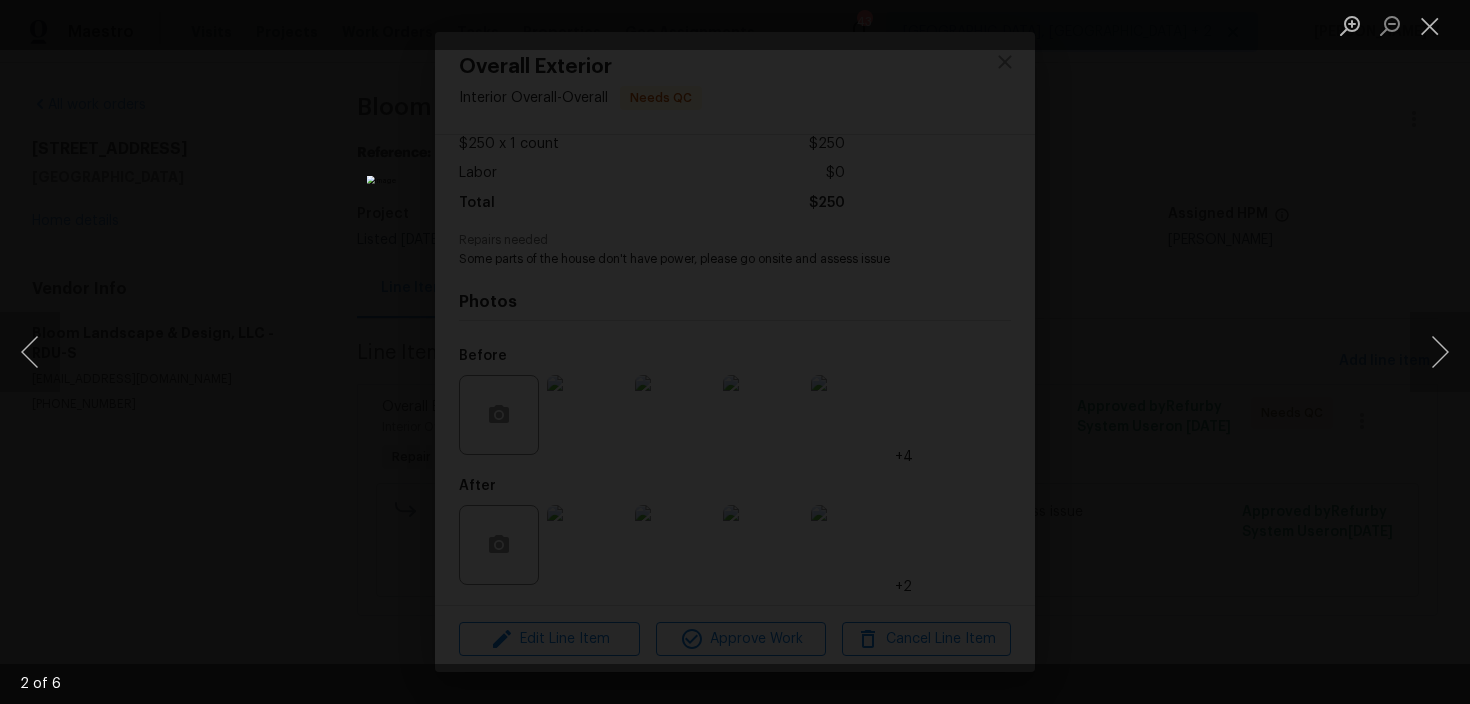 click at bounding box center [735, 352] 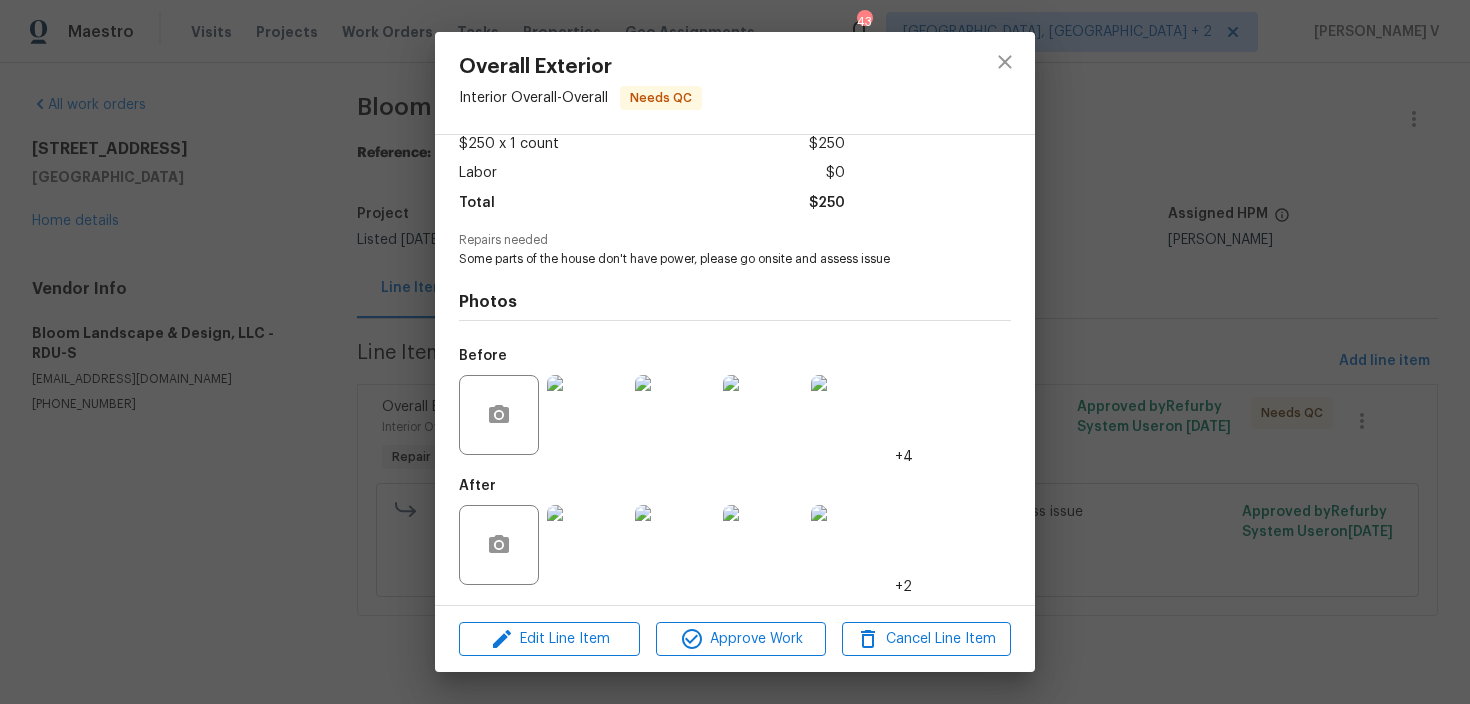 click at bounding box center [587, 415] 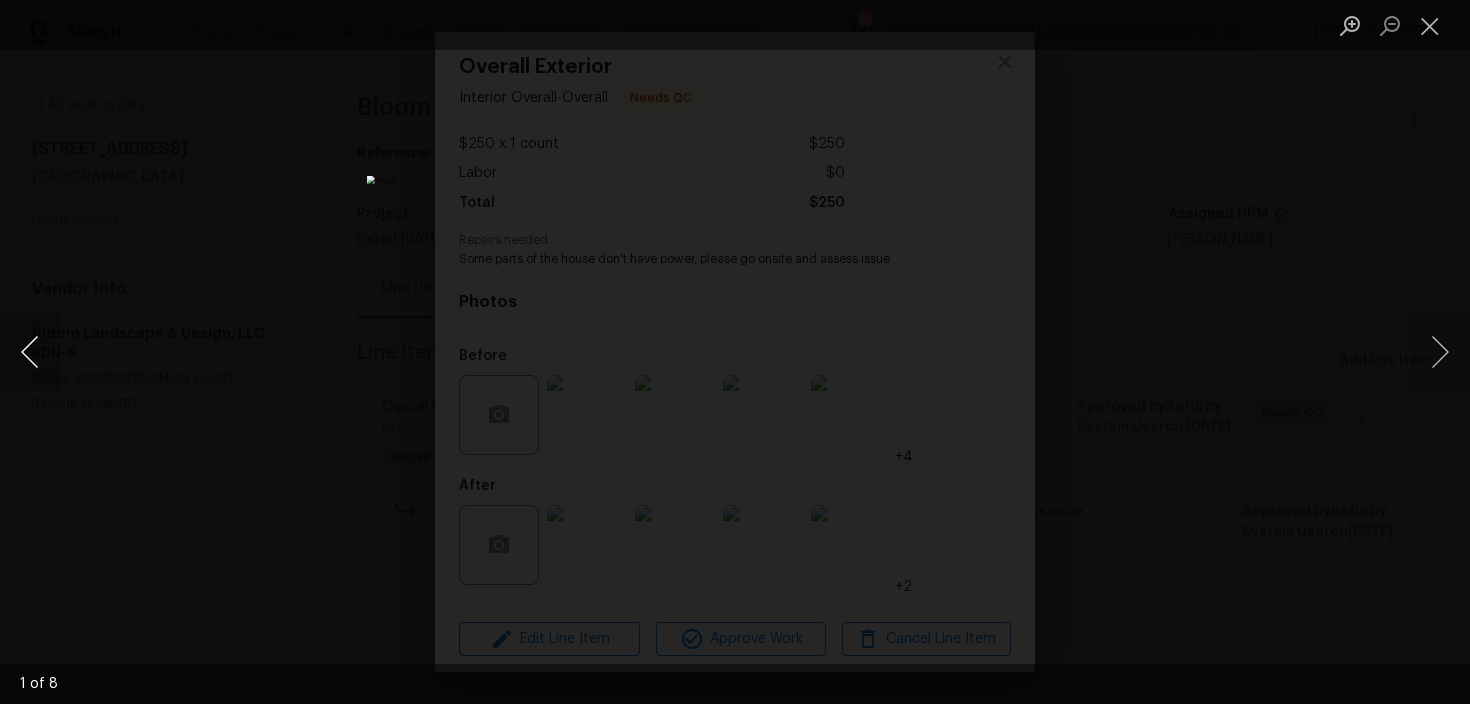 click at bounding box center (30, 352) 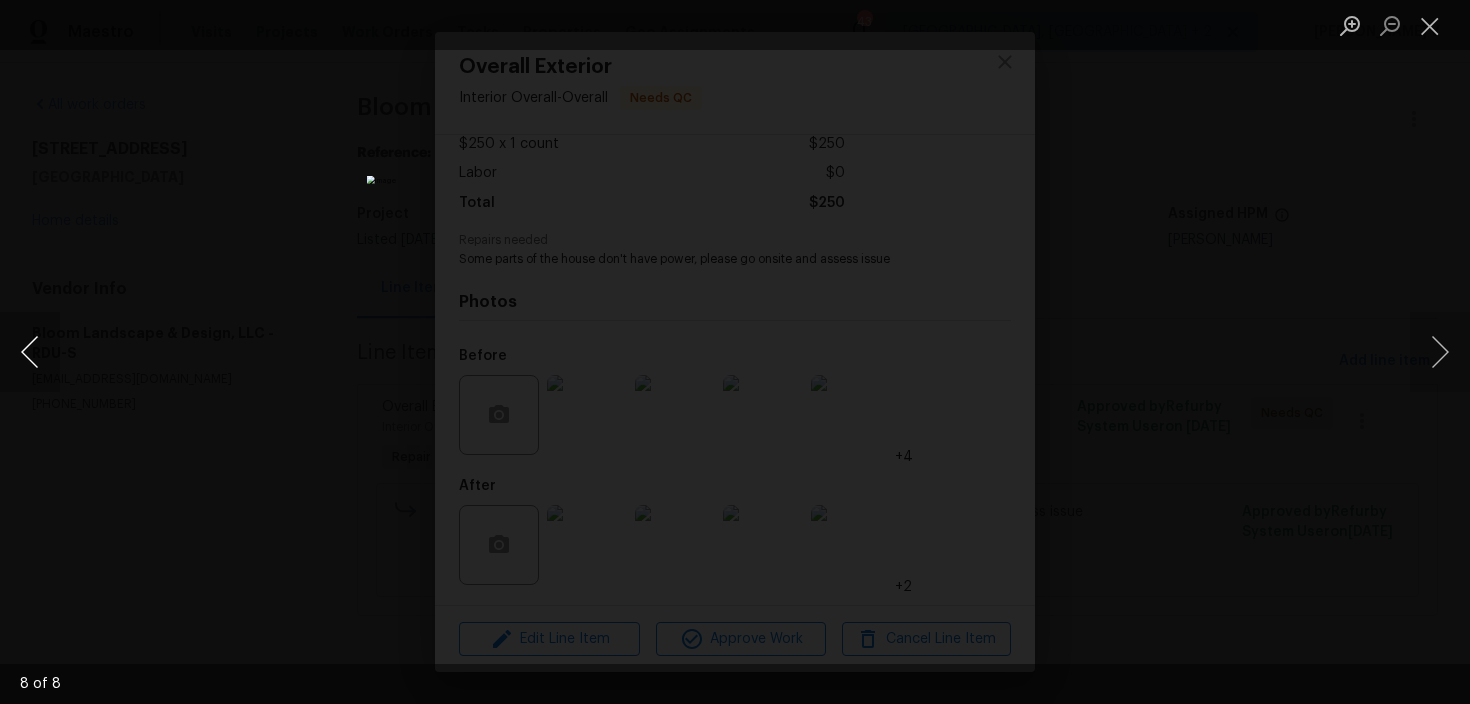click at bounding box center (30, 352) 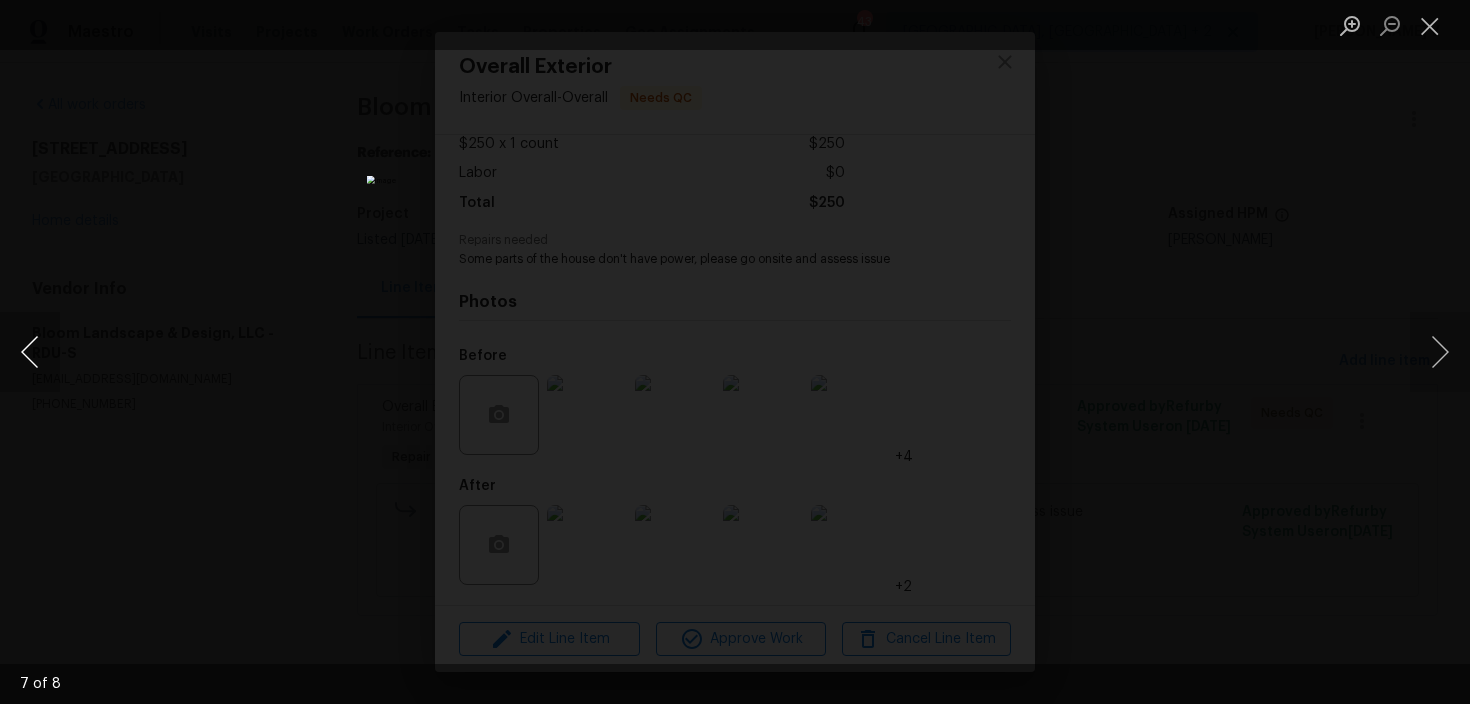 click at bounding box center [30, 352] 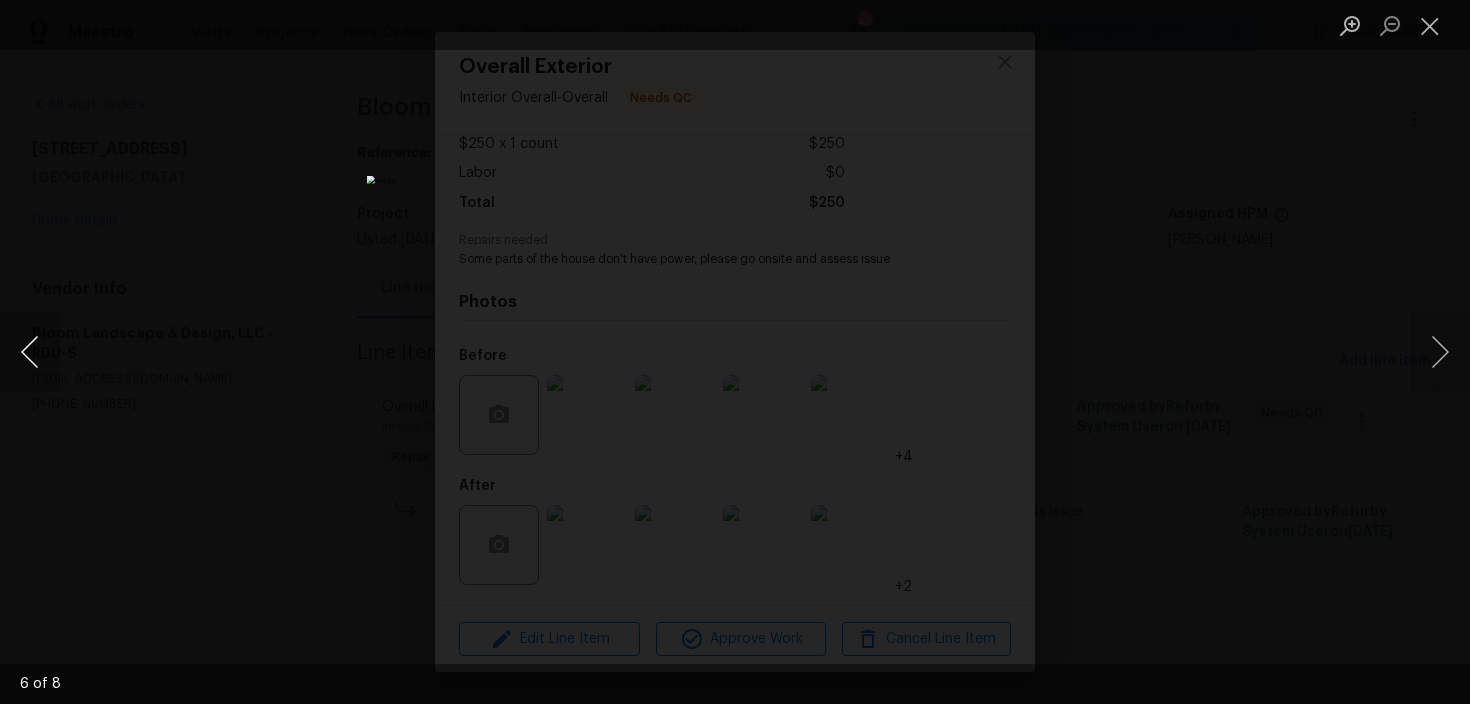 click at bounding box center [30, 352] 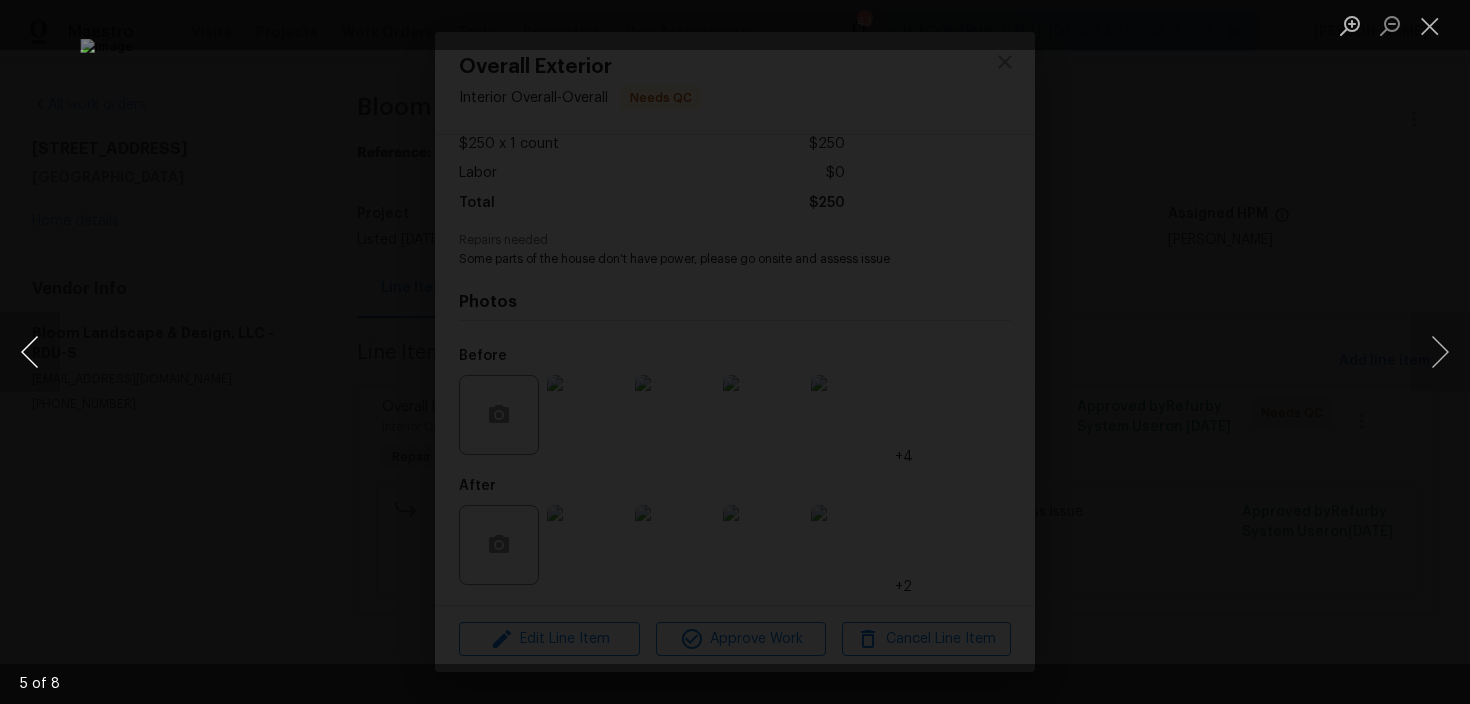 click at bounding box center (30, 352) 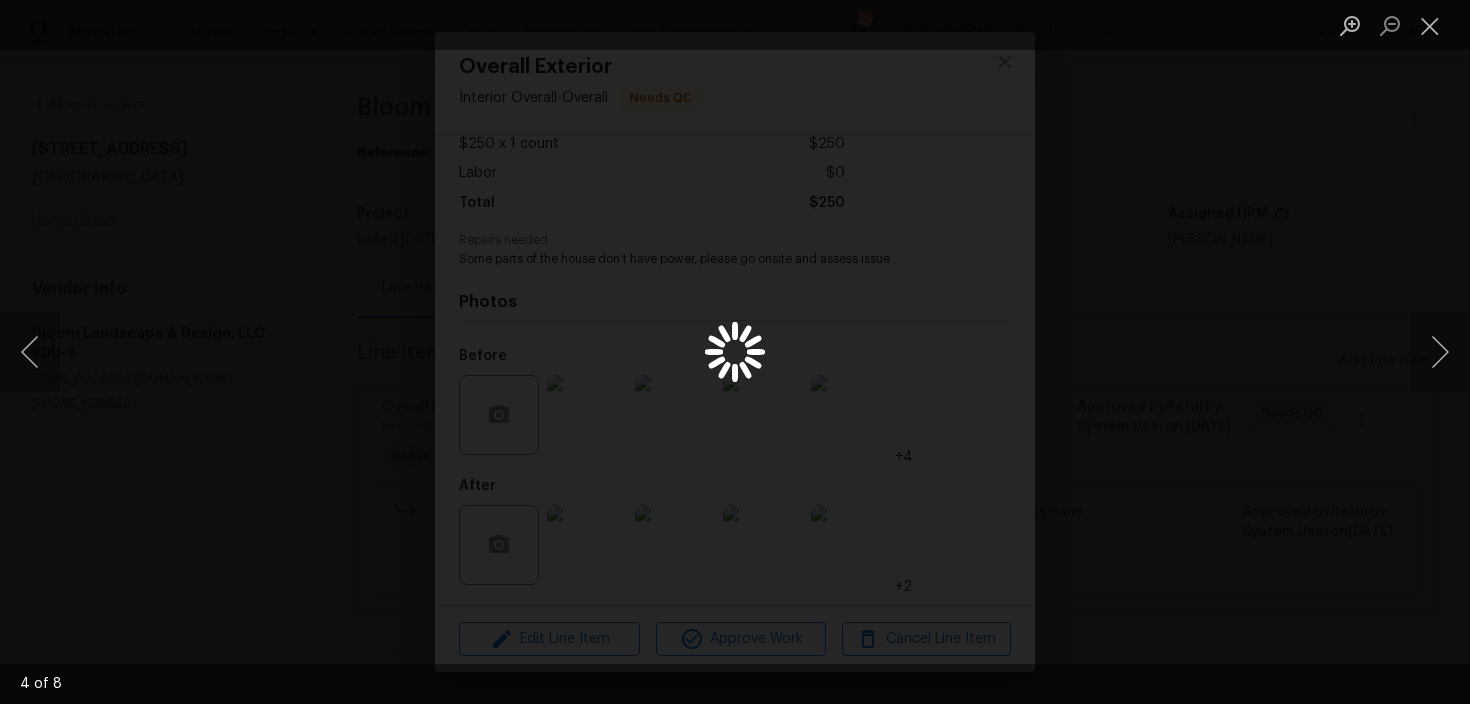 click at bounding box center (735, 352) 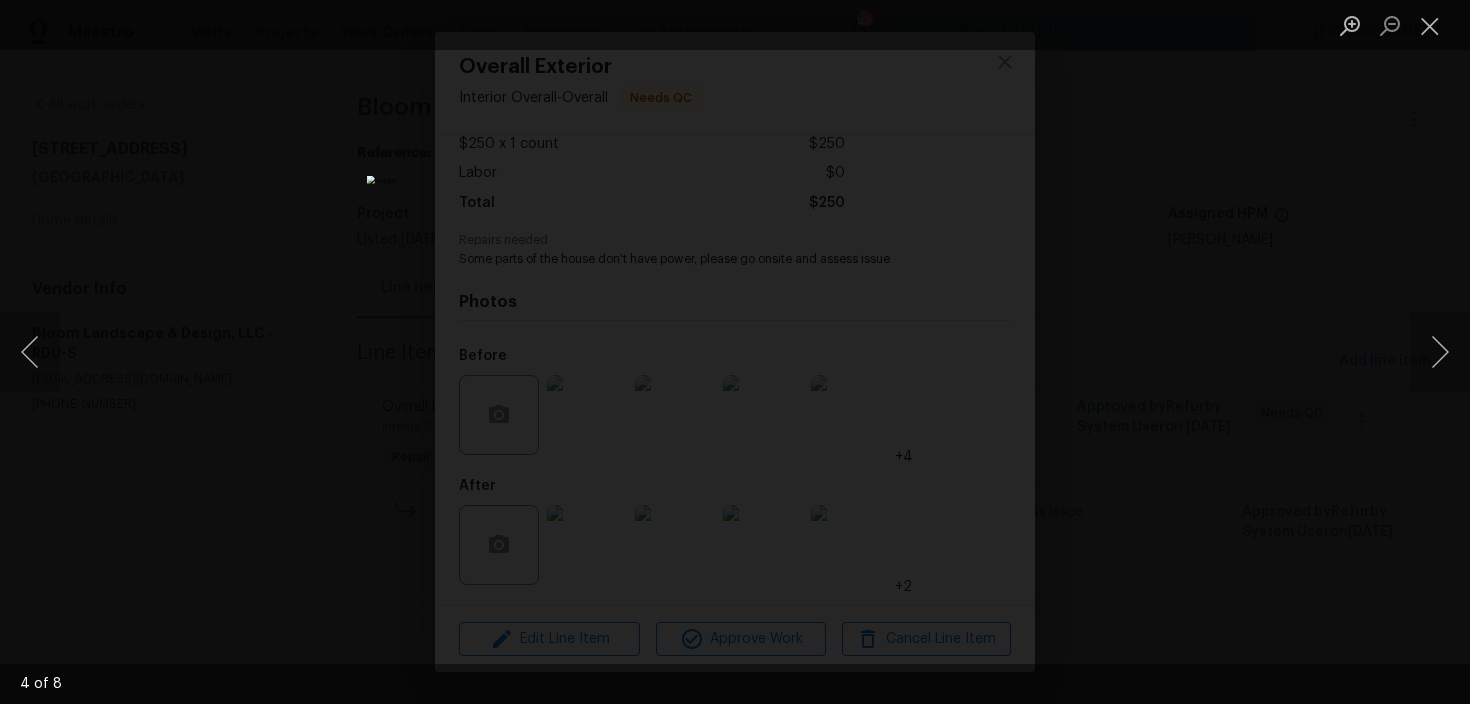 click at bounding box center [735, 352] 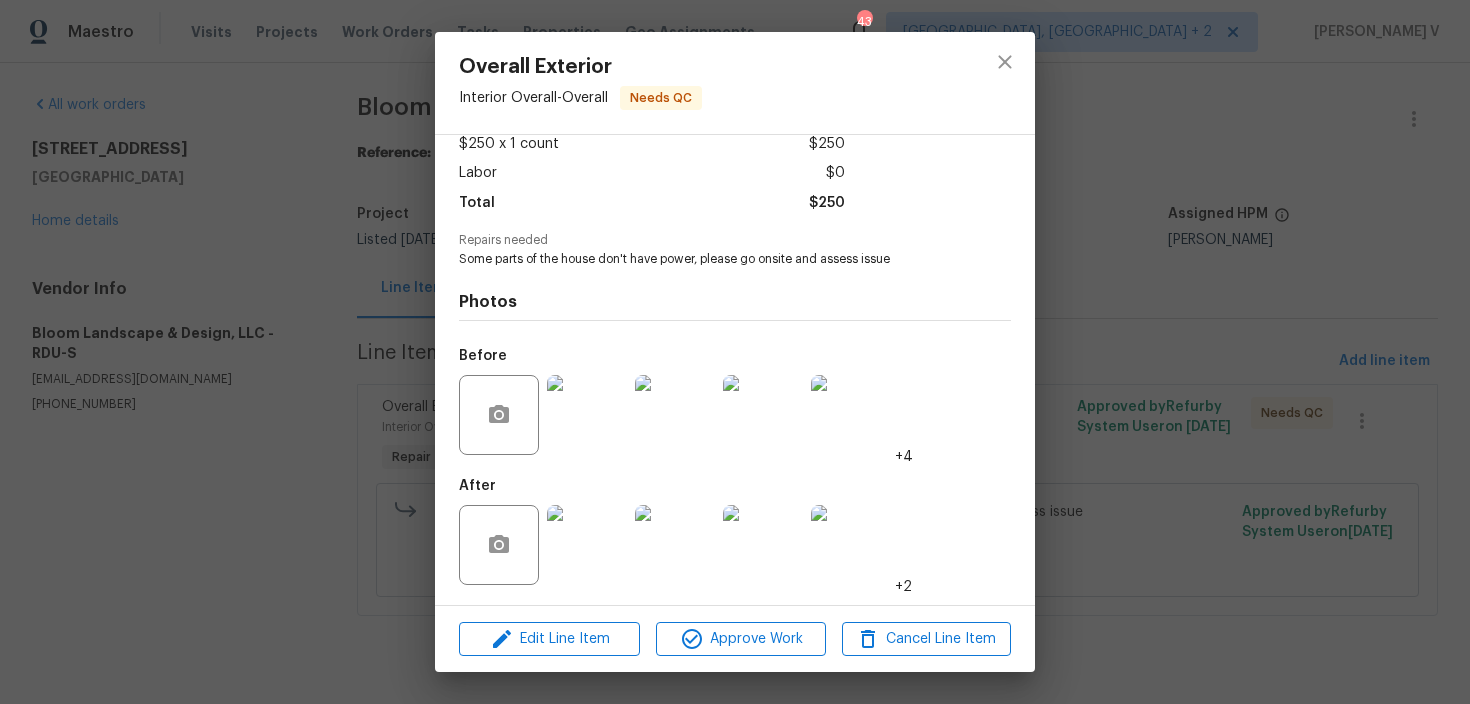 click at bounding box center [735, 352] 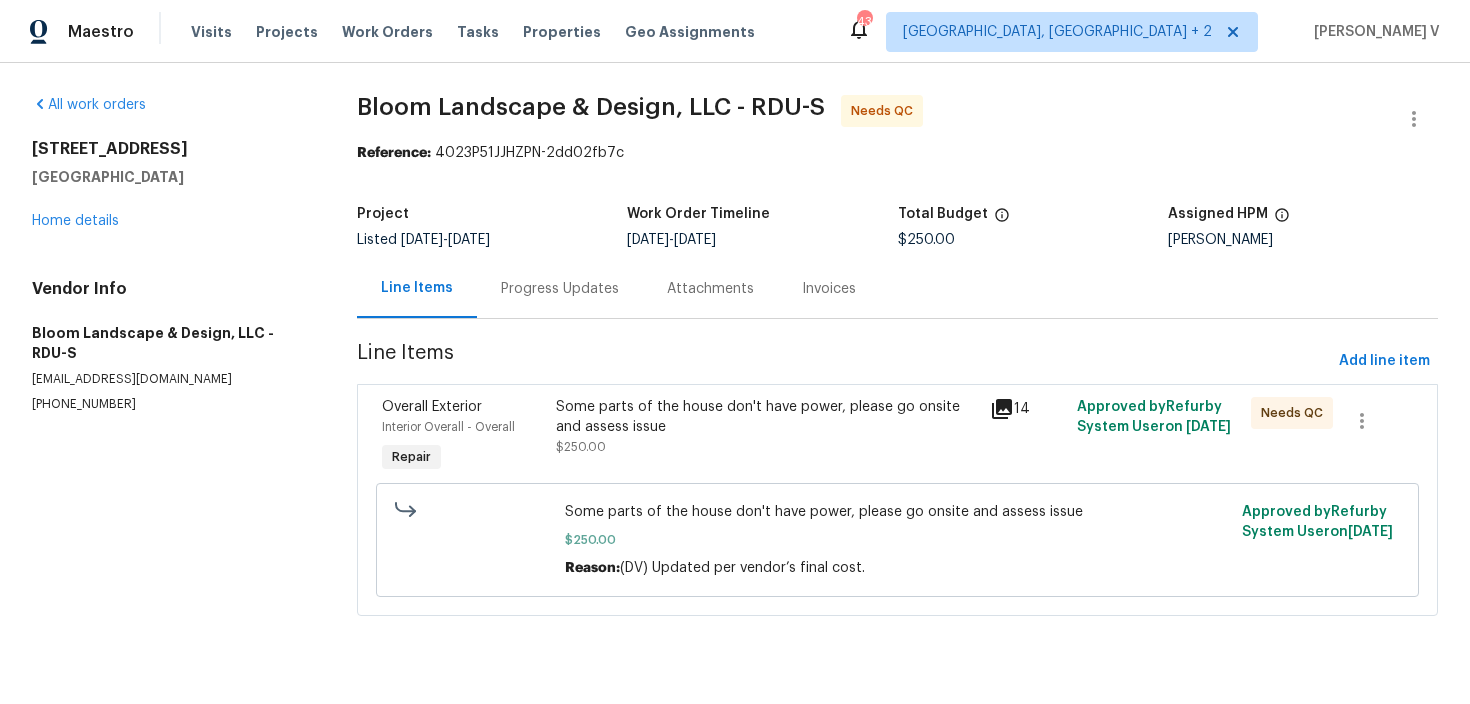 click on "Progress Updates" at bounding box center [560, 288] 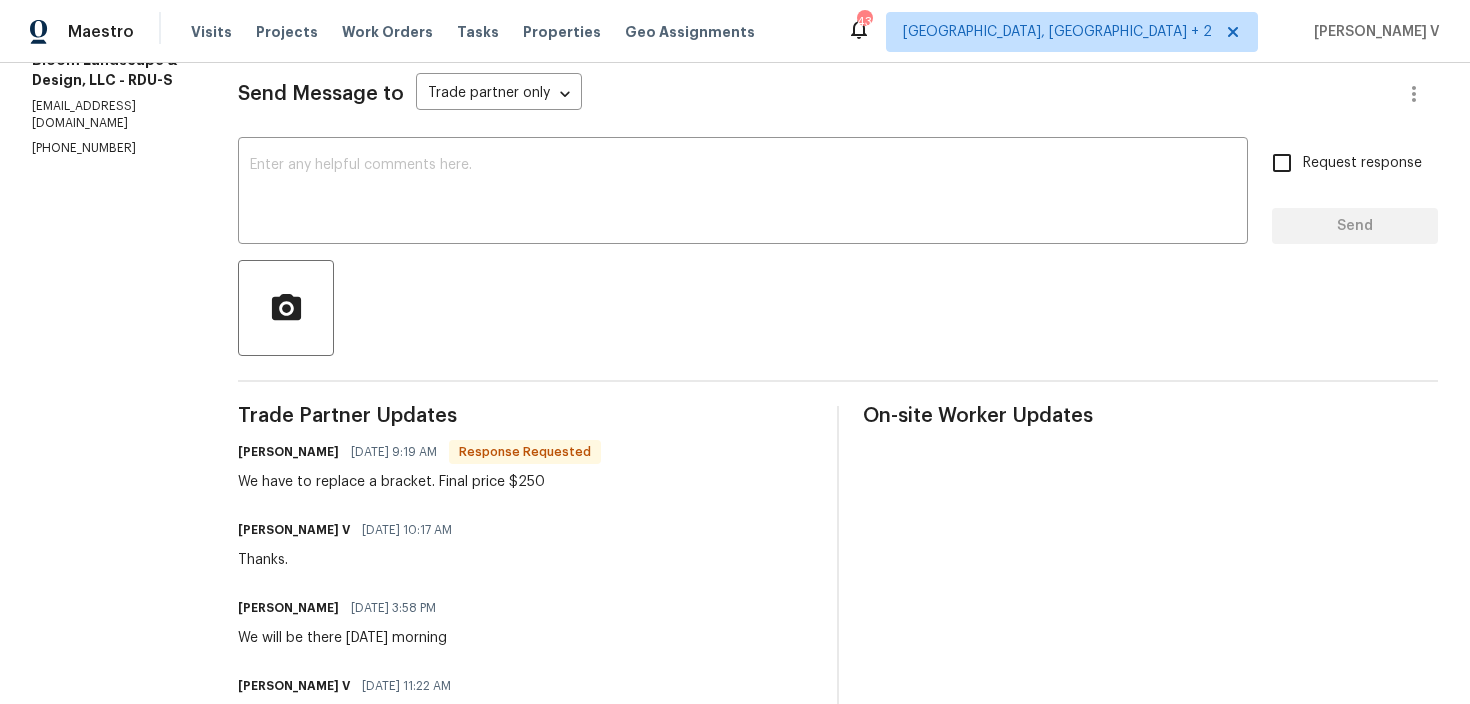scroll, scrollTop: 0, scrollLeft: 0, axis: both 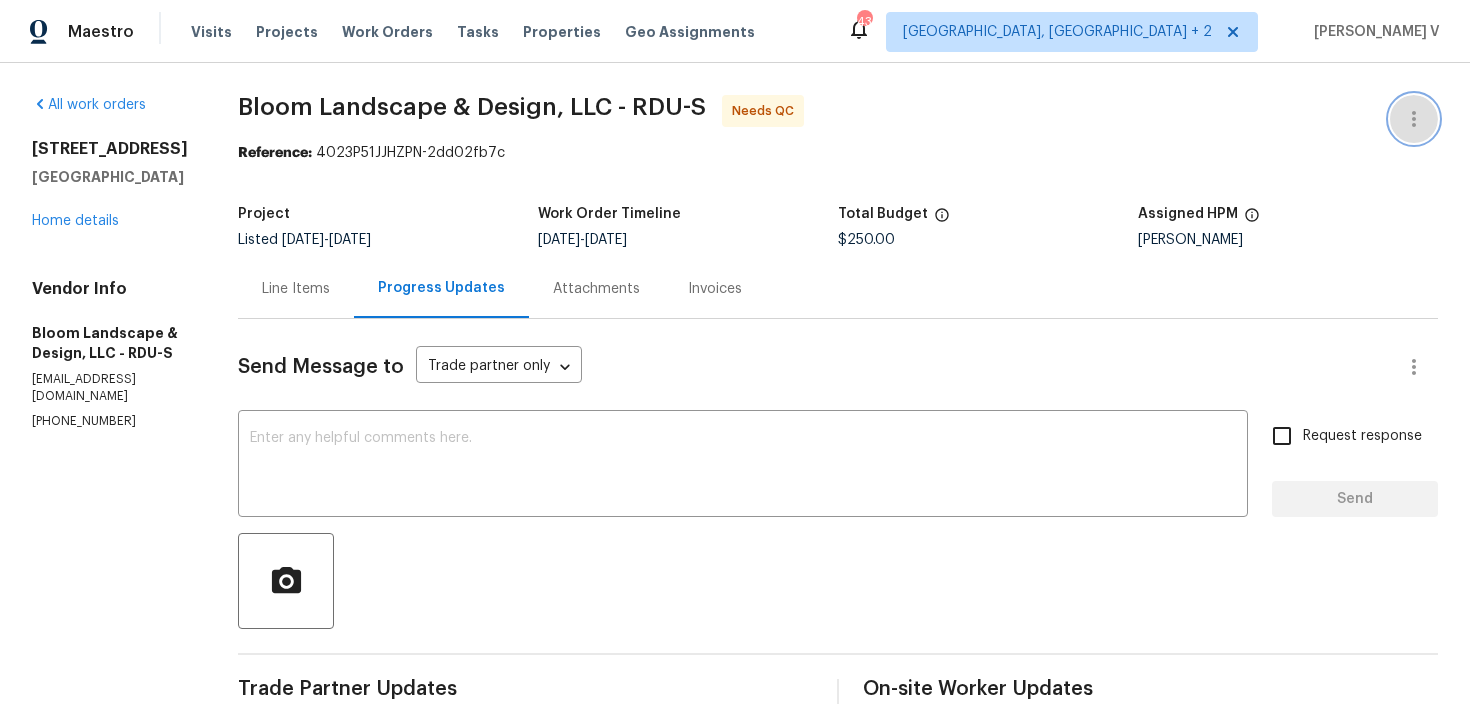 click at bounding box center (1414, 119) 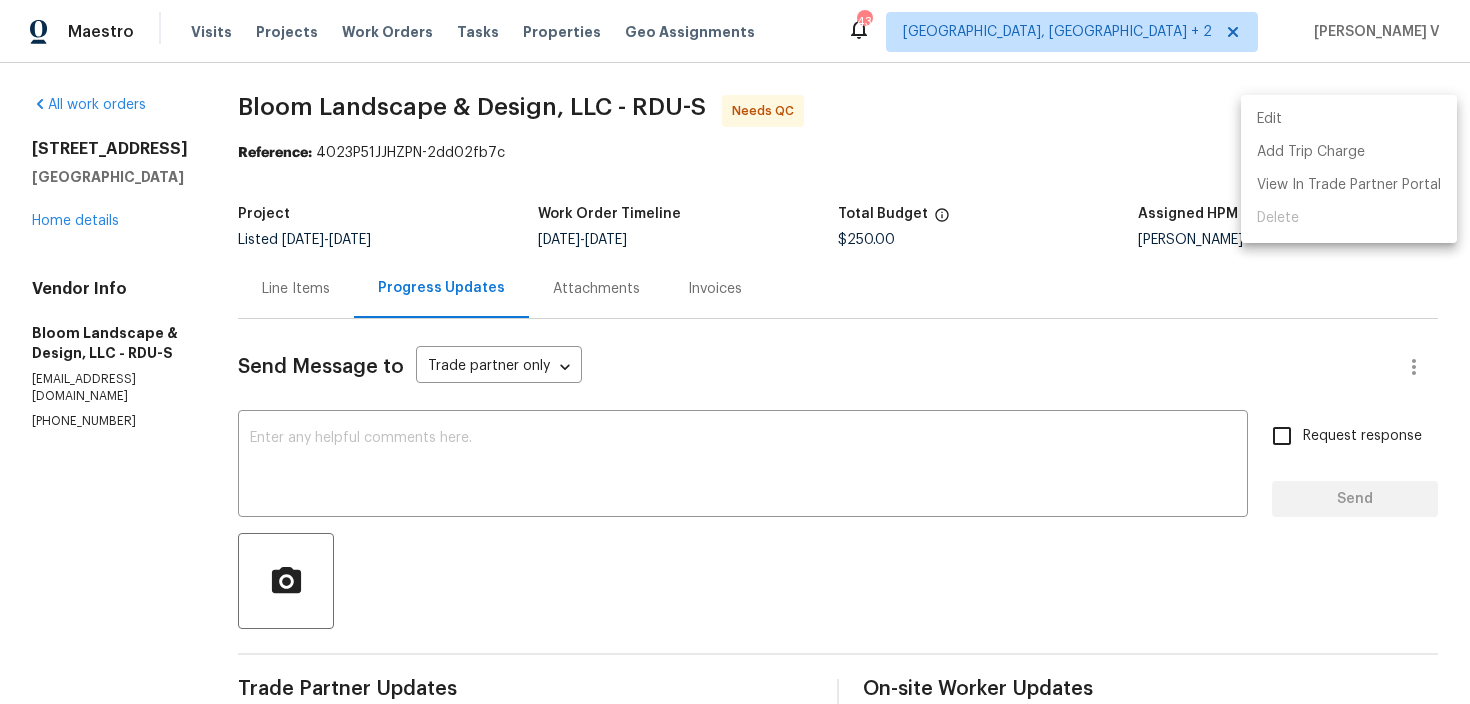 click on "Edit" at bounding box center [1349, 119] 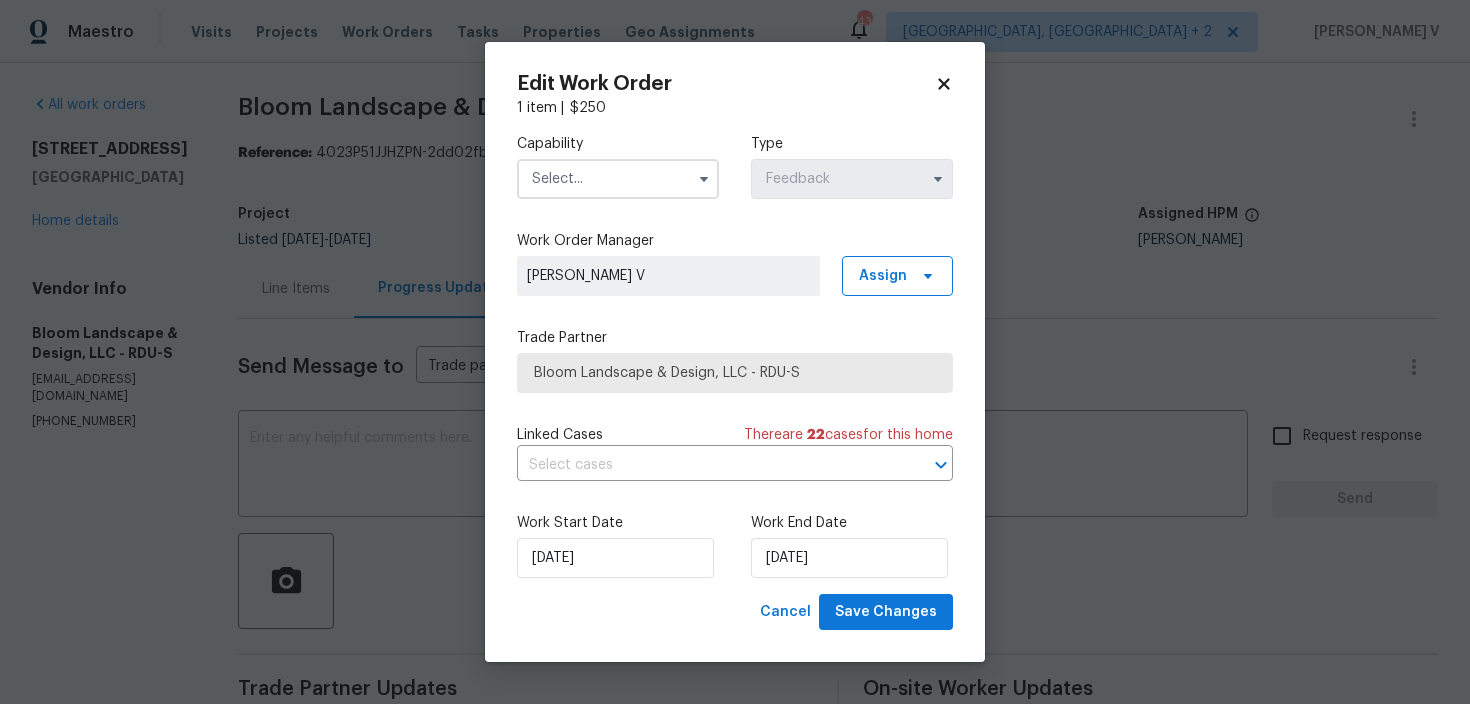 click at bounding box center [618, 179] 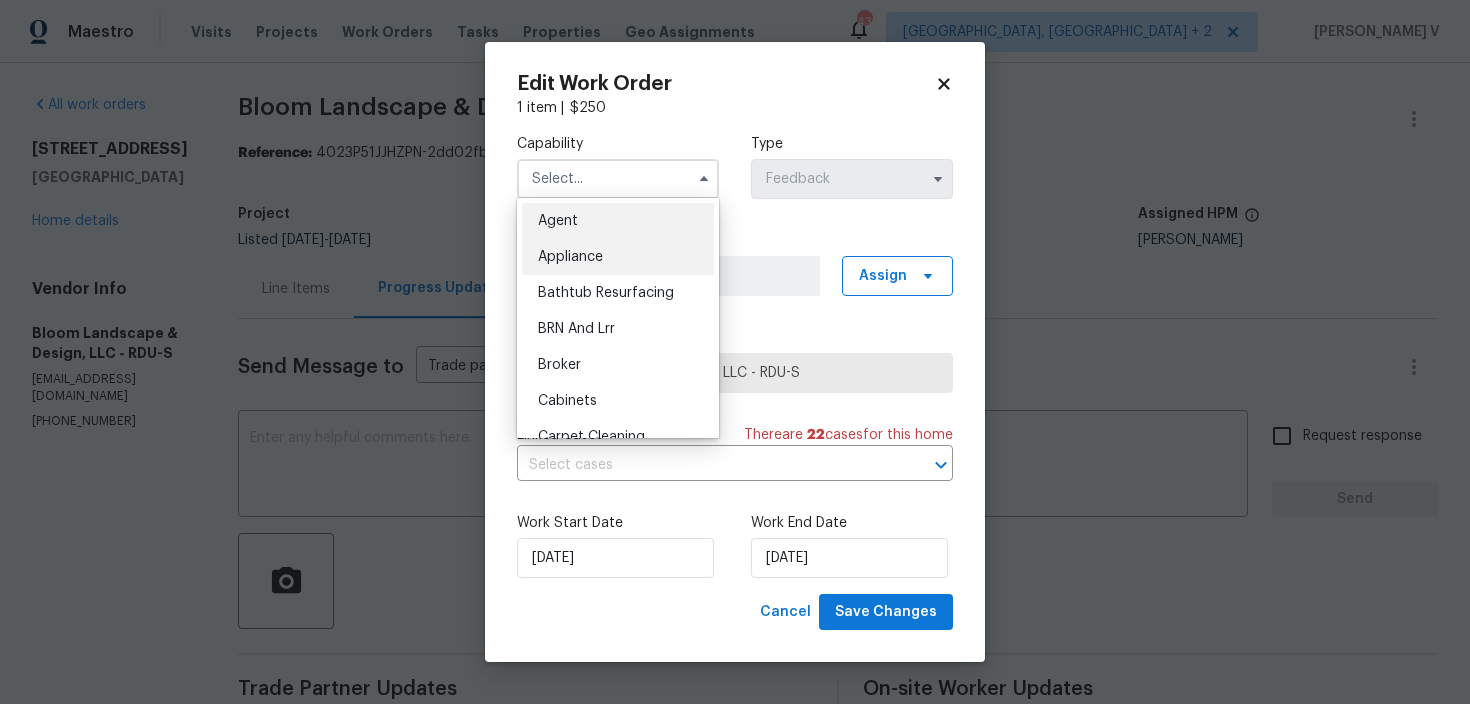 click on "Appliance" at bounding box center [570, 257] 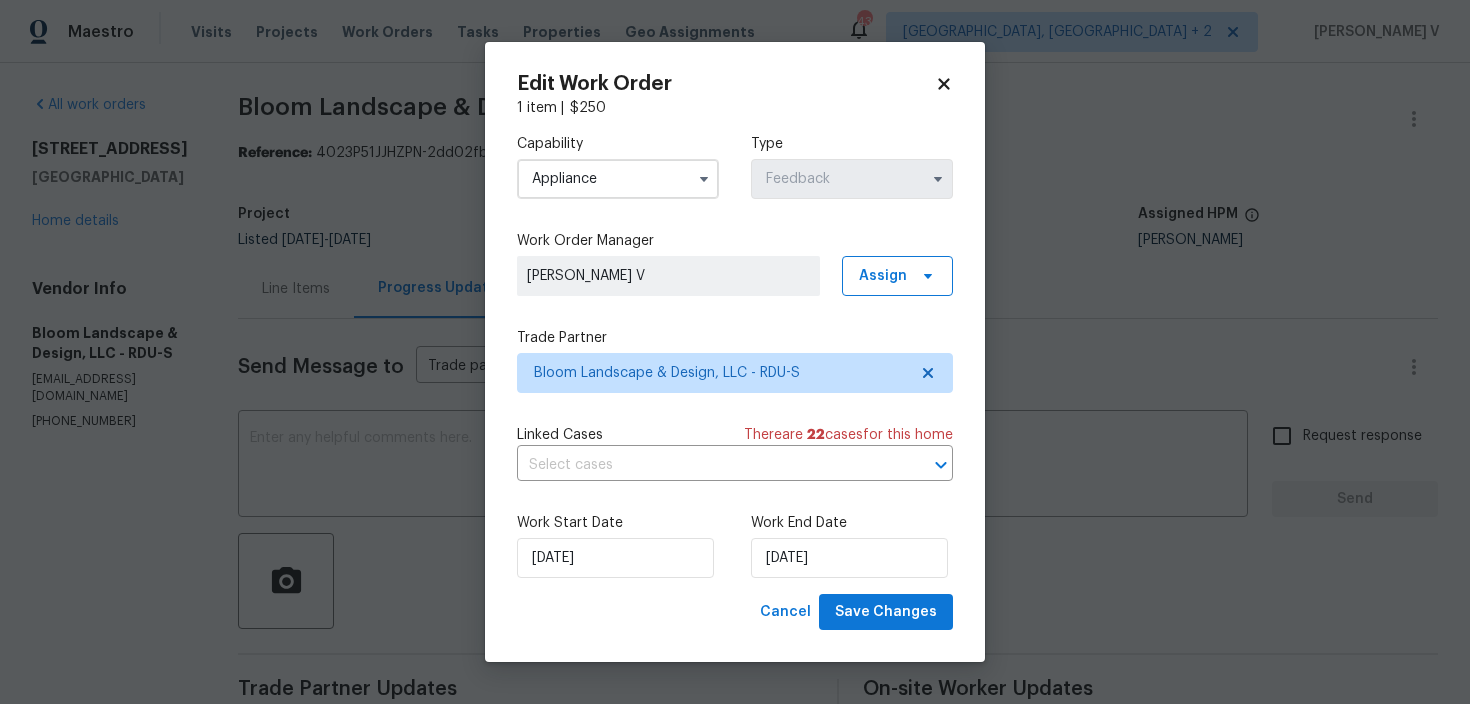 click on "Appliance" at bounding box center [618, 179] 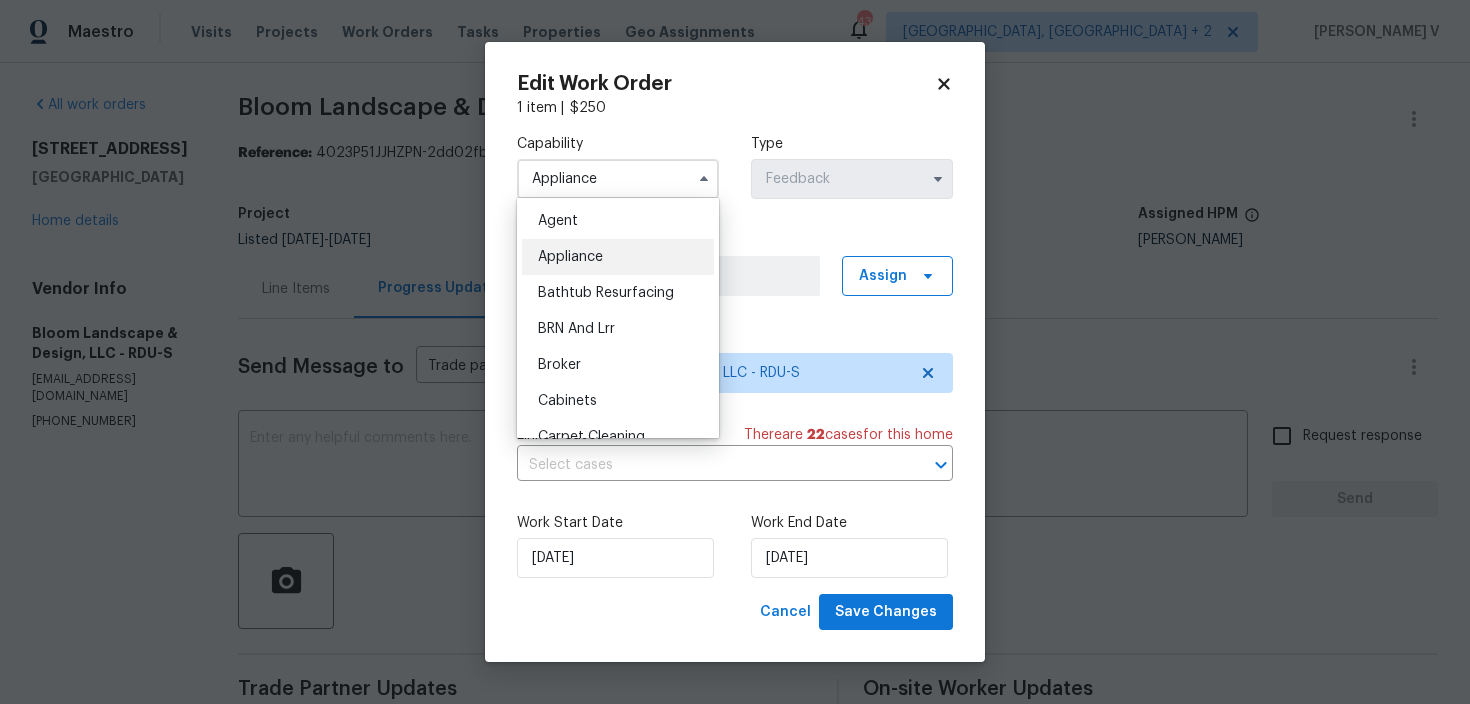 click on "Agent Appliance Bathtub Resurfacing BRN And Lrr Broker Cabinets Carpet Cleaning Chimney Cleaning Cleaning Maintenance Concrete Flatwork Countertop Countertop Resurfacing Crawl Space Data Labeling Day One Walk Dispatch Electrical Engineering Fencing Fireplace Flooring Floor Refinishing Foundation Garage Door Gas Line Service General Contractor General Inspector Glass Window Gutters Handyman Hardscape Landscape Home Assessment HVAC Irrigation Junk Removal Landscaping Maintenance Land Surveying Living Area Measurement Locksmith Masonry Mold Remediation Odor Remediation Od Select Oil Tank Services Painting Pests Photography Plumbing Pool Pool Repair Pressure Washing Radon Testing Reno Valuations Restoration Roof Security Septic Sewer Inspections And Repairs Siding Snow Structural Tree Services Valuations Wells Wildlife" at bounding box center (618, 318) 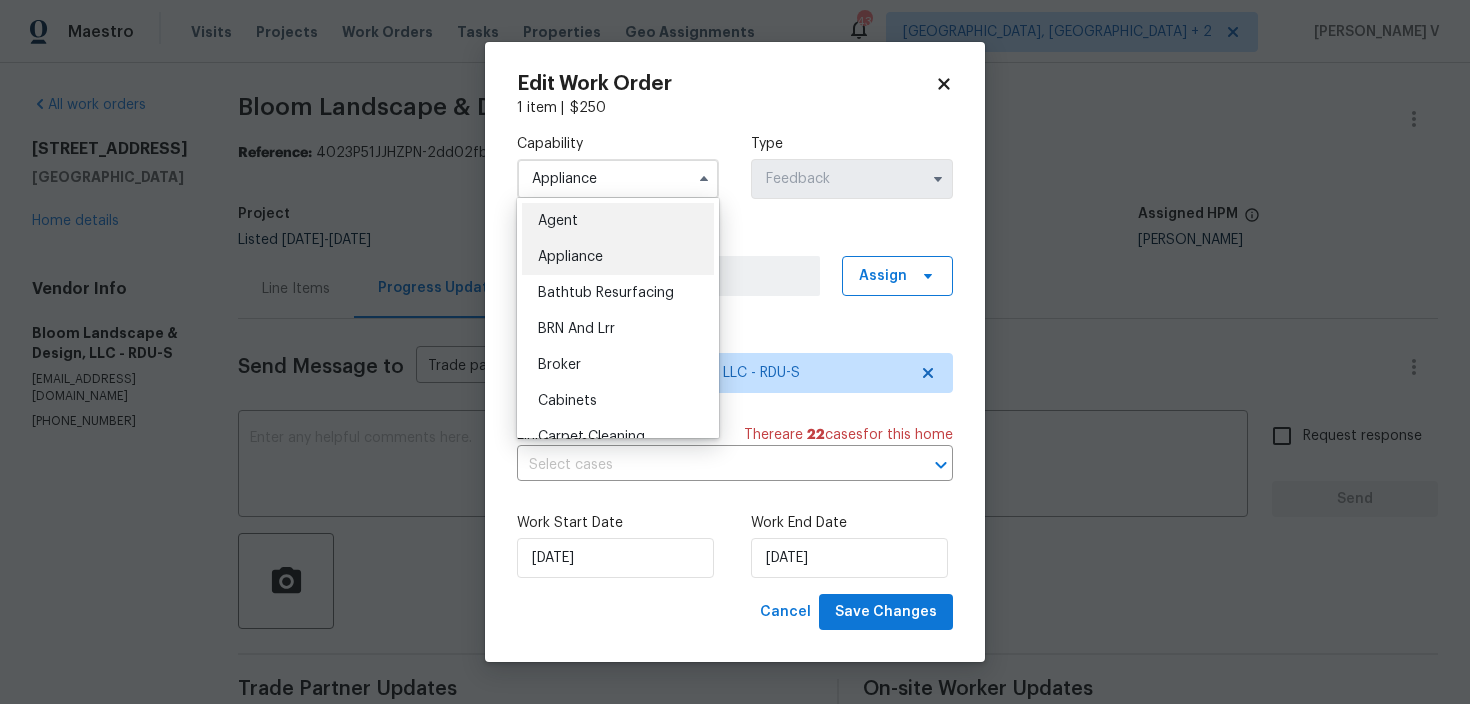 click on "Agent" at bounding box center [558, 221] 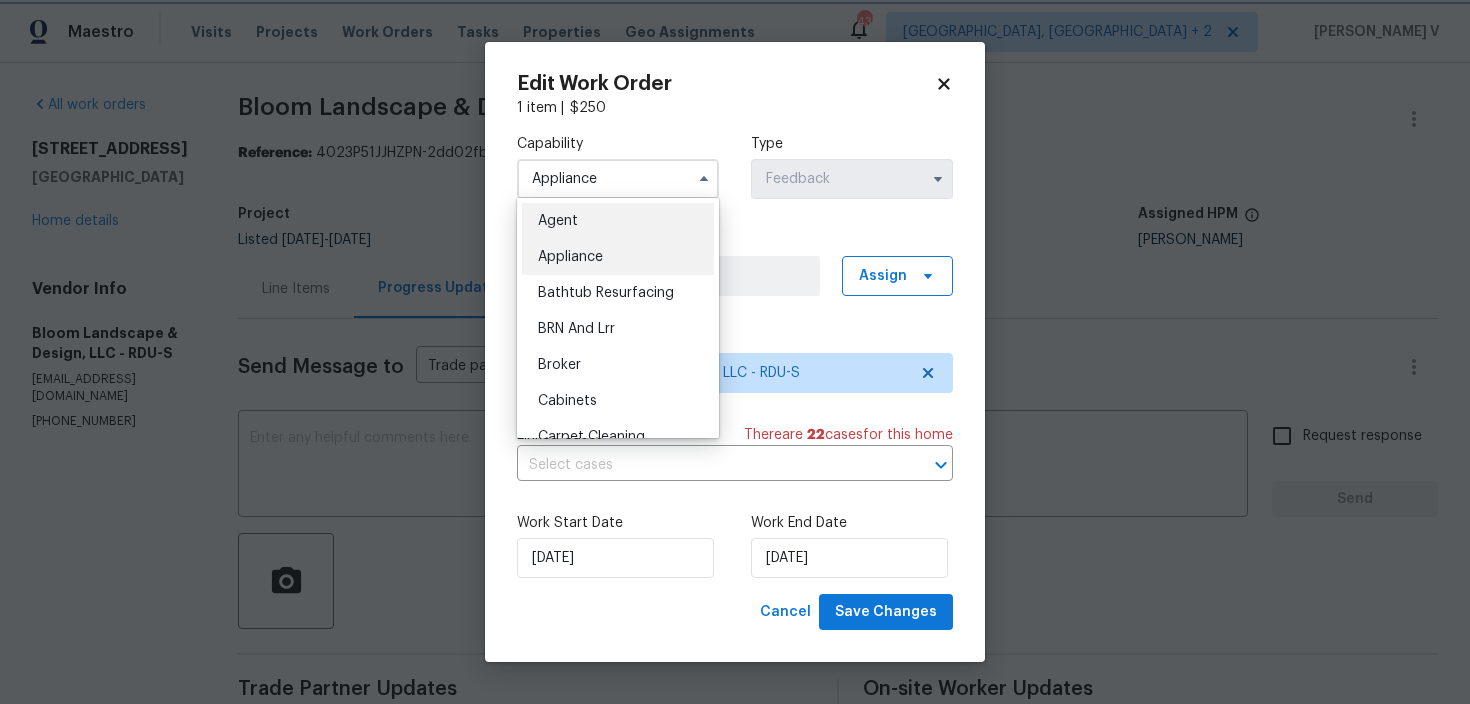 type on "Agent" 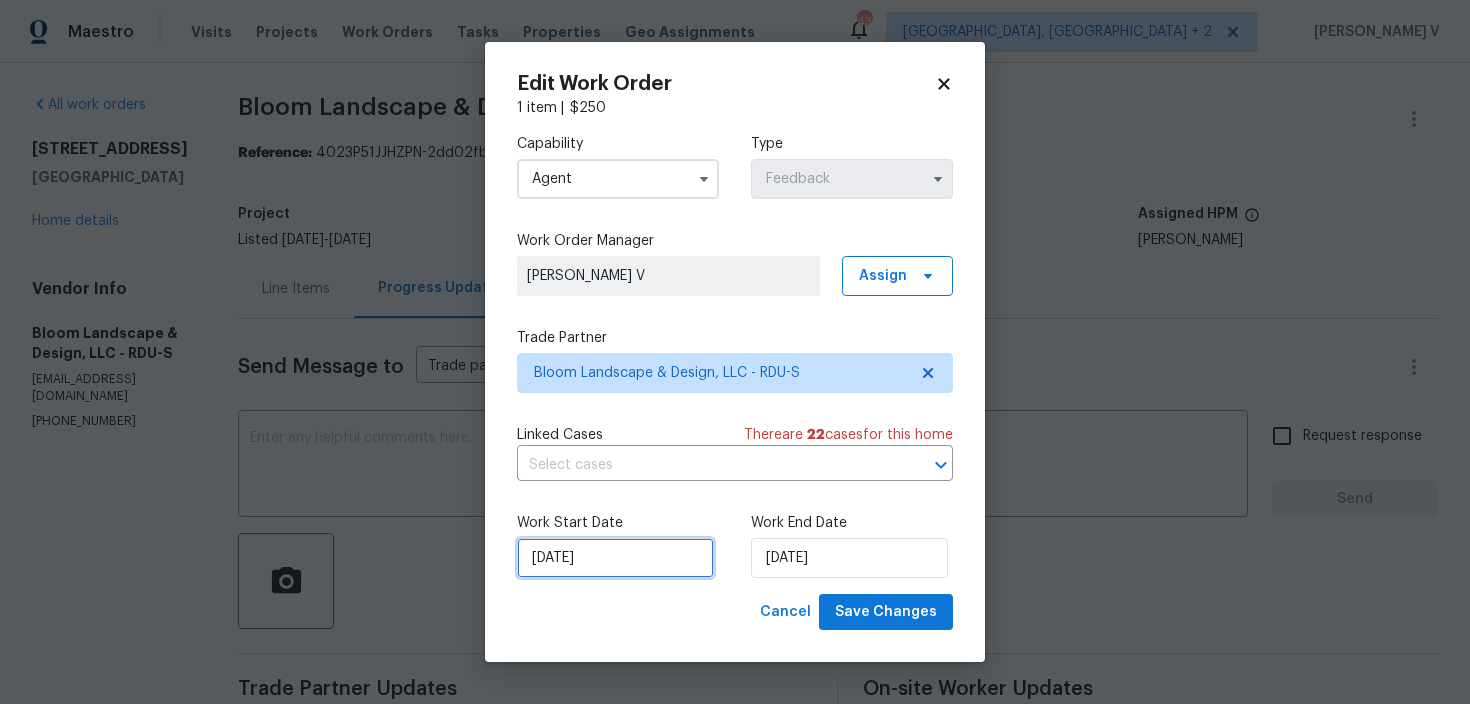 click on "08/07/2025" at bounding box center [615, 558] 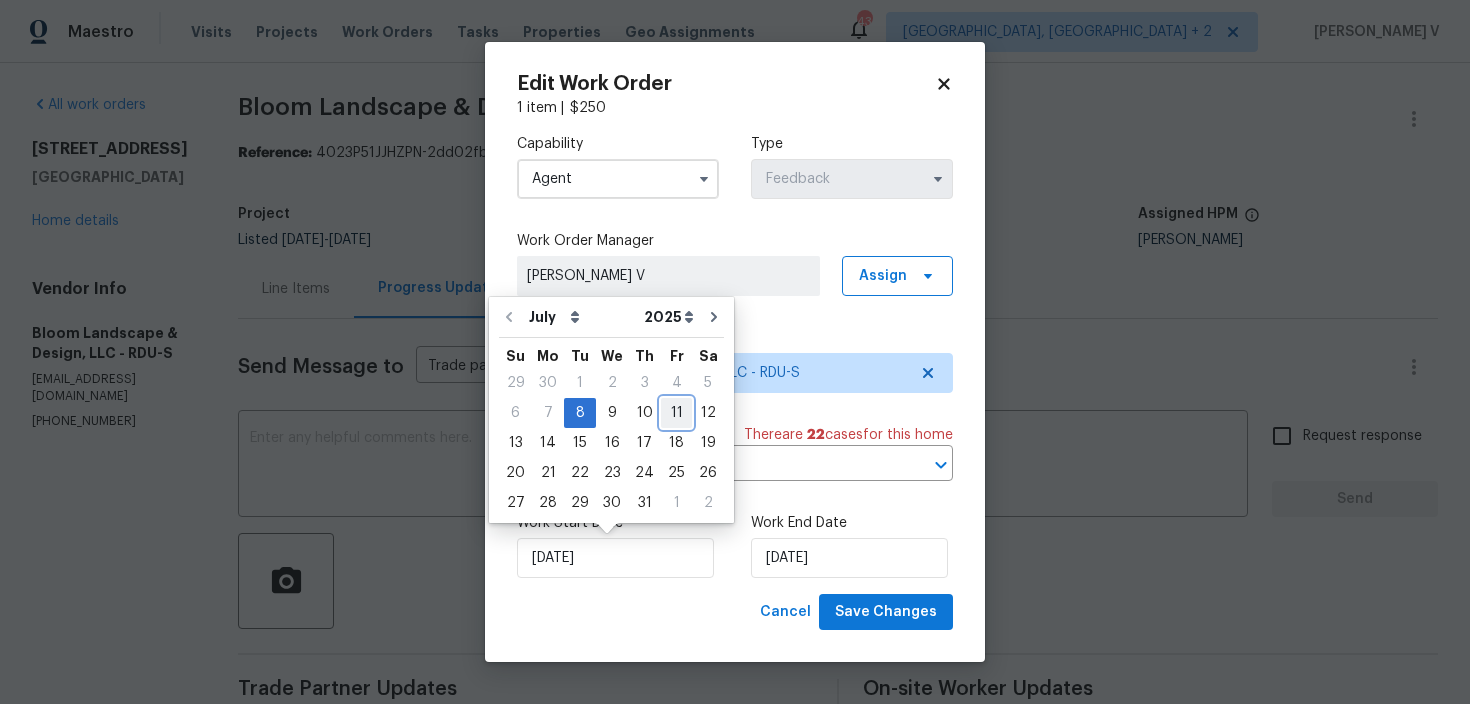 click on "11" at bounding box center (676, 413) 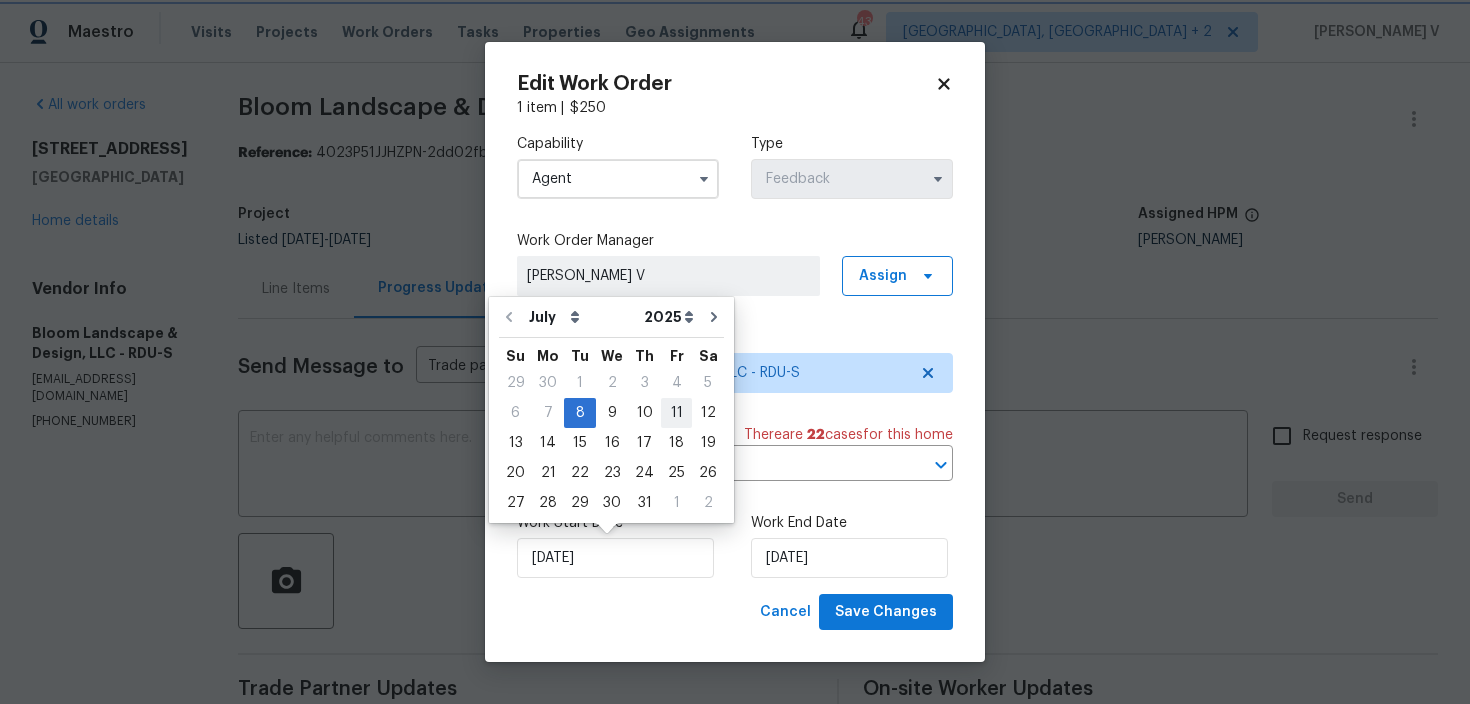 type on "[DATE]" 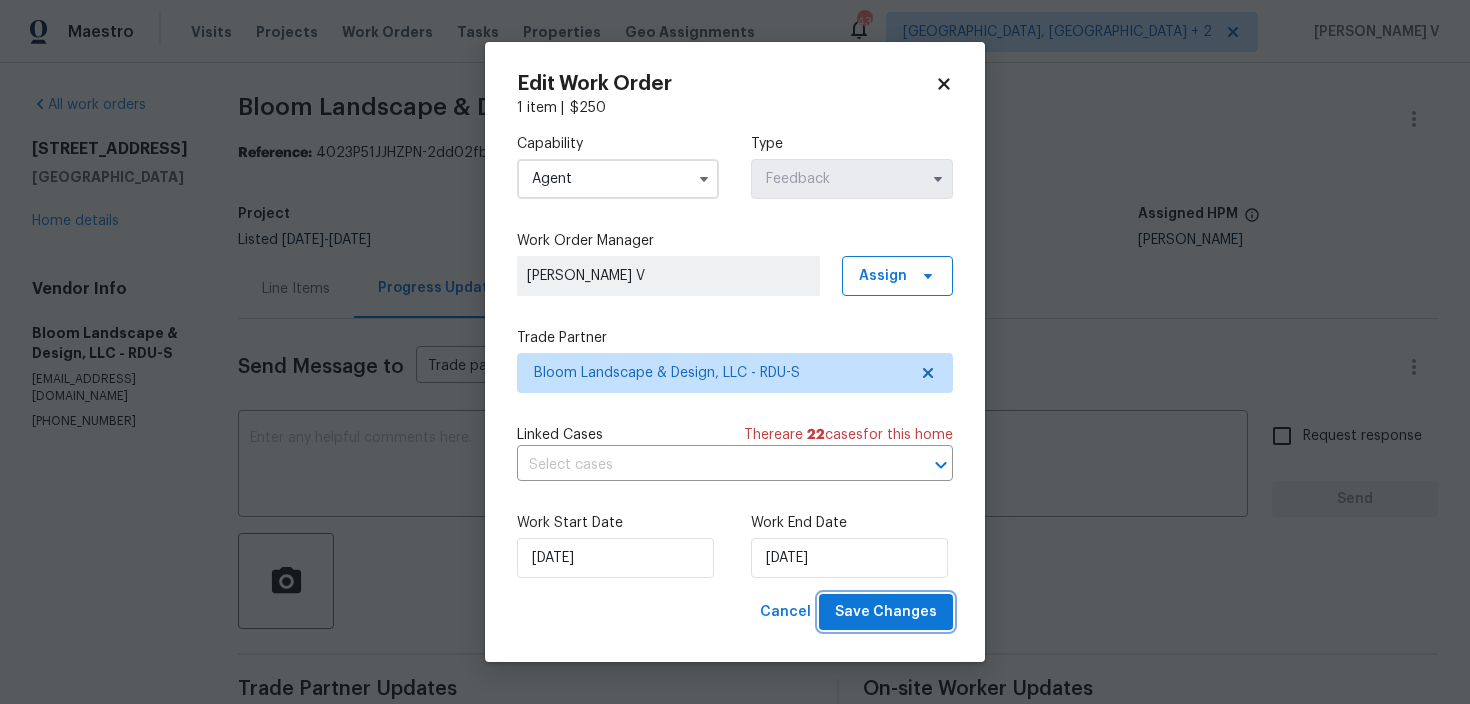 click on "Save Changes" at bounding box center [886, 612] 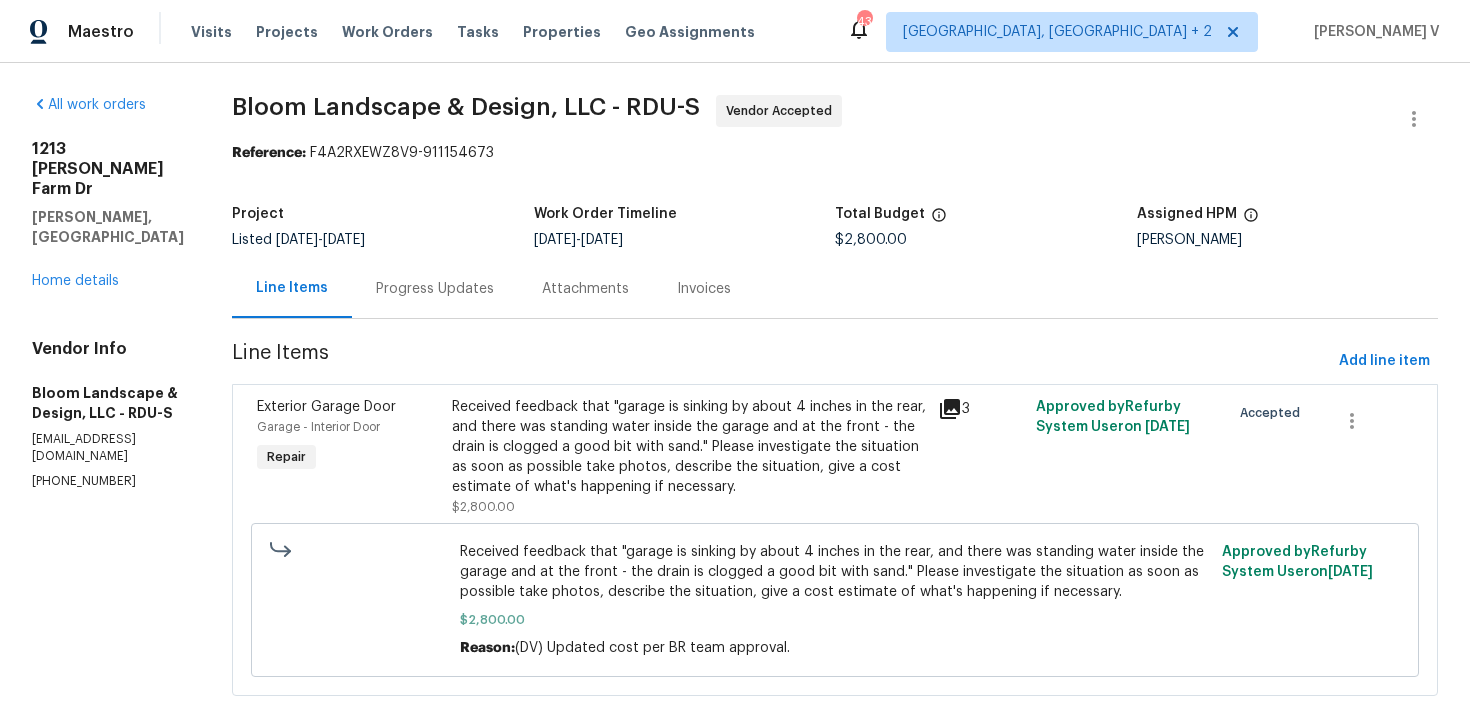 scroll, scrollTop: 0, scrollLeft: 0, axis: both 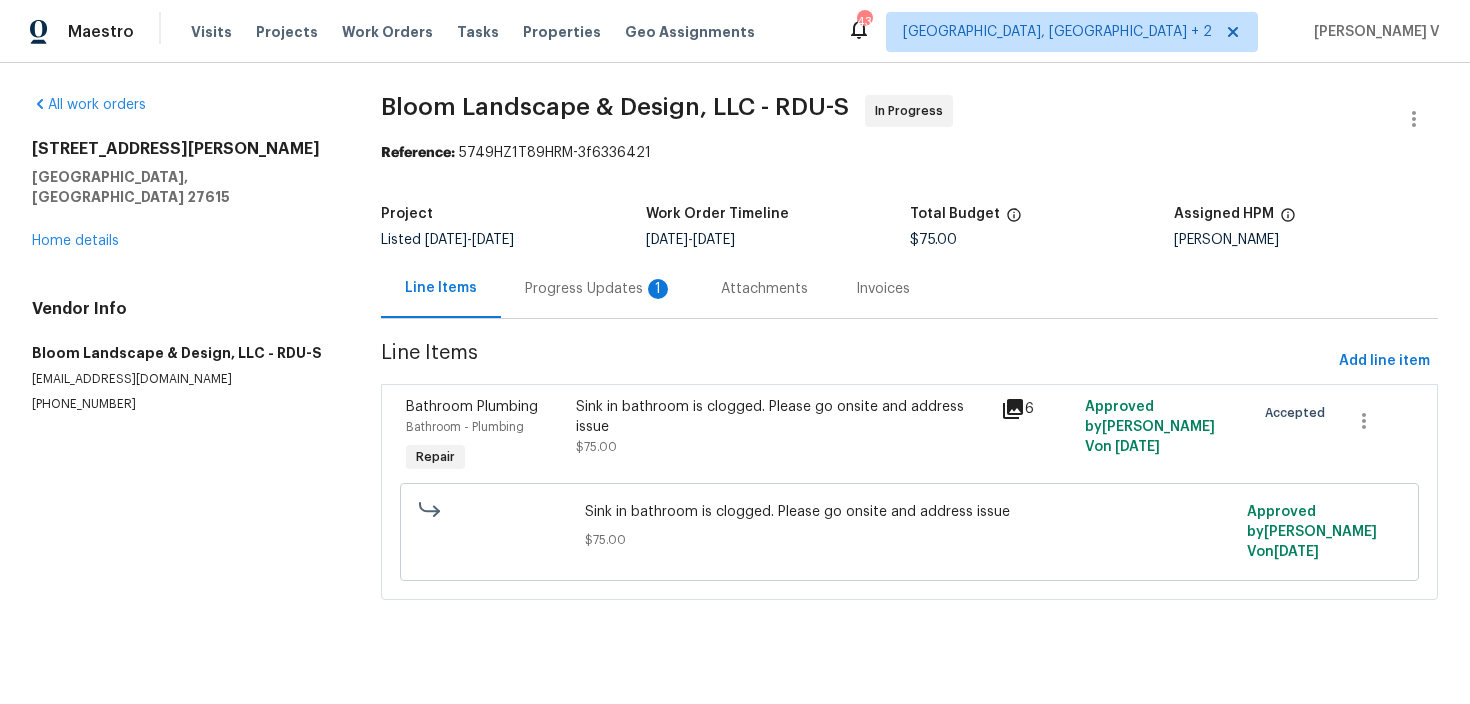 click on "Progress Updates 1" at bounding box center [599, 288] 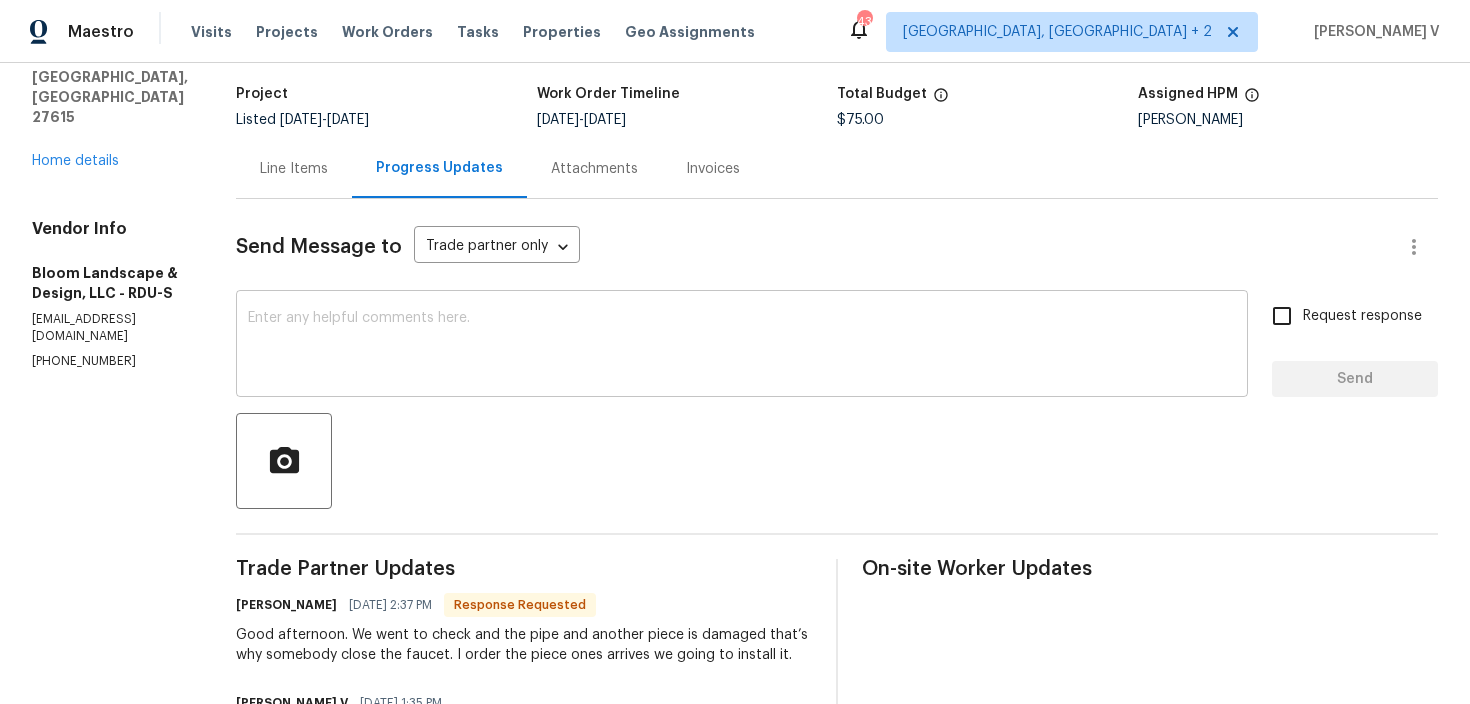 scroll, scrollTop: 127, scrollLeft: 0, axis: vertical 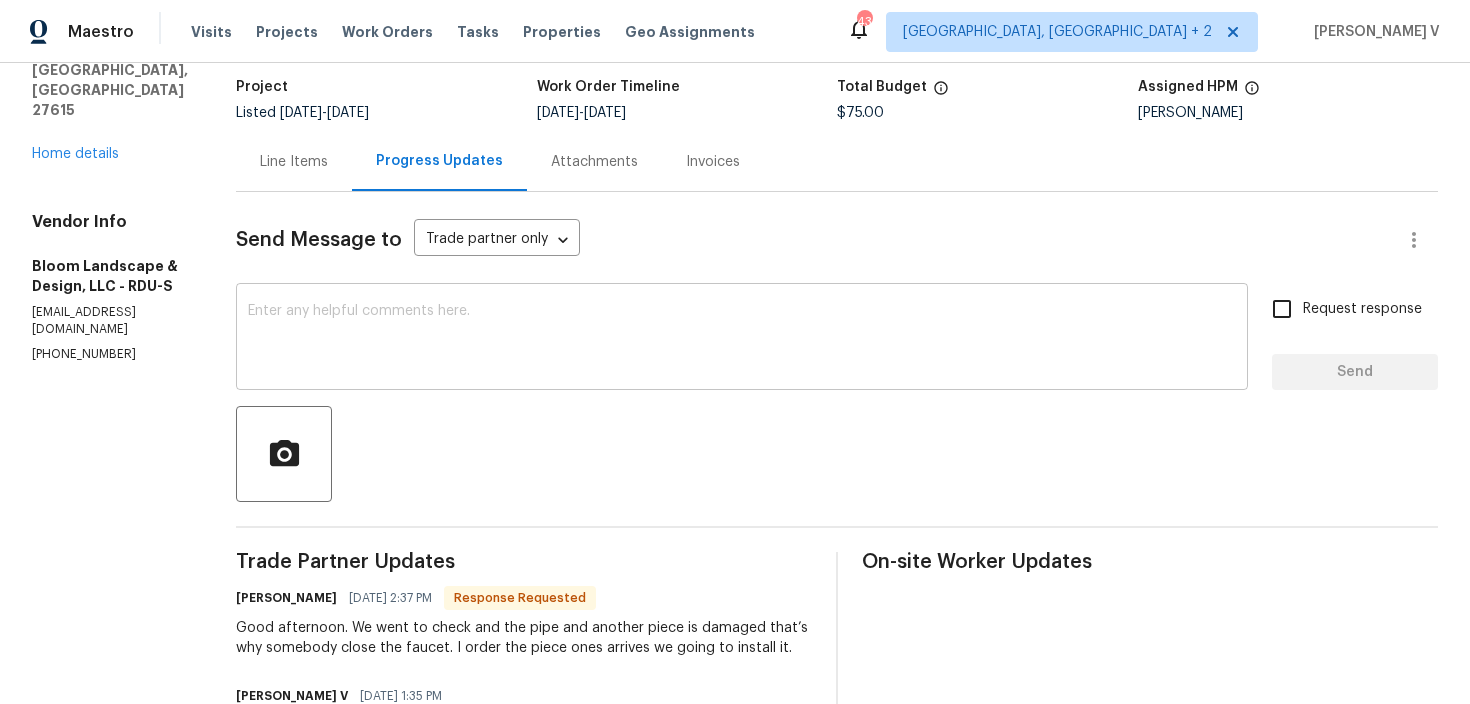 click at bounding box center (742, 339) 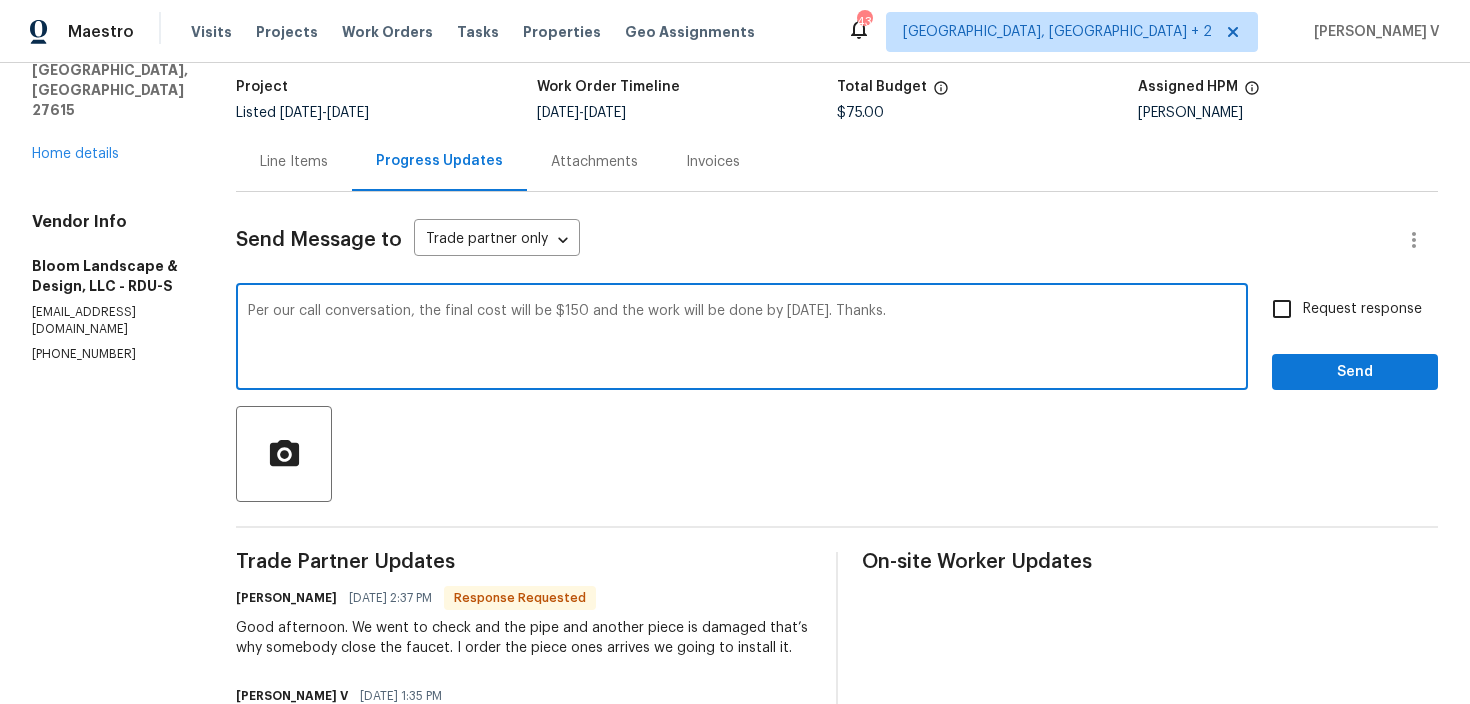 click on "150" at bounding box center [0, 0] 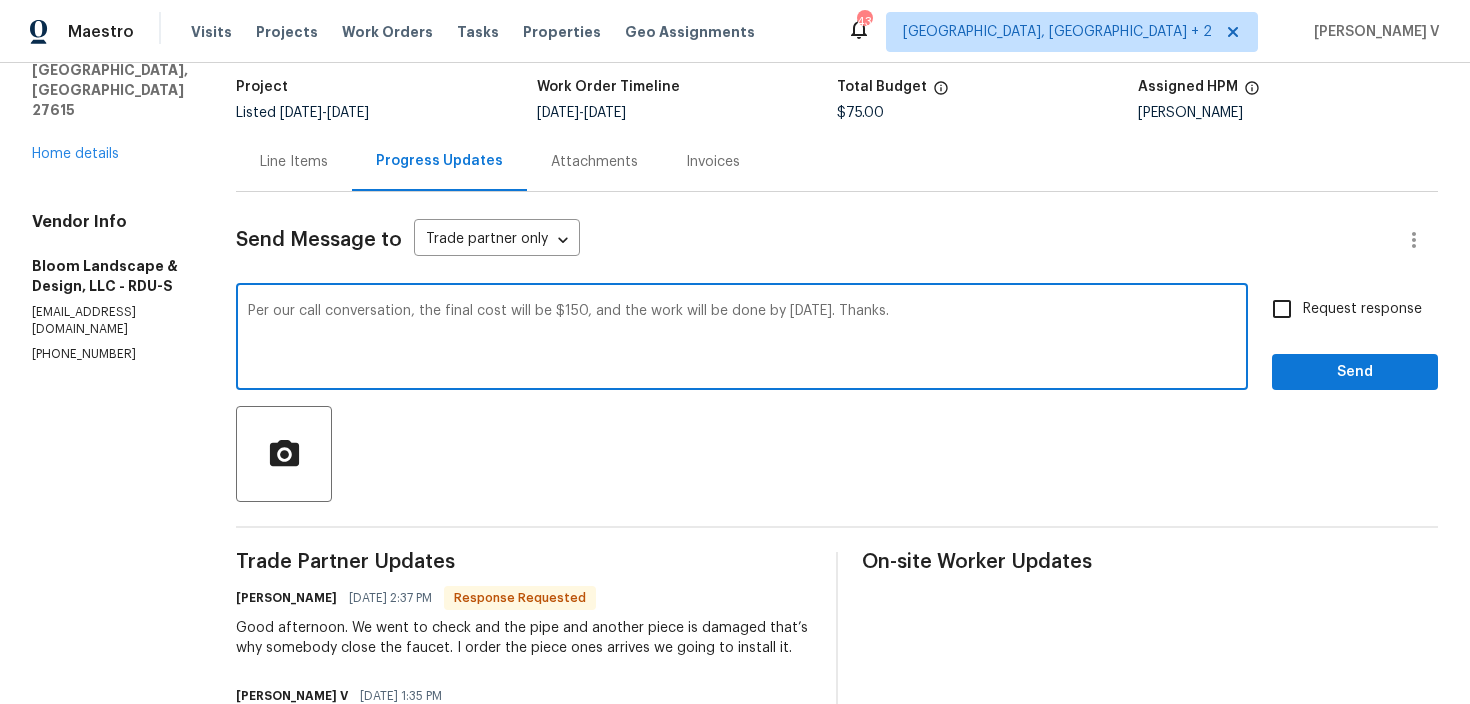 click on "Per our call conversation, the final cost will be $150, and the work will be done by [DATE]. Thanks." at bounding box center [742, 339] 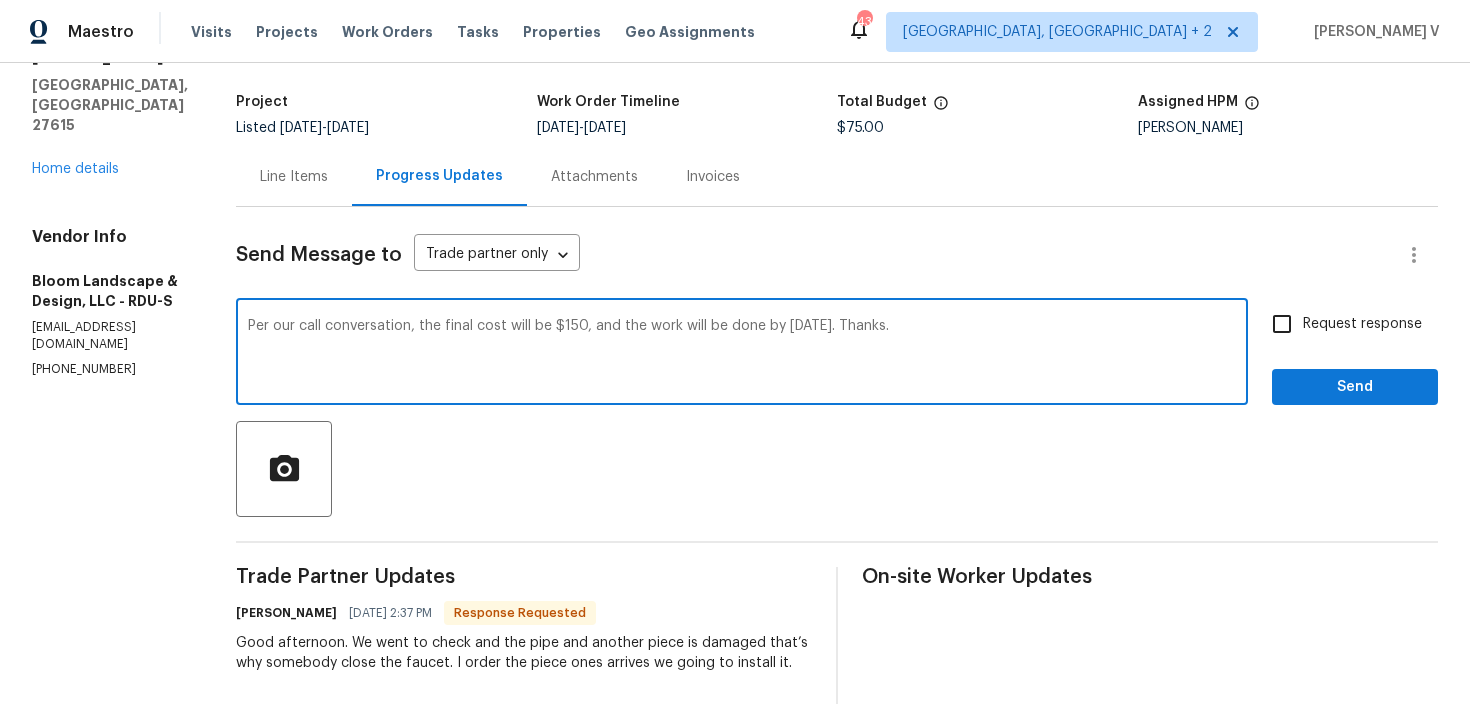 scroll, scrollTop: 0, scrollLeft: 0, axis: both 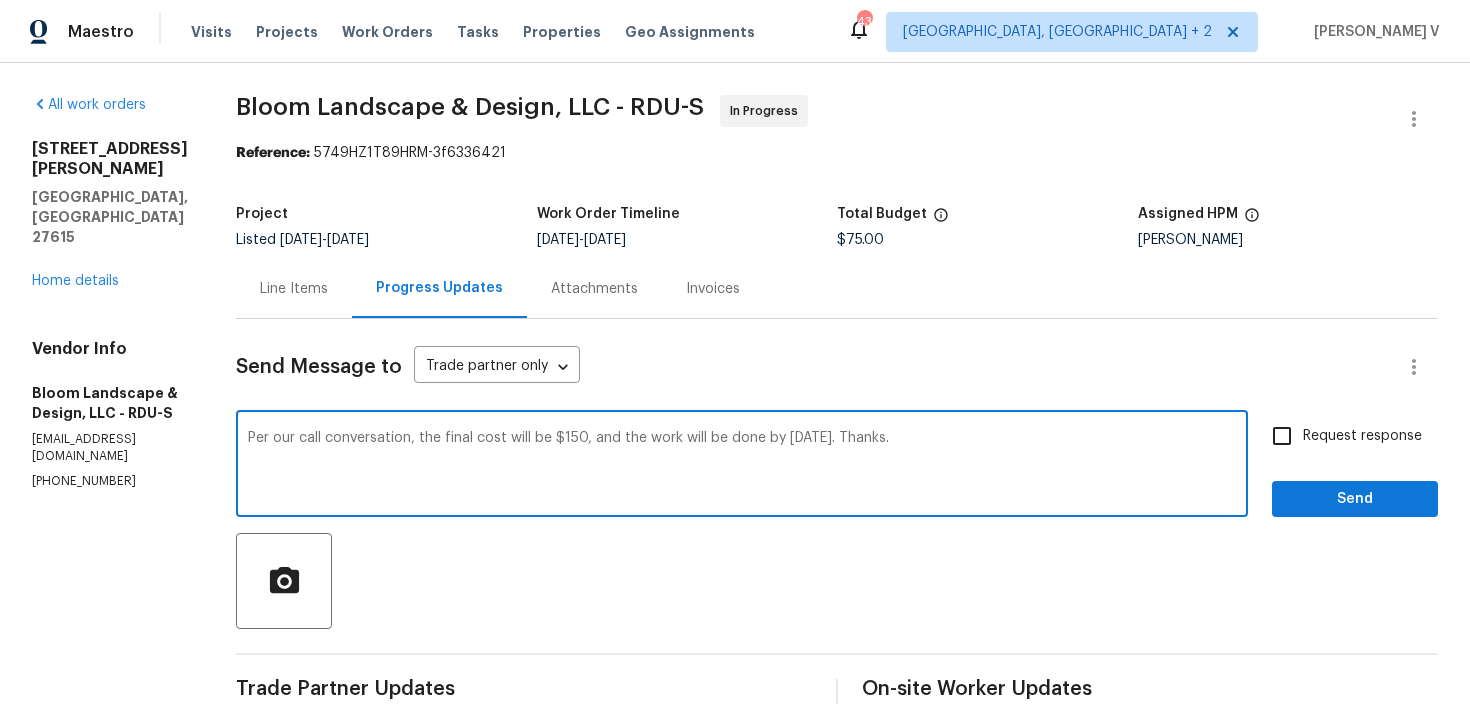 type on "Per our call conversation, the final cost will be $150, and the work will be done by [DATE]. Thanks." 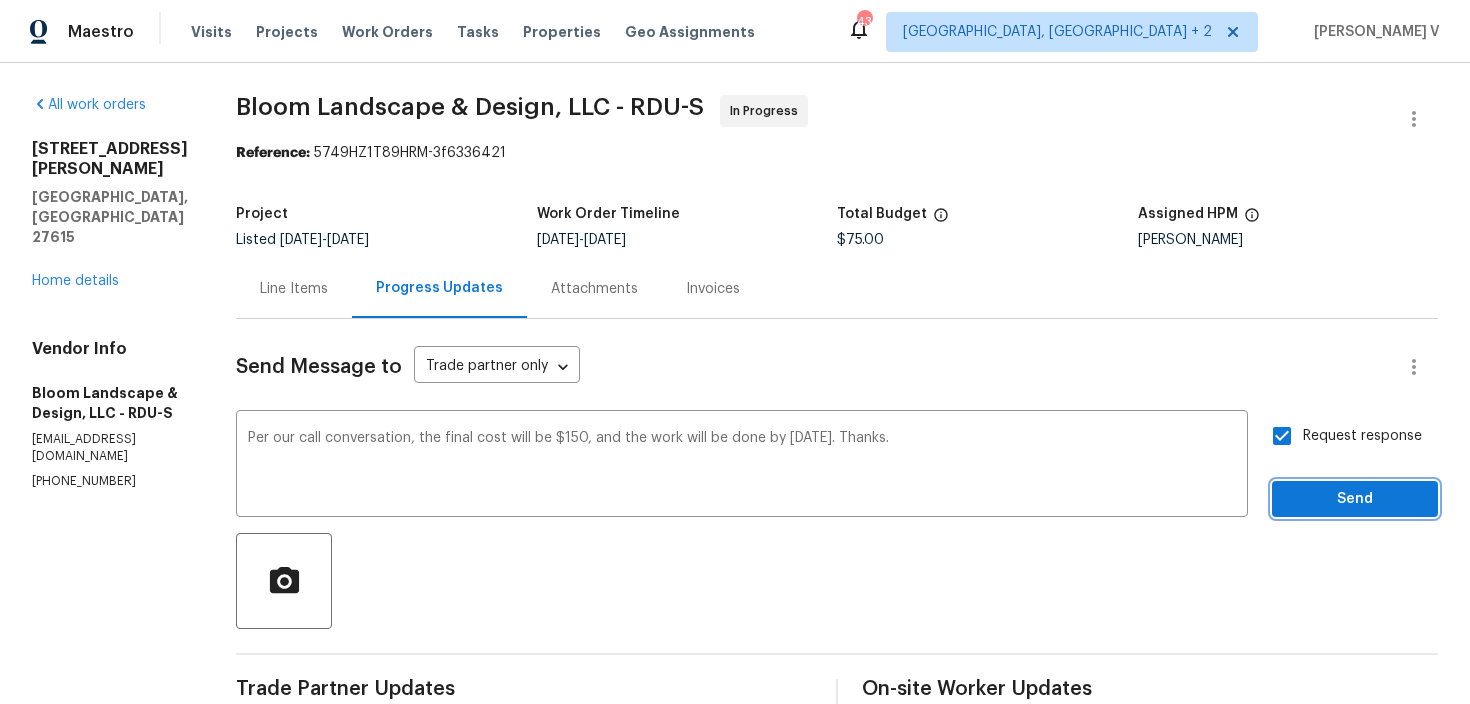 click on "Send" at bounding box center (1355, 499) 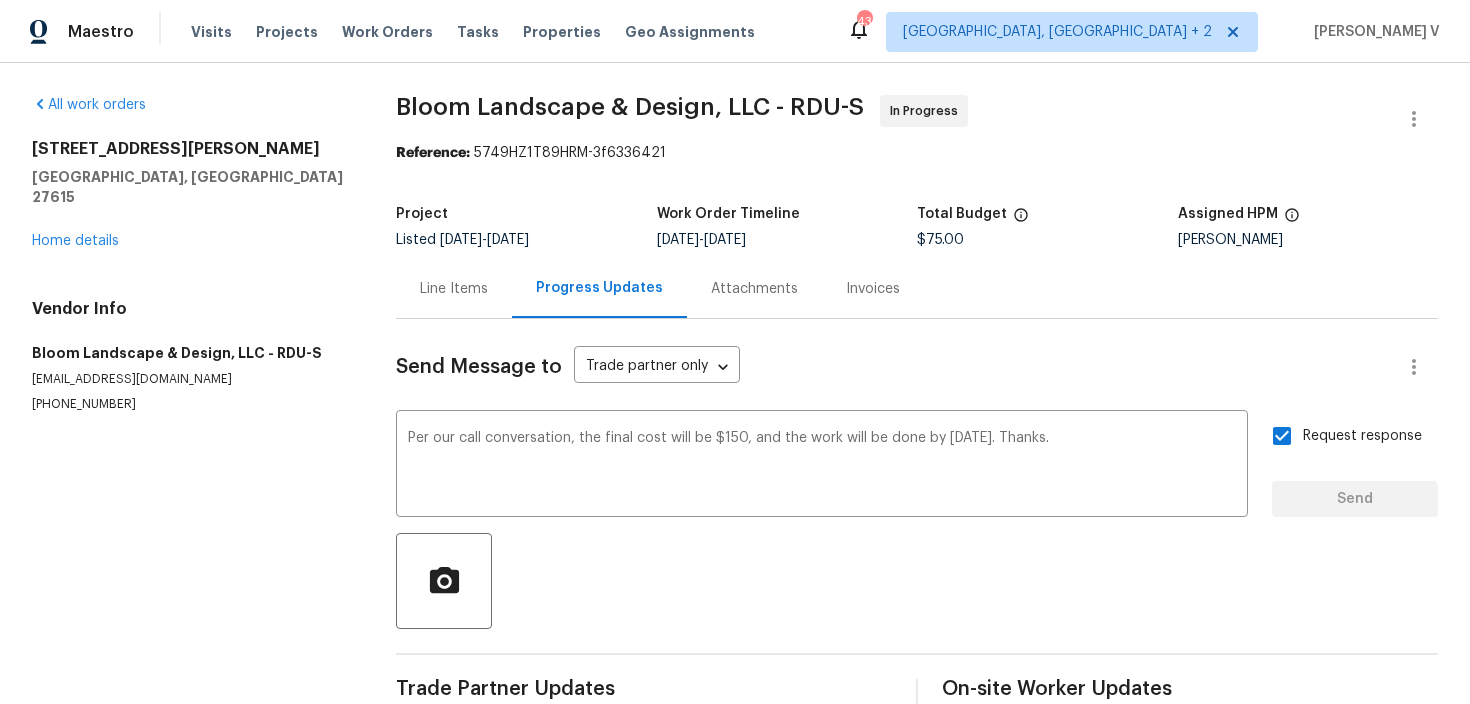 type 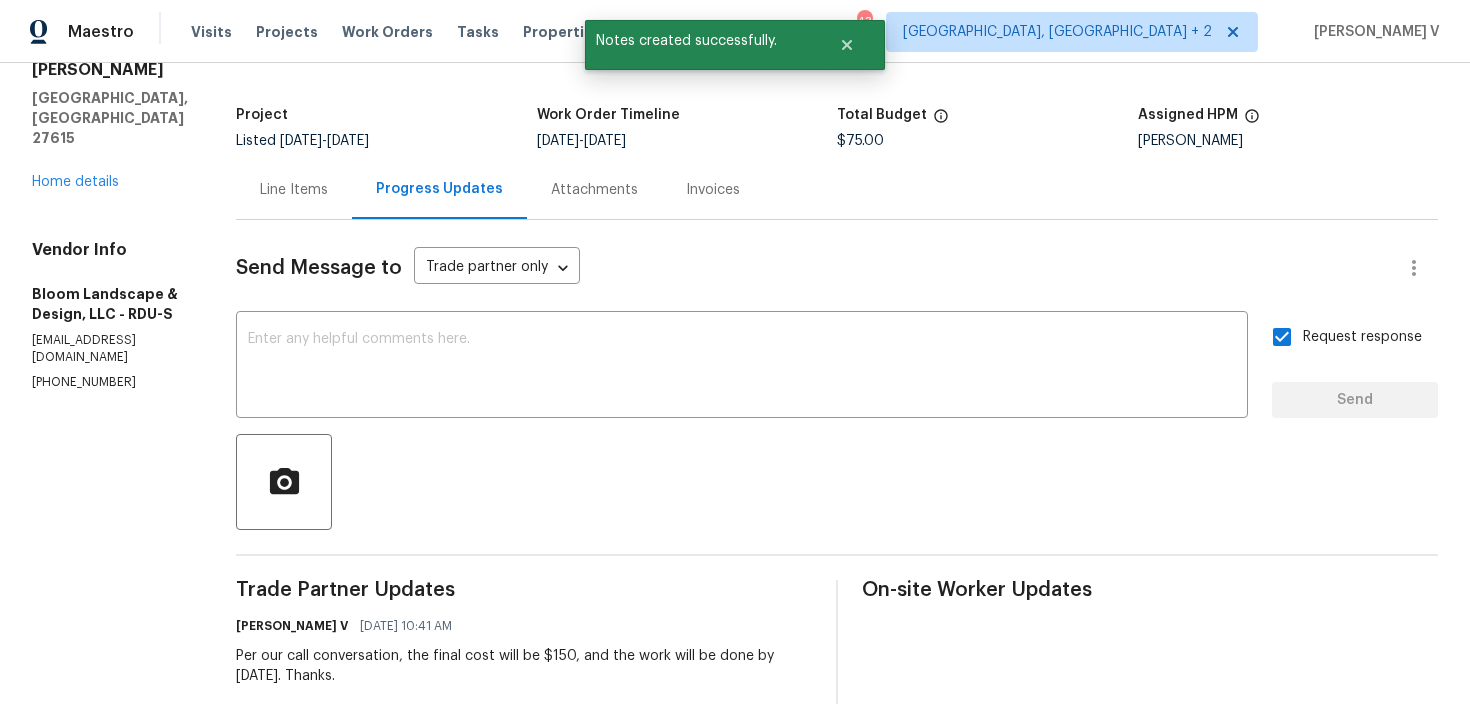scroll, scrollTop: 183, scrollLeft: 0, axis: vertical 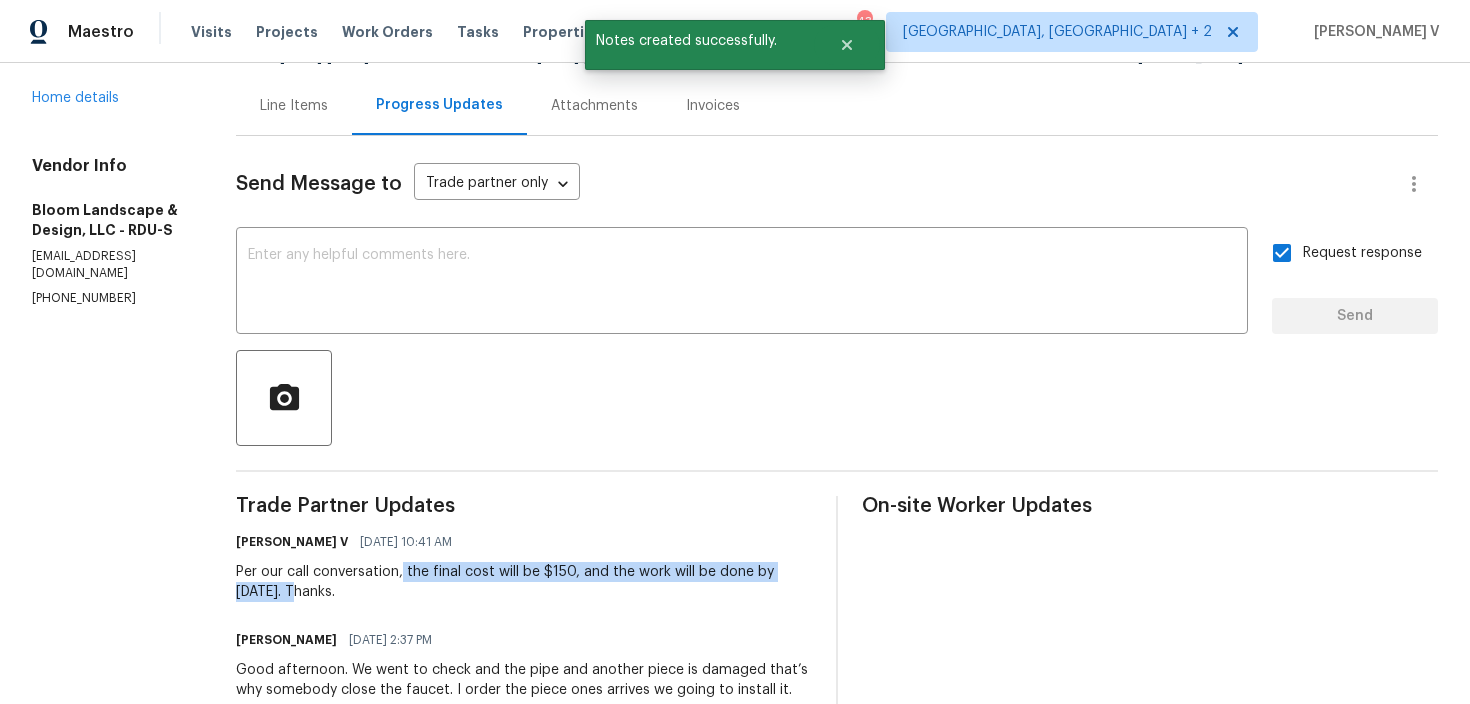 drag, startPoint x: 422, startPoint y: 568, endPoint x: 326, endPoint y: 595, distance: 99.724625 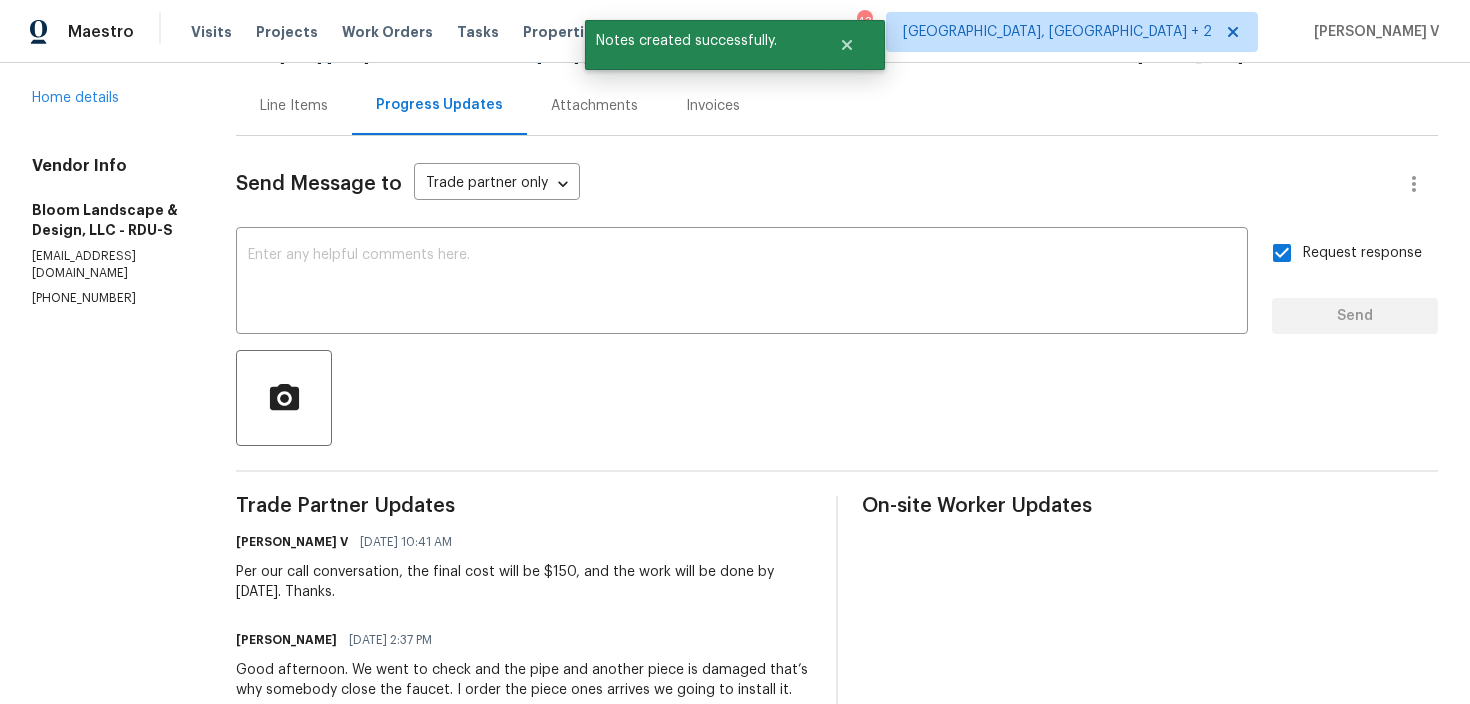click on "Send Message to Trade partner only Trade partner only ​ x ​ Request response Send Trade Partner Updates [PERSON_NAME] V [DATE] 10:41 AM Per our call conversation, the final cost will be $150, and the work will be done by [DATE]. Thanks. [PERSON_NAME] [DATE] 2:37 PM Good afternoon. We went to check and the pipe and another piece is damaged that’s why somebody close the faucet. I order the piece ones arrives we going to install it. [PERSON_NAME] V [DATE] 1:35 PM Hey [PERSON_NAME], Please let us know if there are any updates. Thank you! [PERSON_NAME] [DATE] 6:19 PM Sorry we had a inconvenience [DATE] but we will be there [DATE] [PERSON_NAME] V [DATE] 2:12 PM Hi, hope everything is on track with the WO scheduled for [DATE]. Please let us know if there are any updates. Thank you! [PERSON_NAME] V [DATE] 3:46 PM Great, thanks [PERSON_NAME] [DATE] 1:20 PM We will be there [DATE] morning [PERSON_NAME] V [DATE] 10:19 AM On-site Worker Updates" at bounding box center [837, 704] 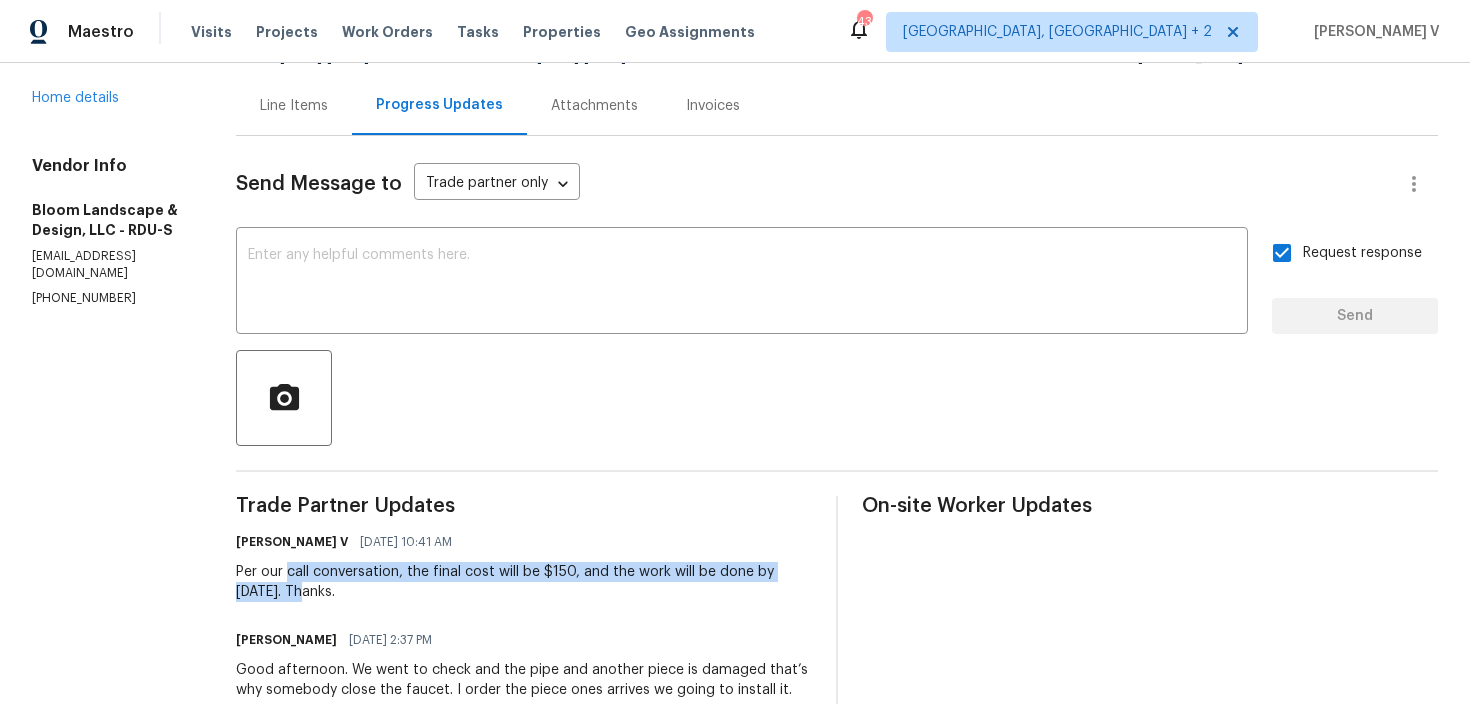 drag, startPoint x: 308, startPoint y: 572, endPoint x: 328, endPoint y: 591, distance: 27.58623 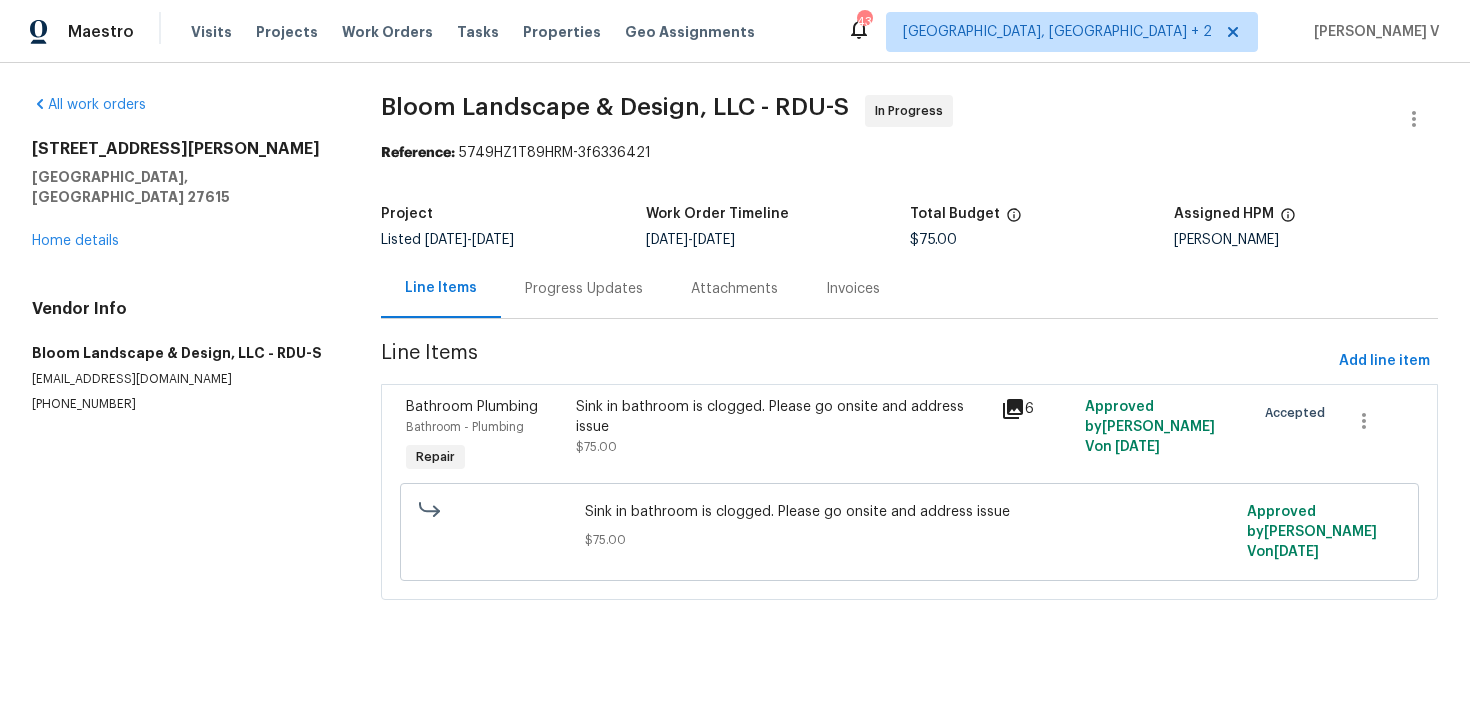 scroll, scrollTop: 0, scrollLeft: 0, axis: both 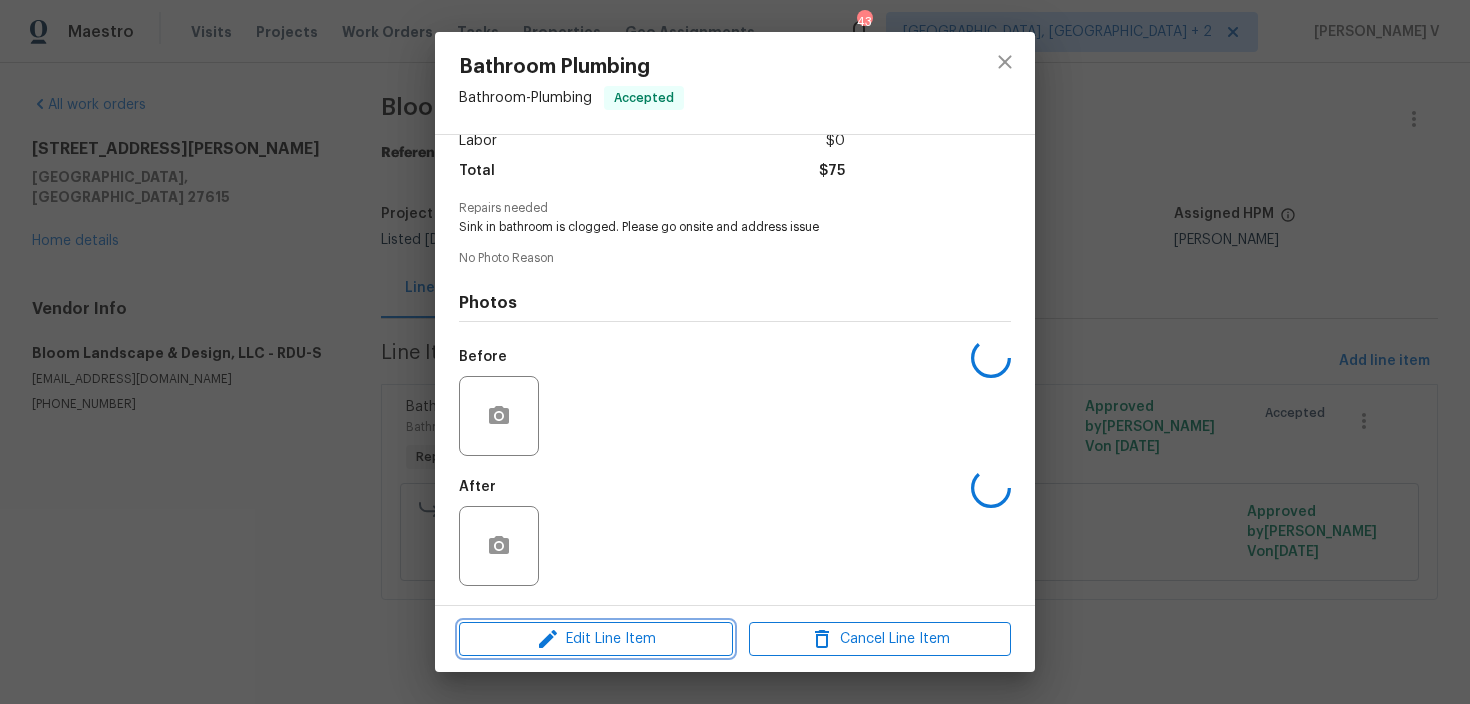 click on "Edit Line Item" at bounding box center (596, 639) 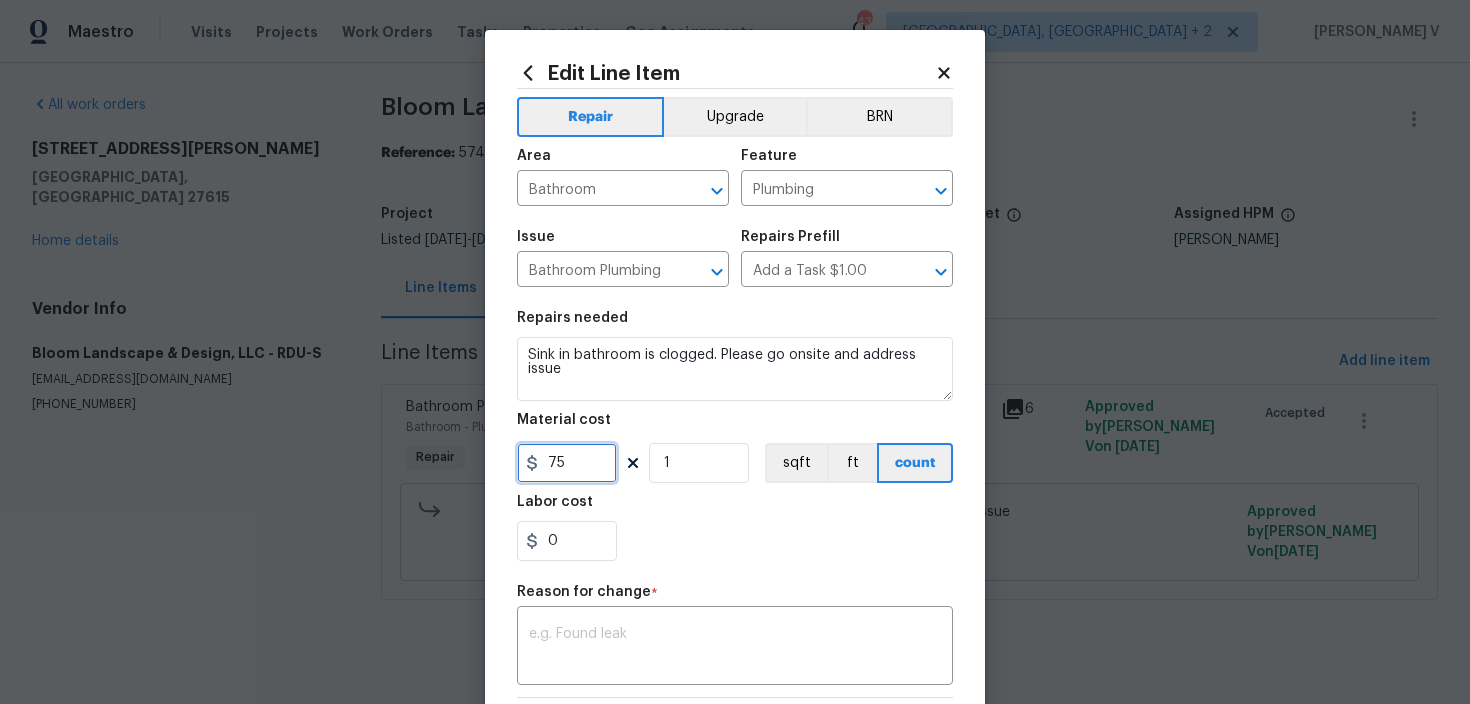 click on "75" at bounding box center [567, 463] 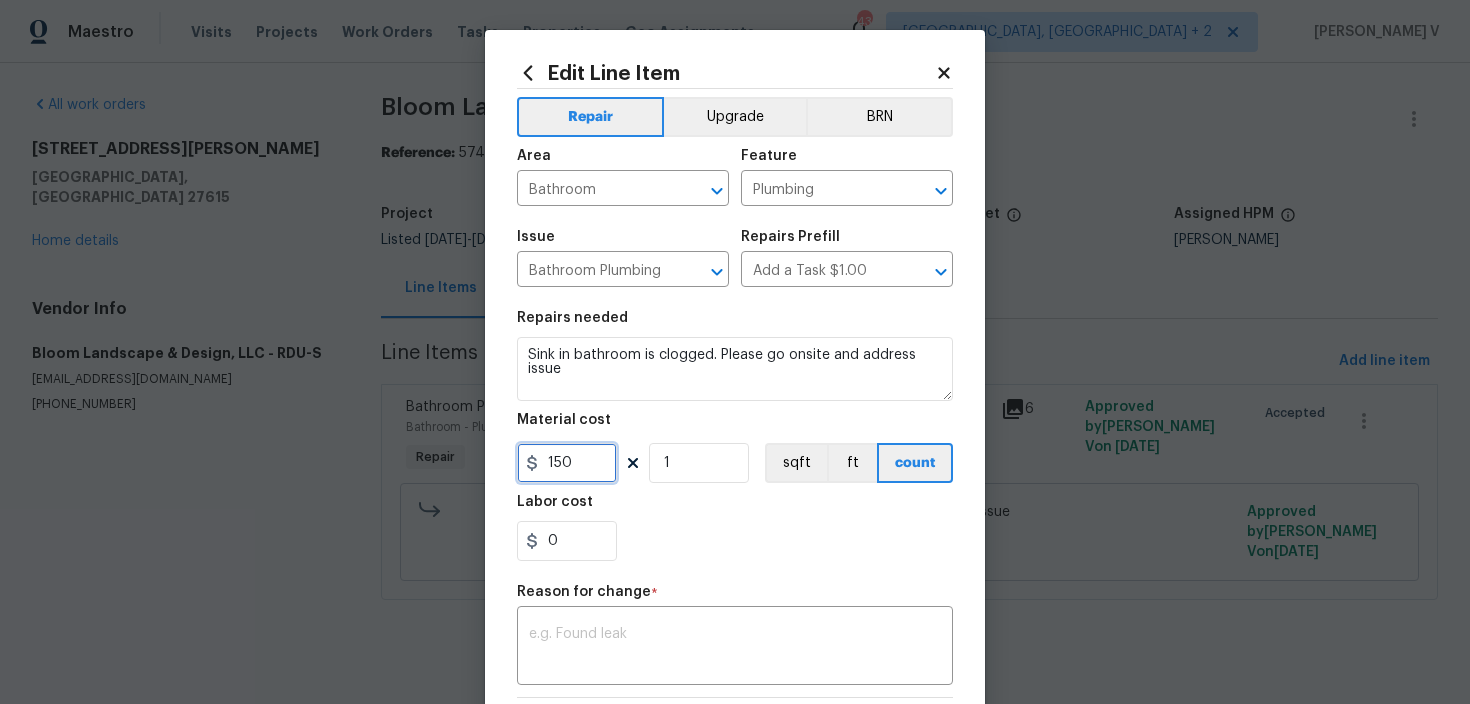 type on "150" 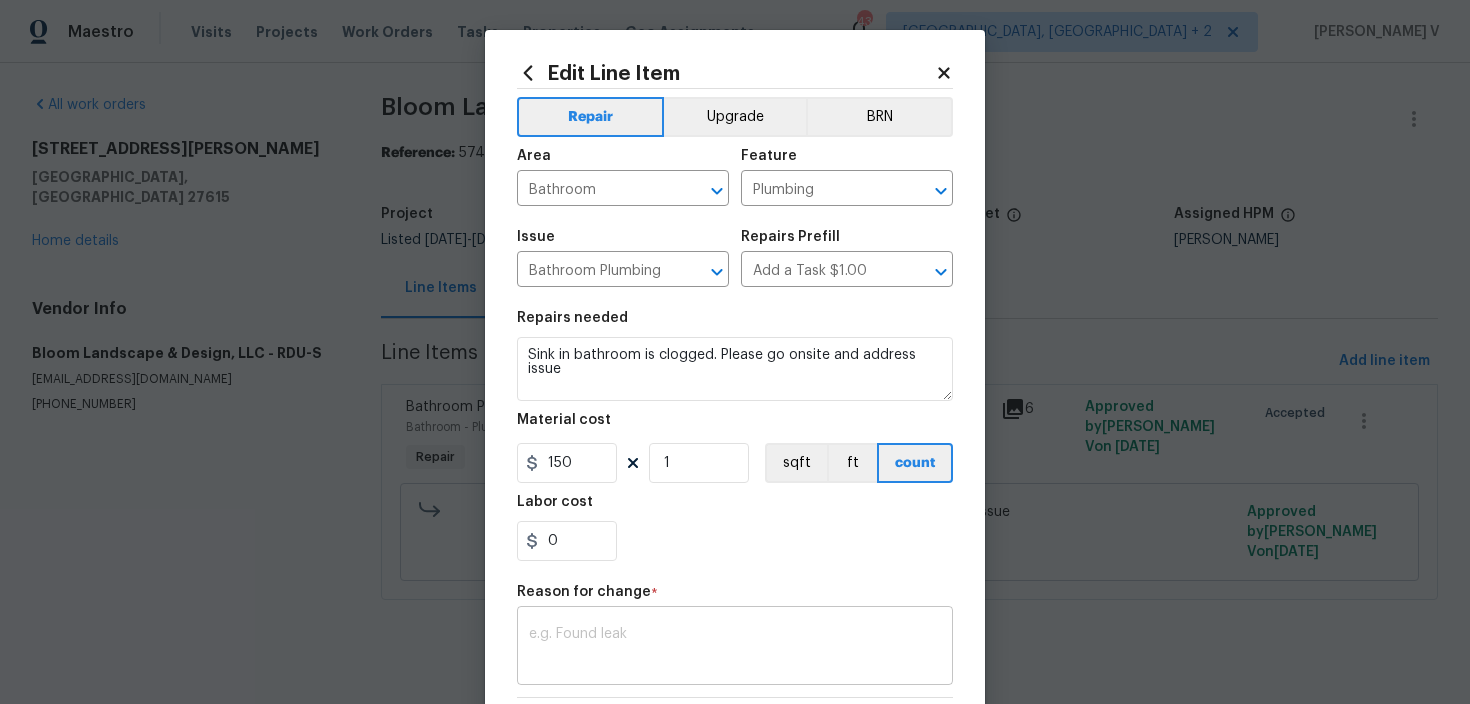 click at bounding box center (735, 648) 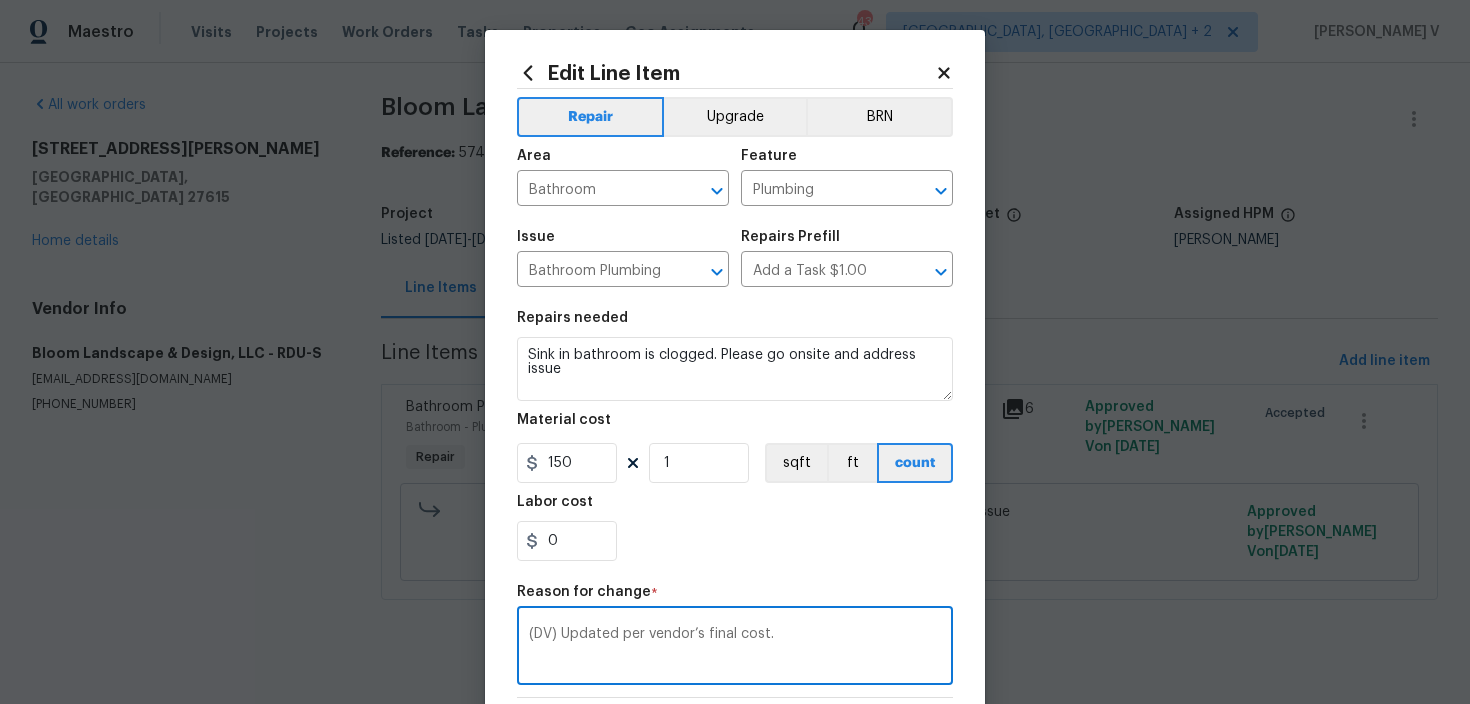 scroll, scrollTop: 302, scrollLeft: 0, axis: vertical 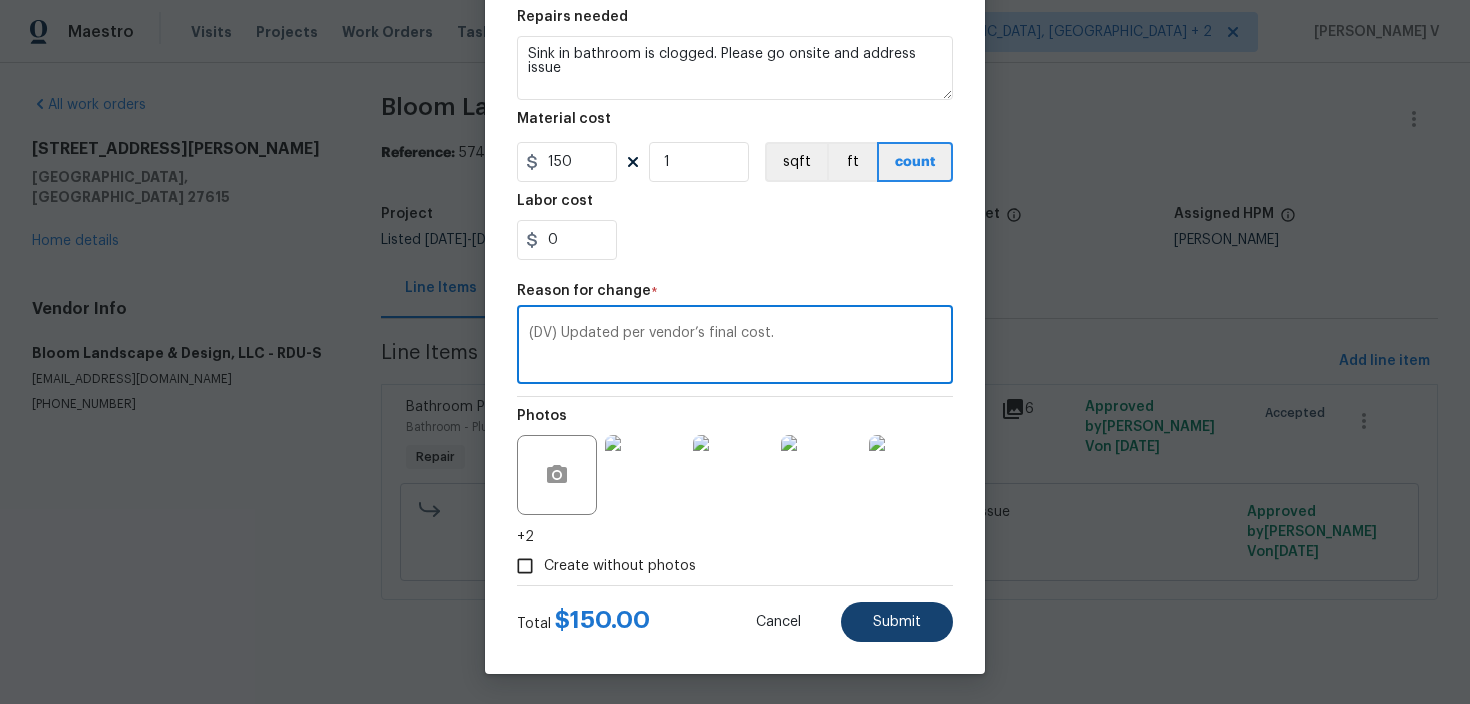 type on "(DV) Updated per vendor’s final cost." 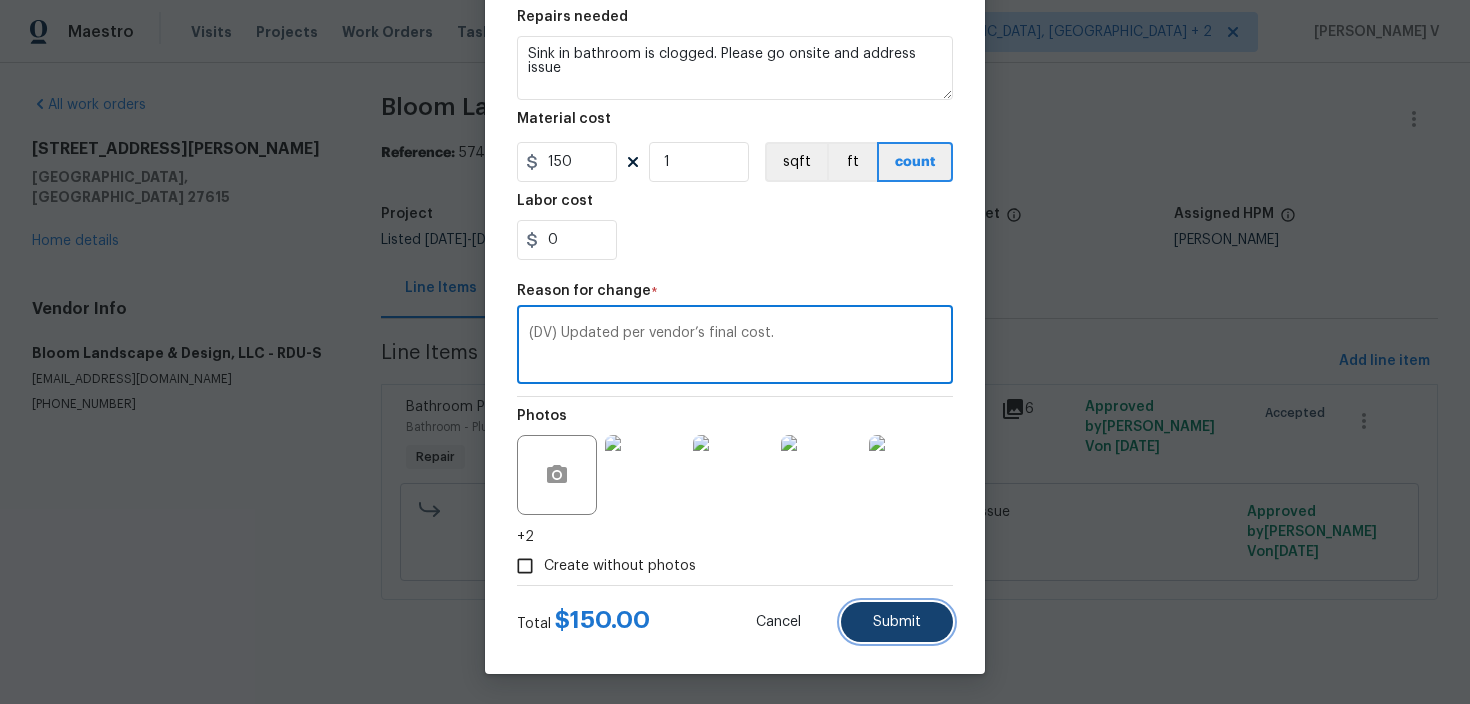 click on "Submit" at bounding box center (897, 622) 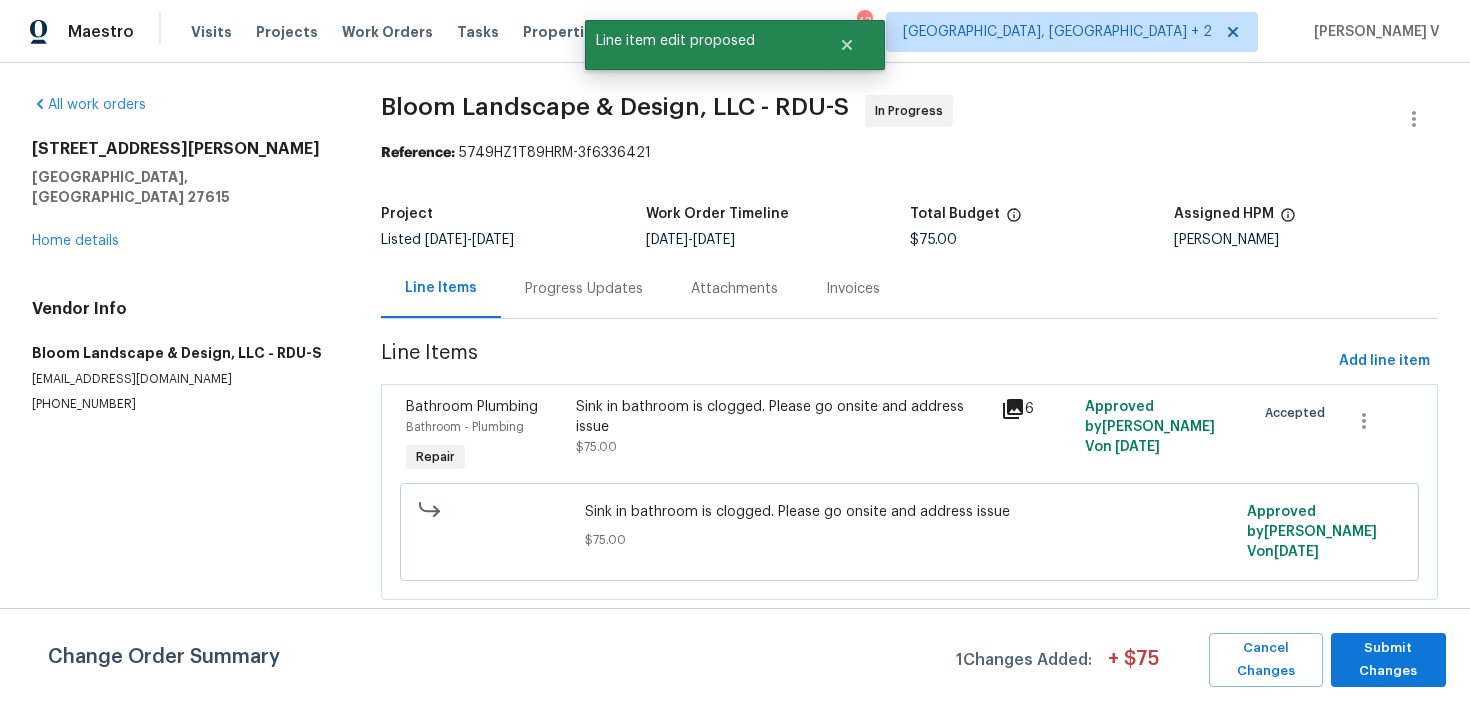 scroll, scrollTop: 0, scrollLeft: 0, axis: both 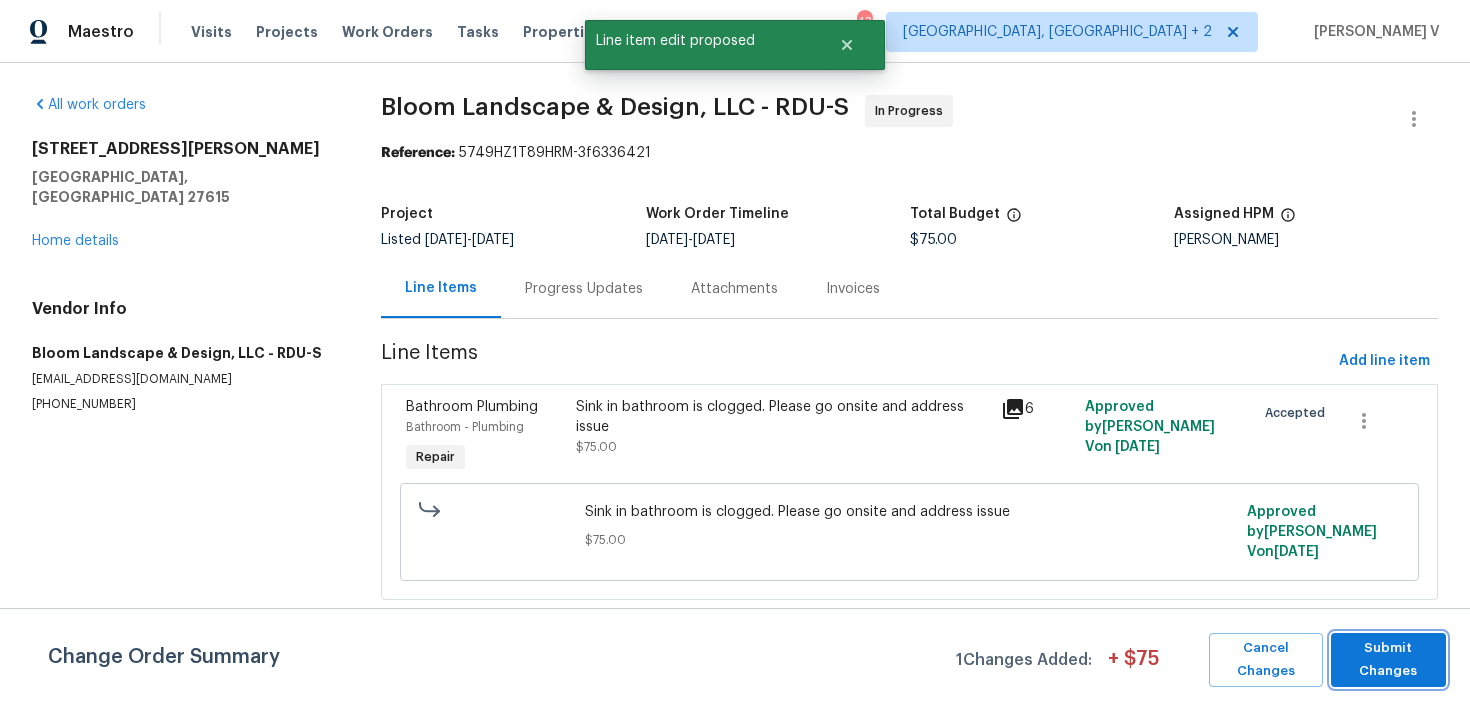 click on "Submit Changes" at bounding box center (1388, 660) 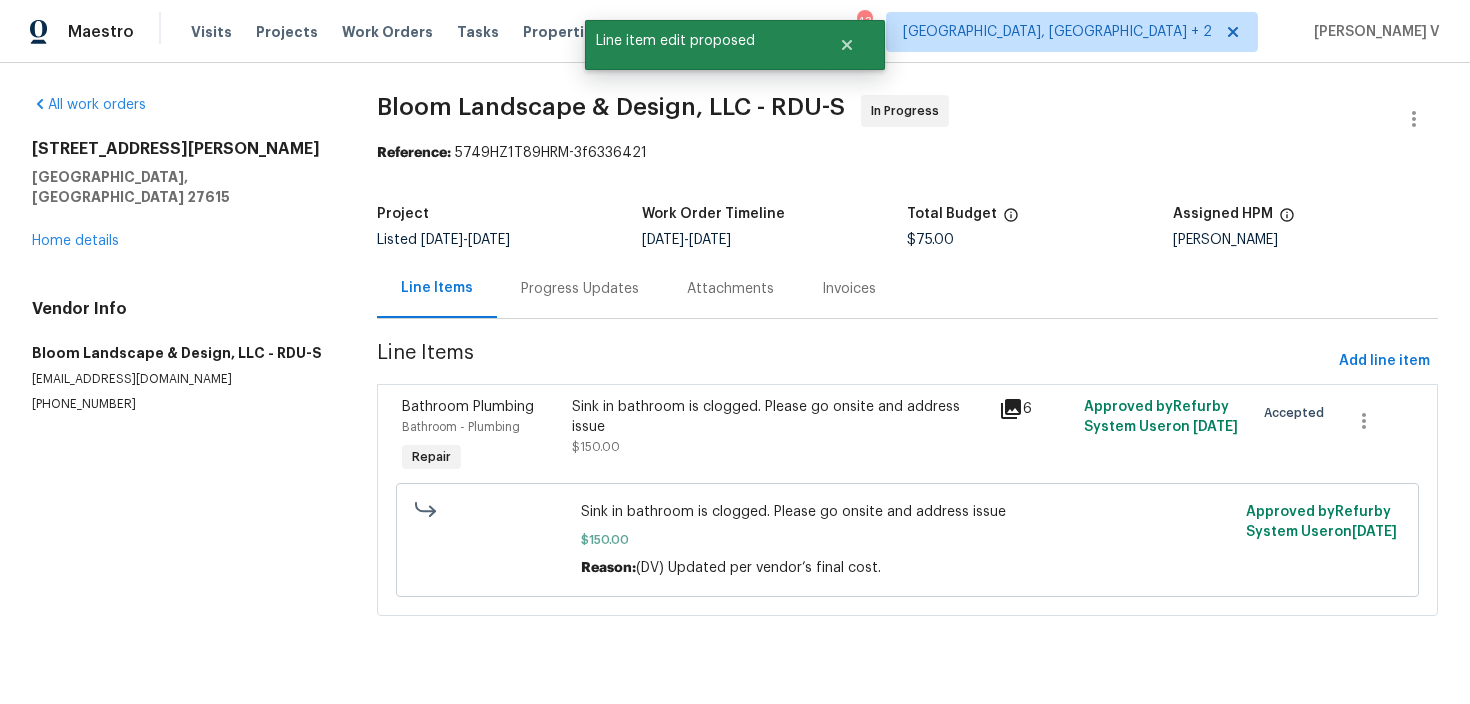click on "Progress Updates" at bounding box center (580, 288) 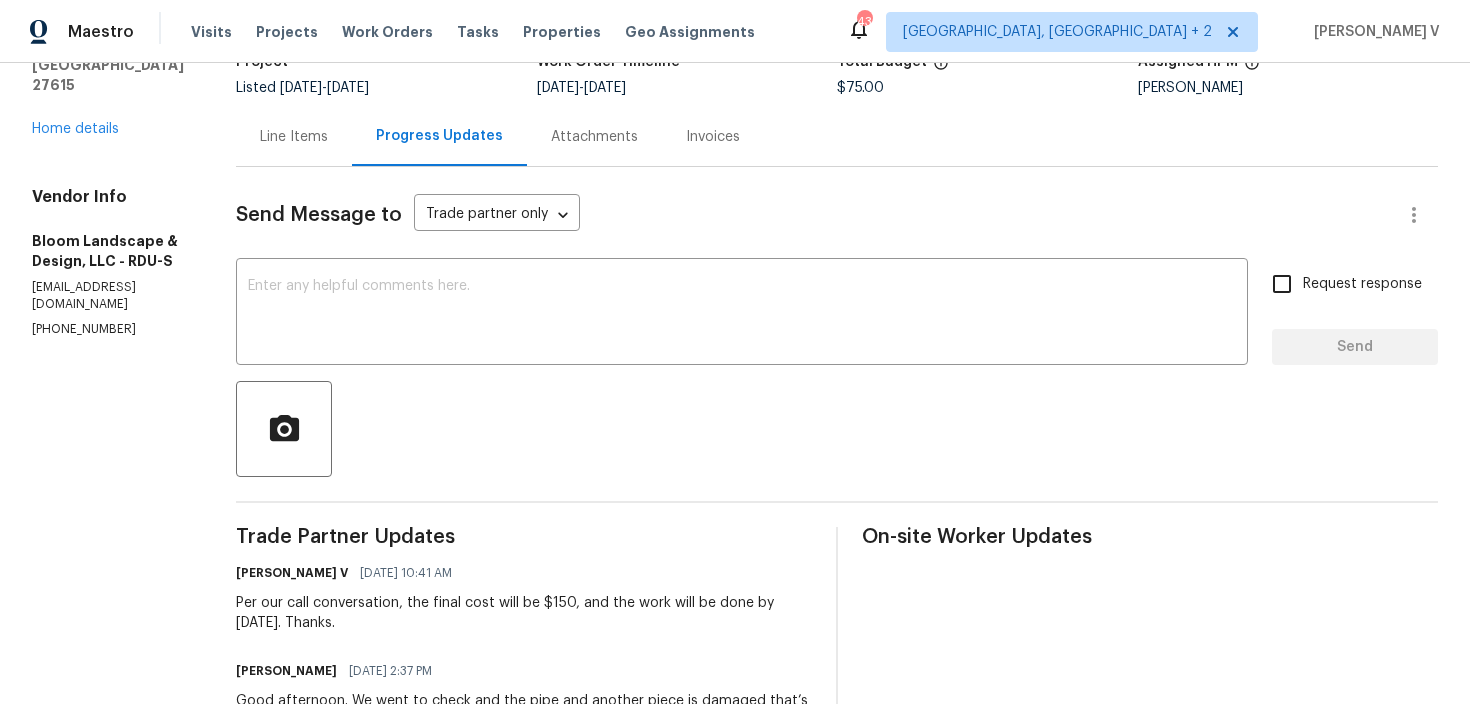 scroll, scrollTop: 0, scrollLeft: 0, axis: both 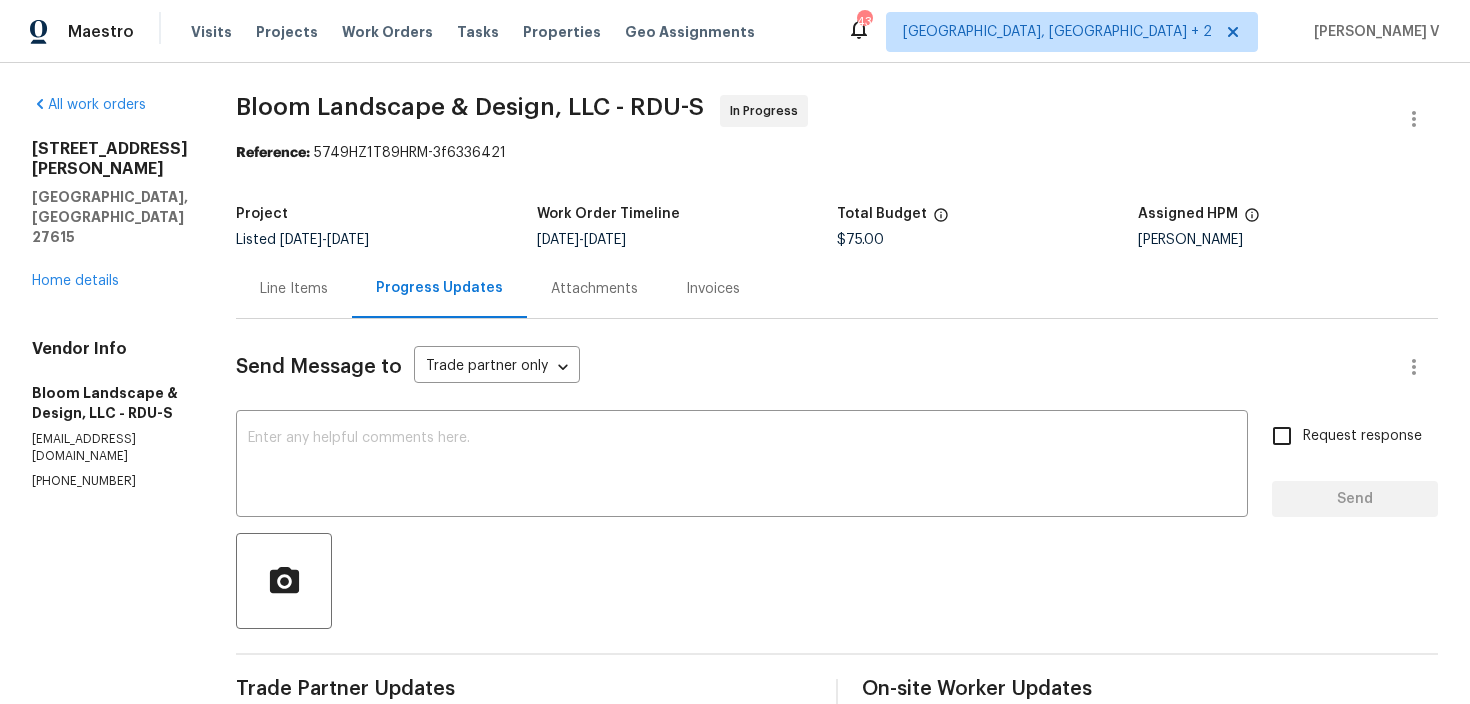 click on "Line Items" at bounding box center [294, 288] 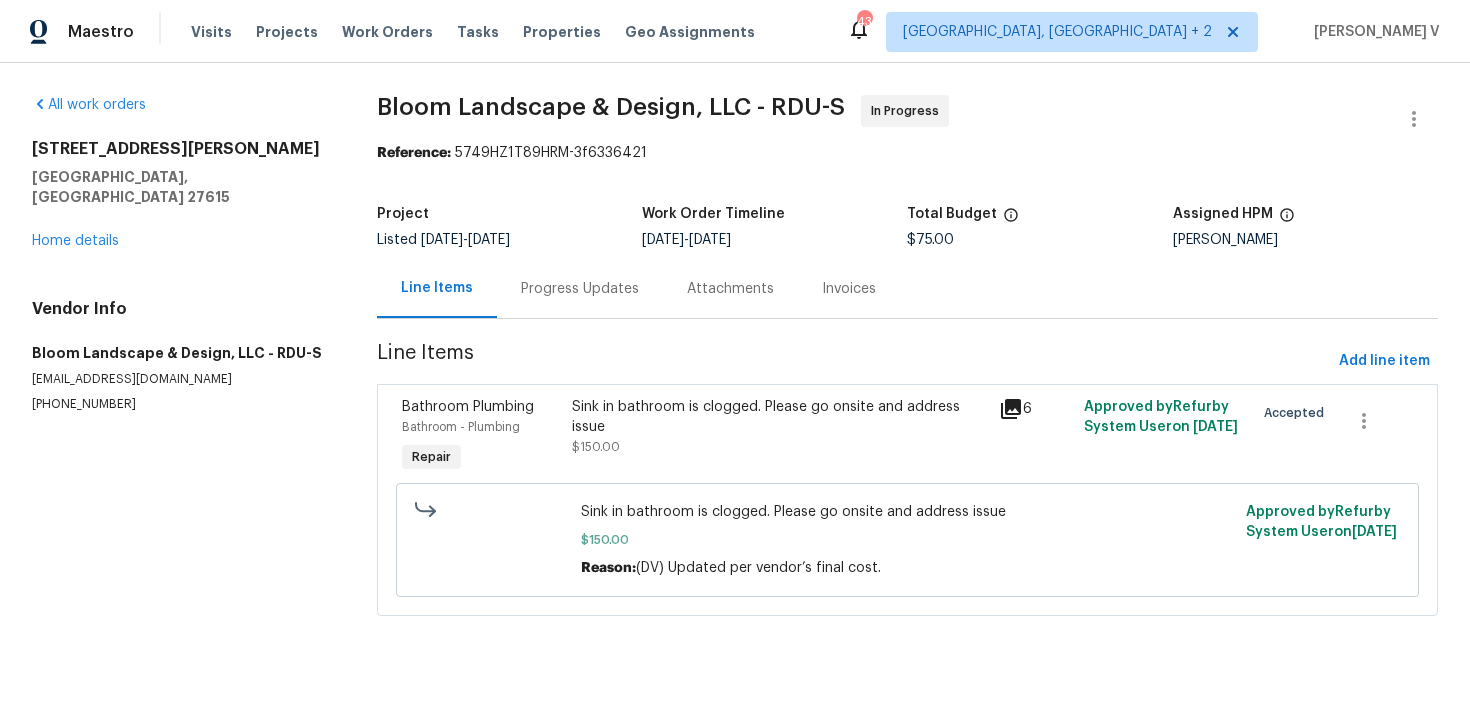 click on "Progress Updates" at bounding box center (580, 288) 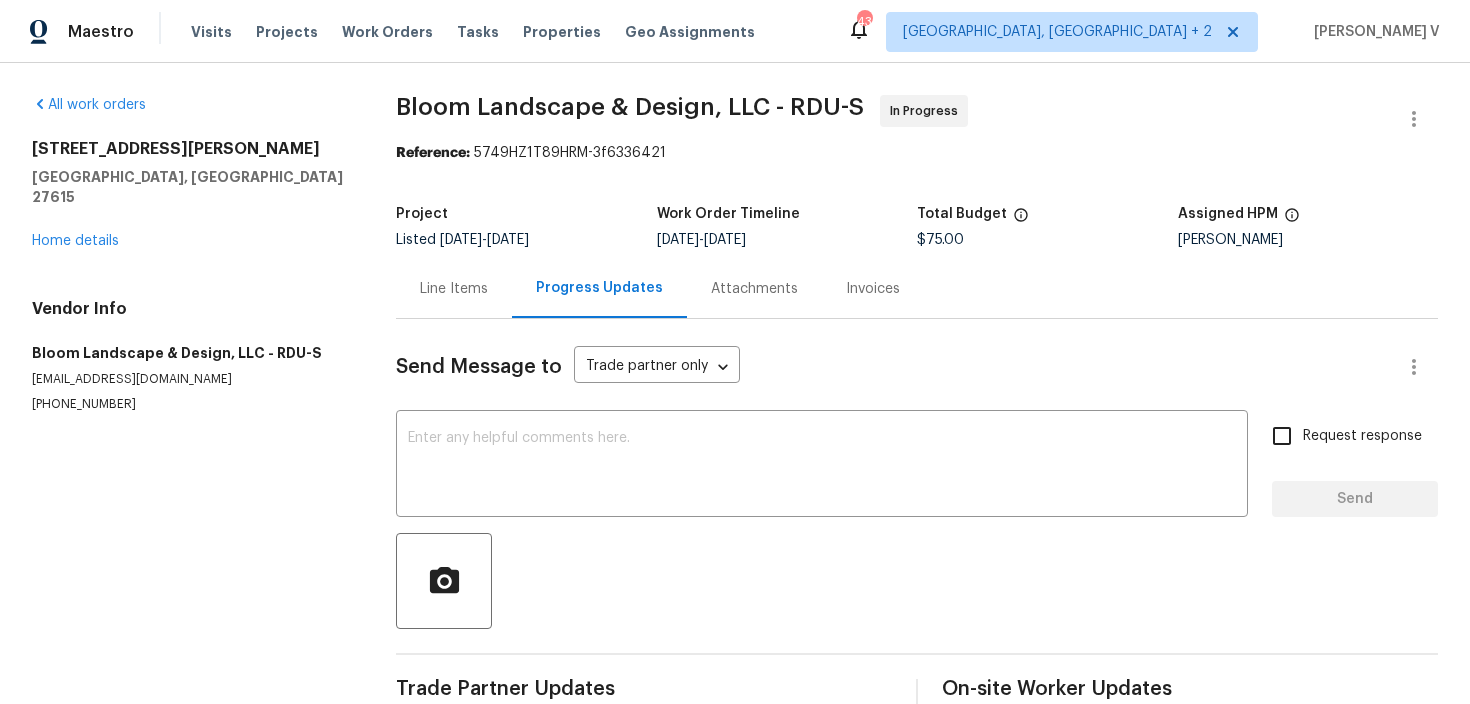 click on "Line Items" at bounding box center (454, 288) 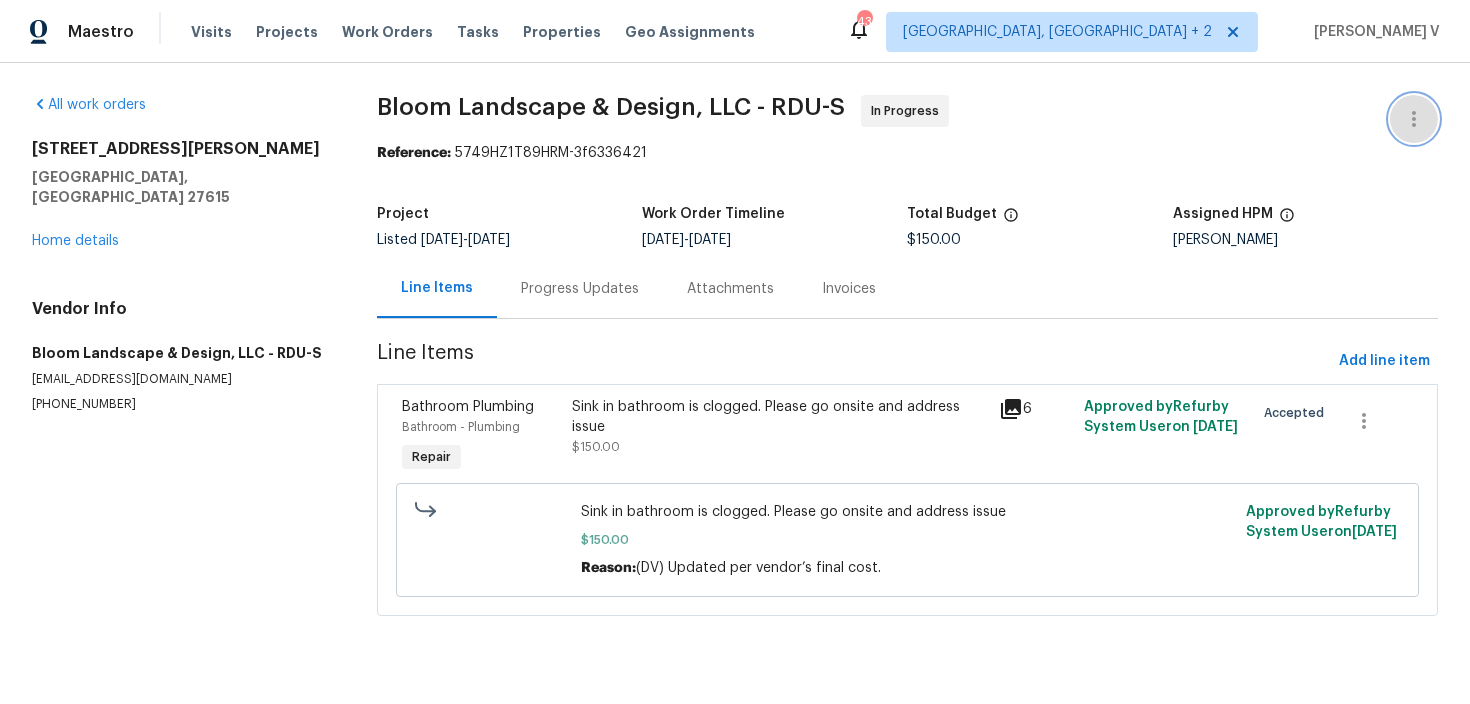 click at bounding box center (1414, 119) 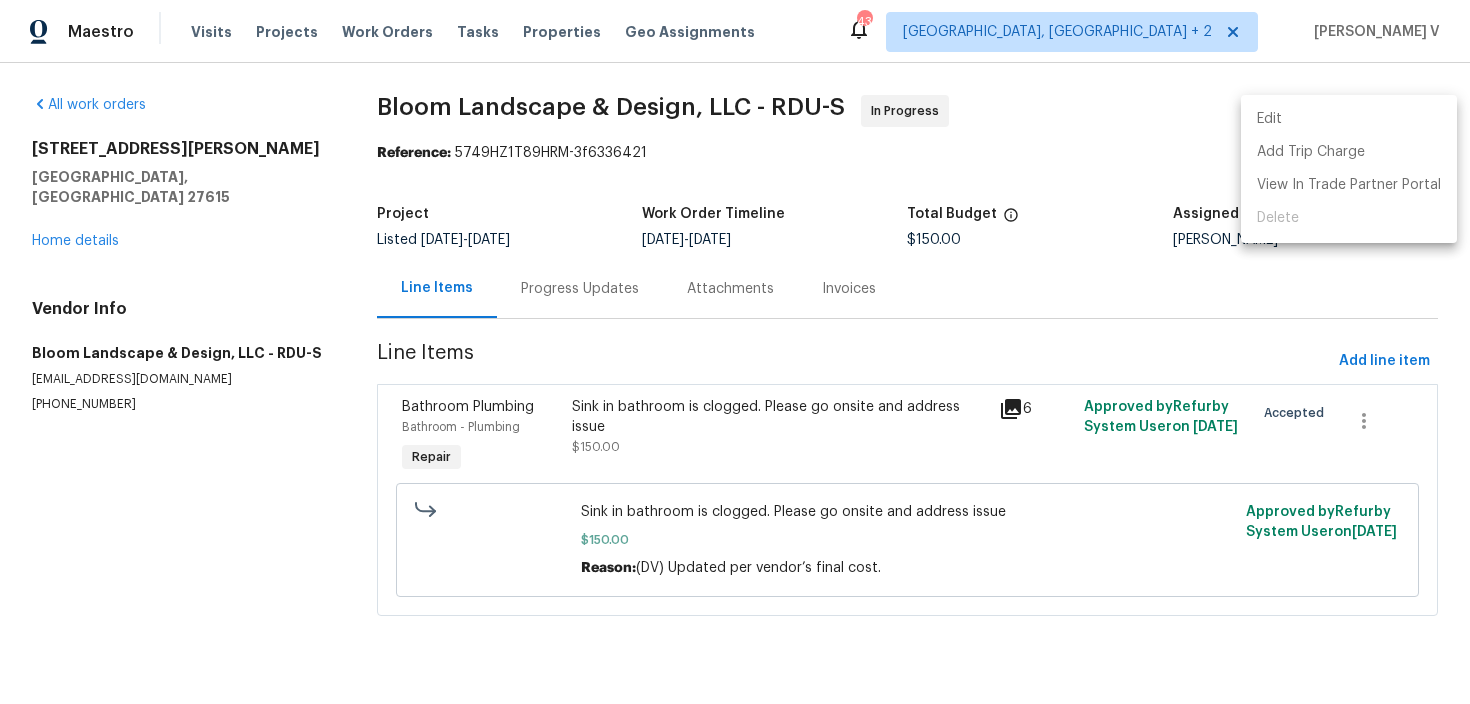 click on "Edit" at bounding box center (1349, 119) 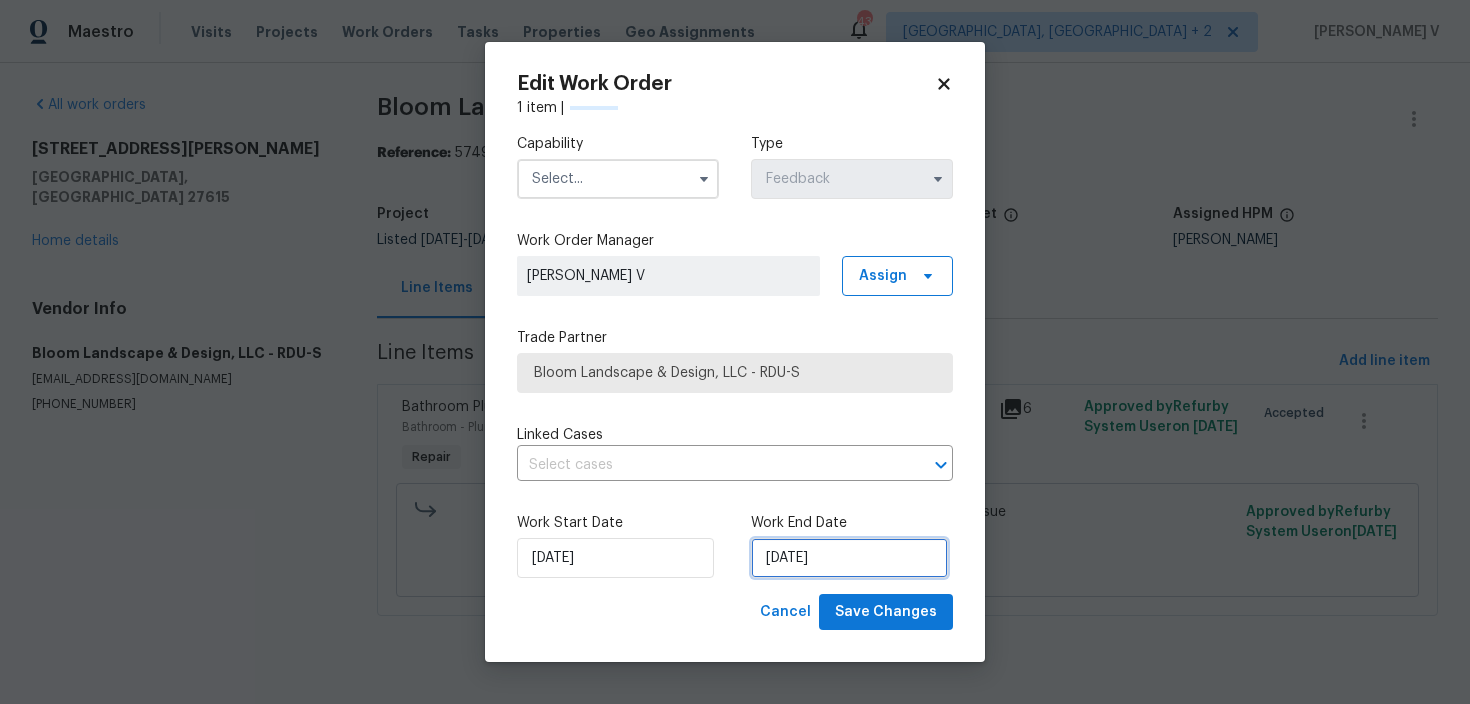 click on "10/07/2025" at bounding box center [849, 558] 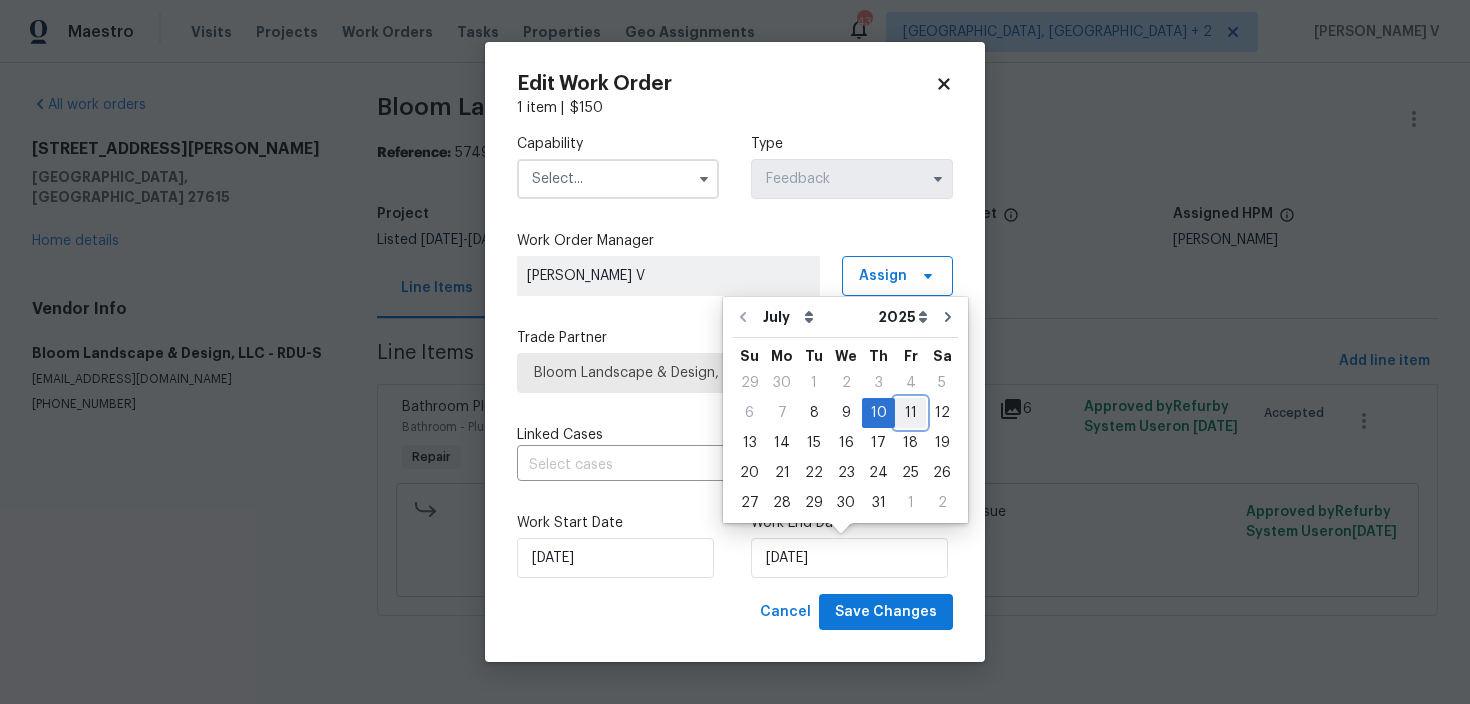 click on "11" at bounding box center [910, 413] 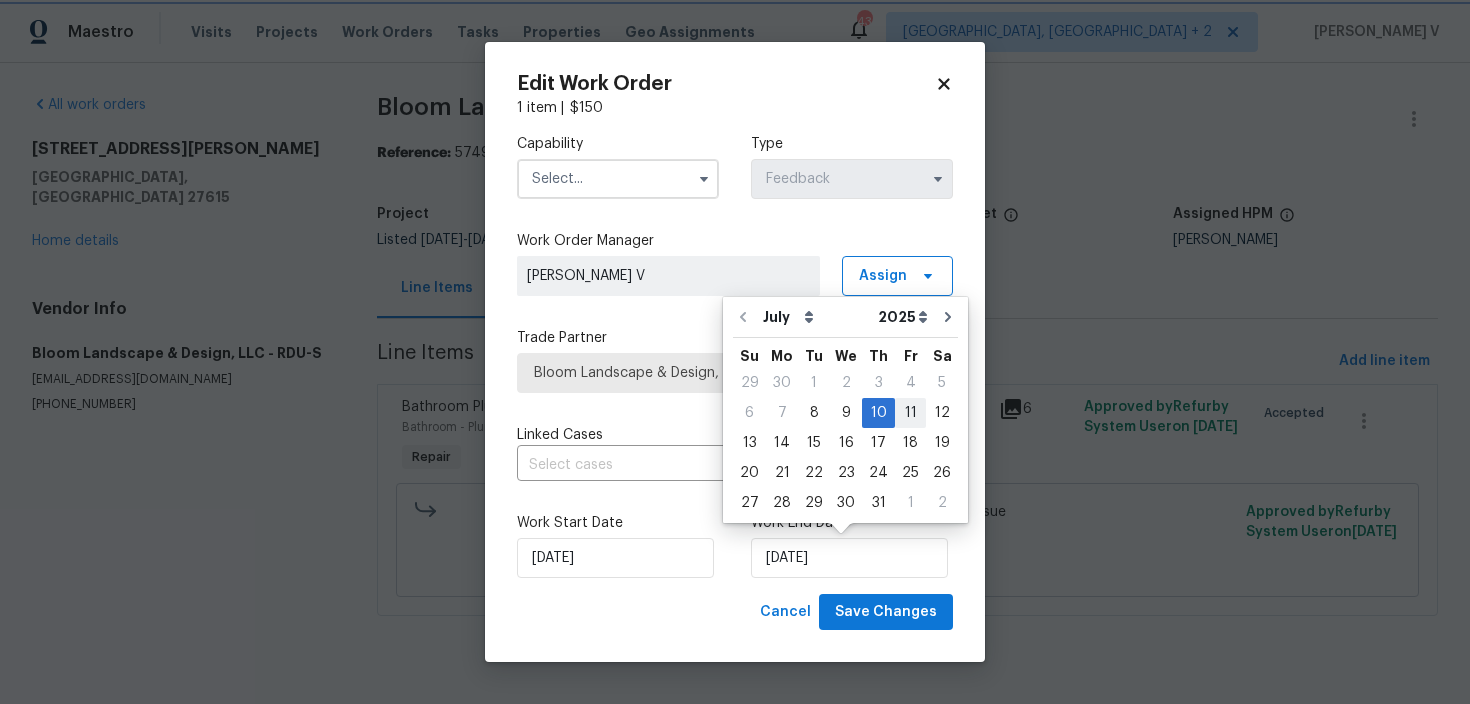 type on "11/07/2025" 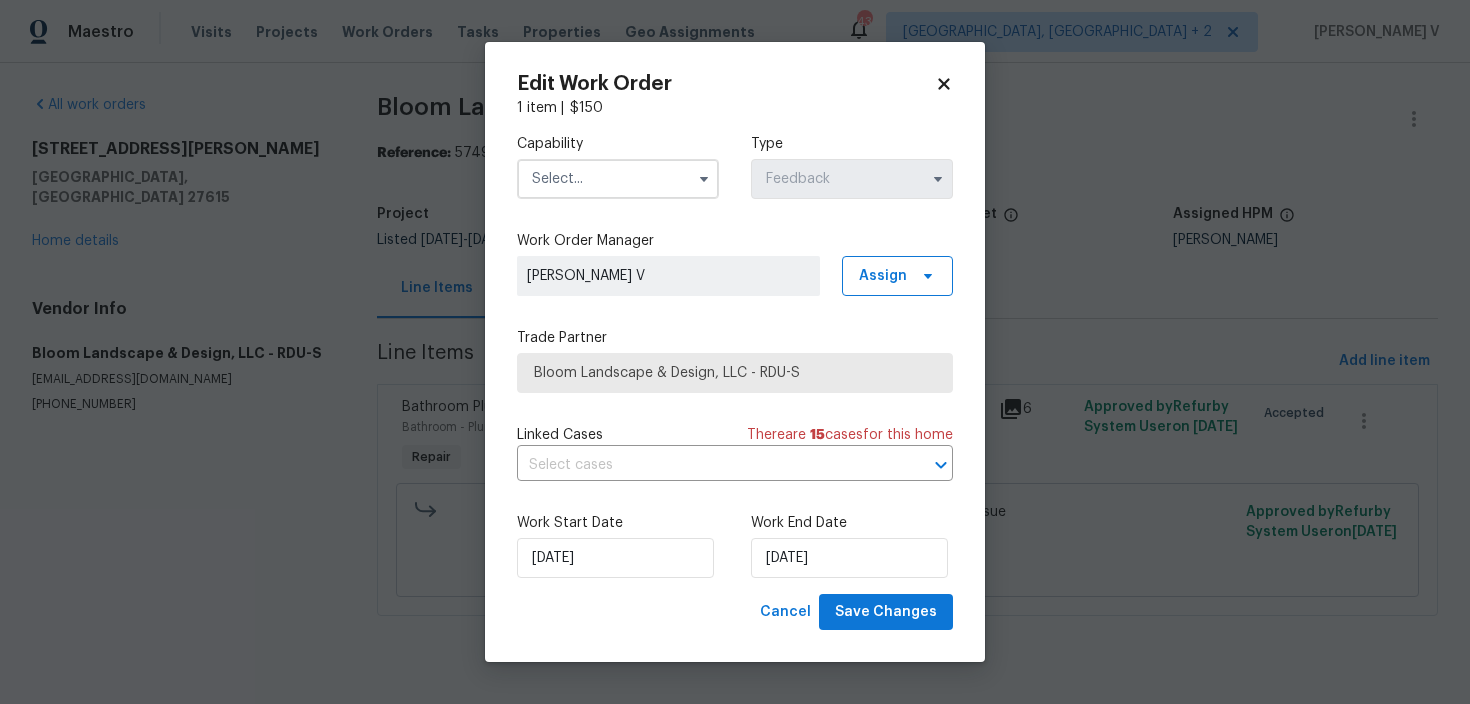 click on "Capability   Type   Feedback" at bounding box center [735, 166] 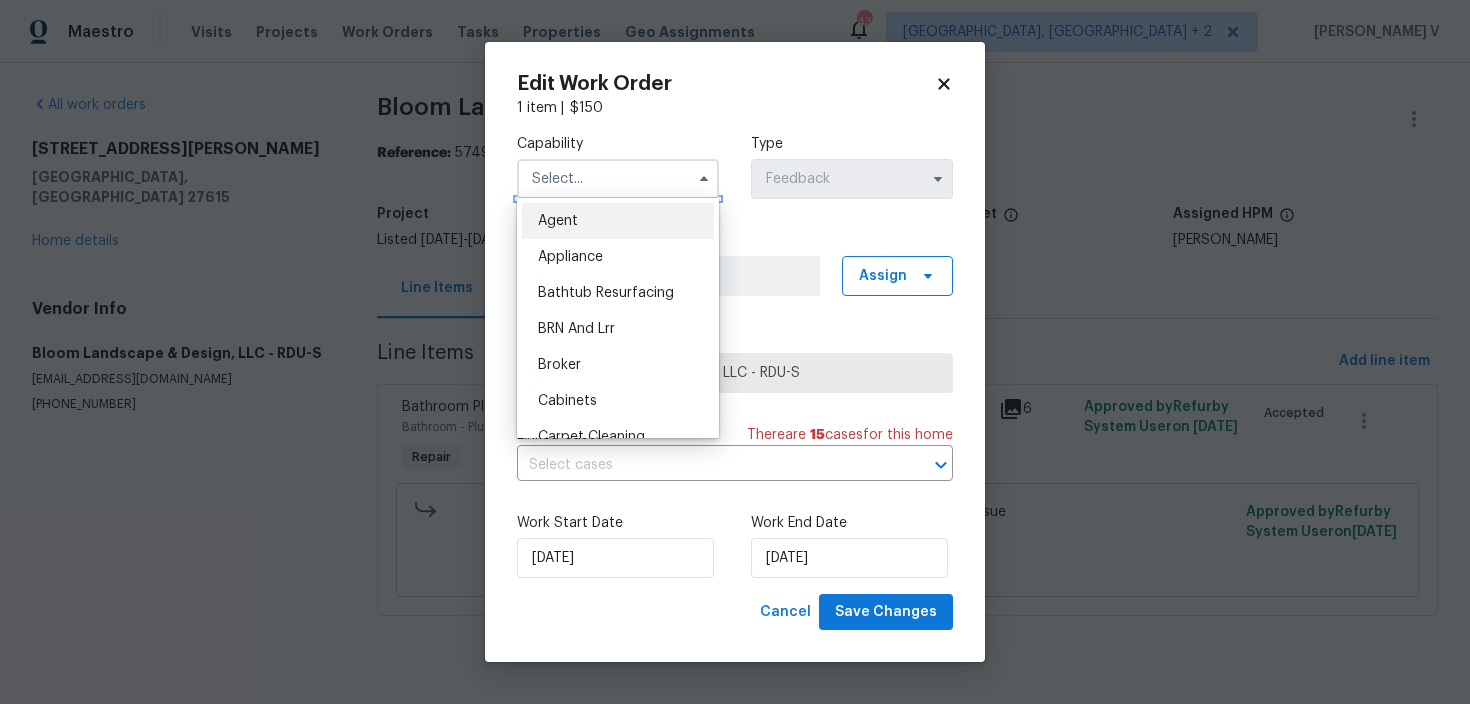 click at bounding box center (618, 179) 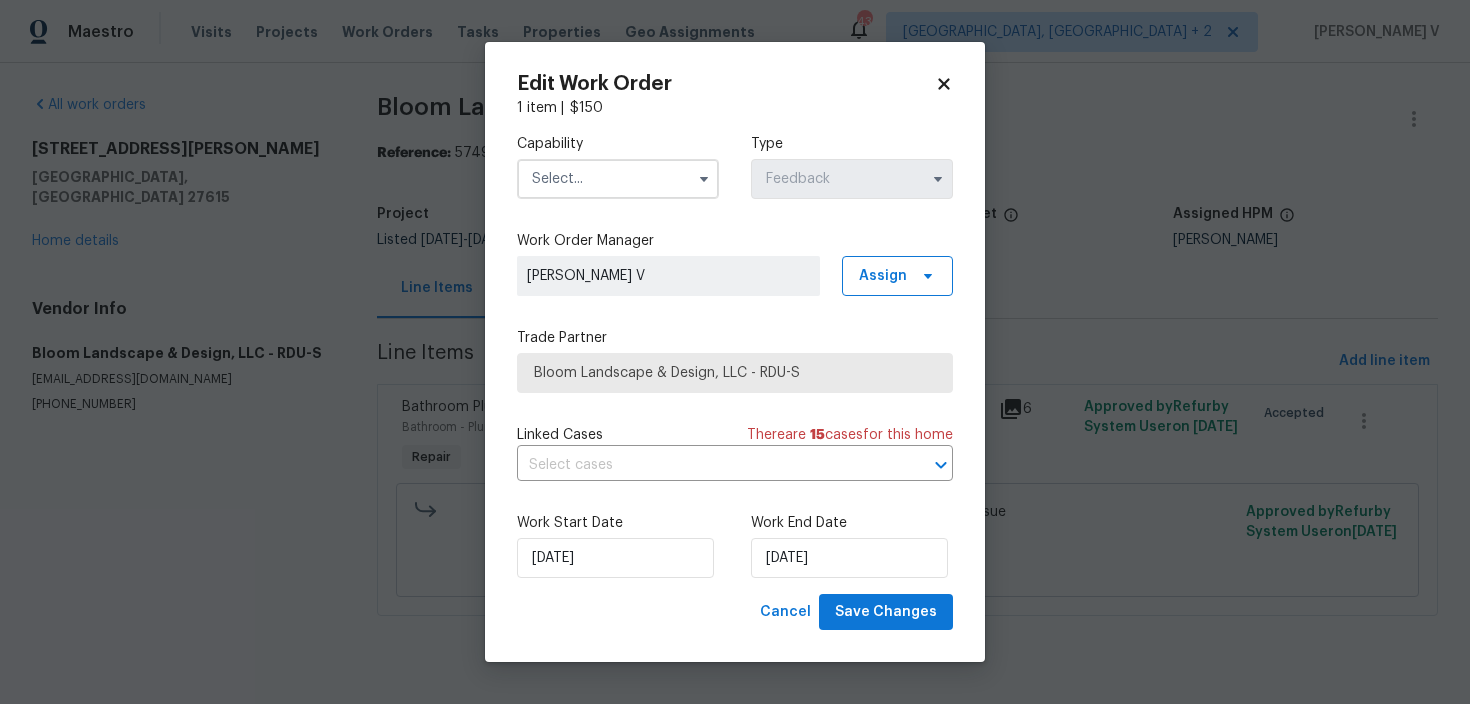 click at bounding box center (618, 179) 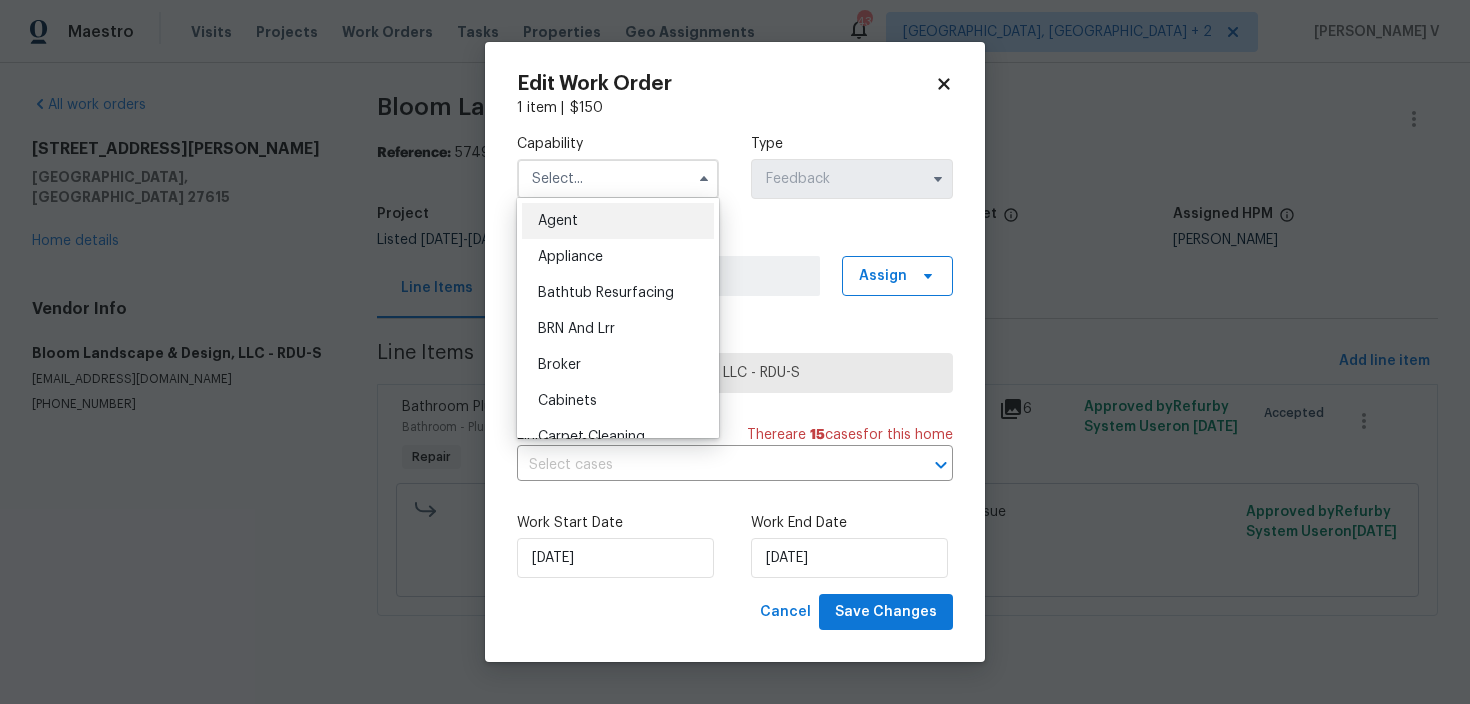 click on "Agent" at bounding box center [618, 221] 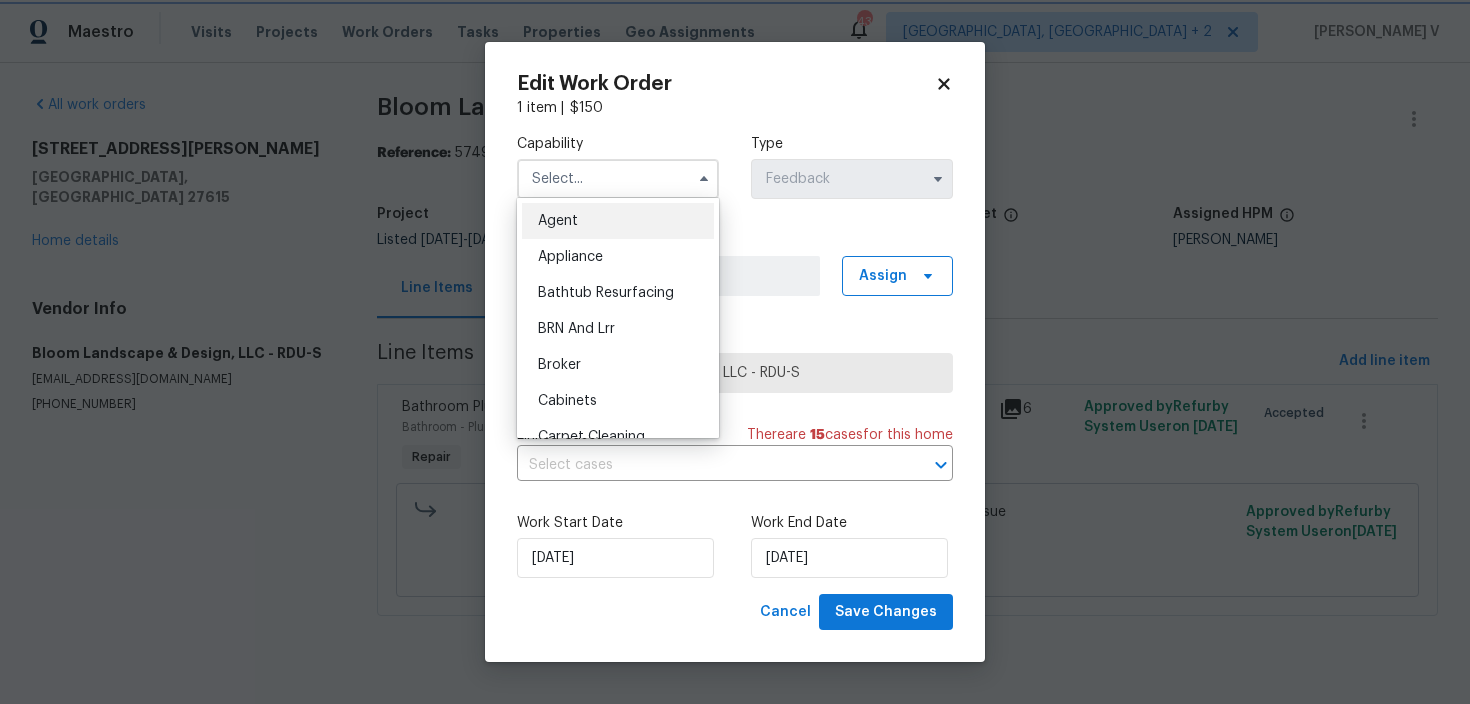 type on "Agent" 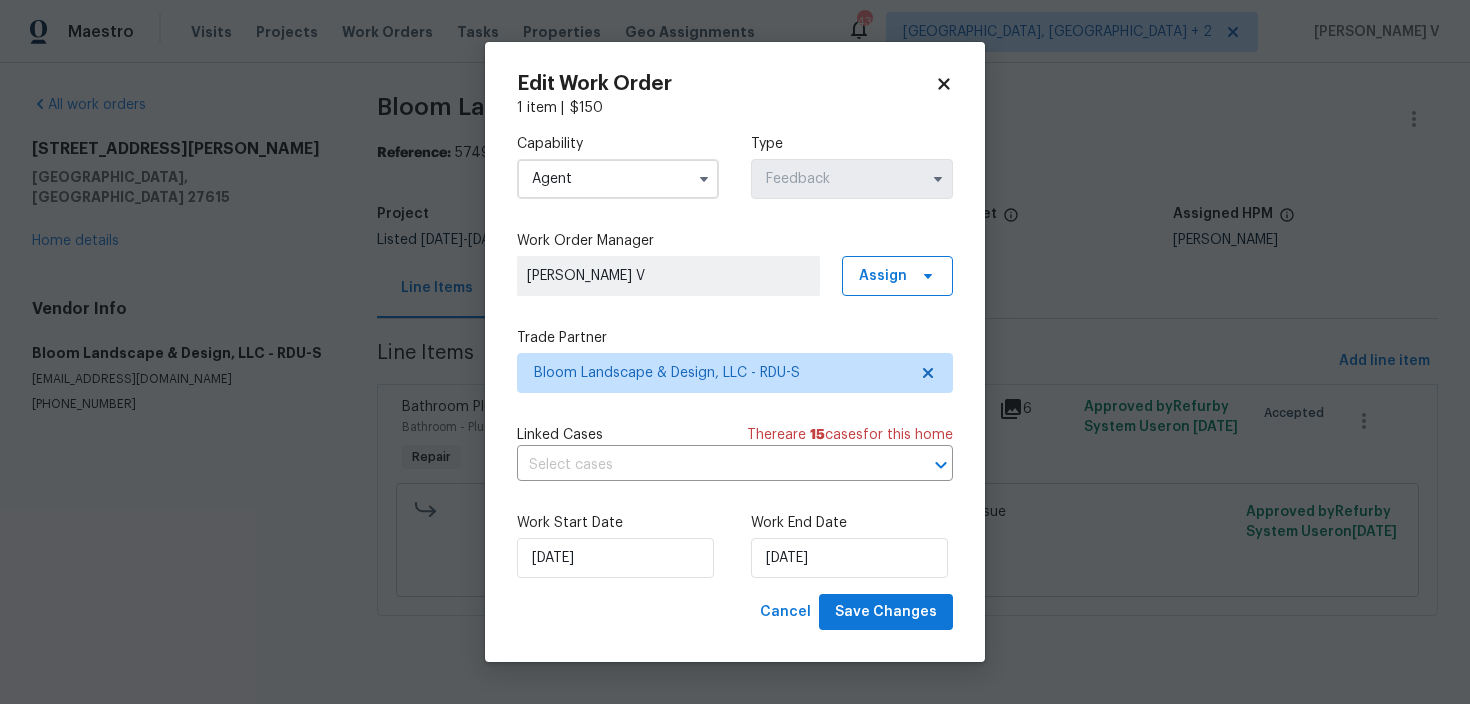 click on "Edit Work Order 1 item | $ 150 Capability   Agent Type   Feedback Work Order Manager   Divya Dharshini V Assign Trade Partner   Bloom Landscape & Design, LLC - RDU-S Linked Cases There  are   15  case s  for this home   ​ Work Start Date   08/07/2025 Work End Date   11/07/2025 Cancel Save Changes" at bounding box center [735, 352] 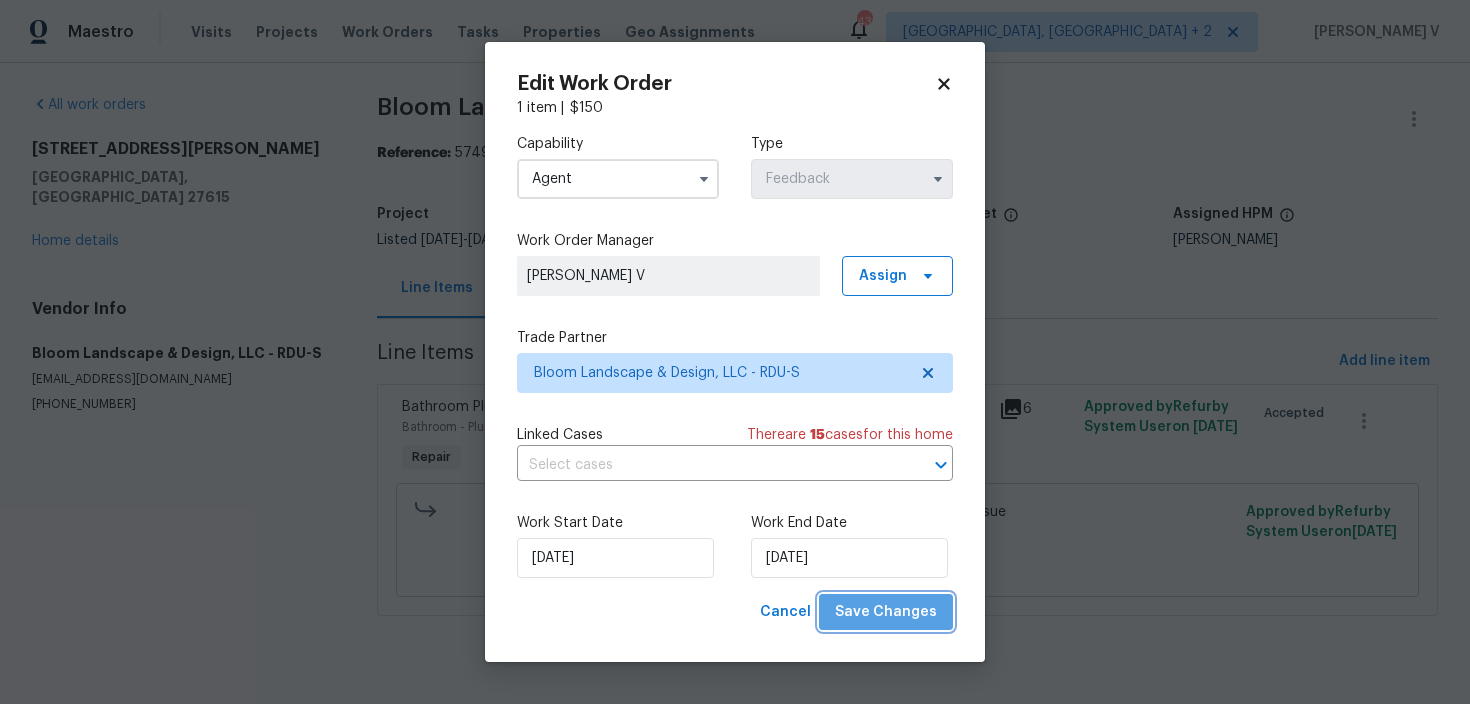 click on "Save Changes" at bounding box center [886, 612] 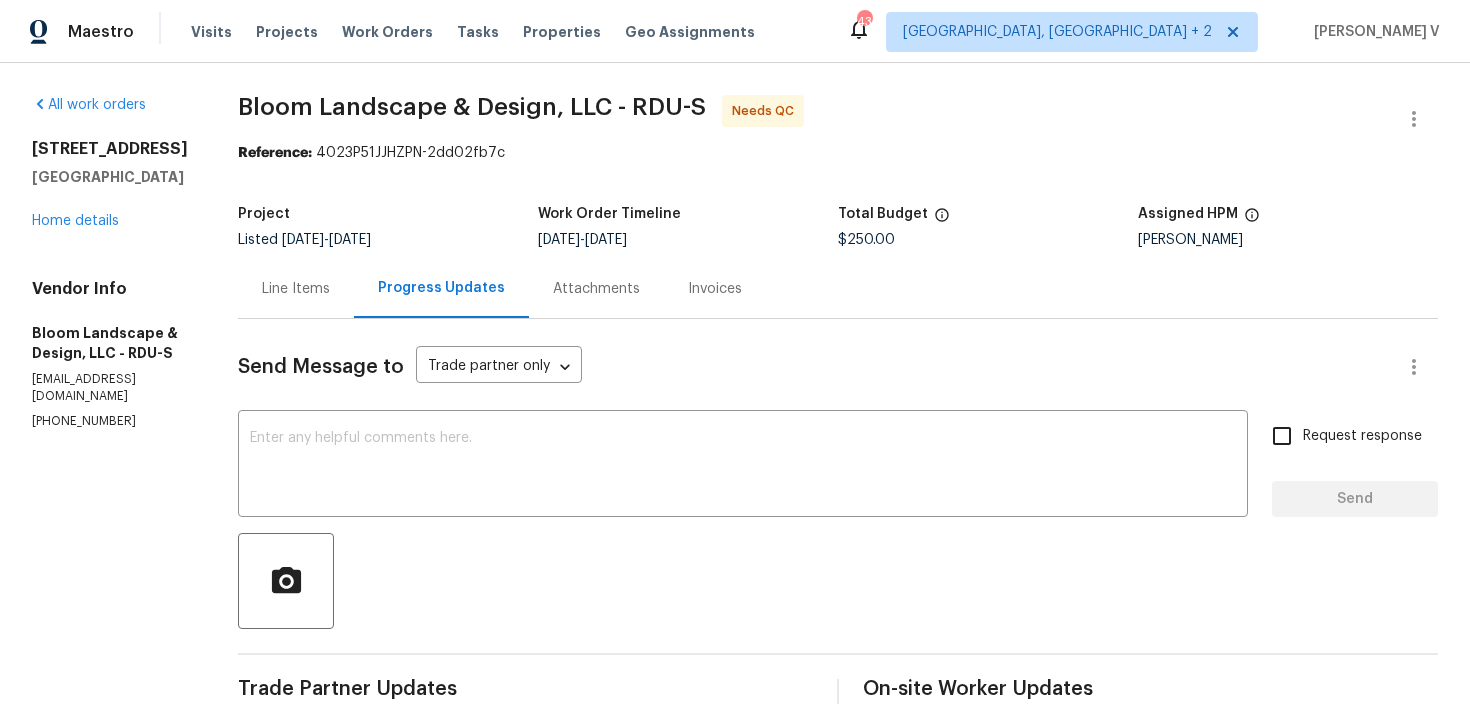 scroll, scrollTop: 0, scrollLeft: 0, axis: both 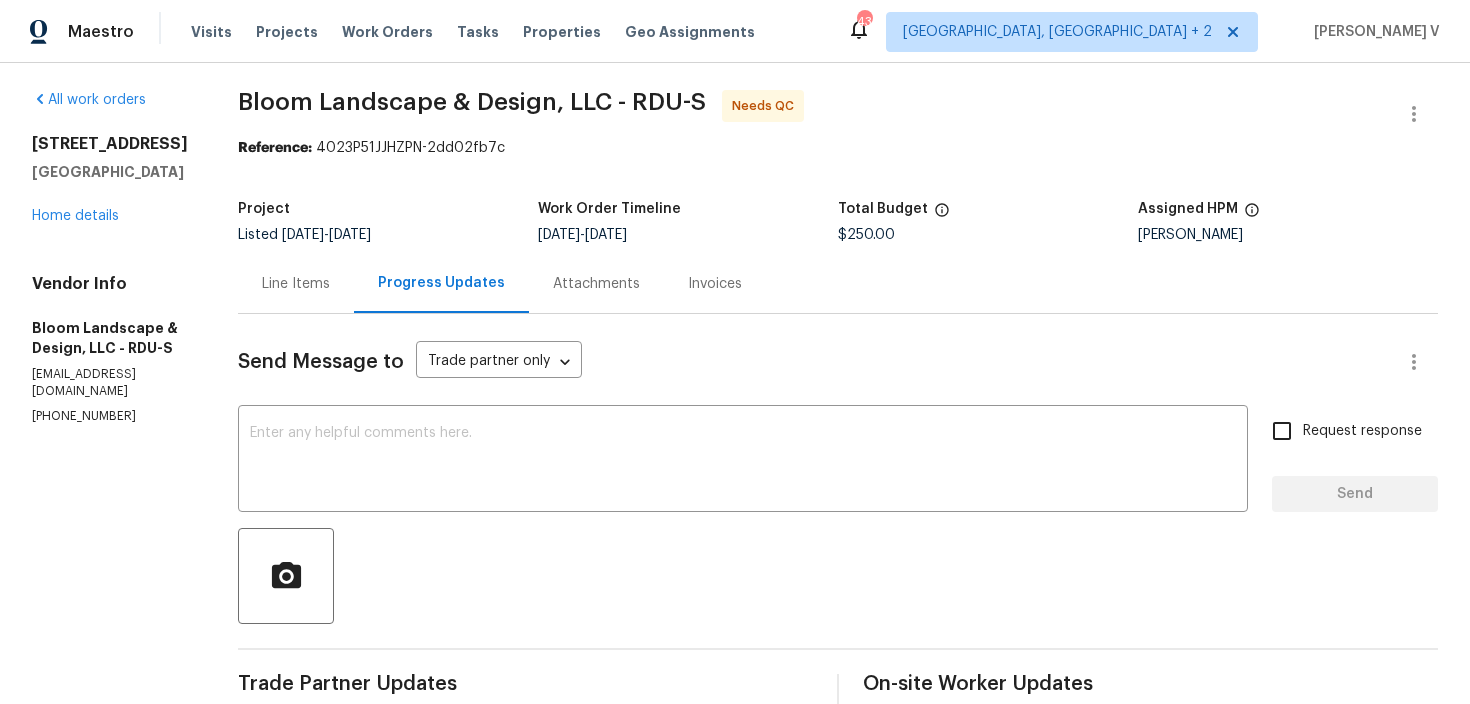 click on "Line Items" at bounding box center [296, 283] 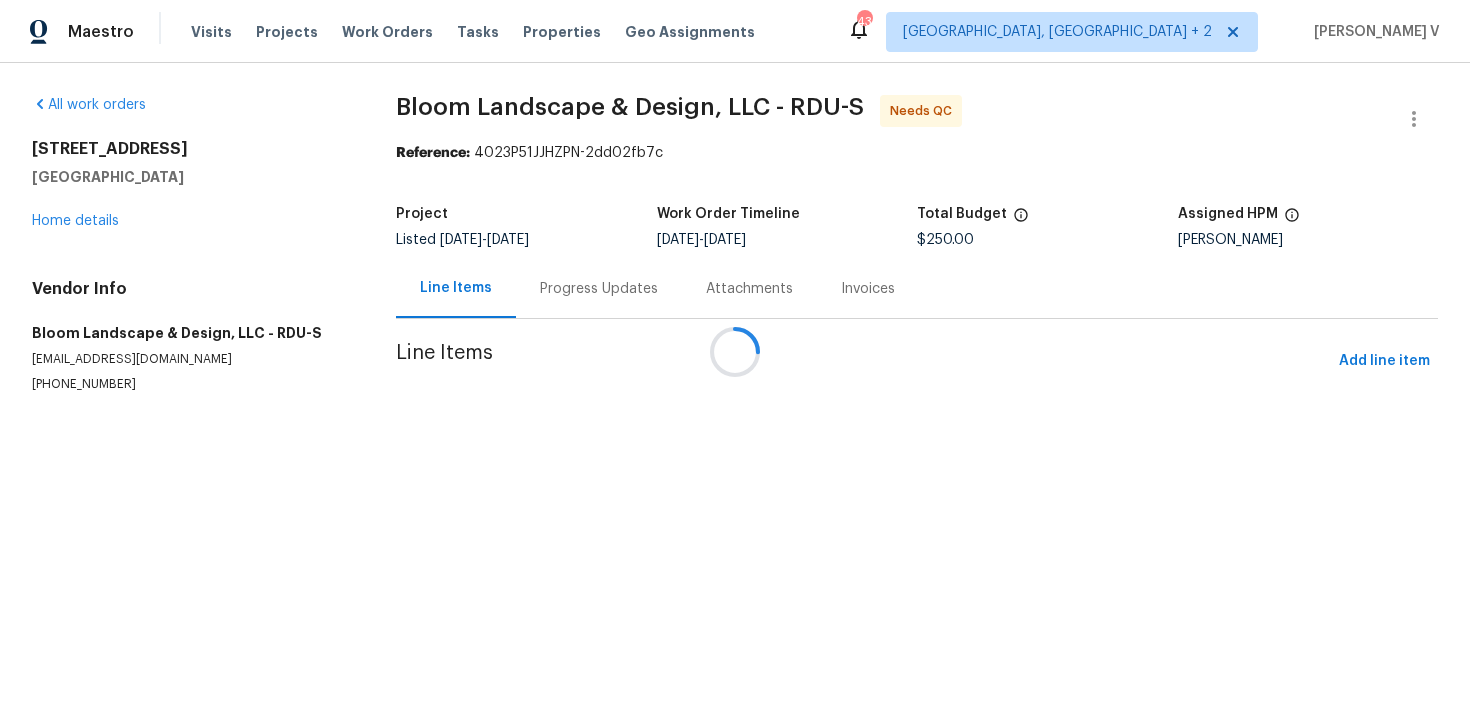 scroll, scrollTop: 0, scrollLeft: 0, axis: both 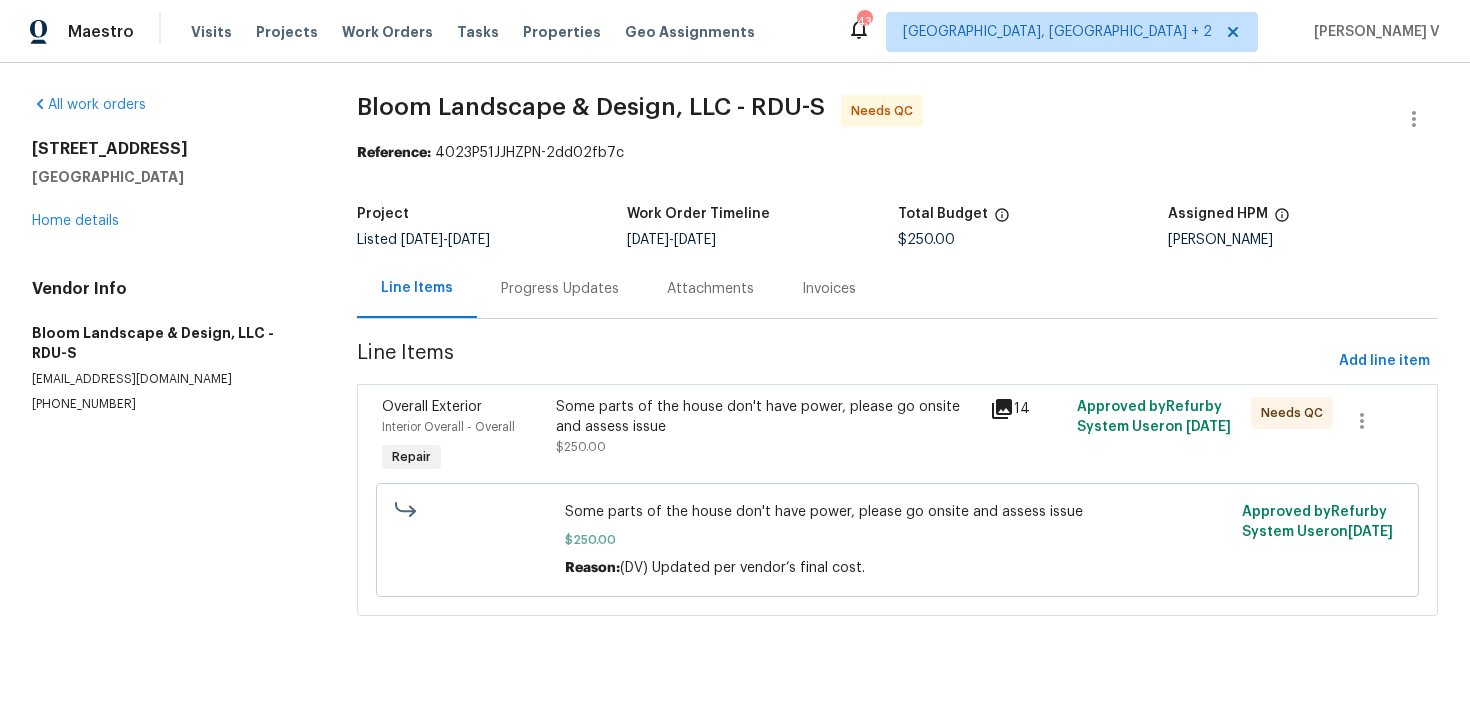 click on "Some parts of the house don't have power, please go onsite and assess issue" at bounding box center (767, 417) 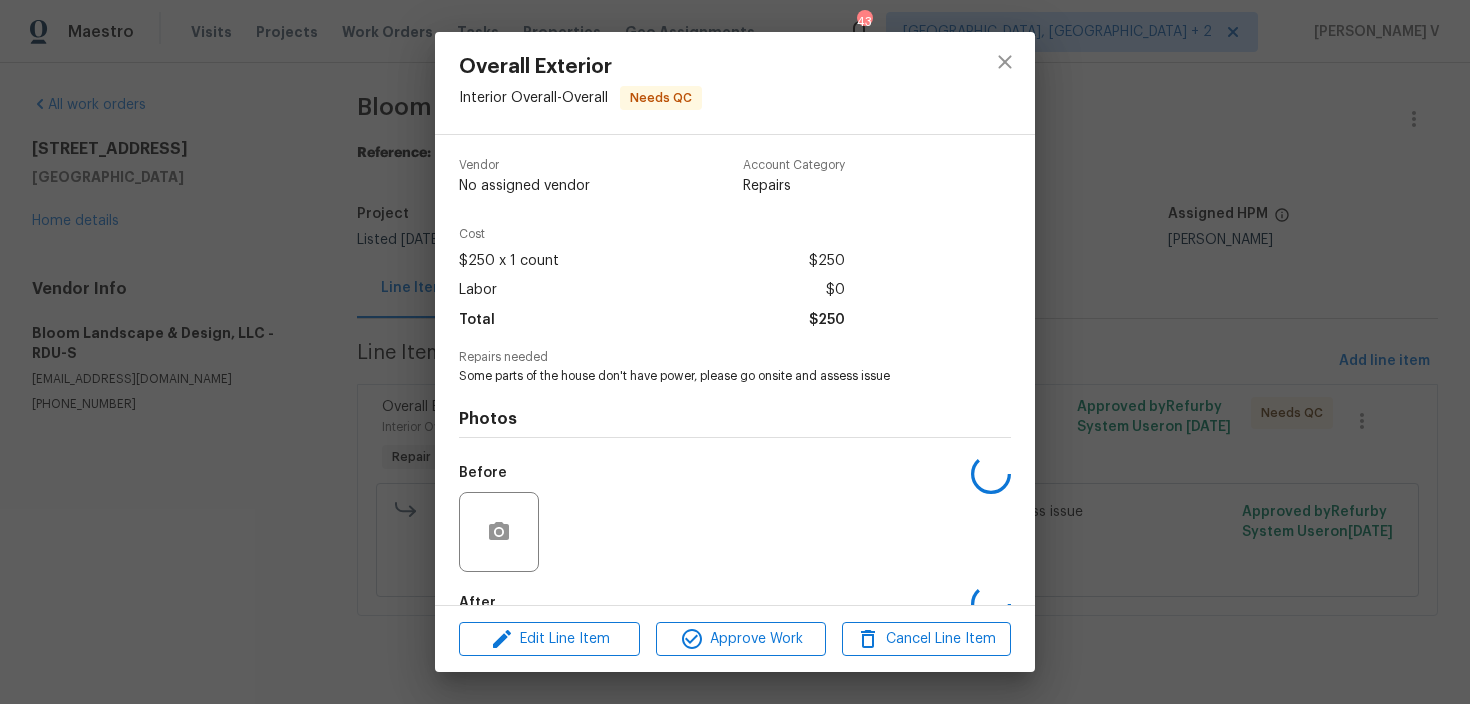 scroll, scrollTop: 117, scrollLeft: 0, axis: vertical 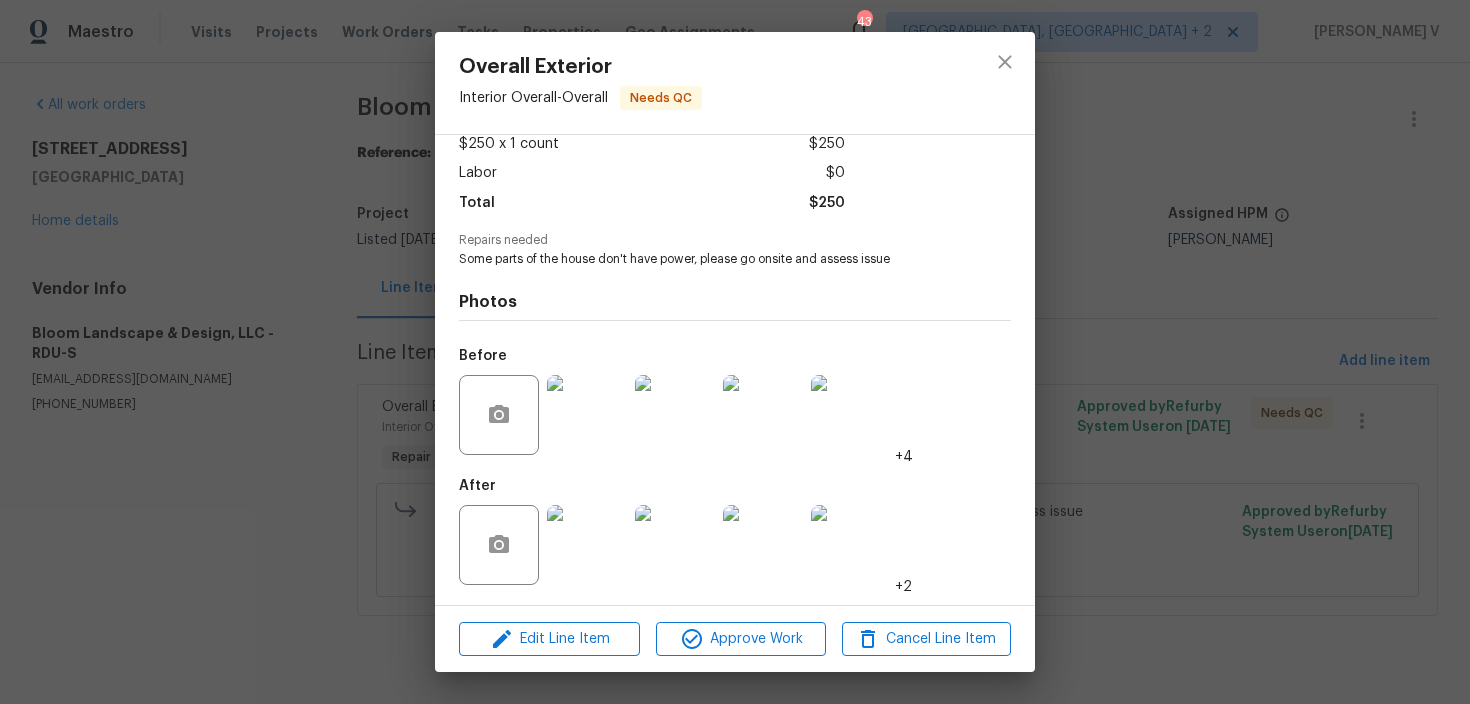 click on "Overall Exterior Interior Overall  -  Overall Needs QC Vendor Bloom Landscape & Design, LLC Account Category Repairs Cost $250 x 1 count $250 Labor $0 Total $250 Repairs needed Some parts of the house don't have power, please go onsite and assess issue Photos Before  +4 After  +2  Edit Line Item  Approve Work  Cancel Line Item" at bounding box center (735, 352) 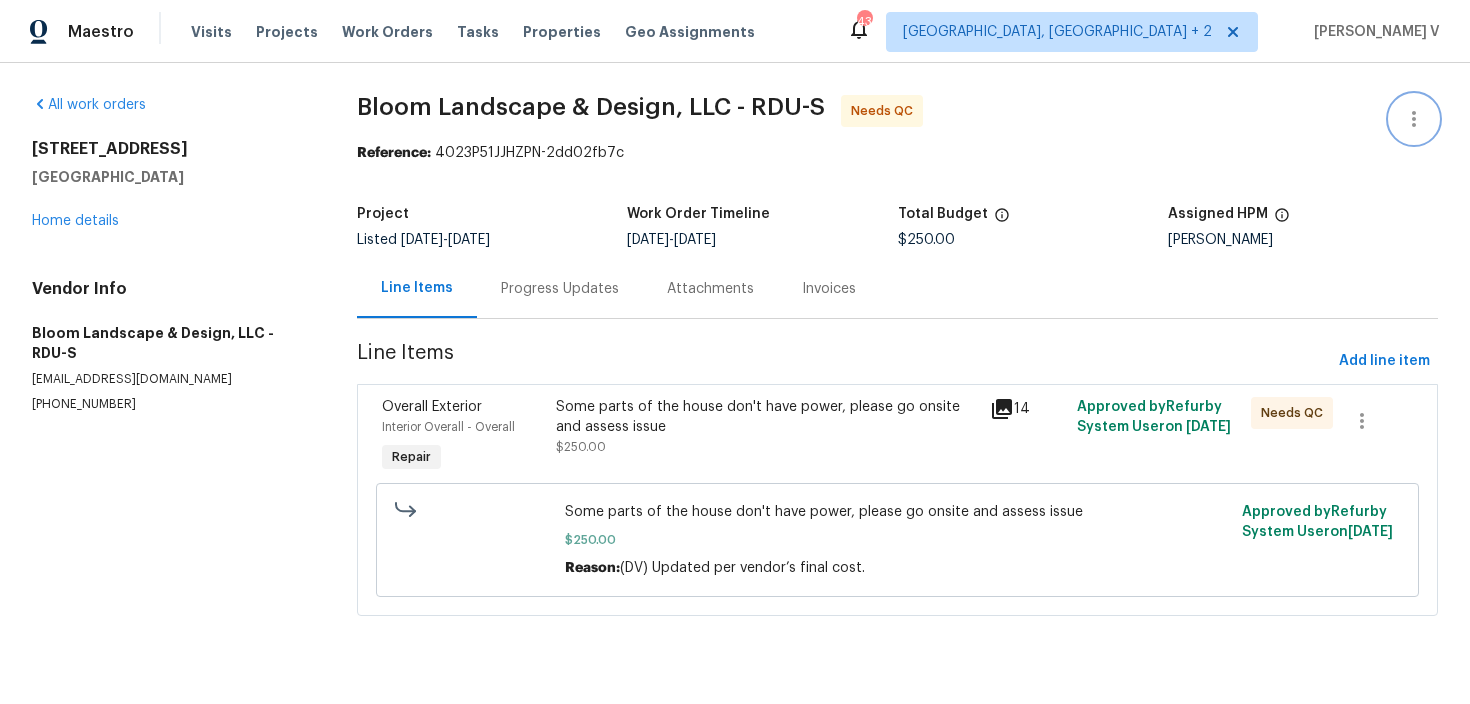 click 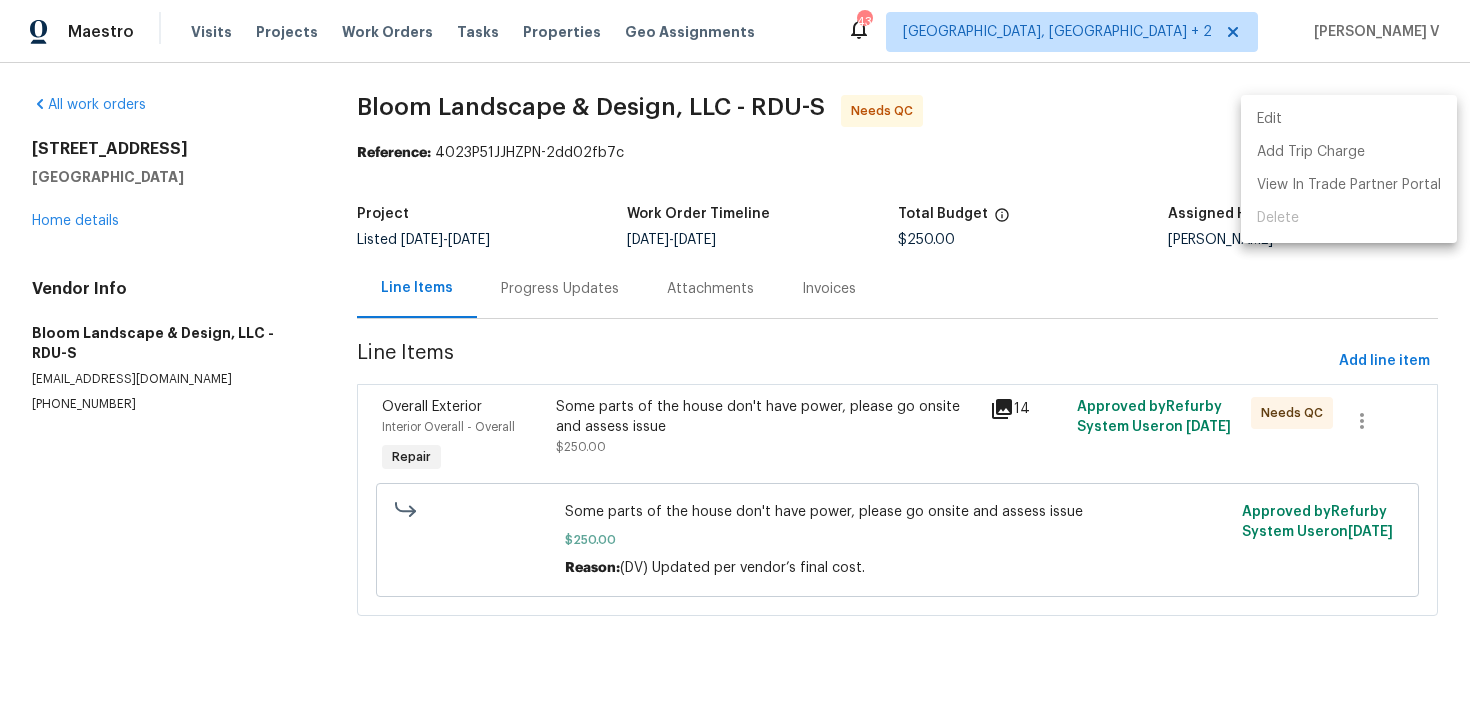 click on "Edit" at bounding box center [1349, 119] 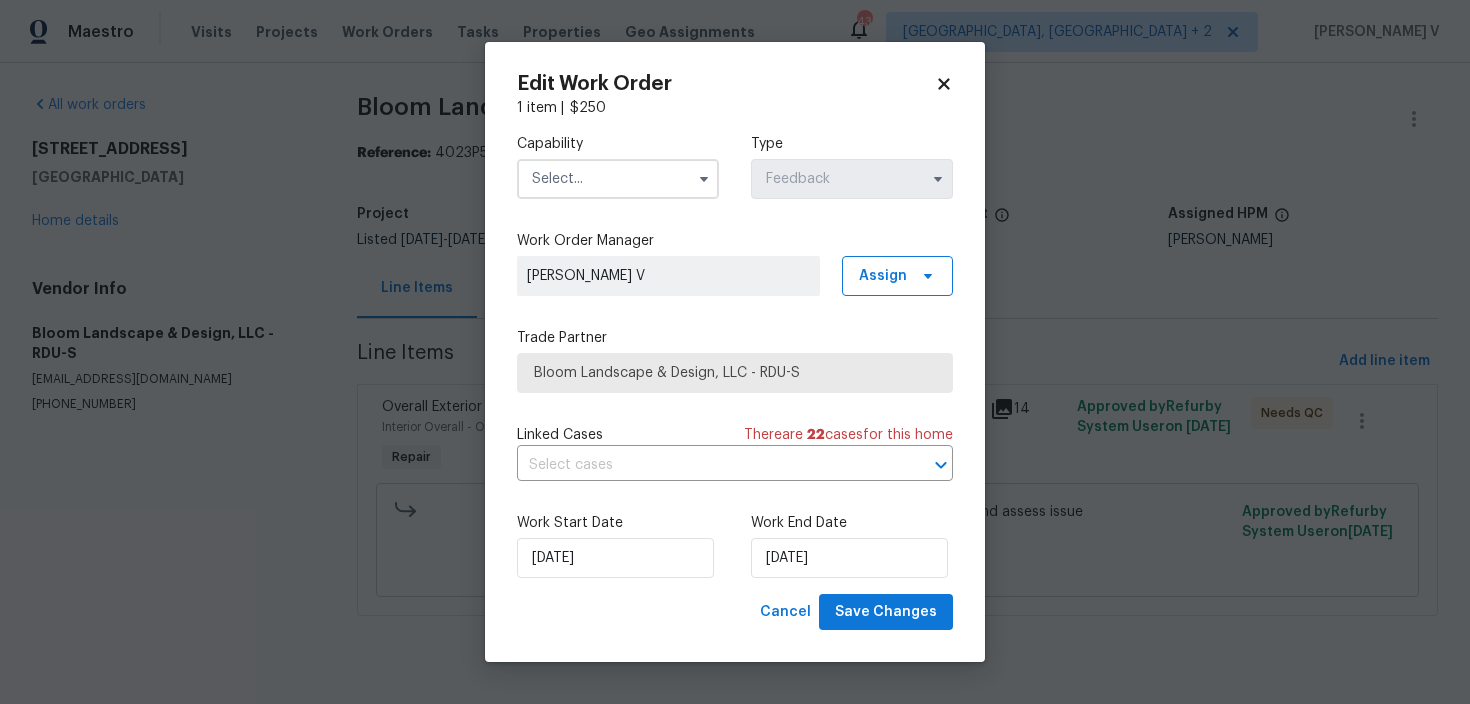 click on "Maestro Visits Projects Work Orders Tasks Properties Geo Assignments 43 Albuquerque, NM + 2 Divya Dharshini V All work orders 112 Old Bridge Ln Chapel Hill, NC 27517 Home details Vendor Info Bloom Landscape & Design, LLC - RDU-S bloomlandscapenc@gmail.com (919) 808-9004 Bloom Landscape & Design, LLC - RDU-S Needs QC Reference:   4023P51JJHZPN-2dd02fb7c Project Listed   7/8/2025  -  7/11/2025 Work Order Timeline 7/11/2025  -  7/11/2025 Total Budget $250.00 Assigned HPM Preston Sexton Line Items Progress Updates Attachments Invoices Line Items Add line item Overall Exterior Interior Overall - Overall Repair Some parts of the house don't have power, please go onsite and assess issue $250.00   14 Approved by  Refurby System User  on   7/11/2025 Needs QC Some parts of the house don't have power, please go onsite and assess issue $250.00 Reason:  (DV) Updated per vendor’s final cost. Approved by  Refurby System User  on  7/11/2025
Edit Work Order 1 item | $ 250 Capability   Type   Feedback   Assign   There" at bounding box center (735, 336) 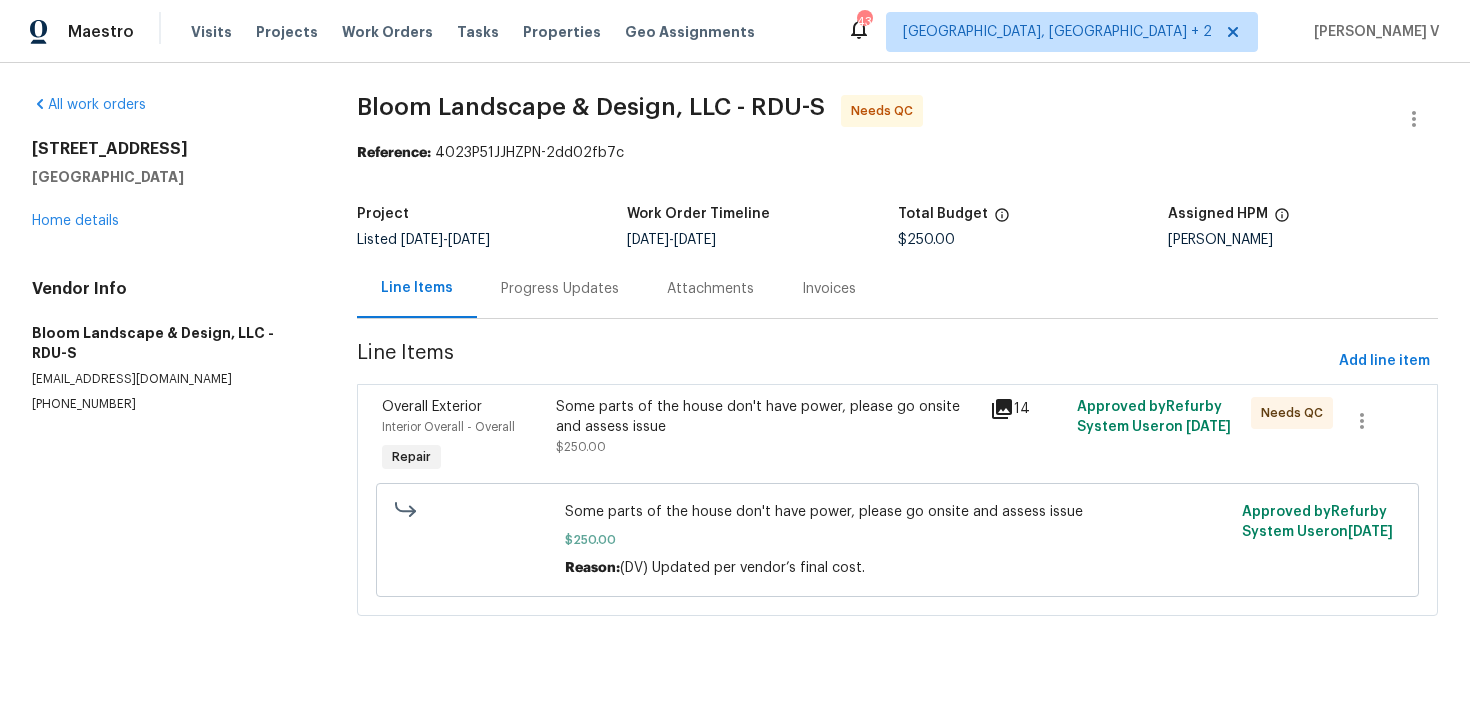 click on "Some parts of the house don't have power, please go onsite and assess issue" at bounding box center (767, 417) 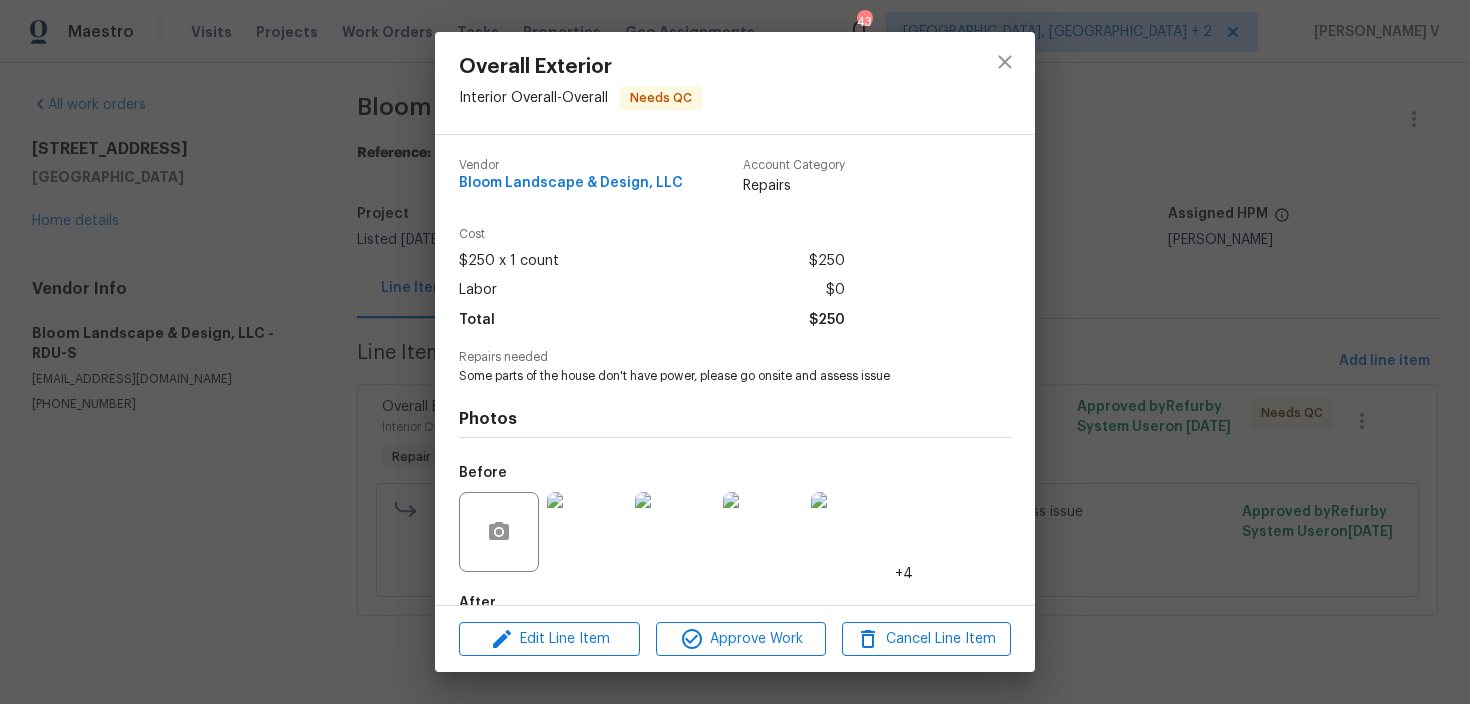 scroll, scrollTop: 117, scrollLeft: 0, axis: vertical 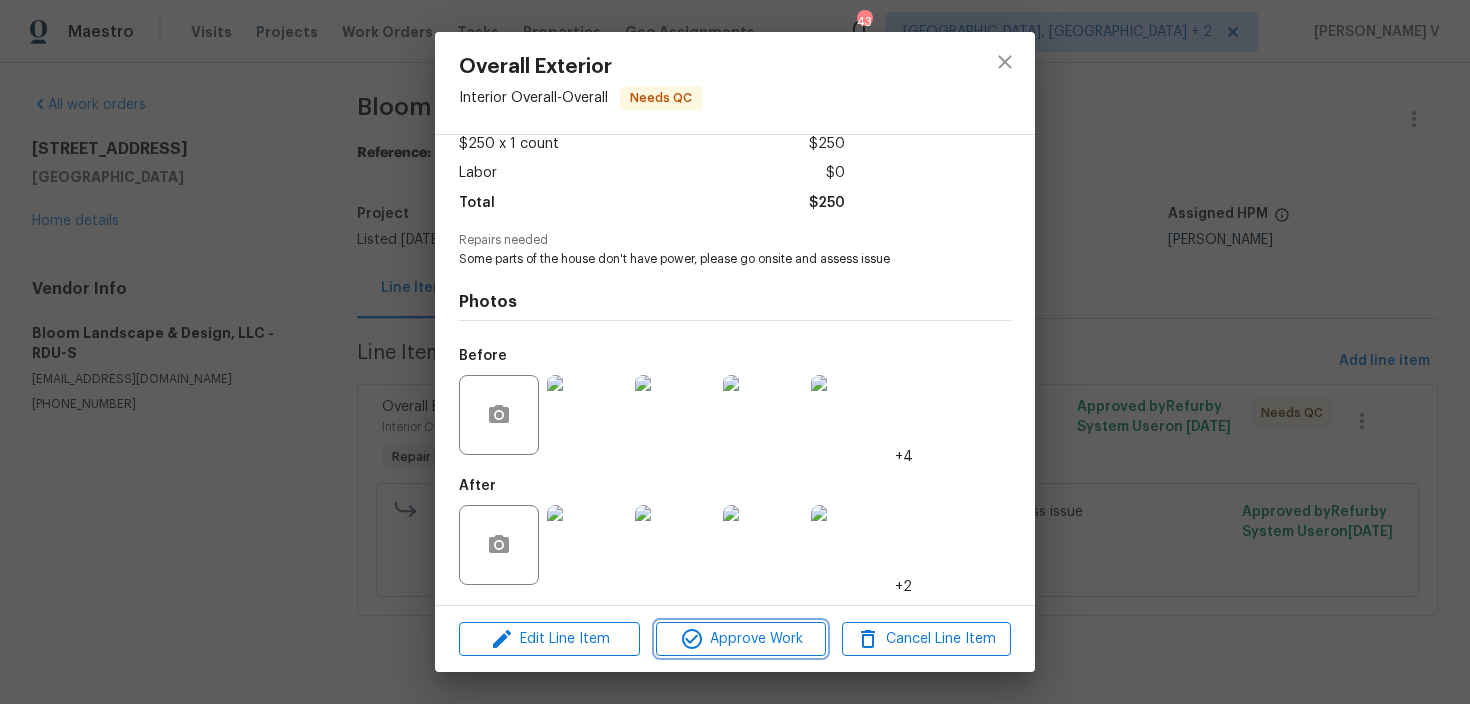 click on "Approve Work" at bounding box center [740, 639] 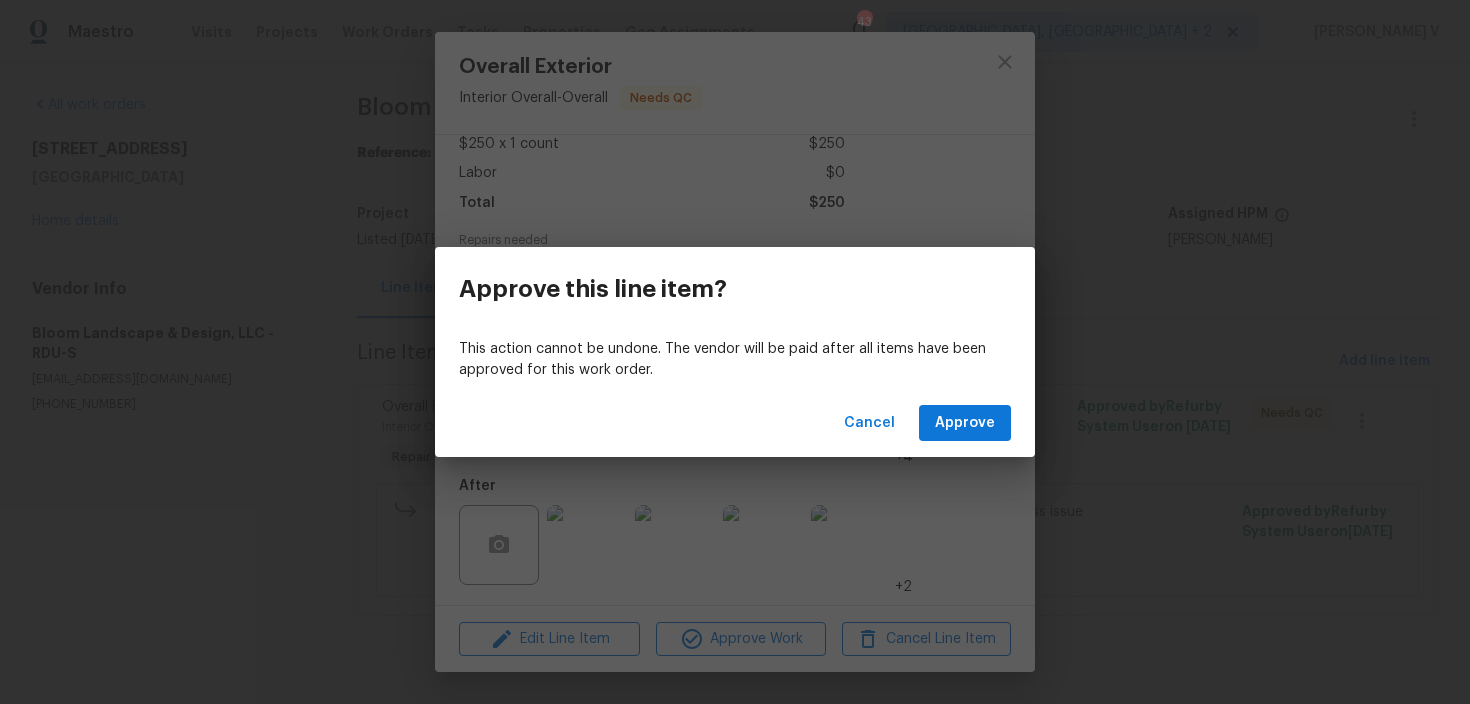 click on "Cancel Approve" at bounding box center [735, 423] 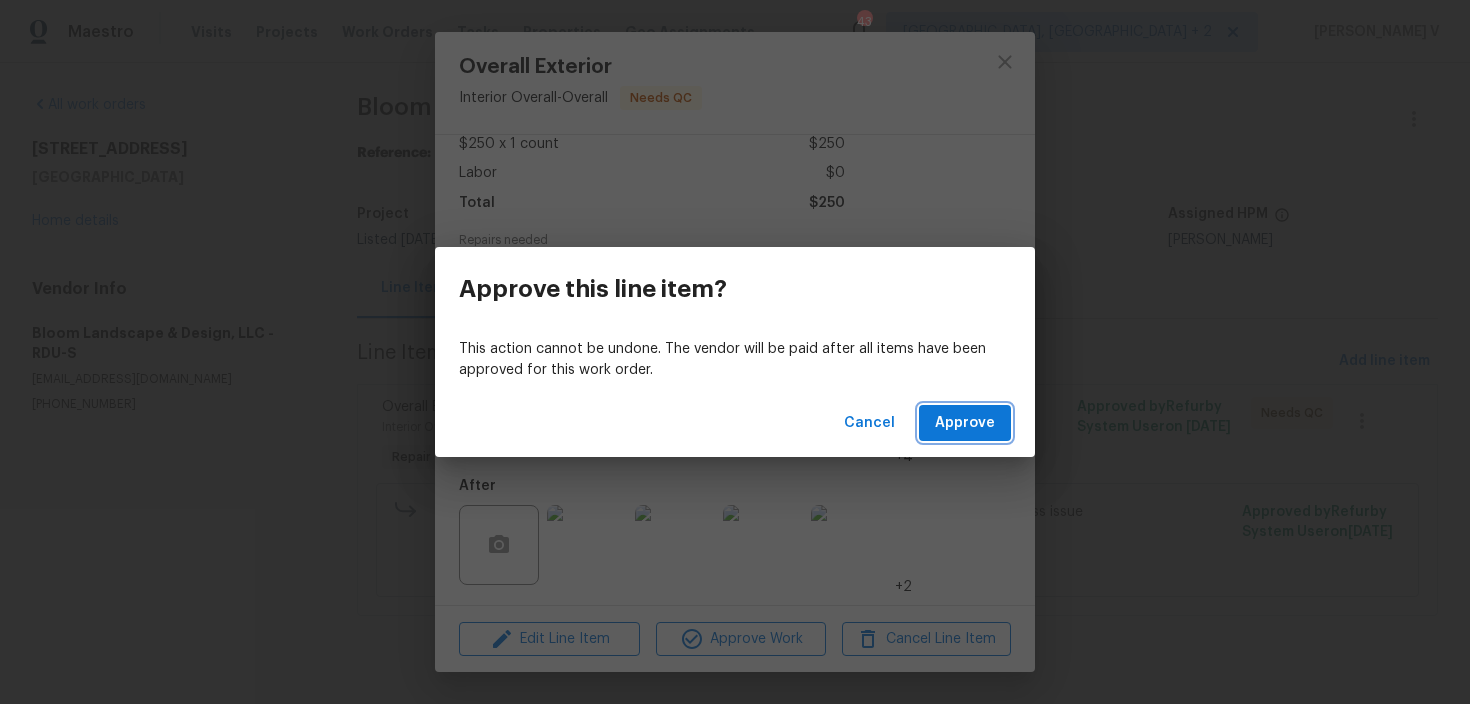 click on "Approve" at bounding box center [965, 423] 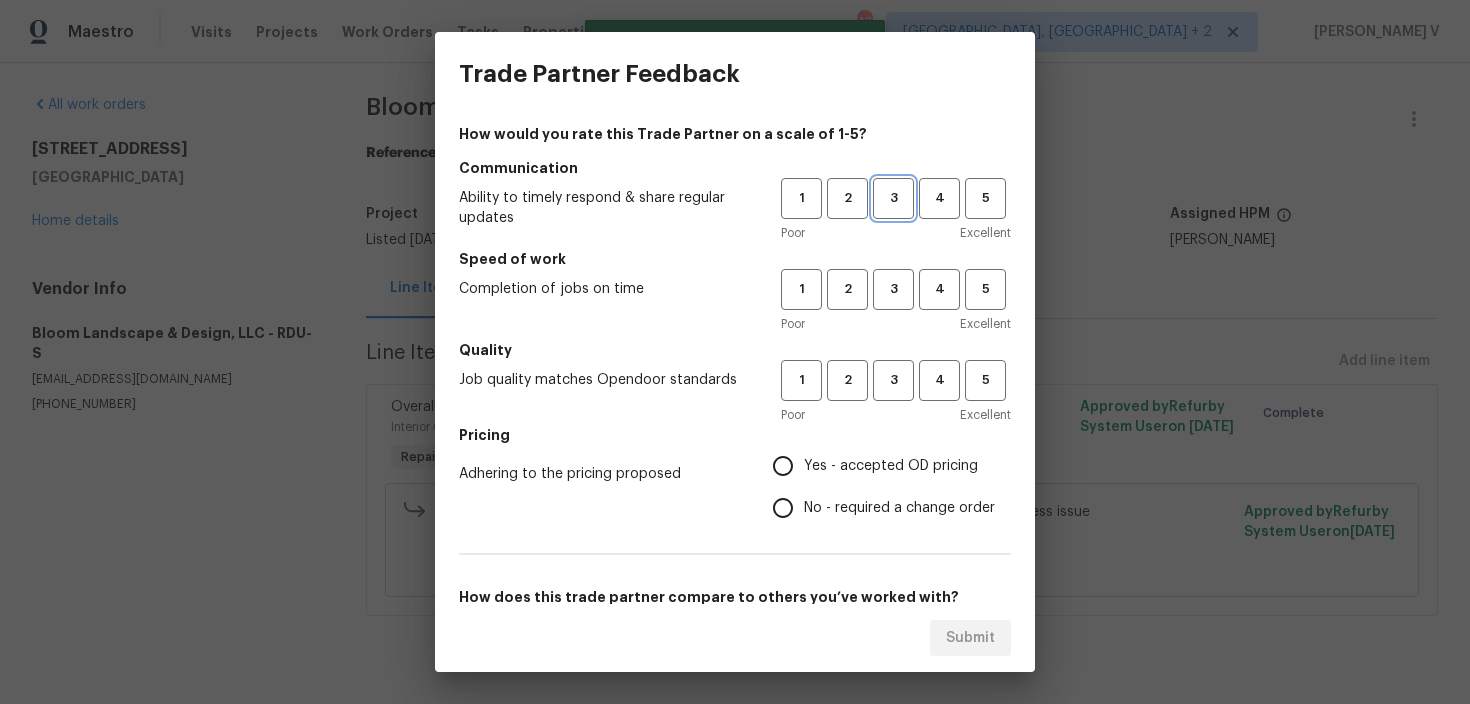 click on "3" at bounding box center [893, 198] 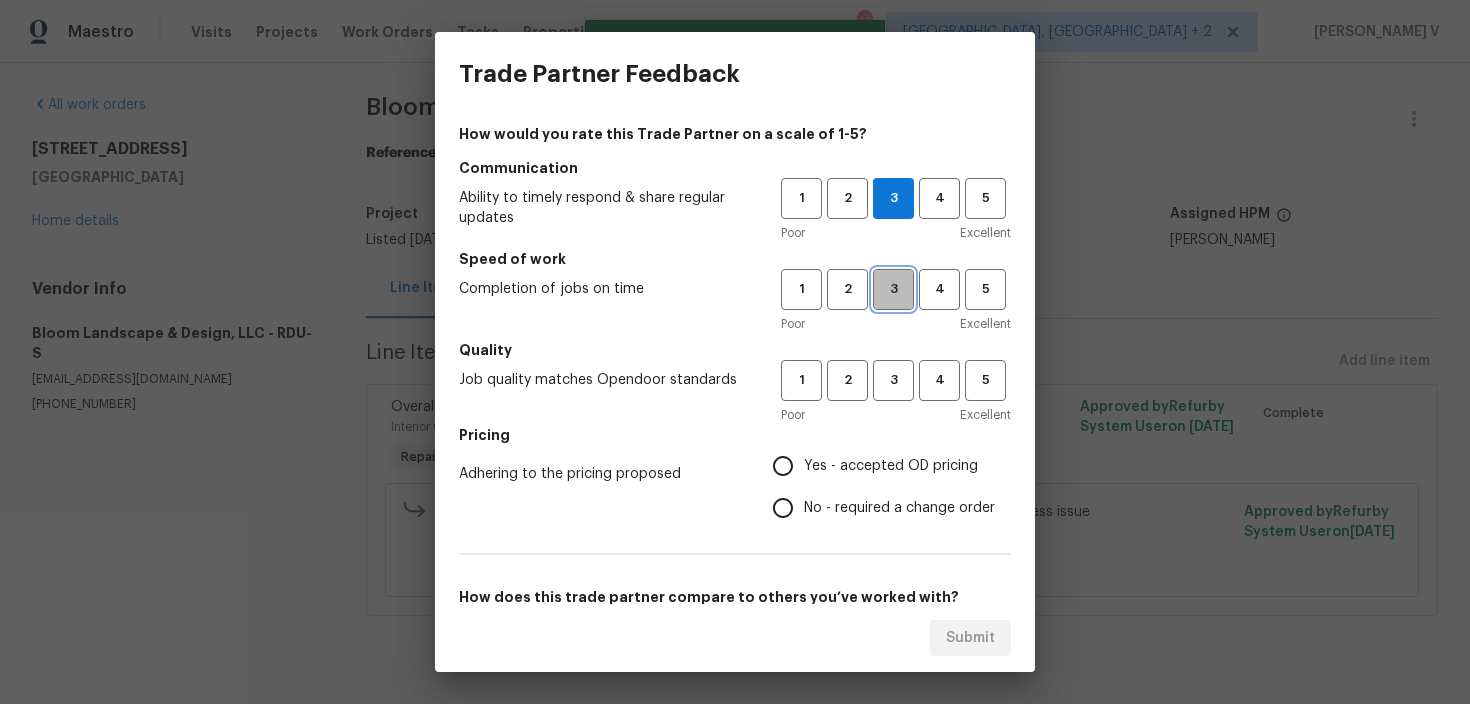 click on "3" at bounding box center [893, 289] 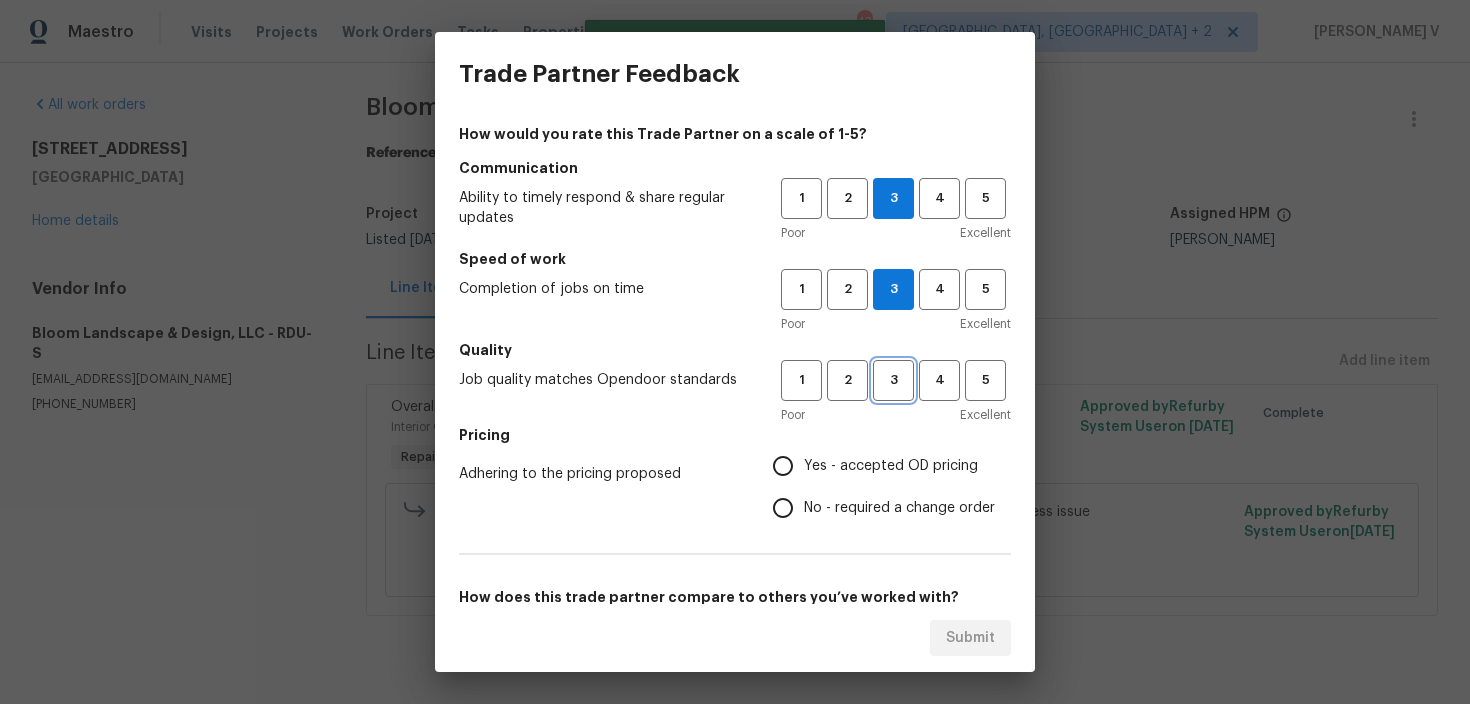 click on "3" at bounding box center (893, 380) 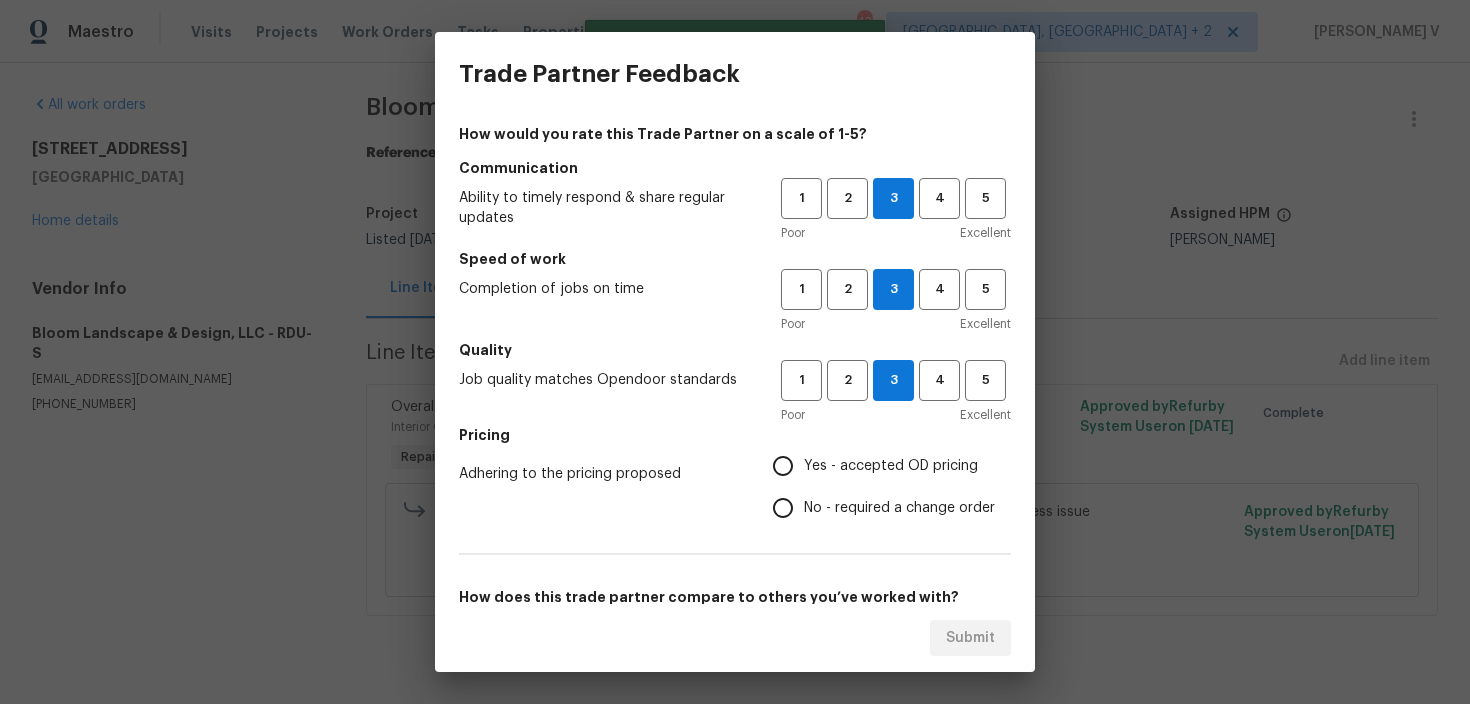 click on "No - required a change order" at bounding box center (899, 508) 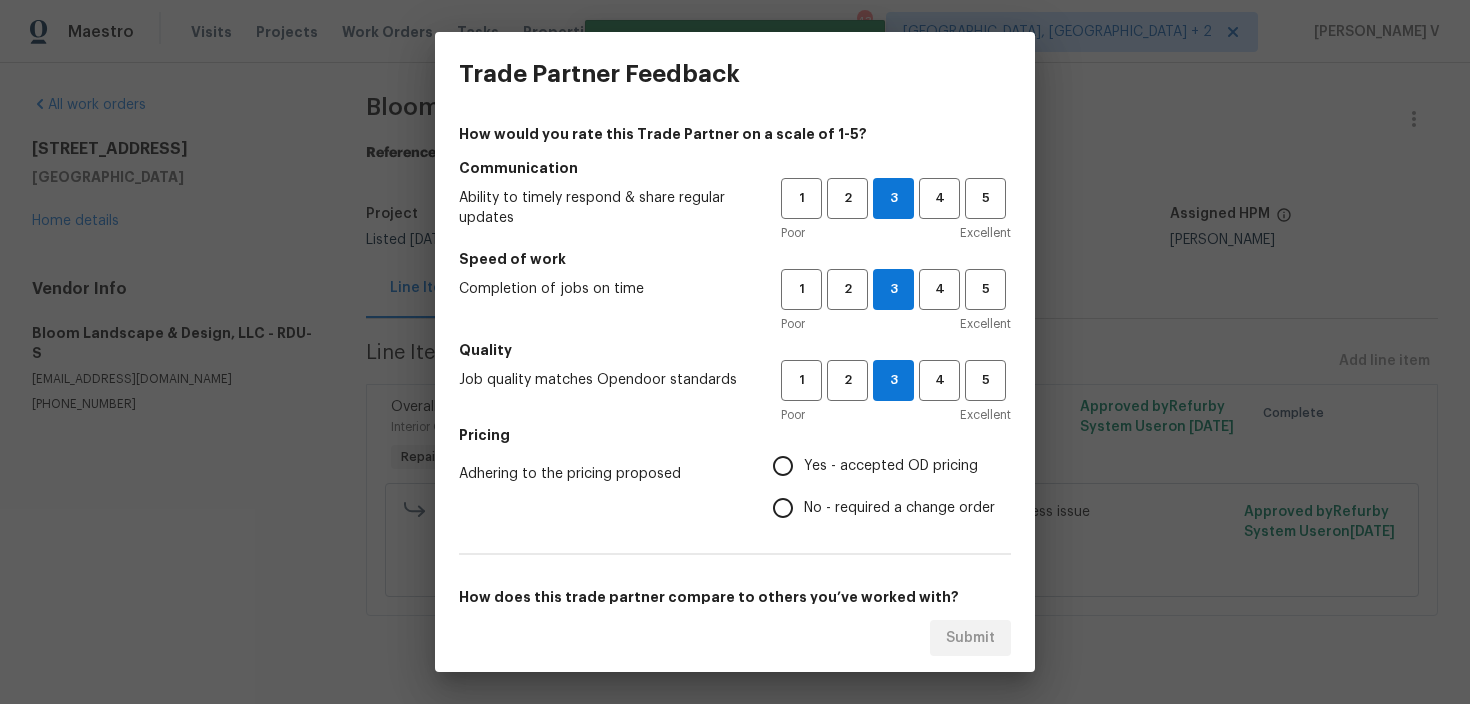 click on "No - required a change order" at bounding box center [783, 508] 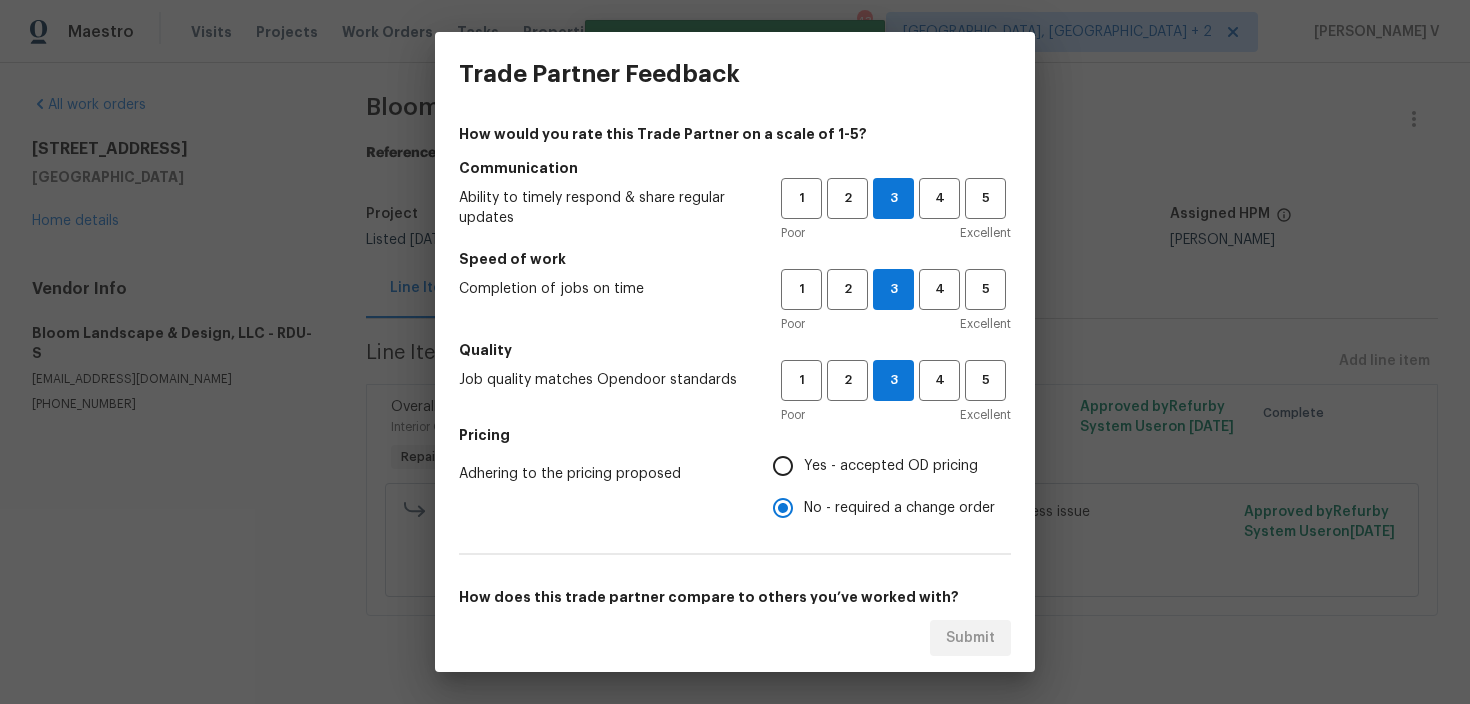 scroll, scrollTop: 311, scrollLeft: 0, axis: vertical 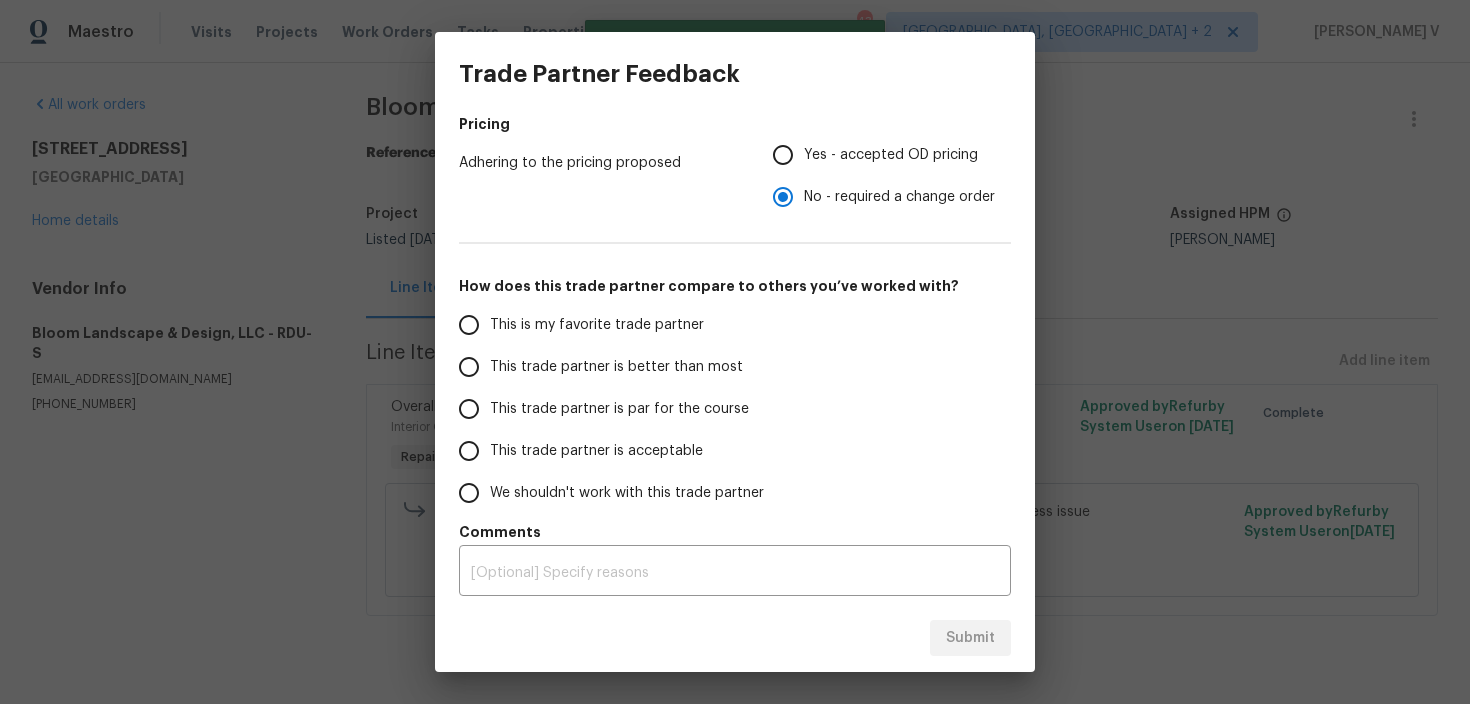 click on "This trade partner is acceptable" at bounding box center [596, 451] 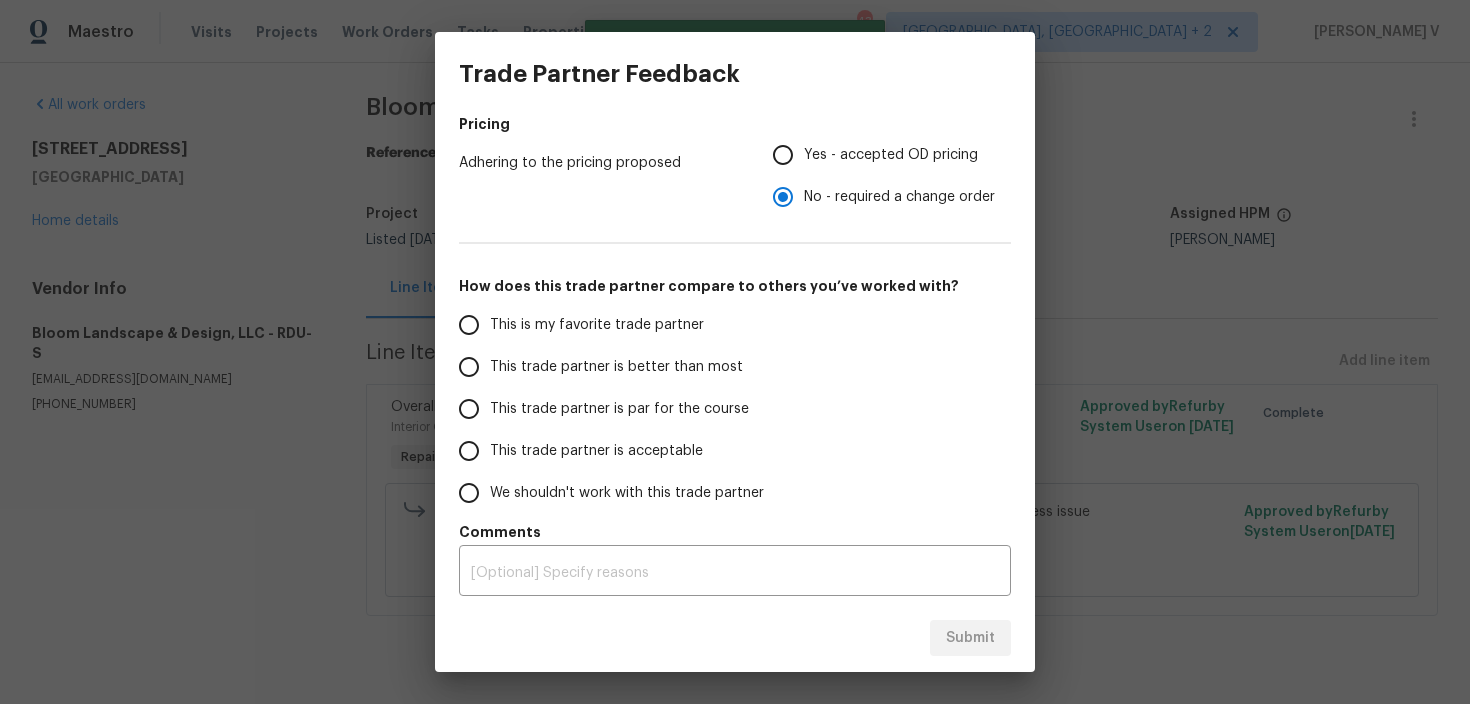 click on "This trade partner is acceptable" at bounding box center (469, 451) 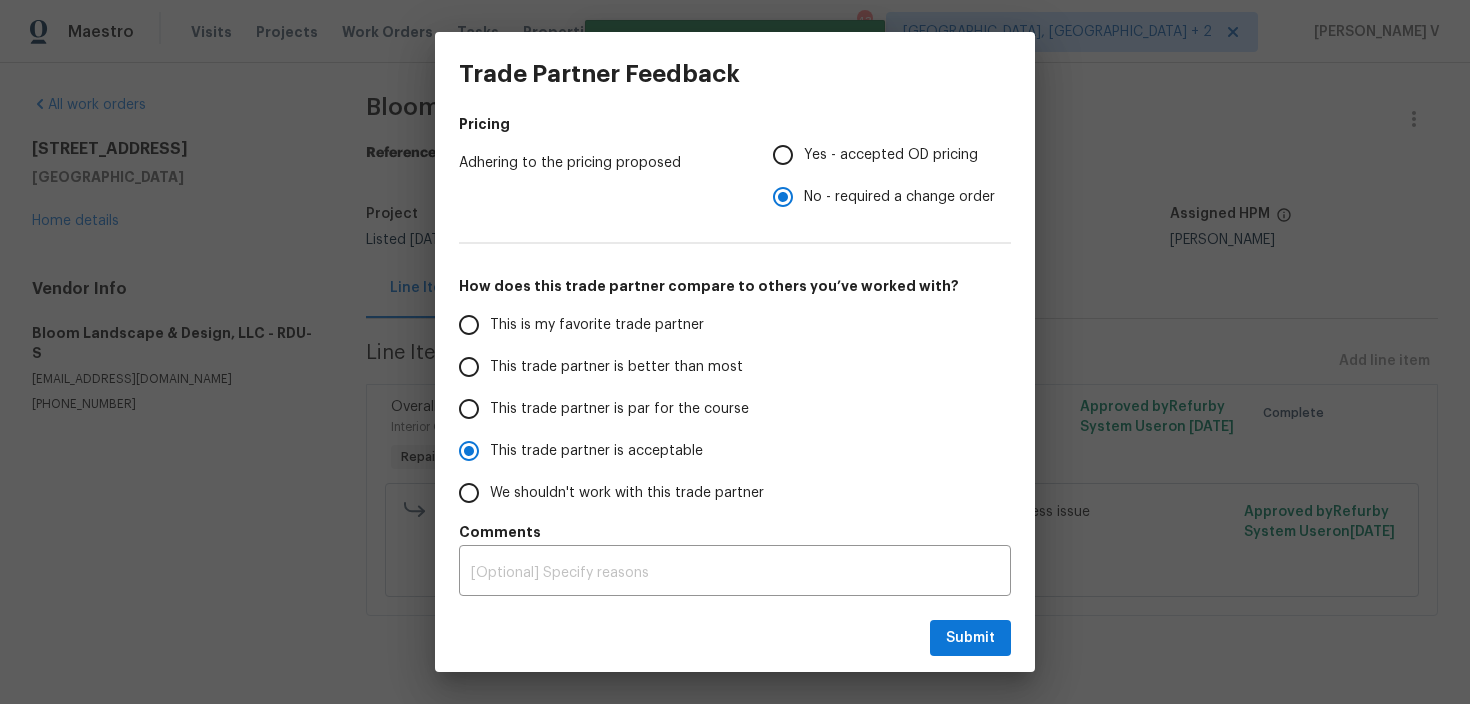 click on "This trade partner is par for the course" at bounding box center [619, 409] 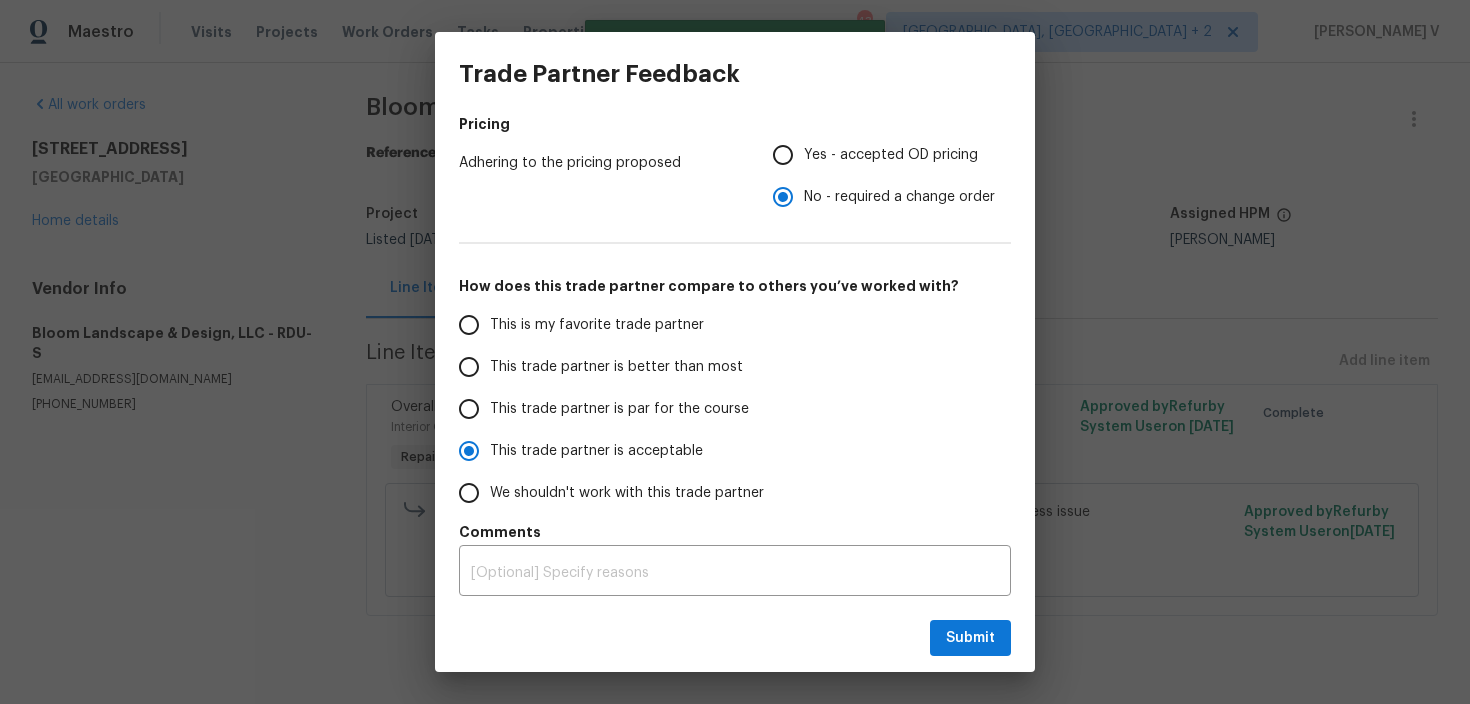click on "This trade partner is par for the course" at bounding box center [469, 409] 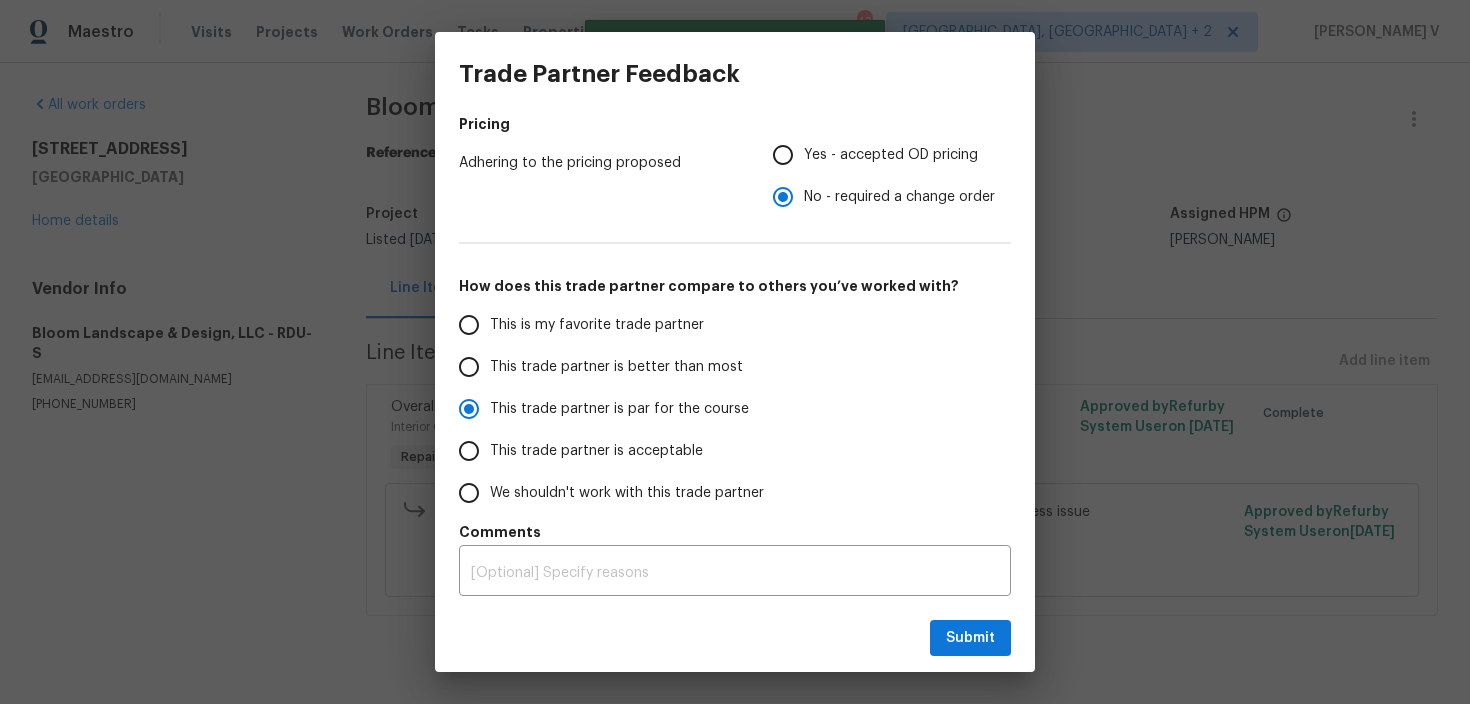 click on "This trade partner is better than most" at bounding box center (616, 367) 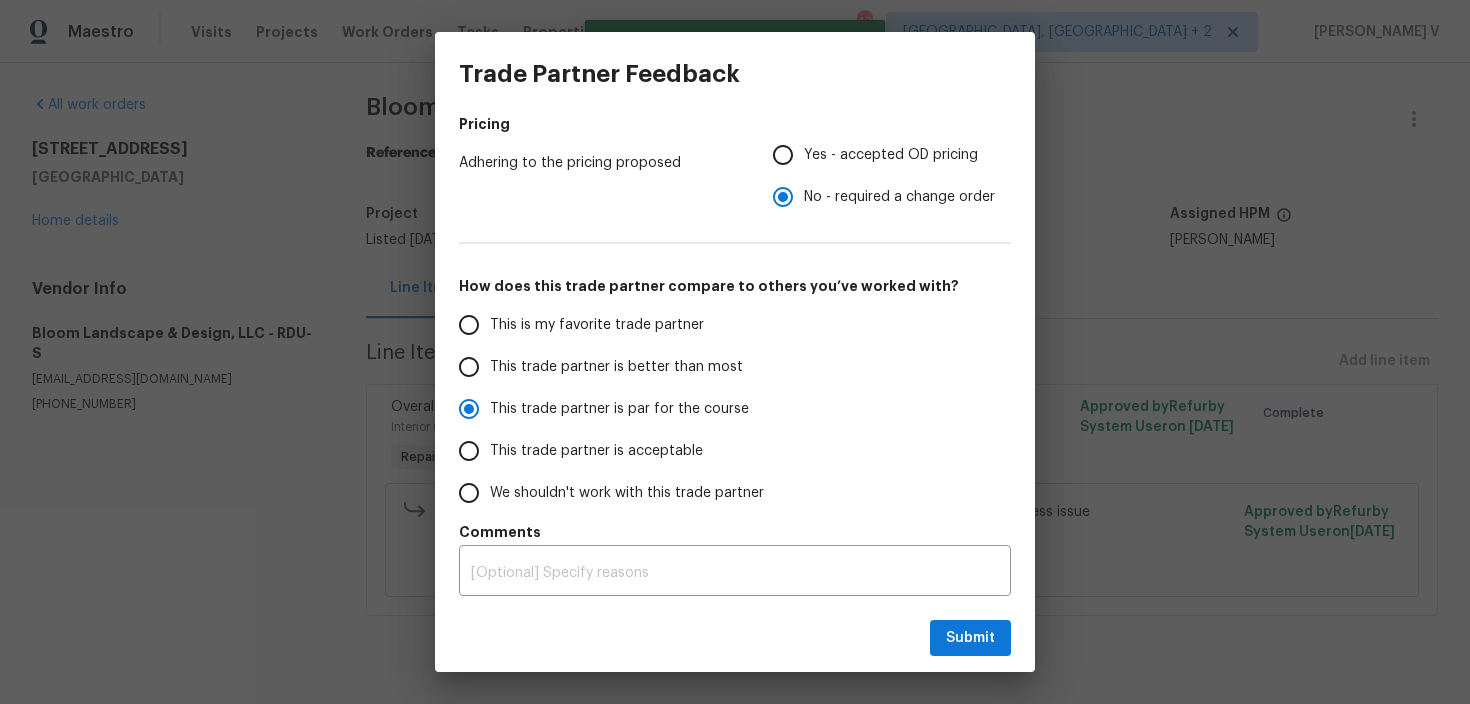 click on "This trade partner is better than most" at bounding box center [469, 367] 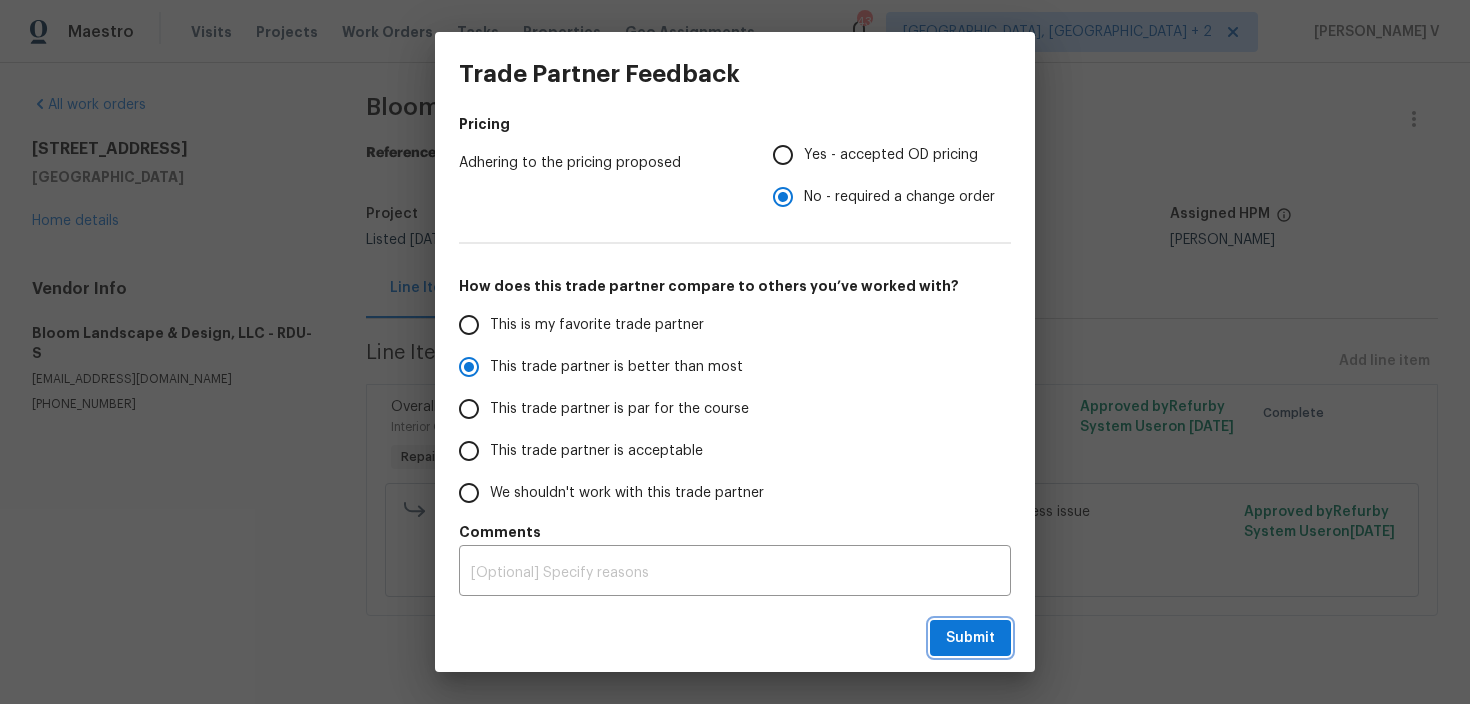 click on "Submit" at bounding box center (970, 638) 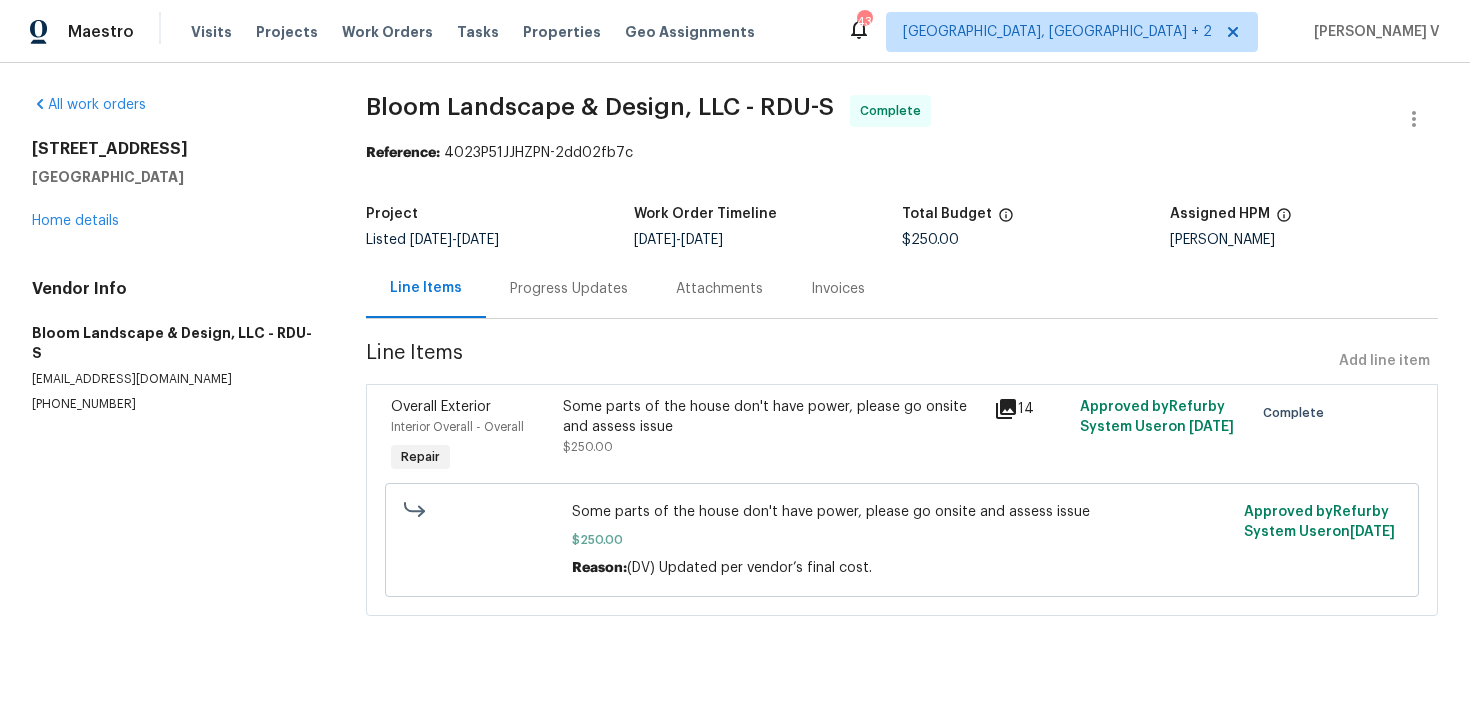 click on "Progress Updates" at bounding box center (569, 288) 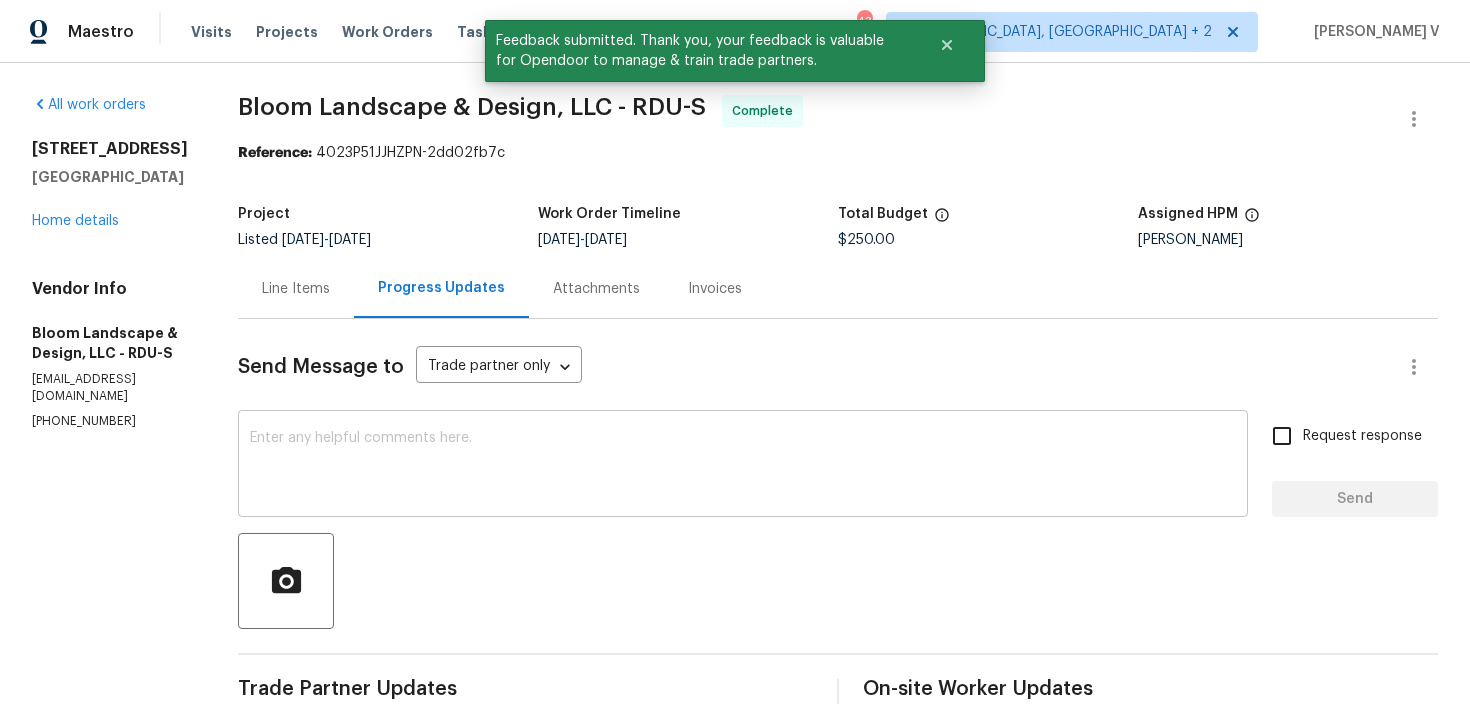 click at bounding box center [743, 466] 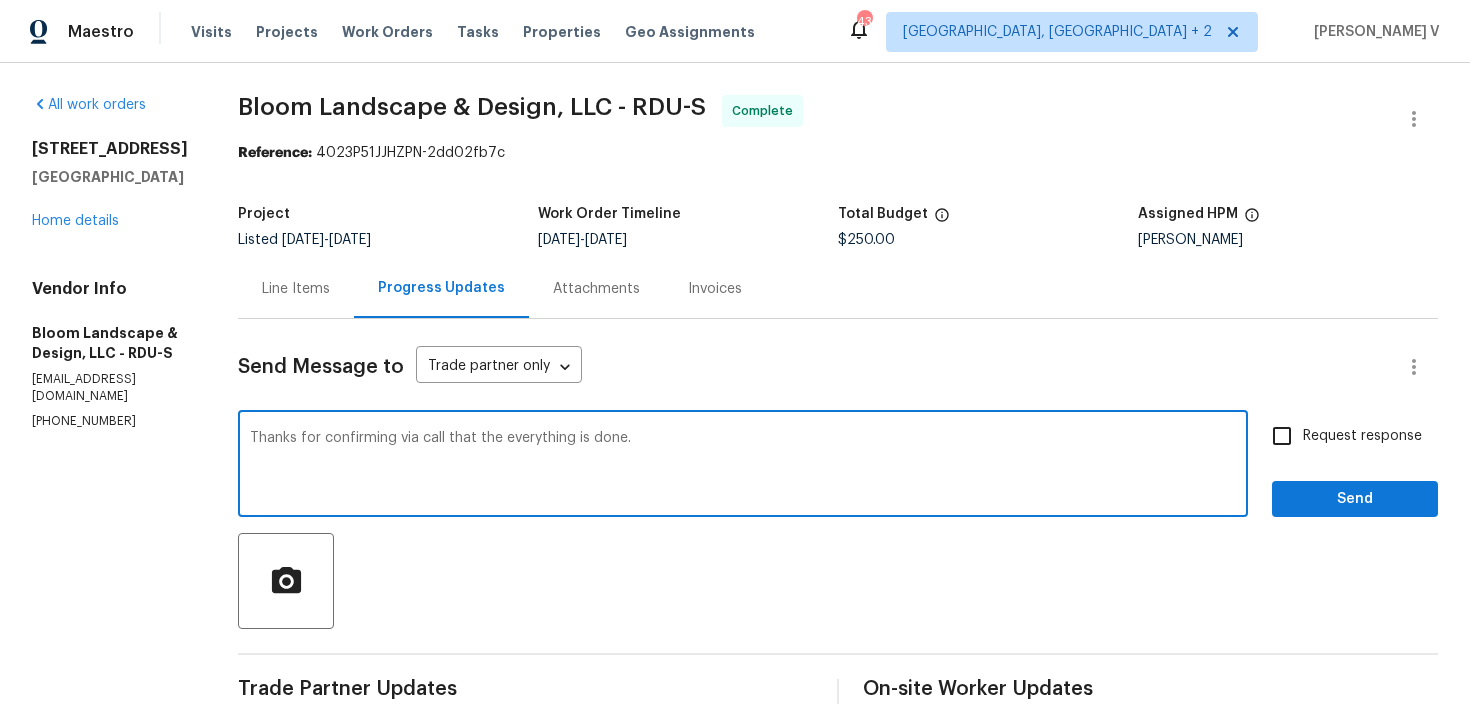paste on "Hey, we have updated the cost to $ and the work order has been approved. Thanks for the job :)" 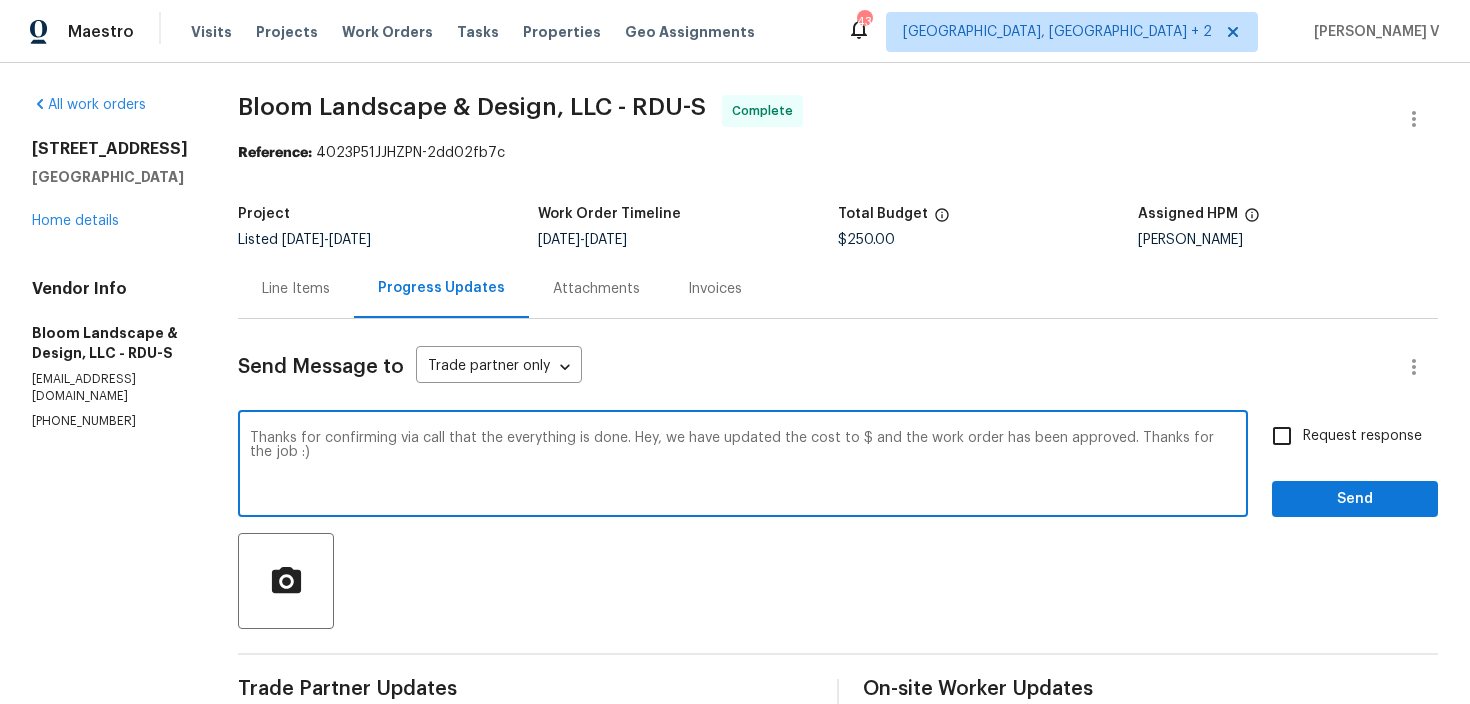 drag, startPoint x: 690, startPoint y: 440, endPoint x: 650, endPoint y: 439, distance: 40.012497 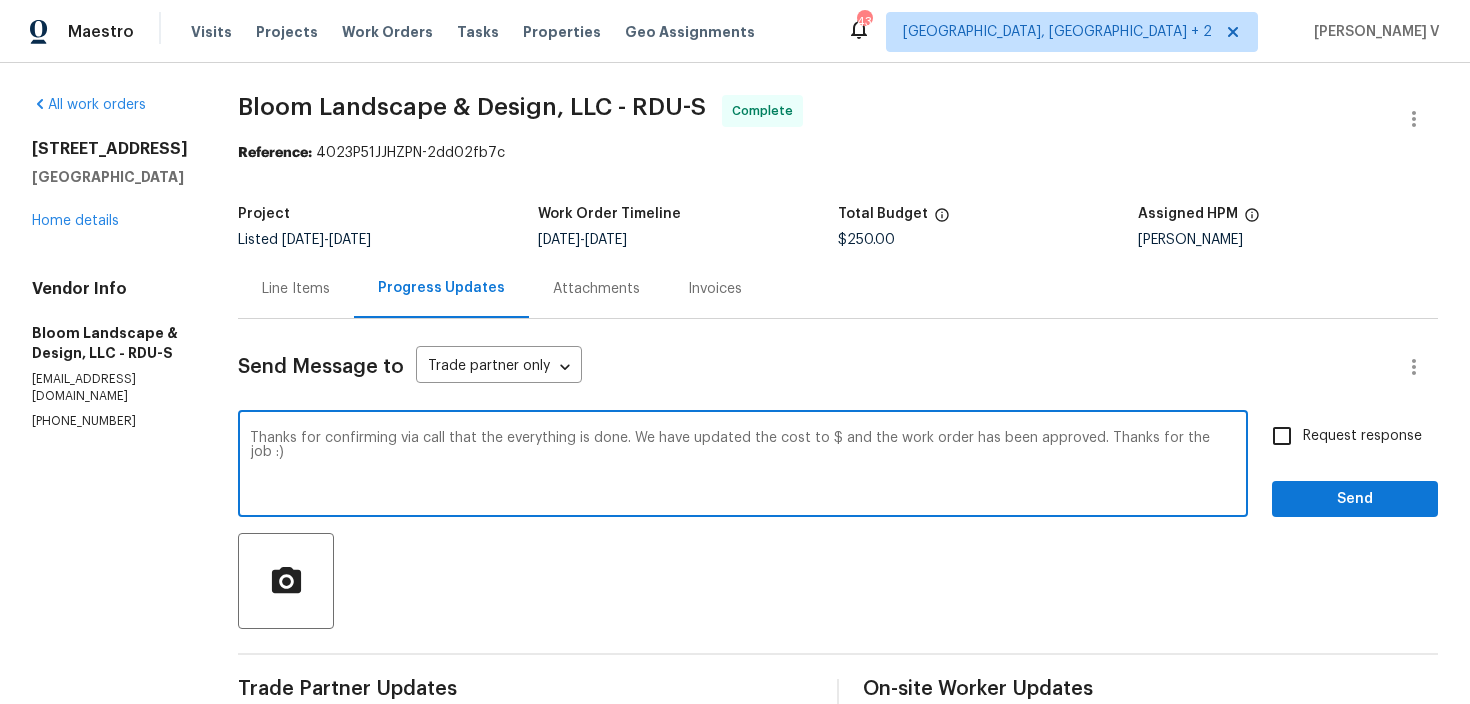 click on "Thanks for confirming via call that the everything is done. We have updated the cost to $ and the work order has been approved. Thanks for the job :)" at bounding box center (743, 466) 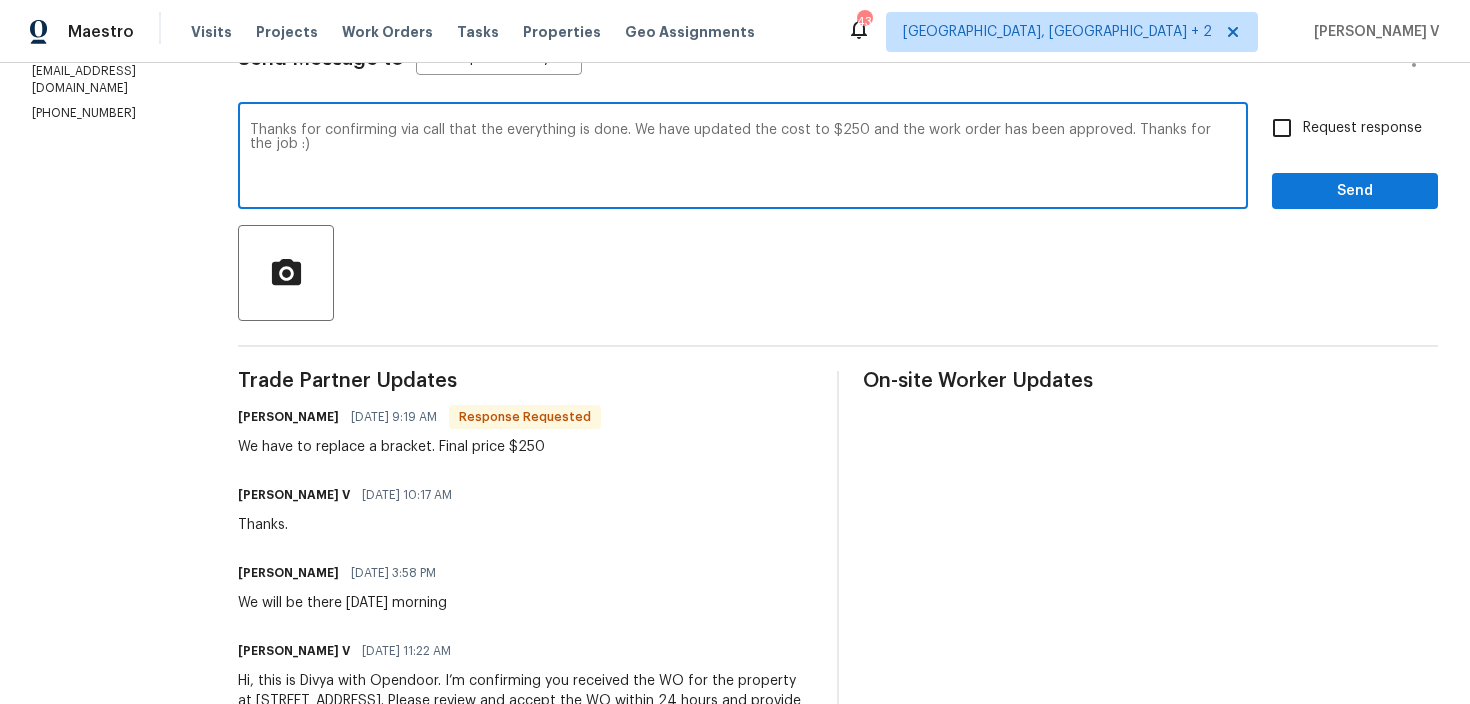 scroll, scrollTop: 125, scrollLeft: 0, axis: vertical 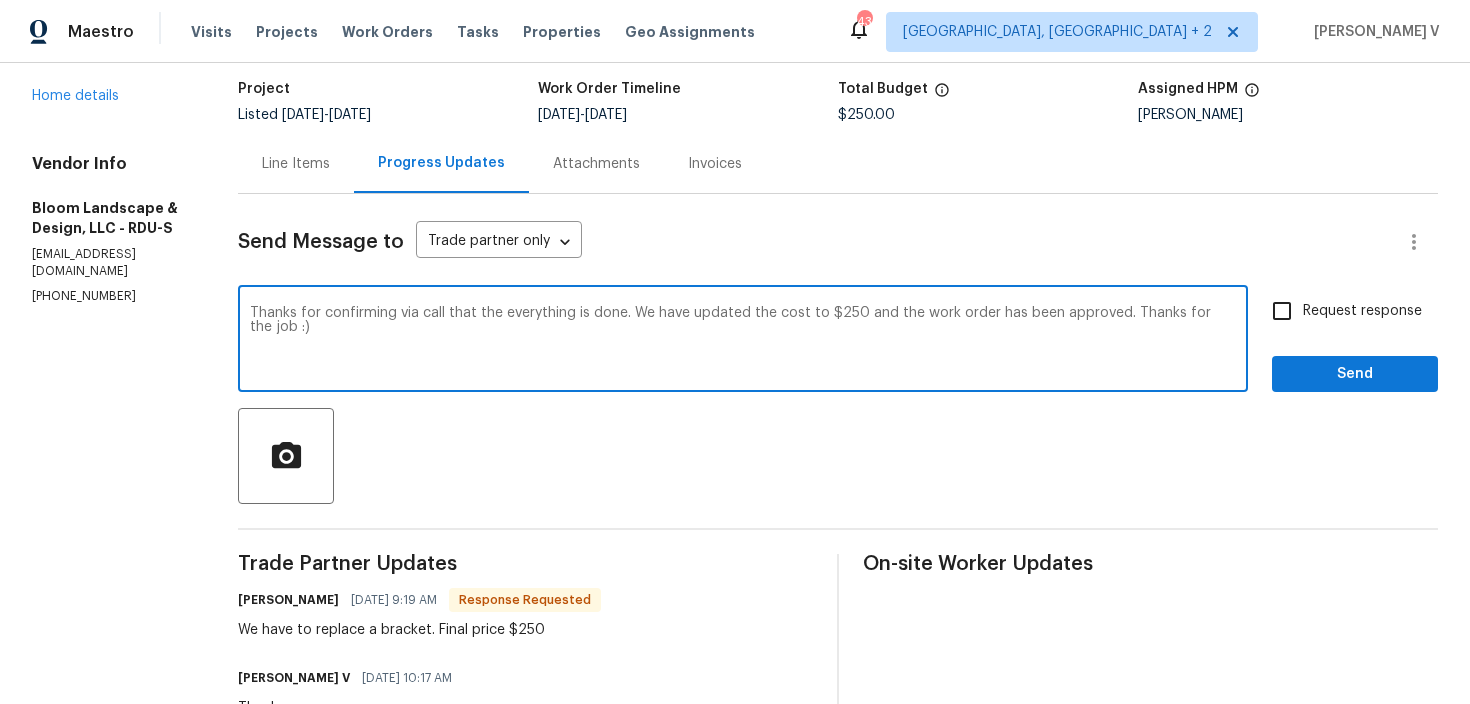 type on "Thanks for confirming via call that the everything is done. We have updated the cost to $250 and the work order has been approved. Thanks for the job :)" 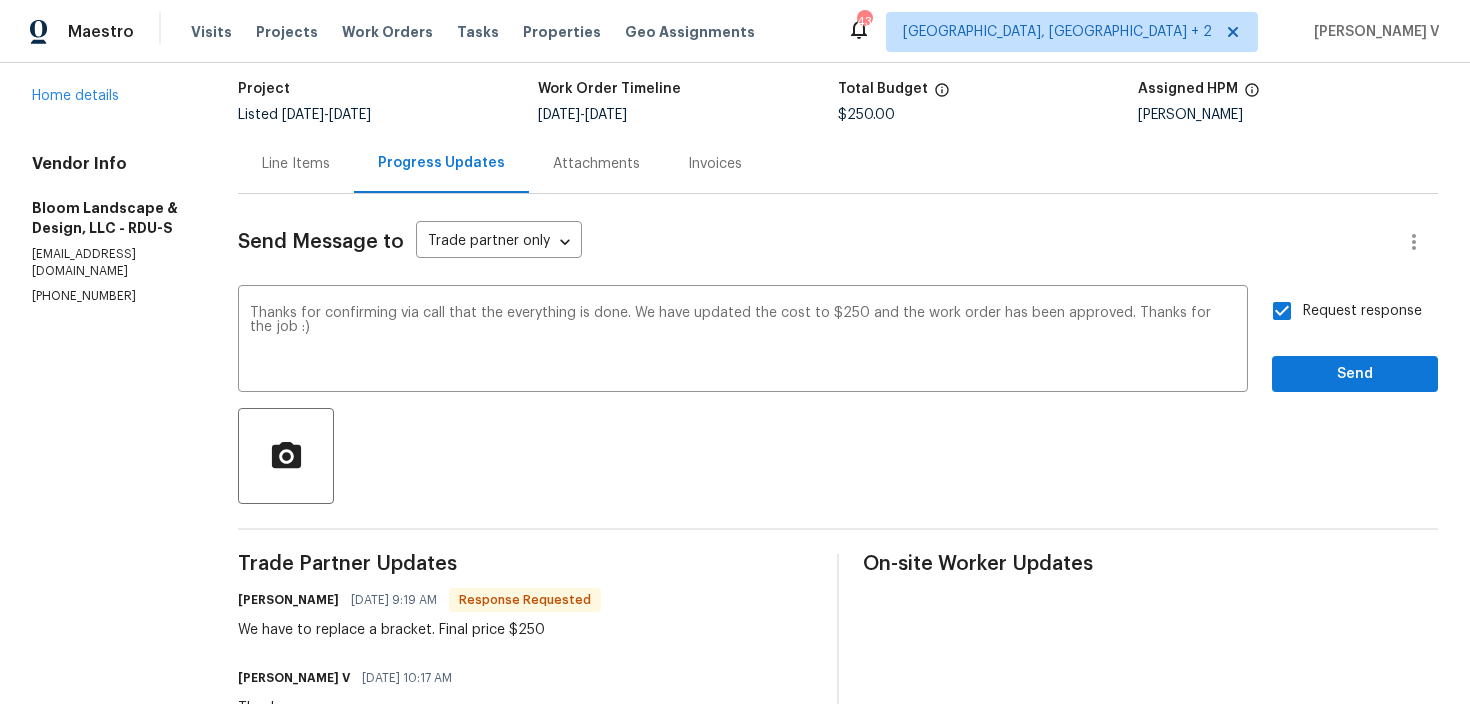 click on "the" at bounding box center (0, 0) 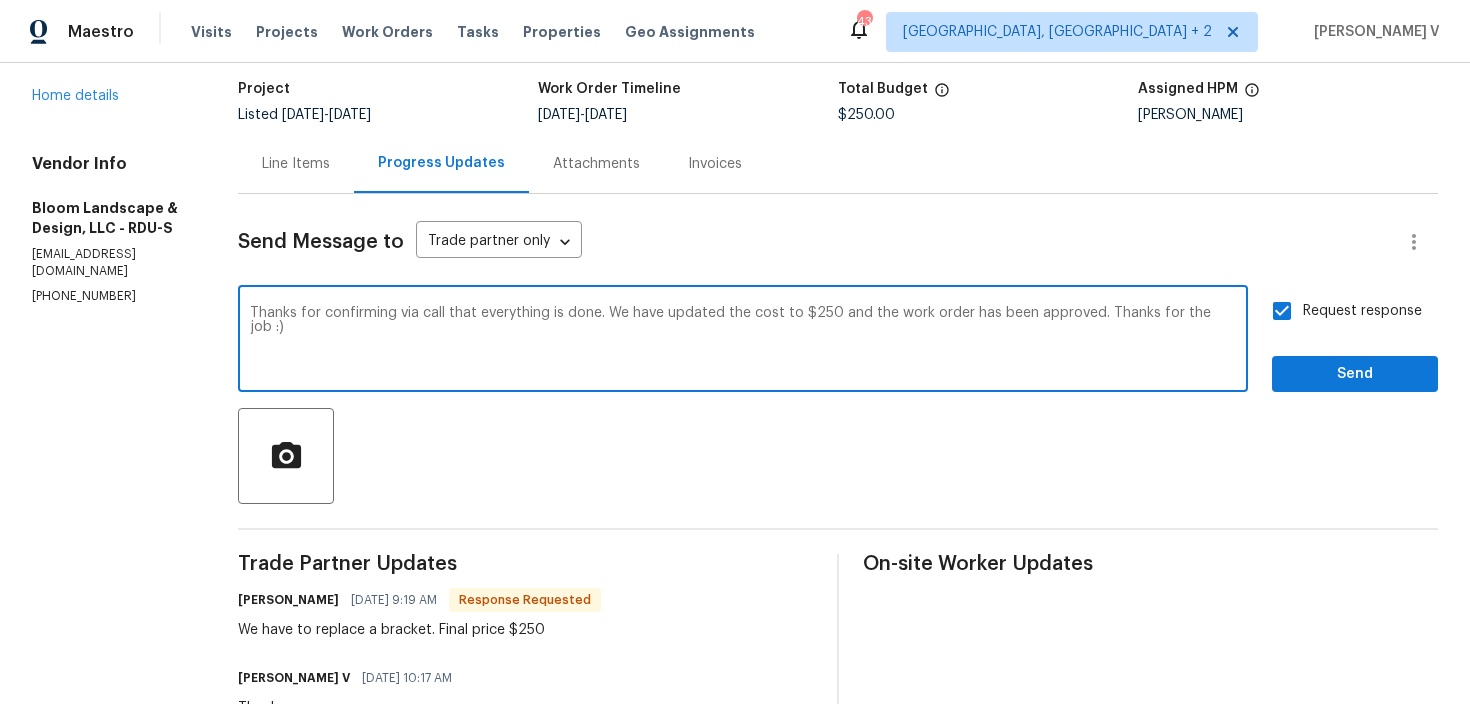 type on "Thanks for confirming via call that everything is done. We have updated the cost to $250 and the work order has been approved. Thanks for the job :)" 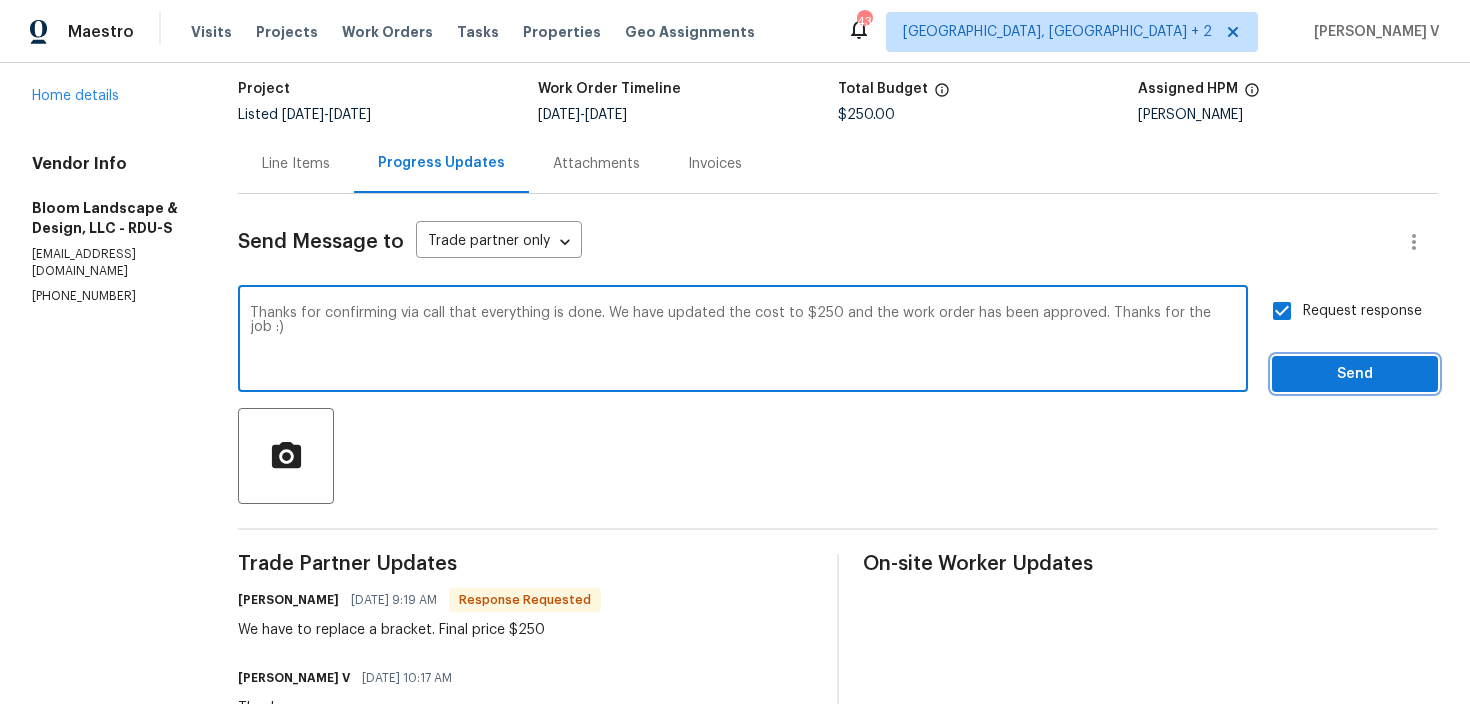 click on "Send" at bounding box center (1355, 374) 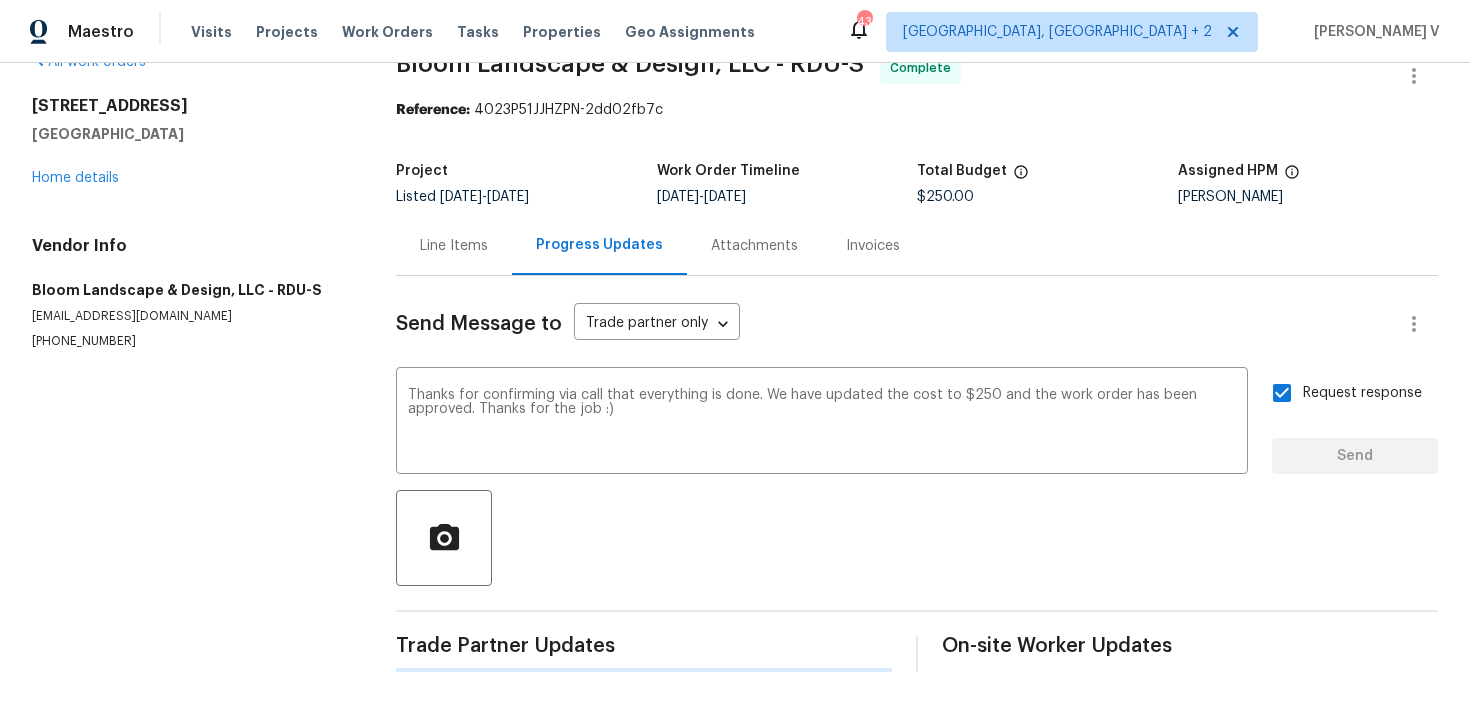 type 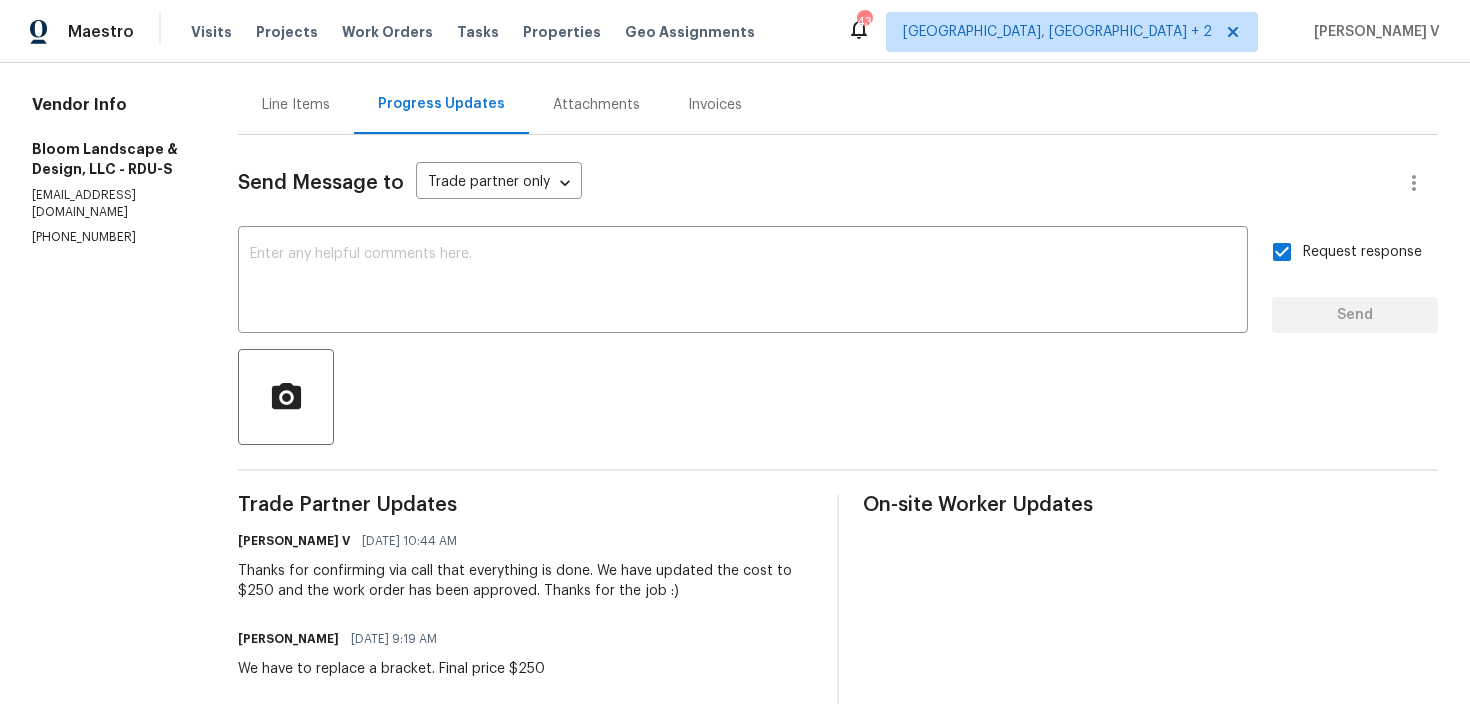 scroll, scrollTop: 243, scrollLeft: 0, axis: vertical 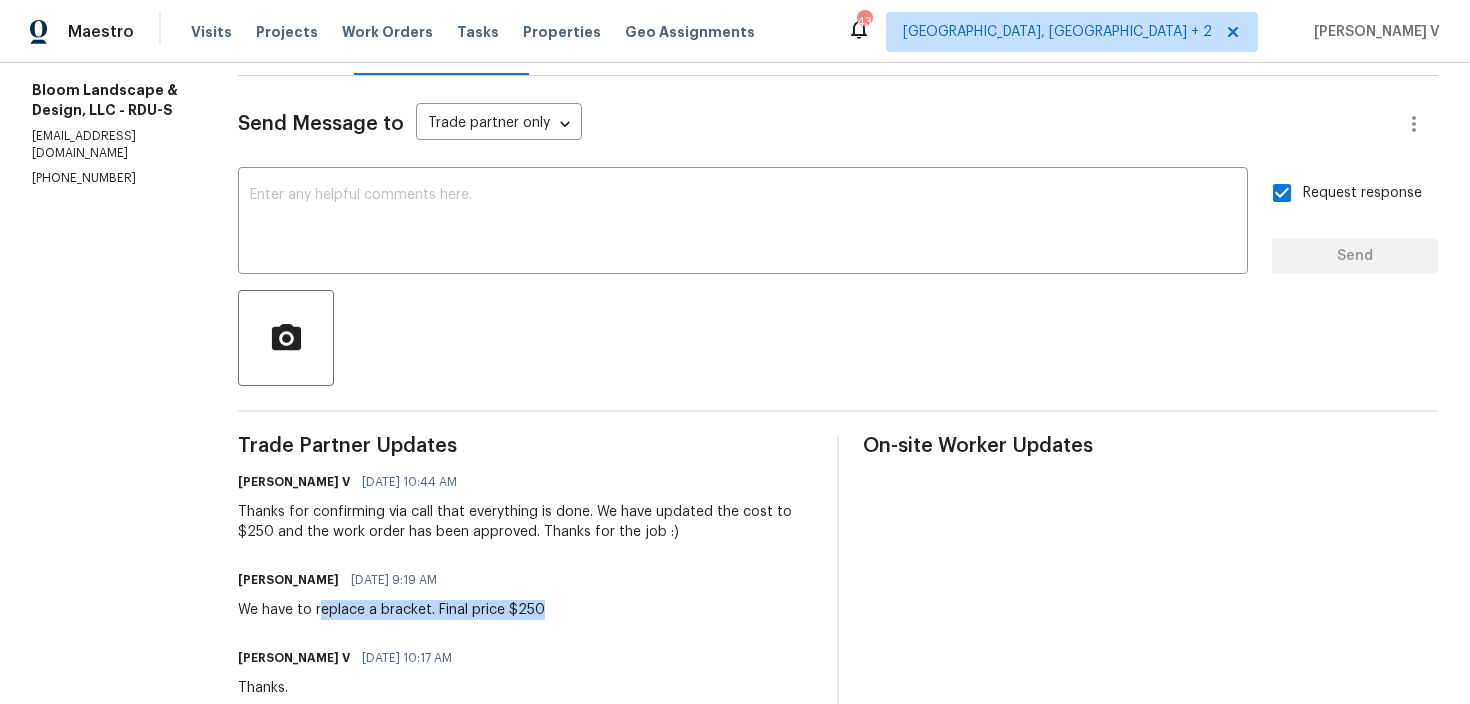 drag, startPoint x: 337, startPoint y: 614, endPoint x: 678, endPoint y: 612, distance: 341.00586 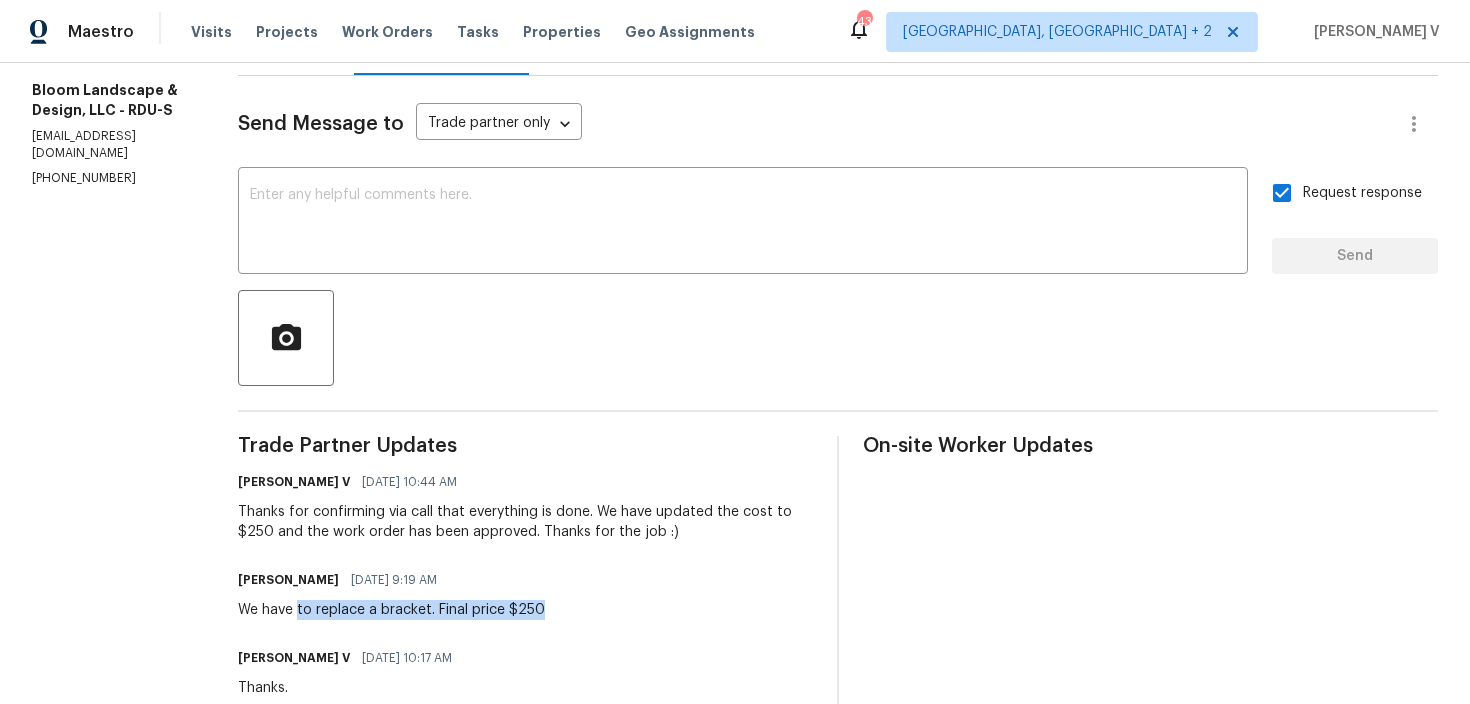 drag, startPoint x: 318, startPoint y: 612, endPoint x: 650, endPoint y: 610, distance: 332.006 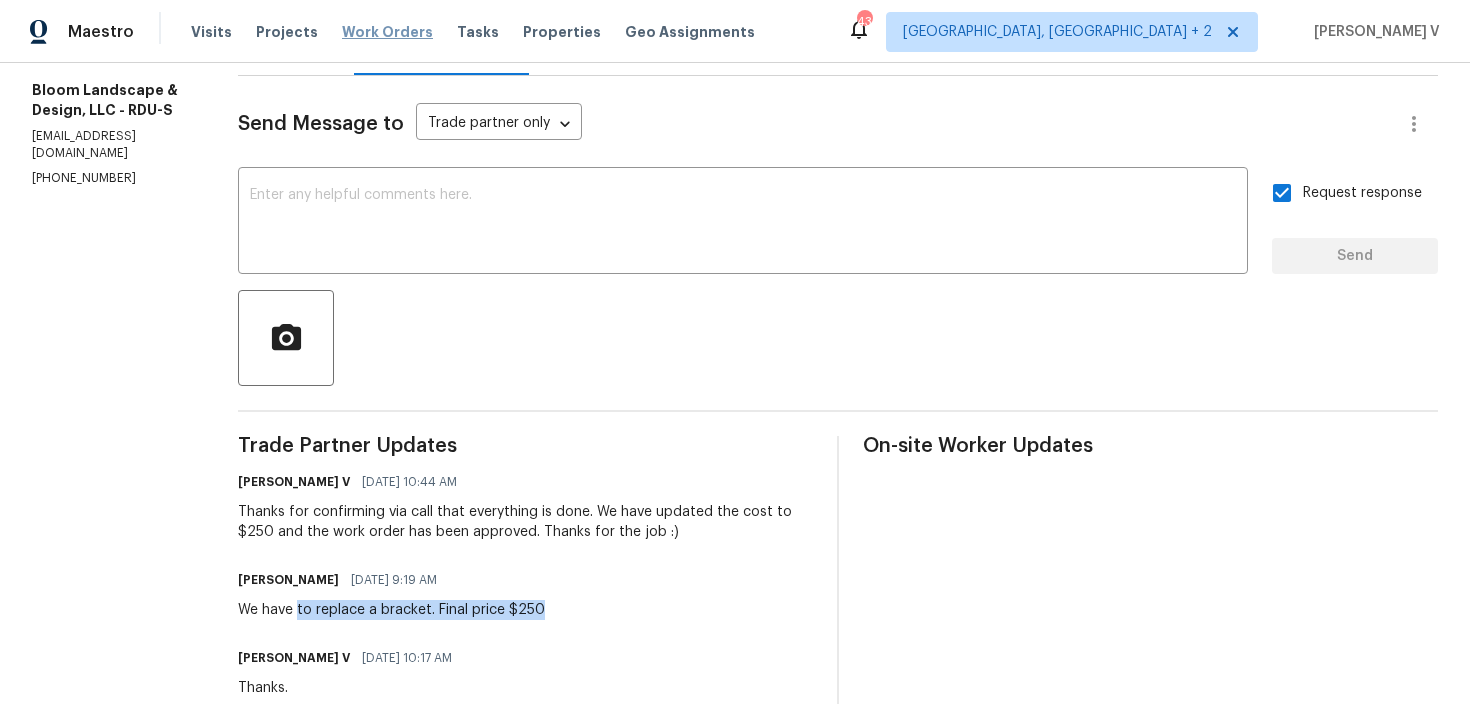 copy on "to replace a bracket. Final price $250" 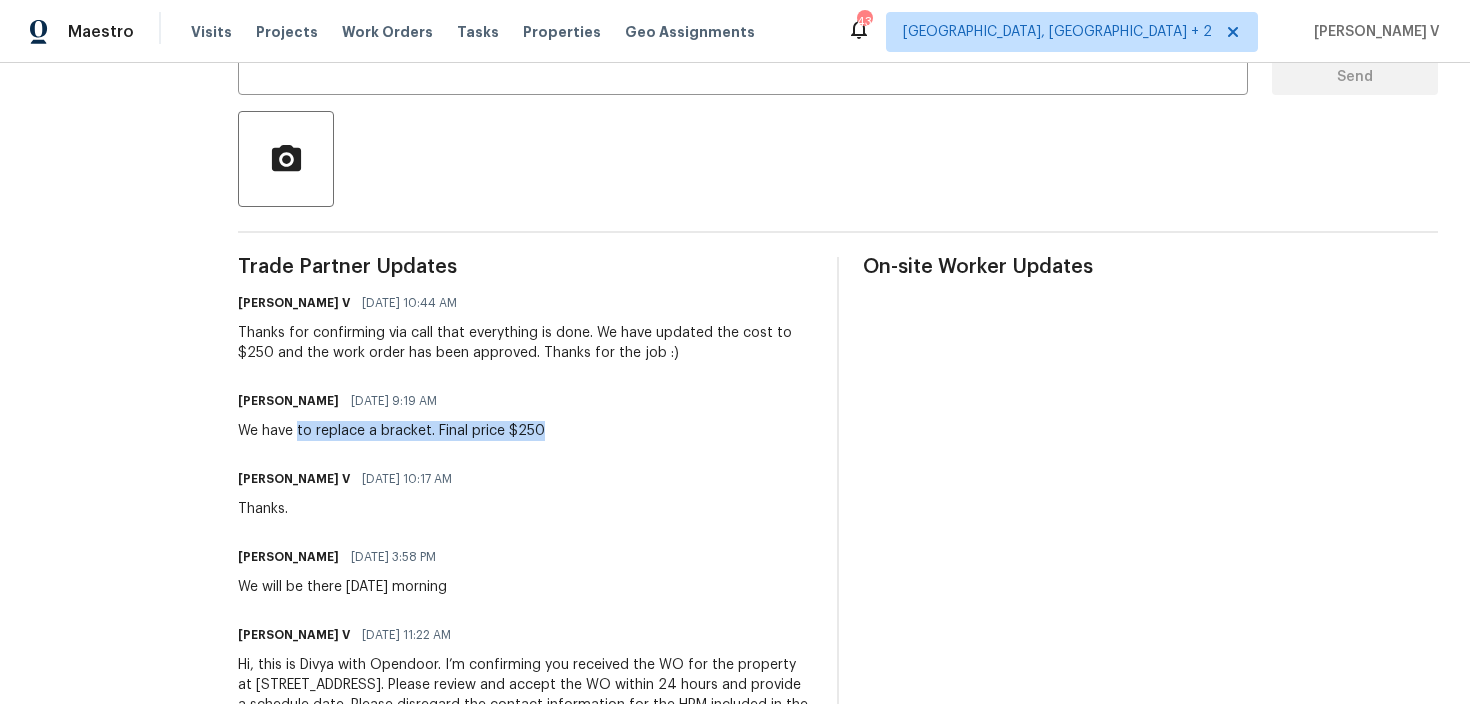 scroll, scrollTop: 0, scrollLeft: 0, axis: both 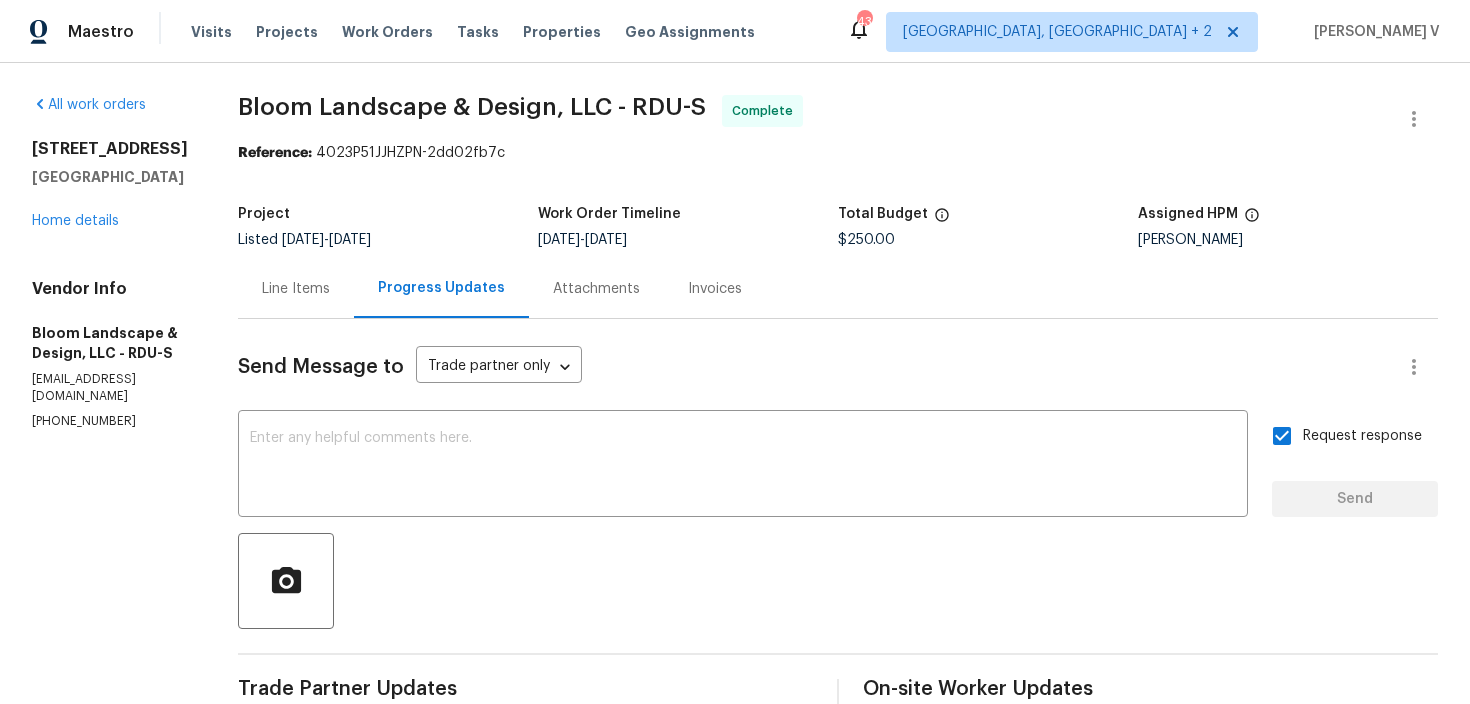 click on "Line Items" at bounding box center (296, 288) 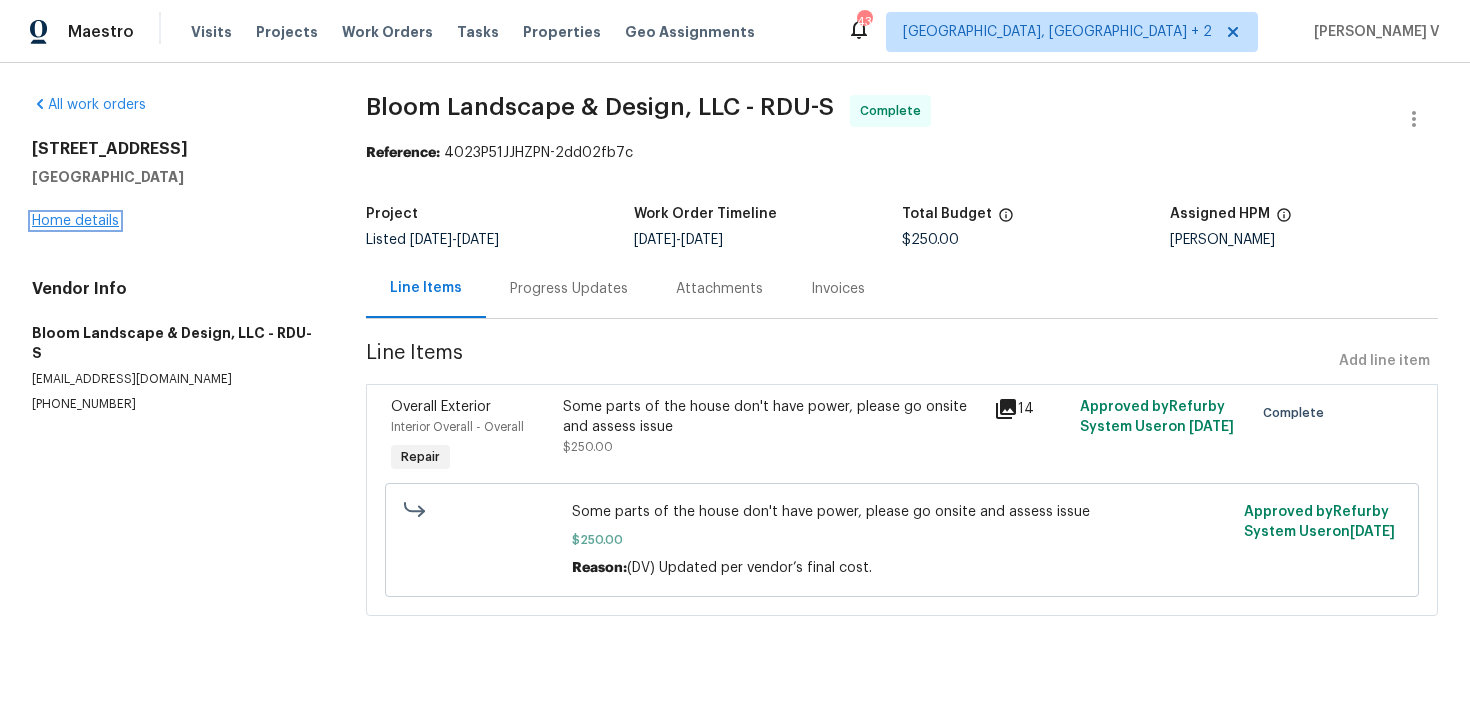 click on "Home details" at bounding box center (75, 221) 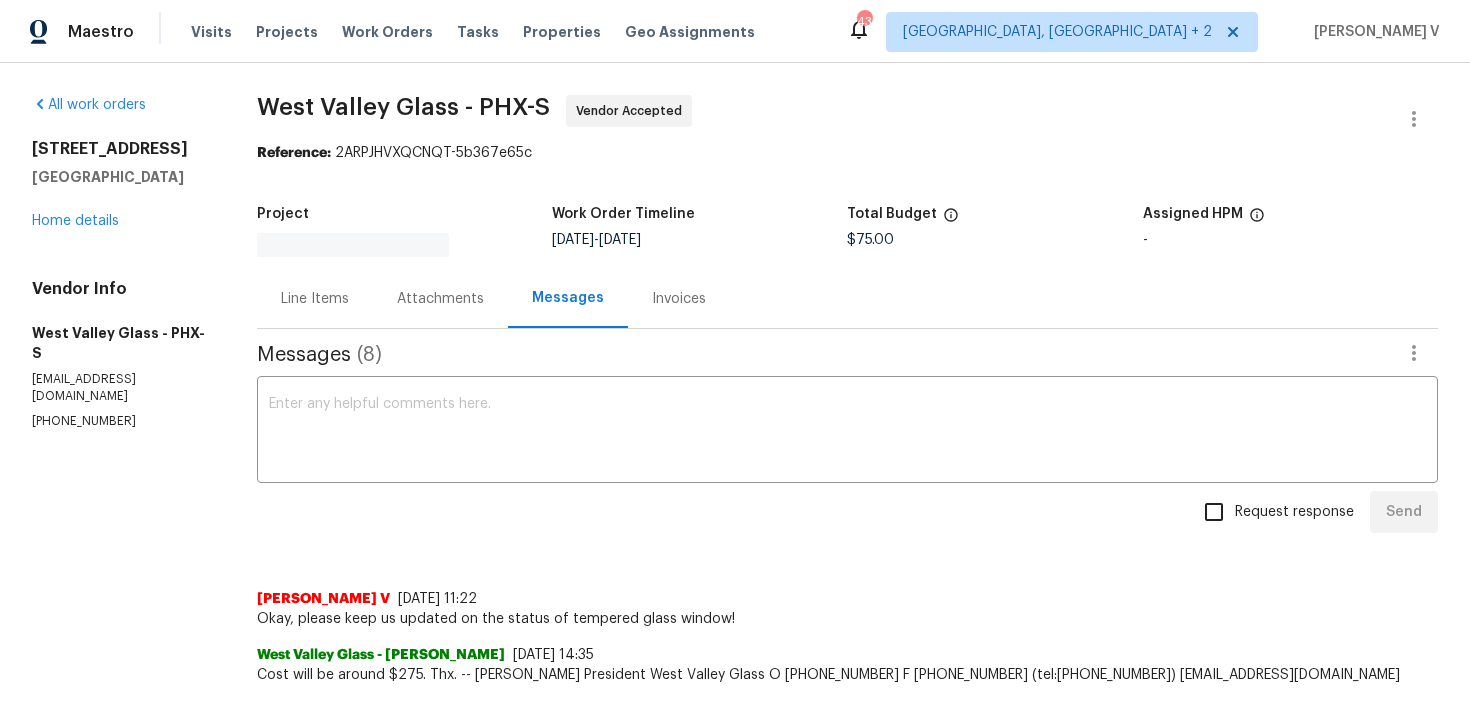 scroll, scrollTop: 0, scrollLeft: 0, axis: both 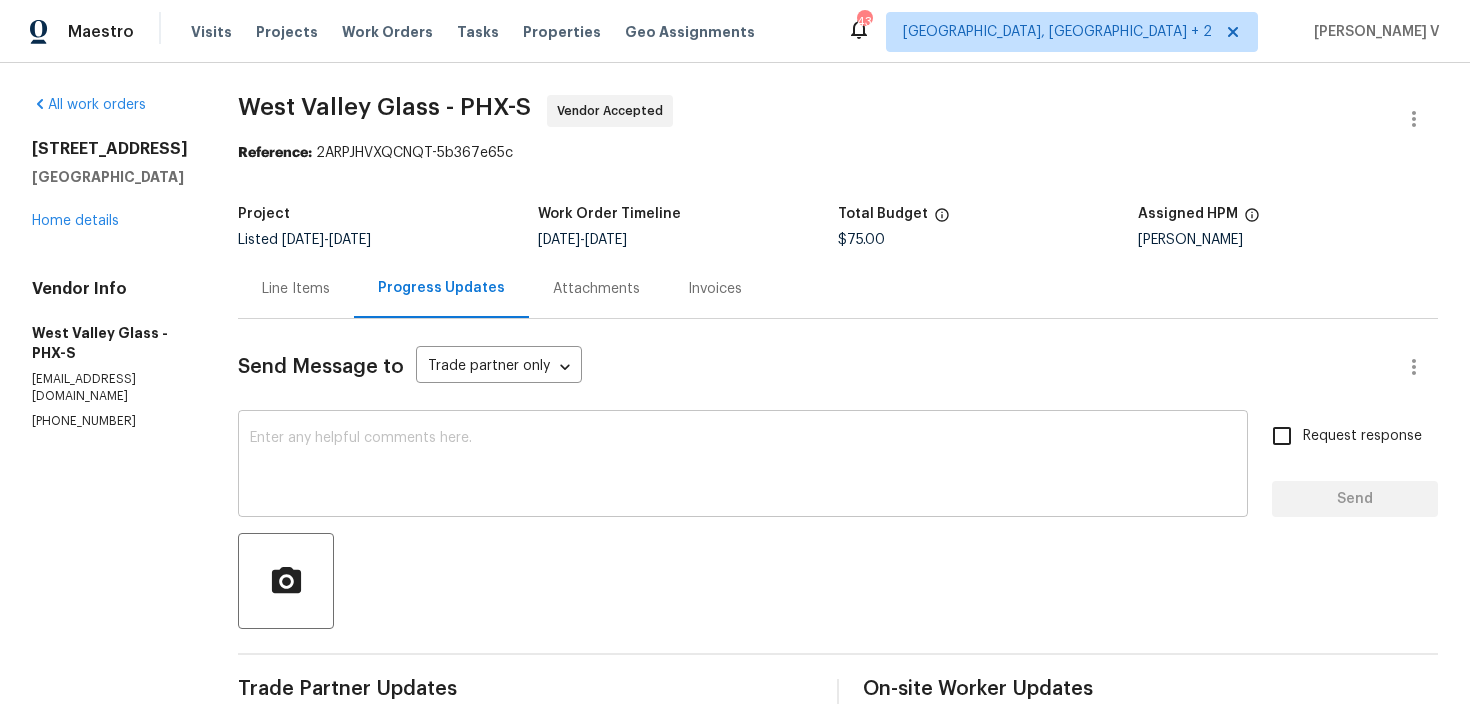 click at bounding box center (743, 466) 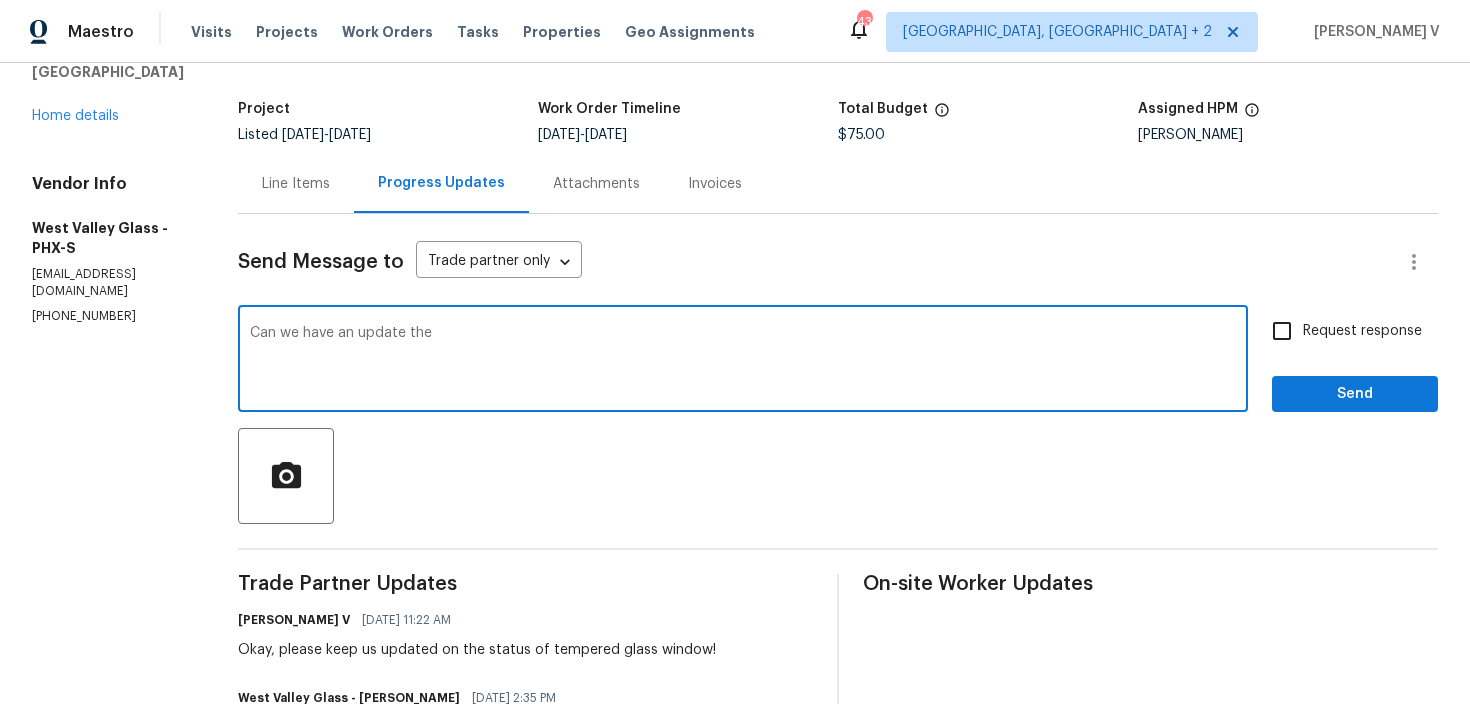 scroll, scrollTop: 121, scrollLeft: 0, axis: vertical 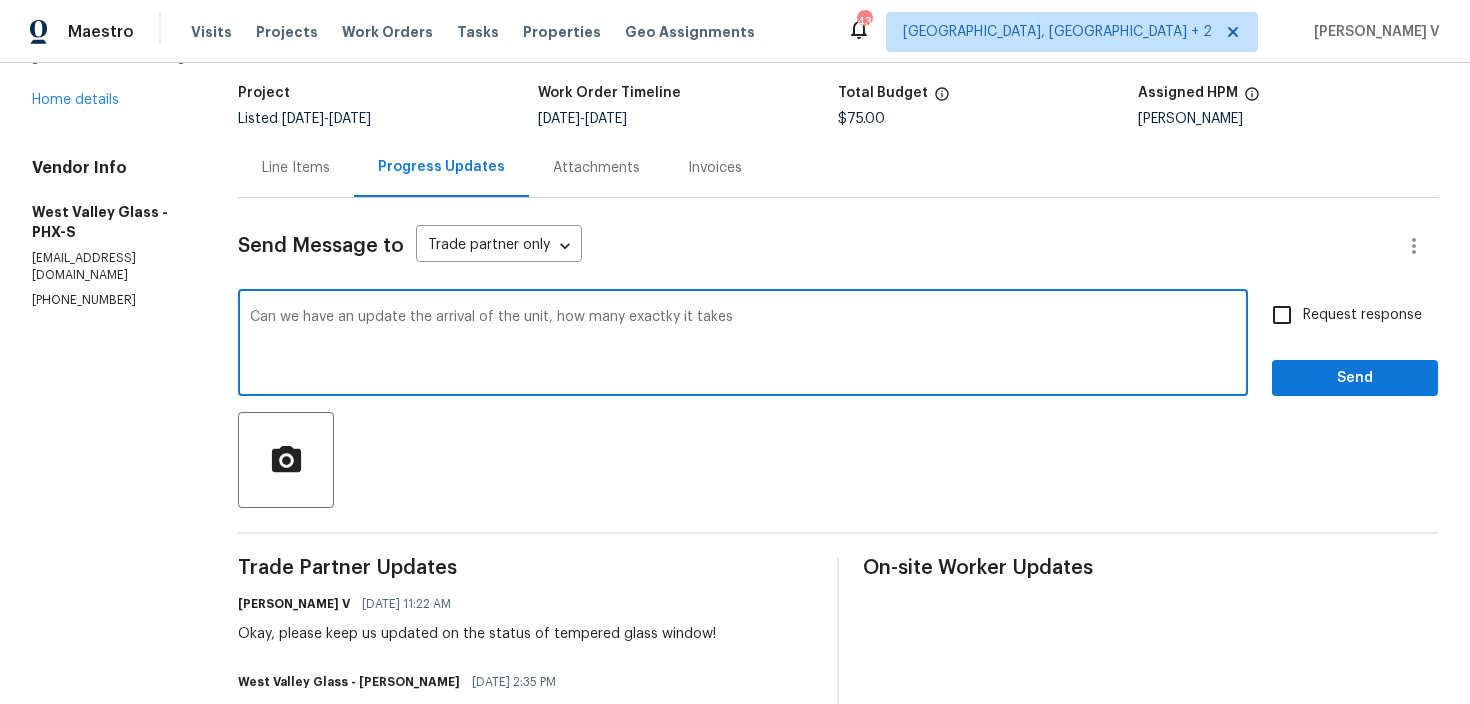 click on "Can we have an update the arrival of the unit, how many exactky it takes" at bounding box center [743, 345] 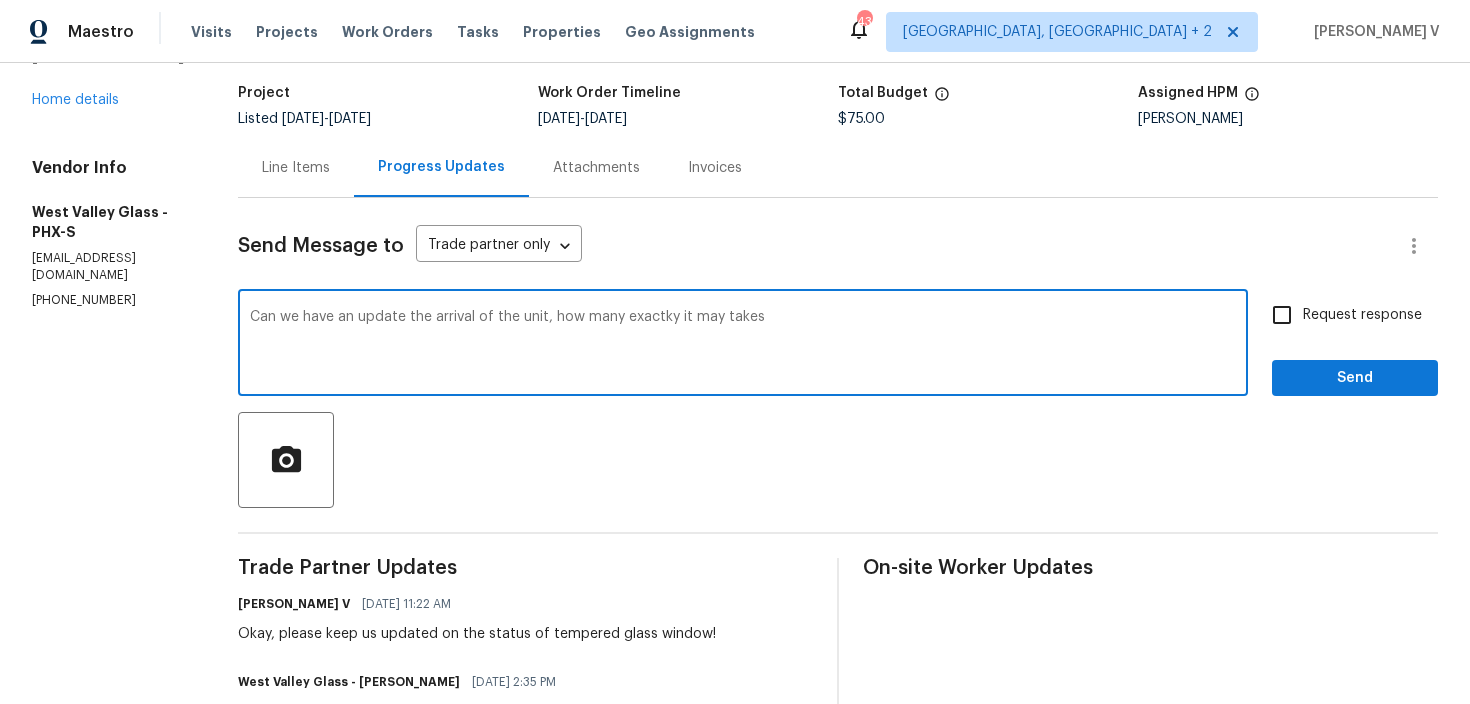 click on "Can we have an update the arrival of the unit, how many exactky it may takes" at bounding box center [743, 345] 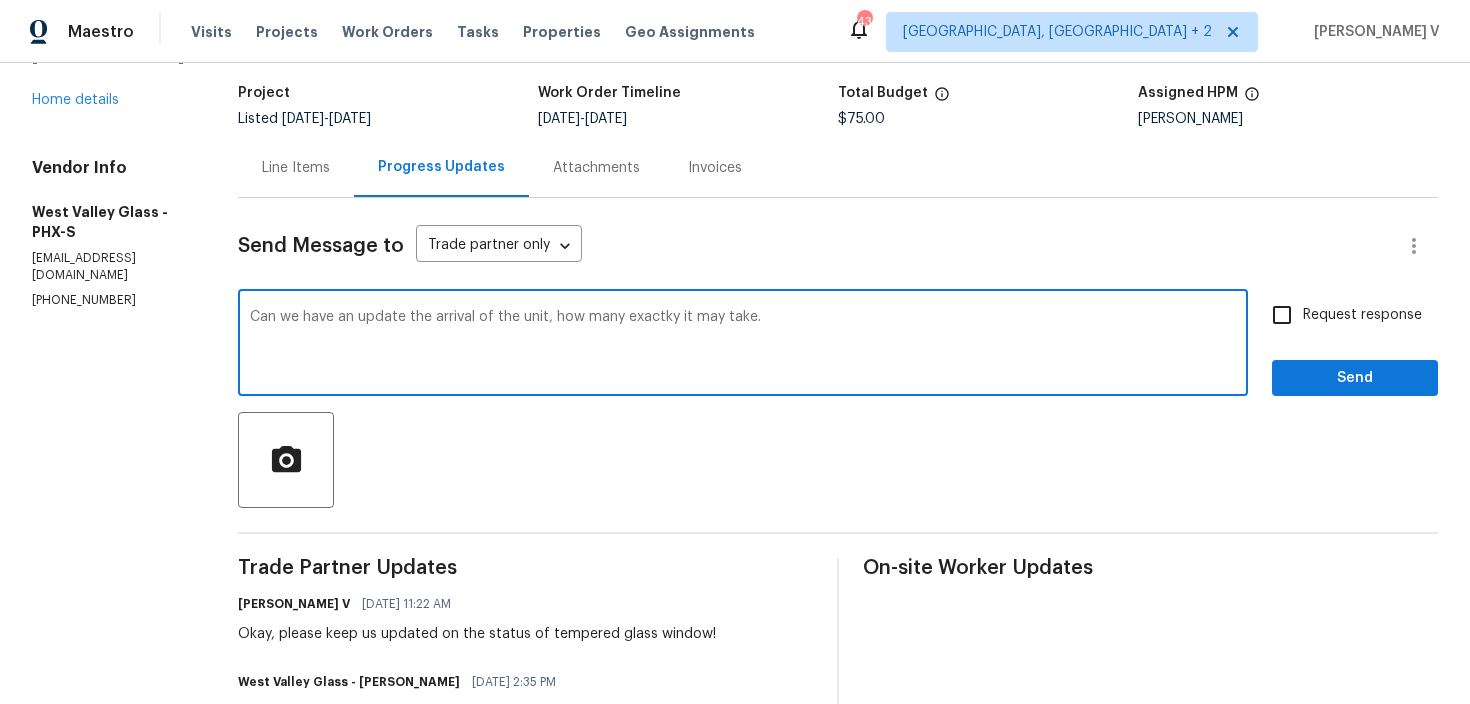 click on "Can we have an update the arrival of the unit, how many exactky it may take." at bounding box center (743, 345) 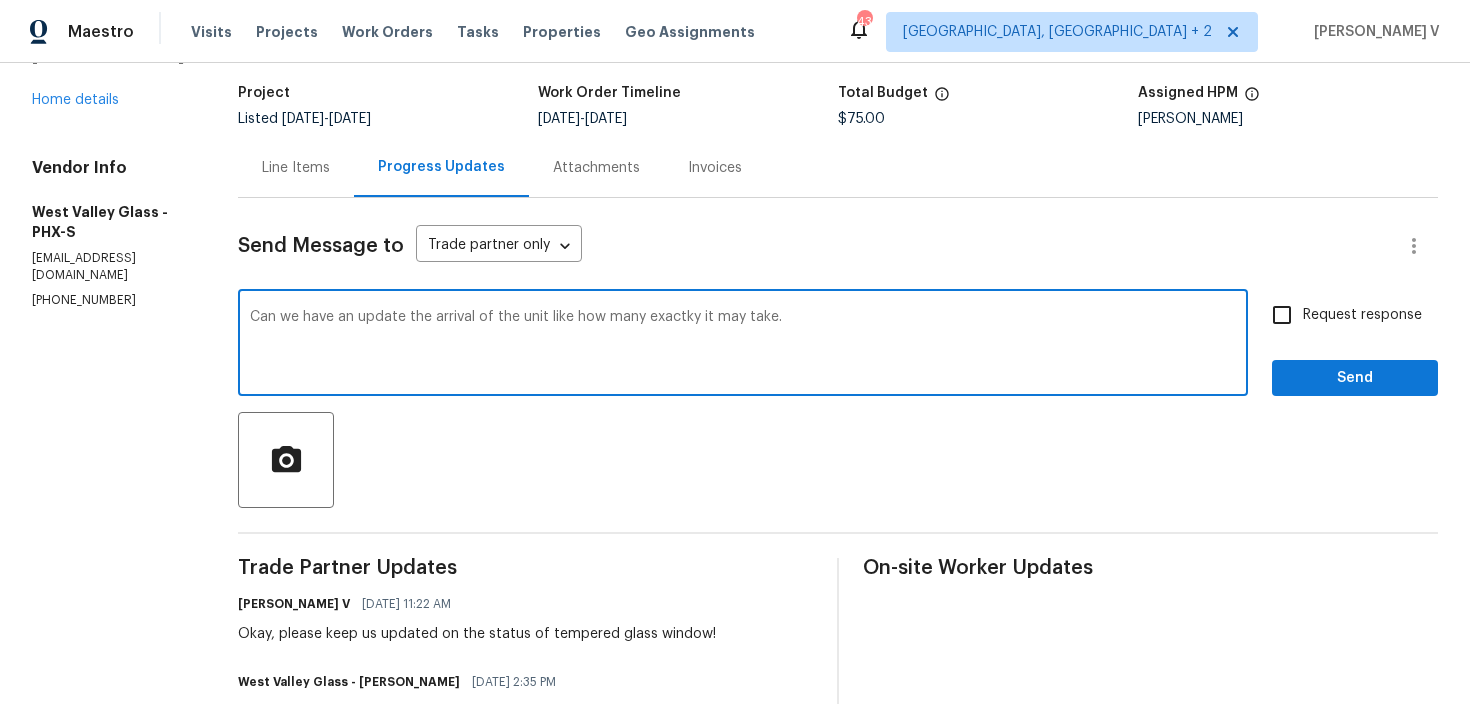 click on "update" at bounding box center [0, 0] 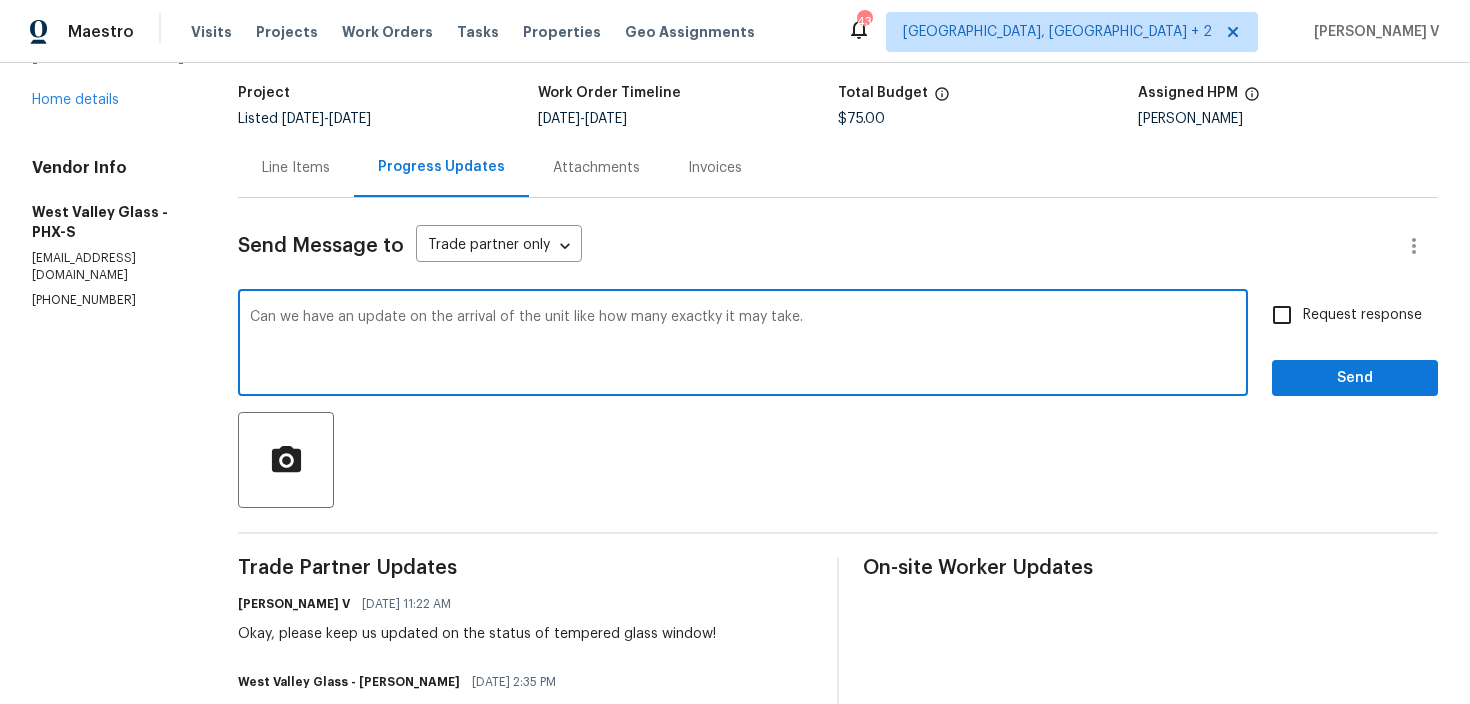 click on "exactly" at bounding box center (0, 0) 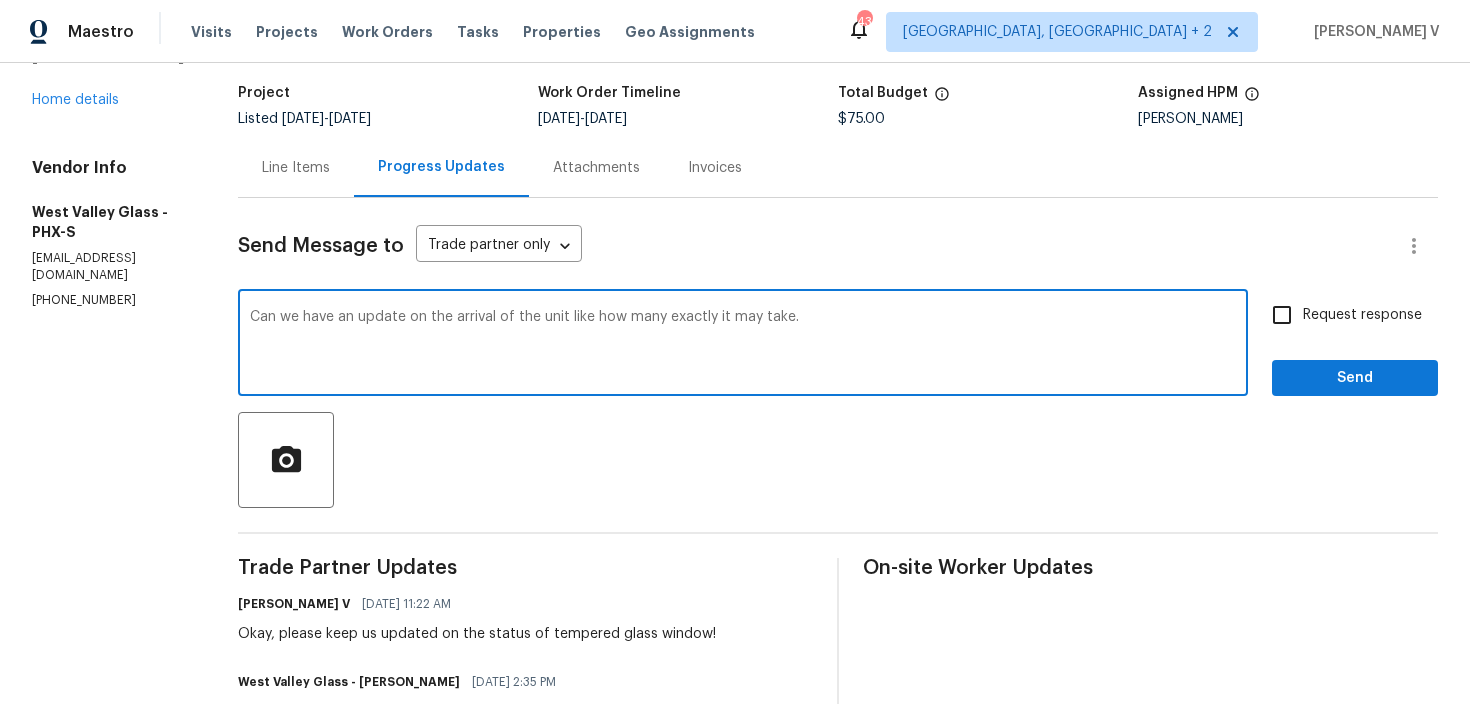 click on "take?" at bounding box center (0, 0) 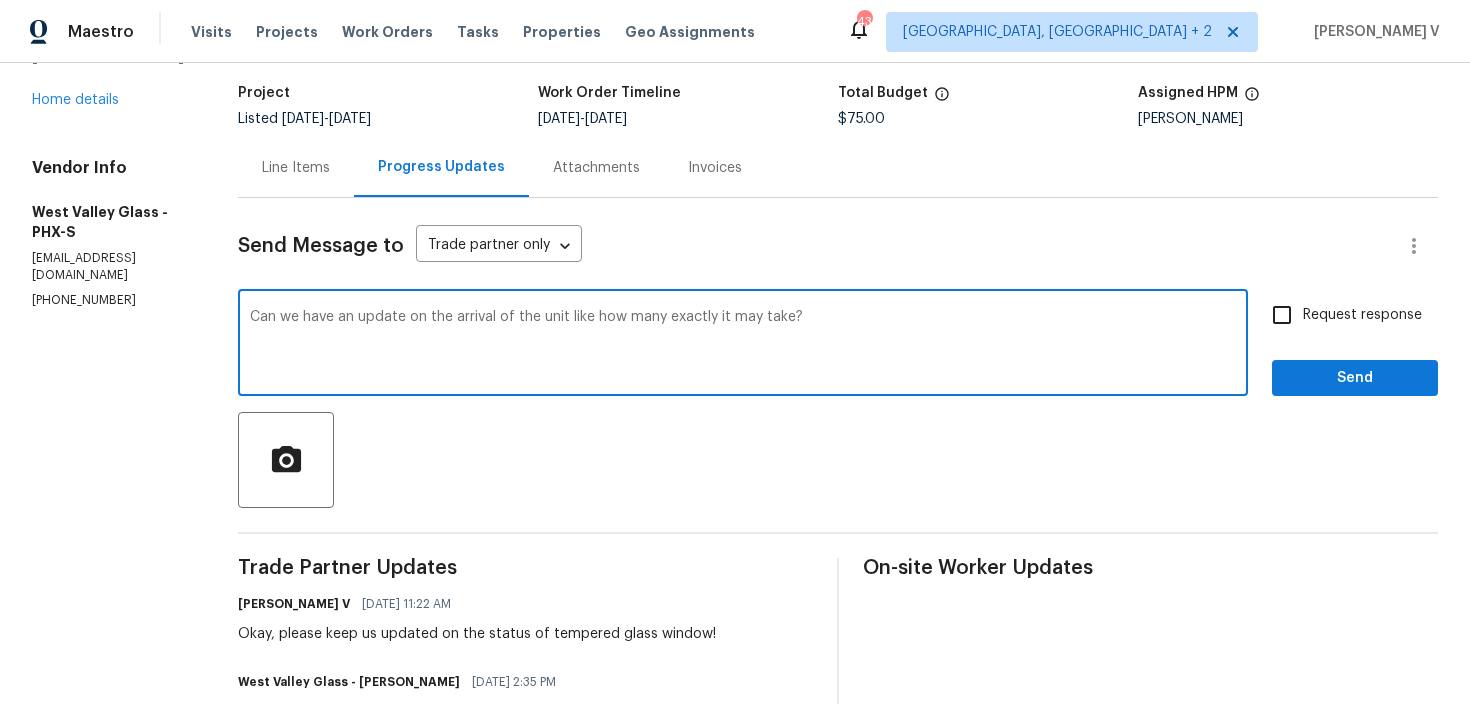 click on "unit" at bounding box center [0, 0] 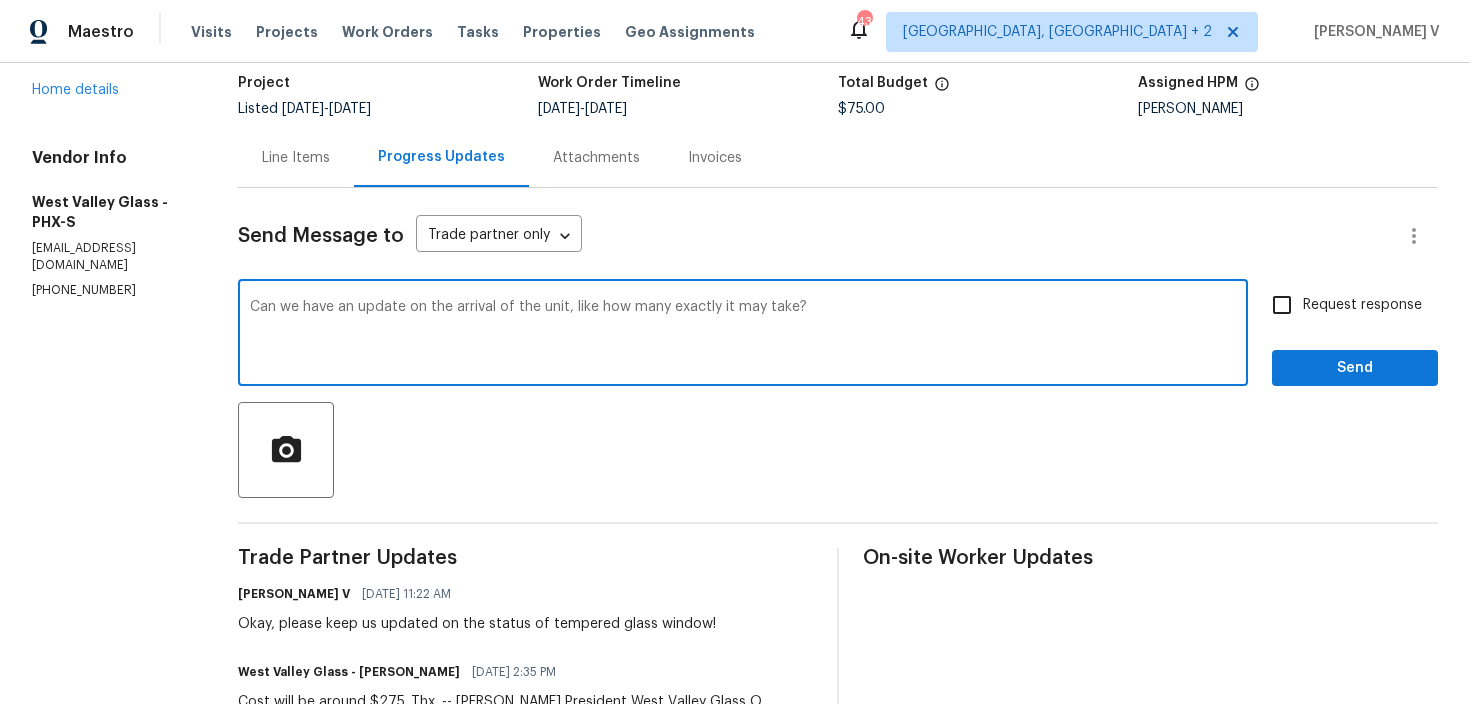 scroll, scrollTop: 85, scrollLeft: 0, axis: vertical 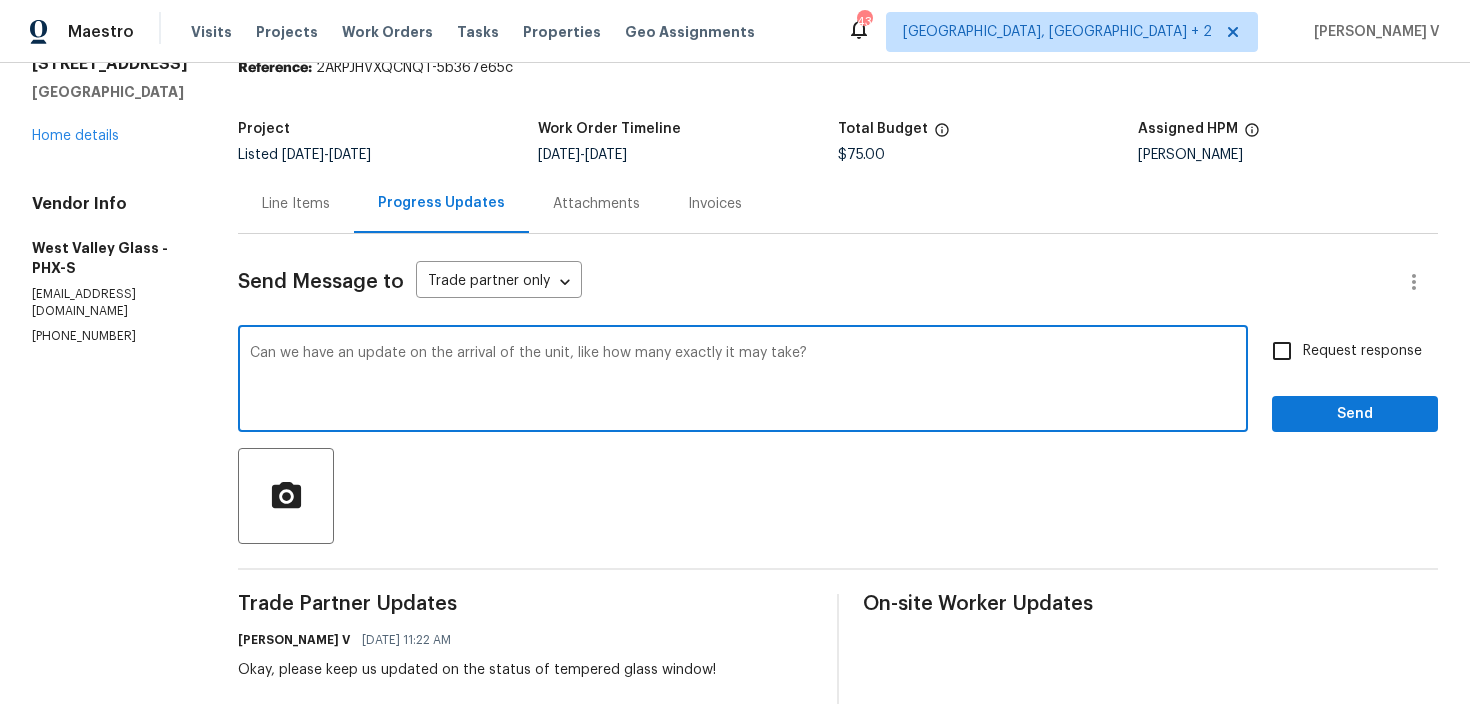 click on "Can we have an update on the arrival of the unit, like how many exactly it may take?" at bounding box center (743, 381) 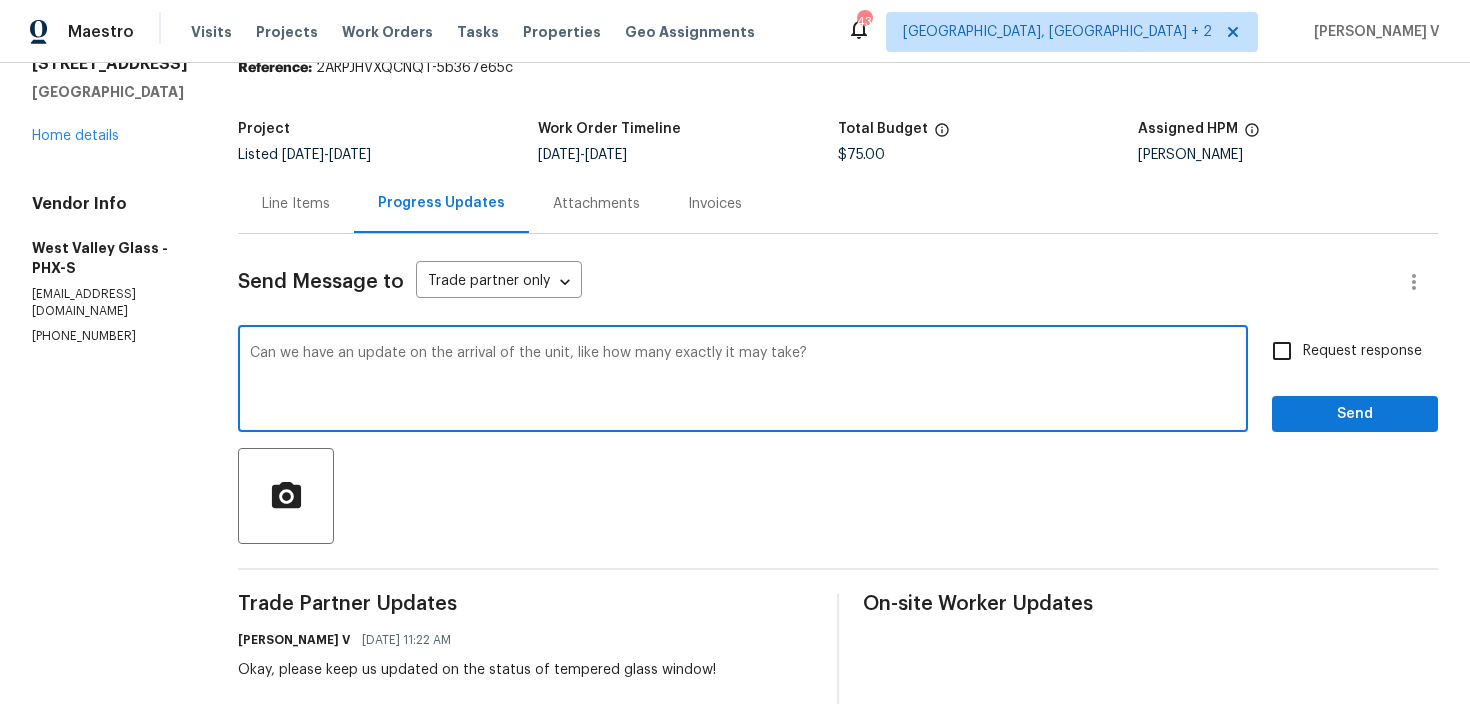 scroll, scrollTop: 0, scrollLeft: 0, axis: both 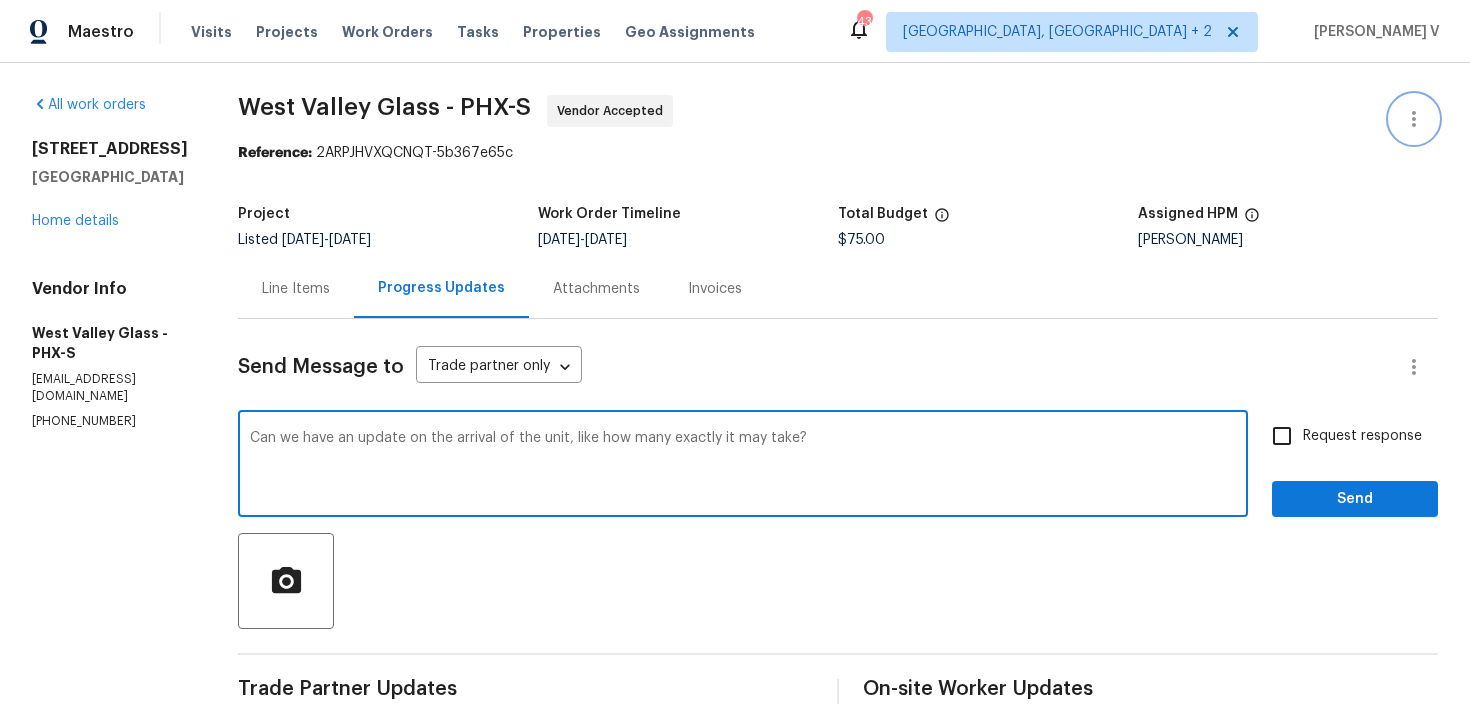 click at bounding box center (1414, 119) 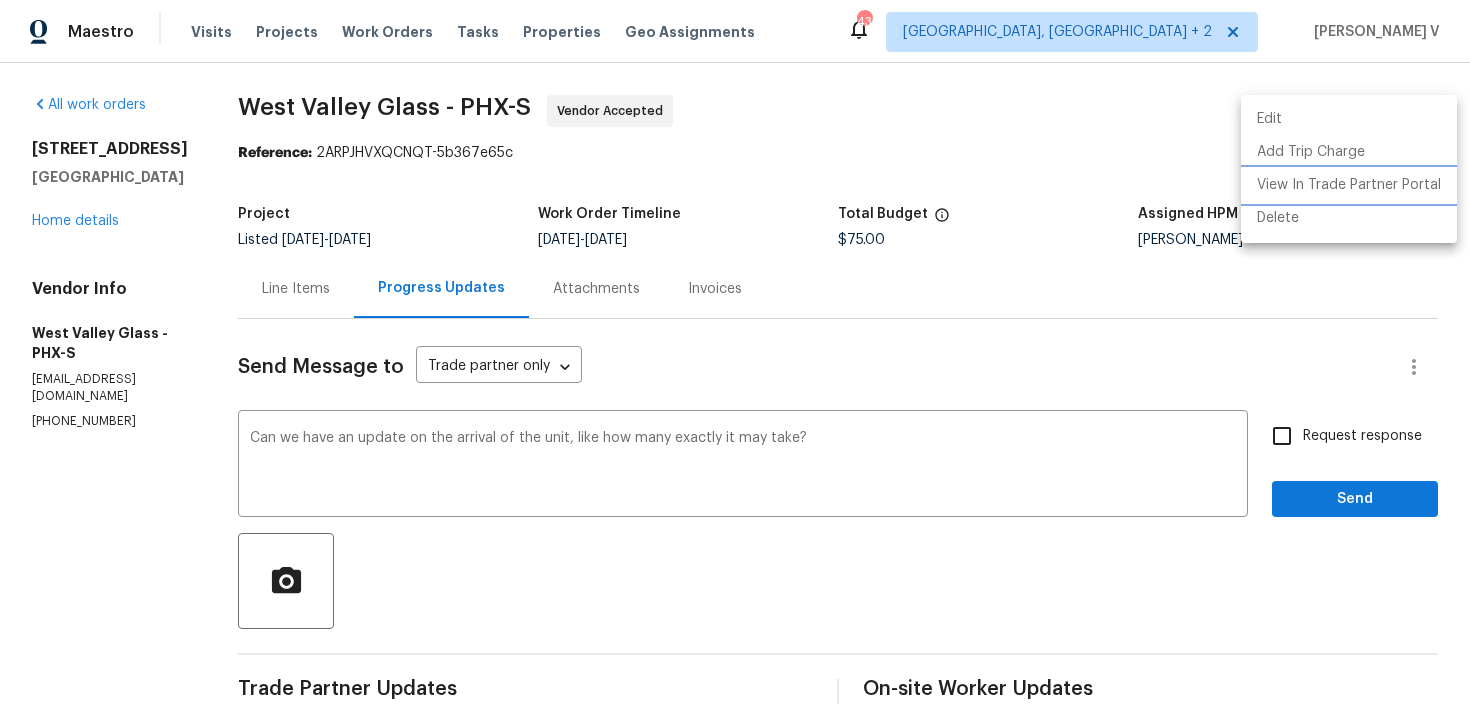 click on "View In Trade Partner Portal" at bounding box center [1349, 185] 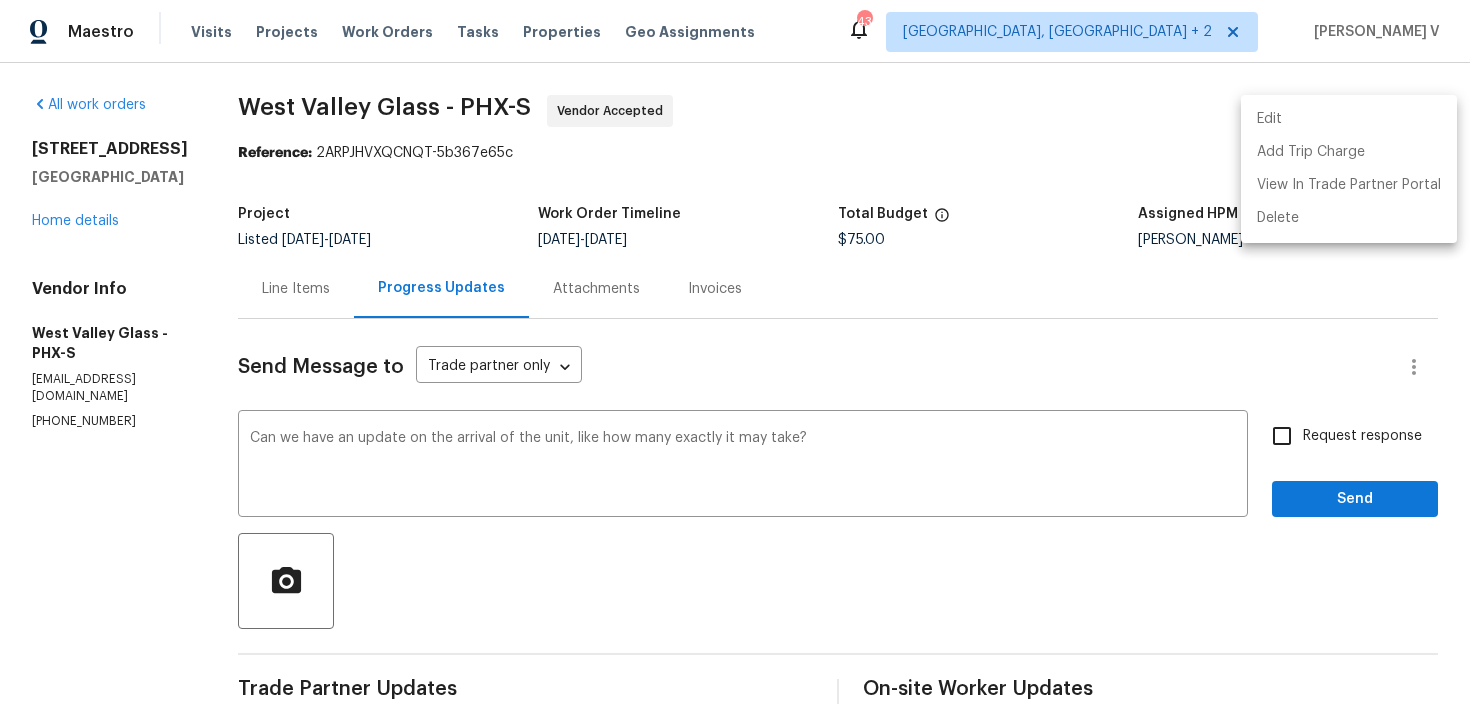 click at bounding box center [735, 352] 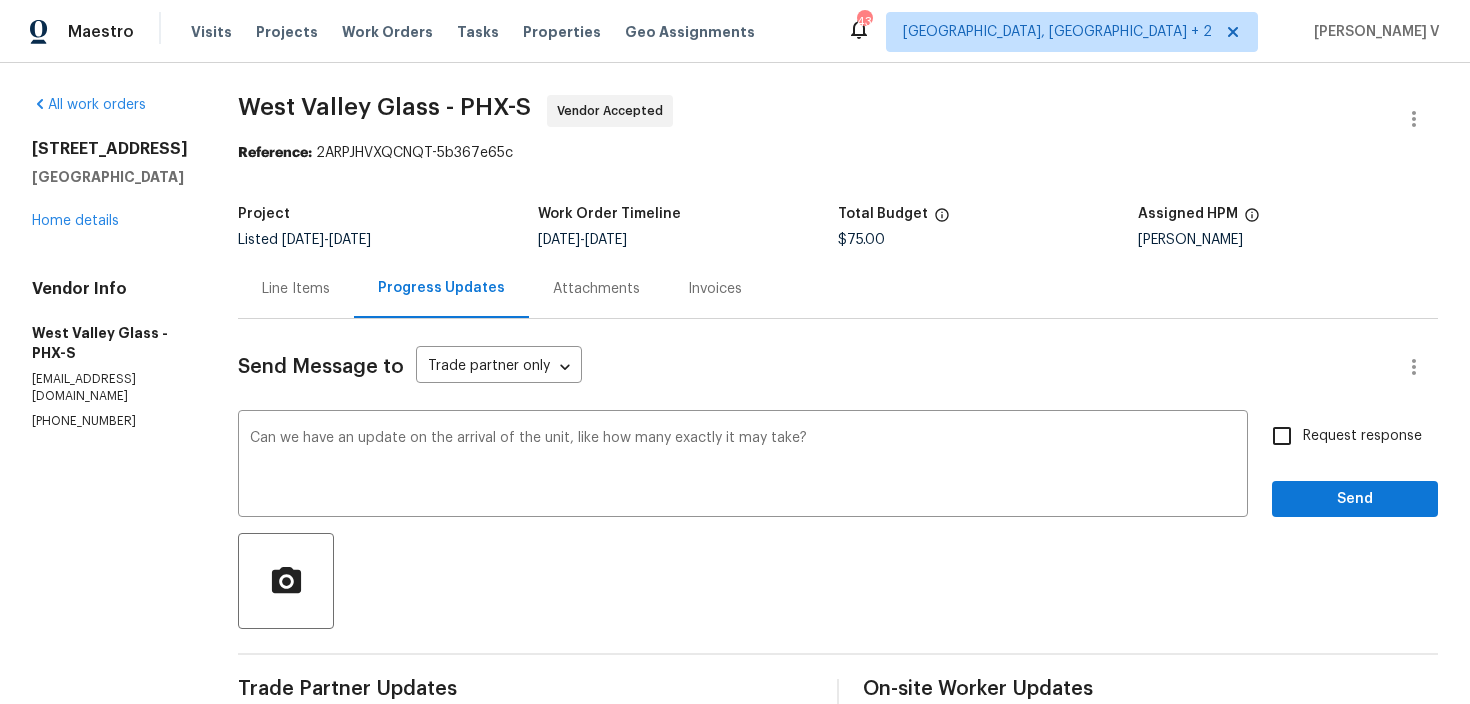 click on "Edit Add Trip Charge View In Trade Partner Portal Delete" at bounding box center (735, 352) 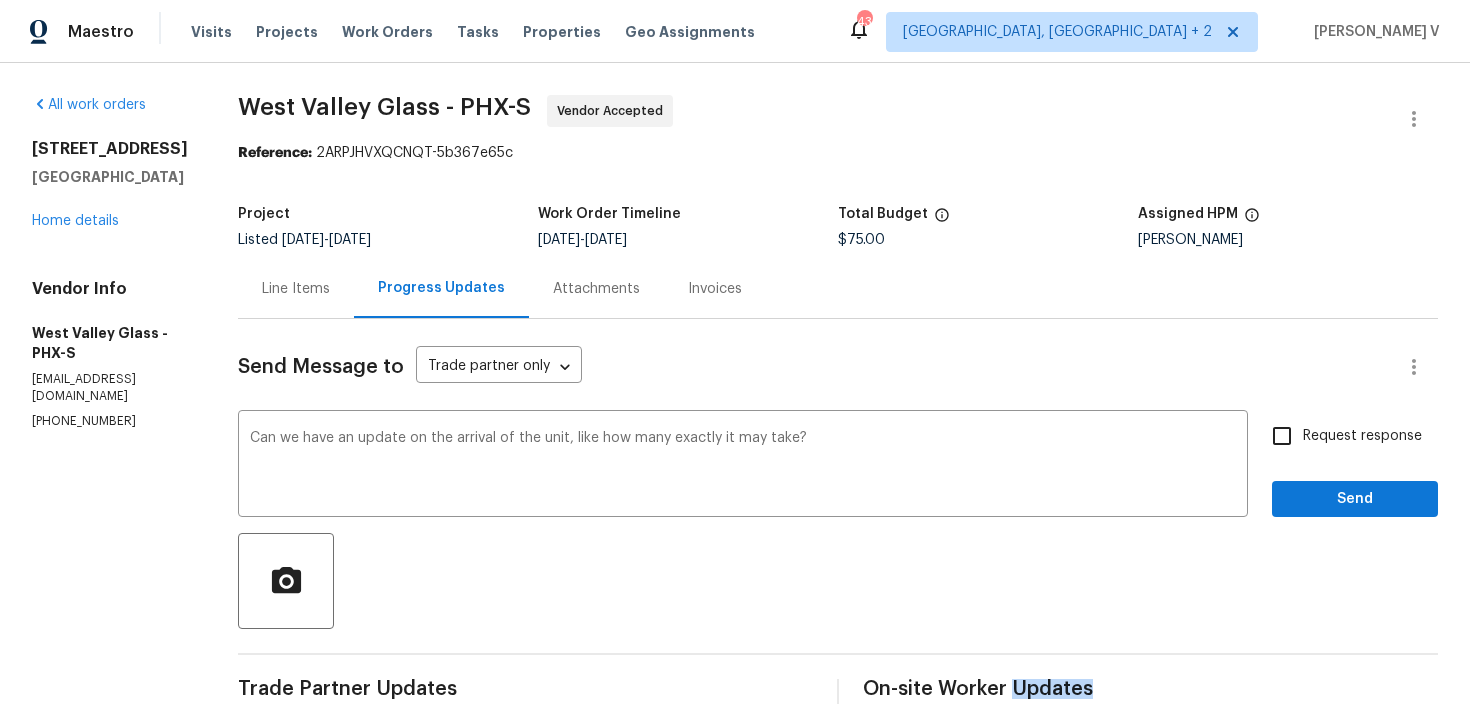 click on "Can we have an update on the arrival of the unit, like how many exactly it may take?" at bounding box center [743, 466] 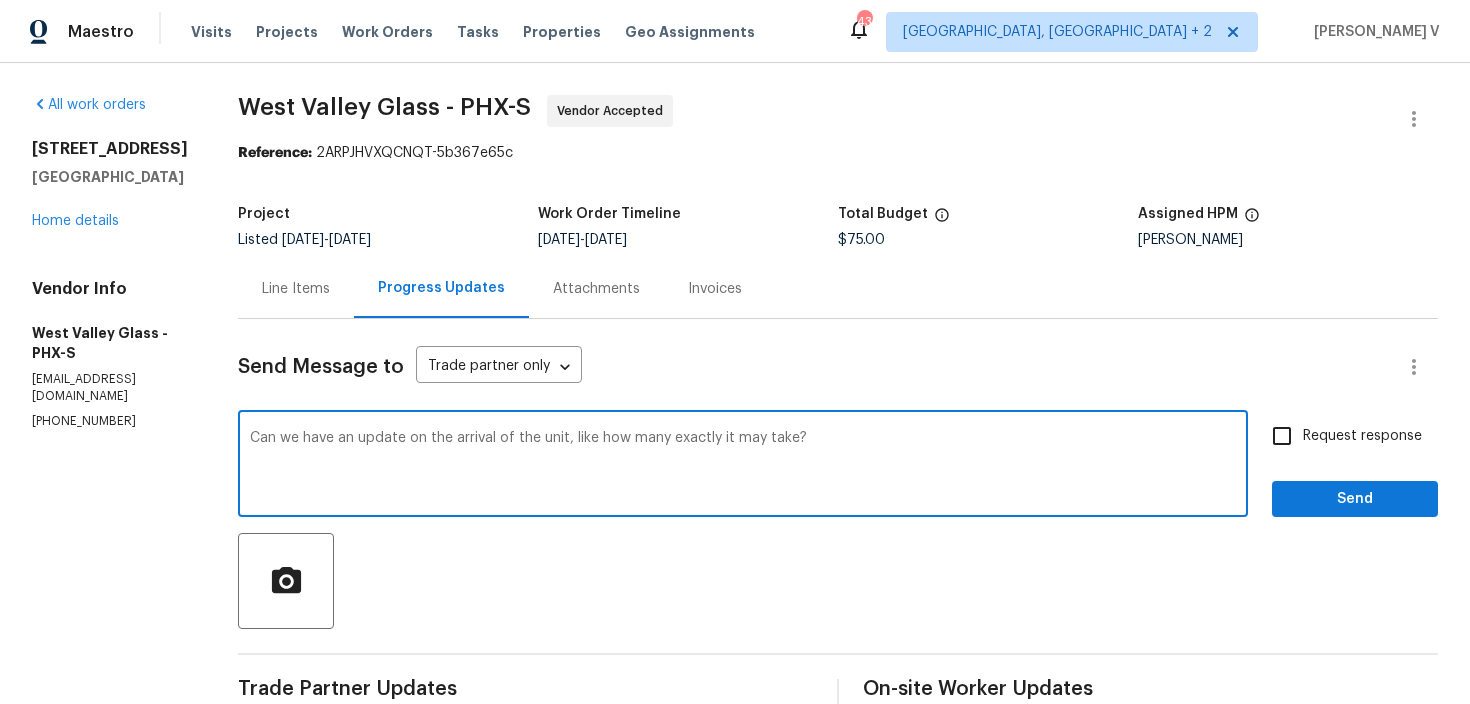 paste on "ould you please provide an update on the arrival of the unit? We’d like to know how many more days it might take to reach the site." 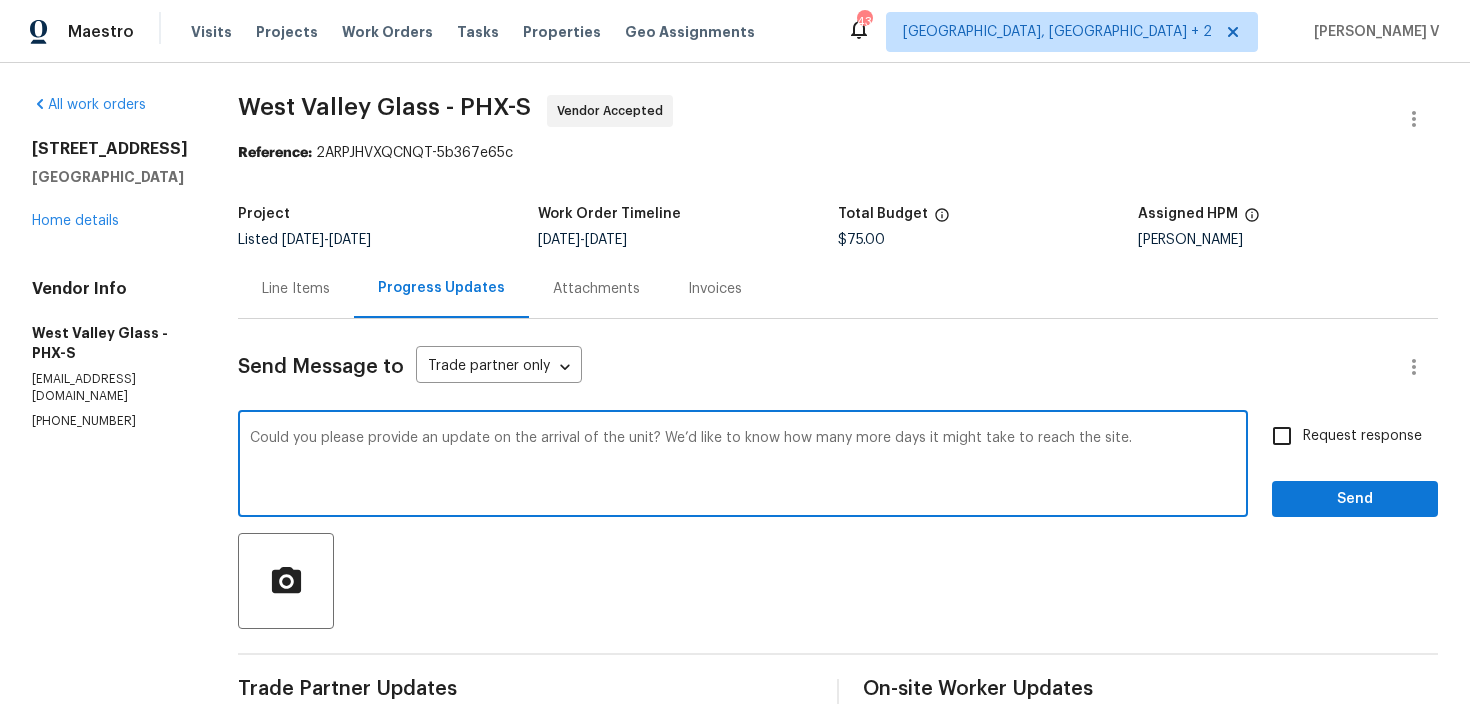scroll, scrollTop: 224, scrollLeft: 0, axis: vertical 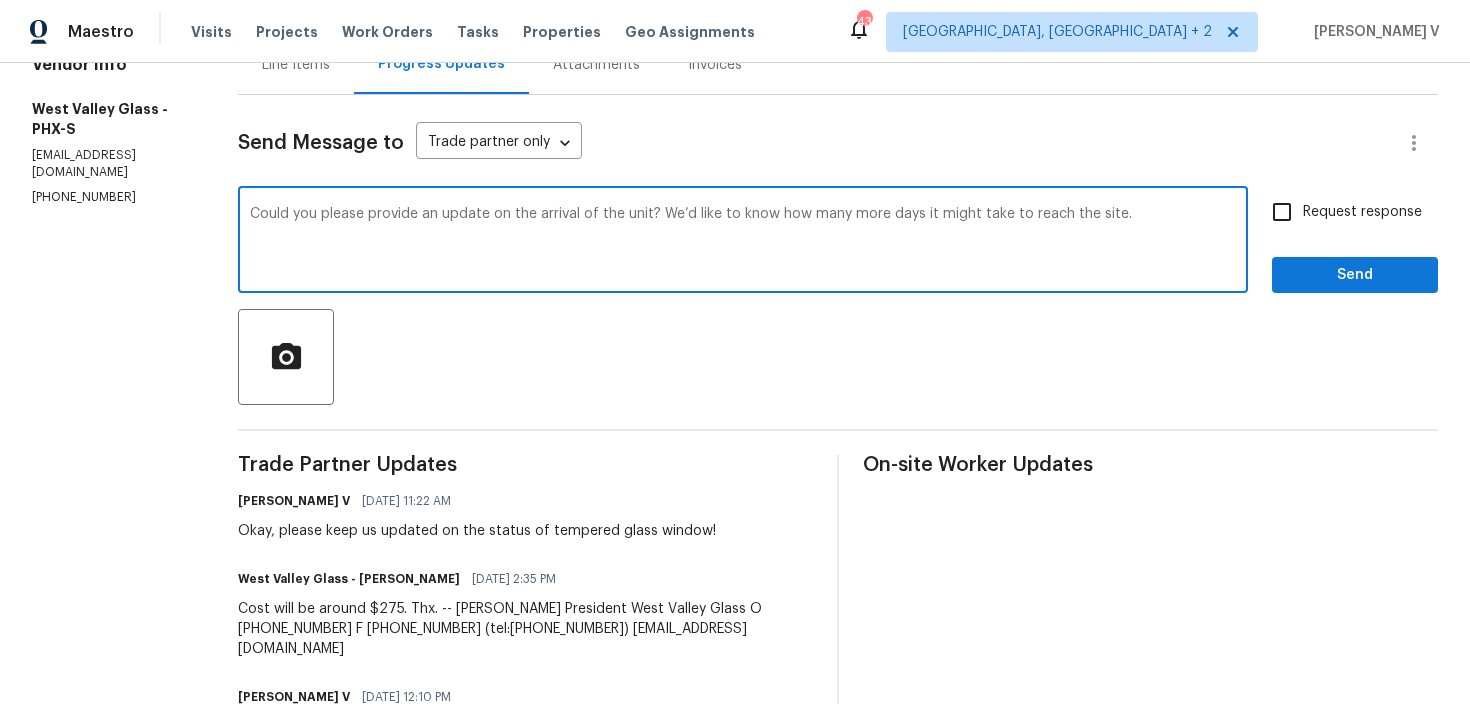 type on "Could you please provide an update on the arrival of the unit? We’d like to know how many more days it might take to reach the site." 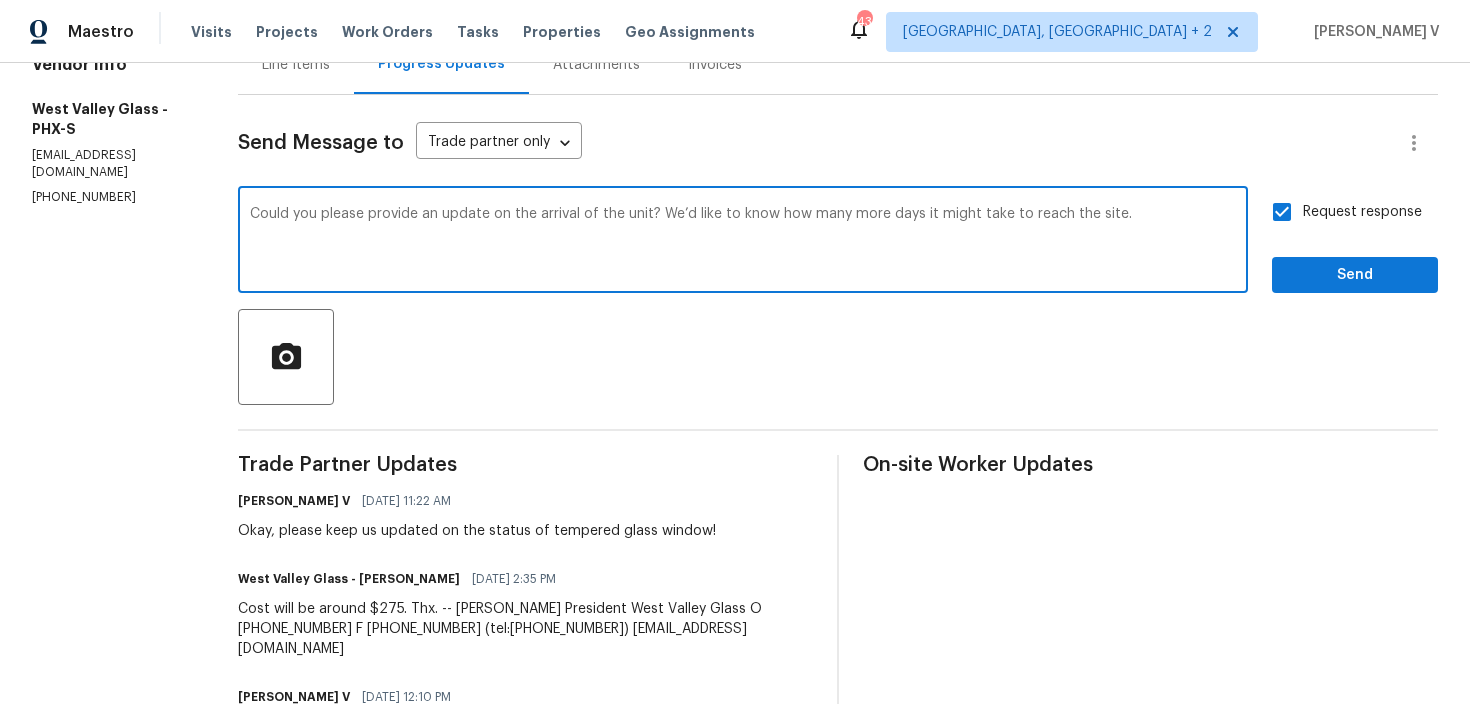 drag, startPoint x: 997, startPoint y: 216, endPoint x: 1225, endPoint y: 215, distance: 228.0022 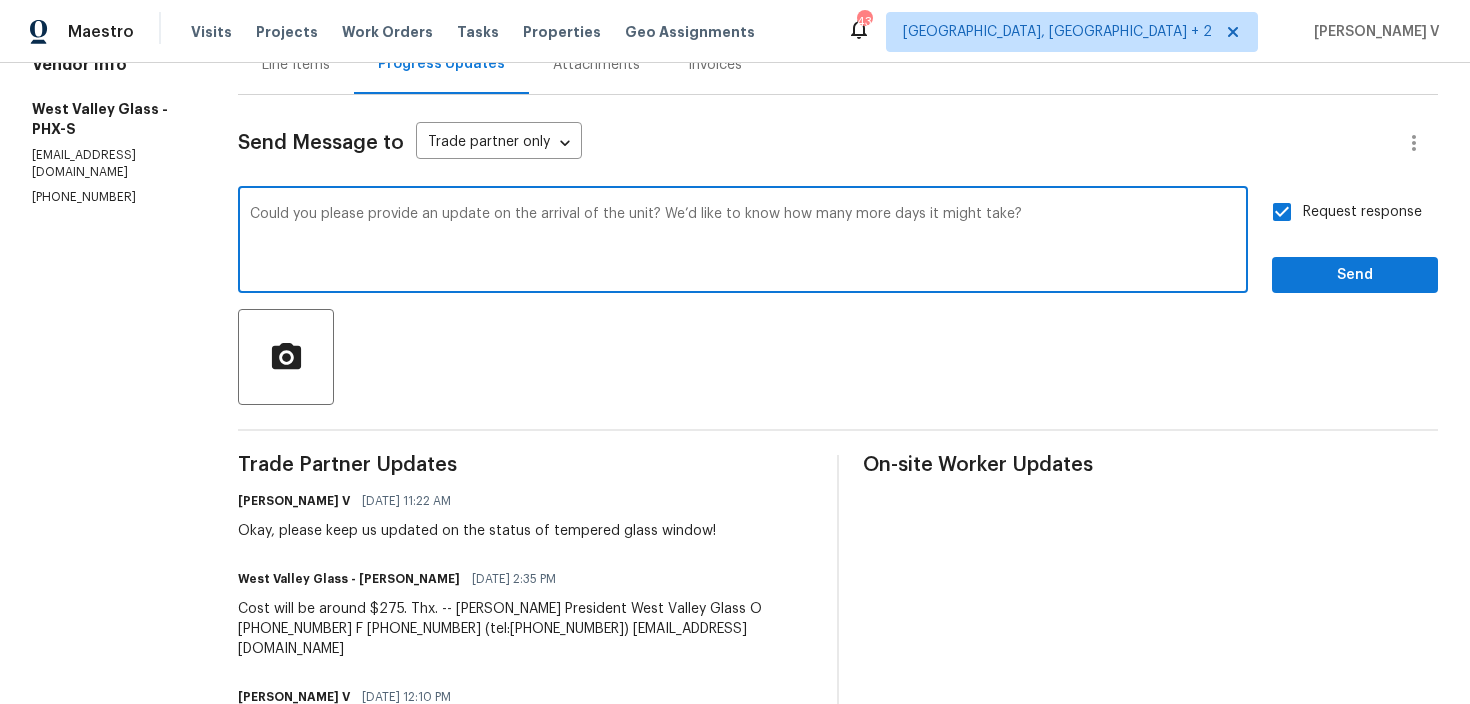 type on "Could you please provide an update on the arrival of the unit? We’d like to know how many more days it might take?" 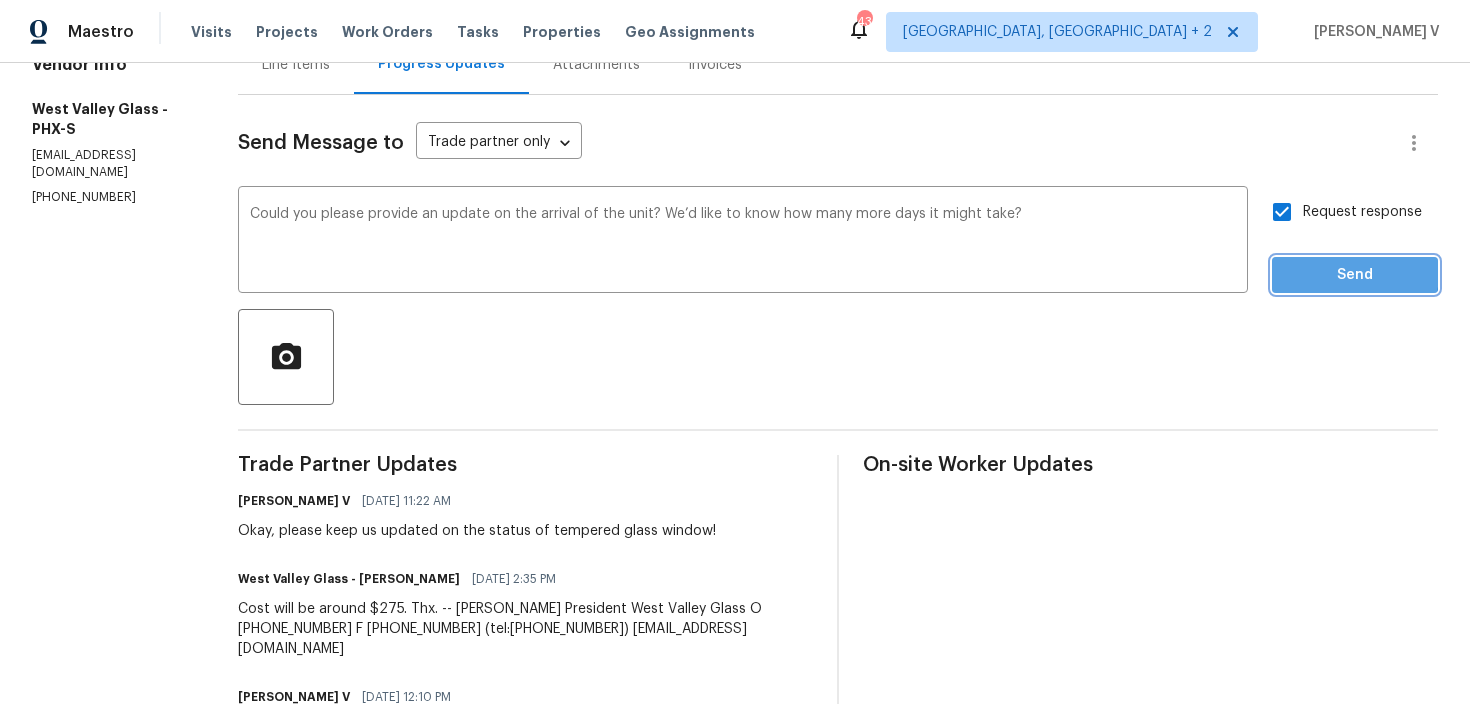 click on "Send" at bounding box center [1355, 275] 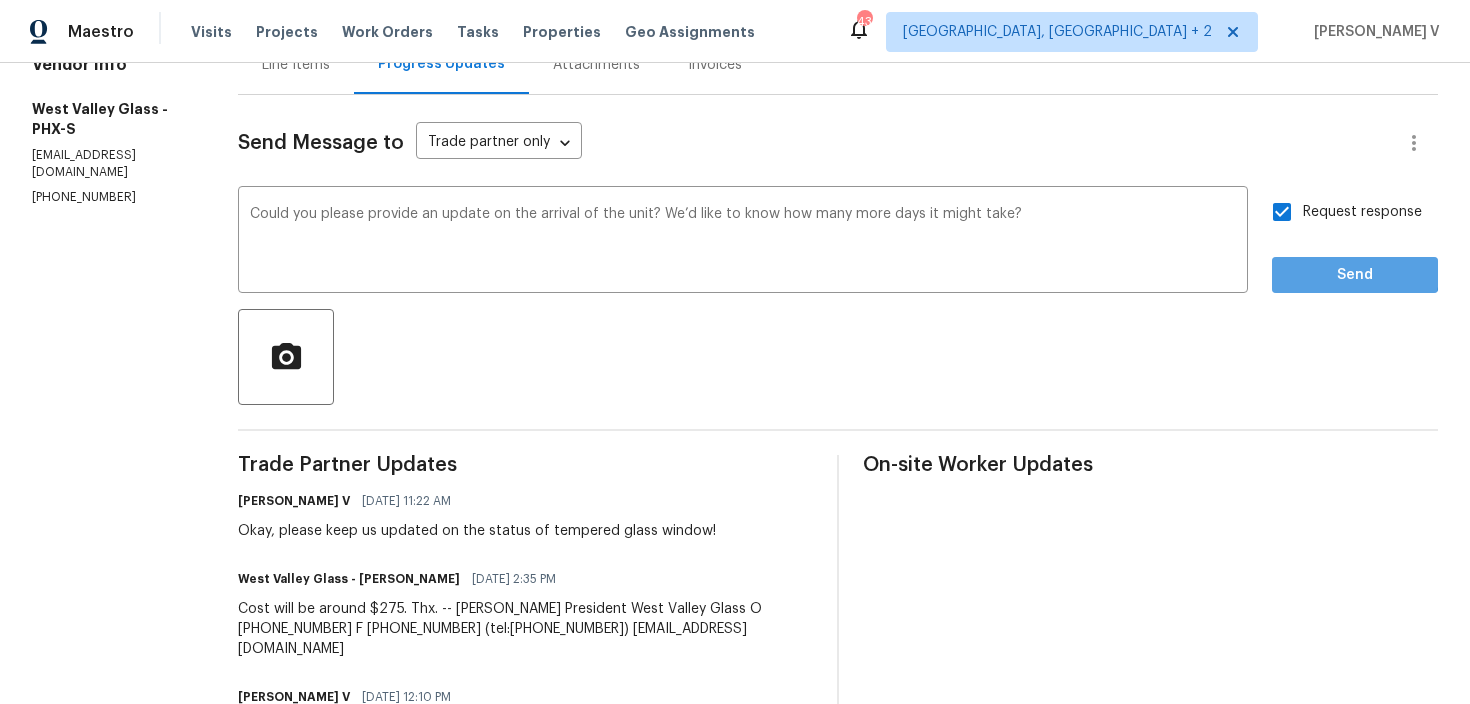 scroll, scrollTop: 43, scrollLeft: 0, axis: vertical 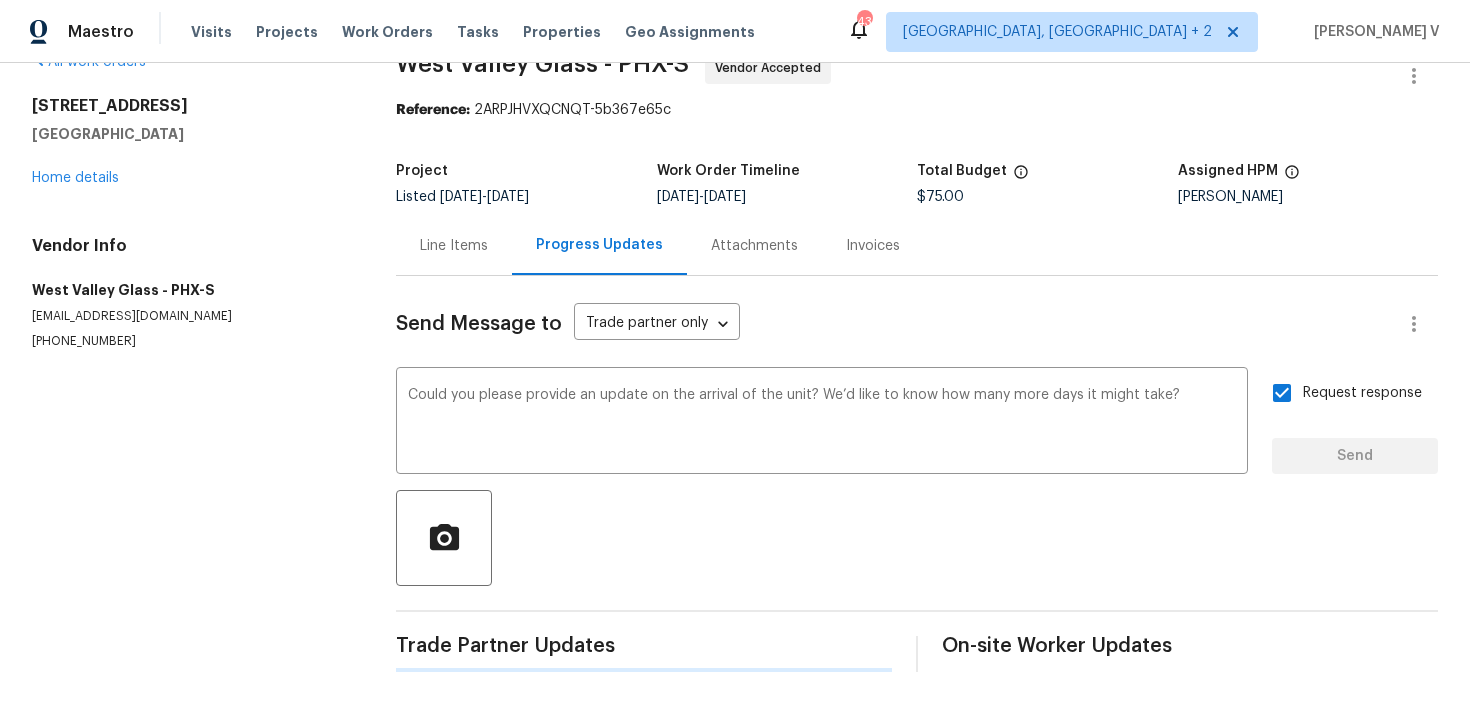 type 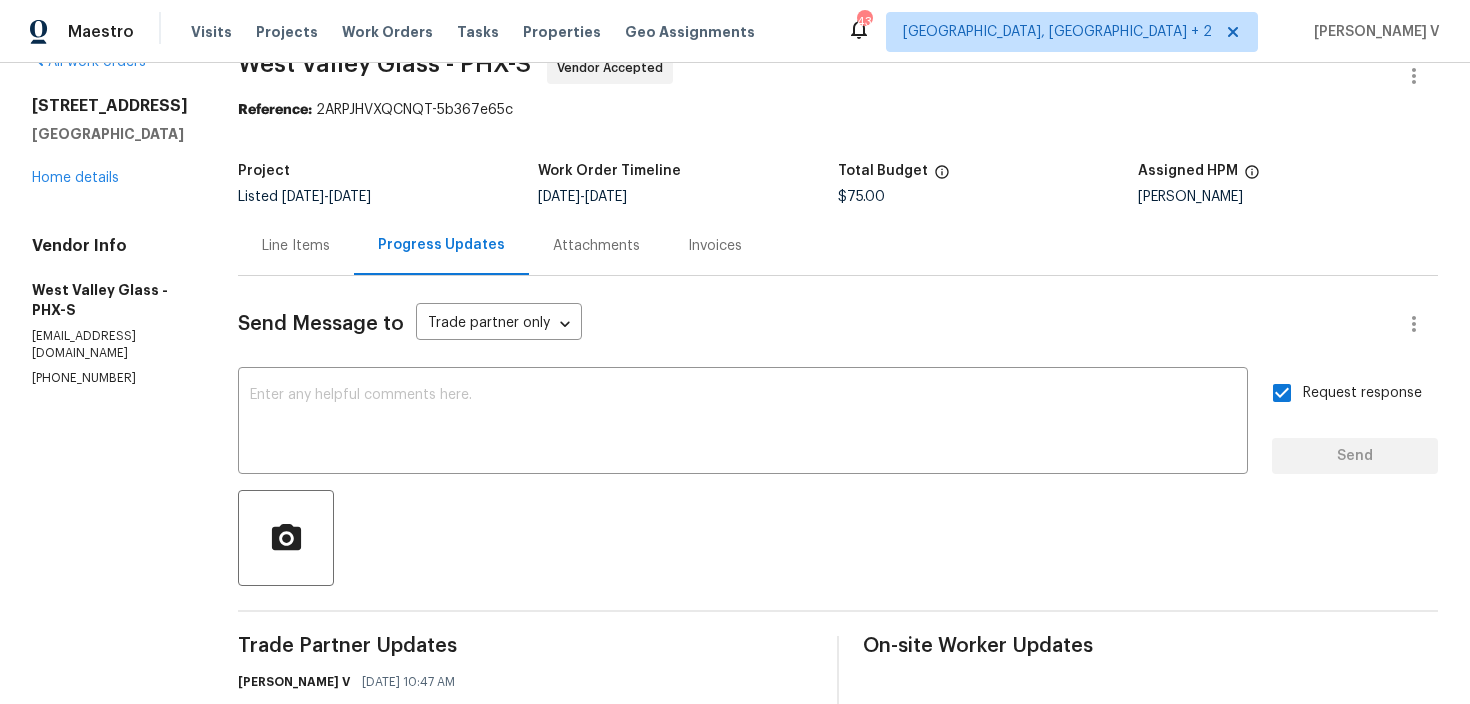click on "All work orders 6338 E Claire Dr Scottsdale, AZ 85254 Home details Vendor Info West Valley Glass - PHX-S westvalleyglass@gmail.com (623) 698-6632" at bounding box center (111, 791) 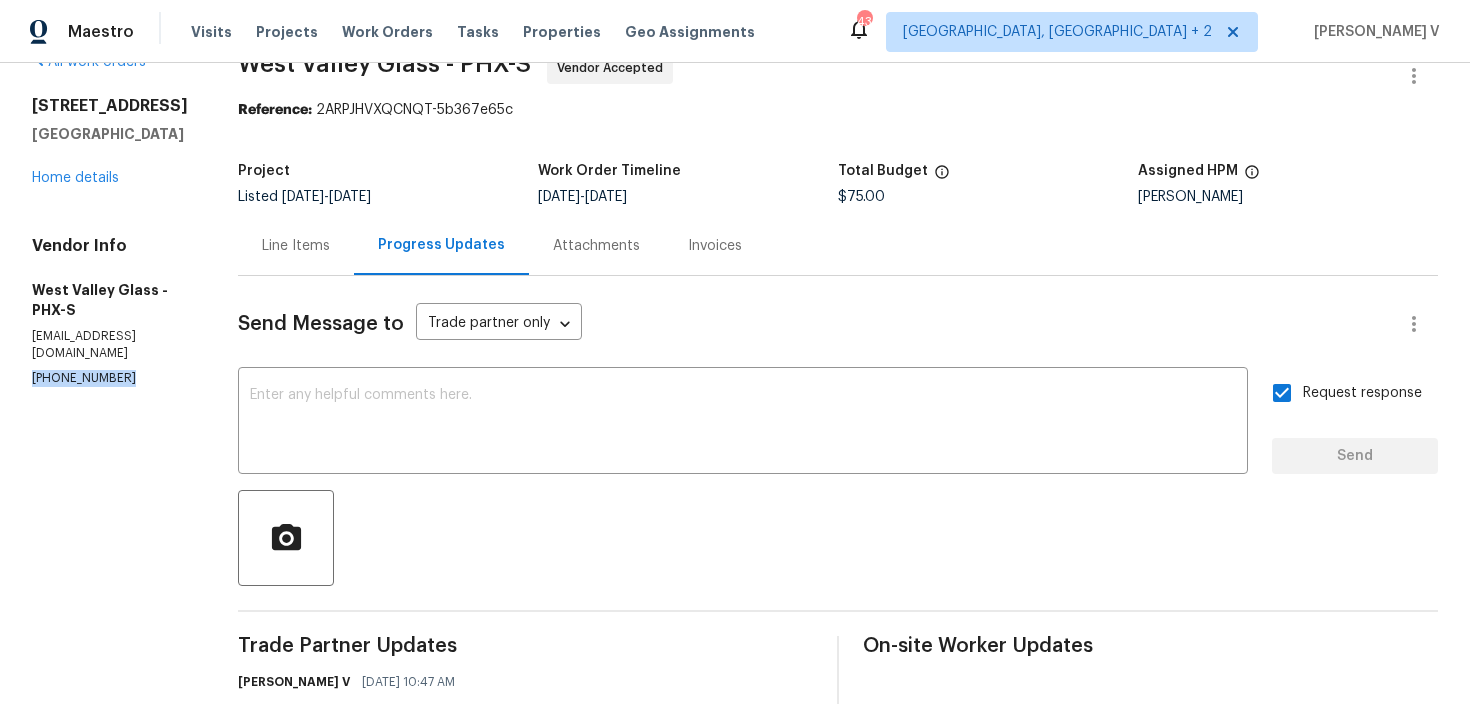 copy on "(623) 698-6632" 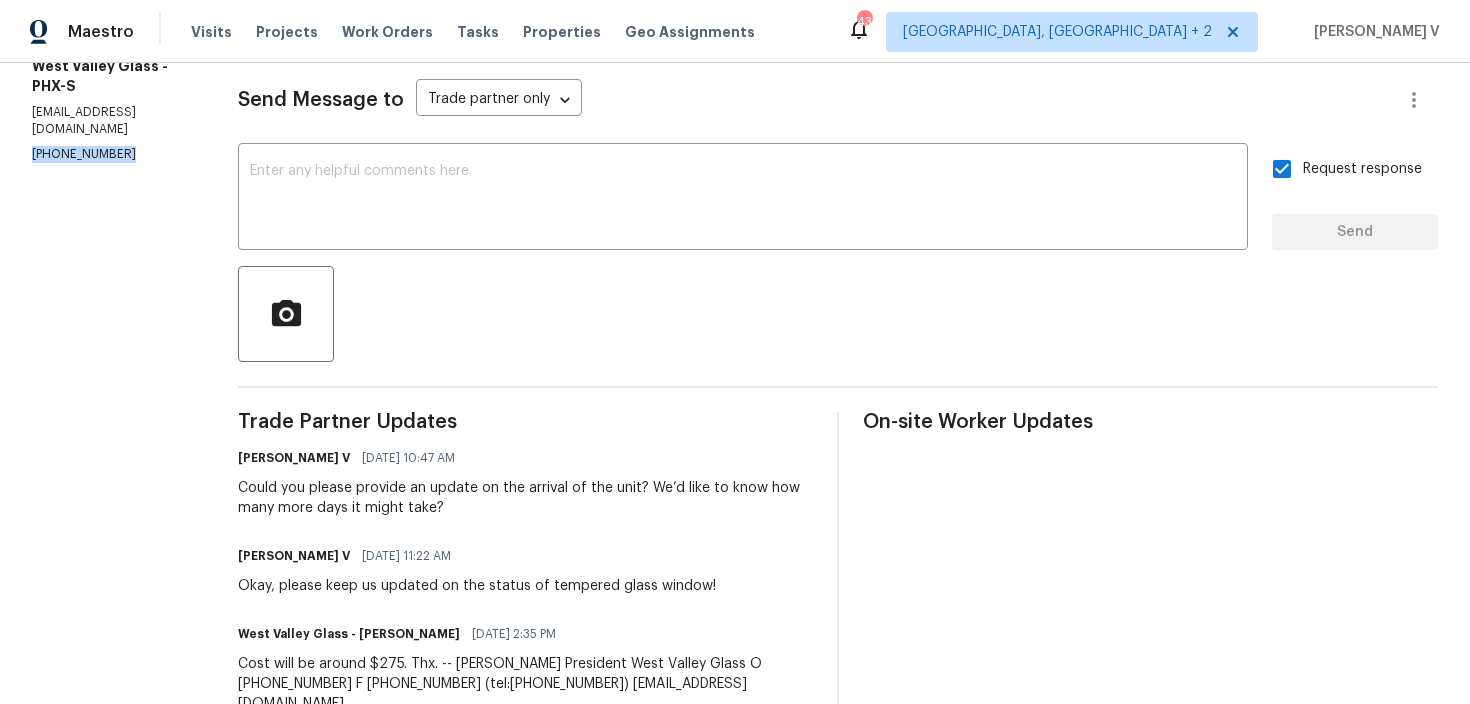 scroll, scrollTop: 273, scrollLeft: 0, axis: vertical 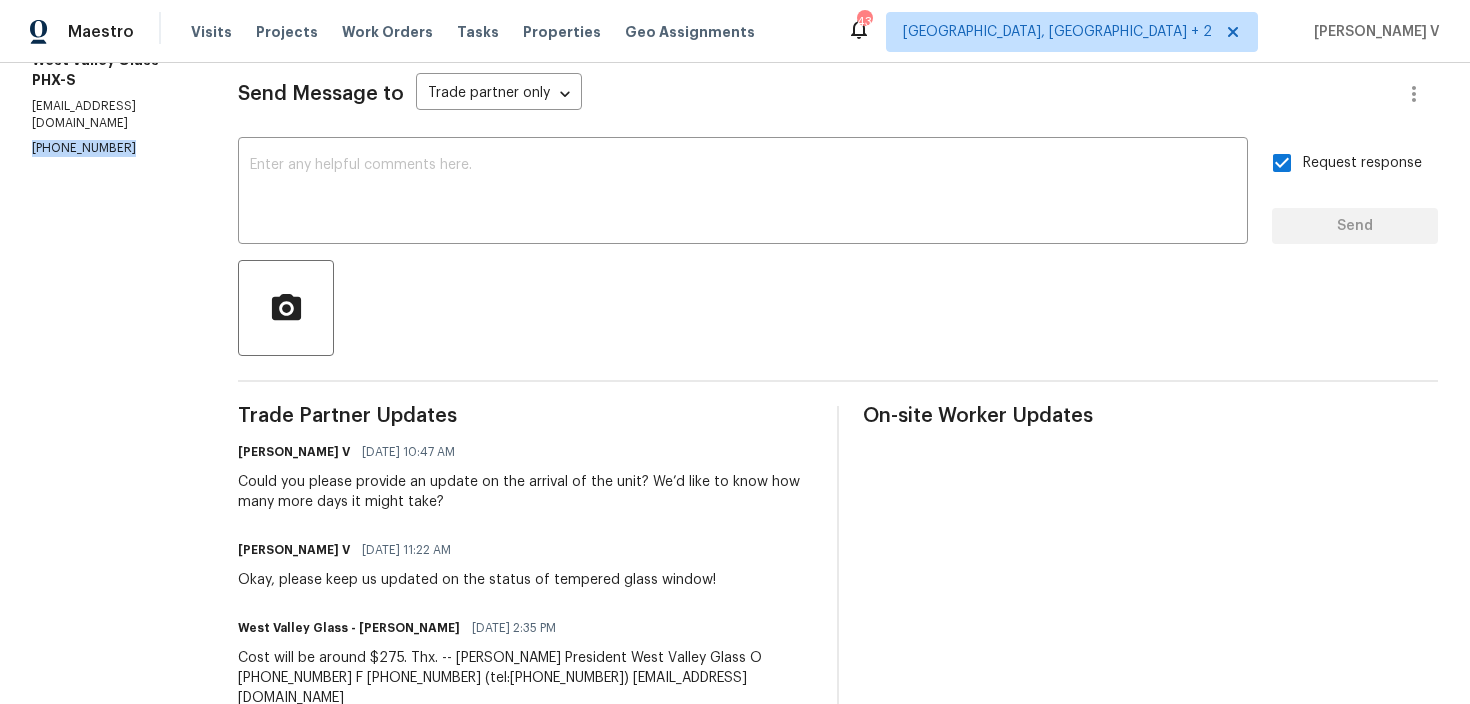 click on "Could you please provide an update on the arrival of the unit? We’d like to know how many more days it might take?" at bounding box center [525, 492] 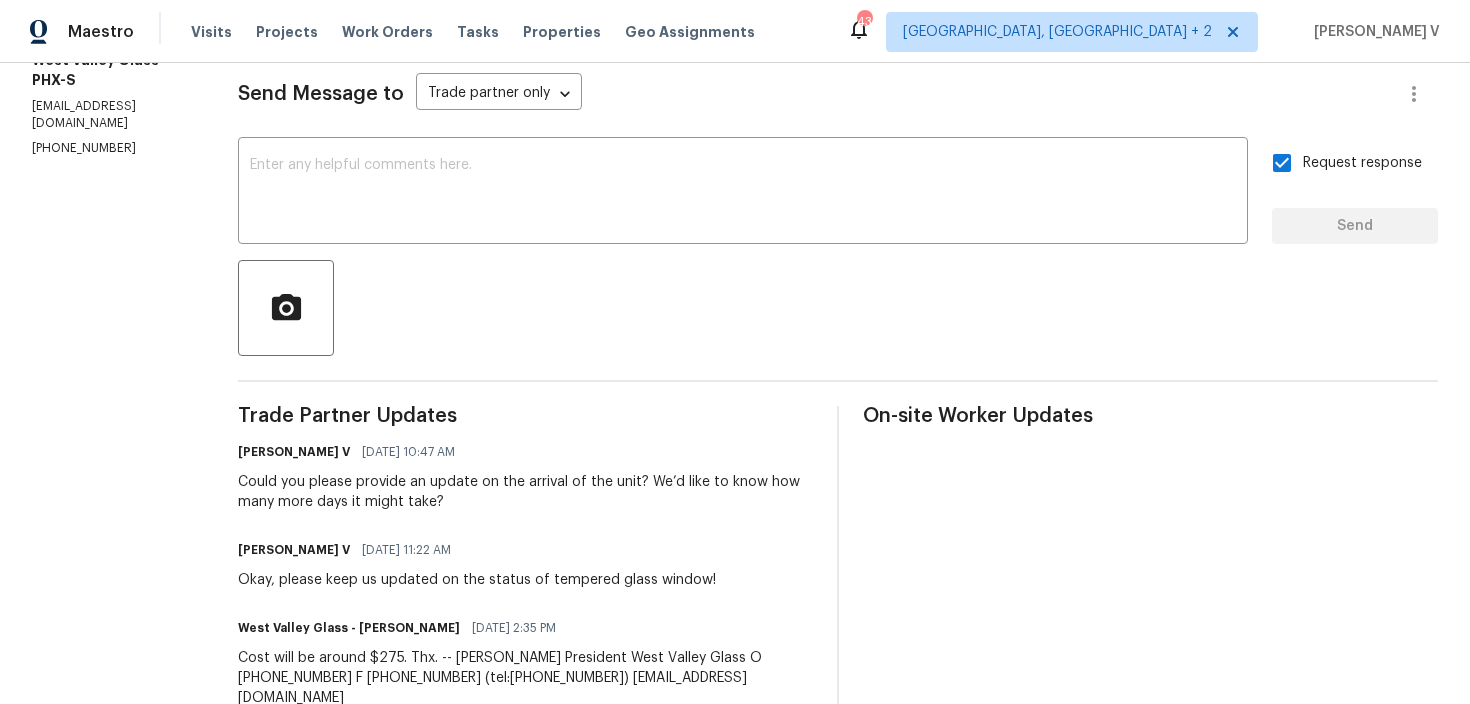 click on "Could you please provide an update on the arrival of the unit? We’d like to know how many more days it might take?" at bounding box center [525, 492] 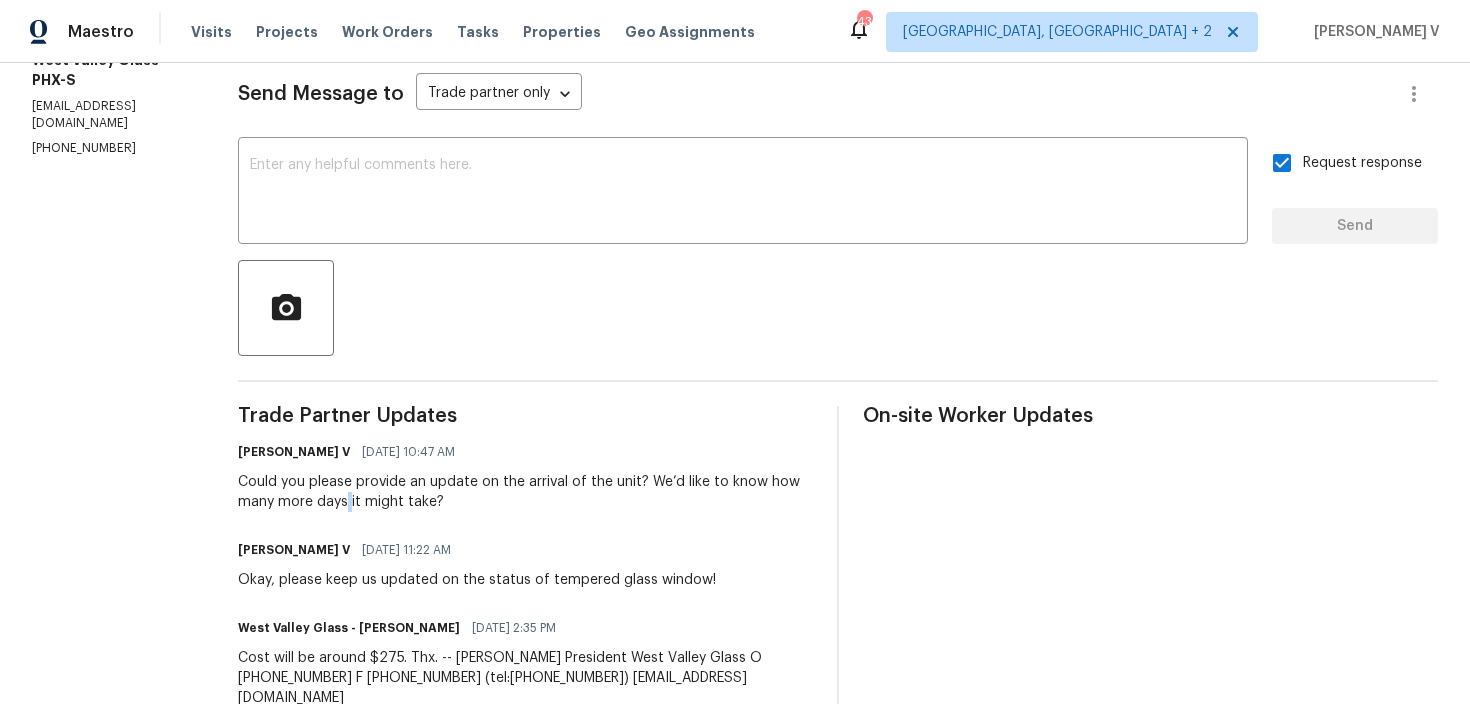 click on "Could you please provide an update on the arrival of the unit? We’d like to know how many more days it might take?" at bounding box center (525, 492) 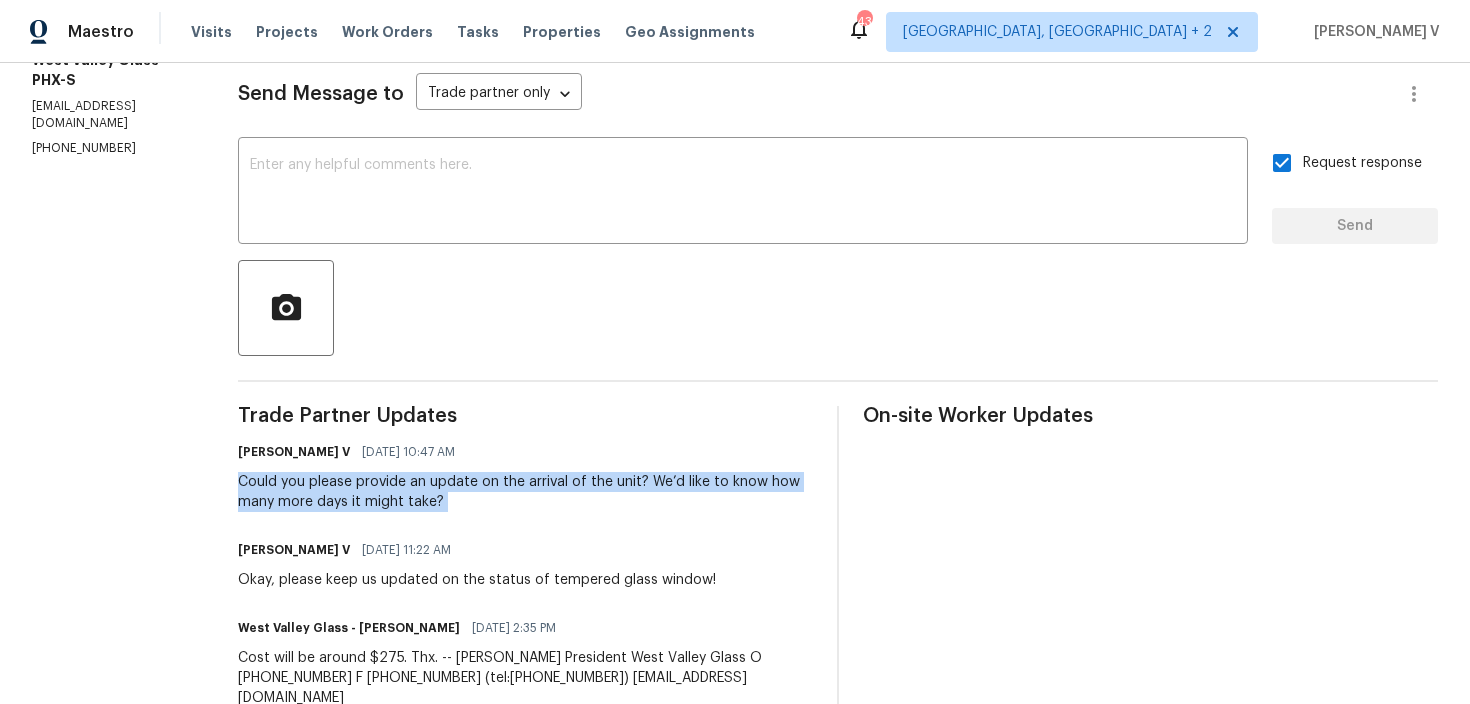 copy on "Could you please provide an update on the arrival of the unit? We’d like to know how many more days it might take?" 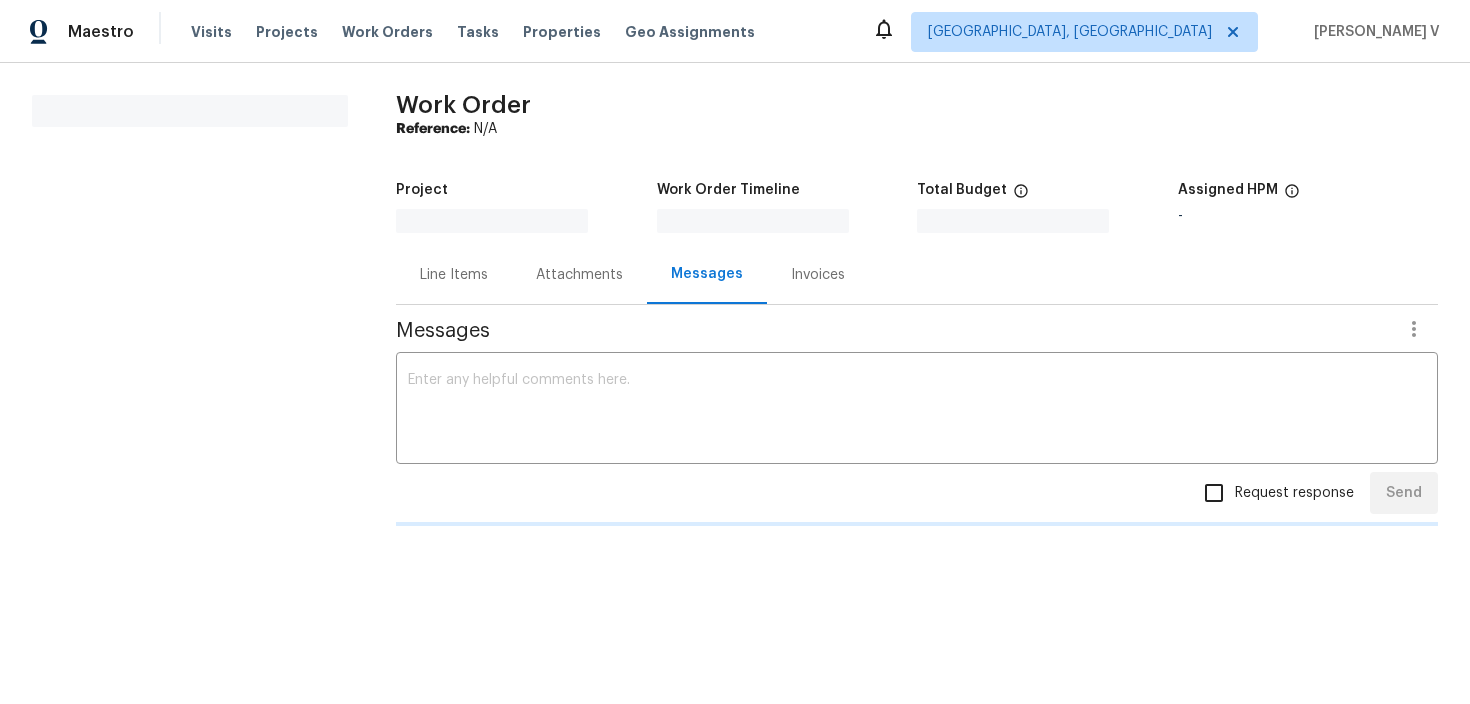 scroll, scrollTop: 0, scrollLeft: 0, axis: both 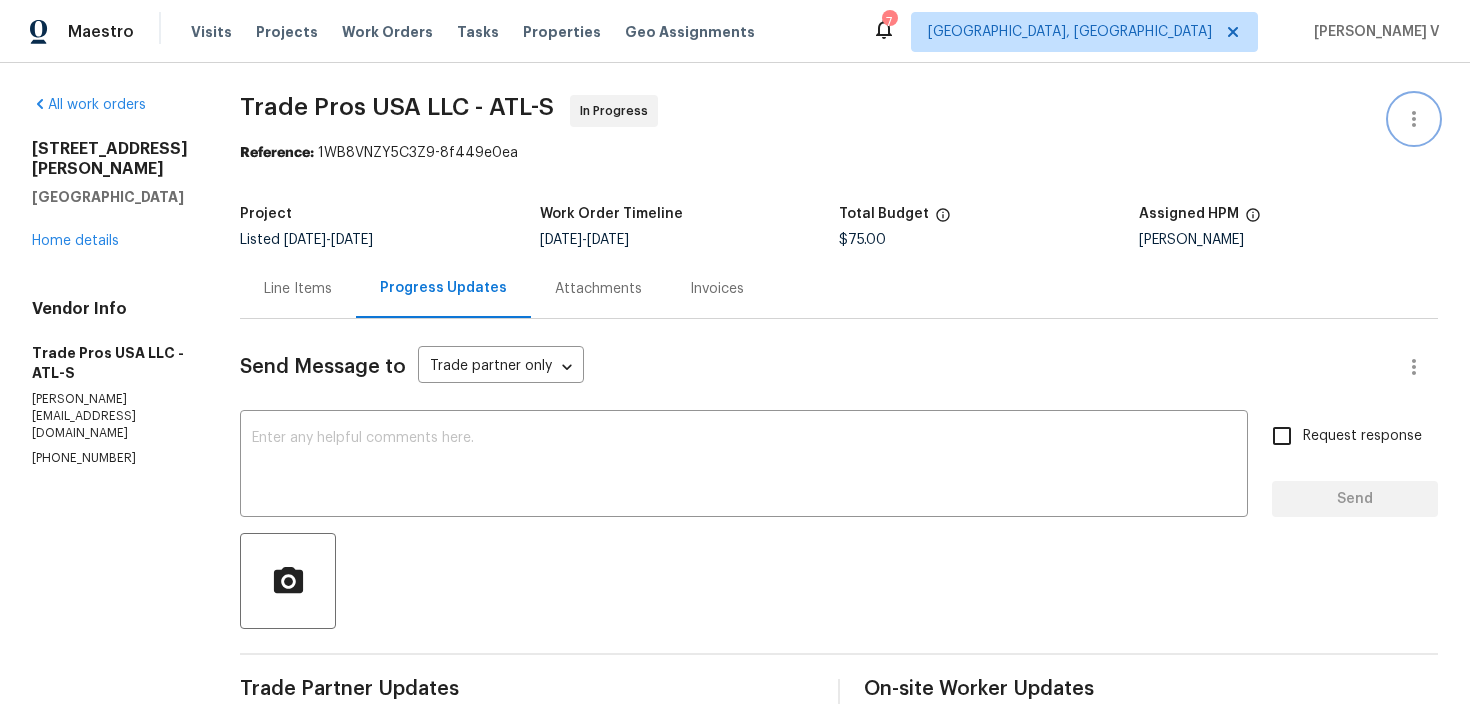 click 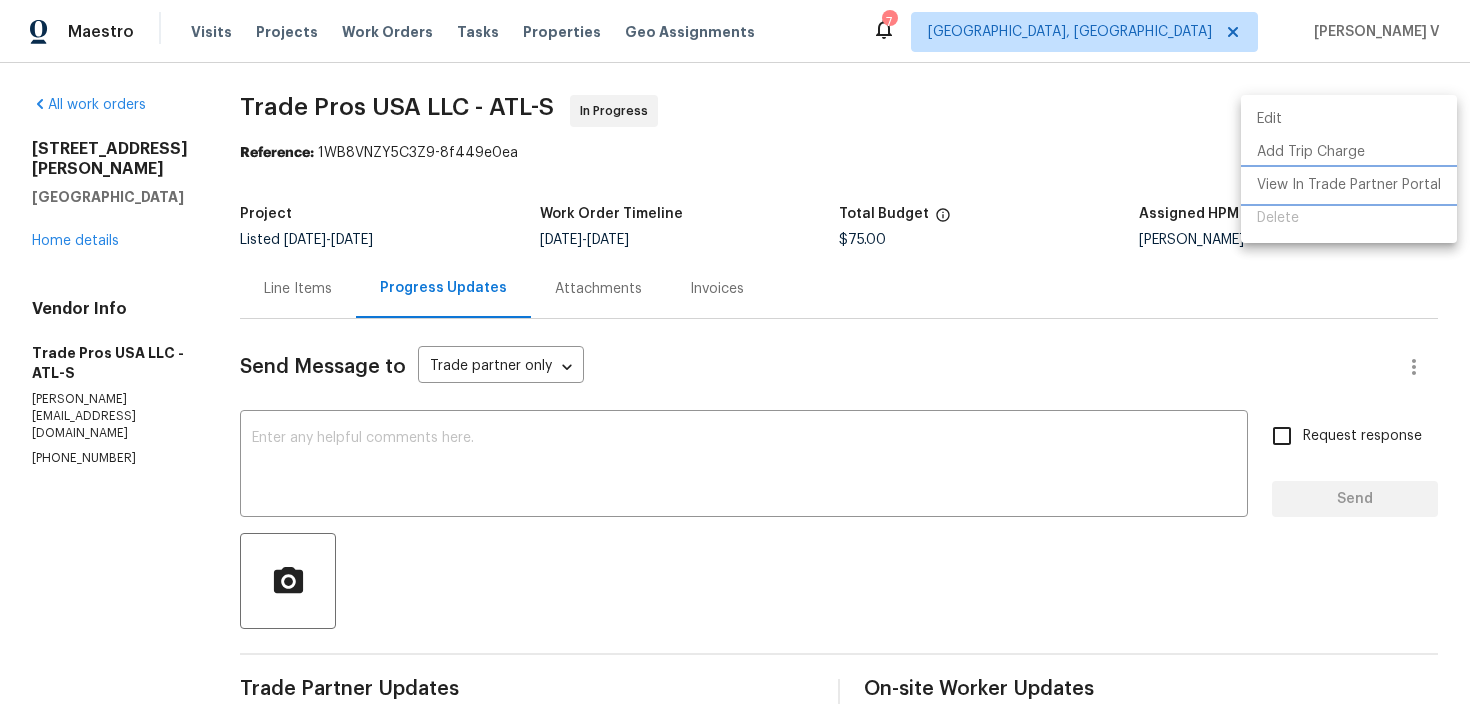 click on "View In Trade Partner Portal" at bounding box center [1349, 185] 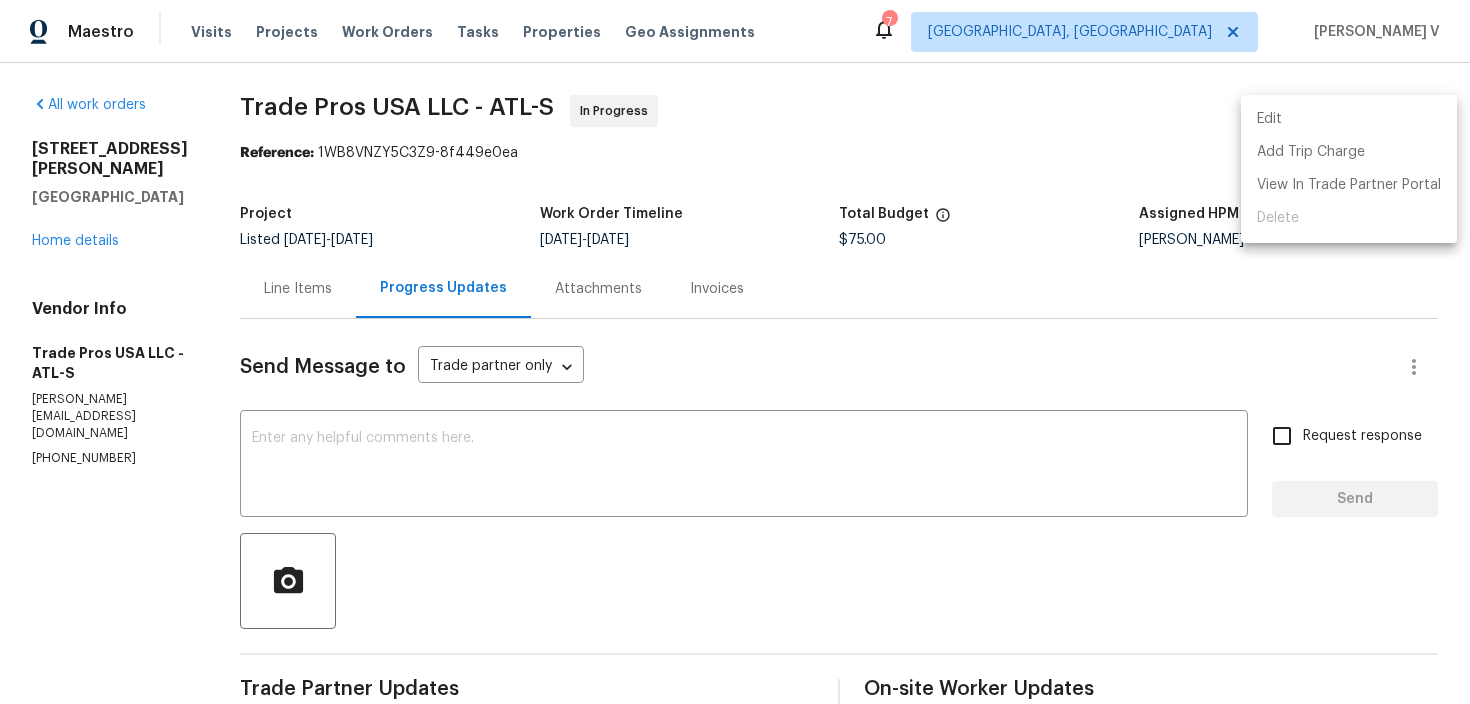 click at bounding box center [735, 352] 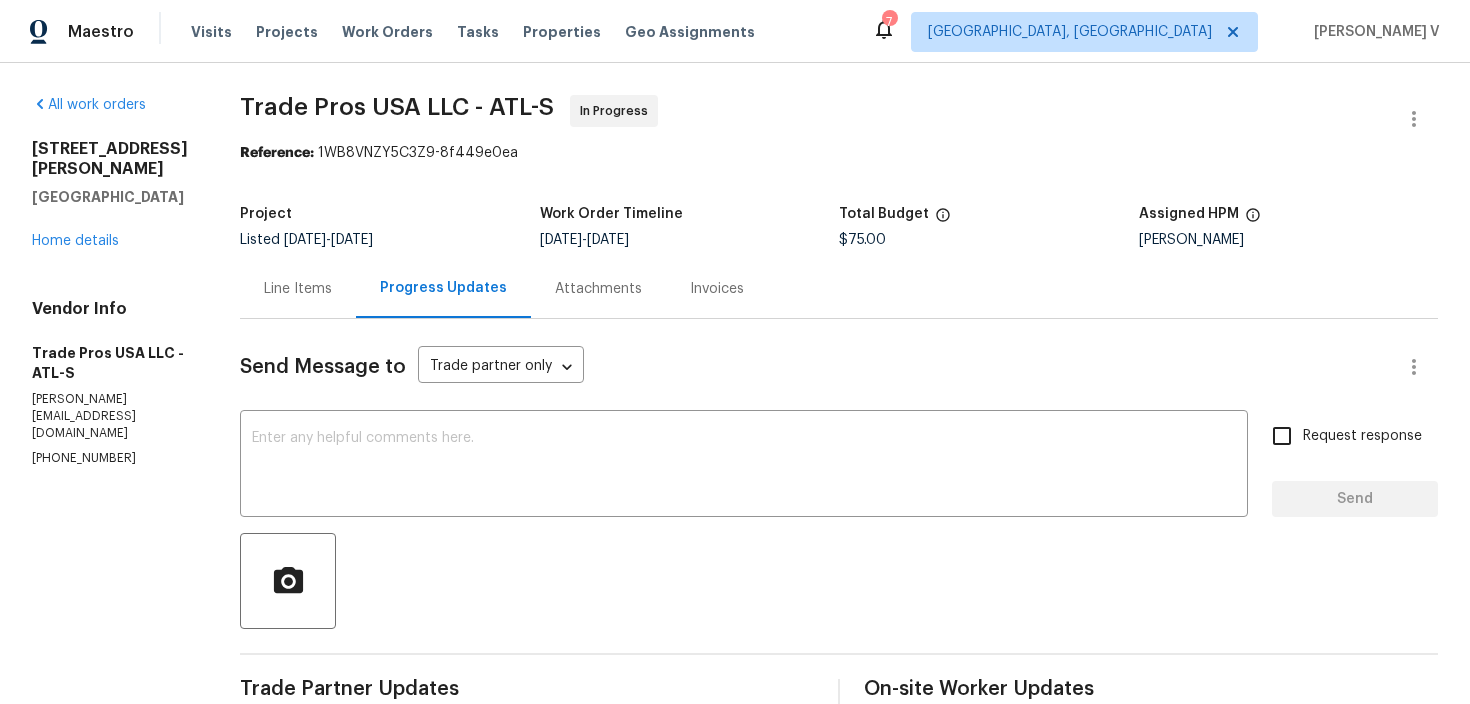 click on "Line Items" at bounding box center [298, 289] 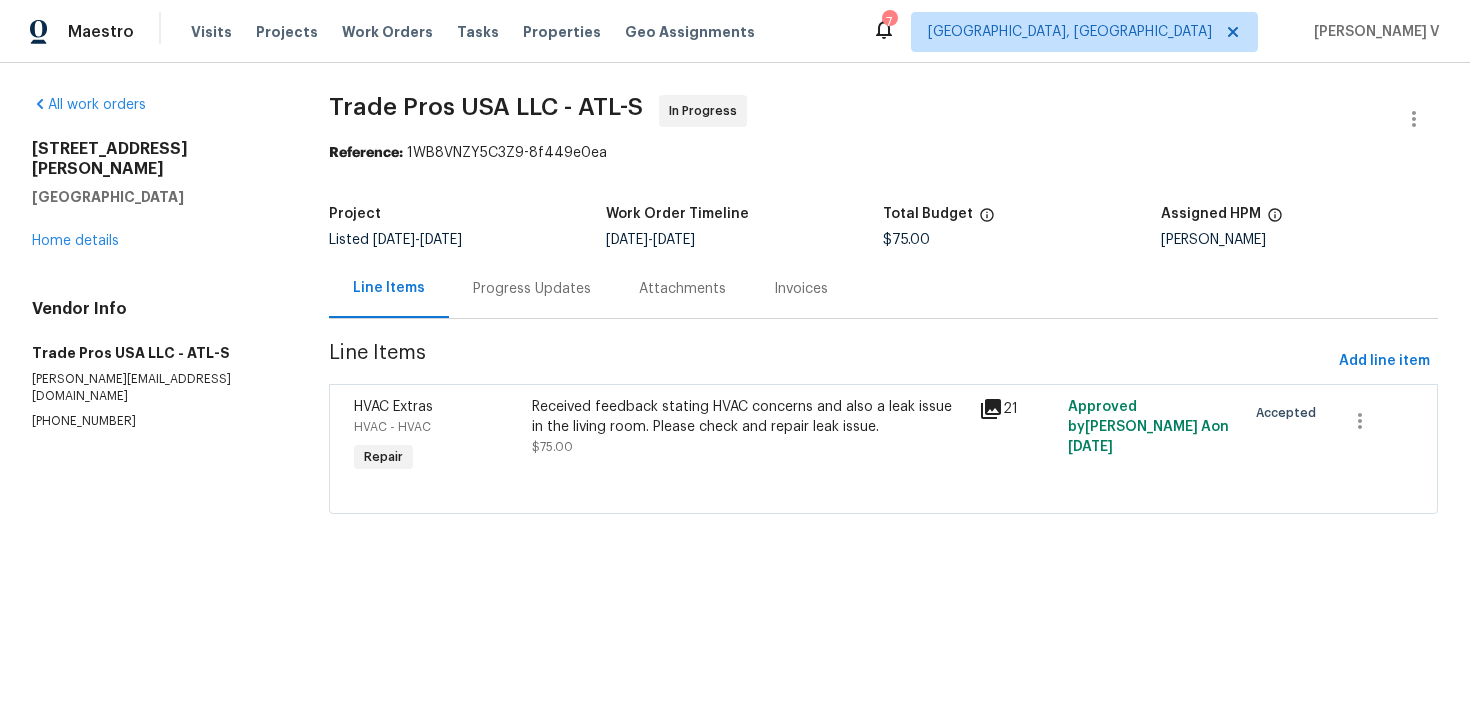 click on "Received feedback stating HVAC concerns and also a leak issue in the living room. Please check and repair leak issue. $75.00" at bounding box center (749, 427) 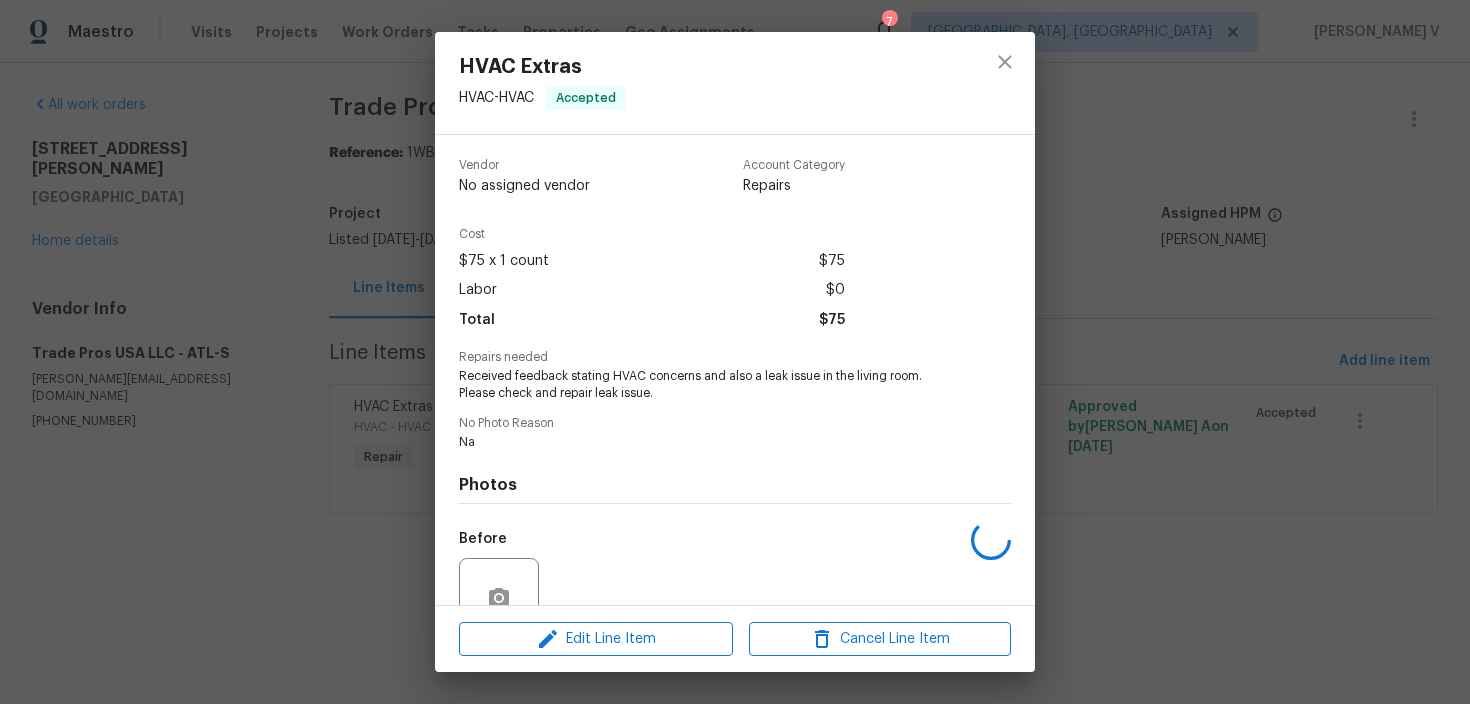 scroll, scrollTop: 183, scrollLeft: 0, axis: vertical 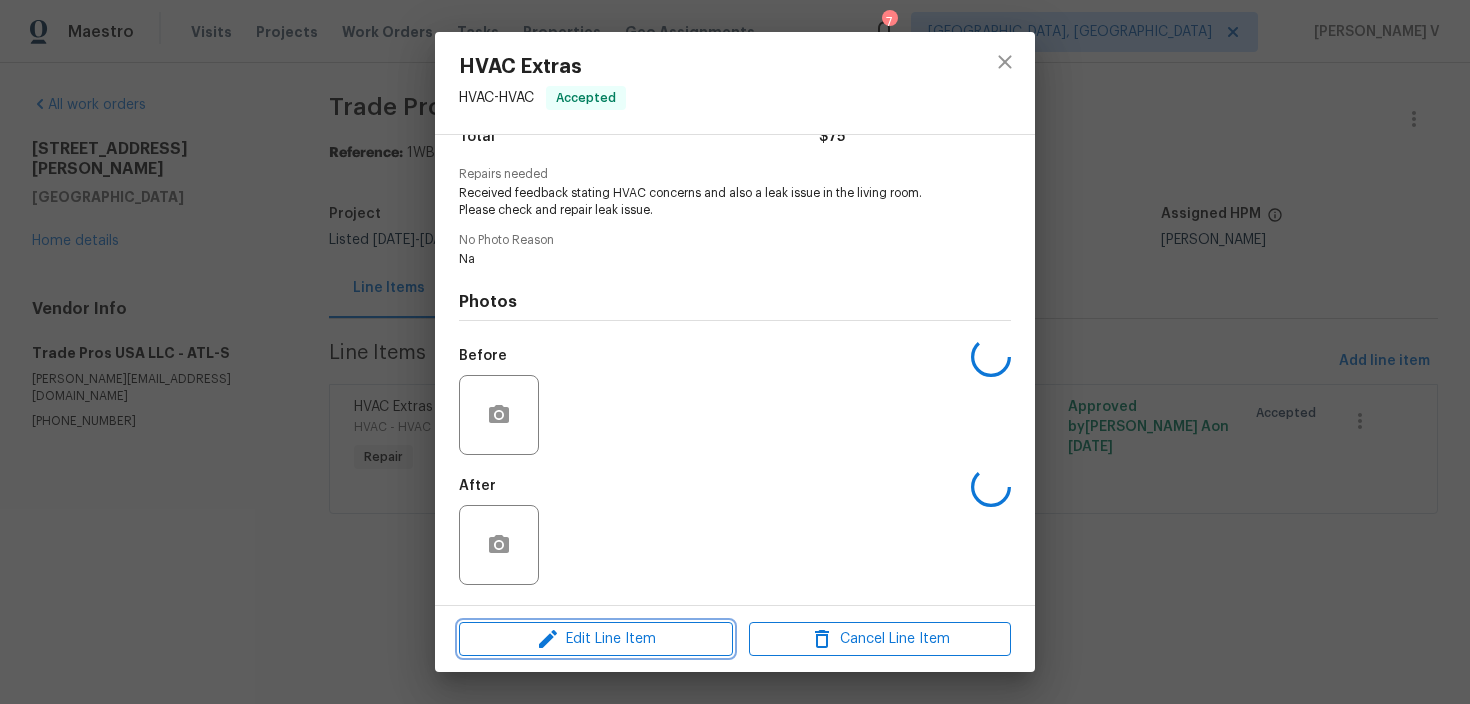 click on "Edit Line Item" at bounding box center (596, 639) 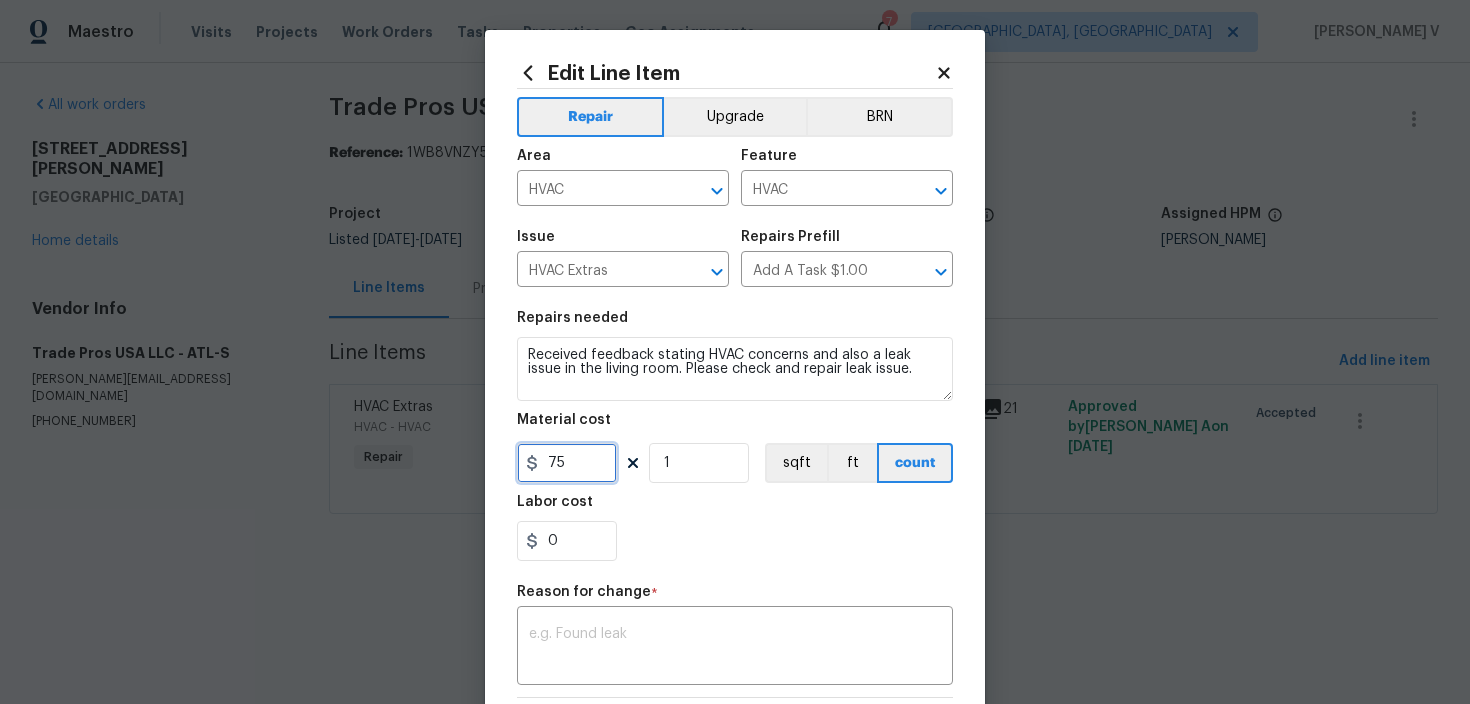 click on "75" at bounding box center (567, 463) 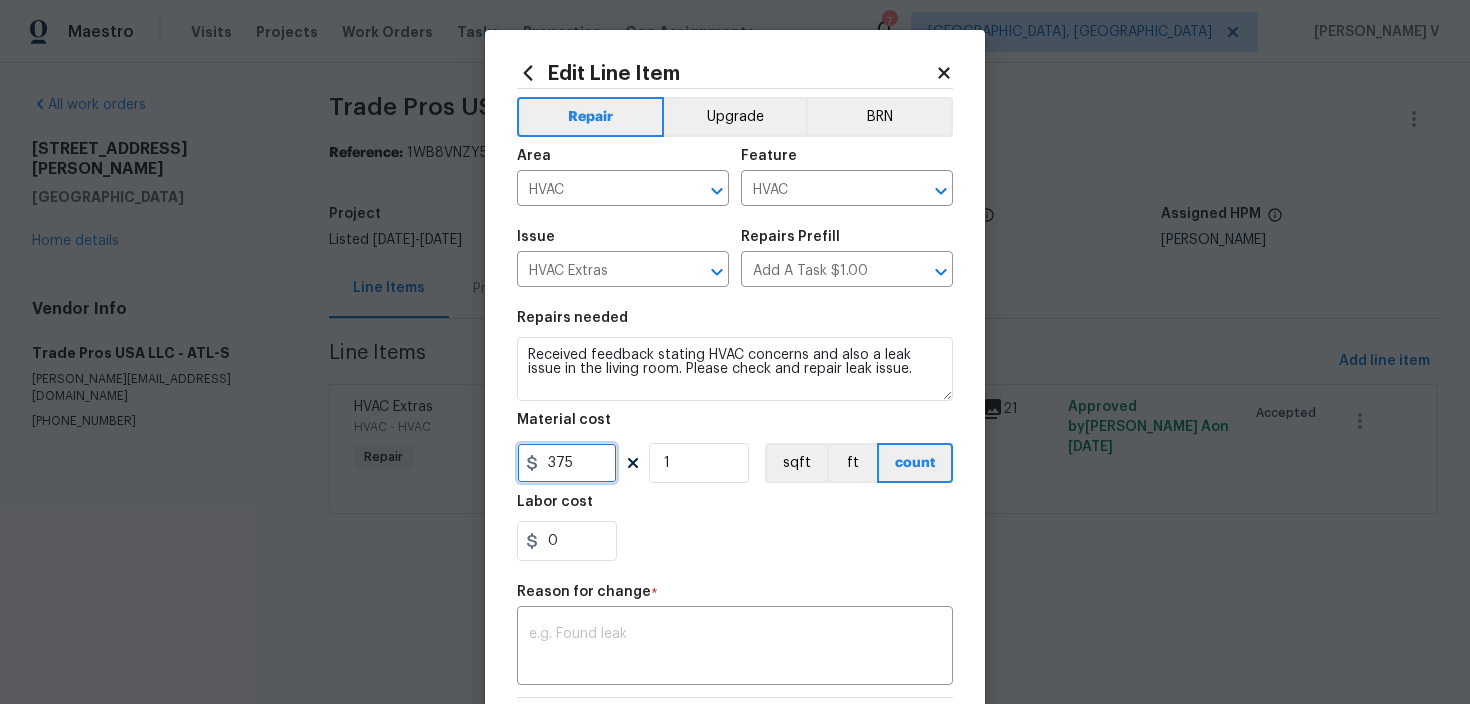type on "375" 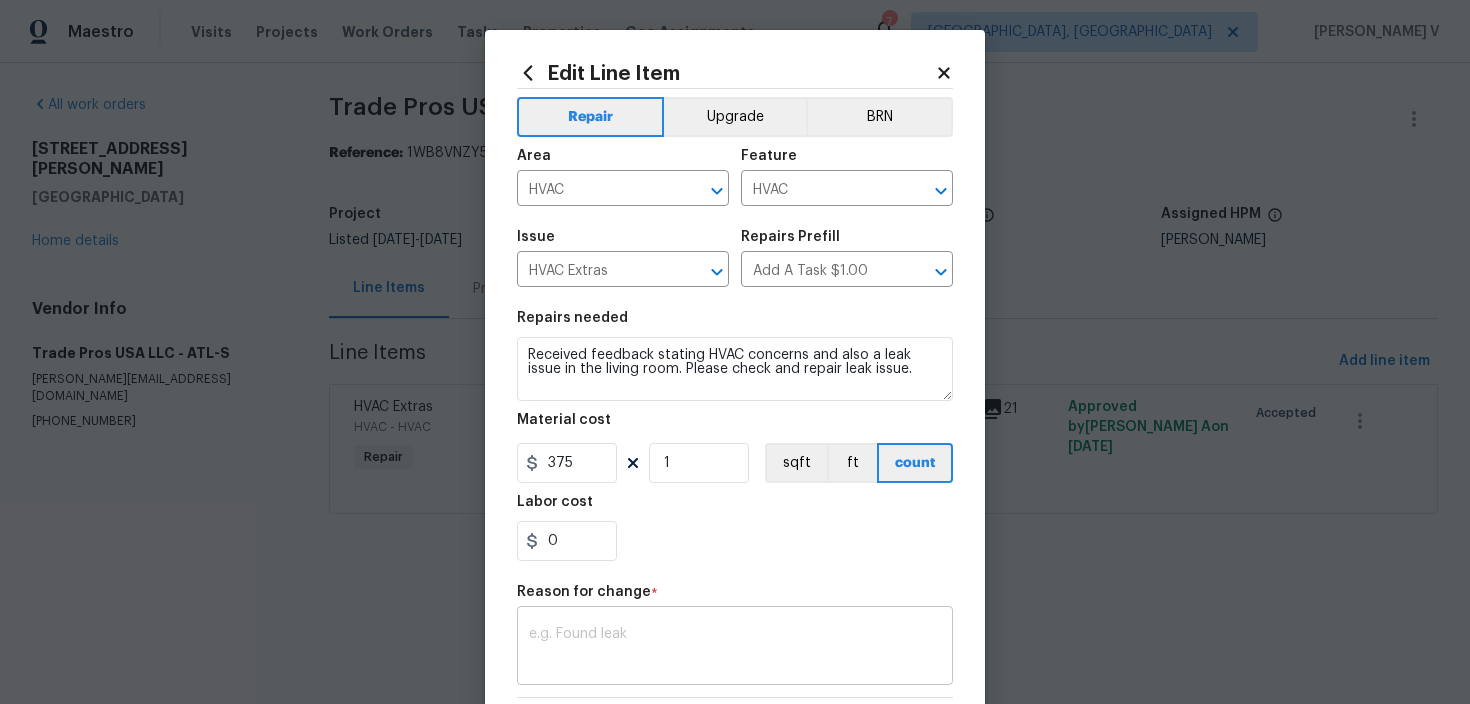 click on "x ​" at bounding box center (735, 648) 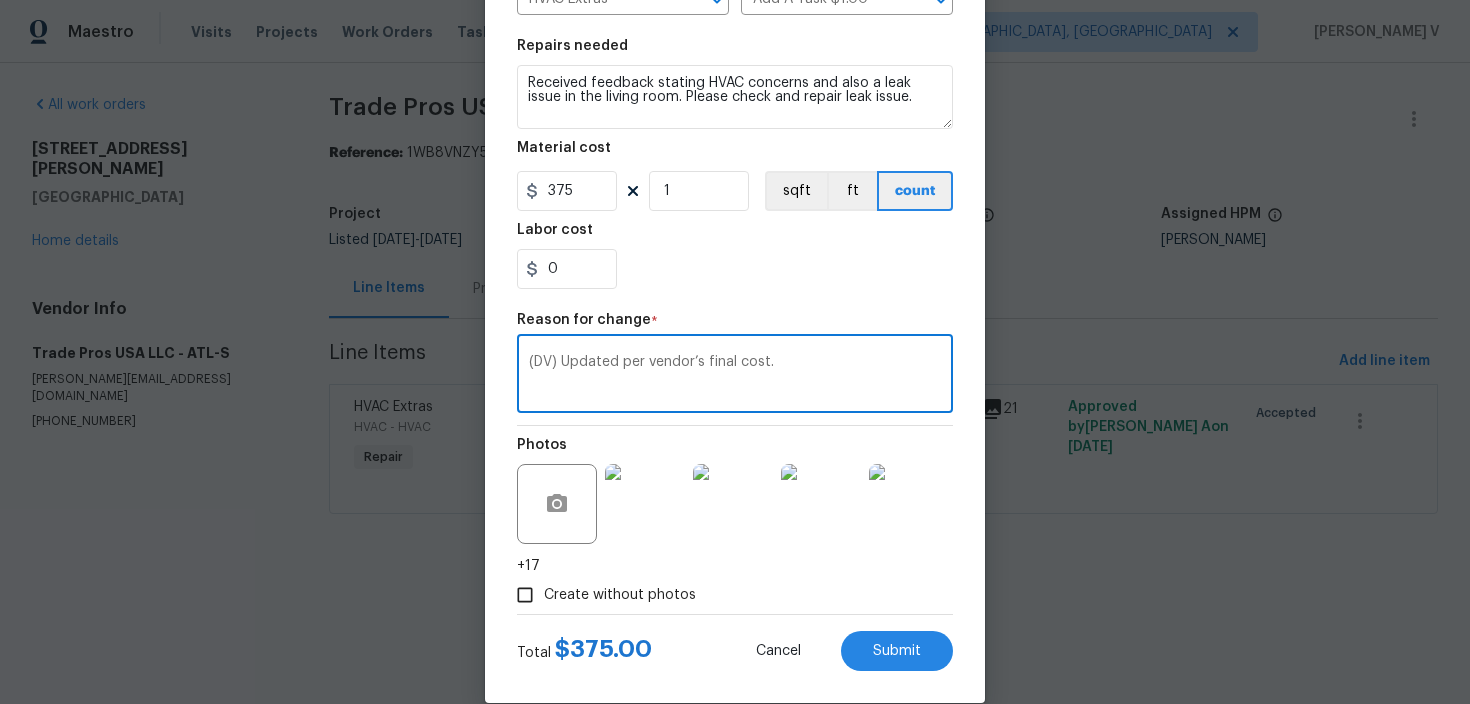 scroll, scrollTop: 302, scrollLeft: 0, axis: vertical 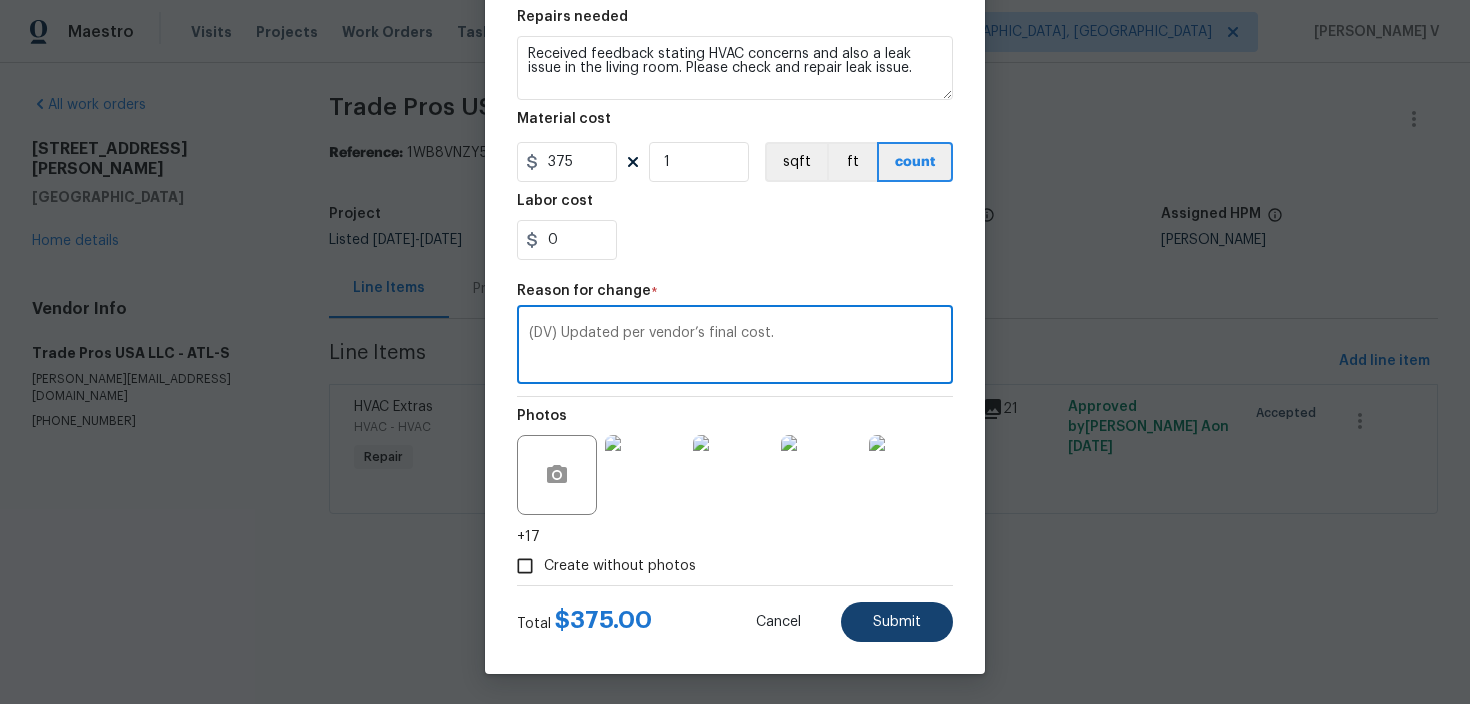 type on "(DV) Updated per vendor’s final cost." 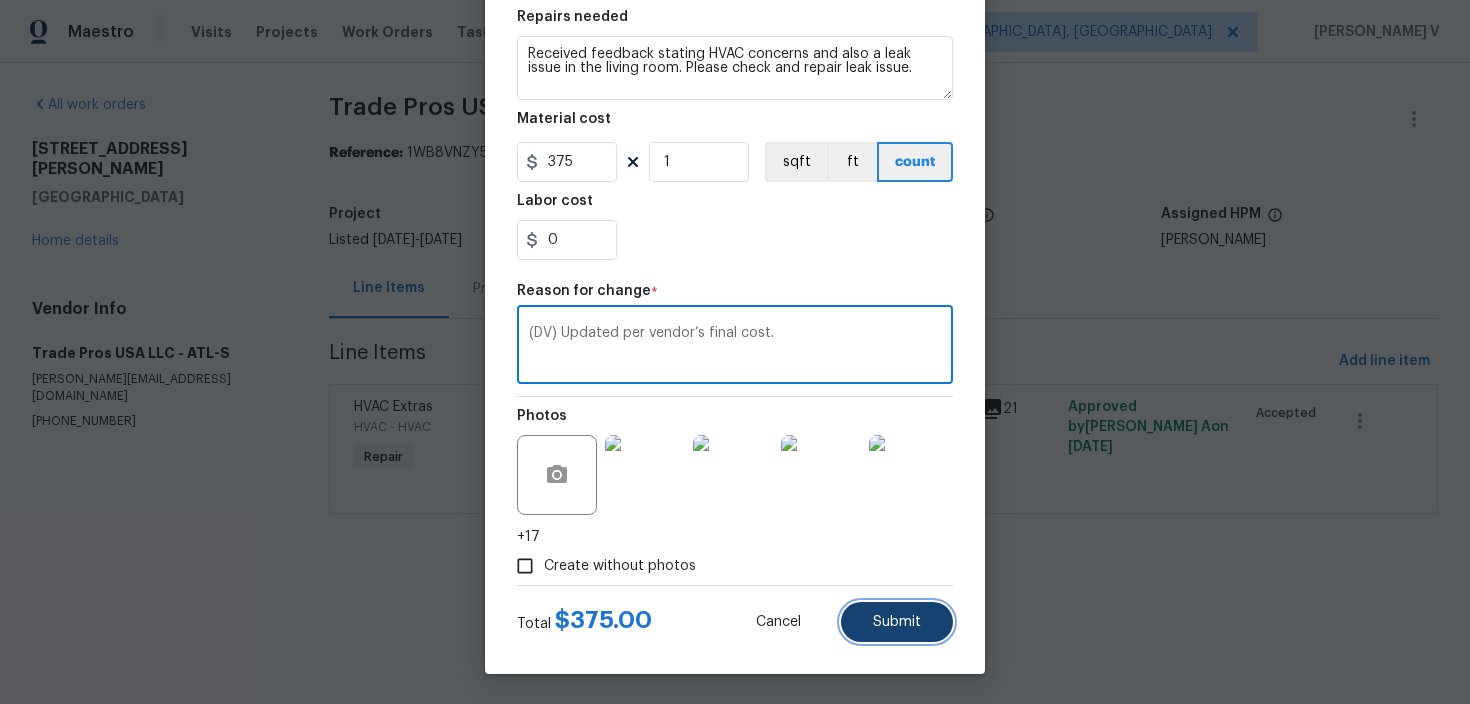 click on "Submit" at bounding box center (897, 622) 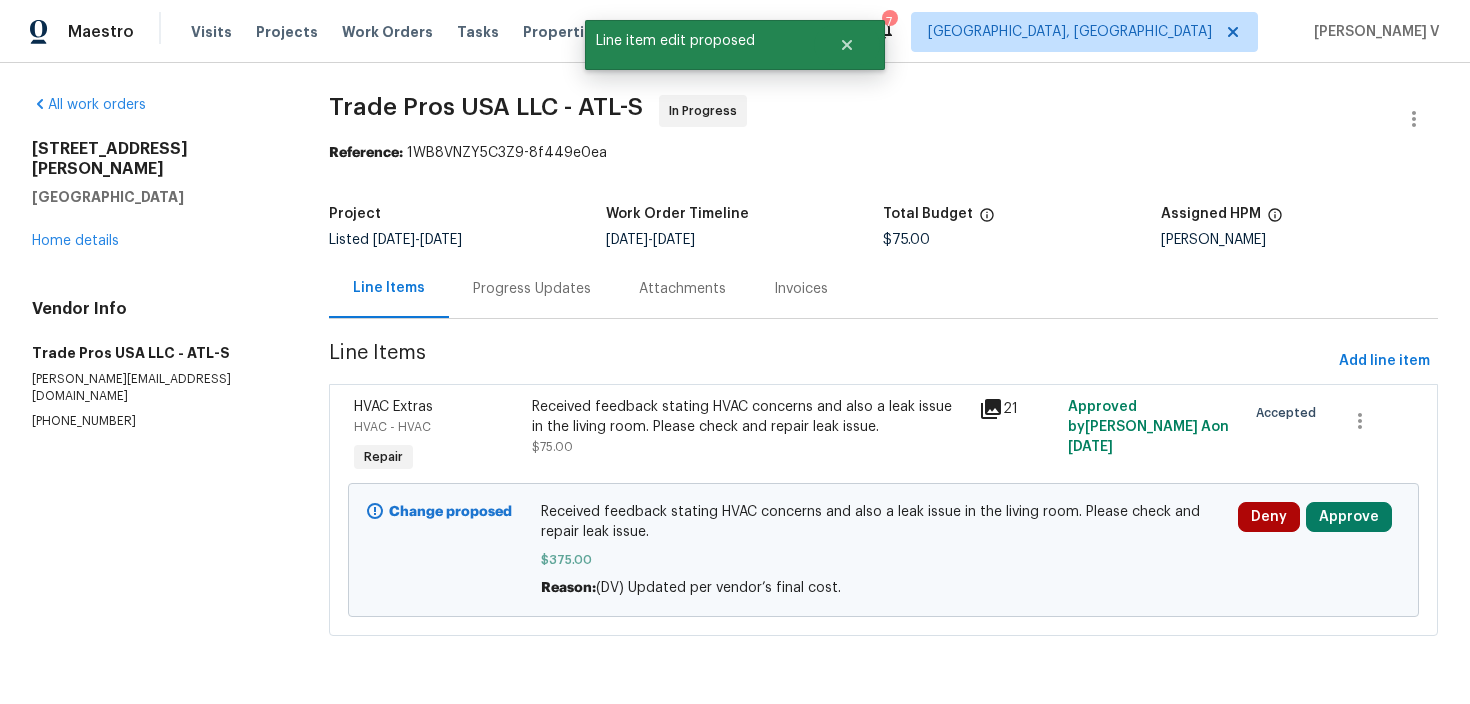 scroll, scrollTop: 0, scrollLeft: 0, axis: both 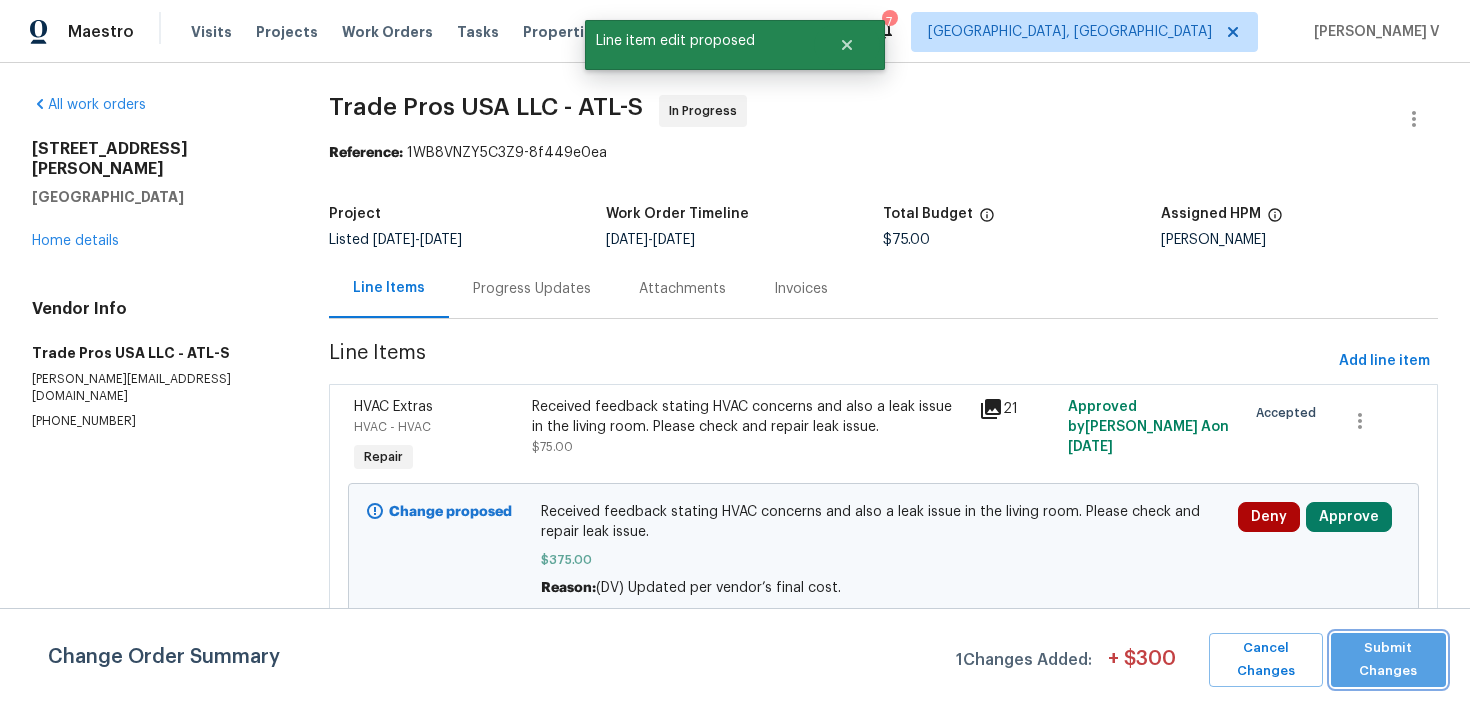 click on "Submit Changes" at bounding box center (1388, 660) 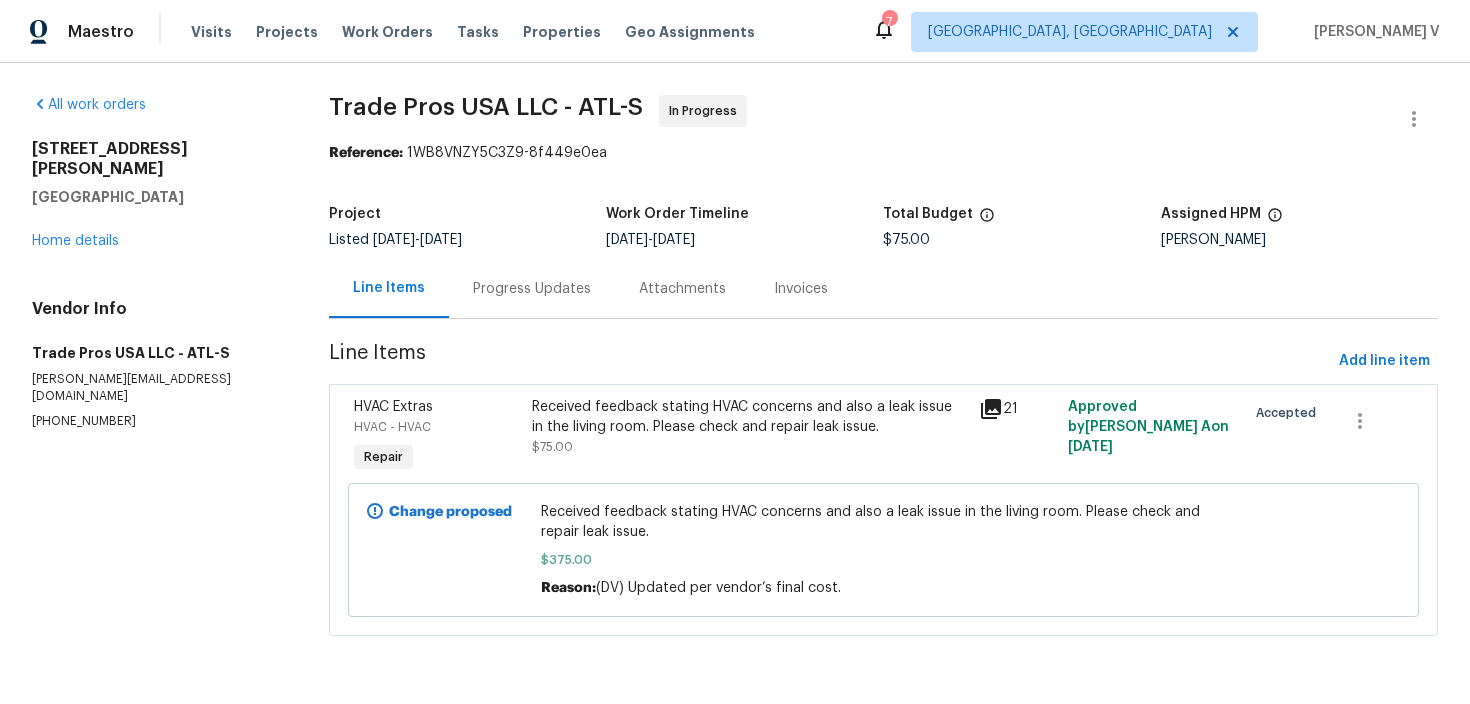 click on "Progress Updates" at bounding box center [532, 289] 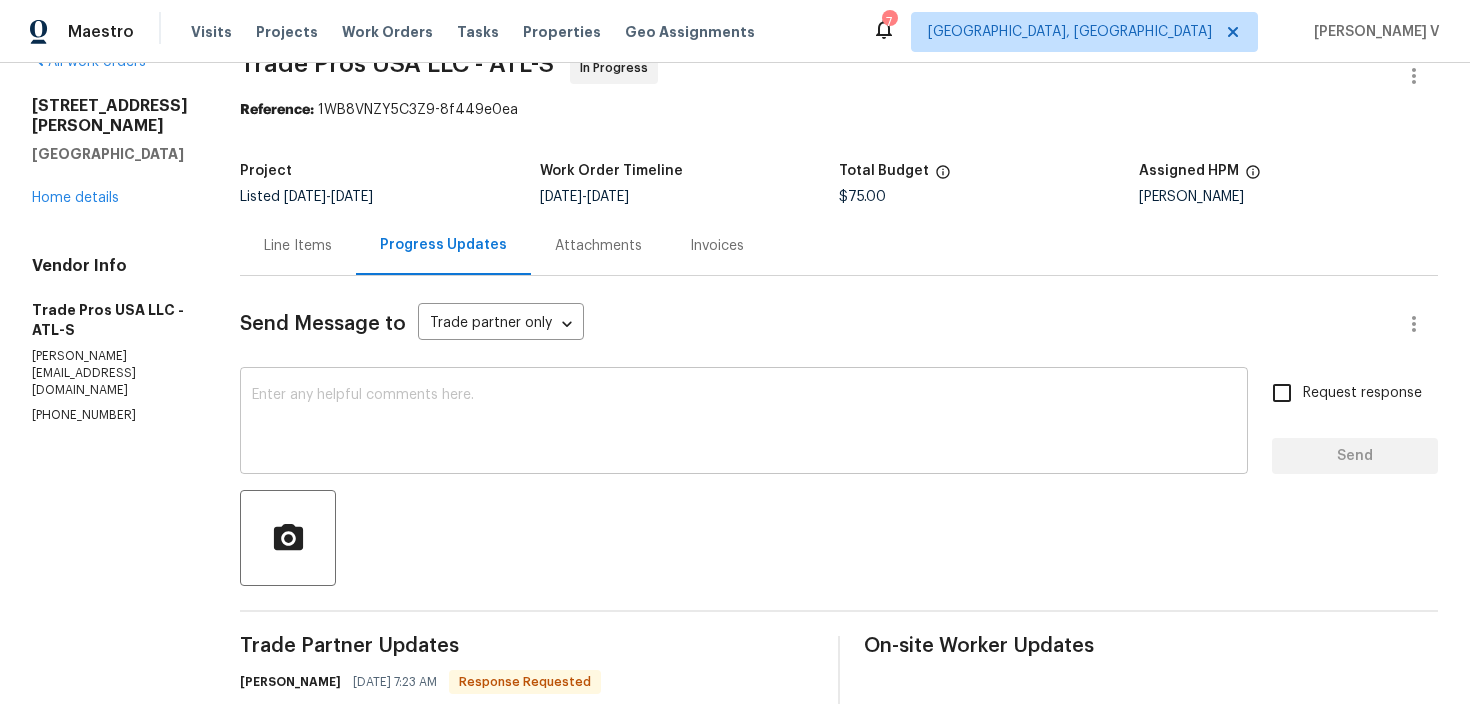 scroll, scrollTop: 298, scrollLeft: 0, axis: vertical 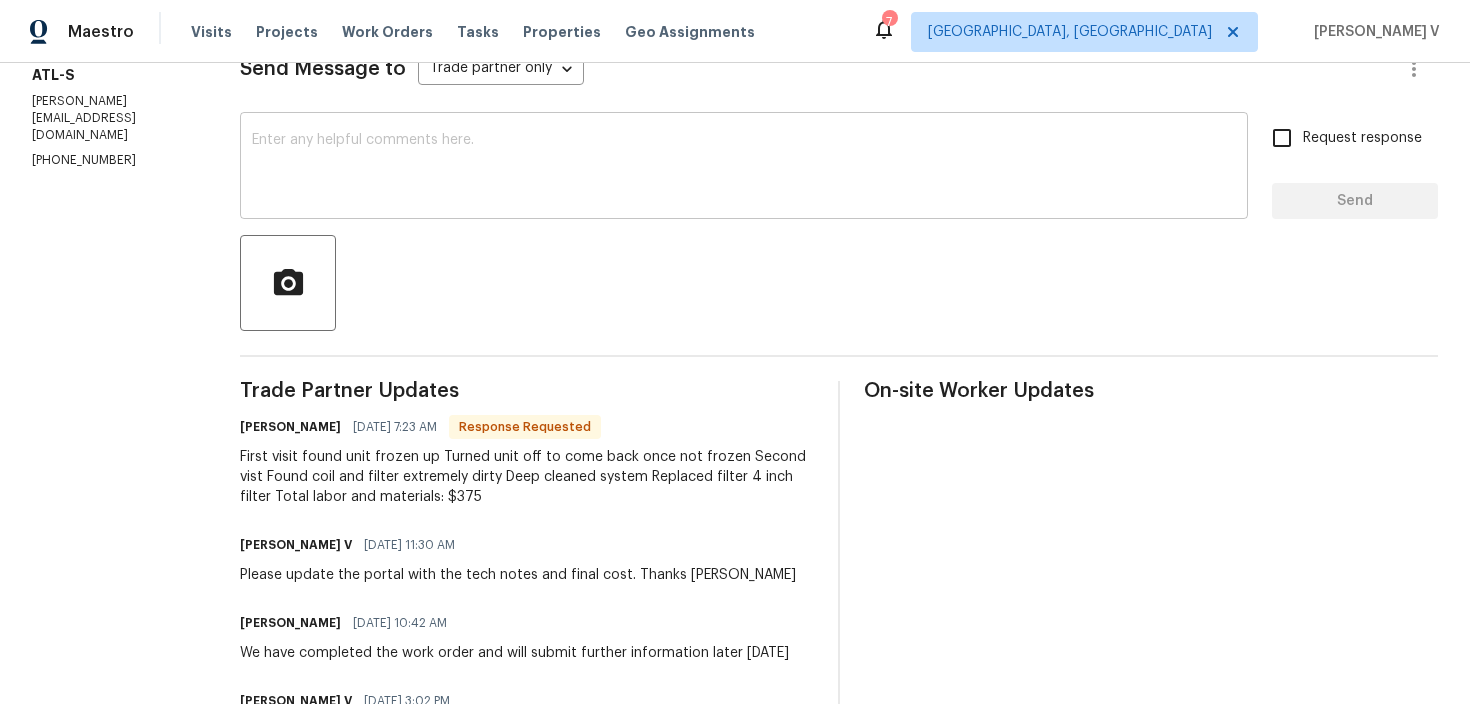 click on "x ​" at bounding box center (744, 168) 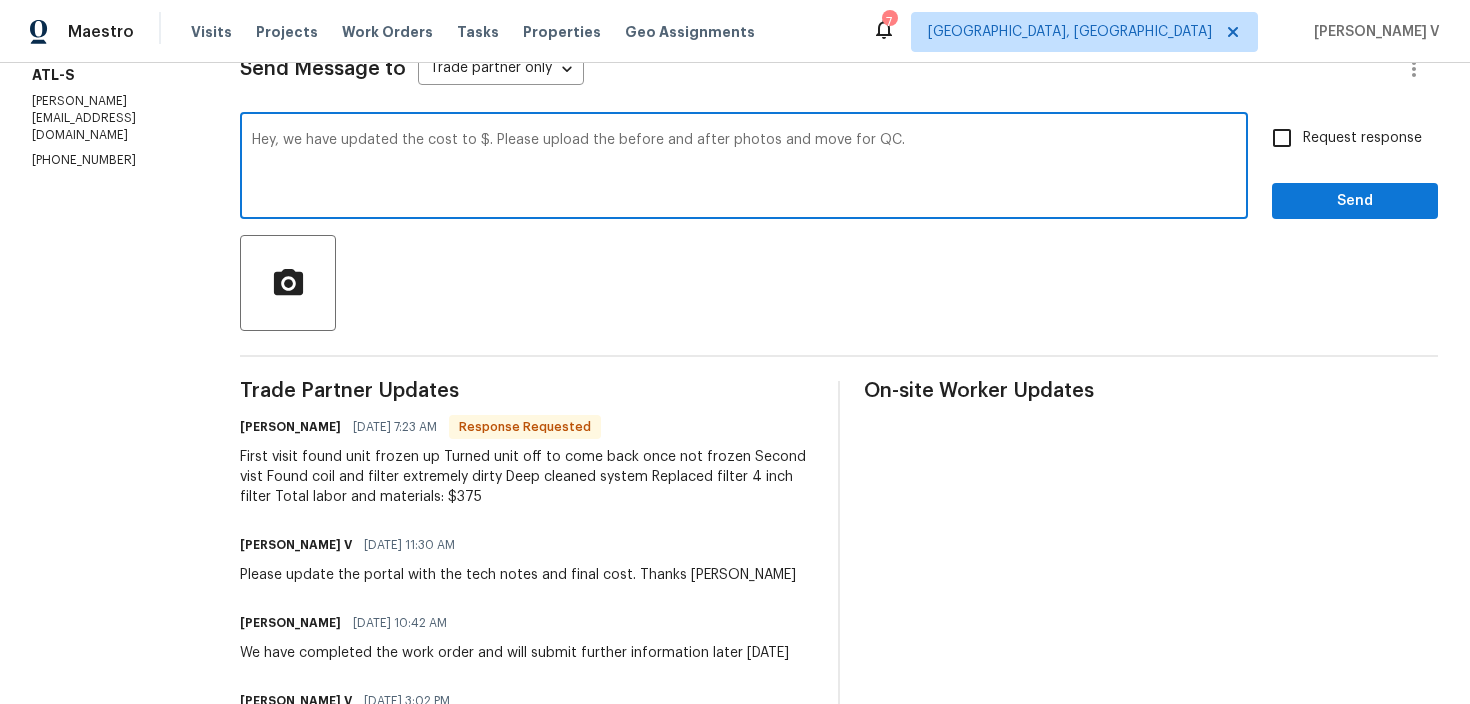 click on "Hey, we have updated the cost to $. Please upload the before and after photos and move for QC." at bounding box center (744, 168) 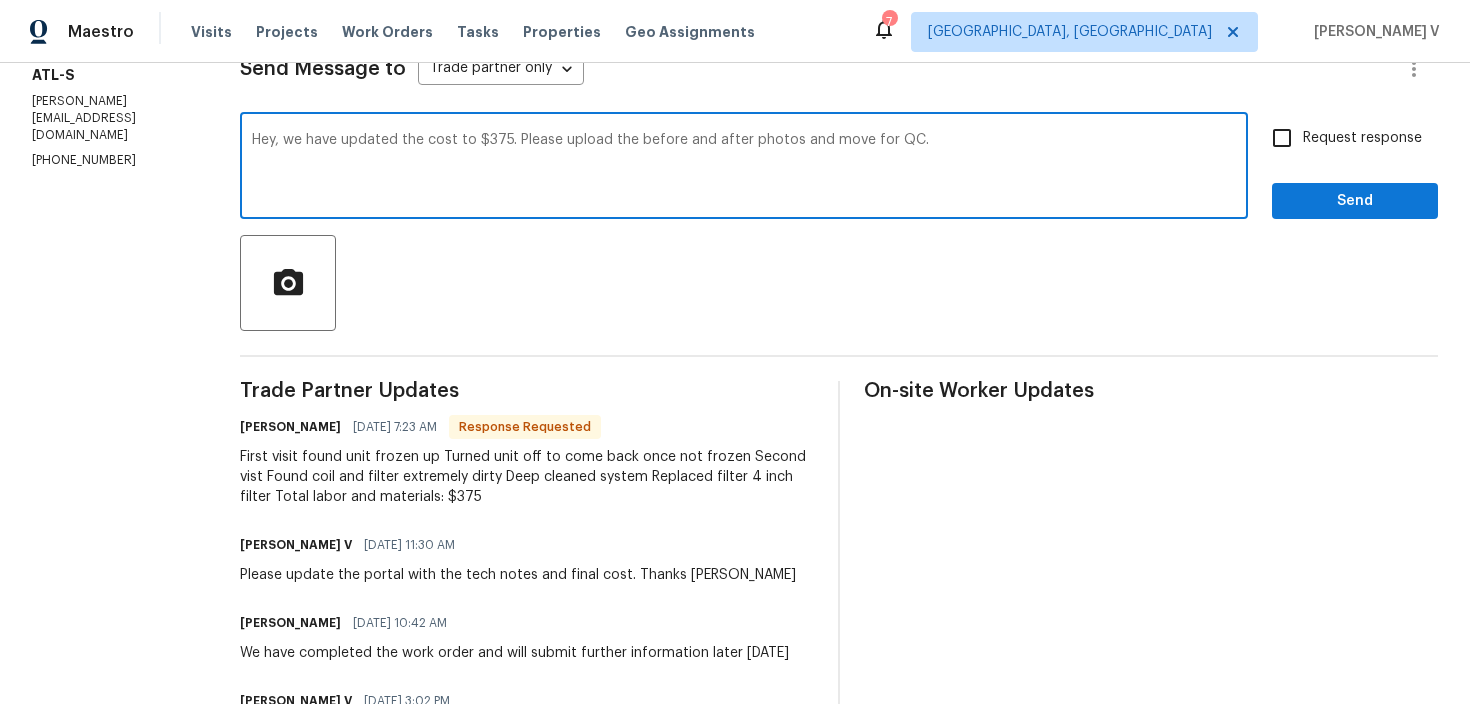 type on "Hey, we have updated the cost to $375. Please upload the before and after photos and move for QC." 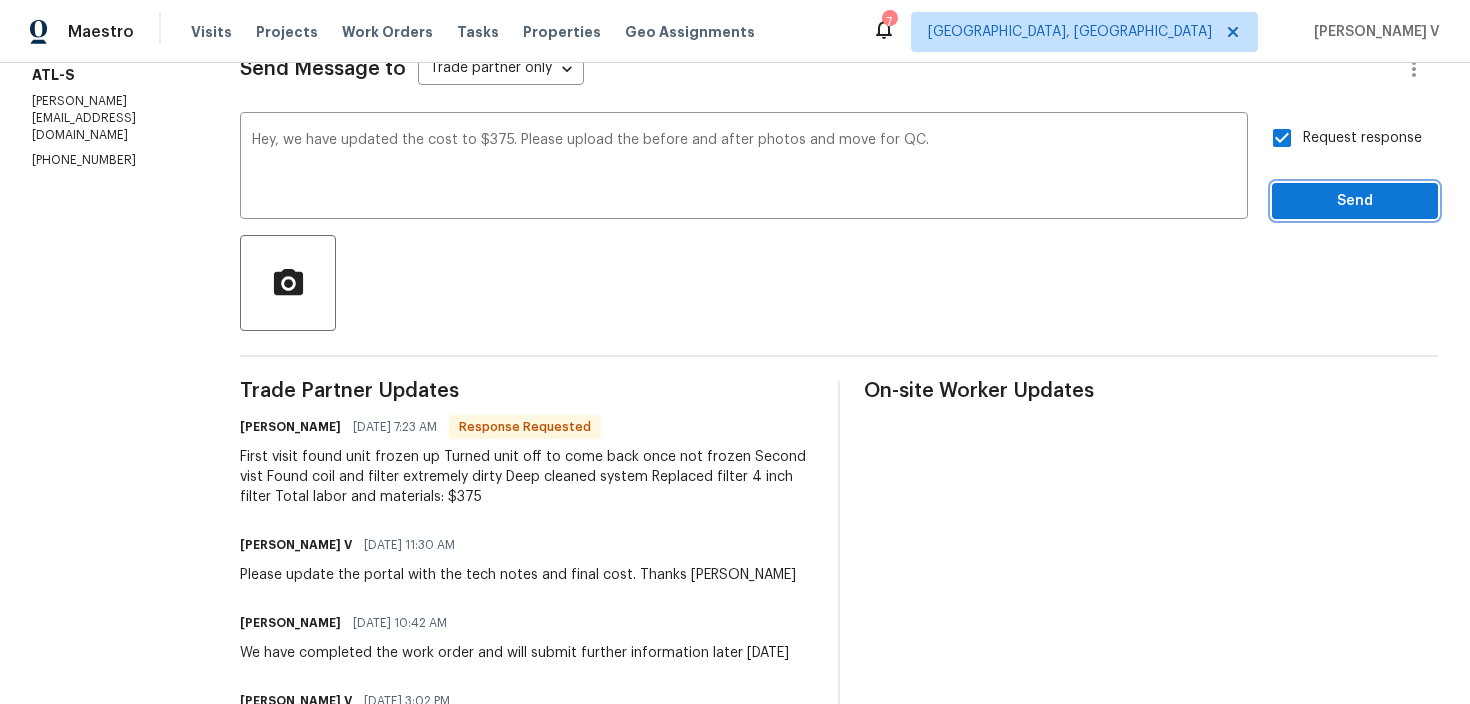 click on "Send" at bounding box center [1355, 201] 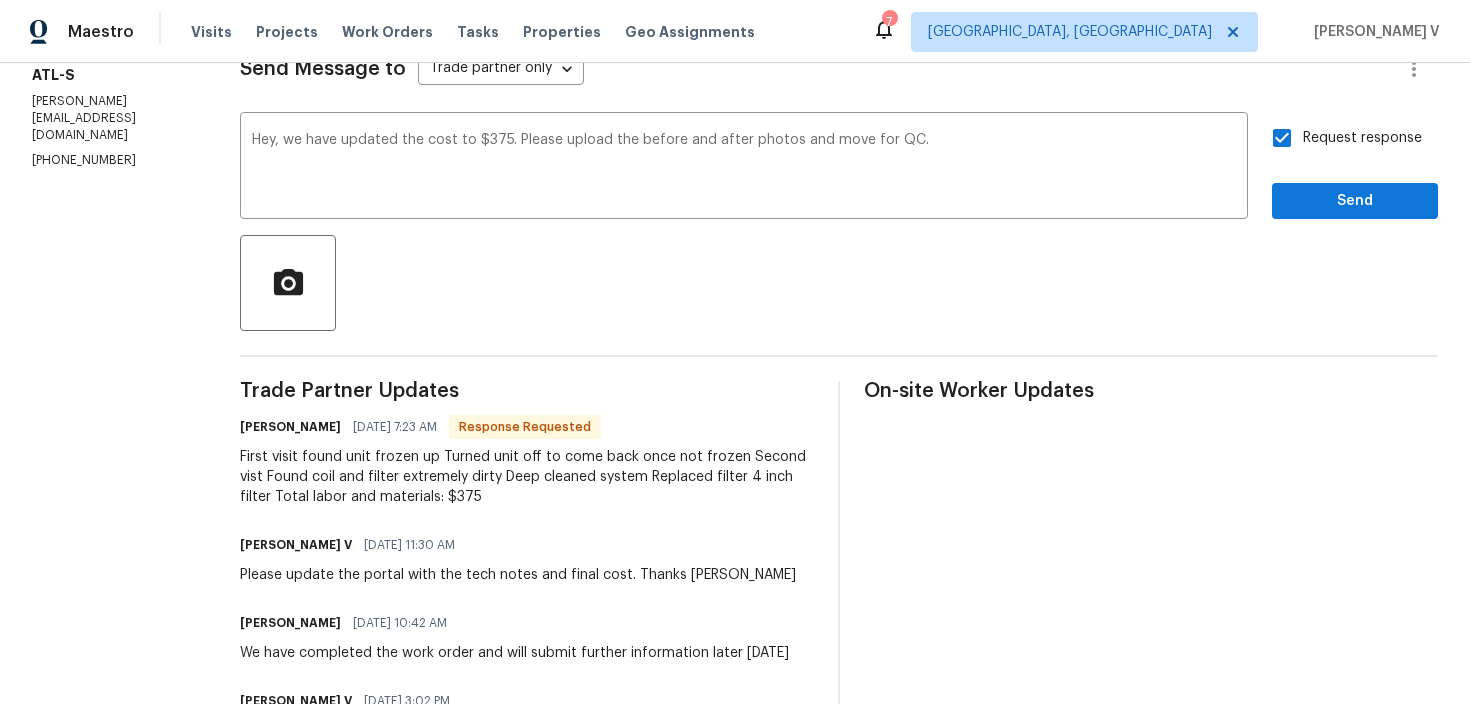 scroll, scrollTop: 43, scrollLeft: 0, axis: vertical 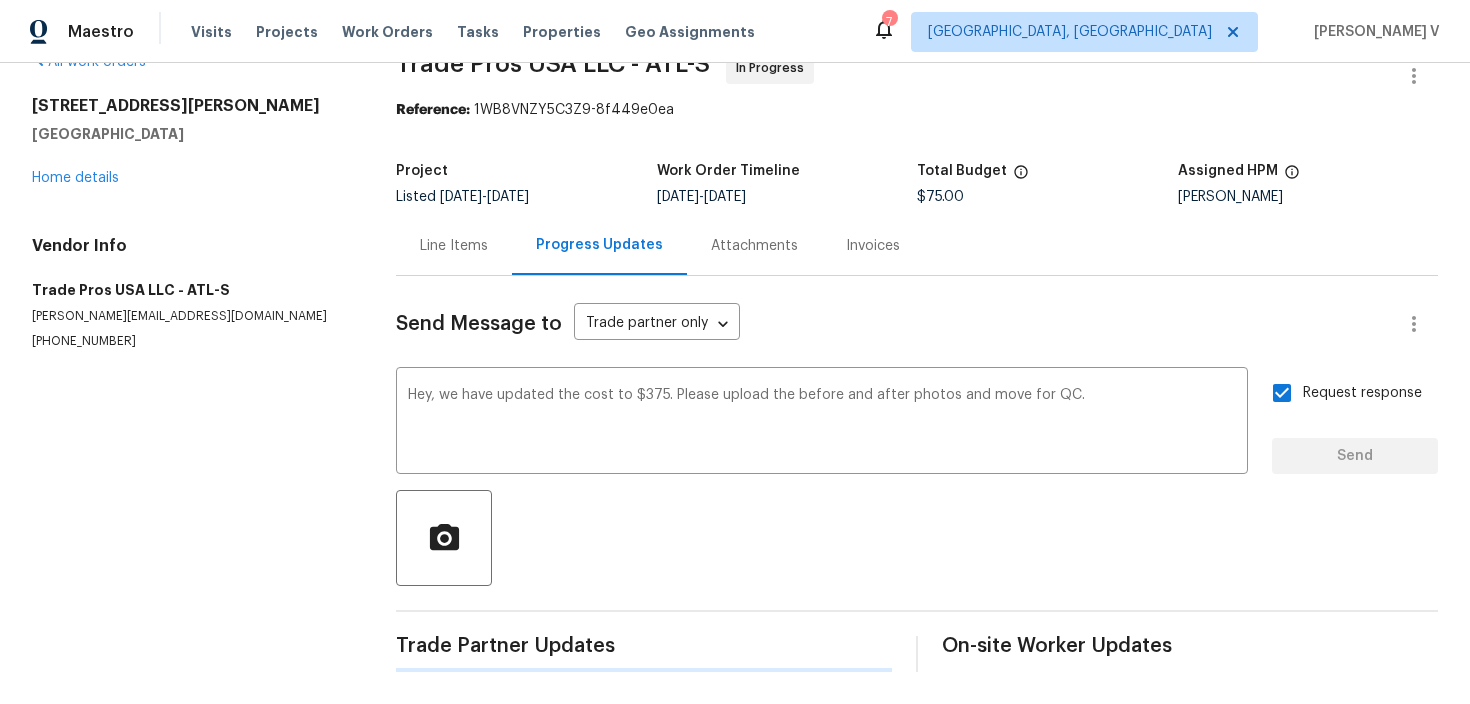 type 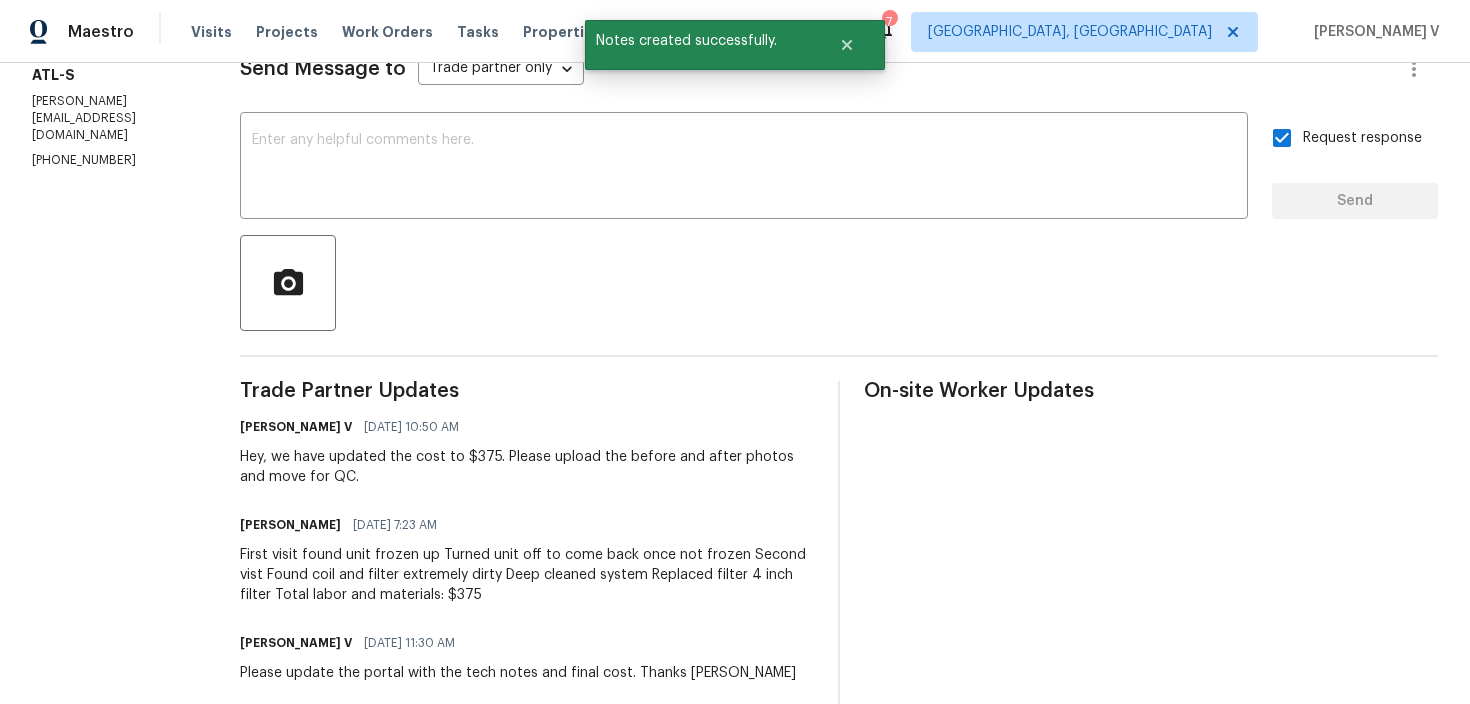 scroll, scrollTop: 0, scrollLeft: 0, axis: both 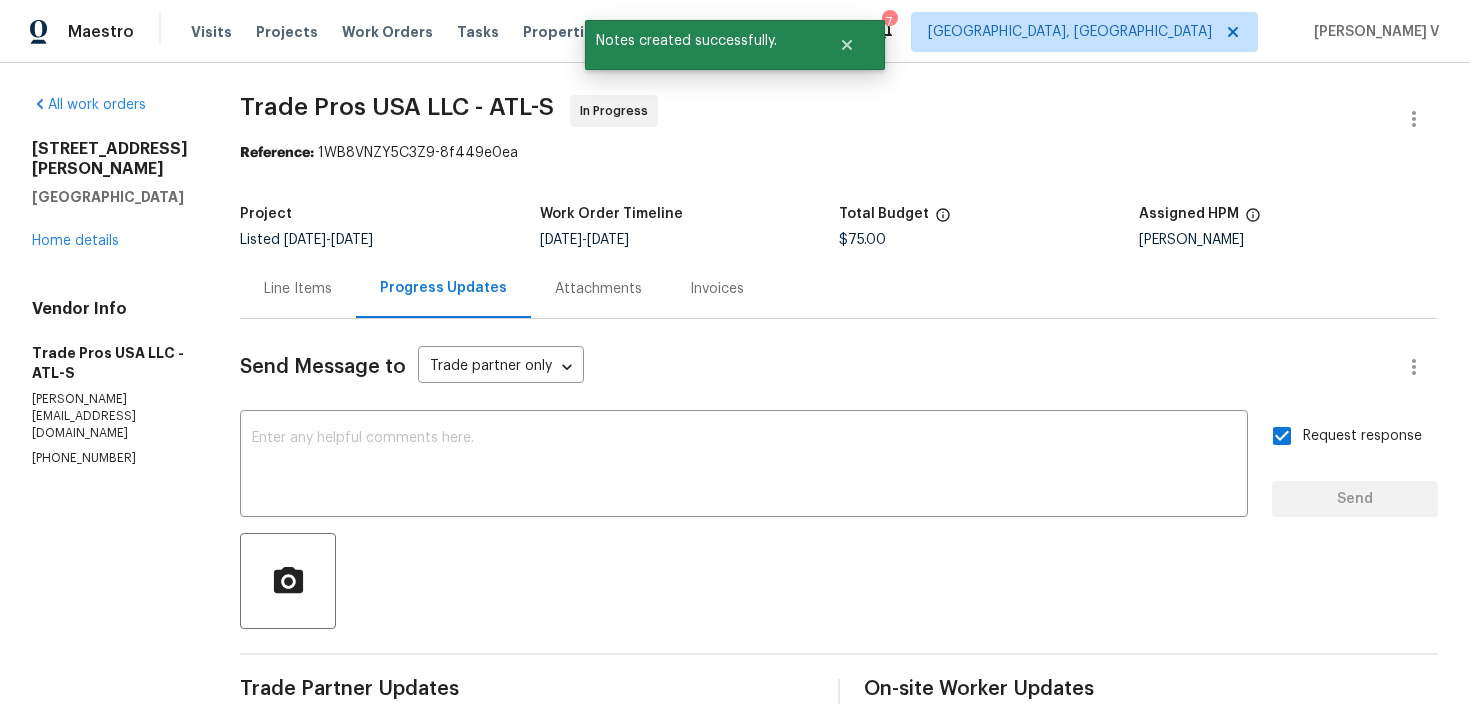 click on "[PHONE_NUMBER]" at bounding box center [112, 458] 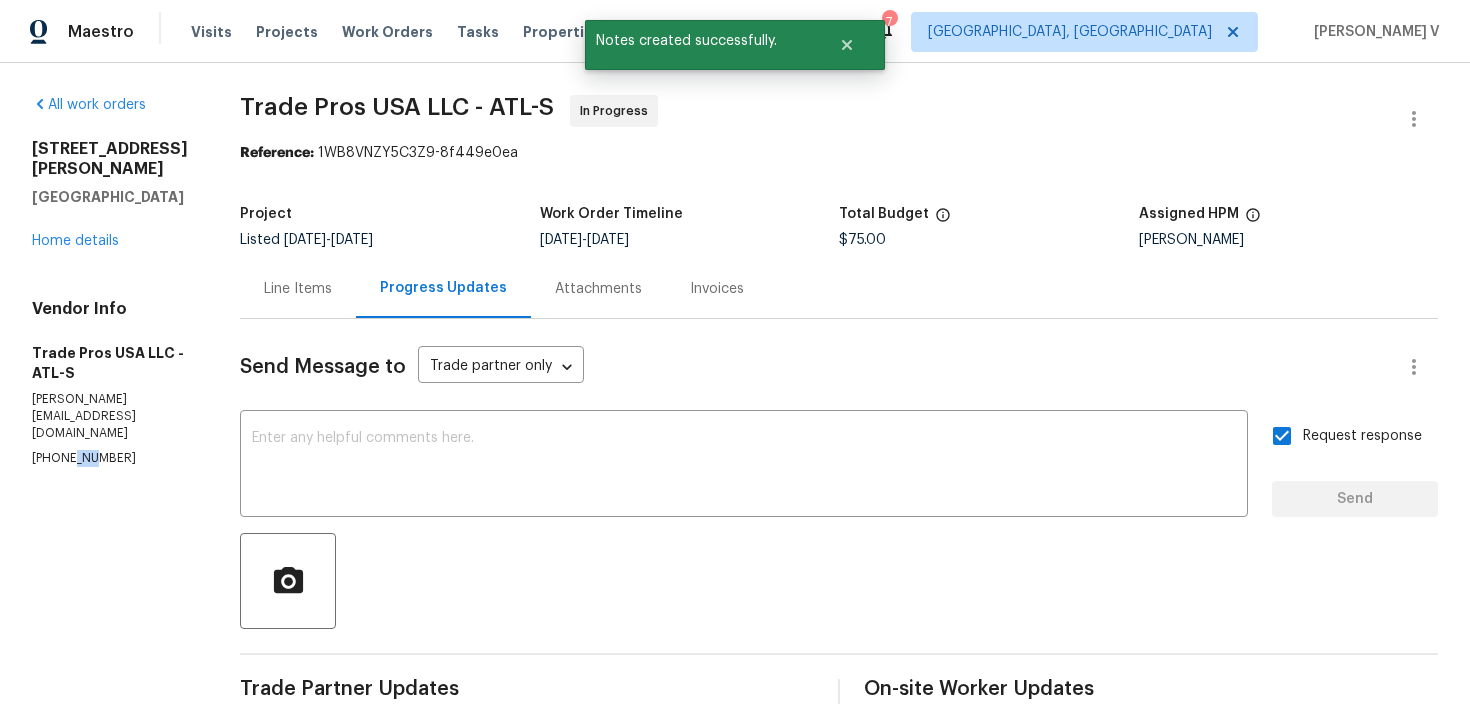 click on "[PHONE_NUMBER]" at bounding box center [112, 458] 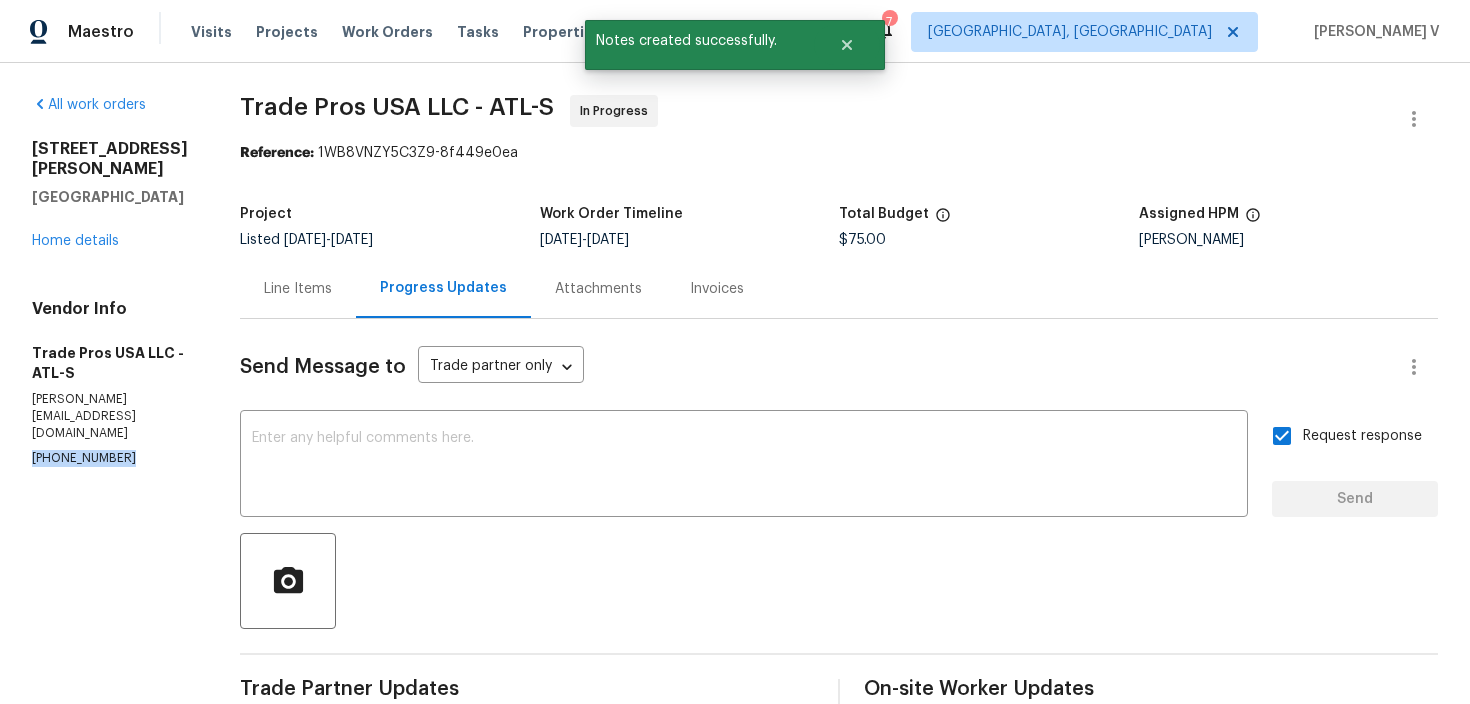 copy on "(256) 910-1247" 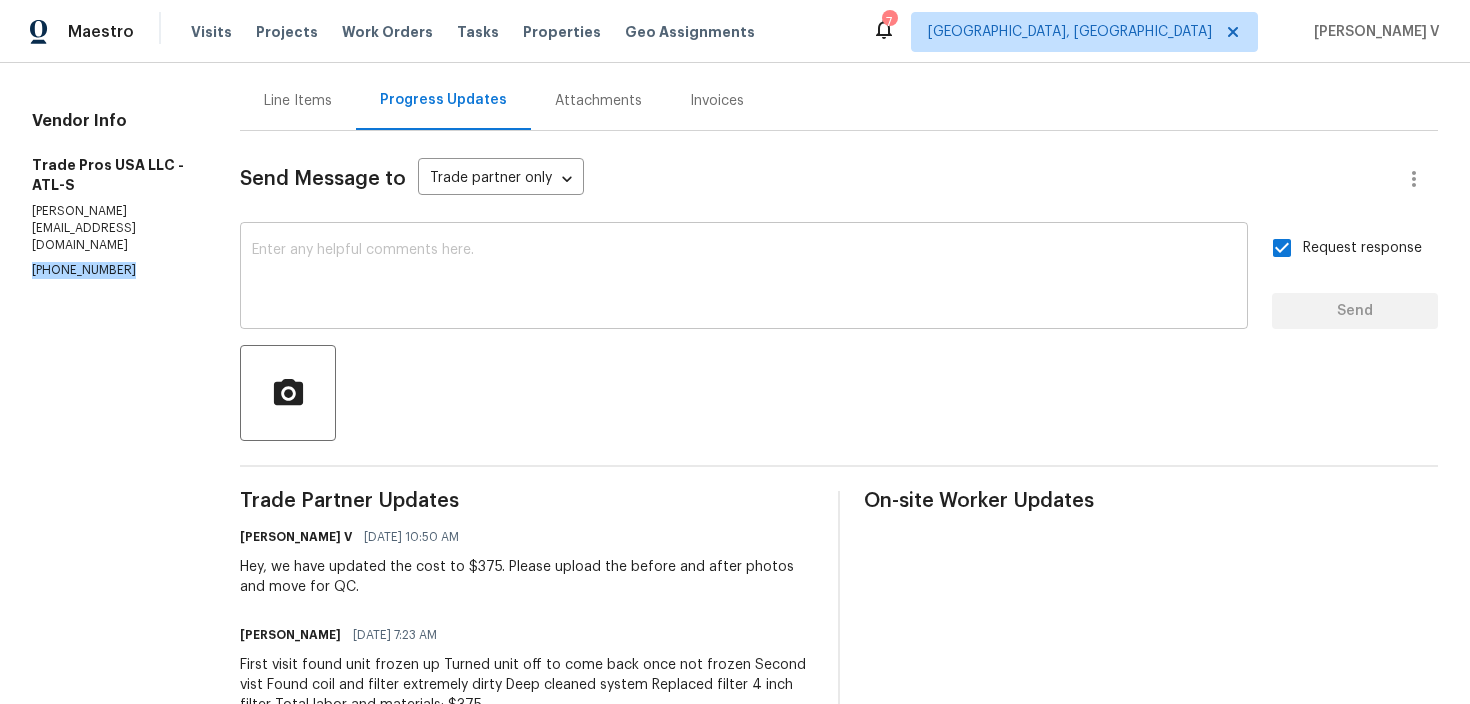 scroll, scrollTop: 335, scrollLeft: 0, axis: vertical 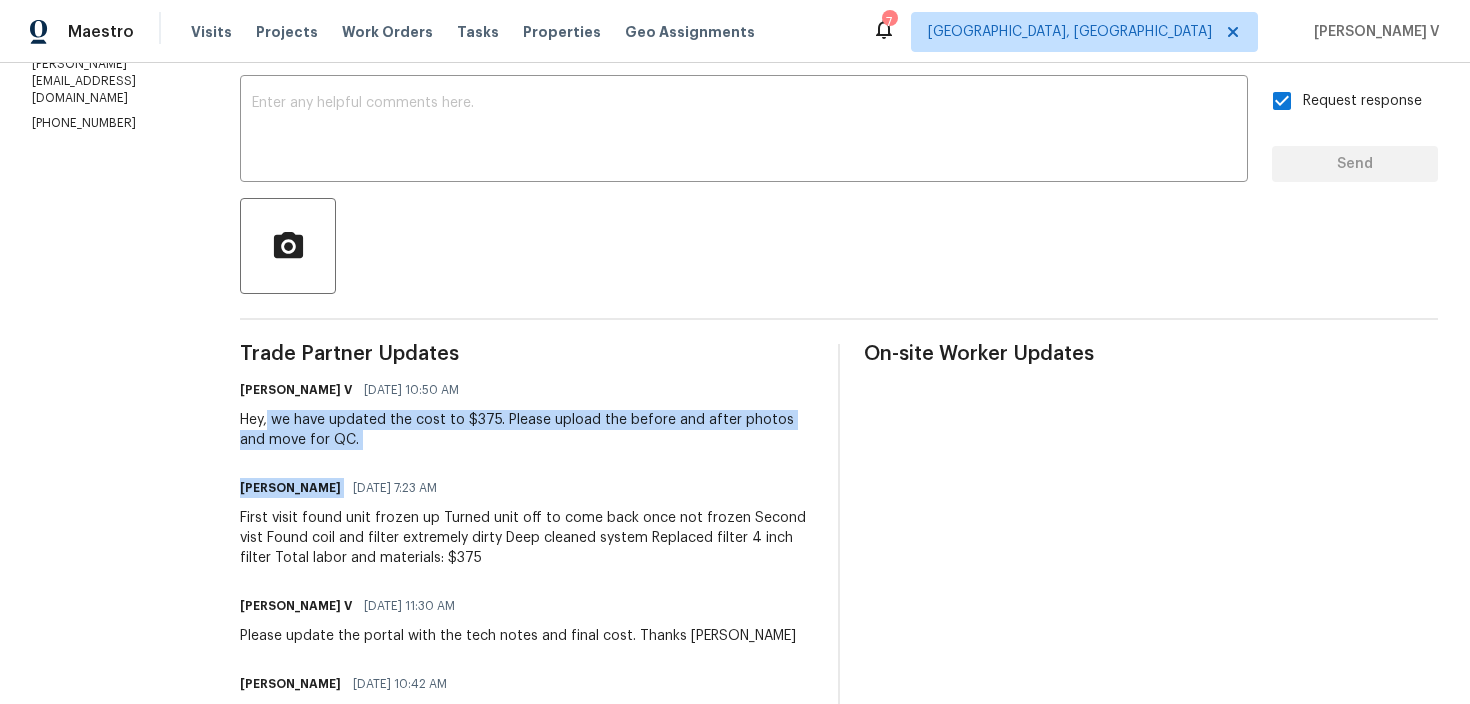 drag, startPoint x: 270, startPoint y: 420, endPoint x: 360, endPoint y: 460, distance: 98.48858 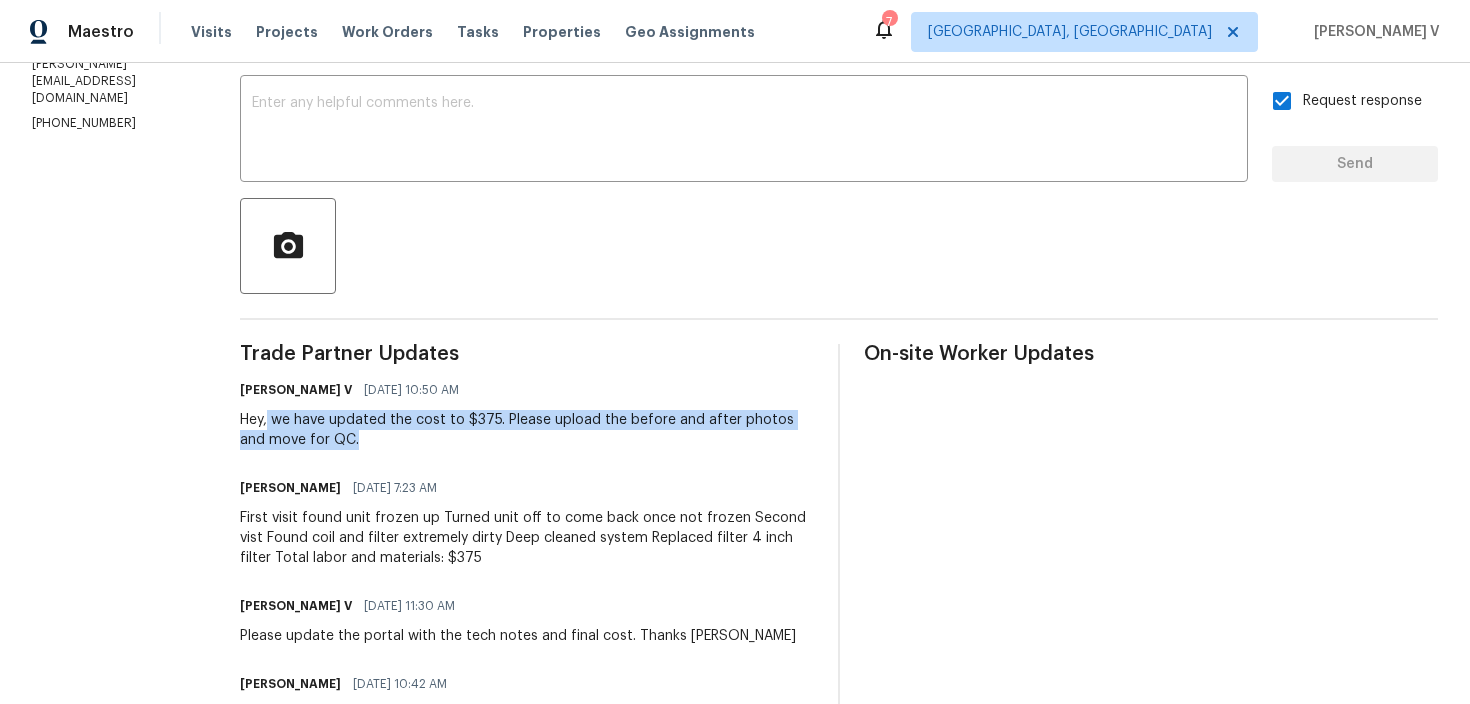 copy on "we have updated the cost to $375. Please upload the before and after photos and move for QC." 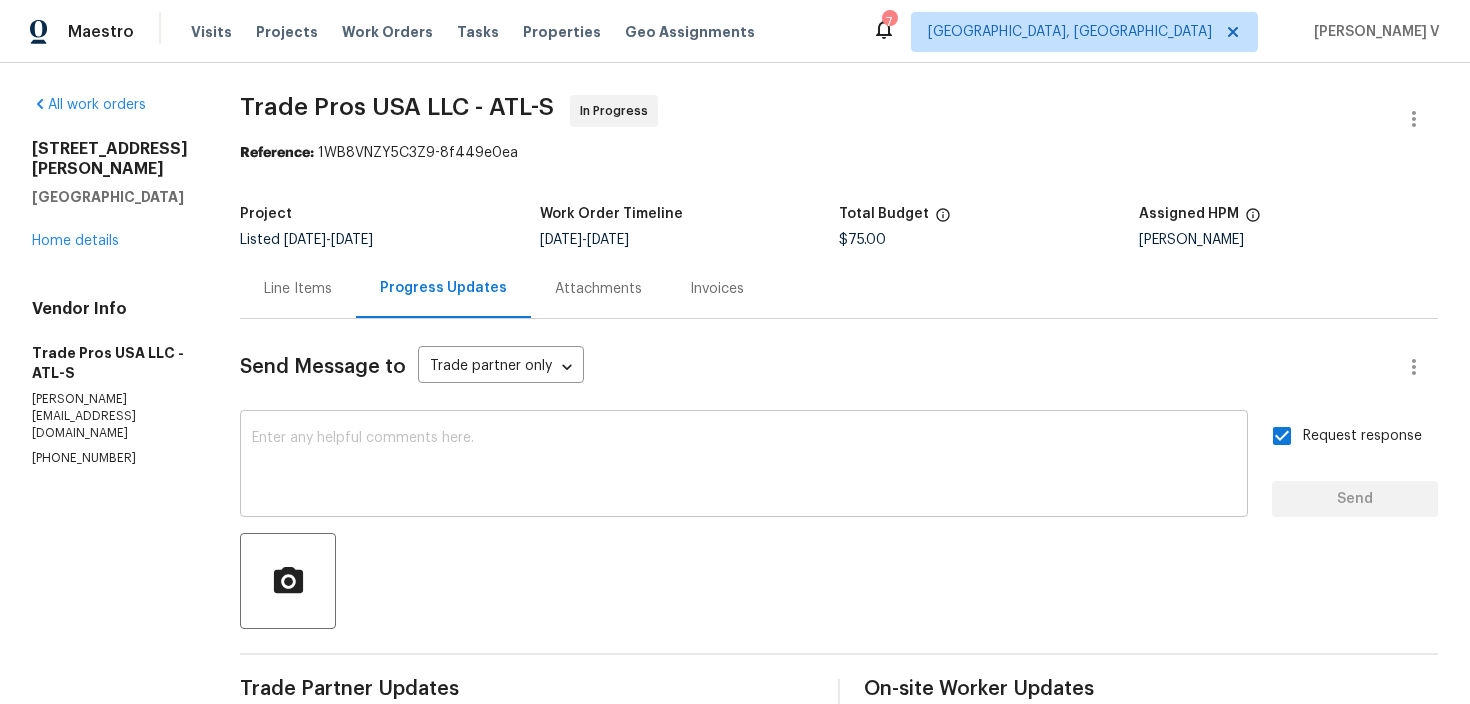 scroll, scrollTop: 511, scrollLeft: 0, axis: vertical 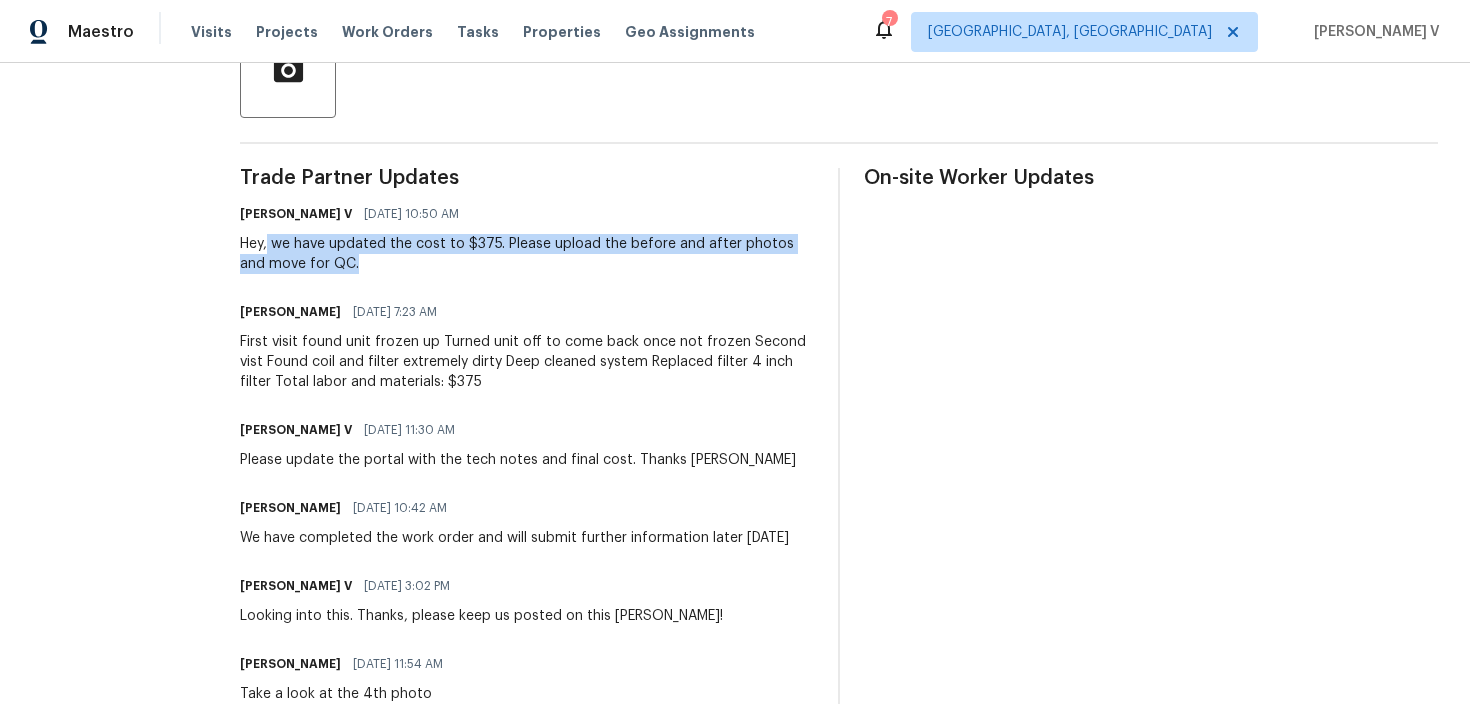 click on "Trade Partner Updates Divya Dharshini V 07/11/2025 10:50 AM Hey, we have updated the cost to $375. Please upload the before and after photos and move for QC. Trevor Davidson 07/11/2025 7:23 AM First visit found unit frozen up
Turned unit off to come back once not frozen
Second vist
Found coil and filter extremely dirty
Deep cleaned system
Replaced filter 4 inch filter
Total labor and materials: $375 Divya Dharshini V 07/10/2025 11:30 AM Please update the portal with the tech notes and final cost. Thanks Trevor Trevor Davidson 07/10/2025 10:42 AM We have completed the work order and will submit further information later today Divya Dharshini V 07/09/2025 3:02 PM Looking into this. Thanks, please keep us posted on this Trevor! Trevor Davidson 07/09/2025 11:54 AM Take a look at the 4th photo Trevor Davidson 07/09/2025 11:54 AM Team, we are finishing everything by today.We had to wait for the unit to be defrosted to finish the labor. Divya Dharshini V 07/09/2025 11:52 AM Trevor Davidson 07/08/2025 9:29 PM" at bounding box center [527, 1094] 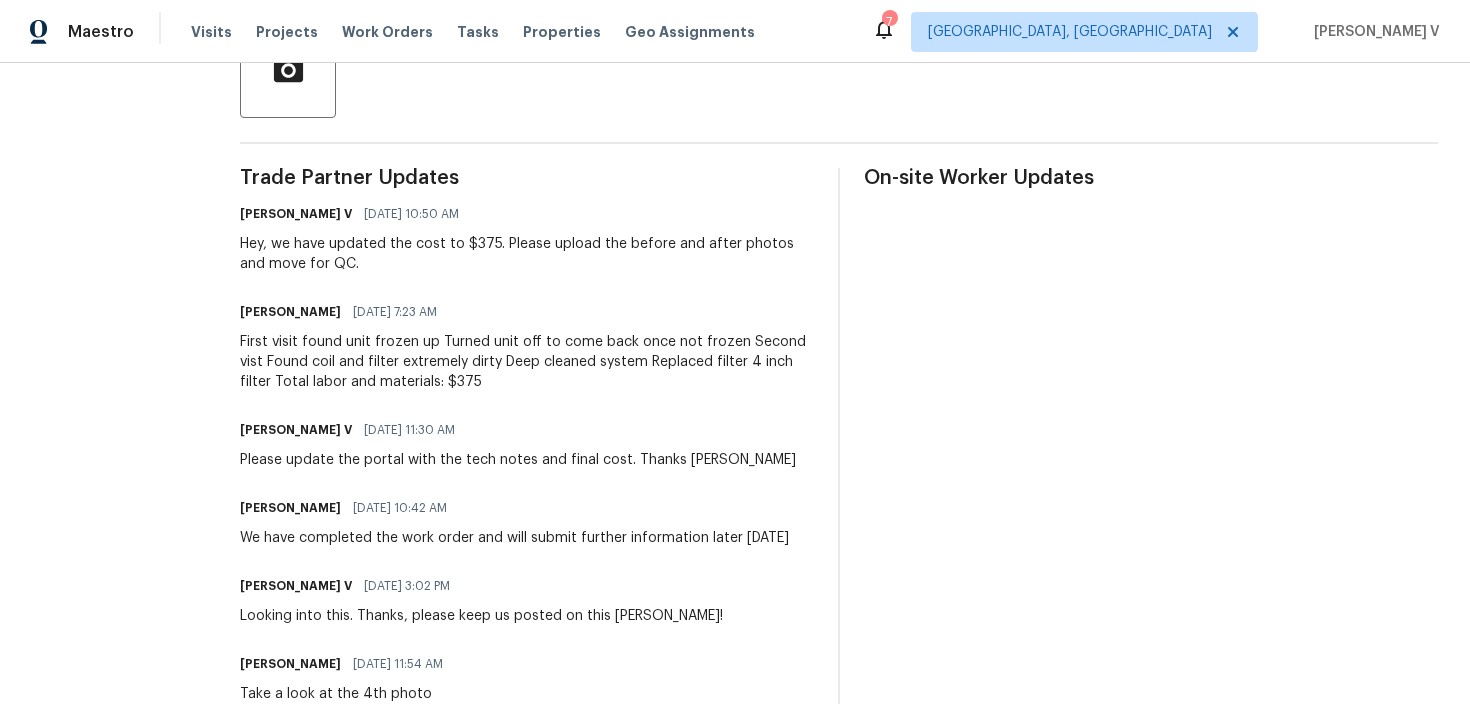 click on "First visit found unit frozen up
Turned unit off to come back once not frozen
Second vist
Found coil and filter extremely dirty
Deep cleaned system
Replaced filter 4 inch filter
Total labor and materials: $375" at bounding box center [527, 362] 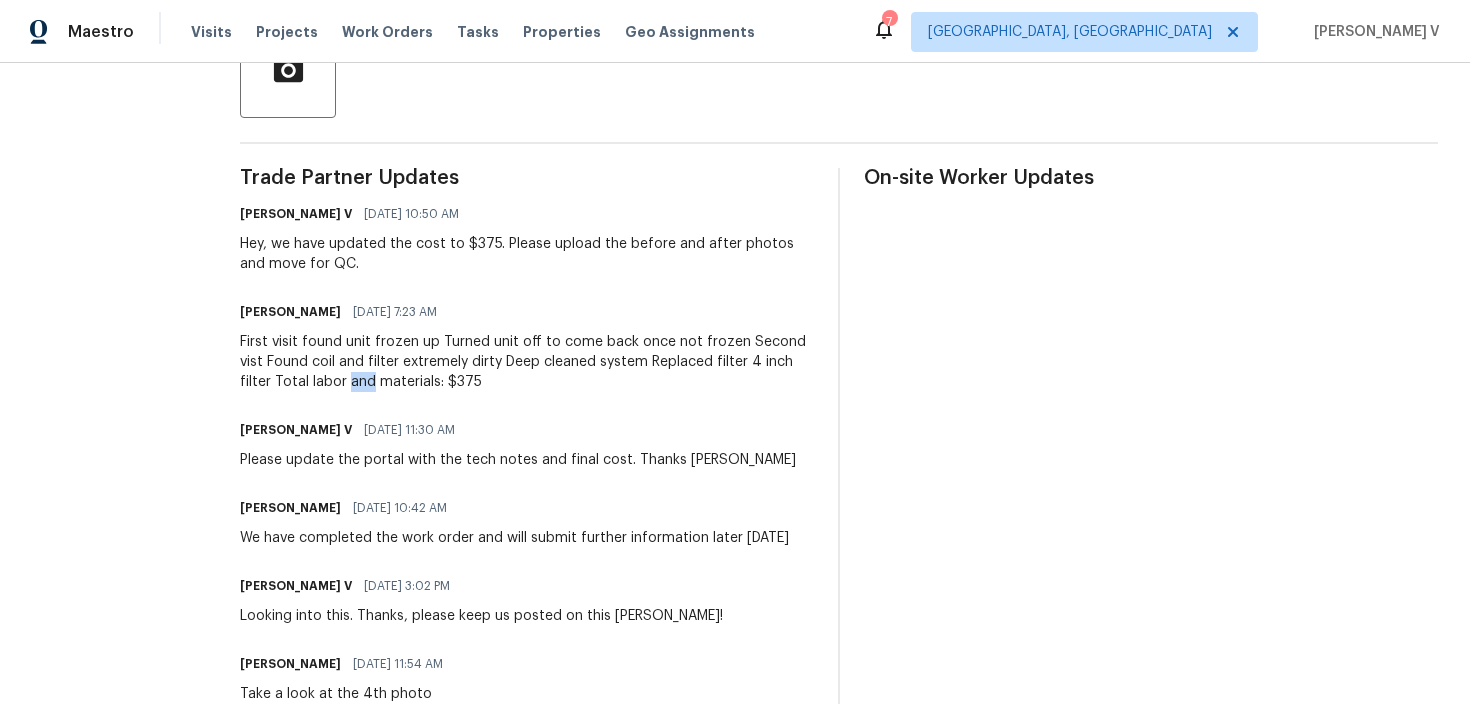 click on "First visit found unit frozen up
Turned unit off to come back once not frozen
Second vist
Found coil and filter extremely dirty
Deep cleaned system
Replaced filter 4 inch filter
Total labor and materials: $375" at bounding box center (527, 362) 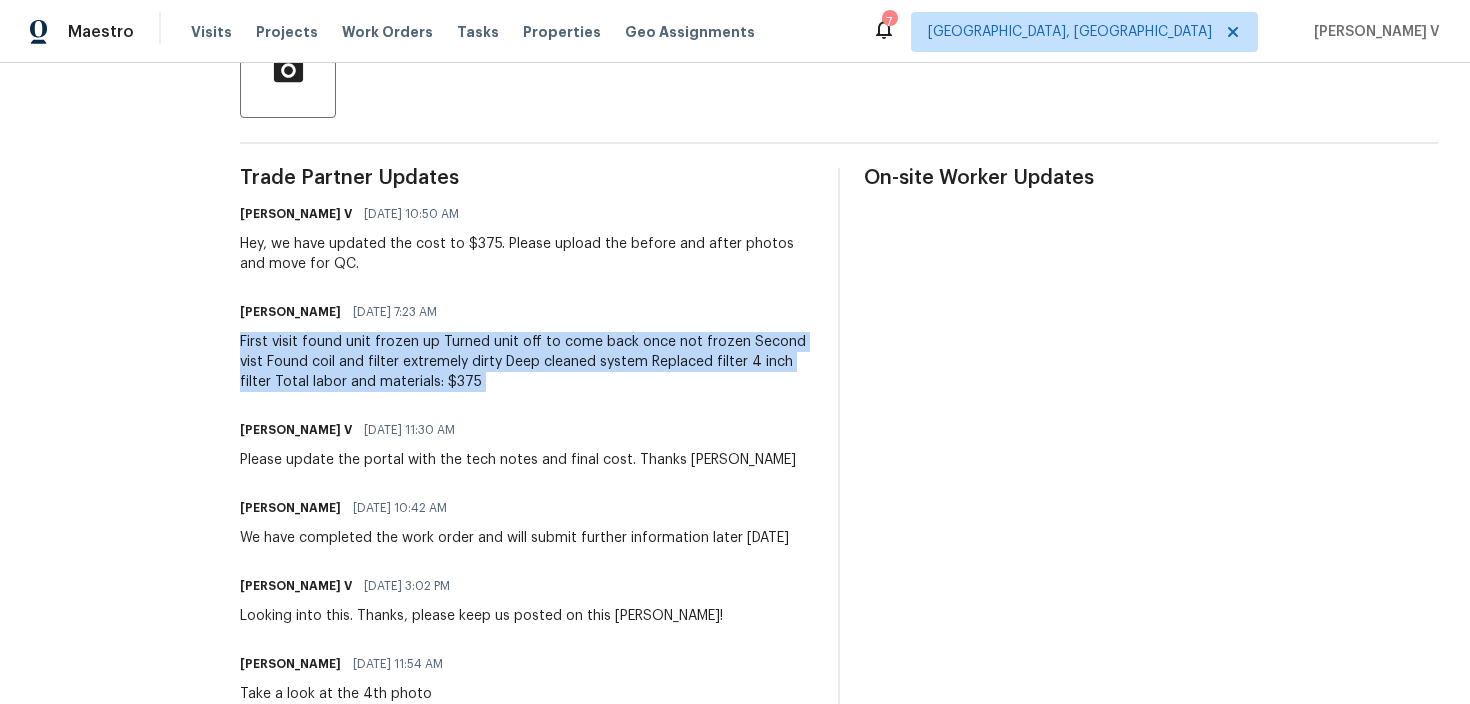 copy on "First visit found unit frozen up
Turned unit off to come back once not frozen
Second vist
Found coil and filter extremely dirty
Deep cleaned system
Replaced filter 4 inch filter
Total labor and materials: $375" 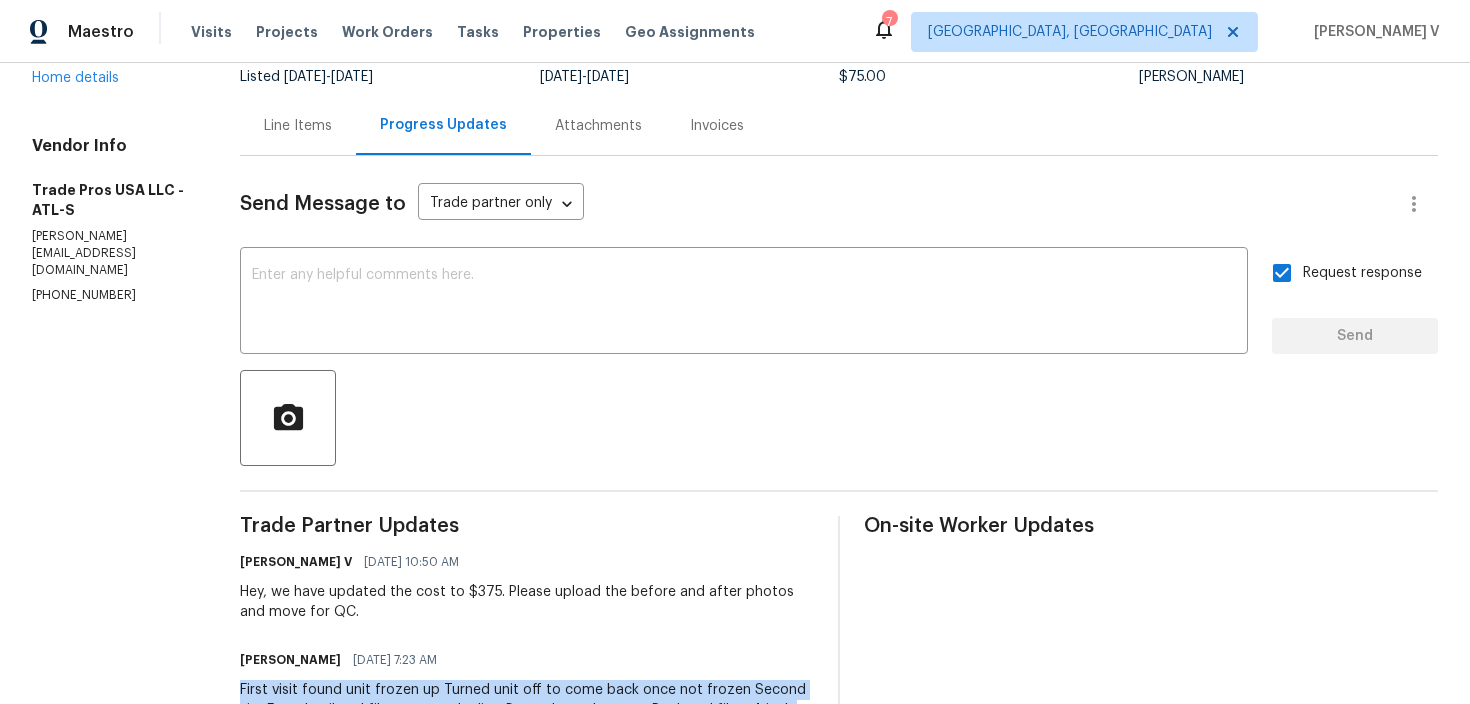 scroll, scrollTop: 0, scrollLeft: 0, axis: both 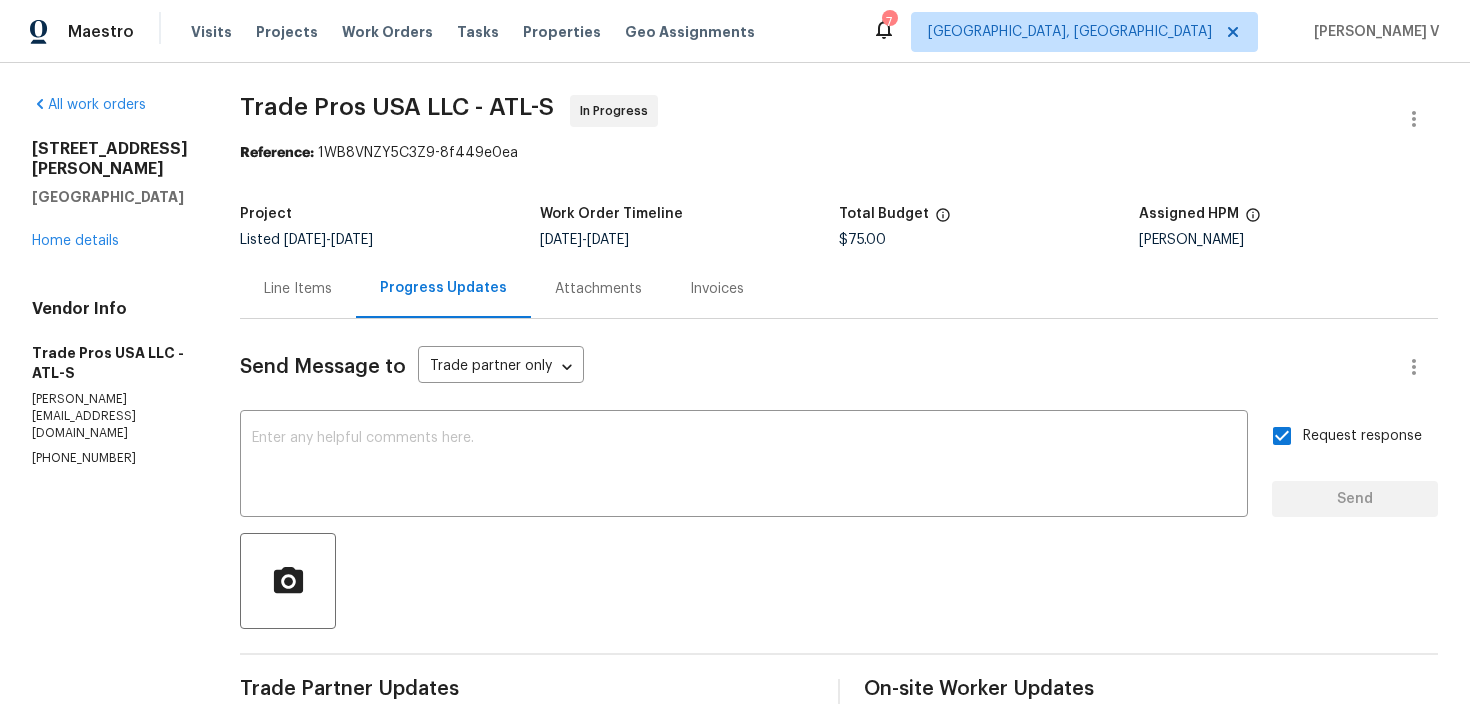 click on "Line Items" at bounding box center [298, 288] 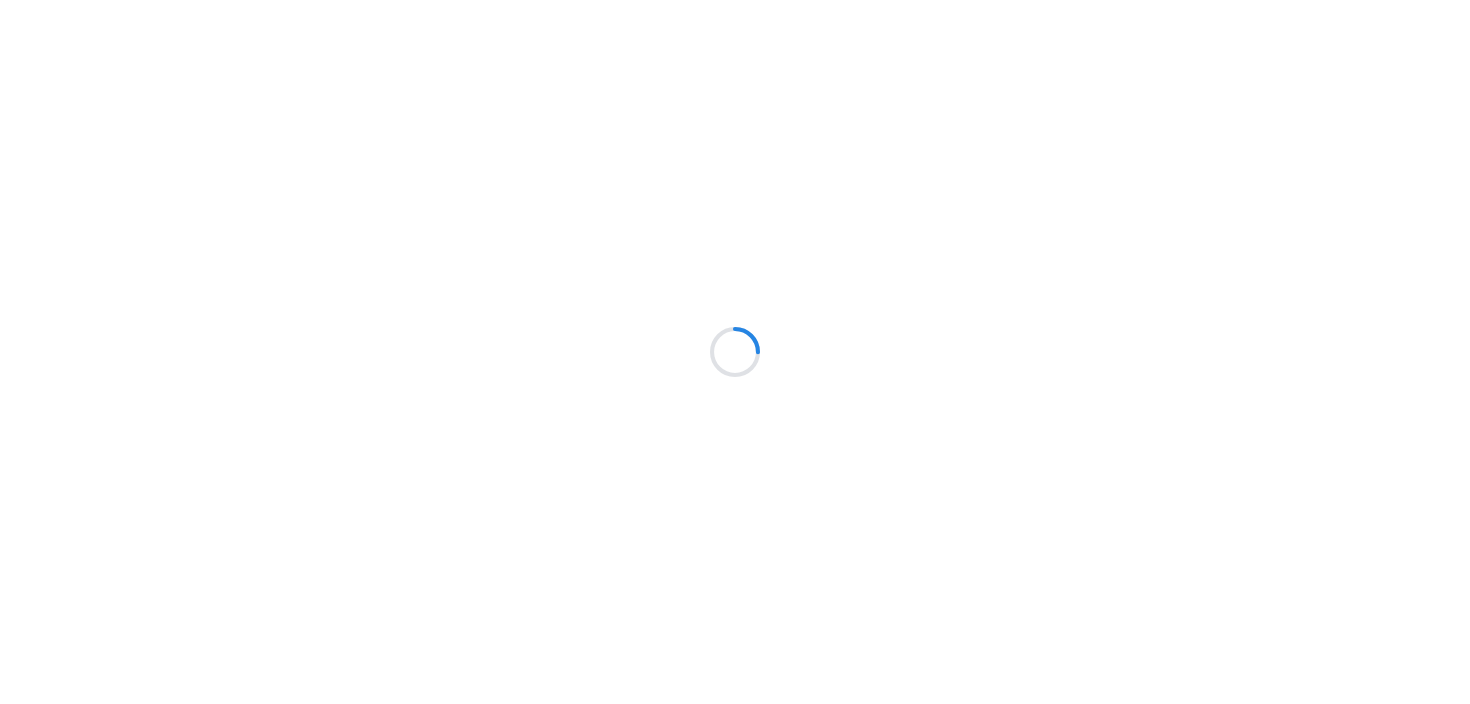 scroll, scrollTop: 0, scrollLeft: 0, axis: both 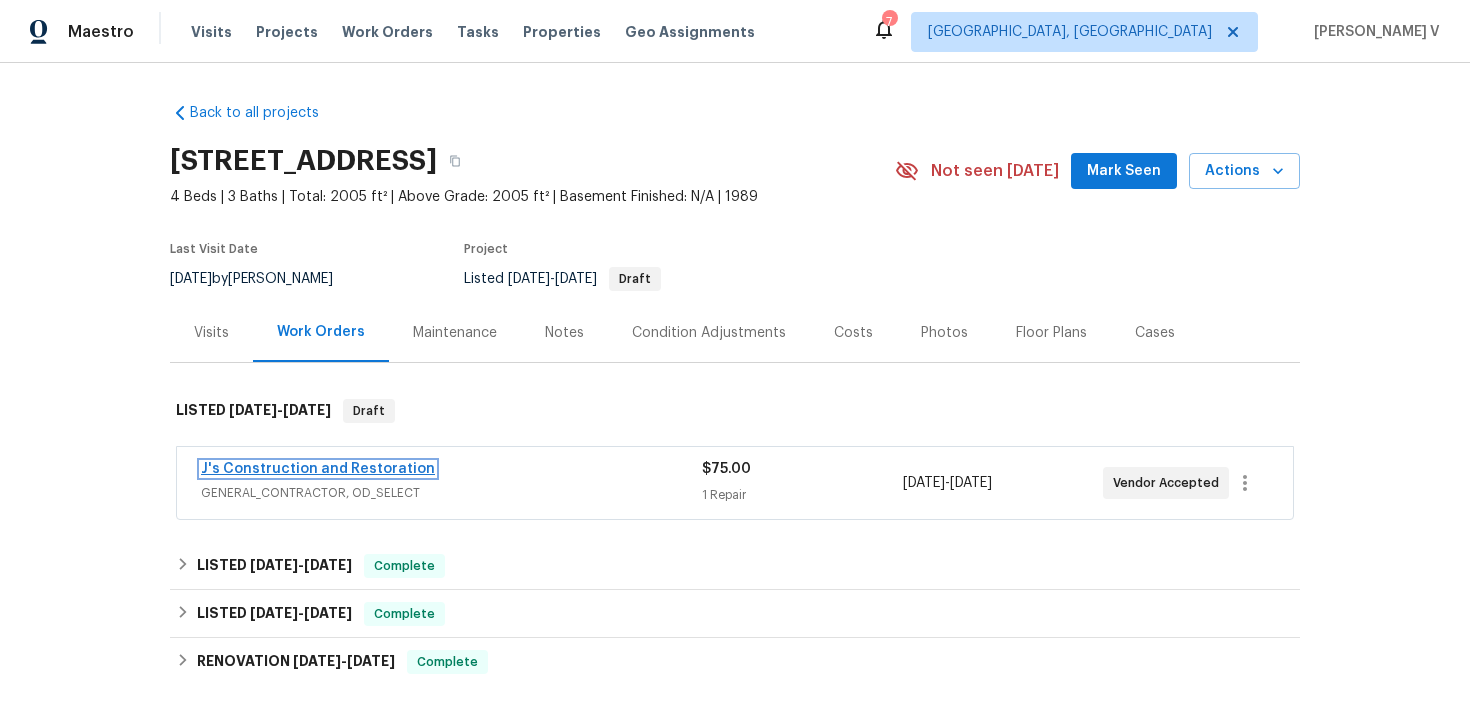 click on "J's Construction and Restoration" at bounding box center (318, 469) 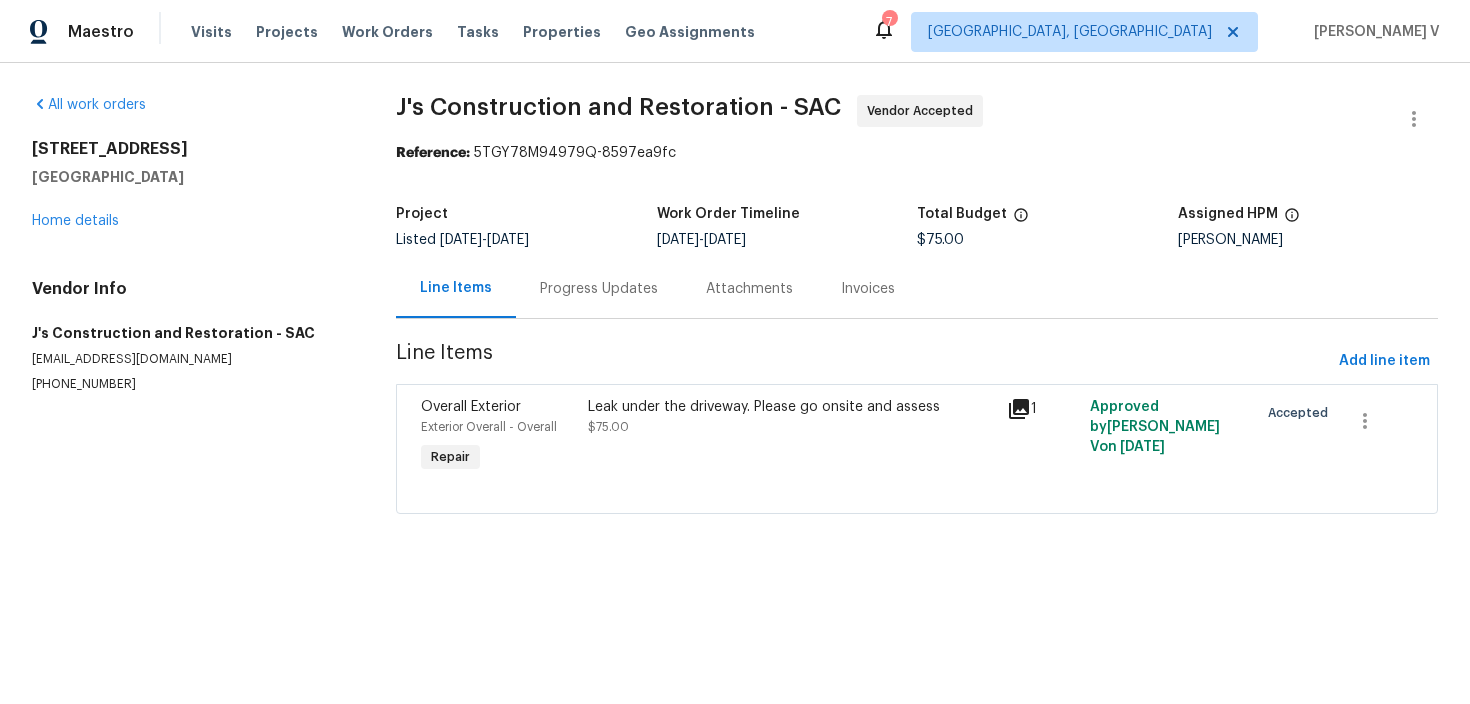 click on "Progress Updates" at bounding box center [599, 288] 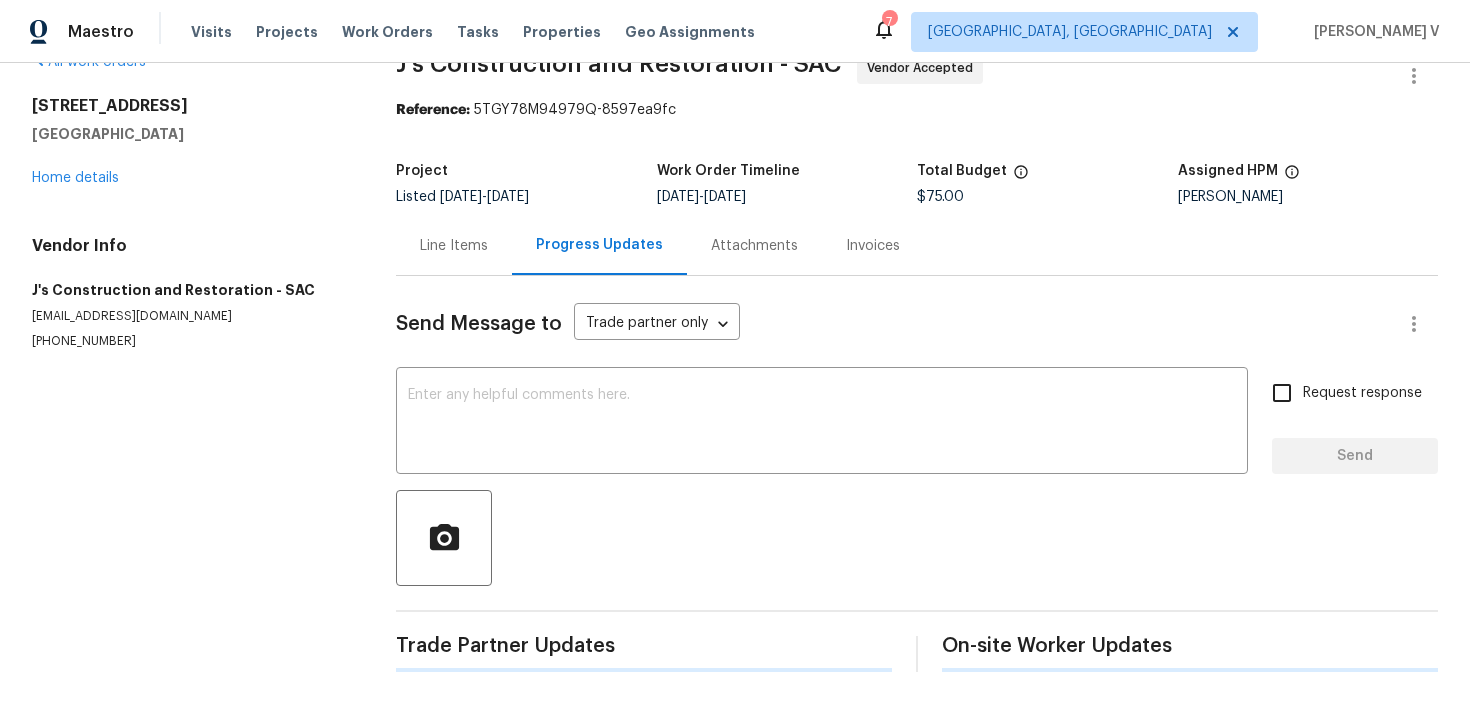 scroll, scrollTop: 197, scrollLeft: 0, axis: vertical 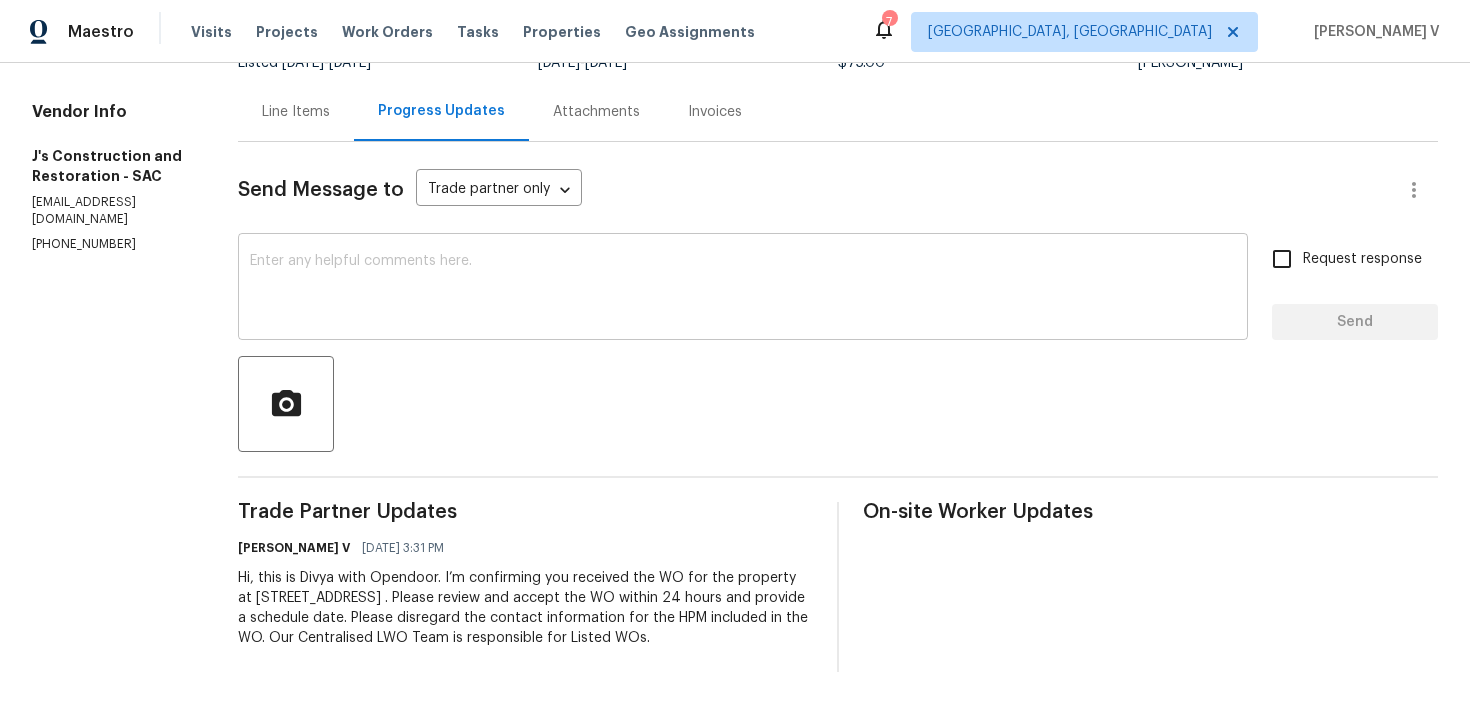 click at bounding box center (743, 289) 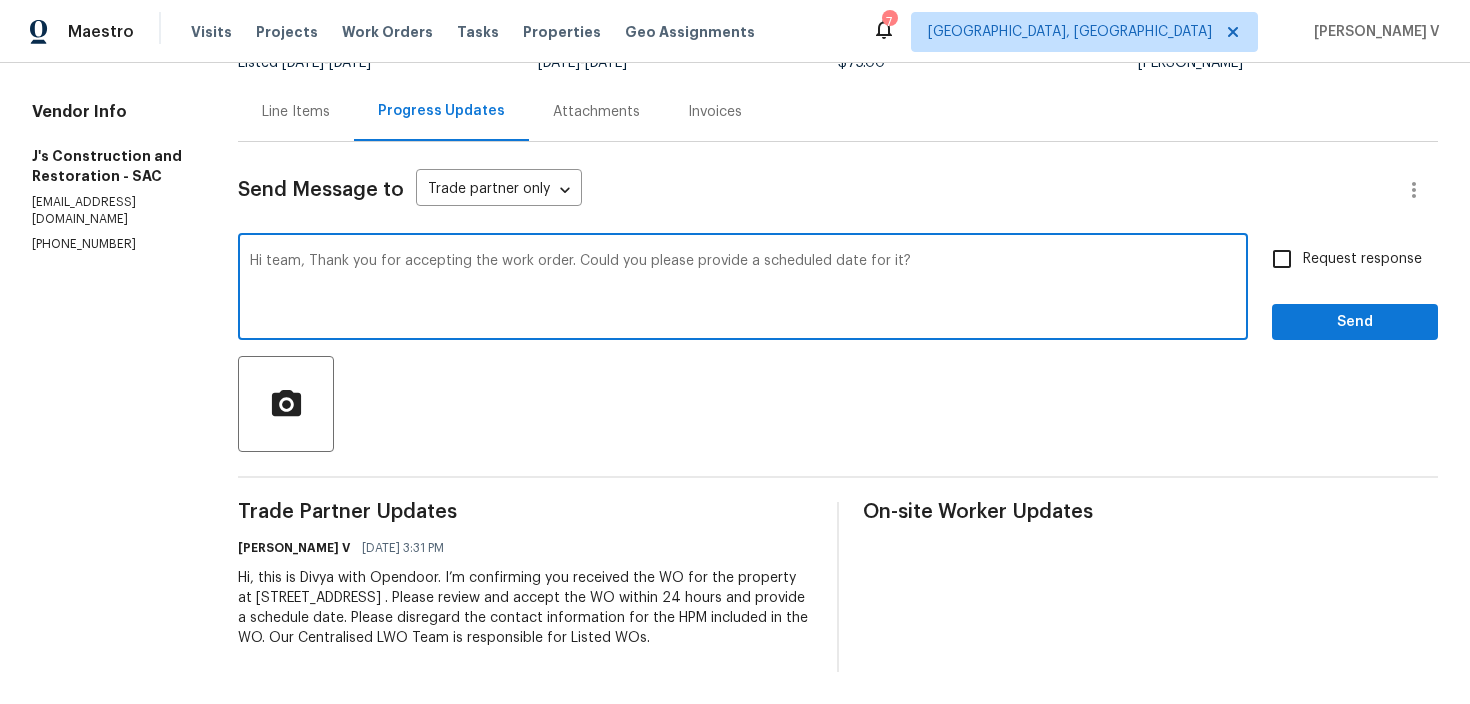 type on "Hi team, Thank you for accepting the work order. Could you please provide a scheduled date for it?" 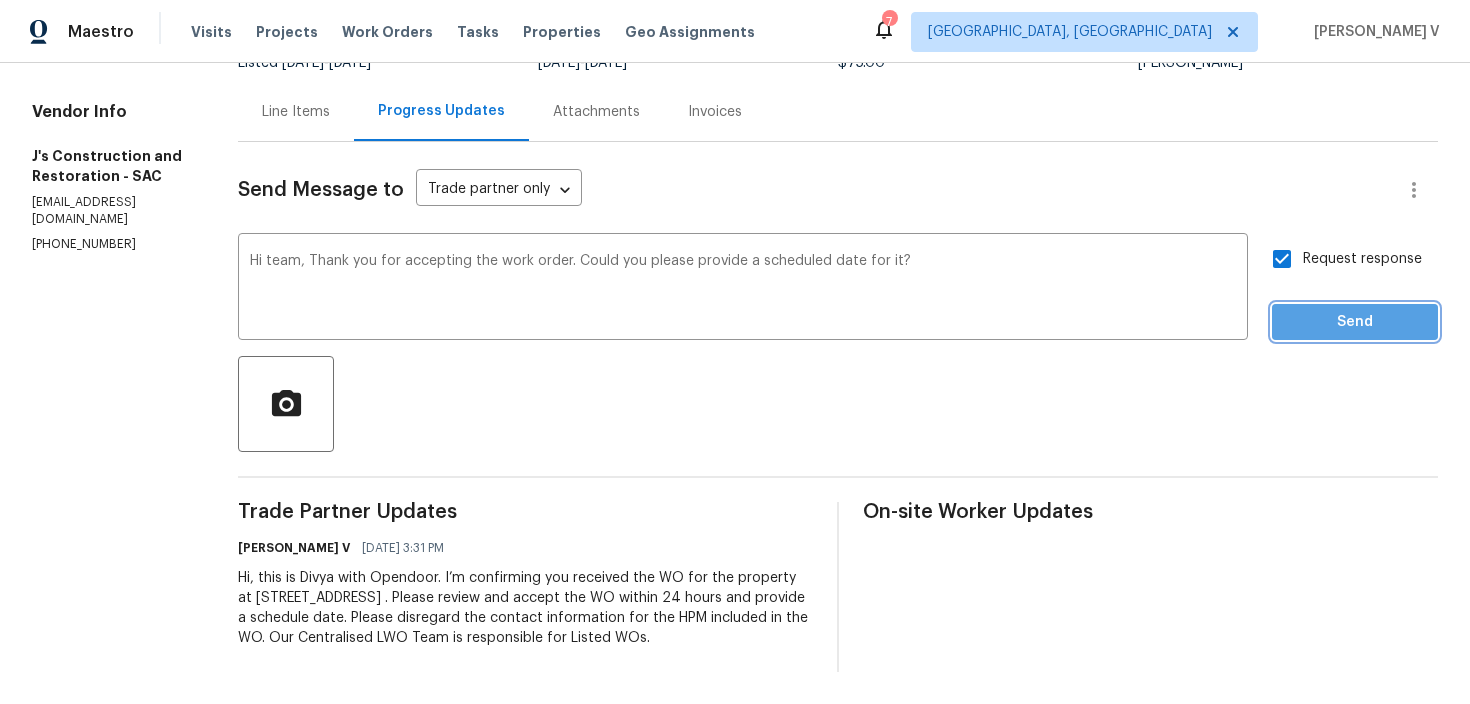 click on "Send" at bounding box center [1355, 322] 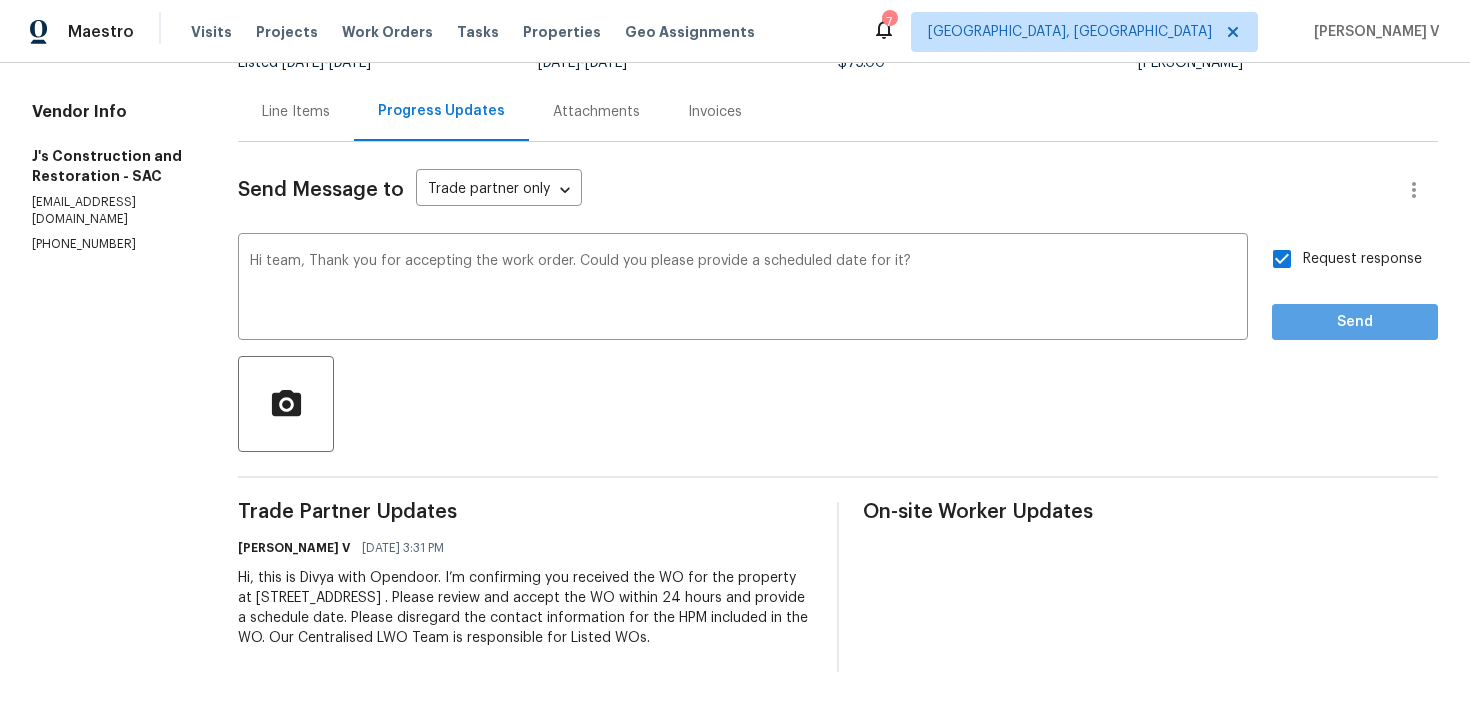 scroll, scrollTop: 43, scrollLeft: 0, axis: vertical 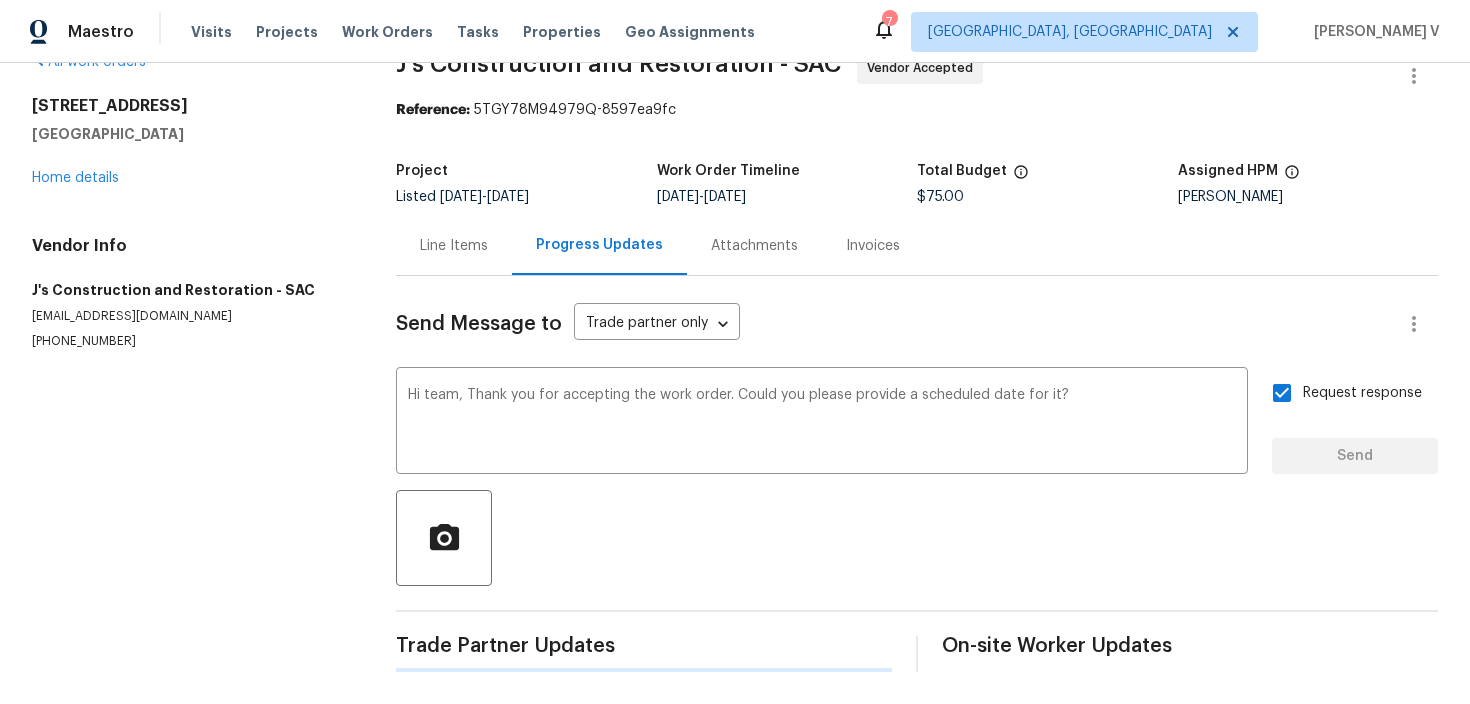 type 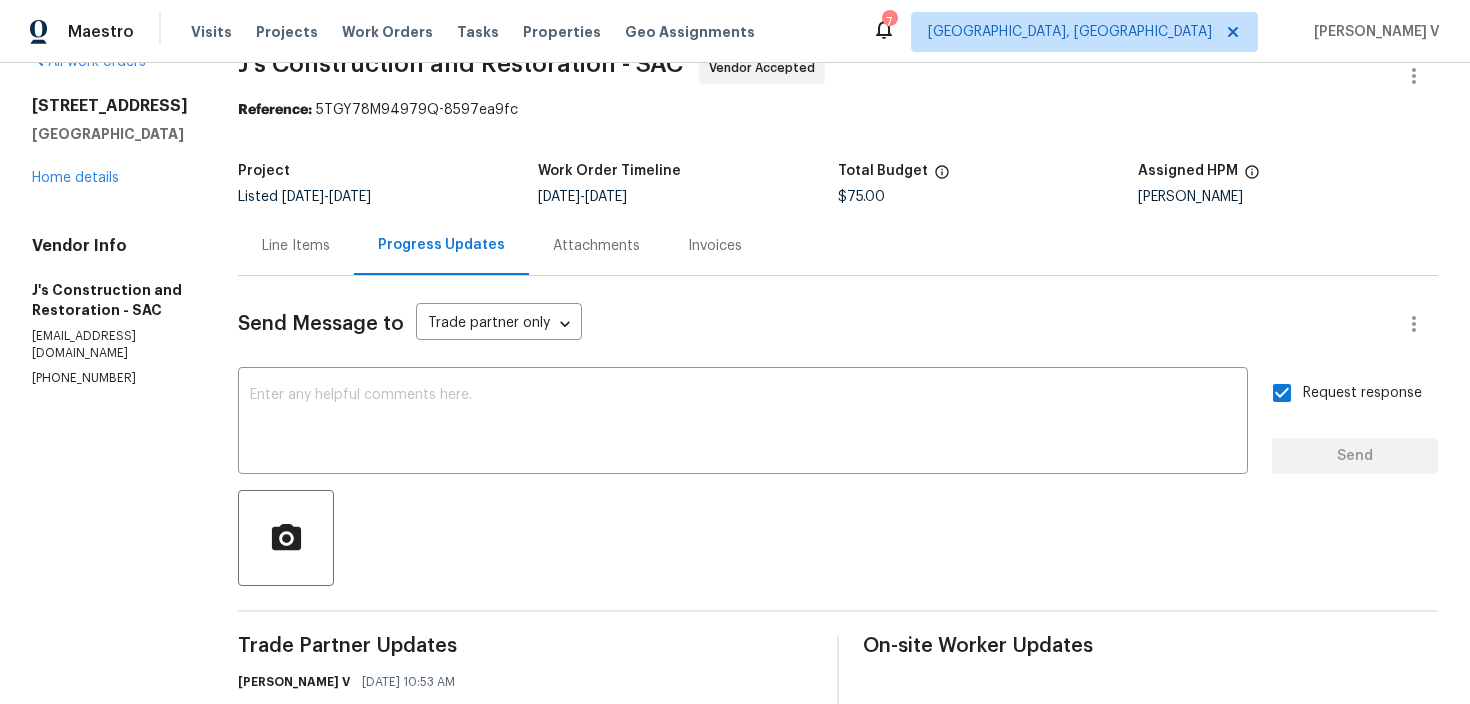 scroll, scrollTop: 197, scrollLeft: 0, axis: vertical 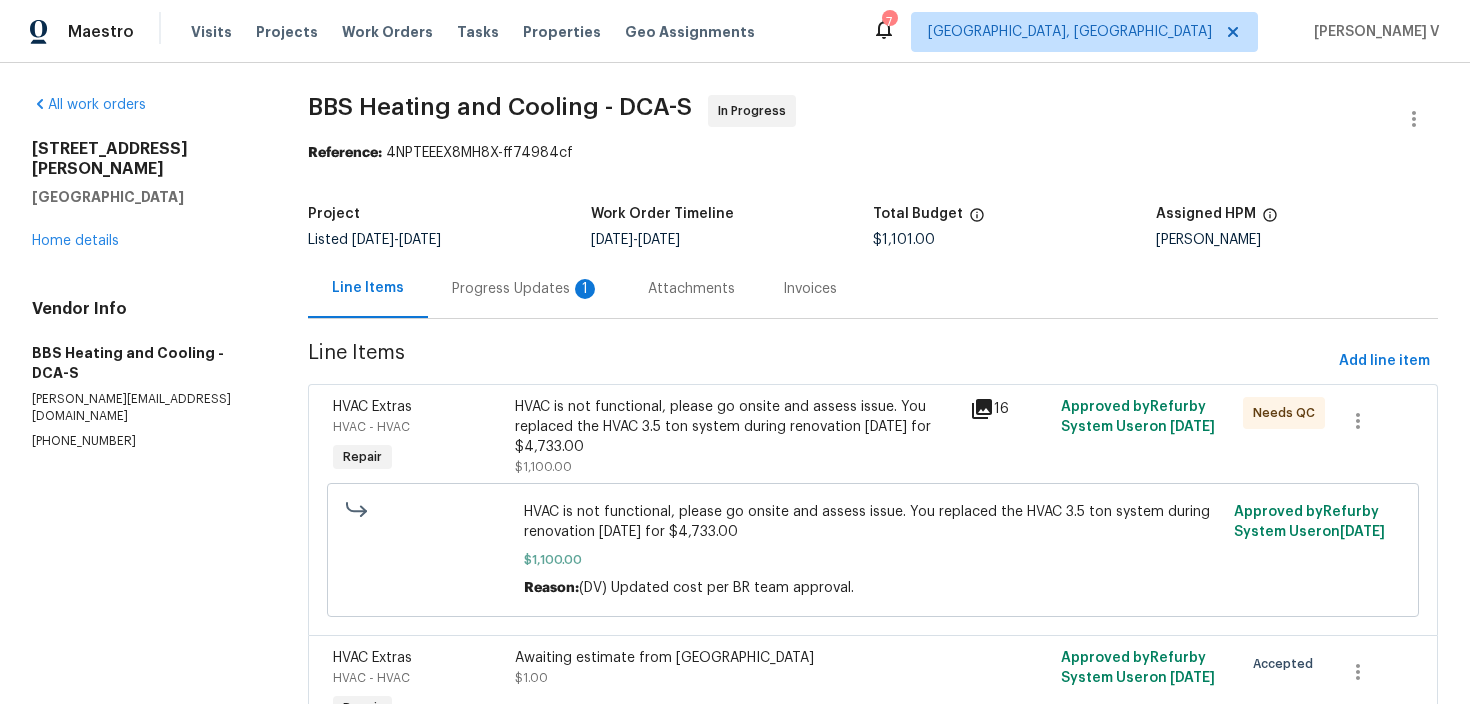 click on "Progress Updates 1" at bounding box center [526, 288] 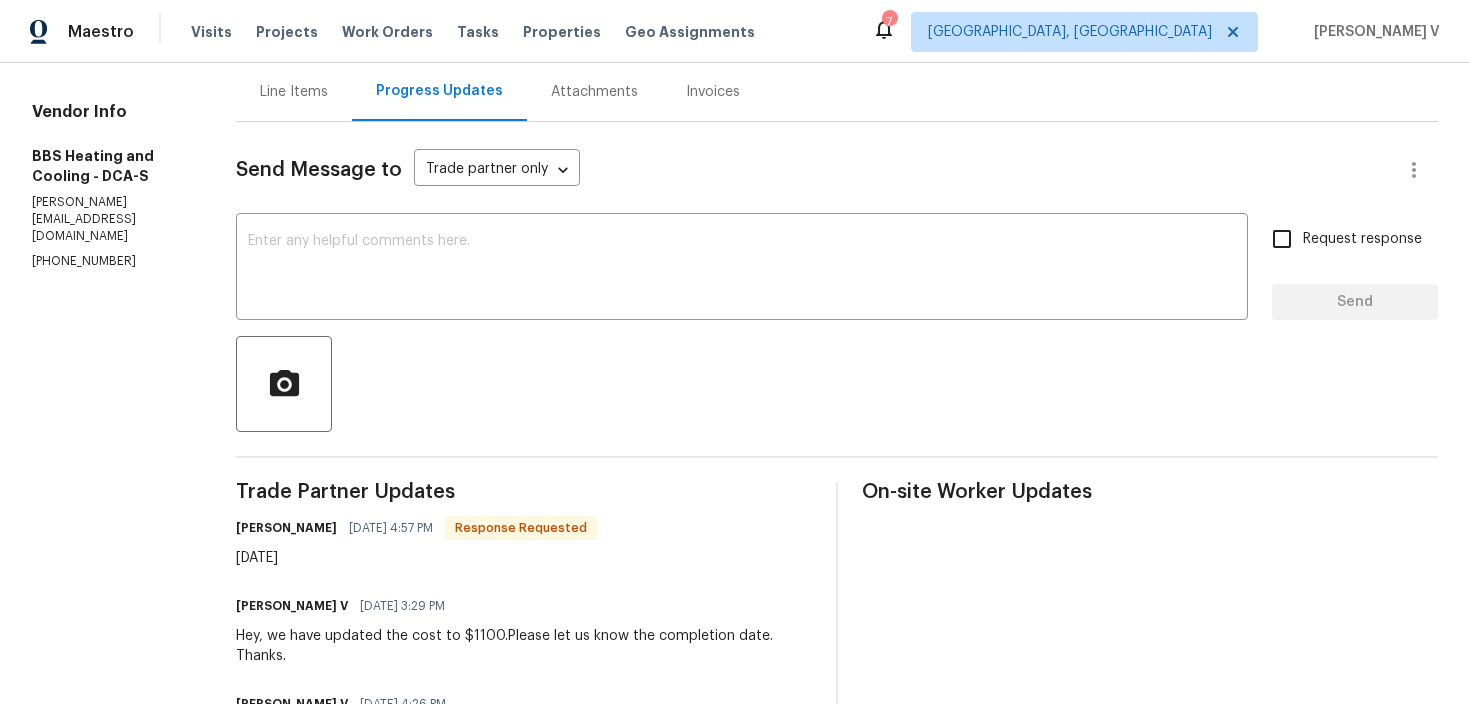 scroll, scrollTop: 163, scrollLeft: 0, axis: vertical 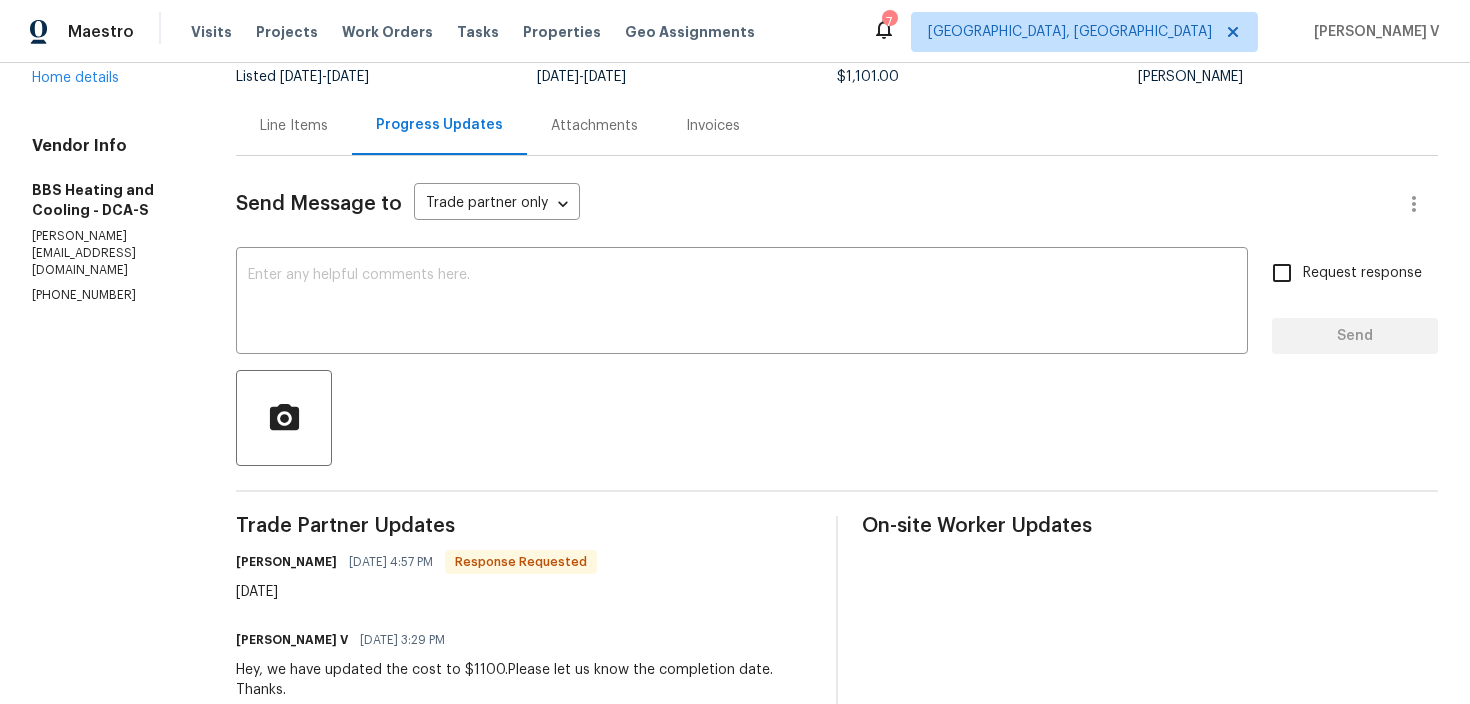 click on "Send Message to Trade partner only Trade partner only ​ x ​ Request response Send Trade Partner Updates [PERSON_NAME] [DATE] 4:57 PM Response Requested [DATE] [PERSON_NAME] V [DATE] 3:29 PM Hey, we have updated the cost to $1100.Please let us know the completion date. Thanks. [PERSON_NAME] V [DATE] 4:26 PM Please hold,  We will review and get back to you on approval [PERSON_NAME] [DATE] 3:17 PM I replied...part arrives [DATE]. Don't know exactly what time.  Job will be done by [DATE] the latest. For labor and refrigerant replacement. System needs 10 pounds of R410A plus need to recover and vacuum system. $1100.00 compressor is under warranty [PERSON_NAME] [DATE] 2:23 PM Ordered compressor will arrive [DATE] will be installed and completed by [DATE]. All depends on when compressor arrives. It can get done [DATE]. [PERSON_NAME] V [DATE] 2:20 PM Hello, no update till now. If we don’t hear back soon, we may need to reassign it to a different vendor. [PERSON_NAME] V" at bounding box center [837, 901] 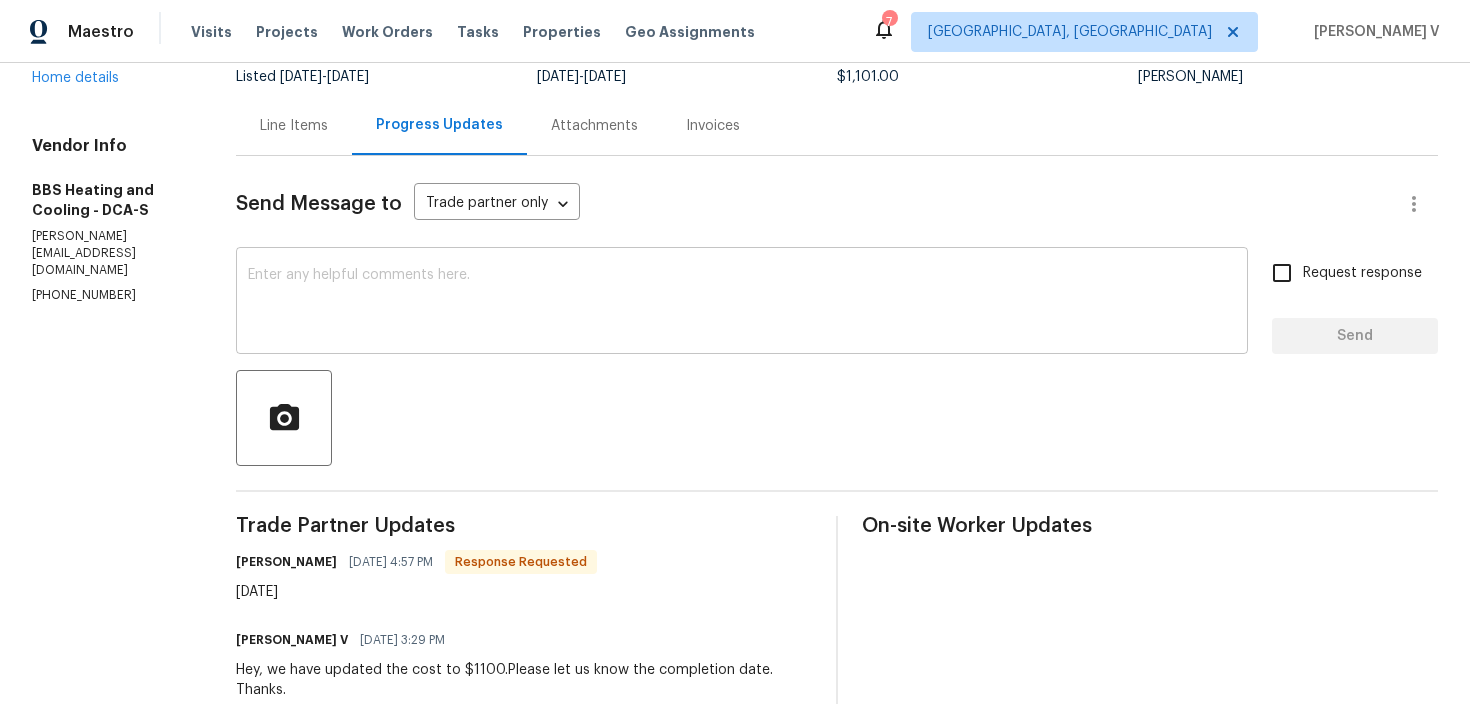 click at bounding box center (742, 303) 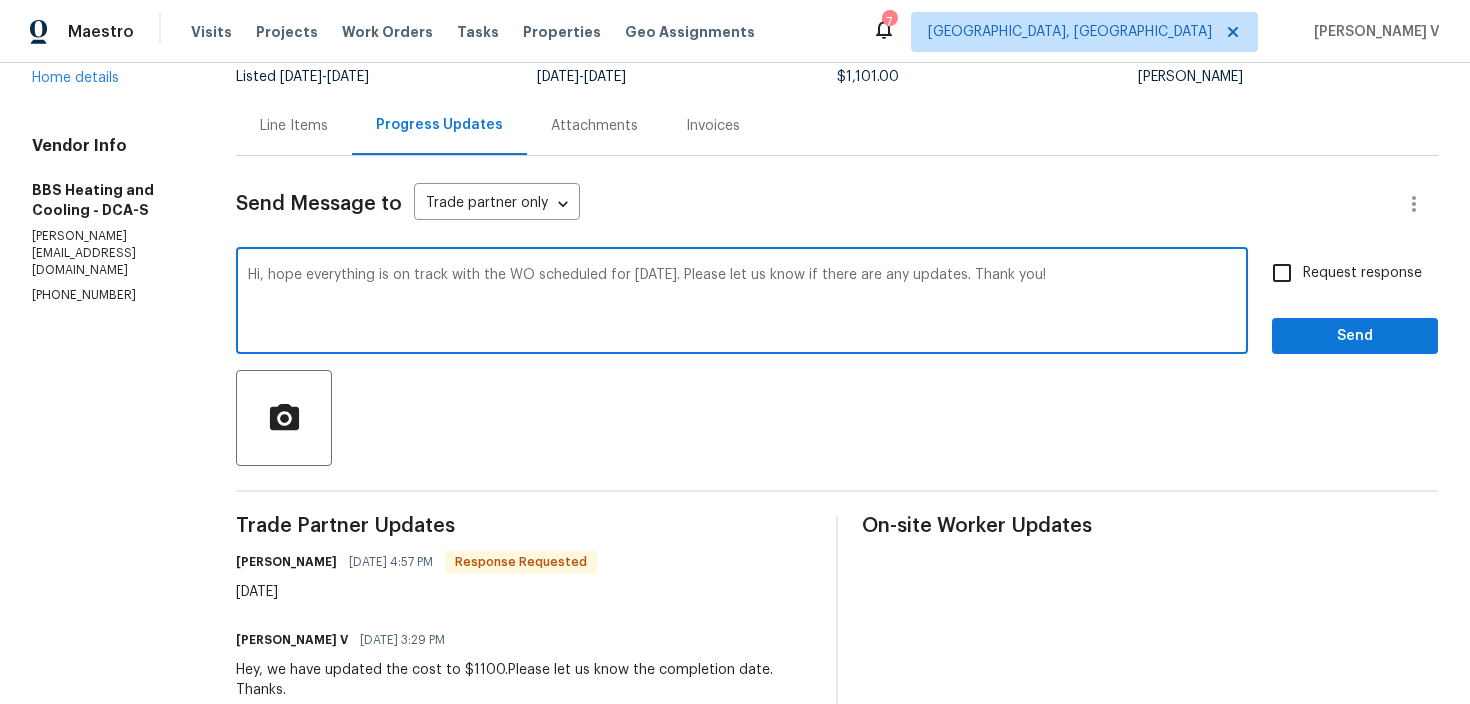 type on "Hi, hope everything is on track with the WO scheduled for [DATE]. Please let us know if there are any updates. Thank you!" 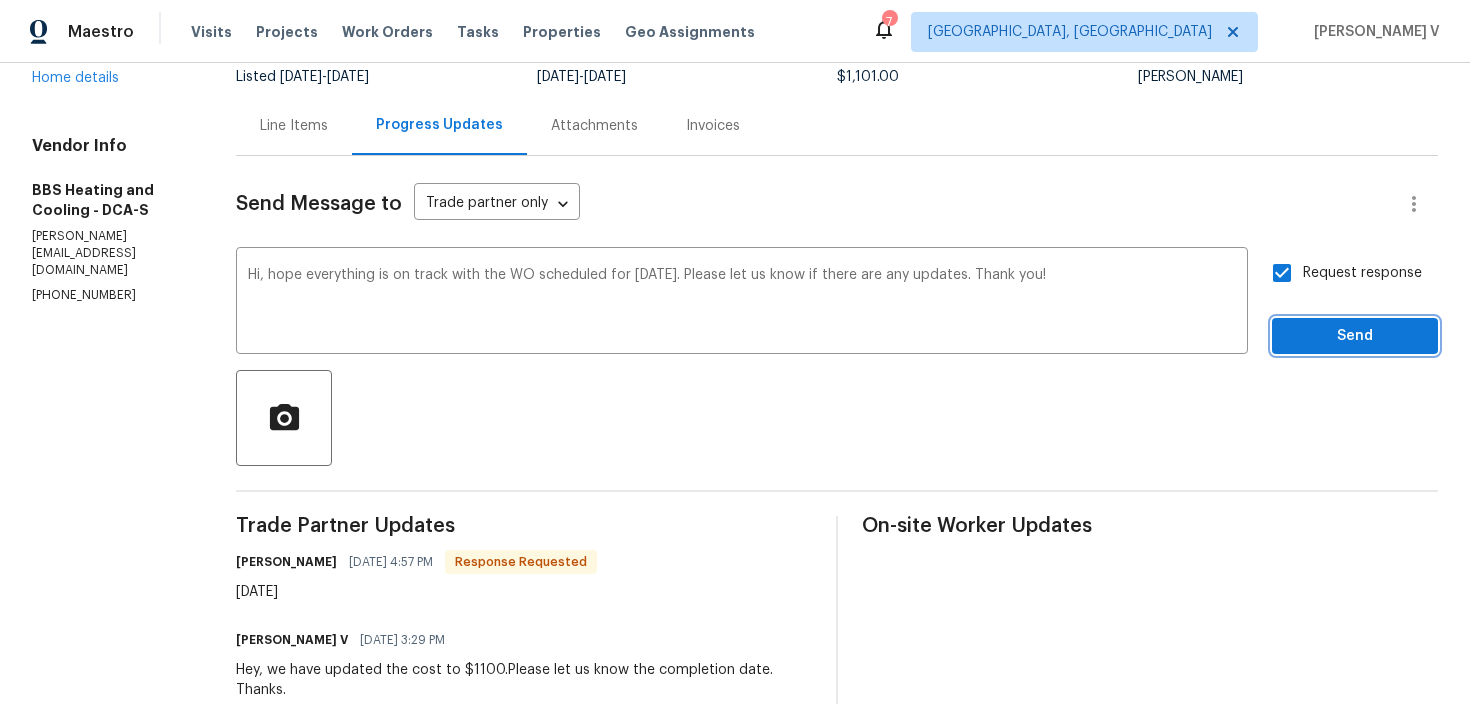 click on "Send" at bounding box center (1355, 336) 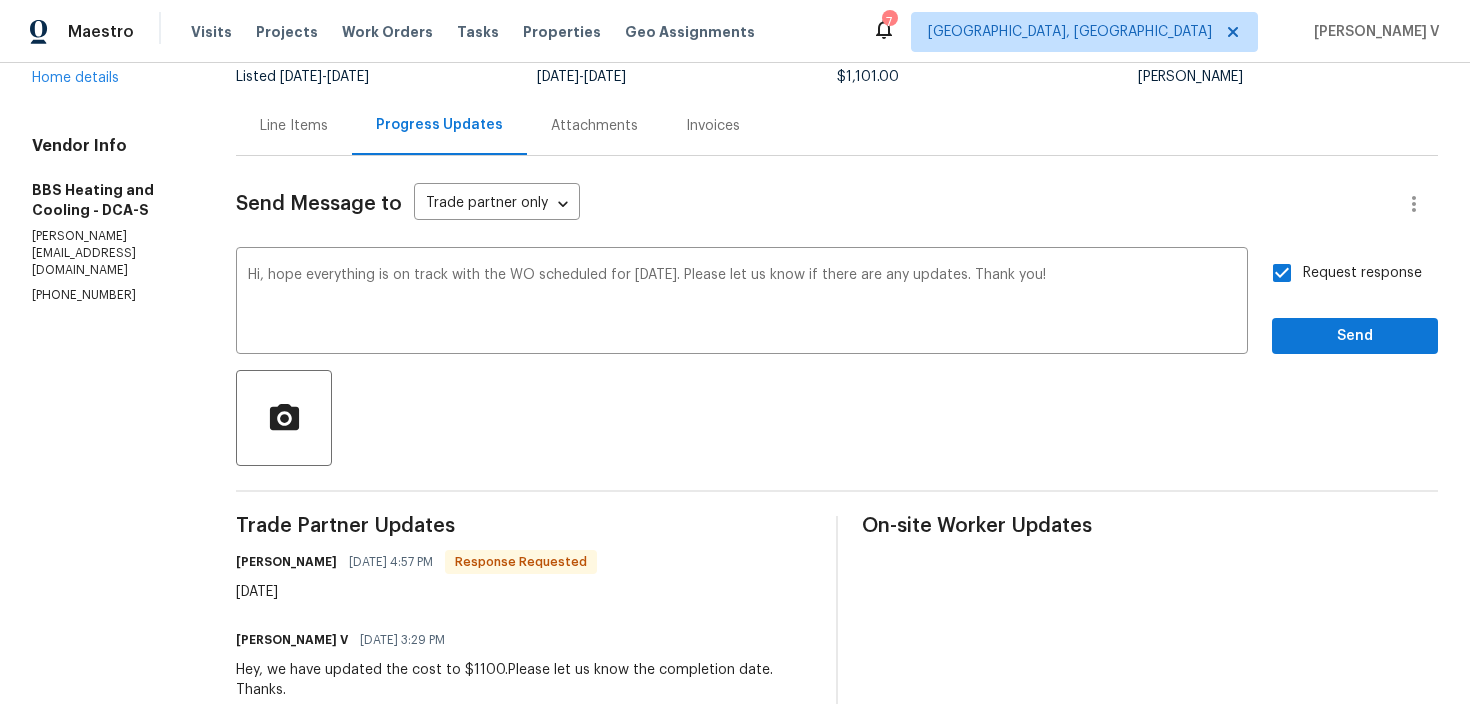 scroll, scrollTop: 43, scrollLeft: 0, axis: vertical 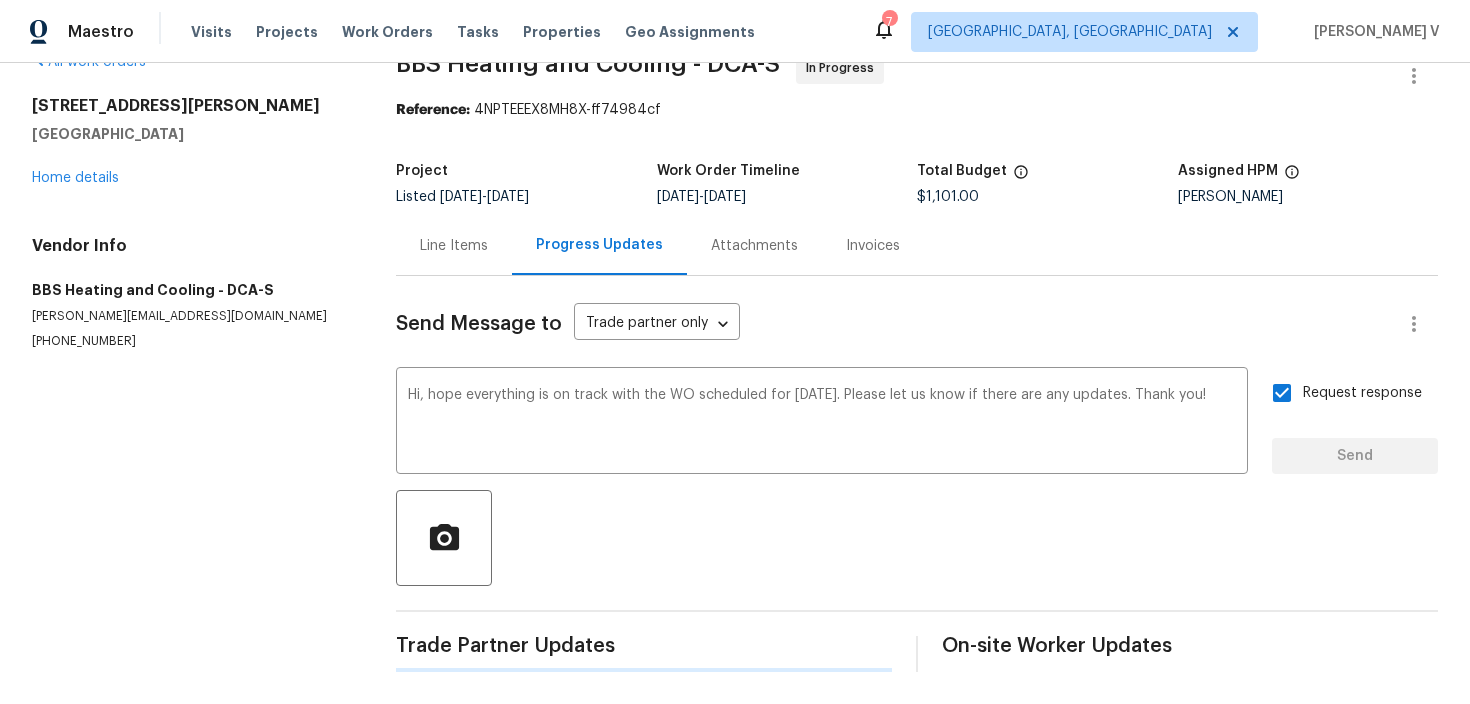 type 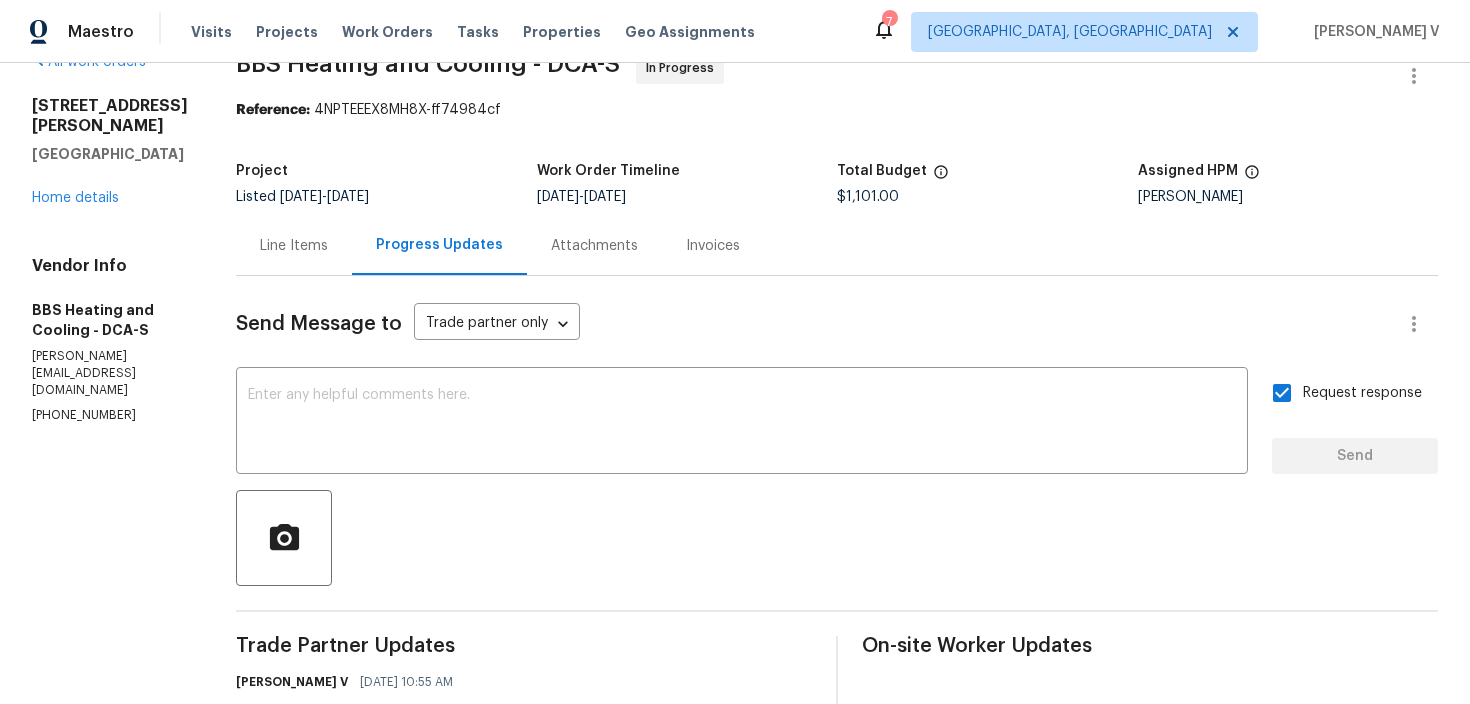 scroll, scrollTop: 163, scrollLeft: 0, axis: vertical 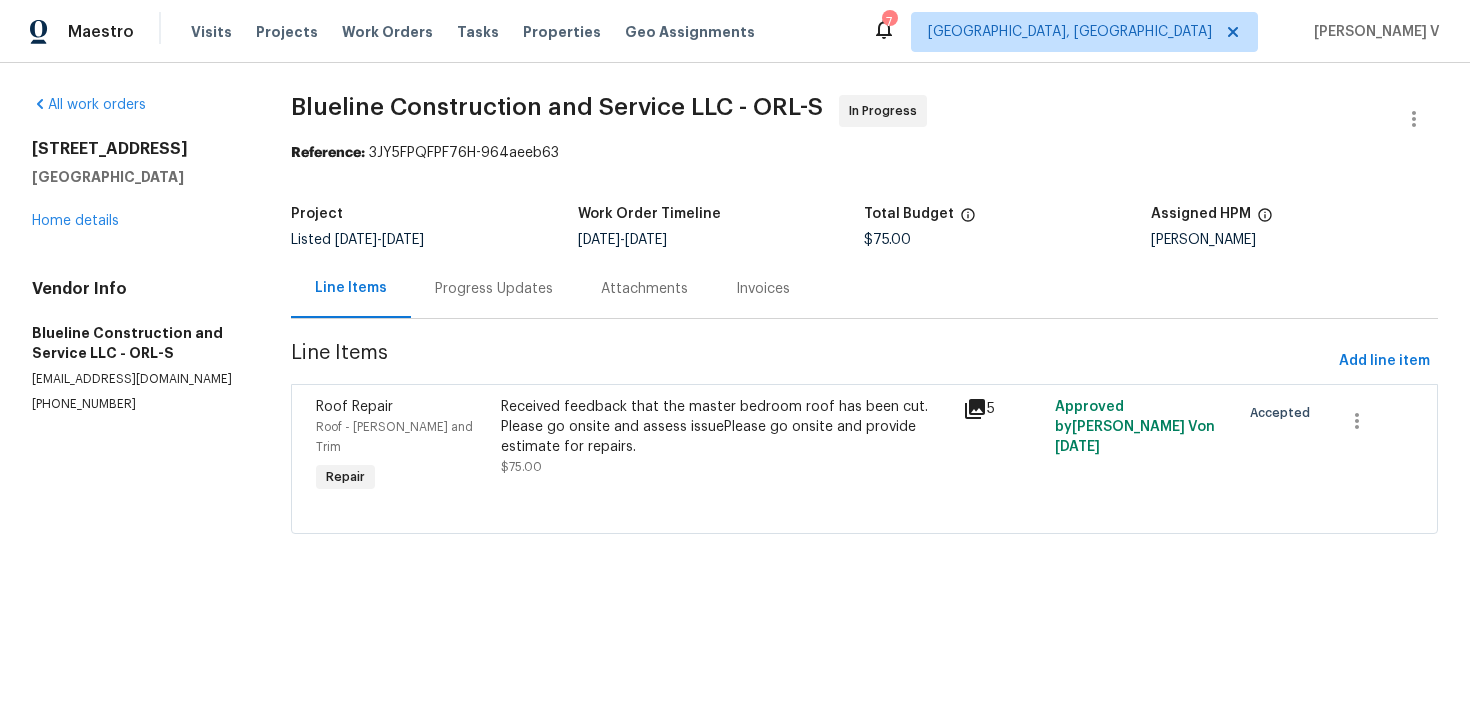 click on "Progress Updates" at bounding box center (494, 289) 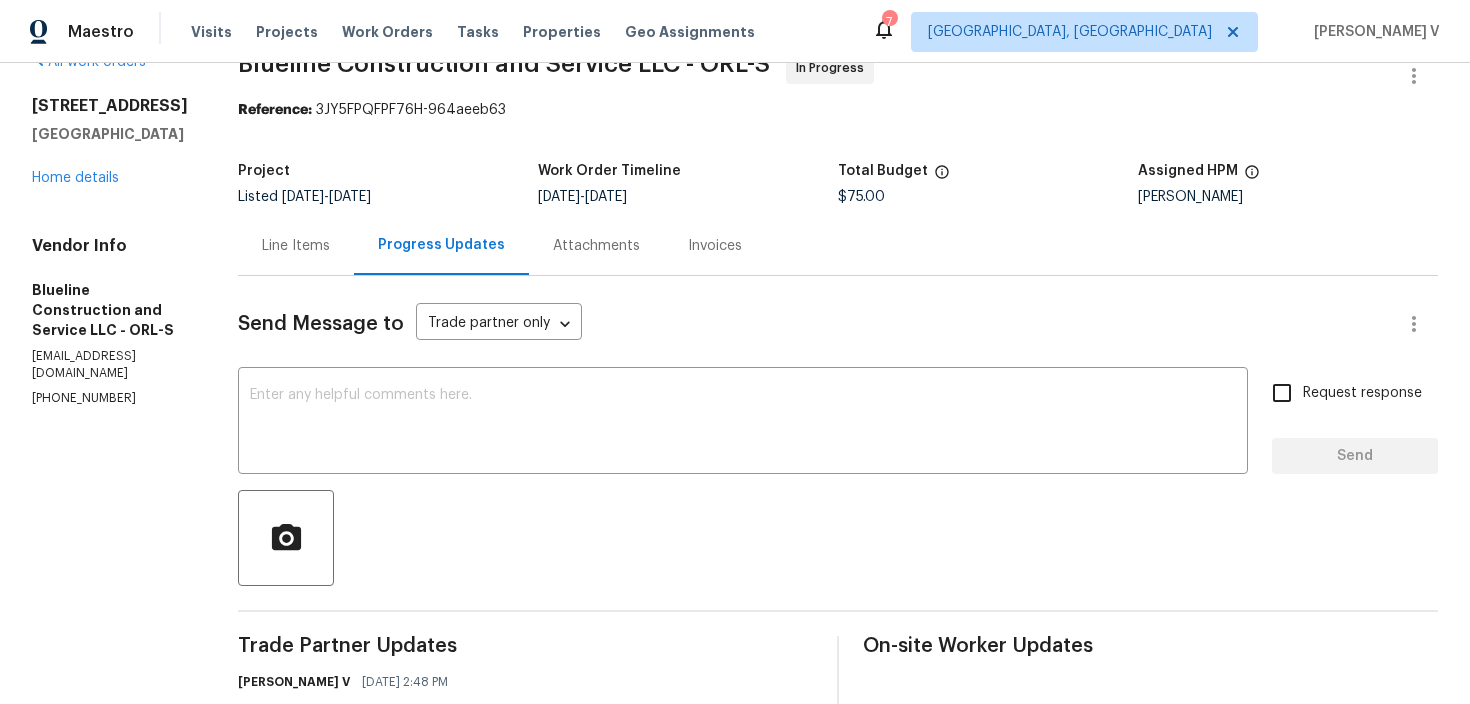 scroll, scrollTop: 197, scrollLeft: 0, axis: vertical 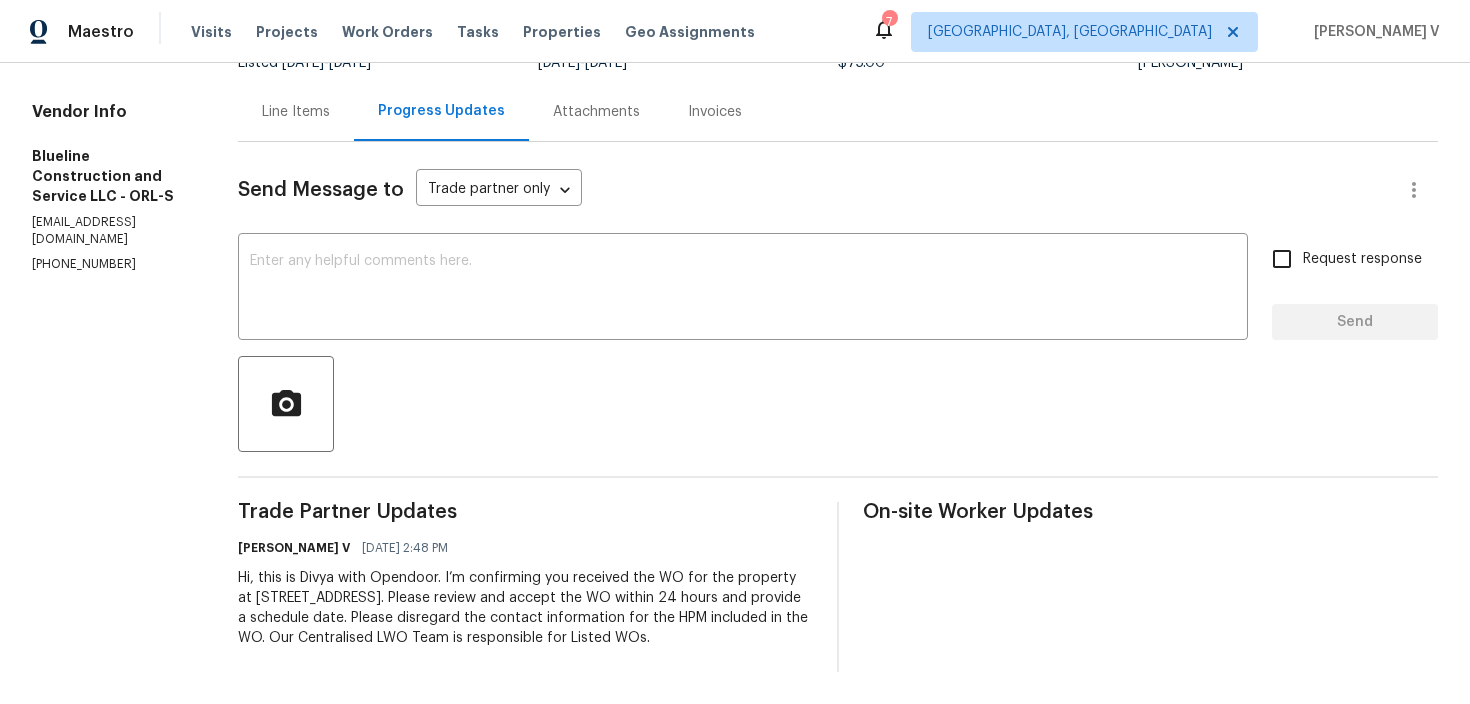 click at bounding box center [838, 404] 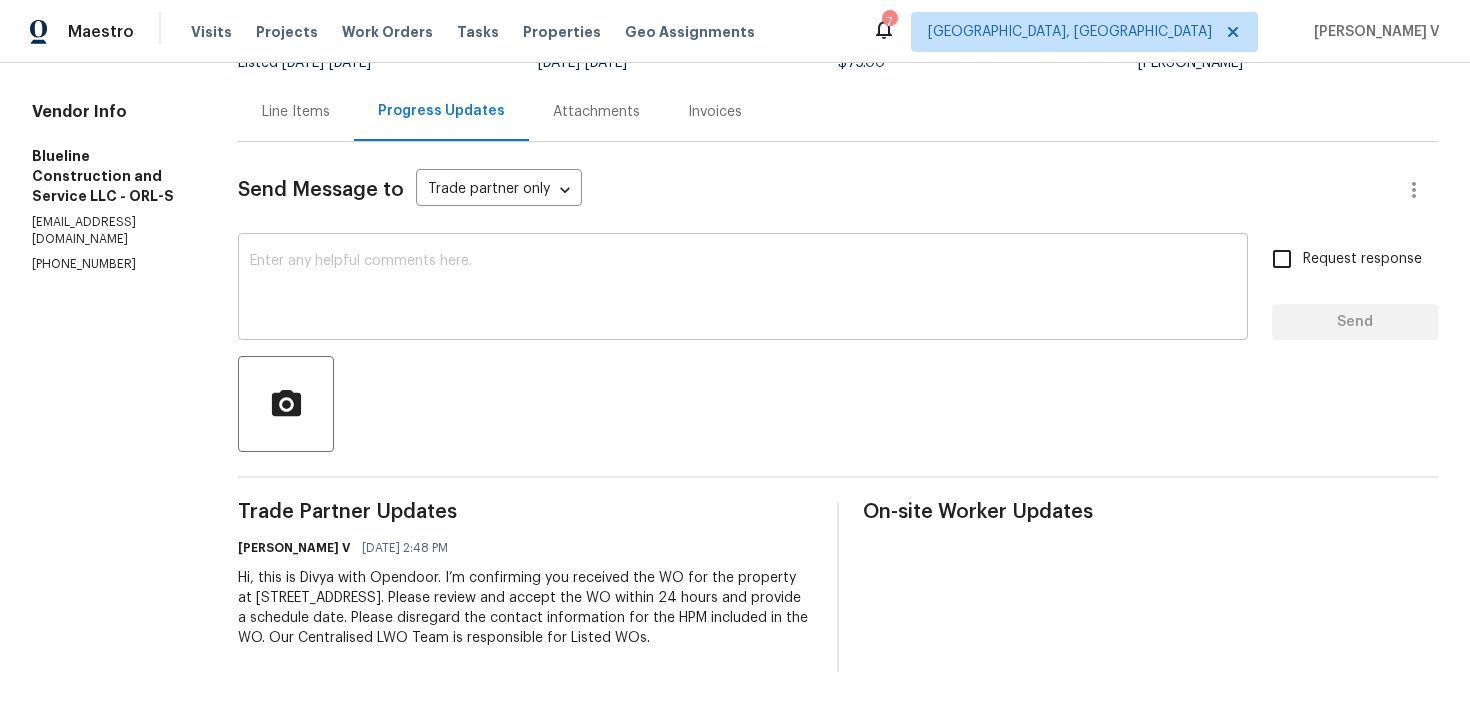 click at bounding box center [743, 289] 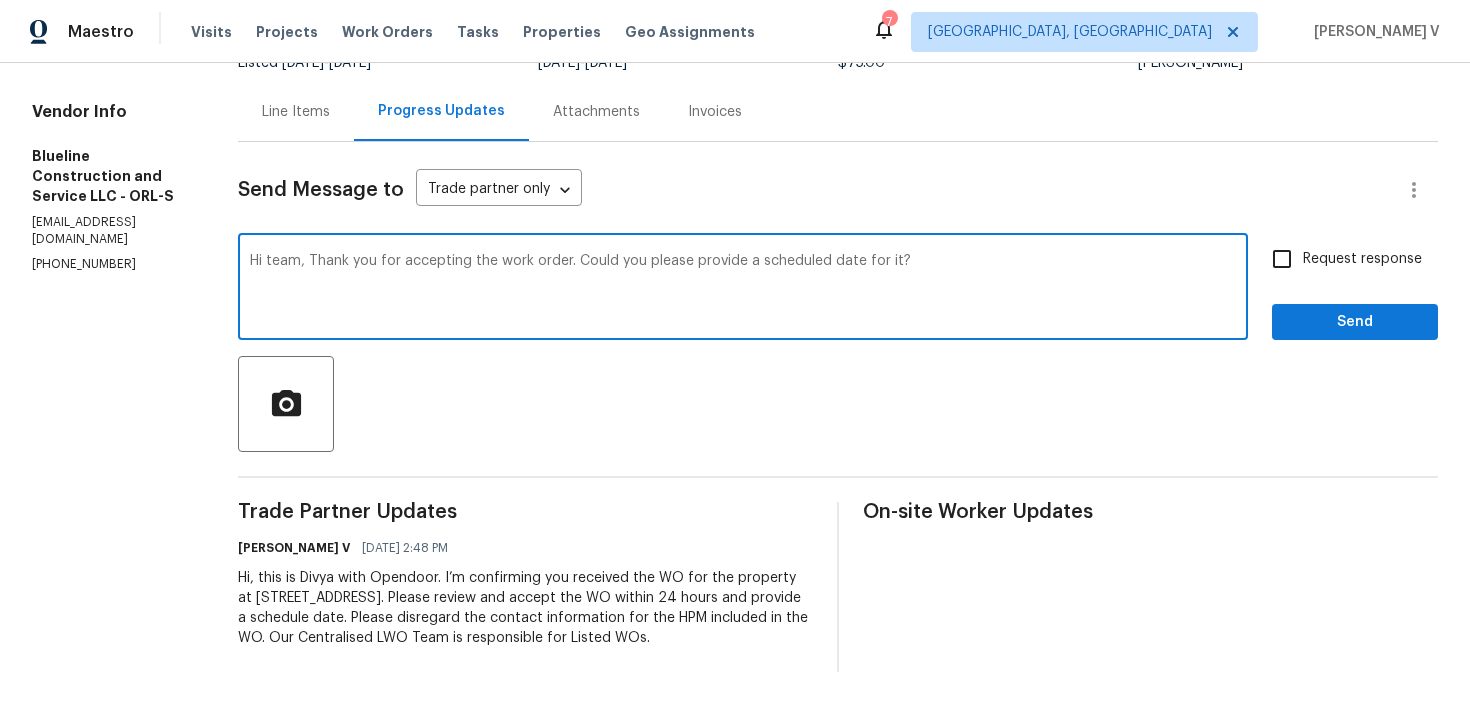 type on "Hi team, Thank you for accepting the work order. Could you please provide a scheduled date for it?" 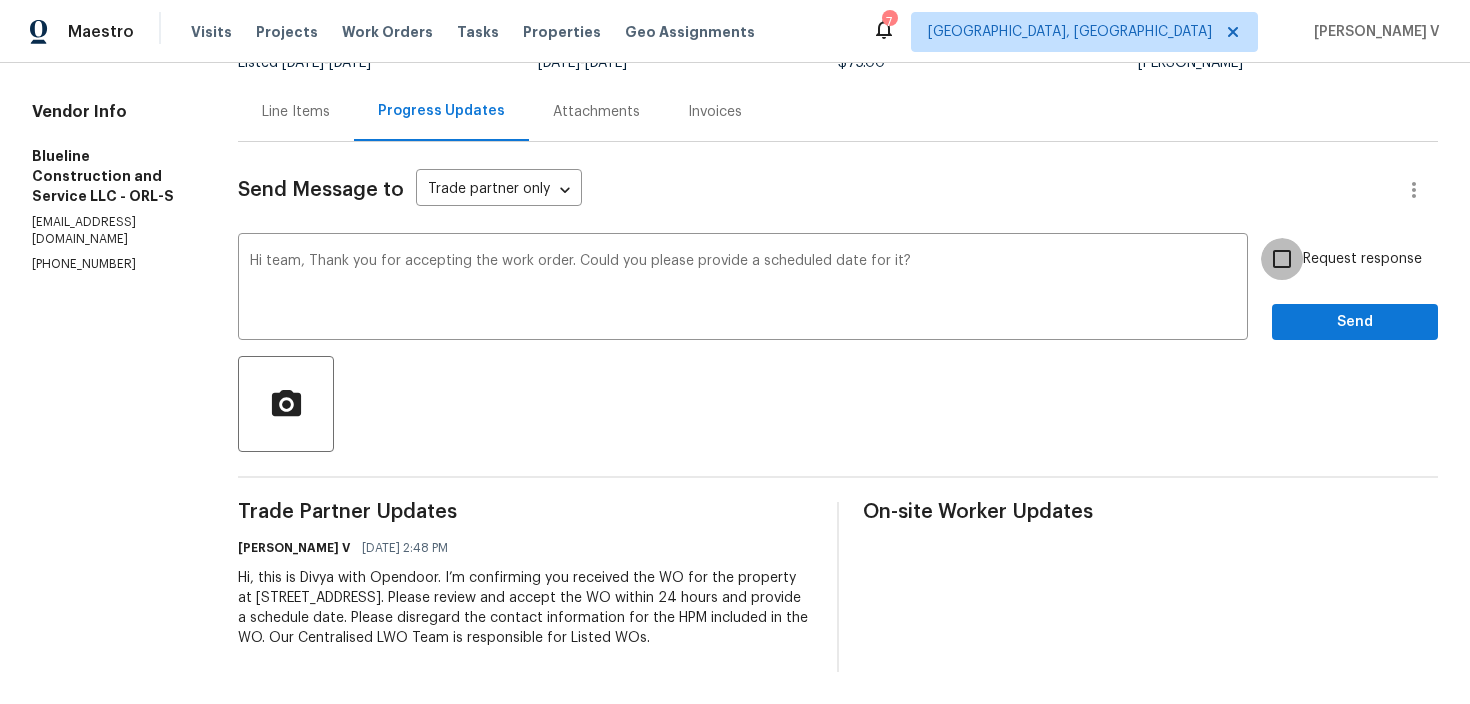 click on "Request response" at bounding box center (1282, 259) 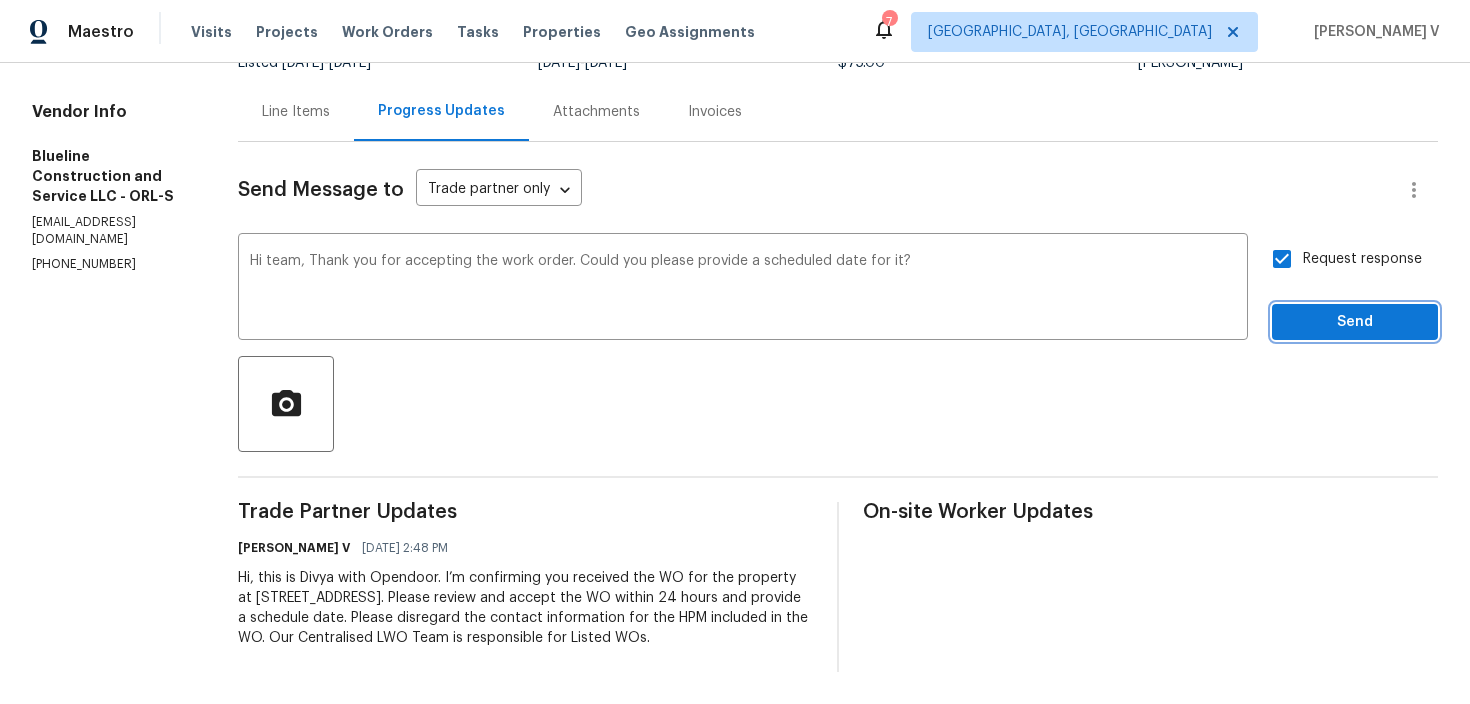 click on "Send" at bounding box center [1355, 322] 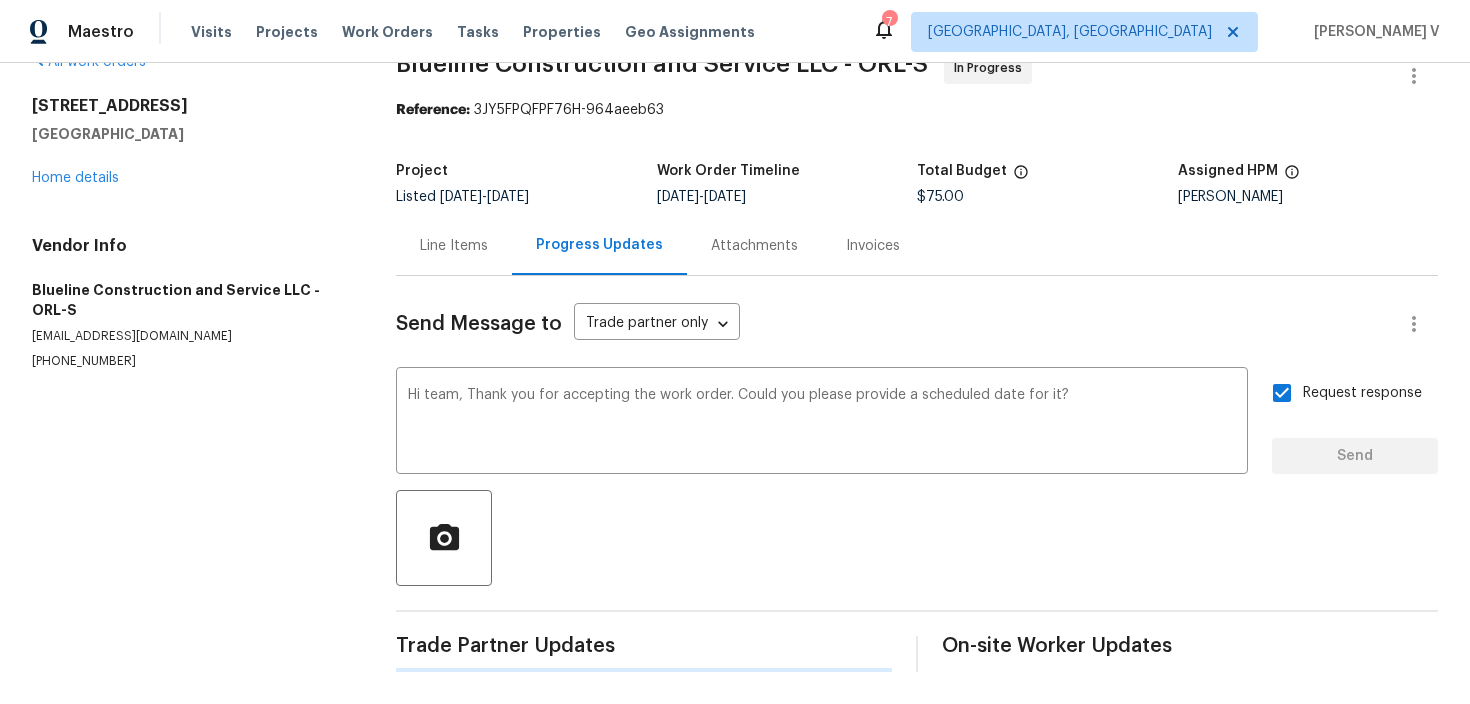 type 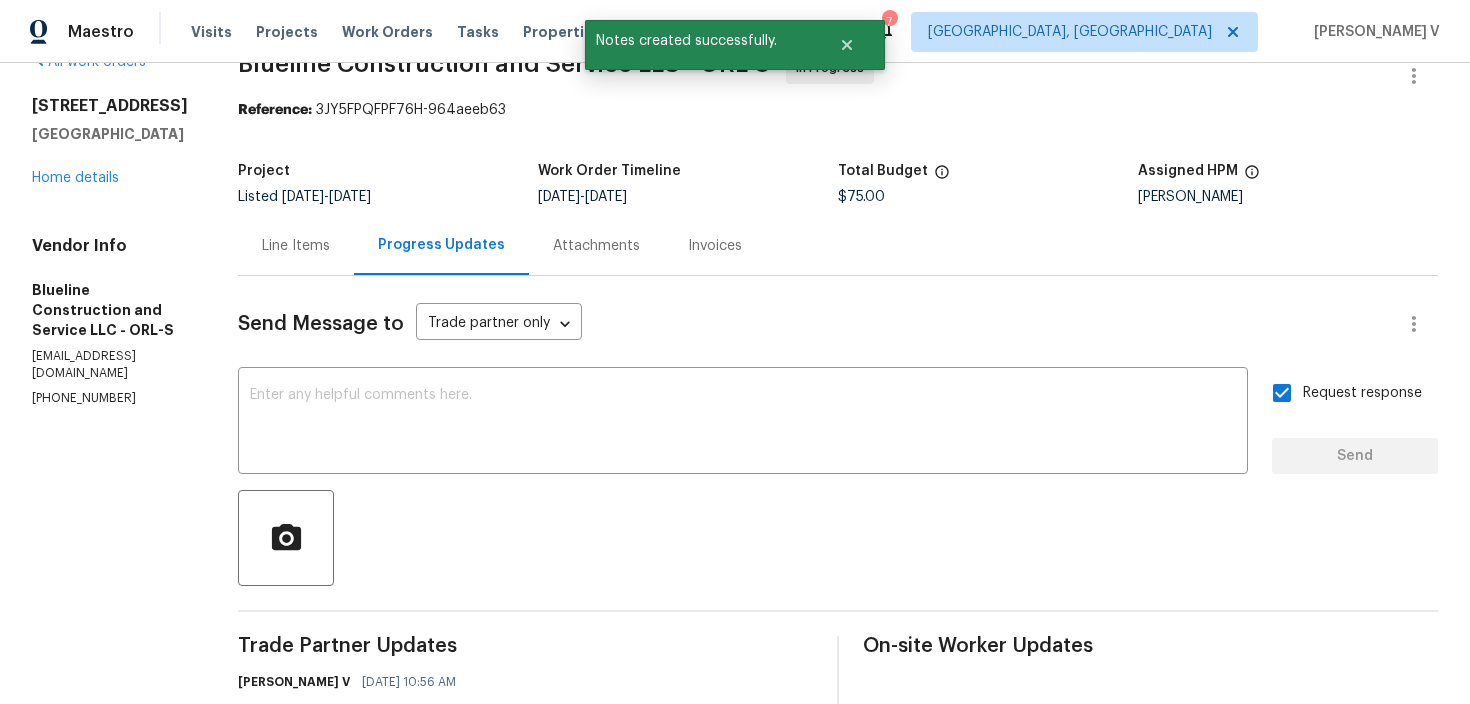 scroll, scrollTop: 197, scrollLeft: 0, axis: vertical 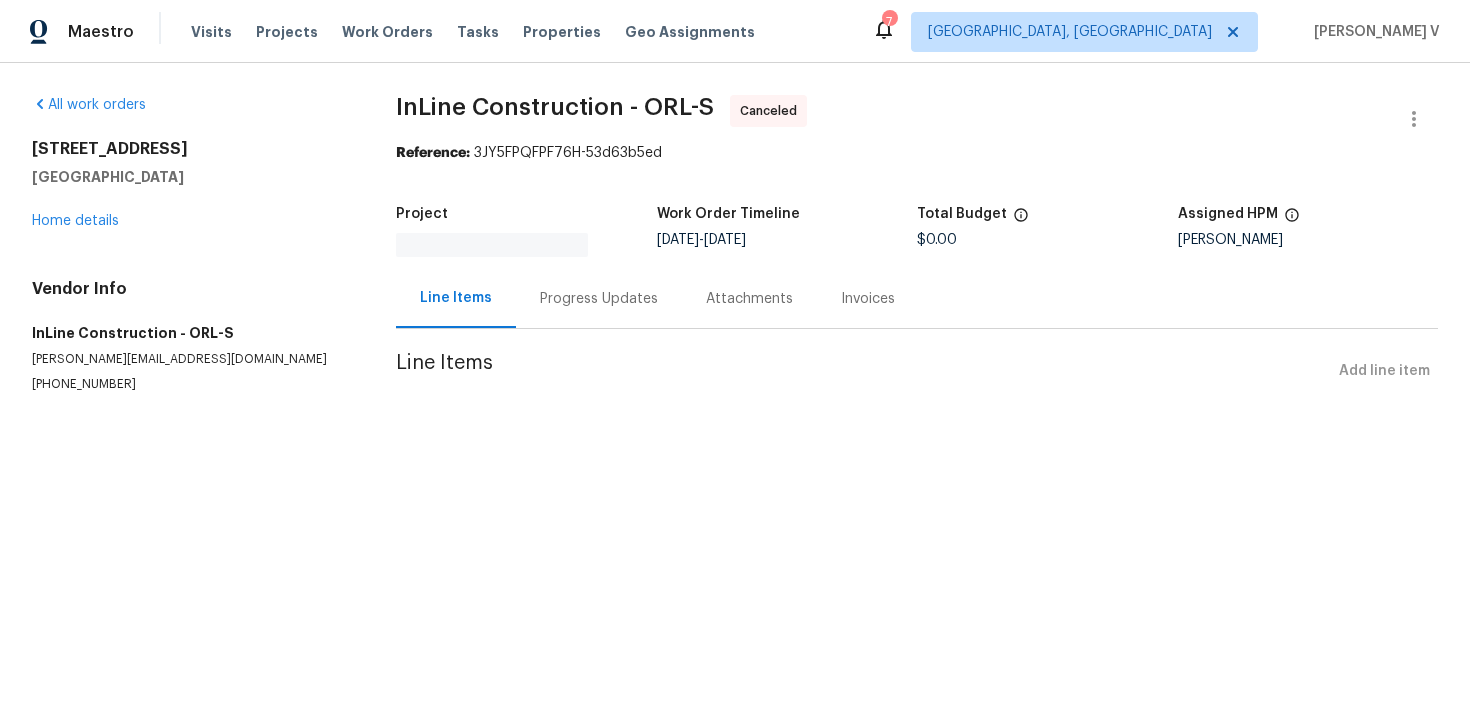 click on "Progress Updates" at bounding box center (599, 298) 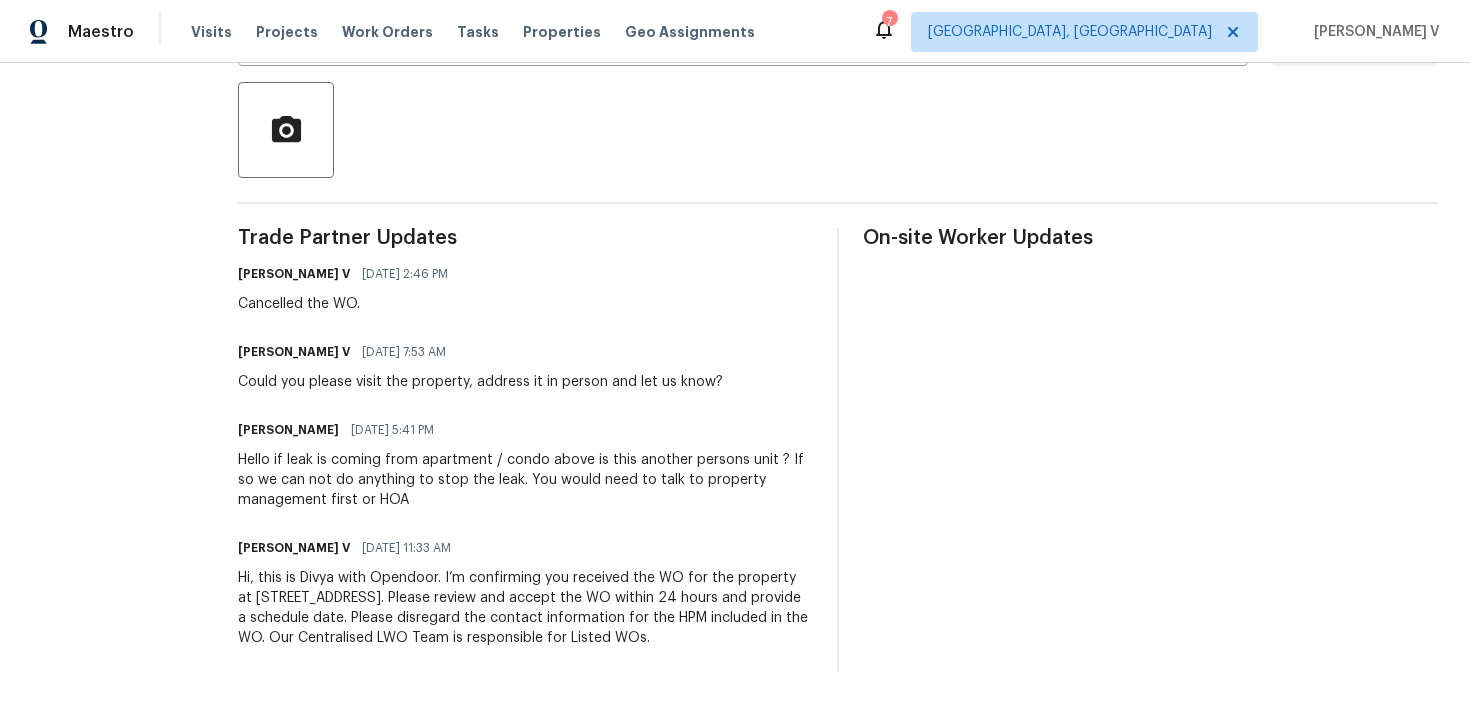 scroll, scrollTop: 0, scrollLeft: 0, axis: both 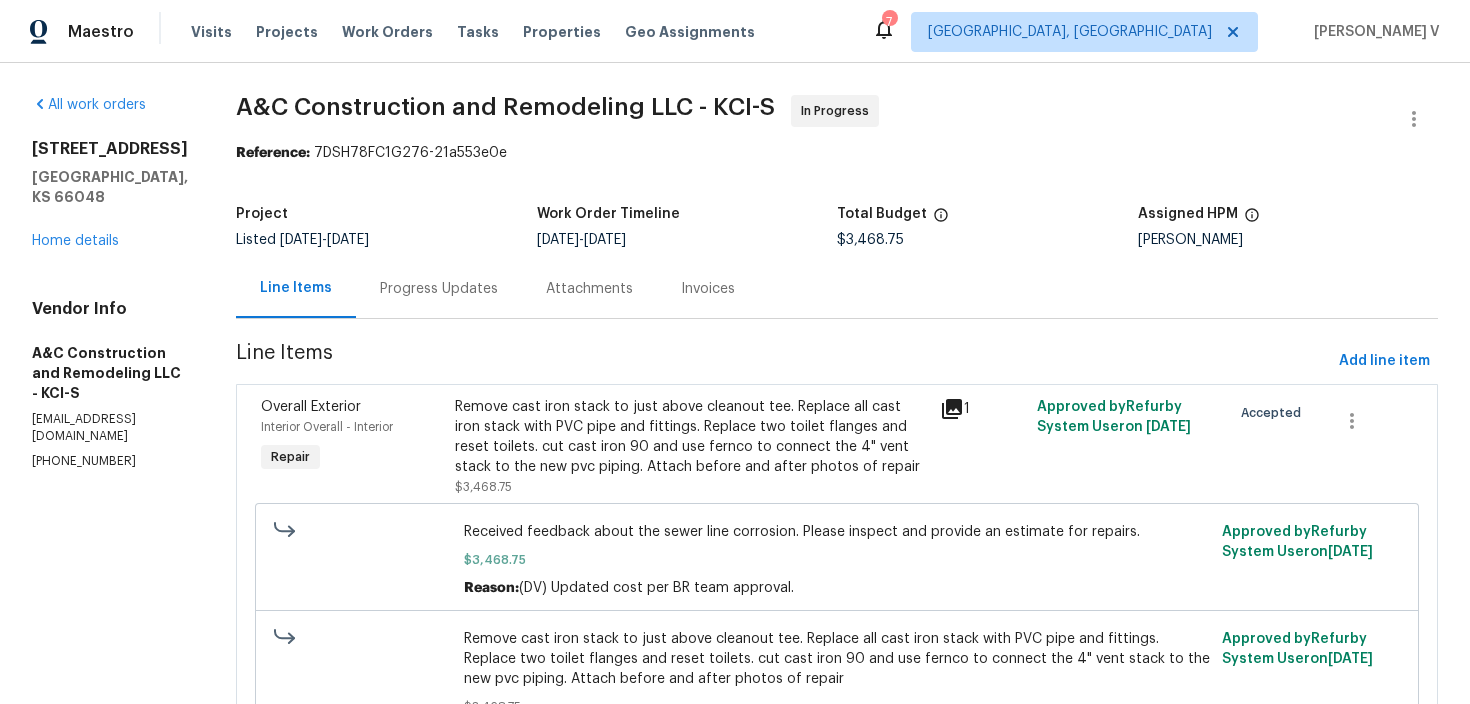 click on "Progress Updates" at bounding box center (439, 288) 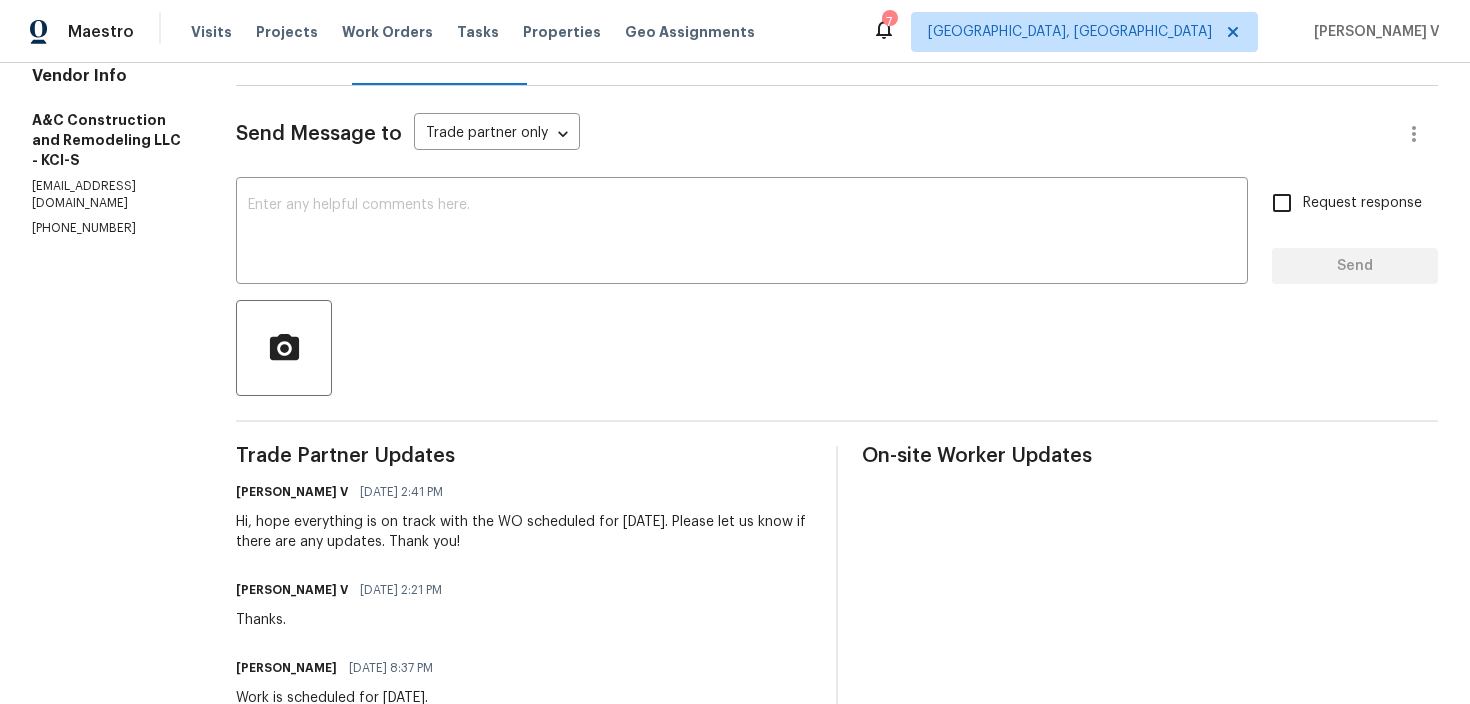 scroll, scrollTop: 234, scrollLeft: 0, axis: vertical 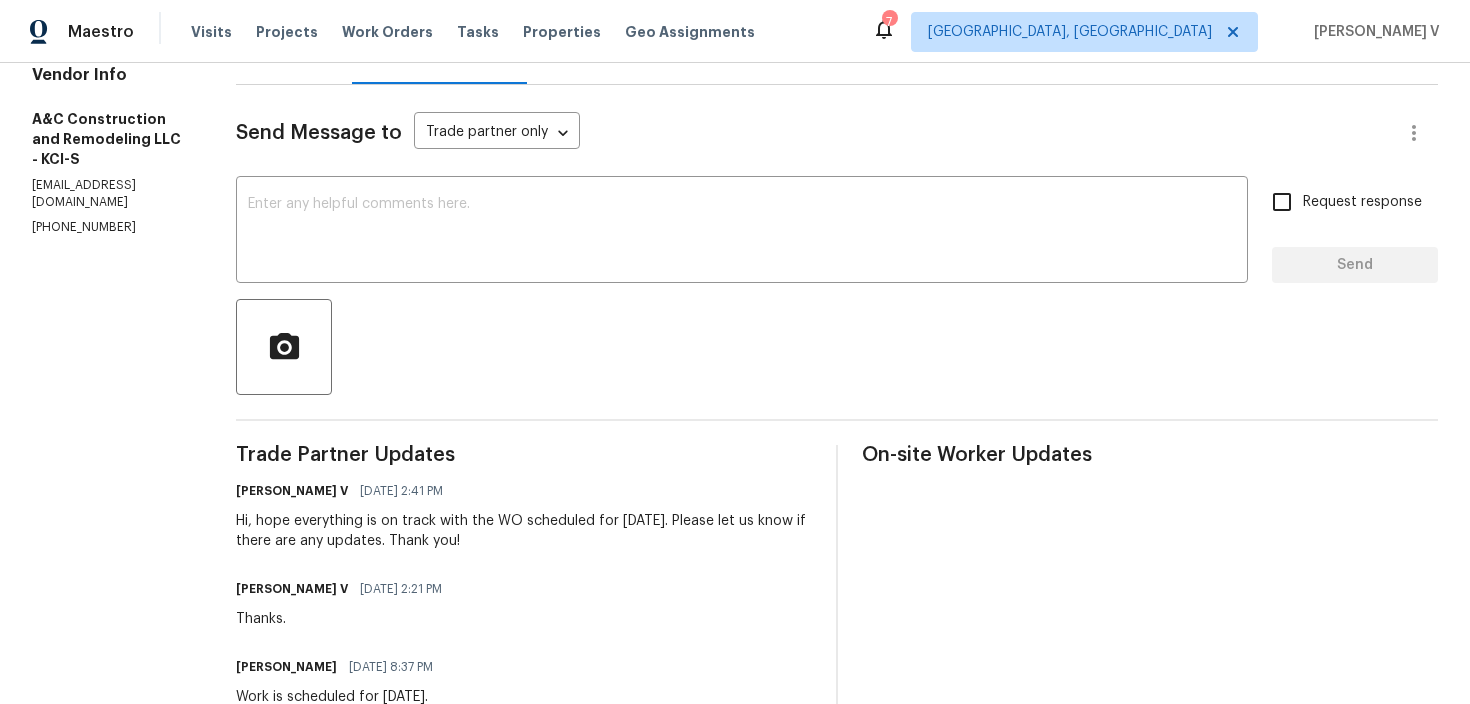click on "(816) 668-2362" at bounding box center (110, 227) 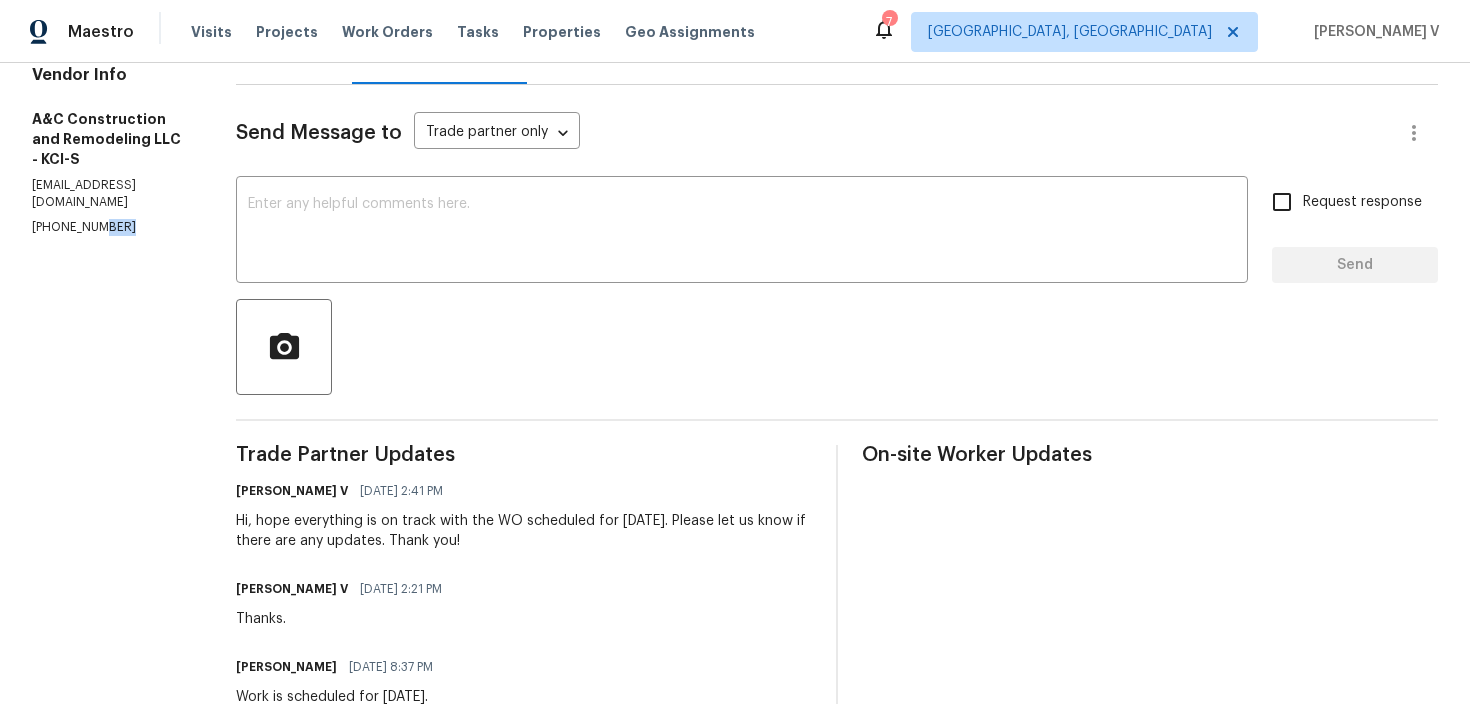 click on "(816) 668-2362" at bounding box center (110, 227) 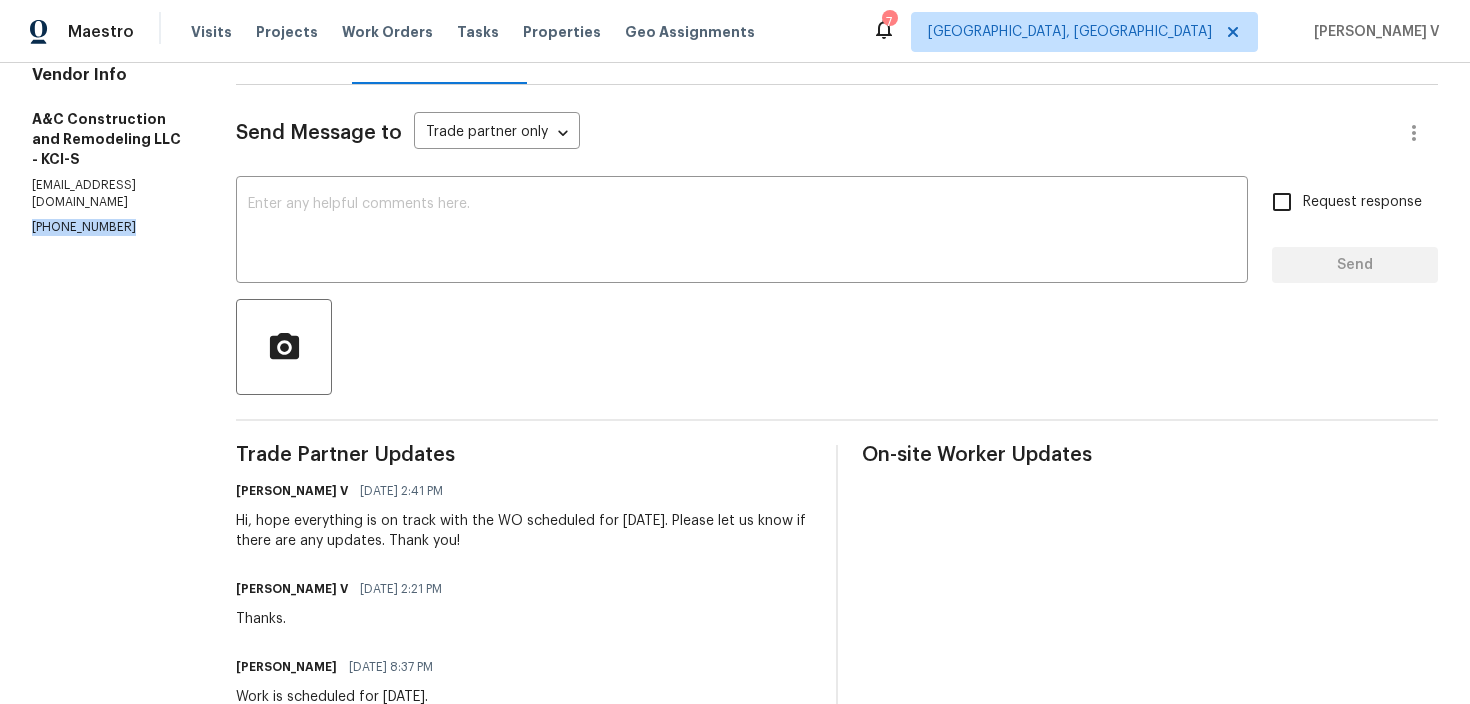 copy on "(816) 668-2362" 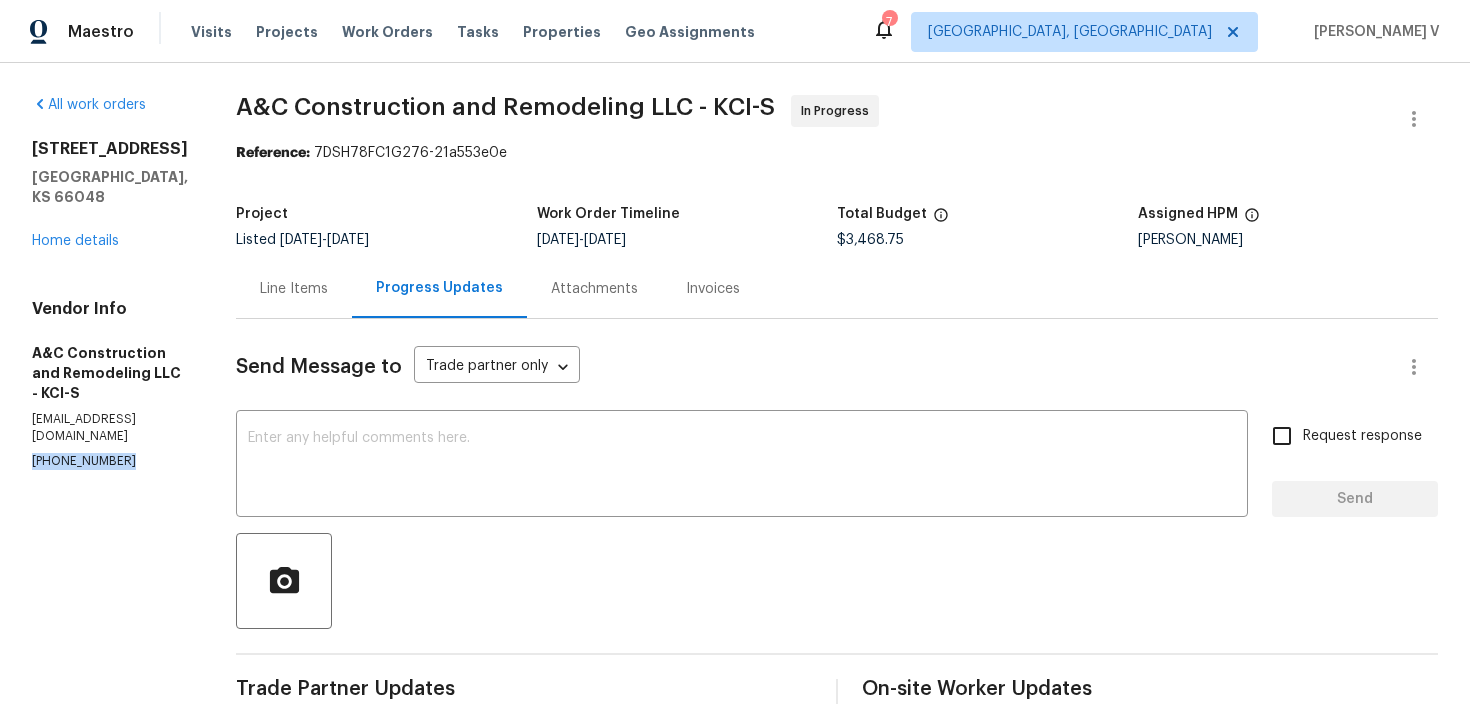 scroll, scrollTop: 3, scrollLeft: 0, axis: vertical 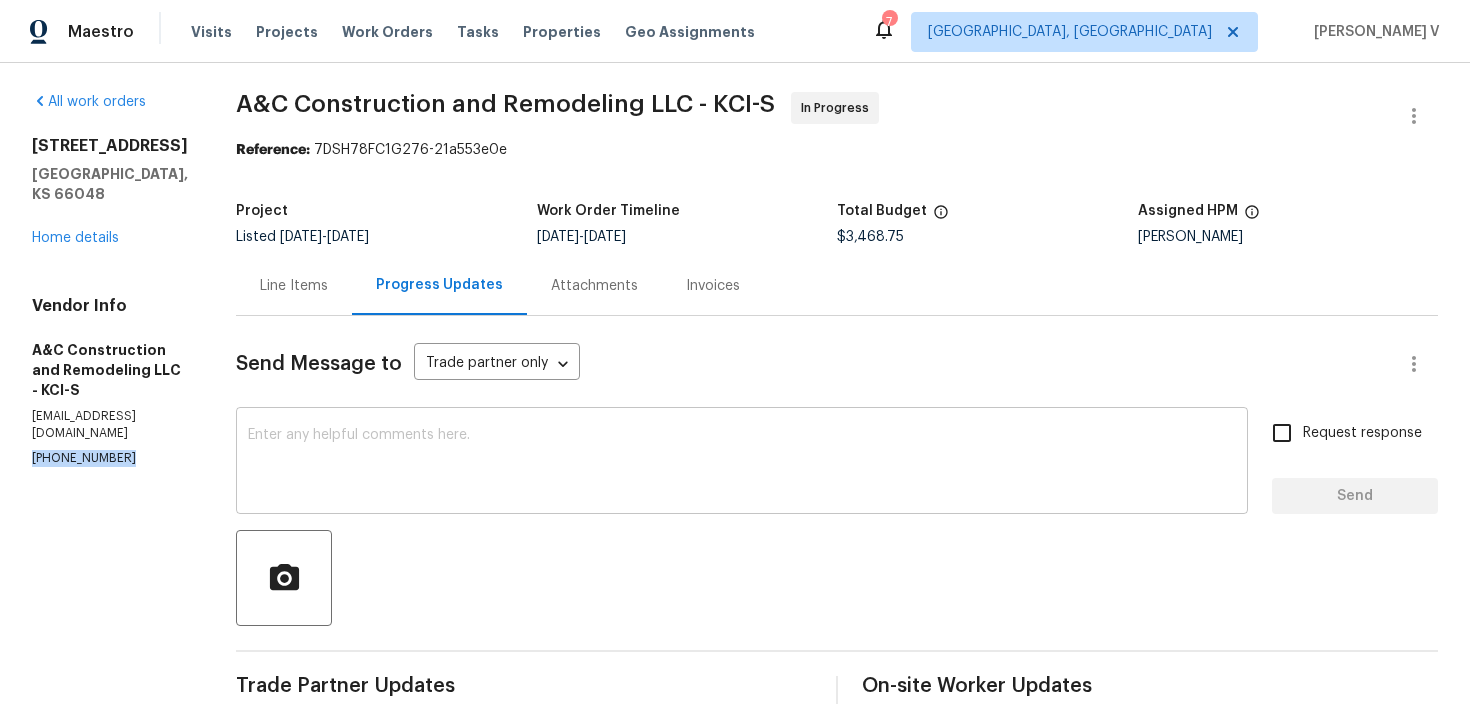 click at bounding box center [742, 463] 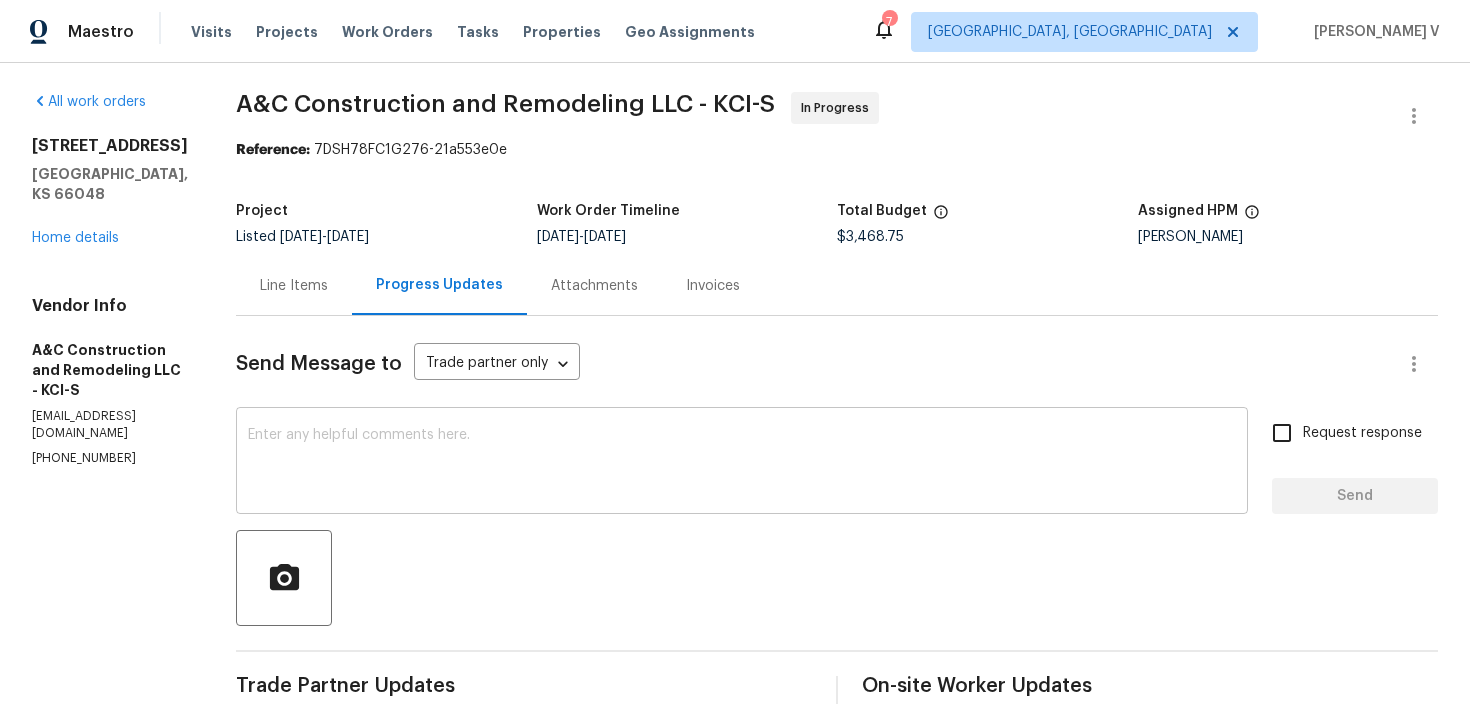 paste on "We've sent you a text to check on the status of the work order. Could you please take a look and let us know? Thanks!" 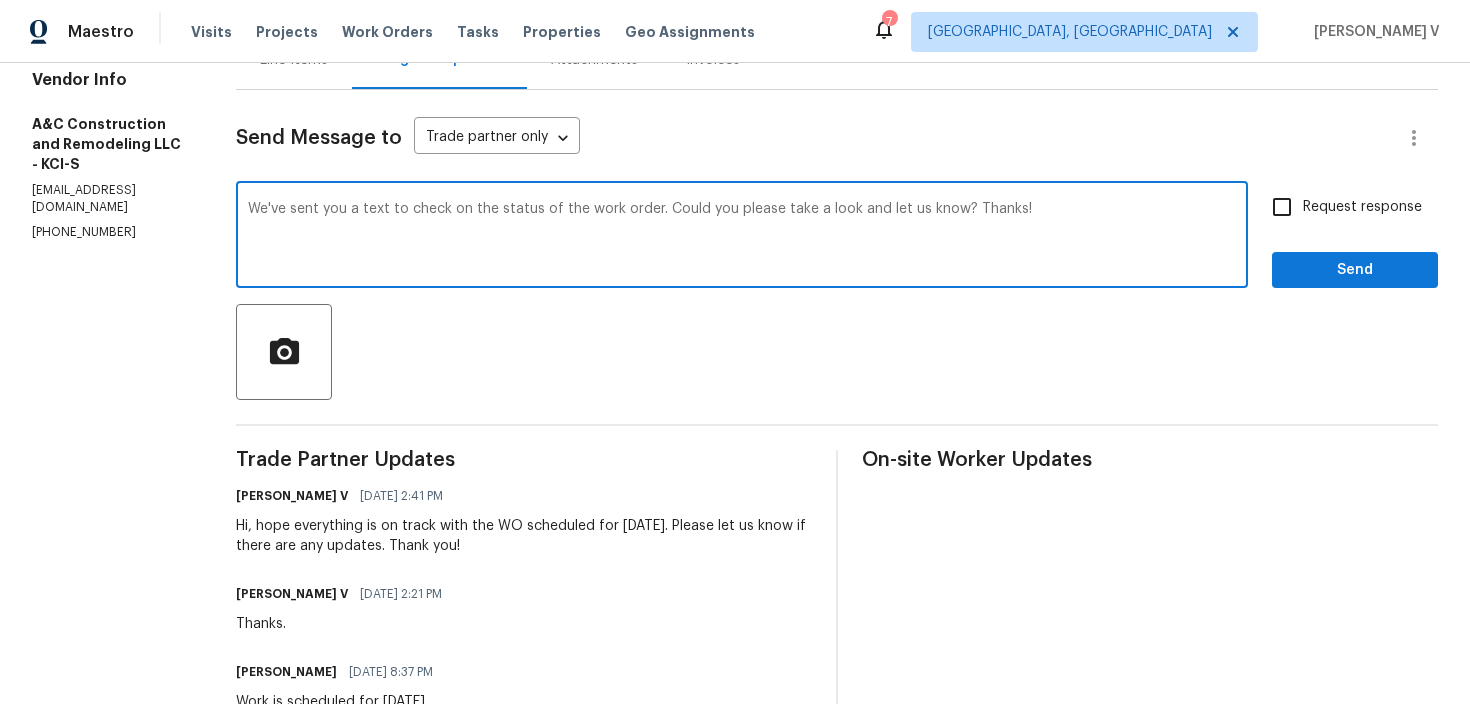 scroll, scrollTop: 366, scrollLeft: 0, axis: vertical 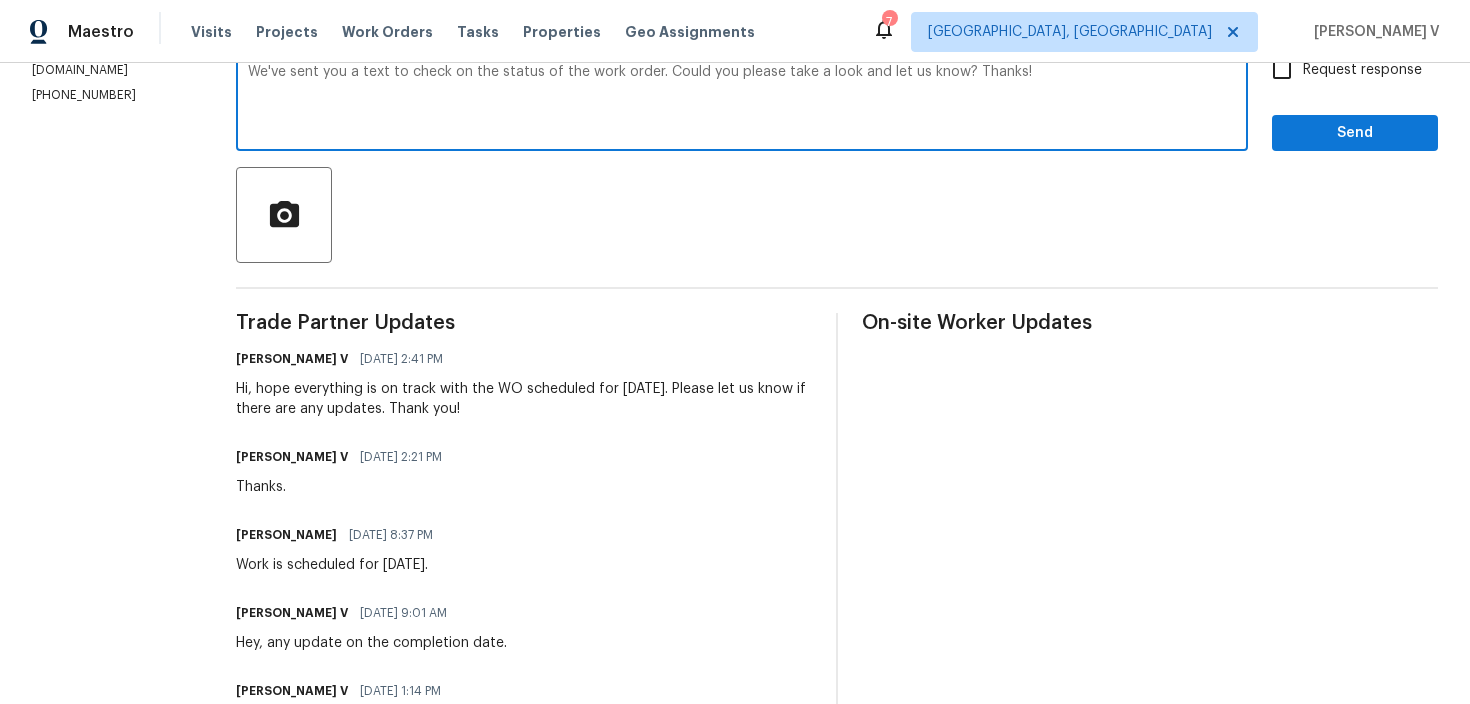 type on "We've sent you a text to check on the status of the work order. Could you please take a look and let us know? Thanks!" 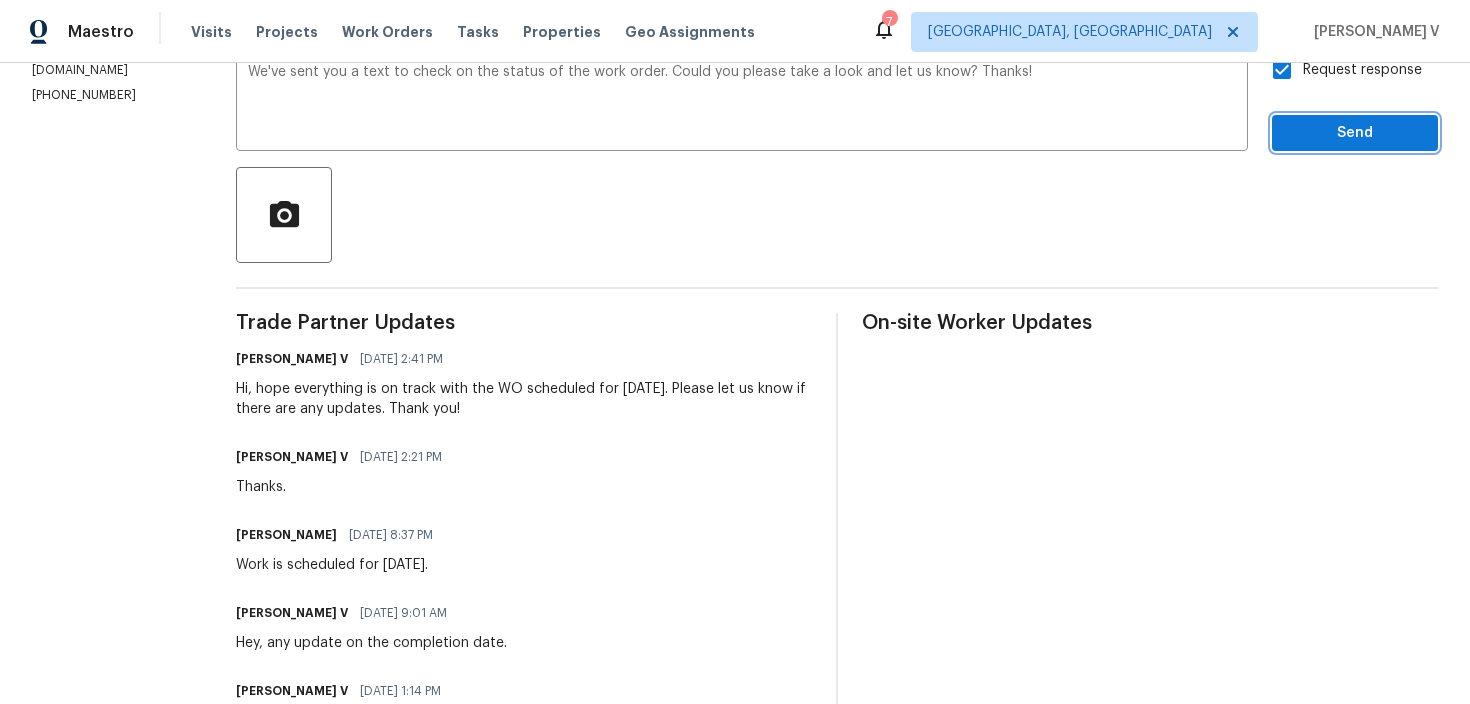 click on "Send" at bounding box center [1355, 133] 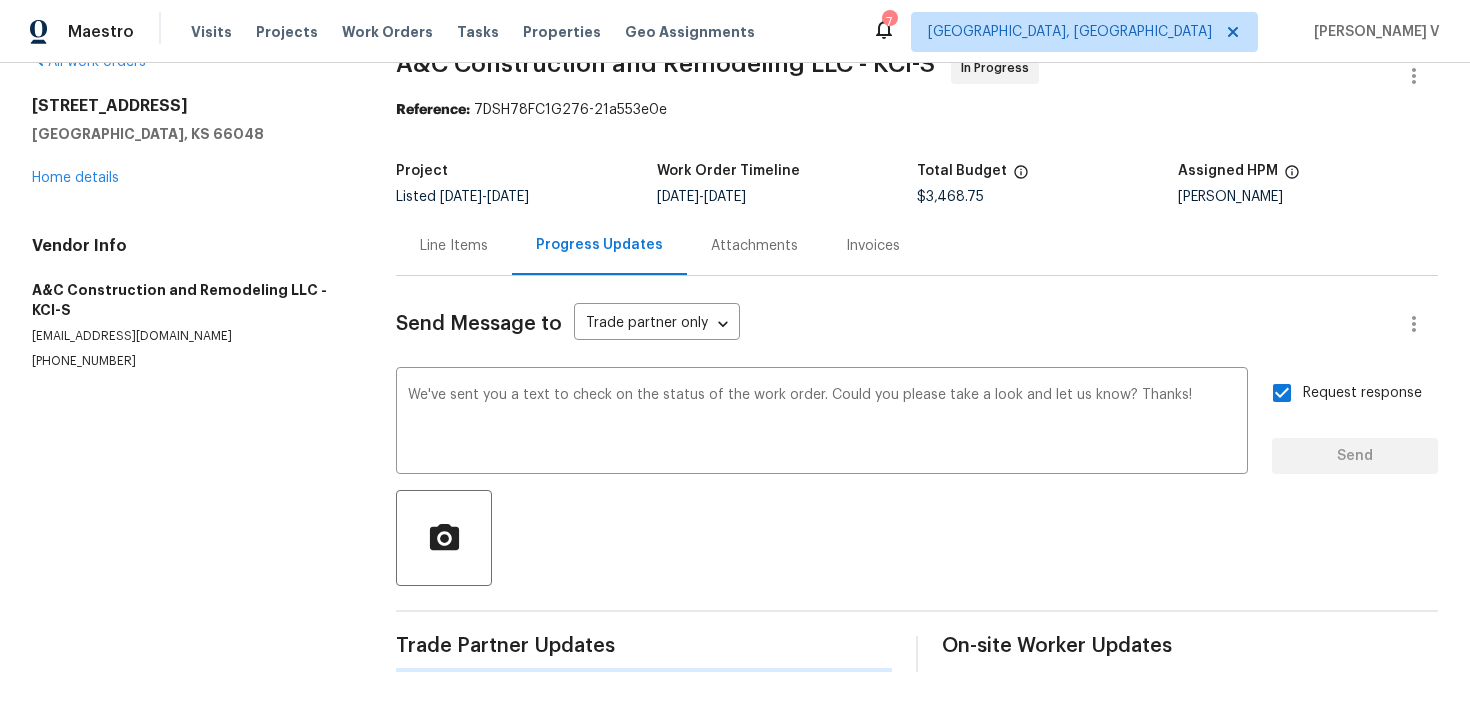 scroll, scrollTop: 43, scrollLeft: 0, axis: vertical 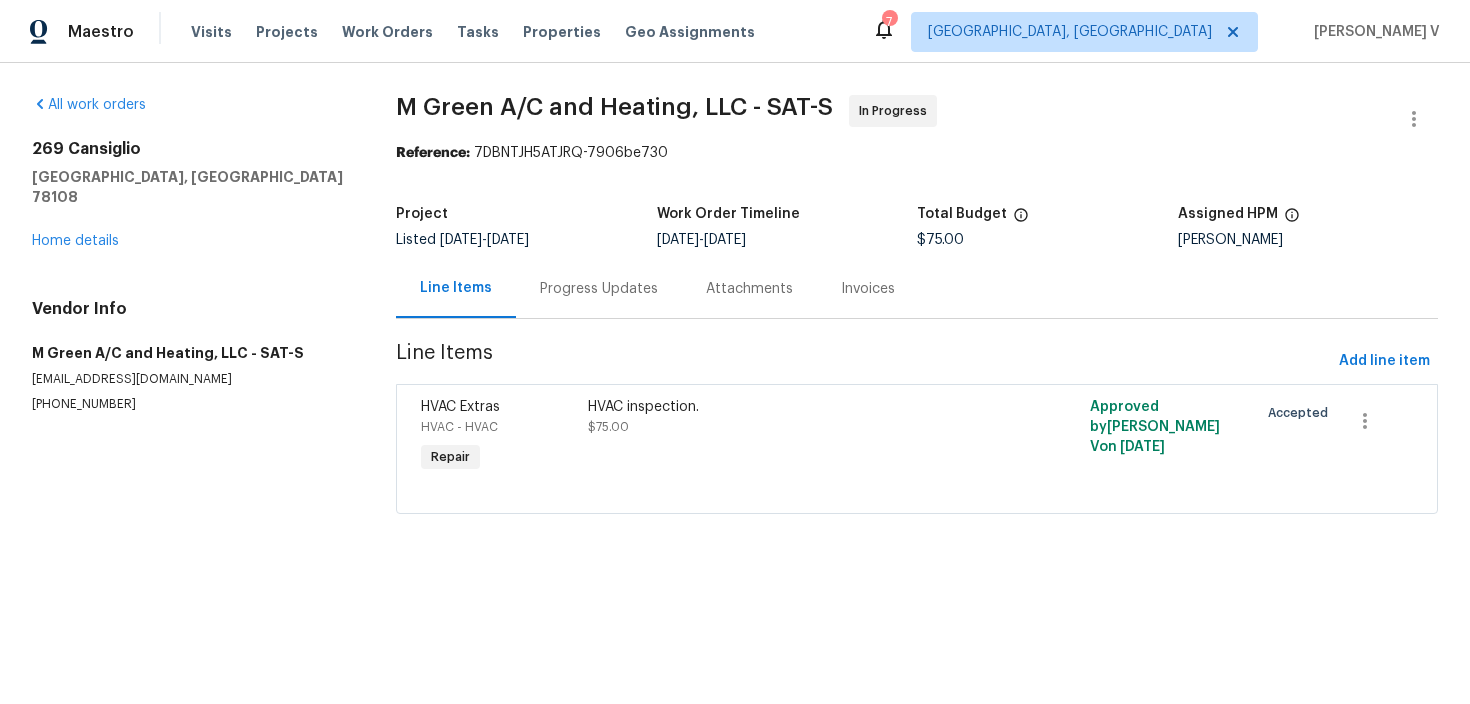 click on "Progress Updates" at bounding box center (599, 288) 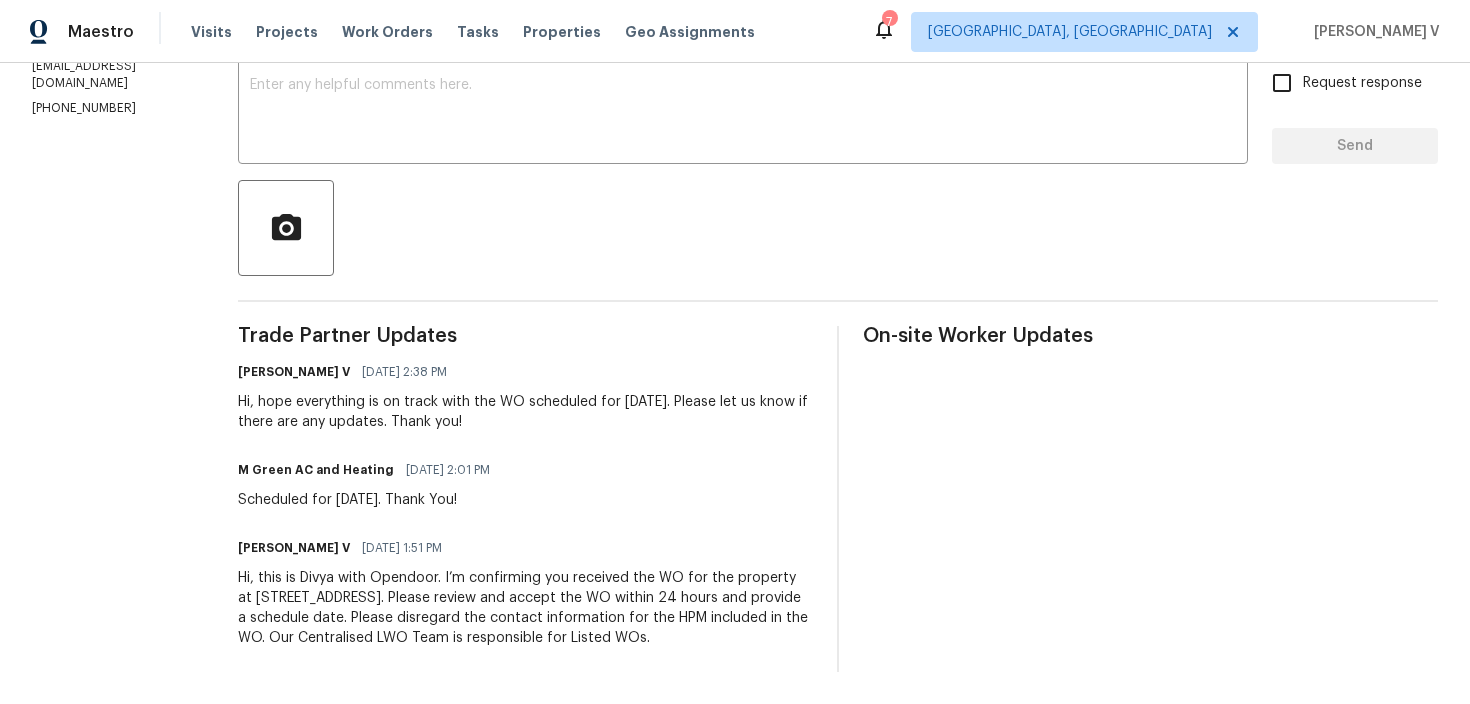 scroll, scrollTop: 0, scrollLeft: 0, axis: both 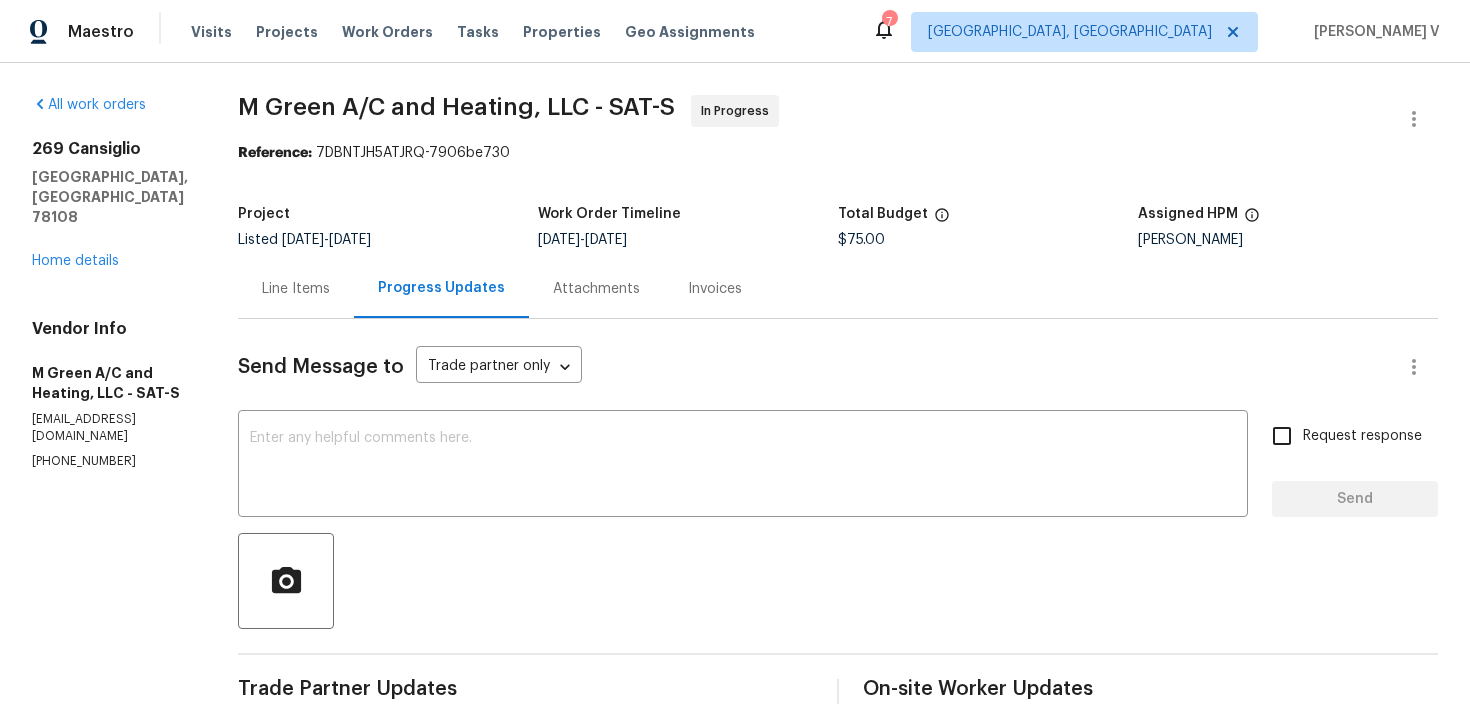 click on "(214) 500-1084" at bounding box center [111, 461] 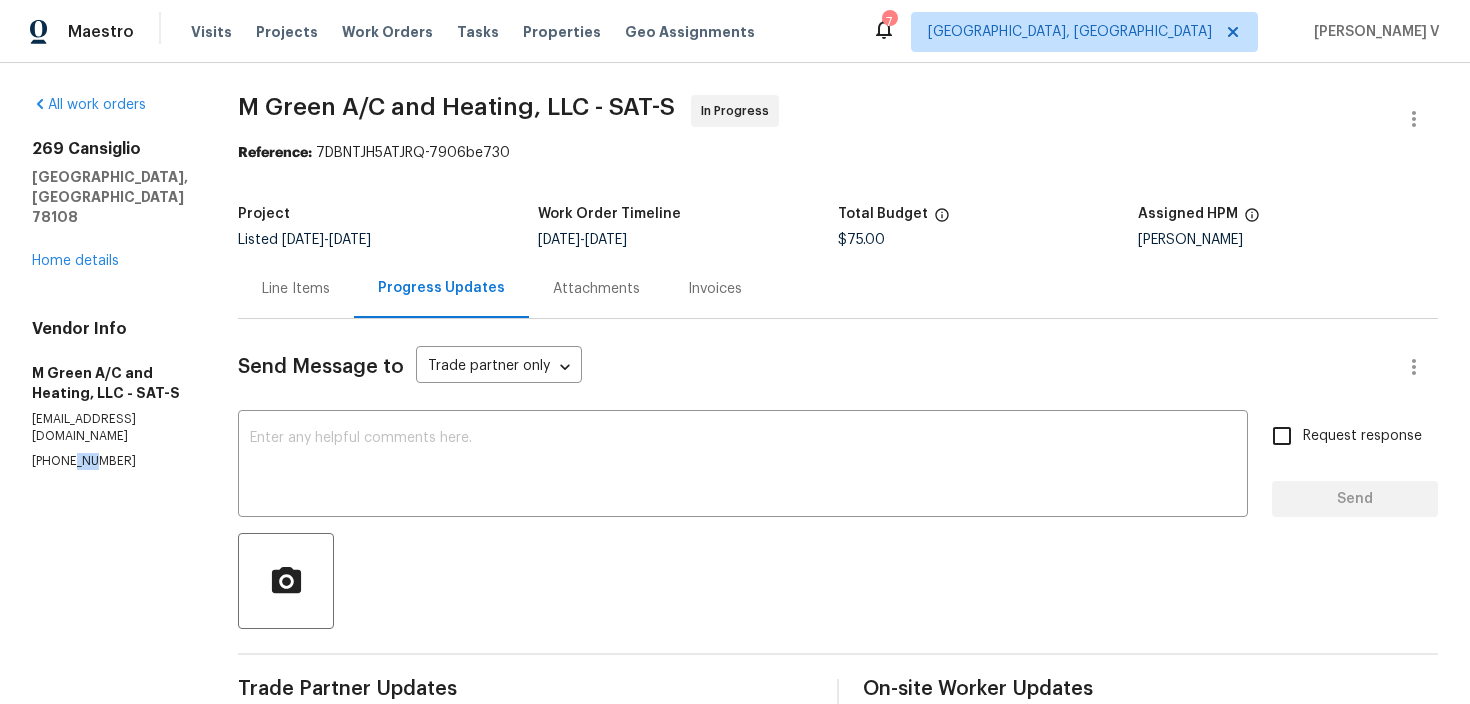click on "(214) 500-1084" at bounding box center (111, 461) 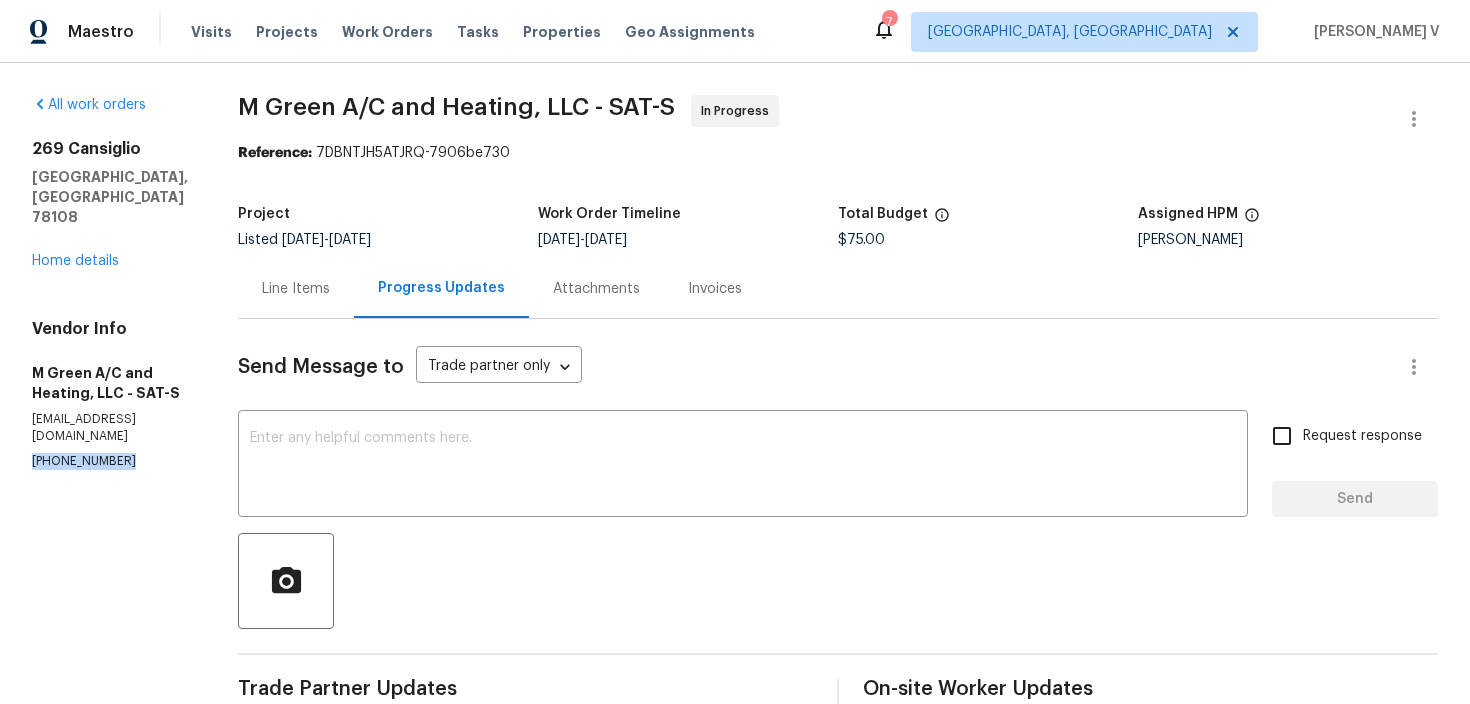 copy on "(214) 500-1084" 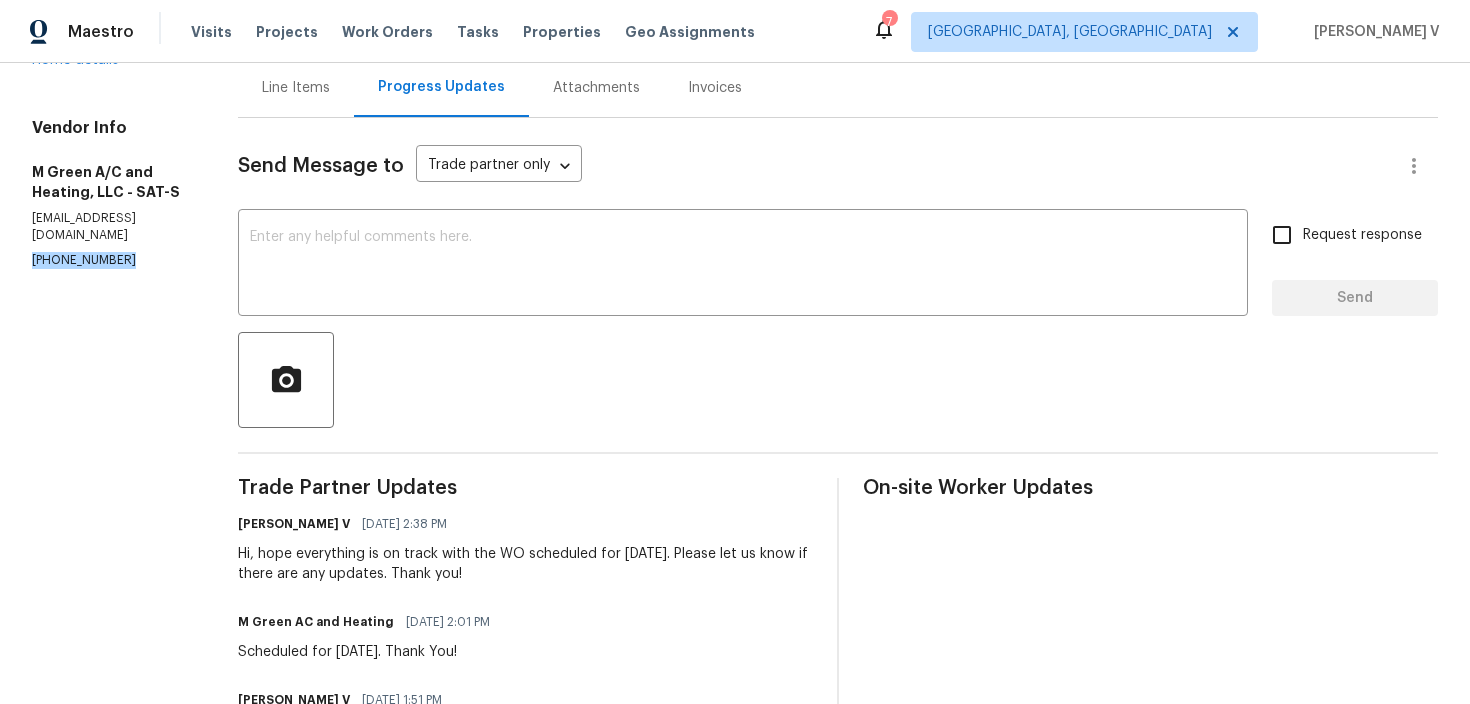scroll, scrollTop: 0, scrollLeft: 0, axis: both 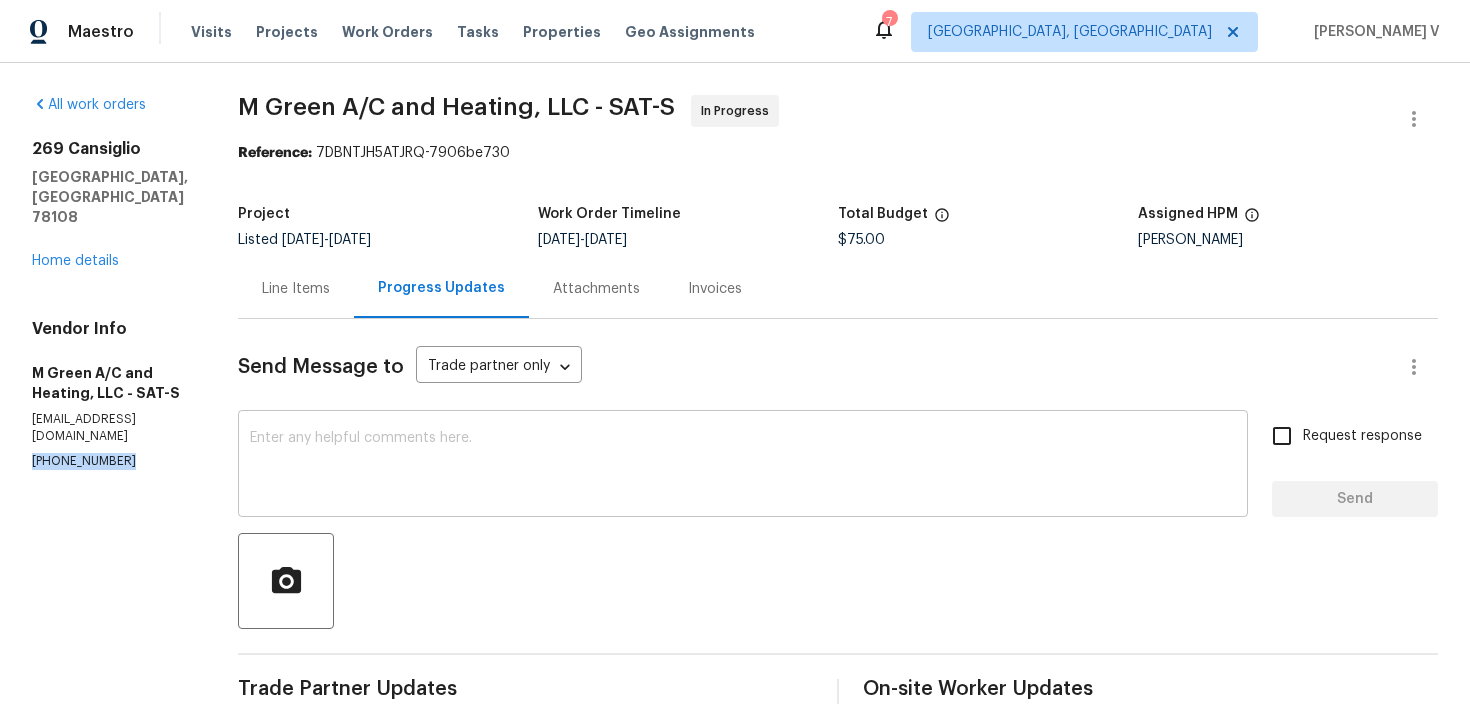 click at bounding box center [743, 466] 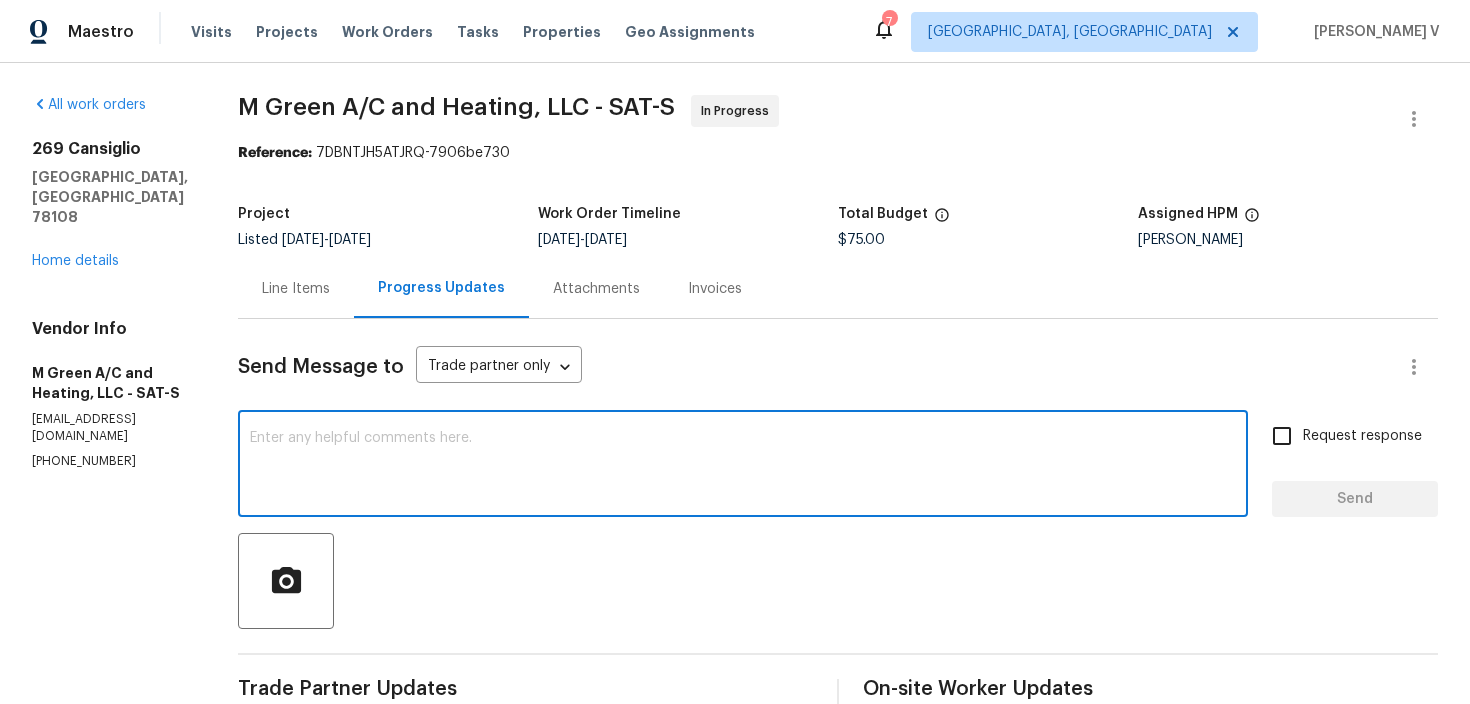 paste on "Could you let us know the current status, as it was scheduled for 7/10." 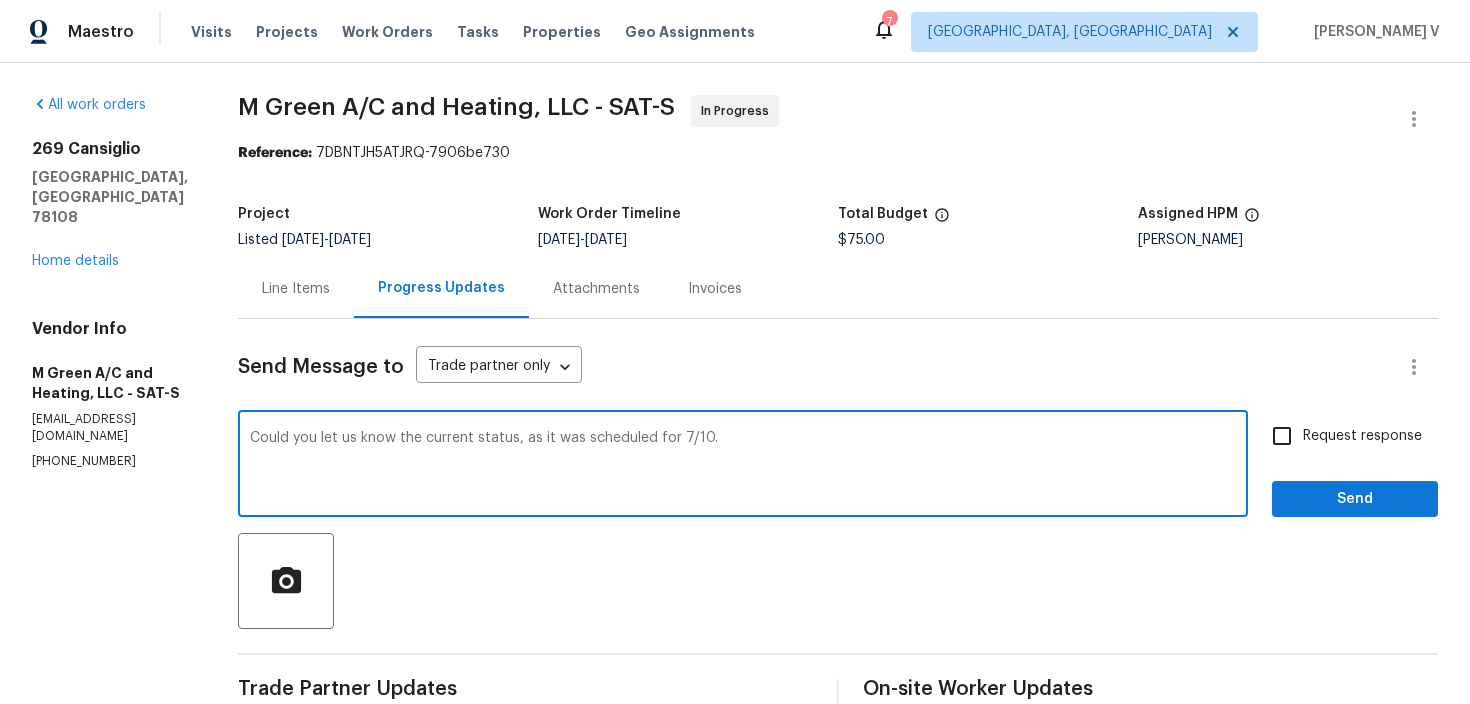 click on "Could you let us know the current status, as it was scheduled for 7/10." at bounding box center [743, 466] 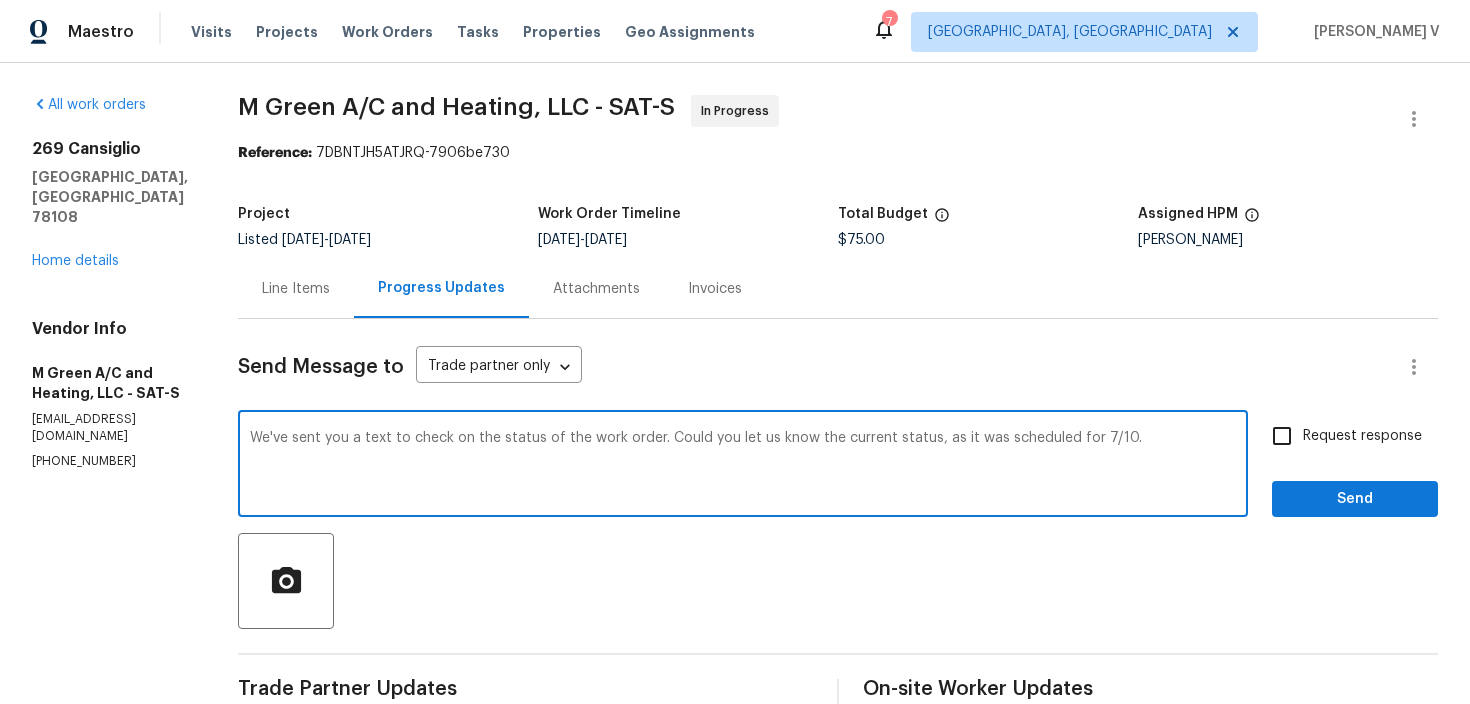 scroll, scrollTop: 92, scrollLeft: 0, axis: vertical 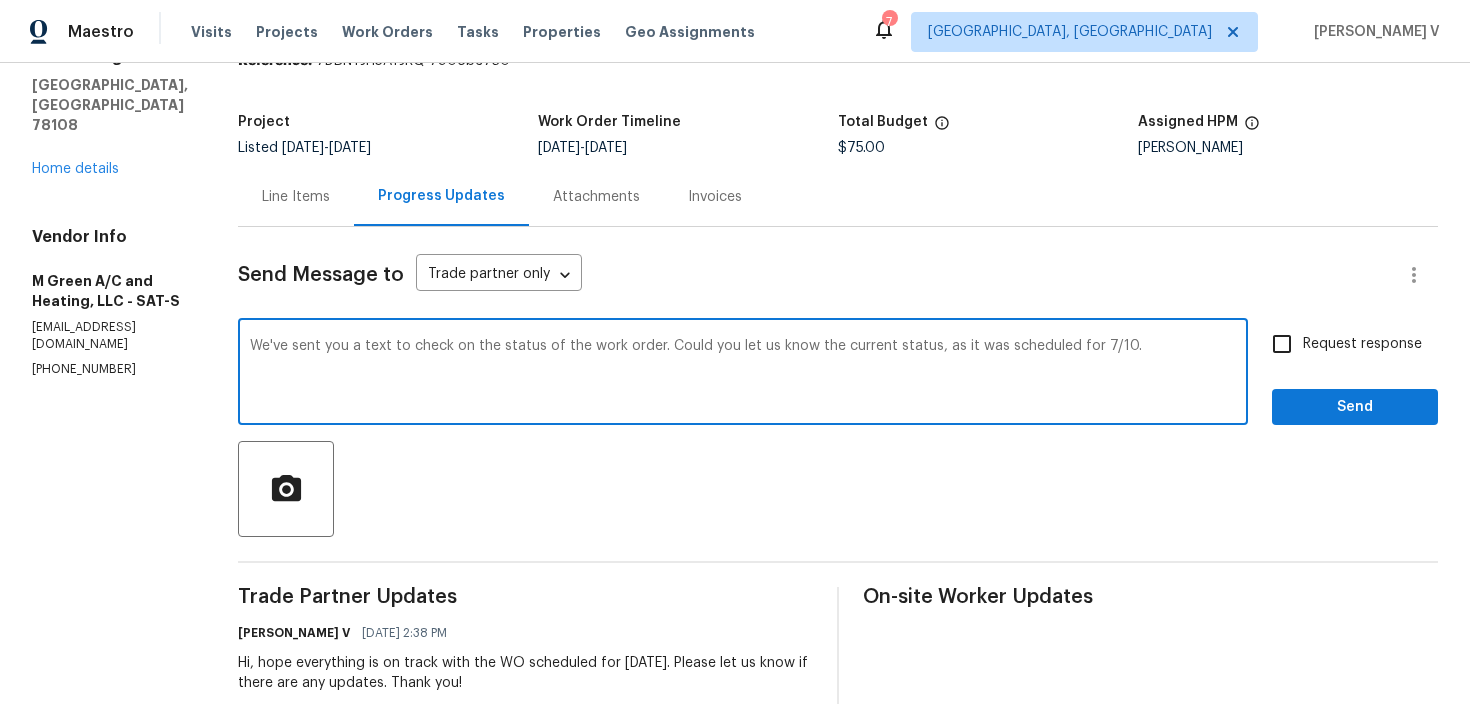 type on "We've sent you a text to check on the status of the work order. Could you let us know the current status, as it was scheduled for 7/10." 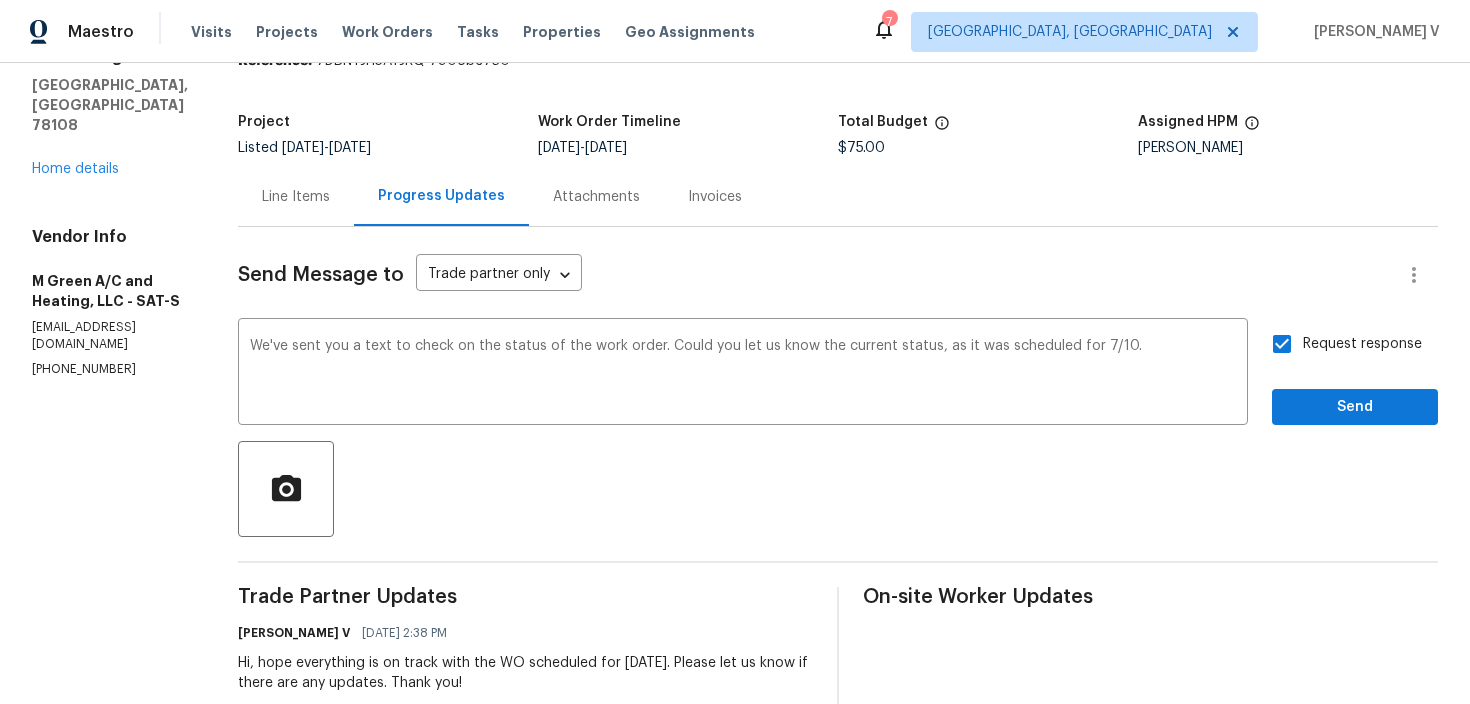 scroll, scrollTop: 228, scrollLeft: 0, axis: vertical 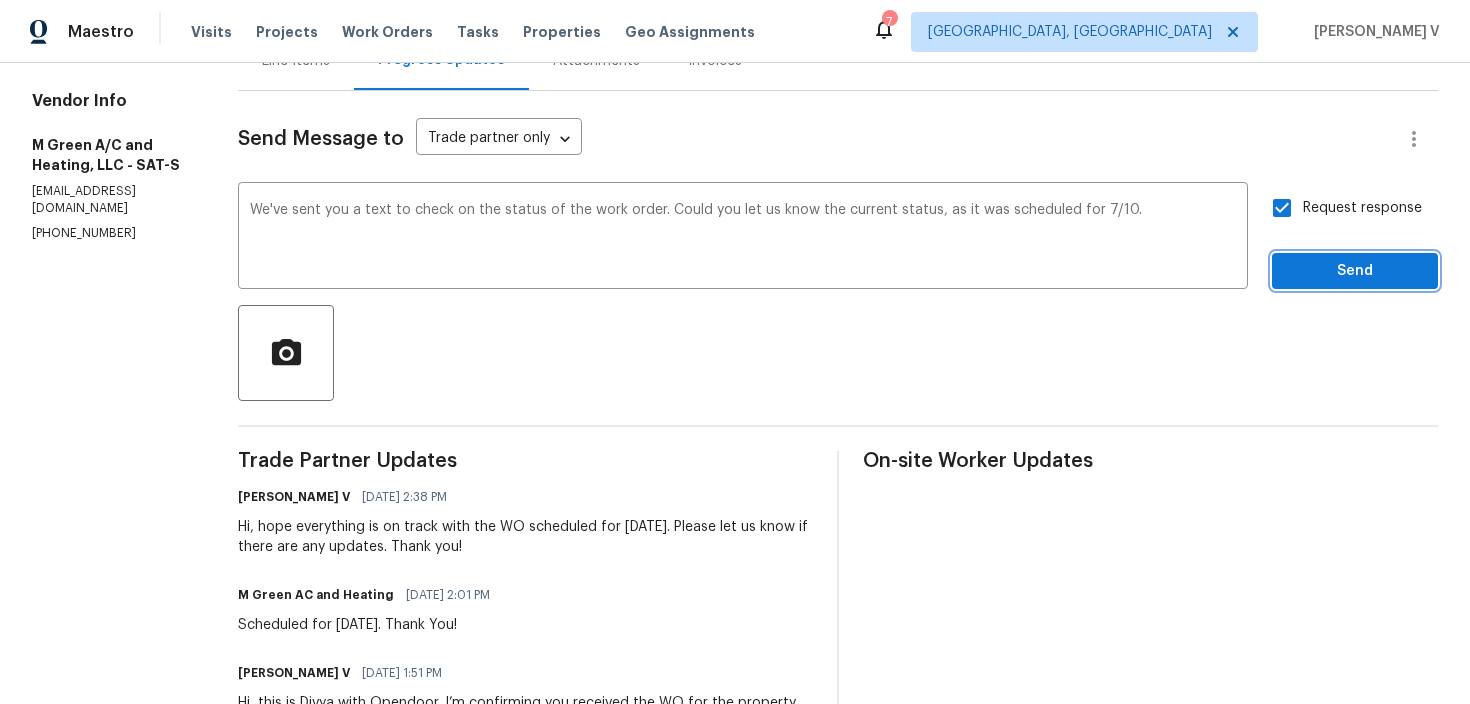 click on "Send" at bounding box center [1355, 271] 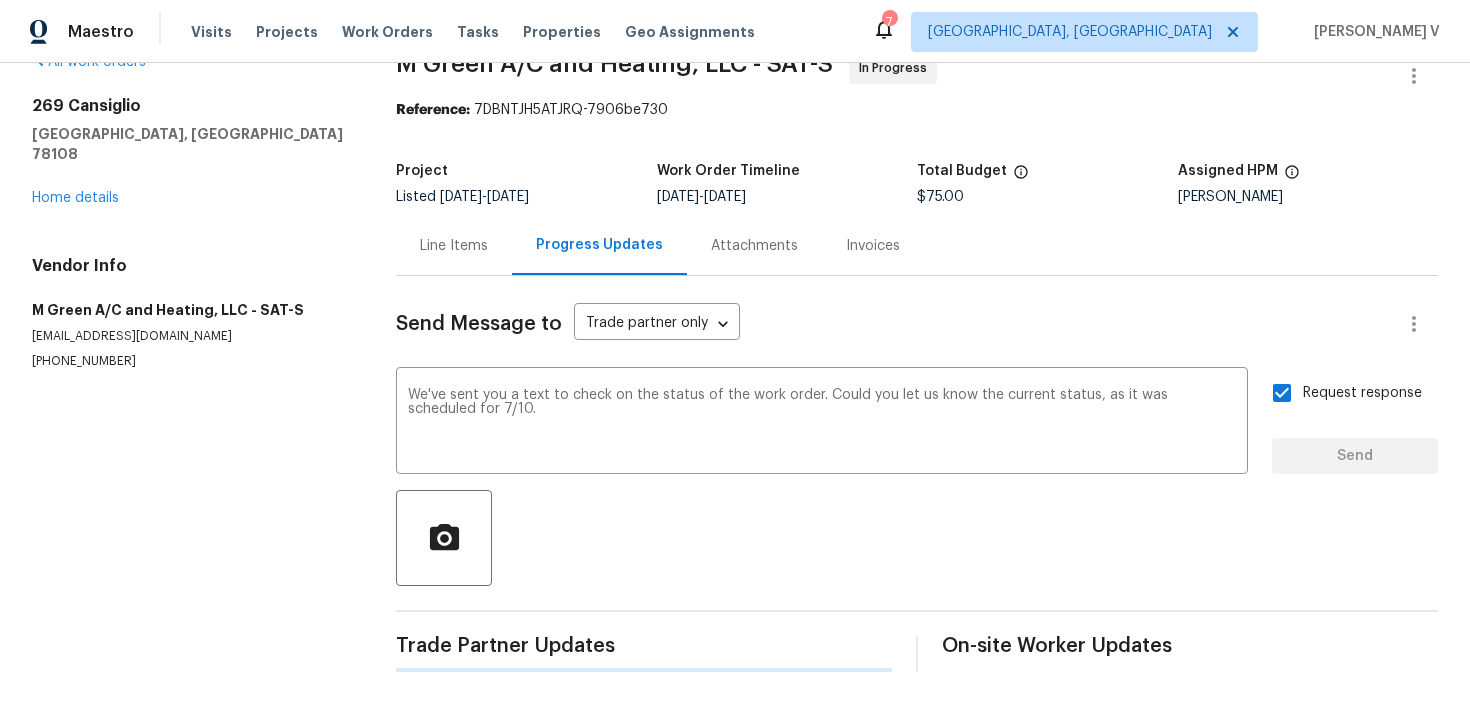 type 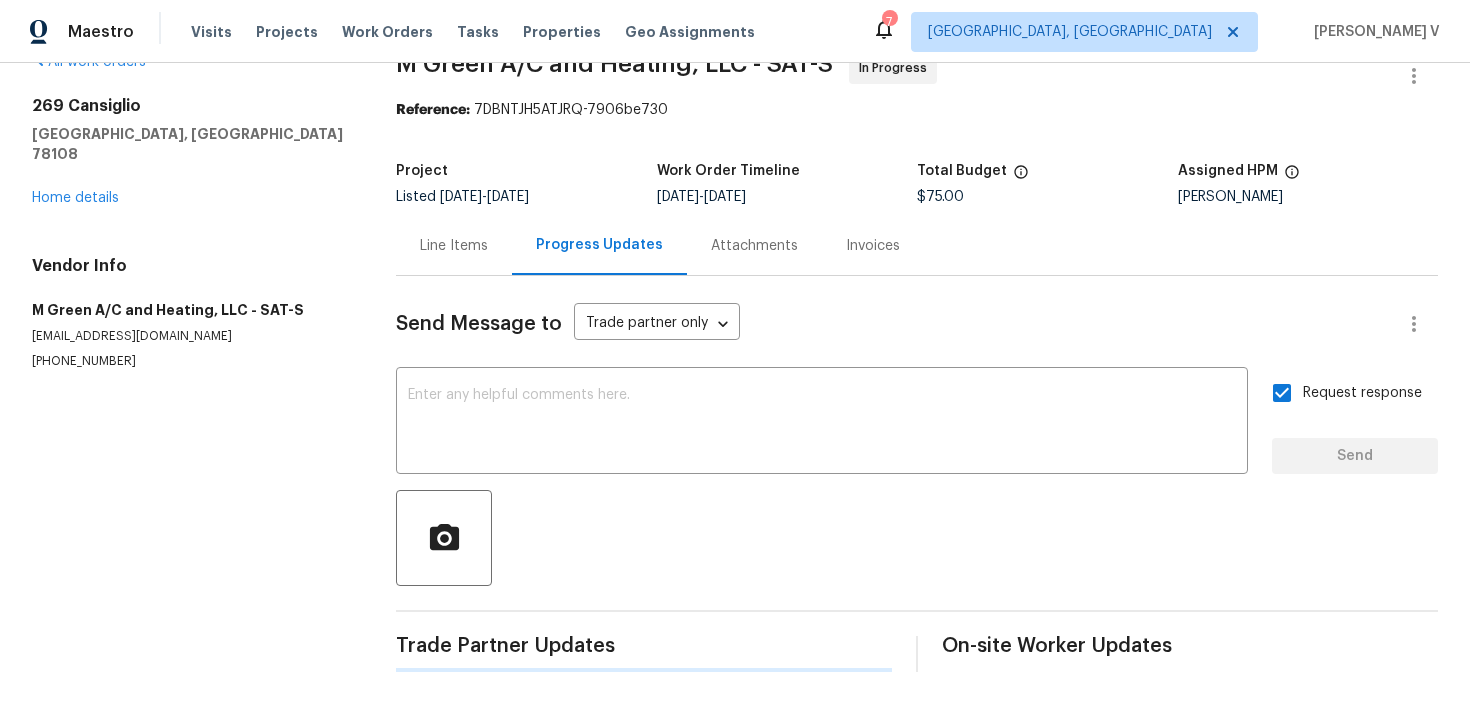 scroll, scrollTop: 228, scrollLeft: 0, axis: vertical 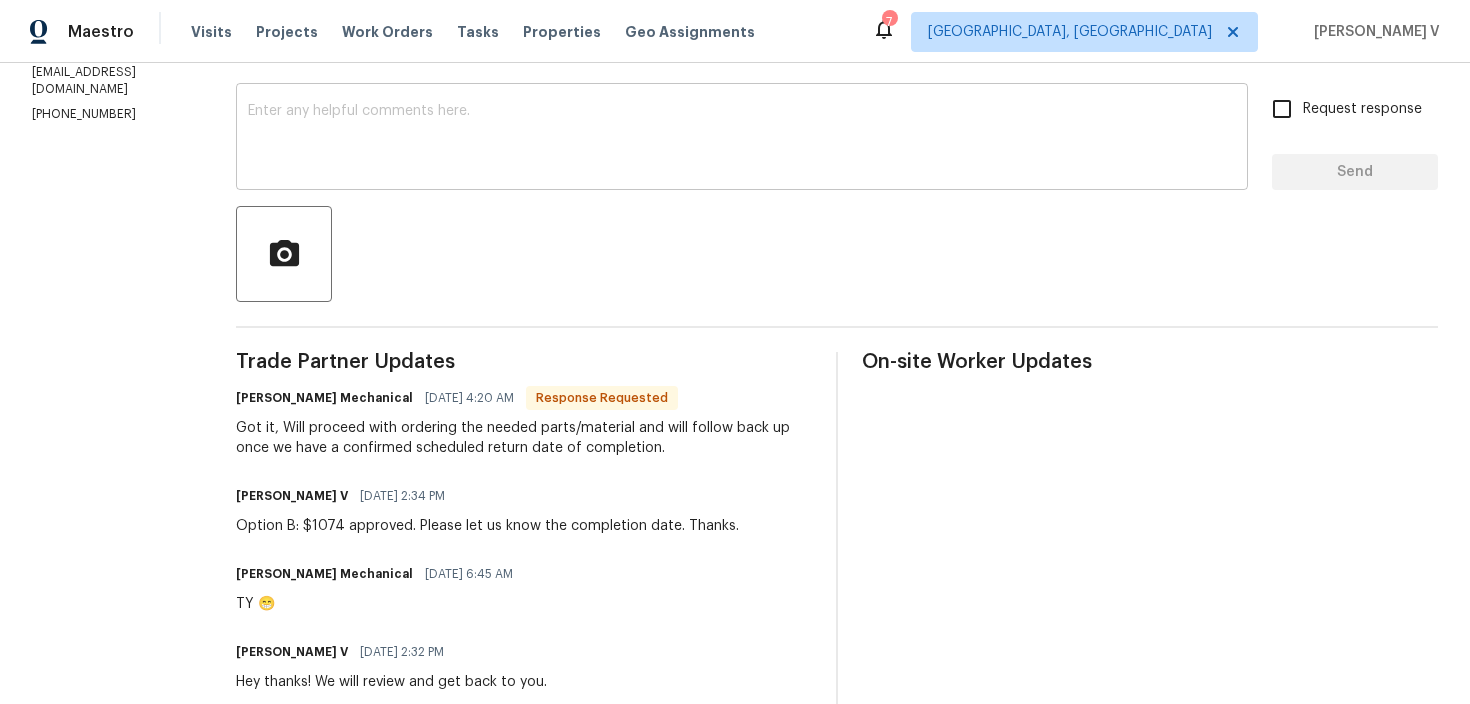 click at bounding box center (742, 139) 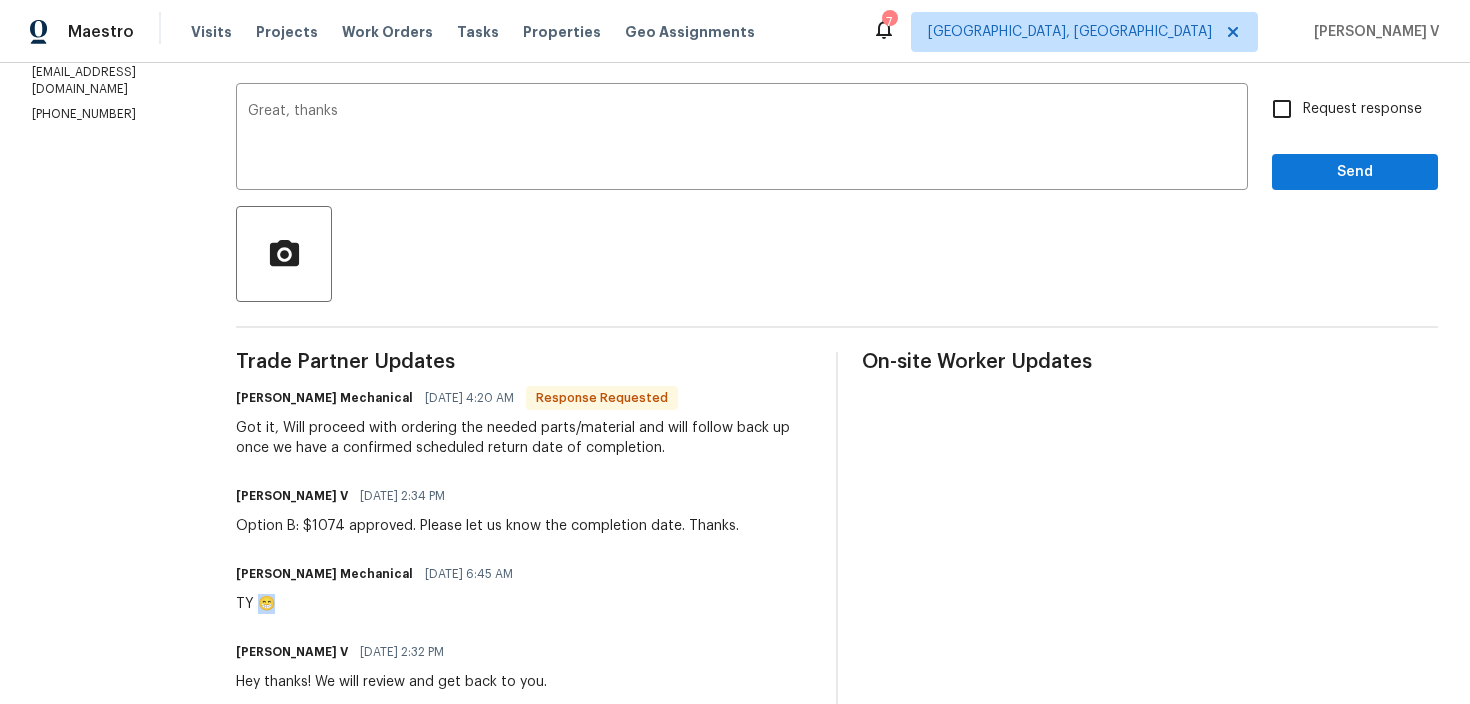drag, startPoint x: 309, startPoint y: 605, endPoint x: 290, endPoint y: 604, distance: 19.026299 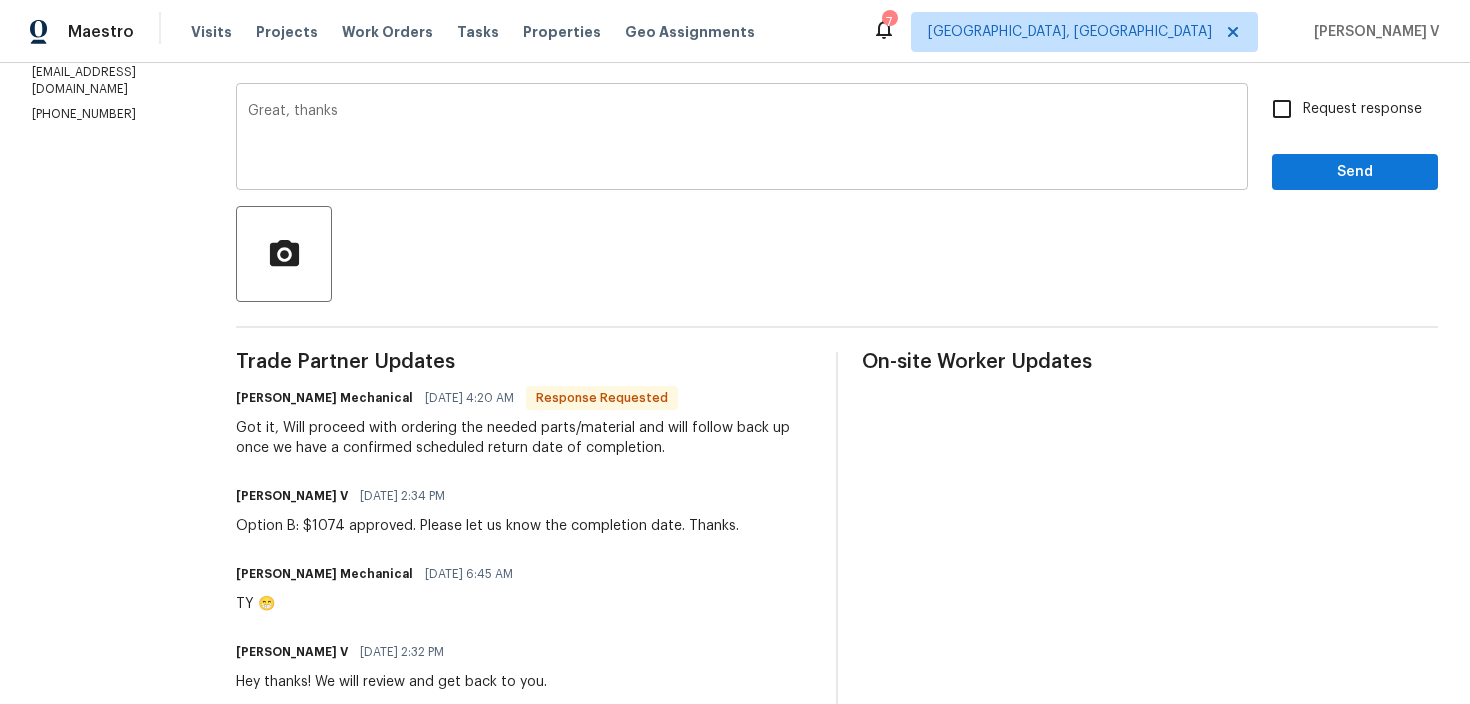click on "Great, thanks" at bounding box center [742, 139] 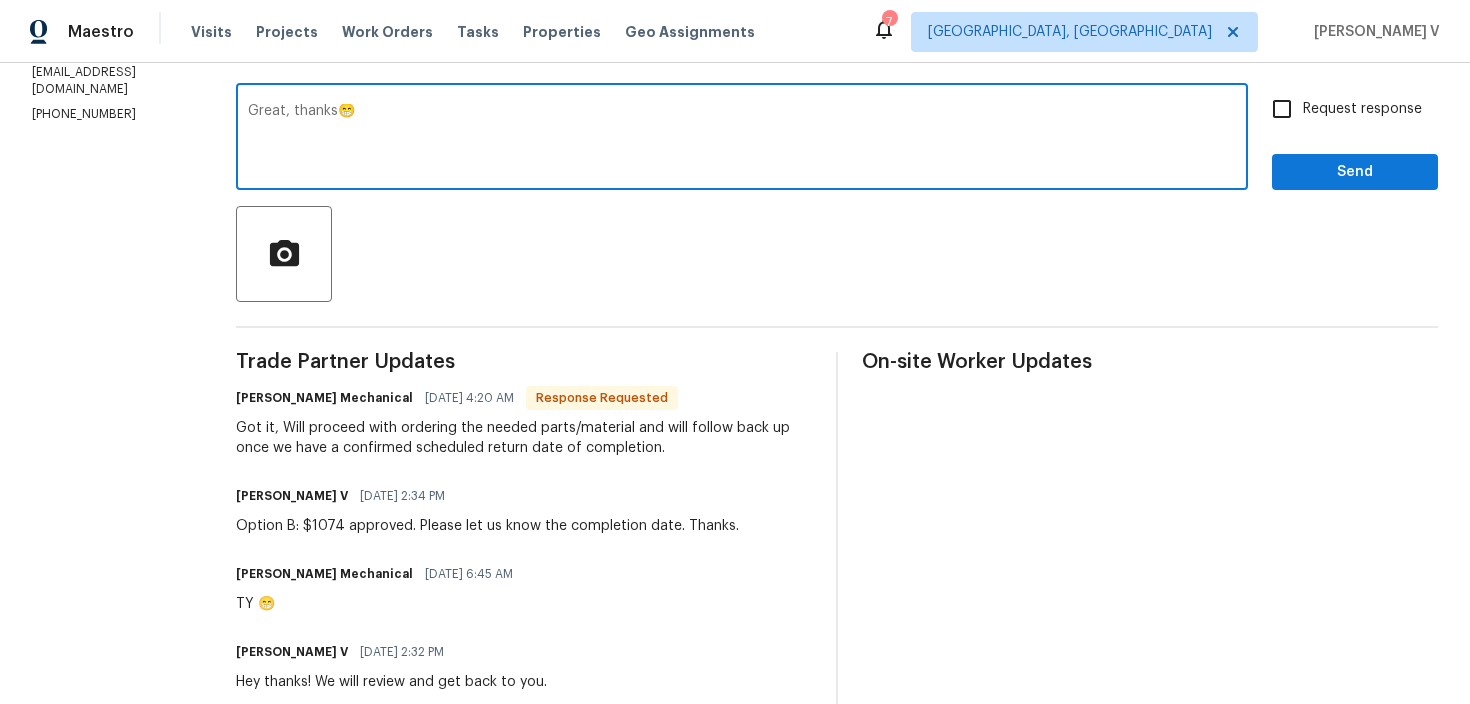 type on "Great, thanks😁" 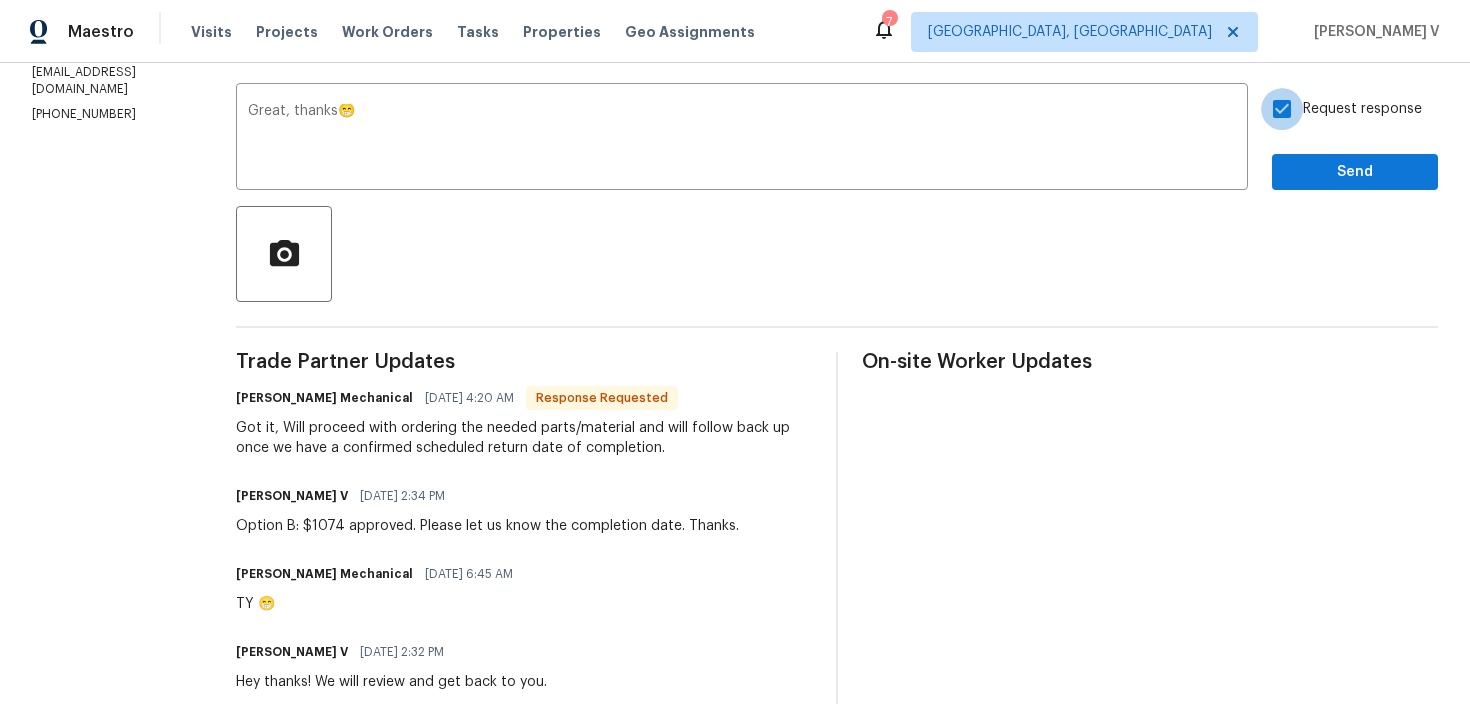 click on "Request response" at bounding box center [1282, 109] 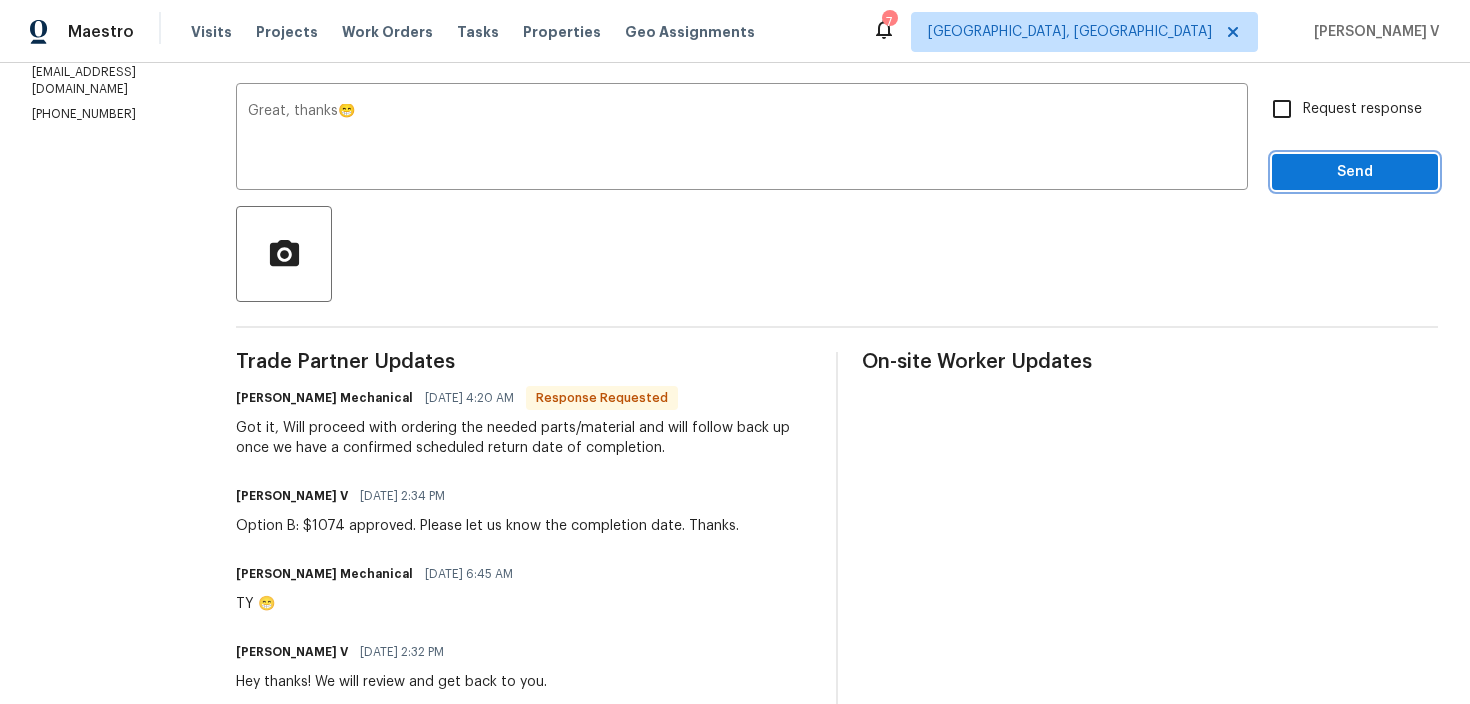 click on "Send" at bounding box center (1355, 172) 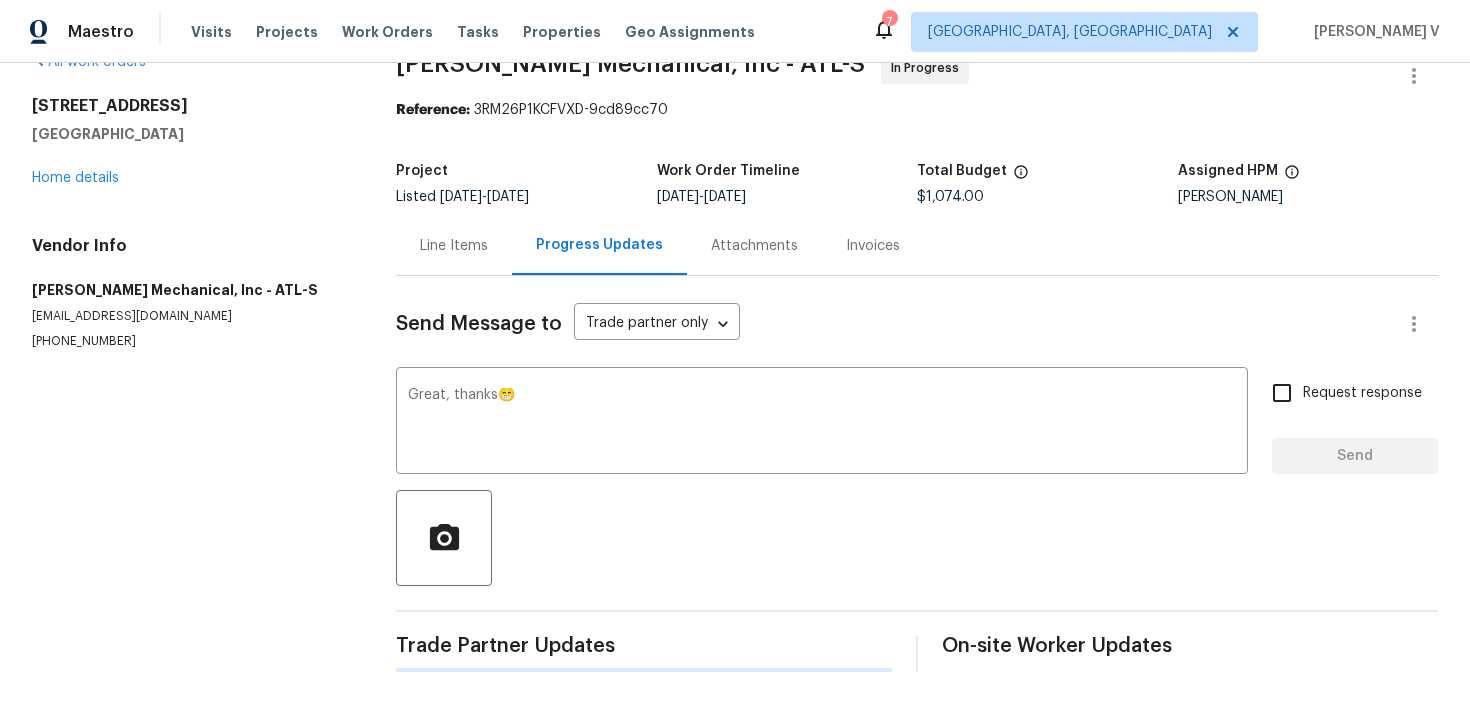 type 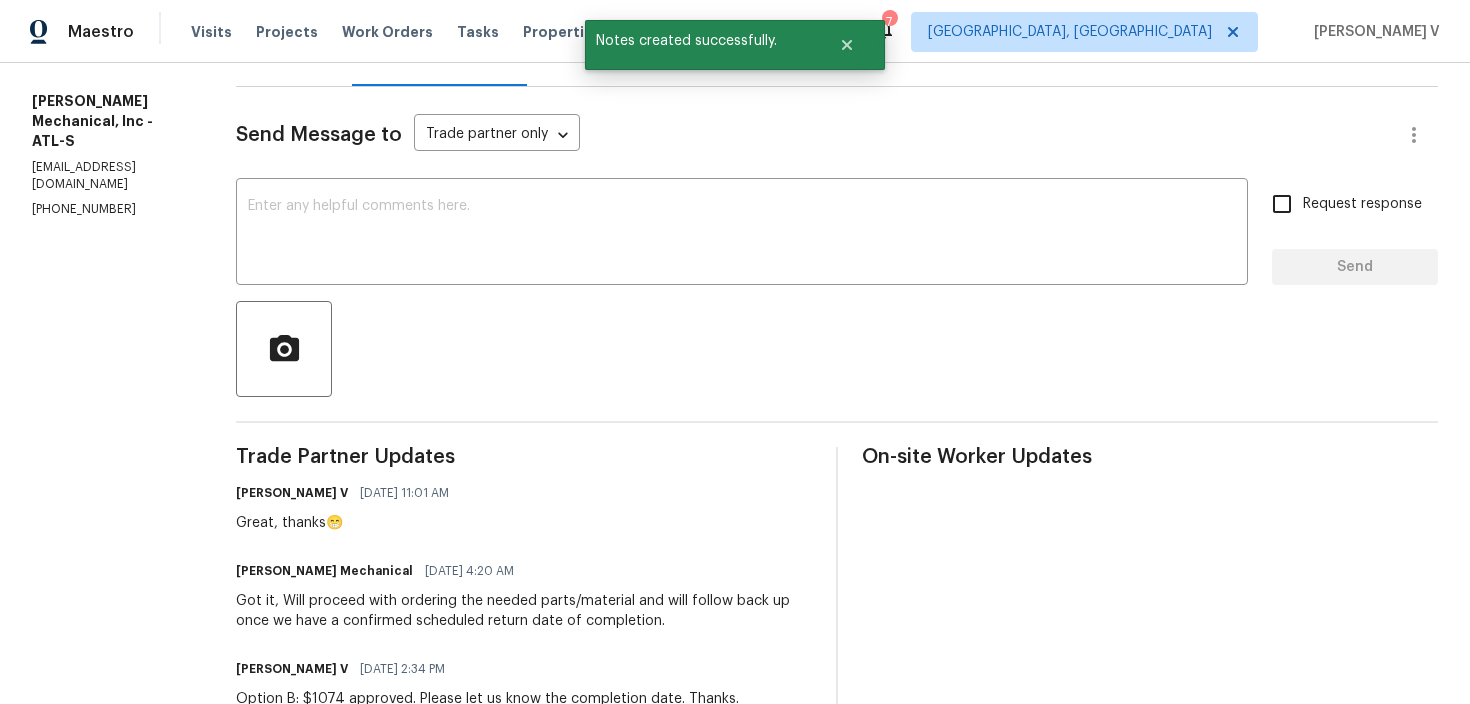scroll, scrollTop: 0, scrollLeft: 0, axis: both 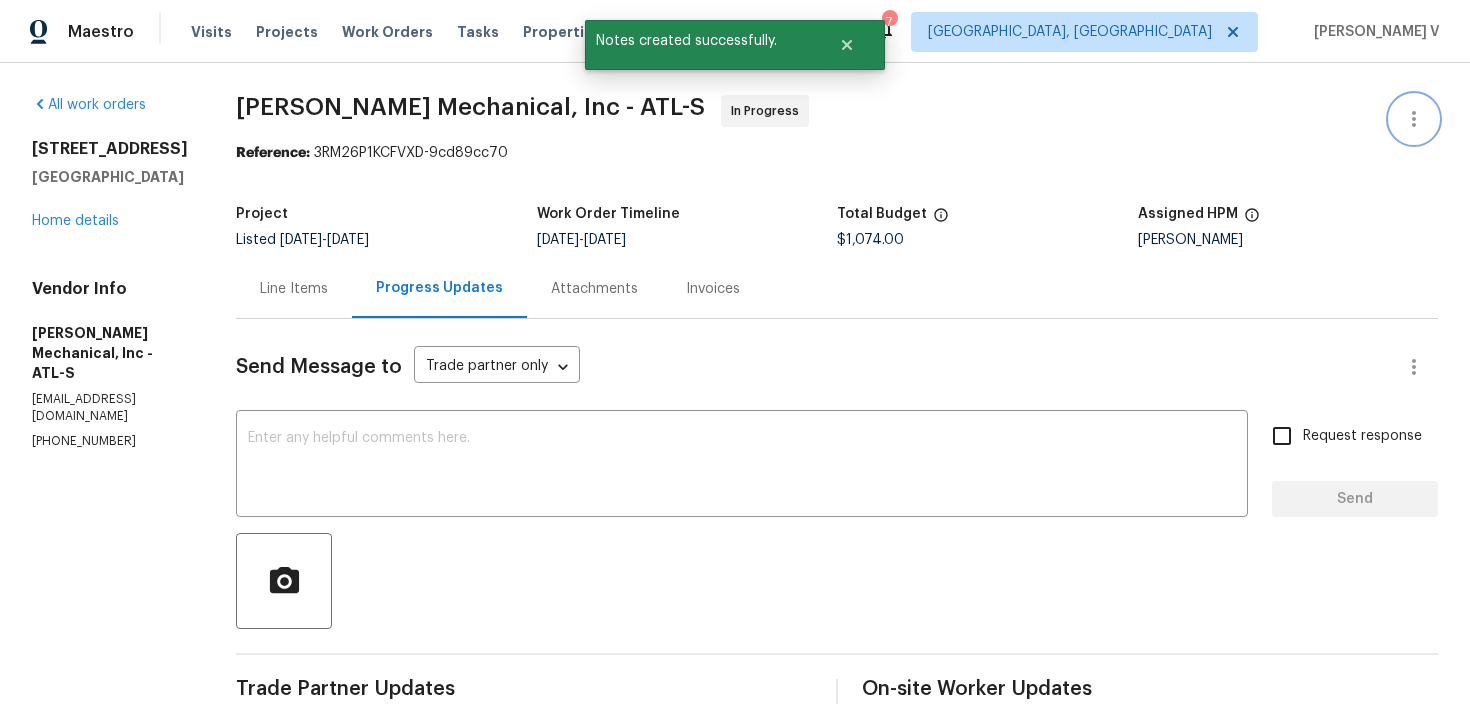 click 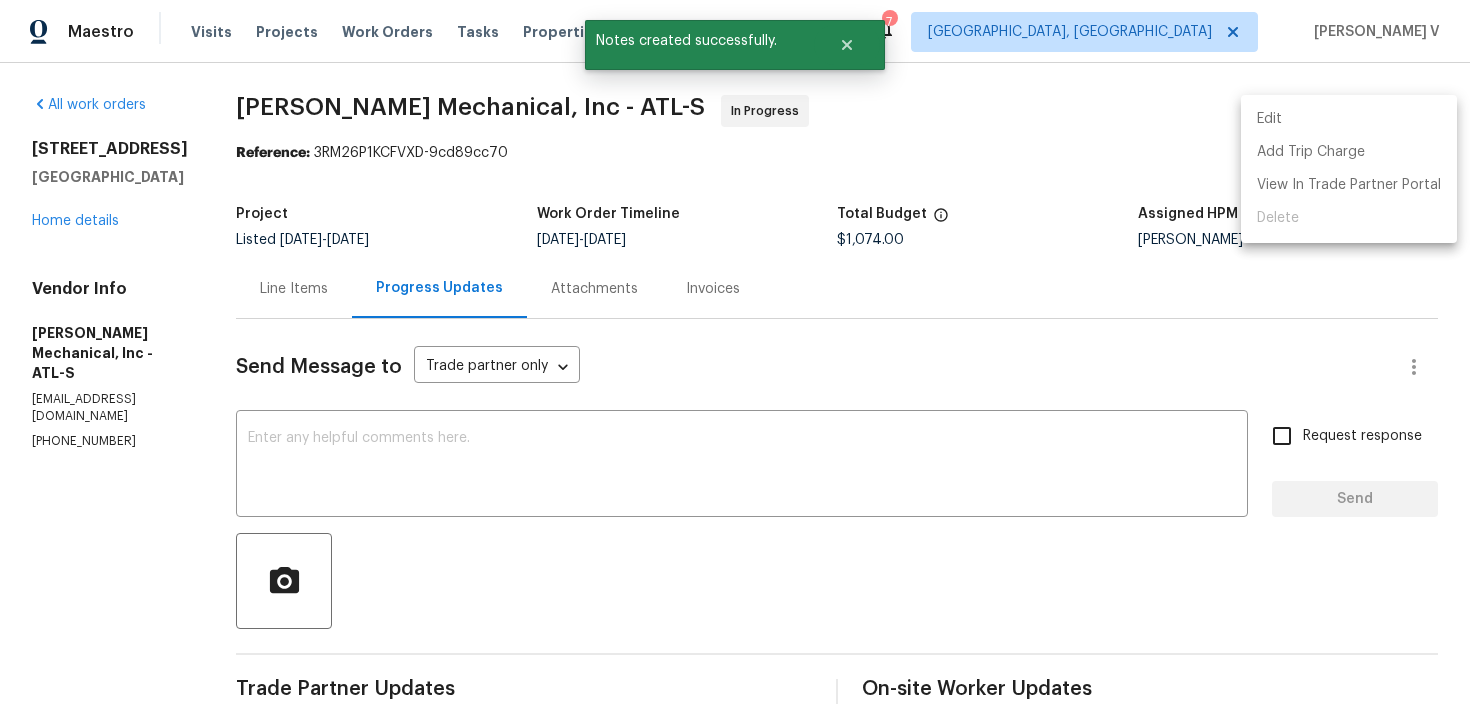 click on "Edit" at bounding box center [1349, 119] 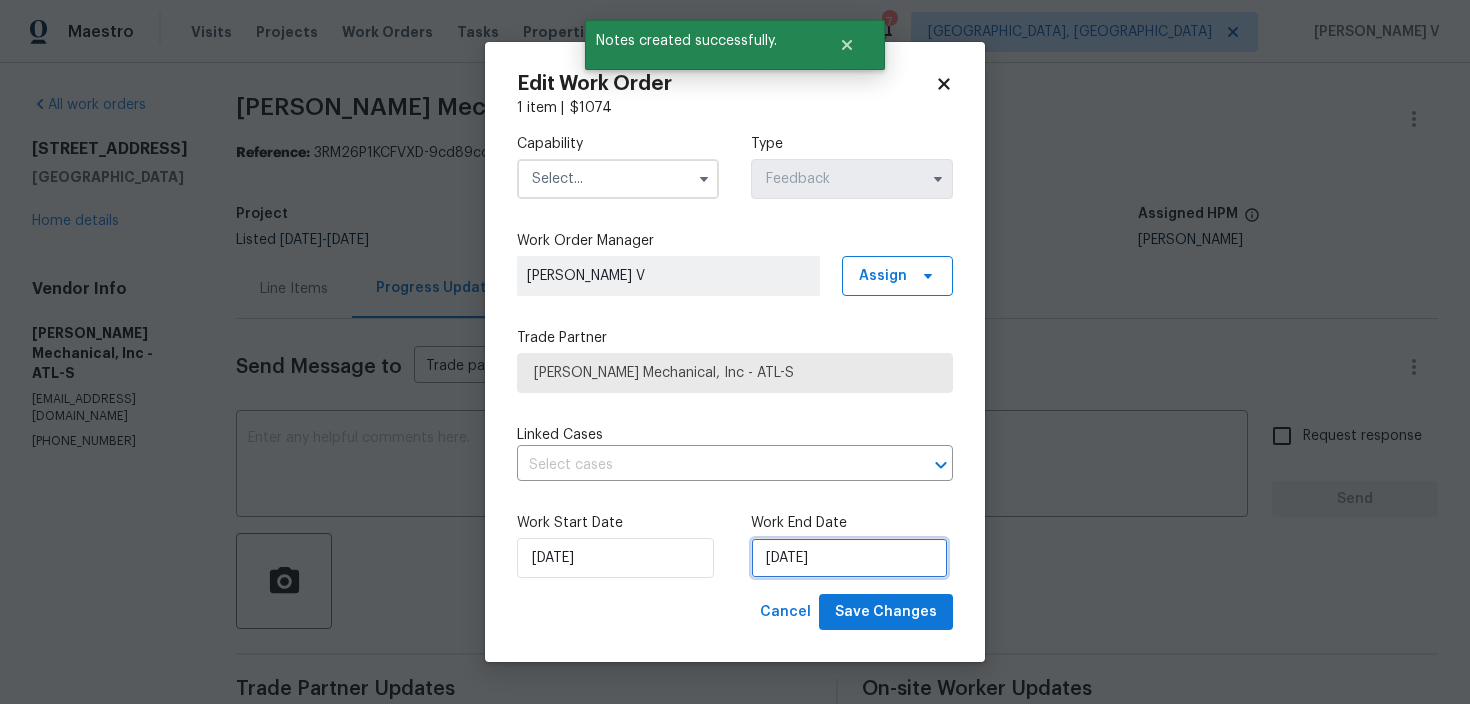 click on "09/07/2025" at bounding box center [849, 558] 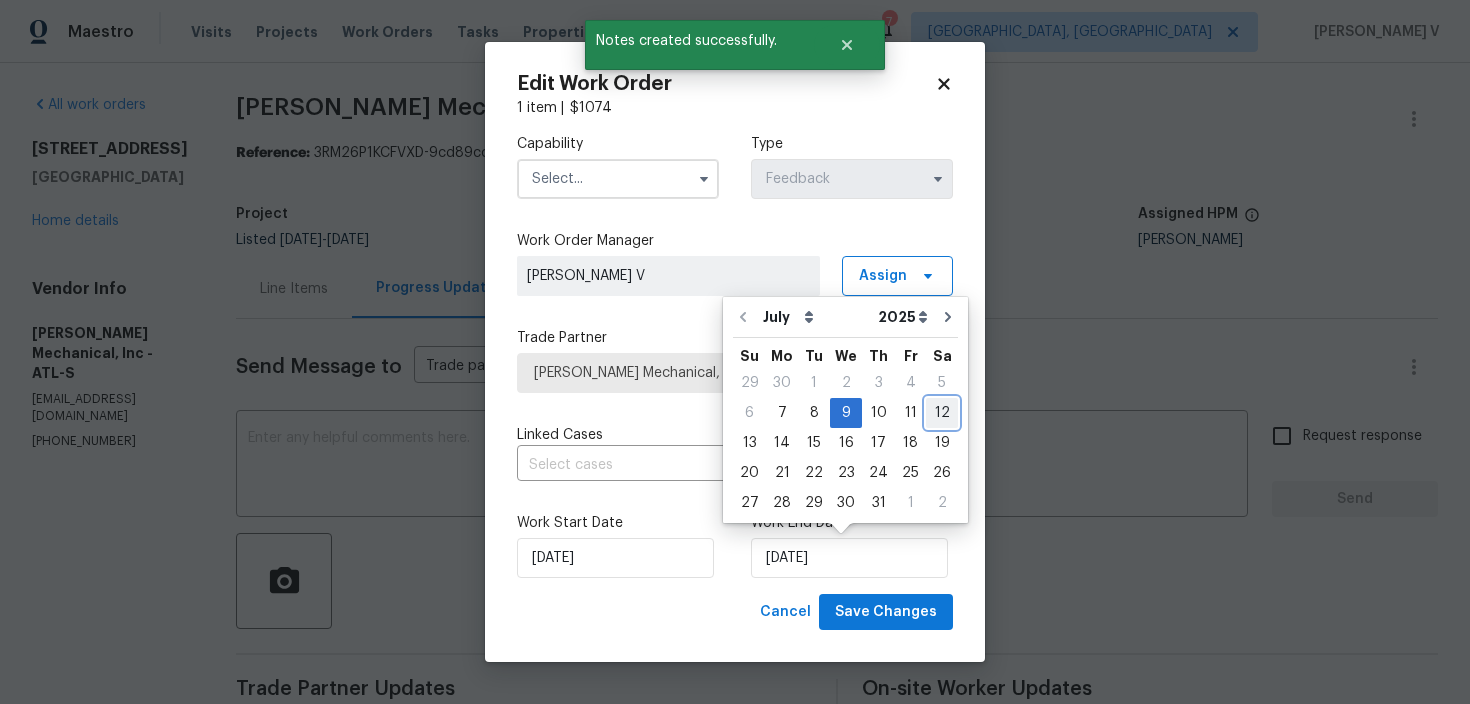 click on "12" at bounding box center [942, 413] 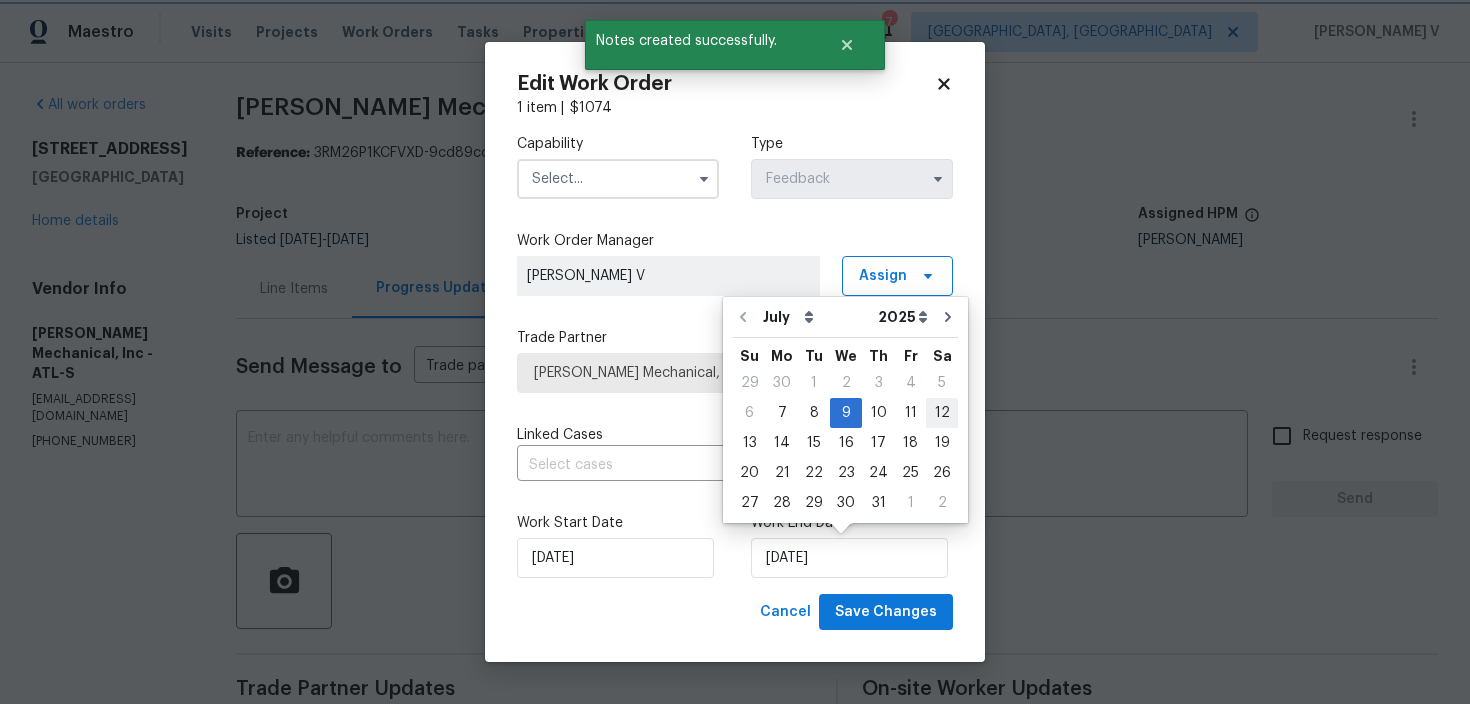 type on "12/07/2025" 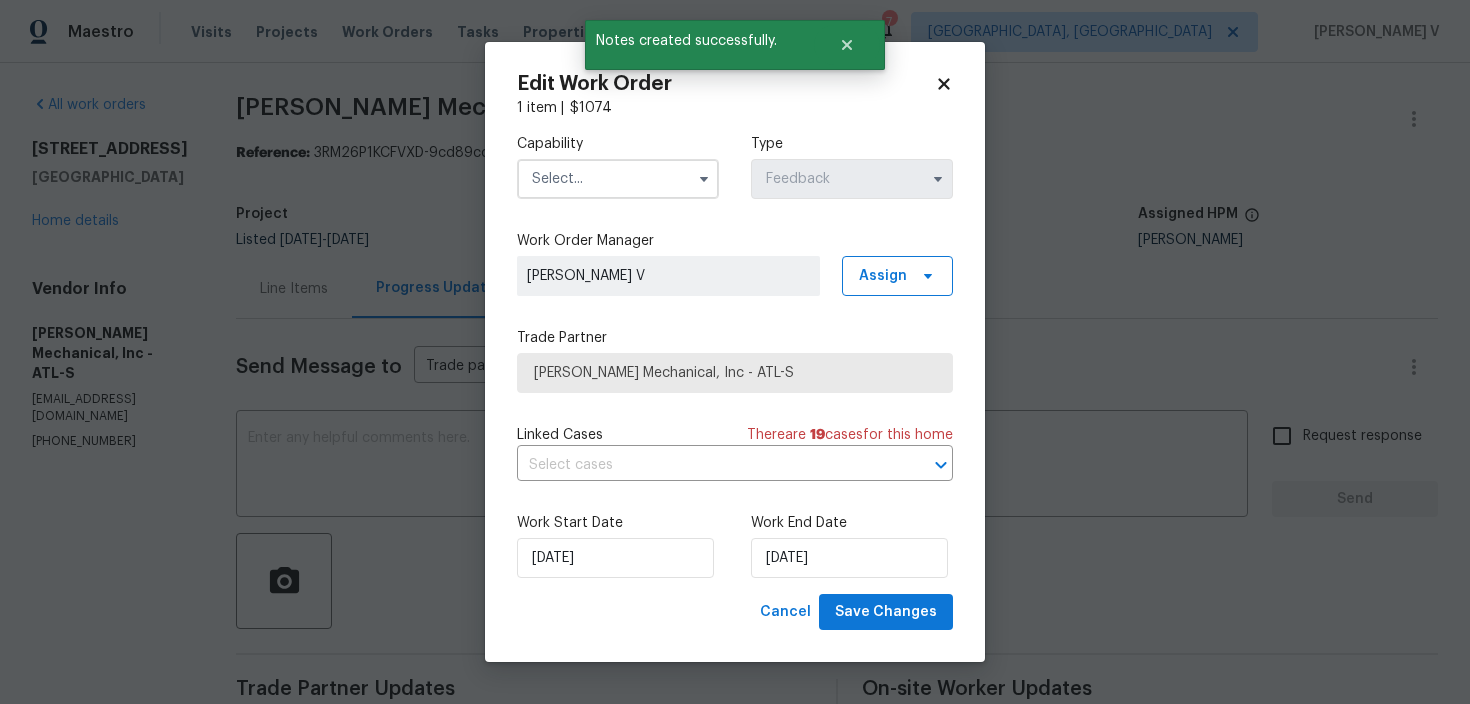 click at bounding box center (618, 179) 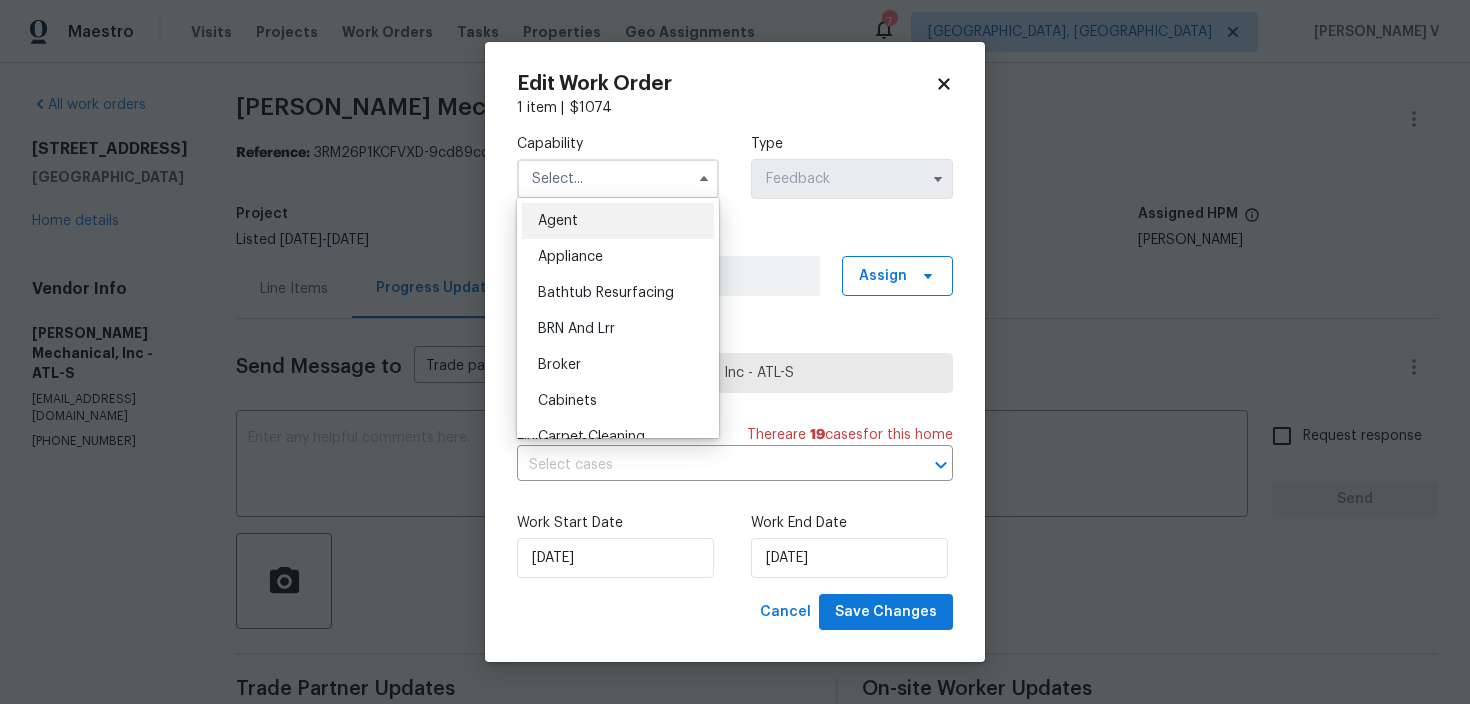 click on "Agent" at bounding box center [618, 221] 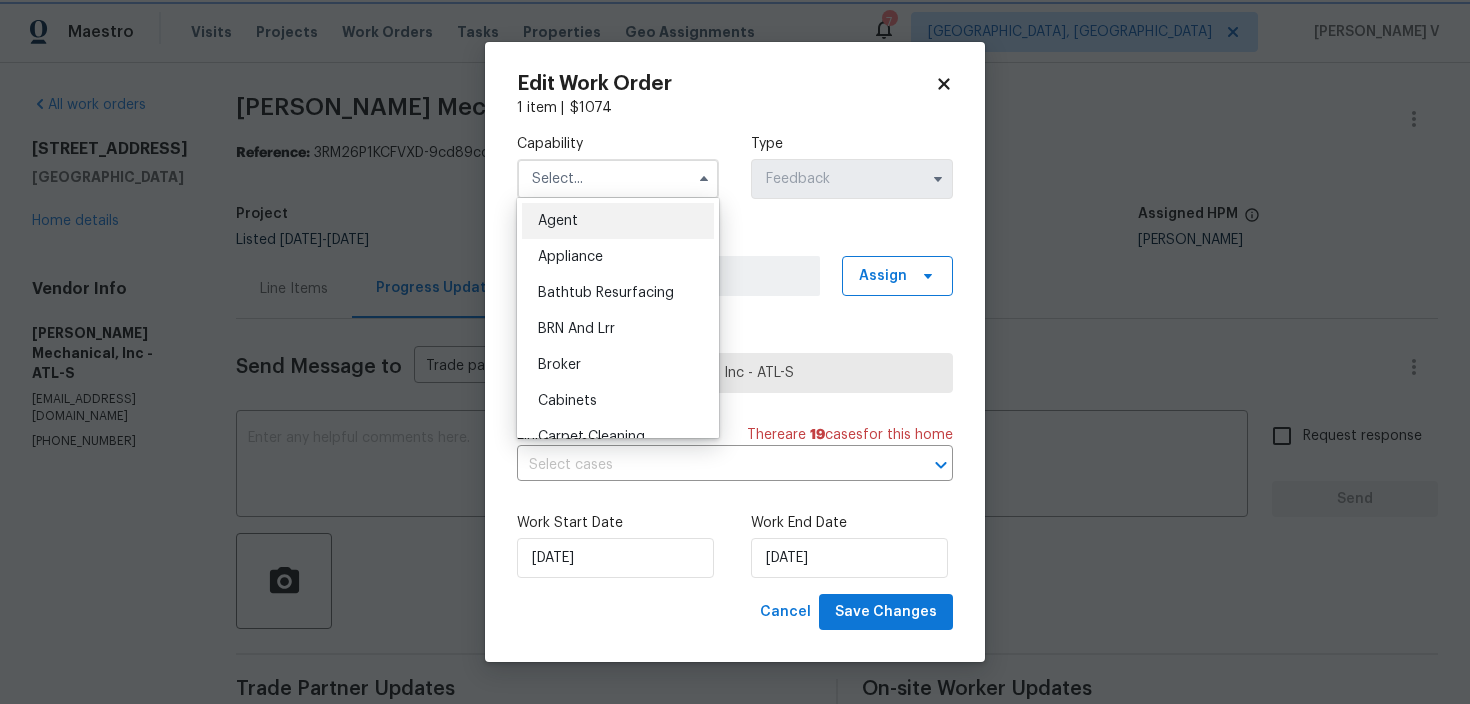 type on "Agent" 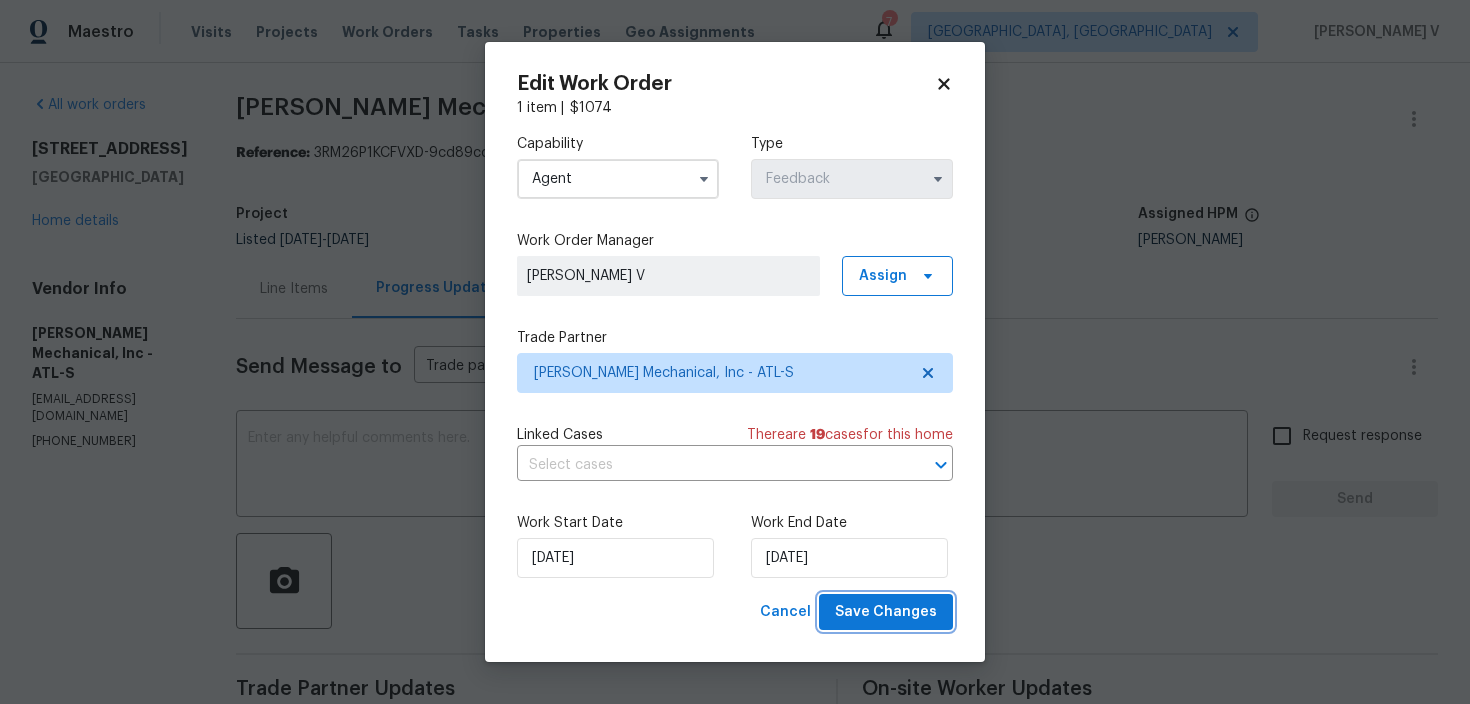 click on "Save Changes" at bounding box center (886, 612) 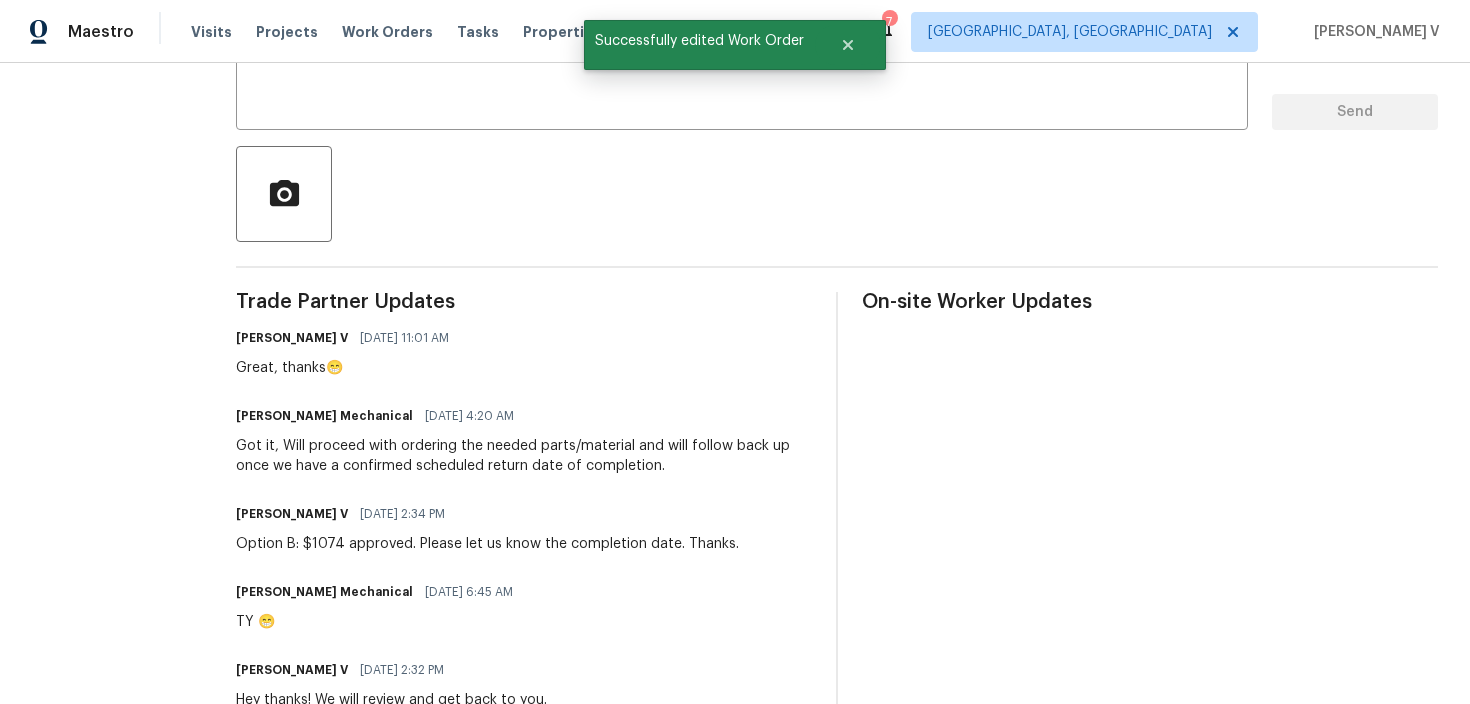 scroll, scrollTop: 402, scrollLeft: 0, axis: vertical 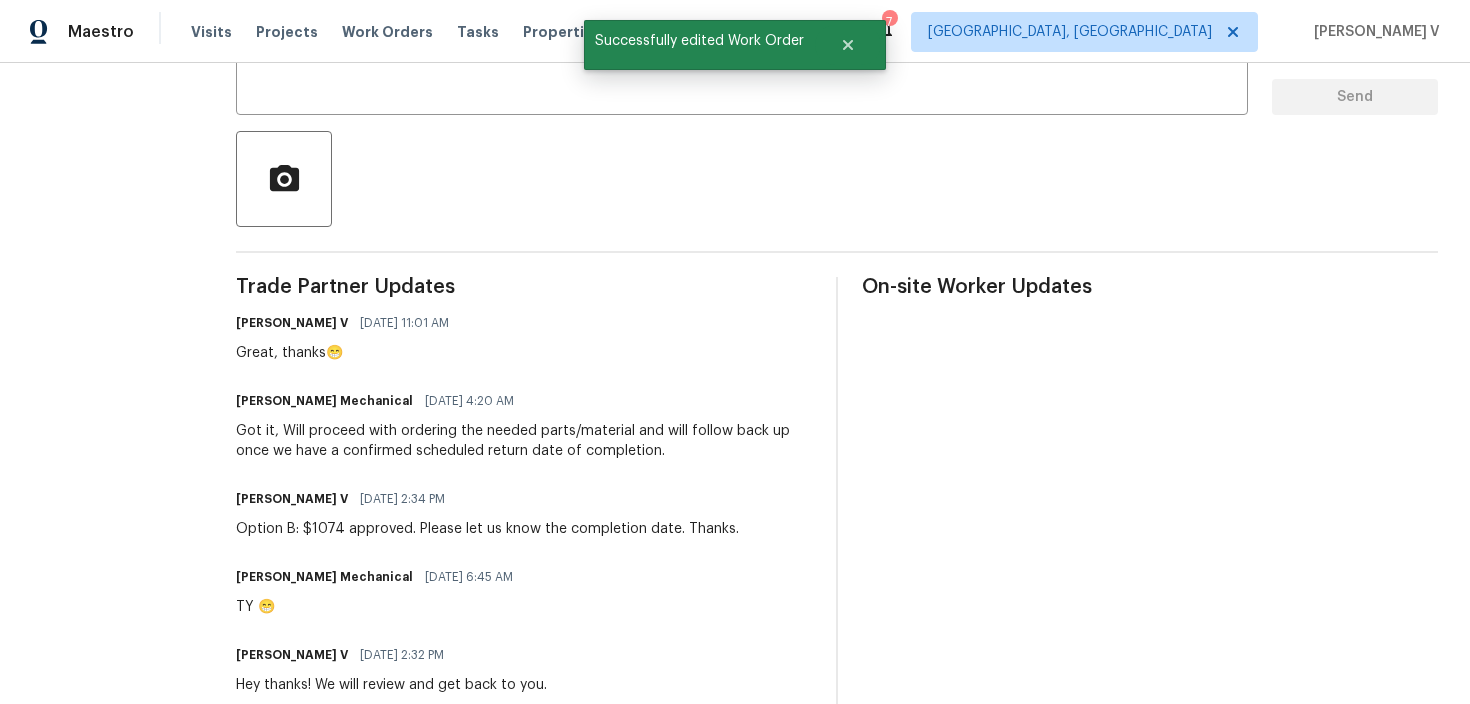 click on "Got it, Will proceed with ordering the needed parts/material and will follow back up once we have a confirmed scheduled return date of completion." at bounding box center [524, 441] 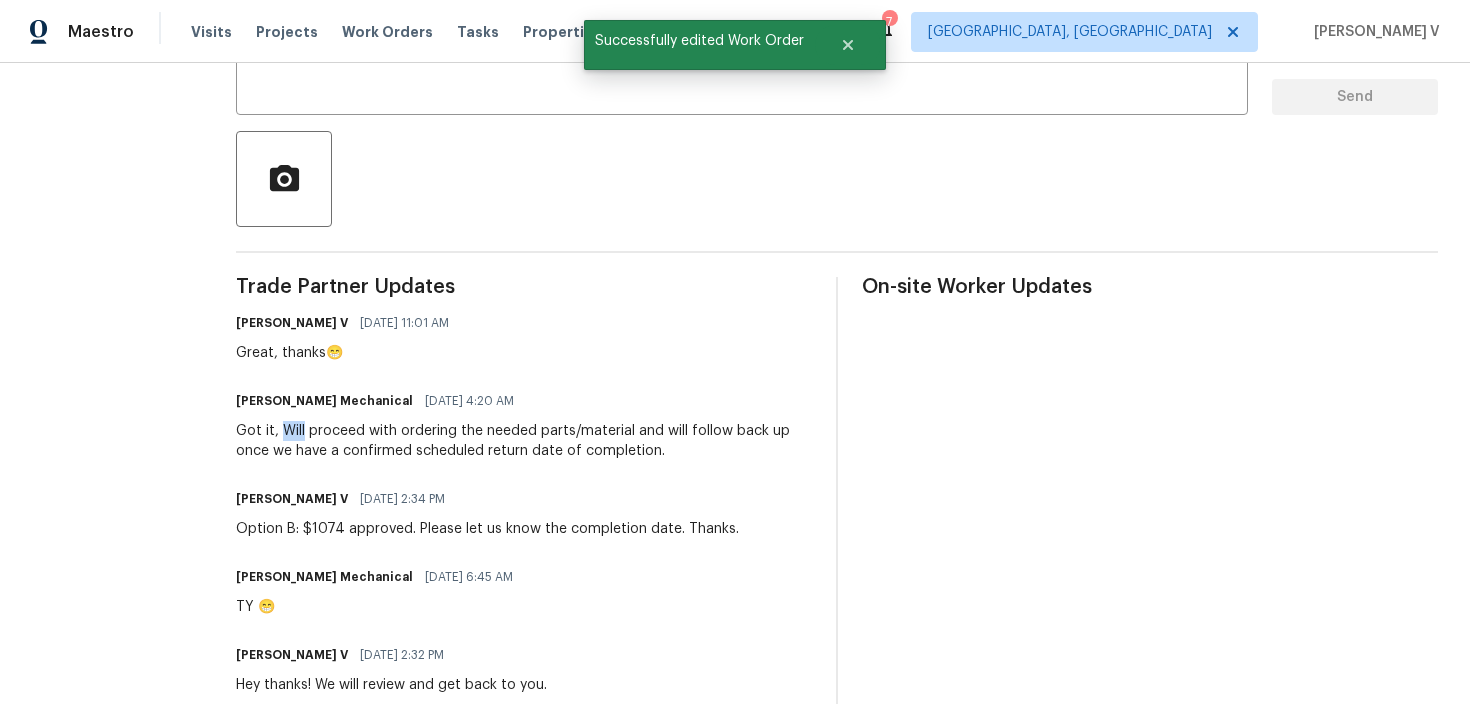click on "Got it, Will proceed with ordering the needed parts/material and will follow back up once we have a confirmed scheduled return date of completion." at bounding box center [524, 441] 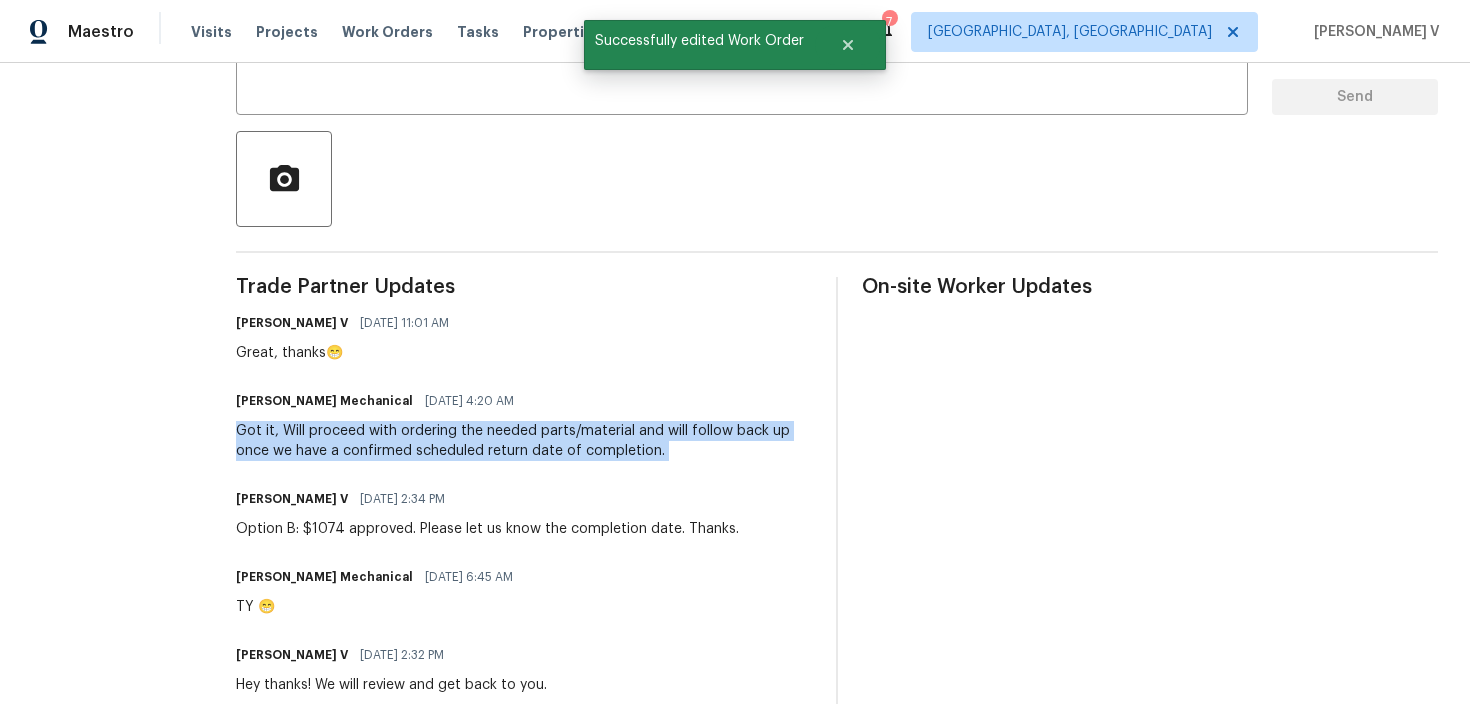 click on "Trade Partner Updates Divya Dharshini V 07/11/2025 11:01 AM Great, thanks😁 JH Martin Mechanical 07/11/2025 4:20 AM Got it, Will proceed with ordering the needed parts/material and will follow back up once we have a confirmed scheduled return date of completion. Divya Dharshini V 07/10/2025 2:34 PM Option B: $1074 approved. Please let us know the completion date. Thanks. JH Martin Mechanical 07/10/2025 6:45 AM TY 😁 Divya Dharshini V 07/09/2025 2:32 PM Hey thanks! We will review and get back to you. JH Martin Mechanical 07/09/2025 8:28 AM Divya Dharshini V 07/08/2025 3:24 PM Hi, hope everything is on track with the WO scheduled for today. Please let us know if there are any updates. Thank you! Divya Dharshini V 07/07/2025 1:37 PM Great, thanks. JH Martin Mechanical 07/07/2025 11:17 AM Update ~ service scheduled for tomorrow 7/8. JH Martin Mechanical 07/07/2025 9:48 AM Received, will follow up with a confirmed scheduled date. Divya Dharshini V 07/07/2025 9:42 AM" at bounding box center [524, 1022] 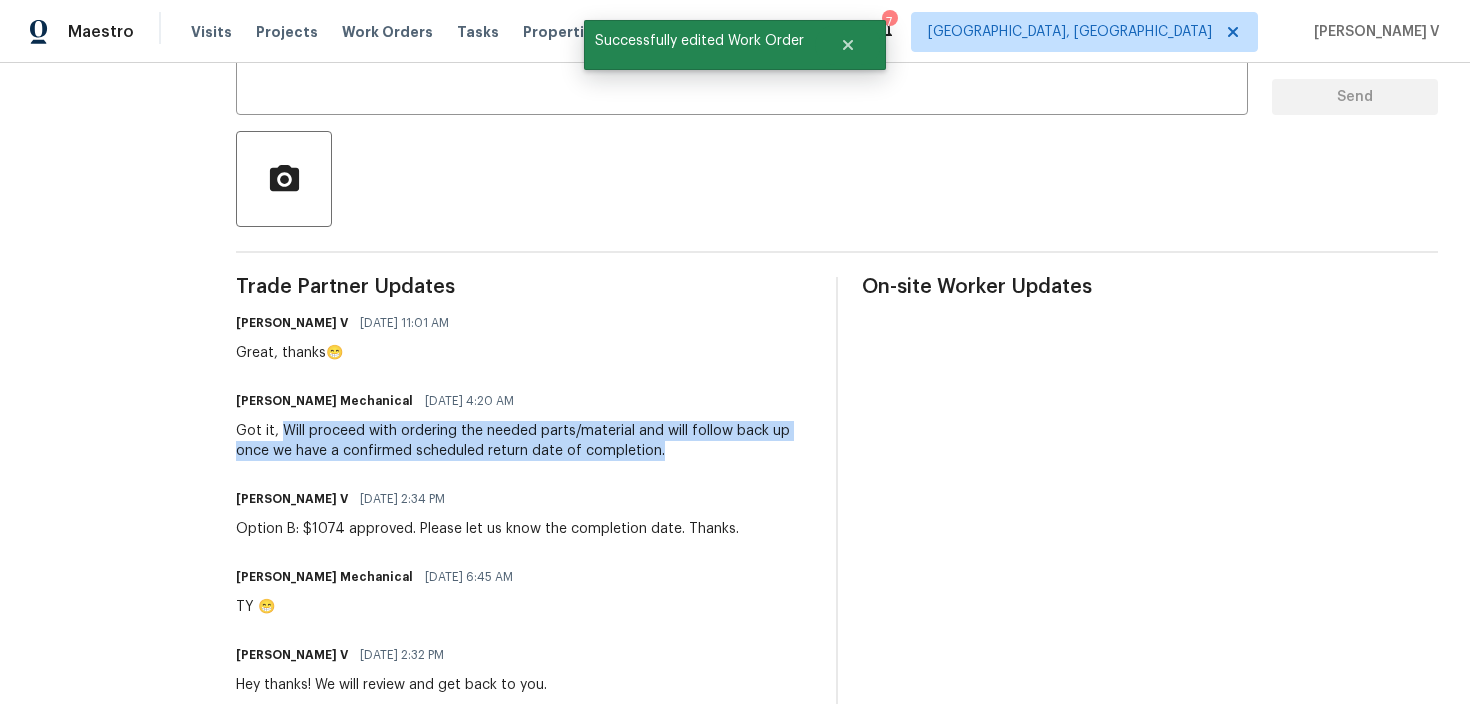 drag, startPoint x: 316, startPoint y: 431, endPoint x: 720, endPoint y: 468, distance: 405.69077 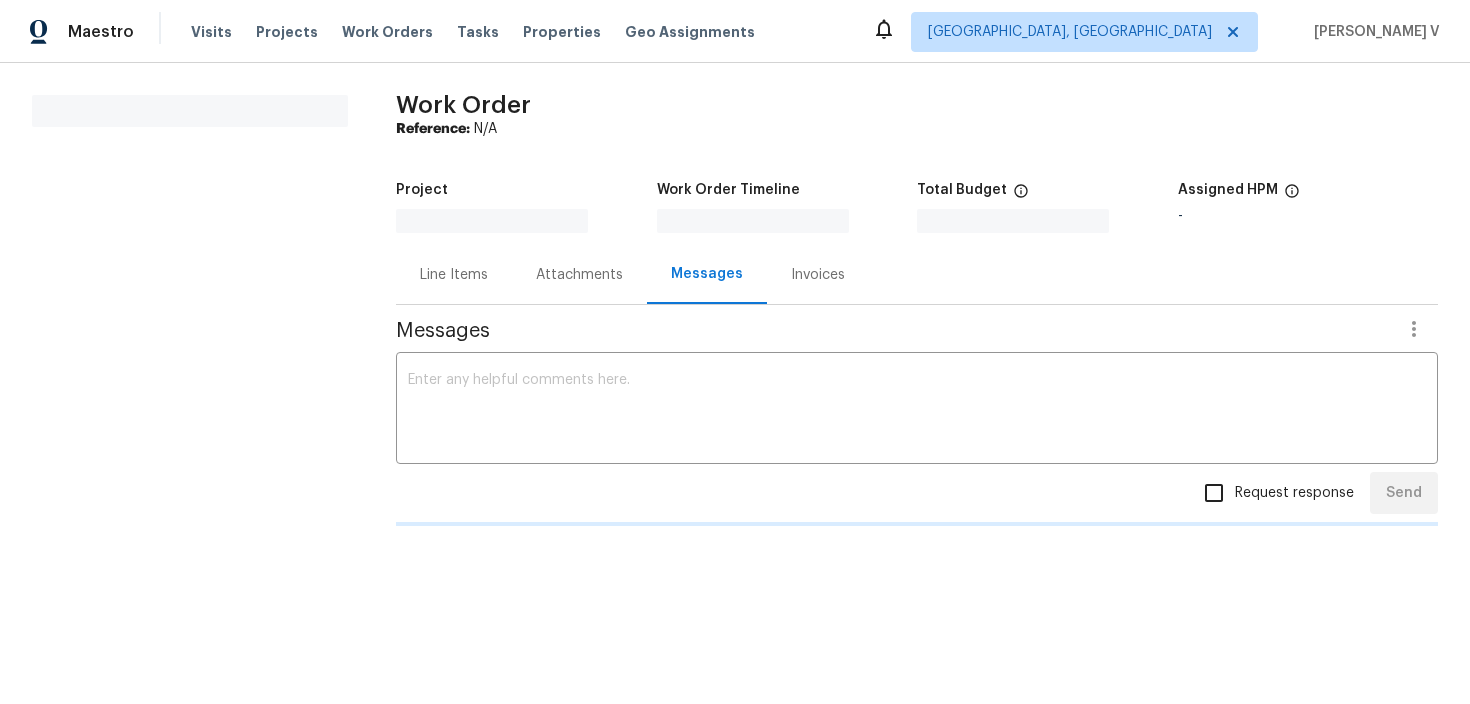 scroll, scrollTop: 0, scrollLeft: 0, axis: both 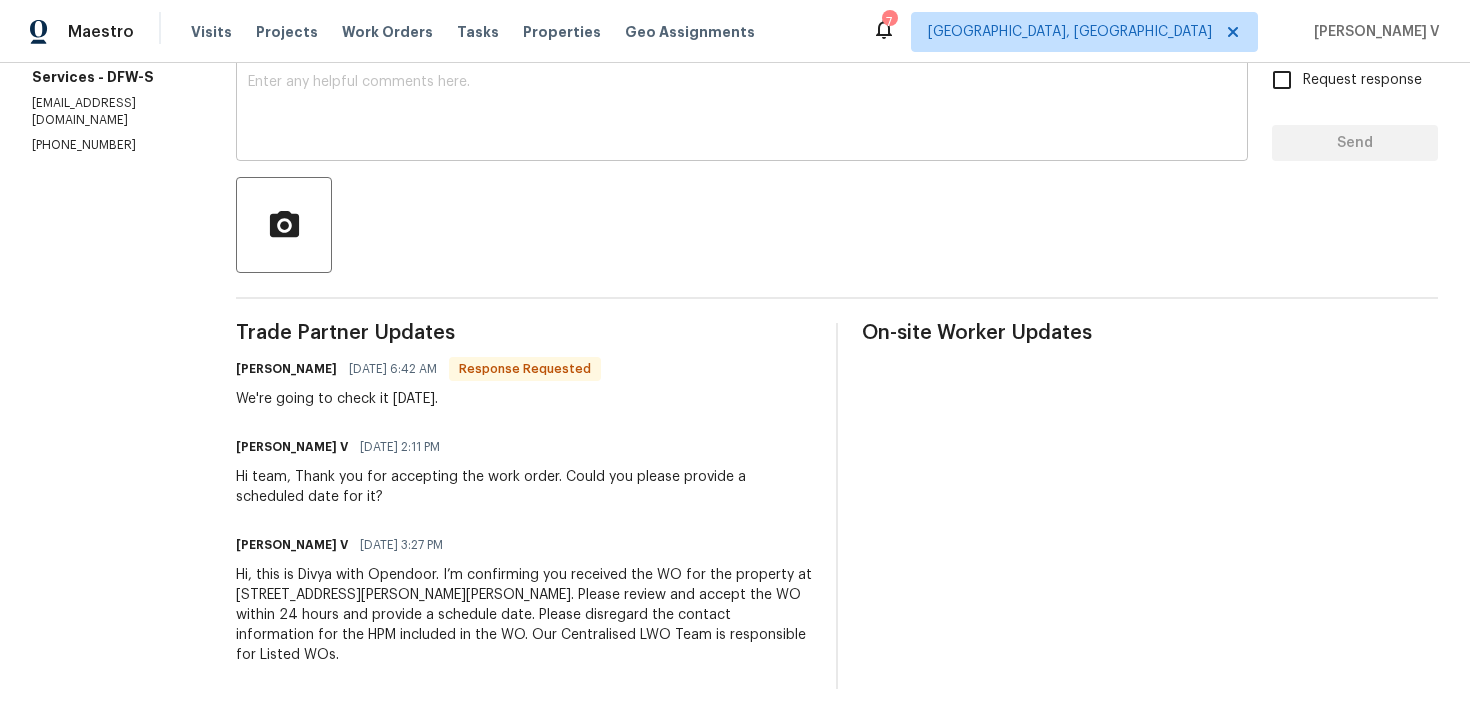 click at bounding box center (742, 110) 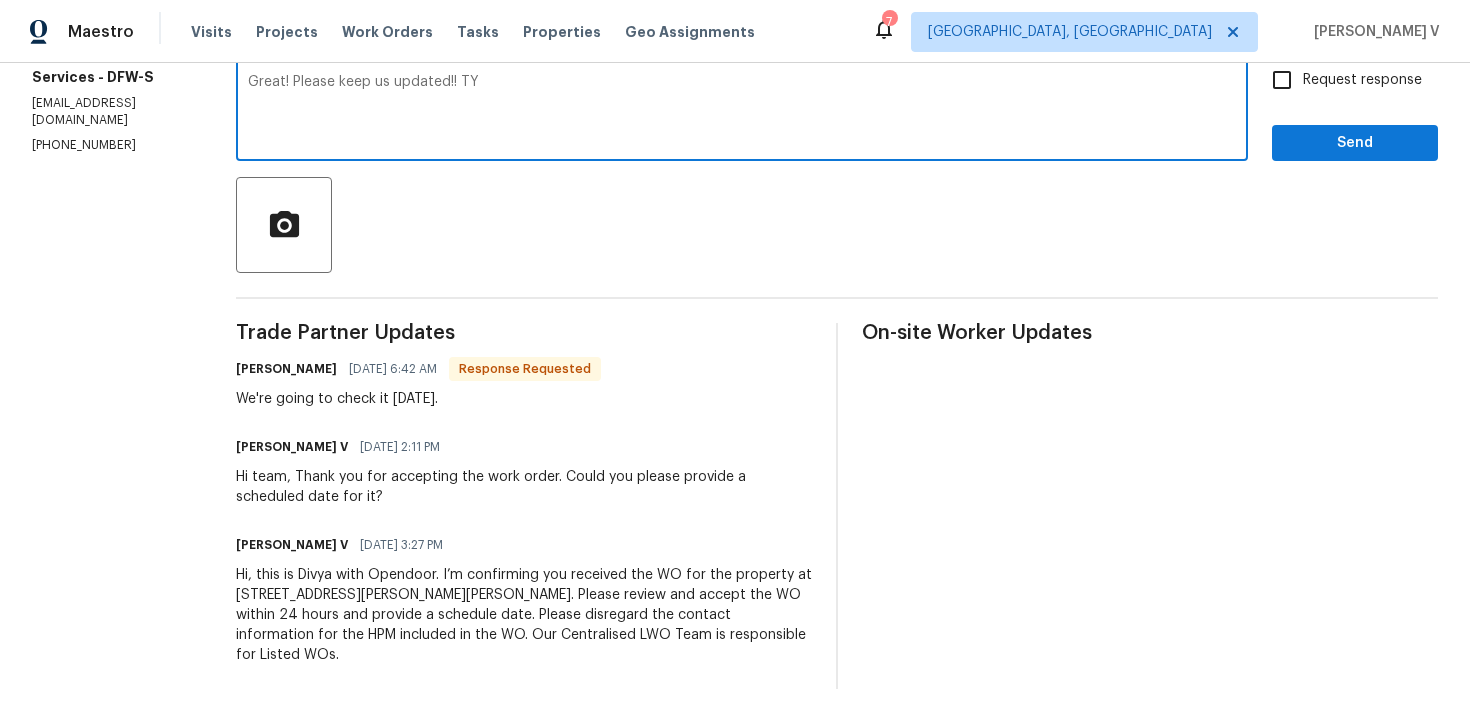 scroll, scrollTop: 155, scrollLeft: 0, axis: vertical 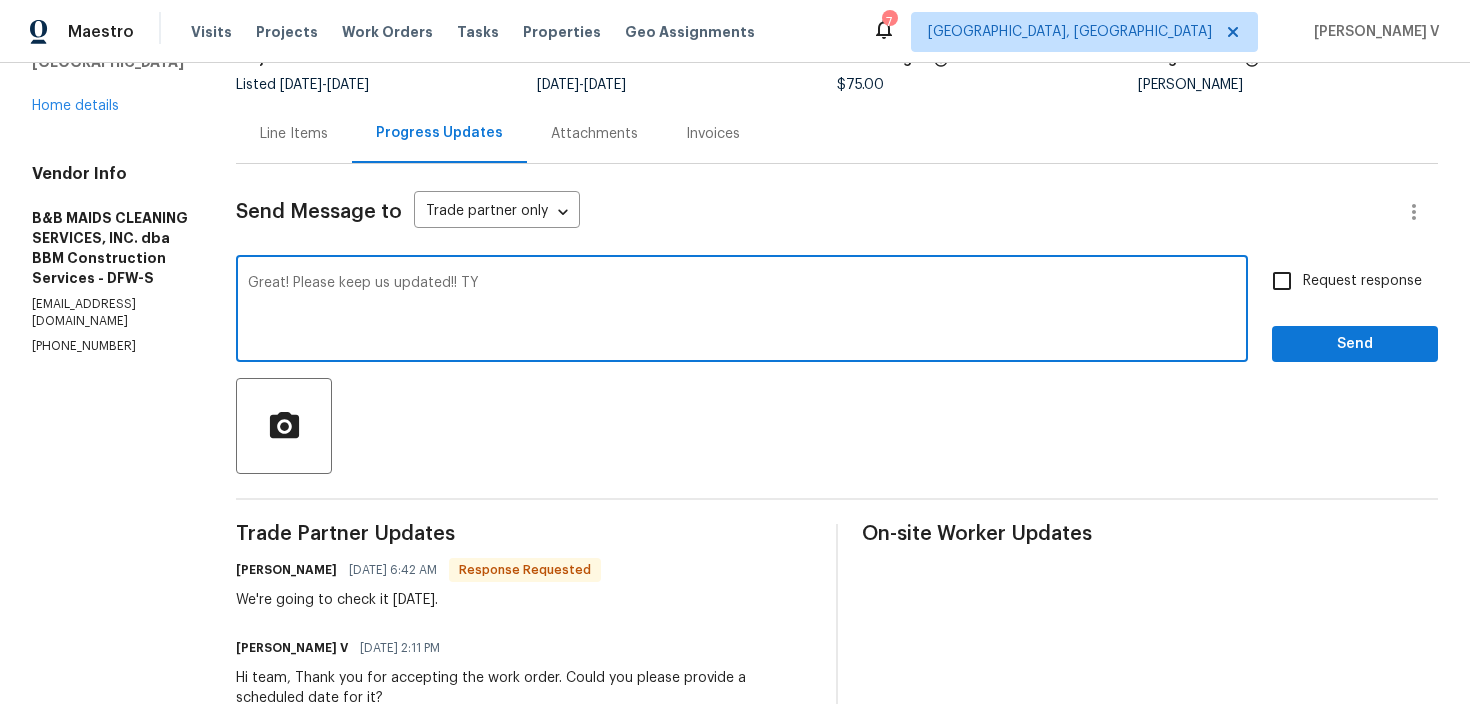 type on "Great! Please keep us updated!! TY" 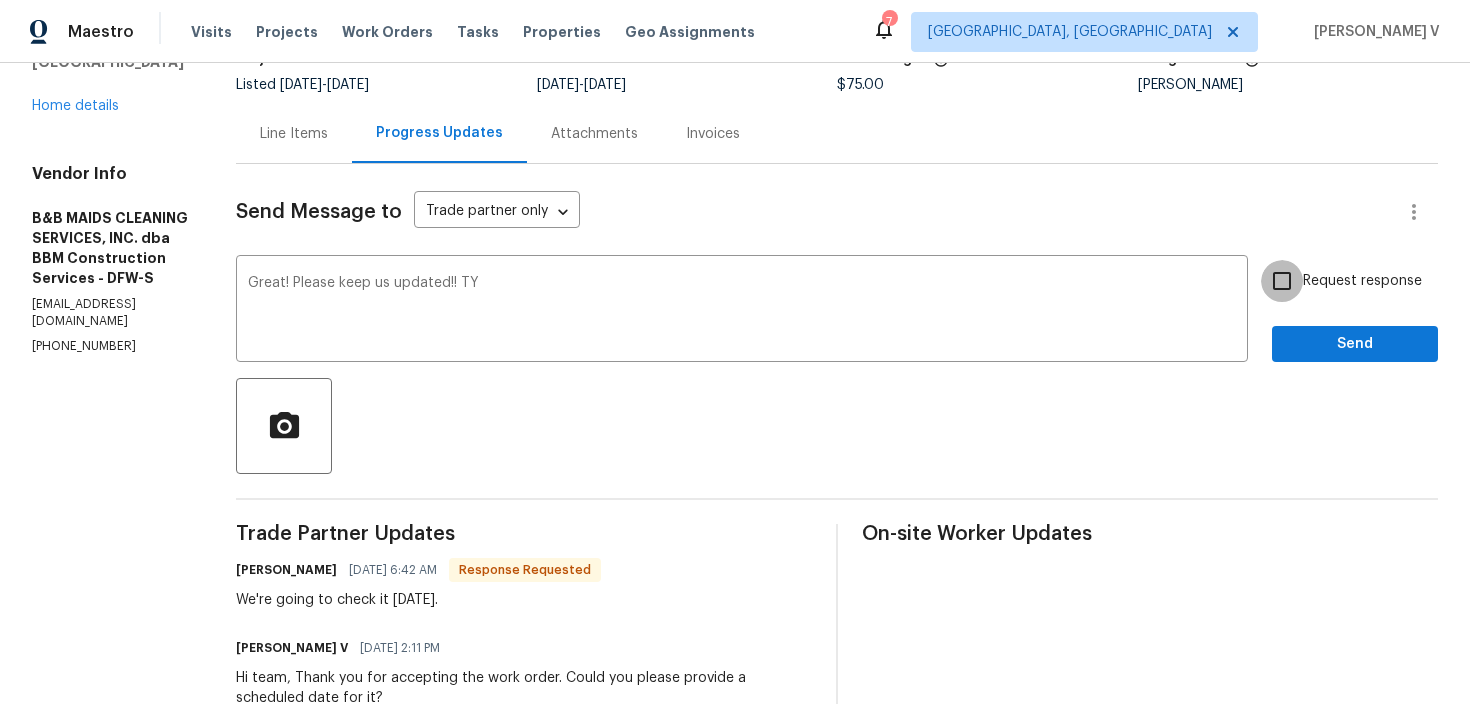 click on "Request response" at bounding box center [1282, 281] 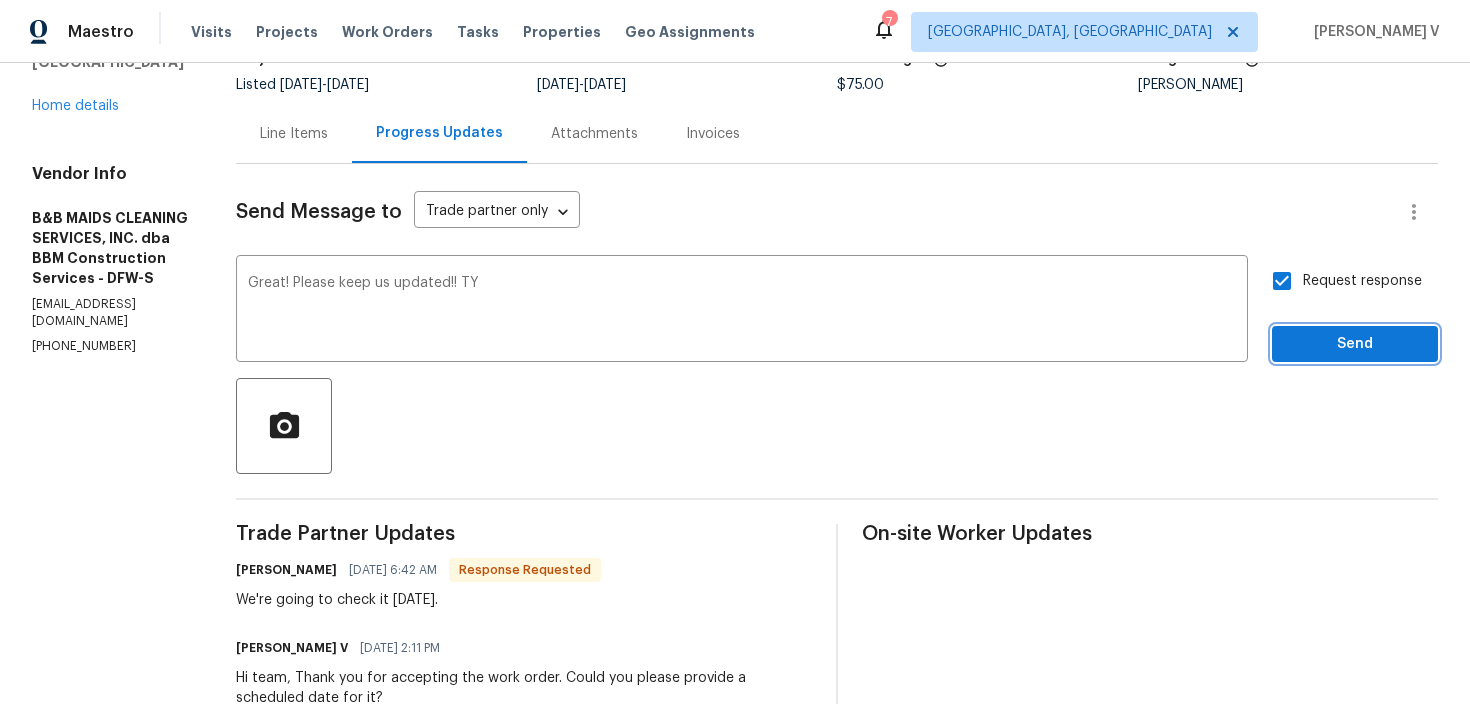 click on "Send" at bounding box center (1355, 344) 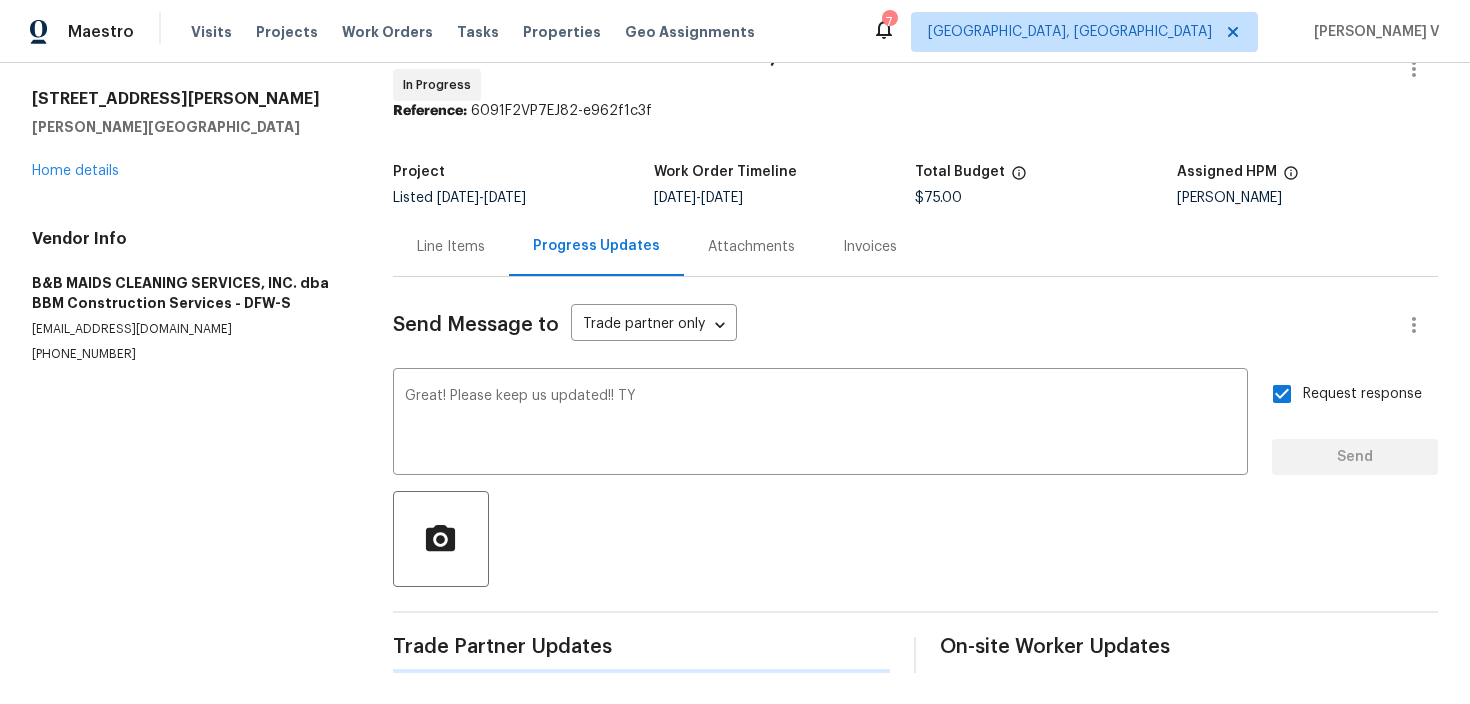type 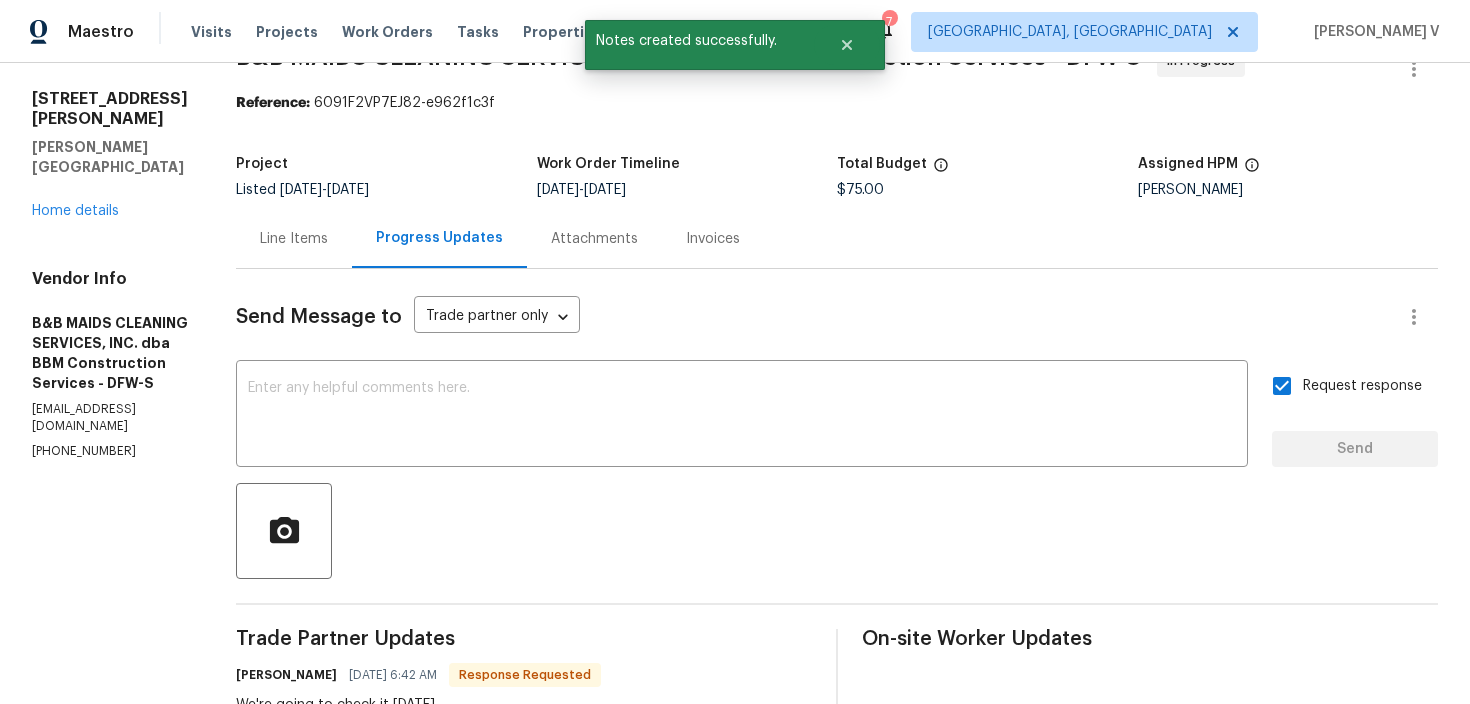 scroll, scrollTop: 155, scrollLeft: 0, axis: vertical 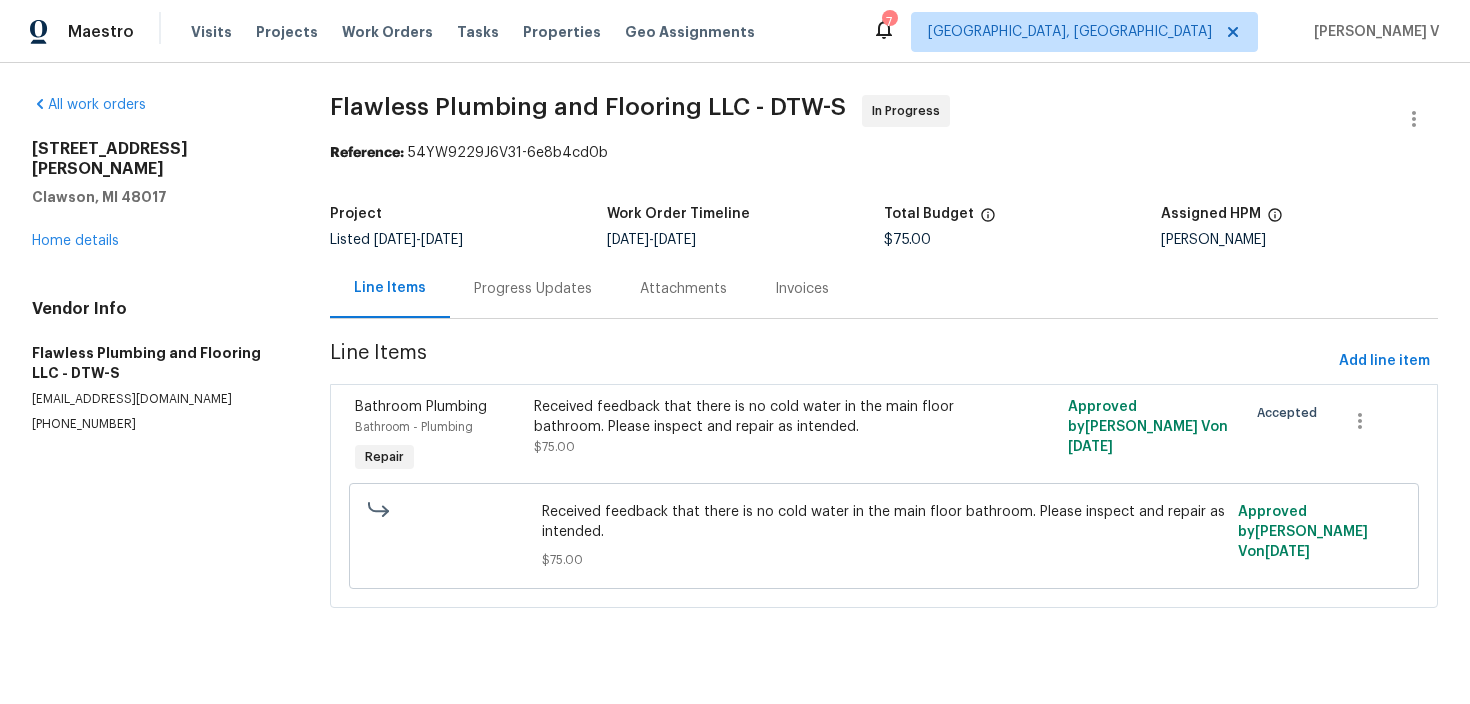 click on "Progress Updates" at bounding box center (533, 288) 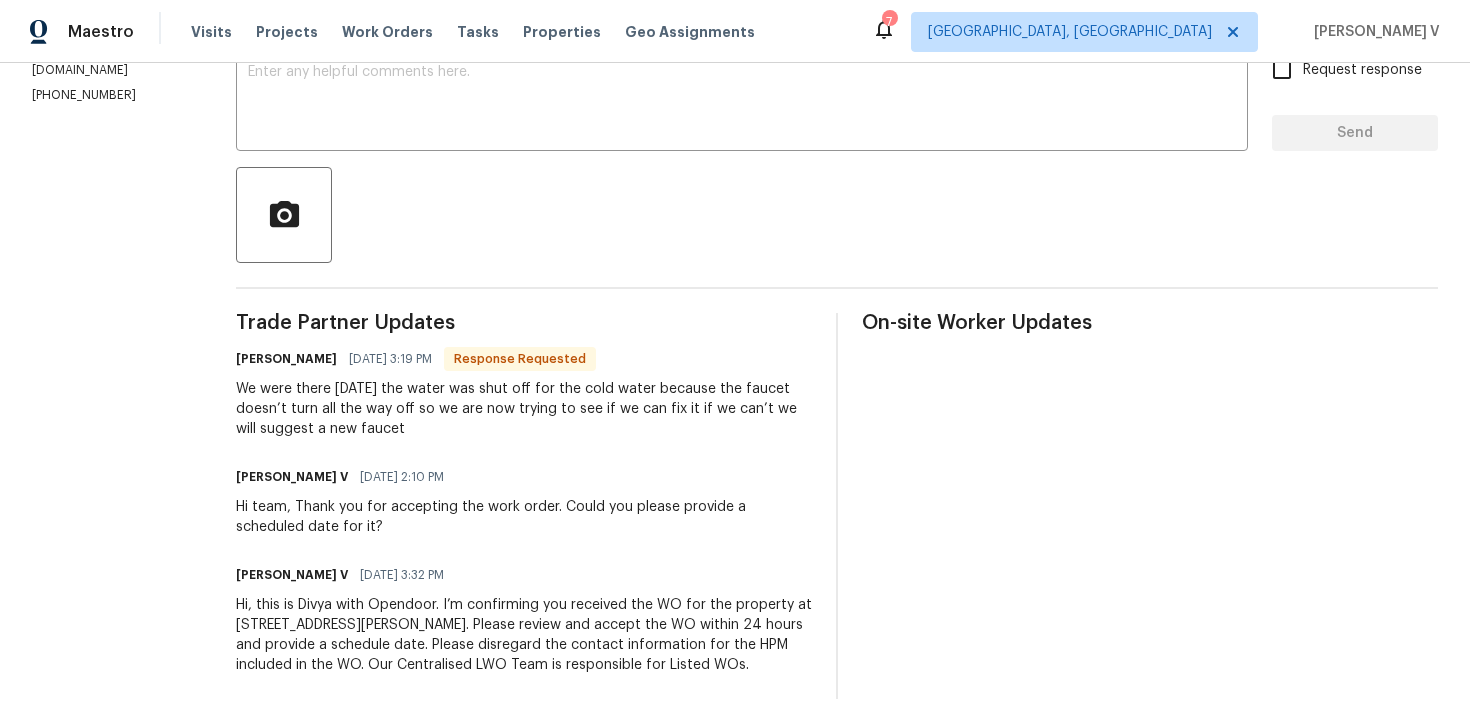scroll, scrollTop: 357, scrollLeft: 0, axis: vertical 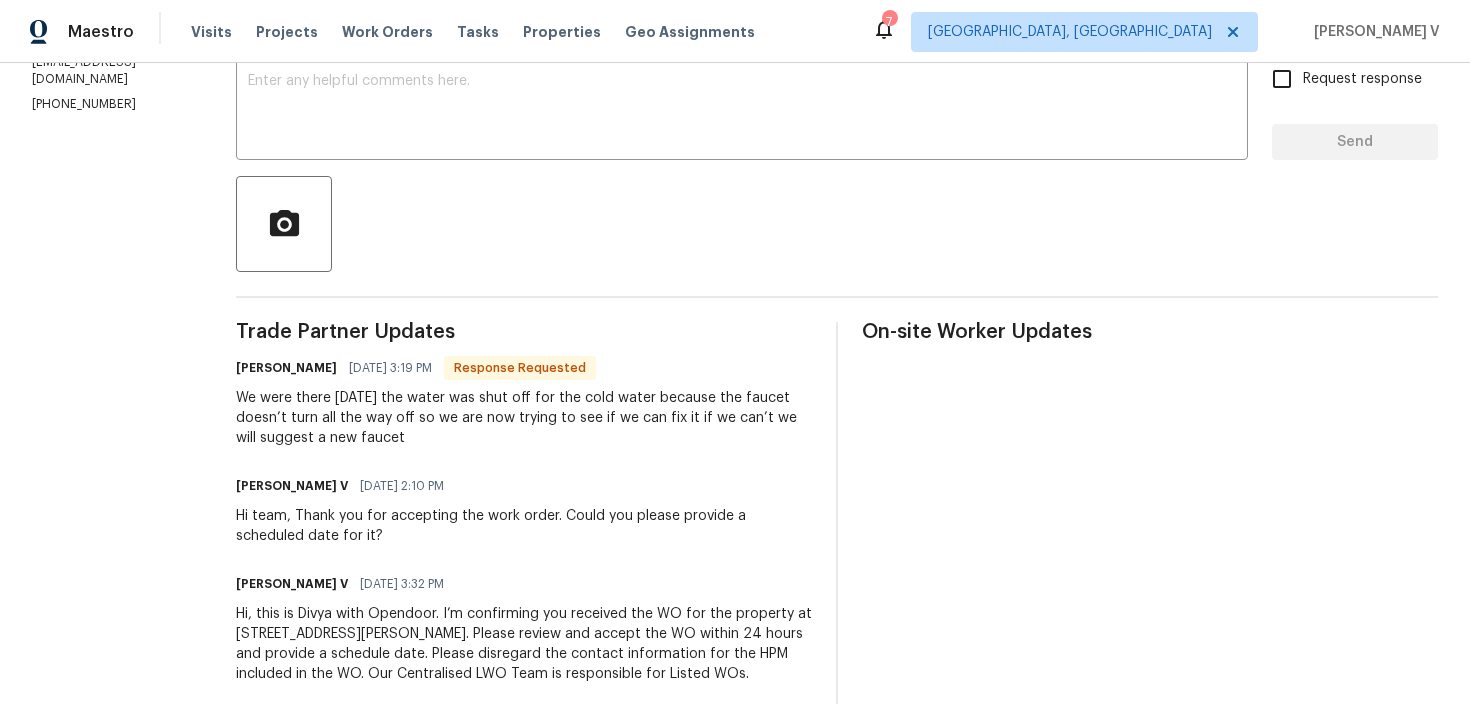 click on "We were there [DATE] the water was shut off for the cold water because the faucet doesn’t turn all the way off so we are now trying to see if we can fix it if we can’t we will suggest a new faucet" at bounding box center [524, 418] 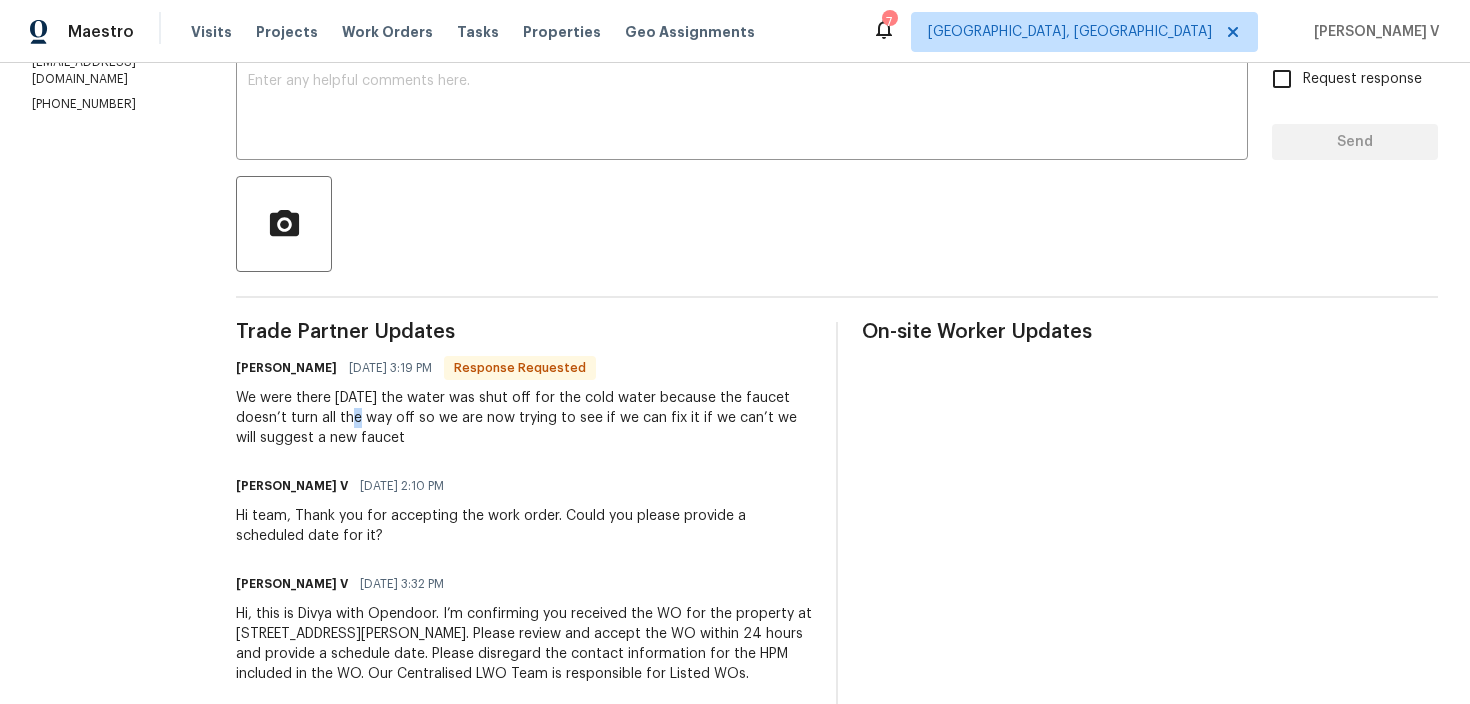 click on "We were there [DATE] the water was shut off for the cold water because the faucet doesn’t turn all the way off so we are now trying to see if we can fix it if we can’t we will suggest a new faucet" at bounding box center (524, 418) 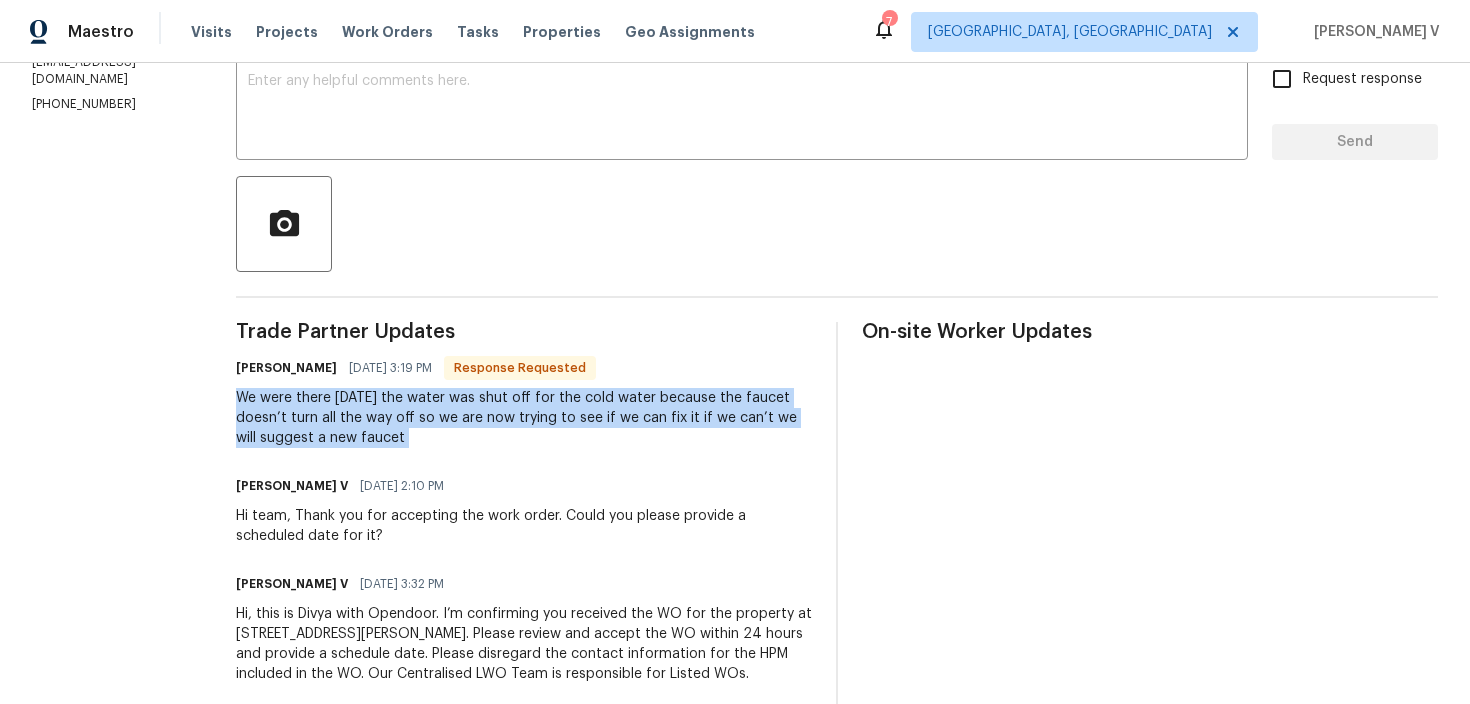 click on "We were there [DATE] the water was shut off for the cold water because the faucet doesn’t turn all the way off so we are now trying to see if we can fix it if we can’t we will suggest a new faucet" at bounding box center (524, 418) 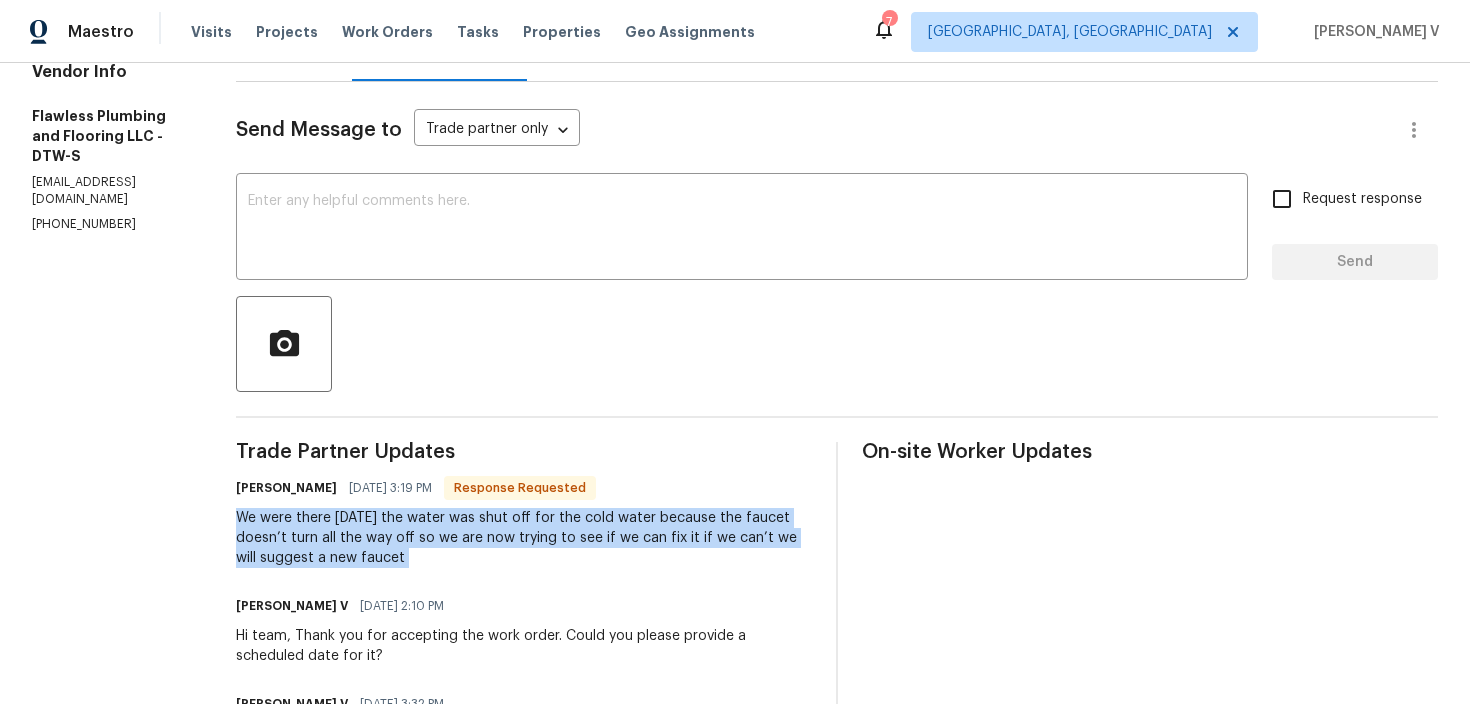 scroll, scrollTop: 122, scrollLeft: 0, axis: vertical 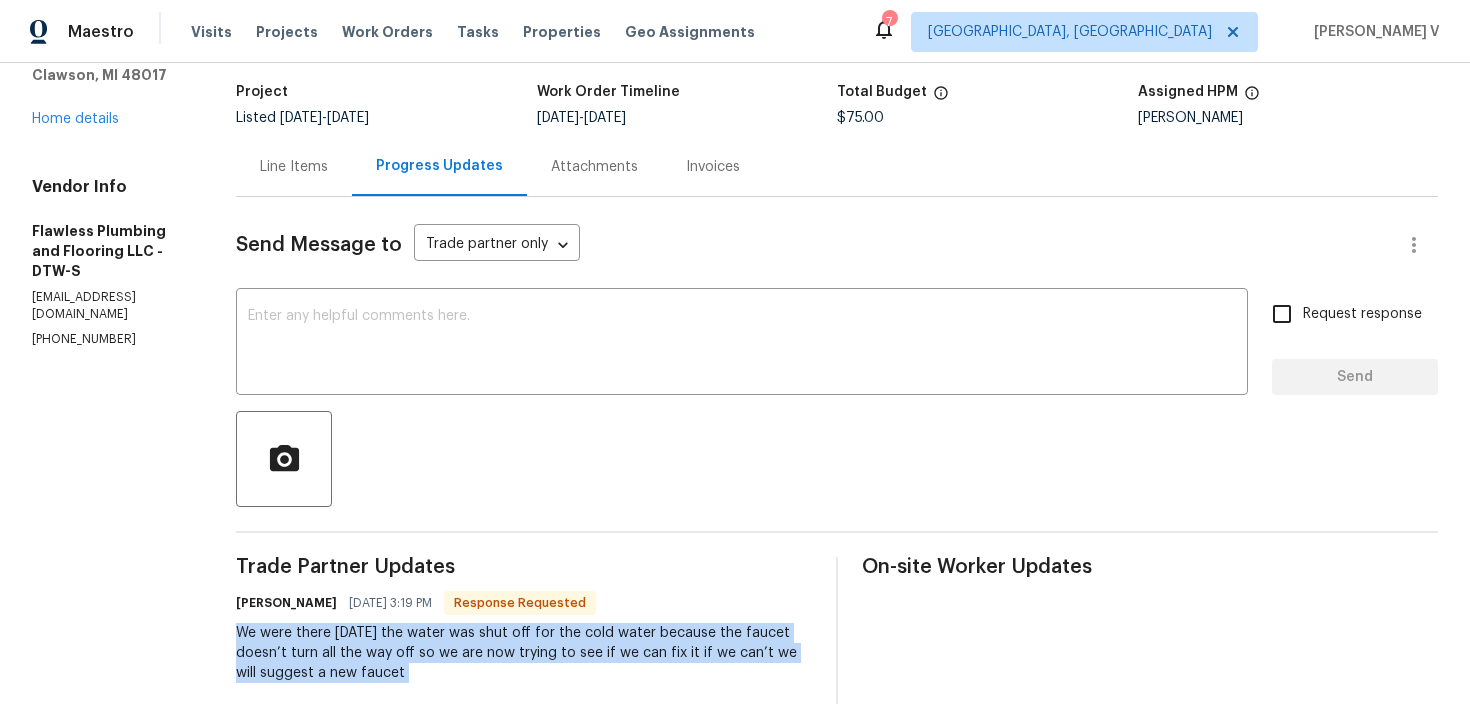 click on "Line Items" at bounding box center [294, 166] 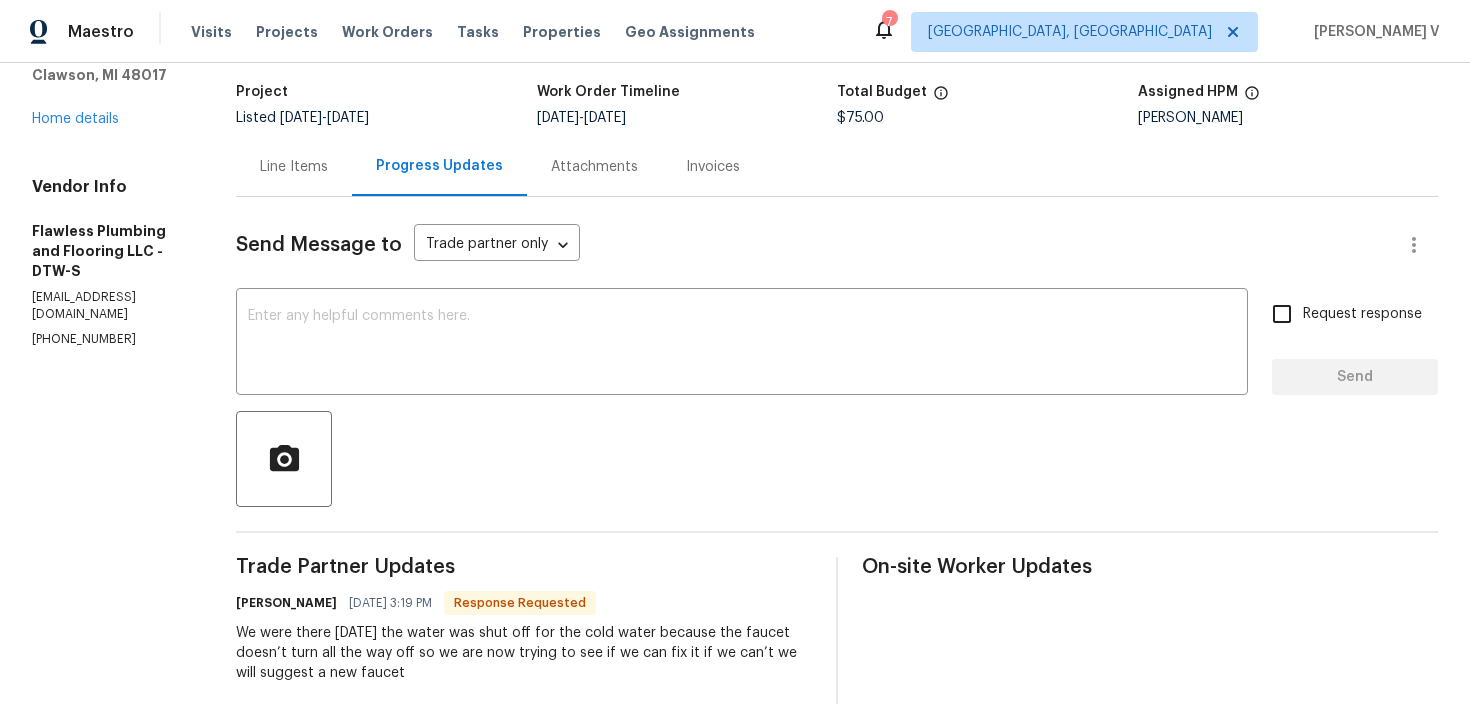 scroll, scrollTop: 0, scrollLeft: 0, axis: both 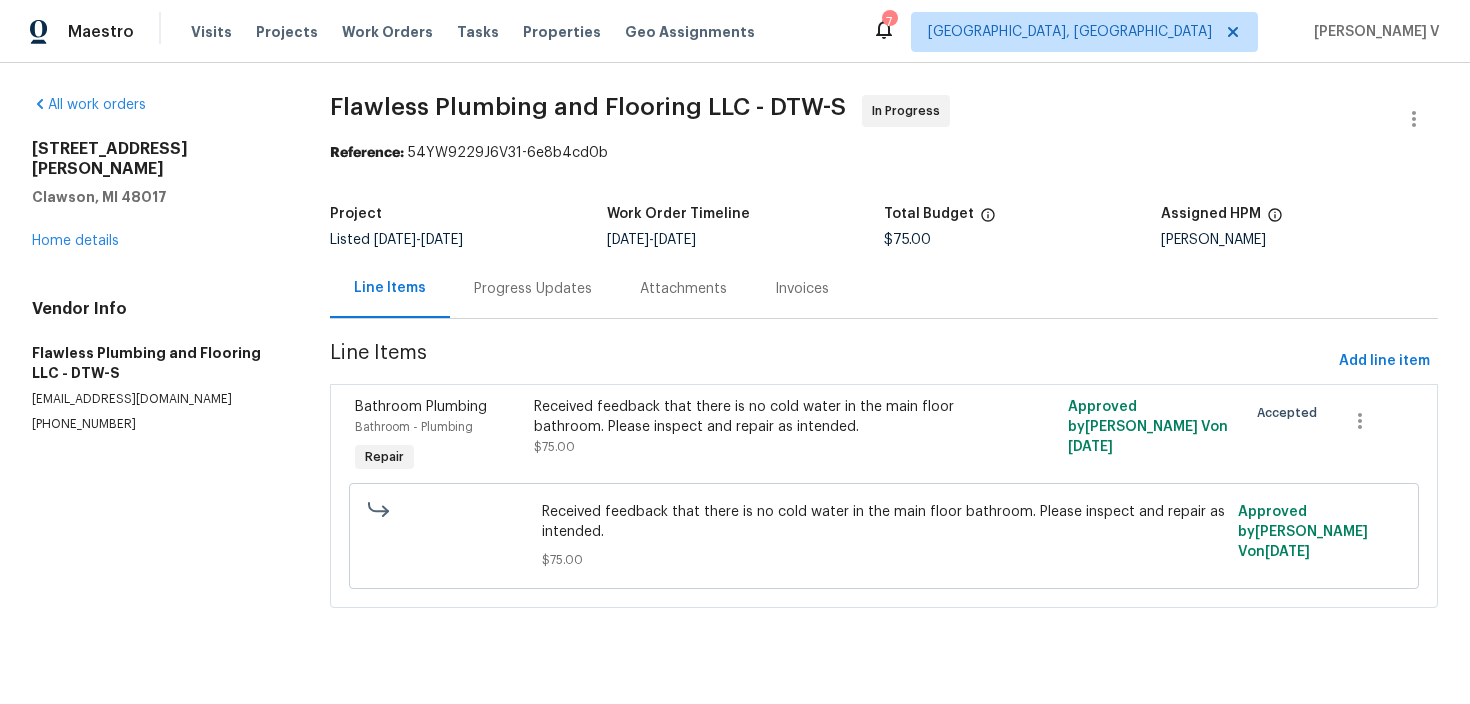 click on "Progress Updates" at bounding box center [533, 288] 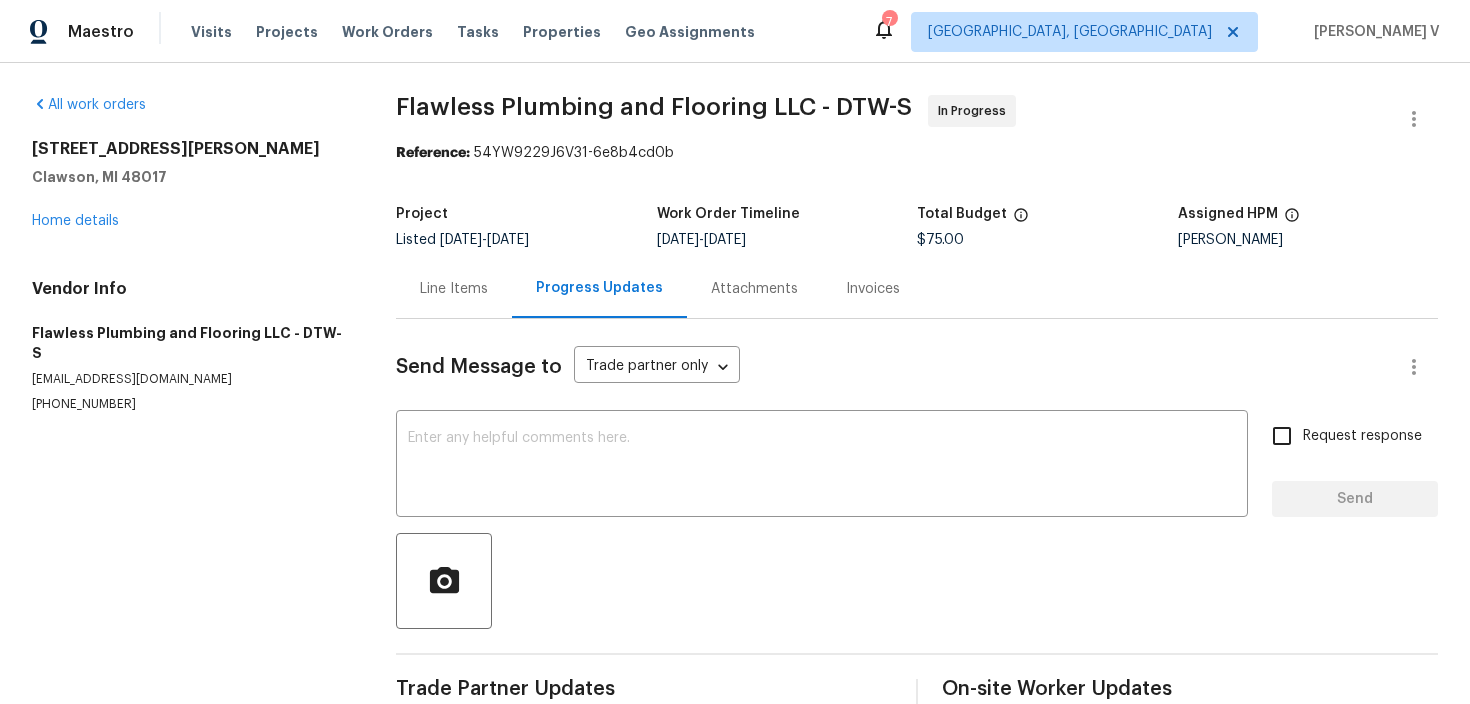 click on "Send Message to Trade partner only Trade partner only ​ x ​ Request response Send Trade Partner Updates On-site Worker Updates" at bounding box center [917, 517] 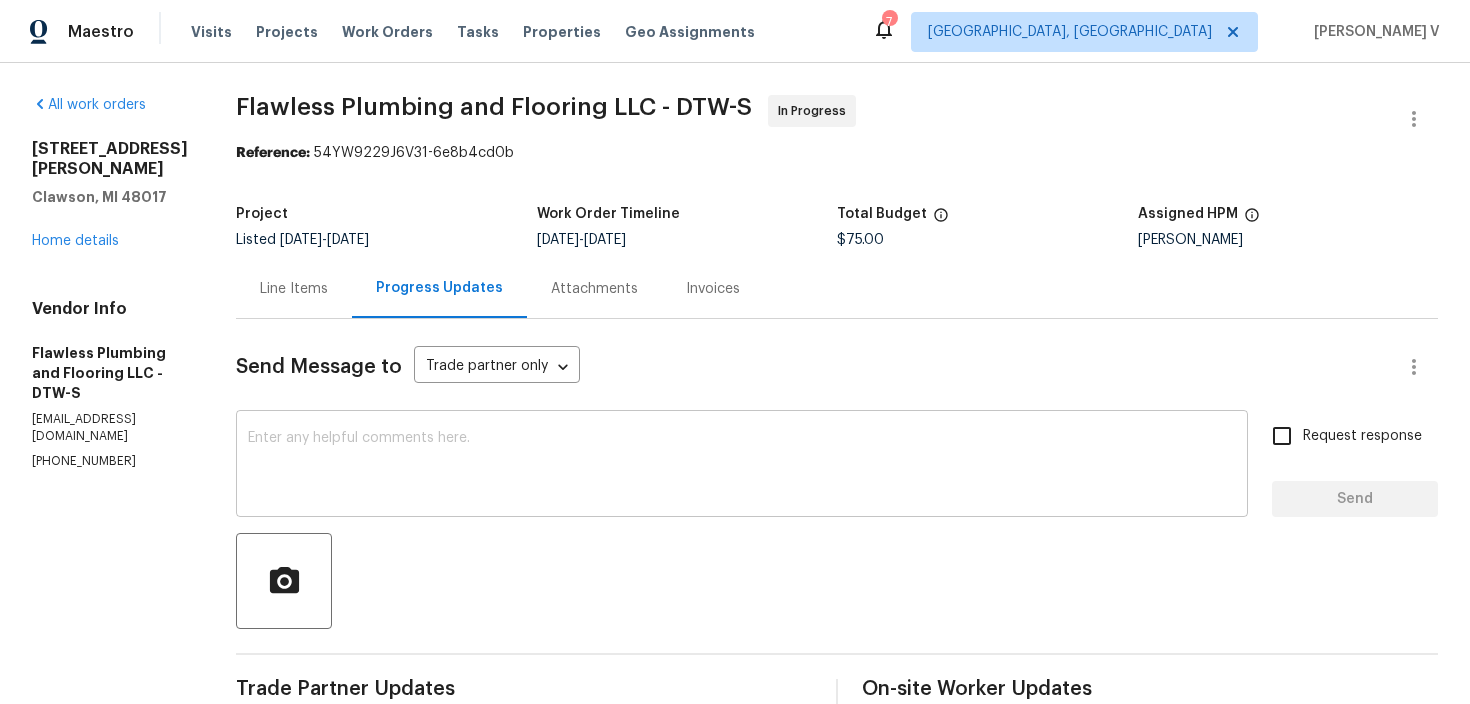 click on "x ​" at bounding box center [742, 466] 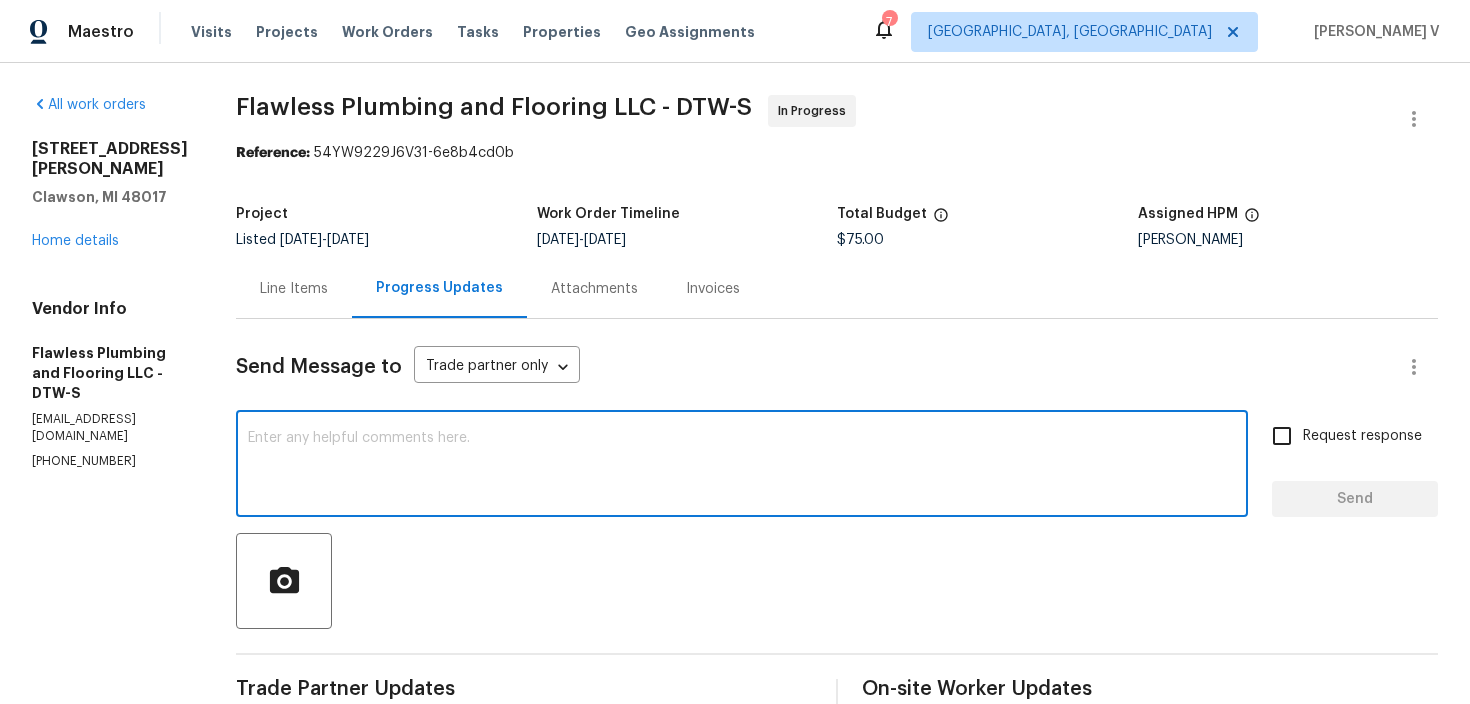 paste on "Thanks for the update!
Please proceed with attempting the repair. If it turns out the faucet needs replacement, kindly provide an estimate for the new faucet, including parts and labor, so we can review and approve accordingly." 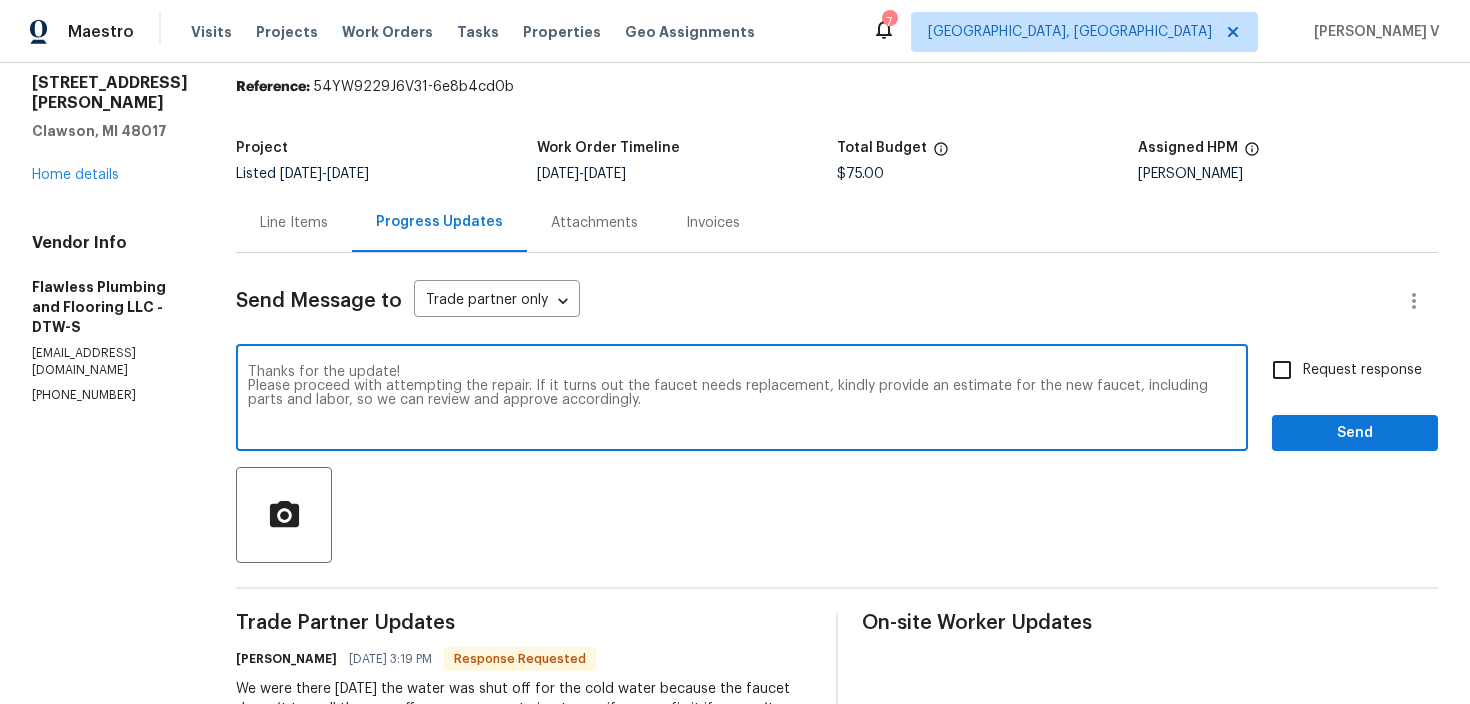 scroll, scrollTop: 157, scrollLeft: 0, axis: vertical 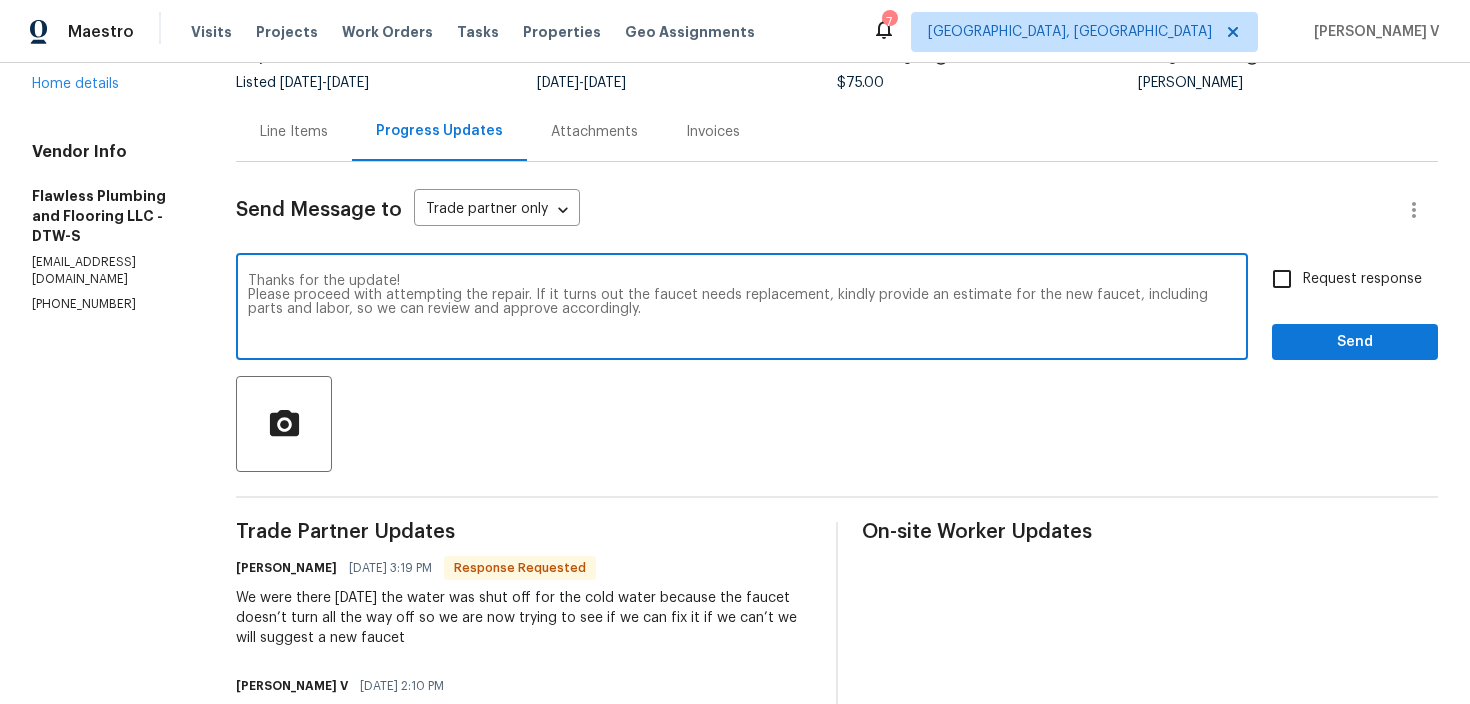 type on "Thanks for the update!
Please proceed with attempting the repair. If it turns out the faucet needs replacement, kindly provide an estimate for the new faucet, including parts and labor, so we can review and approve accordingly." 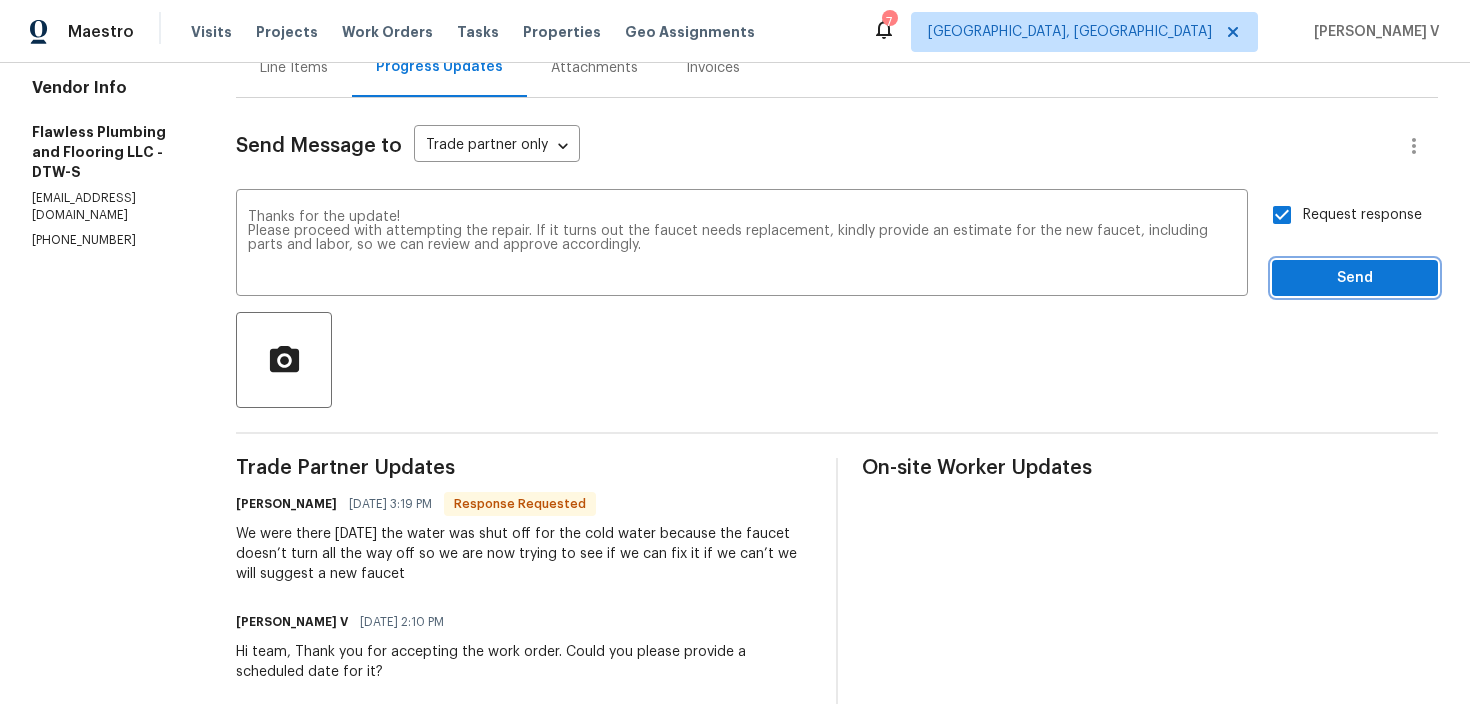 click on "Send" at bounding box center (1355, 278) 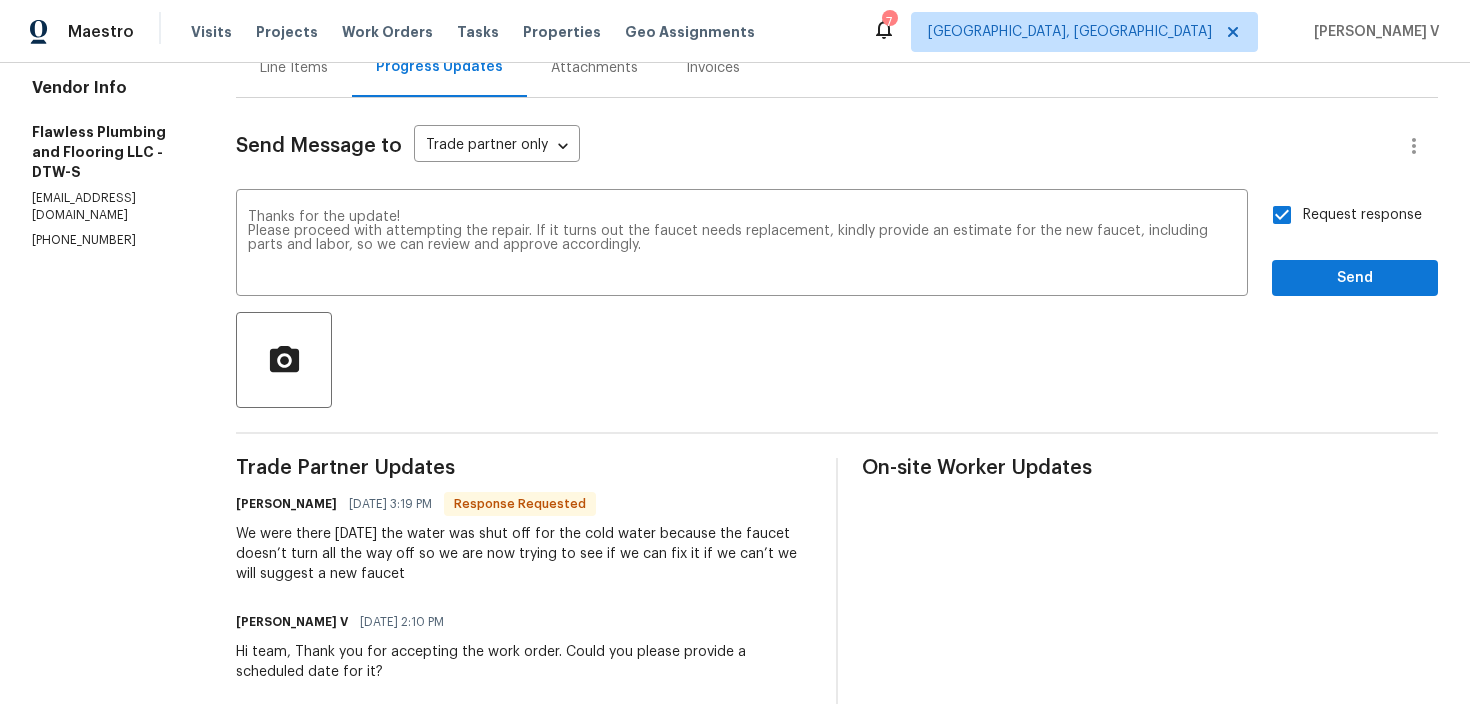 scroll, scrollTop: 43, scrollLeft: 0, axis: vertical 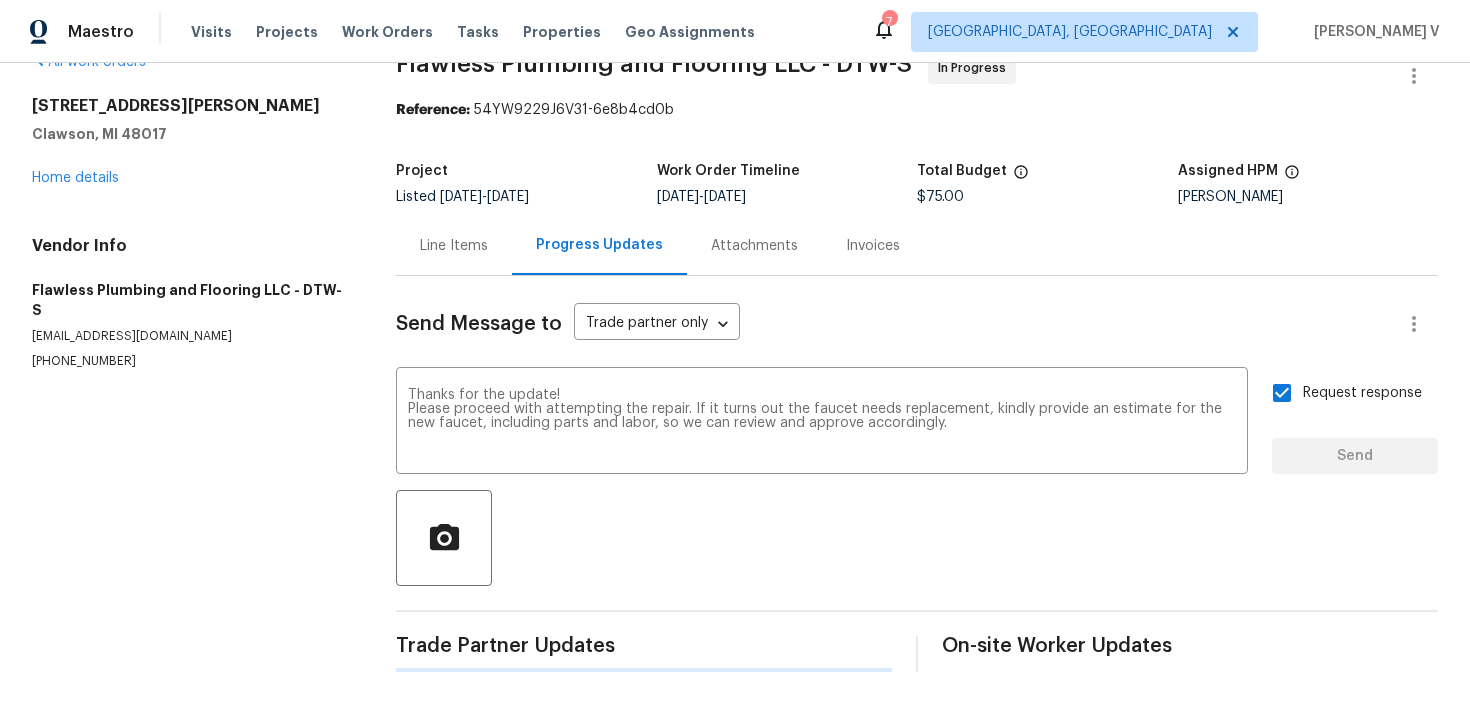 type 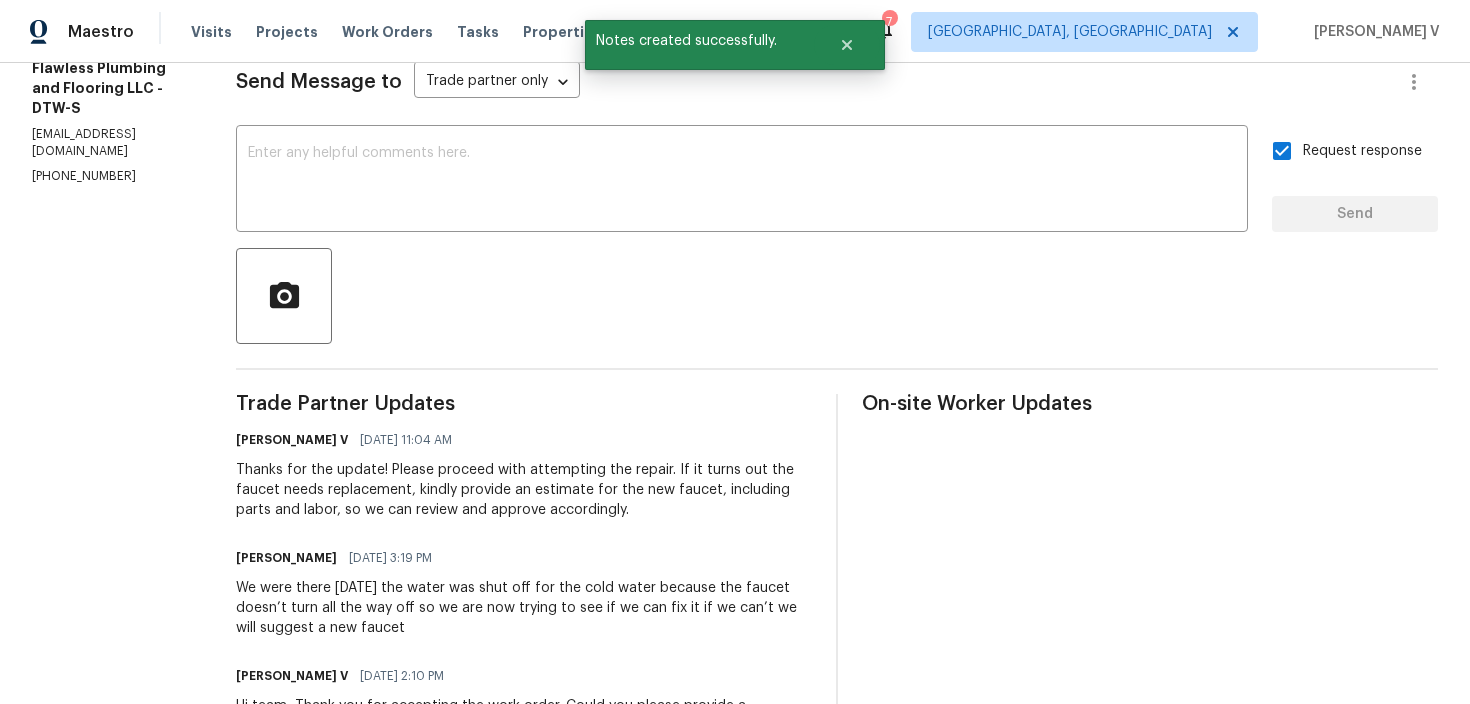 scroll, scrollTop: 362, scrollLeft: 0, axis: vertical 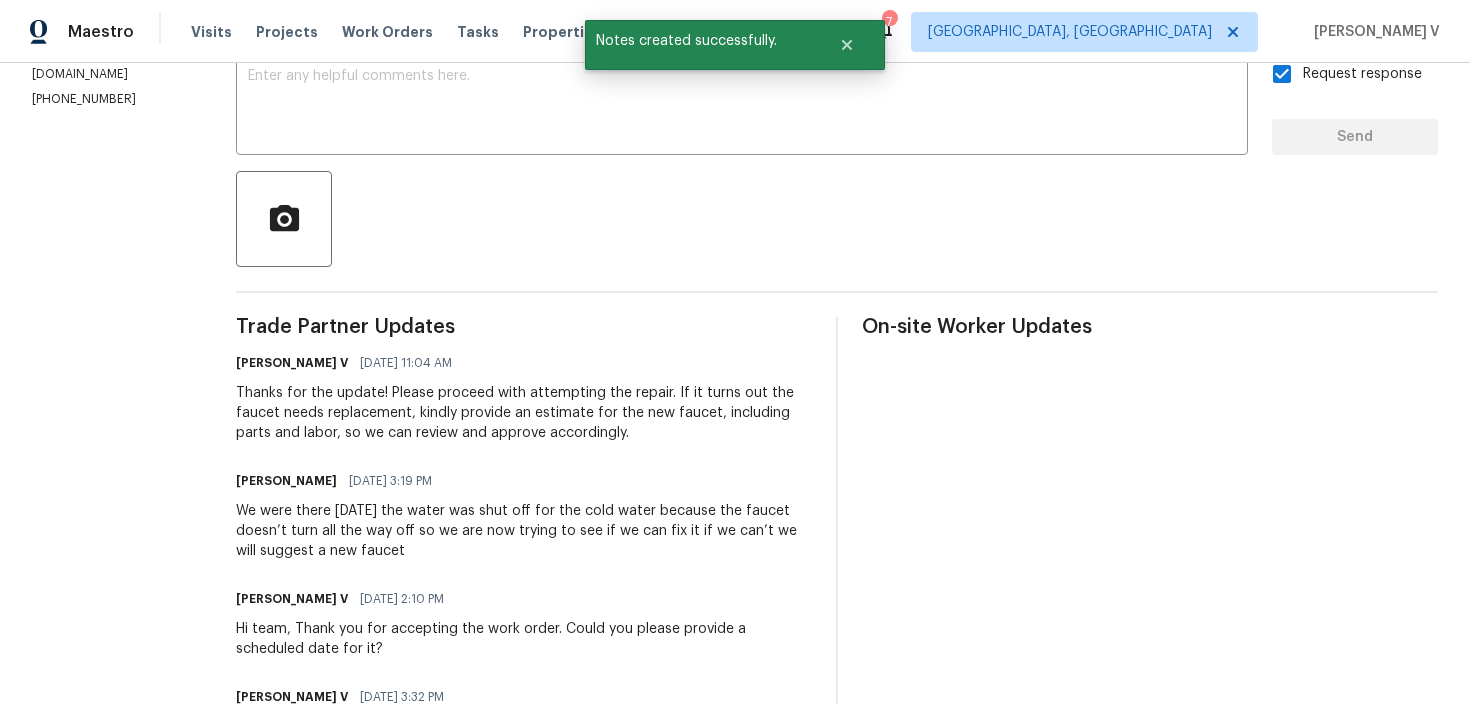 click on "We were there today the water was shut off for the cold water because the faucet doesn’t turn all the way off so we are now trying to see if we can fix it if we can’t we will suggest a new faucet" at bounding box center [524, 531] 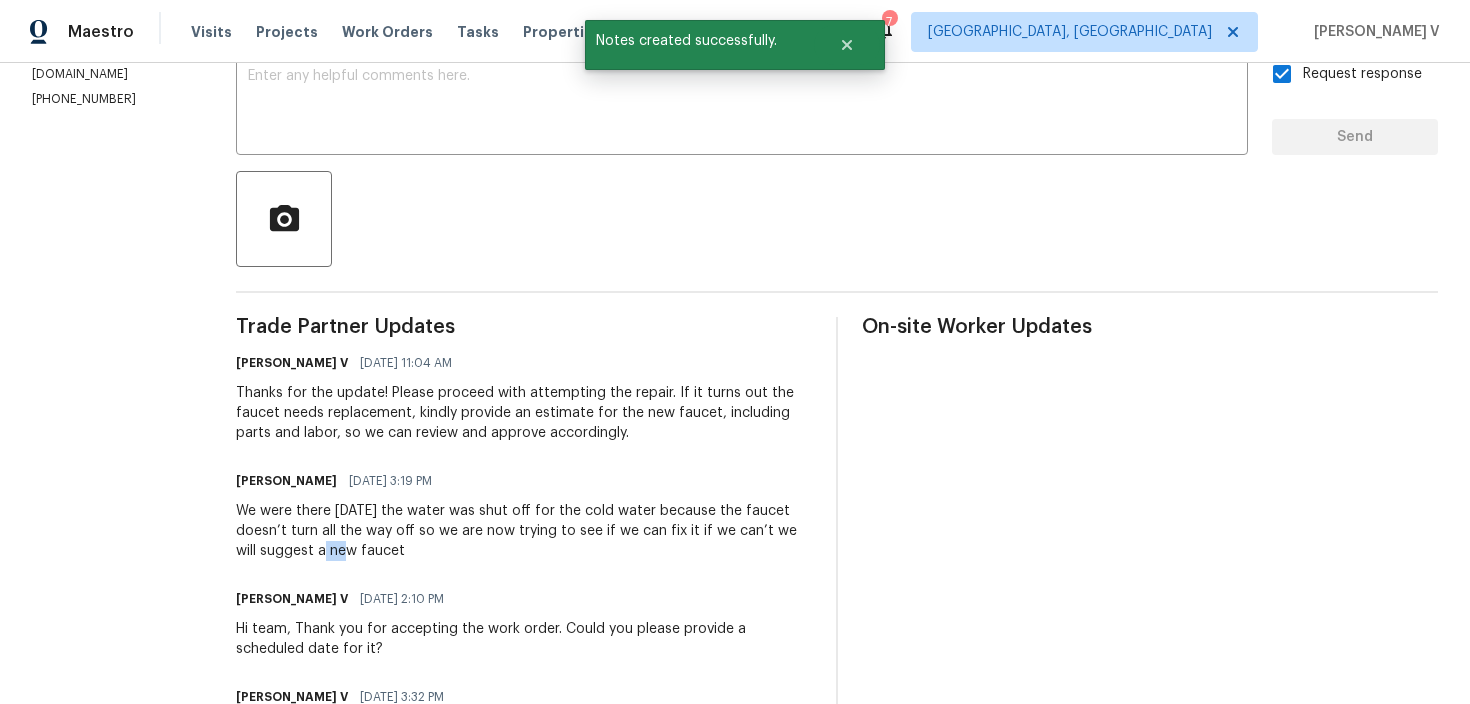 click on "We were there today the water was shut off for the cold water because the faucet doesn’t turn all the way off so we are now trying to see if we can fix it if we can’t we will suggest a new faucet" at bounding box center [524, 531] 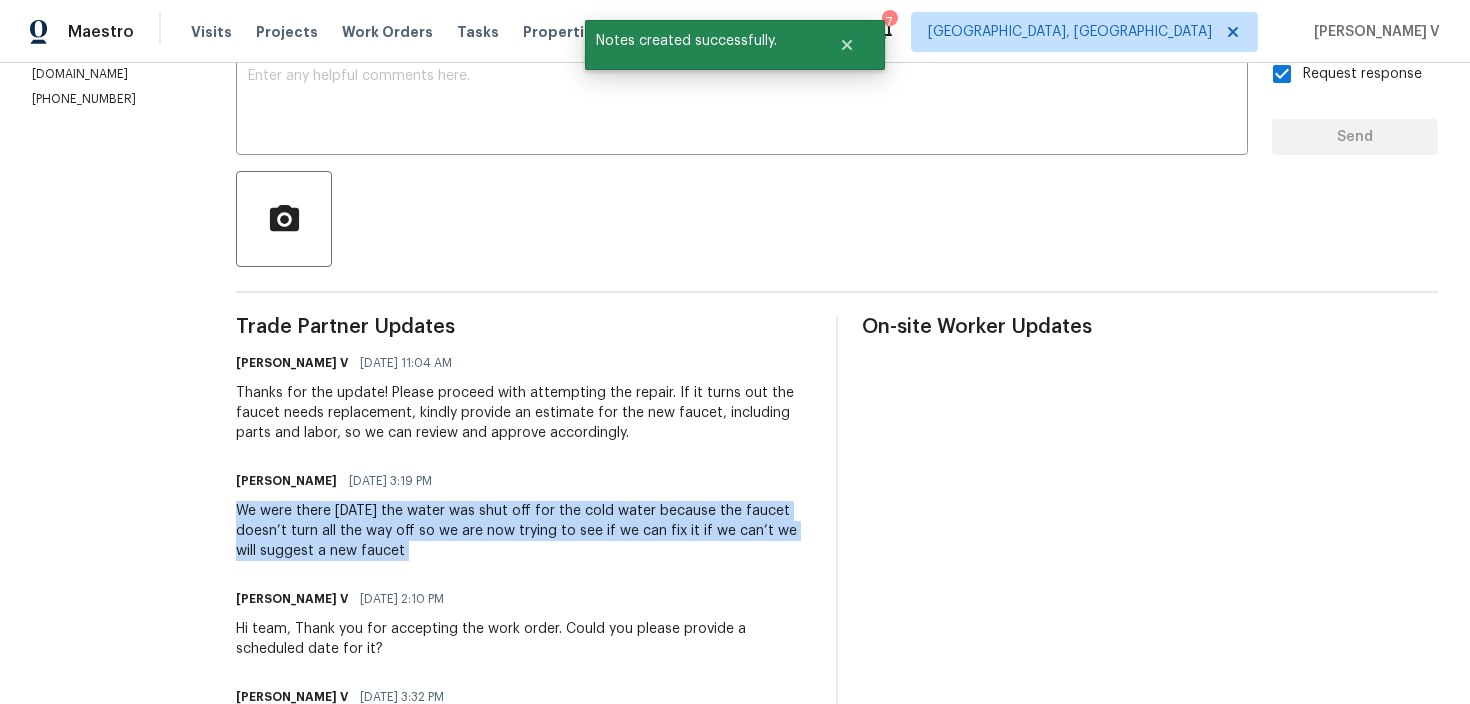 copy on "We were there today the water was shut off for the cold water because the faucet doesn’t turn all the way off so we are now trying to see if we can fix it if we can’t we will suggest a new faucet" 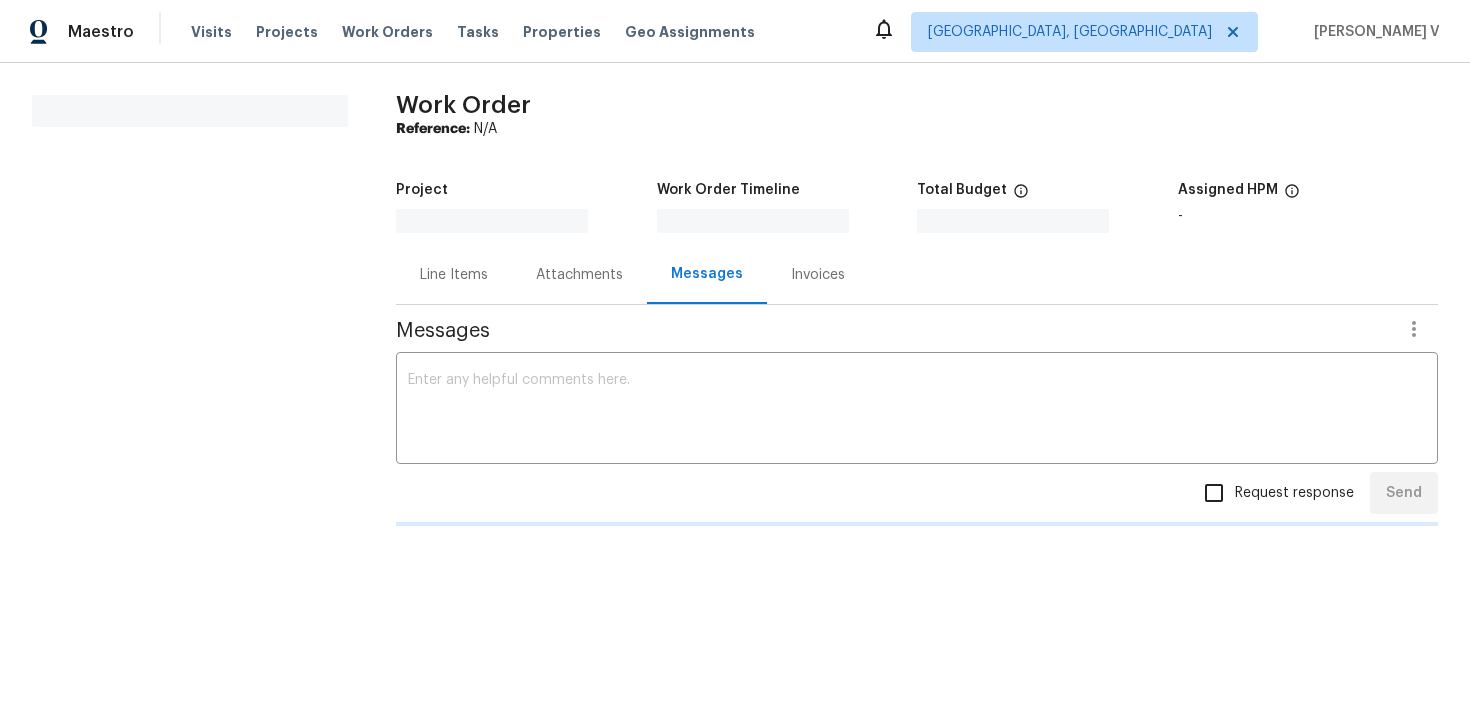 scroll, scrollTop: 0, scrollLeft: 0, axis: both 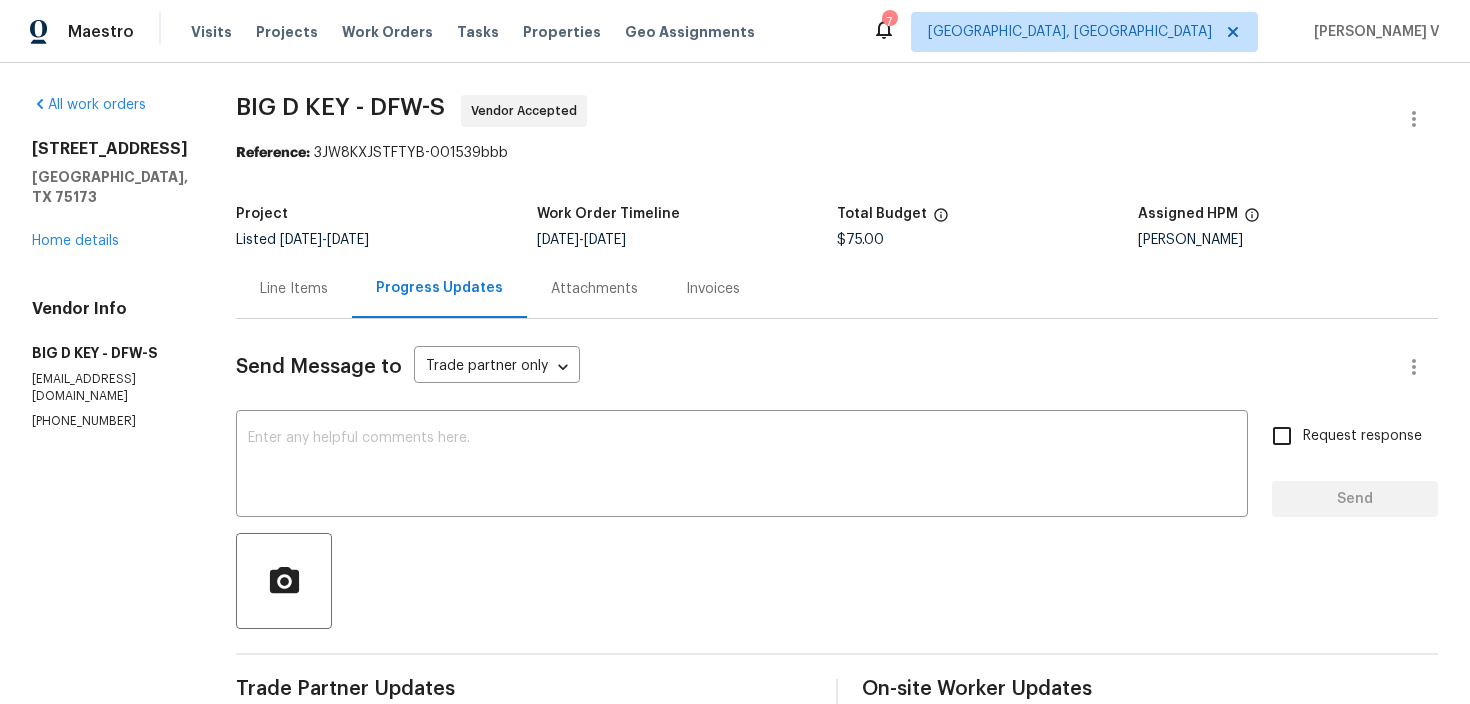 click on "Line Items" at bounding box center (294, 289) 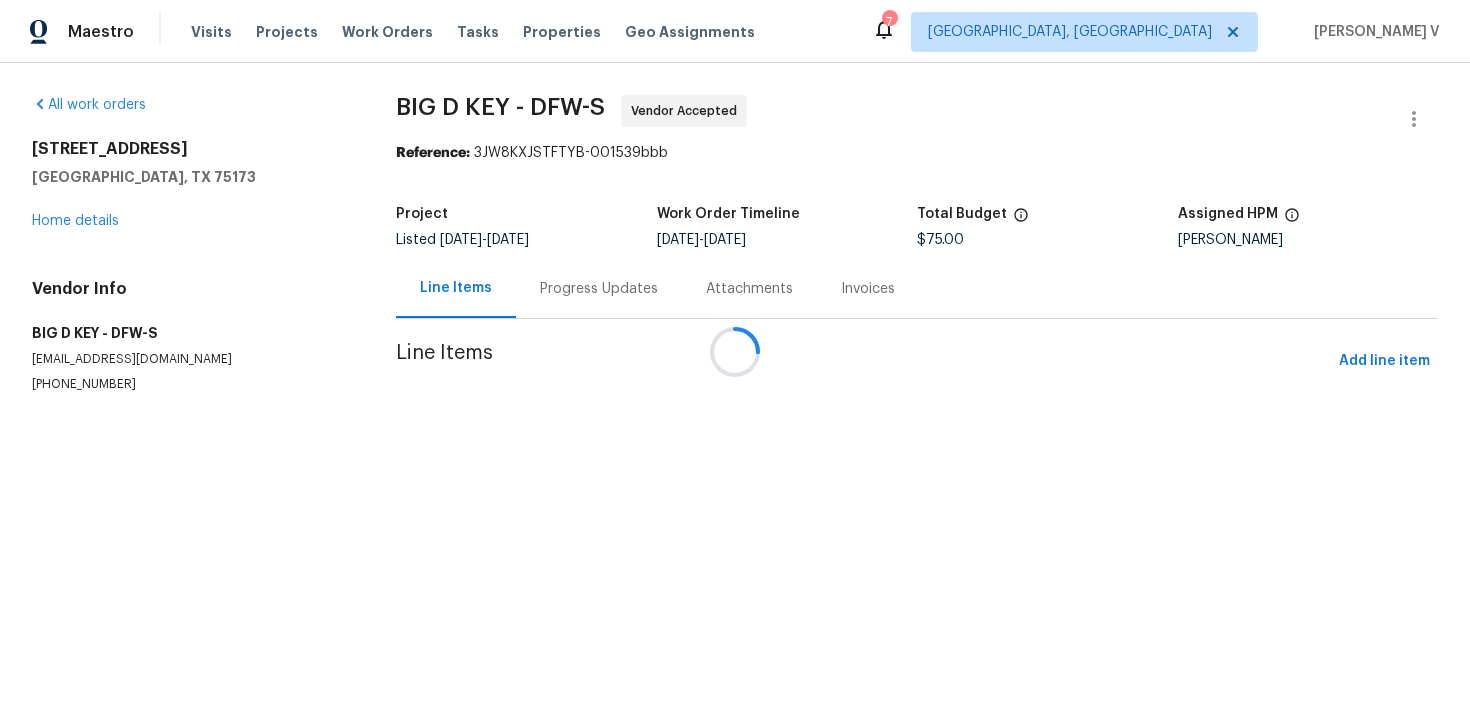 click at bounding box center [735, 352] 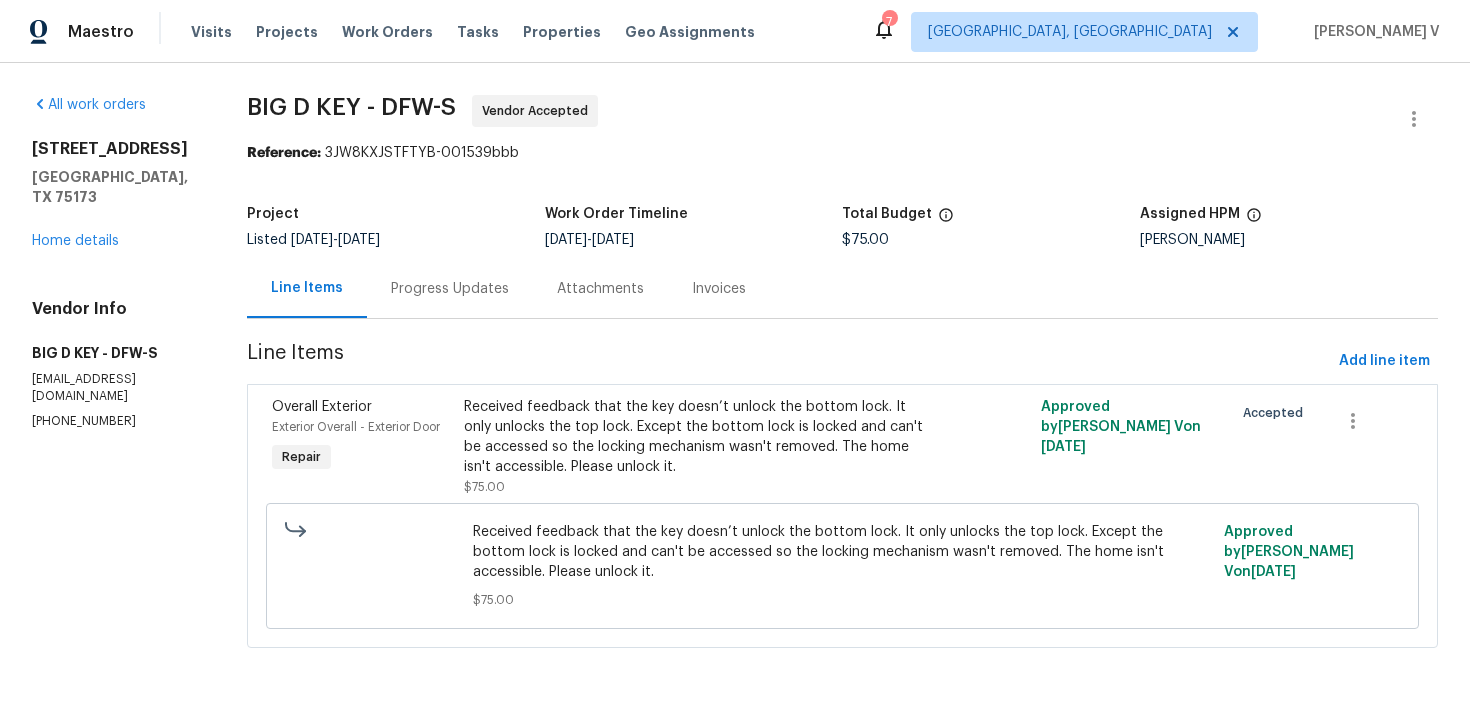 click on "Received feedback that the key doesn’t unlock the bottom lock. It only unlocks the top lock. Except the bottom lock is locked and can't be accessed so the locking mechanism wasn't removed. The home isn't accessible.
Please unlock it. $75.00" at bounding box center (698, 447) 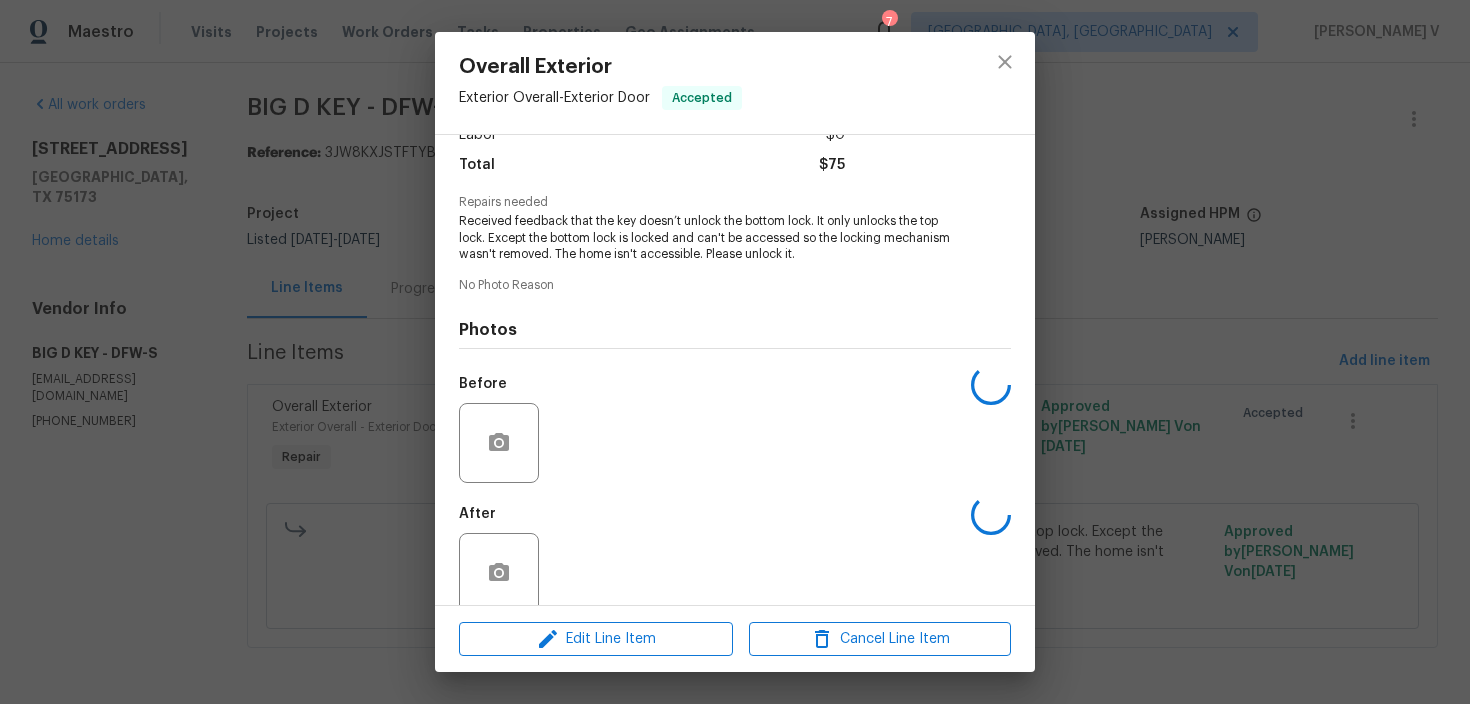 scroll, scrollTop: 183, scrollLeft: 0, axis: vertical 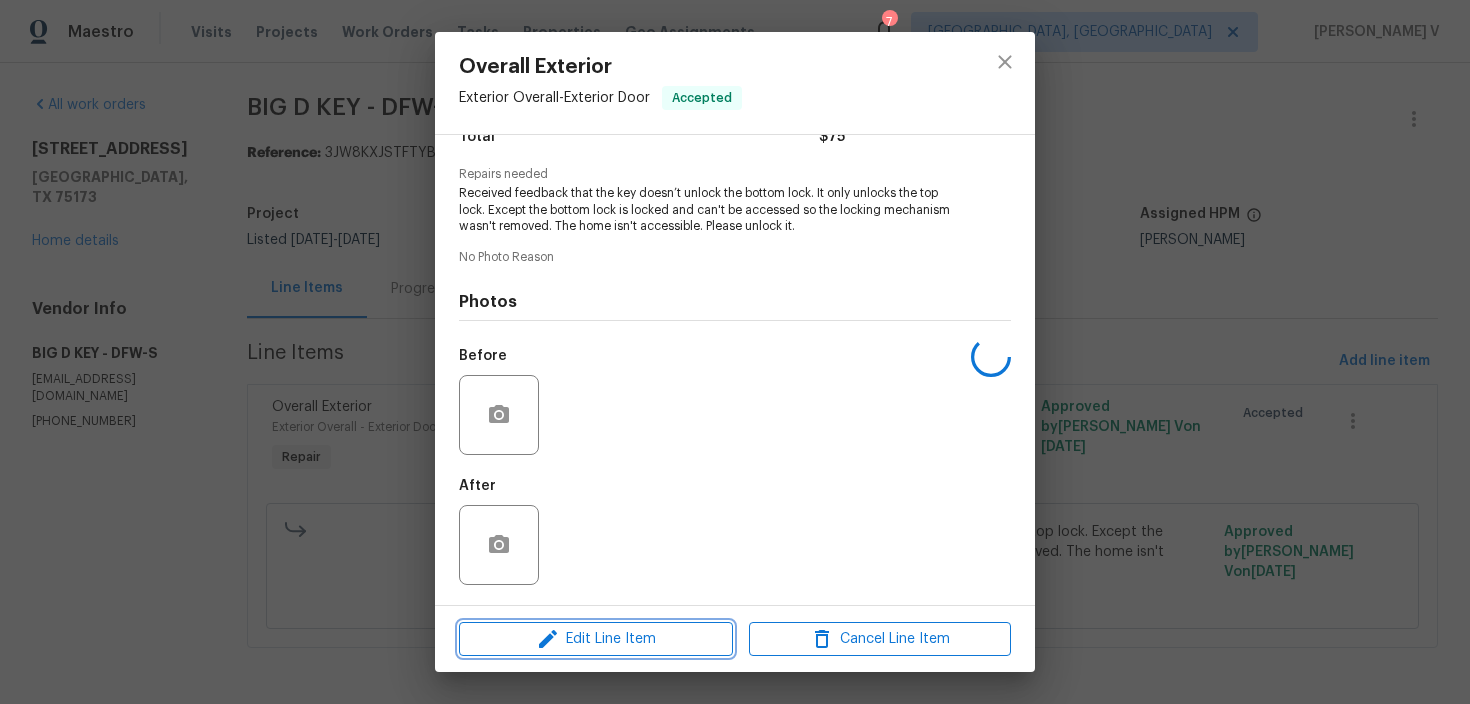 click on "Edit Line Item" at bounding box center [596, 639] 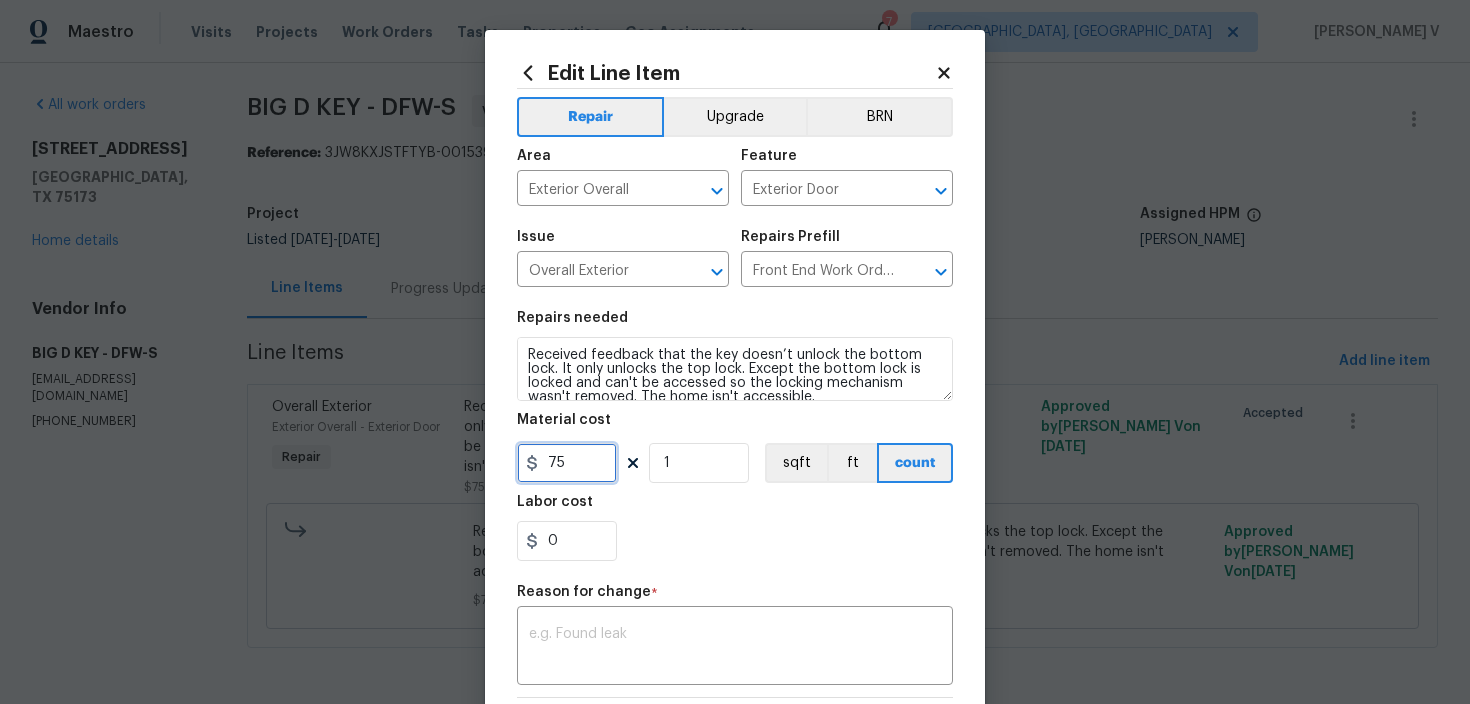 click on "75" at bounding box center (567, 463) 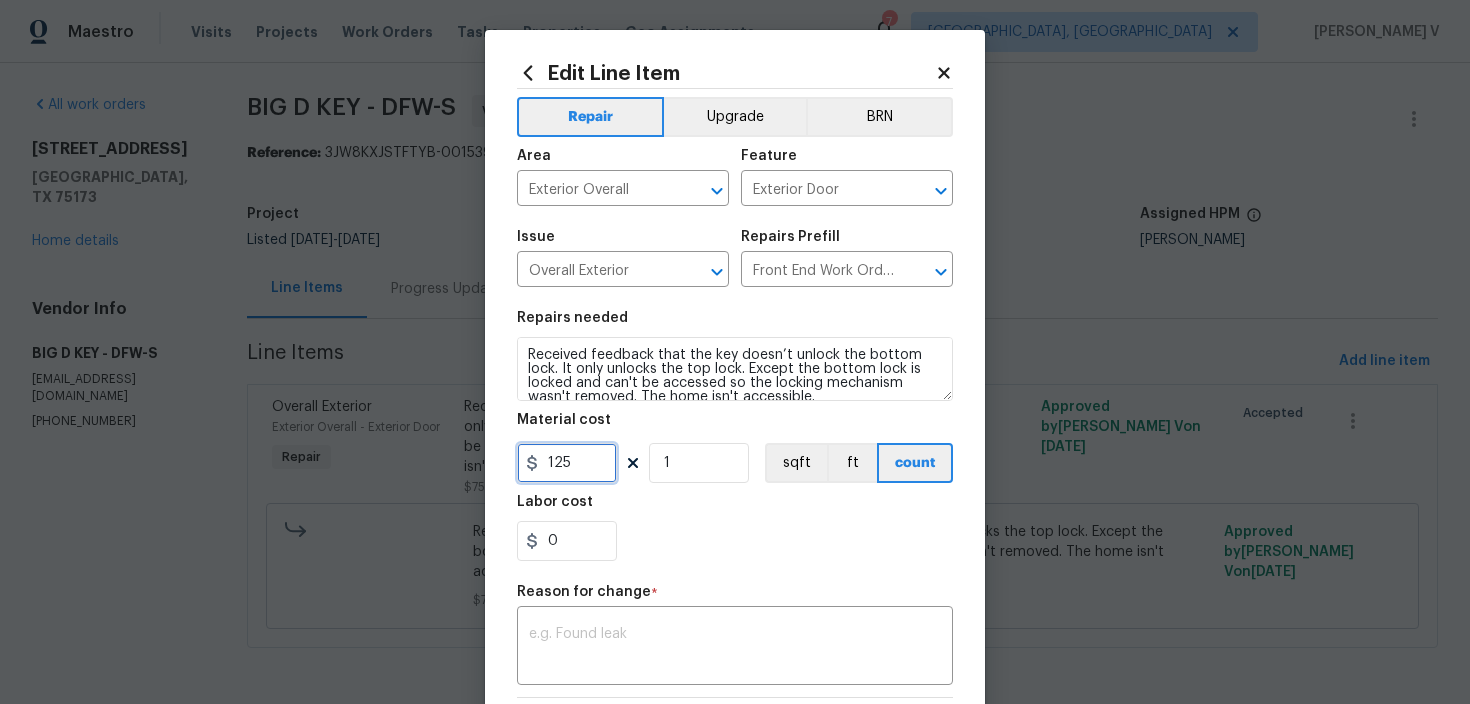 type on "125" 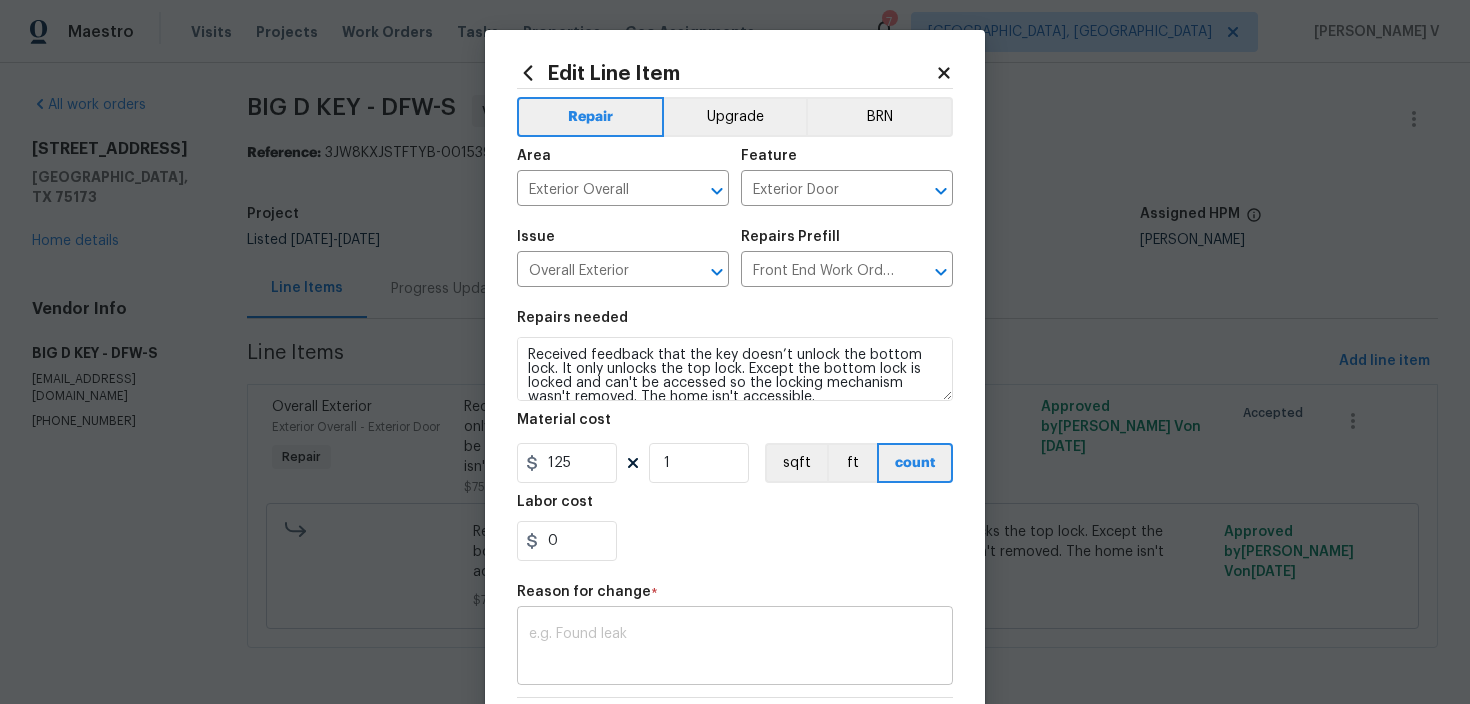click at bounding box center [735, 648] 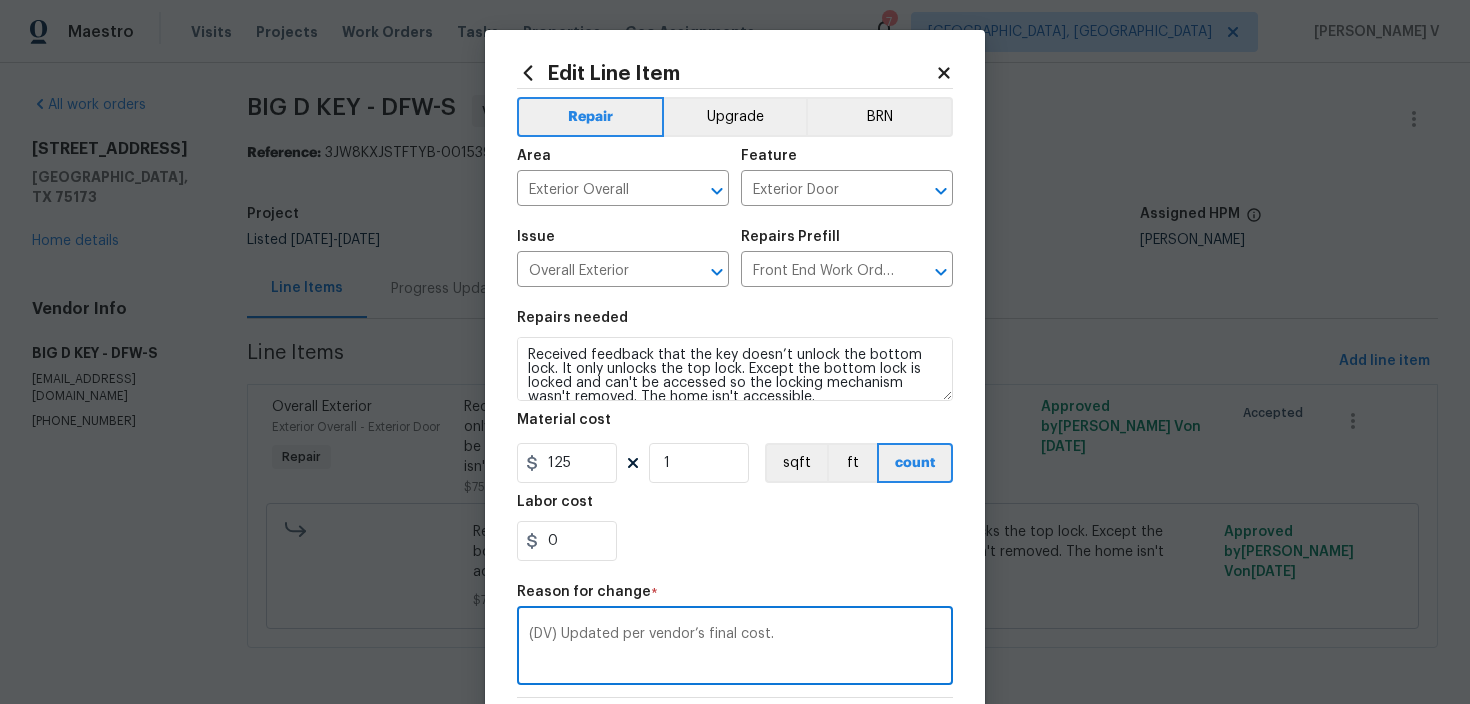 scroll, scrollTop: 282, scrollLeft: 0, axis: vertical 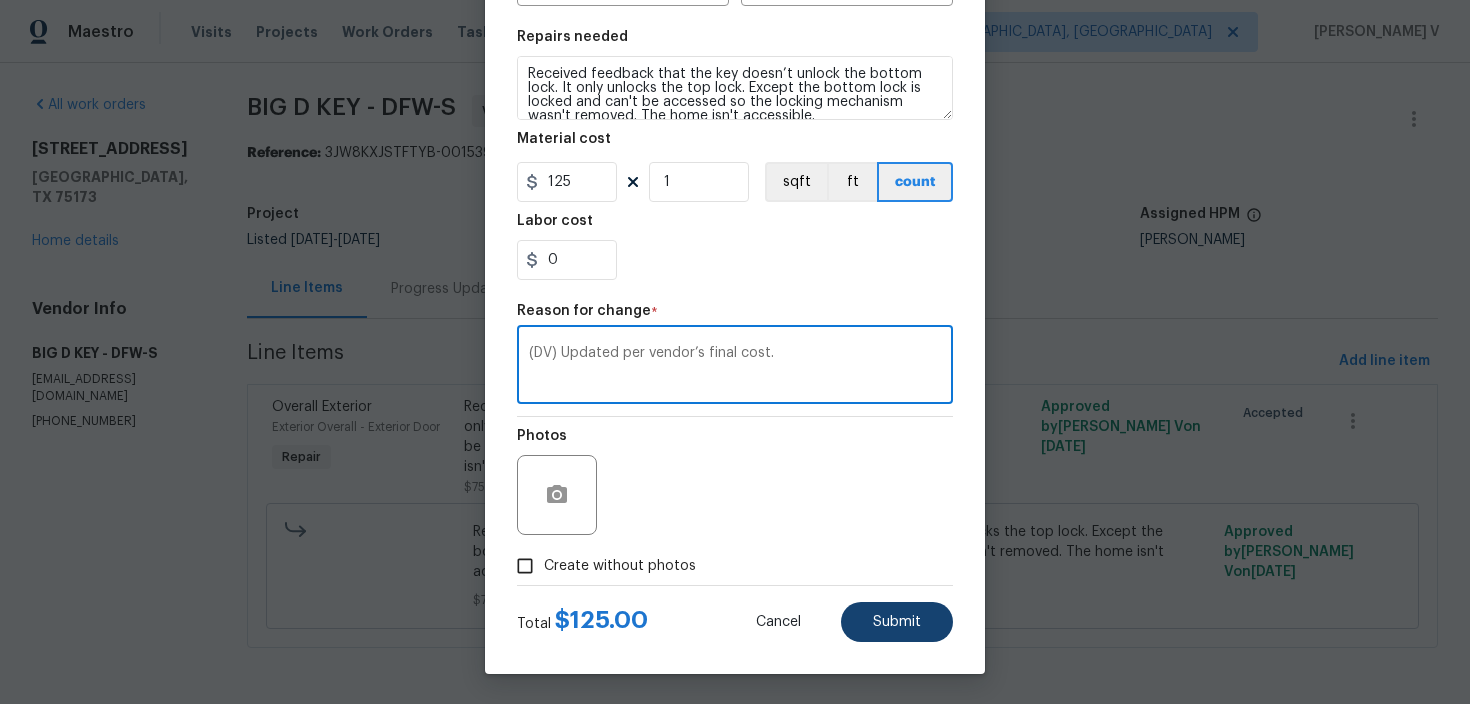 type on "(DV) Updated per vendor’s final cost." 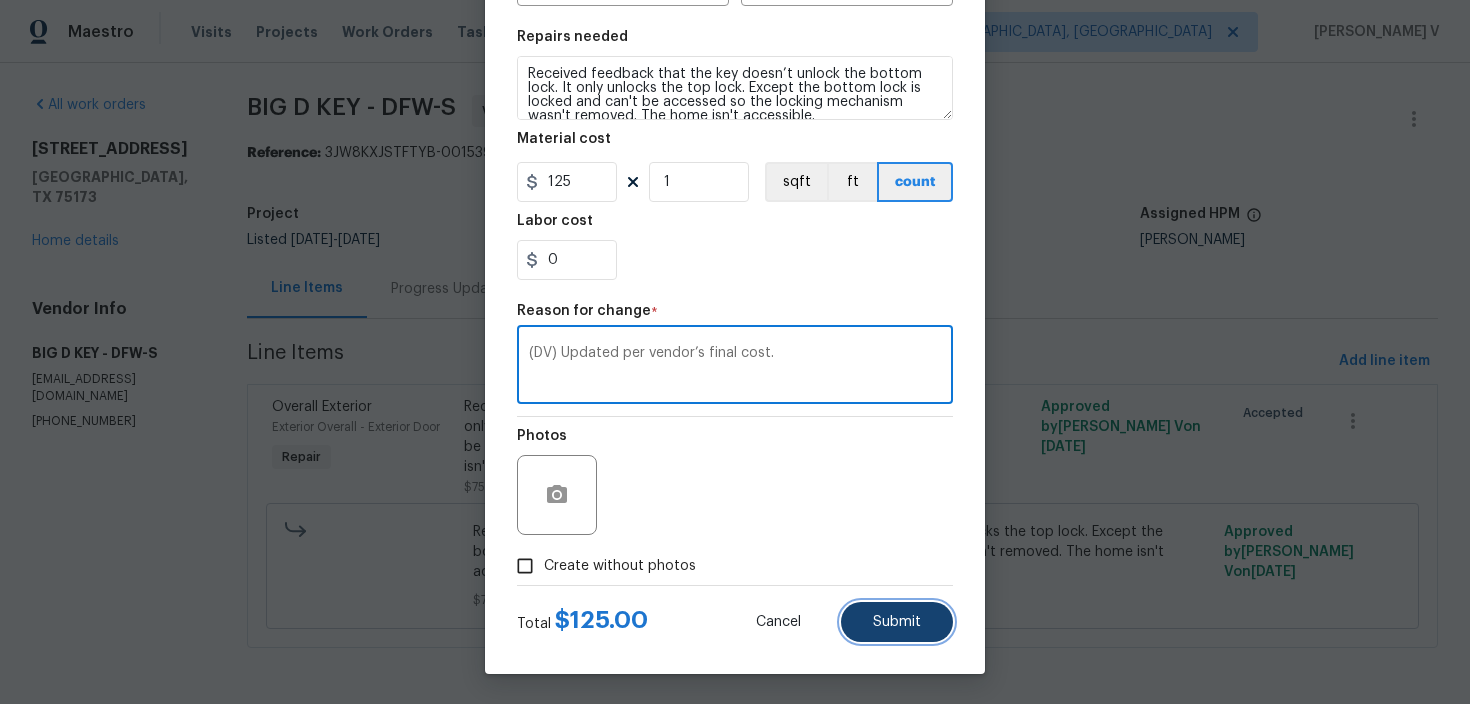 click on "Submit" at bounding box center [897, 622] 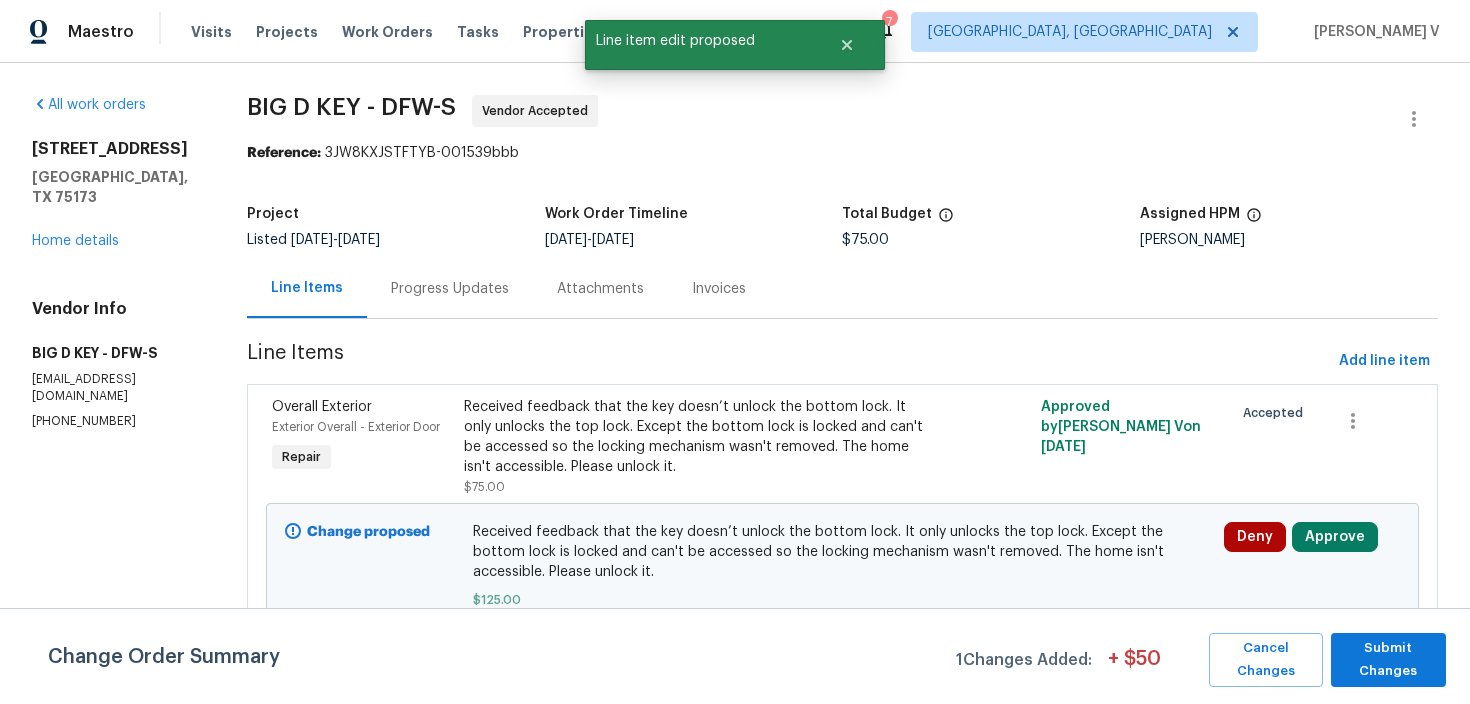 scroll, scrollTop: 0, scrollLeft: 0, axis: both 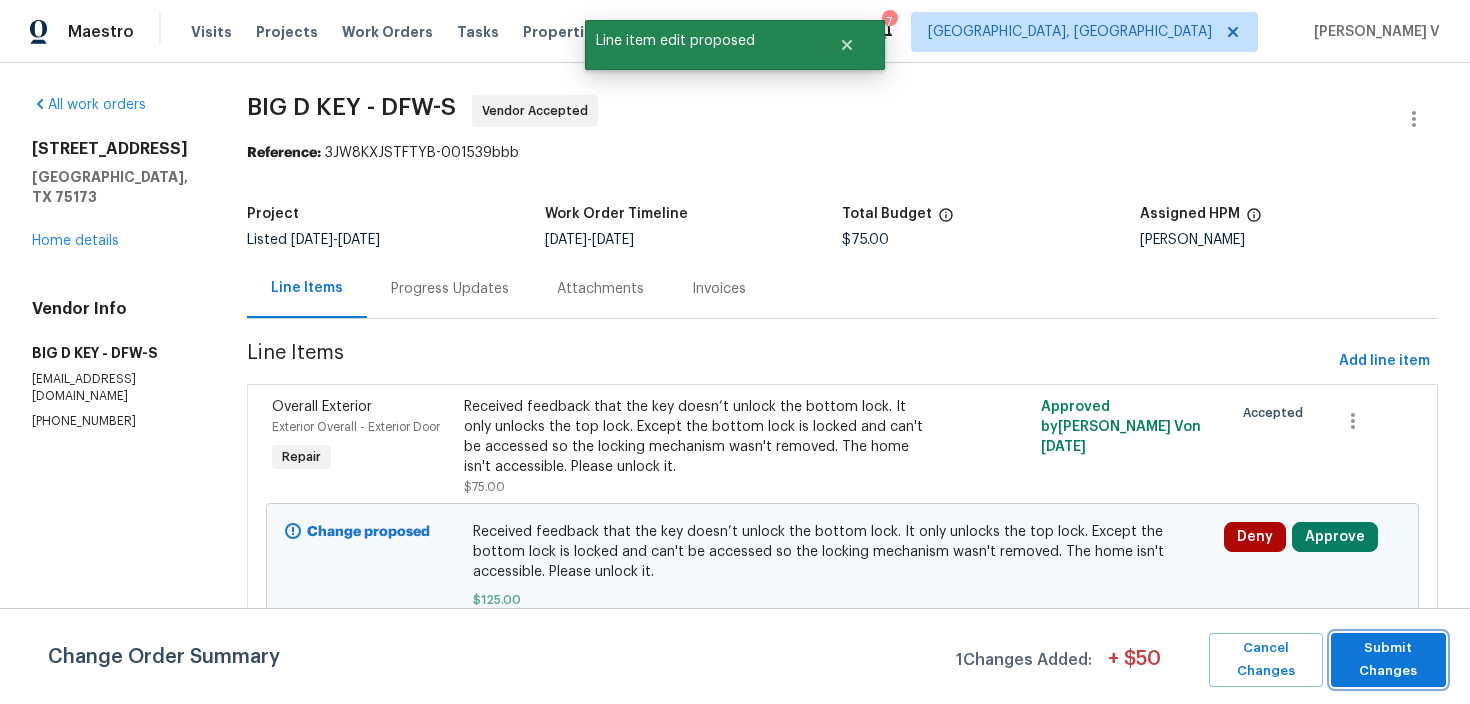 click on "Submit Changes" at bounding box center (1388, 660) 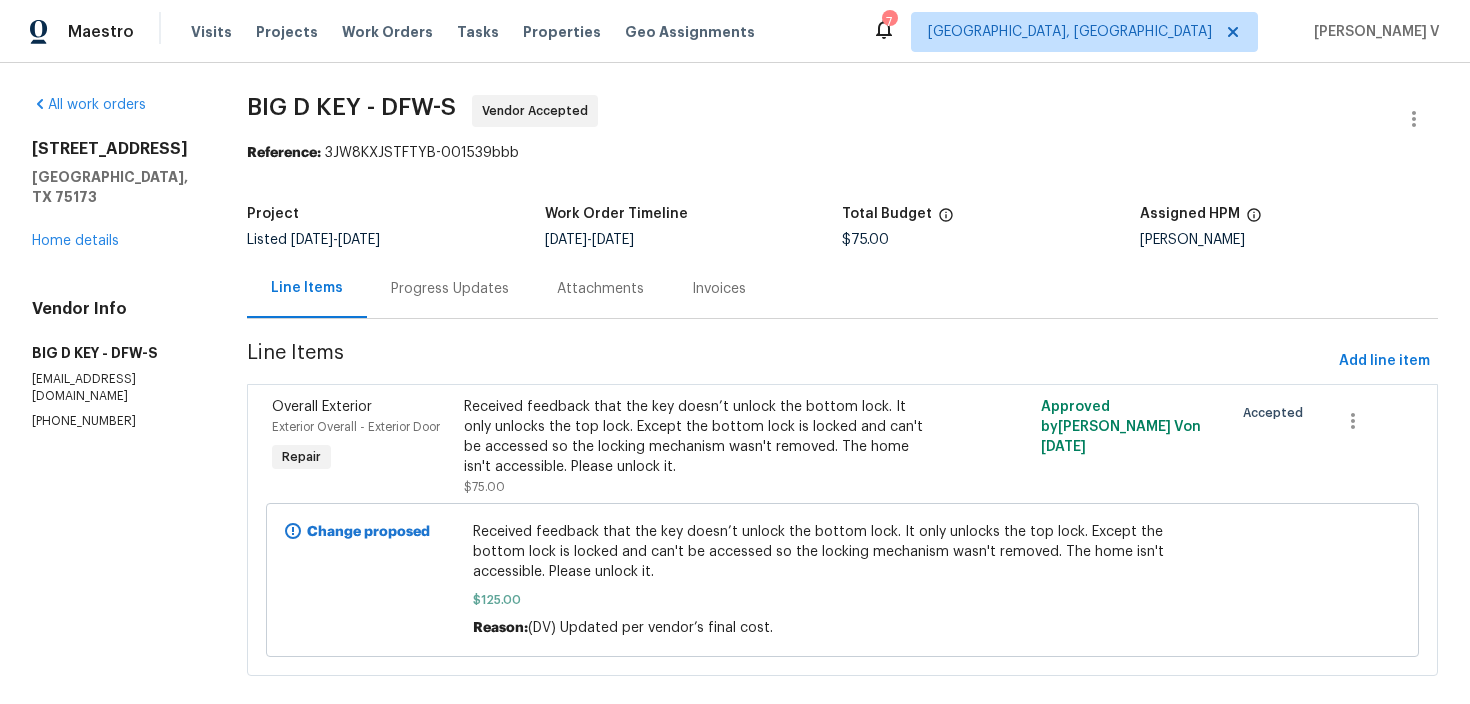 click on "Progress Updates" at bounding box center [450, 289] 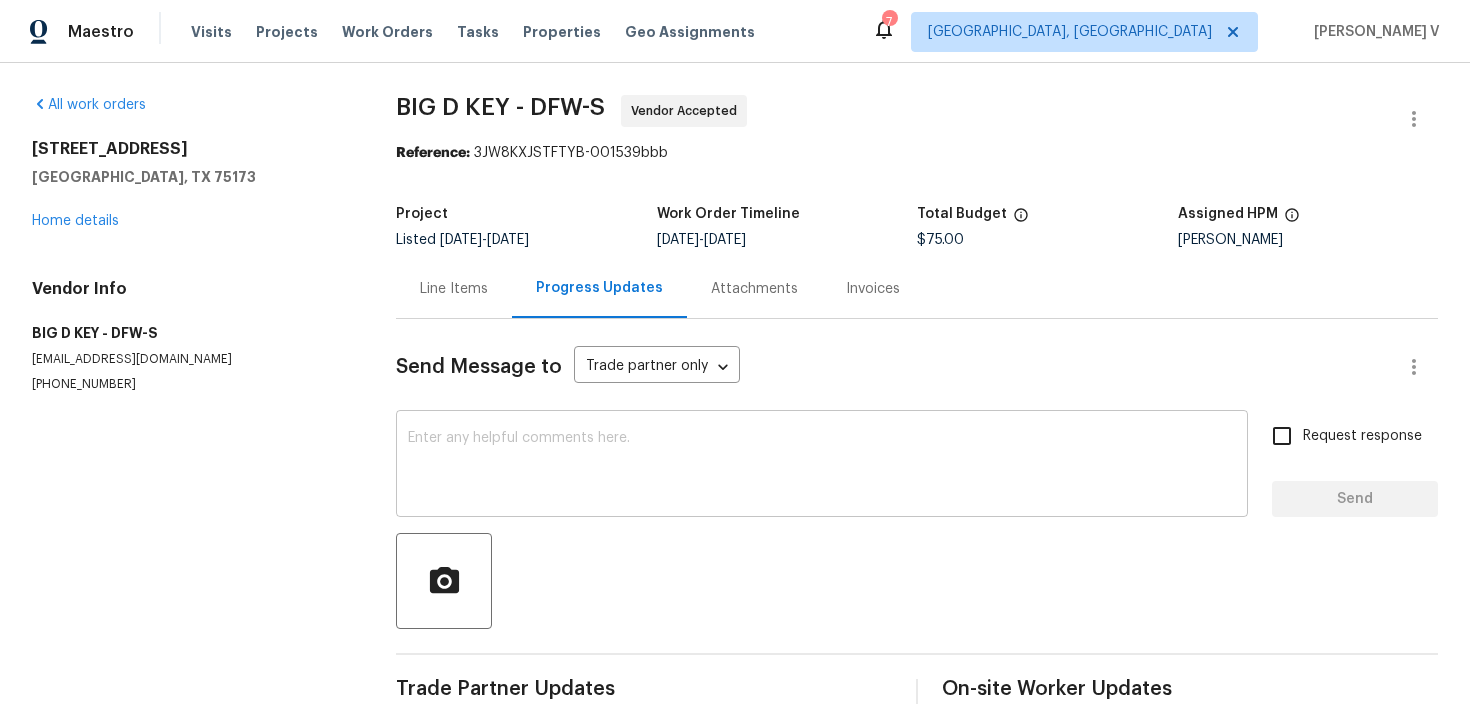 click at bounding box center [822, 466] 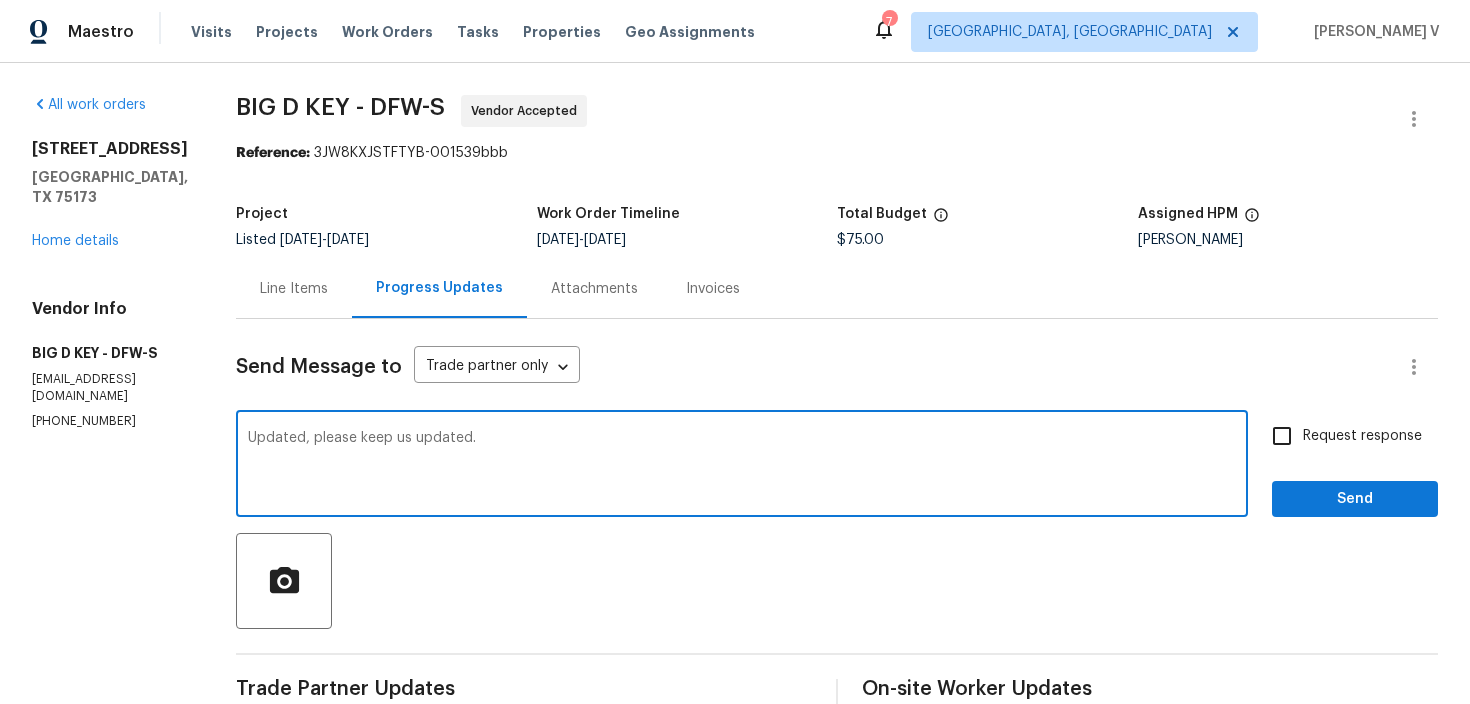 scroll, scrollTop: 145, scrollLeft: 0, axis: vertical 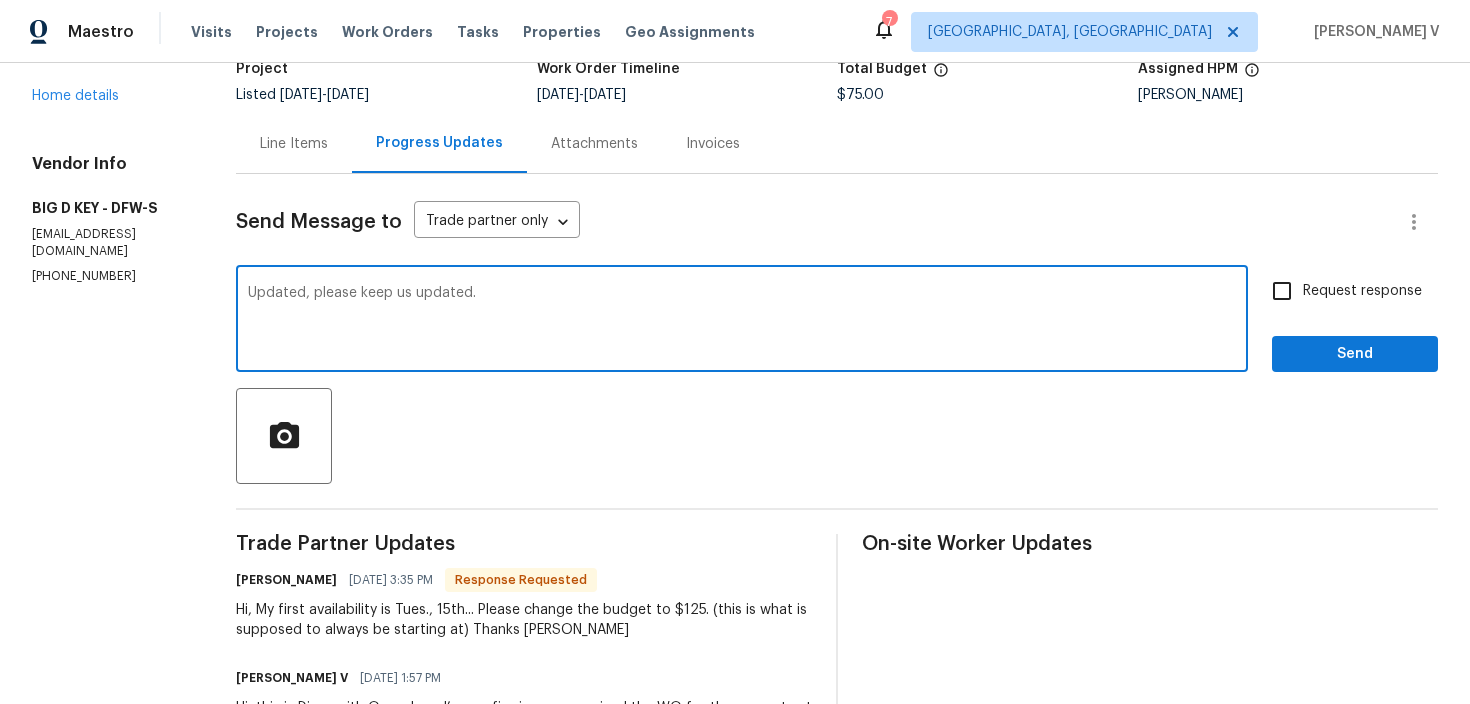 type on "Updated, please keep us updated." 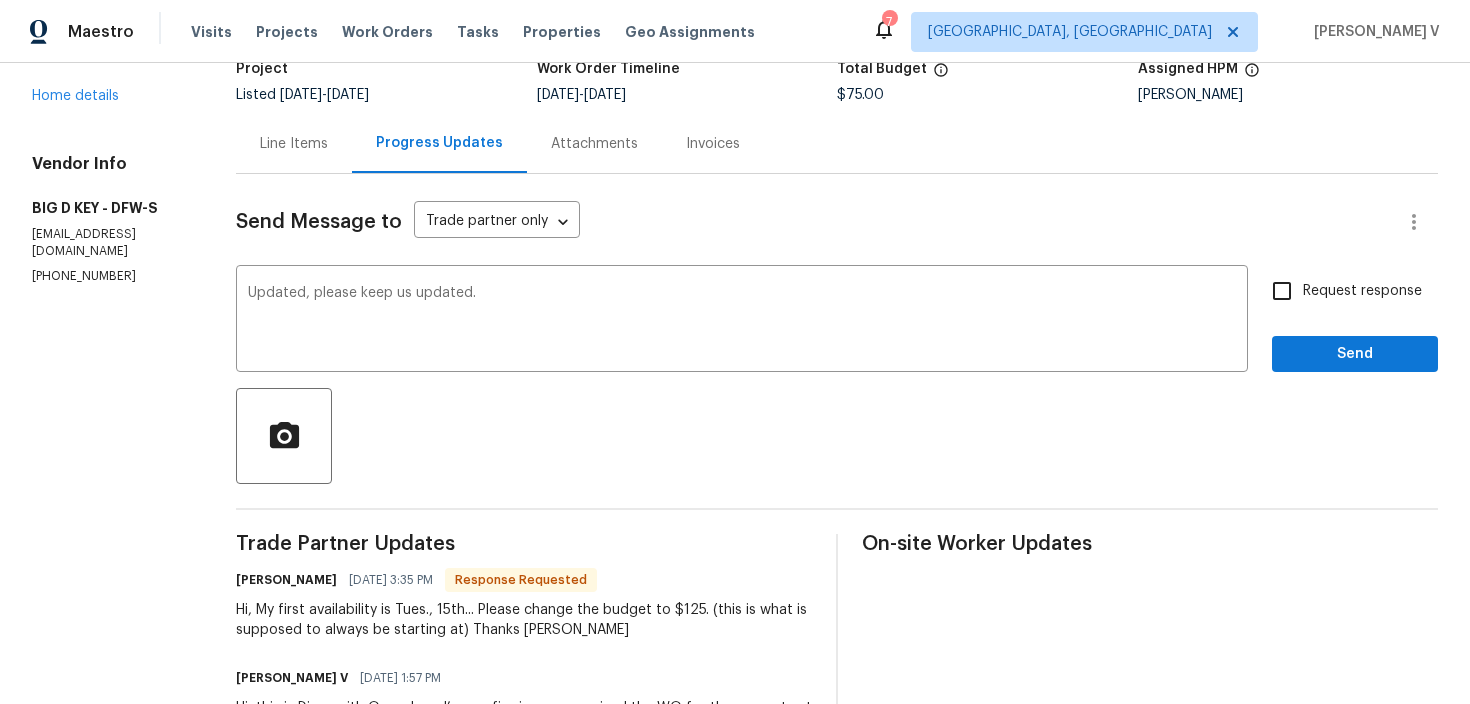 click on "Request response" at bounding box center (1362, 291) 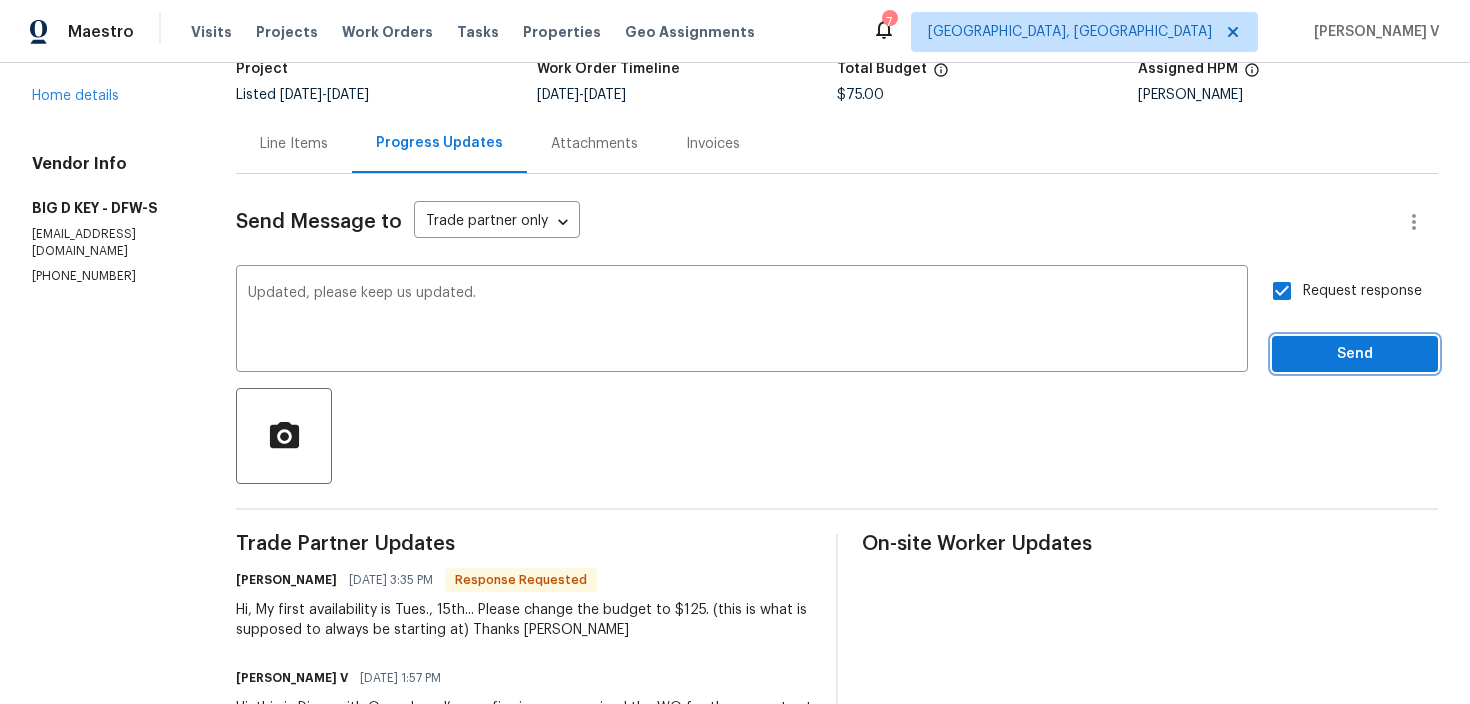 click on "Send" at bounding box center (1355, 354) 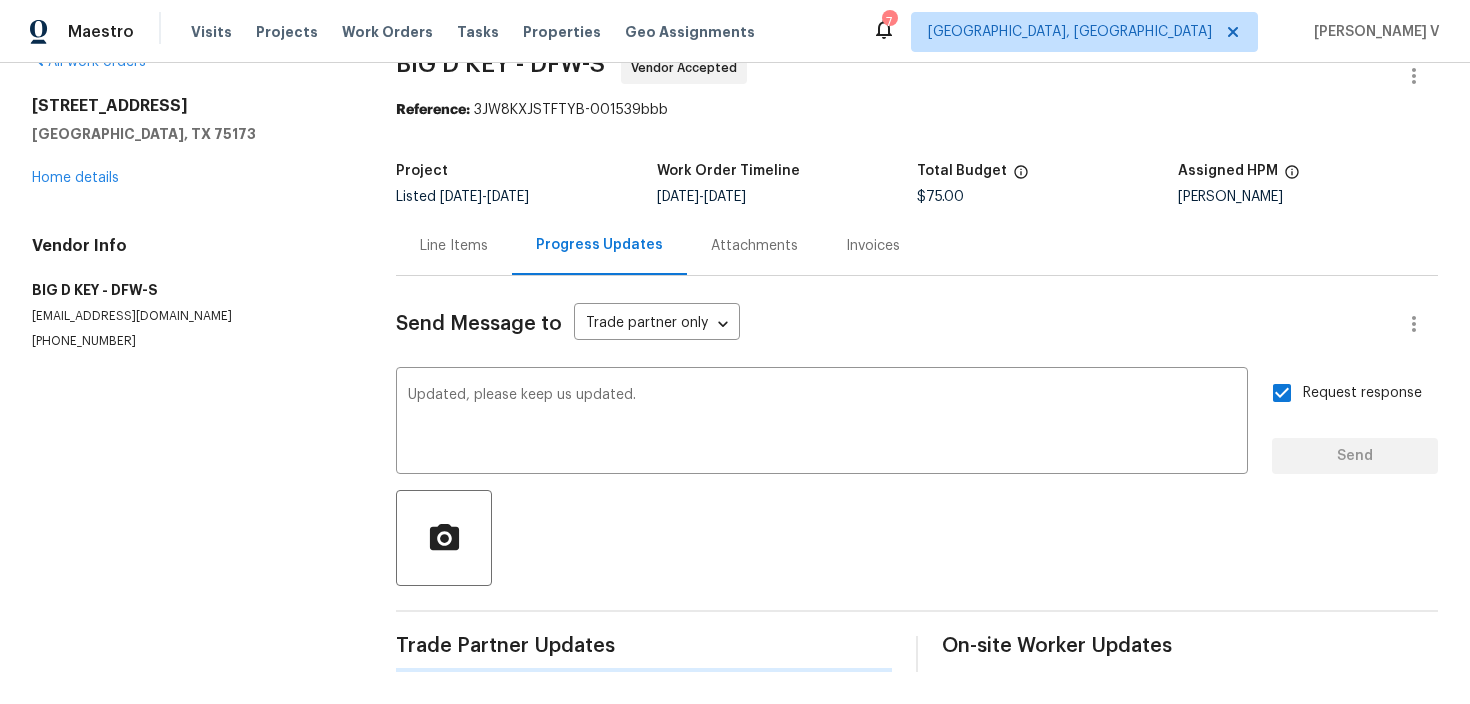 type 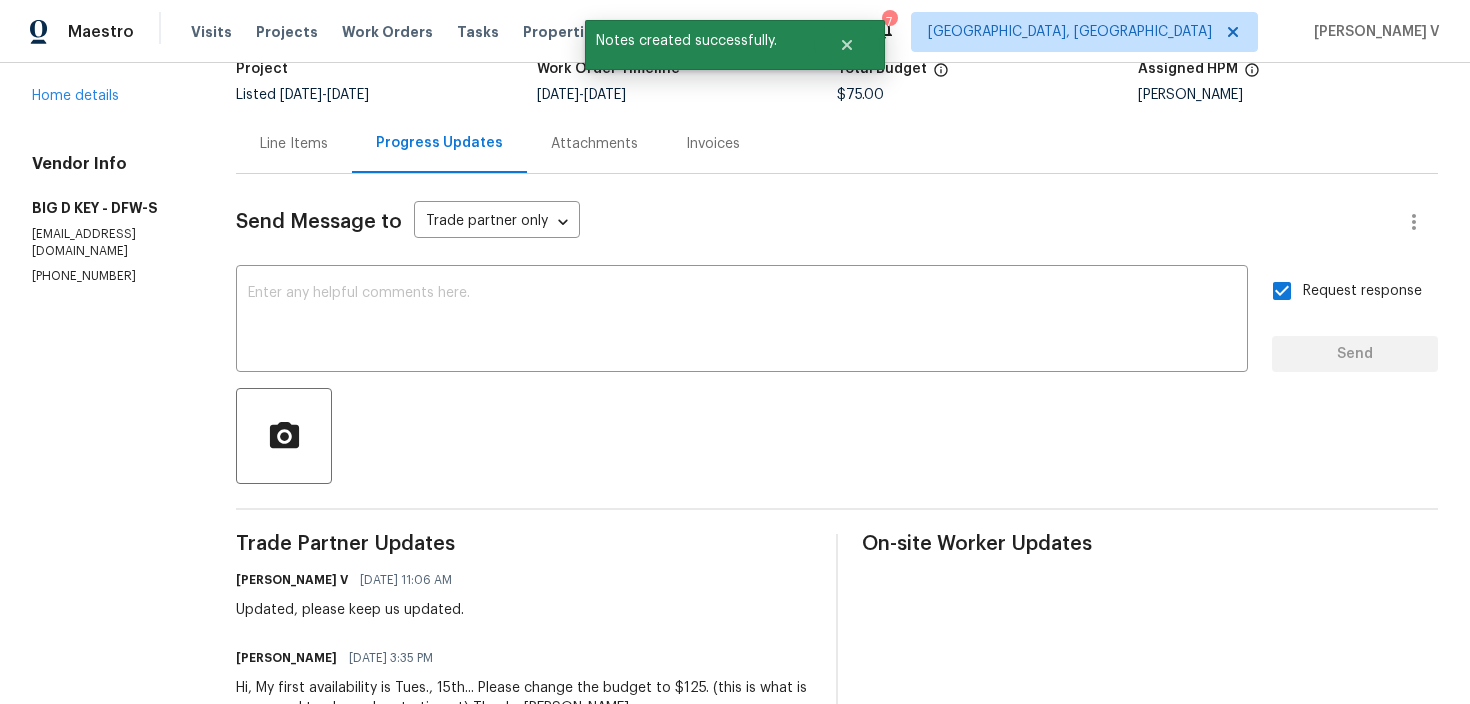 click on "Line Items" at bounding box center [294, 143] 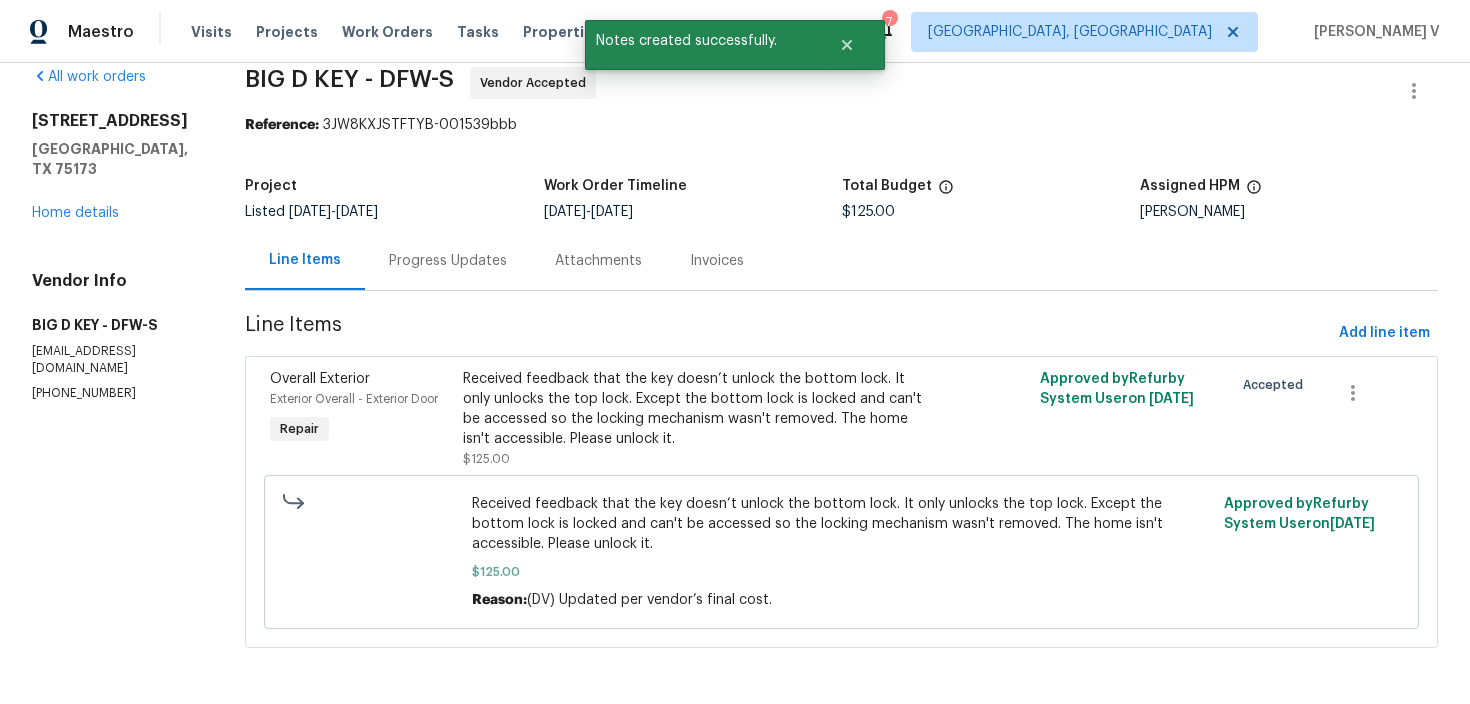 click on "Progress Updates" at bounding box center [448, 260] 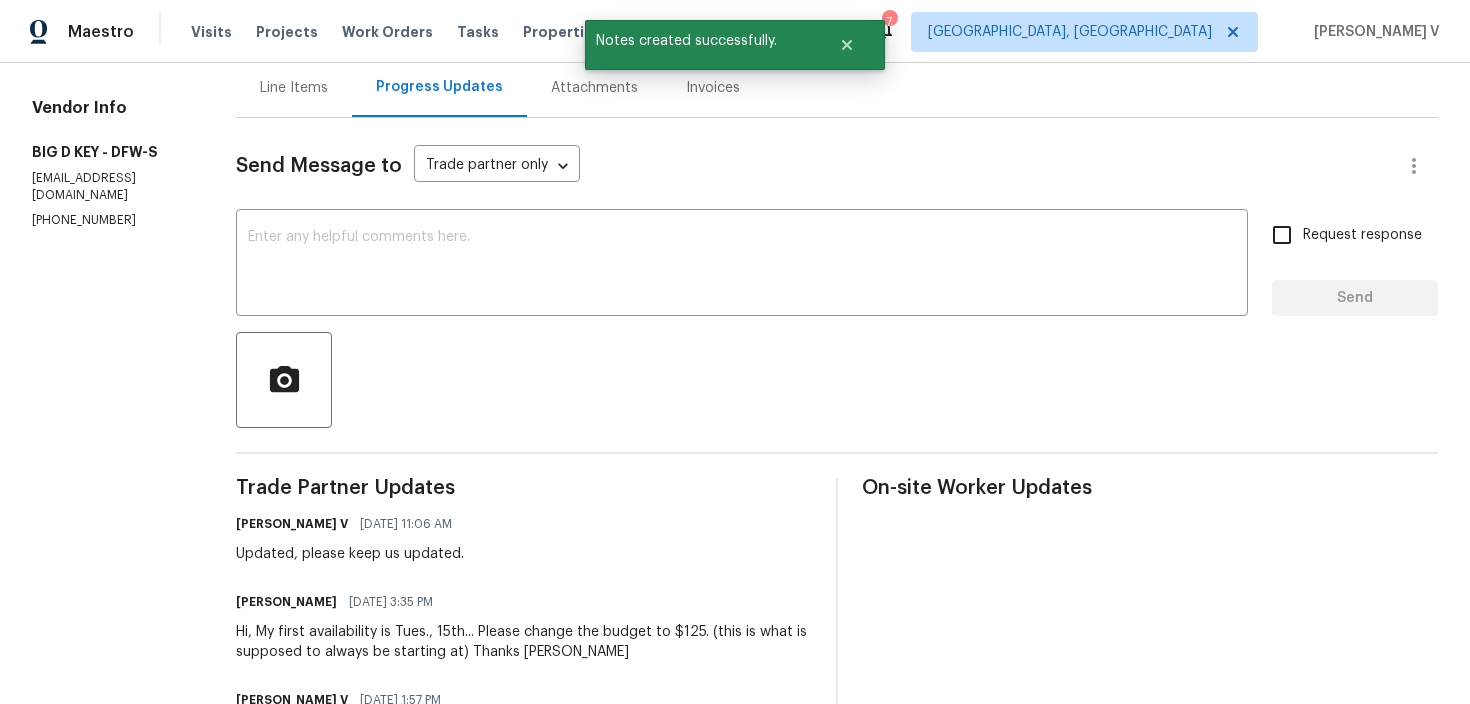 scroll, scrollTop: 322, scrollLeft: 0, axis: vertical 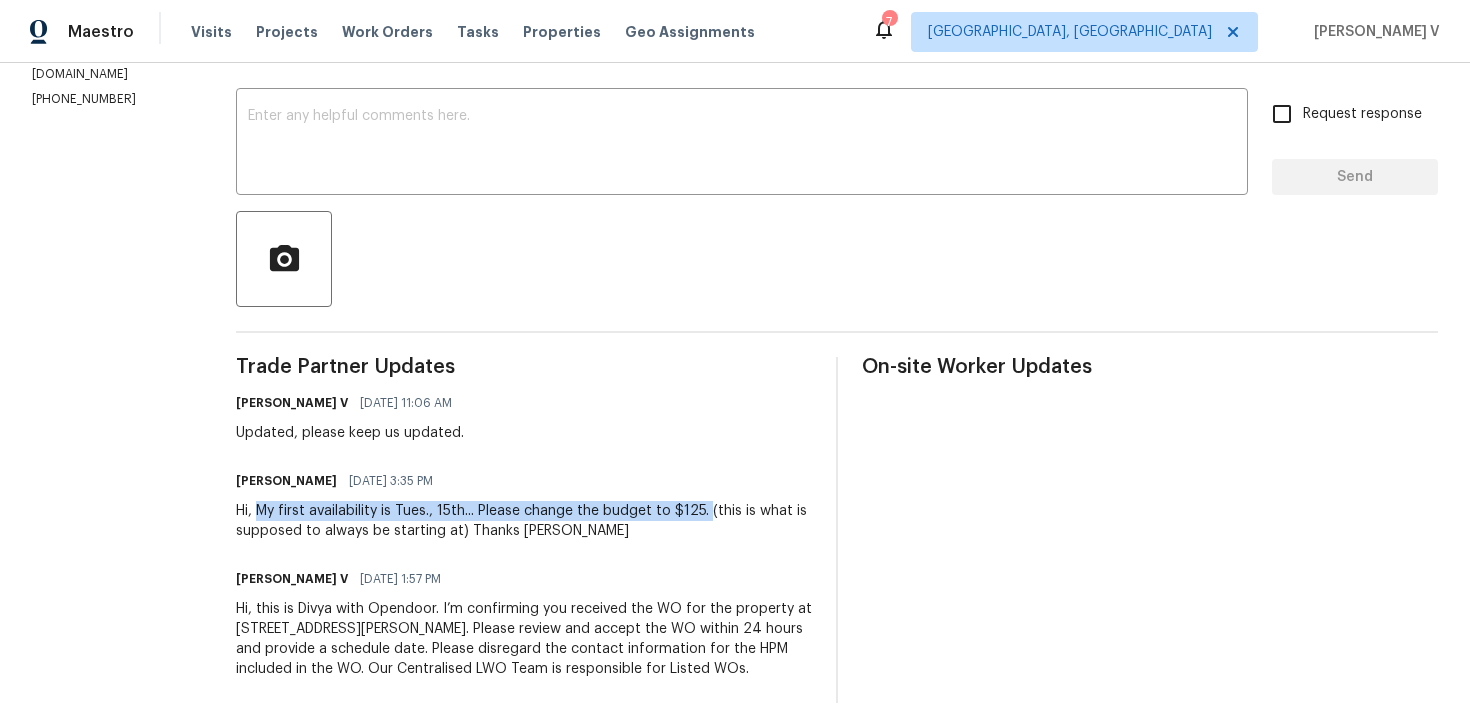 drag, startPoint x: 255, startPoint y: 510, endPoint x: 706, endPoint y: 508, distance: 451.00443 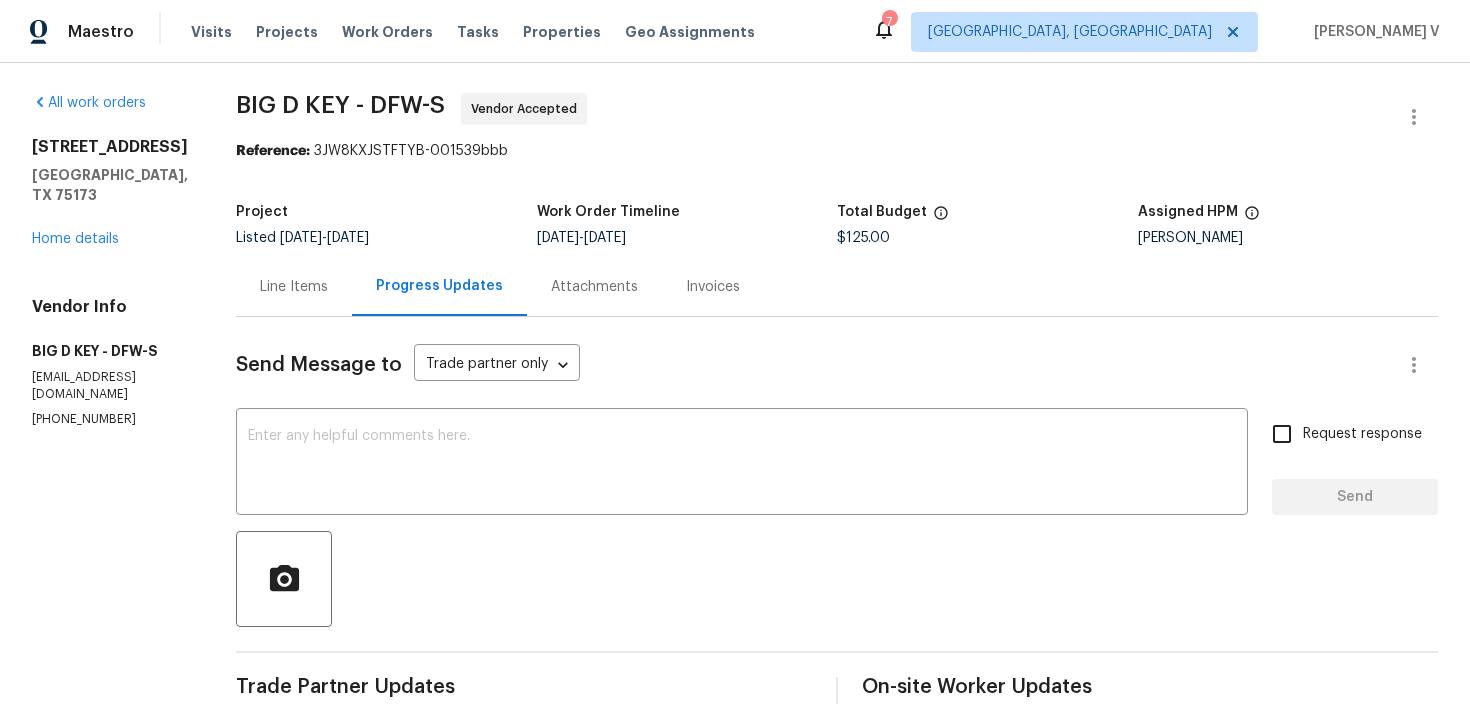 scroll, scrollTop: 0, scrollLeft: 0, axis: both 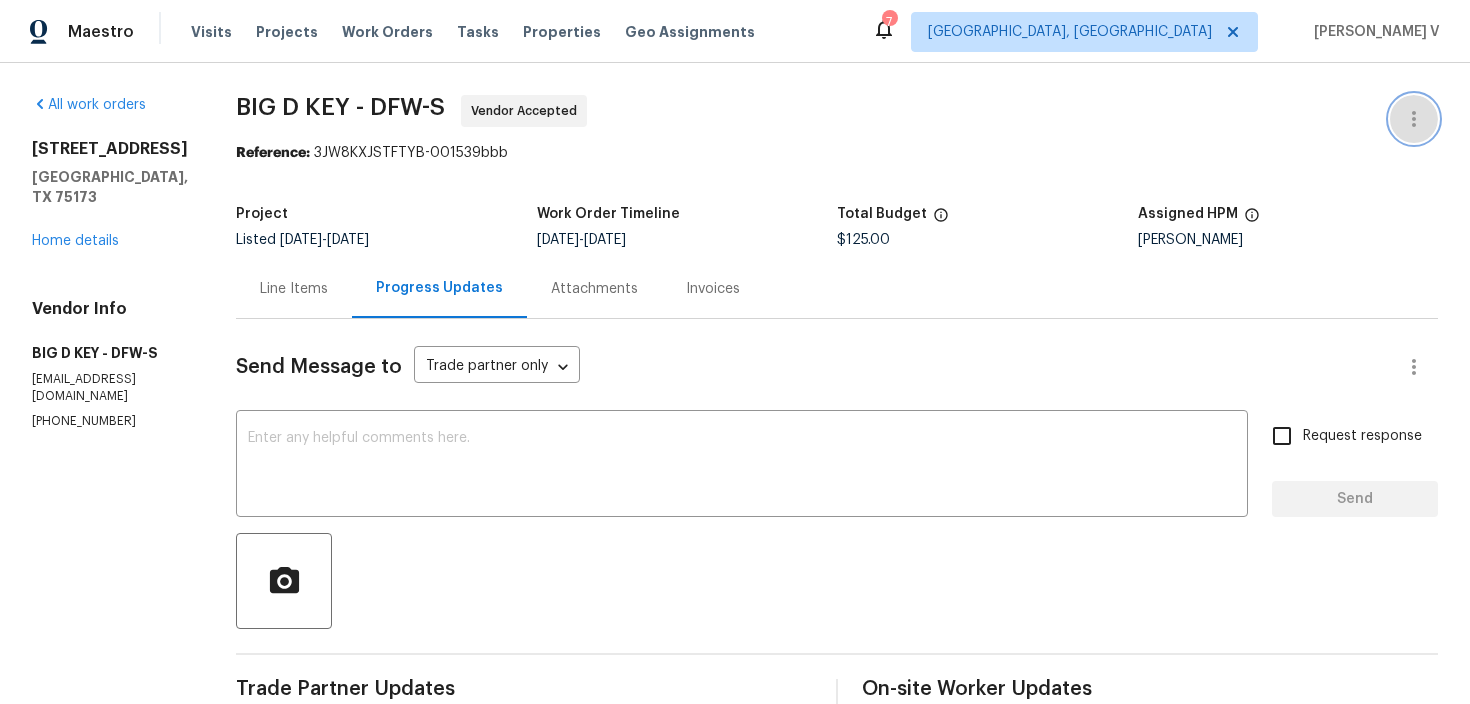click 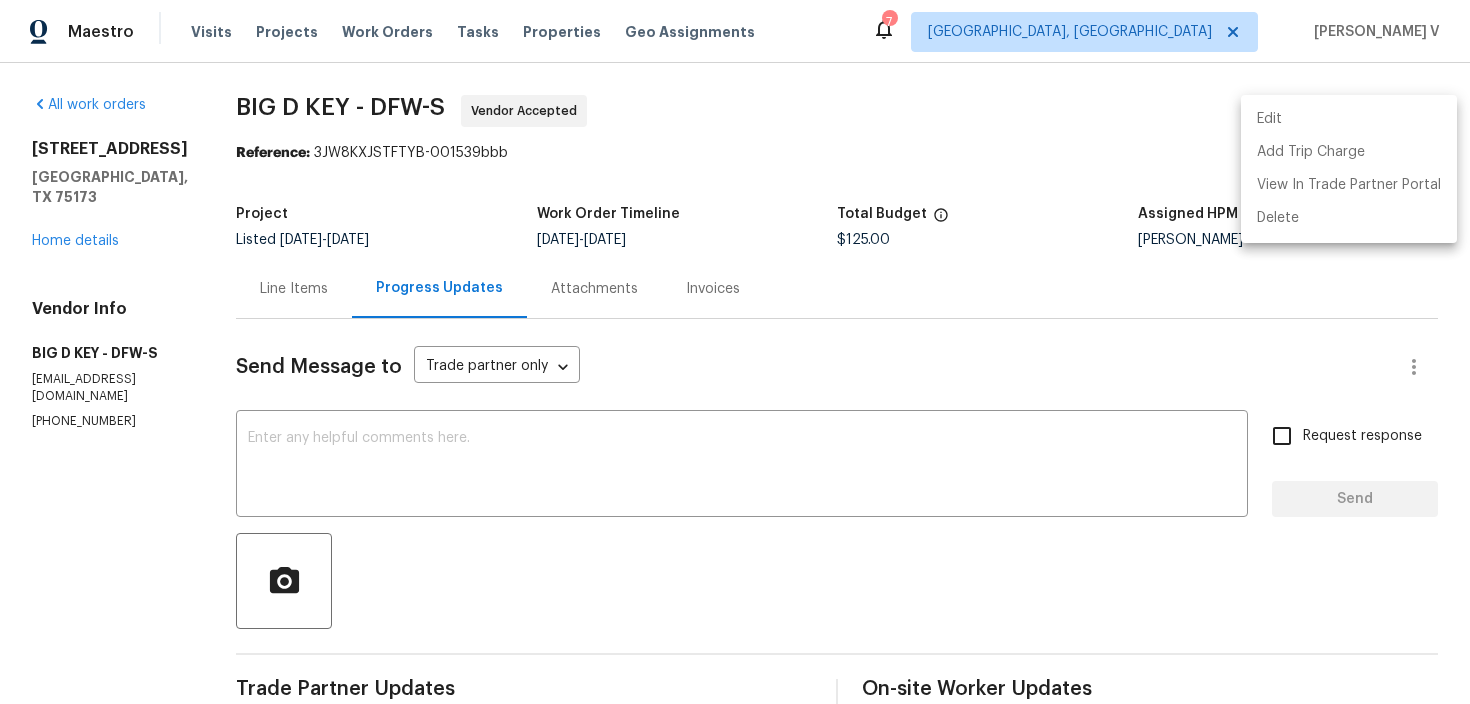 click on "Edit" at bounding box center (1349, 119) 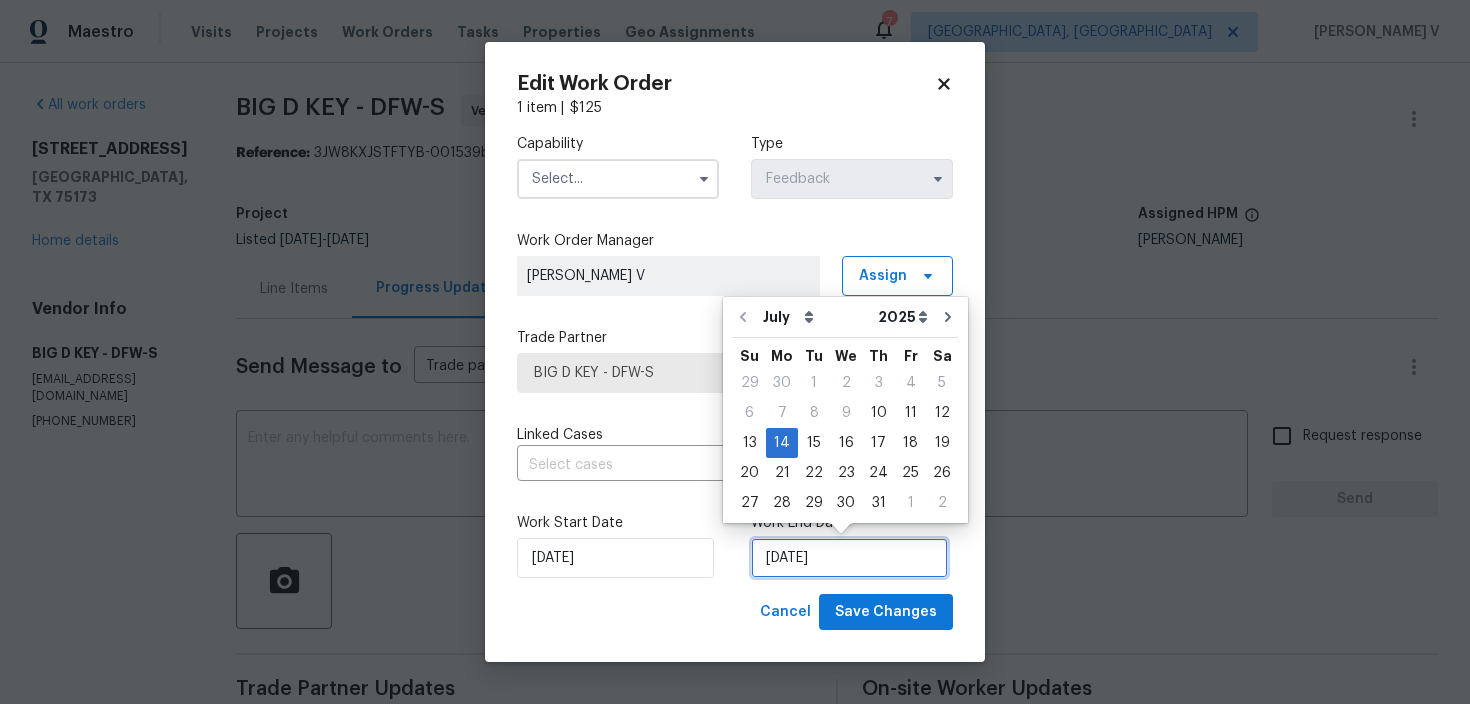 click on "14/07/2025" at bounding box center [849, 558] 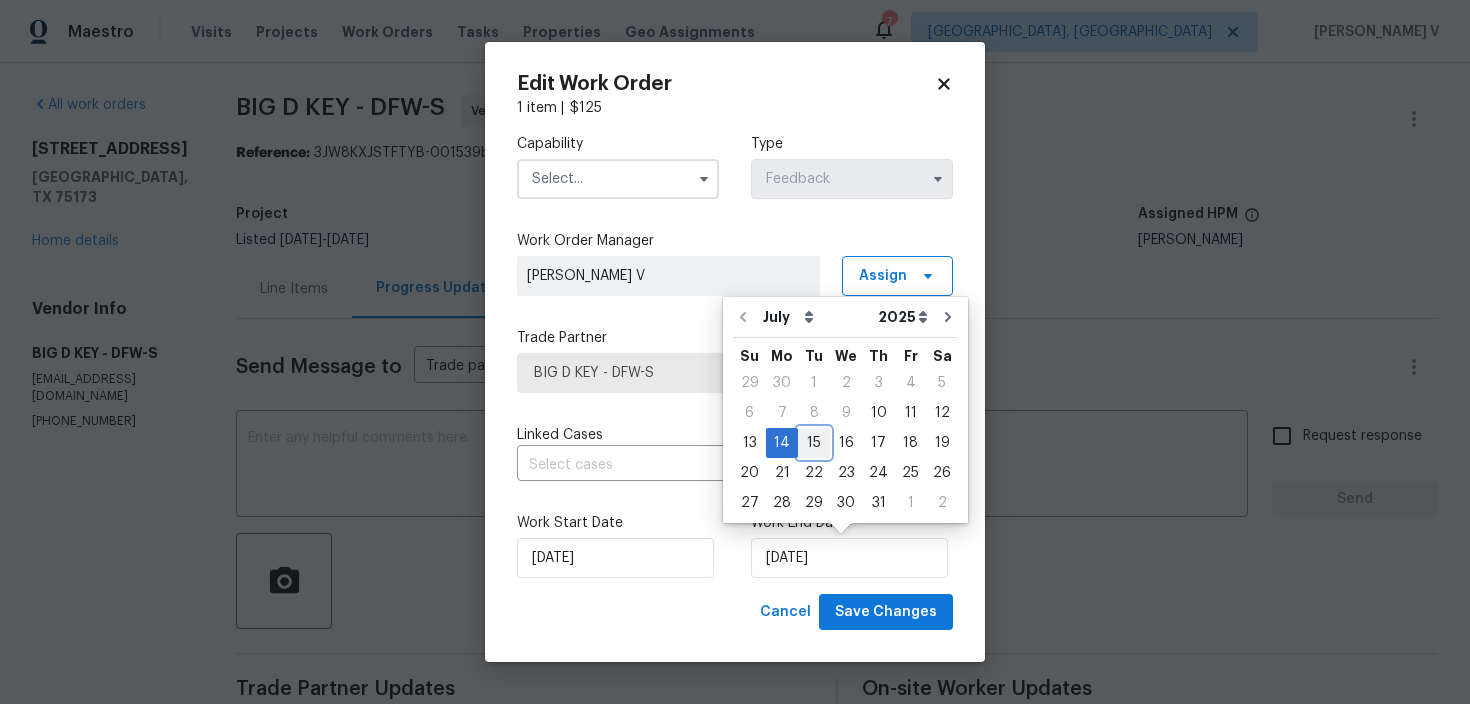 click on "15" at bounding box center [814, 443] 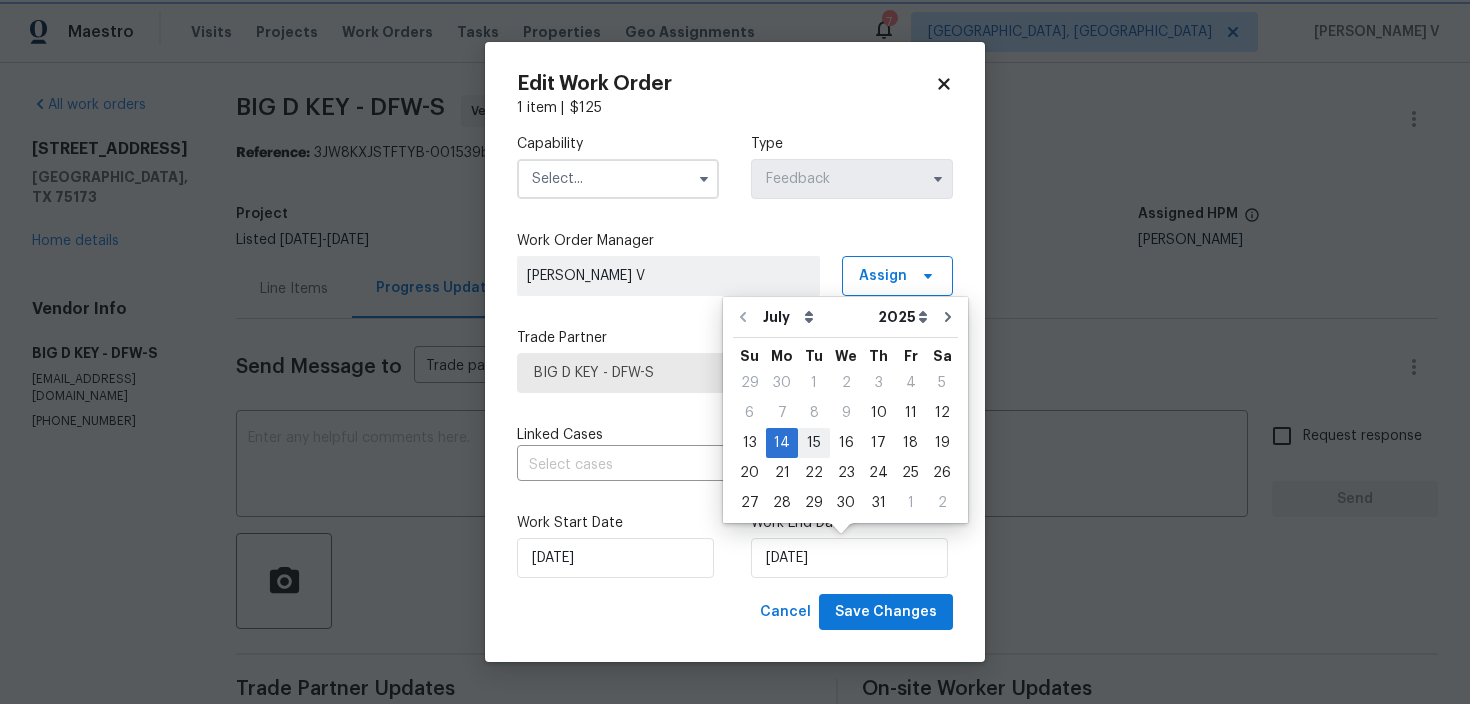 type on "15/07/2025" 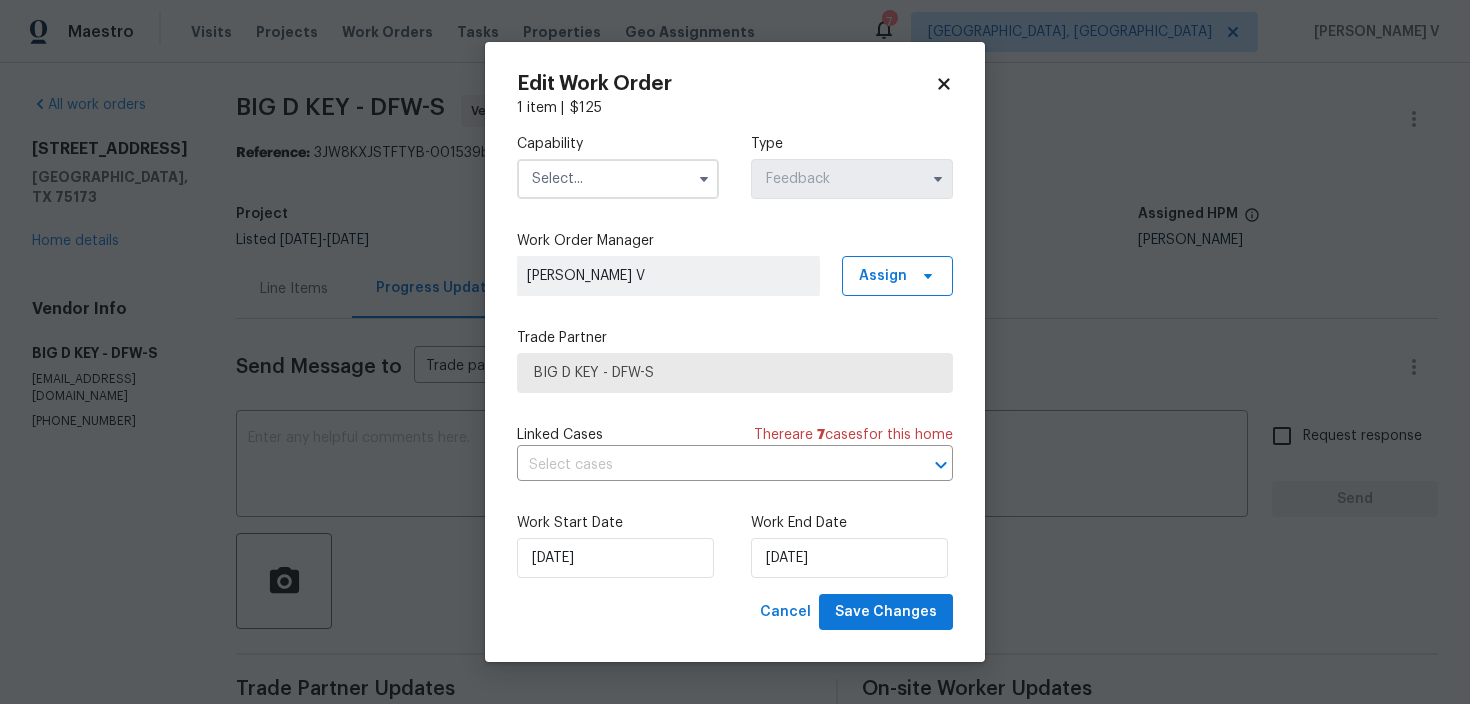click at bounding box center [618, 179] 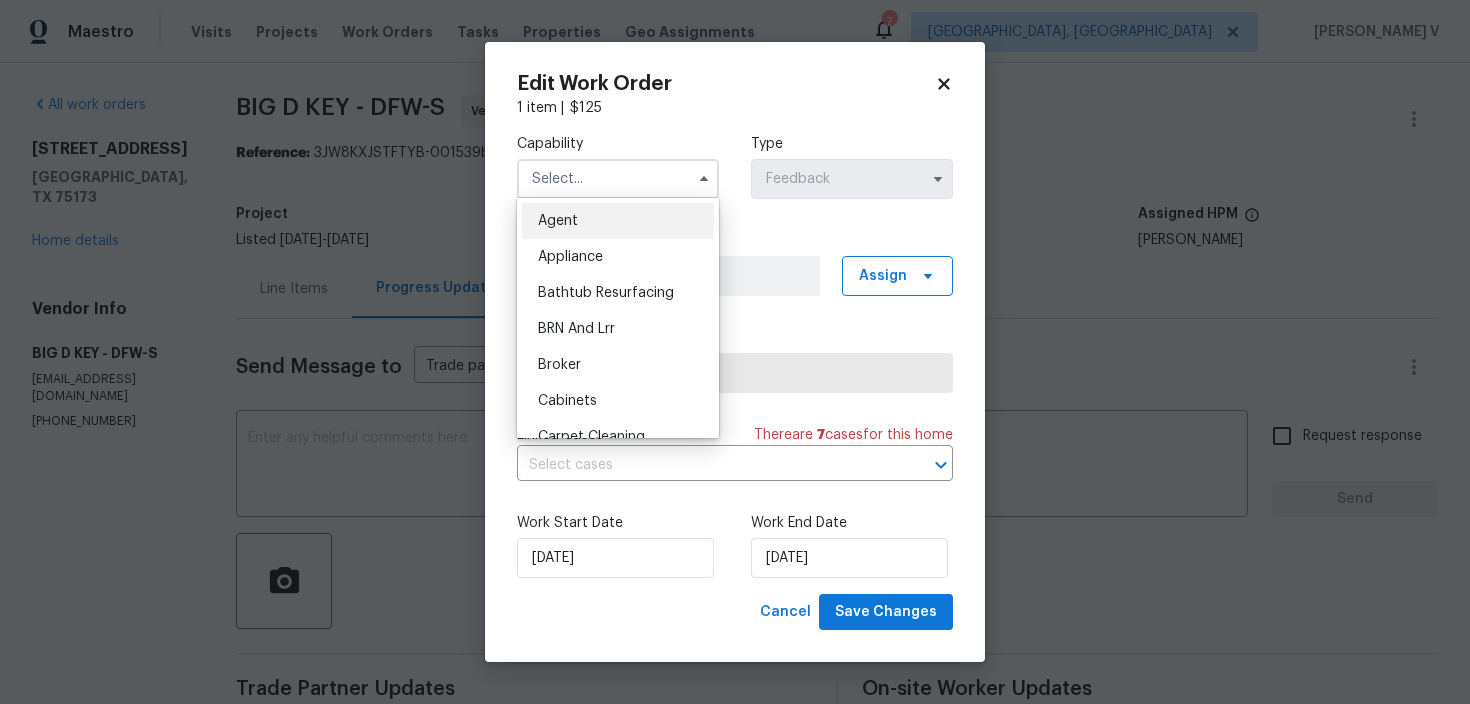 click on "Agent" at bounding box center (618, 221) 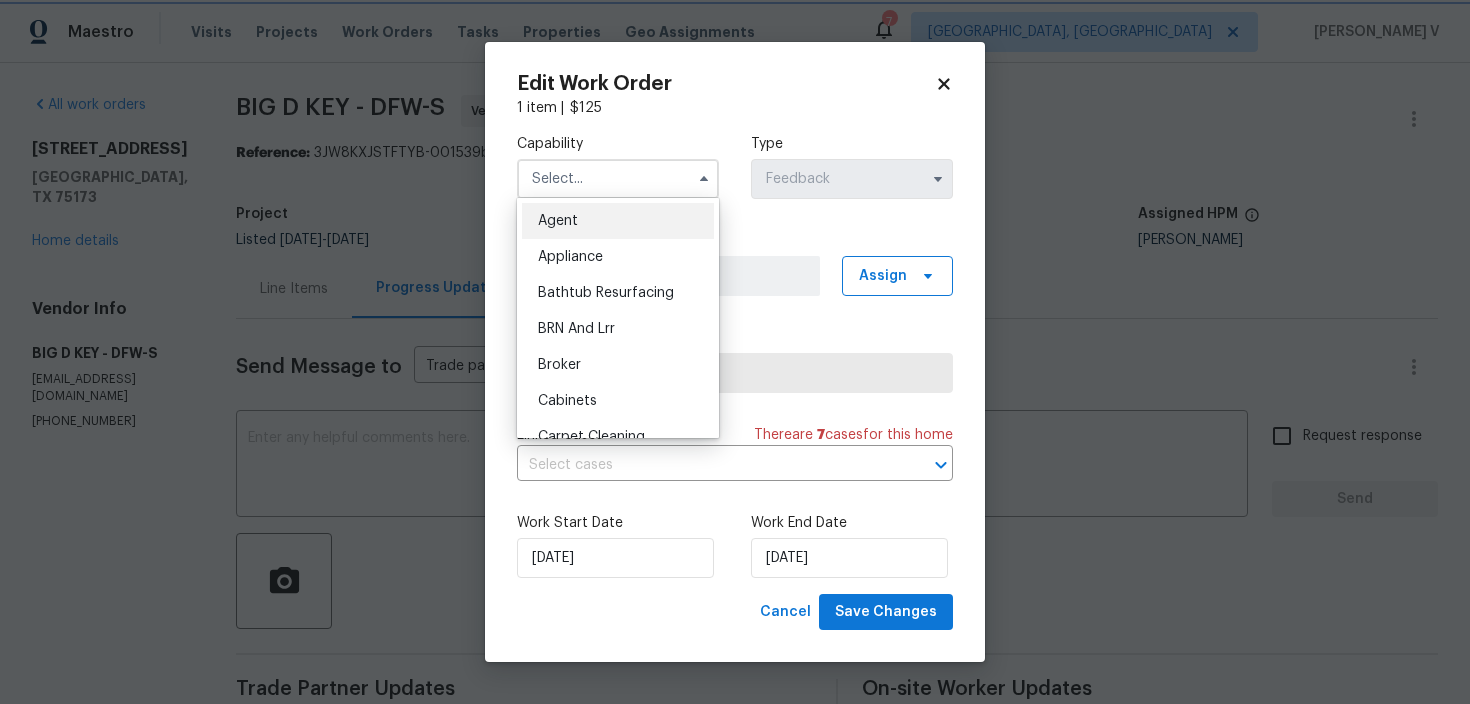 type on "Agent" 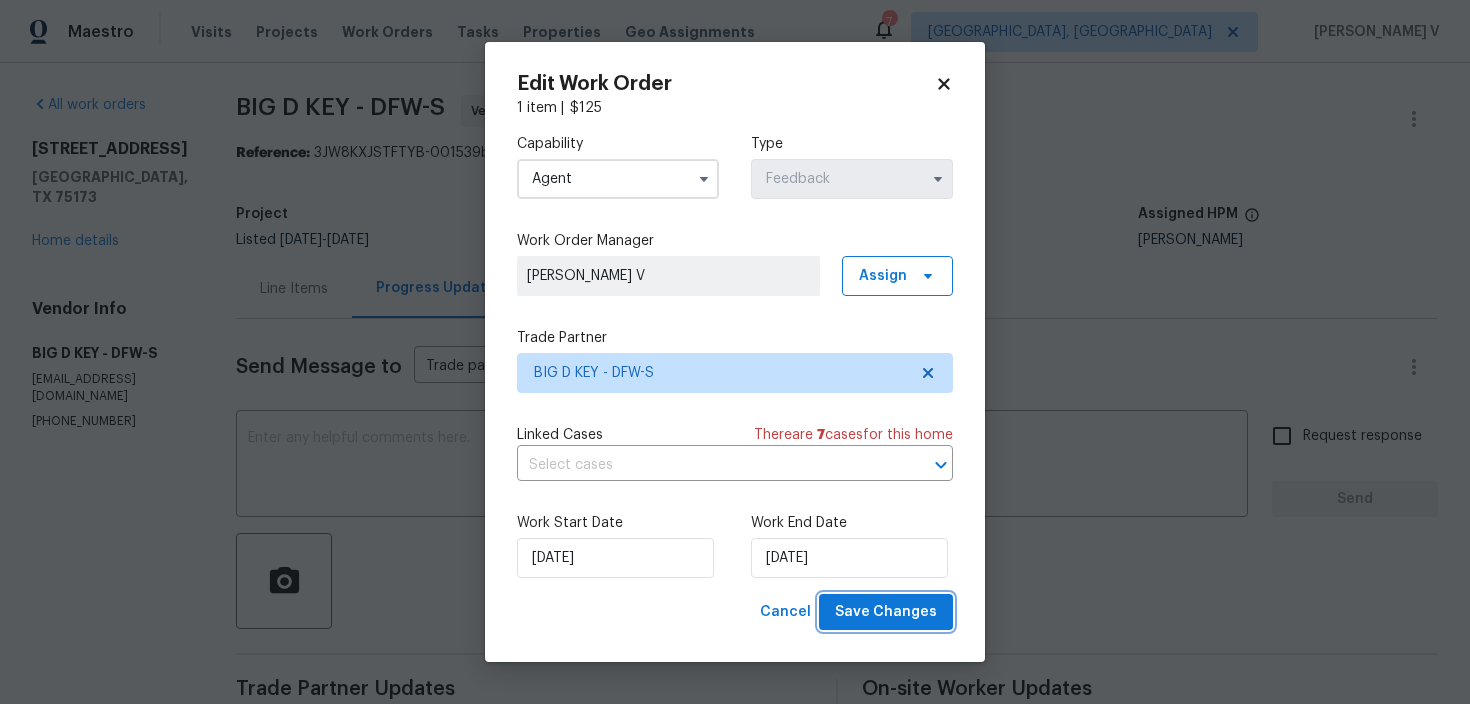 click on "Save Changes" at bounding box center (886, 612) 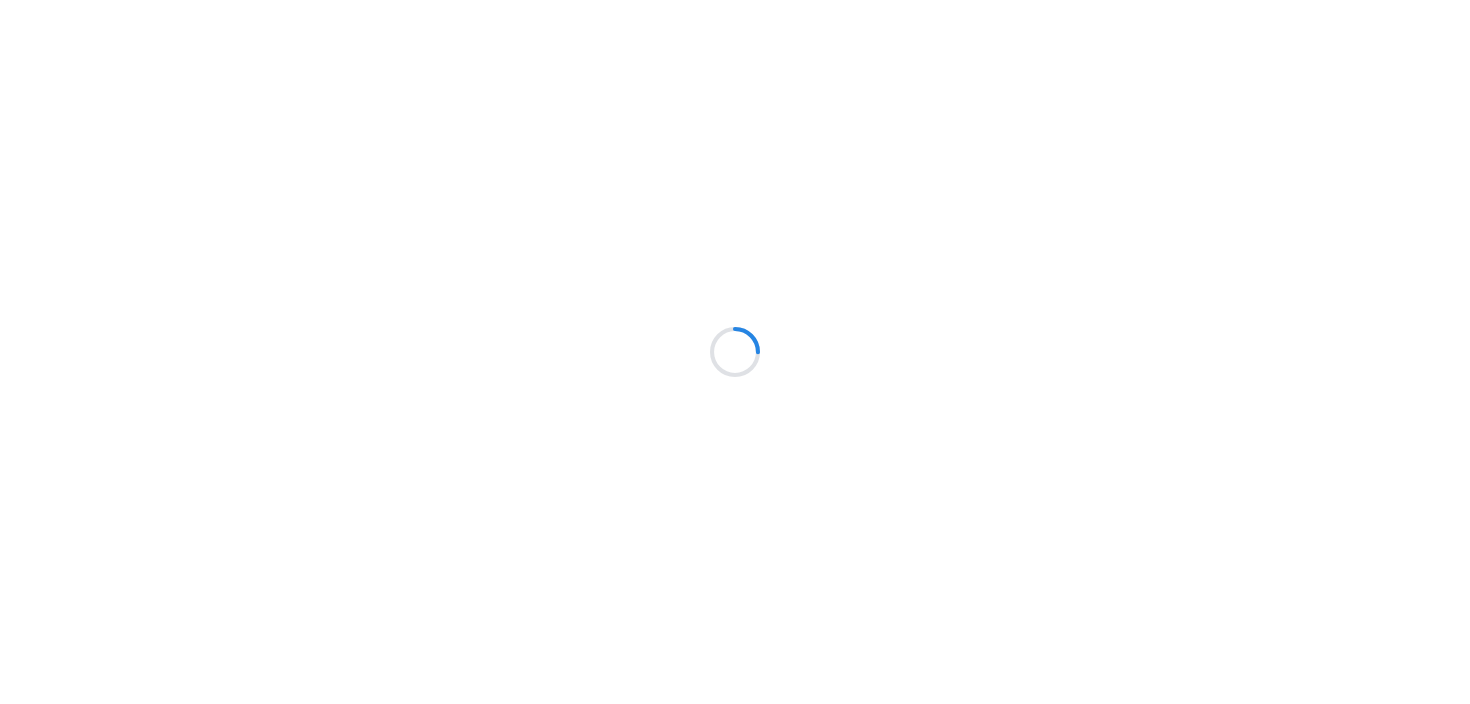 scroll, scrollTop: 0, scrollLeft: 0, axis: both 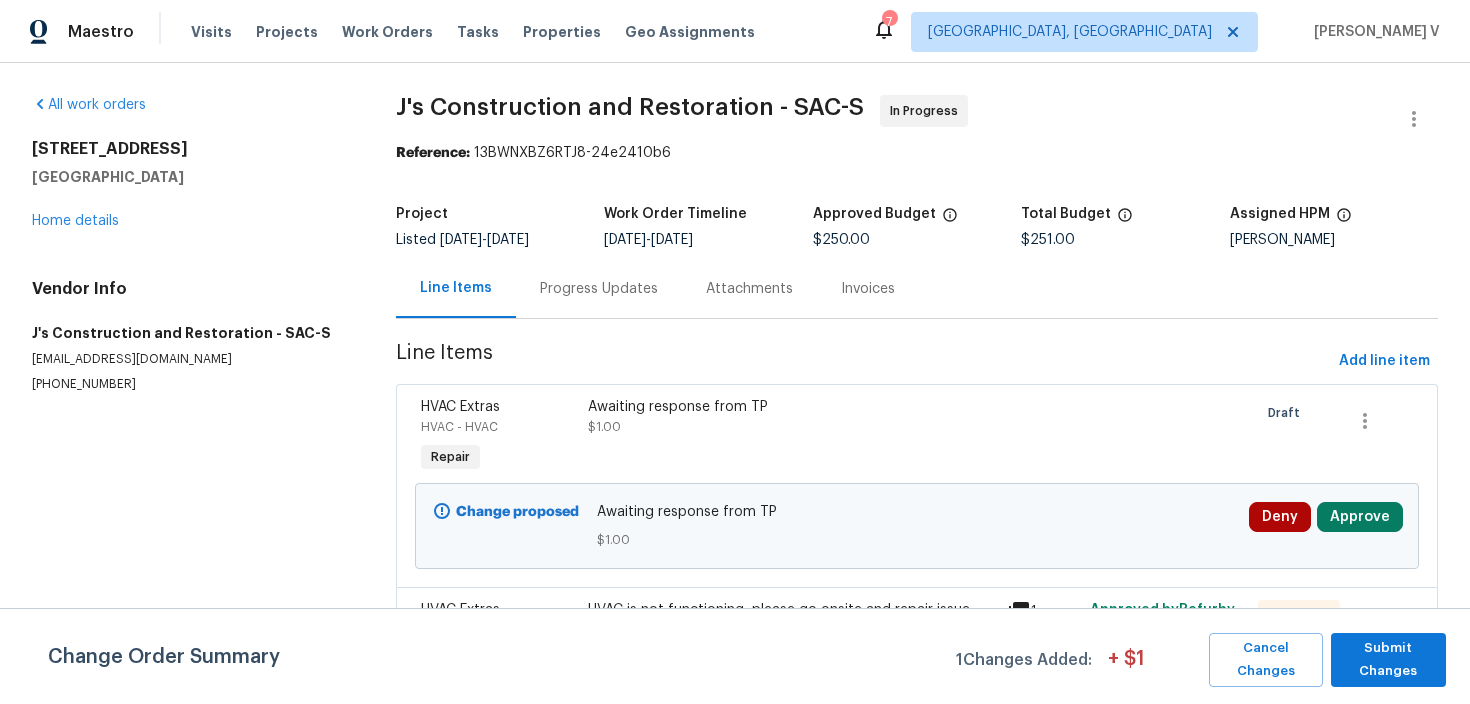 click on "Progress Updates" at bounding box center (599, 289) 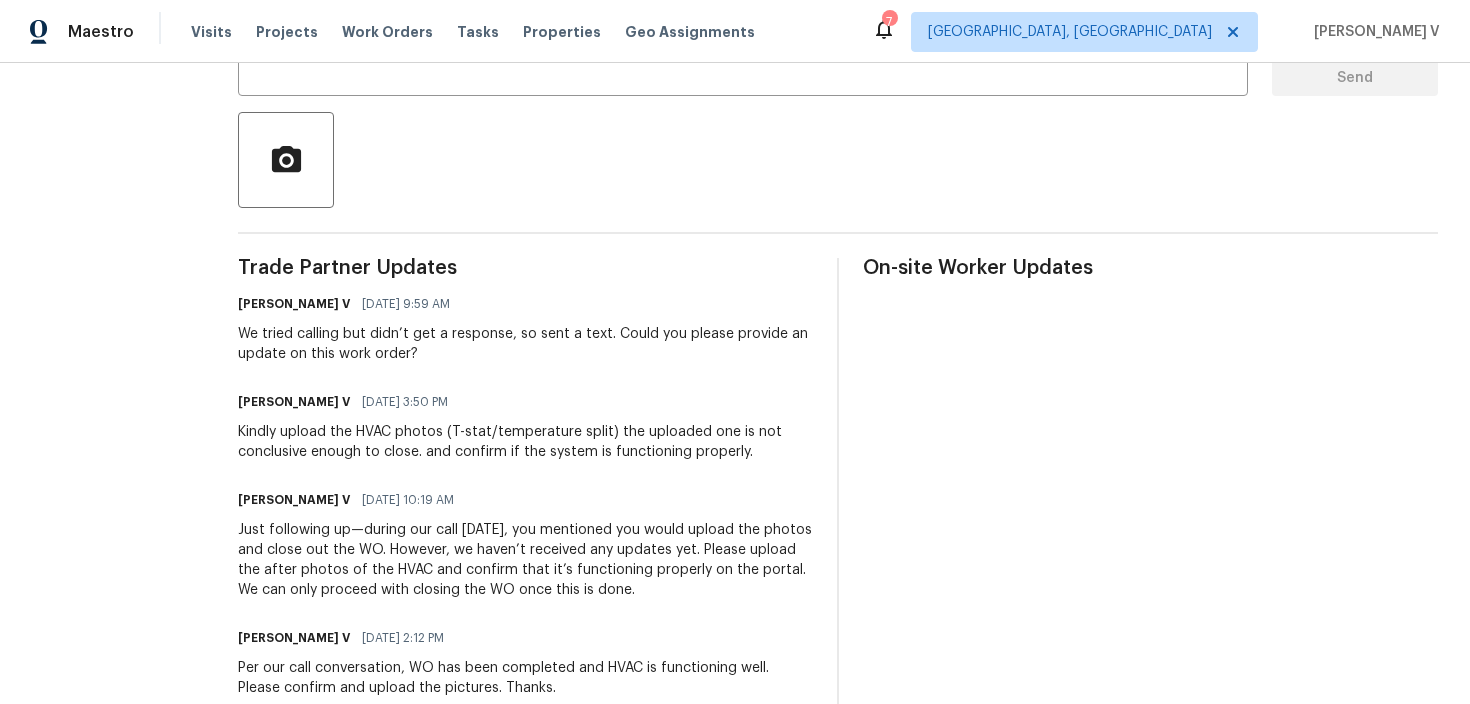 scroll, scrollTop: 218, scrollLeft: 0, axis: vertical 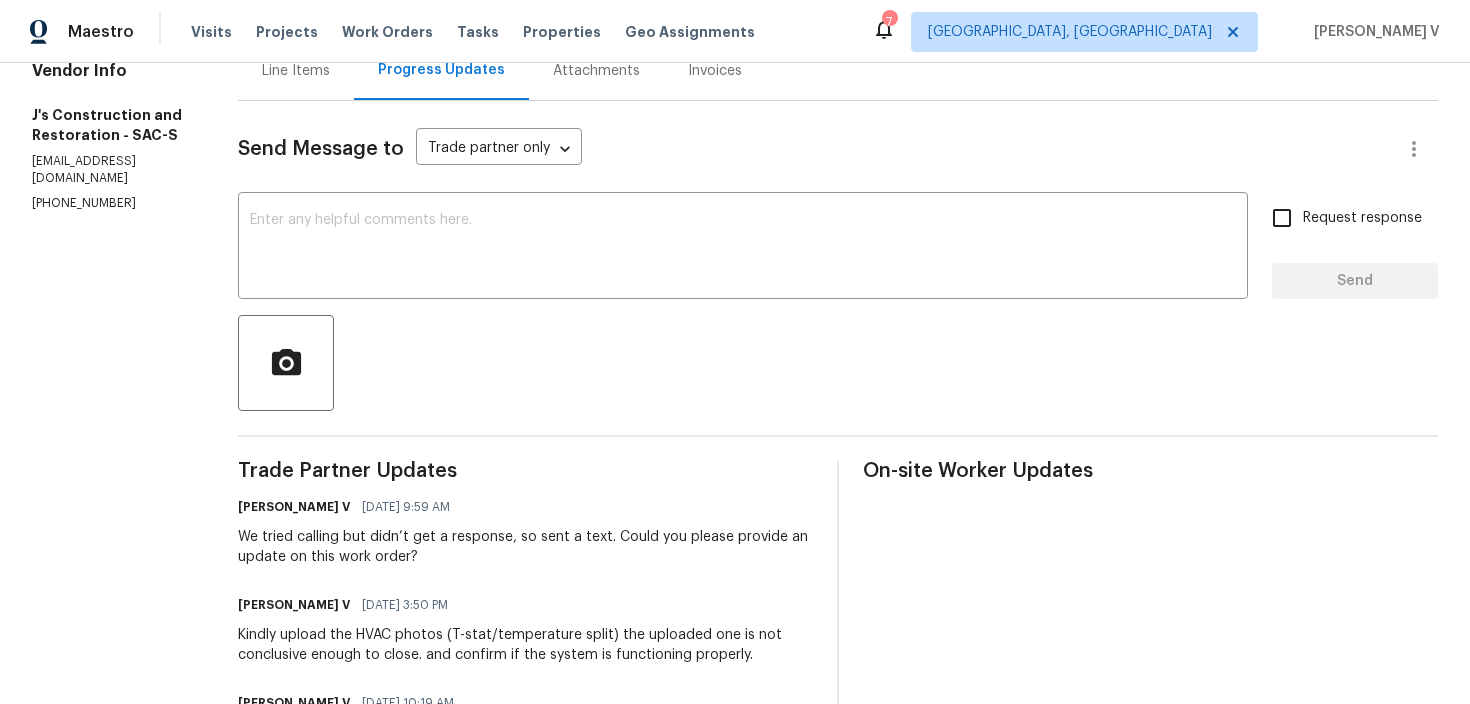 click on "[PHONE_NUMBER]" at bounding box center (111, 203) 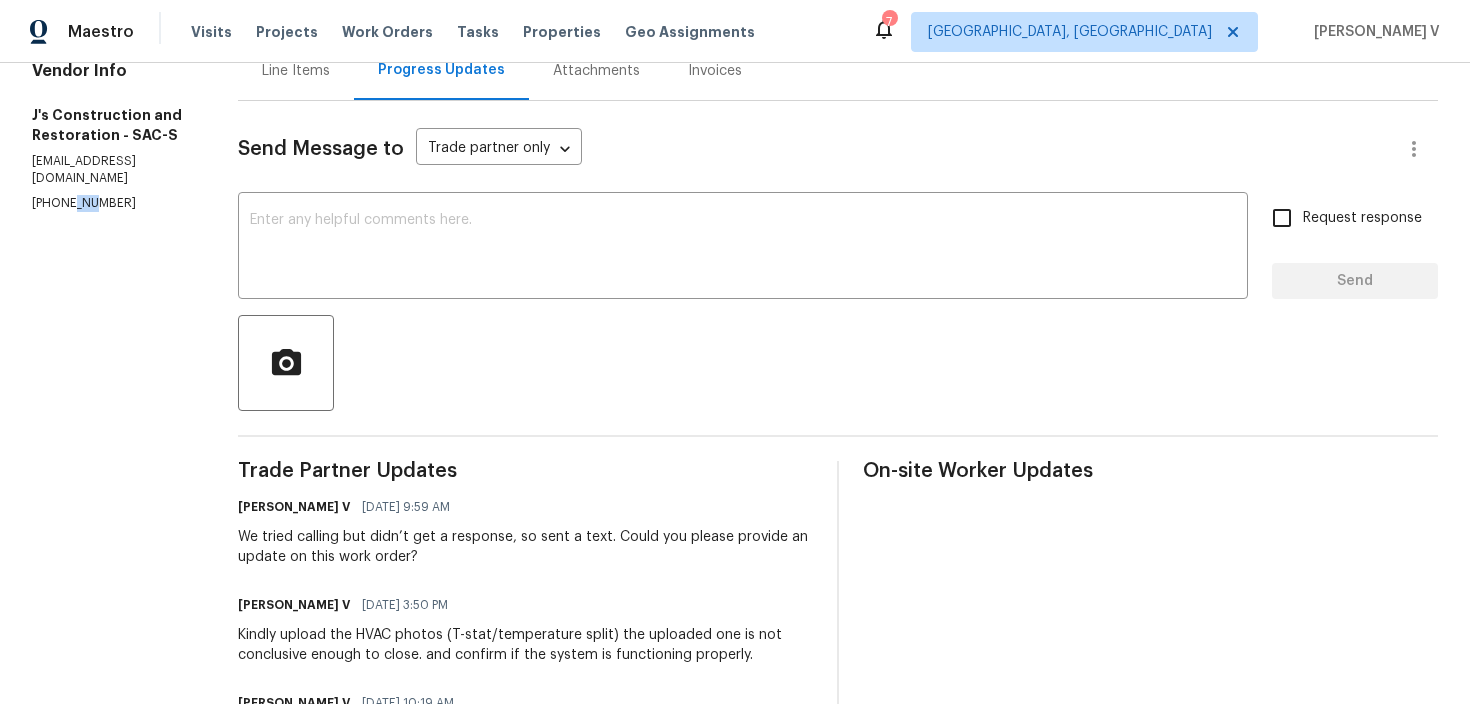 click on "[PHONE_NUMBER]" at bounding box center [111, 203] 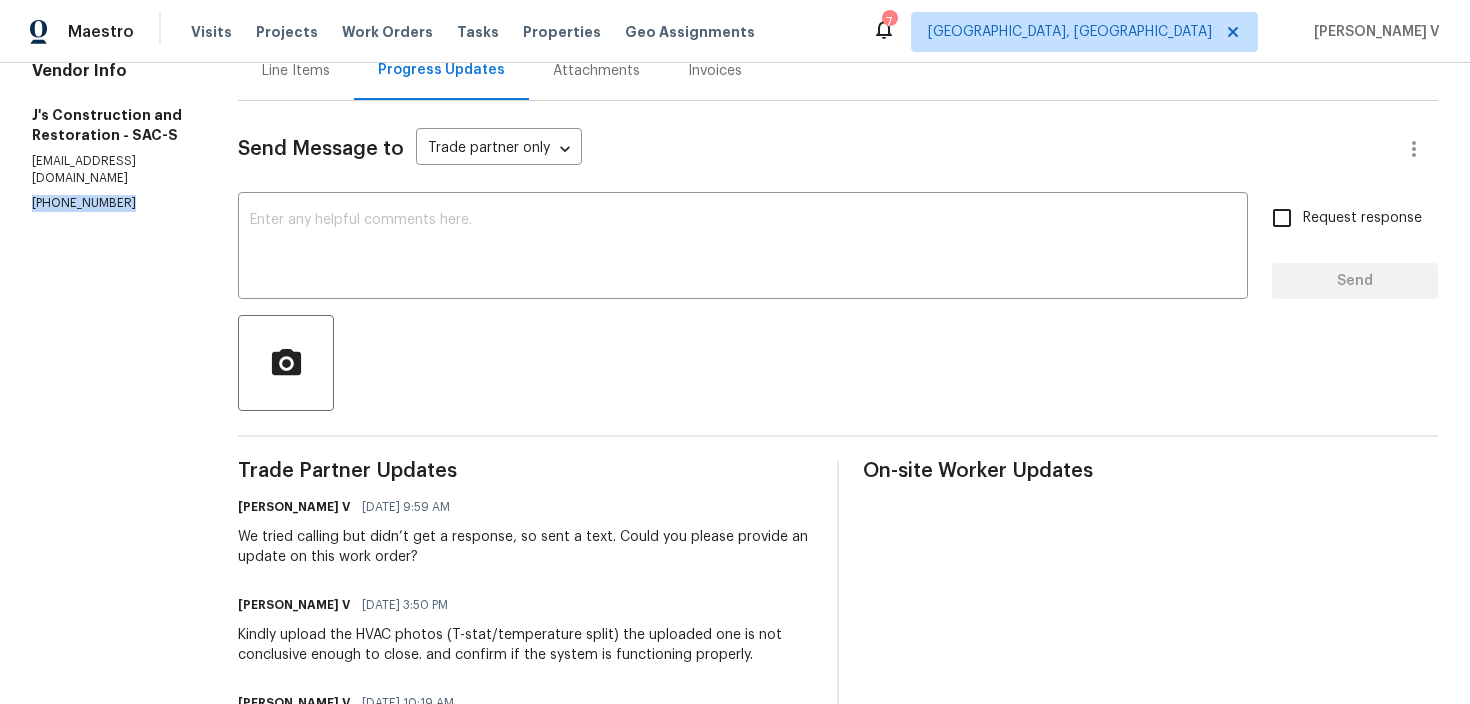 copy on "[PHONE_NUMBER]" 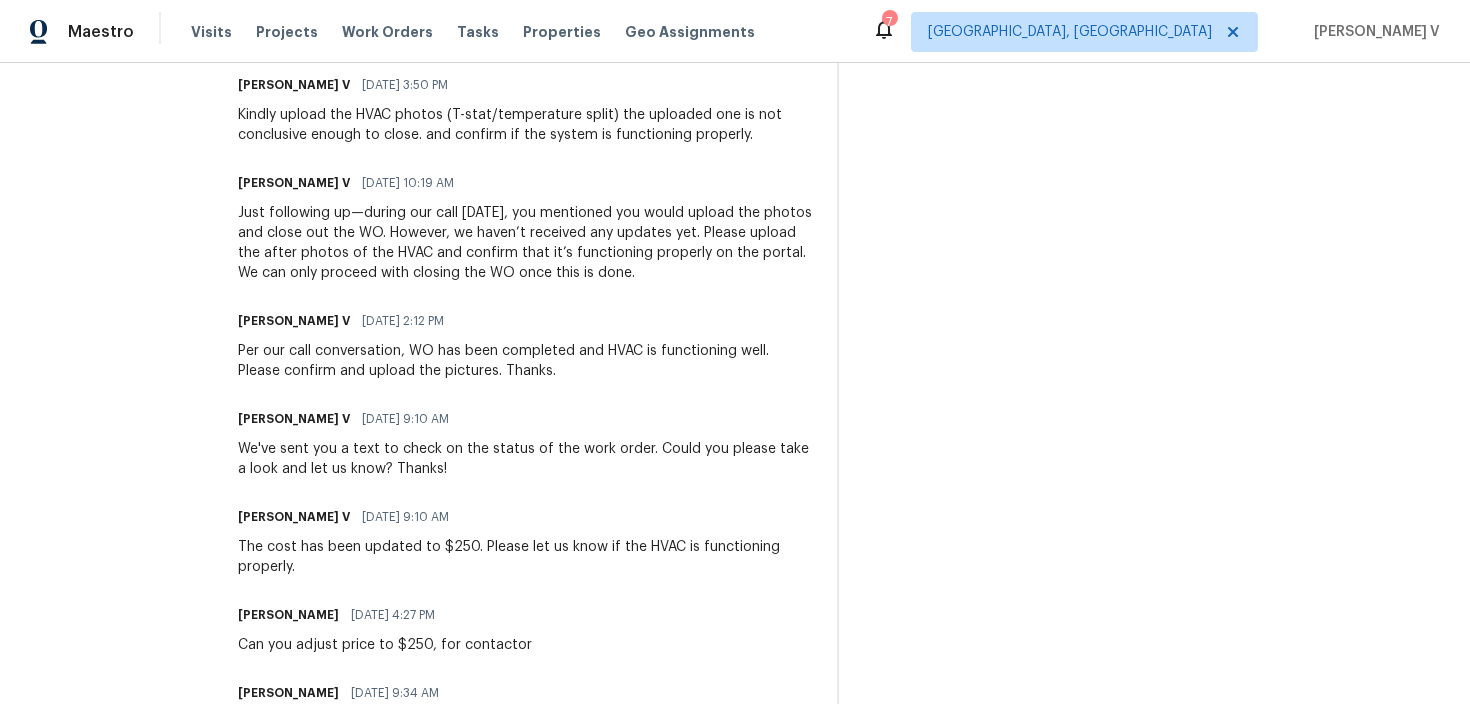 scroll, scrollTop: 0, scrollLeft: 0, axis: both 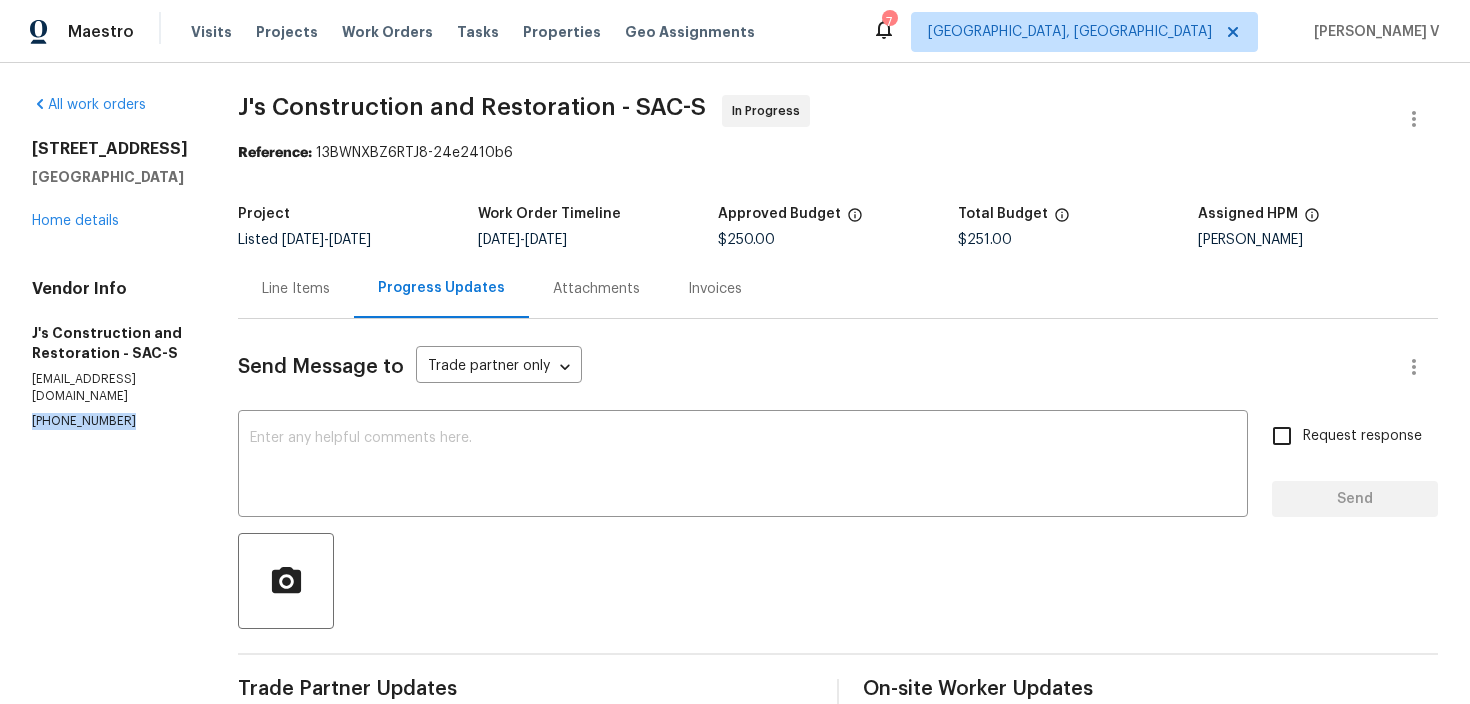 click on "Line Items" at bounding box center (296, 289) 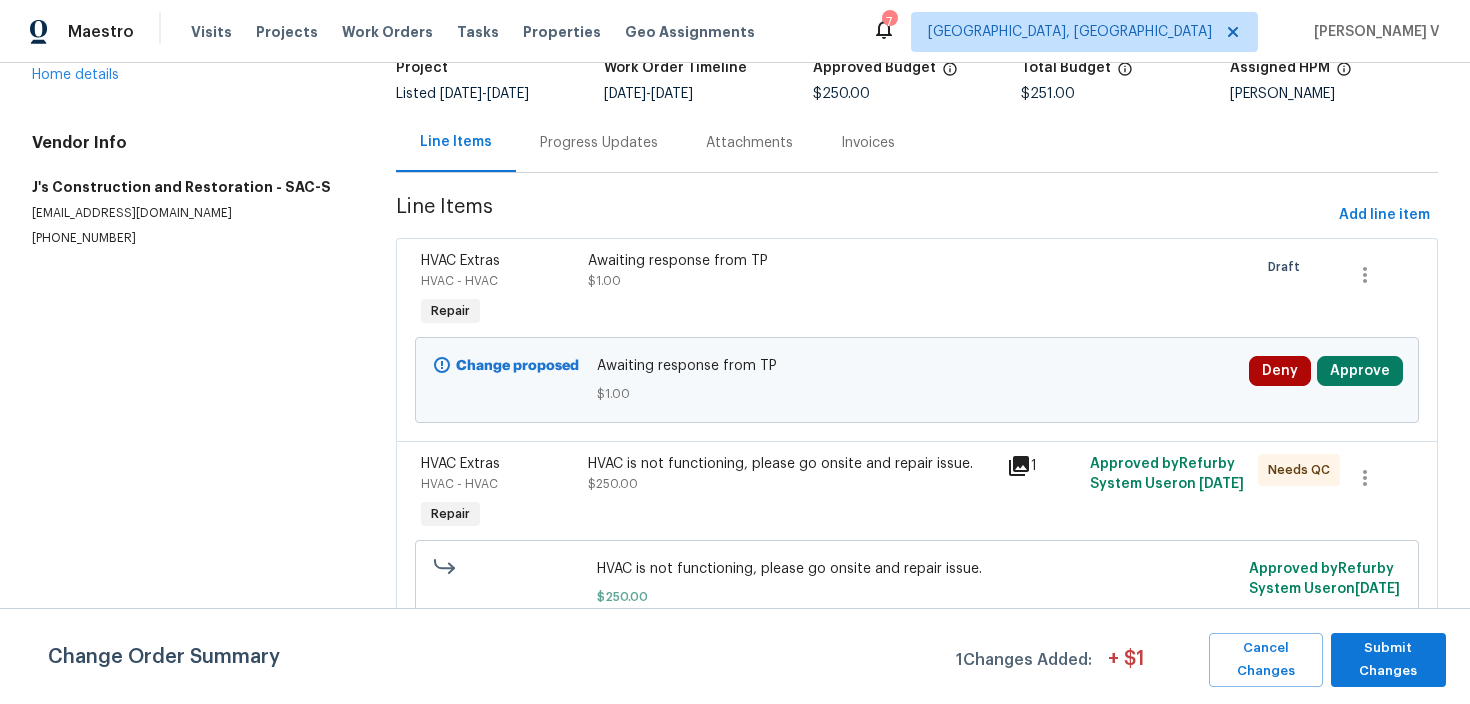 scroll, scrollTop: 172, scrollLeft: 0, axis: vertical 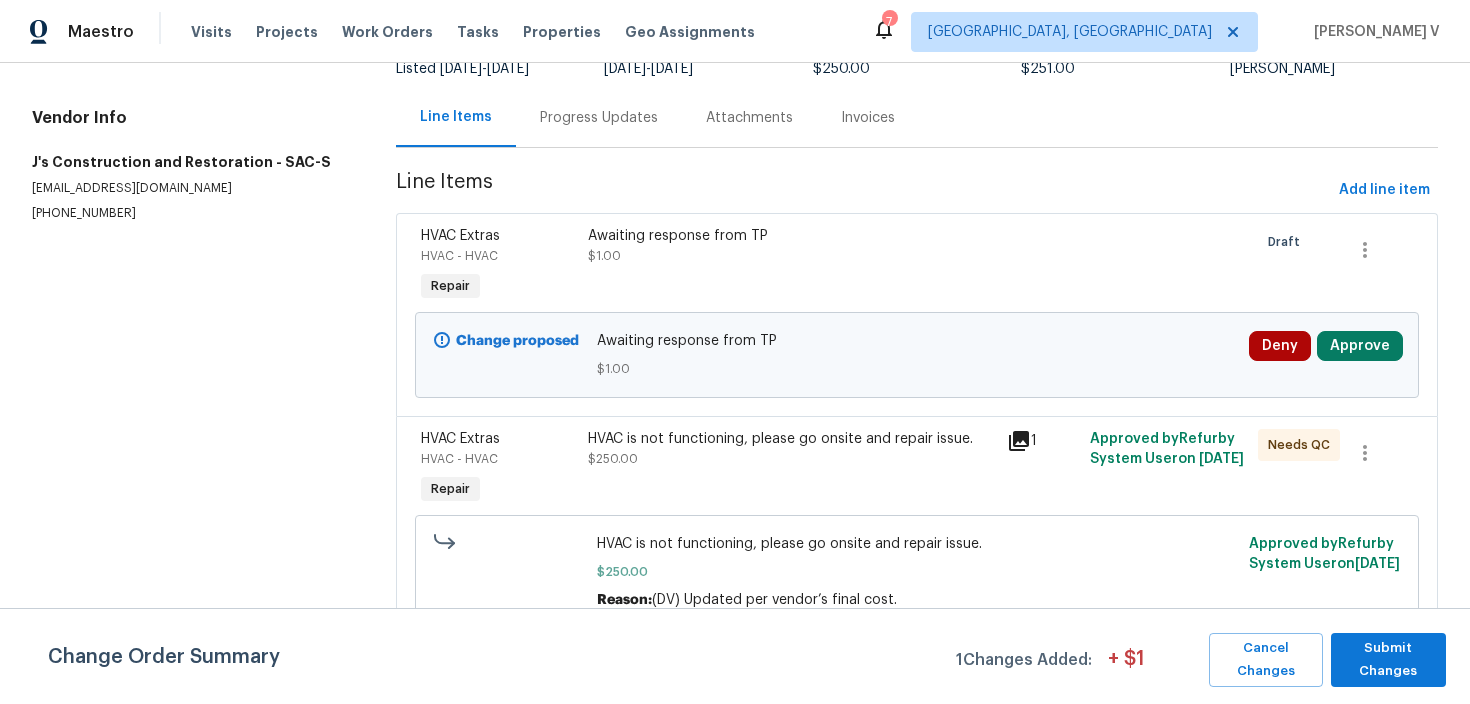 click on "Progress Updates" at bounding box center [599, 117] 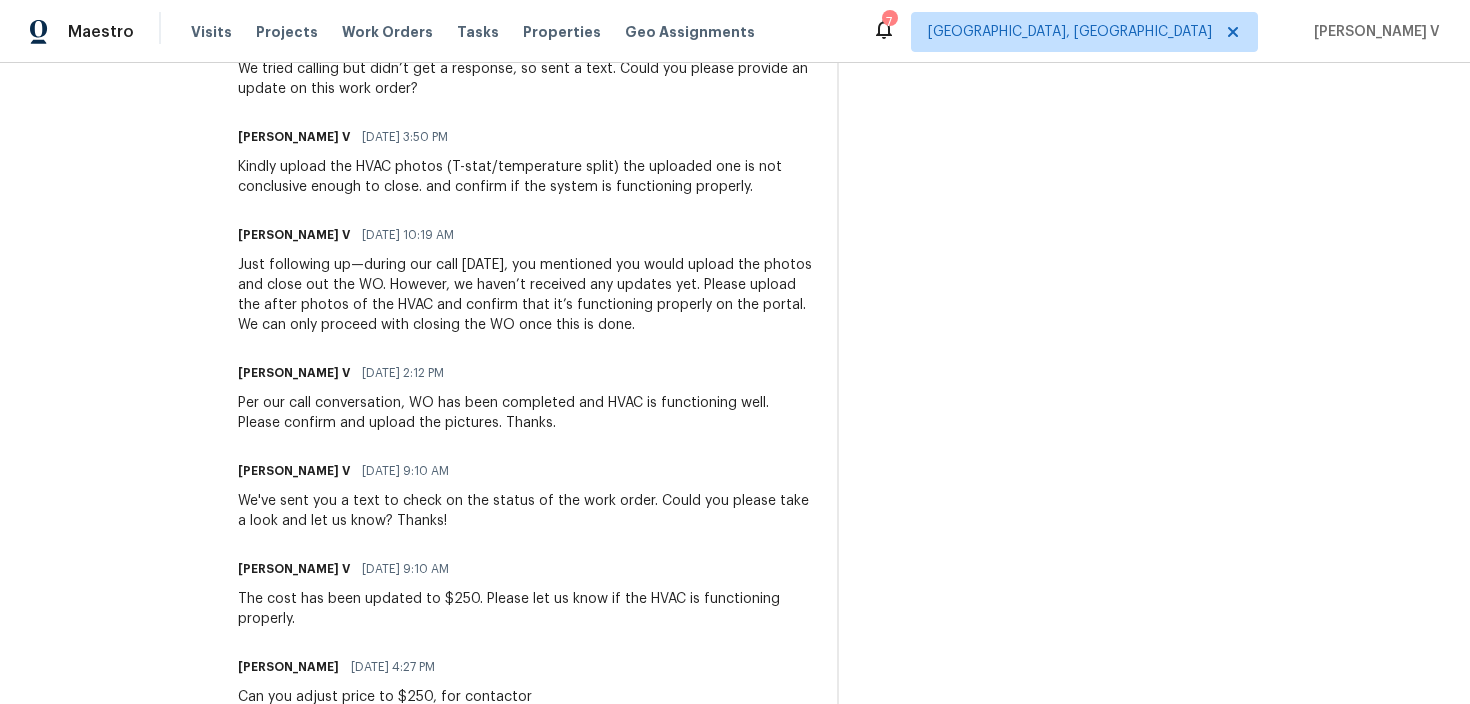 scroll, scrollTop: 0, scrollLeft: 0, axis: both 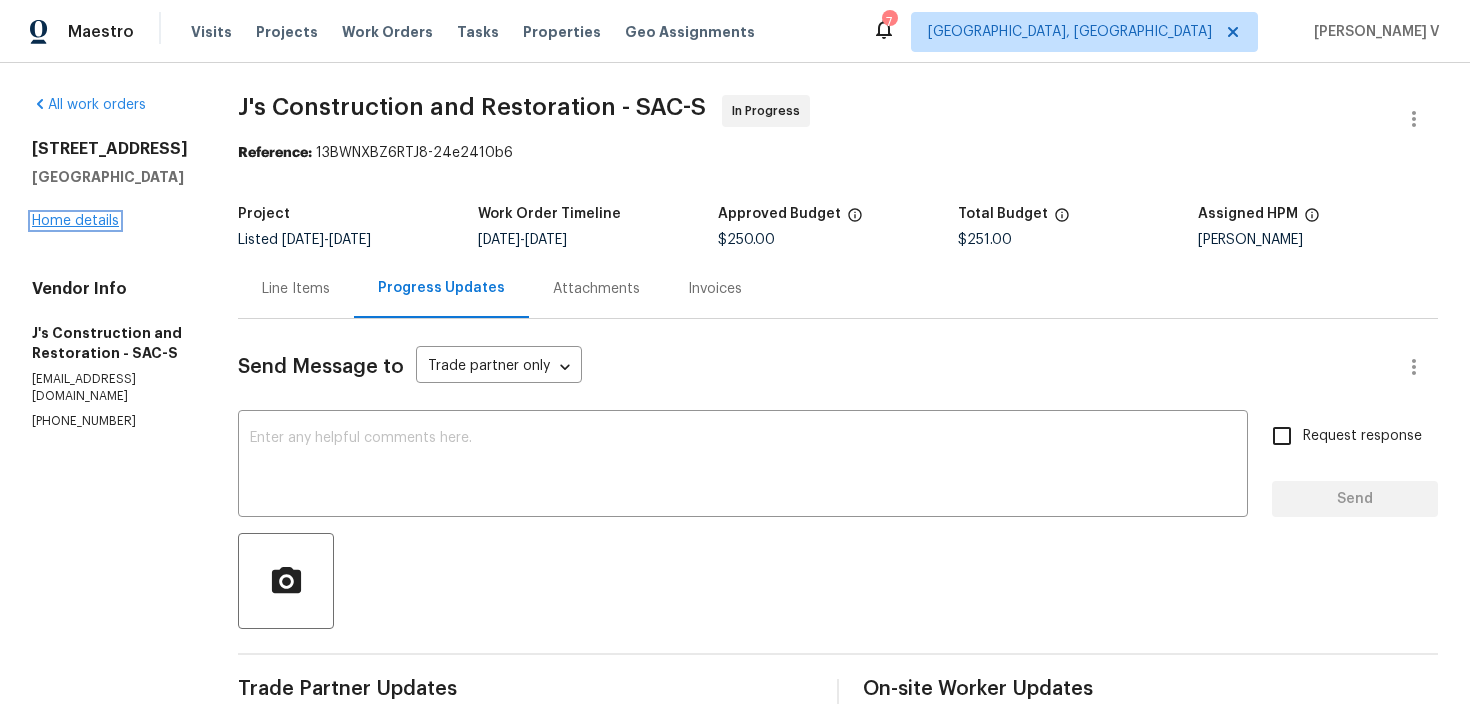 click on "Home details" at bounding box center (75, 221) 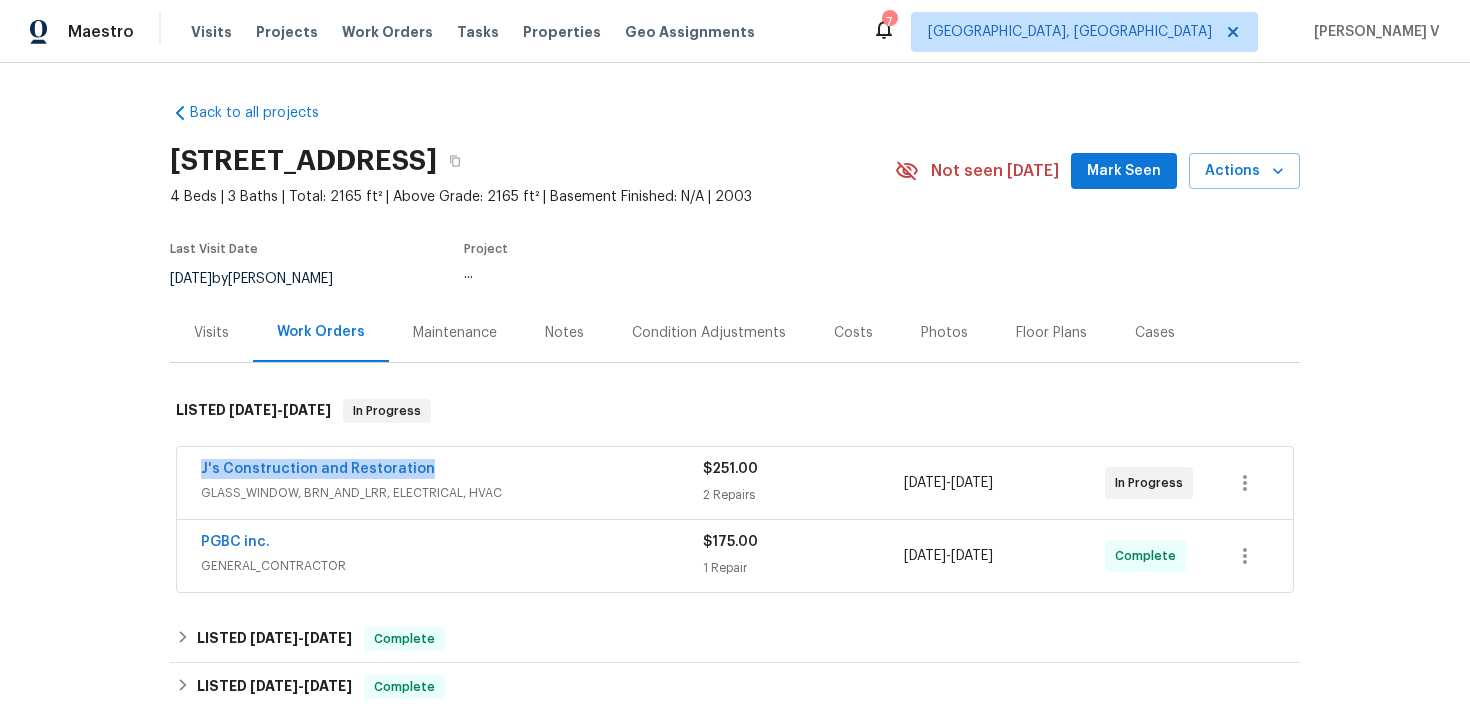 drag, startPoint x: 188, startPoint y: 466, endPoint x: 417, endPoint y: 465, distance: 229.00218 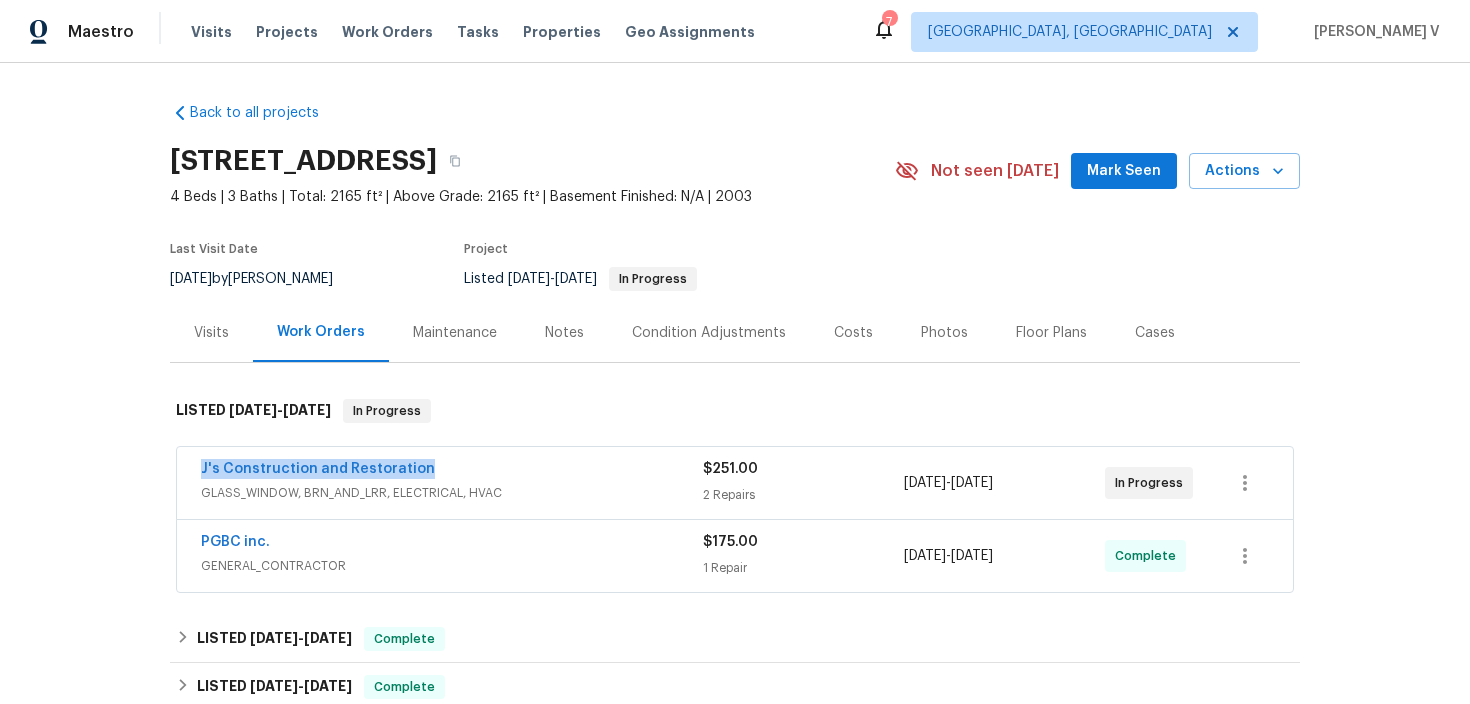 copy on "J's Construction and Restoration" 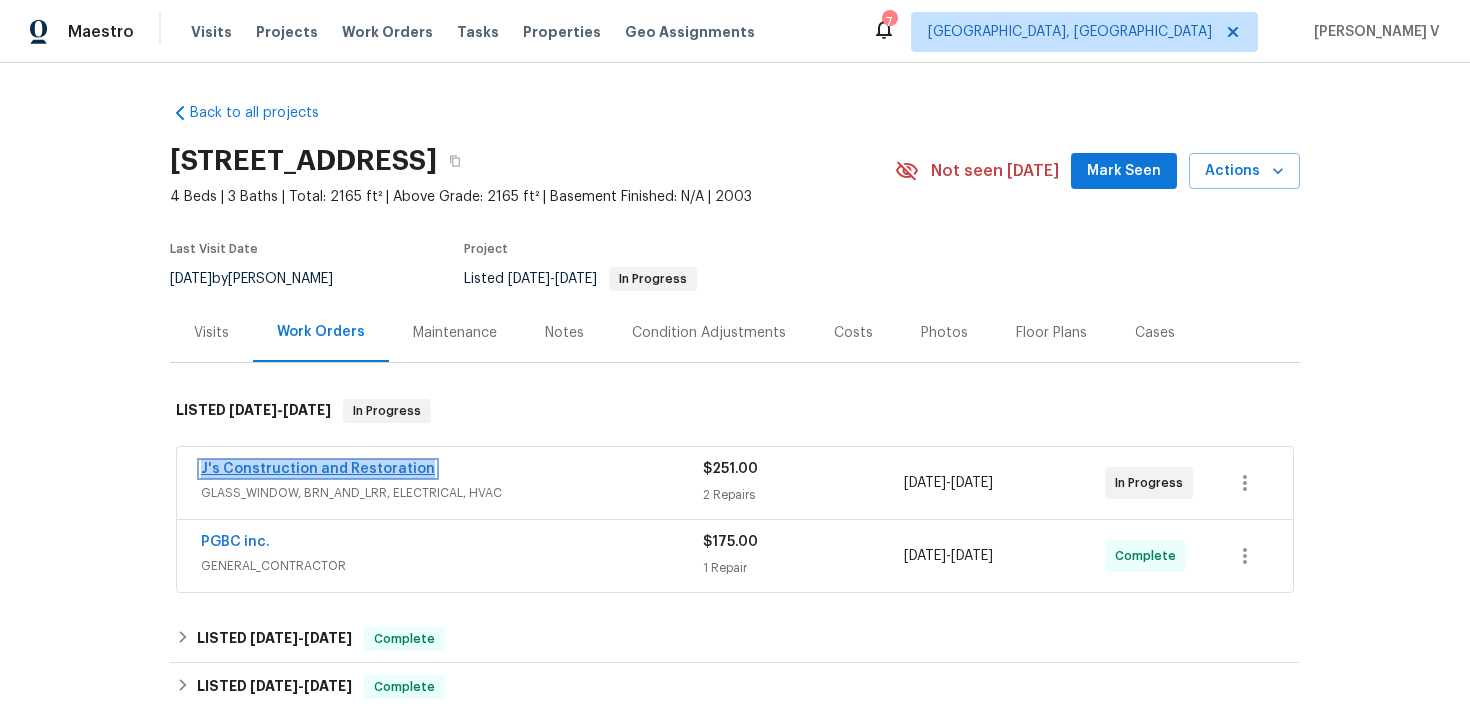 click on "J's Construction and Restoration" at bounding box center (318, 469) 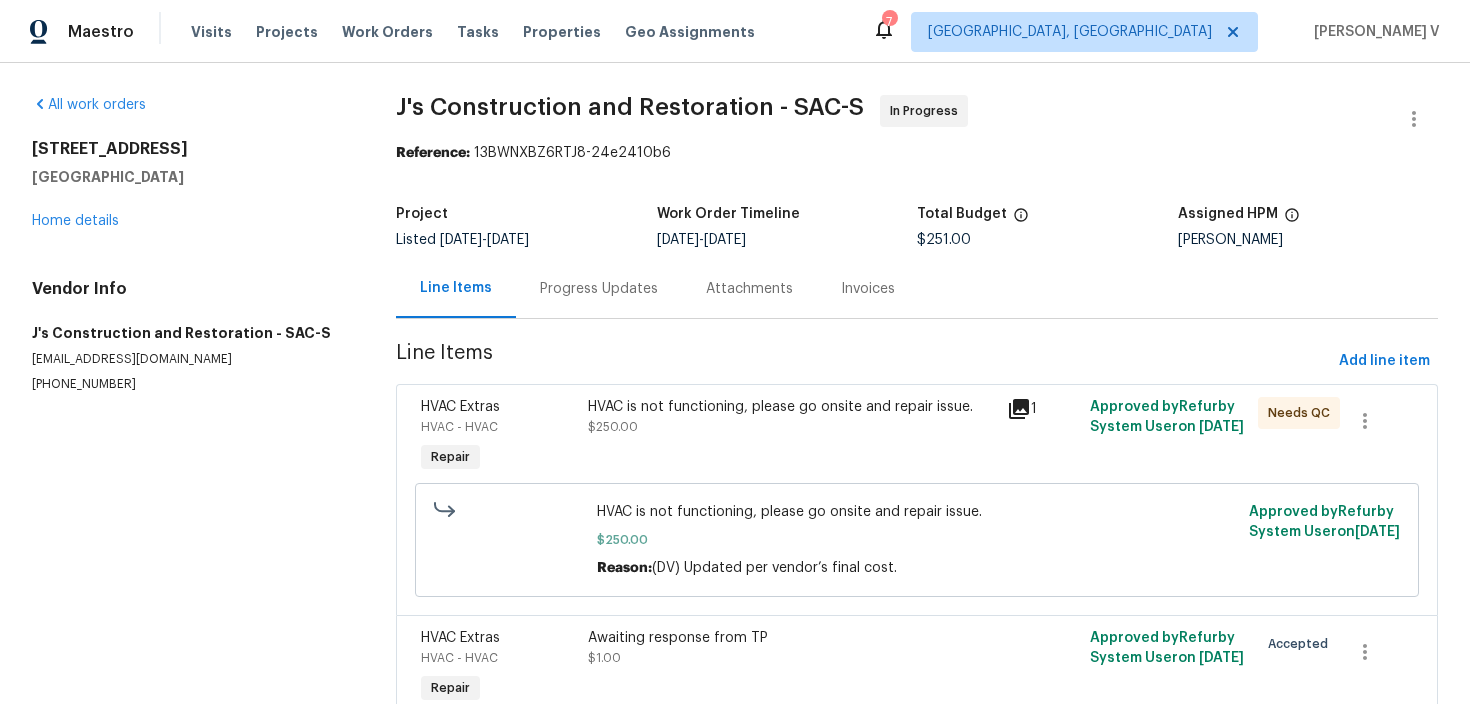 click on "Progress Updates" at bounding box center (599, 288) 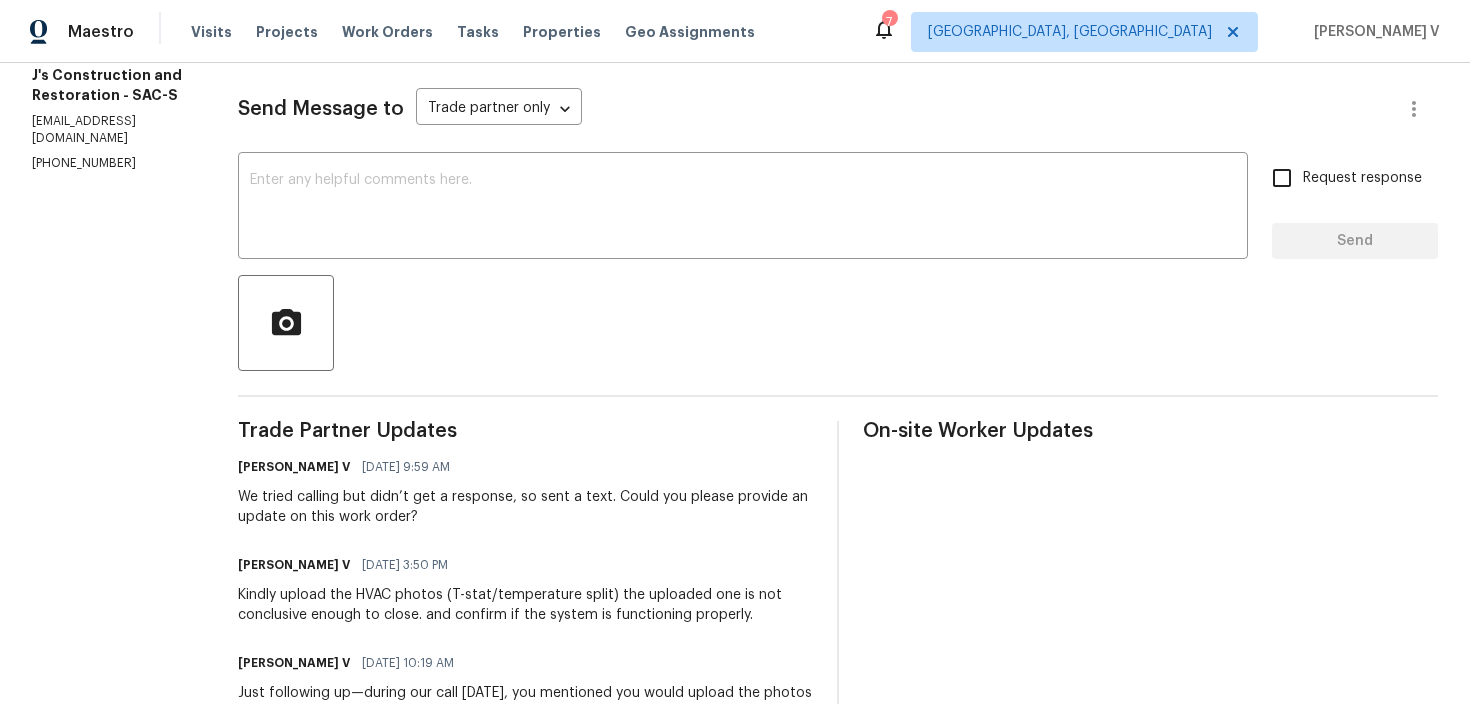 scroll, scrollTop: 529, scrollLeft: 0, axis: vertical 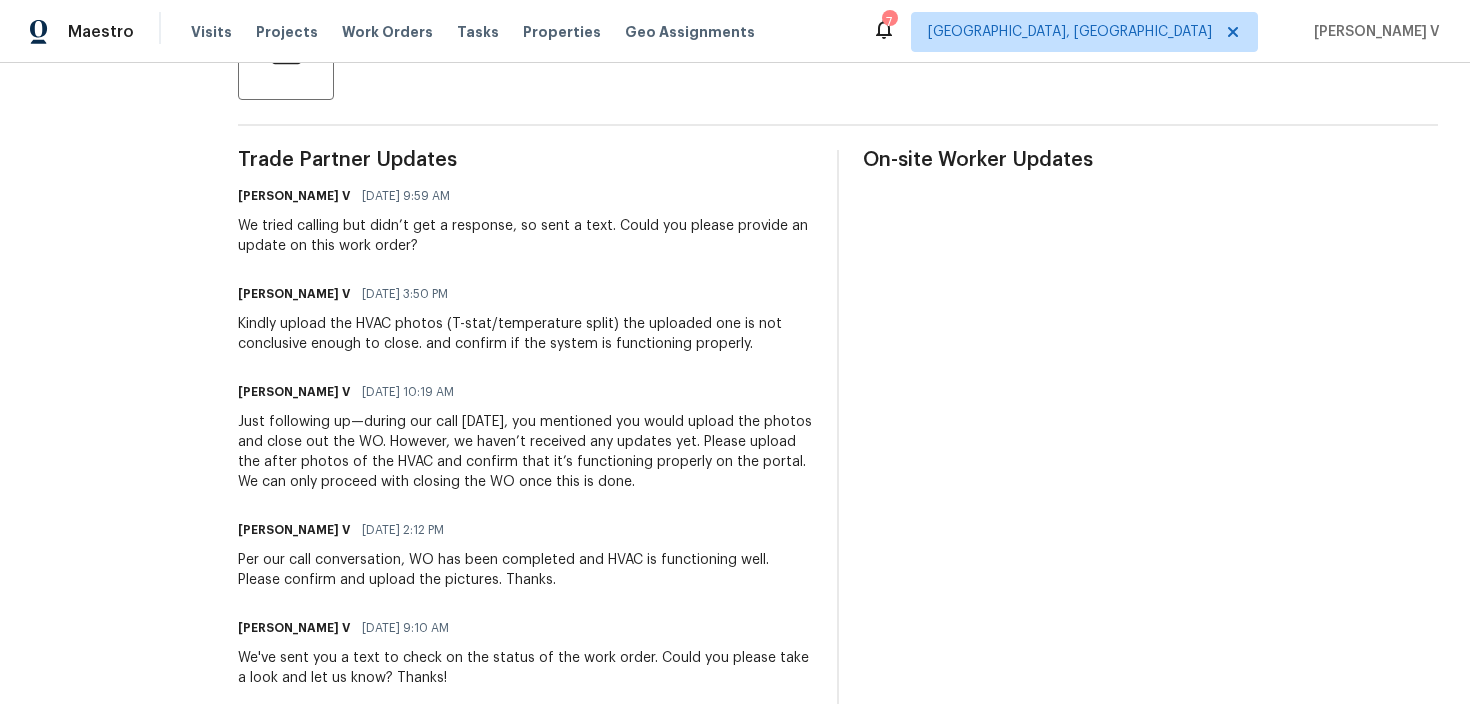 click on "We tried calling but didn’t get a response, so sent a text. Could you please provide an update on this work order?" at bounding box center (525, 236) 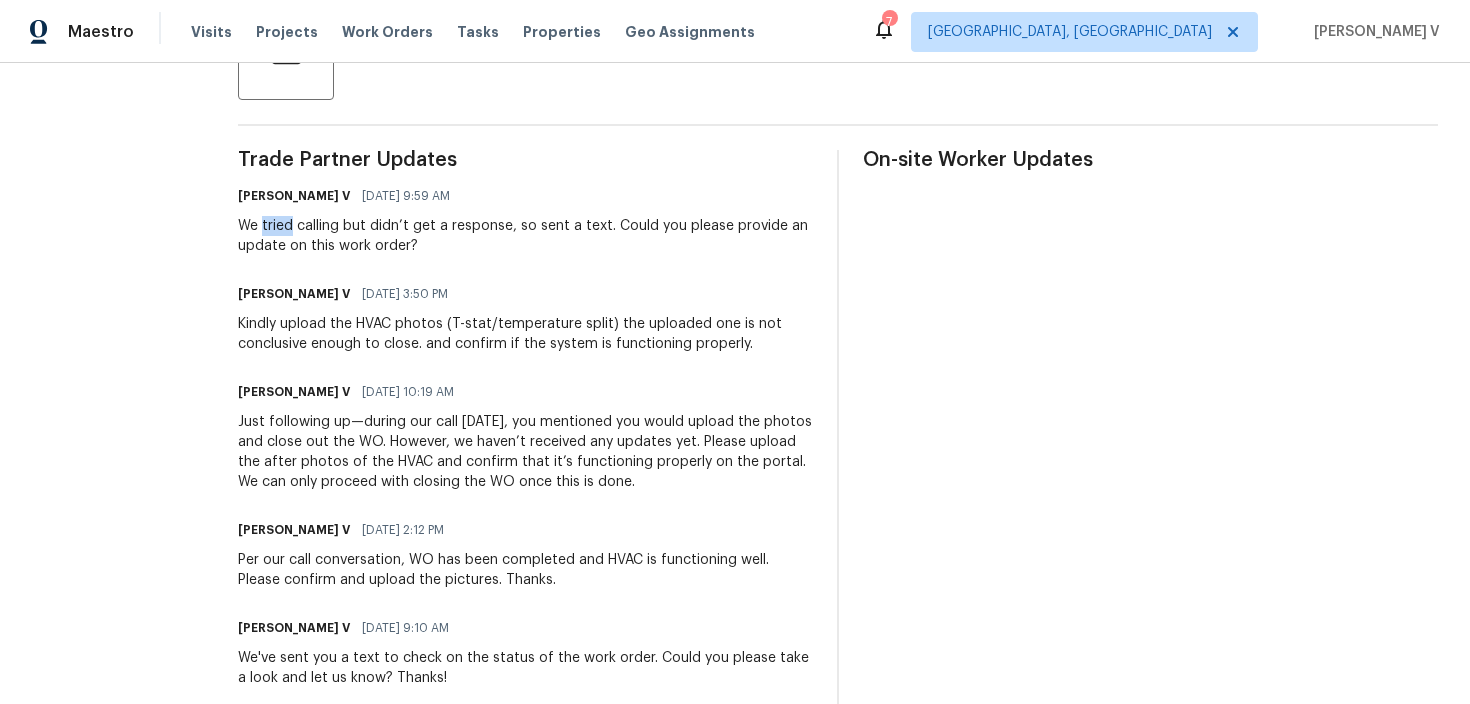 click on "We tried calling but didn’t get a response, so sent a text. Could you please provide an update on this work order?" at bounding box center [525, 236] 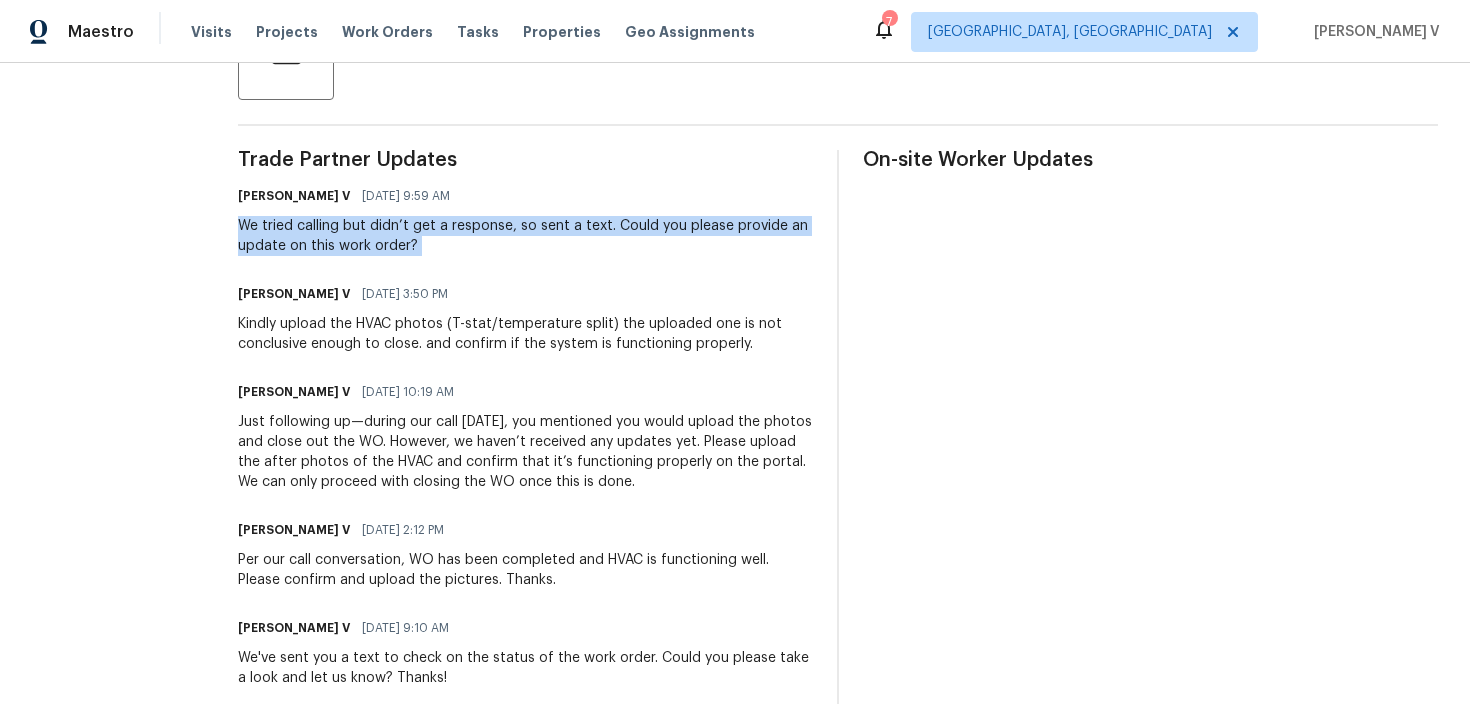 copy on "We tried calling but didn’t get a response, so sent a text. Could you please provide an update on this work order?" 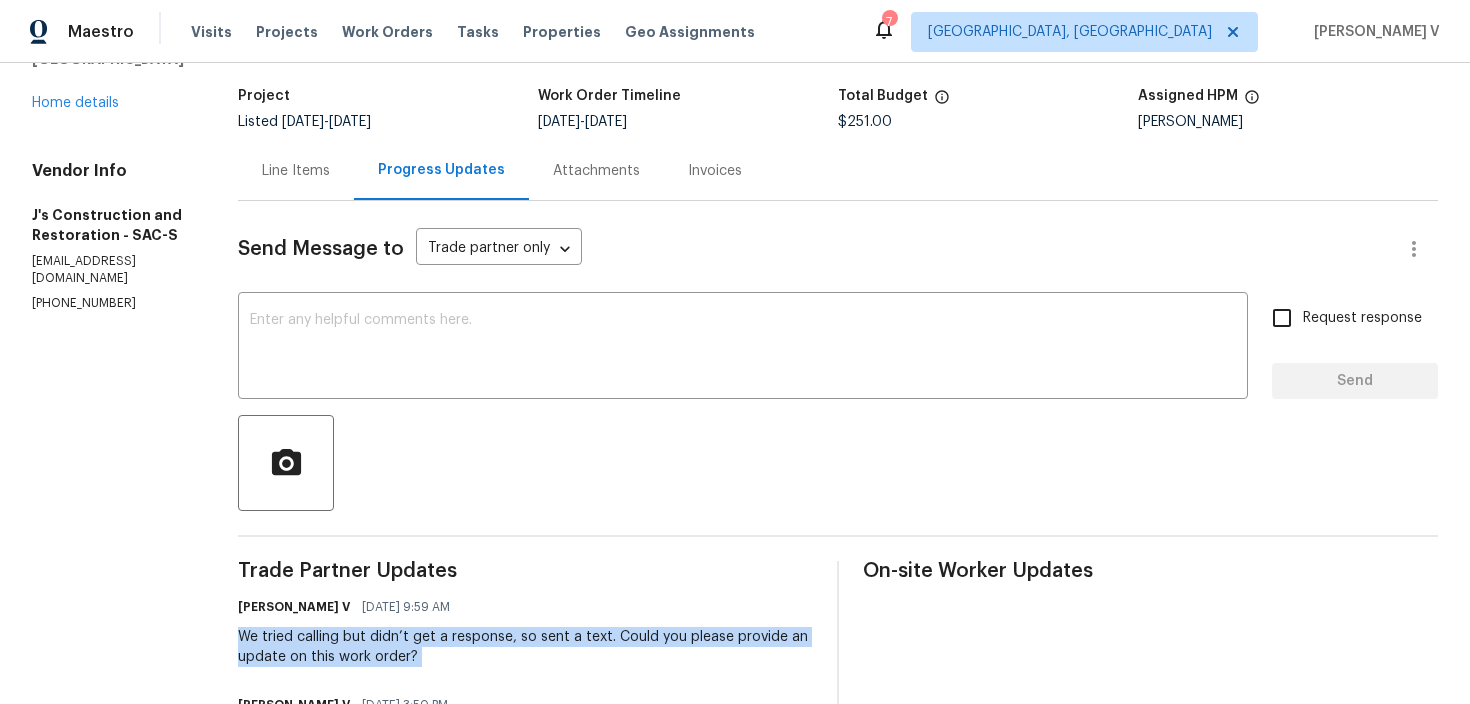 scroll, scrollTop: 0, scrollLeft: 0, axis: both 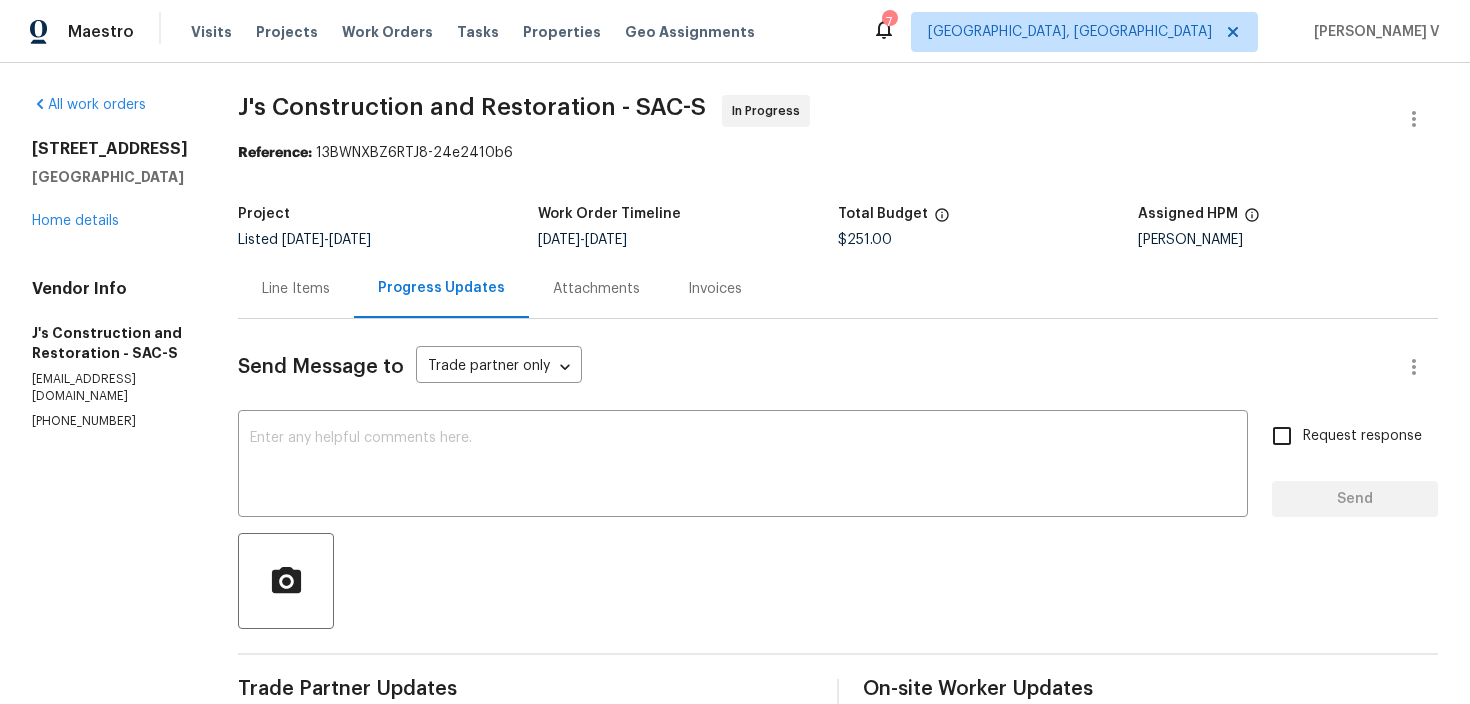 click on "Line Items" at bounding box center [296, 289] 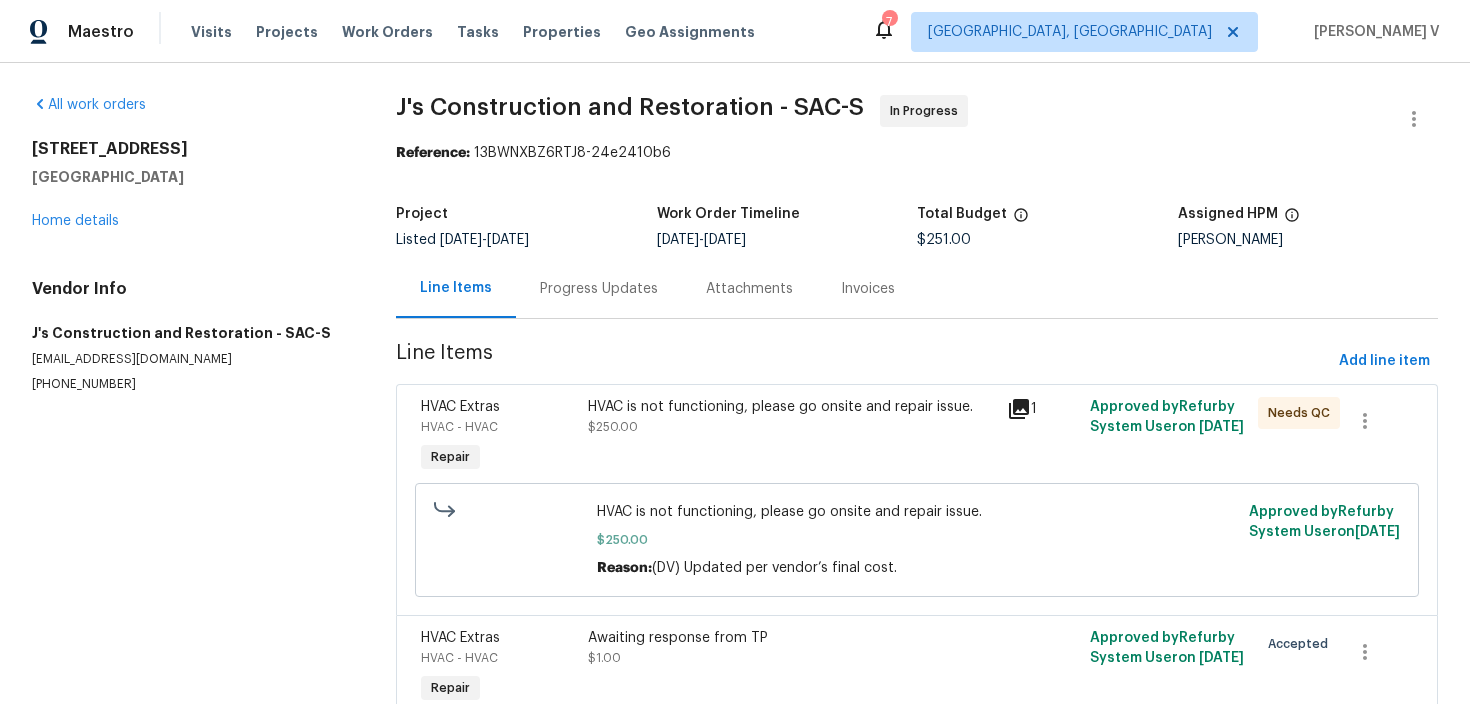 click on "HVAC is not functioning, please go onsite and repair issue. $250.00" at bounding box center [791, 437] 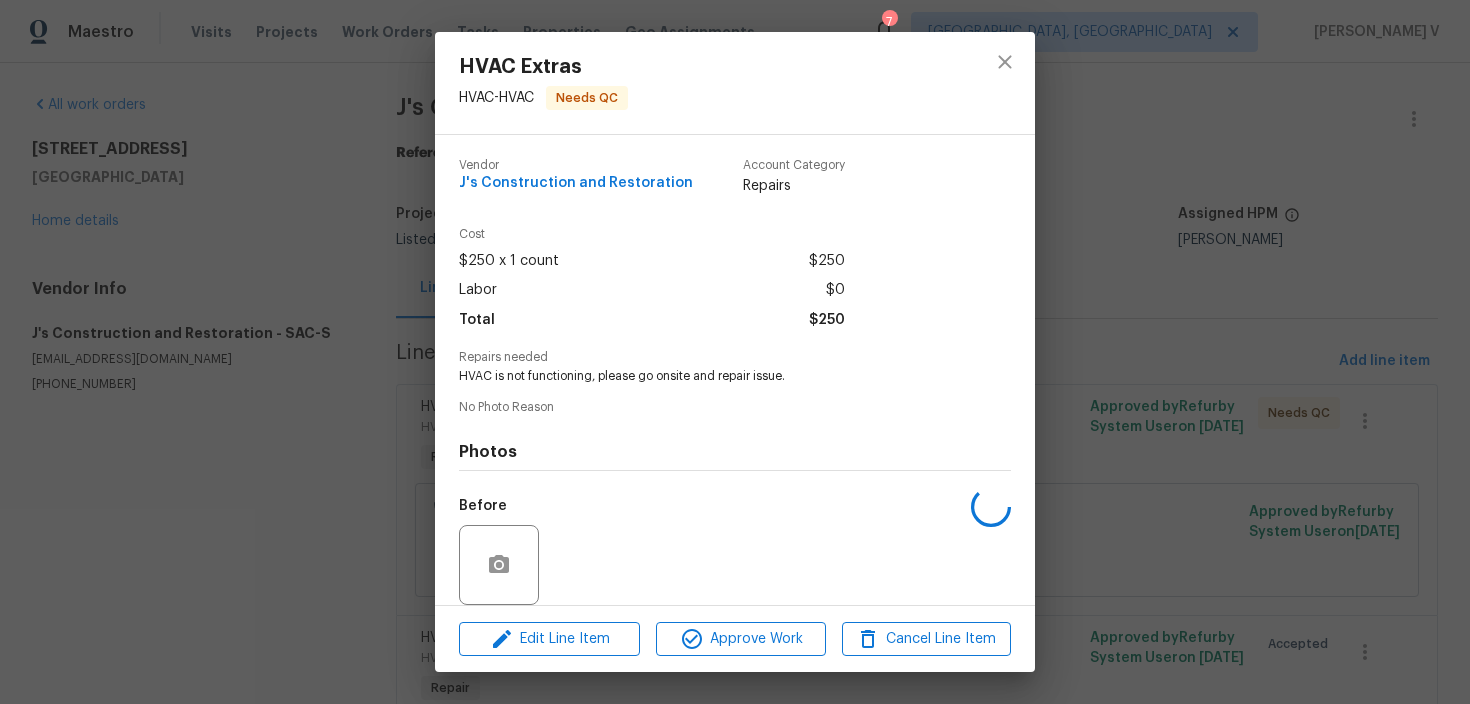 scroll, scrollTop: 149, scrollLeft: 0, axis: vertical 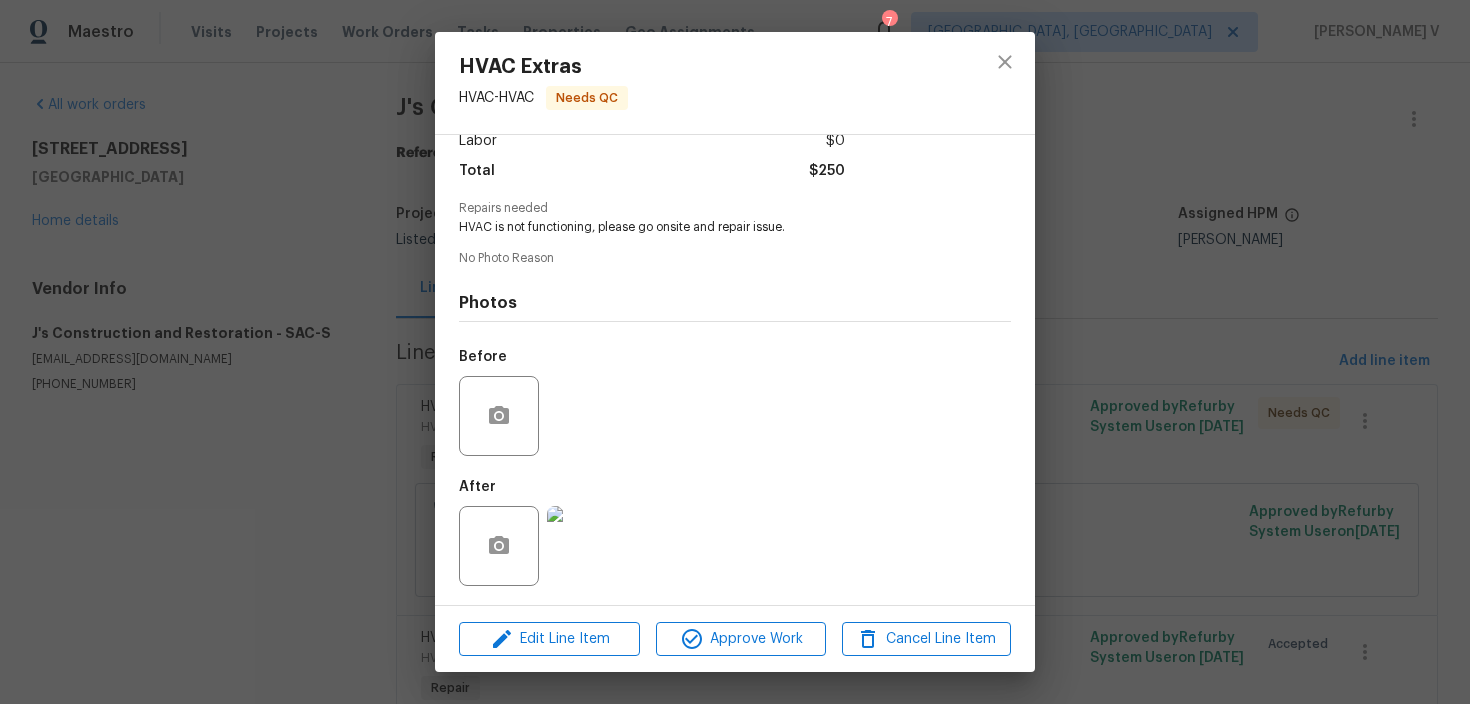 click at bounding box center [587, 546] 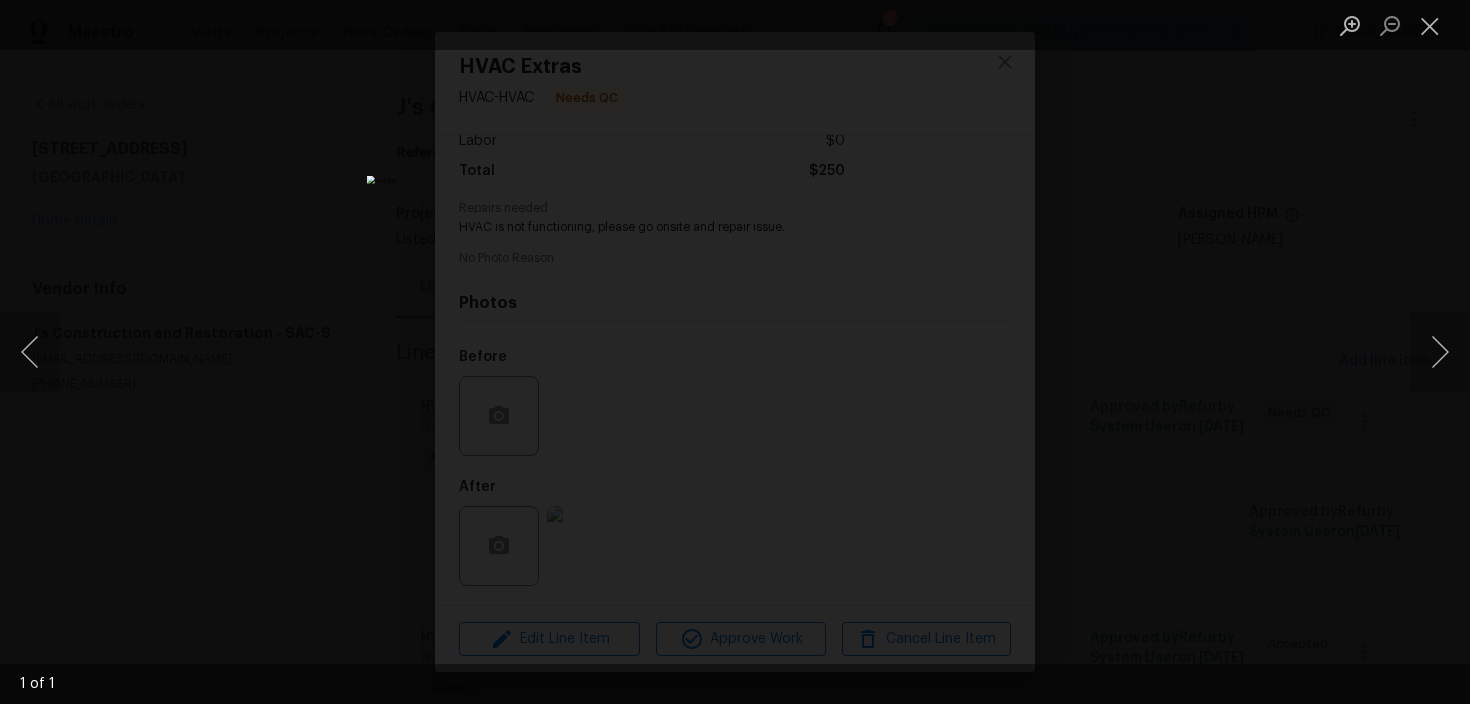 click at bounding box center [735, 352] 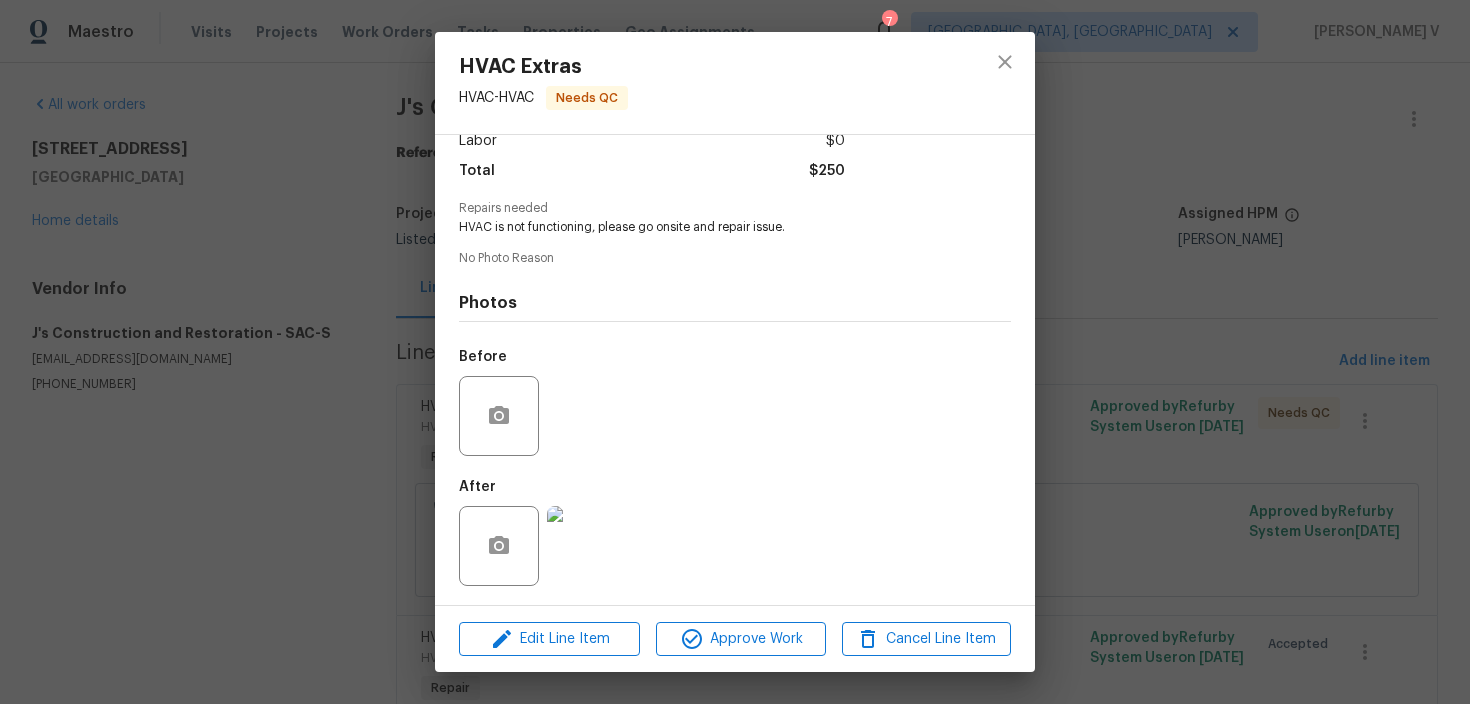 click on "HVAC is not functioning, please go onsite and repair issue." at bounding box center (707, 227) 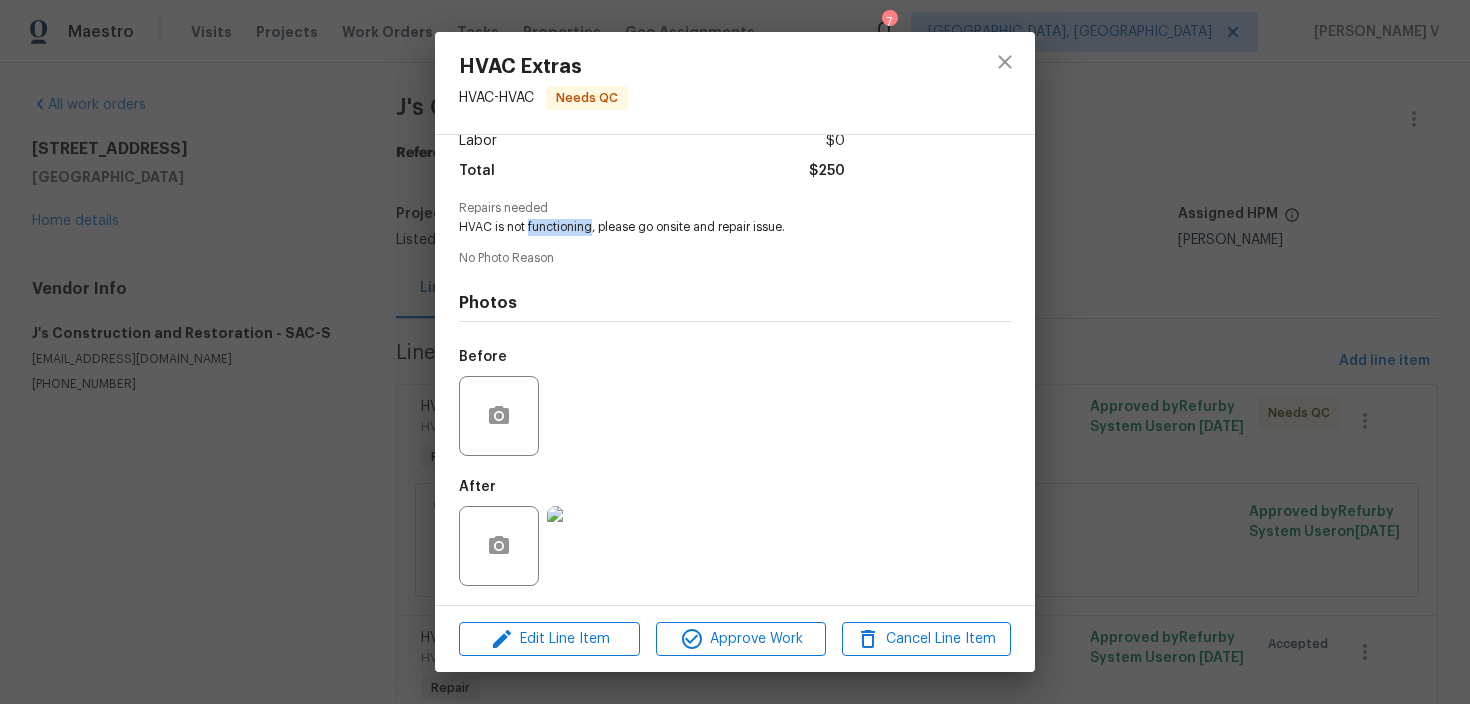 click on "HVAC is not functioning, please go onsite and repair issue." at bounding box center (707, 227) 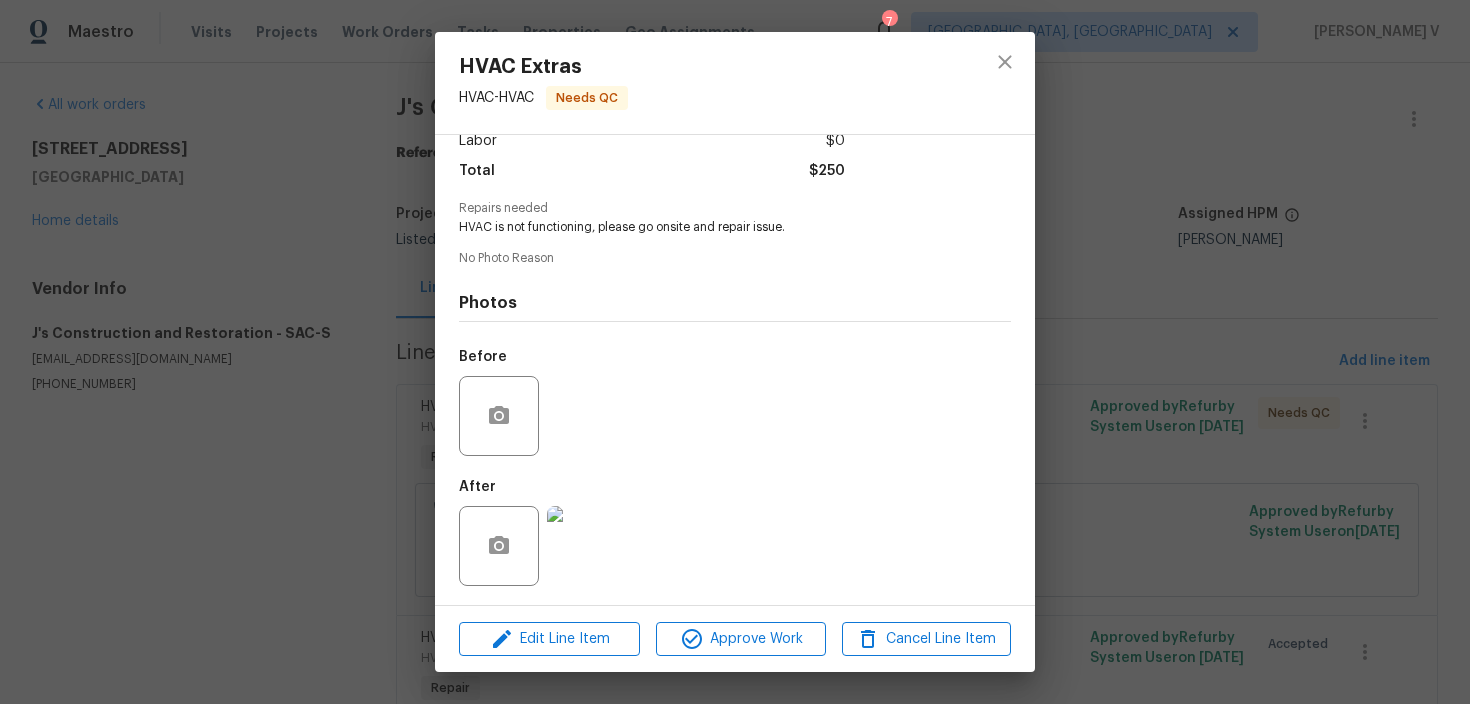 click on "Repairs needed HVAC is not functioning, please go onsite and repair issue." at bounding box center [735, 219] 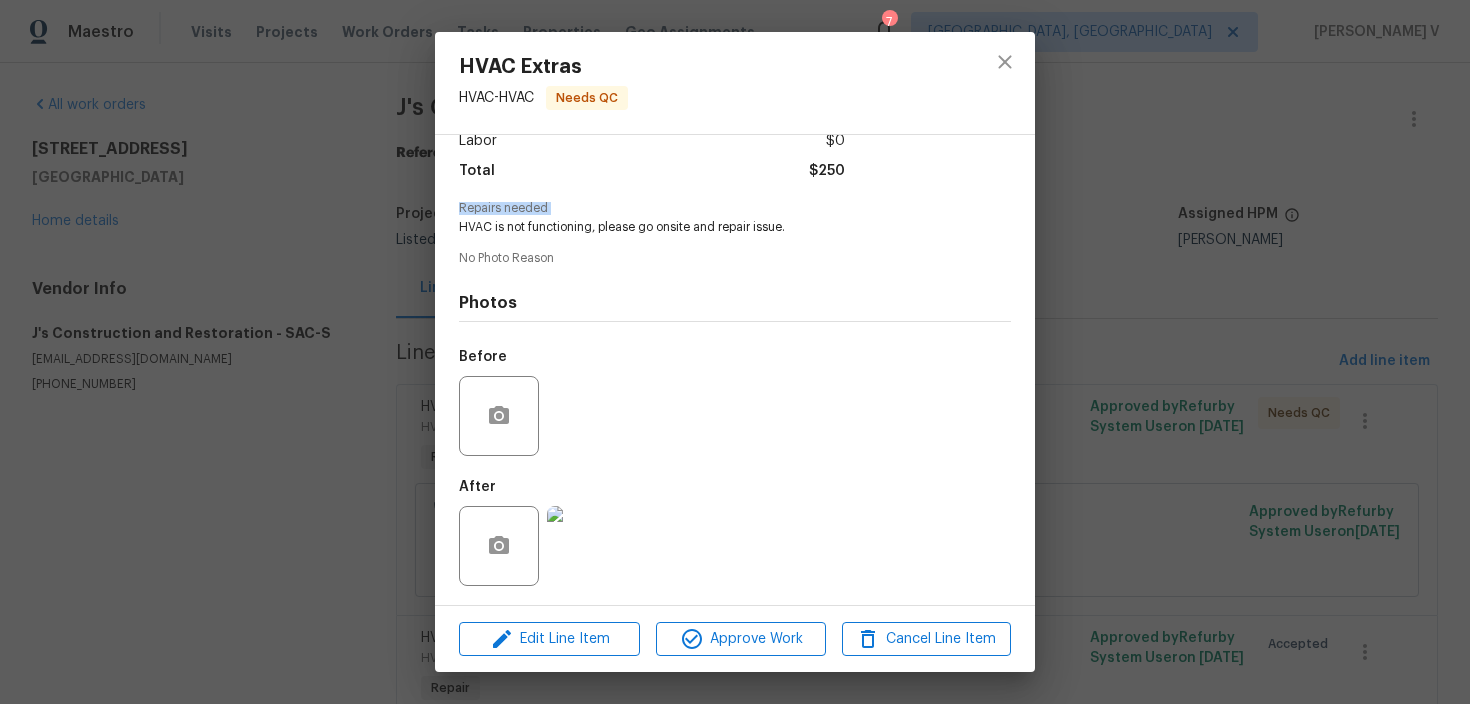 click on "Repairs needed HVAC is not functioning, please go onsite and repair issue." at bounding box center [735, 219] 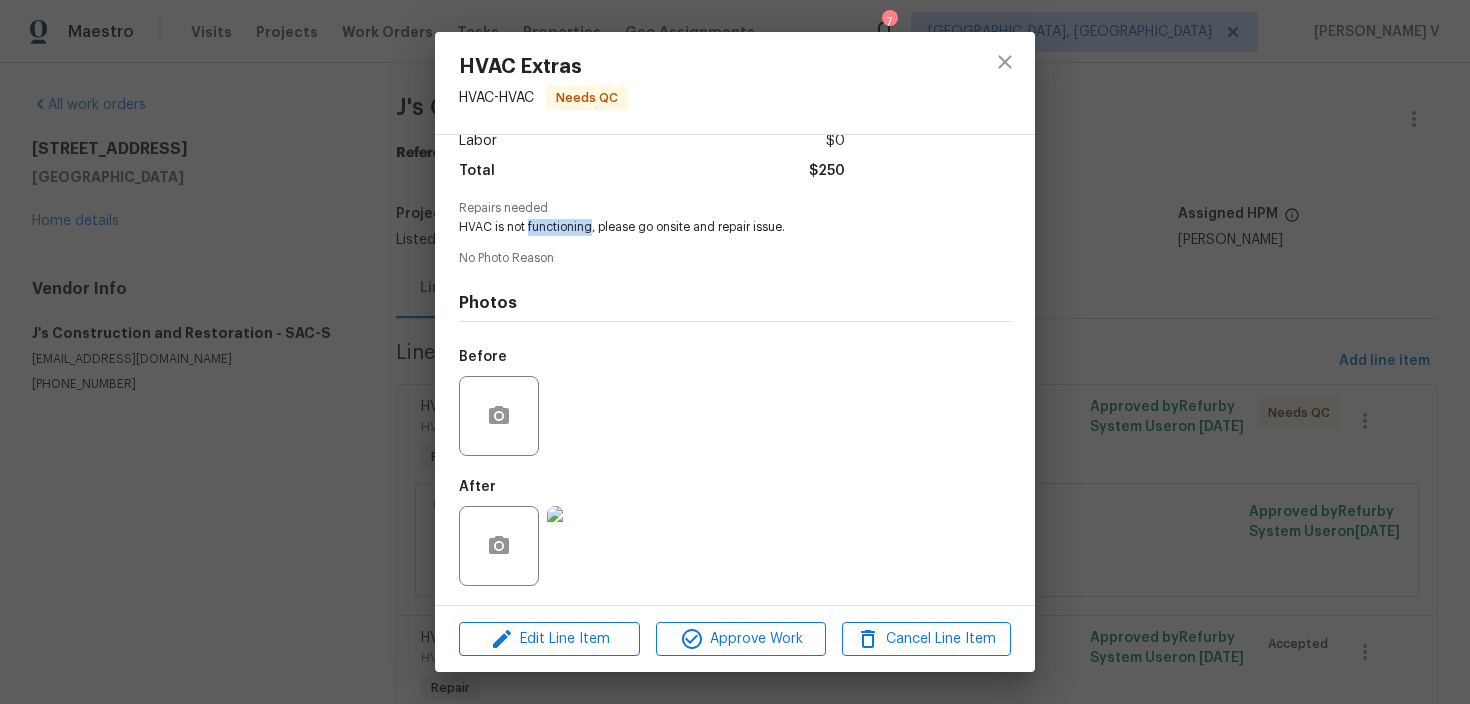 click on "HVAC is not functioning, please go onsite and repair issue." at bounding box center [707, 227] 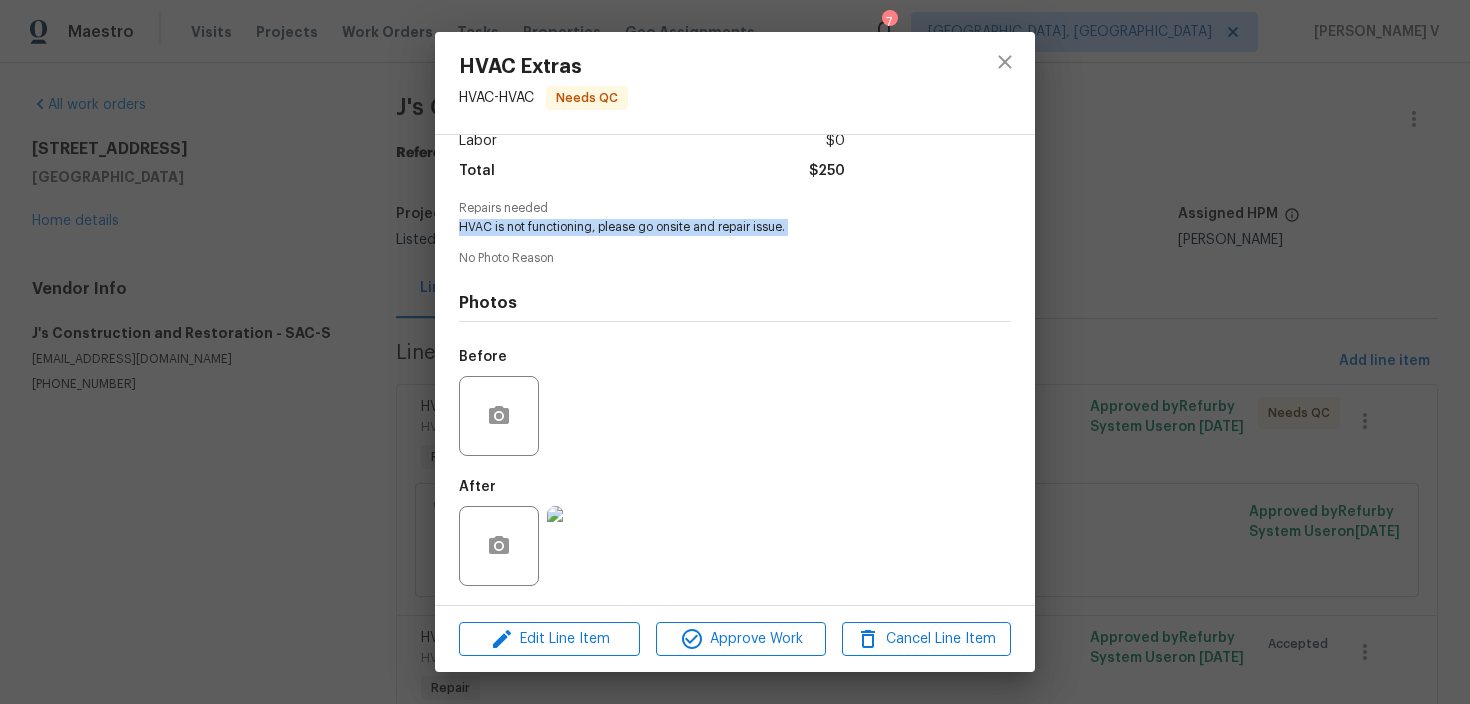 copy on "HVAC is not functioning, please go onsite and repair issue." 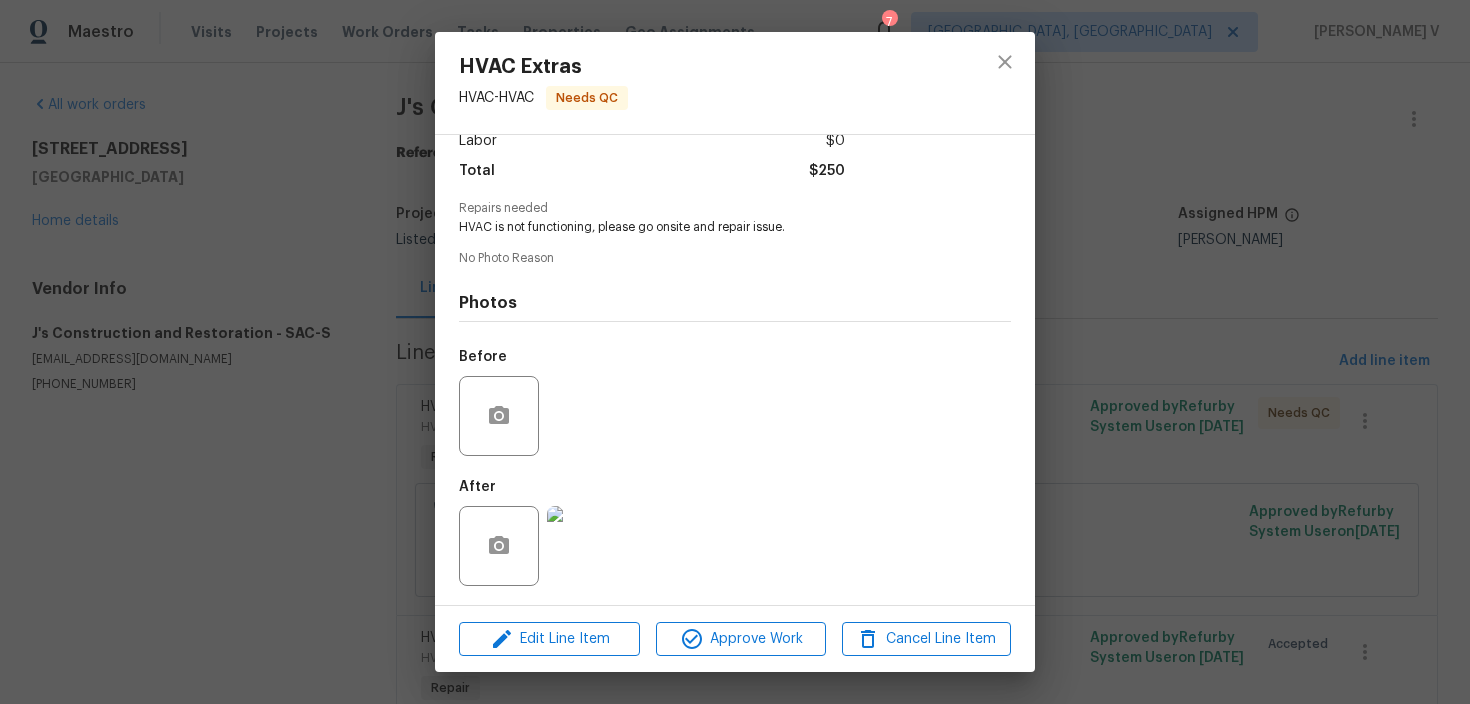 click on "HVAC Extras HVAC  -  HVAC Needs QC Vendor J's Construction and Restoration Account Category Repairs Cost $250 x 1 count $250 Labor $0 Total $250 Repairs needed HVAC is not functioning, please go onsite and repair issue. No Photo Reason   Photos Before After  Edit Line Item  Approve Work  Cancel Line Item" at bounding box center [735, 352] 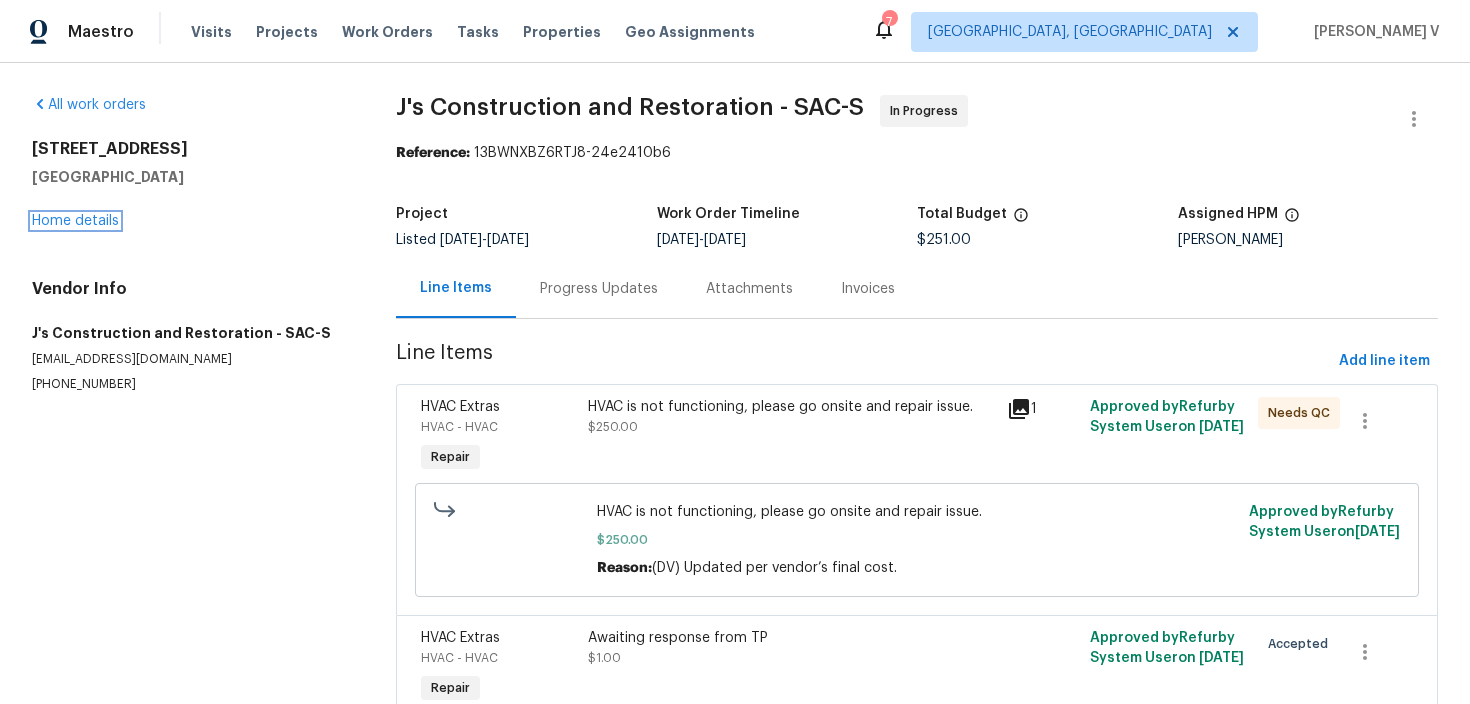 click on "Home details" at bounding box center (75, 221) 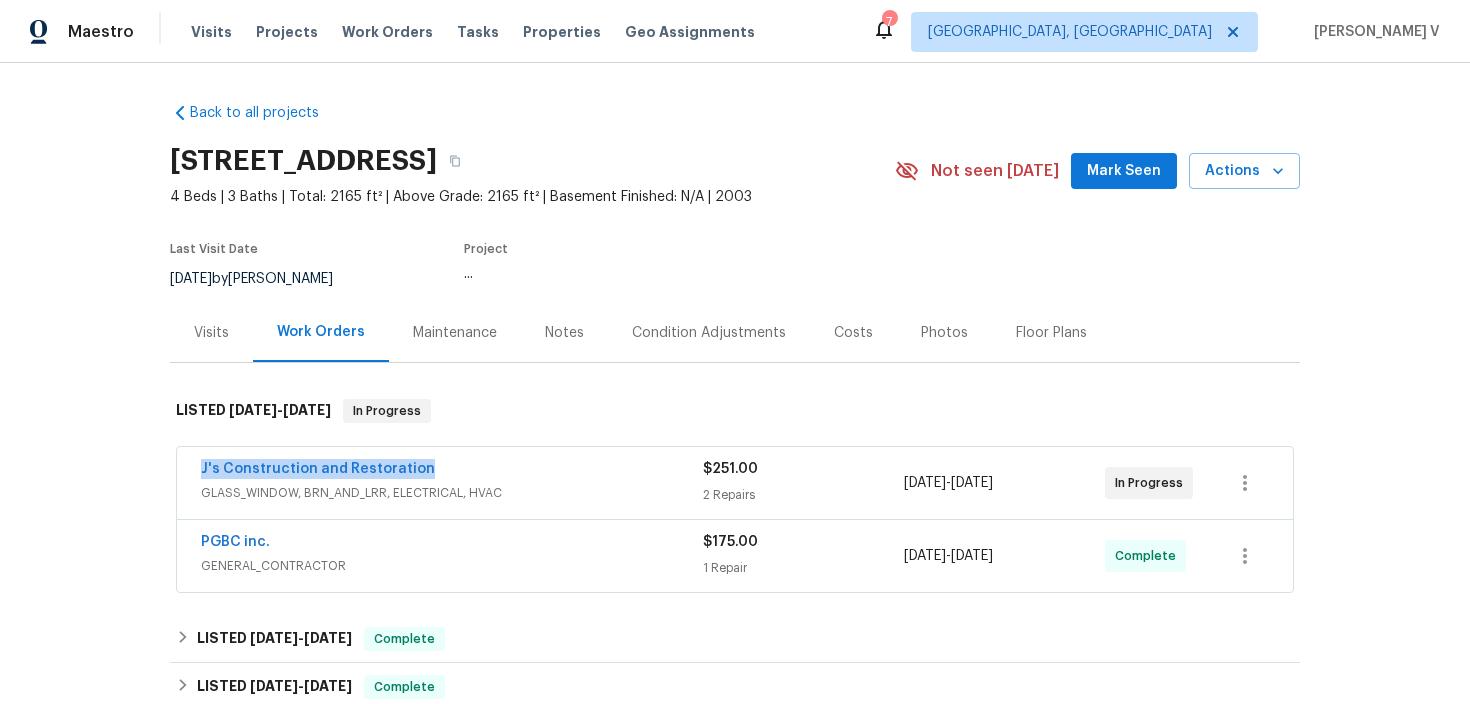 drag, startPoint x: 183, startPoint y: 469, endPoint x: 651, endPoint y: 463, distance: 468.03845 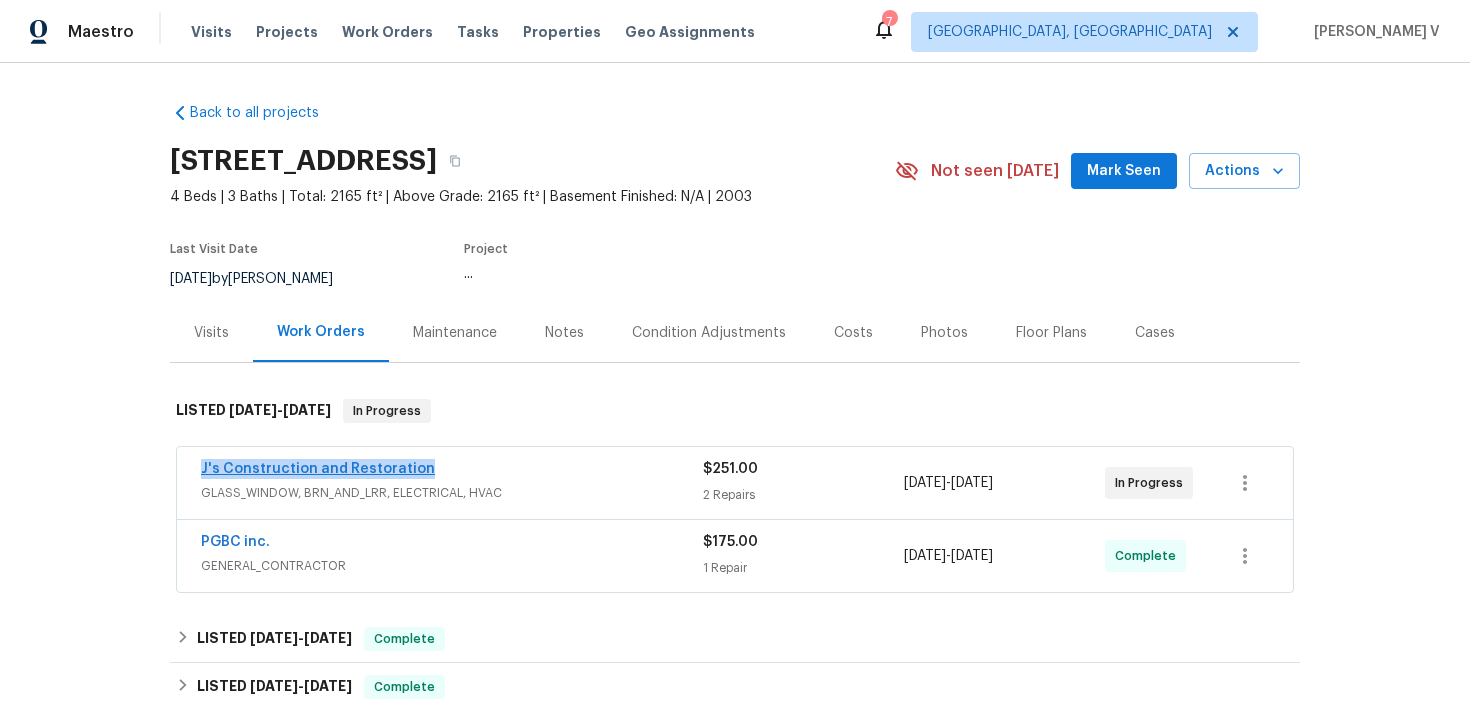 copy on "J's Construction and Restoration" 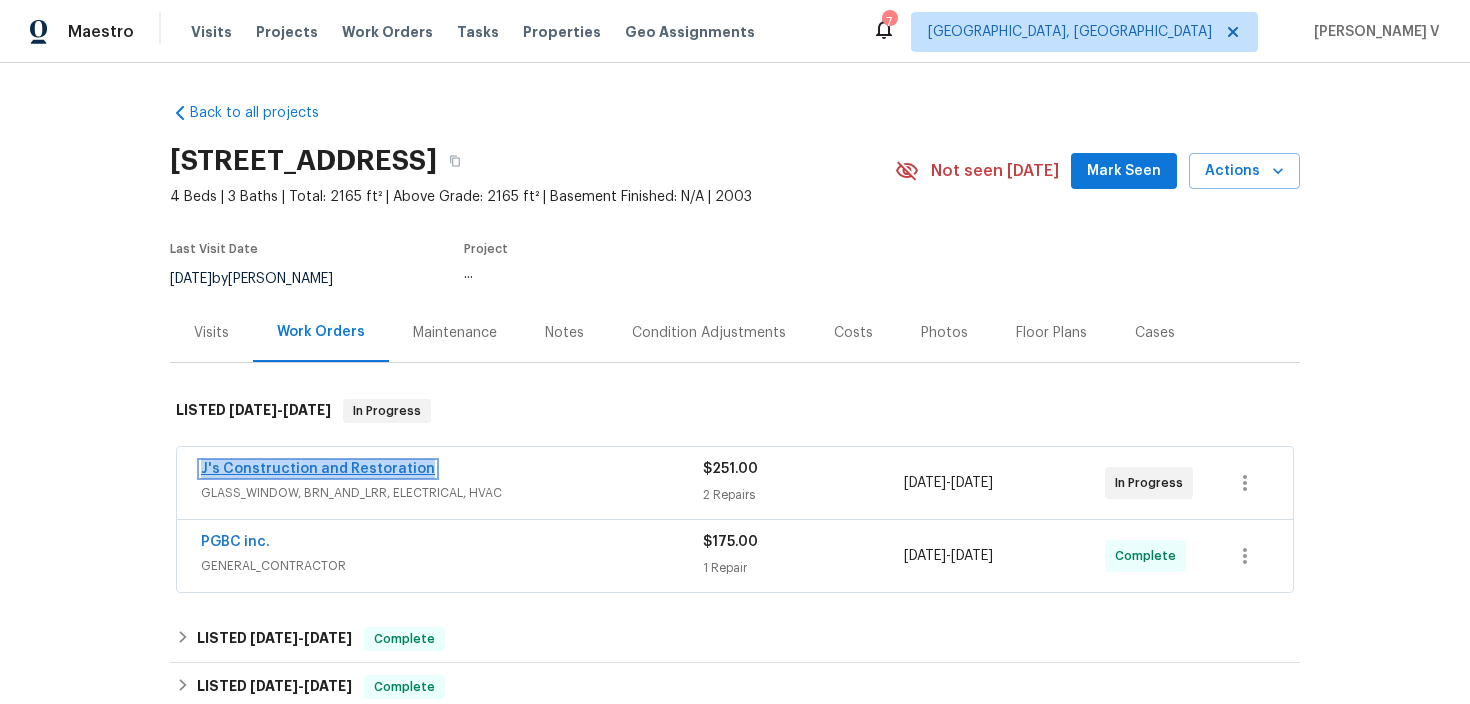 click on "J's Construction and Restoration" at bounding box center (318, 469) 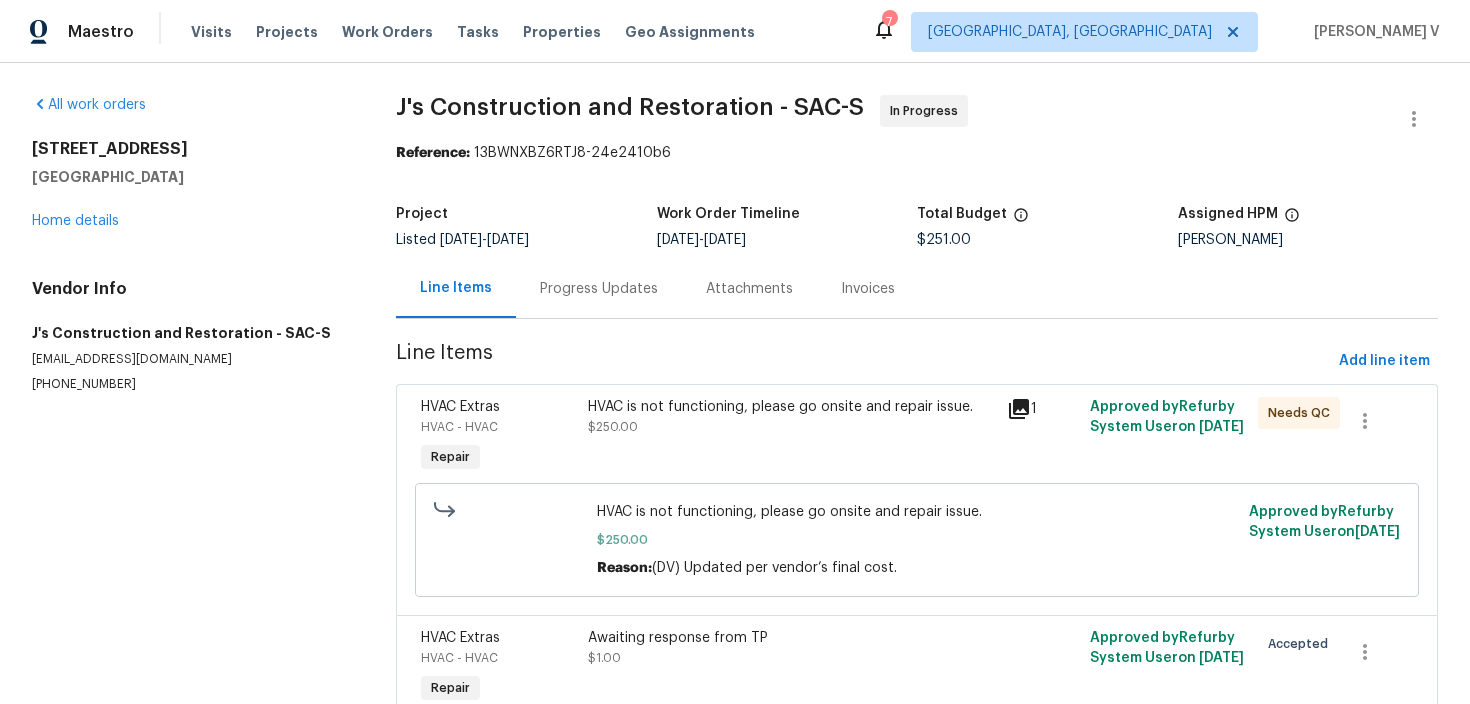 click on "Progress Updates" at bounding box center [599, 289] 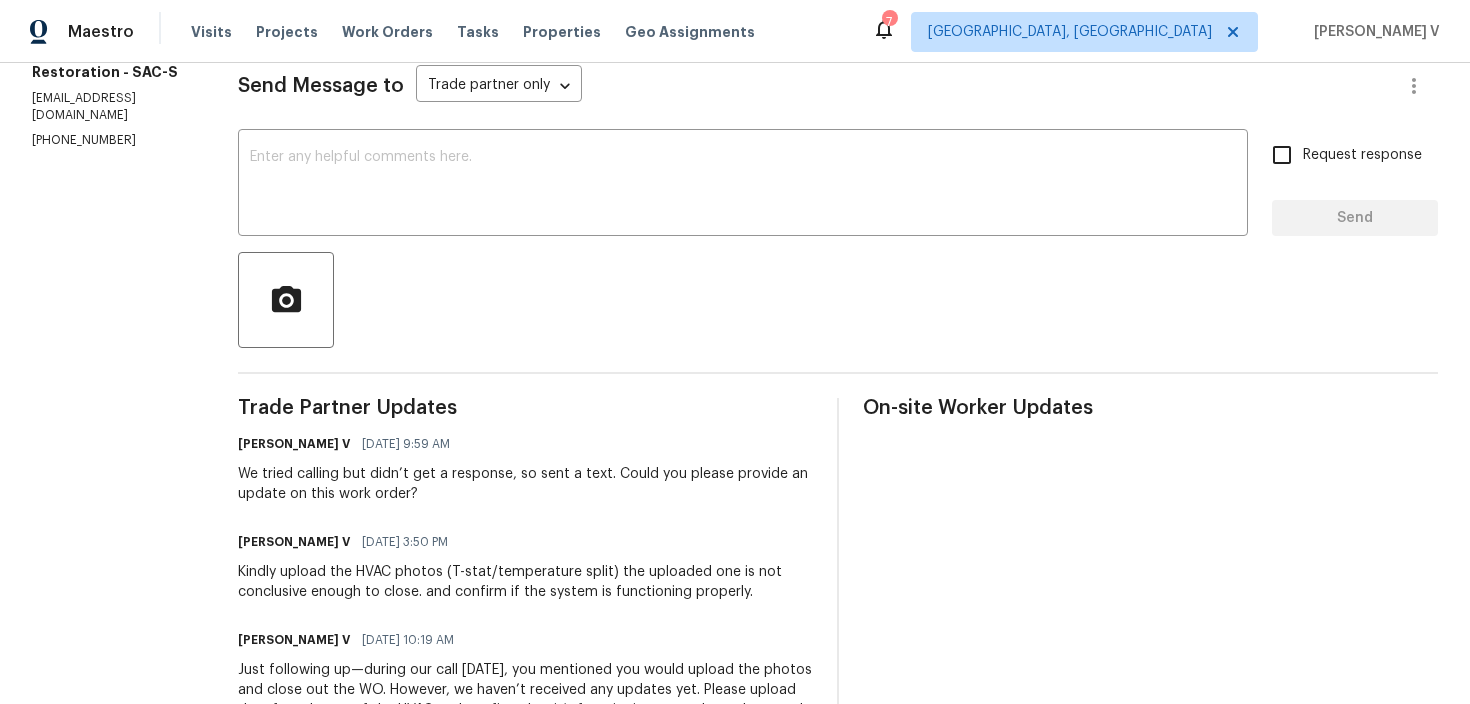 scroll, scrollTop: 510, scrollLeft: 0, axis: vertical 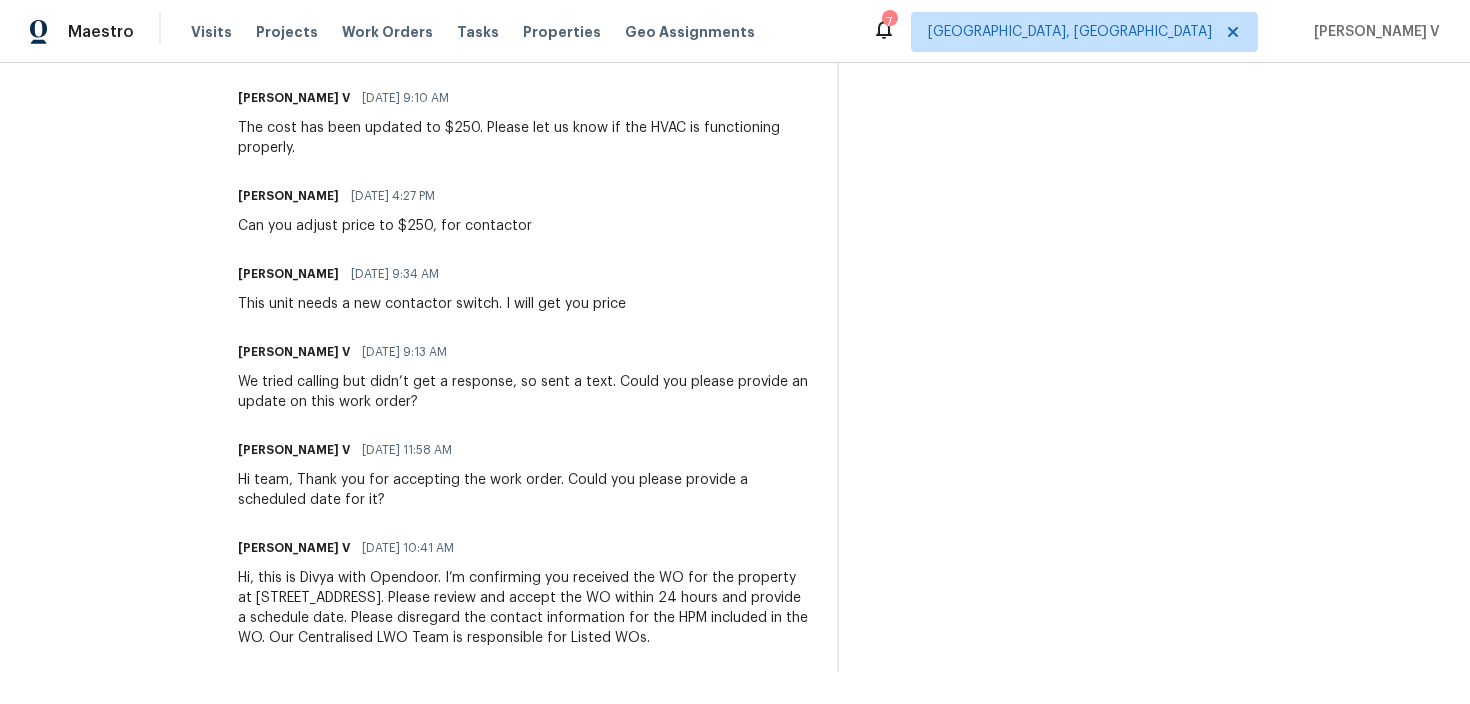 drag, startPoint x: 253, startPoint y: 210, endPoint x: 367, endPoint y: 797, distance: 597.9674 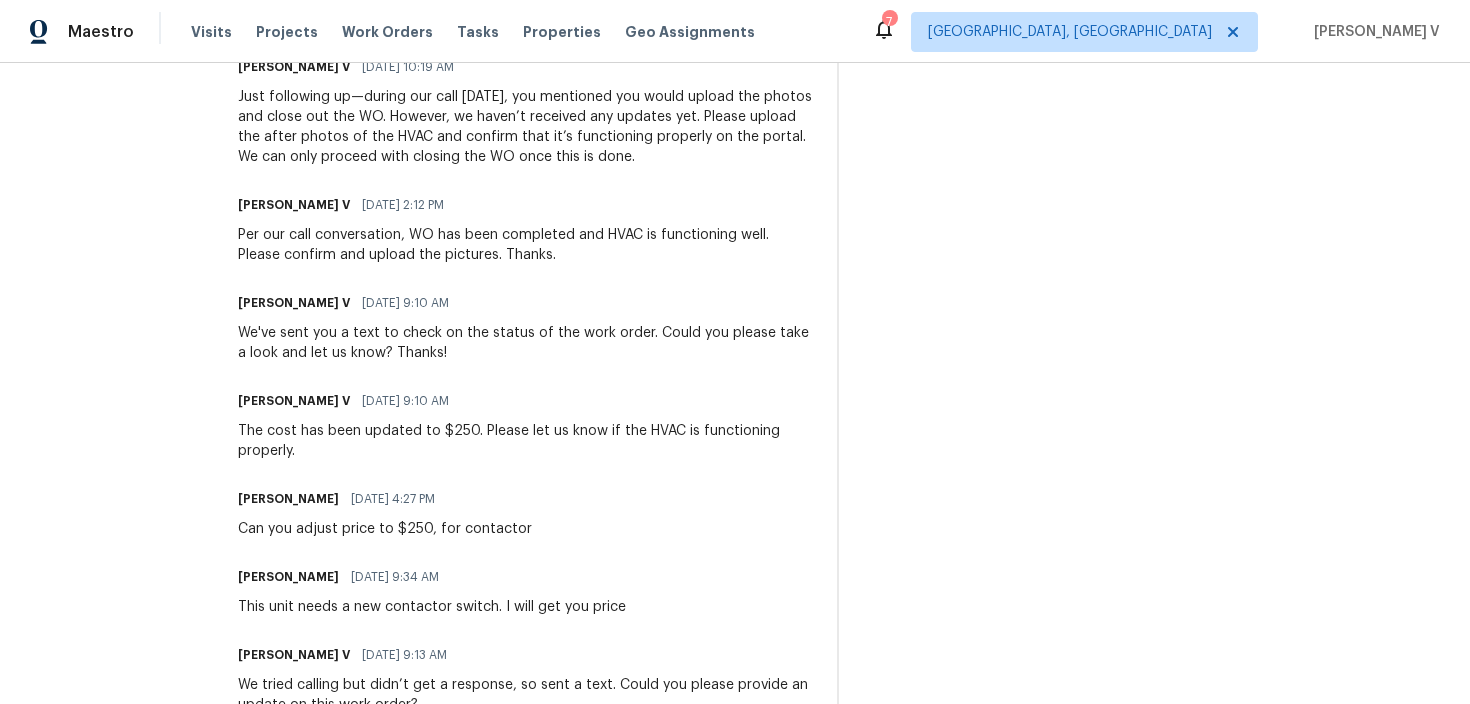 scroll, scrollTop: 744, scrollLeft: 0, axis: vertical 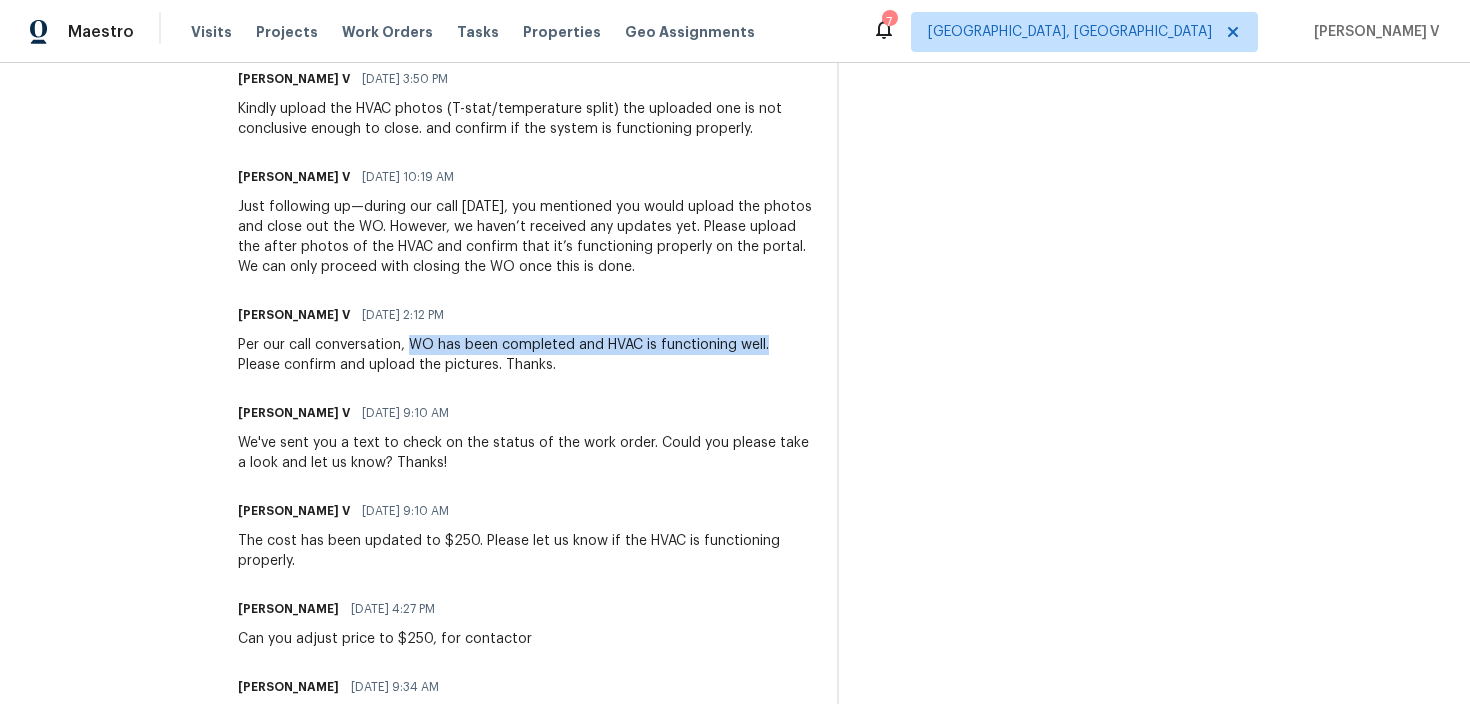 drag, startPoint x: 442, startPoint y: 342, endPoint x: 804, endPoint y: 349, distance: 362.0677 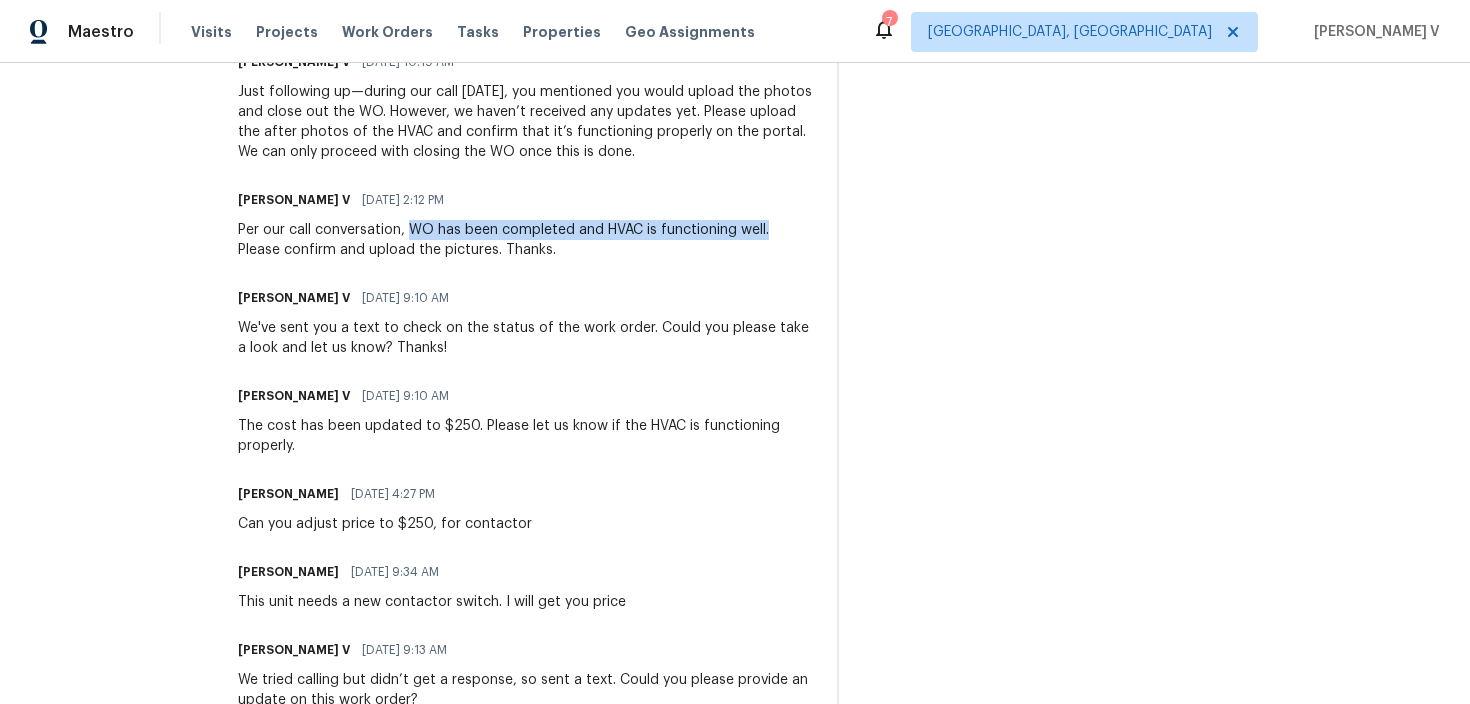 scroll, scrollTop: 915, scrollLeft: 0, axis: vertical 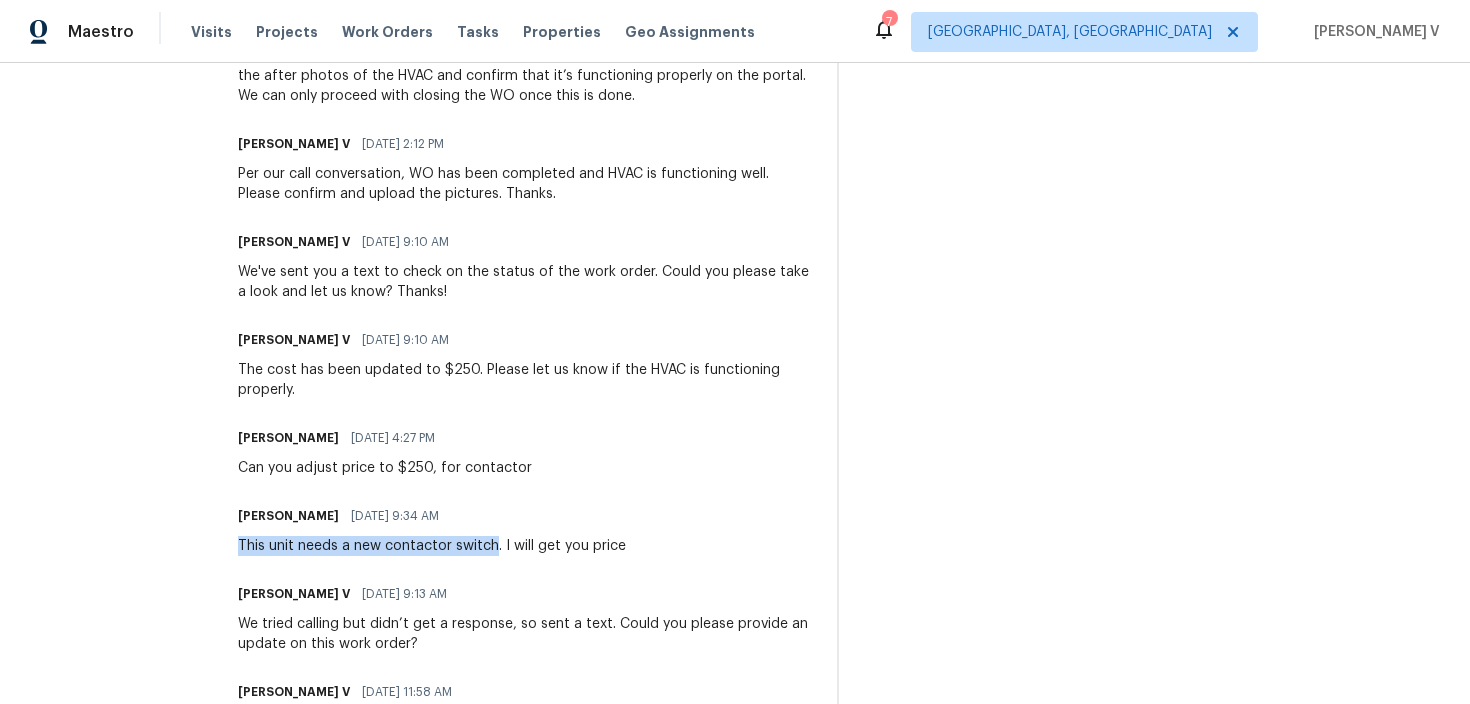 drag, startPoint x: 266, startPoint y: 547, endPoint x: 525, endPoint y: 548, distance: 259.00192 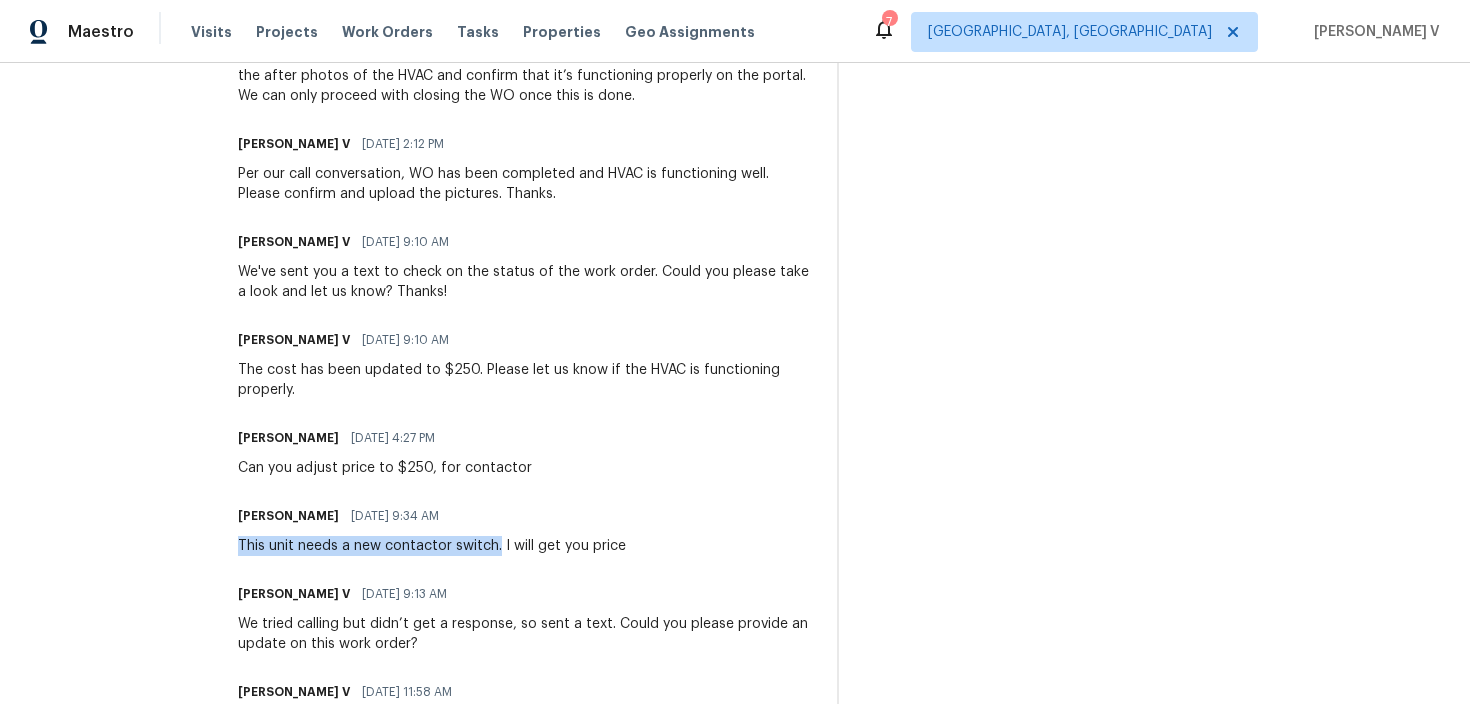 copy on "This unit needs a new contactor switch." 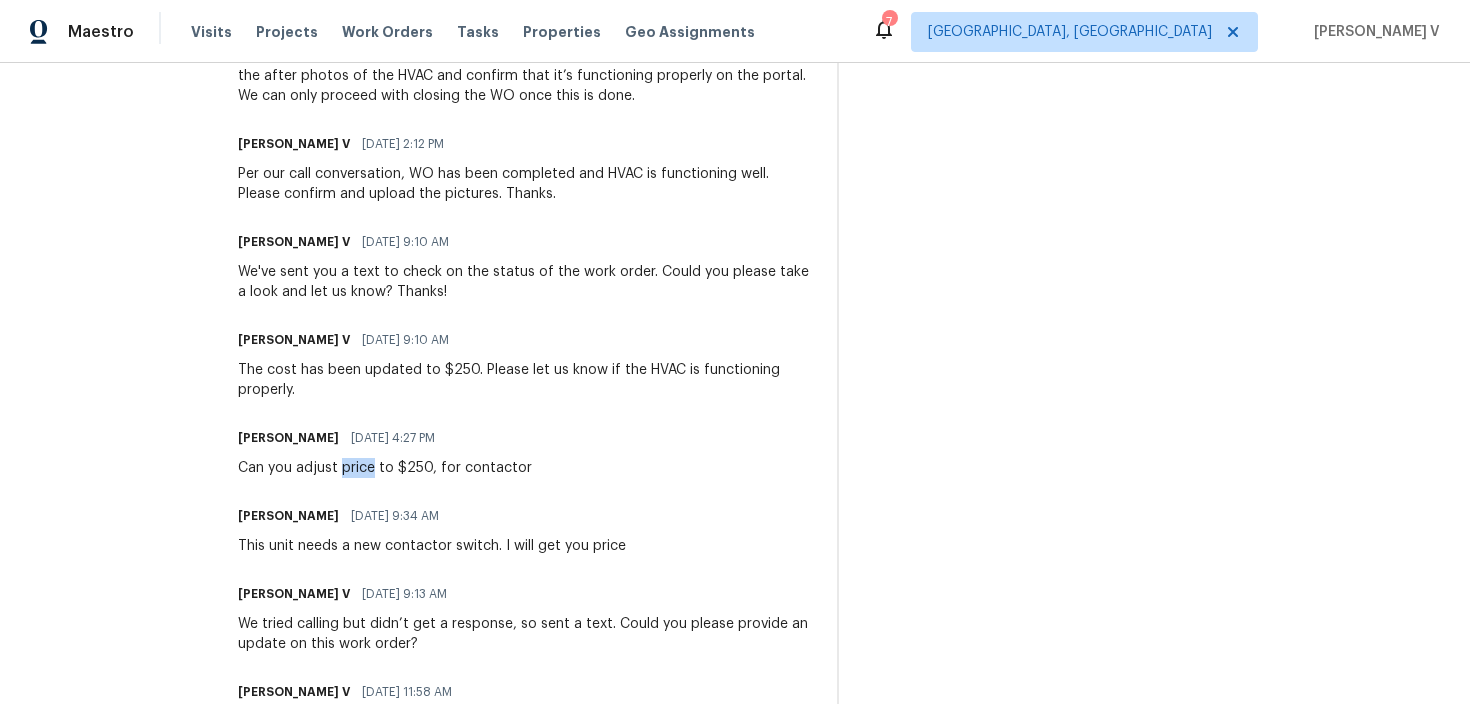 click on "Can you adjust price to $250, for contactor" at bounding box center [385, 468] 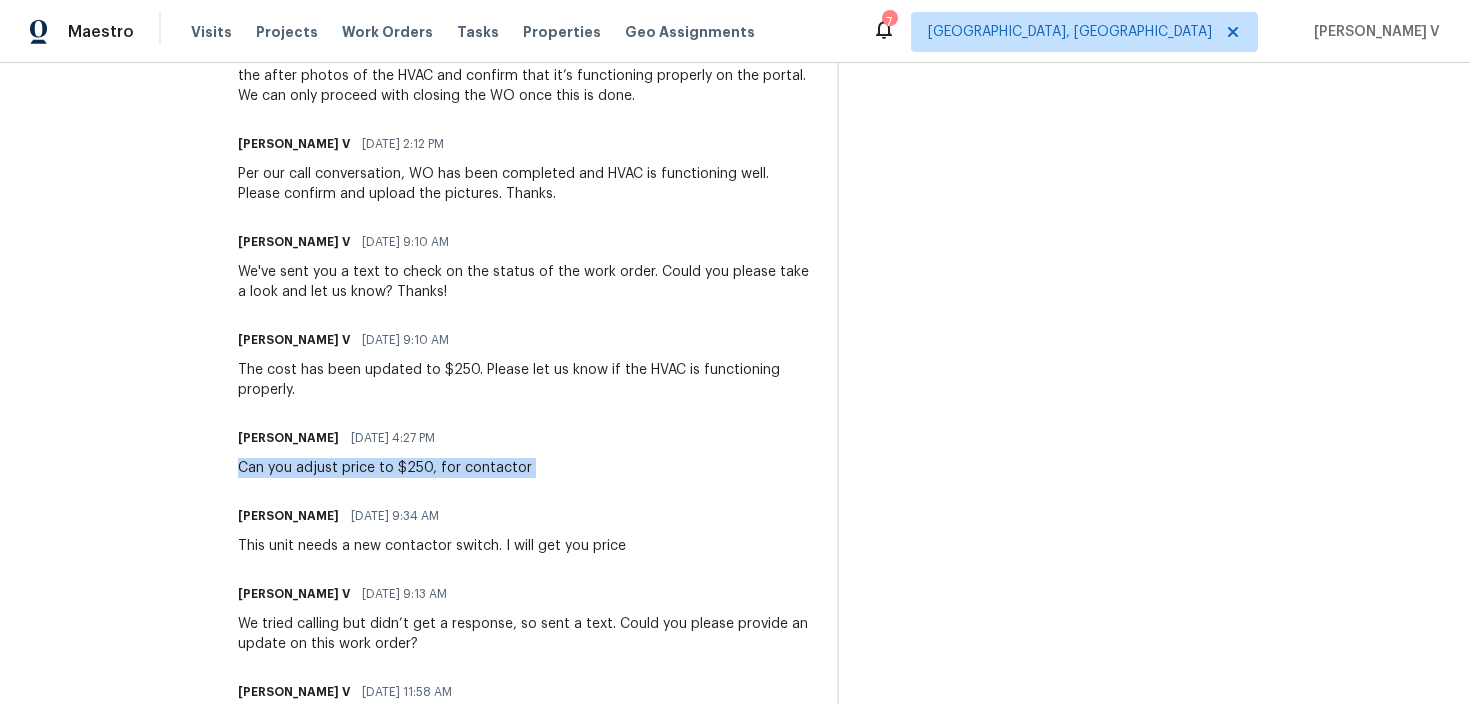 copy on "Can you adjust price to $250, for contactor" 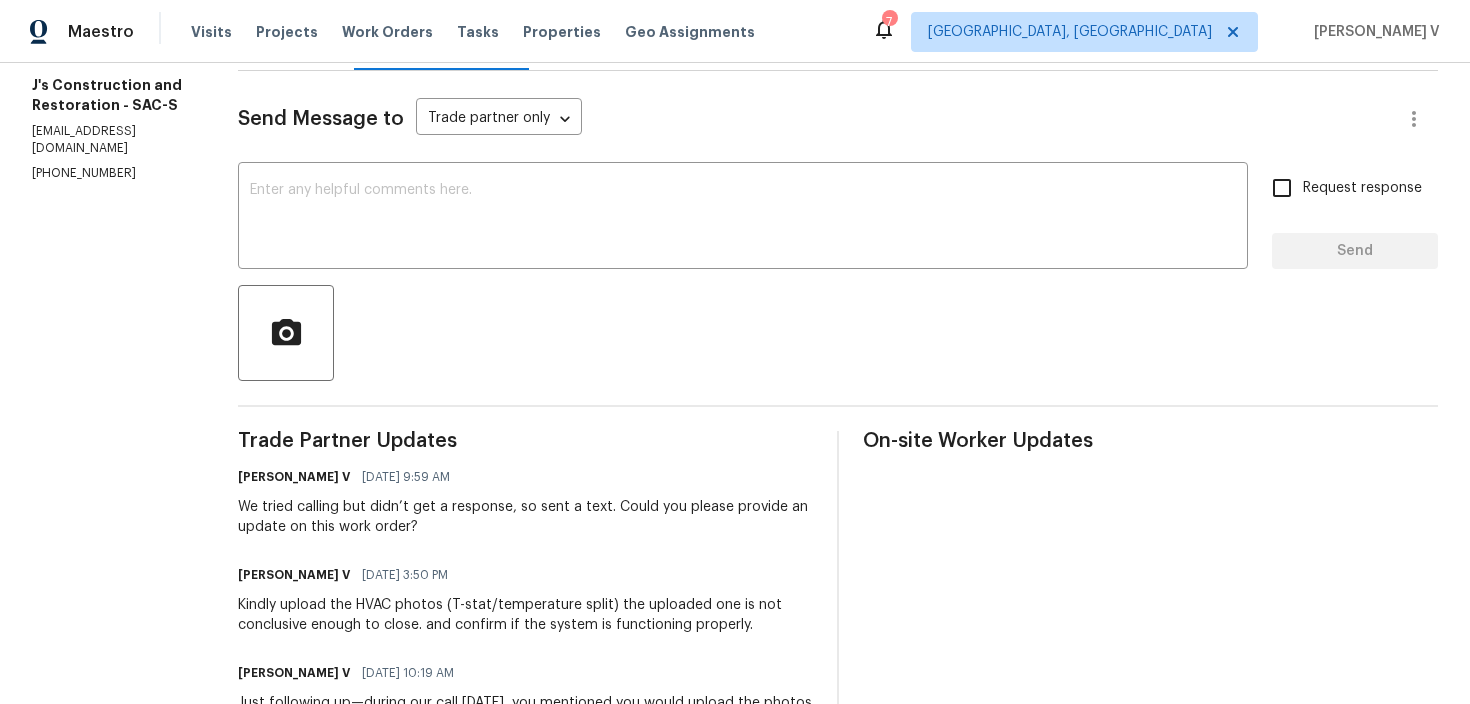 scroll, scrollTop: 290, scrollLeft: 0, axis: vertical 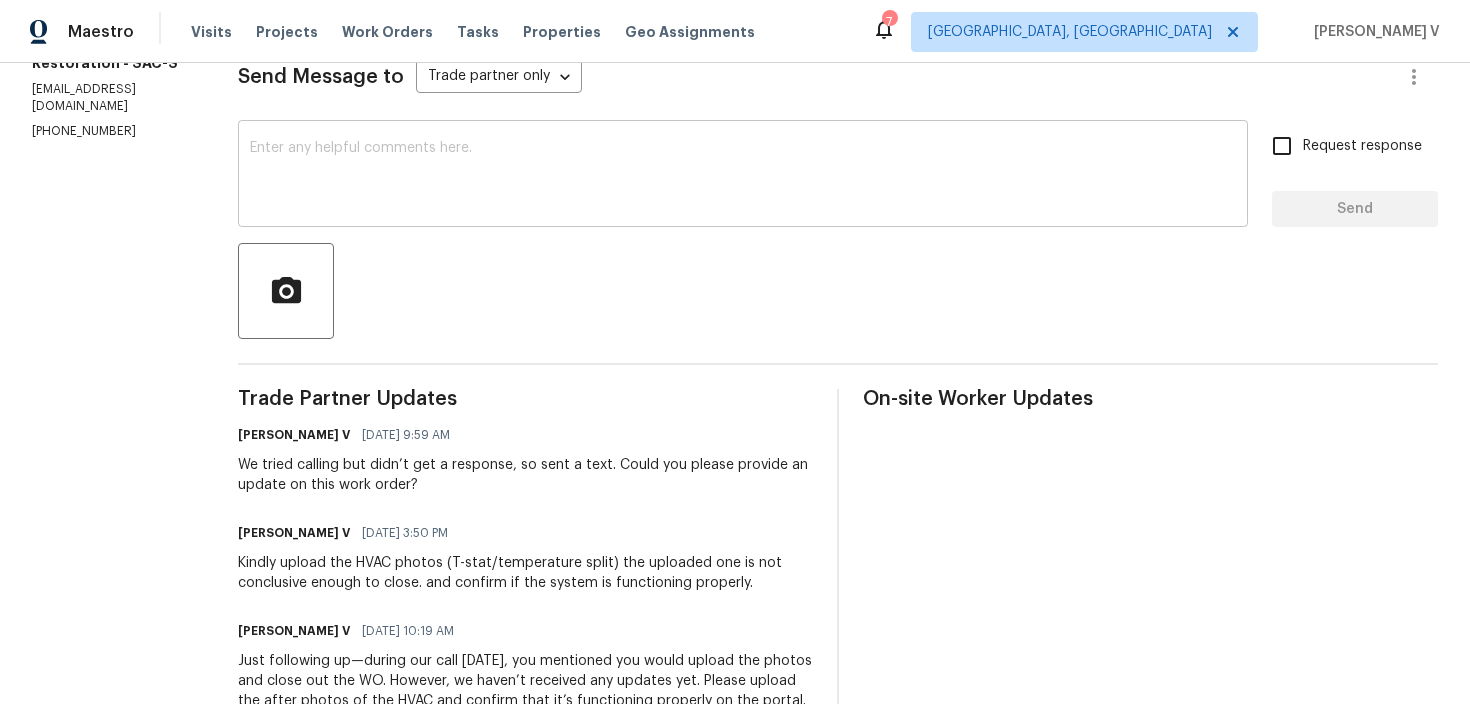 click at bounding box center [743, 176] 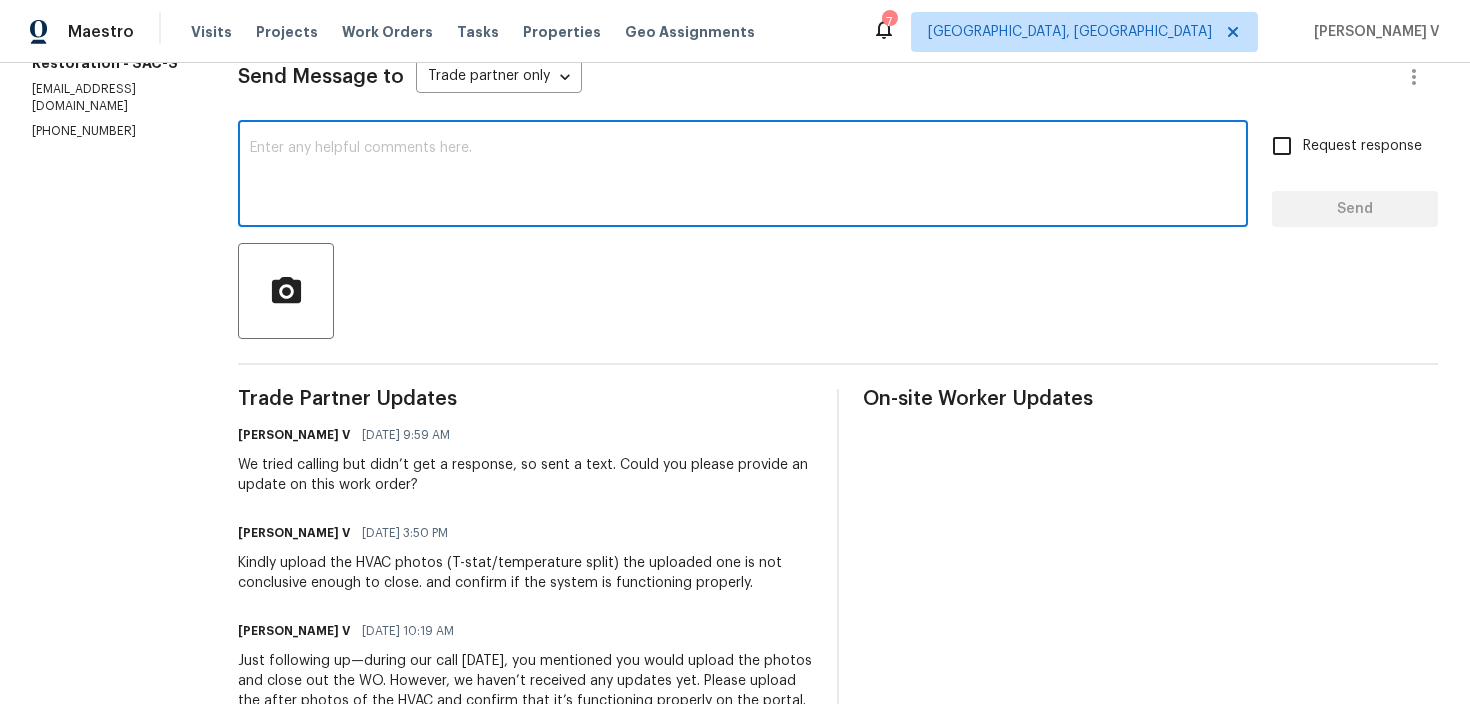 click at bounding box center [743, 176] 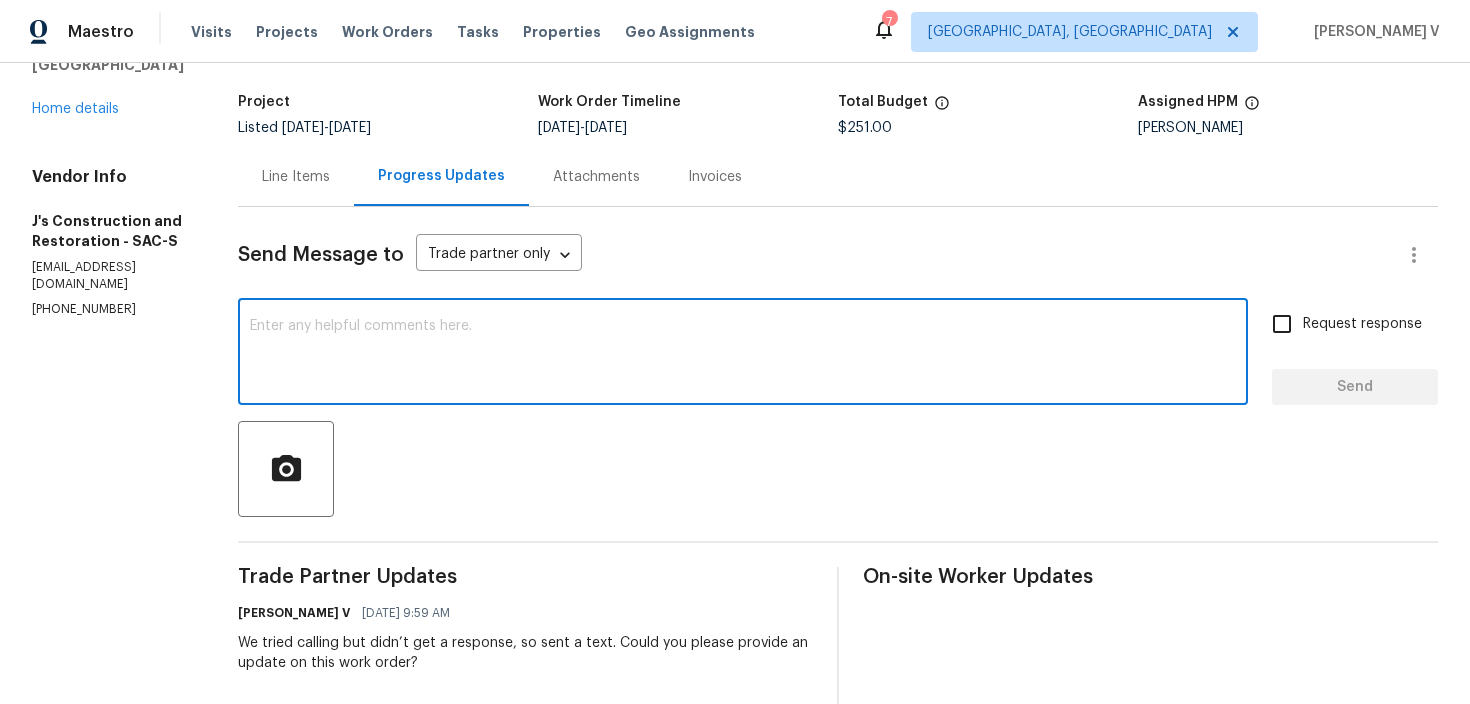 scroll, scrollTop: 0, scrollLeft: 0, axis: both 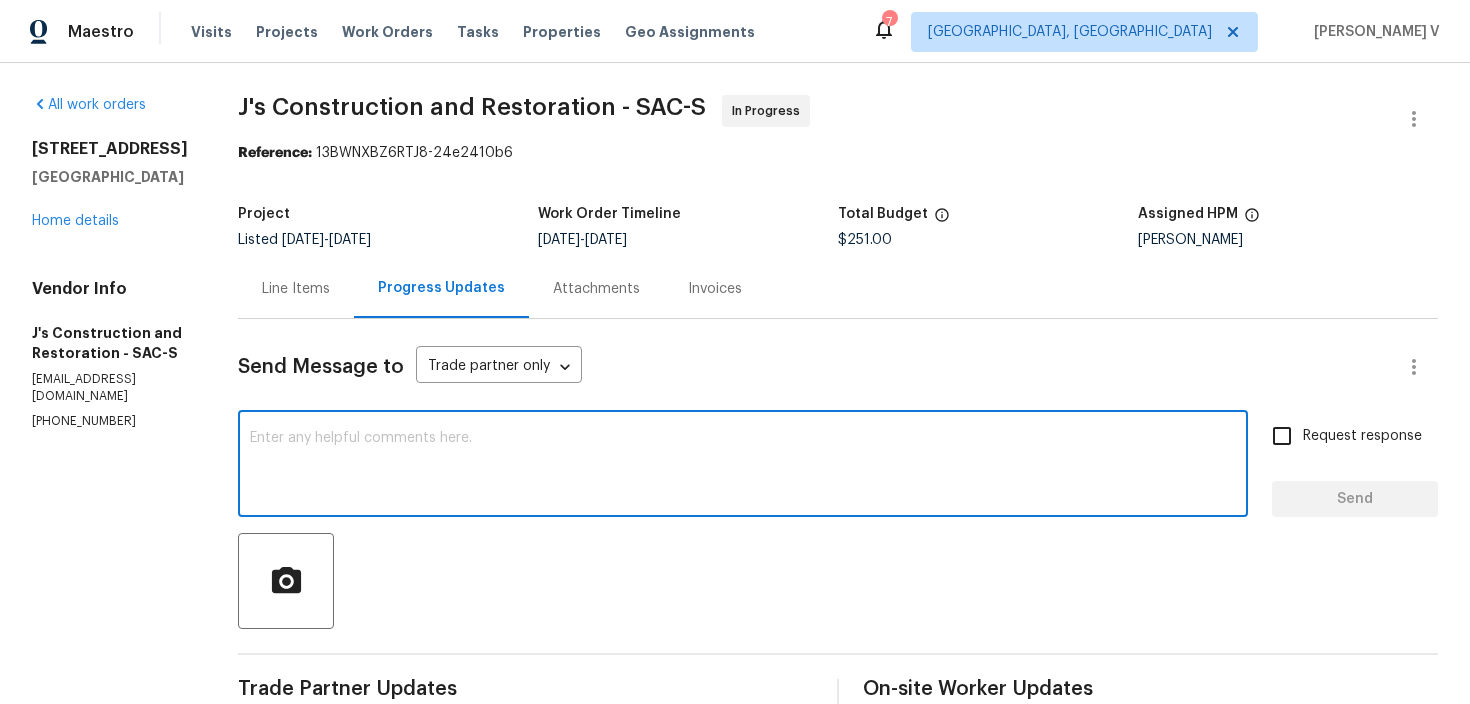 paste on "Hi Jerry,
We tried calling you again today but haven’t been able to reach you. Could you please respond and provide an update on this work order? We still need the remaining HVAC photos and confirmation to proceed with closing." 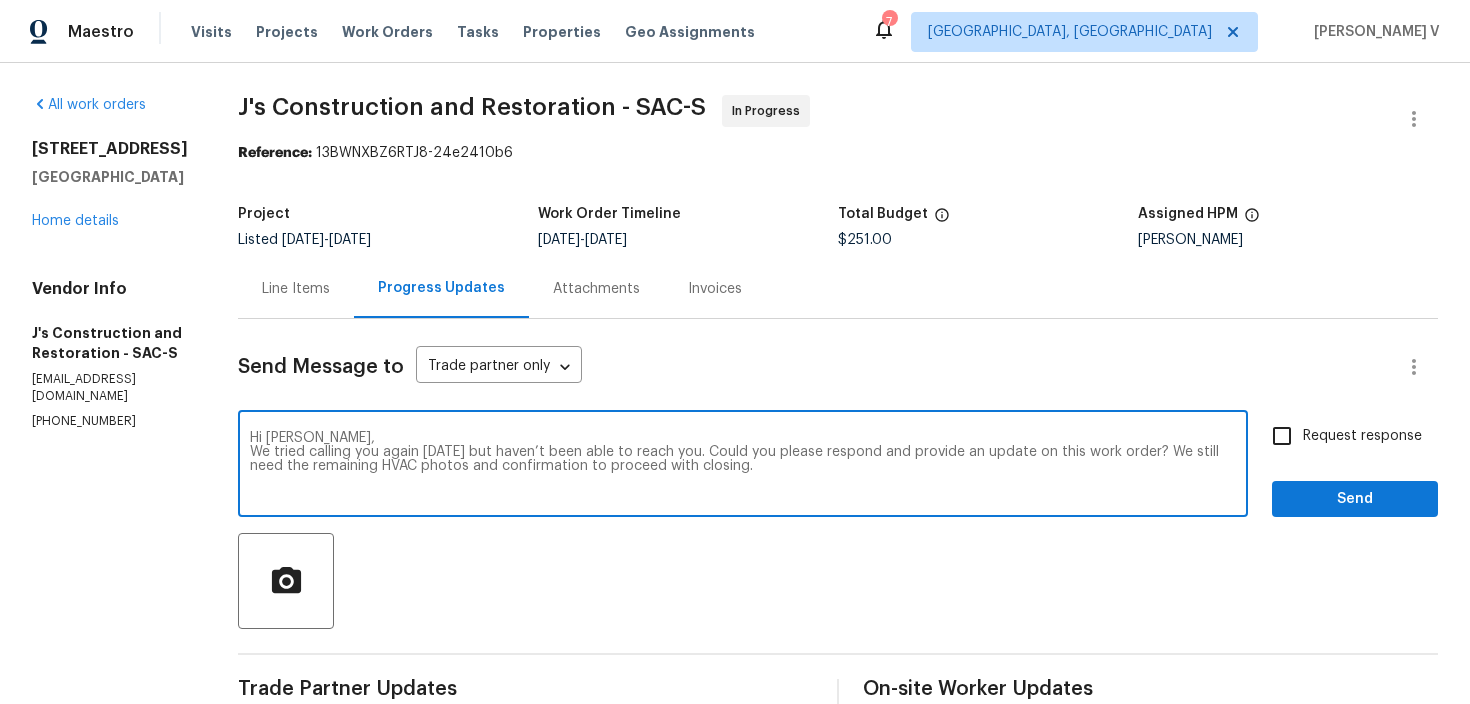 type on "Hi Jerry,
We tried calling you again today but haven’t been able to reach you. Could you please respond and provide an update on this work order? We still need the remaining HVAC photos and confirmation to proceed with closing." 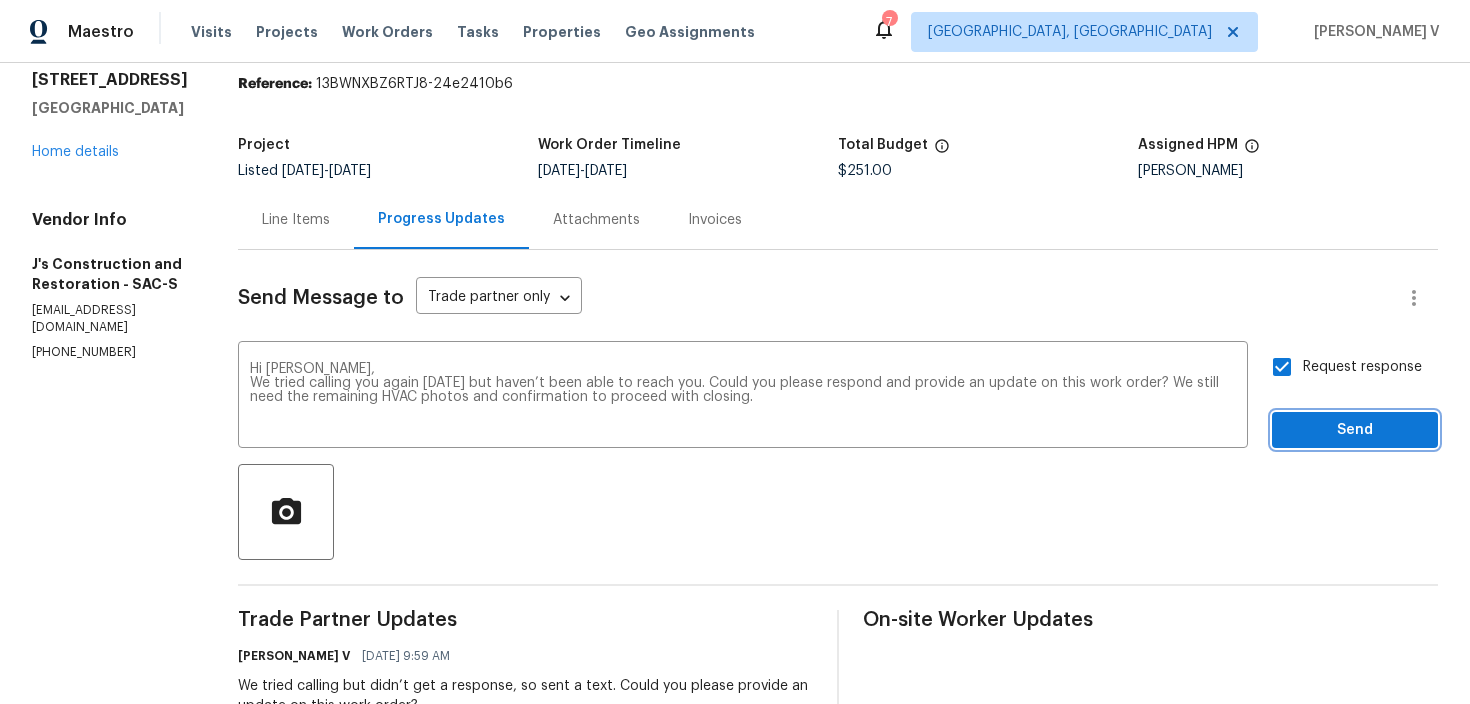 click on "Send" at bounding box center [1355, 430] 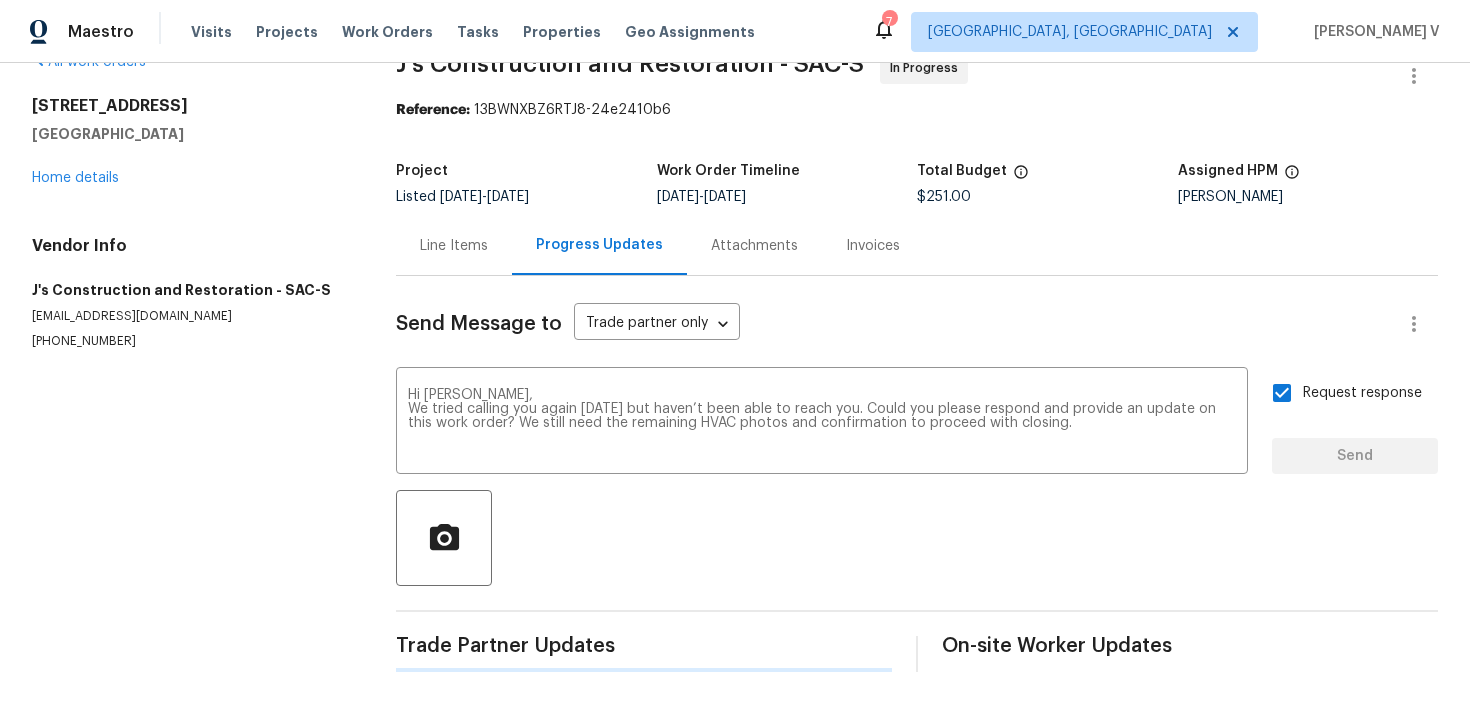 scroll, scrollTop: 43, scrollLeft: 0, axis: vertical 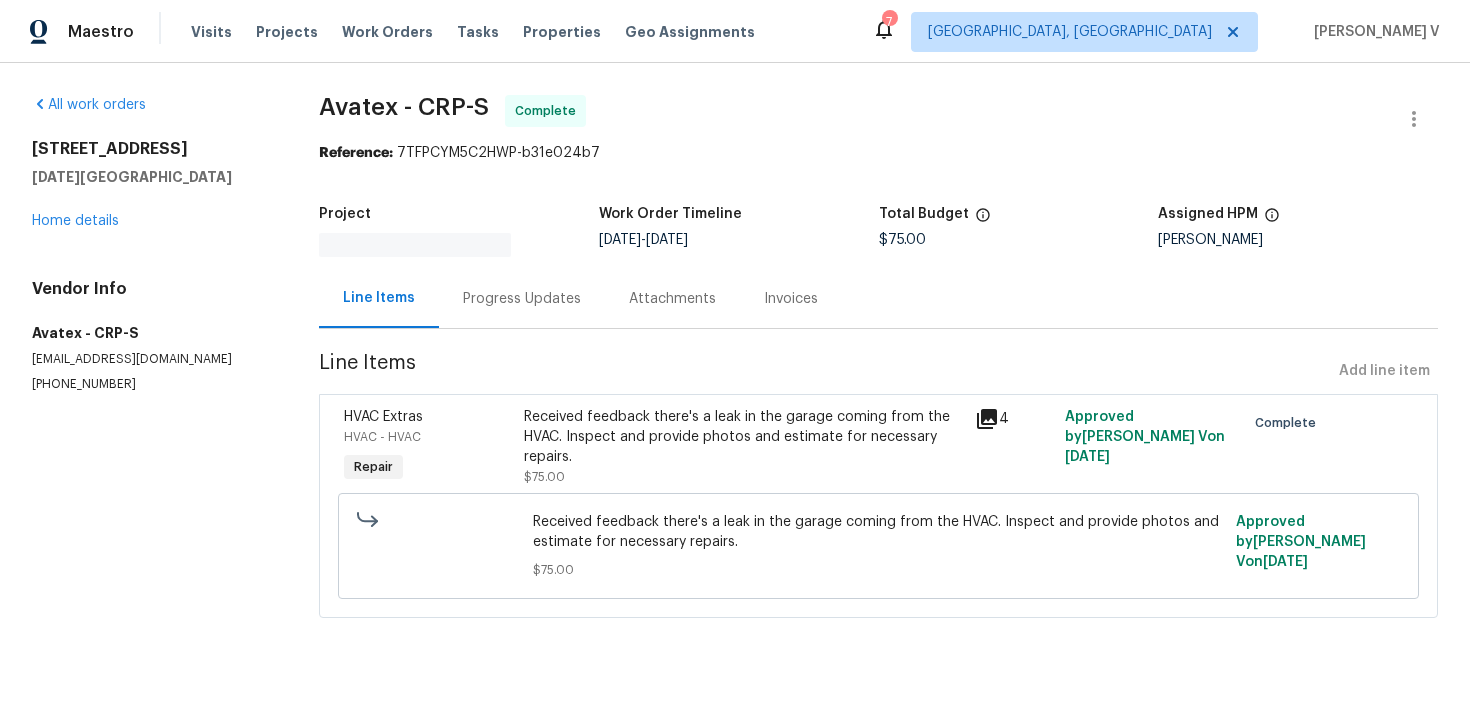 click on "Progress Updates" at bounding box center (522, 298) 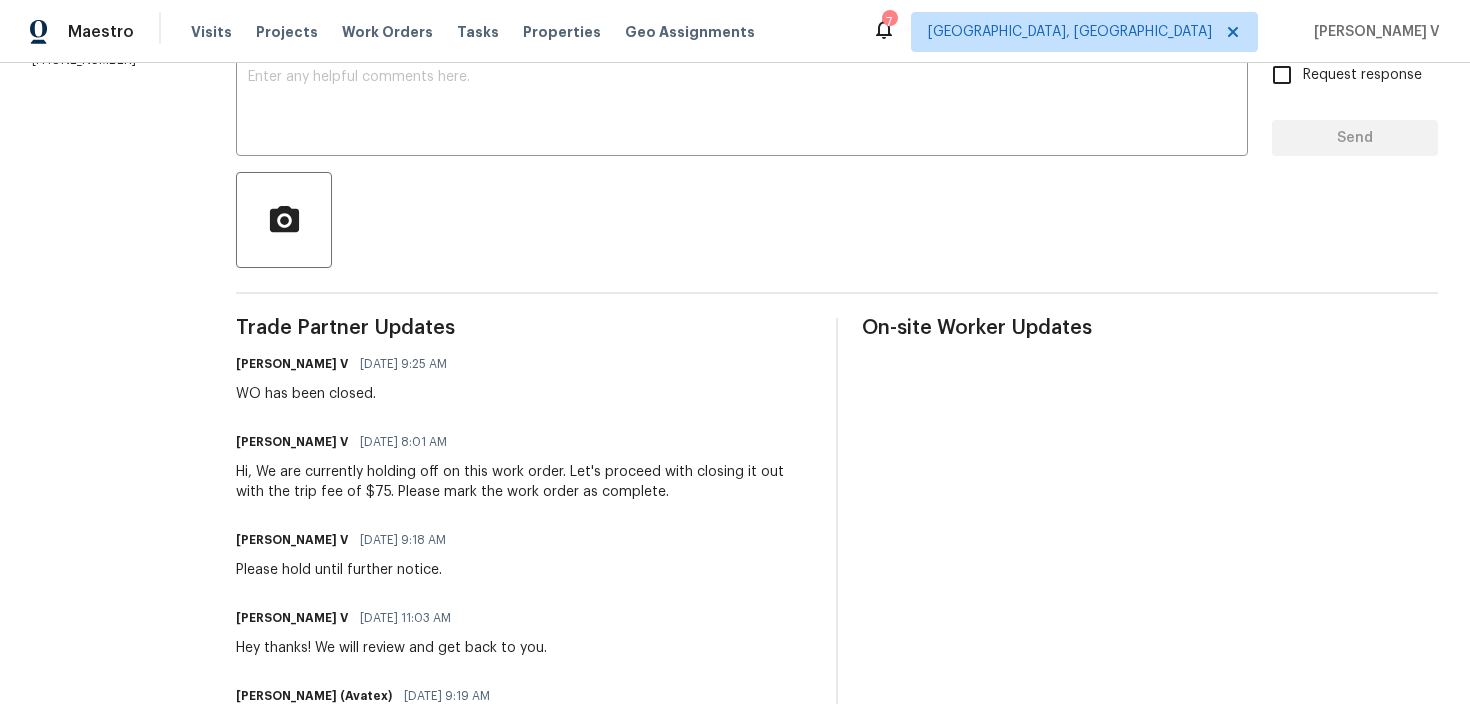 scroll, scrollTop: 0, scrollLeft: 0, axis: both 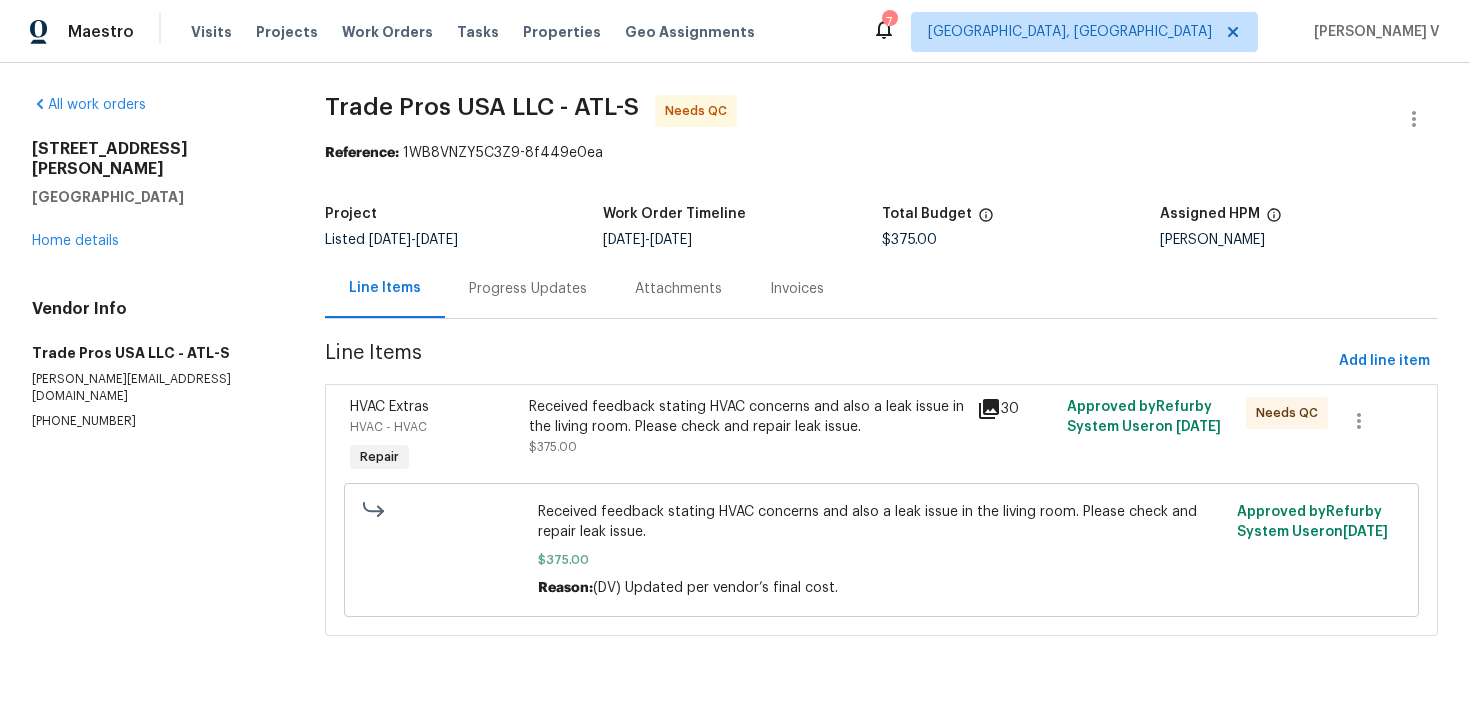 click on "Progress Updates" at bounding box center (528, 288) 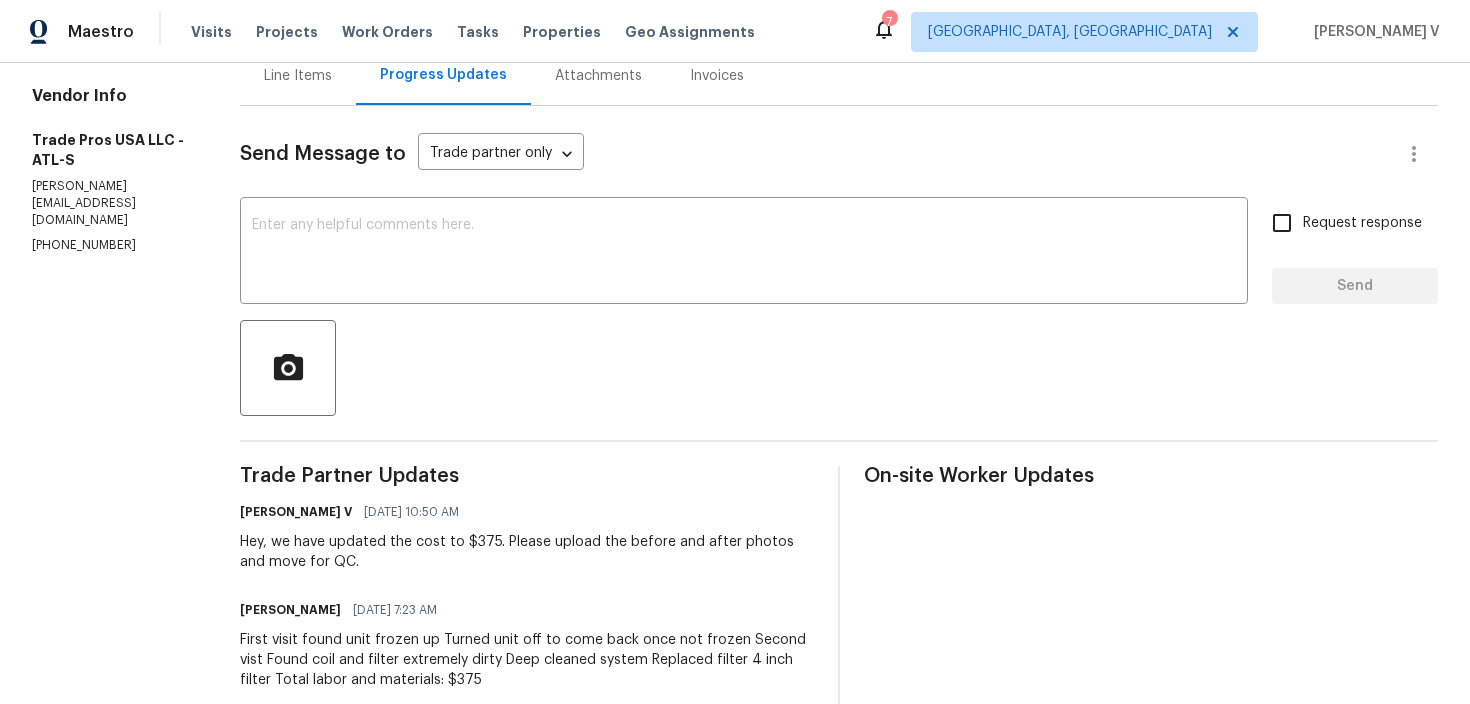 scroll, scrollTop: 0, scrollLeft: 0, axis: both 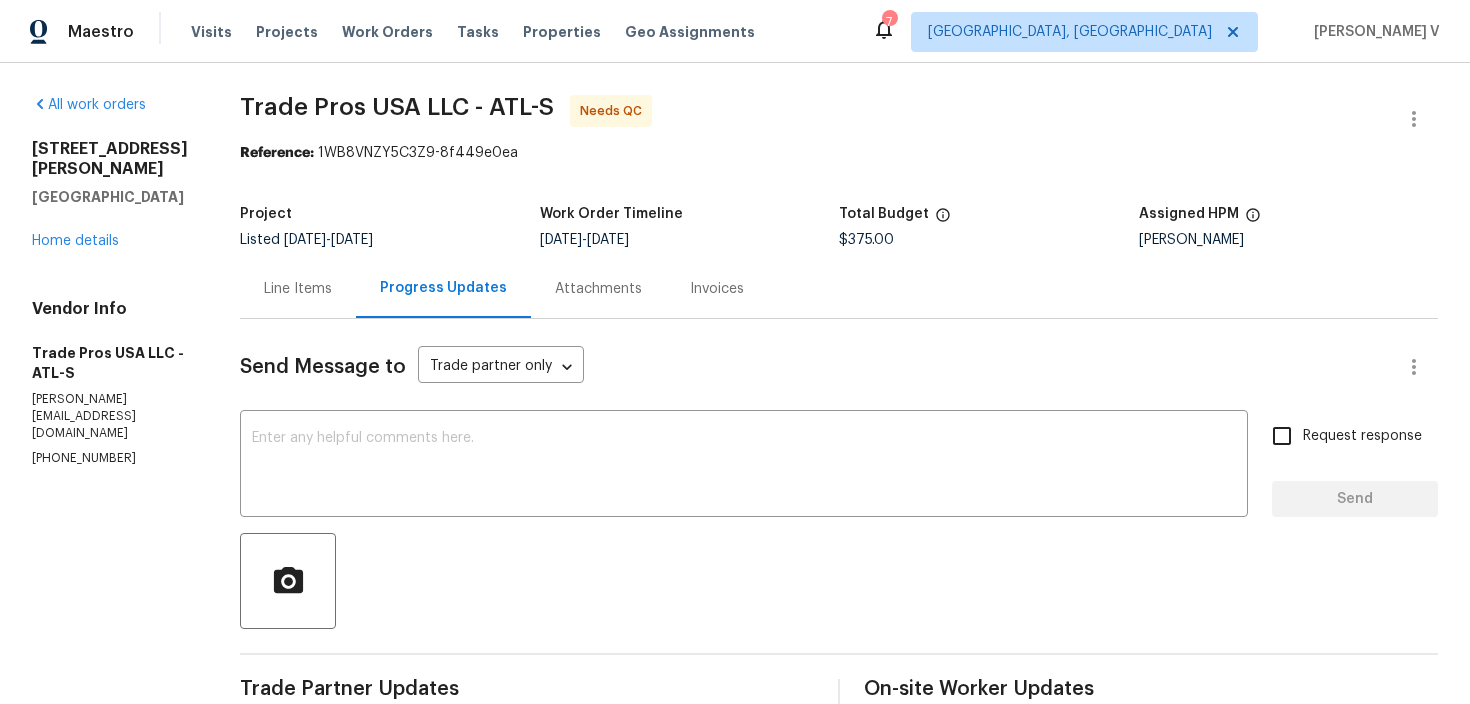 click on "Line Items" at bounding box center (298, 289) 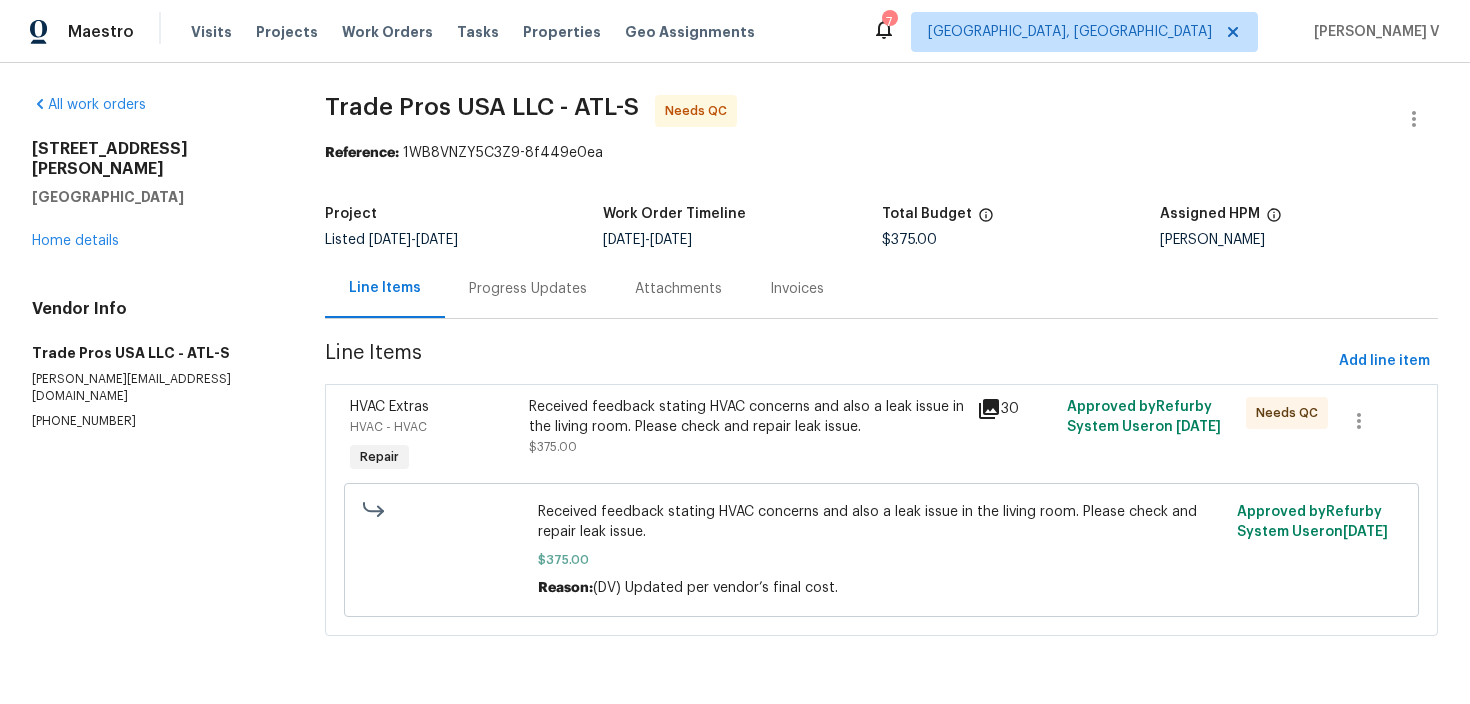 click on "Received feedback stating HVAC concerns and also a leak issue in the living room. Please check and repair leak issue." at bounding box center (747, 417) 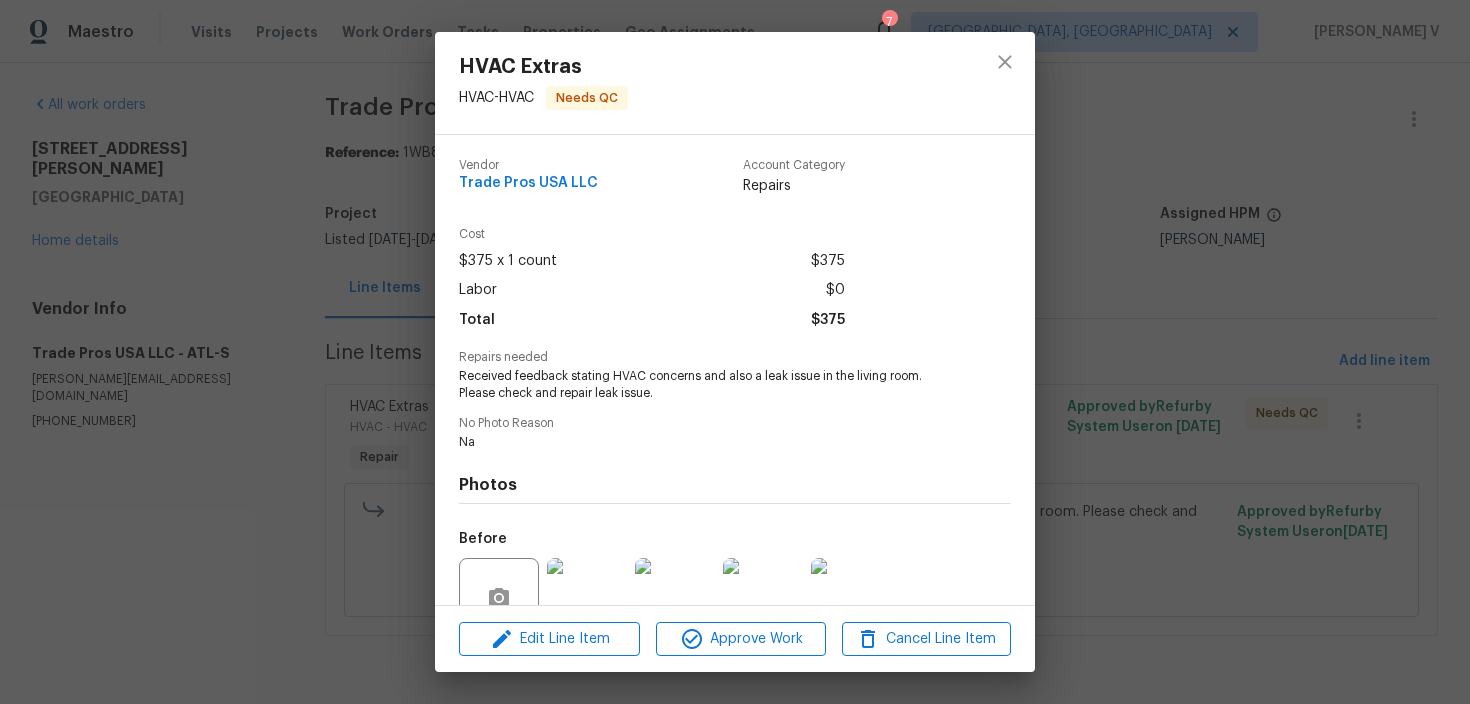click on "HVAC Extras HVAC  -  HVAC Needs QC Vendor Trade Pros [GEOGRAPHIC_DATA] LLC Account Category Repairs Cost $375 x 1 count $375 Labor $0 Total $375 Repairs needed Received feedback stating HVAC concerns and also a leak issue in the living room. Please check and repair leak issue. No Photo Reason Na Photos Before  +2 After  +20  Edit Line Item  Approve Work  Cancel Line Item" at bounding box center [735, 352] 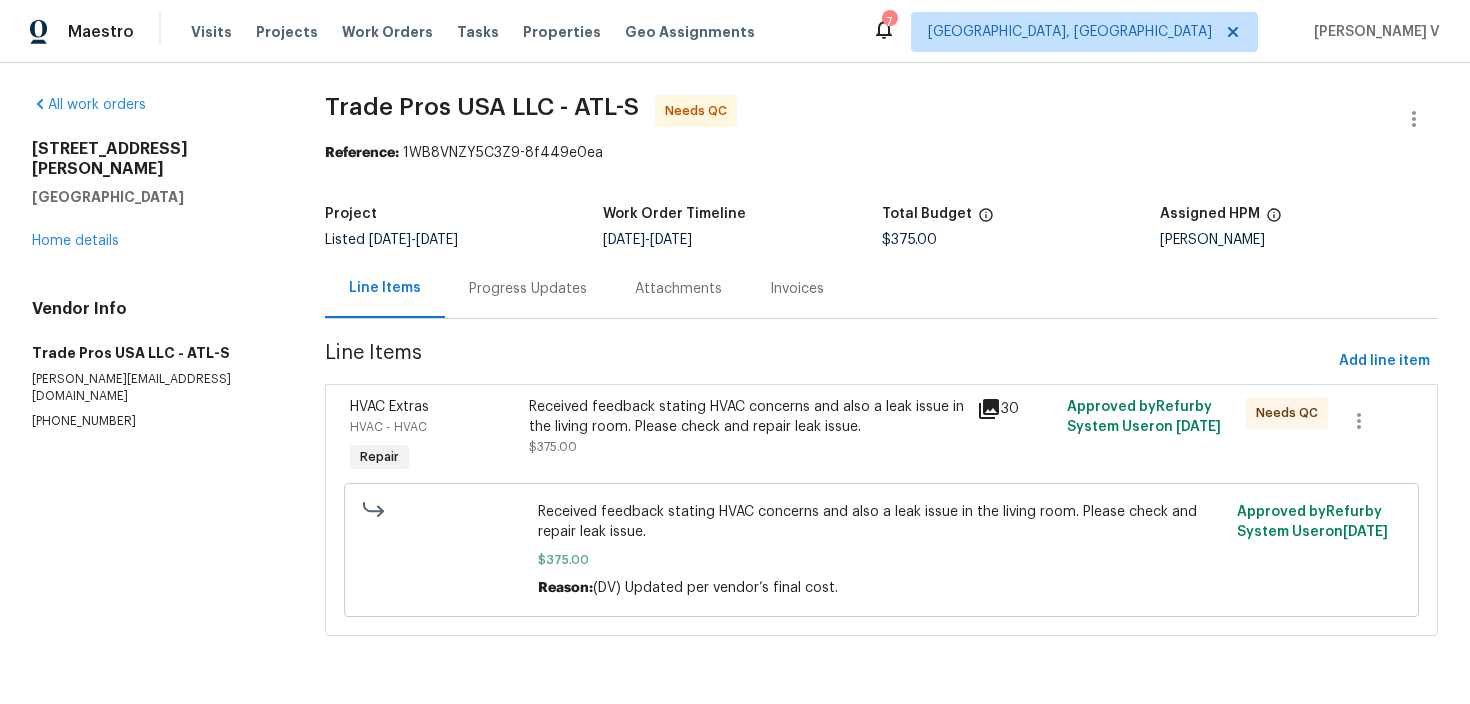 click on "Attachments" at bounding box center [678, 289] 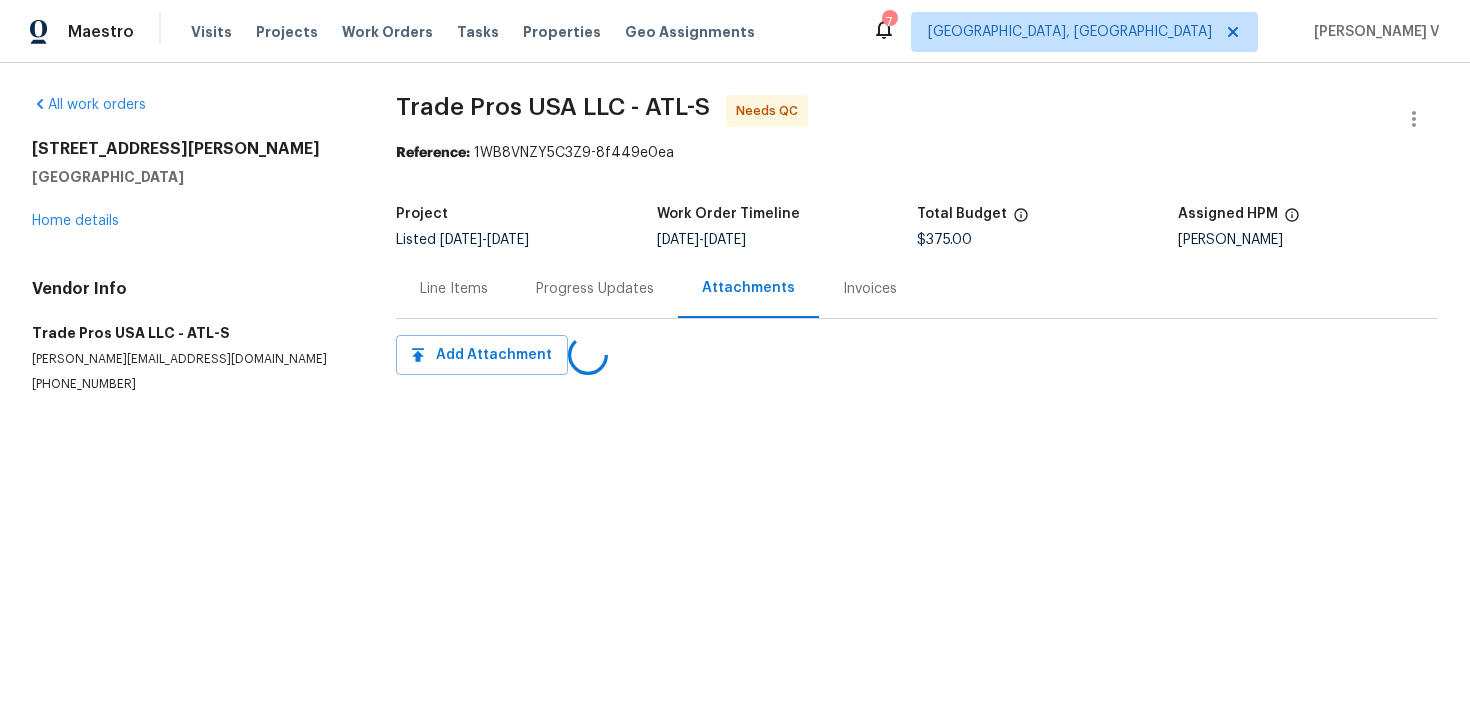 click on "Progress Updates" at bounding box center (595, 289) 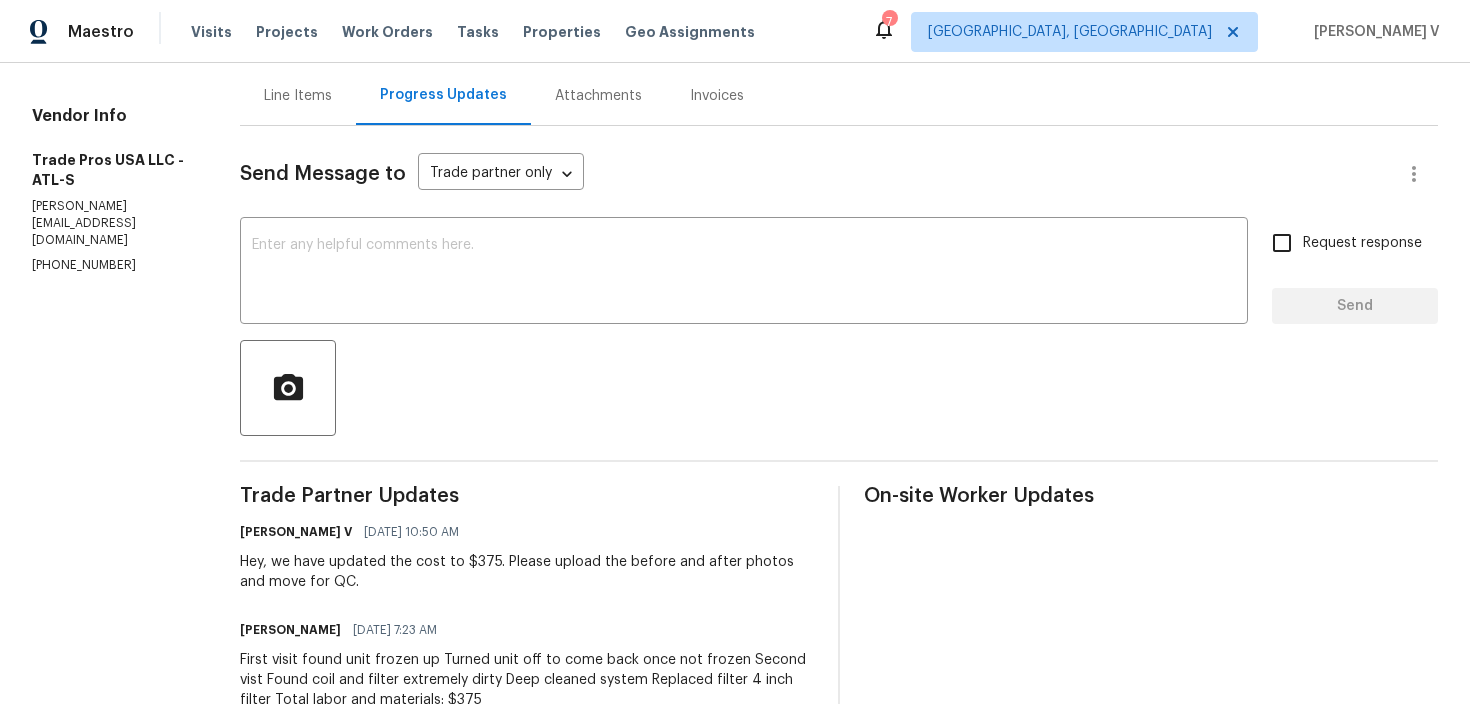 scroll, scrollTop: 29, scrollLeft: 0, axis: vertical 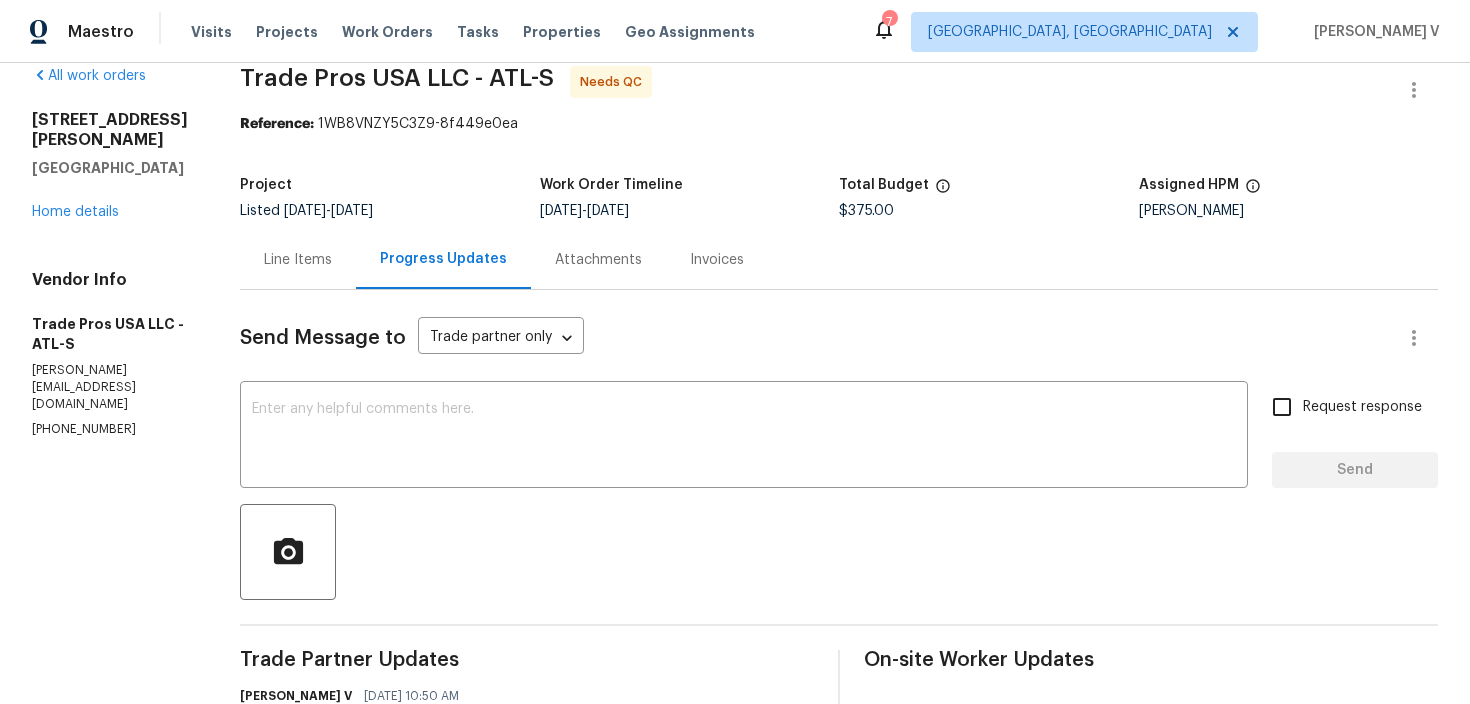 click on "Line Items" at bounding box center [298, 259] 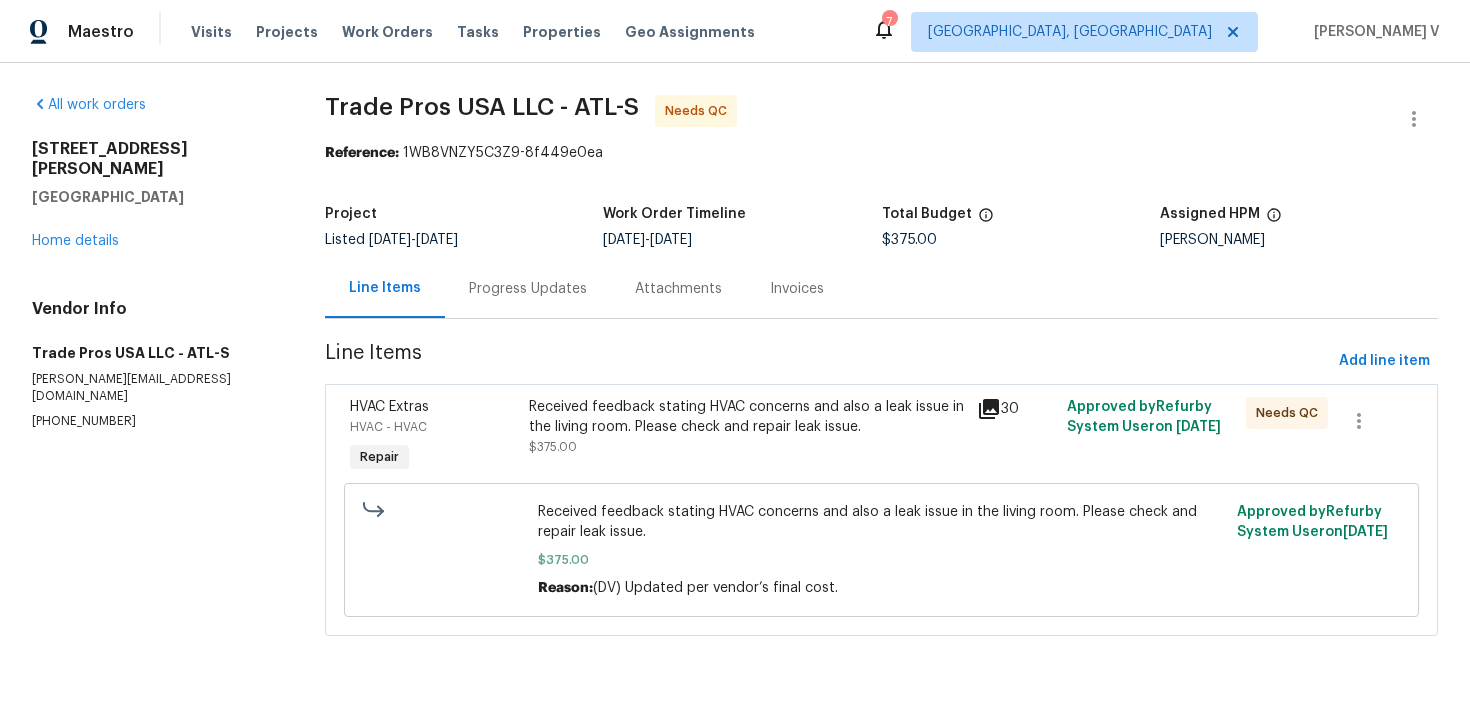 click on "Progress Updates" at bounding box center (528, 288) 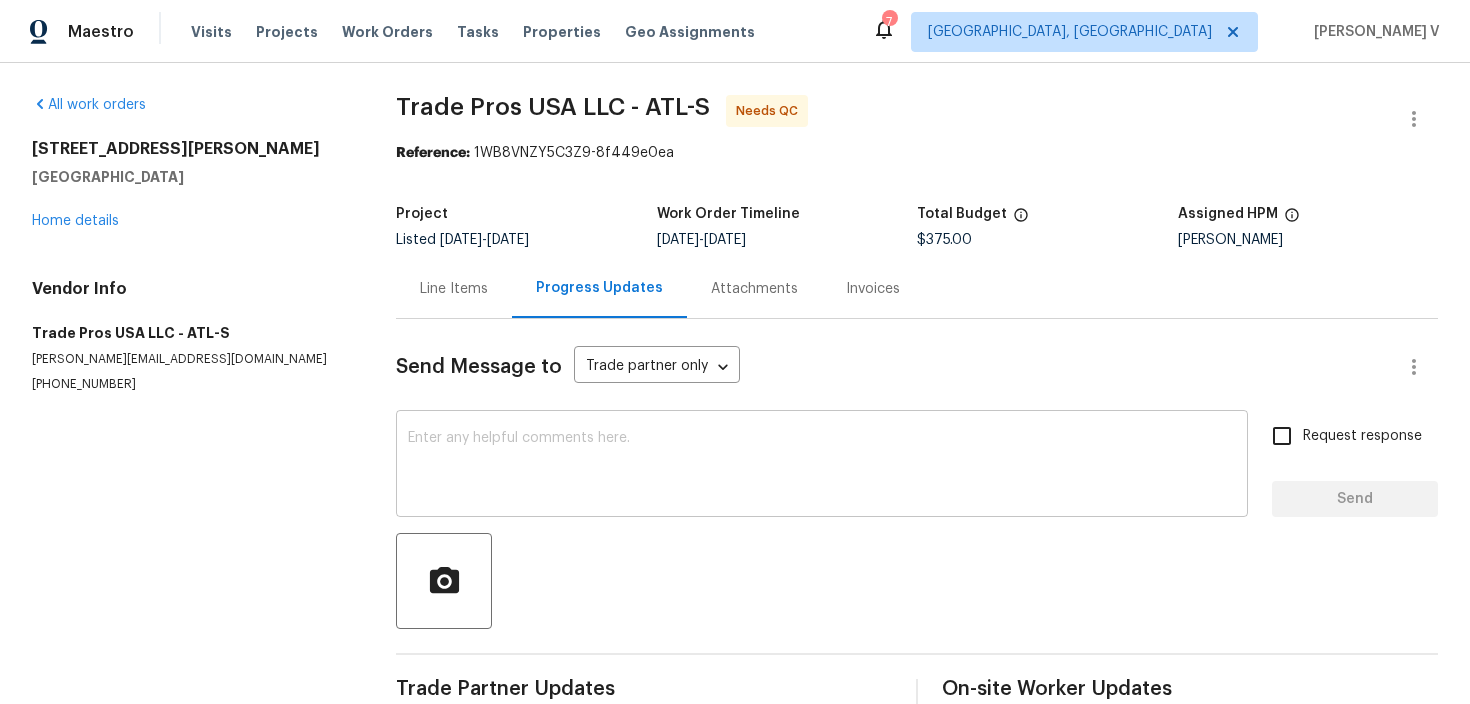 click at bounding box center [822, 466] 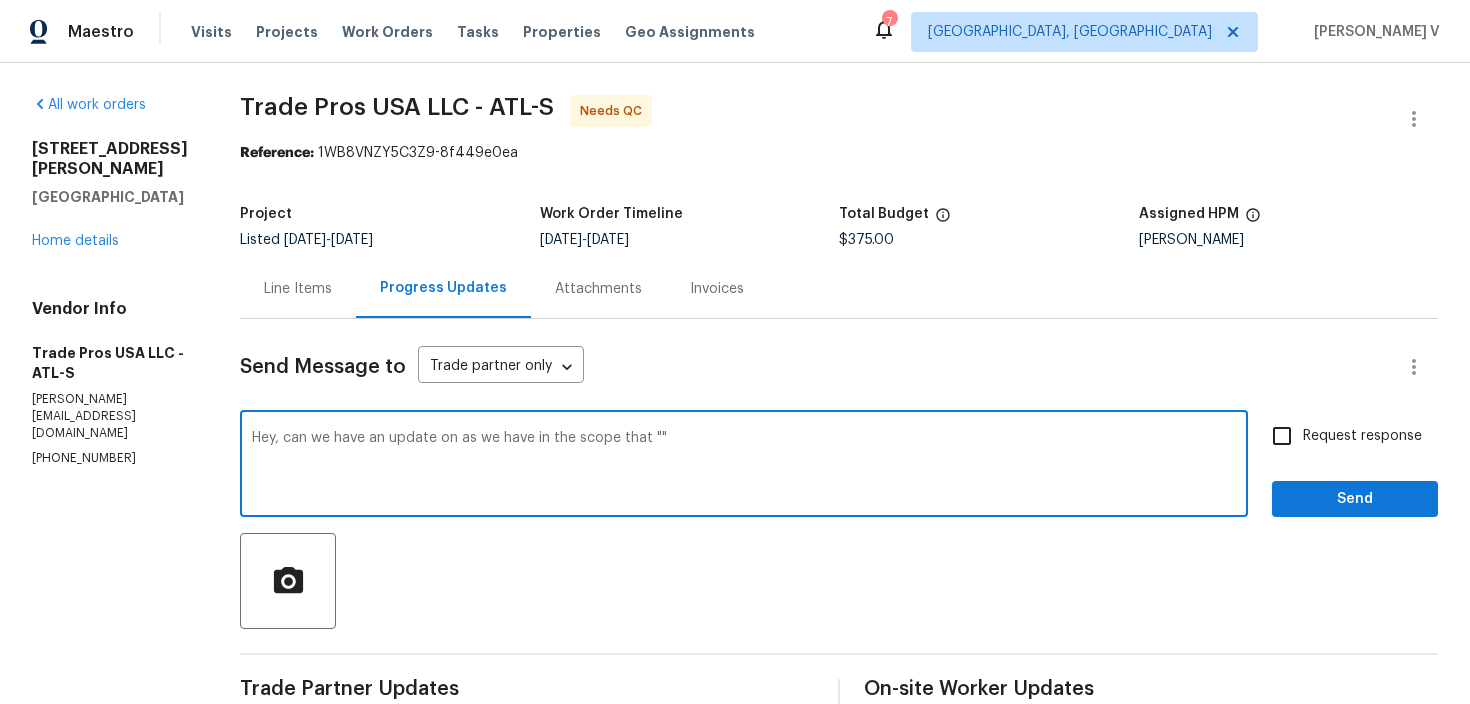 paste on "leak issue in the living room" 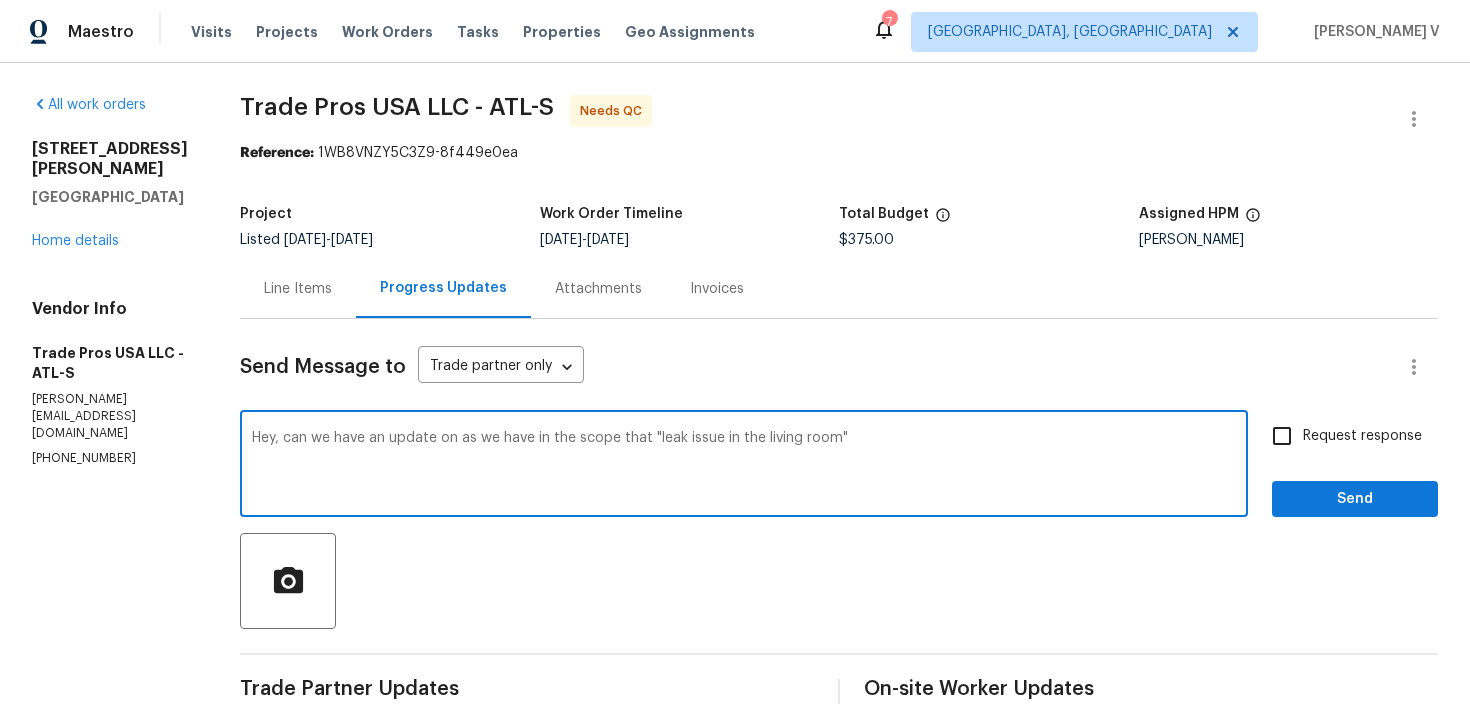 type on "Hey, can we have an update on as we have in the scope that "leak issue in the living room"" 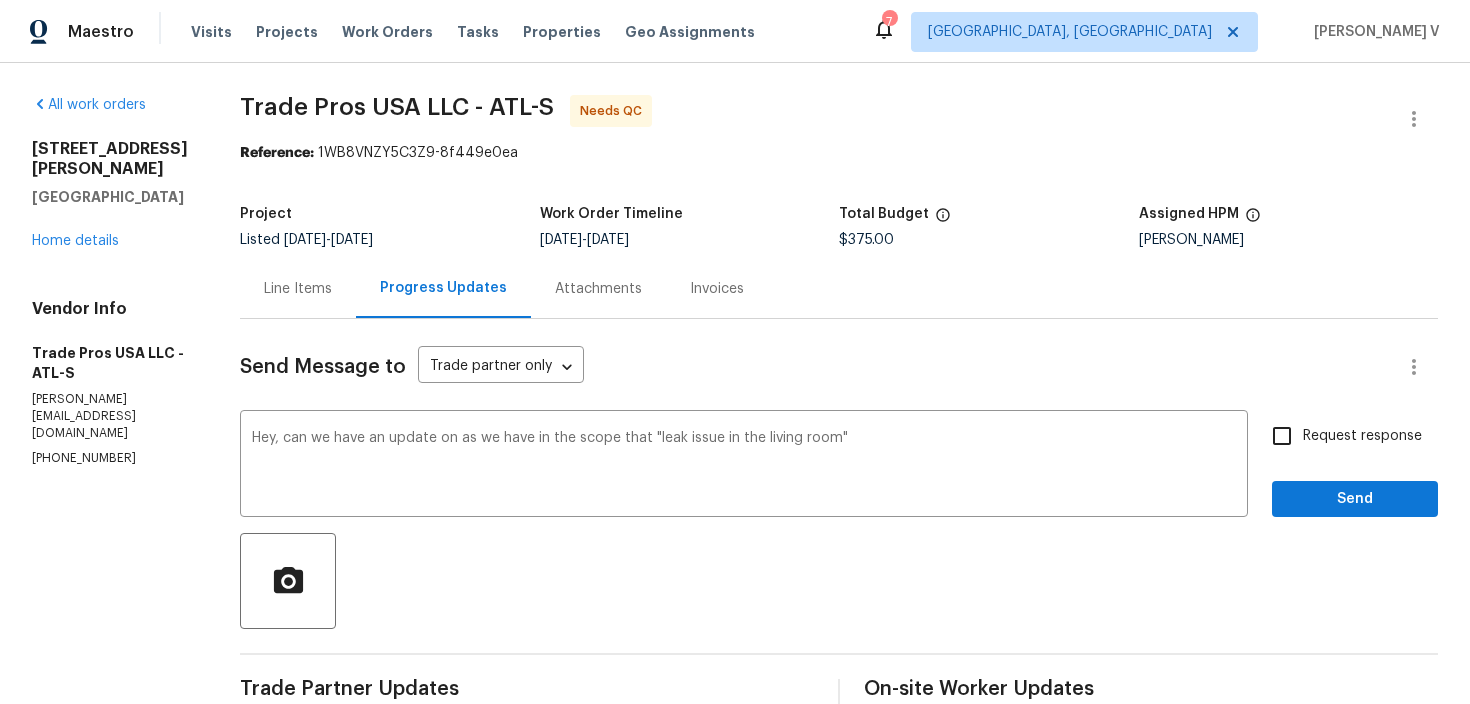click on "Request response" at bounding box center [1282, 436] 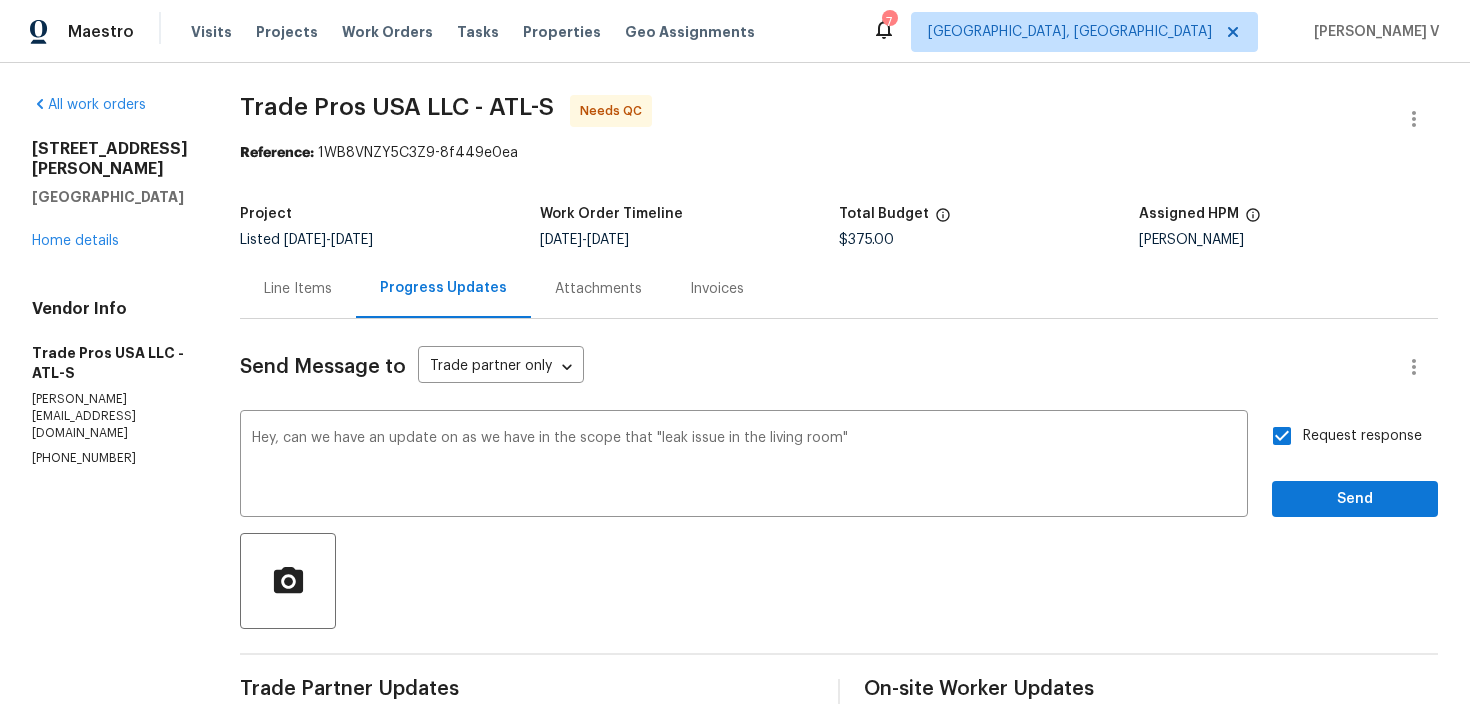 click on "Replace with update? We Ignore Rewrite sentence" at bounding box center [0, 0] 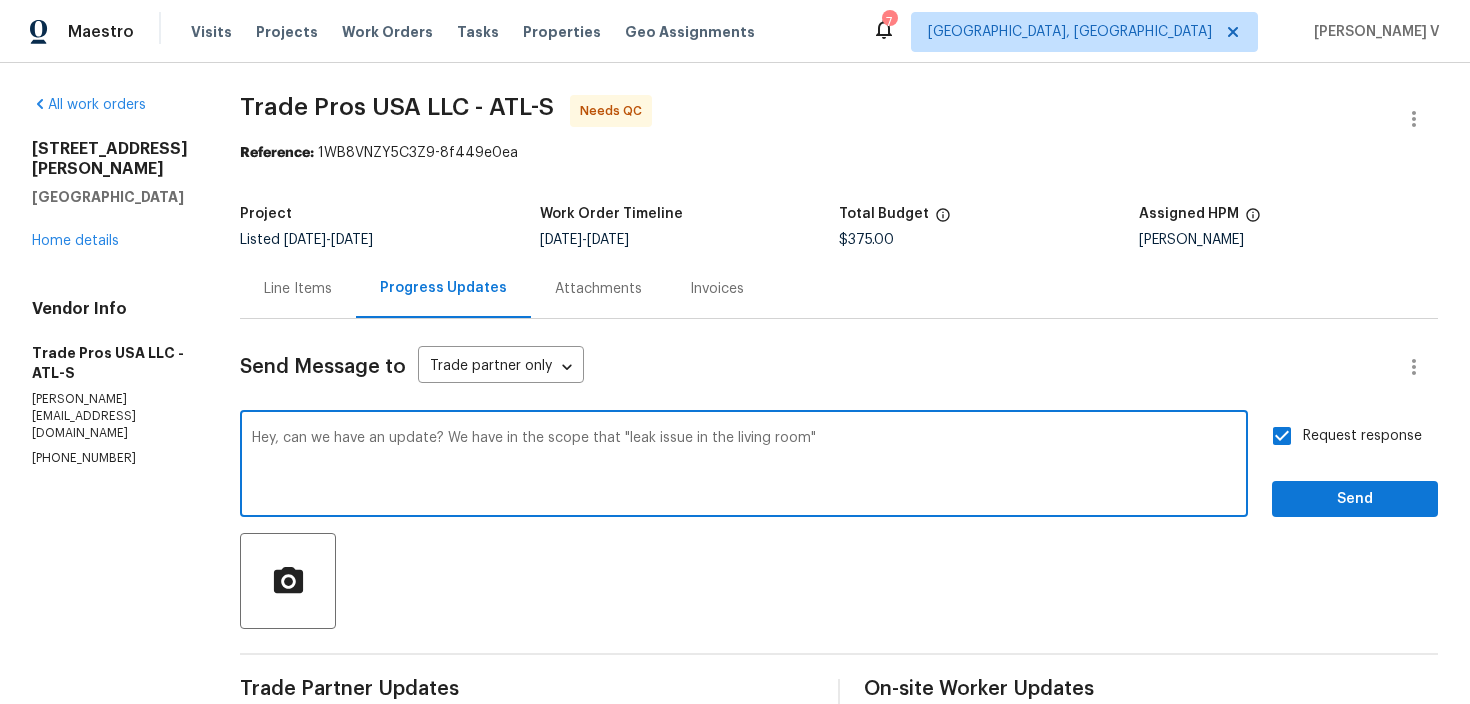click on "Hey, can we have an update? We have in the scope that "leak issue in the living room"" at bounding box center [744, 466] 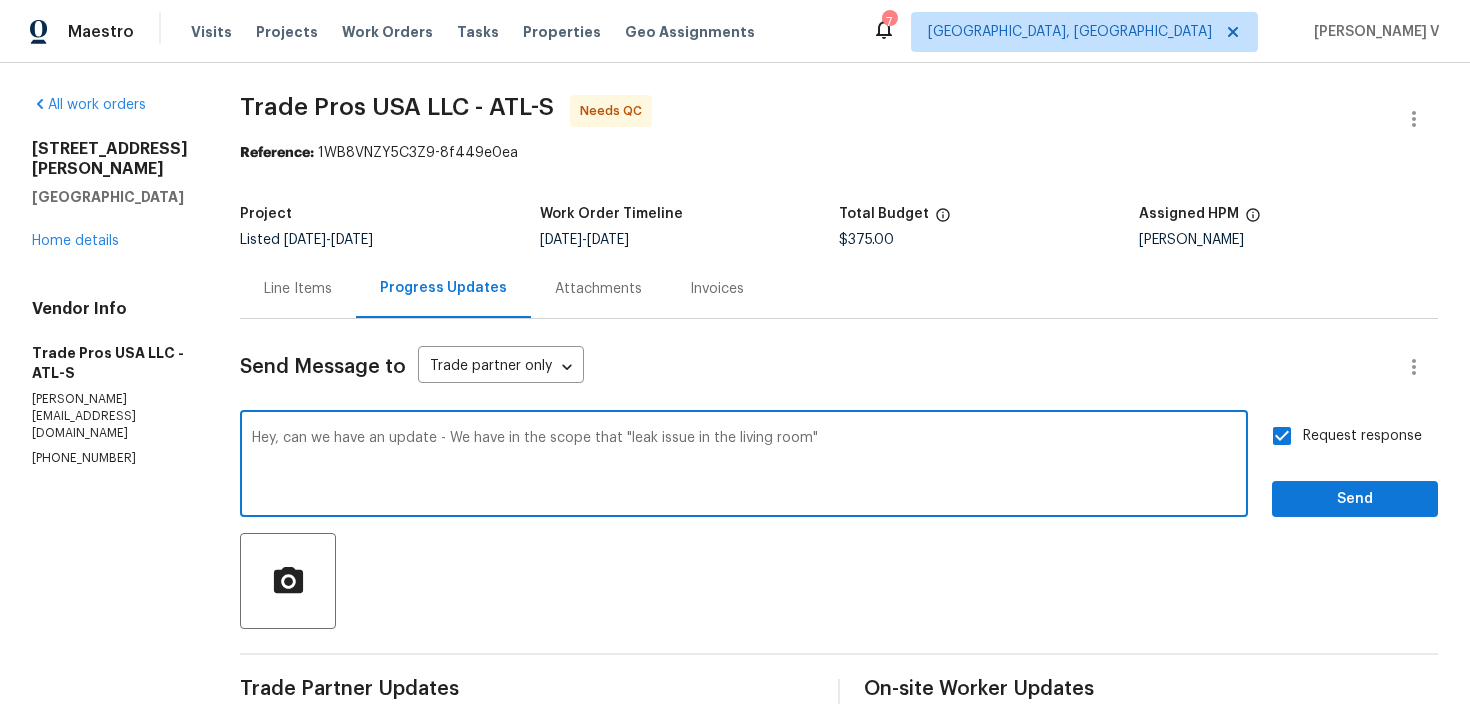 click on "Hey, can we have an update - We have in the scope that "leak issue in the living room"" at bounding box center [744, 466] 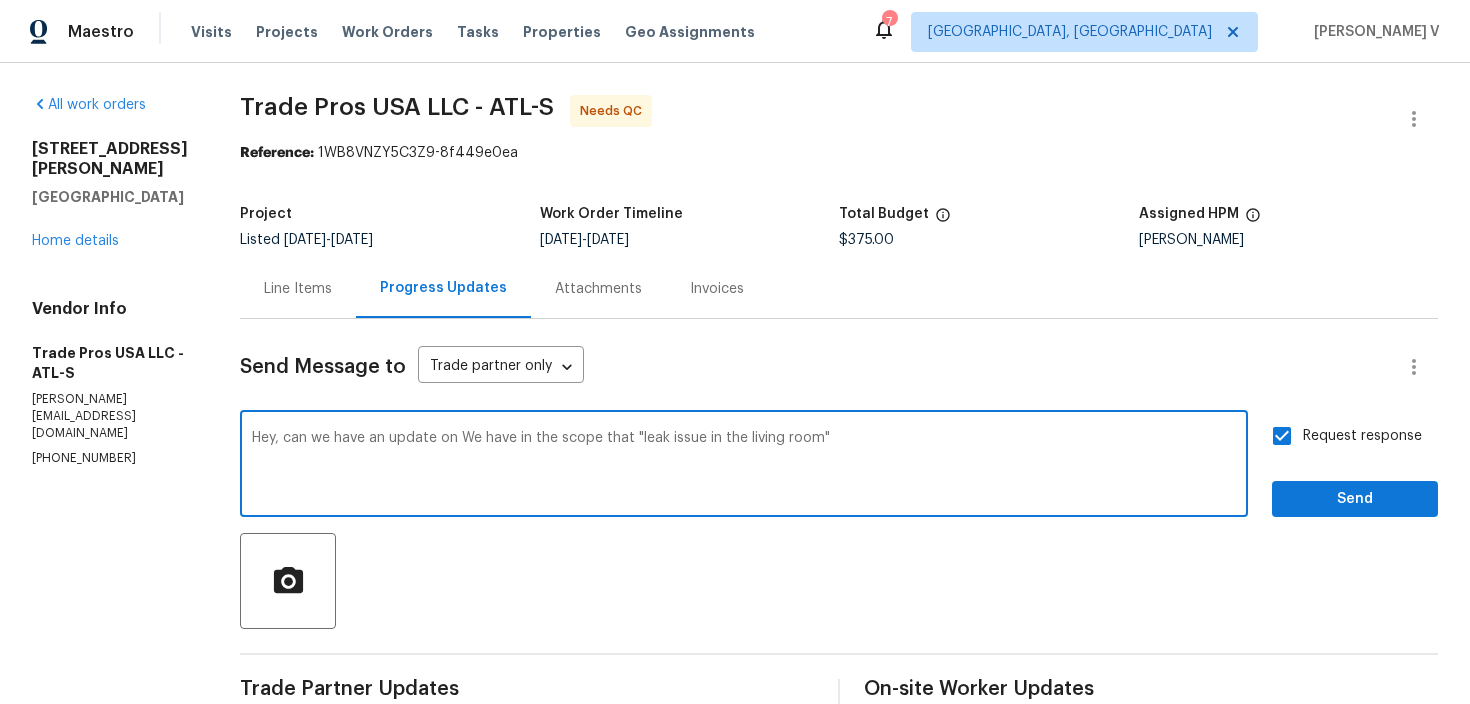 click on "Hey, can we have an update on We have in the scope that "leak issue in the living room"" at bounding box center [744, 466] 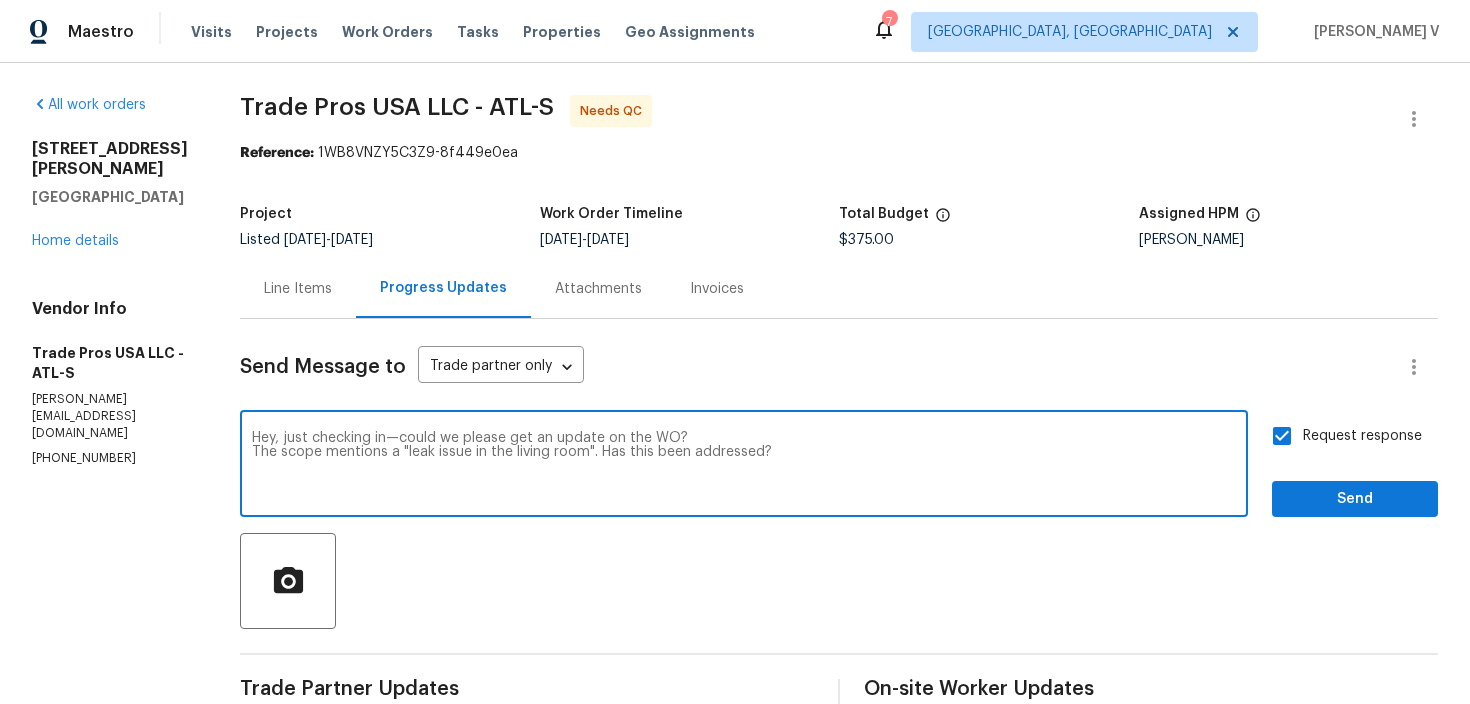 drag, startPoint x: 624, startPoint y: 439, endPoint x: 853, endPoint y: 439, distance: 229 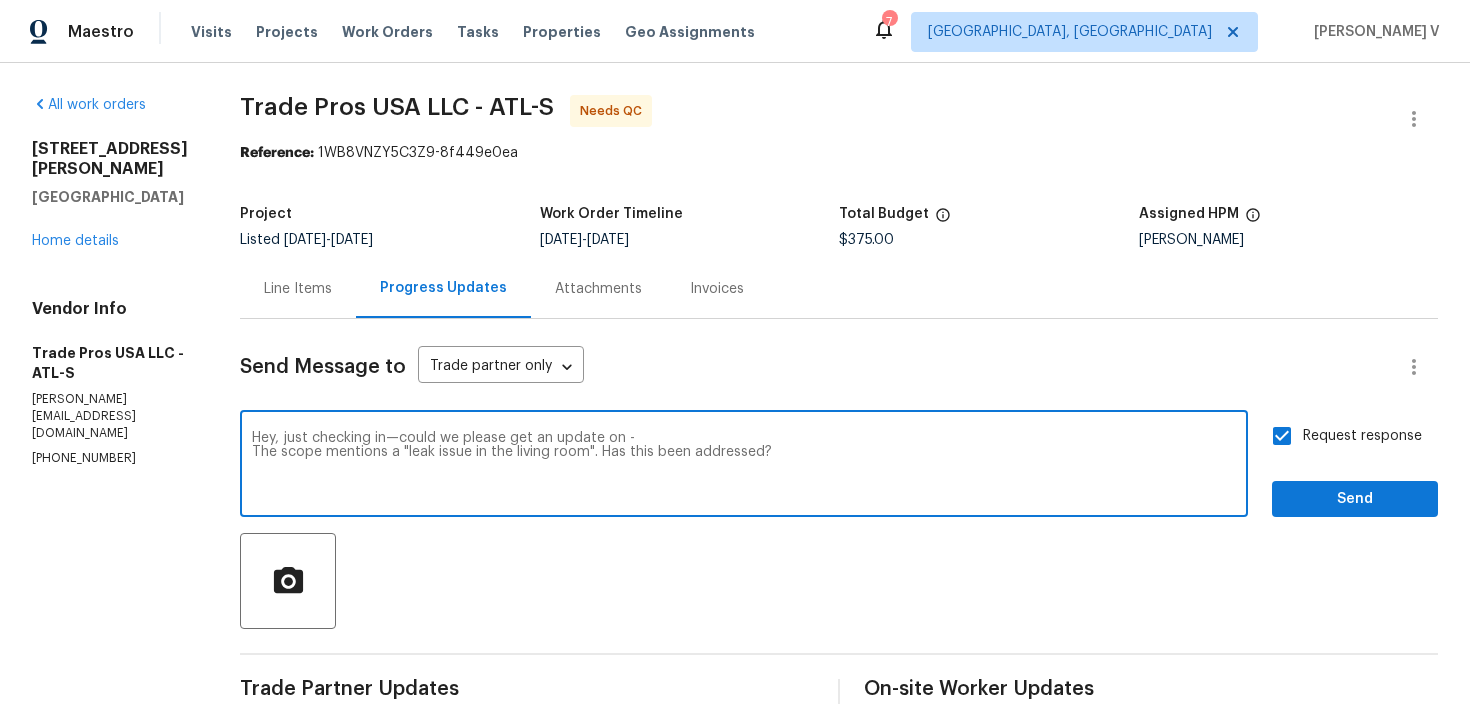 type on "Hey, just checking in—could we please get an update on -
The scope mentions a "leak issue in the living room". Has this been addressed?" 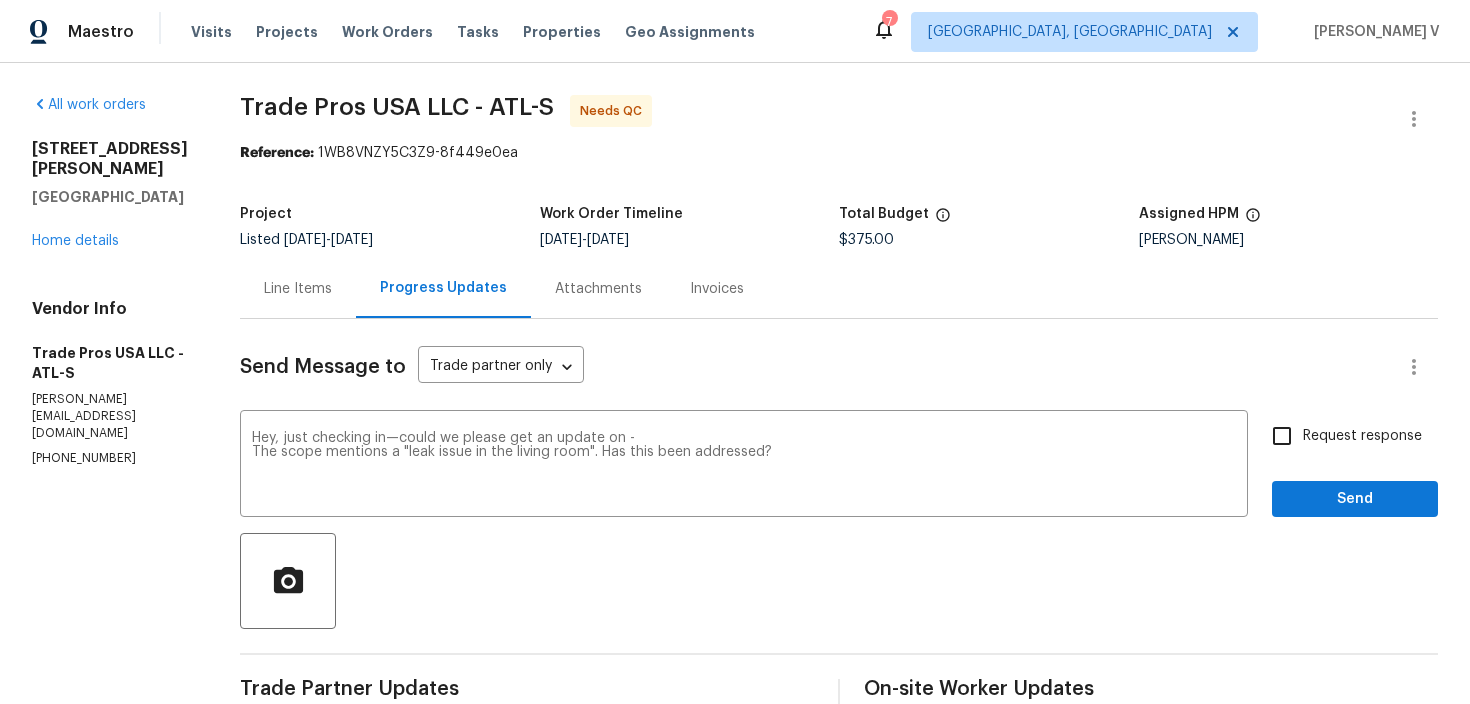 click on "Request response" at bounding box center (1341, 436) 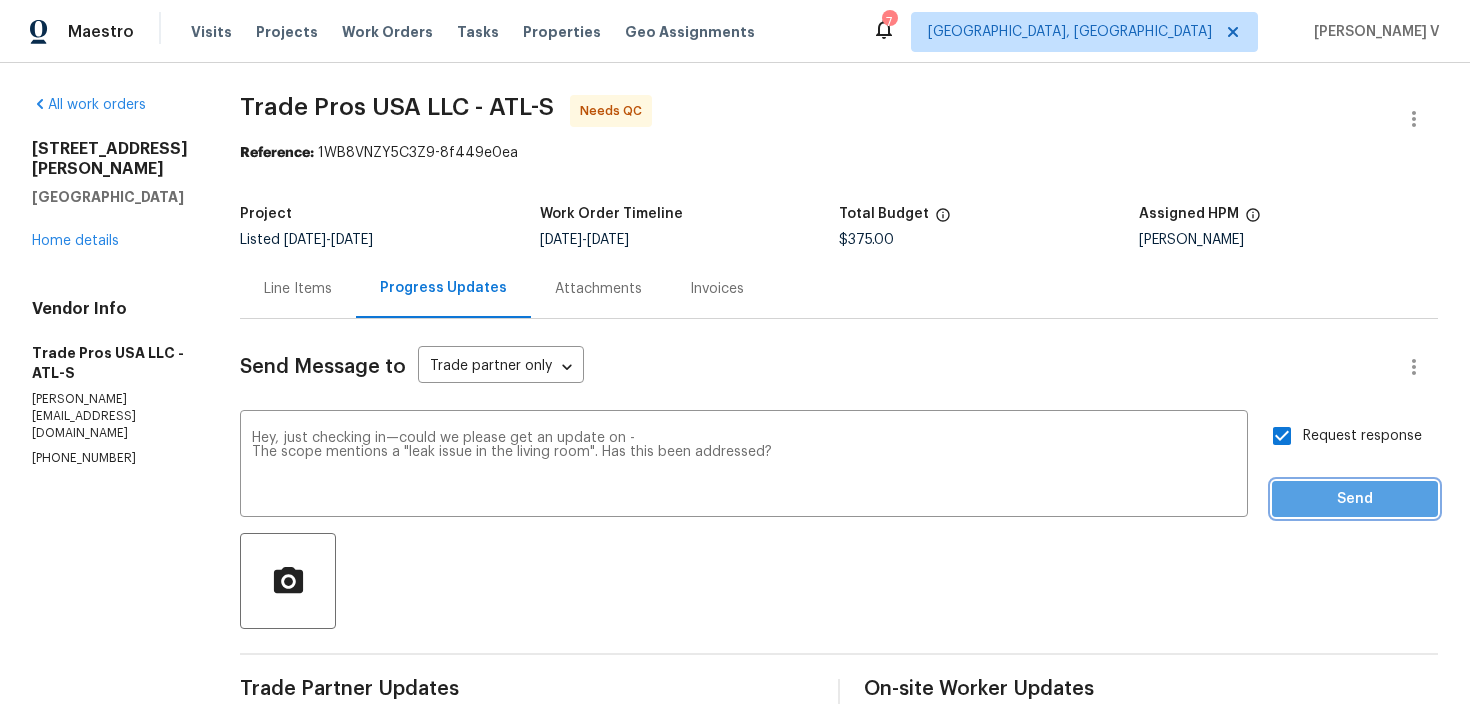 click on "Send" at bounding box center (1355, 499) 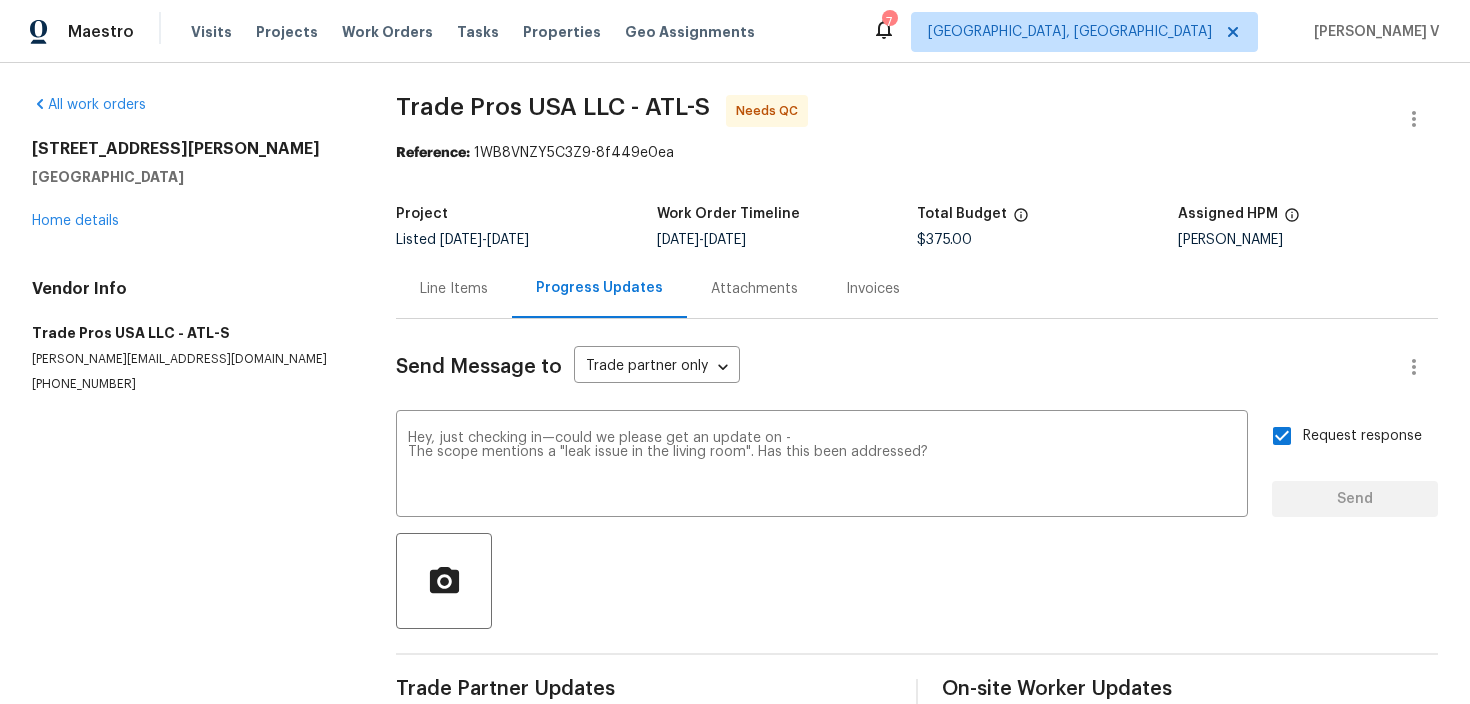 type 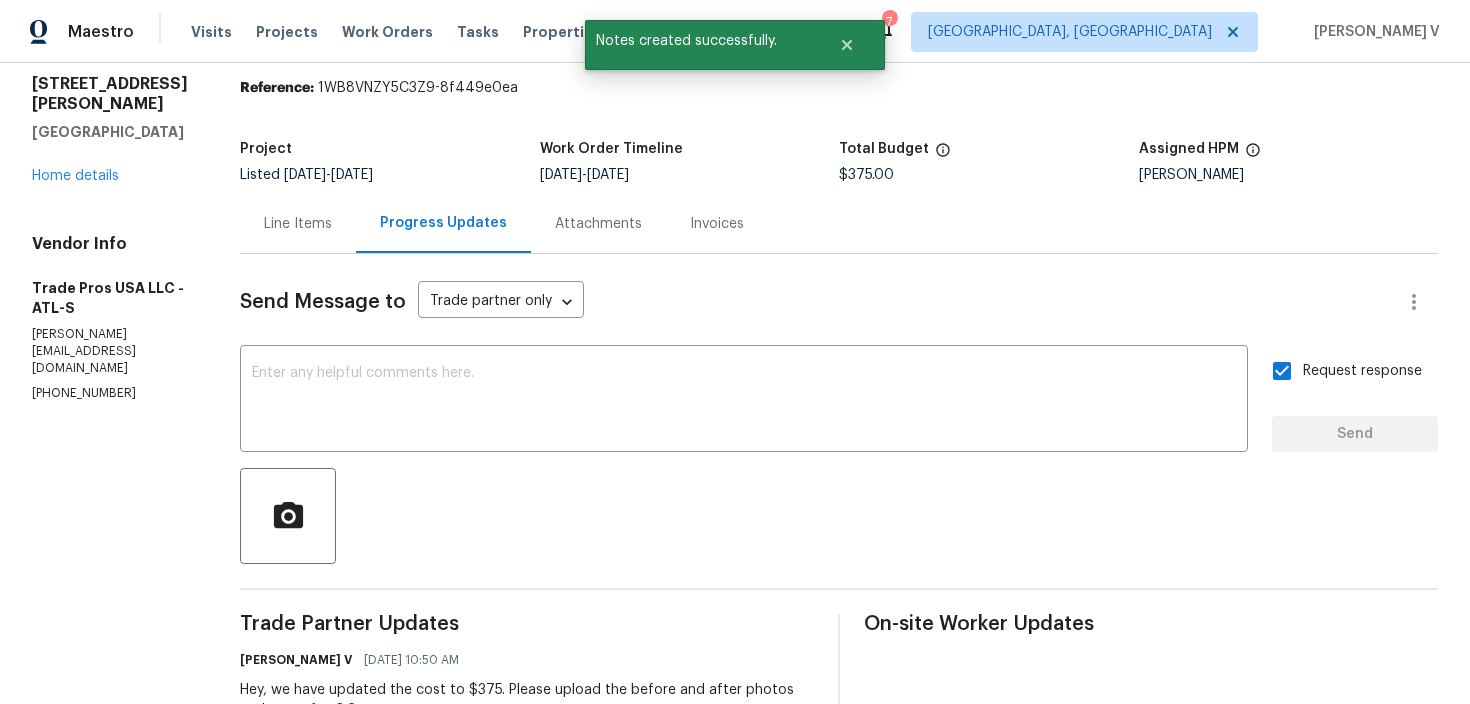 scroll, scrollTop: 164, scrollLeft: 0, axis: vertical 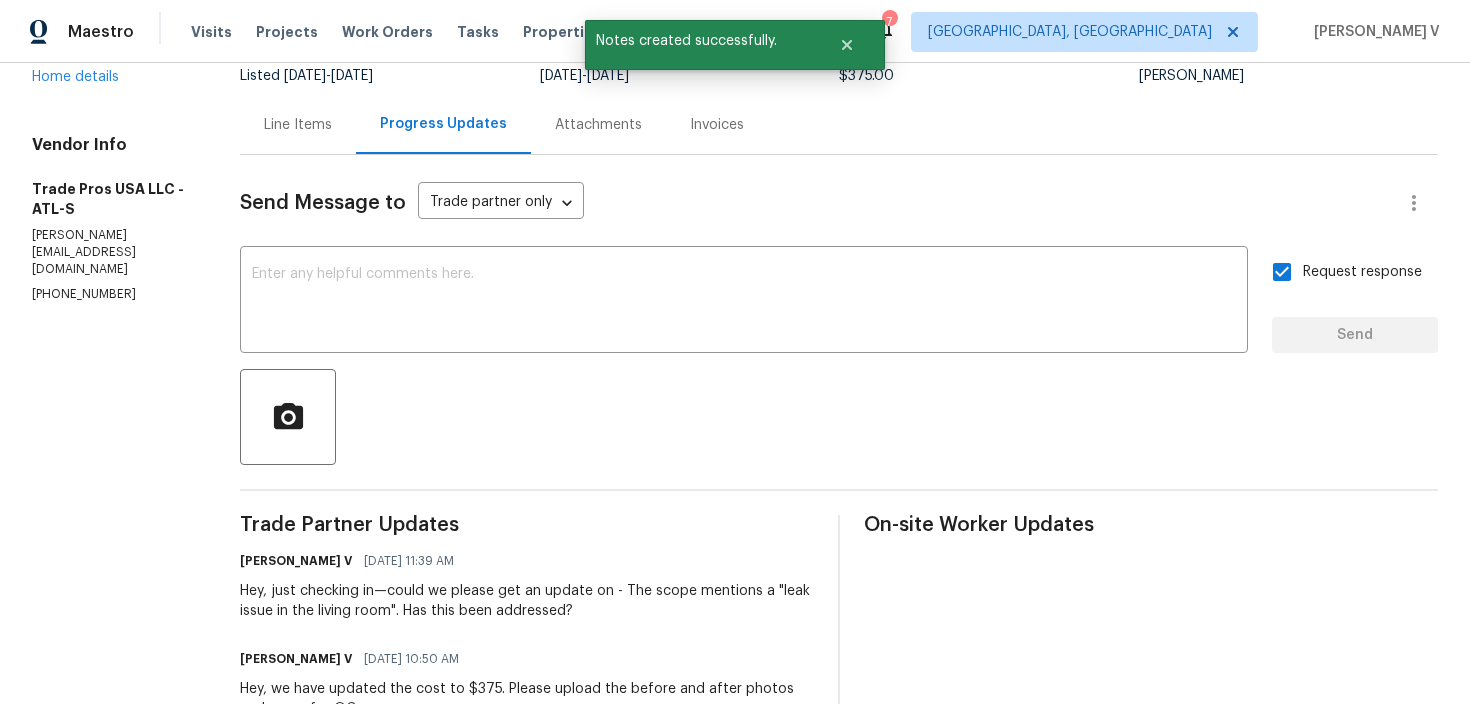 click on "Trade Partner Updates Divya Dharshini V 07/11/2025 11:39 AM Hey, just checking in—could we please get an update on -
The scope mentions a "leak issue in the living room". Has this been addressed? Divya Dharshini V 07/11/2025 10:50 AM Hey, we have updated the cost to $375. Please upload the before and after photos and move for QC. Trevor Davidson 07/11/2025 7:23 AM First visit found unit frozen up
Turned unit off to come back once not frozen
Second vist
Found coil and filter extremely dirty
Deep cleaned system
Replaced filter 4 inch filter
Total labor and materials: $375 Divya Dharshini V 07/10/2025 11:30 AM Please update the portal with the tech notes and final cost. Thanks Trevor Trevor Davidson 07/10/2025 10:42 AM We have completed the work order and will submit further information later today Divya Dharshini V 07/09/2025 3:02 PM Looking into this. Thanks, please keep us posted on this Trevor! Trevor Davidson 07/09/2025 11:54 AM Take a look at the 4th photo Trevor Davidson 07/09/2025 11:54 AM" at bounding box center [527, 1490] 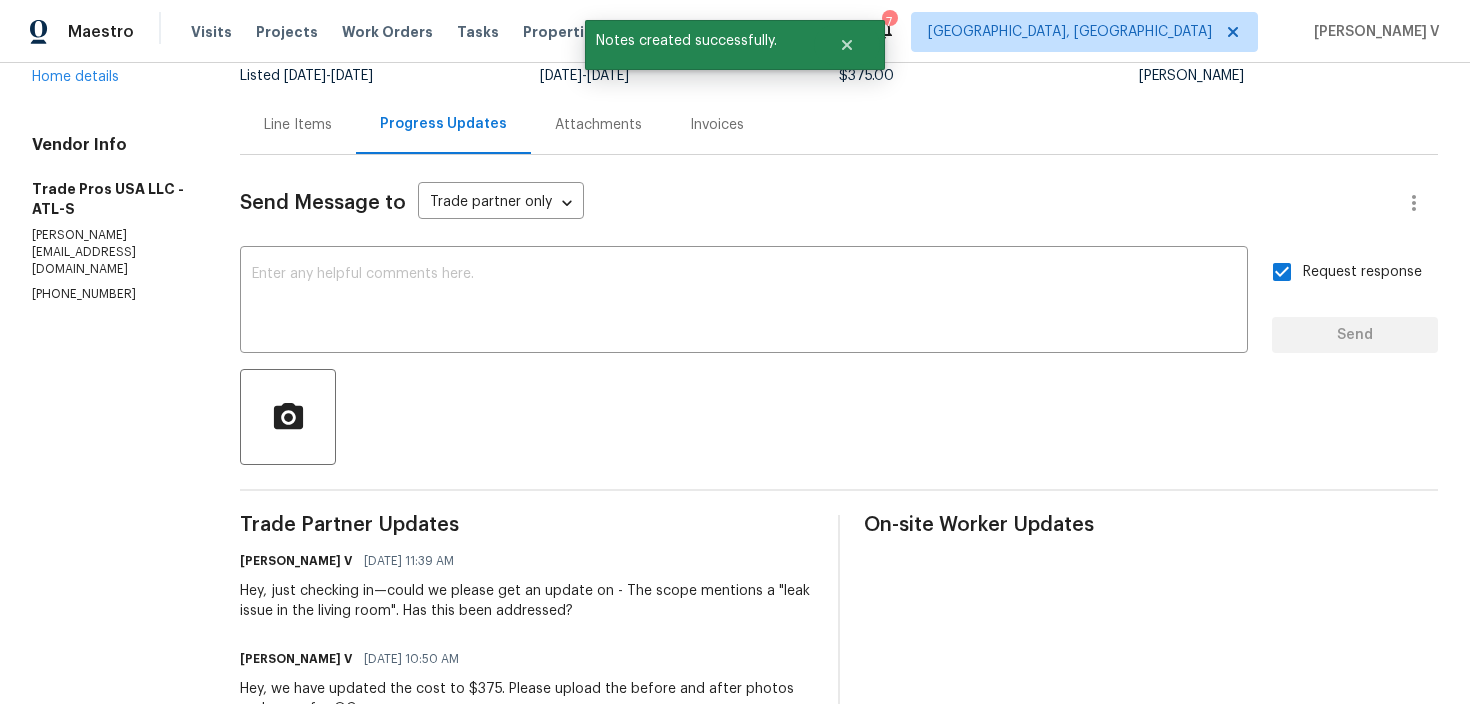 click on "Hey, just checking in—could we please get an update on -
The scope mentions a "leak issue in the living room". Has this been addressed?" at bounding box center [527, 601] 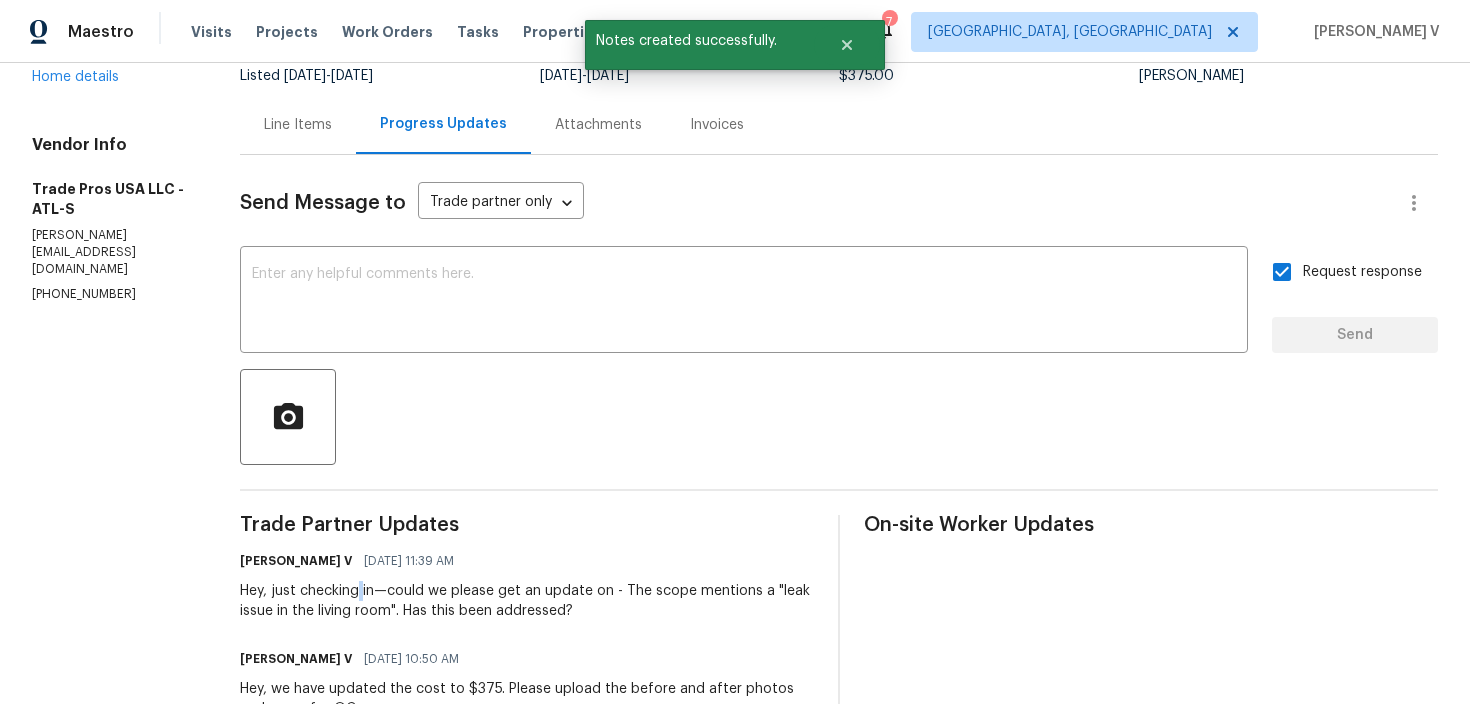 click on "Hey, just checking in—could we please get an update on -
The scope mentions a "leak issue in the living room". Has this been addressed?" at bounding box center (527, 601) 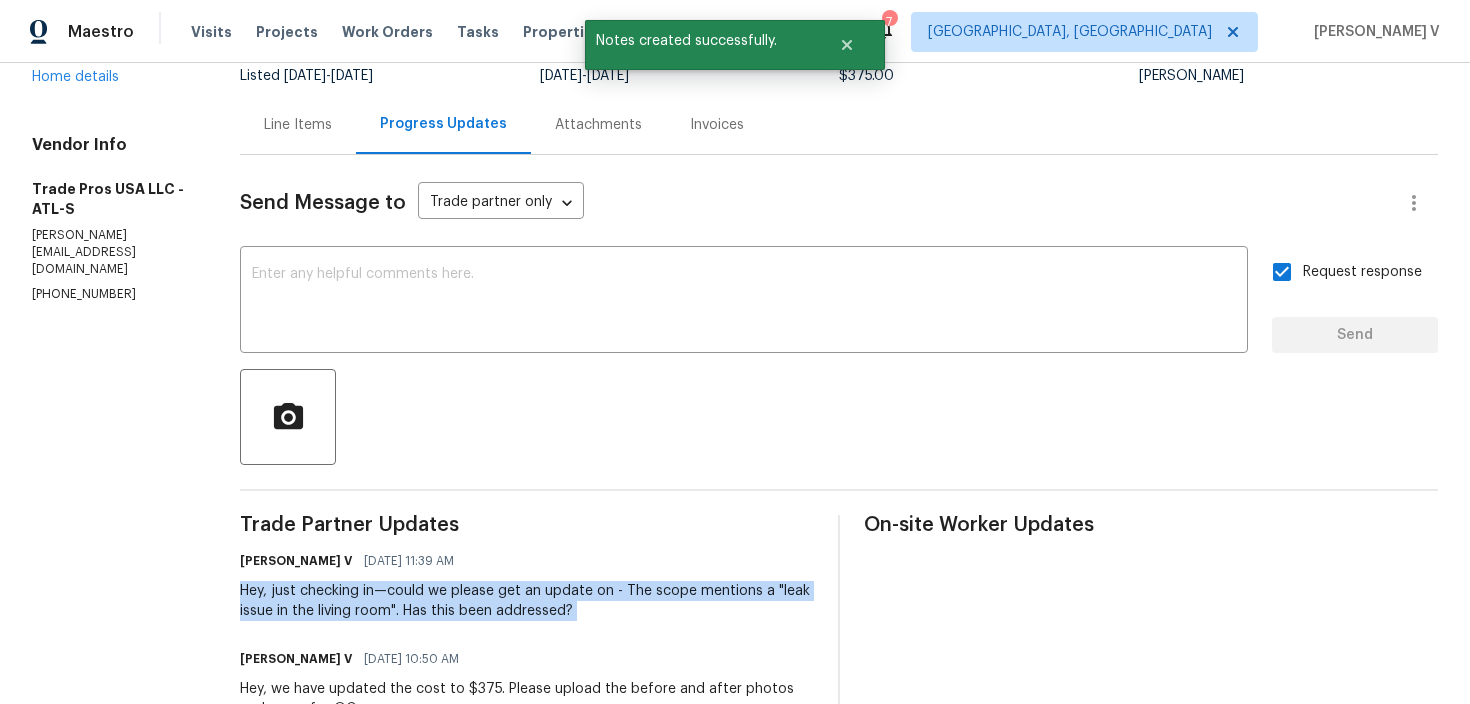 copy on "Hey, just checking in—could we please get an update on -
The scope mentions a "leak issue in the living room". Has this been addressed?" 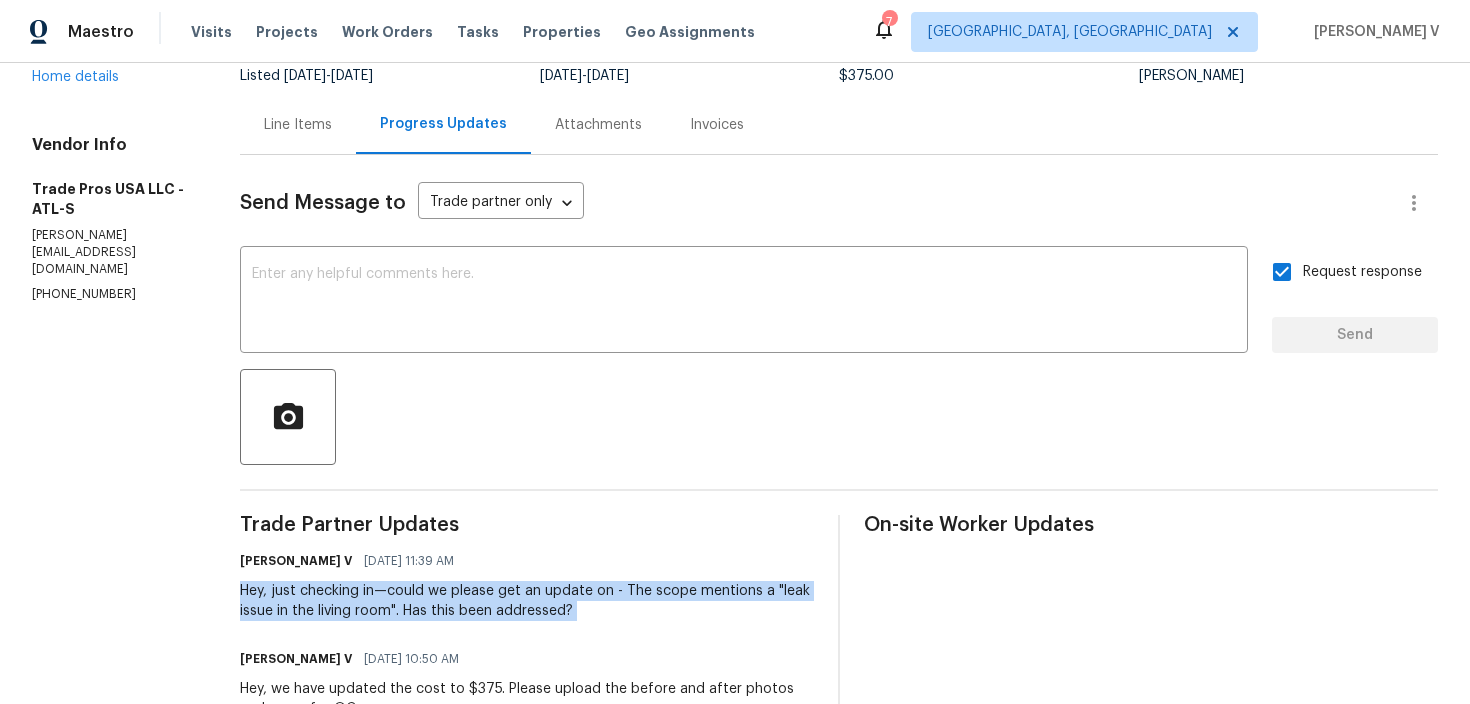 scroll, scrollTop: 0, scrollLeft: 0, axis: both 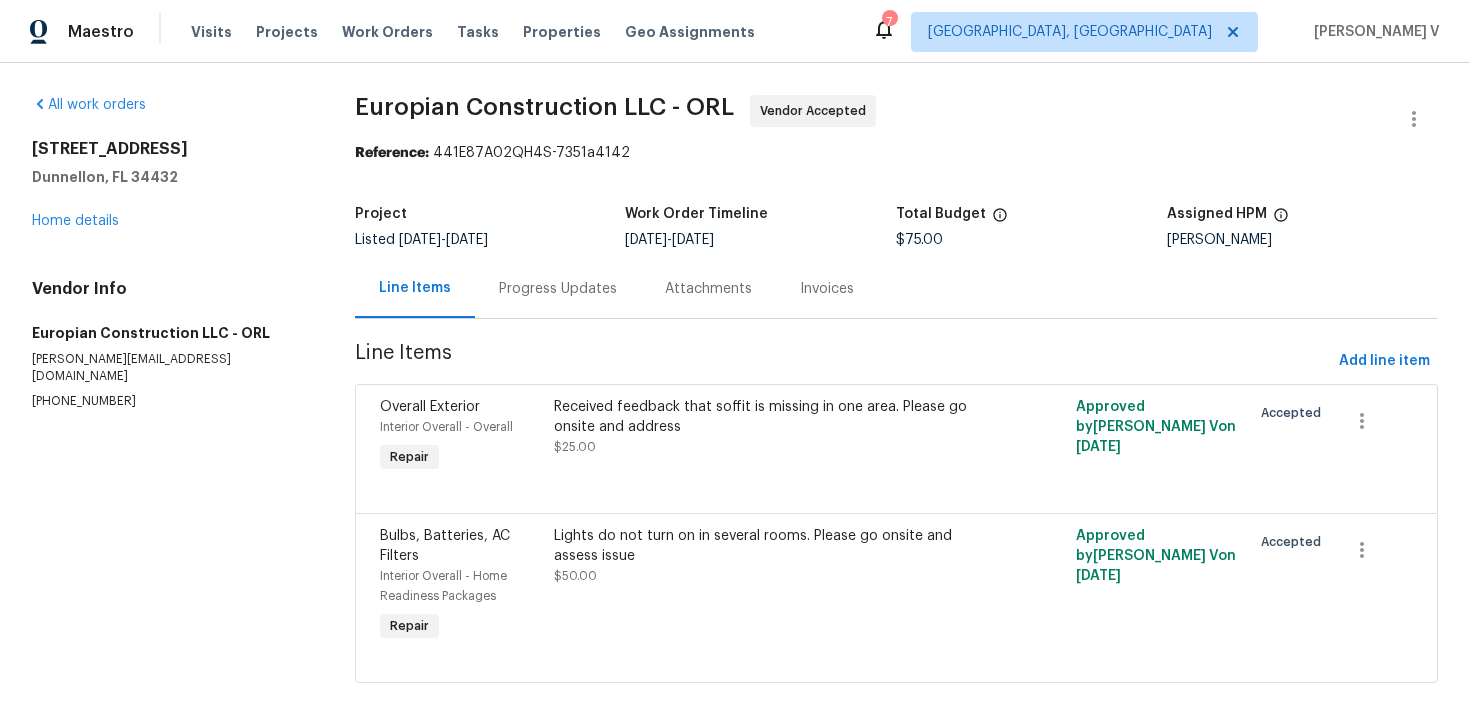 click on "Progress Updates" at bounding box center [558, 289] 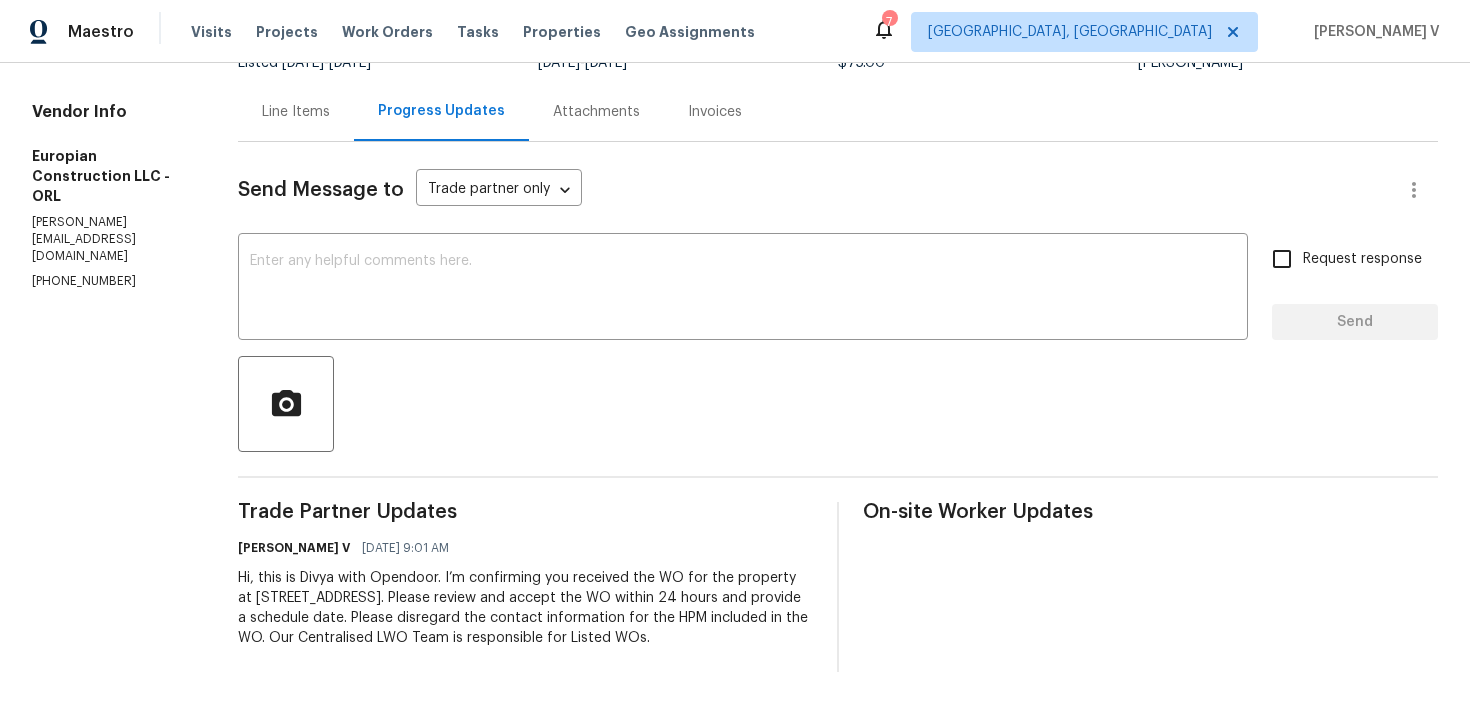 scroll, scrollTop: 0, scrollLeft: 0, axis: both 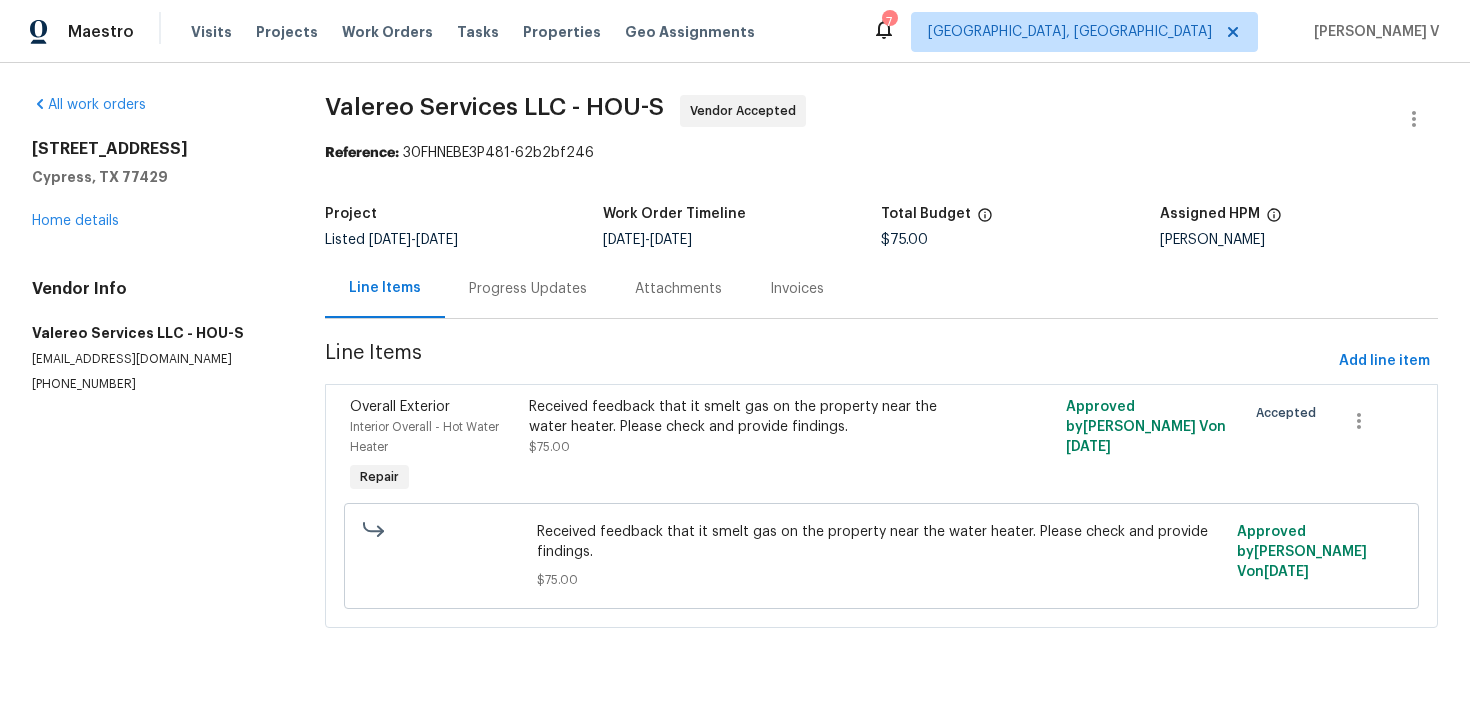 click on "Progress Updates" at bounding box center [528, 288] 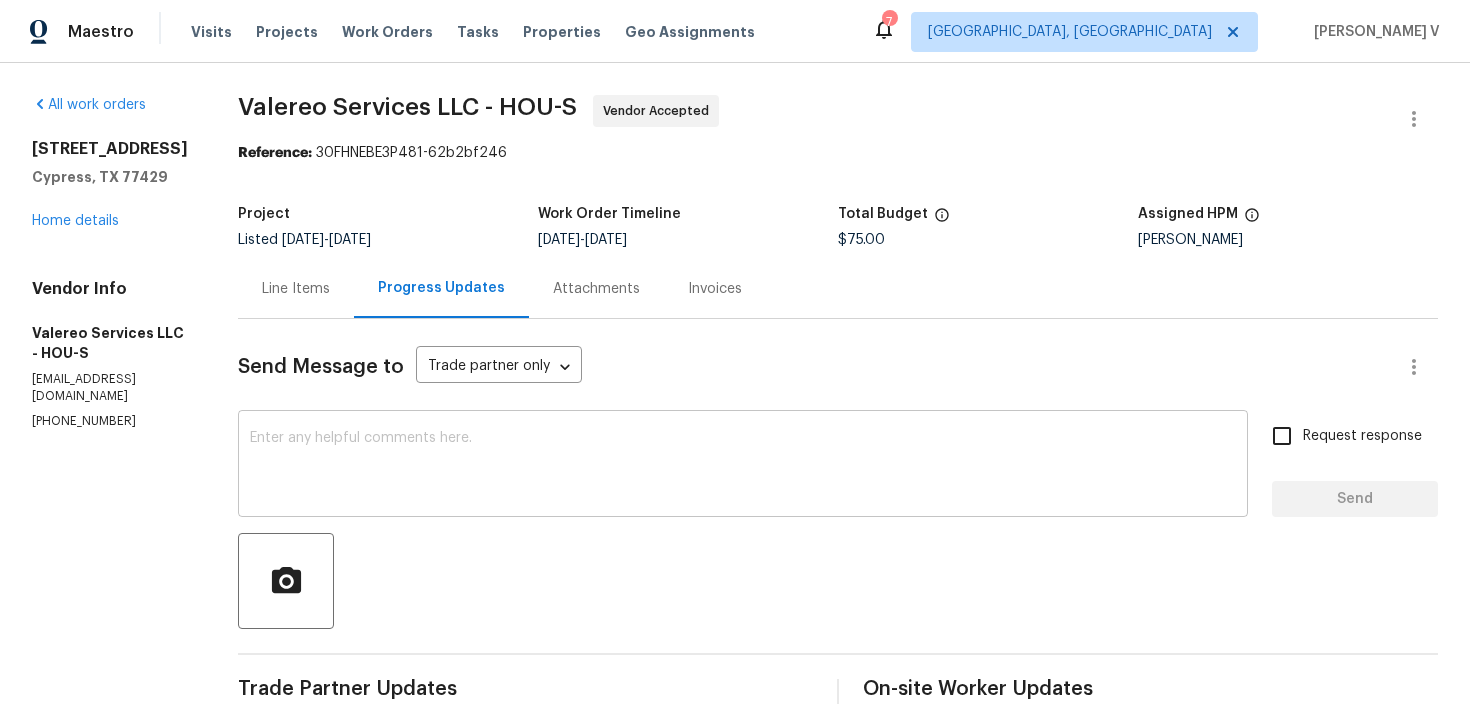 scroll, scrollTop: 177, scrollLeft: 0, axis: vertical 